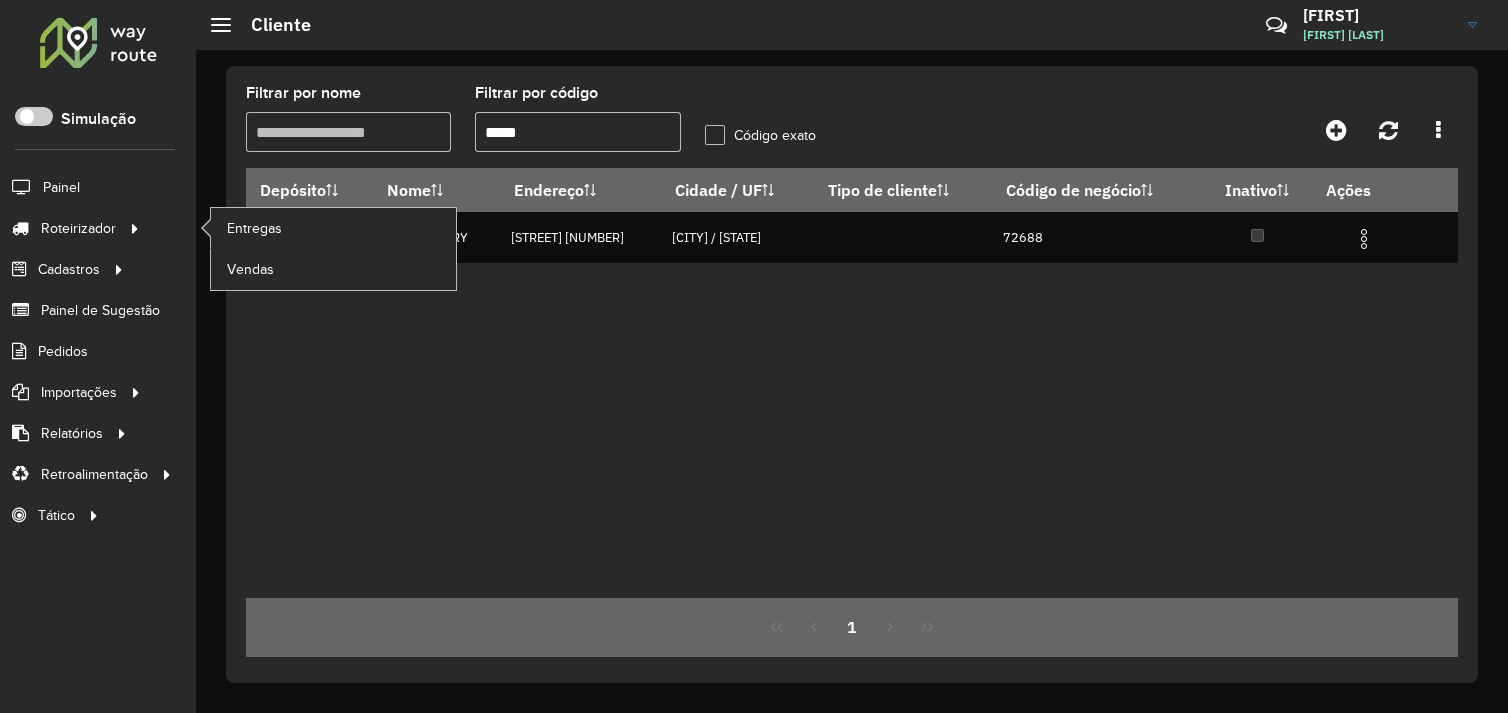 scroll, scrollTop: 0, scrollLeft: 0, axis: both 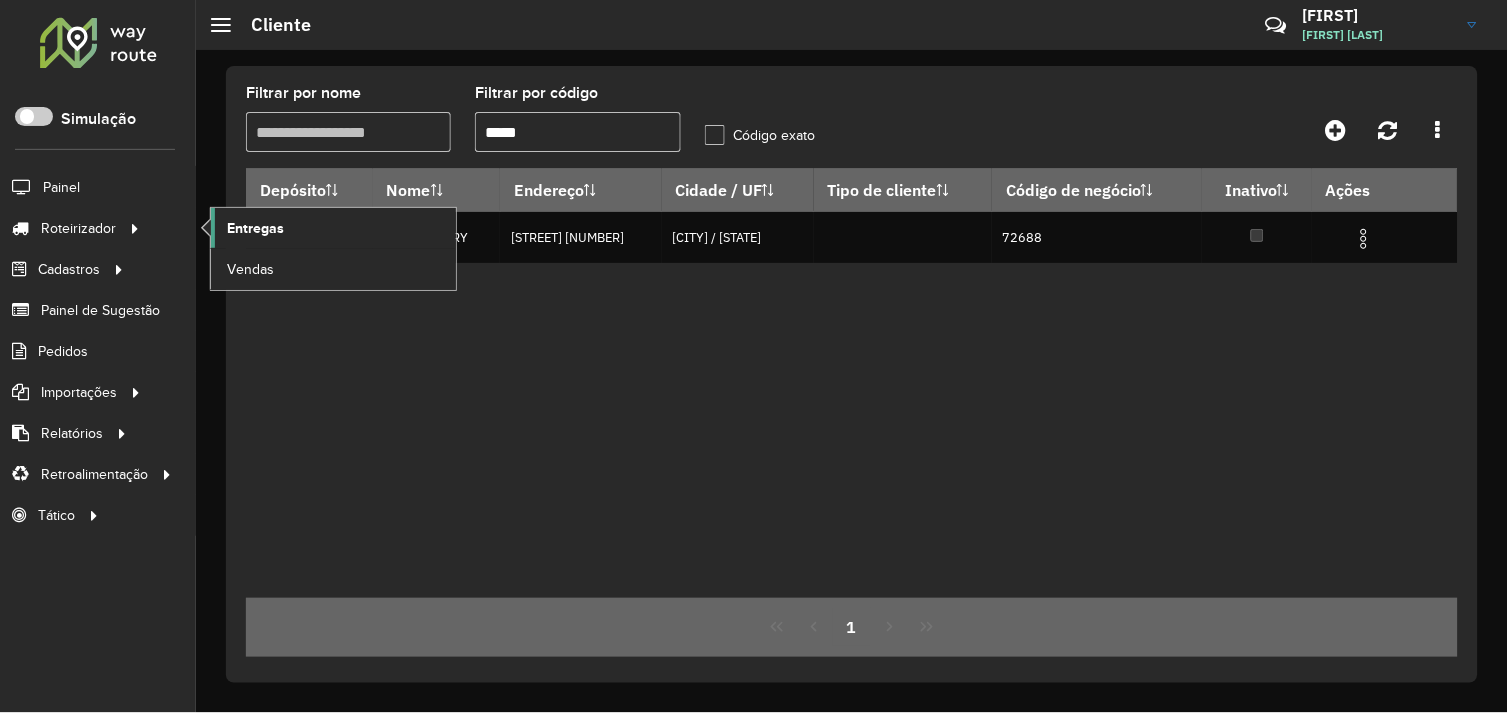 click on "Entregas" 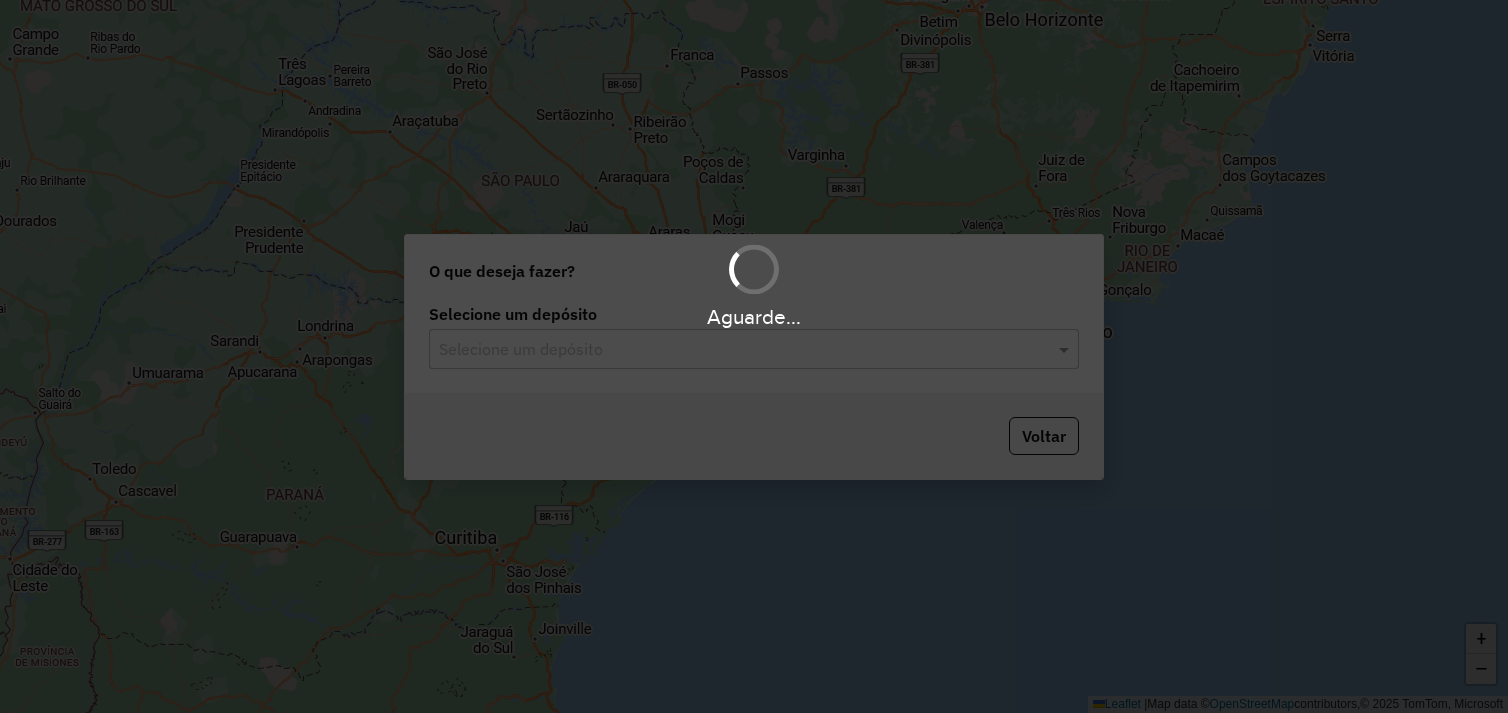 scroll, scrollTop: 0, scrollLeft: 0, axis: both 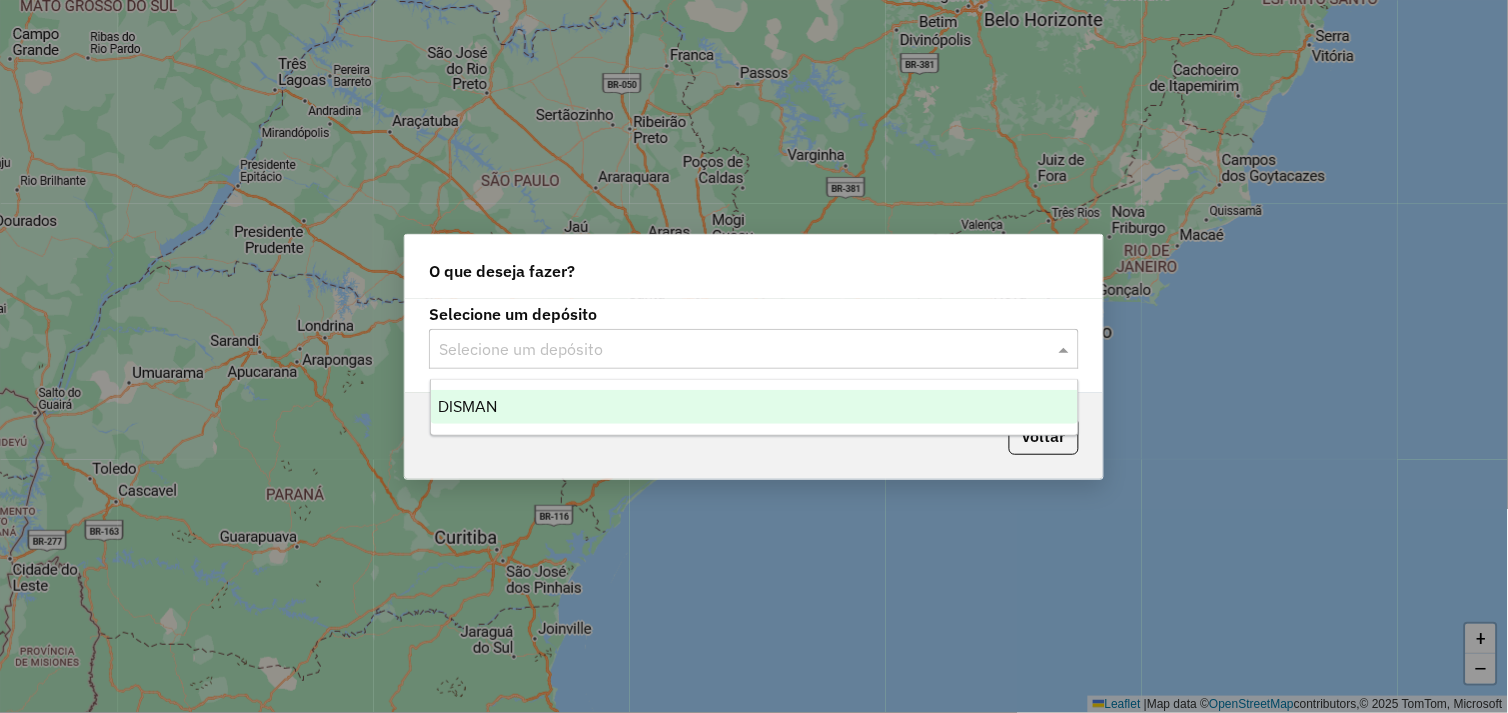 click 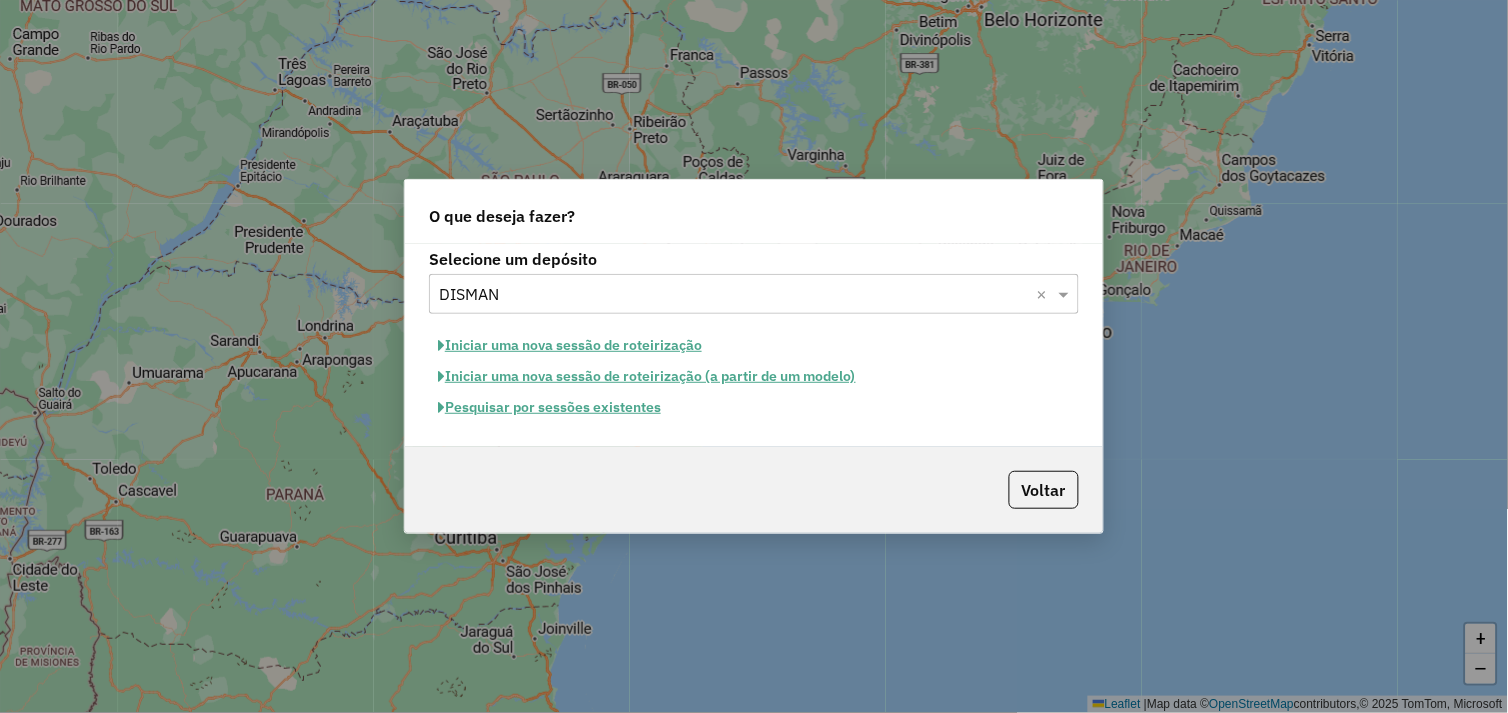 click on "Pesquisar por sessões existentes" 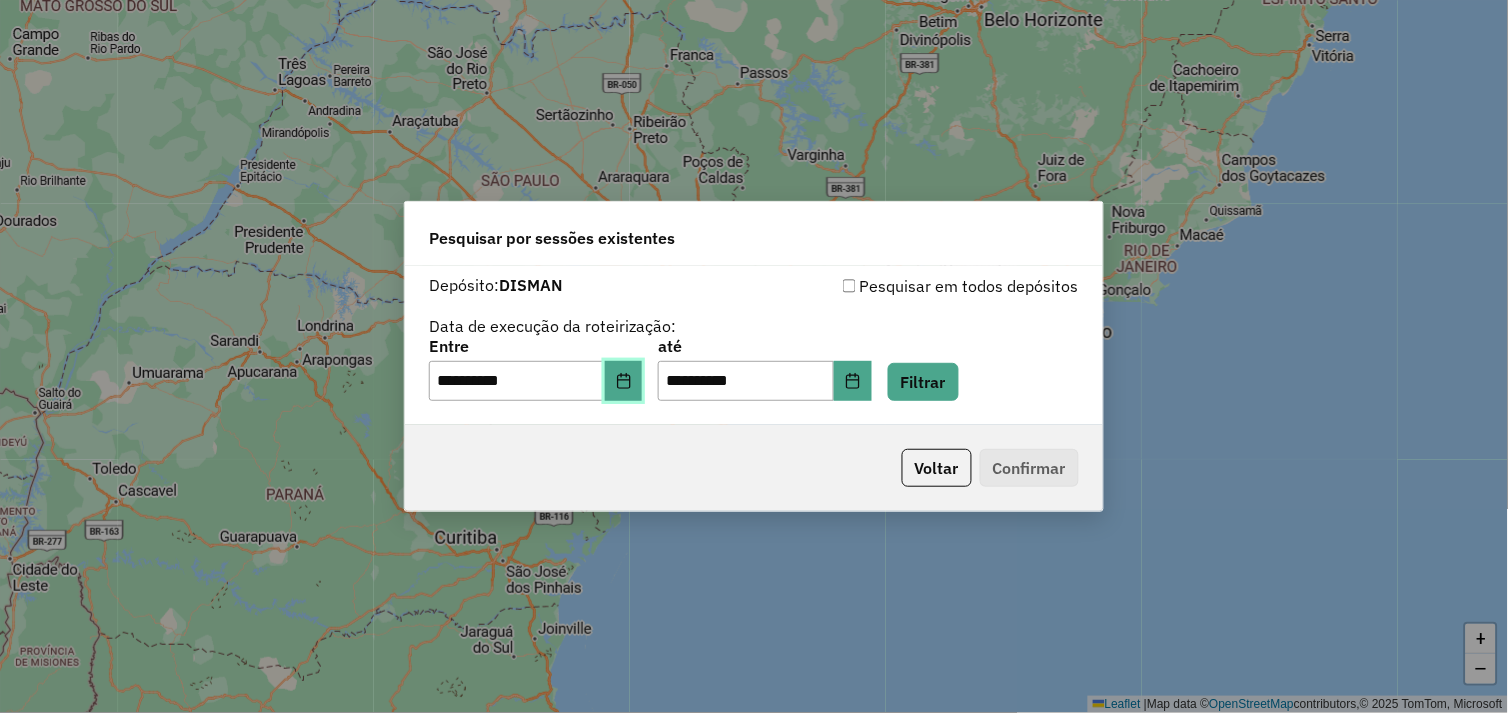 click 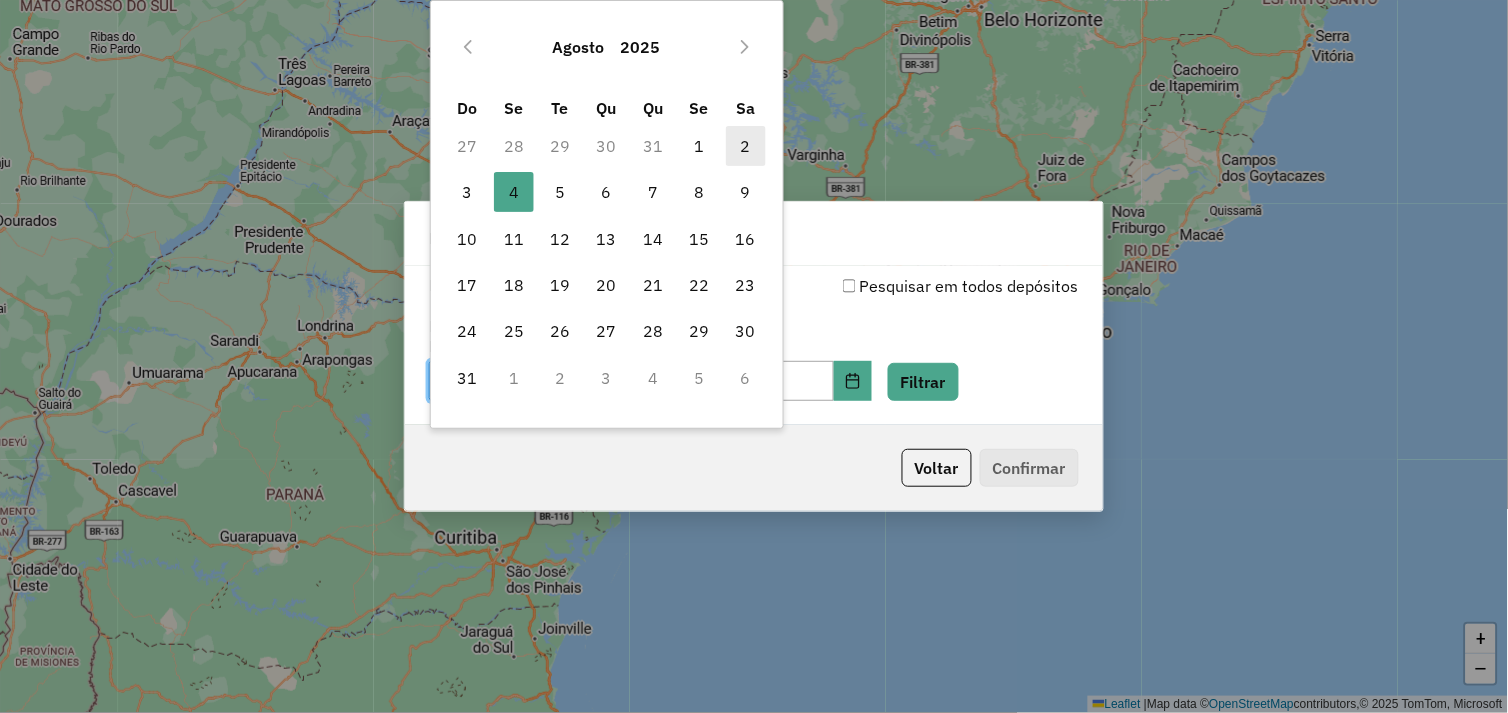 click on "2" at bounding box center [746, 146] 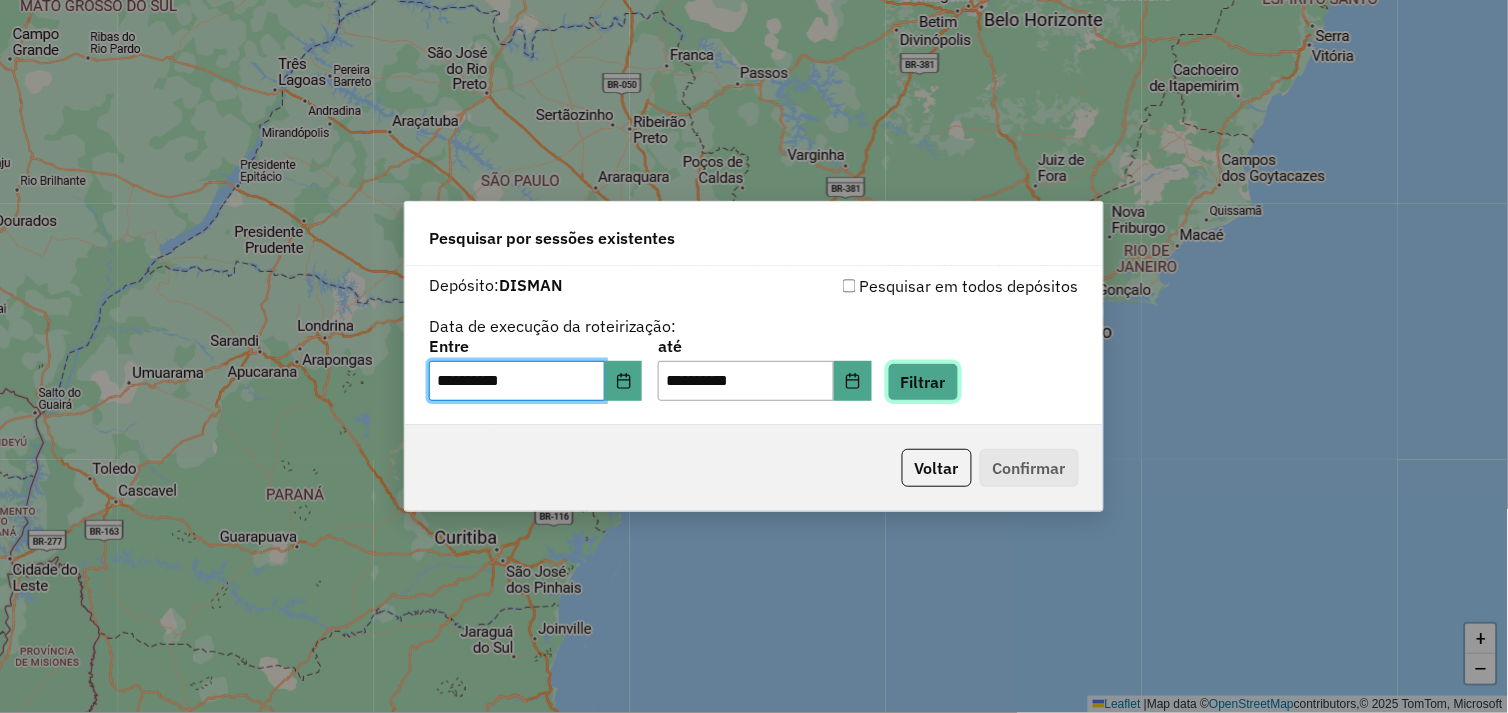 click on "Filtrar" 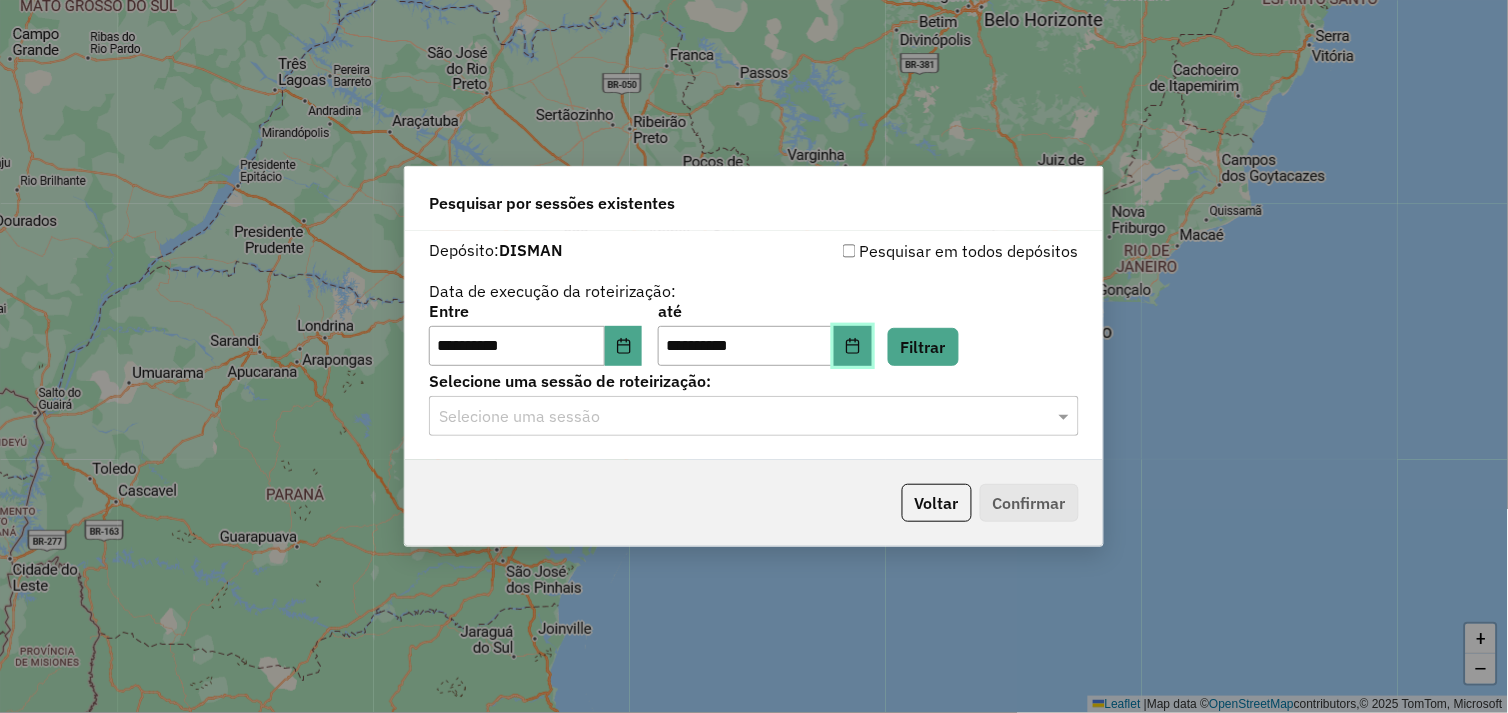 click 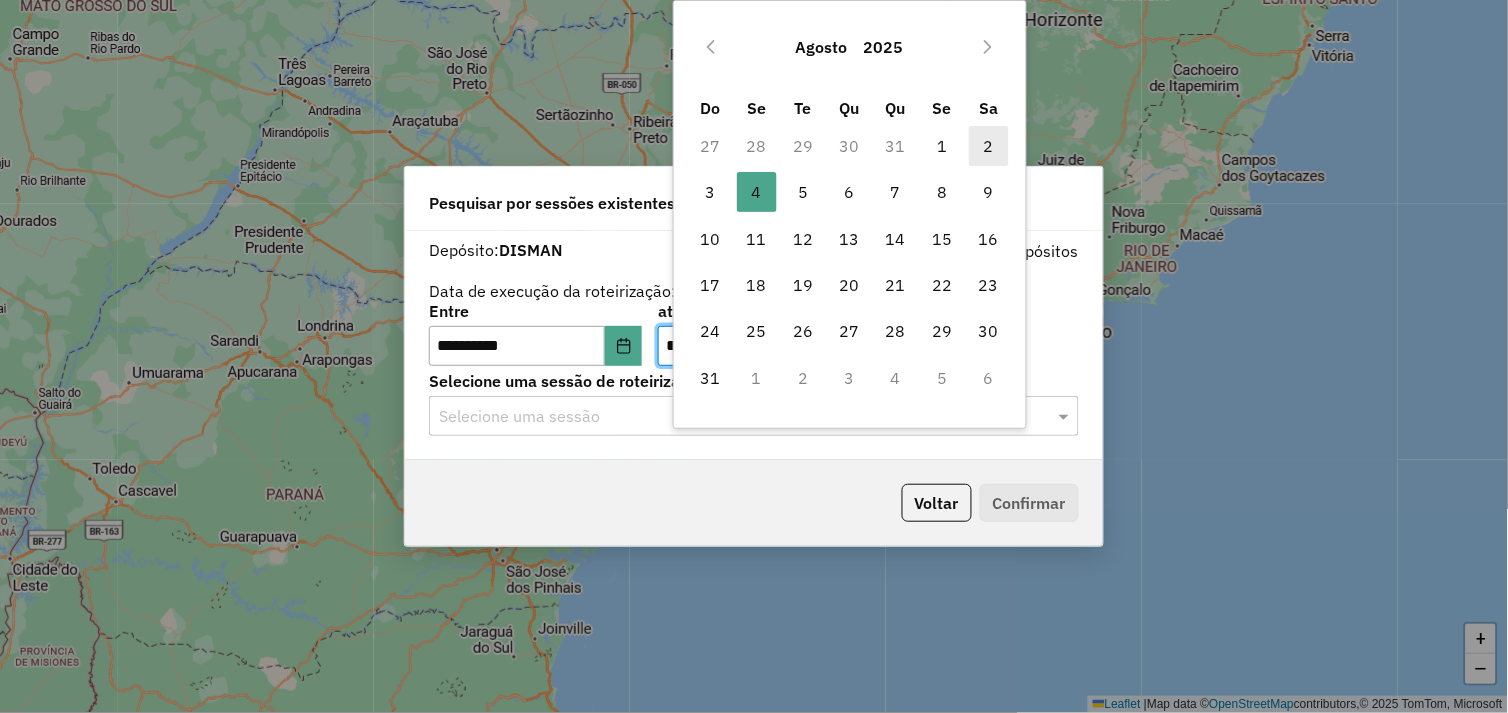 click on "2" at bounding box center (989, 146) 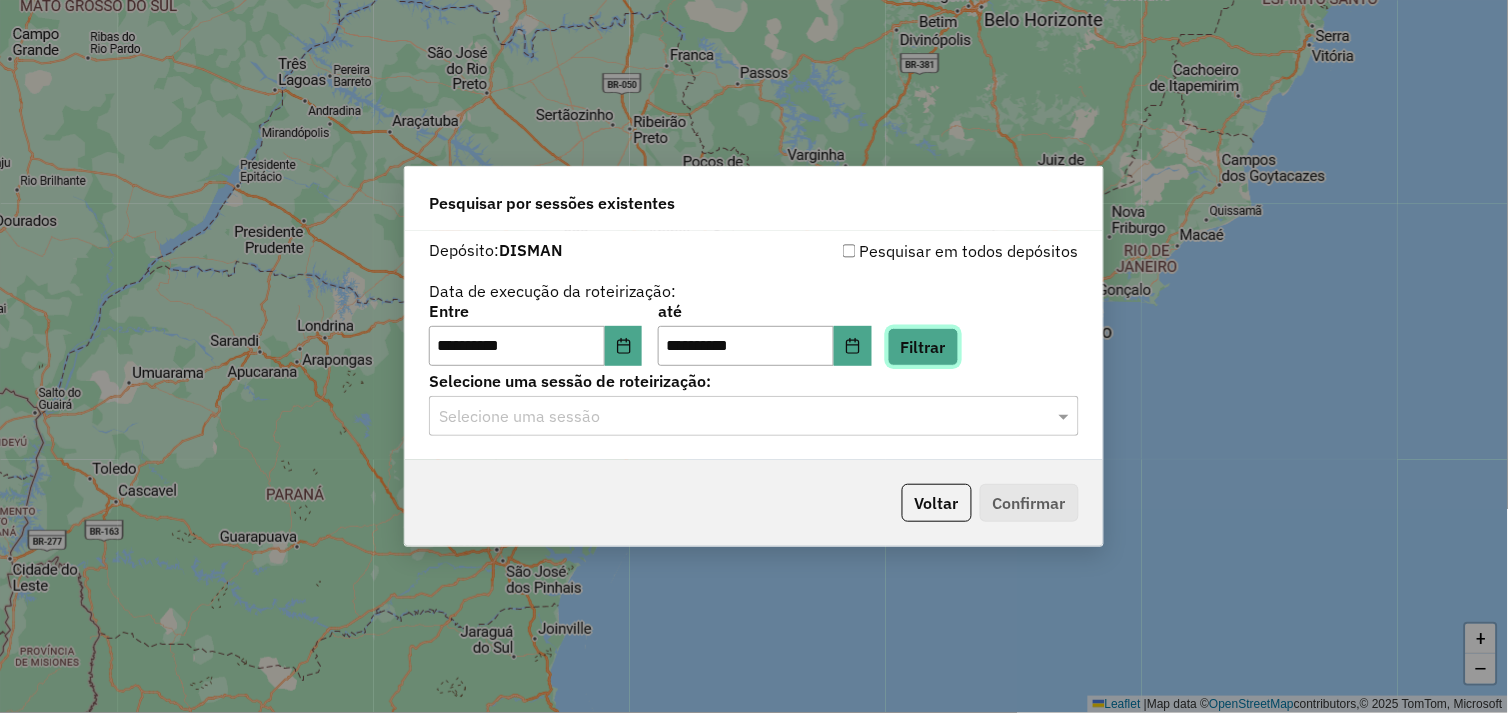click on "Filtrar" 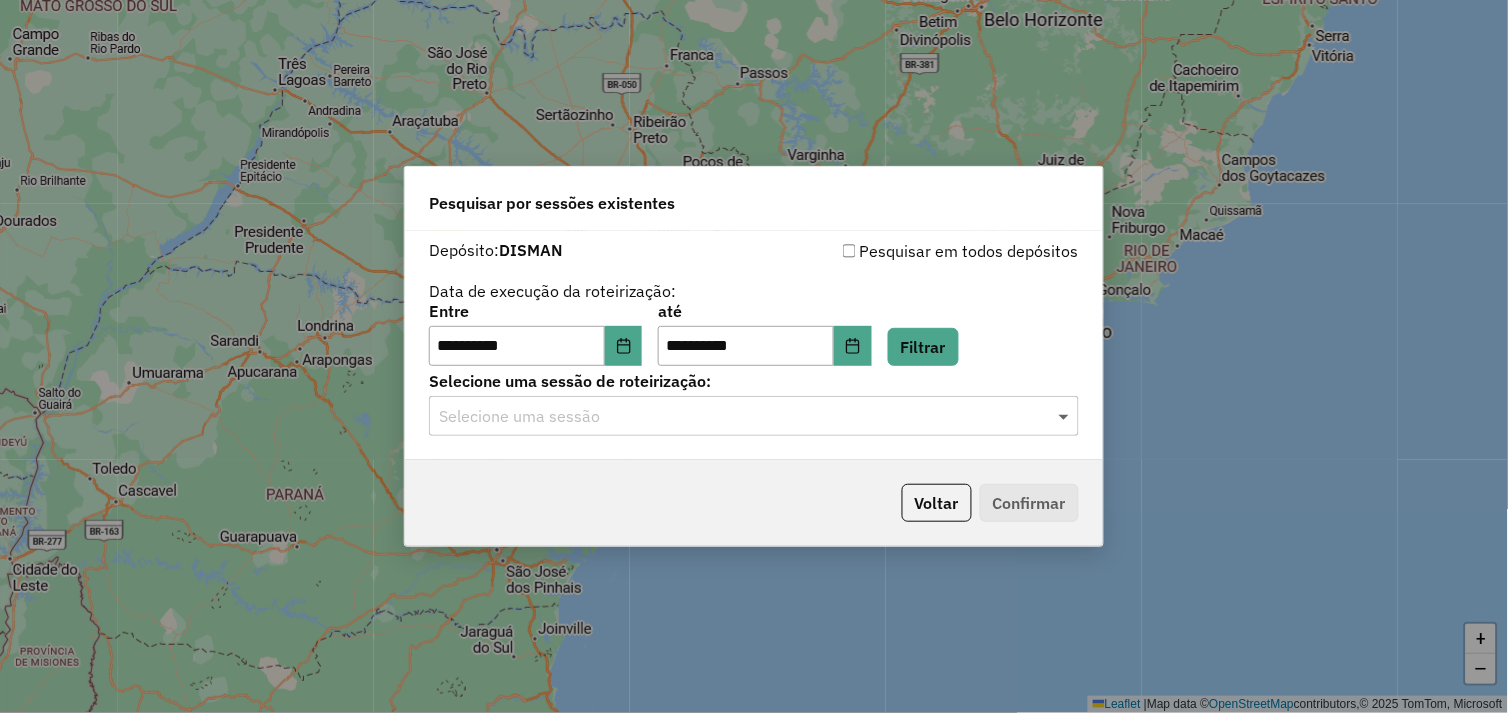 click 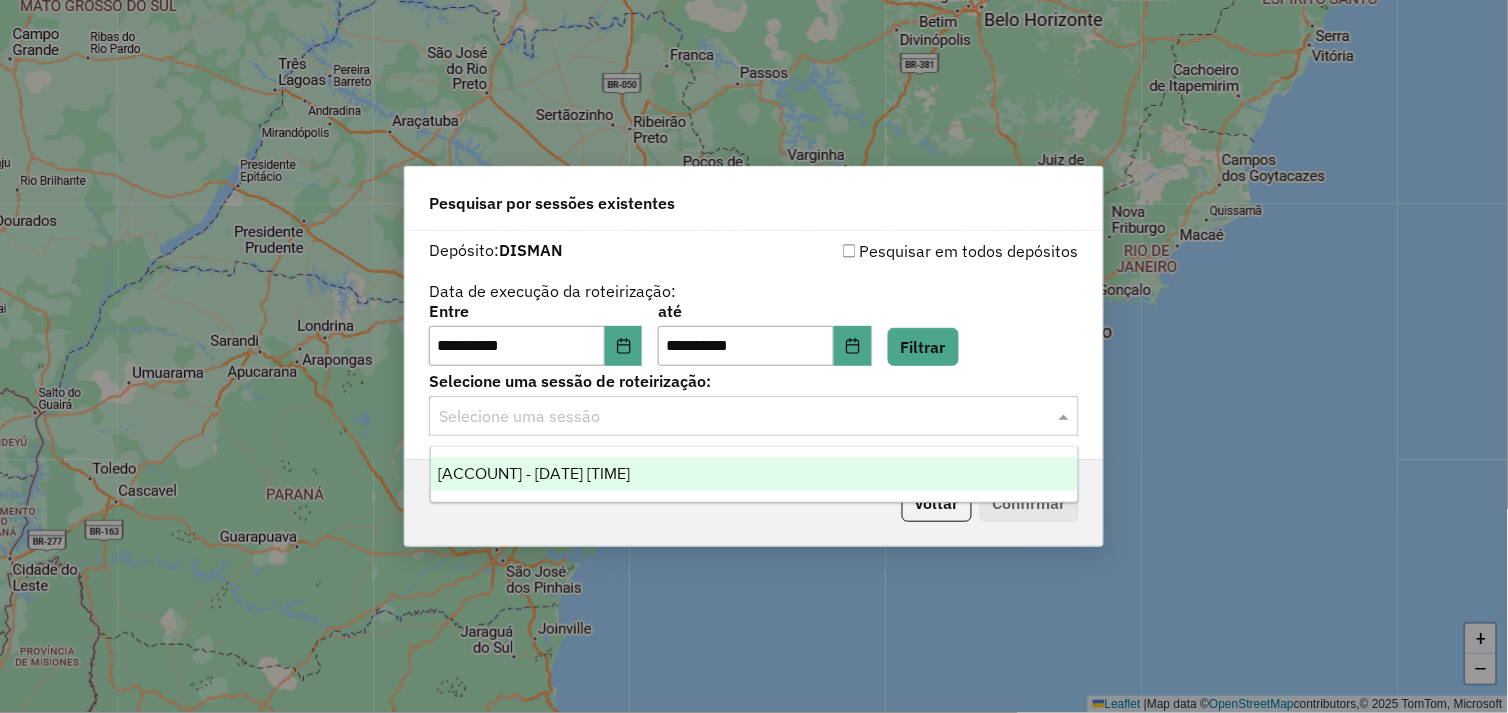 click on "973684 - 02/08/2025 17:01" at bounding box center (755, 474) 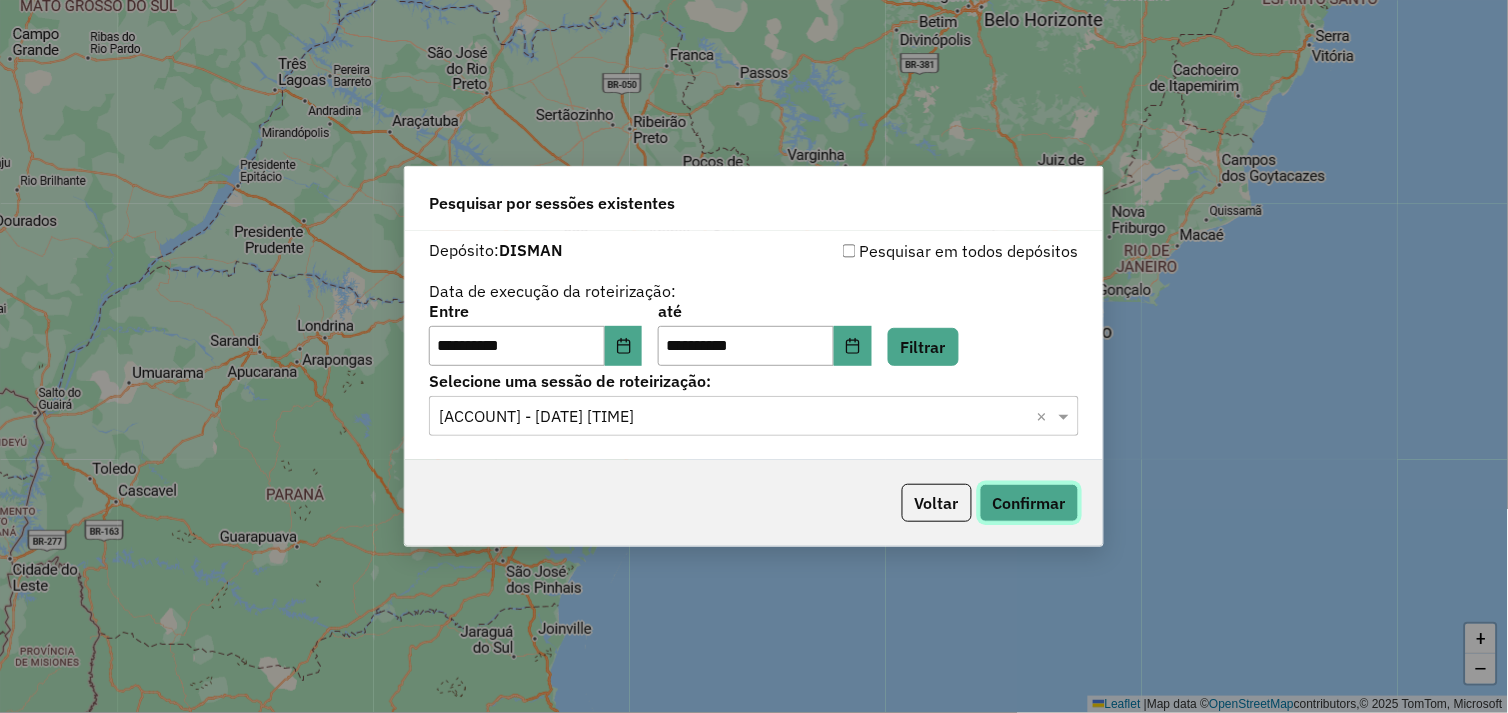 click on "Confirmar" 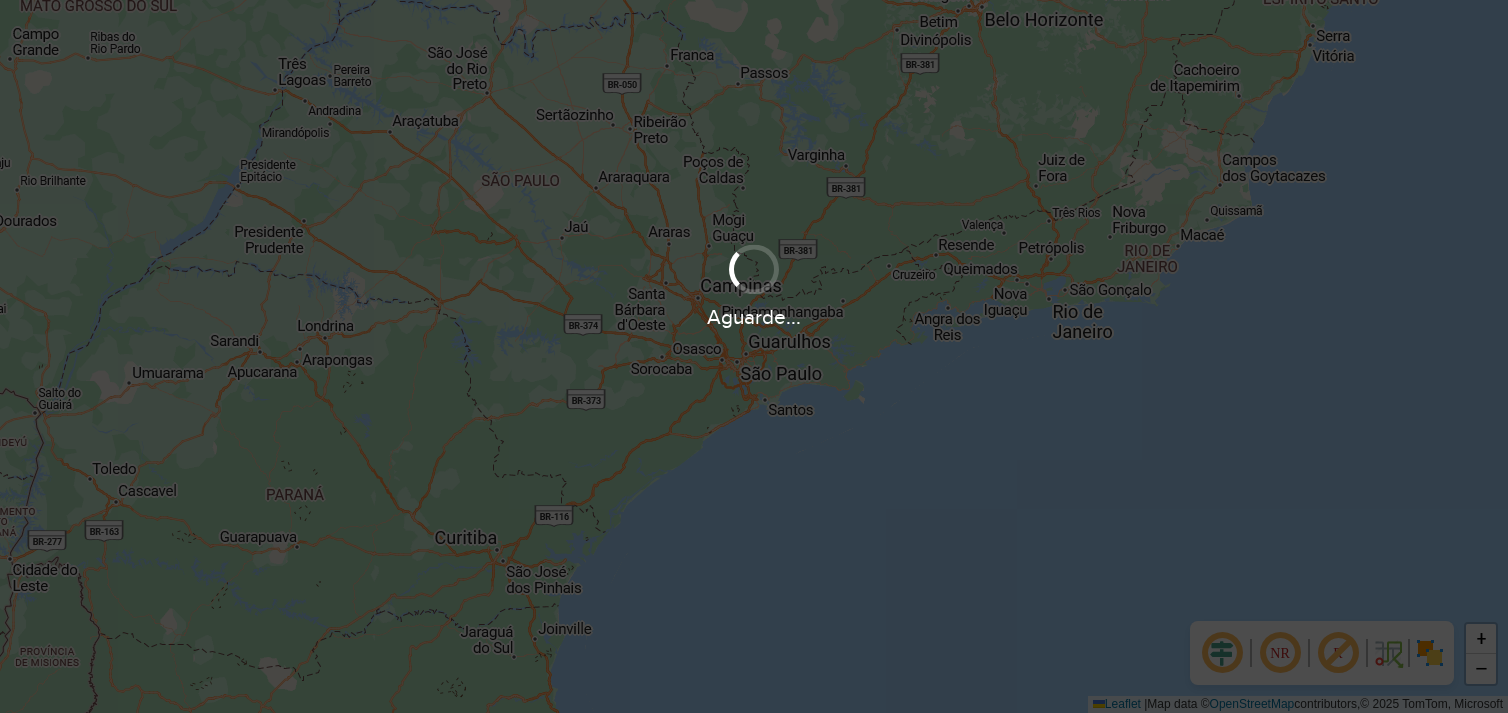 scroll, scrollTop: 0, scrollLeft: 0, axis: both 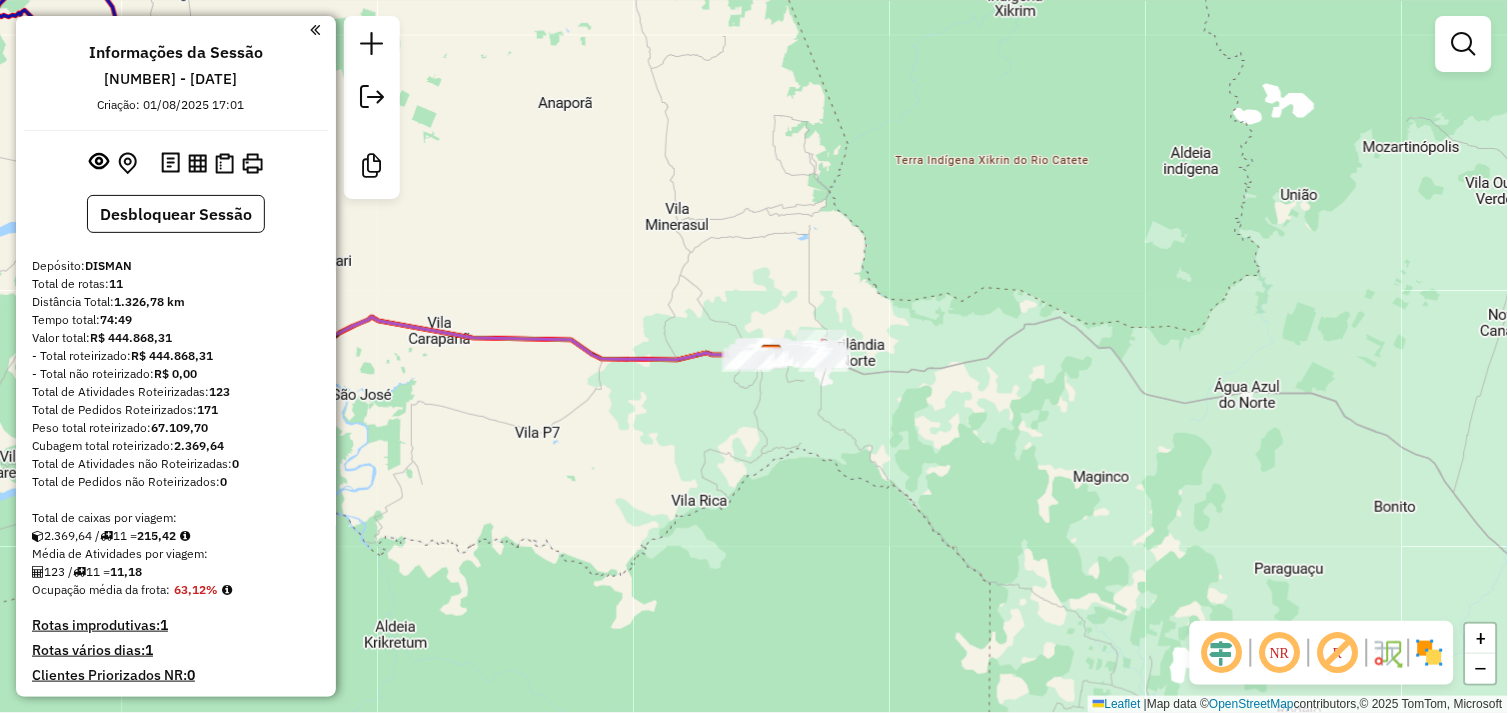 drag, startPoint x: 661, startPoint y: 212, endPoint x: 825, endPoint y: 207, distance: 164.0762 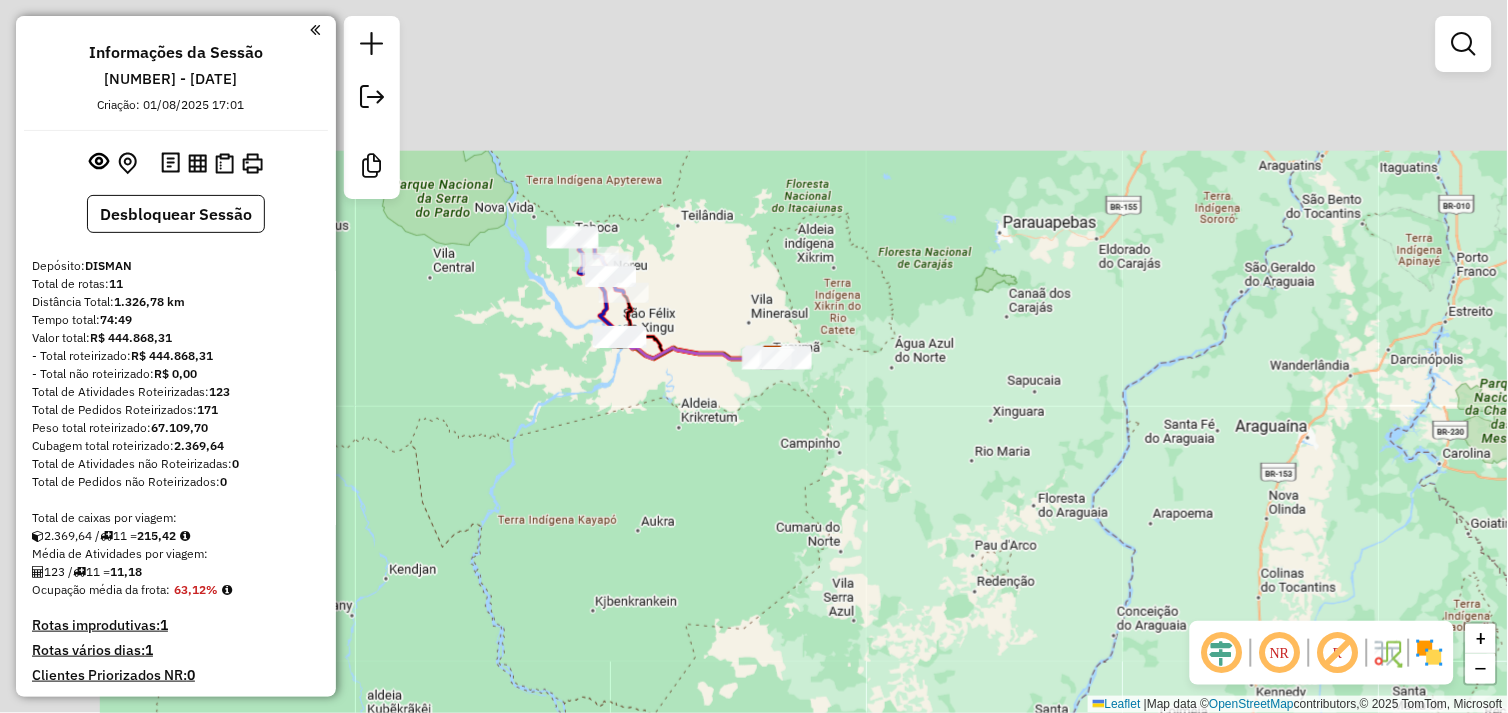 drag, startPoint x: 650, startPoint y: 282, endPoint x: 806, endPoint y: 468, distance: 242.75914 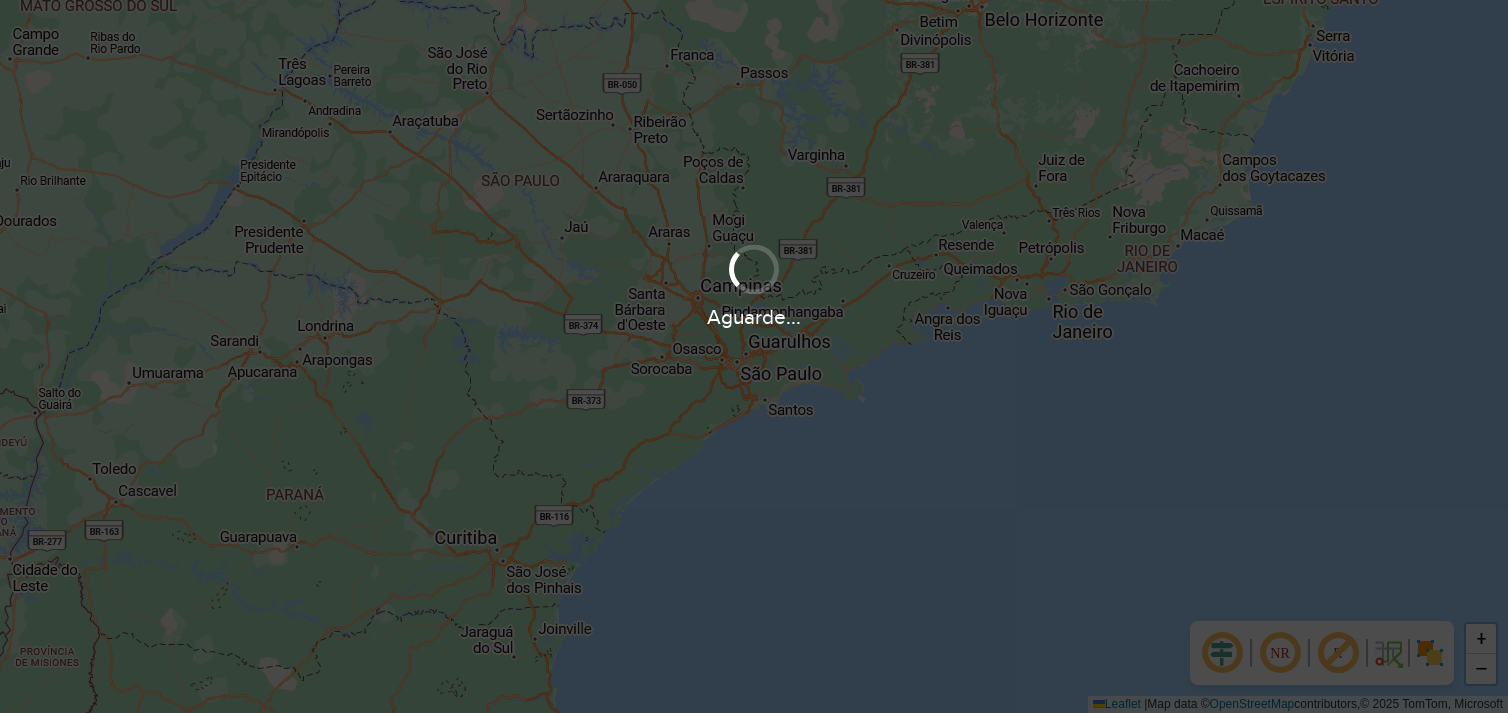 scroll, scrollTop: 0, scrollLeft: 0, axis: both 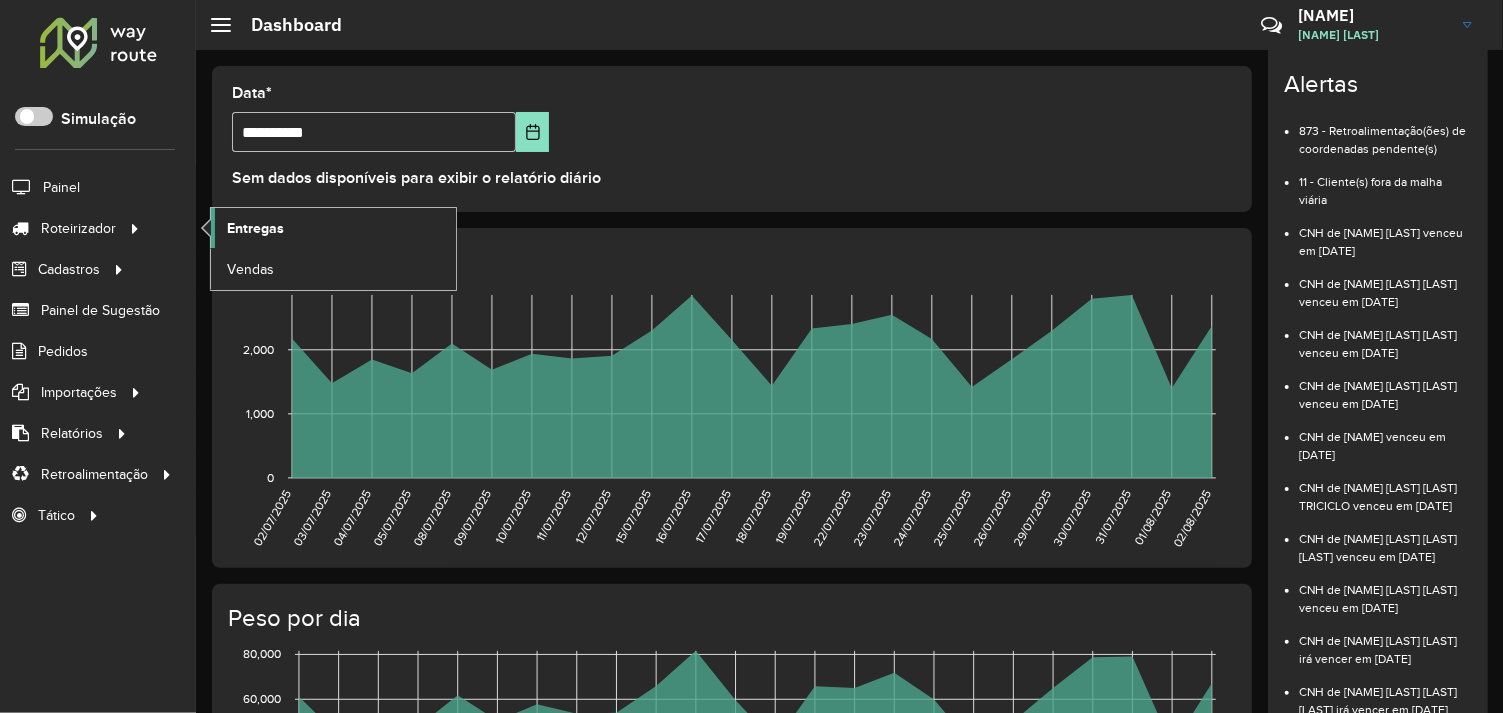 click on "Entregas" 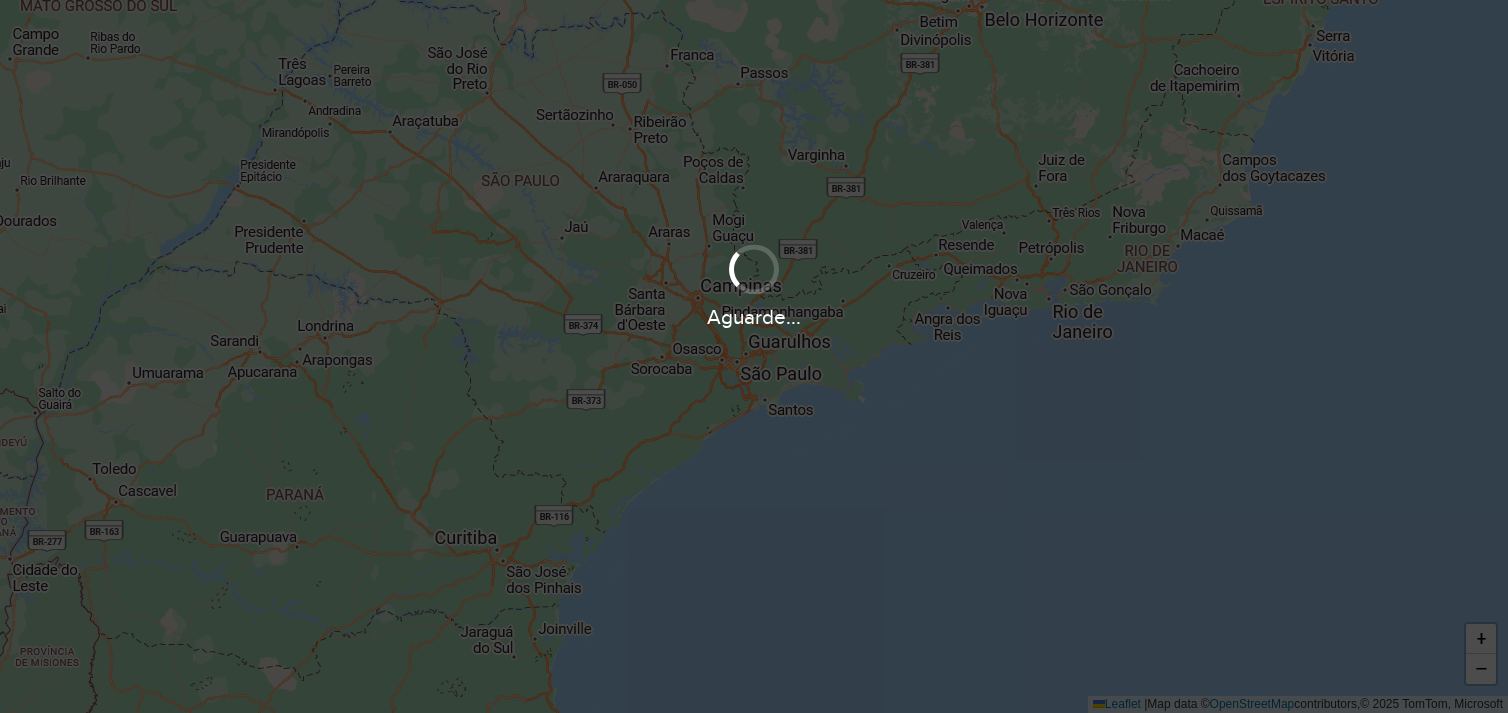 scroll, scrollTop: 0, scrollLeft: 0, axis: both 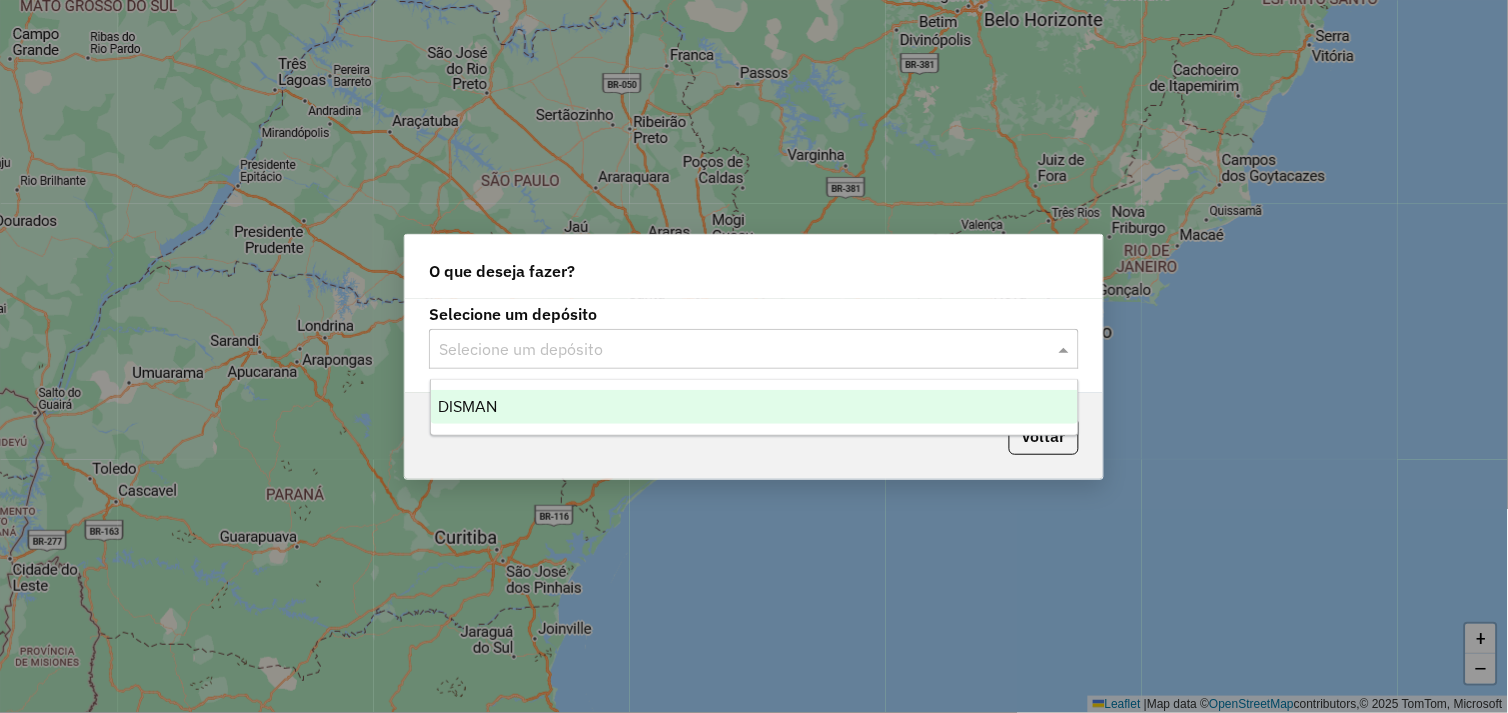 drag, startPoint x: 1068, startPoint y: 346, endPoint x: 950, endPoint y: 356, distance: 118.42297 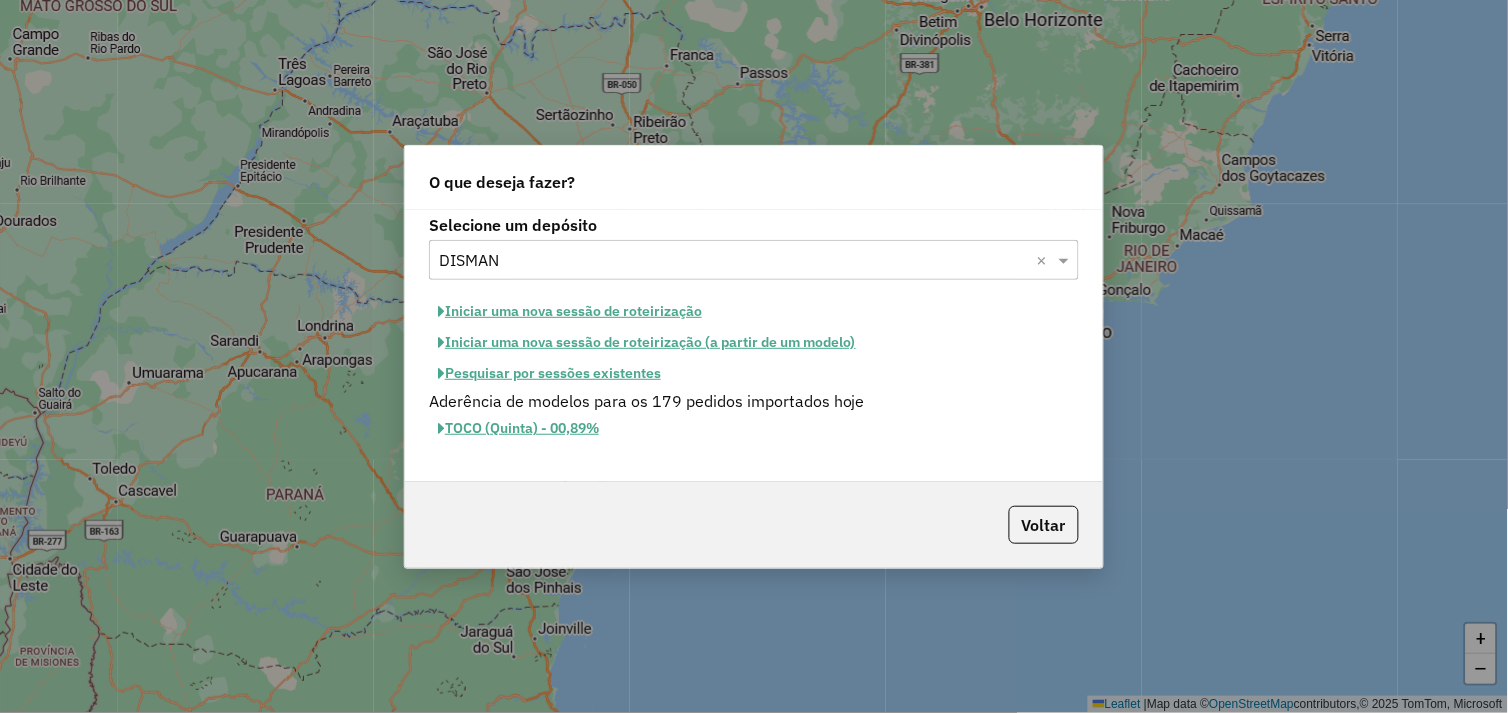 click on "Iniciar uma nova sessão de roteirização" 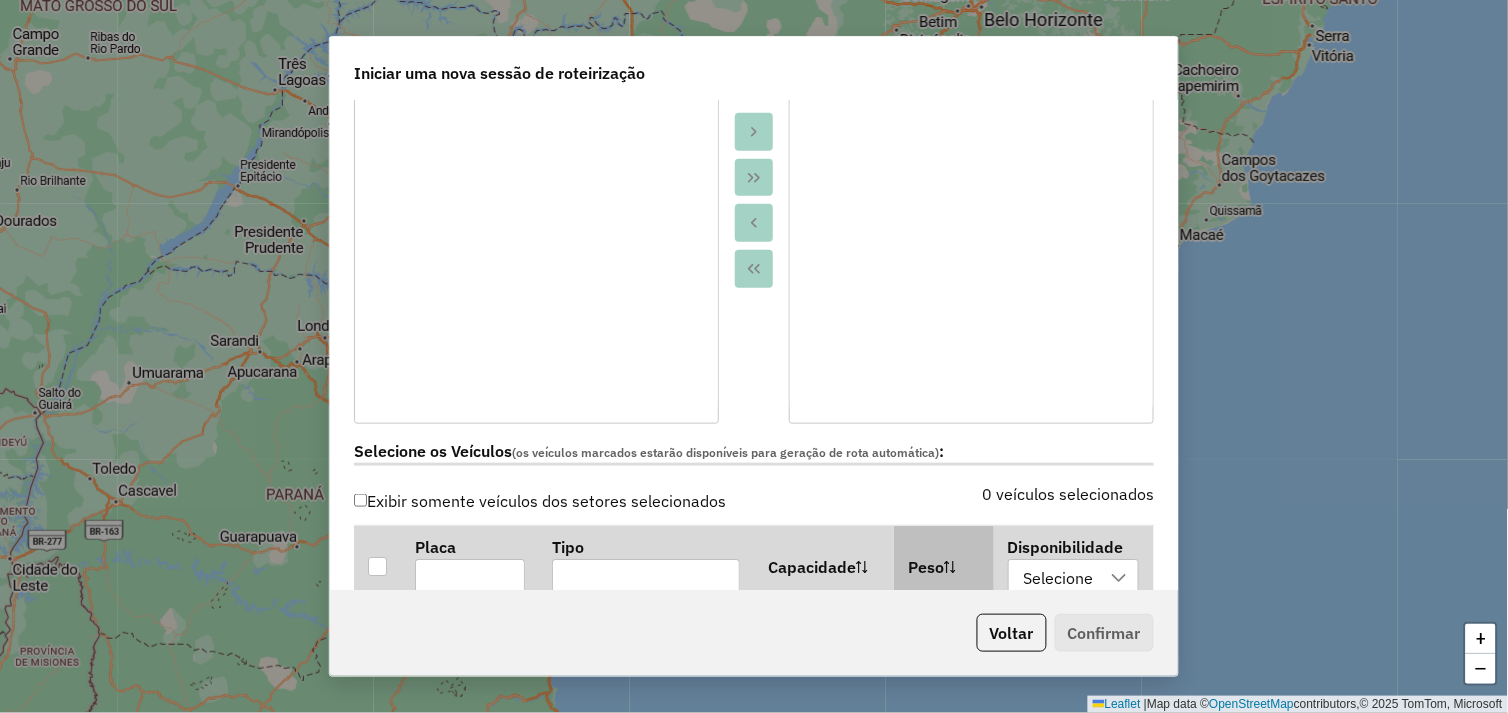 scroll, scrollTop: 444, scrollLeft: 0, axis: vertical 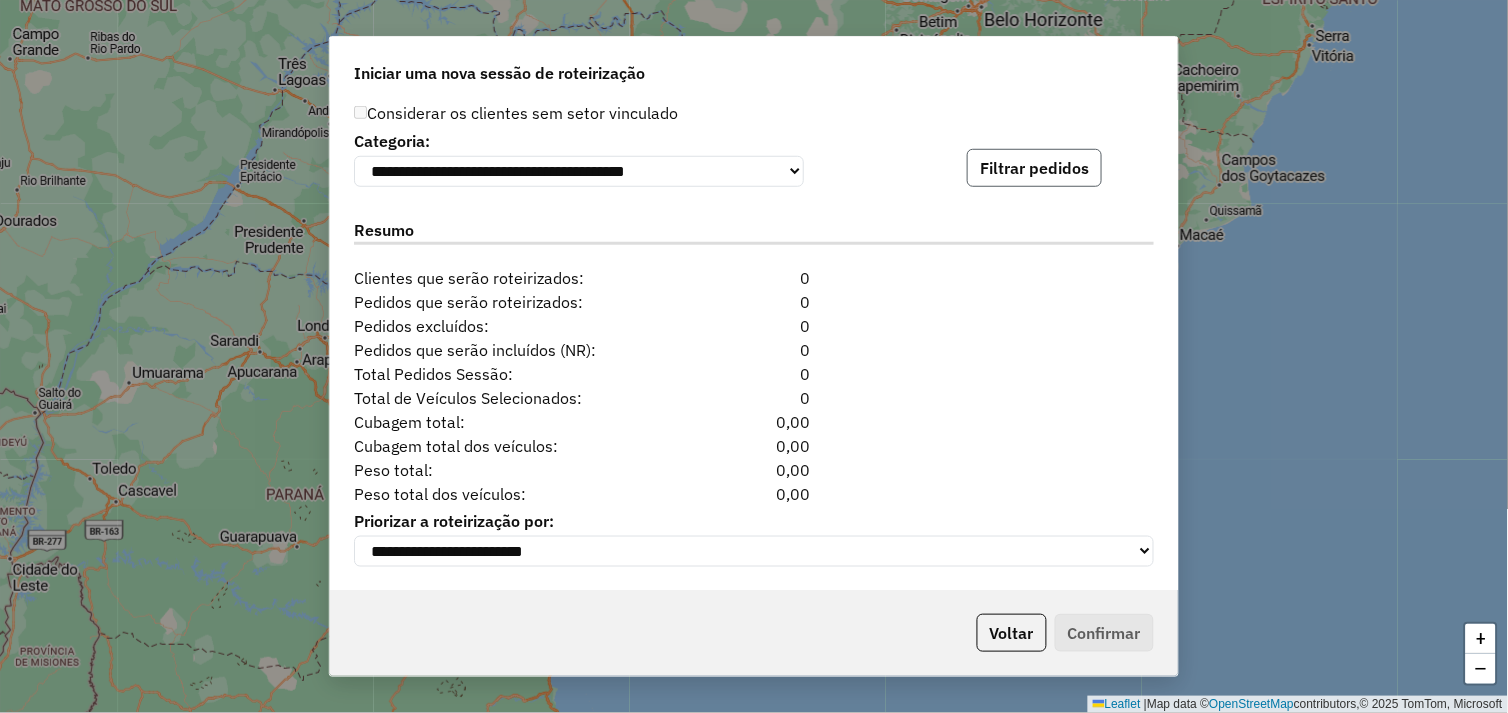 click on "Filtrar pedidos" 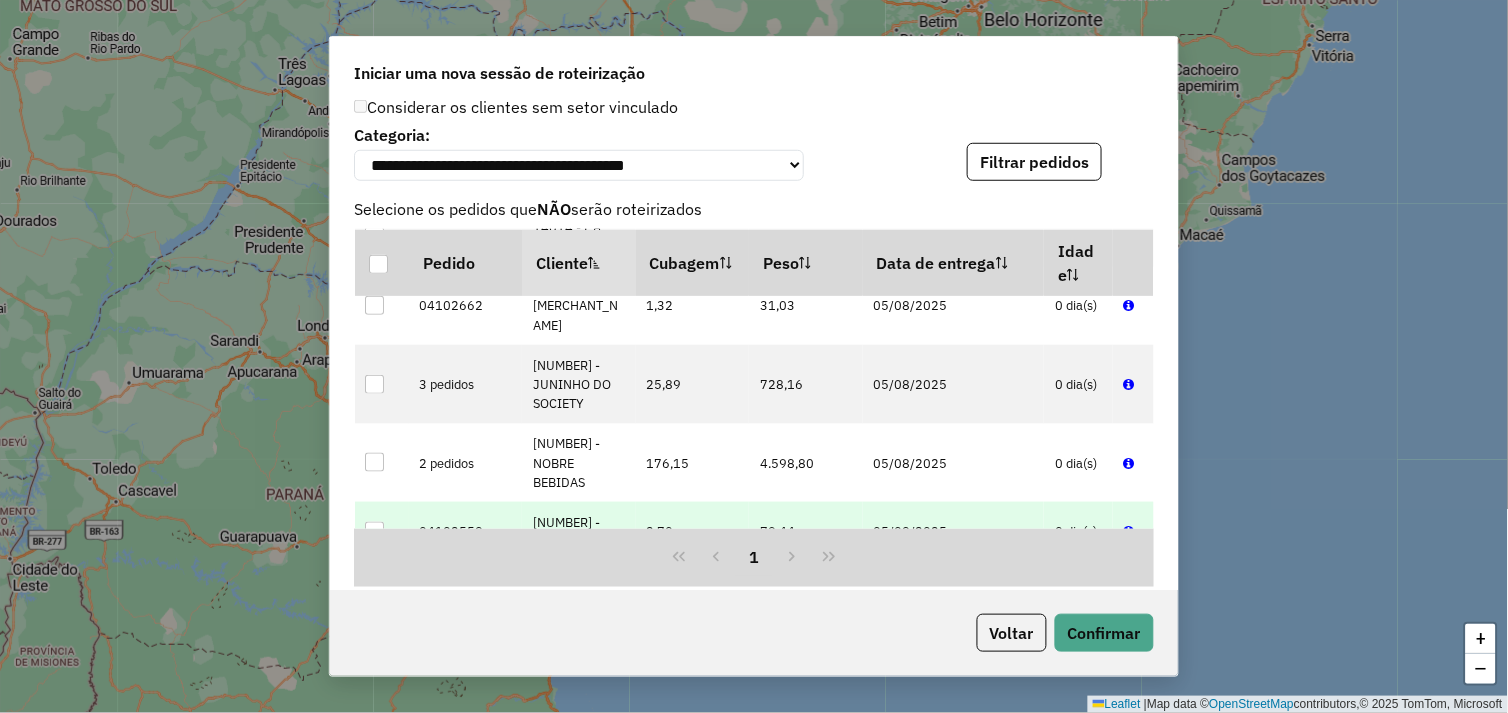 scroll, scrollTop: 555, scrollLeft: 0, axis: vertical 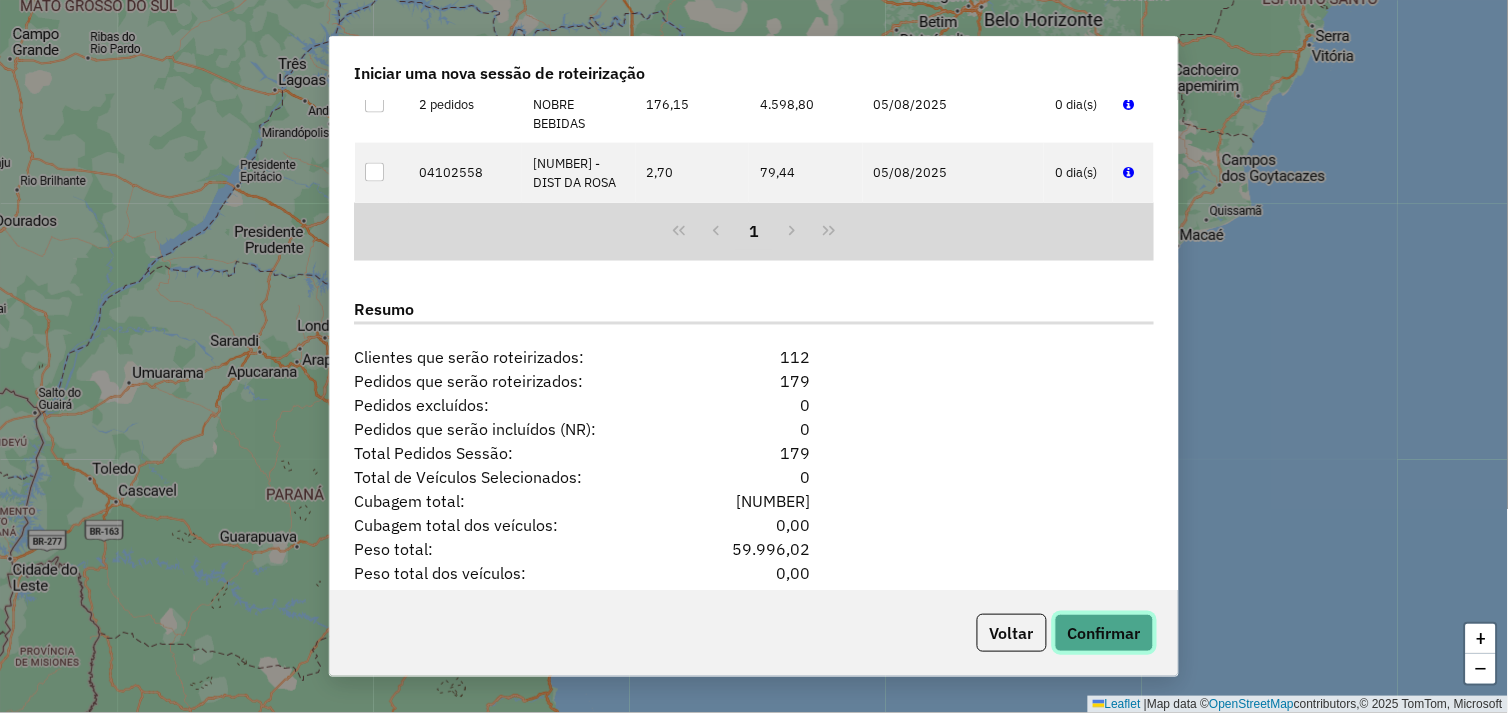 click on "Confirmar" 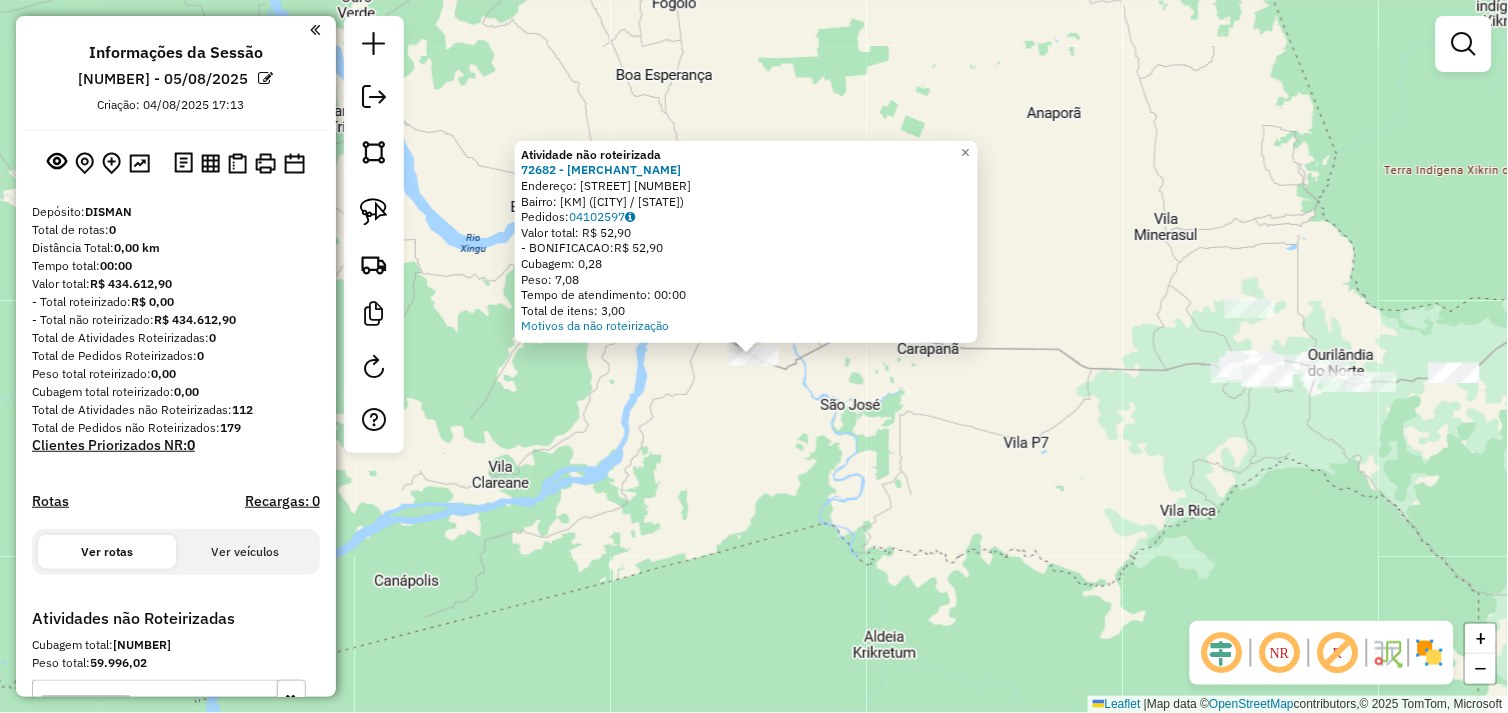 drag, startPoint x: 706, startPoint y: 394, endPoint x: 747, endPoint y: 398, distance: 41.19466 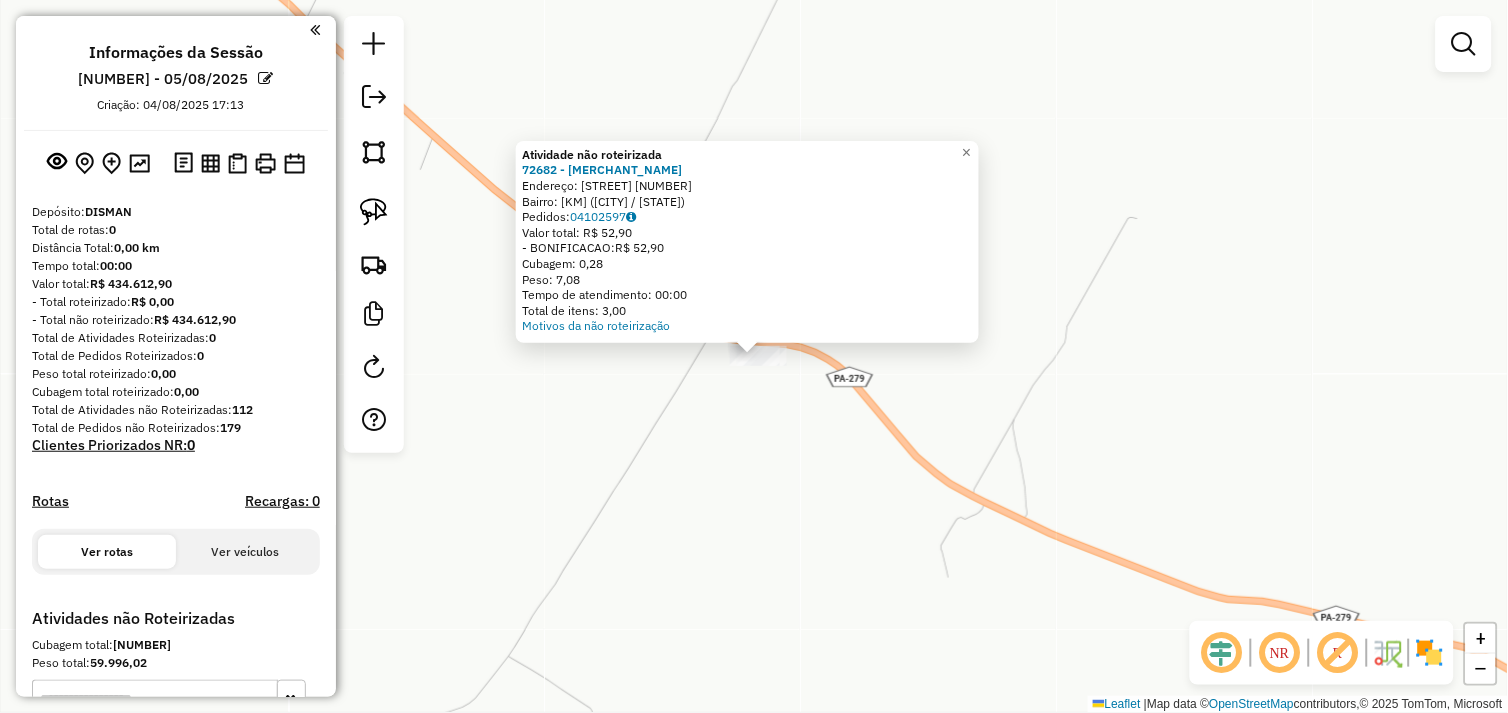 click on "Atividade não roteirizada 72682 - MERCEARIA BRANDaO  Endereço:  PA-279 SN   Bairro: KM 23 (SAO FELIX DO XINGU / PA)   Pedidos:  04102597   Valor total: R$ 52,90   - BONIFICACAO:  R$ 52,90   Cubagem: 0,28   Peso: 7,08   Tempo de atendimento: 00:00   Total de itens: 3,00  Motivos da não roteirização × Janela de atendimento Grade de atendimento Capacidade Transportadoras Veículos Cliente Pedidos  Rotas Selecione os dias de semana para filtrar as janelas de atendimento  Seg   Ter   Qua   Qui   Sex   Sáb   Dom  Informe o período da janela de atendimento: De: Até:  Filtrar exatamente a janela do cliente  Considerar janela de atendimento padrão  Selecione os dias de semana para filtrar as grades de atendimento  Seg   Ter   Qua   Qui   Sex   Sáb   Dom   Considerar clientes sem dia de atendimento cadastrado  Clientes fora do dia de atendimento selecionado Filtrar as atividades entre os valores definidos abaixo:  Peso mínimo:   Peso máximo:   Cubagem mínima:   Cubagem máxima:   De:   Até:   De:  Nome:" 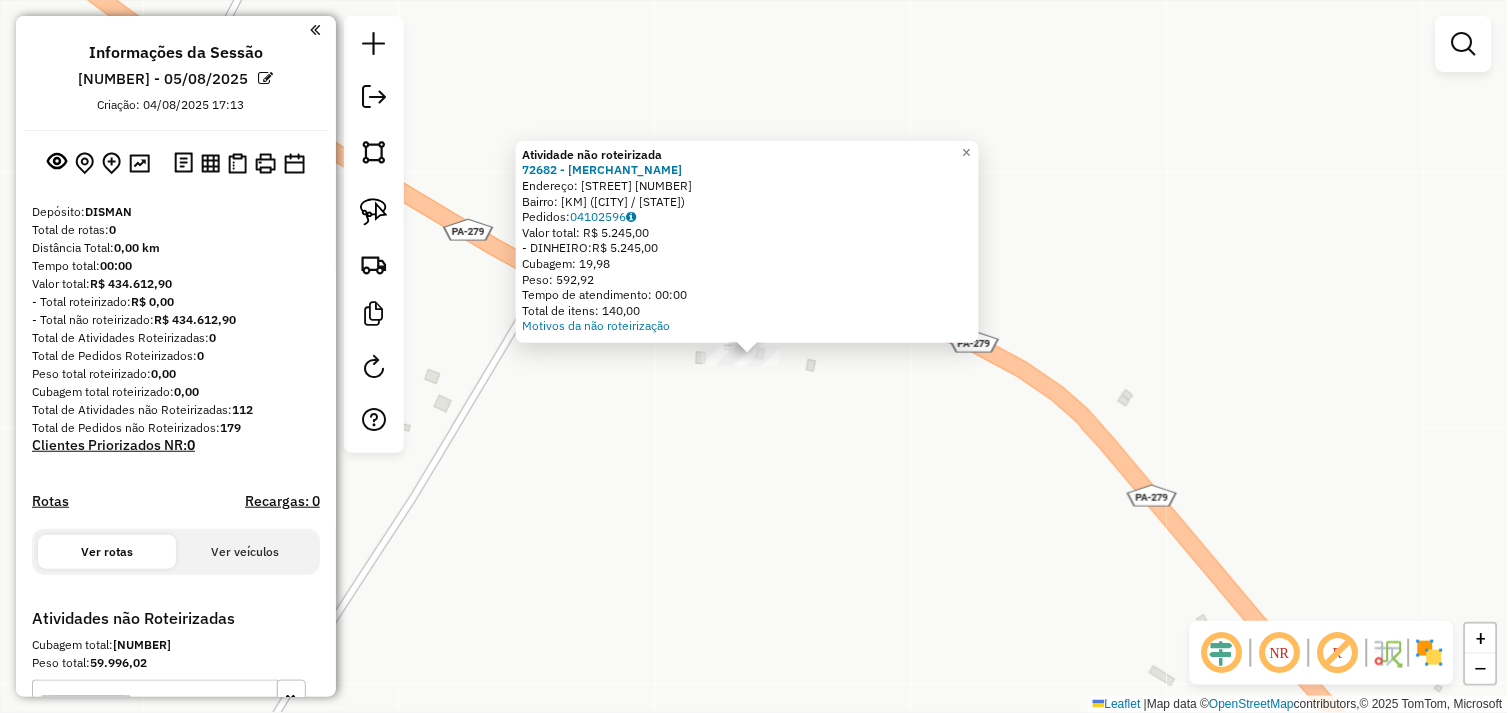 click on "Atividade não roteirizada 72682 - MERCEARIA BRANDaO  Endereço:  PA-279 SN   Bairro: KM 23 (SAO FELIX DO XINGU / PA)   Pedidos:  04102596   Valor total: R$ 5.245,00   - DINHEIRO:  R$ 5.245,00   Cubagem: 19,98   Peso: 592,92   Tempo de atendimento: 00:00   Total de itens: 140,00  Motivos da não roteirização × Janela de atendimento Grade de atendimento Capacidade Transportadoras Veículos Cliente Pedidos  Rotas Selecione os dias de semana para filtrar as janelas de atendimento  Seg   Ter   Qua   Qui   Sex   Sáb   Dom  Informe o período da janela de atendimento: De: Até:  Filtrar exatamente a janela do cliente  Considerar janela de atendimento padrão  Selecione os dias de semana para filtrar as grades de atendimento  Seg   Ter   Qua   Qui   Sex   Sáb   Dom   Considerar clientes sem dia de atendimento cadastrado  Clientes fora do dia de atendimento selecionado Filtrar as atividades entre os valores definidos abaixo:  Peso mínimo:   Peso máximo:   Cubagem mínima:   Cubagem máxima:   De:   Até:  De:" 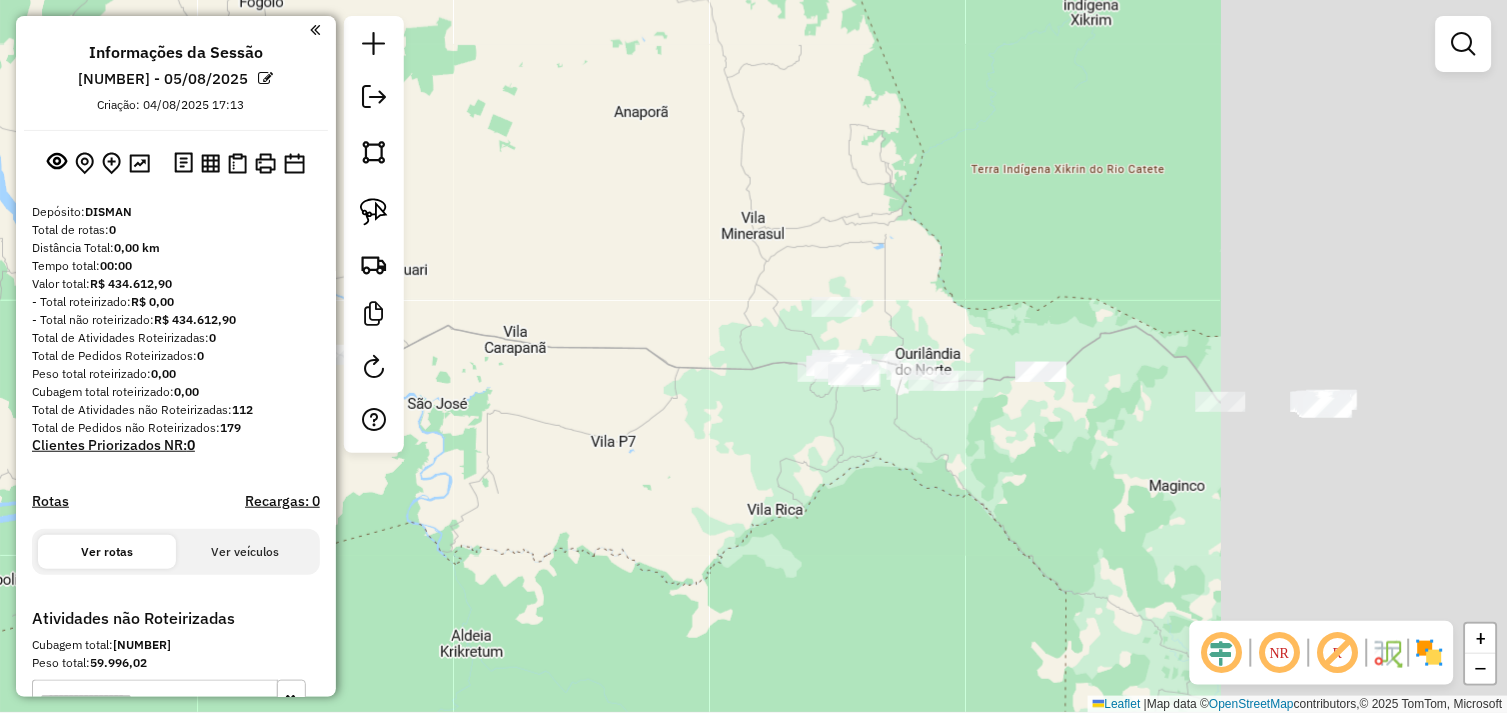 drag, startPoint x: 1205, startPoint y: 520, endPoint x: 793, endPoint y: 484, distance: 413.56982 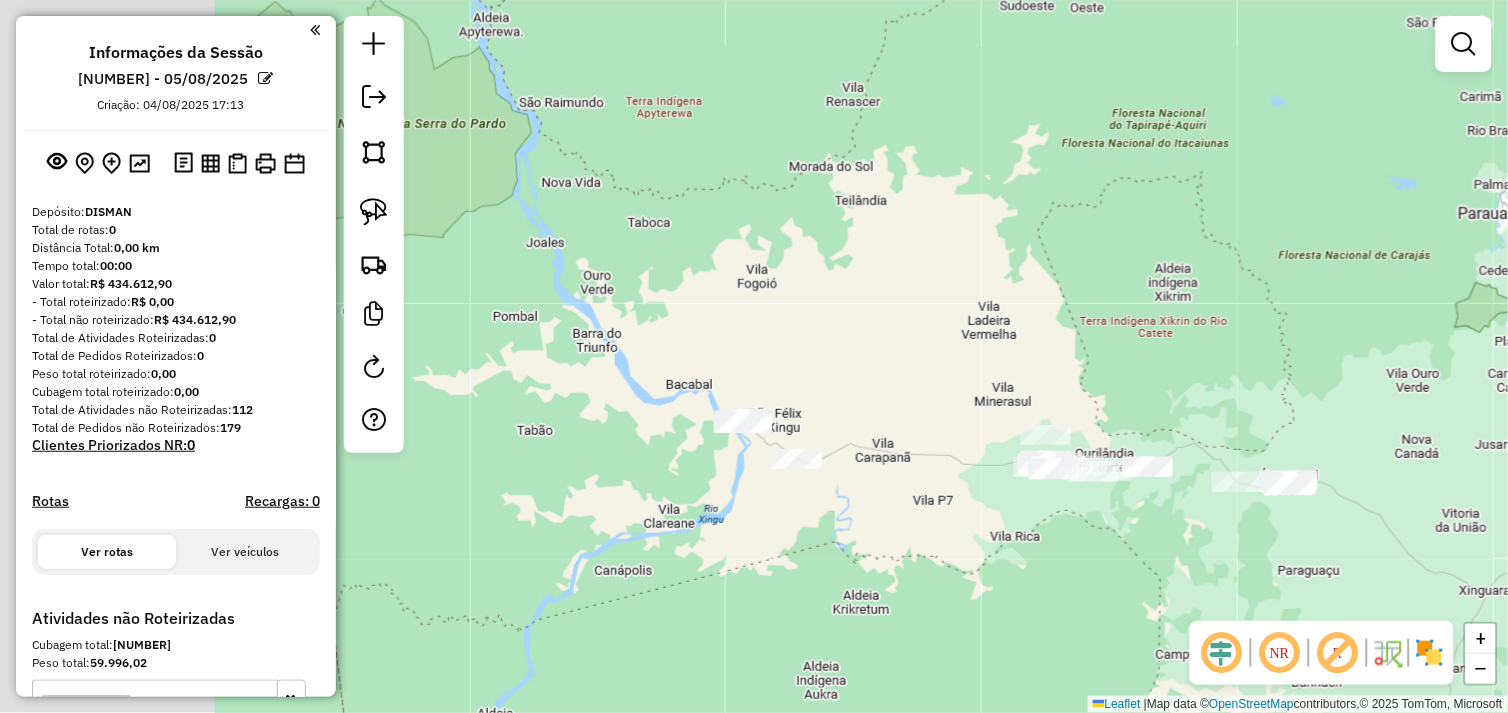 drag, startPoint x: 685, startPoint y: 516, endPoint x: 913, endPoint y: 558, distance: 231.83615 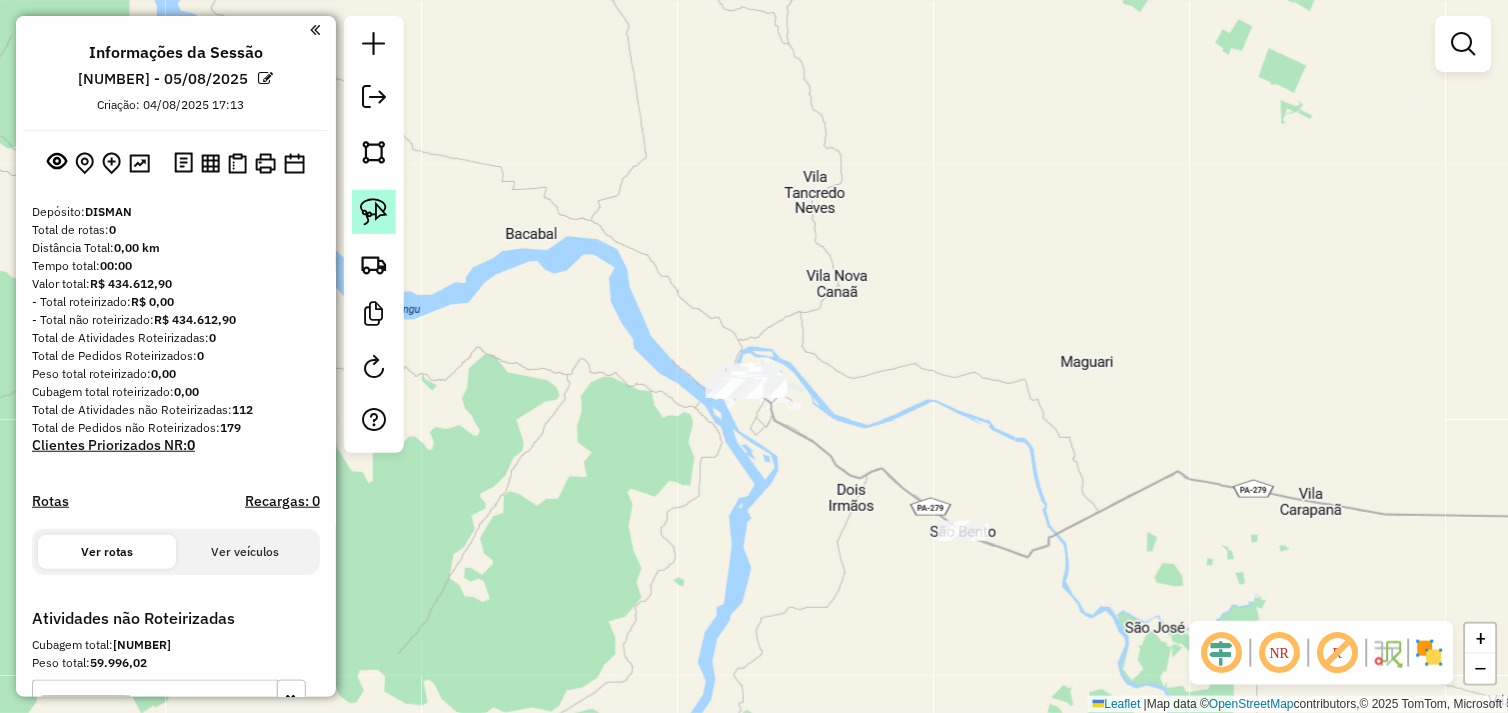 click 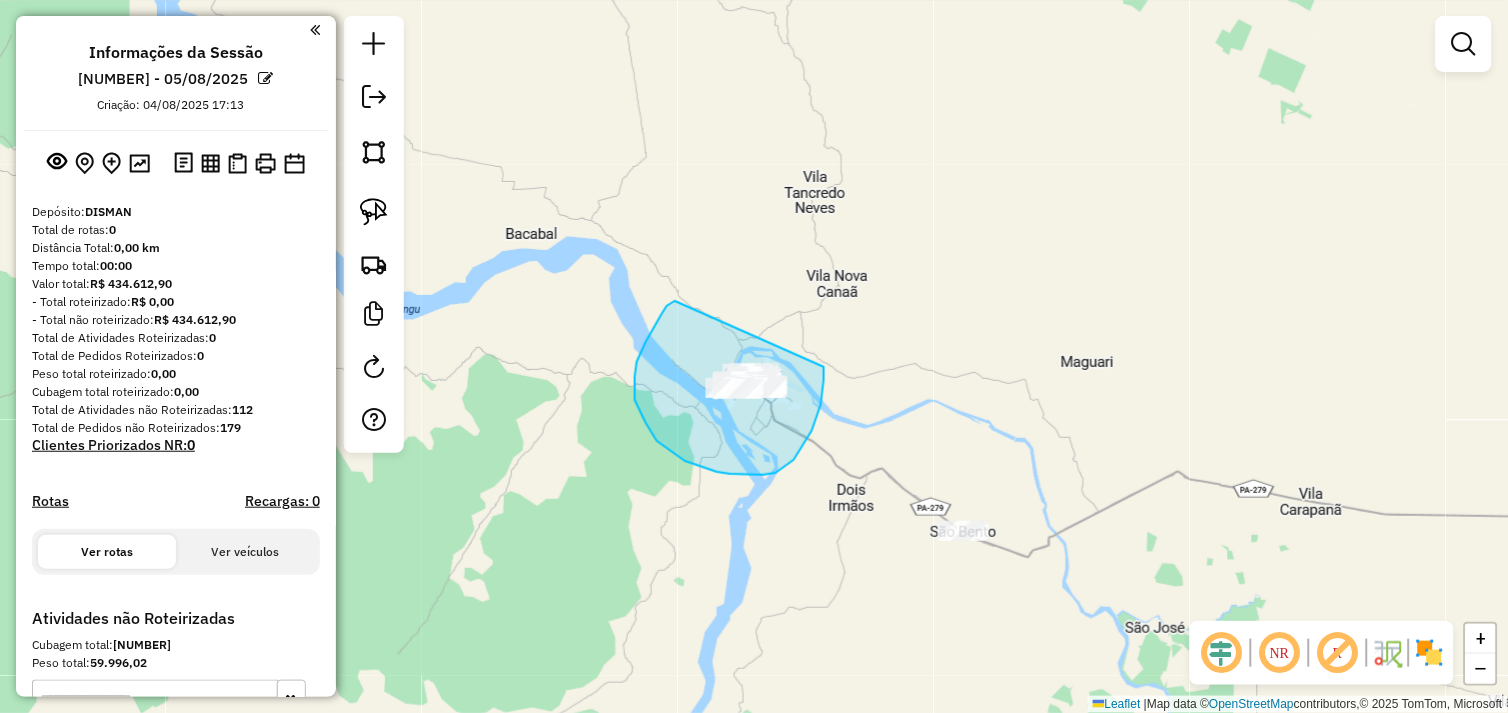 drag, startPoint x: 667, startPoint y: 306, endPoint x: 812, endPoint y: 362, distance: 155.4381 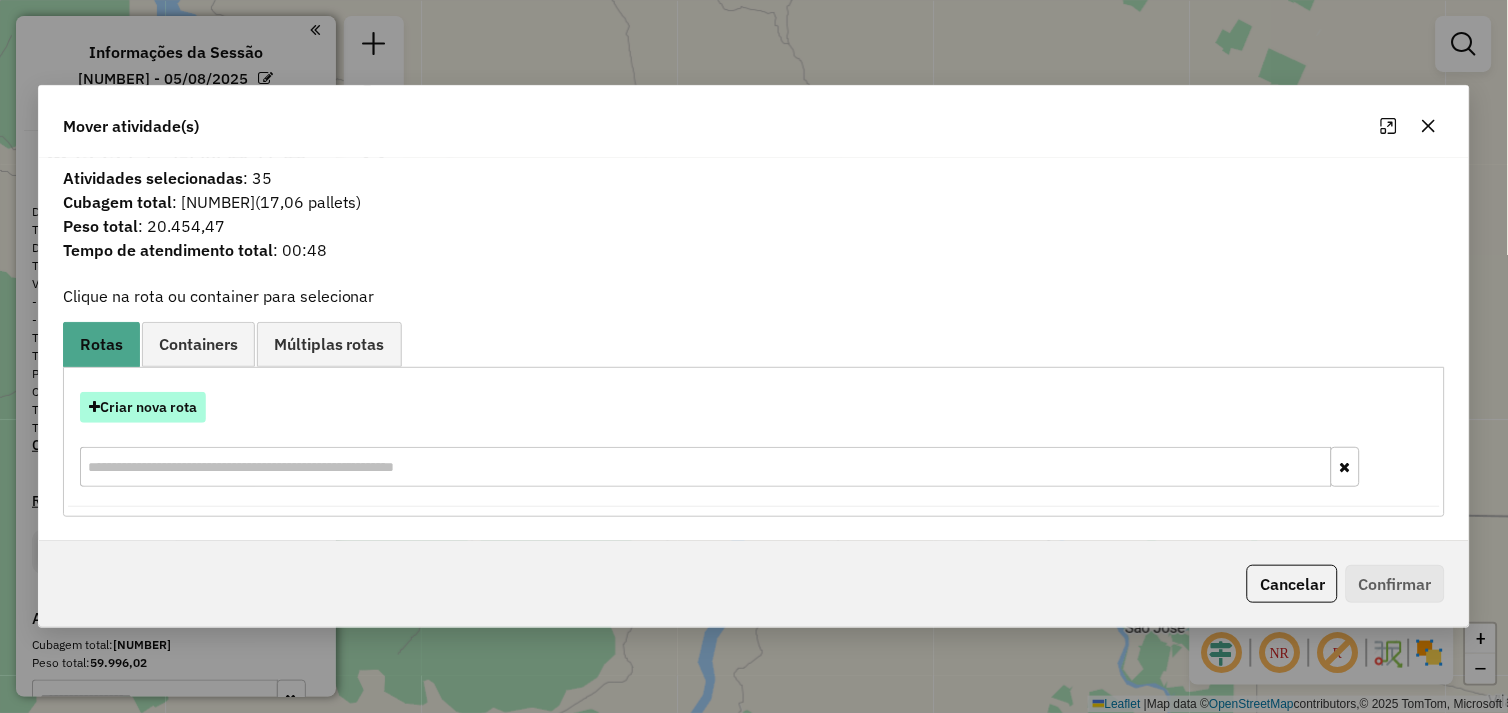 click on "Criar nova rota" at bounding box center (143, 407) 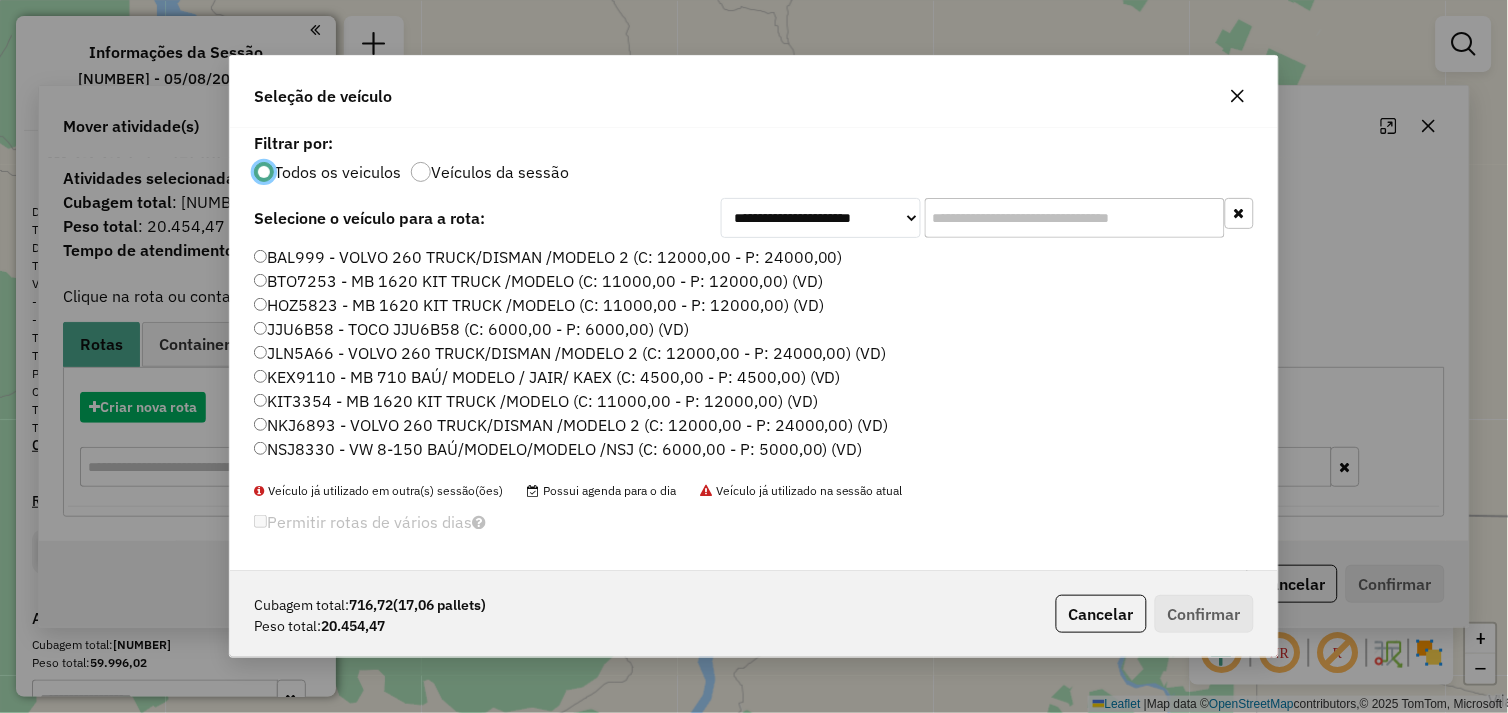 scroll, scrollTop: 11, scrollLeft: 5, axis: both 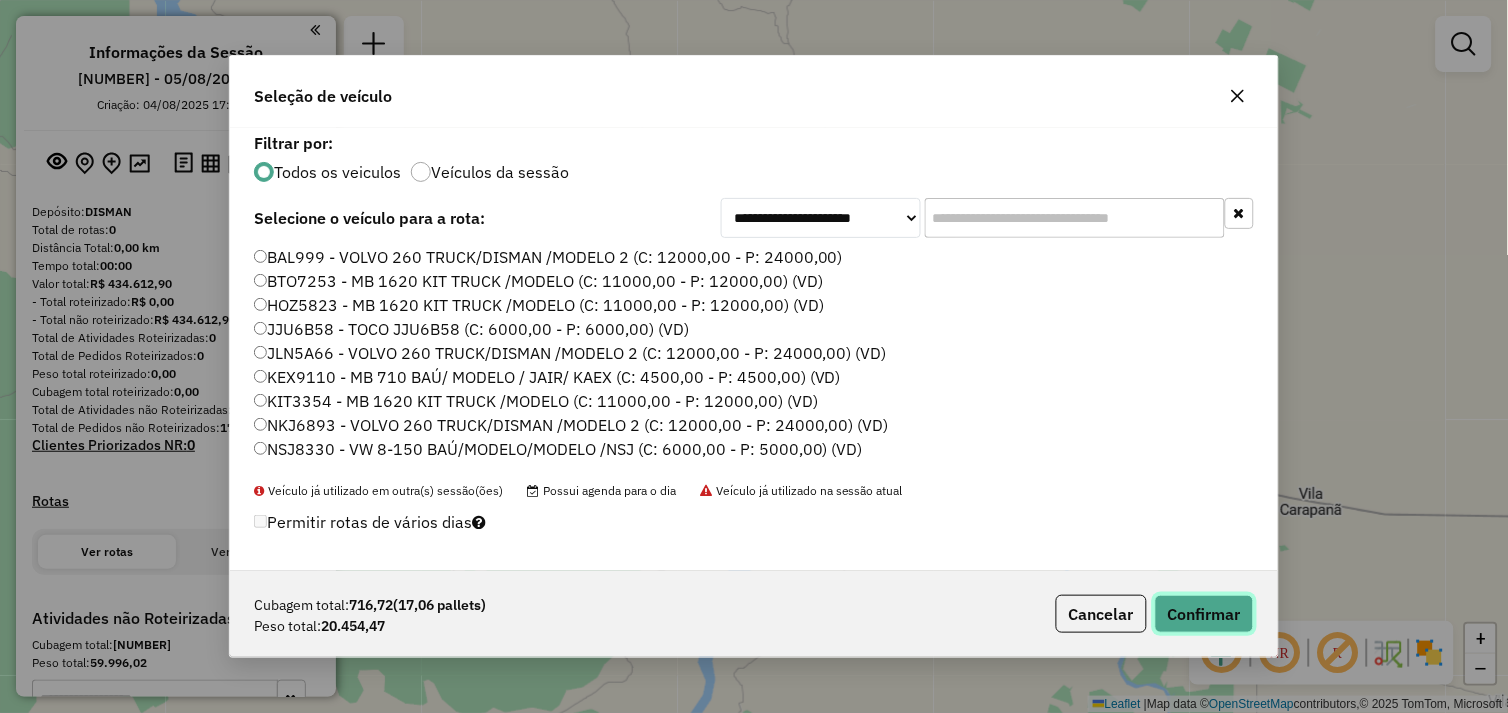 click on "Confirmar" 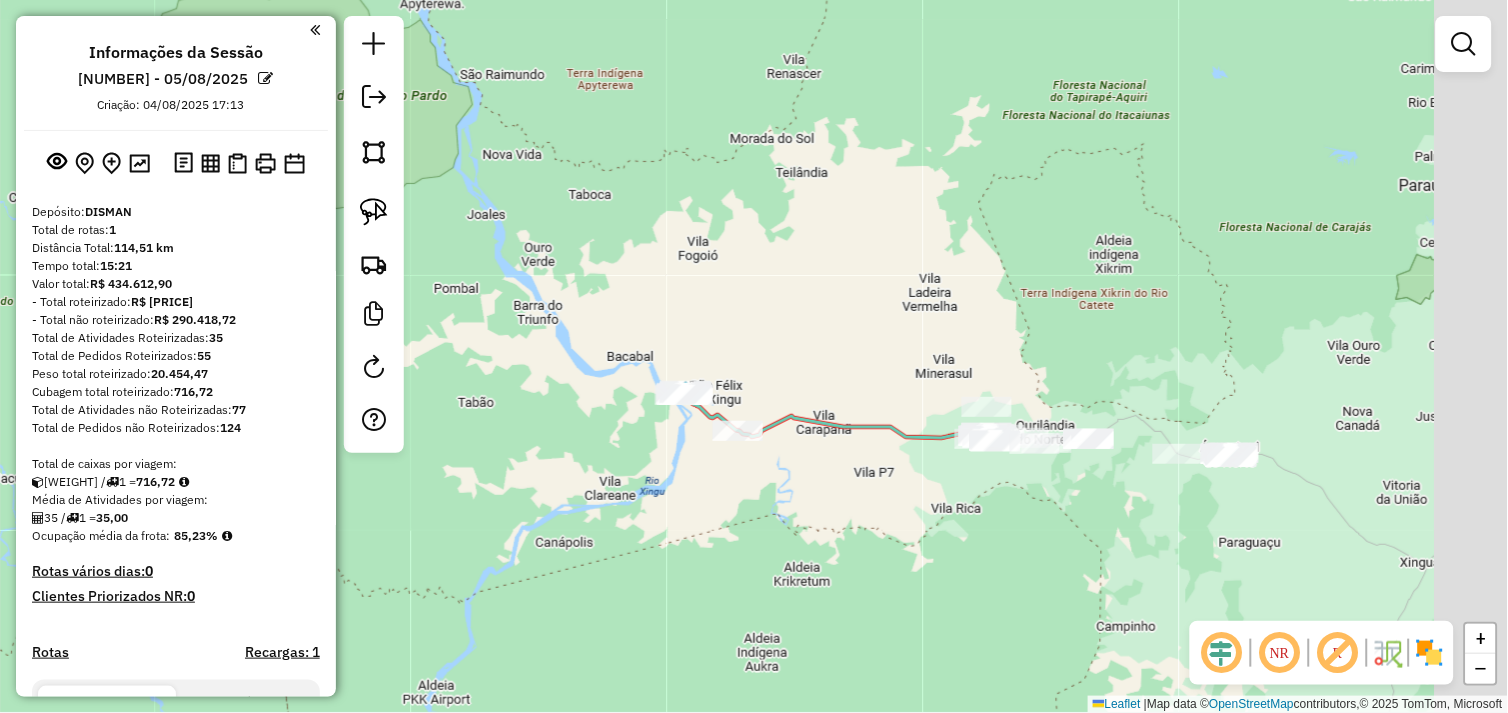 drag, startPoint x: 885, startPoint y: 502, endPoint x: 860, endPoint y: 491, distance: 27.313 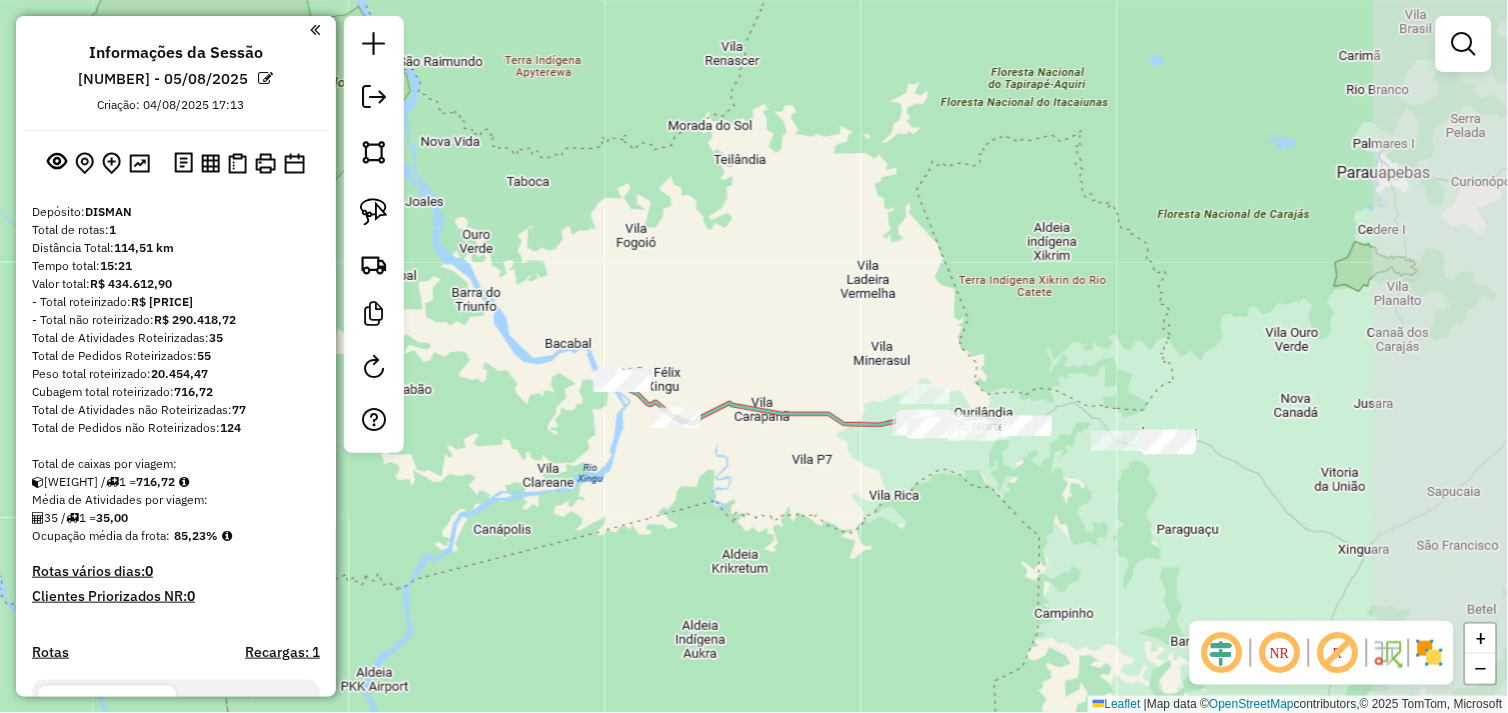 drag, startPoint x: 901, startPoint y: 487, endPoint x: 805, endPoint y: 488, distance: 96.00521 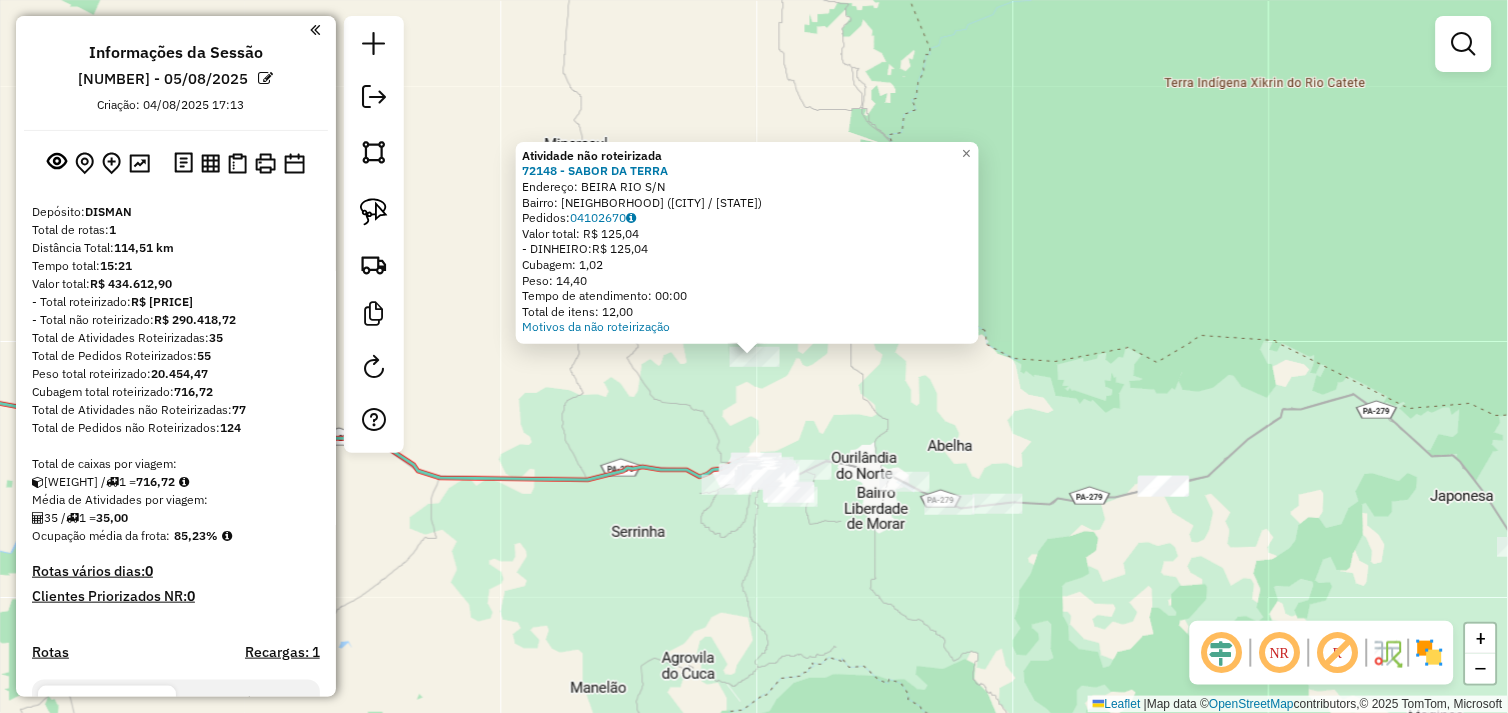 click on "Atividade não roteirizada 72148 - SABOR DA TERRA  Endereço:  BEIRA RIO S/N   Bairro: monte castelo (tucuma / PA)   Pedidos:  04102670   Valor total: R$ 125,04   - DINHEIRO:  R$ 125,04   Cubagem: 1,02   Peso: 14,40   Tempo de atendimento: 00:00   Total de itens: 12,00  Motivos da não roteirização × Janela de atendimento Grade de atendimento Capacidade Transportadoras Veículos Cliente Pedidos  Rotas Selecione os dias de semana para filtrar as janelas de atendimento  Seg   Ter   Qua   Qui   Sex   Sáb   Dom  Informe o período da janela de atendimento: De: Até:  Filtrar exatamente a janela do cliente  Considerar janela de atendimento padrão  Selecione os dias de semana para filtrar as grades de atendimento  Seg   Ter   Qua   Qui   Sex   Sáb   Dom   Considerar clientes sem dia de atendimento cadastrado  Clientes fora do dia de atendimento selecionado Filtrar as atividades entre os valores definidos abaixo:  Peso mínimo:   Peso máximo:   Cubagem mínima:   Cubagem máxima:   De:   Até:   De:   Até:" 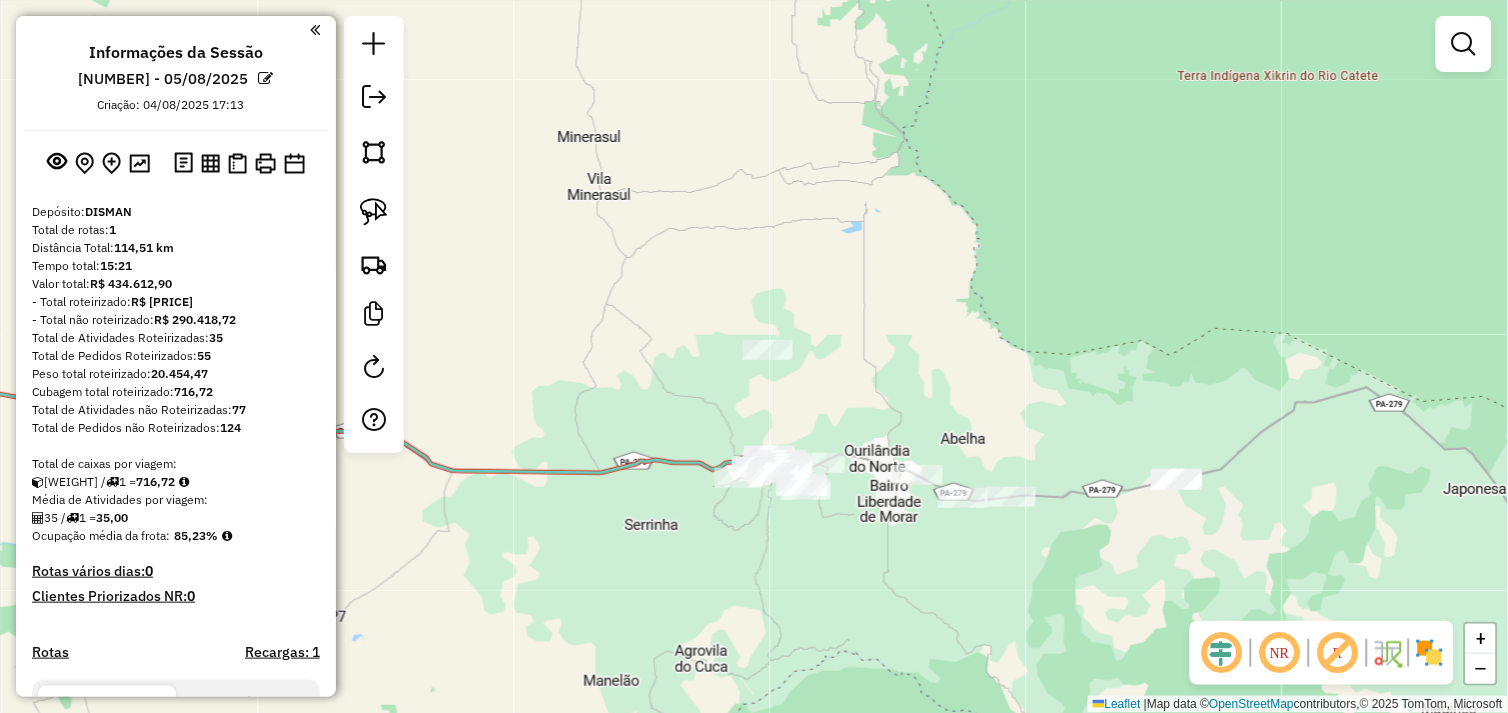 drag, startPoint x: 943, startPoint y: 572, endPoint x: 804, endPoint y: 455, distance: 181.68654 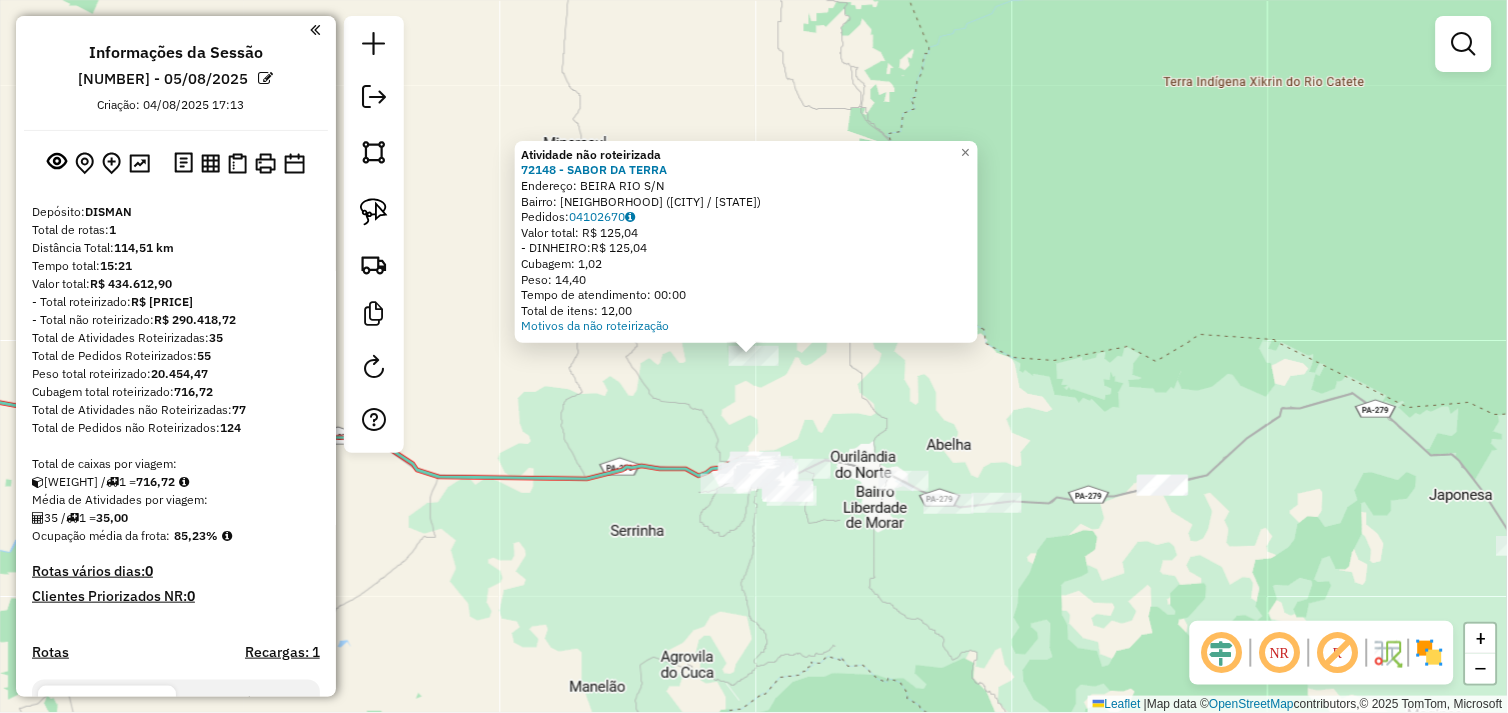click on "Atividade não roteirizada 72148 - SABOR DA TERRA  Endereço:  BEIRA RIO S/N   Bairro: monte castelo (tucuma / PA)   Pedidos:  04102670   Valor total: R$ 125,04   - DINHEIRO:  R$ 125,04   Cubagem: 1,02   Peso: 14,40   Tempo de atendimento: 00:00   Total de itens: 12,00  Motivos da não roteirização × Janela de atendimento Grade de atendimento Capacidade Transportadoras Veículos Cliente Pedidos  Rotas Selecione os dias de semana para filtrar as janelas de atendimento  Seg   Ter   Qua   Qui   Sex   Sáb   Dom  Informe o período da janela de atendimento: De: Até:  Filtrar exatamente a janela do cliente  Considerar janela de atendimento padrão  Selecione os dias de semana para filtrar as grades de atendimento  Seg   Ter   Qua   Qui   Sex   Sáb   Dom   Considerar clientes sem dia de atendimento cadastrado  Clientes fora do dia de atendimento selecionado Filtrar as atividades entre os valores definidos abaixo:  Peso mínimo:   Peso máximo:   Cubagem mínima:   Cubagem máxima:   De:   Até:   De:   Até:" 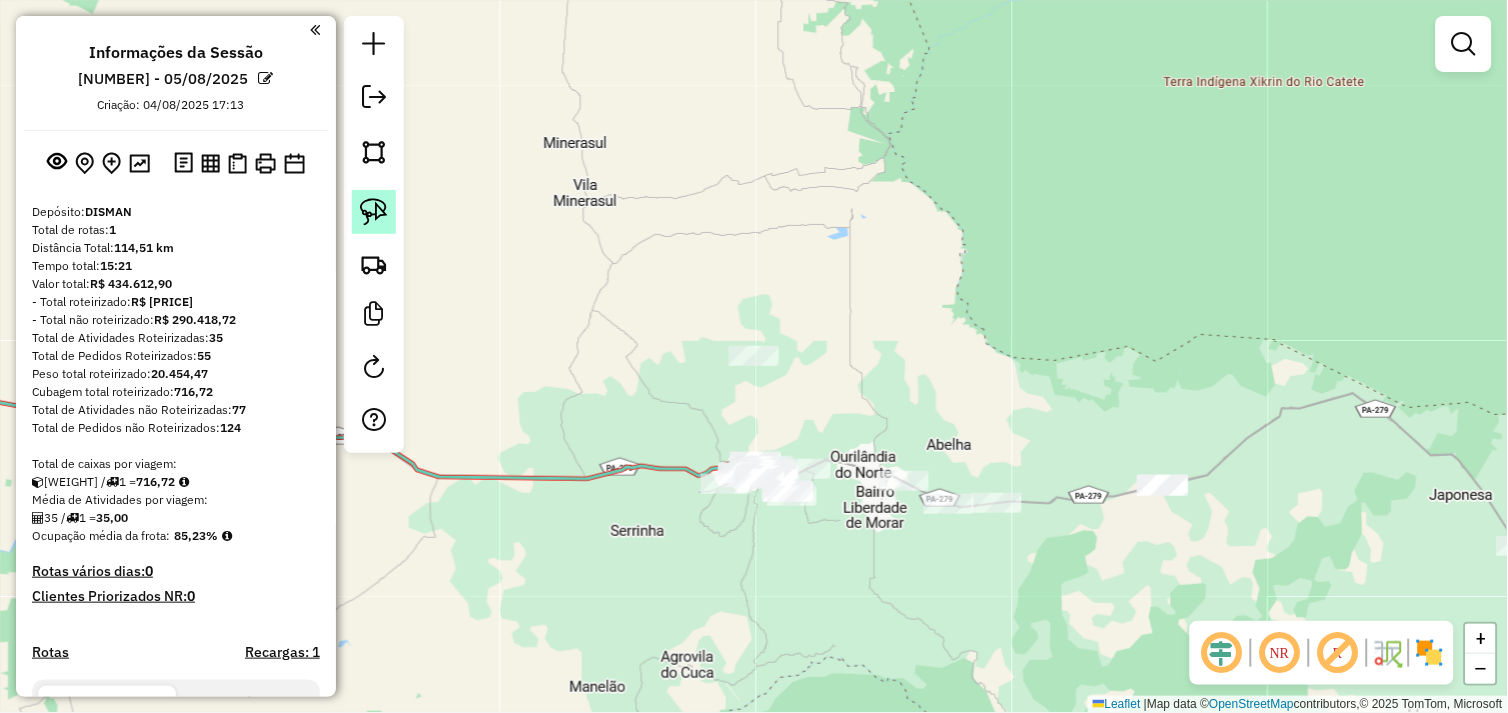 click 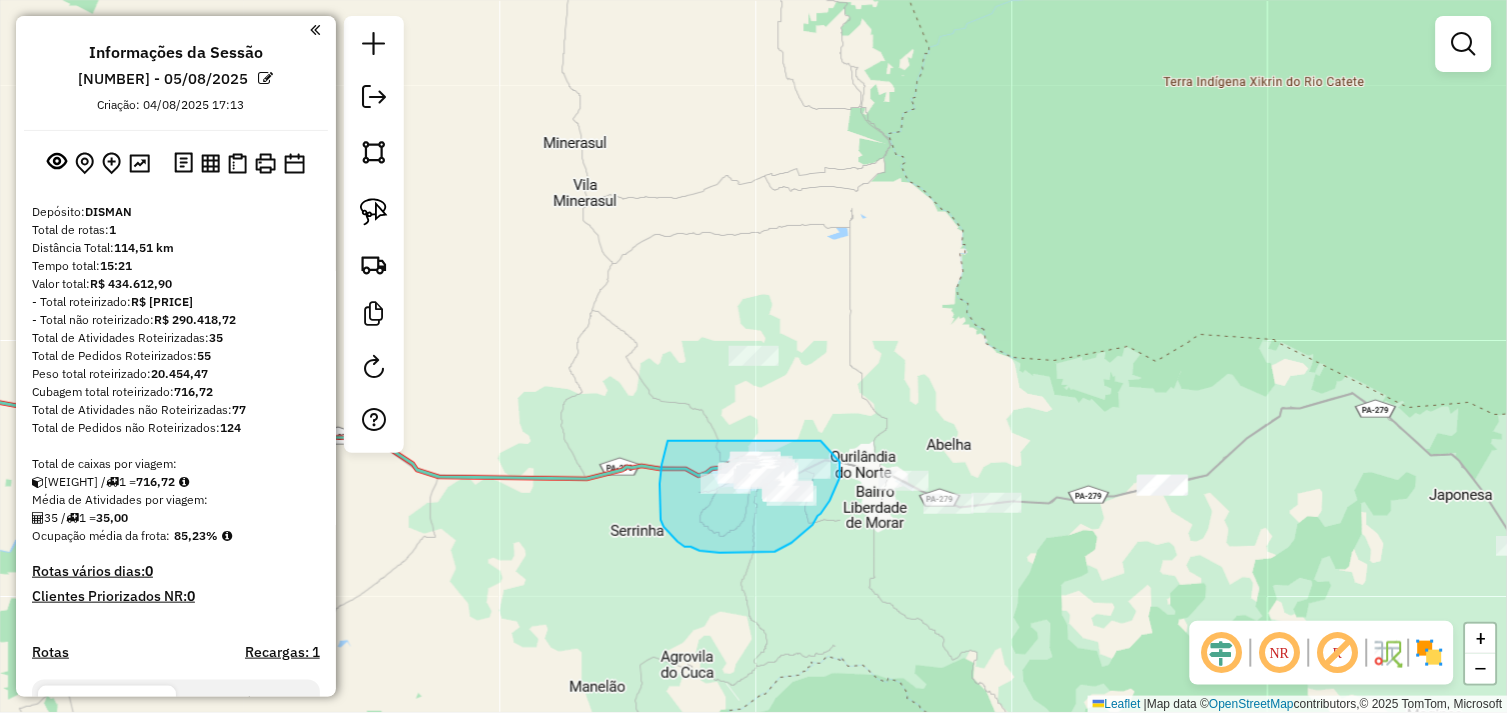drag, startPoint x: 668, startPoint y: 441, endPoint x: 821, endPoint y: 441, distance: 153 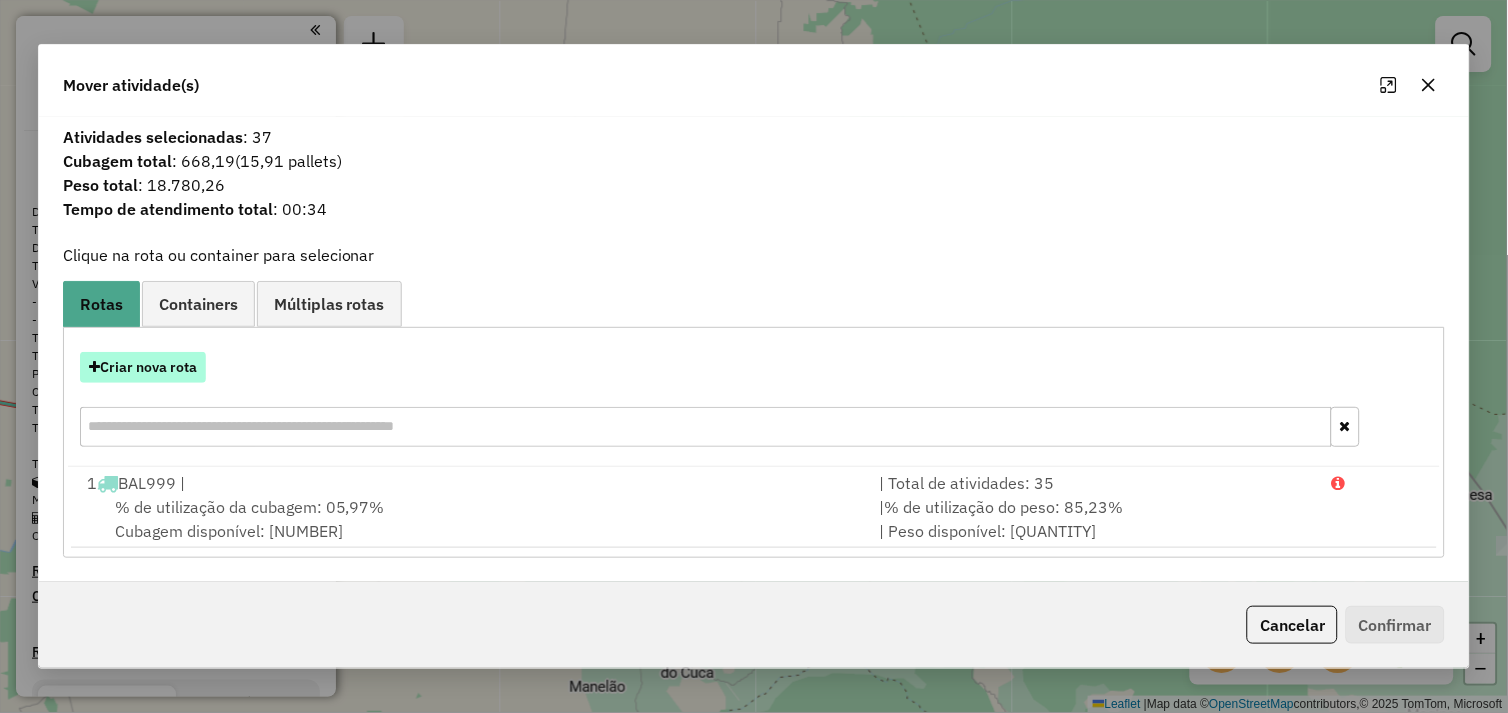 click on "Criar nova rota" at bounding box center (143, 367) 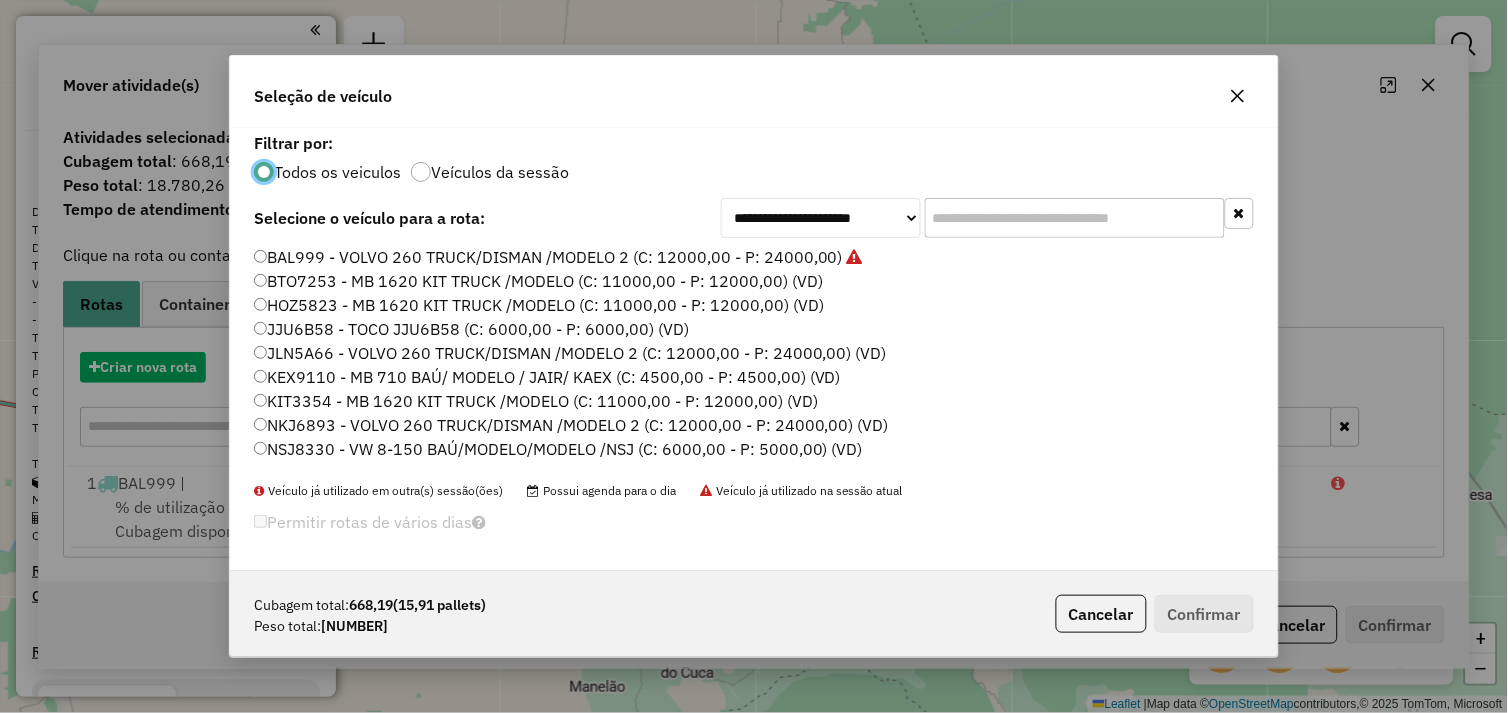 scroll, scrollTop: 11, scrollLeft: 5, axis: both 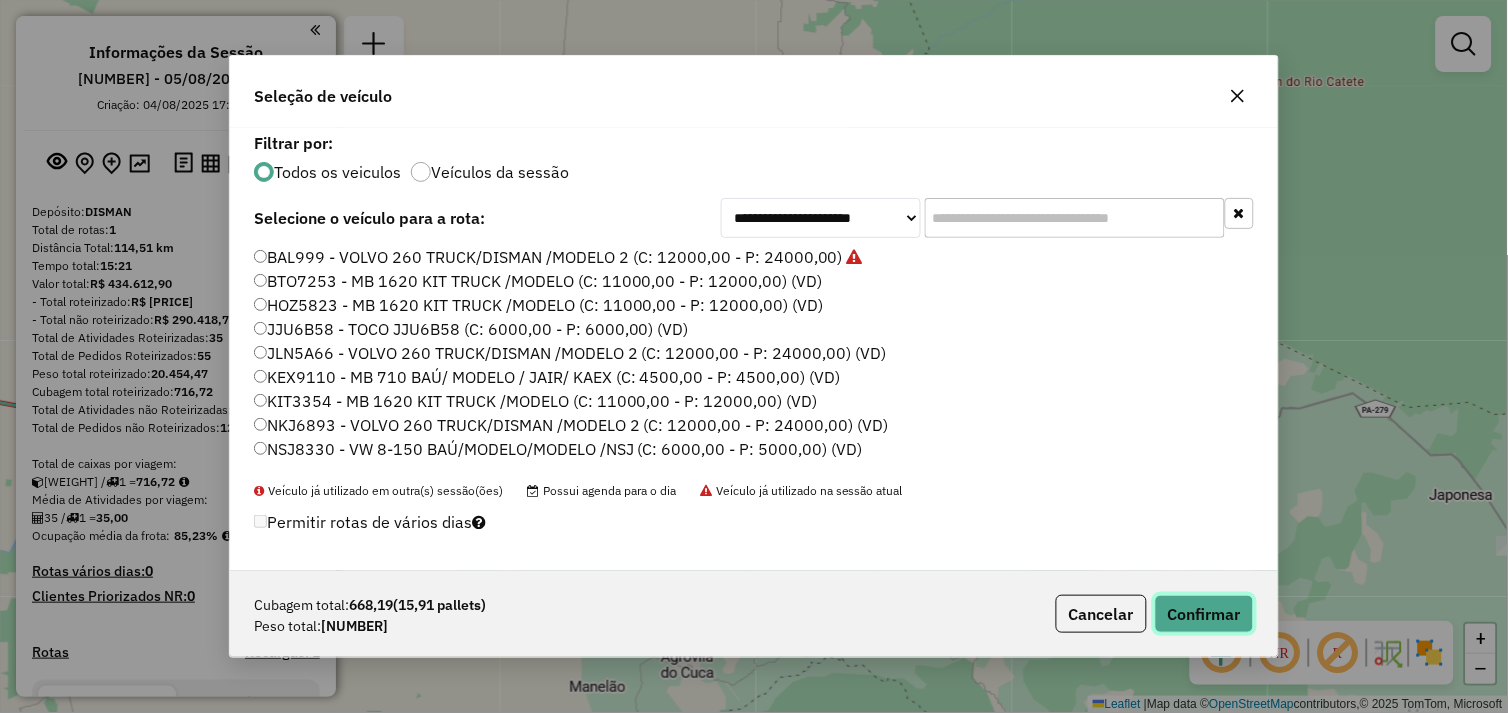 click on "Confirmar" 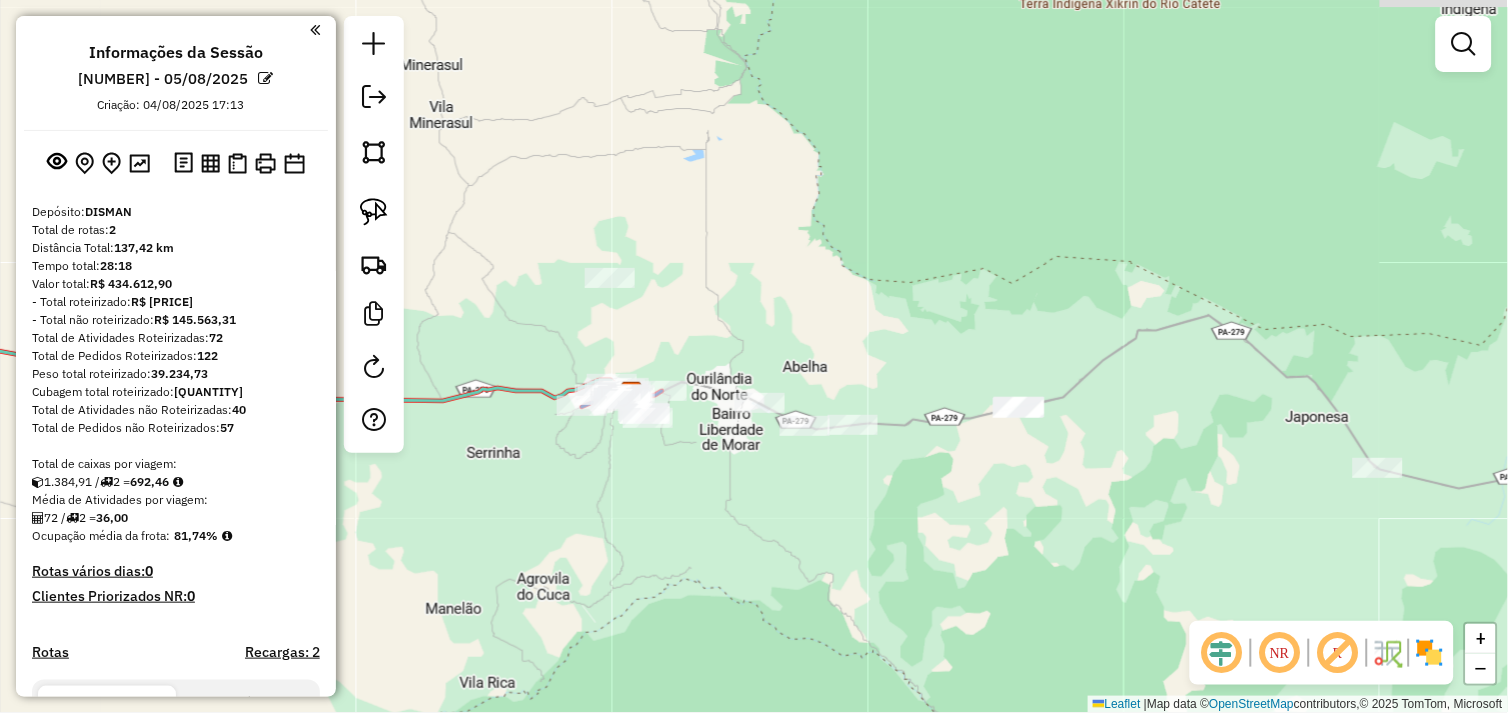 drag, startPoint x: 777, startPoint y: 476, endPoint x: 758, endPoint y: 466, distance: 21.470911 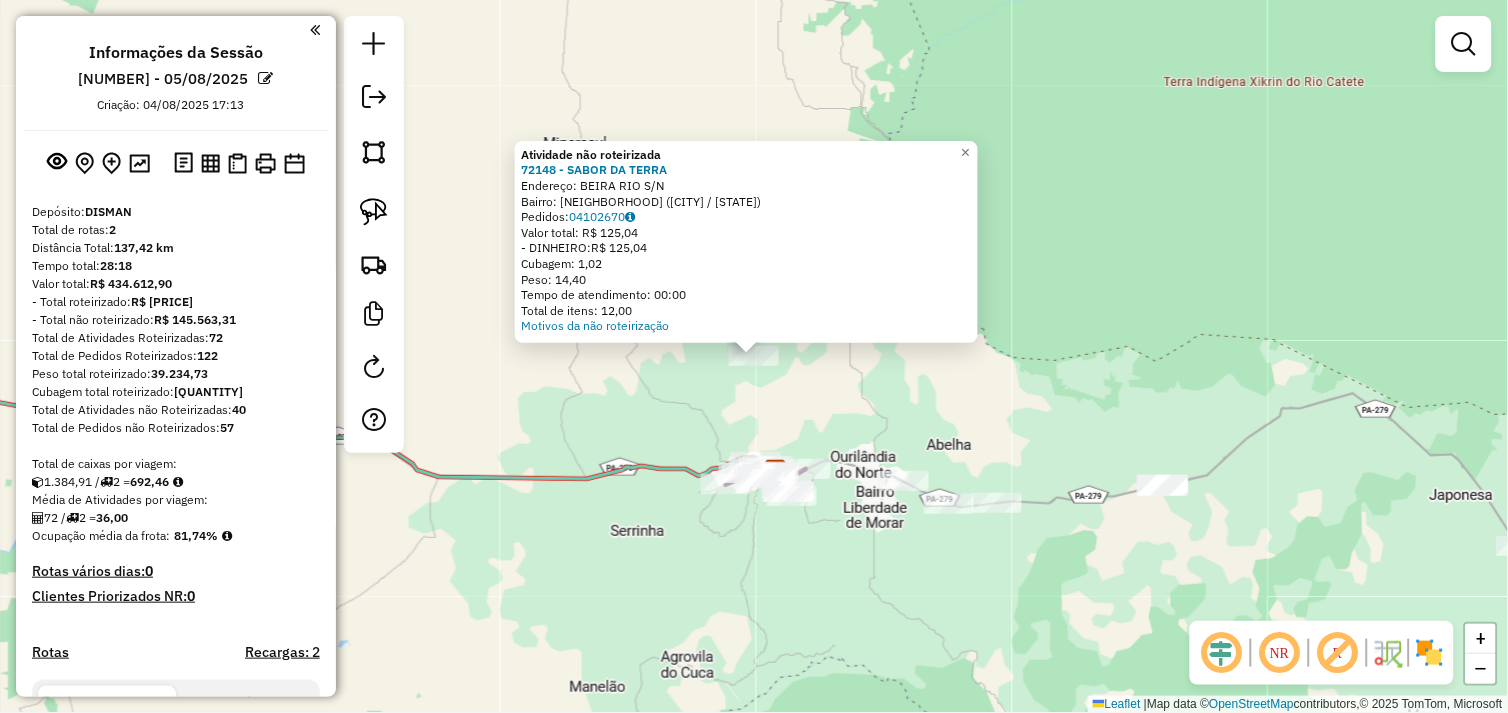 click on "Atividade não roteirizada 72148 - SABOR DA TERRA  Endereço:  BEIRA RIO S/N   Bairro: monte castelo (tucuma / PA)   Pedidos:  04102670   Valor total: R$ 125,04   - DINHEIRO:  R$ 125,04   Cubagem: 1,02   Peso: 14,40   Tempo de atendimento: 00:00   Total de itens: 12,00  Motivos da não roteirização × Janela de atendimento Grade de atendimento Capacidade Transportadoras Veículos Cliente Pedidos  Rotas Selecione os dias de semana para filtrar as janelas de atendimento  Seg   Ter   Qua   Qui   Sex   Sáb   Dom  Informe o período da janela de atendimento: De: Até:  Filtrar exatamente a janela do cliente  Considerar janela de atendimento padrão  Selecione os dias de semana para filtrar as grades de atendimento  Seg   Ter   Qua   Qui   Sex   Sáb   Dom   Considerar clientes sem dia de atendimento cadastrado  Clientes fora do dia de atendimento selecionado Filtrar as atividades entre os valores definidos abaixo:  Peso mínimo:   Peso máximo:   Cubagem mínima:   Cubagem máxima:   De:   Até:   De:   Até:" 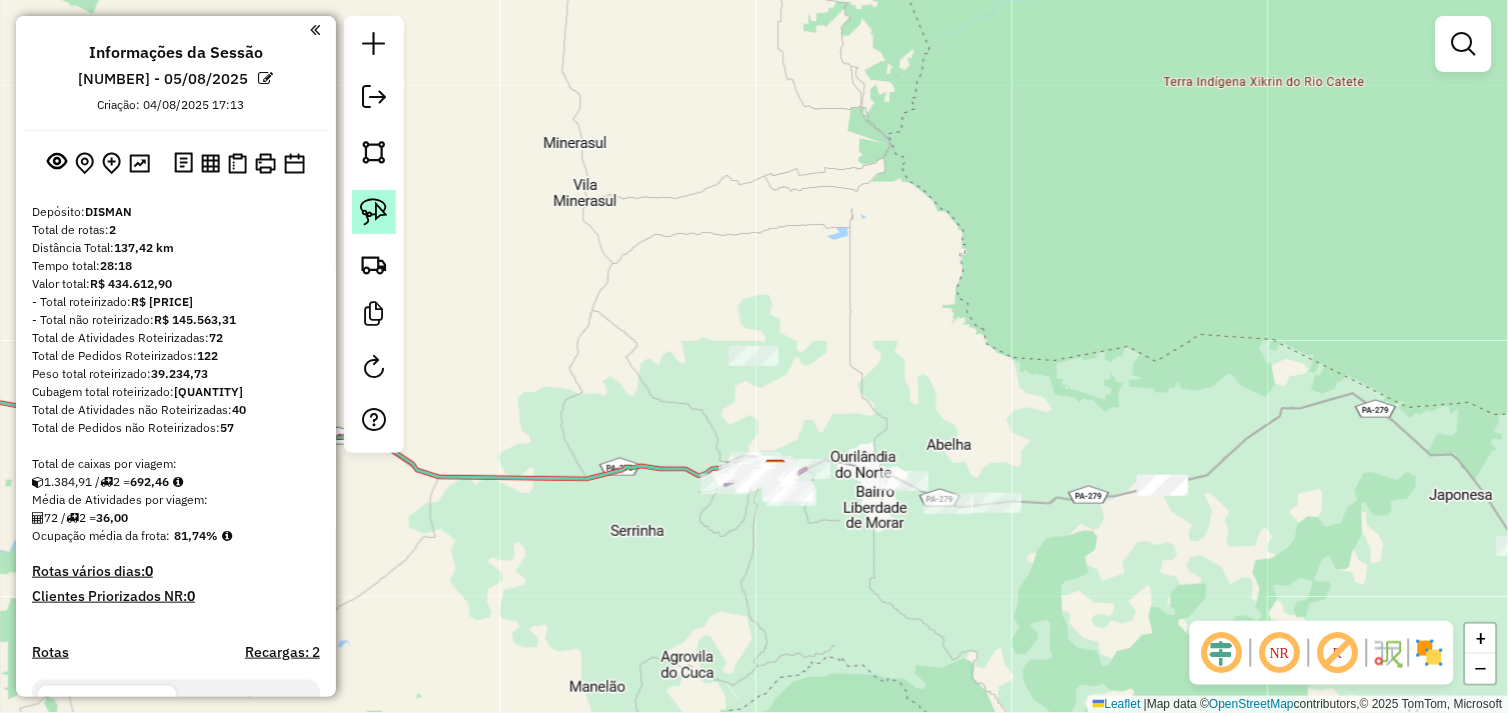 click 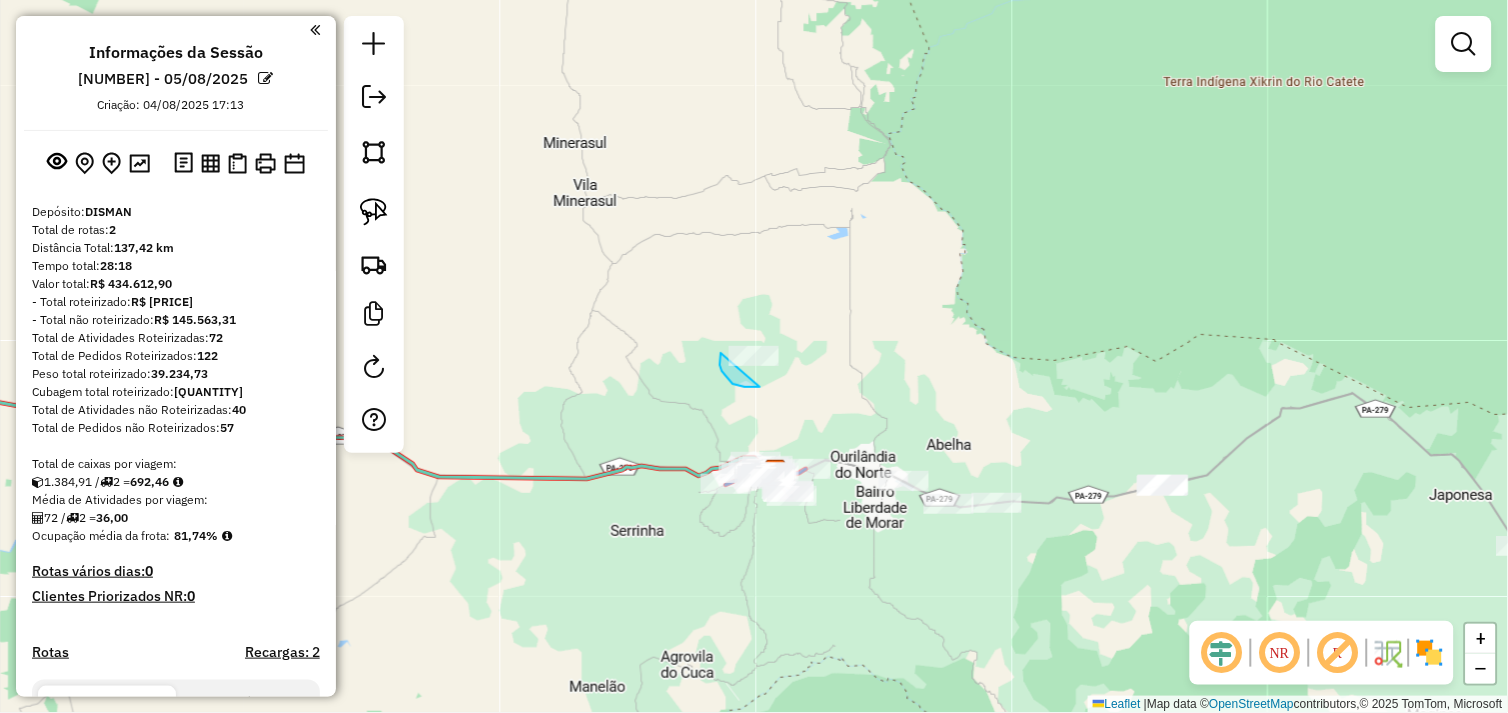 drag, startPoint x: 725, startPoint y: 376, endPoint x: 730, endPoint y: 328, distance: 48.259712 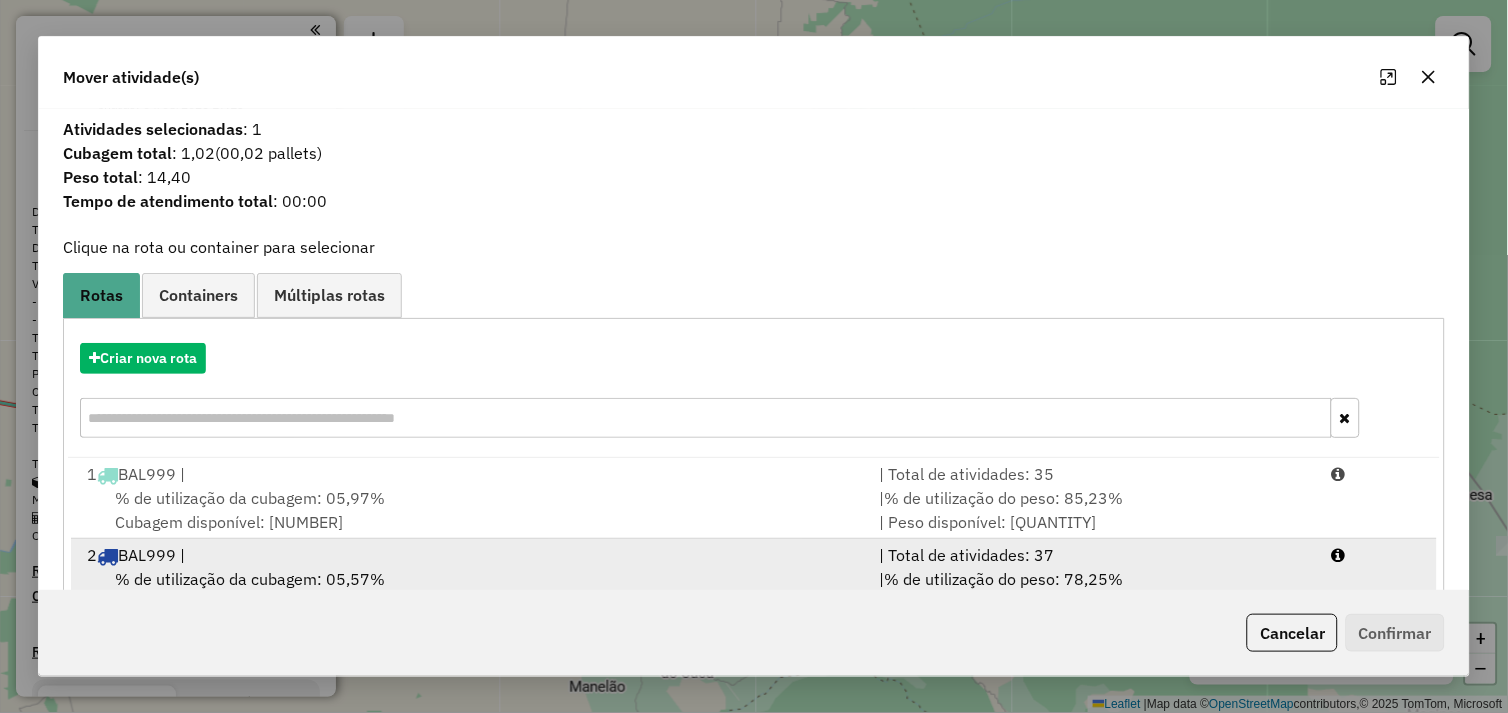 click on "2  BAL999 |" at bounding box center [471, 555] 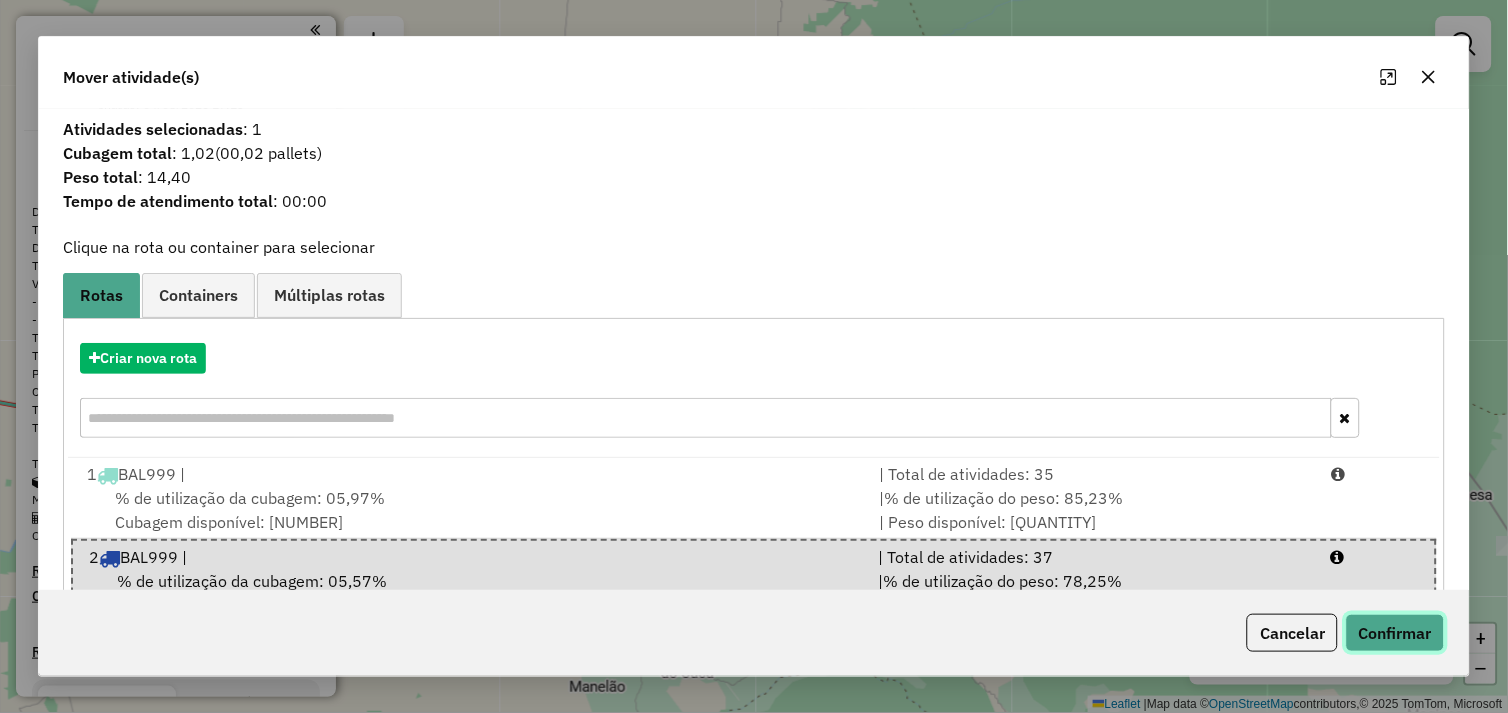 click on "Confirmar" 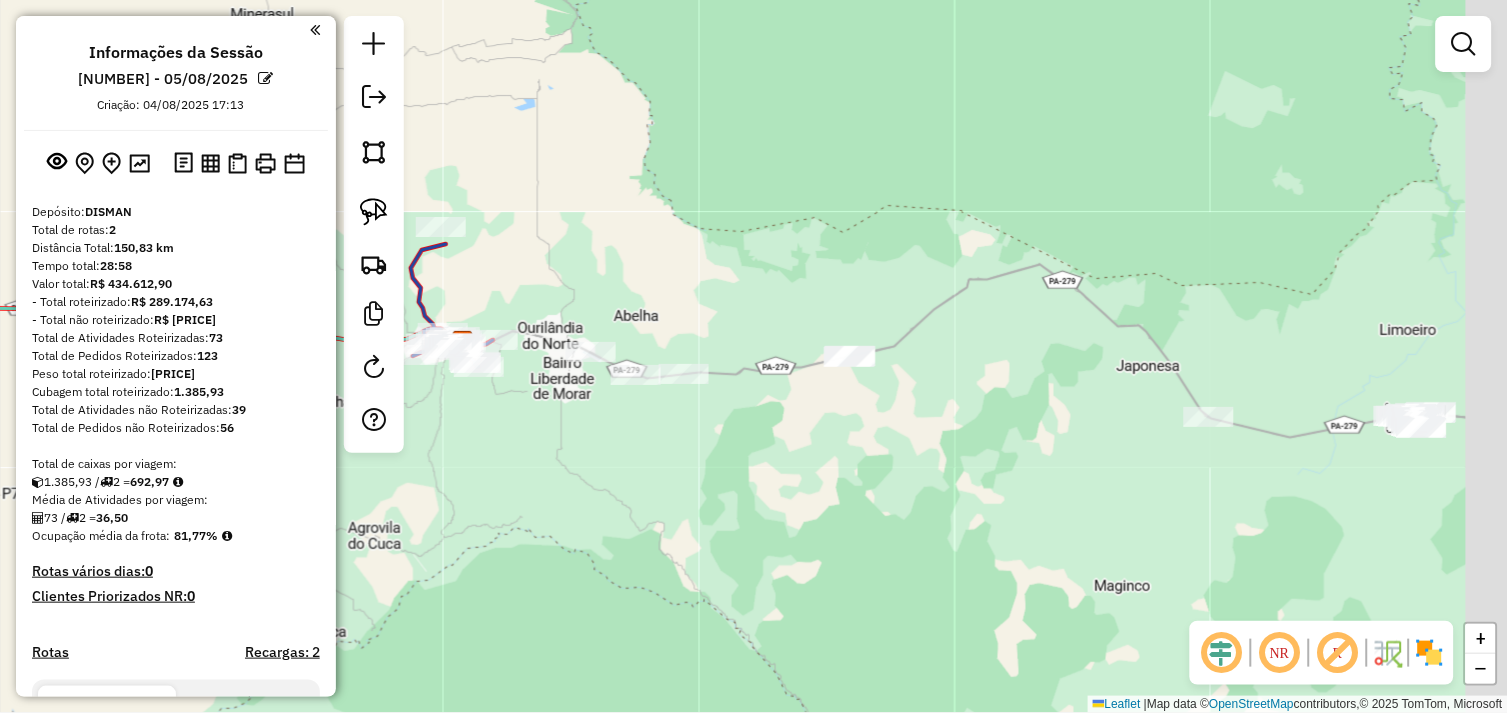 drag, startPoint x: 971, startPoint y: 556, endPoint x: 647, endPoint y: 421, distance: 351 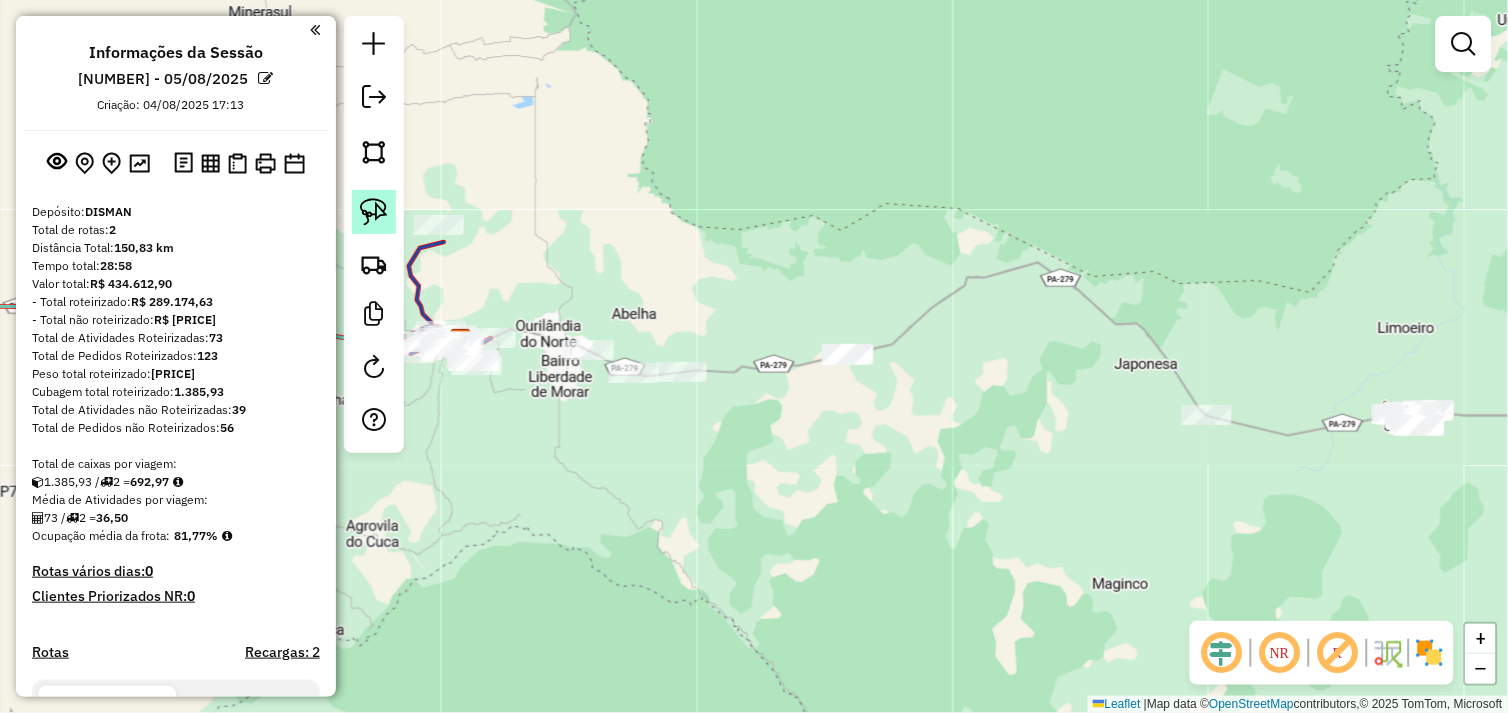 click 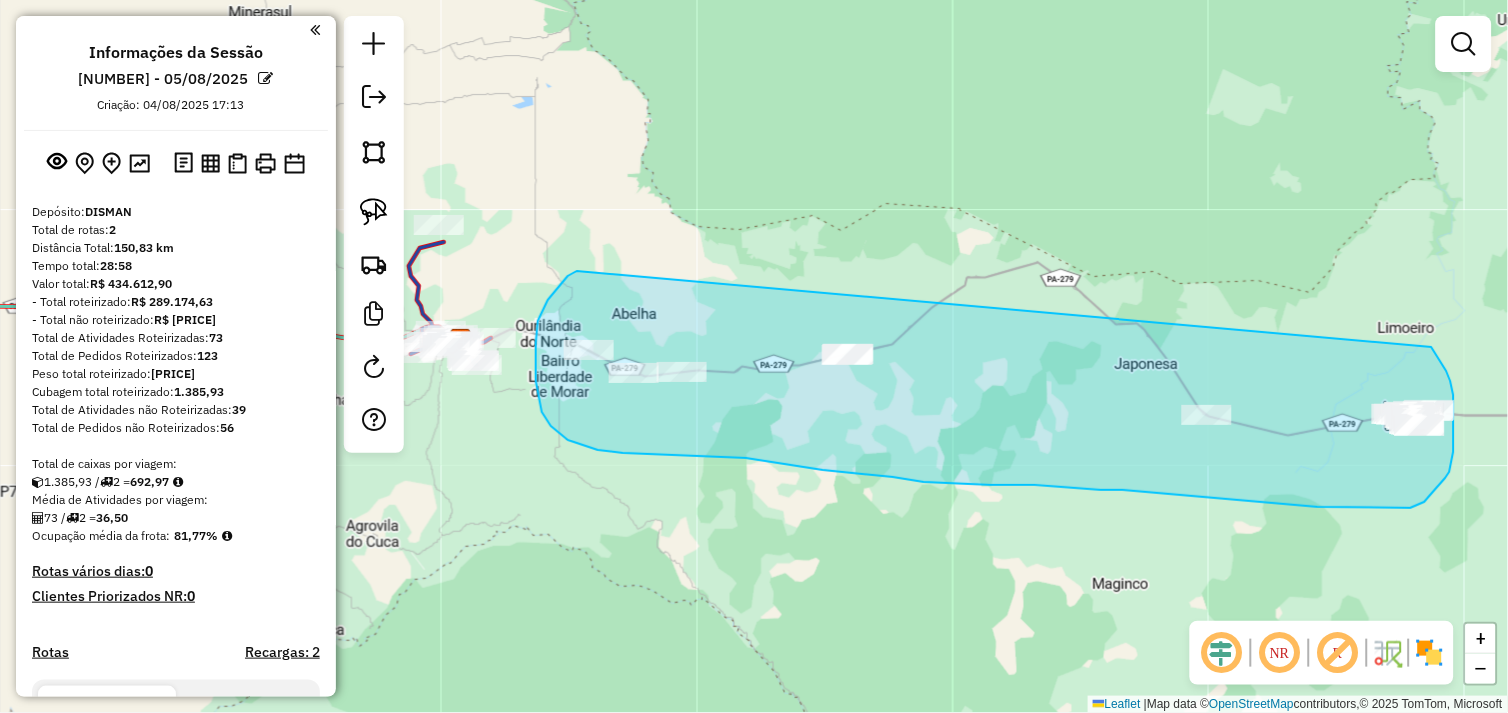 drag, startPoint x: 577, startPoint y: 271, endPoint x: 1417, endPoint y: 354, distance: 844.09064 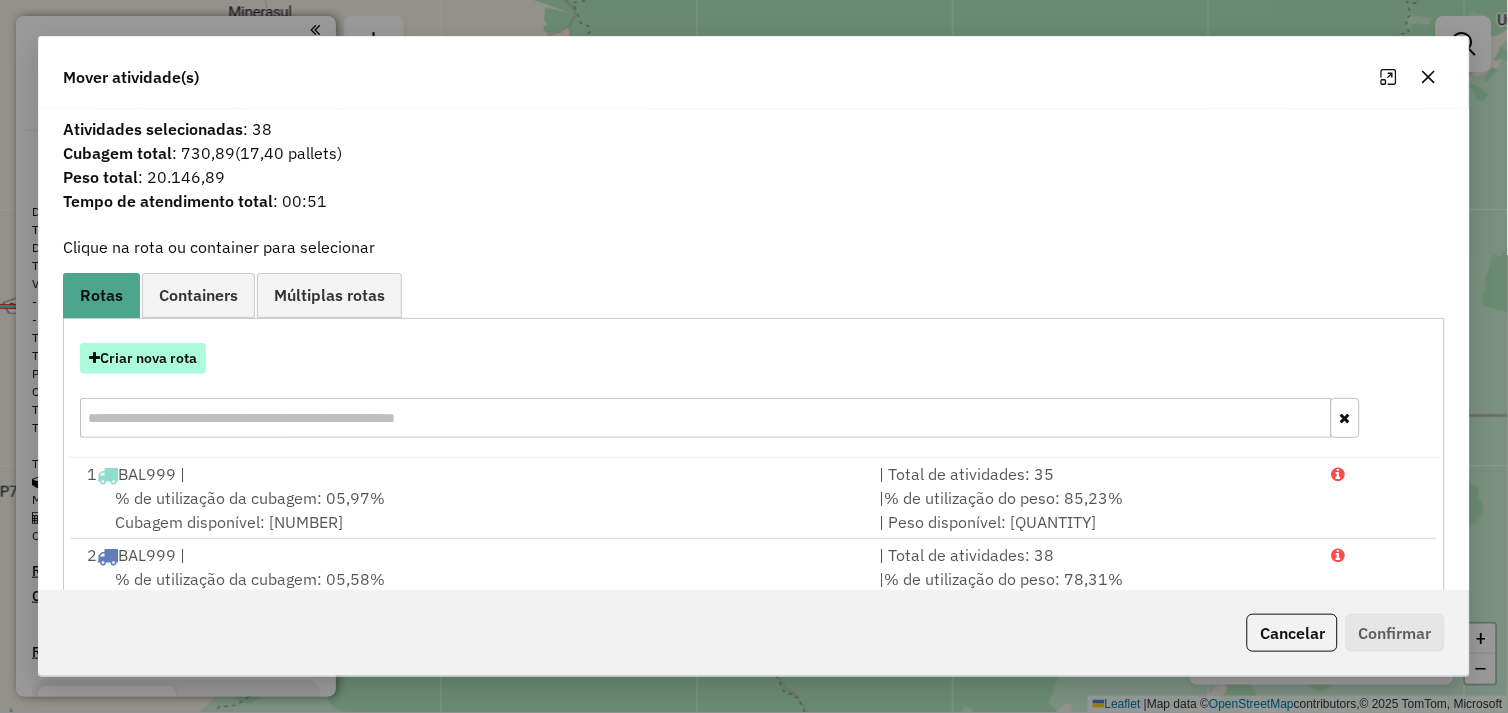 click on "Criar nova rota" at bounding box center [143, 358] 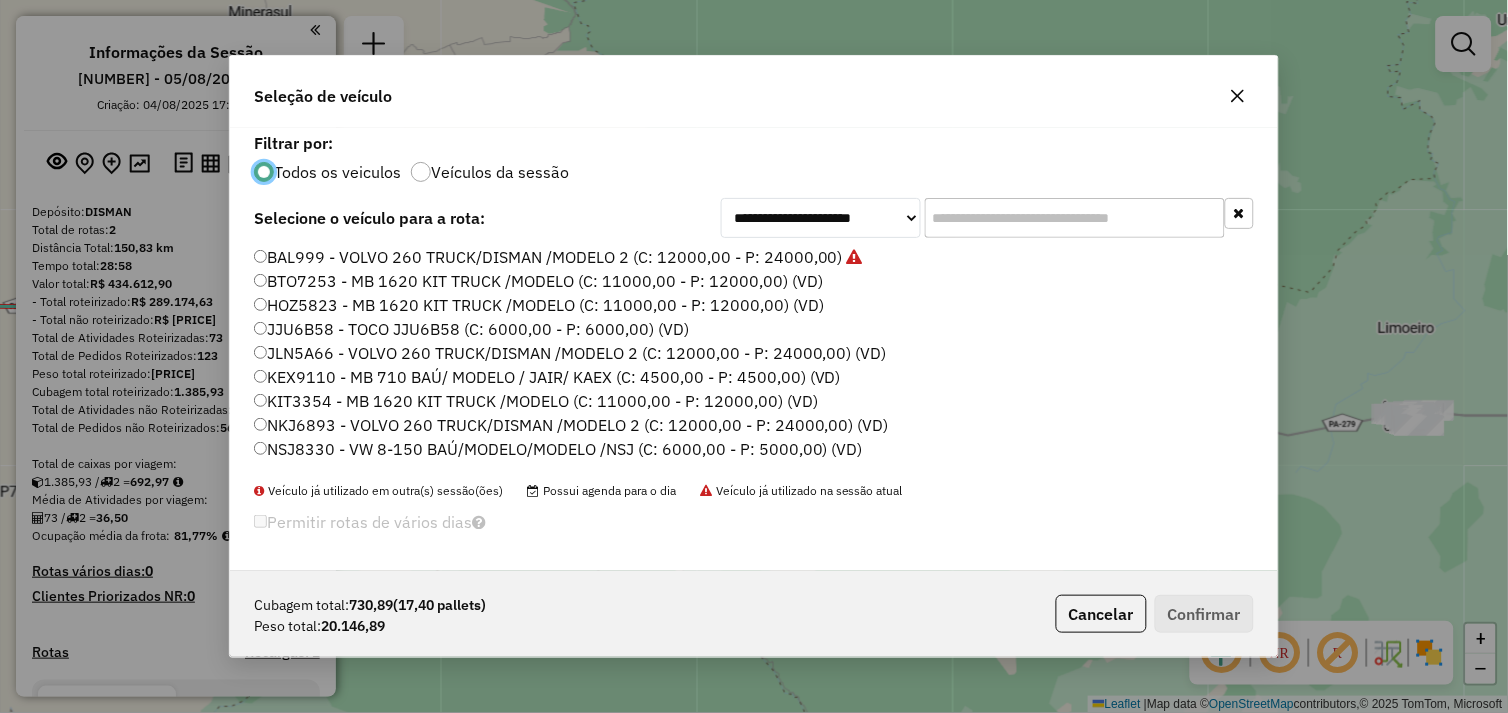scroll, scrollTop: 11, scrollLeft: 5, axis: both 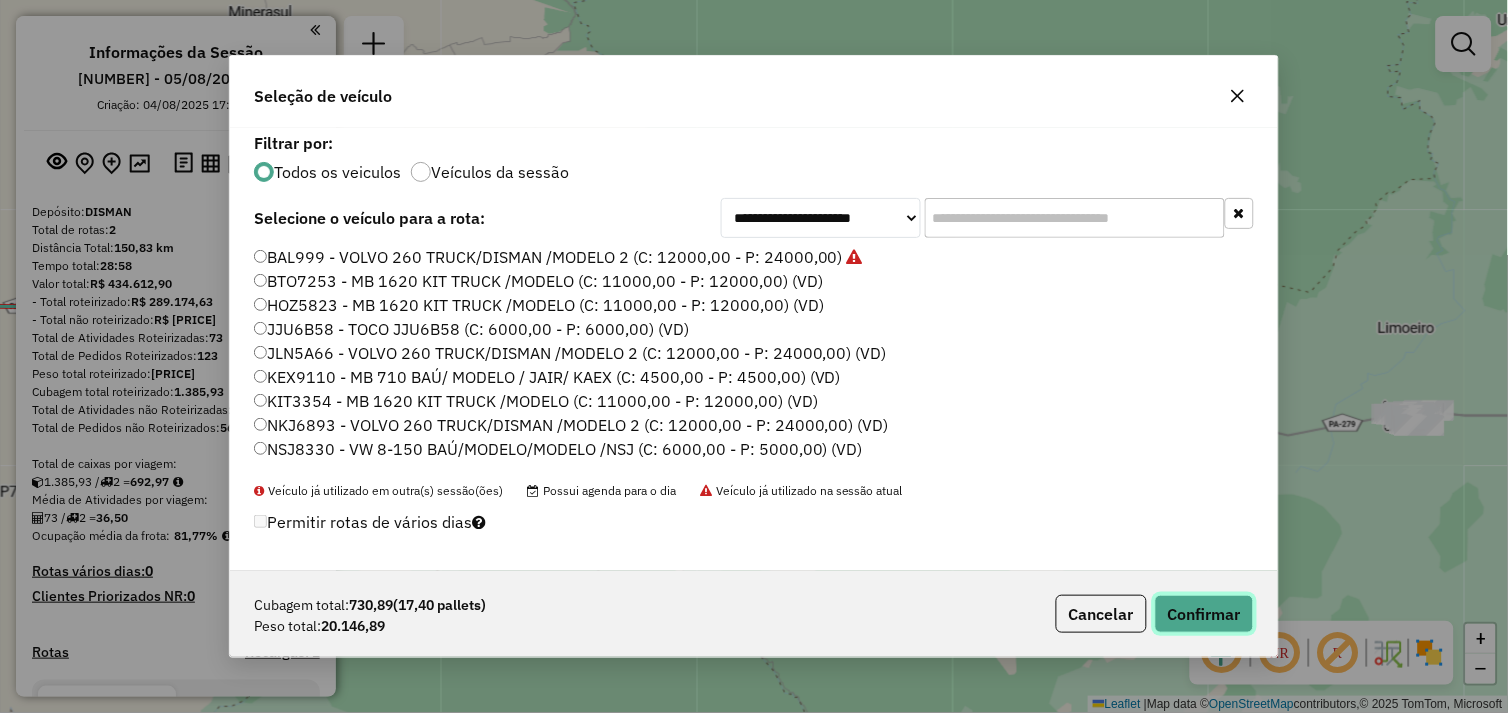 click on "Confirmar" 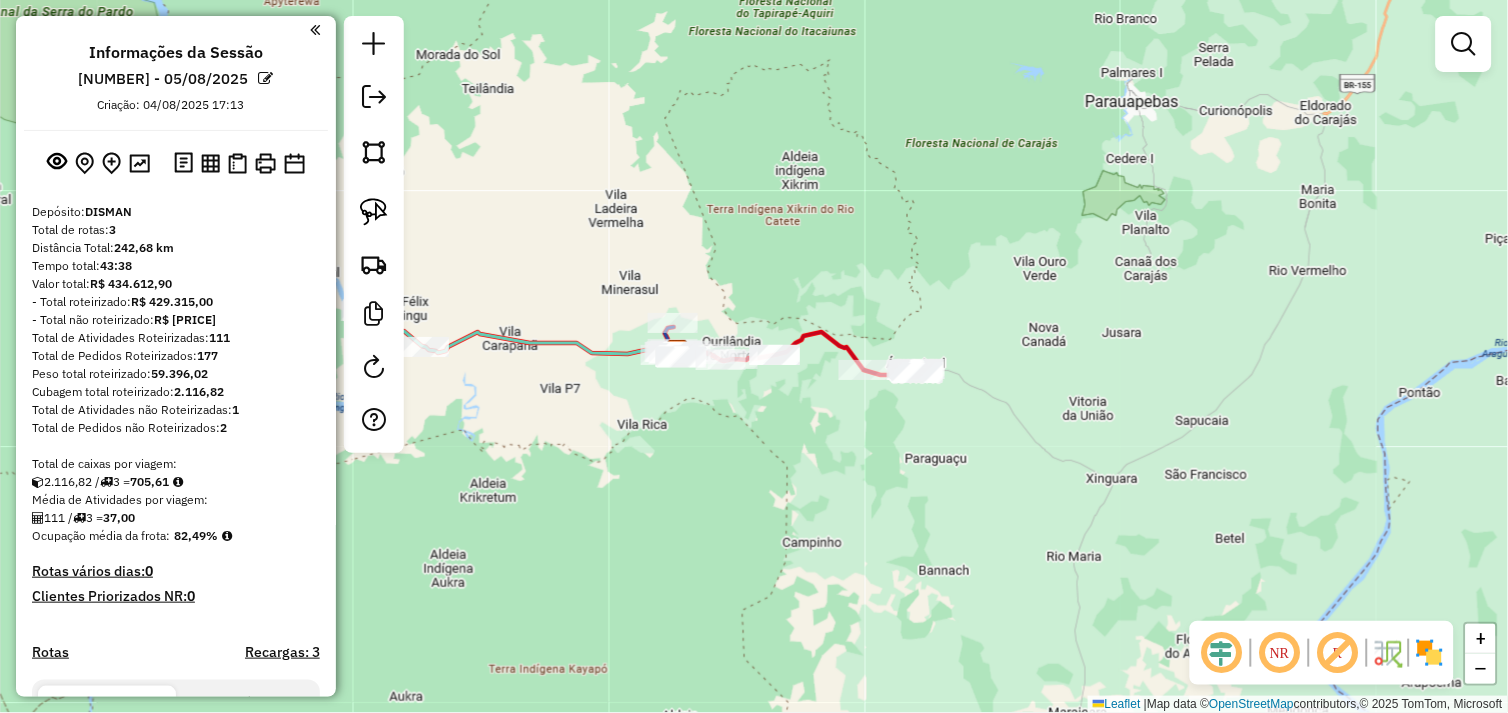 drag, startPoint x: 818, startPoint y: 461, endPoint x: 856, endPoint y: 461, distance: 38 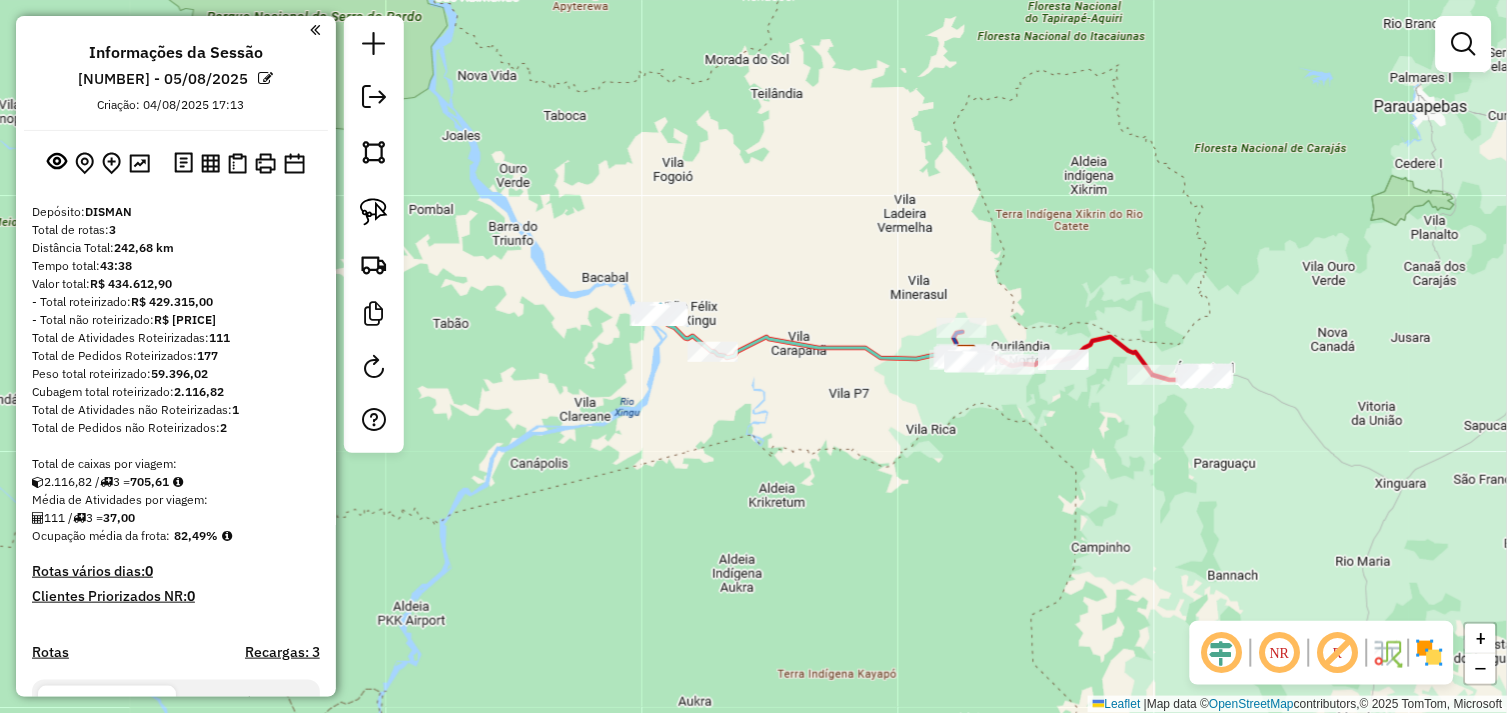 drag, startPoint x: 722, startPoint y: 414, endPoint x: 728, endPoint y: 395, distance: 19.924858 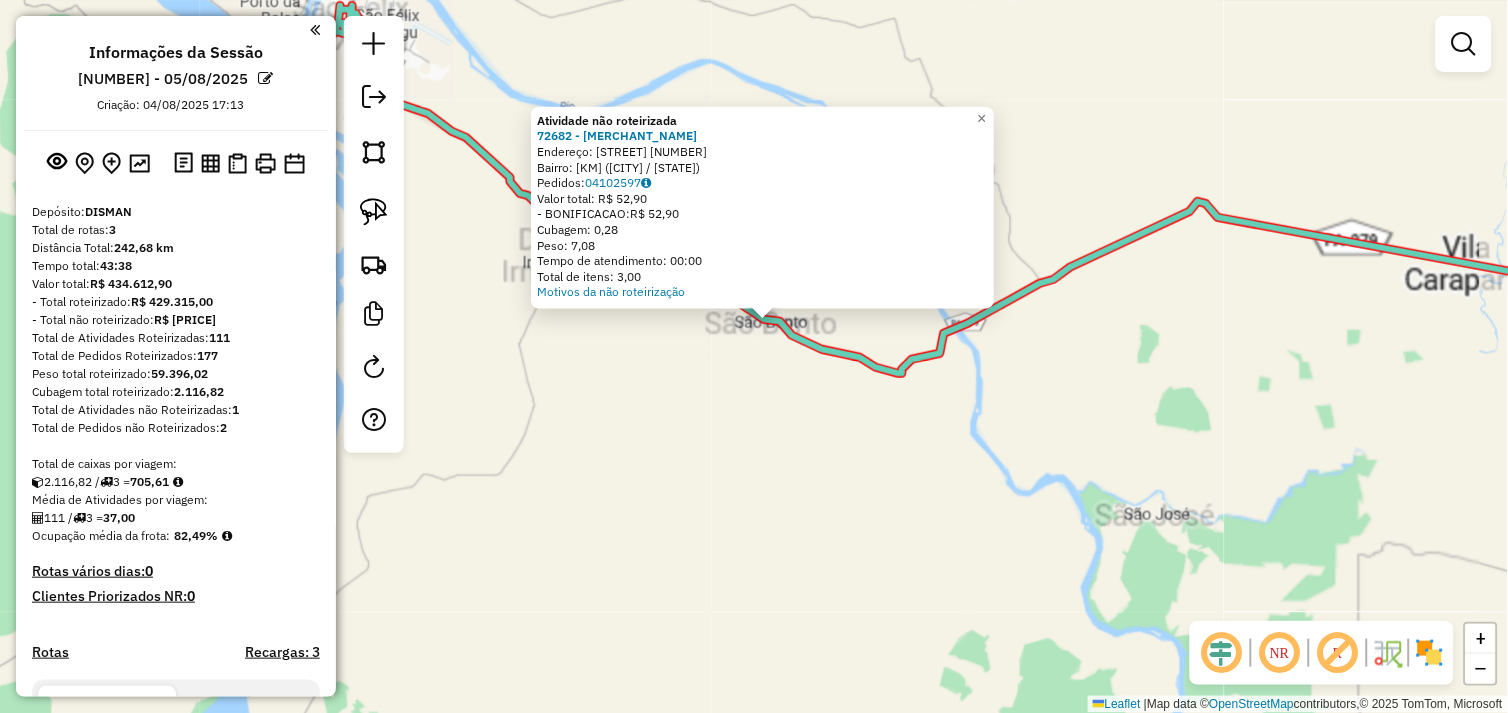 click on "Atividade não roteirizada 72682 - MERCEARIA BRANDaO  Endereço:  PA-279 SN   Bairro: KM 23 (SAO FELIX DO XINGU / PA)   Pedidos:  04102597   Valor total: R$ 52,90   - BONIFICACAO:  R$ 52,90   Cubagem: 0,28   Peso: 7,08   Tempo de atendimento: 00:00   Total de itens: 3,00  Motivos da não roteirização × Janela de atendimento Grade de atendimento Capacidade Transportadoras Veículos Cliente Pedidos  Rotas Selecione os dias de semana para filtrar as janelas de atendimento  Seg   Ter   Qua   Qui   Sex   Sáb   Dom  Informe o período da janela de atendimento: De: Até:  Filtrar exatamente a janela do cliente  Considerar janela de atendimento padrão  Selecione os dias de semana para filtrar as grades de atendimento  Seg   Ter   Qua   Qui   Sex   Sáb   Dom   Considerar clientes sem dia de atendimento cadastrado  Clientes fora do dia de atendimento selecionado Filtrar as atividades entre os valores definidos abaixo:  Peso mínimo:   Peso máximo:   Cubagem mínima:   Cubagem máxima:   De:   Até:   De:  Nome:" 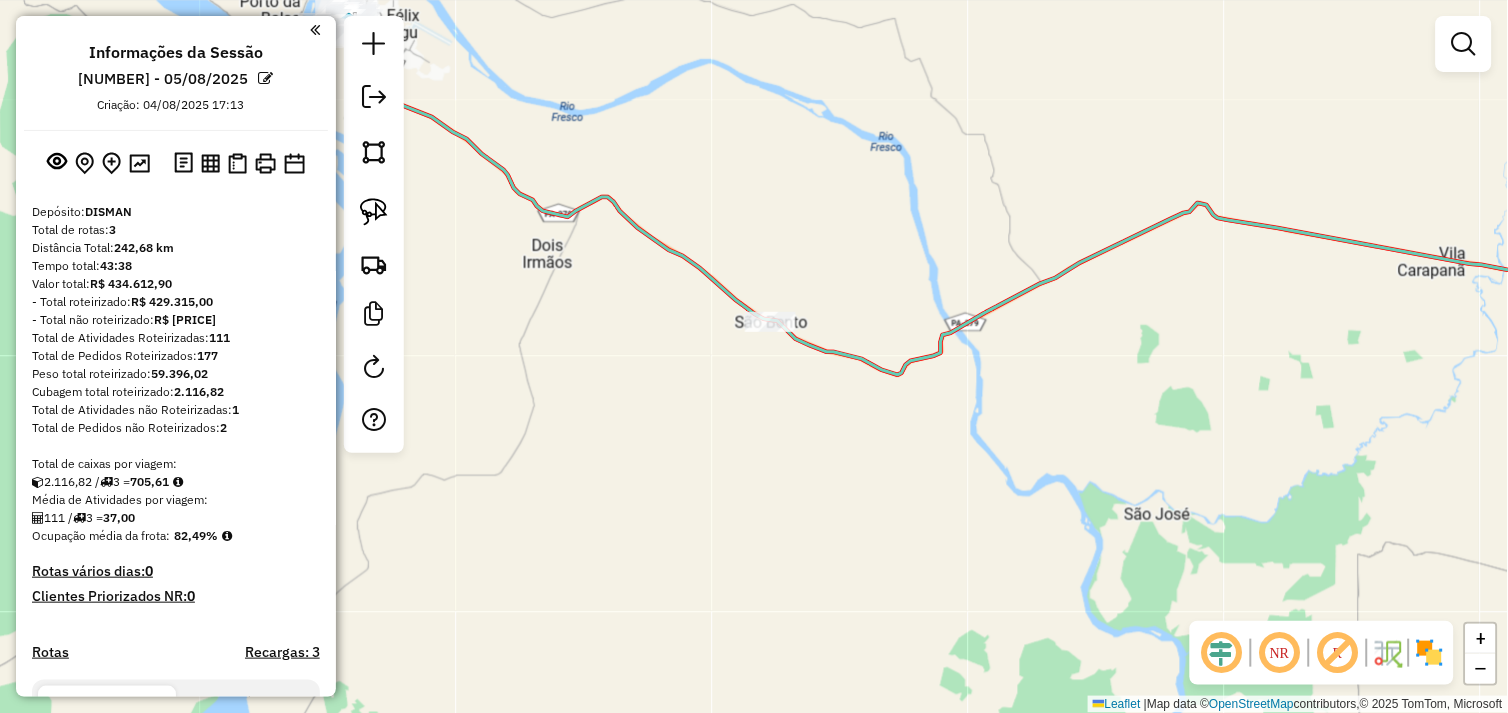 click on "Janela de atendimento Grade de atendimento Capacidade Transportadoras Veículos Cliente Pedidos  Rotas Selecione os dias de semana para filtrar as janelas de atendimento  Seg   Ter   Qua   Qui   Sex   Sáb   Dom  Informe o período da janela de atendimento: De: Até:  Filtrar exatamente a janela do cliente  Considerar janela de atendimento padrão  Selecione os dias de semana para filtrar as grades de atendimento  Seg   Ter   Qua   Qui   Sex   Sáb   Dom   Considerar clientes sem dia de atendimento cadastrado  Clientes fora do dia de atendimento selecionado Filtrar as atividades entre os valores definidos abaixo:  Peso mínimo:   Peso máximo:   Cubagem mínima:   Cubagem máxima:   De:   Até:  Filtrar as atividades entre o tempo de atendimento definido abaixo:  De:   Até:   Considerar capacidade total dos clientes não roteirizados Transportadora: Selecione um ou mais itens Tipo de veículo: Selecione um ou mais itens Veículo: Selecione um ou mais itens Motorista: Selecione um ou mais itens Nome: Rótulo:" 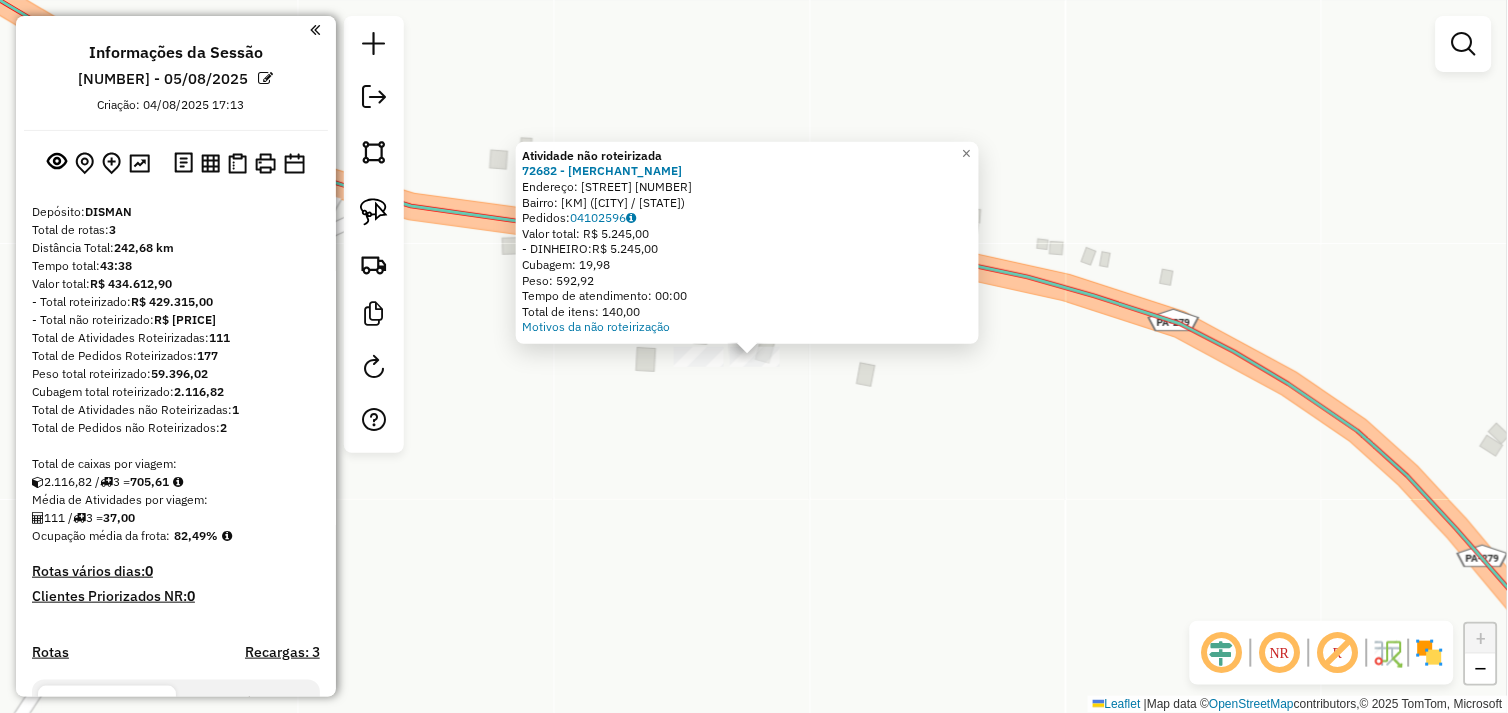 click on "Atividade não roteirizada 72682 - MERCEARIA BRANDaO  Endereço:  PA-279 SN   Bairro: KM 23 (SAO FELIX DO XINGU / PA)   Pedidos:  04102596   Valor total: R$ 5.245,00   - DINHEIRO:  R$ 5.245,00   Cubagem: 19,98   Peso: 592,92   Tempo de atendimento: 00:00   Total de itens: 140,00  Motivos da não roteirização × Janela de atendimento Grade de atendimento Capacidade Transportadoras Veículos Cliente Pedidos  Rotas Selecione os dias de semana para filtrar as janelas de atendimento  Seg   Ter   Qua   Qui   Sex   Sáb   Dom  Informe o período da janela de atendimento: De: Até:  Filtrar exatamente a janela do cliente  Considerar janela de atendimento padrão  Selecione os dias de semana para filtrar as grades de atendimento  Seg   Ter   Qua   Qui   Sex   Sáb   Dom   Considerar clientes sem dia de atendimento cadastrado  Clientes fora do dia de atendimento selecionado Filtrar as atividades entre os valores definidos abaixo:  Peso mínimo:   Peso máximo:   Cubagem mínima:   Cubagem máxima:   De:   Até:  De:" 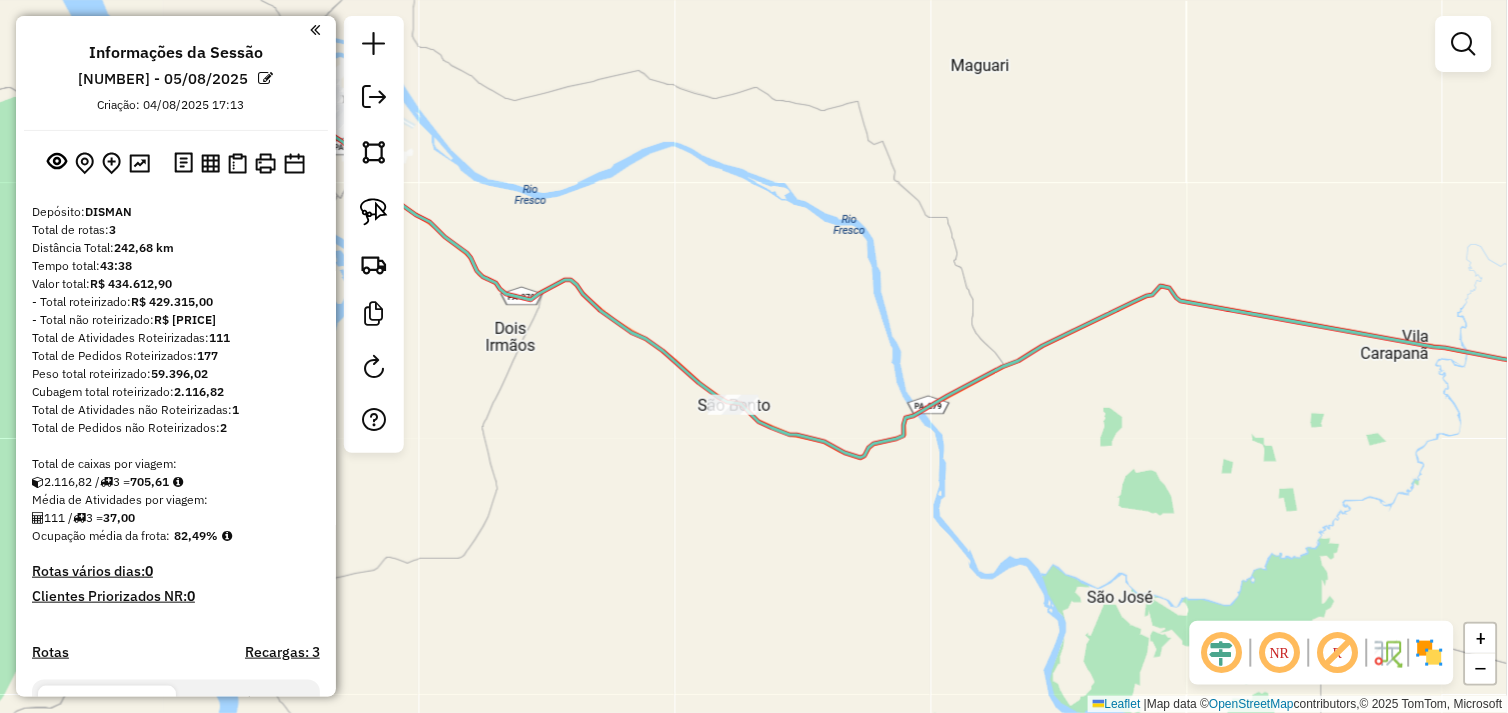 click 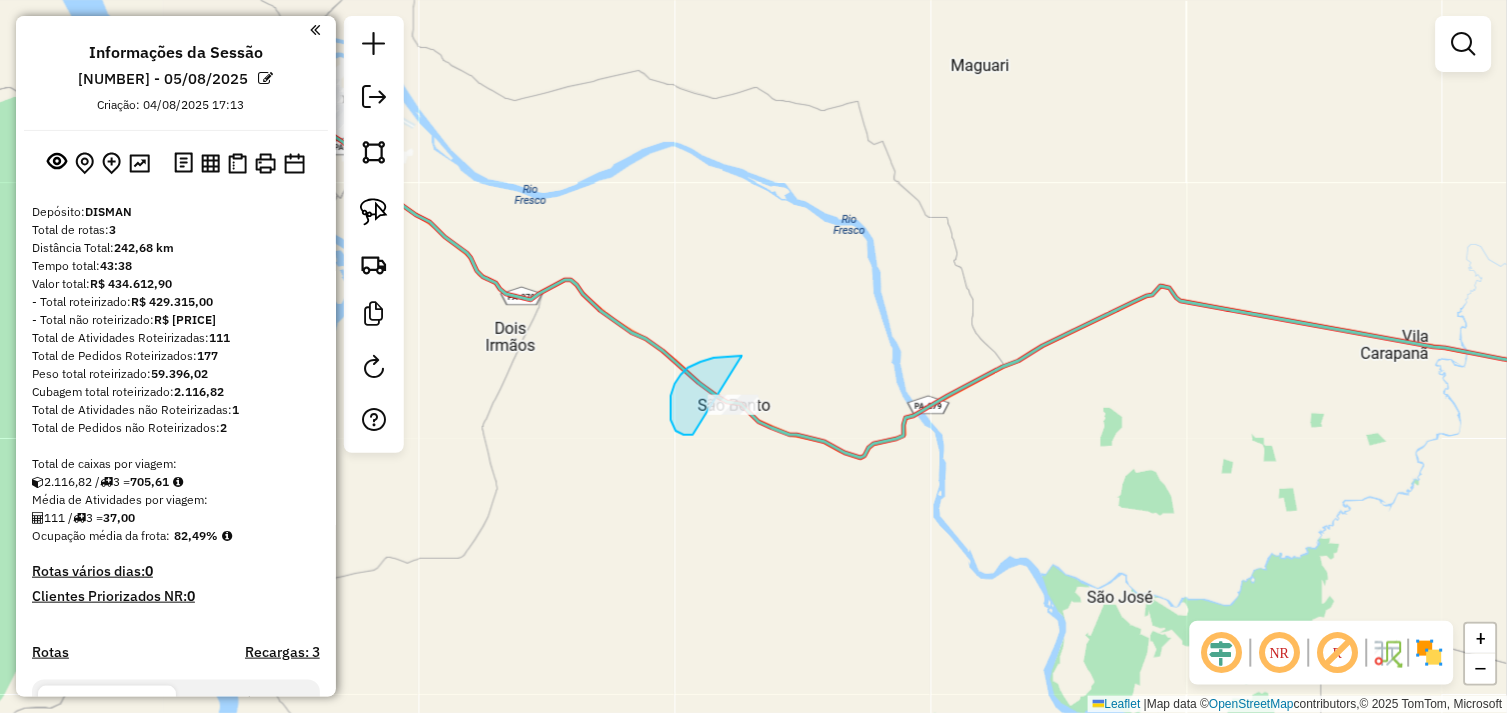 drag, startPoint x: 670, startPoint y: 411, endPoint x: 733, endPoint y: 413, distance: 63.03174 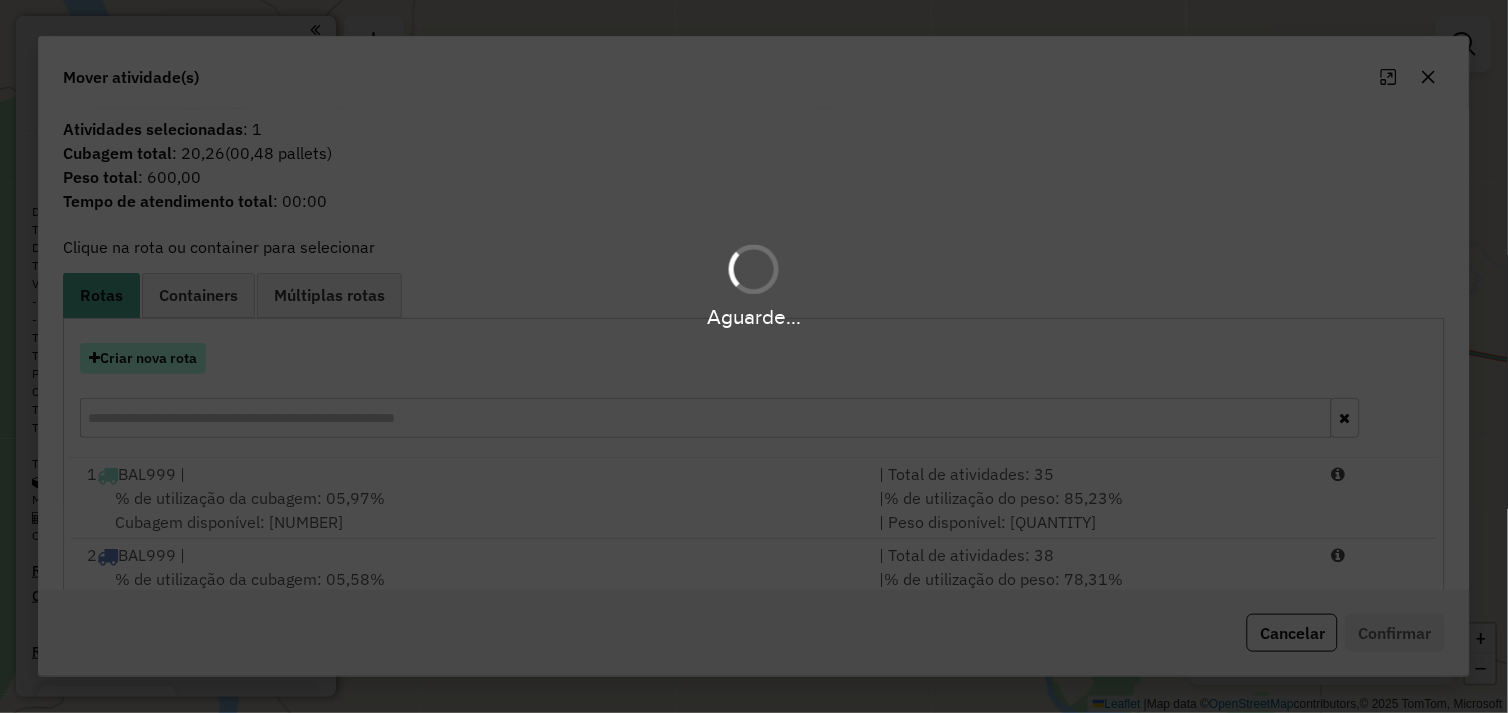 click on "Criar nova rota" at bounding box center (143, 358) 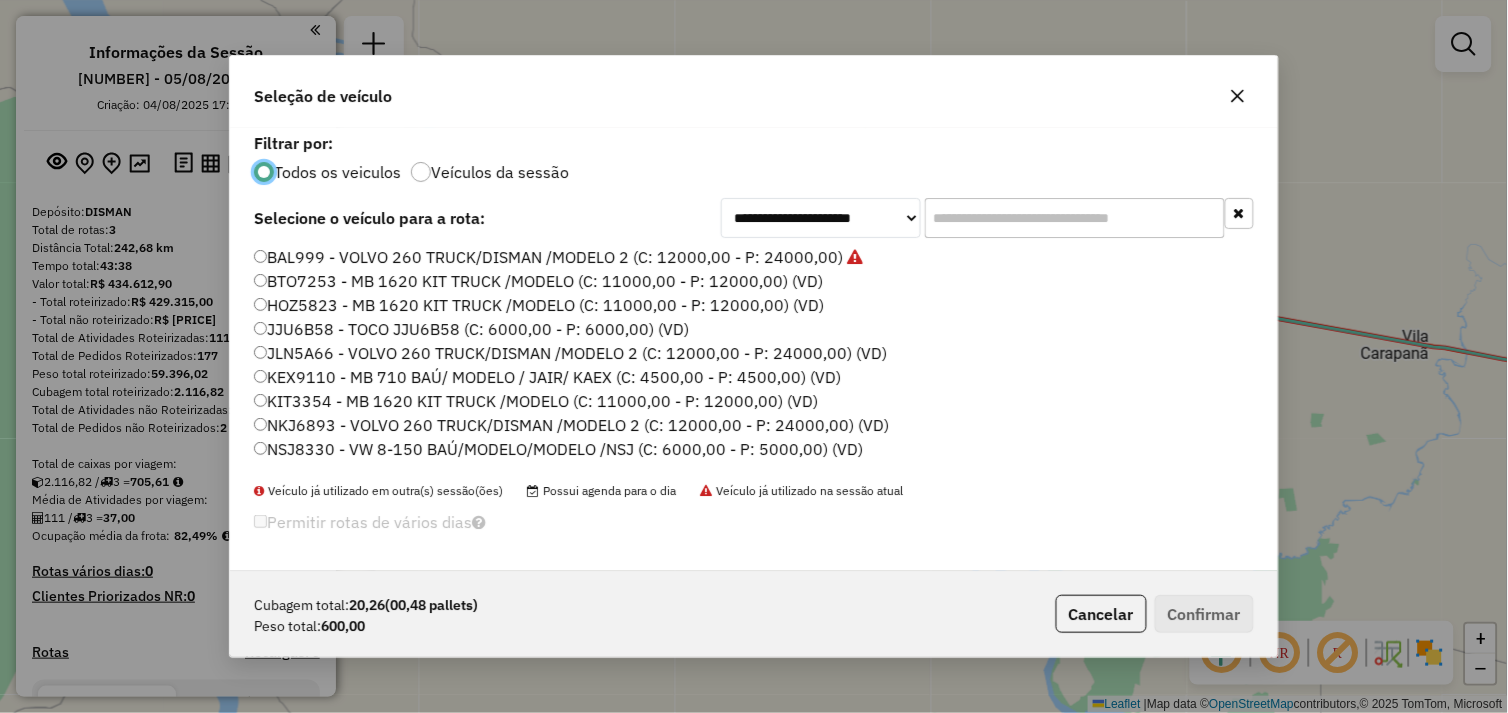 scroll, scrollTop: 11, scrollLeft: 5, axis: both 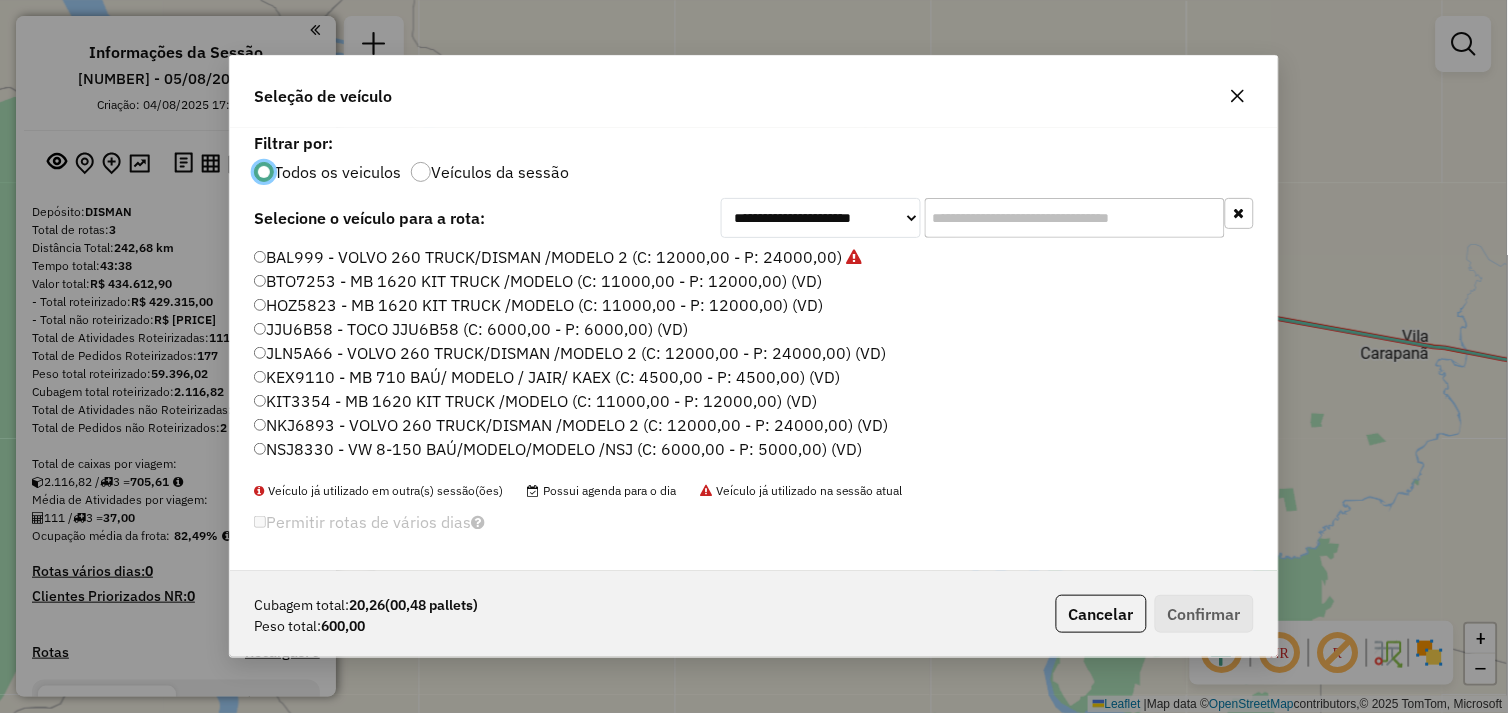click on "BAL999 - VOLVO 260 TRUCK/DISMAN /MODELO 2 (C: 12000,00 - P: 24000,00)" 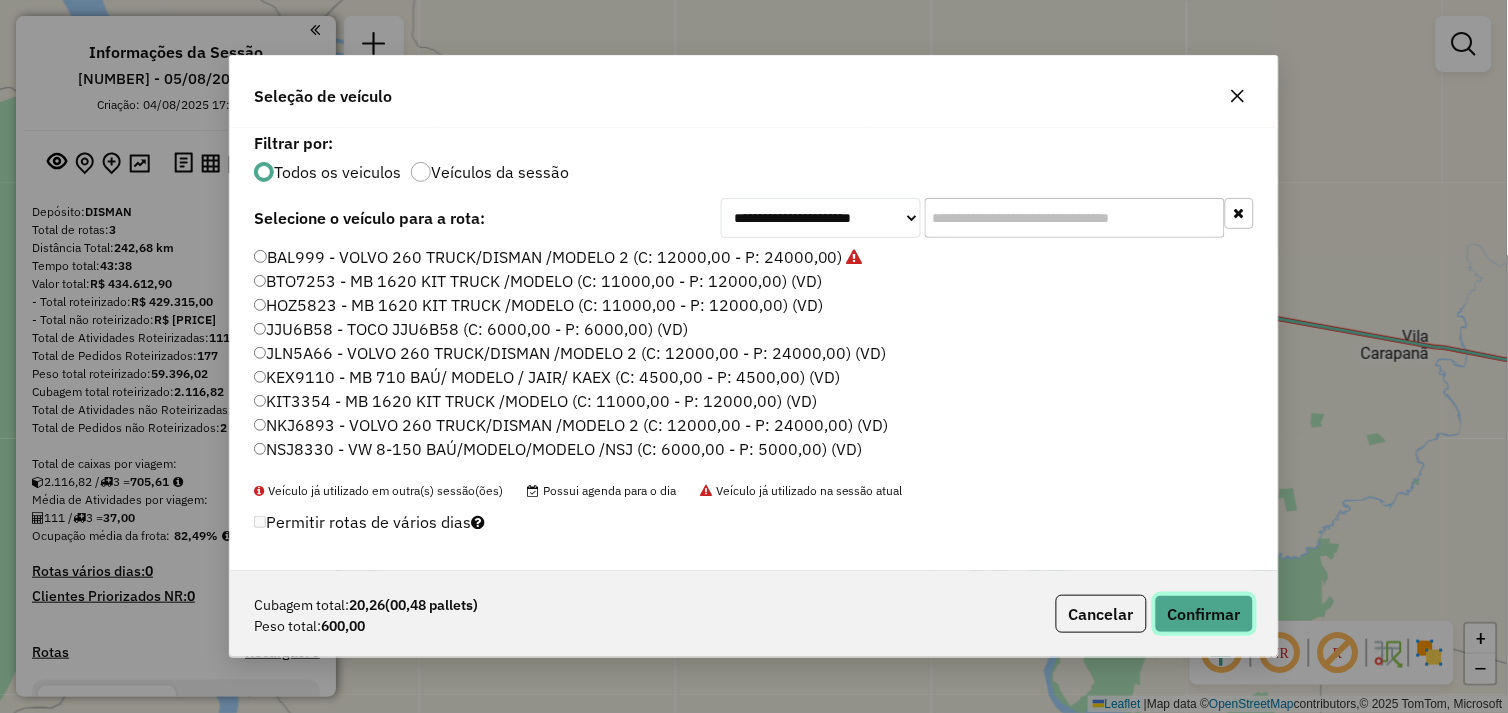 click on "Confirmar" 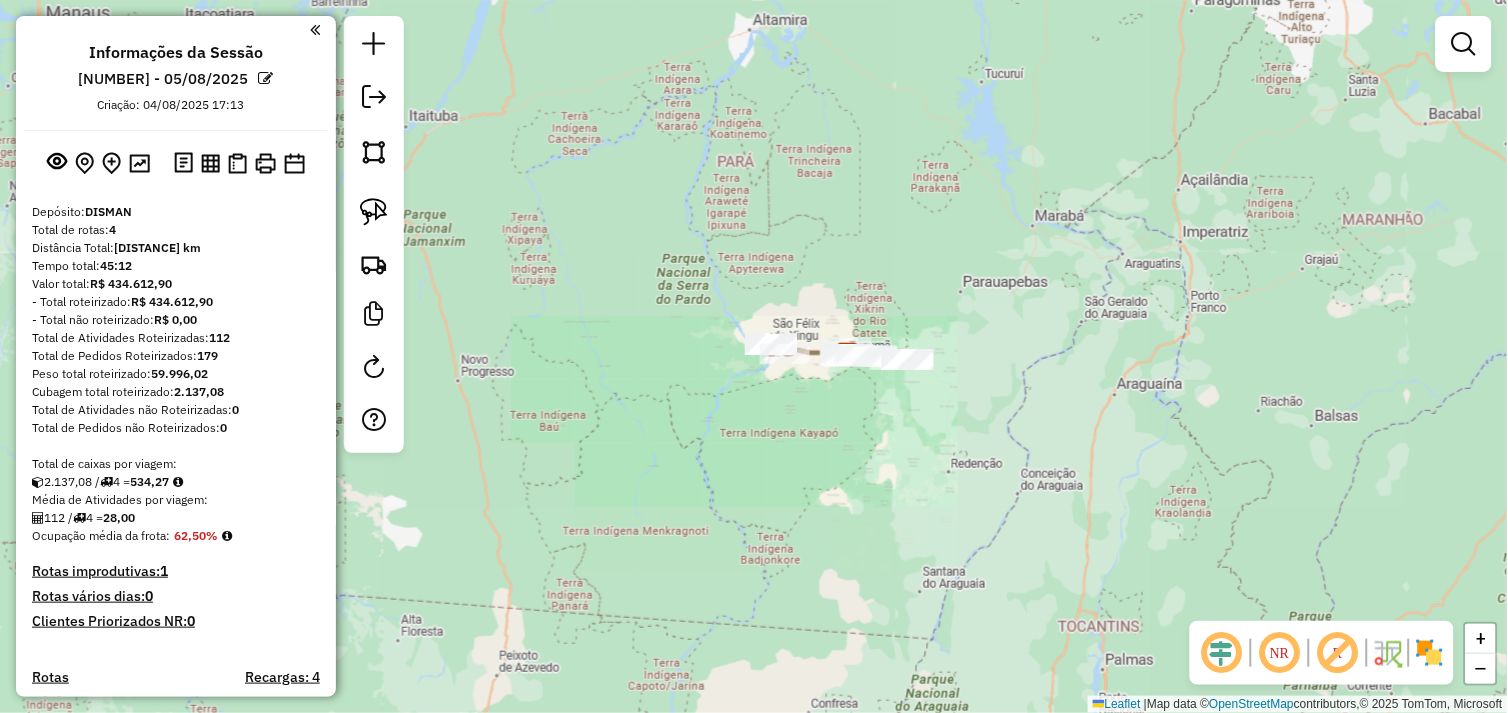drag, startPoint x: 762, startPoint y: 278, endPoint x: 767, endPoint y: 380, distance: 102.122475 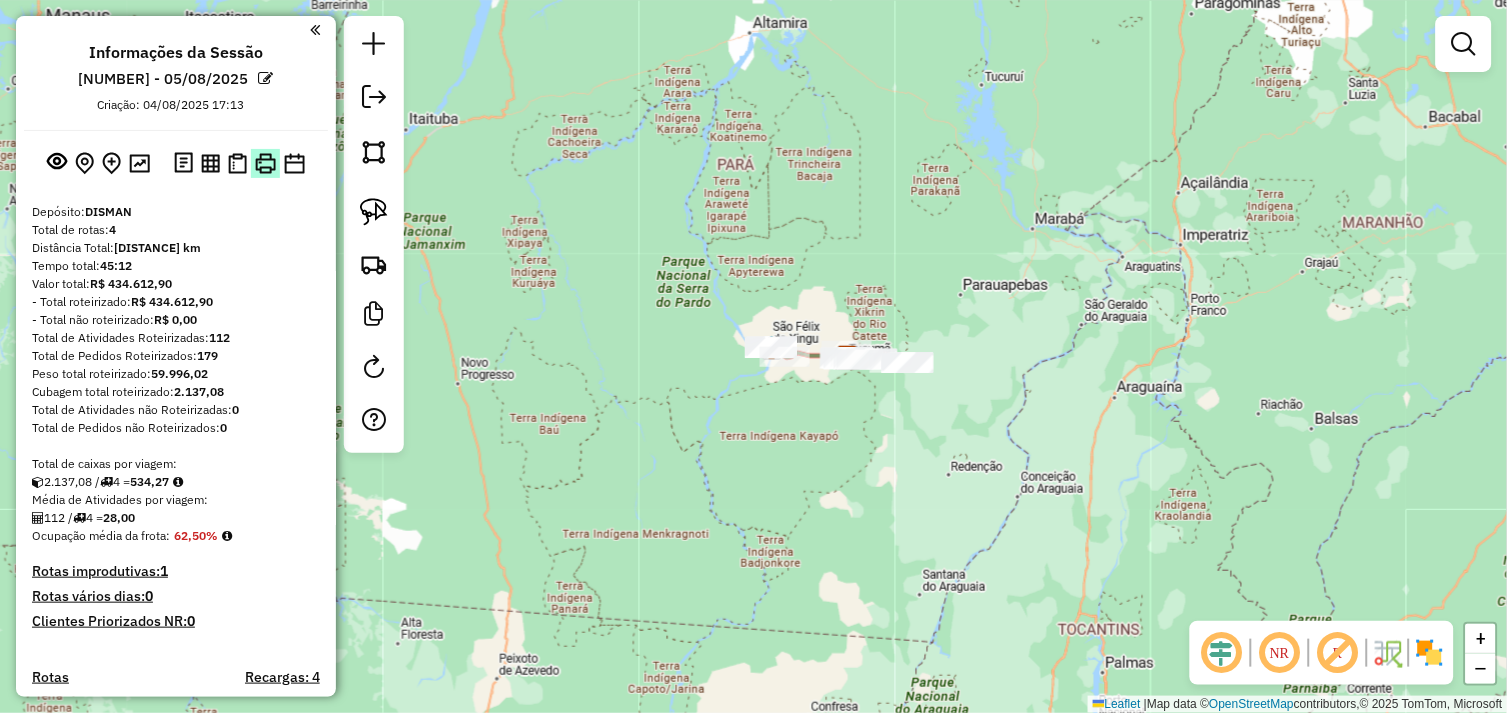 click at bounding box center (265, 163) 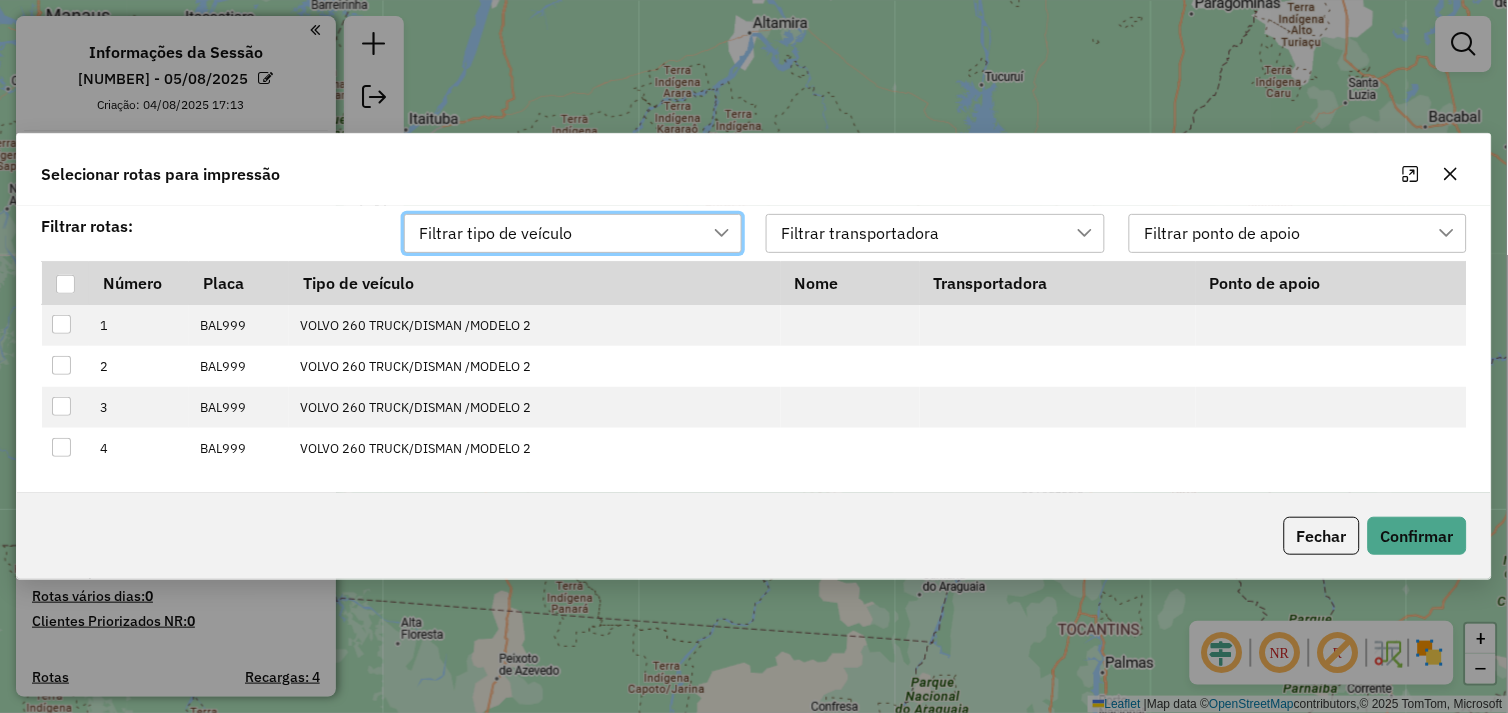 scroll, scrollTop: 13, scrollLeft: 88, axis: both 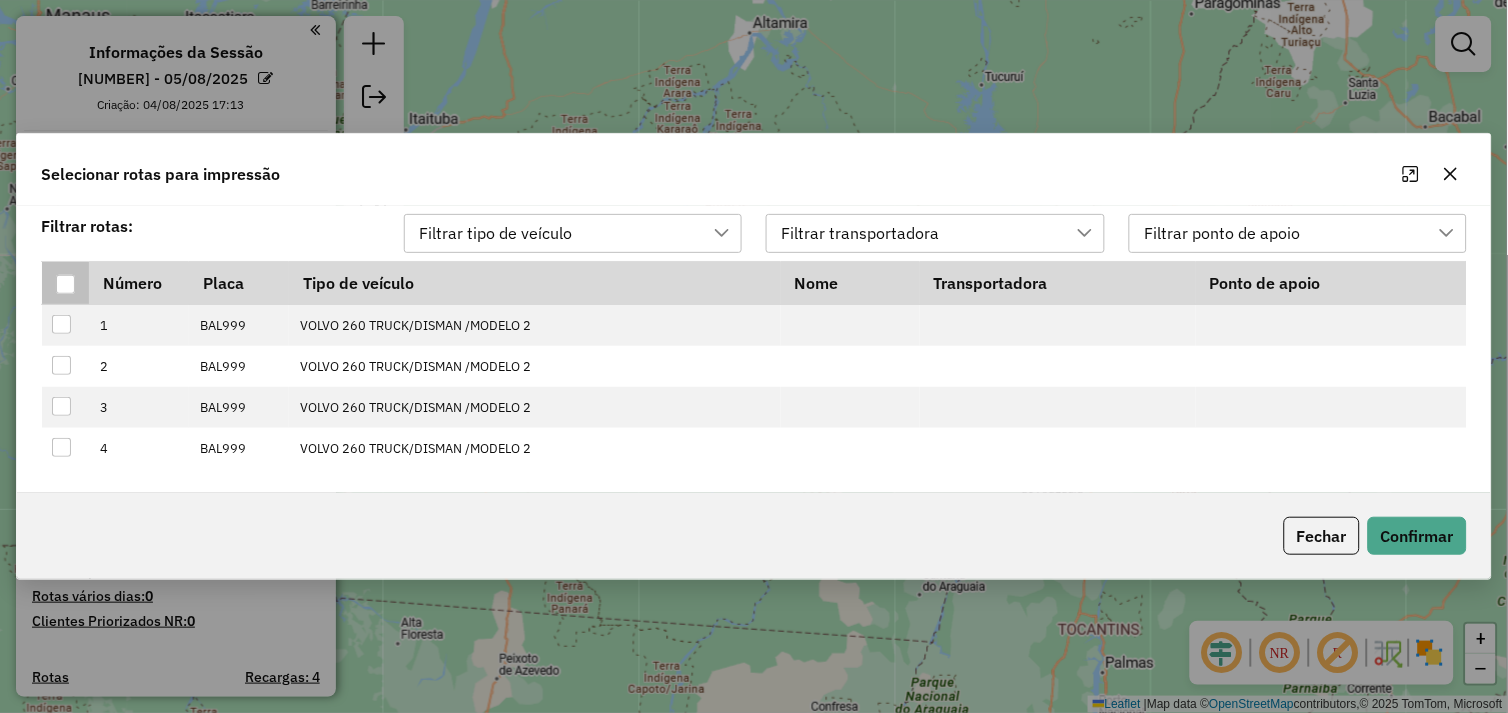 click at bounding box center [65, 284] 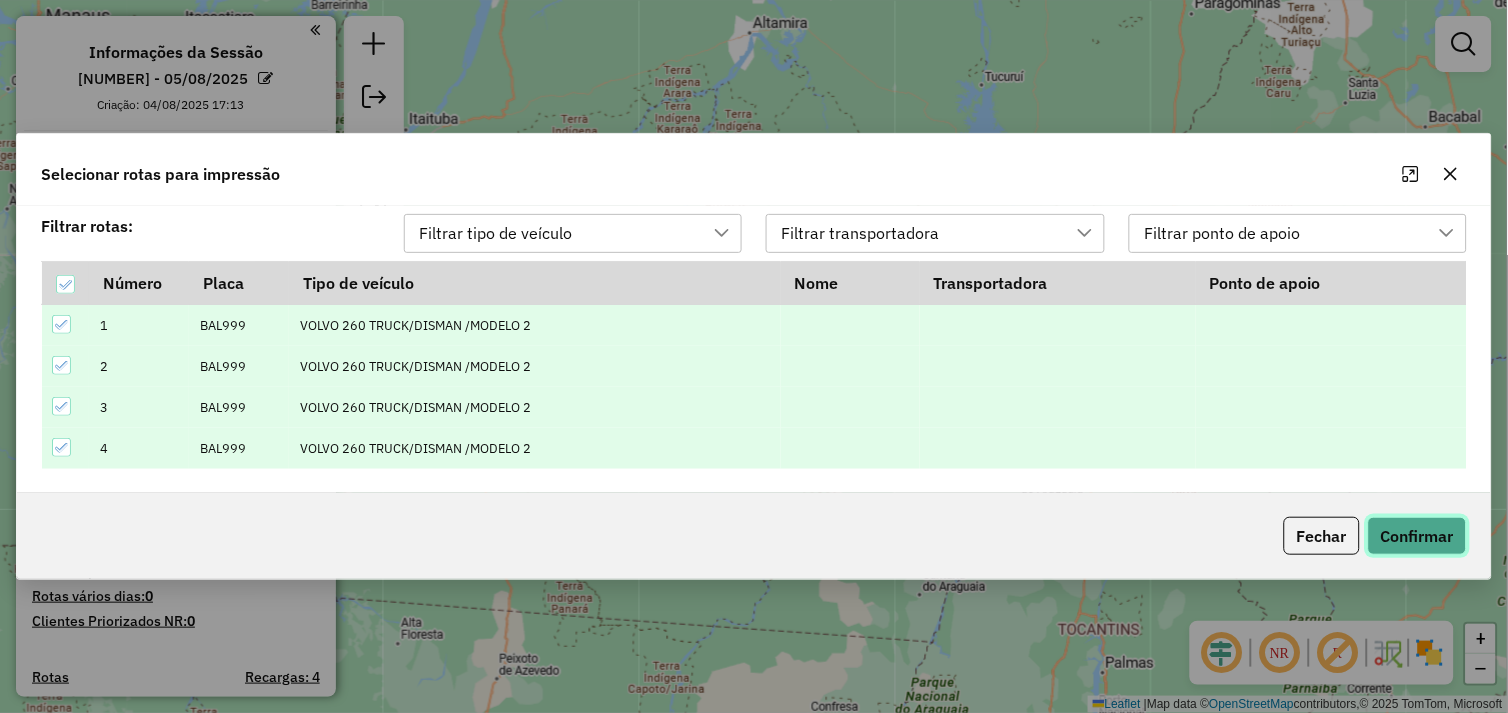 click on "Confirmar" 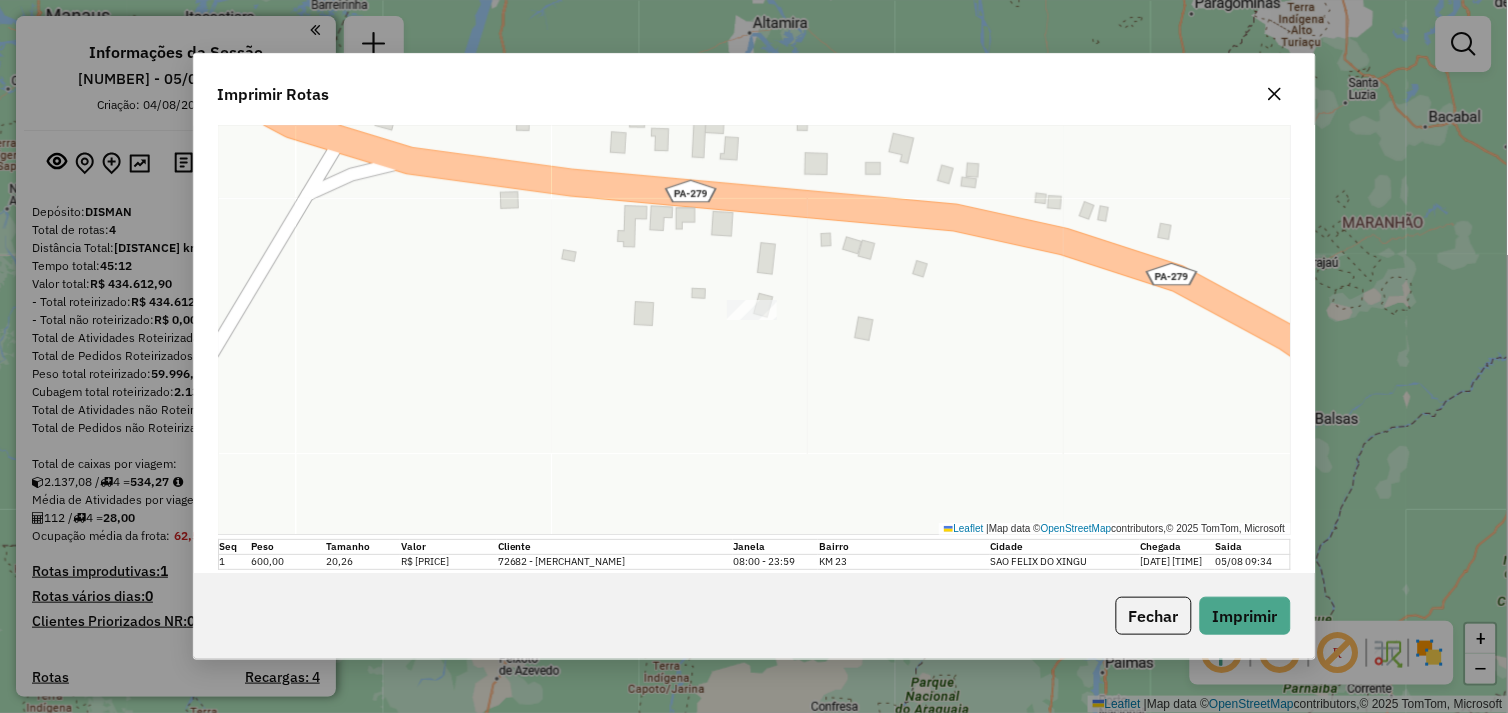 scroll, scrollTop: 3261, scrollLeft: 0, axis: vertical 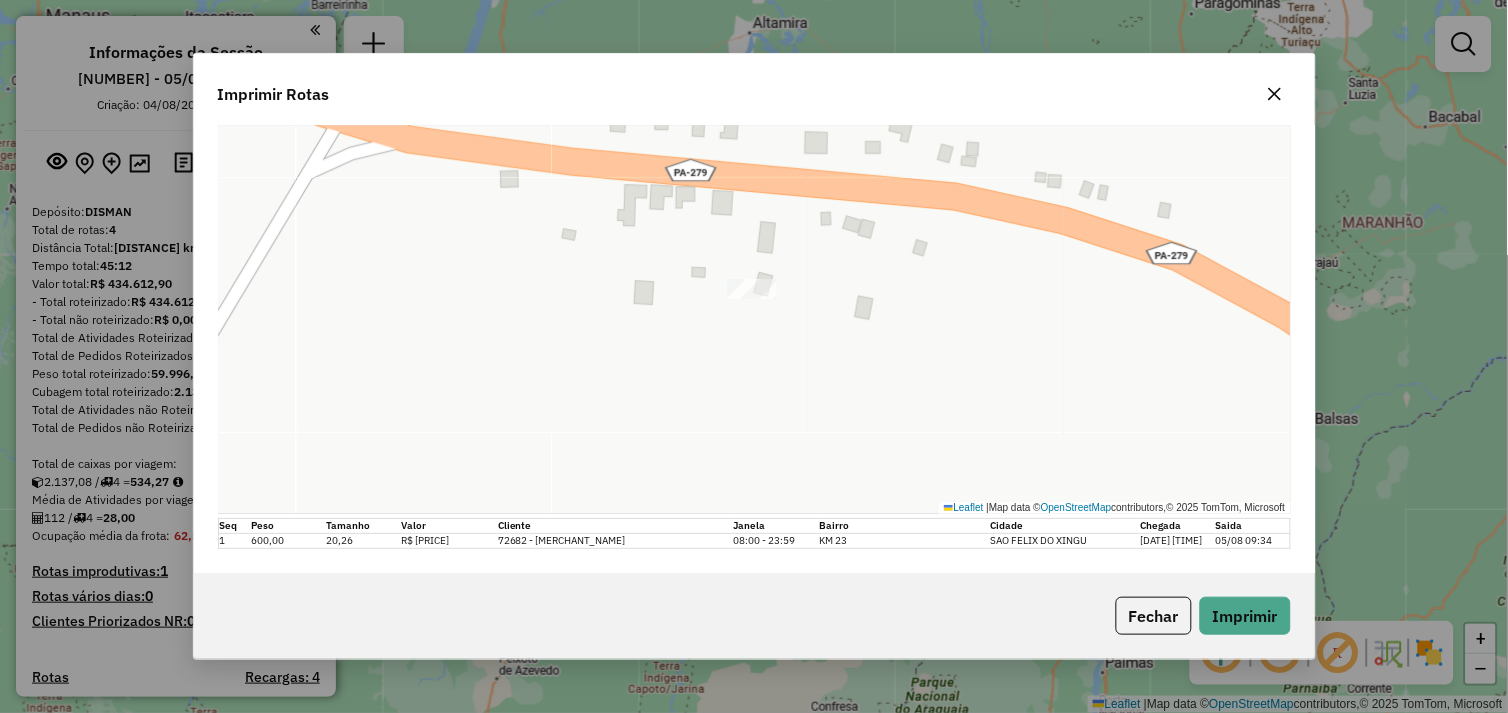 click 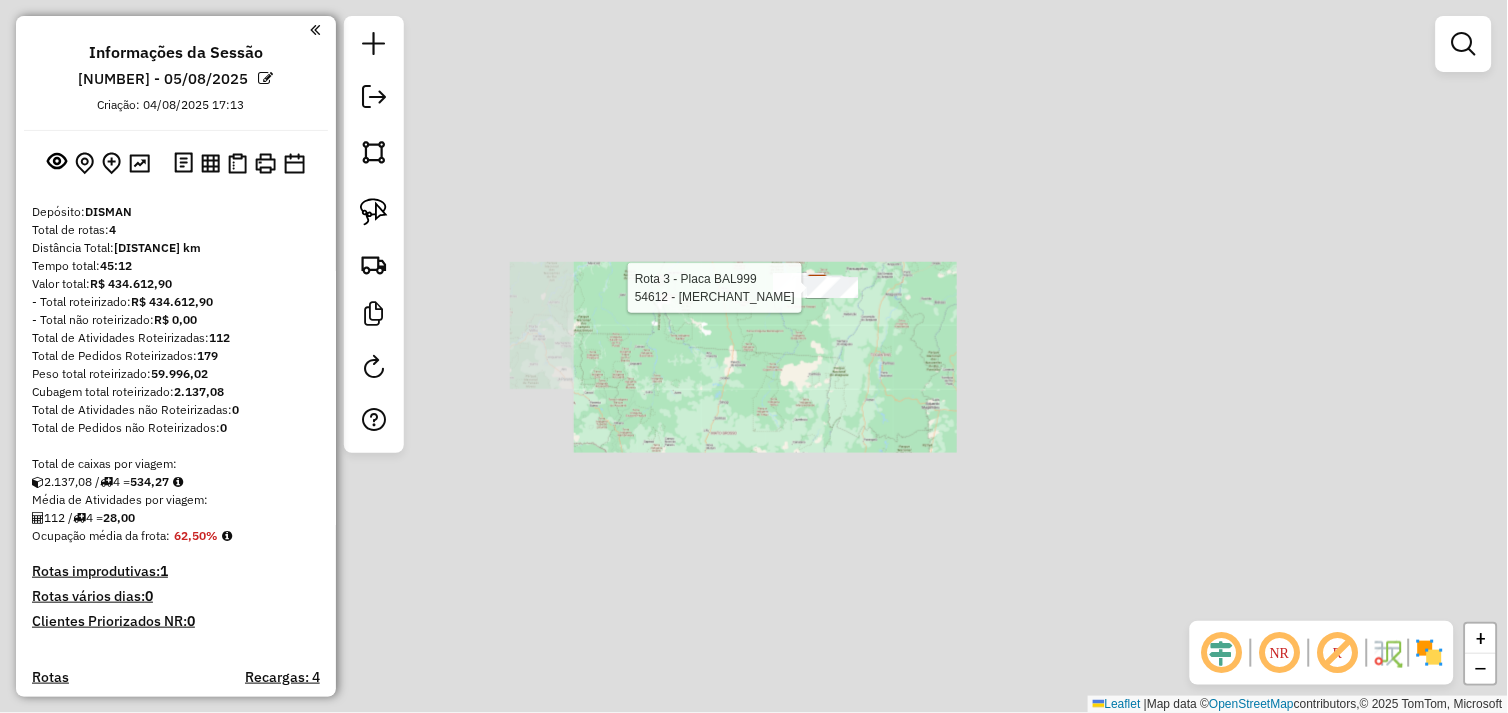 click on "Rota 3 - Placa BAL999  54612 - MERCEARIA SOBERANA Janela de atendimento Grade de atendimento Capacidade Transportadoras Veículos Cliente Pedidos  Rotas Selecione os dias de semana para filtrar as janelas de atendimento  Seg   Ter   Qua   Qui   Sex   Sáb   Dom  Informe o período da janela de atendimento: De: Até:  Filtrar exatamente a janela do cliente  Considerar janela de atendimento padrão  Selecione os dias de semana para filtrar as grades de atendimento  Seg   Ter   Qua   Qui   Sex   Sáb   Dom   Considerar clientes sem dia de atendimento cadastrado  Clientes fora do dia de atendimento selecionado Filtrar as atividades entre os valores definidos abaixo:  Peso mínimo:   Peso máximo:   Cubagem mínima:   Cubagem máxima:   De:   Até:  Filtrar as atividades entre o tempo de atendimento definido abaixo:  De:   Até:   Considerar capacidade total dos clientes não roteirizados Transportadora: Selecione um ou mais itens Tipo de veículo: Selecione um ou mais itens Veículo: Selecione um ou mais itens +" 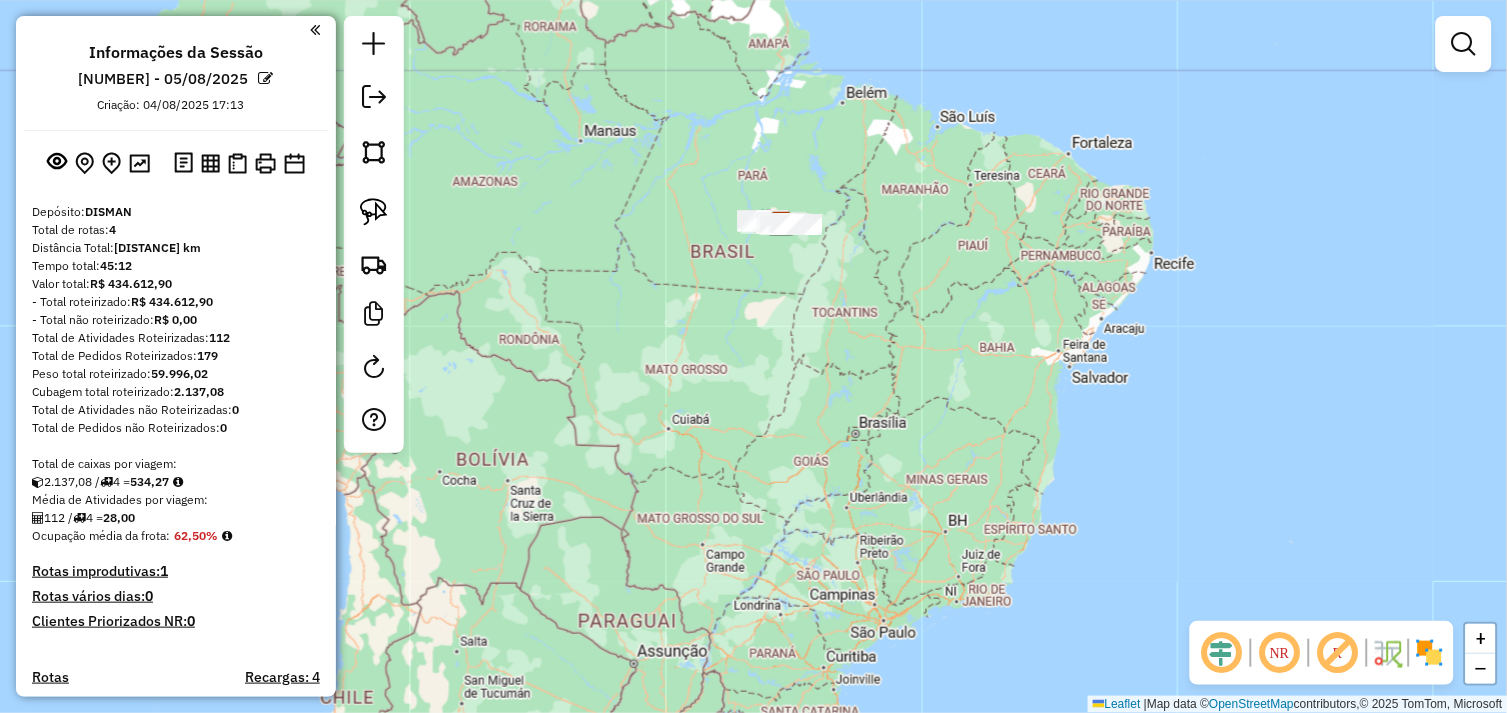 drag, startPoint x: 748, startPoint y: 270, endPoint x: 821, endPoint y: 448, distance: 192.38763 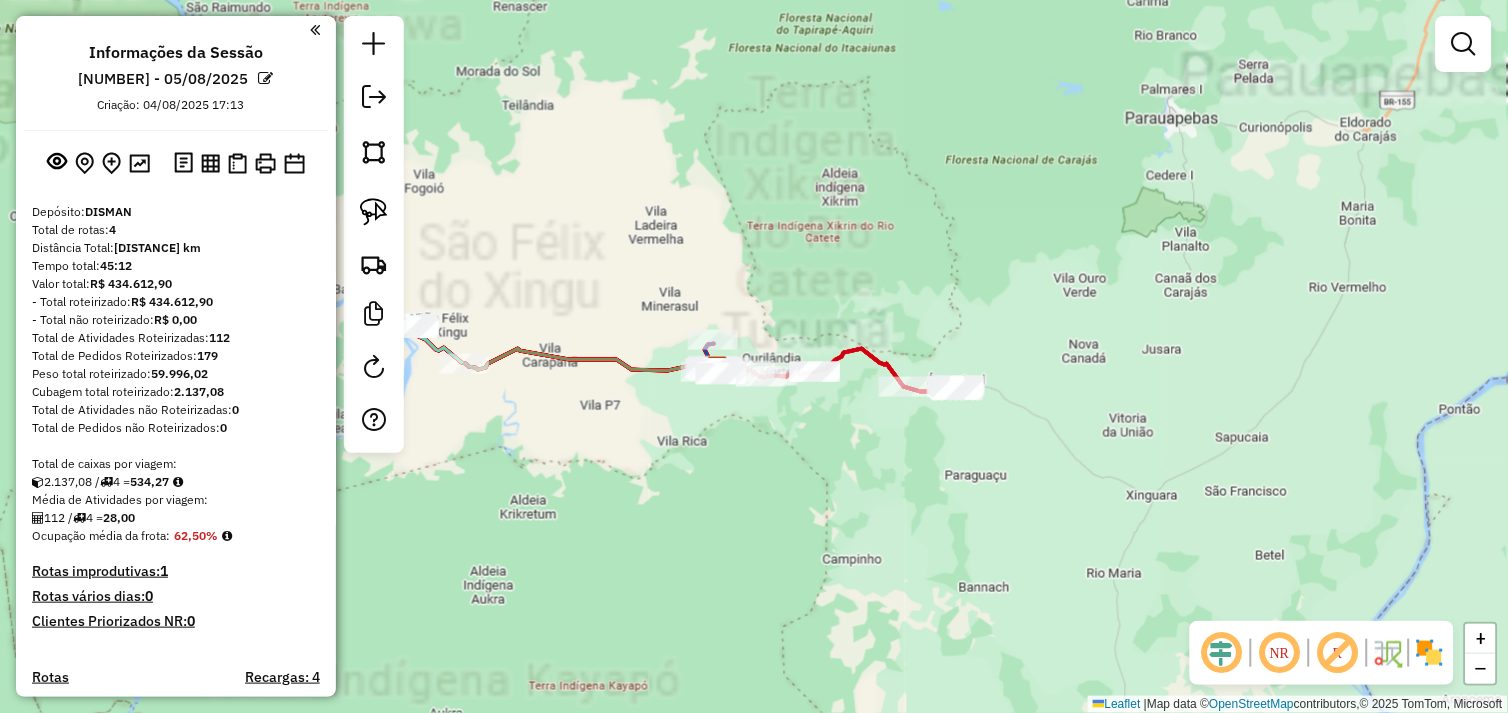 drag, startPoint x: 496, startPoint y: 386, endPoint x: 822, endPoint y: 453, distance: 332.81375 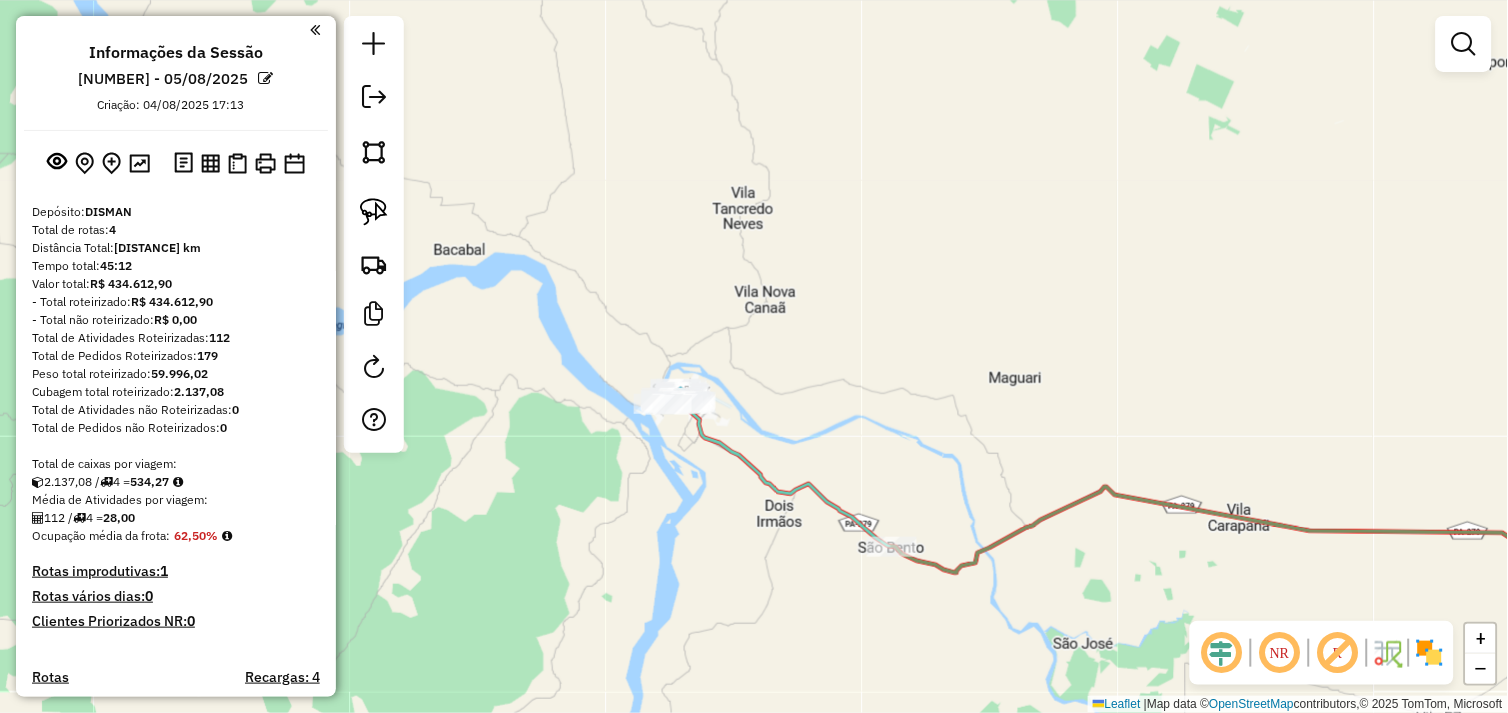 drag, startPoint x: 645, startPoint y: 384, endPoint x: 695, endPoint y: 442, distance: 76.57676 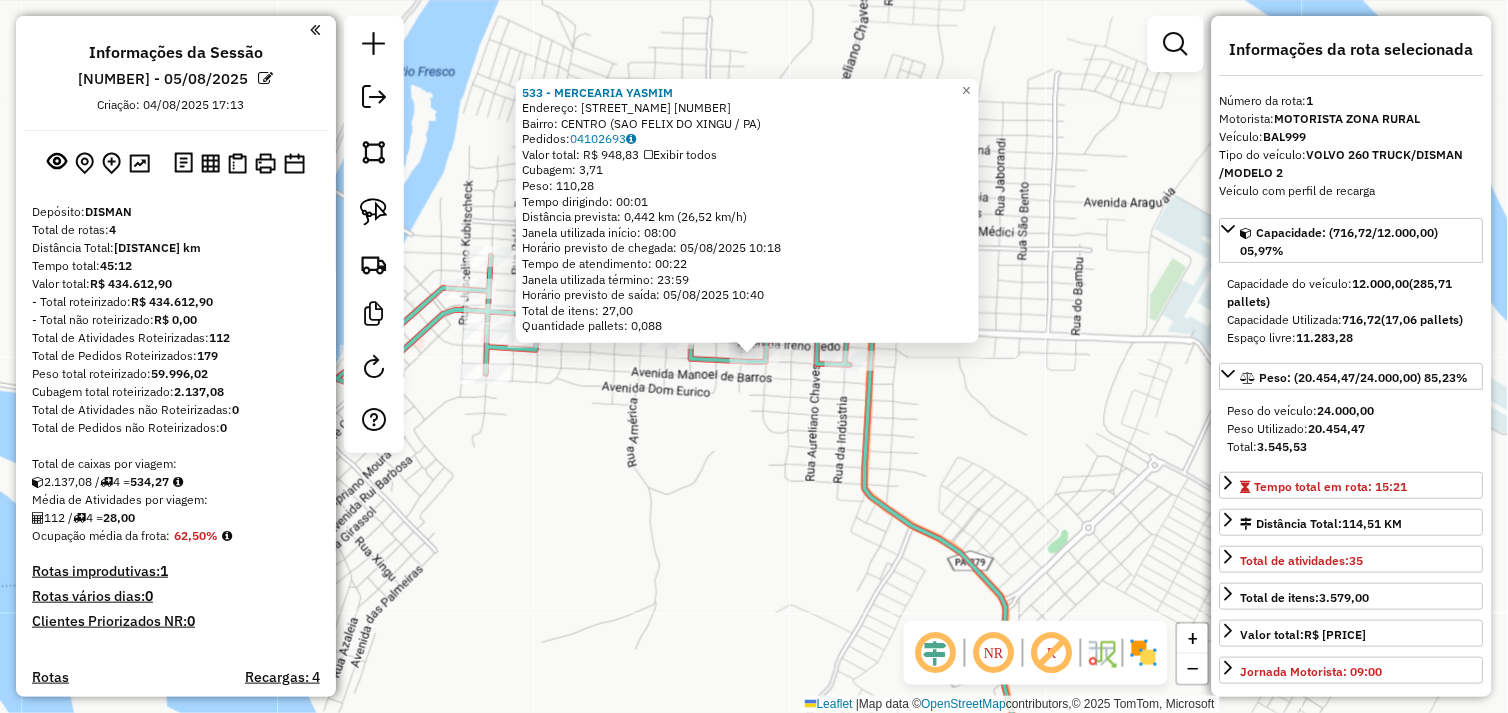 scroll, scrollTop: 546, scrollLeft: 0, axis: vertical 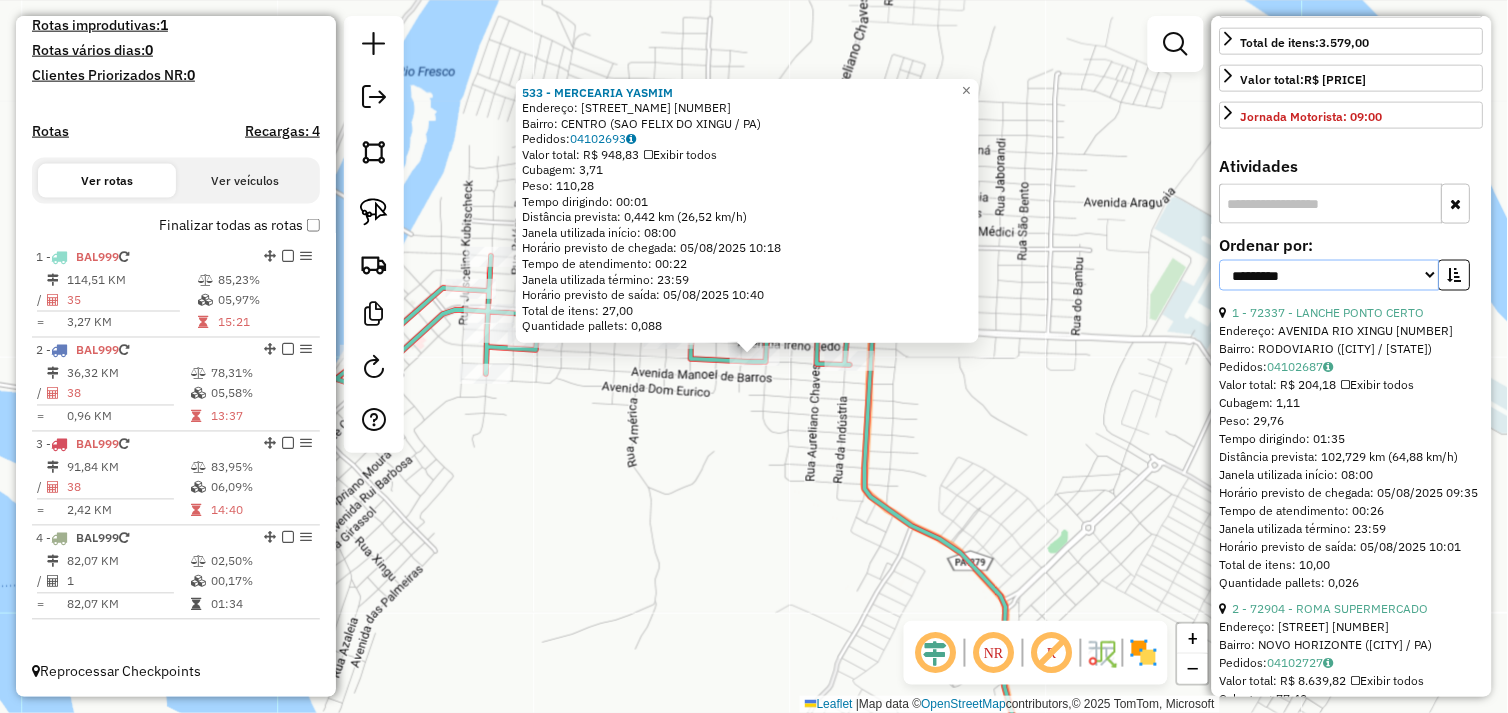 click on "**********" at bounding box center (1330, 275) 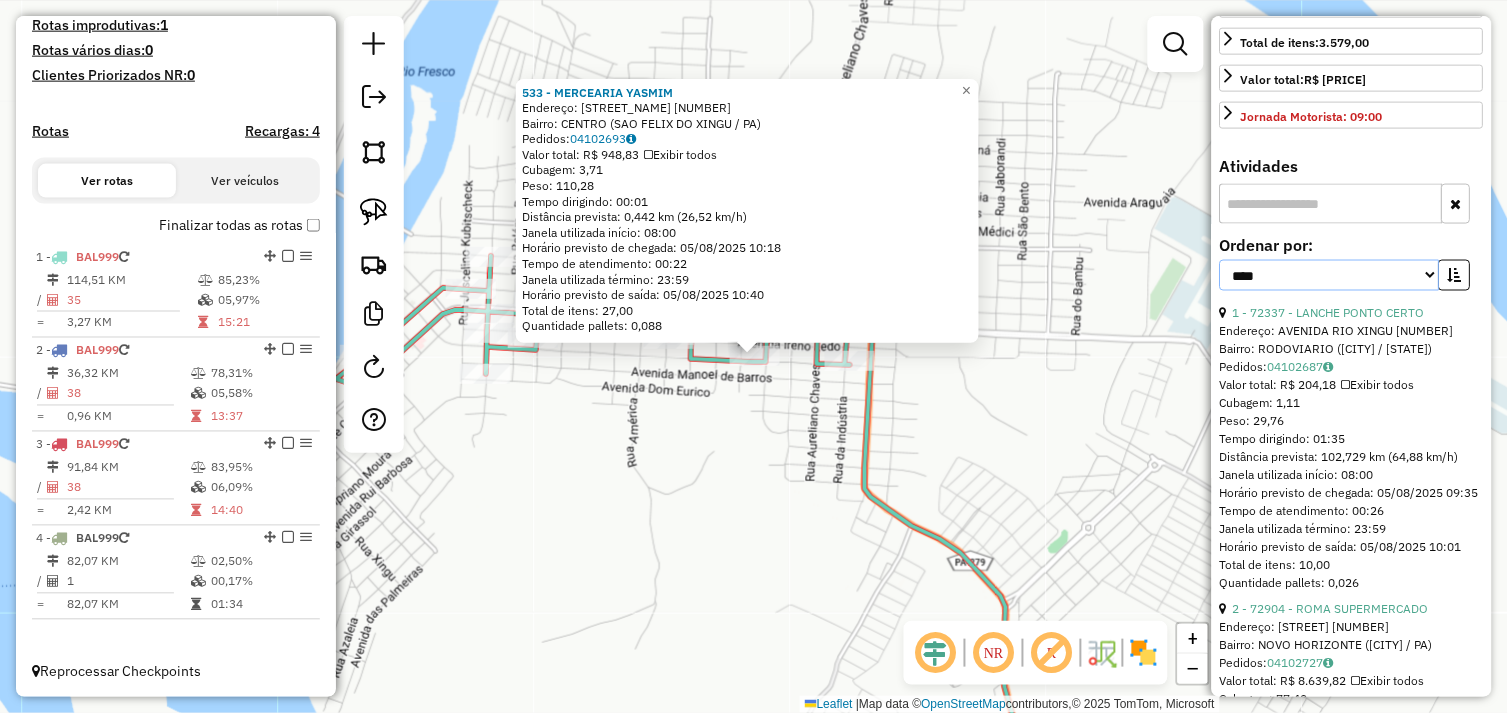 click on "**********" at bounding box center (1330, 275) 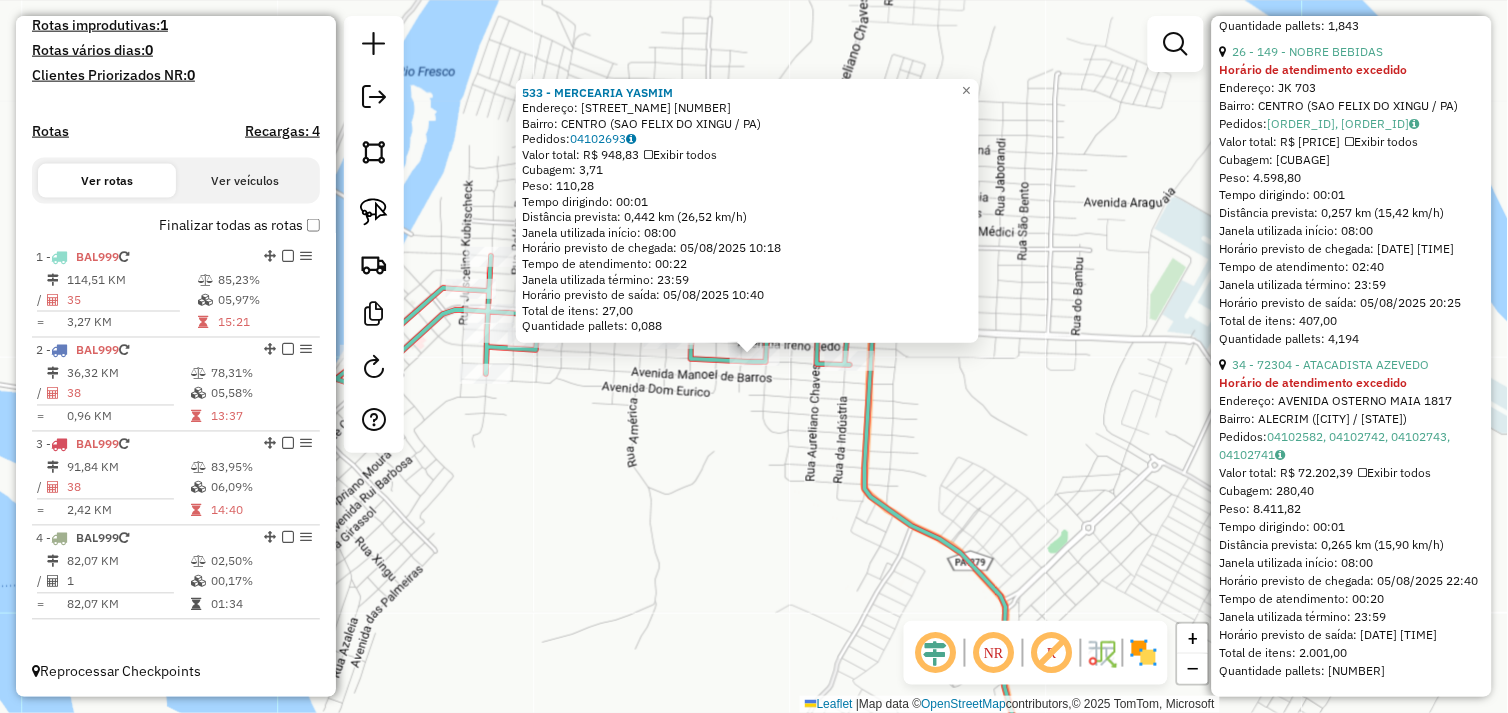 scroll, scrollTop: 11600, scrollLeft: 0, axis: vertical 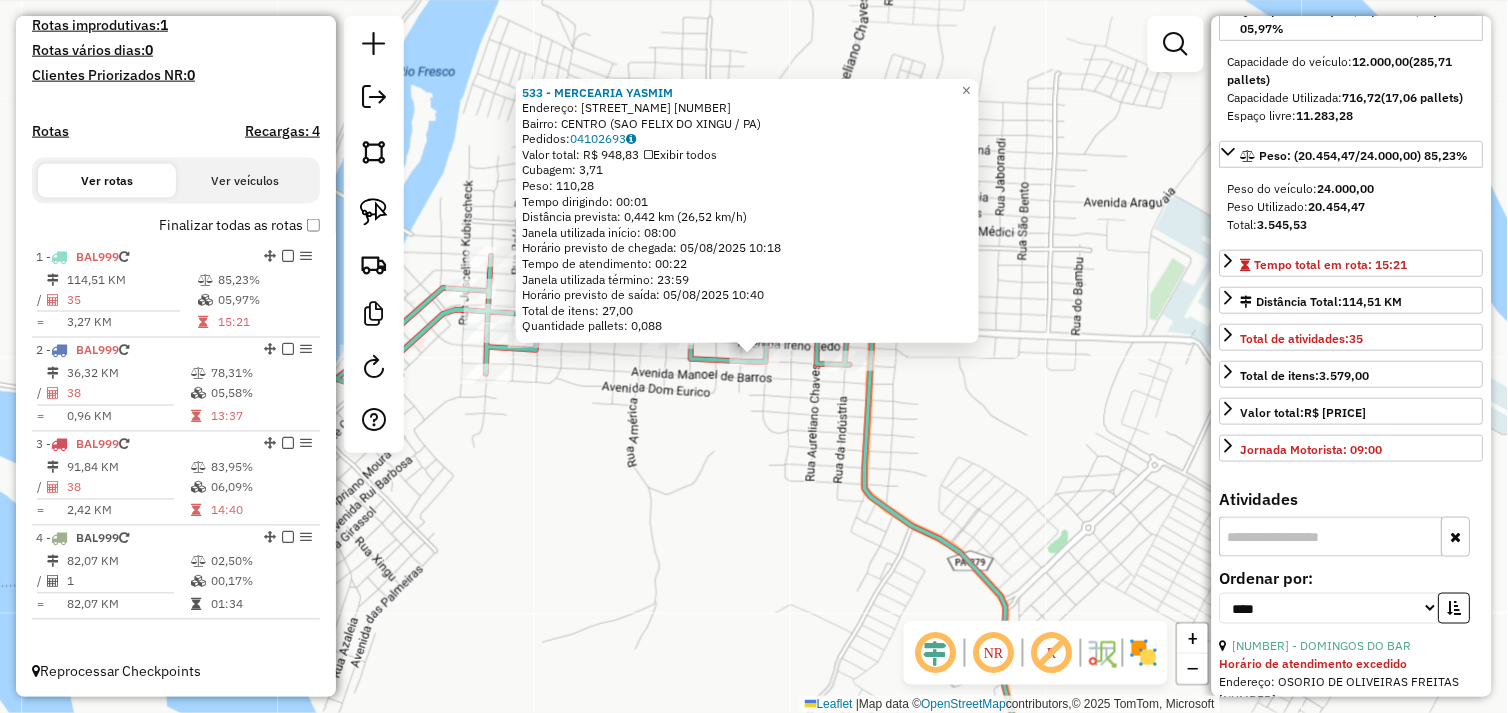 click on "533 - MERCEARIA YASMIM  Endereço:  DOM EURICO 50   Bairro: CENTRO (SAO FELIX DO XINGU / PA)   Pedidos:  04102693   Valor total: R$ 948,83   Exibir todos   Cubagem: 3,71  Peso: 110,28  Tempo dirigindo: 00:01   Distância prevista: 0,442 km (26,52 km/h)   Janela utilizada início: 08:00   Horário previsto de chegada: 05/08/2025 10:18   Tempo de atendimento: 00:22   Janela utilizada término: 23:59   Horário previsto de saída: 05/08/2025 10:40   Total de itens: 27,00   Quantidade pallets: 0,088  × Janela de atendimento Grade de atendimento Capacidade Transportadoras Veículos Cliente Pedidos  Rotas Selecione os dias de semana para filtrar as janelas de atendimento  Seg   Ter   Qua   Qui   Sex   Sáb   Dom  Informe o período da janela de atendimento: De: Até:  Filtrar exatamente a janela do cliente  Considerar janela de atendimento padrão  Selecione os dias de semana para filtrar as grades de atendimento  Seg   Ter   Qua   Qui   Sex   Sáb   Dom   Considerar clientes sem dia de atendimento cadastrado De:" 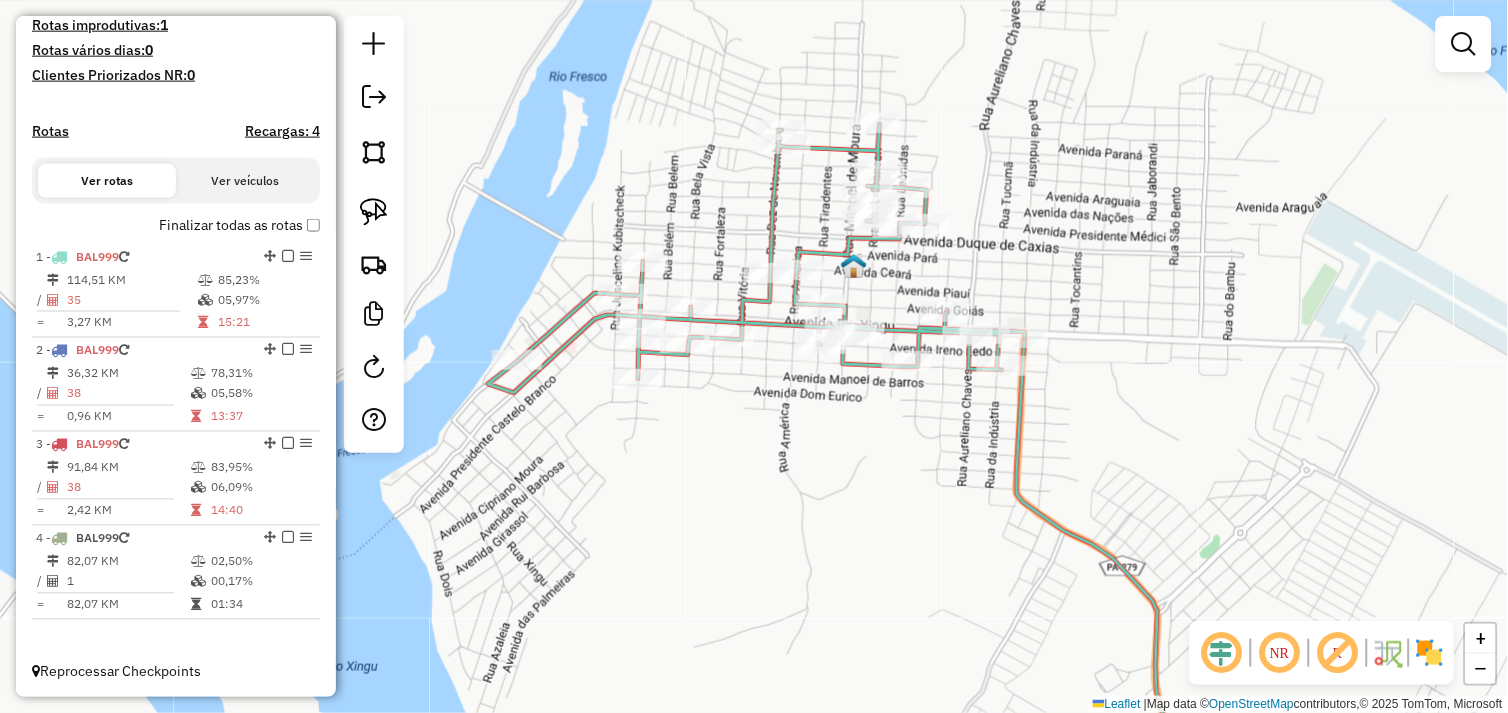 drag, startPoint x: 541, startPoint y: 402, endPoint x: 713, endPoint y: 368, distance: 175.32826 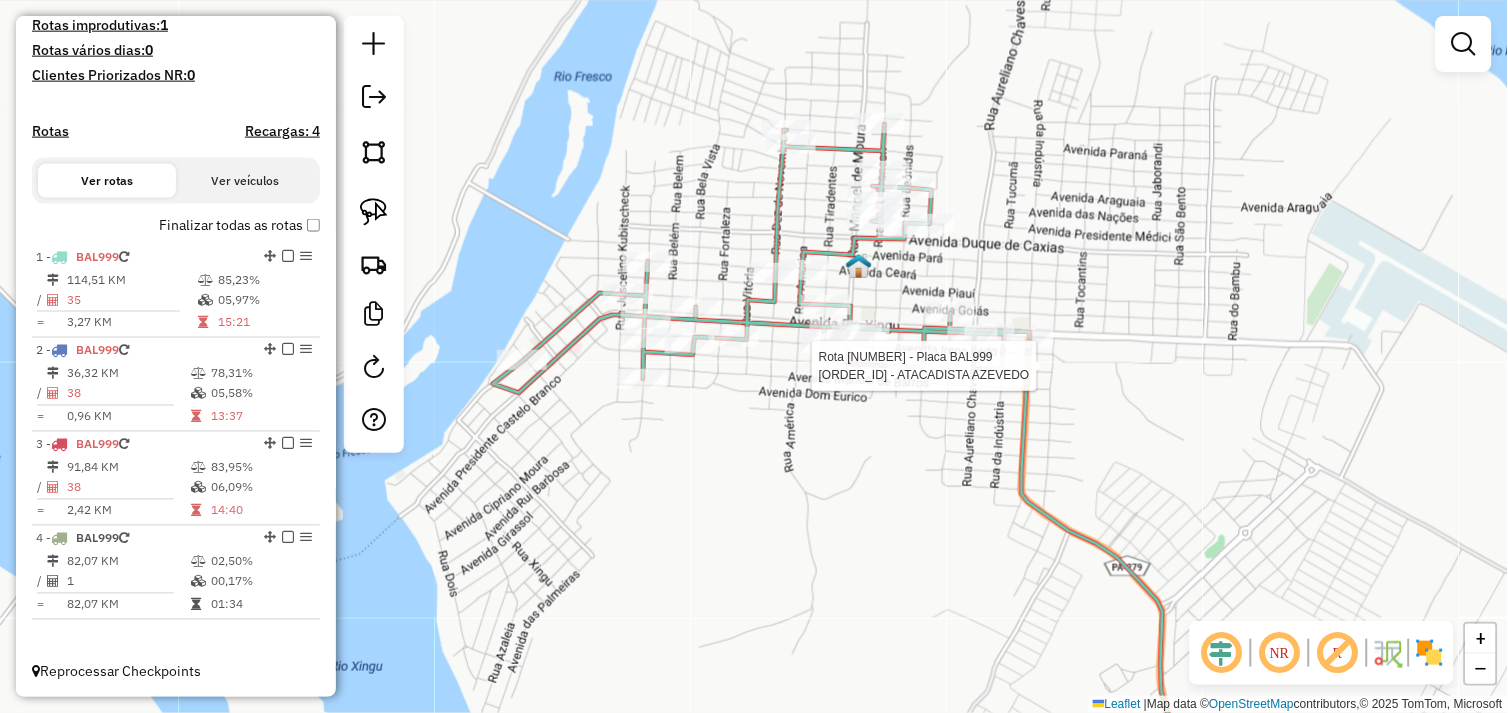 select on "*********" 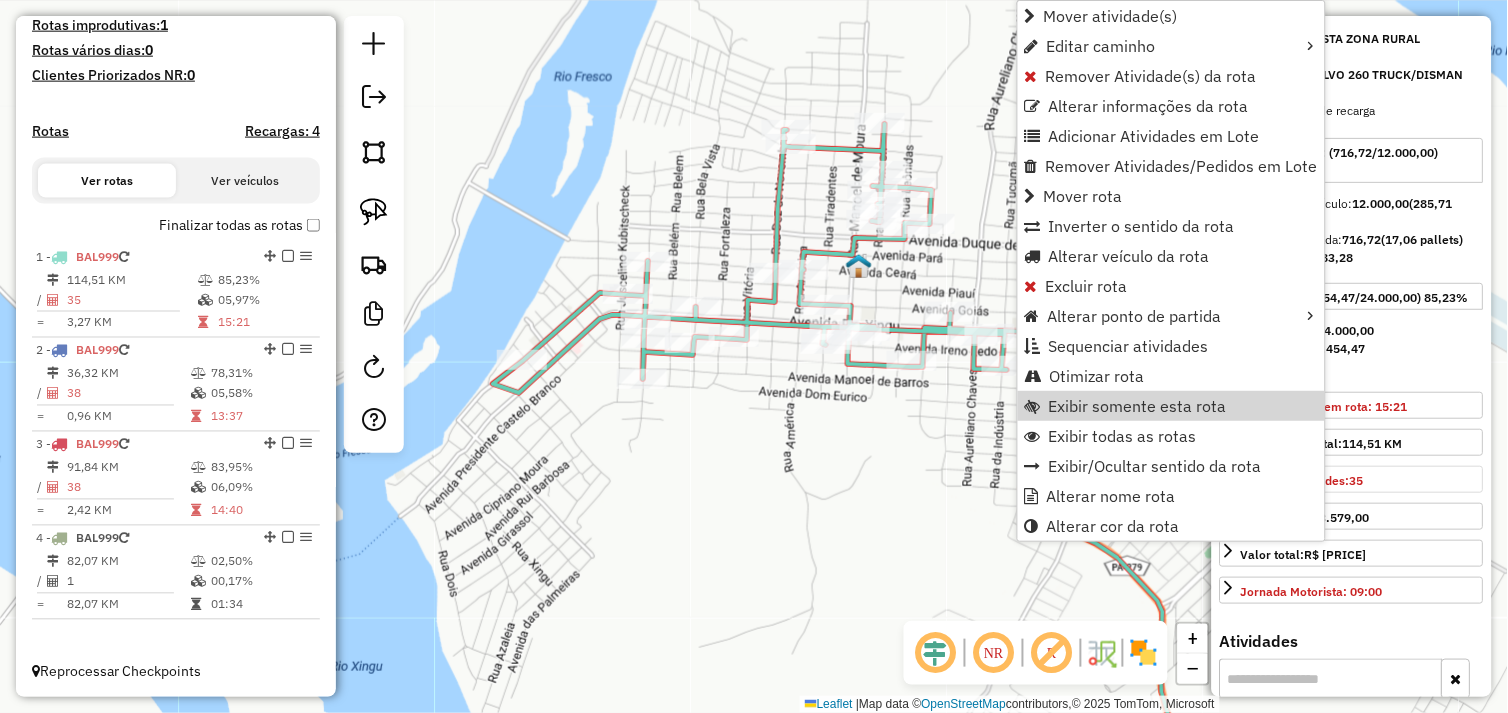 scroll, scrollTop: 111, scrollLeft: 0, axis: vertical 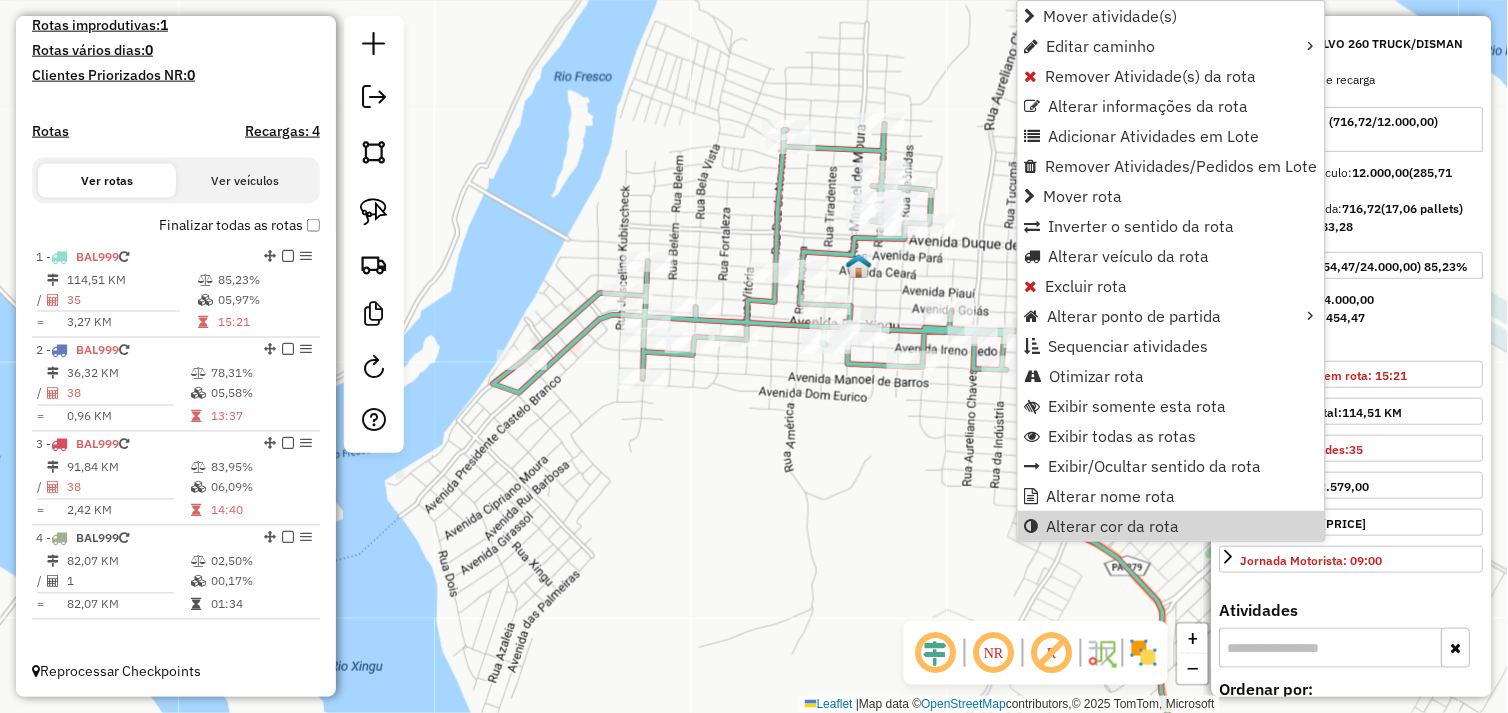 drag, startPoint x: 917, startPoint y: 542, endPoint x: 952, endPoint y: 438, distance: 109.73149 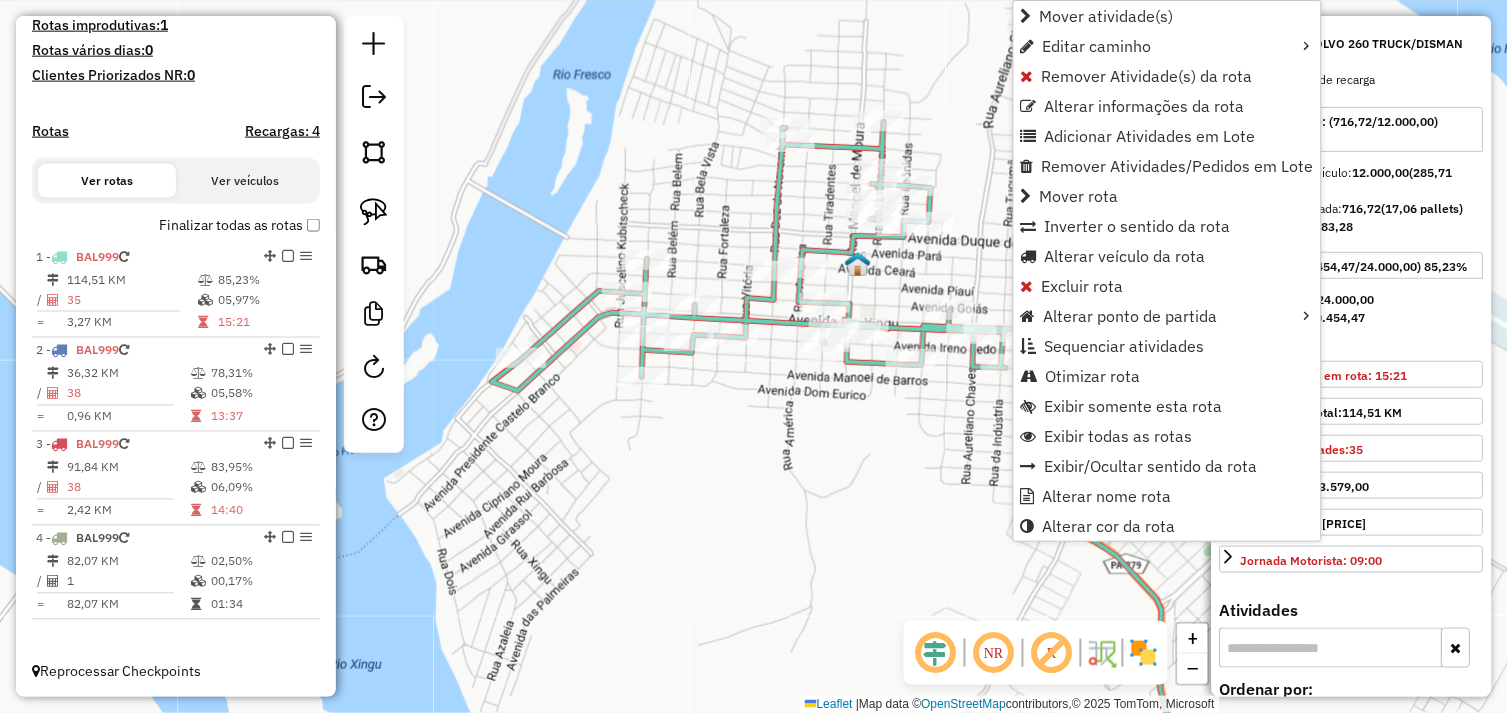 click on "Janela de atendimento Grade de atendimento Capacidade Transportadoras Veículos Cliente Pedidos  Rotas Selecione os dias de semana para filtrar as janelas de atendimento  Seg   Ter   Qua   Qui   Sex   Sáb   Dom  Informe o período da janela de atendimento: De: Até:  Filtrar exatamente a janela do cliente  Considerar janela de atendimento padrão  Selecione os dias de semana para filtrar as grades de atendimento  Seg   Ter   Qua   Qui   Sex   Sáb   Dom   Considerar clientes sem dia de atendimento cadastrado  Clientes fora do dia de atendimento selecionado Filtrar as atividades entre os valores definidos abaixo:  Peso mínimo:   Peso máximo:   Cubagem mínima:   Cubagem máxima:   De:   Até:  Filtrar as atividades entre o tempo de atendimento definido abaixo:  De:   Até:   Considerar capacidade total dos clientes não roteirizados Transportadora: Selecione um ou mais itens Tipo de veículo: Selecione um ou mais itens Veículo: Selecione um ou mais itens Motorista: Selecione um ou mais itens Nome: Rótulo:" 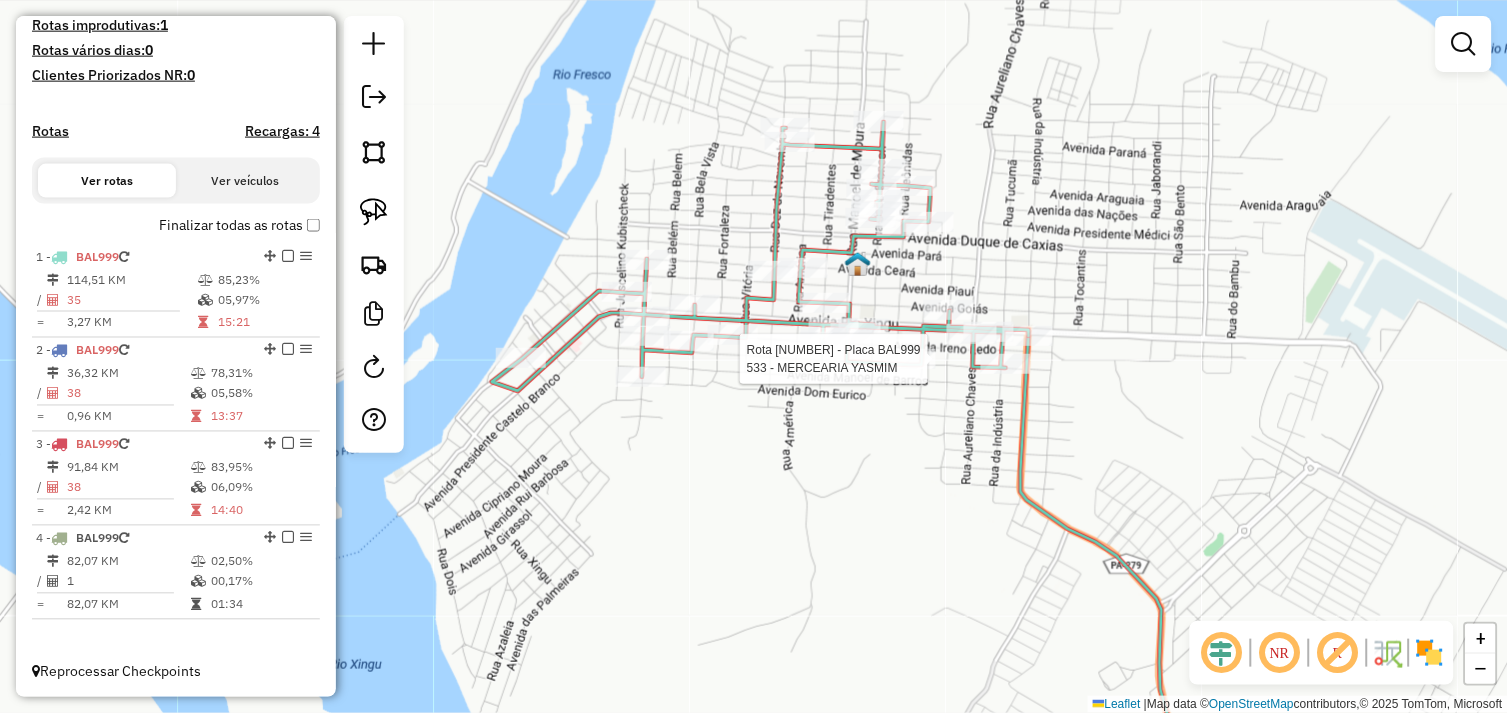 select on "*********" 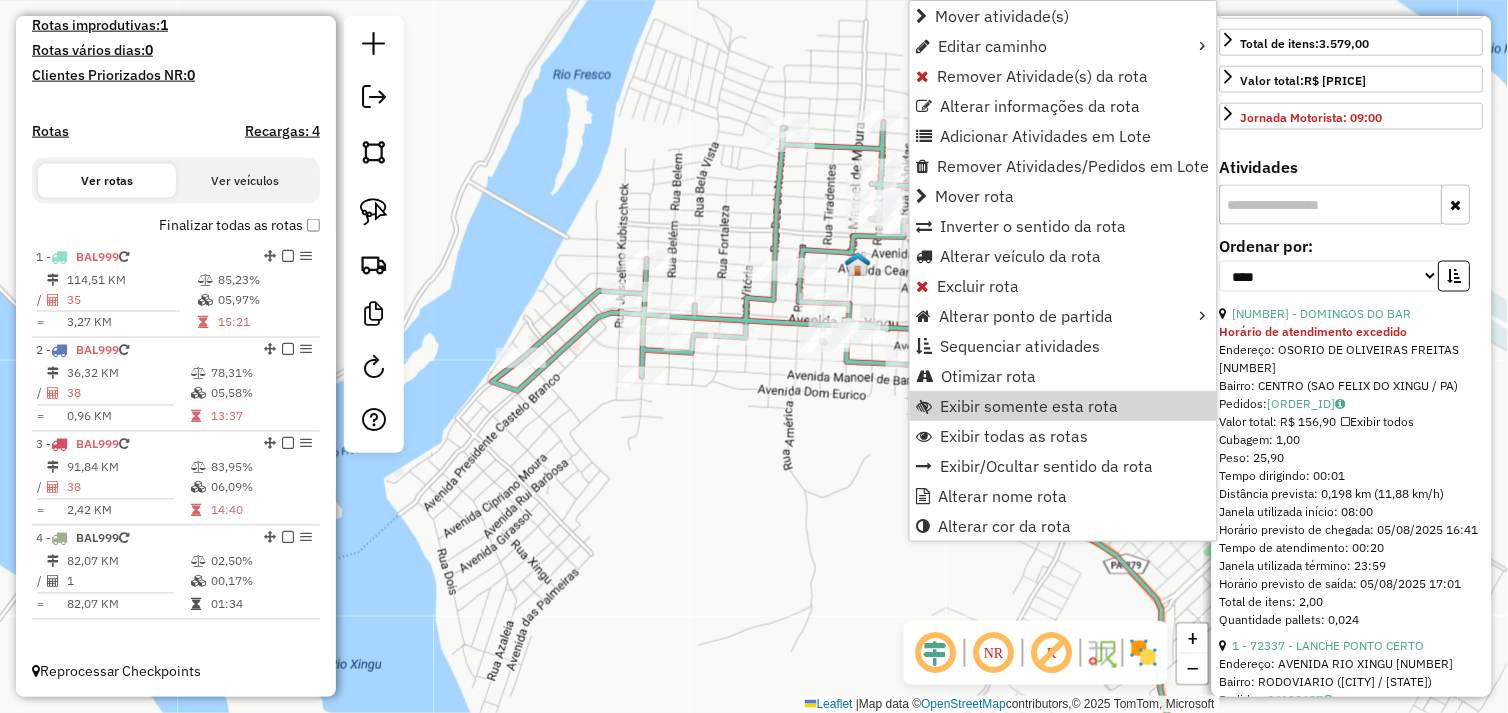 scroll, scrollTop: 555, scrollLeft: 0, axis: vertical 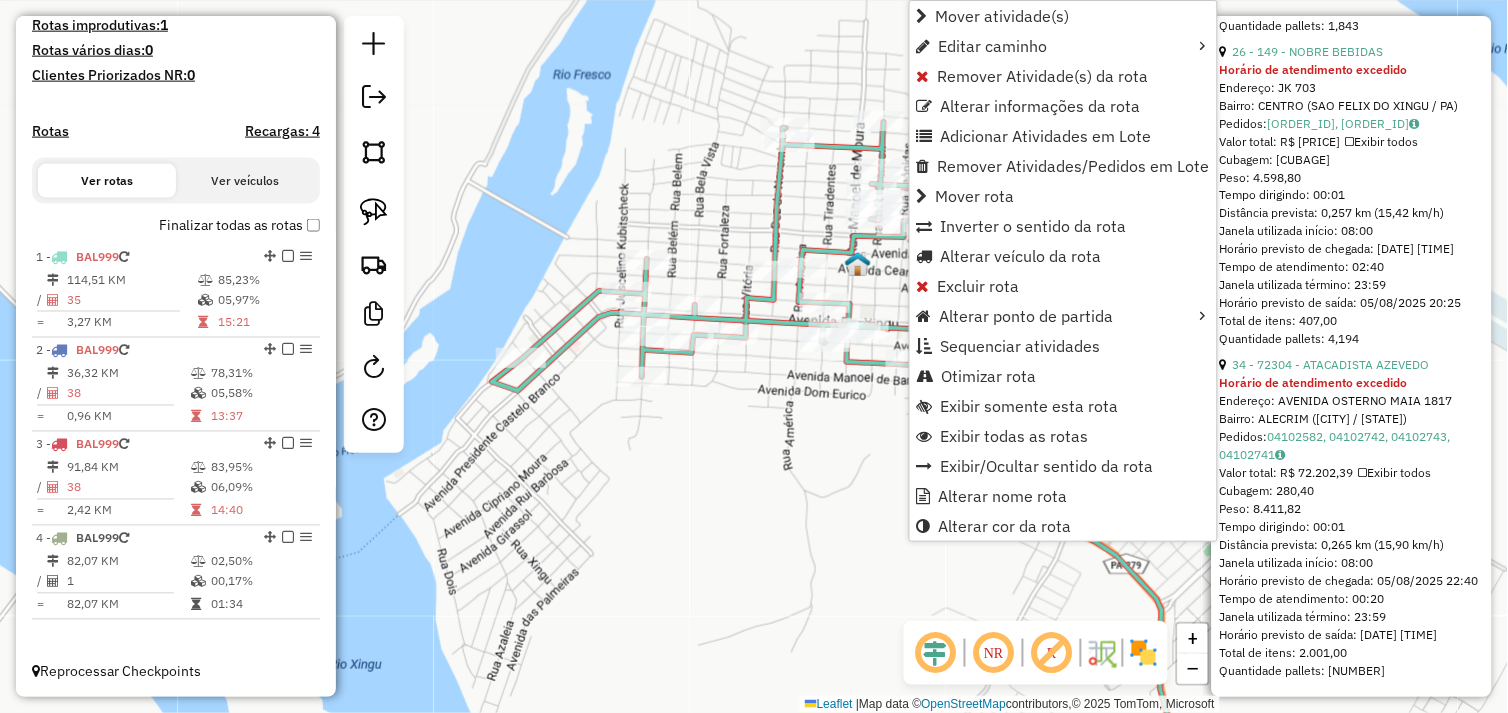 click on "Janela de atendimento Grade de atendimento Capacidade Transportadoras Veículos Cliente Pedidos  Rotas Selecione os dias de semana para filtrar as janelas de atendimento  Seg   Ter   Qua   Qui   Sex   Sáb   Dom  Informe o período da janela de atendimento: De: Até:  Filtrar exatamente a janela do cliente  Considerar janela de atendimento padrão  Selecione os dias de semana para filtrar as grades de atendimento  Seg   Ter   Qua   Qui   Sex   Sáb   Dom   Considerar clientes sem dia de atendimento cadastrado  Clientes fora do dia de atendimento selecionado Filtrar as atividades entre os valores definidos abaixo:  Peso mínimo:   Peso máximo:   Cubagem mínima:   Cubagem máxima:   De:   Até:  Filtrar as atividades entre o tempo de atendimento definido abaixo:  De:   Até:   Considerar capacidade total dos clientes não roteirizados Transportadora: Selecione um ou mais itens Tipo de veículo: Selecione um ou mais itens Veículo: Selecione um ou mais itens Motorista: Selecione um ou mais itens Nome: Rótulo:" 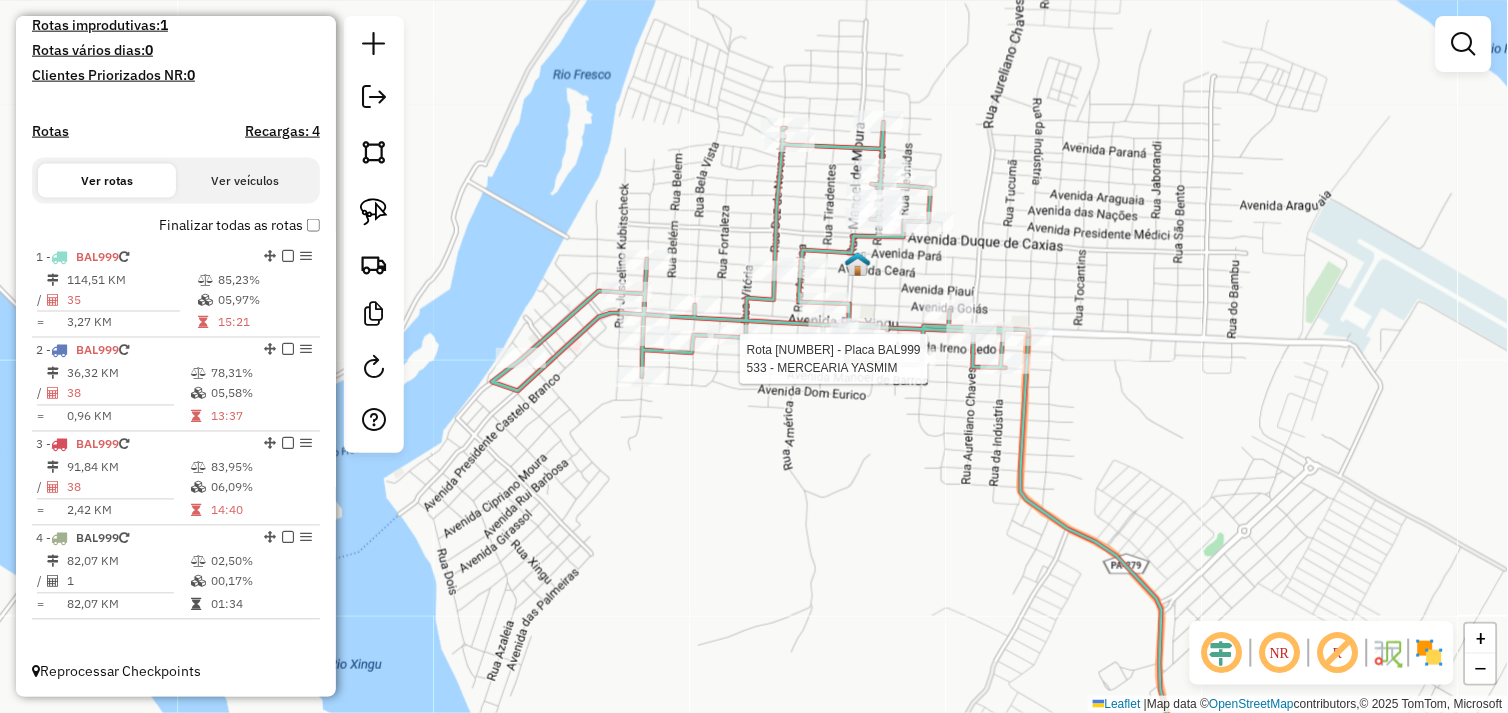 select on "*********" 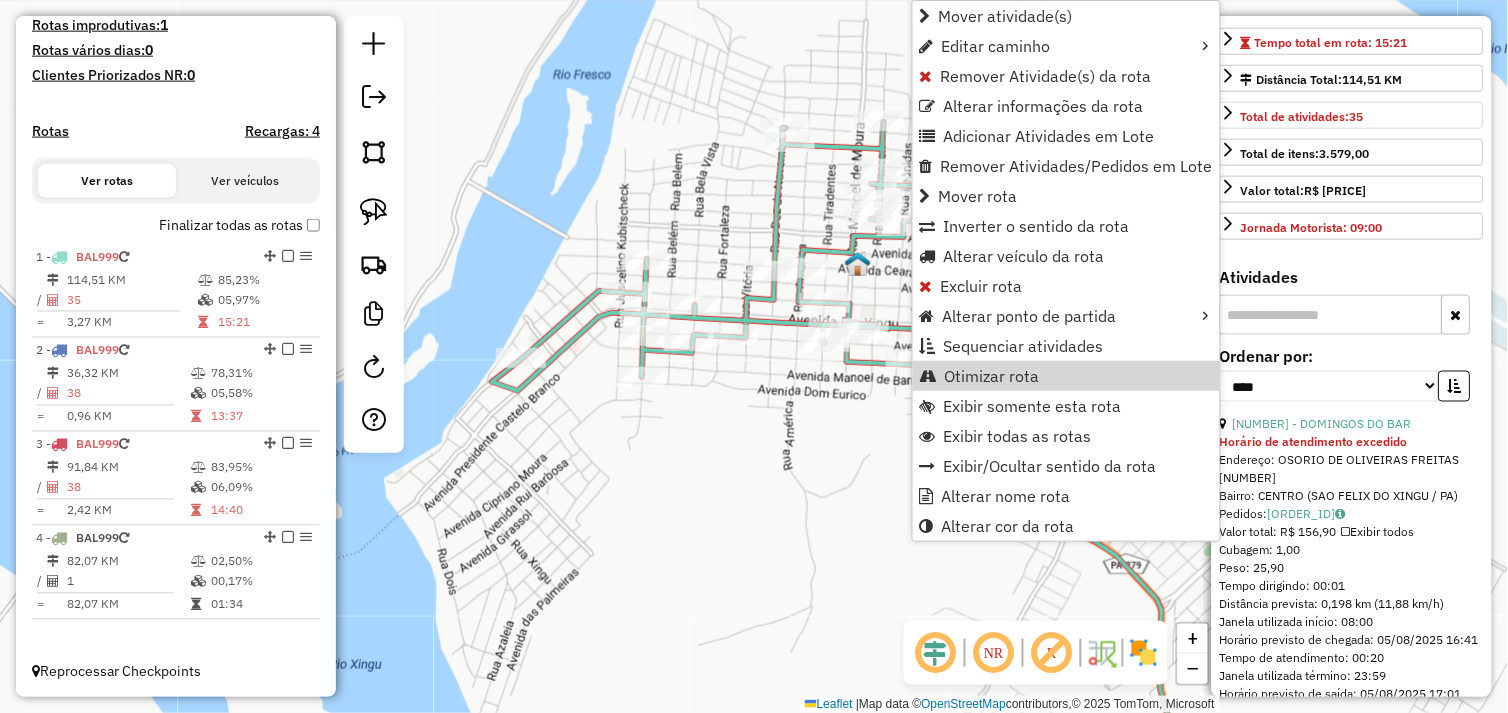 scroll, scrollTop: 555, scrollLeft: 0, axis: vertical 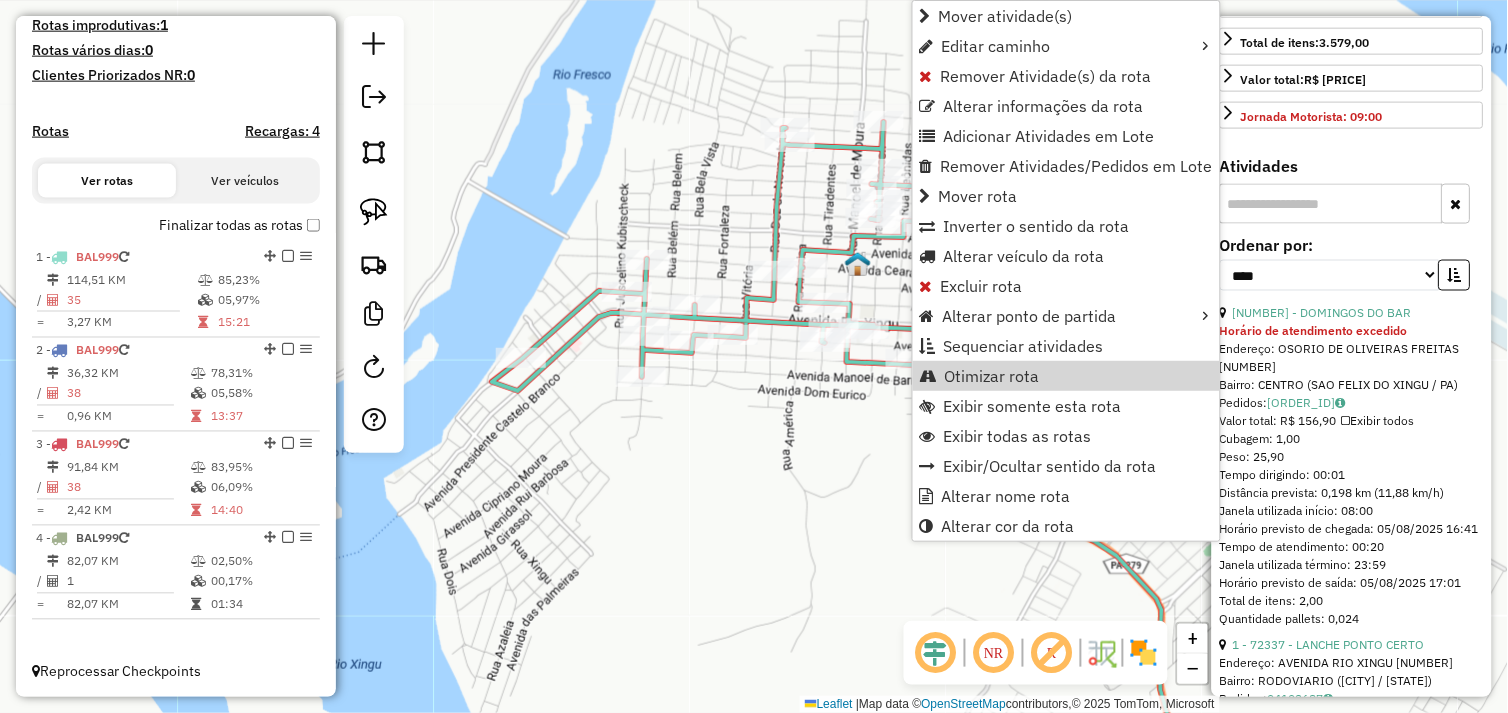 click at bounding box center [1331, 204] 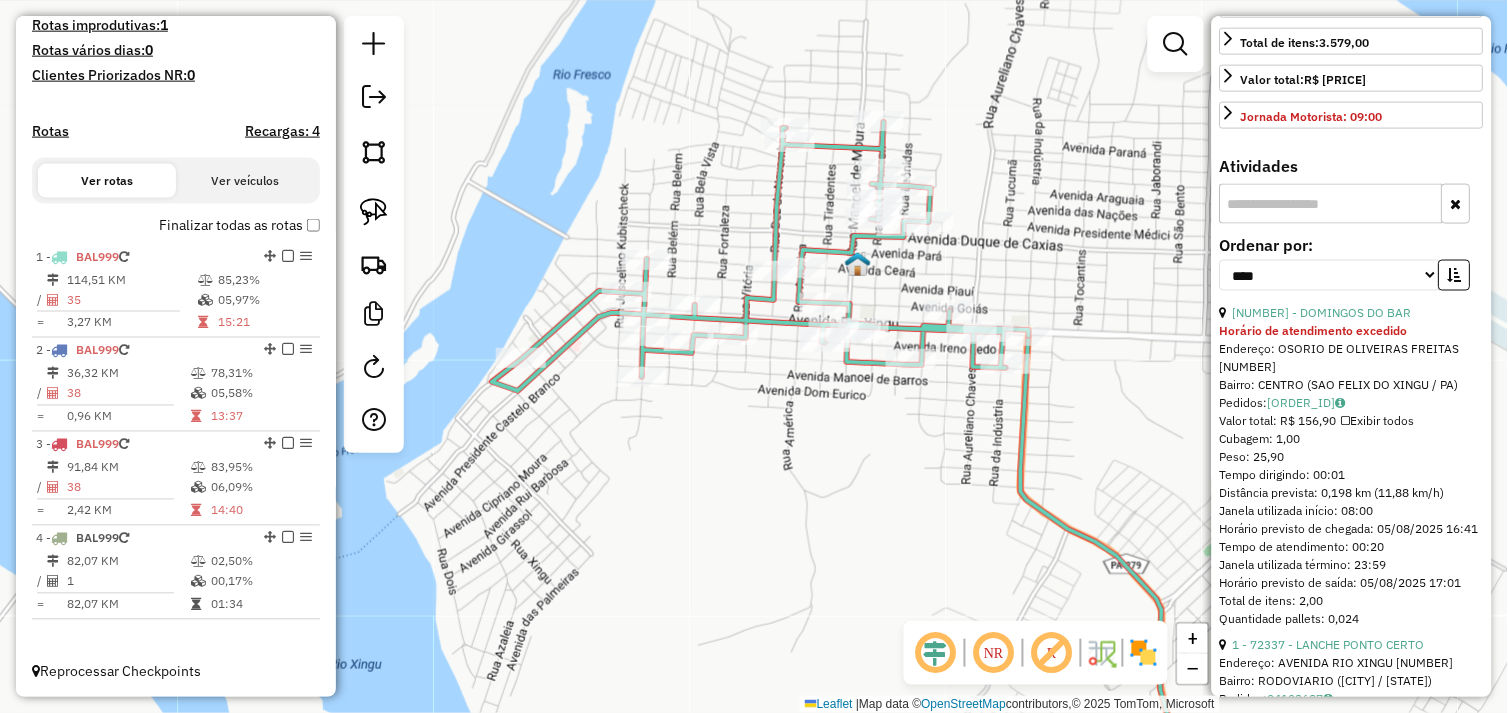 click at bounding box center (1331, 204) 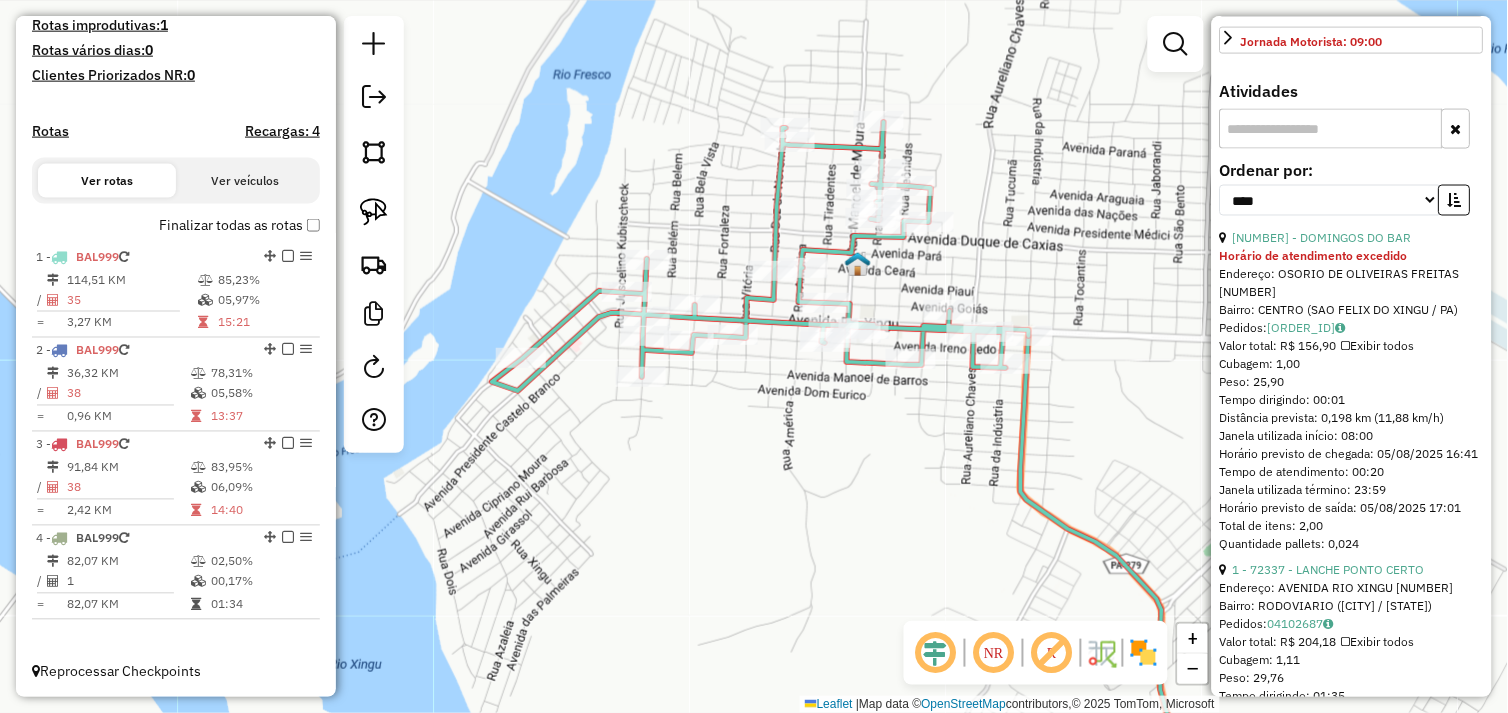 scroll, scrollTop: 666, scrollLeft: 0, axis: vertical 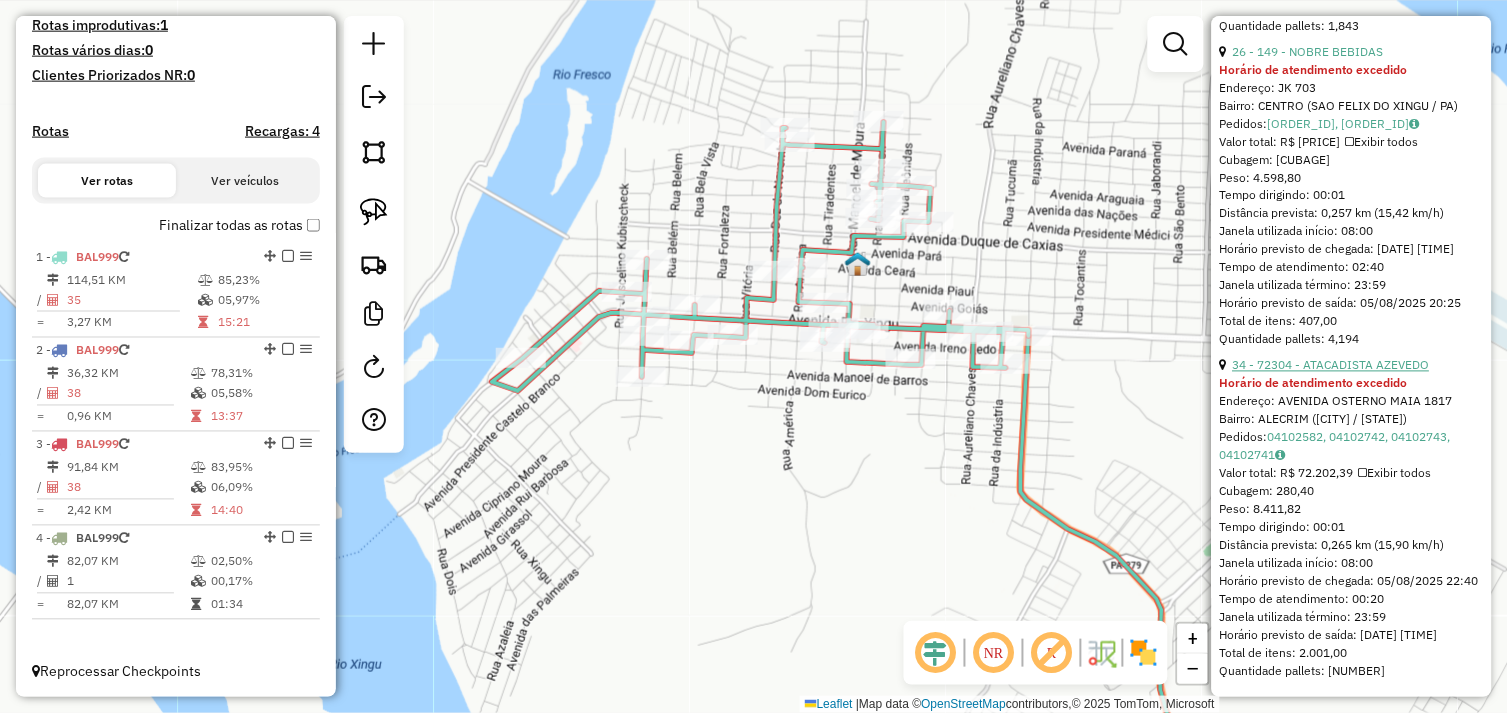 click on "34 - 72304 - ATACADISTA AZEVEDO" at bounding box center (1331, 365) 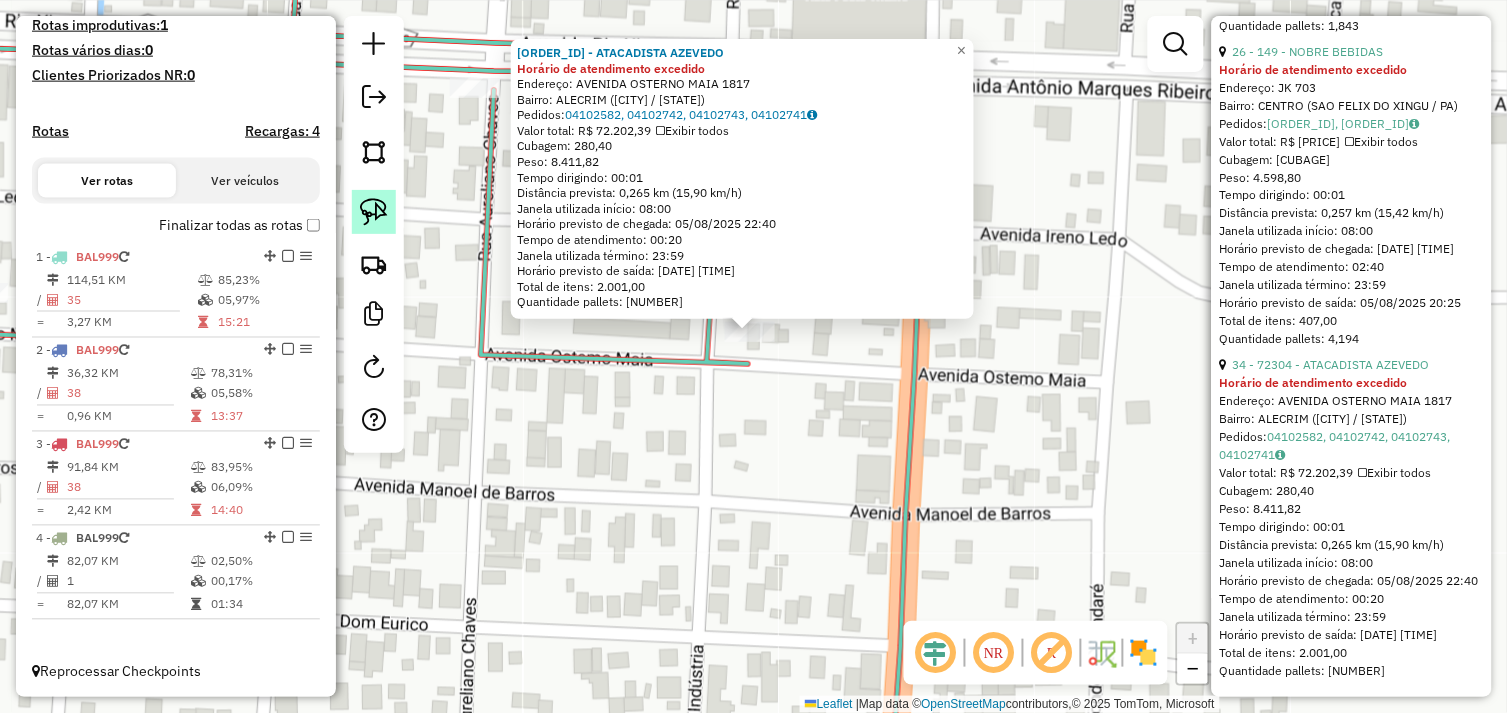 click 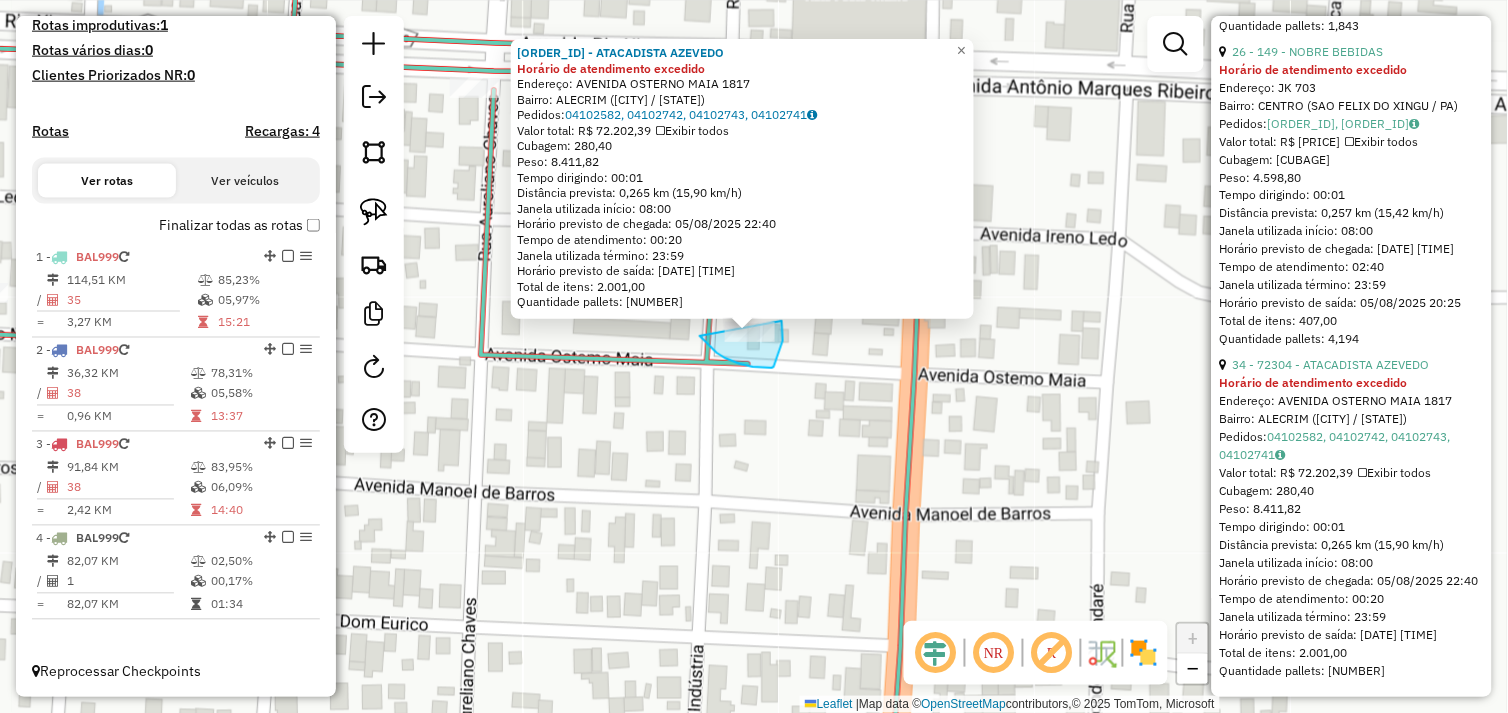 drag, startPoint x: 710, startPoint y: 346, endPoint x: 738, endPoint y: 313, distance: 43.27817 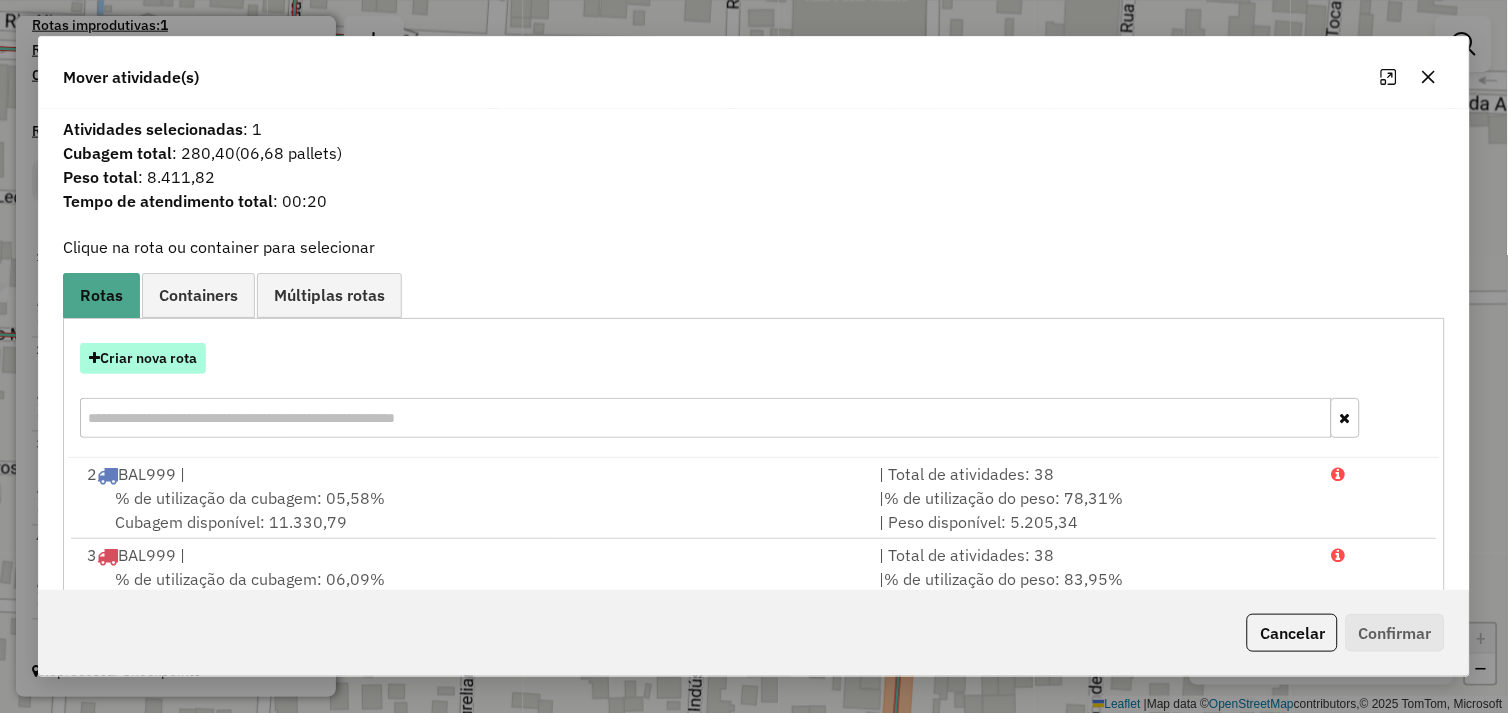 click on "Criar nova rota" at bounding box center [143, 358] 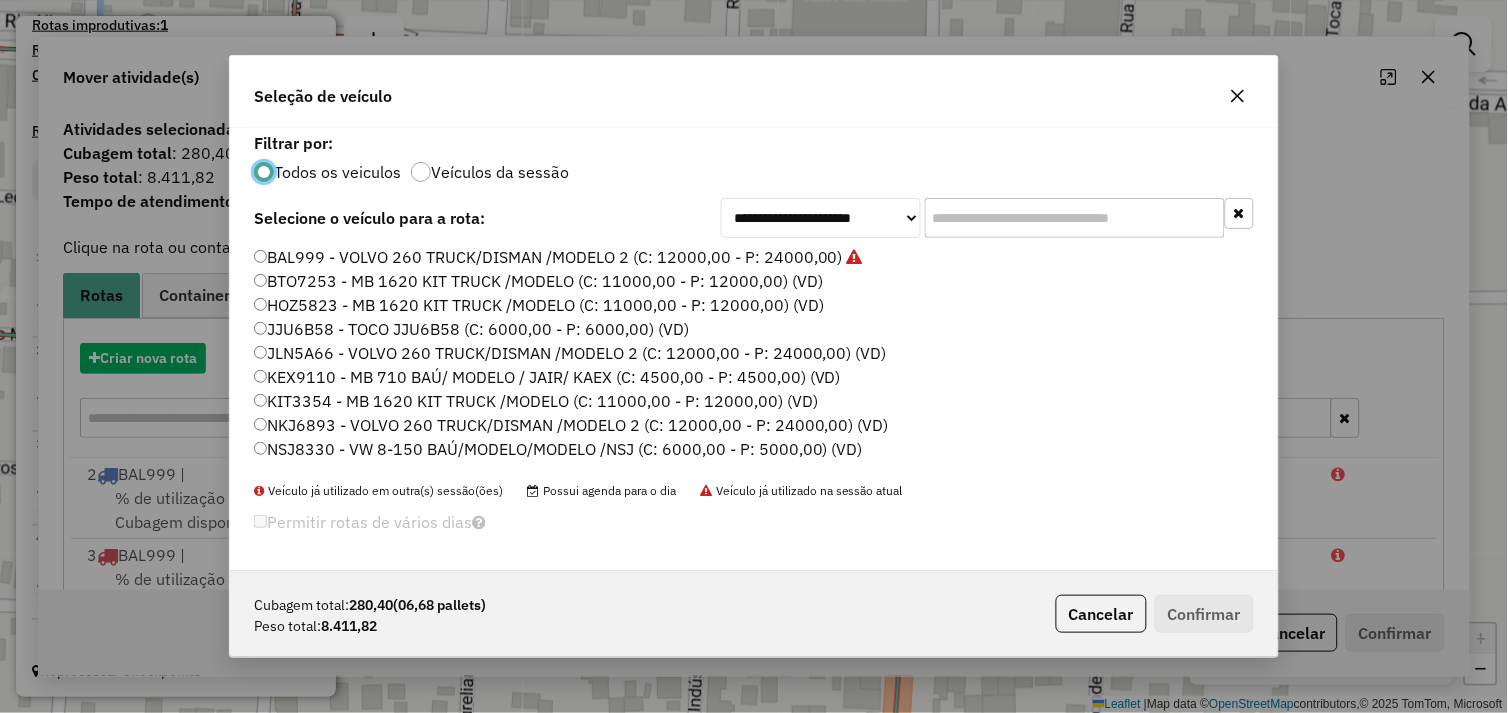 scroll, scrollTop: 11, scrollLeft: 5, axis: both 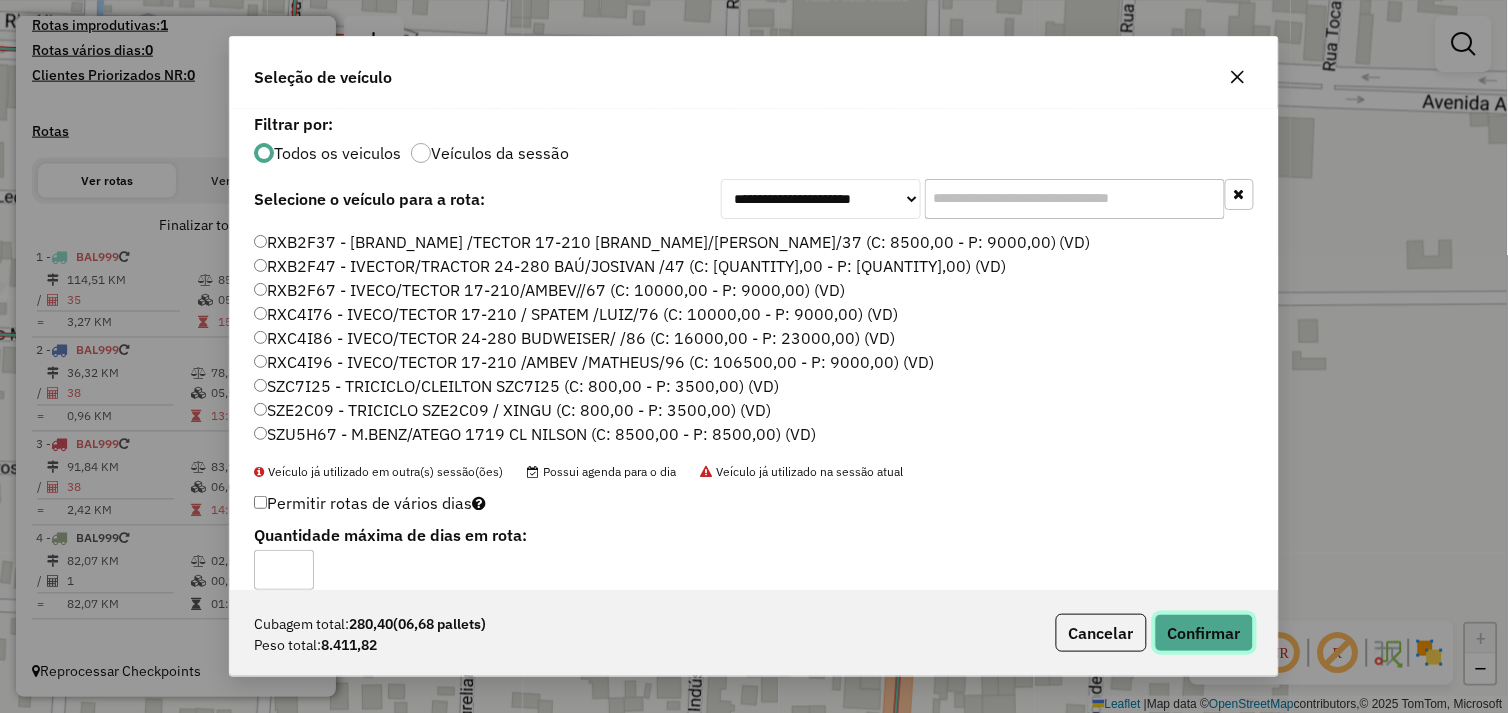 click on "Confirmar" 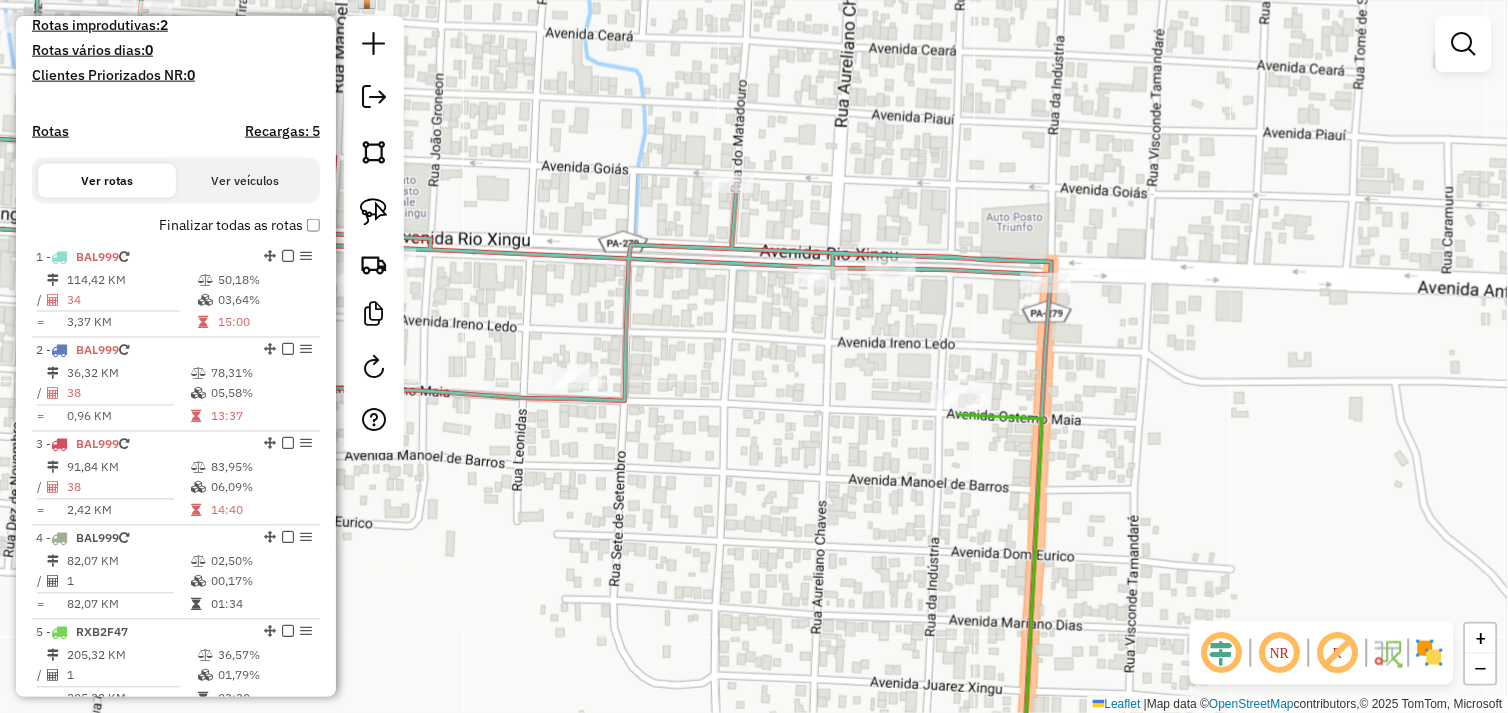 drag, startPoint x: 774, startPoint y: 325, endPoint x: 906, endPoint y: 341, distance: 132.96616 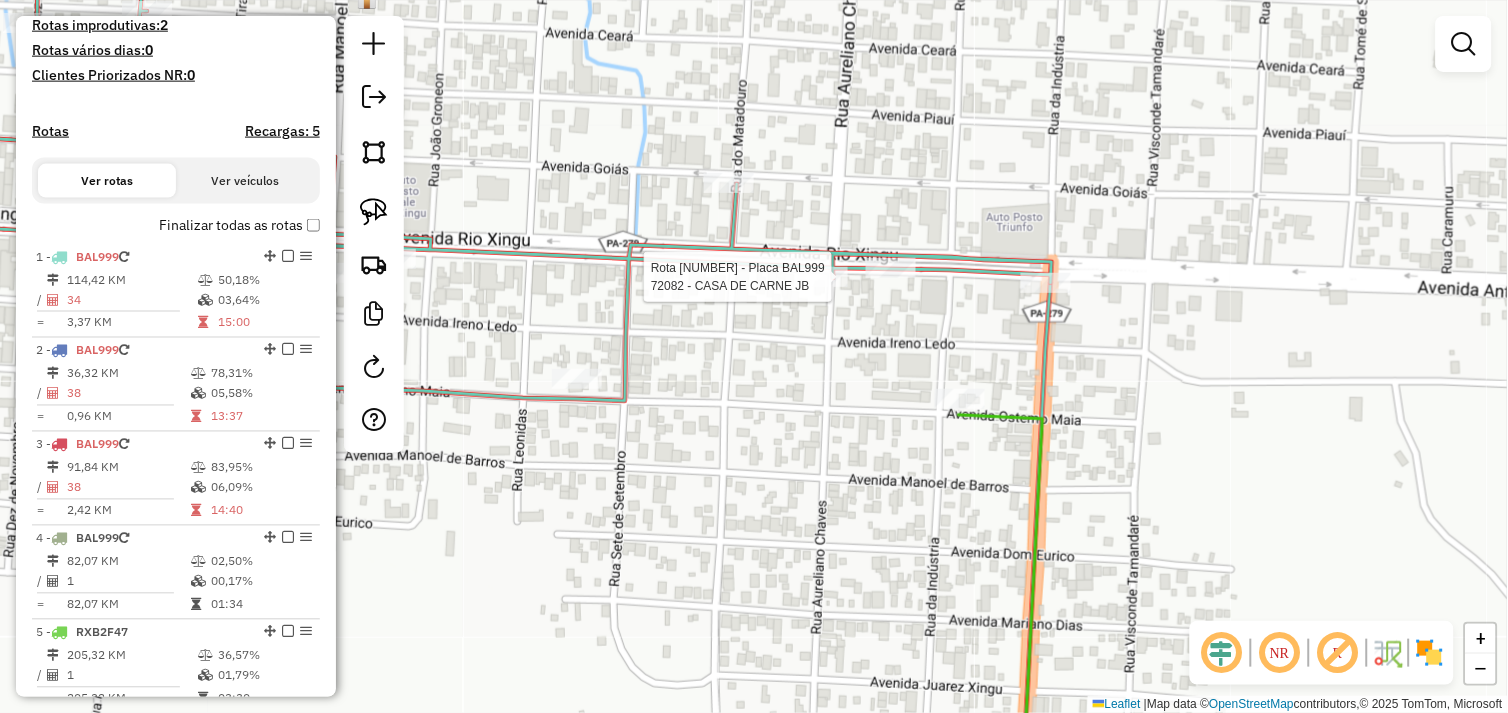 select on "*********" 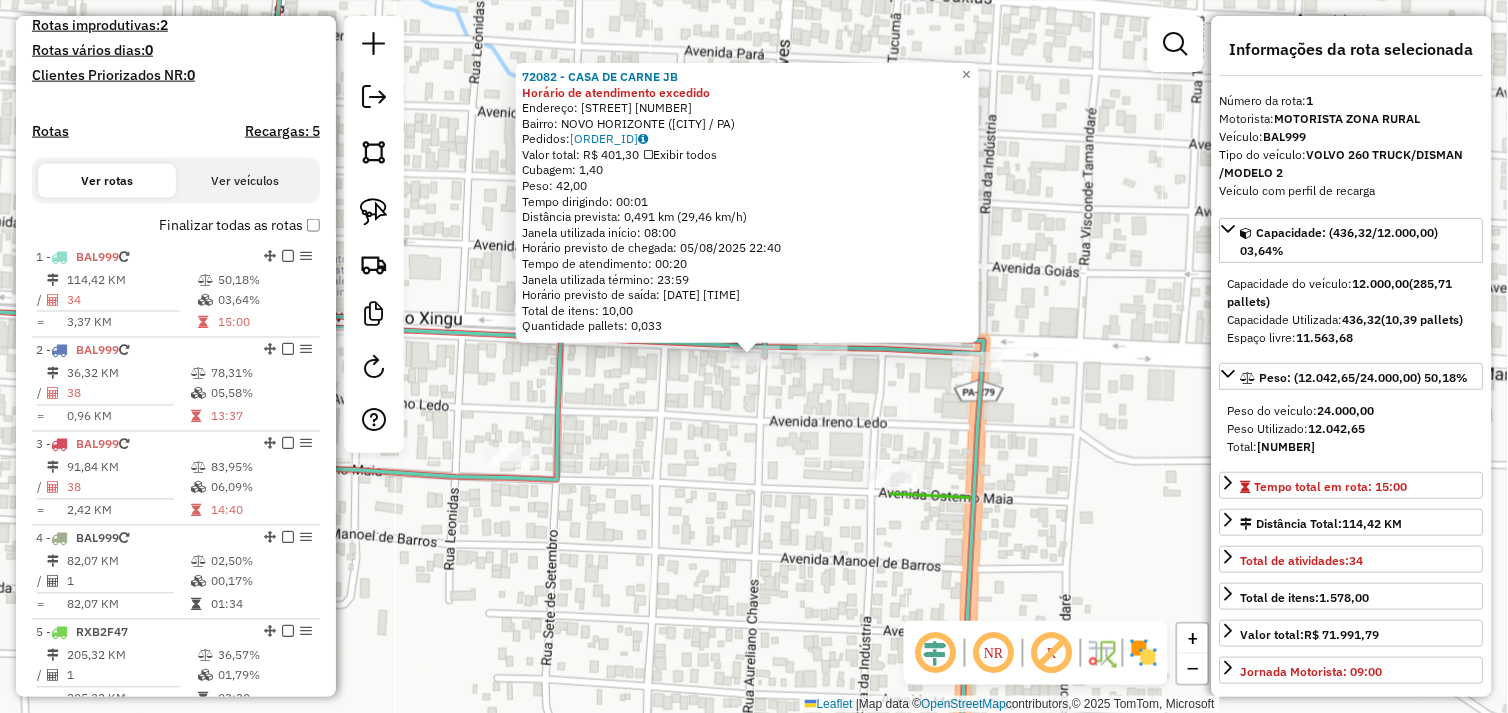 scroll, scrollTop: 641, scrollLeft: 0, axis: vertical 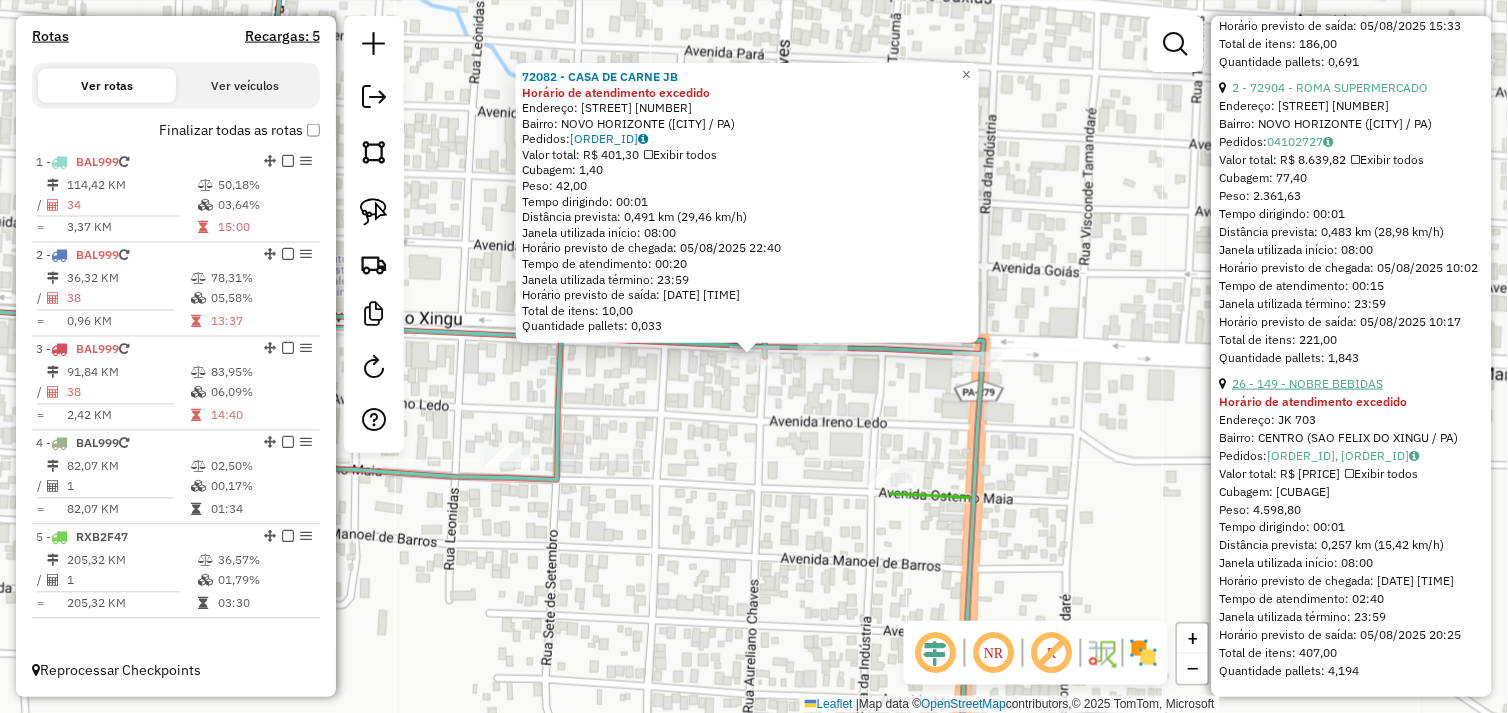 click on "26 - 149 - NOBRE BEBIDAS" at bounding box center [1308, 383] 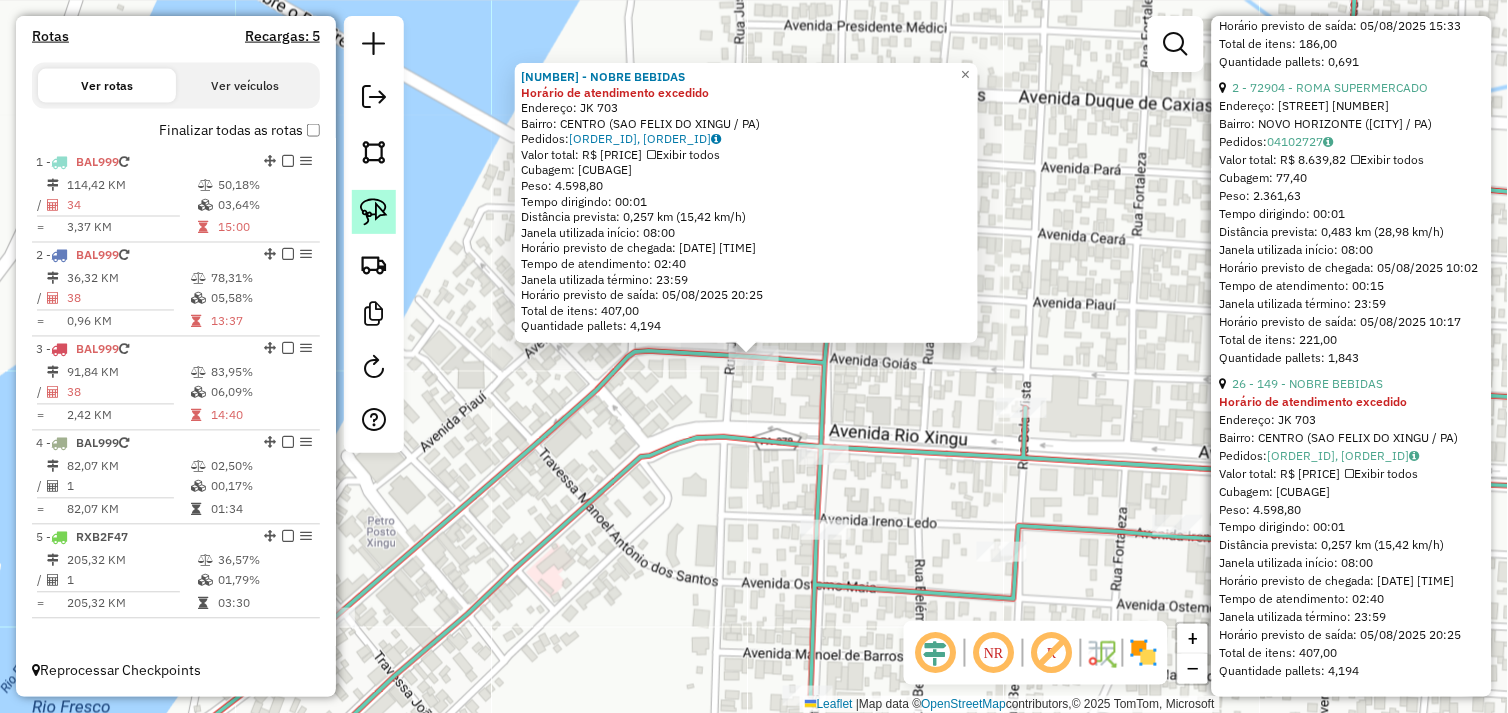 click 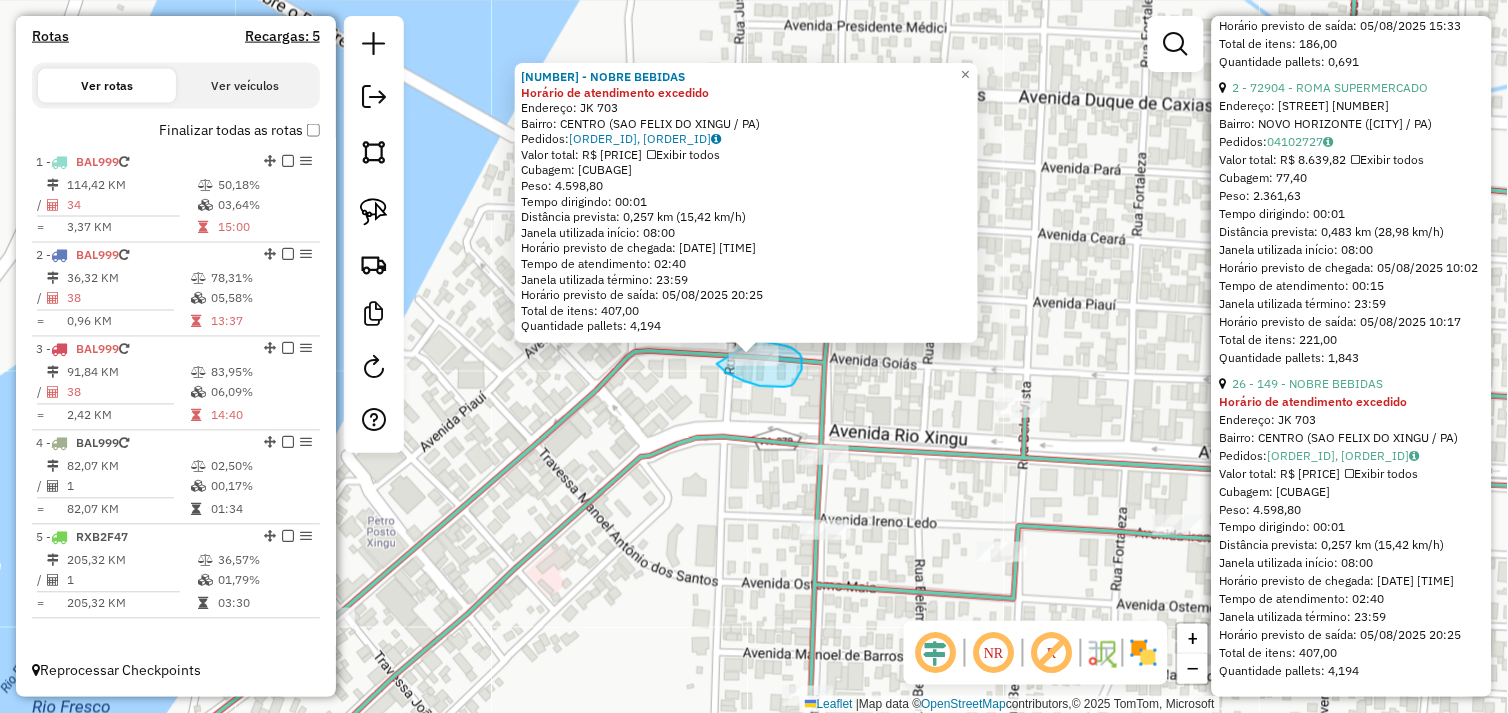 drag, startPoint x: 724, startPoint y: 371, endPoint x: 723, endPoint y: 356, distance: 15.033297 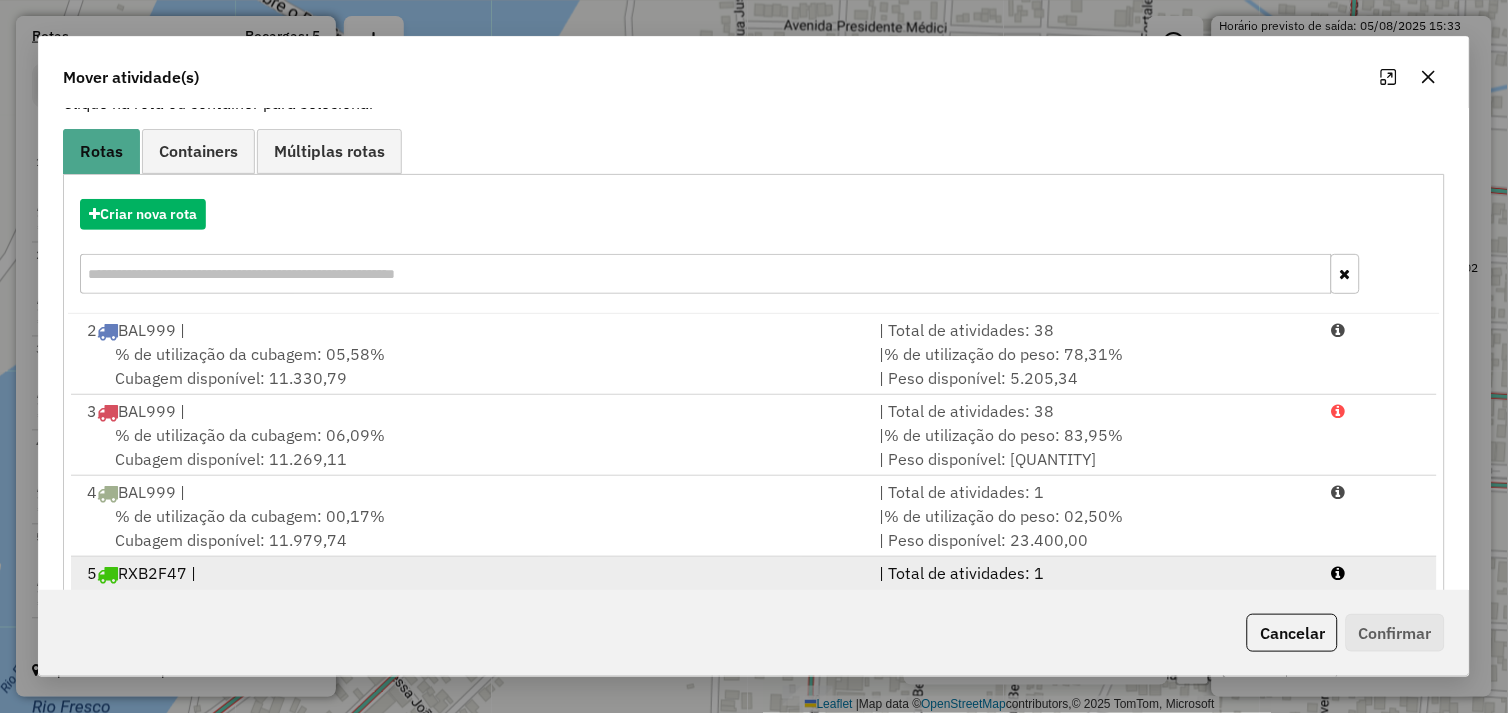 scroll, scrollTop: 226, scrollLeft: 0, axis: vertical 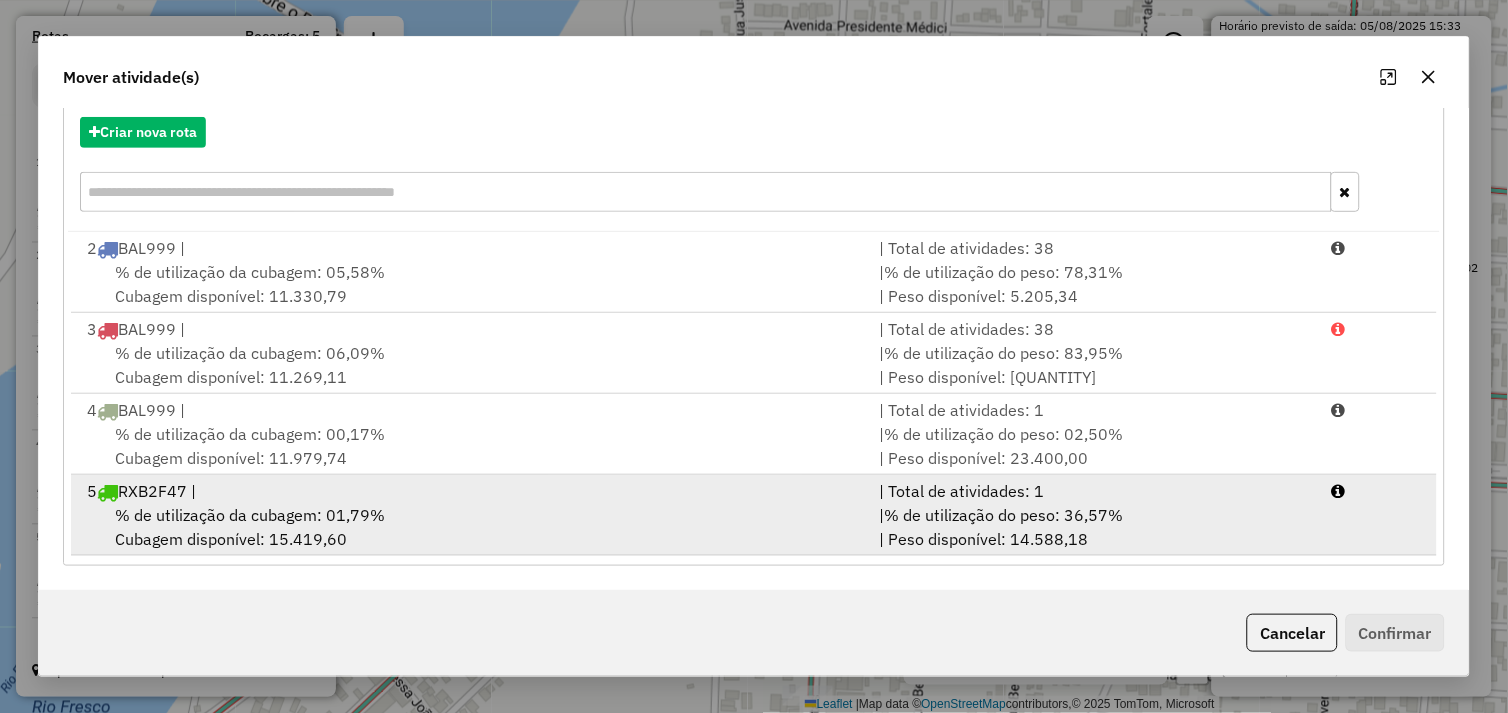 drag, startPoint x: 447, startPoint y: 517, endPoint x: 487, endPoint y: 517, distance: 40 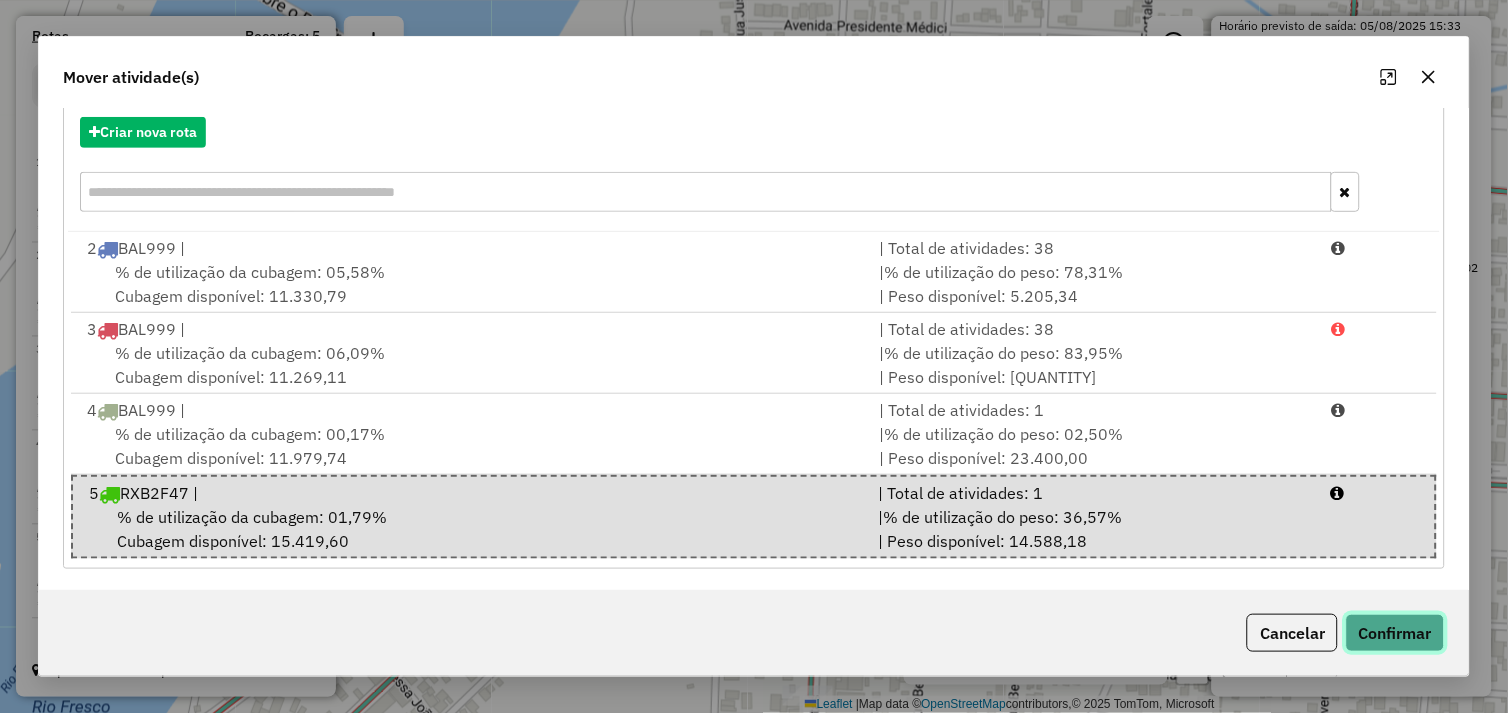 click on "Confirmar" 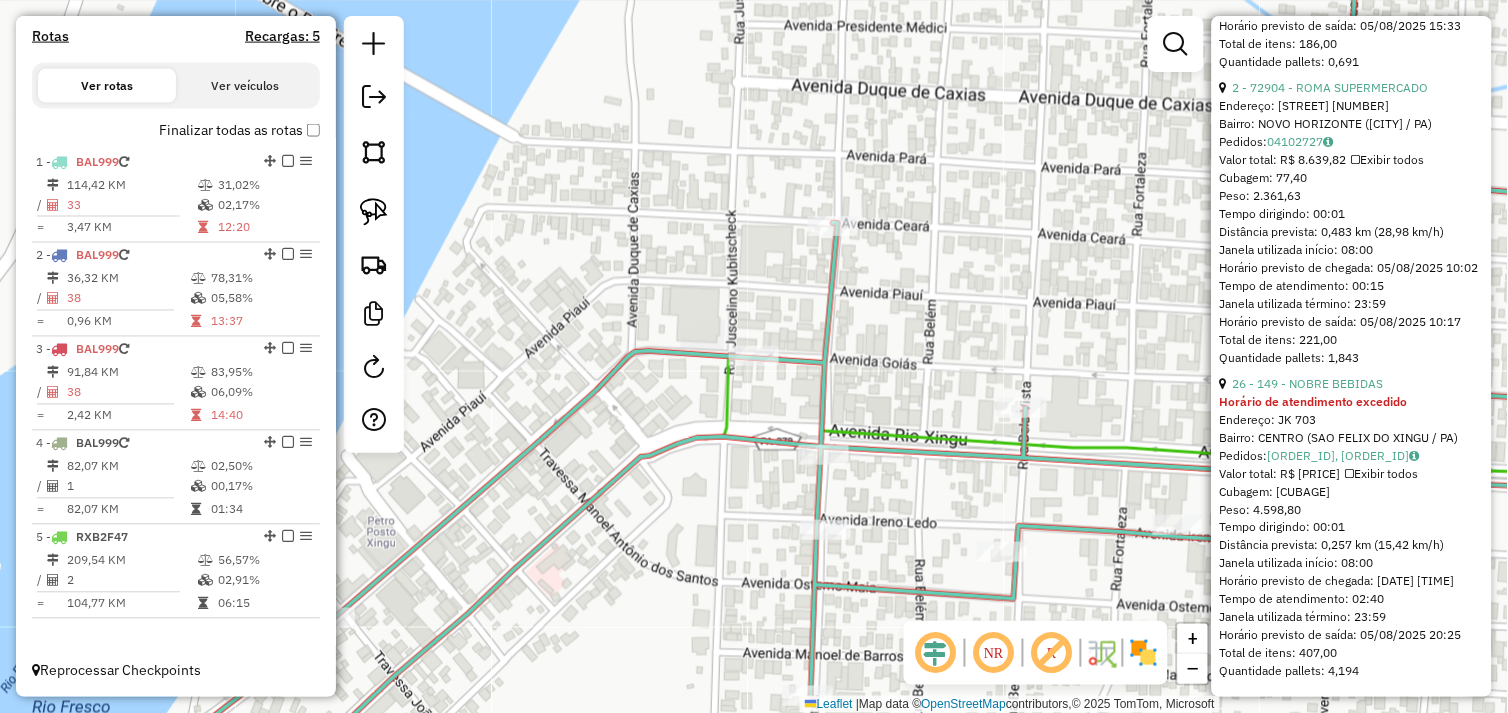 scroll, scrollTop: 0, scrollLeft: 0, axis: both 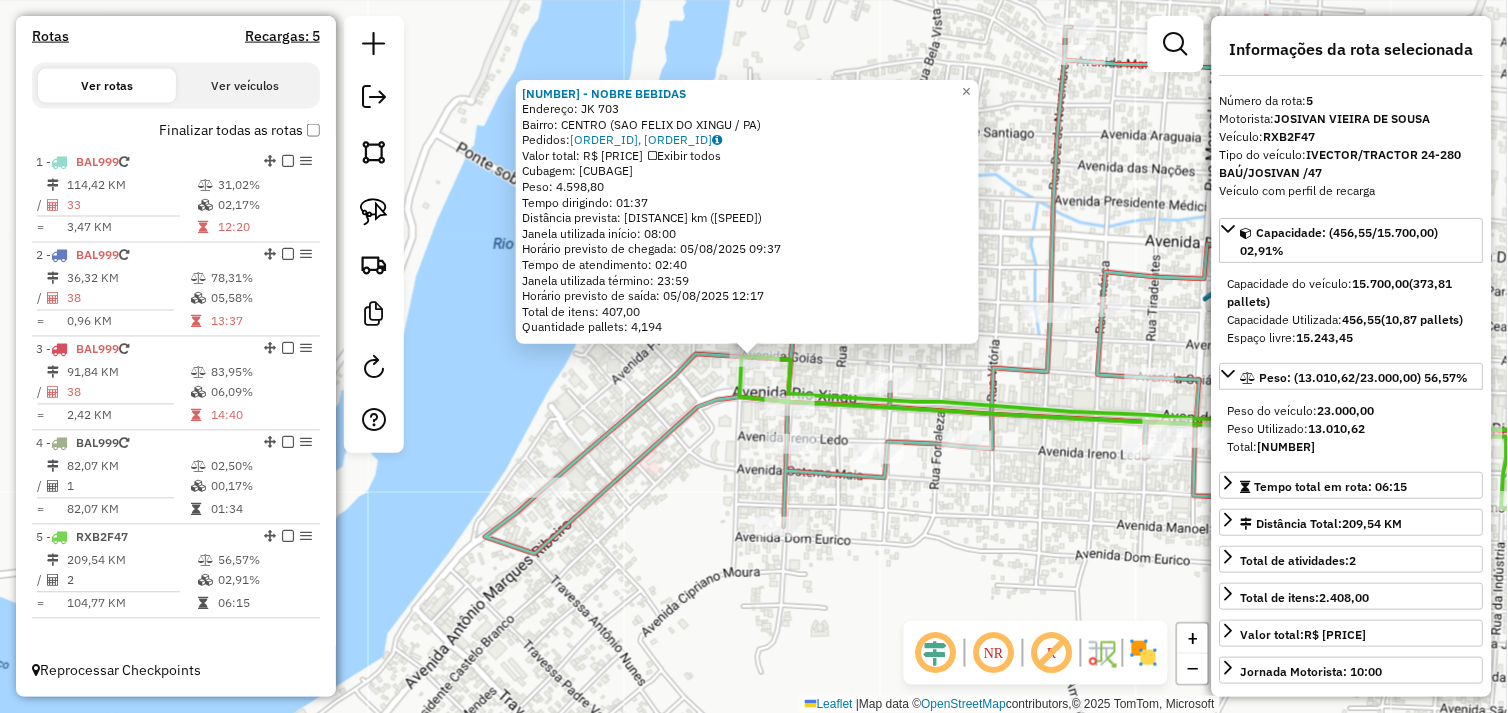 drag, startPoint x: 973, startPoint y: 503, endPoint x: 970, endPoint y: 490, distance: 13.341664 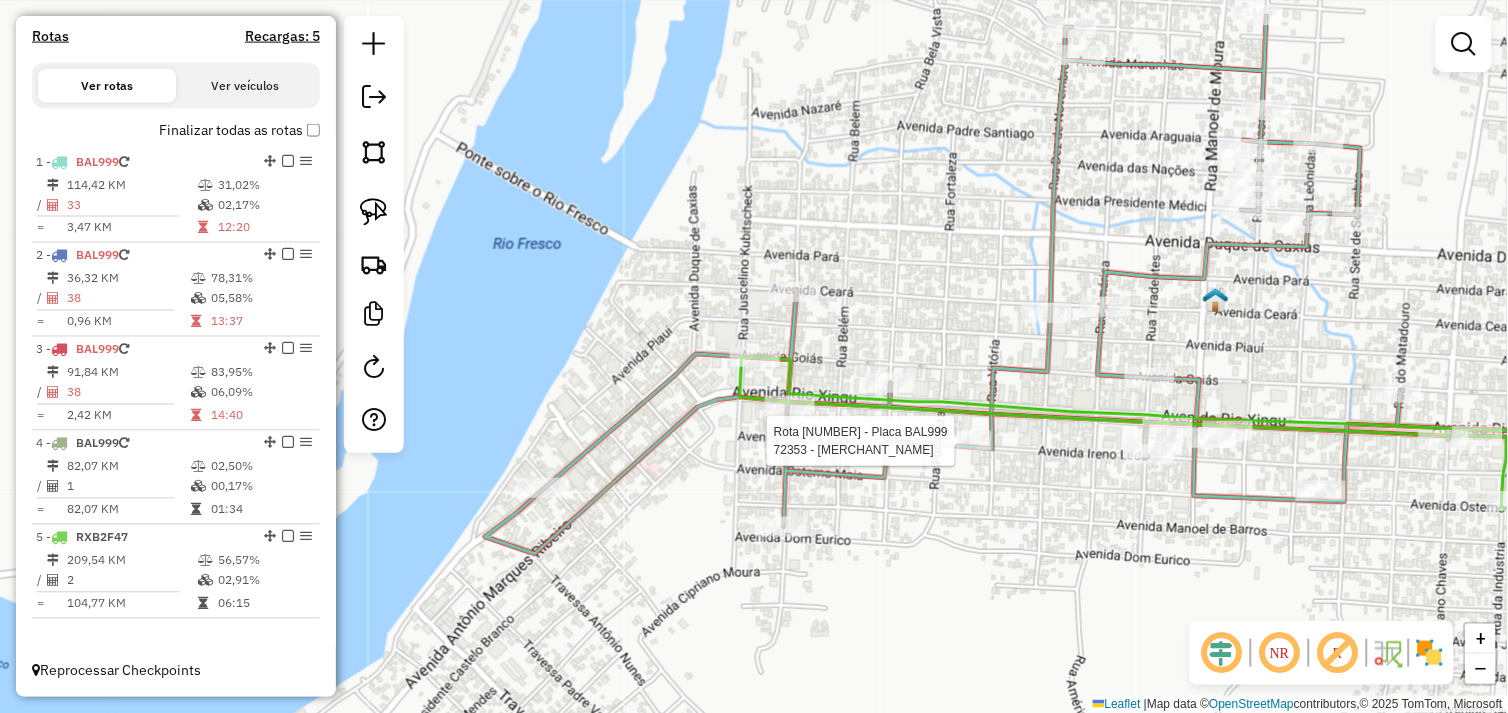 select on "*********" 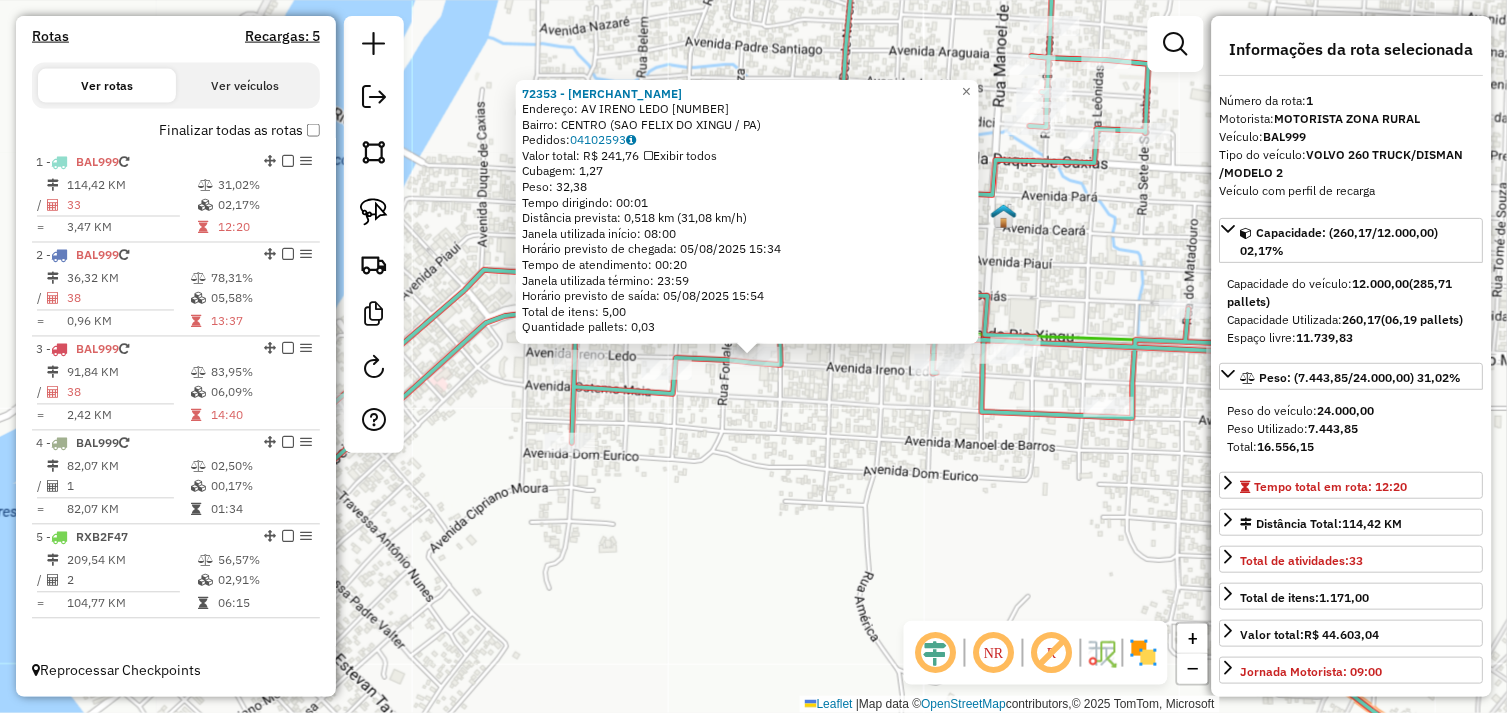 click on "72353 - ACADEMIA BOA FORMA  Endereço:  AV IRENO LEDO 638   Bairro: CENTRO (SAO FELIX DO XINGU / PA)   Pedidos:  04102593   Valor total: R$ 241,76   Exibir todos   Cubagem: 1,27  Peso: 32,38  Tempo dirigindo: 00:01   Distância prevista: 0,518 km (31,08 km/h)   Janela utilizada início: 08:00   Horário previsto de chegada: 05/08/2025 15:34   Tempo de atendimento: 00:20   Janela utilizada término: 23:59   Horário previsto de saída: 05/08/2025 15:54   Total de itens: 5,00   Quantidade pallets: 0,03  × Janela de atendimento Grade de atendimento Capacidade Transportadoras Veículos Cliente Pedidos  Rotas Selecione os dias de semana para filtrar as janelas de atendimento  Seg   Ter   Qua   Qui   Sex   Sáb   Dom  Informe o período da janela de atendimento: De: Até:  Filtrar exatamente a janela do cliente  Considerar janela de atendimento padrão  Selecione os dias de semana para filtrar as grades de atendimento  Seg   Ter   Qua   Qui   Sex   Sáb   Dom   Considerar clientes sem dia de atendimento cadastrado" 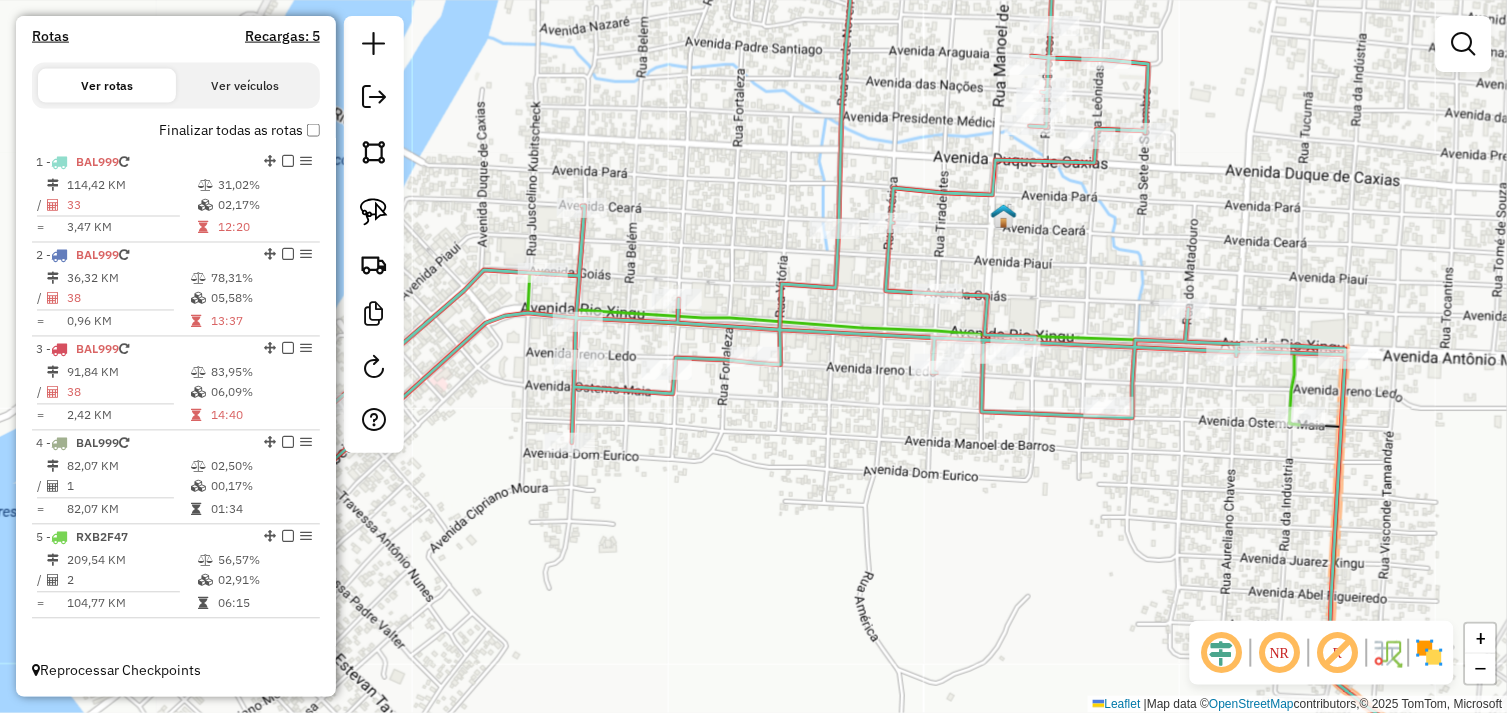 drag, startPoint x: 843, startPoint y: 484, endPoint x: 918, endPoint y: 448, distance: 83.19255 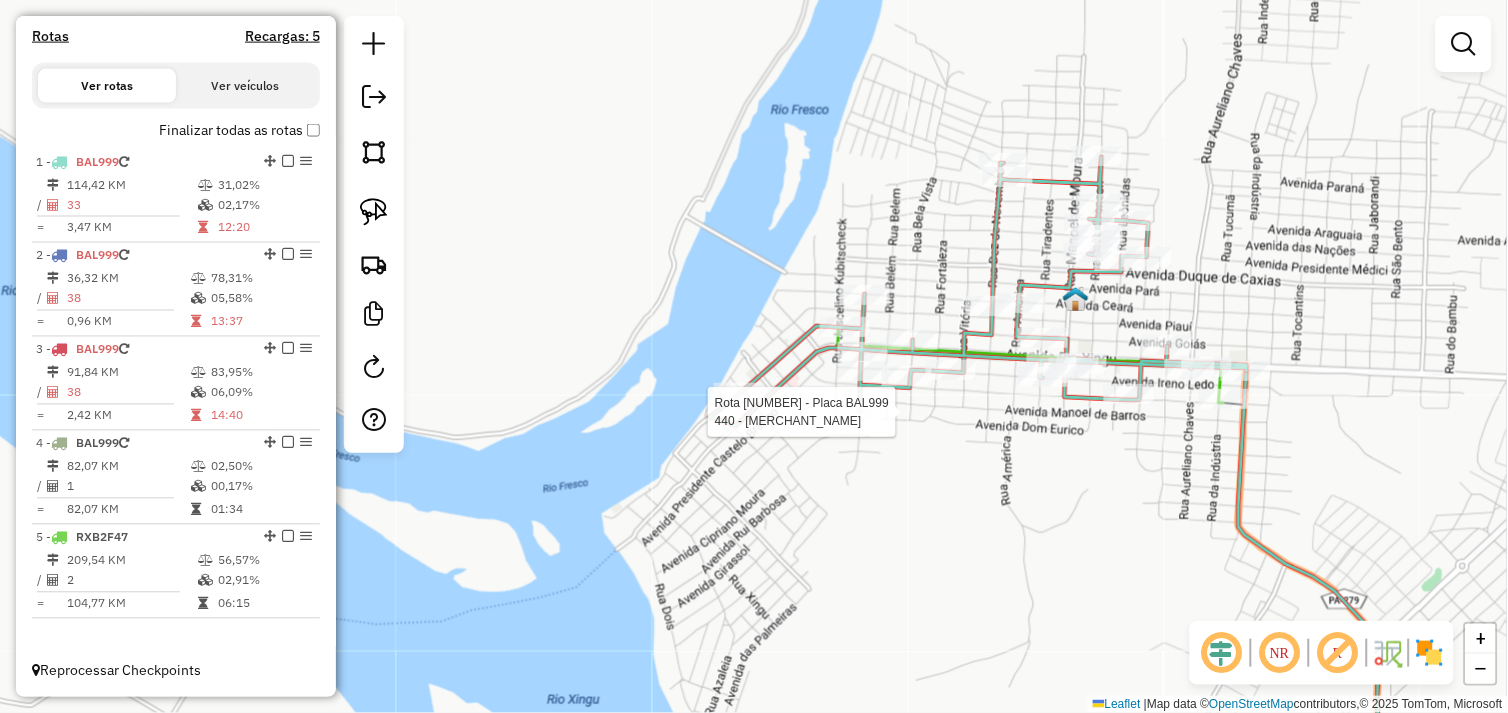 select on "*********" 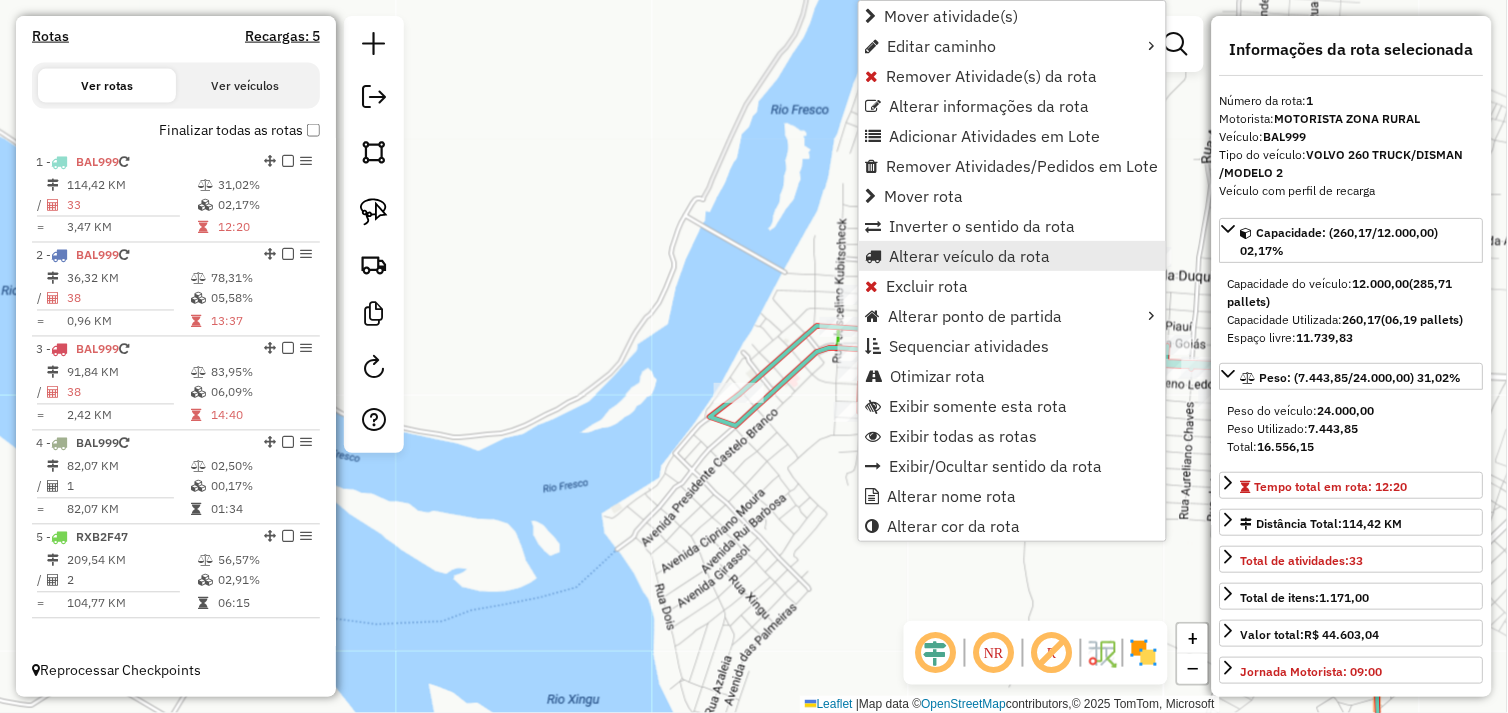 click on "Alterar veículo da rota" at bounding box center (970, 256) 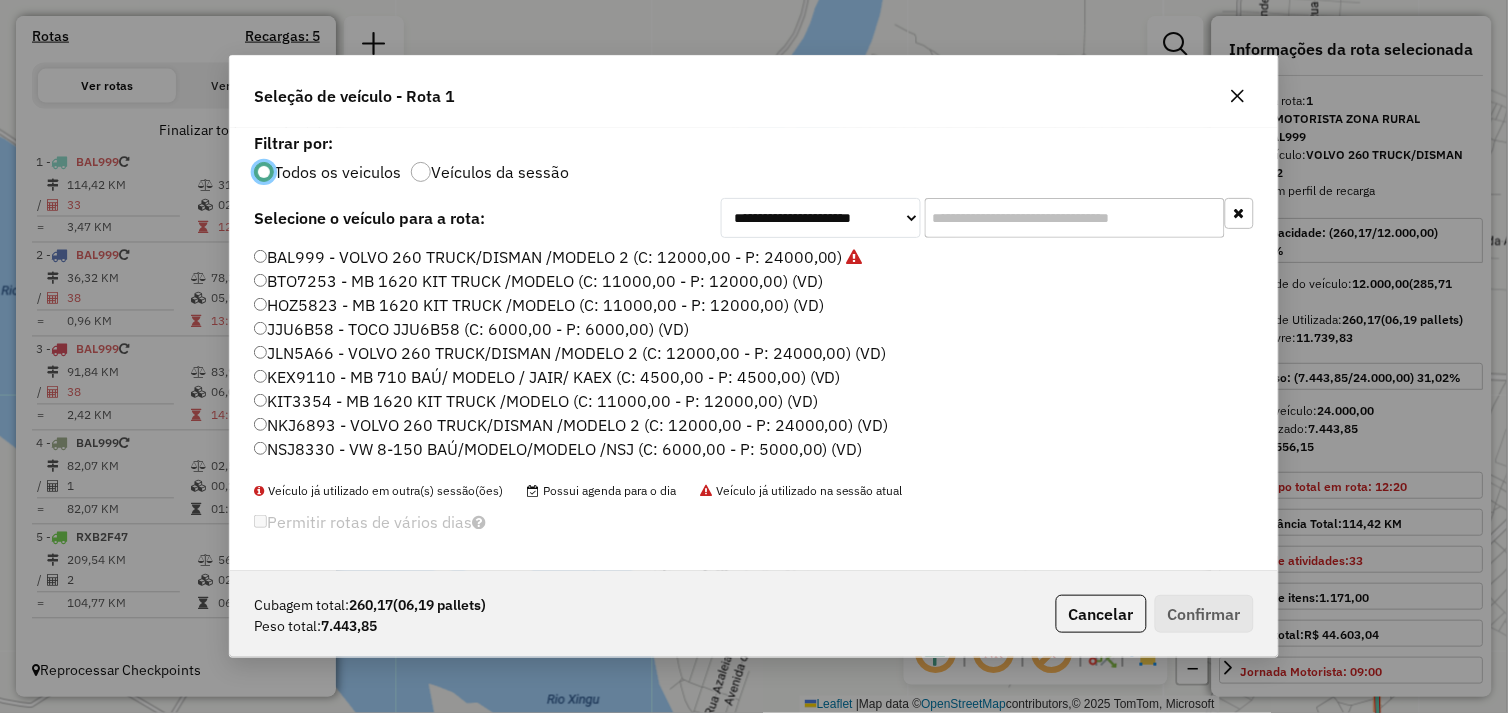 scroll, scrollTop: 11, scrollLeft: 5, axis: both 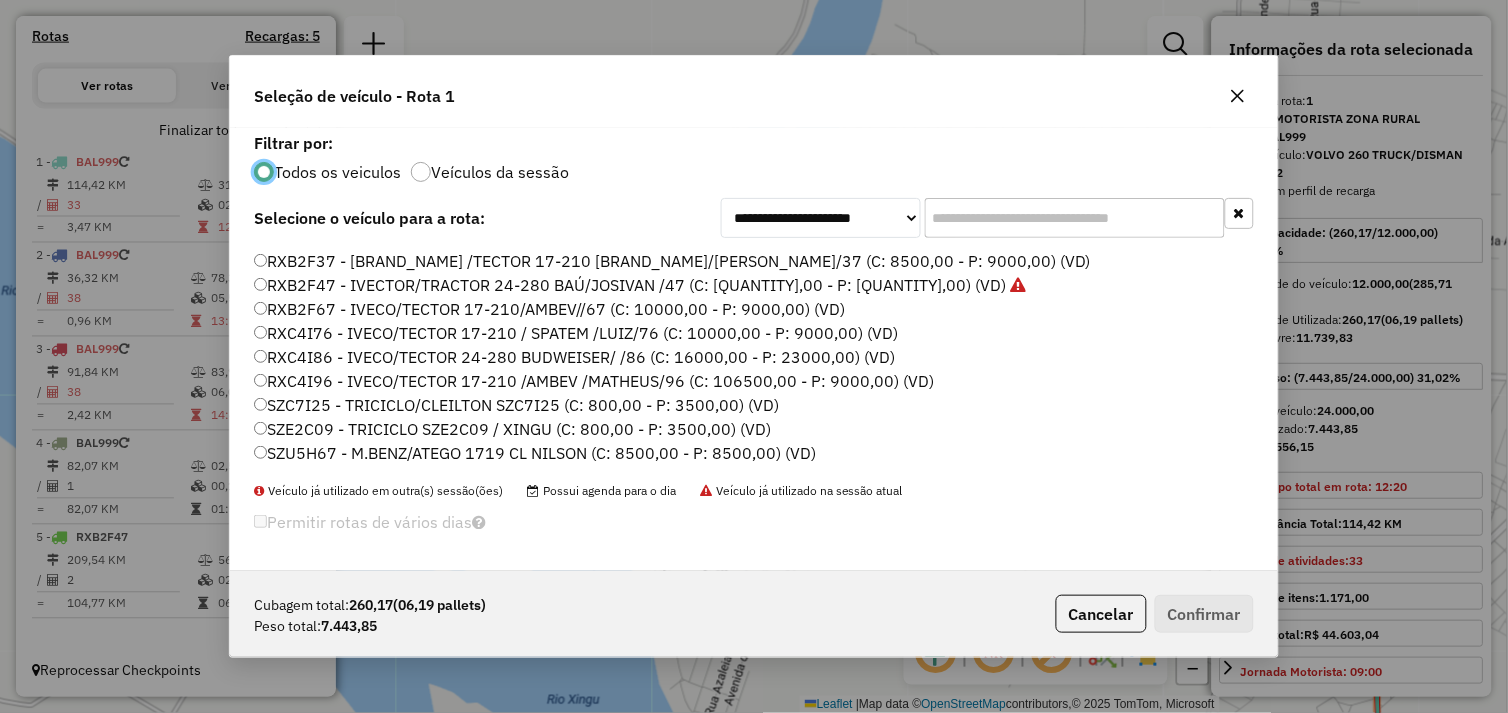 drag, startPoint x: 266, startPoint y: 310, endPoint x: 438, endPoint y: 325, distance: 172.65283 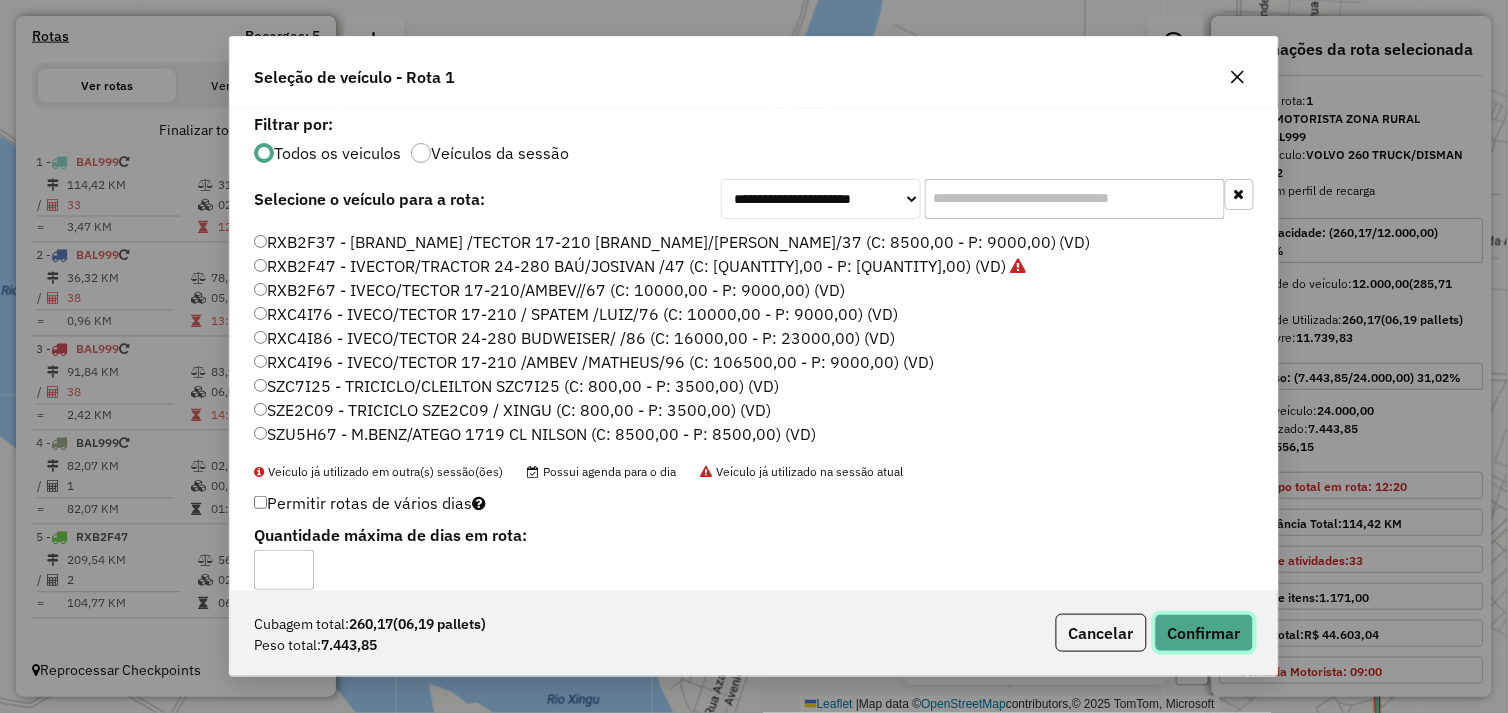 click on "Confirmar" 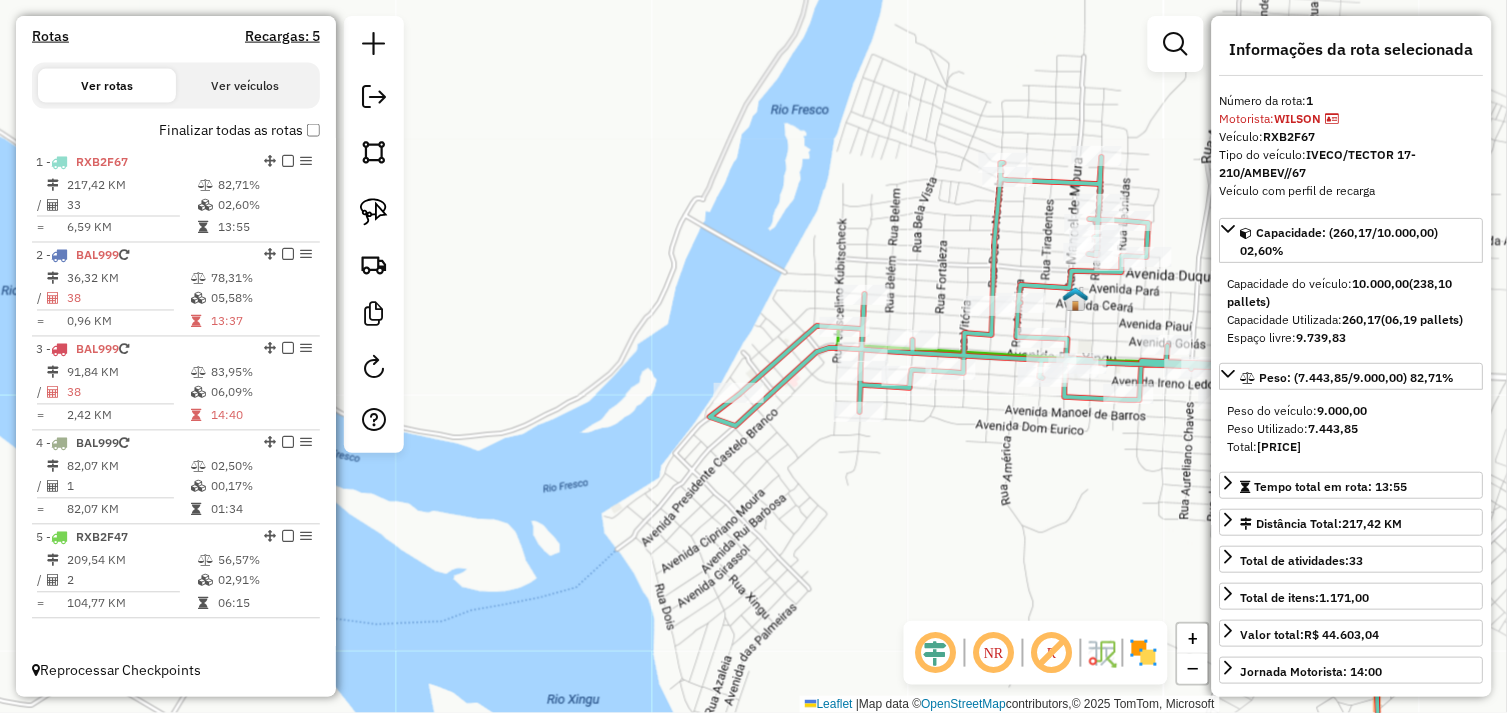 click on "Janela de atendimento Grade de atendimento Capacidade Transportadoras Veículos Cliente Pedidos  Rotas Selecione os dias de semana para filtrar as janelas de atendimento  Seg   Ter   Qua   Qui   Sex   Sáb   Dom  Informe o período da janela de atendimento: De: Até:  Filtrar exatamente a janela do cliente  Considerar janela de atendimento padrão  Selecione os dias de semana para filtrar as grades de atendimento  Seg   Ter   Qua   Qui   Sex   Sáb   Dom   Considerar clientes sem dia de atendimento cadastrado  Clientes fora do dia de atendimento selecionado Filtrar as atividades entre os valores definidos abaixo:  Peso mínimo:   Peso máximo:   Cubagem mínima:   Cubagem máxima:   De:   Até:  Filtrar as atividades entre o tempo de atendimento definido abaixo:  De:   Até:   Considerar capacidade total dos clientes não roteirizados Transportadora: Selecione um ou mais itens Tipo de veículo: Selecione um ou mais itens Veículo: Selecione um ou mais itens Motorista: Selecione um ou mais itens Nome: Rótulo:" 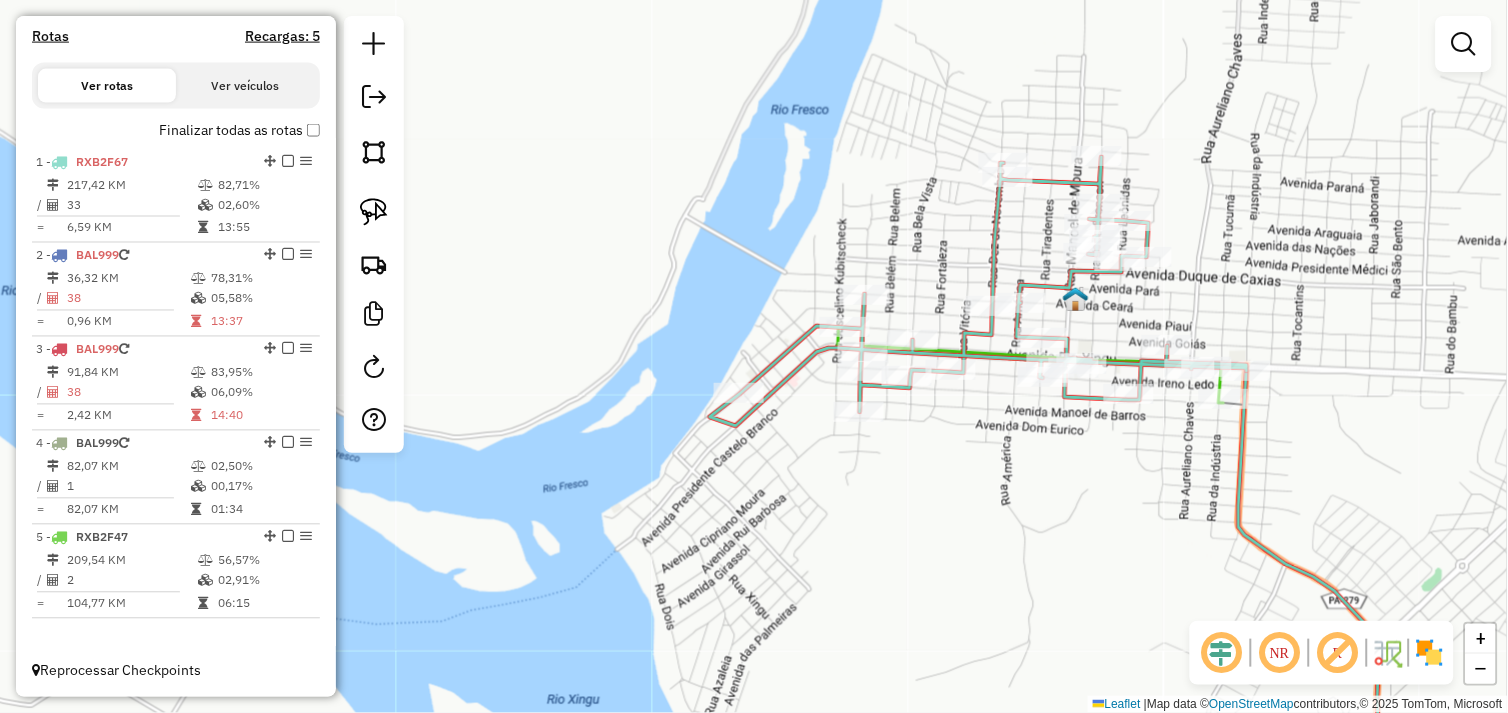 drag, startPoint x: 1064, startPoint y: 508, endPoint x: 931, endPoint y: 488, distance: 134.49535 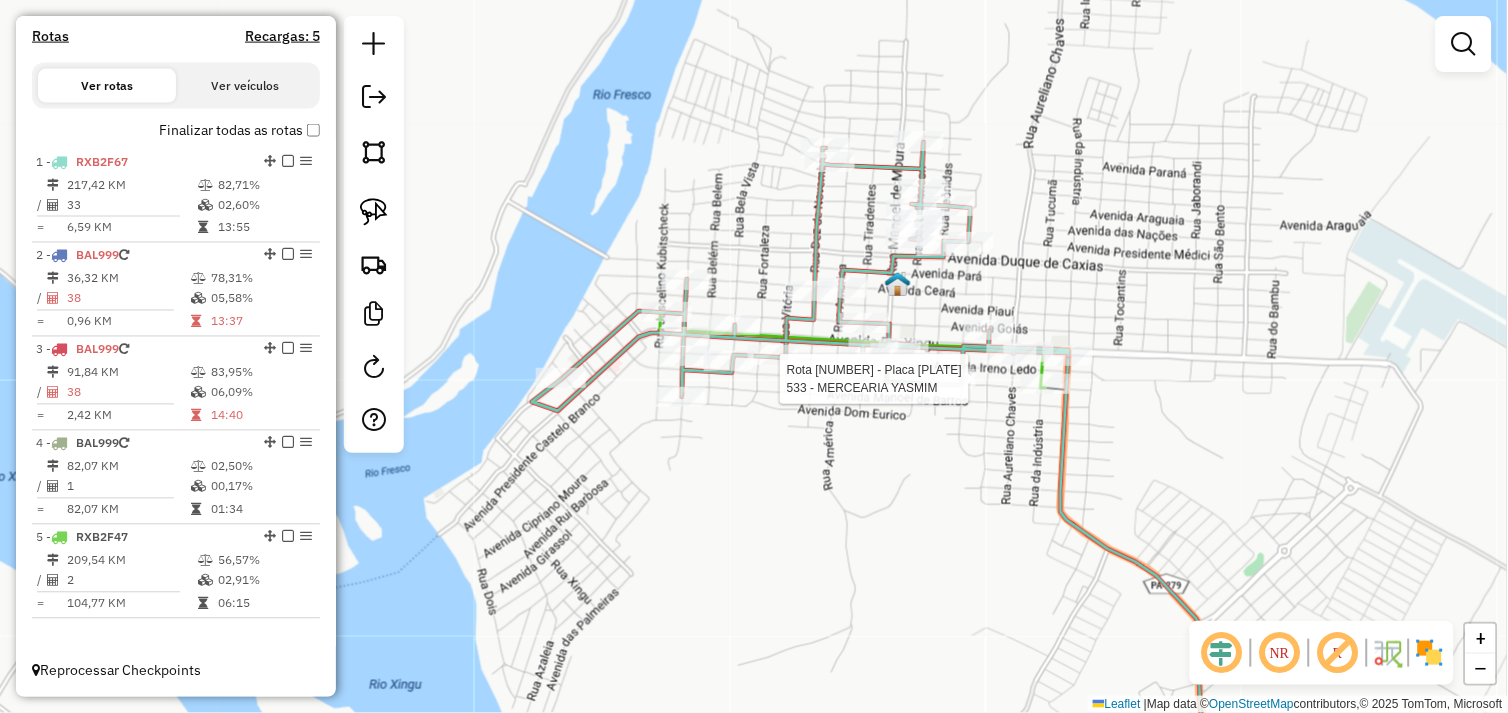 select on "*********" 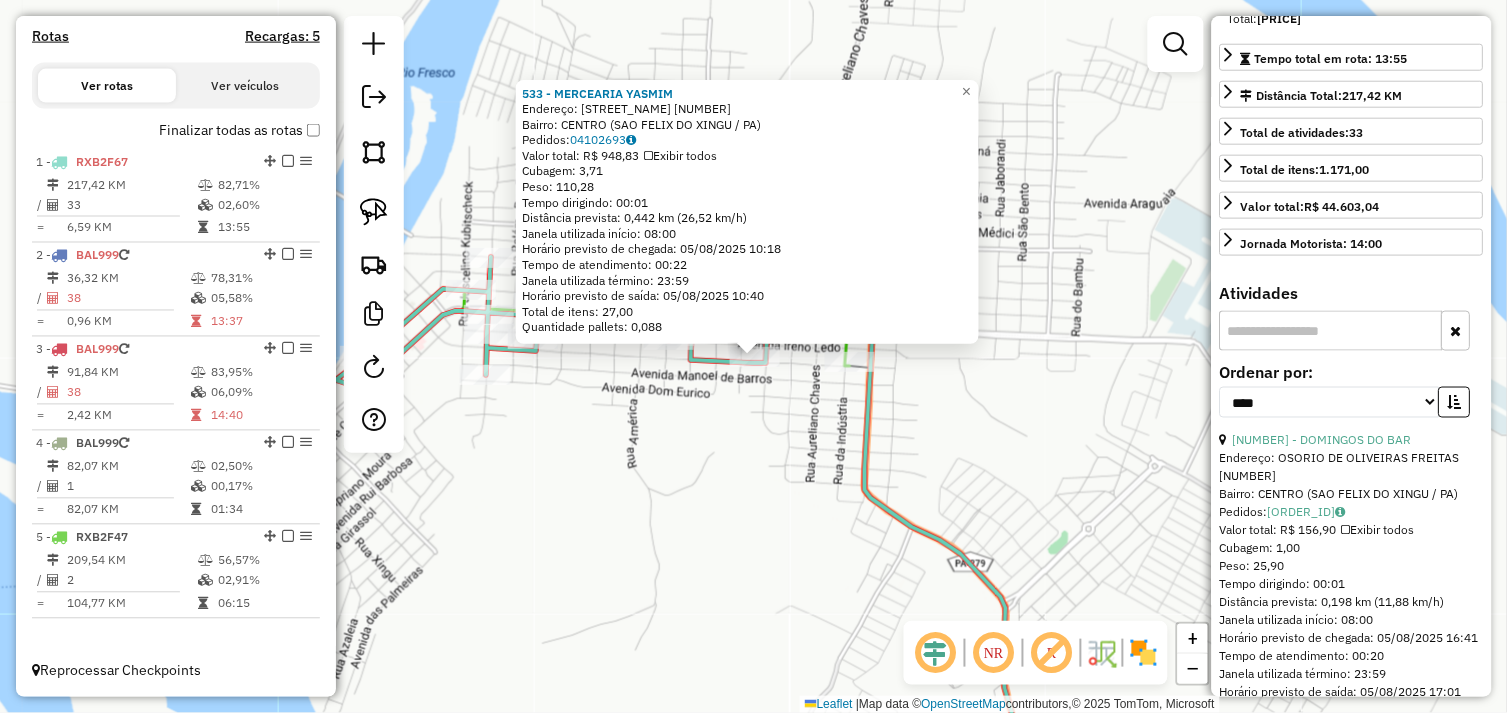 scroll, scrollTop: 555, scrollLeft: 0, axis: vertical 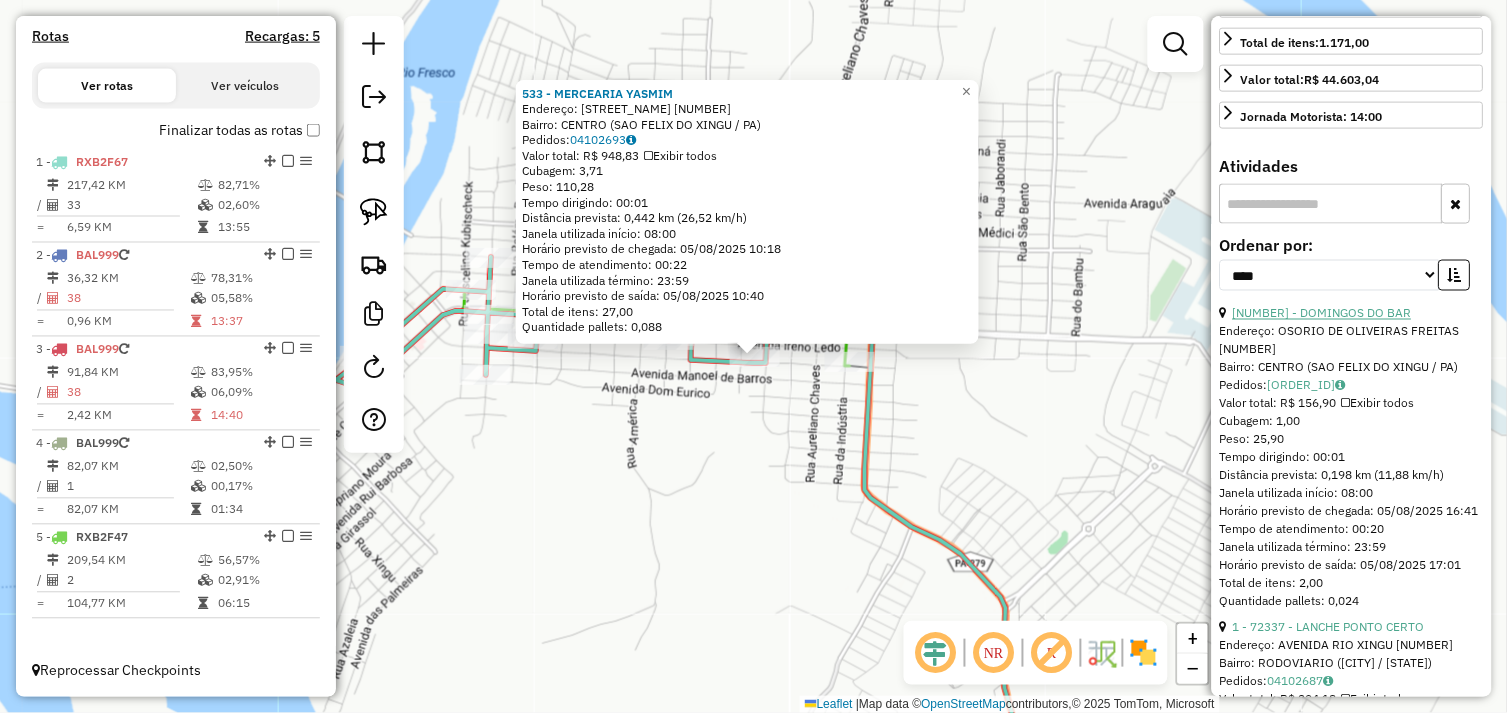 click on "23 - 537 - DOMINGOS DO BAR" at bounding box center [1322, 313] 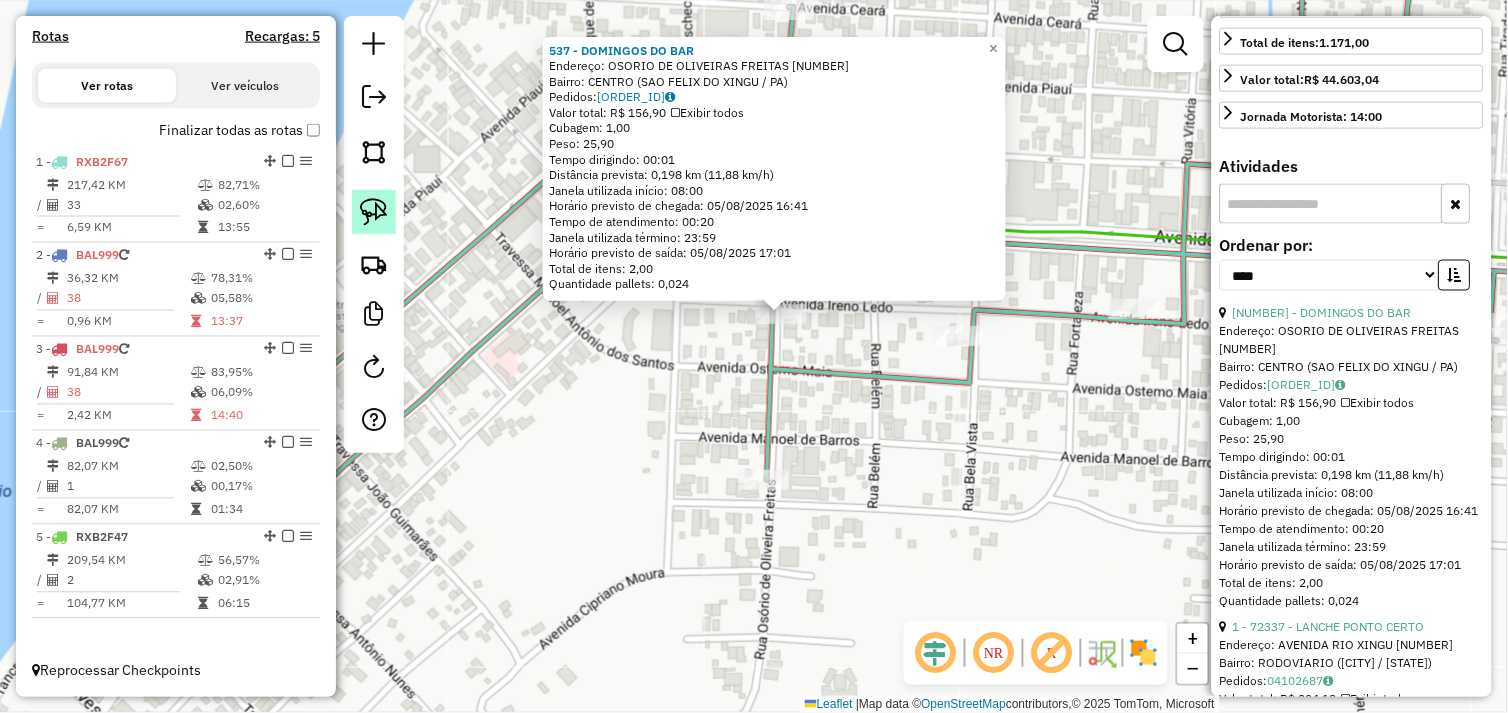 drag, startPoint x: 385, startPoint y: 222, endPoint x: 636, endPoint y: 335, distance: 275.26352 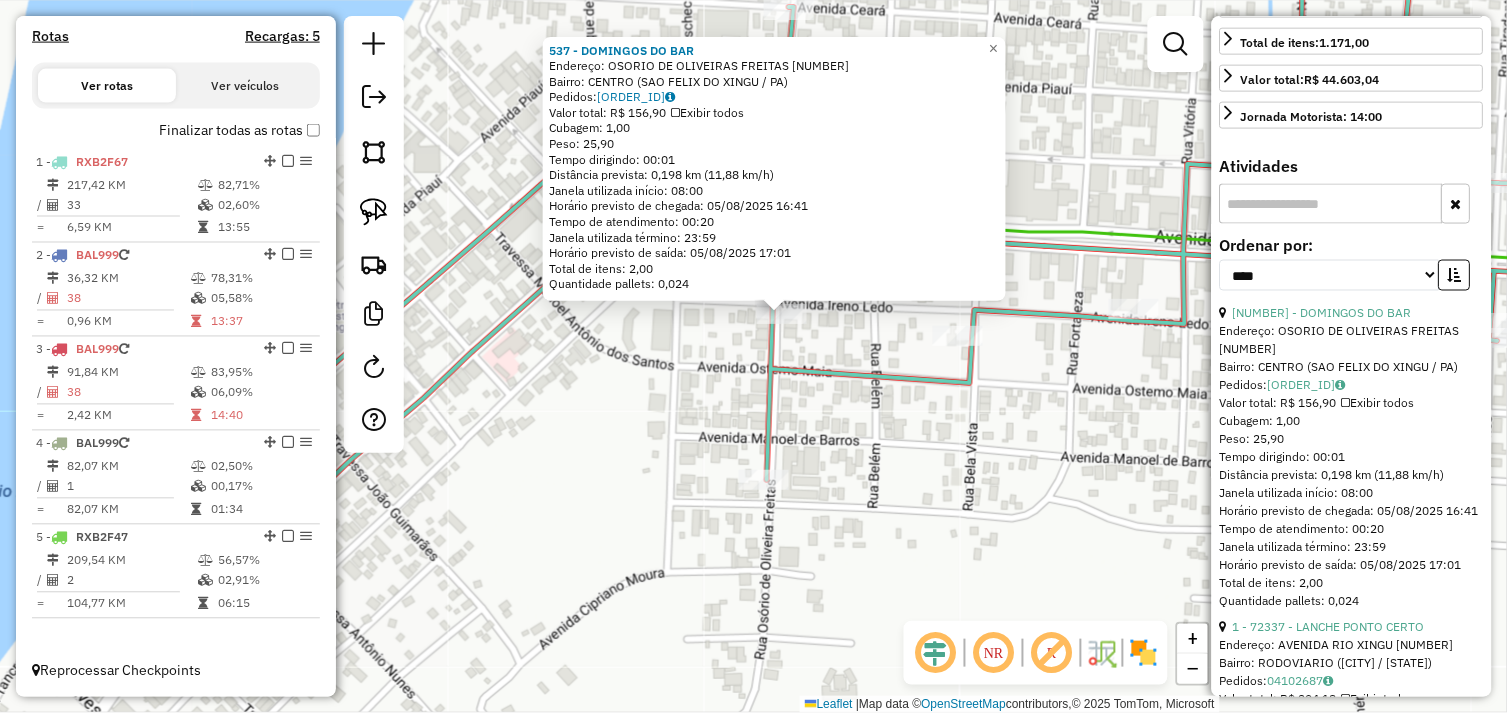 click 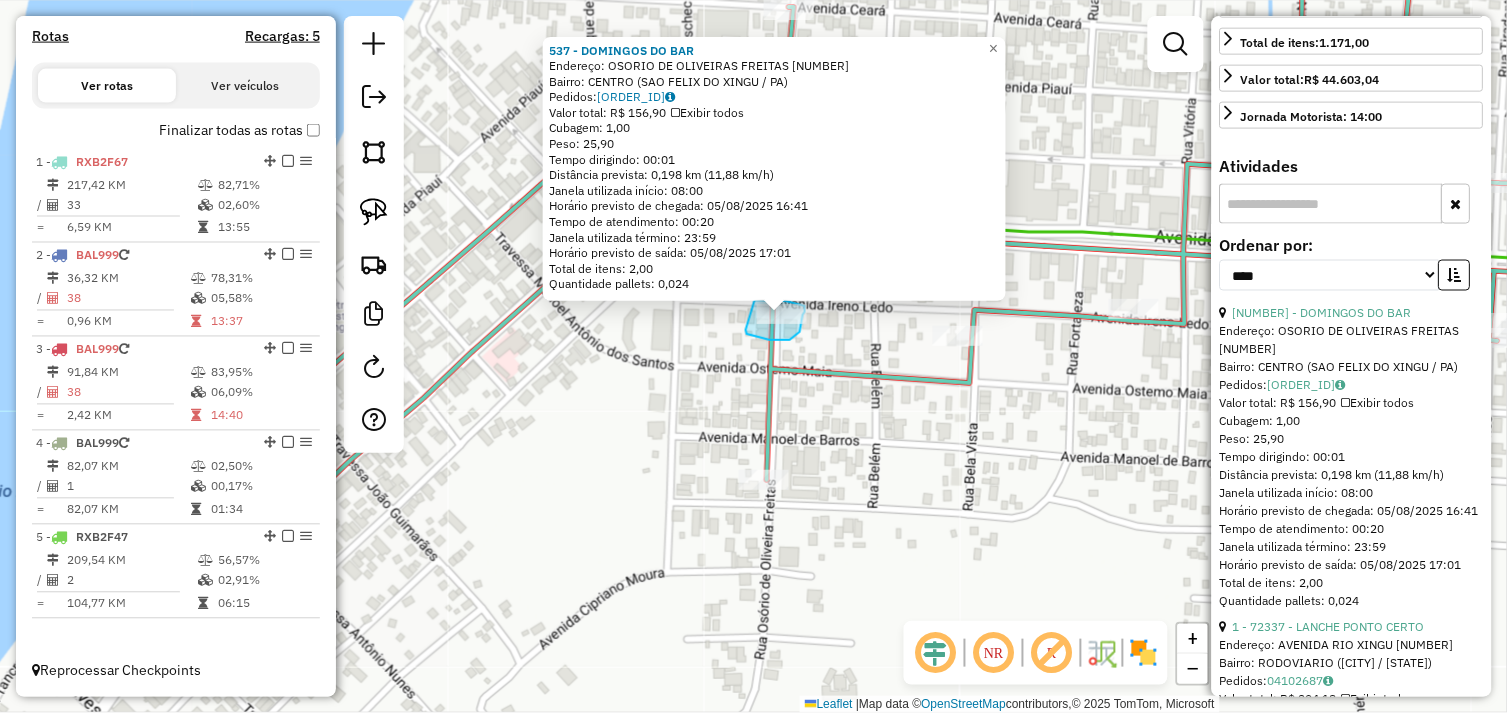drag, startPoint x: 746, startPoint y: 330, endPoint x: 752, endPoint y: 301, distance: 29.614185 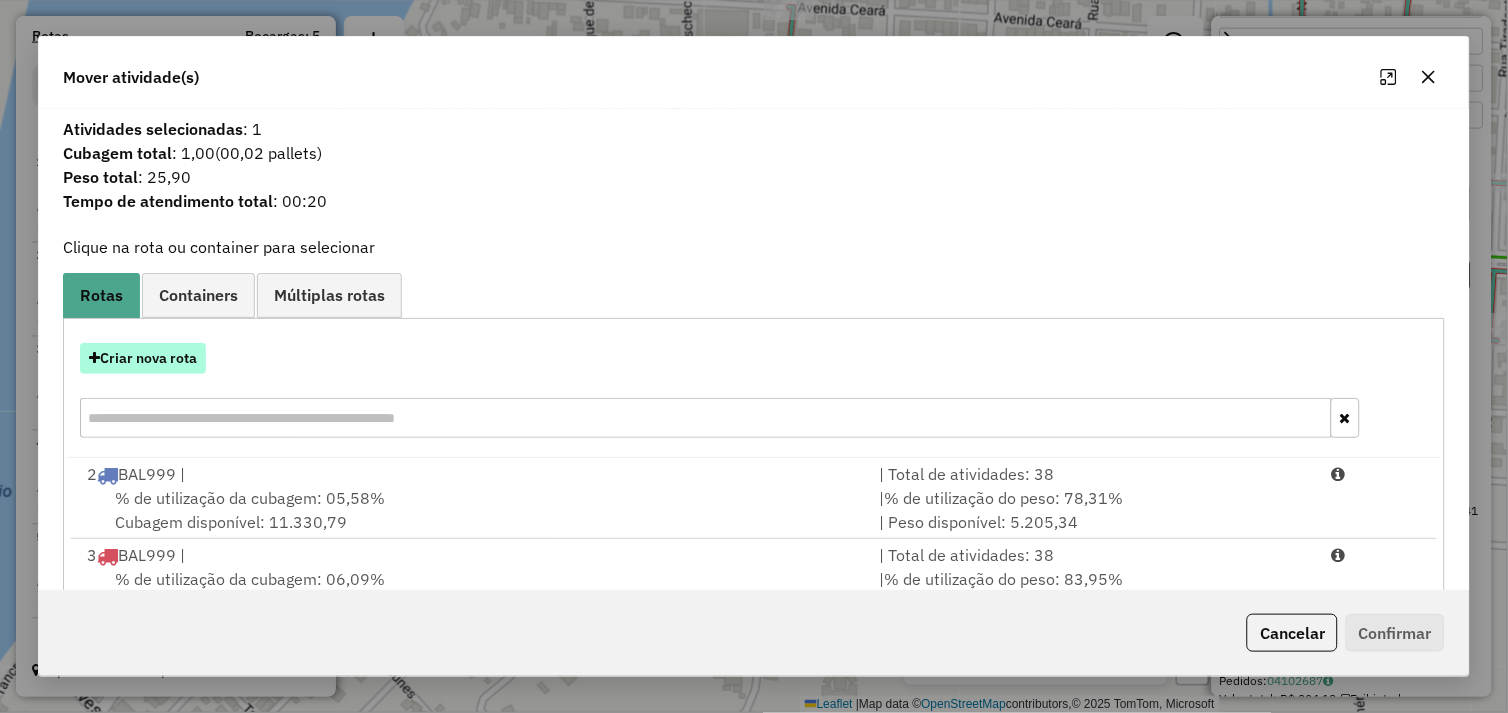 click on "Criar nova rota" at bounding box center [143, 358] 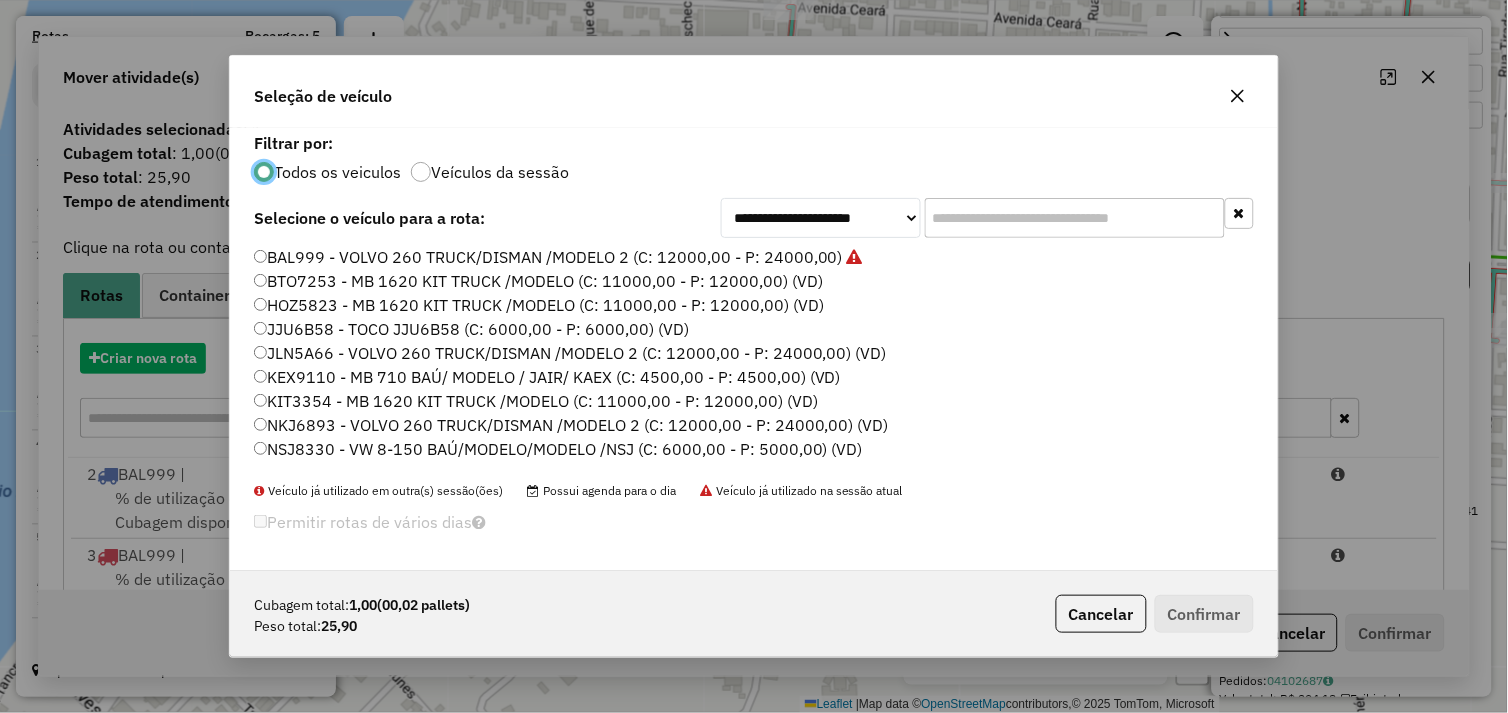 scroll, scrollTop: 11, scrollLeft: 5, axis: both 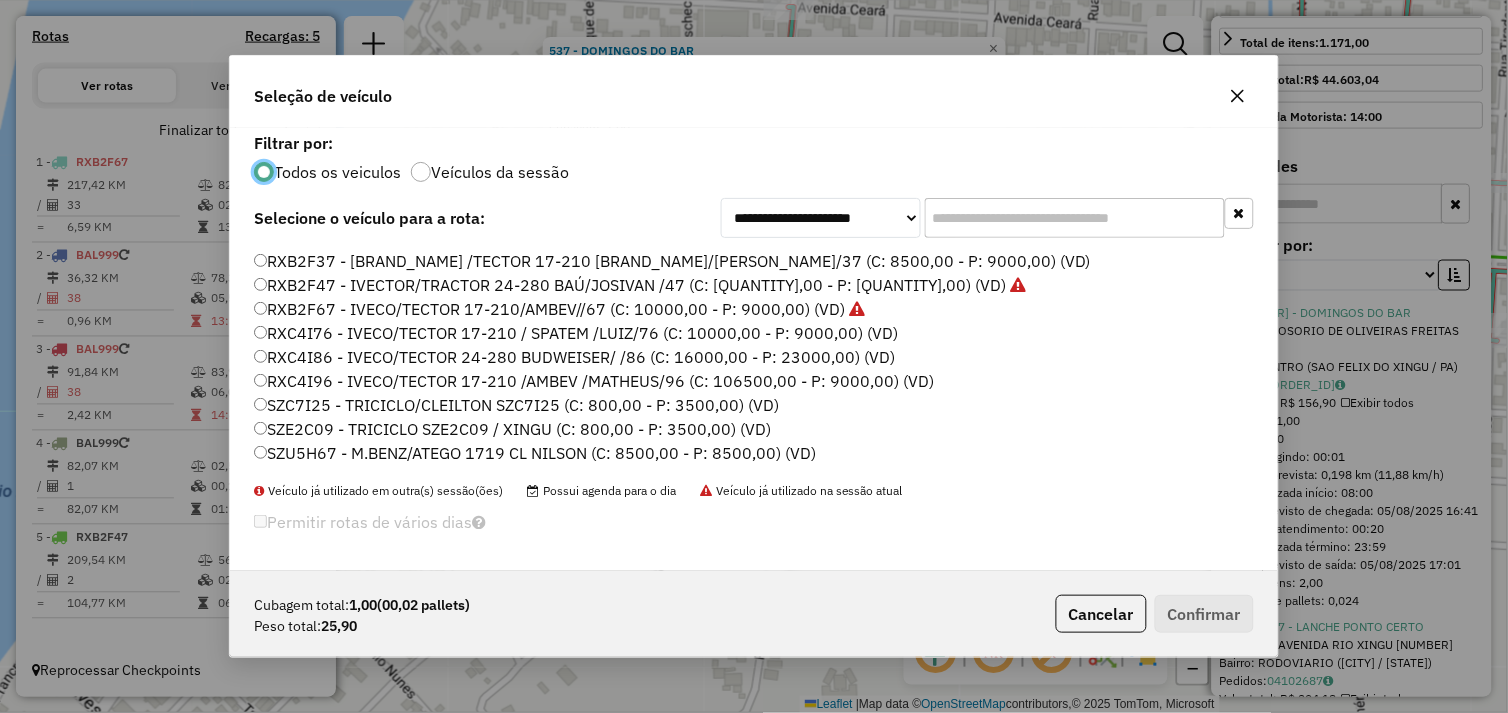 click on "SZE2C09 - TRICICLO SZE2C09 / XINGU (C: 800,00 - P: 3500,00) (VD)" 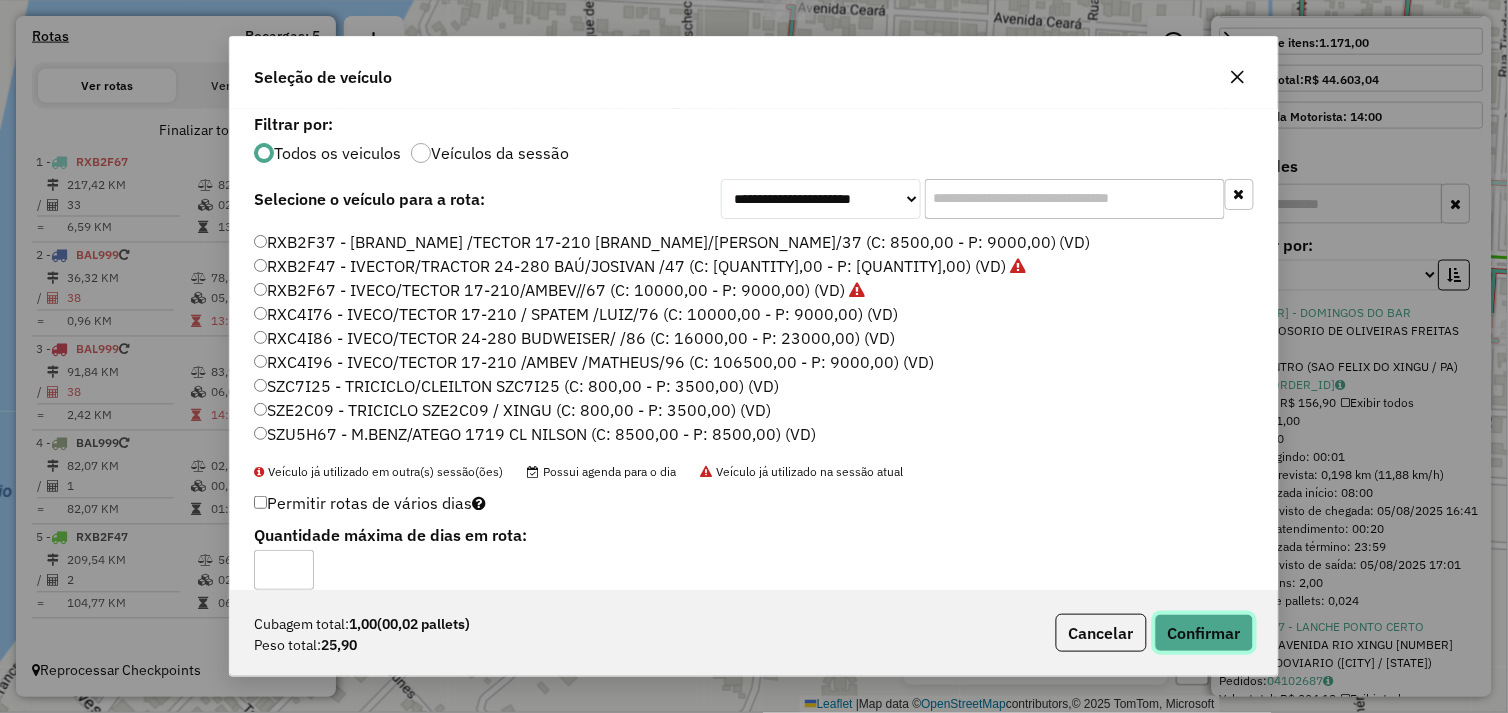click on "Confirmar" 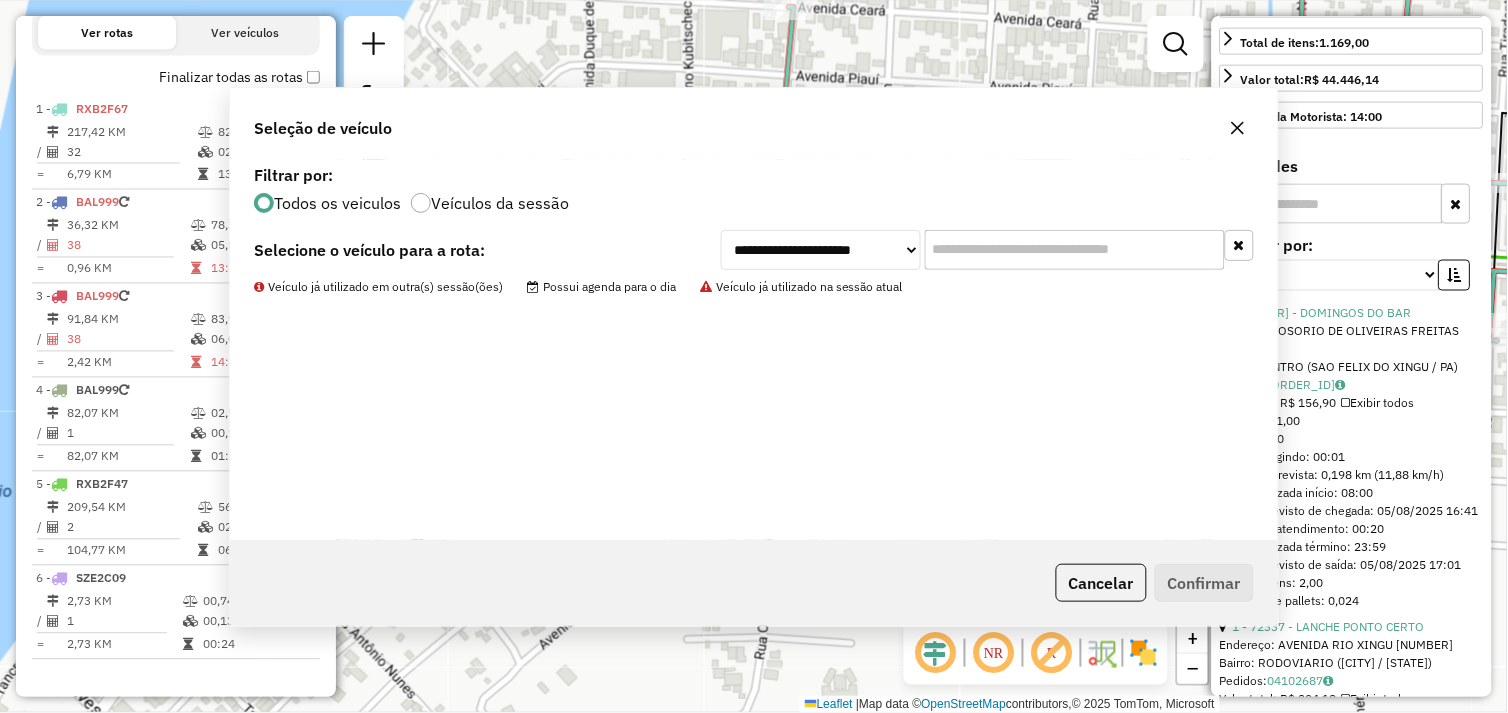 scroll, scrollTop: 734, scrollLeft: 0, axis: vertical 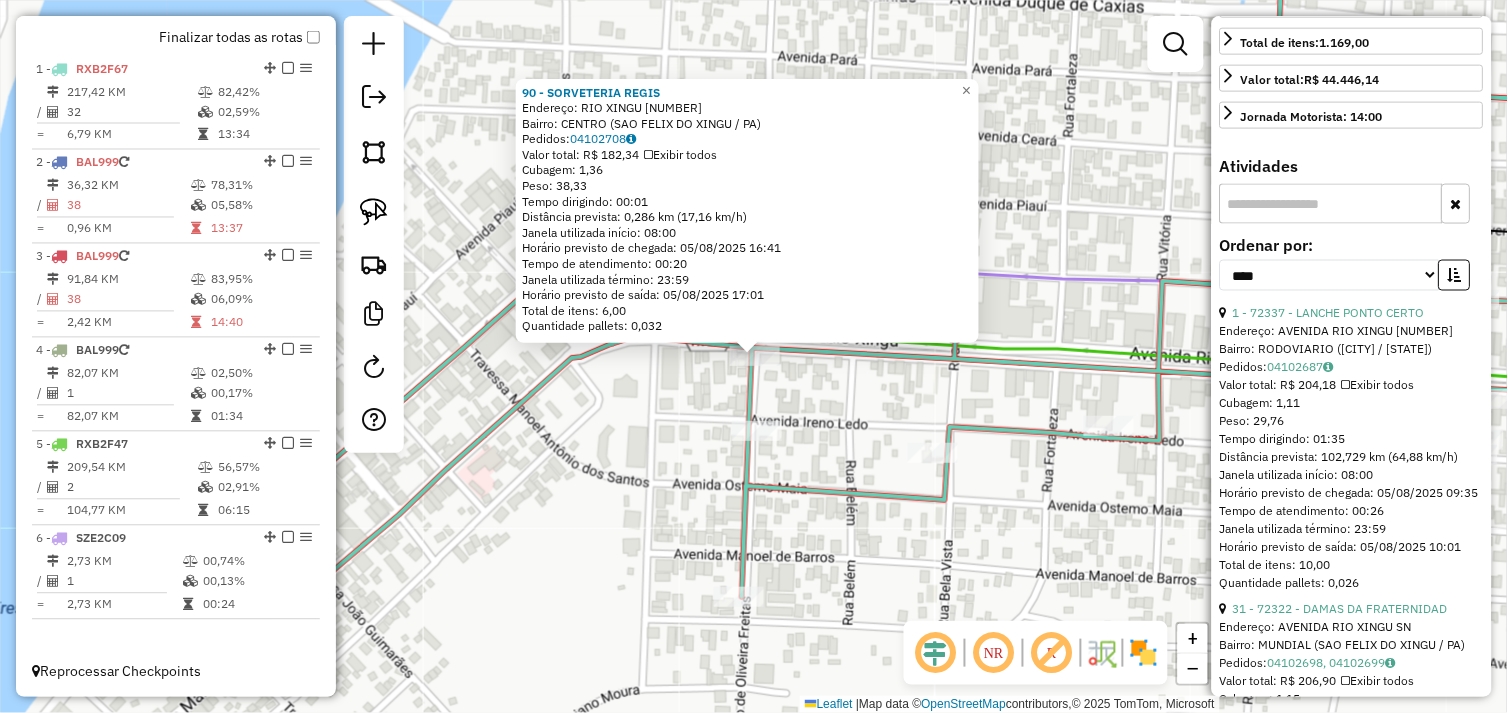 click on "90 - SORVETERIA REGIS  Endereço:  RIO XINGU 11   Bairro: CENTRO (SAO FELIX DO XINGU / PA)   Pedidos:  04102708   Valor total: R$ 182,34   Exibir todos   Cubagem: 1,36  Peso: 38,33  Tempo dirigindo: 00:01   Distância prevista: 0,286 km (17,16 km/h)   Janela utilizada início: 08:00   Horário previsto de chegada: 05/08/2025 16:41   Tempo de atendimento: 00:20   Janela utilizada término: 23:59   Horário previsto de saída: 05/08/2025 17:01   Total de itens: 6,00   Quantidade pallets: 0,032  × Janela de atendimento Grade de atendimento Capacidade Transportadoras Veículos Cliente Pedidos  Rotas Selecione os dias de semana para filtrar as janelas de atendimento  Seg   Ter   Qua   Qui   Sex   Sáb   Dom  Informe o período da janela de atendimento: De: Até:  Filtrar exatamente a janela do cliente  Considerar janela de atendimento padrão  Selecione os dias de semana para filtrar as grades de atendimento  Seg   Ter   Qua   Qui   Sex   Sáb   Dom   Considerar clientes sem dia de atendimento cadastrado  De:  +" 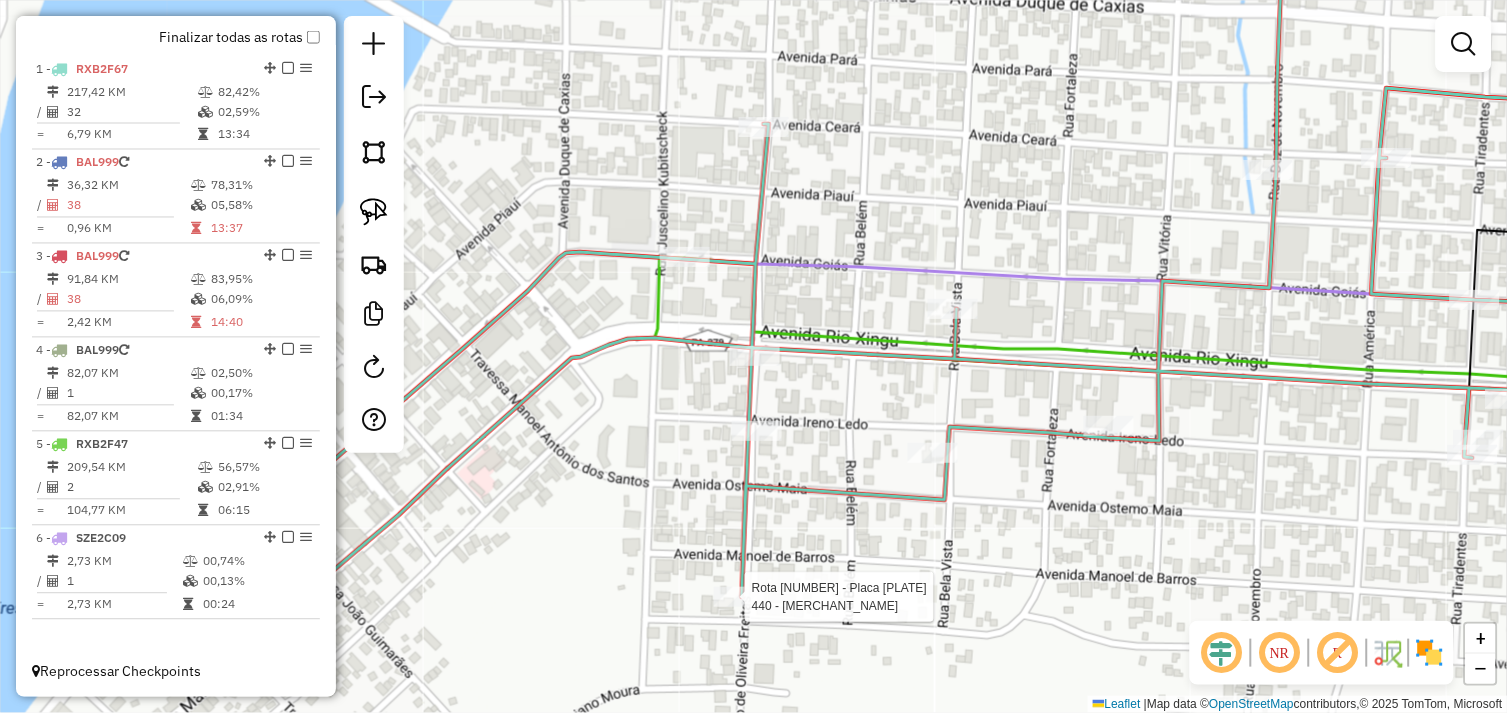 select on "*********" 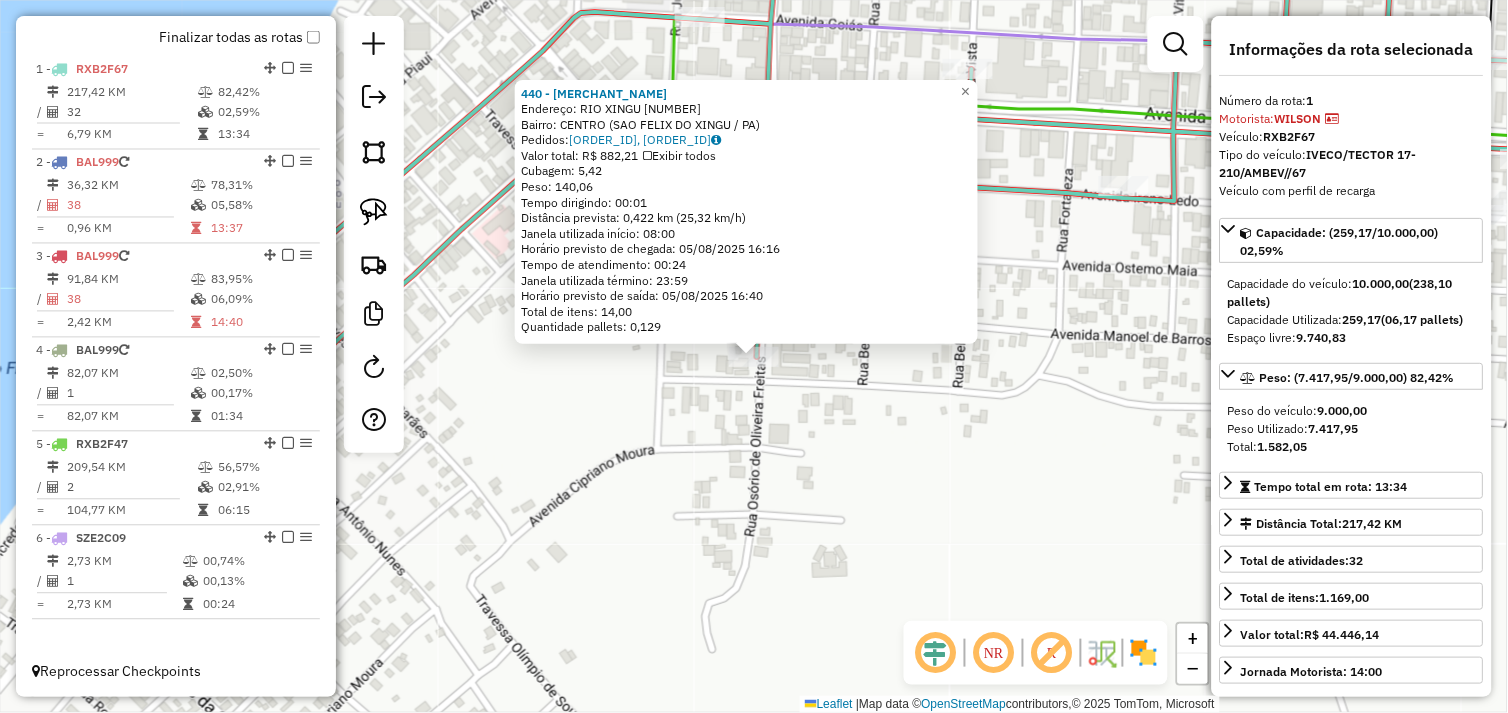 click on "440 - FUMACA GOIANA  Endereço:  RIO XINGU 1390   Bairro: CENTRO (SAO FELIX DO XINGU / PA)   Pedidos:  04102584, 04102783   Valor total: R$ 882,21   Exibir todos   Cubagem: 5,42  Peso: 140,06  Tempo dirigindo: 00:01   Distância prevista: 0,422 km (25,32 km/h)   Janela utilizada início: 08:00   Horário previsto de chegada: 05/08/2025 16:16   Tempo de atendimento: 00:24   Janela utilizada término: 23:59   Horário previsto de saída: 05/08/2025 16:40   Total de itens: 14,00   Quantidade pallets: 0,129  × Janela de atendimento Grade de atendimento Capacidade Transportadoras Veículos Cliente Pedidos  Rotas Selecione os dias de semana para filtrar as janelas de atendimento  Seg   Ter   Qua   Qui   Sex   Sáb   Dom  Informe o período da janela de atendimento: De: Até:  Filtrar exatamente a janela do cliente  Considerar janela de atendimento padrão  Selecione os dias de semana para filtrar as grades de atendimento  Seg   Ter   Qua   Qui   Sex   Sáb   Dom   Clientes fora do dia de atendimento selecionado +" 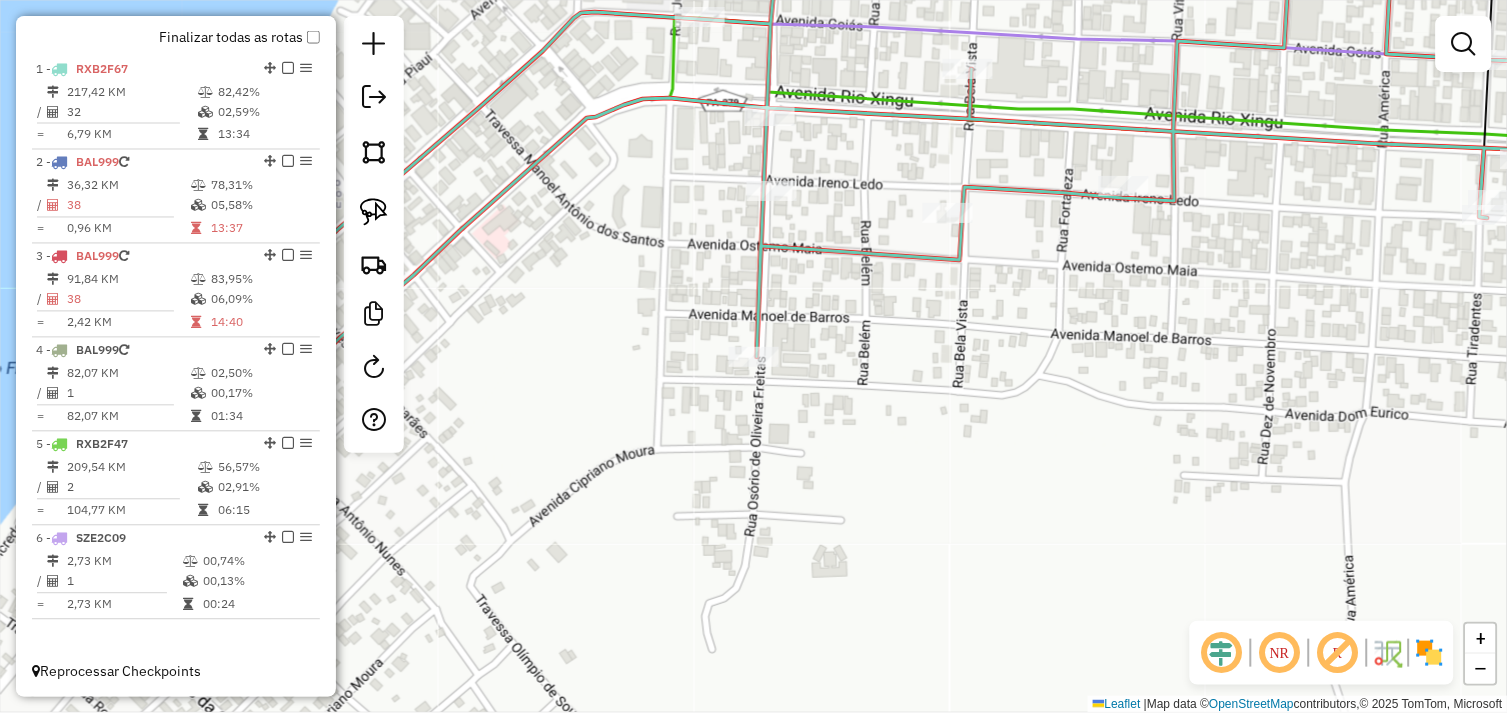 drag, startPoint x: 384, startPoint y: 201, endPoint x: 458, endPoint y: 202, distance: 74.00676 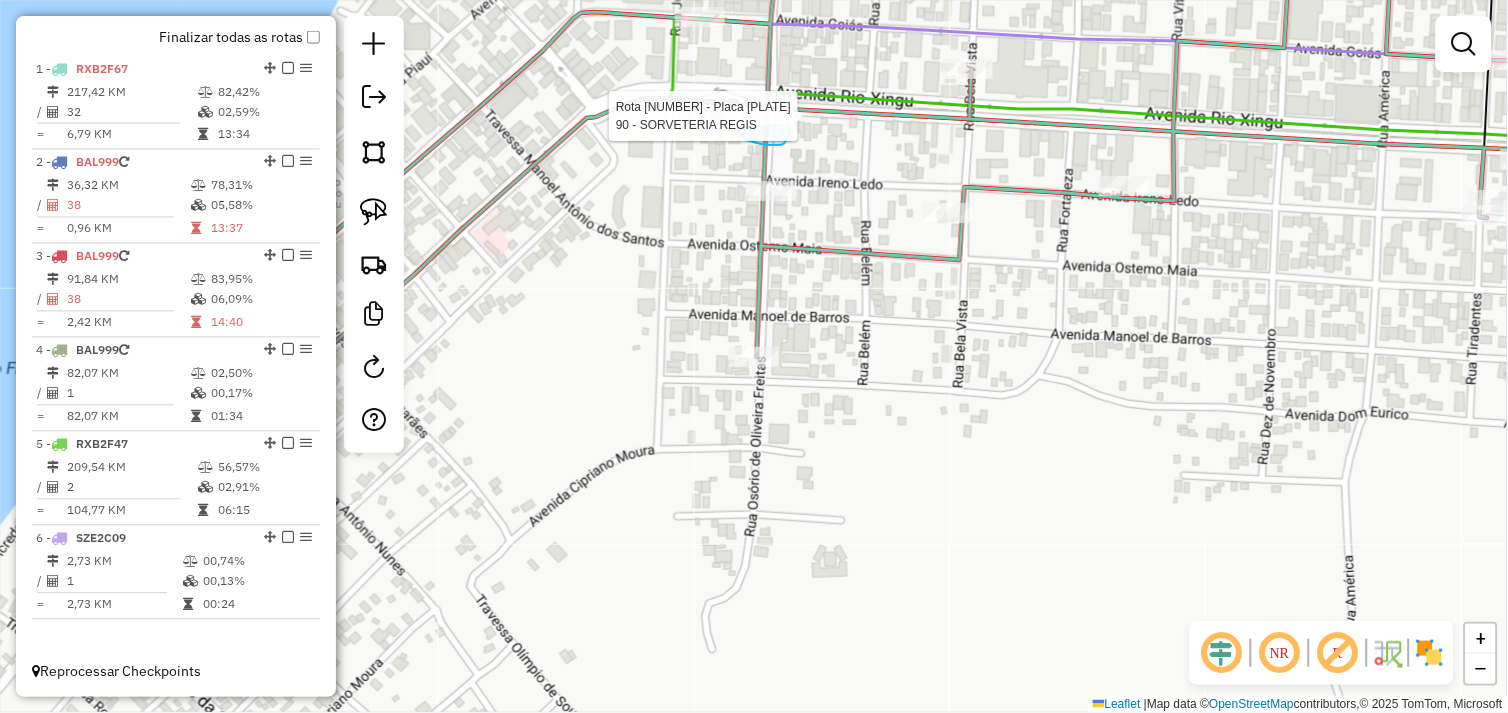 drag, startPoint x: 738, startPoint y: 127, endPoint x: 720, endPoint y: 105, distance: 28.42534 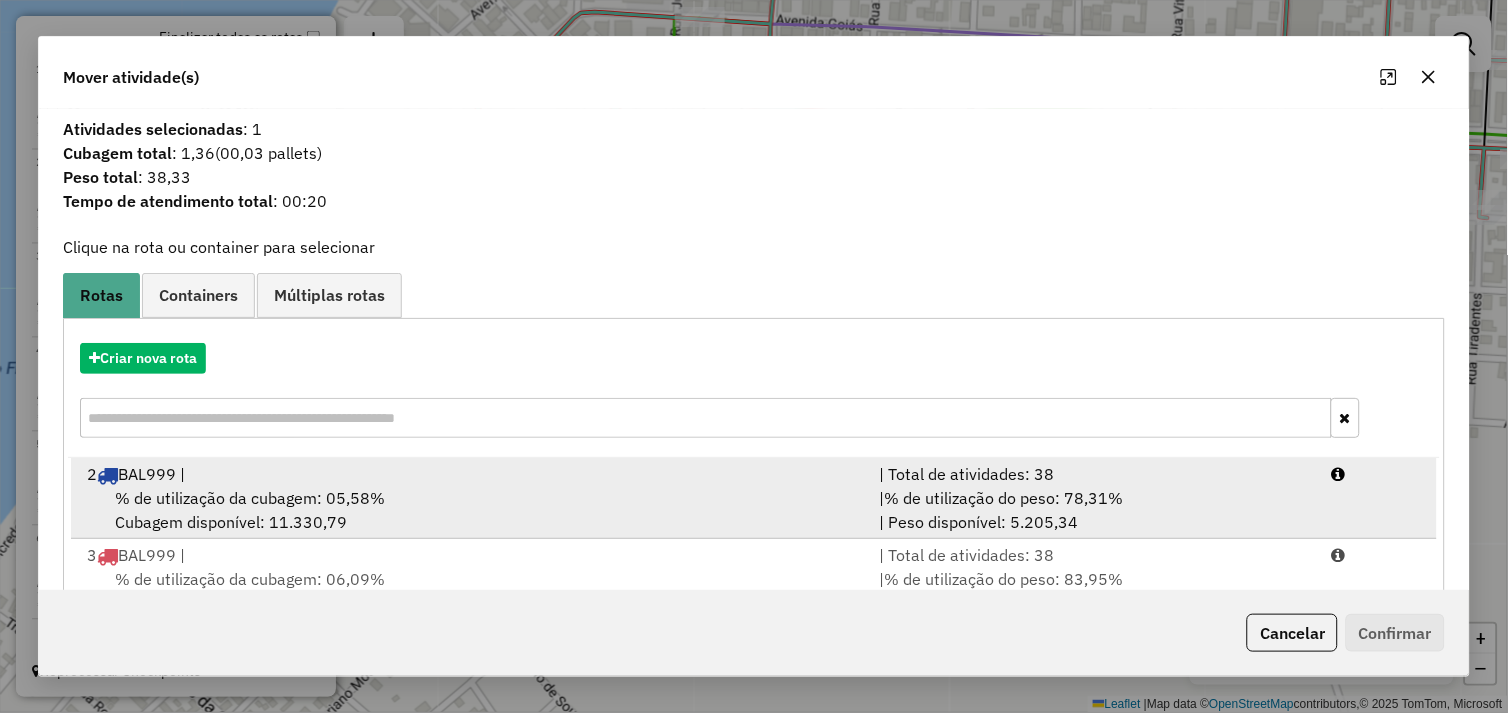 scroll, scrollTop: 5, scrollLeft: 0, axis: vertical 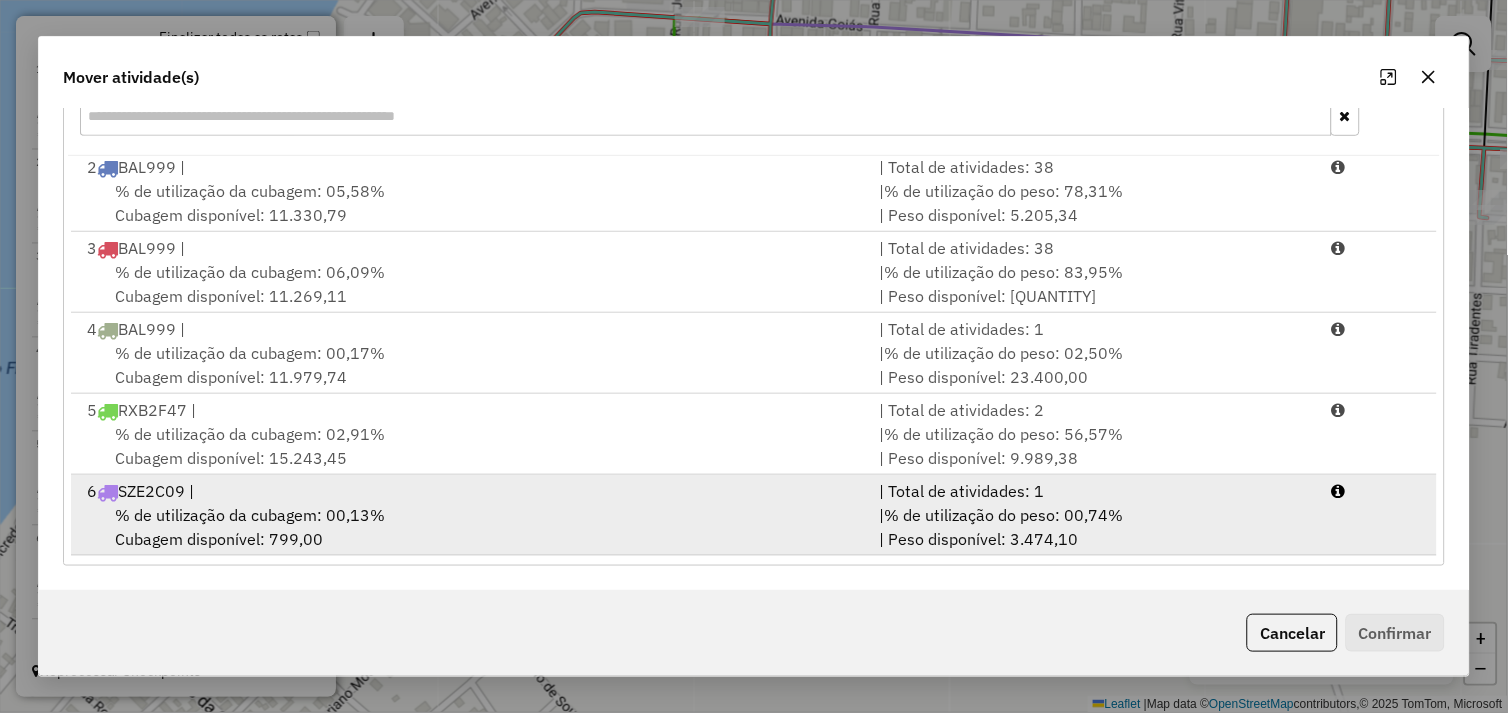 drag, startPoint x: 483, startPoint y: 518, endPoint x: 754, endPoint y: 531, distance: 271.3116 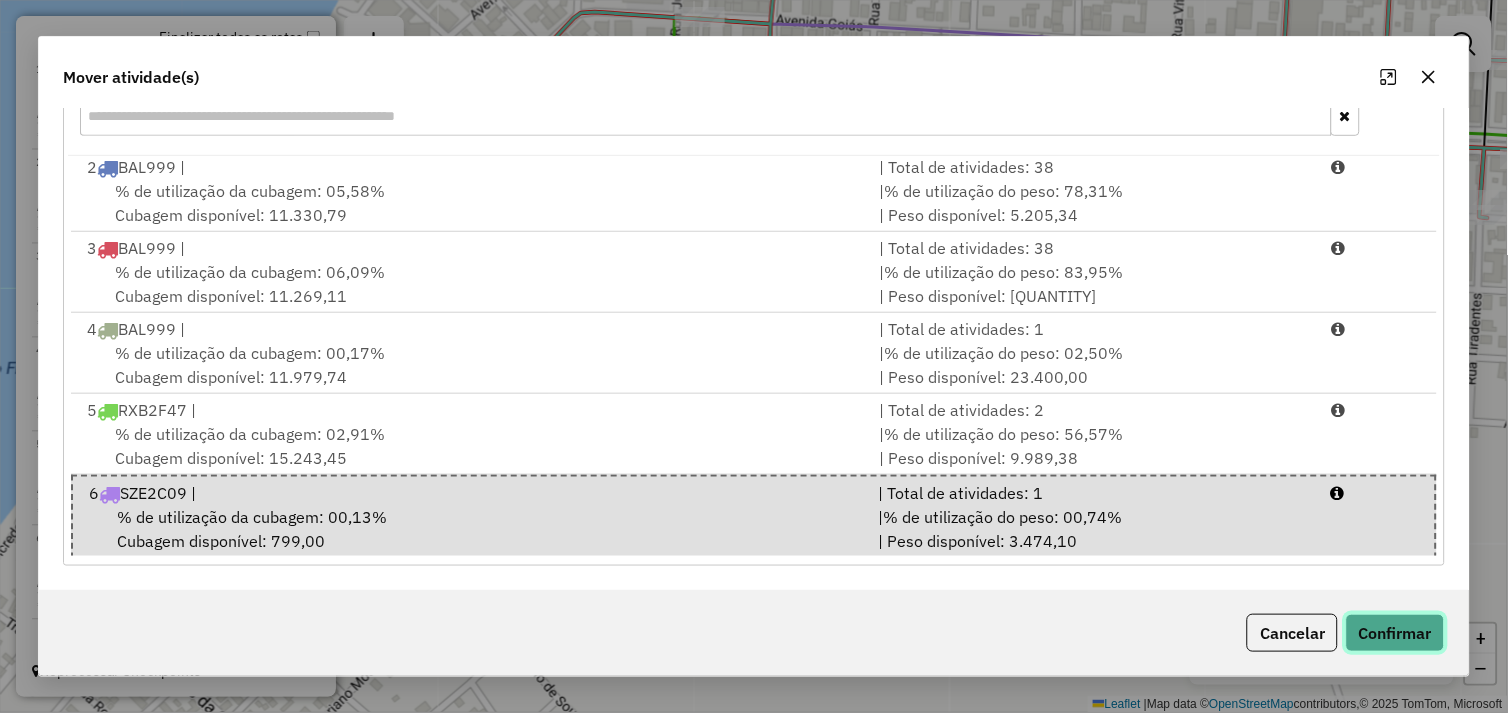 click on "Confirmar" 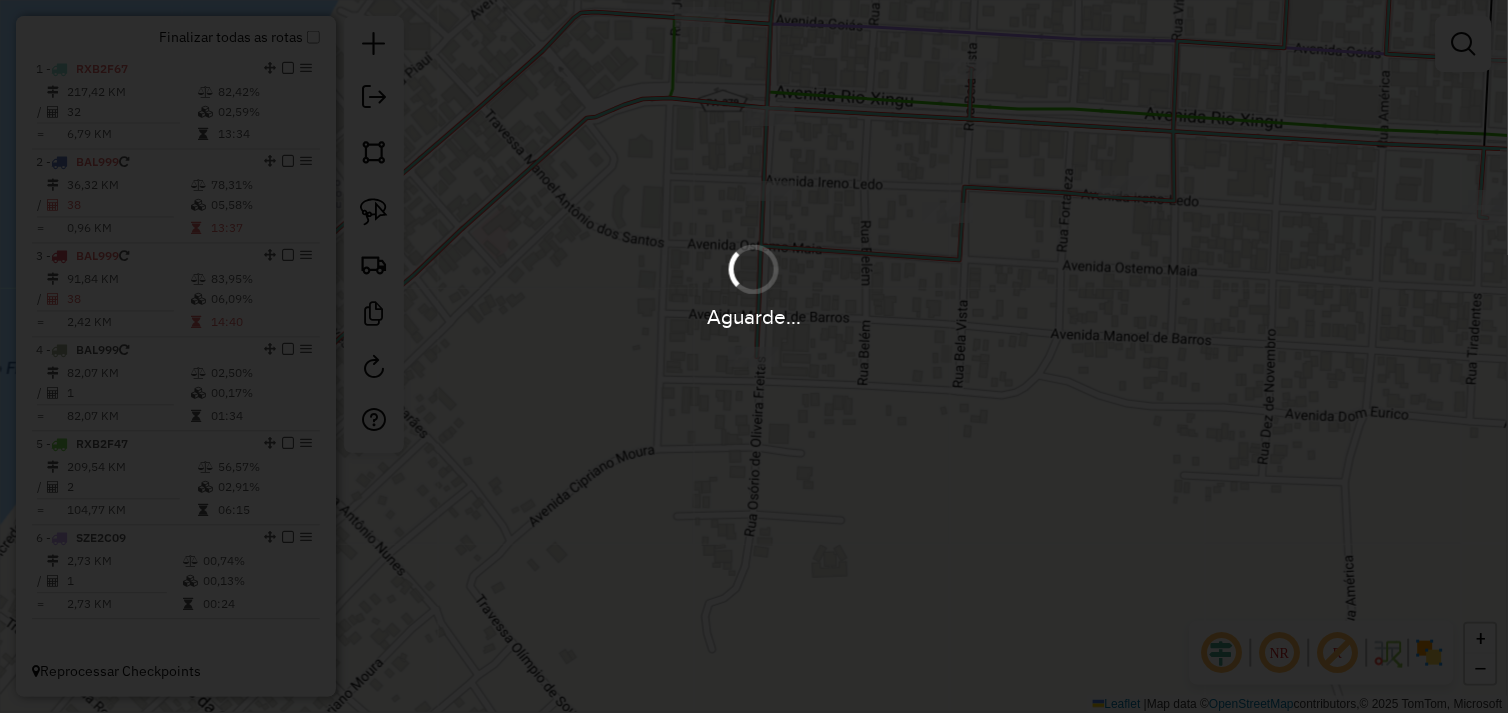scroll, scrollTop: 0, scrollLeft: 0, axis: both 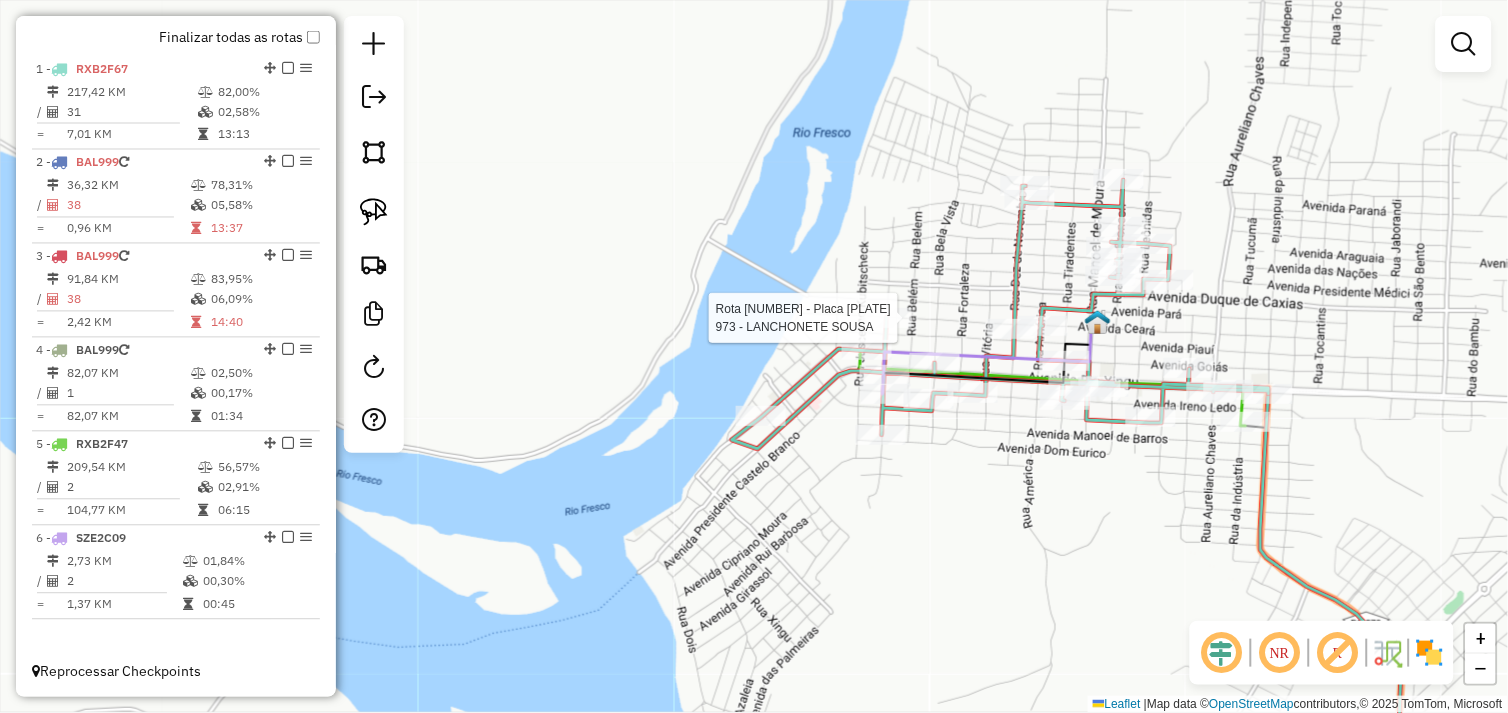 select on "*********" 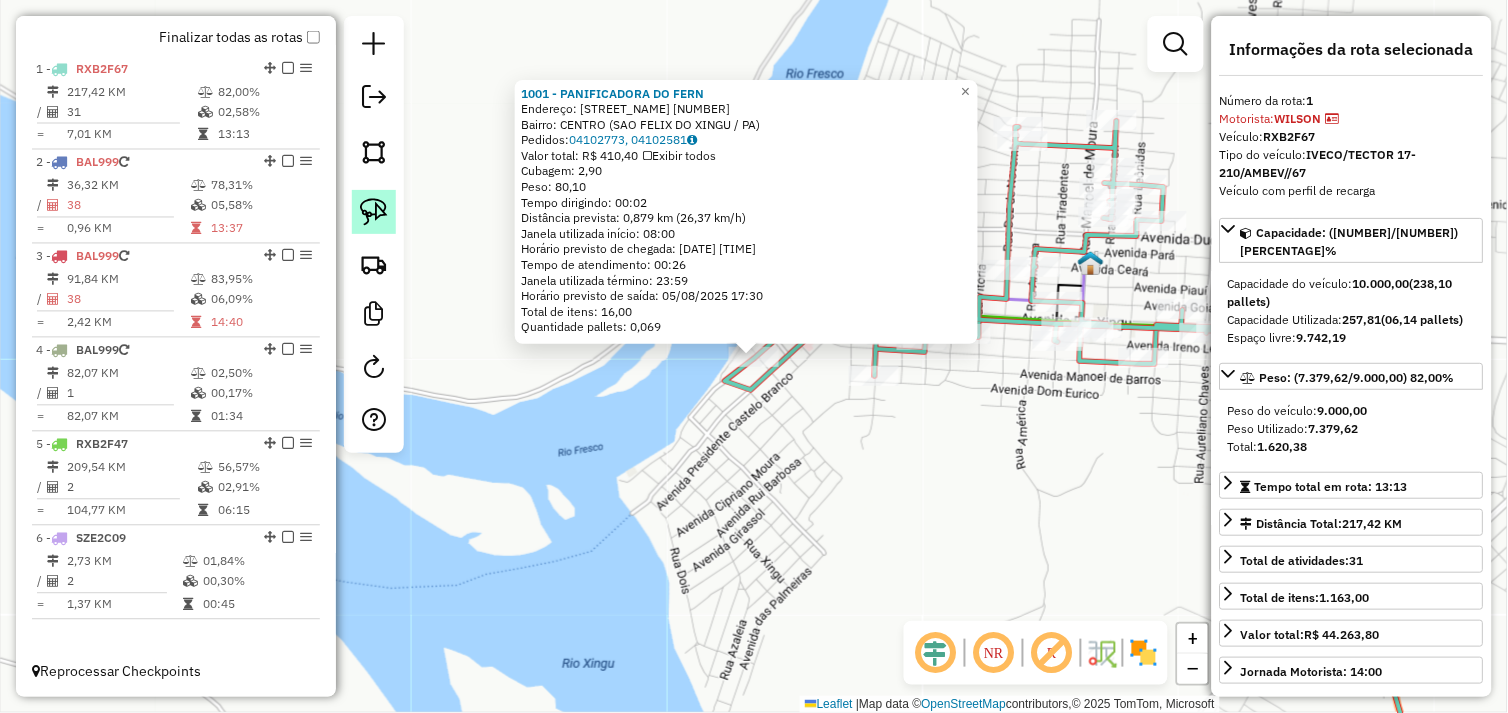 click 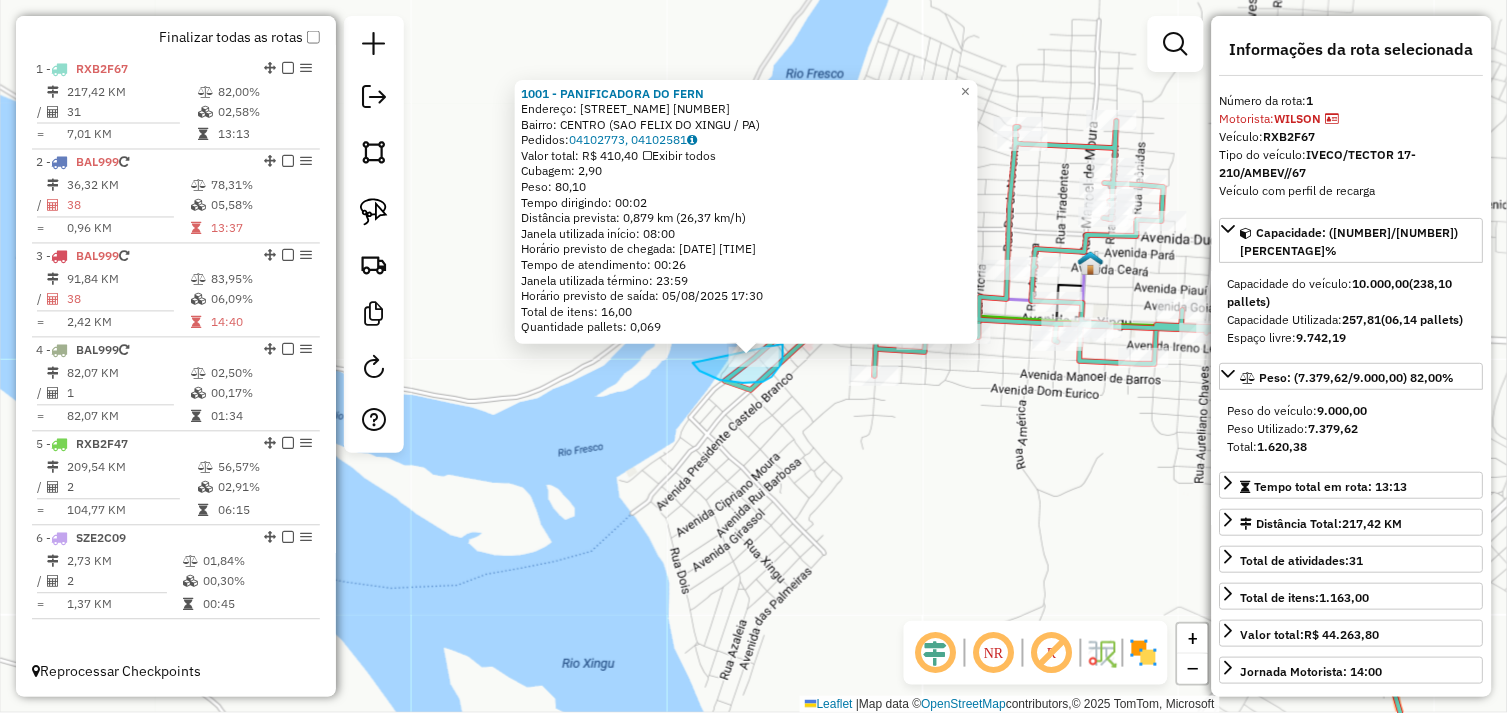 drag, startPoint x: 693, startPoint y: 363, endPoint x: 742, endPoint y: 330, distance: 59.07622 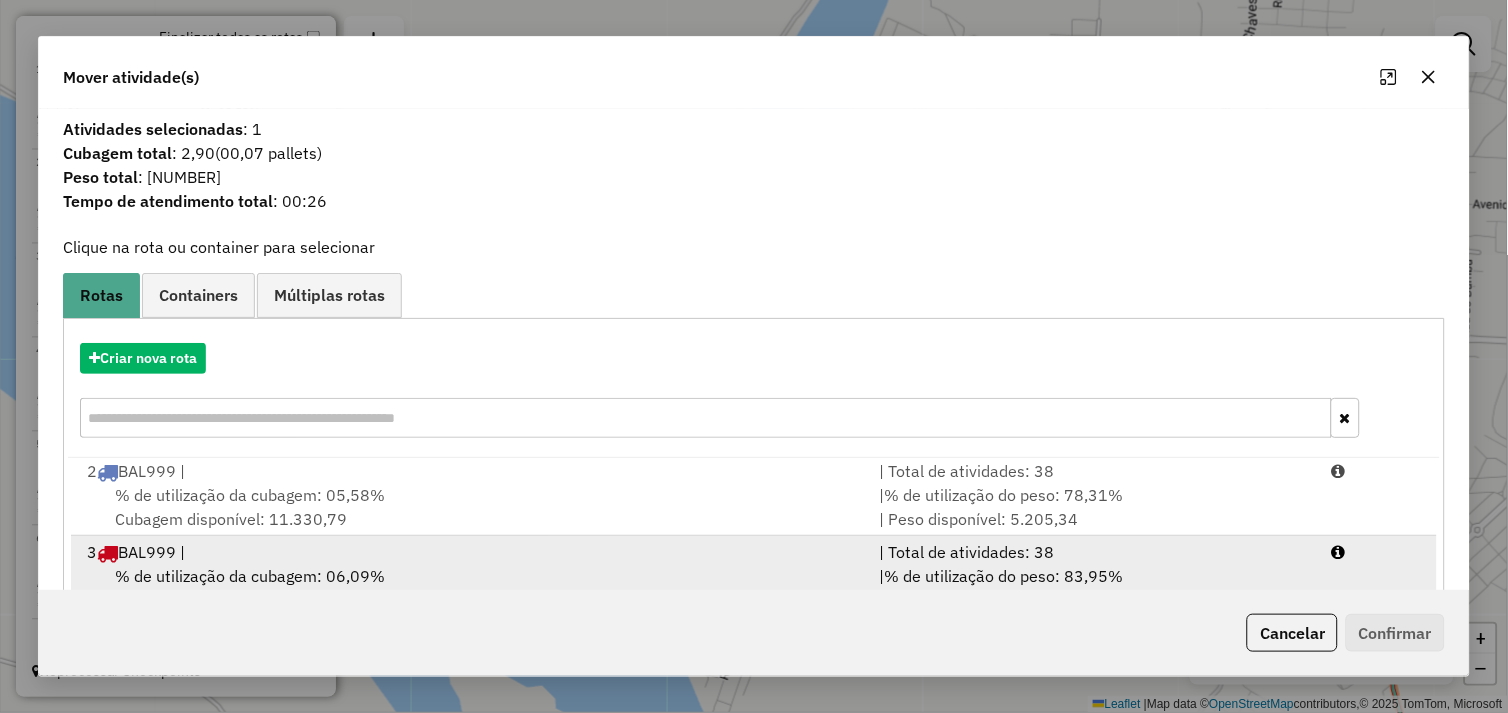scroll, scrollTop: 5, scrollLeft: 0, axis: vertical 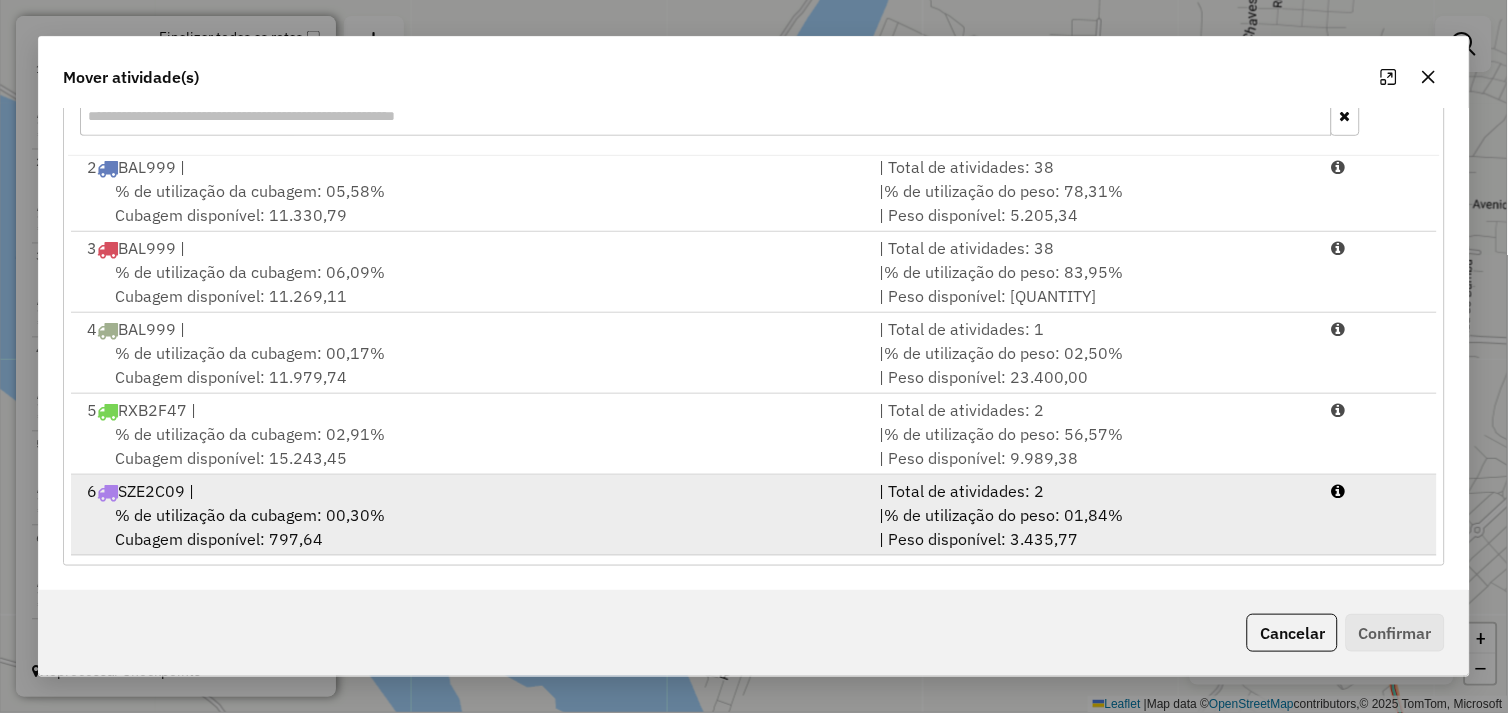 drag, startPoint x: 510, startPoint y: 522, endPoint x: 912, endPoint y: 554, distance: 403.2716 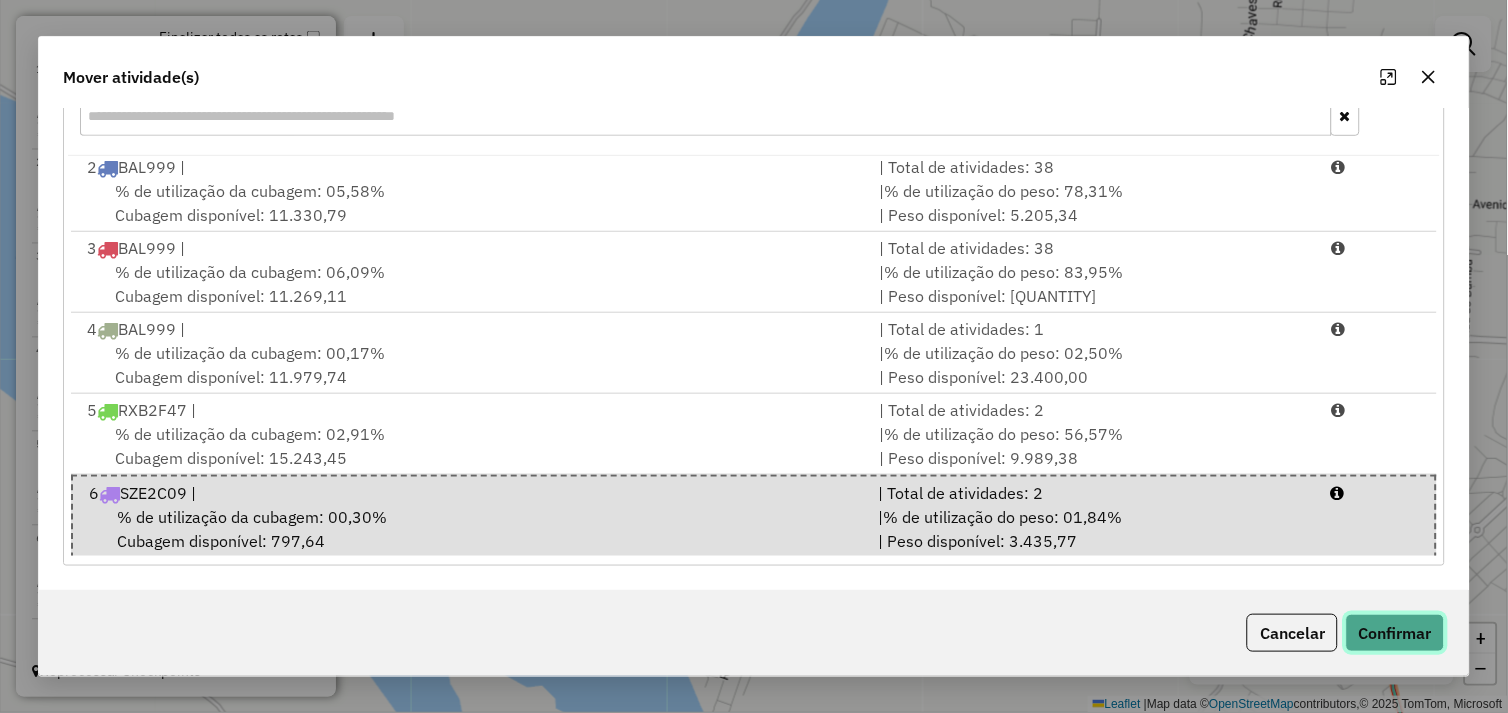 click on "Confirmar" 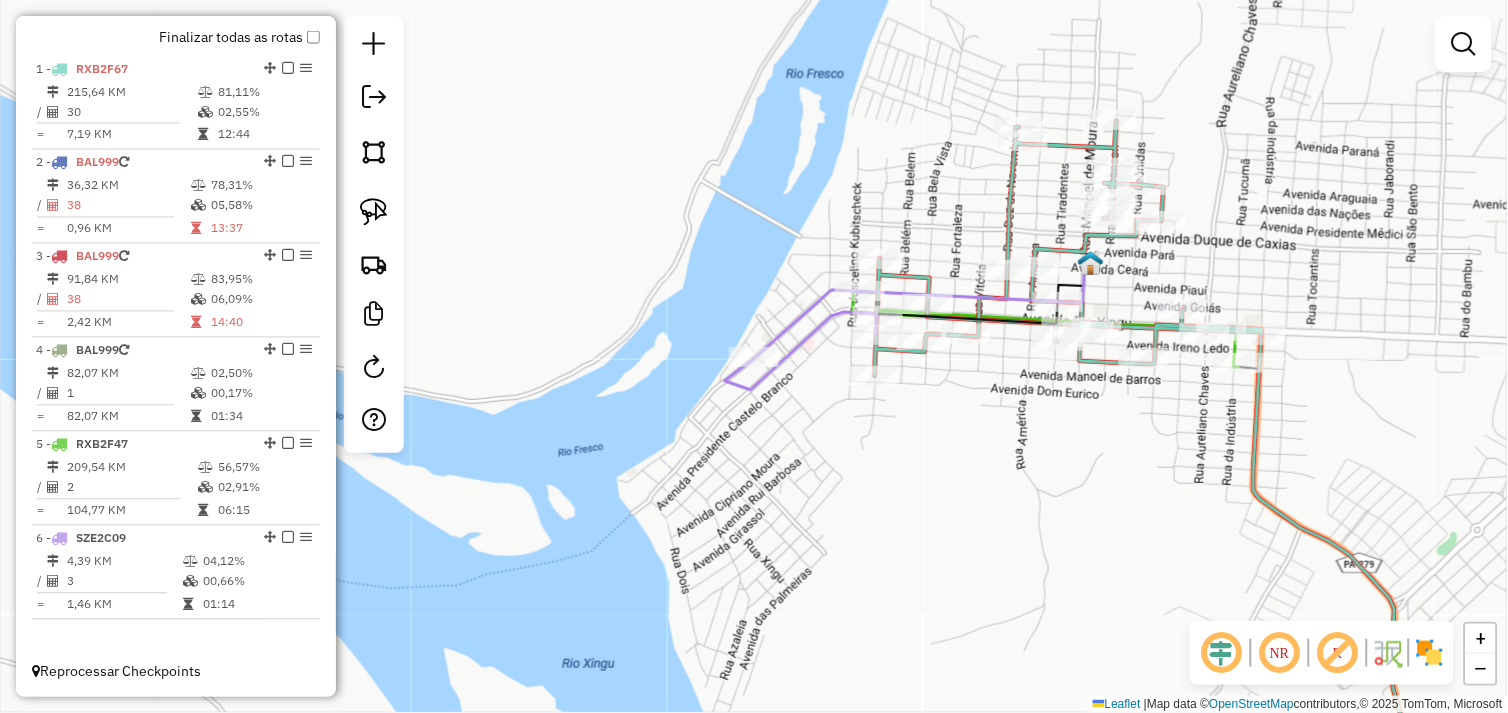 scroll, scrollTop: 0, scrollLeft: 0, axis: both 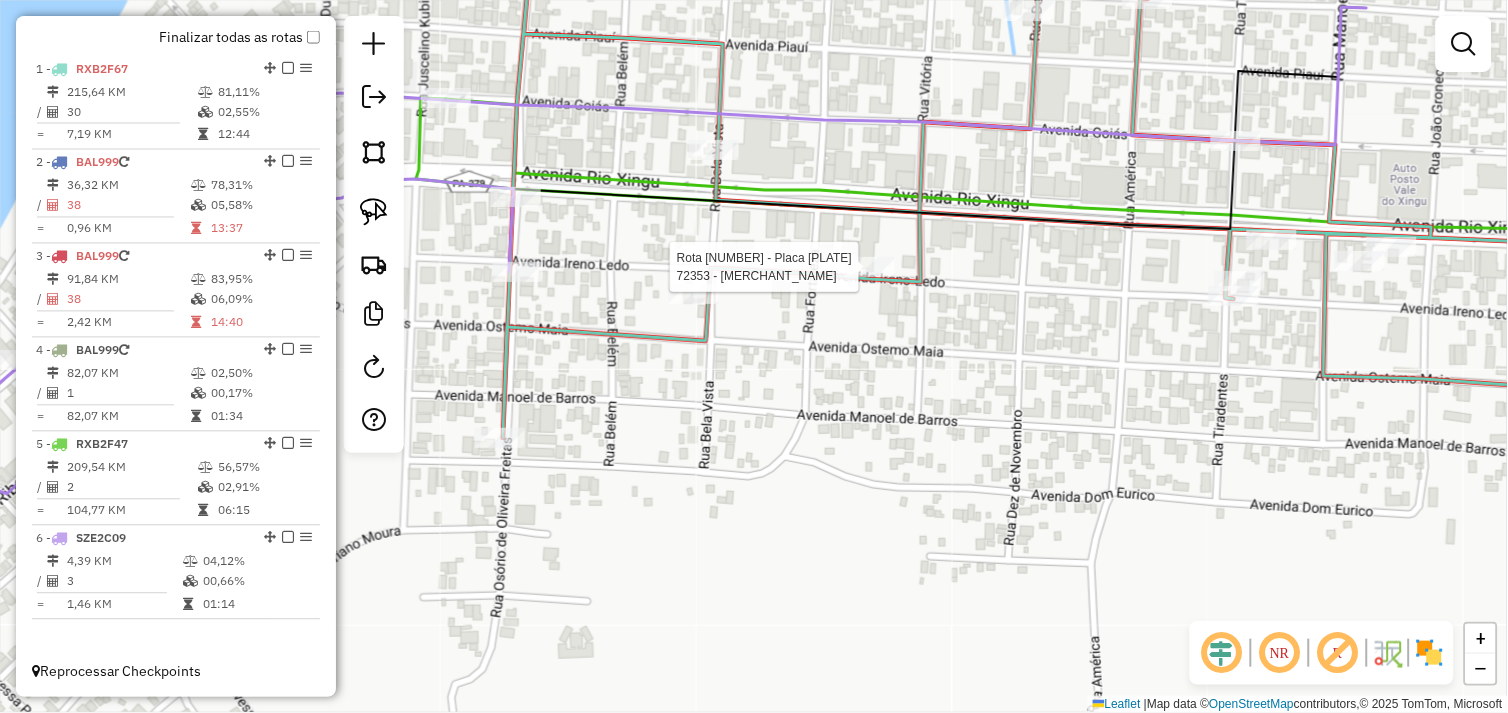 select on "*********" 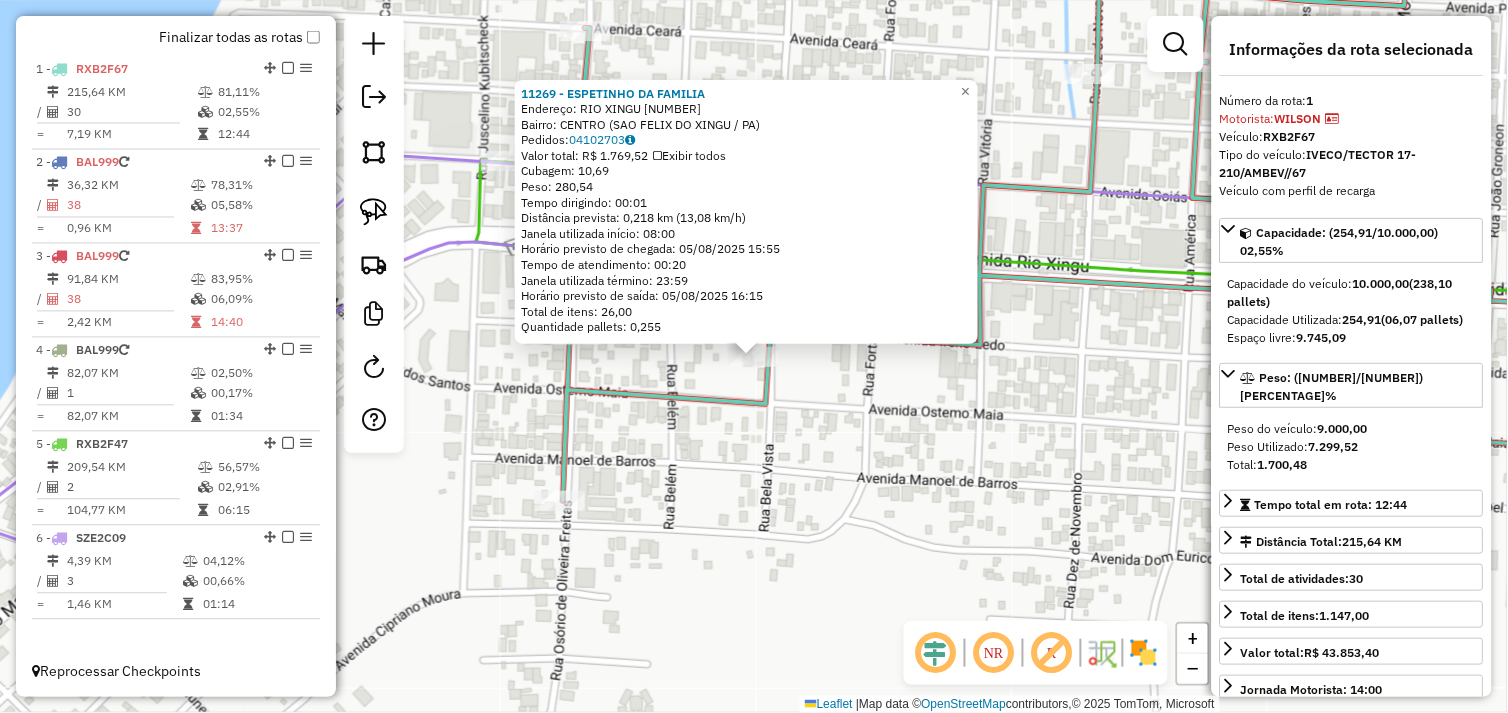 click on "11269 - ESPETINHO DA FAMILIA  Endereço:  RIO XINGU 10   Bairro: CENTRO (SAO FELIX DO XINGU / PA)   Pedidos:  04102703   Valor total: R$ 1.769,52   Exibir todos   Cubagem: 10,69  Peso: 280,54  Tempo dirigindo: 00:01   Distância prevista: 0,218 km (13,08 km/h)   Janela utilizada início: 08:00   Horário previsto de chegada: 05/08/2025 15:55   Tempo de atendimento: 00:20   Janela utilizada término: 23:59   Horário previsto de saída: 05/08/2025 16:15   Total de itens: 26,00   Quantidade pallets: 0,255  × Janela de atendimento Grade de atendimento Capacidade Transportadoras Veículos Cliente Pedidos  Rotas Selecione os dias de semana para filtrar as janelas de atendimento  Seg   Ter   Qua   Qui   Sex   Sáb   Dom  Informe o período da janela de atendimento: De: Até:  Filtrar exatamente a janela do cliente  Considerar janela de atendimento padrão  Selecione os dias de semana para filtrar as grades de atendimento  Seg   Ter   Qua   Qui   Sex   Sáb   Dom   Clientes fora do dia de atendimento selecionado +" 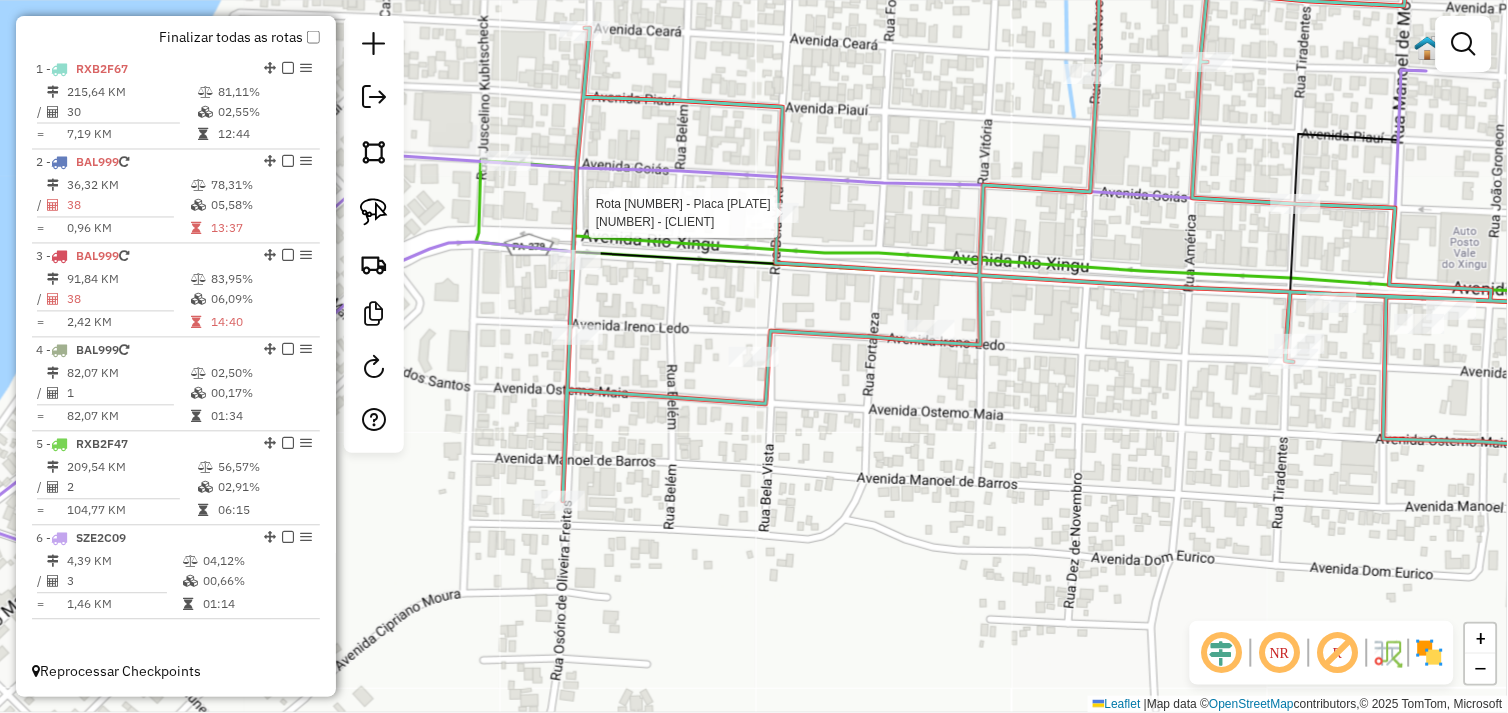 select on "*********" 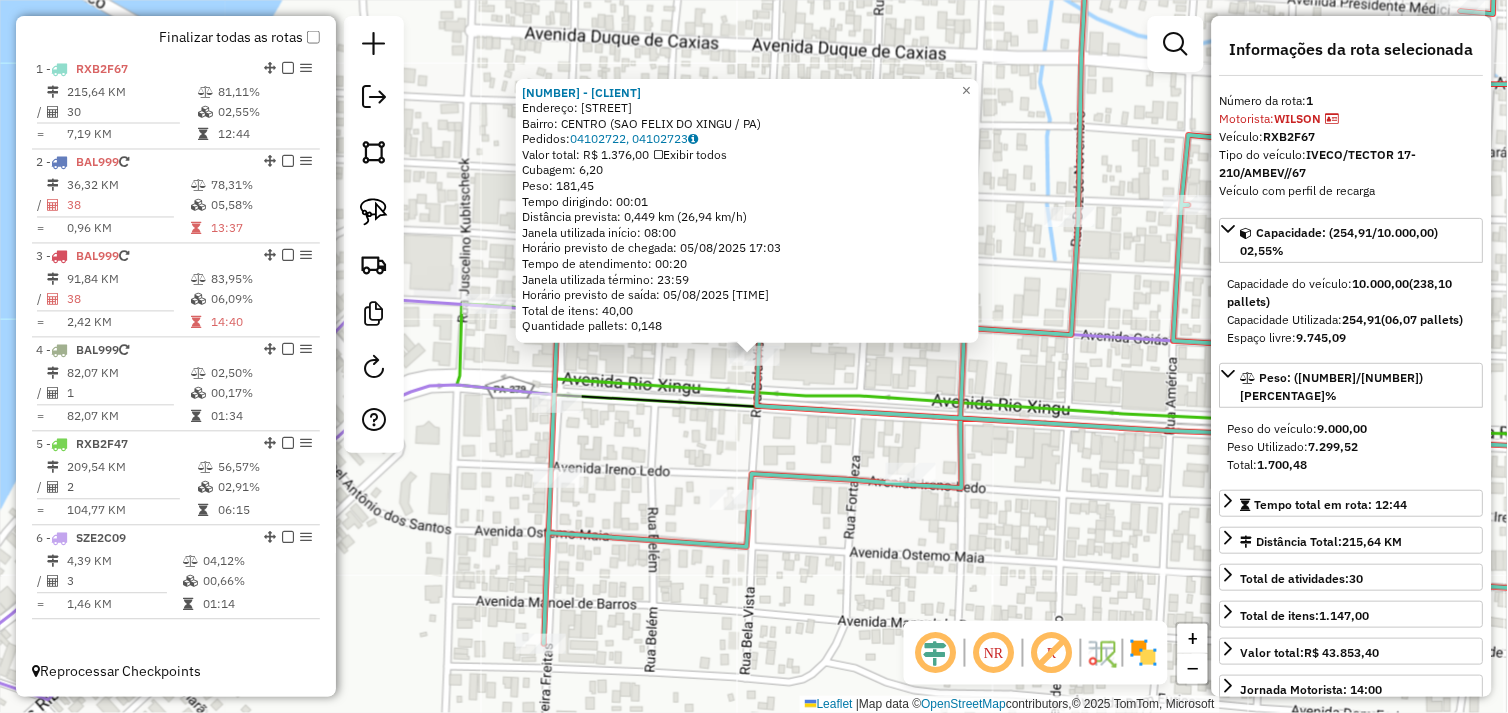 click on "45 - ROMA SUPERMERCADO  Endereço:  AV GOIAS 1800   Bairro: CENTRO (SAO FELIX DO XINGU / PA)   Pedidos:  04102722, 04102723   Valor total: R$ 1.376,00   Exibir todos   Cubagem: 6,20  Peso: 181,45  Tempo dirigindo: 00:01   Distância prevista: 0,449 km (26,94 km/h)   Janela utilizada início: 08:00   Horário previsto de chegada: 05/08/2025 17:03   Tempo de atendimento: 00:20   Janela utilizada término: 23:59   Horário previsto de saída: 05/08/2025 17:23   Total de itens: 40,00   Quantidade pallets: 0,148  × Janela de atendimento Grade de atendimento Capacidade Transportadoras Veículos Cliente Pedidos  Rotas Selecione os dias de semana para filtrar as janelas de atendimento  Seg   Ter   Qua   Qui   Sex   Sáb   Dom  Informe o período da janela de atendimento: De: Até:  Filtrar exatamente a janela do cliente  Considerar janela de atendimento padrão  Selecione os dias de semana para filtrar as grades de atendimento  Seg   Ter   Qua   Qui   Sex   Sáb   Dom   Peso mínimo:   Peso máximo:   De:   Até:  +" 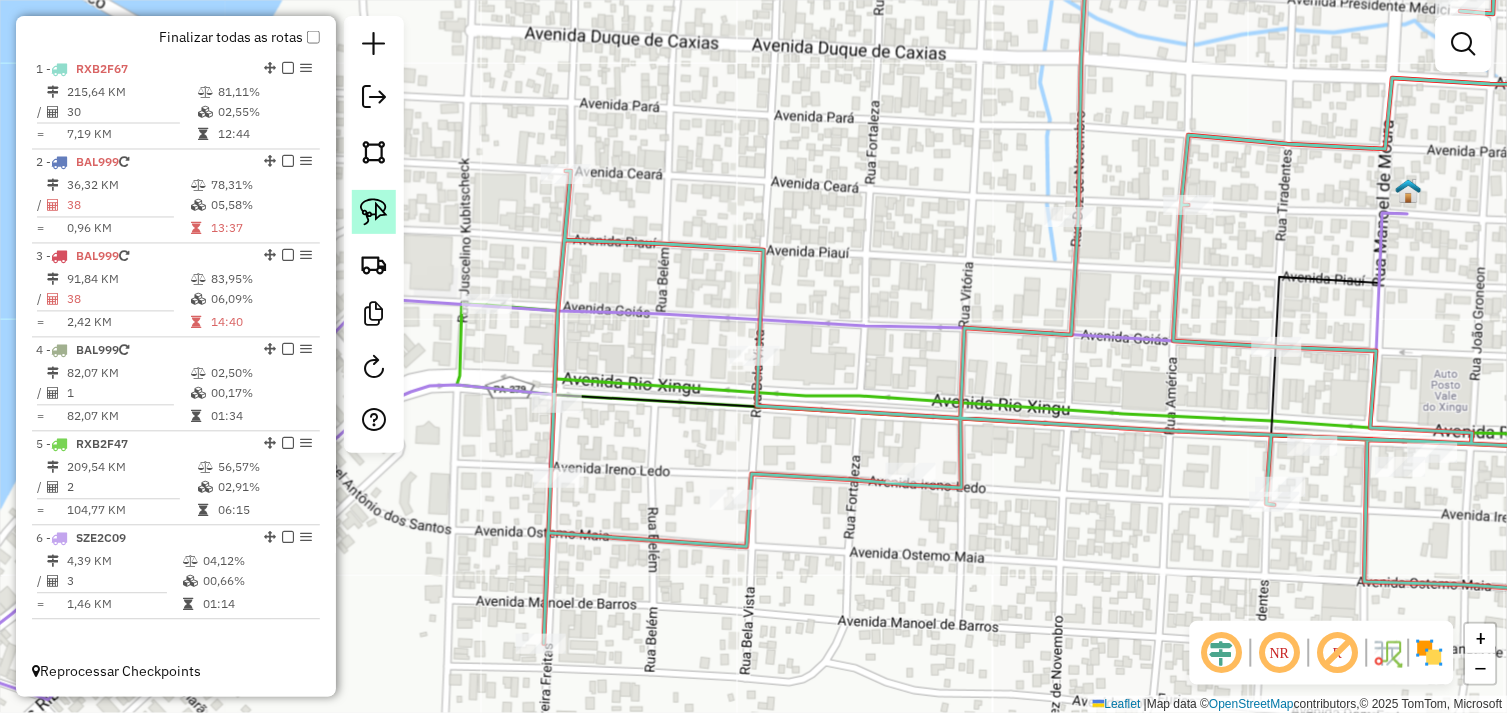 click 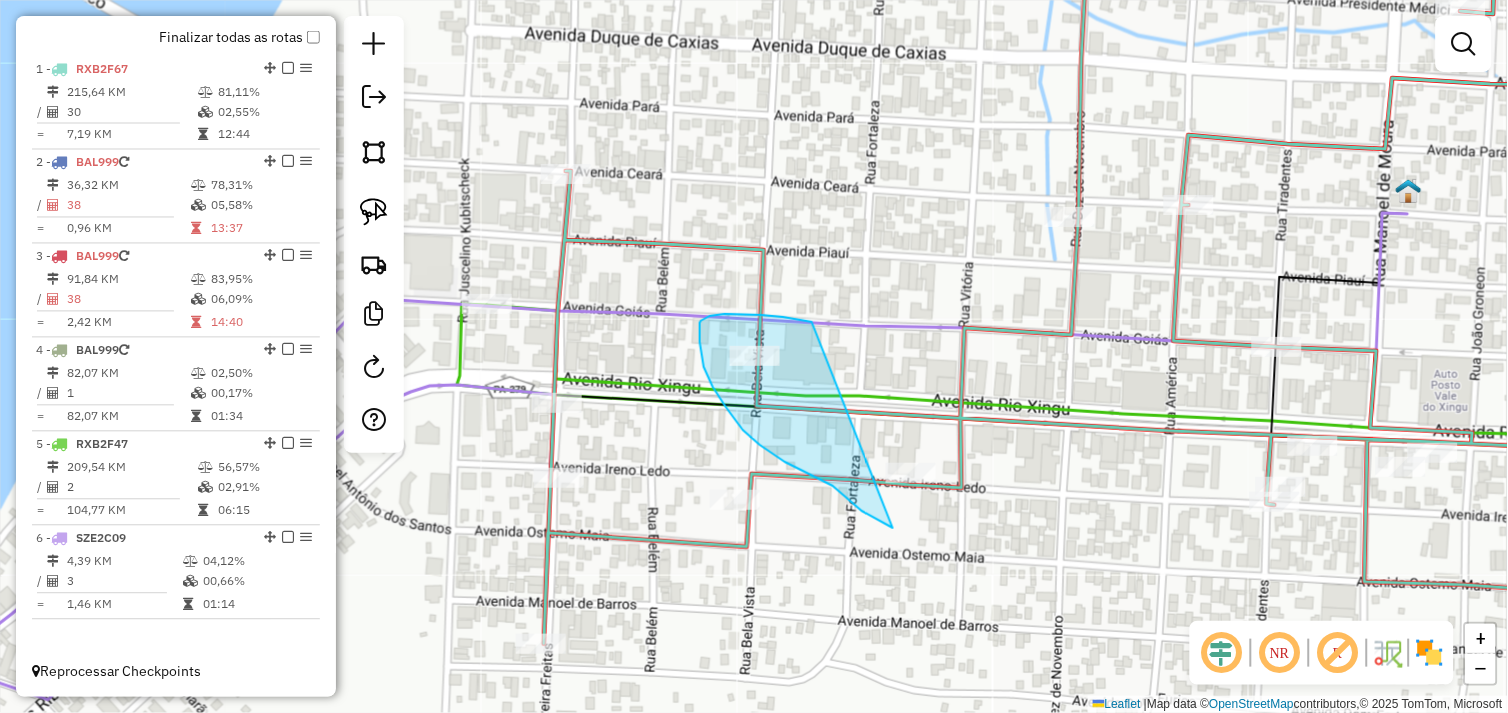 drag, startPoint x: 812, startPoint y: 322, endPoint x: 957, endPoint y: 486, distance: 218.90866 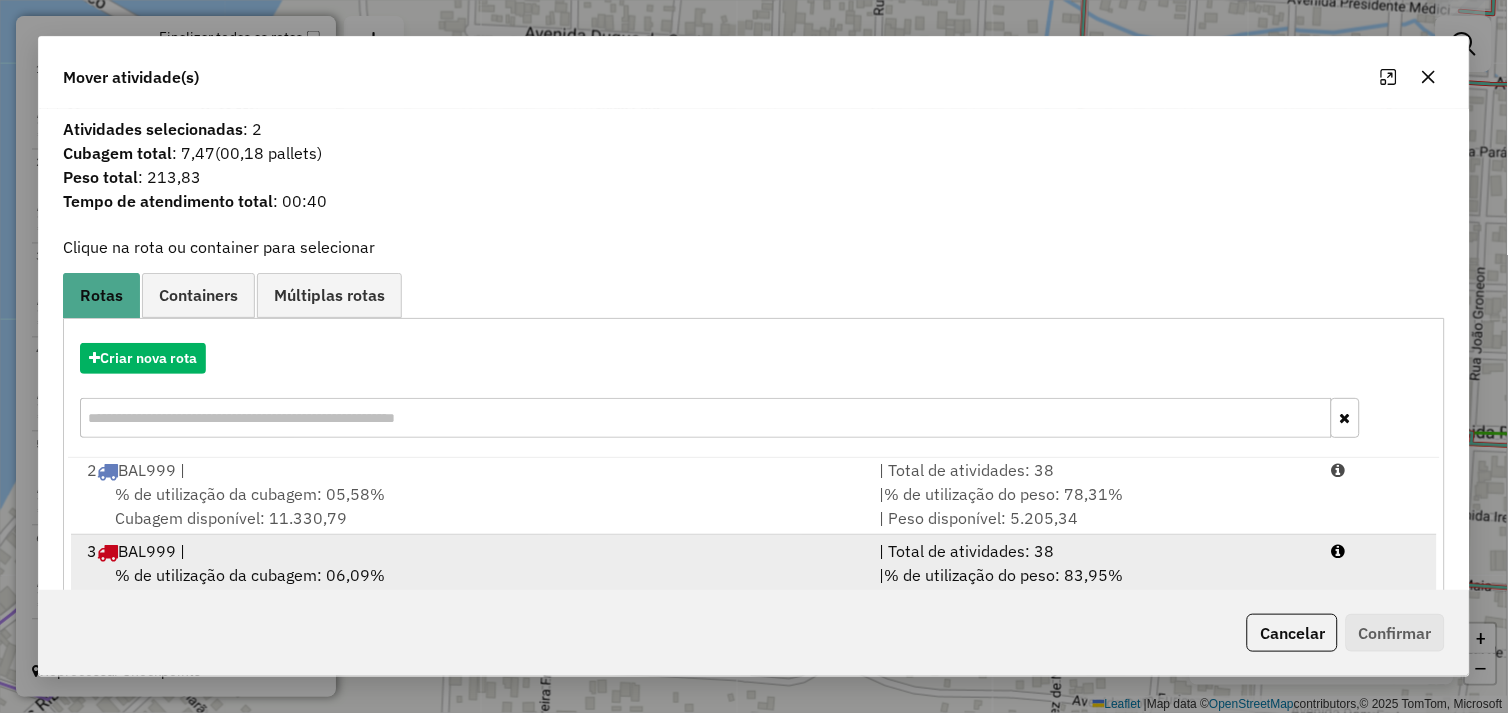 scroll, scrollTop: 5, scrollLeft: 0, axis: vertical 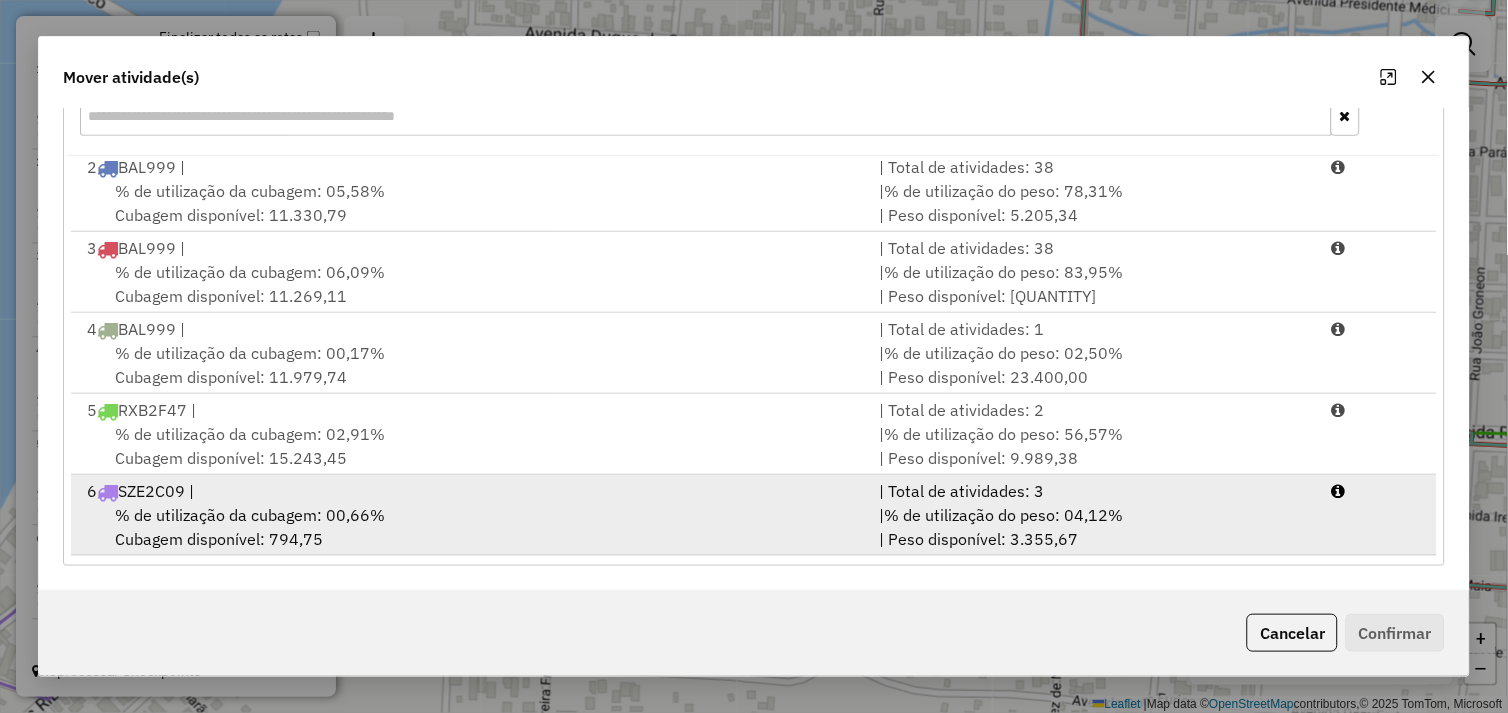 drag, startPoint x: 514, startPoint y: 531, endPoint x: 526, endPoint y: 530, distance: 12.0415945 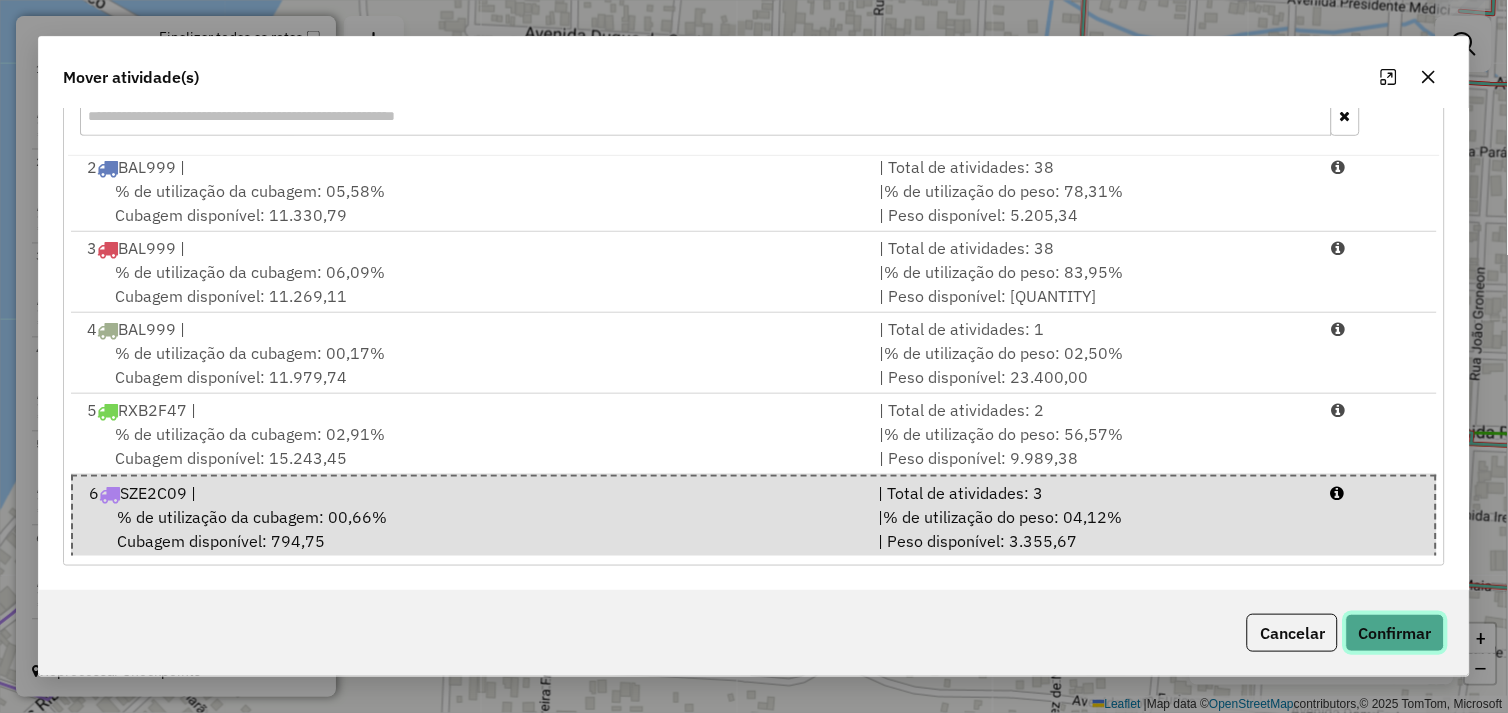 click on "Confirmar" 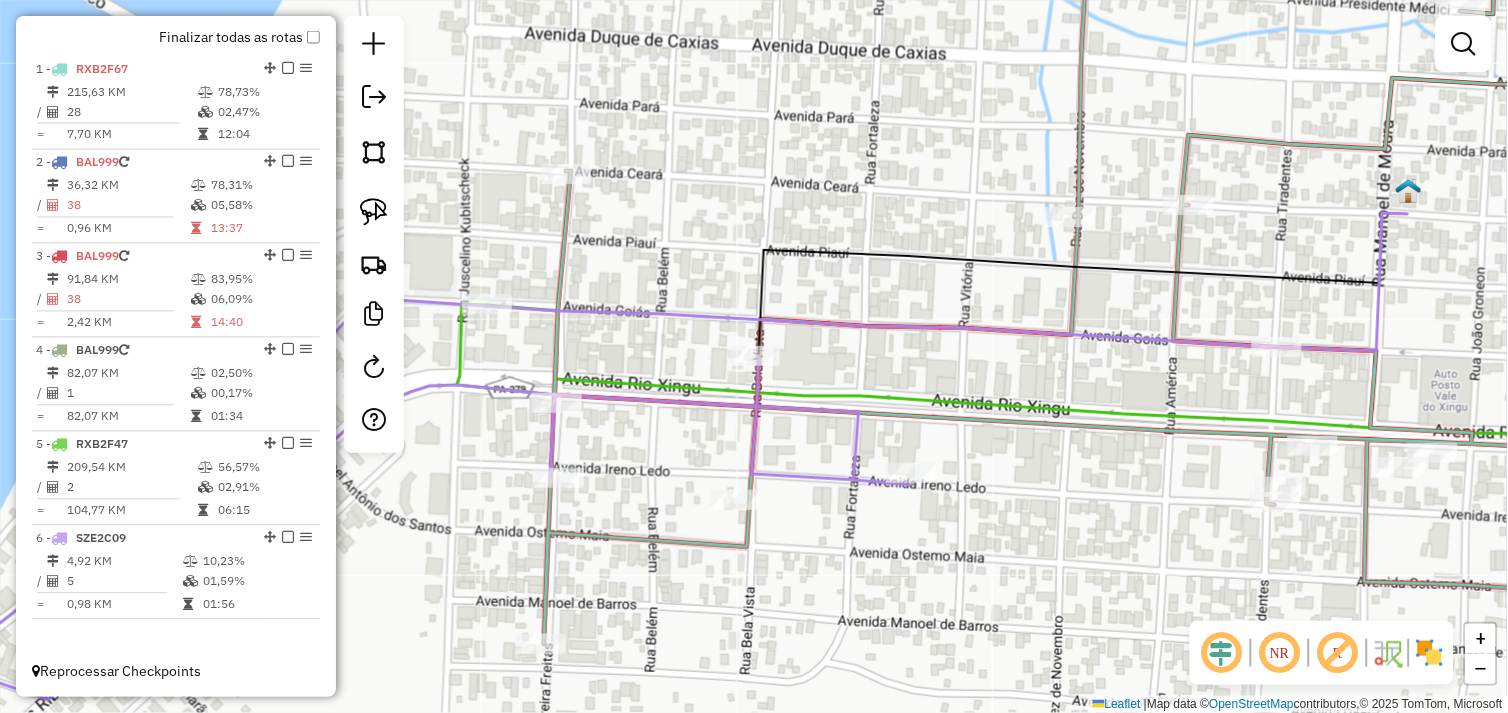 scroll, scrollTop: 0, scrollLeft: 0, axis: both 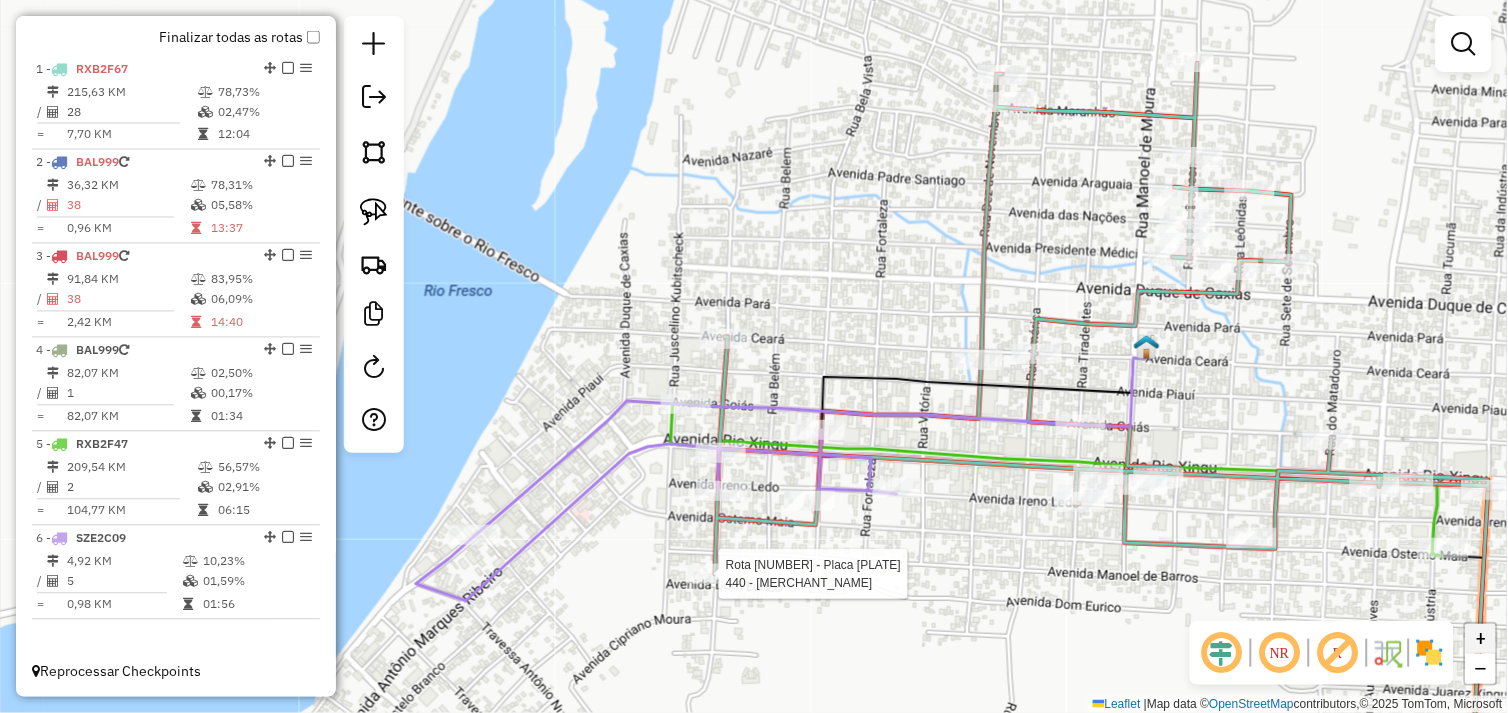 select on "*********" 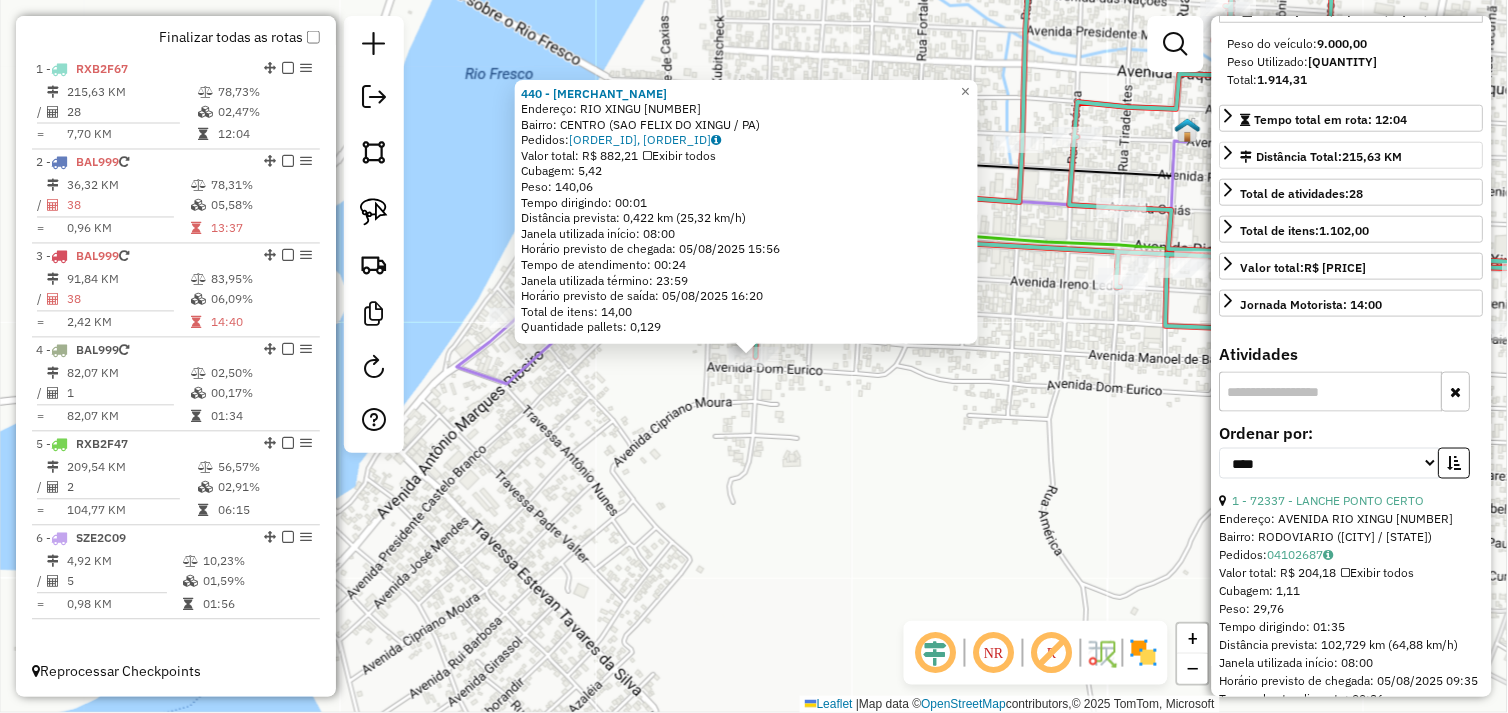 scroll, scrollTop: 444, scrollLeft: 0, axis: vertical 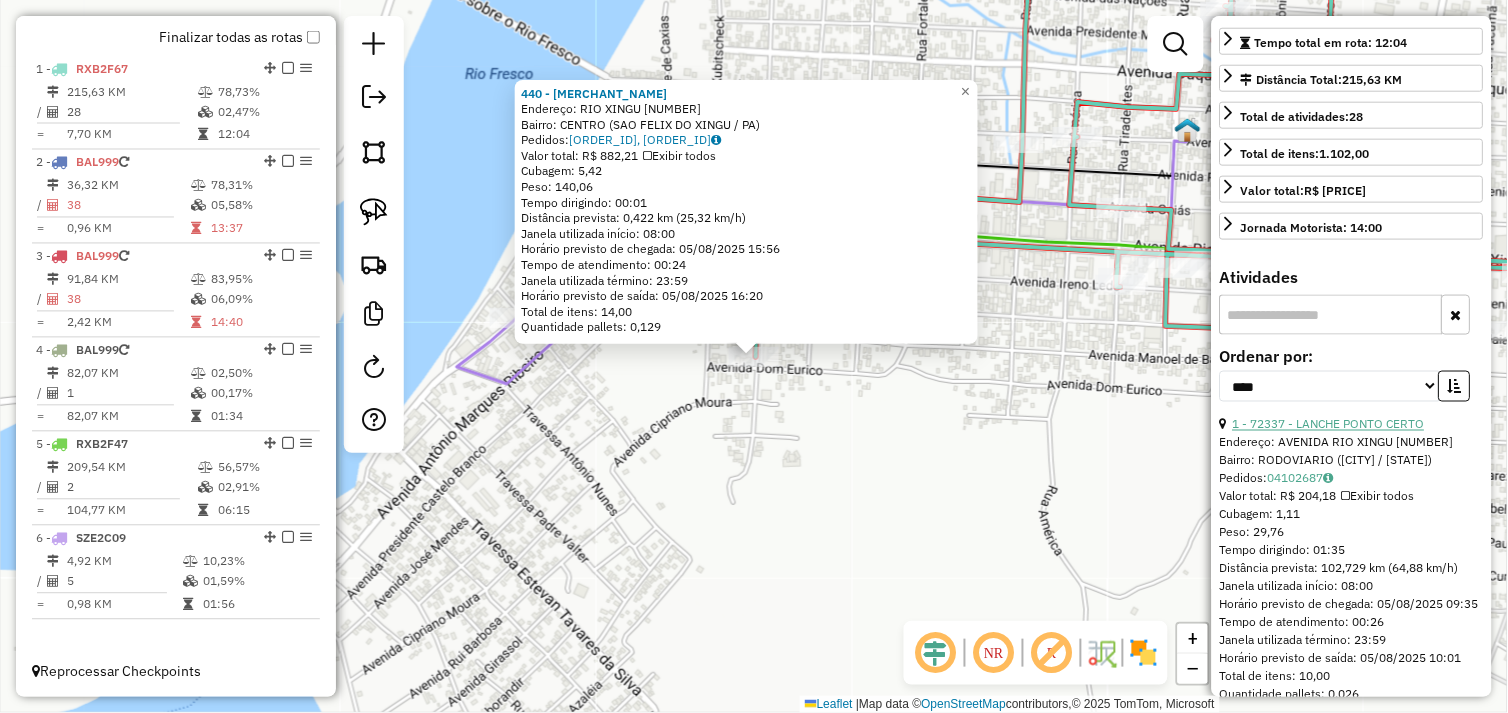 click on "1 - 72337 - LANCHE PONTO CERTO" at bounding box center (1329, 424) 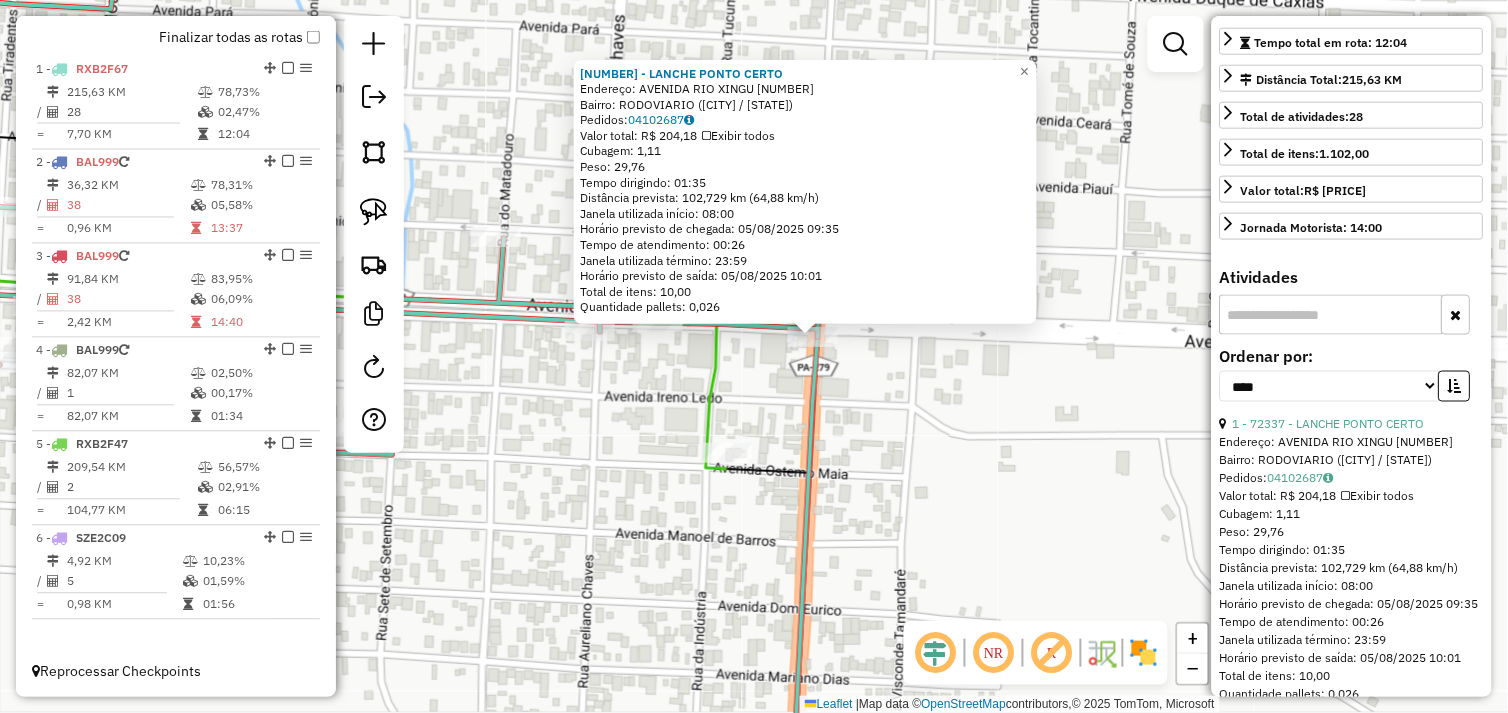click on "72337 - LANCHE PONTO CERTO  Endereço:  AVENIDA RIO XINGU 3188   Bairro: RODOVIARIO (SAO FELIX DO XINGU / PA)   Pedidos:  04102687   Valor total: R$ 204,18   Exibir todos   Cubagem: 1,11  Peso: 29,76  Tempo dirigindo: 01:35   Distância prevista: 102,729 km (64,88 km/h)   Janela utilizada início: 08:00   Horário previsto de chegada: 05/08/2025 09:35   Tempo de atendimento: 00:26   Janela utilizada término: 23:59   Horário previsto de saída: 05/08/2025 10:01   Total de itens: 10,00   Quantidade pallets: 0,026  × Janela de atendimento Grade de atendimento Capacidade Transportadoras Veículos Cliente Pedidos  Rotas Selecione os dias de semana para filtrar as janelas de atendimento  Seg   Ter   Qua   Qui   Sex   Sáb   Dom  Informe o período da janela de atendimento: De: Até:  Filtrar exatamente a janela do cliente  Considerar janela de atendimento padrão  Selecione os dias de semana para filtrar as grades de atendimento  Seg   Ter   Qua   Qui   Sex   Sáb   Dom   Peso mínimo:   Peso máximo:   De:  De:" 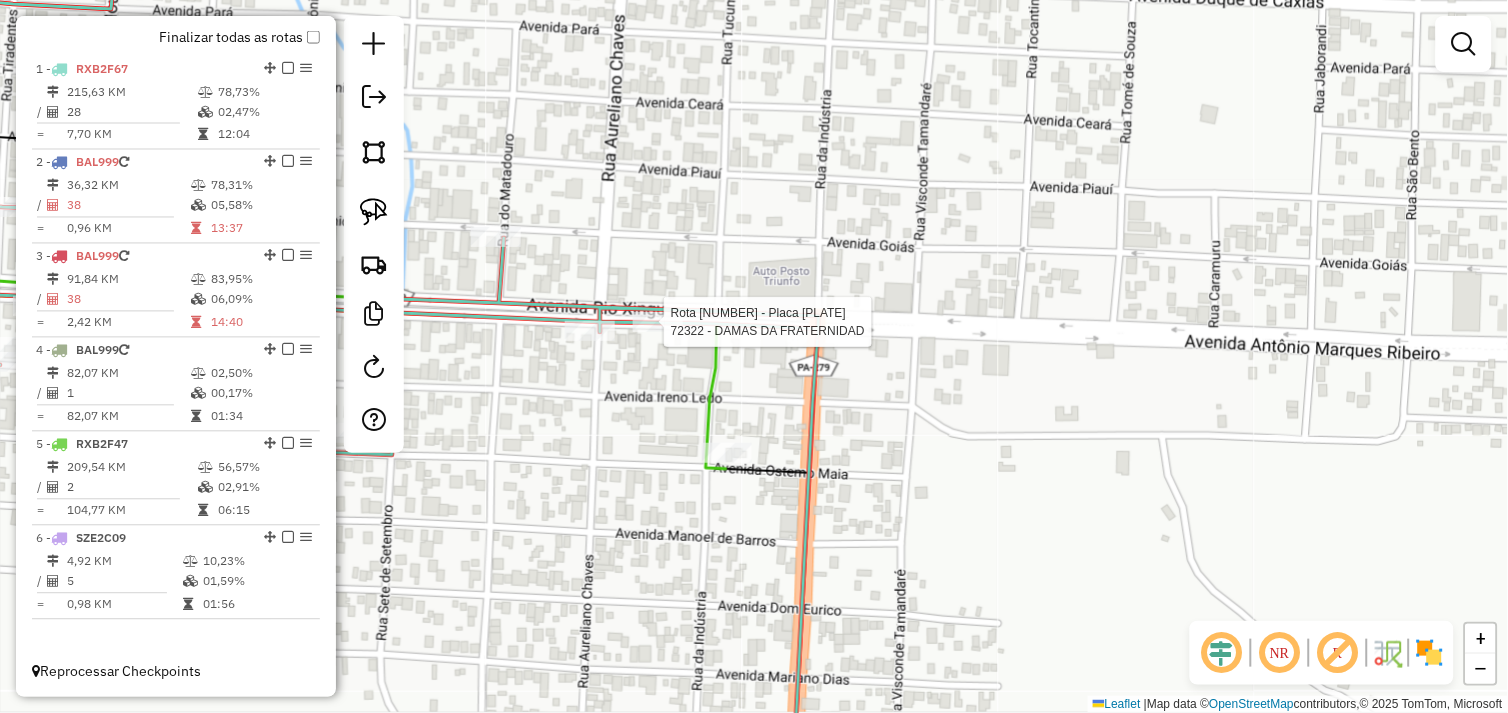 select on "*********" 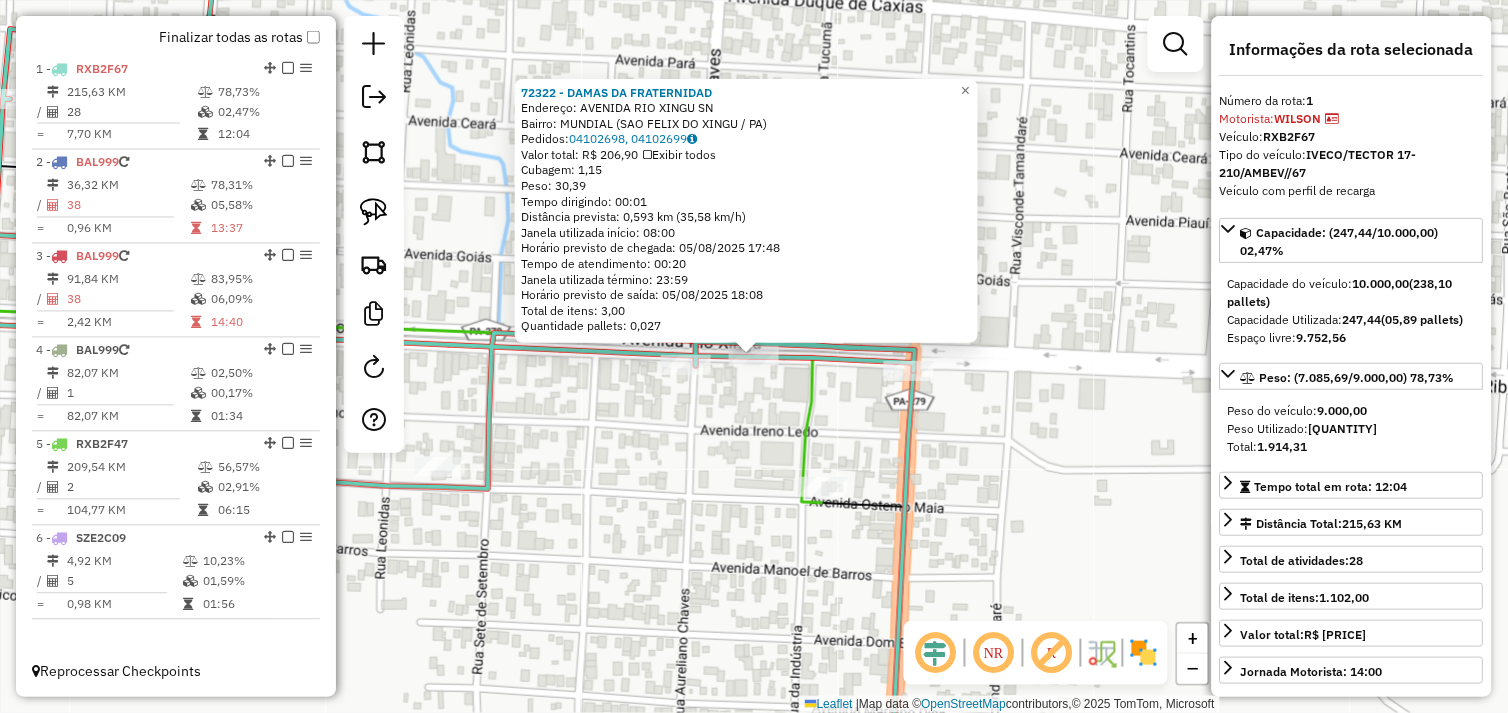 click on "Rota 1 - Placa RXB2F67  72082 - CASA DE CARNE JB 72322 - DAMAS DA FRATERNIDAD  Endereço:  AVENIDA RIO XINGU SN   Bairro: MUNDIAL (SAO FELIX DO XINGU / PA)   Pedidos:  04102698, 04102699   Valor total: R$ 206,90   Exibir todos   Cubagem: 1,15  Peso: 30,39  Tempo dirigindo: 00:01   Distância prevista: 0,593 km (35,58 km/h)   Janela utilizada início: 08:00   Horário previsto de chegada: 05/08/2025 17:48   Tempo de atendimento: 00:20   Janela utilizada término: 23:59   Horário previsto de saída: 05/08/2025 18:08   Total de itens: 3,00   Quantidade pallets: 0,027  × Janela de atendimento Grade de atendimento Capacidade Transportadoras Veículos Cliente Pedidos  Rotas Selecione os dias de semana para filtrar as janelas de atendimento  Seg   Ter   Qua   Qui   Sex   Sáb   Dom  Informe o período da janela de atendimento: De: Até:  Filtrar exatamente a janela do cliente  Considerar janela de atendimento padrão  Selecione os dias de semana para filtrar as grades de atendimento  Seg   Ter   Qua   Qui   Sex  +" 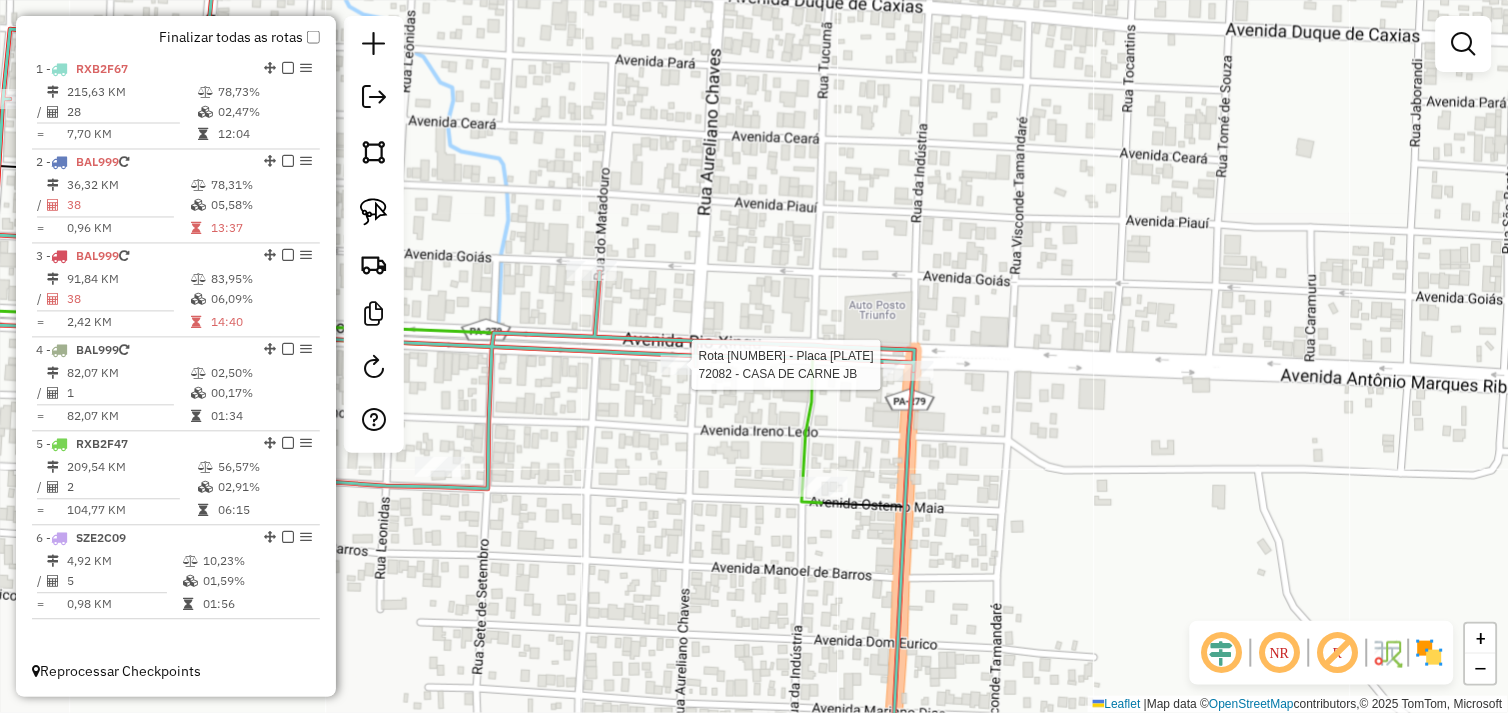 select on "*********" 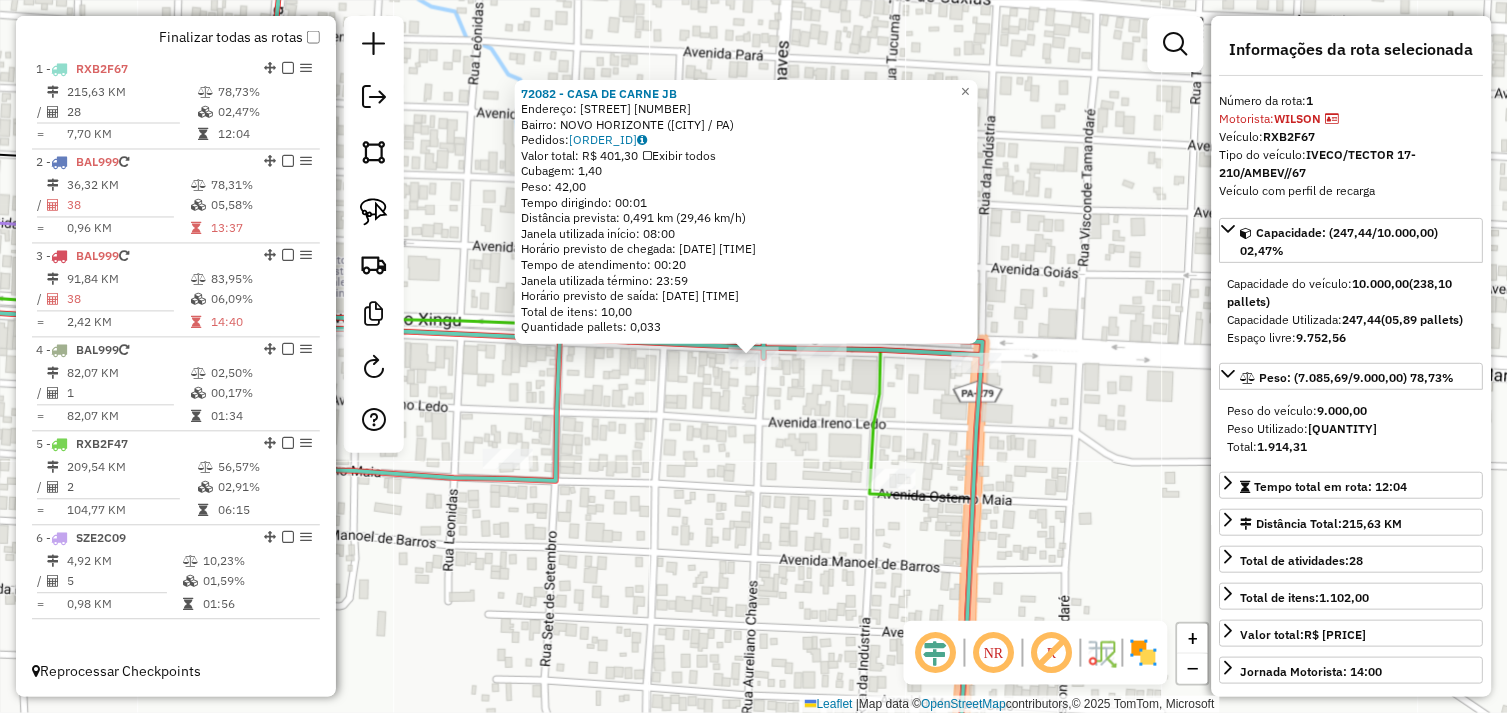 click on "72082 - CASA DE CARNE JB  Endereço:  RUA BELA VISTA 131   Bairro: NOVO HORIZONTE (SAO FELIX DO XINGU / PA)   Pedidos:  04102686   Valor total: R$ 401,30   Exibir todos   Cubagem: 1,40  Peso: 42,00  Tempo dirigindo: 00:01   Distância prevista: 0,491 km (29,46 km/h)   Janela utilizada início: 08:00   Horário previsto de chegada: 05/08/2025 18:09   Tempo de atendimento: 00:20   Janela utilizada término: 23:59   Horário previsto de saída: 05/08/2025 18:29   Total de itens: 10,00   Quantidade pallets: 0,033  × Janela de atendimento Grade de atendimento Capacidade Transportadoras Veículos Cliente Pedidos  Rotas Selecione os dias de semana para filtrar as janelas de atendimento  Seg   Ter   Qua   Qui   Sex   Sáb   Dom  Informe o período da janela de atendimento: De: Até:  Filtrar exatamente a janela do cliente  Considerar janela de atendimento padrão  Selecione os dias de semana para filtrar as grades de atendimento  Seg   Ter   Qua   Qui   Sex   Sáb   Dom   Peso mínimo:   Peso máximo:   De:   Até:" 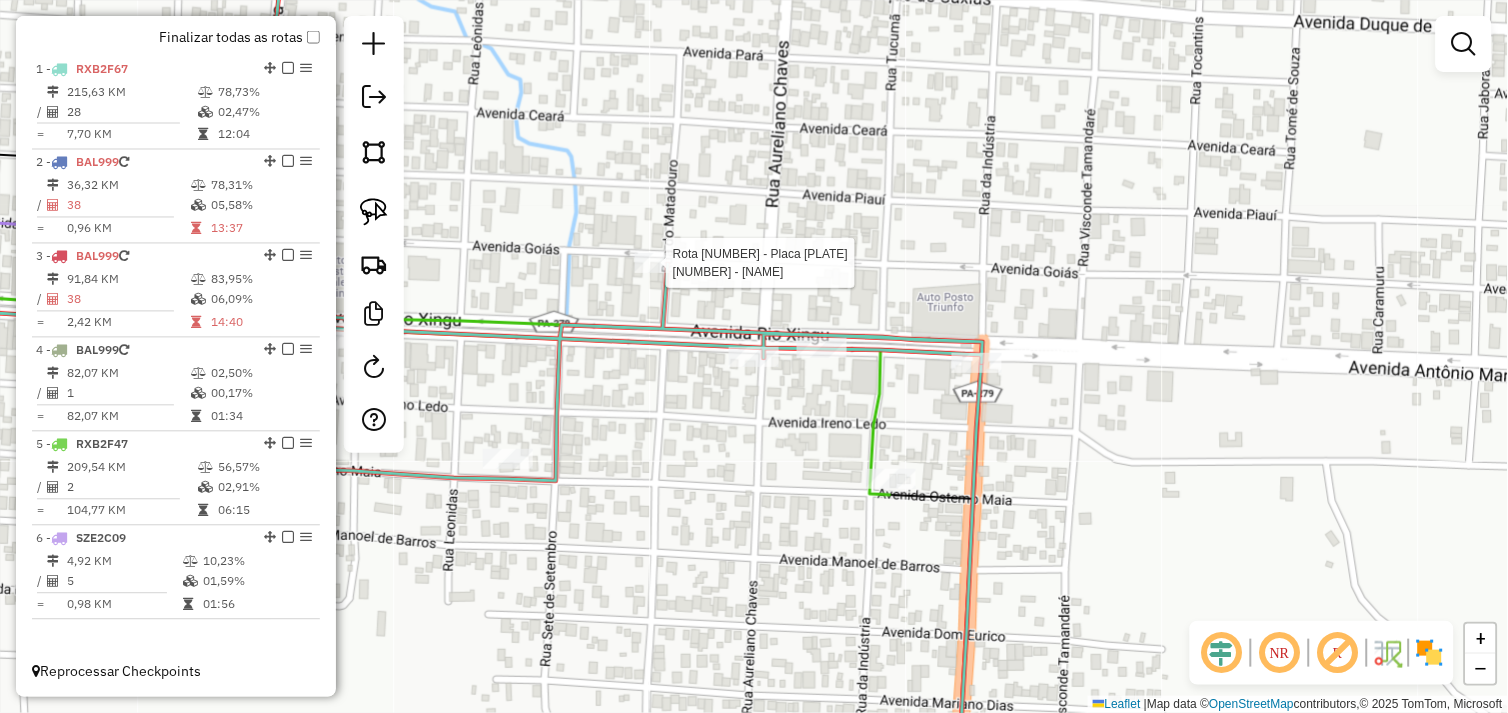 select on "*********" 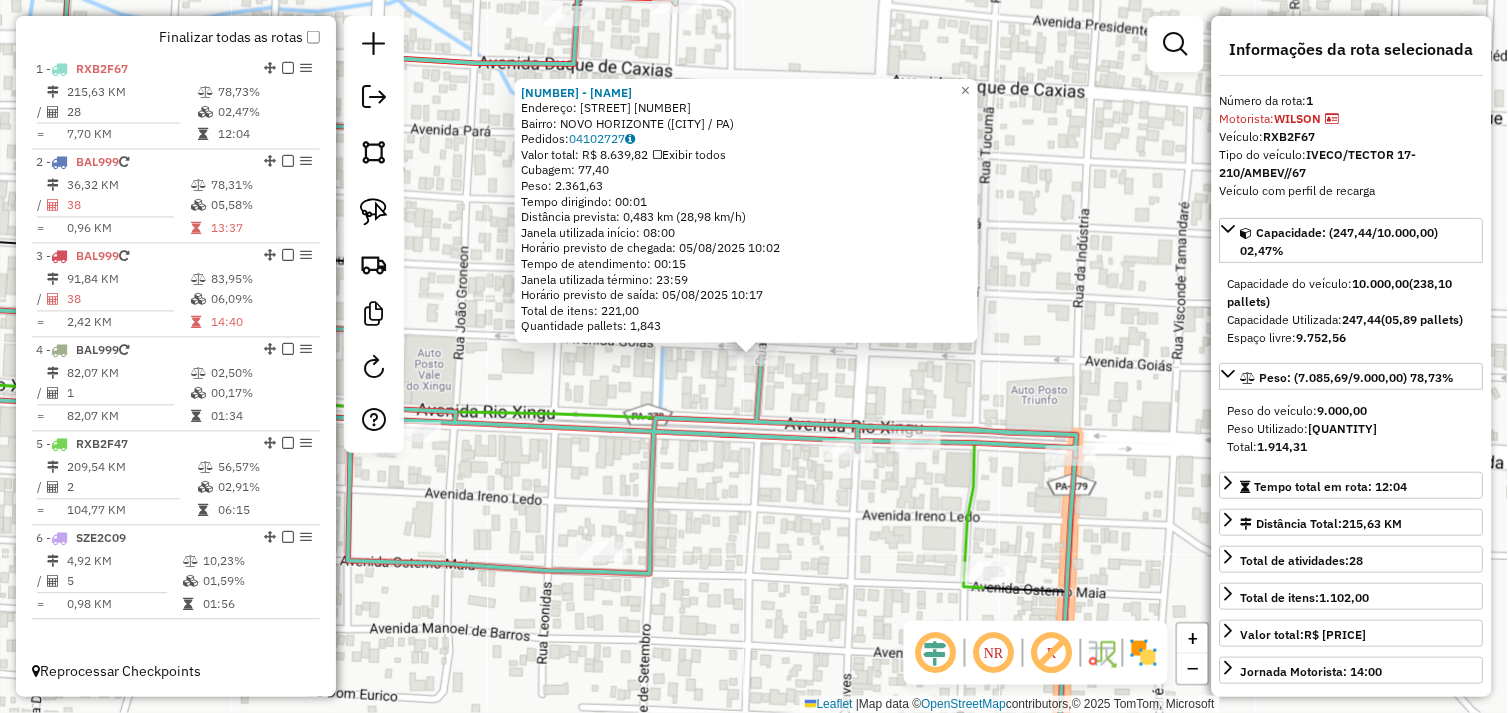 drag, startPoint x: 774, startPoint y: 524, endPoint x: 803, endPoint y: 537, distance: 31.780497 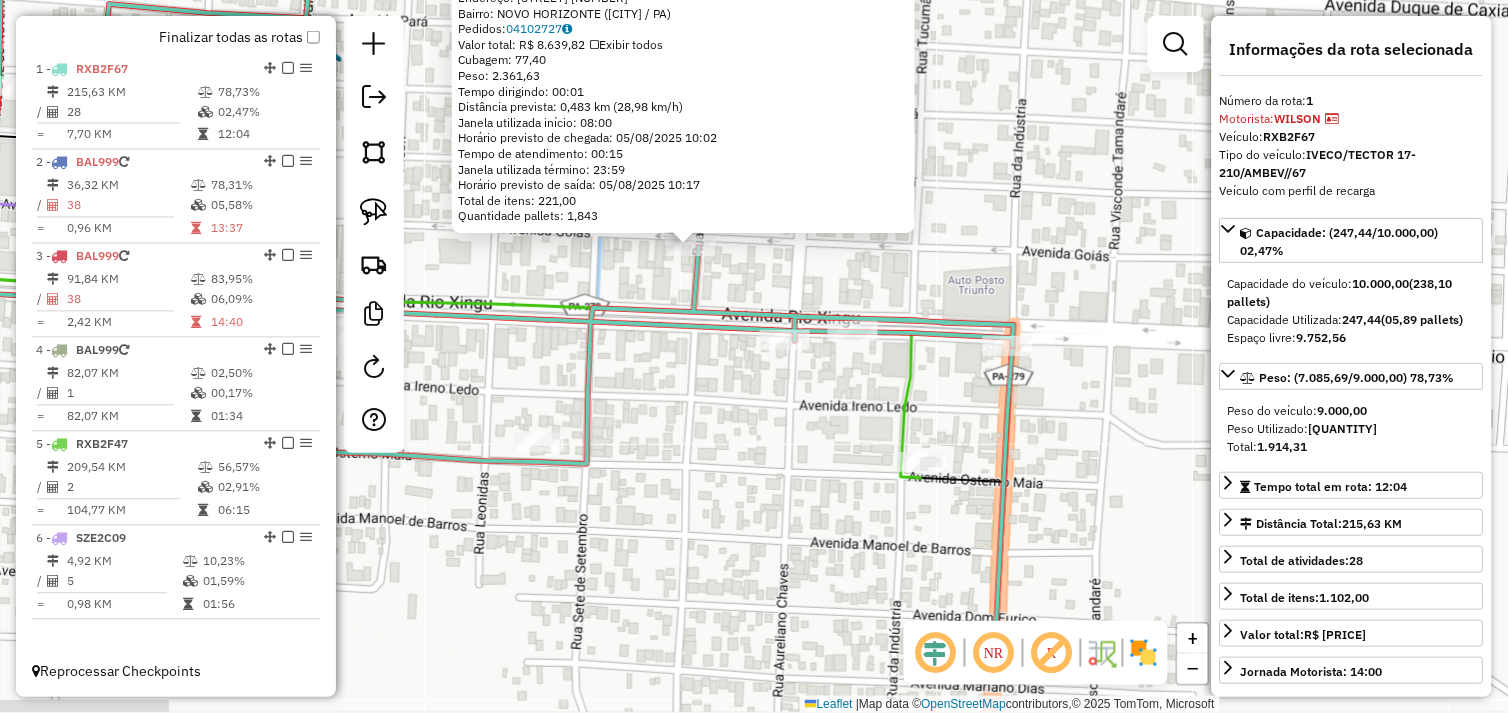 drag, startPoint x: 811, startPoint y: 545, endPoint x: 748, endPoint y: 438, distance: 124.16924 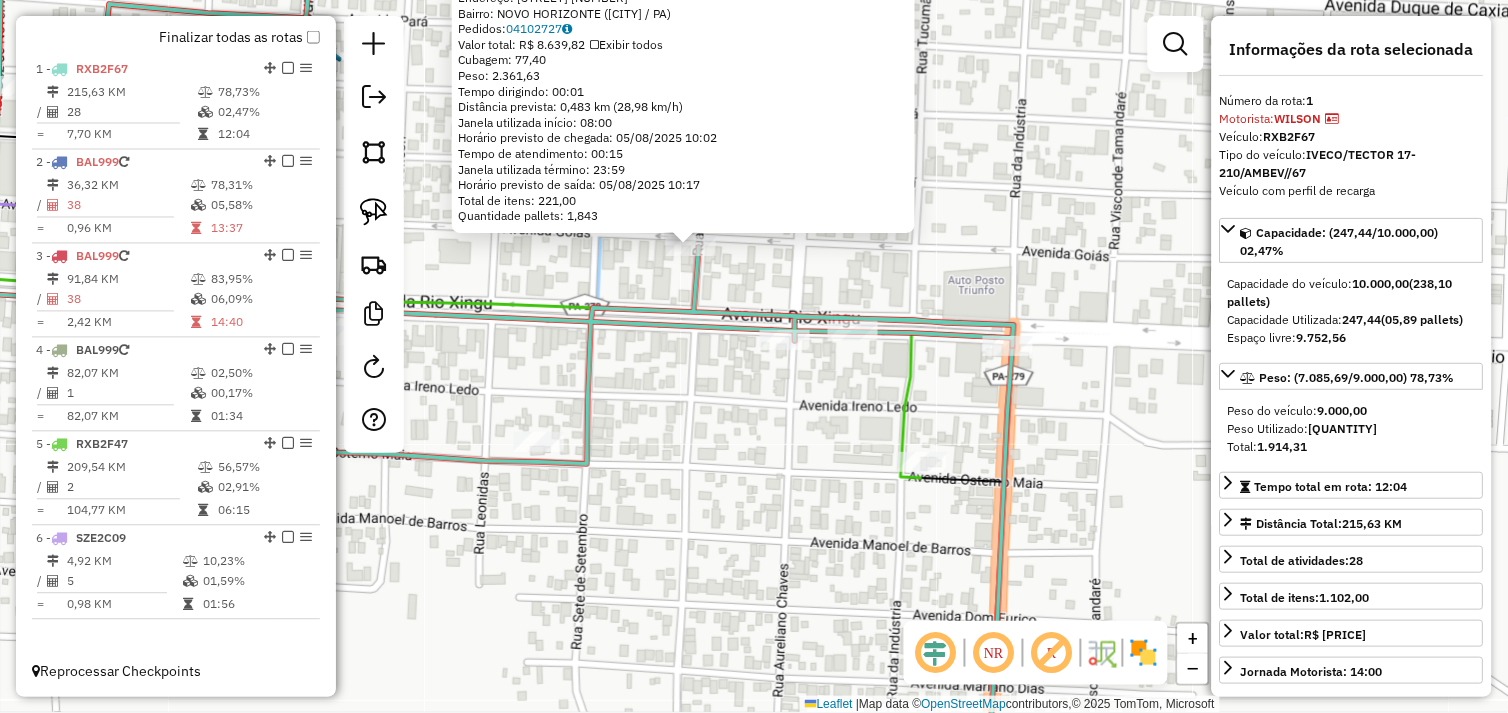 click on "72904 - ROMA SUPERMERCADO  Endereço:  RUA BELA VISTA 2200   Bairro: NOVO HORIZONTE (SAO FELIX DO XINGU / PA)   Pedidos:  04102727   Valor total: R$ 8.639,82   Exibir todos   Cubagem: 77,40  Peso: 2.361,63  Tempo dirigindo: 00:01   Distância prevista: 0,483 km (28,98 km/h)   Janela utilizada início: 08:00   Horário previsto de chegada: 05/08/2025 10:02   Tempo de atendimento: 00:15   Janela utilizada término: 23:59   Horário previsto de saída: 05/08/2025 10:17   Total de itens: 221,00   Quantidade pallets: 1,843  × Janela de atendimento Grade de atendimento Capacidade Transportadoras Veículos Cliente Pedidos  Rotas Selecione os dias de semana para filtrar as janelas de atendimento  Seg   Ter   Qua   Qui   Sex   Sáb   Dom  Informe o período da janela de atendimento: De: Até:  Filtrar exatamente a janela do cliente  Considerar janela de atendimento padrão  Selecione os dias de semana para filtrar as grades de atendimento  Seg   Ter   Qua   Qui   Sex   Sáb   Dom   Peso mínimo:   Peso máximo:  De:" 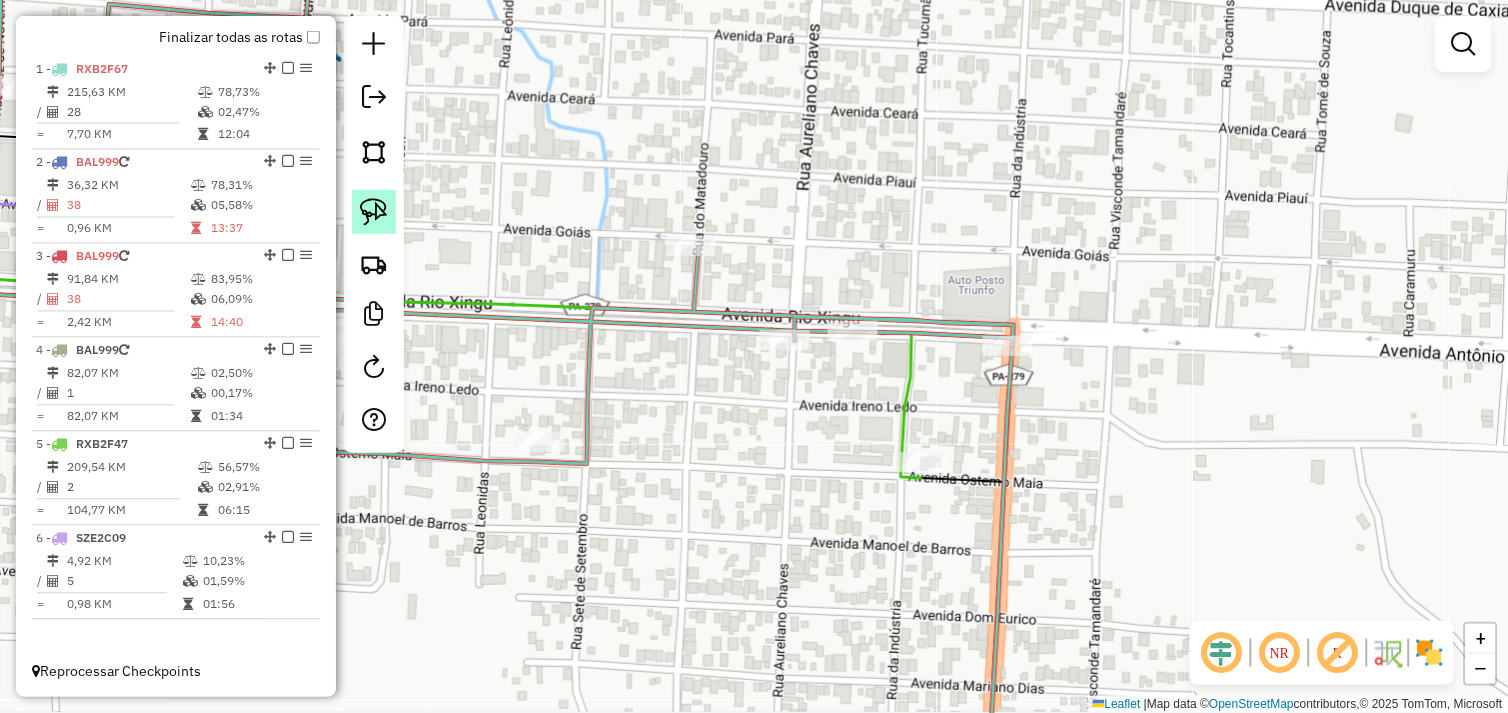 click 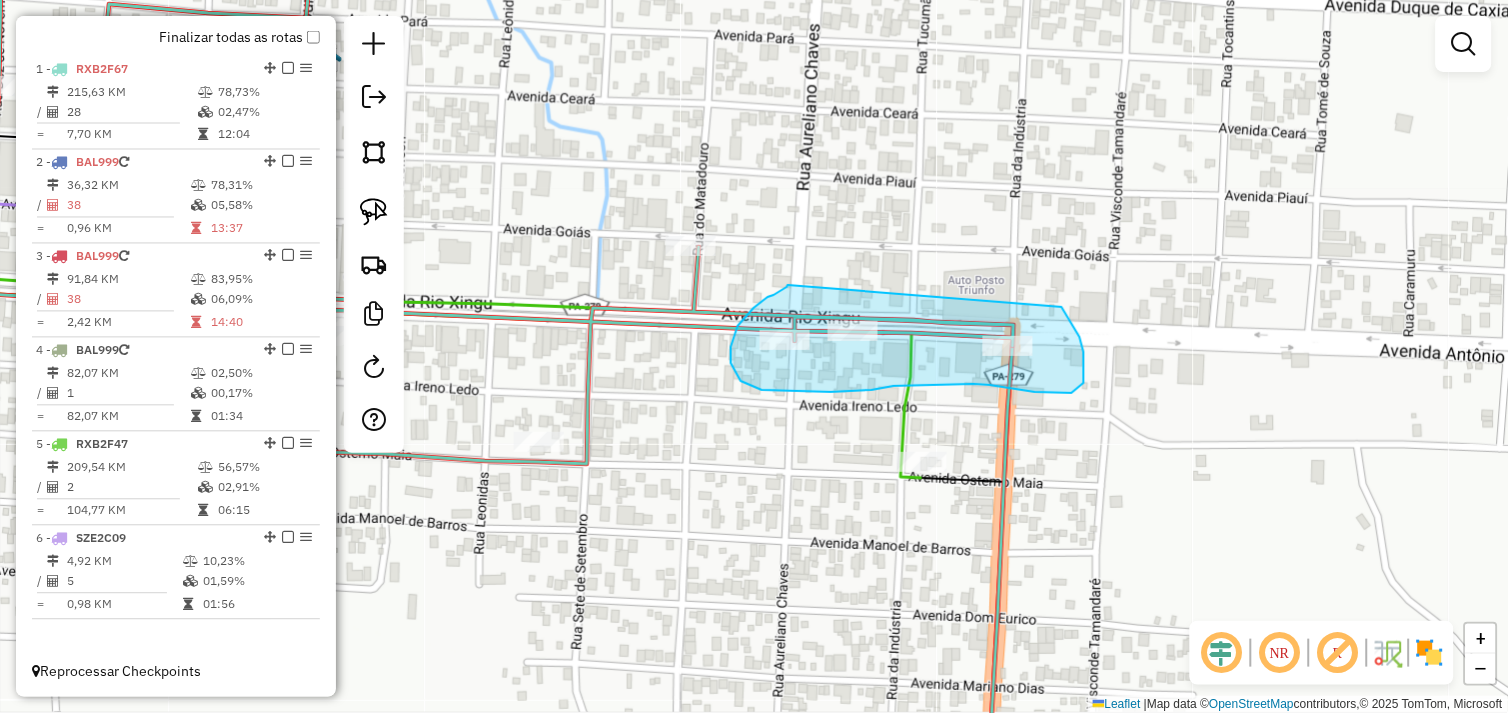 drag, startPoint x: 788, startPoint y: 285, endPoint x: 1062, endPoint y: 307, distance: 274.8818 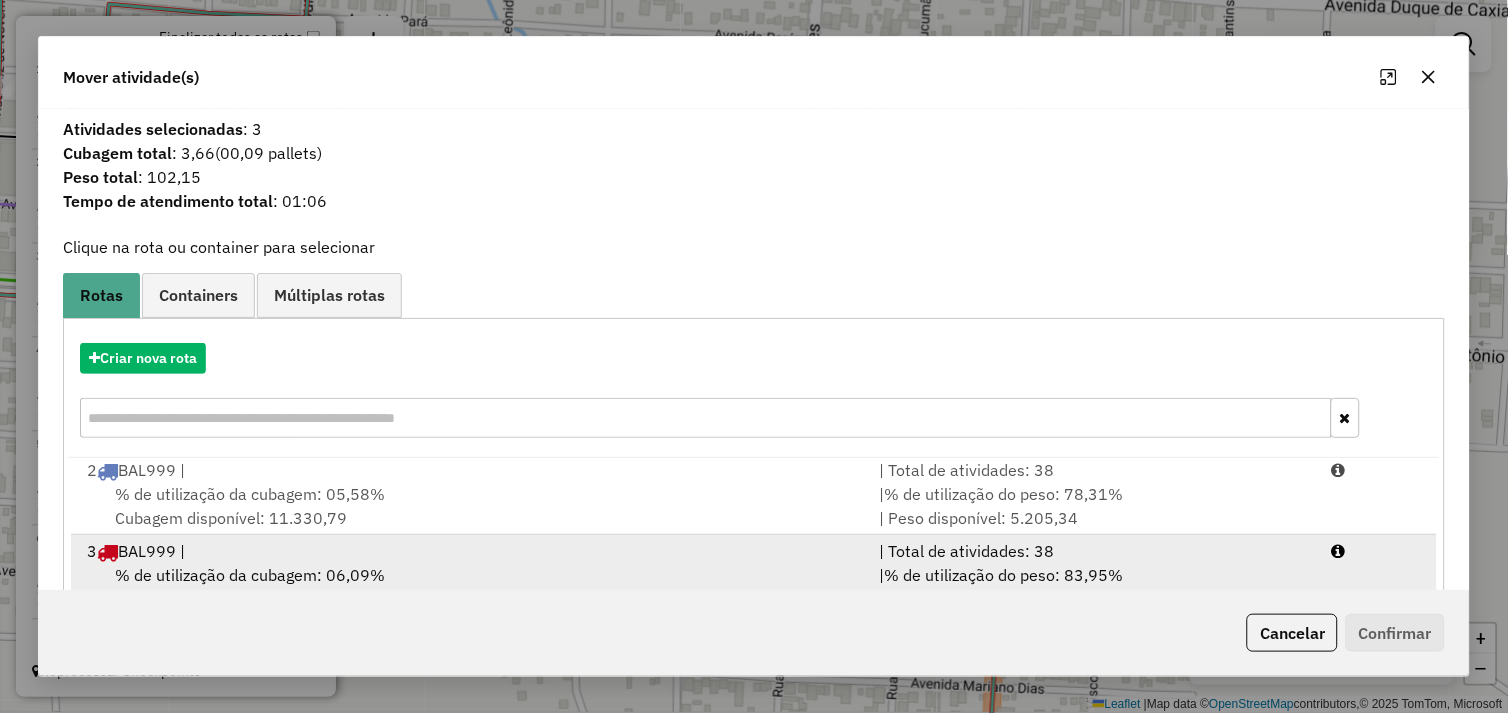 scroll, scrollTop: 5, scrollLeft: 0, axis: vertical 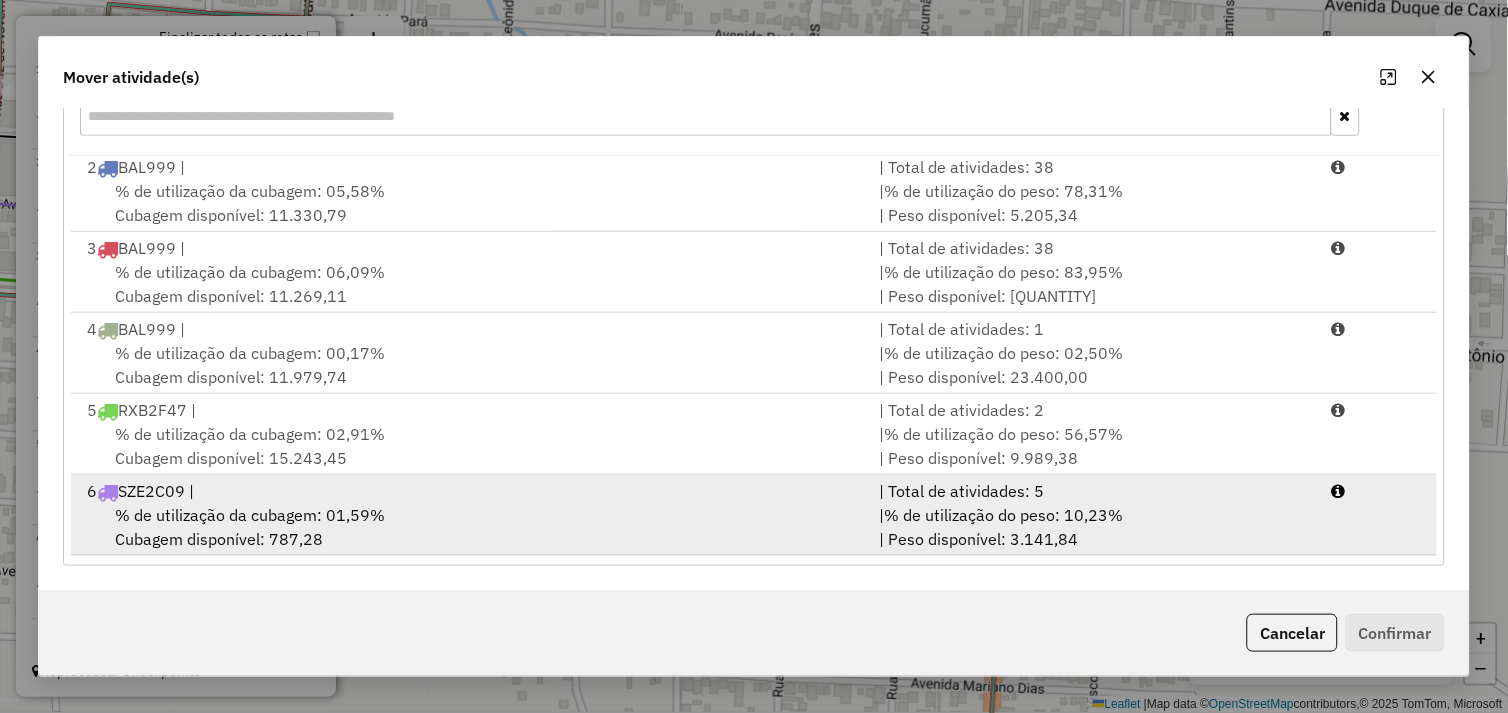 drag, startPoint x: 500, startPoint y: 520, endPoint x: 517, endPoint y: 520, distance: 17 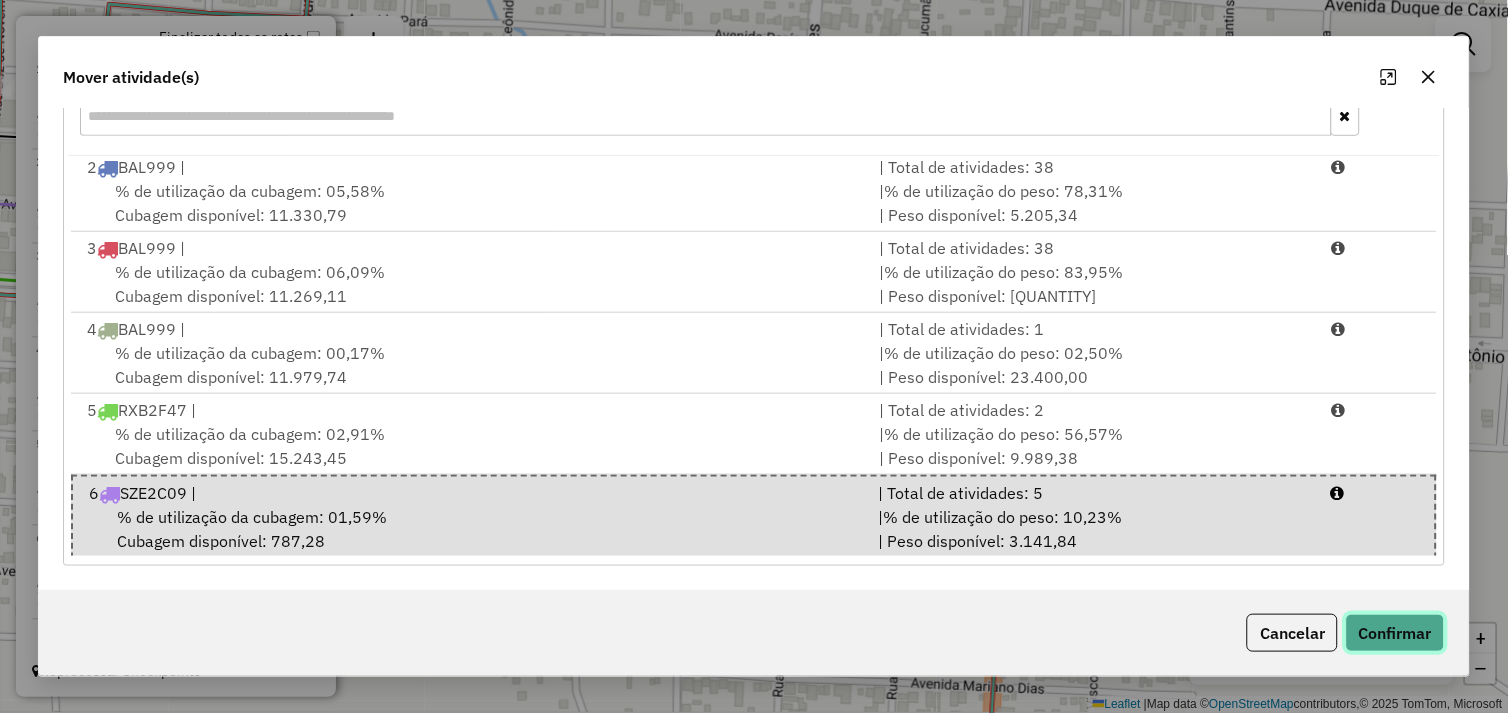 click on "Confirmar" 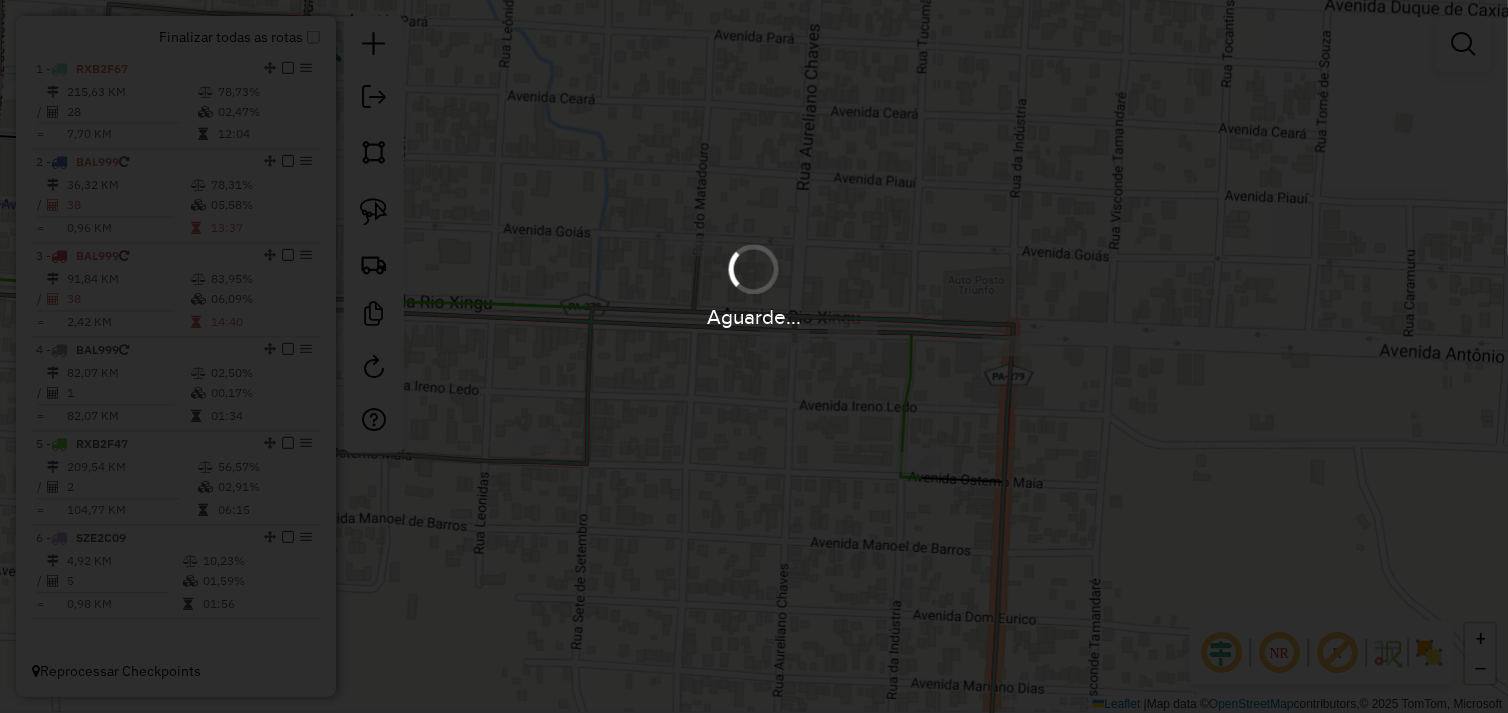 scroll, scrollTop: 0, scrollLeft: 0, axis: both 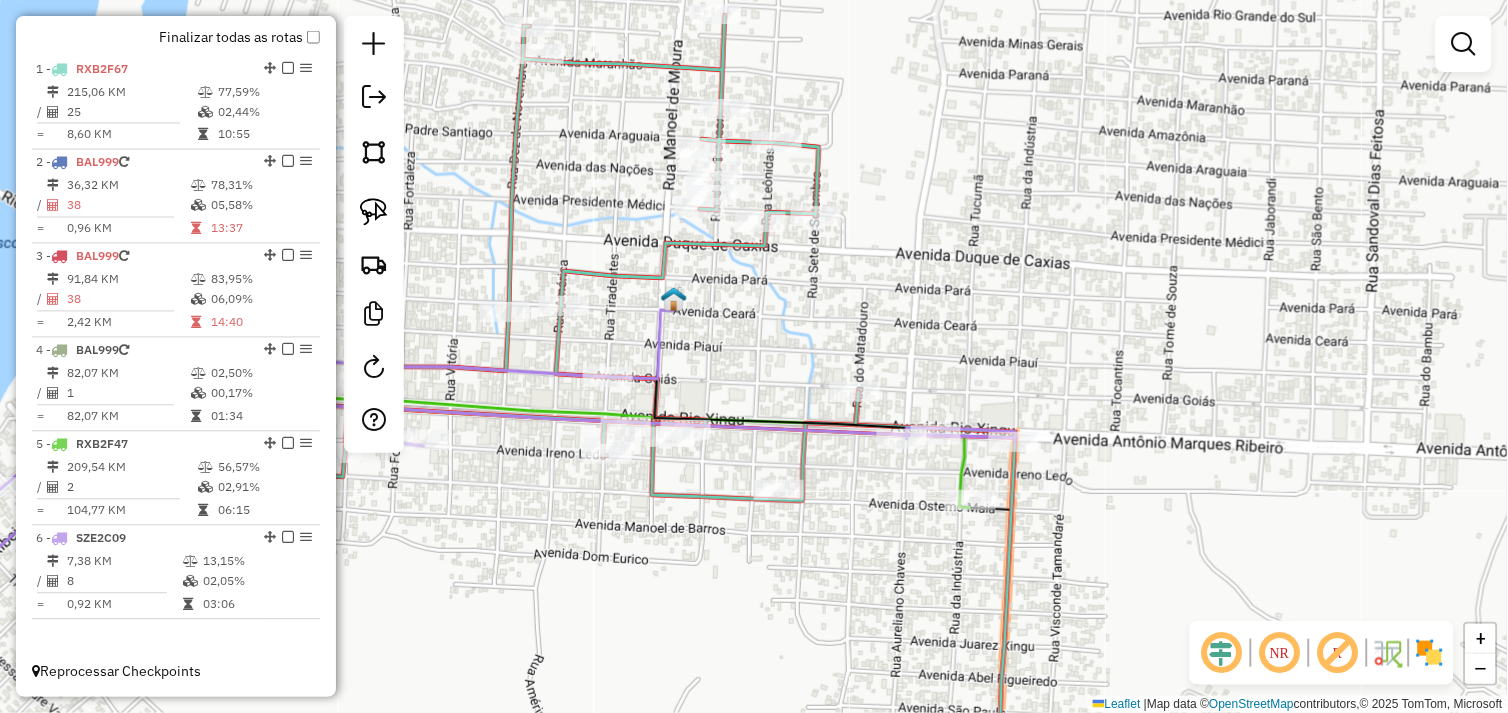 drag, startPoint x: 742, startPoint y: 525, endPoint x: 938, endPoint y: 516, distance: 196.20653 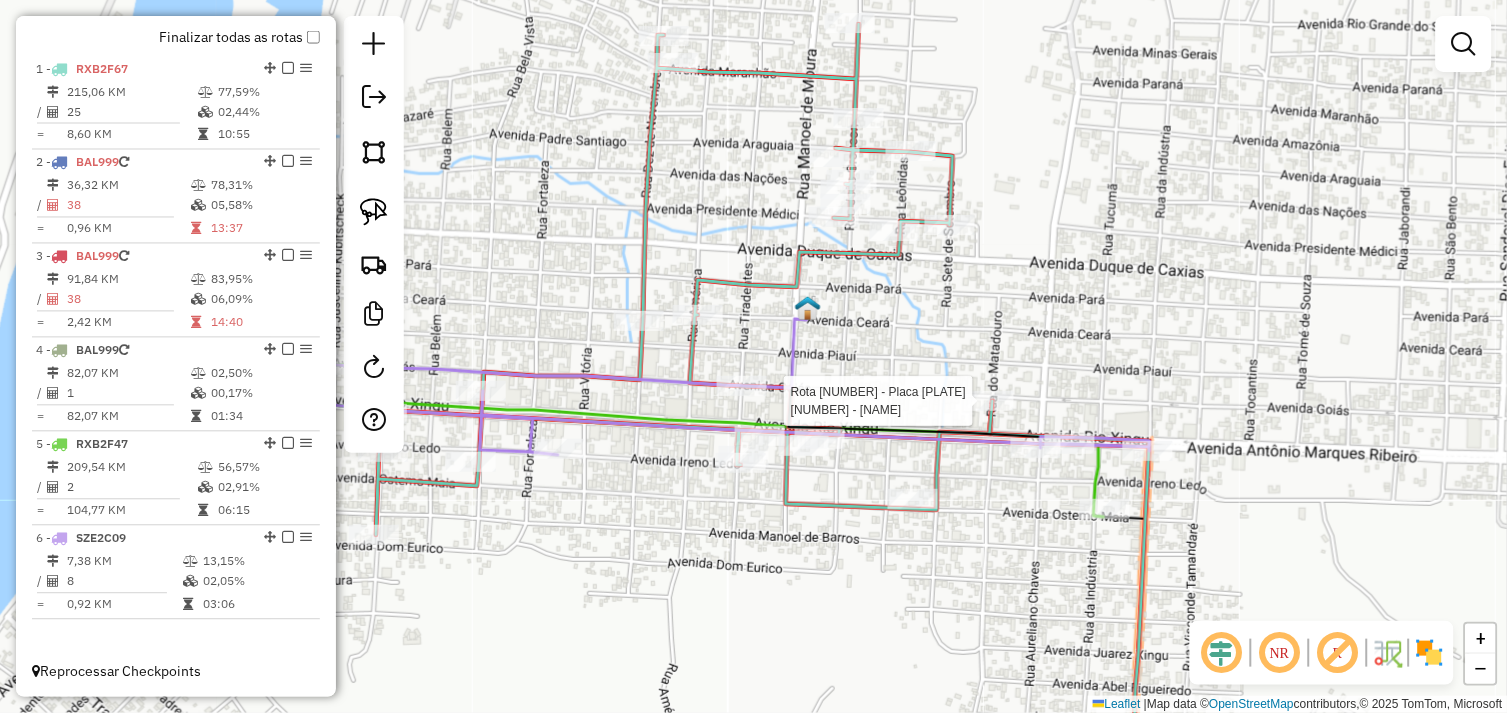 select on "*********" 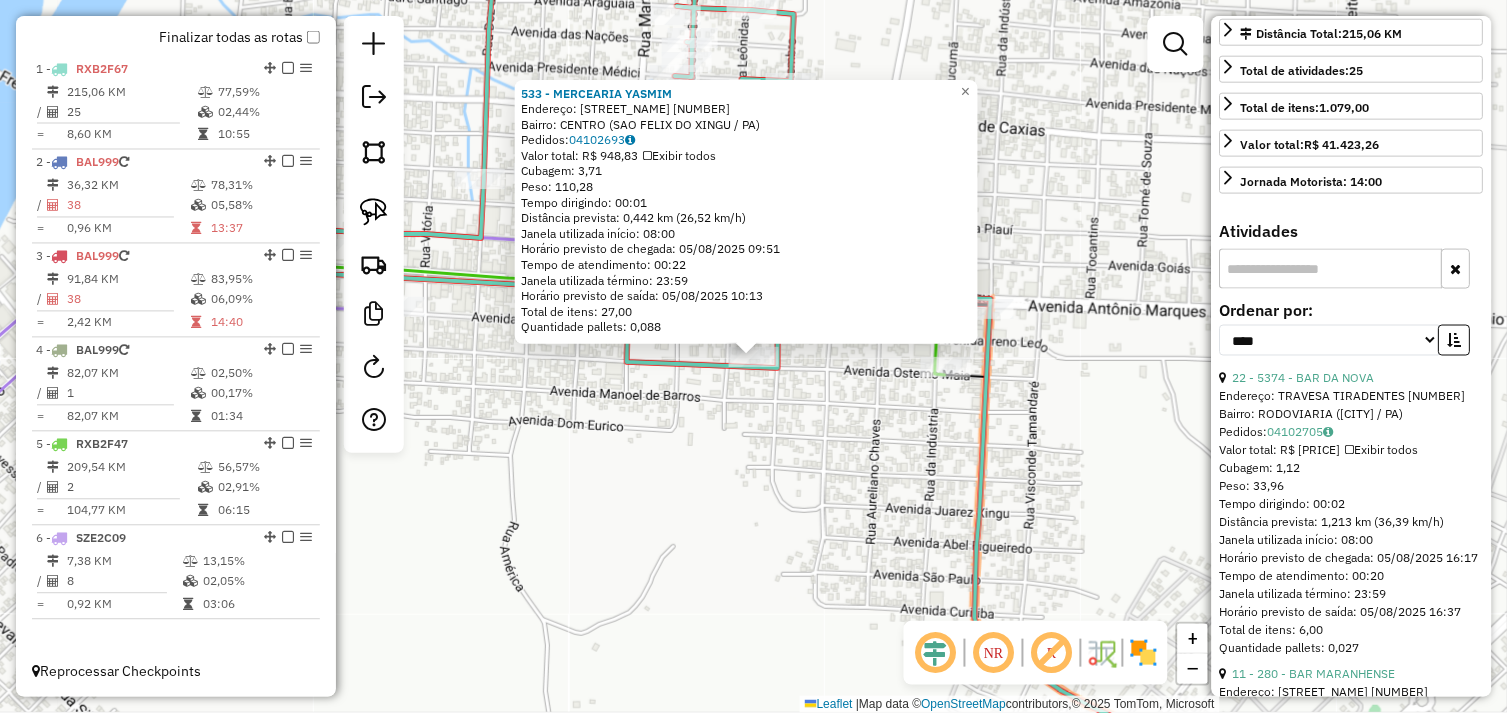 scroll, scrollTop: 555, scrollLeft: 0, axis: vertical 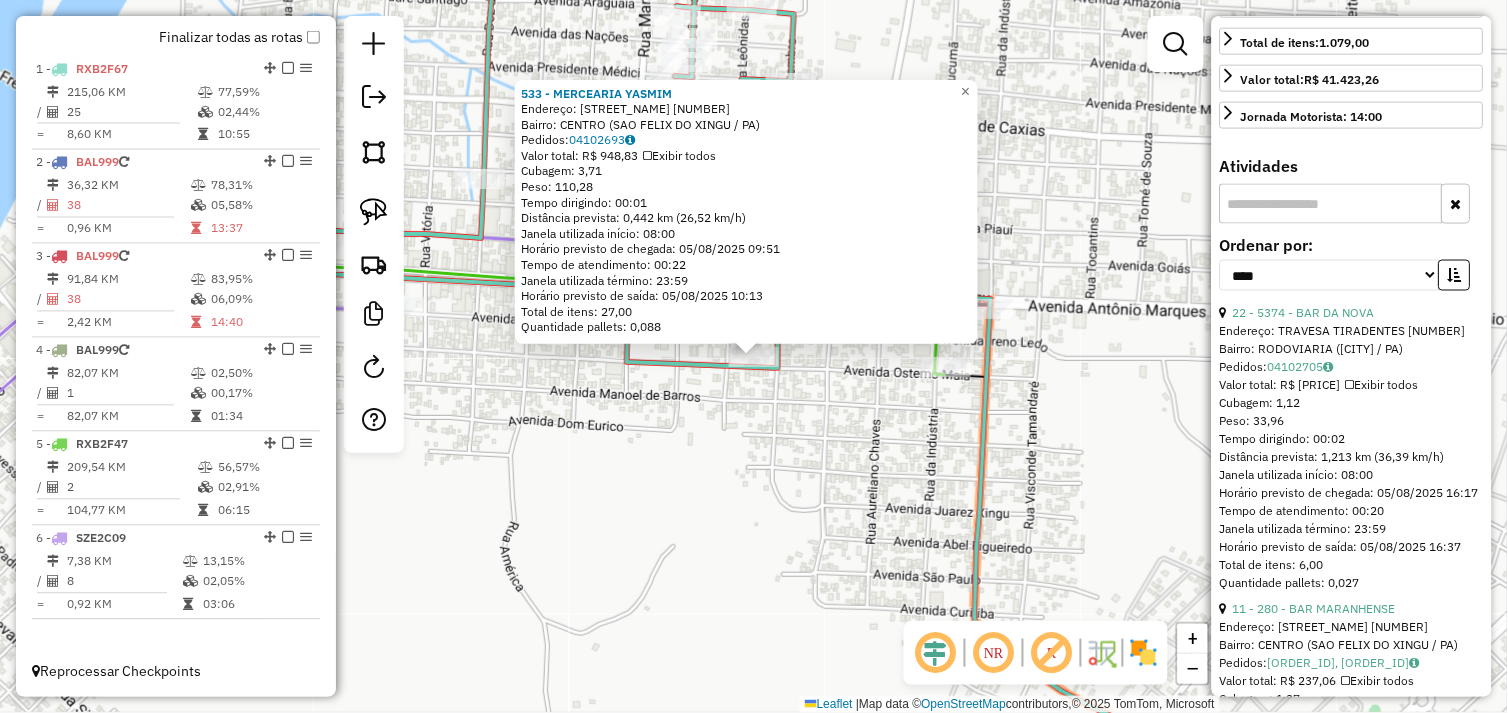 drag, startPoint x: 1337, startPoint y: 334, endPoint x: 1250, endPoint y: 338, distance: 87.0919 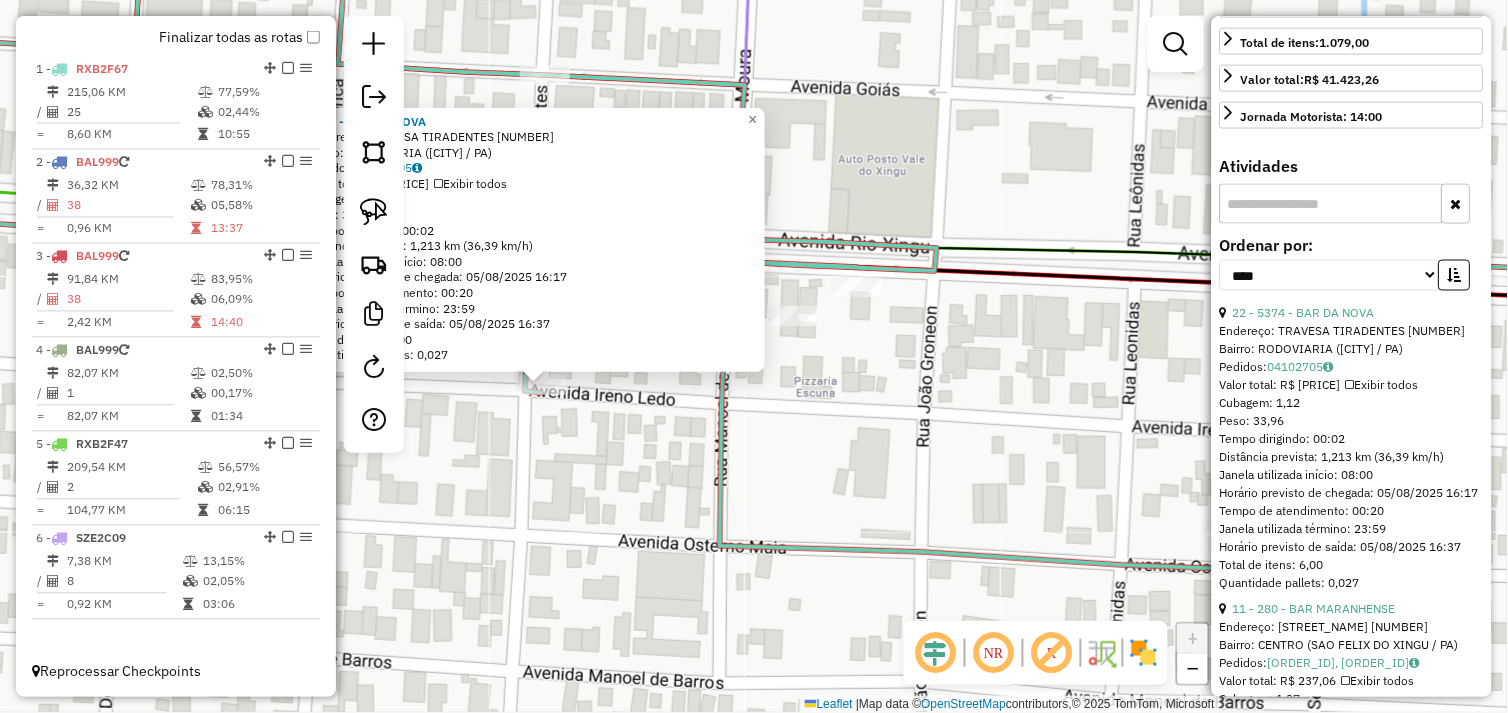 drag, startPoint x: 613, startPoint y: 473, endPoint x: 855, endPoint y: 563, distance: 258.19373 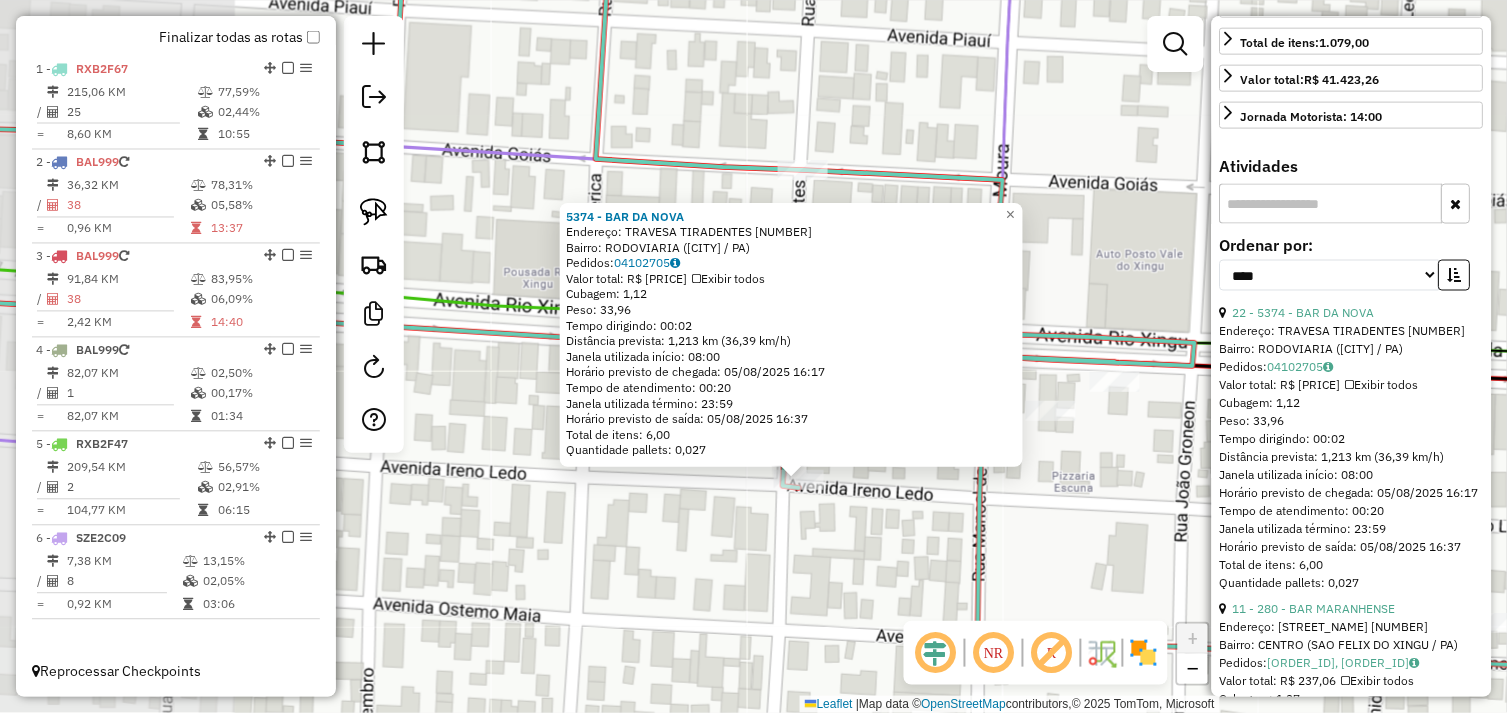 drag, startPoint x: 832, startPoint y: 551, endPoint x: 828, endPoint y: 477, distance: 74.10803 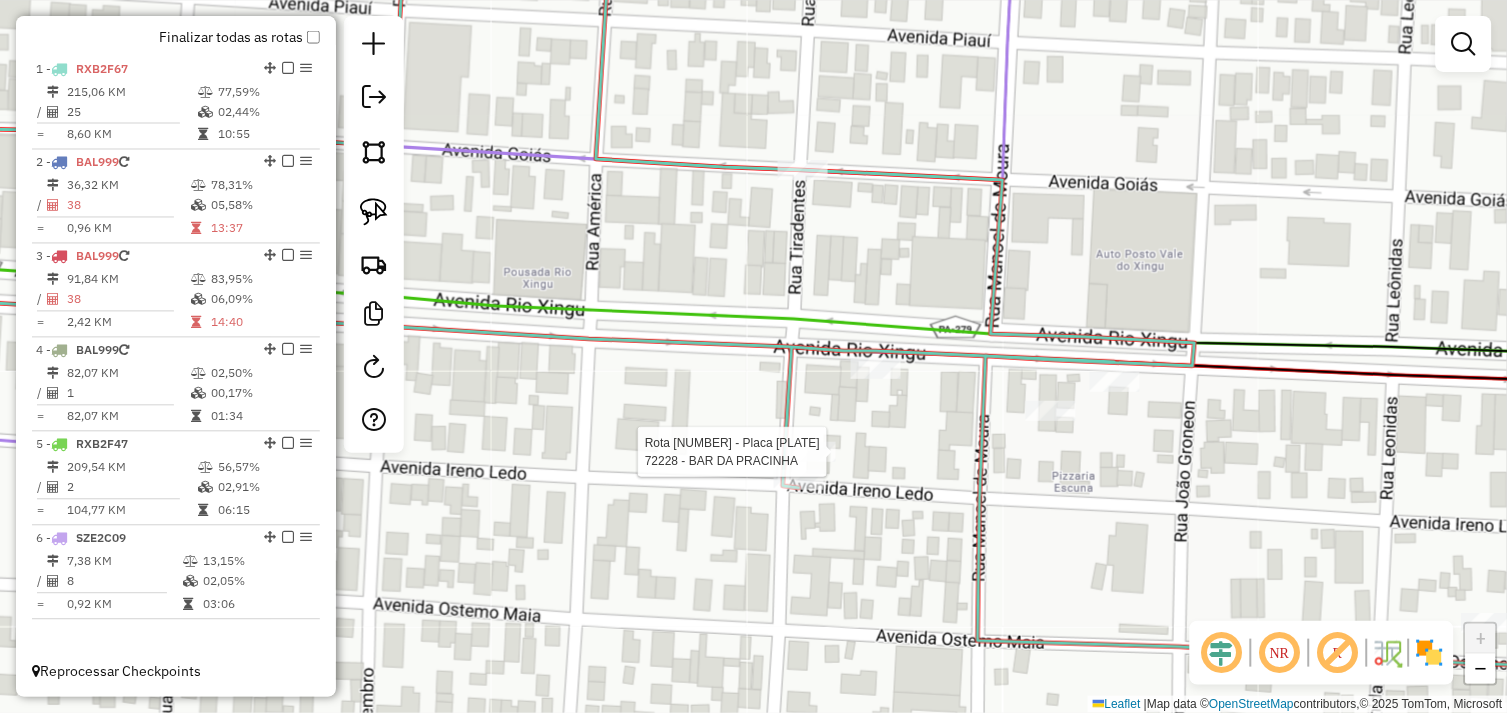 select on "*********" 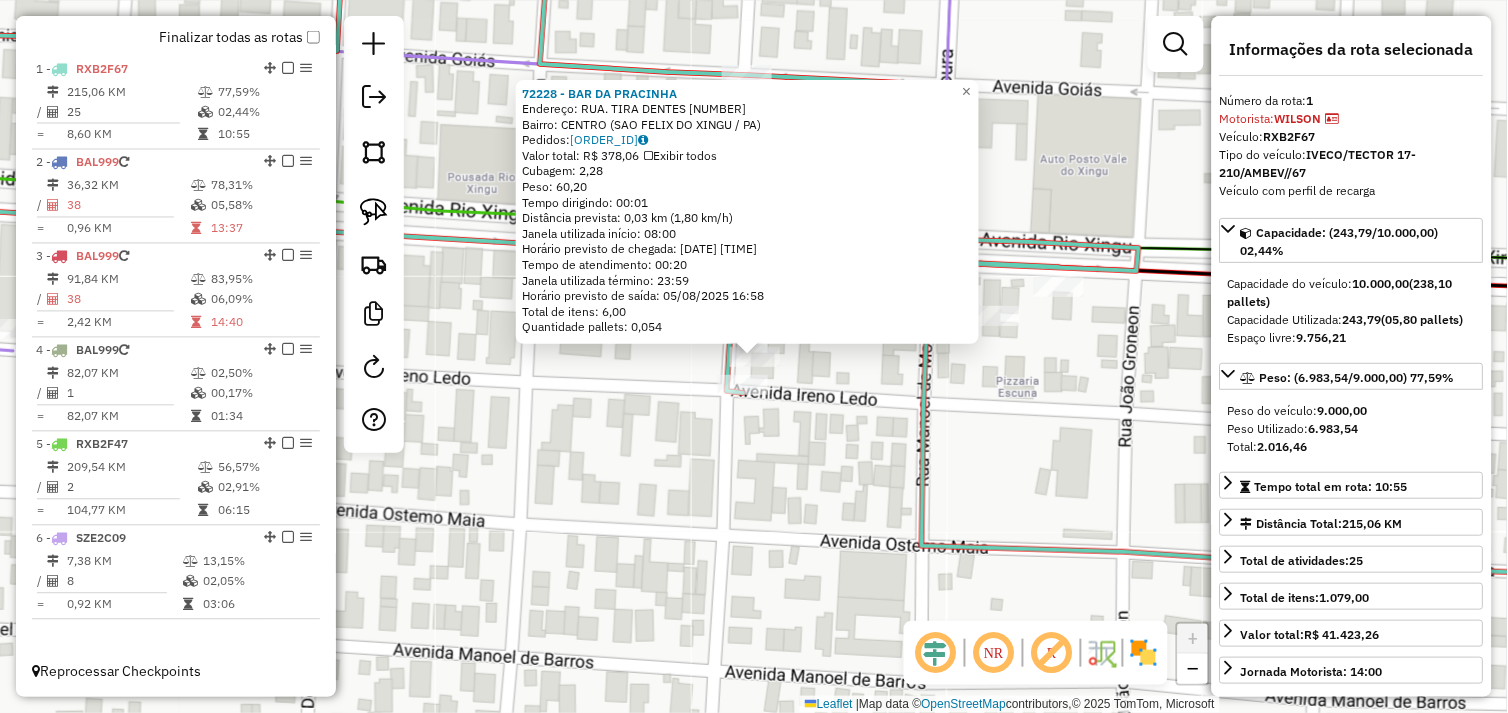 click on "72228 - BAR DA PRACINHA  Endereço:  RUA. TIRA DENTES 189   Bairro: CENTRO (SAO FELIX DO XINGU / PA)   Pedidos:  04102777   Valor total: R$ 378,06   Exibir todos   Cubagem: 2,28  Peso: 60,20  Tempo dirigindo: 00:01   Distância prevista: 0,03 km (1,80 km/h)   Janela utilizada início: 08:00   Horário previsto de chegada: 05/08/2025 16:38   Tempo de atendimento: 00:20   Janela utilizada término: 23:59   Horário previsto de saída: 05/08/2025 16:58   Total de itens: 6,00   Quantidade pallets: 0,054  × Janela de atendimento Grade de atendimento Capacidade Transportadoras Veículos Cliente Pedidos  Rotas Selecione os dias de semana para filtrar as janelas de atendimento  Seg   Ter   Qua   Qui   Sex   Sáb   Dom  Informe o período da janela de atendimento: De: Até:  Filtrar exatamente a janela do cliente  Considerar janela de atendimento padrão  Selecione os dias de semana para filtrar as grades de atendimento  Seg   Ter   Qua   Qui   Sex   Sáb   Dom   Considerar clientes sem dia de atendimento cadastrado" 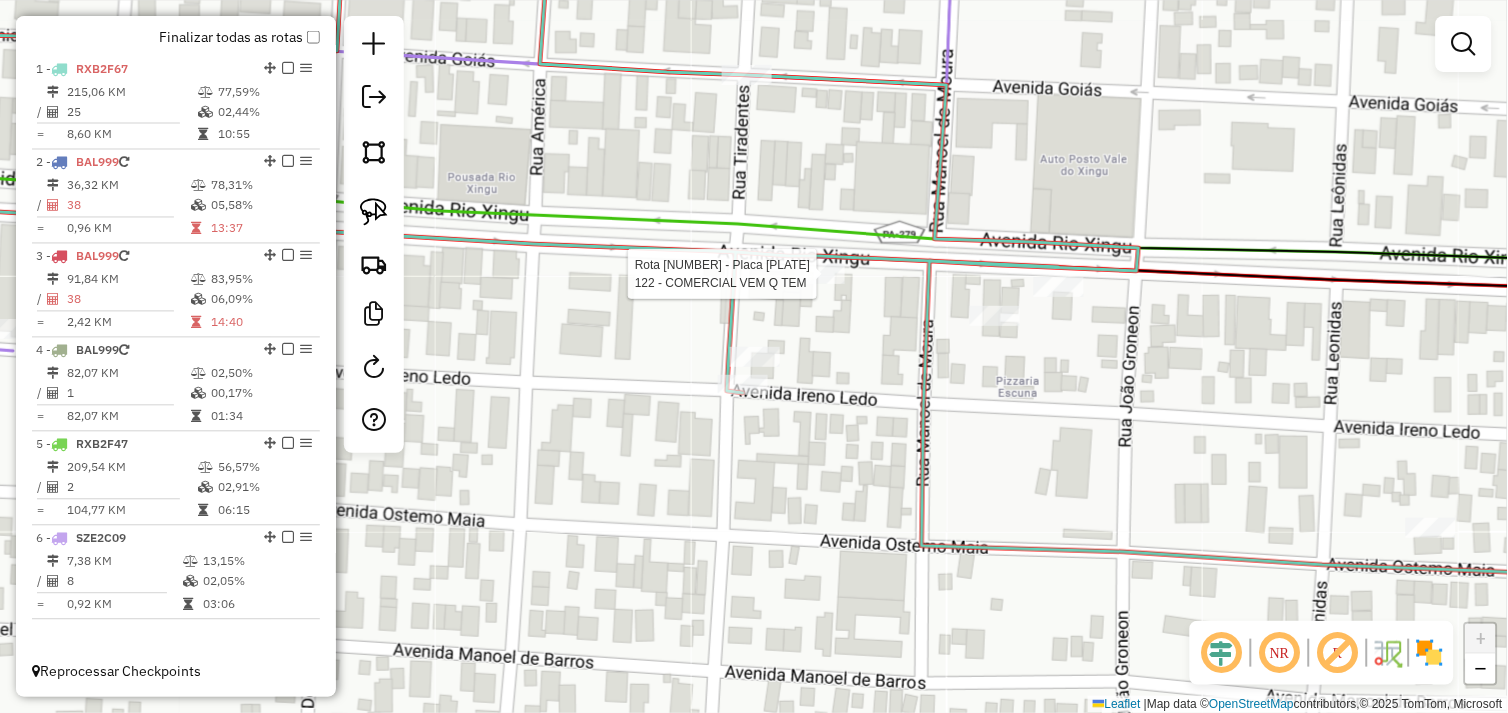 select on "*********" 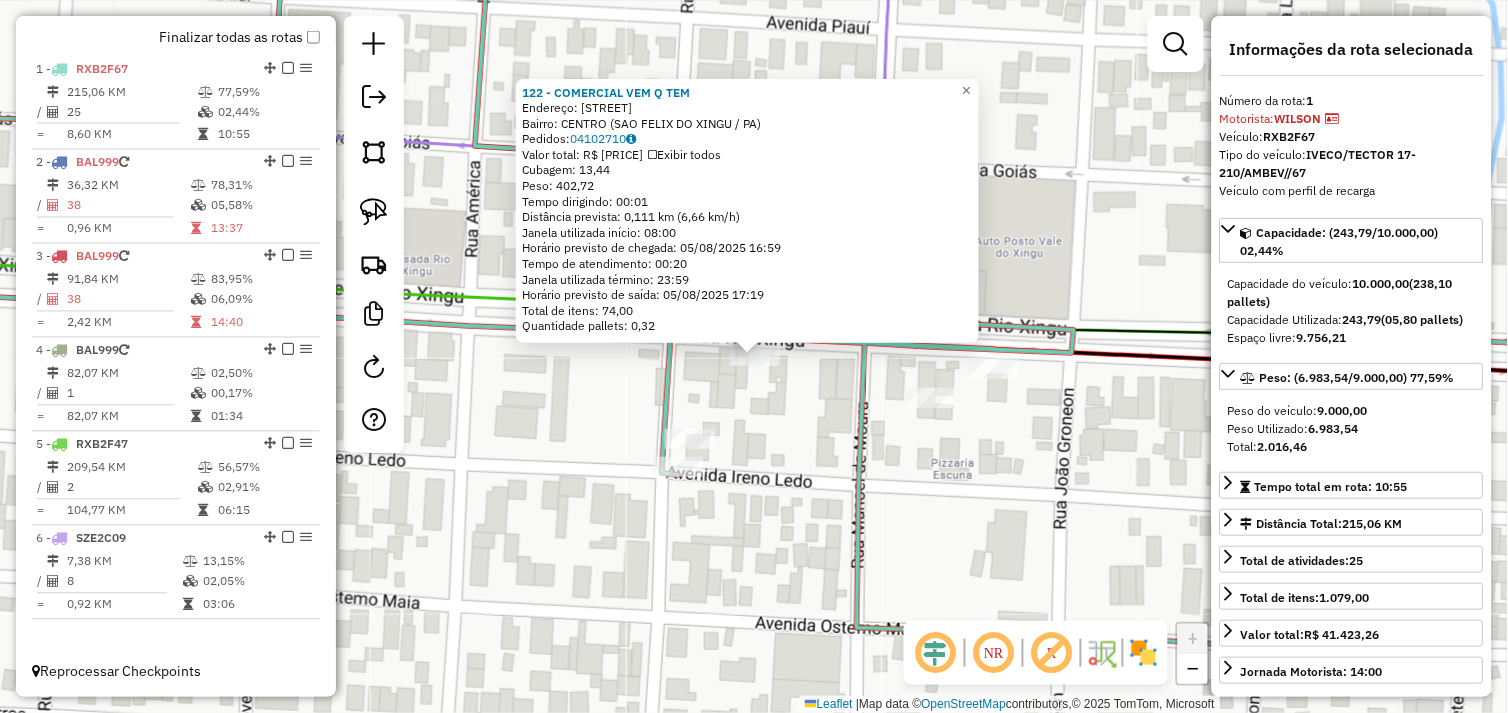 click on "122 - COMERCIAL VEM Q TEM  Endereço:  RIO XINGU 2294   Bairro: CENTRO (SAO FELIX DO XINGU / PA)   Pedidos:  04102710   Valor total: R$ 2.657,39   Exibir todos   Cubagem: 13,44  Peso: 402,72  Tempo dirigindo: 00:01   Distância prevista: 0,111 km (6,66 km/h)   Janela utilizada início: 08:00   Horário previsto de chegada: 05/08/2025 16:59   Tempo de atendimento: 00:20   Janela utilizada término: 23:59   Horário previsto de saída: 05/08/2025 17:19   Total de itens: 74,00   Quantidade pallets: 0,32  × Janela de atendimento Grade de atendimento Capacidade Transportadoras Veículos Cliente Pedidos  Rotas Selecione os dias de semana para filtrar as janelas de atendimento  Seg   Ter   Qua   Qui   Sex   Sáb   Dom  Informe o período da janela de atendimento: De: Até:  Filtrar exatamente a janela do cliente  Considerar janela de atendimento padrão  Selecione os dias de semana para filtrar as grades de atendimento  Seg   Ter   Qua   Qui   Sex   Sáb   Dom   Considerar clientes sem dia de atendimento cadastrado" 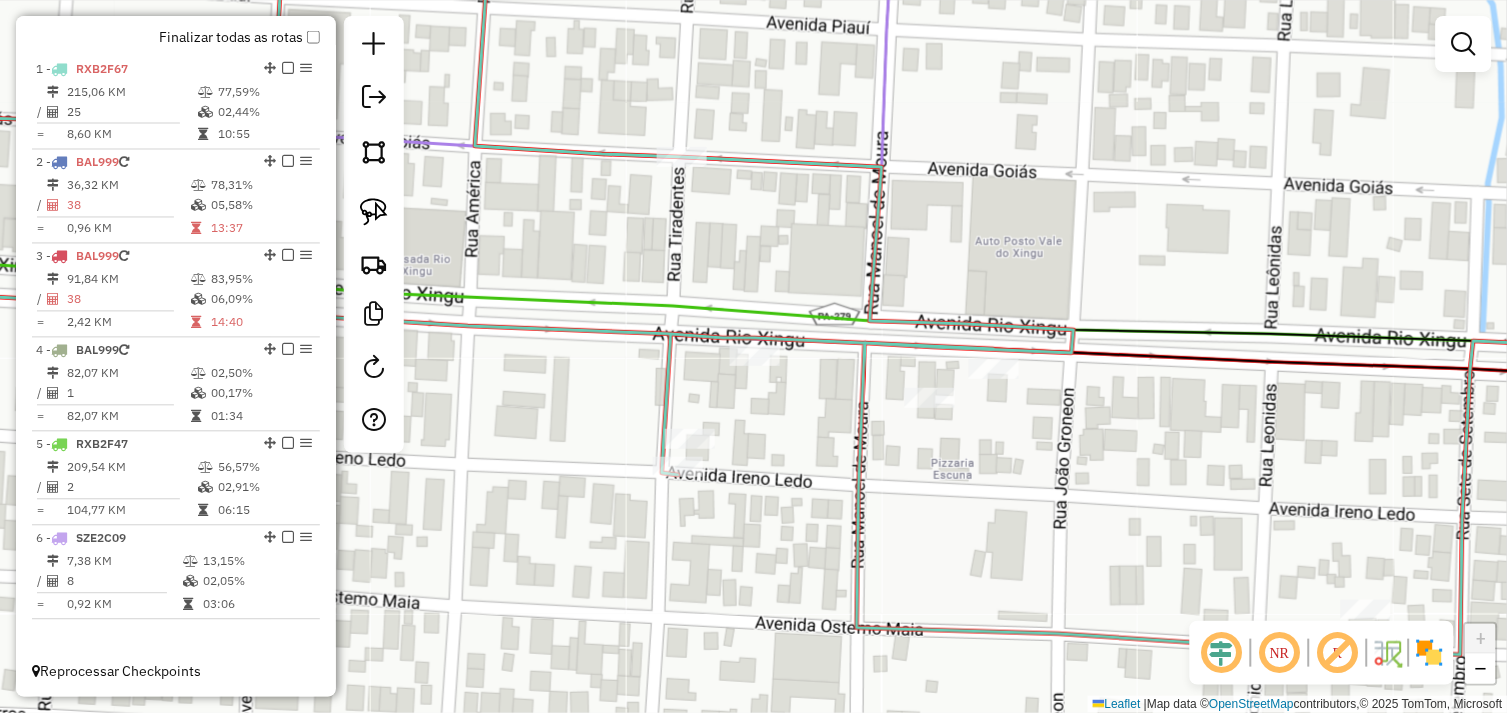 drag, startPoint x: 384, startPoint y: 207, endPoint x: 616, endPoint y: 425, distance: 318.35202 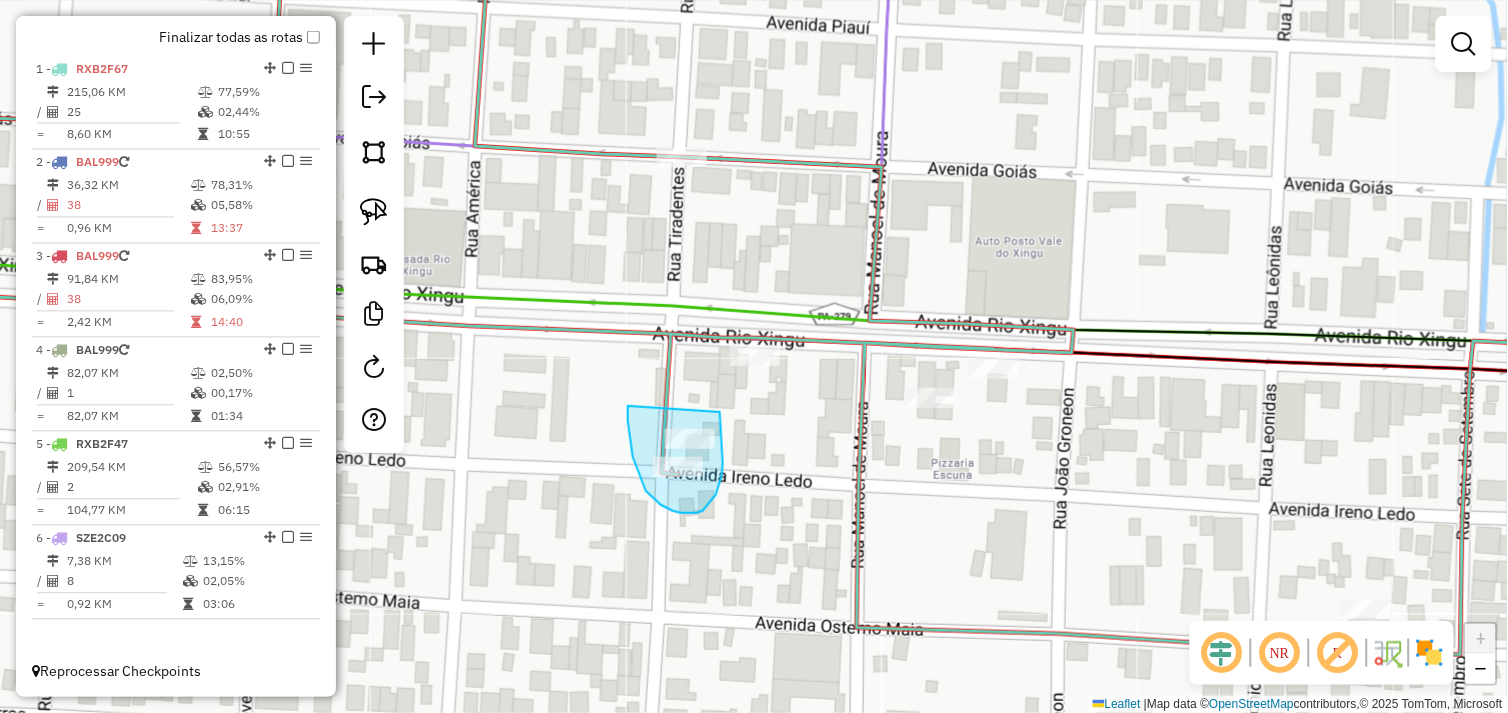 drag, startPoint x: 628, startPoint y: 421, endPoint x: 718, endPoint y: 412, distance: 90.44888 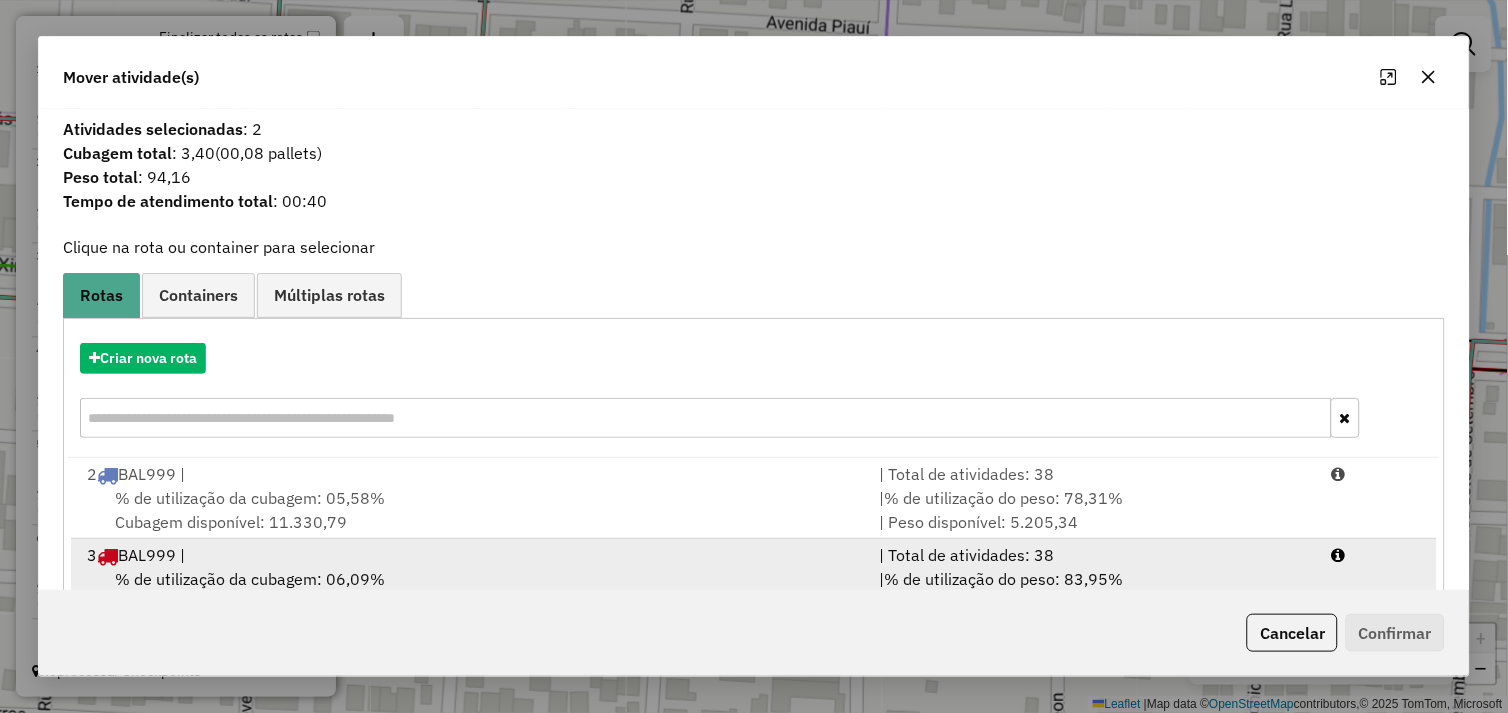 scroll, scrollTop: 5, scrollLeft: 0, axis: vertical 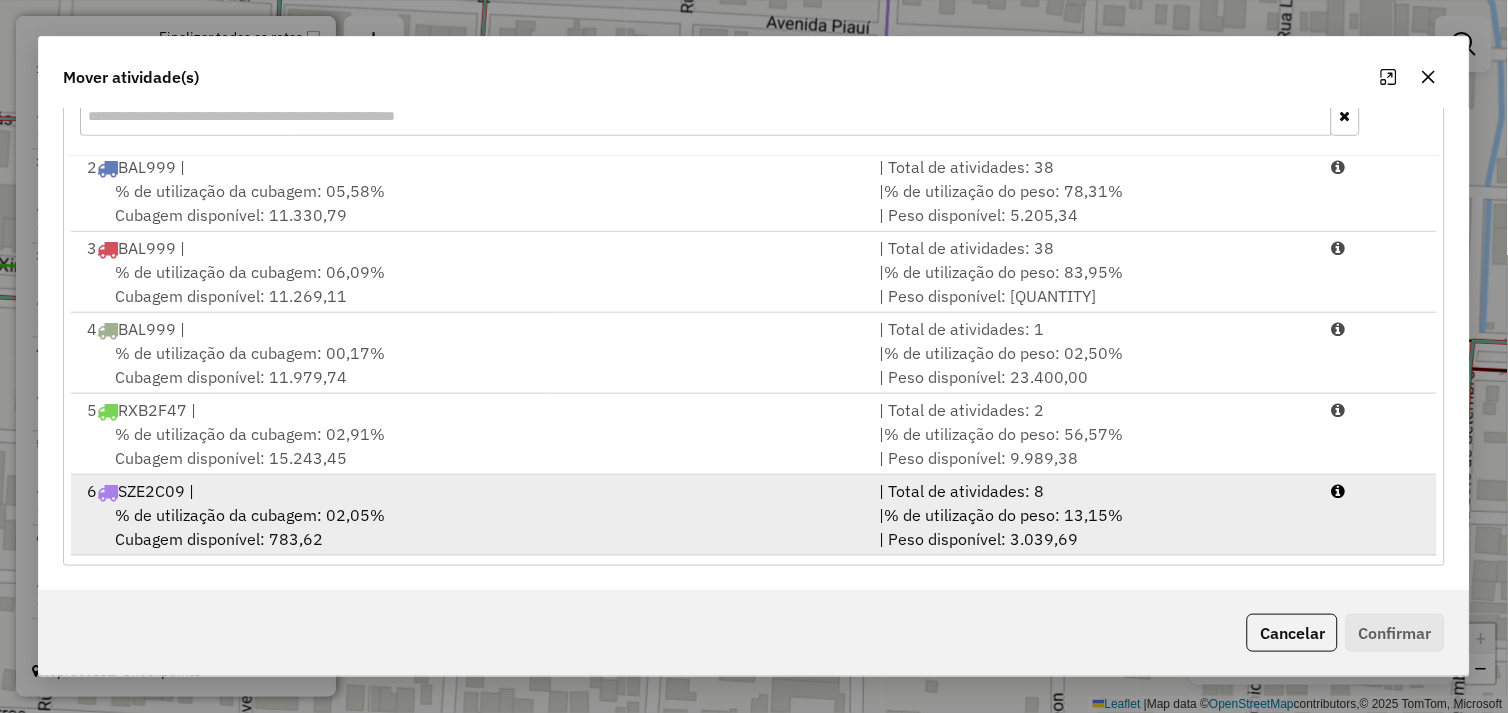 drag, startPoint x: 590, startPoint y: 508, endPoint x: 627, endPoint y: 521, distance: 39.217342 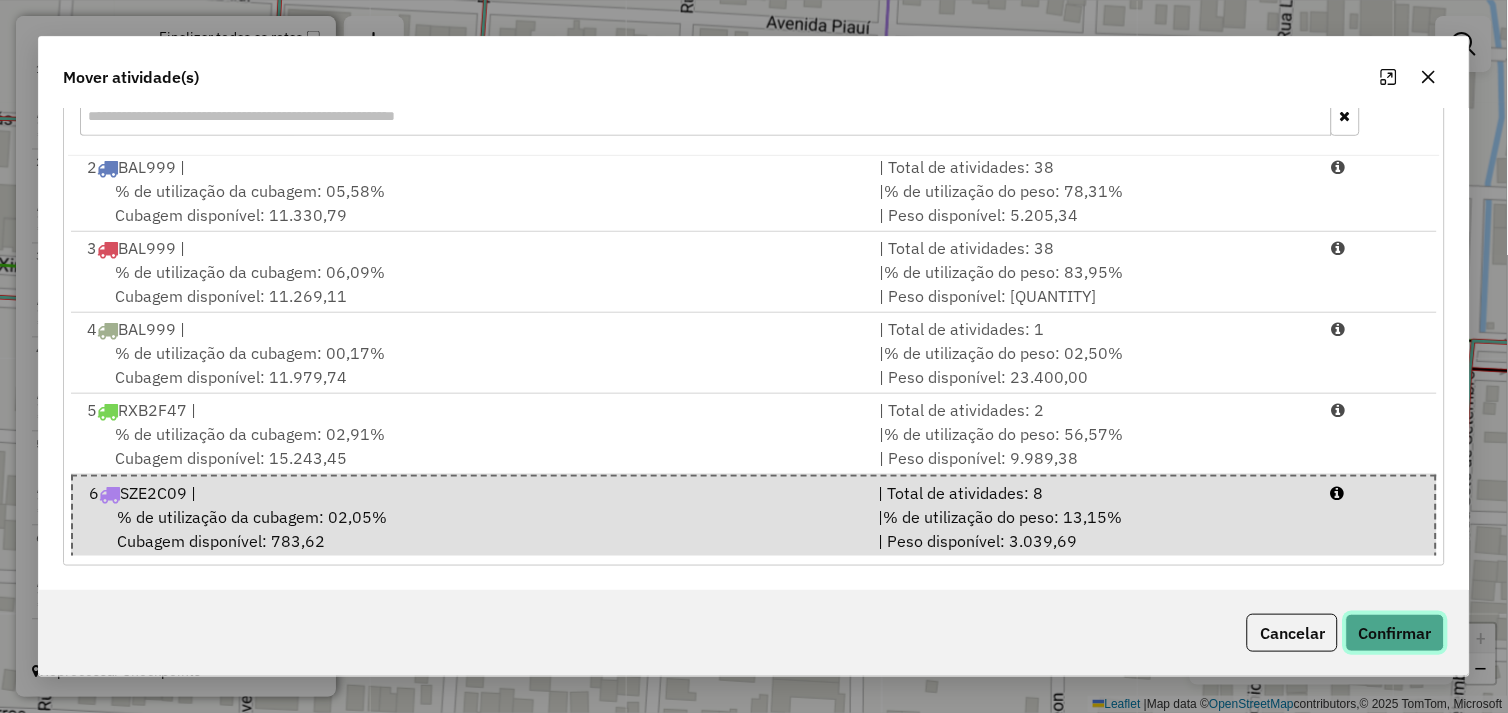 click on "Confirmar" 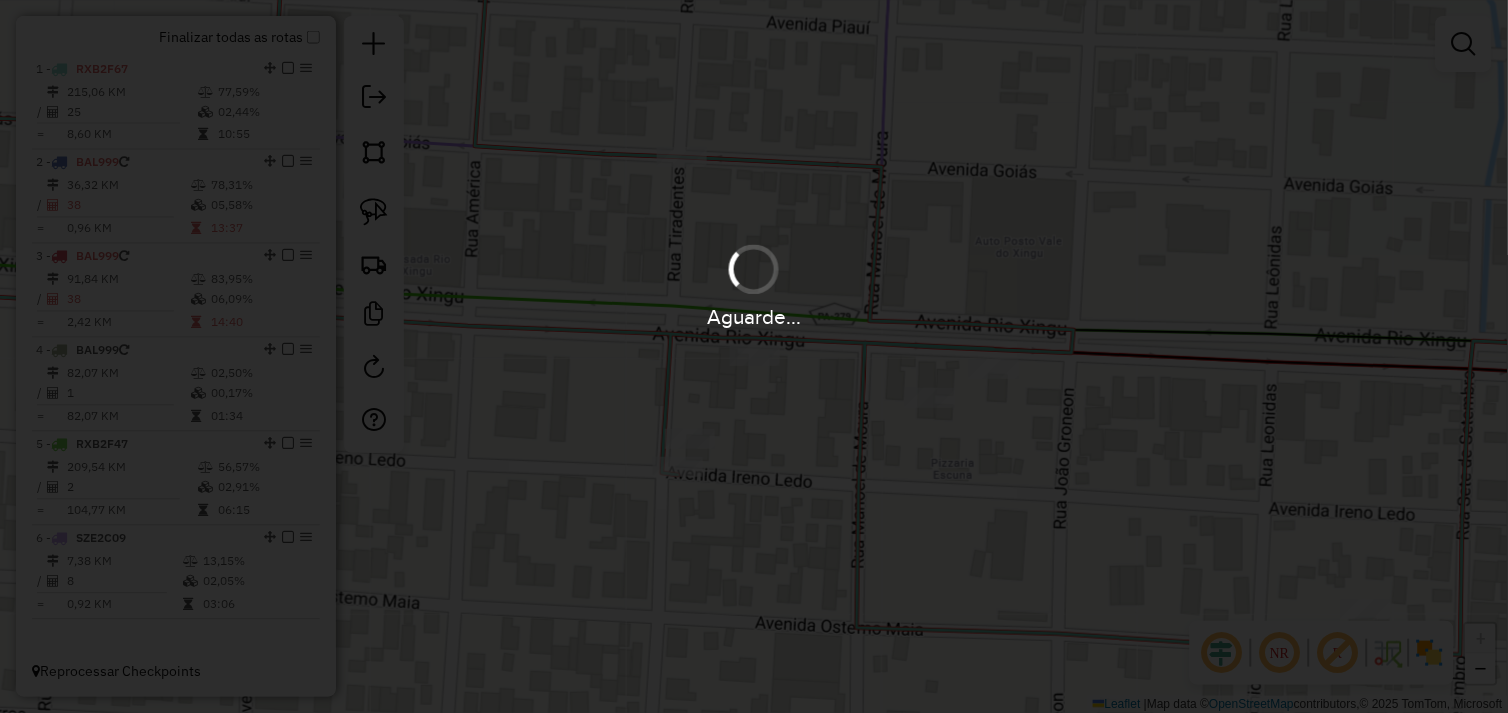scroll, scrollTop: 0, scrollLeft: 0, axis: both 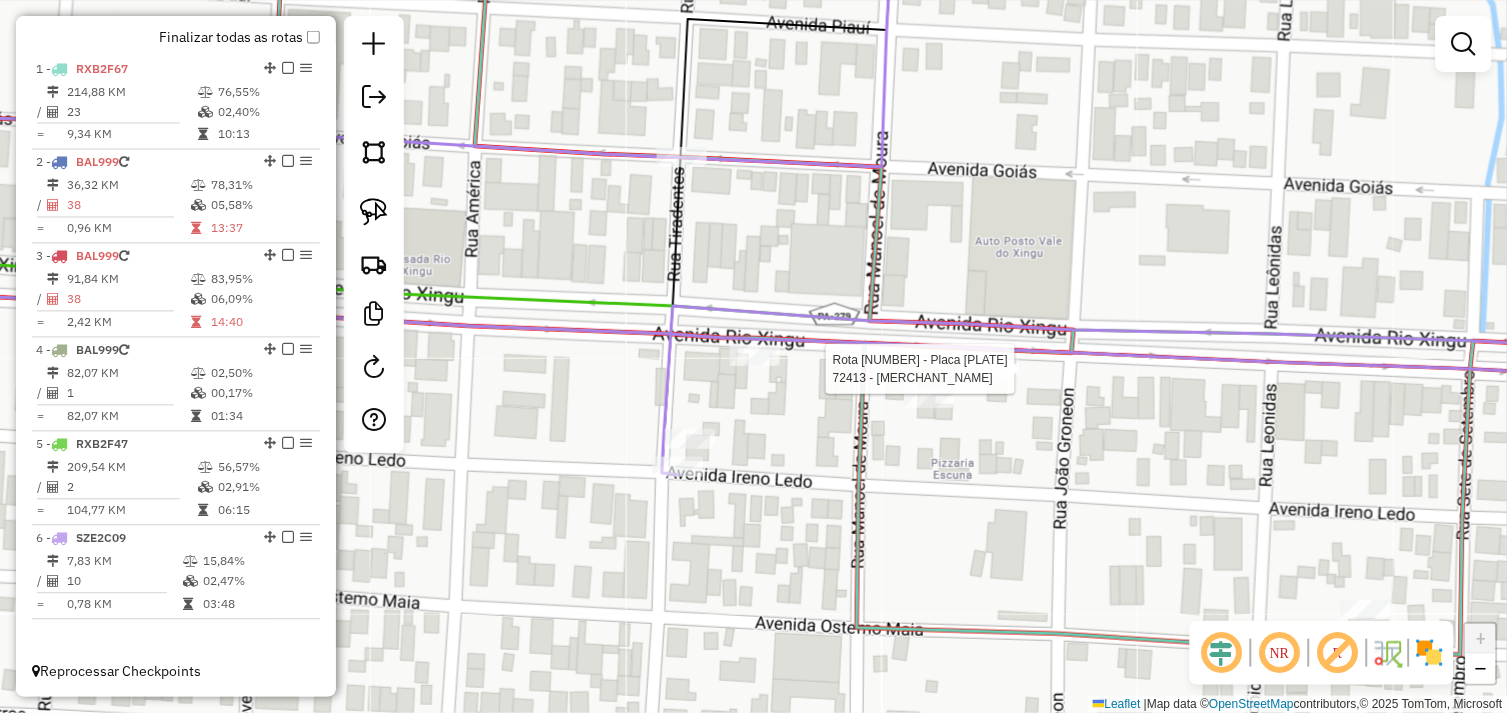 select on "*********" 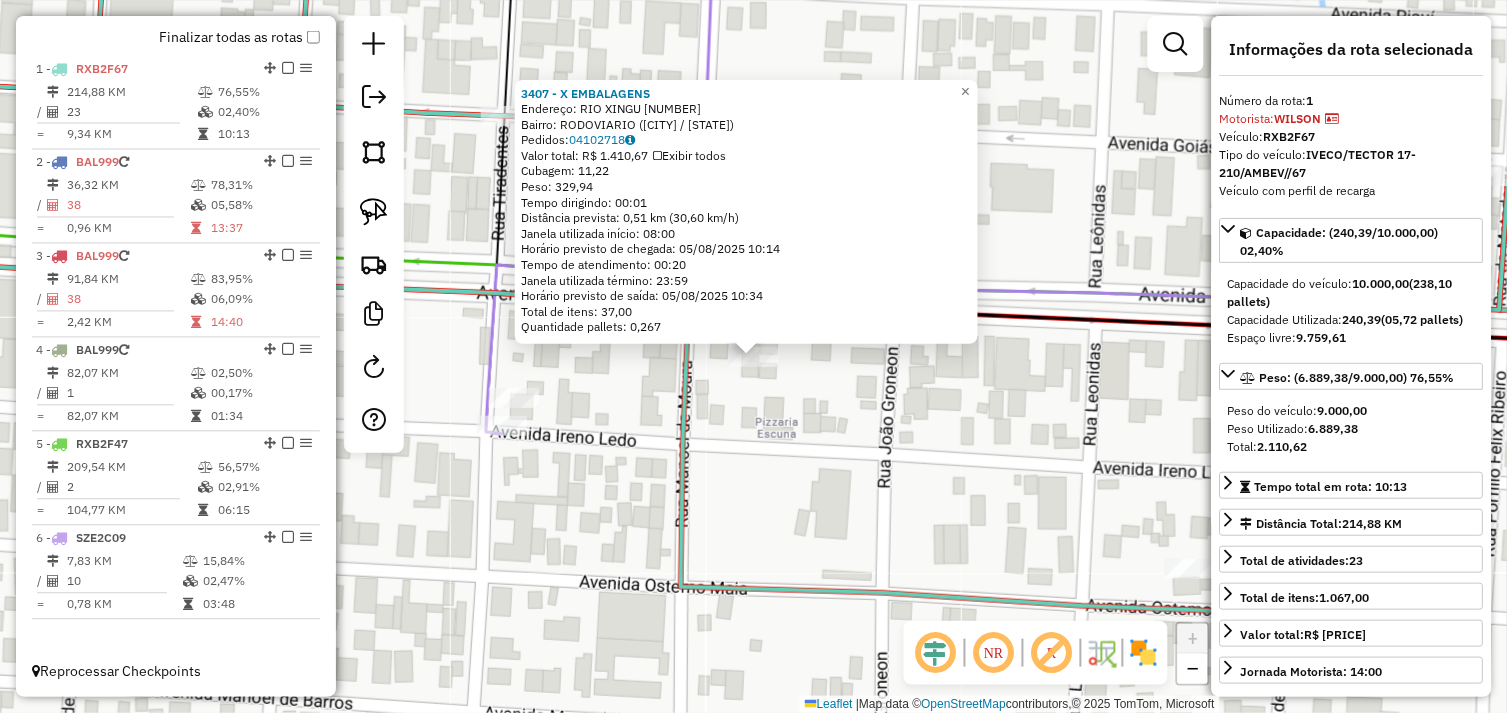 drag, startPoint x: 740, startPoint y: 425, endPoint x: 724, endPoint y: 414, distance: 19.416489 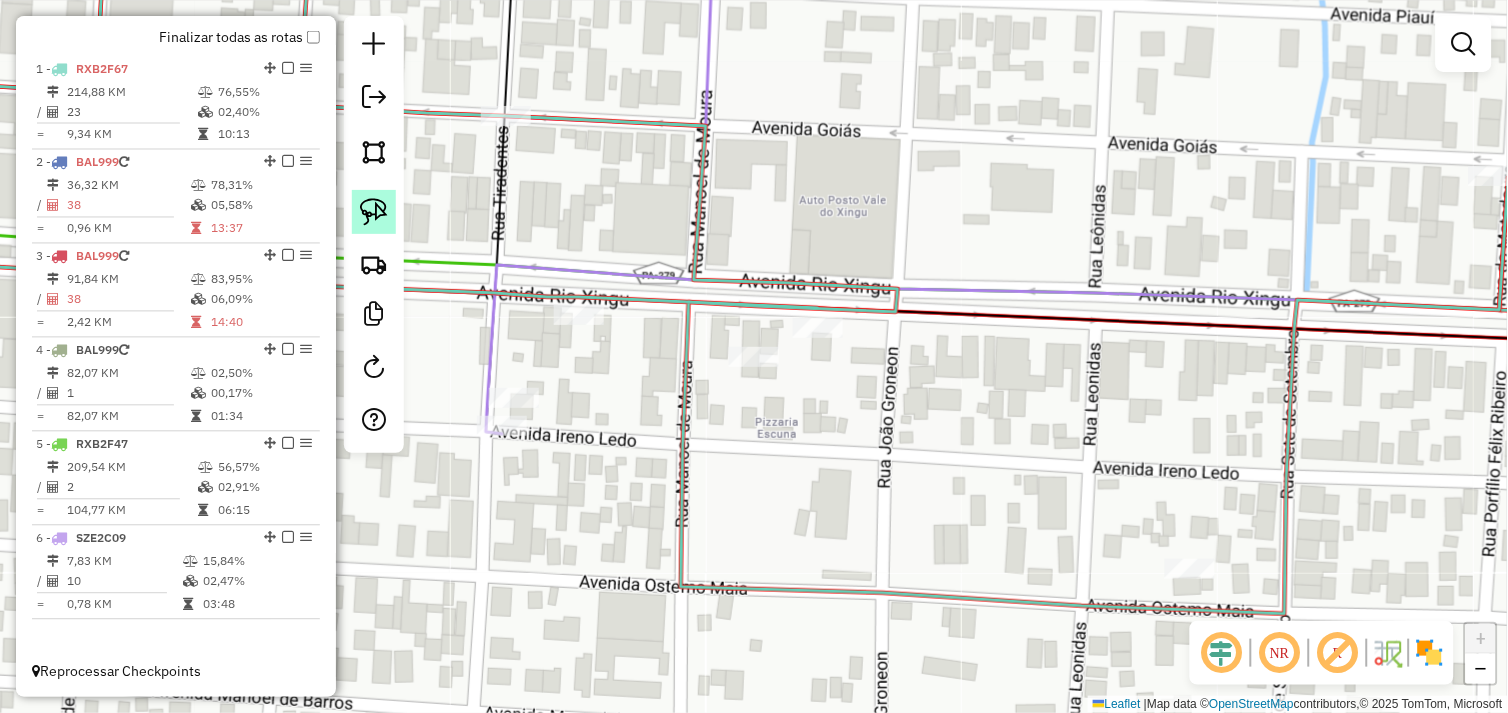 click 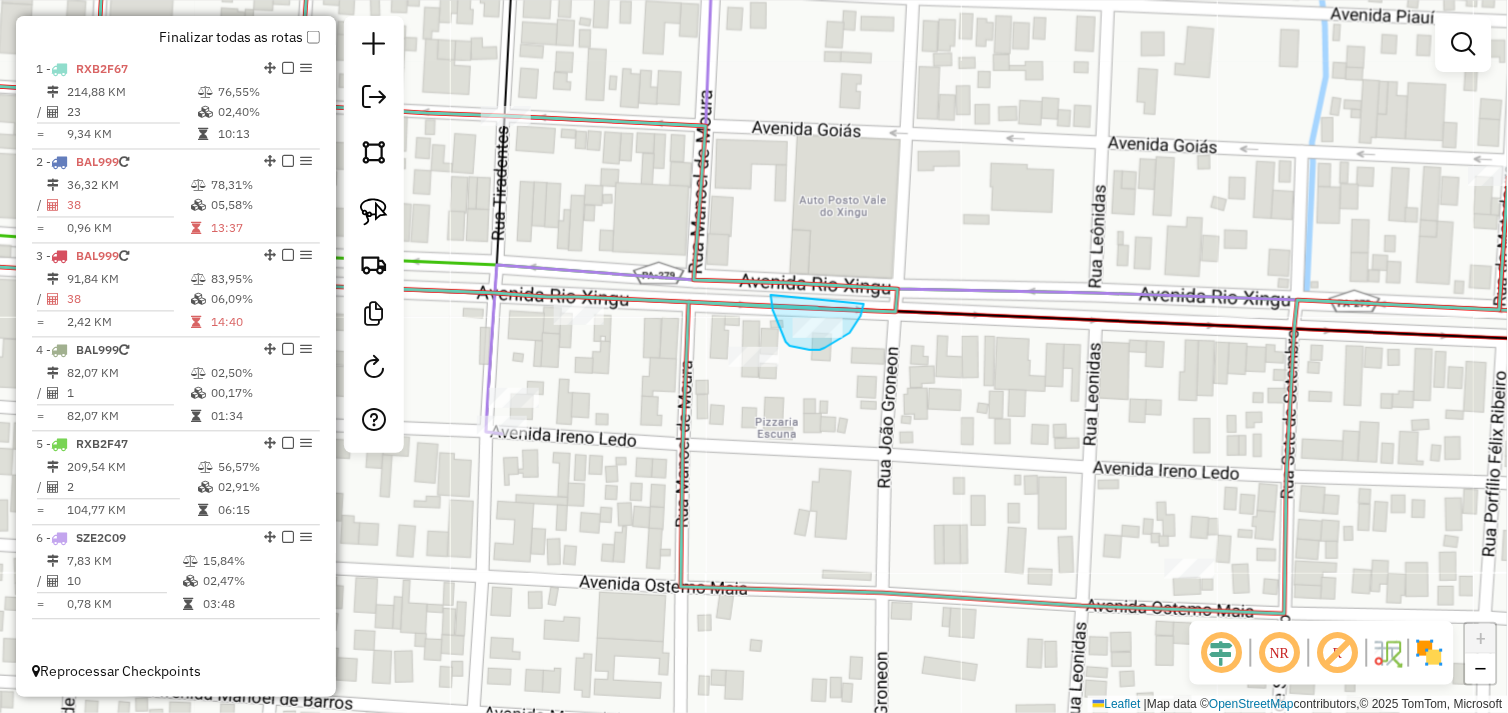 drag, startPoint x: 771, startPoint y: 295, endPoint x: 856, endPoint y: 318, distance: 88.0568 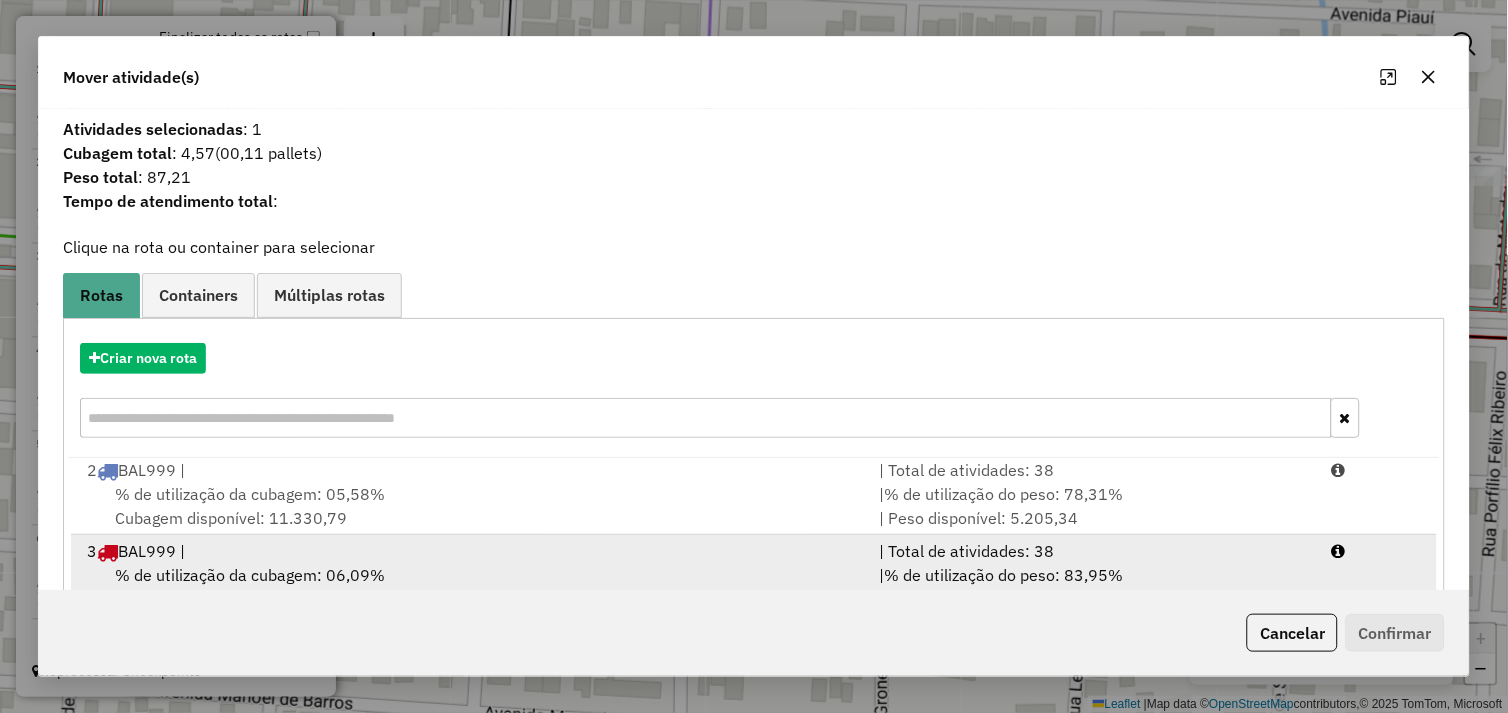 scroll, scrollTop: 5, scrollLeft: 0, axis: vertical 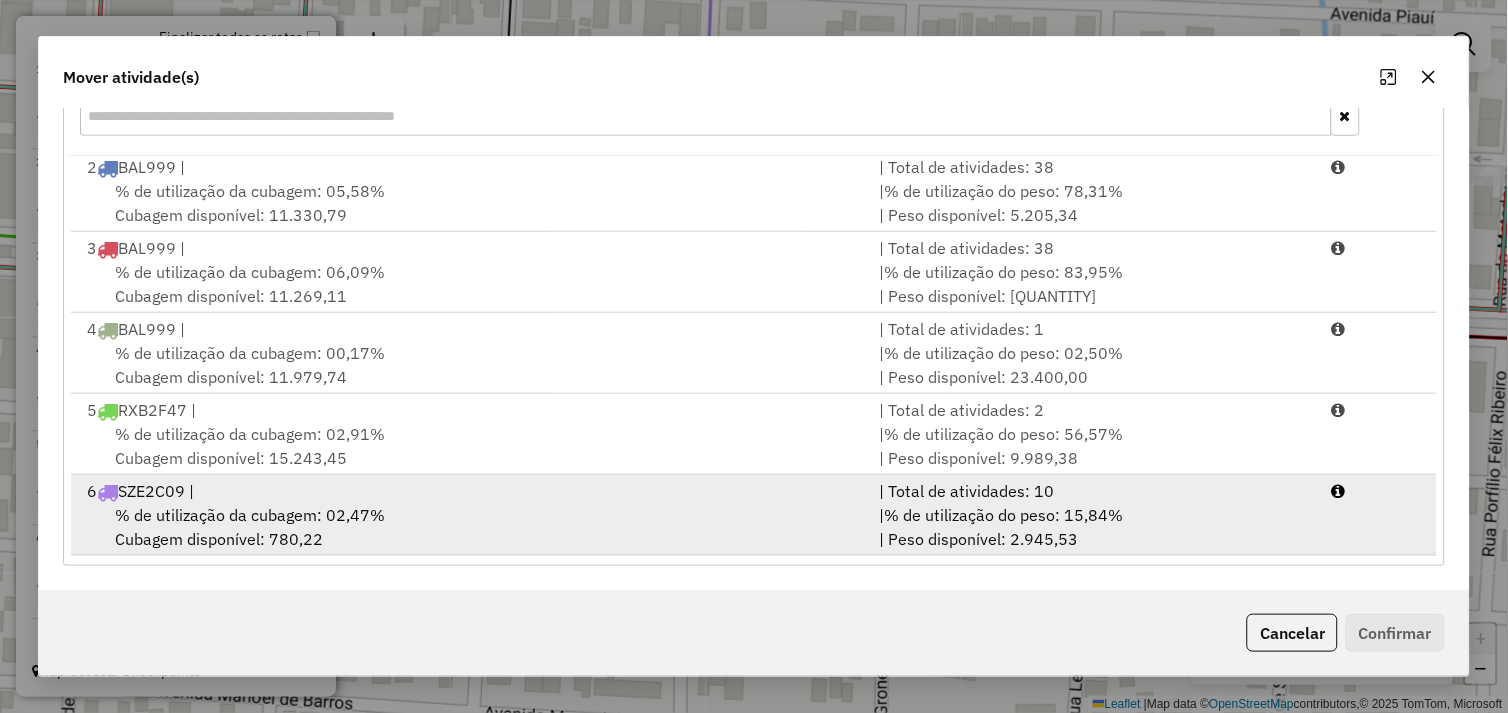 click on "% de utilização da cubagem: 02,47%  Cubagem disponível: 780,22" at bounding box center (471, 527) 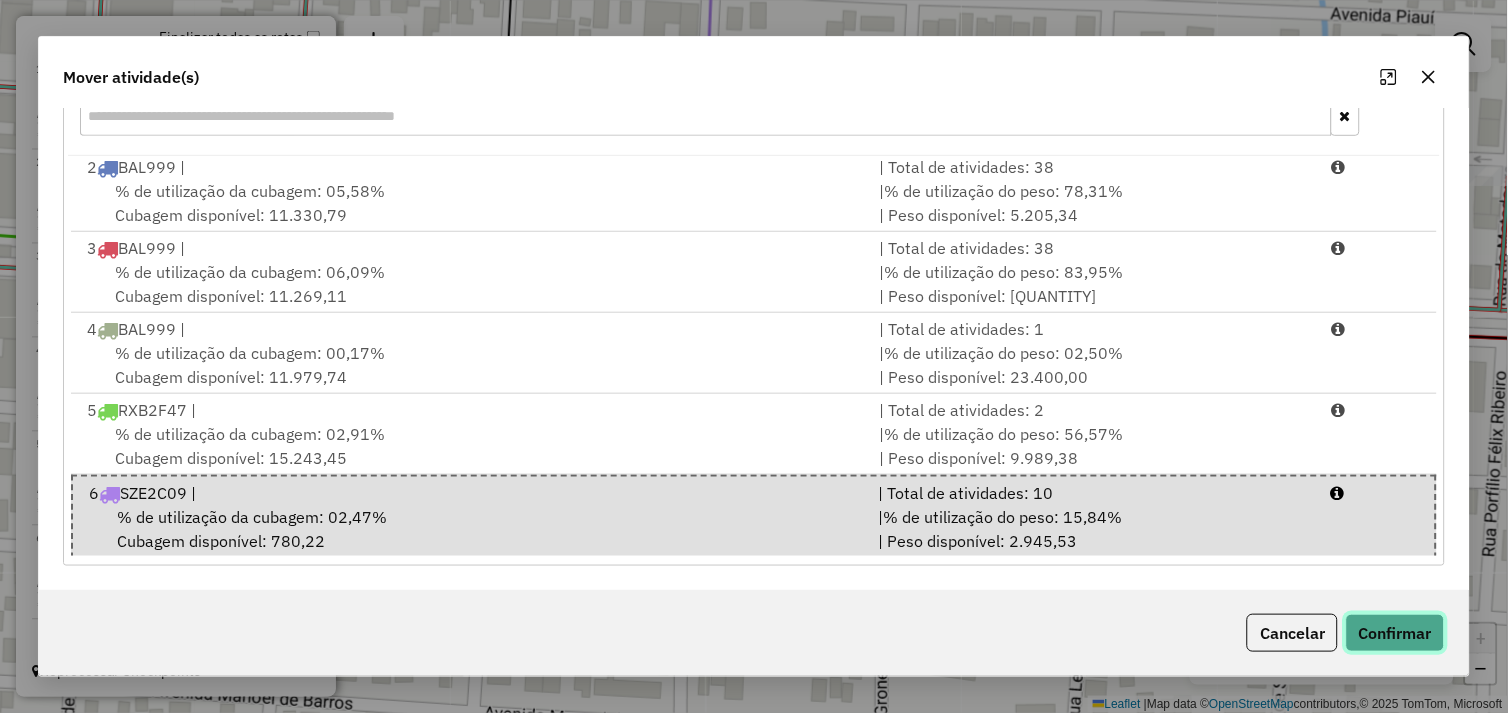 click on "Confirmar" 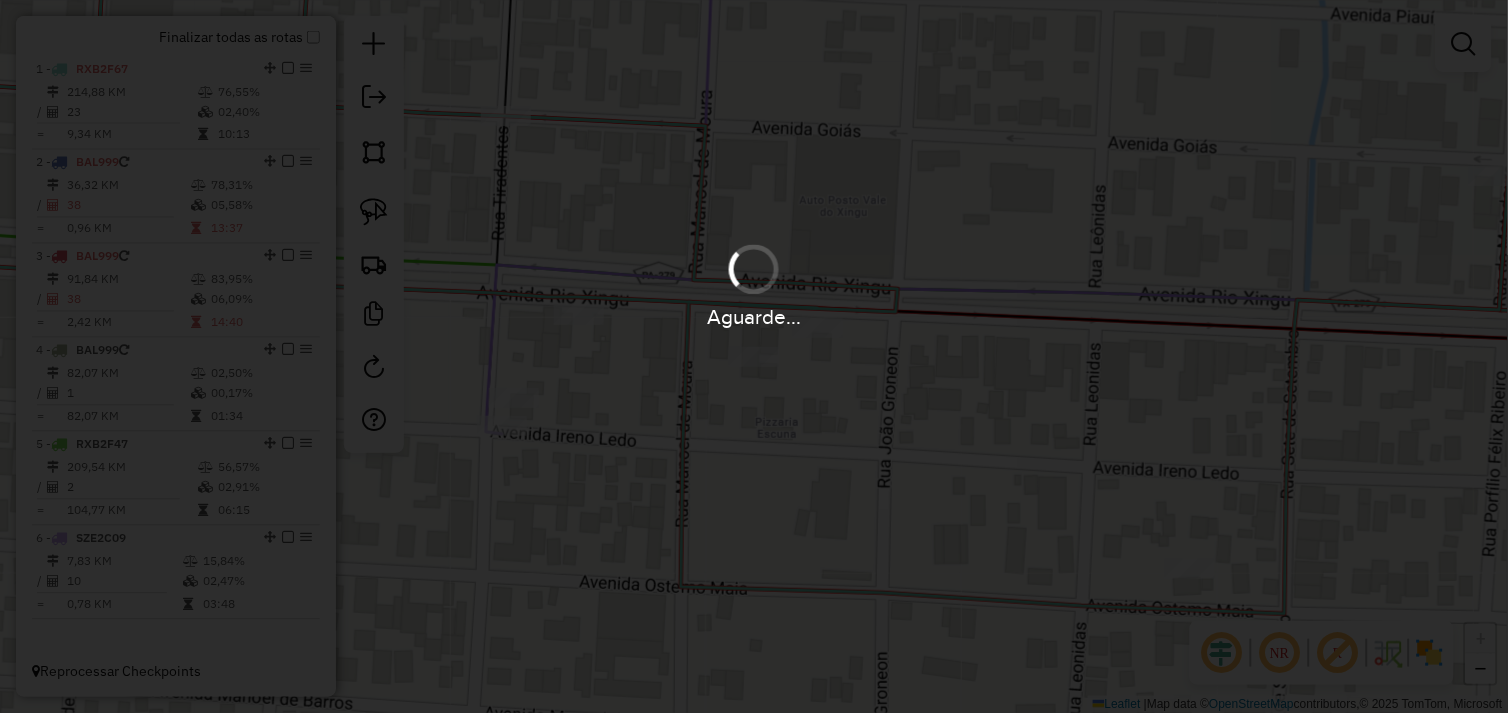 scroll, scrollTop: 0, scrollLeft: 0, axis: both 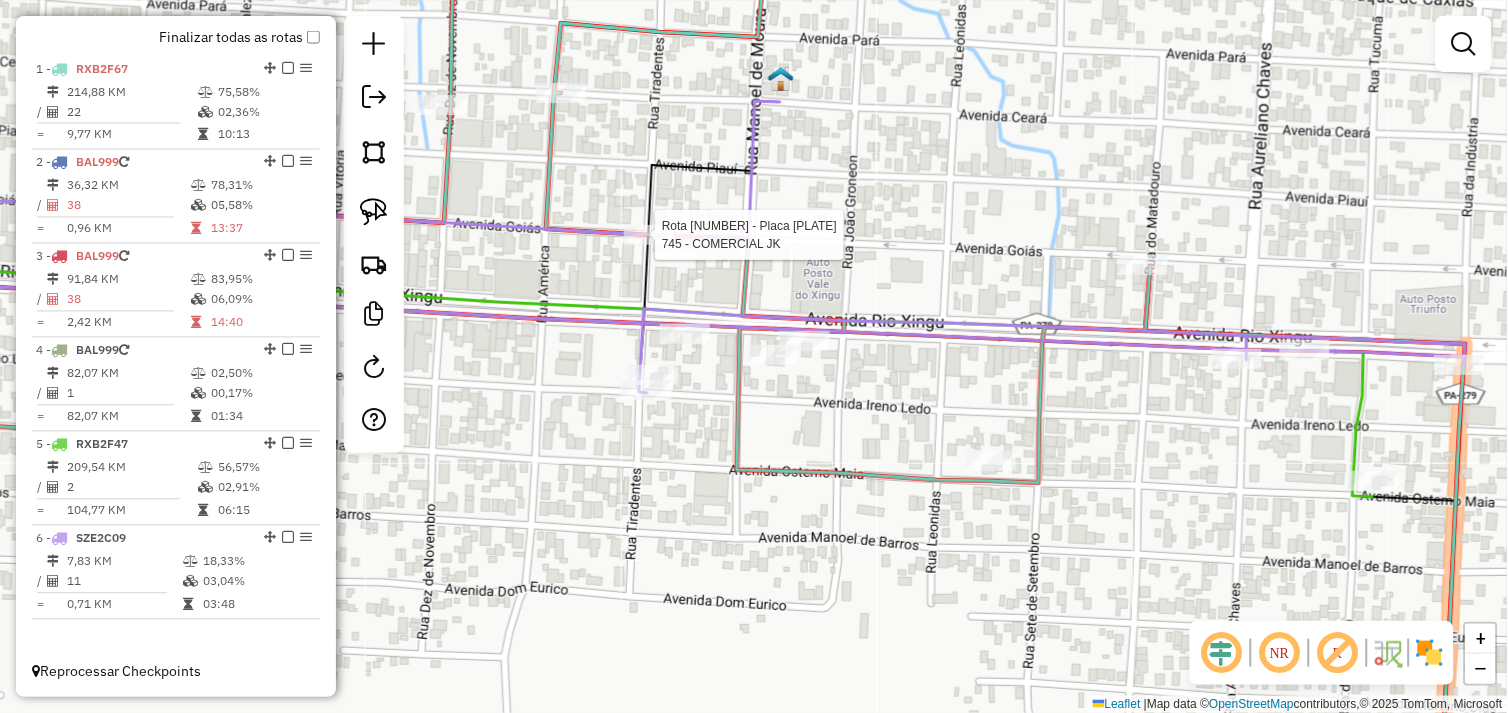 select on "*********" 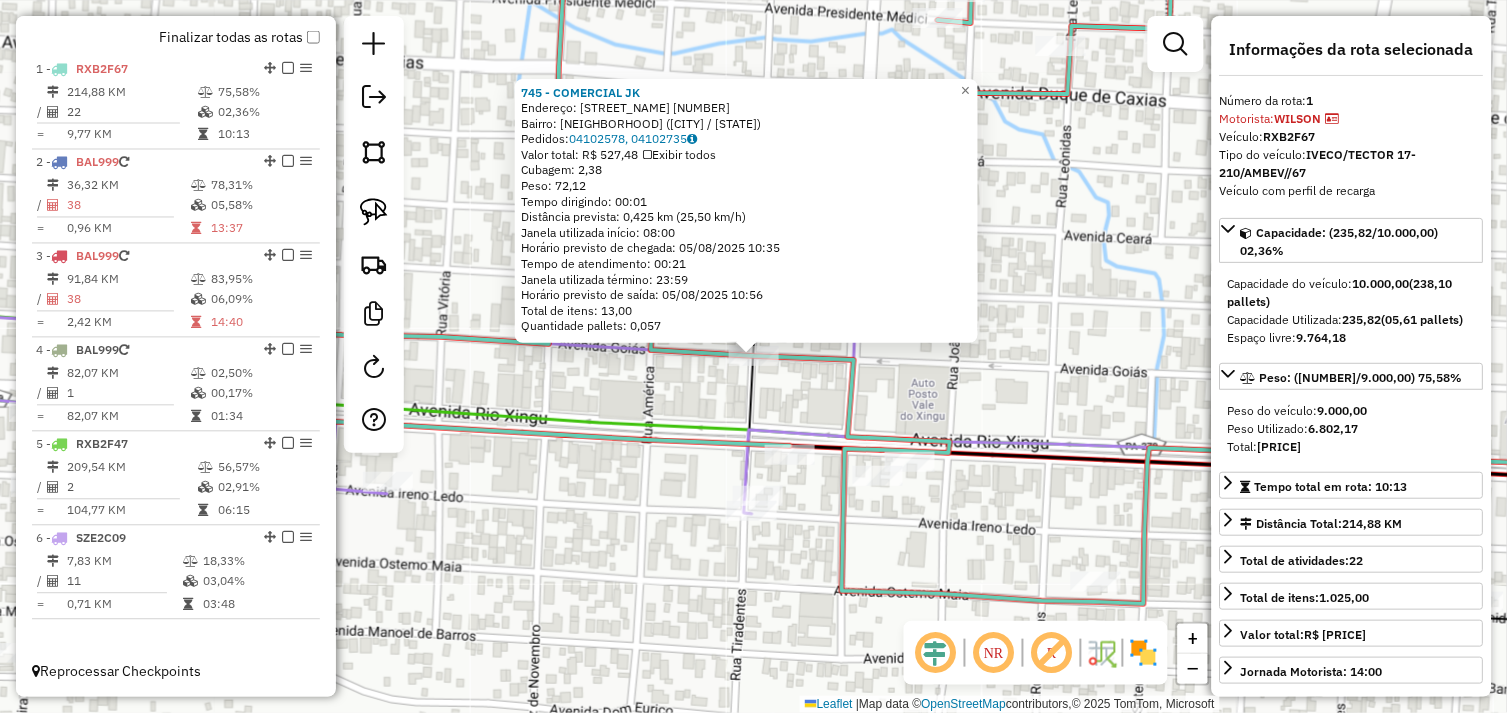 click 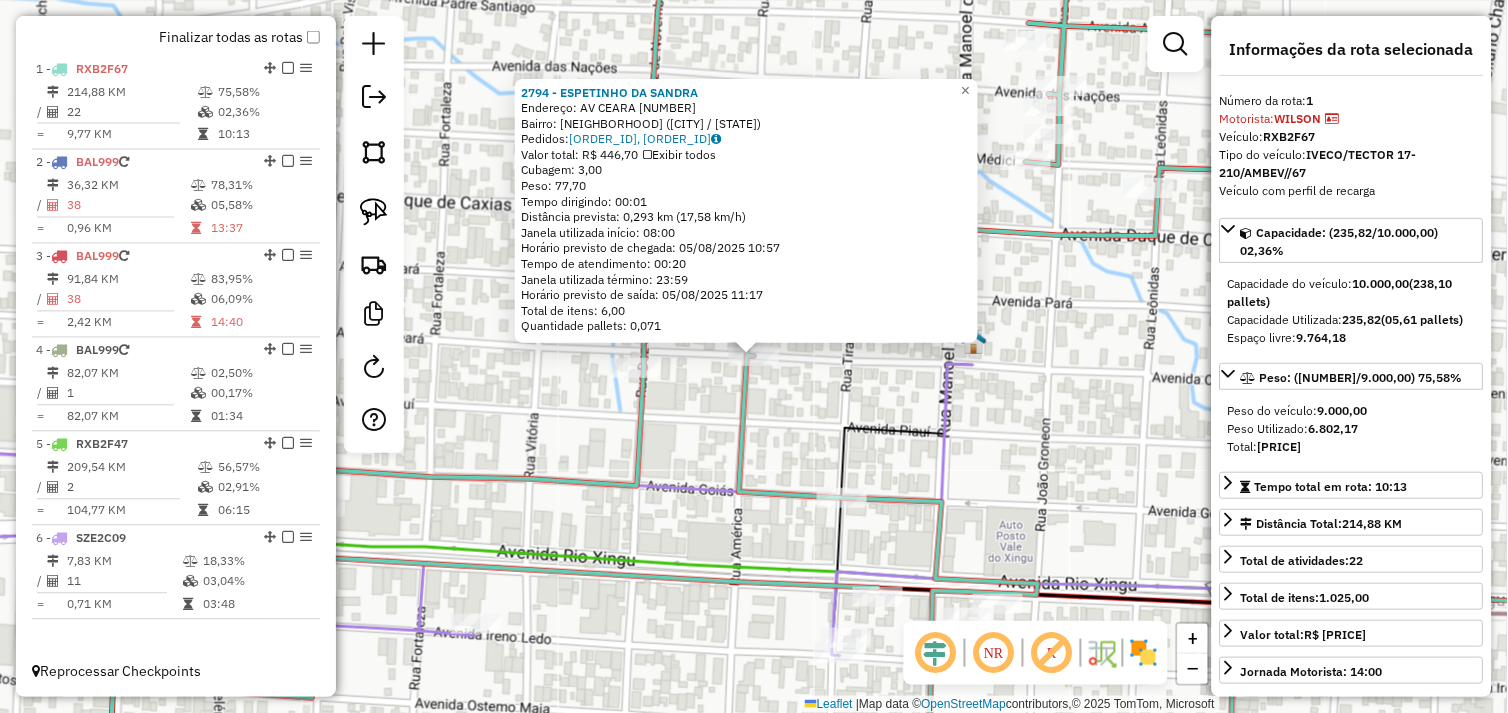 click on "2794 - ESPETINHO DA SANDRA  Endereço:  AV CEARA 2441   Bairro: SAO FRANCISCO (SAO FELIX DO XINGU / PA)   Pedidos:  04102630, 04102646   Valor total: R$ 446,70   Exibir todos   Cubagem: 3,00  Peso: 77,70  Tempo dirigindo: 00:01   Distância prevista: 0,293 km (17,58 km/h)   Janela utilizada início: 08:00   Horário previsto de chegada: 05/08/2025 10:57   Tempo de atendimento: 00:20   Janela utilizada término: 23:59   Horário previsto de saída: 05/08/2025 11:17   Total de itens: 6,00   Quantidade pallets: 0,071  × Janela de atendimento Grade de atendimento Capacidade Transportadoras Veículos Cliente Pedidos  Rotas Selecione os dias de semana para filtrar as janelas de atendimento  Seg   Ter   Qua   Qui   Sex   Sáb   Dom  Informe o período da janela de atendimento: De: Até:  Filtrar exatamente a janela do cliente  Considerar janela de atendimento padrão  Selecione os dias de semana para filtrar as grades de atendimento  Seg   Ter   Qua   Qui   Sex   Sáb   Dom   Peso mínimo:   Peso máximo:   De:  +" 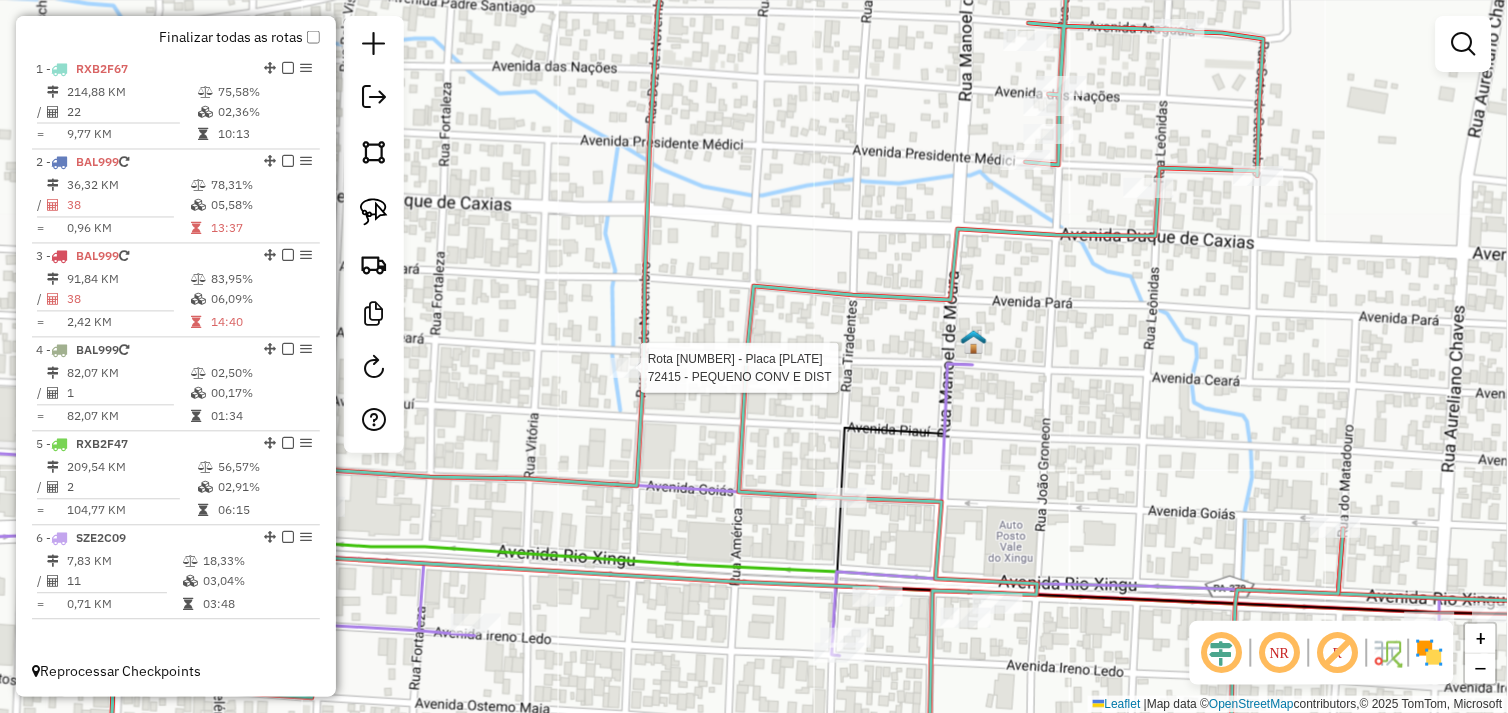 select on "*********" 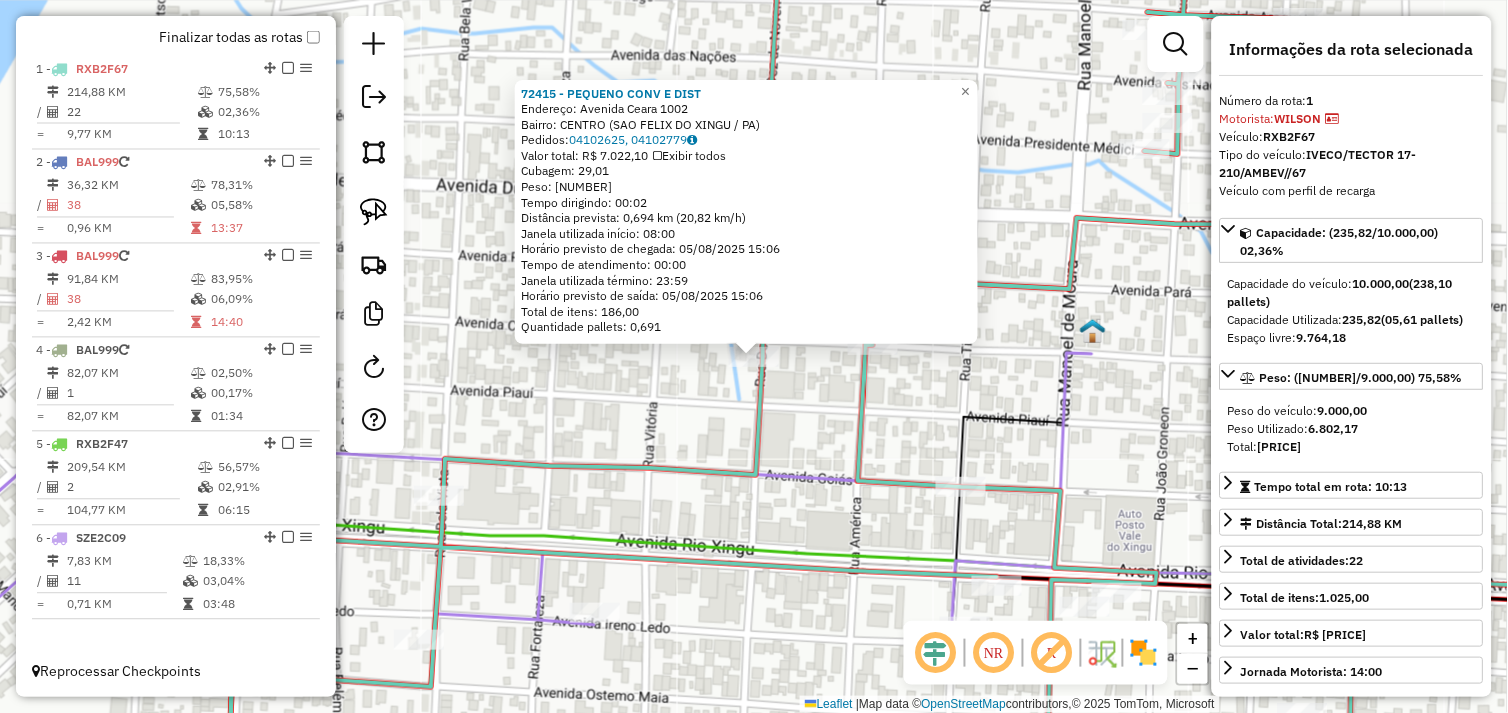 click on "72415 - PEQUENO CONV E DIST  Endereço:  Avenida Ceara 1002   Bairro: CENTRO (SAO FELIX DO XINGU / PA)   Pedidos:  04102625, 04102779   Valor total: R$ 7.022,10   Exibir todos   Cubagem: 29,01  Peso: 856,78  Tempo dirigindo: 00:02   Distância prevista: 0,694 km (20,82 km/h)   Janela utilizada início: 08:00   Horário previsto de chegada: 05/08/2025 15:06   Tempo de atendimento: 00:00   Janela utilizada término: 23:59   Horário previsto de saída: 05/08/2025 15:06   Total de itens: 186,00   Quantidade pallets: 0,691  × Janela de atendimento Grade de atendimento Capacidade Transportadoras Veículos Cliente Pedidos  Rotas Selecione os dias de semana para filtrar as janelas de atendimento  Seg   Ter   Qua   Qui   Sex   Sáb   Dom  Informe o período da janela de atendimento: De: Até:  Filtrar exatamente a janela do cliente  Considerar janela de atendimento padrão  Selecione os dias de semana para filtrar as grades de atendimento  Seg   Ter   Qua   Qui   Sex   Sáb   Dom   Peso mínimo:   Peso máximo:  De:" 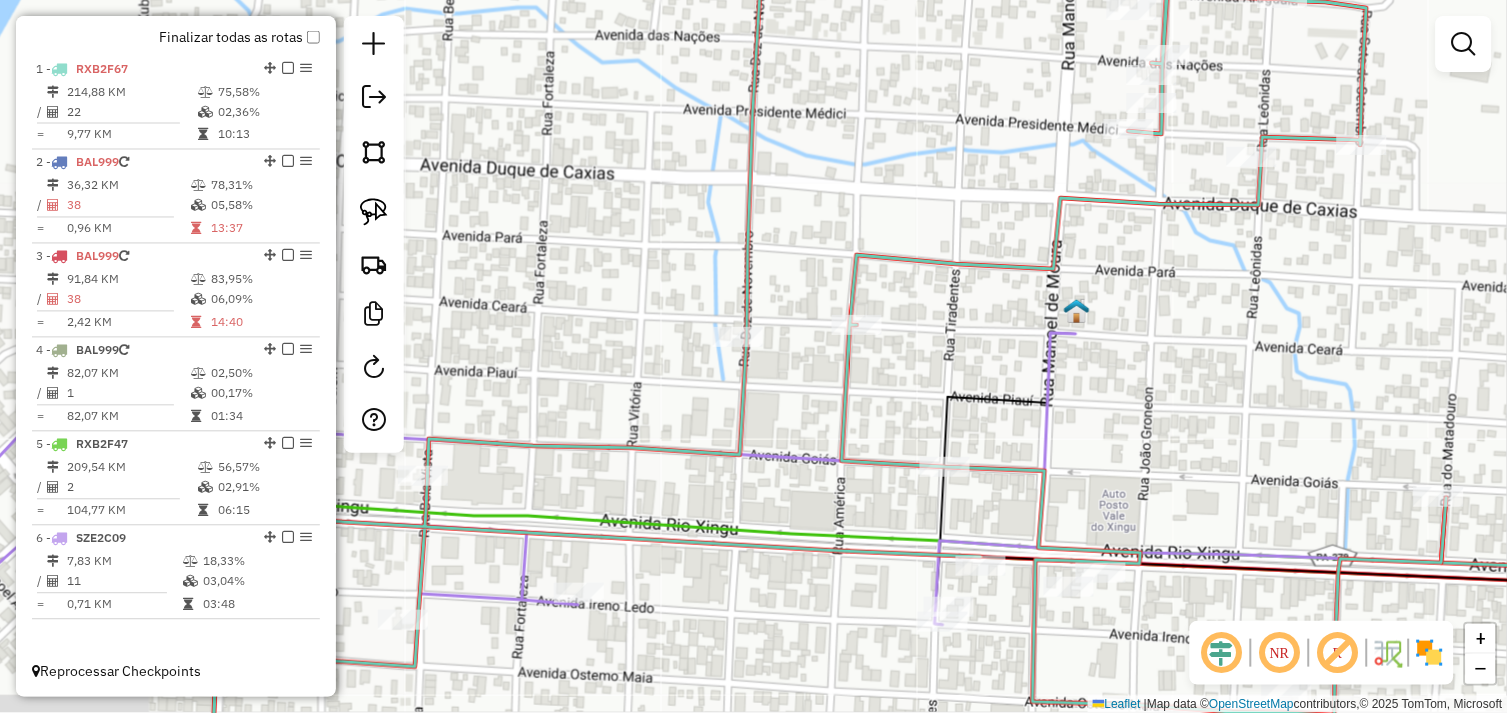 drag, startPoint x: 794, startPoint y: 424, endPoint x: 684, endPoint y: 335, distance: 141.49559 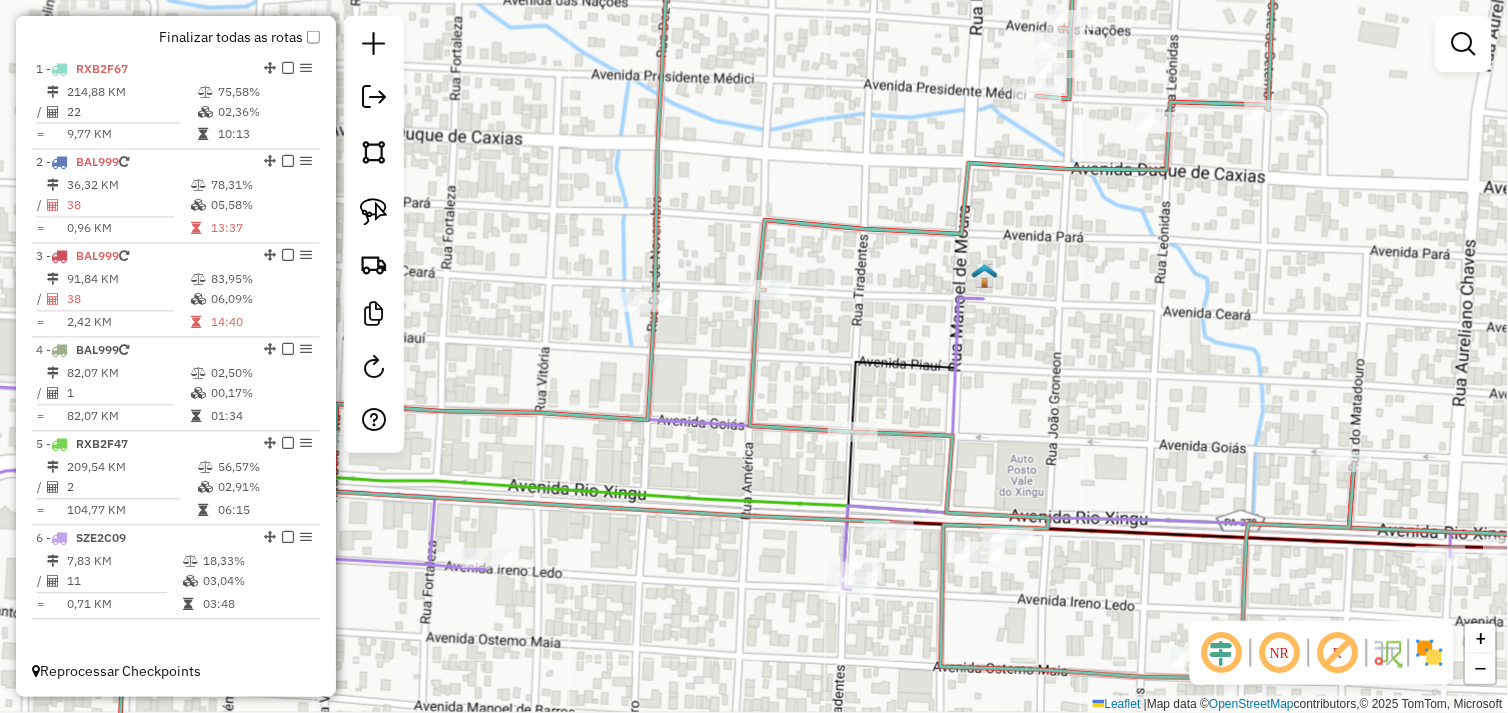 drag, startPoint x: 701, startPoint y: 193, endPoint x: 702, endPoint y: 260, distance: 67.00746 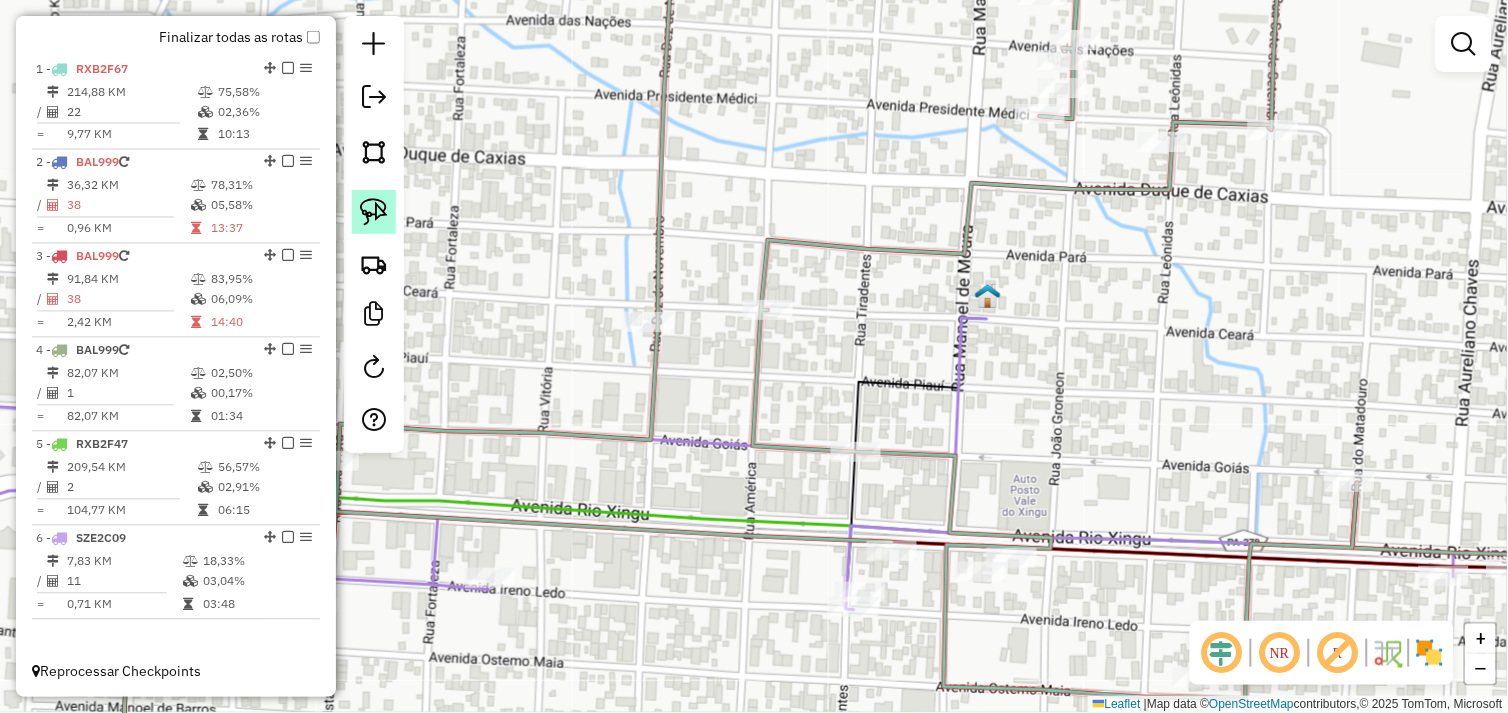 click 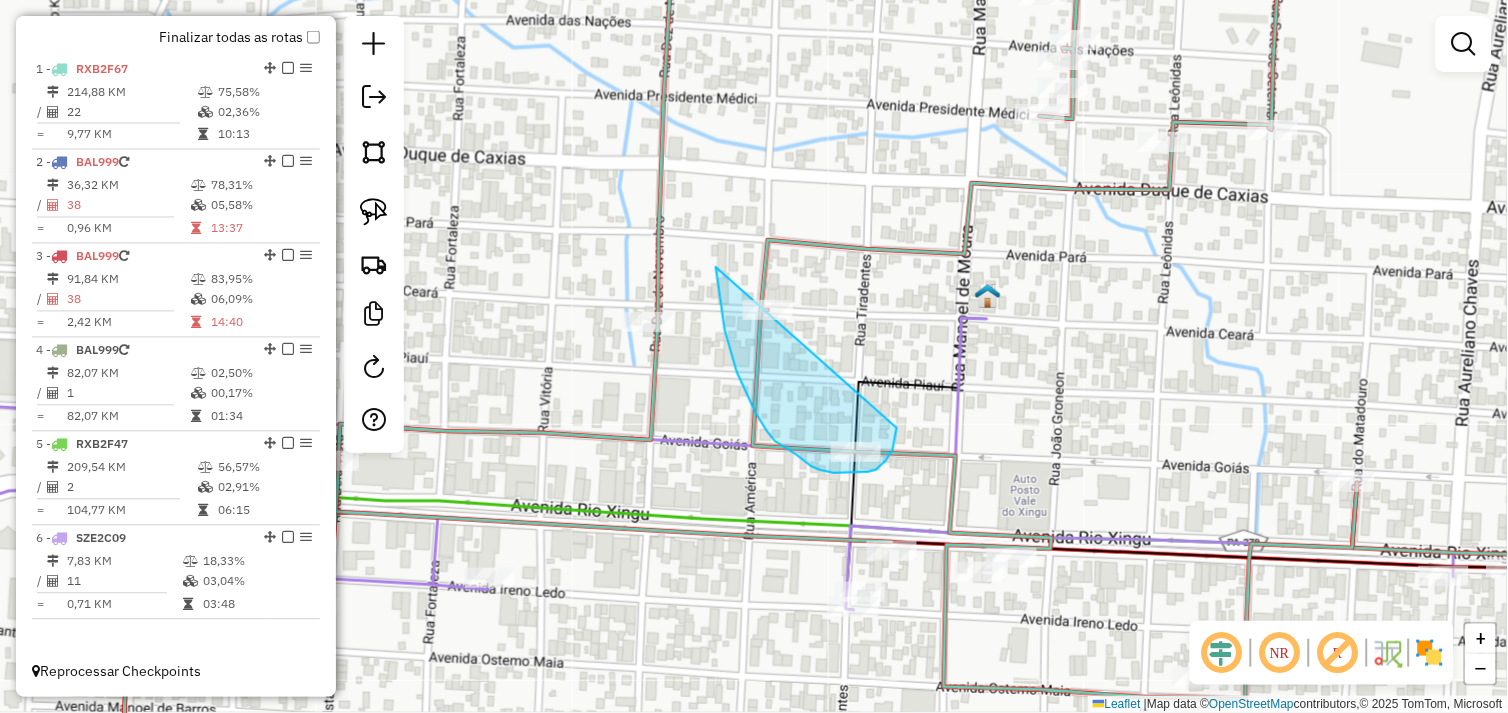 drag, startPoint x: 716, startPoint y: 267, endPoint x: 885, endPoint y: 374, distance: 200.025 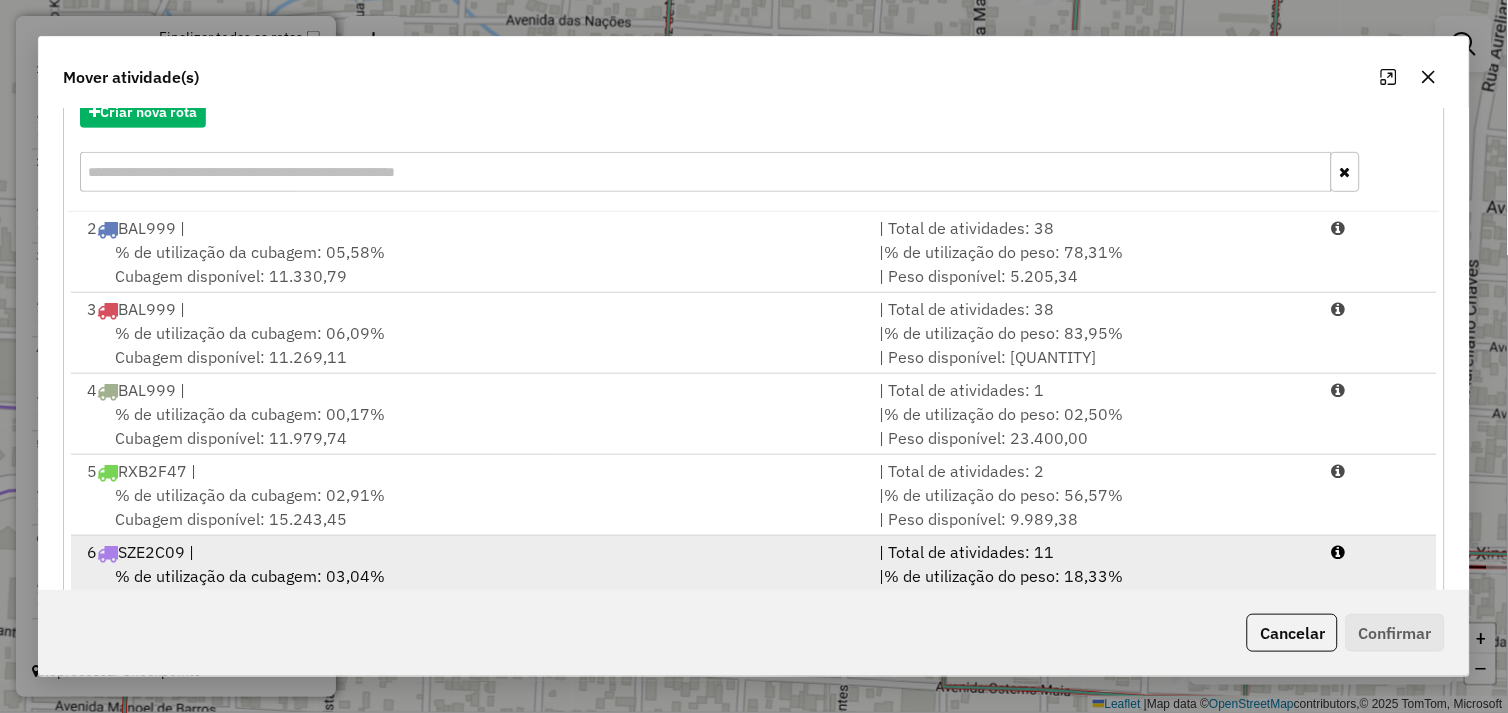scroll, scrollTop: 302, scrollLeft: 0, axis: vertical 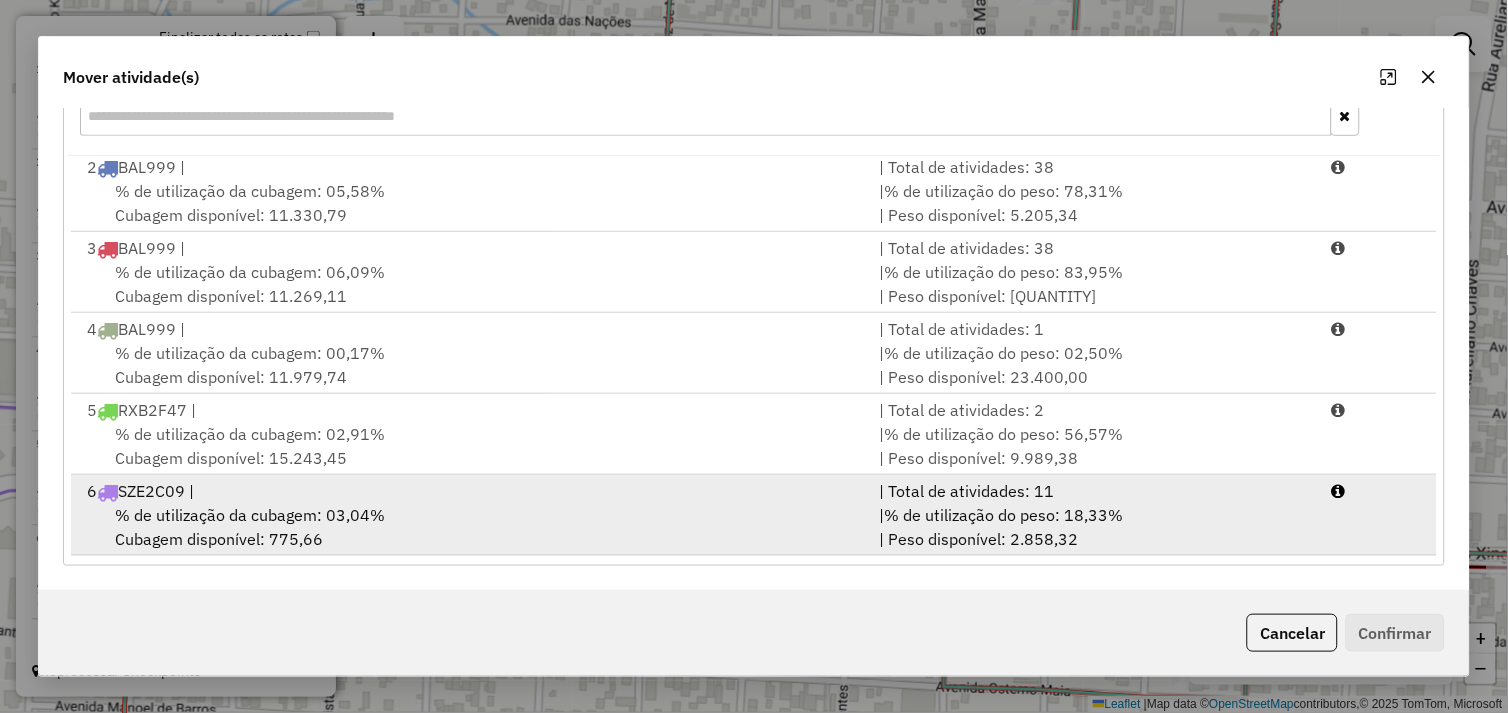 drag, startPoint x: 483, startPoint y: 518, endPoint x: 774, endPoint y: 526, distance: 291.10995 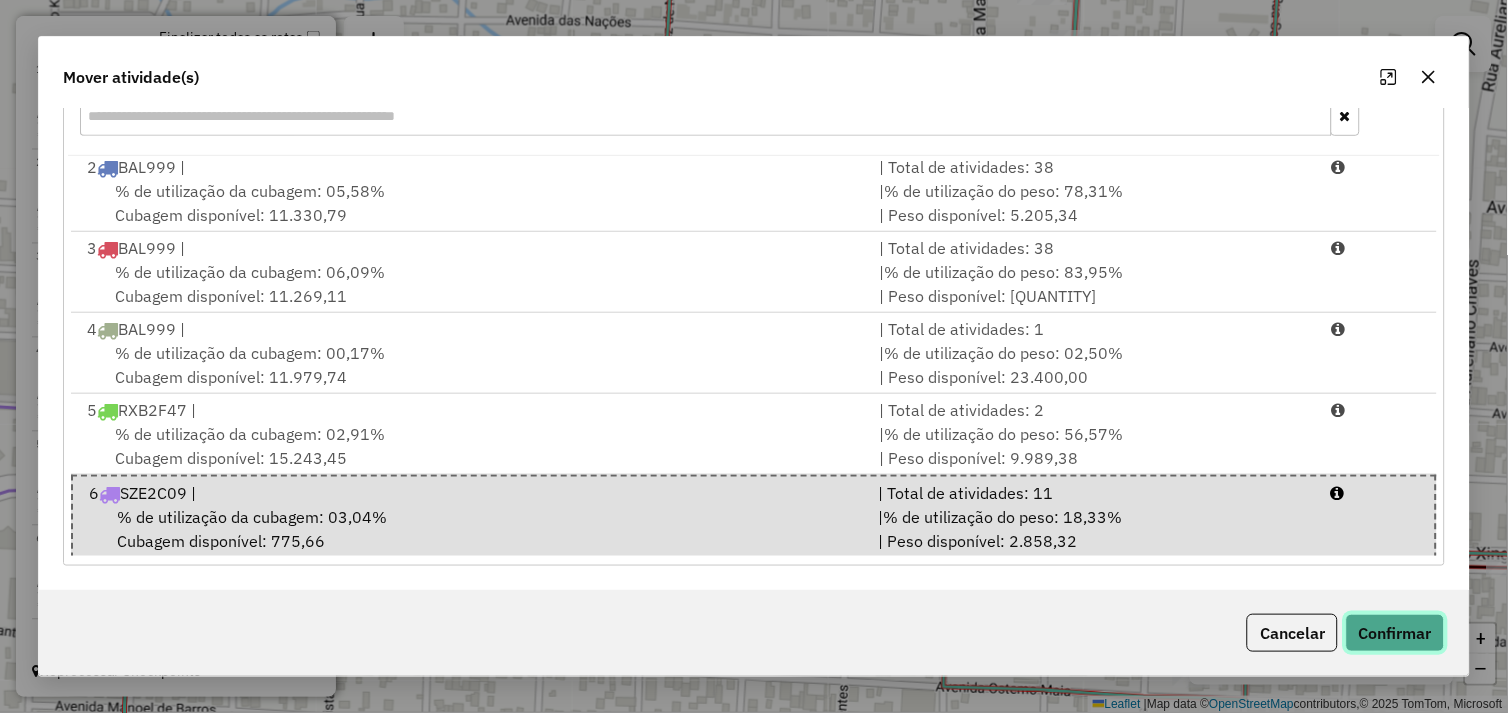 click on "Confirmar" 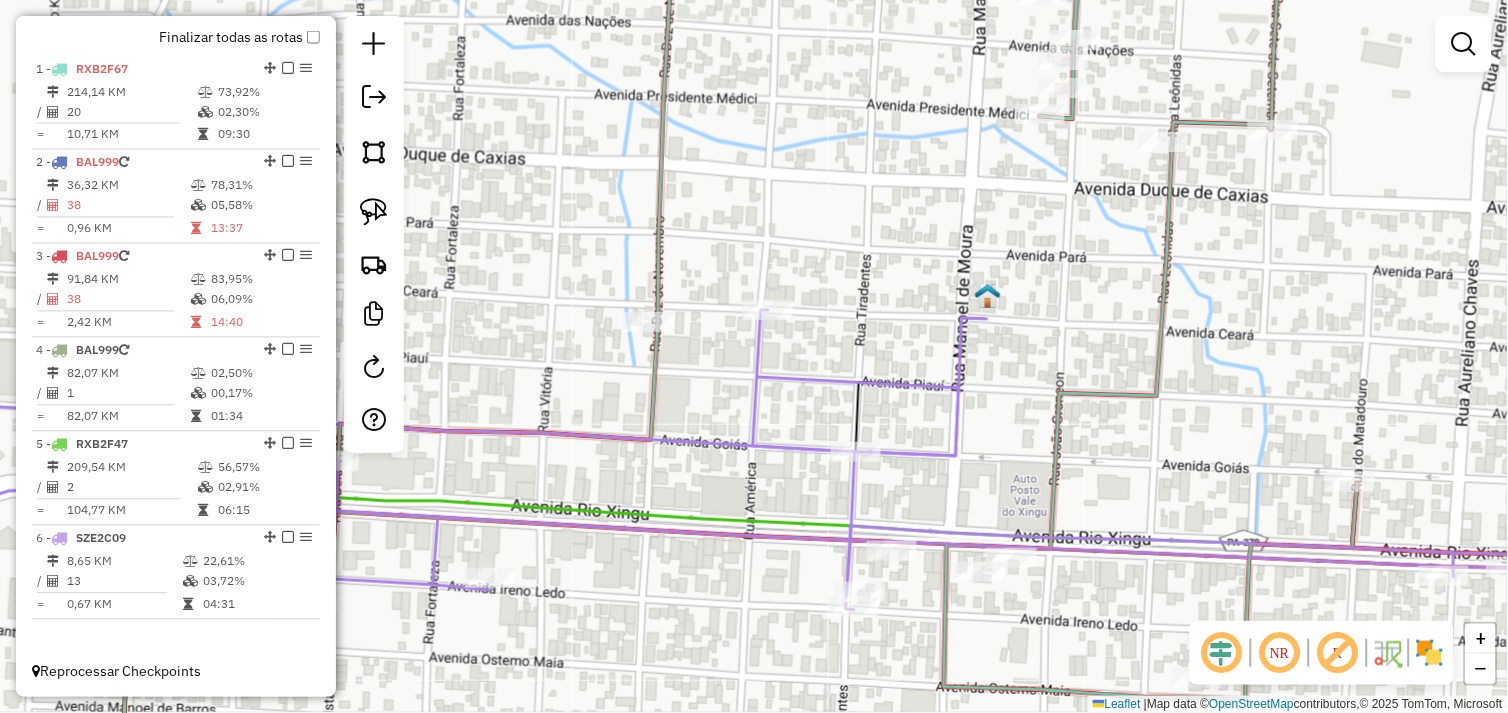 scroll, scrollTop: 0, scrollLeft: 0, axis: both 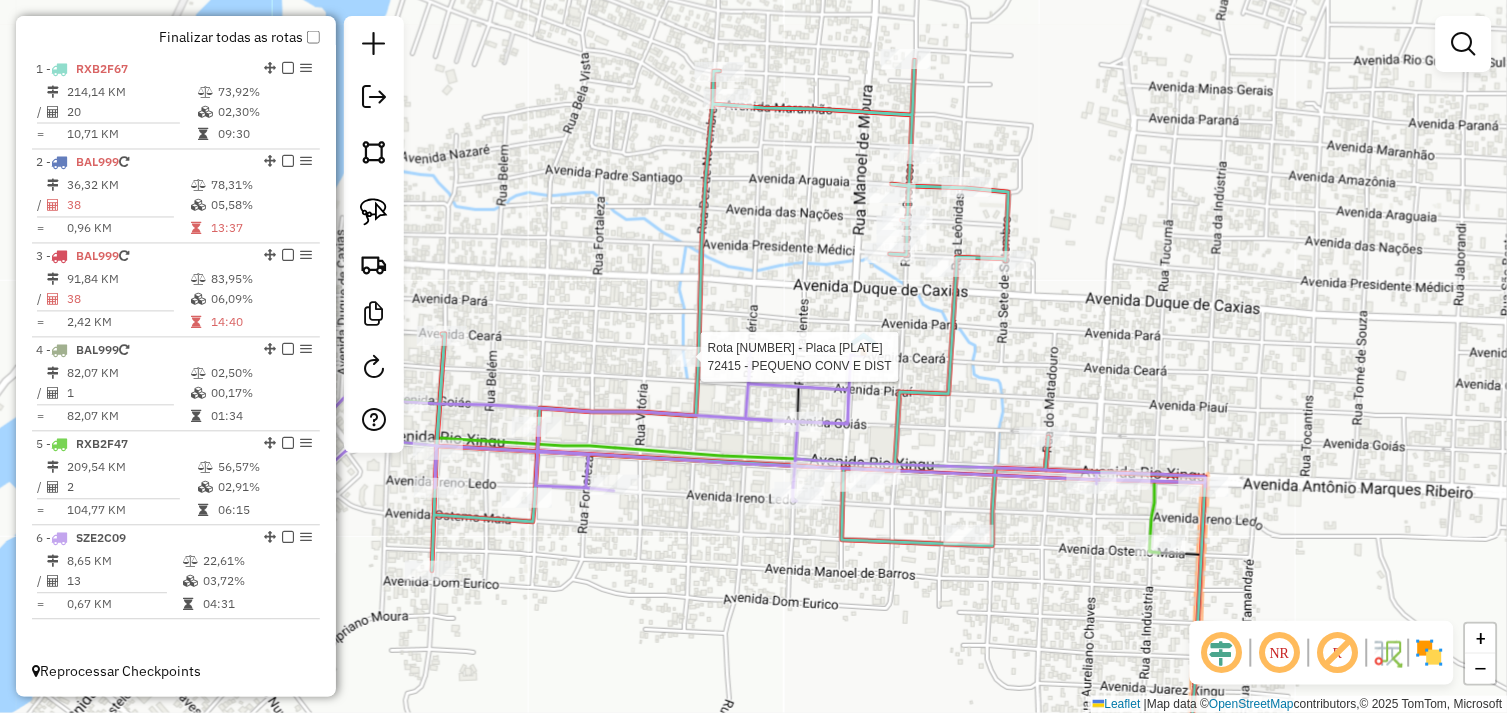 select on "*********" 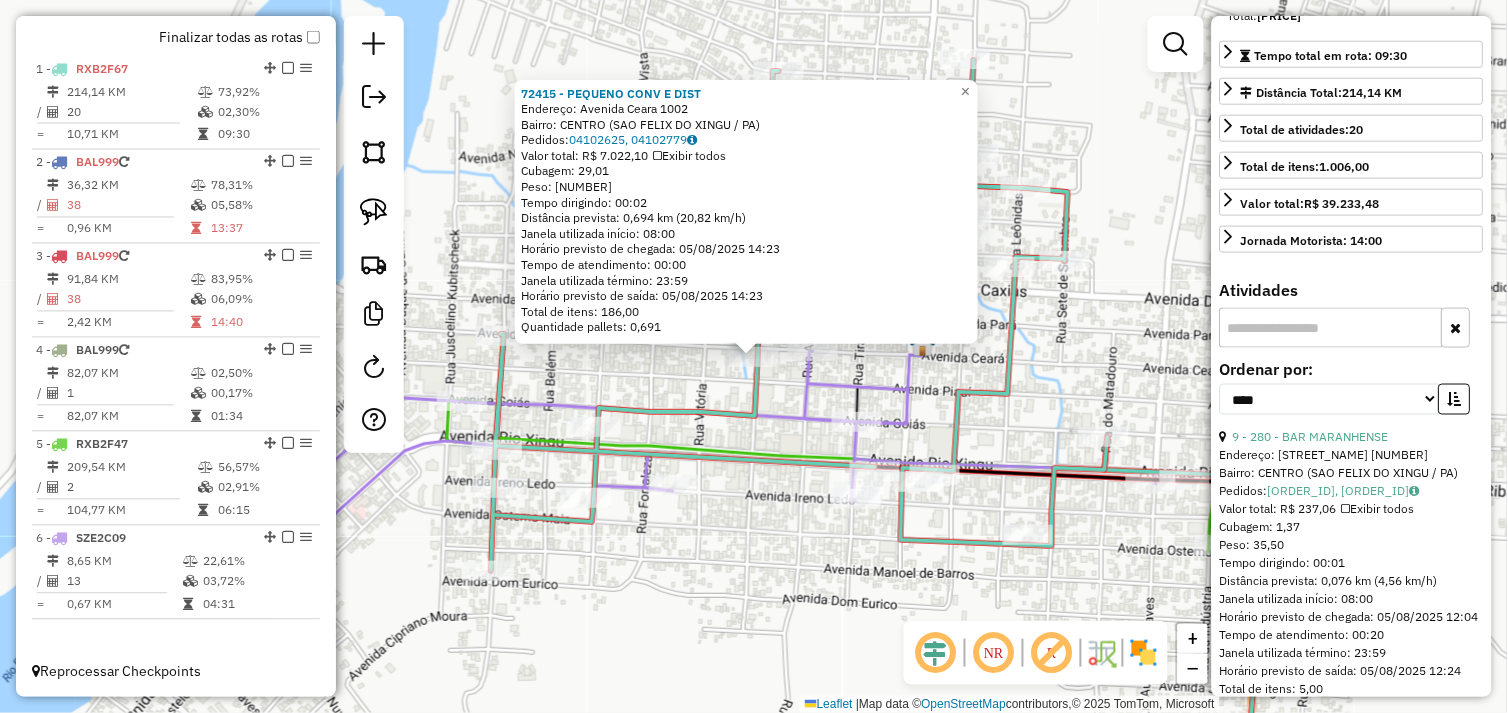 scroll, scrollTop: 444, scrollLeft: 0, axis: vertical 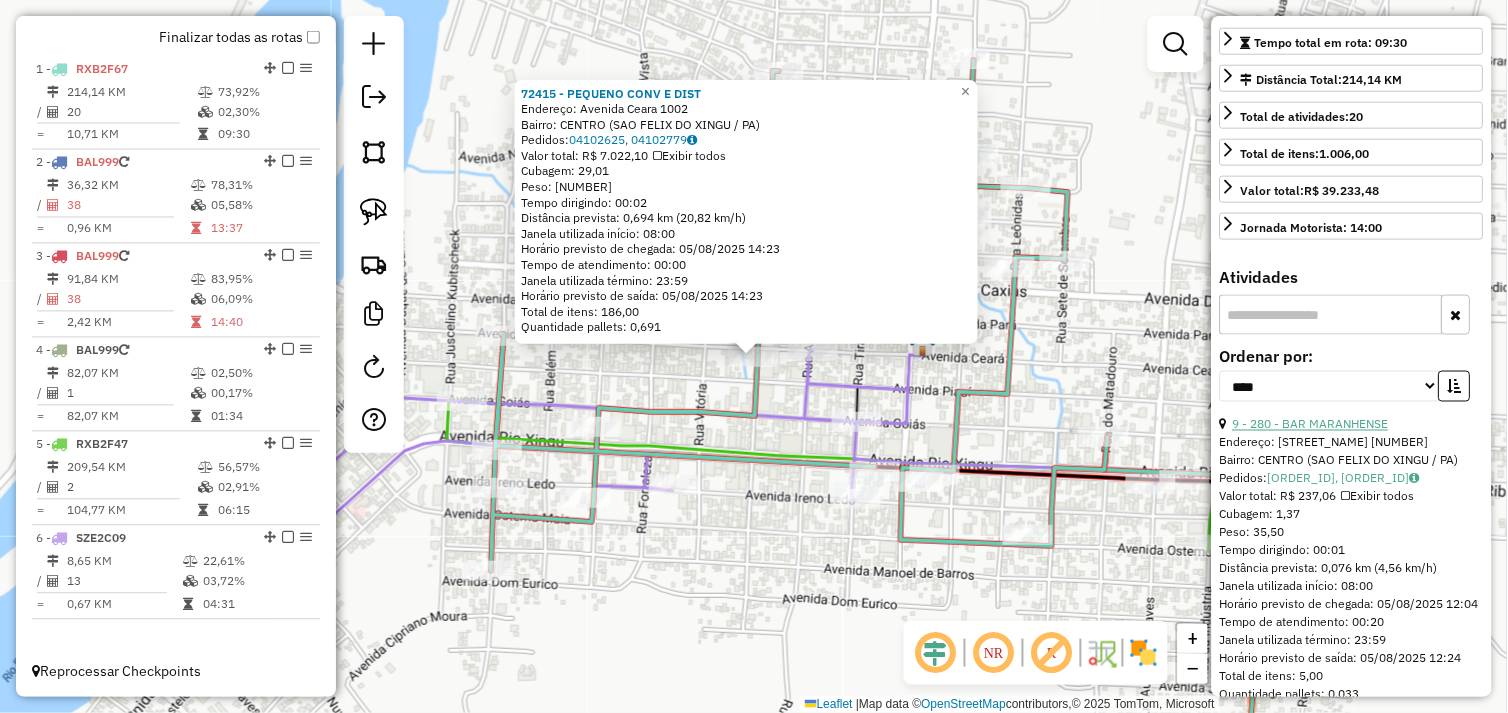 click on "9 - 280 - BAR MARANHENSE" at bounding box center [1311, 424] 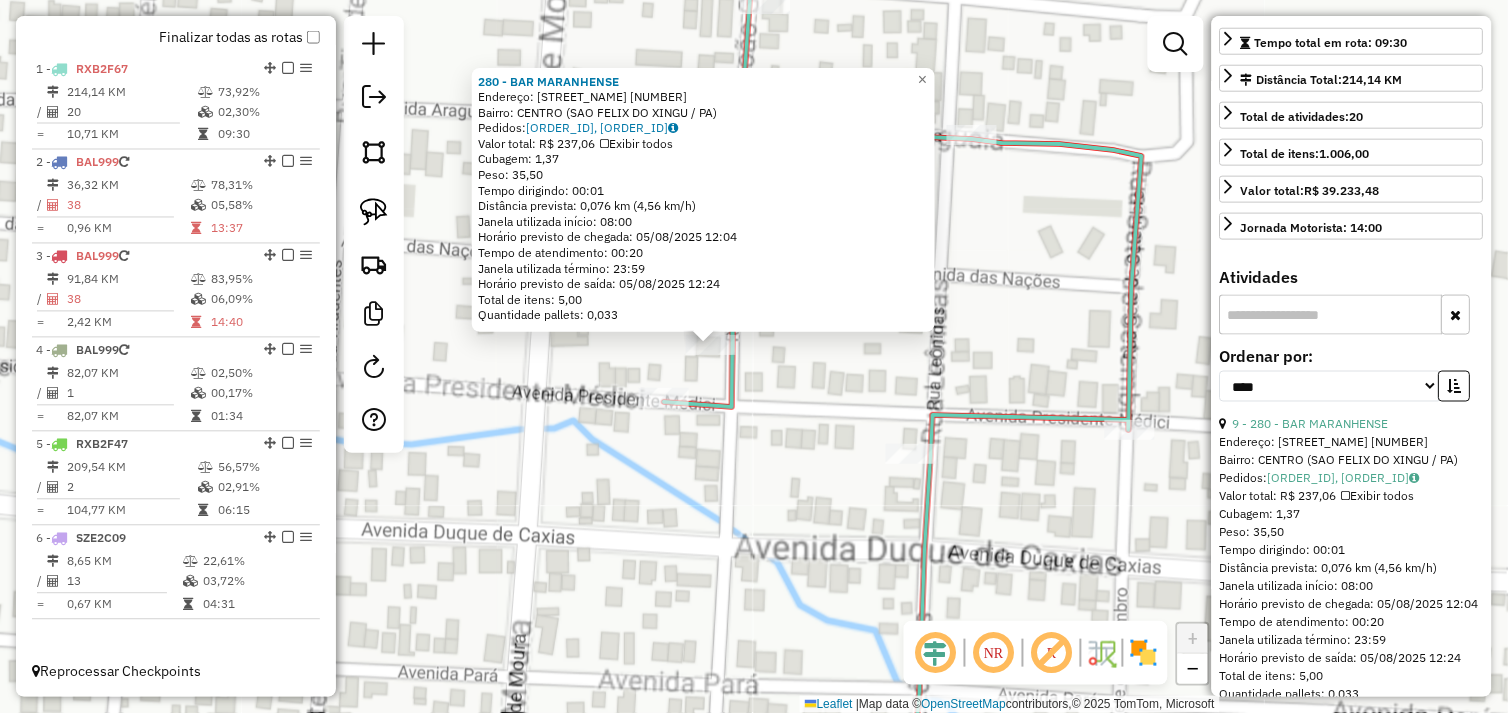 click on "280 - BAR MARANHENSE  Endereço:  JOAO GRONEON 1351   Bairro: CENTRO (SAO FELIX DO XINGU / PA)   Pedidos:  04102628, 04102629   Valor total: R$ 237,06   Exibir todos   Cubagem: 1,37  Peso: 35,50  Tempo dirigindo: 00:01   Distância prevista: 0,076 km (4,56 km/h)   Janela utilizada início: 08:00   Horário previsto de chegada: 05/08/2025 12:04   Tempo de atendimento: 00:20   Janela utilizada término: 23:59   Horário previsto de saída: 05/08/2025 12:24   Total de itens: 5,00   Quantidade pallets: 0,033  × Janela de atendimento Grade de atendimento Capacidade Transportadoras Veículos Cliente Pedidos  Rotas Selecione os dias de semana para filtrar as janelas de atendimento  Seg   Ter   Qua   Qui   Sex   Sáb   Dom  Informe o período da janela de atendimento: De: Até:  Filtrar exatamente a janela do cliente  Considerar janela de atendimento padrão  Selecione os dias de semana para filtrar as grades de atendimento  Seg   Ter   Qua   Qui   Sex   Sáb   Dom   Clientes fora do dia de atendimento selecionado +" 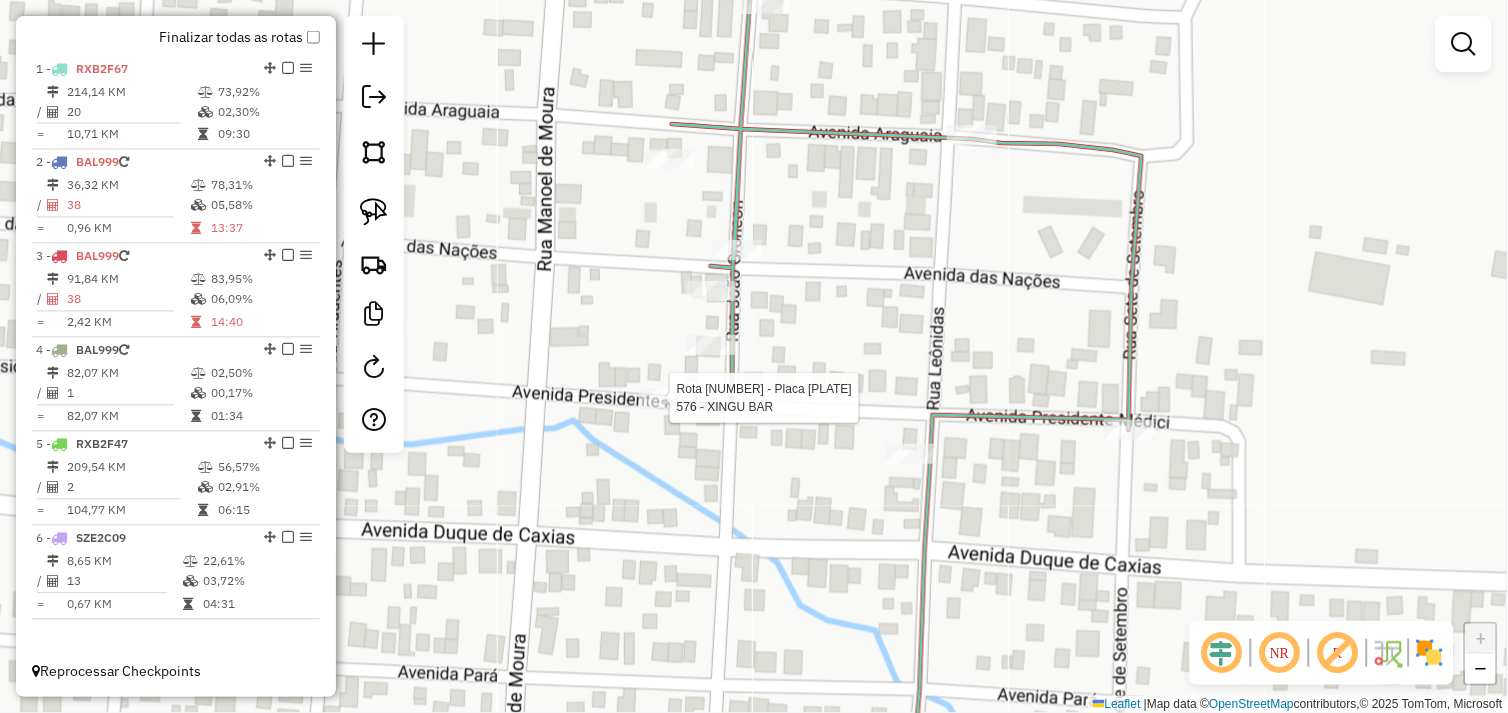 select on "*********" 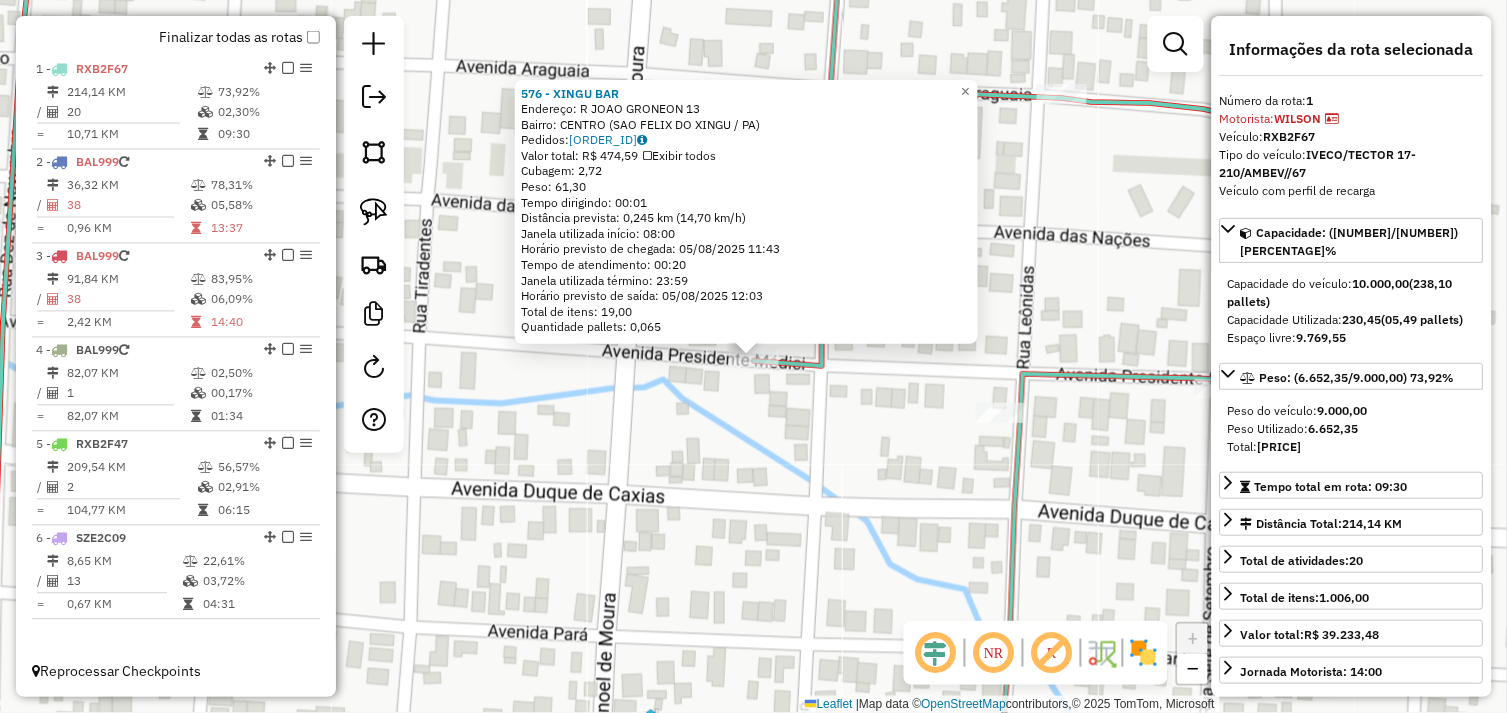 click on "576 - XINGU BAR  Endereço:  R JOAO GRONEON 13   Bairro: CENTRO (SAO FELIX DO XINGU / PA)   Pedidos:  04102620   Valor total: R$ 474,59   Exibir todos   Cubagem: 2,72  Peso: 61,30  Tempo dirigindo: 00:01   Distância prevista: 0,245 km (14,70 km/h)   Janela utilizada início: 08:00   Horário previsto de chegada: 05/08/2025 11:43   Tempo de atendimento: 00:20   Janela utilizada término: 23:59   Horário previsto de saída: 05/08/2025 12:03   Total de itens: 19,00   Quantidade pallets: 0,065  × Janela de atendimento Grade de atendimento Capacidade Transportadoras Veículos Cliente Pedidos  Rotas Selecione os dias de semana para filtrar as janelas de atendimento  Seg   Ter   Qua   Qui   Sex   Sáb   Dom  Informe o período da janela de atendimento: De: Até:  Filtrar exatamente a janela do cliente  Considerar janela de atendimento padrão  Selecione os dias de semana para filtrar as grades de atendimento  Seg   Ter   Qua   Qui   Sex   Sáb   Dom   Considerar clientes sem dia de atendimento cadastrado  De:  +" 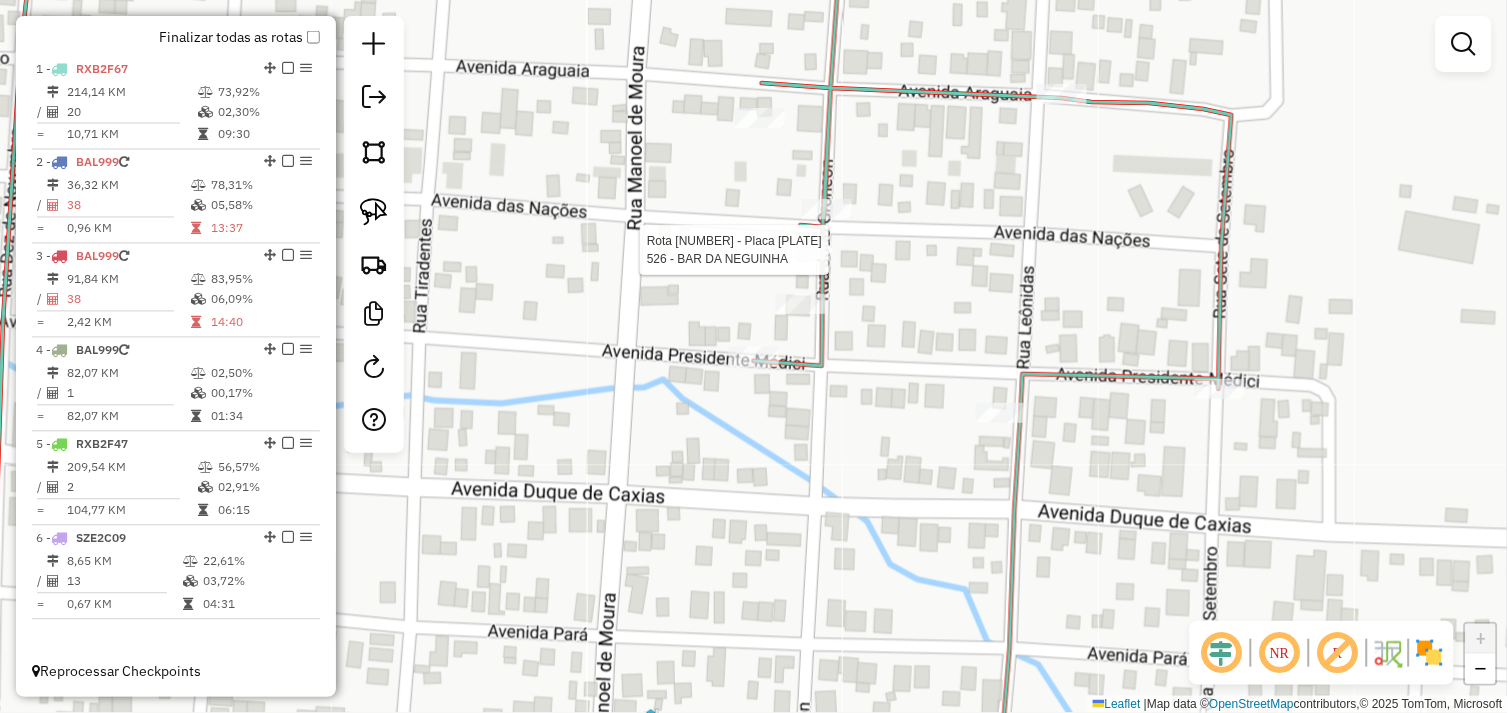 select on "*********" 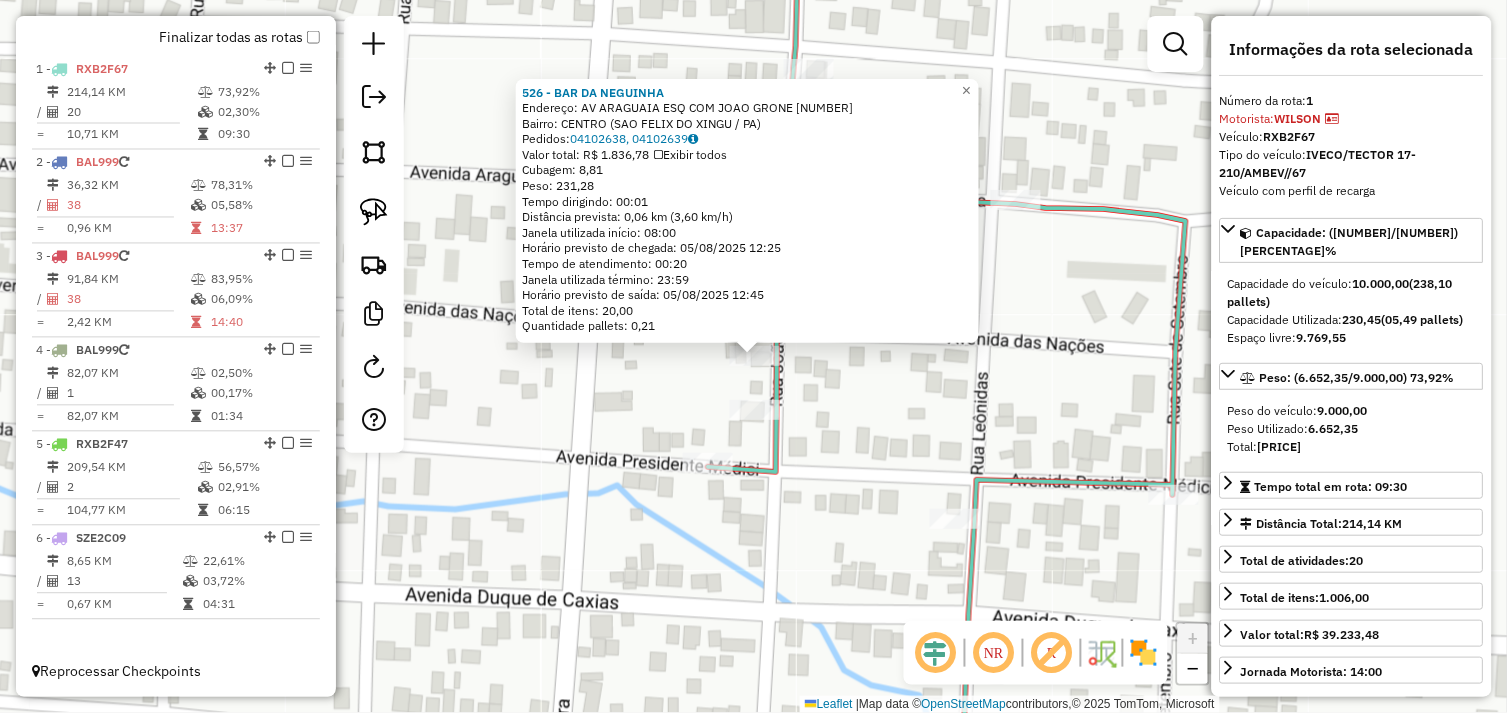click on "526 - BAR DA NEGUINHA  Endereço:  AV ARAGUAIA ESQ COM JOAO GRONE 1   Bairro: CENTRO (SAO FELIX DO XINGU / PA)   Pedidos:  04102638, 04102639   Valor total: R$ 1.836,78   Exibir todos   Cubagem: 8,81  Peso: 231,28  Tempo dirigindo: 00:01   Distância prevista: 0,06 km (3,60 km/h)   Janela utilizada início: 08:00   Horário previsto de chegada: 05/08/2025 12:25   Tempo de atendimento: 00:20   Janela utilizada término: 23:59   Horário previsto de saída: 05/08/2025 12:45   Total de itens: 20,00   Quantidade pallets: 0,21  × Janela de atendimento Grade de atendimento Capacidade Transportadoras Veículos Cliente Pedidos  Rotas Selecione os dias de semana para filtrar as janelas de atendimento  Seg   Ter   Qua   Qui   Sex   Sáb   Dom  Informe o período da janela de atendimento: De: Até:  Filtrar exatamente a janela do cliente  Considerar janela de atendimento padrão  Selecione os dias de semana para filtrar as grades de atendimento  Seg   Ter   Qua   Qui   Sex   Sáb   Dom   Peso mínimo:   Peso máximo:" 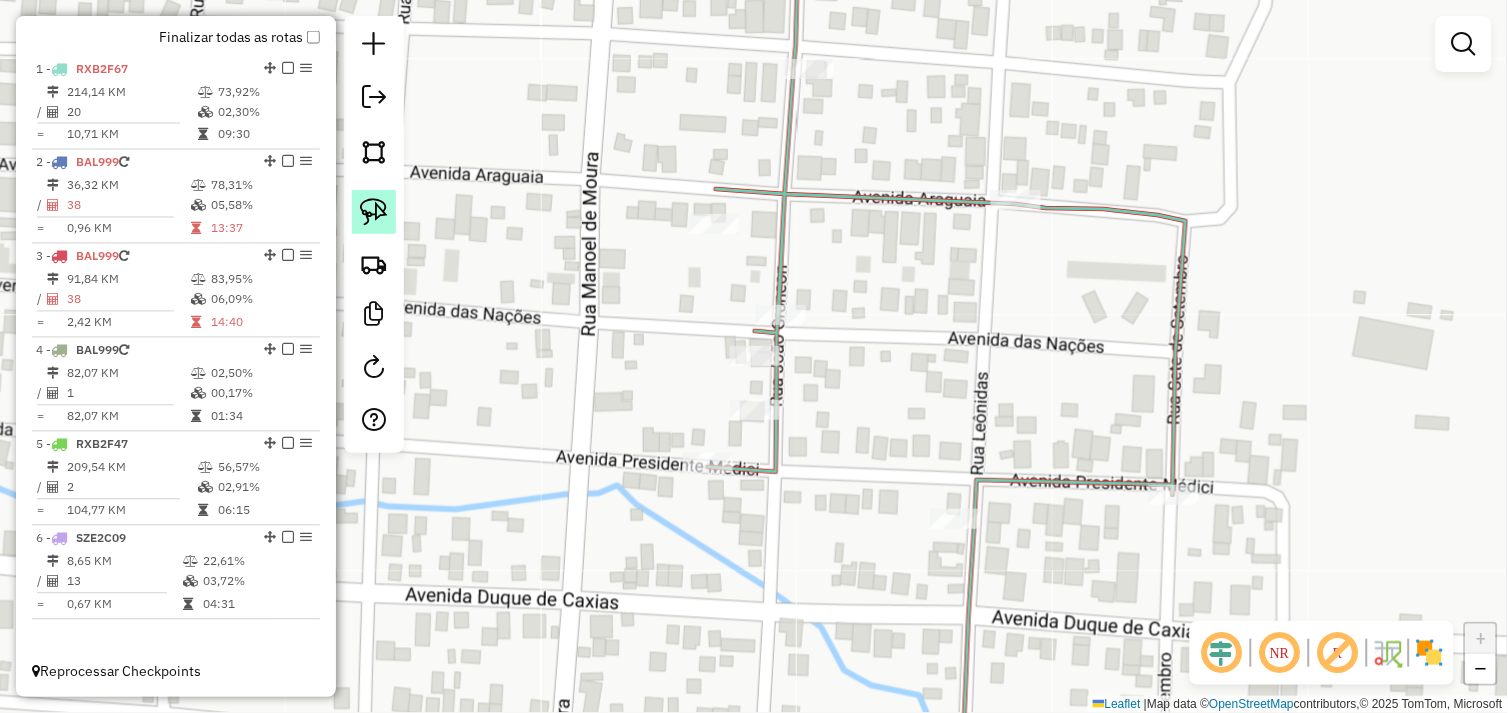 click 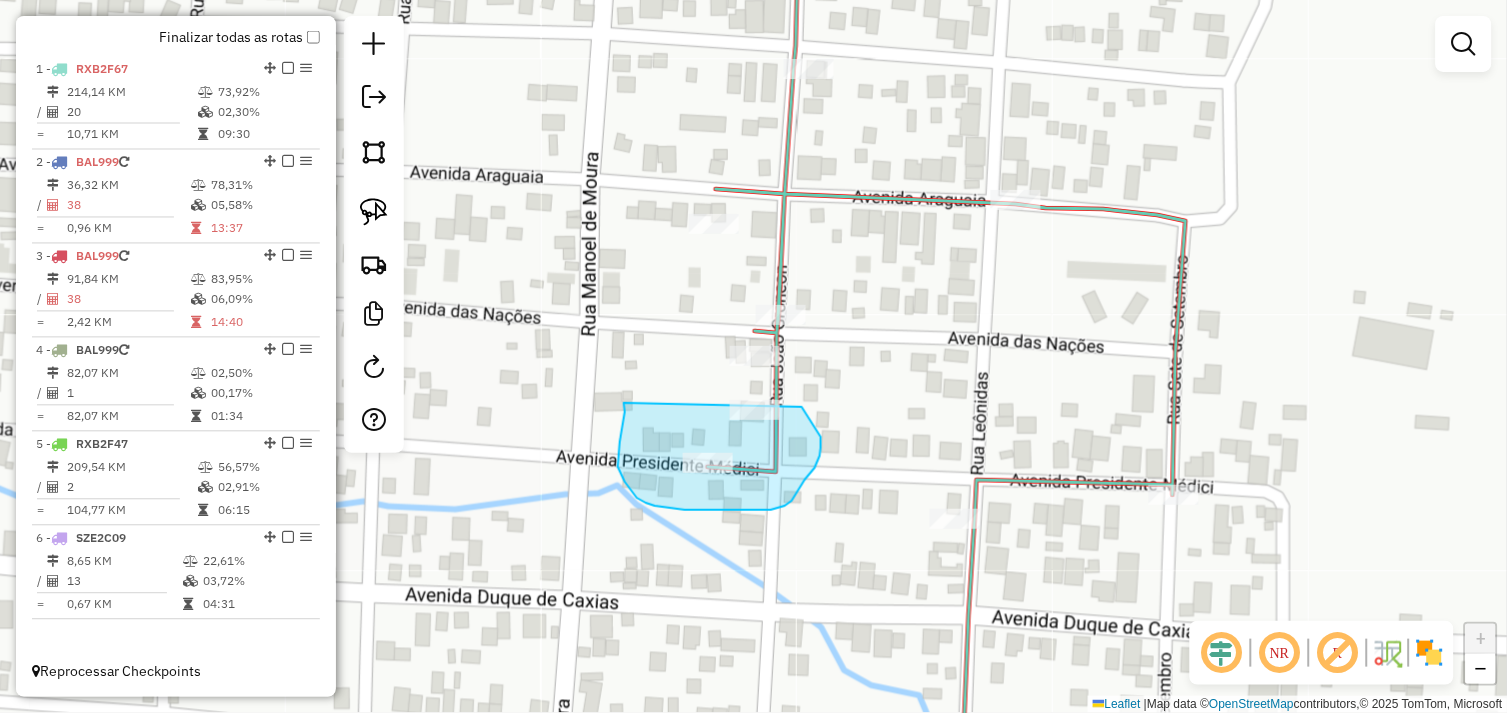 drag, startPoint x: 625, startPoint y: 405, endPoint x: 790, endPoint y: 392, distance: 165.51132 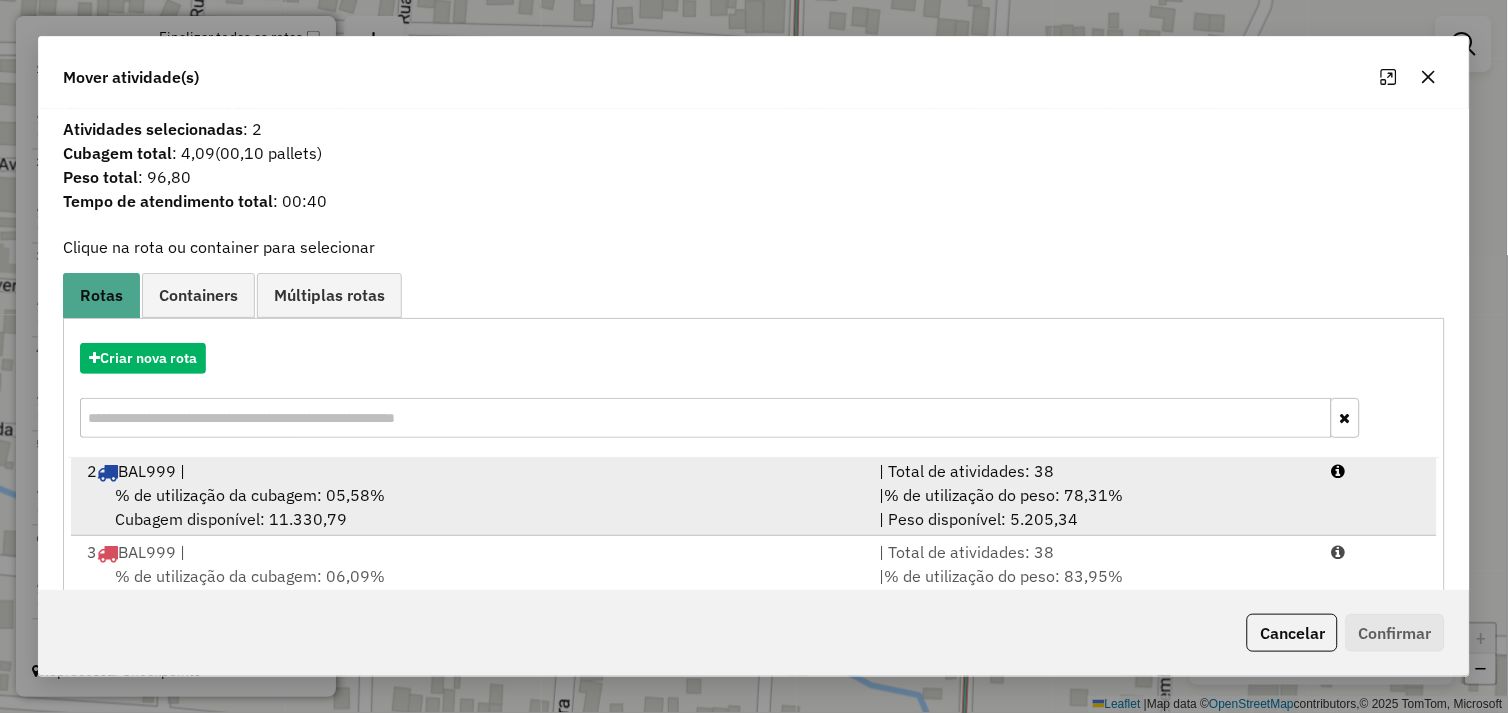 scroll, scrollTop: 5, scrollLeft: 0, axis: vertical 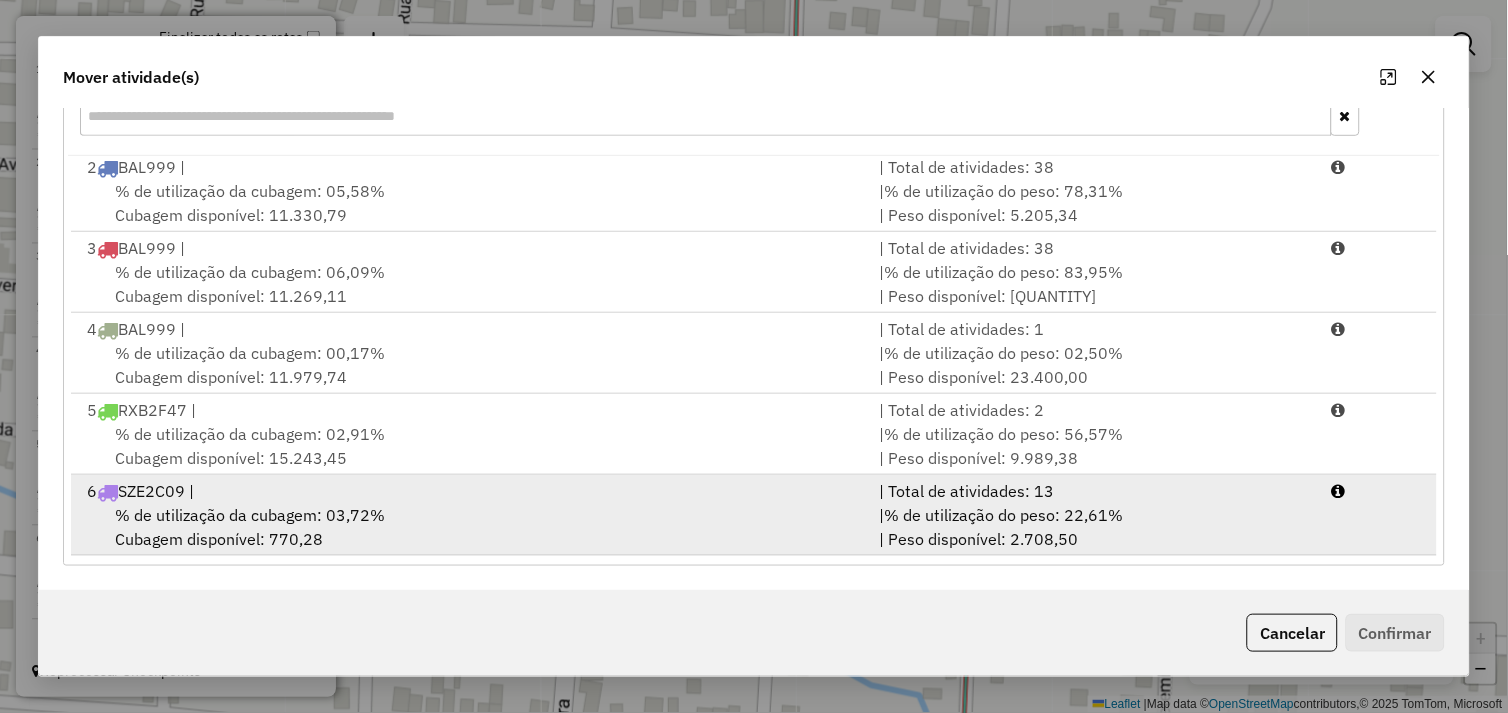 click on "% de utilização da cubagem: 03,72%  Cubagem disponível: 770,28" at bounding box center (471, 527) 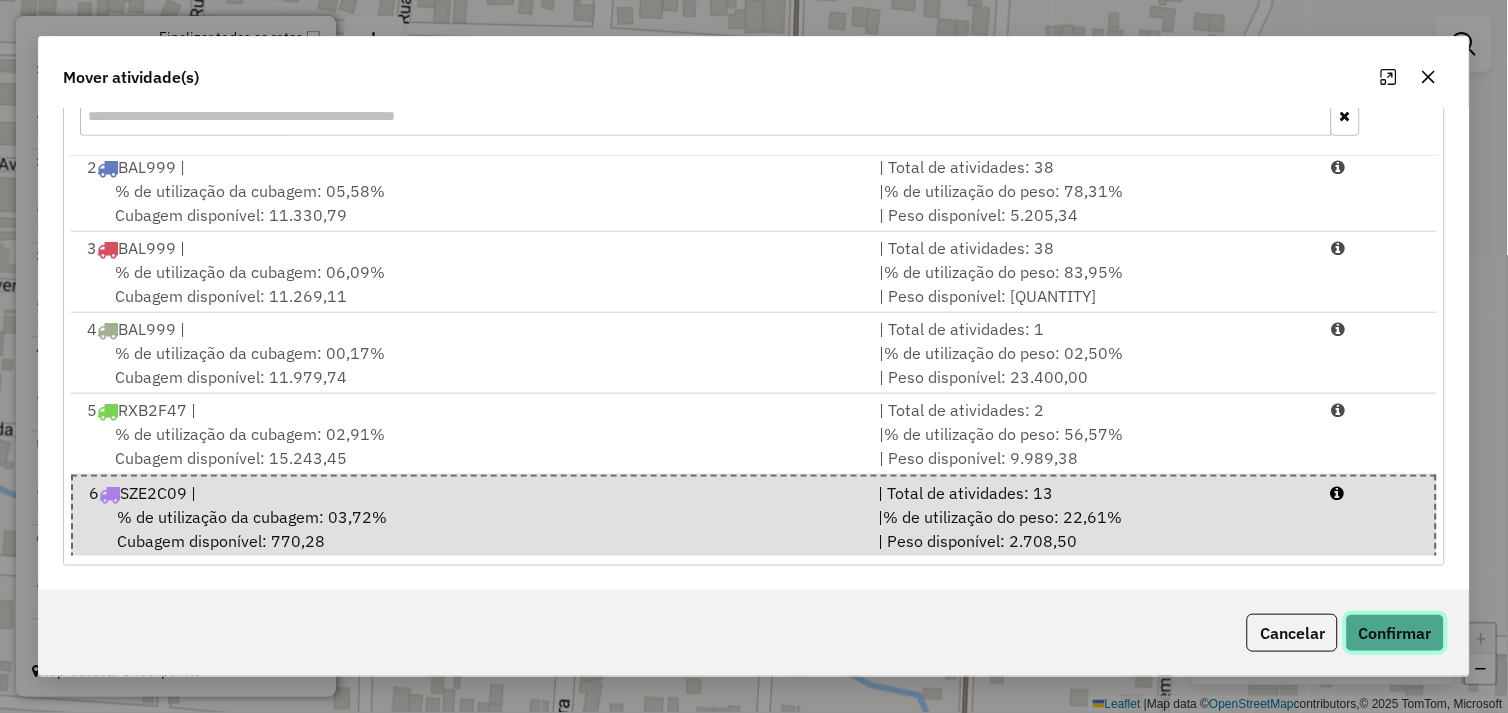 click on "Confirmar" 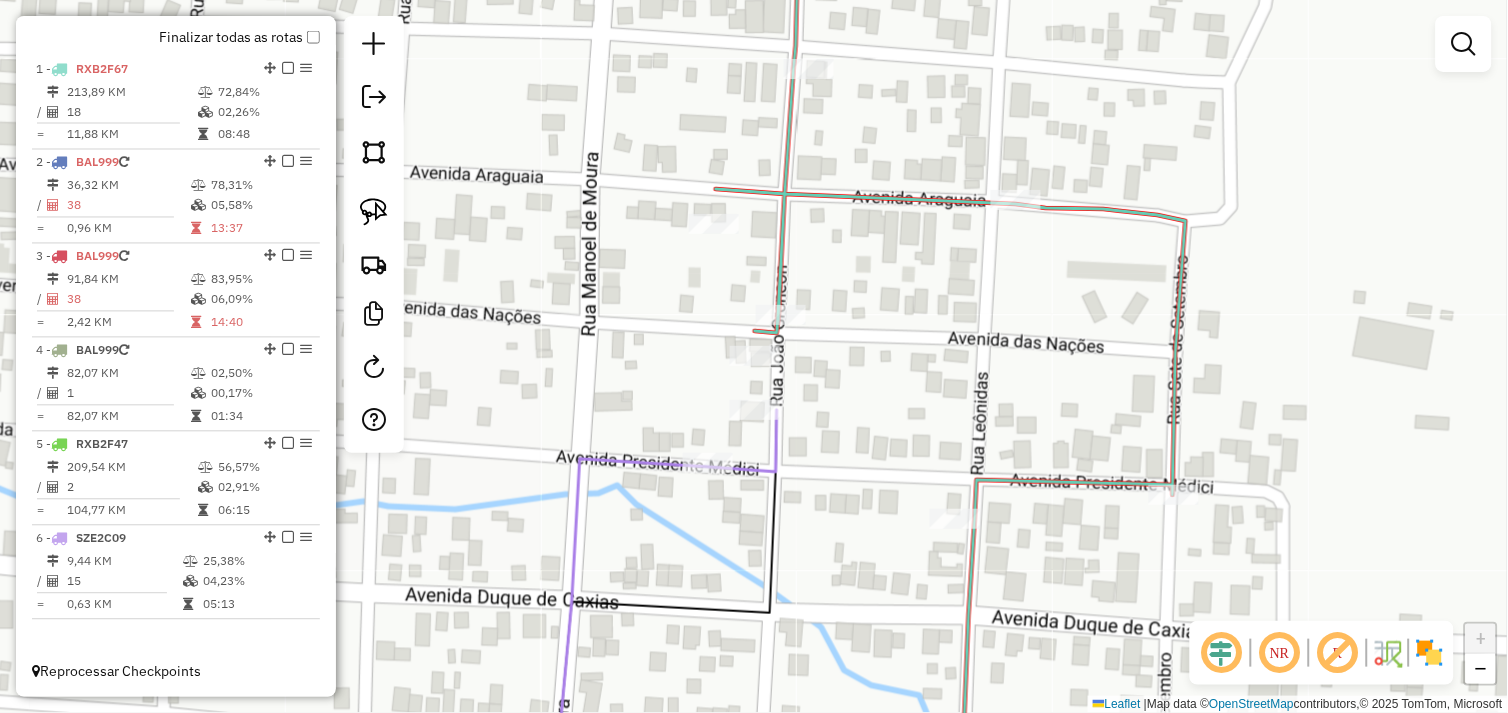 scroll, scrollTop: 0, scrollLeft: 0, axis: both 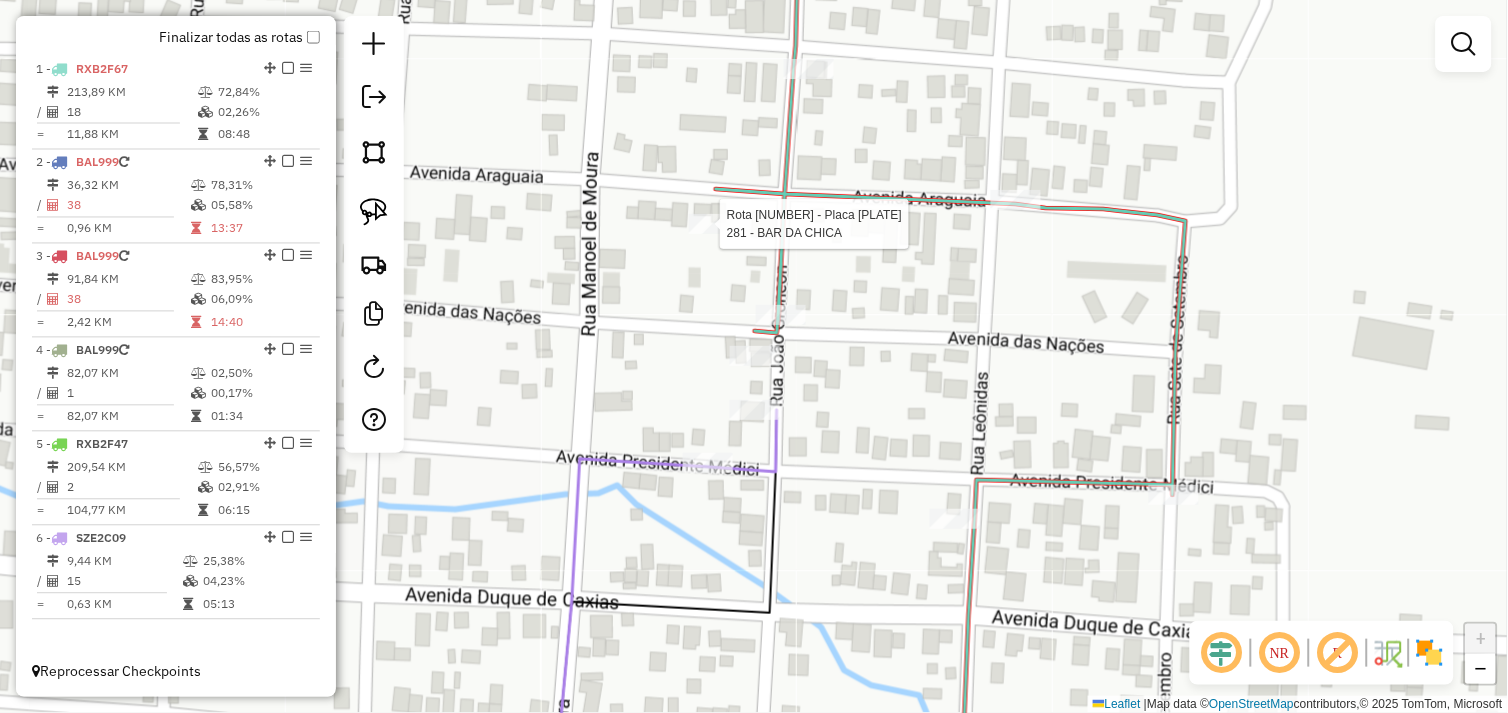 click on "Rota 1 - Placa RXB2F67  281 - BAR DA CHICA Janela de atendimento Grade de atendimento Capacidade Transportadoras Veículos Cliente Pedidos  Rotas Selecione os dias de semana para filtrar as janelas de atendimento  Seg   Ter   Qua   Qui   Sex   Sáb   Dom  Informe o período da janela de atendimento: De: Até:  Filtrar exatamente a janela do cliente  Considerar janela de atendimento padrão  Selecione os dias de semana para filtrar as grades de atendimento  Seg   Ter   Qua   Qui   Sex   Sáb   Dom   Considerar clientes sem dia de atendimento cadastrado  Clientes fora do dia de atendimento selecionado Filtrar as atividades entre os valores definidos abaixo:  Peso mínimo:   Peso máximo:   Cubagem mínima:   Cubagem máxima:   De:   Até:  Filtrar as atividades entre o tempo de atendimento definido abaixo:  De:   Até:   Considerar capacidade total dos clientes não roteirizados Transportadora: Selecione um ou mais itens Tipo de veículo: Selecione um ou mais itens Veículo: Selecione um ou mais itens Nome: De:" 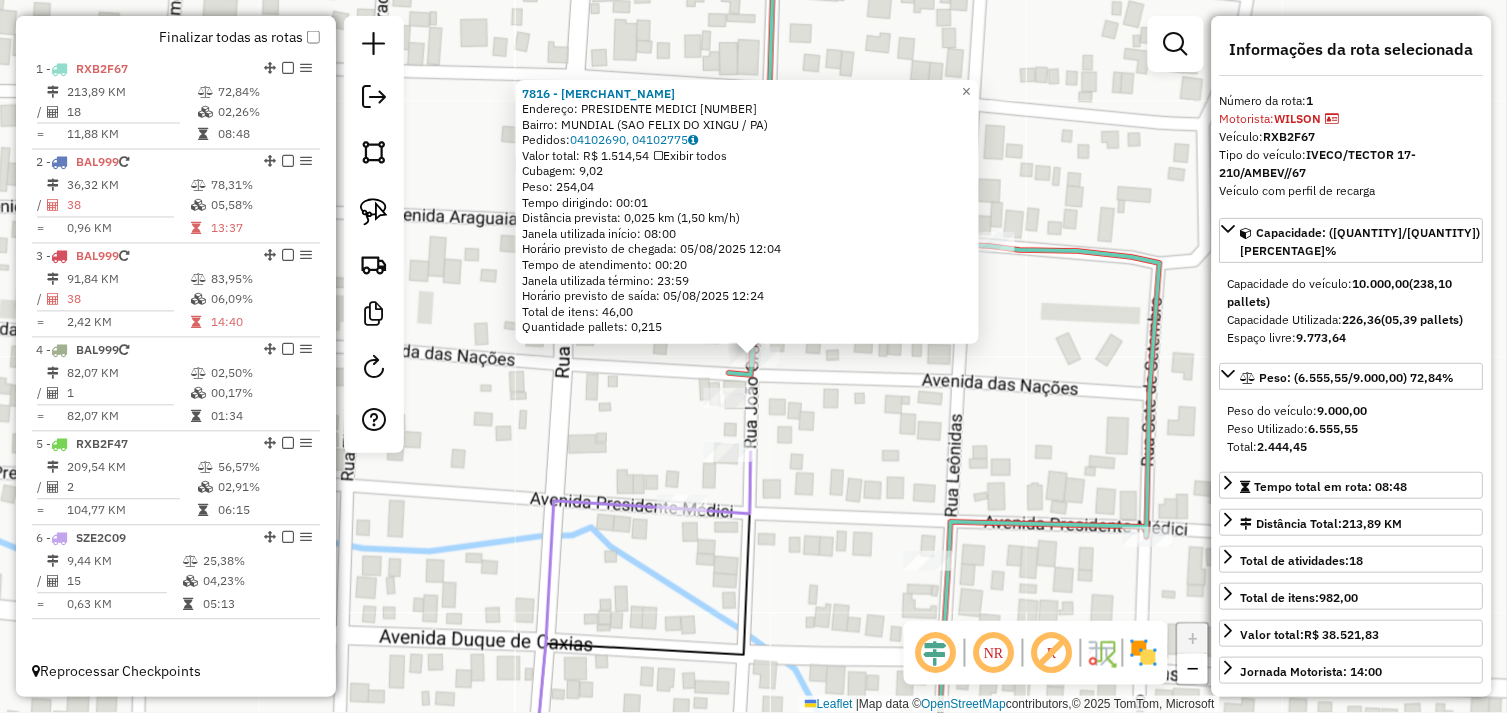 click on "7816 - BEBIDAS NA PORTA  Endereço:  PRESIDENTE MEDICI 1248   Bairro: MUNDIAL (SAO FELIX DO XINGU / PA)   Pedidos:  04102690, 04102775   Valor total: R$ 1.514,54   Exibir todos   Cubagem: 9,02  Peso: 254,04  Tempo dirigindo: 00:01   Distância prevista: 0,025 km (1,50 km/h)   Janela utilizada início: 08:00   Horário previsto de chegada: 05/08/2025 12:04   Tempo de atendimento: 00:20   Janela utilizada término: 23:59   Horário previsto de saída: 05/08/2025 12:24   Total de itens: 46,00   Quantidade pallets: 0,215  × Janela de atendimento Grade de atendimento Capacidade Transportadoras Veículos Cliente Pedidos  Rotas Selecione os dias de semana para filtrar as janelas de atendimento  Seg   Ter   Qua   Qui   Sex   Sáb   Dom  Informe o período da janela de atendimento: De: Até:  Filtrar exatamente a janela do cliente  Considerar janela de atendimento padrão  Selecione os dias de semana para filtrar as grades de atendimento  Seg   Ter   Qua   Qui   Sex   Sáb   Dom   Peso mínimo:   Peso máximo:   De:" 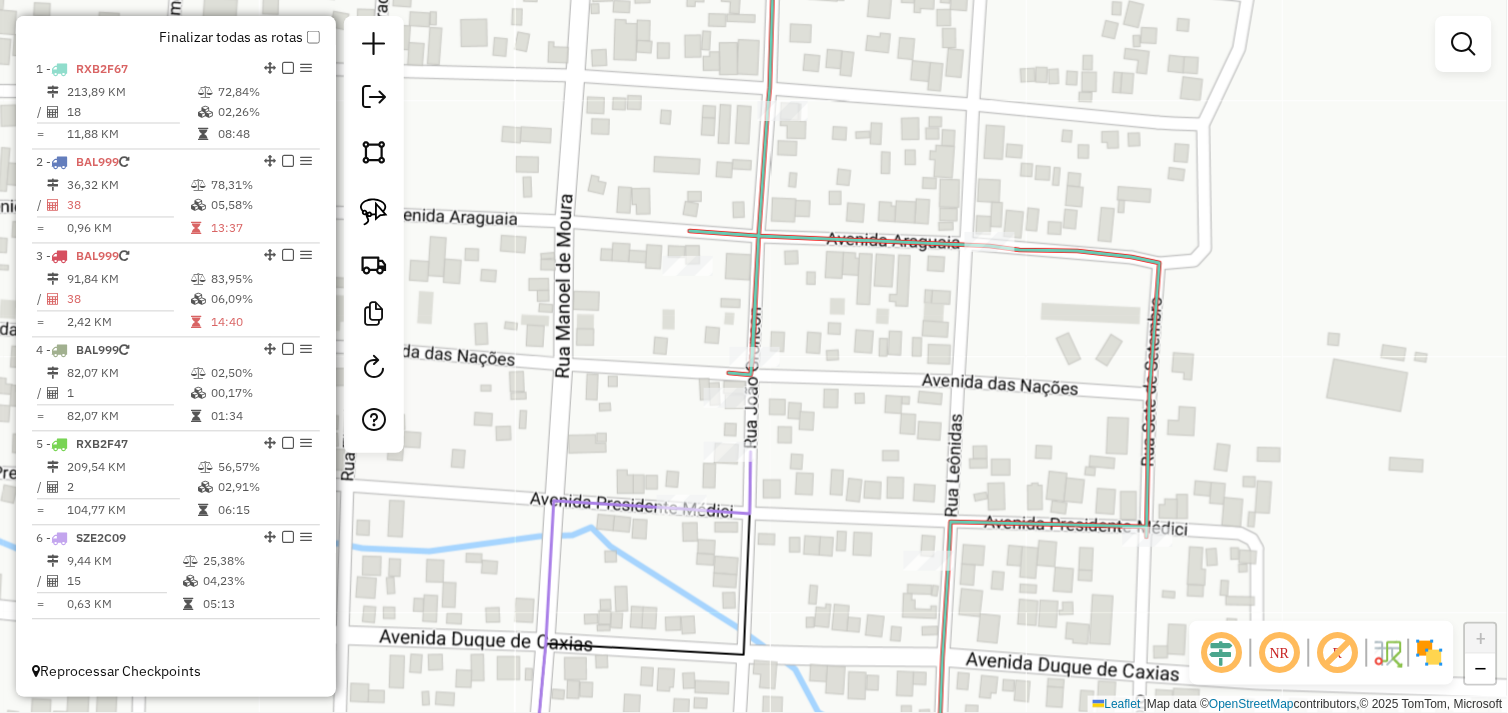 click 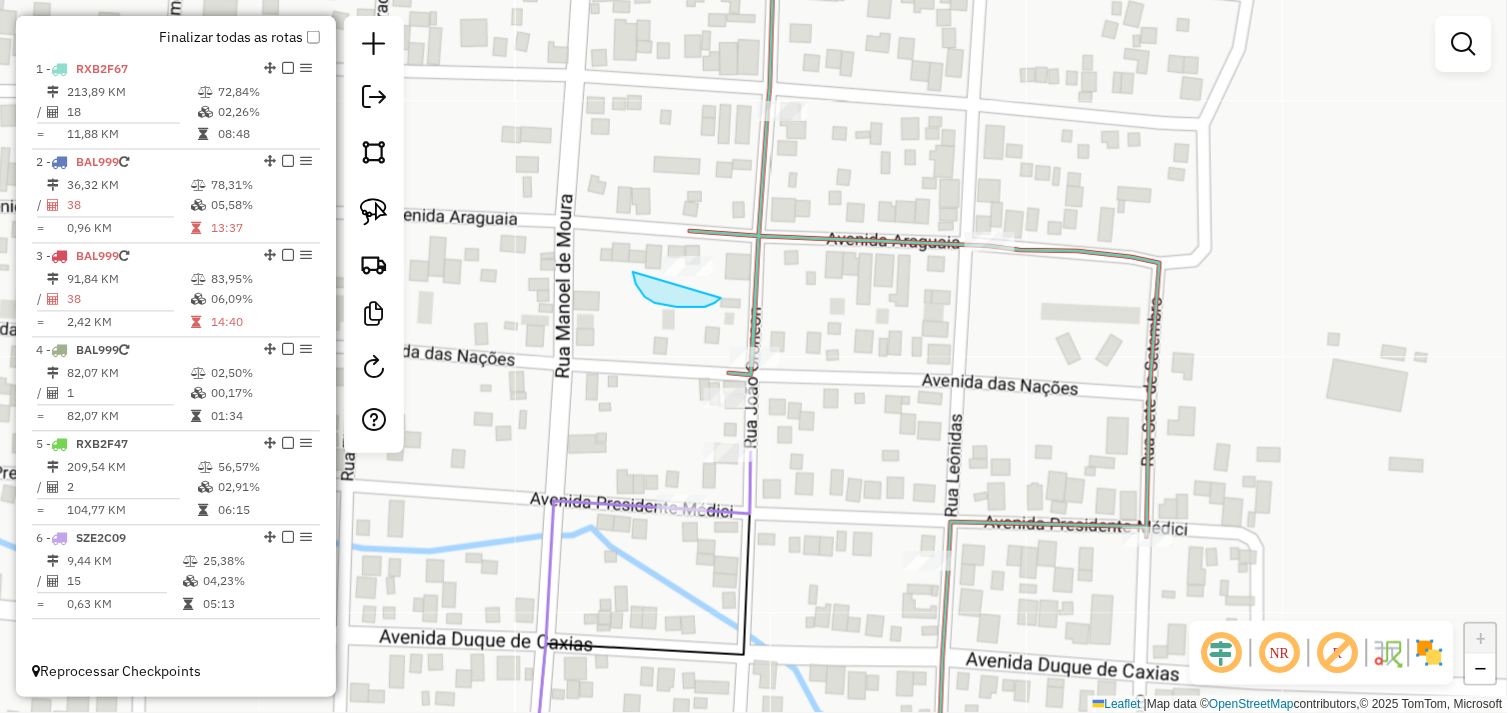 drag, startPoint x: 645, startPoint y: 297, endPoint x: 665, endPoint y: 238, distance: 62.297672 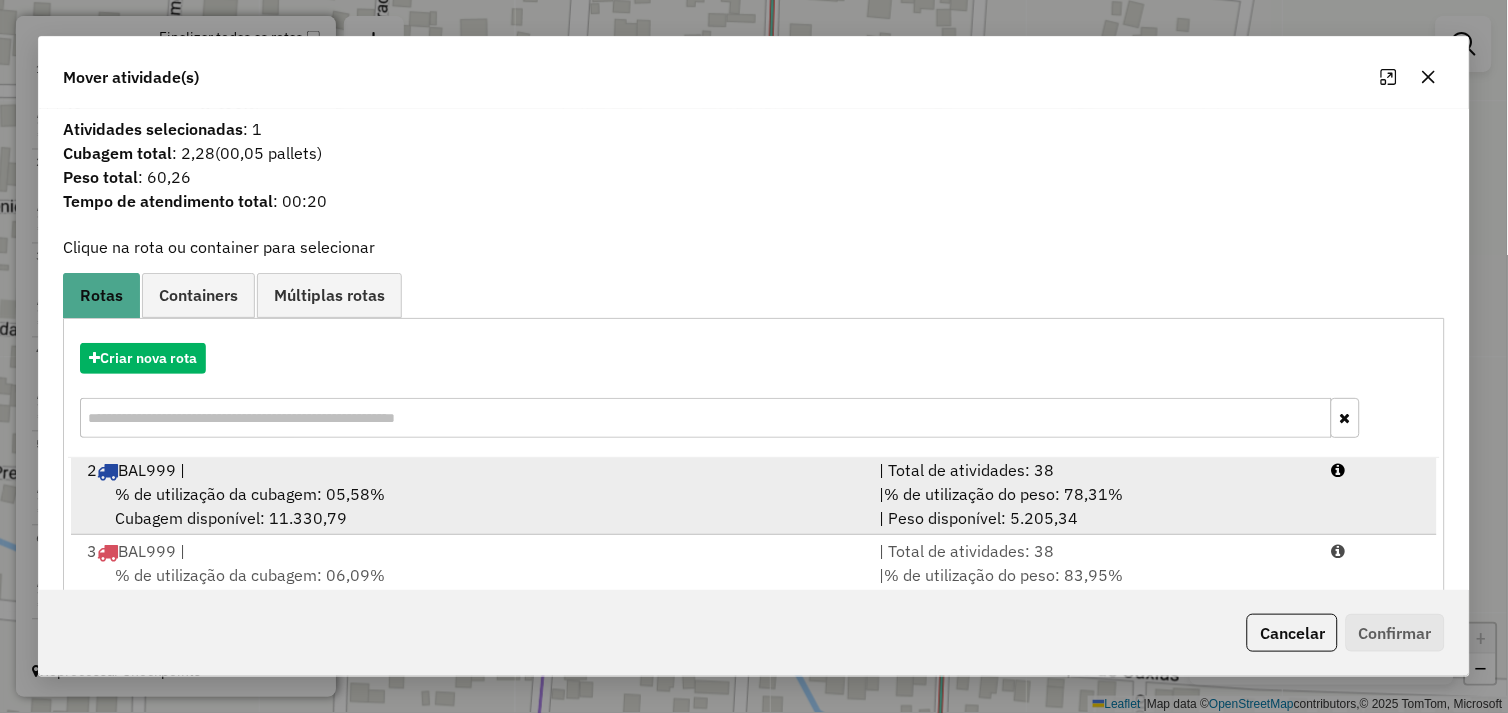 scroll, scrollTop: 5, scrollLeft: 0, axis: vertical 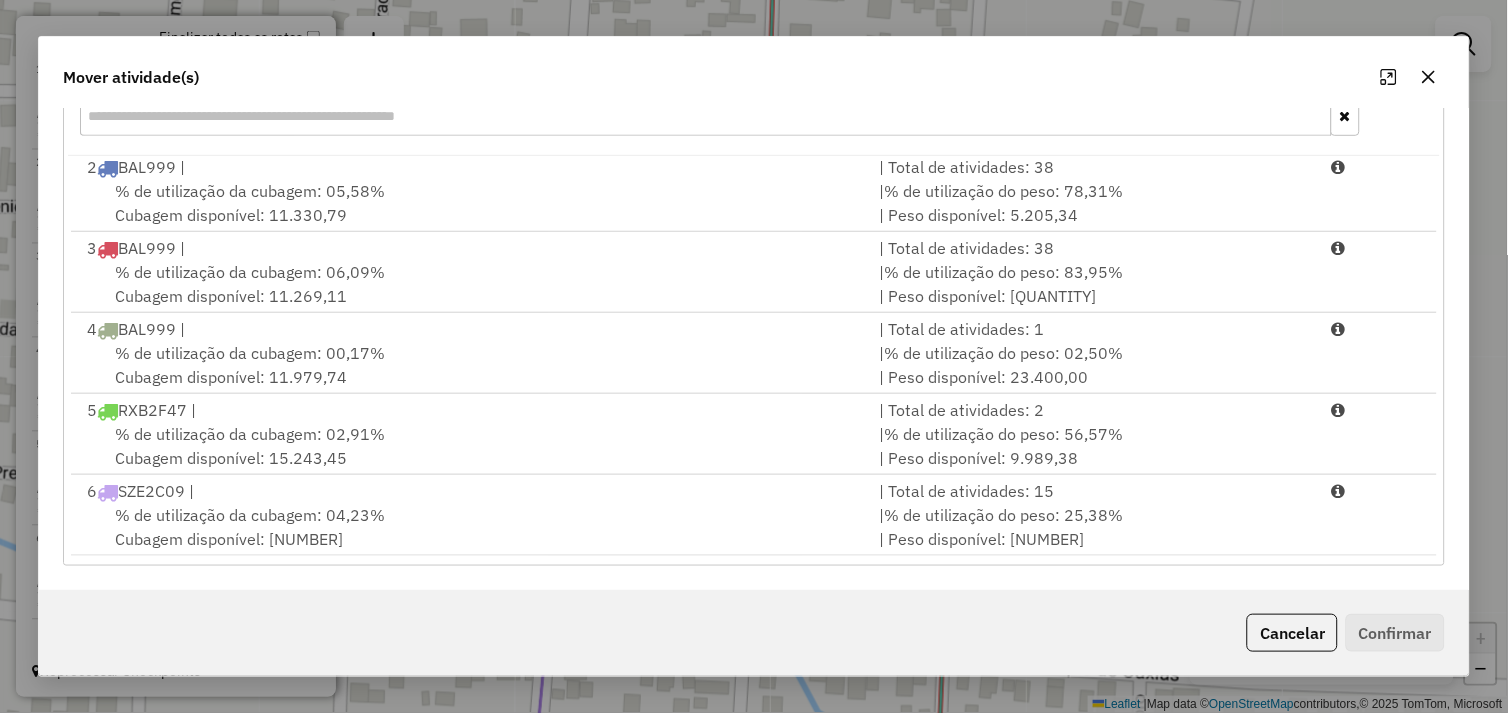 drag, startPoint x: 490, startPoint y: 513, endPoint x: 810, endPoint y: 556, distance: 322.87613 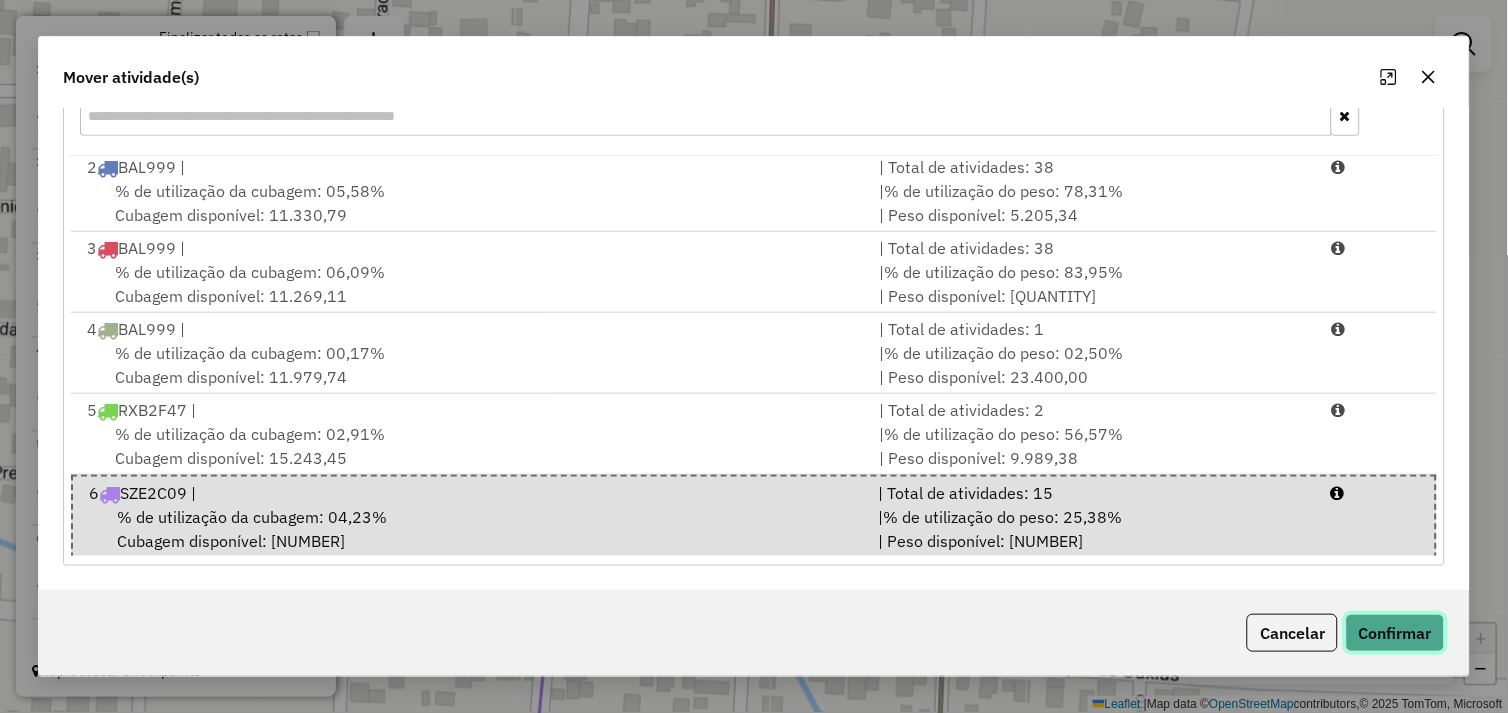 click on "Confirmar" 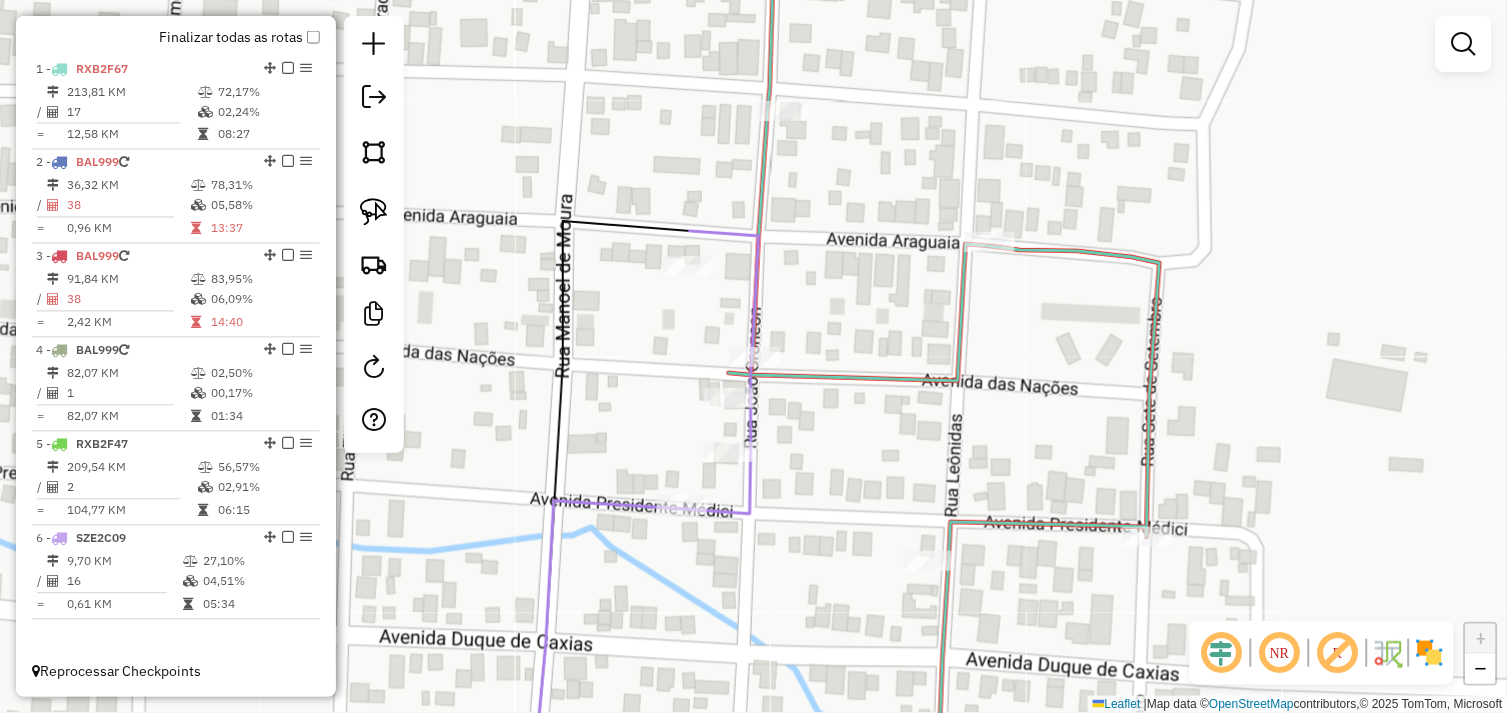 scroll, scrollTop: 0, scrollLeft: 0, axis: both 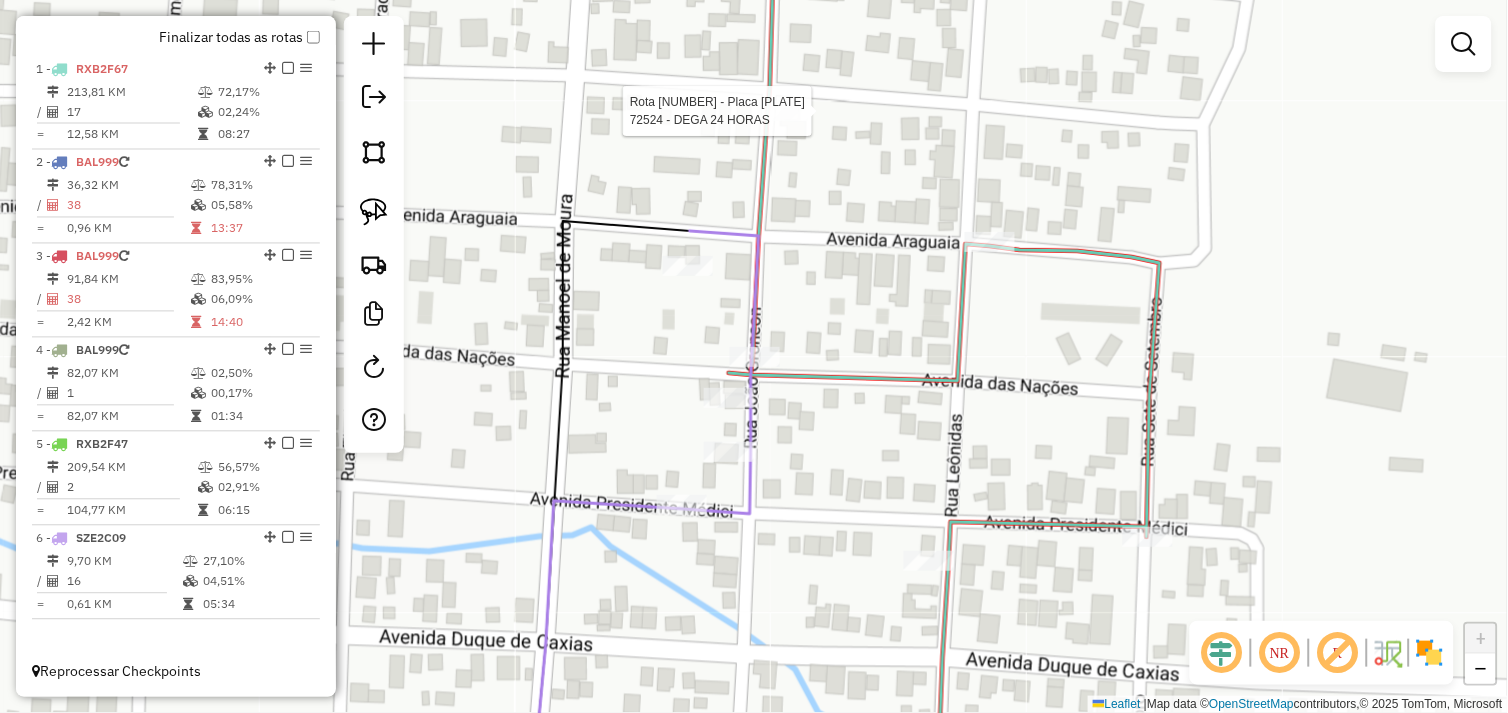 select on "*********" 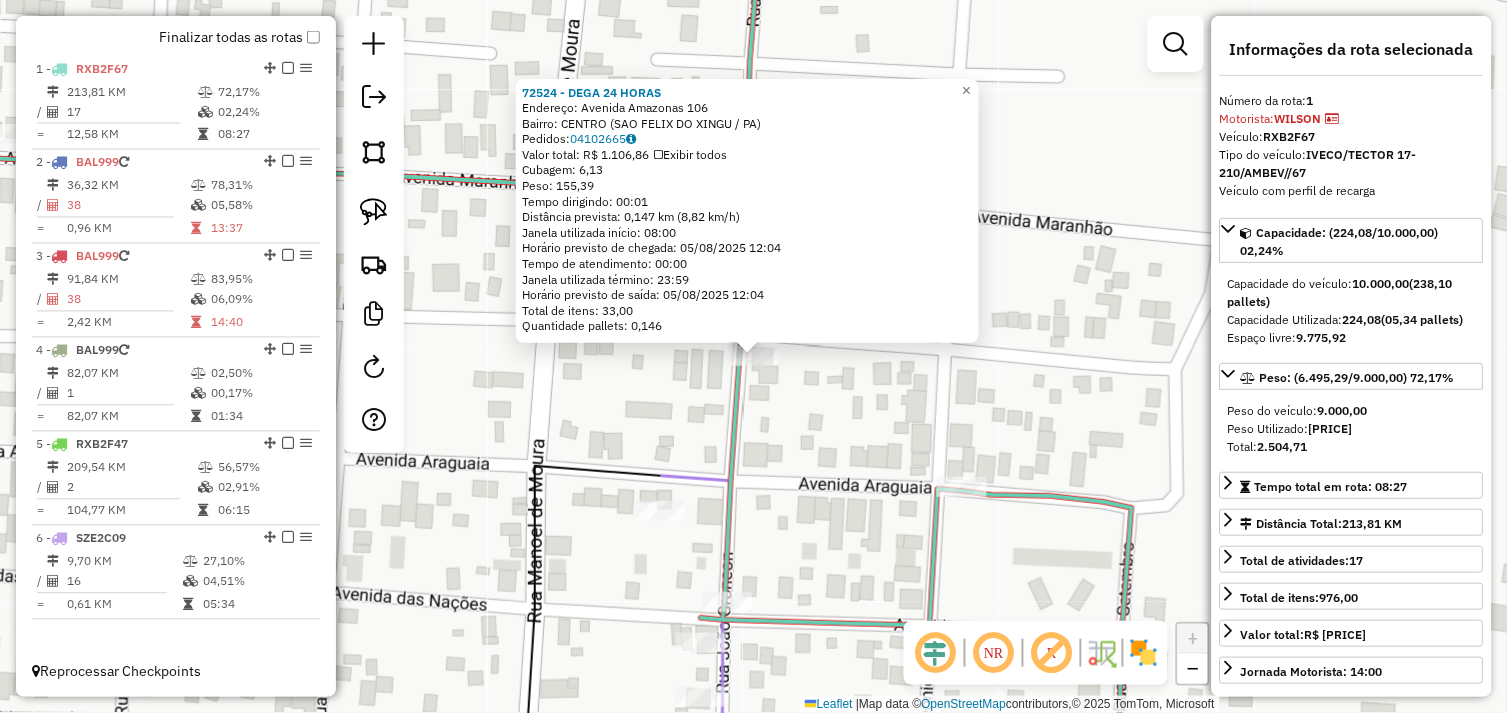 click on "Rota 1 - Placa RXB2F67  72524 - DEGA 24 HORAS 72524 - DEGA 24 HORAS  Endereço:  Avenida Amazonas 106   Bairro: CENTRO (SAO FELIX DO XINGU / PA)   Pedidos:  04102665   Valor total: R$ 1.106,86   Exibir todos   Cubagem: 6,13  Peso: 155,39  Tempo dirigindo: 00:01   Distância prevista: 0,147 km (8,82 km/h)   Janela utilizada início: 08:00   Horário previsto de chegada: 05/08/2025 12:04   Tempo de atendimento: 00:00   Janela utilizada término: 23:59   Horário previsto de saída: 05/08/2025 12:04   Total de itens: 33,00   Quantidade pallets: 0,146  × Janela de atendimento Grade de atendimento Capacidade Transportadoras Veículos Cliente Pedidos  Rotas Selecione os dias de semana para filtrar as janelas de atendimento  Seg   Ter   Qua   Qui   Sex   Sáb   Dom  Informe o período da janela de atendimento: De: Até:  Filtrar exatamente a janela do cliente  Considerar janela de atendimento padrão  Selecione os dias de semana para filtrar as grades de atendimento  Seg   Ter   Qua   Qui   Sex   Sáb   Dom   De:" 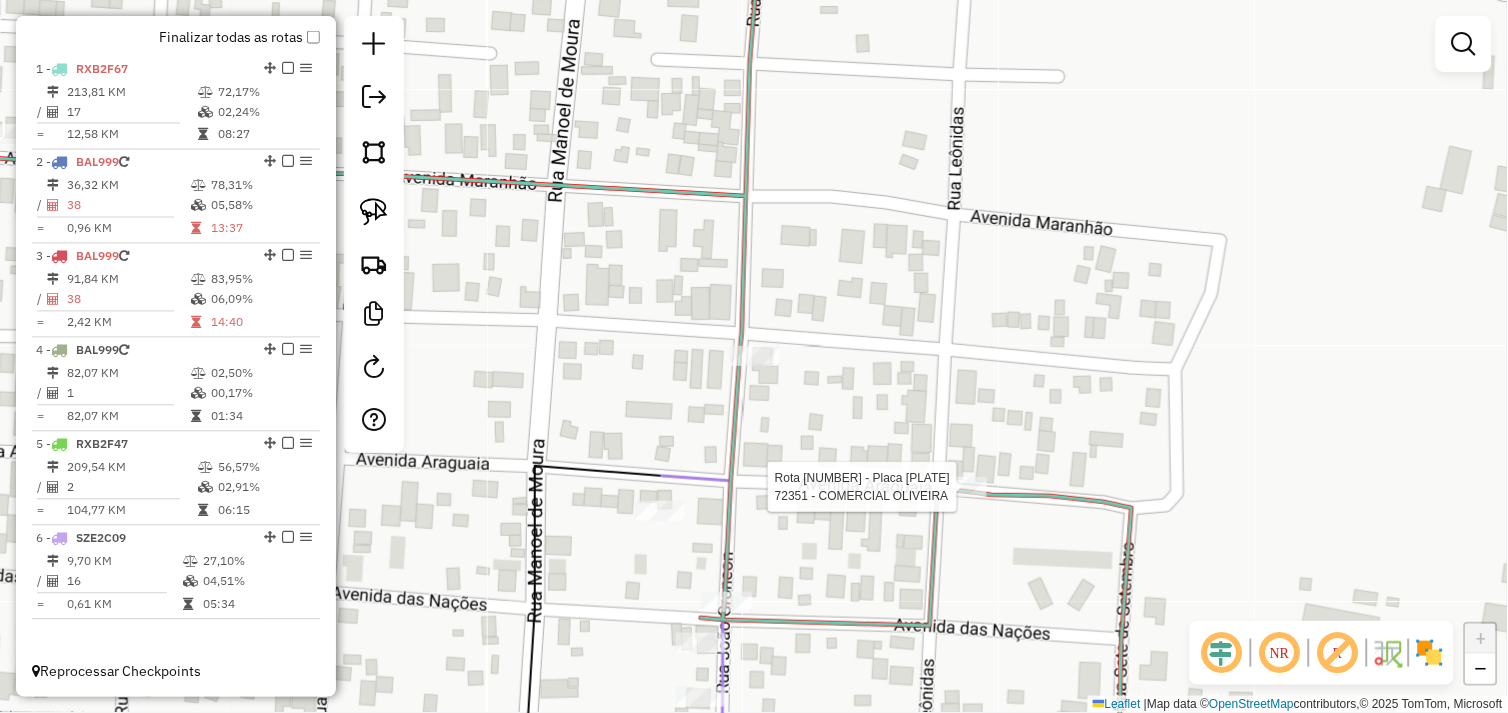 select on "*********" 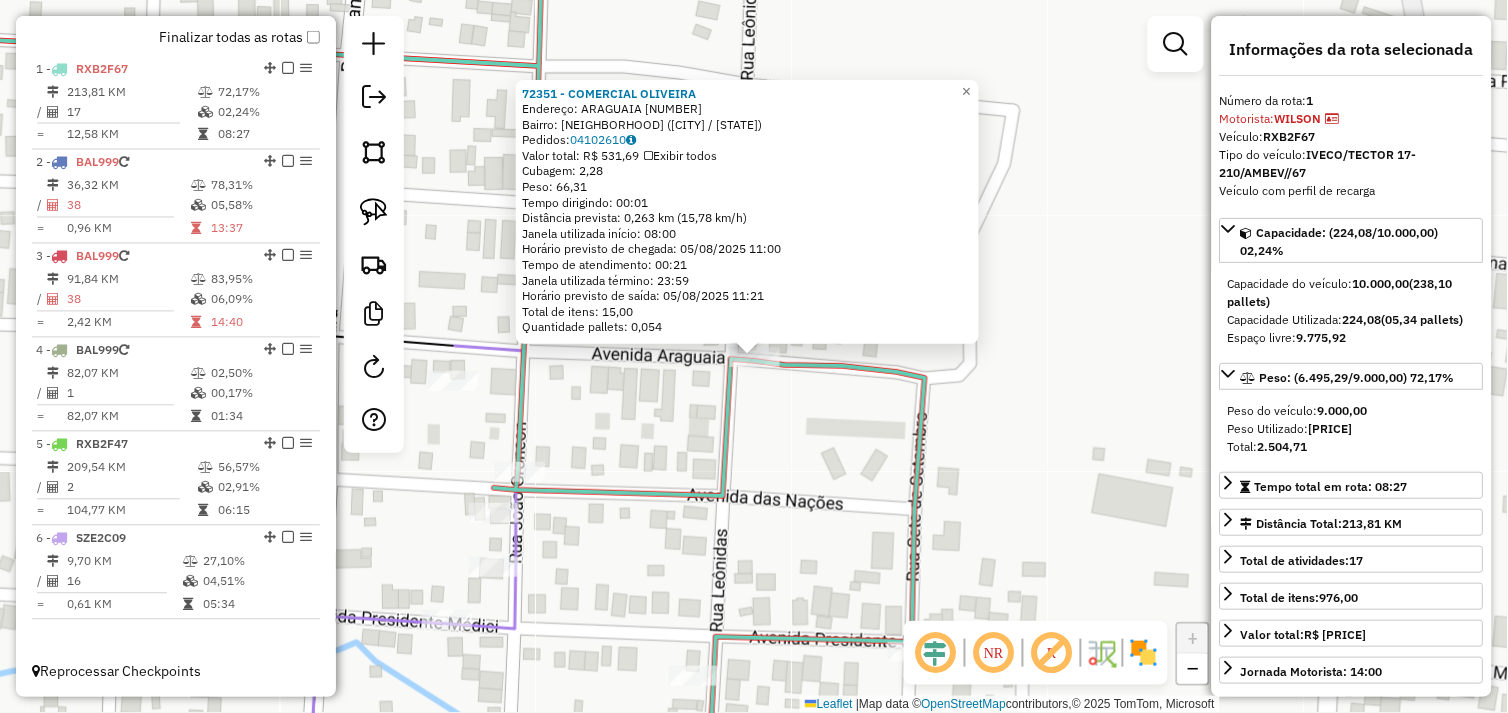 click on "72351 - COMERCIAL OLIVEIRA  Endereço:  ARAGUAIA 1537   Bairro: UNIAO (SAO FELIX DO XINGU / PA)   Pedidos:  04102610   Valor total: R$ 531,69   Exibir todos   Cubagem: 2,28  Peso: 66,31  Tempo dirigindo: 00:01   Distância prevista: 0,263 km (15,78 km/h)   Janela utilizada início: 08:00   Horário previsto de chegada: 05/08/2025 11:00   Tempo de atendimento: 00:21   Janela utilizada término: 23:59   Horário previsto de saída: 05/08/2025 11:21   Total de itens: 15,00   Quantidade pallets: 0,054  × Janela de atendimento Grade de atendimento Capacidade Transportadoras Veículos Cliente Pedidos  Rotas Selecione os dias de semana para filtrar as janelas de atendimento  Seg   Ter   Qua   Qui   Sex   Sáb   Dom  Informe o período da janela de atendimento: De: Até:  Filtrar exatamente a janela do cliente  Considerar janela de atendimento padrão  Selecione os dias de semana para filtrar as grades de atendimento  Seg   Ter   Qua   Qui   Sex   Sáb   Dom   Considerar clientes sem dia de atendimento cadastrado +" 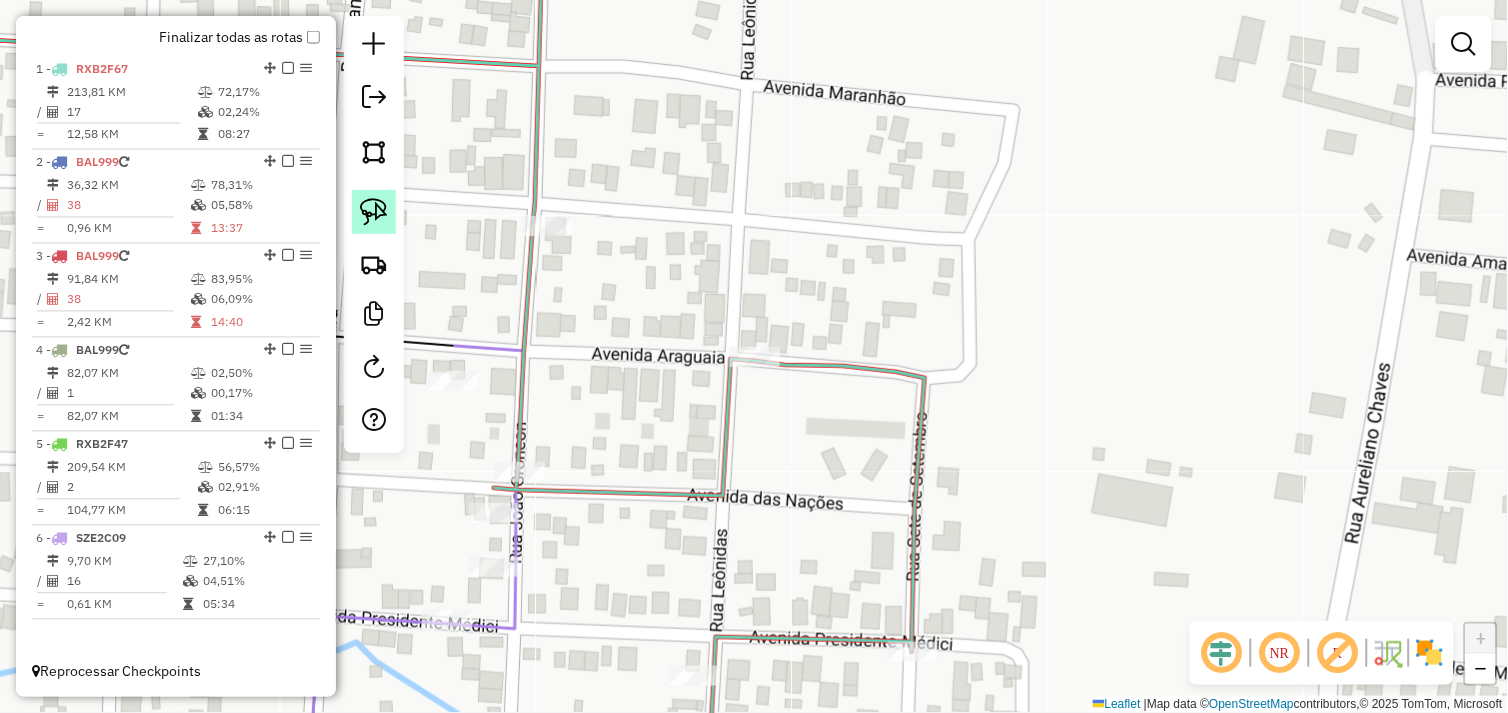 click 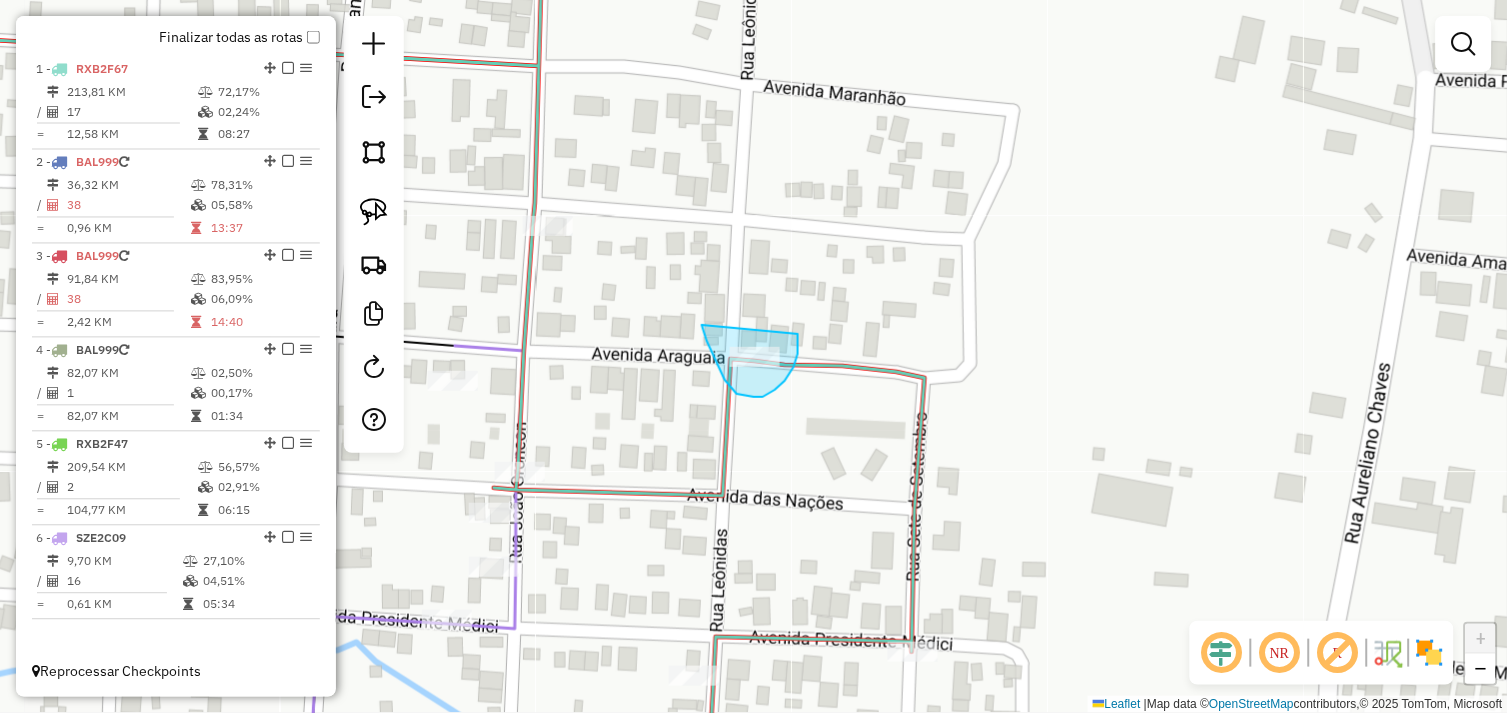 drag, startPoint x: 707, startPoint y: 341, endPoint x: 781, endPoint y: 346, distance: 74.168724 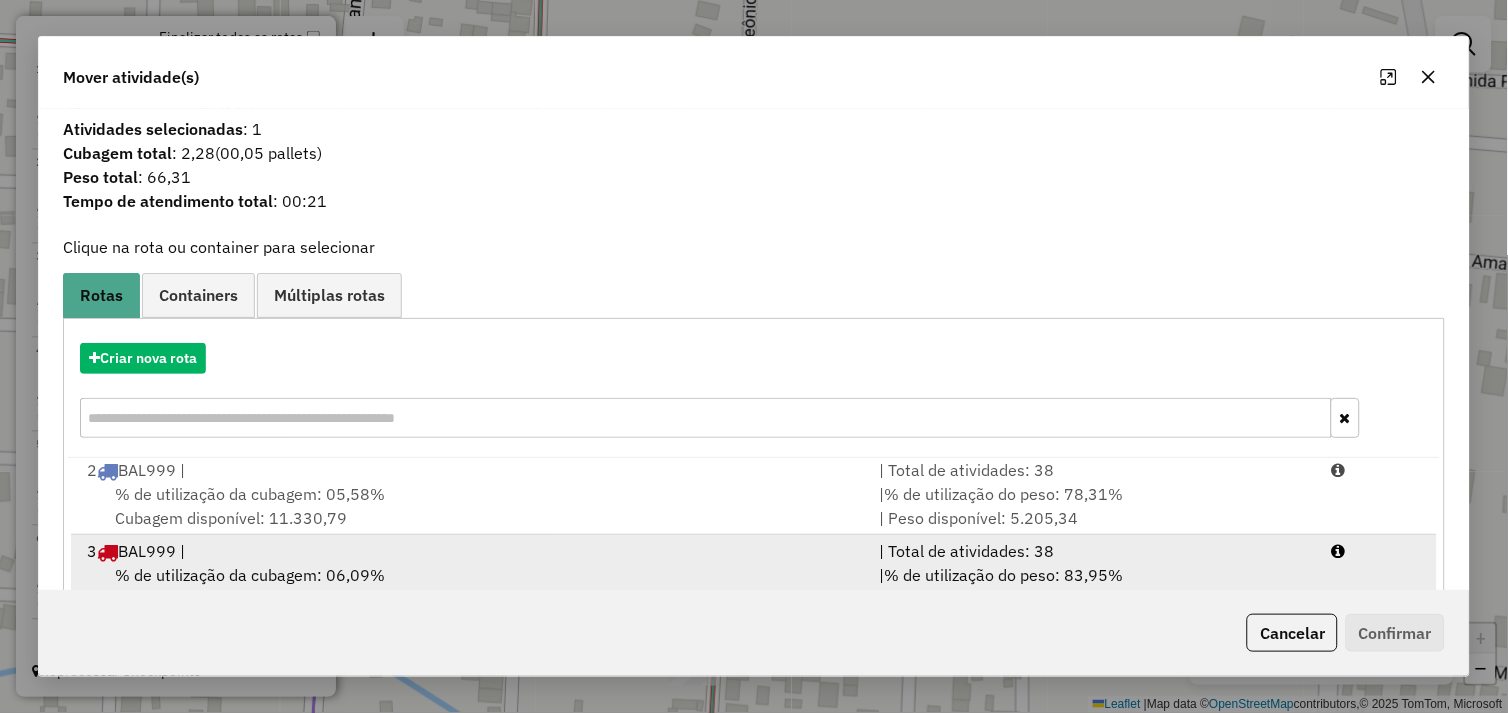 scroll, scrollTop: 5, scrollLeft: 0, axis: vertical 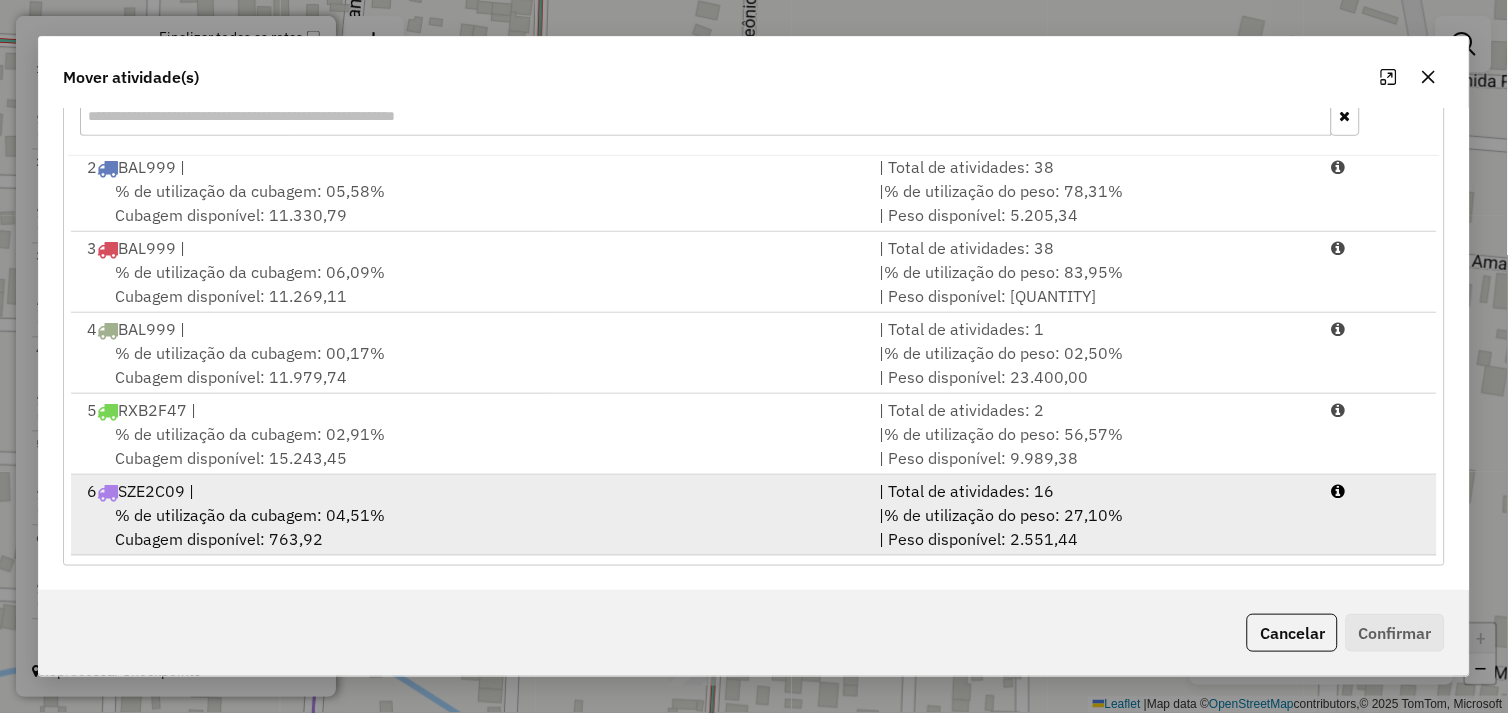 drag, startPoint x: 451, startPoint y: 513, endPoint x: 528, endPoint y: 521, distance: 77.41447 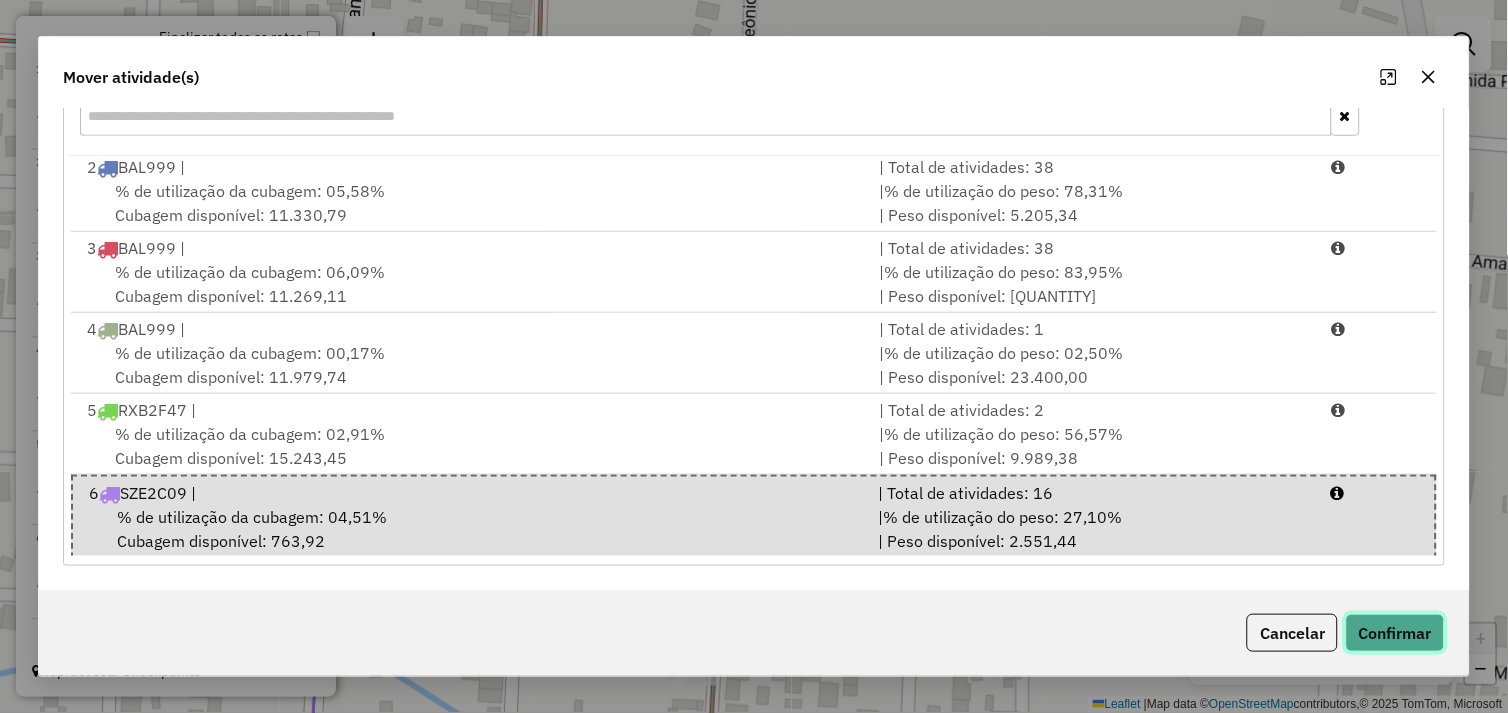 click on "Confirmar" 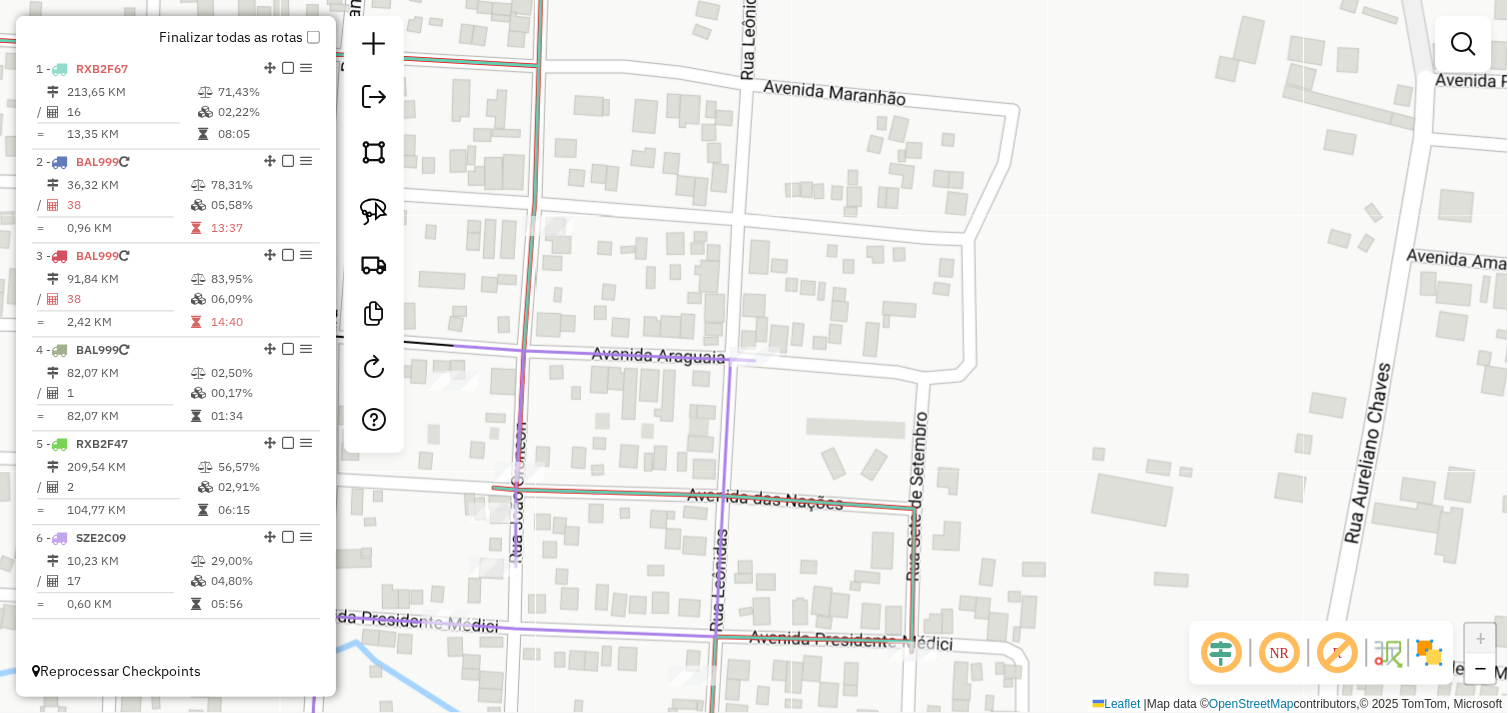 scroll, scrollTop: 0, scrollLeft: 0, axis: both 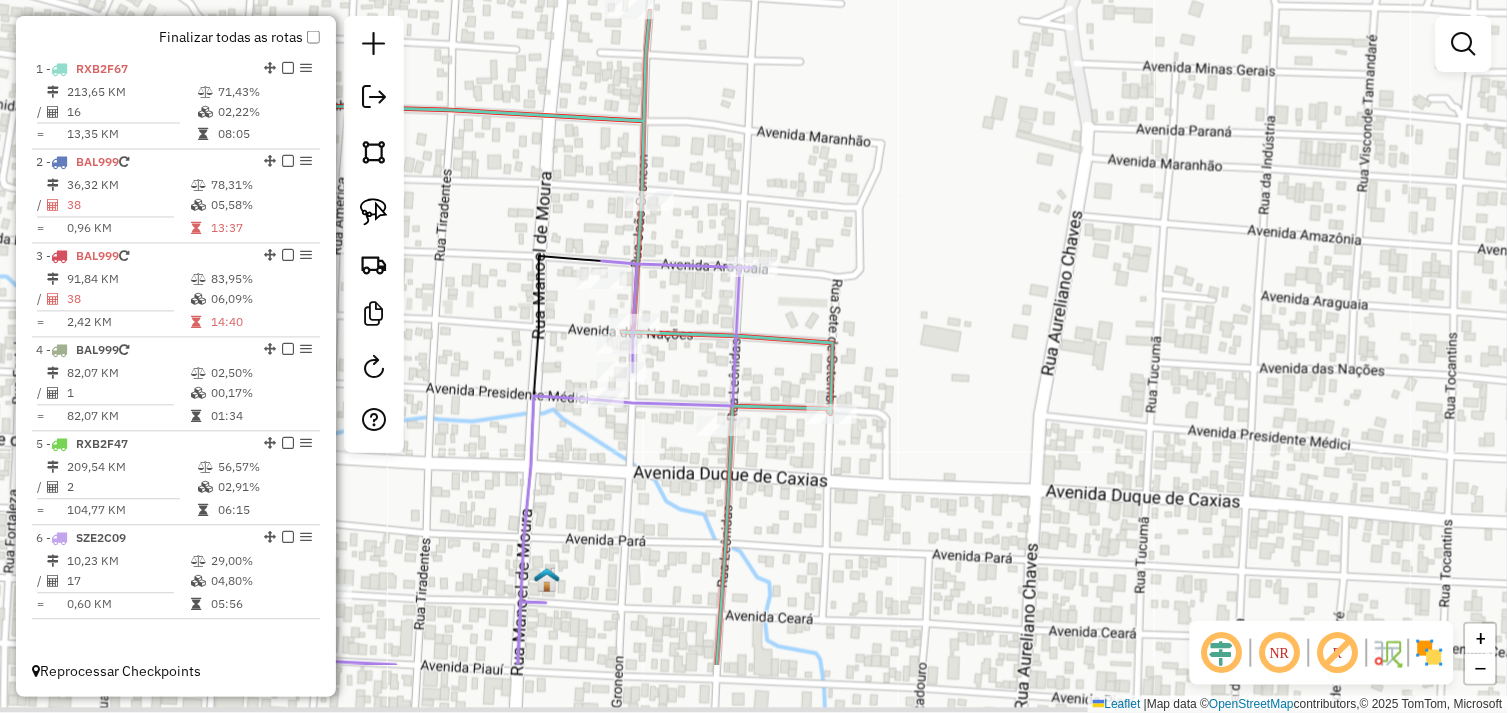drag, startPoint x: 853, startPoint y: 451, endPoint x: 831, endPoint y: 354, distance: 99.46356 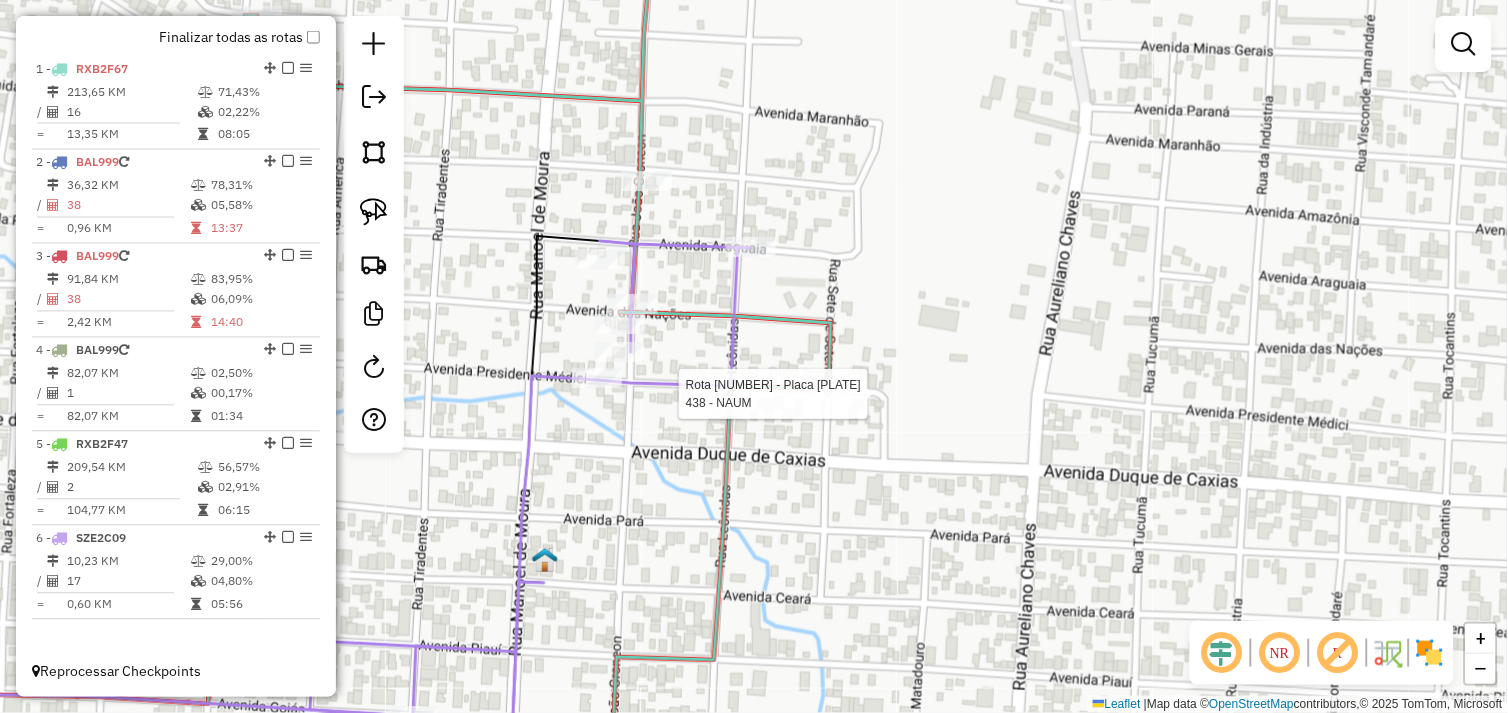 select on "*********" 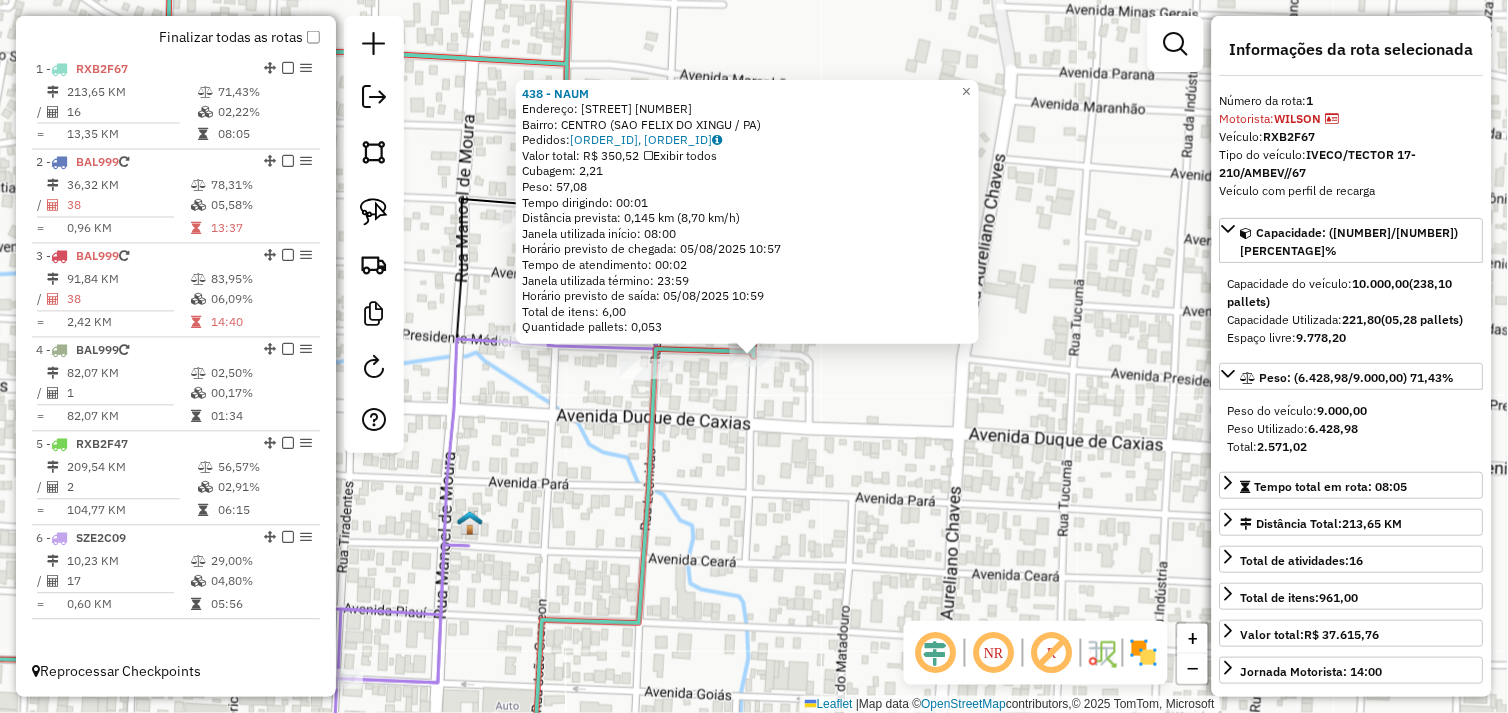 click on "438 - NAUM  Endereço:  PRESIDENTE MEDICI 102   Bairro: CENTRO (SAO FELIX DO XINGU / PA)   Pedidos:  04102702, 04102709   Valor total: R$ 350,52   Exibir todos   Cubagem: 2,21  Peso: 57,08  Tempo dirigindo: 00:01   Distância prevista: 0,145 km (8,70 km/h)   Janela utilizada início: 08:00   Horário previsto de chegada: 05/08/2025 10:57   Tempo de atendimento: 00:02   Janela utilizada término: 23:59   Horário previsto de saída: 05/08/2025 10:59   Total de itens: 6,00   Quantidade pallets: 0,053  × Janela de atendimento Grade de atendimento Capacidade Transportadoras Veículos Cliente Pedidos  Rotas Selecione os dias de semana para filtrar as janelas de atendimento  Seg   Ter   Qua   Qui   Sex   Sáb   Dom  Informe o período da janela de atendimento: De: Até:  Filtrar exatamente a janela do cliente  Considerar janela de atendimento padrão  Selecione os dias de semana para filtrar as grades de atendimento  Seg   Ter   Qua   Qui   Sex   Sáb   Dom   Considerar clientes sem dia de atendimento cadastrado +" 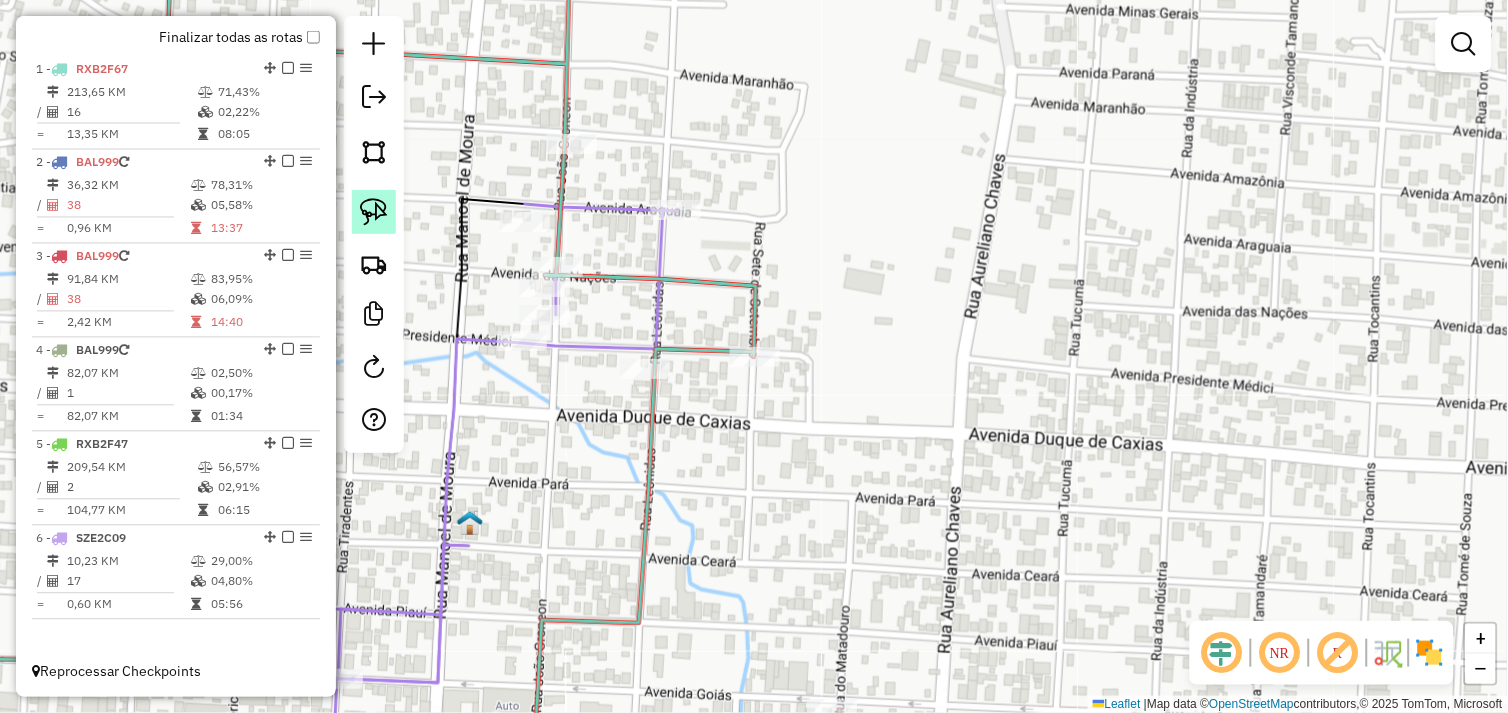 click 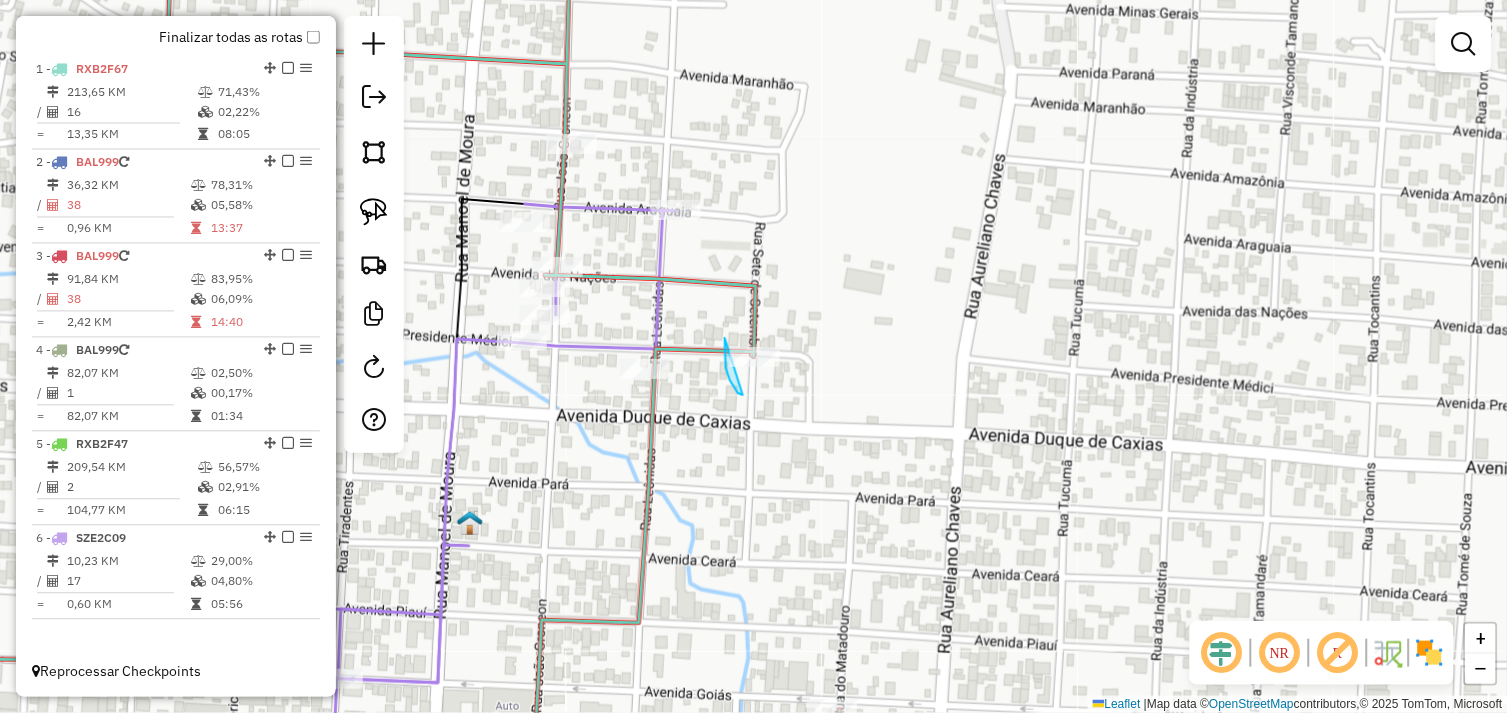 drag, startPoint x: 725, startPoint y: 338, endPoint x: 777, endPoint y: 343, distance: 52.23983 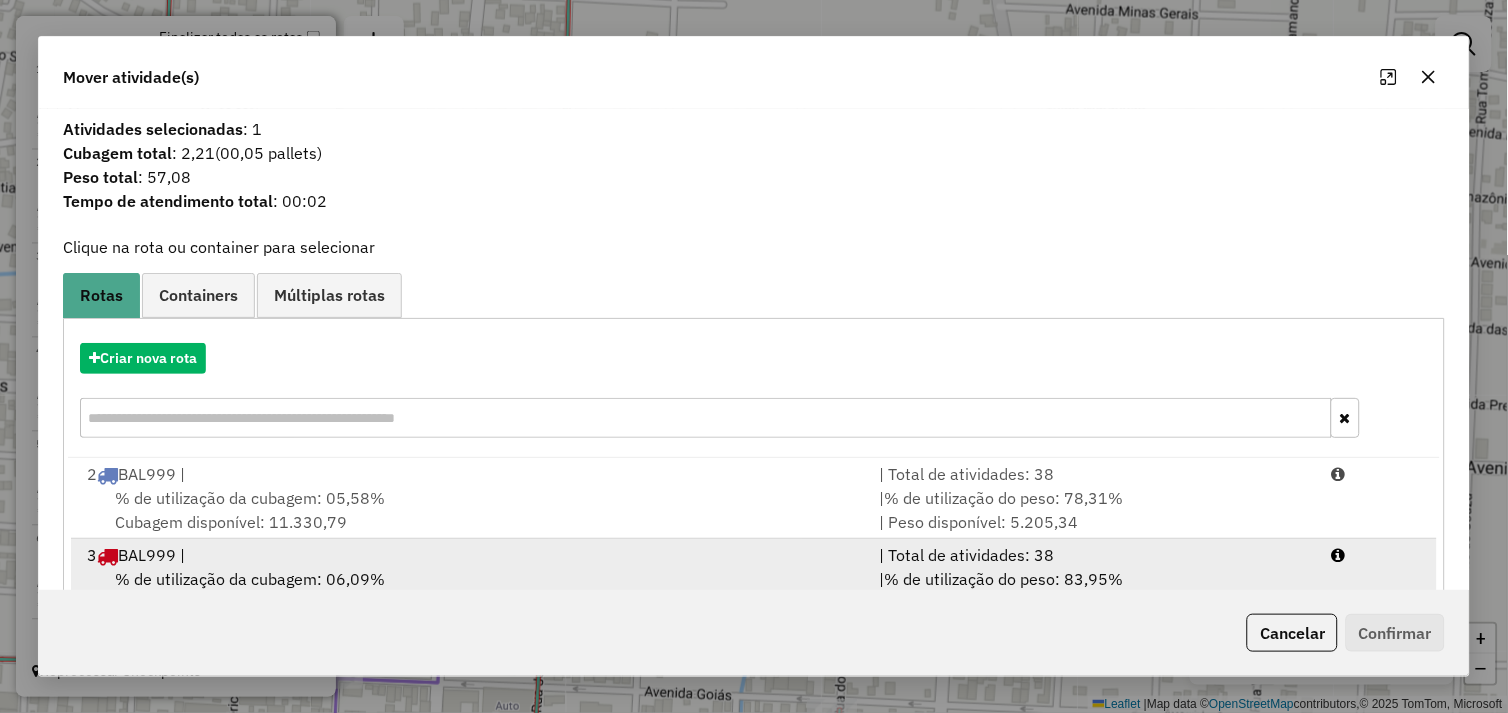 scroll, scrollTop: 5, scrollLeft: 0, axis: vertical 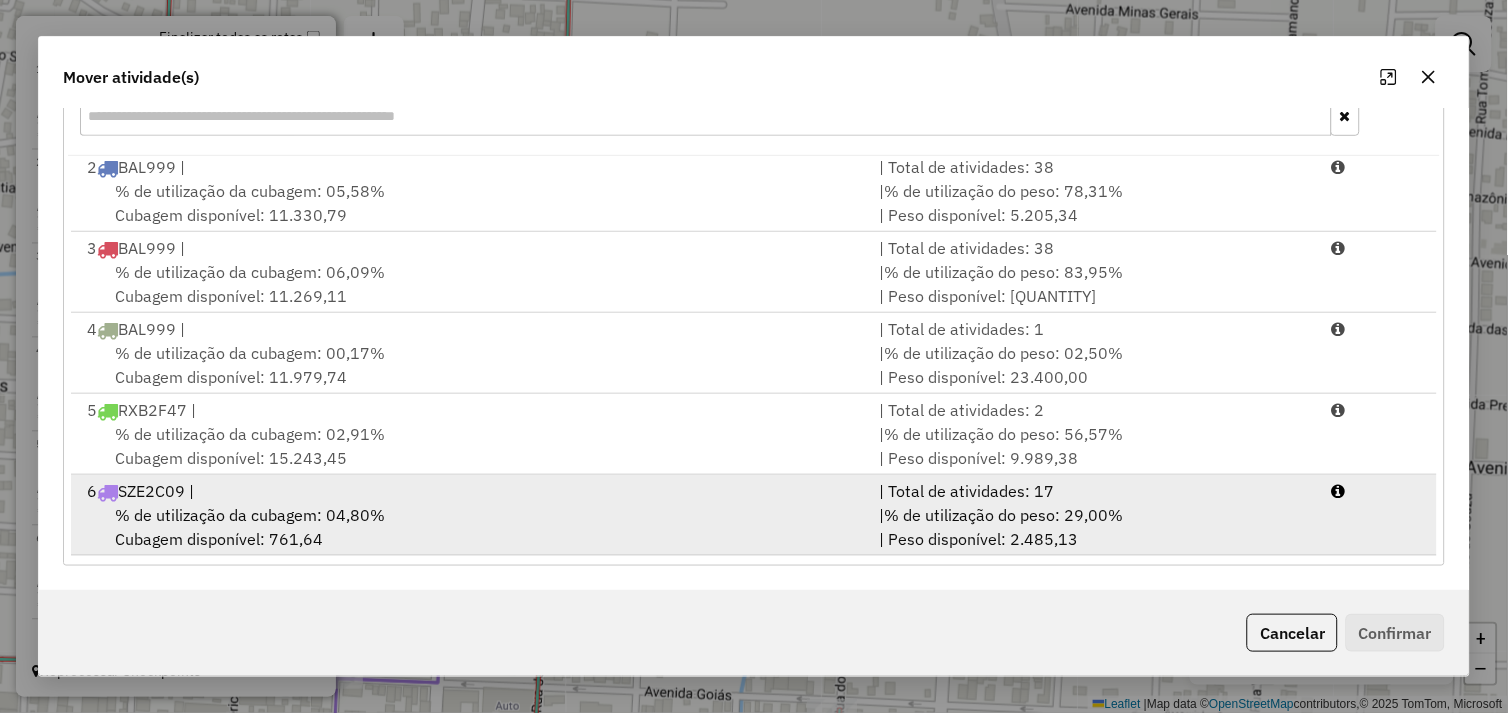 drag, startPoint x: 555, startPoint y: 518, endPoint x: 574, endPoint y: 516, distance: 19.104973 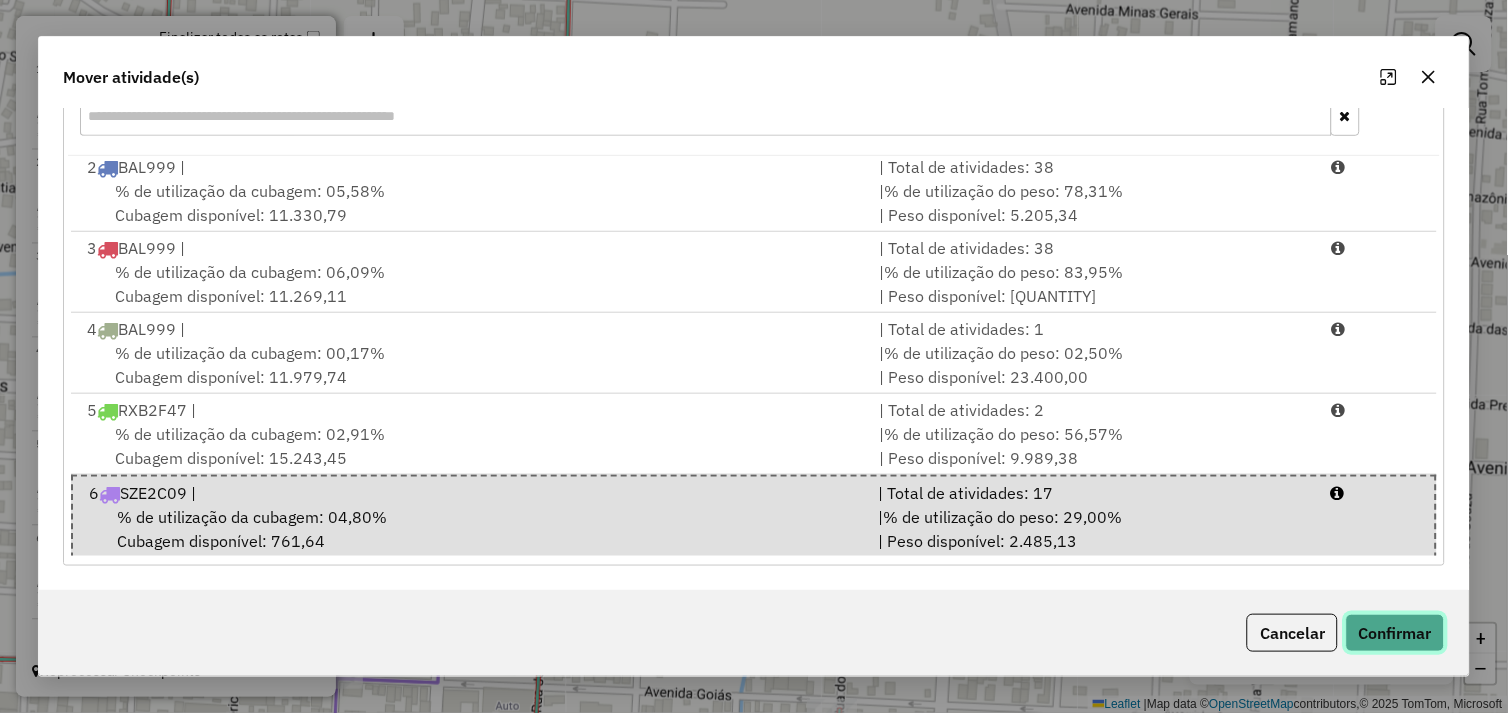 click on "Confirmar" 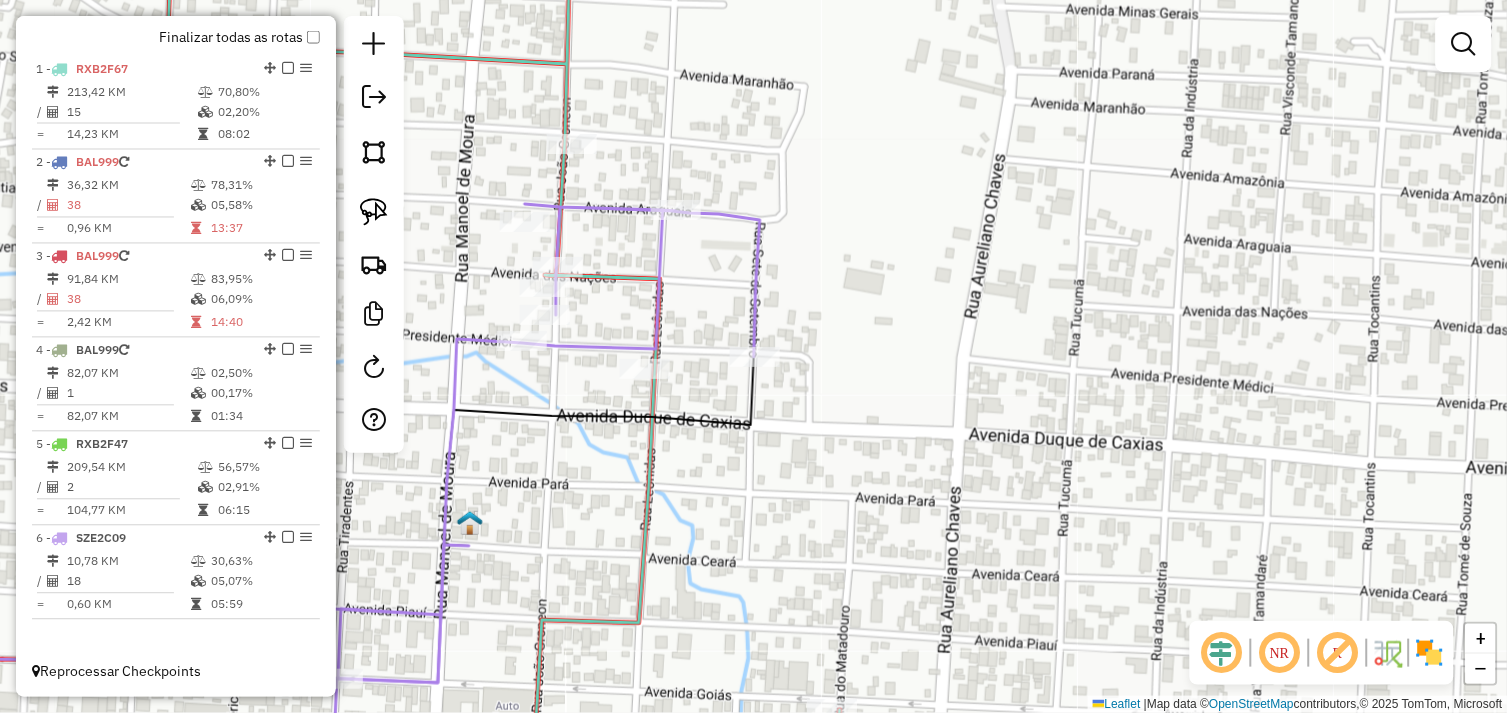 scroll, scrollTop: 0, scrollLeft: 0, axis: both 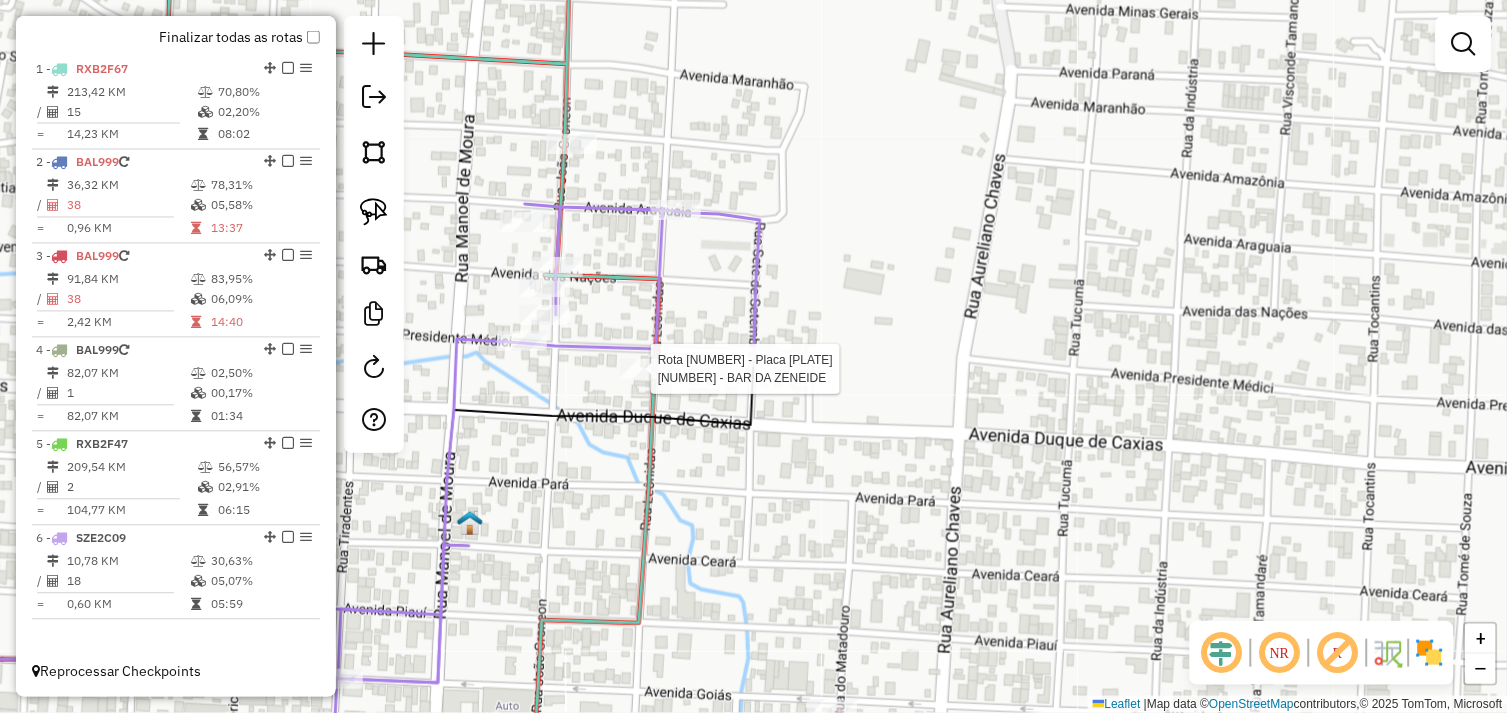 select on "*********" 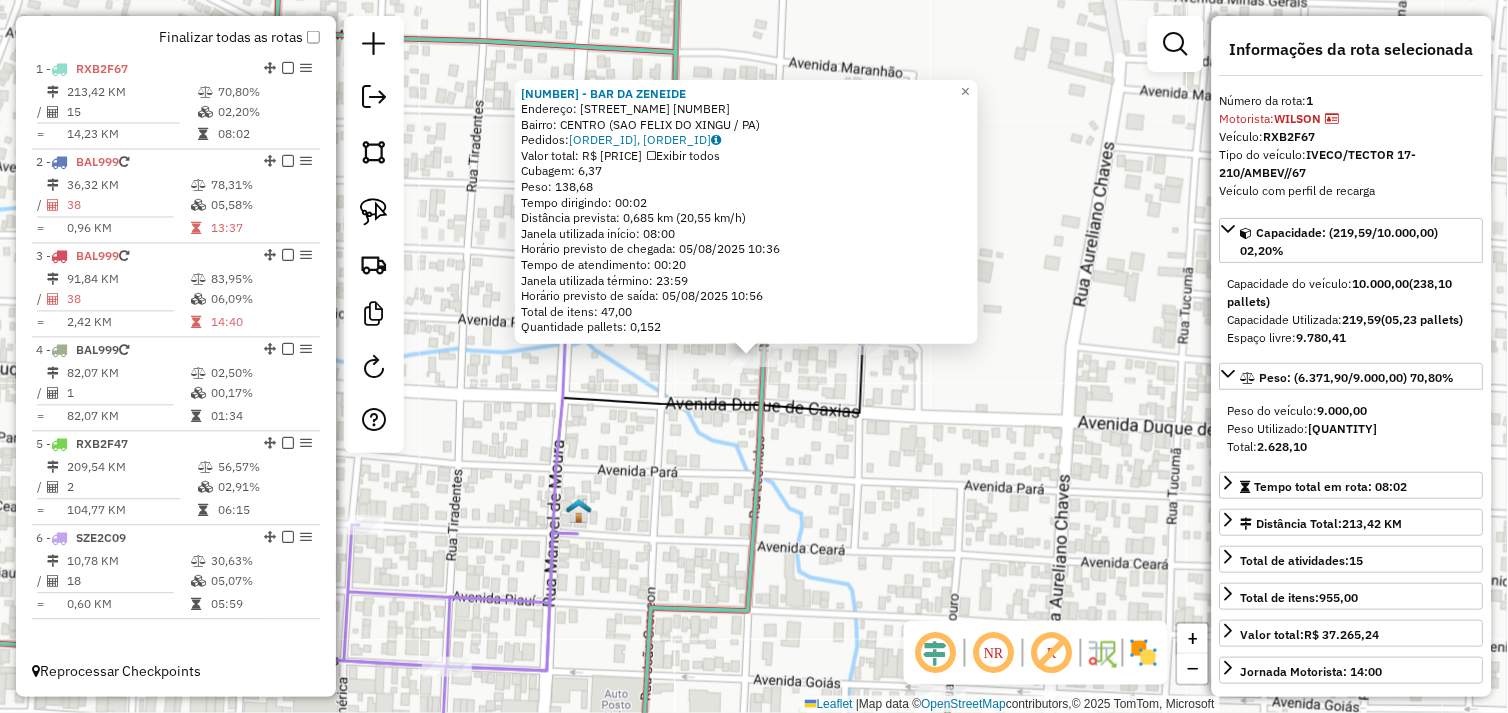 click on "388 - BAR DA ZENEIDE  Endereço:  PRESIDENTE MEDICI 1464   Bairro: CENTRO (SAO FELIX DO XINGU / PA)   Pedidos:  04102618, 04102619   Valor total: R$ 1.035,34   Exibir todos   Cubagem: 6,37  Peso: 138,68  Tempo dirigindo: 00:02   Distância prevista: 0,685 km (20,55 km/h)   Janela utilizada início: 08:00   Horário previsto de chegada: 05/08/2025 10:36   Tempo de atendimento: 00:20   Janela utilizada término: 23:59   Horário previsto de saída: 05/08/2025 10:56   Total de itens: 47,00   Quantidade pallets: 0,152  × Janela de atendimento Grade de atendimento Capacidade Transportadoras Veículos Cliente Pedidos  Rotas Selecione os dias de semana para filtrar as janelas de atendimento  Seg   Ter   Qua   Qui   Sex   Sáb   Dom  Informe o período da janela de atendimento: De: Até:  Filtrar exatamente a janela do cliente  Considerar janela de atendimento padrão  Selecione os dias de semana para filtrar as grades de atendimento  Seg   Ter   Qua   Qui   Sex   Sáb   Dom   Peso mínimo:   Peso máximo:   De:  +" 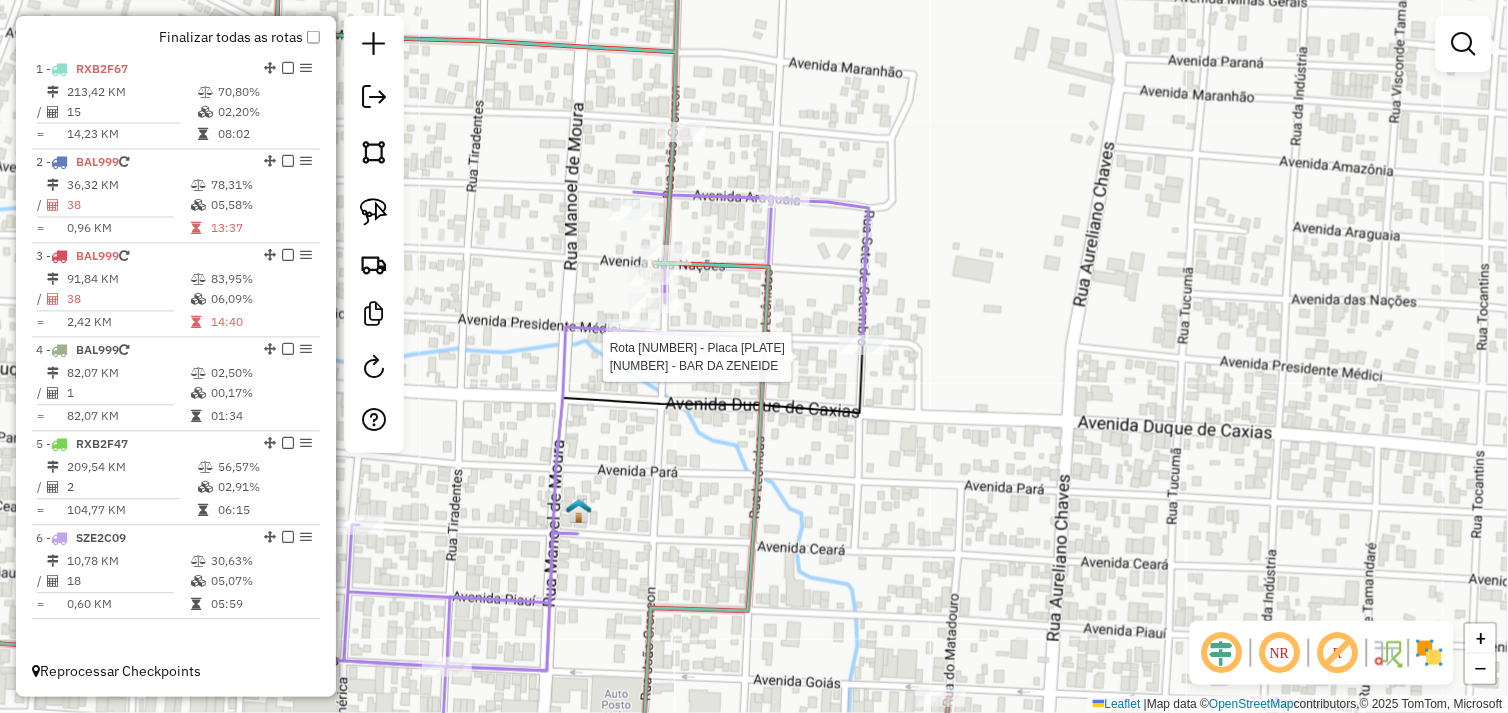 select on "*********" 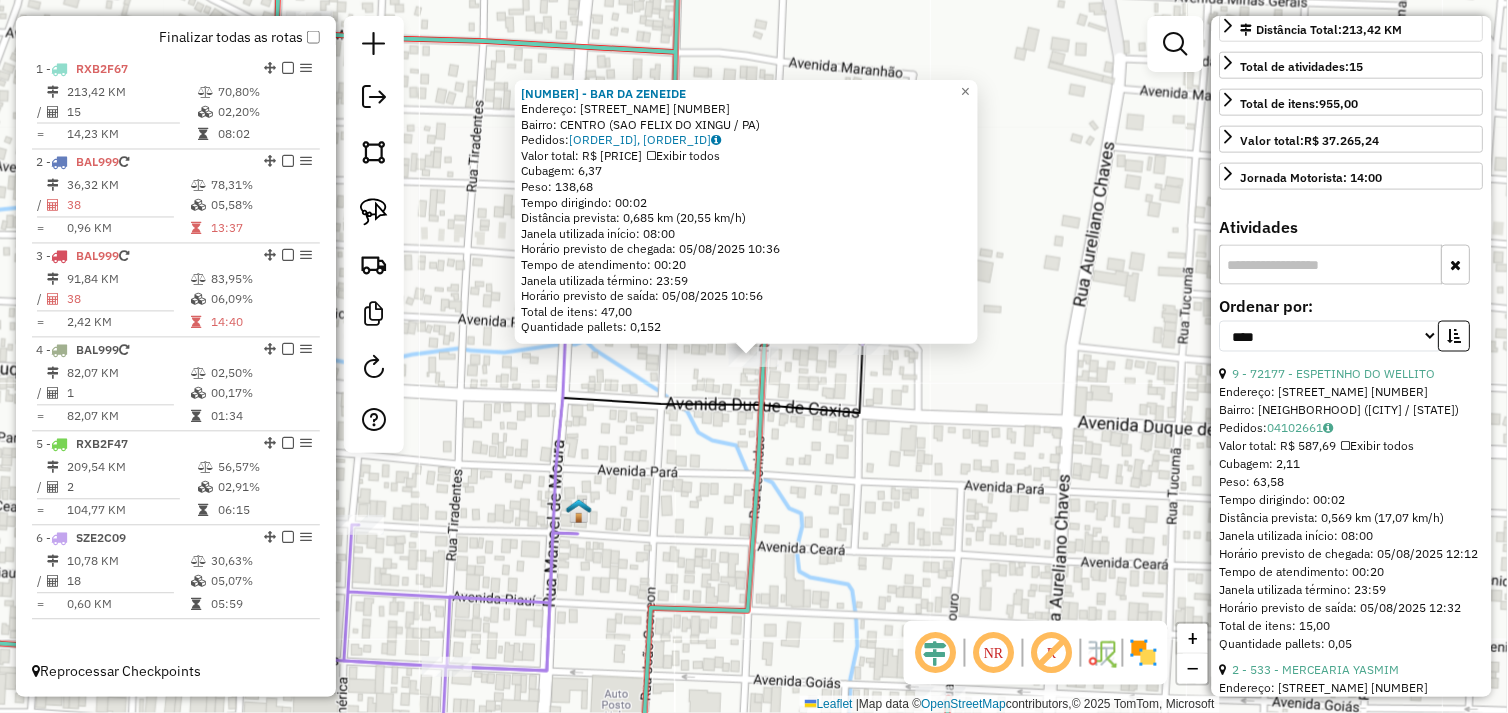 scroll, scrollTop: 555, scrollLeft: 0, axis: vertical 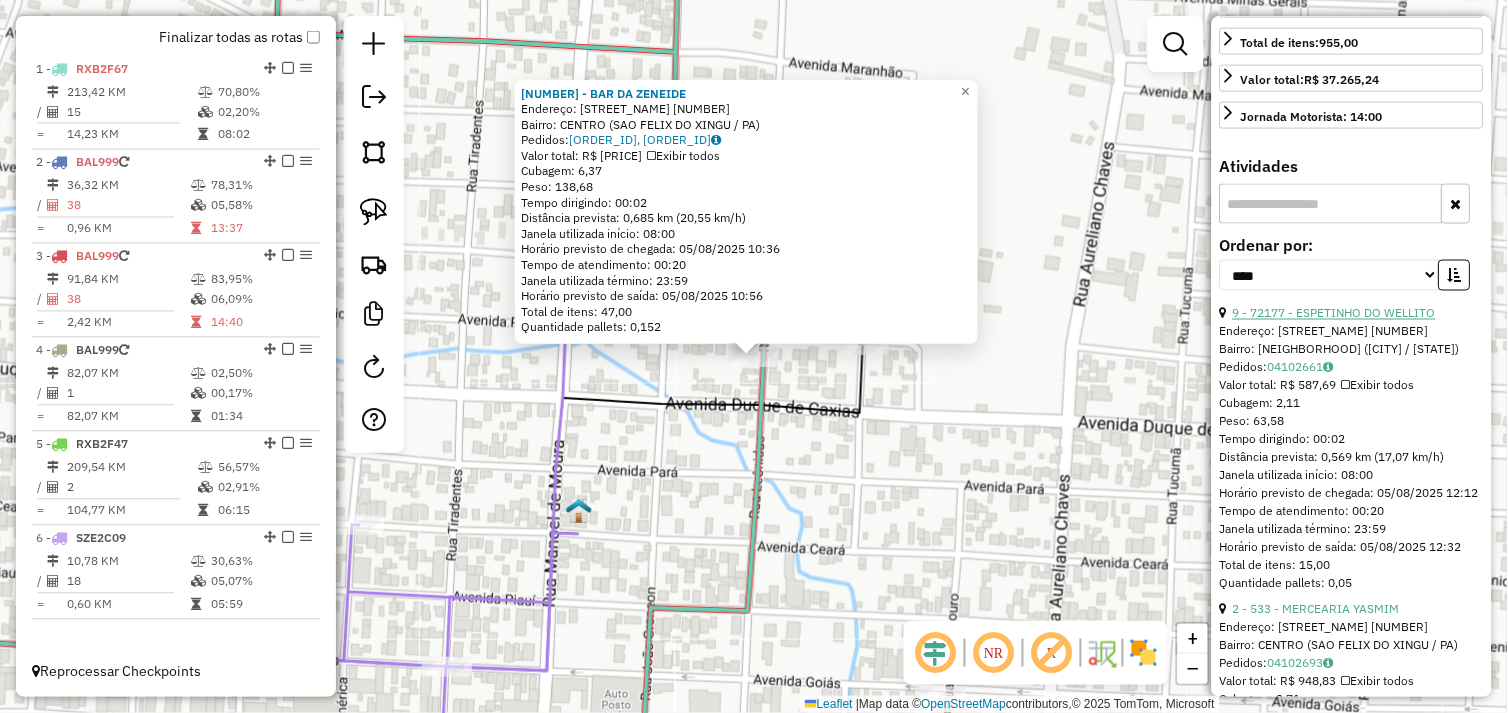 click on "9 - 72177 - ESPETINHO DO WELLITO" at bounding box center (1334, 313) 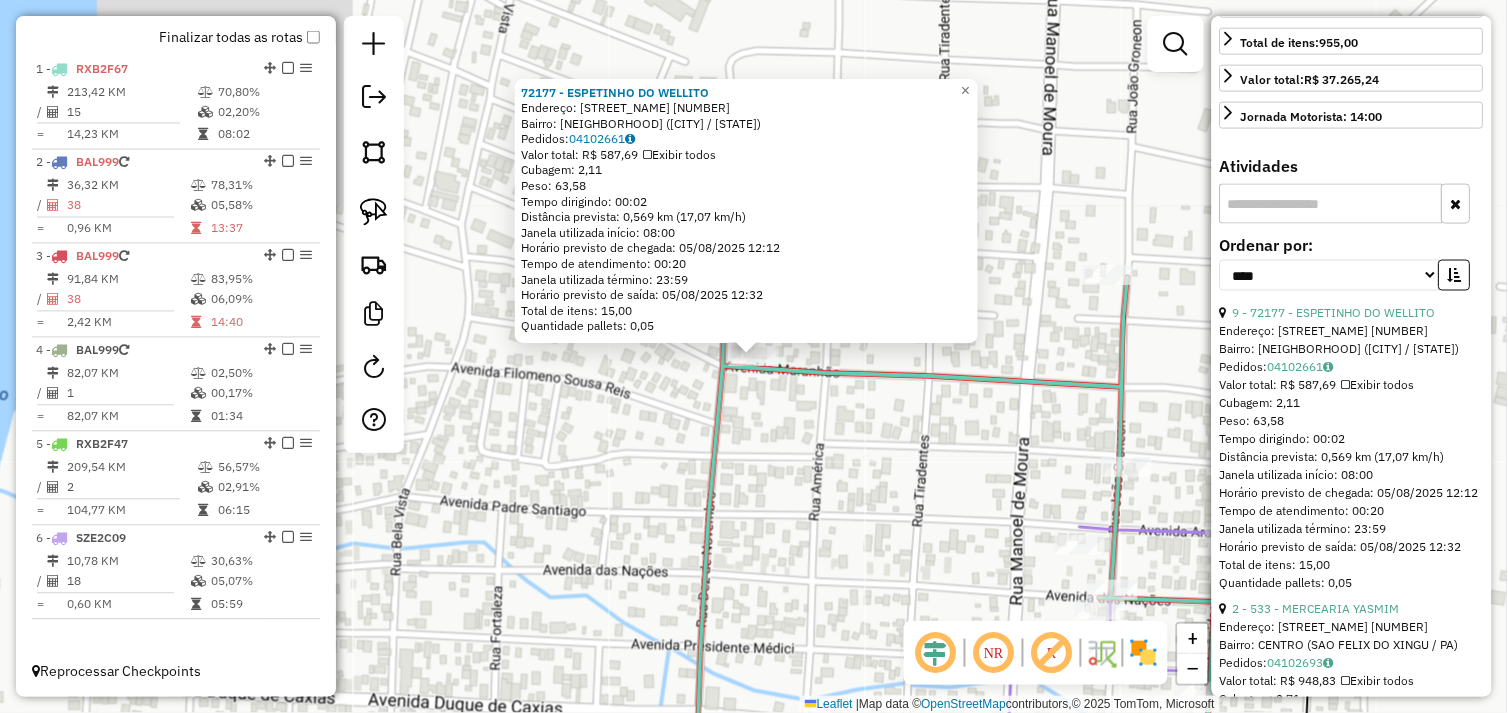 click on "72177 - ESPETINHO DO WELLITO  Endereço:  AVENIDA MARANHaO 35   Bairro: PRIMAVERA (SAO FELIX DO XINGU / PA)   Pedidos:  04102661   Valor total: R$ 587,69   Exibir todos   Cubagem: 2,11  Peso: 63,58  Tempo dirigindo: 00:02   Distância prevista: 0,569 km (17,07 km/h)   Janela utilizada início: 08:00   Horário previsto de chegada: 05/08/2025 12:12   Tempo de atendimento: 00:20   Janela utilizada término: 23:59   Horário previsto de saída: 05/08/2025 12:32   Total de itens: 15,00   Quantidade pallets: 0,05  × Janela de atendimento Grade de atendimento Capacidade Transportadoras Veículos Cliente Pedidos  Rotas Selecione os dias de semana para filtrar as janelas de atendimento  Seg   Ter   Qua   Qui   Sex   Sáb   Dom  Informe o período da janela de atendimento: De: Até:  Filtrar exatamente a janela do cliente  Considerar janela de atendimento padrão  Selecione os dias de semana para filtrar as grades de atendimento  Seg   Ter   Qua   Qui   Sex   Sáb   Dom   Peso mínimo:   Peso máximo:   De:   Até:" 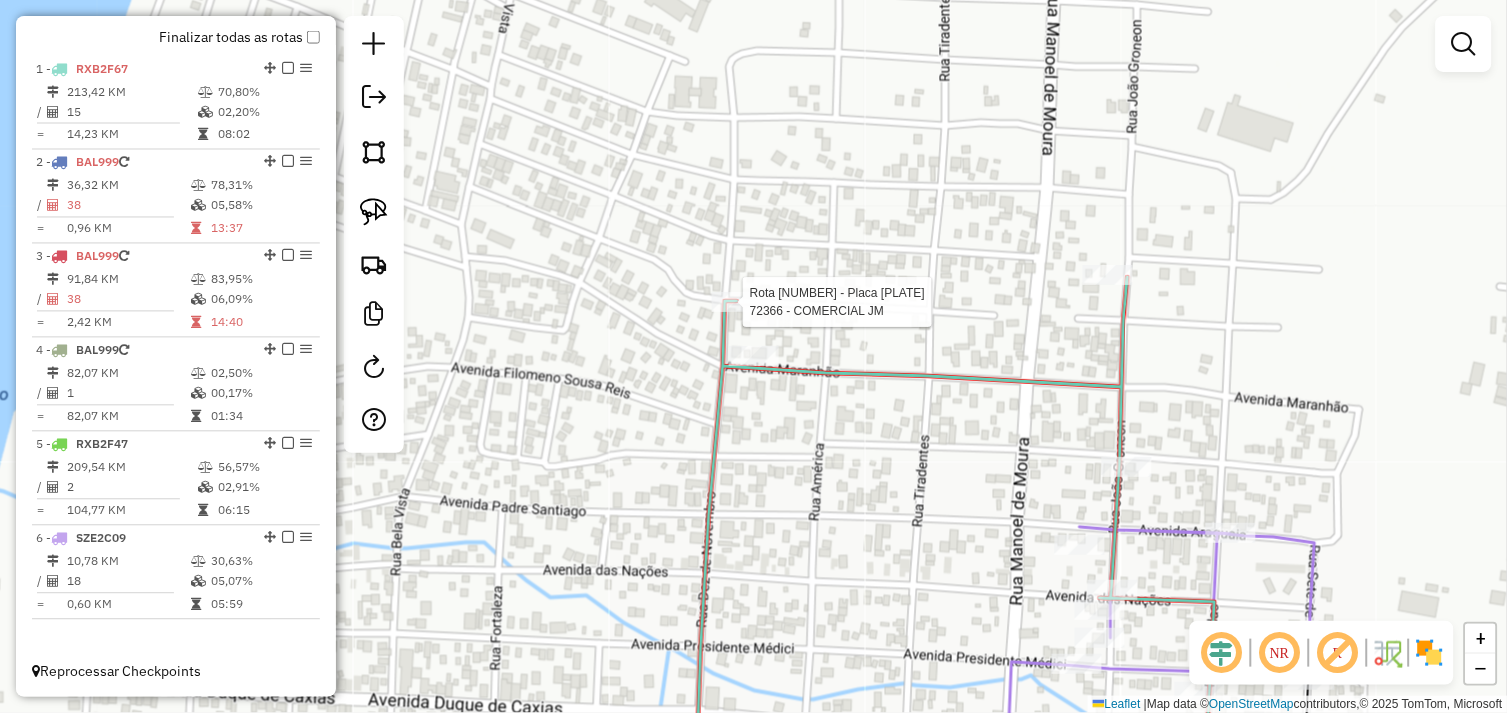 select on "*********" 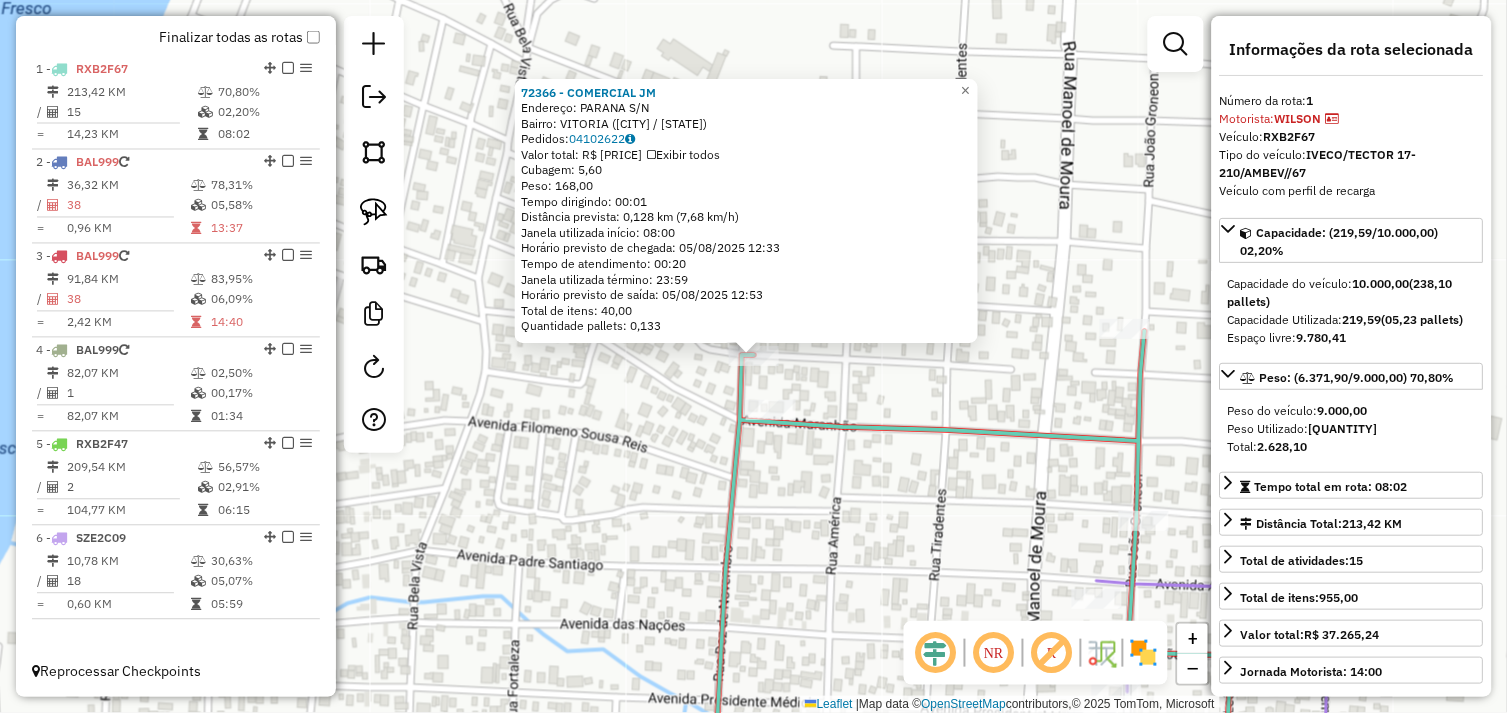 click on "72366 - COMERCIAL JM  Endereço:  PARANA S/N   Bairro: VITORIA (SAO FELIX DO XINGU / PA)   Pedidos:  04102622   Valor total: R$ 1.455,95   Exibir todos   Cubagem: 5,60  Peso: 168,00  Tempo dirigindo: 00:01   Distância prevista: 0,128 km (7,68 km/h)   Janela utilizada início: 08:00   Horário previsto de chegada: 05/08/2025 12:33   Tempo de atendimento: 00:20   Janela utilizada término: 23:59   Horário previsto de saída: 05/08/2025 12:53   Total de itens: 40,00   Quantidade pallets: 0,133  × Janela de atendimento Grade de atendimento Capacidade Transportadoras Veículos Cliente Pedidos  Rotas Selecione os dias de semana para filtrar as janelas de atendimento  Seg   Ter   Qua   Qui   Sex   Sáb   Dom  Informe o período da janela de atendimento: De: Até:  Filtrar exatamente a janela do cliente  Considerar janela de atendimento padrão  Selecione os dias de semana para filtrar as grades de atendimento  Seg   Ter   Qua   Qui   Sex   Sáb   Dom   Considerar clientes sem dia de atendimento cadastrado  De:  +" 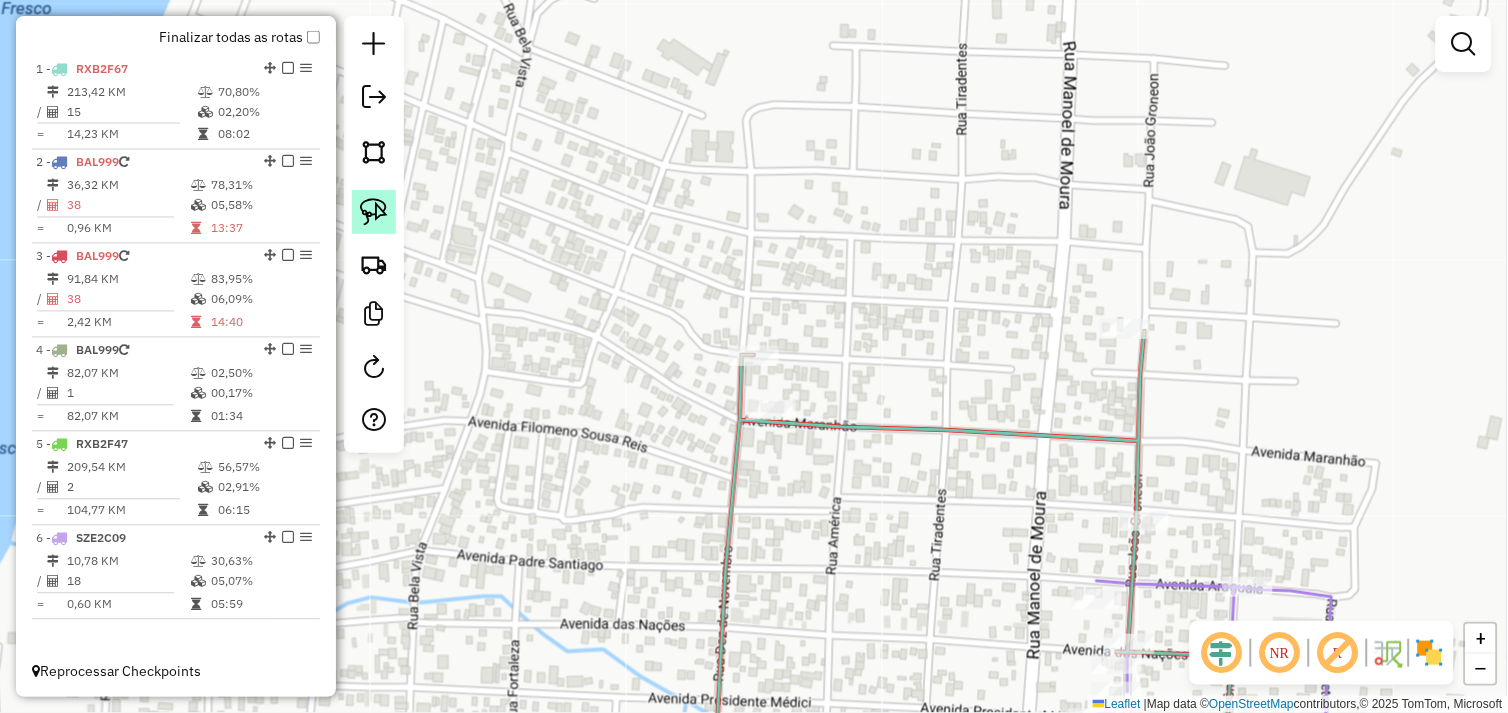 click 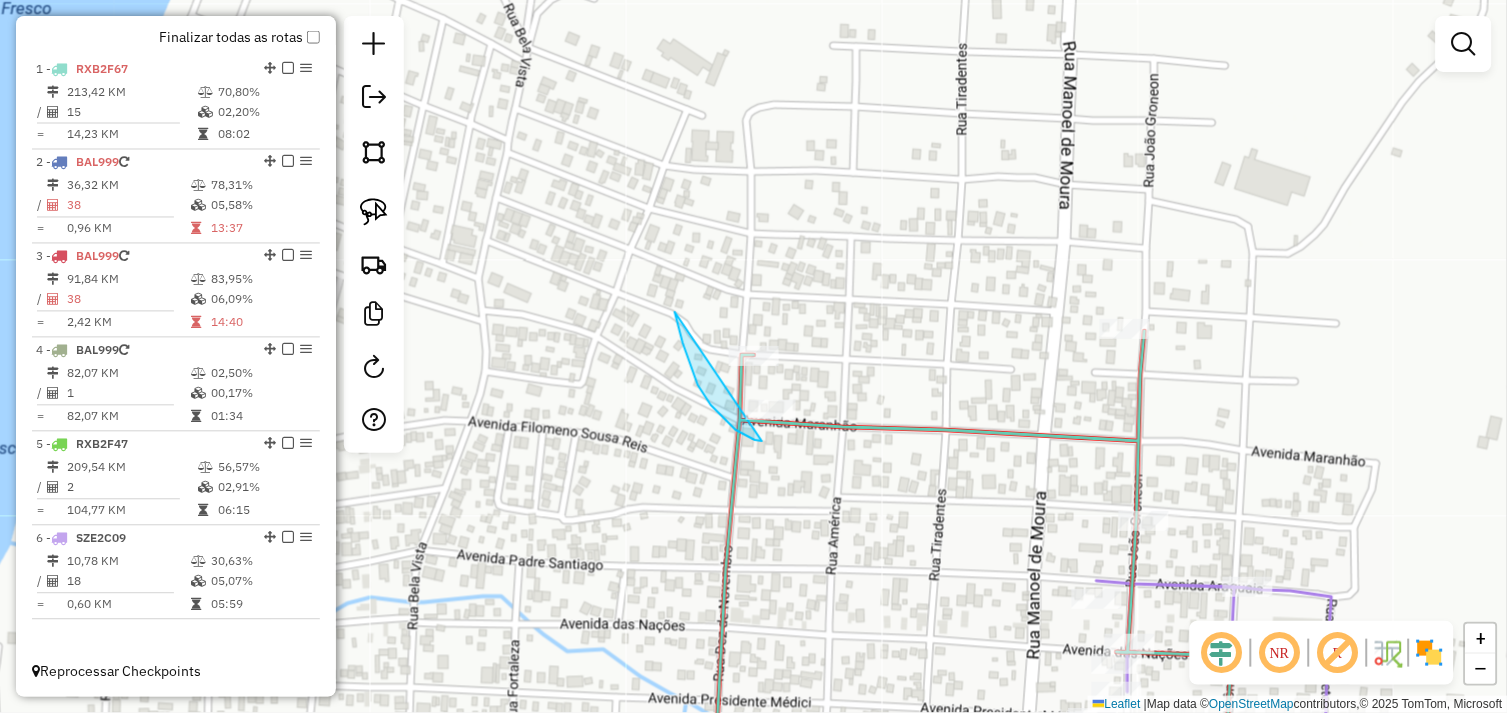 drag, startPoint x: 692, startPoint y: 368, endPoint x: 787, endPoint y: 334, distance: 100.90094 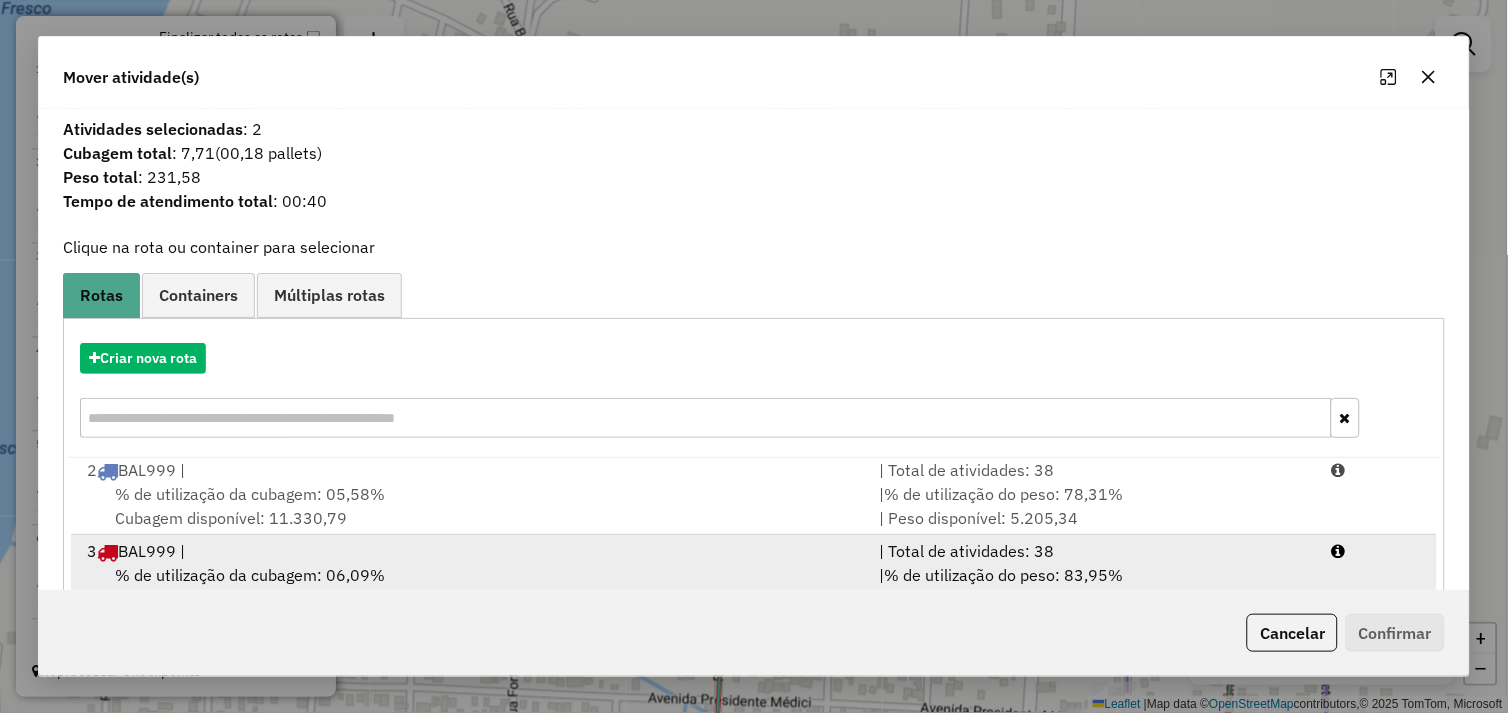 scroll, scrollTop: 5, scrollLeft: 0, axis: vertical 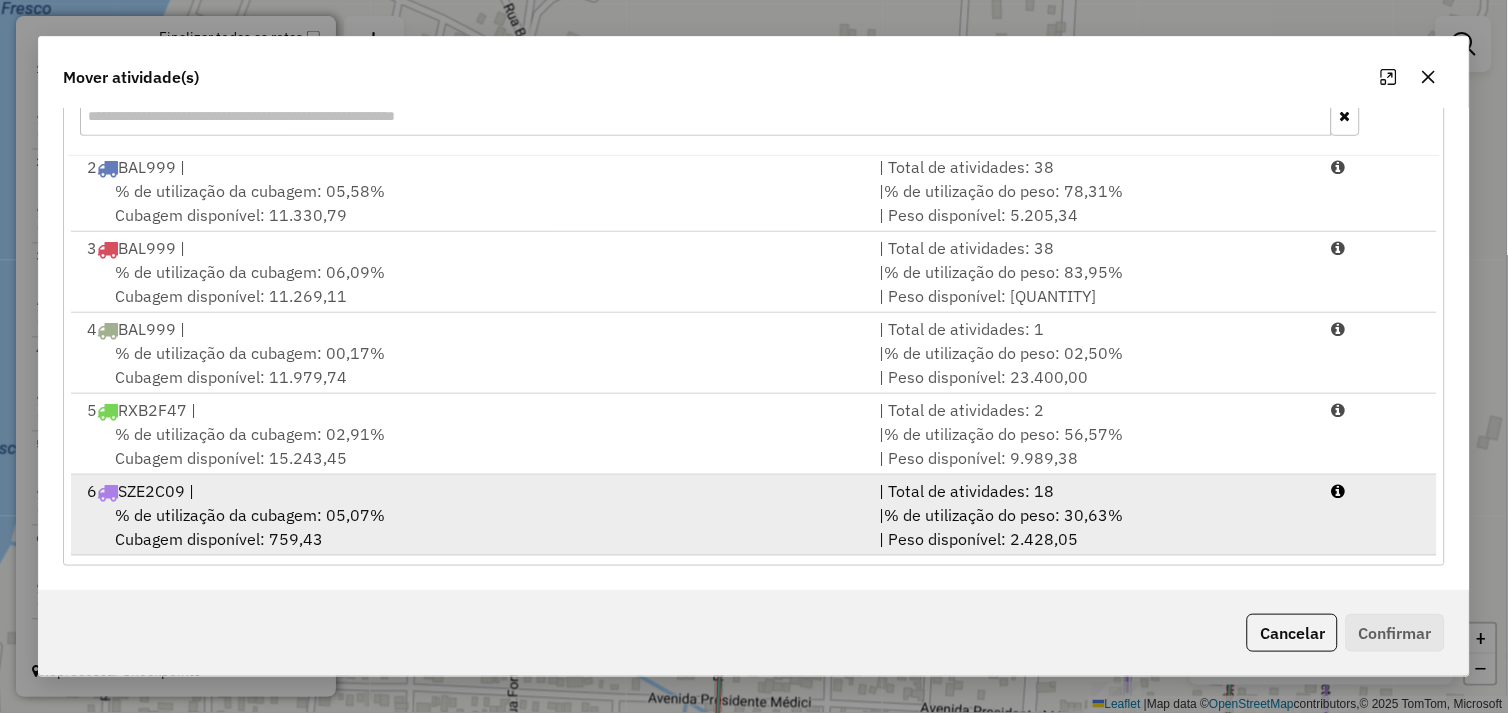 drag, startPoint x: 537, startPoint y: 523, endPoint x: 646, endPoint y: 535, distance: 109.65856 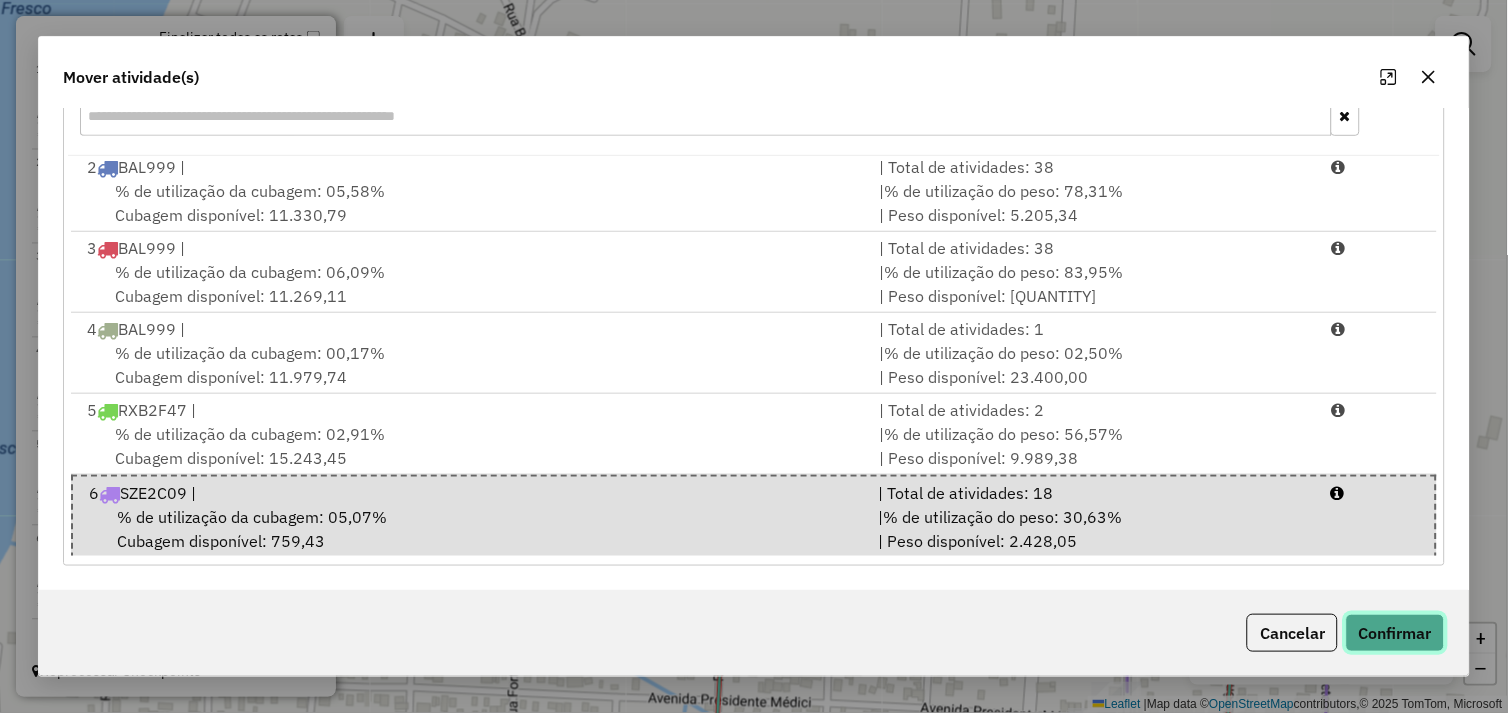 click on "Confirmar" 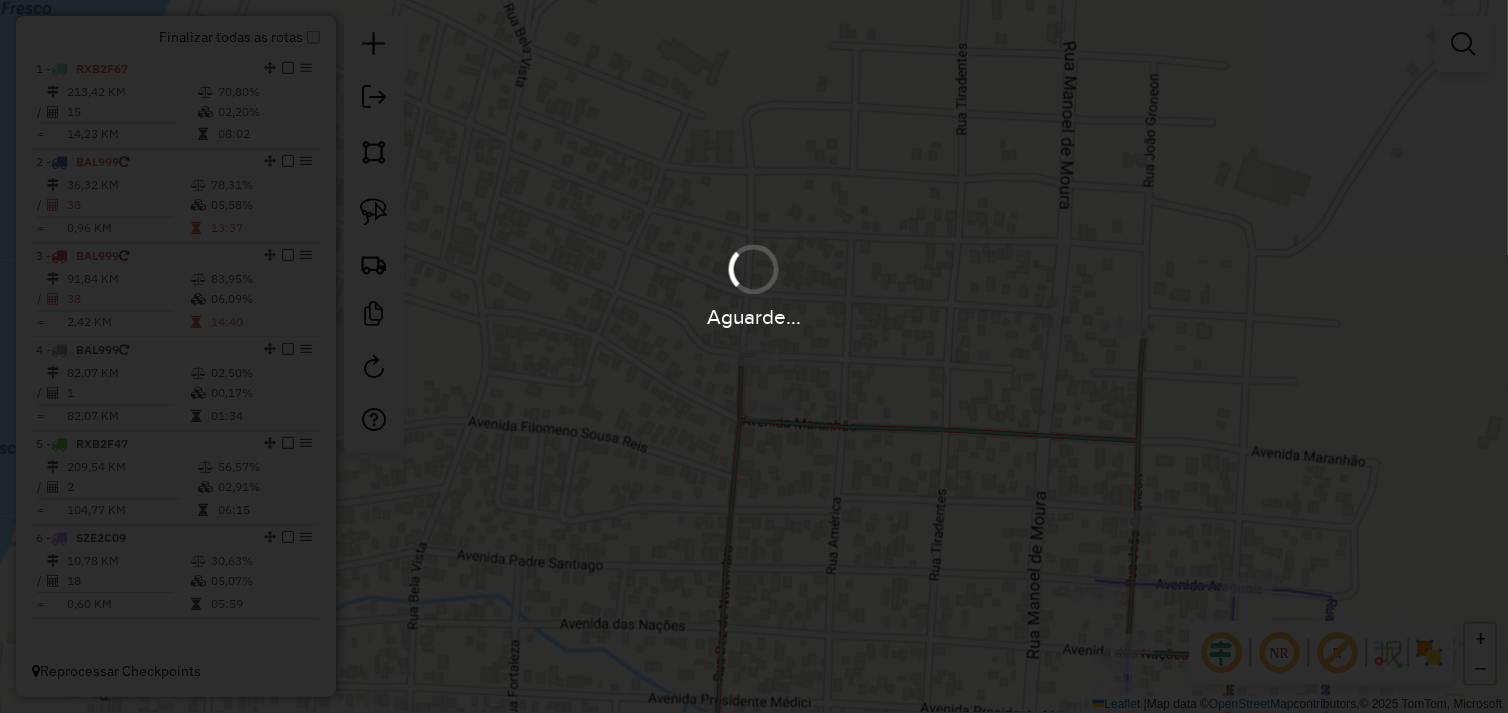 scroll, scrollTop: 0, scrollLeft: 0, axis: both 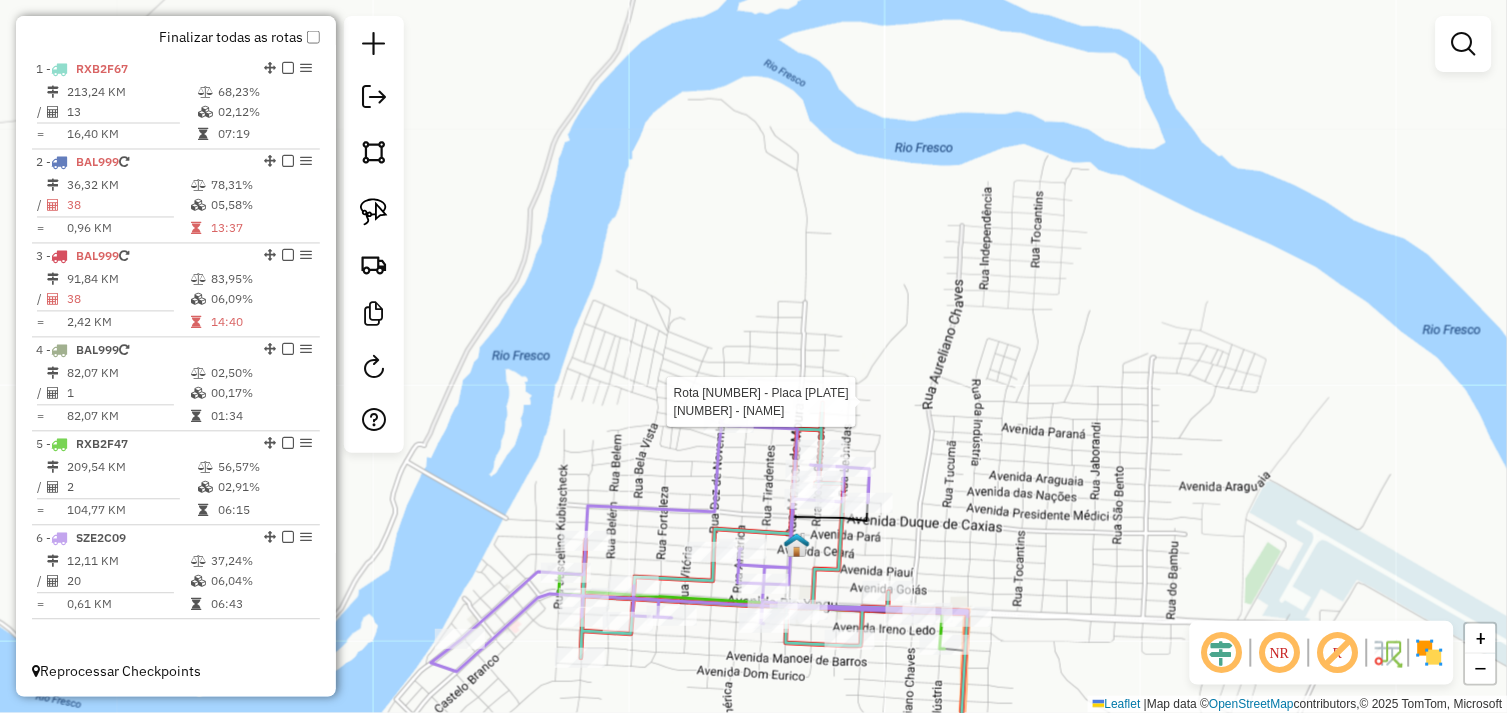 click 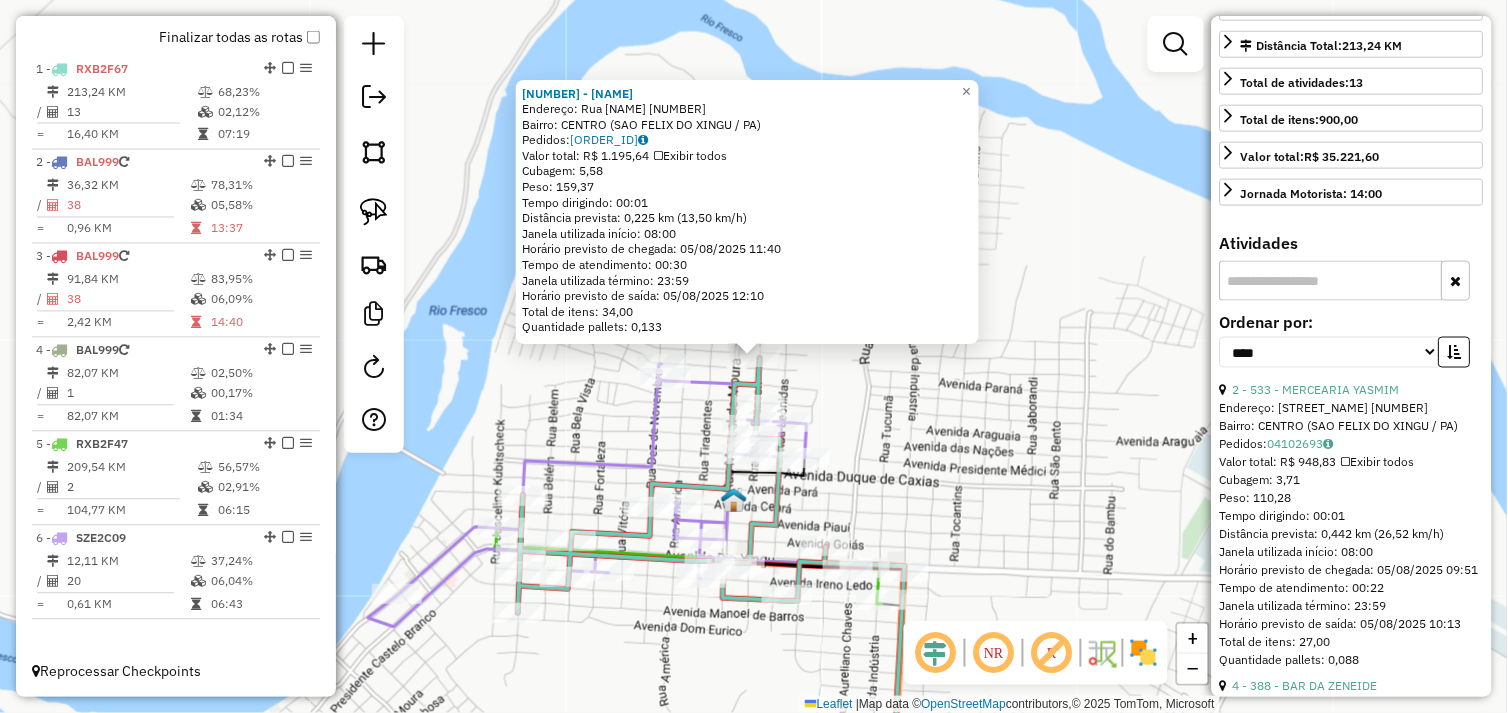 scroll, scrollTop: 555, scrollLeft: 0, axis: vertical 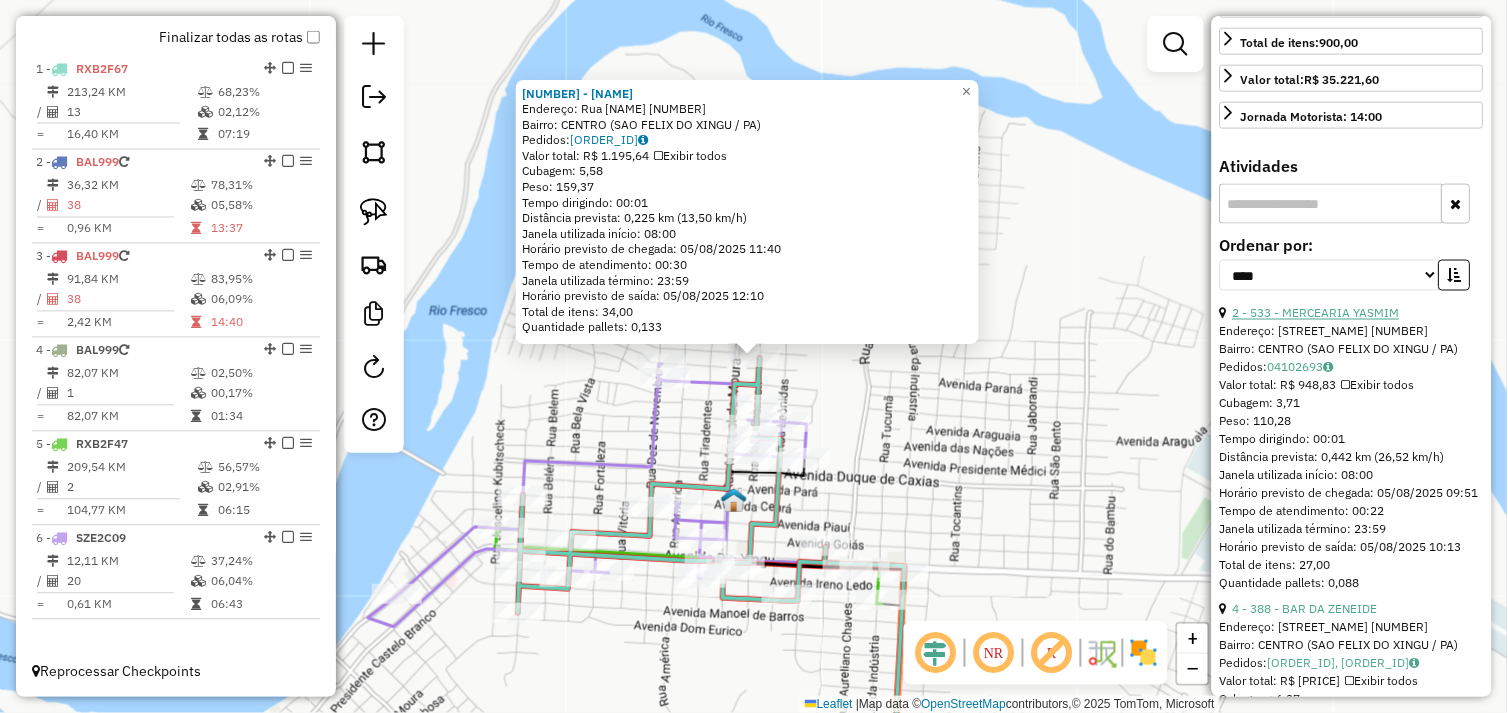 click on "2 - 533 - MERCEARIA YASMIM" at bounding box center [1316, 313] 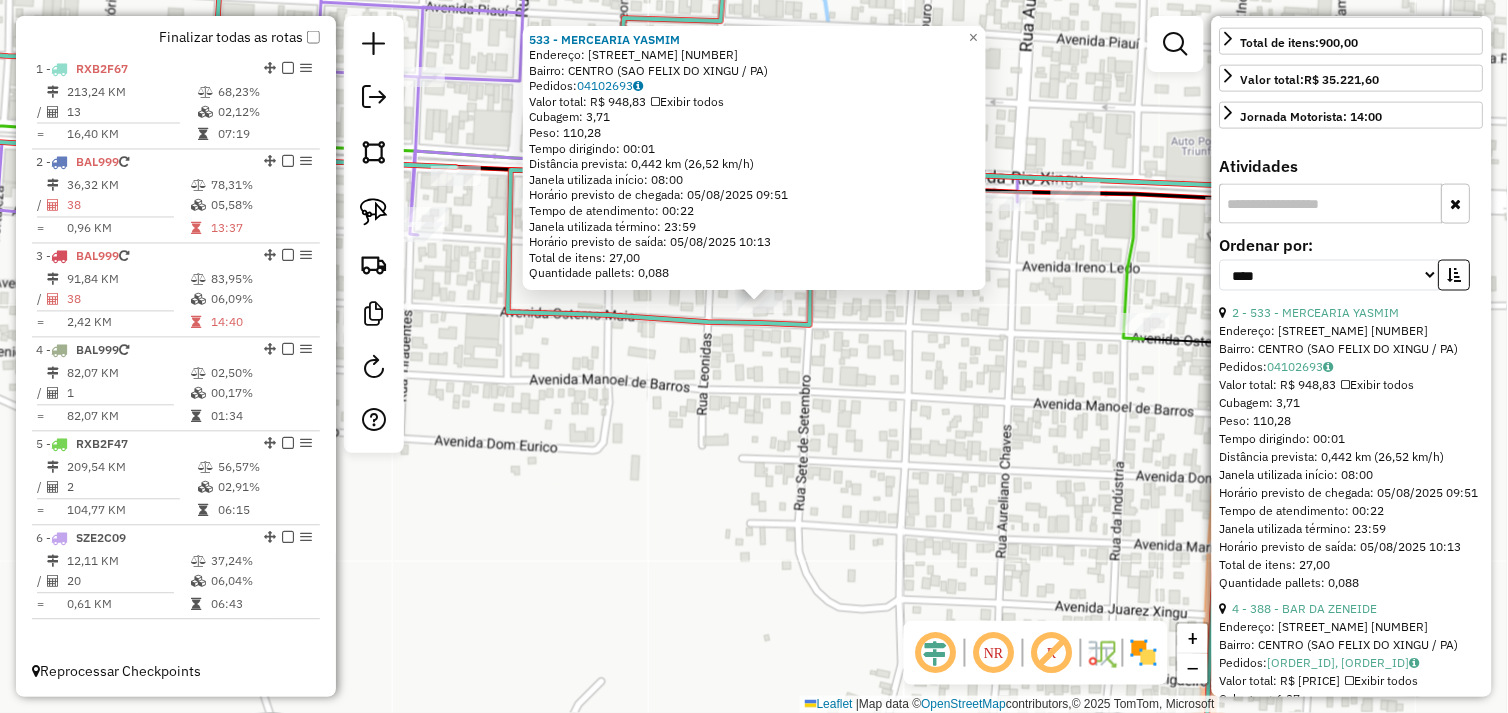 click on "533 - MERCEARIA YASMIM  Endereço:  DOM EURICO 50   Bairro: CENTRO (SAO FELIX DO XINGU / PA)   Pedidos:  04102693   Valor total: R$ 948,83   Exibir todos   Cubagem: 3,71  Peso: 110,28  Tempo dirigindo: 00:01   Distância prevista: 0,442 km (26,52 km/h)   Janela utilizada início: 08:00   Horário previsto de chegada: 05/08/2025 09:51   Tempo de atendimento: 00:22   Janela utilizada término: 23:59   Horário previsto de saída: 05/08/2025 10:13   Total de itens: 27,00   Quantidade pallets: 0,088  × Janela de atendimento Grade de atendimento Capacidade Transportadoras Veículos Cliente Pedidos  Rotas Selecione os dias de semana para filtrar as janelas de atendimento  Seg   Ter   Qua   Qui   Sex   Sáb   Dom  Informe o período da janela de atendimento: De: Até:  Filtrar exatamente a janela do cliente  Considerar janela de atendimento padrão  Selecione os dias de semana para filtrar as grades de atendimento  Seg   Ter   Qua   Qui   Sex   Sáb   Dom   Considerar clientes sem dia de atendimento cadastrado De:" 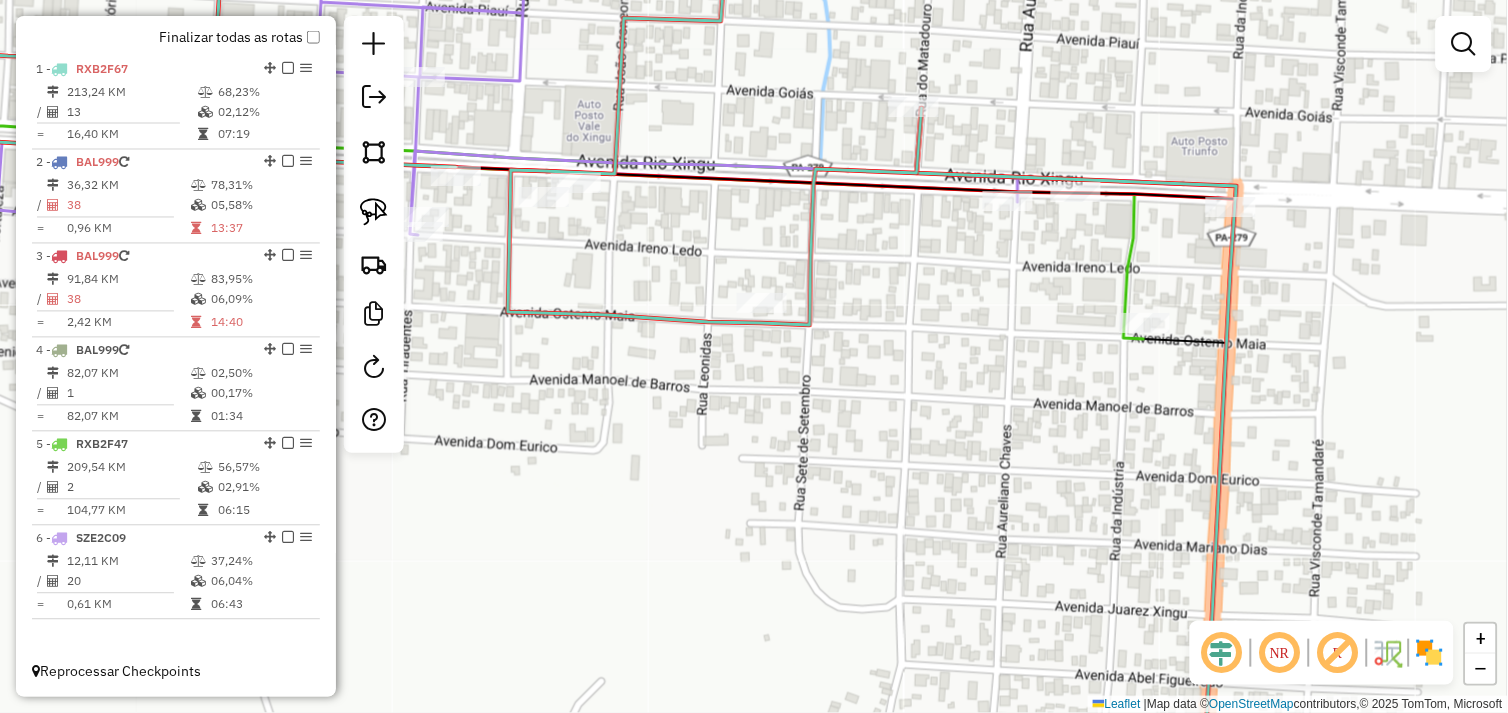 click 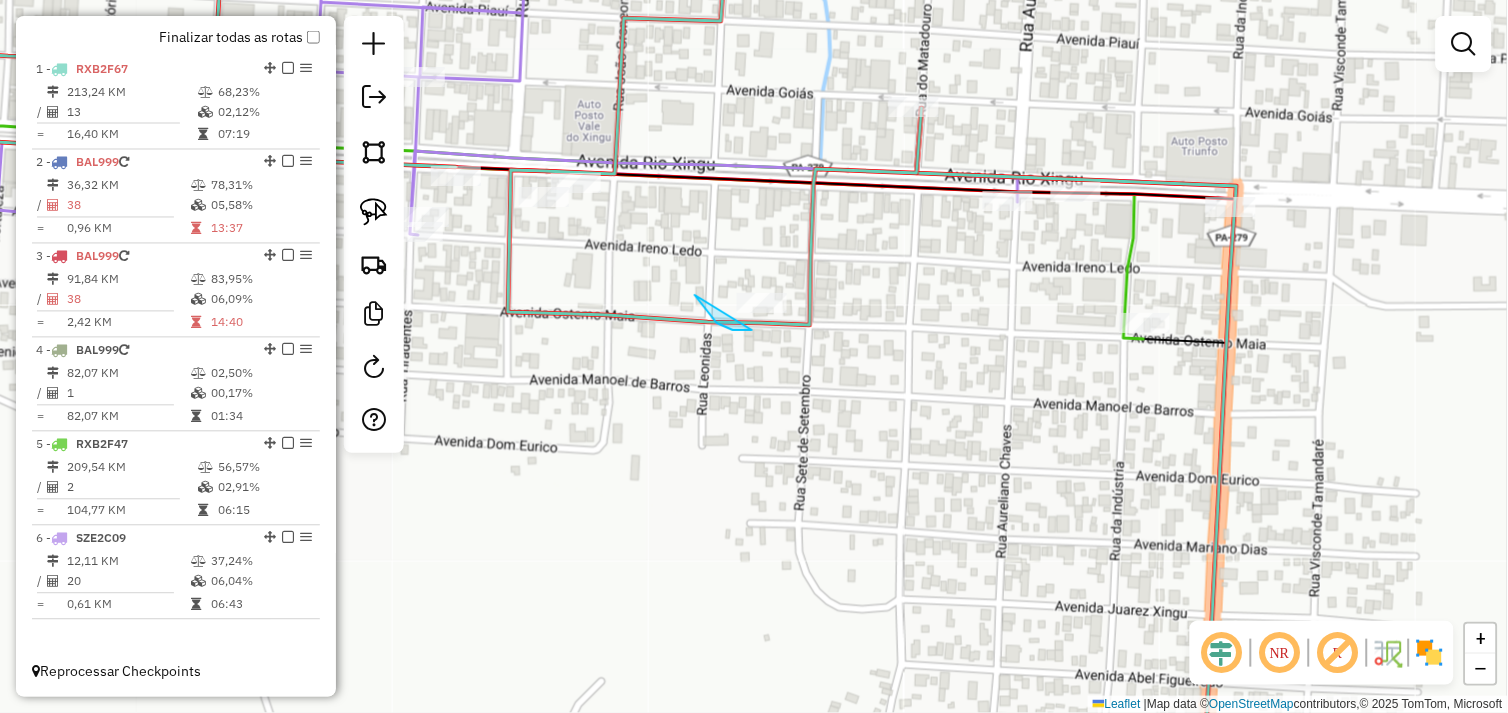 drag, startPoint x: 703, startPoint y: 306, endPoint x: 776, endPoint y: 275, distance: 79.30952 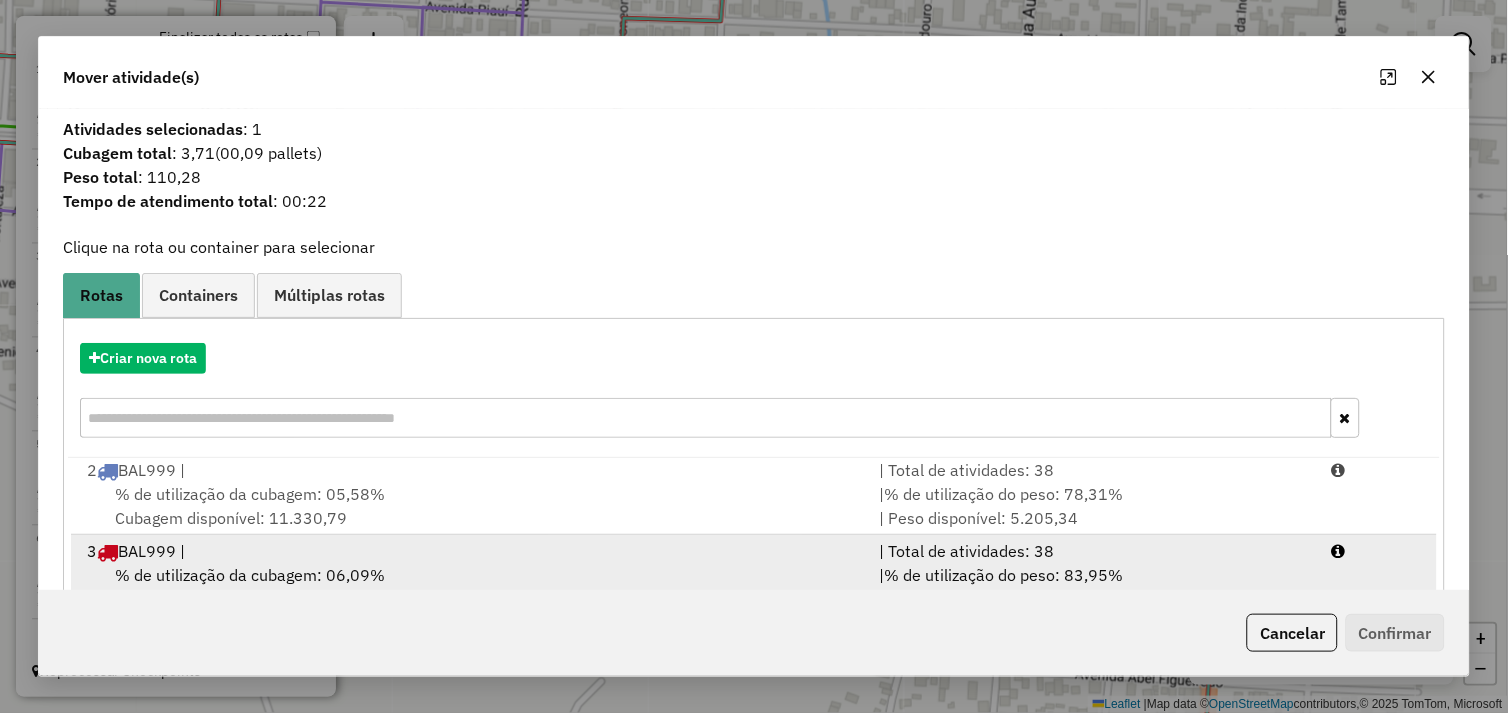 scroll, scrollTop: 5, scrollLeft: 0, axis: vertical 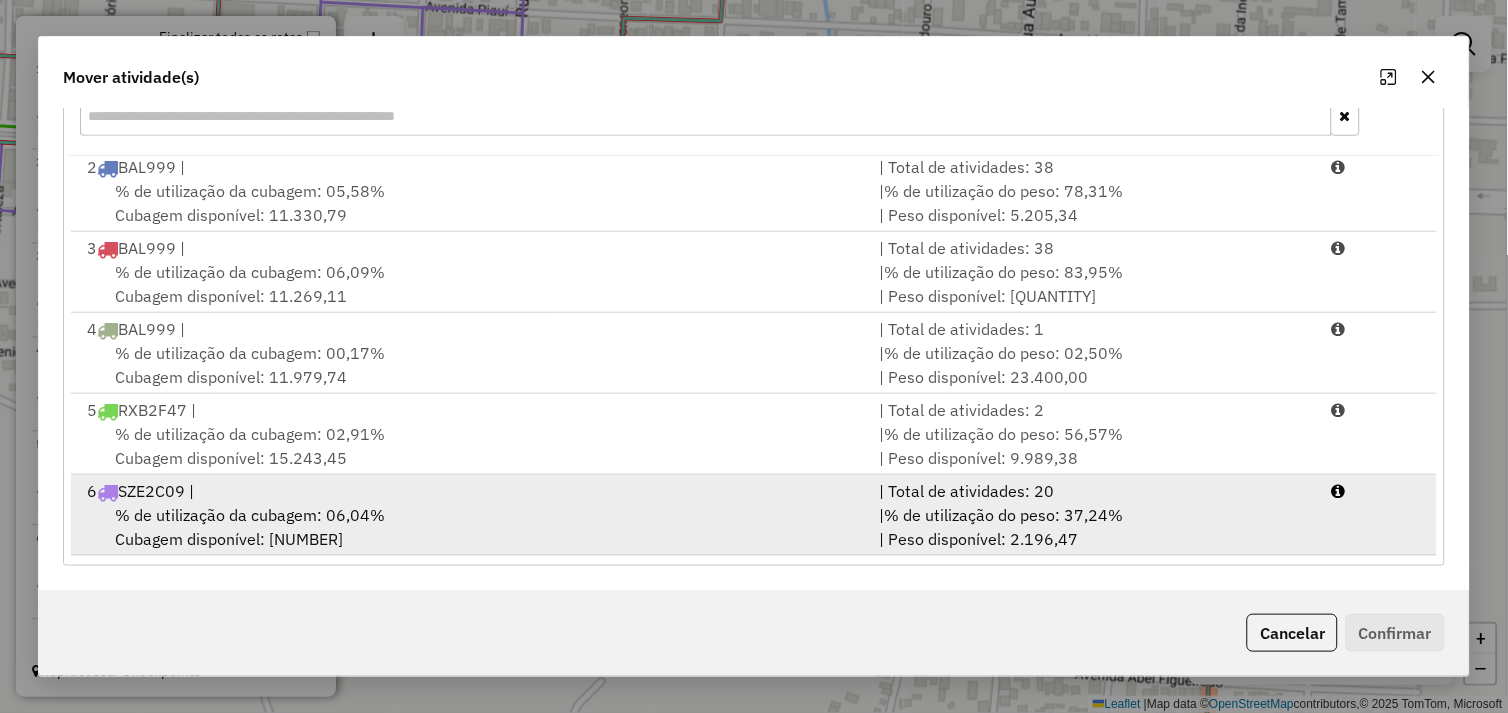 drag, startPoint x: 542, startPoint y: 524, endPoint x: 666, endPoint y: 534, distance: 124.40257 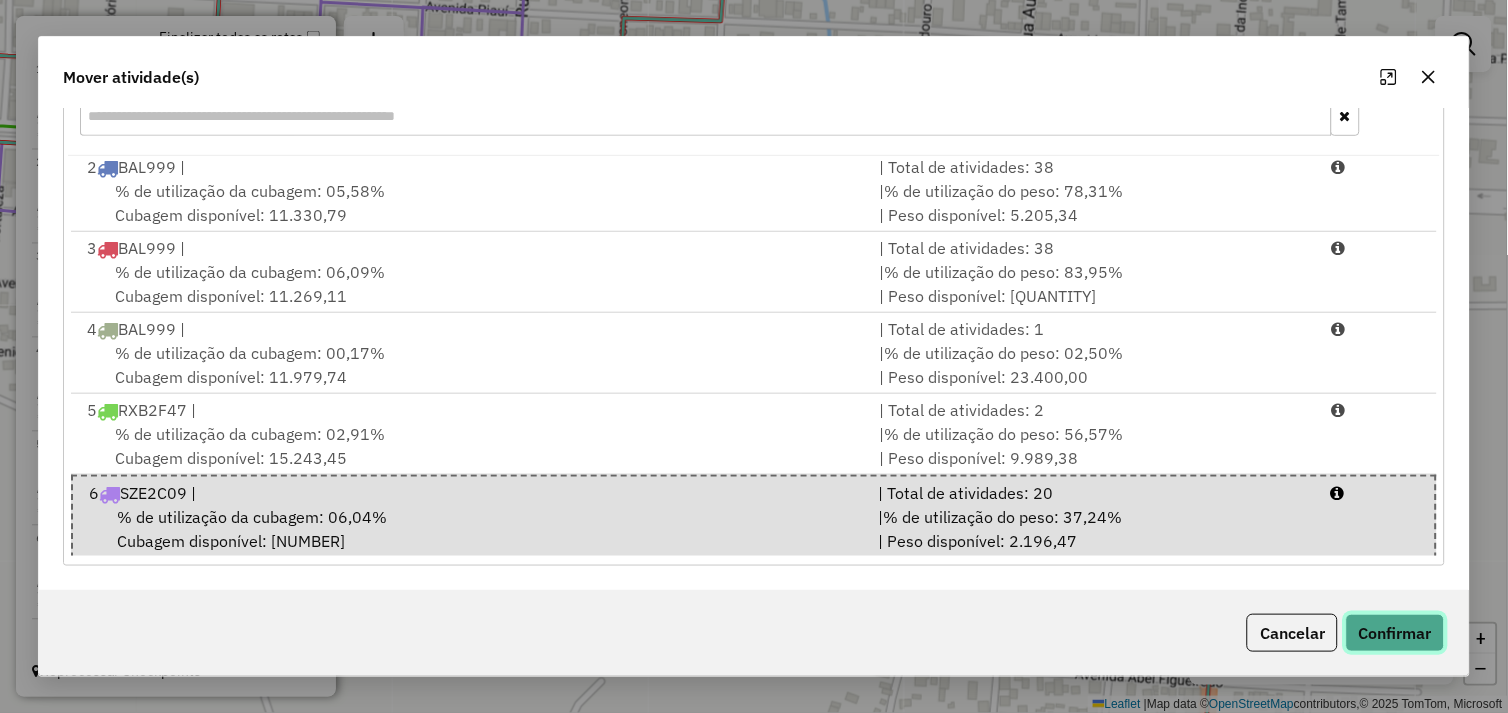 click on "Confirmar" 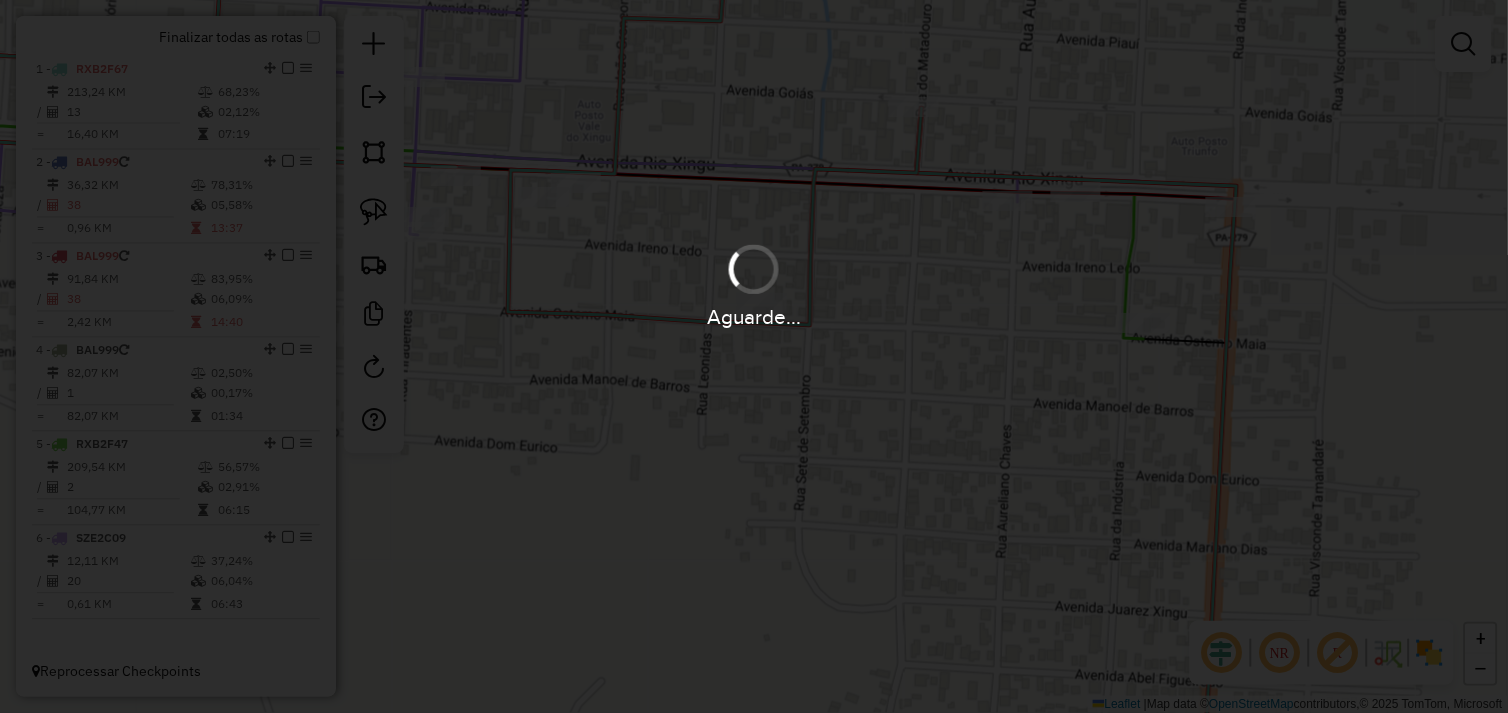 scroll, scrollTop: 0, scrollLeft: 0, axis: both 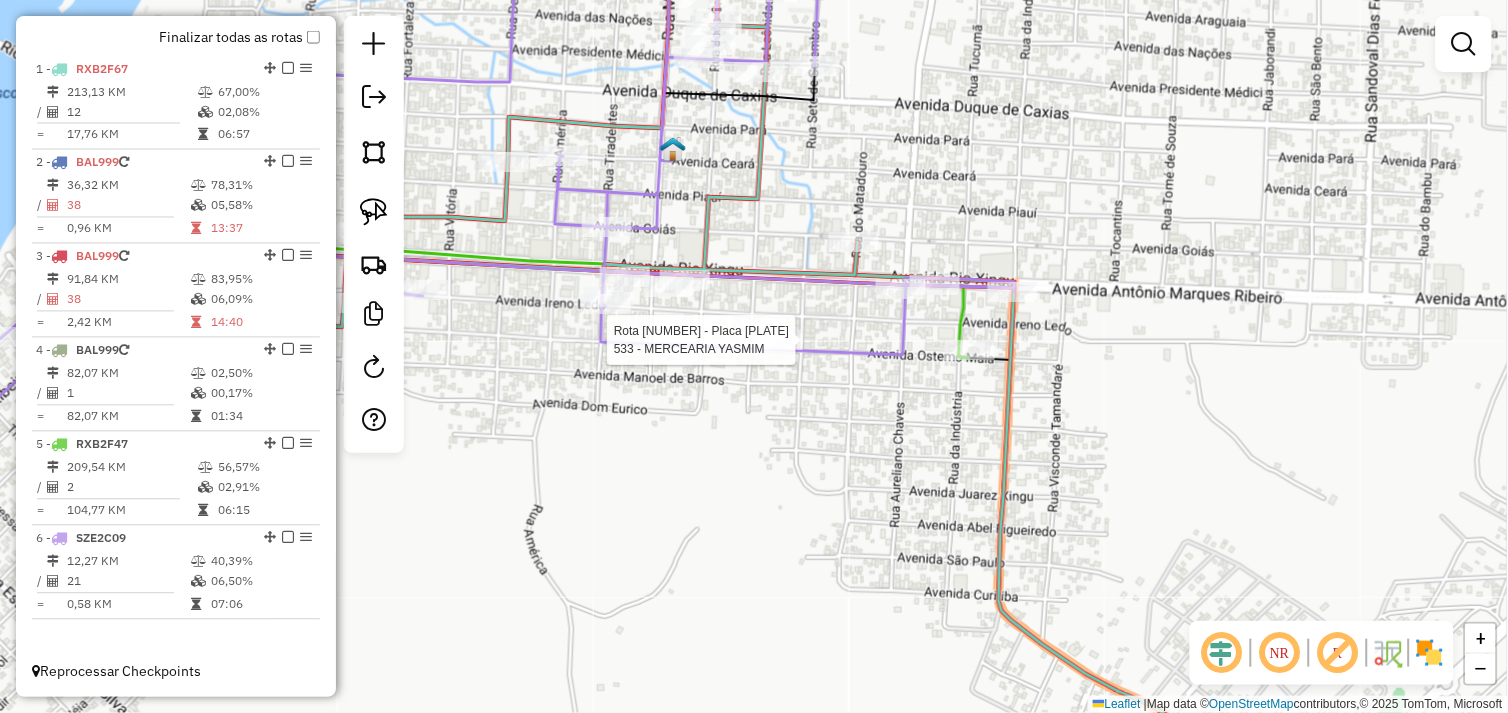 select on "*********" 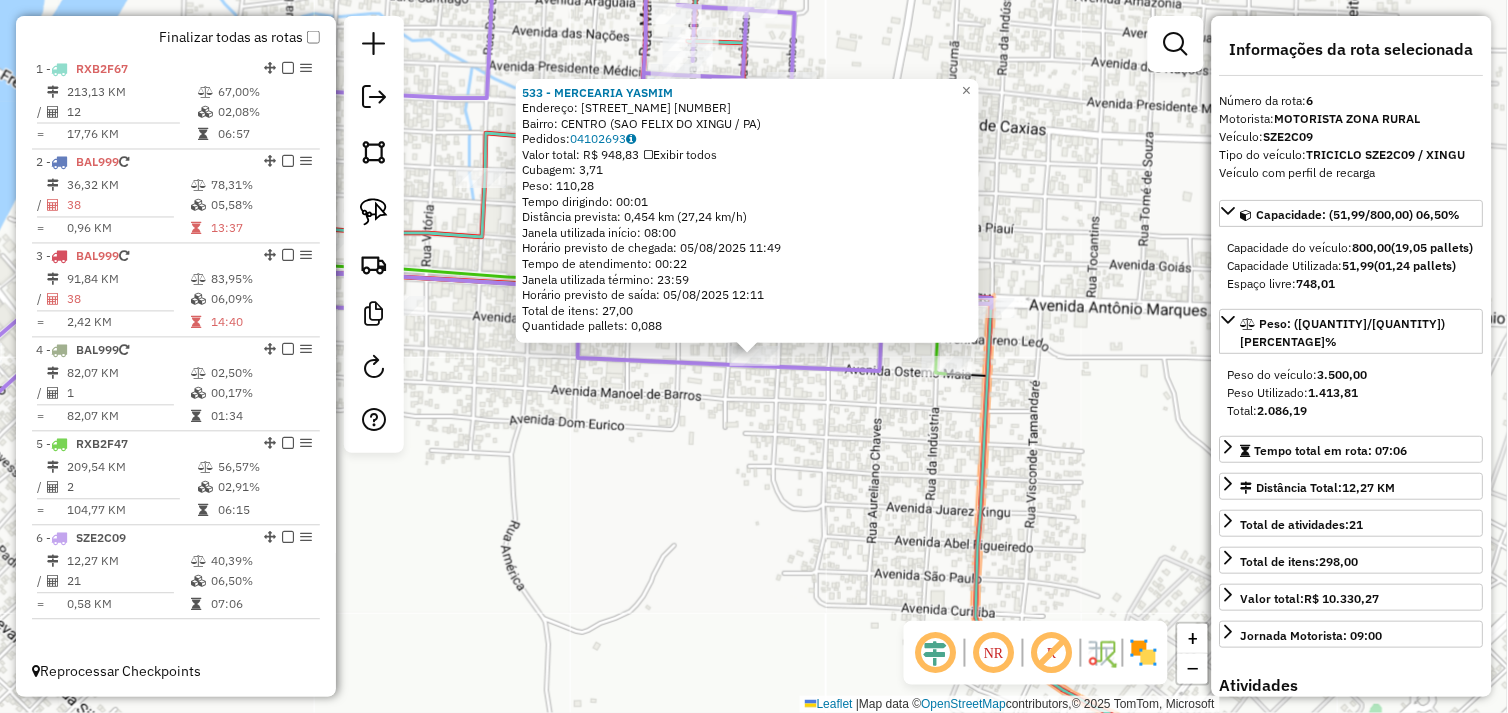 click on "Rota 6 - Placa SZE2C09  533 - MERCEARIA YASMIM 533 - MERCEARIA YASMIM  Endereço:  DOM EURICO 50   Bairro: CENTRO (SAO FELIX DO XINGU / PA)   Pedidos:  04102693   Valor total: R$ 948,83   Exibir todos   Cubagem: 3,71  Peso: 110,28  Tempo dirigindo: 00:01   Distância prevista: 0,454 km (27,24 km/h)   Janela utilizada início: 08:00   Horário previsto de chegada: 05/08/2025 11:49   Tempo de atendimento: 00:22   Janela utilizada término: 23:59   Horário previsto de saída: 05/08/2025 12:11   Total de itens: 27,00   Quantidade pallets: 0,088  × Janela de atendimento Grade de atendimento Capacidade Transportadoras Veículos Cliente Pedidos  Rotas Selecione os dias de semana para filtrar as janelas de atendimento  Seg   Ter   Qua   Qui   Sex   Sáb   Dom  Informe o período da janela de atendimento: De: Até:  Filtrar exatamente a janela do cliente  Considerar janela de atendimento padrão  Selecione os dias de semana para filtrar as grades de atendimento  Seg   Ter   Qua   Qui   Sex   Sáb   Dom   De:   De:" 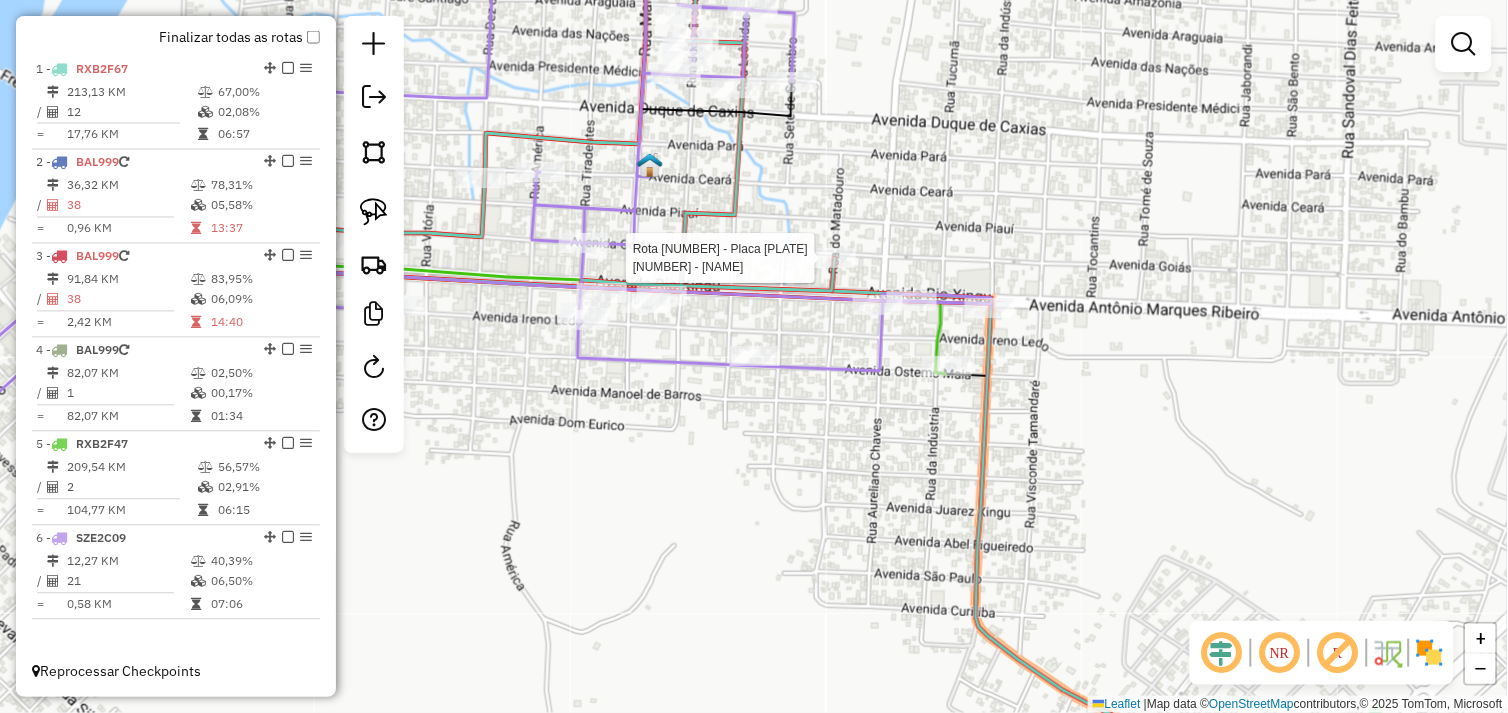 select on "*********" 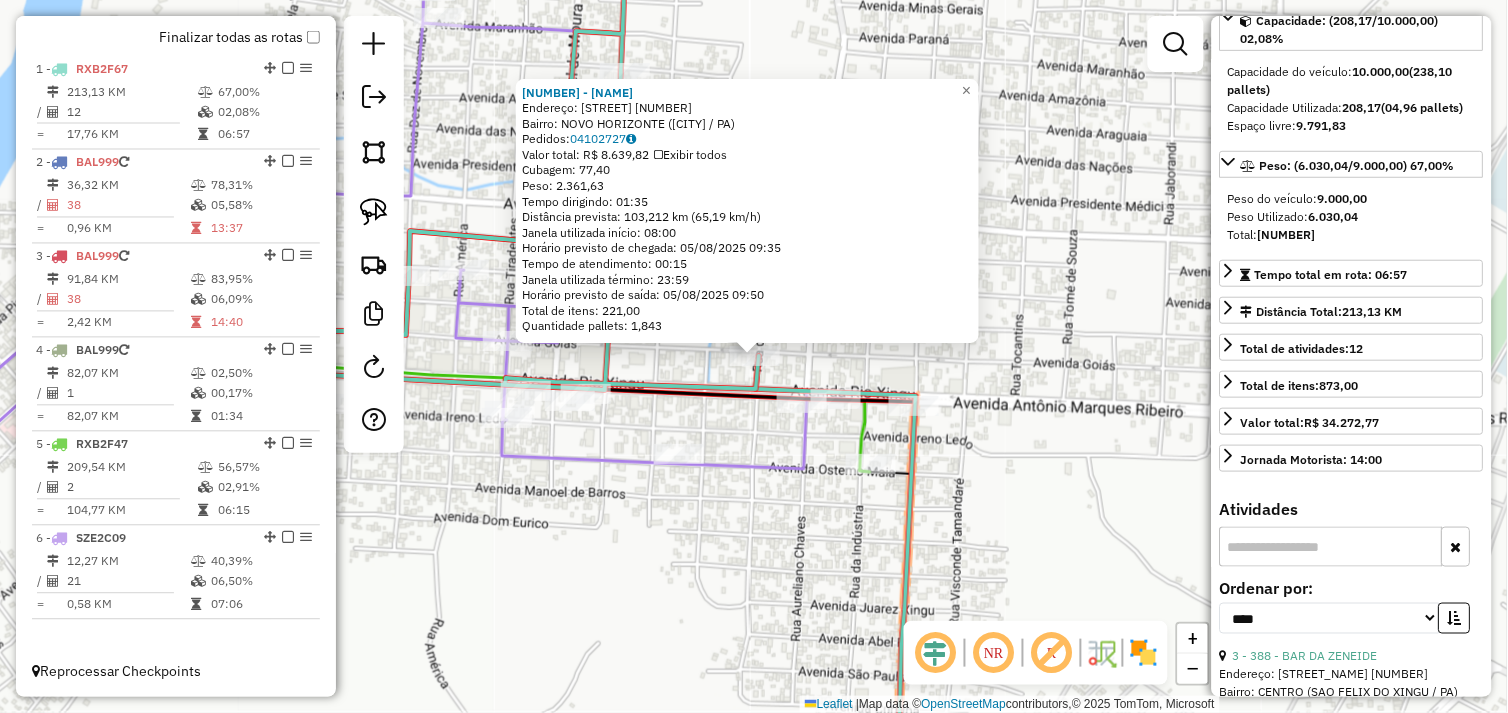 scroll, scrollTop: 555, scrollLeft: 0, axis: vertical 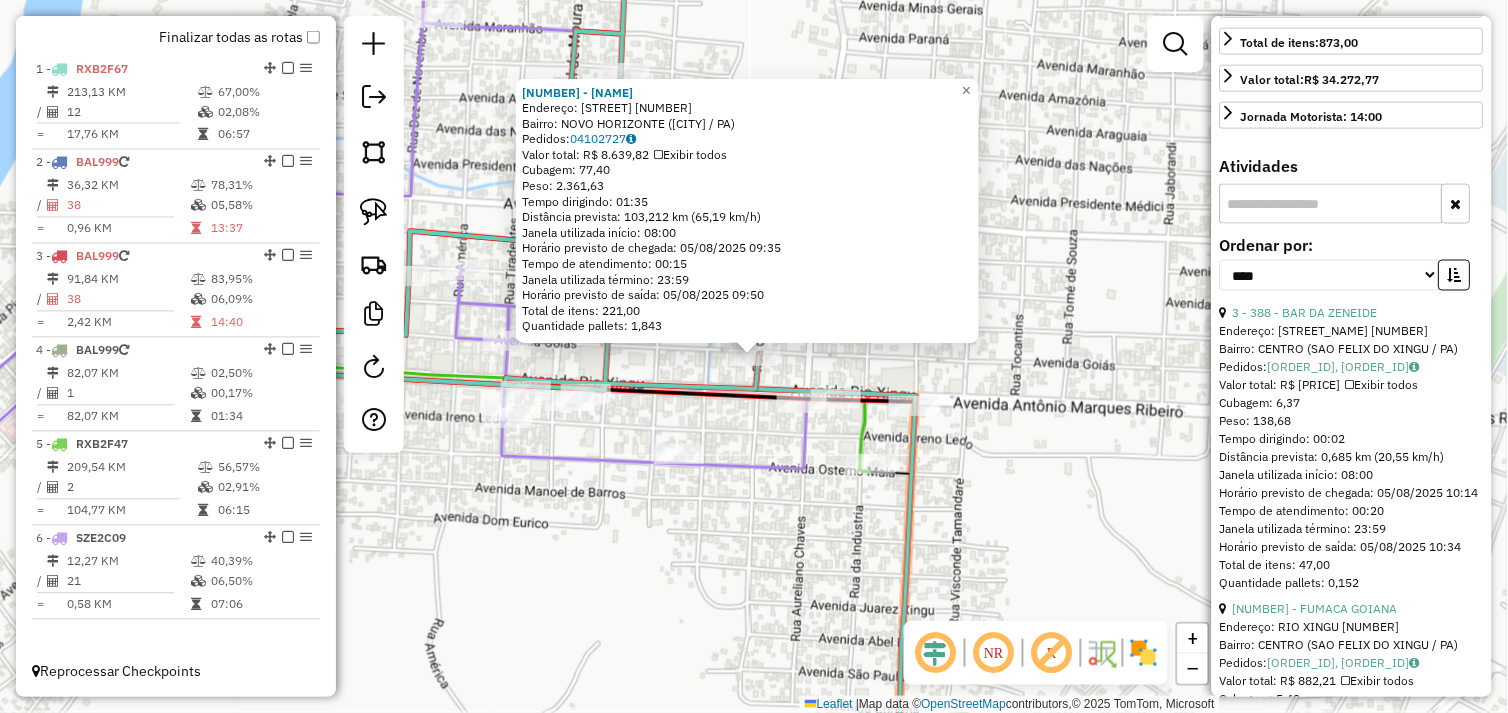 click on "72904 - ROMA SUPERMERCADO  Endereço:  RUA BELA VISTA 2200   Bairro: NOVO HORIZONTE (SAO FELIX DO XINGU / PA)   Pedidos:  04102727   Valor total: R$ 8.639,82   Exibir todos   Cubagem: 77,40  Peso: 2.361,63  Tempo dirigindo: 01:35   Distância prevista: 103,212 km (65,19 km/h)   Janela utilizada início: 08:00   Horário previsto de chegada: 05/08/2025 09:35   Tempo de atendimento: 00:15   Janela utilizada término: 23:59   Horário previsto de saída: 05/08/2025 09:50   Total de itens: 221,00   Quantidade pallets: 1,843  × Janela de atendimento Grade de atendimento Capacidade Transportadoras Veículos Cliente Pedidos  Rotas Selecione os dias de semana para filtrar as janelas de atendimento  Seg   Ter   Qua   Qui   Sex   Sáb   Dom  Informe o período da janela de atendimento: De: Até:  Filtrar exatamente a janela do cliente  Considerar janela de atendimento padrão  Selecione os dias de semana para filtrar as grades de atendimento  Seg   Ter   Qua   Qui   Sex   Sáb   Dom   Peso mínimo:   Peso máximo:  +" 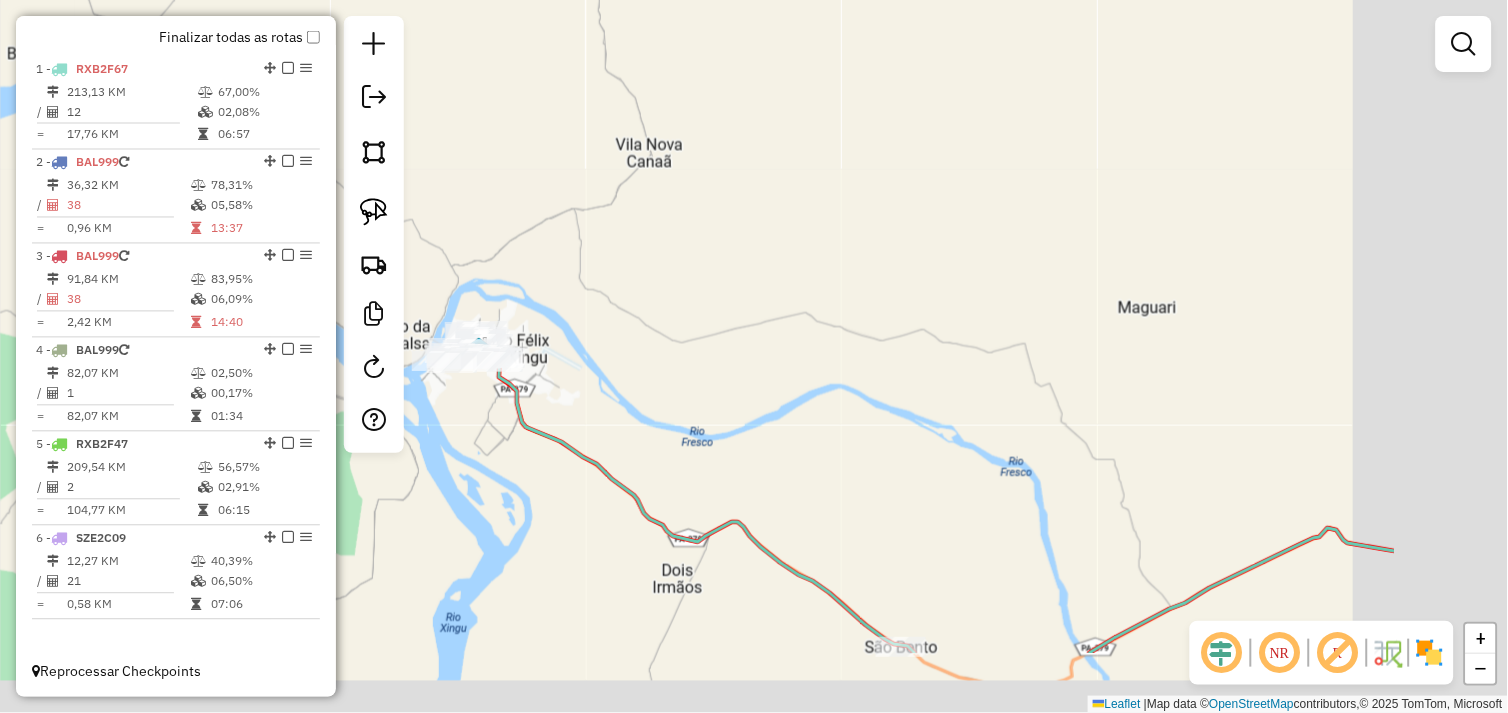 drag, startPoint x: 973, startPoint y: 565, endPoint x: 638, endPoint y: 405, distance: 371.2479 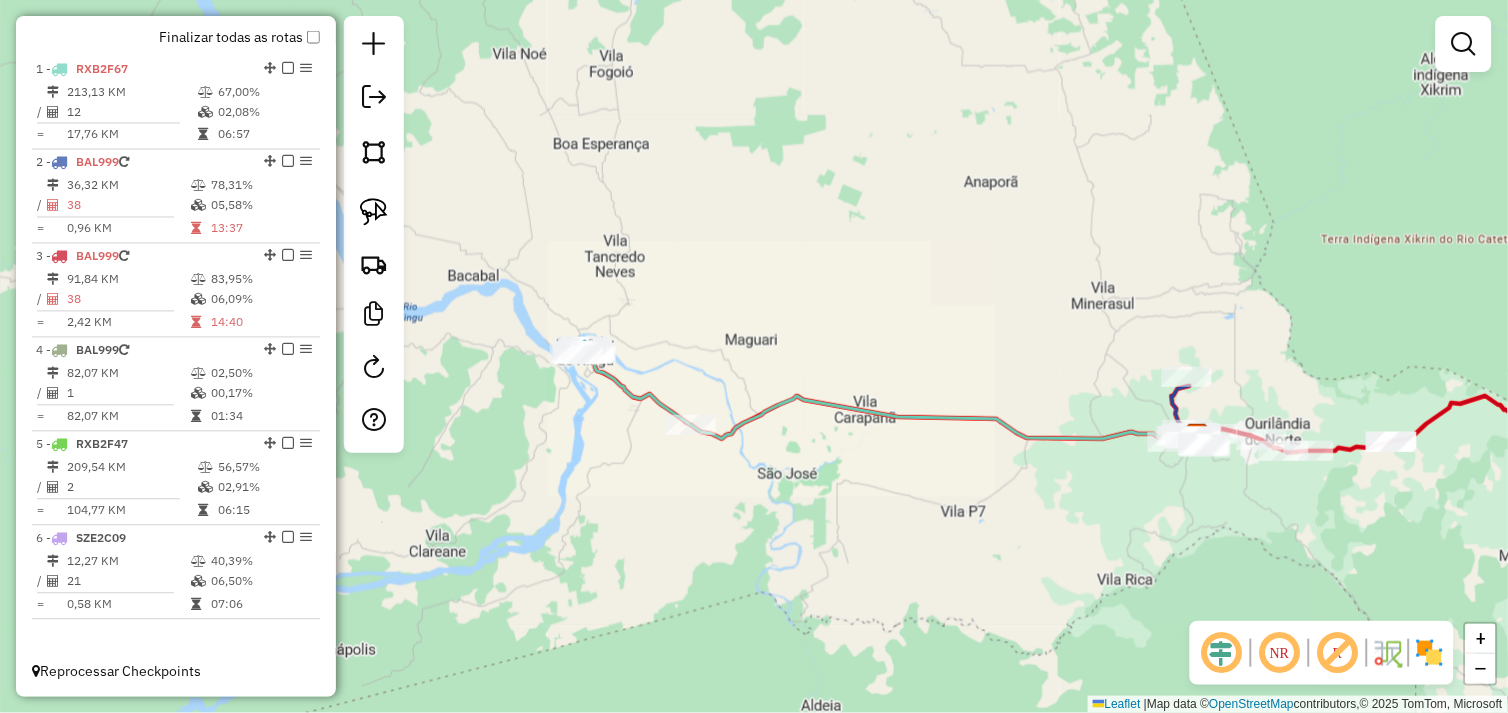 drag, startPoint x: 893, startPoint y: 480, endPoint x: 718, endPoint y: 468, distance: 175.41095 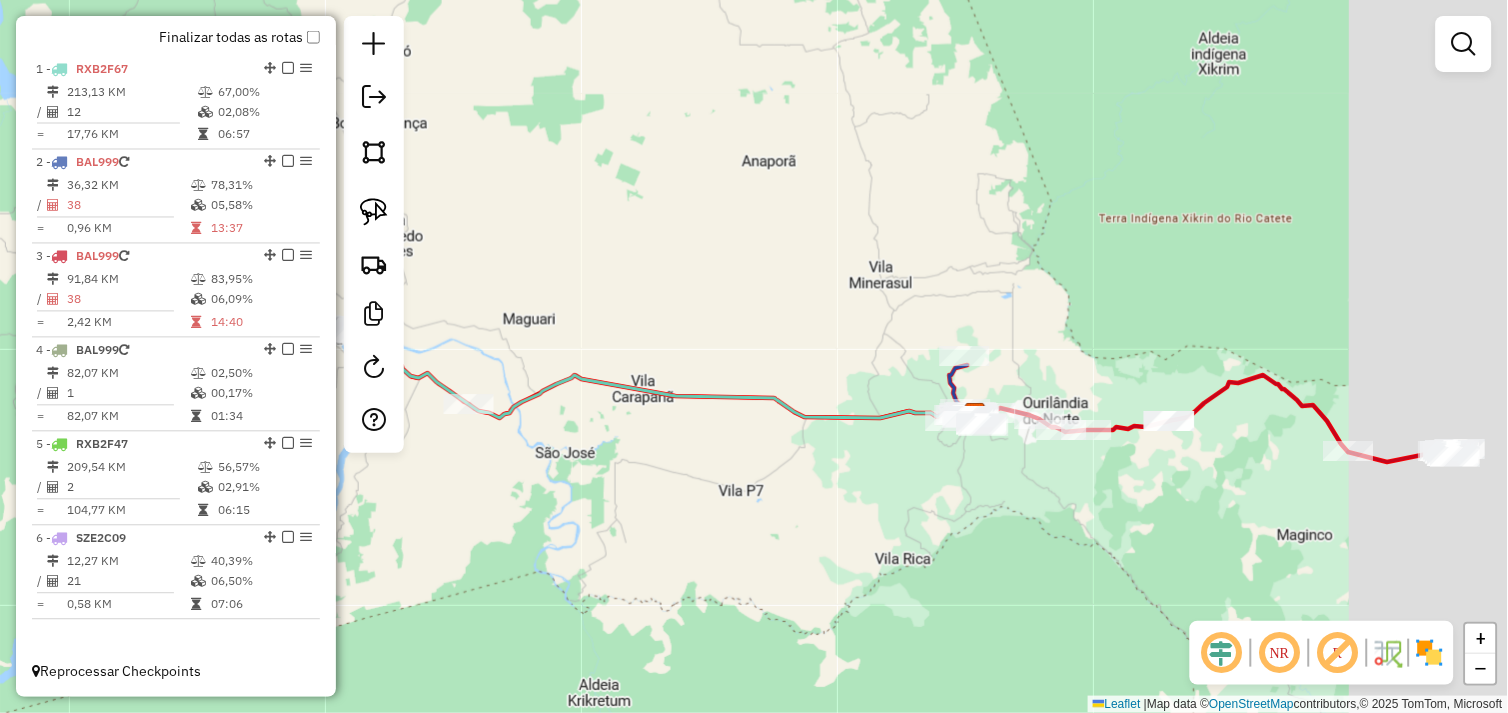 drag, startPoint x: 828, startPoint y: 481, endPoint x: 804, endPoint y: 488, distance: 25 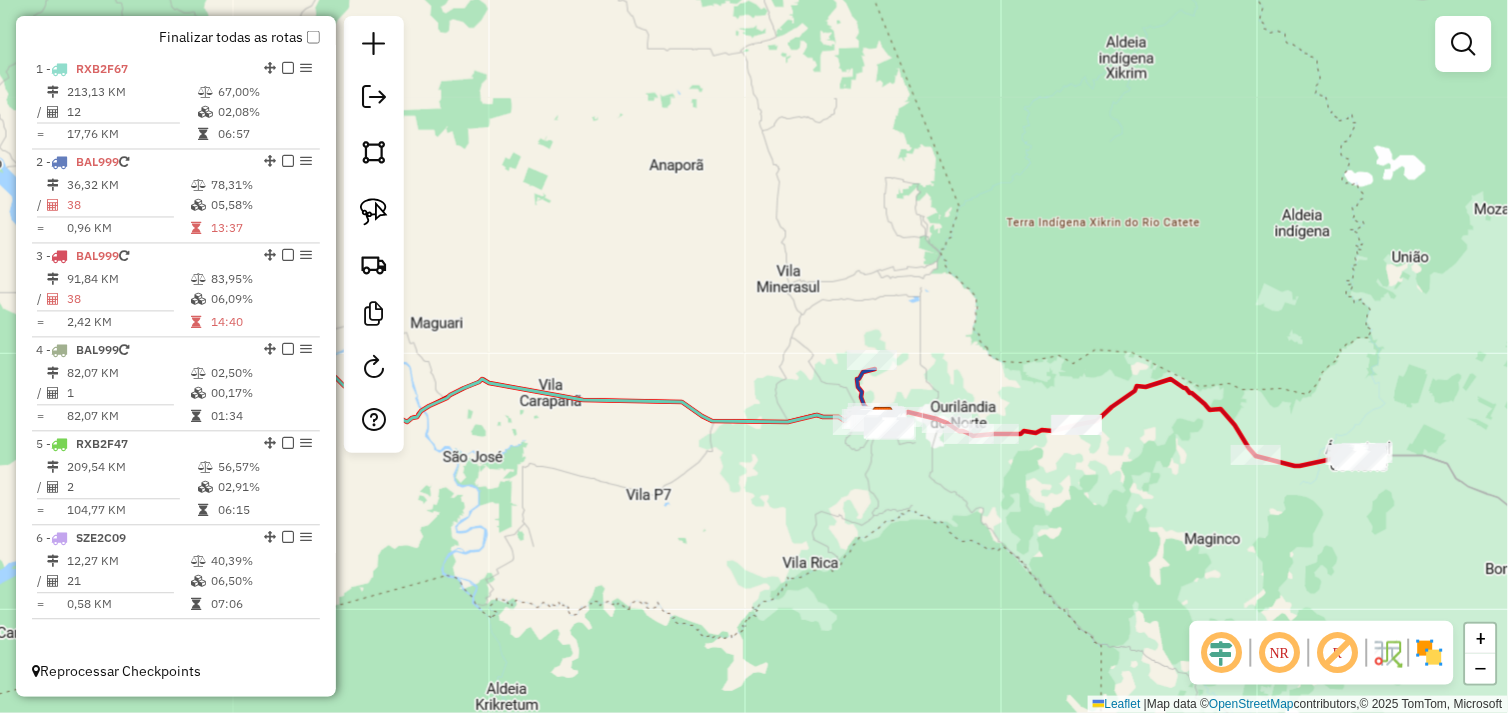 click on "Janela de atendimento Grade de atendimento Capacidade Transportadoras Veículos Cliente Pedidos  Rotas Selecione os dias de semana para filtrar as janelas de atendimento  Seg   Ter   Qua   Qui   Sex   Sáb   Dom  Informe o período da janela de atendimento: De: Até:  Filtrar exatamente a janela do cliente  Considerar janela de atendimento padrão  Selecione os dias de semana para filtrar as grades de atendimento  Seg   Ter   Qua   Qui   Sex   Sáb   Dom   Considerar clientes sem dia de atendimento cadastrado  Clientes fora do dia de atendimento selecionado Filtrar as atividades entre os valores definidos abaixo:  Peso mínimo:   Peso máximo:   Cubagem mínima:   Cubagem máxima:   De:   Até:  Filtrar as atividades entre o tempo de atendimento definido abaixo:  De:   Até:   Considerar capacidade total dos clientes não roteirizados Transportadora: Selecione um ou mais itens Tipo de veículo: Selecione um ou mais itens Veículo: Selecione um ou mais itens Motorista: Selecione um ou mais itens Nome: Rótulo:" 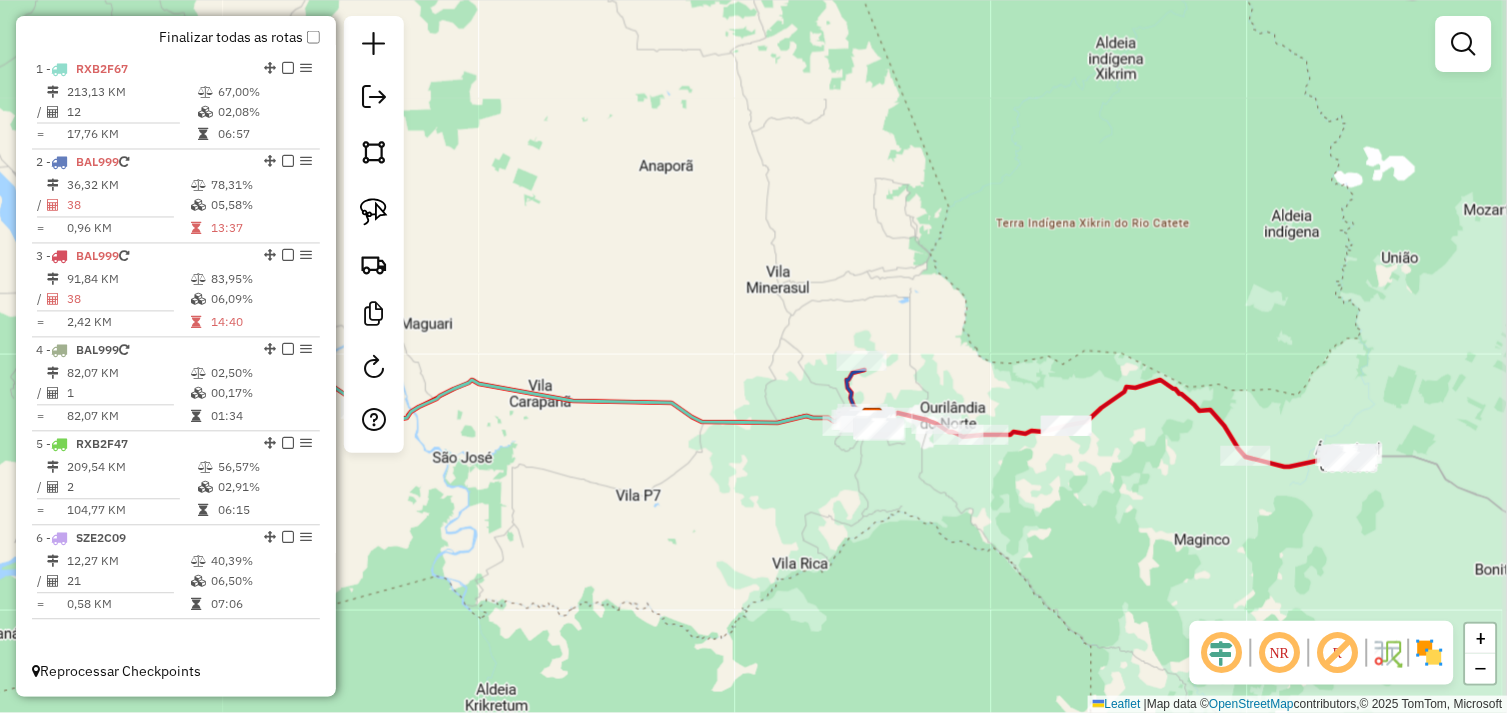 click on "Janela de atendimento Grade de atendimento Capacidade Transportadoras Veículos Cliente Pedidos  Rotas Selecione os dias de semana para filtrar as janelas de atendimento  Seg   Ter   Qua   Qui   Sex   Sáb   Dom  Informe o período da janela de atendimento: De: Até:  Filtrar exatamente a janela do cliente  Considerar janela de atendimento padrão  Selecione os dias de semana para filtrar as grades de atendimento  Seg   Ter   Qua   Qui   Sex   Sáb   Dom   Considerar clientes sem dia de atendimento cadastrado  Clientes fora do dia de atendimento selecionado Filtrar as atividades entre os valores definidos abaixo:  Peso mínimo:   Peso máximo:   Cubagem mínima:   Cubagem máxima:   De:   Até:  Filtrar as atividades entre o tempo de atendimento definido abaixo:  De:   Até:   Considerar capacidade total dos clientes não roteirizados Transportadora: Selecione um ou mais itens Tipo de veículo: Selecione um ou mais itens Veículo: Selecione um ou mais itens Motorista: Selecione um ou mais itens Nome: Rótulo:" 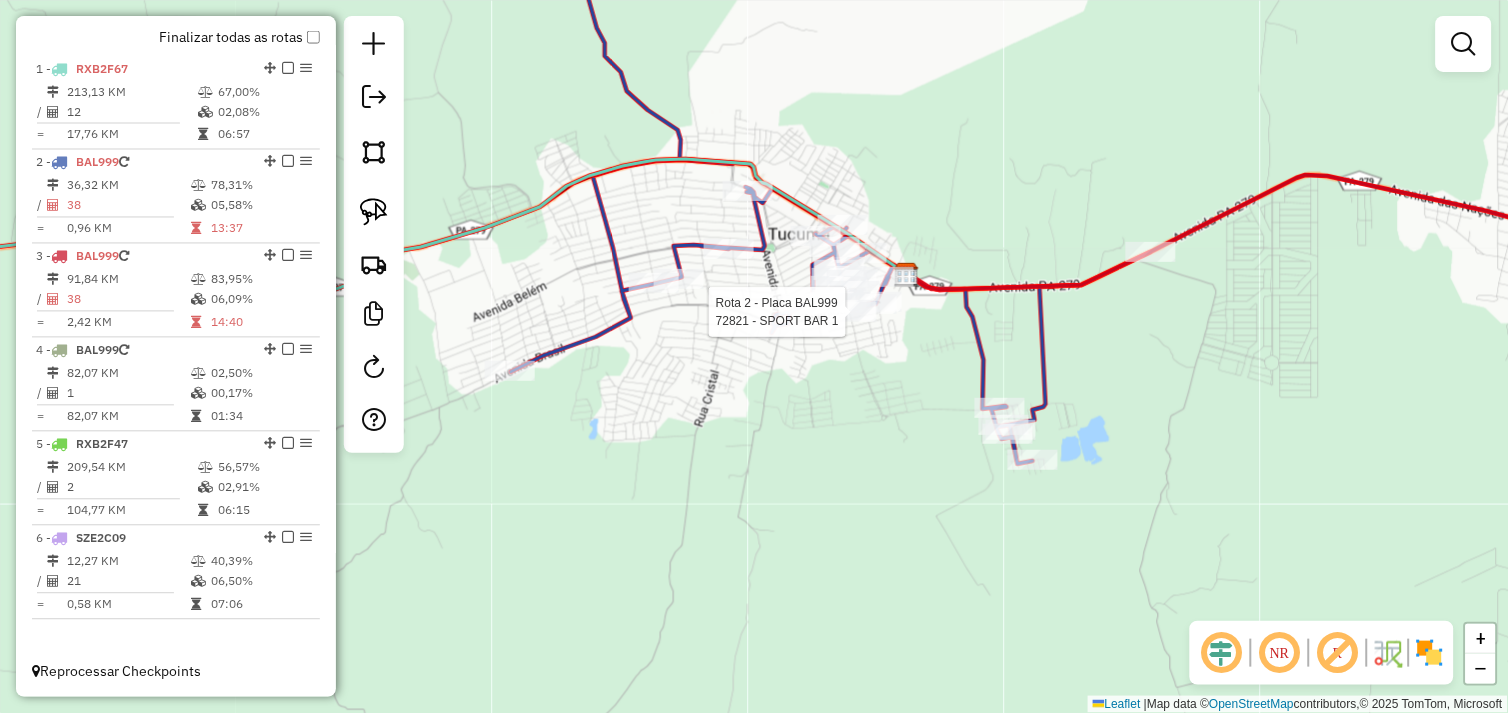 select on "*********" 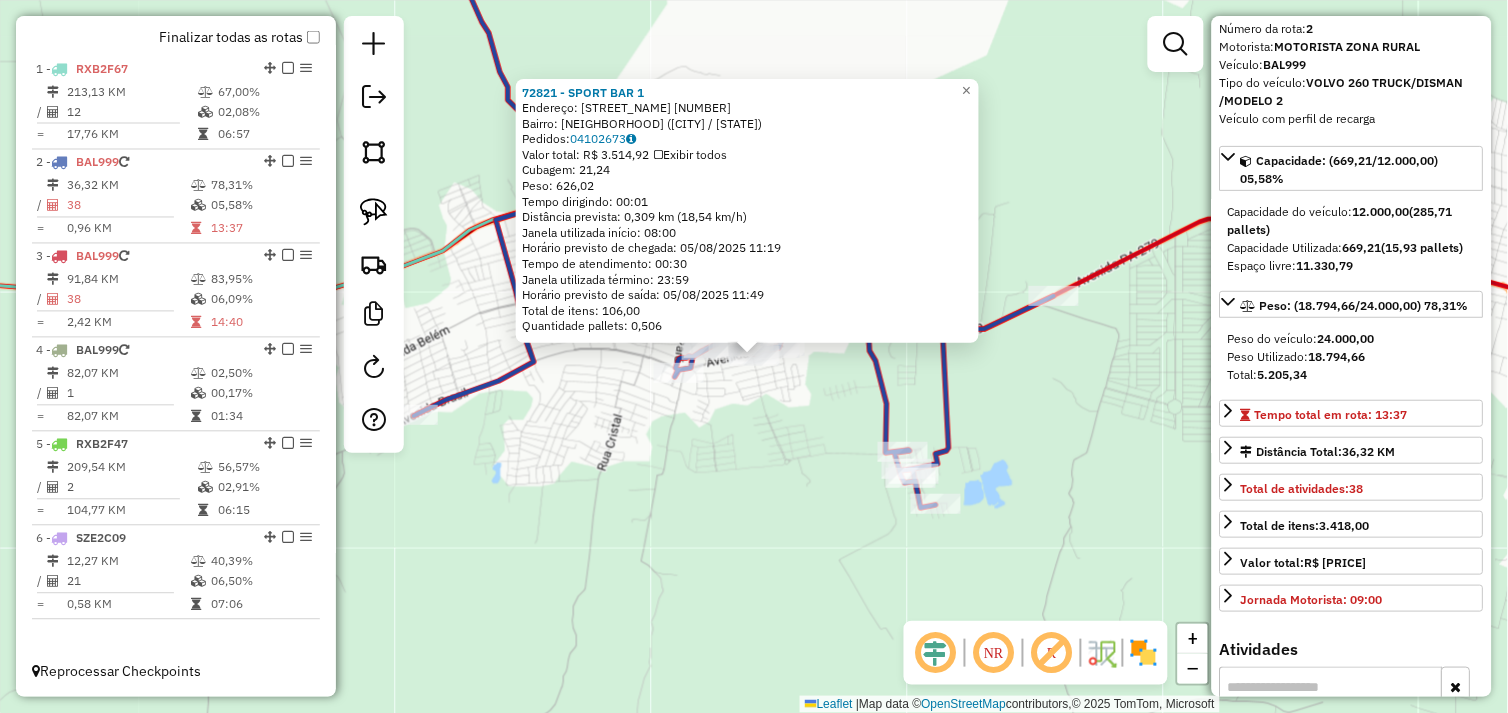 scroll, scrollTop: 111, scrollLeft: 0, axis: vertical 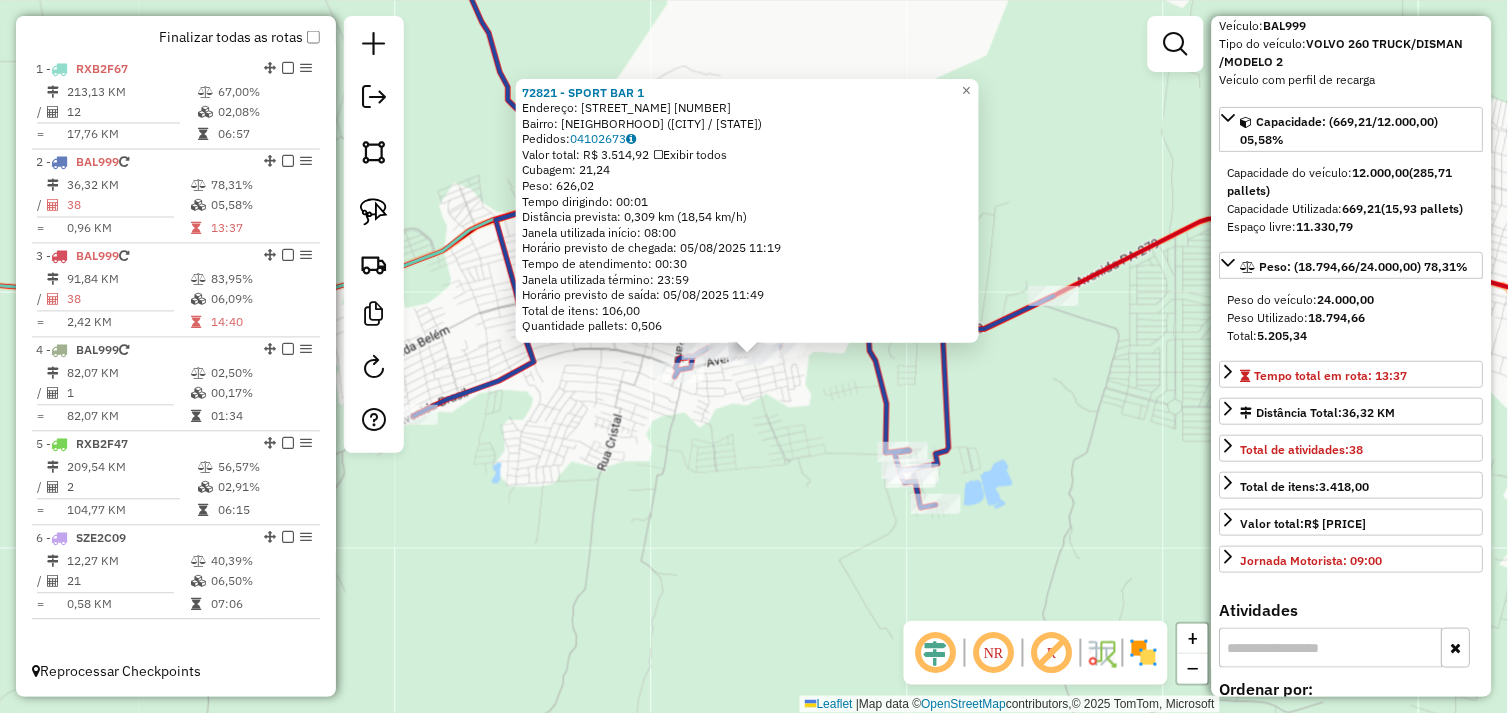 drag, startPoint x: 1081, startPoint y: 430, endPoint x: 1123, endPoint y: 433, distance: 42.107006 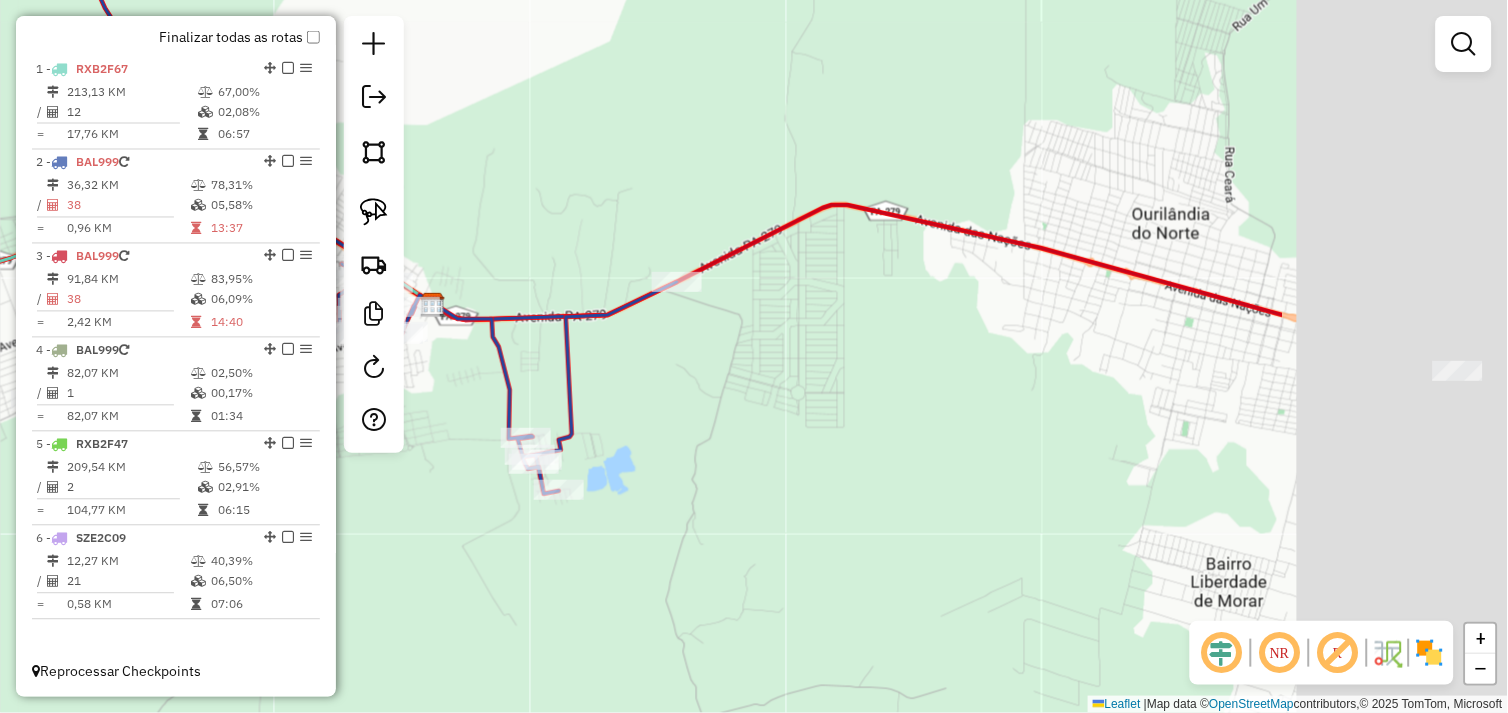 drag, startPoint x: 1111, startPoint y: 430, endPoint x: 684, endPoint y: 413, distance: 427.3383 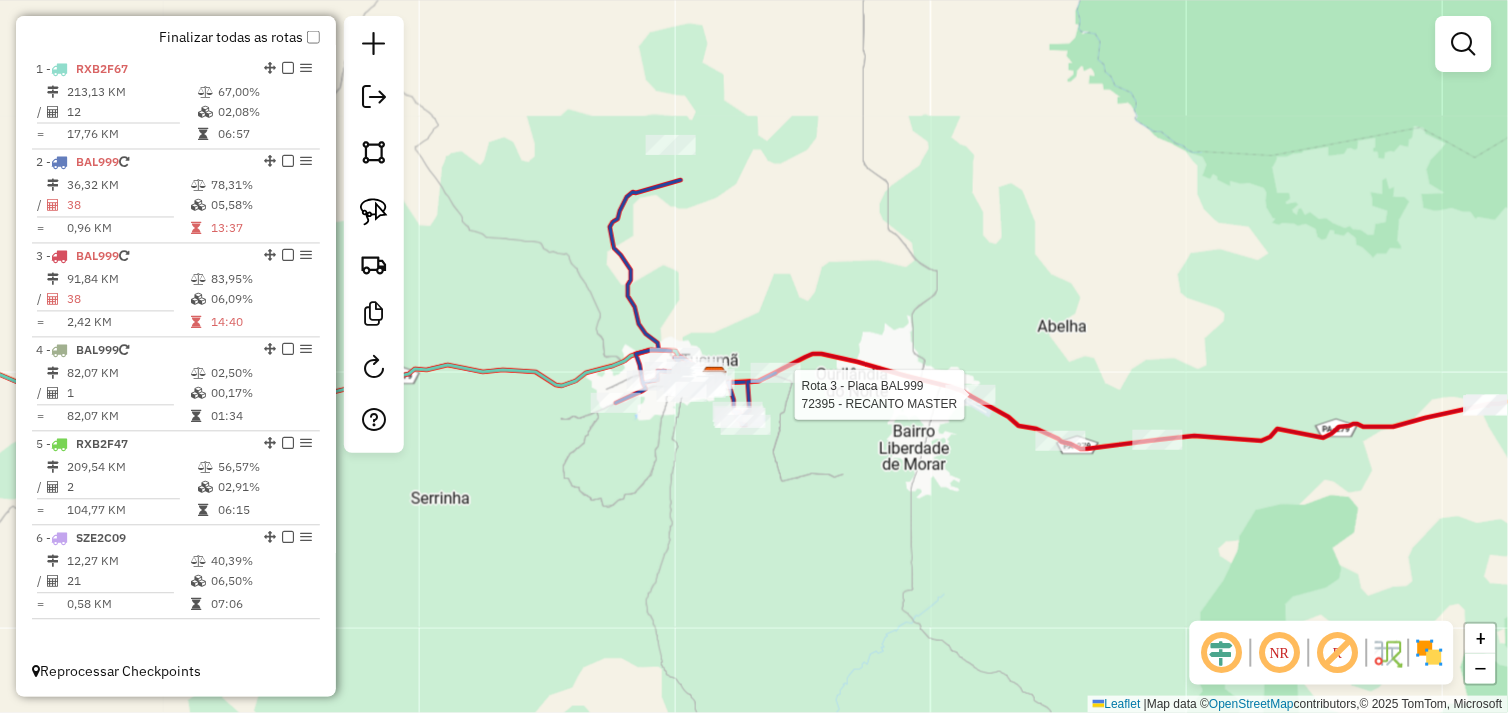 select on "*********" 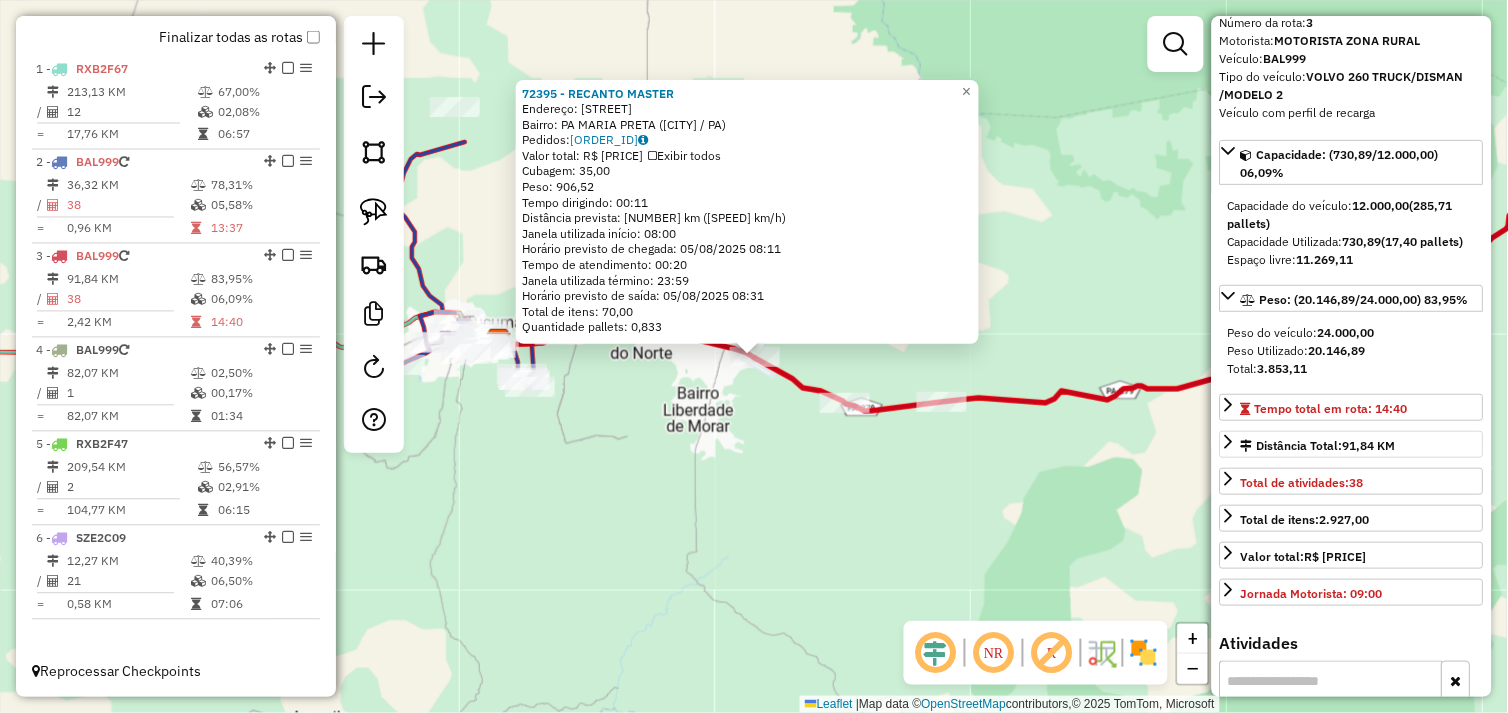 scroll, scrollTop: 111, scrollLeft: 0, axis: vertical 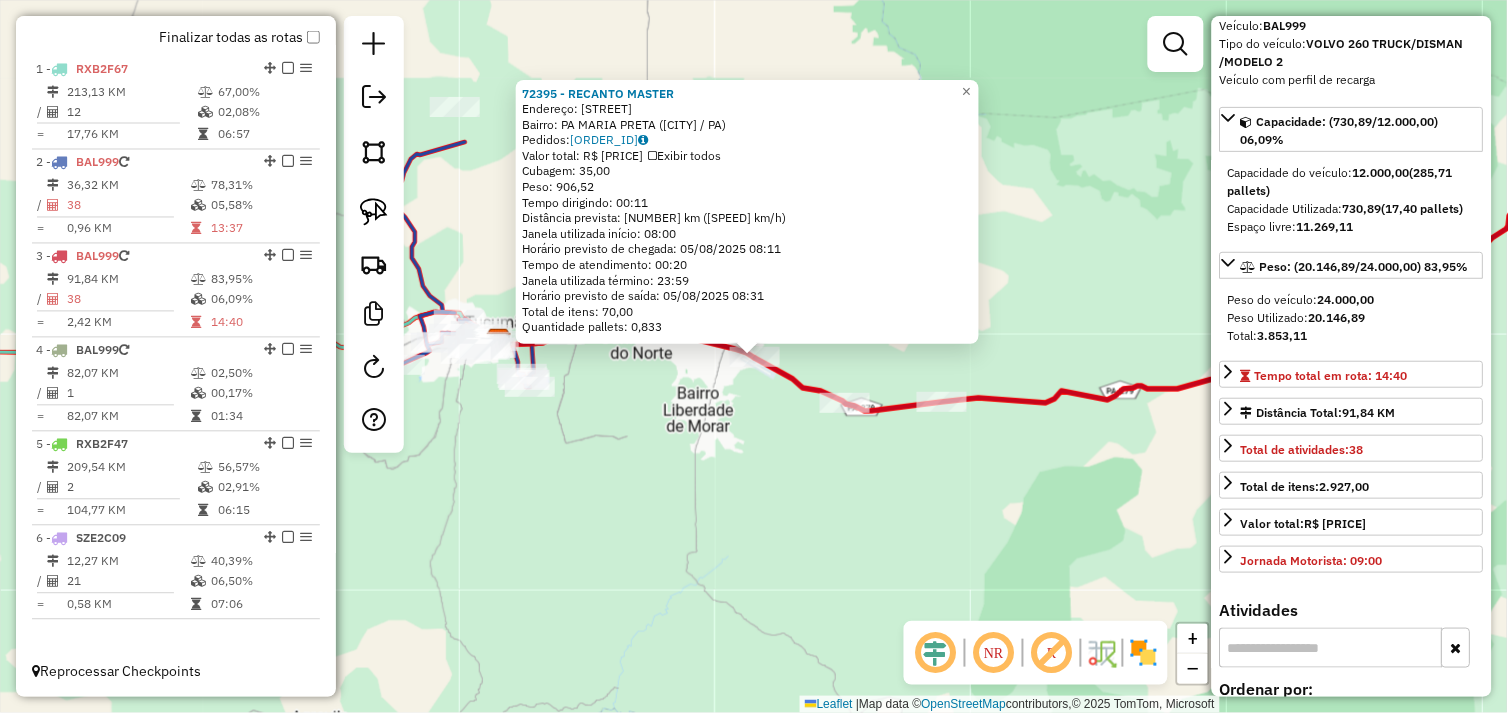 click on "72395 - RECANTO MASTER  Endereço:  PA 279   ROTA AGUA AZUL S/N   Bairro: PA MARIA PRETA (OURILANDIA DO NORTE / PA)   Pedidos:  04102719   Valor total: R$ 5.381,90   Exibir todos   Cubagem: 35,00  Peso: 906,52  Tempo dirigindo: 00:11   Distância prevista: 10,216 km (55,72 km/h)   Janela utilizada início: 08:00   Horário previsto de chegada: 05/08/2025 08:11   Tempo de atendimento: 00:20   Janela utilizada término: 23:59   Horário previsto de saída: 05/08/2025 08:31   Total de itens: 70,00   Quantidade pallets: 0,833  × Janela de atendimento Grade de atendimento Capacidade Transportadoras Veículos Cliente Pedidos  Rotas Selecione os dias de semana para filtrar as janelas de atendimento  Seg   Ter   Qua   Qui   Sex   Sáb   Dom  Informe o período da janela de atendimento: De: Até:  Filtrar exatamente a janela do cliente  Considerar janela de atendimento padrão  Selecione os dias de semana para filtrar as grades de atendimento  Seg   Ter   Qua   Qui   Sex   Sáb   Dom   Peso mínimo:   Peso máximo:" 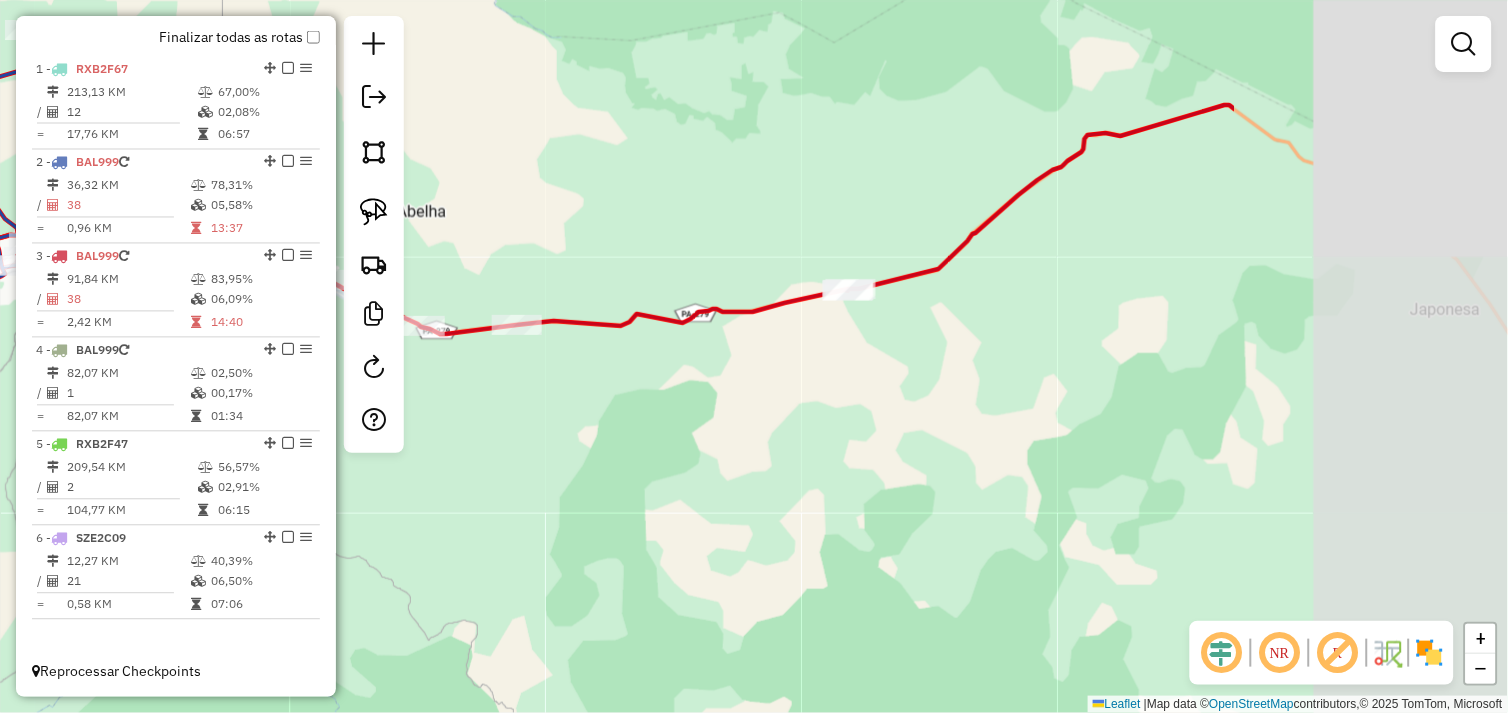 drag, startPoint x: 1115, startPoint y: 513, endPoint x: 692, endPoint y: 434, distance: 430.31384 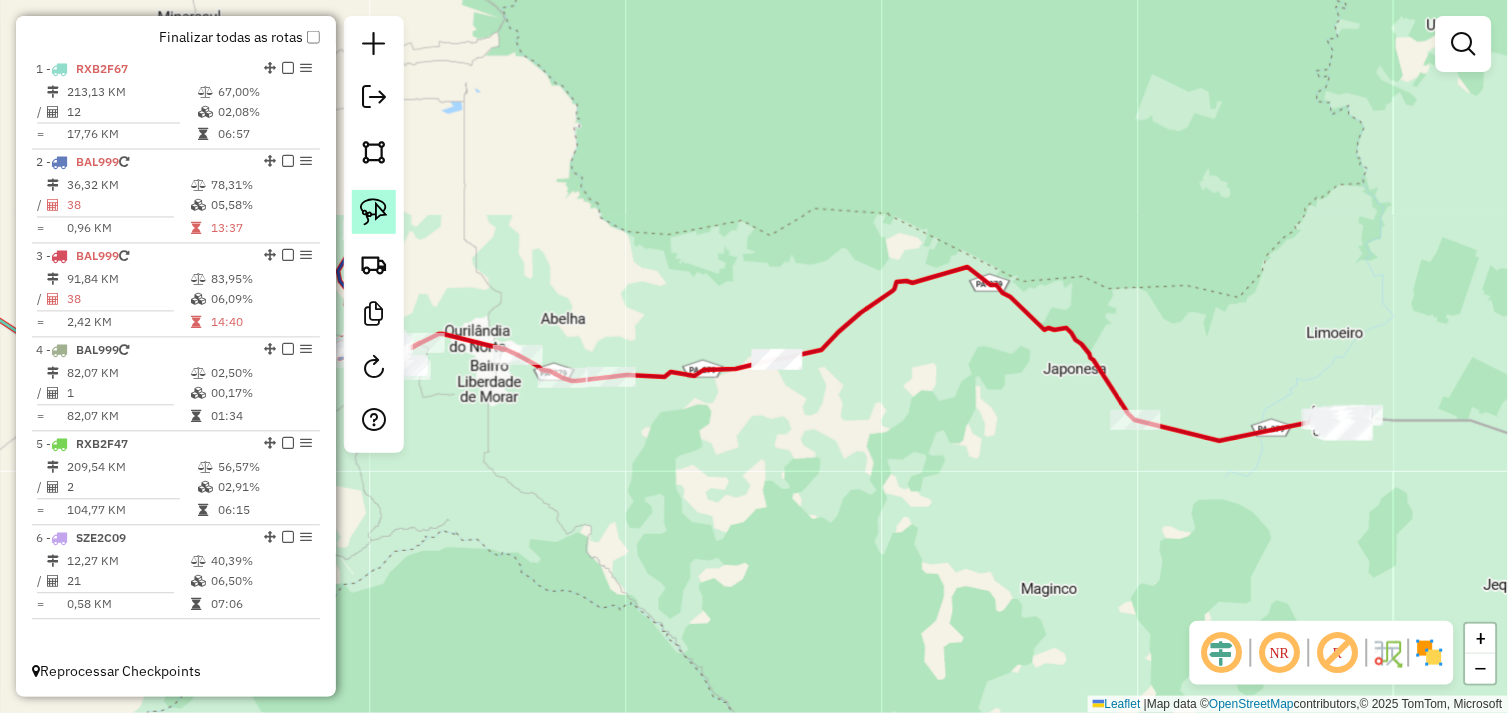 click 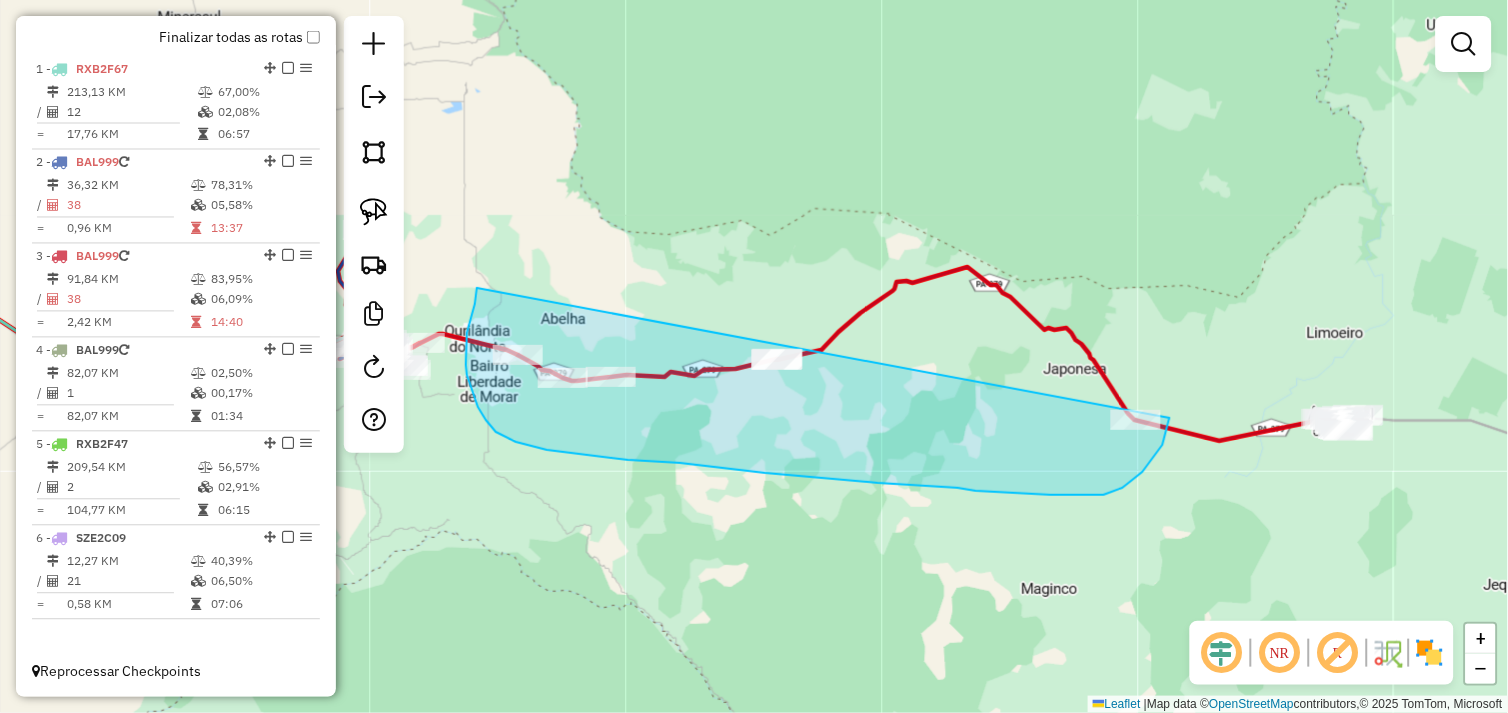 drag, startPoint x: 477, startPoint y: 288, endPoint x: 1161, endPoint y: 366, distance: 688.433 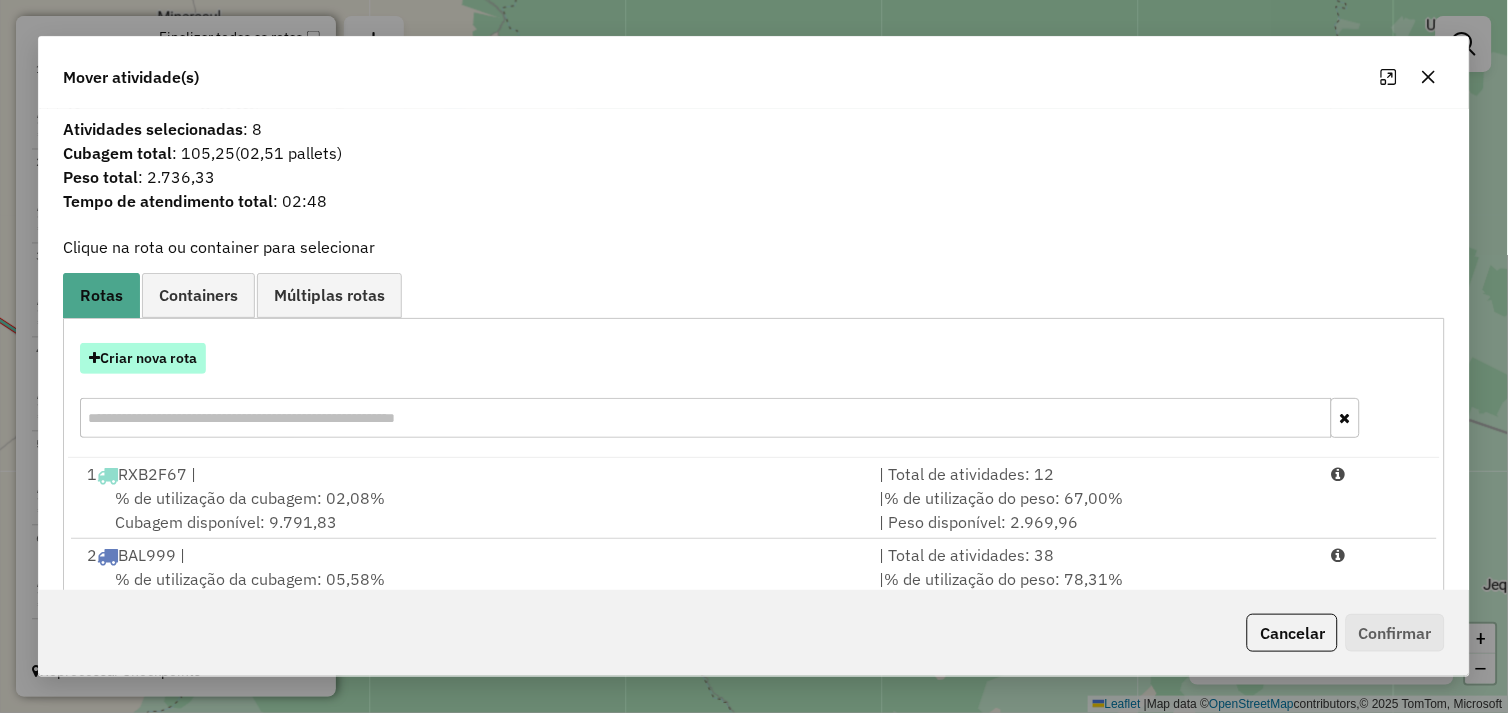 click on "Criar nova rota" at bounding box center (143, 358) 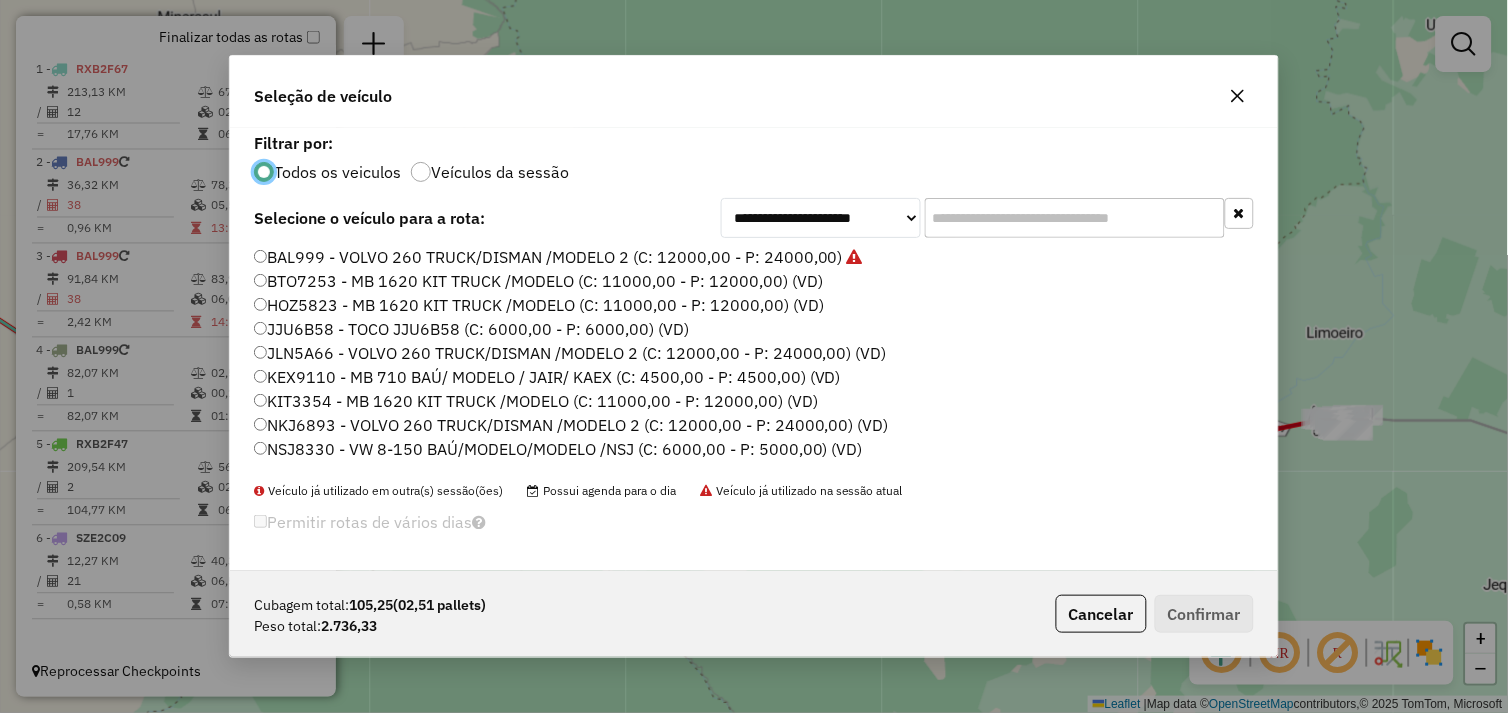 scroll, scrollTop: 11, scrollLeft: 5, axis: both 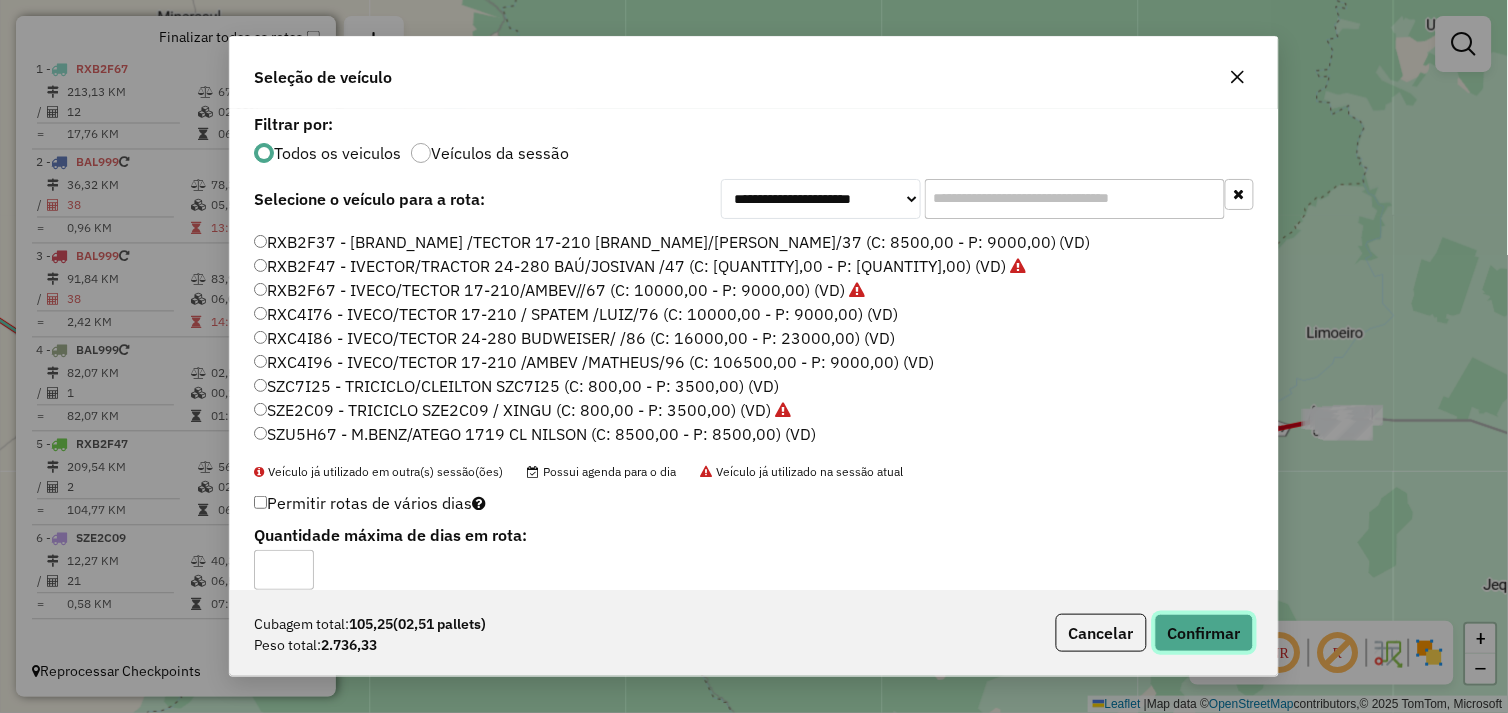 click on "Confirmar" 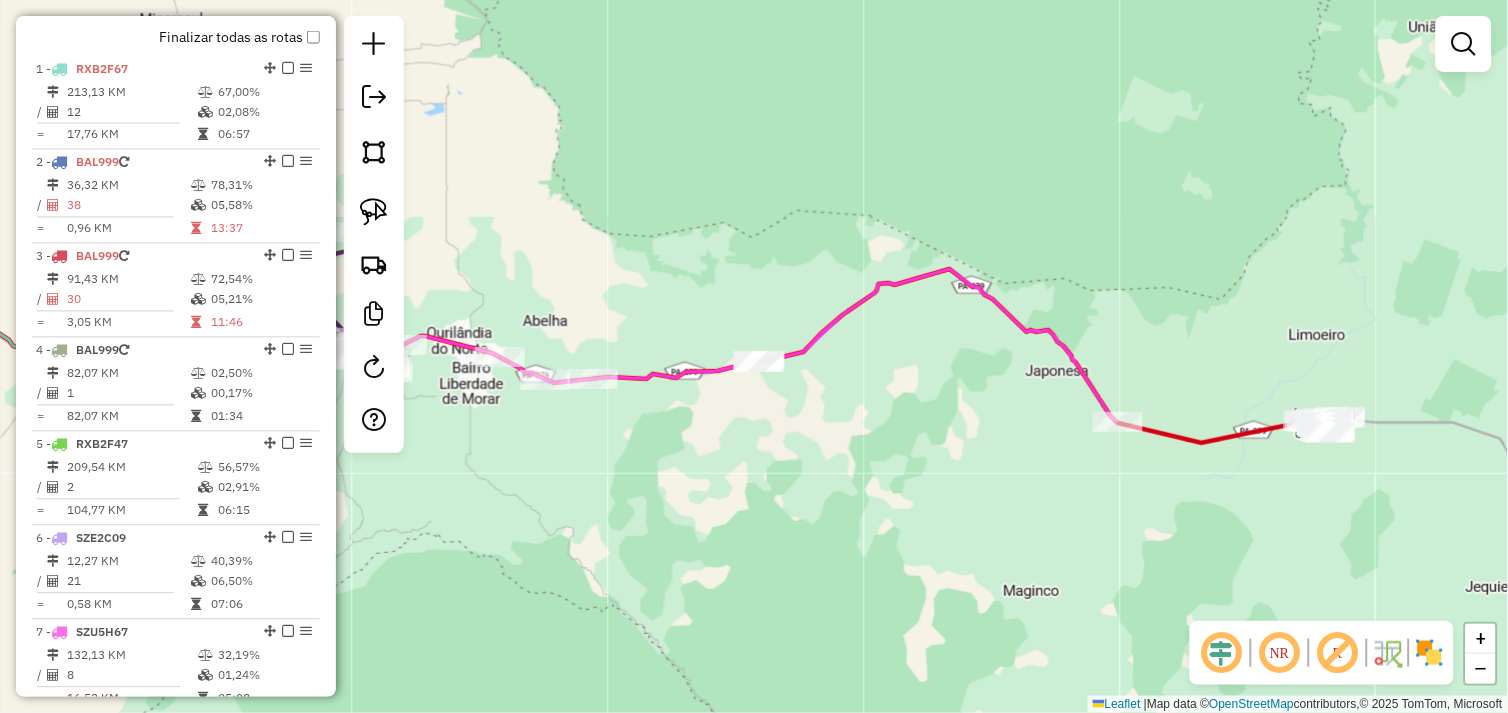 drag, startPoint x: 1110, startPoint y: 496, endPoint x: 798, endPoint y: 503, distance: 312.07852 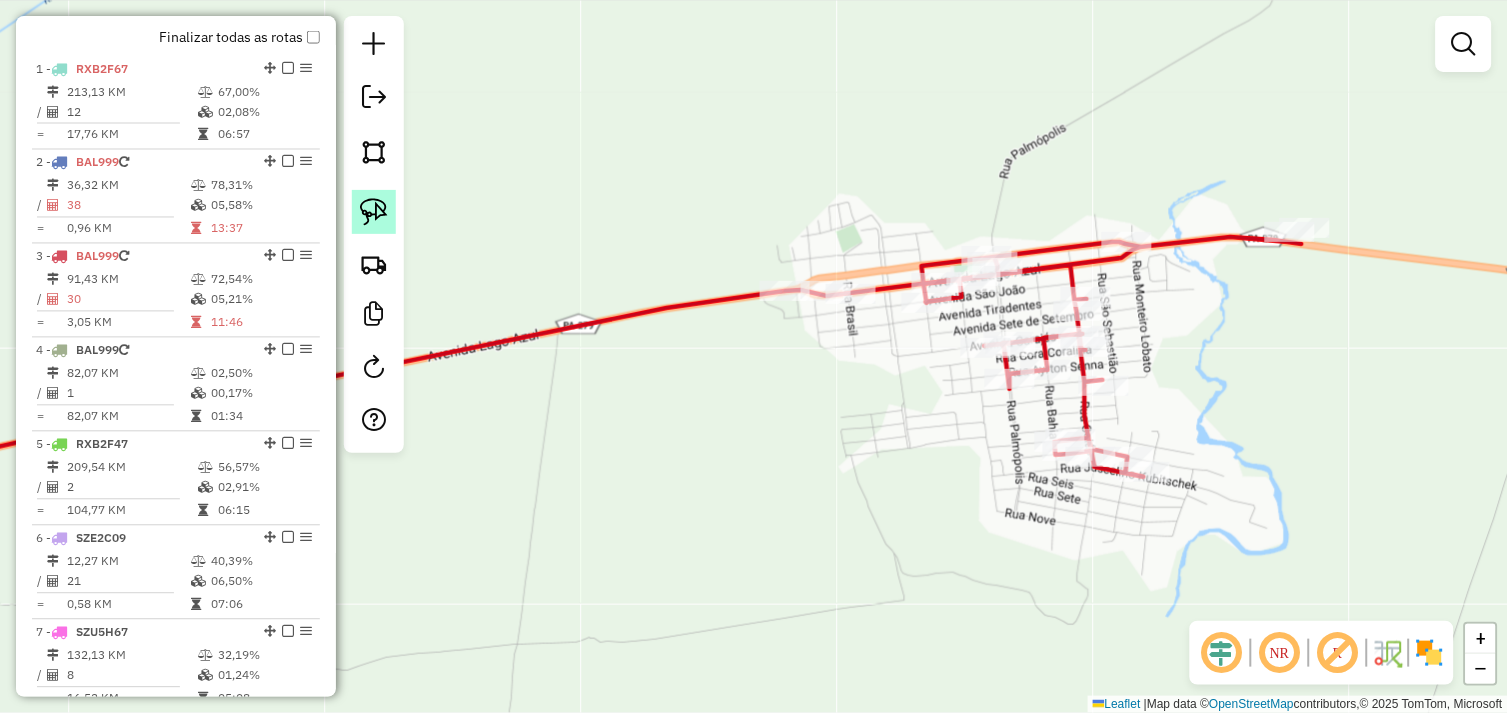click 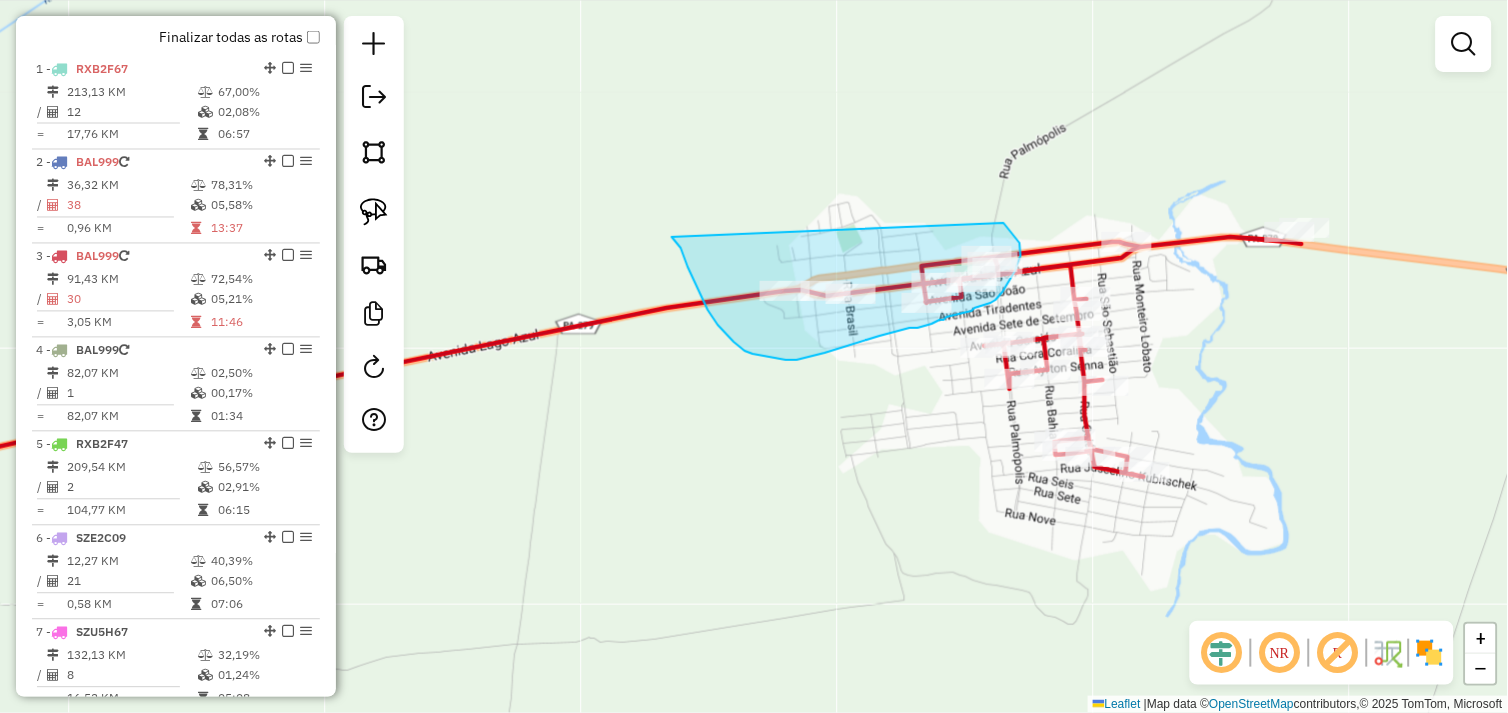 drag, startPoint x: 681, startPoint y: 248, endPoint x: 958, endPoint y: 246, distance: 277.00723 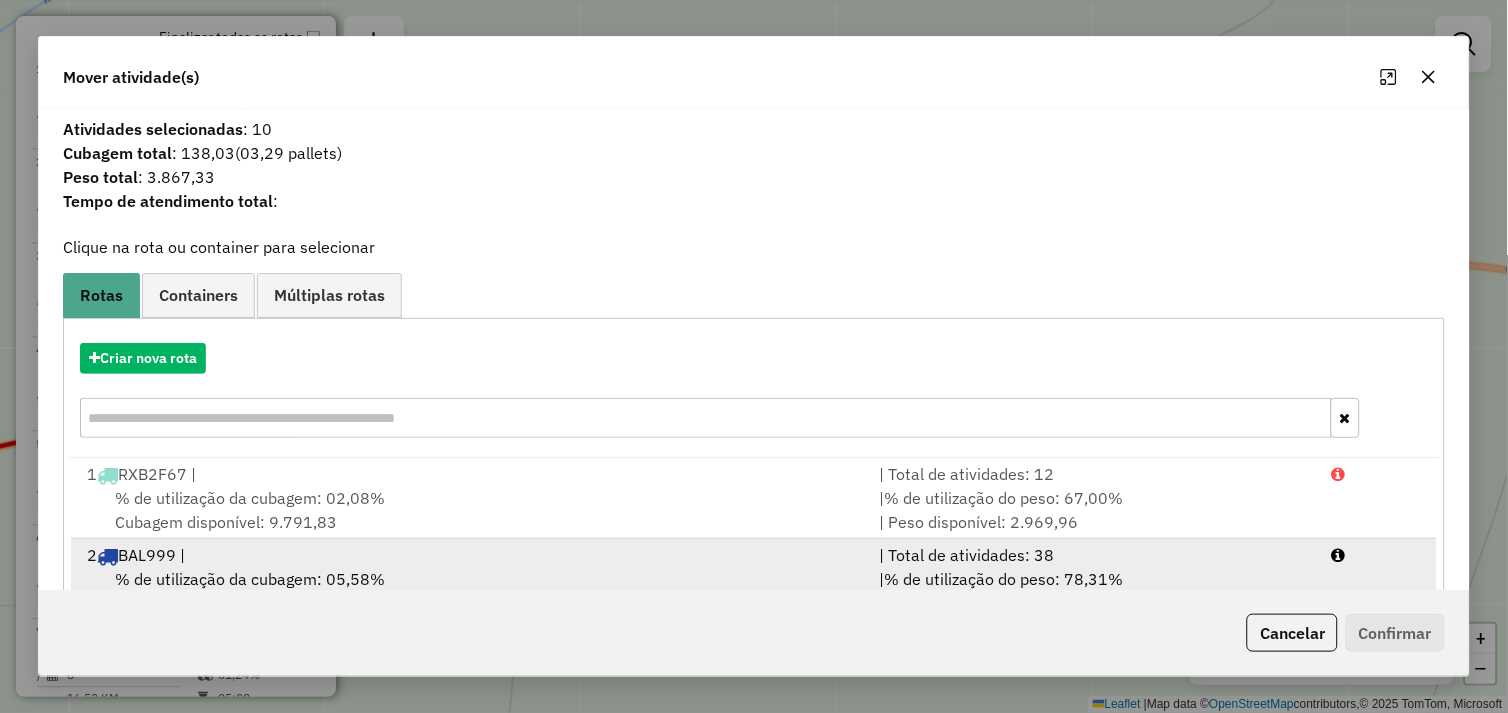 scroll, scrollTop: 86, scrollLeft: 0, axis: vertical 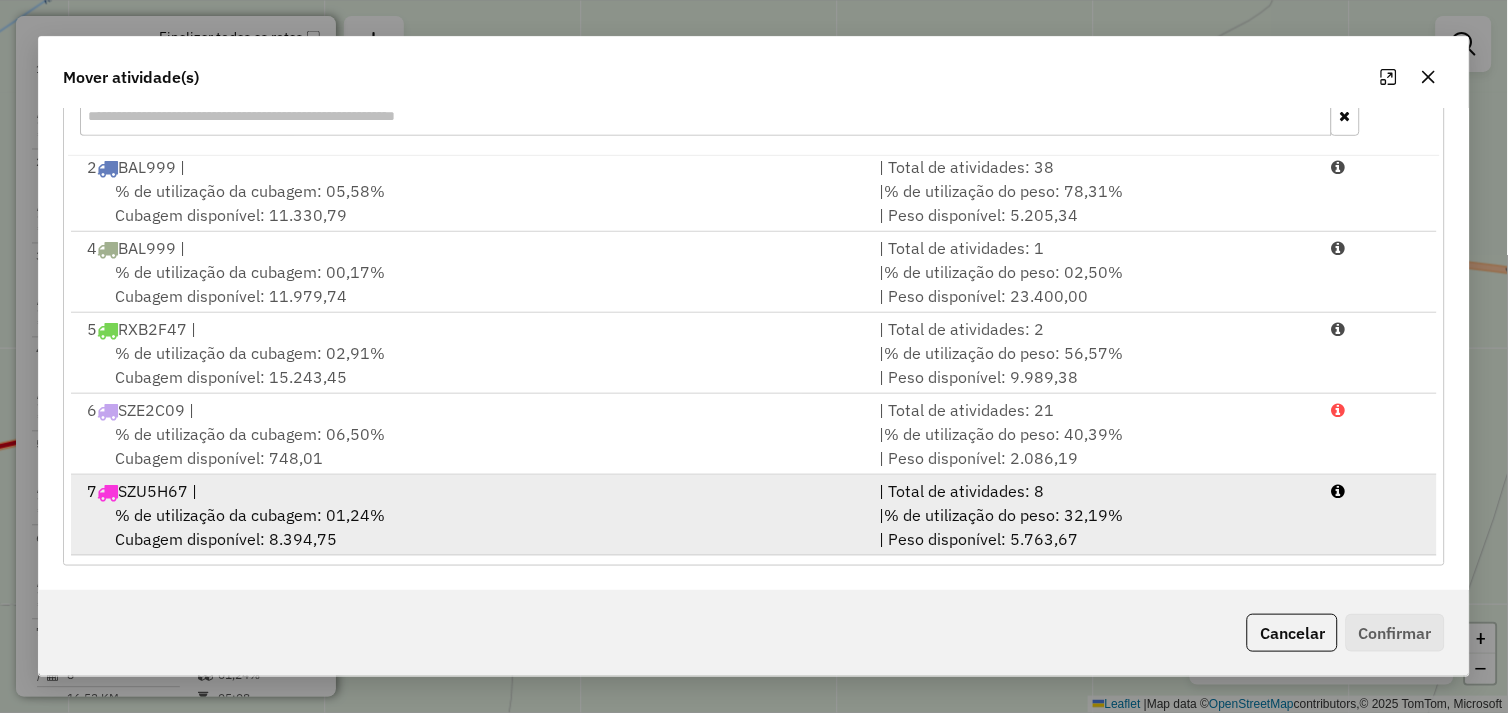 drag, startPoint x: 483, startPoint y: 520, endPoint x: 686, endPoint y: 542, distance: 204.18864 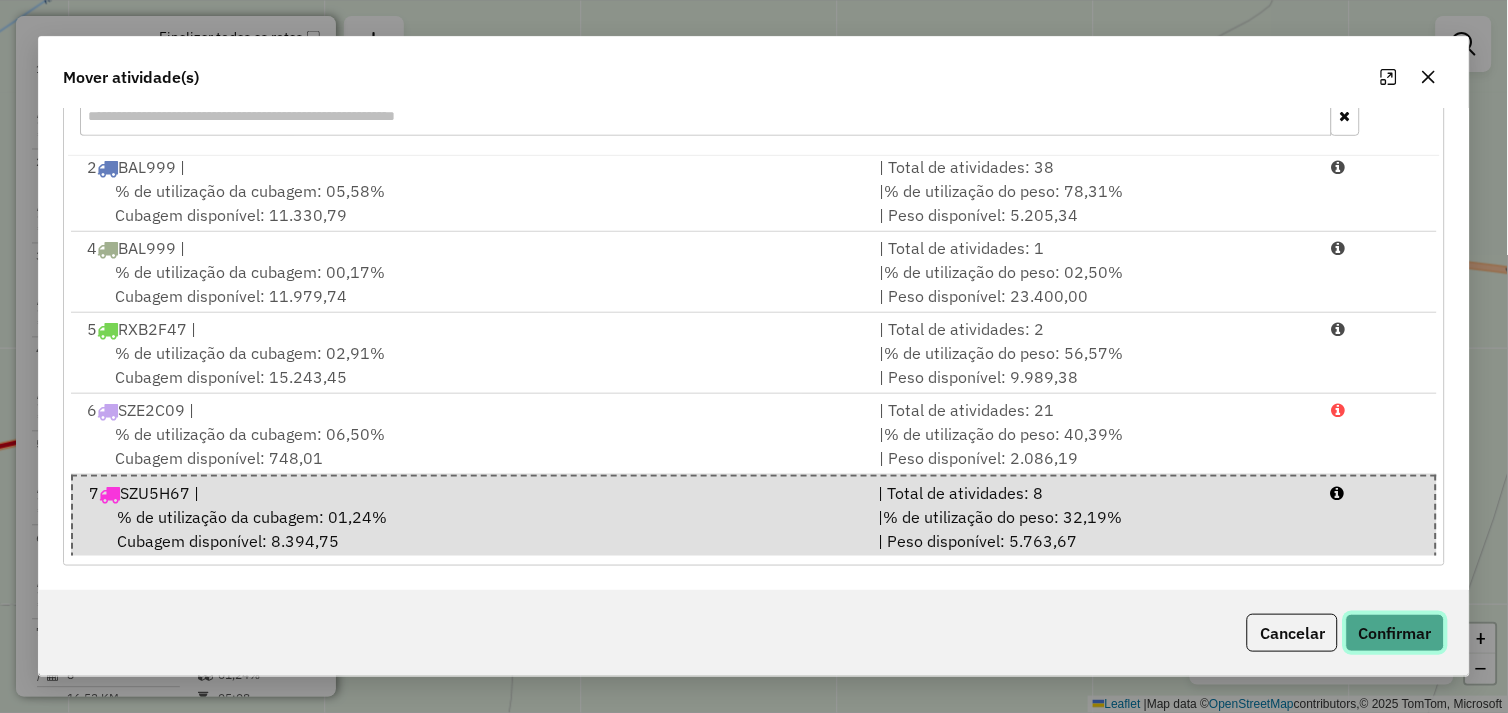 click on "Confirmar" 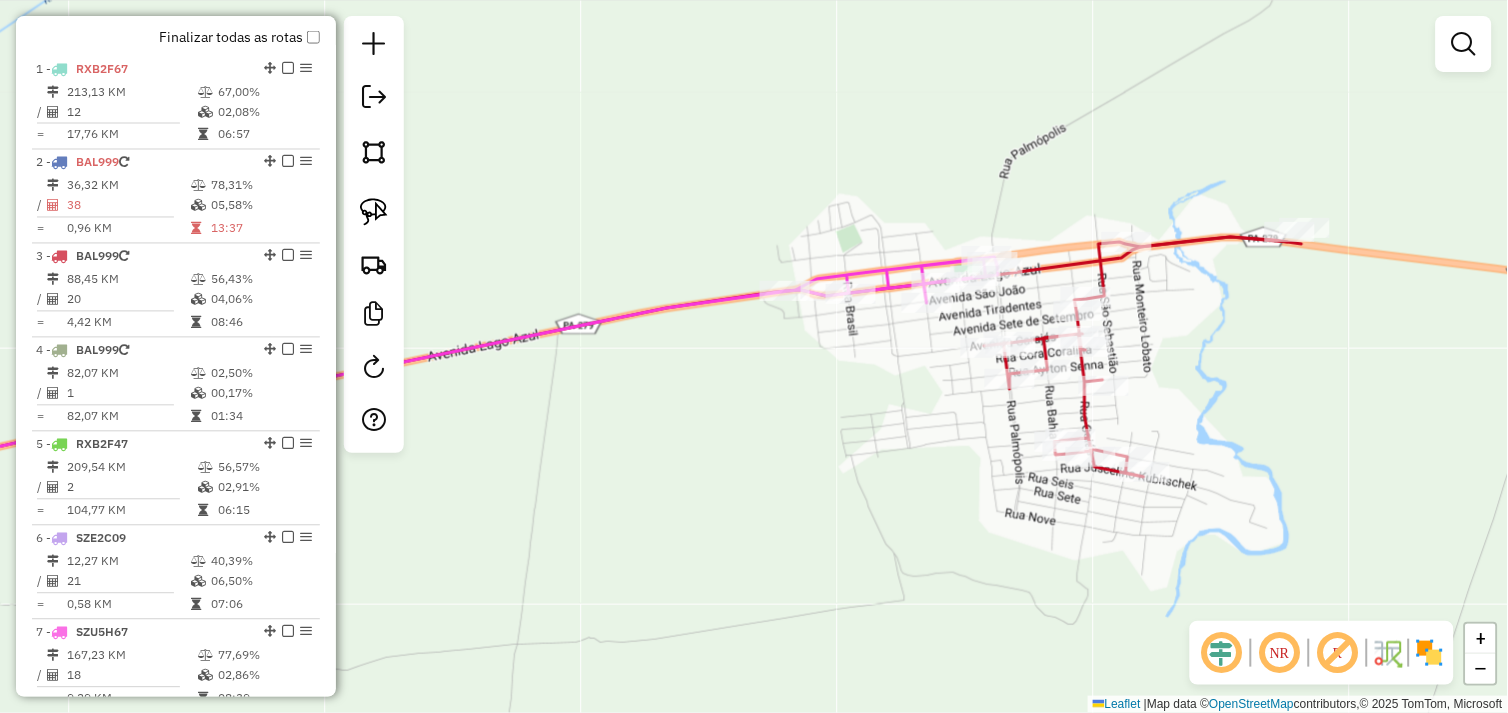 scroll, scrollTop: 0, scrollLeft: 0, axis: both 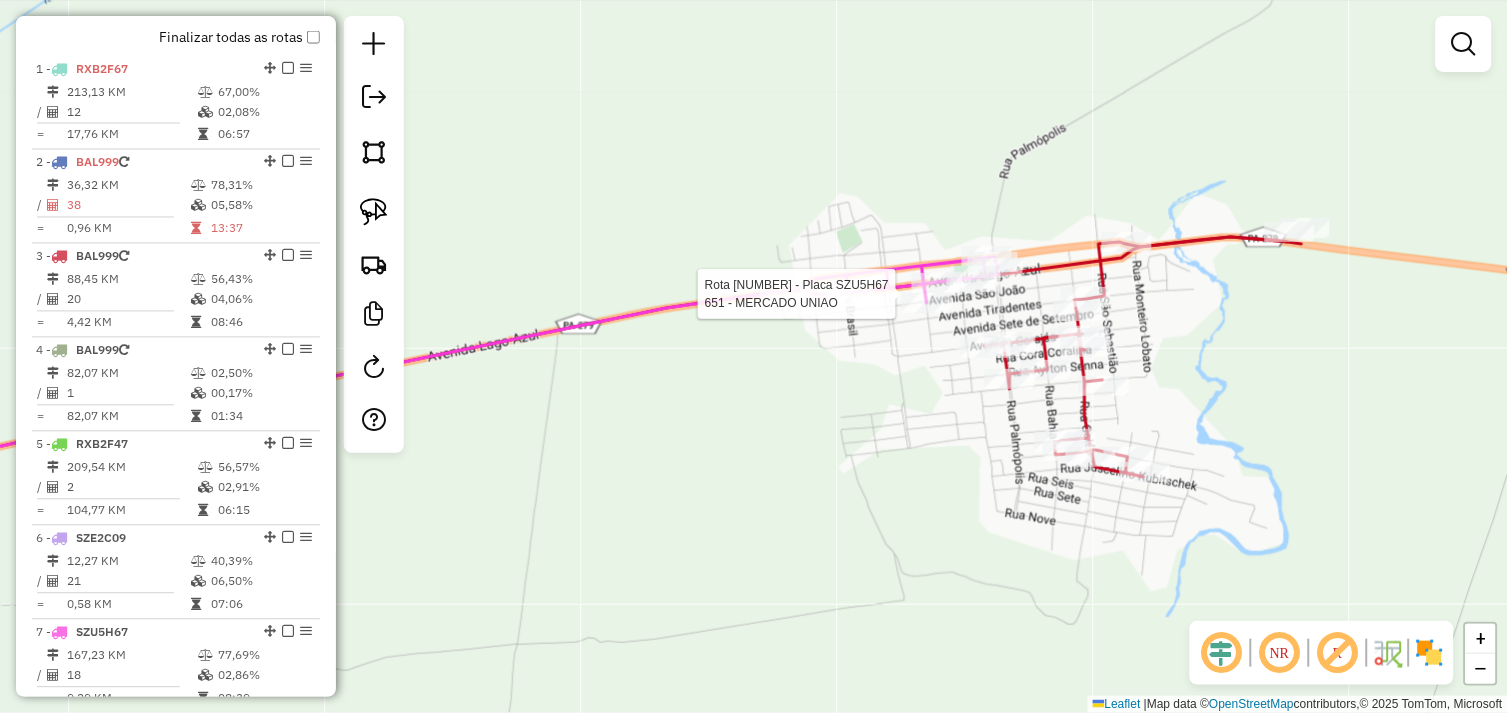 select on "*********" 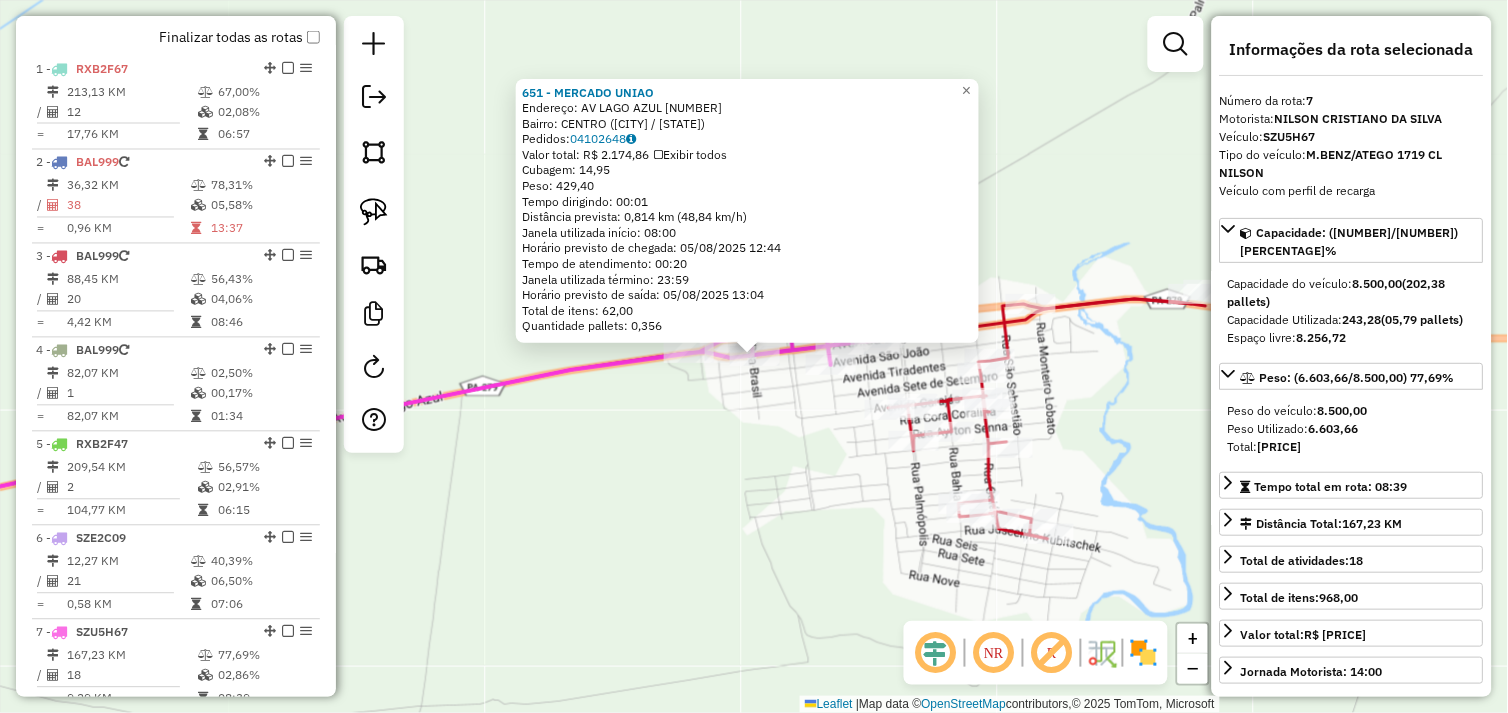 scroll, scrollTop: 828, scrollLeft: 0, axis: vertical 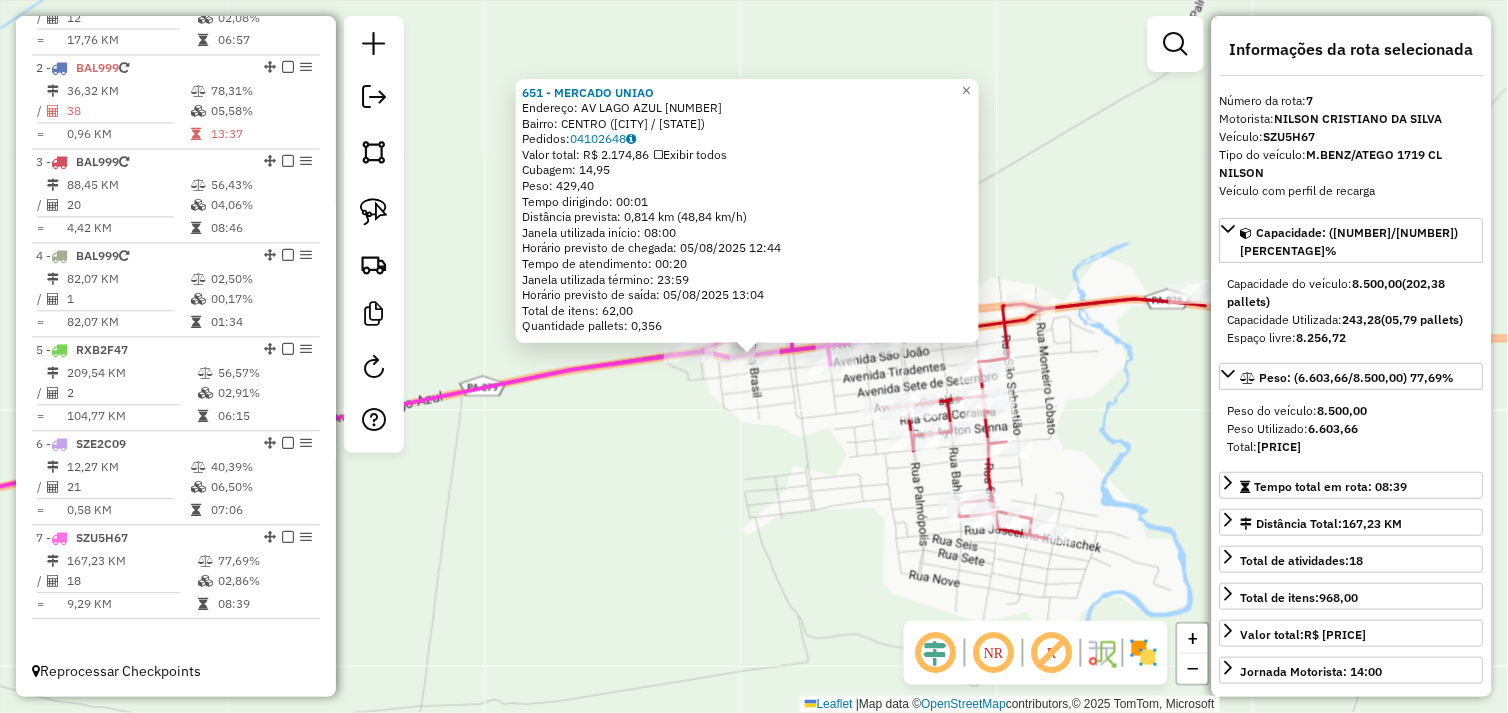 click on "651 - MERCADO UNIAO  Endereço:  AV LAGO AZUL 2222   Bairro: CENTRO (AGUA AZUL DO NORTE / PA)   Pedidos:  04102648   Valor total: R$ 2.174,86   Exibir todos   Cubagem: 14,95  Peso: 429,40  Tempo dirigindo: 00:01   Distância prevista: 0,814 km (48,84 km/h)   Janela utilizada início: 08:00   Horário previsto de chegada: 05/08/2025 12:44   Tempo de atendimento: 00:20   Janela utilizada término: 23:59   Horário previsto de saída: 05/08/2025 13:04   Total de itens: 62,00   Quantidade pallets: 0,356  × Janela de atendimento Grade de atendimento Capacidade Transportadoras Veículos Cliente Pedidos  Rotas Selecione os dias de semana para filtrar as janelas de atendimento  Seg   Ter   Qua   Qui   Sex   Sáb   Dom  Informe o período da janela de atendimento: De: Até:  Filtrar exatamente a janela do cliente  Considerar janela de atendimento padrão  Selecione os dias de semana para filtrar as grades de atendimento  Seg   Ter   Qua   Qui   Sex   Sáb   Dom   Considerar clientes sem dia de atendimento cadastrado" 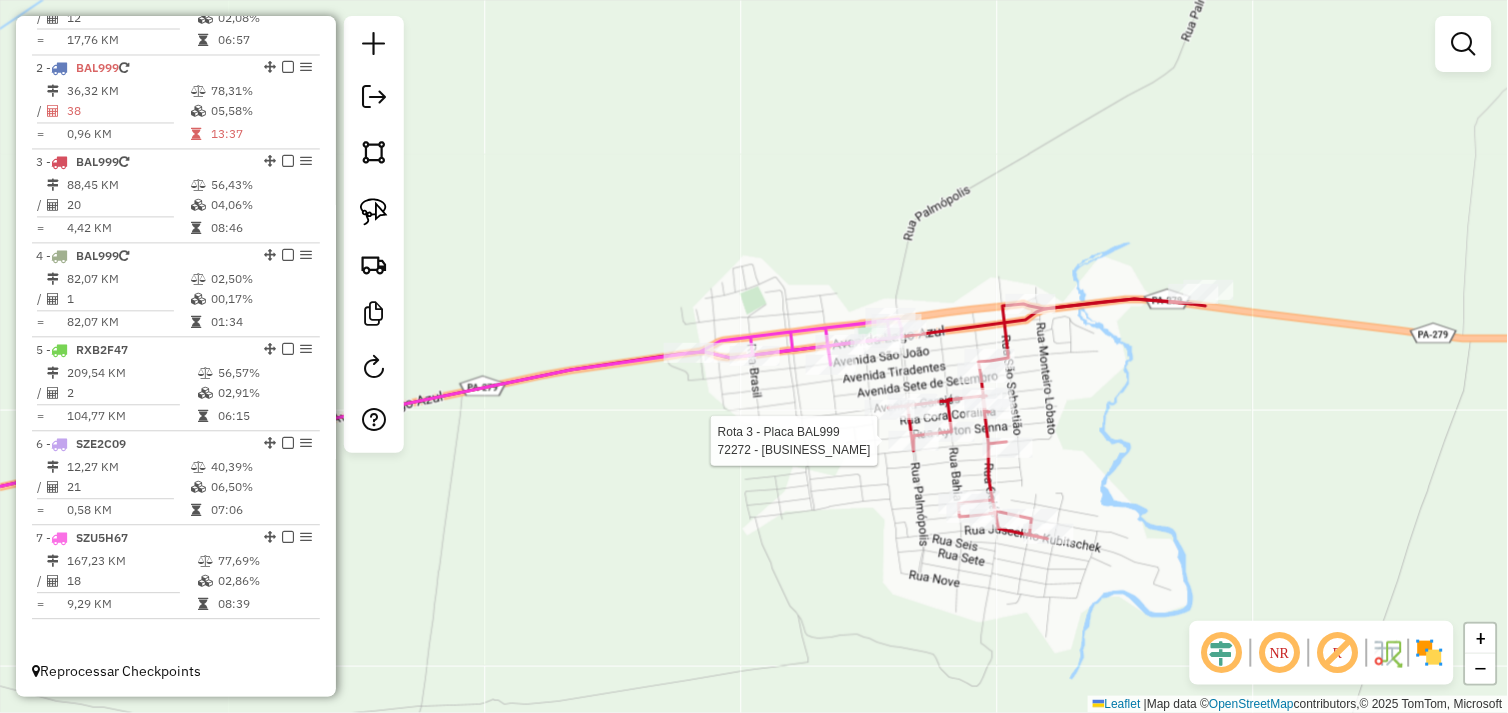 select on "*********" 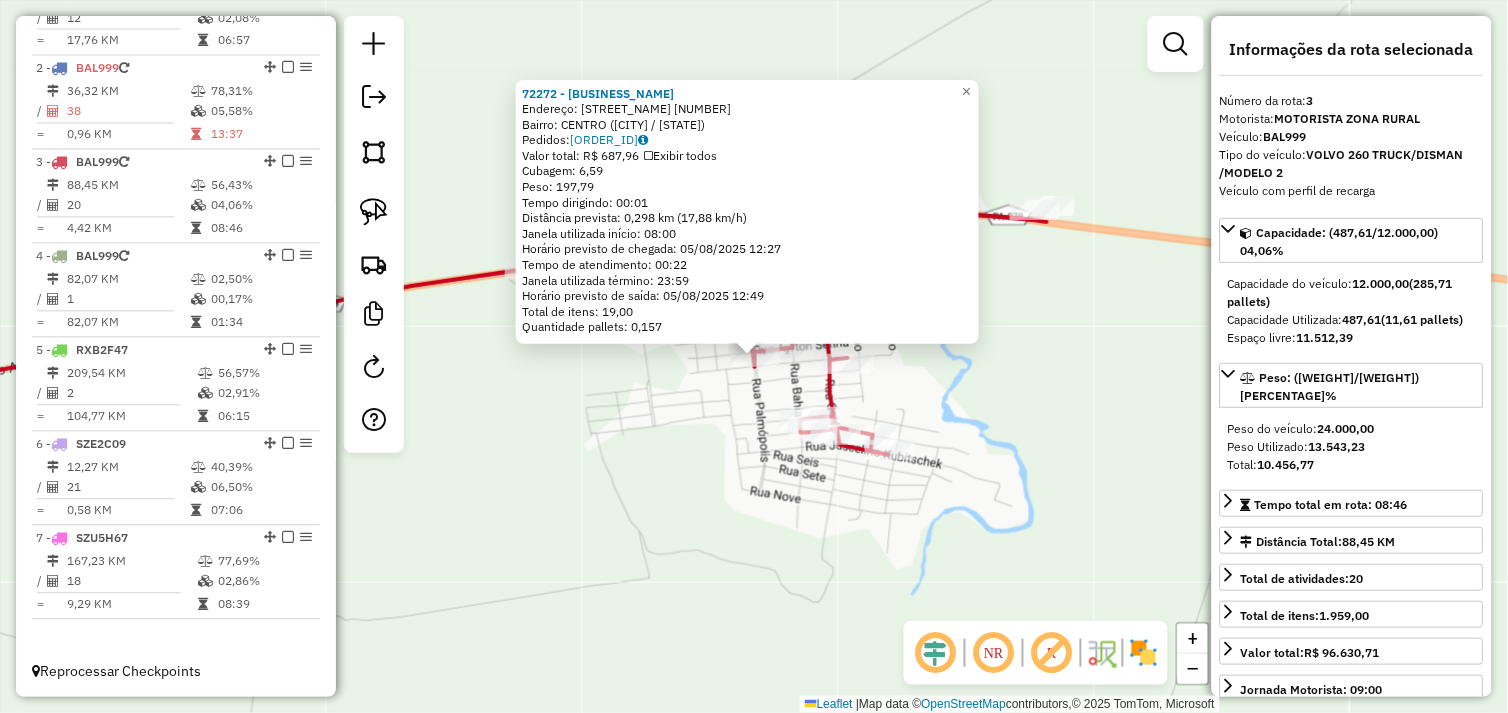 click on "72272 - KITANDA DA ECONOMIA  Endereço:  CARAJAS 226   Bairro: CENTRO (AGUA AZUL DO NORTE / PA)   Pedidos:  04102712   Valor total: R$ 687,96   Exibir todos   Cubagem: 6,59  Peso: 197,79  Tempo dirigindo: 00:01   Distância prevista: 0,298 km (17,88 km/h)   Janela utilizada início: 08:00   Horário previsto de chegada: 05/08/2025 12:27   Tempo de atendimento: 00:22   Janela utilizada término: 23:59   Horário previsto de saída: 05/08/2025 12:49   Total de itens: 19,00   Quantidade pallets: 0,157  × Janela de atendimento Grade de atendimento Capacidade Transportadoras Veículos Cliente Pedidos  Rotas Selecione os dias de semana para filtrar as janelas de atendimento  Seg   Ter   Qua   Qui   Sex   Sáb   Dom  Informe o período da janela de atendimento: De: Até:  Filtrar exatamente a janela do cliente  Considerar janela de atendimento padrão  Selecione os dias de semana para filtrar as grades de atendimento  Seg   Ter   Qua   Qui   Sex   Sáb   Dom   Considerar clientes sem dia de atendimento cadastrado +" 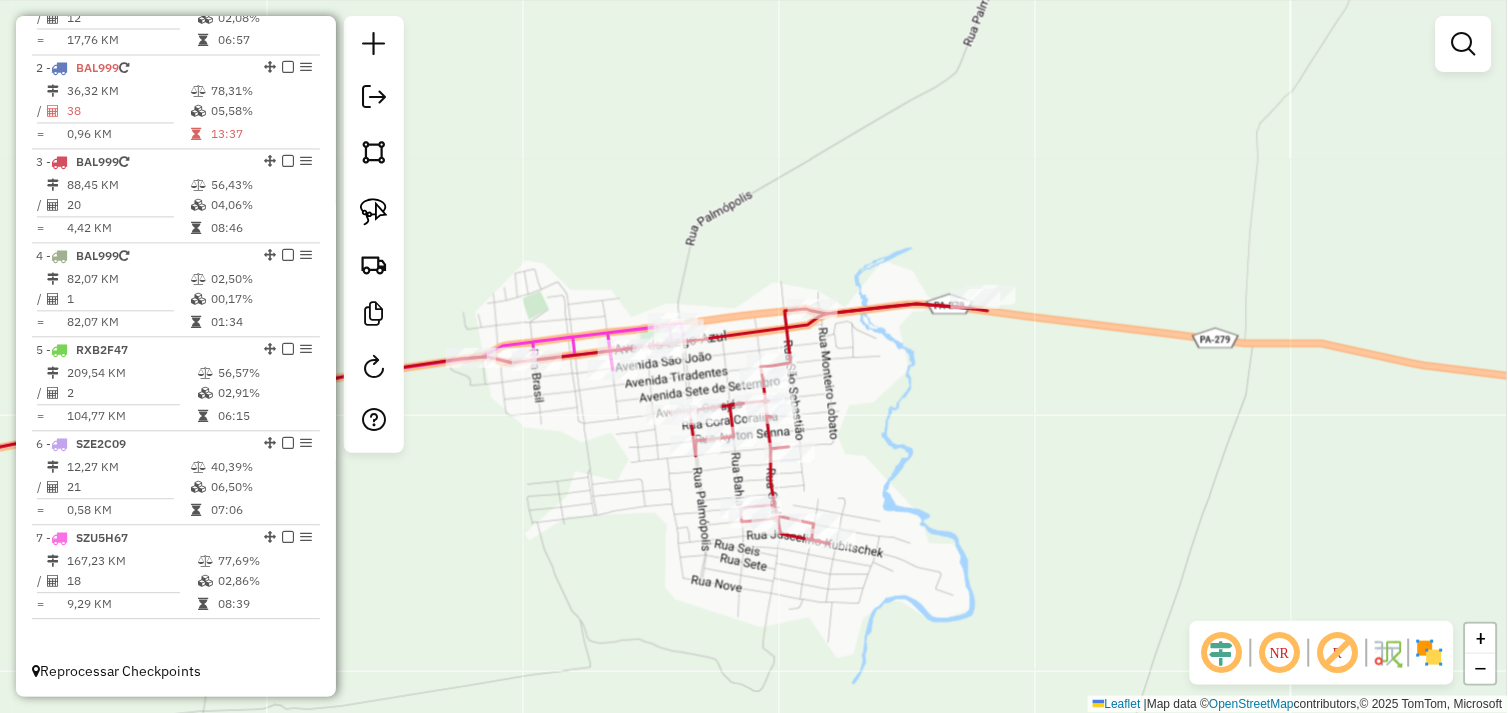 drag, startPoint x: 783, startPoint y: 273, endPoint x: 721, endPoint y: 365, distance: 110.94143 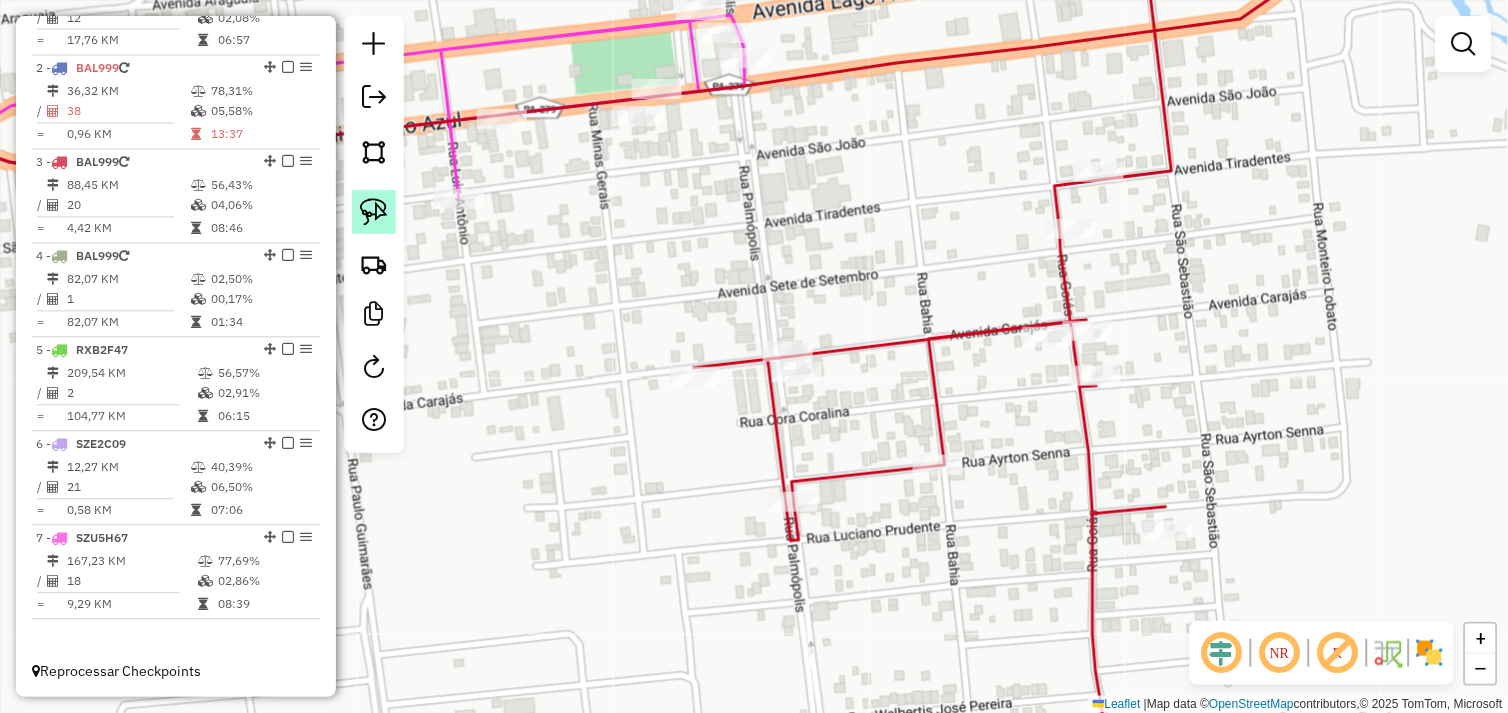 click 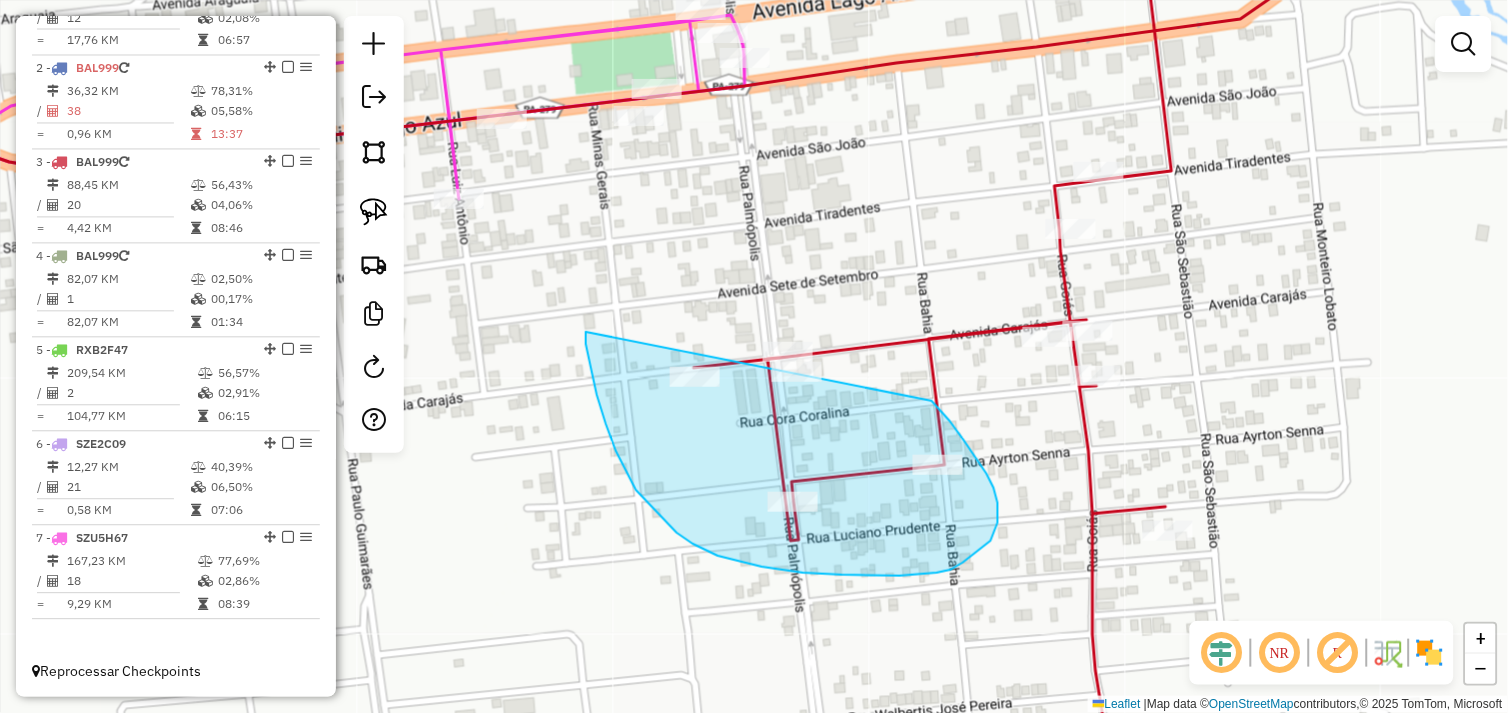 drag, startPoint x: 586, startPoint y: 332, endPoint x: 827, endPoint y: 326, distance: 241.07468 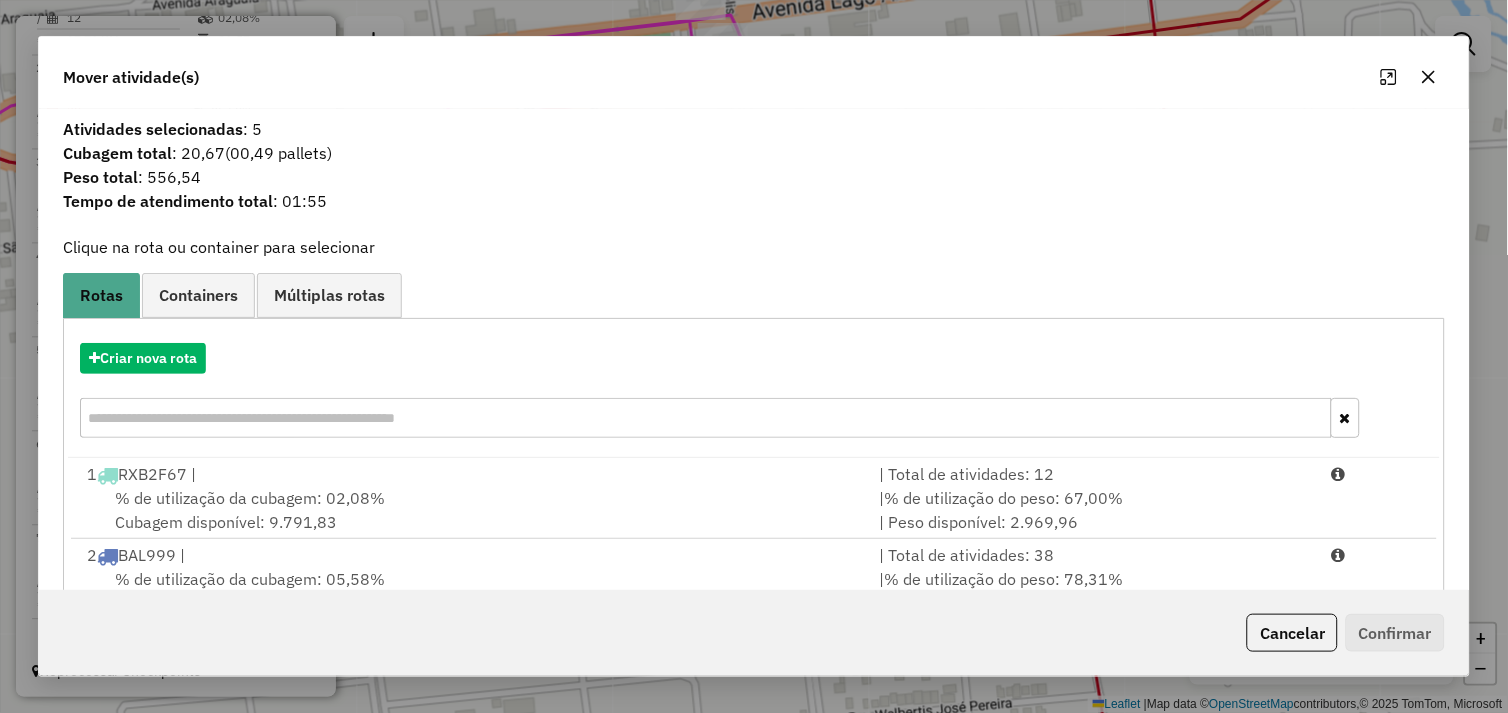 click 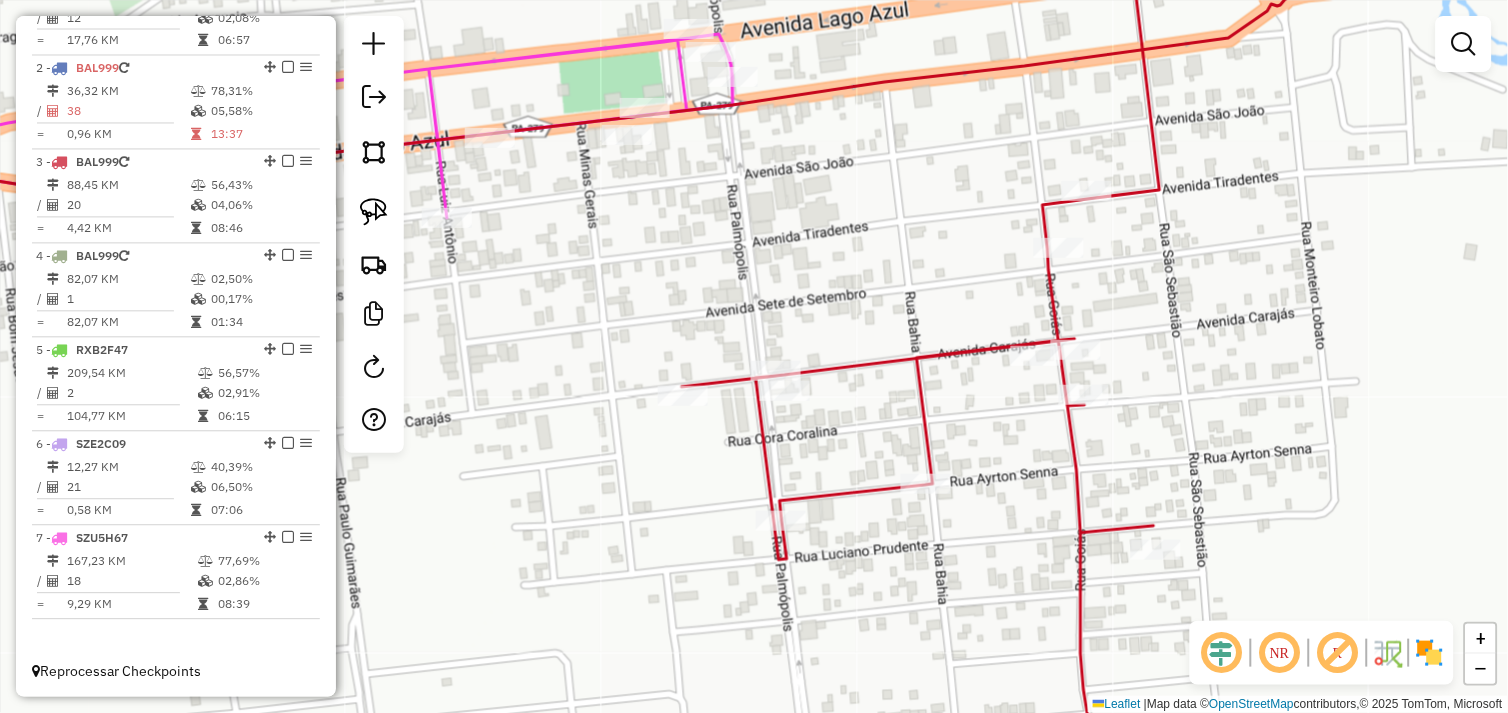 drag, startPoint x: 925, startPoint y: 235, endPoint x: 776, endPoint y: 393, distance: 217.17505 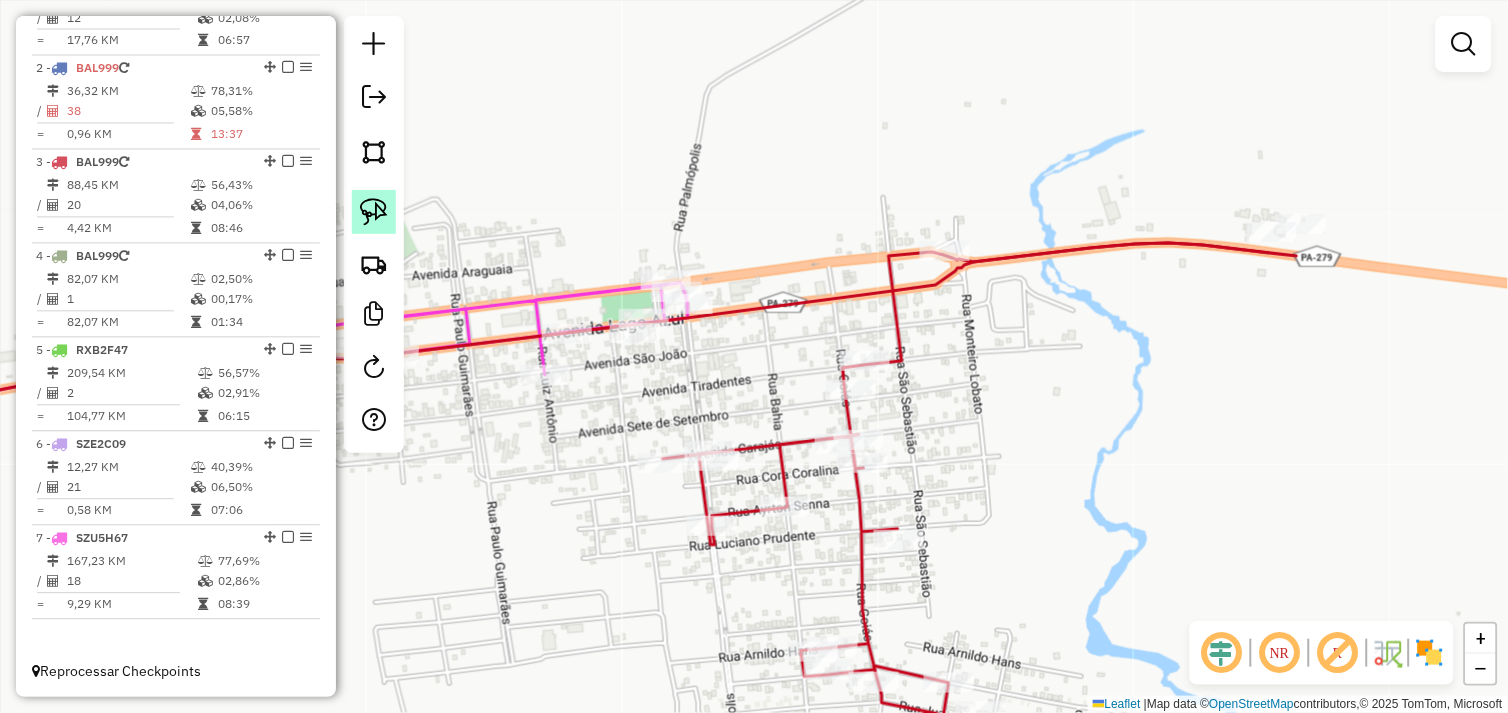 click 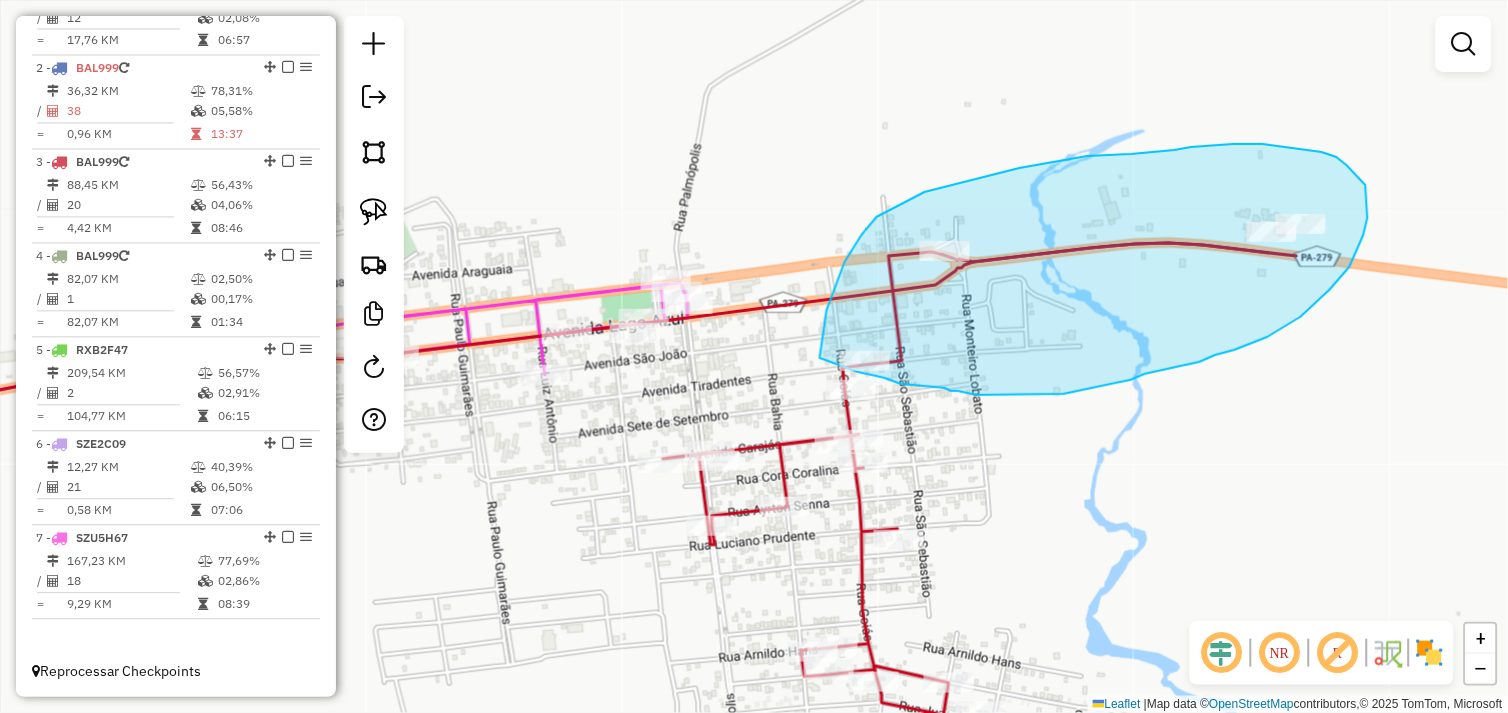 drag, startPoint x: 827, startPoint y: 308, endPoint x: 820, endPoint y: 358, distance: 50.48762 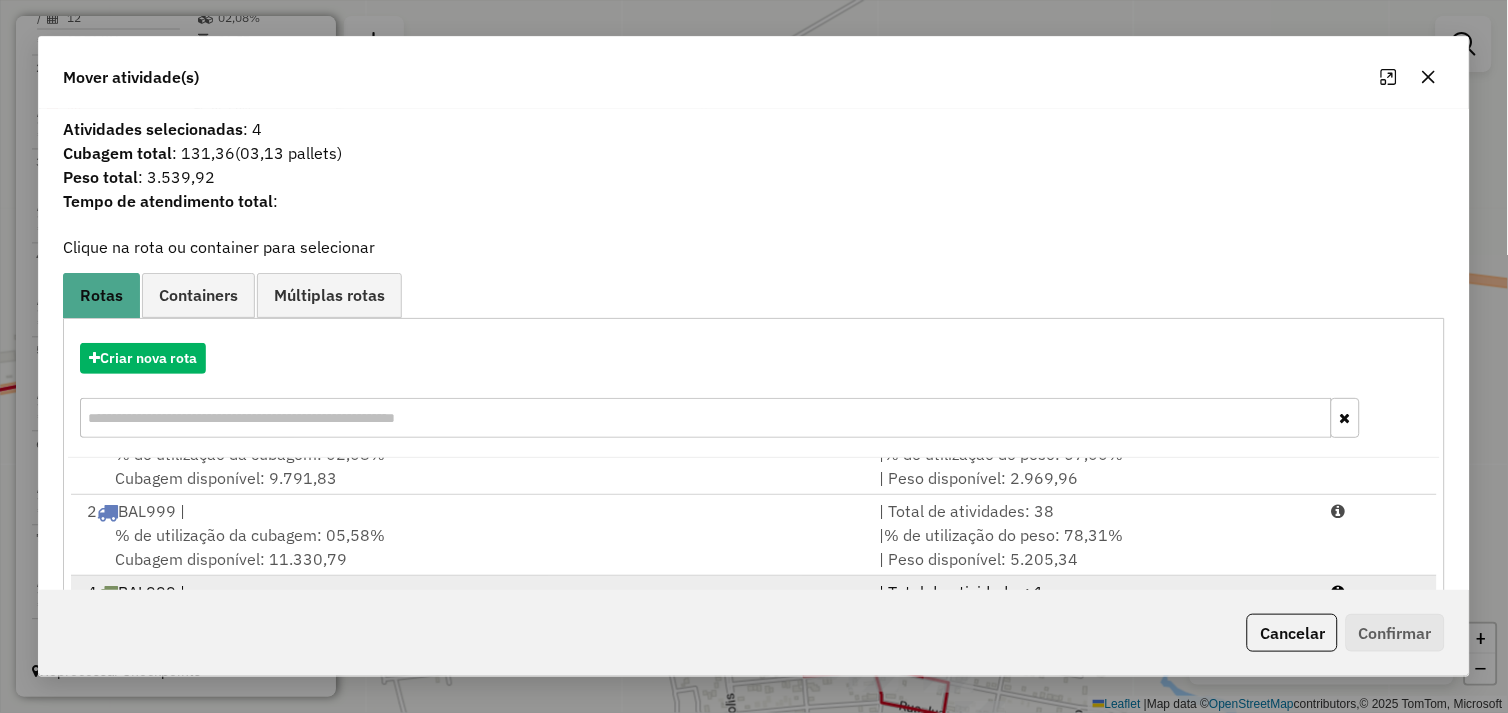 scroll, scrollTop: 86, scrollLeft: 0, axis: vertical 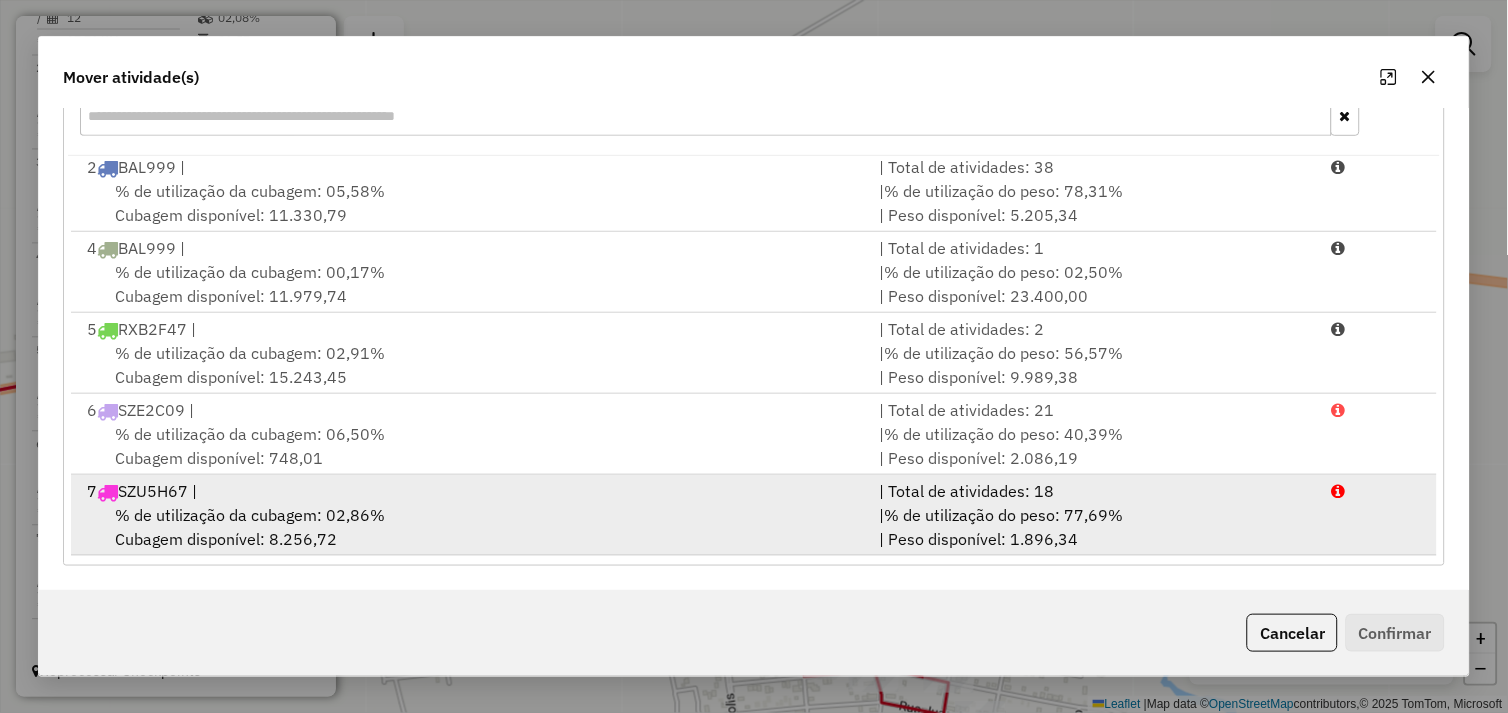 click on "% de utilização da cubagem: 02,86%  Cubagem disponível: 8.256,72" at bounding box center (471, 527) 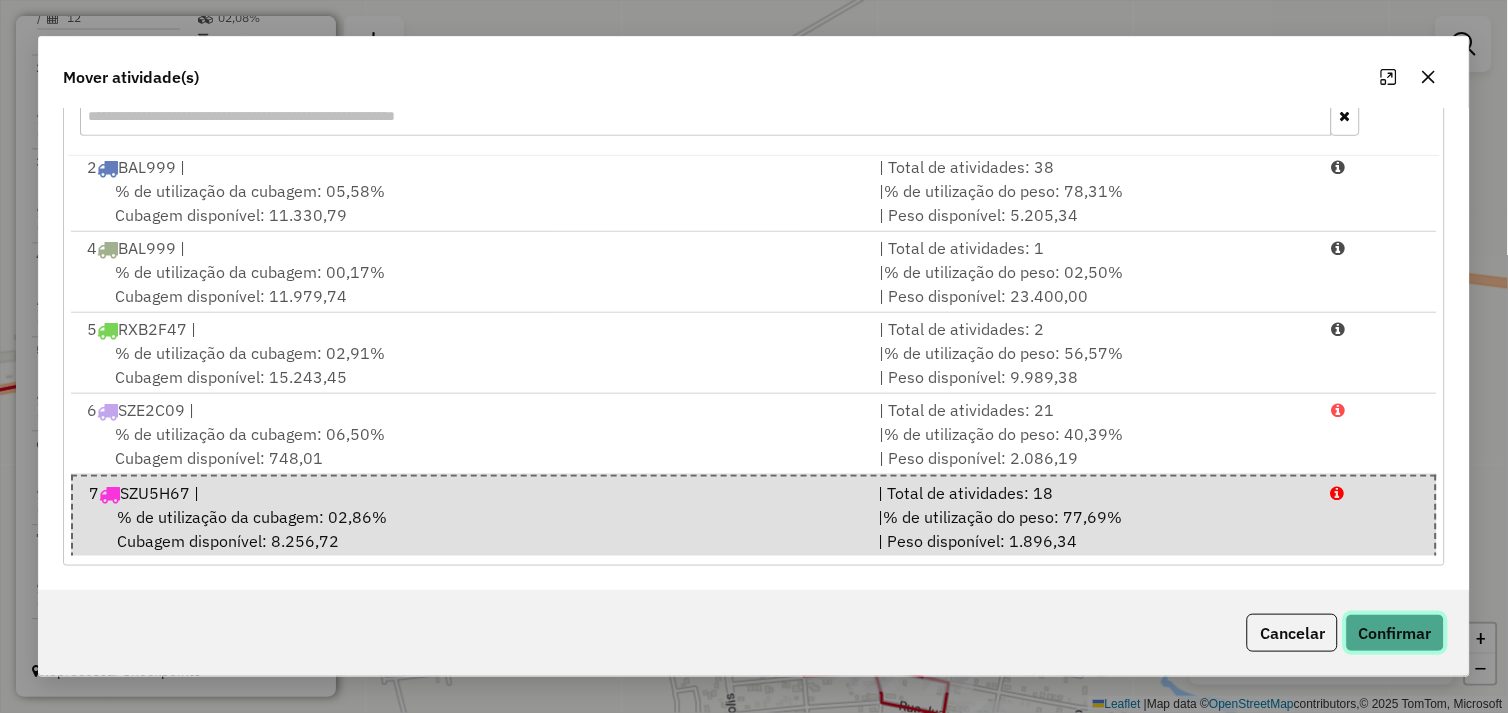 click on "Confirmar" 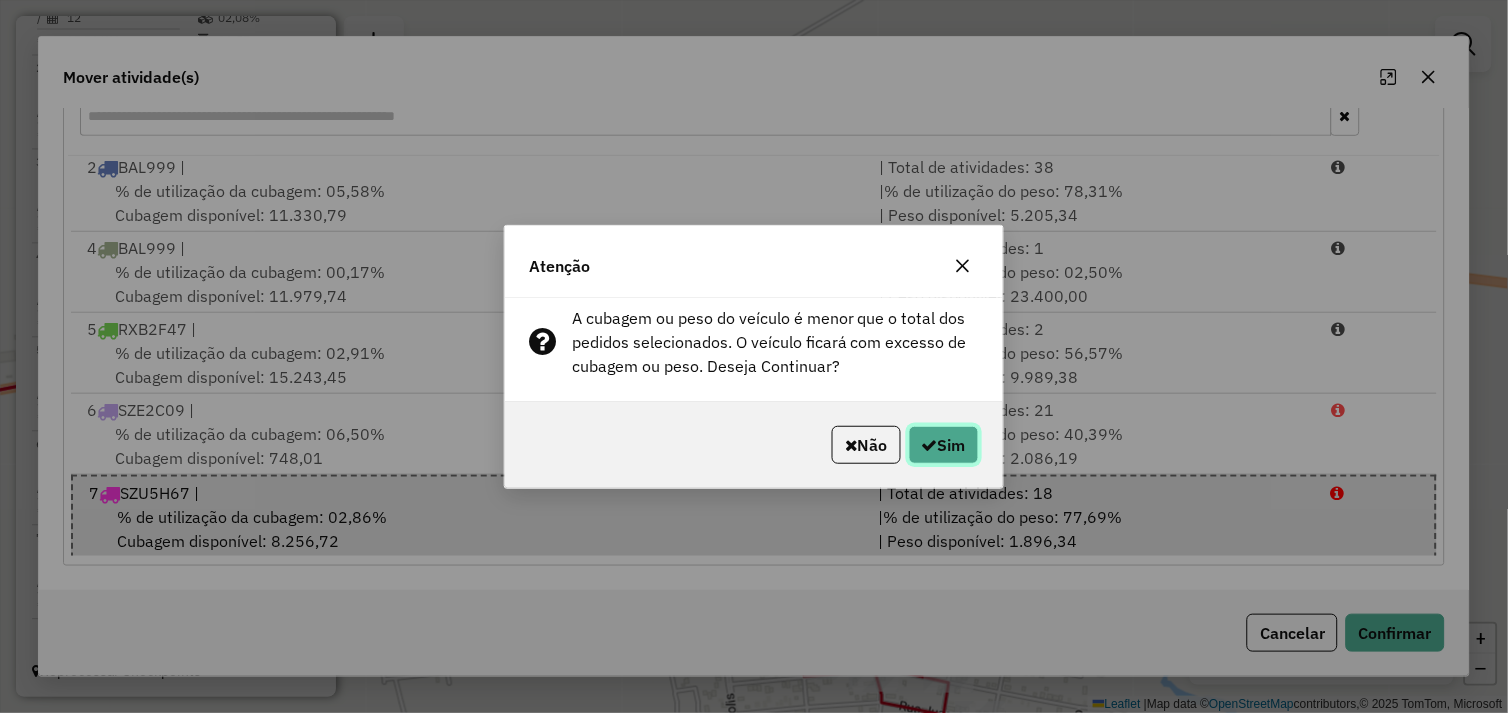 click on "Sim" 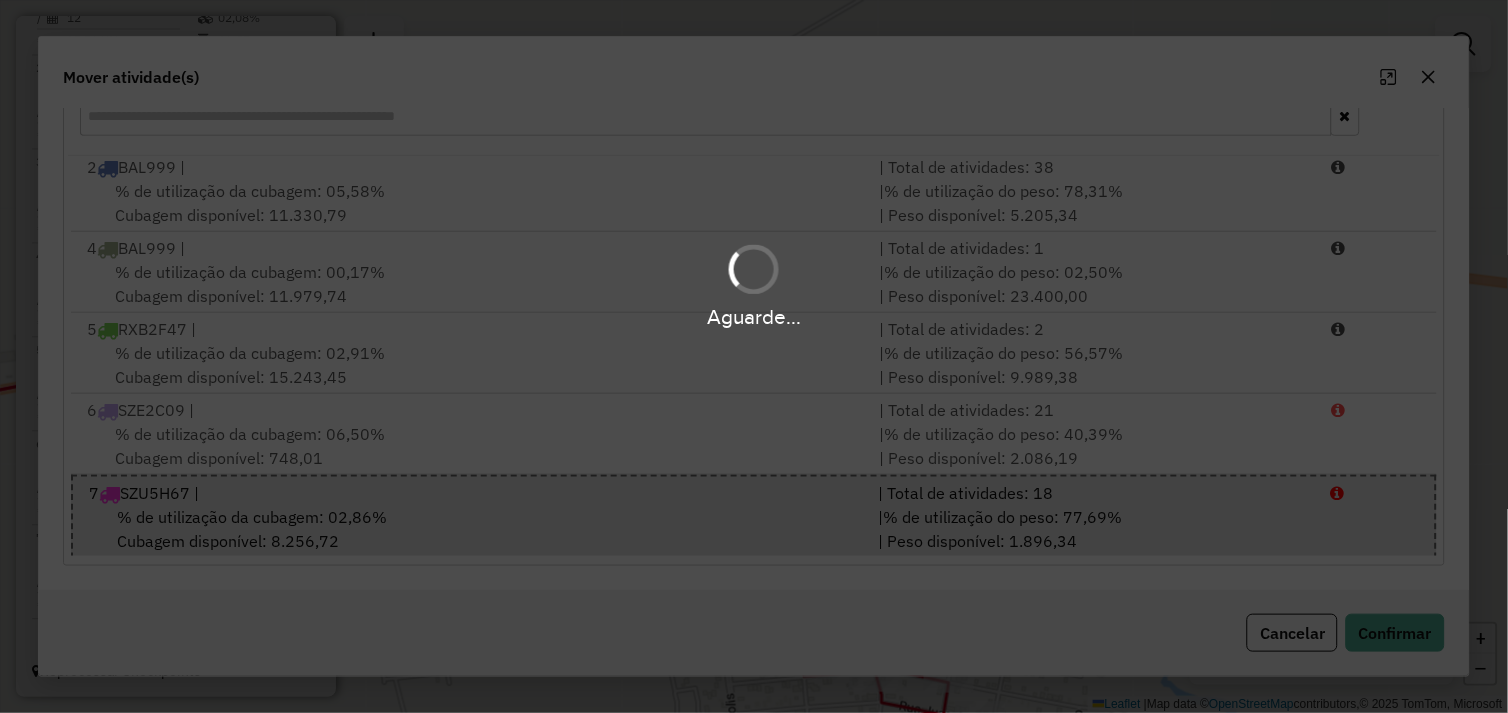 scroll, scrollTop: 0, scrollLeft: 0, axis: both 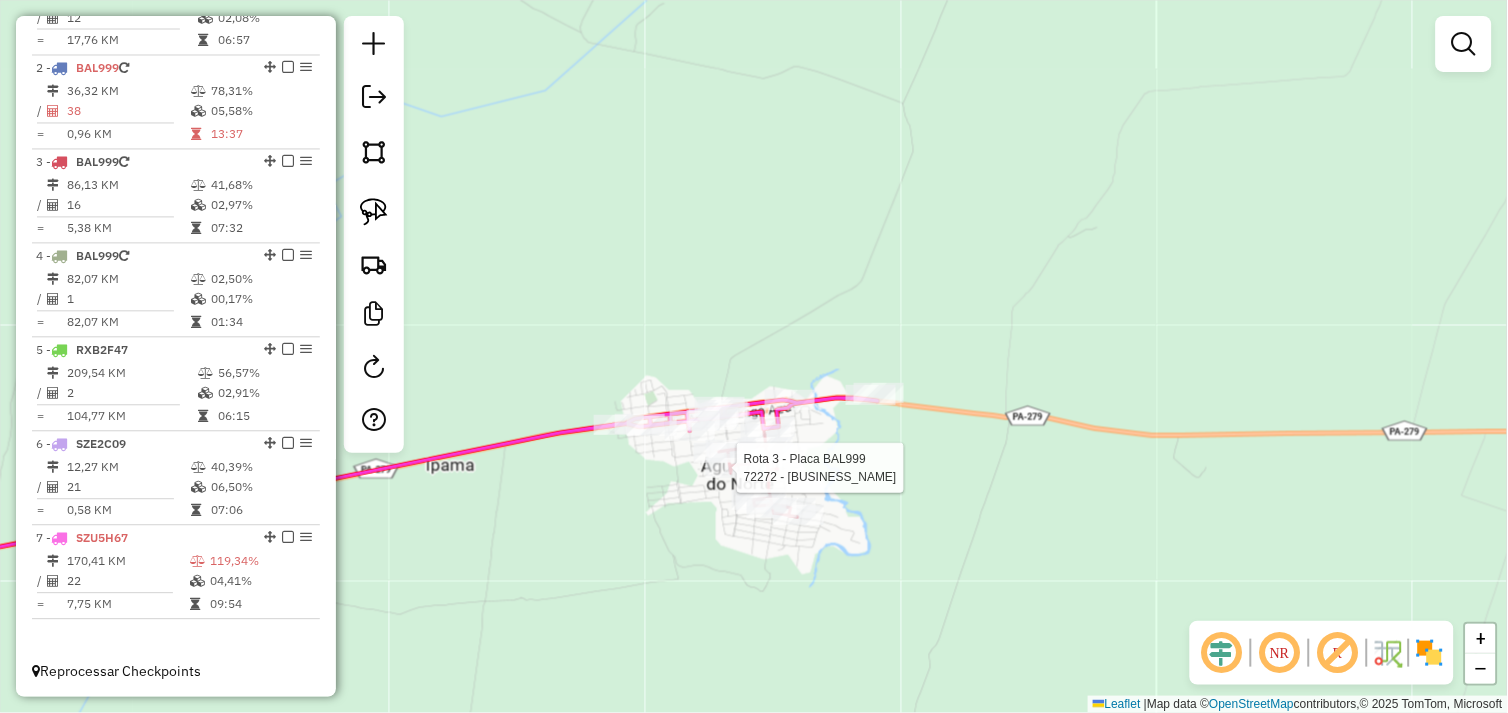 select on "*********" 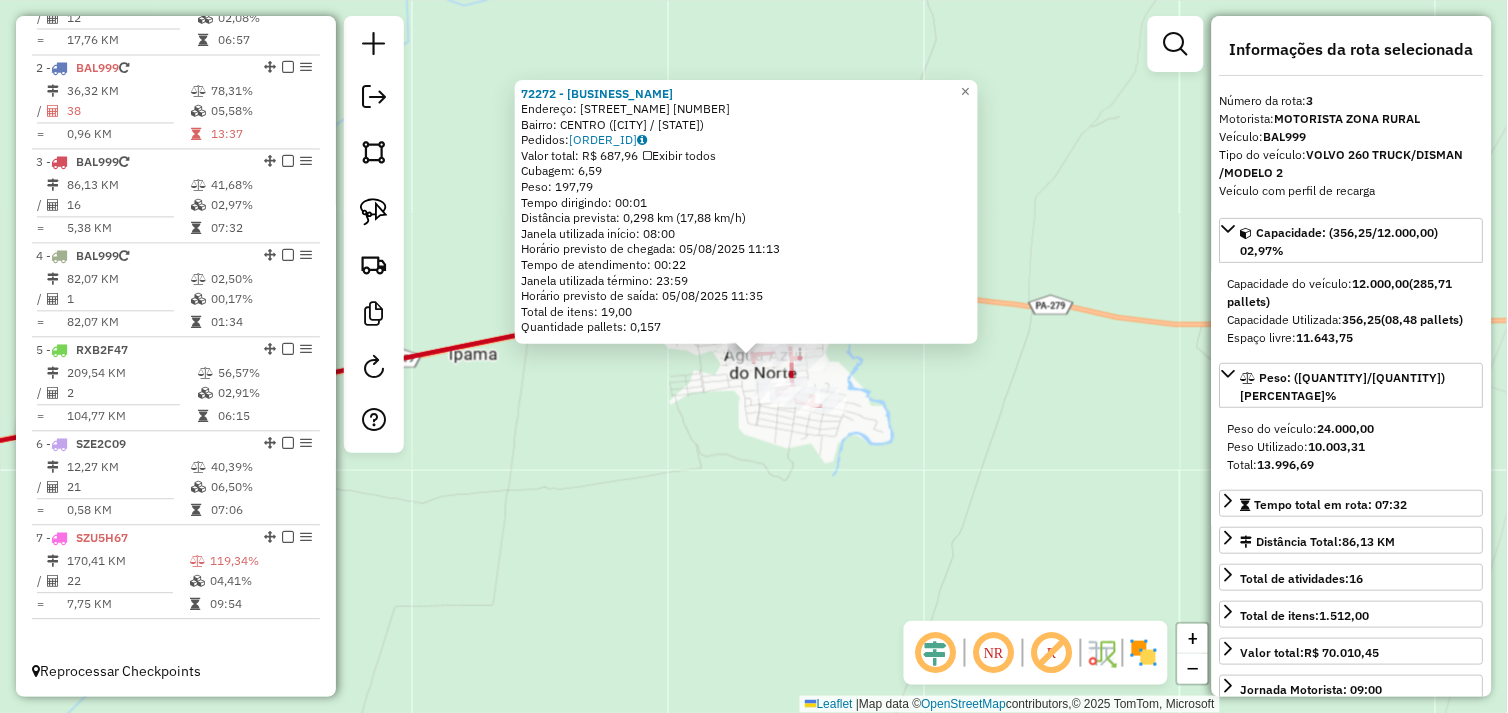 click on "72272 - KITANDA DA ECONOMIA  Endereço:  CARAJAS 226   Bairro: CENTRO (AGUA AZUL DO NORTE / PA)   Pedidos:  04102712   Valor total: R$ 687,96   Exibir todos   Cubagem: 6,59  Peso: 197,79  Tempo dirigindo: 00:01   Distância prevista: 0,298 km (17,88 km/h)   Janela utilizada início: 08:00   Horário previsto de chegada: 05/08/2025 11:13   Tempo de atendimento: 00:22   Janela utilizada término: 23:59   Horário previsto de saída: 05/08/2025 11:35   Total de itens: 19,00   Quantidade pallets: 0,157  × Janela de atendimento Grade de atendimento Capacidade Transportadoras Veículos Cliente Pedidos  Rotas Selecione os dias de semana para filtrar as janelas de atendimento  Seg   Ter   Qua   Qui   Sex   Sáb   Dom  Informe o período da janela de atendimento: De: Até:  Filtrar exatamente a janela do cliente  Considerar janela de atendimento padrão  Selecione os dias de semana para filtrar as grades de atendimento  Seg   Ter   Qua   Qui   Sex   Sáb   Dom   Considerar clientes sem dia de atendimento cadastrado +" 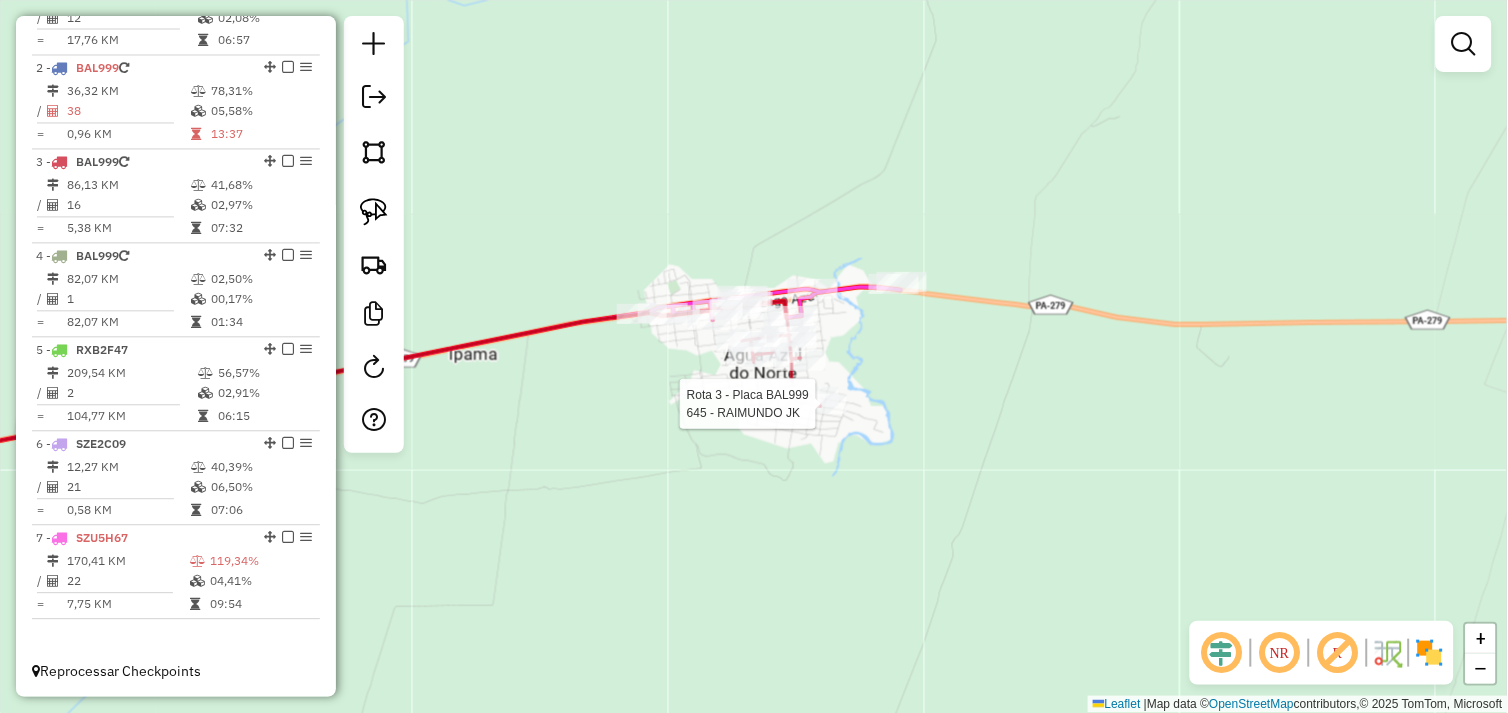 select on "*********" 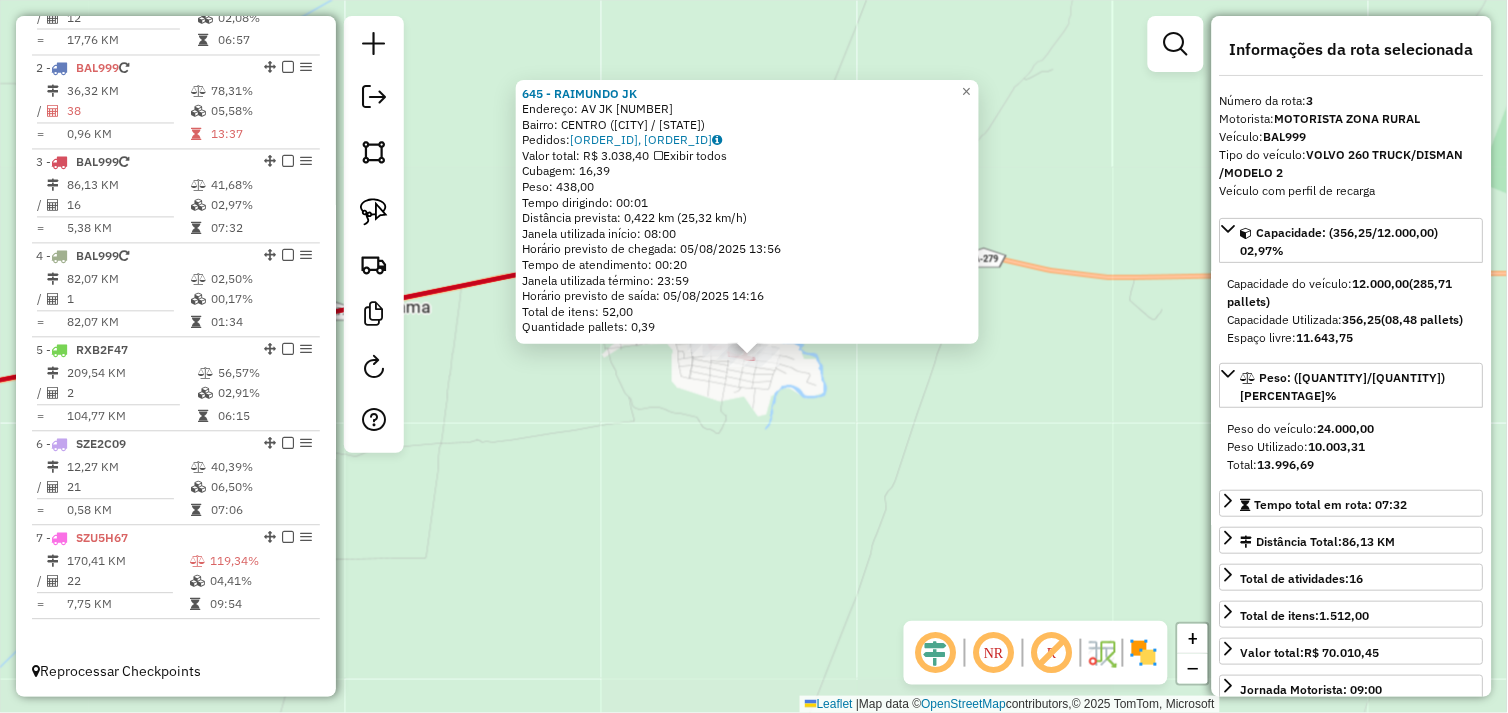click on "645 - RAIMUNDO JK  Endereço:  AV JK 1   Bairro: CENTRO (AGUA AZUL DO NORTE / PA)   Pedidos:  04102716, 04102717   Valor total: R$ 3.038,40   Exibir todos   Cubagem: 16,39  Peso: 438,00  Tempo dirigindo: 00:01   Distância prevista: 0,422 km (25,32 km/h)   Janela utilizada início: 08:00   Horário previsto de chegada: 05/08/2025 13:56   Tempo de atendimento: 00:20   Janela utilizada término: 23:59   Horário previsto de saída: 05/08/2025 14:16   Total de itens: 52,00   Quantidade pallets: 0,39  × Janela de atendimento Grade de atendimento Capacidade Transportadoras Veículos Cliente Pedidos  Rotas Selecione os dias de semana para filtrar as janelas de atendimento  Seg   Ter   Qua   Qui   Sex   Sáb   Dom  Informe o período da janela de atendimento: De: Até:  Filtrar exatamente a janela do cliente  Considerar janela de atendimento padrão  Selecione os dias de semana para filtrar as grades de atendimento  Seg   Ter   Qua   Qui   Sex   Sáb   Dom   Considerar clientes sem dia de atendimento cadastrado De:" 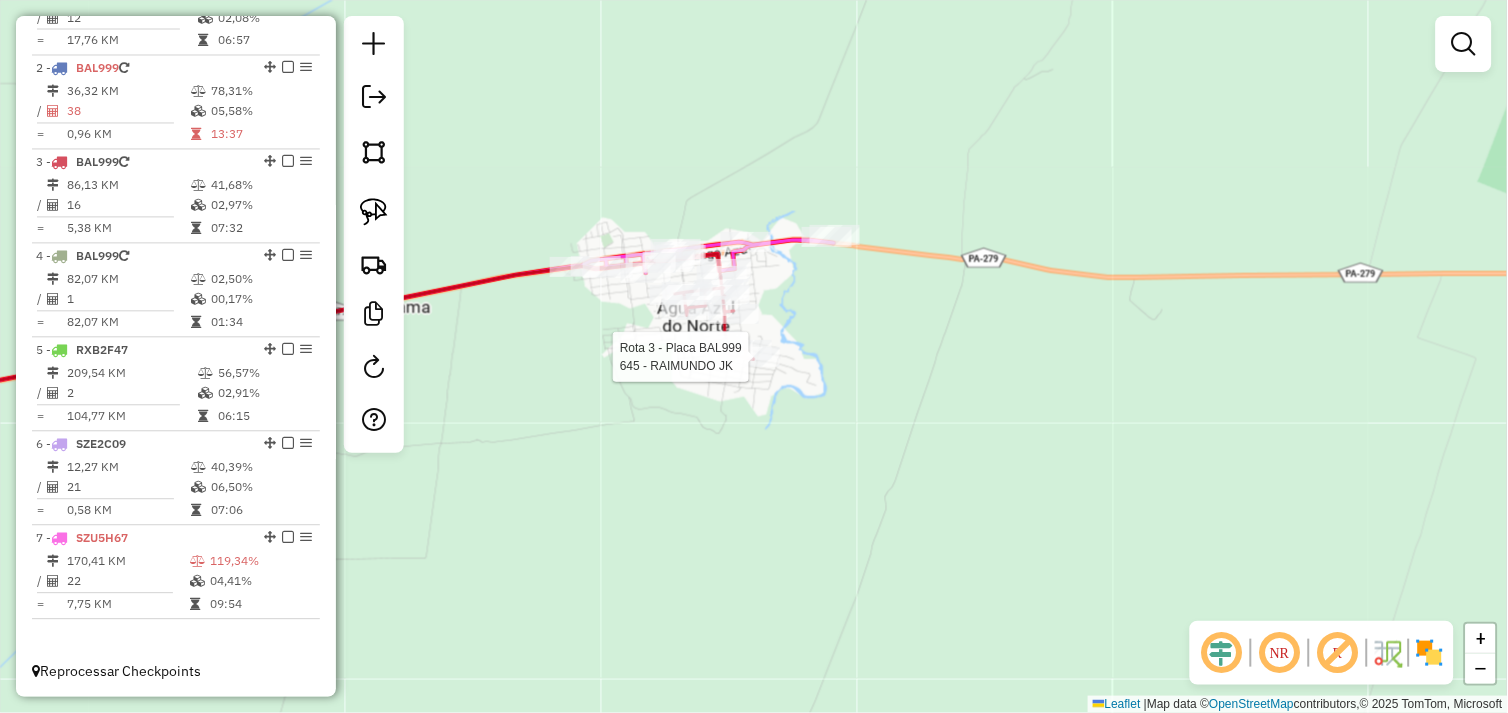select on "*********" 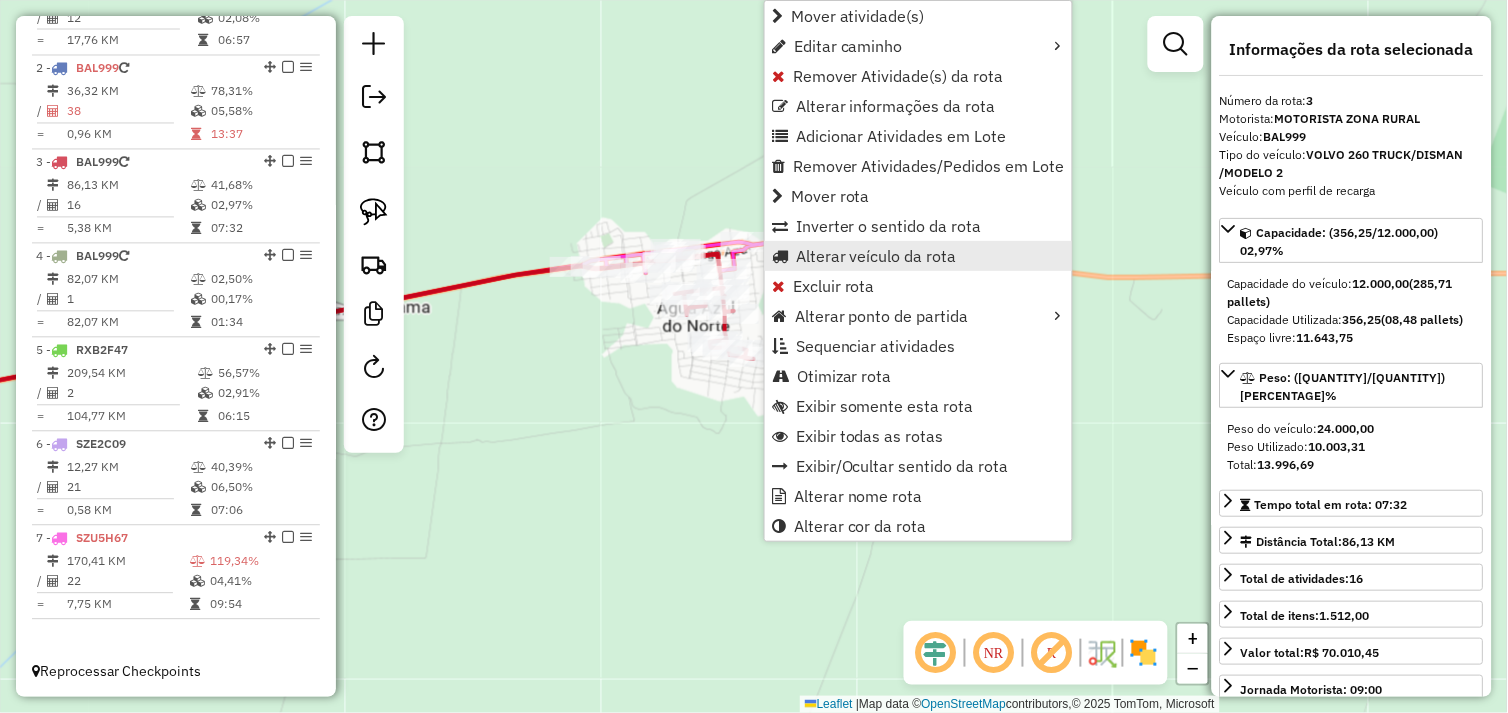 click on "Alterar veículo da rota" at bounding box center [876, 256] 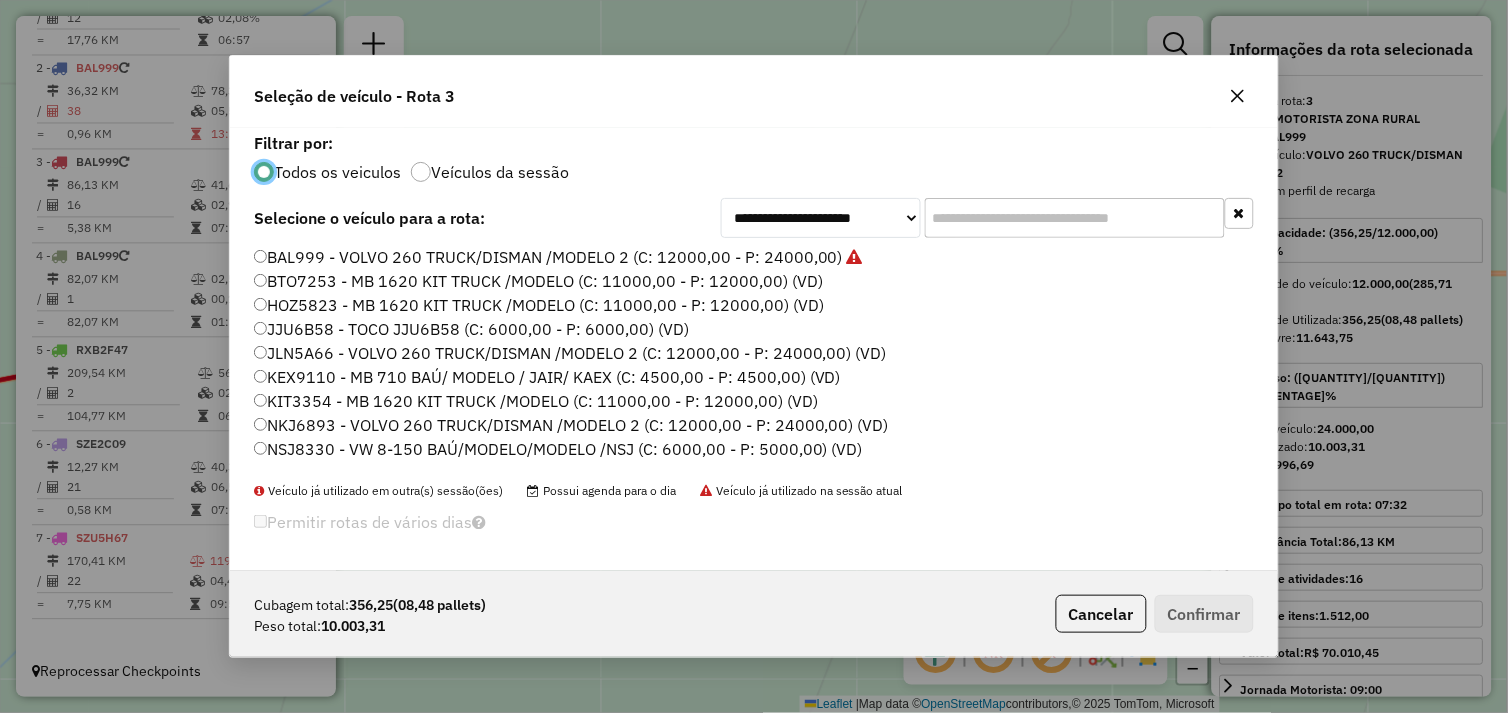 scroll, scrollTop: 11, scrollLeft: 5, axis: both 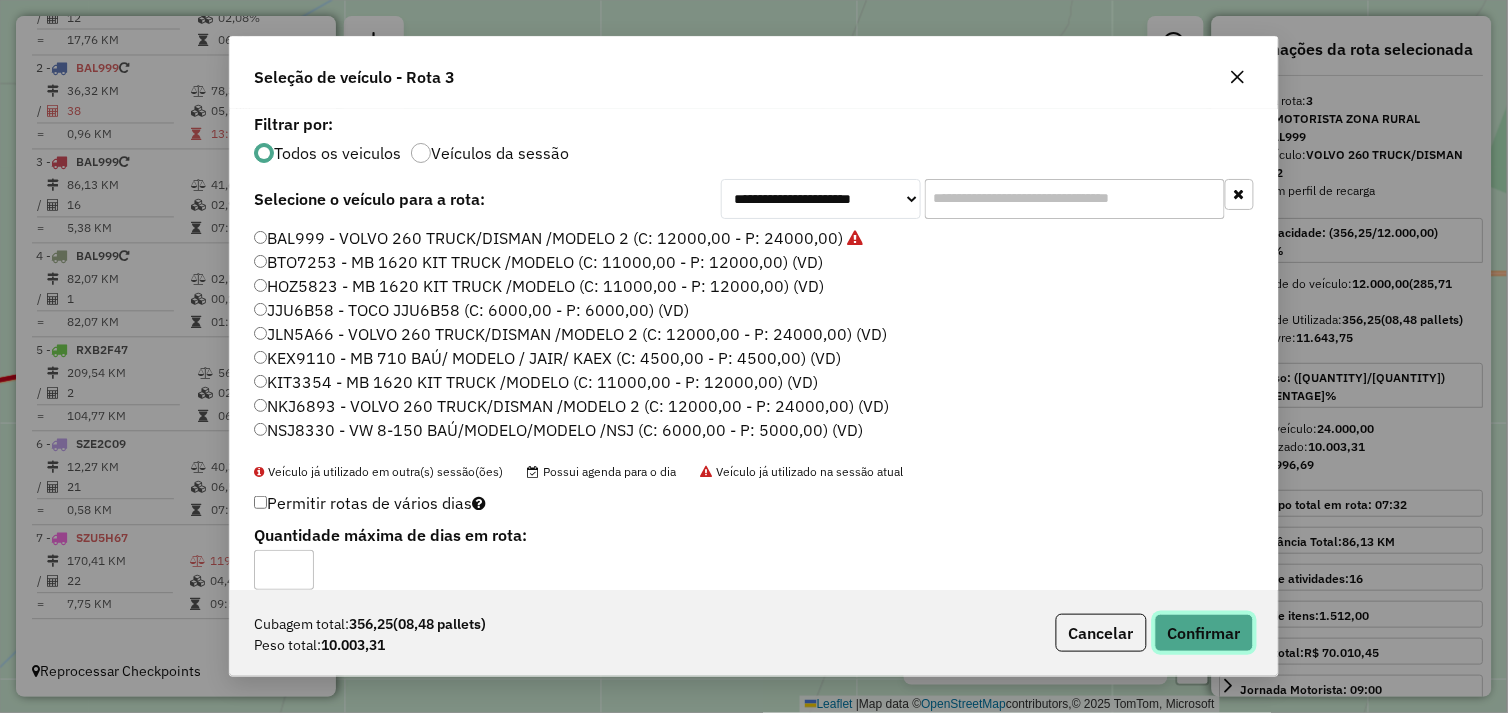 click on "Confirmar" 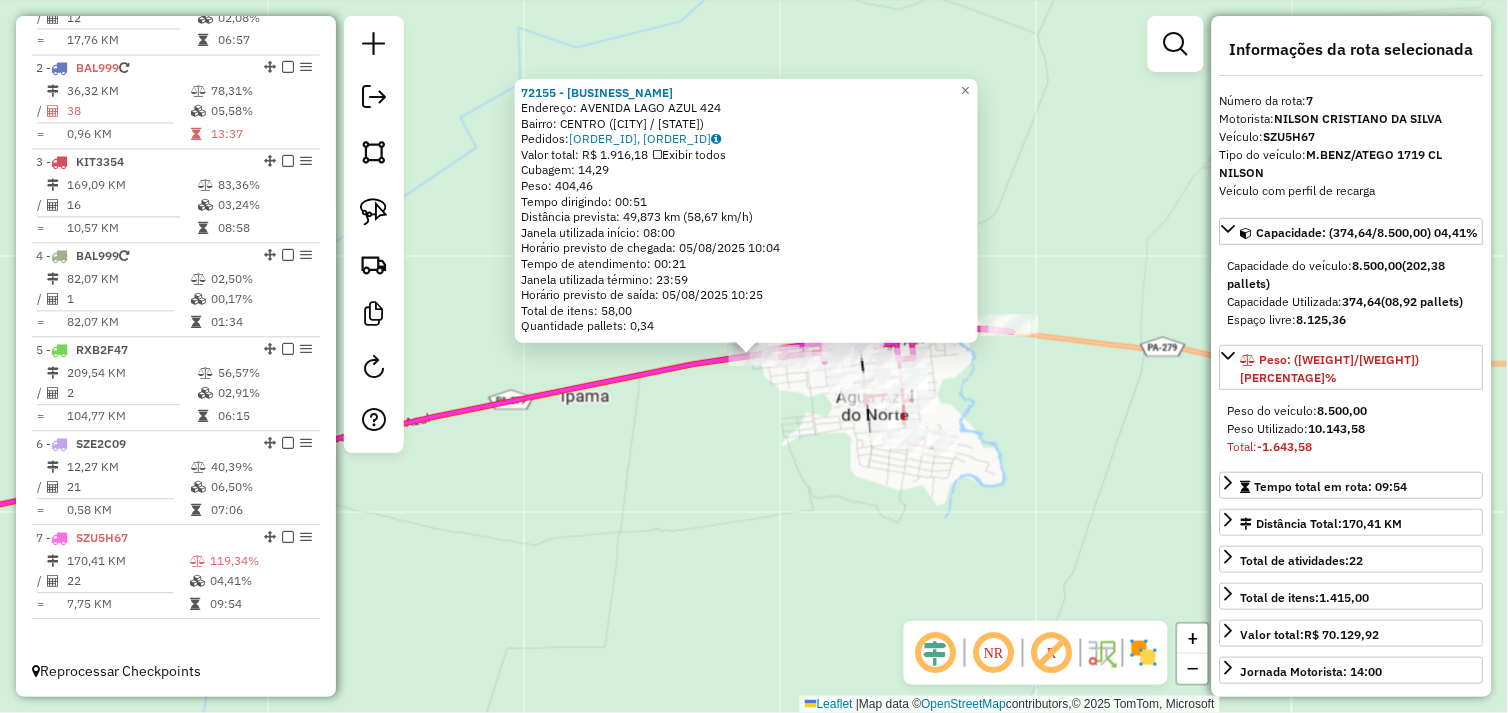 drag, startPoint x: 702, startPoint y: 454, endPoint x: 725, endPoint y: 446, distance: 24.351591 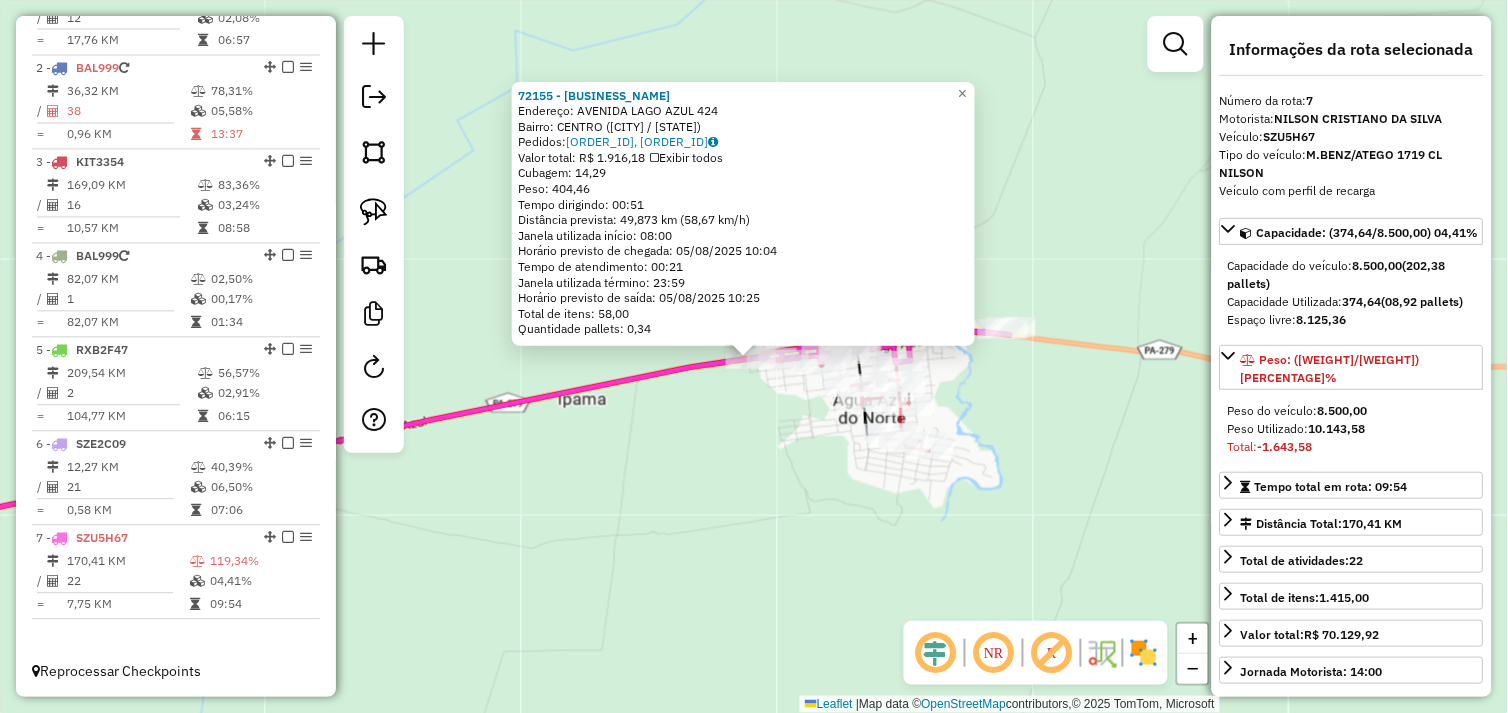 drag, startPoint x: 766, startPoint y: 422, endPoint x: 721, endPoint y: 460, distance: 58.898216 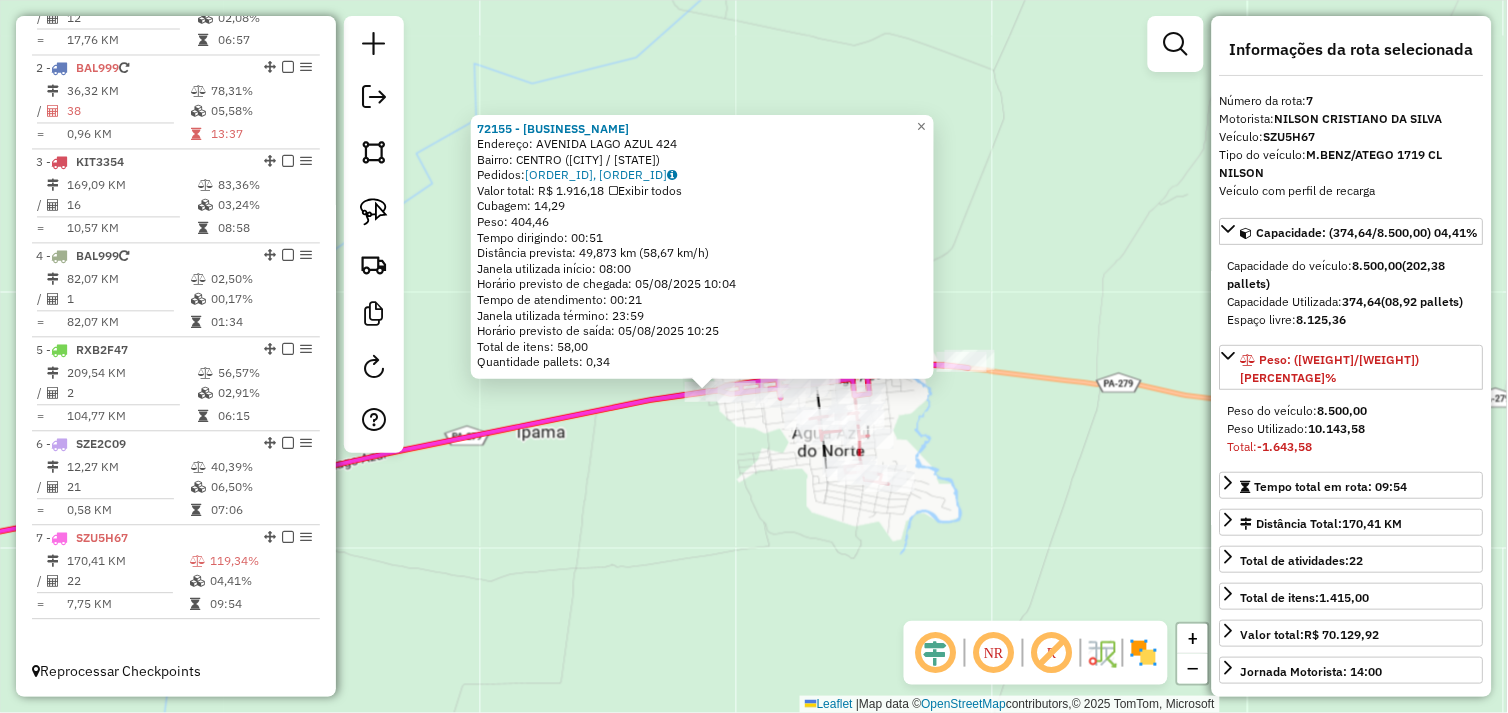 click on "72155 - LANCHONETE GARROSO  Endereço:  AVENIDA LAGO AZUL 424   Bairro: CENTRO (AGUA AZUL DO NORTE / PA)   Pedidos:  04102680, 04102757   Valor total: R$ 1.916,18   Exibir todos   Cubagem: 14,29  Peso: 404,46  Tempo dirigindo: 00:51   Distância prevista: 49,873 km (58,67 km/h)   Janela utilizada início: 08:00   Horário previsto de chegada: 05/08/2025 10:04   Tempo de atendimento: 00:21   Janela utilizada término: 23:59   Horário previsto de saída: 05/08/2025 10:25   Total de itens: 58,00   Quantidade pallets: 0,34  × Janela de atendimento Grade de atendimento Capacidade Transportadoras Veículos Cliente Pedidos  Rotas Selecione os dias de semana para filtrar as janelas de atendimento  Seg   Ter   Qua   Qui   Sex   Sáb   Dom  Informe o período da janela de atendimento: De: Até:  Filtrar exatamente a janela do cliente  Considerar janela de atendimento padrão  Selecione os dias de semana para filtrar as grades de atendimento  Seg   Ter   Qua   Qui   Sex   Sáb   Dom   Peso mínimo:   Peso máximo:  +" 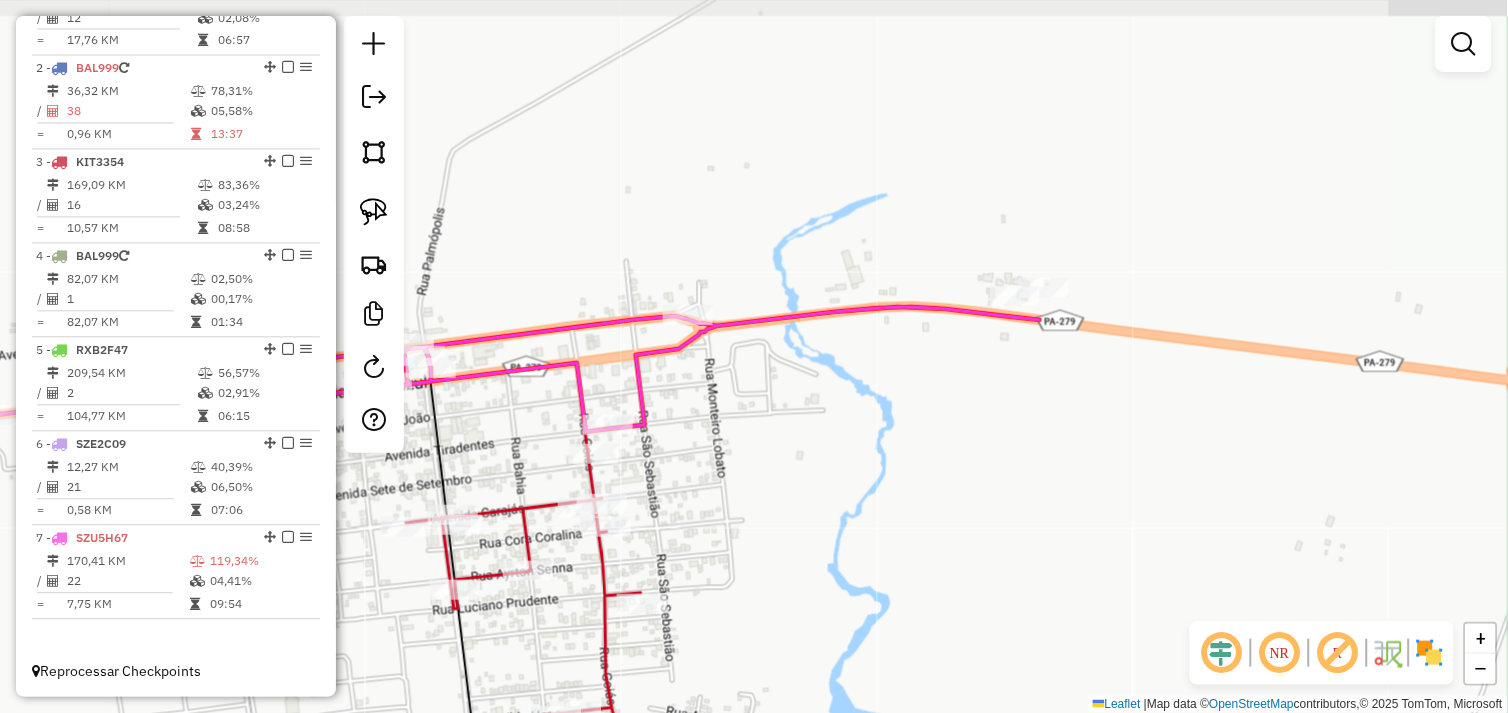 click on "Janela de atendimento Grade de atendimento Capacidade Transportadoras Veículos Cliente Pedidos  Rotas Selecione os dias de semana para filtrar as janelas de atendimento  Seg   Ter   Qua   Qui   Sex   Sáb   Dom  Informe o período da janela de atendimento: De: Até:  Filtrar exatamente a janela do cliente  Considerar janela de atendimento padrão  Selecione os dias de semana para filtrar as grades de atendimento  Seg   Ter   Qua   Qui   Sex   Sáb   Dom   Considerar clientes sem dia de atendimento cadastrado  Clientes fora do dia de atendimento selecionado Filtrar as atividades entre os valores definidos abaixo:  Peso mínimo:   Peso máximo:   Cubagem mínima:   Cubagem máxima:   De:   Até:  Filtrar as atividades entre o tempo de atendimento definido abaixo:  De:   Até:   Considerar capacidade total dos clientes não roteirizados Transportadora: Selecione um ou mais itens Tipo de veículo: Selecione um ou mais itens Veículo: Selecione um ou mais itens Motorista: Selecione um ou mais itens Nome: Rótulo:" 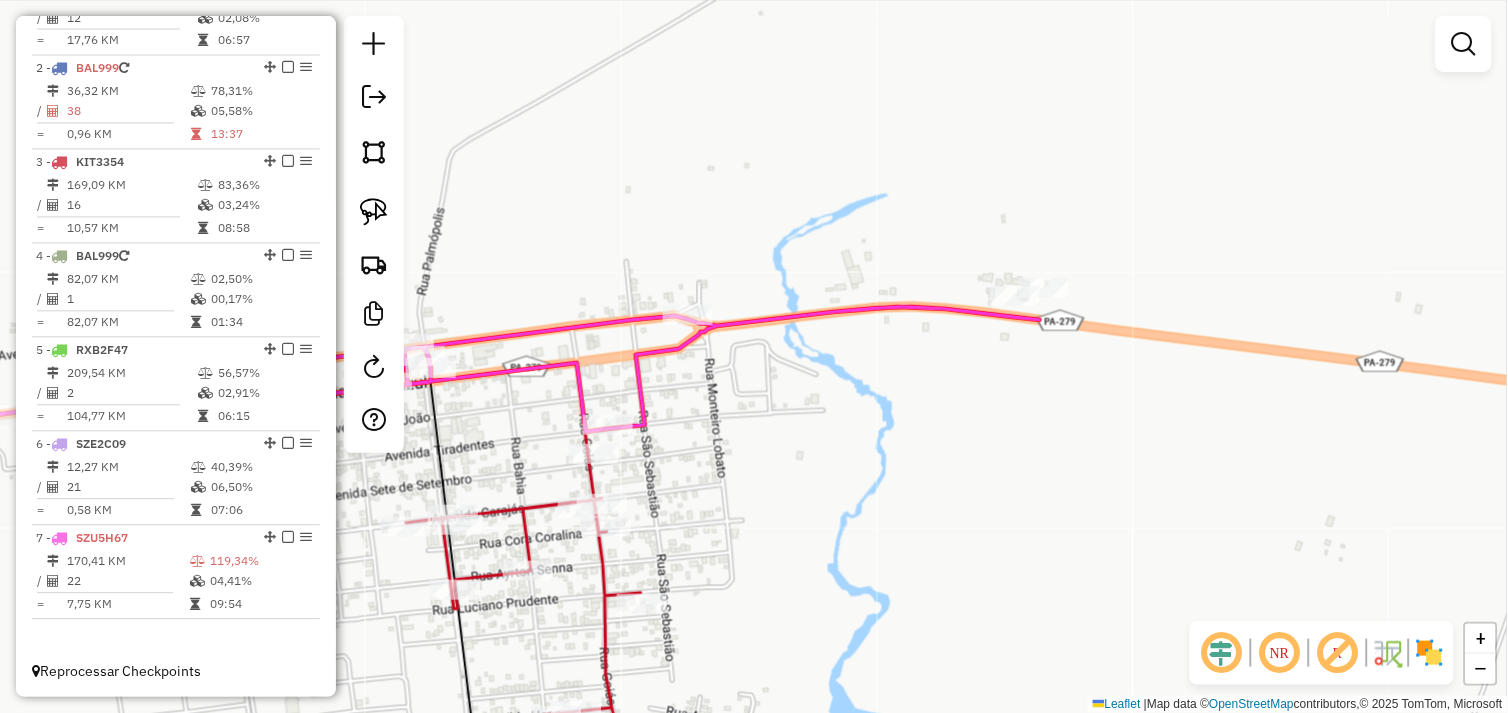 drag, startPoint x: 381, startPoint y: 212, endPoint x: 554, endPoint y: 258, distance: 179.01117 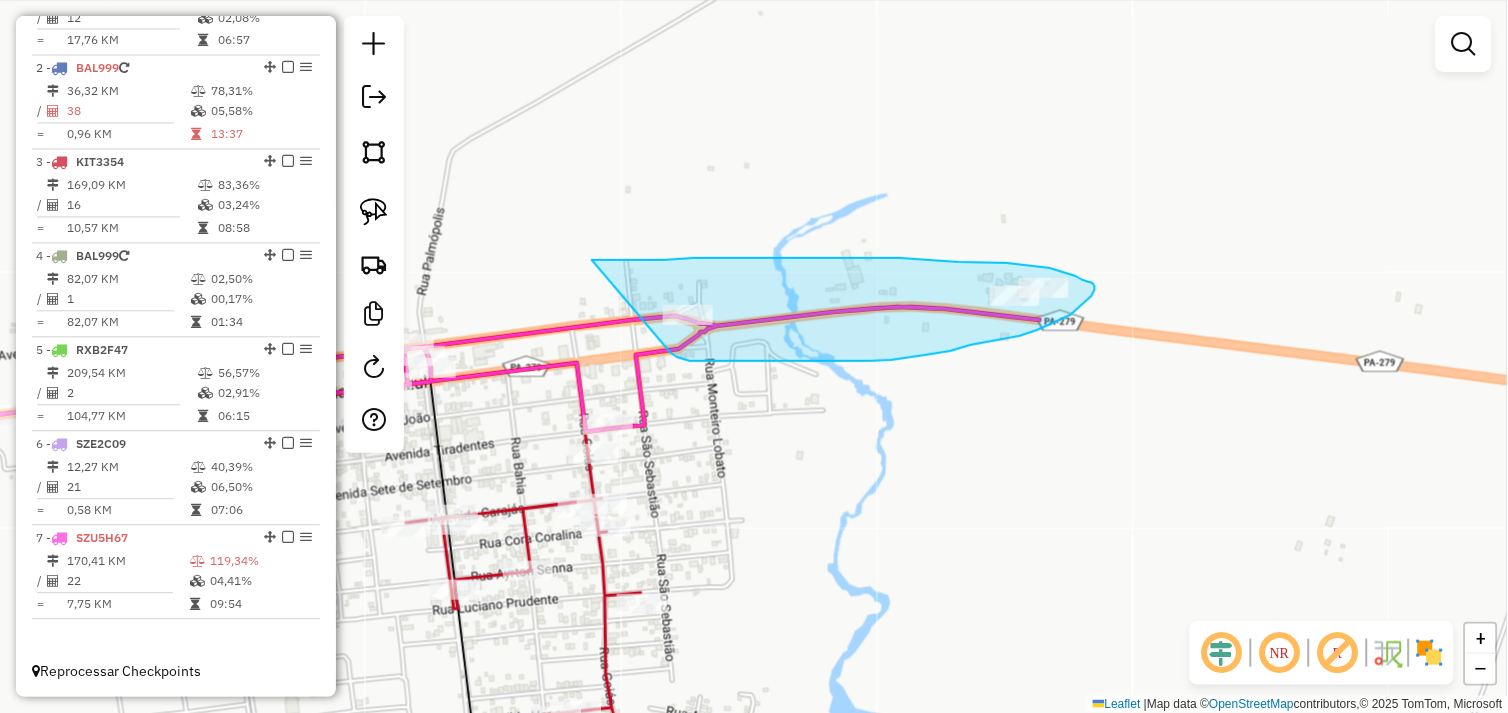 drag, startPoint x: 632, startPoint y: 260, endPoint x: 671, endPoint y: 353, distance: 100.84642 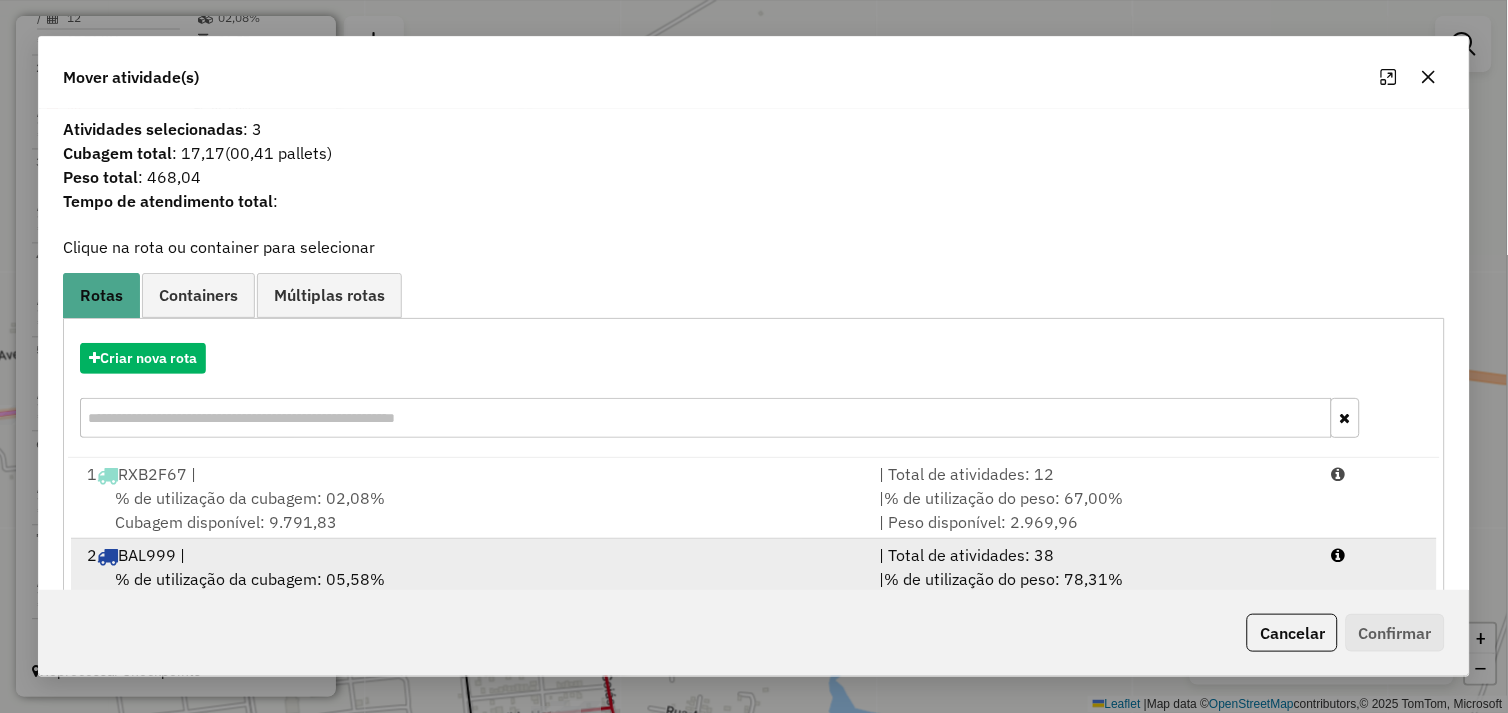 scroll, scrollTop: 86, scrollLeft: 0, axis: vertical 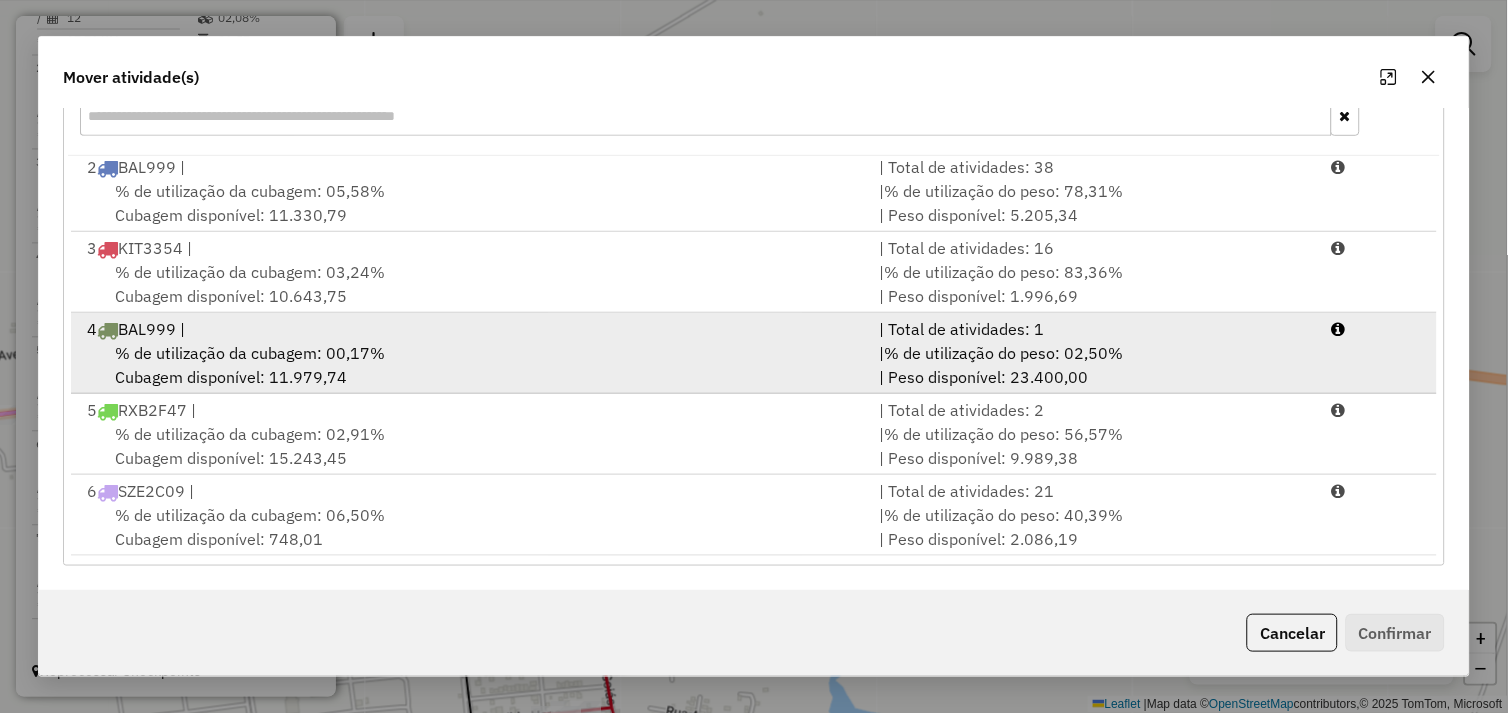 drag, startPoint x: 507, startPoint y: 278, endPoint x: 822, endPoint y: 315, distance: 317.16556 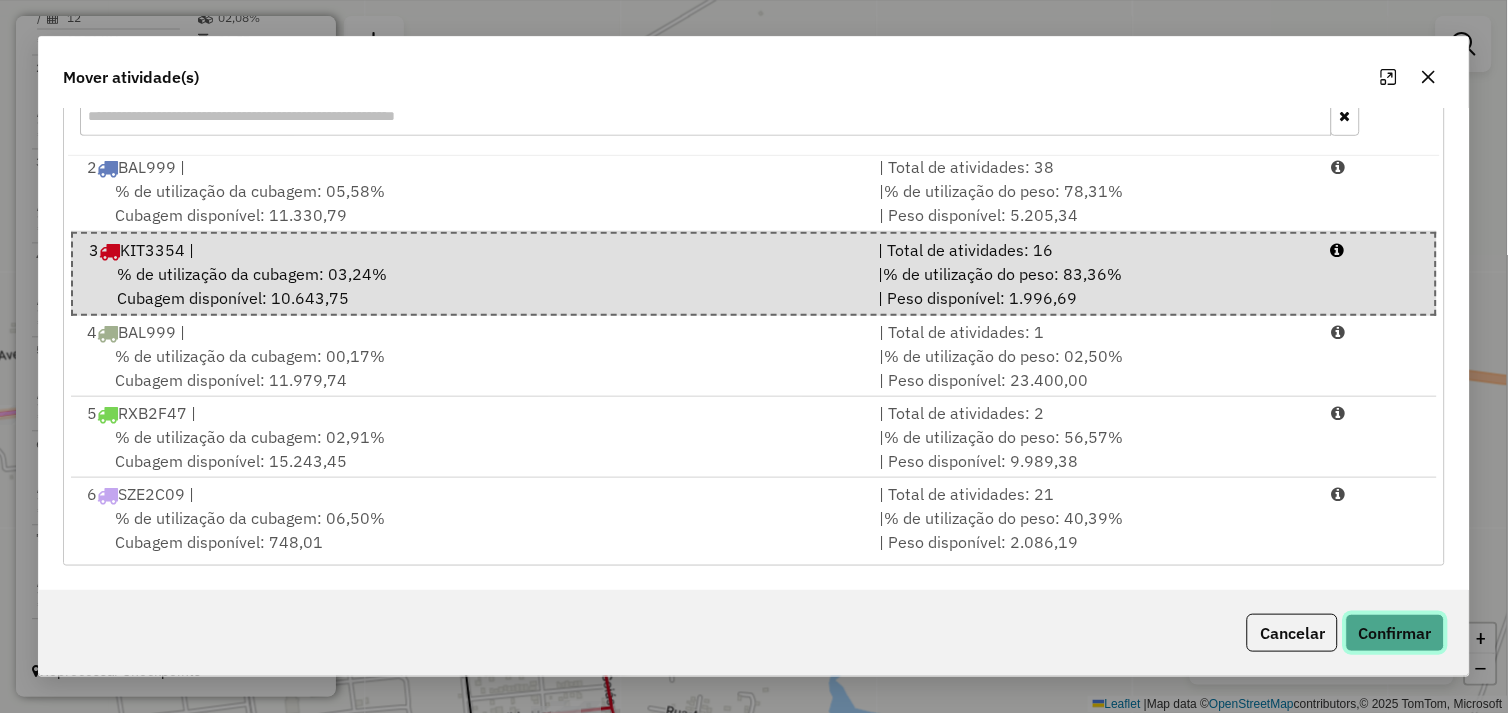 click on "Confirmar" 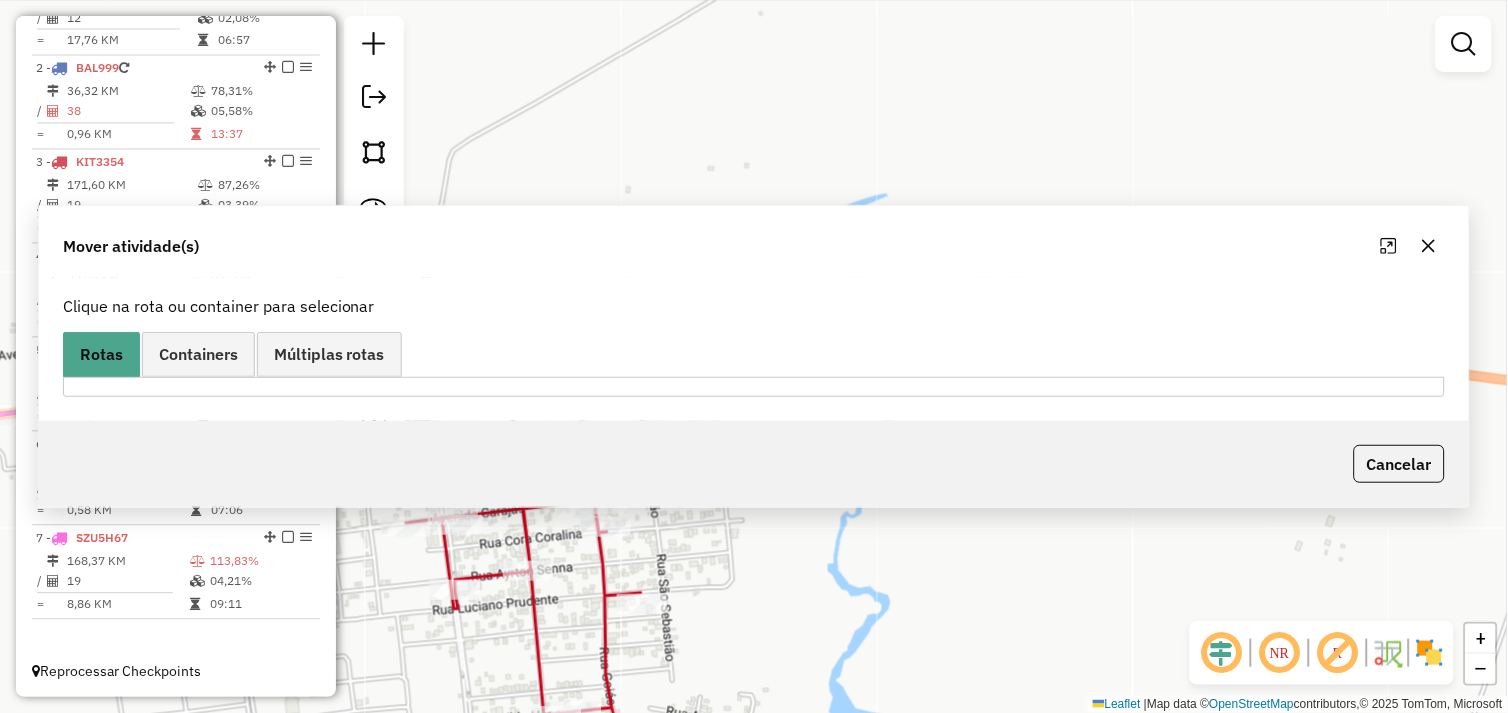 scroll, scrollTop: 0, scrollLeft: 0, axis: both 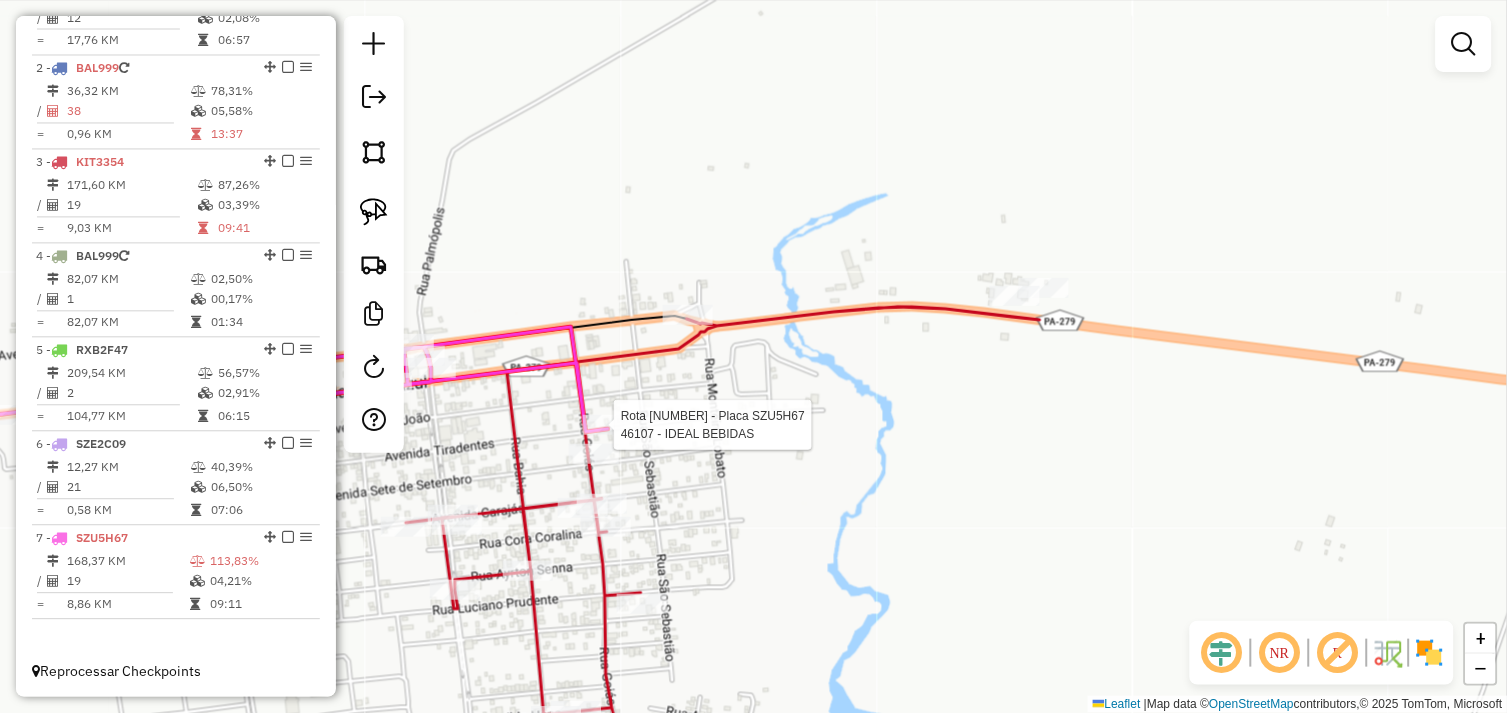select on "*********" 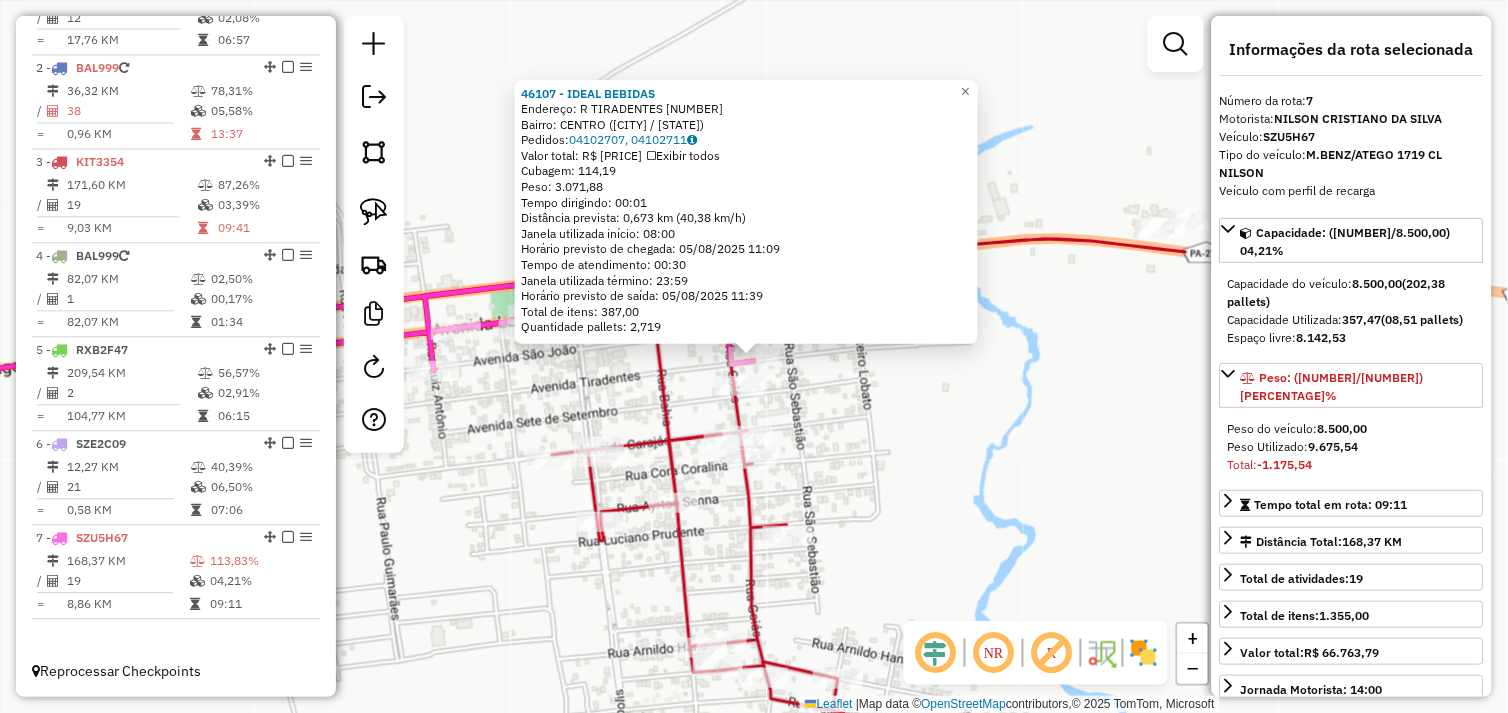 click on "46107 - IDEAL BEBIDAS  Endereço:  R TIRADENTES 444   Bairro: CENTRO (AGUA AZUL DO NORTE / PA)   Pedidos:  04102707, 04102711   Valor total: R$ 23.254,13   Exibir todos   Cubagem: 114,19  Peso: 3.071,88  Tempo dirigindo: 00:01   Distância prevista: 0,673 km (40,38 km/h)   Janela utilizada início: 08:00   Horário previsto de chegada: 05/08/2025 11:09   Tempo de atendimento: 00:30   Janela utilizada término: 23:59   Horário previsto de saída: 05/08/2025 11:39   Total de itens: 387,00   Quantidade pallets: 2,719  × Janela de atendimento Grade de atendimento Capacidade Transportadoras Veículos Cliente Pedidos  Rotas Selecione os dias de semana para filtrar as janelas de atendimento  Seg   Ter   Qua   Qui   Sex   Sáb   Dom  Informe o período da janela de atendimento: De: Até:  Filtrar exatamente a janela do cliente  Considerar janela de atendimento padrão  Selecione os dias de semana para filtrar as grades de atendimento  Seg   Ter   Qua   Qui   Sex   Sáb   Dom   Peso mínimo:   Peso máximo:   De:  +" 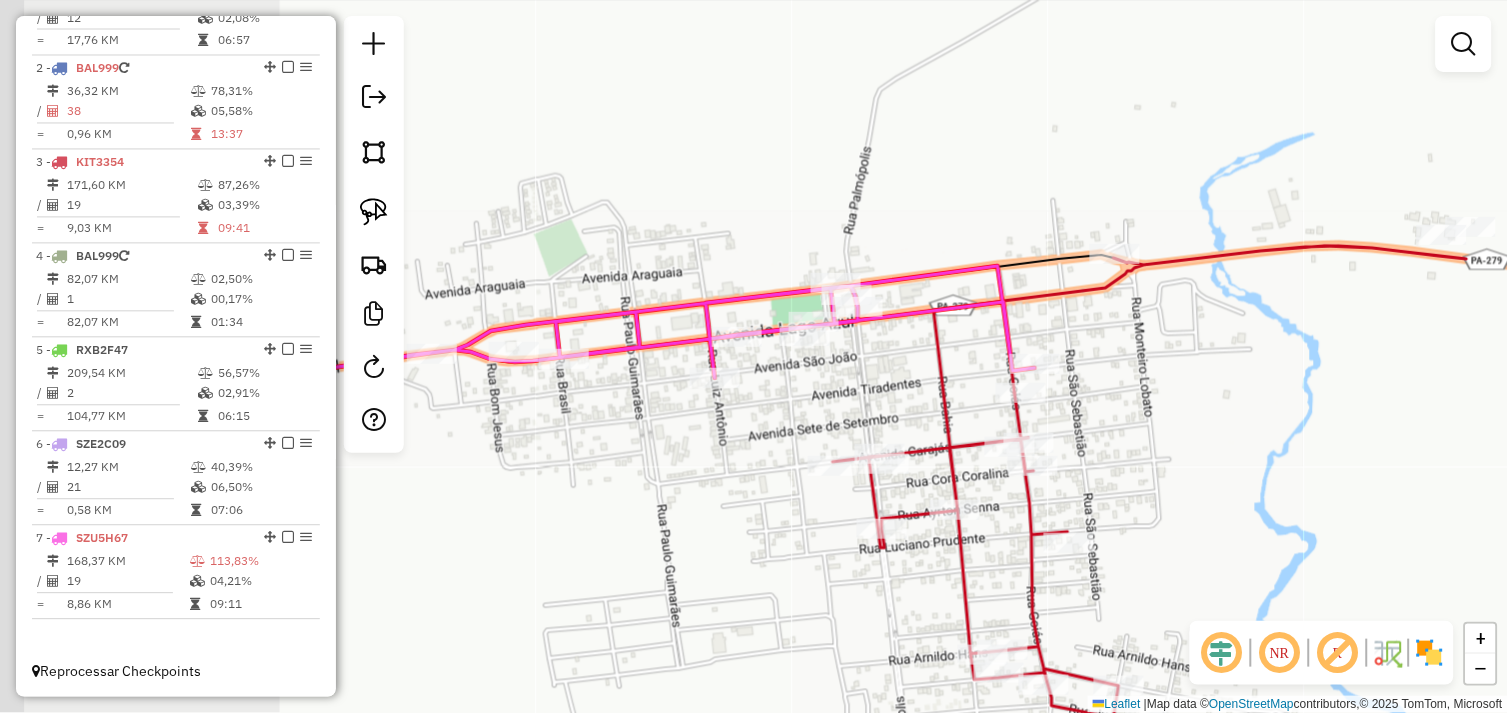 drag, startPoint x: 491, startPoint y: 425, endPoint x: 763, endPoint y: 430, distance: 272.04596 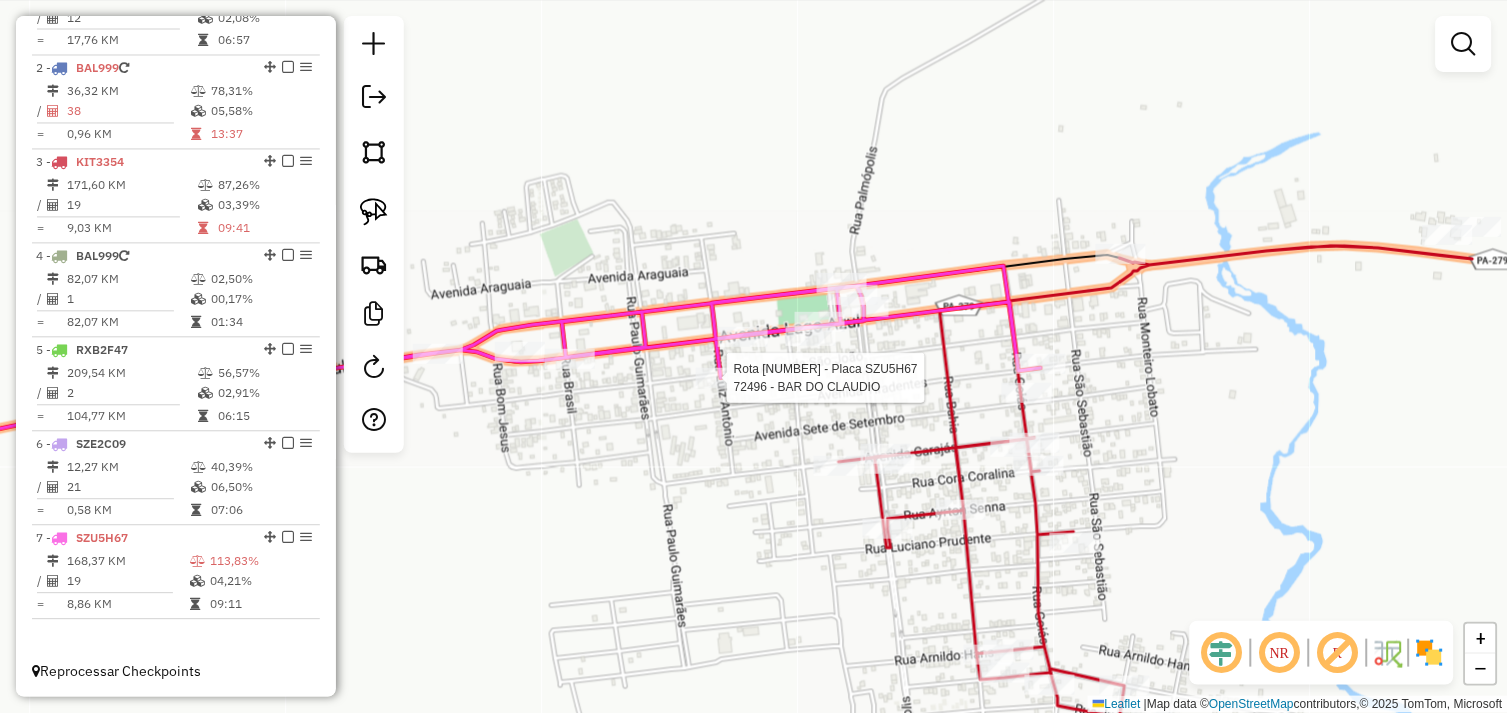 select on "*********" 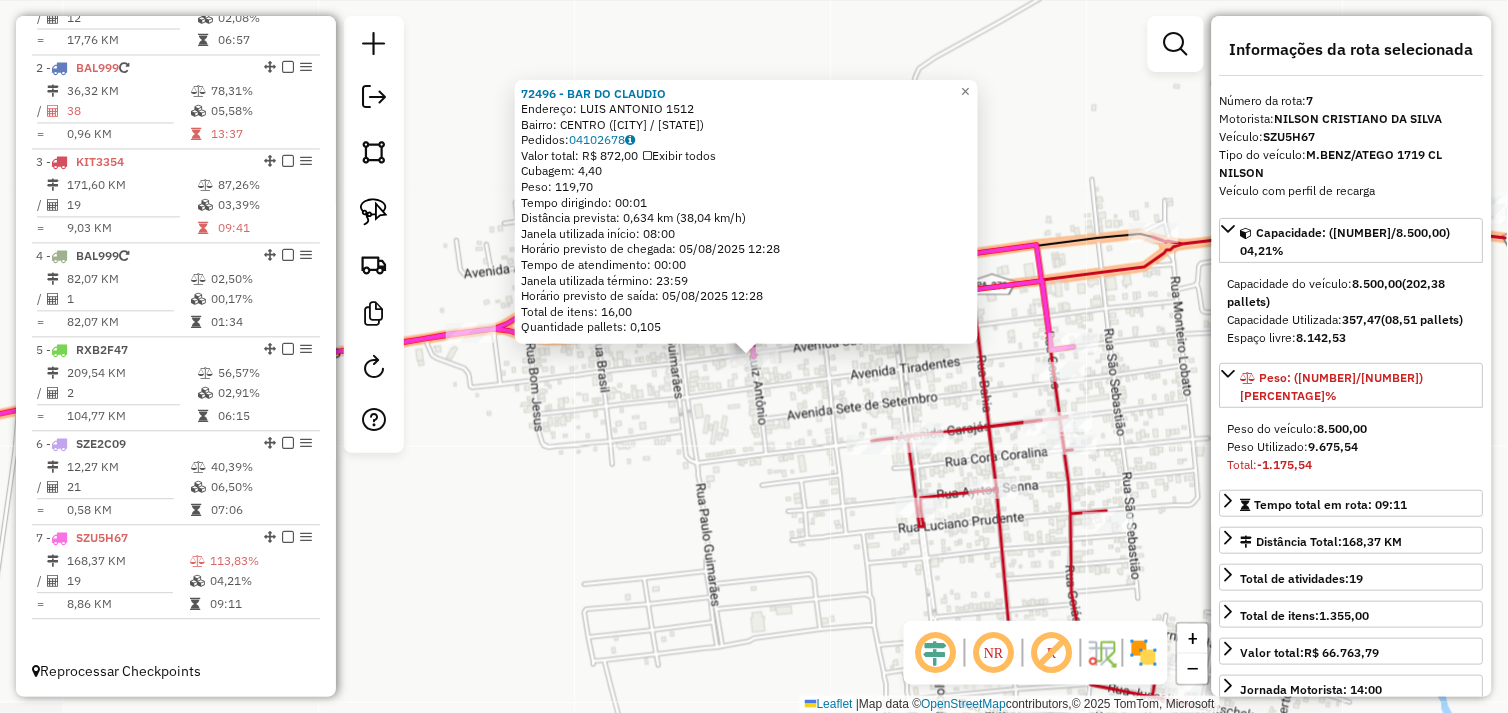 click on "72496 - BAR DO CLAUDIO  Endereço:  LUIS ANTONIO 1512   Bairro: CENTRO (AGUA AZUL DO NORTE / PA)   Pedidos:  04102678   Valor total: R$ 872,00   Exibir todos   Cubagem: 4,40  Peso: 119,70  Tempo dirigindo: 00:01   Distância prevista: 0,634 km (38,04 km/h)   Janela utilizada início: 08:00   Horário previsto de chegada: 05/08/2025 12:28   Tempo de atendimento: 00:00   Janela utilizada término: 23:59   Horário previsto de saída: 05/08/2025 12:28   Total de itens: 16,00   Quantidade pallets: 0,105  × Janela de atendimento Grade de atendimento Capacidade Transportadoras Veículos Cliente Pedidos  Rotas Selecione os dias de semana para filtrar as janelas de atendimento  Seg   Ter   Qua   Qui   Sex   Sáb   Dom  Informe o período da janela de atendimento: De: Até:  Filtrar exatamente a janela do cliente  Considerar janela de atendimento padrão  Selecione os dias de semana para filtrar as grades de atendimento  Seg   Ter   Qua   Qui   Sex   Sáb   Dom   Considerar clientes sem dia de atendimento cadastrado" 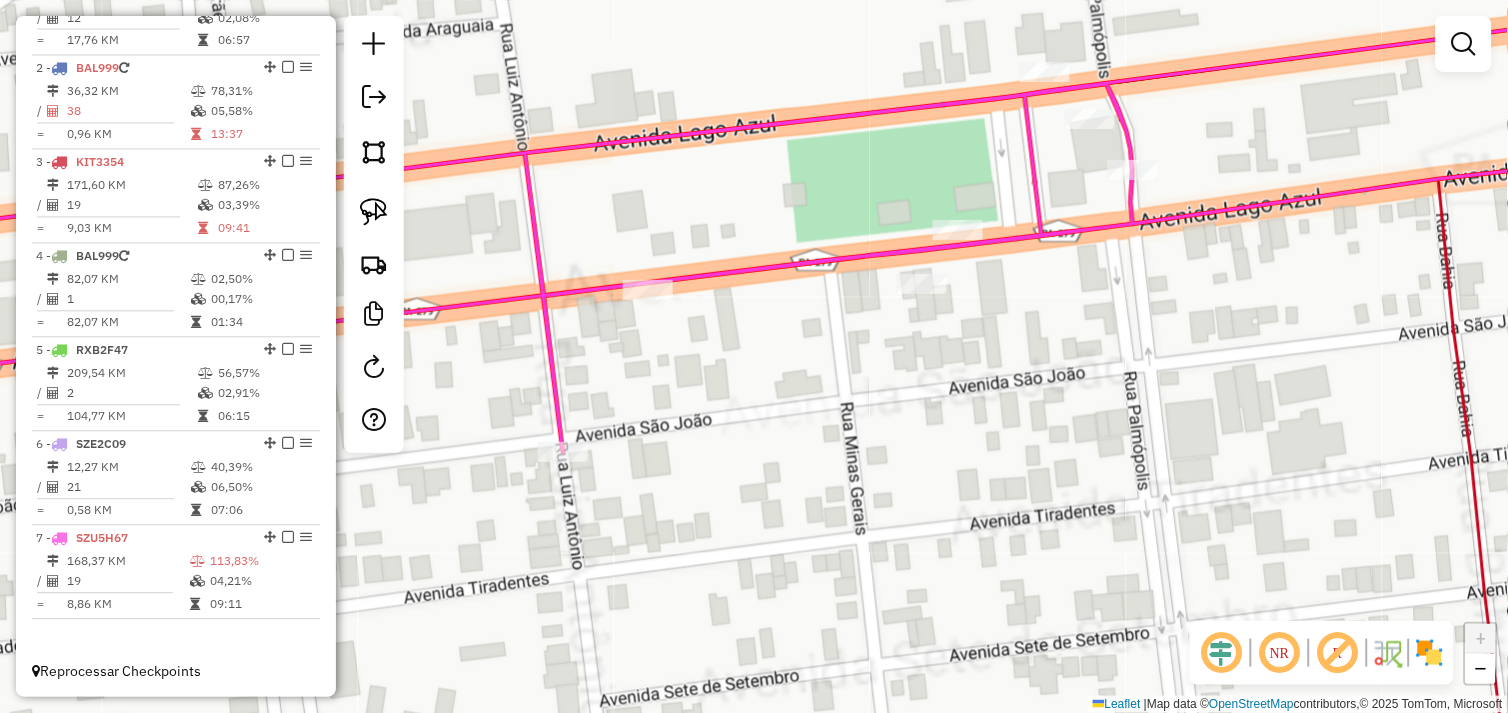 select on "*********" 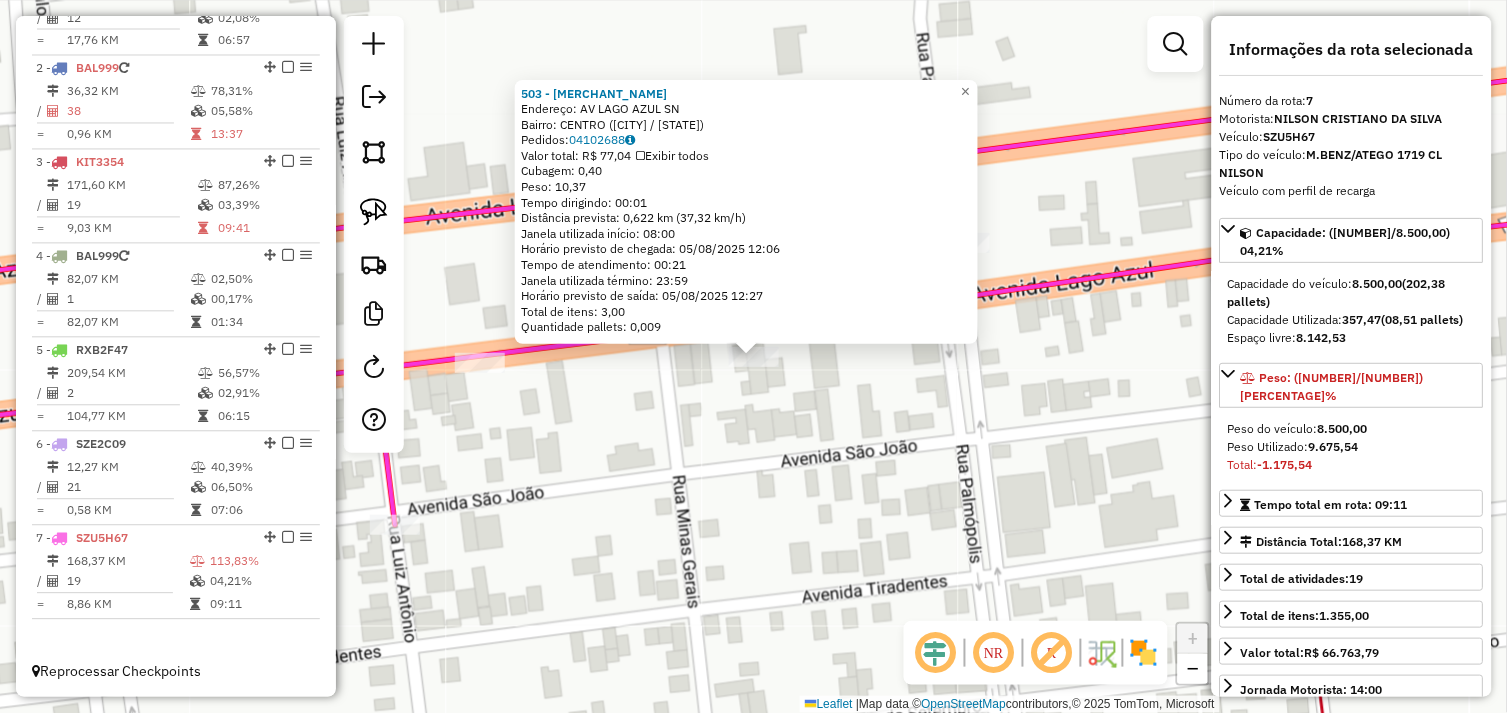 click on "503 - SOVERLANDIA SOVERLAN  Endereço:  AV LAGO AZUL SN   Bairro: CENTRO (AGUA AZUL DO NORTE / PA)   Pedidos:  04102688   Valor total: R$ 77,04   Exibir todos   Cubagem: 0,40  Peso: 10,37  Tempo dirigindo: 00:01   Distância prevista: 0,622 km (37,32 km/h)   Janela utilizada início: 08:00   Horário previsto de chegada: 05/08/2025 12:06   Tempo de atendimento: 00:21   Janela utilizada término: 23:59   Horário previsto de saída: 05/08/2025 12:27   Total de itens: 3,00   Quantidade pallets: 0,009  × Janela de atendimento Grade de atendimento Capacidade Transportadoras Veículos Cliente Pedidos  Rotas Selecione os dias de semana para filtrar as janelas de atendimento  Seg   Ter   Qua   Qui   Sex   Sáb   Dom  Informe o período da janela de atendimento: De: Até:  Filtrar exatamente a janela do cliente  Considerar janela de atendimento padrão  Selecione os dias de semana para filtrar as grades de atendimento  Seg   Ter   Qua   Qui   Sex   Sáb   Dom   Considerar clientes sem dia de atendimento cadastrado +" 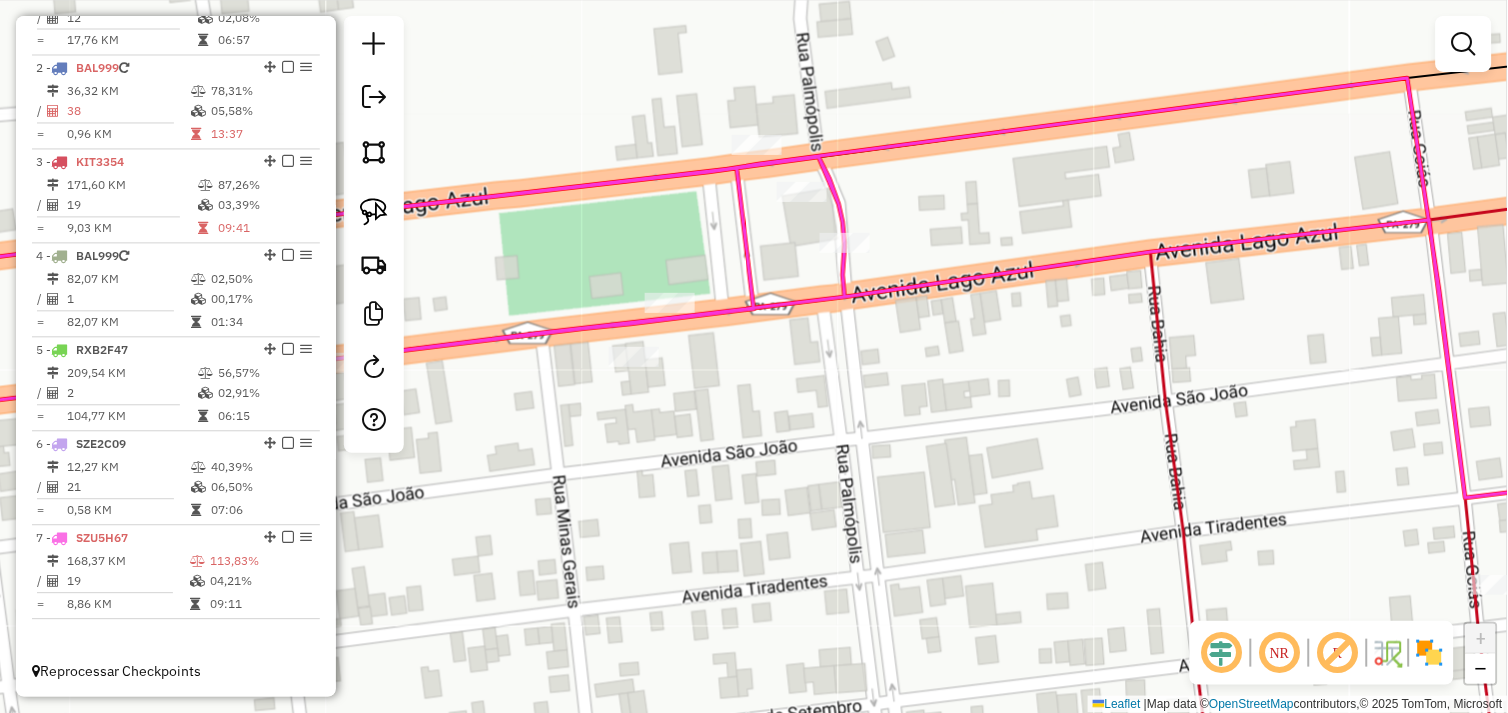 drag, startPoint x: 783, startPoint y: 355, endPoint x: 806, endPoint y: 235, distance: 122.18429 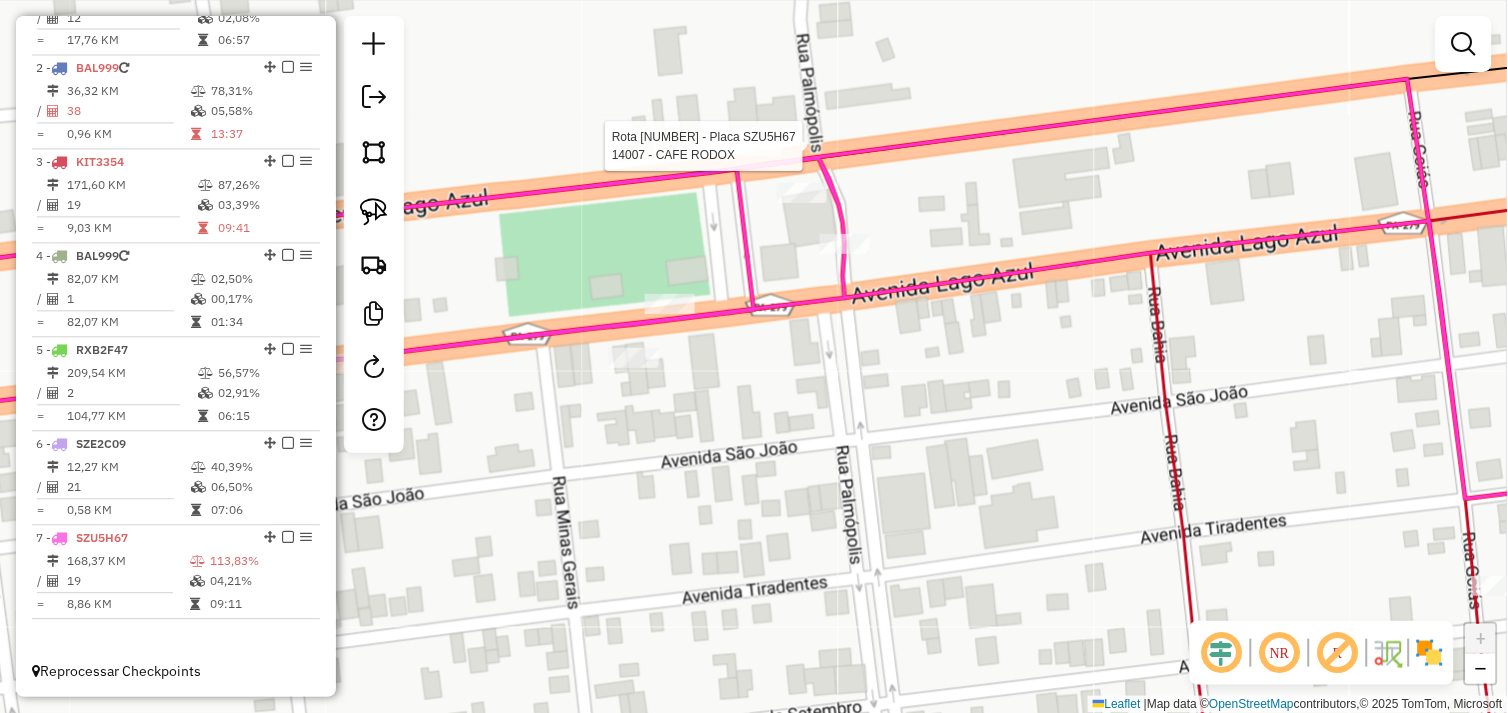 select on "*********" 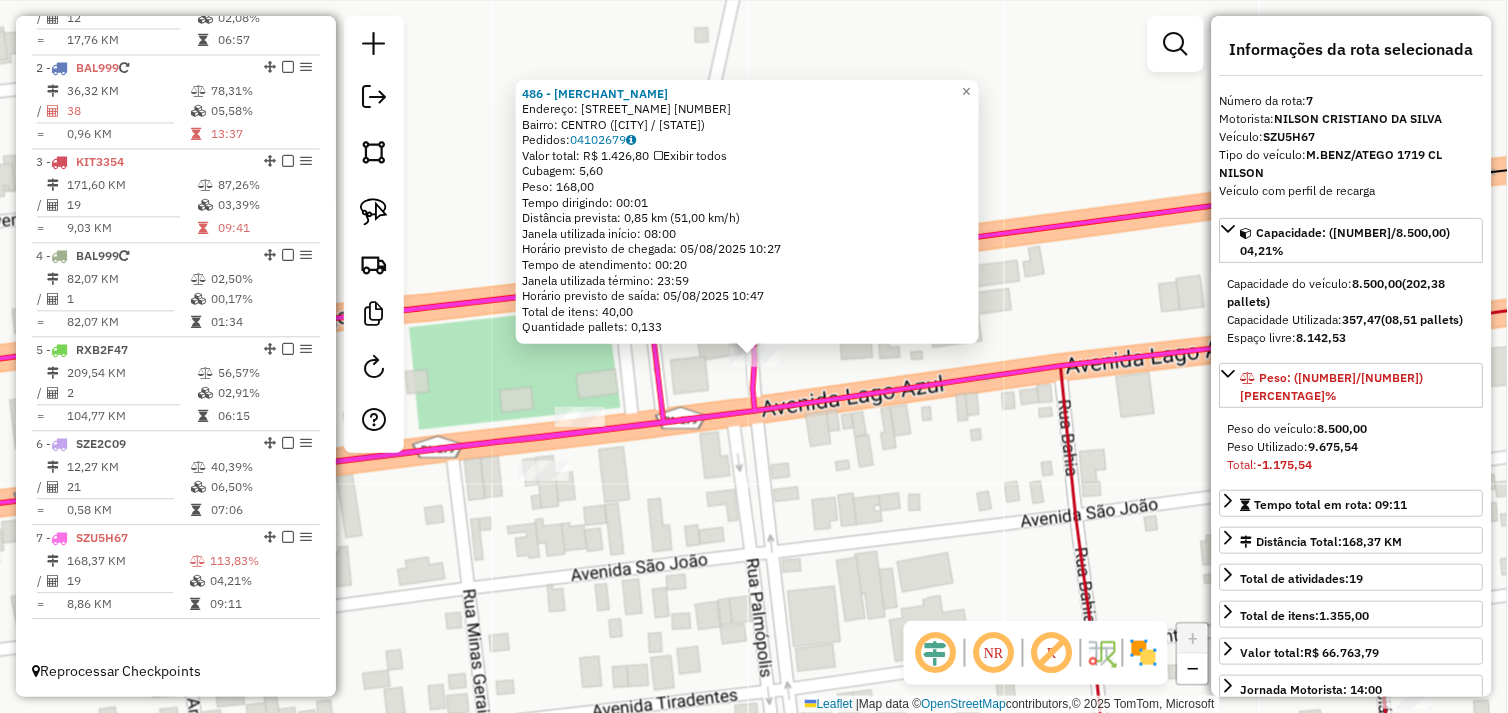 click on "486 - BOTECO DO RATINHO  Endereço:  AV LAGO AZUL 1   Bairro: CENTRO (AGUA AZUL DO NORTE / PA)   Pedidos:  04102679   Valor total: R$ 1.426,80   Exibir todos   Cubagem: 5,60  Peso: 168,00  Tempo dirigindo: 00:01   Distância prevista: 0,85 km (51,00 km/h)   Janela utilizada início: 08:00   Horário previsto de chegada: 05/08/2025 10:27   Tempo de atendimento: 00:20   Janela utilizada término: 23:59   Horário previsto de saída: 05/08/2025 10:47   Total de itens: 40,00   Quantidade pallets: 0,133  × Janela de atendimento Grade de atendimento Capacidade Transportadoras Veículos Cliente Pedidos  Rotas Selecione os dias de semana para filtrar as janelas de atendimento  Seg   Ter   Qua   Qui   Sex   Sáb   Dom  Informe o período da janela de atendimento: De: Até:  Filtrar exatamente a janela do cliente  Considerar janela de atendimento padrão  Selecione os dias de semana para filtrar as grades de atendimento  Seg   Ter   Qua   Qui   Sex   Sáb   Dom   Considerar clientes sem dia de atendimento cadastrado +" 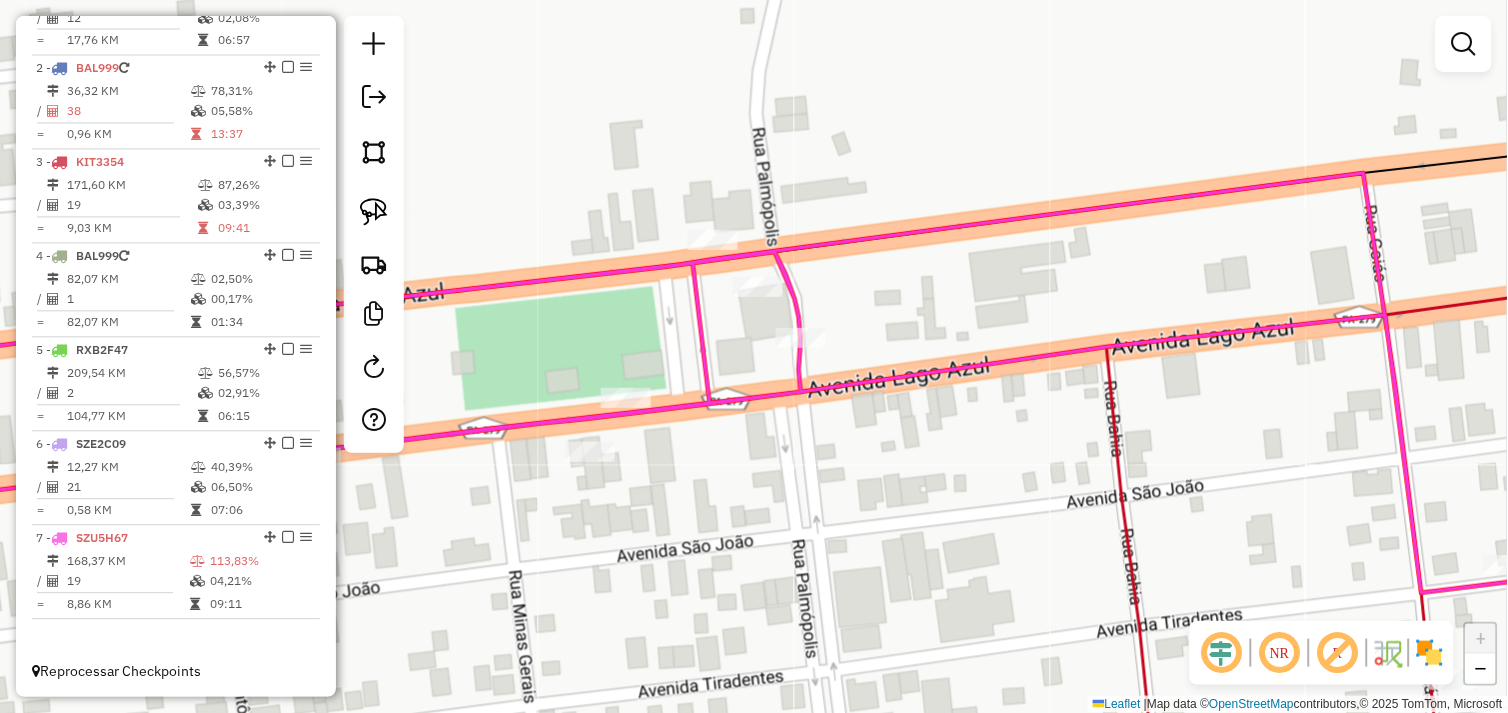 drag, startPoint x: 673, startPoint y: 474, endPoint x: 896, endPoint y: 387, distance: 239.37001 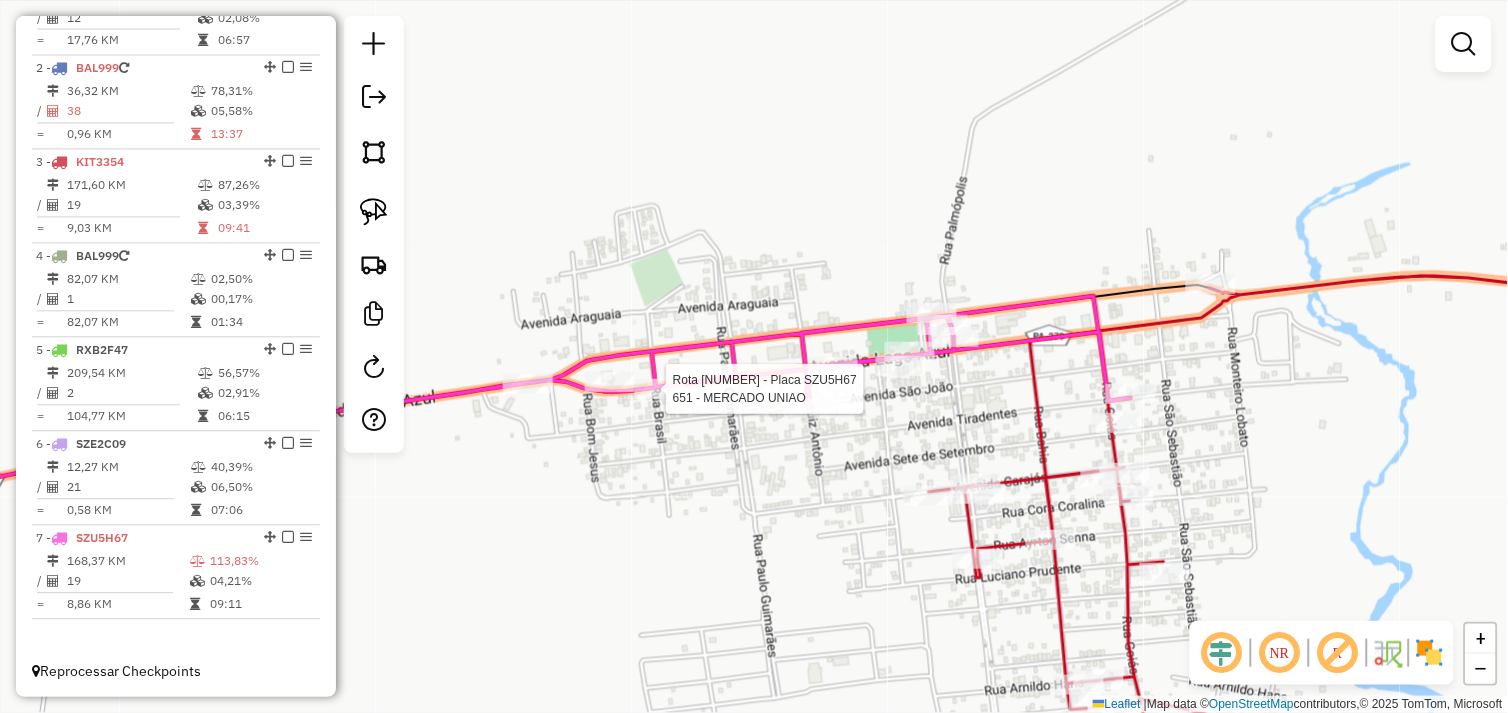 select on "*********" 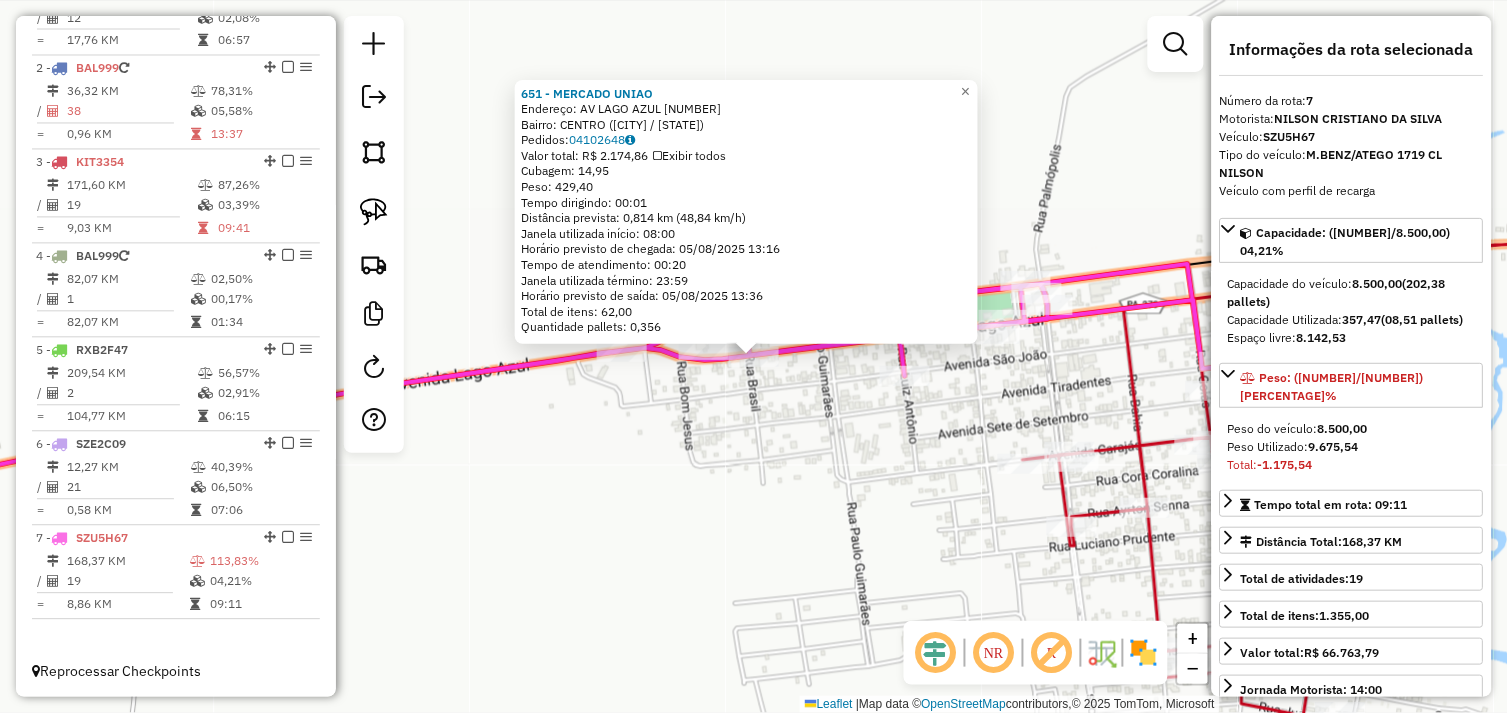 click on "651 - MERCADO UNIAO  Endereço:  AV LAGO AZUL 2222   Bairro: CENTRO (AGUA AZUL DO NORTE / PA)   Pedidos:  04102648   Valor total: R$ 2.174,86   Exibir todos   Cubagem: 14,95  Peso: 429,40  Tempo dirigindo: 00:01   Distância prevista: 0,814 km (48,84 km/h)   Janela utilizada início: 08:00   Horário previsto de chegada: 05/08/2025 13:16   Tempo de atendimento: 00:20   Janela utilizada término: 23:59   Horário previsto de saída: 05/08/2025 13:36   Total de itens: 62,00   Quantidade pallets: 0,356  × Janela de atendimento Grade de atendimento Capacidade Transportadoras Veículos Cliente Pedidos  Rotas Selecione os dias de semana para filtrar as janelas de atendimento  Seg   Ter   Qua   Qui   Sex   Sáb   Dom  Informe o período da janela de atendimento: De: Até:  Filtrar exatamente a janela do cliente  Considerar janela de atendimento padrão  Selecione os dias de semana para filtrar as grades de atendimento  Seg   Ter   Qua   Qui   Sex   Sáb   Dom   Considerar clientes sem dia de atendimento cadastrado" 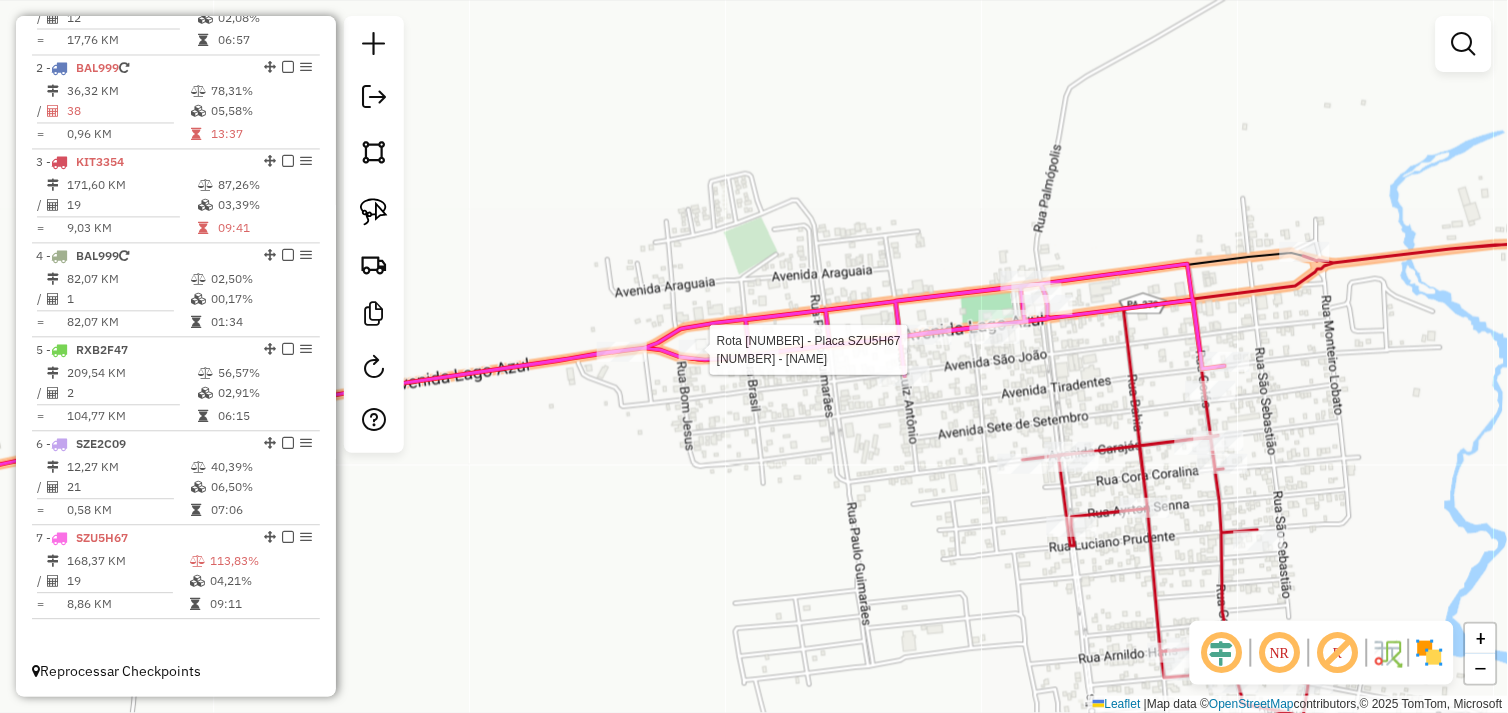 select on "*********" 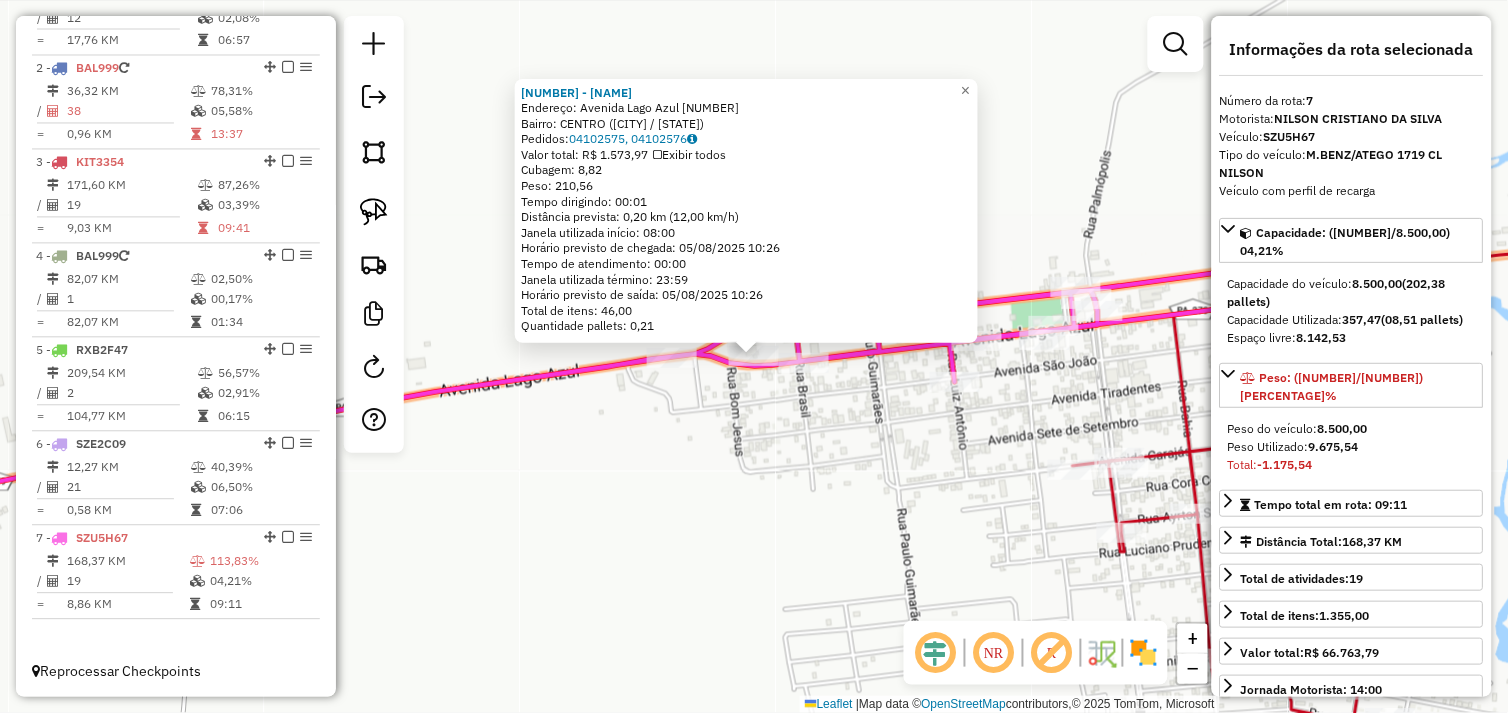 click on "72743 - BEBETO BAR  Endereço:  Avenida Lago Azul 279   Bairro: CENTRO (AGUA AZUL DO NORTE / PA)   Pedidos:  04102575, 04102576   Valor total: R$ 1.573,97   Exibir todos   Cubagem: 8,82  Peso: 210,56  Tempo dirigindo: 00:01   Distância prevista: 0,20 km (12,00 km/h)   Janela utilizada início: 08:00   Horário previsto de chegada: 05/08/2025 10:26   Tempo de atendimento: 00:00   Janela utilizada término: 23:59   Horário previsto de saída: 05/08/2025 10:26   Total de itens: 46,00   Quantidade pallets: 0,21  × Janela de atendimento Grade de atendimento Capacidade Transportadoras Veículos Cliente Pedidos  Rotas Selecione os dias de semana para filtrar as janelas de atendimento  Seg   Ter   Qua   Qui   Sex   Sáb   Dom  Informe o período da janela de atendimento: De: Até:  Filtrar exatamente a janela do cliente  Considerar janela de atendimento padrão  Selecione os dias de semana para filtrar as grades de atendimento  Seg   Ter   Qua   Qui   Sex   Sáb   Dom   Peso mínimo:   Peso máximo:   De:   Até:" 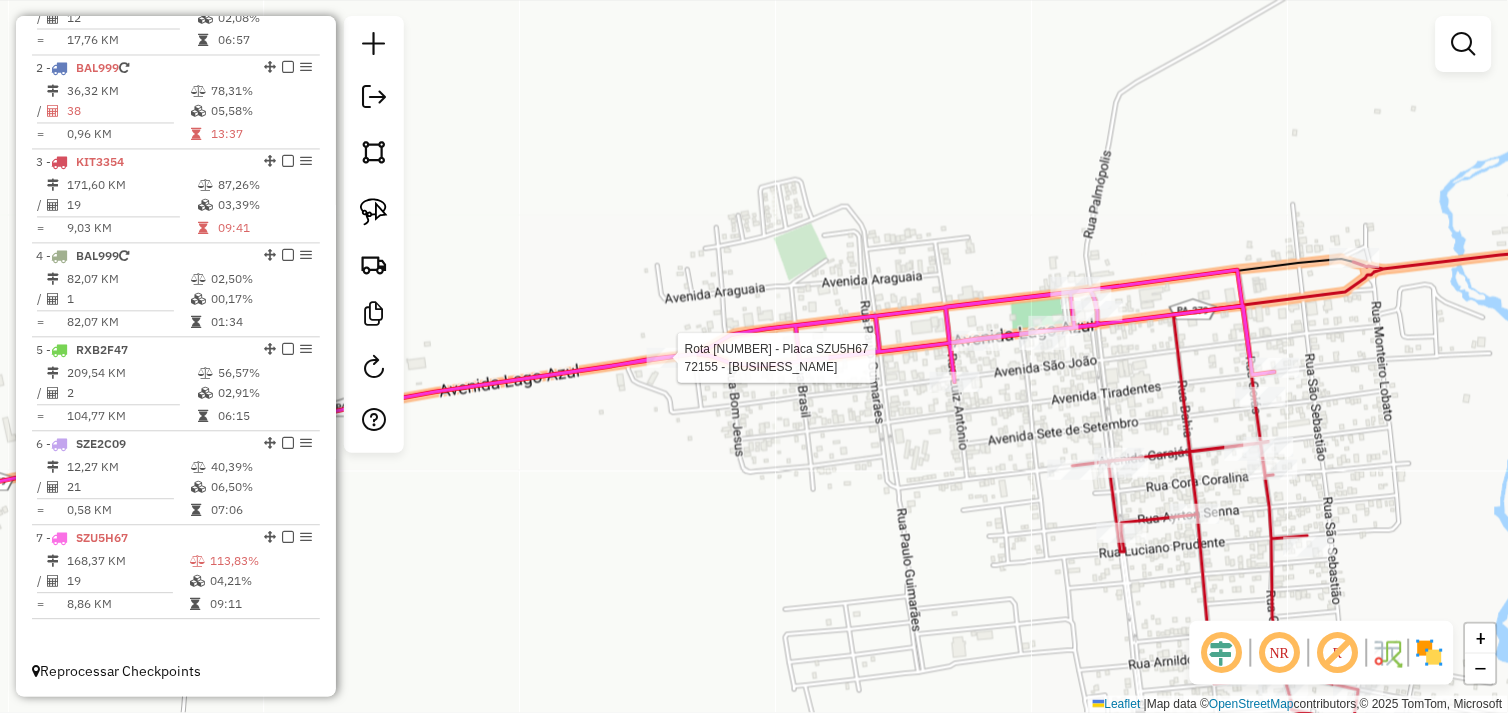 select on "*********" 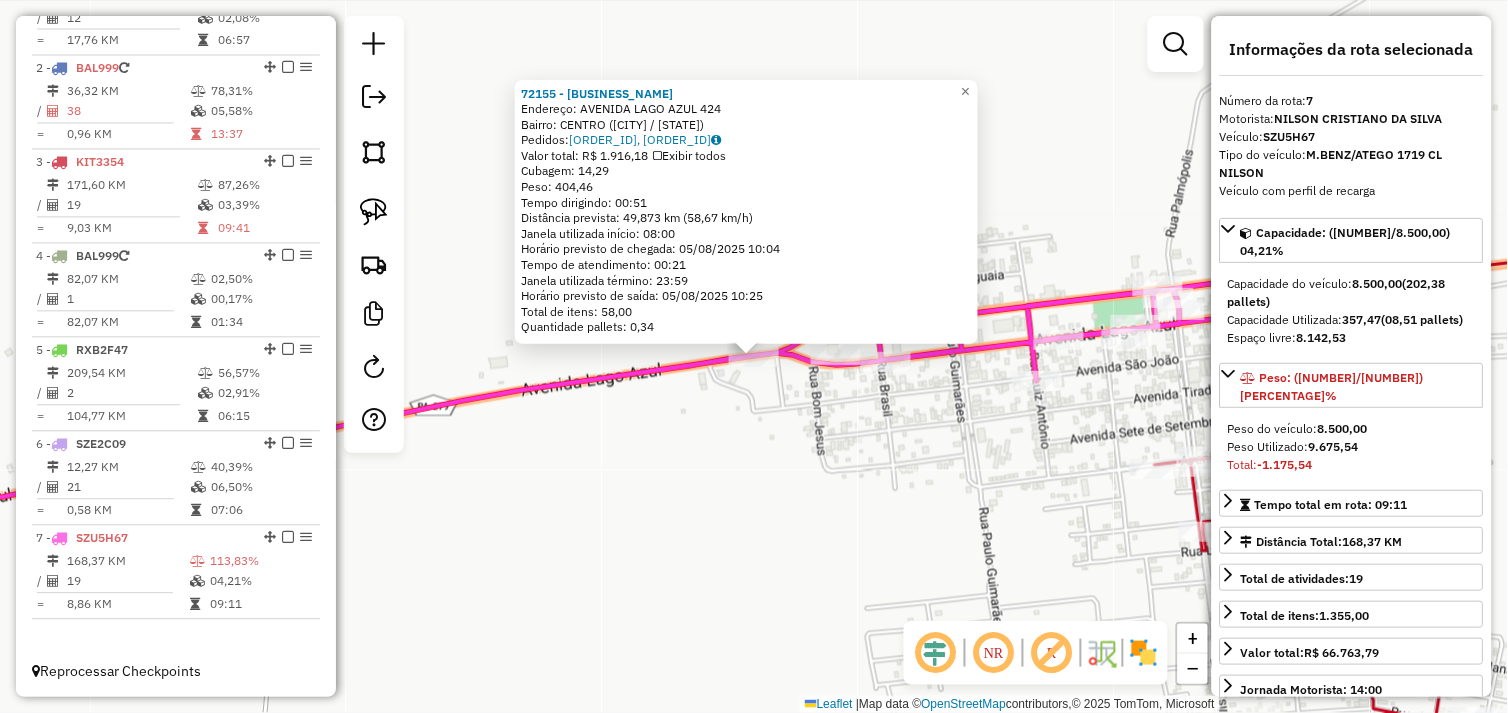 click on "72155 - LANCHONETE GARROSO  Endereço:  AVENIDA LAGO AZUL 424   Bairro: CENTRO (AGUA AZUL DO NORTE / PA)   Pedidos:  04102680, 04102757   Valor total: R$ 1.916,18   Exibir todos   Cubagem: 14,29  Peso: 404,46  Tempo dirigindo: 00:51   Distância prevista: 49,873 km (58,67 km/h)   Janela utilizada início: 08:00   Horário previsto de chegada: 05/08/2025 10:04   Tempo de atendimento: 00:21   Janela utilizada término: 23:59   Horário previsto de saída: 05/08/2025 10:25   Total de itens: 58,00   Quantidade pallets: 0,34  × Janela de atendimento Grade de atendimento Capacidade Transportadoras Veículos Cliente Pedidos  Rotas Selecione os dias de semana para filtrar as janelas de atendimento  Seg   Ter   Qua   Qui   Sex   Sáb   Dom  Informe o período da janela de atendimento: De: Até:  Filtrar exatamente a janela do cliente  Considerar janela de atendimento padrão  Selecione os dias de semana para filtrar as grades de atendimento  Seg   Ter   Qua   Qui   Sex   Sáb   Dom   Peso mínimo:   Peso máximo:  +" 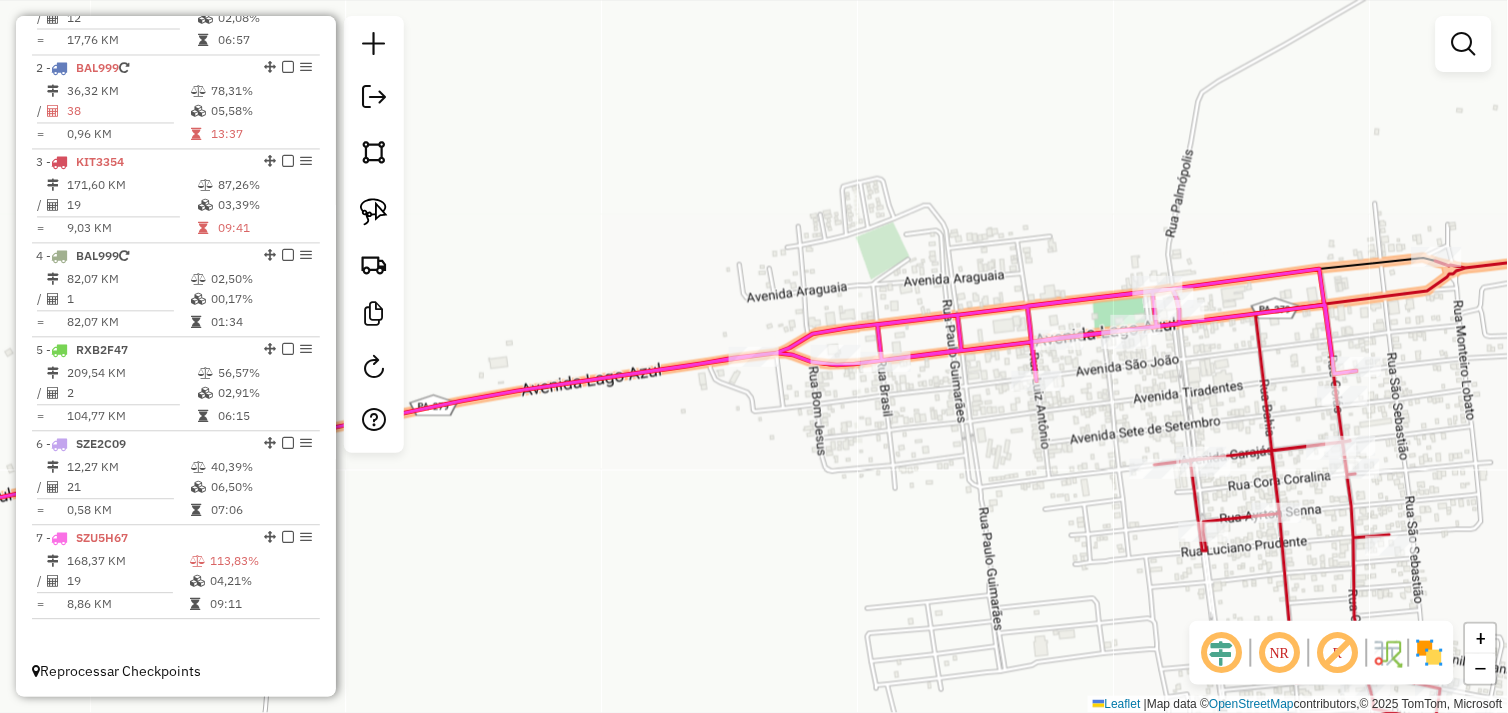 click on "Janela de atendimento Grade de atendimento Capacidade Transportadoras Veículos Cliente Pedidos  Rotas Selecione os dias de semana para filtrar as janelas de atendimento  Seg   Ter   Qua   Qui   Sex   Sáb   Dom  Informe o período da janela de atendimento: De: Até:  Filtrar exatamente a janela do cliente  Considerar janela de atendimento padrão  Selecione os dias de semana para filtrar as grades de atendimento  Seg   Ter   Qua   Qui   Sex   Sáb   Dom   Considerar clientes sem dia de atendimento cadastrado  Clientes fora do dia de atendimento selecionado Filtrar as atividades entre os valores definidos abaixo:  Peso mínimo:   Peso máximo:   Cubagem mínima:   Cubagem máxima:   De:   Até:  Filtrar as atividades entre o tempo de atendimento definido abaixo:  De:   Até:   Considerar capacidade total dos clientes não roteirizados Transportadora: Selecione um ou mais itens Tipo de veículo: Selecione um ou mais itens Veículo: Selecione um ou mais itens Motorista: Selecione um ou mais itens Nome: Rótulo:" 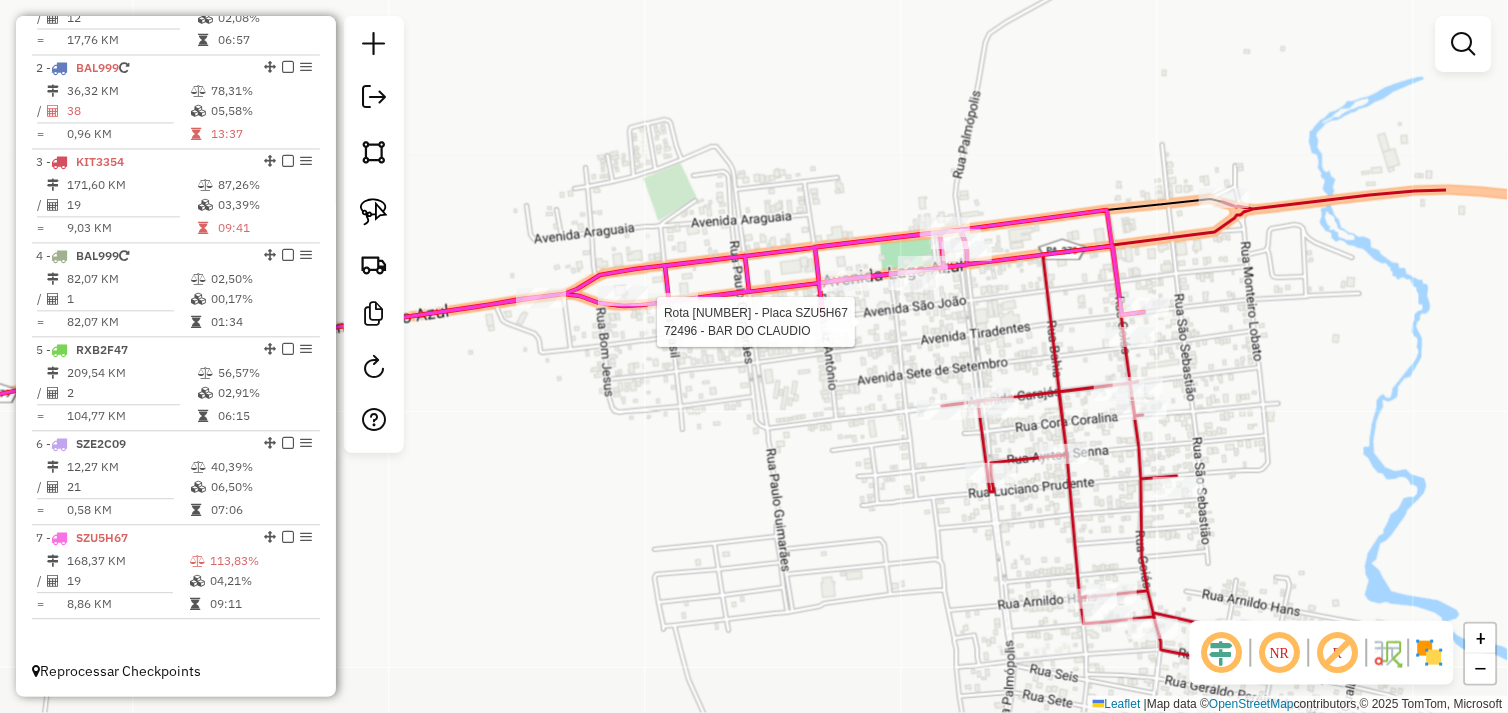 select on "*********" 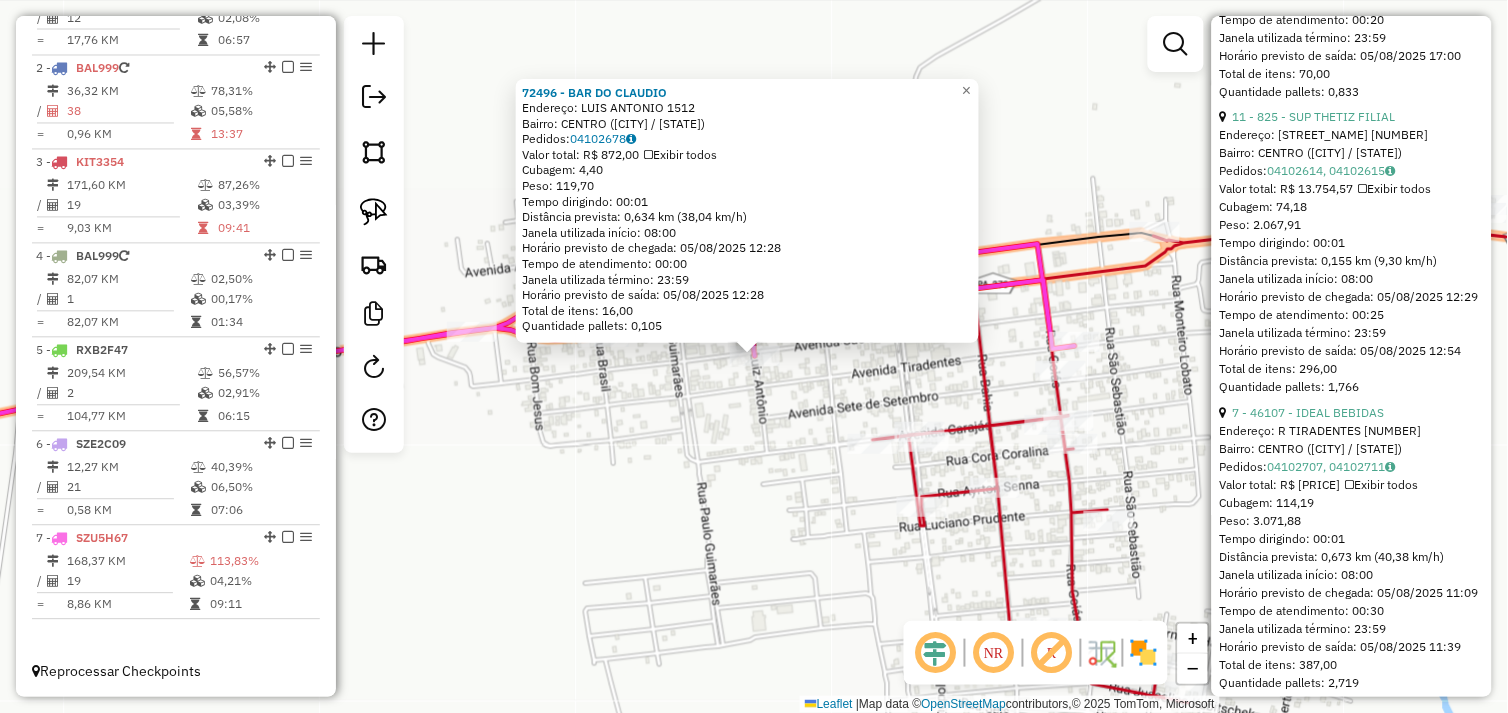 scroll, scrollTop: 5794, scrollLeft: 0, axis: vertical 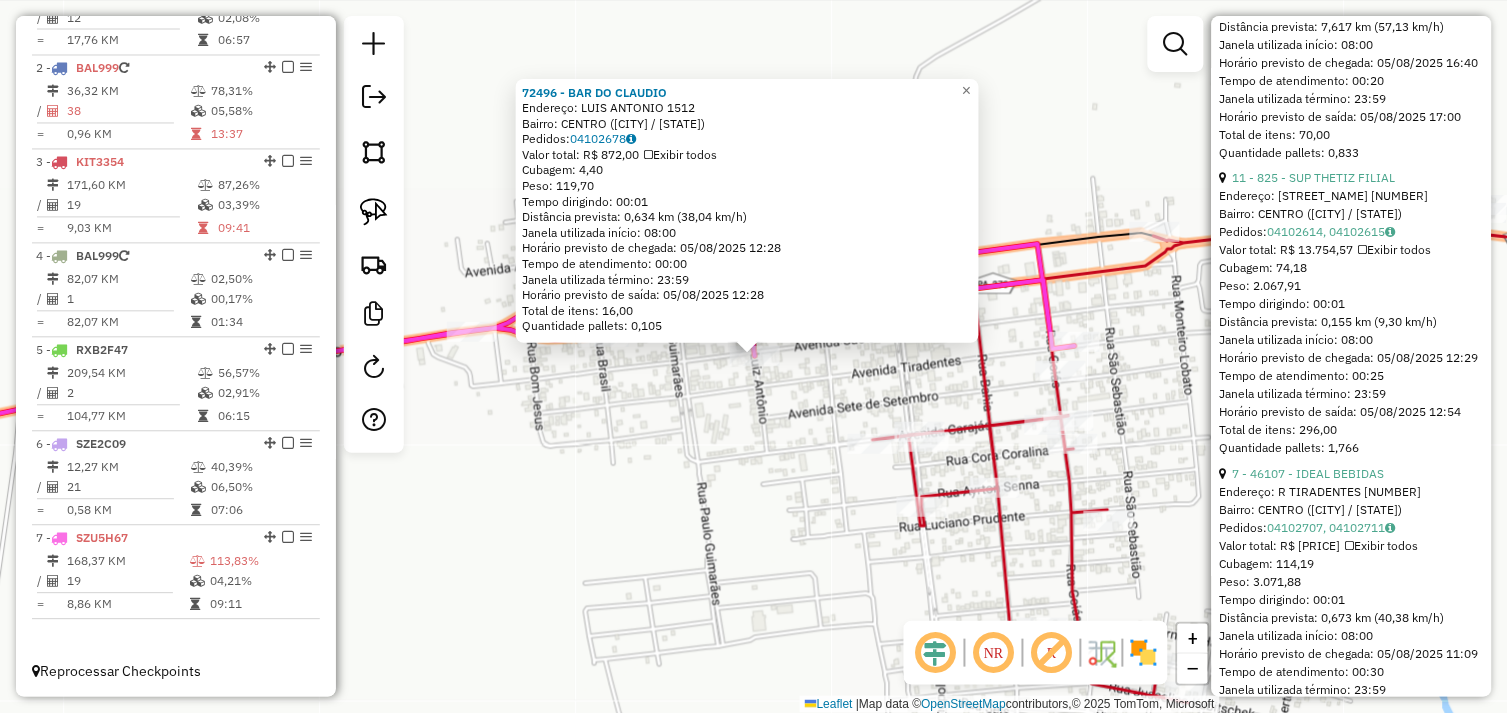 click on "19 - 72395 - RECANTO MASTER" at bounding box center [1319, -136] 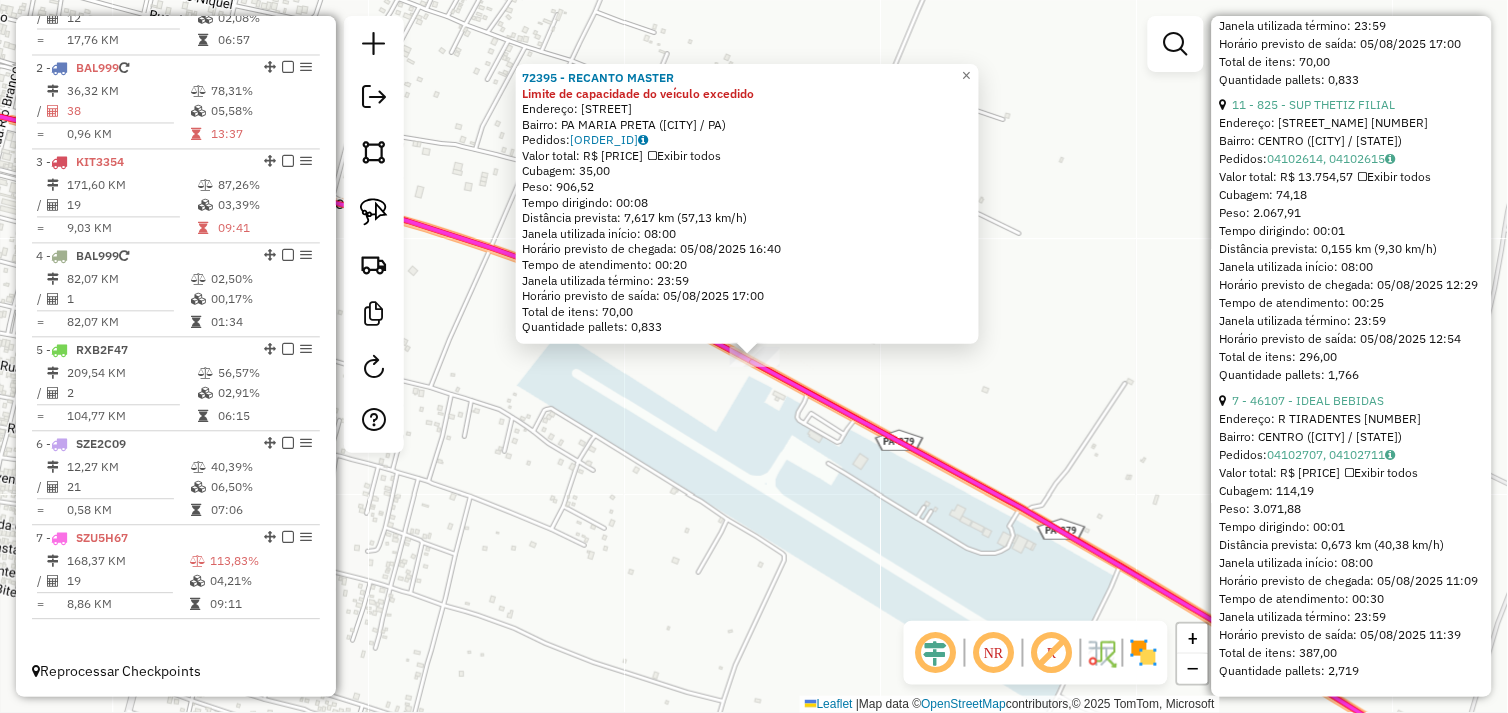 scroll, scrollTop: 6238, scrollLeft: 0, axis: vertical 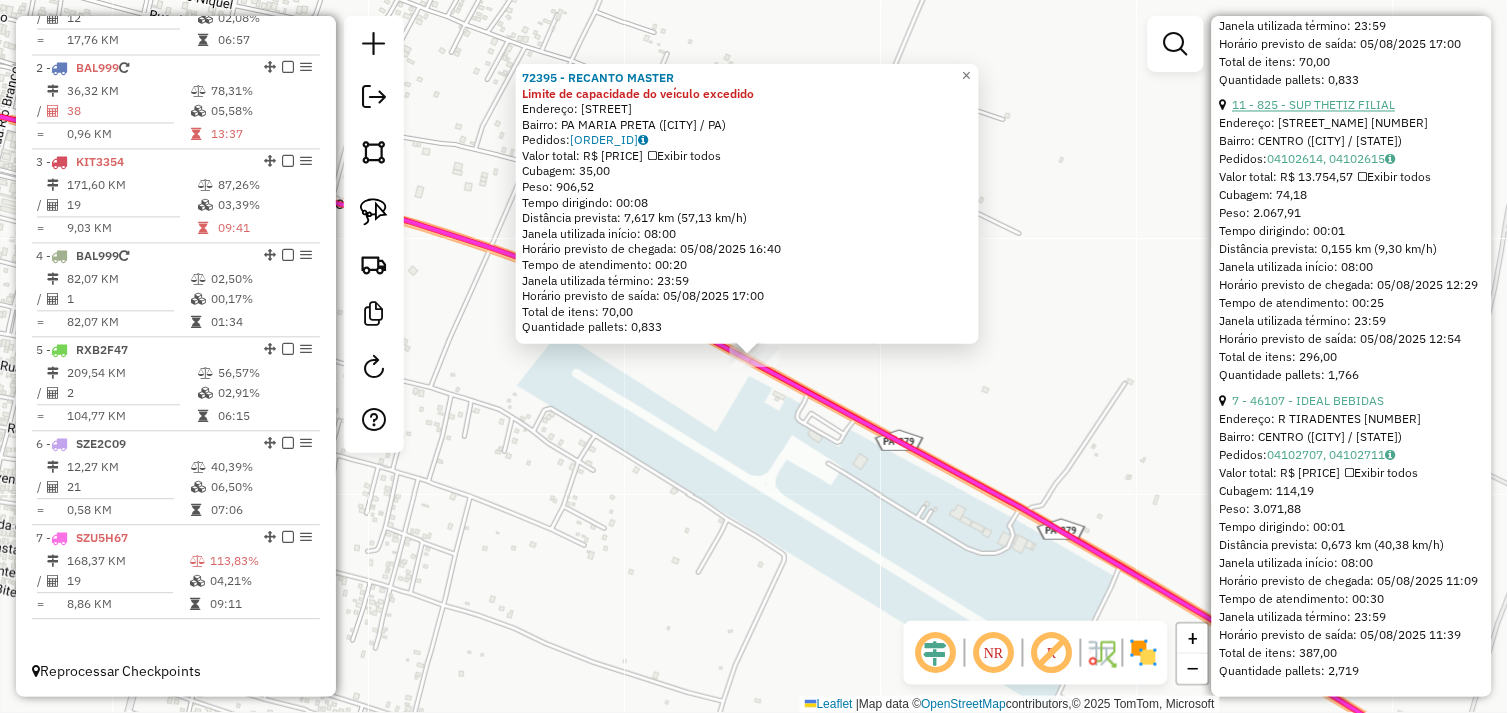 click on "11 - 825 - SUP THETIZ FILIAL" at bounding box center (1314, 105) 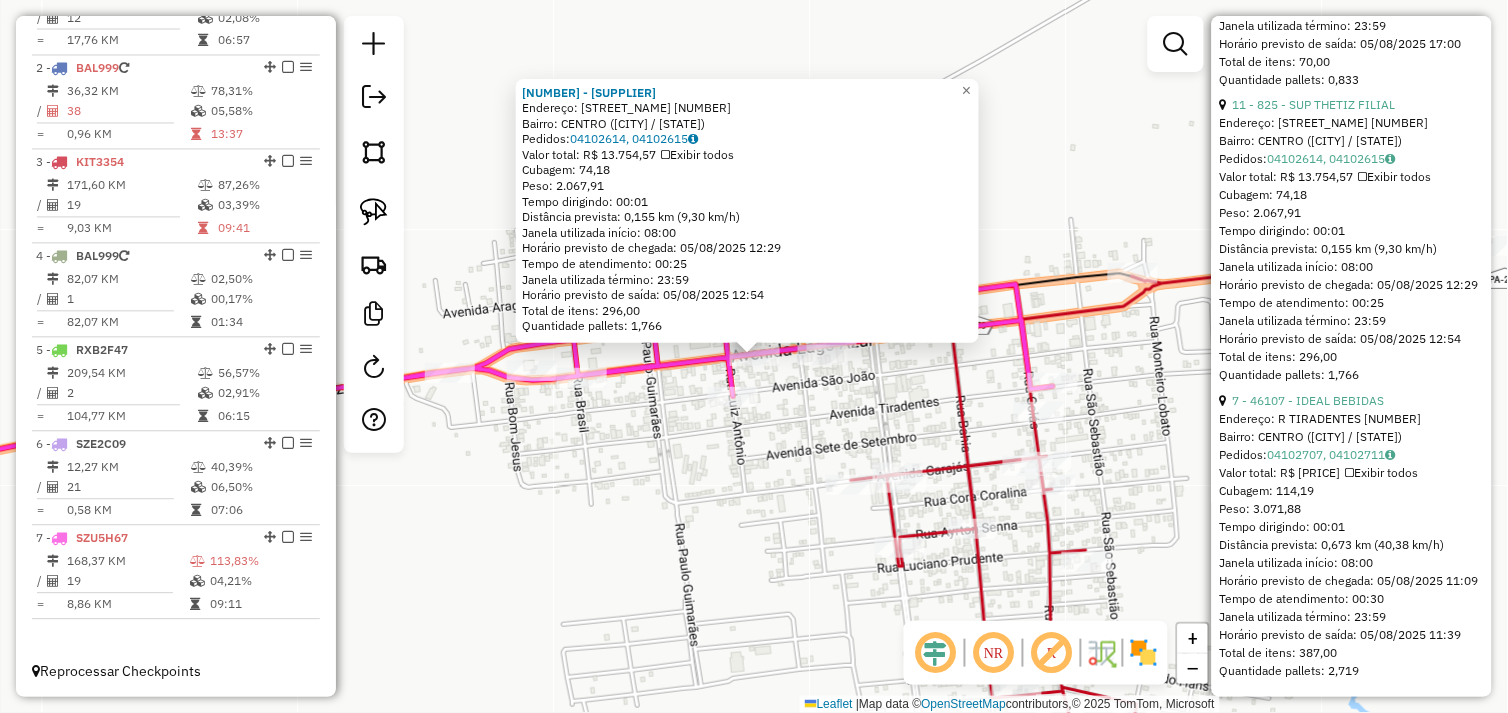 click on "825 - SUP THETIZ FILIAL  Endereço:  AVENIDA LAGO AZUL 100   Bairro: CENTRO (AGUA AZUL DO NORTE / PA)   Pedidos:  04102614, 04102615   Valor total: R$ 13.754,57   Exibir todos   Cubagem: 74,18  Peso: 2.067,91  Tempo dirigindo: 00:01   Distância prevista: 0,155 km (9,30 km/h)   Janela utilizada início: 08:00   Horário previsto de chegada: 05/08/2025 12:29   Tempo de atendimento: 00:25   Janela utilizada término: 23:59   Horário previsto de saída: 05/08/2025 12:54   Total de itens: 296,00   Quantidade pallets: 1,766  × Janela de atendimento Grade de atendimento Capacidade Transportadoras Veículos Cliente Pedidos  Rotas Selecione os dias de semana para filtrar as janelas de atendimento  Seg   Ter   Qua   Qui   Sex   Sáb   Dom  Informe o período da janela de atendimento: De: Até:  Filtrar exatamente a janela do cliente  Considerar janela de atendimento padrão  Selecione os dias de semana para filtrar as grades de atendimento  Seg   Ter   Qua   Qui   Sex   Sáb   Dom   Peso mínimo:   Peso máximo:  +" 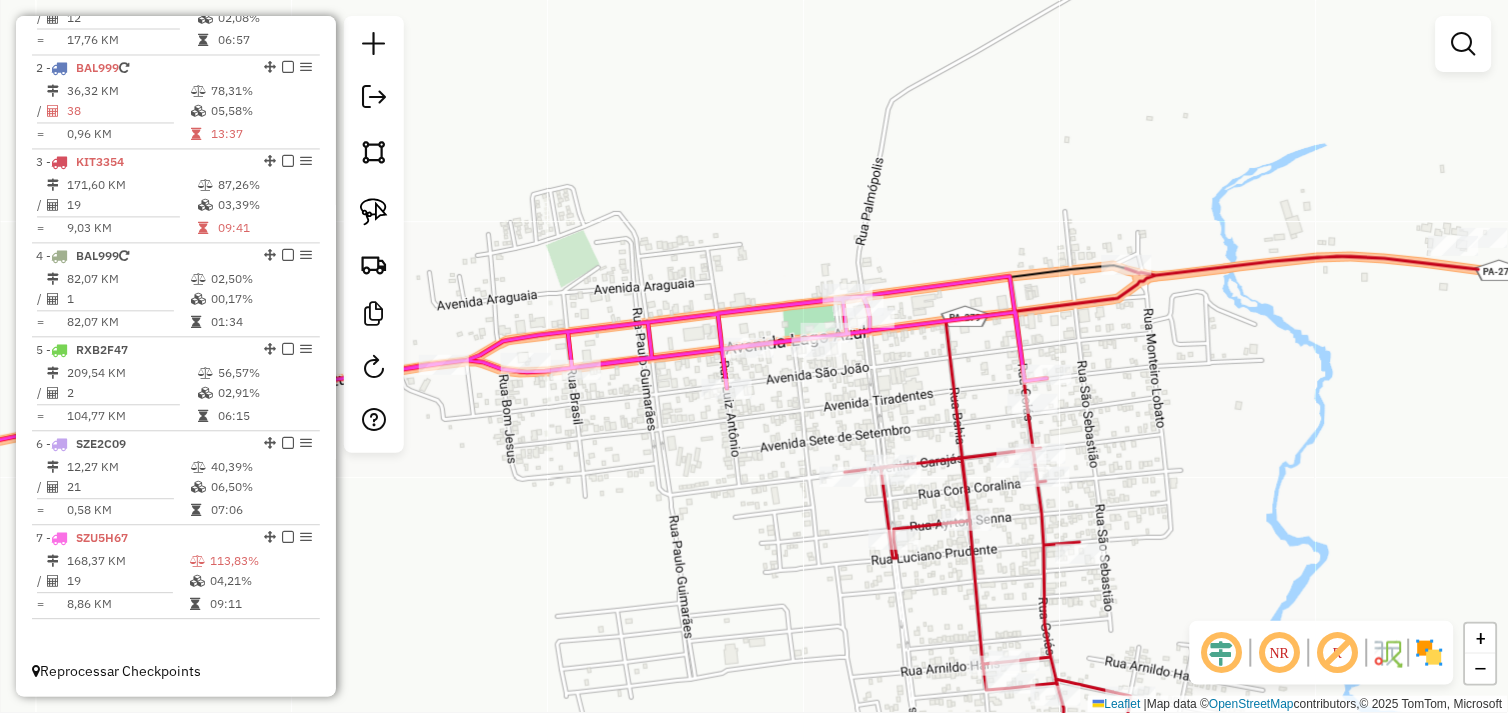 drag, startPoint x: 824, startPoint y: 408, endPoint x: 802, endPoint y: 393, distance: 26.627054 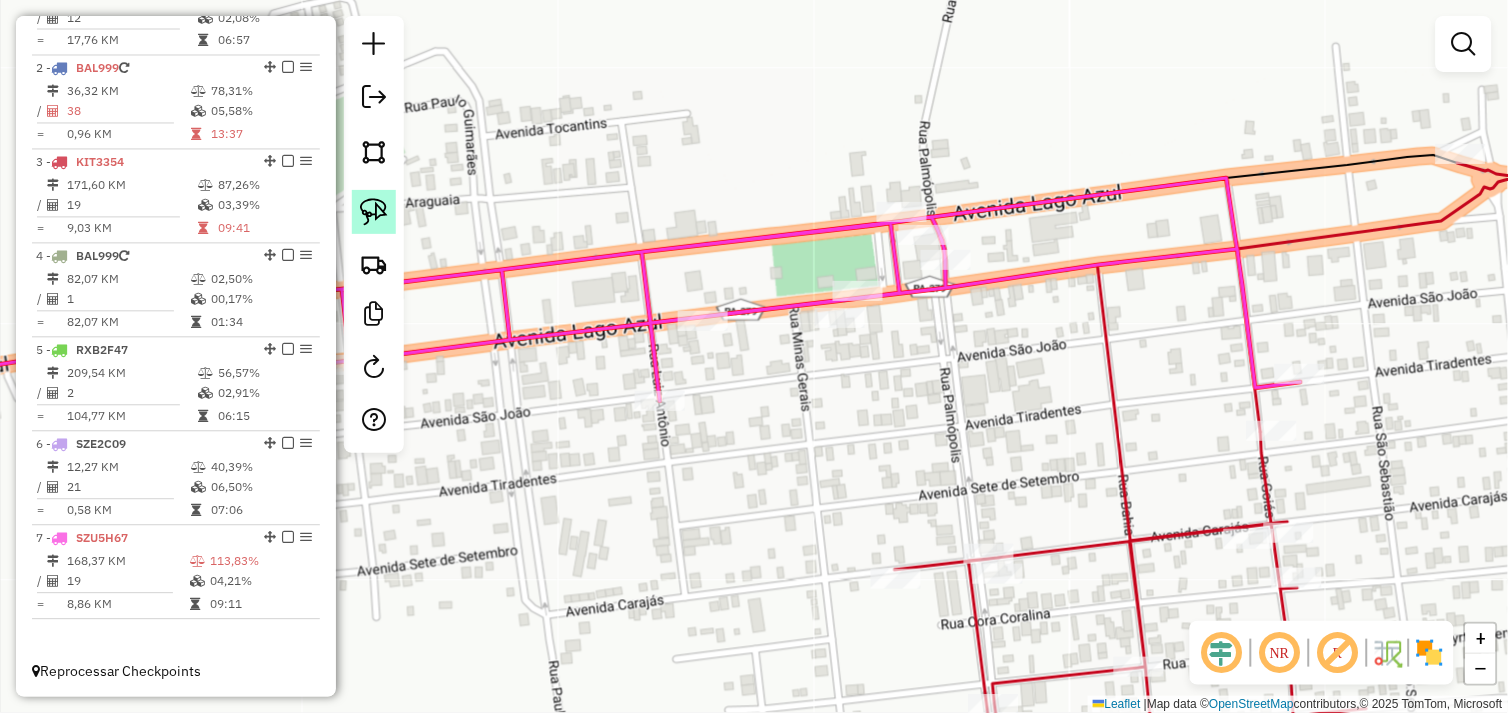 click 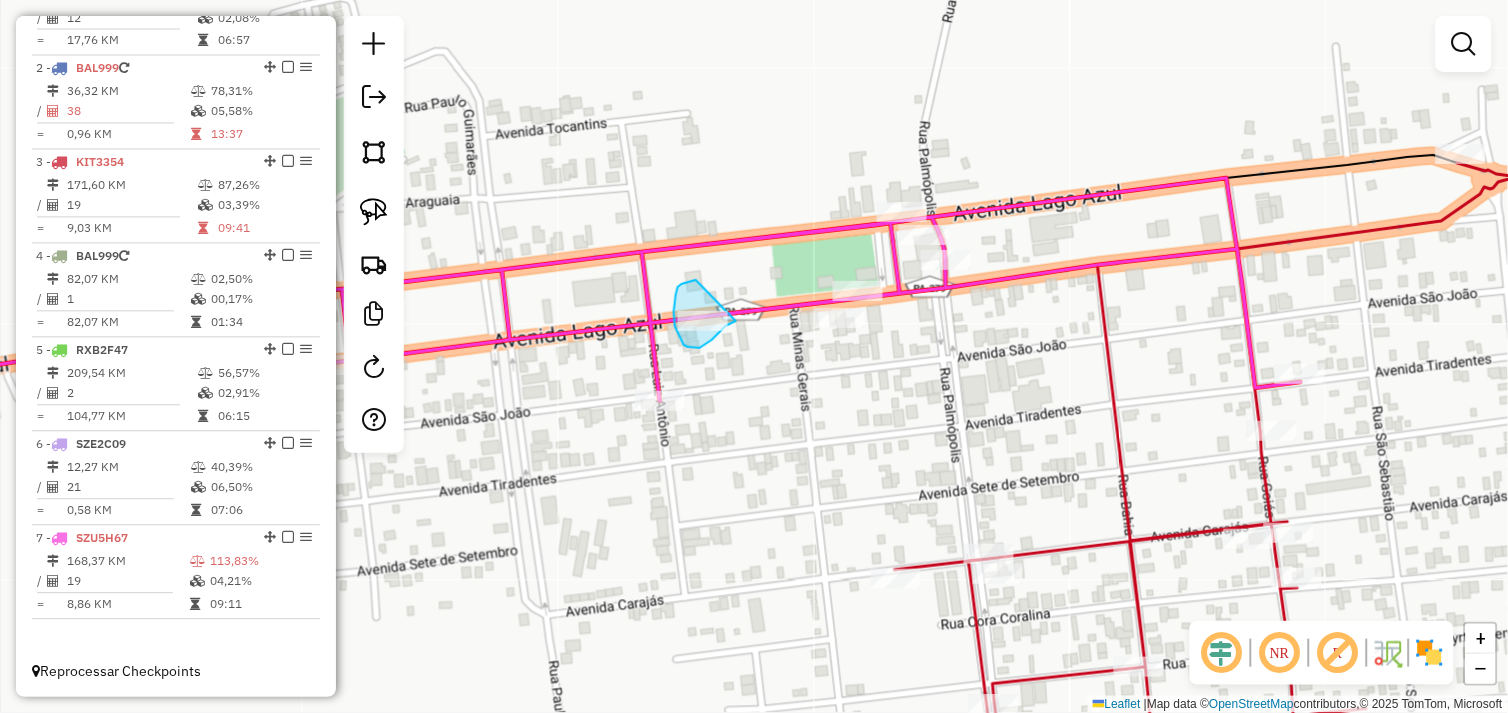 drag, startPoint x: 696, startPoint y: 280, endPoint x: 736, endPoint y: 321, distance: 57.280014 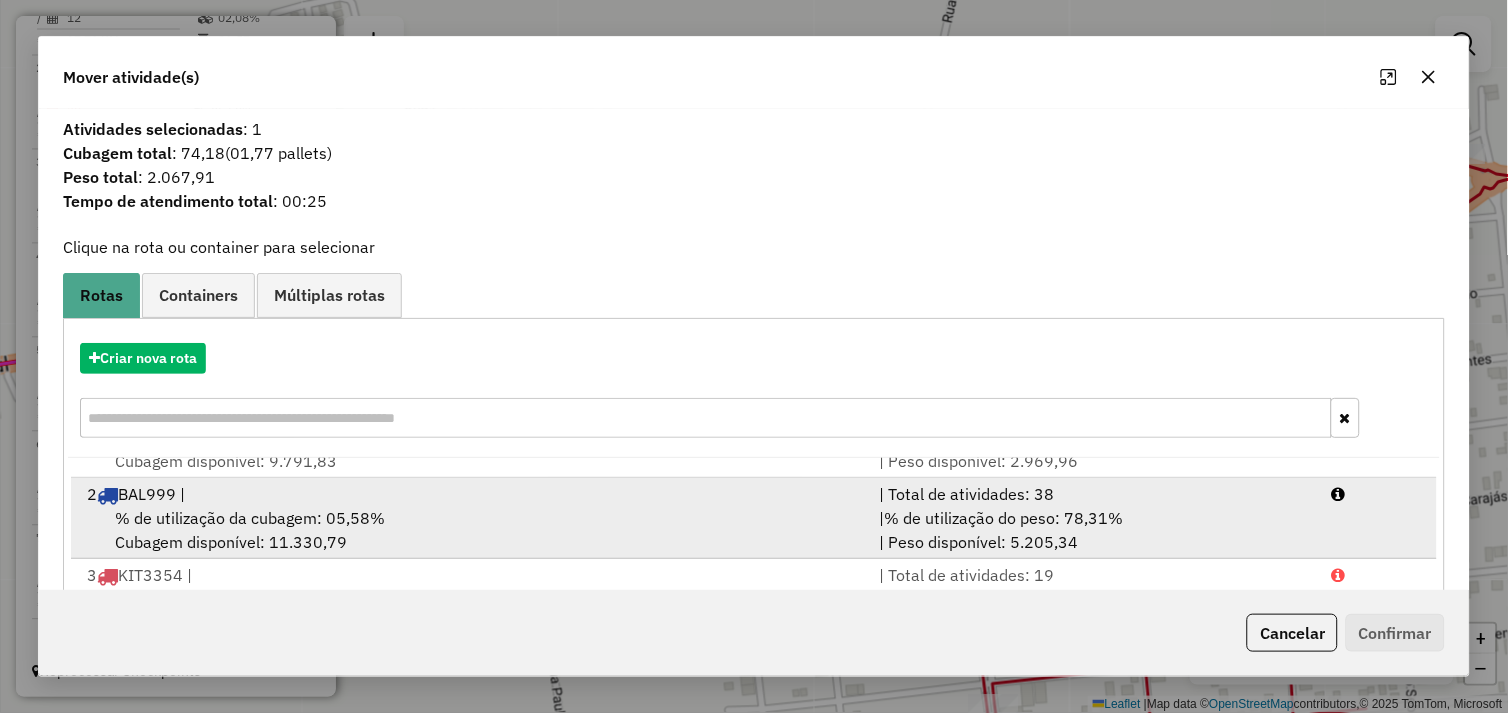 scroll, scrollTop: 86, scrollLeft: 0, axis: vertical 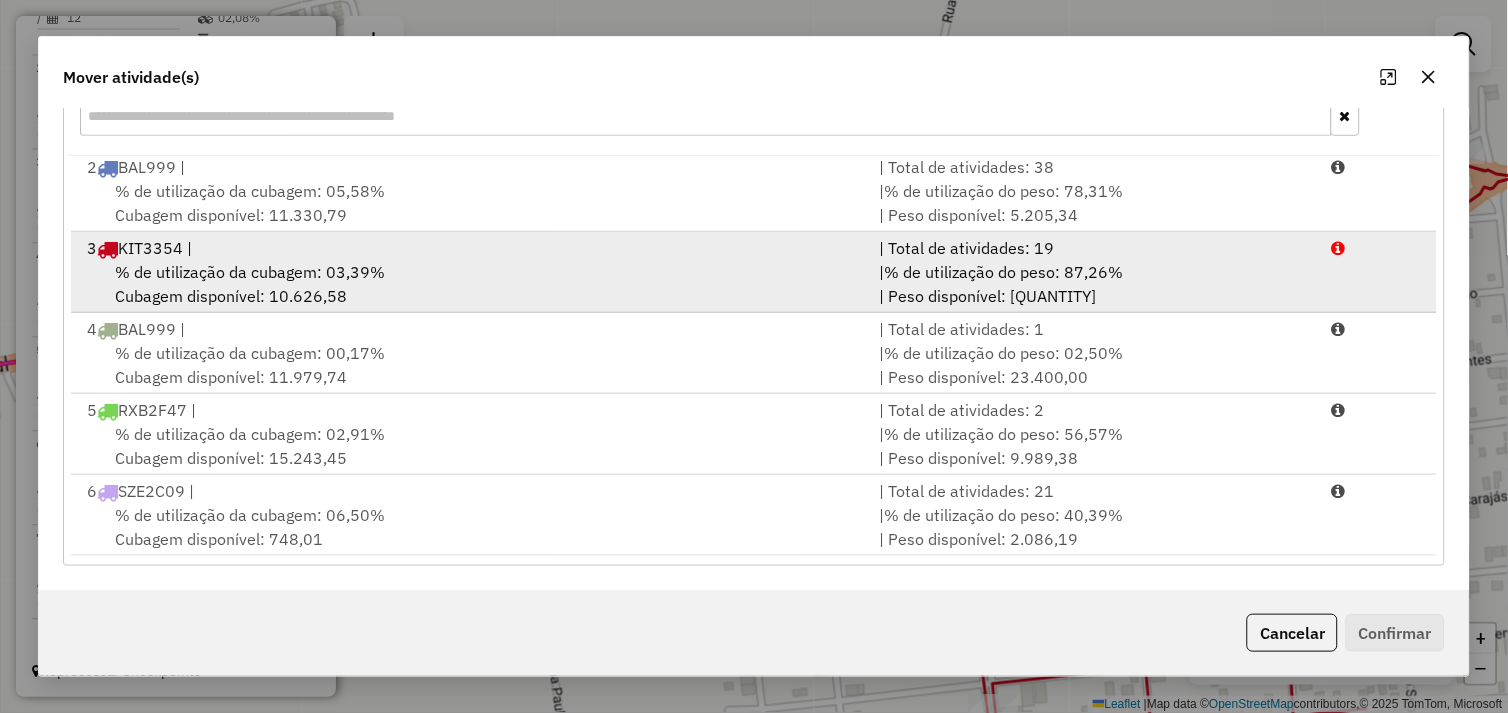 click on "% de utilização da cubagem: 03,39%  Cubagem disponível: 10.626,58" at bounding box center (471, 284) 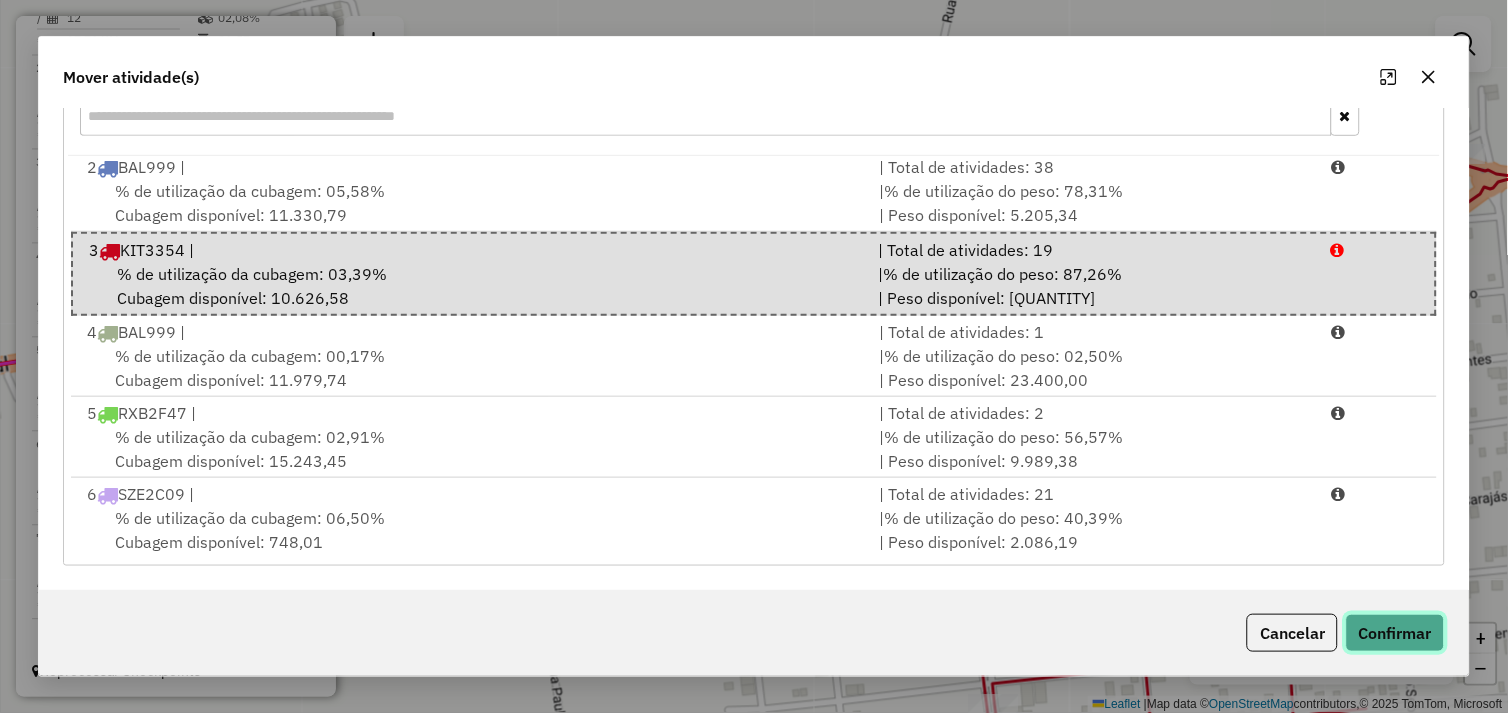 click on "Confirmar" 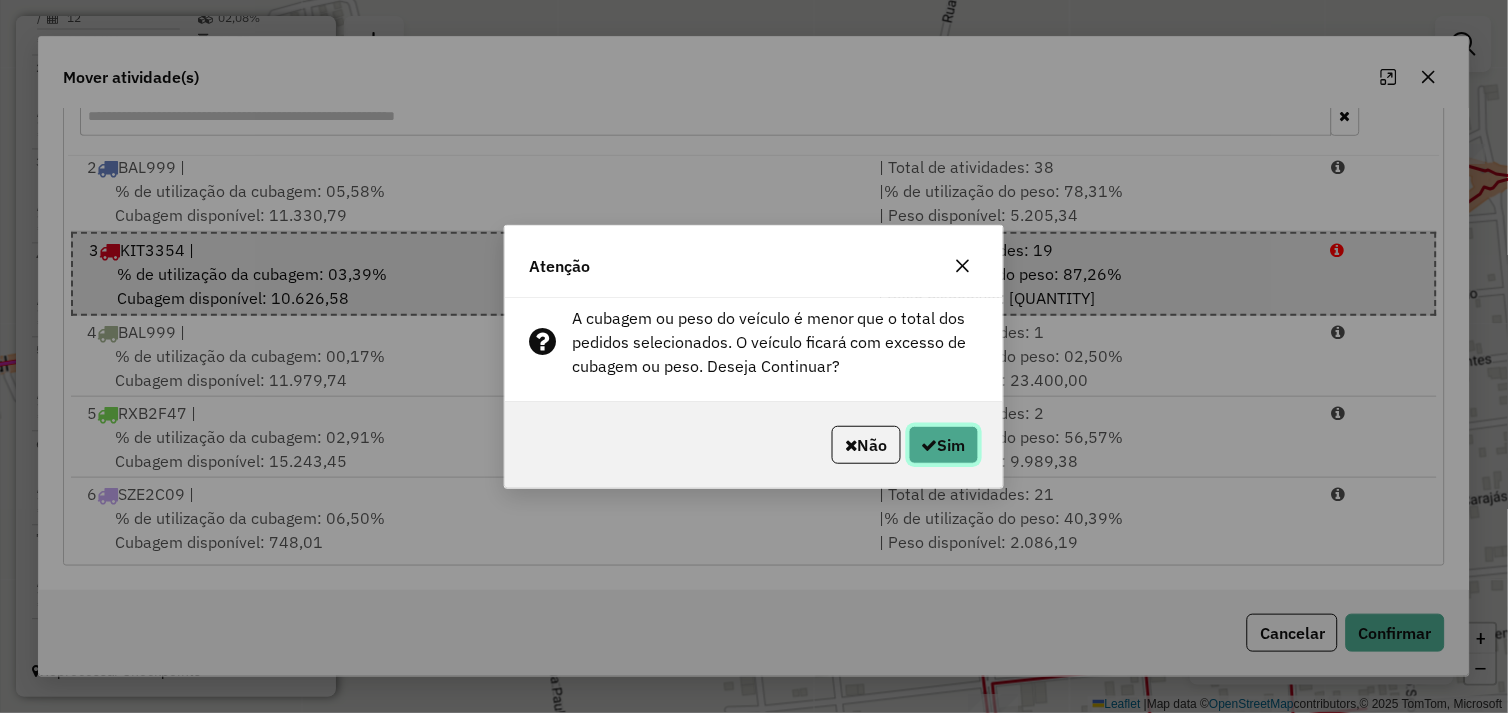 click on "Sim" 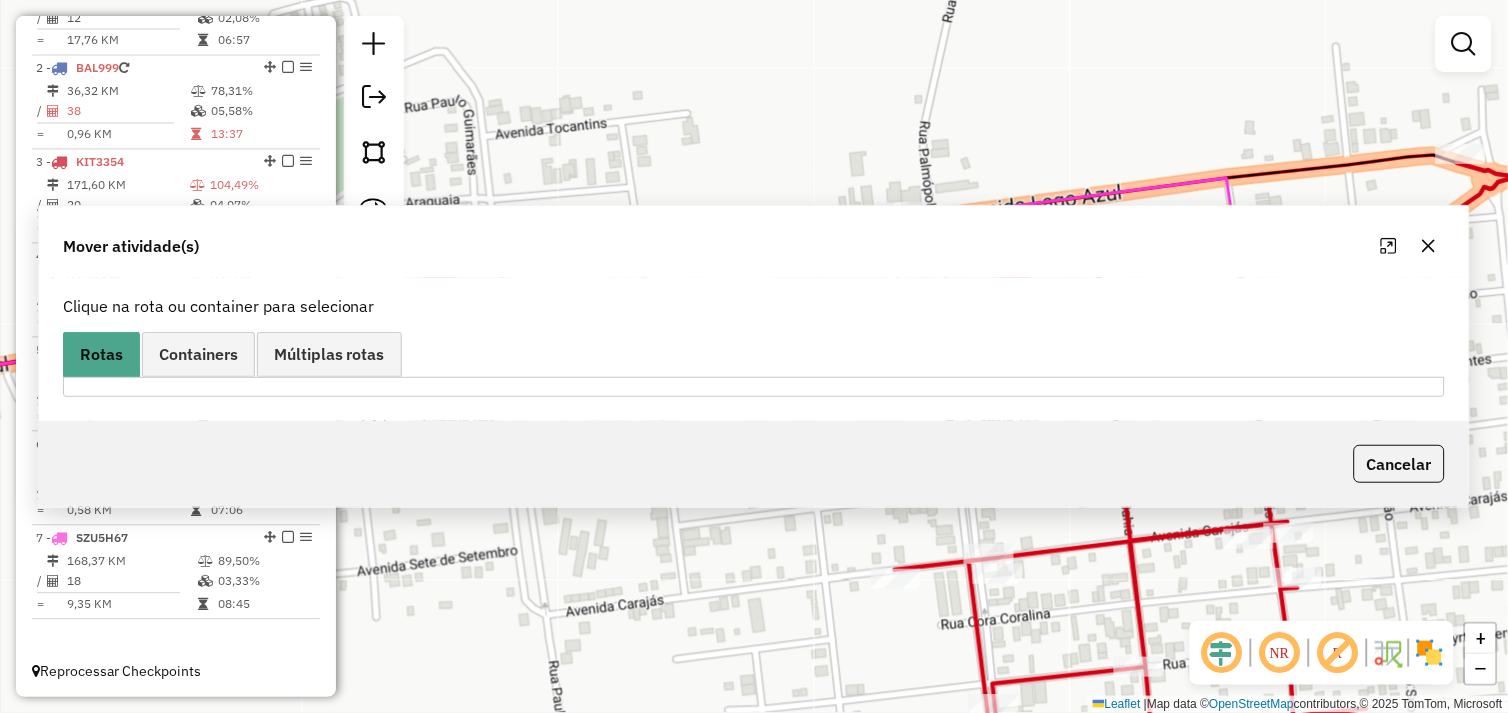 scroll, scrollTop: 0, scrollLeft: 0, axis: both 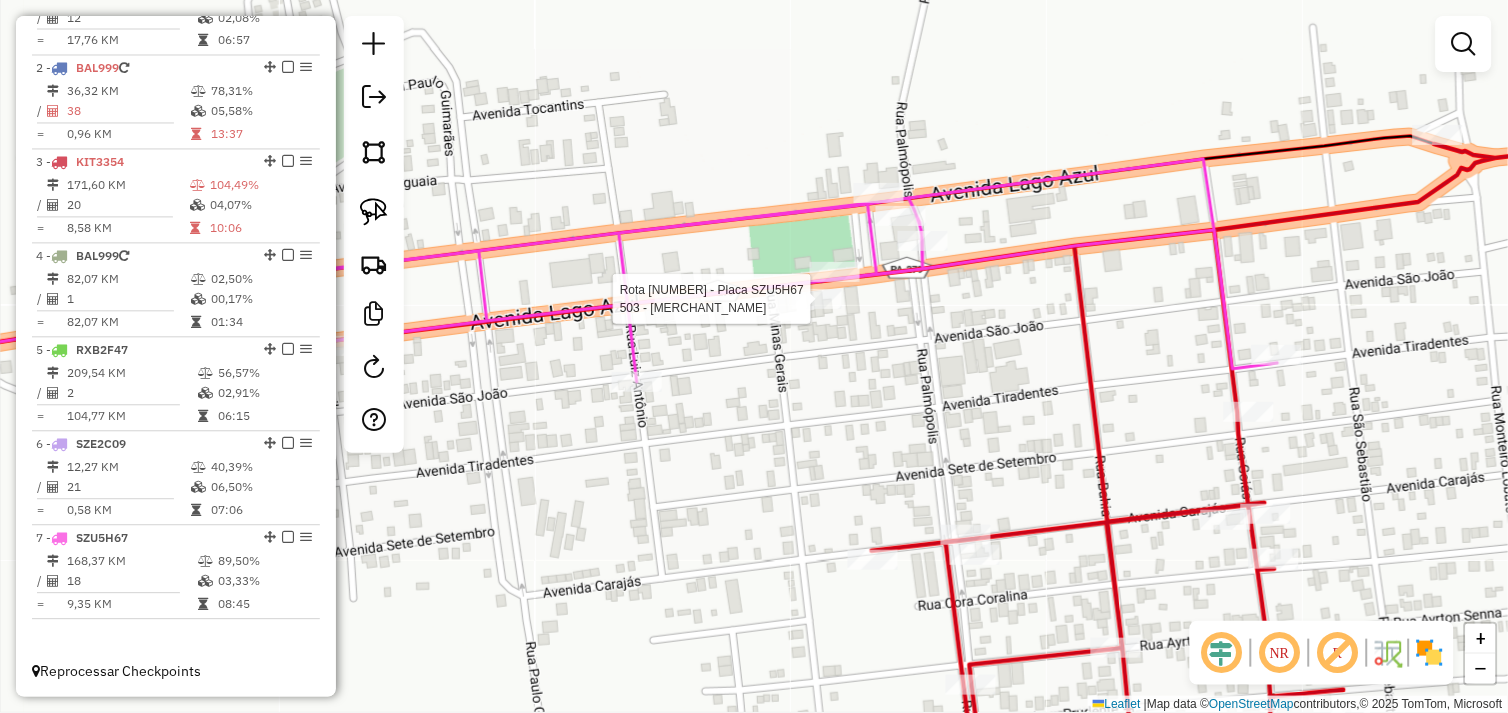 select on "*********" 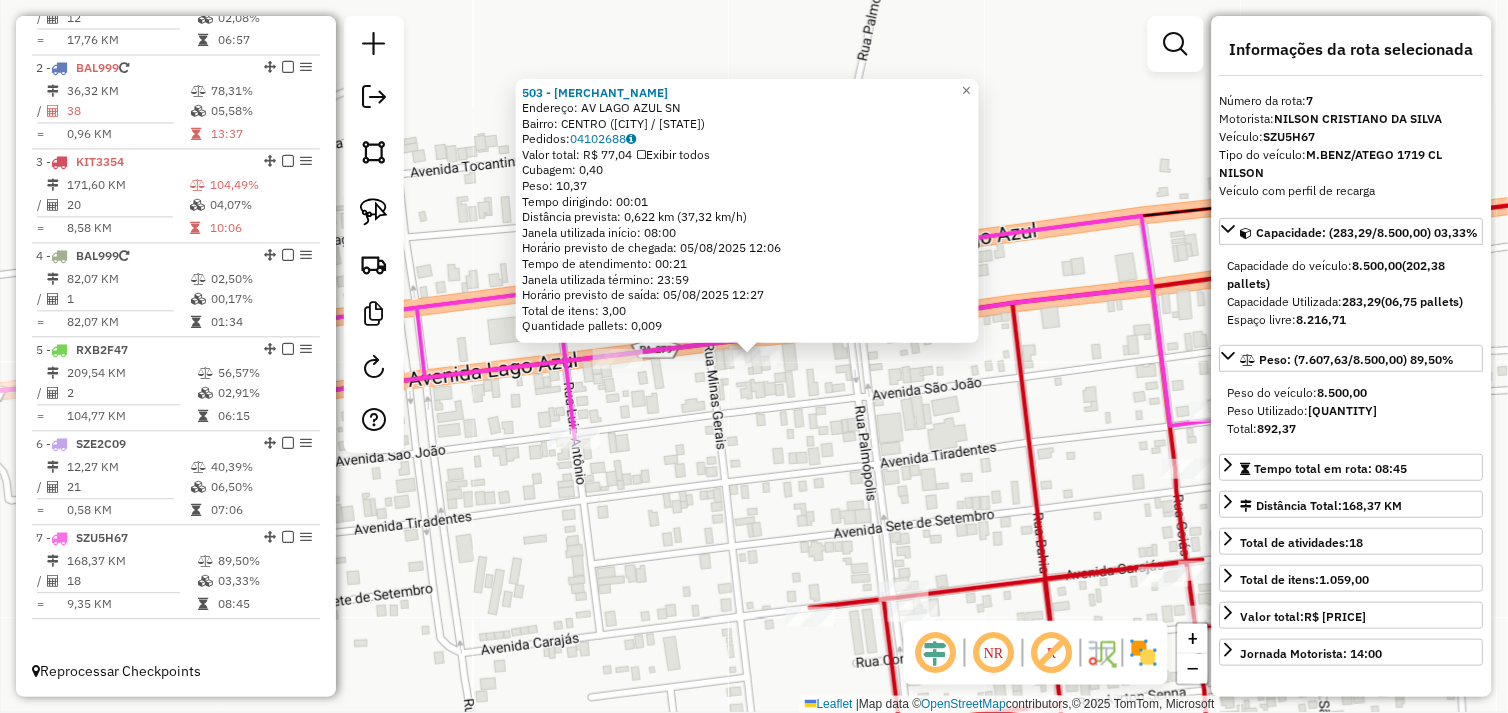 click on "503 - SOVERLANDIA SOVERLAN  Endereço:  AV LAGO AZUL SN   Bairro: CENTRO (AGUA AZUL DO NORTE / PA)   Pedidos:  04102688   Valor total: R$ 77,04   Exibir todos   Cubagem: 0,40  Peso: 10,37  Tempo dirigindo: 00:01   Distância prevista: 0,622 km (37,32 km/h)   Janela utilizada início: 08:00   Horário previsto de chegada: 05/08/2025 12:06   Tempo de atendimento: 00:21   Janela utilizada término: 23:59   Horário previsto de saída: 05/08/2025 12:27   Total de itens: 3,00   Quantidade pallets: 0,009  × Janela de atendimento Grade de atendimento Capacidade Transportadoras Veículos Cliente Pedidos  Rotas Selecione os dias de semana para filtrar as janelas de atendimento  Seg   Ter   Qua   Qui   Sex   Sáb   Dom  Informe o período da janela de atendimento: De: Até:  Filtrar exatamente a janela do cliente  Considerar janela de atendimento padrão  Selecione os dias de semana para filtrar as grades de atendimento  Seg   Ter   Qua   Qui   Sex   Sáb   Dom   Considerar clientes sem dia de atendimento cadastrado +" 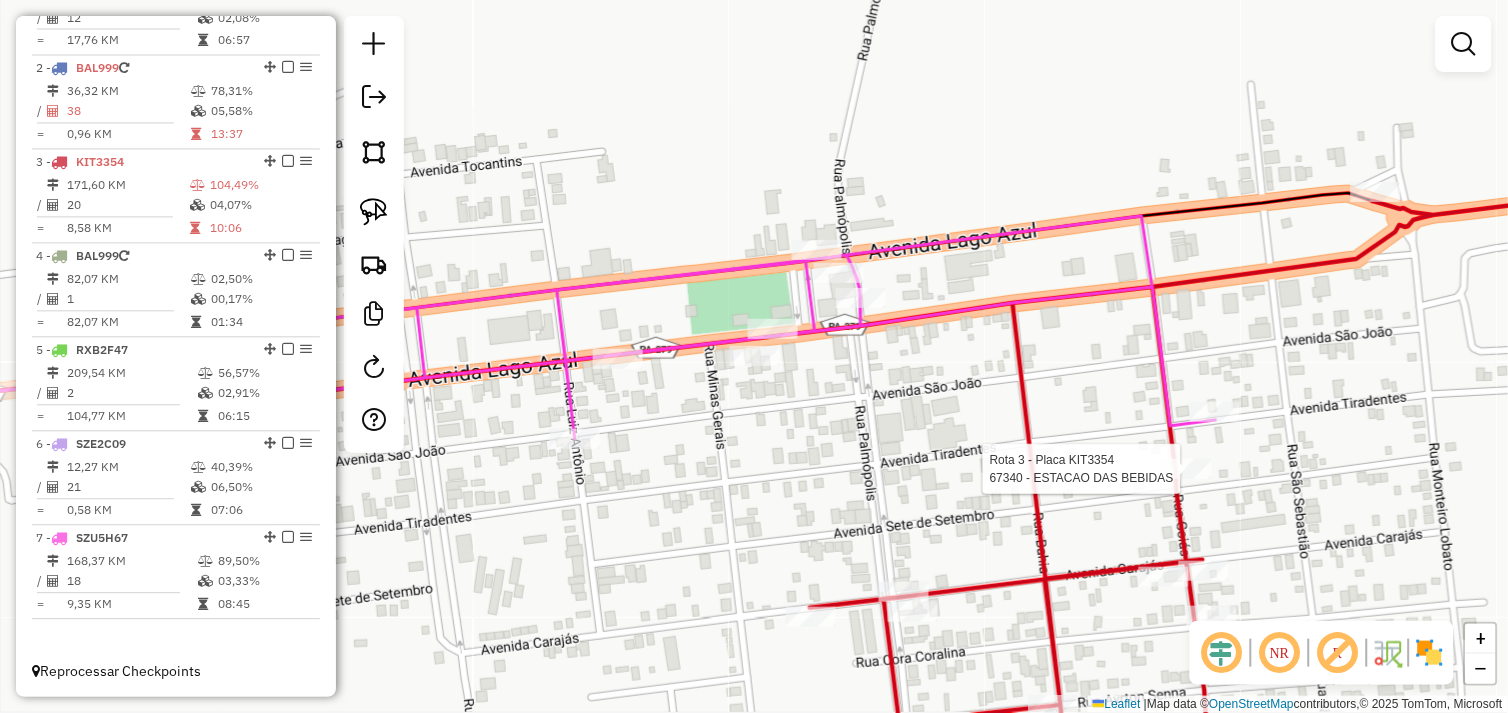 select on "*********" 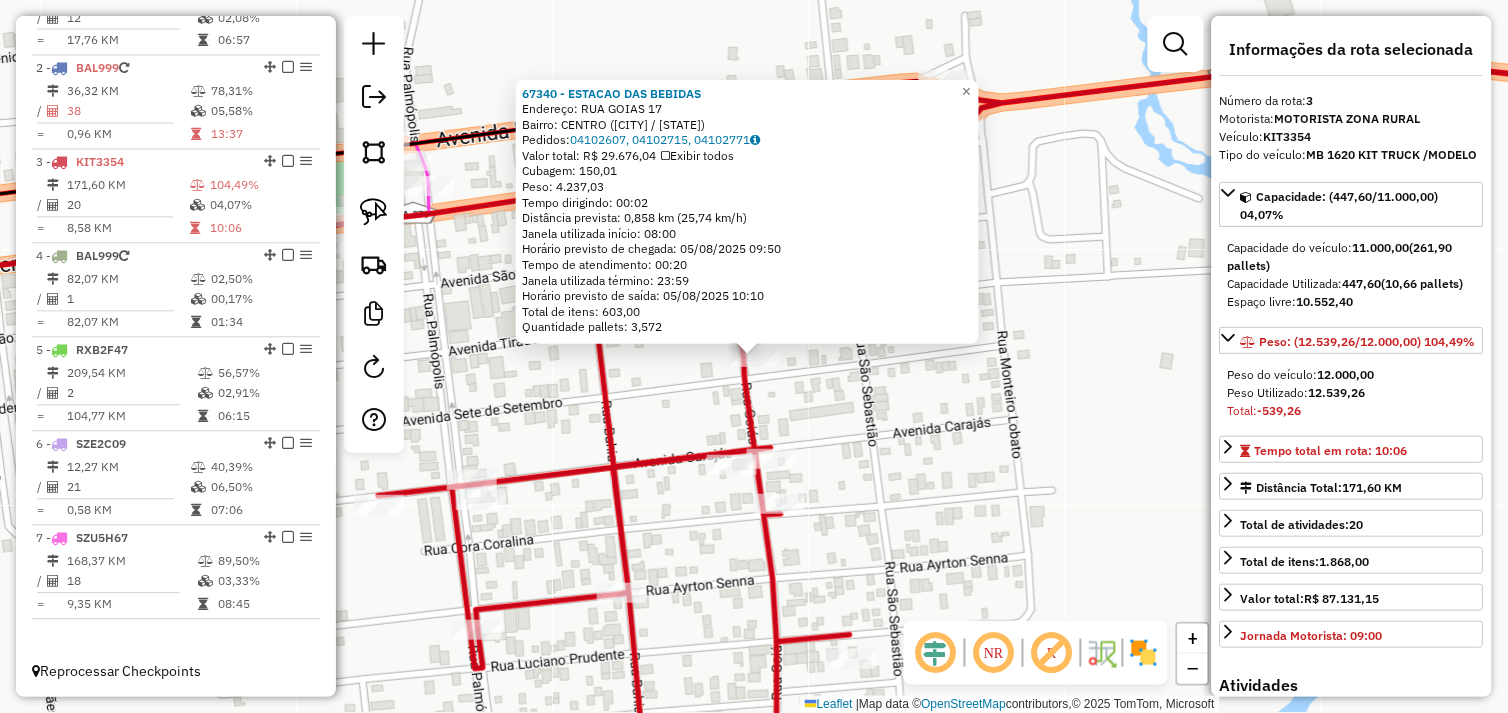 click on "67340 - ESTACAO DAS BEBIDAS  Endereço:  RUA GOIAS 17   Bairro: CENTRO (AGUA AZUL DO NORTE / PA)   Pedidos:  04102607, 04102715, 04102771   Valor total: R$ 29.676,04   Exibir todos   Cubagem: 150,01  Peso: 4.237,03  Tempo dirigindo: 00:02   Distância prevista: 0,858 km (25,74 km/h)   Janela utilizada início: 08:00   Horário previsto de chegada: 05/08/2025 09:50   Tempo de atendimento: 00:20   Janela utilizada término: 23:59   Horário previsto de saída: 05/08/2025 10:10   Total de itens: 603,00   Quantidade pallets: 3,572  × Janela de atendimento Grade de atendimento Capacidade Transportadoras Veículos Cliente Pedidos  Rotas Selecione os dias de semana para filtrar as janelas de atendimento  Seg   Ter   Qua   Qui   Sex   Sáb   Dom  Informe o período da janela de atendimento: De: Até:  Filtrar exatamente a janela do cliente  Considerar janela de atendimento padrão  Selecione os dias de semana para filtrar as grades de atendimento  Seg   Ter   Qua   Qui   Sex   Sáb   Dom   Peso mínimo:   De:   De:" 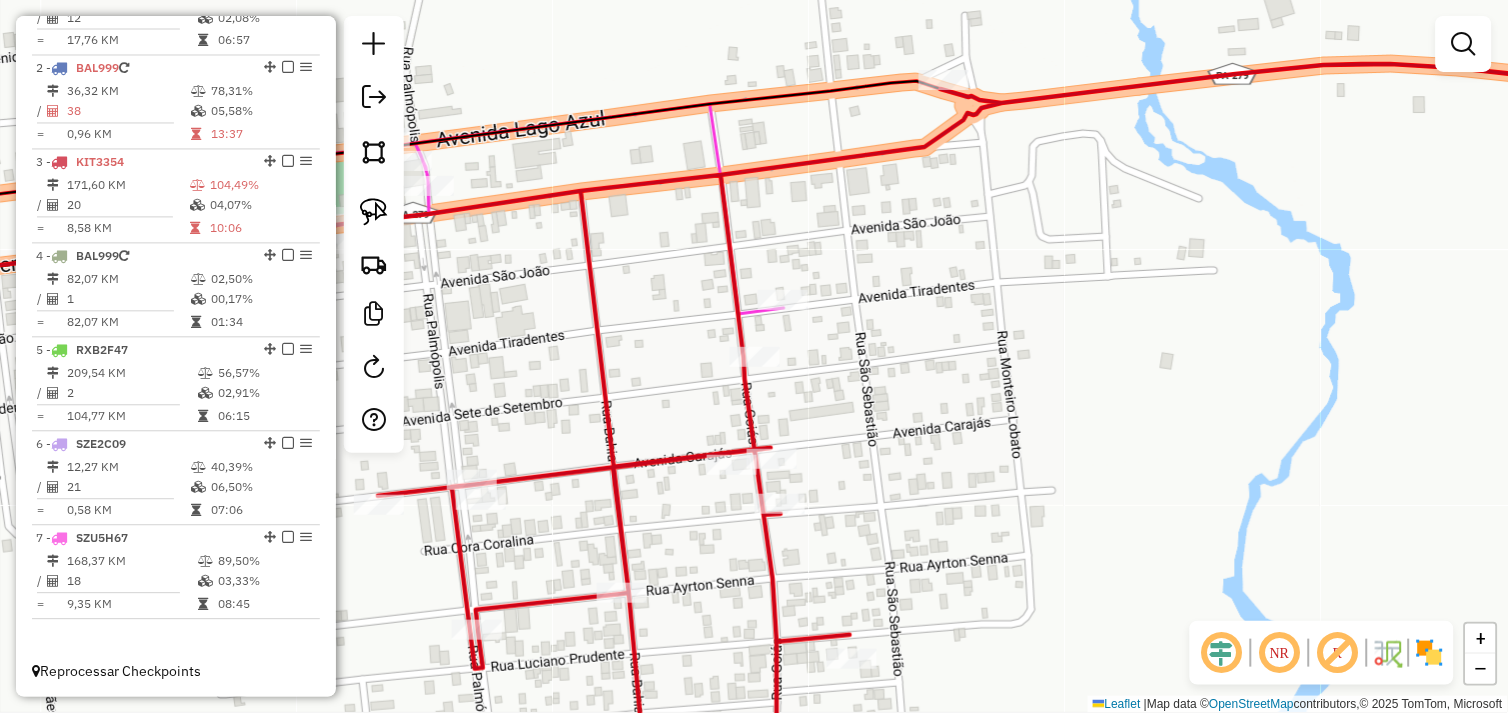 drag, startPoint x: 915, startPoint y: 368, endPoint x: 894, endPoint y: 431, distance: 66.40783 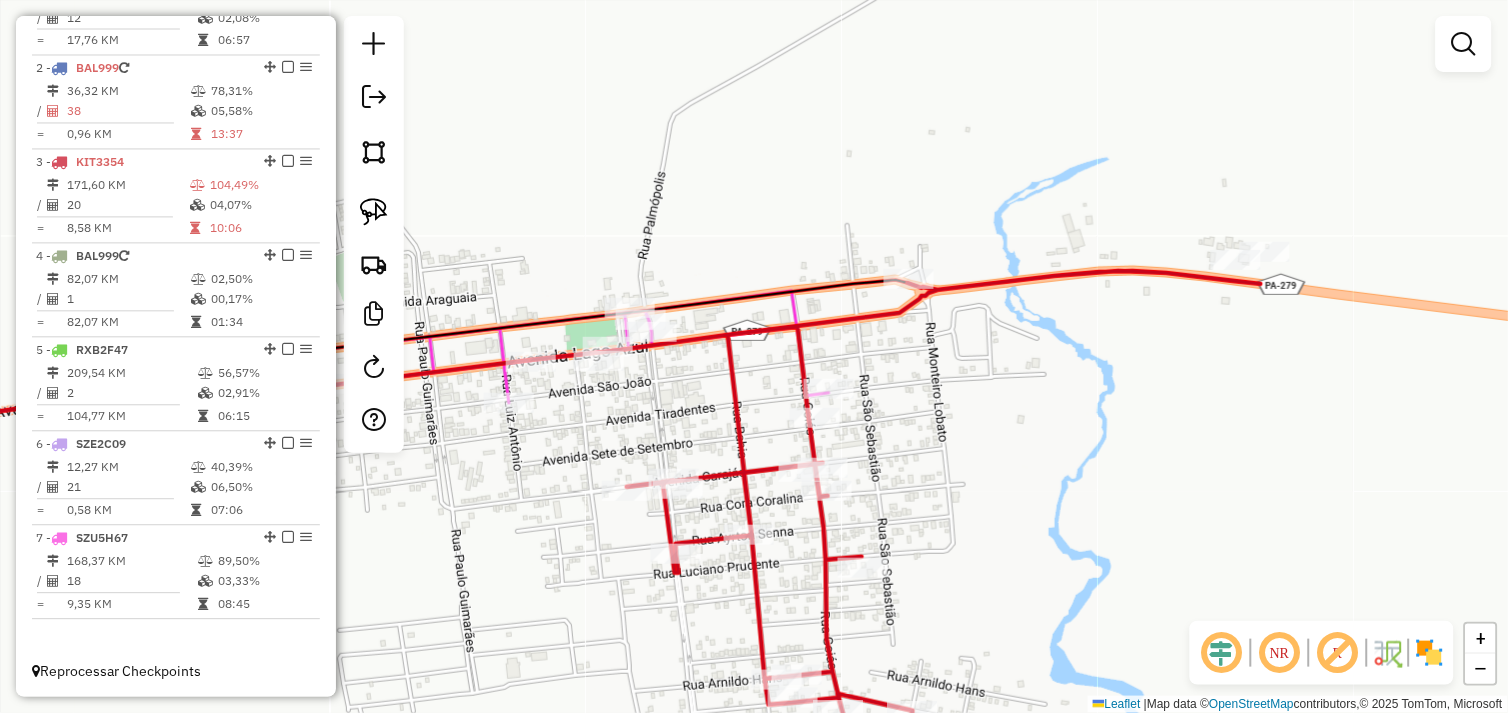 drag, startPoint x: 993, startPoint y: 394, endPoint x: 894, endPoint y: 394, distance: 99 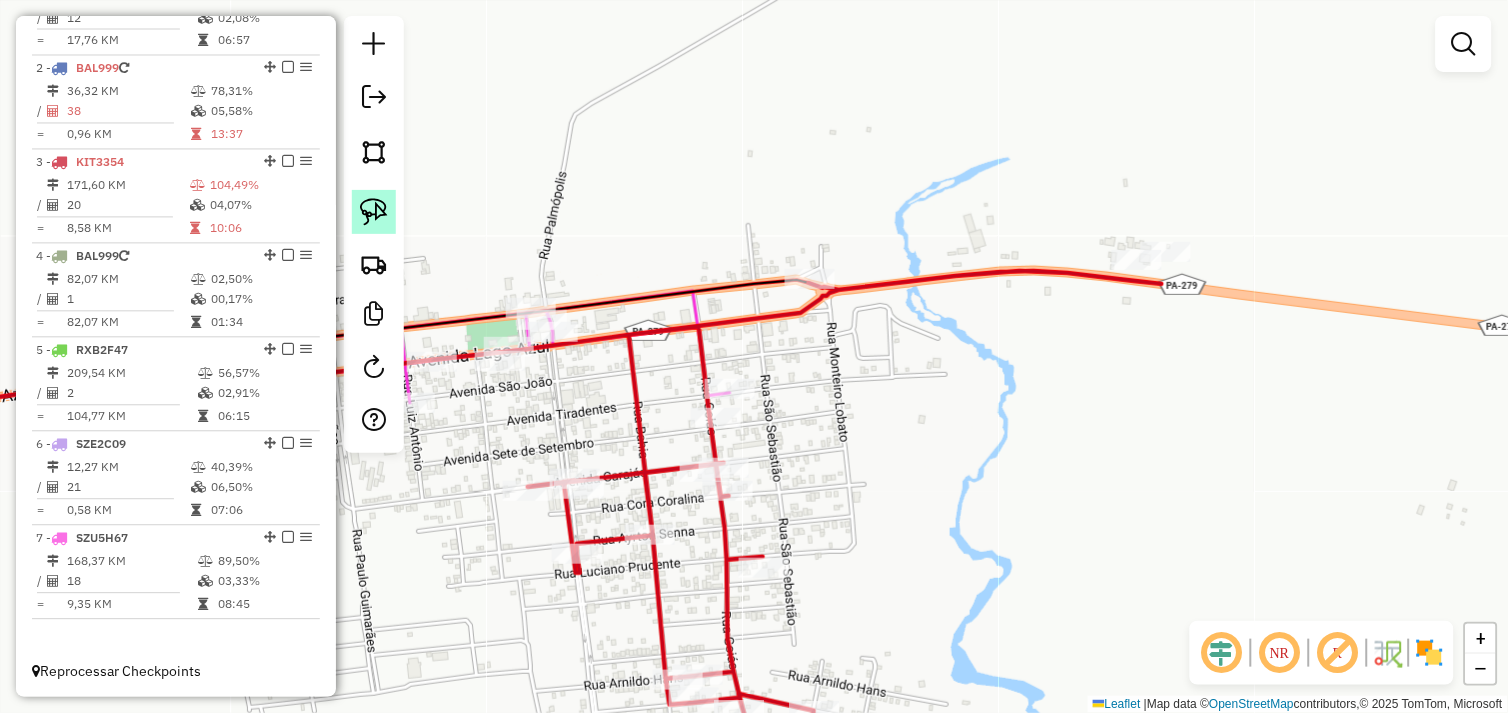 click 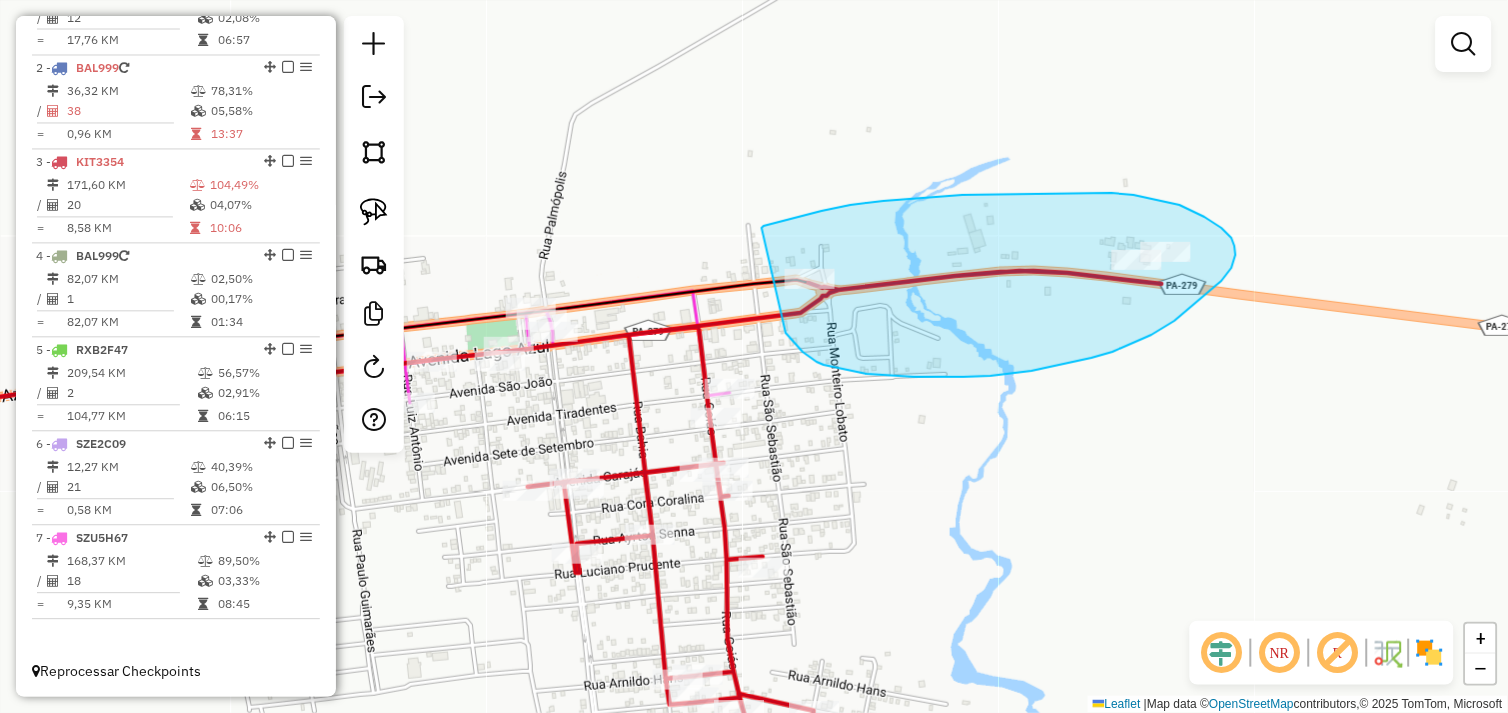 drag, startPoint x: 762, startPoint y: 228, endPoint x: 770, endPoint y: 302, distance: 74.431175 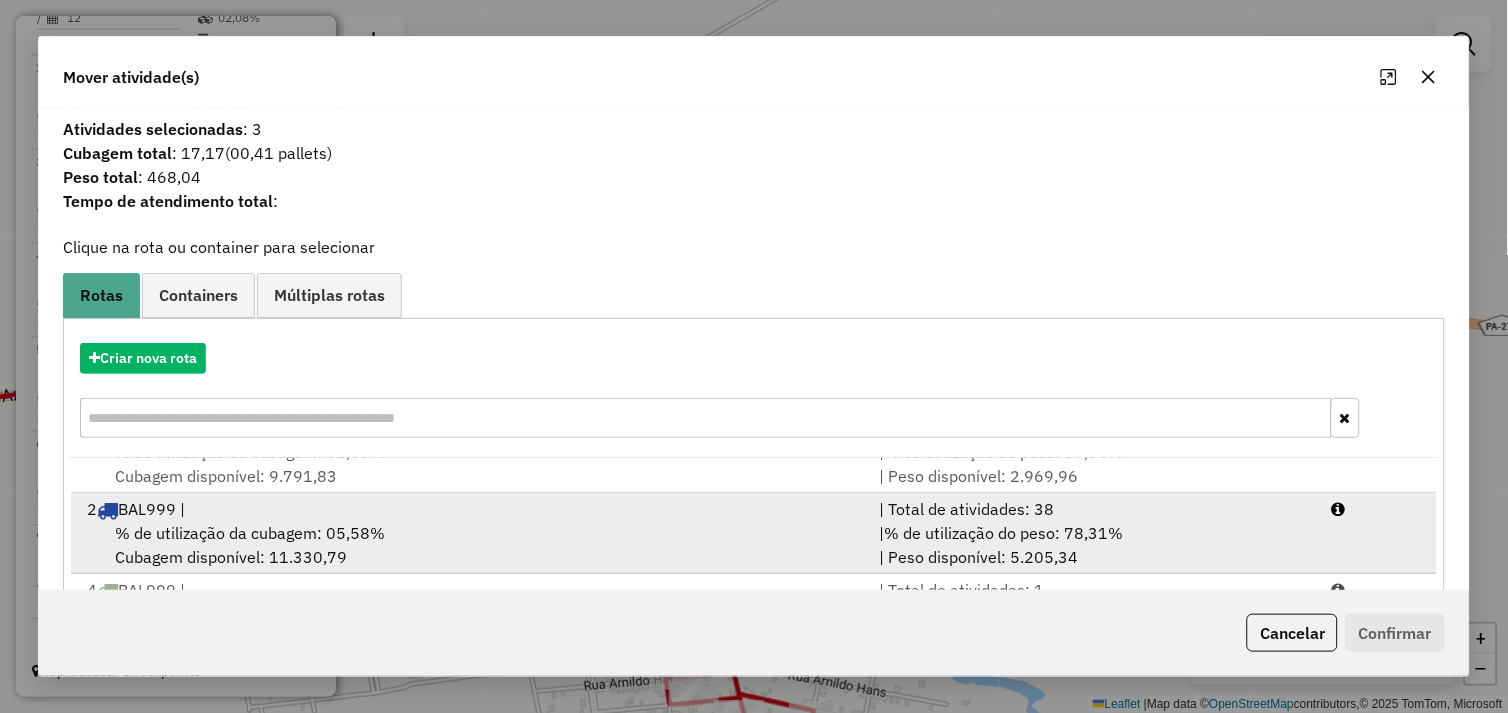 scroll, scrollTop: 86, scrollLeft: 0, axis: vertical 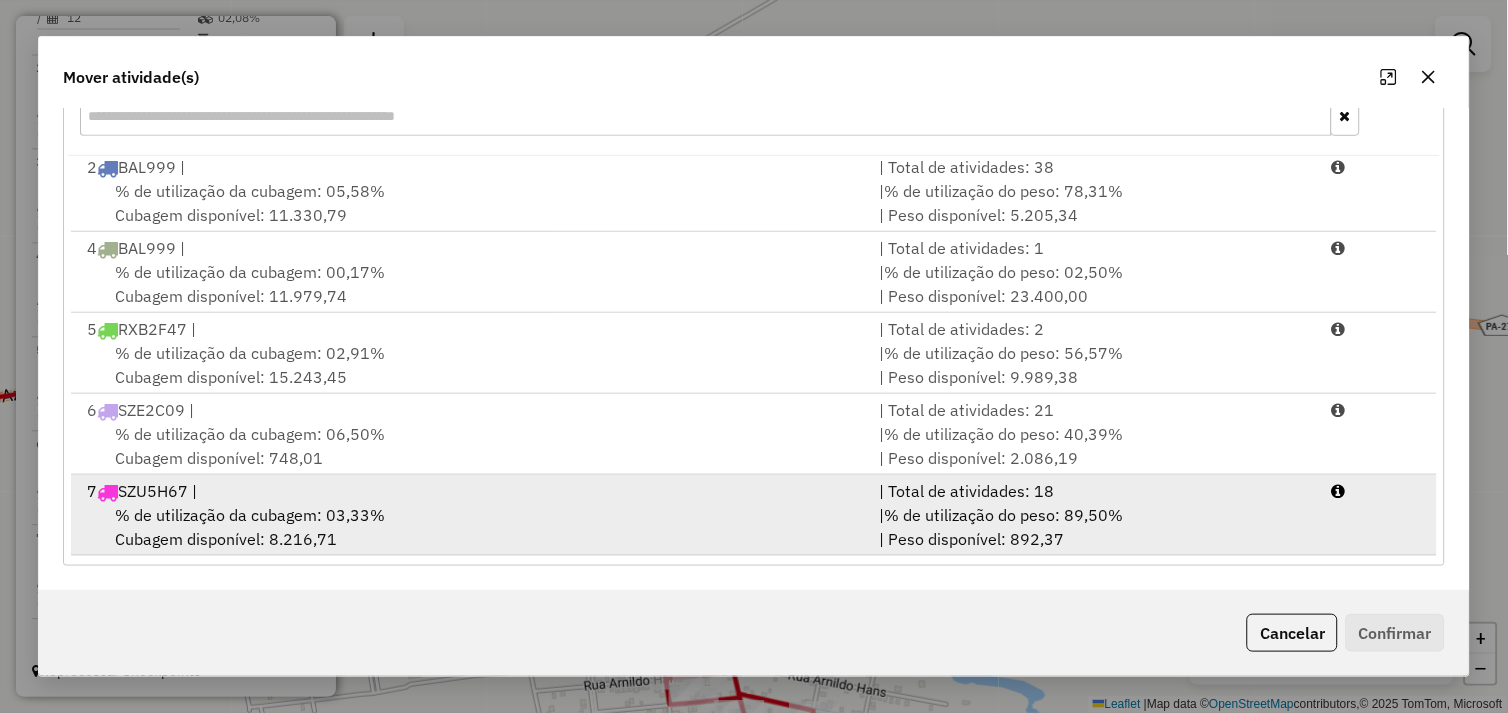 drag, startPoint x: 517, startPoint y: 504, endPoint x: 854, endPoint y: 564, distance: 342.2996 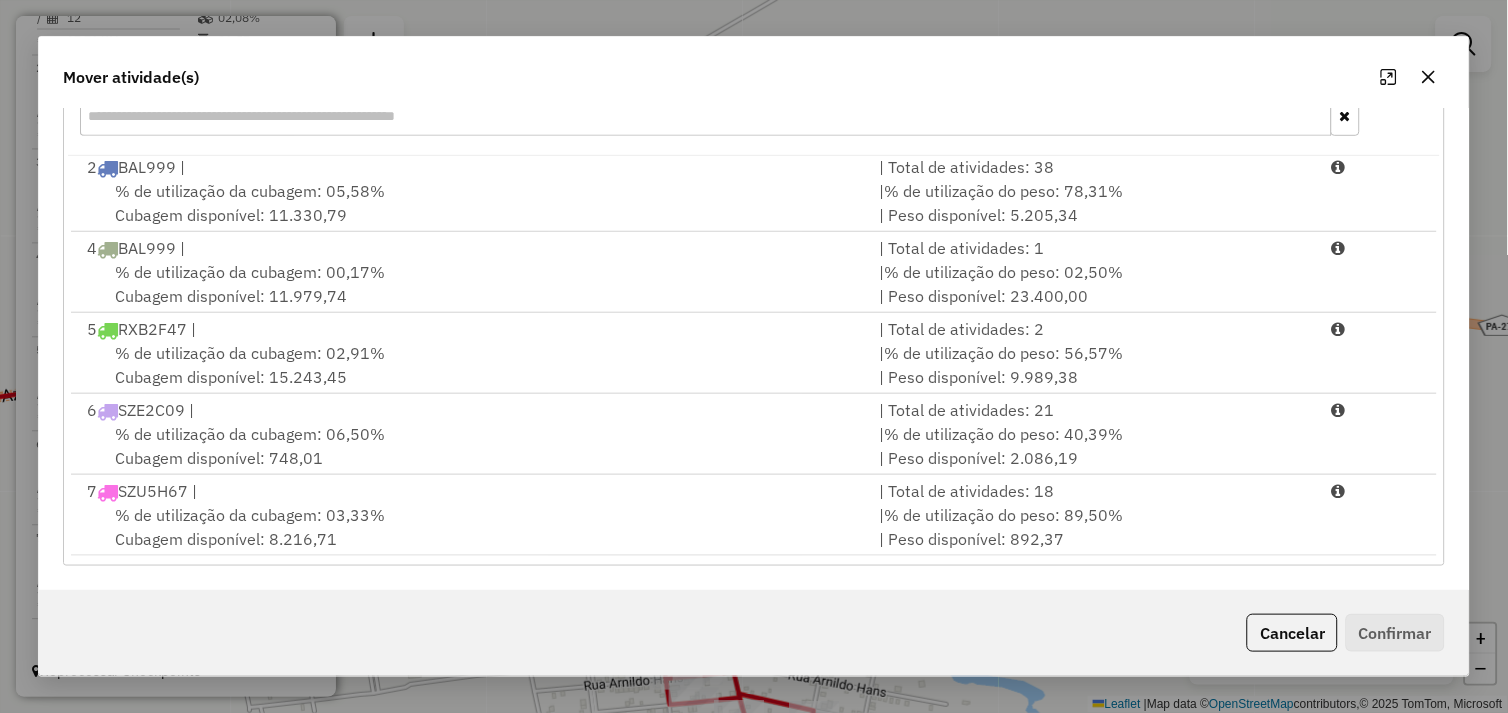 click on "% de utilização da cubagem: 03,33%  Cubagem disponível: 8.216,71" at bounding box center (471, 527) 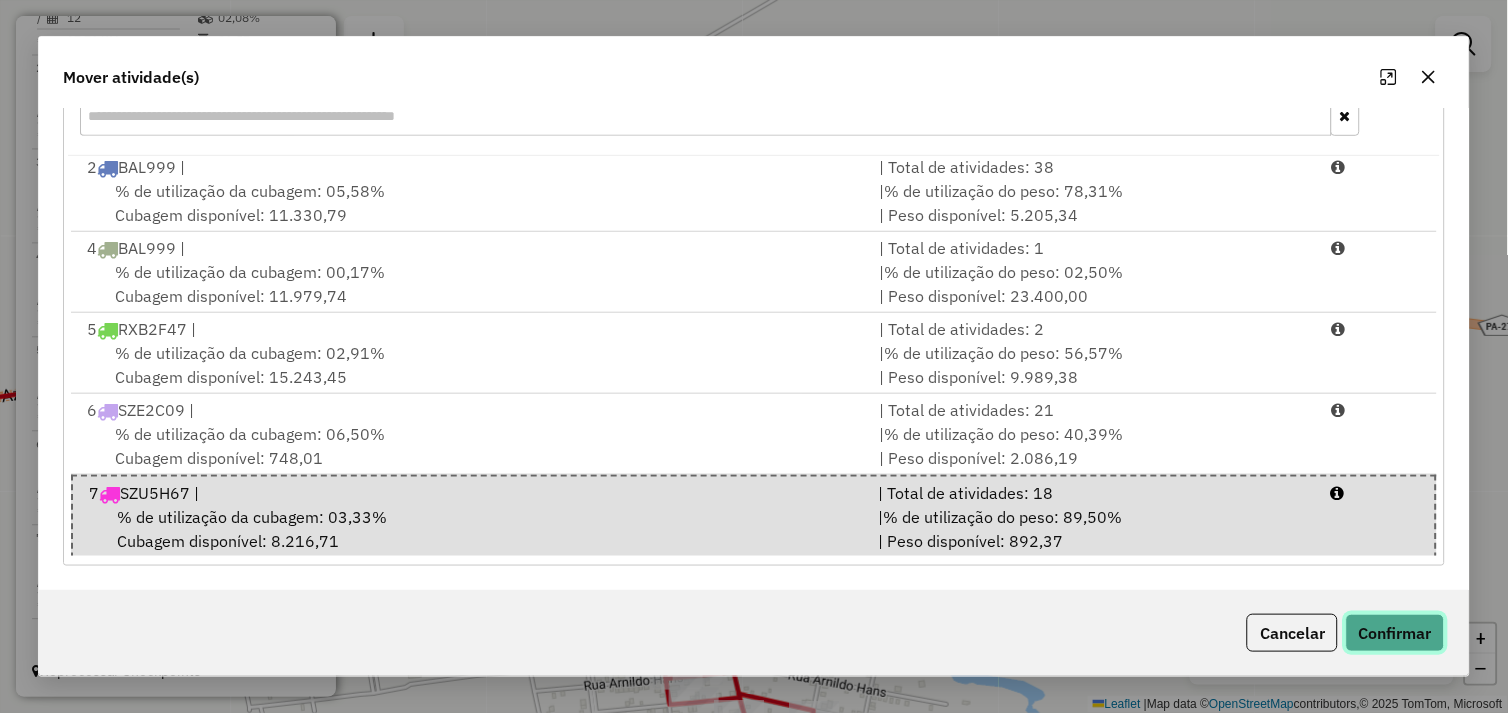 click on "Confirmar" 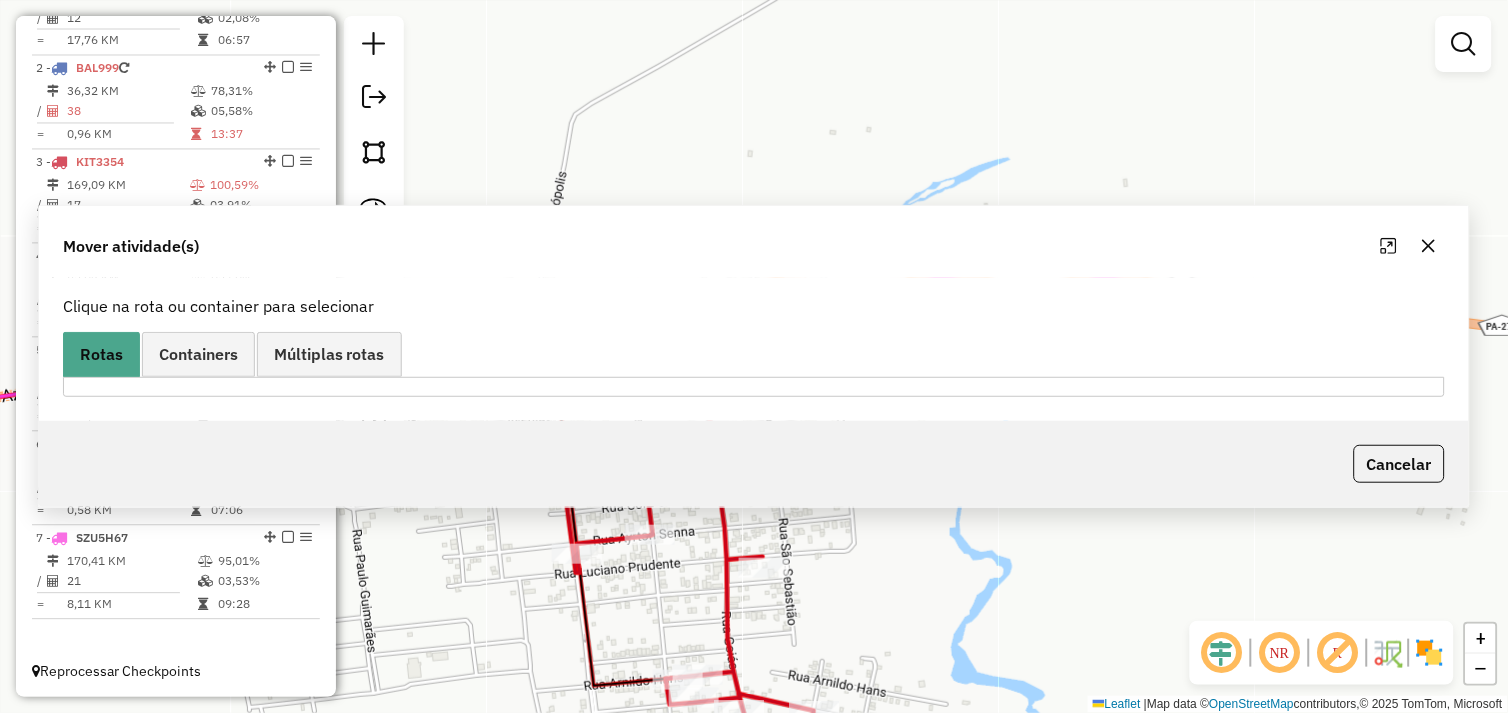 scroll, scrollTop: 0, scrollLeft: 0, axis: both 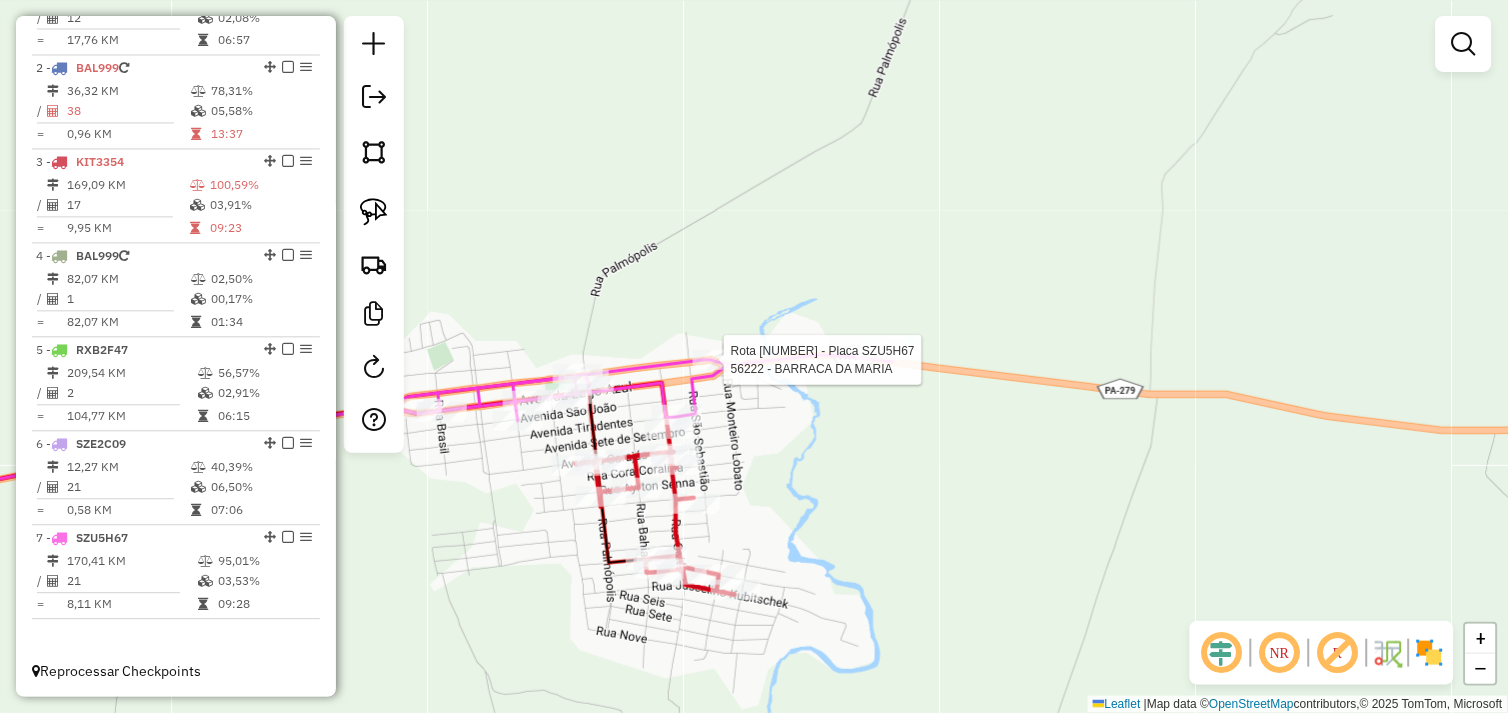 select on "*********" 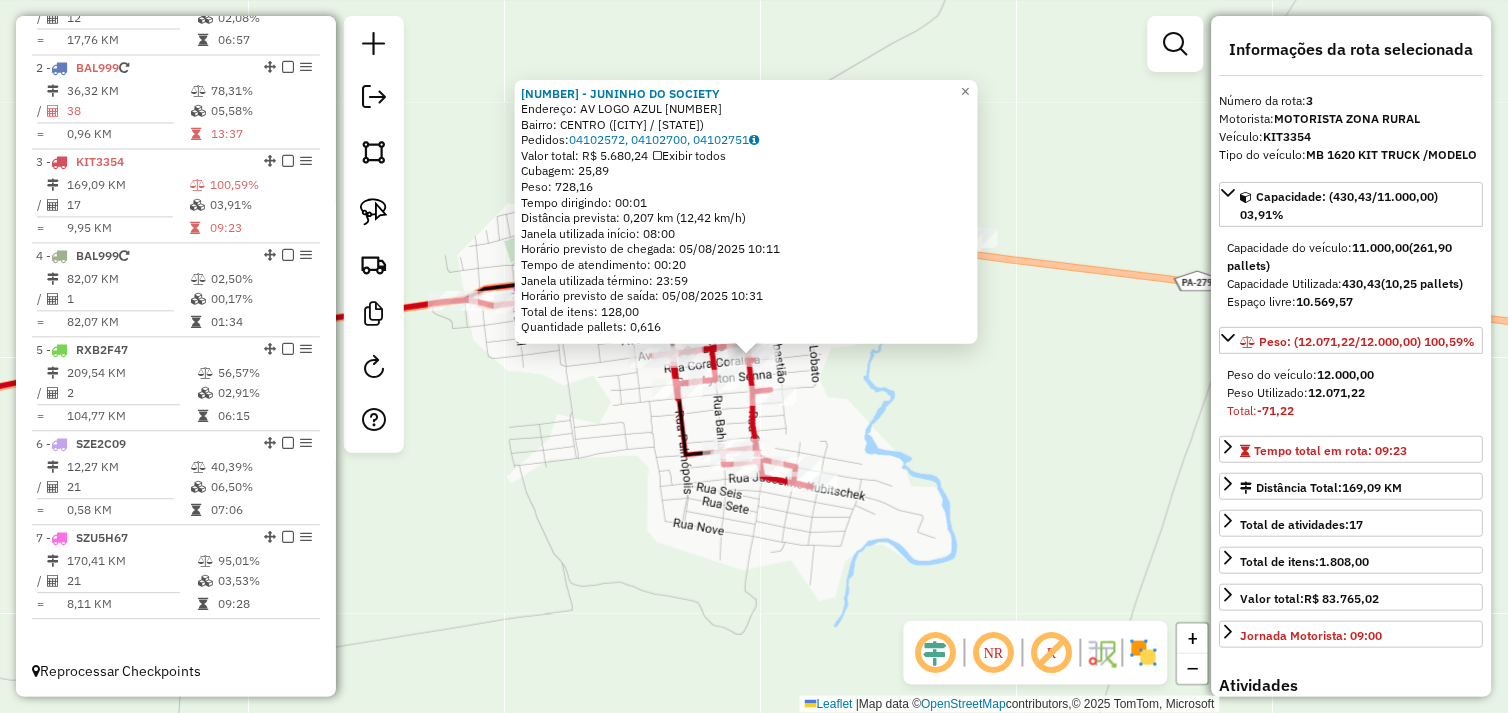 click on "14024 - JUNINHO DO SOCIETY  Endereço:  AV LOGO AZUL 11   Bairro: CENTRO (AGUA AZUL DO NORTE / PA)   Pedidos:  04102572, 04102700, 04102751   Valor total: R$ 5.680,24   Exibir todos   Cubagem: 25,89  Peso: 728,16  Tempo dirigindo: 00:01   Distância prevista: 0,207 km (12,42 km/h)   Janela utilizada início: 08:00   Horário previsto de chegada: 05/08/2025 10:11   Tempo de atendimento: 00:20   Janela utilizada término: 23:59   Horário previsto de saída: 05/08/2025 10:31   Total de itens: 128,00   Quantidade pallets: 0,616  × Janela de atendimento Grade de atendimento Capacidade Transportadoras Veículos Cliente Pedidos  Rotas Selecione os dias de semana para filtrar as janelas de atendimento  Seg   Ter   Qua   Qui   Sex   Sáb   Dom  Informe o período da janela de atendimento: De: Até:  Filtrar exatamente a janela do cliente  Considerar janela de atendimento padrão  Selecione os dias de semana para filtrar as grades de atendimento  Seg   Ter   Qua   Qui   Sex   Sáb   Dom   Peso mínimo:   De:   Até:" 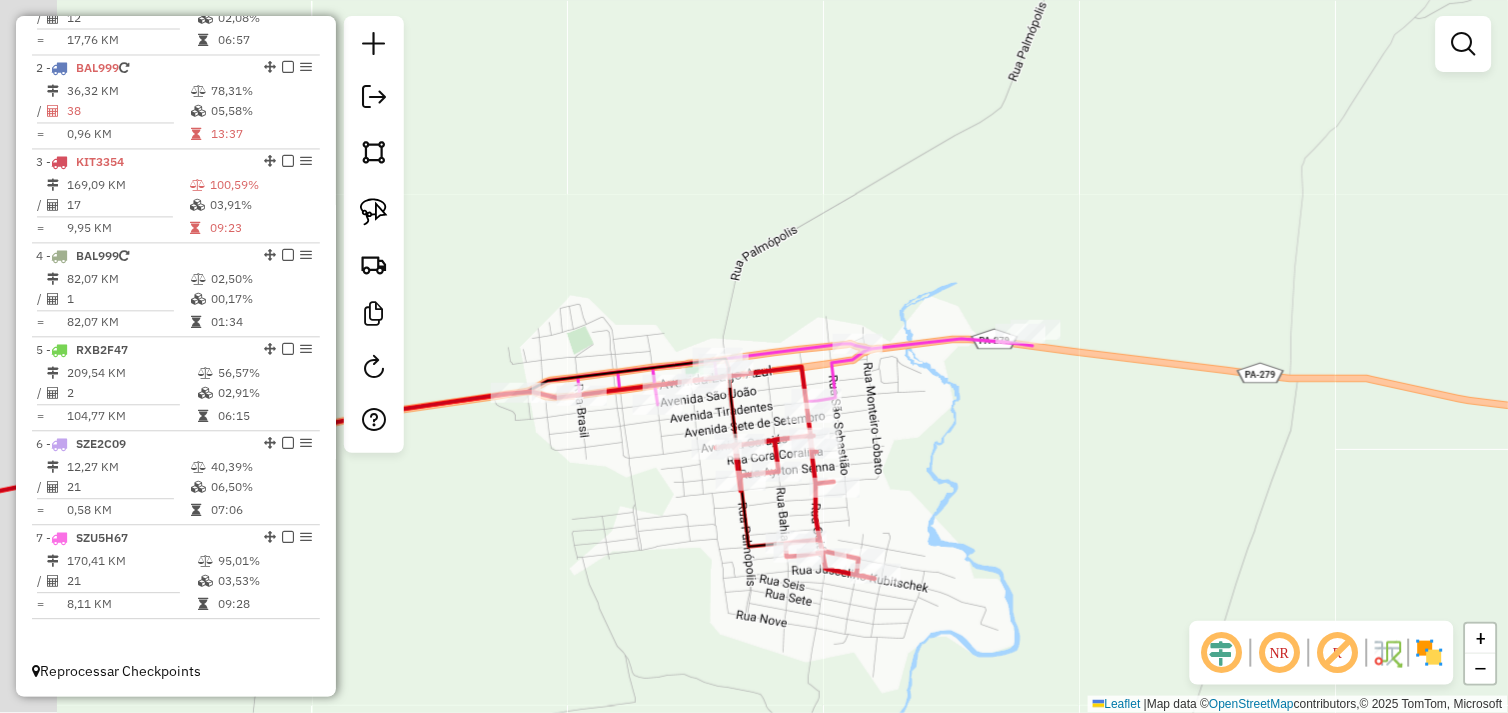 drag, startPoint x: 620, startPoint y: 411, endPoint x: 678, endPoint y: 447, distance: 68.26419 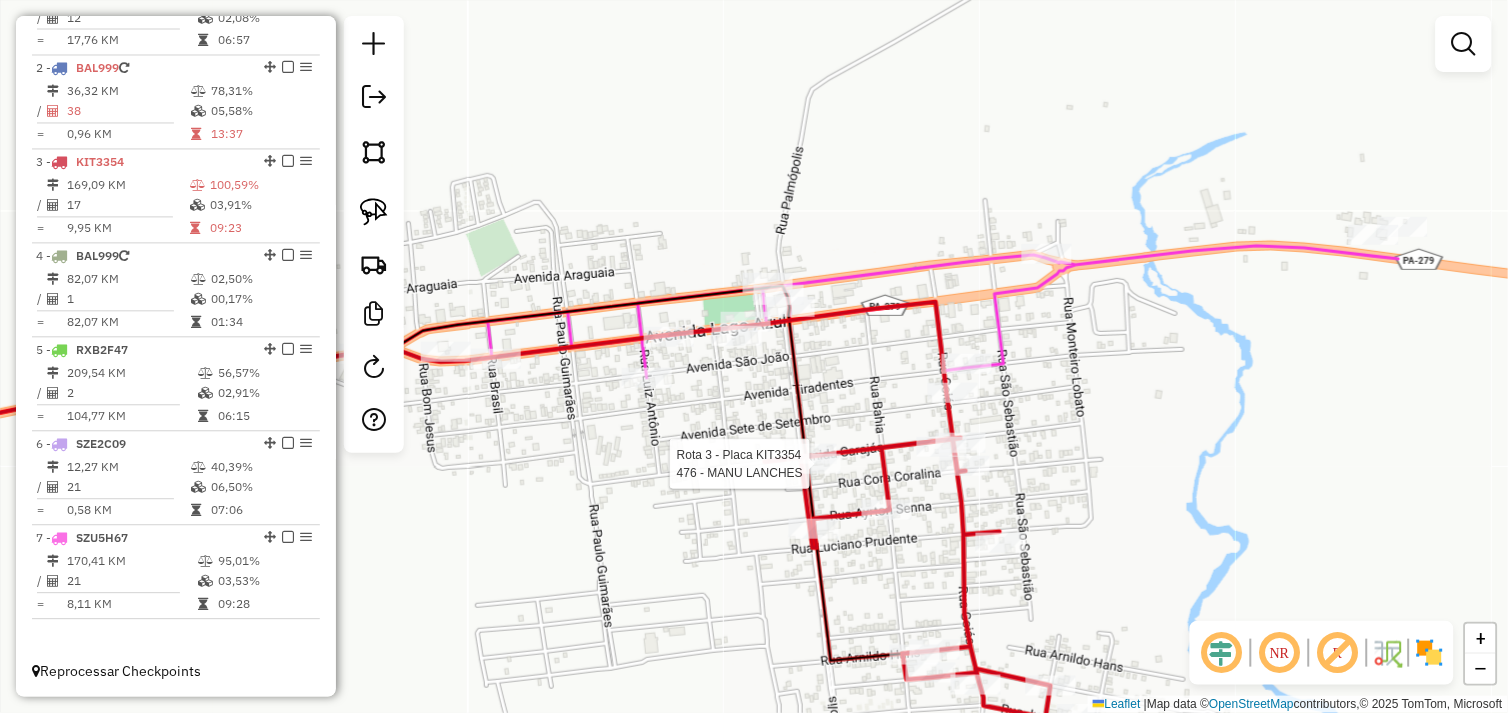 select on "*********" 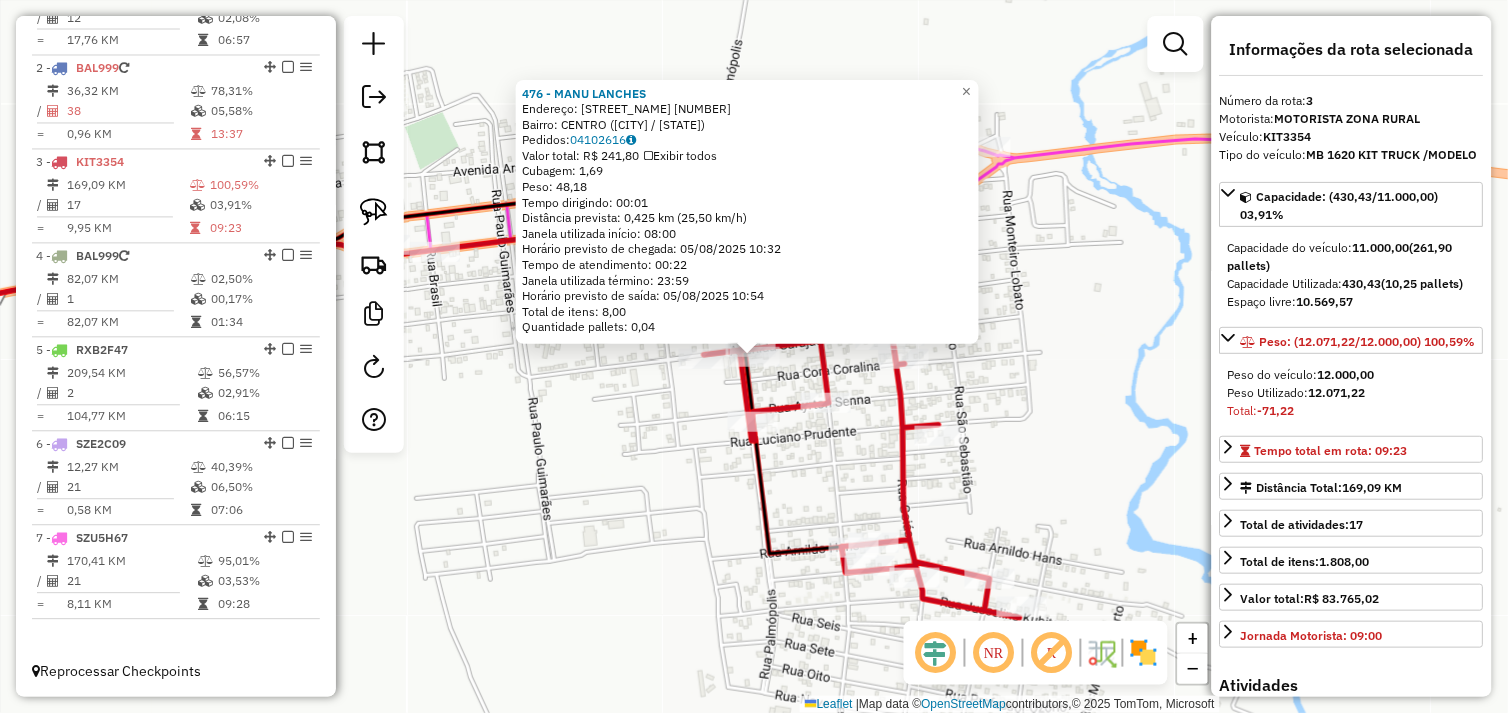 click on "476 - MANU LANCHES  Endereço:  AV CARAJAS 1   Bairro: CENTRO (AGUA AZUL DO NORTE / PA)   Pedidos:  04102616   Valor total: R$ 241,80   Exibir todos   Cubagem: 1,69  Peso: 48,18  Tempo dirigindo: 00:01   Distância prevista: 0,425 km (25,50 km/h)   Janela utilizada início: 08:00   Horário previsto de chegada: 05/08/2025 10:32   Tempo de atendimento: 00:22   Janela utilizada término: 23:59   Horário previsto de saída: 05/08/2025 10:54   Total de itens: 8,00   Quantidade pallets: 0,04  × Janela de atendimento Grade de atendimento Capacidade Transportadoras Veículos Cliente Pedidos  Rotas Selecione os dias de semana para filtrar as janelas de atendimento  Seg   Ter   Qua   Qui   Sex   Sáb   Dom  Informe o período da janela de atendimento: De: Até:  Filtrar exatamente a janela do cliente  Considerar janela de atendimento padrão  Selecione os dias de semana para filtrar as grades de atendimento  Seg   Ter   Qua   Qui   Sex   Sáb   Dom   Considerar clientes sem dia de atendimento cadastrado  De:   De:" 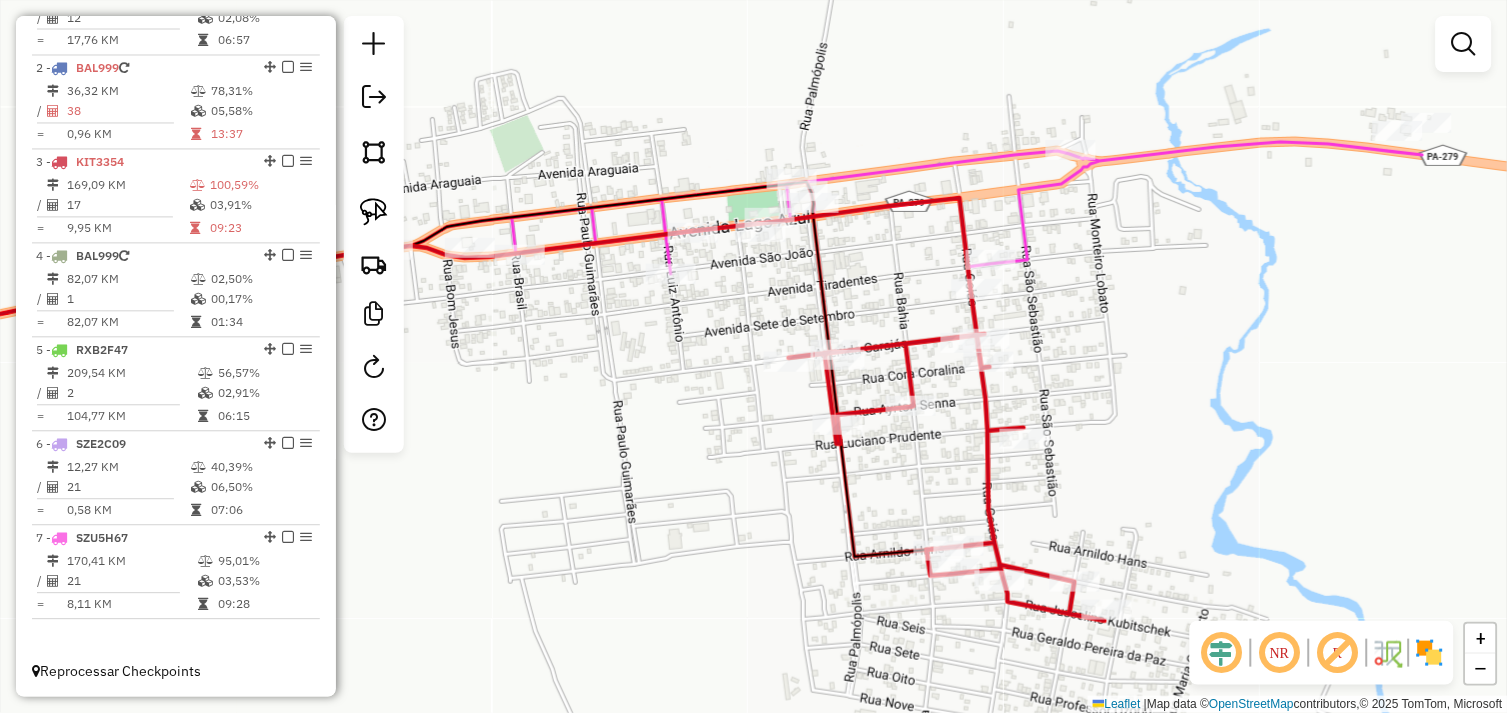 drag, startPoint x: 638, startPoint y: 426, endPoint x: 823, endPoint y: 424, distance: 185.0108 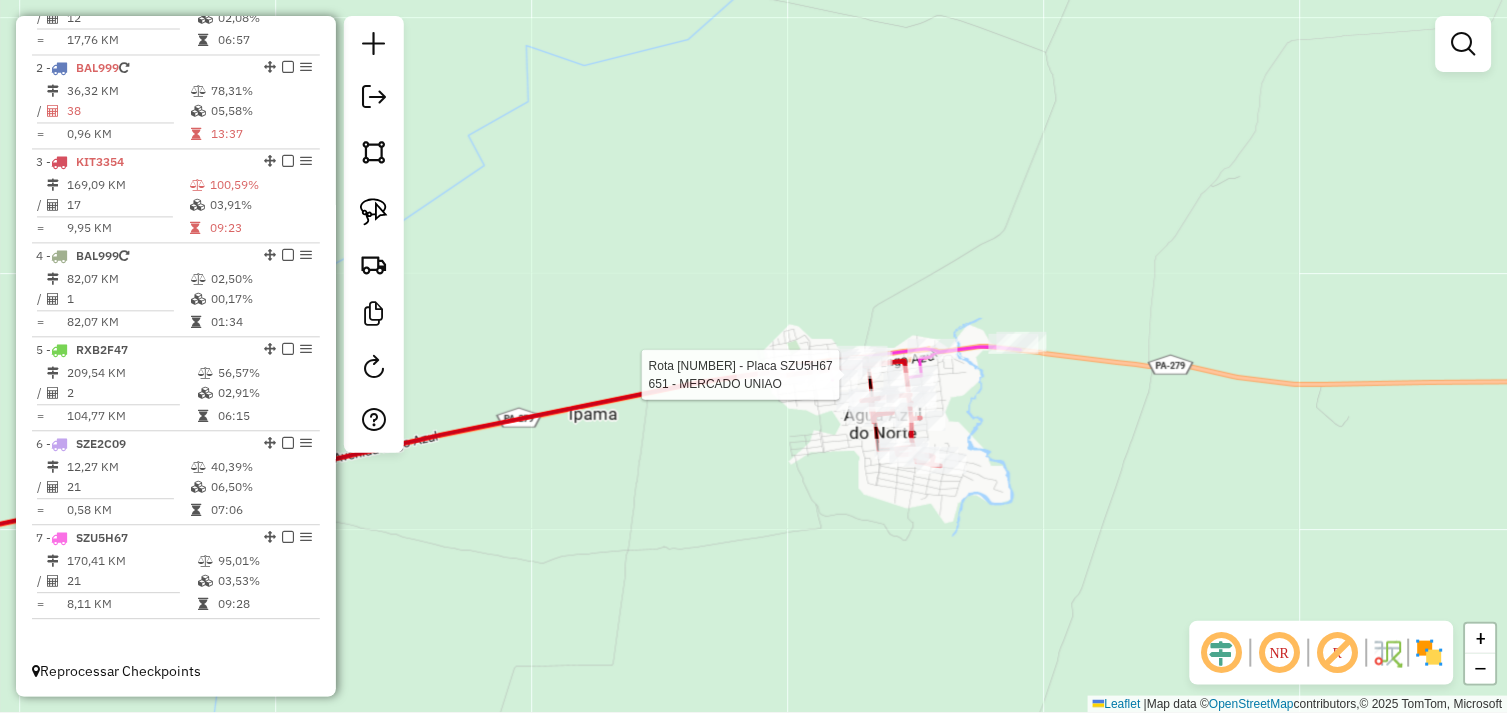 select on "*********" 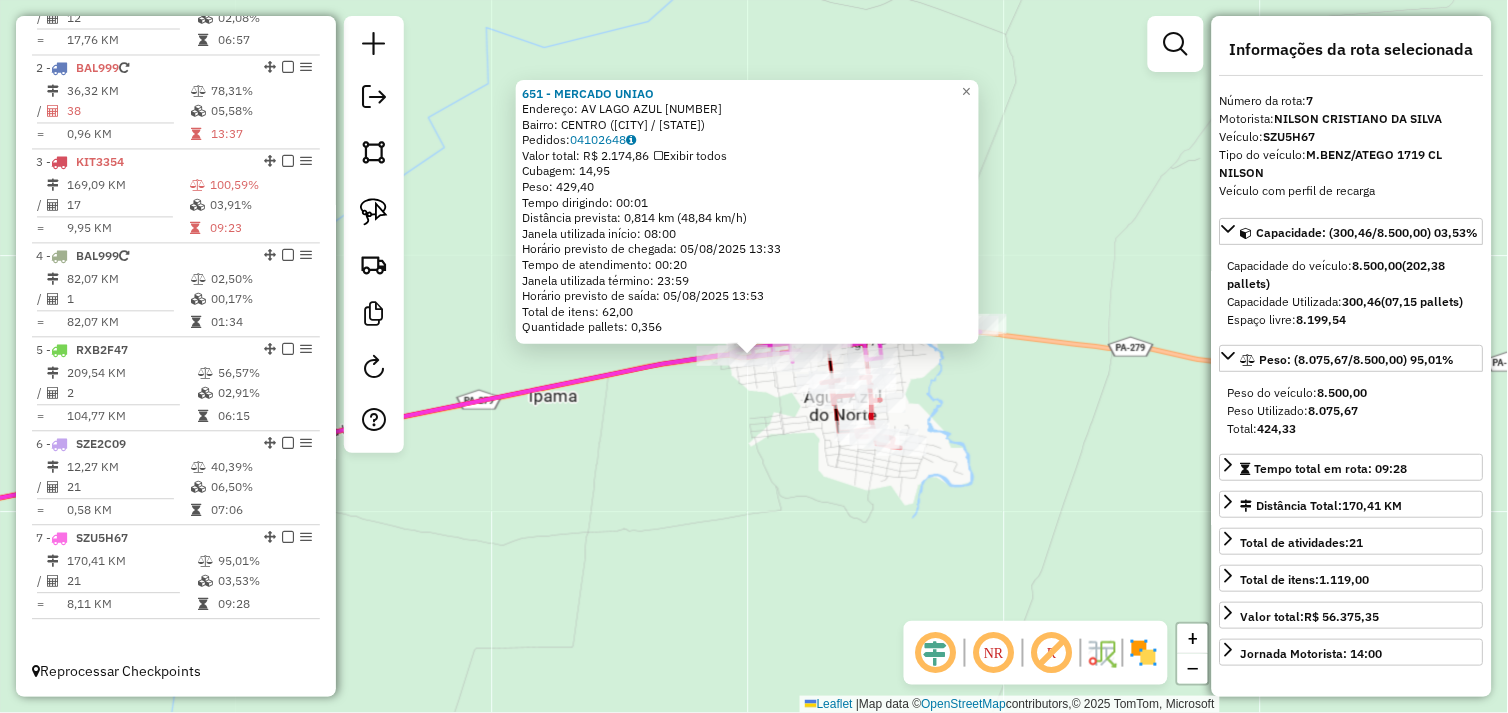 drag, startPoint x: 737, startPoint y: 498, endPoint x: 836, endPoint y: 438, distance: 115.76269 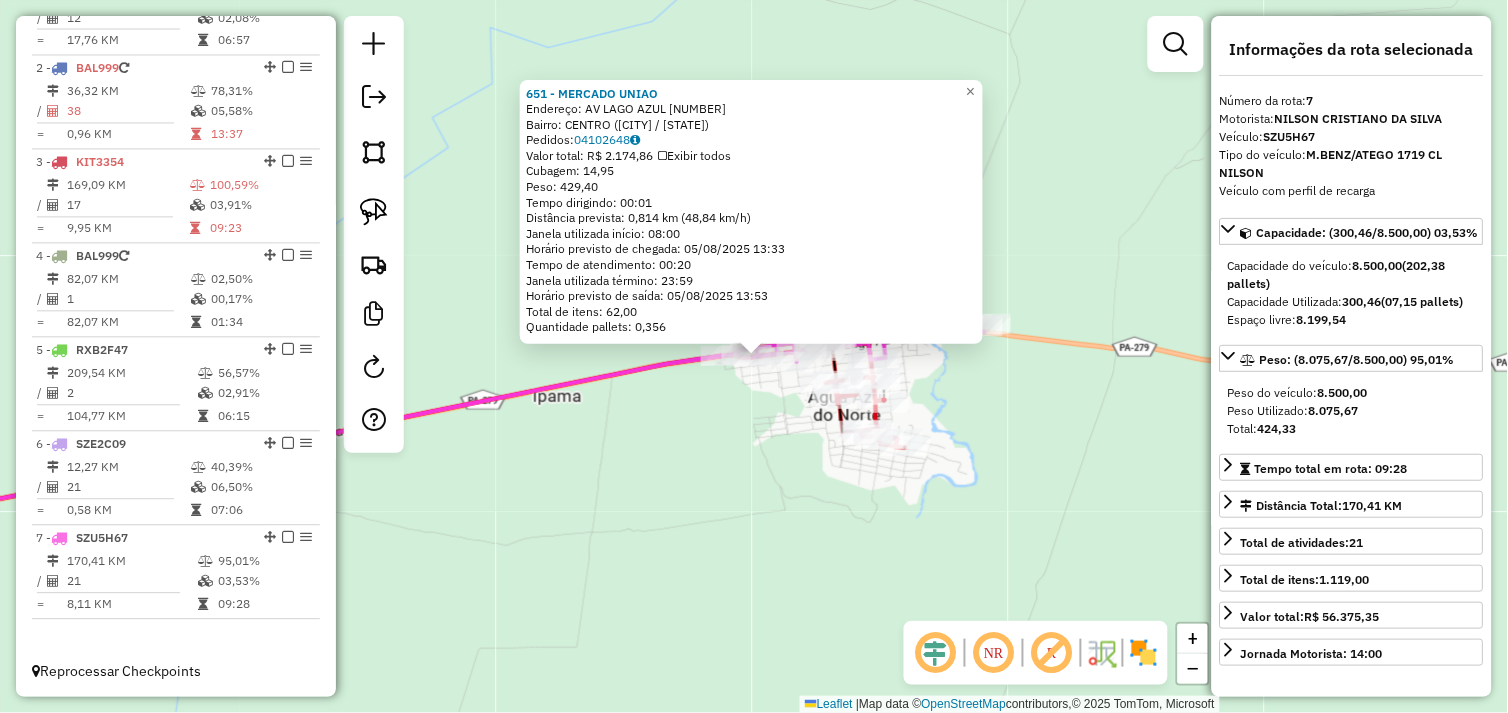 click on "651 - MERCADO UNIAO  Endereço:  AV LAGO AZUL 2222   Bairro: CENTRO (AGUA AZUL DO NORTE / PA)   Pedidos:  04102648   Valor total: R$ 2.174,86   Exibir todos   Cubagem: 14,95  Peso: 429,40  Tempo dirigindo: 00:01   Distância prevista: 0,814 km (48,84 km/h)   Janela utilizada início: 08:00   Horário previsto de chegada: 05/08/2025 13:33   Tempo de atendimento: 00:20   Janela utilizada término: 23:59   Horário previsto de saída: 05/08/2025 13:53   Total de itens: 62,00   Quantidade pallets: 0,356  × Janela de atendimento Grade de atendimento Capacidade Transportadoras Veículos Cliente Pedidos  Rotas Selecione os dias de semana para filtrar as janelas de atendimento  Seg   Ter   Qua   Qui   Sex   Sáb   Dom  Informe o período da janela de atendimento: De: Até:  Filtrar exatamente a janela do cliente  Considerar janela de atendimento padrão  Selecione os dias de semana para filtrar as grades de atendimento  Seg   Ter   Qua   Qui   Sex   Sáb   Dom   Considerar clientes sem dia de atendimento cadastrado" 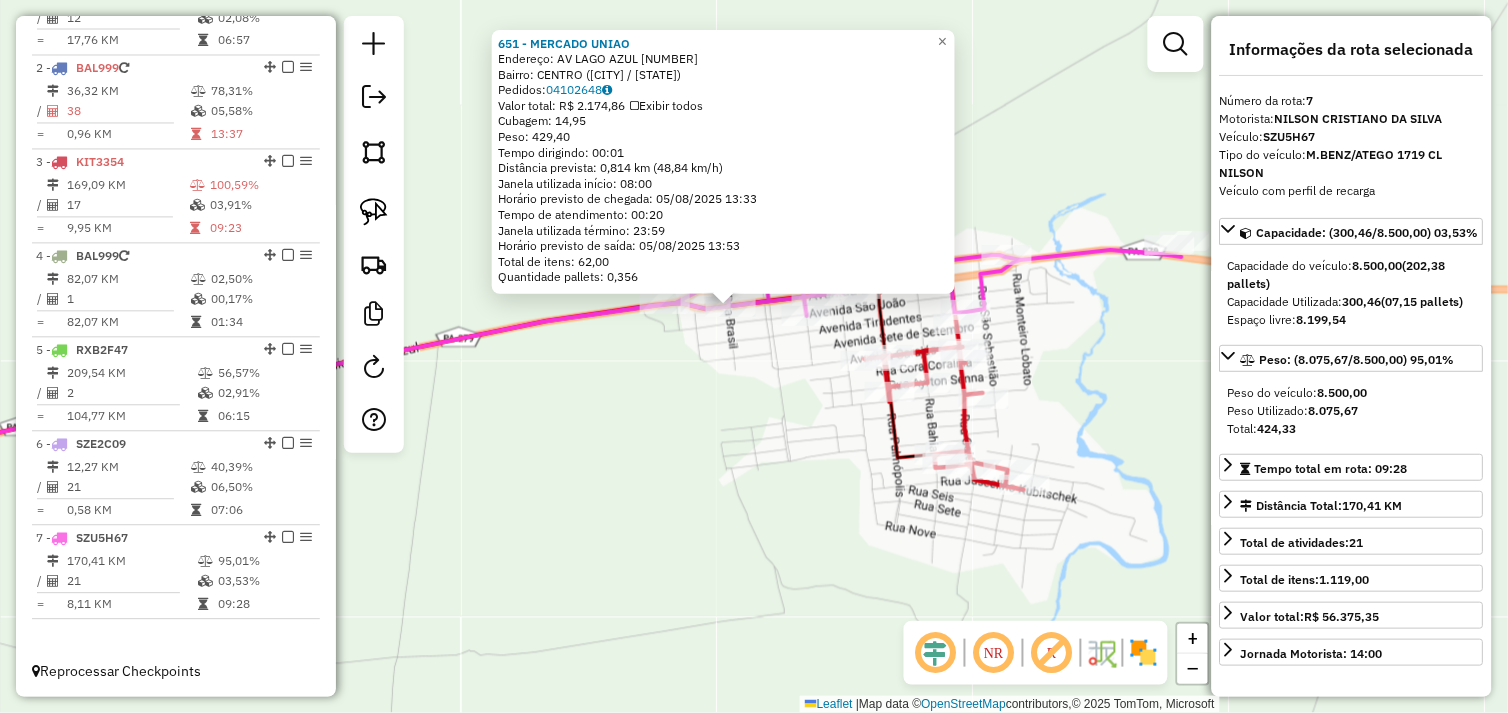 click on "651 - MERCADO UNIAO  Endereço:  AV LAGO AZUL 2222   Bairro: CENTRO (AGUA AZUL DO NORTE / PA)   Pedidos:  04102648   Valor total: R$ 2.174,86   Exibir todos   Cubagem: 14,95  Peso: 429,40  Tempo dirigindo: 00:01   Distância prevista: 0,814 km (48,84 km/h)   Janela utilizada início: 08:00   Horário previsto de chegada: 05/08/2025 13:33   Tempo de atendimento: 00:20   Janela utilizada término: 23:59   Horário previsto de saída: 05/08/2025 13:53   Total de itens: 62,00   Quantidade pallets: 0,356  × Janela de atendimento Grade de atendimento Capacidade Transportadoras Veículos Cliente Pedidos  Rotas Selecione os dias de semana para filtrar as janelas de atendimento  Seg   Ter   Qua   Qui   Sex   Sáb   Dom  Informe o período da janela de atendimento: De: Até:  Filtrar exatamente a janela do cliente  Considerar janela de atendimento padrão  Selecione os dias de semana para filtrar as grades de atendimento  Seg   Ter   Qua   Qui   Sex   Sáb   Dom   Considerar clientes sem dia de atendimento cadastrado" 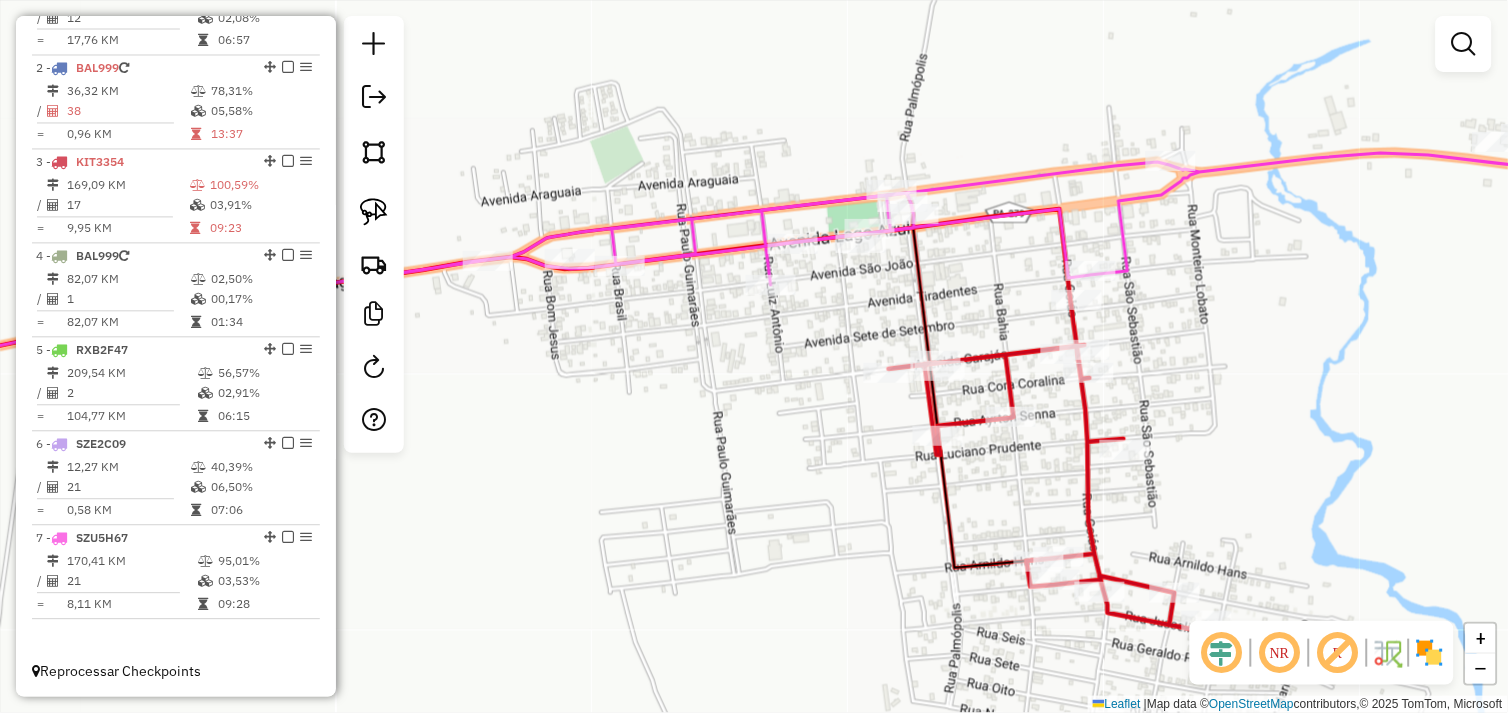click on "Janela de atendimento Grade de atendimento Capacidade Transportadoras Veículos Cliente Pedidos  Rotas Selecione os dias de semana para filtrar as janelas de atendimento  Seg   Ter   Qua   Qui   Sex   Sáb   Dom  Informe o período da janela de atendimento: De: Até:  Filtrar exatamente a janela do cliente  Considerar janela de atendimento padrão  Selecione os dias de semana para filtrar as grades de atendimento  Seg   Ter   Qua   Qui   Sex   Sáb   Dom   Considerar clientes sem dia de atendimento cadastrado  Clientes fora do dia de atendimento selecionado Filtrar as atividades entre os valores definidos abaixo:  Peso mínimo:   Peso máximo:   Cubagem mínima:   Cubagem máxima:   De:   Até:  Filtrar as atividades entre o tempo de atendimento definido abaixo:  De:   Até:   Considerar capacidade total dos clientes não roteirizados Transportadora: Selecione um ou mais itens Tipo de veículo: Selecione um ou mais itens Veículo: Selecione um ou mais itens Motorista: Selecione um ou mais itens Nome: Rótulo:" 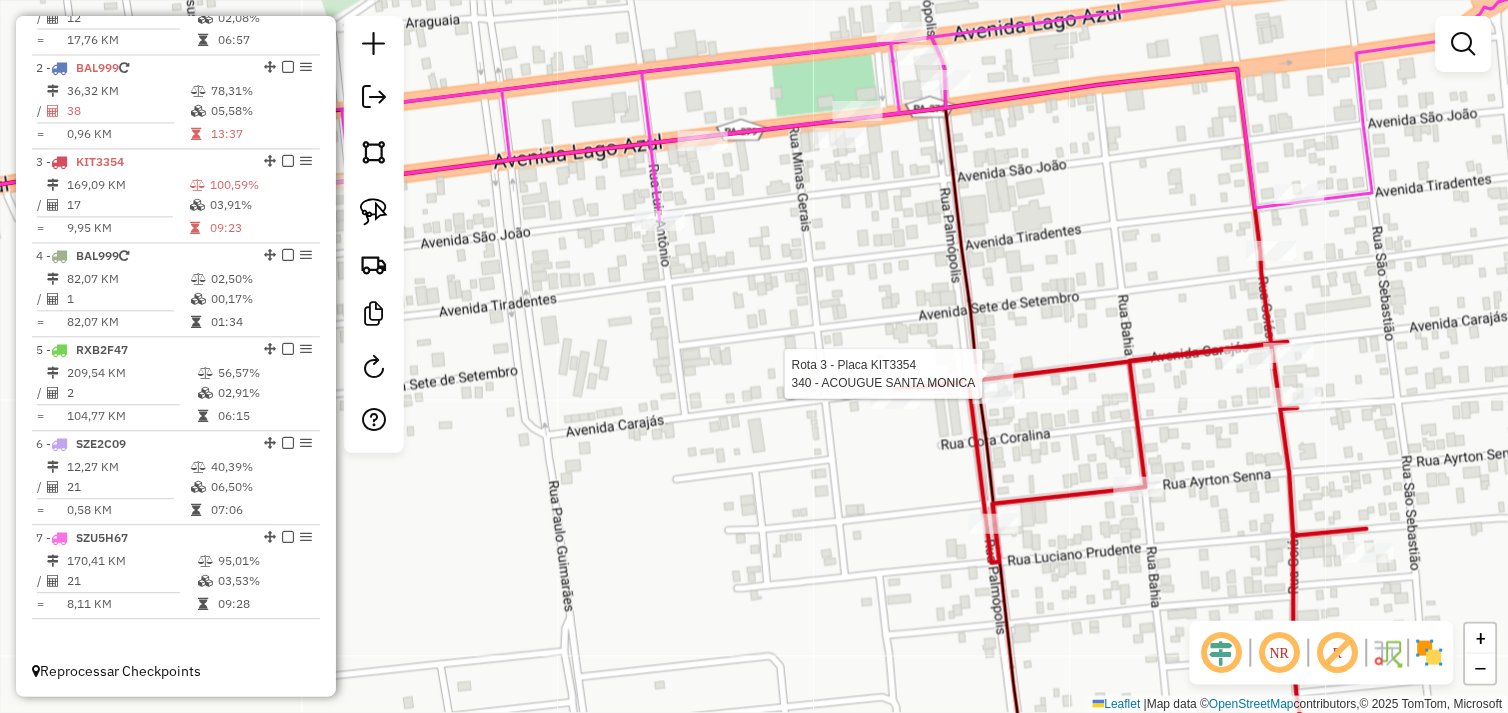 select on "*********" 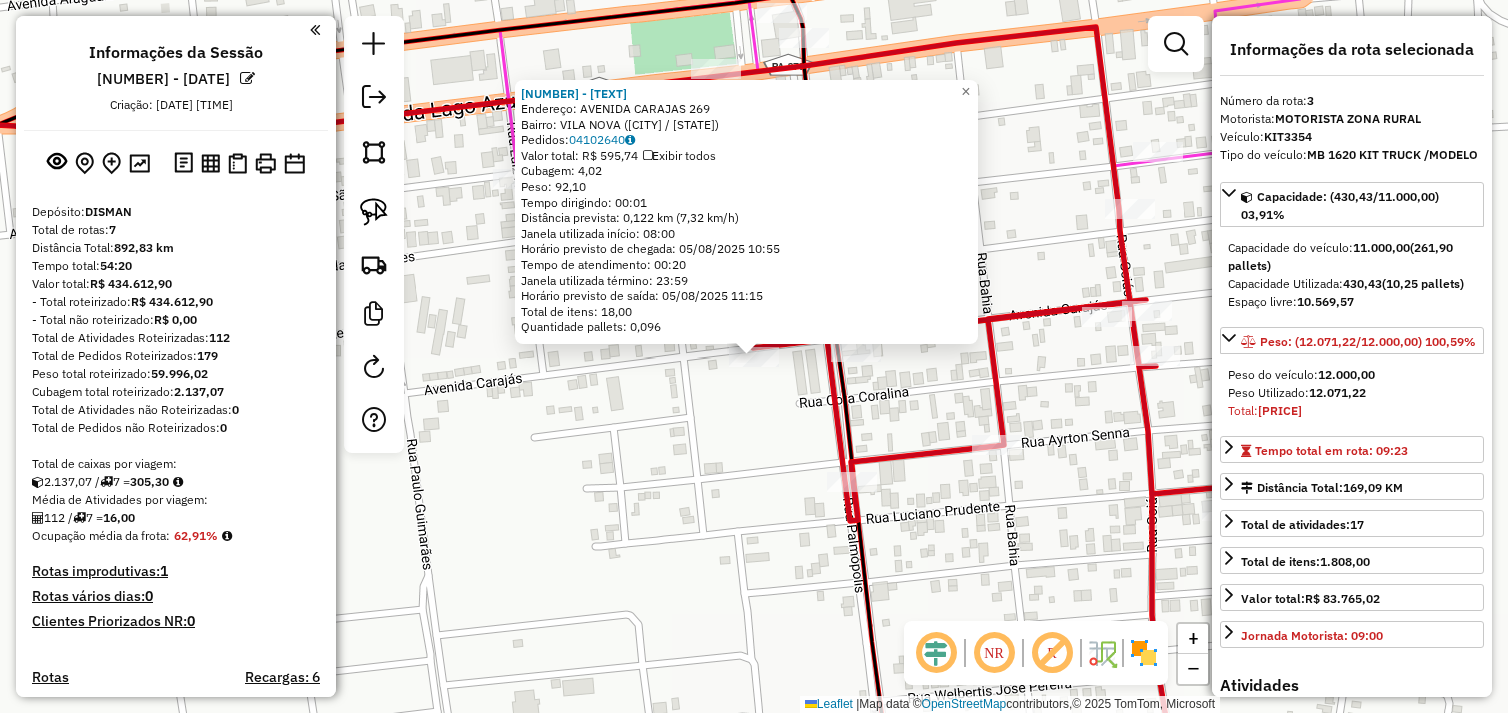 select on "*********" 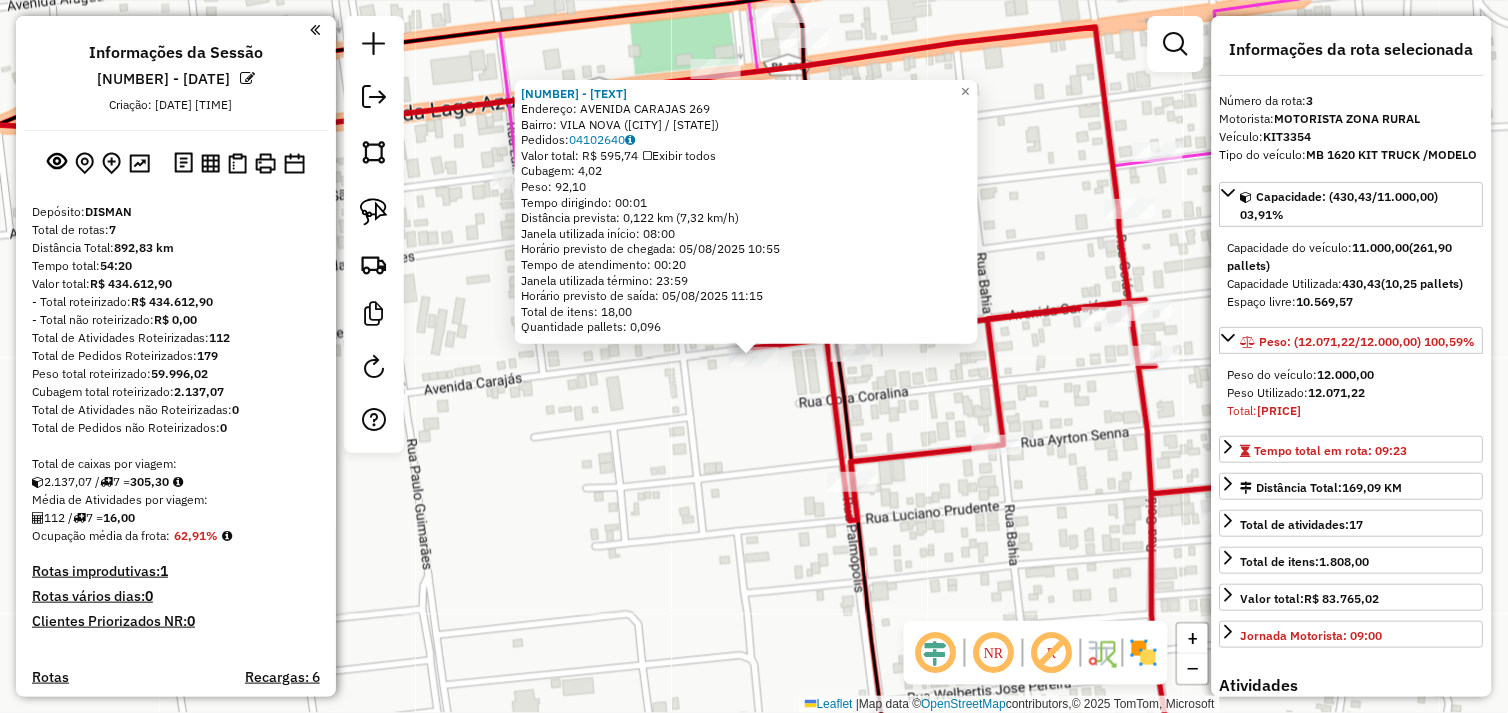 scroll, scrollTop: 828, scrollLeft: 0, axis: vertical 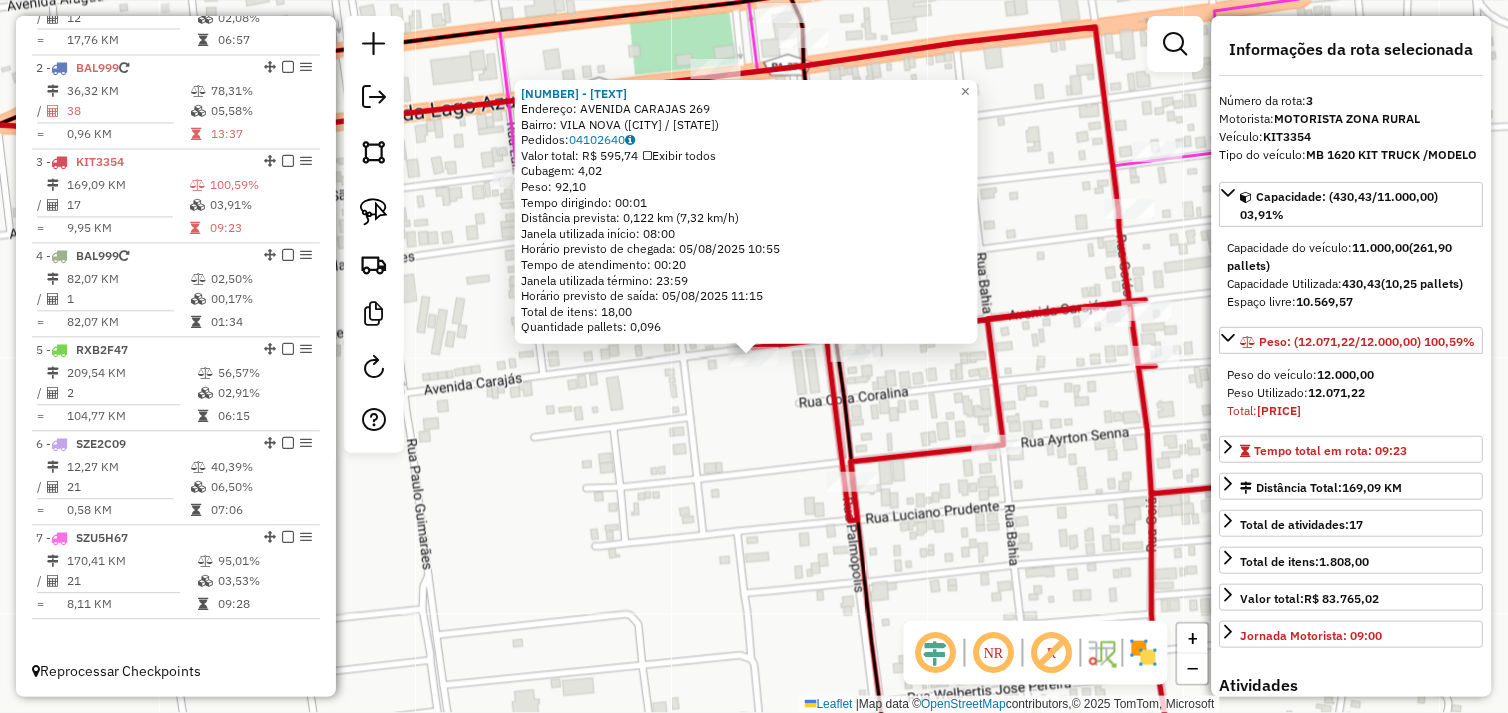 click on "[ORDER_ID] - FIM DE TARDE A AZUL  Endereço:  AVENIDA CARAJAS 269   Bairro: VILA NOVA ([CITY] / [STATE])   Pedidos:  [ORDER_ID]   Valor total: R$ 595,74   Exibir todos   Cubagem: 4,02  Peso: 92,10  Tempo dirigindo: 00:01   Distância prevista: 0,122 km (7,32 km/h)   Janela utilizada início: 08:00   Horário previsto de chegada: 05/08/2025 10:55   Tempo de atendimento: 00:20   Janela utilizada término: 23:59   Horário previsto de saída: 05/08/2025 11:15   Total de itens: 18,00   Quantidade pallets: 0,096  × Janela de atendimento Grade de atendimento Capacidade Transportadoras Veículos Cliente Pedidos  Rotas Selecione os dias de semana para filtrar as janelas de atendimento  Seg   Ter   Qua   Qui   Sex   Sáb   Dom  Informe o período da janela de atendimento: De: Até:  Filtrar exatamente a janela do cliente  Considerar janela de atendimento padrão  Selecione os dias de semana para filtrar as grades de atendimento  Seg   Ter   Qua   Qui   Sex   Sáb   Dom   Peso mínimo:   Peso máximo:   De:   Até:  +" 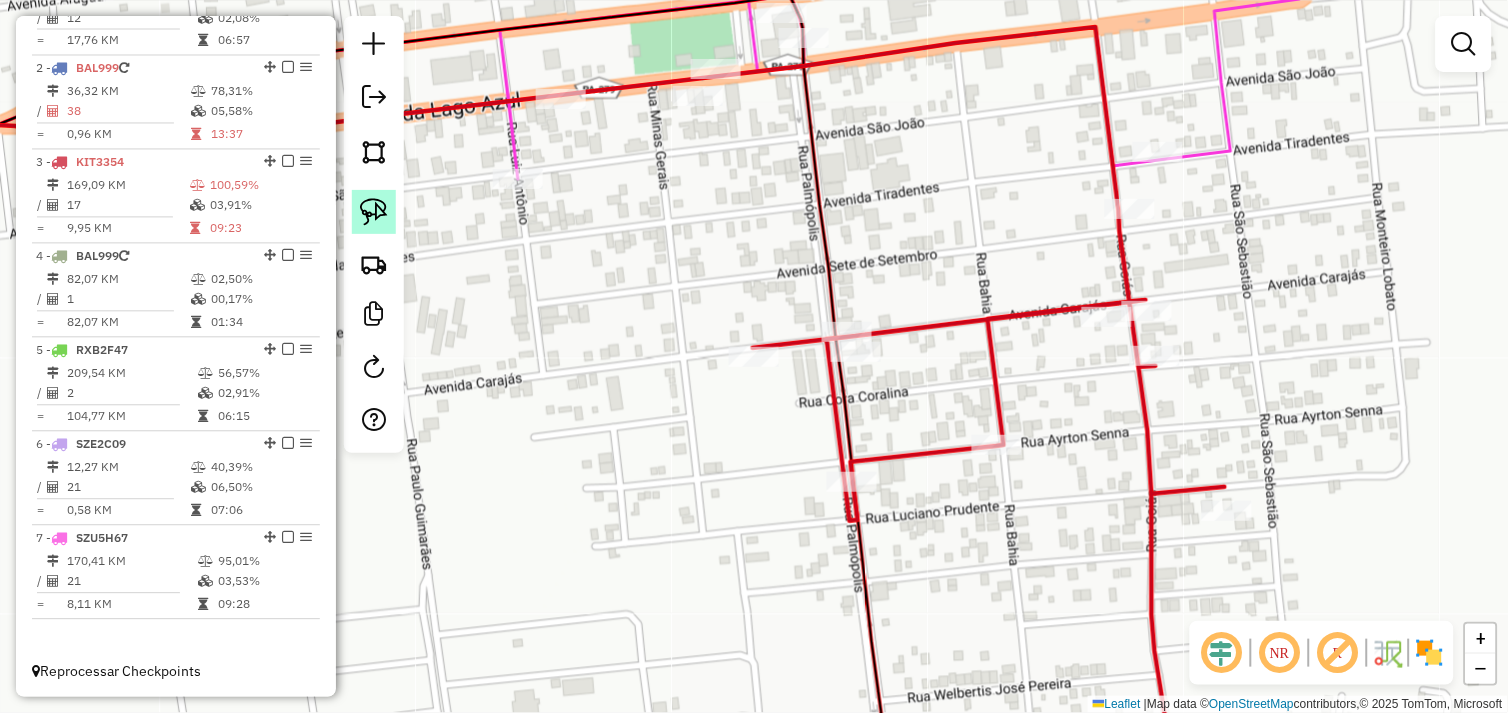 drag, startPoint x: 382, startPoint y: 204, endPoint x: 391, endPoint y: 210, distance: 10.816654 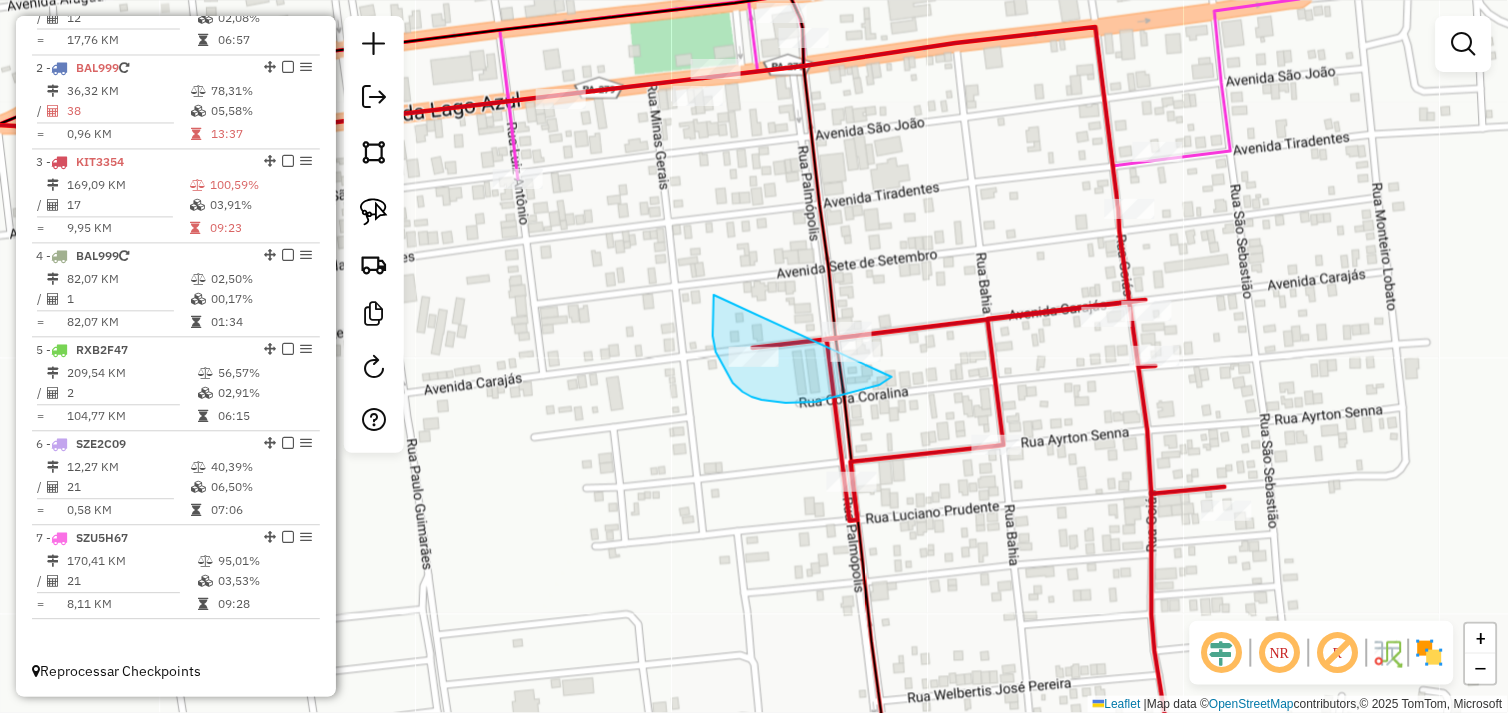 drag, startPoint x: 713, startPoint y: 302, endPoint x: 850, endPoint y: 304, distance: 137.0146 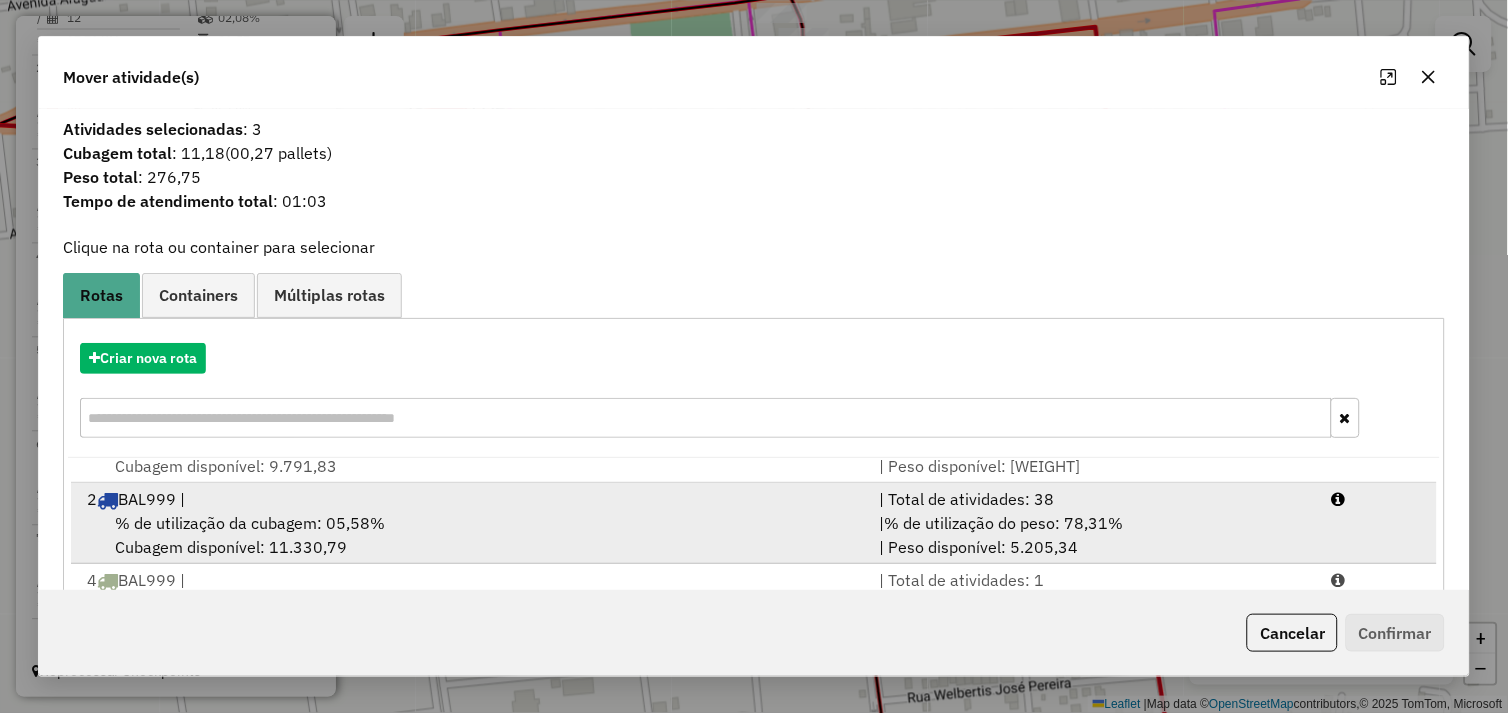 scroll, scrollTop: 86, scrollLeft: 0, axis: vertical 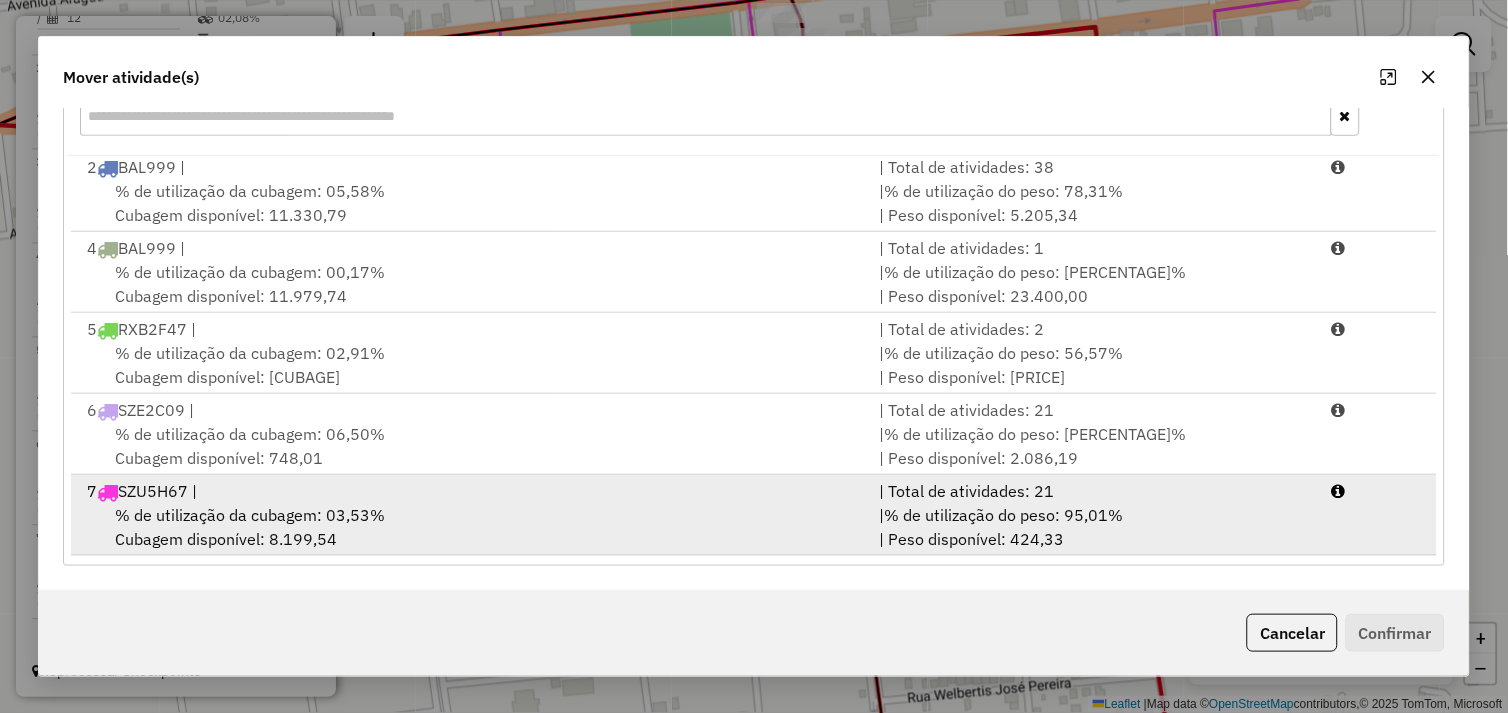 click on "% de utilização da cubagem: 03,53%  Cubagem disponível: 8.199,54" at bounding box center (471, 527) 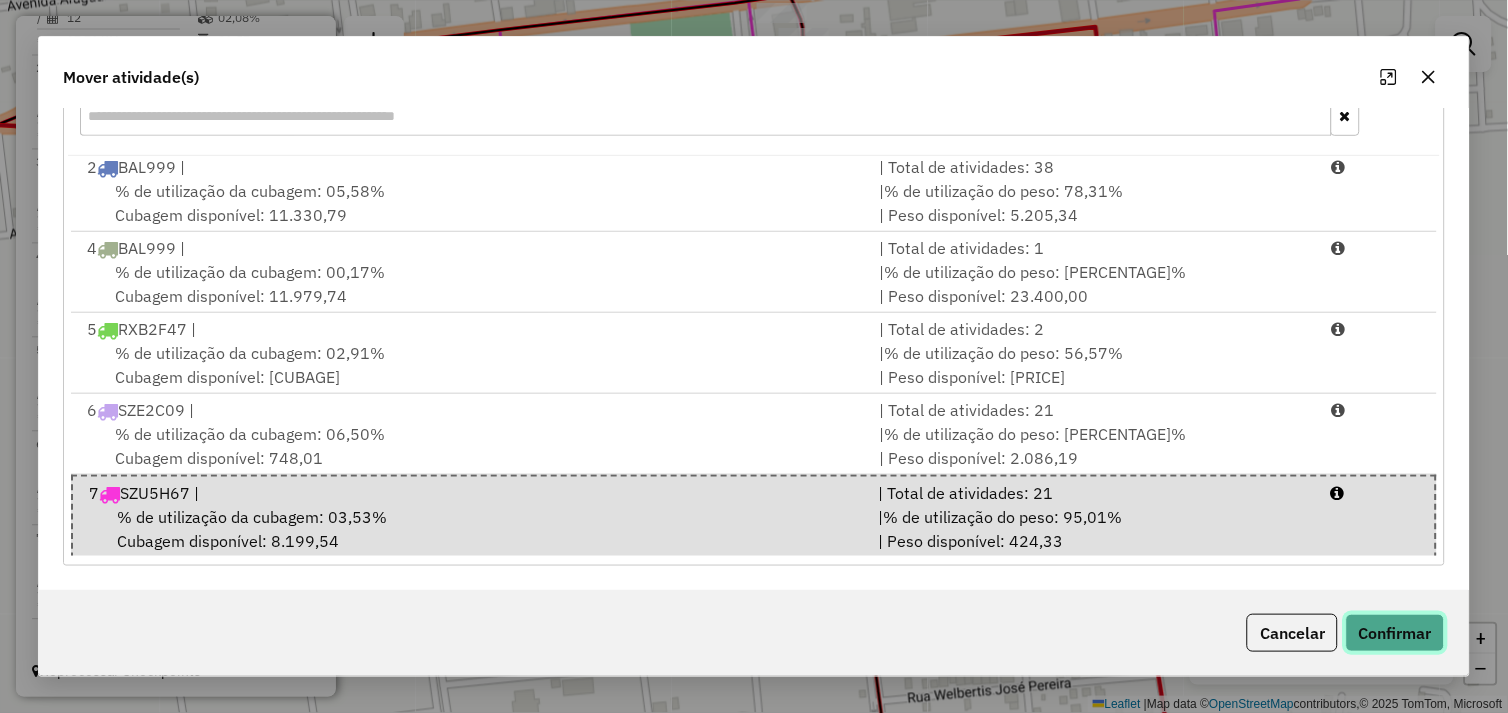 drag, startPoint x: 1381, startPoint y: 625, endPoint x: 1366, endPoint y: 623, distance: 15.132746 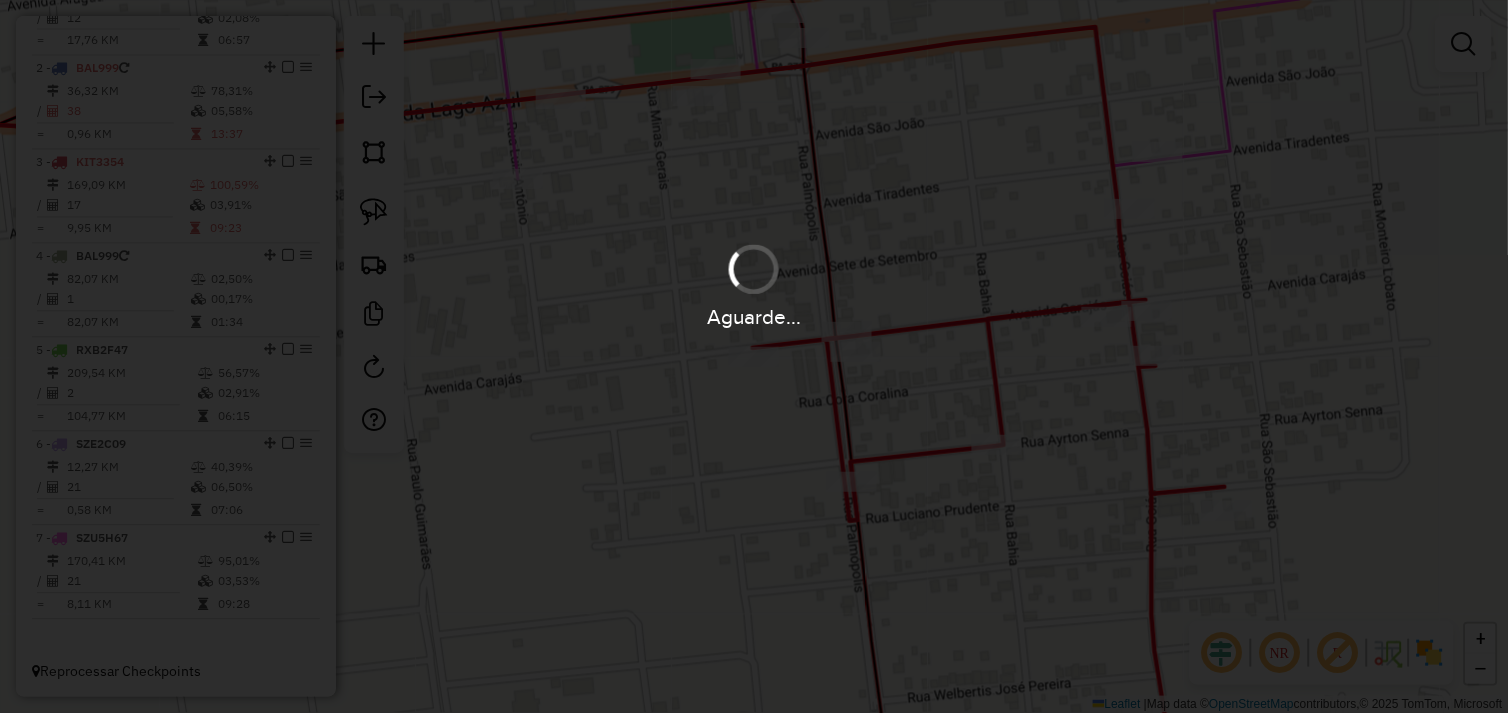 scroll, scrollTop: 0, scrollLeft: 0, axis: both 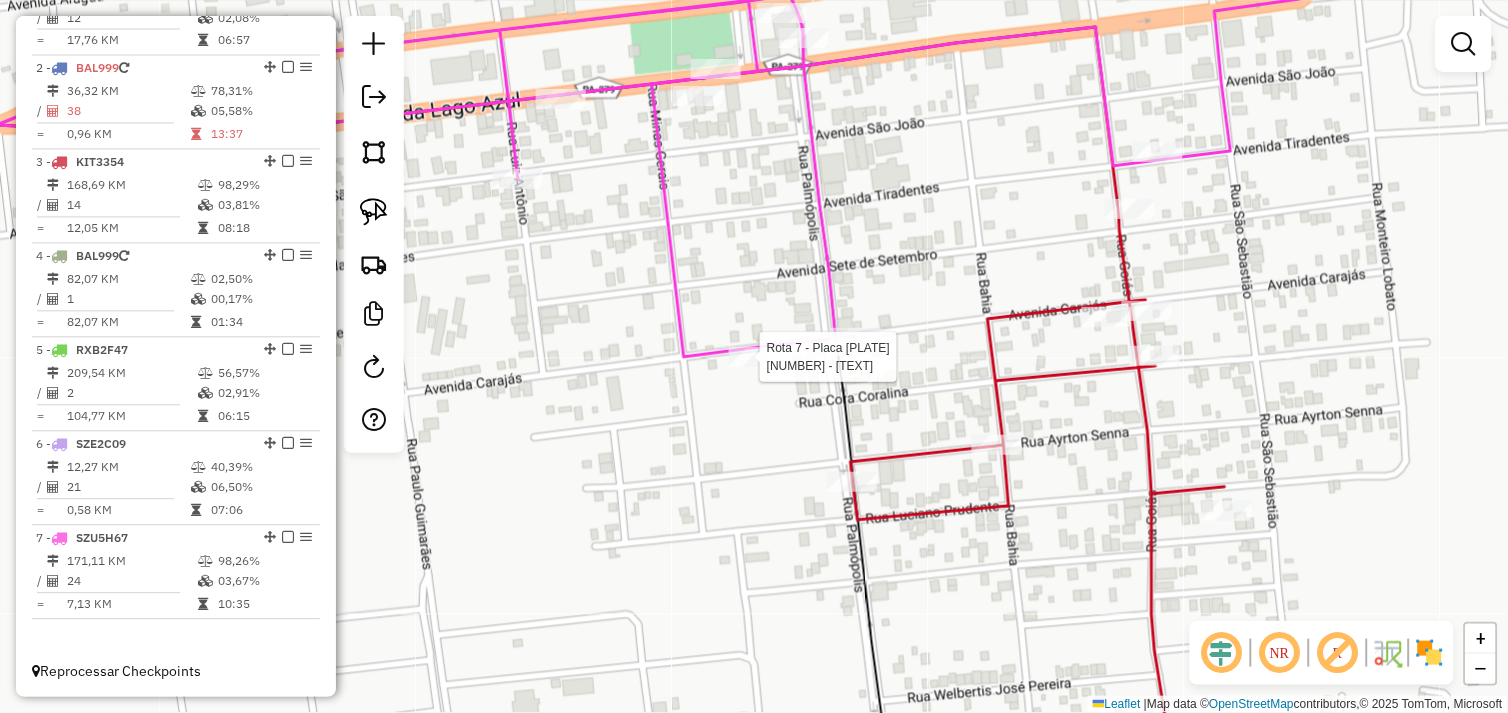 select on "*********" 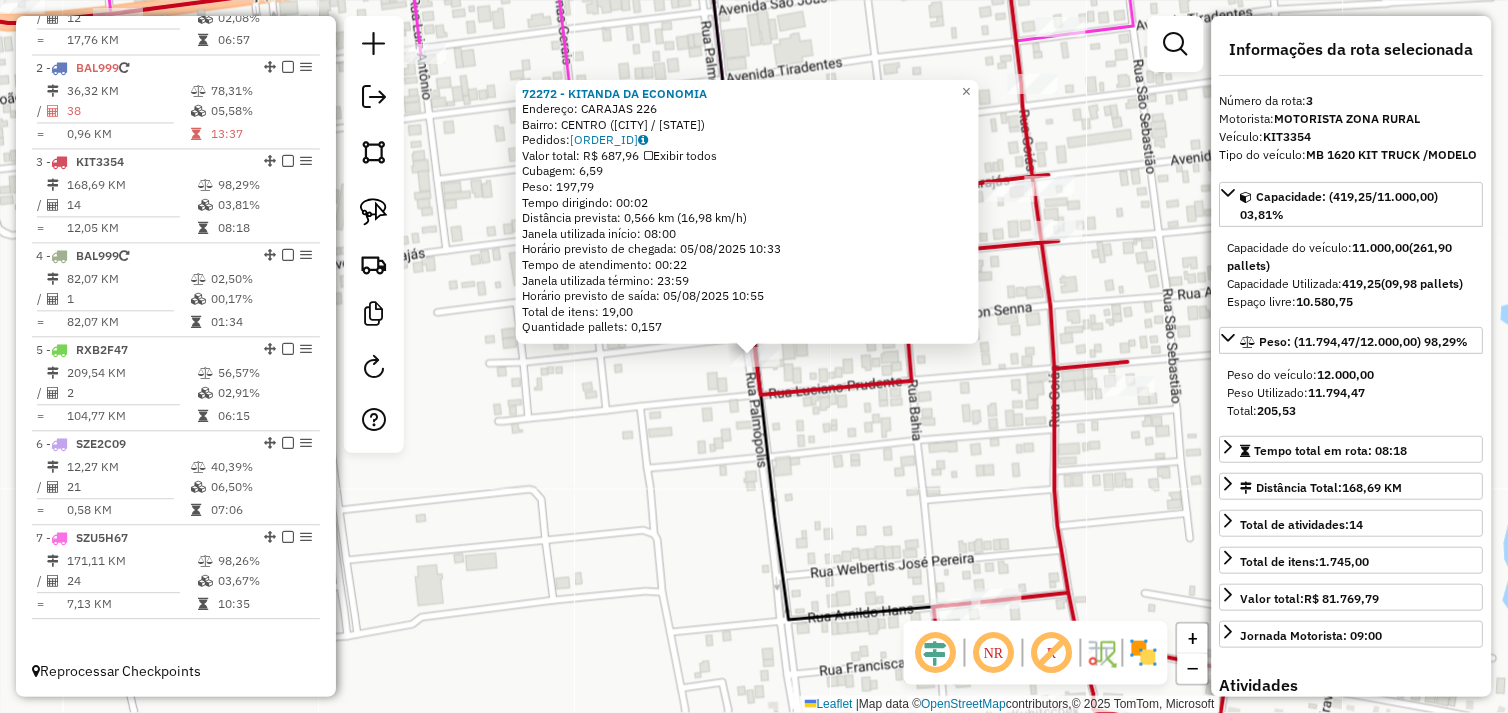 click on "[ID] - [NAME]  Endereço:  [STREET_NAME] [NUMBER]   Bairro: [NEIGHBORHOOD] ([CITY] / [STATE])   Pedidos:  [ORDER_ID]   Valor total: [CURRENCY] [VALUE]   Exibir todos   Cubagem: [VALUE]  Peso: [VALUE]  Tempo dirigindo: [TIME]   Distância prevista: [VALUE] km ([SPEED] km/h)   Janela utilizada início: [TIME]   Horário previsto de chegada: [DATE] [TIME]   Tempo de atendimento: [TIME]   Janela utilizada término: [TIME]   Horário previsto de saída: [DATE] [TIME]   Total de itens: [VALUE]   Quantidade pallets: [VALUE]  × Janela de atendimento Grade de atendimento Capacidade Transportadoras Veículos Cliente Pedidos  Rotas Selecione os dias de semana para filtrar as janelas de atendimento  Seg   Ter   Qua   Qui   Sex   Sáb   Dom  Informe o período da janela de atendimento: De: Até:  Filtrar exatamente a janela do cliente  Considerar janela de atendimento padrão  Selecione os dias de semana para filtrar as grades de atendimento  Seg   Ter   Qua   Qui   Sex   Sáb   Dom   Considerar clientes sem dia de atendimento cadastrado +" 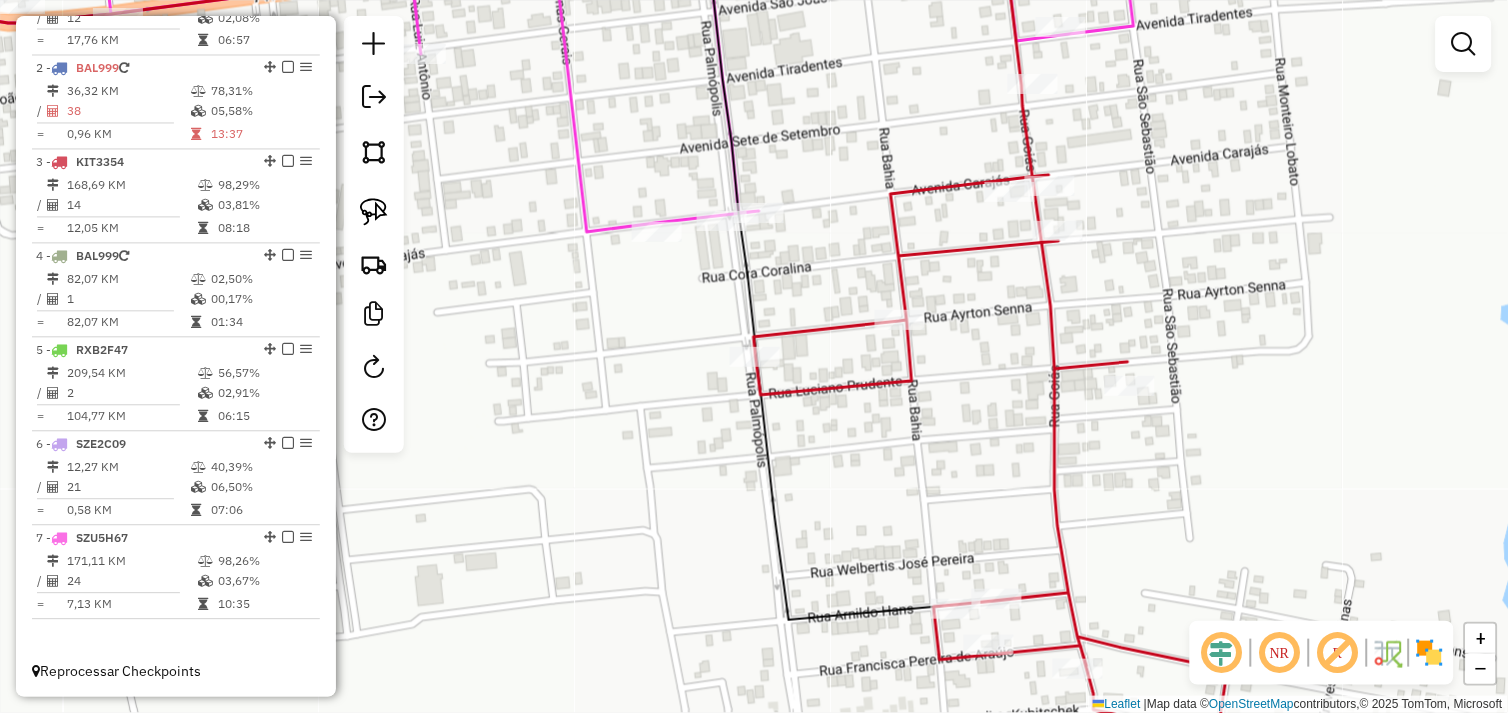 drag, startPoint x: 705, startPoint y: 458, endPoint x: 853, endPoint y: 461, distance: 148.0304 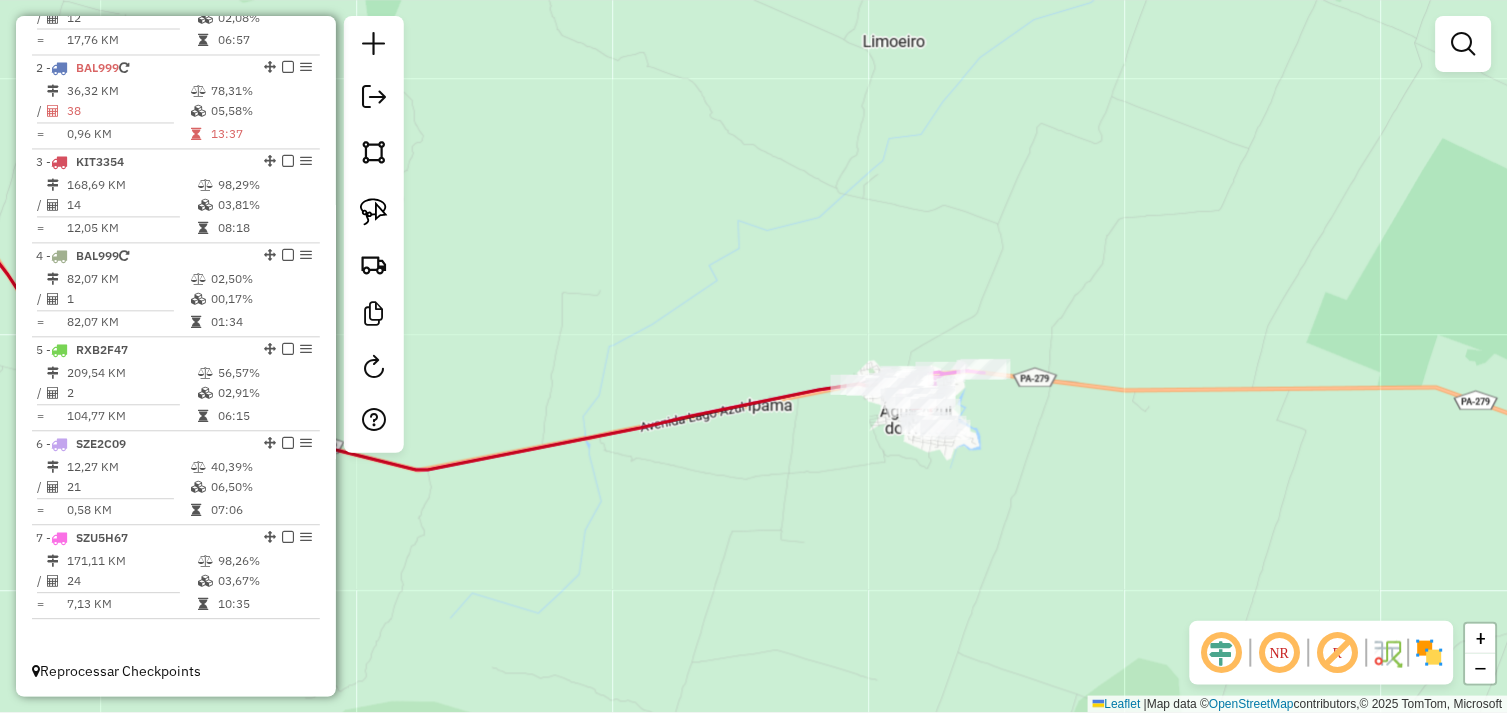 drag, startPoint x: 737, startPoint y: 414, endPoint x: 932, endPoint y: 422, distance: 195.16403 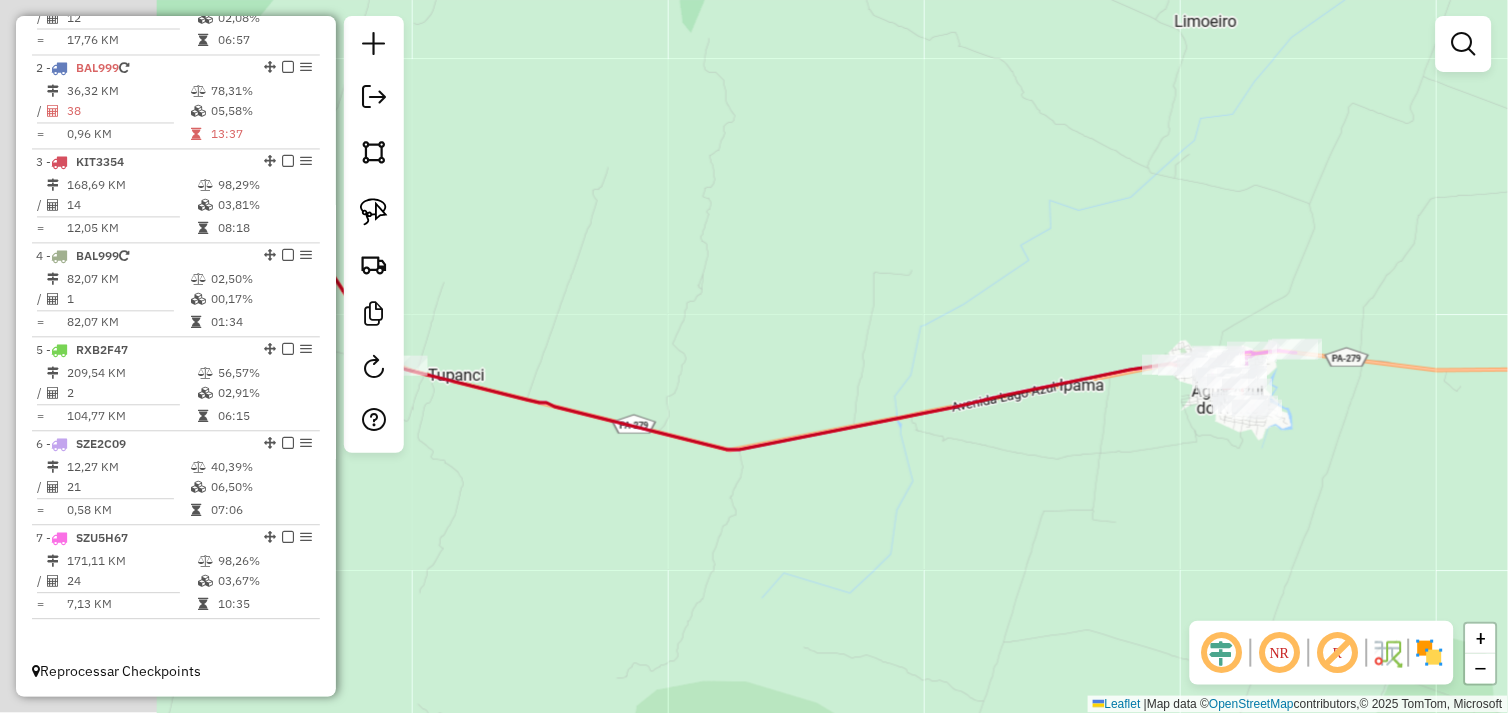 drag, startPoint x: 663, startPoint y: 467, endPoint x: 927, endPoint y: 448, distance: 264.68283 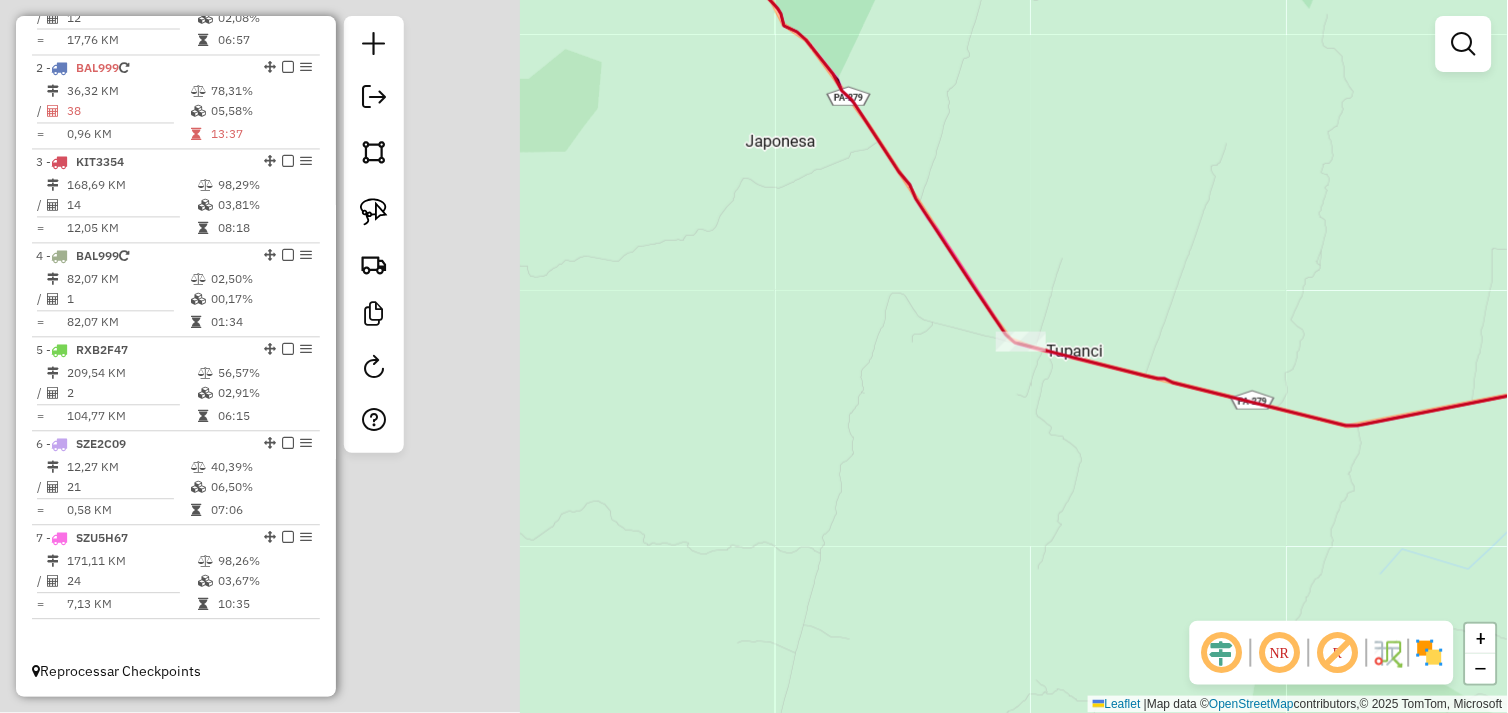 drag, startPoint x: 828, startPoint y: 457, endPoint x: 914, endPoint y: 458, distance: 86.00581 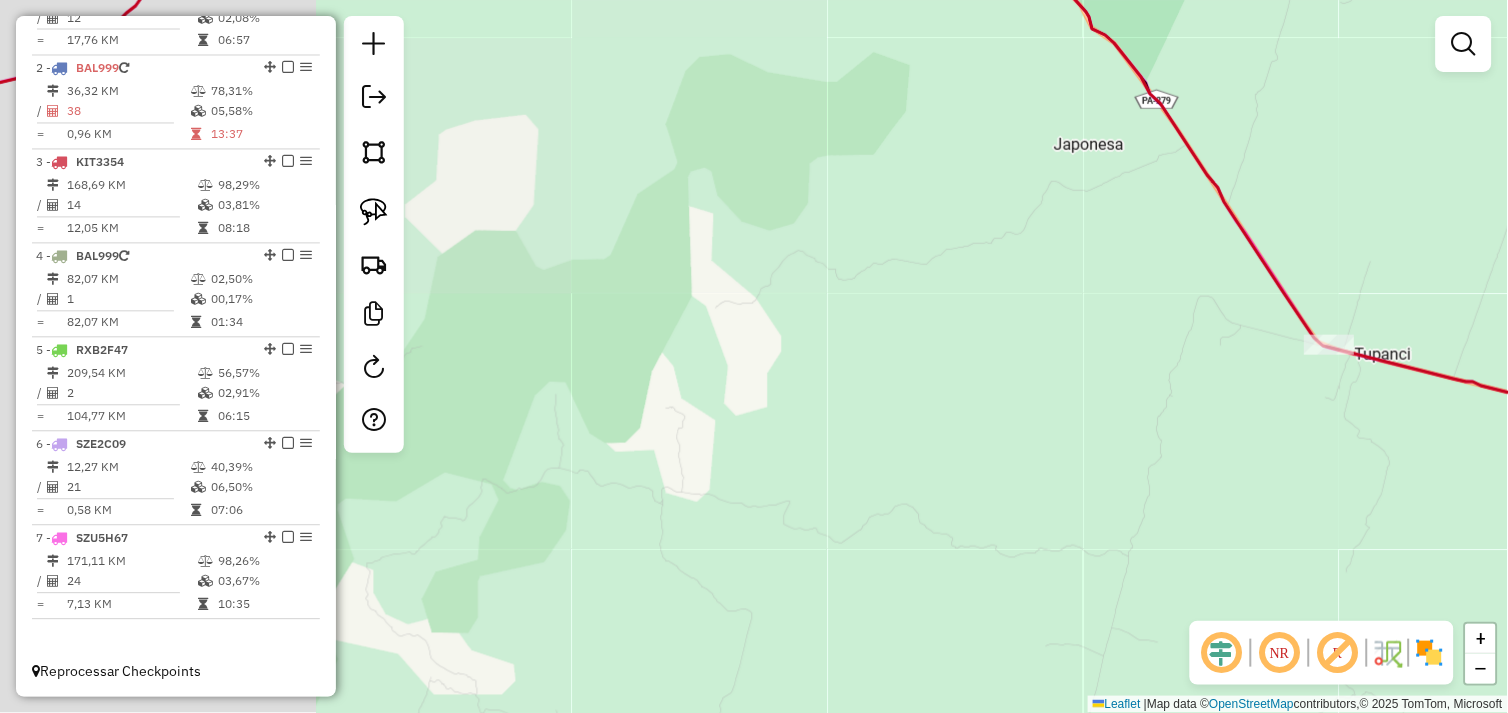 drag, startPoint x: 773, startPoint y: 462, endPoint x: 904, endPoint y: 460, distance: 131.01526 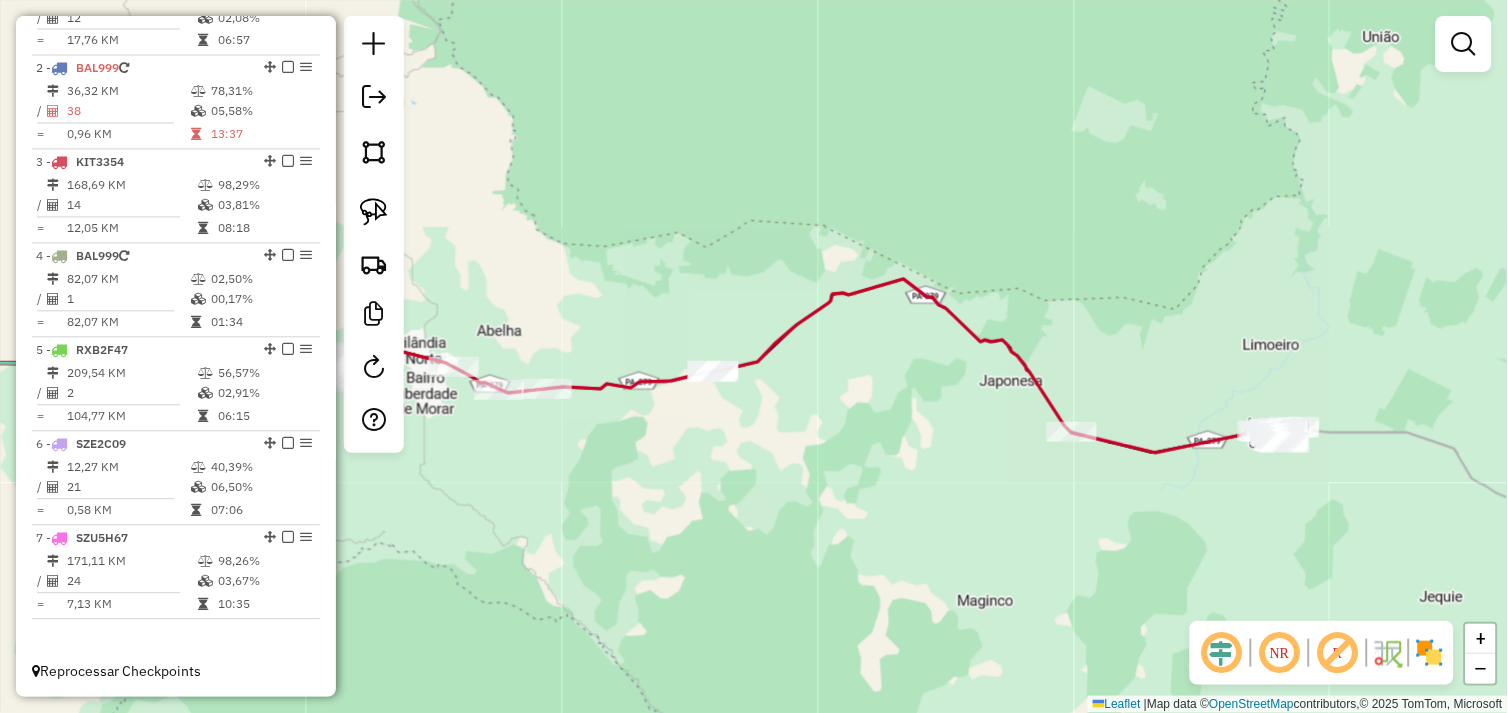 drag, startPoint x: 775, startPoint y: 451, endPoint x: 895, endPoint y: 474, distance: 122.18429 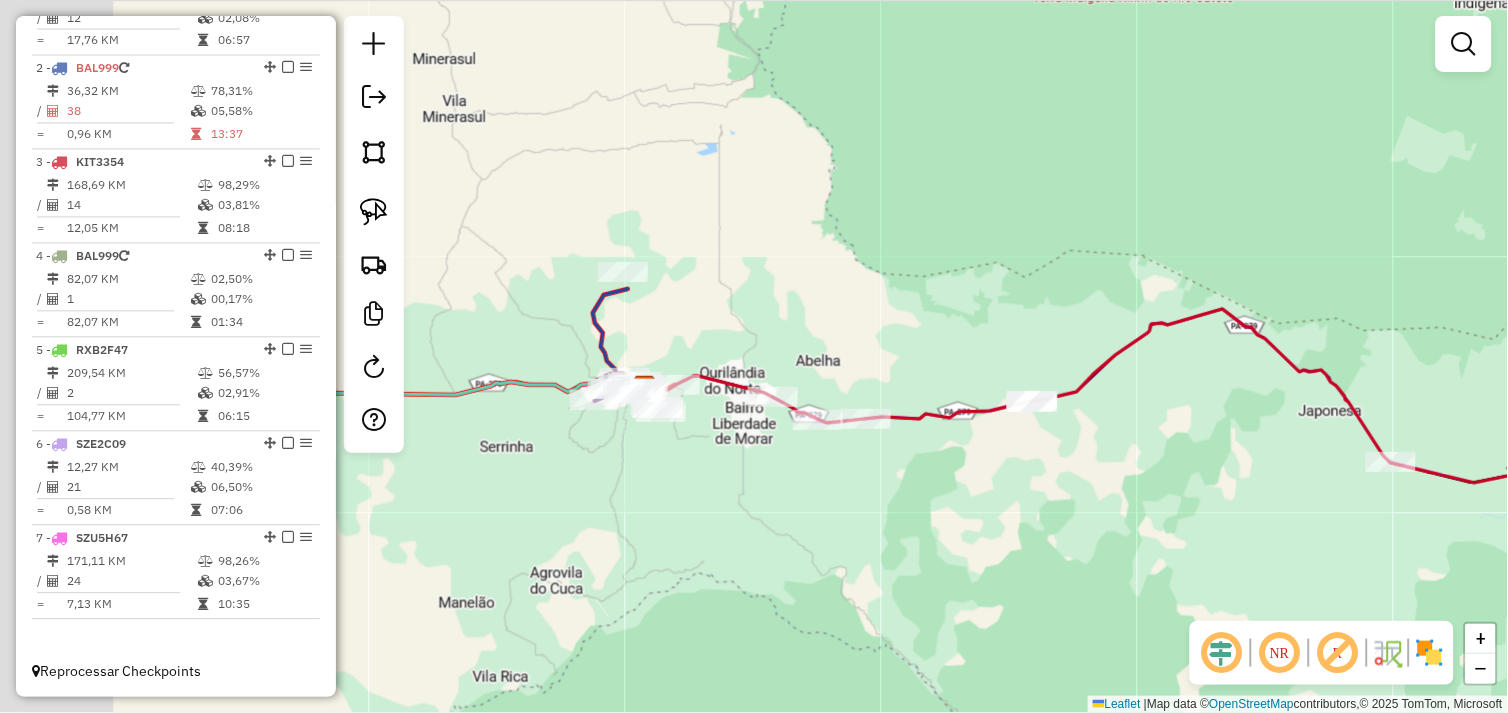 drag, startPoint x: 844, startPoint y: 480, endPoint x: 887, endPoint y: 486, distance: 43.416588 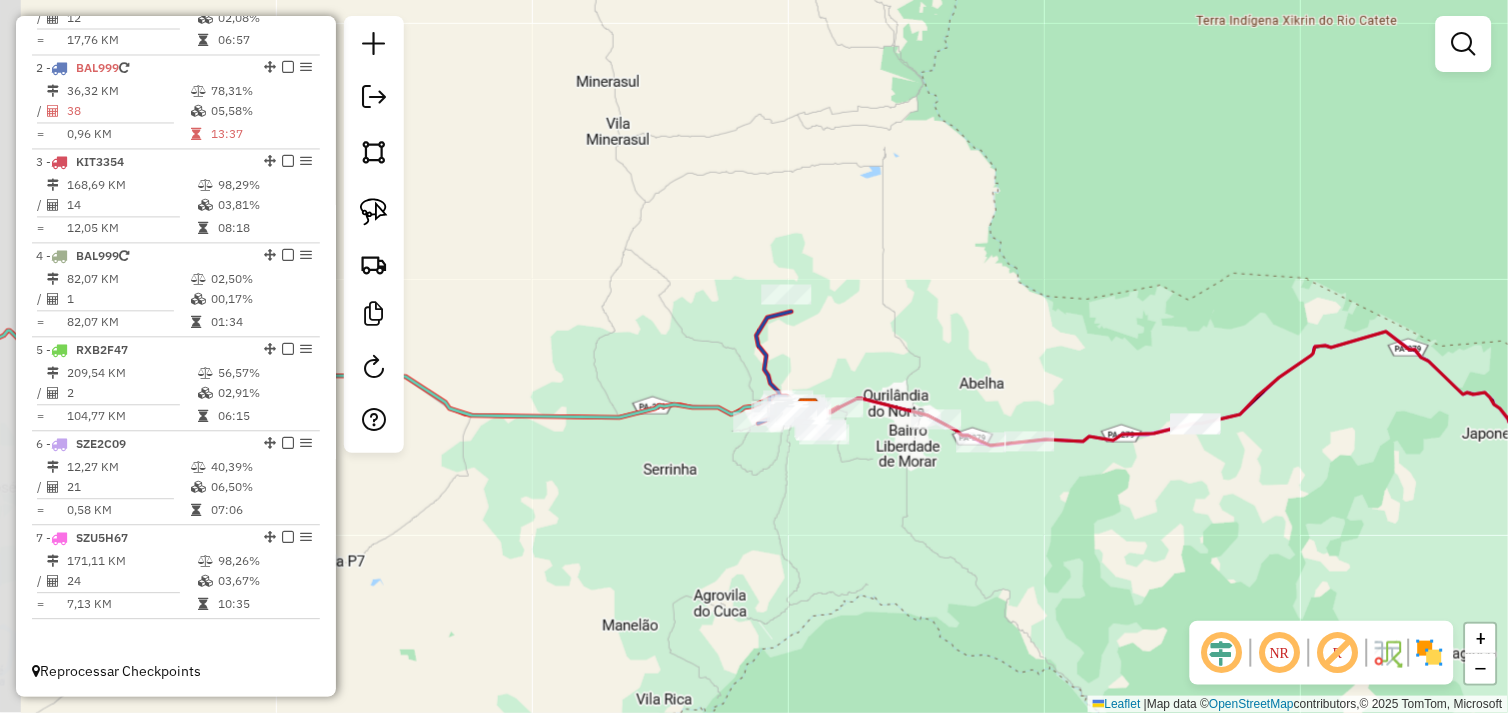 drag, startPoint x: 856, startPoint y: 484, endPoint x: 871, endPoint y: 487, distance: 15.297058 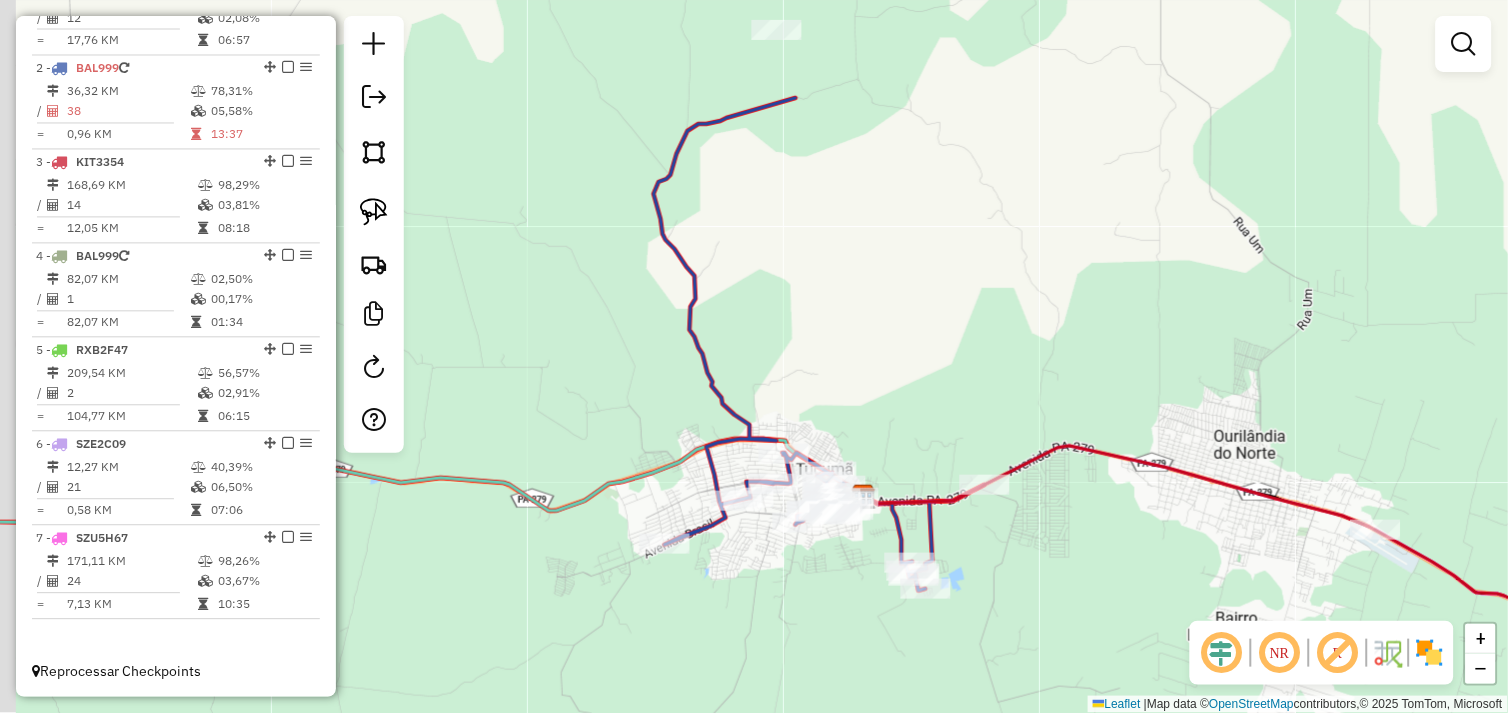 drag, startPoint x: 792, startPoint y: 415, endPoint x: 813, endPoint y: 530, distance: 116.901665 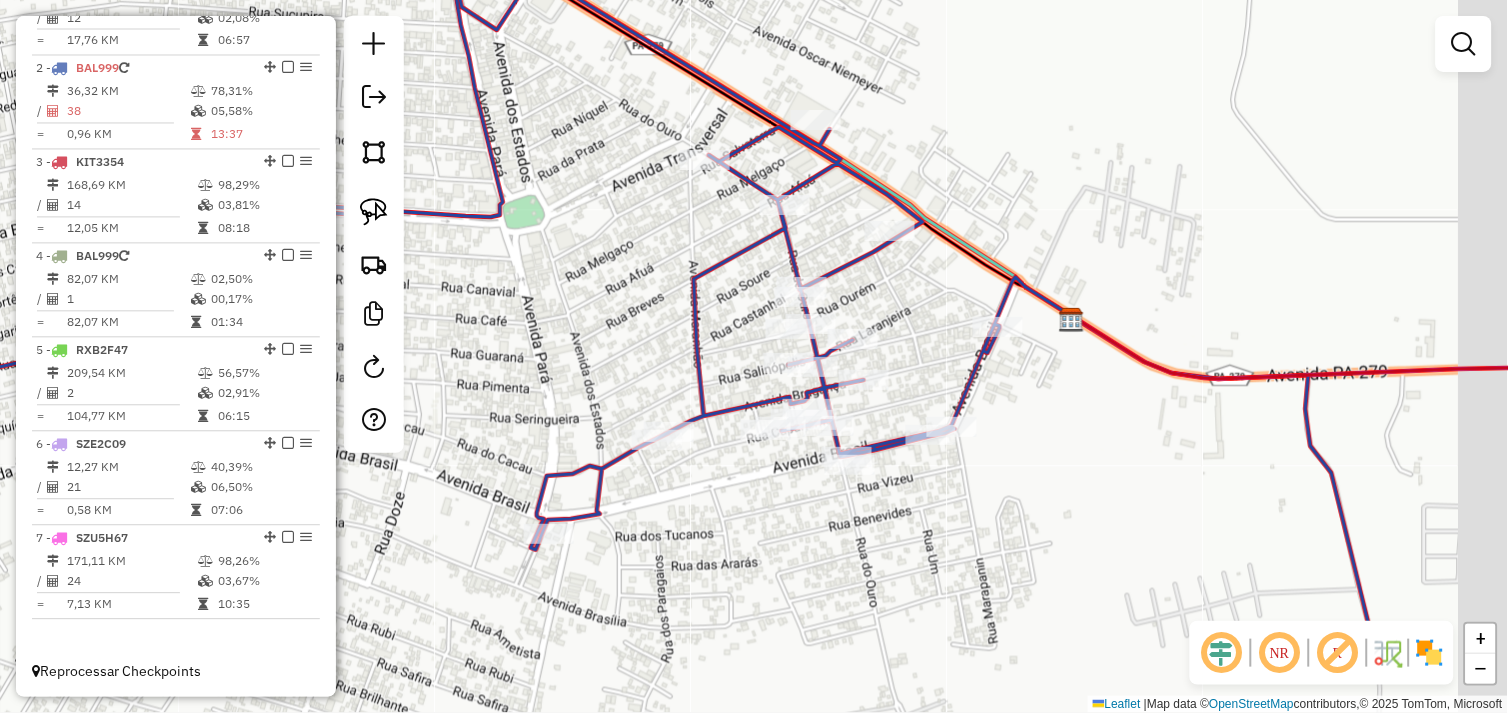 drag, startPoint x: 818, startPoint y: 494, endPoint x: 716, endPoint y: 332, distance: 191.43668 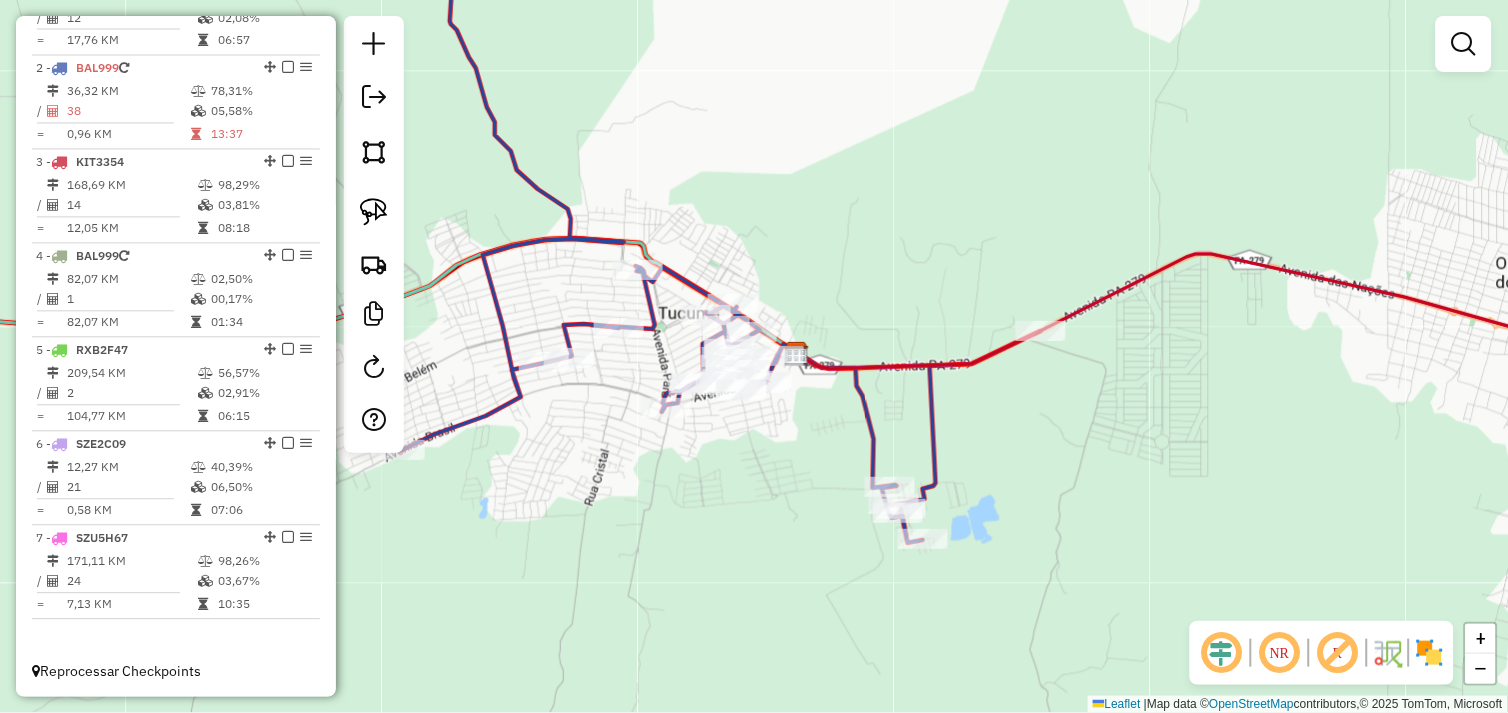 drag, startPoint x: 381, startPoint y: 213, endPoint x: 516, endPoint y: 323, distance: 174.14075 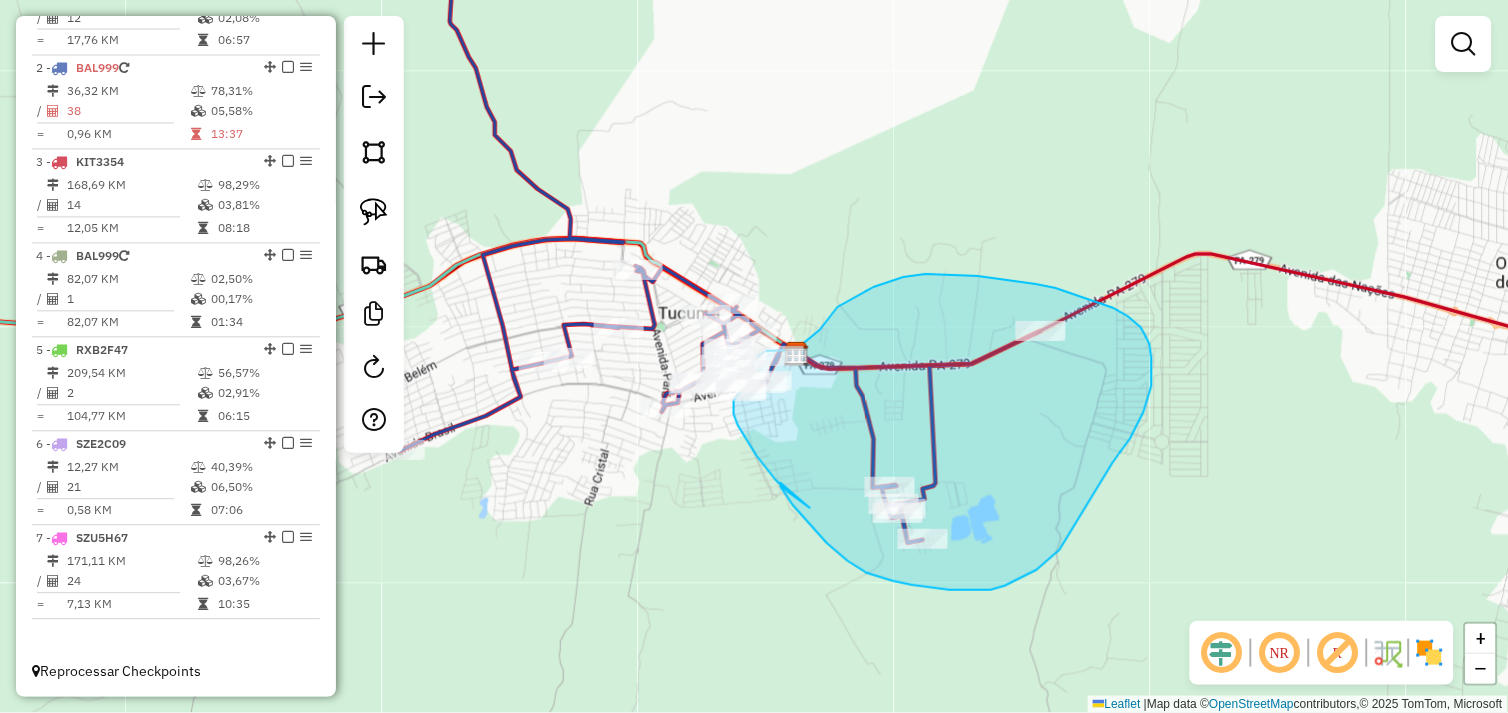 drag, startPoint x: 781, startPoint y: 483, endPoint x: 810, endPoint y: 508, distance: 38.28838 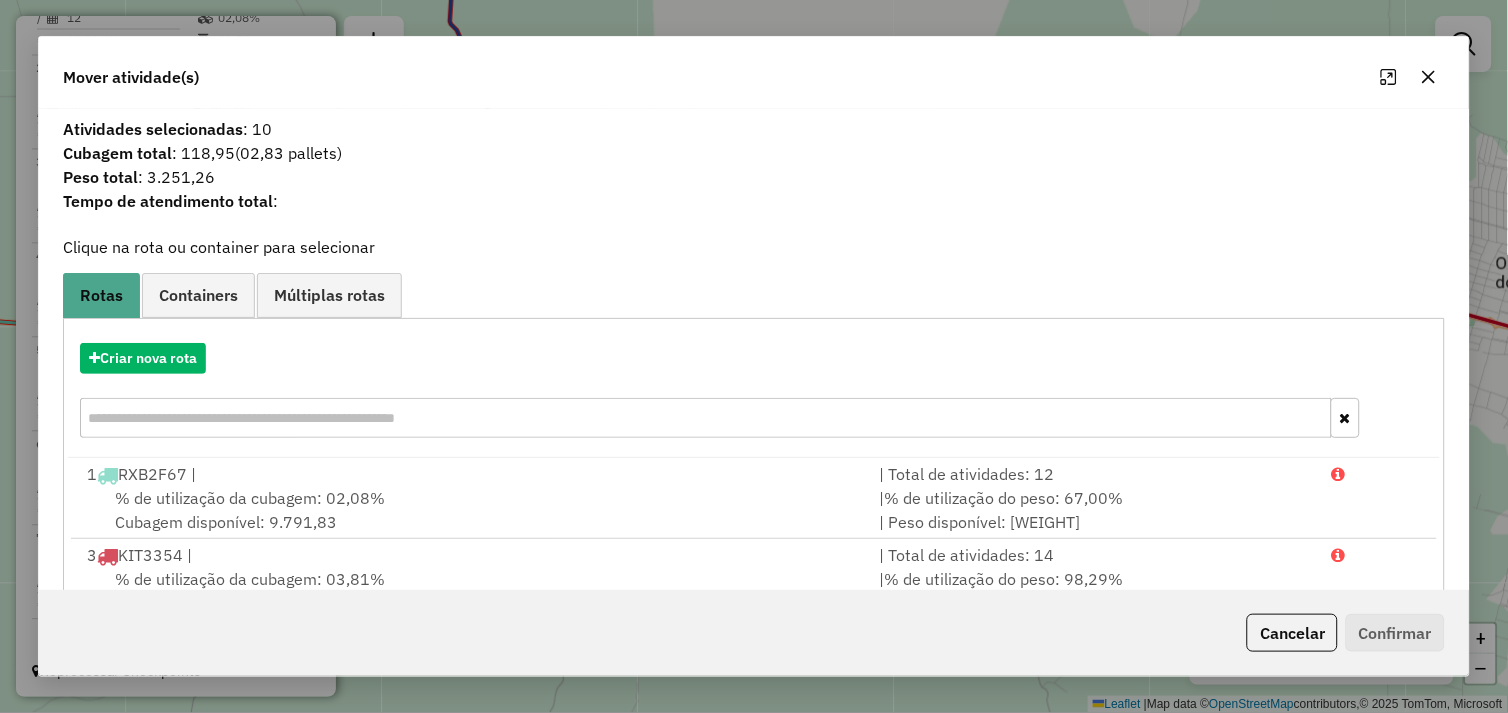 drag, startPoint x: 1437, startPoint y: 77, endPoint x: 1402, endPoint y: 93, distance: 38.483765 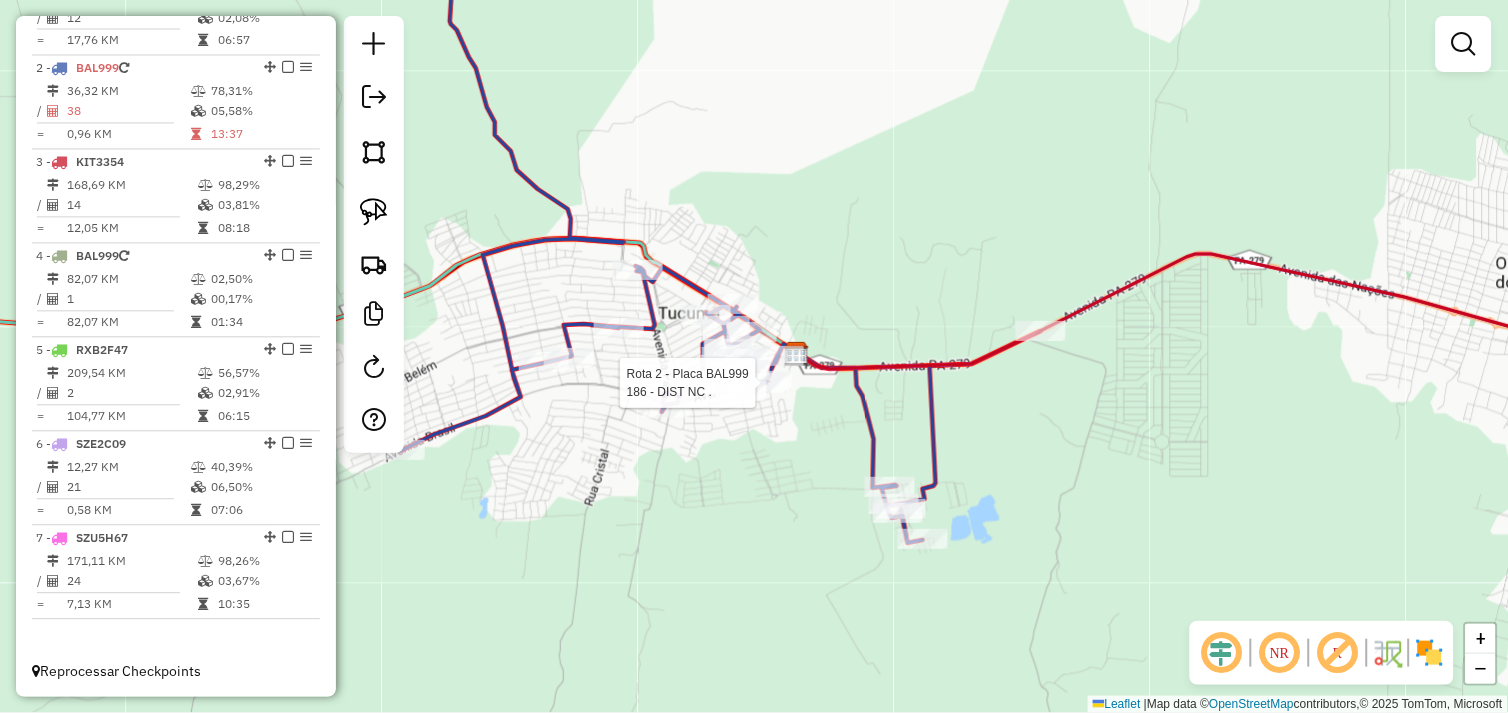 select on "*********" 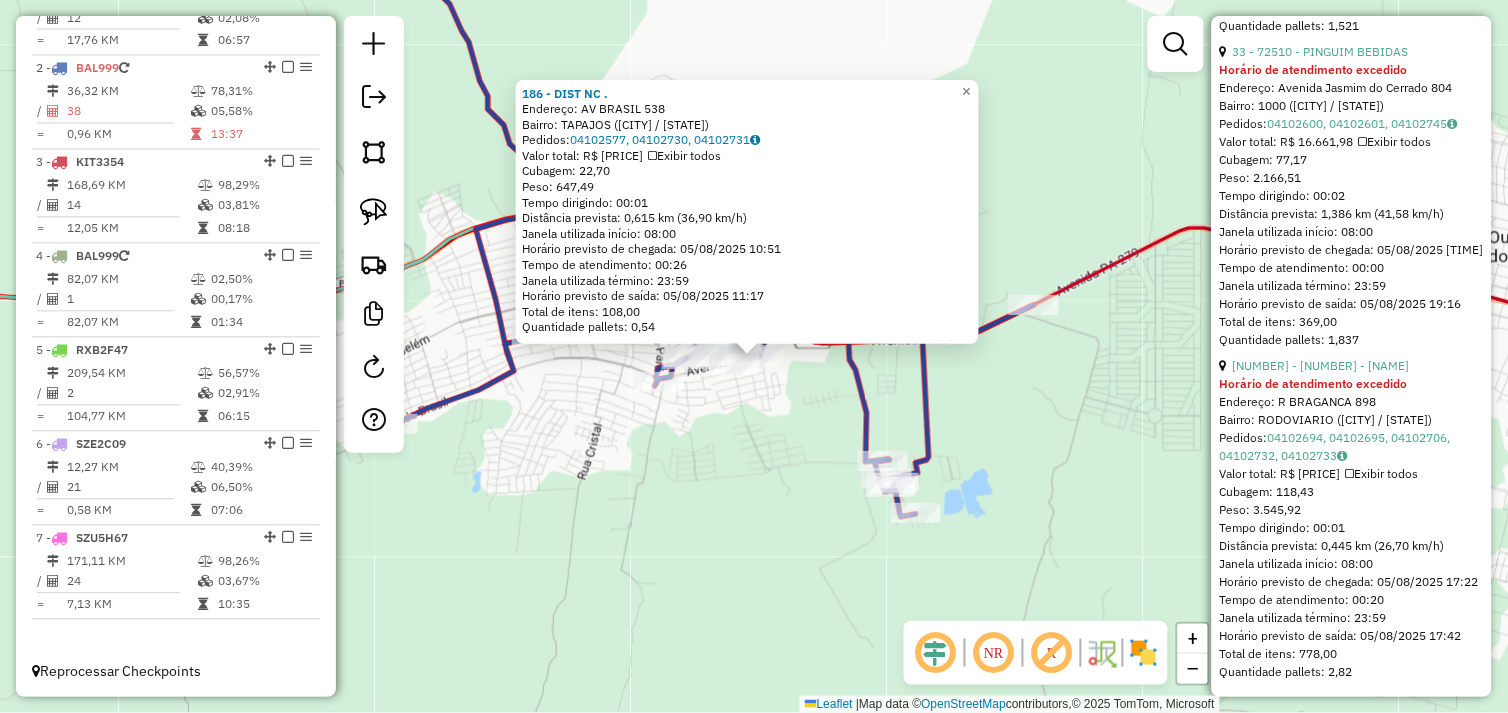 scroll, scrollTop: 12415, scrollLeft: 0, axis: vertical 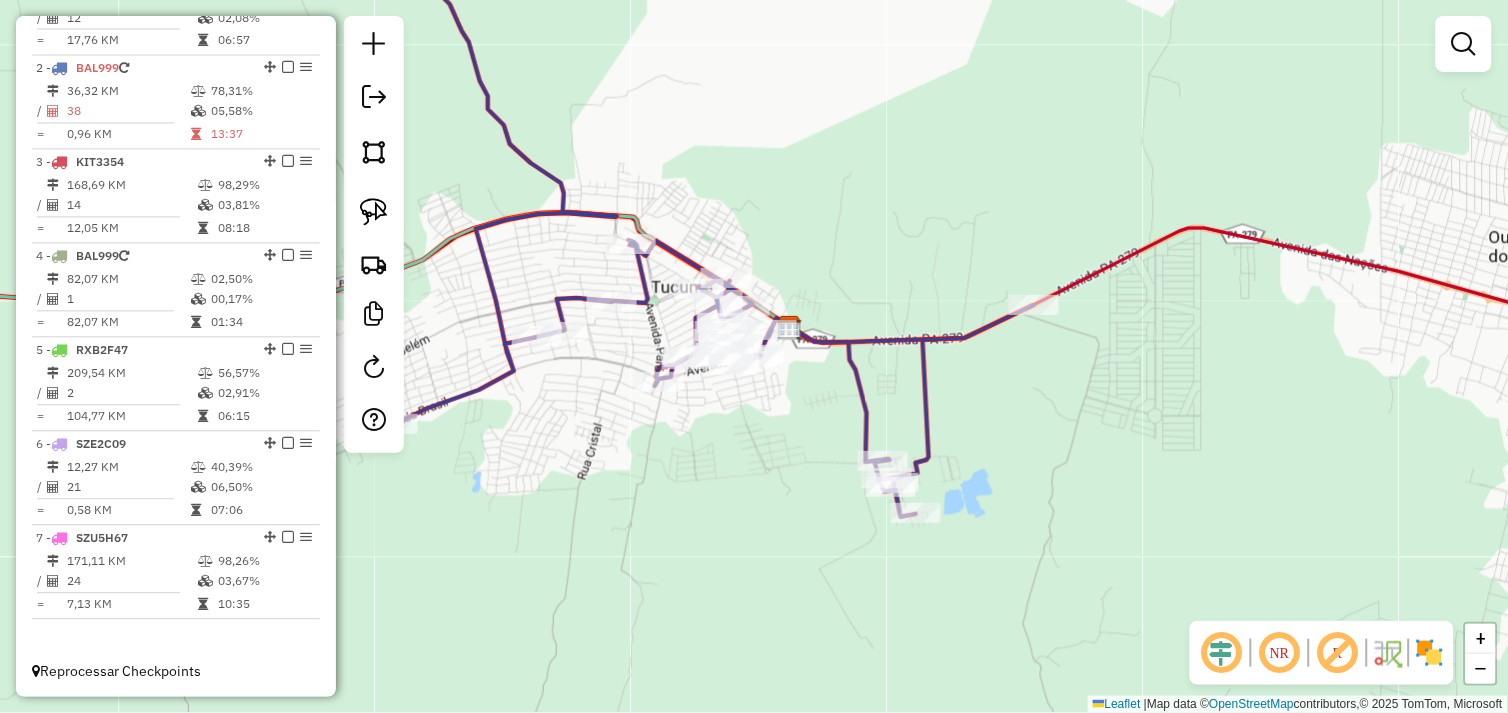 drag, startPoint x: 826, startPoint y: 485, endPoint x: 795, endPoint y: 482, distance: 31.144823 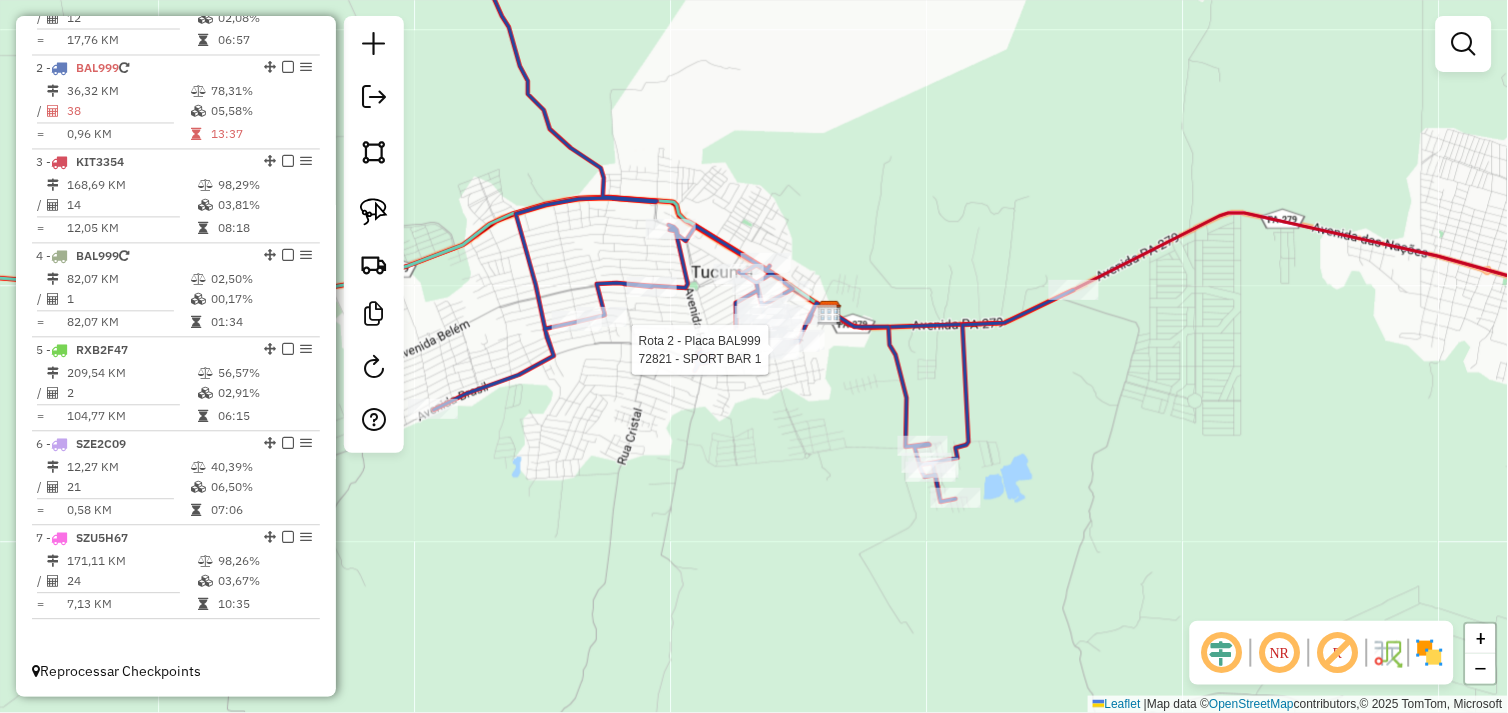 select on "*********" 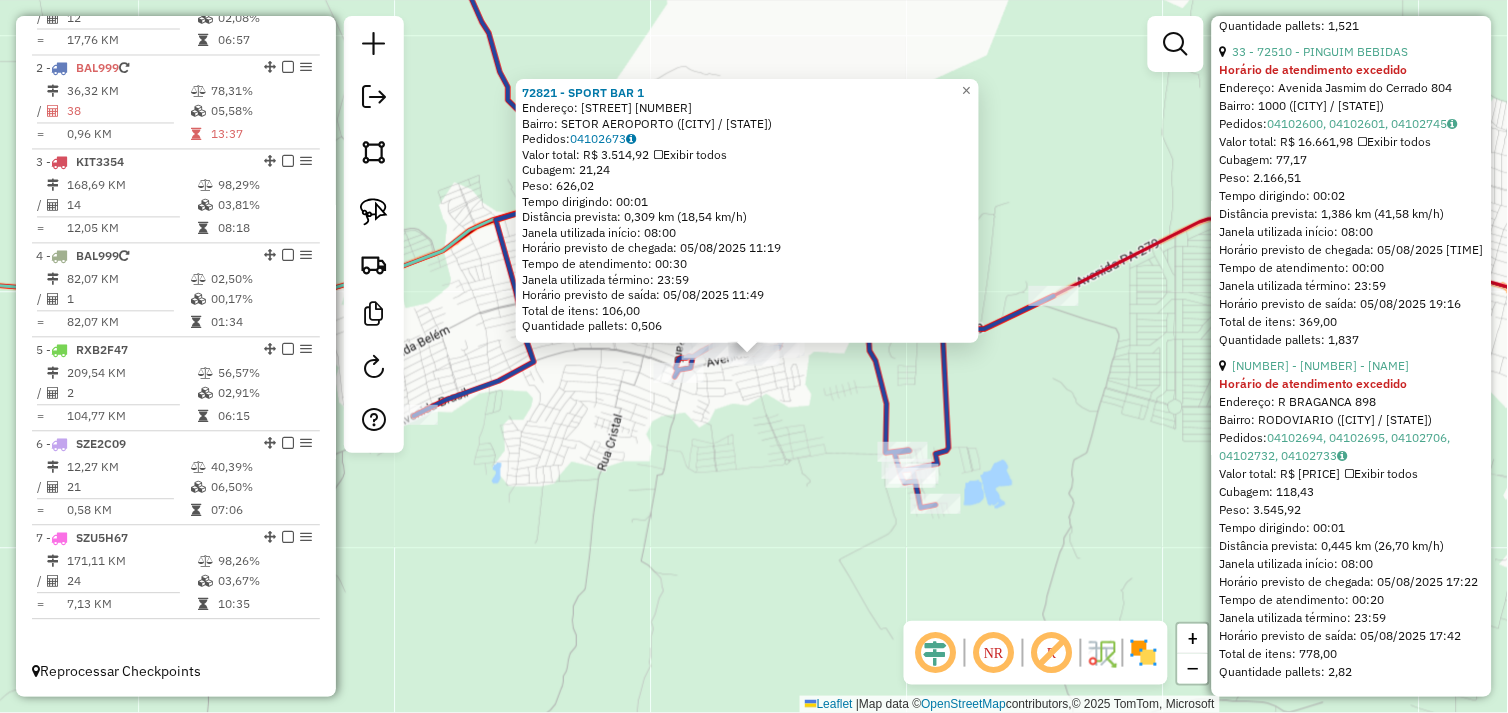 scroll, scrollTop: 12415, scrollLeft: 0, axis: vertical 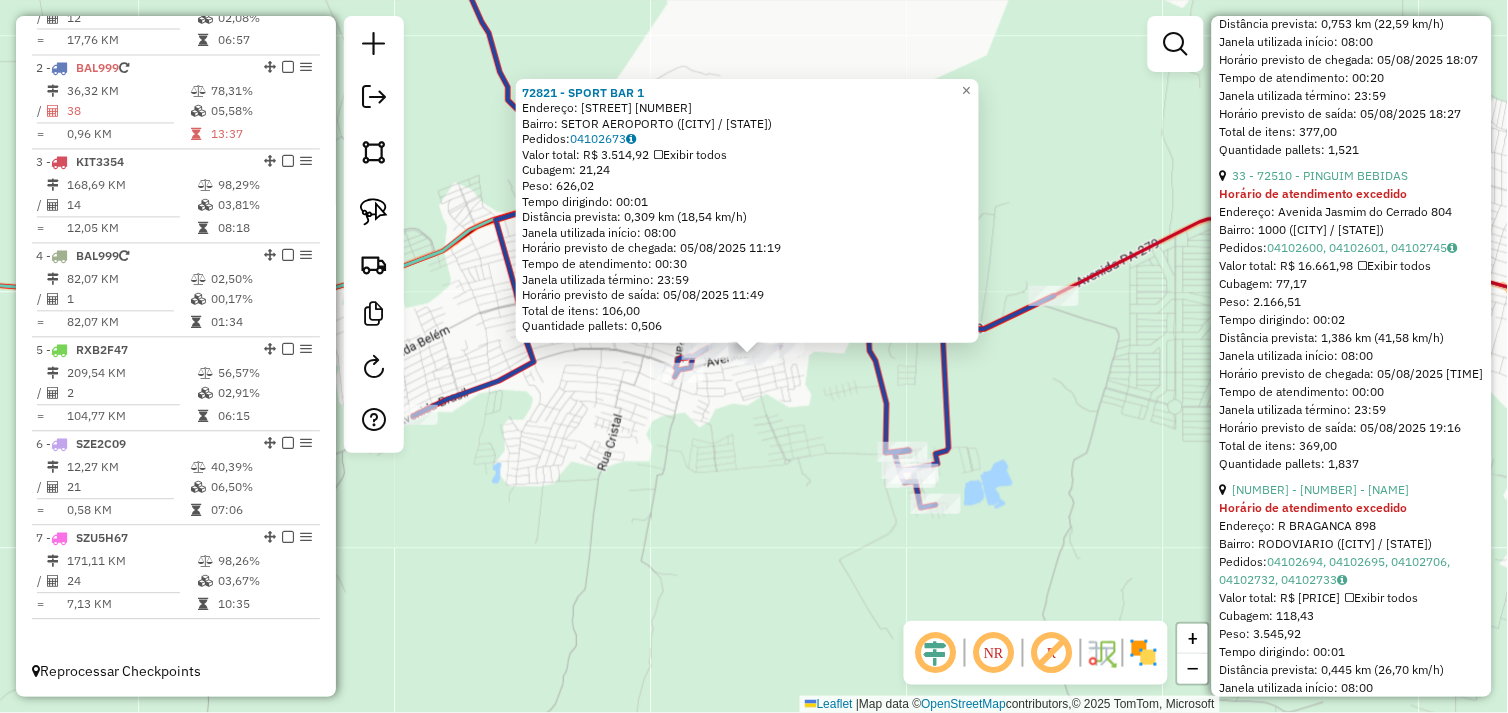 click on "72821 - SPORT BAR 1  Endereço:  Avenida BRASIL N 540   Bairro: SETOR AEROPORTO (TUCUMA / PA)   Pedidos:  04102673   Valor total: R$ 3.514,92   Exibir todos   Cubagem: 21,24  Peso: 626,02  Tempo dirigindo: 00:01   Distância prevista: 0,309 km (18,54 km/h)   Janela utilizada início: 08:00   Horário previsto de chegada: 05/08/2025 11:19   Tempo de atendimento: 00:30   Janela utilizada término: 23:59   Horário previsto de saída: 05/08/2025 11:49   Total de itens: 106,00   Quantidade pallets: 0,506  × Janela de atendimento Grade de atendimento Capacidade Transportadoras Veículos Cliente Pedidos  Rotas Selecione os dias de semana para filtrar as janelas de atendimento  Seg   Ter   Qua   Qui   Sex   Sáb   Dom  Informe o período da janela de atendimento: De: Até:  Filtrar exatamente a janela do cliente  Considerar janela de atendimento padrão  Selecione os dias de semana para filtrar as grades de atendimento  Seg   Ter   Qua   Qui   Sex   Sáb   Dom   Considerar clientes sem dia de atendimento cadastrado" 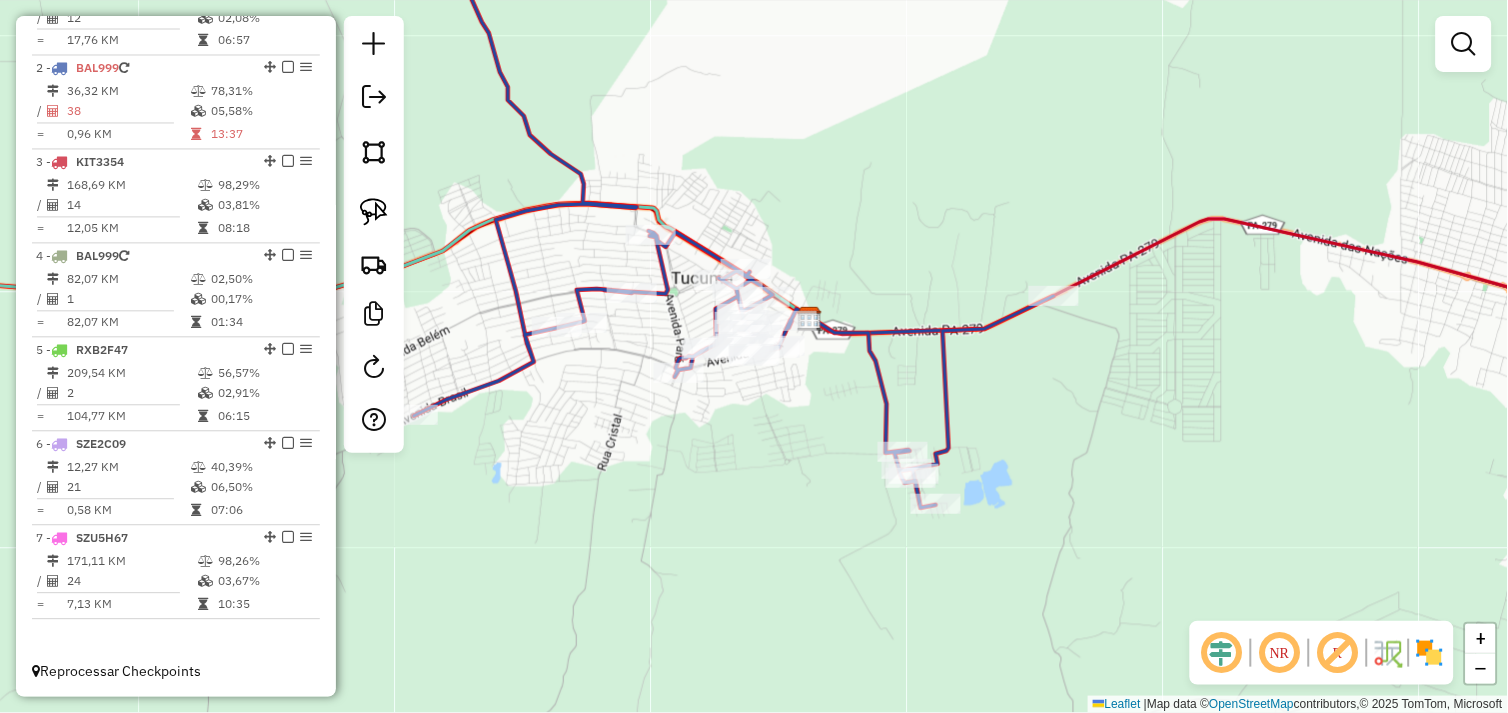 drag, startPoint x: 716, startPoint y: 423, endPoint x: 926, endPoint y: 440, distance: 210.68697 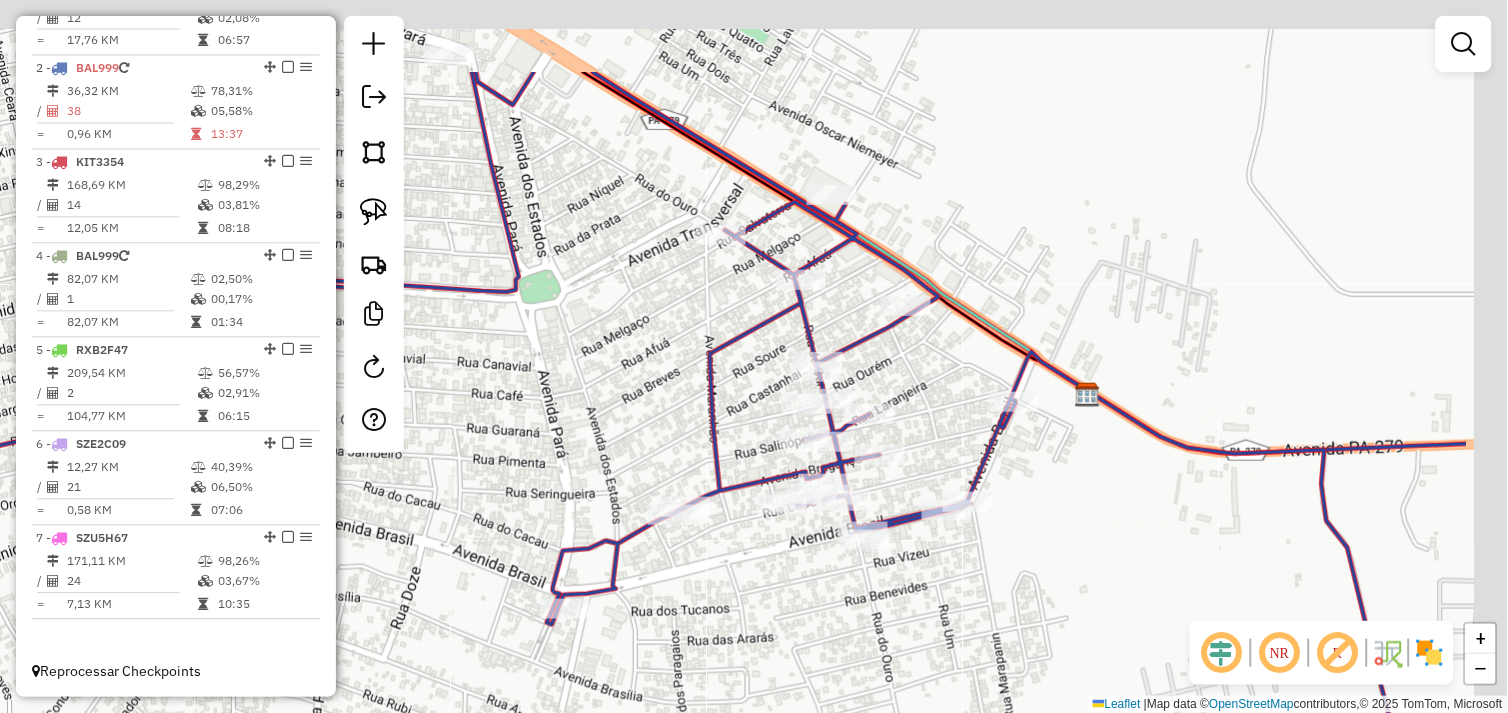drag, startPoint x: 1105, startPoint y: 224, endPoint x: 912, endPoint y: 367, distance: 240.20409 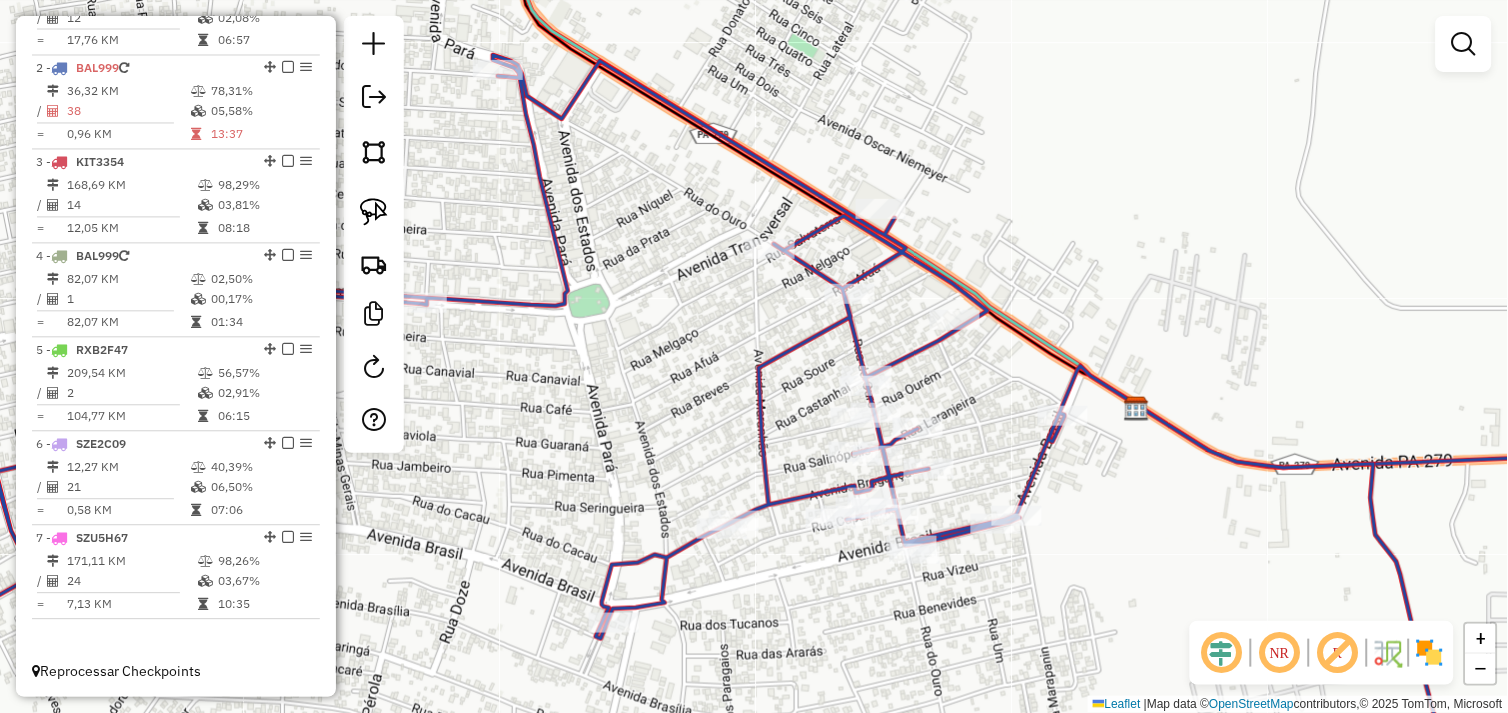 drag, startPoint x: 607, startPoint y: 191, endPoint x: 955, endPoint y: 216, distance: 348.89682 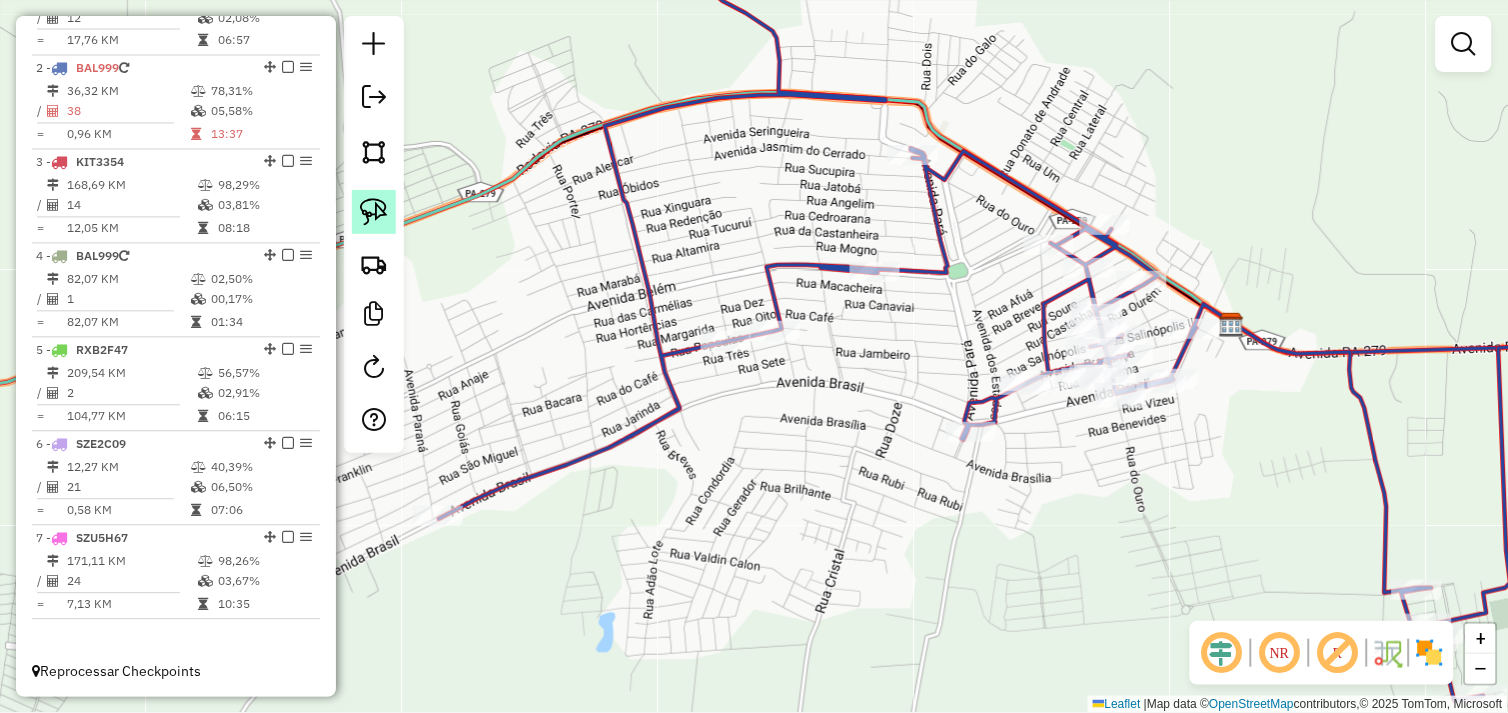 click 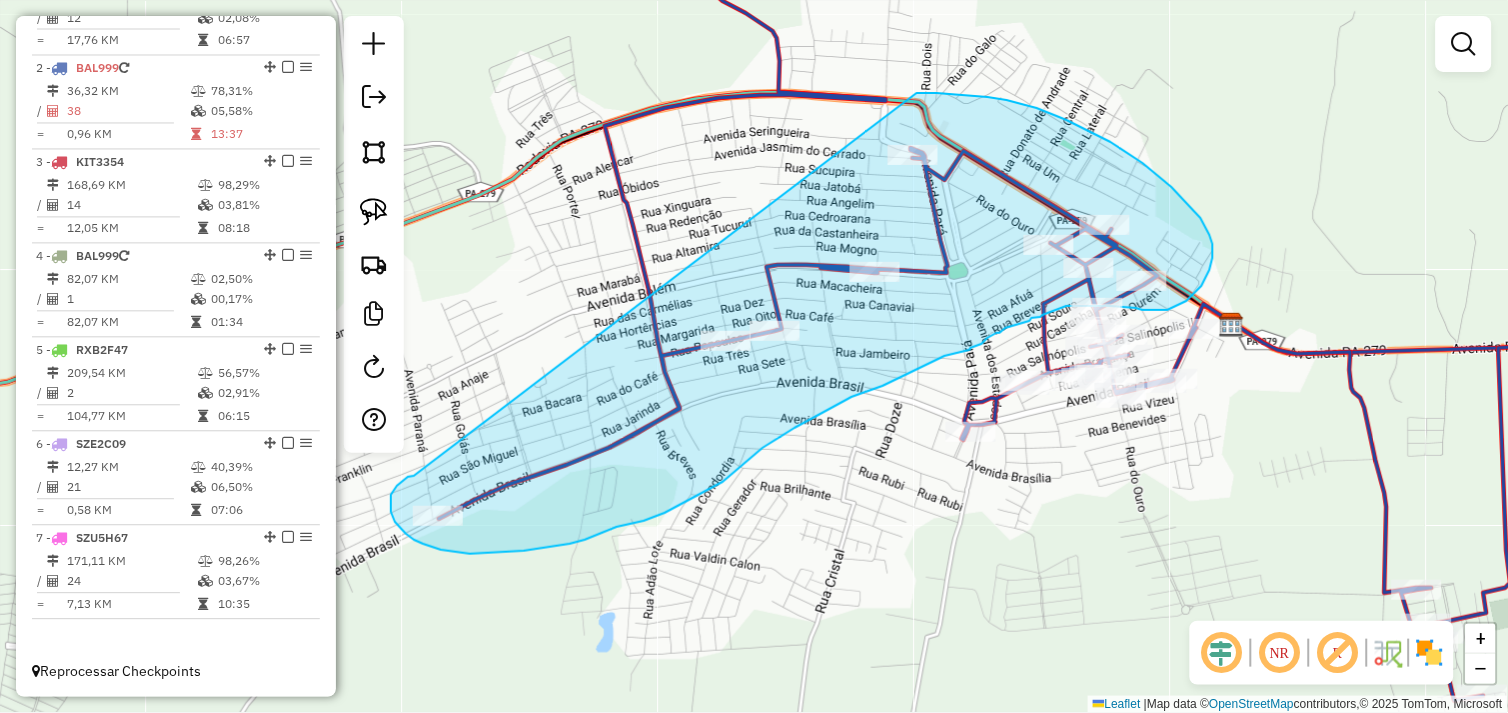 drag, startPoint x: 414, startPoint y: 476, endPoint x: 904, endPoint y: 92, distance: 622.54 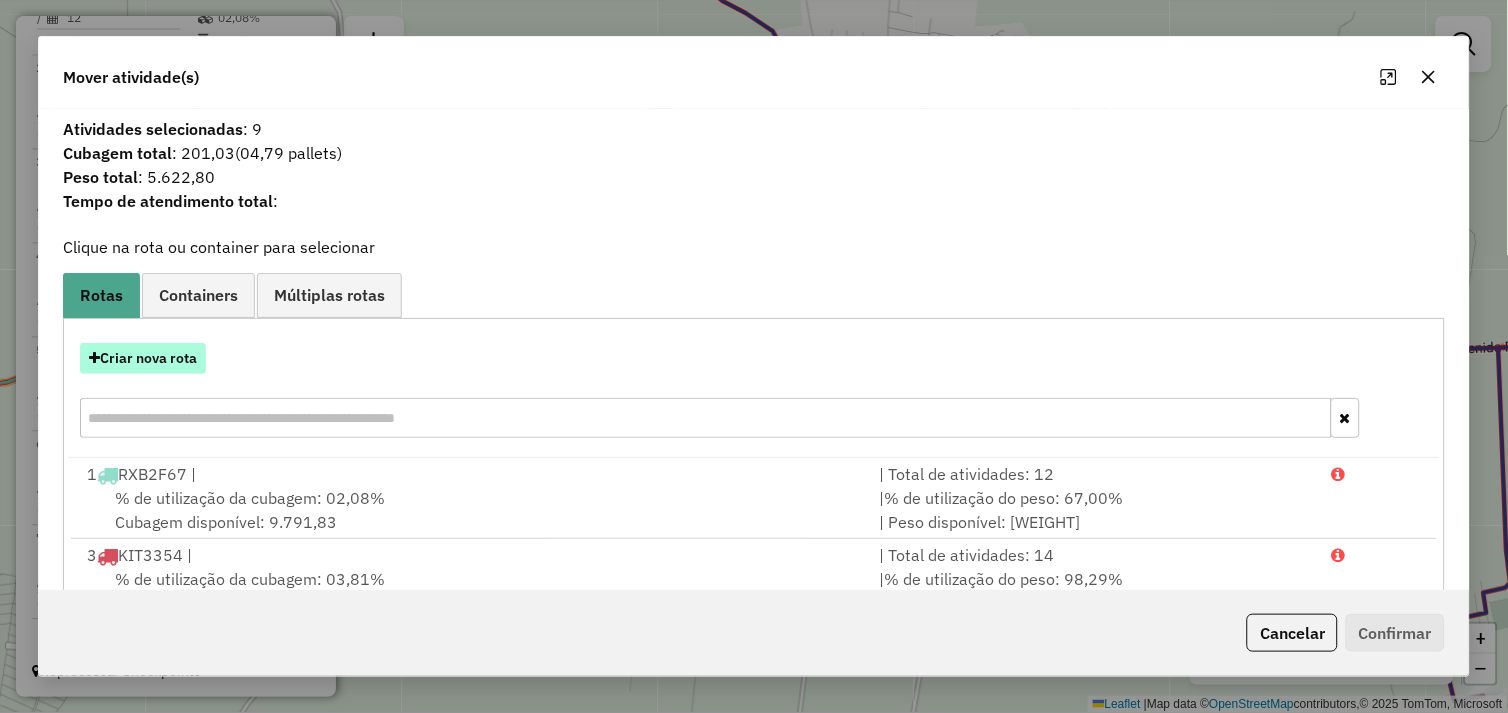 click on "Criar nova rota" at bounding box center [143, 358] 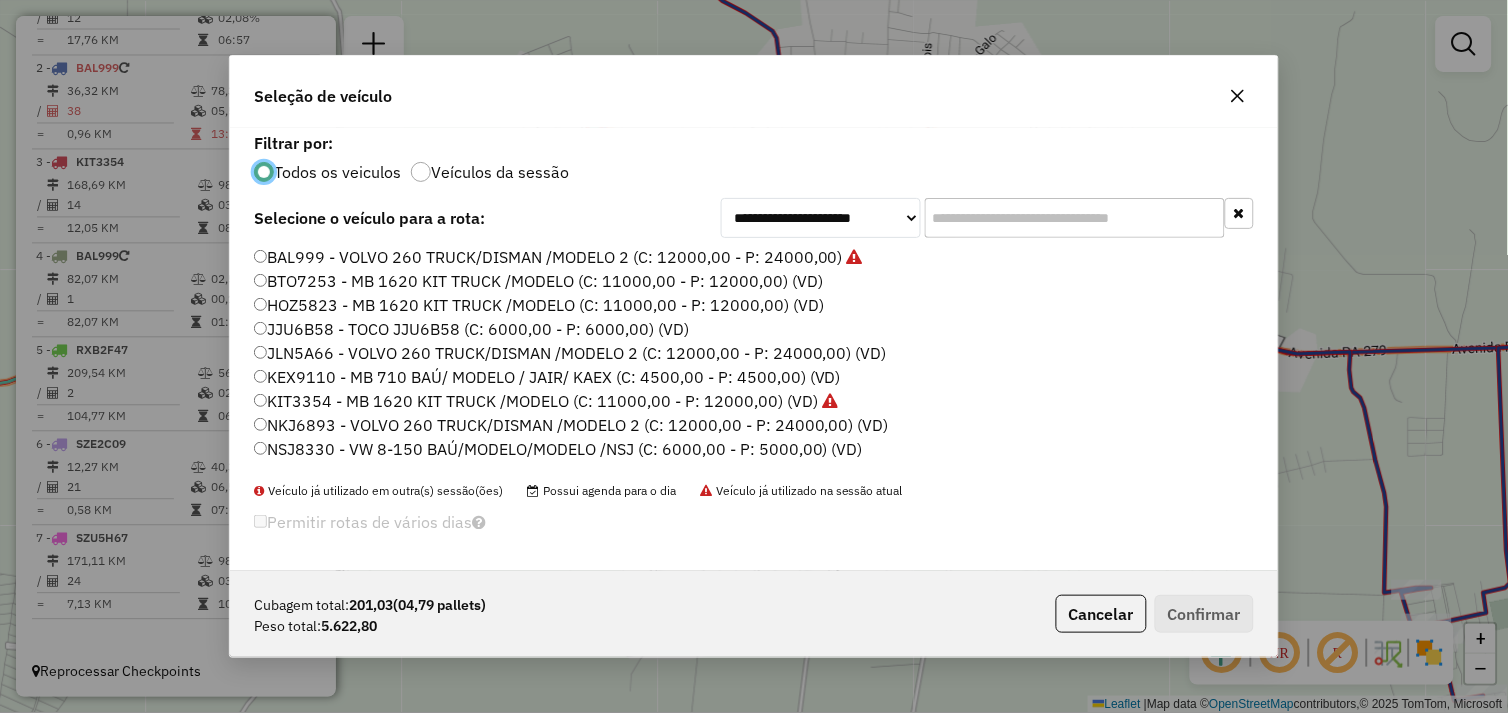scroll, scrollTop: 11, scrollLeft: 5, axis: both 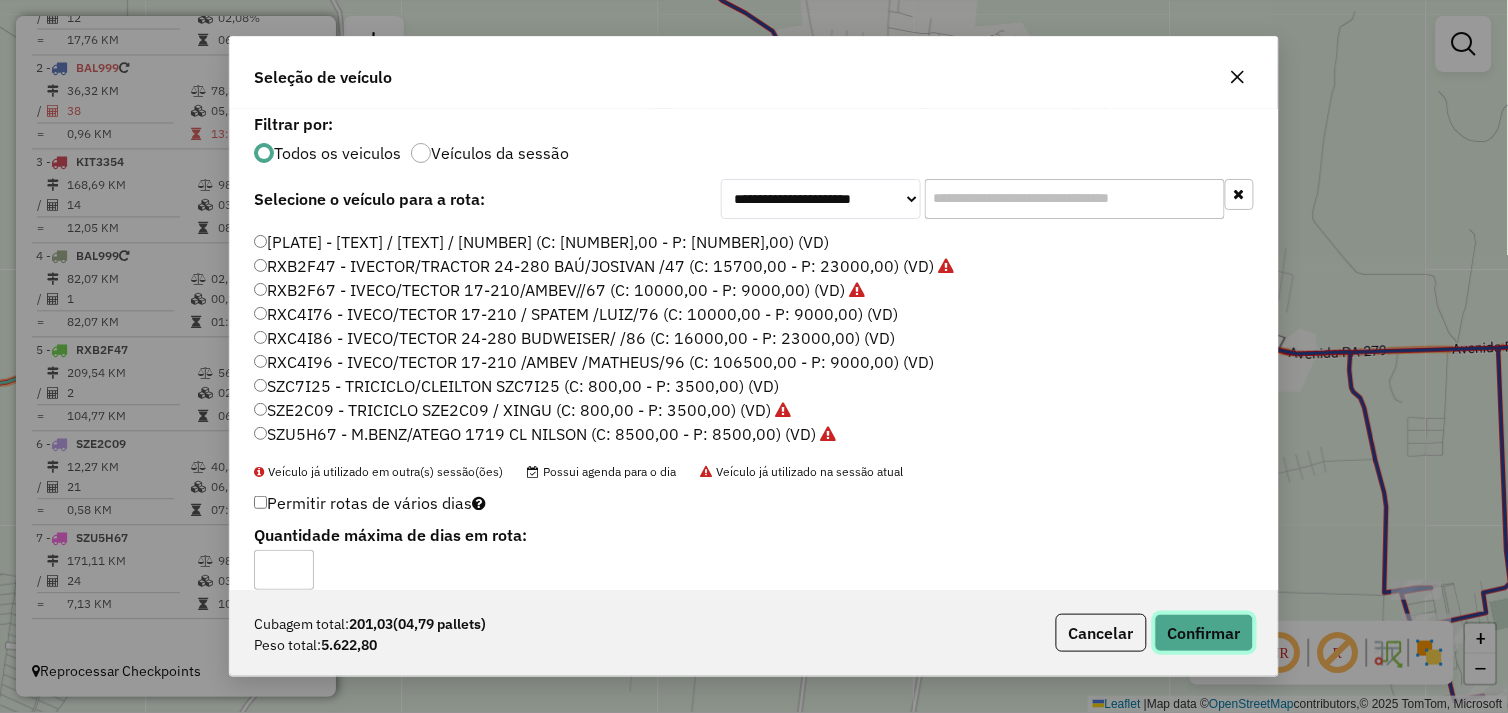 drag, startPoint x: 1188, startPoint y: 630, endPoint x: 1172, endPoint y: 627, distance: 16.27882 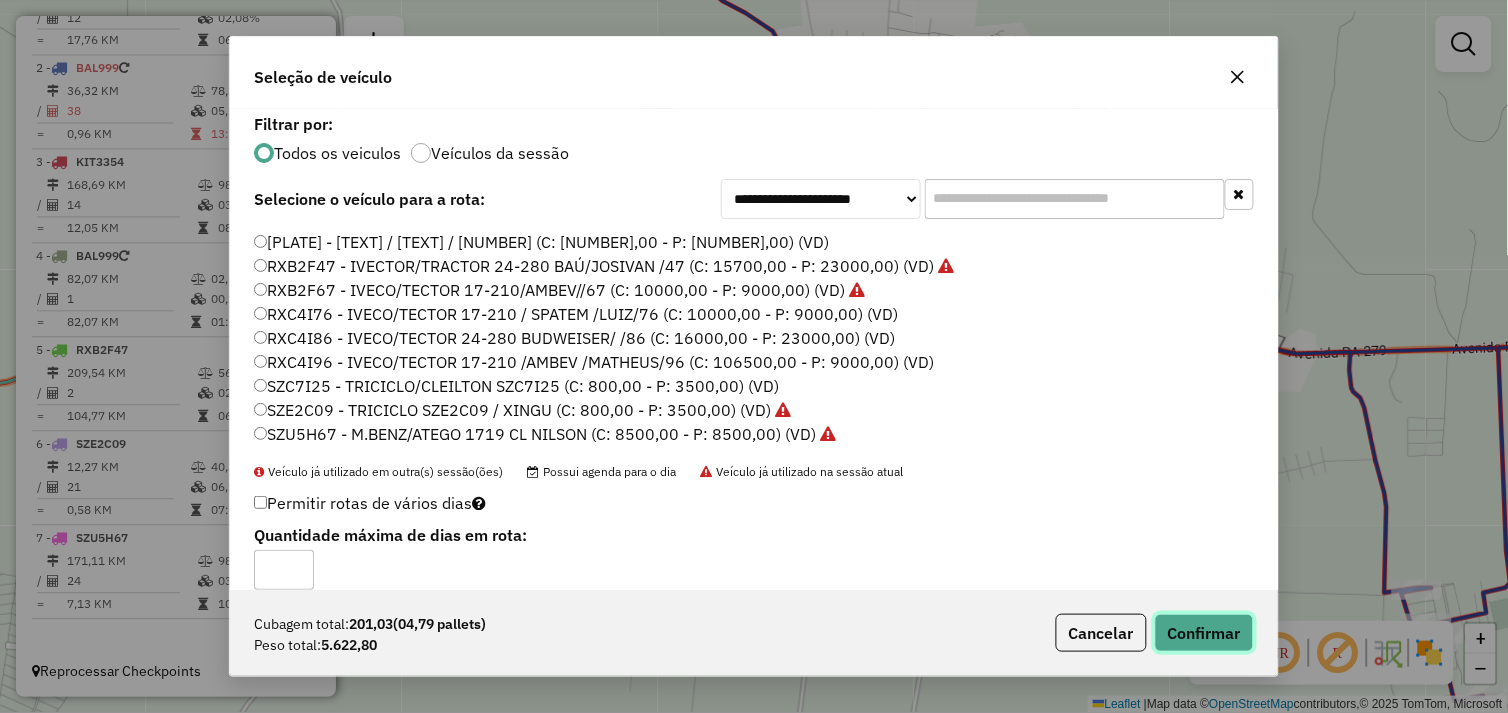 click on "Confirmar" 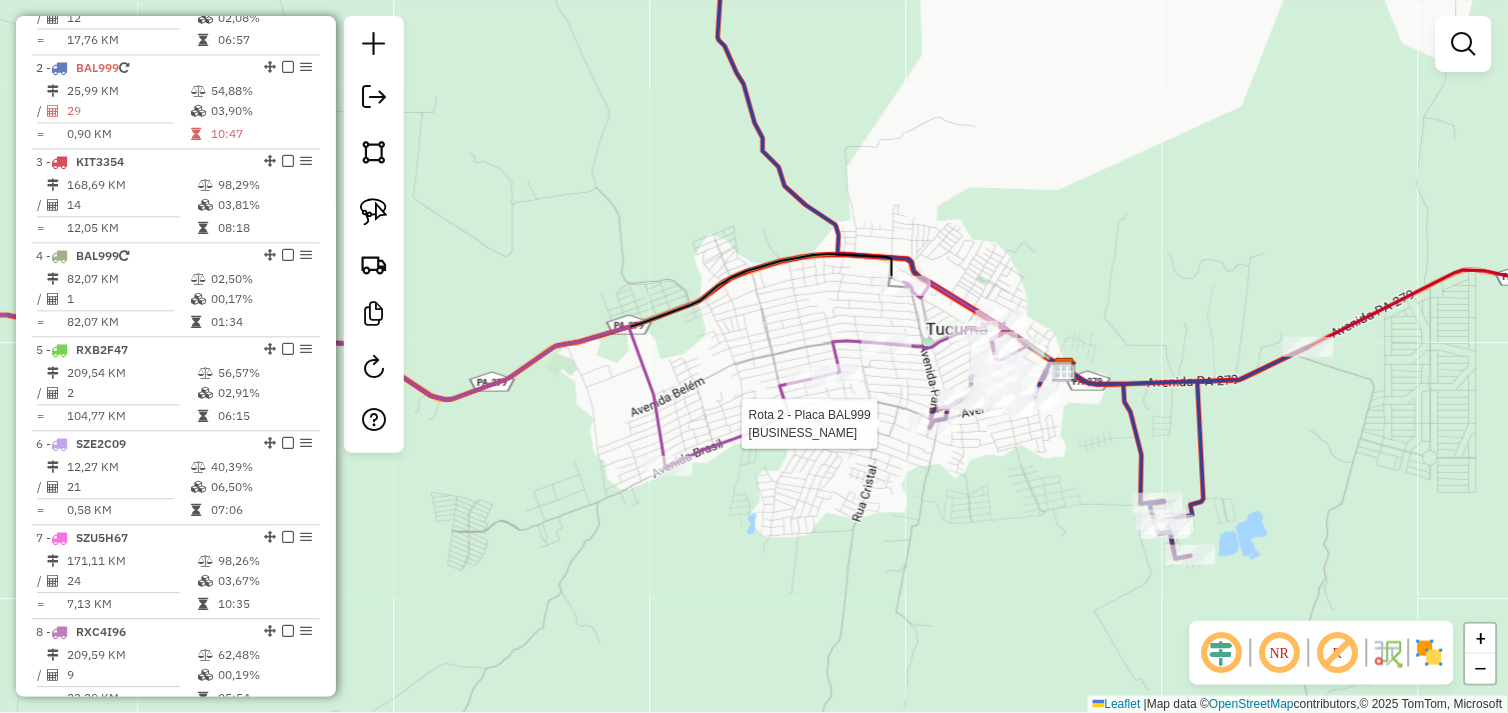 select on "*********" 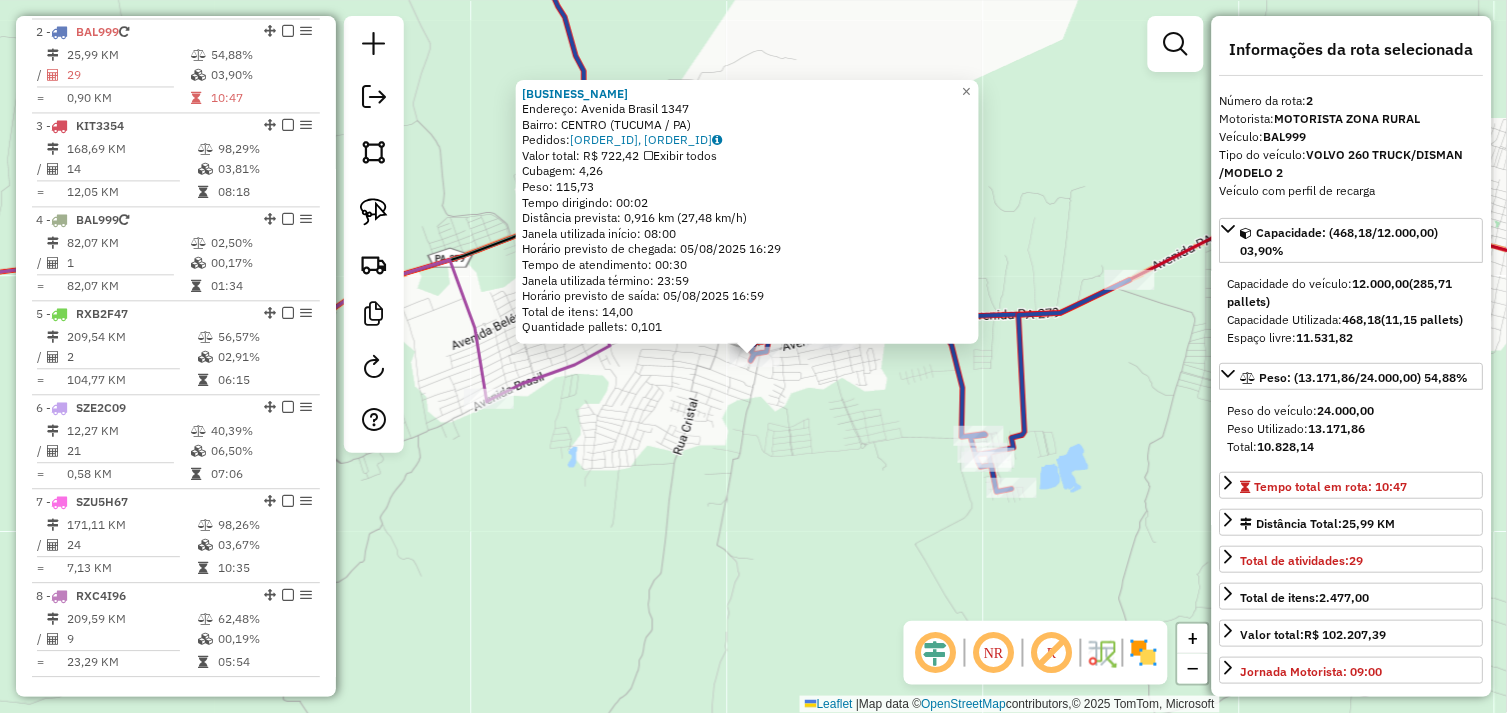 scroll, scrollTop: 866, scrollLeft: 0, axis: vertical 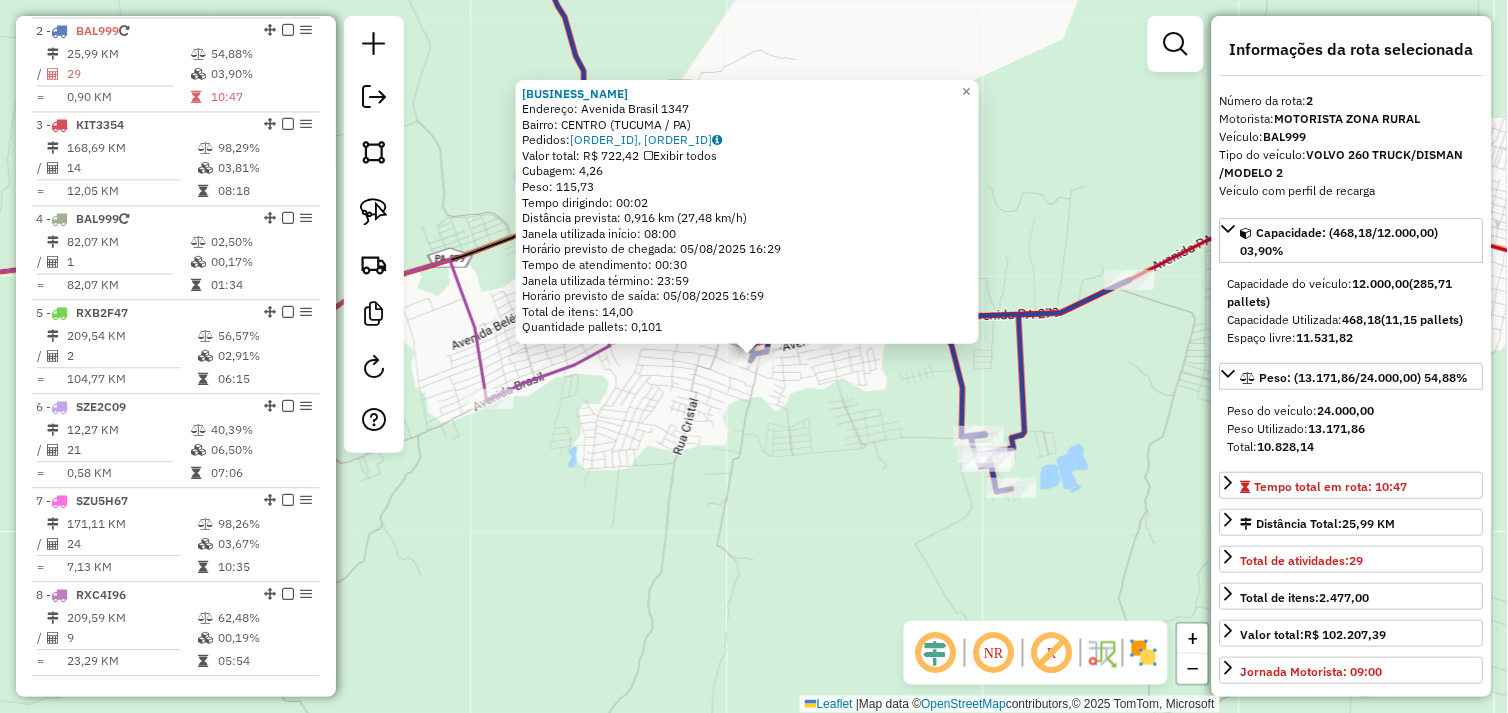 click on "72818 - PARADA CERTA CONV  Endereço:  Avenida Brasil 1347   Bairro: CENTRO (TUCUMA / PA)   Pedidos:  04102696, 04102697   Valor total: R$ 722,42   Exibir todos   Cubagem: 4,26  Peso: 115,73  Tempo dirigindo: 00:02   Distância prevista: 0,916 km (27,48 km/h)   Janela utilizada início: 08:00   Horário previsto de chegada: 05/08/2025 16:29   Tempo de atendimento: 00:30   Janela utilizada término: 23:59   Horário previsto de saída: 05/08/2025 16:59   Total de itens: 14,00   Quantidade pallets: 0,101  × Janela de atendimento Grade de atendimento Capacidade Transportadoras Veículos Cliente Pedidos  Rotas Selecione os dias de semana para filtrar as janelas de atendimento  Seg   Ter   Qua   Qui   Sex   Sáb   Dom  Informe o período da janela de atendimento: De: Até:  Filtrar exatamente a janela do cliente  Considerar janela de atendimento padrão  Selecione os dias de semana para filtrar as grades de atendimento  Seg   Ter   Qua   Qui   Sex   Sáb   Dom   Clientes fora do dia de atendimento selecionado De:" 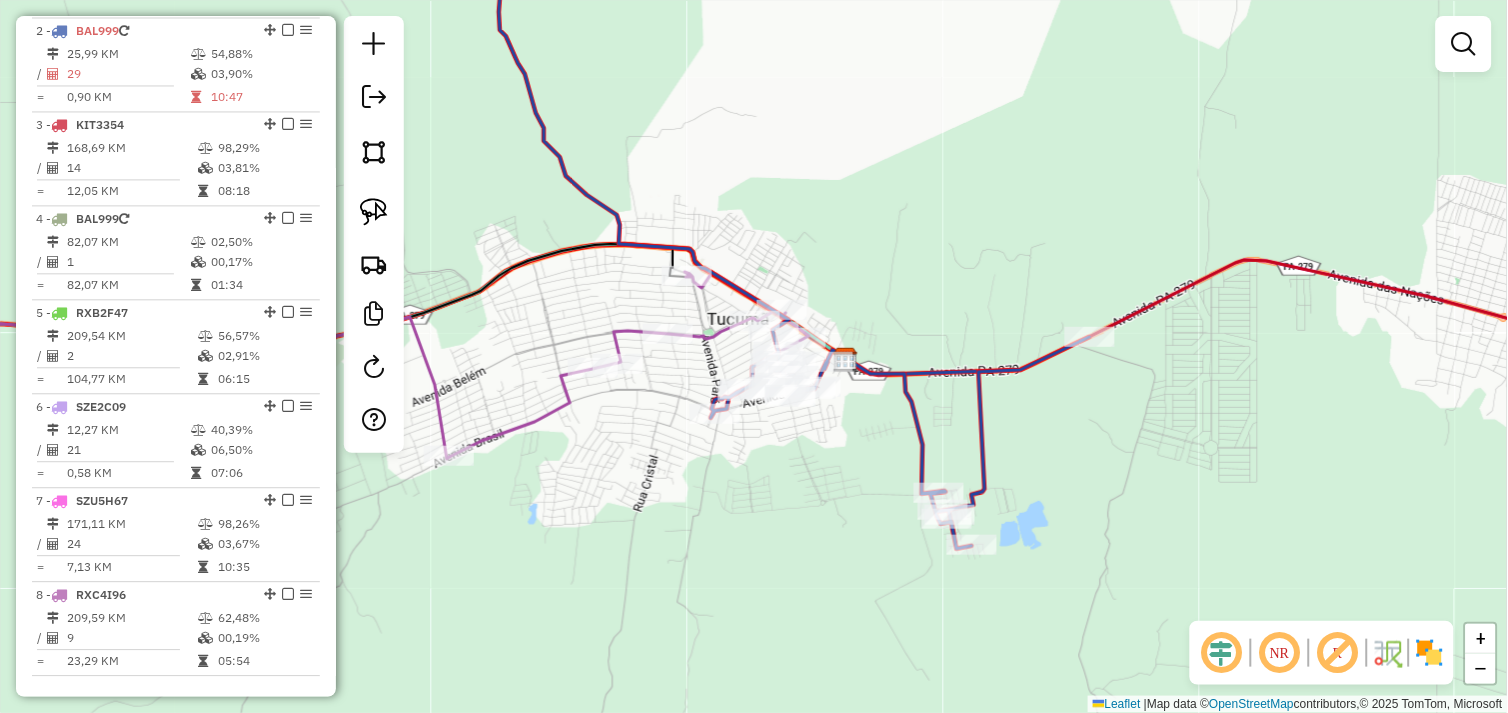 drag, startPoint x: 884, startPoint y: 415, endPoint x: 794, endPoint y: 458, distance: 99.744675 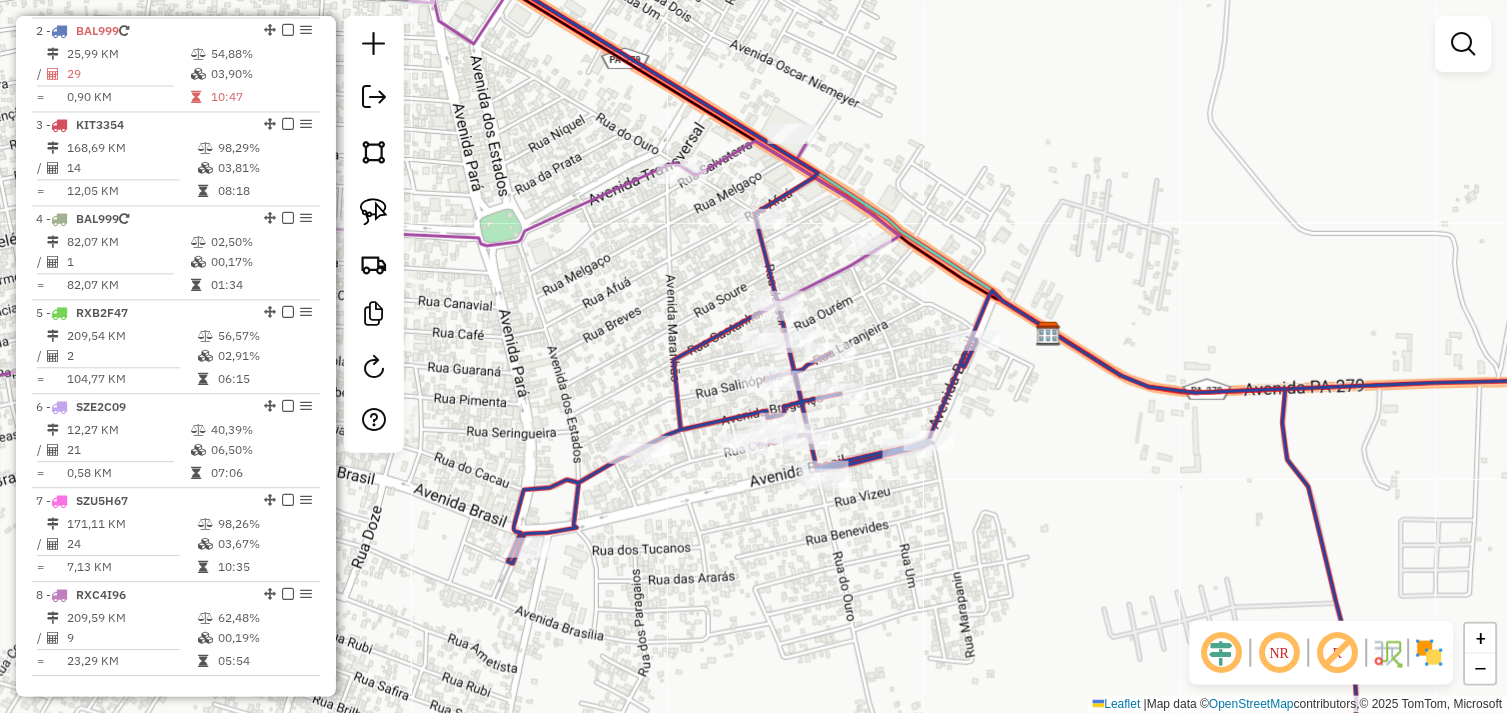 drag, startPoint x: 382, startPoint y: 208, endPoint x: 467, endPoint y: 226, distance: 86.88498 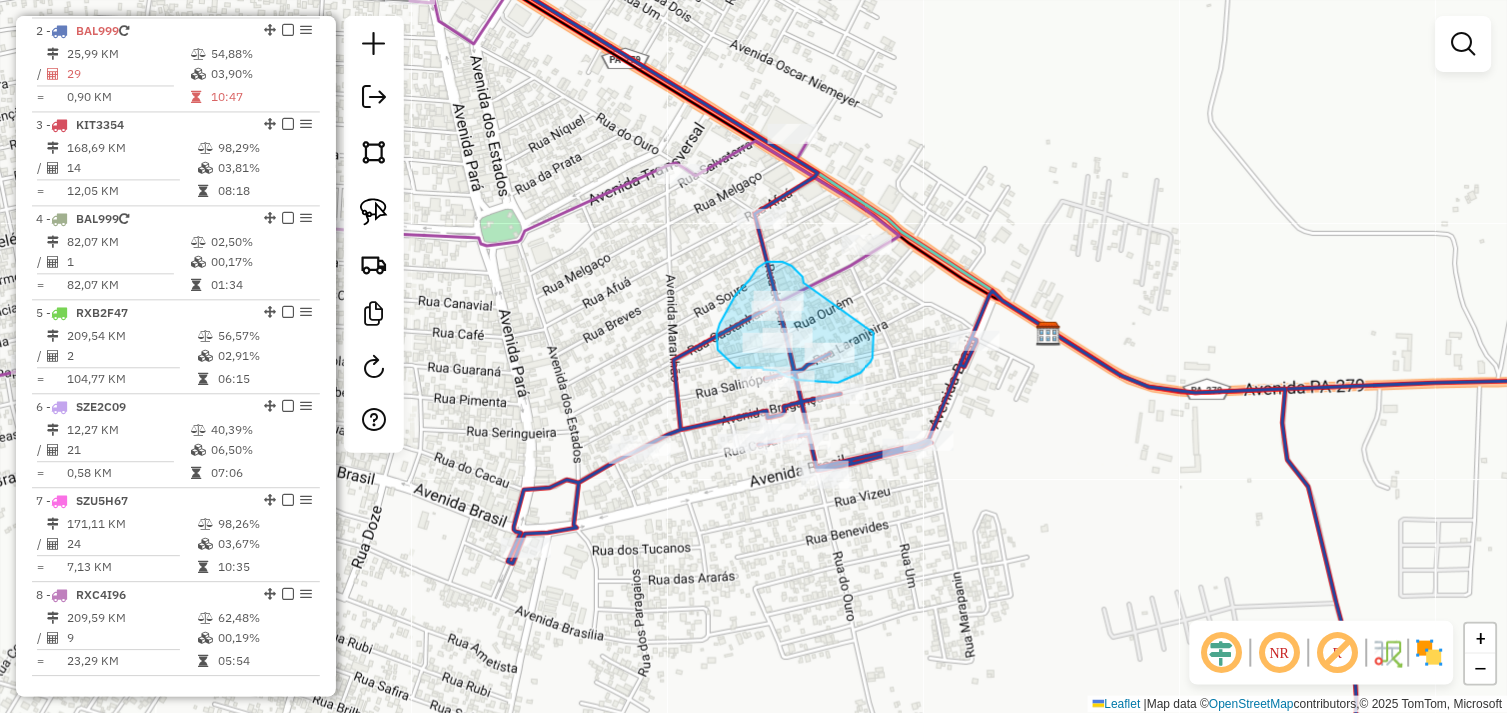 drag, startPoint x: 804, startPoint y: 283, endPoint x: 874, endPoint y: 333, distance: 86.023254 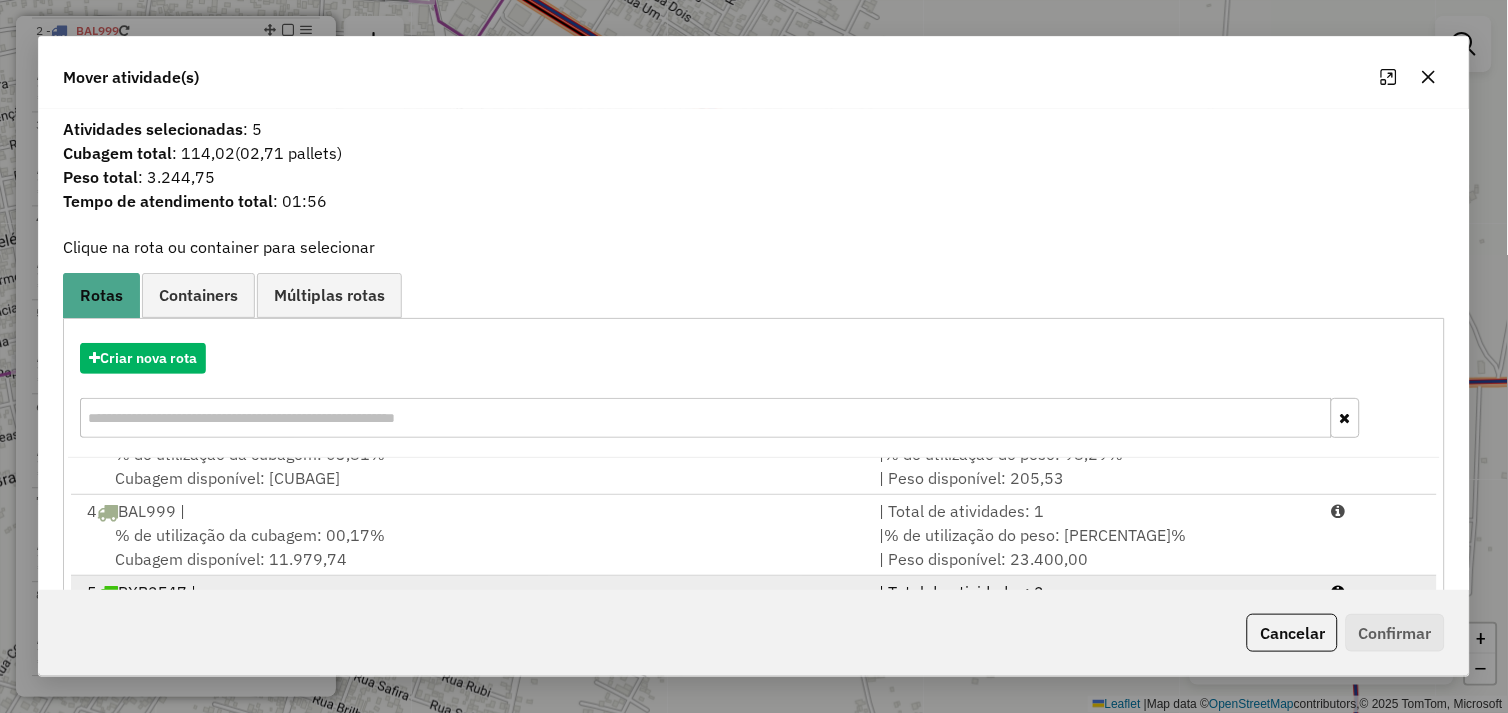 scroll, scrollTop: 167, scrollLeft: 0, axis: vertical 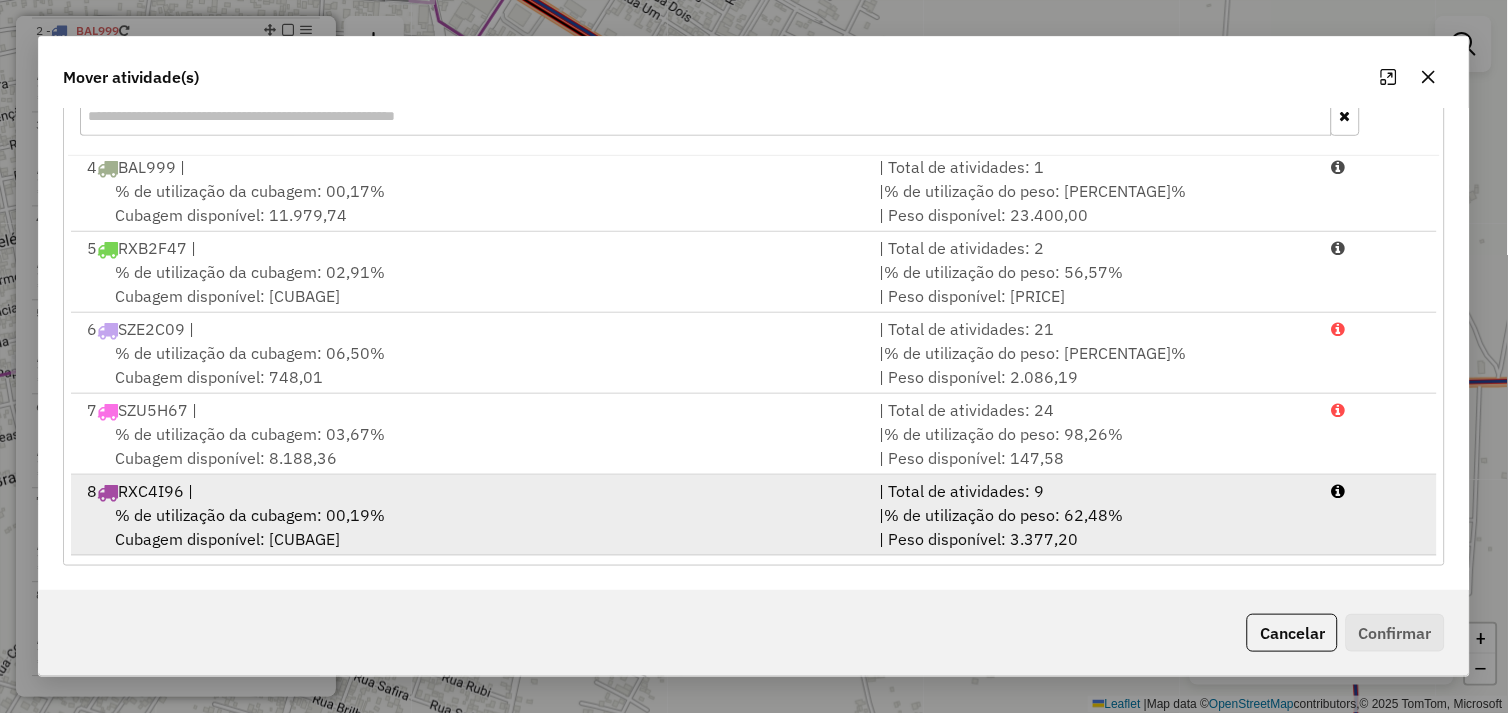 click on "% de utilização da cubagem: 00,19%  Cubagem disponível: 106.298,97" at bounding box center [471, 527] 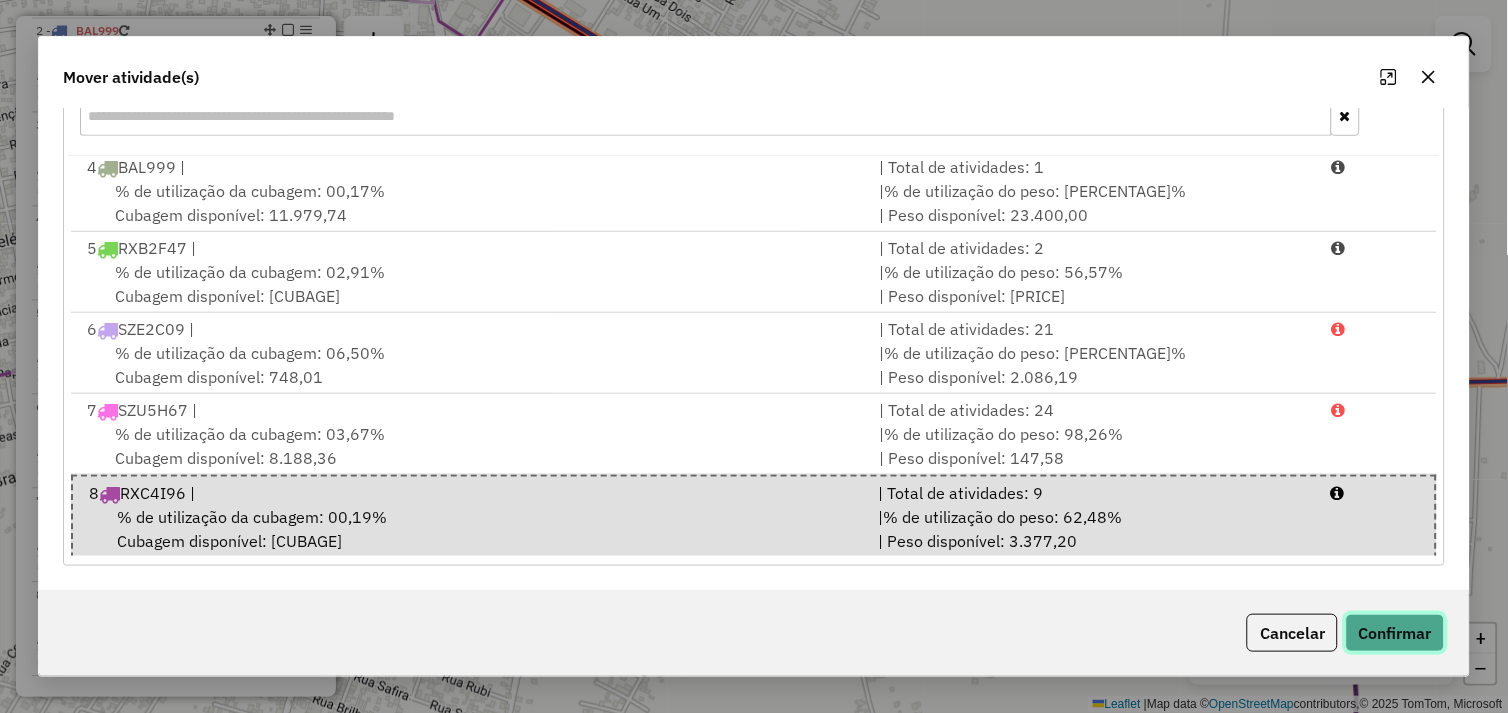 click on "Confirmar" 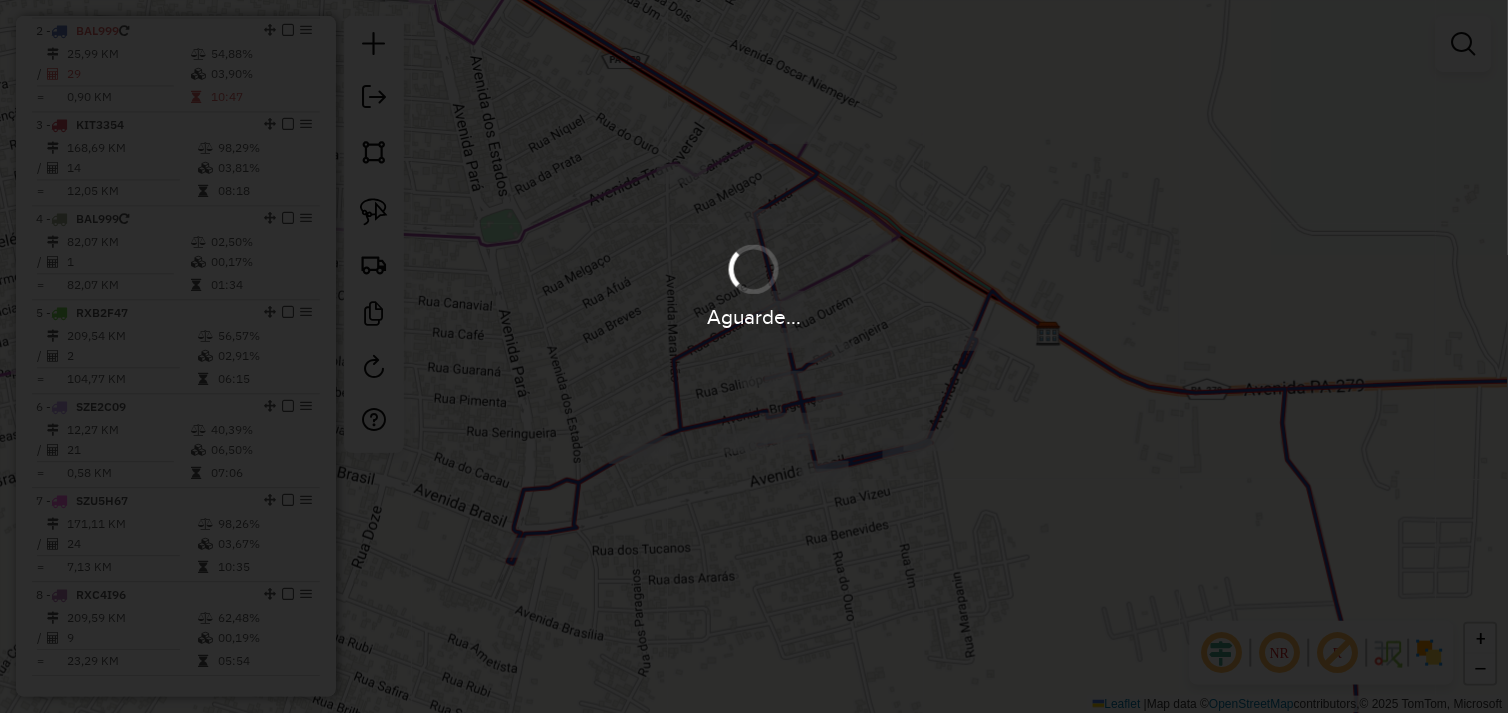 scroll, scrollTop: 0, scrollLeft: 0, axis: both 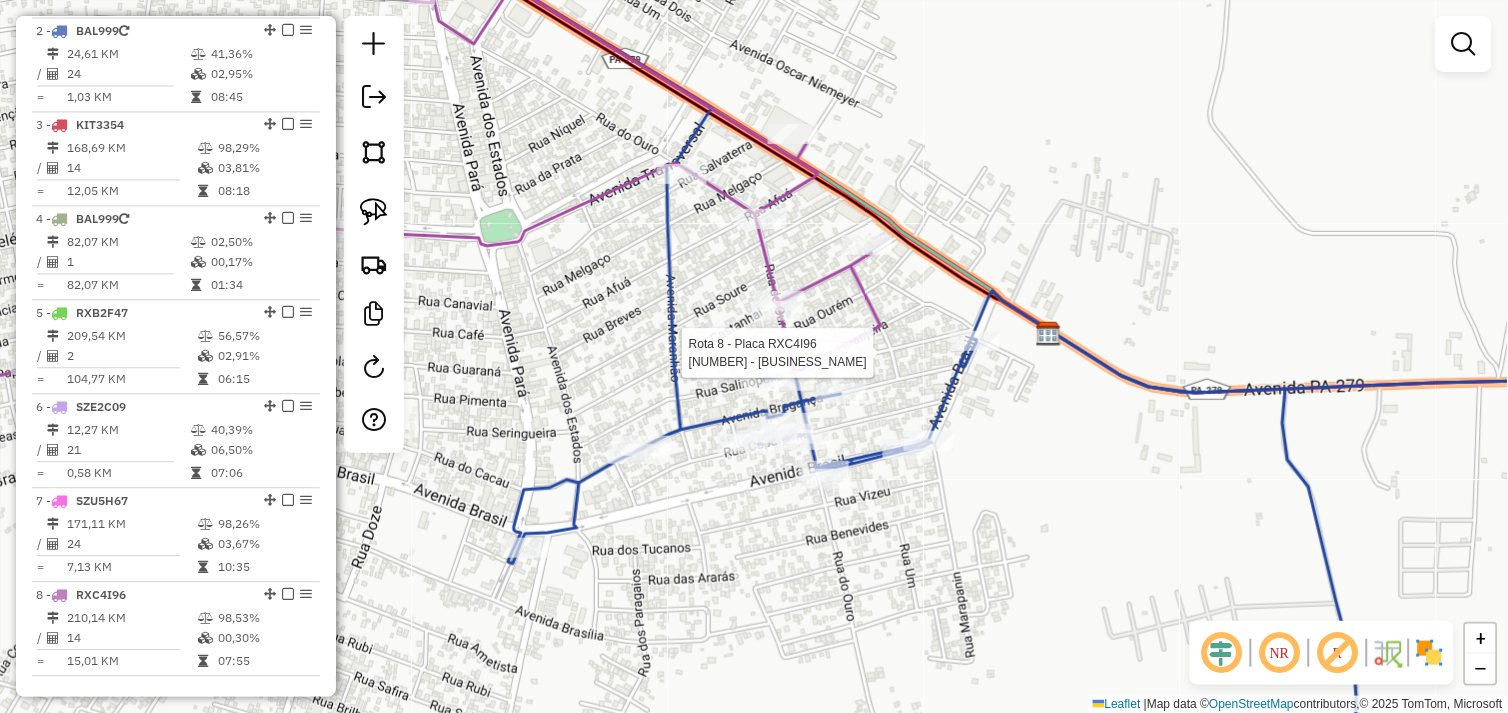 select on "*********" 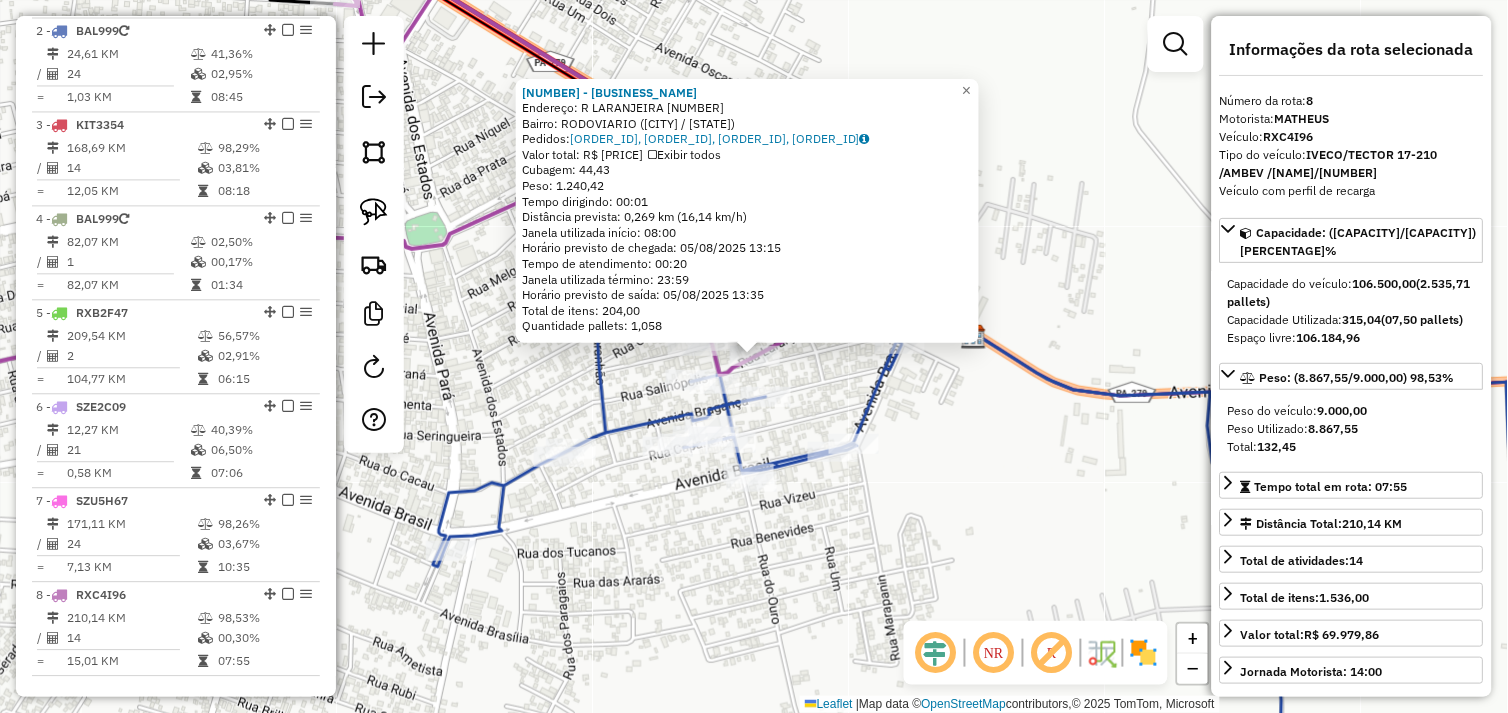 scroll, scrollTop: 922, scrollLeft: 0, axis: vertical 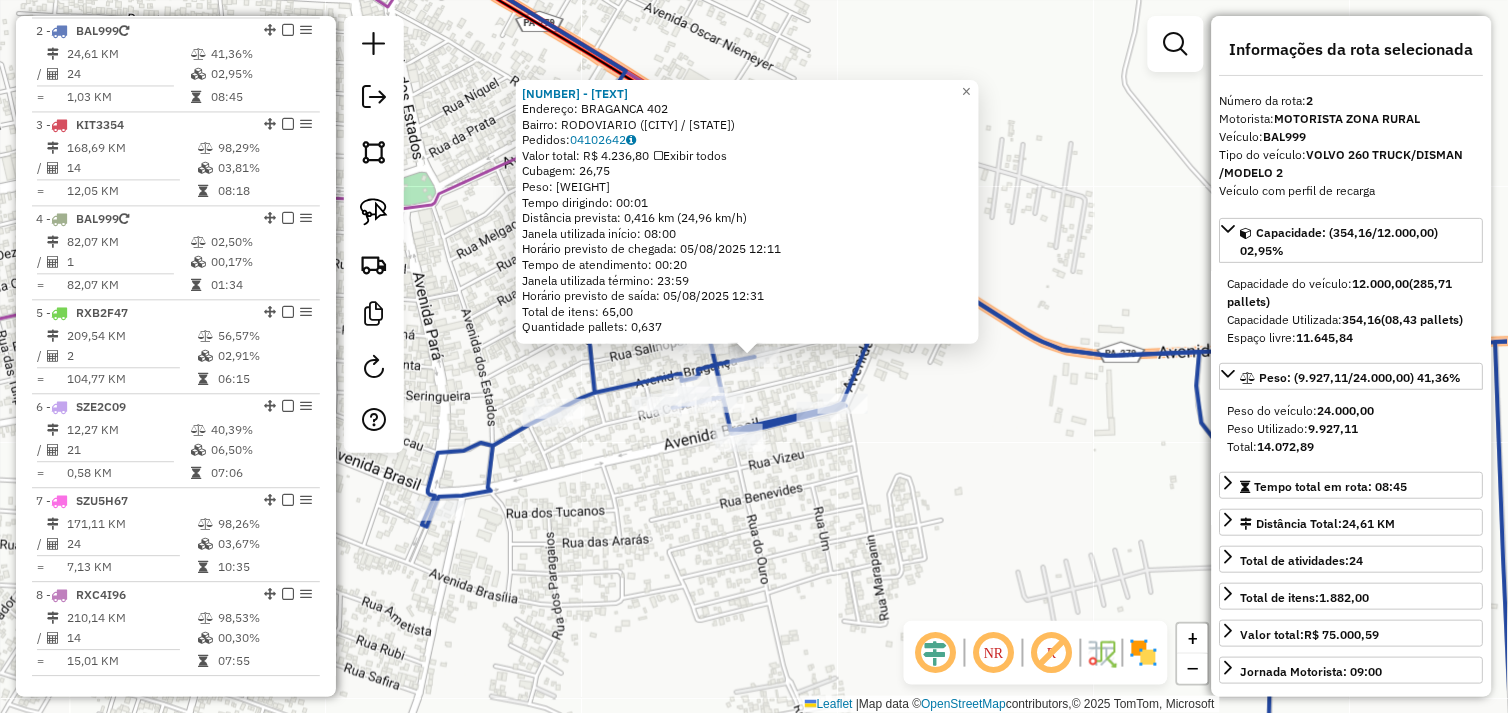 click on "72060 - DIST PONTO CERTO  Endereço:  BRAGANCA 402   Bairro: RODOVIARIO (TUCUMA / PA)   Pedidos:  04102642   Valor total: R$ 4.236,80   Exibir todos   Cubagem: 26,75  Peso: 703,38  Tempo dirigindo: 00:01   Distância prevista: 0,416 km (24,96 km/h)   Janela utilizada início: 08:00   Horário previsto de chegada: 05/08/2025 12:11   Tempo de atendimento: 00:20   Janela utilizada término: 23:59   Horário previsto de saída: 05/08/2025 12:31   Total de itens: 65,00   Quantidade pallets: 0,637  × Janela de atendimento Grade de atendimento Capacidade Transportadoras Veículos Cliente Pedidos  Rotas Selecione os dias de semana para filtrar as janelas de atendimento  Seg   Ter   Qua   Qui   Sex   Sáb   Dom  Informe o período da janela de atendimento: De: Até:  Filtrar exatamente a janela do cliente  Considerar janela de atendimento padrão  Selecione os dias de semana para filtrar as grades de atendimento  Seg   Ter   Qua   Qui   Sex   Sáb   Dom   Considerar clientes sem dia de atendimento cadastrado  De:  +" 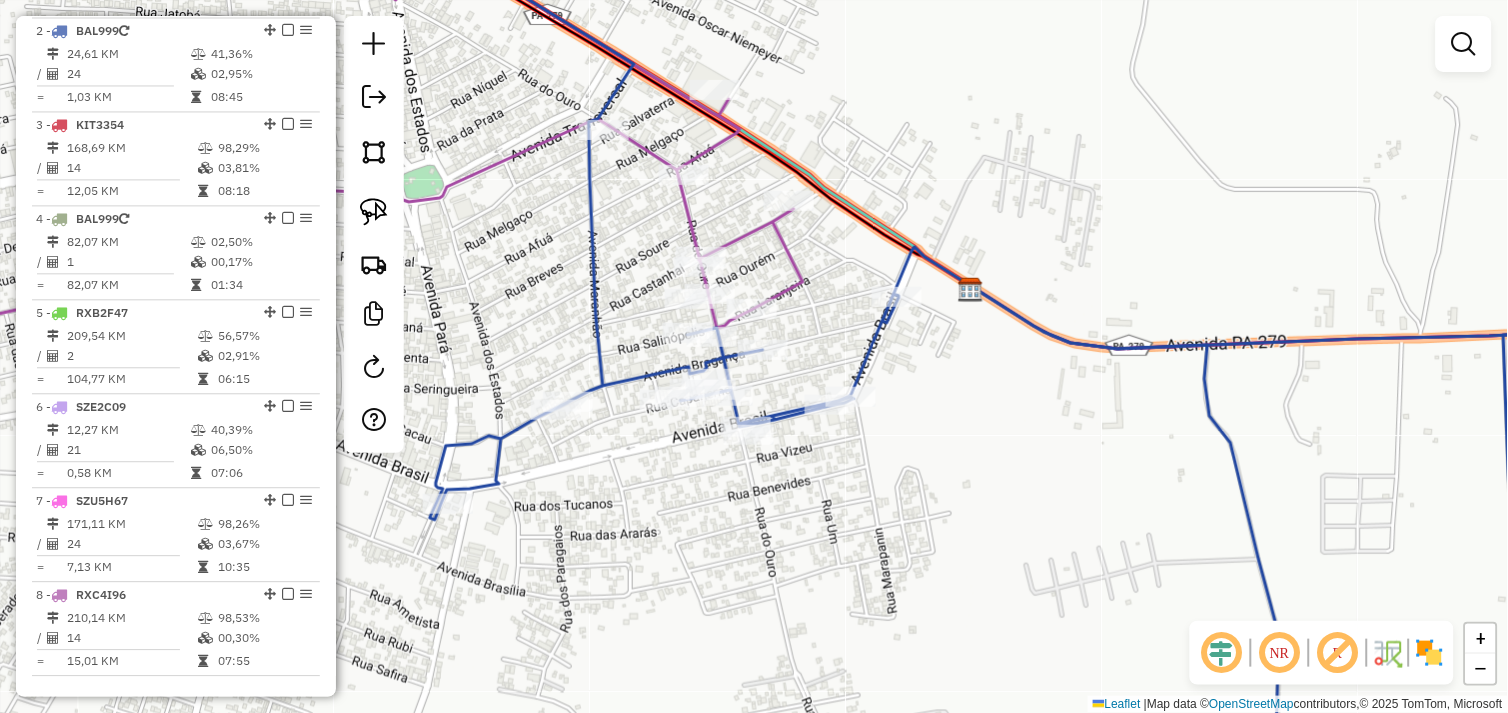drag, startPoint x: 803, startPoint y: 505, endPoint x: 886, endPoint y: 415, distance: 122.42957 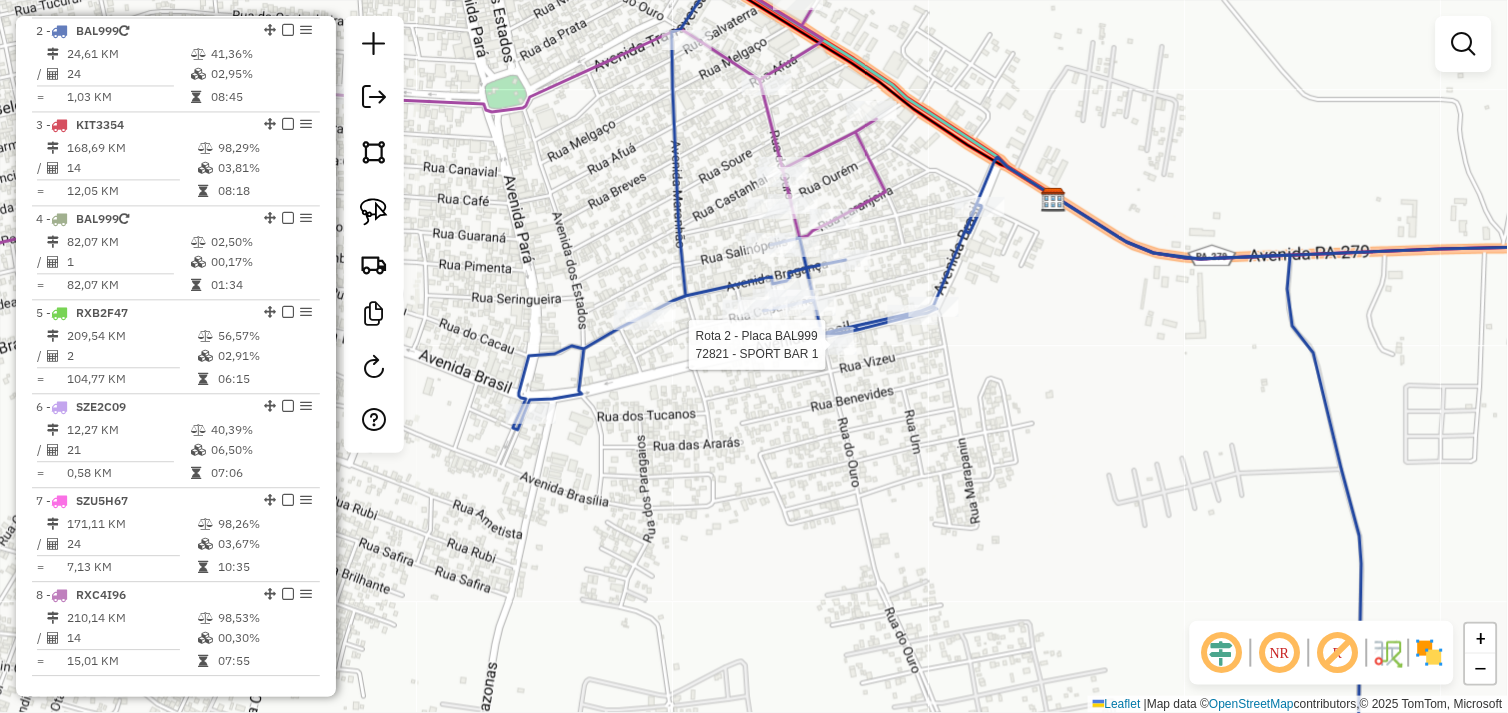 select on "*********" 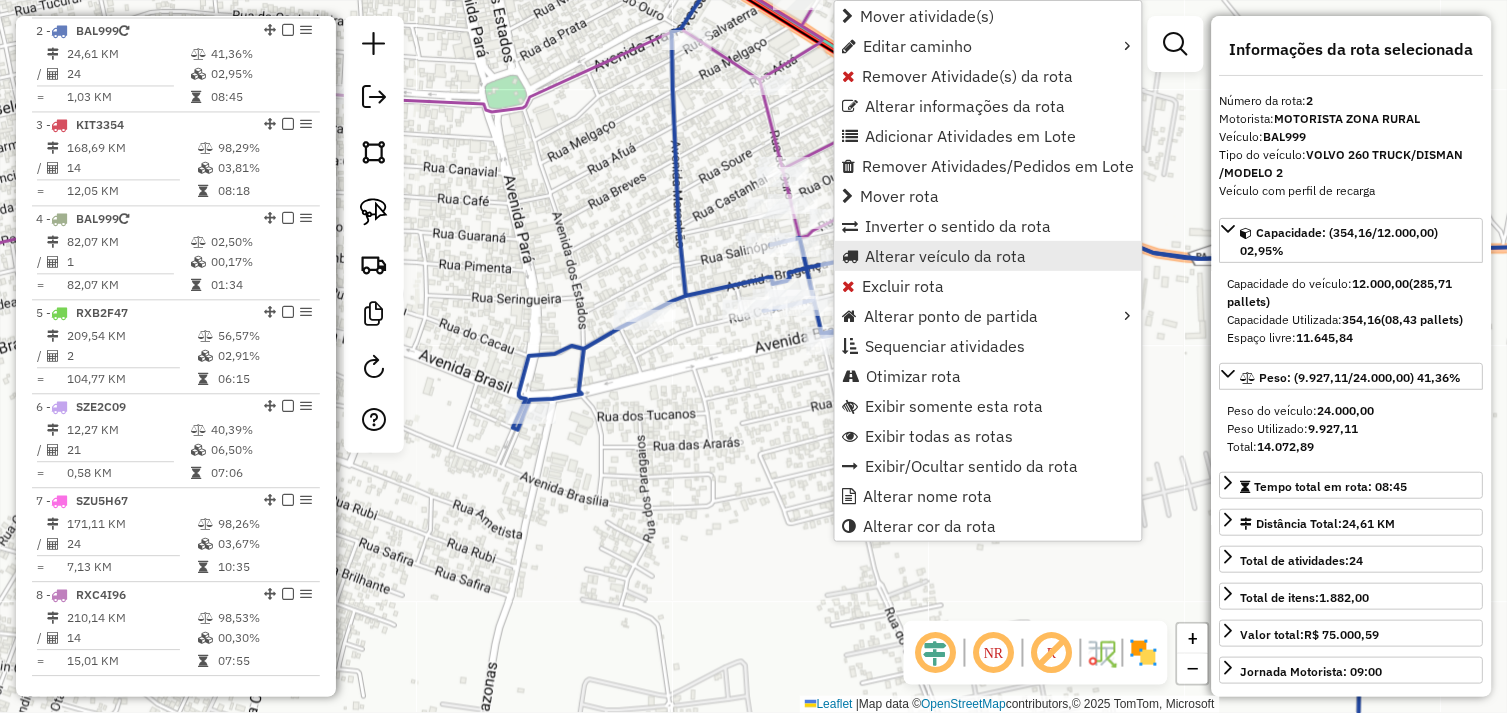click on "Alterar veículo da rota" at bounding box center (946, 256) 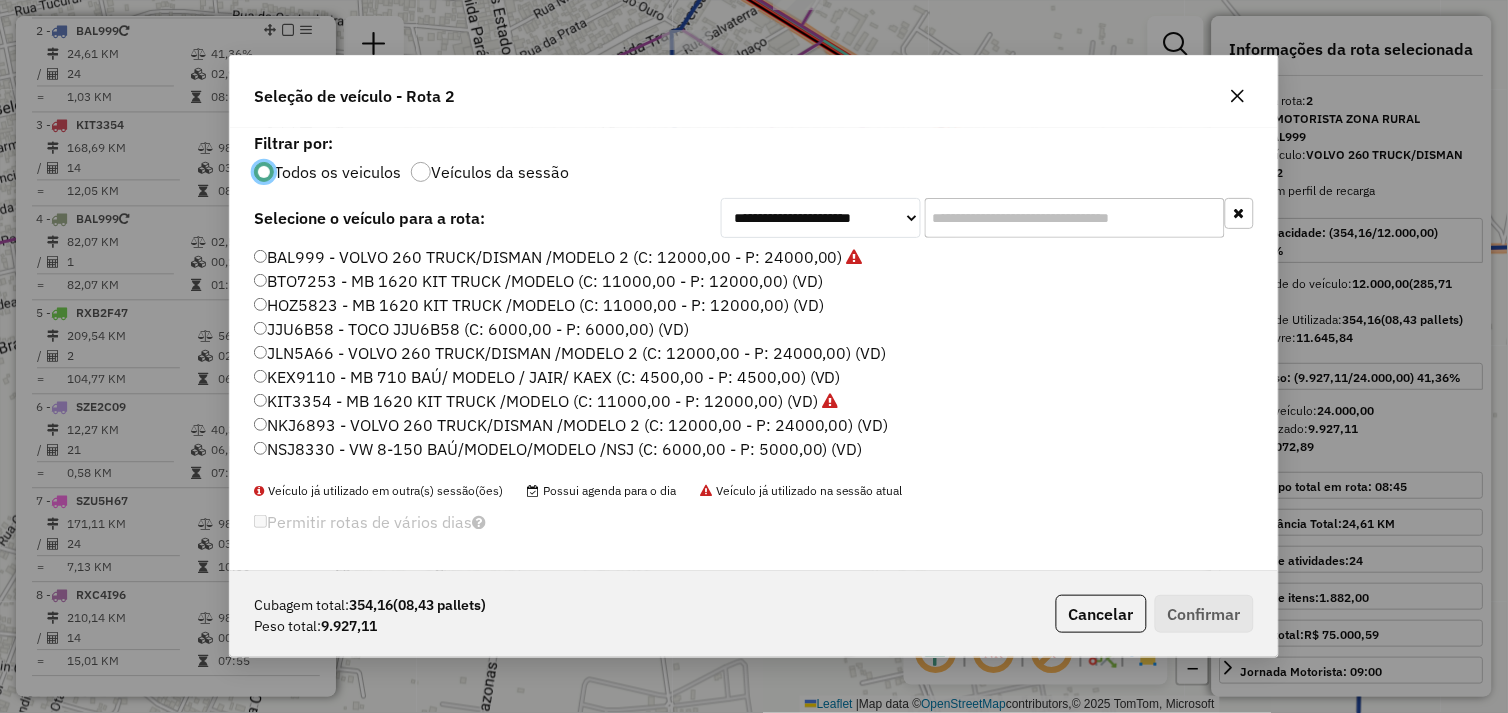 scroll, scrollTop: 11, scrollLeft: 5, axis: both 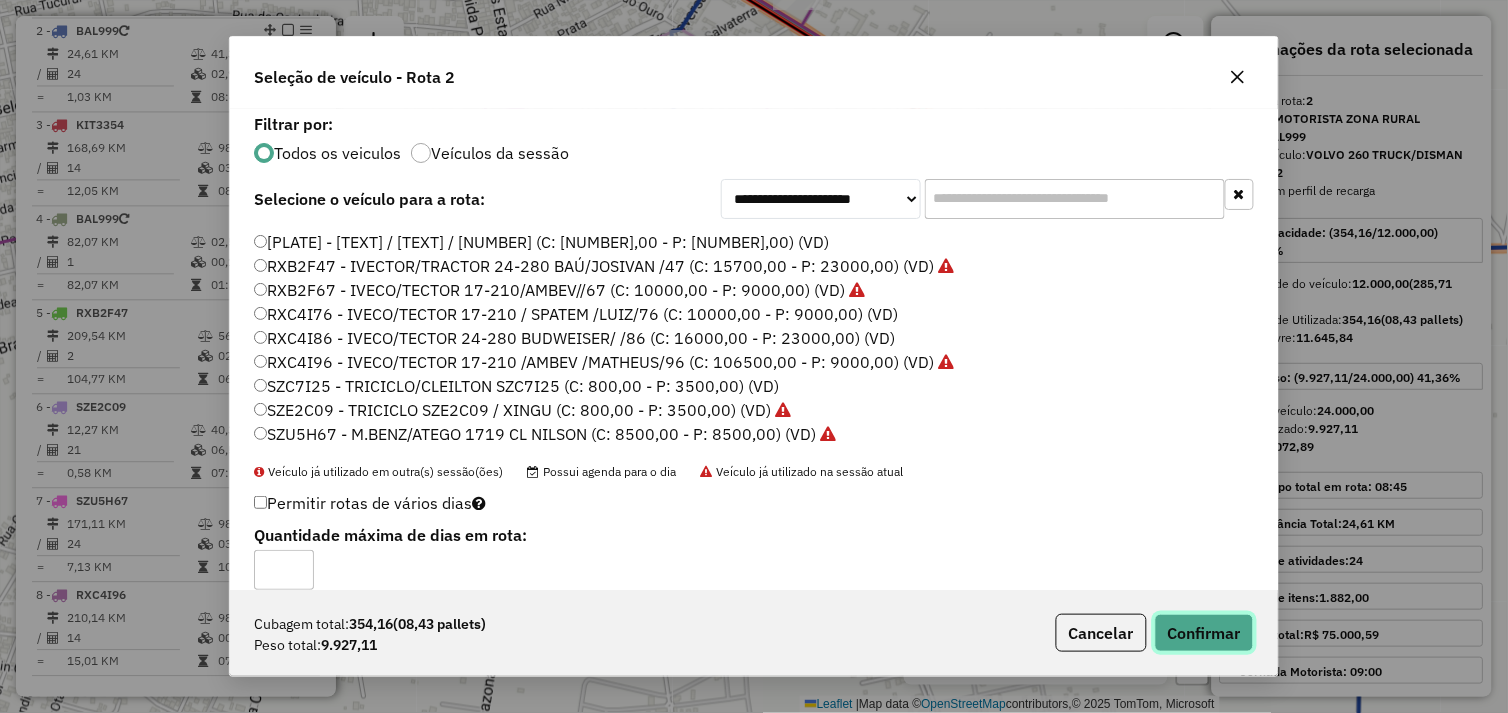 click on "Confirmar" 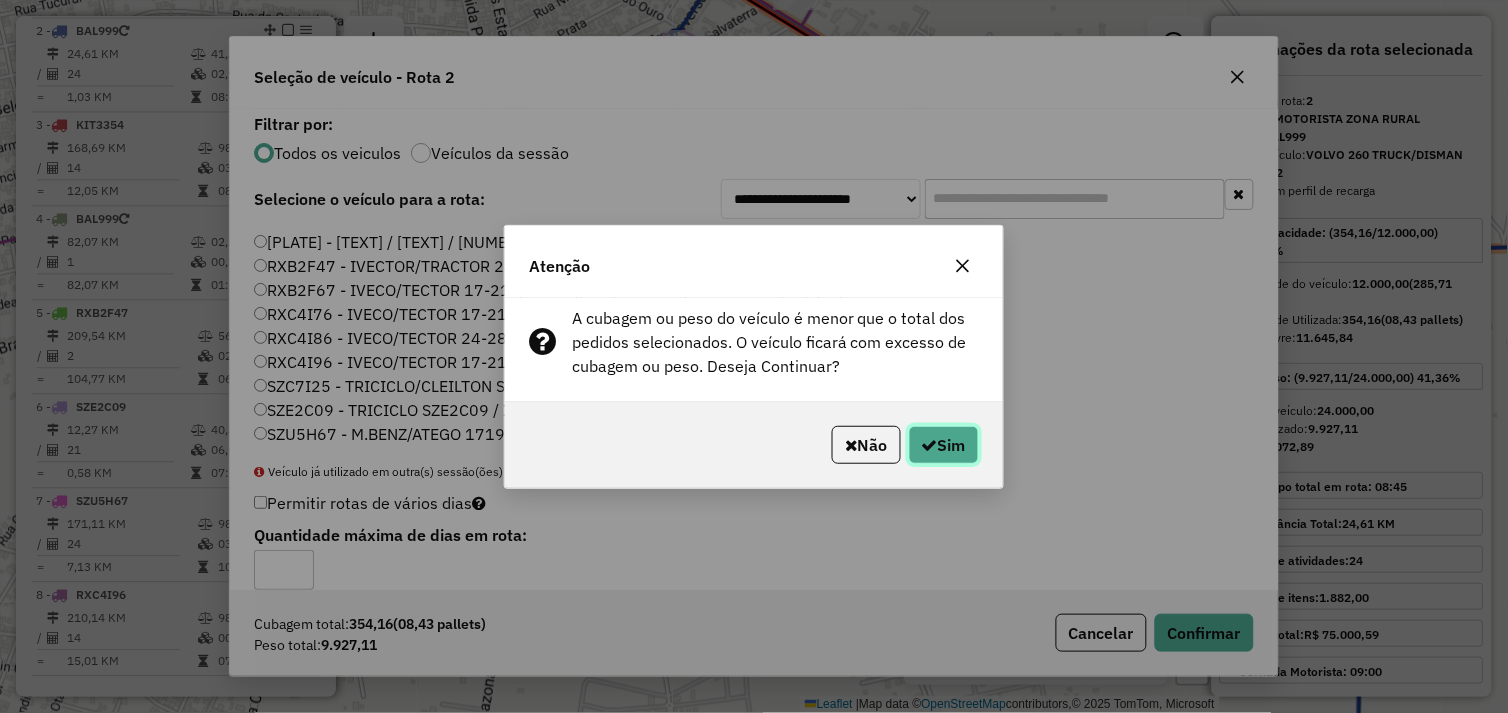 click on "Sim" 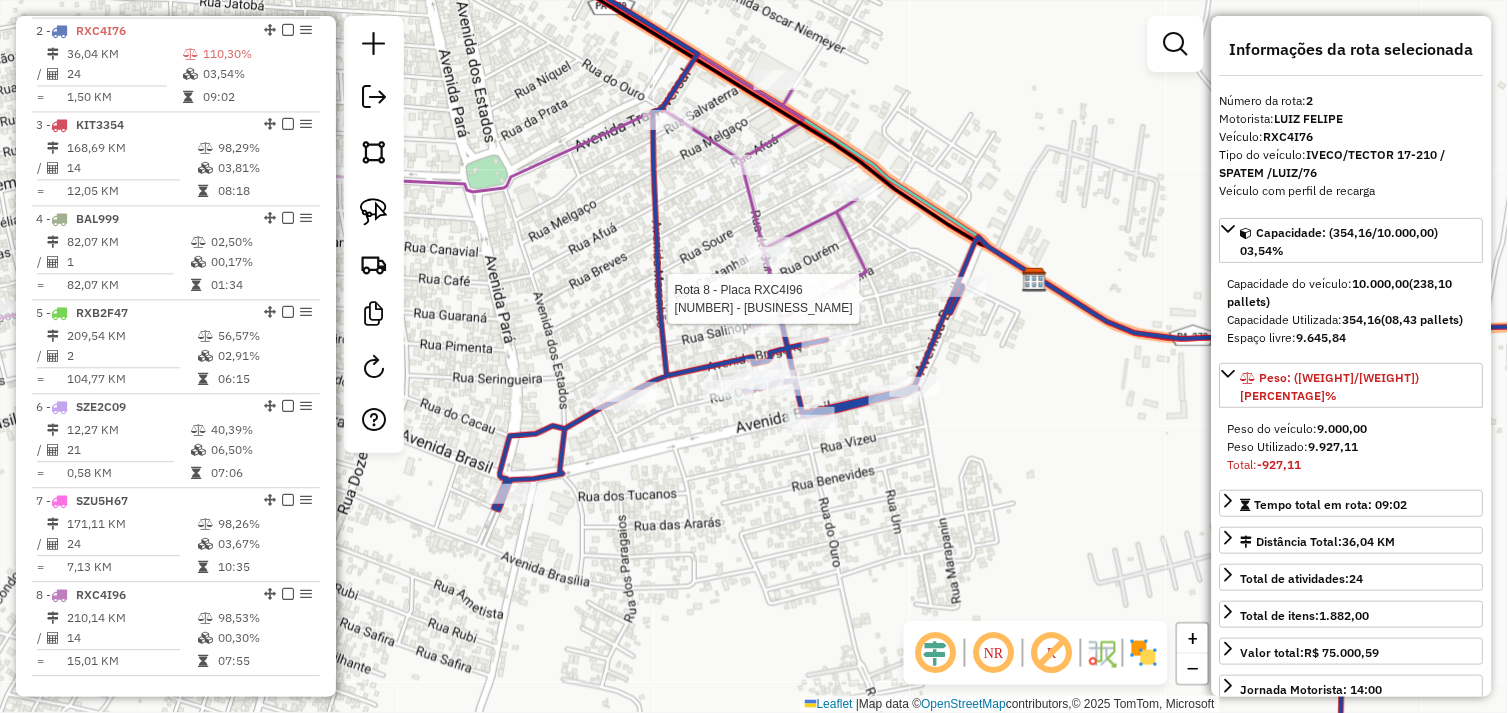 scroll, scrollTop: 922, scrollLeft: 0, axis: vertical 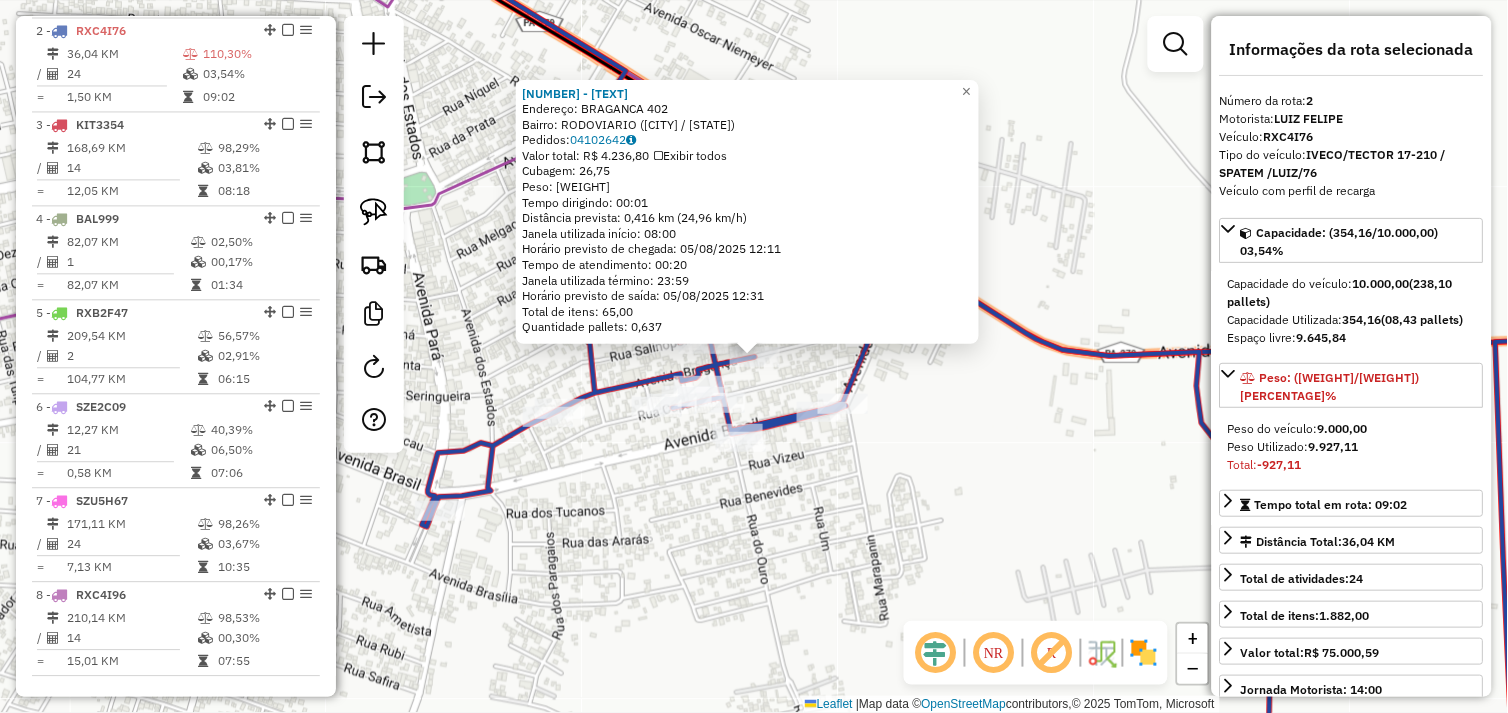 drag, startPoint x: 743, startPoint y: 513, endPoint x: 722, endPoint y: 530, distance: 27.018513 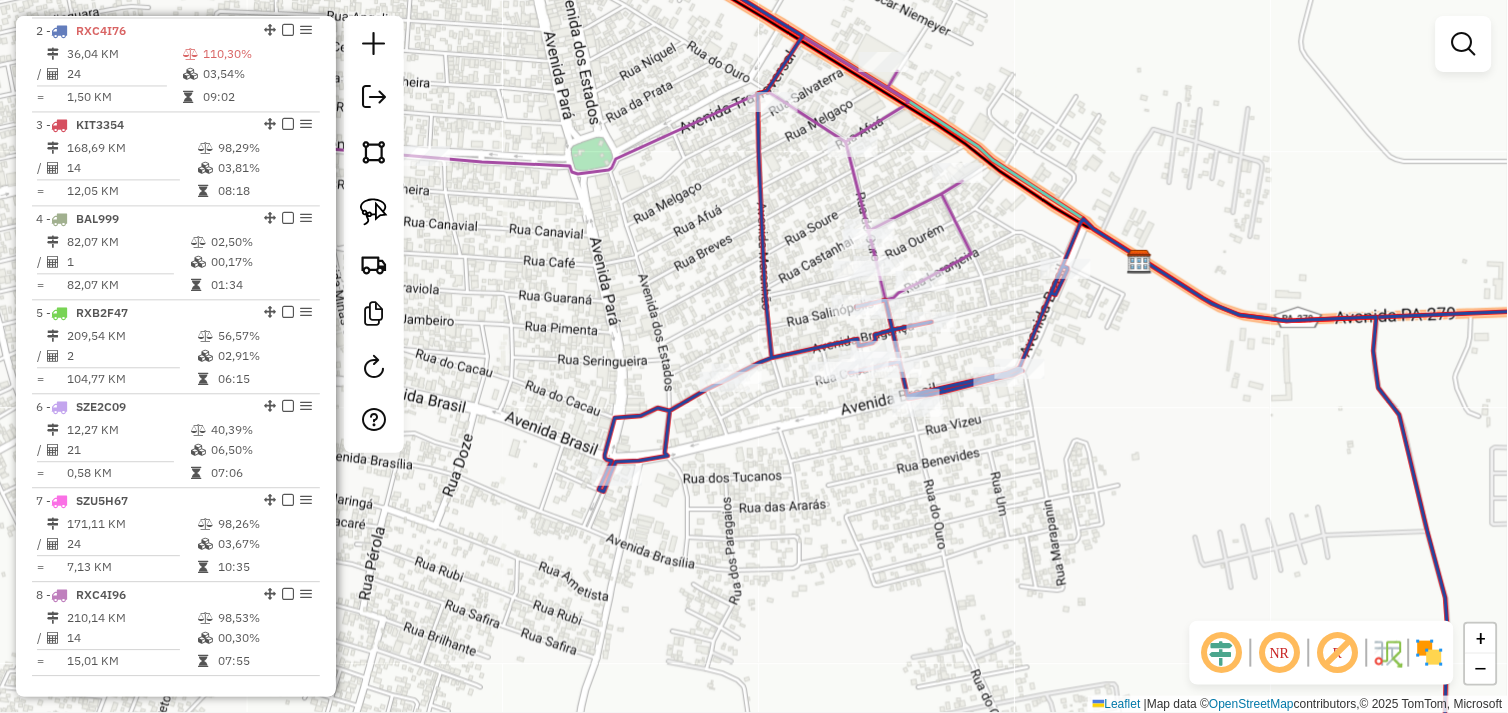 drag, startPoint x: 670, startPoint y: 538, endPoint x: 903, endPoint y: 475, distance: 241.36694 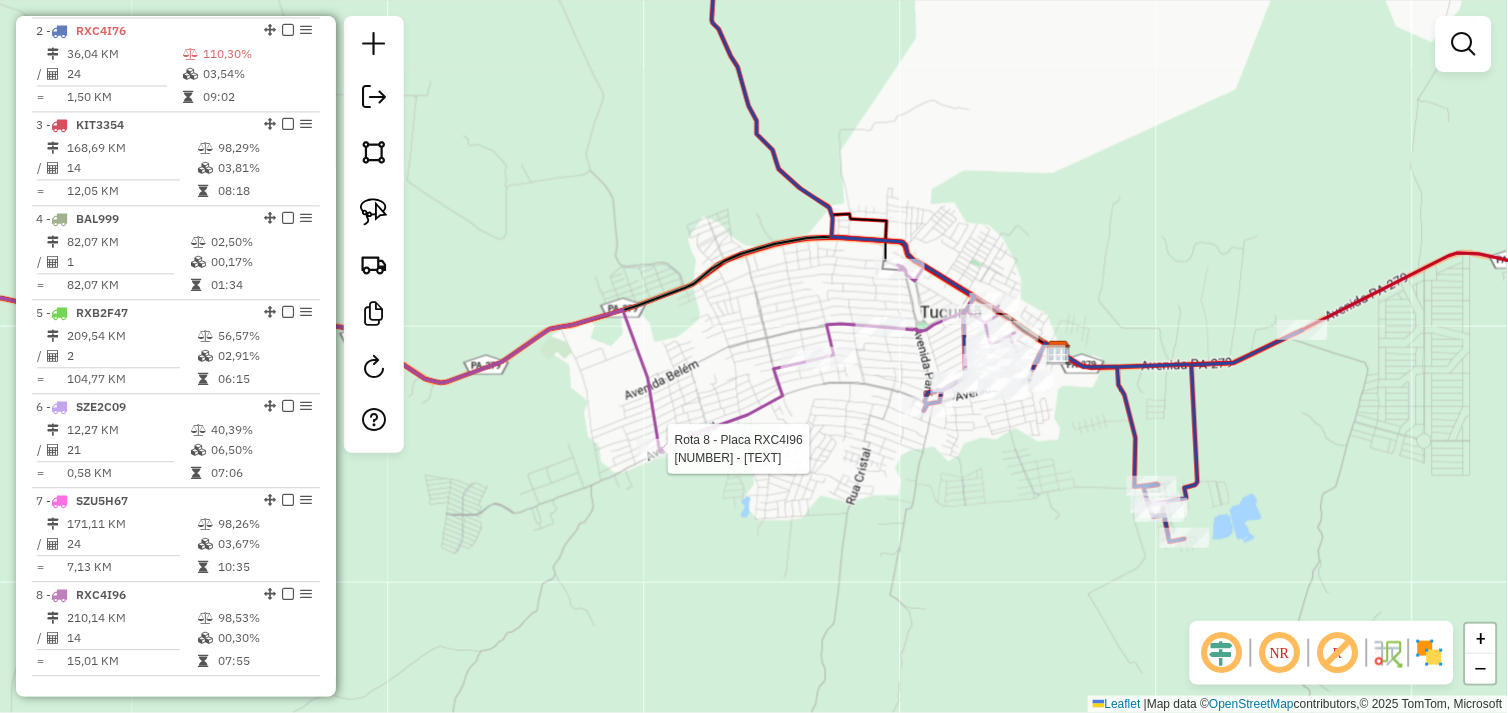 scroll, scrollTop: 922, scrollLeft: 0, axis: vertical 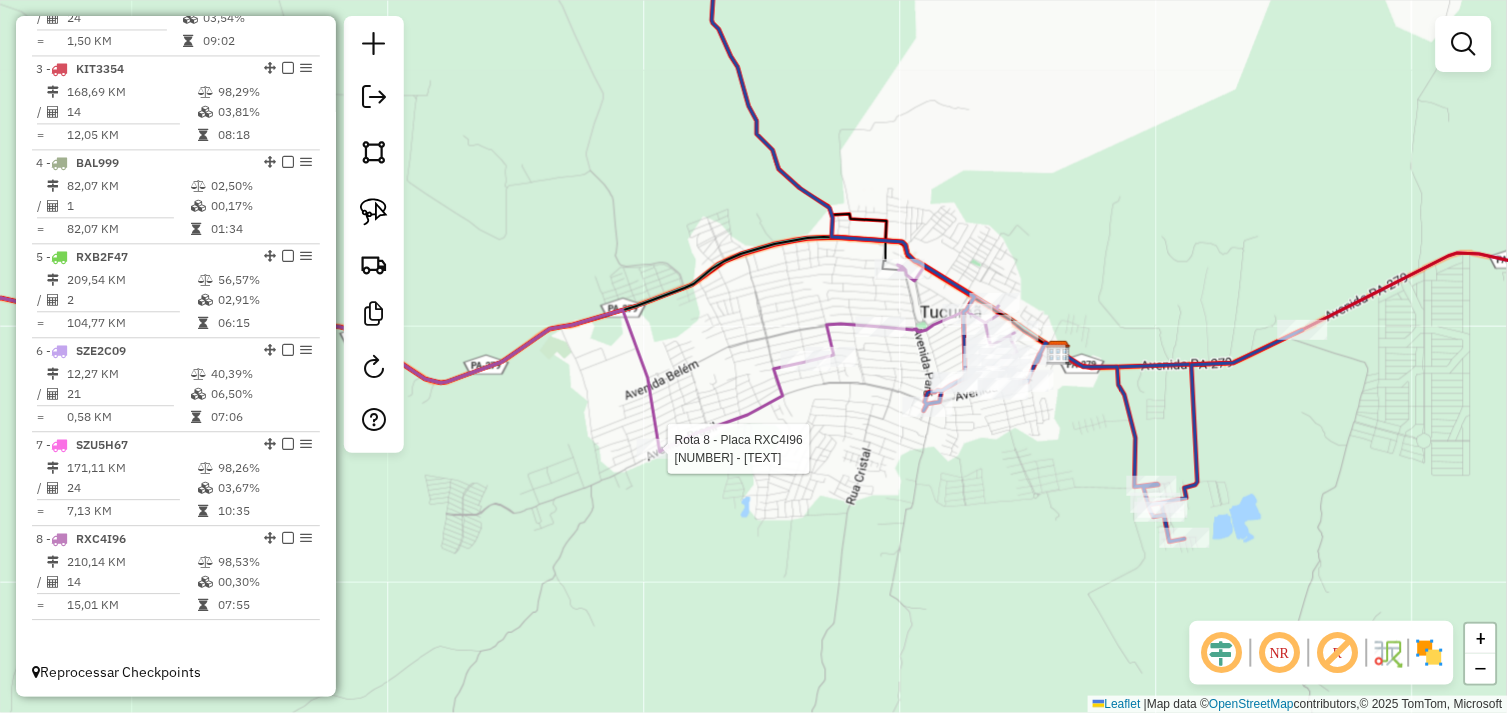 select on "*********" 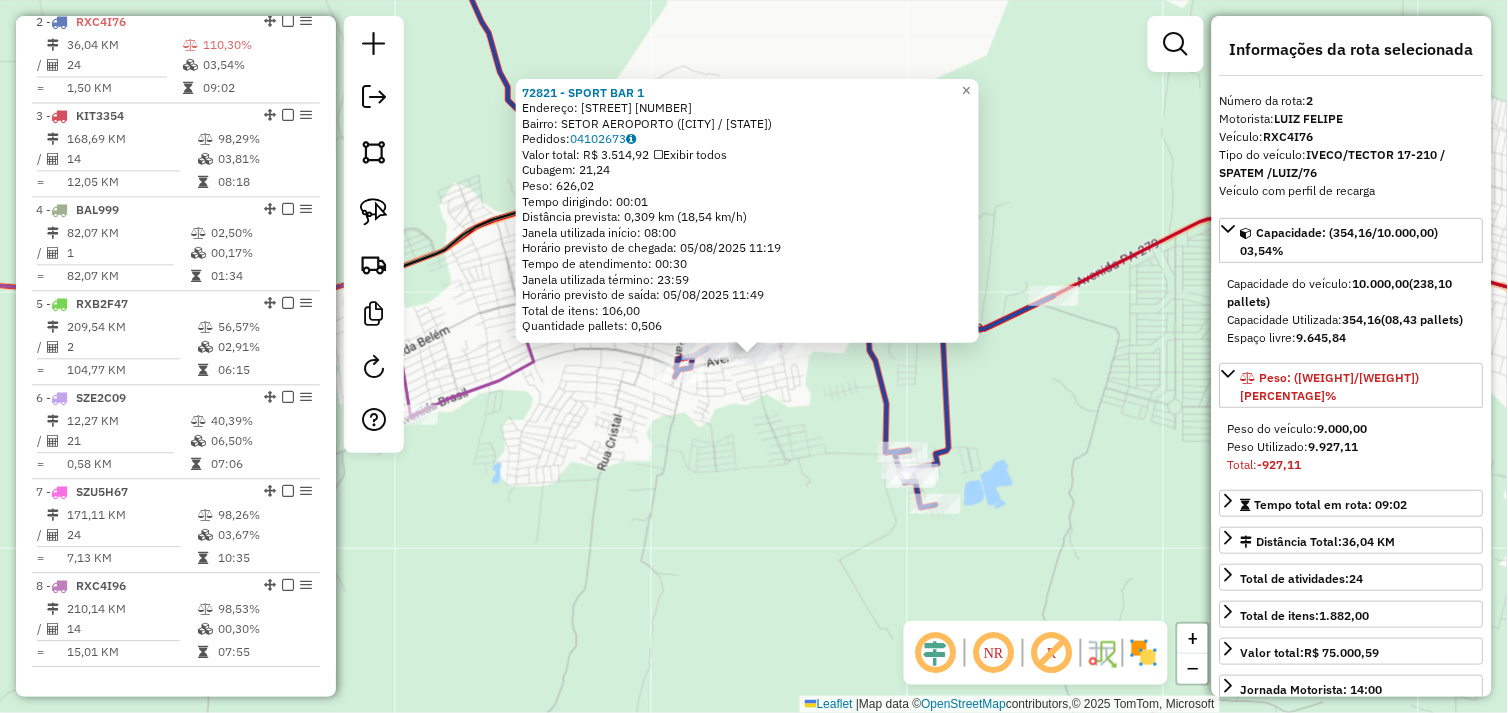 scroll, scrollTop: 866, scrollLeft: 0, axis: vertical 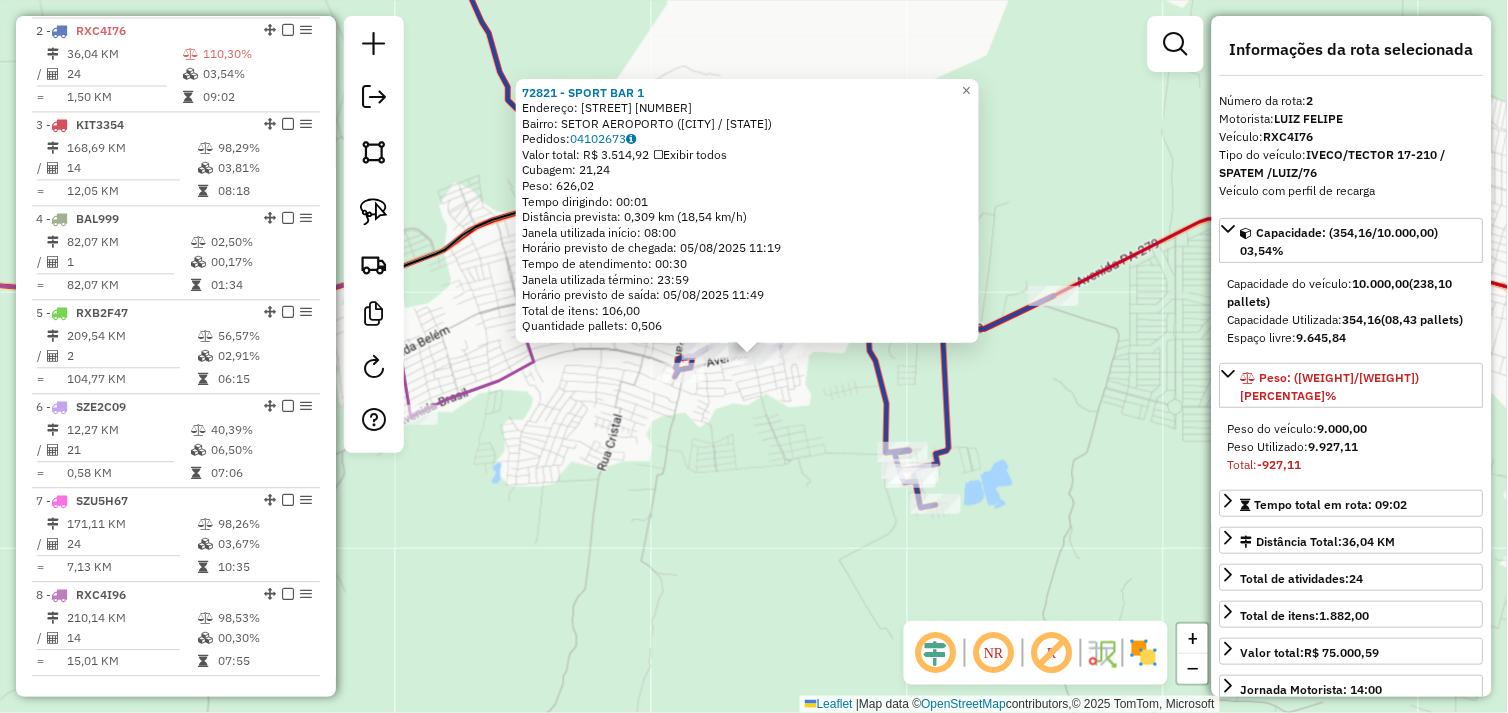 click on "72821 - SPORT BAR 1  Endereço:  Avenida BRASIL N 540   Bairro: SETOR AEROPORTO (TUCUMA / PA)   Pedidos:  04102673   Valor total: R$ 3.514,92   Exibir todos   Cubagem: 21,24  Peso: 626,02  Tempo dirigindo: 00:01   Distância prevista: 0,309 km (18,54 km/h)   Janela utilizada início: 08:00   Horário previsto de chegada: 05/08/2025 11:19   Tempo de atendimento: 00:30   Janela utilizada término: 23:59   Horário previsto de saída: 05/08/2025 11:49   Total de itens: 106,00   Quantidade pallets: 0,506  × Janela de atendimento Grade de atendimento Capacidade Transportadoras Veículos Cliente Pedidos  Rotas Selecione os dias de semana para filtrar as janelas de atendimento  Seg   Ter   Qua   Qui   Sex   Sáb   Dom  Informe o período da janela de atendimento: De: Até:  Filtrar exatamente a janela do cliente  Considerar janela de atendimento padrão  Selecione os dias de semana para filtrar as grades de atendimento  Seg   Ter   Qua   Qui   Sex   Sáb   Dom   Considerar clientes sem dia de atendimento cadastrado" 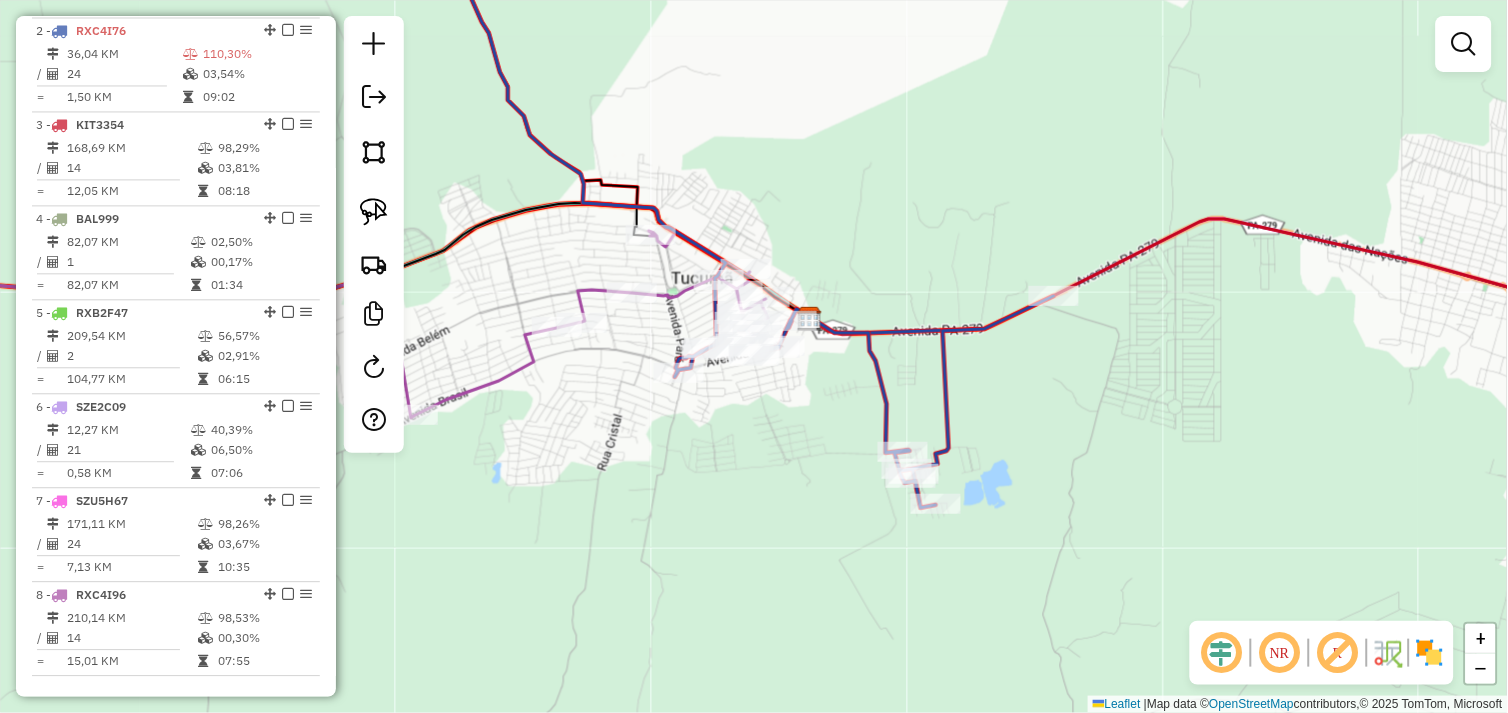 drag, startPoint x: 703, startPoint y: 438, endPoint x: 743, endPoint y: 433, distance: 40.311287 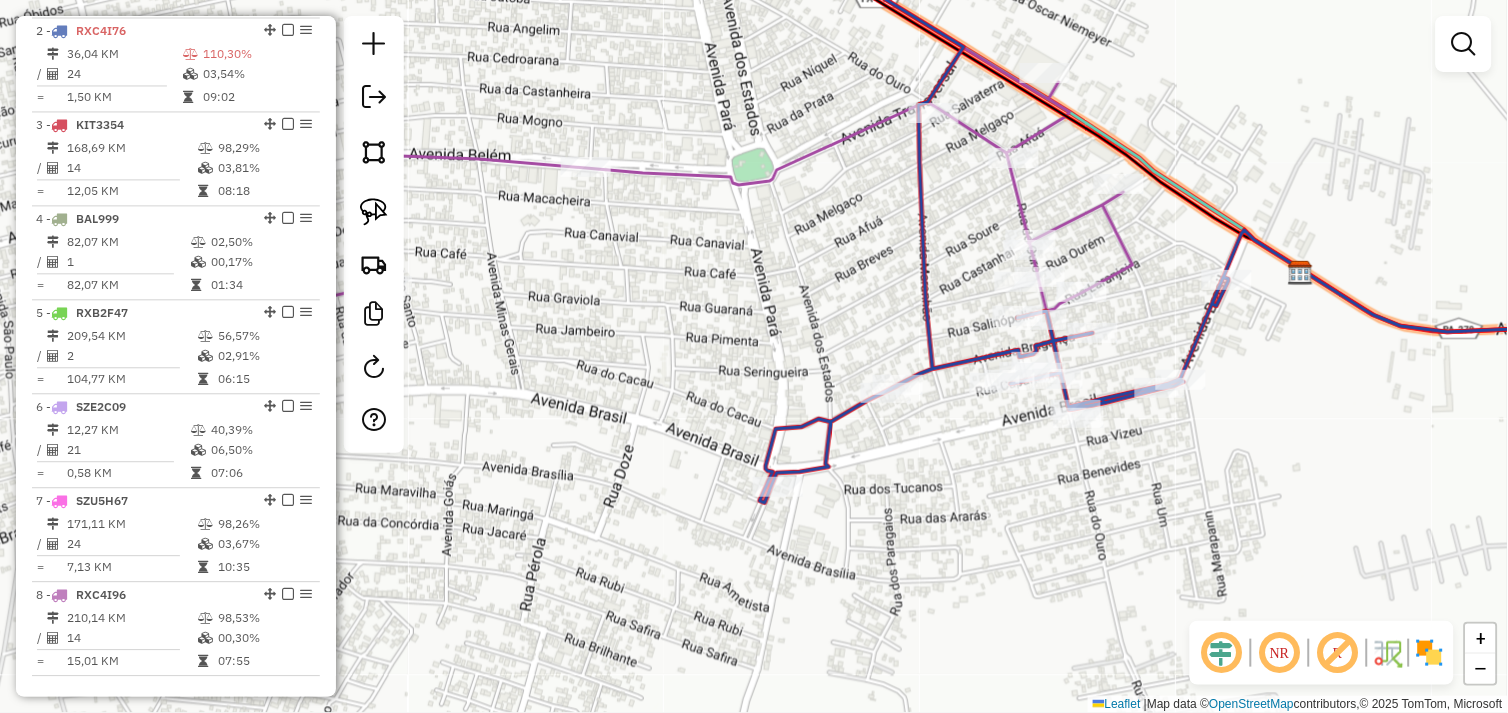 drag, startPoint x: 762, startPoint y: 513, endPoint x: 982, endPoint y: 460, distance: 226.29405 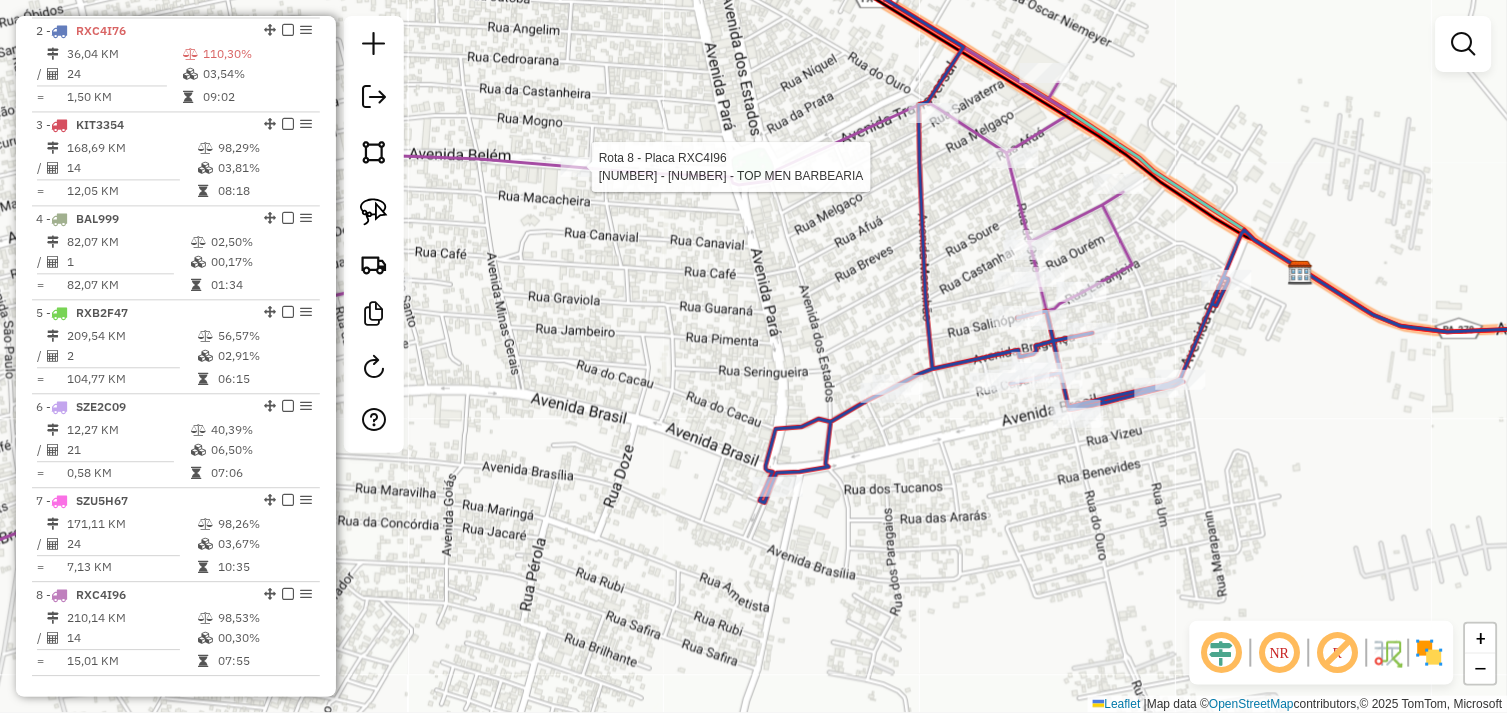 select on "*********" 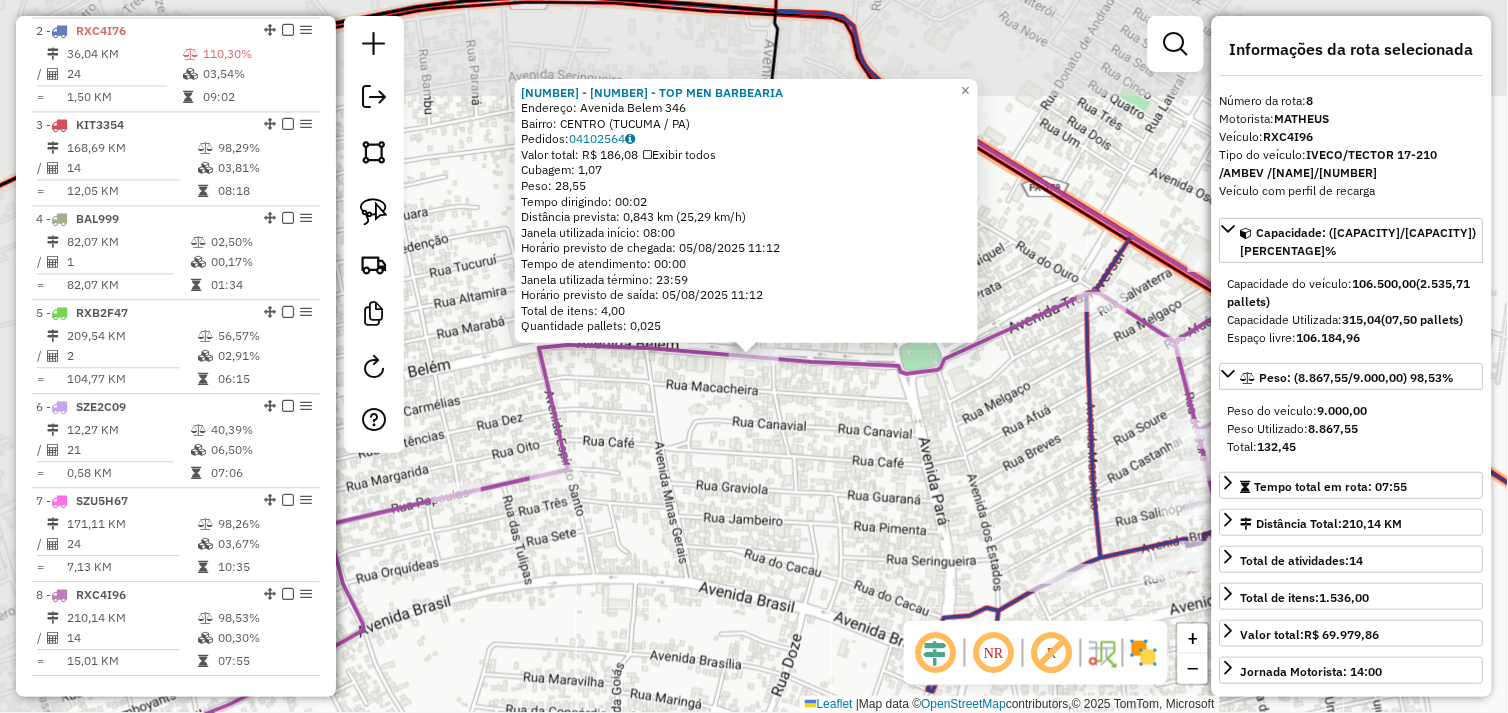 scroll, scrollTop: 922, scrollLeft: 0, axis: vertical 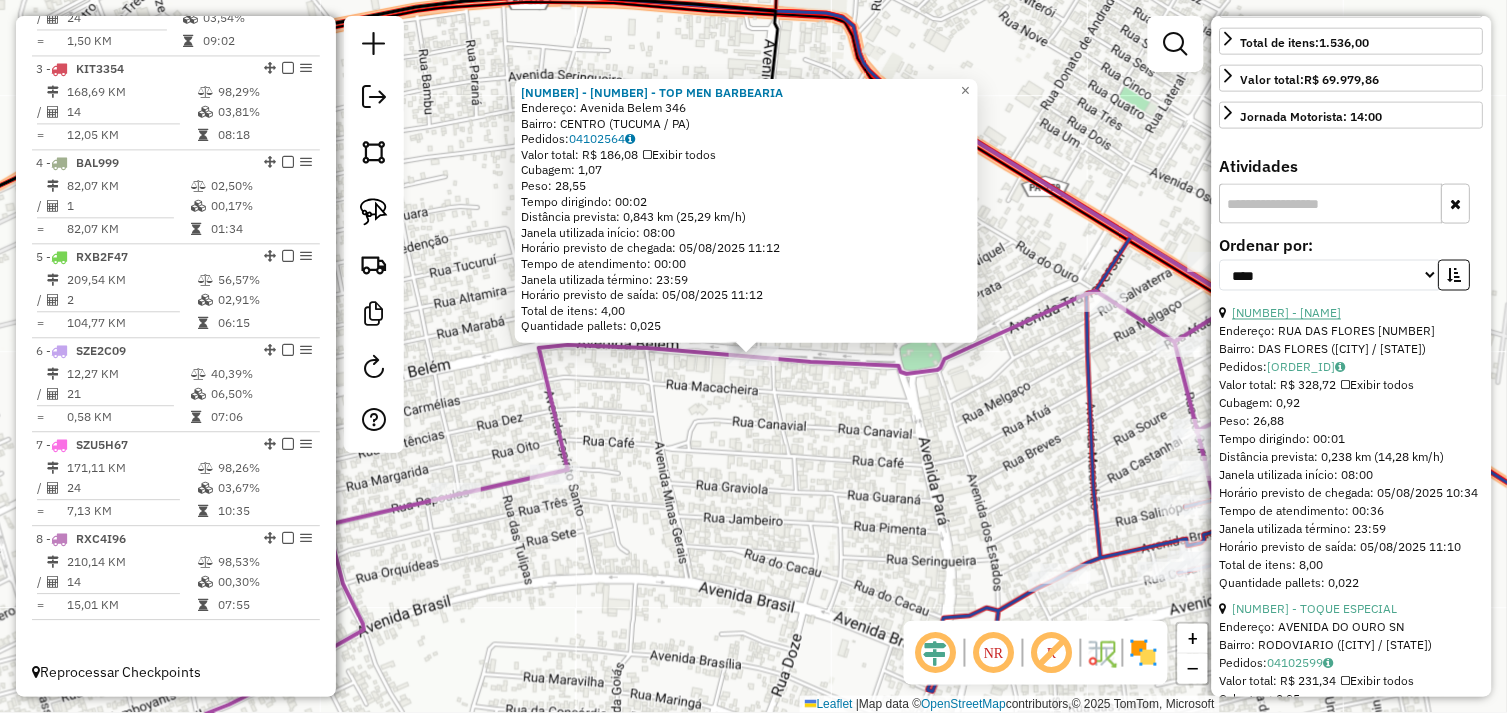 drag, startPoint x: 1335, startPoint y: 331, endPoint x: 1320, endPoint y: 331, distance: 15 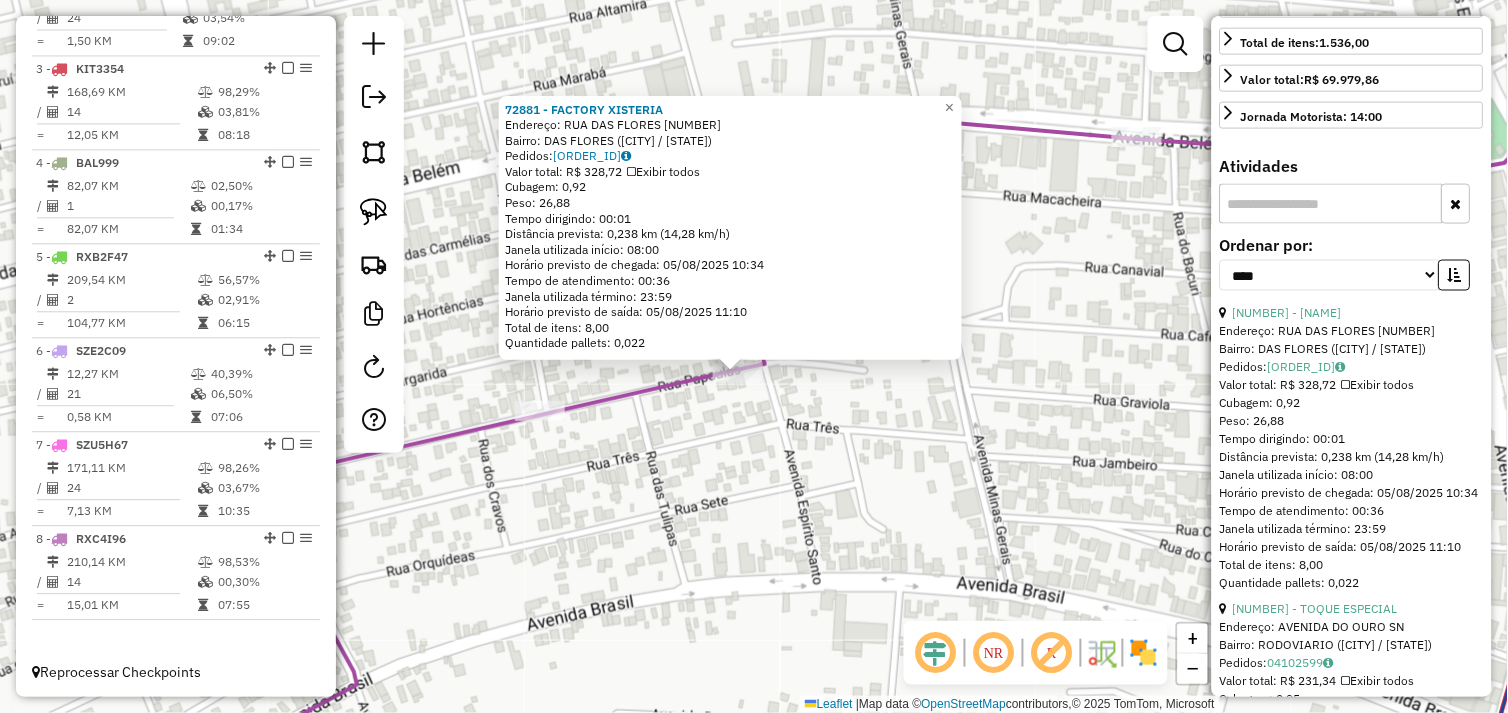 drag, startPoint x: 674, startPoint y: 451, endPoint x: 796, endPoint y: 396, distance: 133.82451 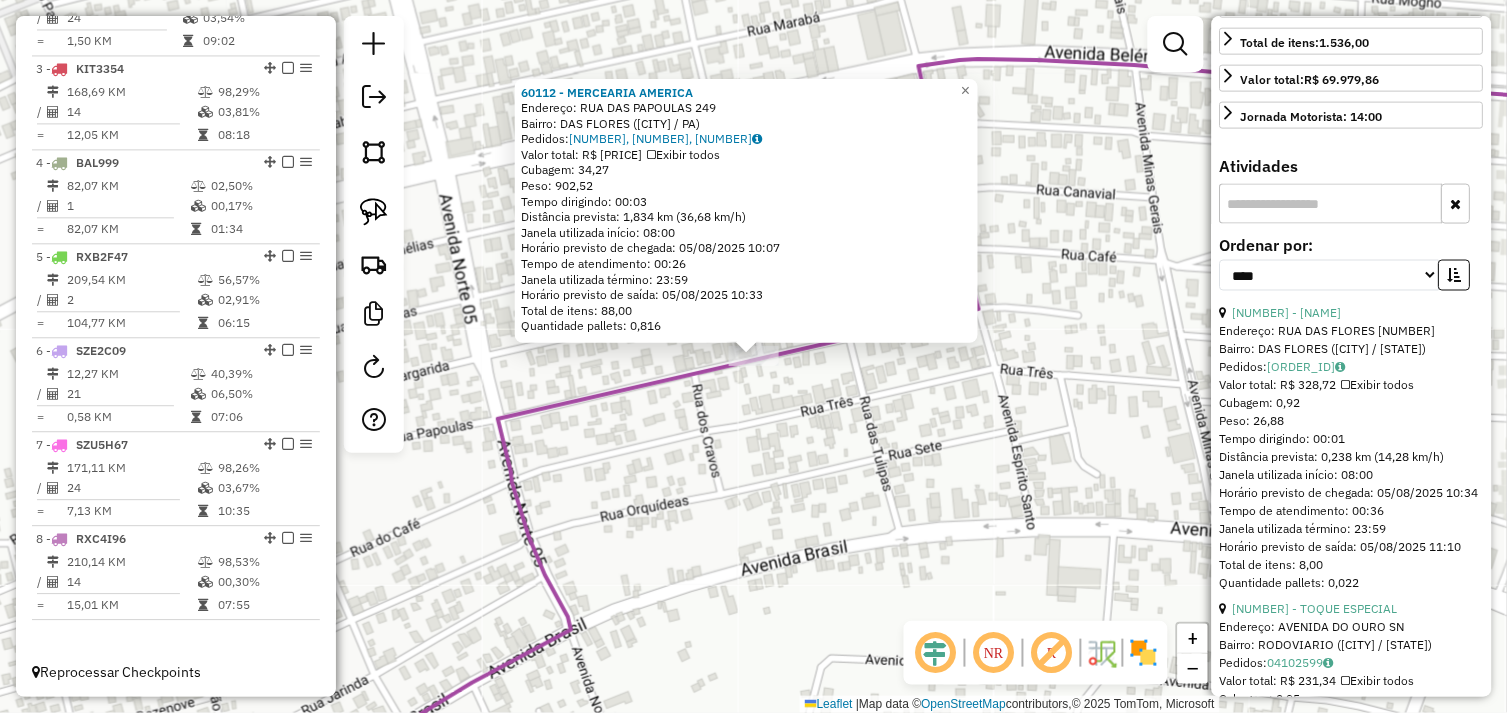 click on "60112 - MERCEARIA AMERICA  Endereço:  RUA DAS PAPOULAS 249   Bairro: BAIRRO DAS FLORES (TUCUMA / PA)   Pedidos:  04102701, 04102713, 04102714   Valor total: R$ 5.425,58   Exibir todos   Cubagem: 34,27  Peso: 902,52  Tempo dirigindo: 00:03   Distância prevista: 1,834 km (36,68 km/h)   Janela utilizada início: 08:00   Horário previsto de chegada: 05/08/2025 10:07   Tempo de atendimento: 00:26   Janela utilizada término: 23:59   Horário previsto de saída: 05/08/2025 10:33   Total de itens: 88,00   Quantidade pallets: 0,816  × Janela de atendimento Grade de atendimento Capacidade Transportadoras Veículos Cliente Pedidos  Rotas Selecione os dias de semana para filtrar as janelas de atendimento  Seg   Ter   Qua   Qui   Sex   Sáb   Dom  Informe o período da janela de atendimento: De: Até:  Filtrar exatamente a janela do cliente  Considerar janela de atendimento padrão  Selecione os dias de semana para filtrar as grades de atendimento  Seg   Ter   Qua   Qui   Sex   Sáb   Dom   Peso mínimo:   De:   De:" 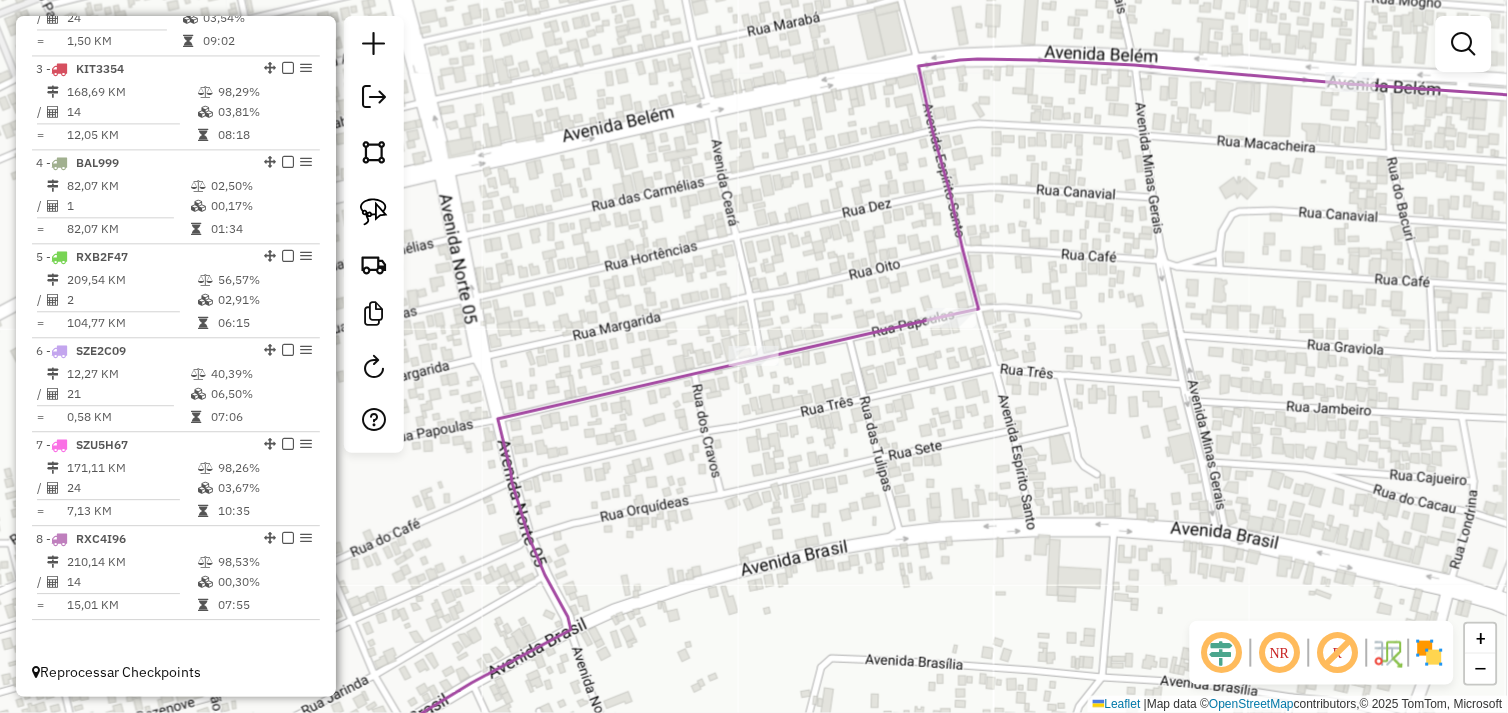 drag, startPoint x: 915, startPoint y: 390, endPoint x: 750, endPoint y: 388, distance: 165.01212 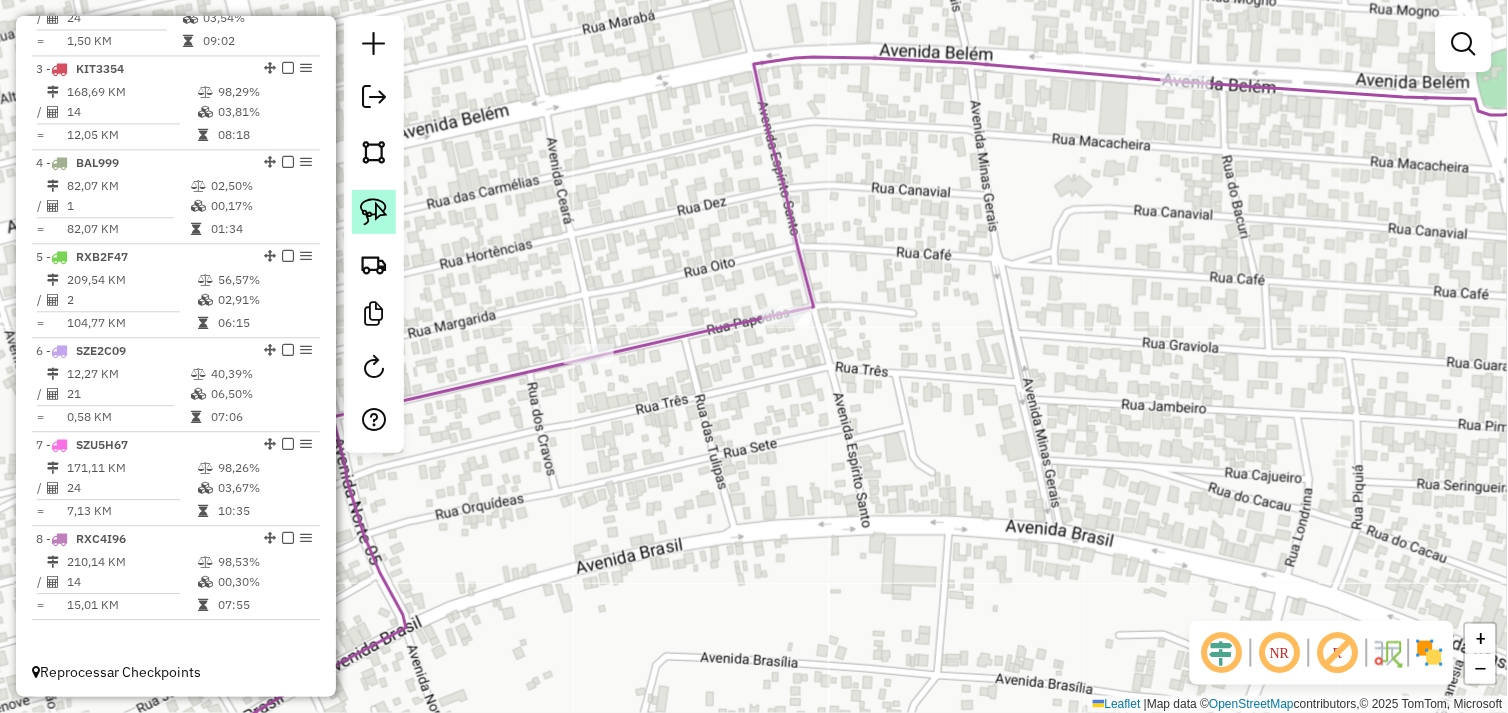 drag, startPoint x: 386, startPoint y: 212, endPoint x: 687, endPoint y: 296, distance: 312.5012 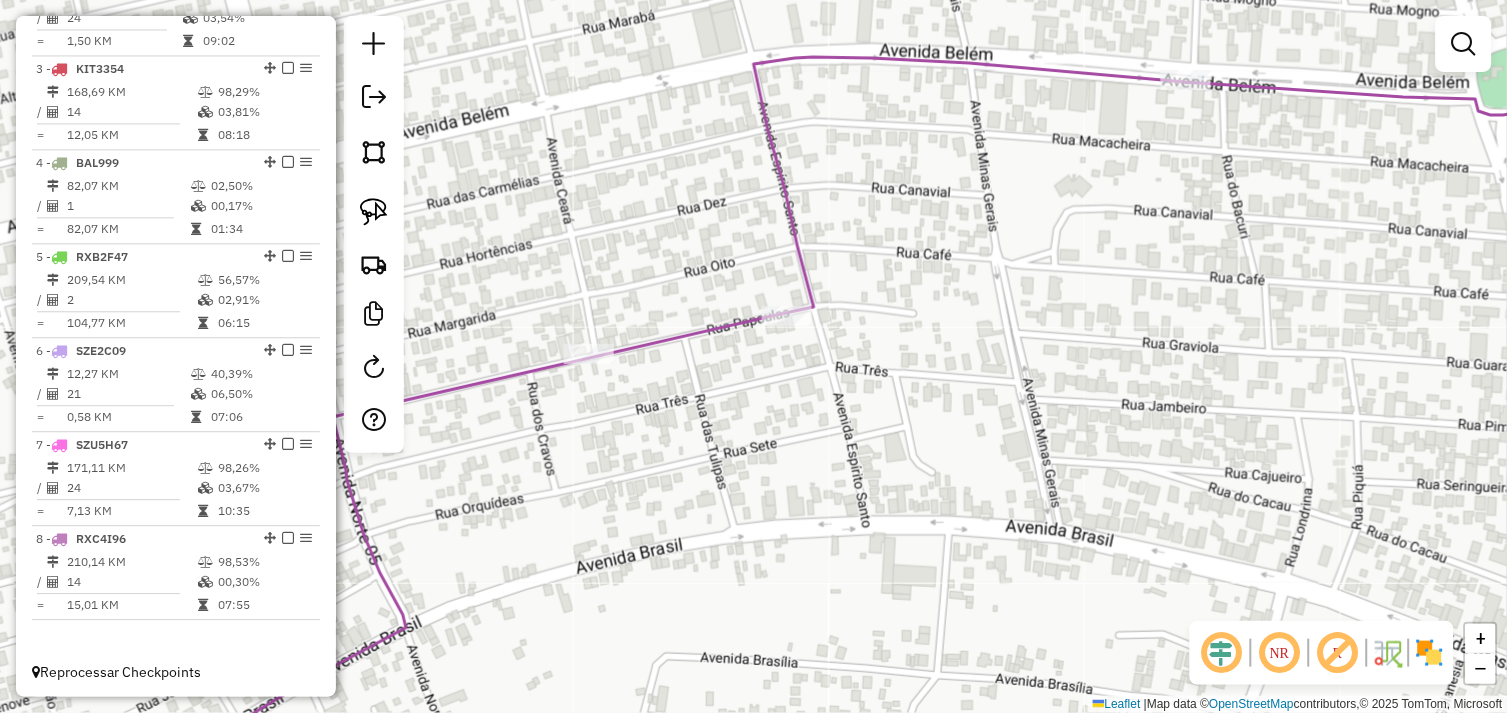 click 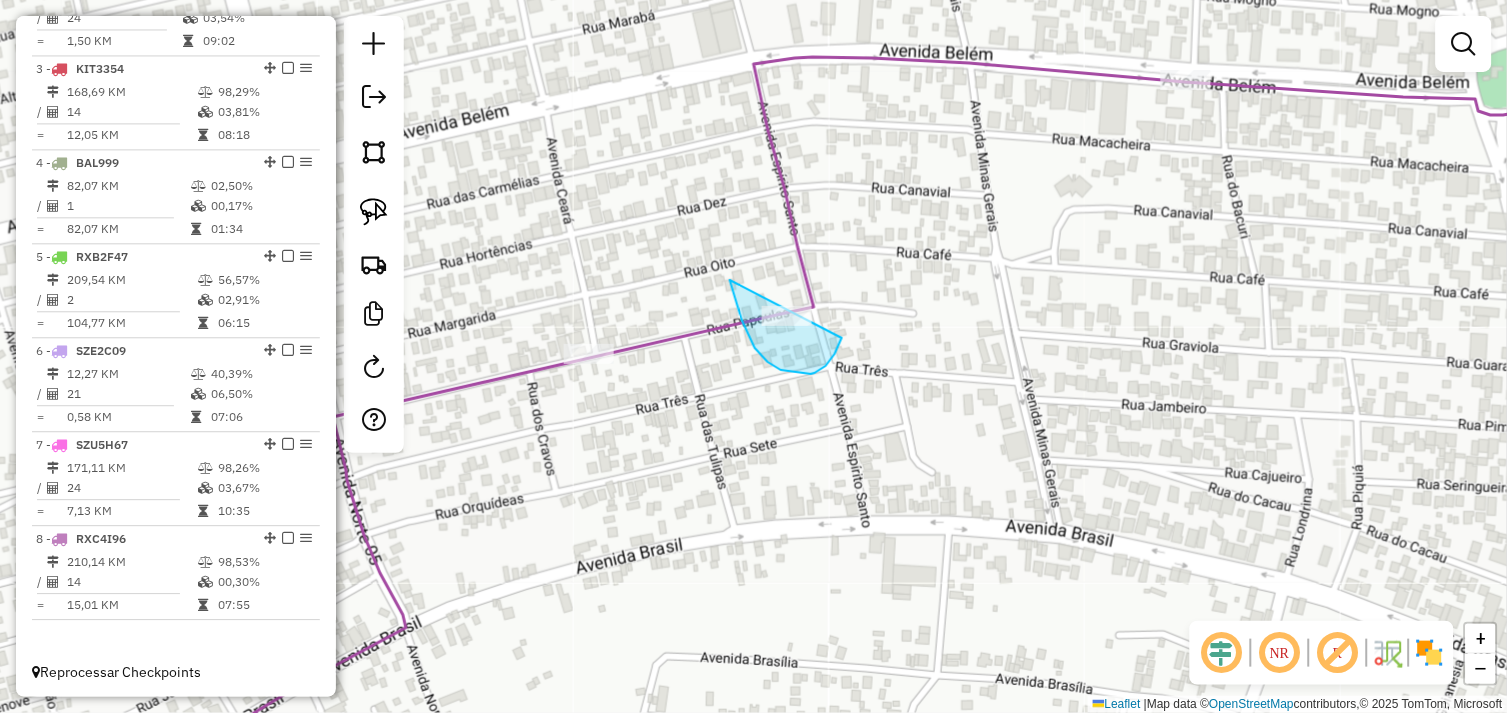 drag, startPoint x: 730, startPoint y: 280, endPoint x: 834, endPoint y: 297, distance: 105.380264 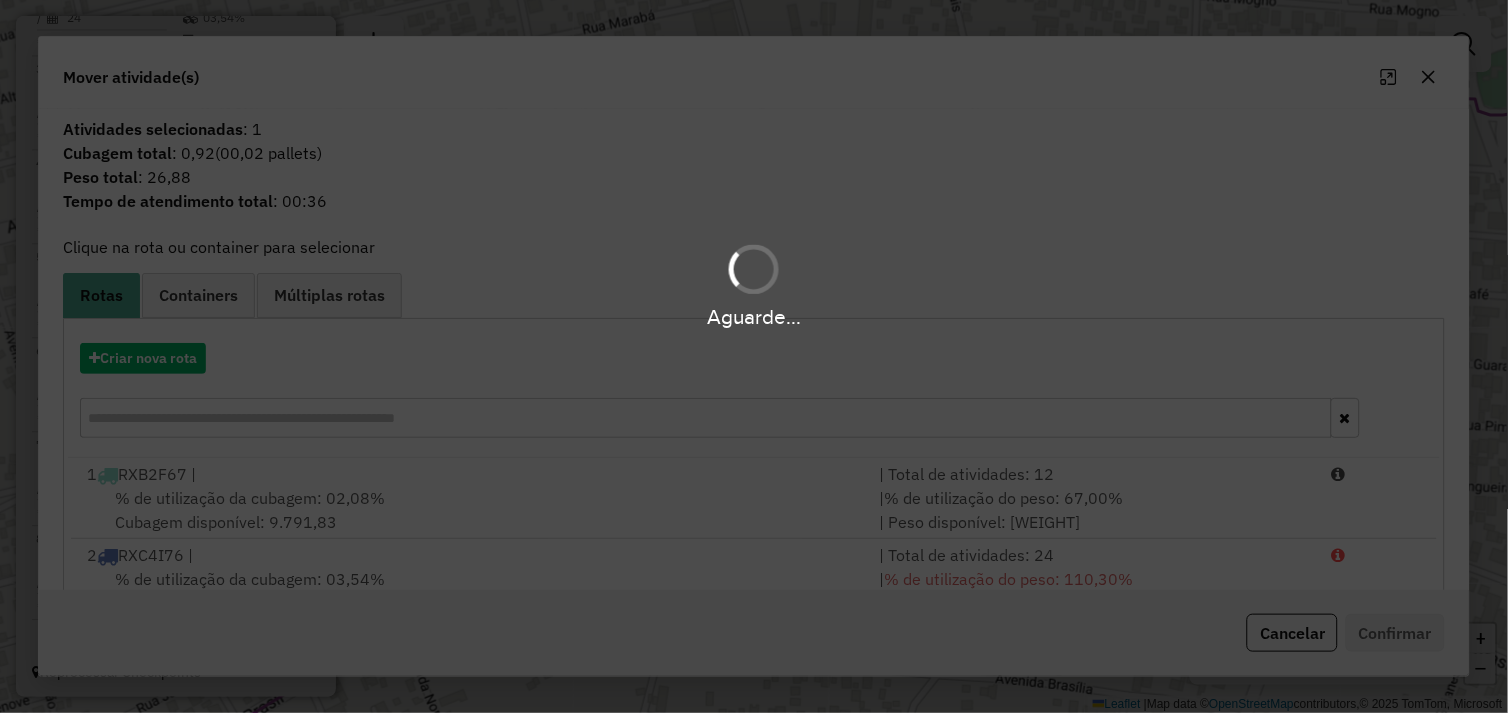 click on "Aguarde..." at bounding box center (754, 356) 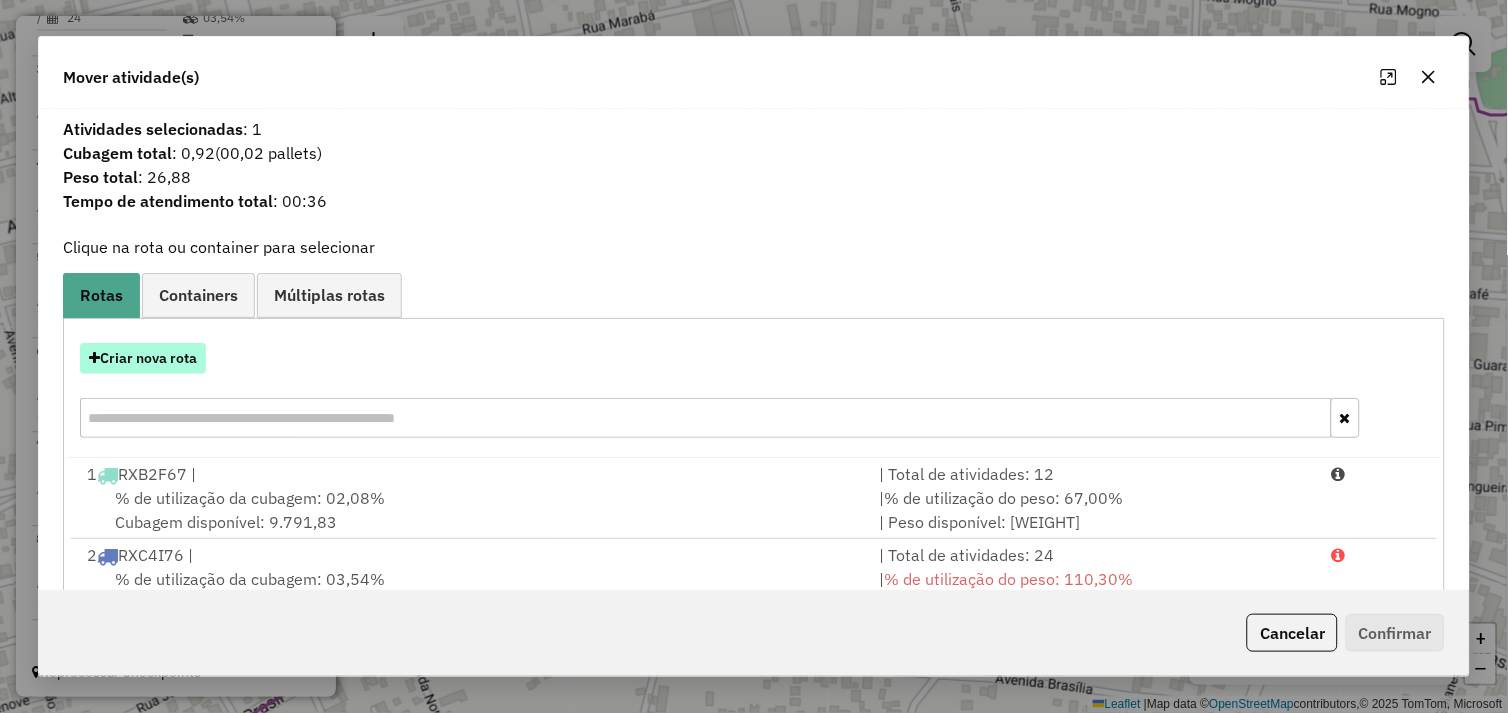 click on "Criar nova rota" at bounding box center [143, 358] 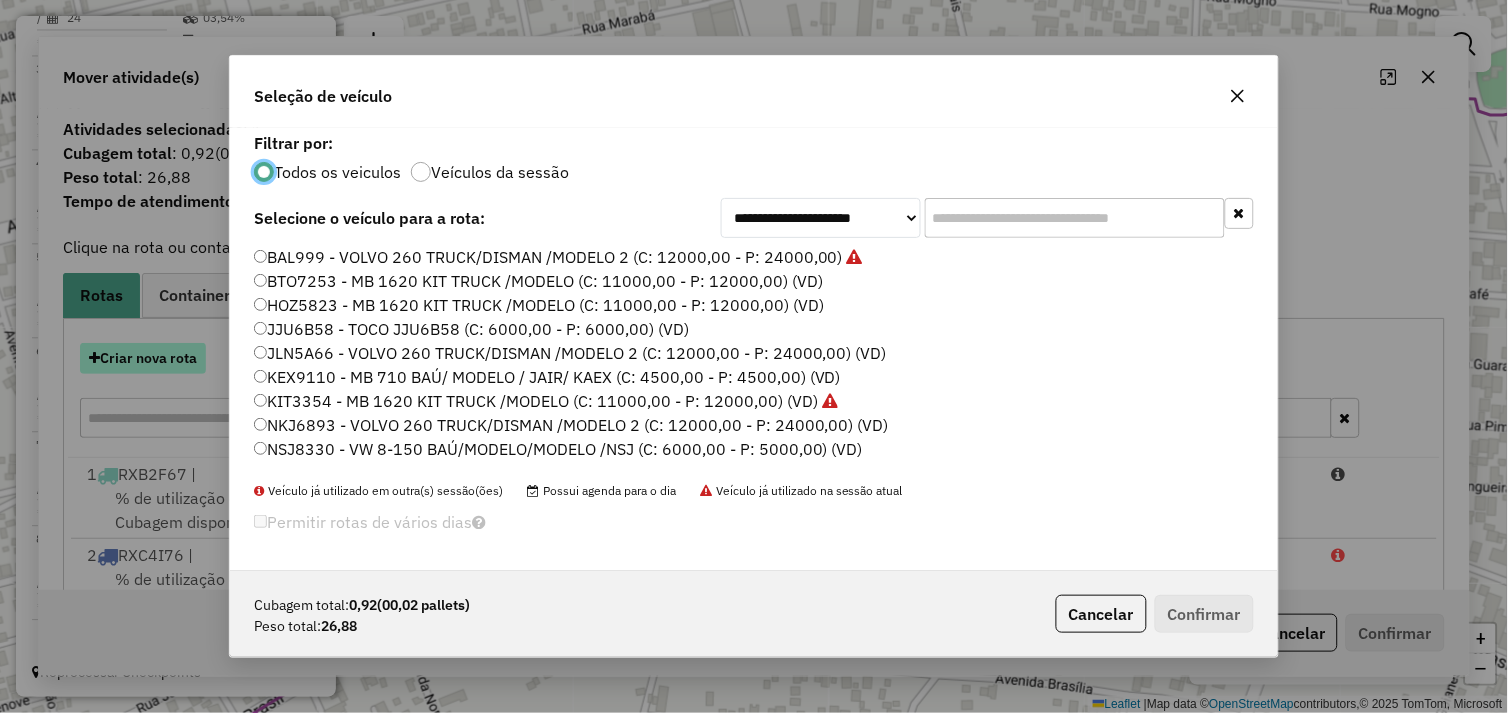 scroll, scrollTop: 11, scrollLeft: 5, axis: both 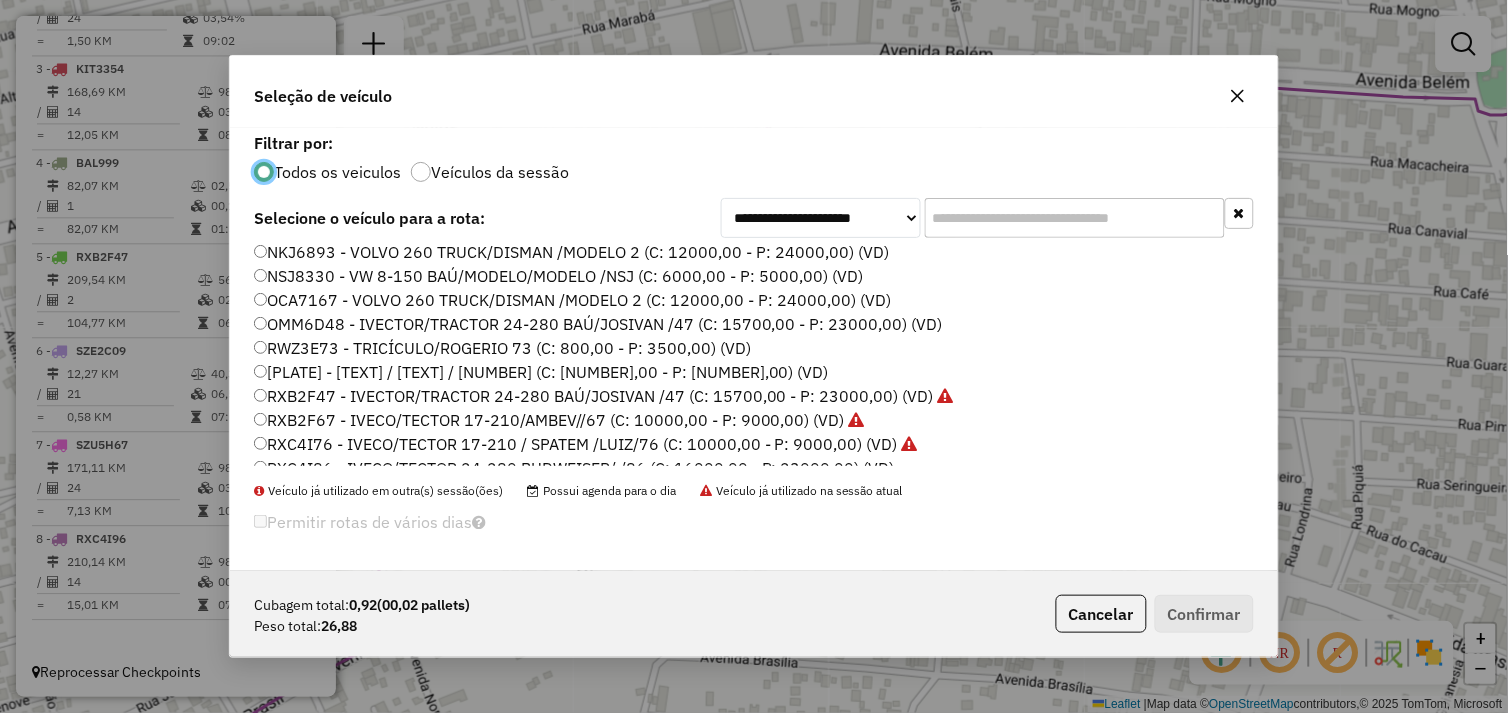 click on "RWZ3E73 - TRICÍCULO/ROGERIO 73 (C: 800,00 - P: 3500,00) (VD)" 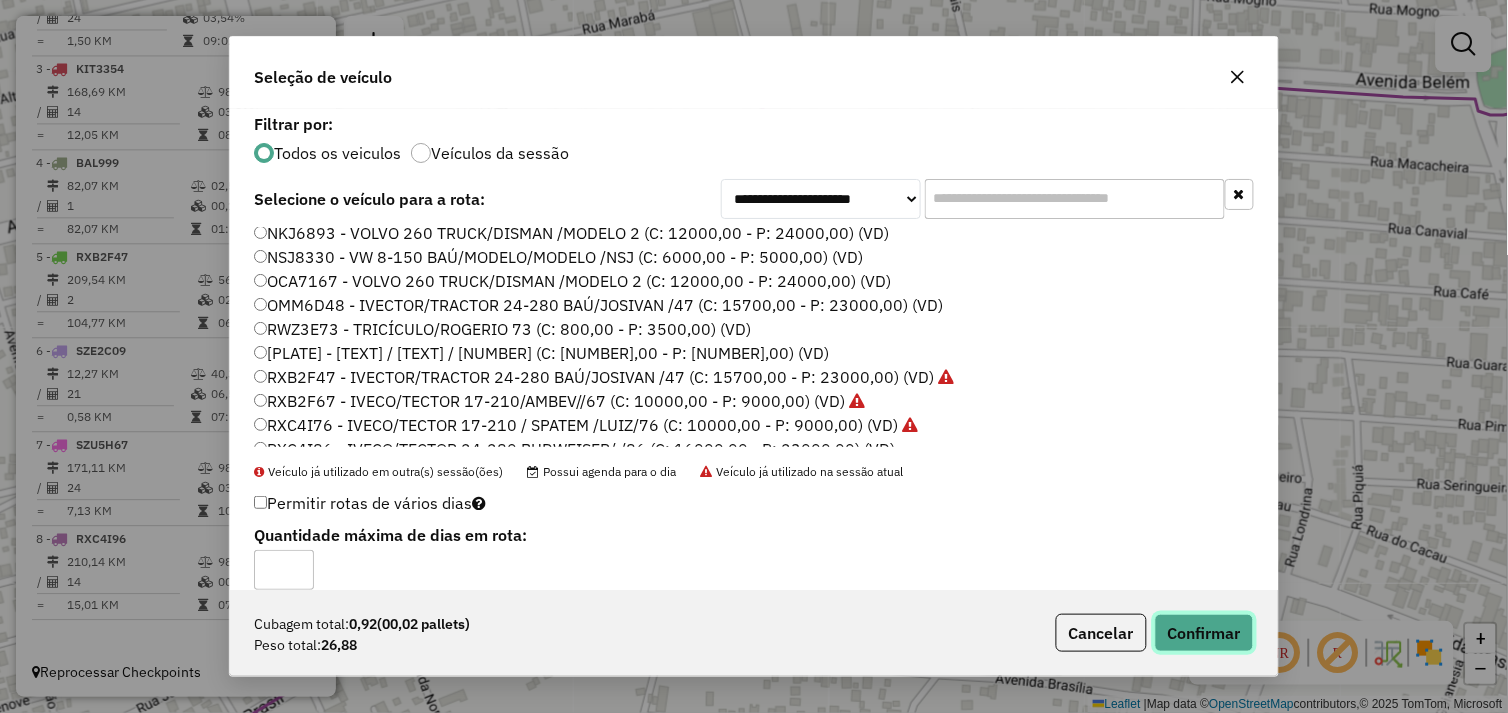 click on "Confirmar" 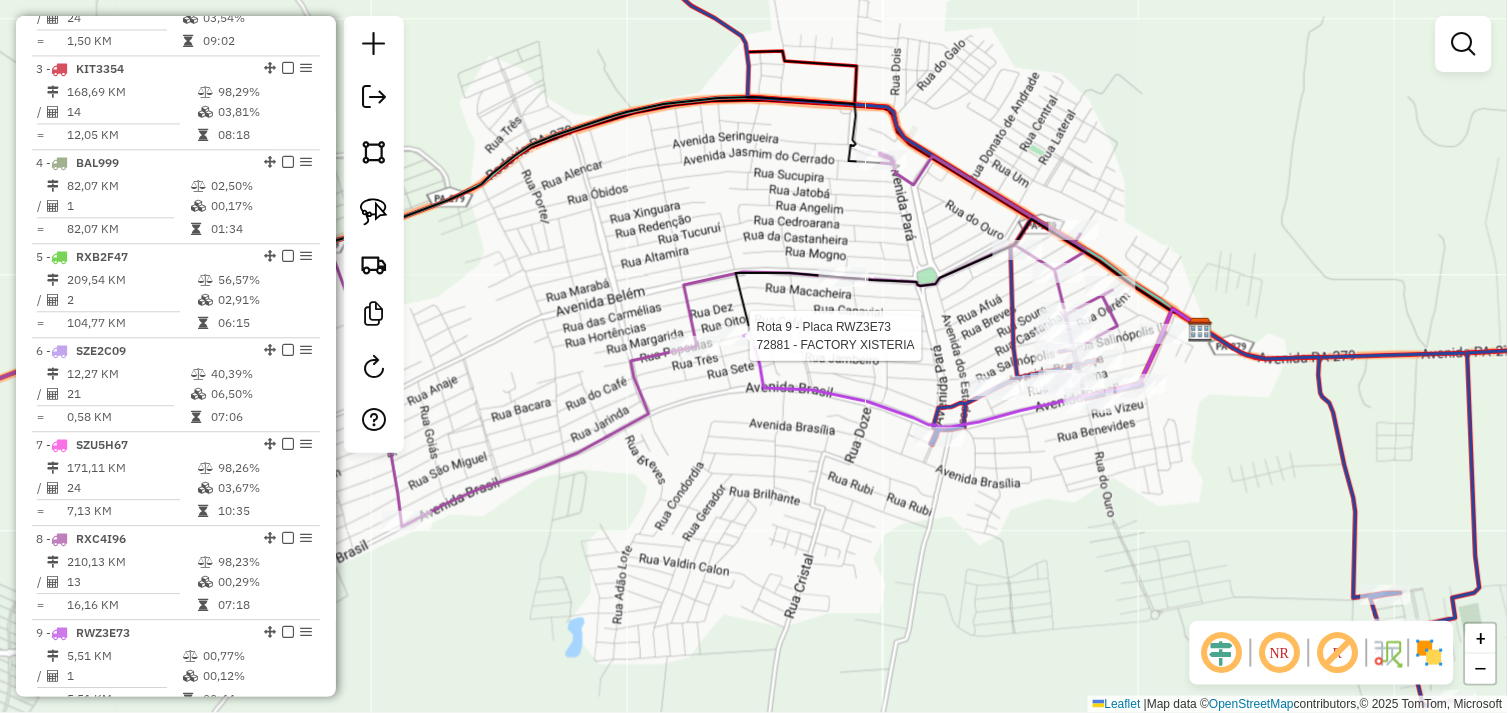 scroll, scrollTop: 1016, scrollLeft: 0, axis: vertical 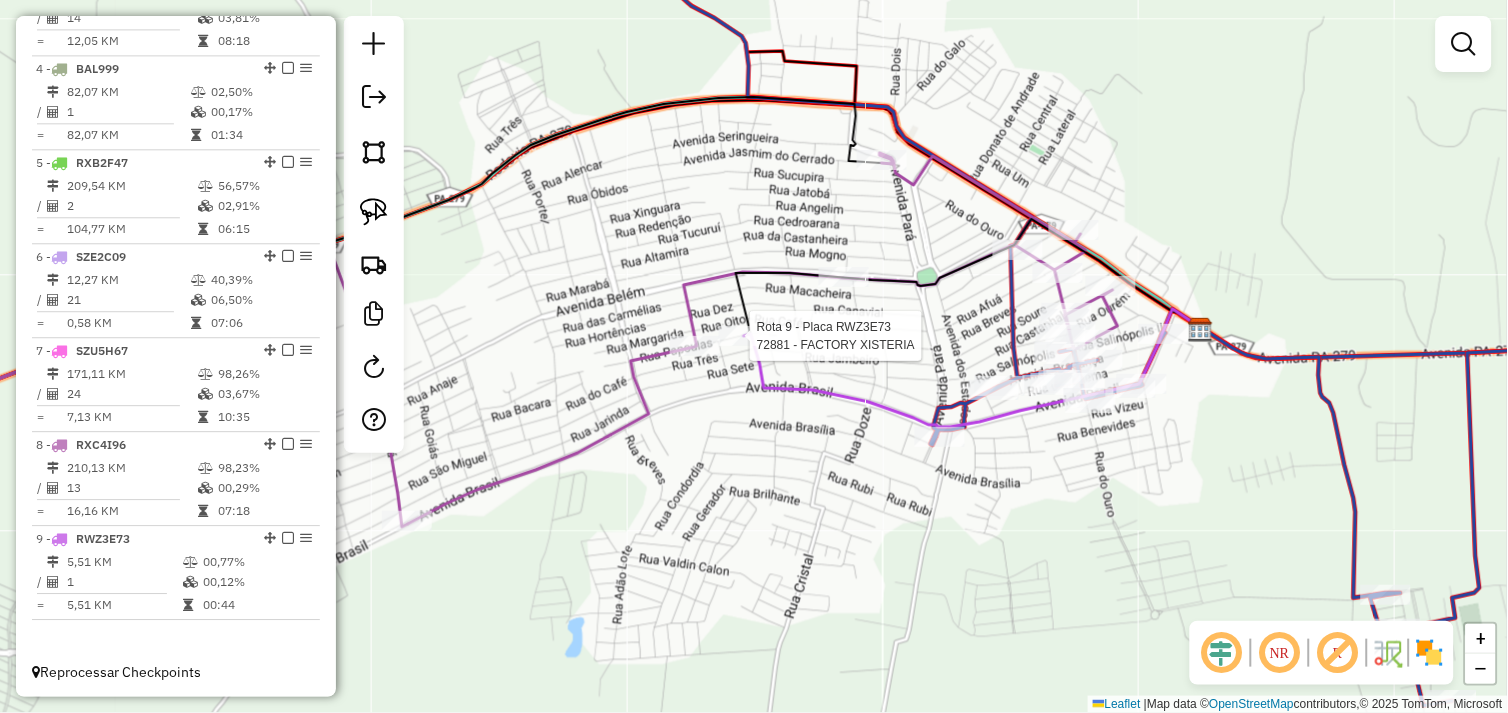 select on "*********" 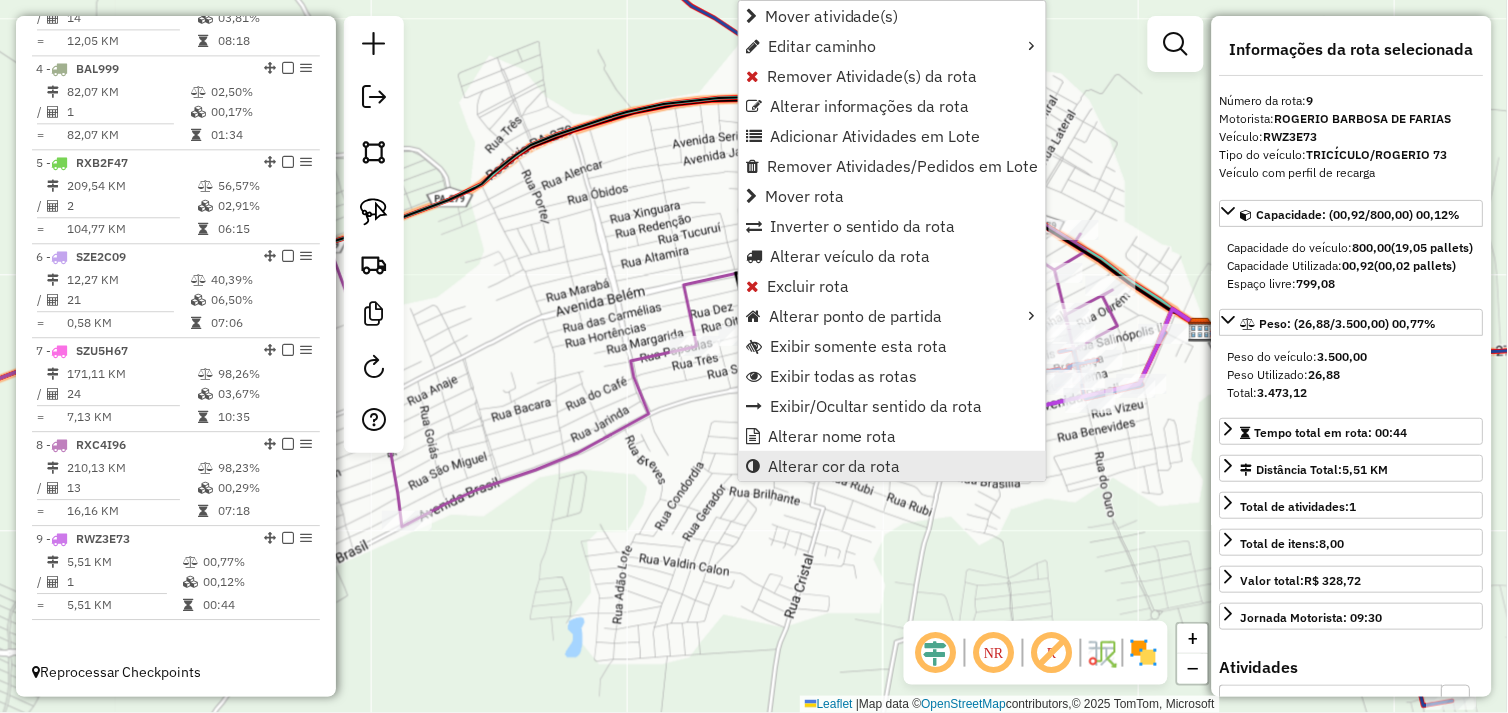 drag, startPoint x: 814, startPoint y: 463, endPoint x: 863, endPoint y: 476, distance: 50.695168 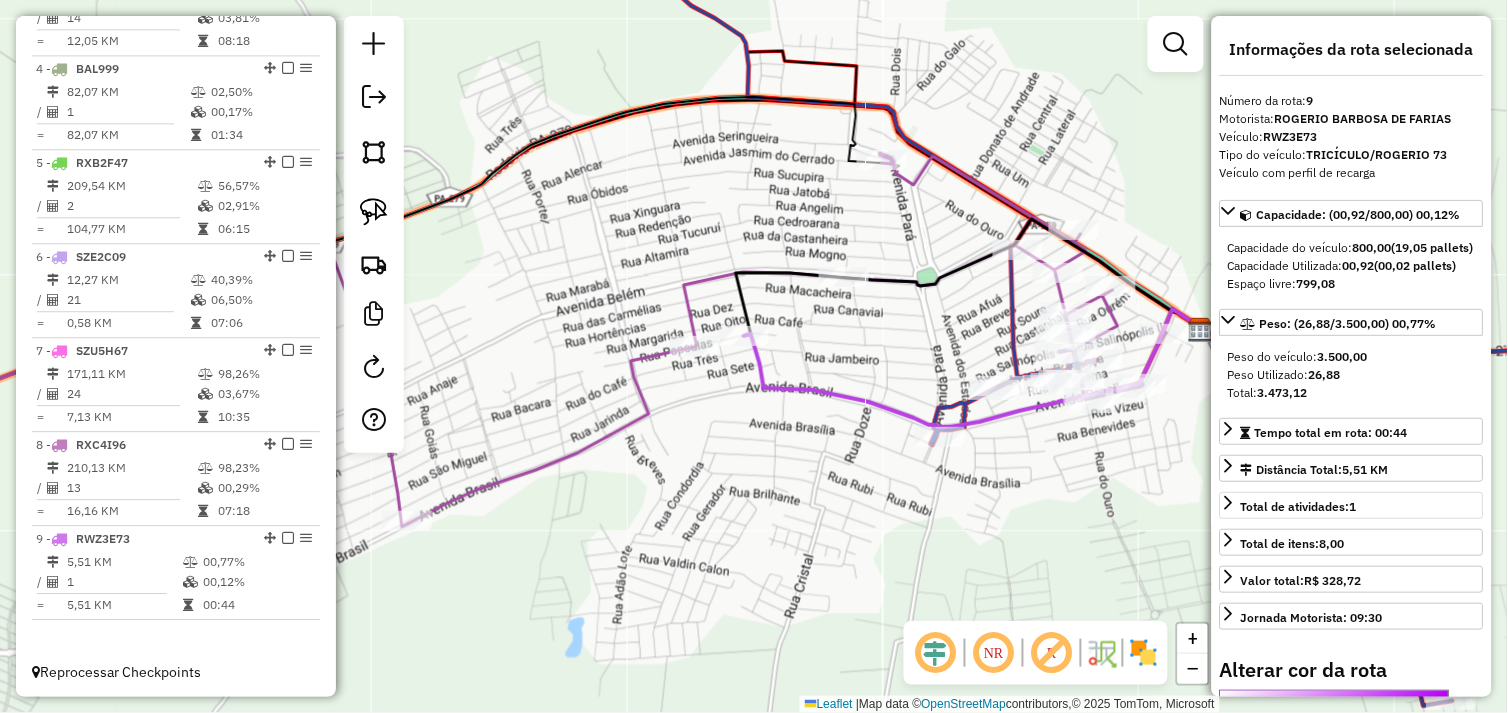 scroll, scrollTop: 384, scrollLeft: 0, axis: vertical 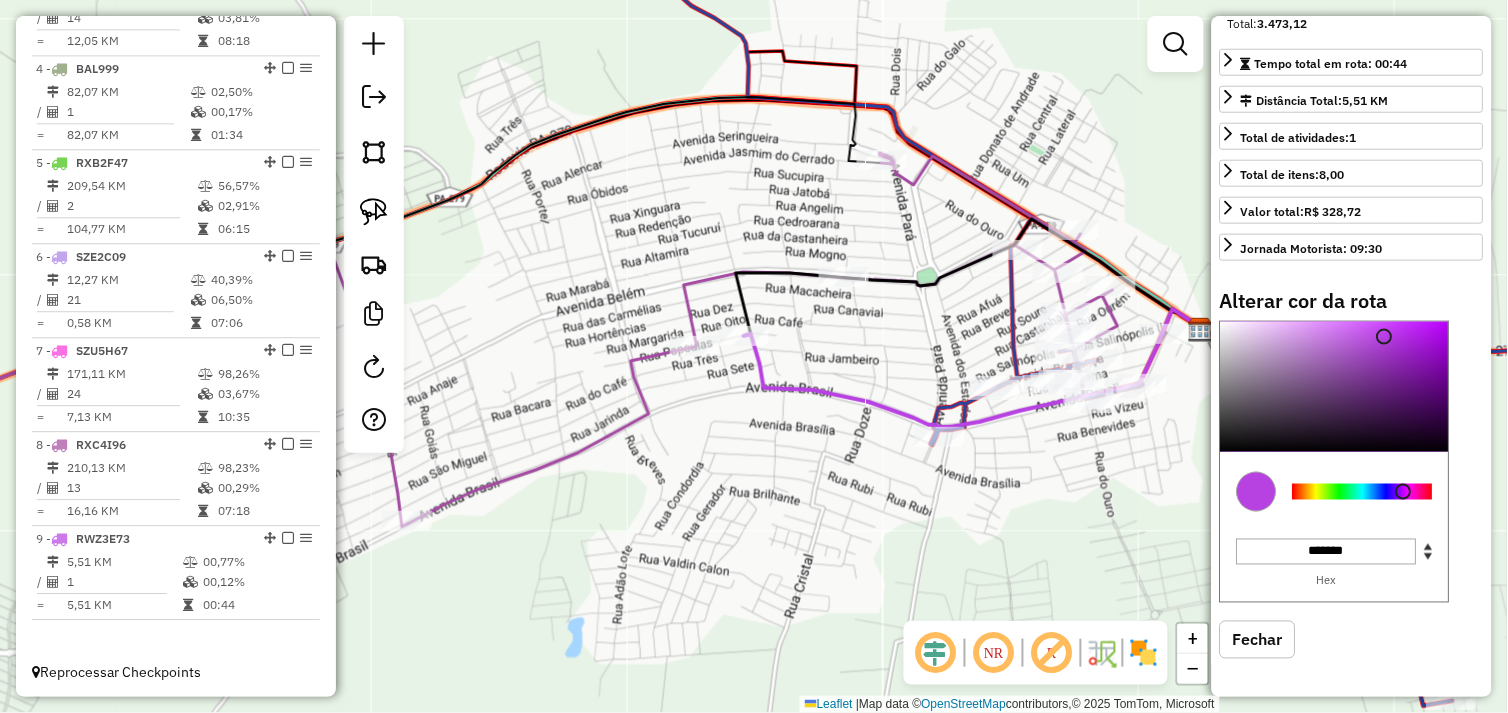 type on "*******" 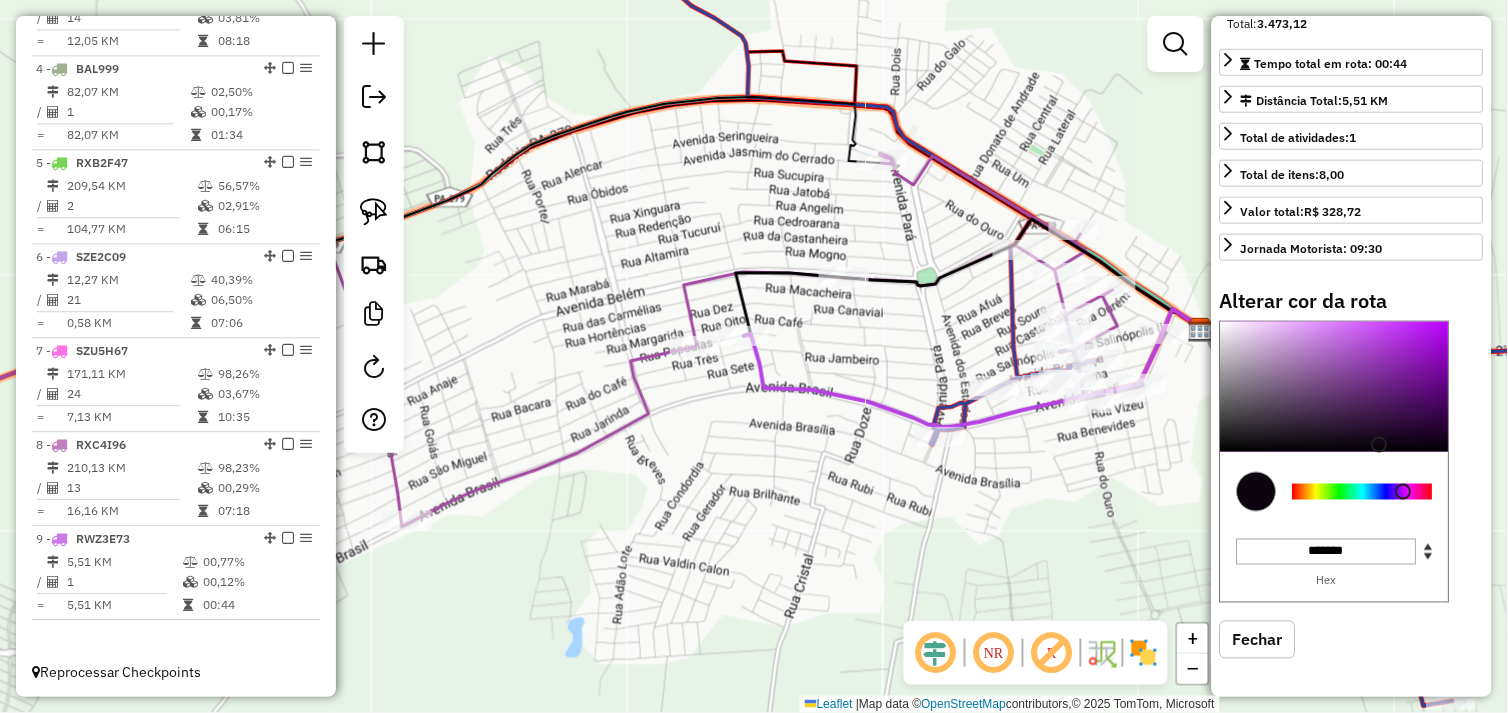 click at bounding box center (1335, 387) 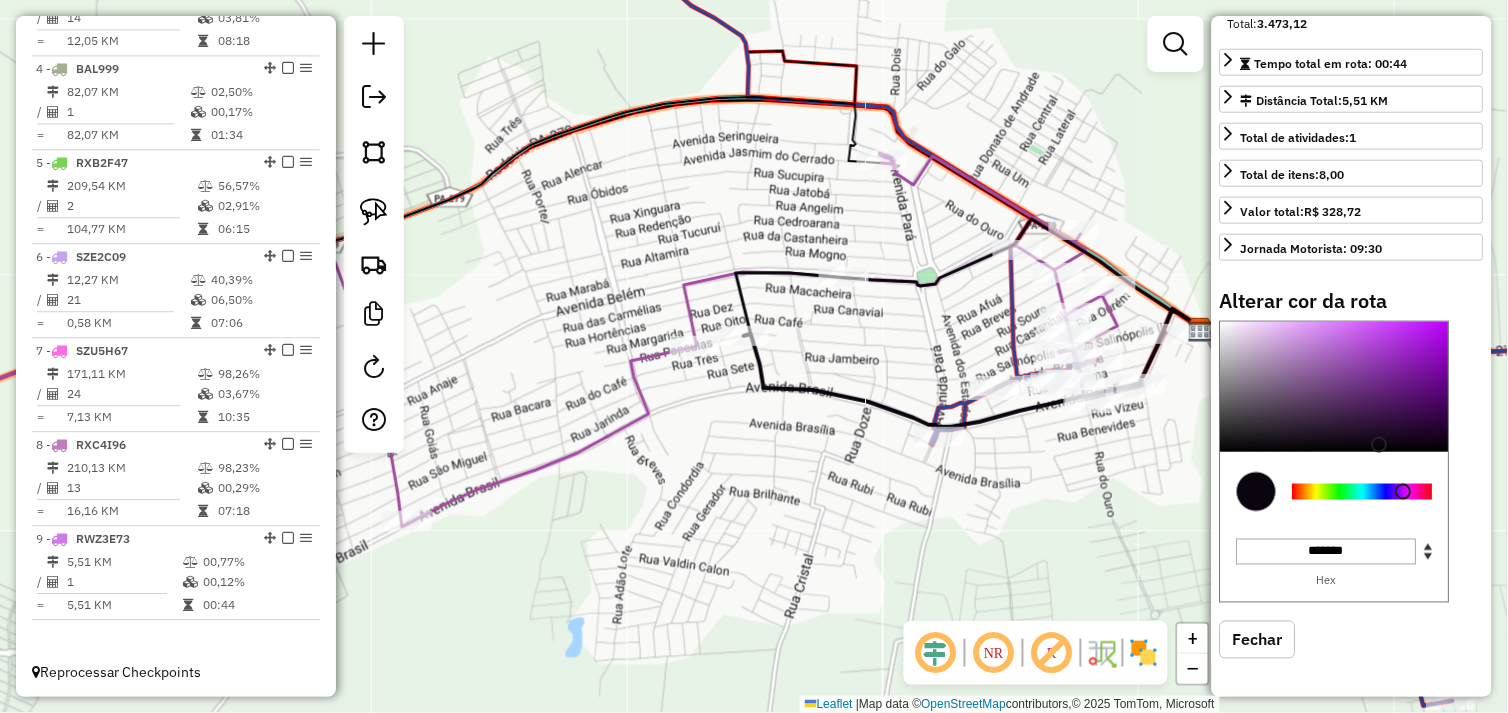 click on "Janela de atendimento Grade de atendimento Capacidade Transportadoras Veículos Cliente Pedidos  Rotas Selecione os dias de semana para filtrar as janelas de atendimento  Seg   Ter   Qua   Qui   Sex   Sáb   Dom  Informe o período da janela de atendimento: De: Até:  Filtrar exatamente a janela do cliente  Considerar janela de atendimento padrão  Selecione os dias de semana para filtrar as grades de atendimento  Seg   Ter   Qua   Qui   Sex   Sáb   Dom   Considerar clientes sem dia de atendimento cadastrado  Clientes fora do dia de atendimento selecionado Filtrar as atividades entre os valores definidos abaixo:  Peso mínimo:   Peso máximo:   Cubagem mínima:   Cubagem máxima:   De:   Até:  Filtrar as atividades entre o tempo de atendimento definido abaixo:  De:   Até:   Considerar capacidade total dos clientes não roteirizados Transportadora: Selecione um ou mais itens Tipo de veículo: Selecione um ou mais itens Veículo: Selecione um ou mais itens Motorista: Selecione um ou mais itens Nome: Rótulo:" 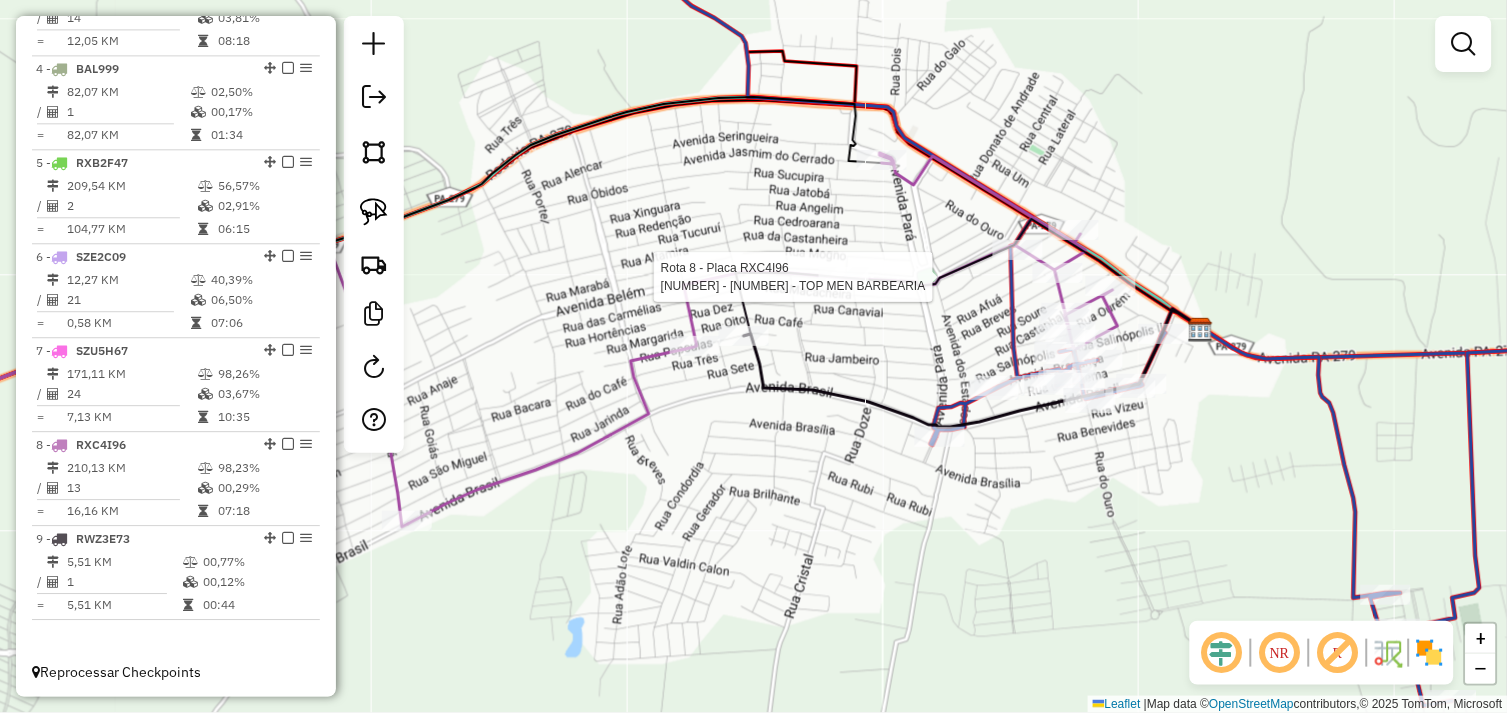 select on "*********" 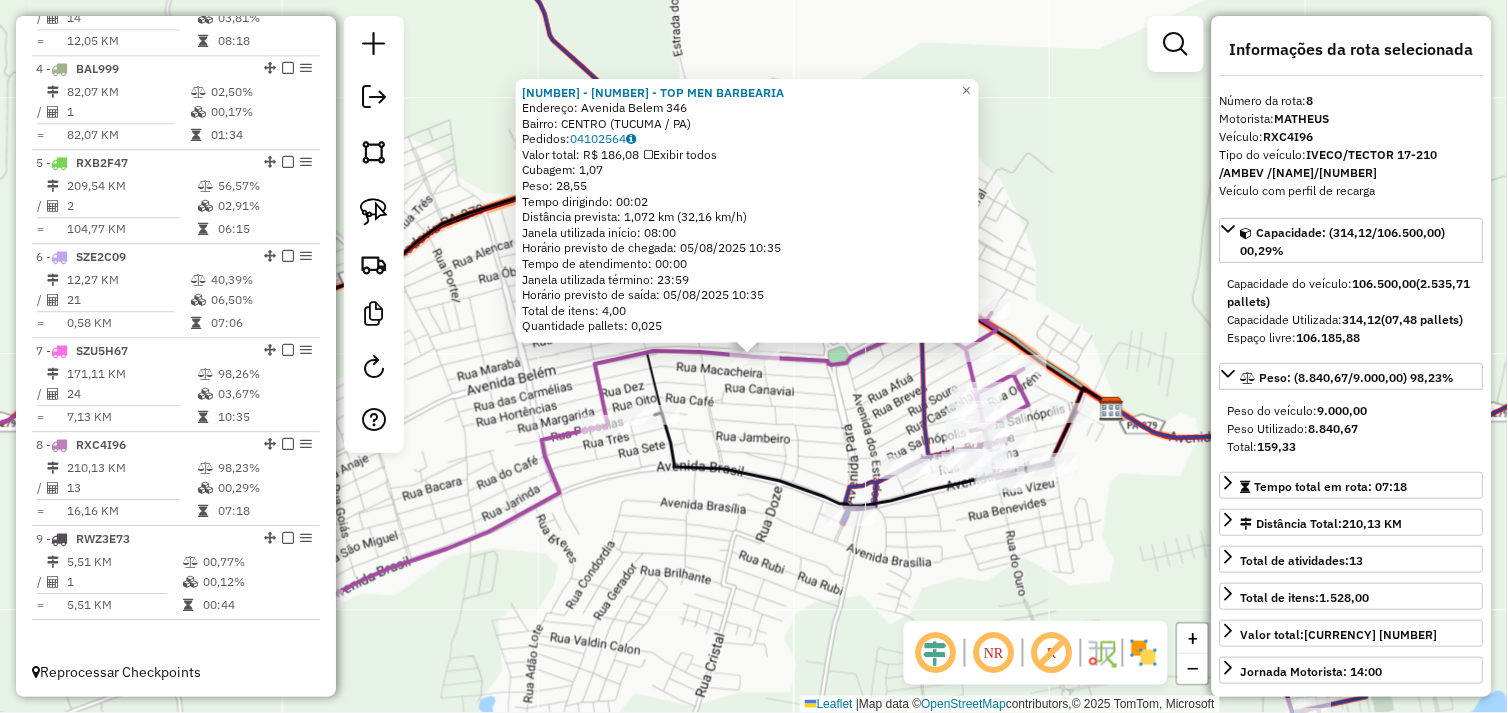 click on "72651 - TOP MEN BARBEARIA  Endereço:  Avenida Belem 346   Bairro: CENTRO (TUCUMA / PA)   Pedidos:  04102564   Valor total: R$ 186,08   Exibir todos   Cubagem: 1,07  Peso: 28,55  Tempo dirigindo: 00:02   Distância prevista: 1,072 km (32,16 km/h)   Janela utilizada início: 08:00   Horário previsto de chegada: 05/08/2025 10:35   Tempo de atendimento: 00:00   Janela utilizada término: 23:59   Horário previsto de saída: 05/08/2025 10:35   Total de itens: 4,00   Quantidade pallets: 0,025  × Janela de atendimento Grade de atendimento Capacidade Transportadoras Veículos Cliente Pedidos  Rotas Selecione os dias de semana para filtrar as janelas de atendimento  Seg   Ter   Qua   Qui   Sex   Sáb   Dom  Informe o período da janela de atendimento: De: Até:  Filtrar exatamente a janela do cliente  Considerar janela de atendimento padrão  Selecione os dias de semana para filtrar as grades de atendimento  Seg   Ter   Qua   Qui   Sex   Sáb   Dom   Considerar clientes sem dia de atendimento cadastrado  De:   De:" 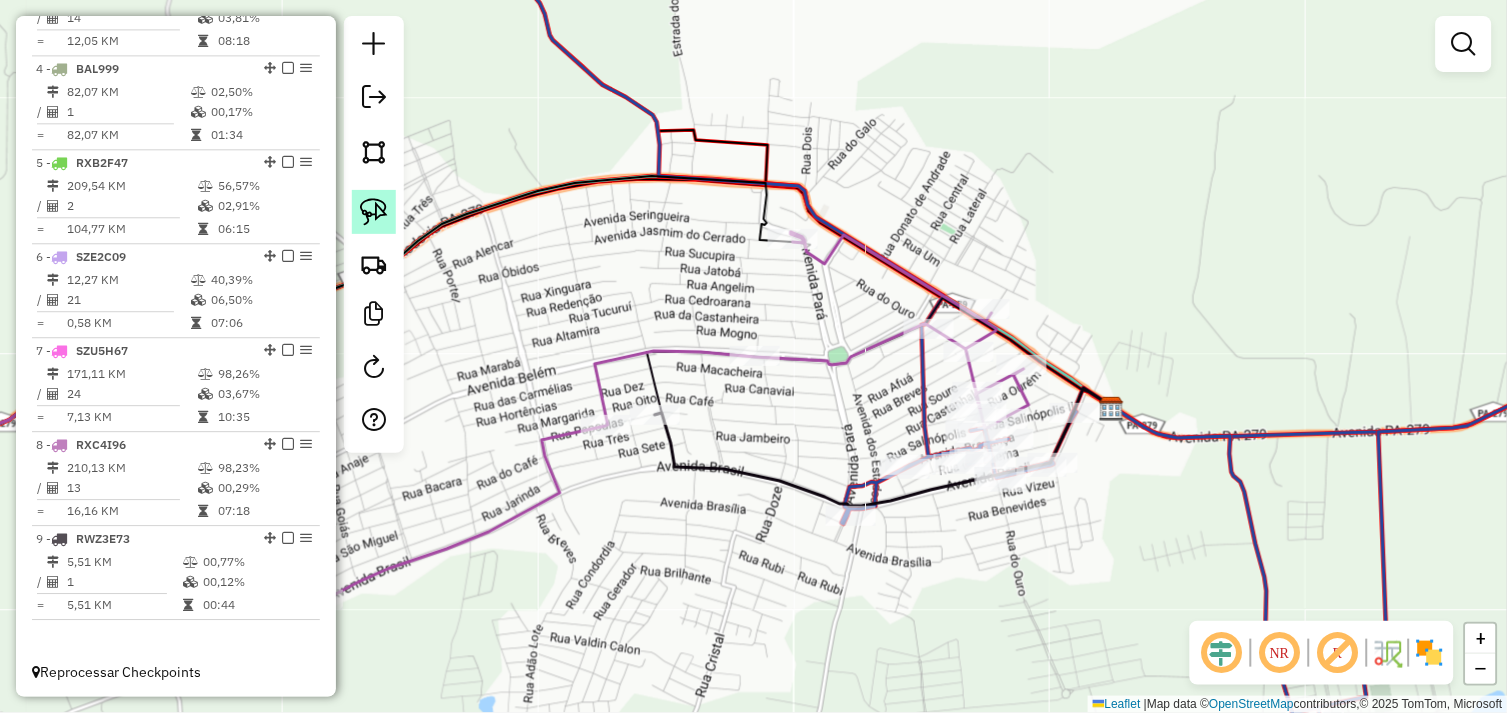 click 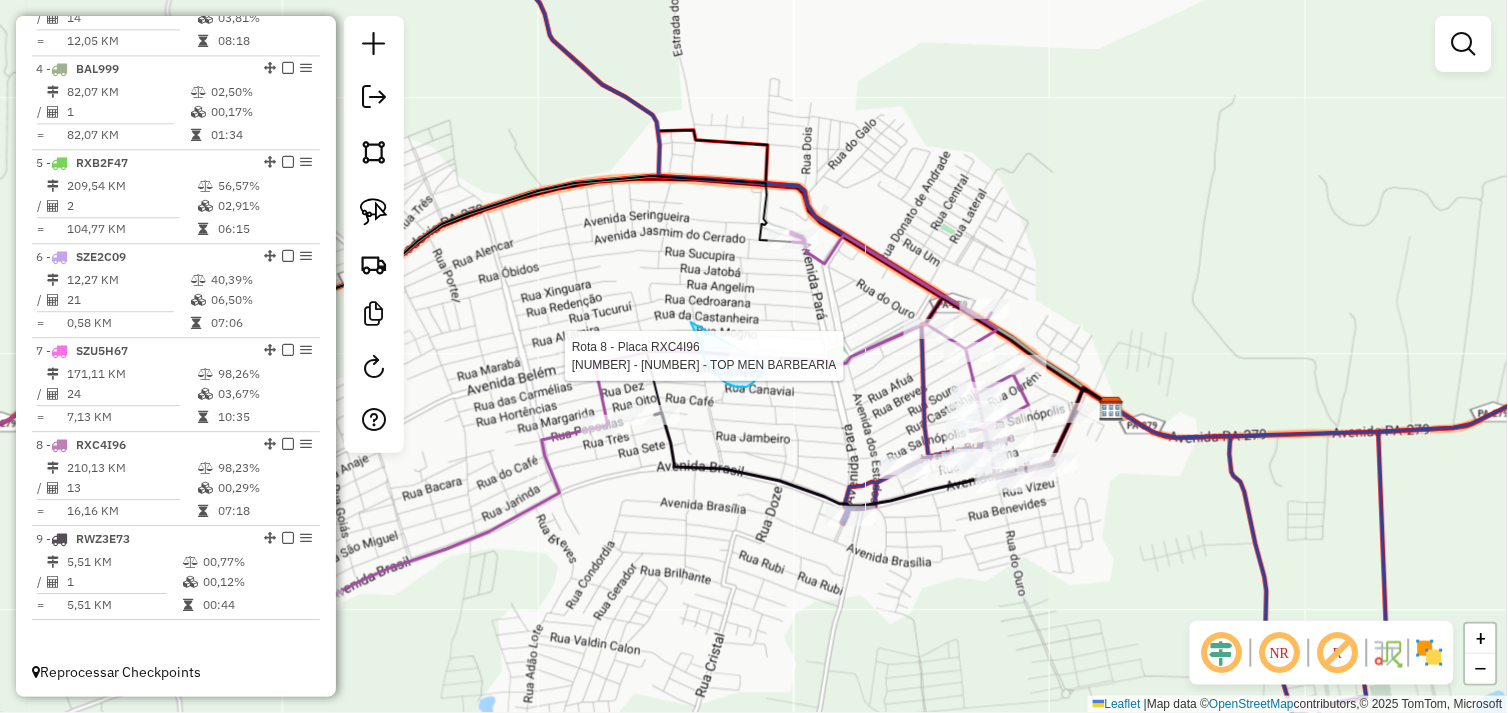 drag, startPoint x: 691, startPoint y: 322, endPoint x: 787, endPoint y: 332, distance: 96.519424 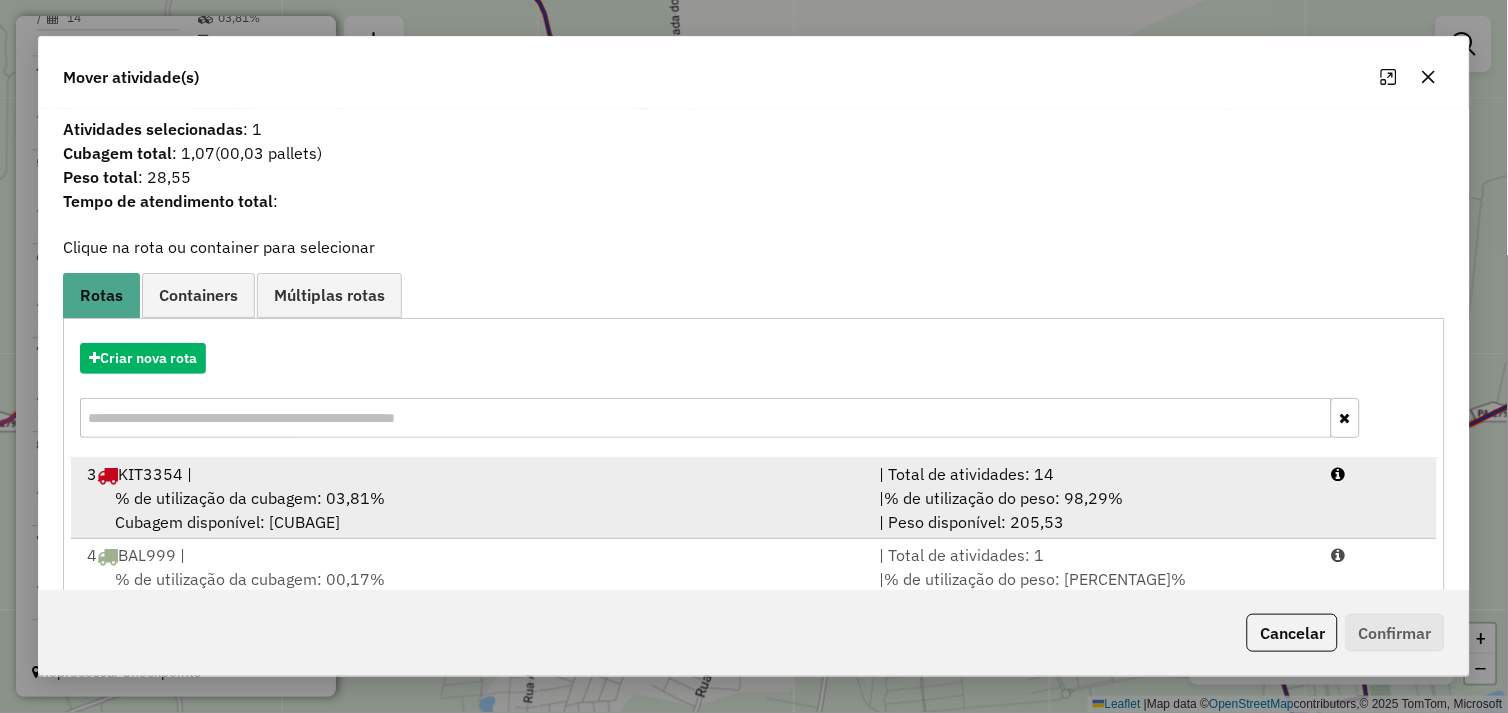 scroll, scrollTop: 248, scrollLeft: 0, axis: vertical 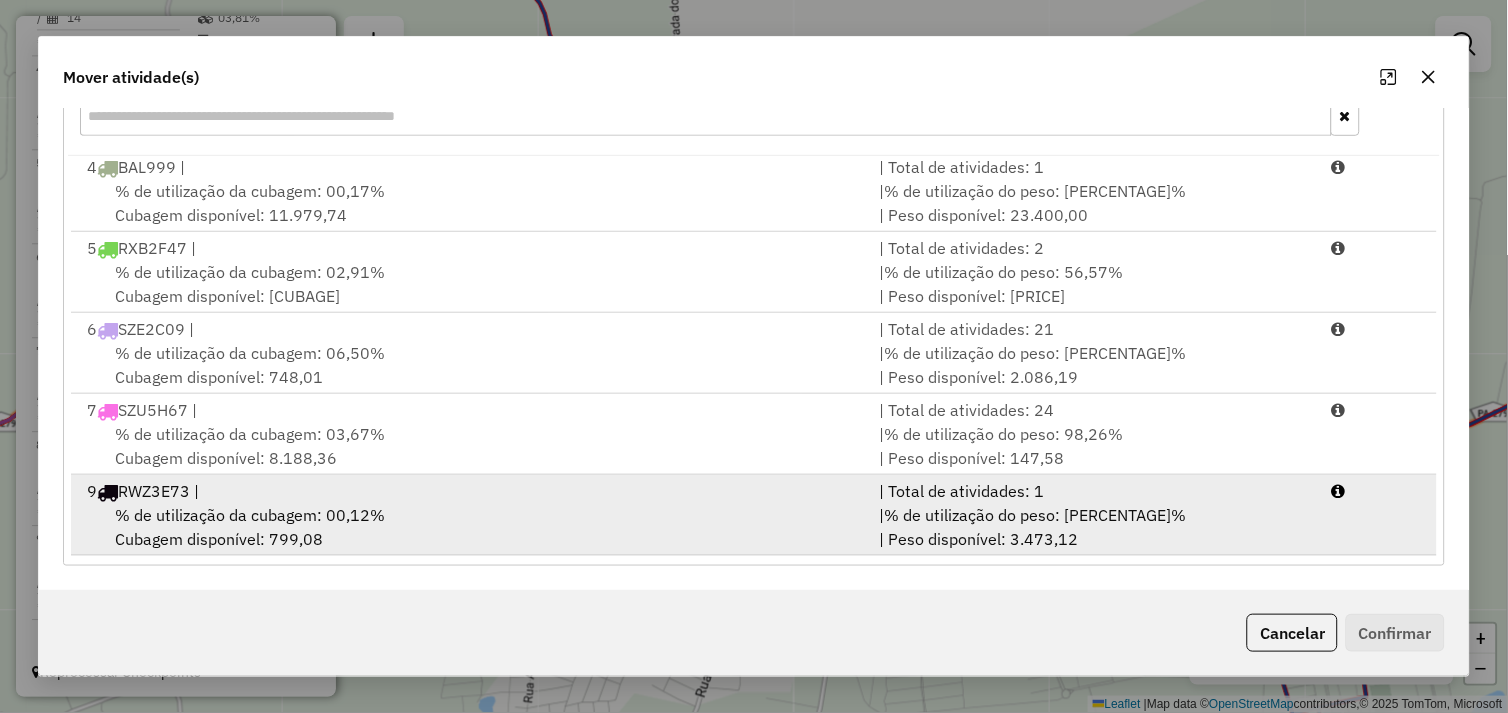 click on "% de utilização da cubagem: 00,12%  Cubagem disponível: 799,08" at bounding box center (471, 527) 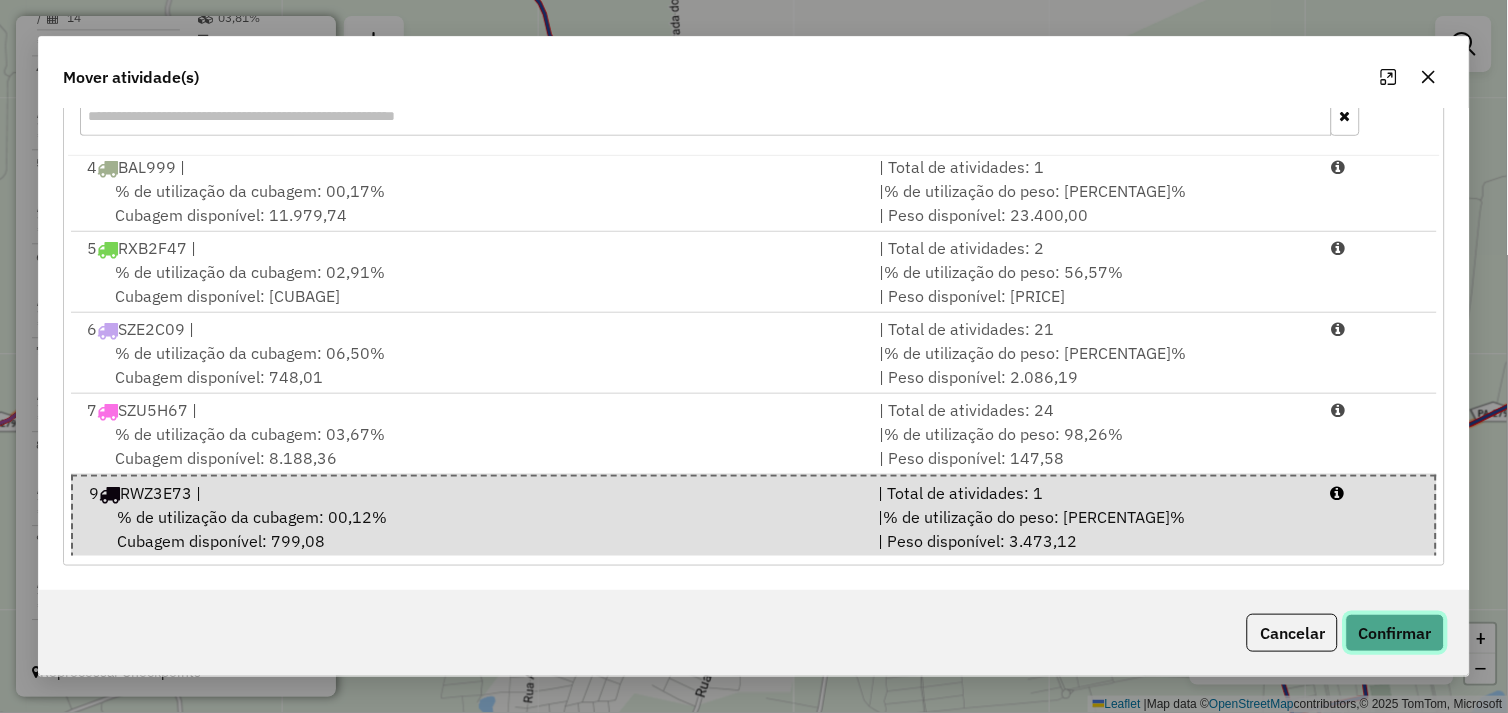click on "Confirmar" 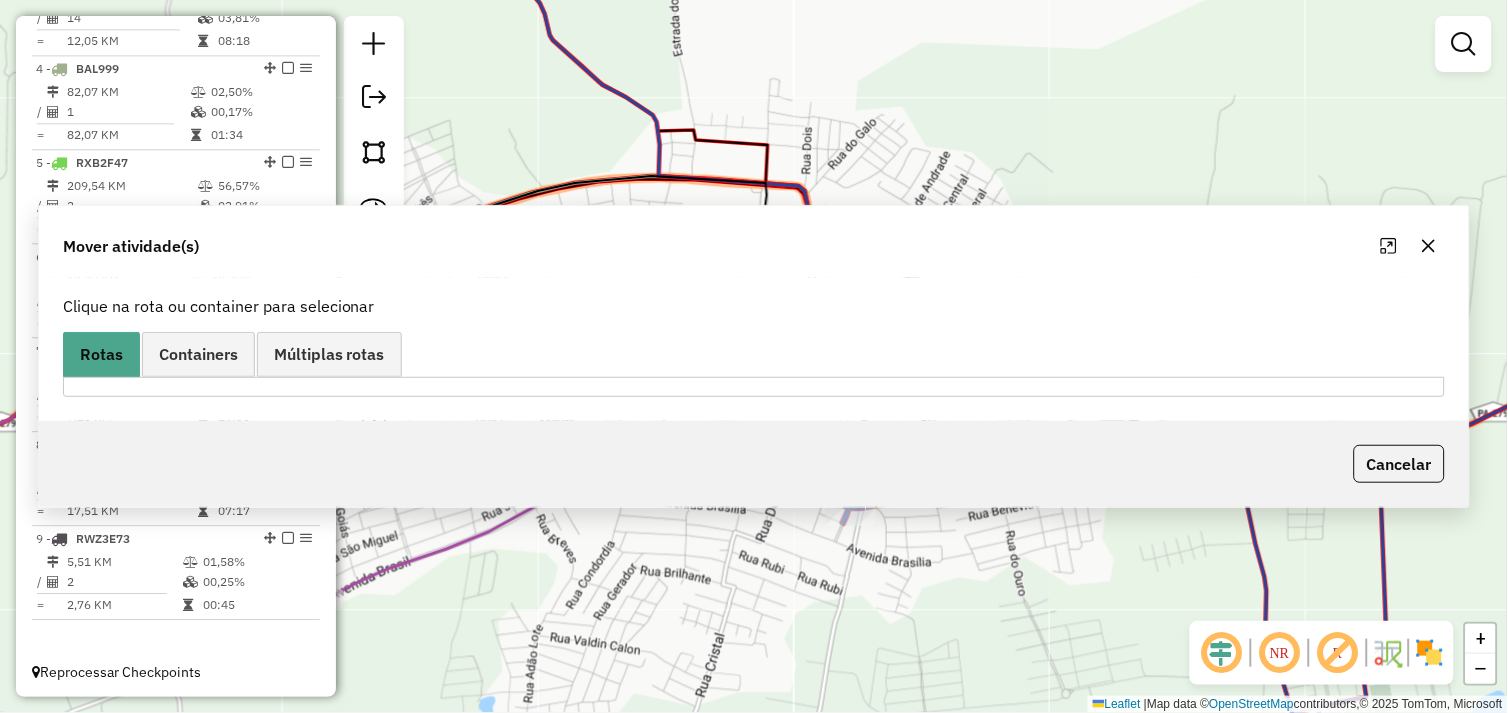 scroll, scrollTop: 0, scrollLeft: 0, axis: both 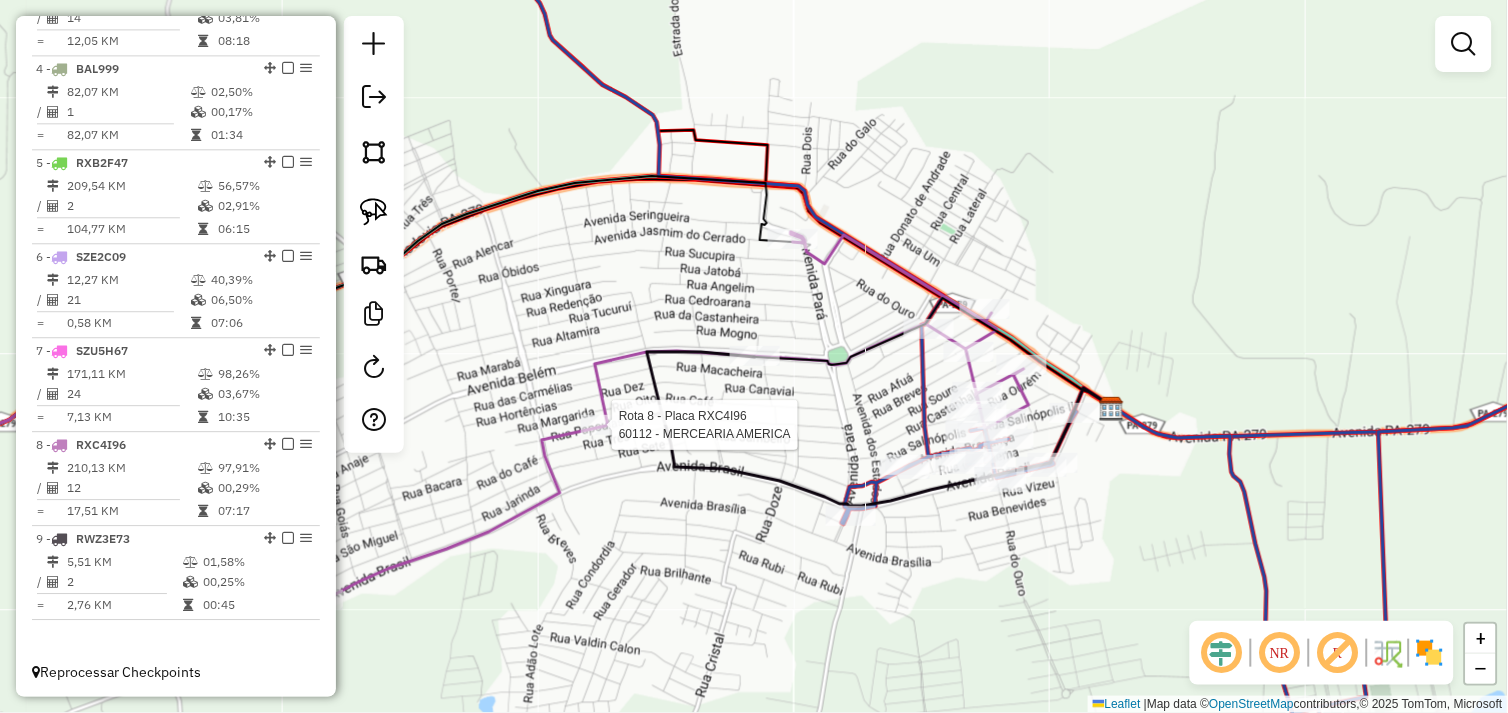 select on "*********" 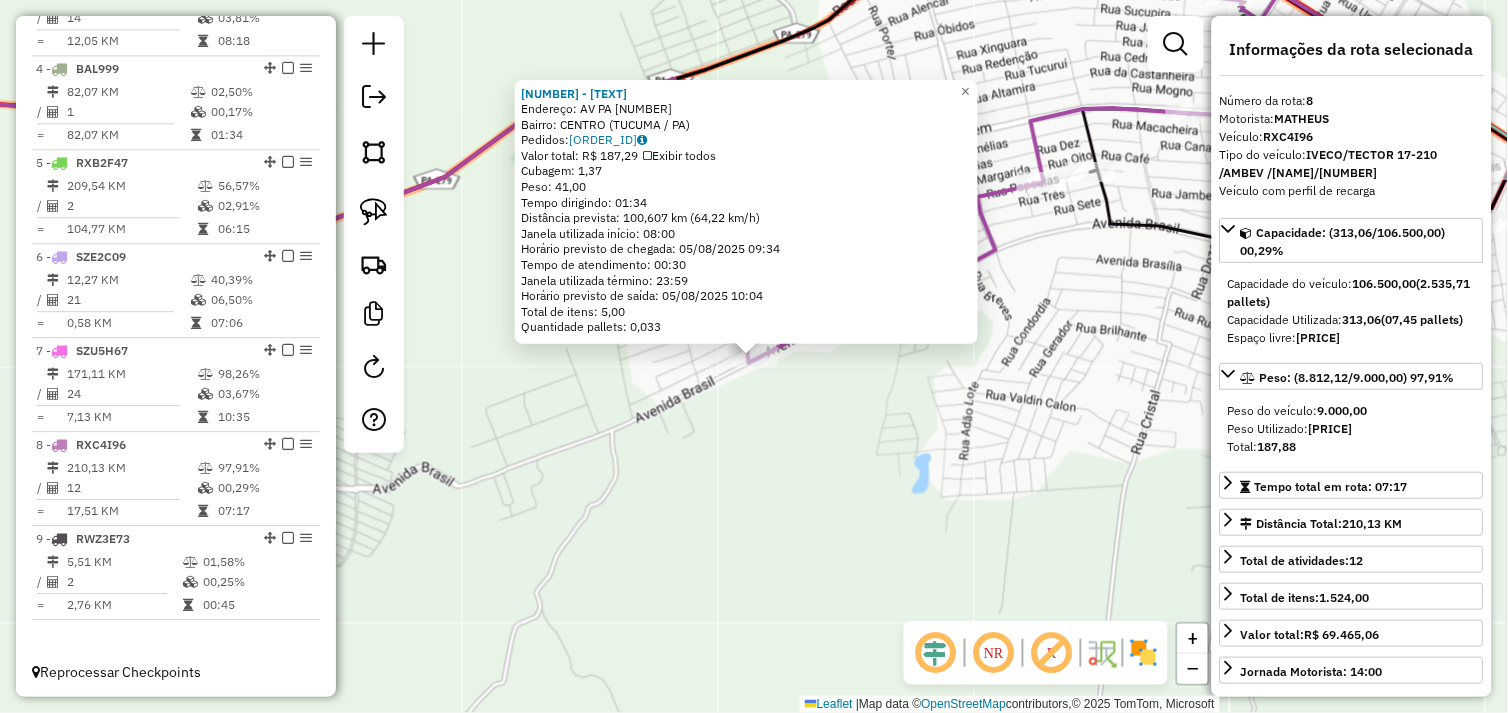 click on "72899 - LOCALIZA LOCADORA  Endereço: AV PA 279   Bairro: CENTRO (TUCUMA / PA)   Pedidos:  04102613   Valor total: R$ 187,29   Exibir todos   Cubagem: 1,37  Peso: 41,00  Tempo dirigindo: 01:34   Distância prevista: 100,607 km (64,22 km/h)   Janela utilizada início: 08:00   Horário previsto de chegada: 05/08/2025 09:34   Tempo de atendimento: 00:30   Janela utilizada término: 23:59   Horário previsto de saída: 05/08/2025 10:04   Total de itens: 5,00   Quantidade pallets: 0,033  × Janela de atendimento Grade de atendimento Capacidade Transportadoras Veículos Cliente Pedidos  Rotas Selecione os dias de semana para filtrar as janelas de atendimento  Seg   Ter   Qua   Qui   Sex   Sáb   Dom  Informe o período da janela de atendimento: De: Até:  Filtrar exatamente a janela do cliente  Considerar janela de atendimento padrão  Selecione os dias de semana para filtrar as grades de atendimento  Seg   Ter   Qua   Qui   Sex   Sáb   Dom   Considerar clientes sem dia de atendimento cadastrado  Peso mínimo:  +" 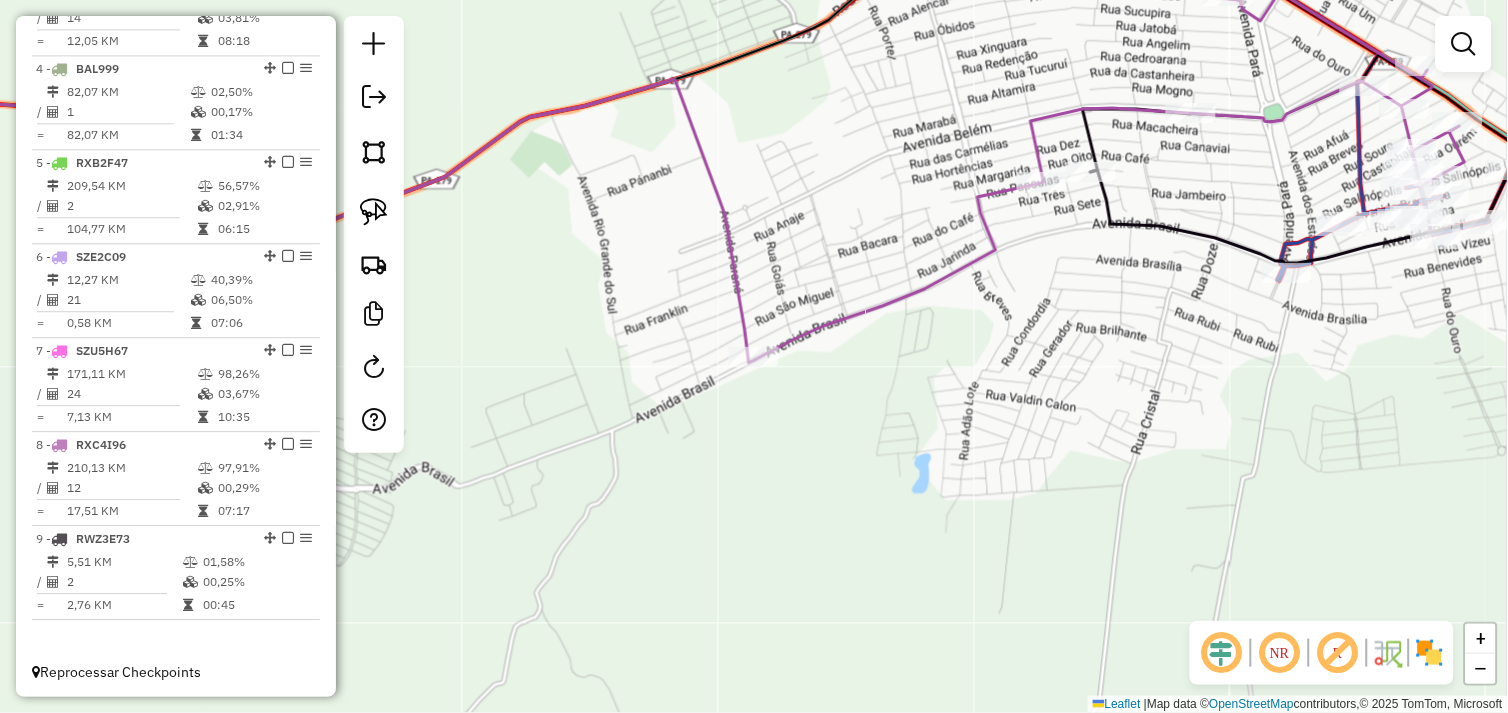 drag, startPoint x: 382, startPoint y: 202, endPoint x: 708, endPoint y: 335, distance: 352.08664 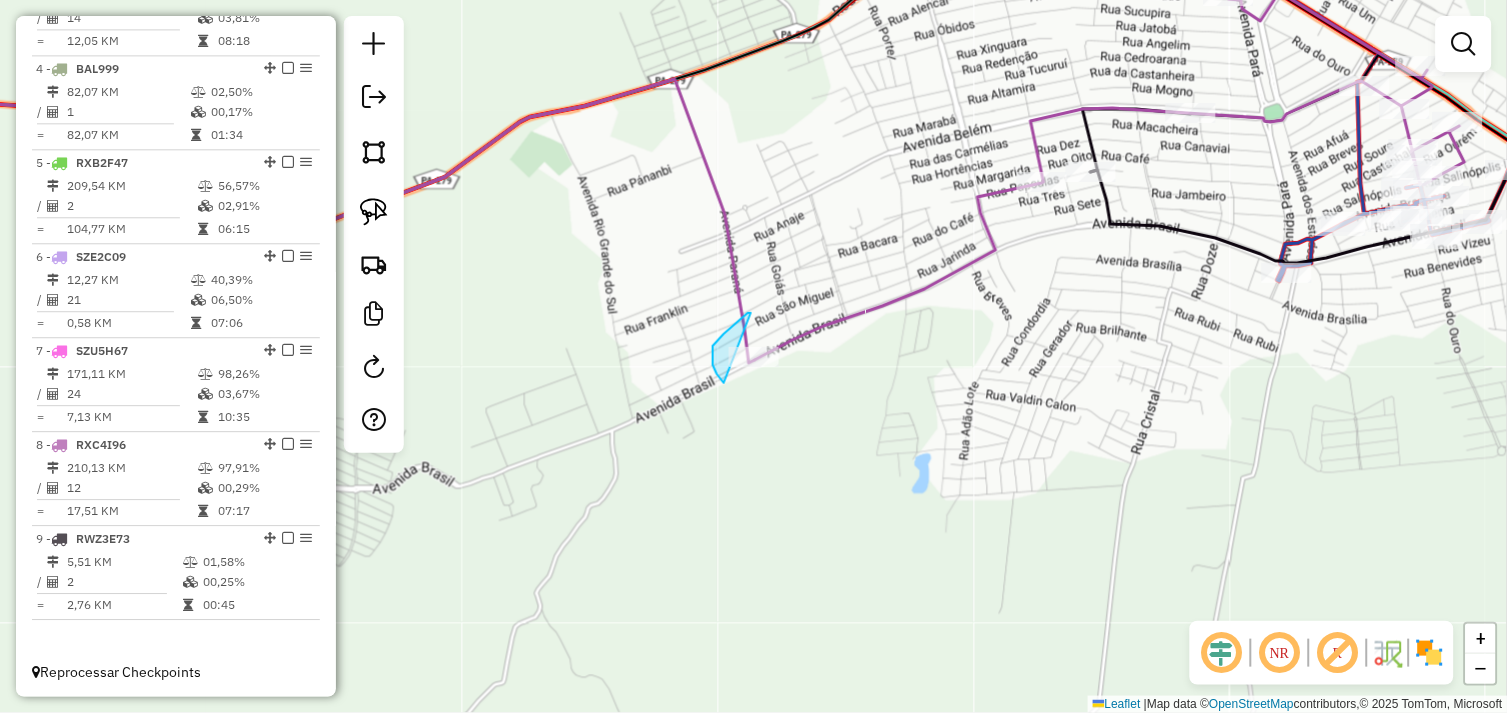 drag, startPoint x: 716, startPoint y: 342, endPoint x: 780, endPoint y: 381, distance: 74.94665 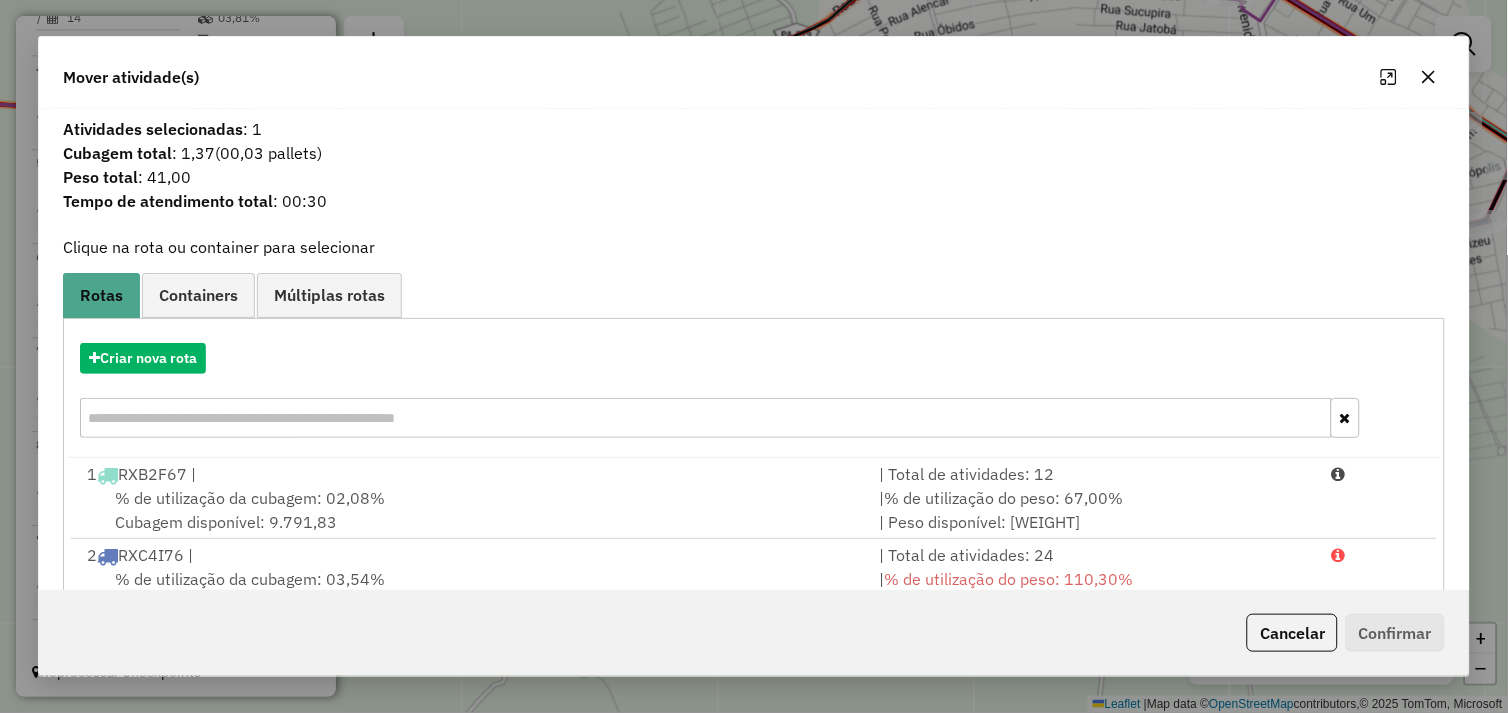 scroll, scrollTop: 248, scrollLeft: 0, axis: vertical 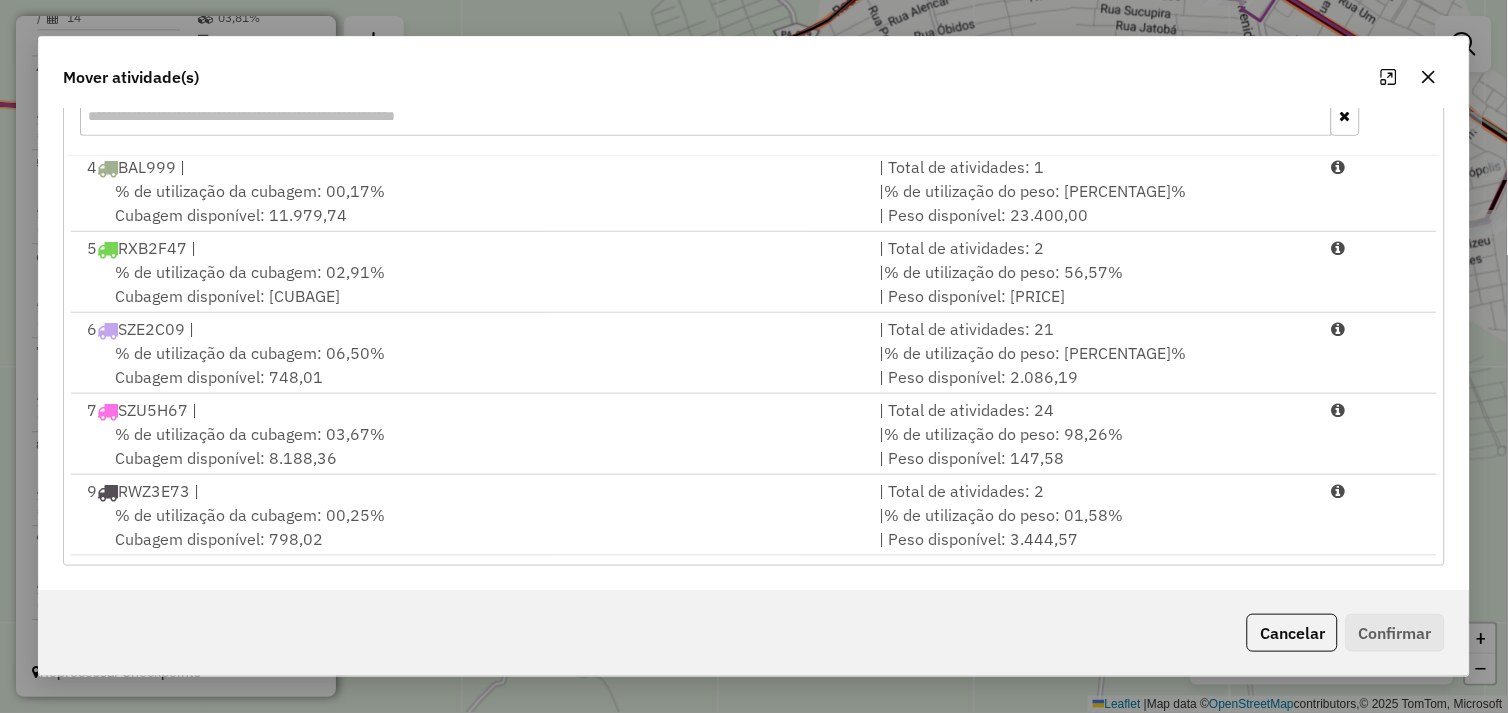 drag, startPoint x: 577, startPoint y: 520, endPoint x: 812, endPoint y: 557, distance: 237.89493 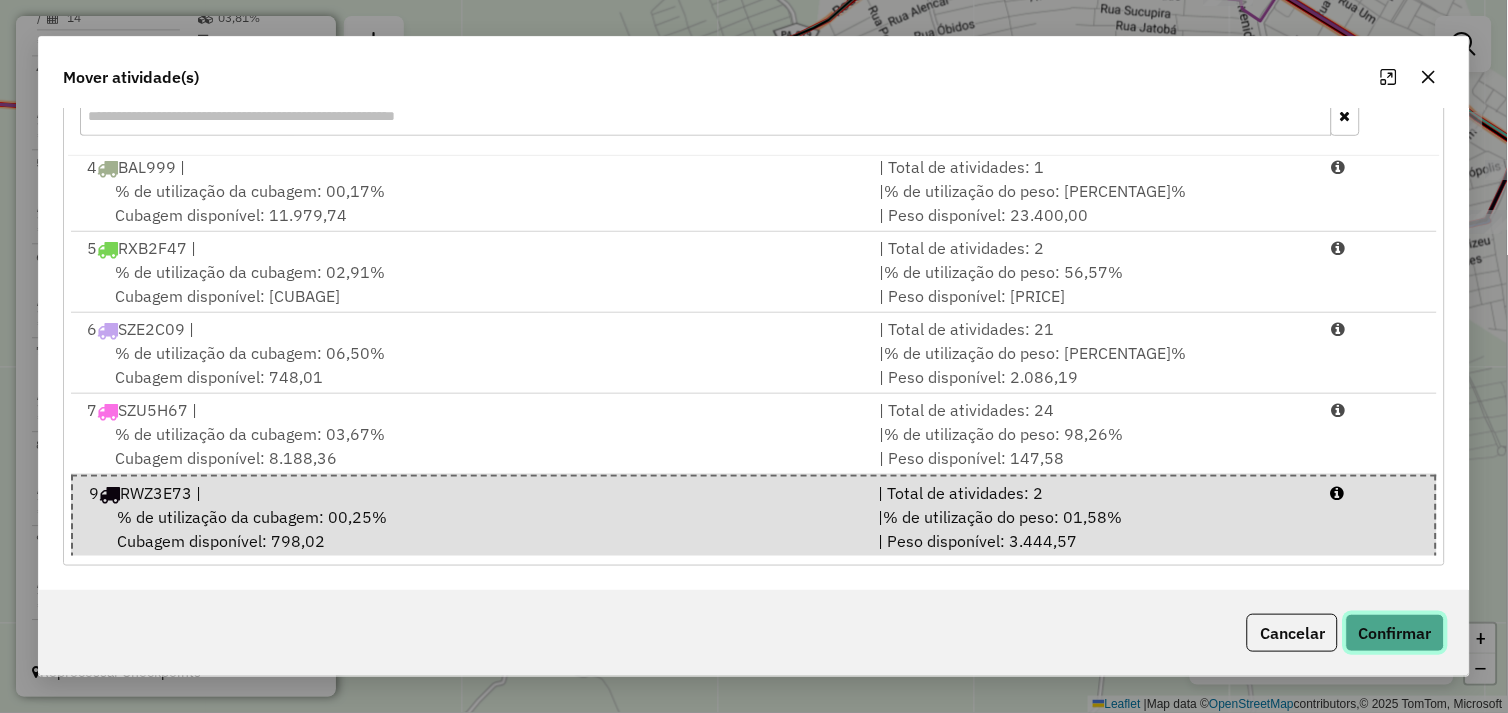 click on "Confirmar" 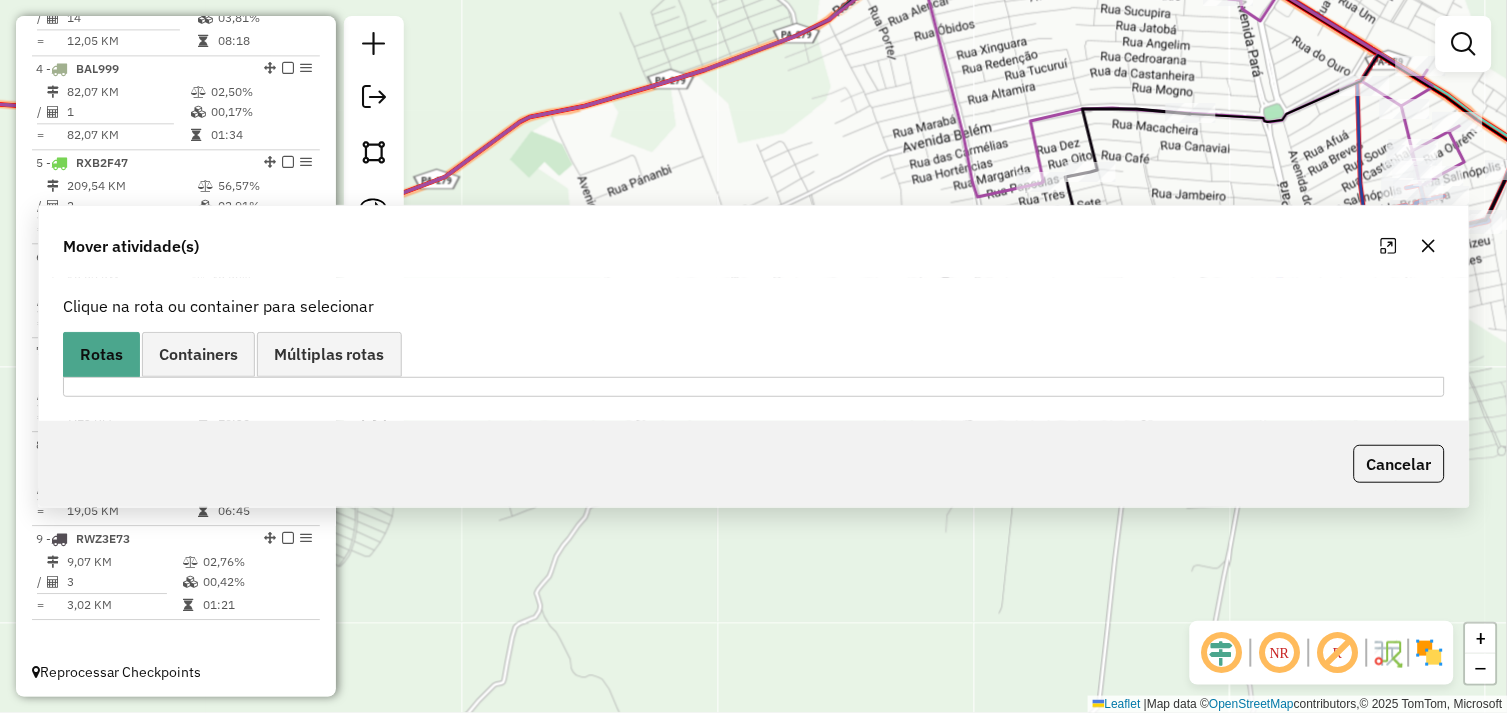 scroll, scrollTop: 0, scrollLeft: 0, axis: both 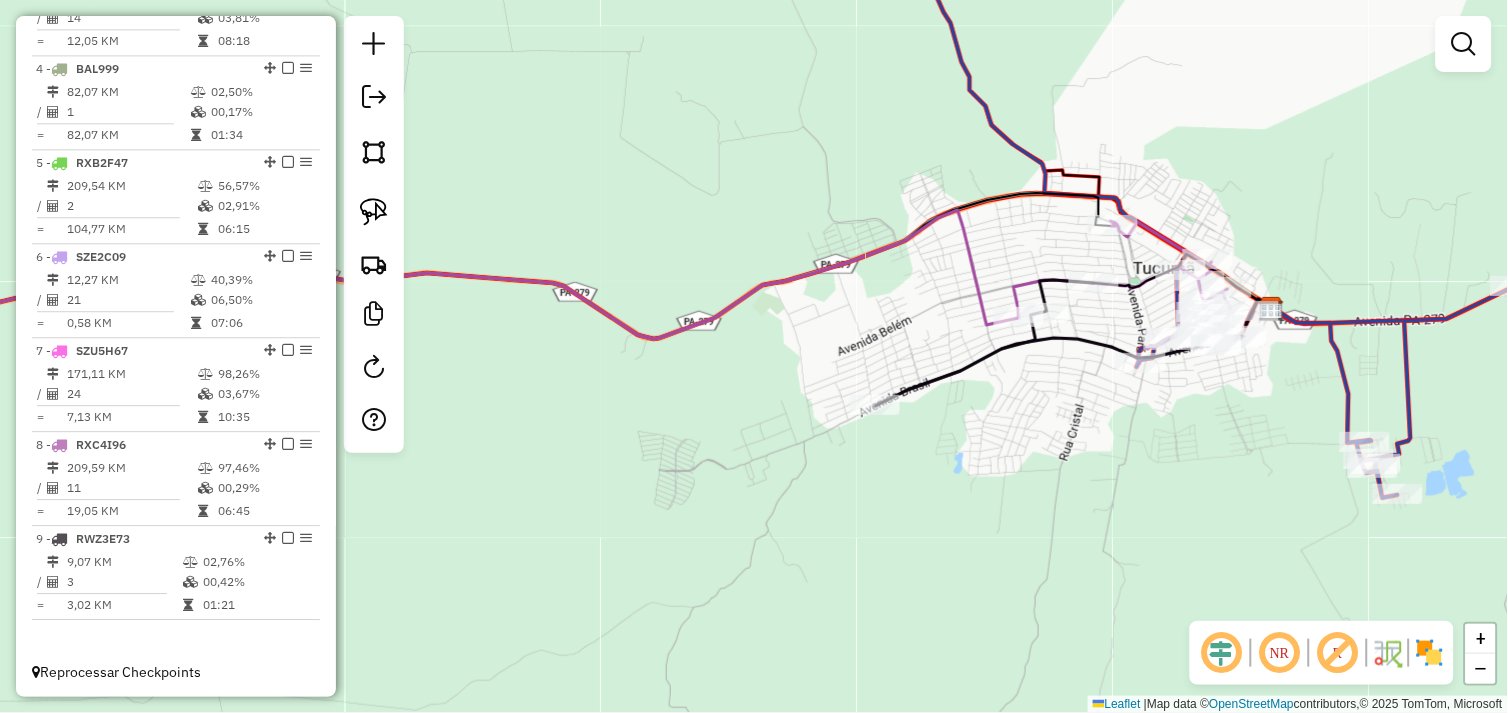 drag, startPoint x: 1066, startPoint y: 444, endPoint x: 812, endPoint y: 481, distance: 256.68073 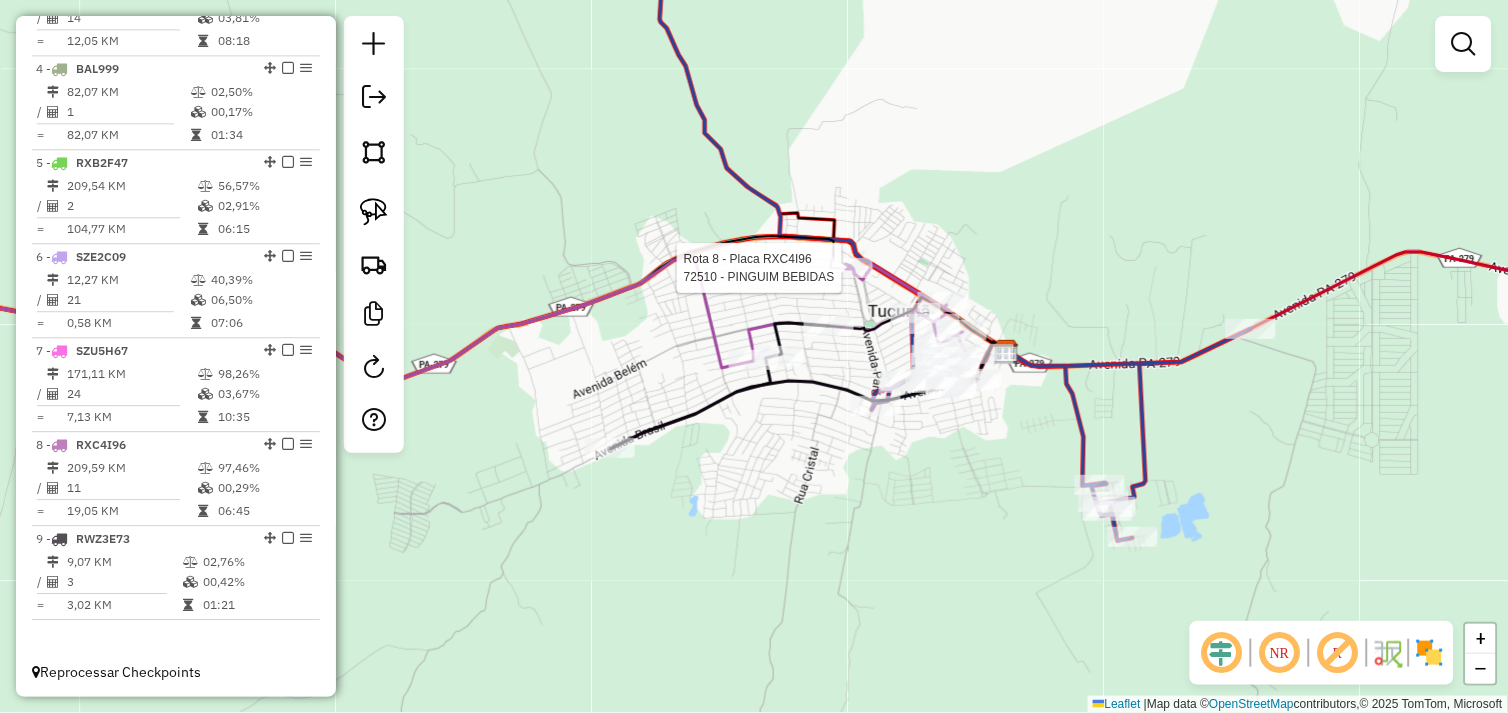select on "*********" 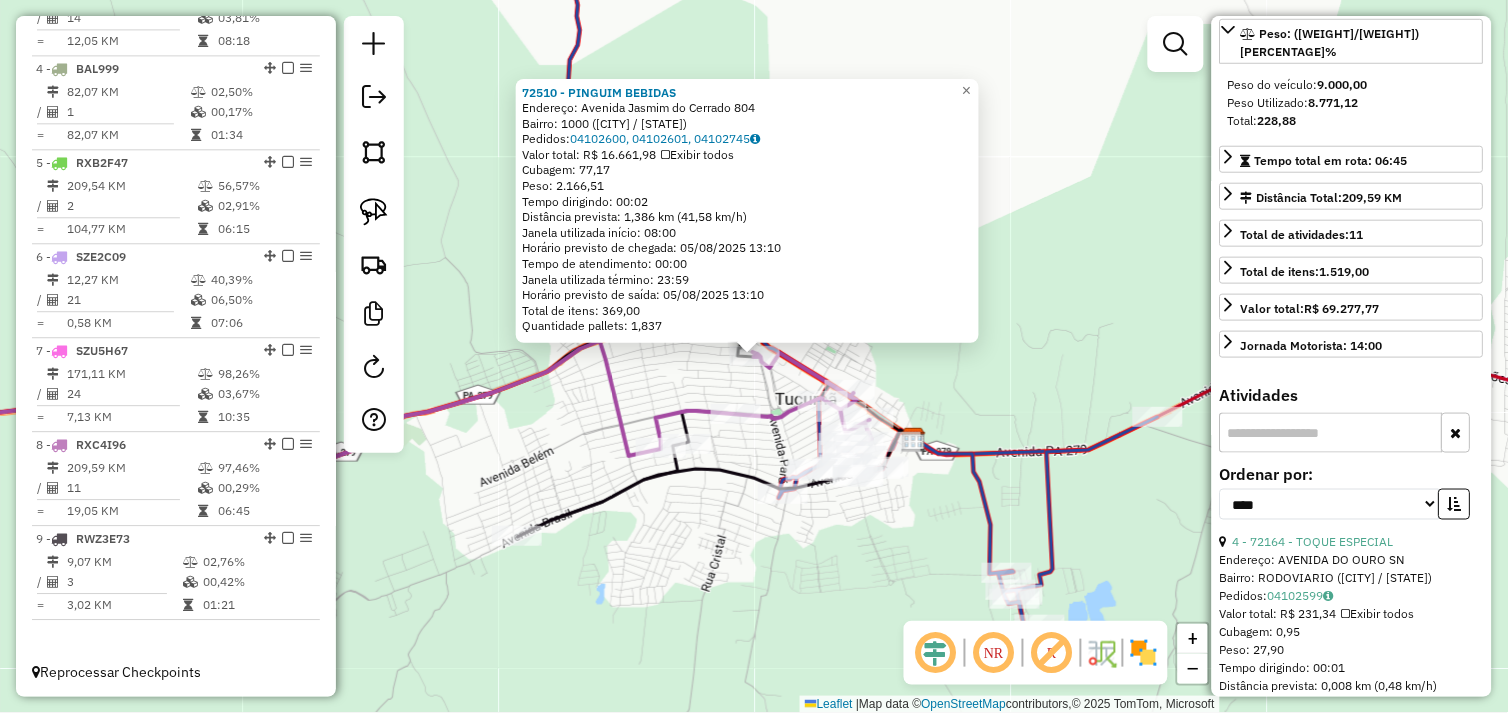 scroll, scrollTop: 555, scrollLeft: 0, axis: vertical 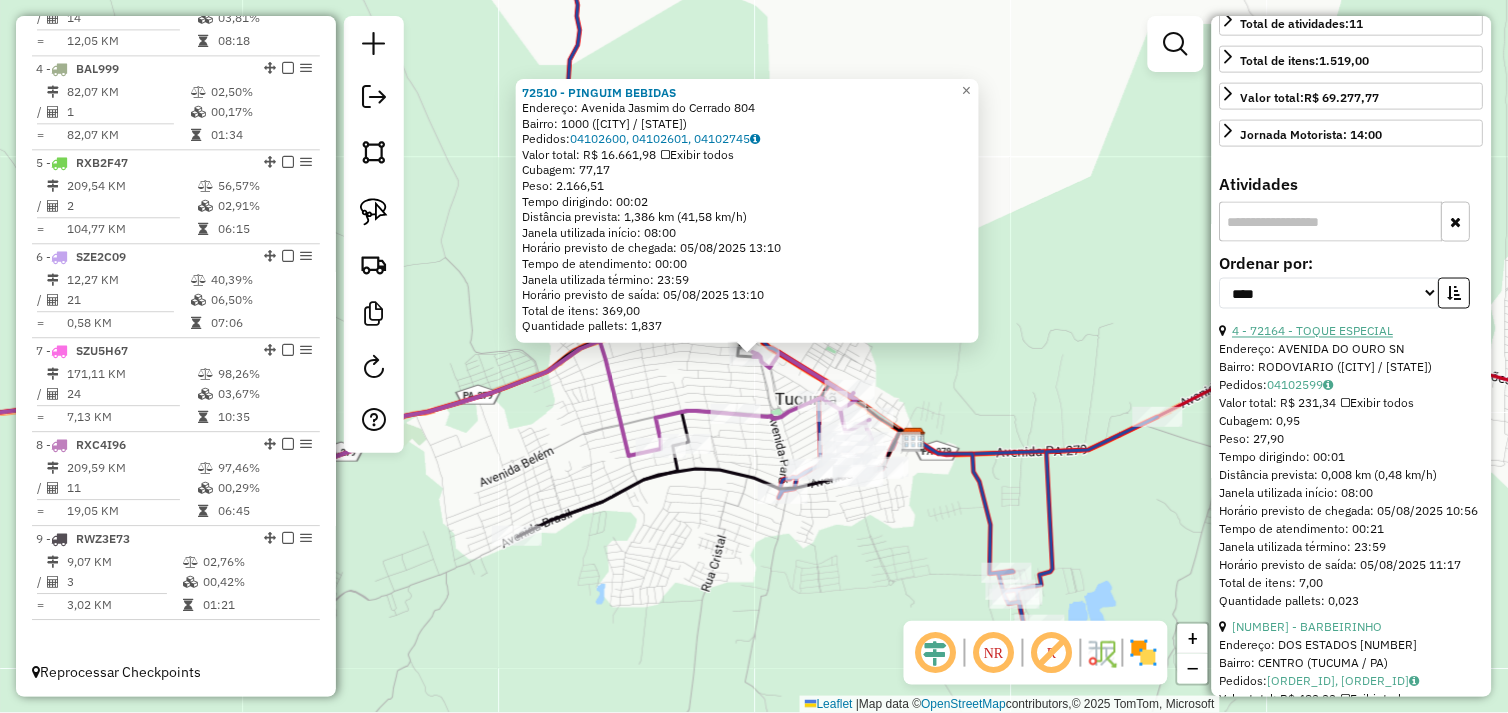 click on "4 - 72164 - TOQUE ESPECIAL" at bounding box center (1313, 331) 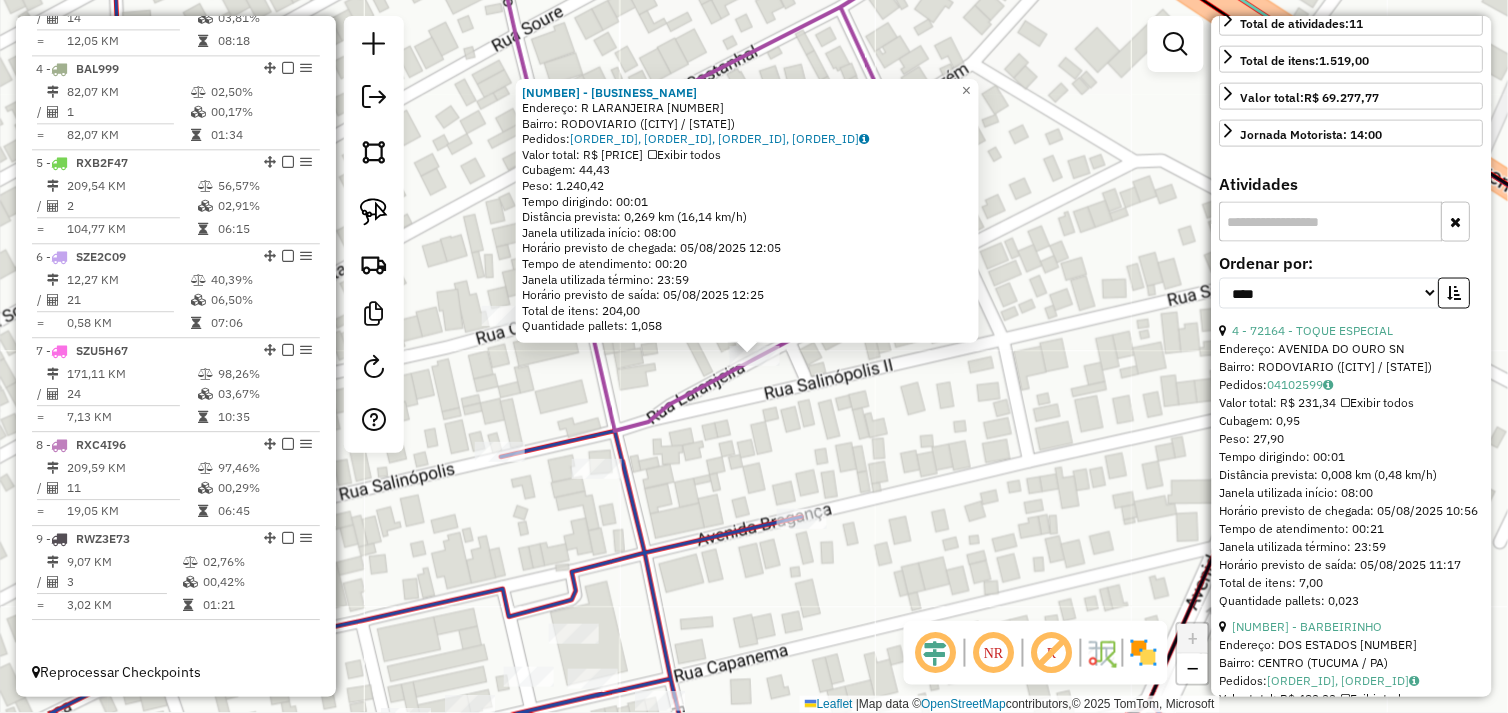 drag, startPoint x: 758, startPoint y: 392, endPoint x: 685, endPoint y: 370, distance: 76.243034 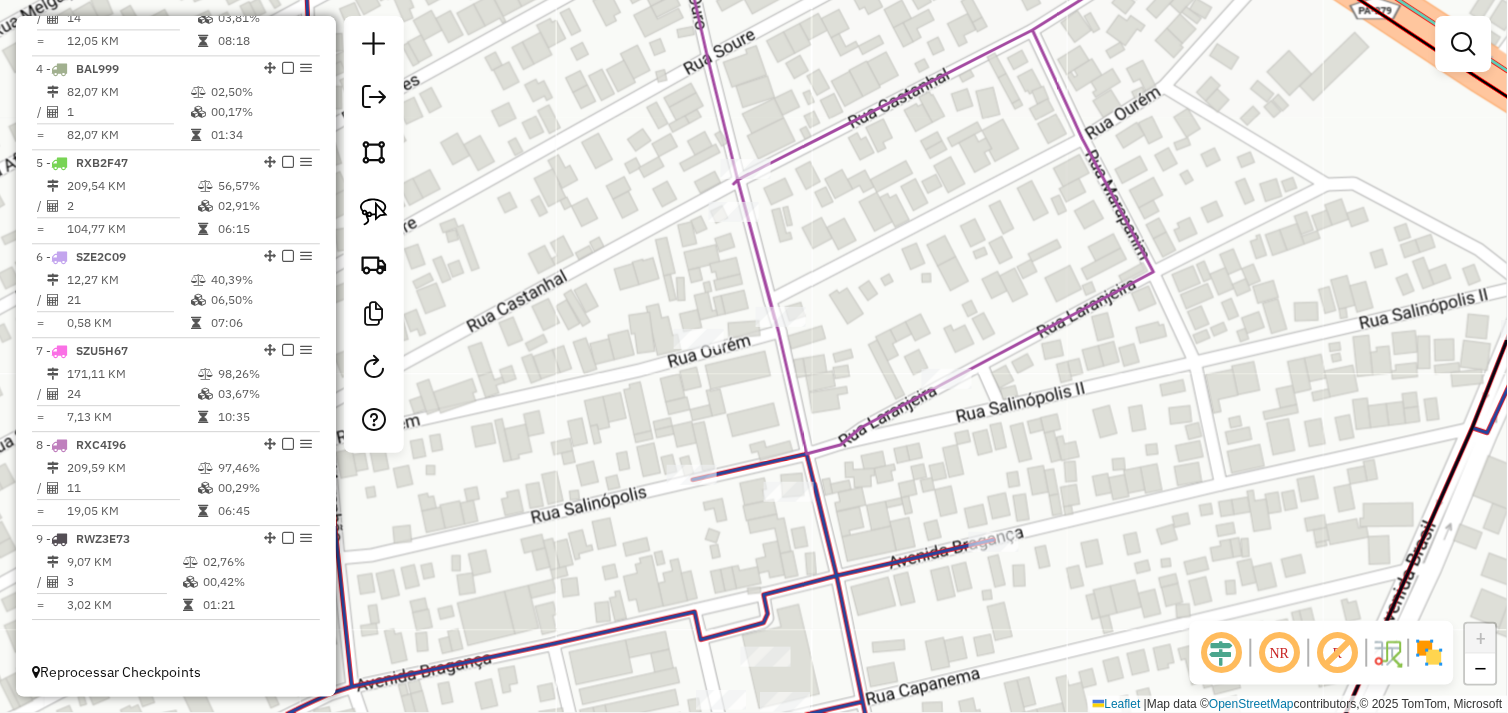 drag, startPoint x: 642, startPoint y: 342, endPoint x: 834, endPoint y: 365, distance: 193.3727 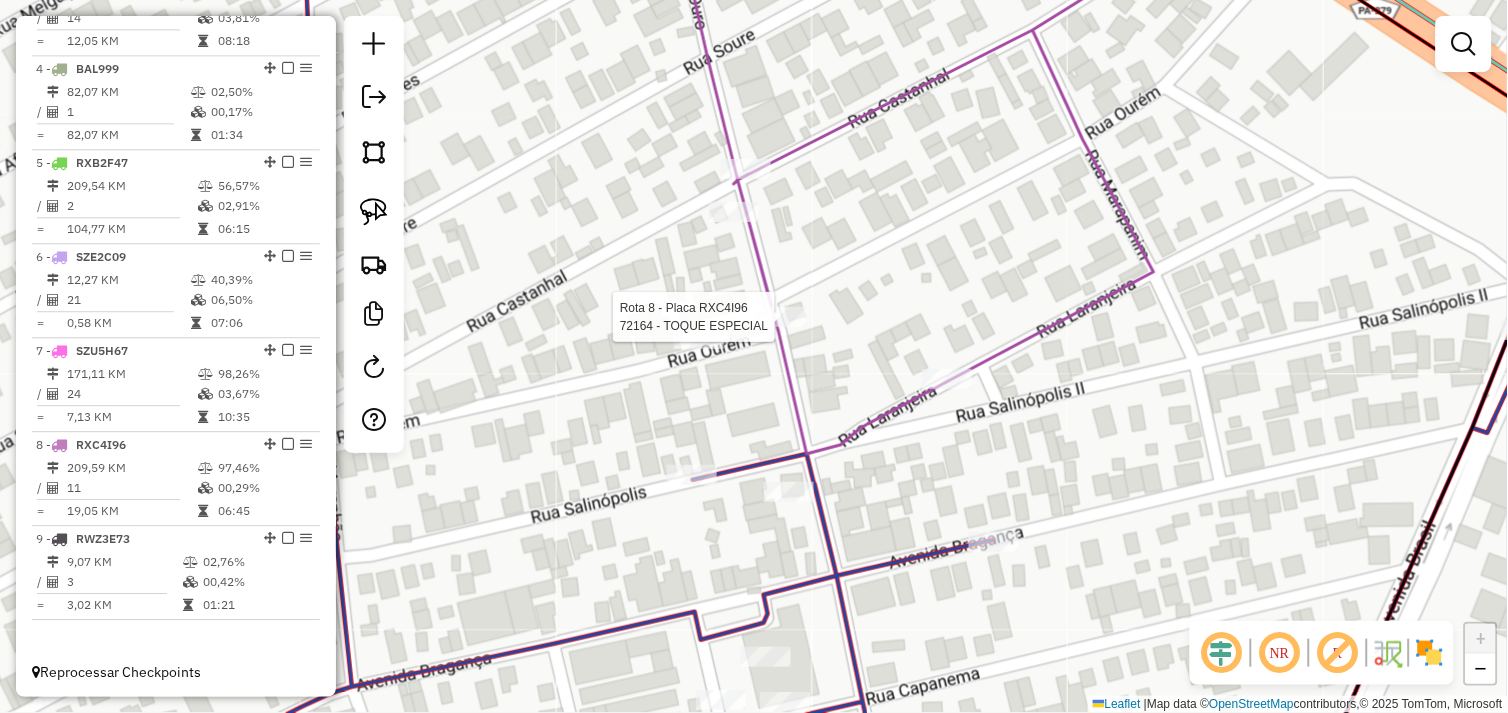select on "*********" 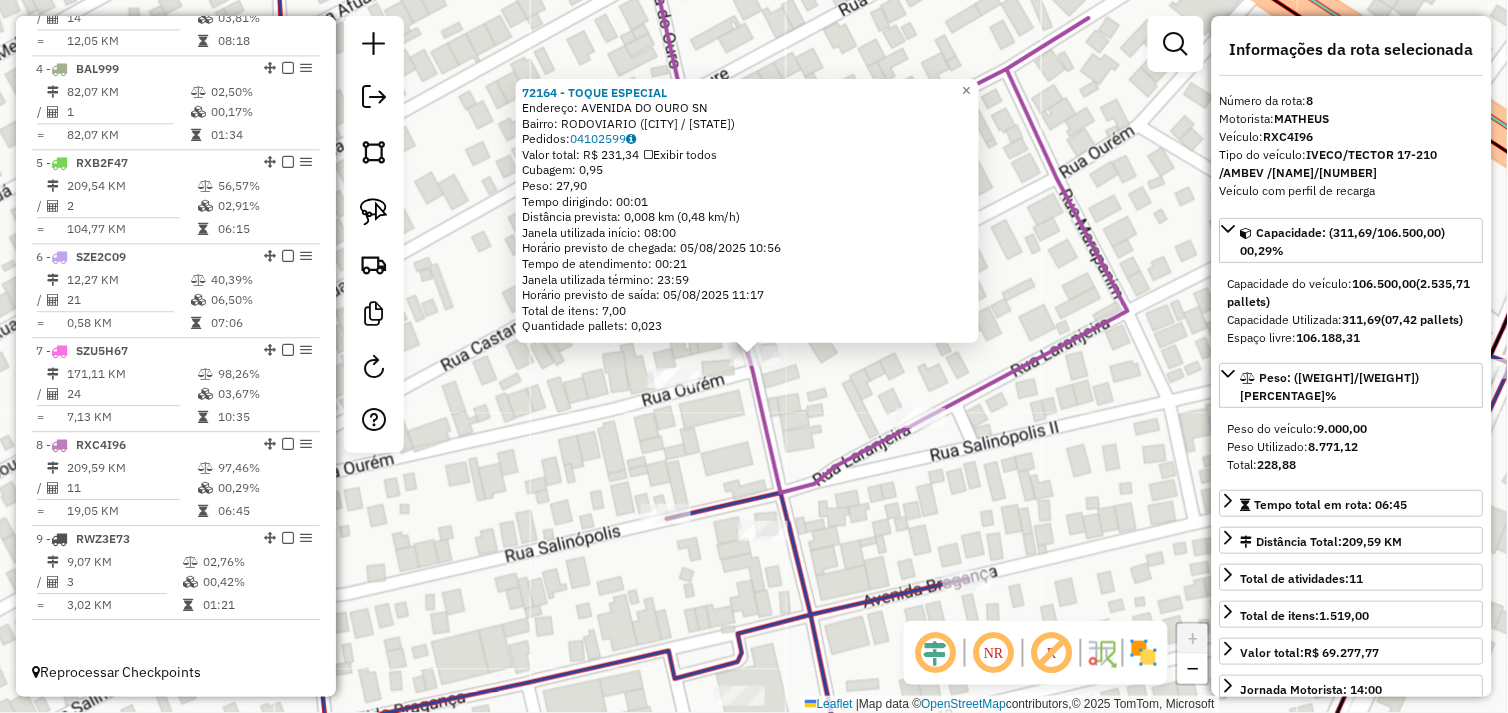 click on "72164 - TOQUE ESPECIAL  Endereço:  AVENIDA DO OURO SN   Bairro: RODOVIARIO (TUCUMA / PA)   Pedidos:  04102599   Valor total: R$ 231,34   Exibir todos   Cubagem: 0,95  Peso: 27,90  Tempo dirigindo: 00:01   Distância prevista: 0,008 km (0,48 km/h)   Janela utilizada início: 08:00   Horário previsto de chegada: 05/08/2025 10:56   Tempo de atendimento: 00:21   Janela utilizada término: 23:59   Horário previsto de saída: 05/08/2025 11:17   Total de itens: 7,00   Quantidade pallets: 0,023  × Janela de atendimento Grade de atendimento Capacidade Transportadoras Veículos Cliente Pedidos  Rotas Selecione os dias de semana para filtrar as janelas de atendimento  Seg   Ter   Qua   Qui   Sex   Sáb   Dom  Informe o período da janela de atendimento: De: Até:  Filtrar exatamente a janela do cliente  Considerar janela de atendimento padrão  Selecione os dias de semana para filtrar as grades de atendimento  Seg   Ter   Qua   Qui   Sex   Sáb   Dom   Considerar clientes sem dia de atendimento cadastrado  De:  De:" 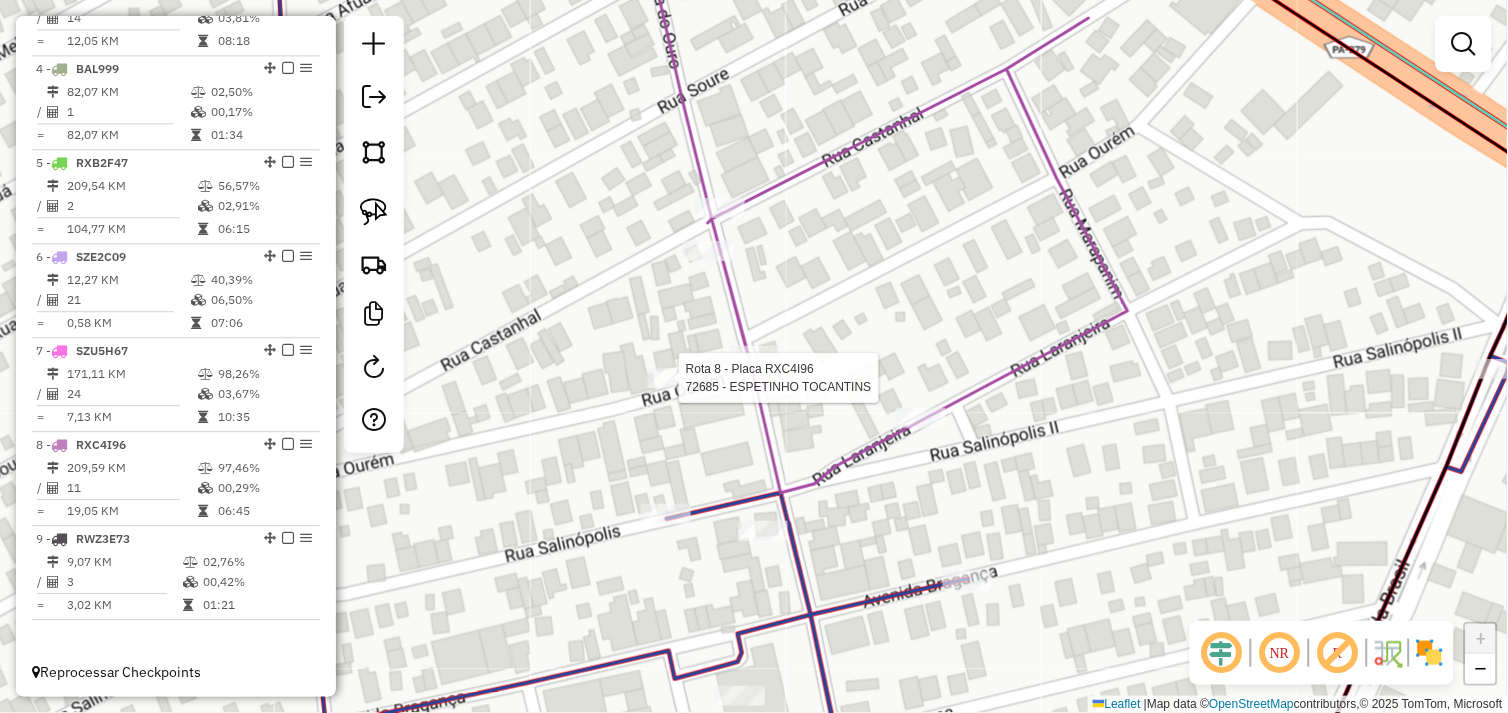 select on "*********" 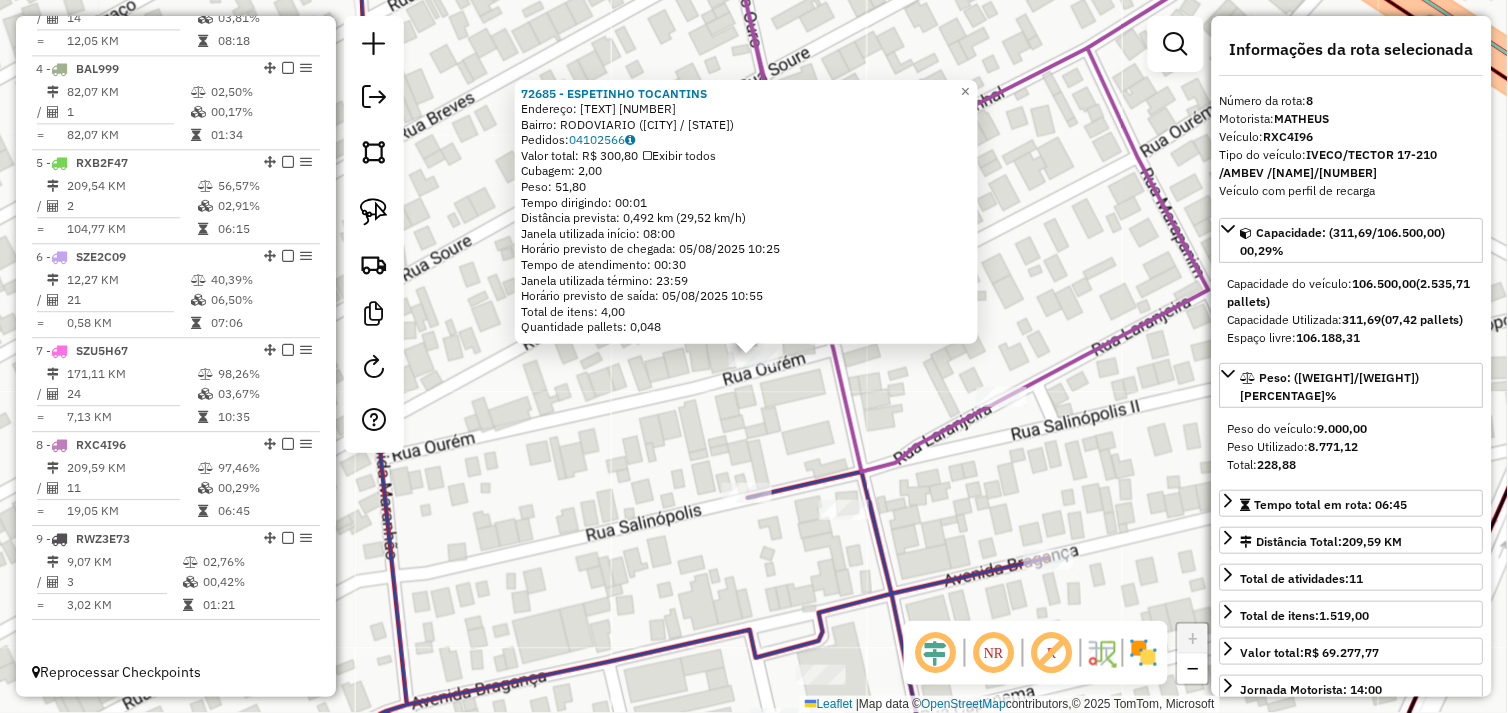 click on "72685 - ESPETINHO TOCANTINS  Endereço:  Avenida do Ouro 1124   Bairro: RODOVIARIO (TUCUMA / PA)   Pedidos:  04102566   Valor total: R$ 300,80   Exibir todos   Cubagem: 2,00  Peso: 51,80  Tempo dirigindo: 00:01   Distância prevista: 0,492 km (29,52 km/h)   Janela utilizada início: 08:00   Horário previsto de chegada: 05/08/2025 10:25   Tempo de atendimento: 00:30   Janela utilizada término: 23:59   Horário previsto de saída: 05/08/2025 10:55   Total de itens: 4,00   Quantidade pallets: 0,048  × Janela de atendimento Grade de atendimento Capacidade Transportadoras Veículos Cliente Pedidos  Rotas Selecione os dias de semana para filtrar as janelas de atendimento  Seg   Ter   Qua   Qui   Sex   Sáb   Dom  Informe o período da janela de atendimento: De: Até:  Filtrar exatamente a janela do cliente  Considerar janela de atendimento padrão  Selecione os dias de semana para filtrar as grades de atendimento  Seg   Ter   Qua   Qui   Sex   Sáb   Dom   Considerar clientes sem dia de atendimento cadastrado +" 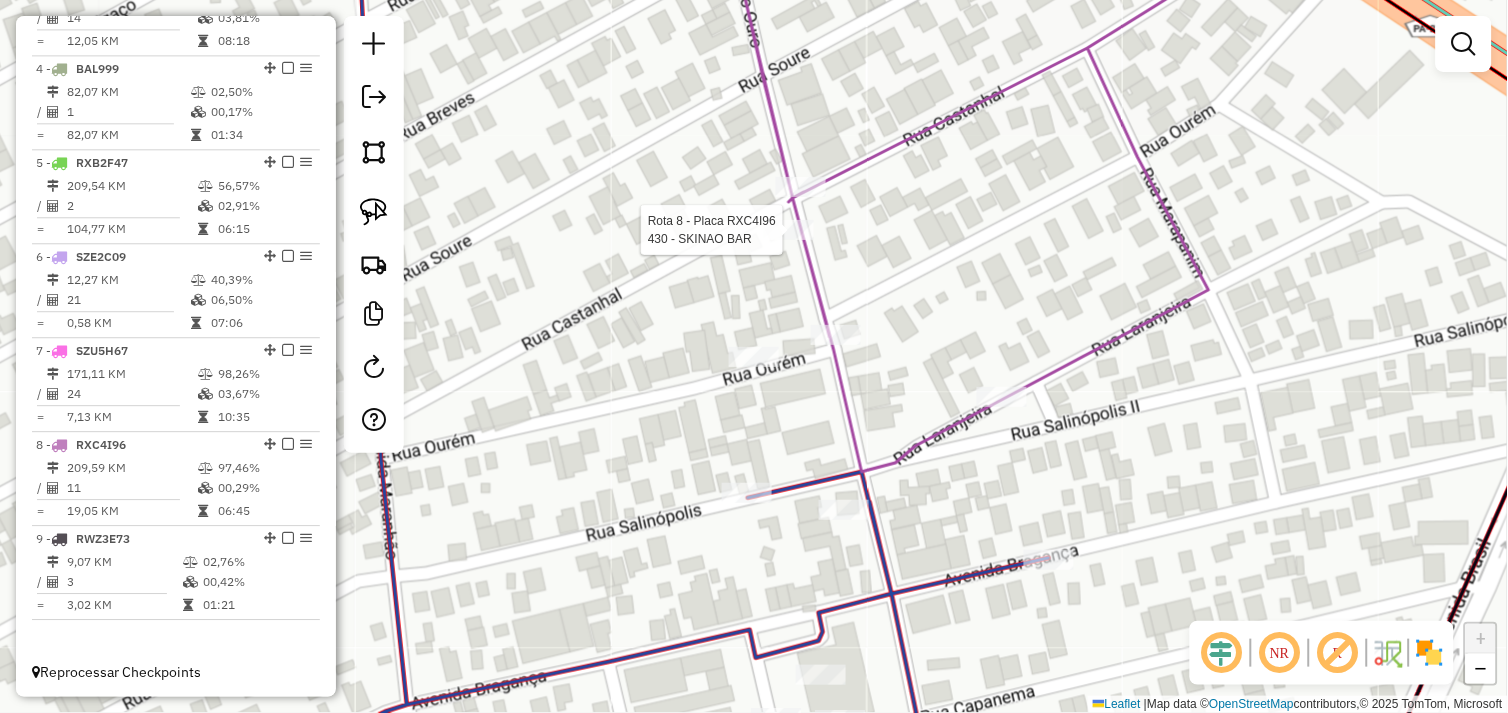 select on "*********" 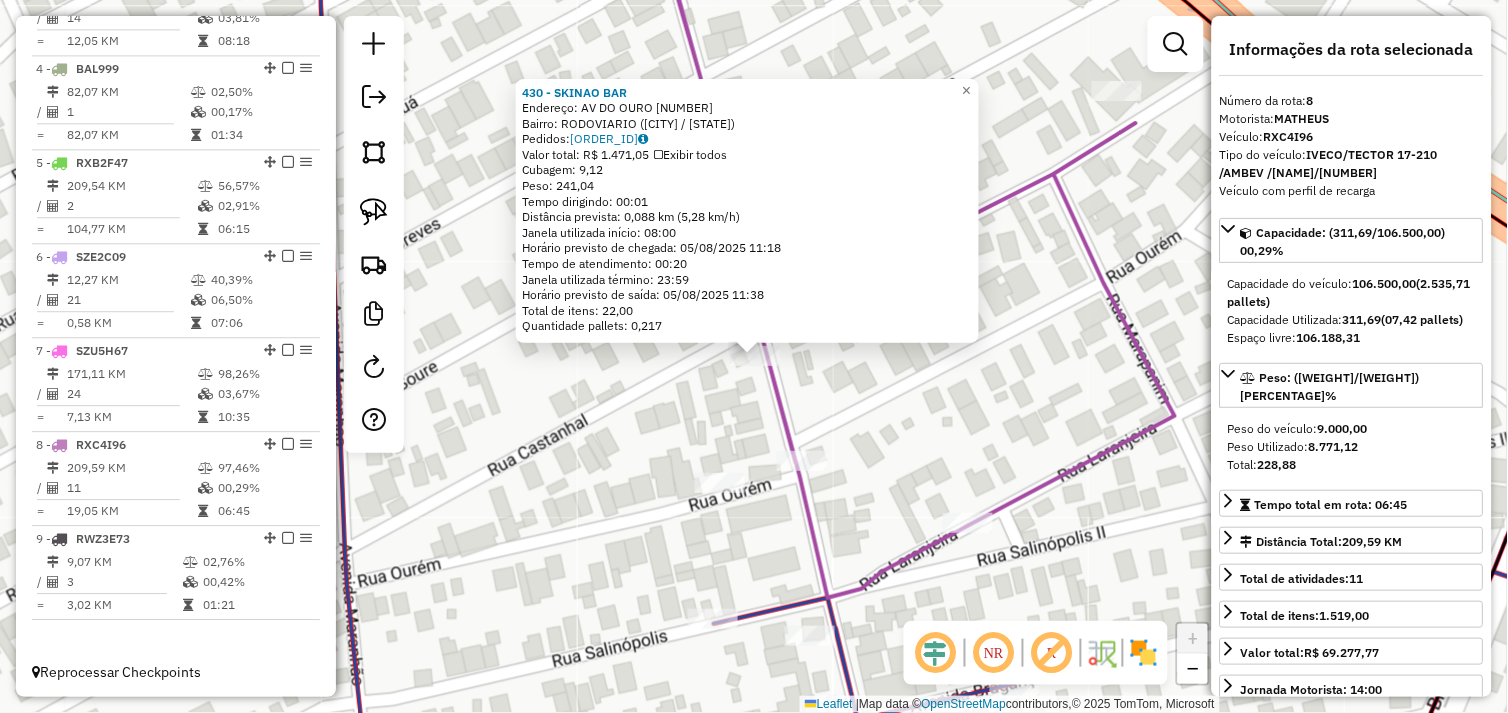 click on "430 - SKINAO BAR  Endereço:  AV DO OURO 1   Bairro: RODOVIARIO (TUCUMA / PA)   Pedidos:  04102691   Valor total: R$ 1.471,05   Exibir todos   Cubagem: 9,12  Peso: 241,04  Tempo dirigindo: 00:01   Distância prevista: 0,088 km (5,28 km/h)   Janela utilizada início: 08:00   Horário previsto de chegada: 05/08/2025 11:18   Tempo de atendimento: 00:20   Janela utilizada término: 23:59   Horário previsto de saída: 05/08/2025 11:38   Total de itens: 22,00   Quantidade pallets: 0,217  × Janela de atendimento Grade de atendimento Capacidade Transportadoras Veículos Cliente Pedidos  Rotas Selecione os dias de semana para filtrar as janelas de atendimento  Seg   Ter   Qua   Qui   Sex   Sáb   Dom  Informe o período da janela de atendimento: De: Até:  Filtrar exatamente a janela do cliente  Considerar janela de atendimento padrão  Selecione os dias de semana para filtrar as grades de atendimento  Seg   Ter   Qua   Qui   Sex   Sáb   Dom   Considerar clientes sem dia de atendimento cadastrado  Peso mínimo:  +" 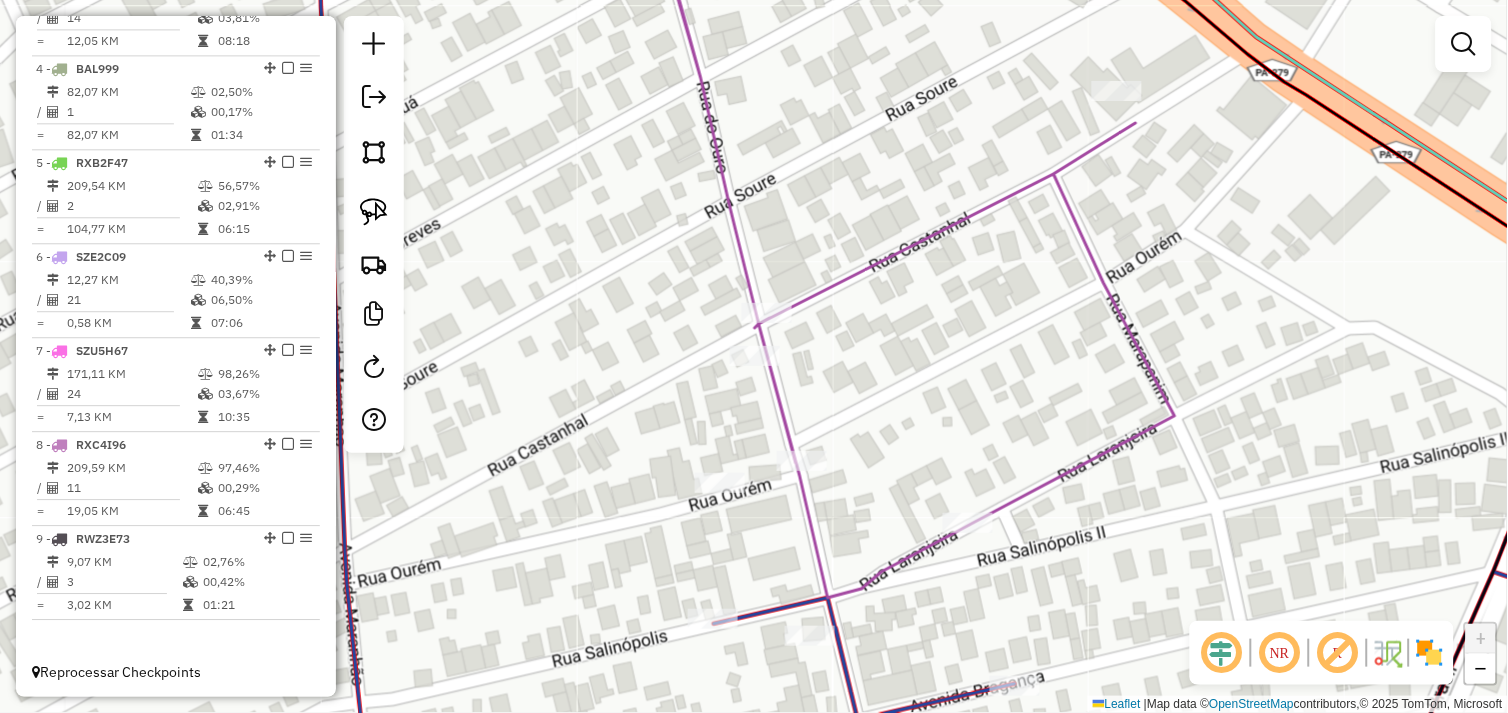 drag, startPoint x: 382, startPoint y: 208, endPoint x: 635, endPoint y: 401, distance: 318.21063 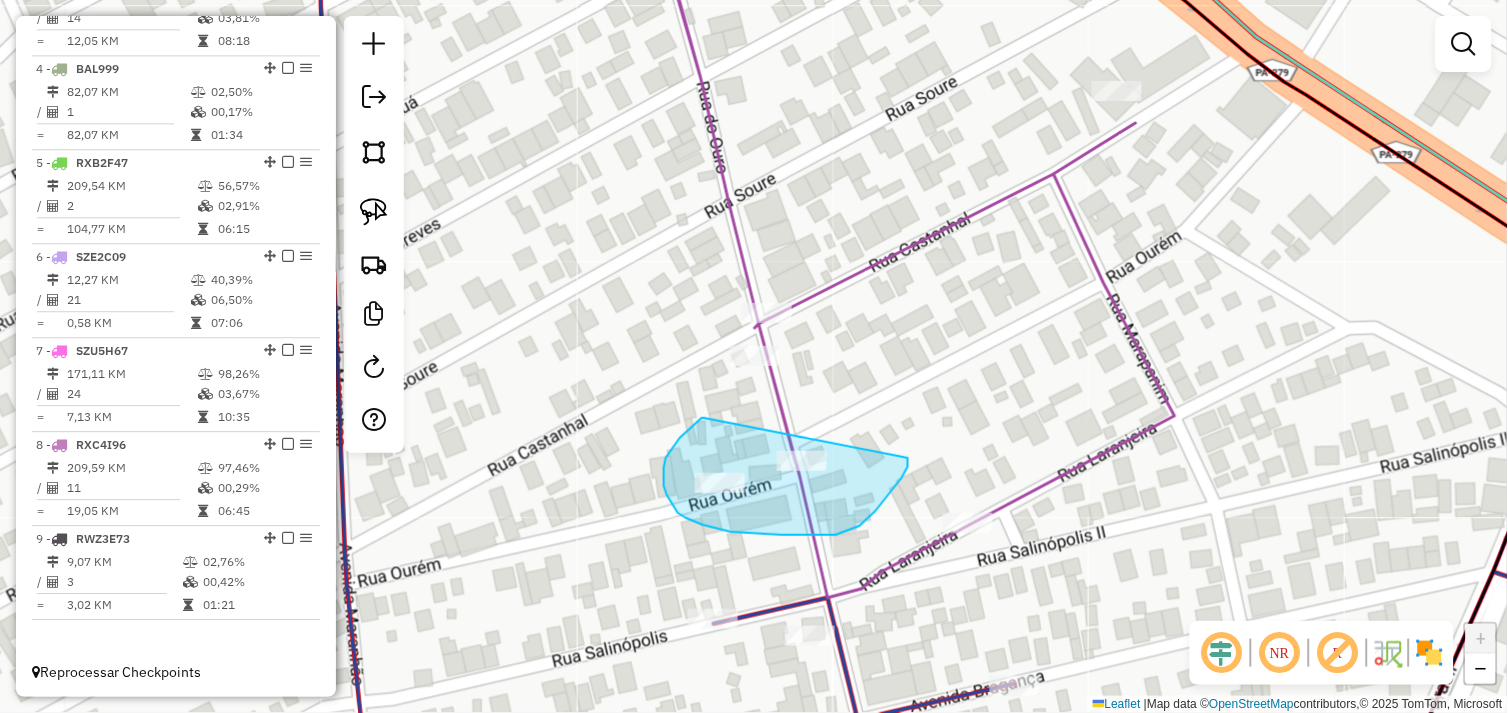 drag, startPoint x: 704, startPoint y: 418, endPoint x: 908, endPoint y: 458, distance: 207.88458 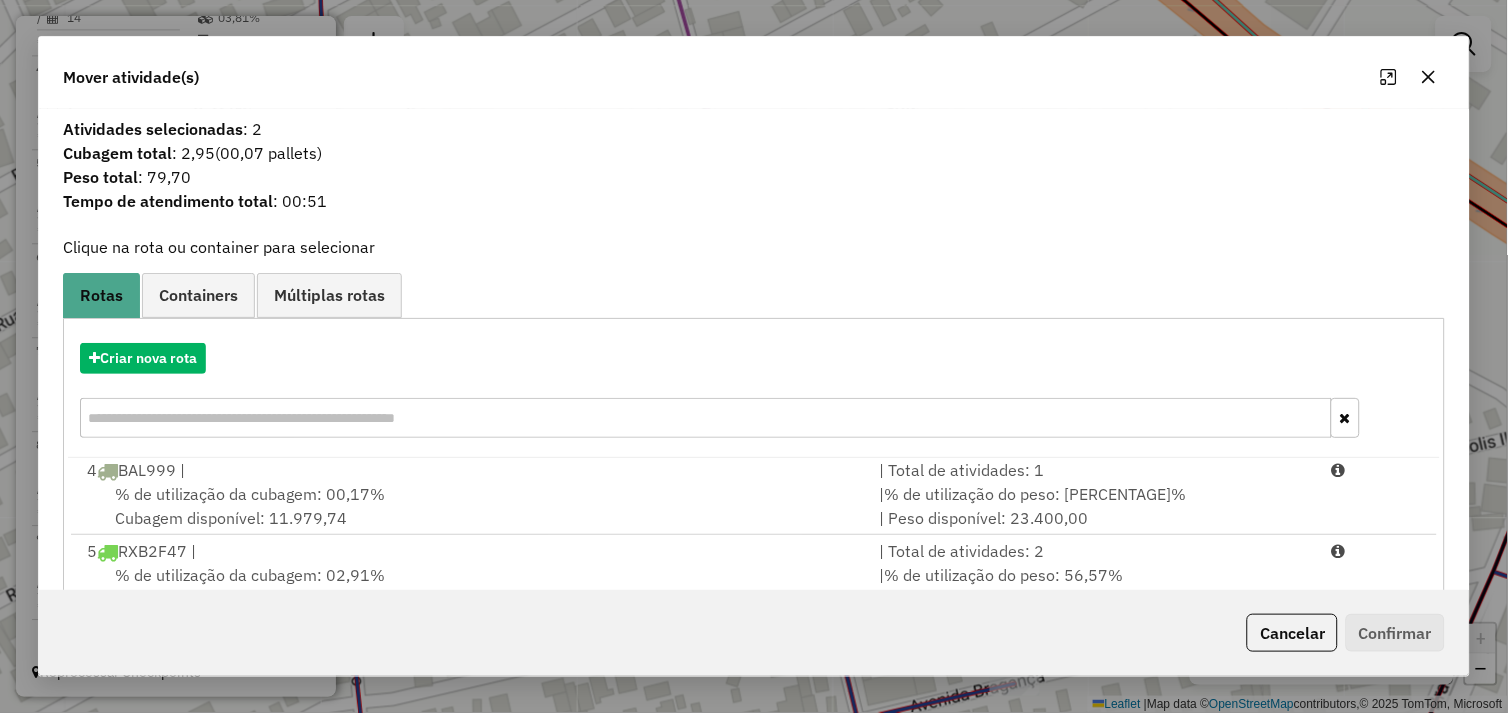 scroll, scrollTop: 248, scrollLeft: 0, axis: vertical 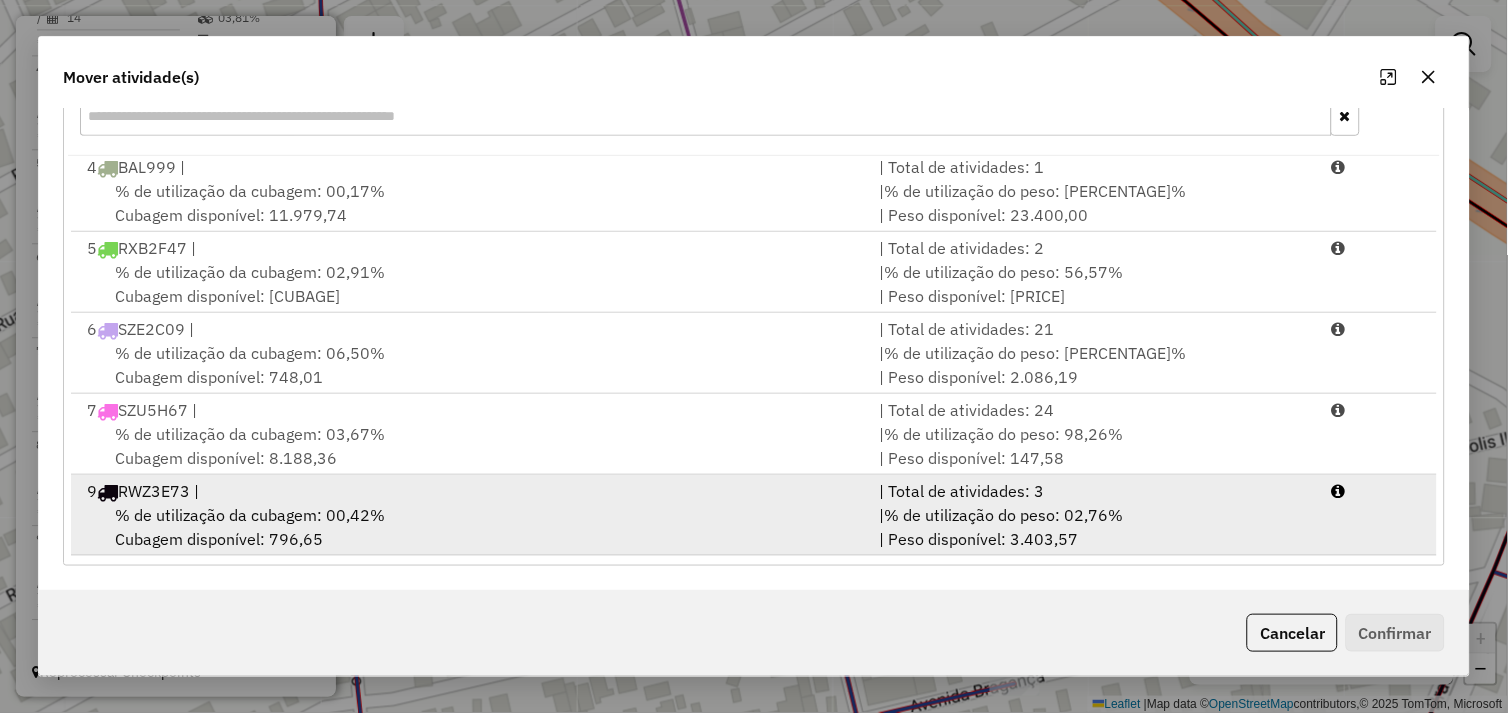 click on "% de utilização da cubagem: 00,42%  Cubagem disponível: 796,65" at bounding box center [471, 527] 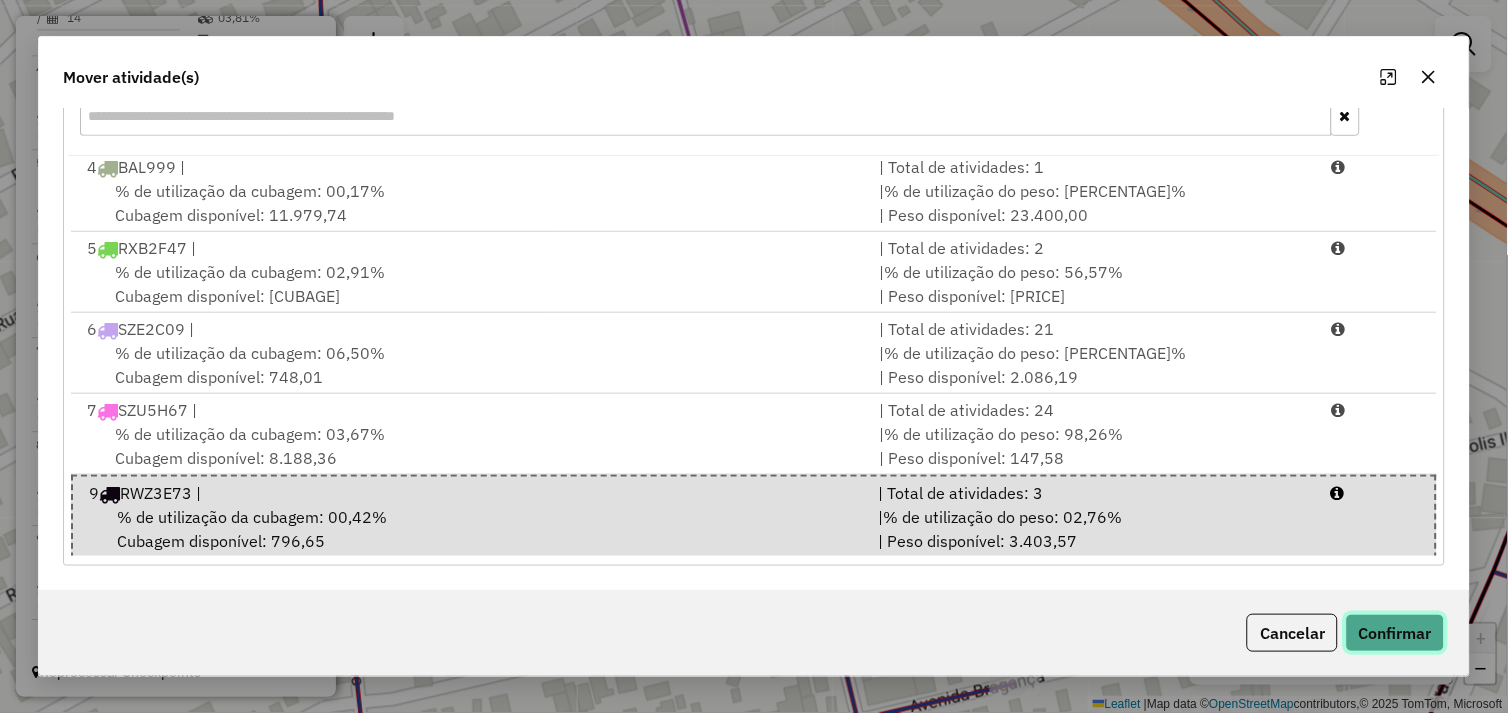 click on "Confirmar" 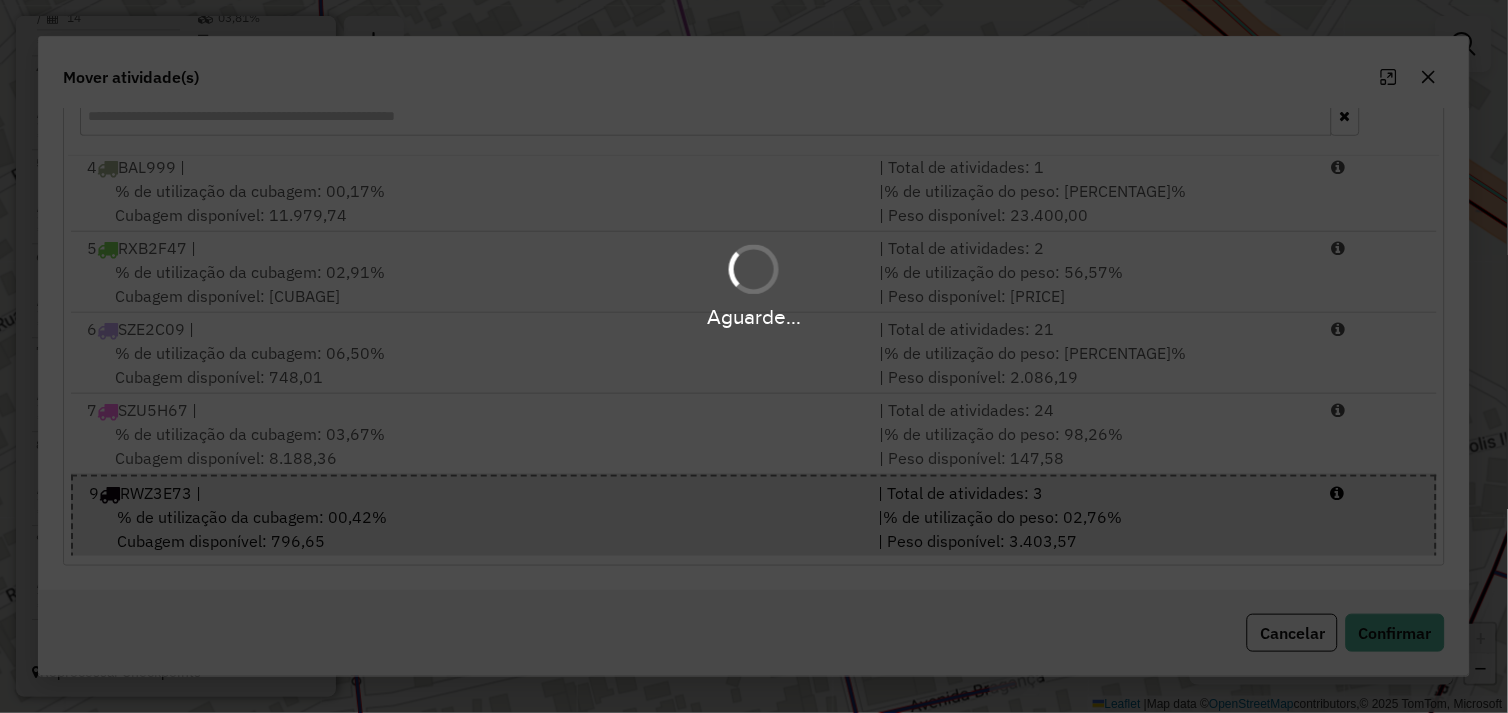 scroll, scrollTop: 0, scrollLeft: 0, axis: both 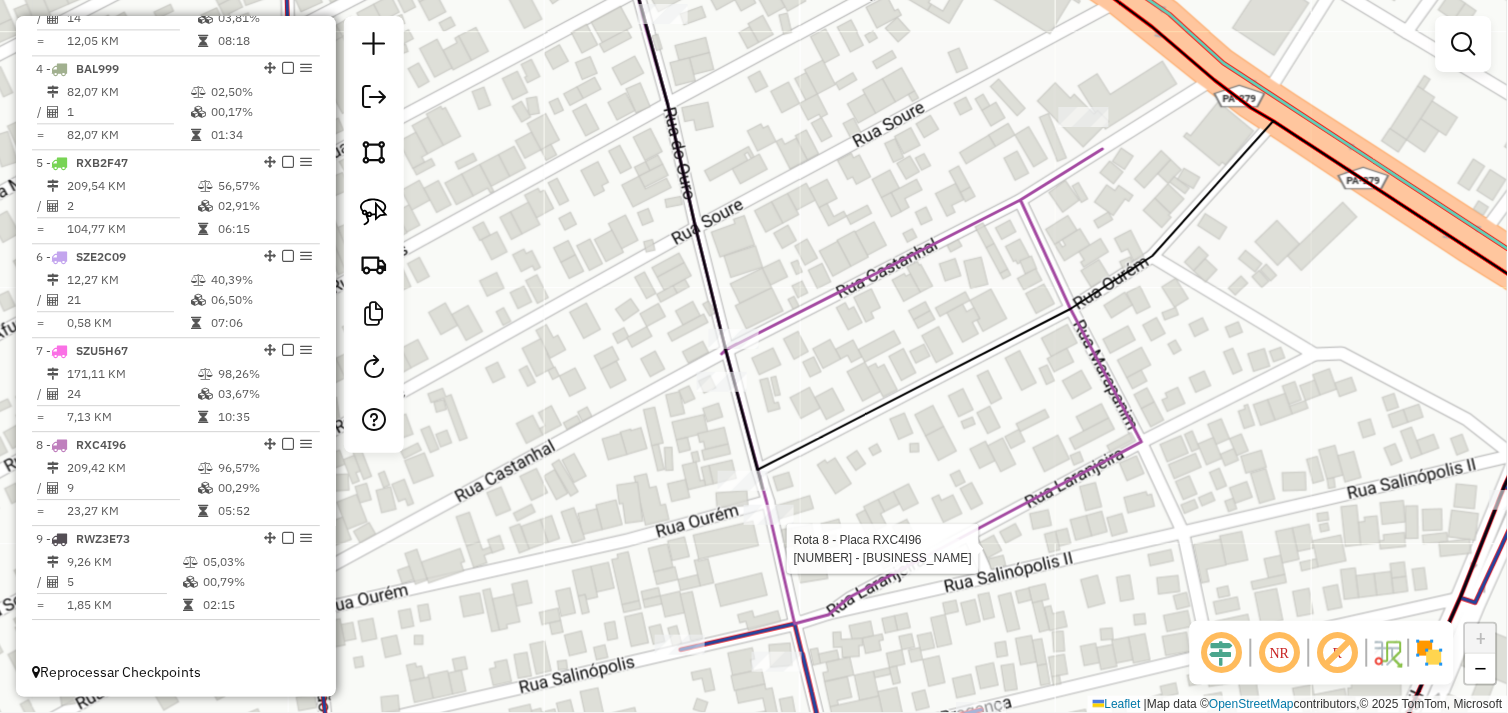 select on "*********" 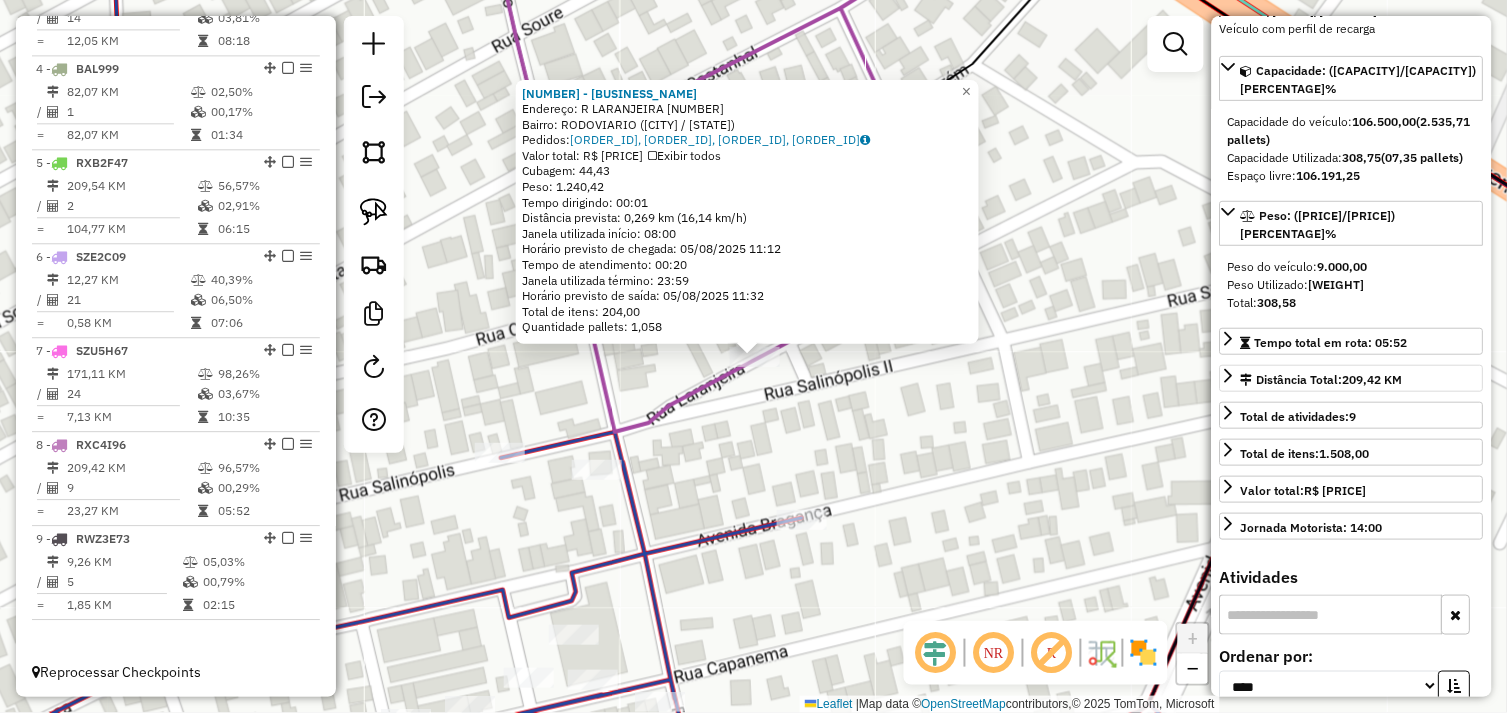 scroll, scrollTop: 444, scrollLeft: 0, axis: vertical 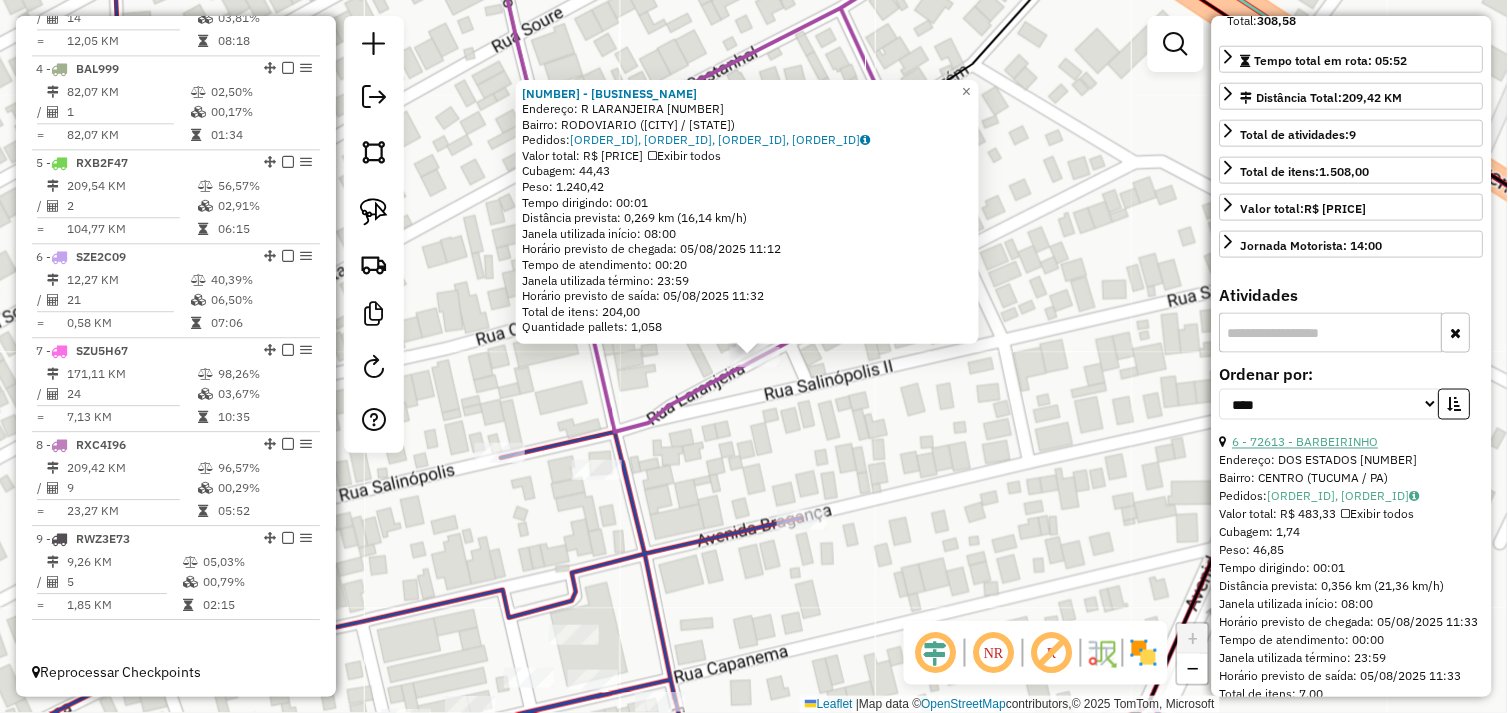 click on "6 - 72613 - BARBEIRINHO" at bounding box center [1306, 442] 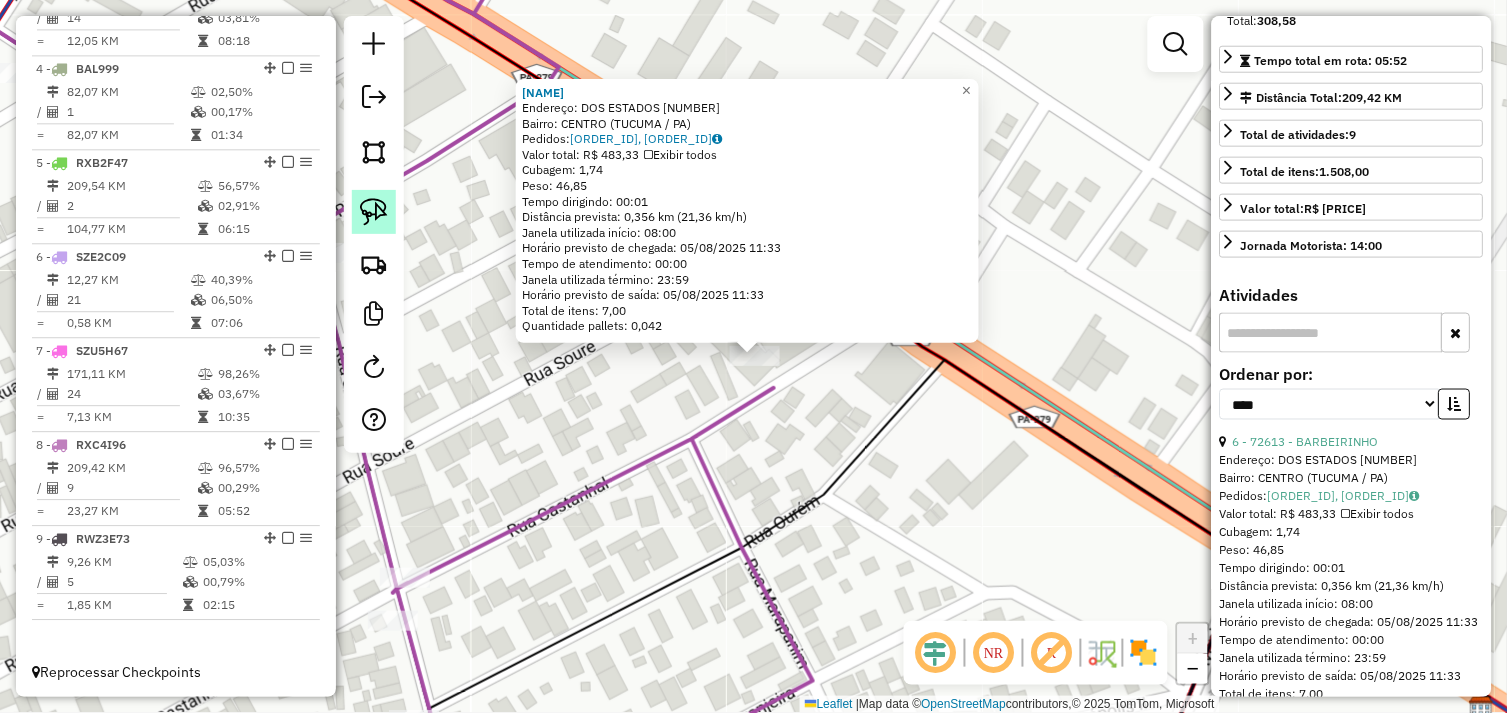 click 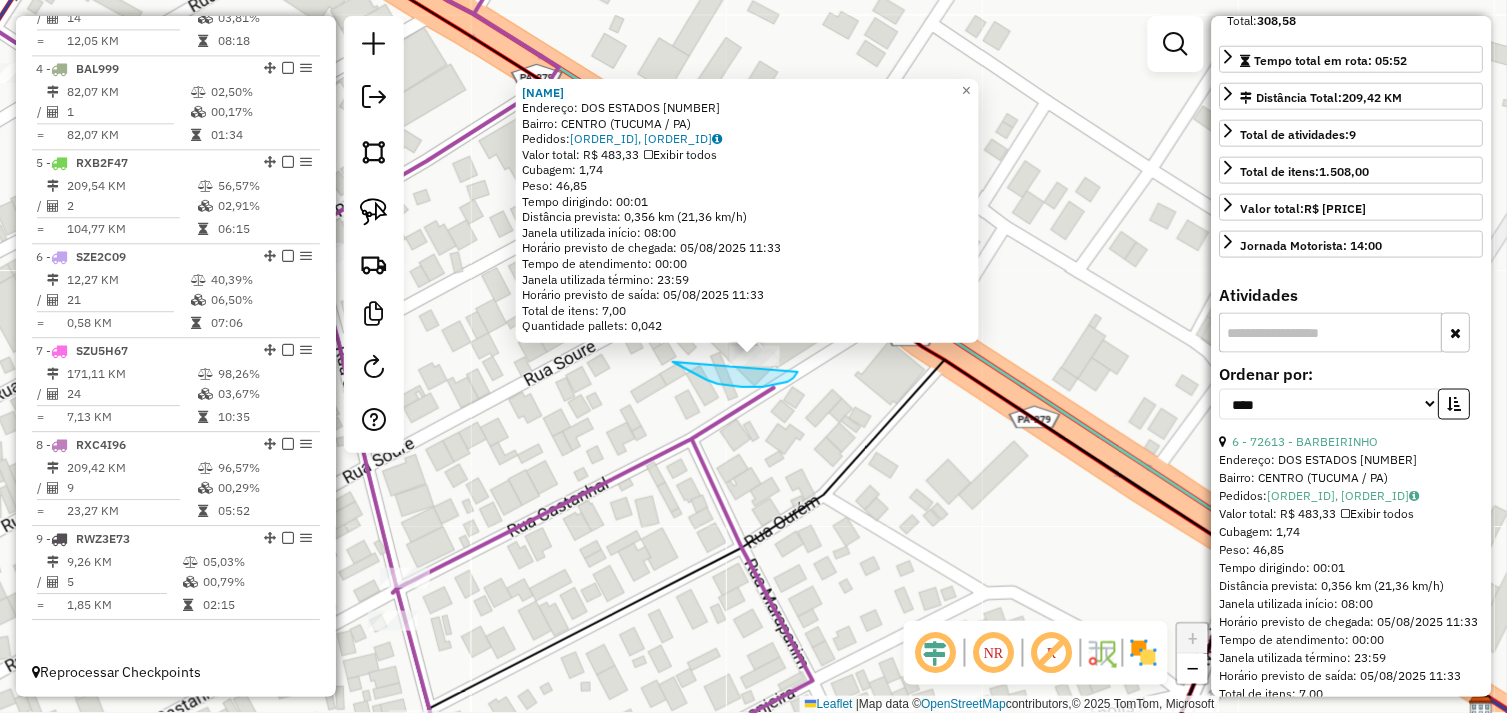 drag, startPoint x: 673, startPoint y: 362, endPoint x: 717, endPoint y: 353, distance: 44.911022 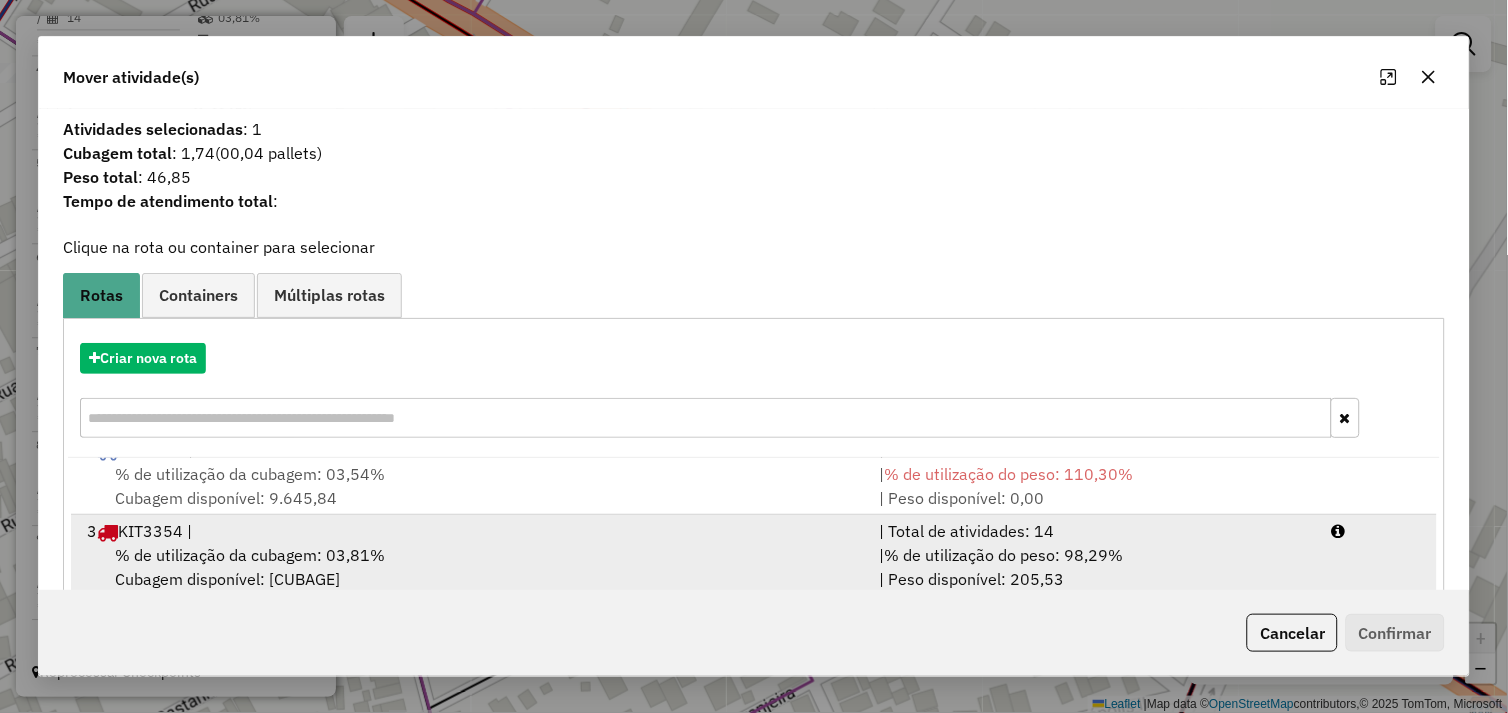 scroll, scrollTop: 248, scrollLeft: 0, axis: vertical 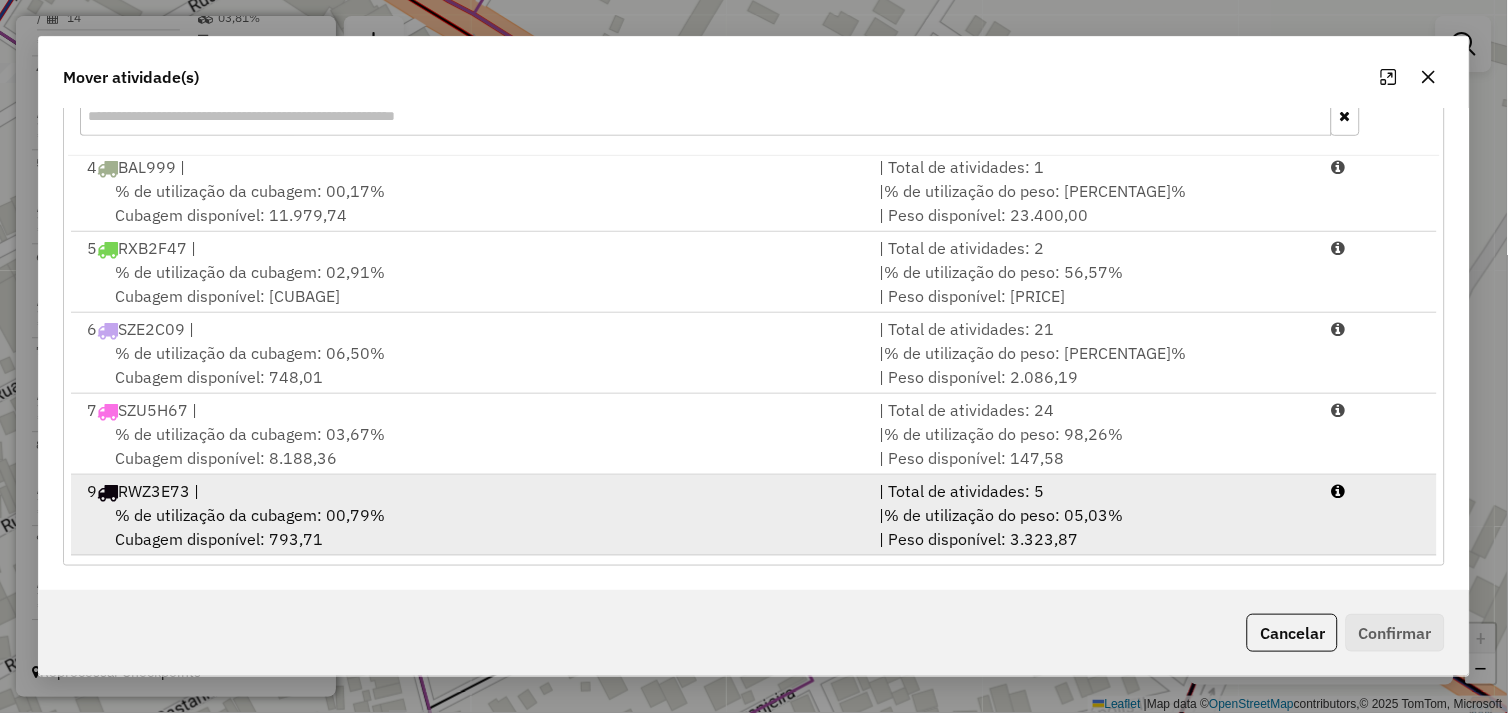 drag, startPoint x: 477, startPoint y: 496, endPoint x: 675, endPoint y: 536, distance: 202 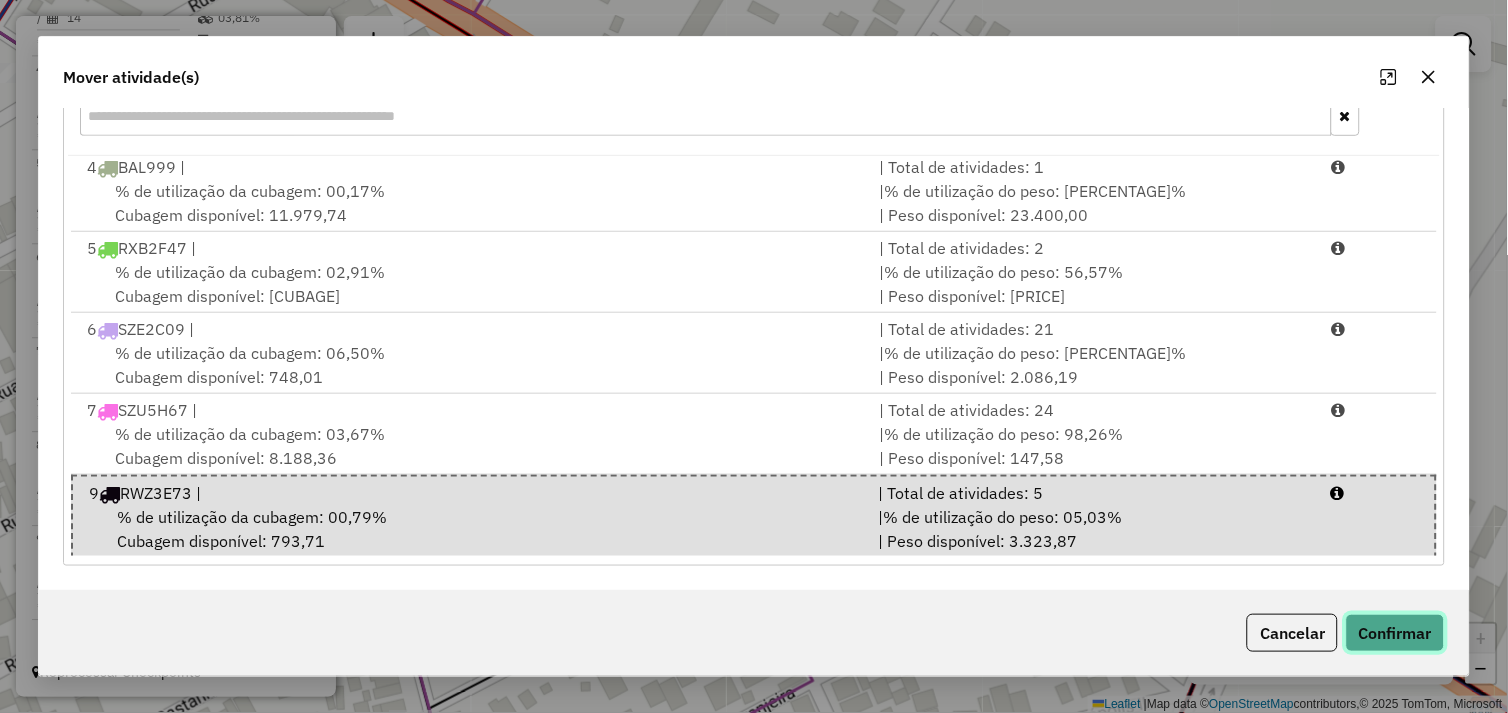 click on "Confirmar" 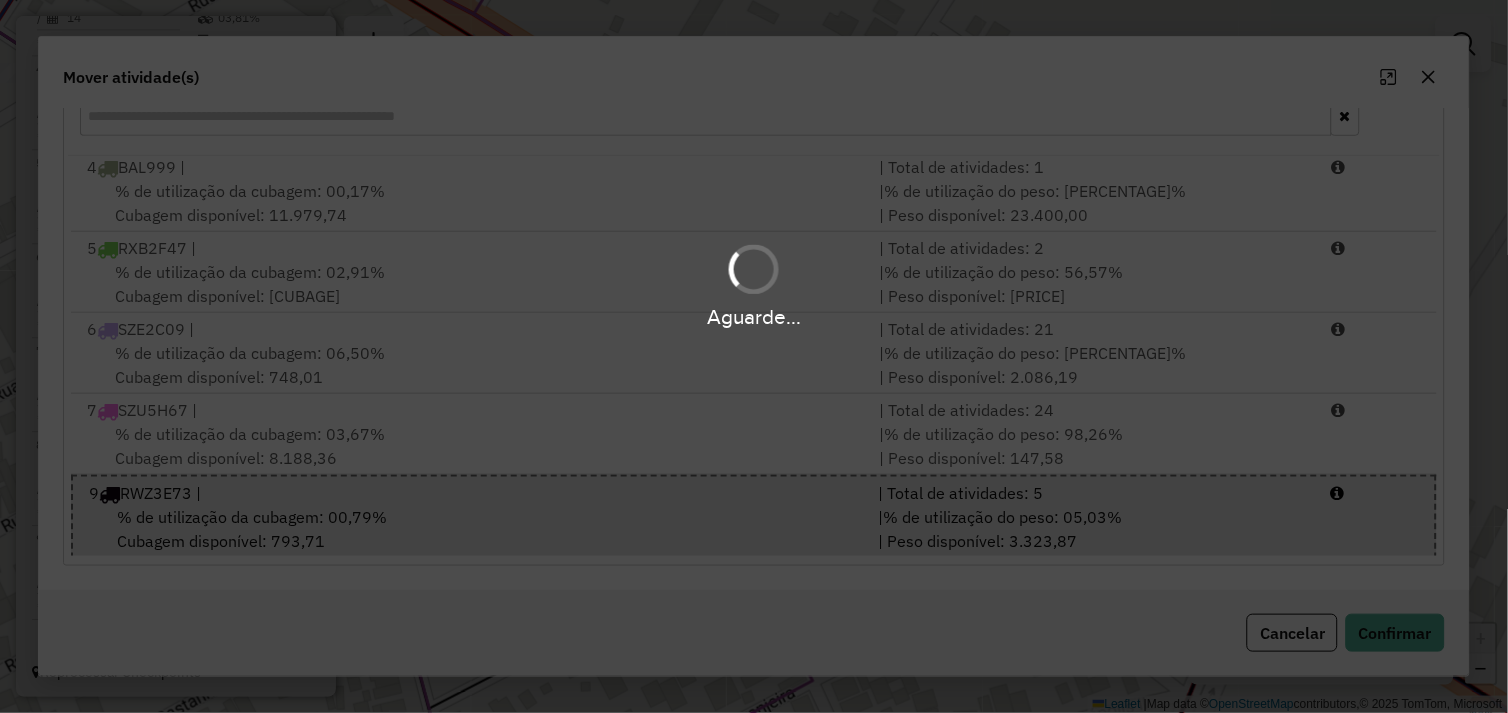 scroll, scrollTop: 0, scrollLeft: 0, axis: both 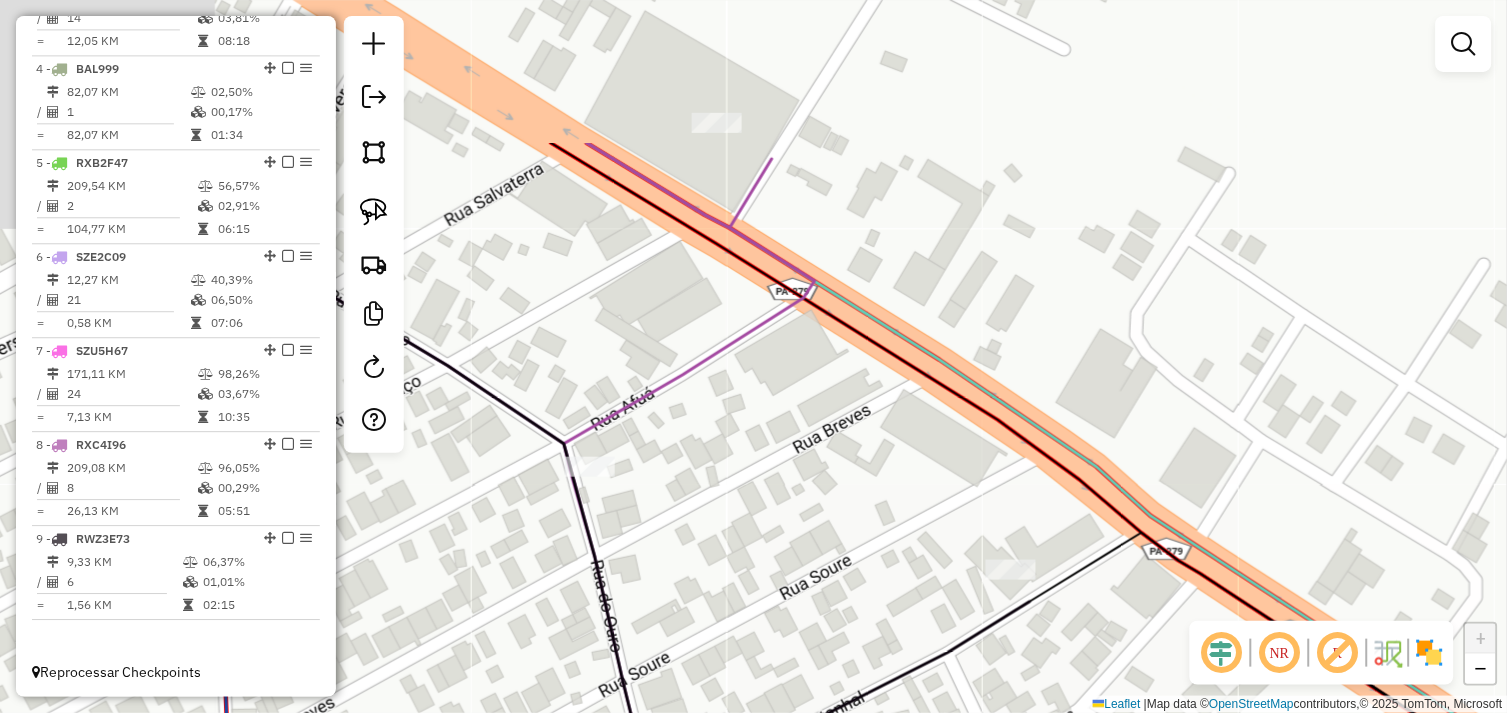 drag, startPoint x: 660, startPoint y: 317, endPoint x: 891, endPoint y: 498, distance: 293.4655 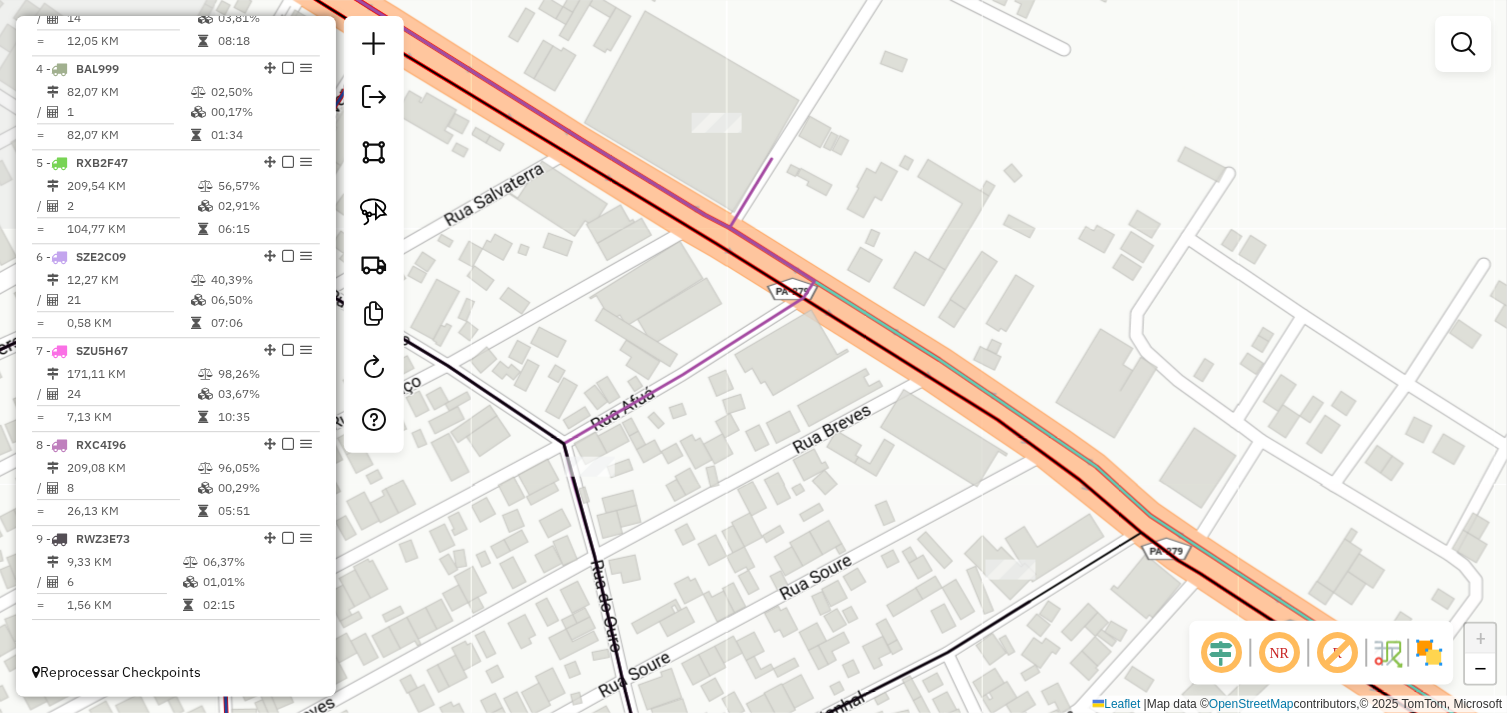 click on "Janela de atendimento Grade de atendimento Capacidade Transportadoras Veículos Cliente Pedidos  Rotas Selecione os dias de semana para filtrar as janelas de atendimento  Seg   Ter   Qua   Qui   Sex   Sáb   Dom  Informe o período da janela de atendimento: De: Até:  Filtrar exatamente a janela do cliente  Considerar janela de atendimento padrão  Selecione os dias de semana para filtrar as grades de atendimento  Seg   Ter   Qua   Qui   Sex   Sáb   Dom   Considerar clientes sem dia de atendimento cadastrado  Clientes fora do dia de atendimento selecionado Filtrar as atividades entre os valores definidos abaixo:  Peso mínimo:   Peso máximo:   Cubagem mínima:   Cubagem máxima:   De:   Até:  Filtrar as atividades entre o tempo de atendimento definido abaixo:  De:   Até:   Considerar capacidade total dos clientes não roteirizados Transportadora: Selecione um ou mais itens Tipo de veículo: Selecione um ou mais itens Veículo: Selecione um ou mais itens Motorista: Selecione um ou mais itens Nome: Rótulo:" 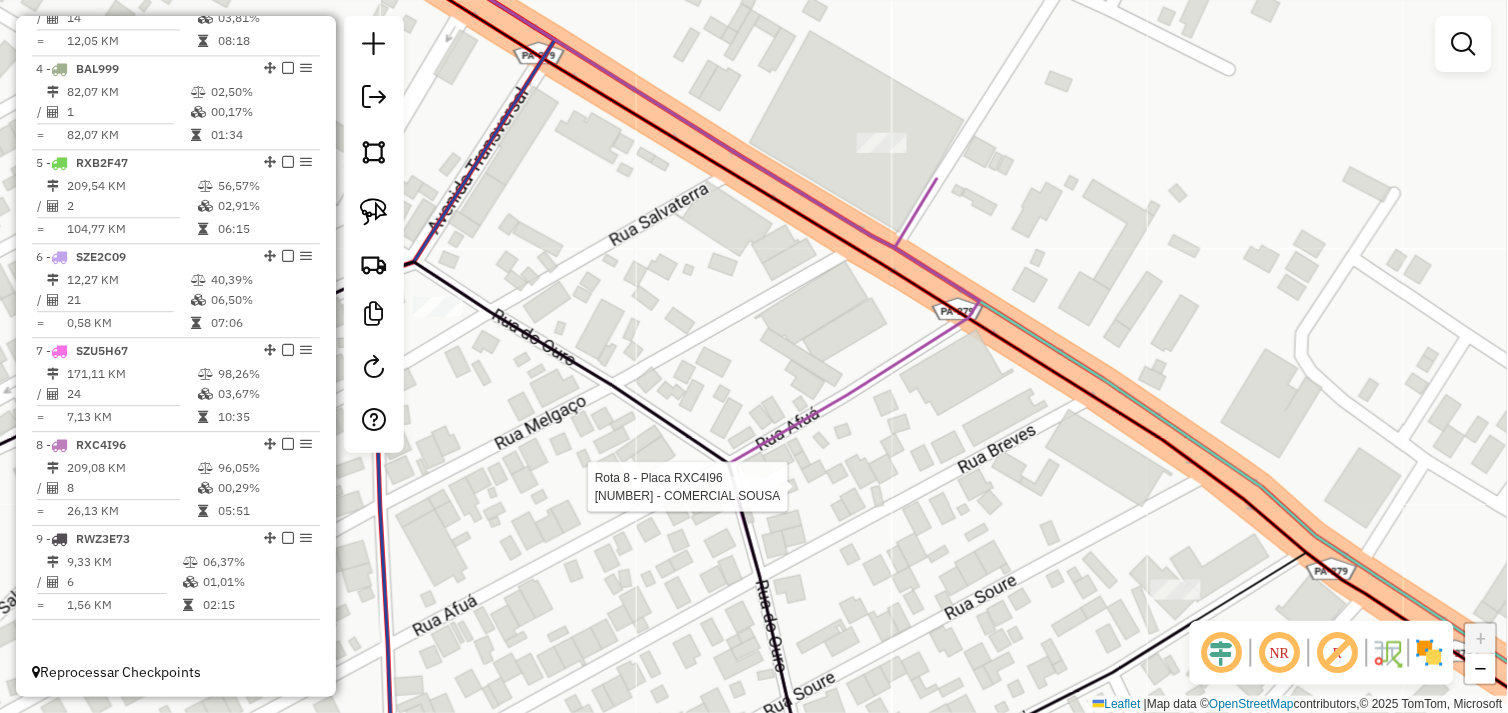 select on "*********" 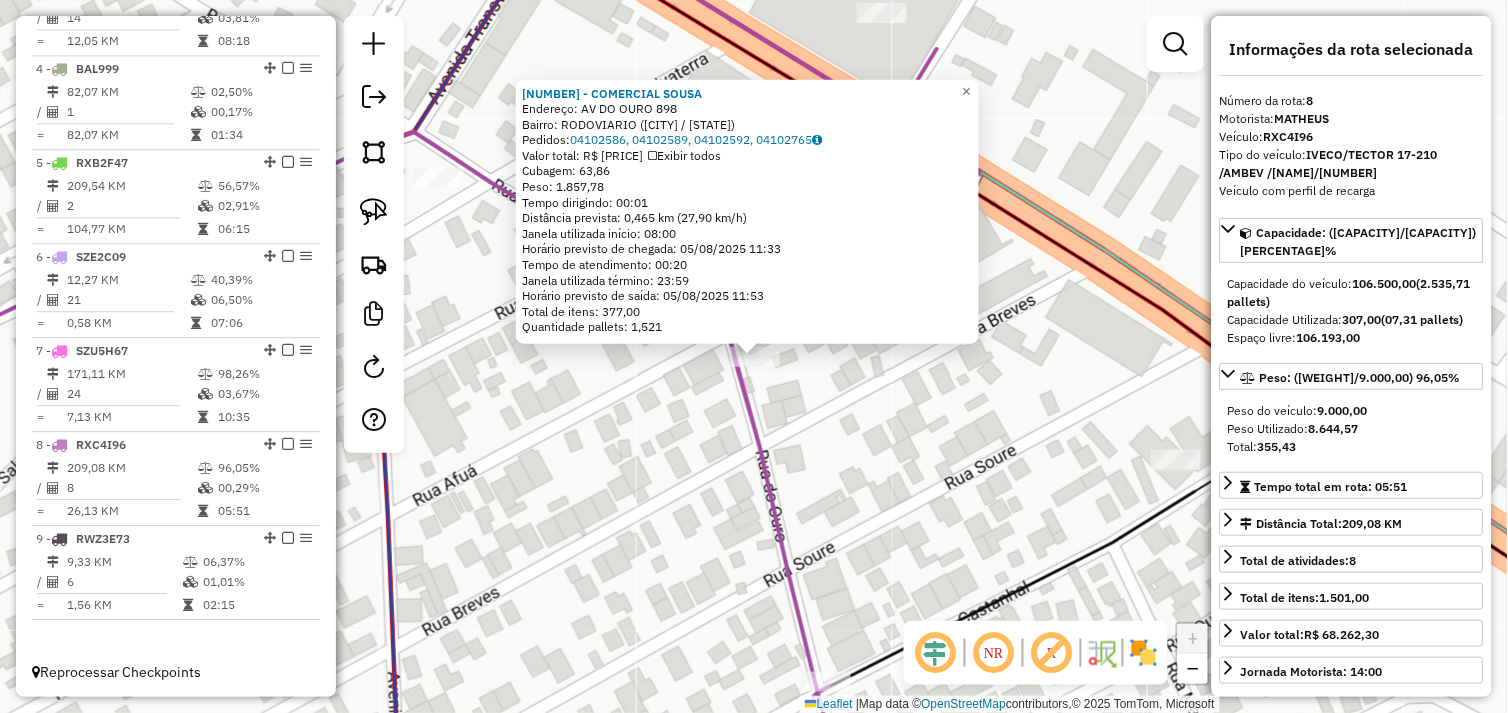 click on "606 - COMERCIAL SOUSA  Endereço:  AV DO OURO 898   Bairro: RODOVIARIO (TUCUMA / PA)   Pedidos:  04102586, 04102589, 04102592, 04102765   Valor total: R$ 14.683,36   Exibir todos   Cubagem: 63,86  Peso: 1.857,78  Tempo dirigindo: 00:01   Distância prevista: 0,465 km (27,90 km/h)   Janela utilizada início: 08:00   Horário previsto de chegada: 05/08/2025 11:33   Tempo de atendimento: 00:20   Janela utilizada término: 23:59   Horário previsto de saída: 05/08/2025 11:53   Total de itens: 377,00   Quantidade pallets: 1,521  × Janela de atendimento Grade de atendimento Capacidade Transportadoras Veículos Cliente Pedidos  Rotas Selecione os dias de semana para filtrar as janelas de atendimento  Seg   Ter   Qua   Qui   Sex   Sáb   Dom  Informe o período da janela de atendimento: De: Até:  Filtrar exatamente a janela do cliente  Considerar janela de atendimento padrão  Selecione os dias de semana para filtrar as grades de atendimento  Seg   Ter   Qua   Qui   Sex   Sáb   Dom   Peso mínimo:   De:   Até:" 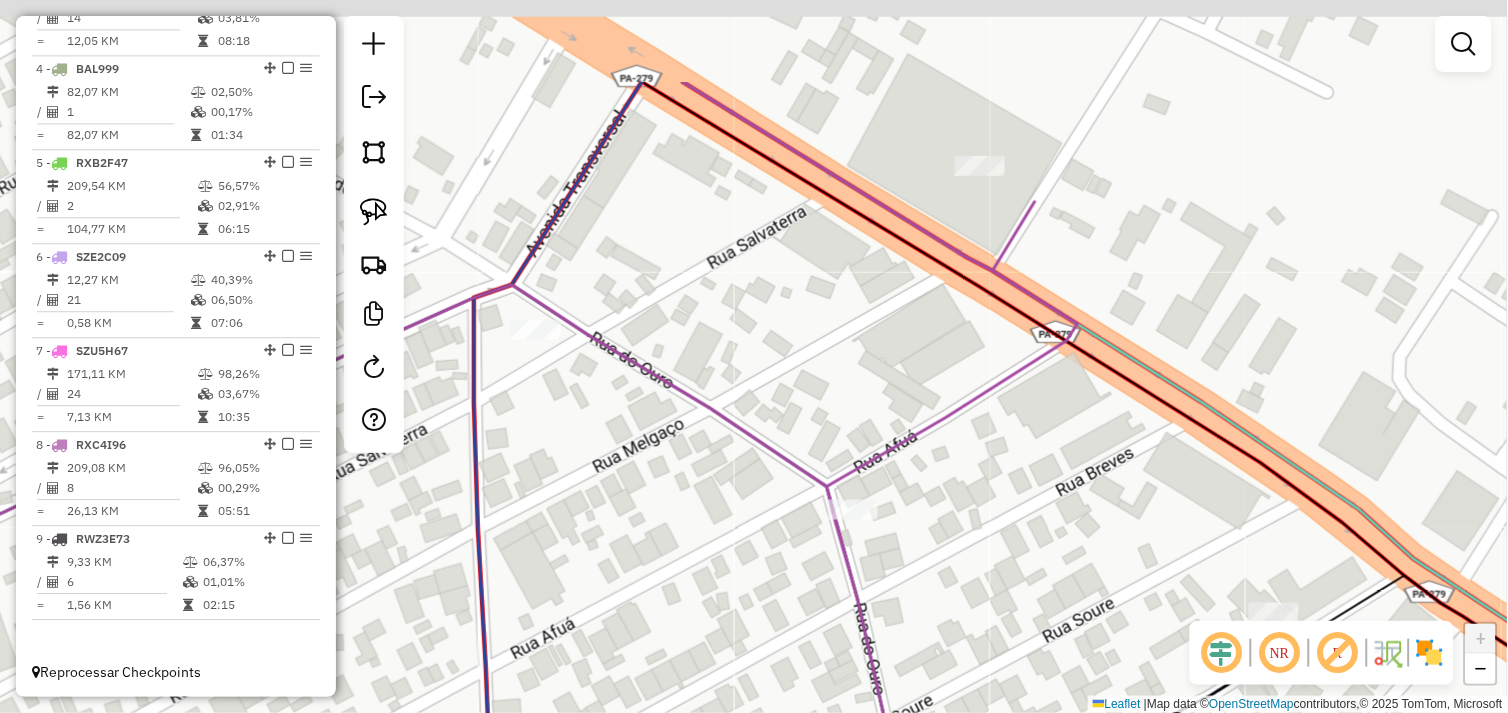 drag, startPoint x: 632, startPoint y: 423, endPoint x: 767, endPoint y: 598, distance: 221.02036 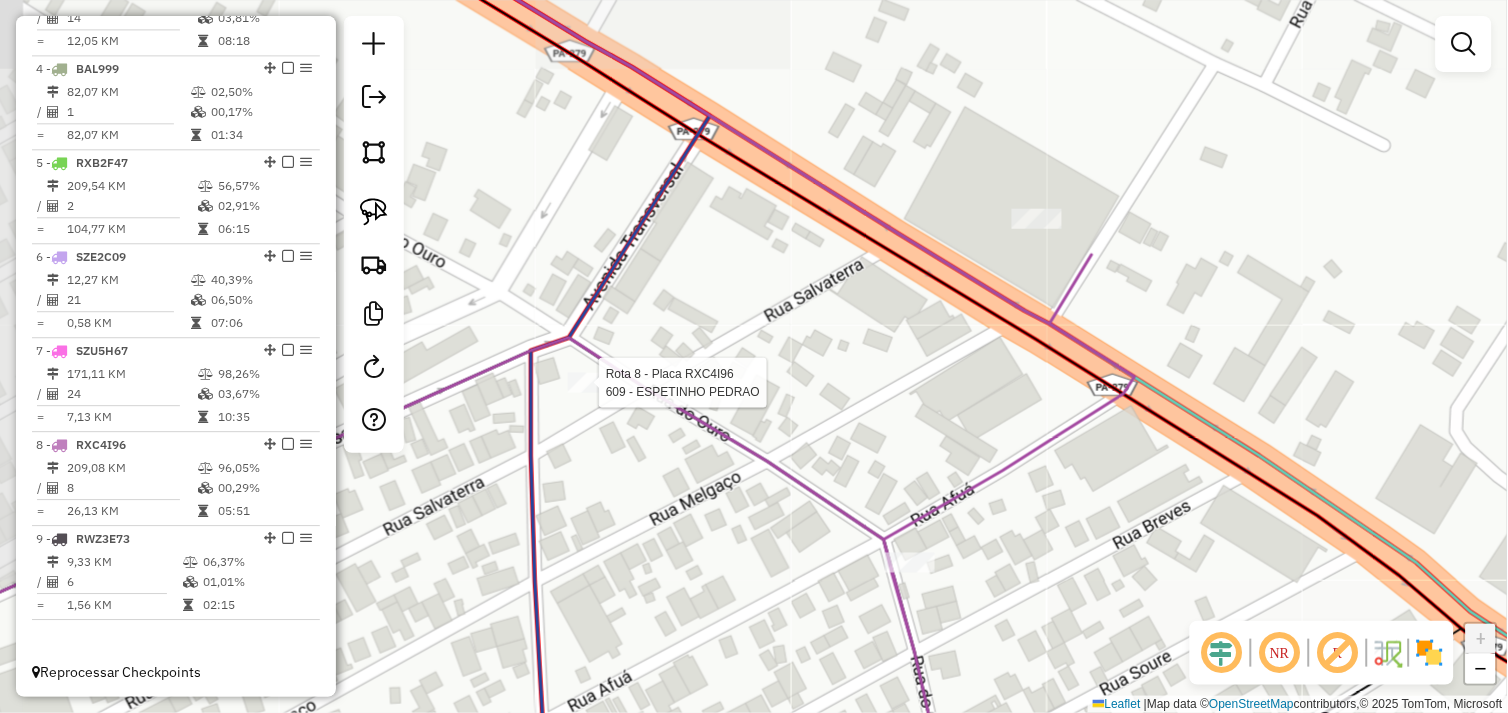 select on "*********" 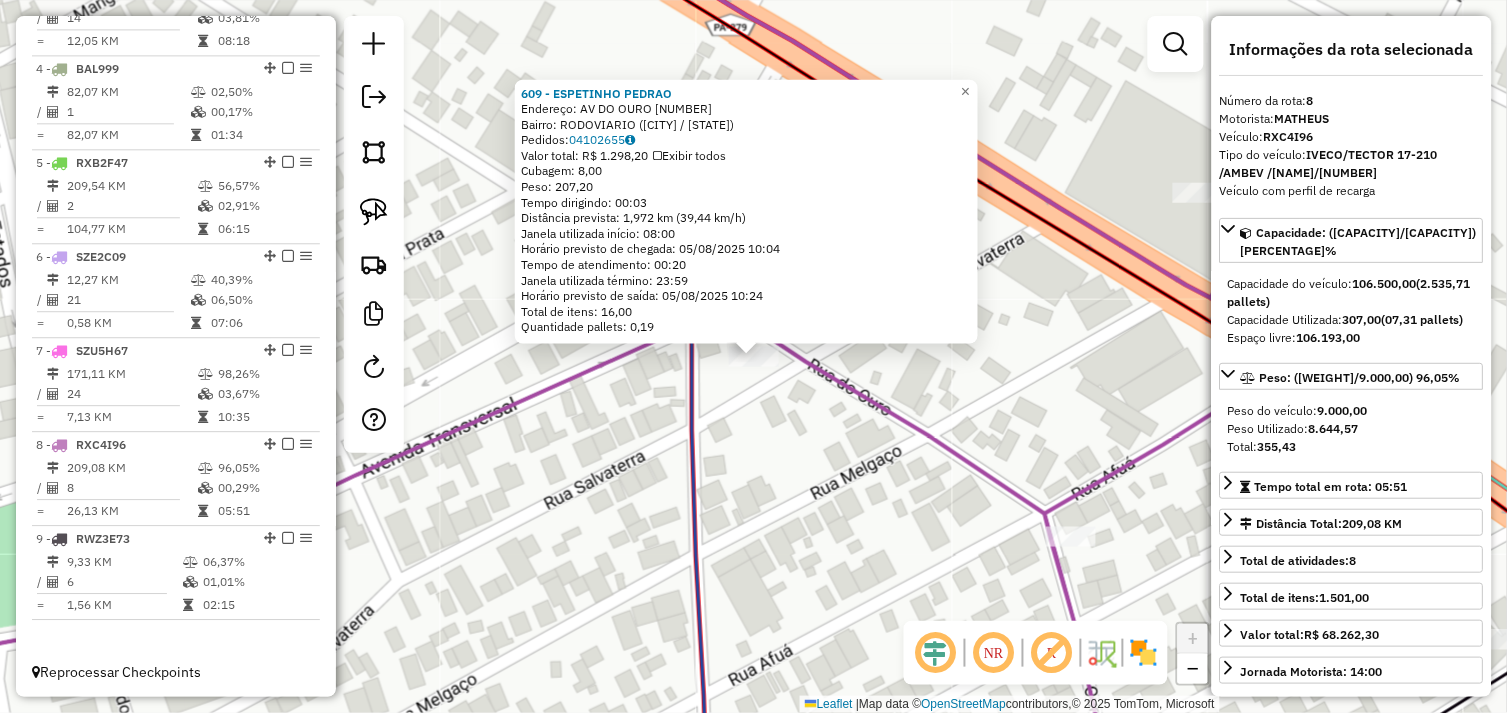 click on "609 - ESPETINHO PEDRAO  Endereço:  AV DO OURO 111   Bairro: RODOVIARIO (TUCUMA / PA)   Pedidos:  04102655   Valor total: R$ 1.298,20   Exibir todos   Cubagem: 8,00  Peso: 207,20  Tempo dirigindo: 00:03   Distância prevista: 1,972 km (39,44 km/h)   Janela utilizada início: 08:00   Horário previsto de chegada: 05/08/2025 10:04   Tempo de atendimento: 00:20   Janela utilizada término: 23:59   Horário previsto de saída: 05/08/2025 10:24   Total de itens: 16,00   Quantidade pallets: 0,19  × Janela de atendimento Grade de atendimento Capacidade Transportadoras Veículos Cliente Pedidos  Rotas Selecione os dias de semana para filtrar as janelas de atendimento  Seg   Ter   Qua   Qui   Sex   Sáb   Dom  Informe o período da janela de atendimento: De: Até:  Filtrar exatamente a janela do cliente  Considerar janela de atendimento padrão  Selecione os dias de semana para filtrar as grades de atendimento  Seg   Ter   Qua   Qui   Sex   Sáb   Dom   Considerar clientes sem dia de atendimento cadastrado  De:  De:" 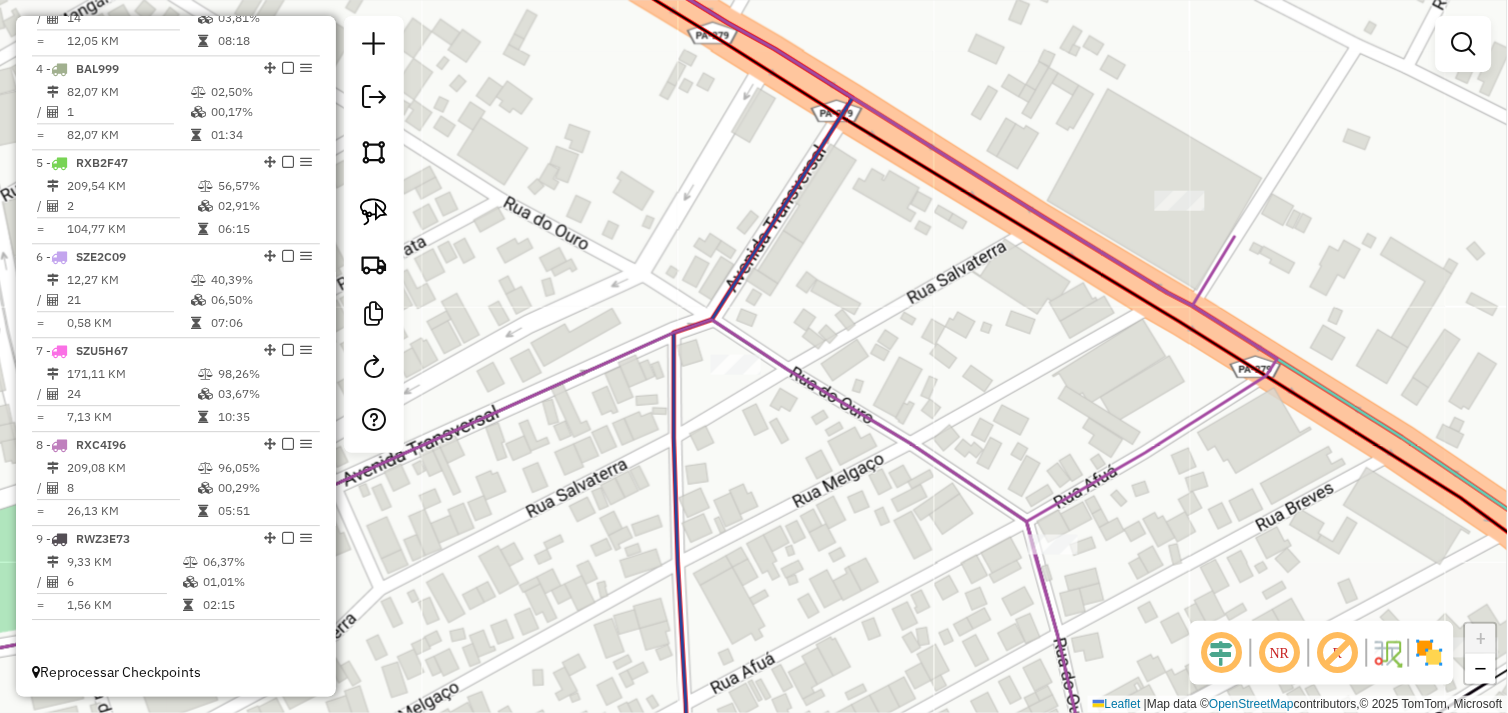 drag, startPoint x: 975, startPoint y: 383, endPoint x: 865, endPoint y: 401, distance: 111.463 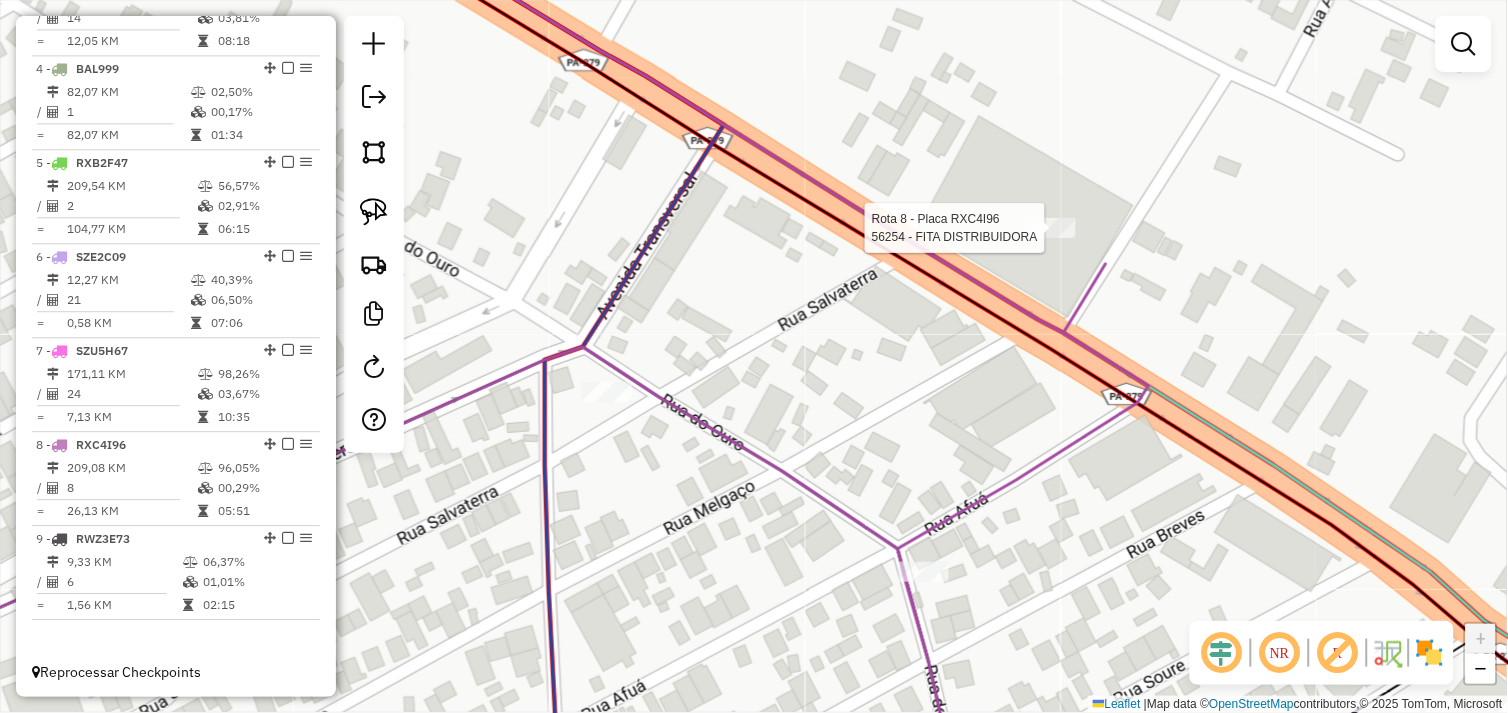 select on "*********" 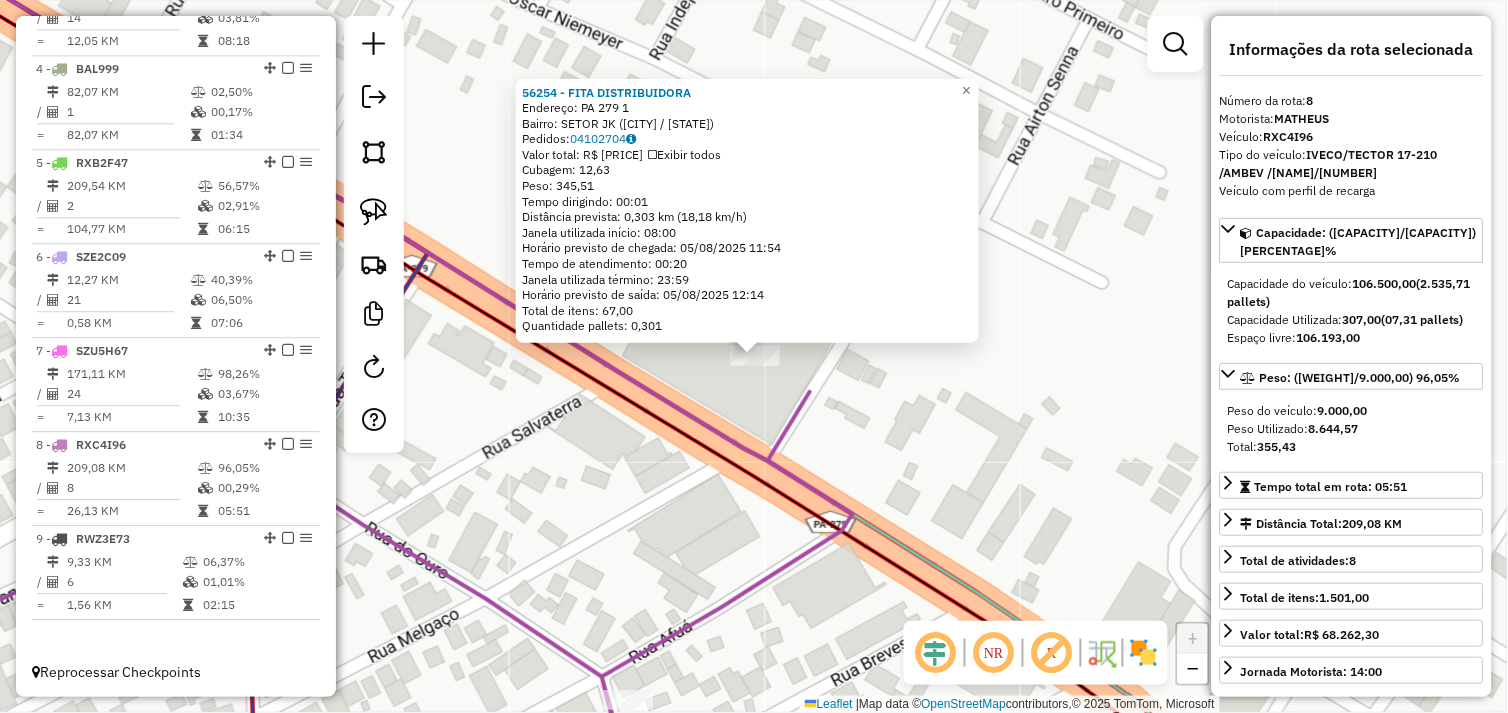click 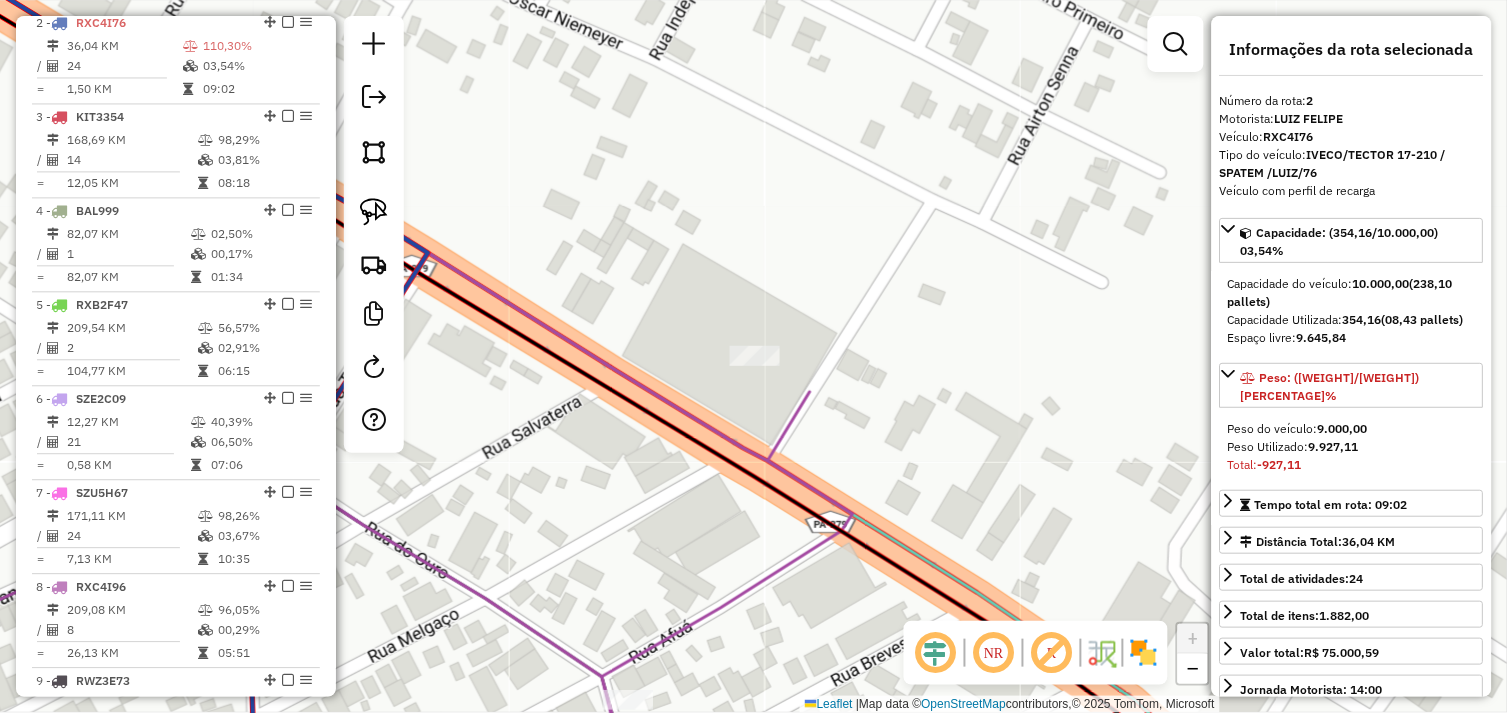 scroll, scrollTop: 866, scrollLeft: 0, axis: vertical 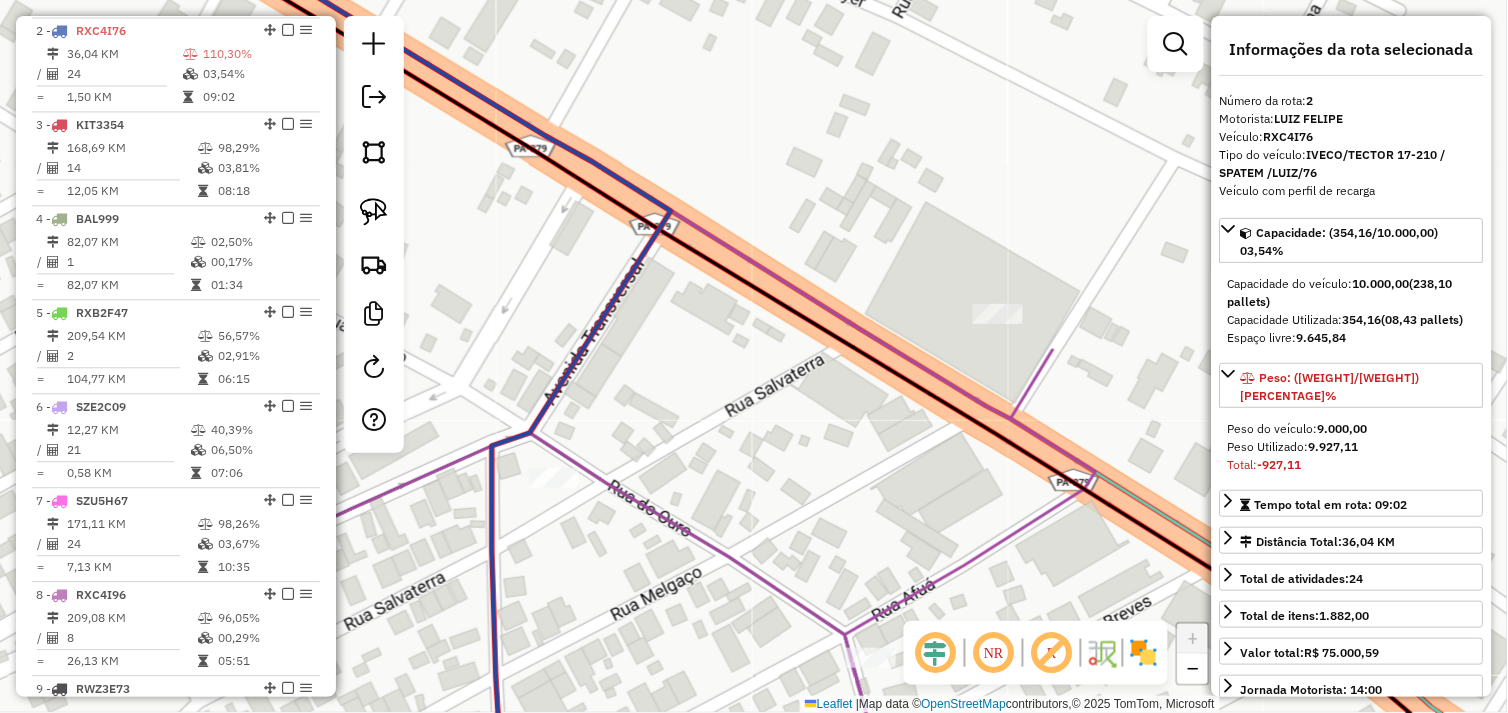 drag, startPoint x: 745, startPoint y: 438, endPoint x: 896, endPoint y: 396, distance: 156.73225 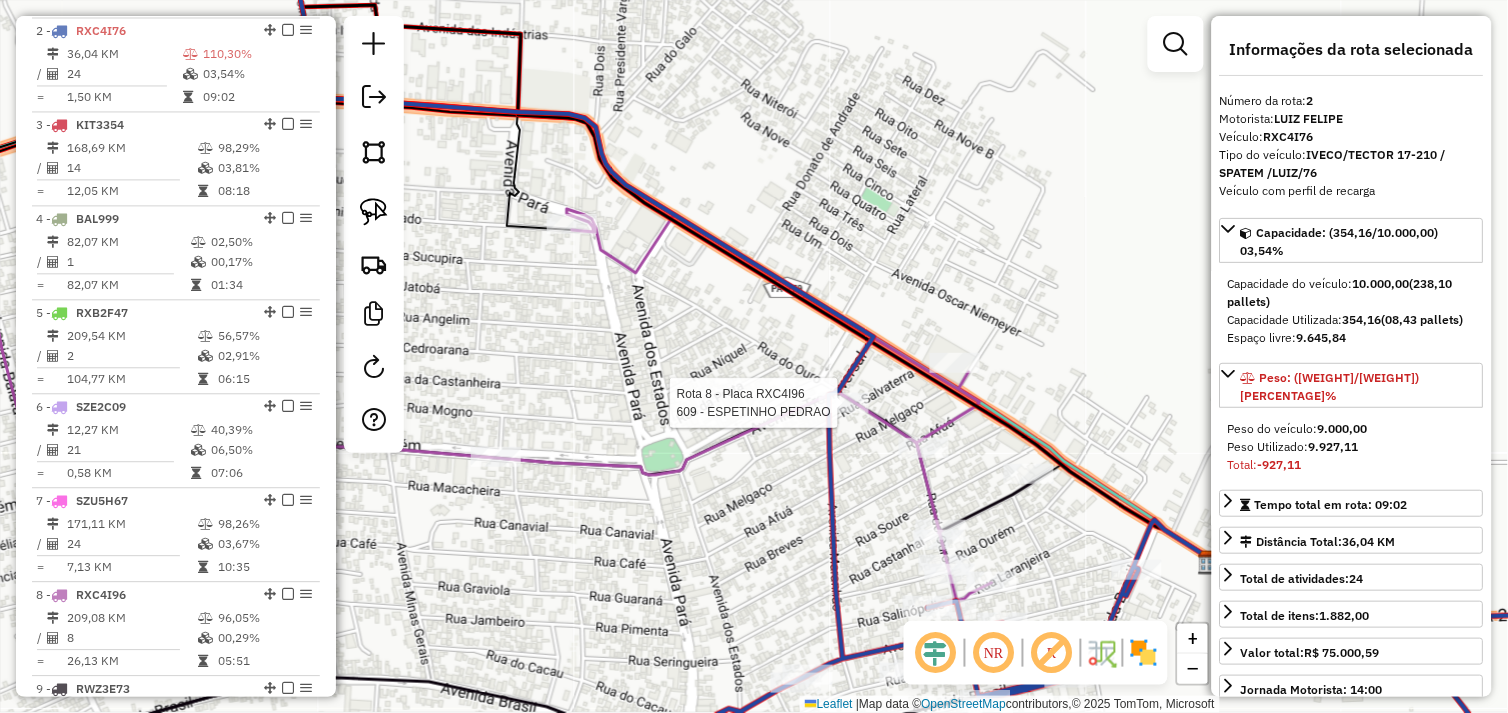 scroll, scrollTop: 1016, scrollLeft: 0, axis: vertical 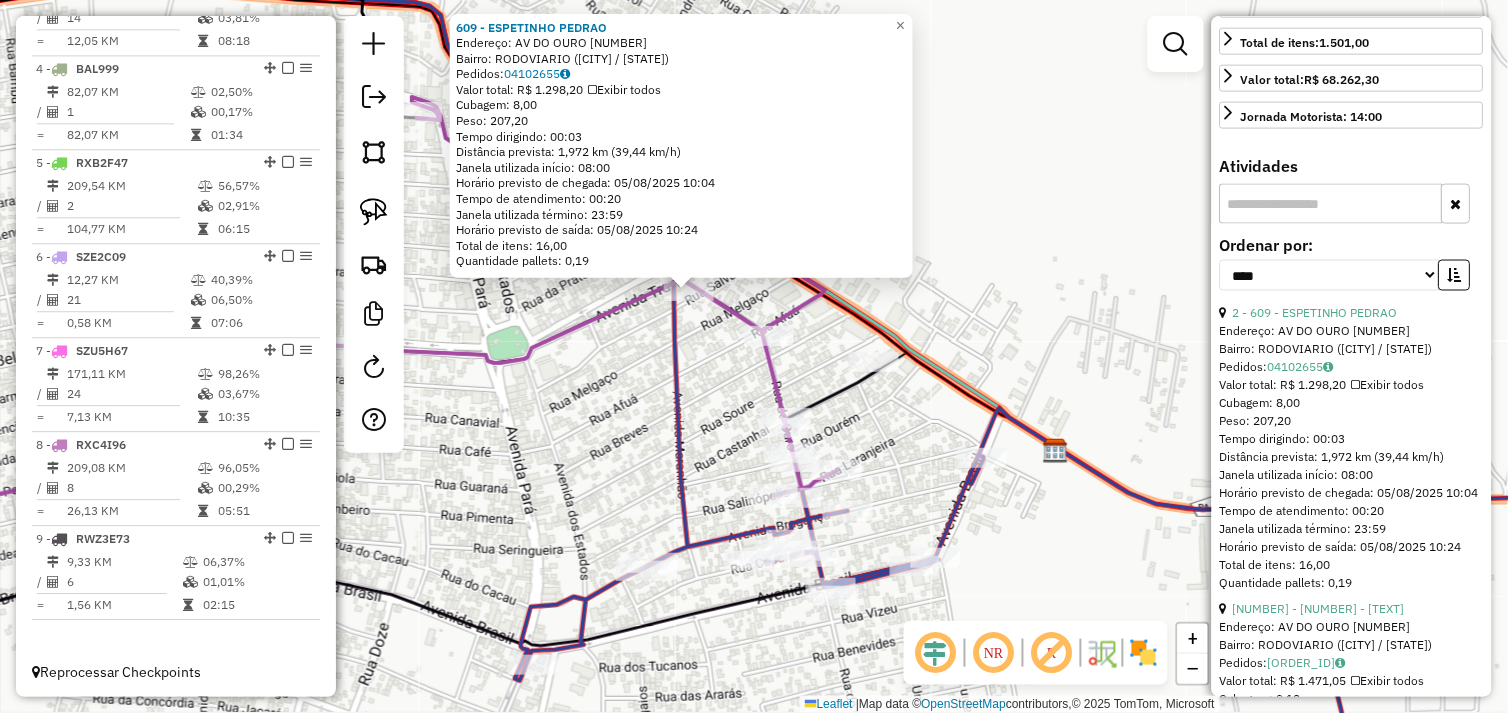 drag, startPoint x: 772, startPoint y: 441, endPoint x: 706, endPoint y: 375, distance: 93.3381 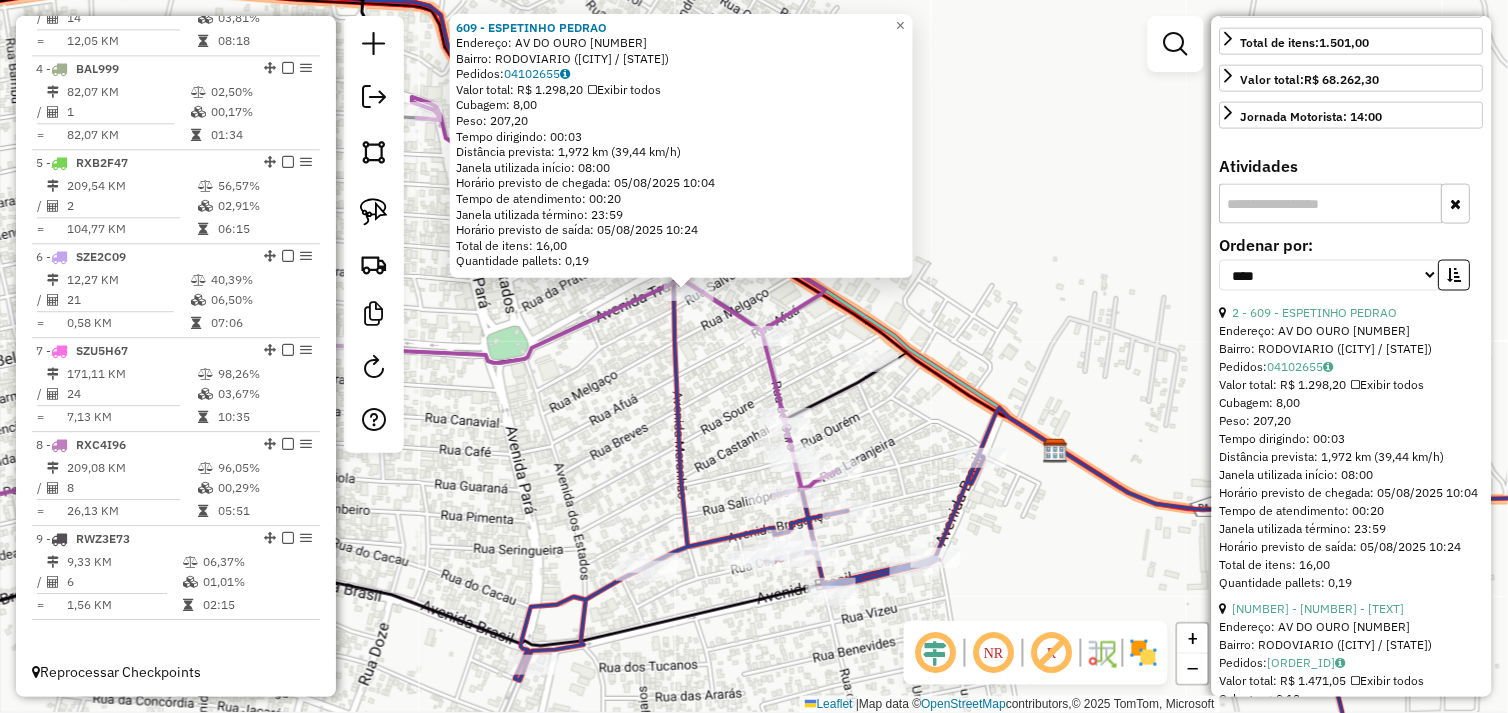 drag, startPoint x: 608, startPoint y: 385, endPoint x: 597, endPoint y: 425, distance: 41.484936 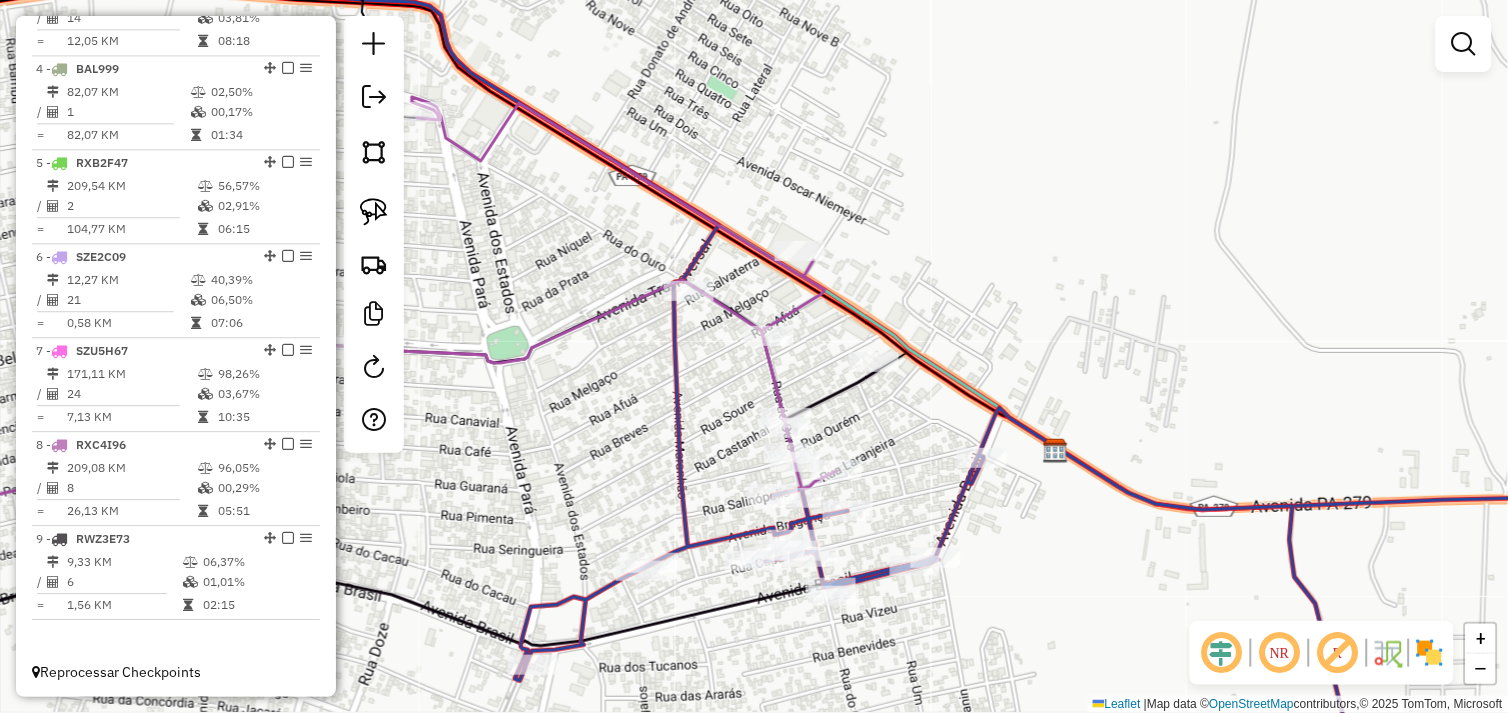 drag, startPoint x: 597, startPoint y: 423, endPoint x: 615, endPoint y: 412, distance: 21.095022 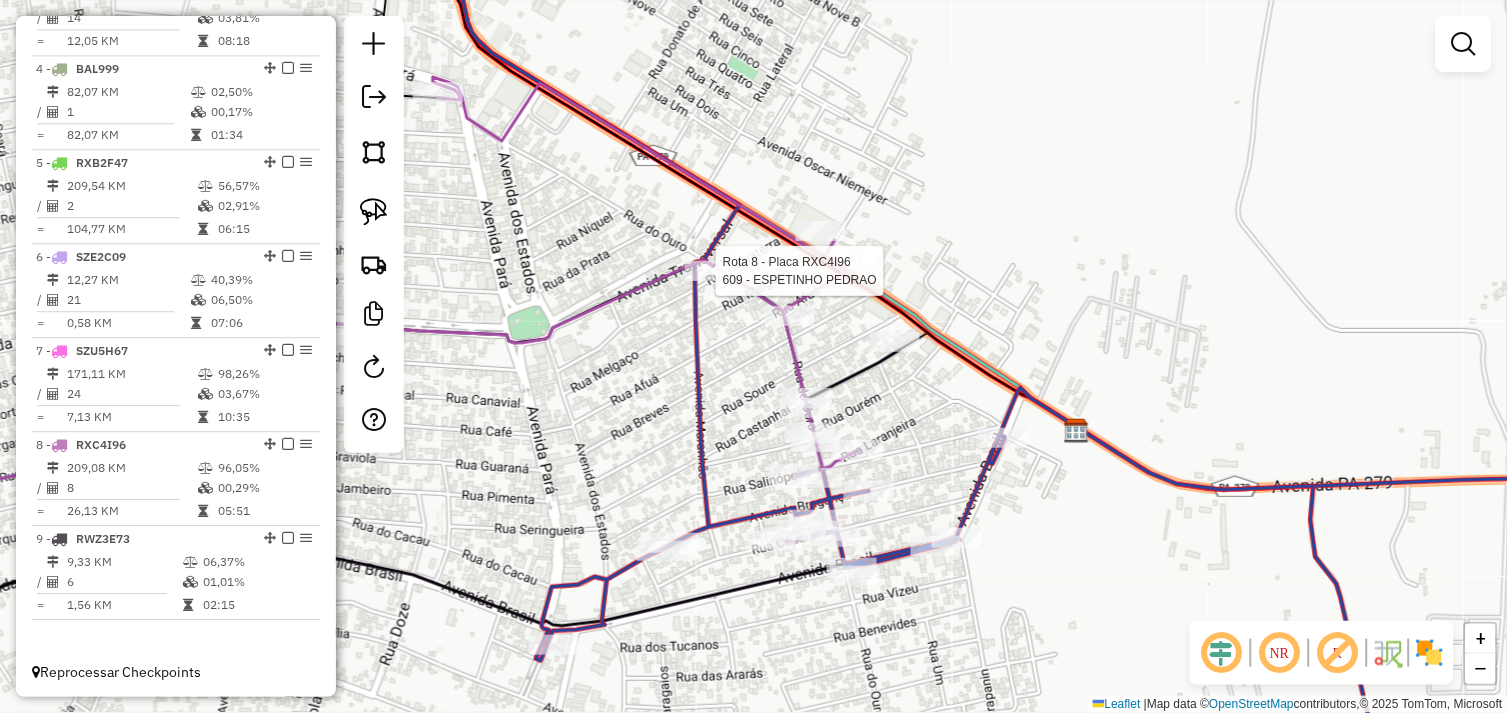 select on "*********" 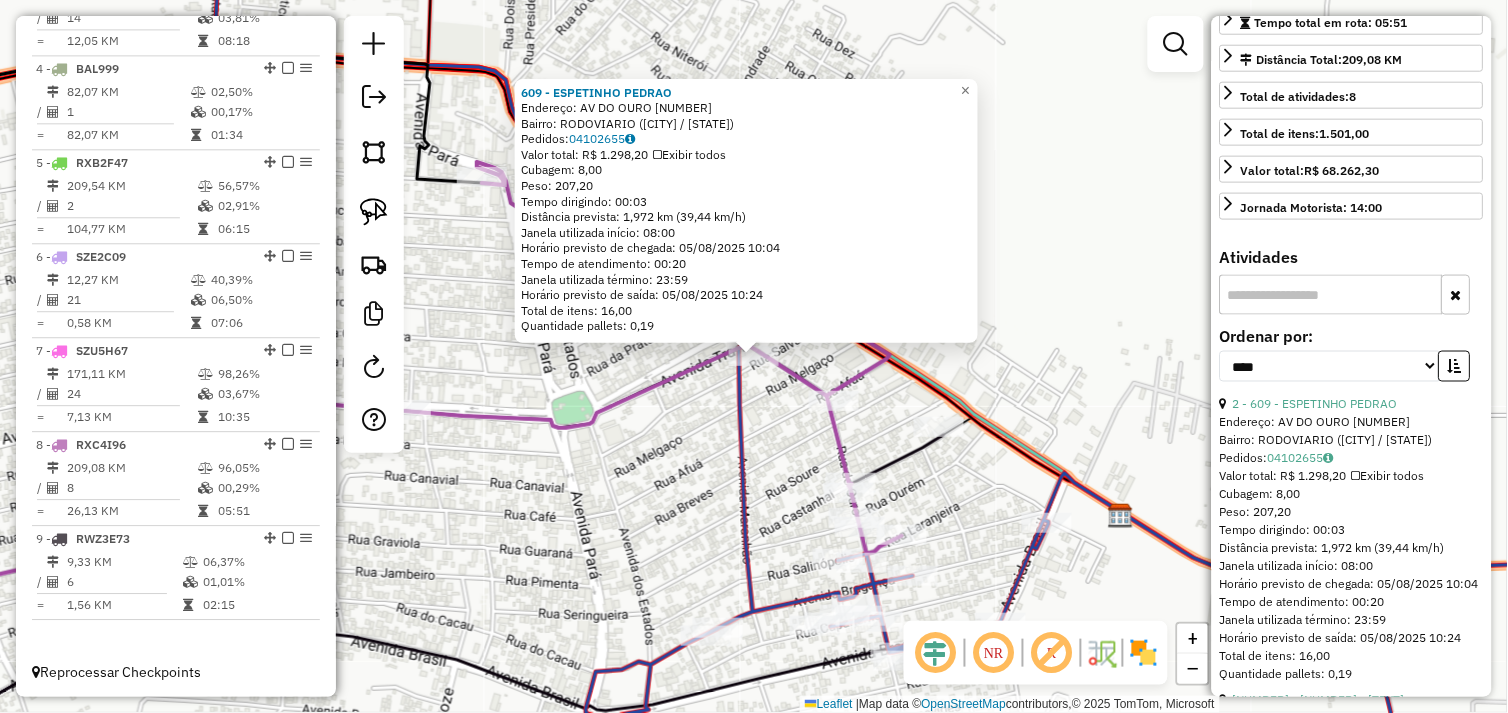 scroll, scrollTop: 555, scrollLeft: 0, axis: vertical 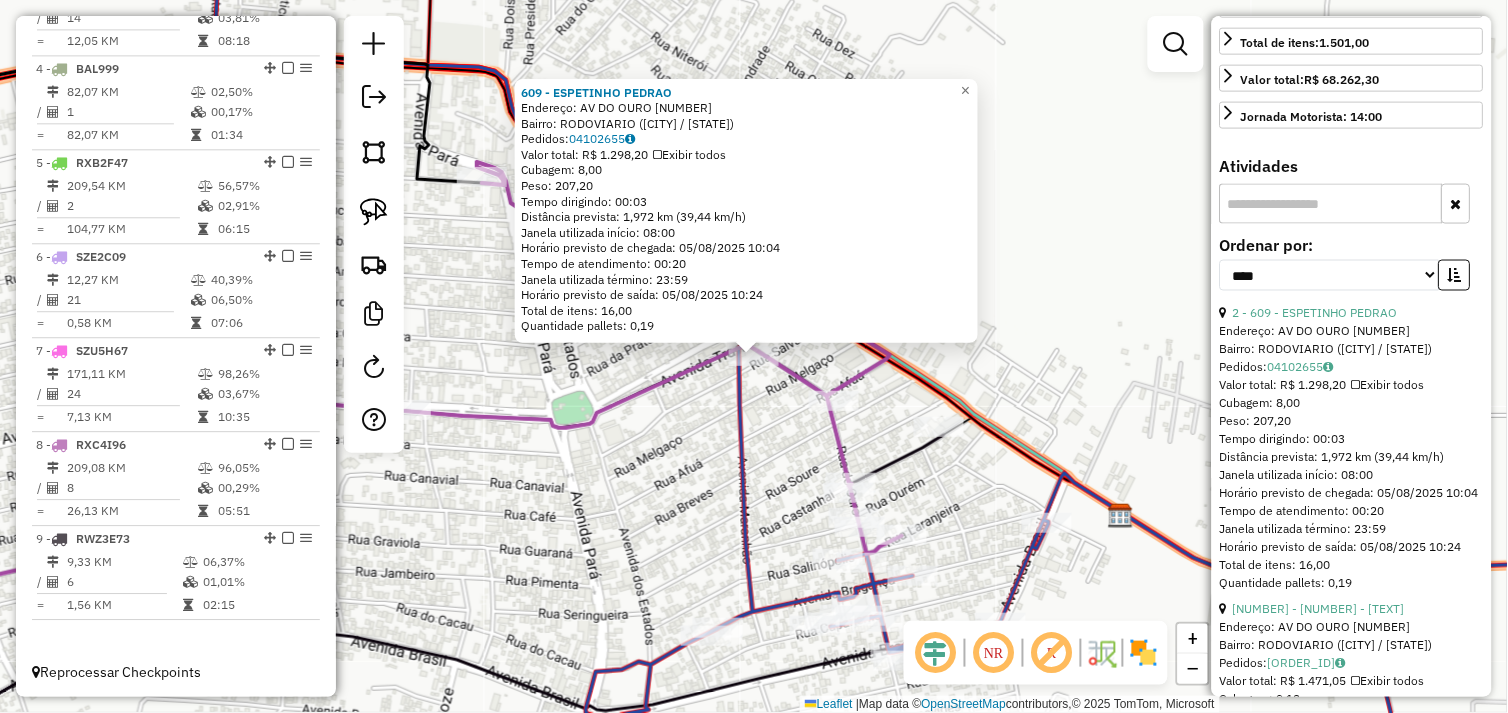 click on "609 - ESPETINHO PEDRAO  Endereço:  AV DO OURO 111   Bairro: RODOVIARIO (TUCUMA / PA)   Pedidos:  04102655   Valor total: R$ 1.298,20   Exibir todos   Cubagem: 8,00  Peso: 207,20  Tempo dirigindo: 00:03   Distância prevista: 1,972 km (39,44 km/h)   Janela utilizada início: 08:00   Horário previsto de chegada: 05/08/2025 10:04   Tempo de atendimento: 00:20   Janela utilizada término: 23:59   Horário previsto de saída: 05/08/2025 10:24   Total de itens: 16,00   Quantidade pallets: 0,19  × Janela de atendimento Grade de atendimento Capacidade Transportadoras Veículos Cliente Pedidos  Rotas Selecione os dias de semana para filtrar as janelas de atendimento  Seg   Ter   Qua   Qui   Sex   Sáb   Dom  Informe o período da janela de atendimento: De: Até:  Filtrar exatamente a janela do cliente  Considerar janela de atendimento padrão  Selecione os dias de semana para filtrar as grades de atendimento  Seg   Ter   Qua   Qui   Sex   Sáb   Dom   Considerar clientes sem dia de atendimento cadastrado  De:  De:" 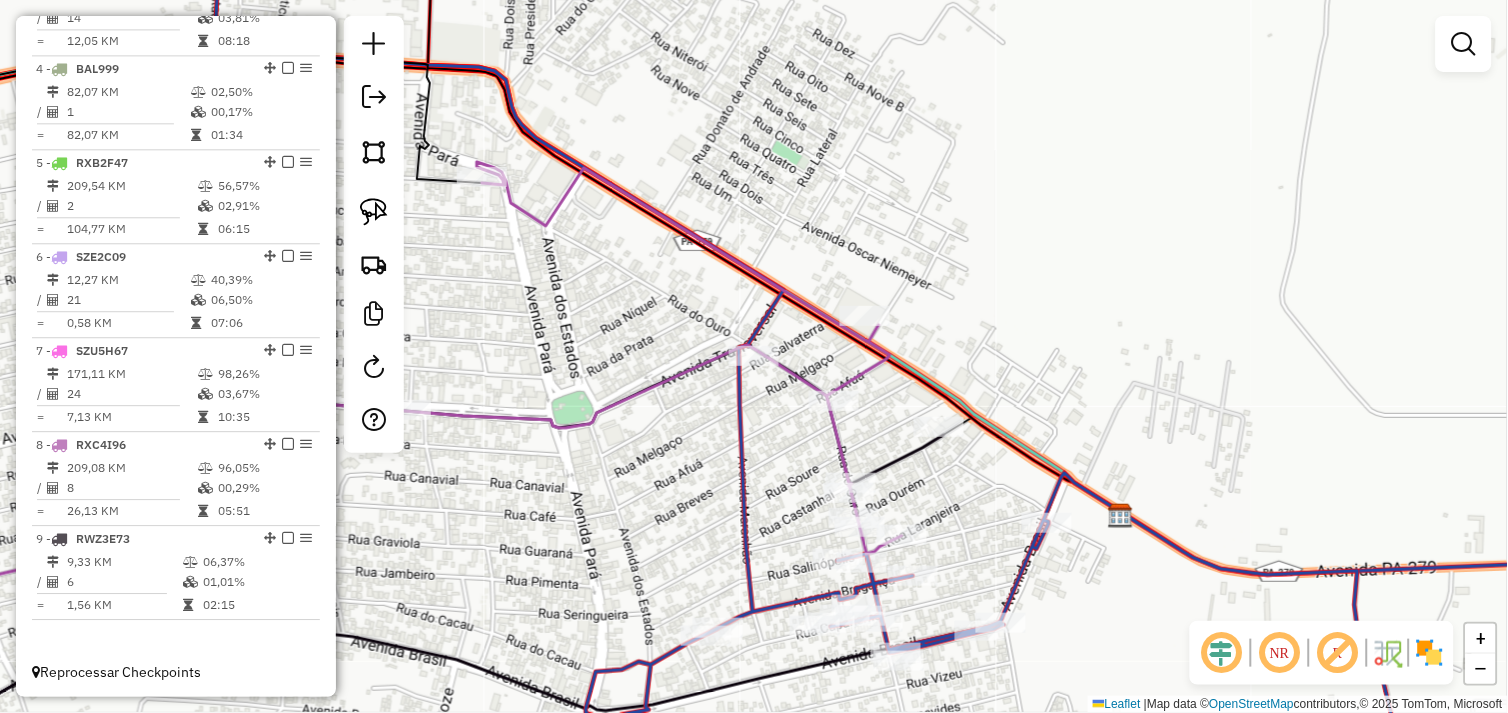 drag, startPoint x: 651, startPoint y: 523, endPoint x: 800, endPoint y: 283, distance: 282.49072 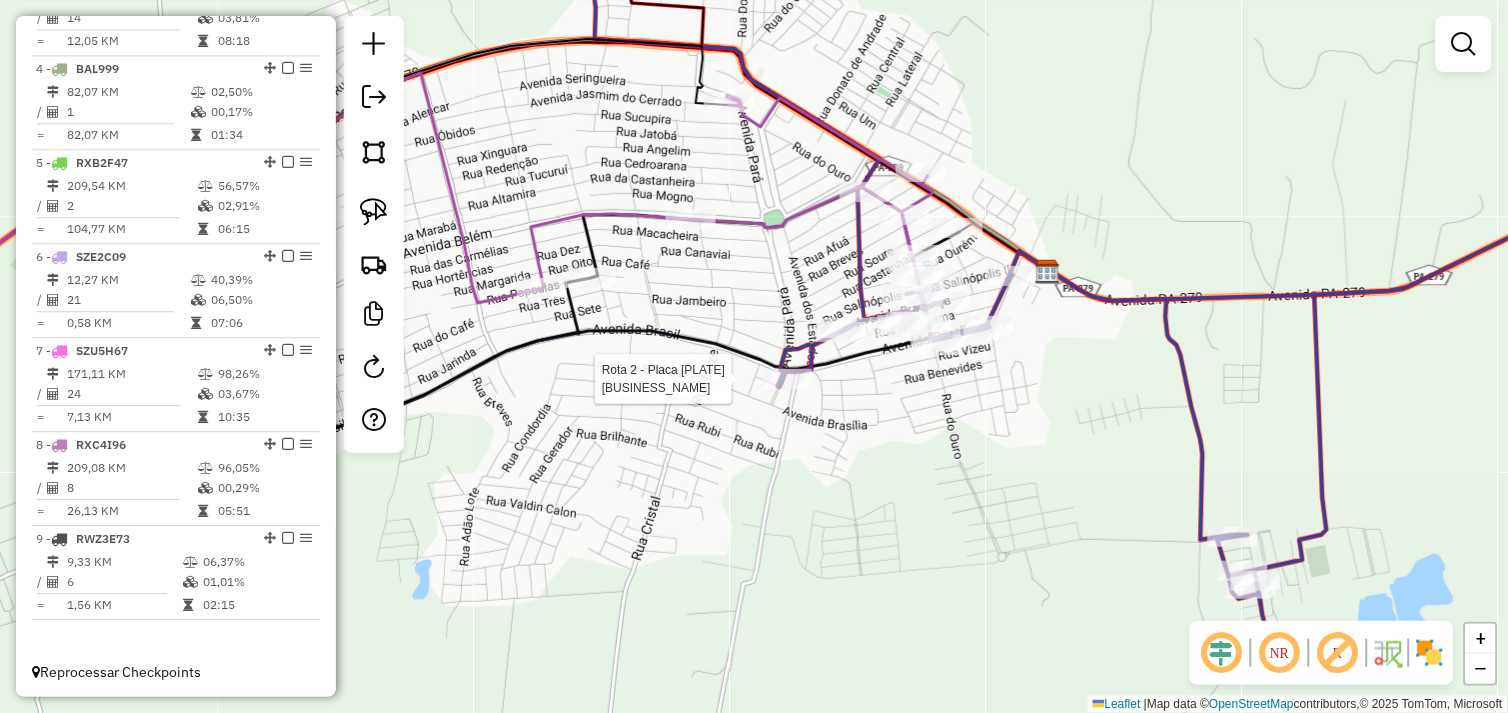 select on "*********" 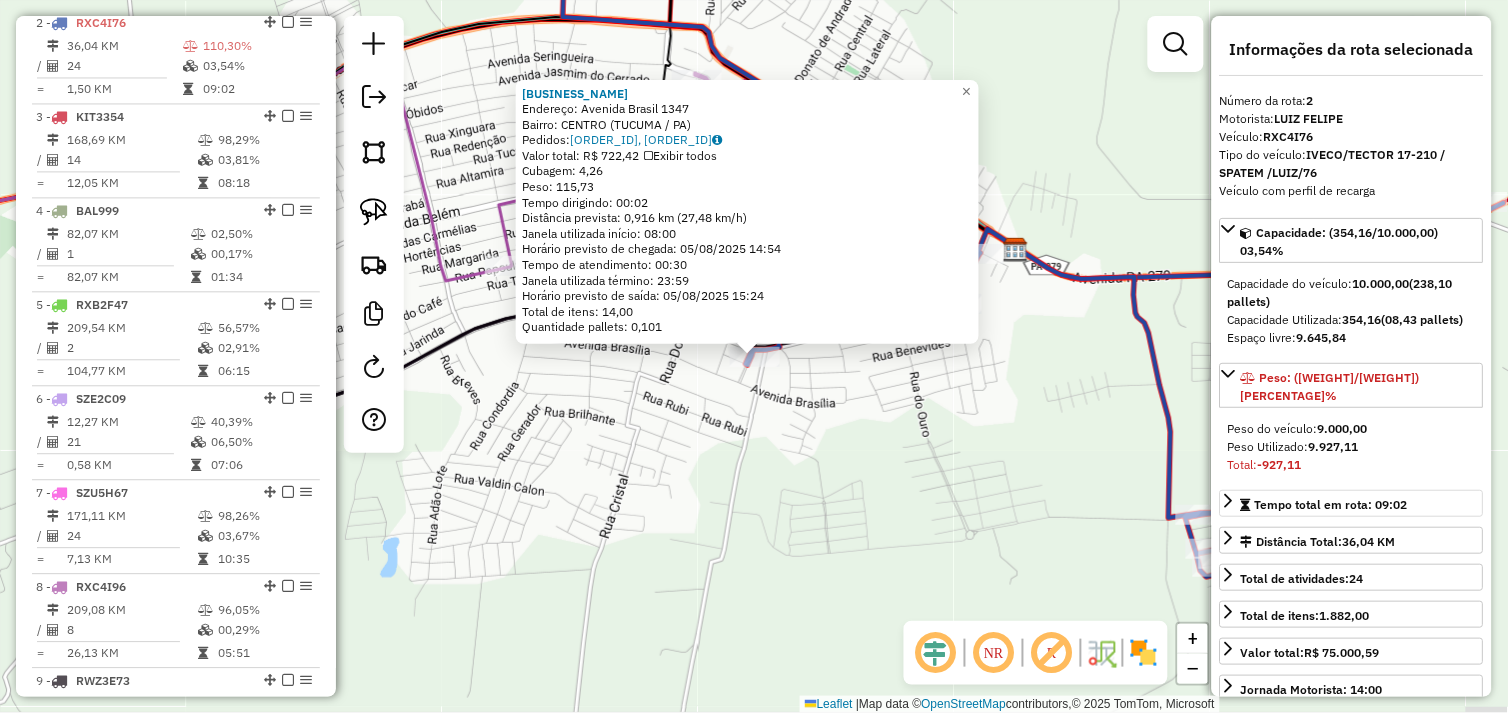scroll, scrollTop: 866, scrollLeft: 0, axis: vertical 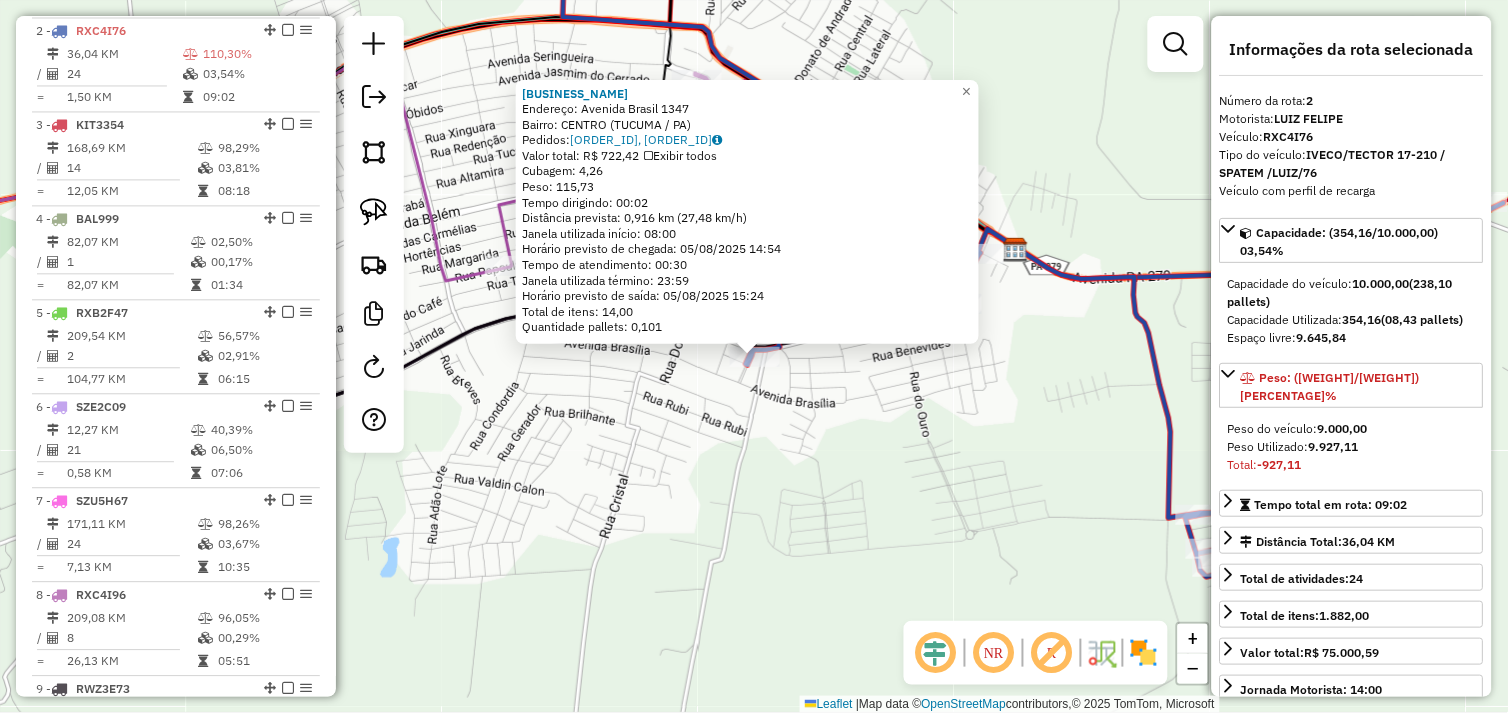 click on "72818 - PARADA CERTA CONV  Endereço:  Avenida Brasil 1347   Bairro: CENTRO (TUCUMA / PA)   Pedidos:  04102696, 04102697   Valor total: R$ 722,42   Exibir todos   Cubagem: 4,26  Peso: 115,73  Tempo dirigindo: 00:02   Distância prevista: 0,916 km (27,48 km/h)   Janela utilizada início: 08:00   Horário previsto de chegada: 05/08/2025 14:54   Tempo de atendimento: 00:30   Janela utilizada término: 23:59   Horário previsto de saída: 05/08/2025 15:24   Total de itens: 14,00   Quantidade pallets: 0,101  × Janela de atendimento Grade de atendimento Capacidade Transportadoras Veículos Cliente Pedidos  Rotas Selecione os dias de semana para filtrar as janelas de atendimento  Seg   Ter   Qua   Qui   Sex   Sáb   Dom  Informe o período da janela de atendimento: De: Até:  Filtrar exatamente a janela do cliente  Considerar janela de atendimento padrão  Selecione os dias de semana para filtrar as grades de atendimento  Seg   Ter   Qua   Qui   Sex   Sáb   Dom   Clientes fora do dia de atendimento selecionado De:" 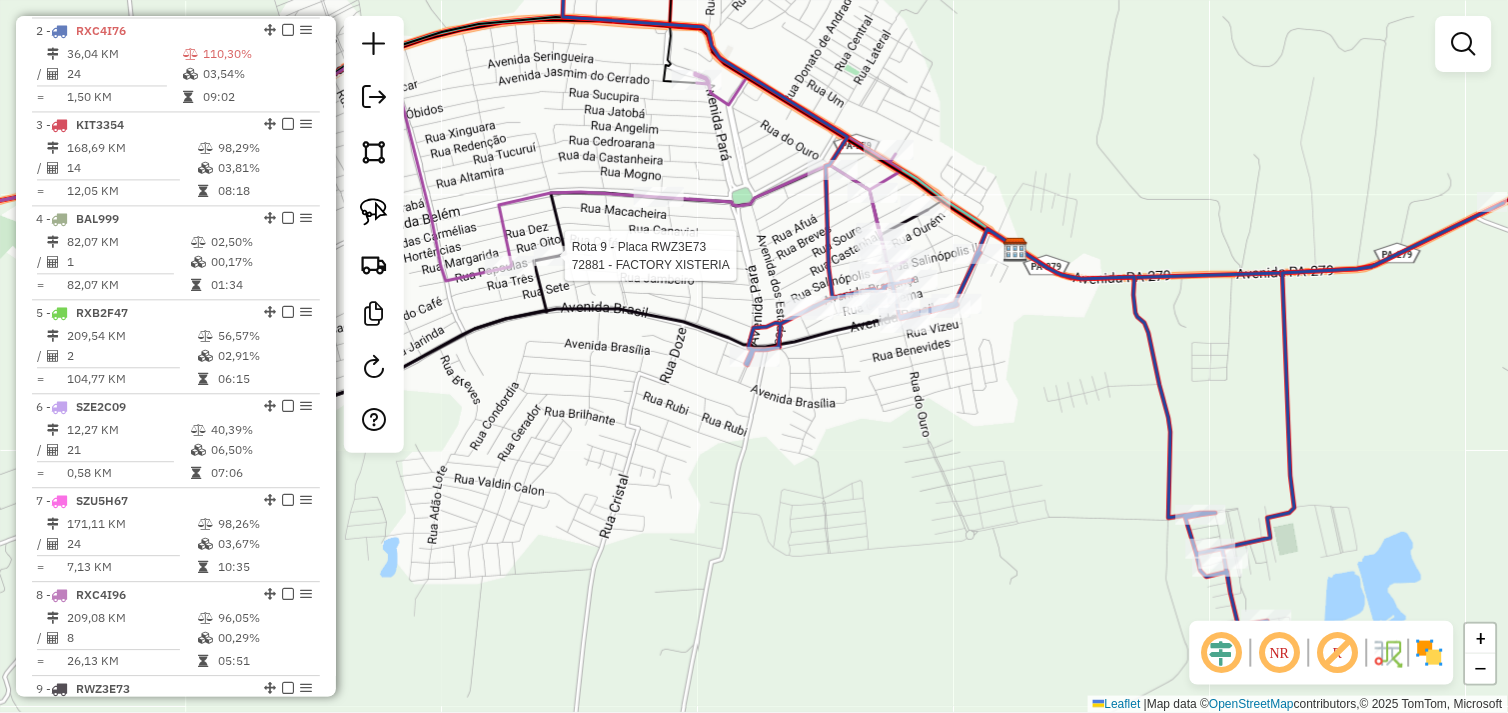 select on "*********" 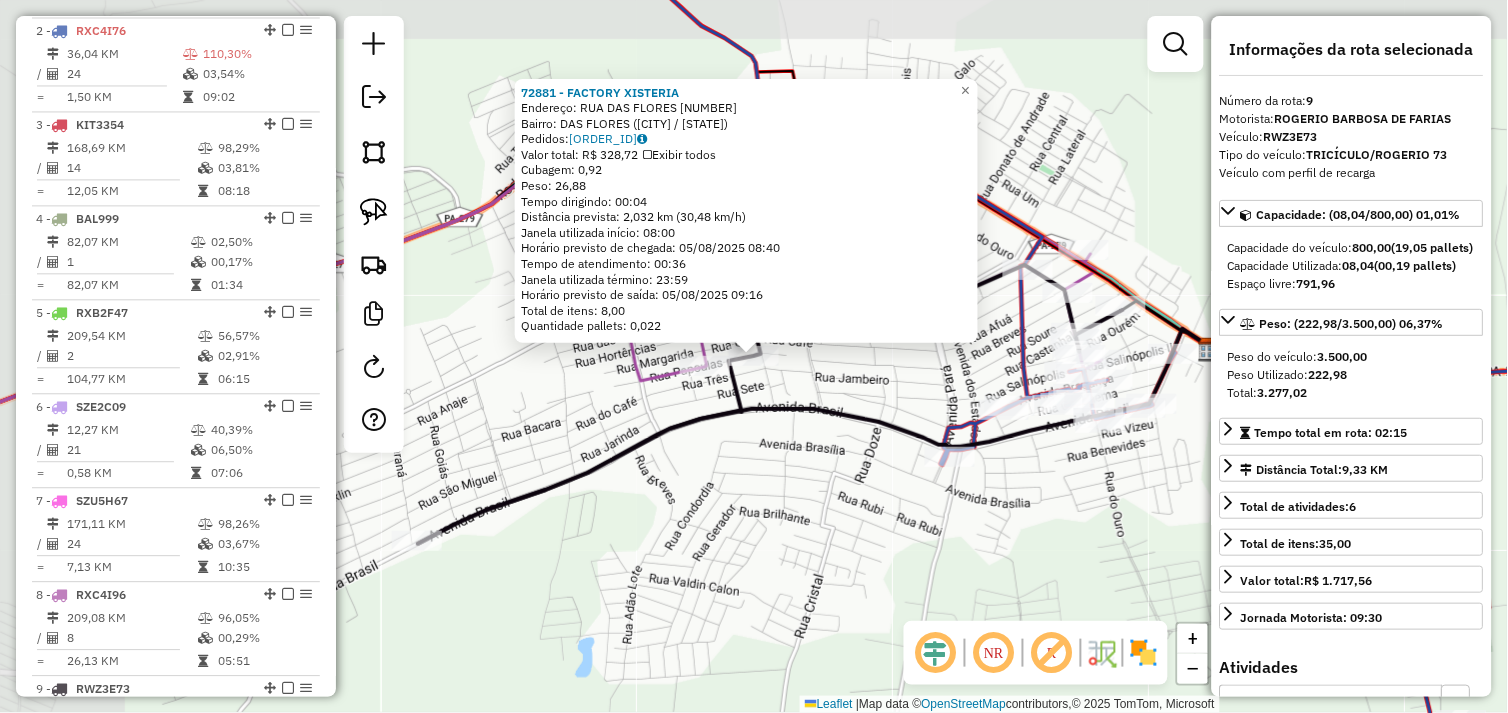 scroll, scrollTop: 1016, scrollLeft: 0, axis: vertical 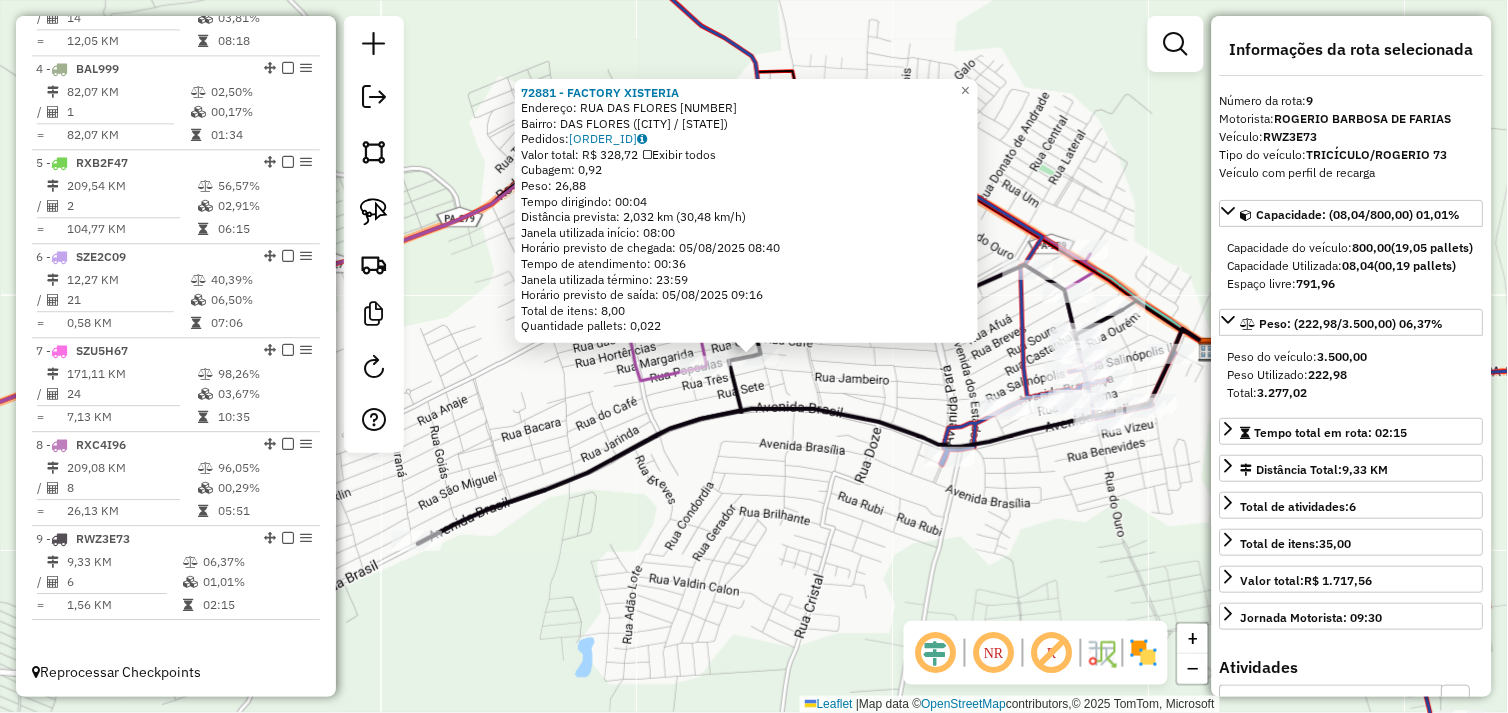 drag, startPoint x: 720, startPoint y: 476, endPoint x: 735, endPoint y: 484, distance: 17 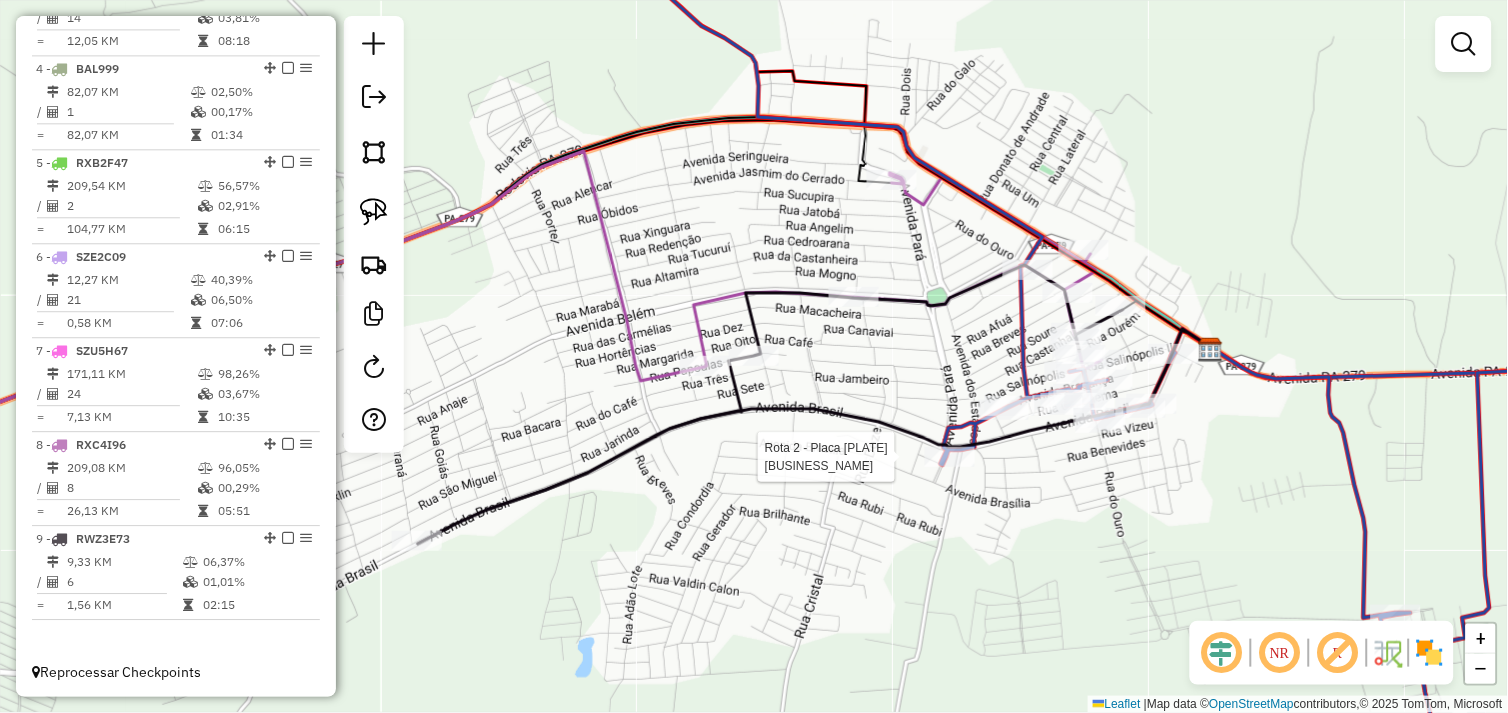 select on "*********" 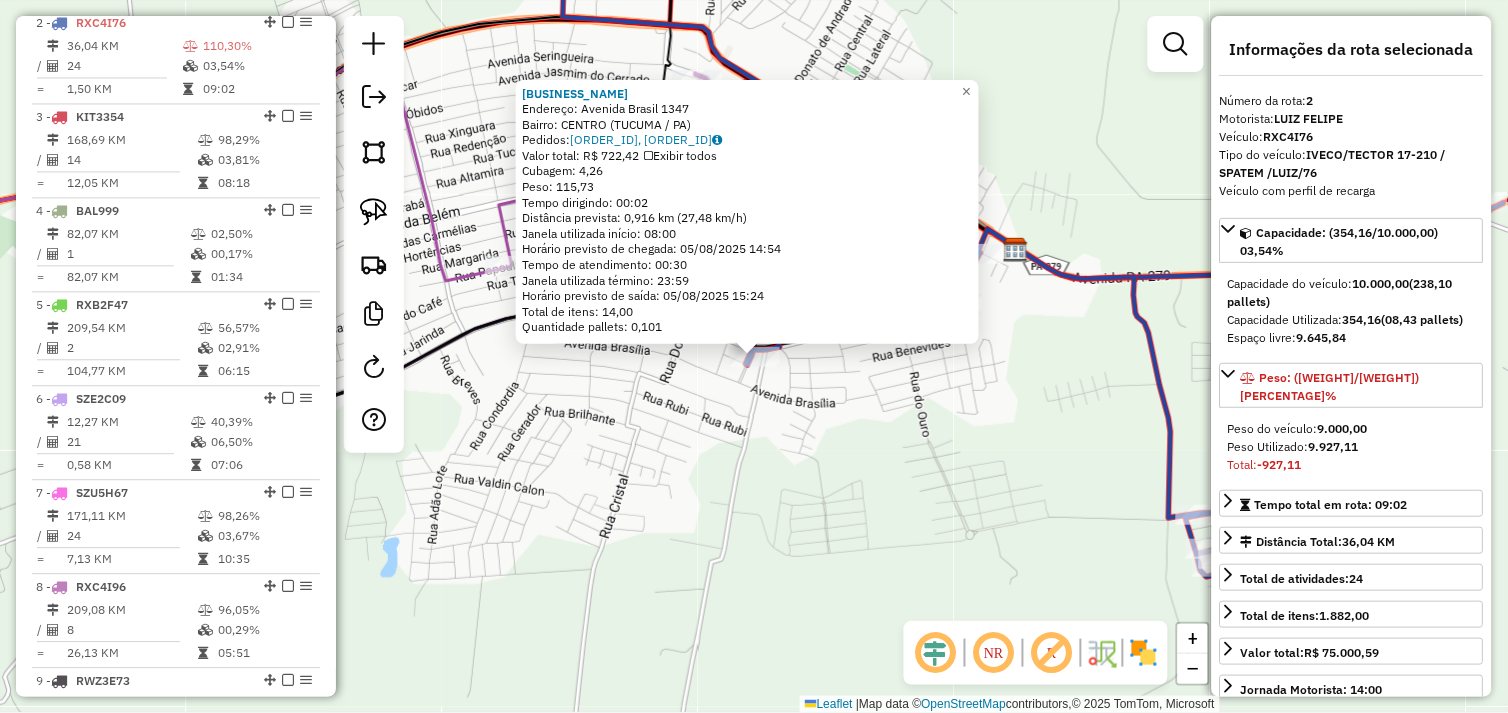 scroll, scrollTop: 866, scrollLeft: 0, axis: vertical 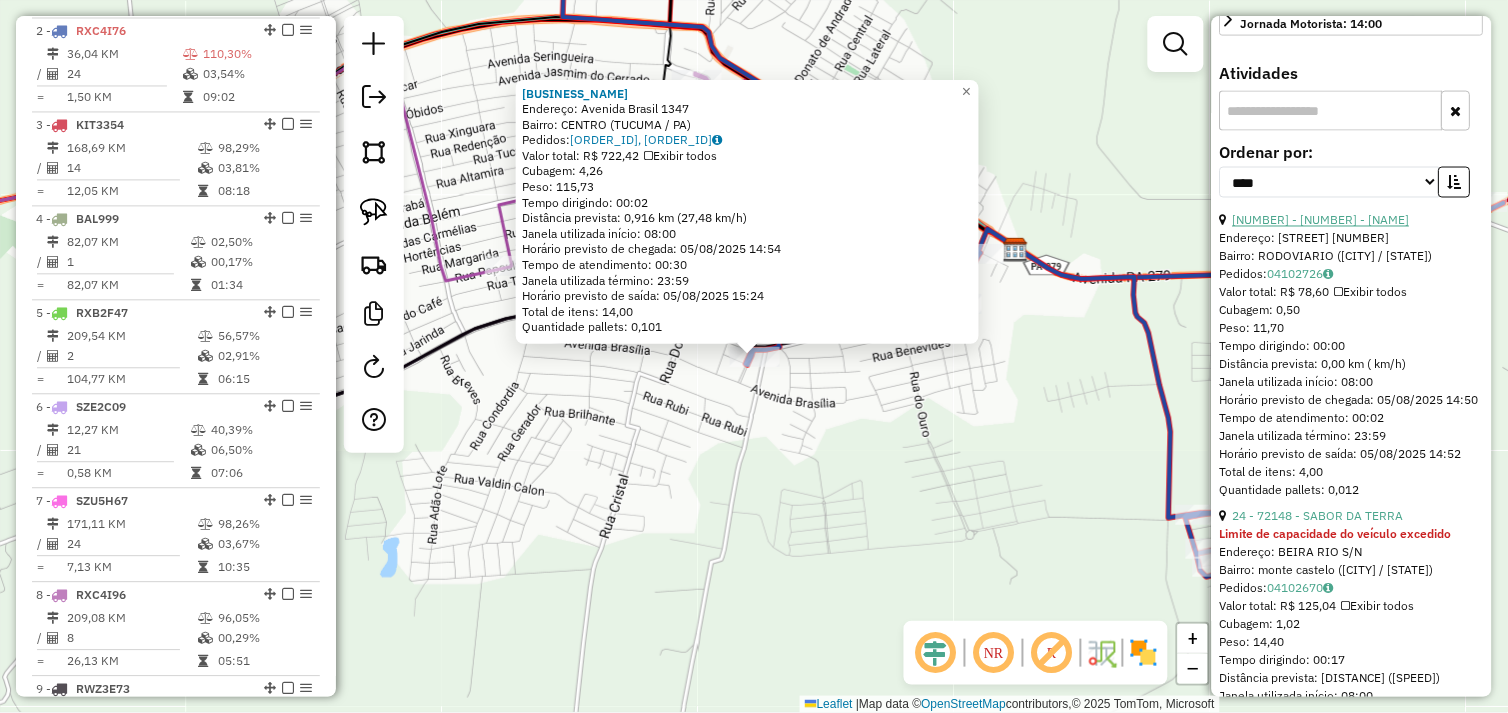 click on "20 - 72590 - LAN TA NO PONTO" at bounding box center [1321, 220] 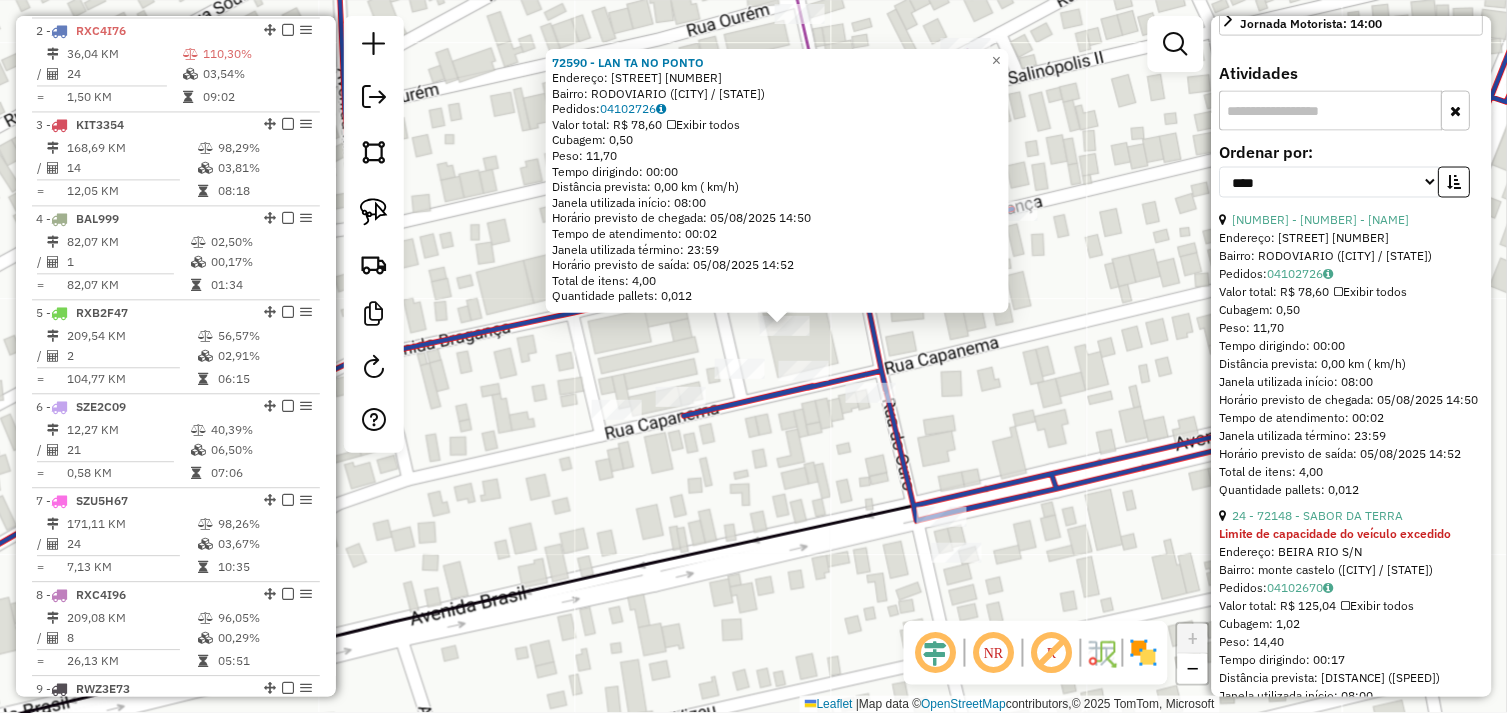 click on "72590 - LAN TA NO PONTO  Endereço:  RUA BRAGANCA 945   Bairro: RODOVIARIO (TUCUMA / PA)   Pedidos:  04102726   Valor total: R$ 78,60   Exibir todos   Cubagem: 0,50  Peso: 11,70  Tempo dirigindo: 00:00   Distância prevista: 0,00 km ( km/h)   Janela utilizada início: 08:00   Horário previsto de chegada: 05/08/2025 14:50   Tempo de atendimento: 00:02   Janela utilizada término: 23:59   Horário previsto de saída: 05/08/2025 14:52   Total de itens: 4,00   Quantidade pallets: 0,012  × Janela de atendimento Grade de atendimento Capacidade Transportadoras Veículos Cliente Pedidos  Rotas Selecione os dias de semana para filtrar as janelas de atendimento  Seg   Ter   Qua   Qui   Sex   Sáb   Dom  Informe o período da janela de atendimento: De: Até:  Filtrar exatamente a janela do cliente  Considerar janela de atendimento padrão  Selecione os dias de semana para filtrar as grades de atendimento  Seg   Ter   Qua   Qui   Sex   Sáb   Dom   Considerar clientes sem dia de atendimento cadastrado  Peso mínimo:  +" 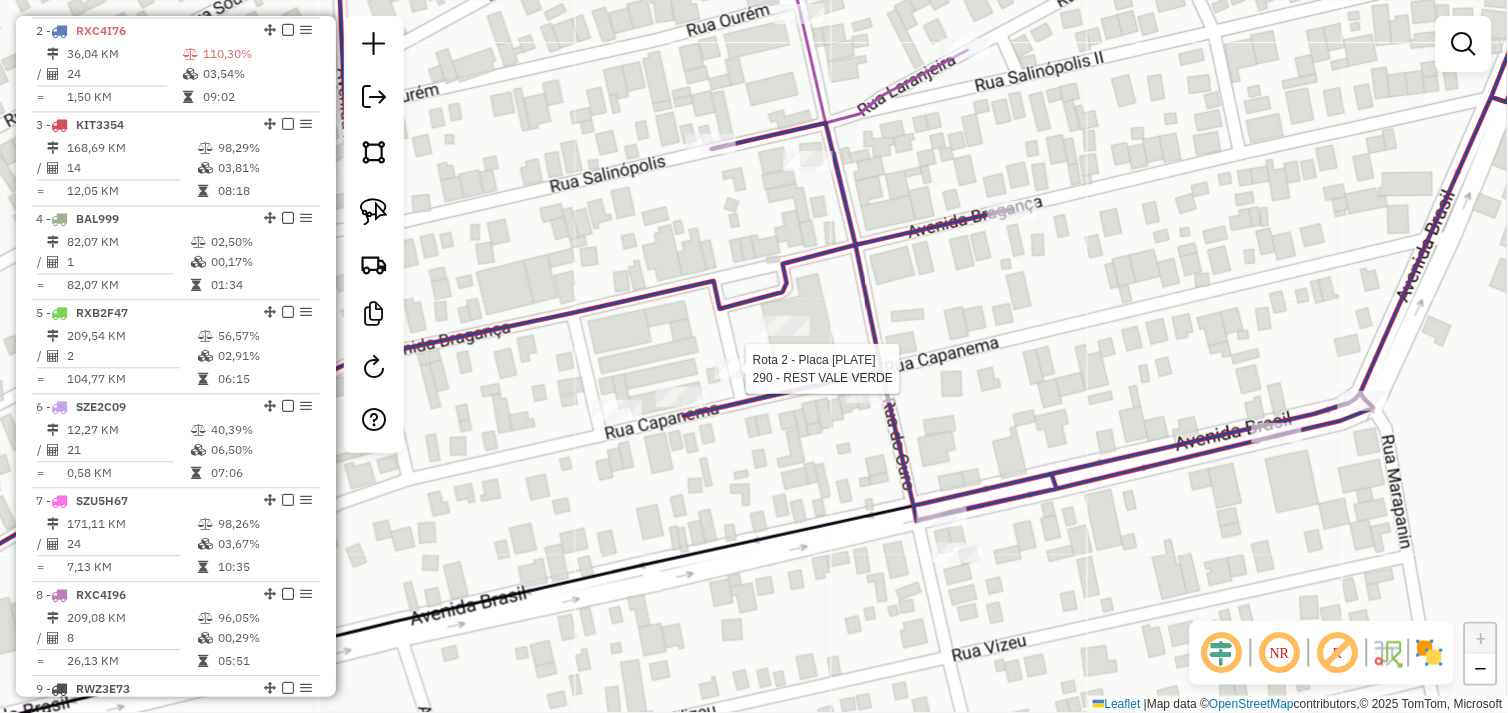 select on "*********" 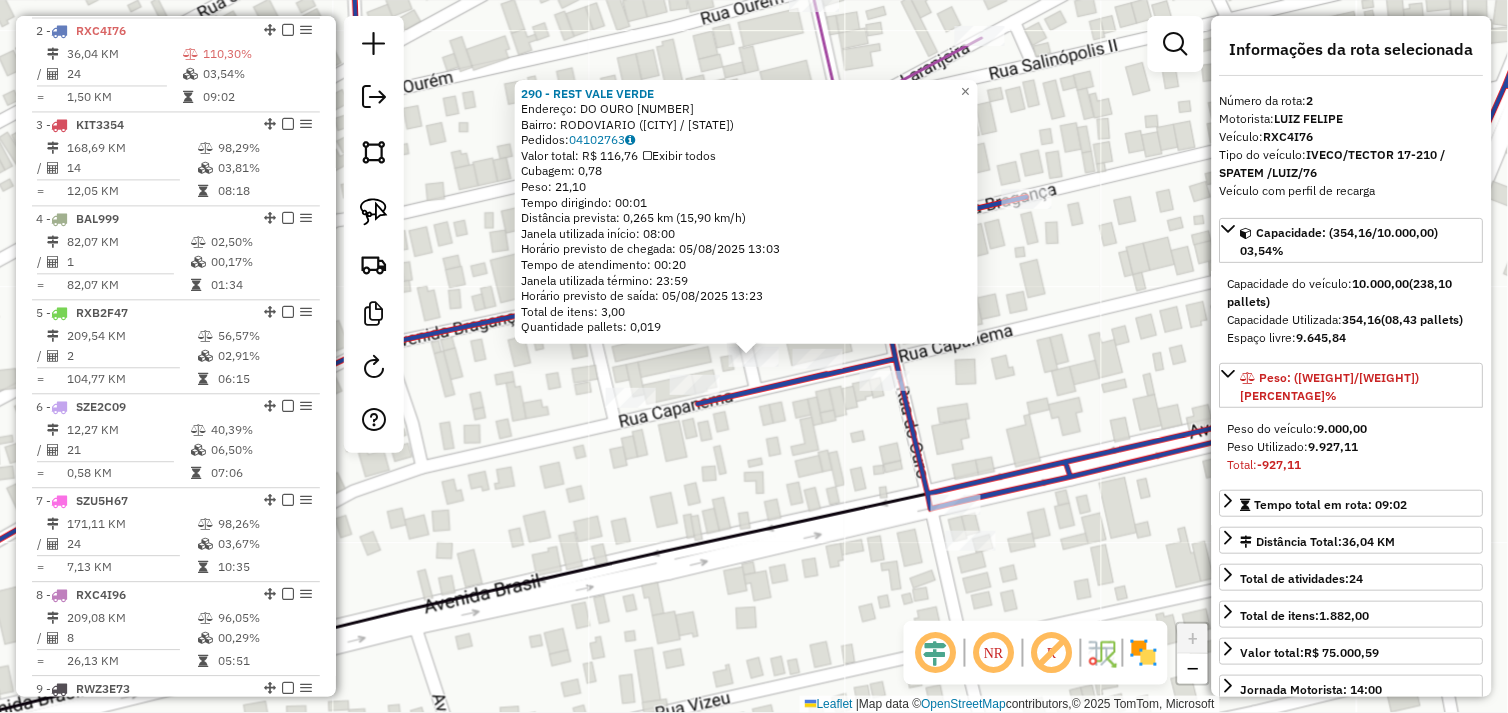 click 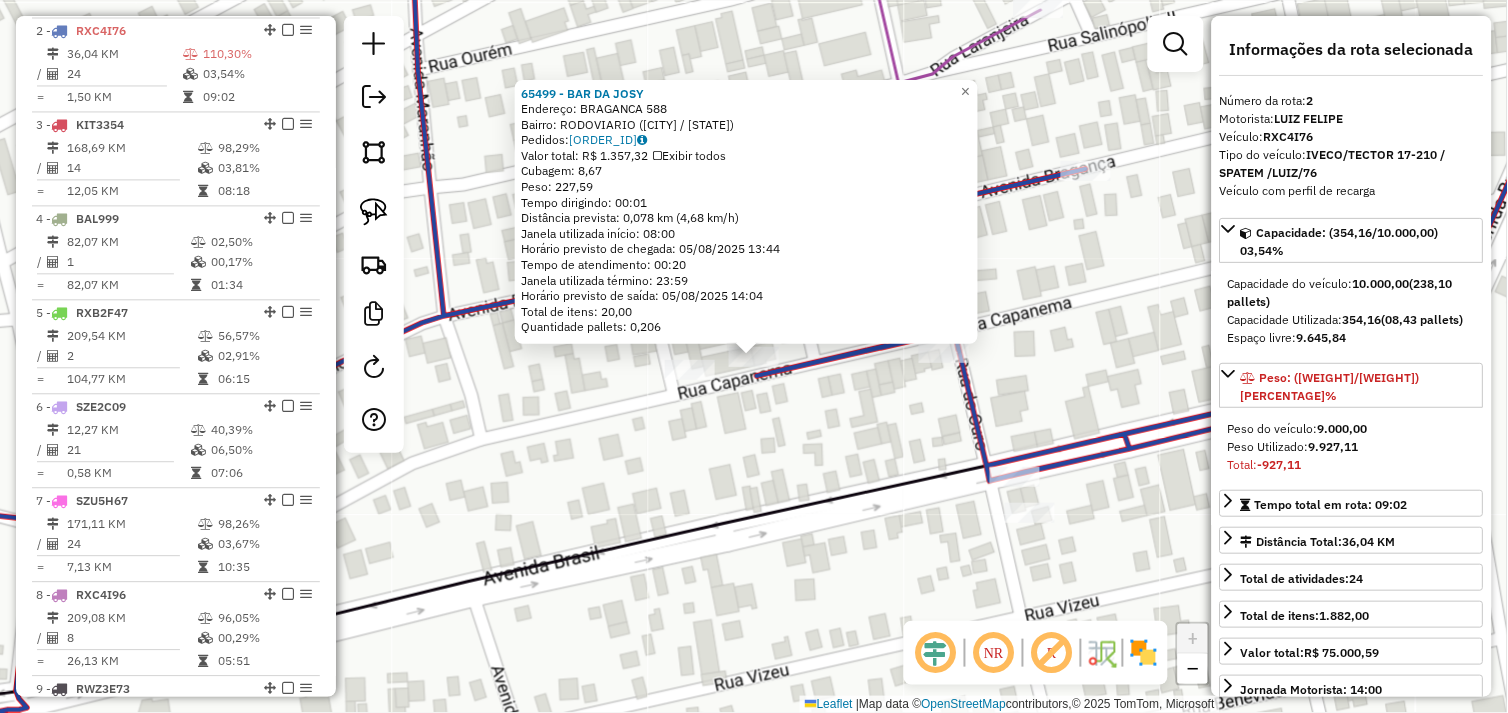 click on "65499 - BAR DA JOSY  Endereço:  BRAGANCA 588   Bairro: RODOVIARIO (TUCUMA / PA)   Pedidos:  04102598   Valor total: R$ 1.357,32   Exibir todos   Cubagem: 8,67  Peso: 227,59  Tempo dirigindo: 00:01   Distância prevista: 0,078 km (4,68 km/h)   Janela utilizada início: 08:00   Horário previsto de chegada: 05/08/2025 13:44   Tempo de atendimento: 00:20   Janela utilizada término: 23:59   Horário previsto de saída: 05/08/2025 14:04   Total de itens: 20,00   Quantidade pallets: 0,206  × Janela de atendimento Grade de atendimento Capacidade Transportadoras Veículos Cliente Pedidos  Rotas Selecione os dias de semana para filtrar as janelas de atendimento  Seg   Ter   Qua   Qui   Sex   Sáb   Dom  Informe o período da janela de atendimento: De: Até:  Filtrar exatamente a janela do cliente  Considerar janela de atendimento padrão  Selecione os dias de semana para filtrar as grades de atendimento  Seg   Ter   Qua   Qui   Sex   Sáb   Dom   Considerar clientes sem dia de atendimento cadastrado  Peso mínimo:" 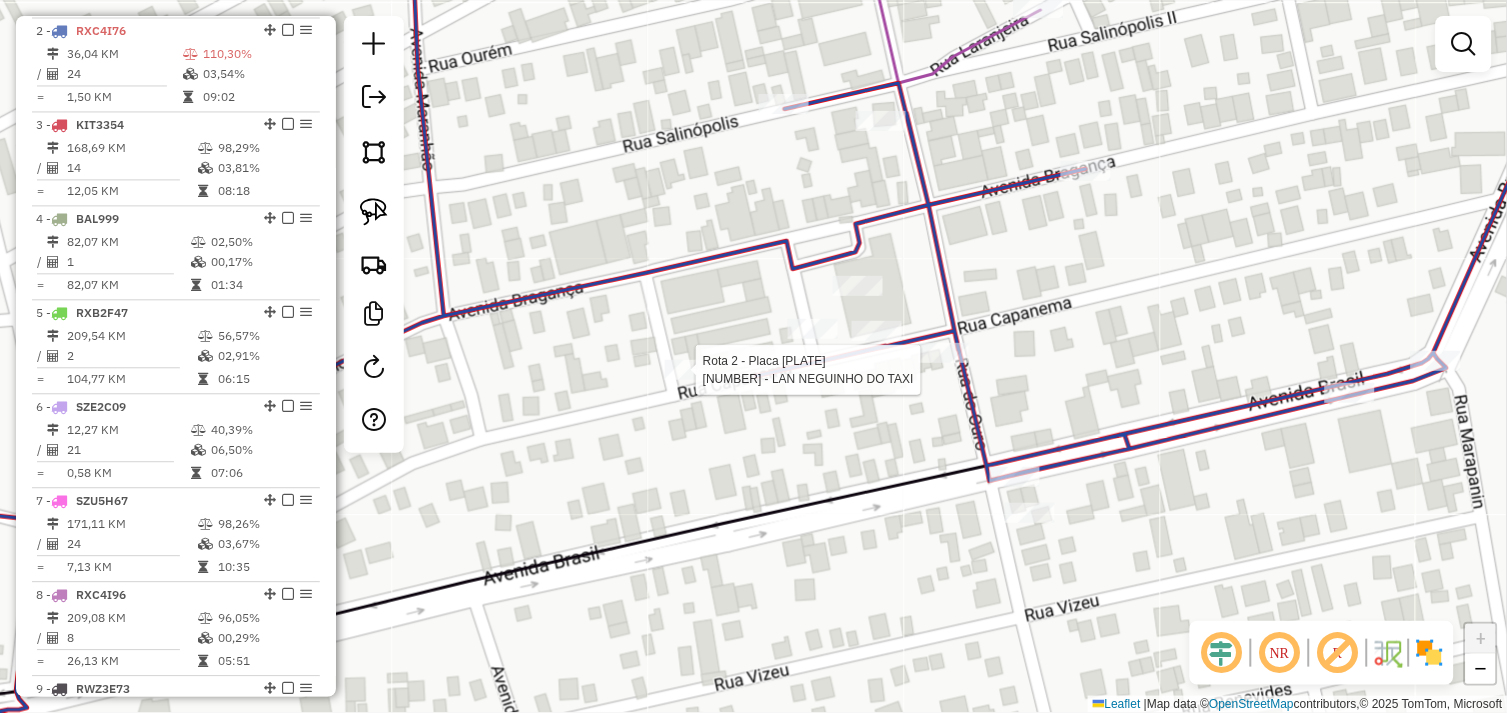 select on "*********" 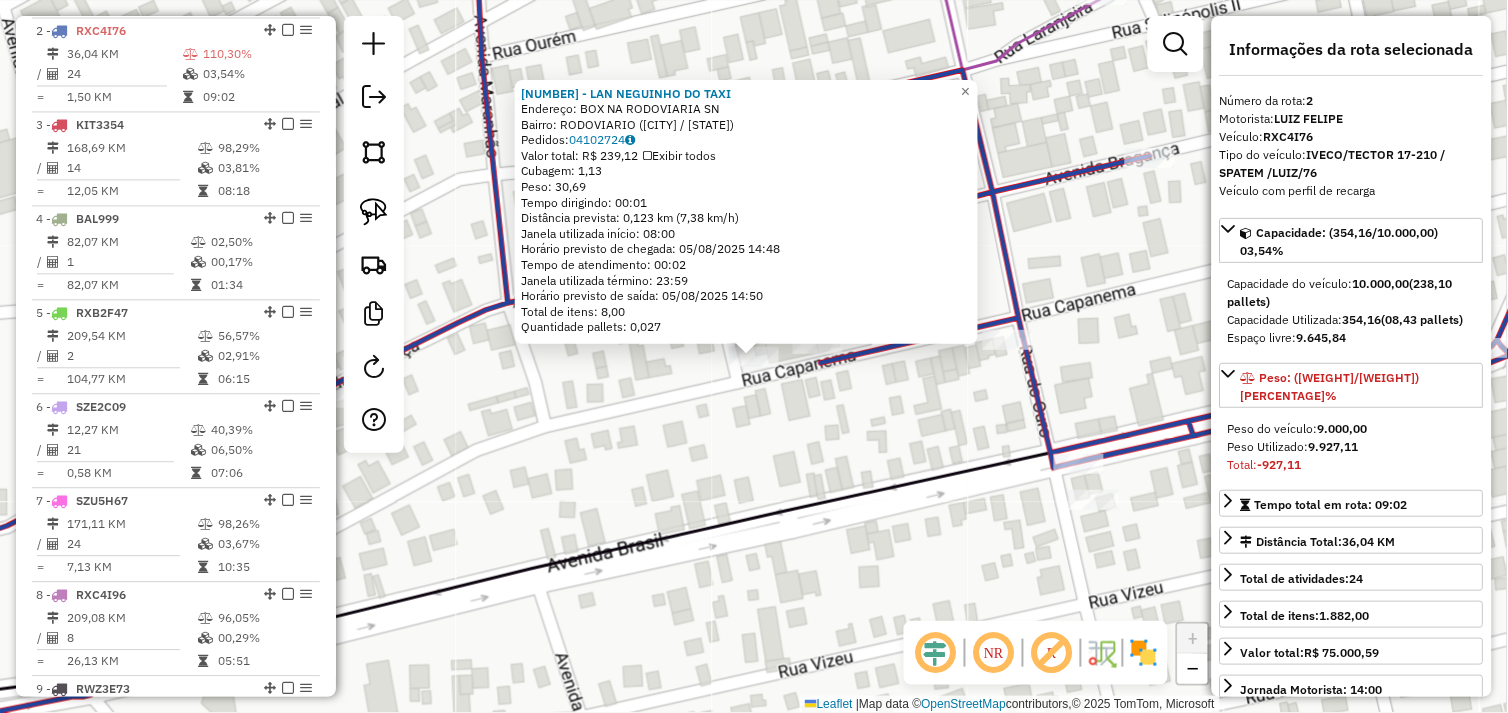click on "72580 - LAN NEGUINHO DO TAXI  Endereço:  BOX NA RODOVIARIA SN   Bairro: RODOVIARIO (TUCUMA / PA)   Pedidos:  04102724   Valor total: R$ 239,12   Exibir todos   Cubagem: 1,13  Peso: 30,69  Tempo dirigindo: 00:01   Distância prevista: 0,123 km (7,38 km/h)   Janela utilizada início: 08:00   Horário previsto de chegada: 05/08/2025 14:48   Tempo de atendimento: 00:02   Janela utilizada término: 23:59   Horário previsto de saída: 05/08/2025 14:50   Total de itens: 8,00   Quantidade pallets: 0,027  × Janela de atendimento Grade de atendimento Capacidade Transportadoras Veículos Cliente Pedidos  Rotas Selecione os dias de semana para filtrar as janelas de atendimento  Seg   Ter   Qua   Qui   Sex   Sáb   Dom  Informe o período da janela de atendimento: De: Até:  Filtrar exatamente a janela do cliente  Considerar janela de atendimento padrão  Selecione os dias de semana para filtrar as grades de atendimento  Seg   Ter   Qua   Qui   Sex   Sáb   Dom   Considerar clientes sem dia de atendimento cadastrado +" 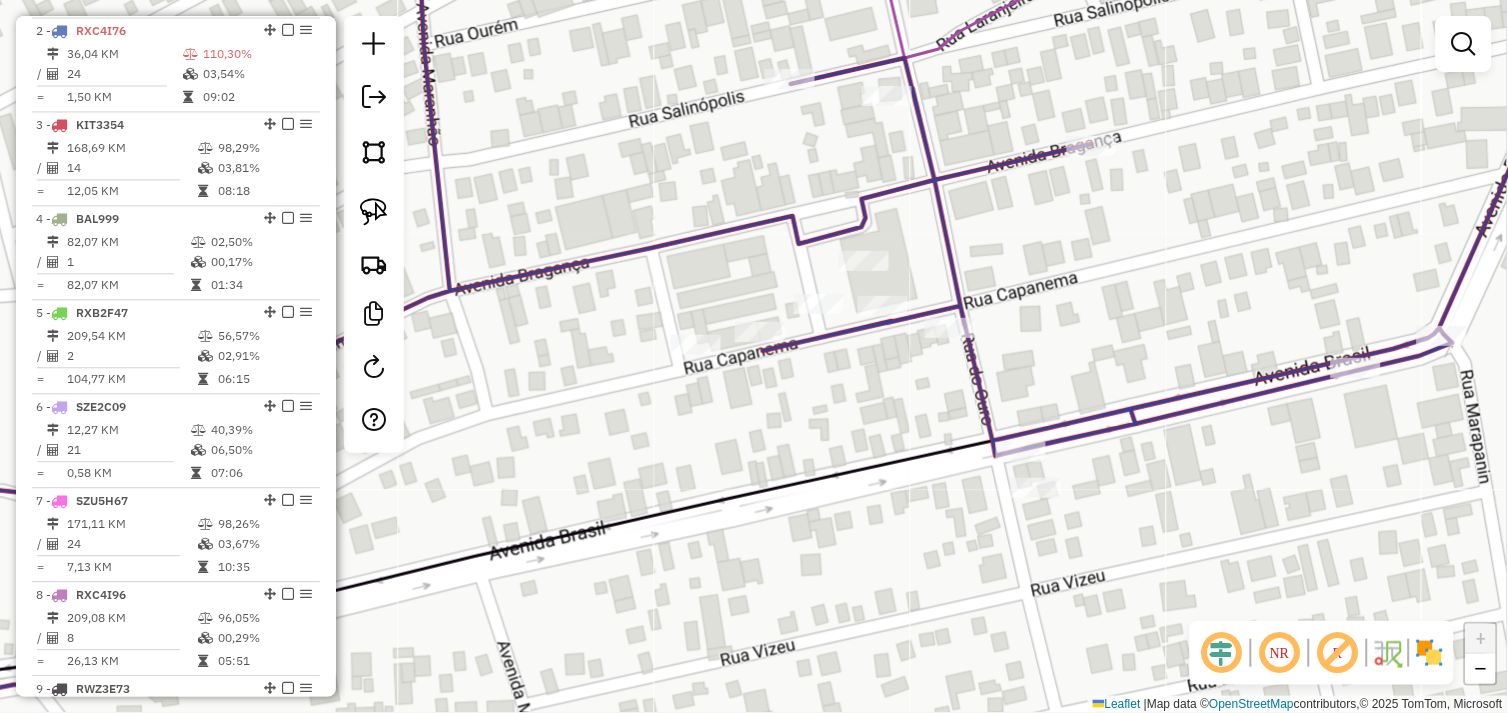 drag, startPoint x: 808, startPoint y: 410, endPoint x: 755, endPoint y: 396, distance: 54.81788 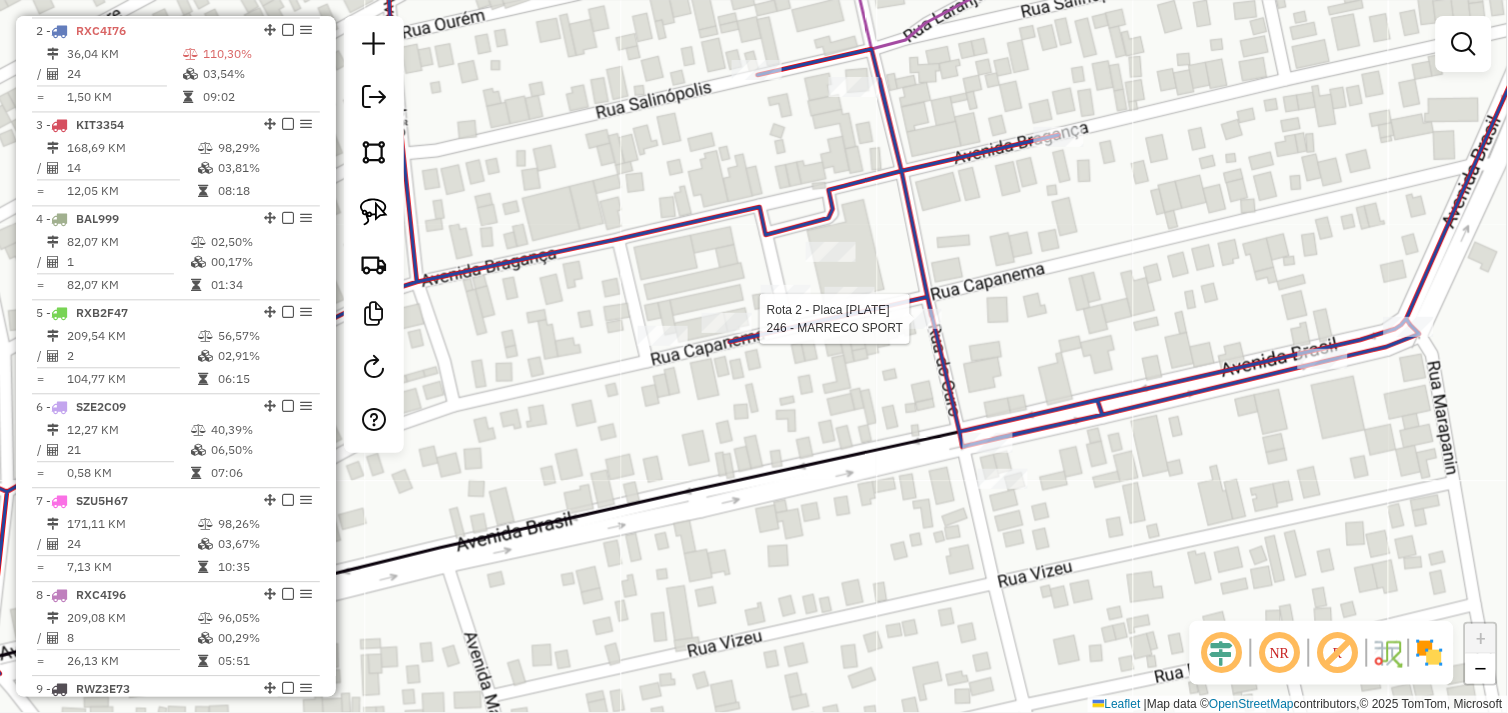 select on "*********" 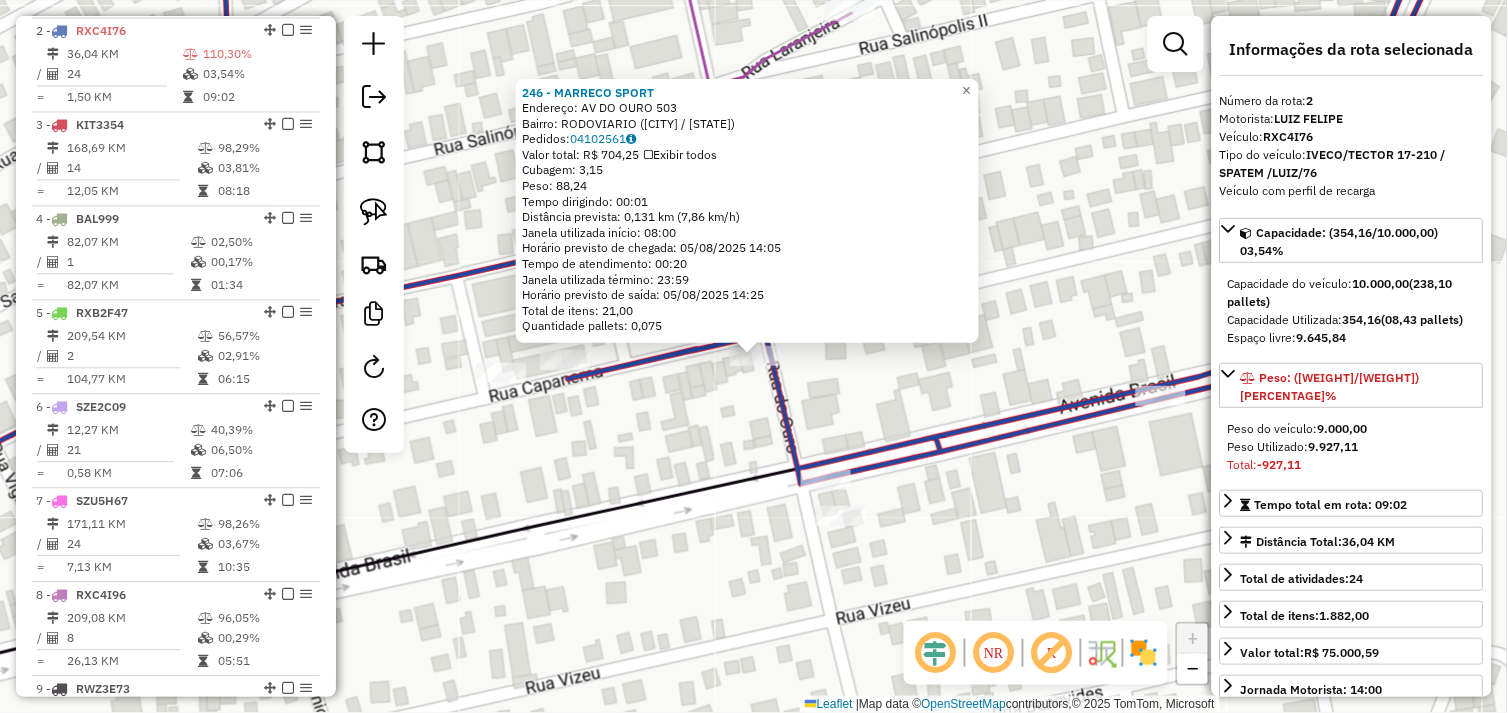 click on "246 - MARRECO SPORT  Endereço:  AV DO OURO 503   Bairro: RODOVIARIO (TUCUMA / PA)   Pedidos:  04102561   Valor total: R$ 704,25   Exibir todos   Cubagem: 3,15  Peso: 88,24  Tempo dirigindo: 00:01   Distância prevista: 0,131 km (7,86 km/h)   Janela utilizada início: 08:00   Horário previsto de chegada: 05/08/2025 14:05   Tempo de atendimento: 00:20   Janela utilizada término: 23:59   Horário previsto de saída: 05/08/2025 14:25   Total de itens: 21,00   Quantidade pallets: 0,075  × Janela de atendimento Grade de atendimento Capacidade Transportadoras Veículos Cliente Pedidos  Rotas Selecione os dias de semana para filtrar as janelas de atendimento  Seg   Ter   Qua   Qui   Sex   Sáb   Dom  Informe o período da janela de atendimento: De: Até:  Filtrar exatamente a janela do cliente  Considerar janela de atendimento padrão  Selecione os dias de semana para filtrar as grades de atendimento  Seg   Ter   Qua   Qui   Sex   Sáb   Dom   Considerar clientes sem dia de atendimento cadastrado  Peso mínimo:" 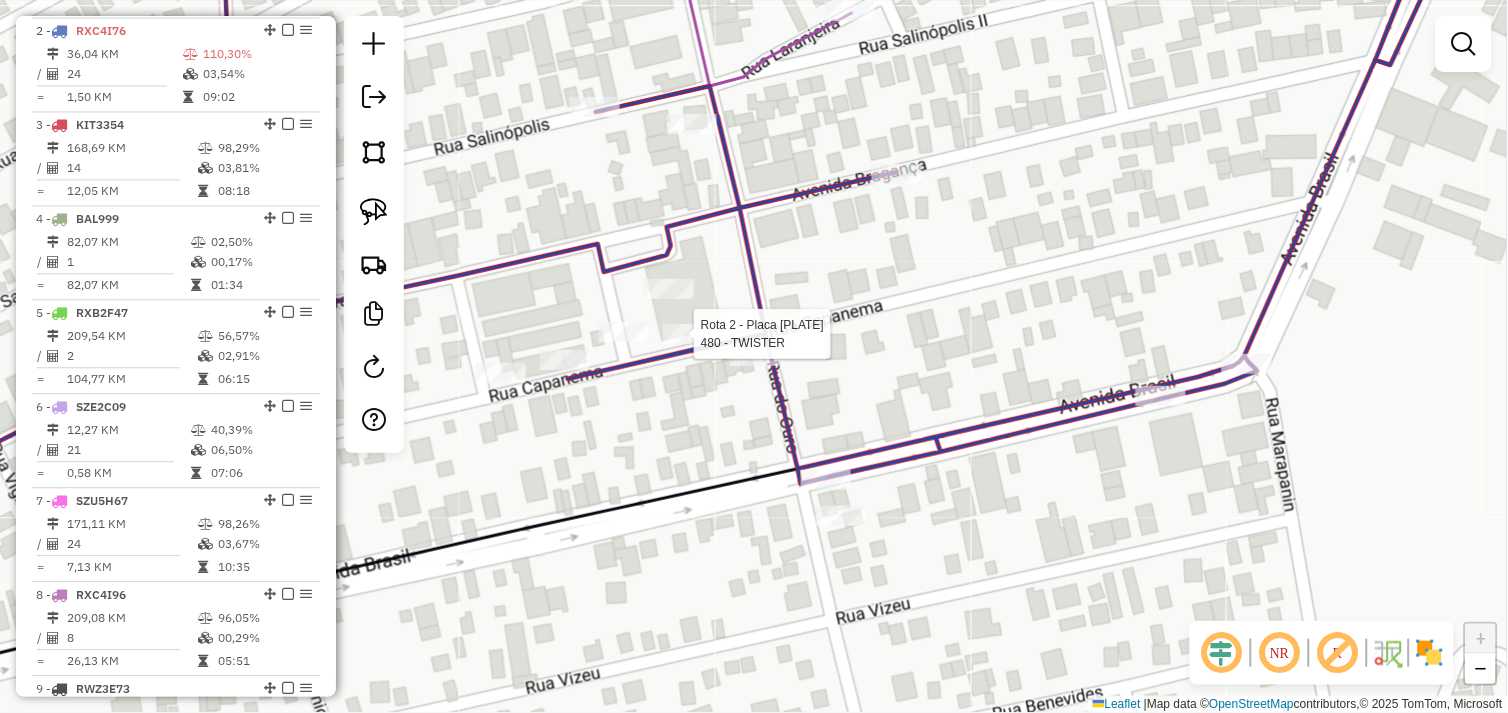 select on "*********" 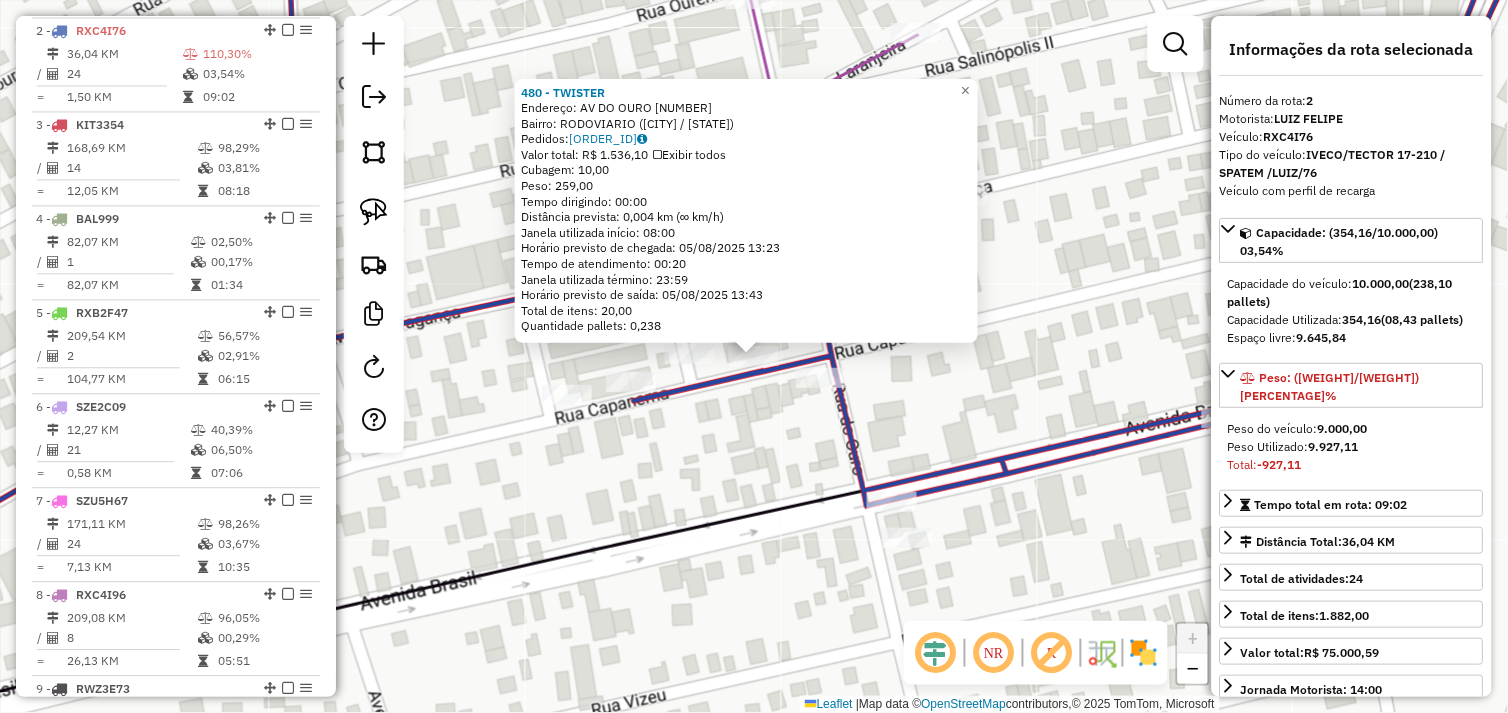 click on "Rota 2 - Placa RXC4I76  290 - REST VALE VERDE 480 - TWISTER  Endereço:  AV DO OURO 1945   Bairro: RODOVIARIO (TUCUMA / PA)   Pedidos:  04102585   Valor total: R$ 1.536,10   Exibir todos   Cubagem: 10,00  Peso: 259,00  Tempo dirigindo: 00:00   Distância prevista: 0,004 km (∞ km/h)   Janela utilizada início: 08:00   Horário previsto de chegada: 05/08/2025 13:23   Tempo de atendimento: 00:20   Janela utilizada término: 23:59   Horário previsto de saída: 05/08/2025 13:43   Total de itens: 20,00   Quantidade pallets: 0,238  × Janela de atendimento Grade de atendimento Capacidade Transportadoras Veículos Cliente Pedidos  Rotas Selecione os dias de semana para filtrar as janelas de atendimento  Seg   Ter   Qua   Qui   Sex   Sáb   Dom  Informe o período da janela de atendimento: De: Até:  Filtrar exatamente a janela do cliente  Considerar janela de atendimento padrão  Selecione os dias de semana para filtrar as grades de atendimento  Seg   Ter   Qua   Qui   Sex   Sáb   Dom   Peso mínimo:   De:   De:" 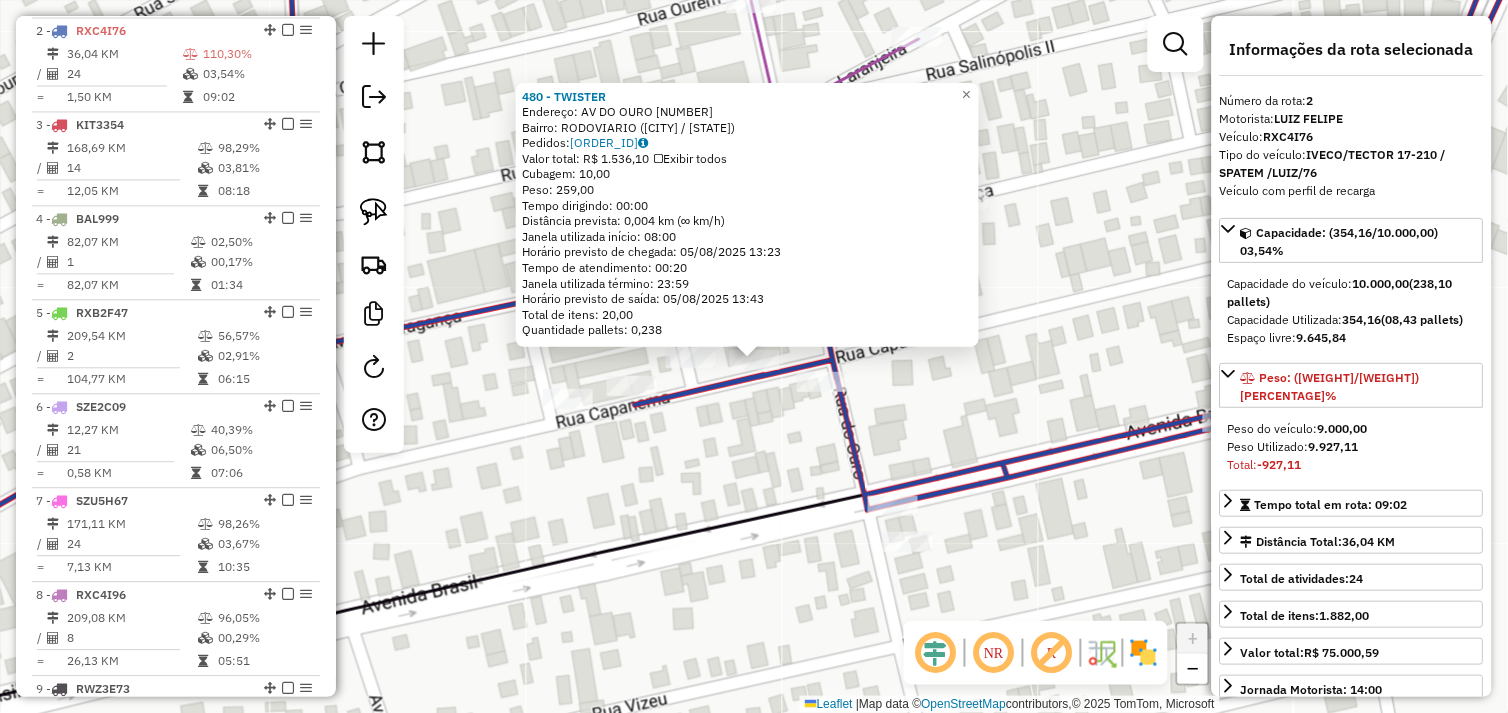 click on "Rota 2 - Placa RXC4I76  480 - TWISTER 480 - TWISTER  Endereço:  AV DO OURO 1945   Bairro: RODOVIARIO (TUCUMA / PA)   Pedidos:  04102585   Valor total: R$ 1.536,10   Exibir todos   Cubagem: 10,00  Peso: 259,00  Tempo dirigindo: 00:00   Distância prevista: 0,004 km (∞ km/h)   Janela utilizada início: 08:00   Horário previsto de chegada: 05/08/2025 13:23   Tempo de atendimento: 00:20   Janela utilizada término: 23:59   Horário previsto de saída: 05/08/2025 13:43   Total de itens: 20,00   Quantidade pallets: 0,238  × Janela de atendimento Grade de atendimento Capacidade Transportadoras Veículos Cliente Pedidos  Rotas Selecione os dias de semana para filtrar as janelas de atendimento  Seg   Ter   Qua   Qui   Sex   Sáb   Dom  Informe o período da janela de atendimento: De: Até:  Filtrar exatamente a janela do cliente  Considerar janela de atendimento padrão  Selecione os dias de semana para filtrar as grades de atendimento  Seg   Ter   Qua   Qui   Sex   Sáb   Dom   Peso mínimo:   Peso máximo:  De:" 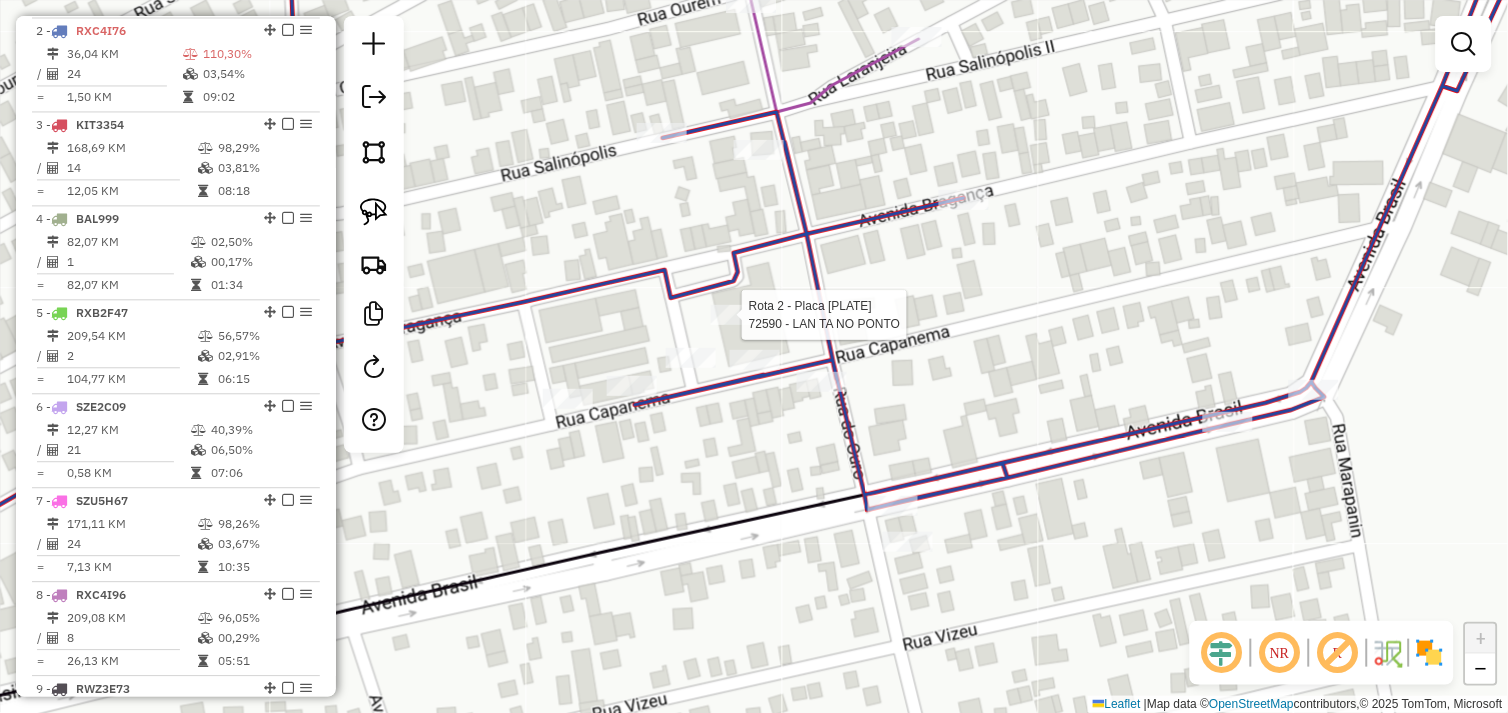 select on "*********" 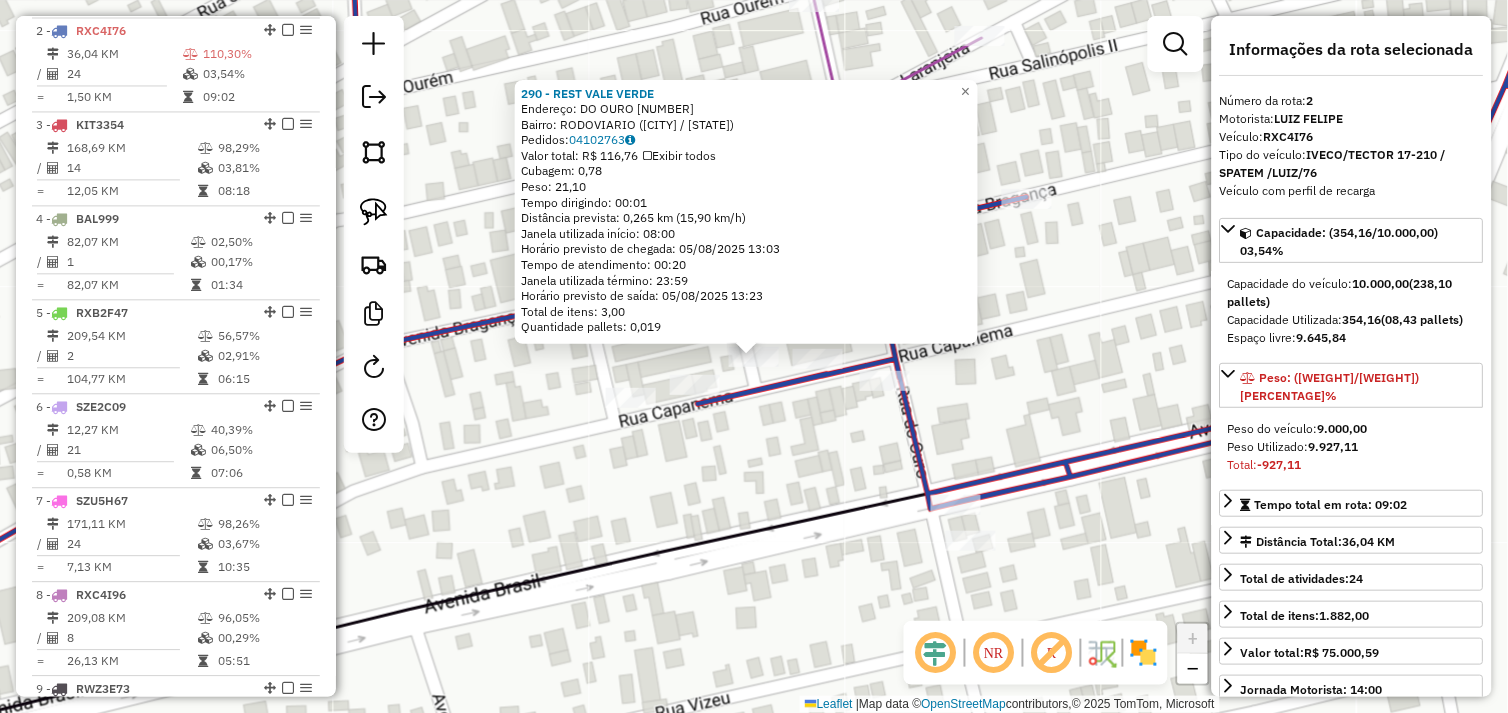 click on "290 - REST VALE VERDE  Endereço:  DO OURO 1   Bairro: RODOVIARIO (TUCUMA / PA)   Pedidos:  04102763   Valor total: R$ 116,76   Exibir todos   Cubagem: 0,78  Peso: 21,10  Tempo dirigindo: 00:01   Distância prevista: 0,265 km (15,90 km/h)   Janela utilizada início: 08:00   Horário previsto de chegada: 05/08/2025 13:03   Tempo de atendimento: 00:20   Janela utilizada término: 23:59   Horário previsto de saída: 05/08/2025 13:23   Total de itens: 3,00   Quantidade pallets: 0,019  × Janela de atendimento Grade de atendimento Capacidade Transportadoras Veículos Cliente Pedidos  Rotas Selecione os dias de semana para filtrar as janelas de atendimento  Seg   Ter   Qua   Qui   Sex   Sáb   Dom  Informe o período da janela de atendimento: De: Até:  Filtrar exatamente a janela do cliente  Considerar janela de atendimento padrão  Selecione os dias de semana para filtrar as grades de atendimento  Seg   Ter   Qua   Qui   Sex   Sáb   Dom   Considerar clientes sem dia de atendimento cadastrado  Peso mínimo:  De:" 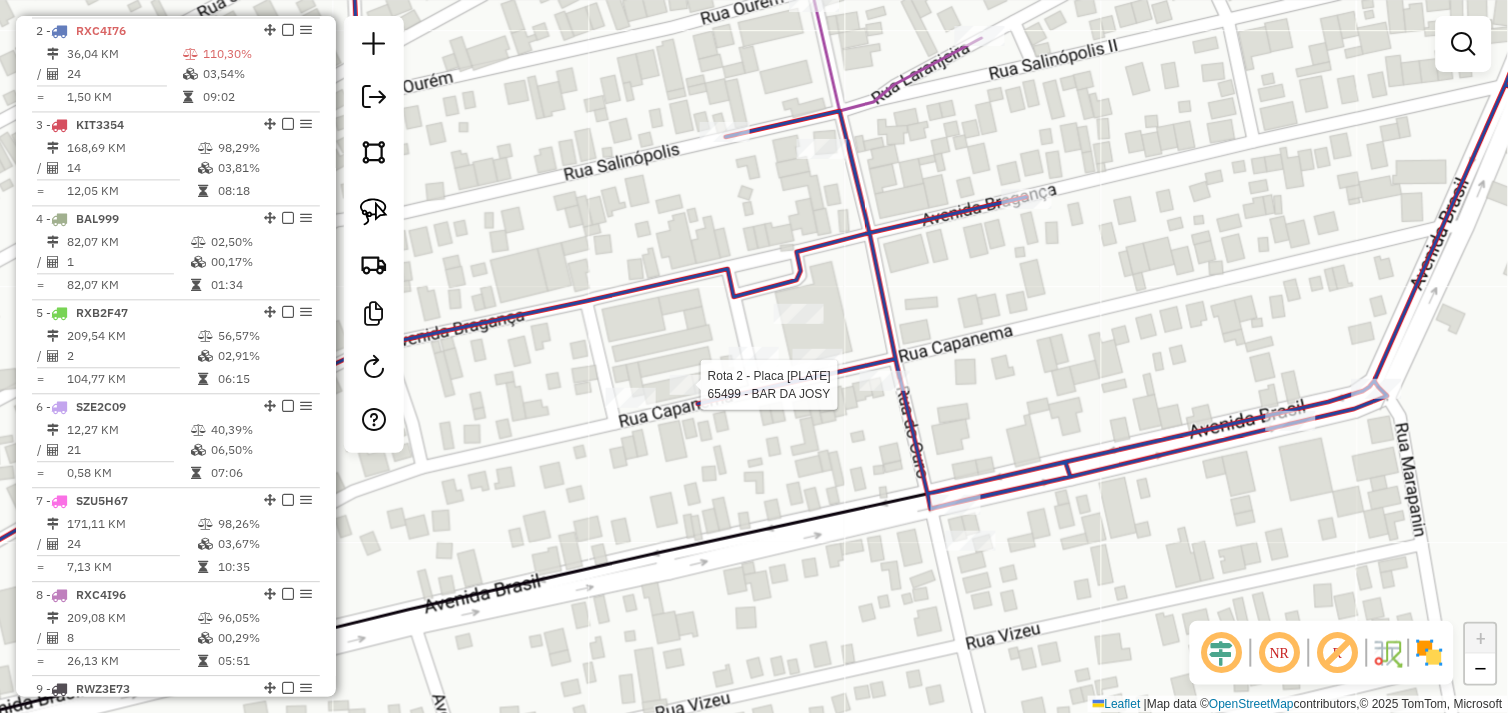 select on "*********" 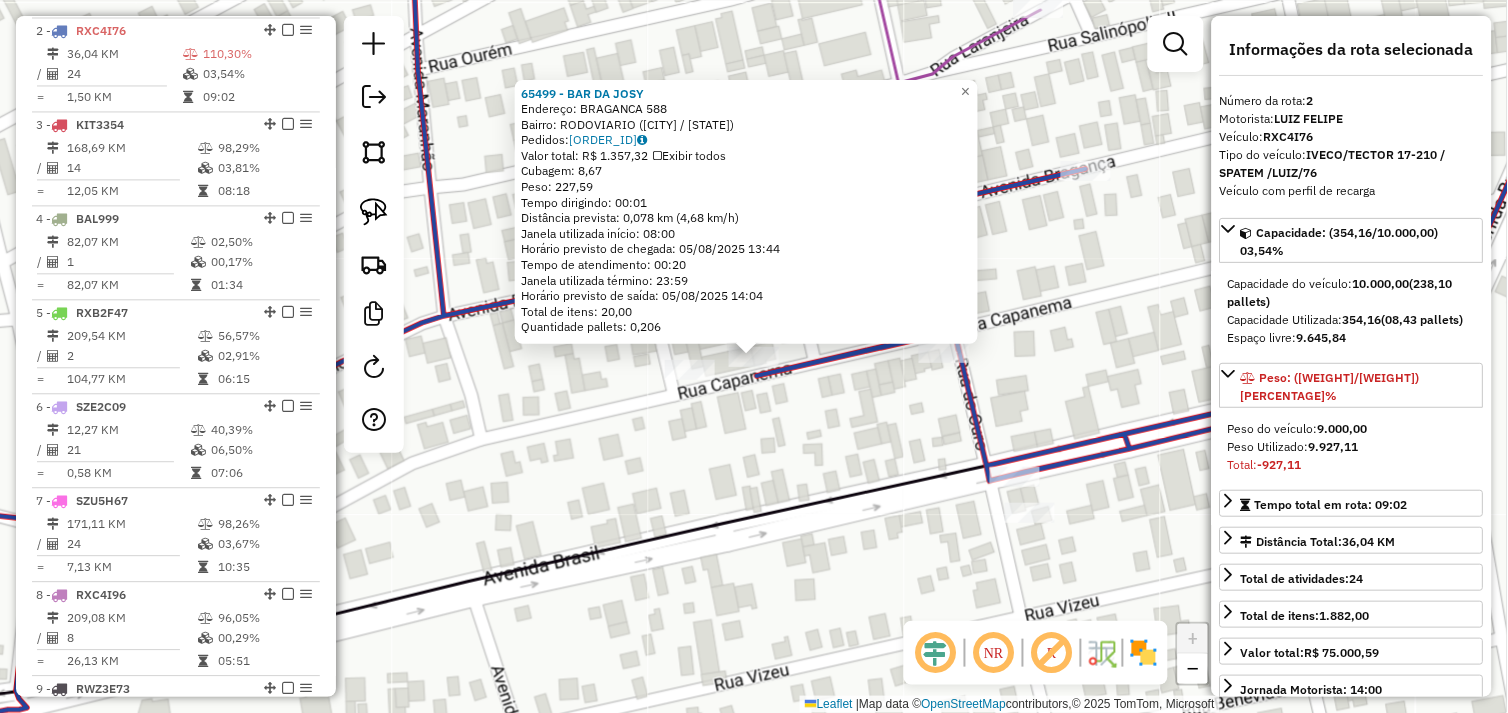 click on "65499 - BAR DA JOSY  Endereço:  BRAGANCA 588   Bairro: RODOVIARIO (TUCUMA / PA)   Pedidos:  04102598   Valor total: R$ 1.357,32   Exibir todos   Cubagem: 8,67  Peso: 227,59  Tempo dirigindo: 00:01   Distância prevista: 0,078 km (4,68 km/h)   Janela utilizada início: 08:00   Horário previsto de chegada: 05/08/2025 13:44   Tempo de atendimento: 00:20   Janela utilizada término: 23:59   Horário previsto de saída: 05/08/2025 14:04   Total de itens: 20,00   Quantidade pallets: 0,206  × Janela de atendimento Grade de atendimento Capacidade Transportadoras Veículos Cliente Pedidos  Rotas Selecione os dias de semana para filtrar as janelas de atendimento  Seg   Ter   Qua   Qui   Sex   Sáb   Dom  Informe o período da janela de atendimento: De: Até:  Filtrar exatamente a janela do cliente  Considerar janela de atendimento padrão  Selecione os dias de semana para filtrar as grades de atendimento  Seg   Ter   Qua   Qui   Sex   Sáb   Dom   Considerar clientes sem dia de atendimento cadastrado  Peso mínimo:" 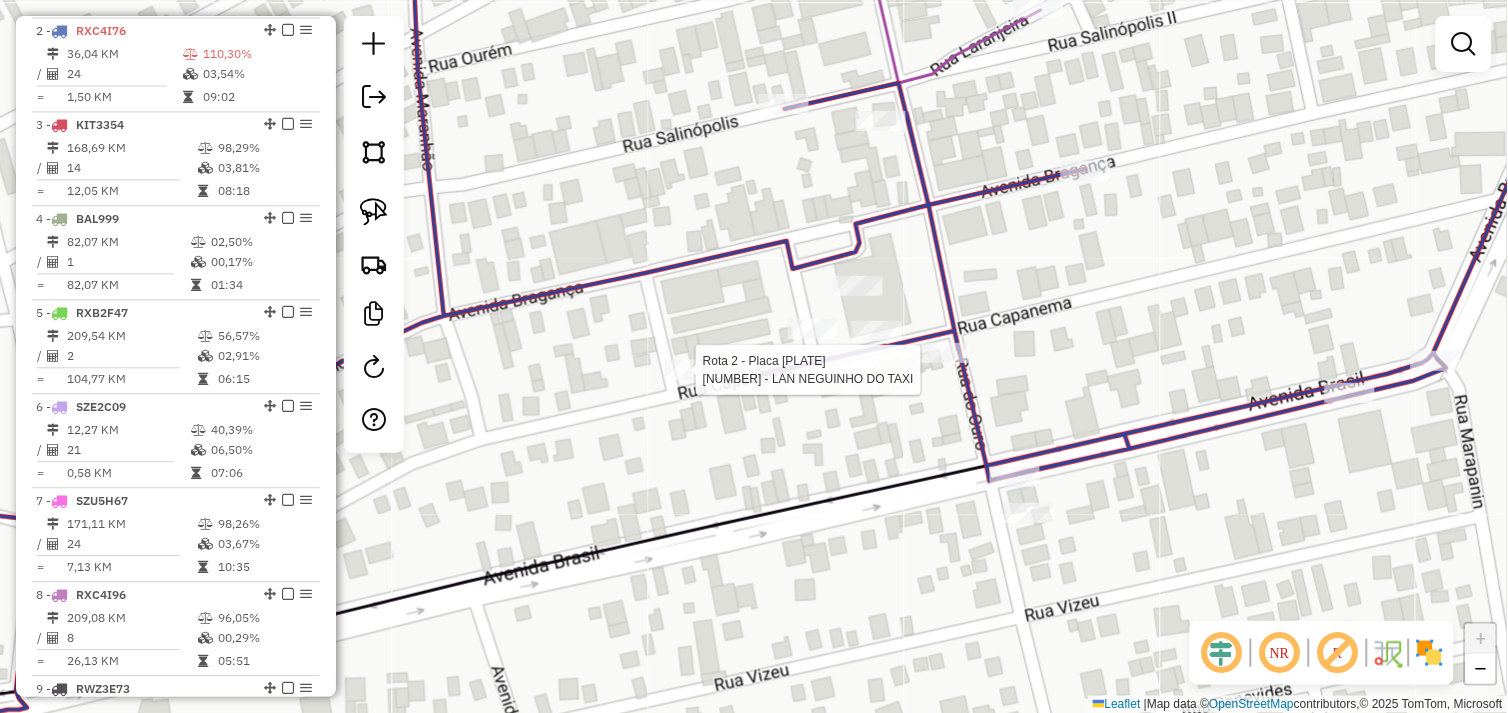 click 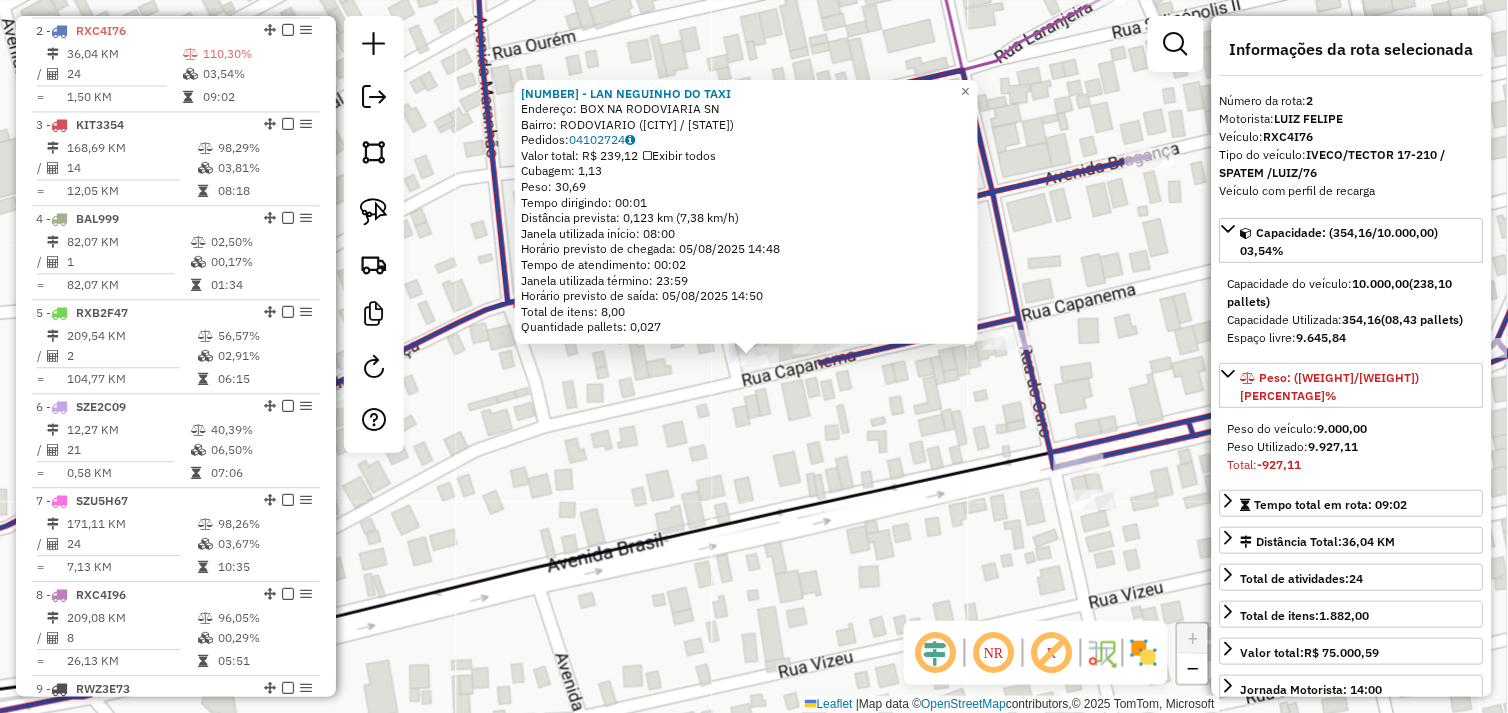 click on "72580 - LAN NEGUINHO DO TAXI  Endereço:  BOX NA RODOVIARIA SN   Bairro: RODOVIARIO (TUCUMA / PA)   Pedidos:  04102724   Valor total: R$ 239,12   Exibir todos   Cubagem: 1,13  Peso: 30,69  Tempo dirigindo: 00:01   Distância prevista: 0,123 km (7,38 km/h)   Janela utilizada início: 08:00   Horário previsto de chegada: 05/08/2025 14:48   Tempo de atendimento: 00:02   Janela utilizada término: 23:59   Horário previsto de saída: 05/08/2025 14:50   Total de itens: 8,00   Quantidade pallets: 0,027  × Janela de atendimento Grade de atendimento Capacidade Transportadoras Veículos Cliente Pedidos  Rotas Selecione os dias de semana para filtrar as janelas de atendimento  Seg   Ter   Qua   Qui   Sex   Sáb   Dom  Informe o período da janela de atendimento: De: Até:  Filtrar exatamente a janela do cliente  Considerar janela de atendimento padrão  Selecione os dias de semana para filtrar as grades de atendimento  Seg   Ter   Qua   Qui   Sex   Sáb   Dom   Considerar clientes sem dia de atendimento cadastrado +" 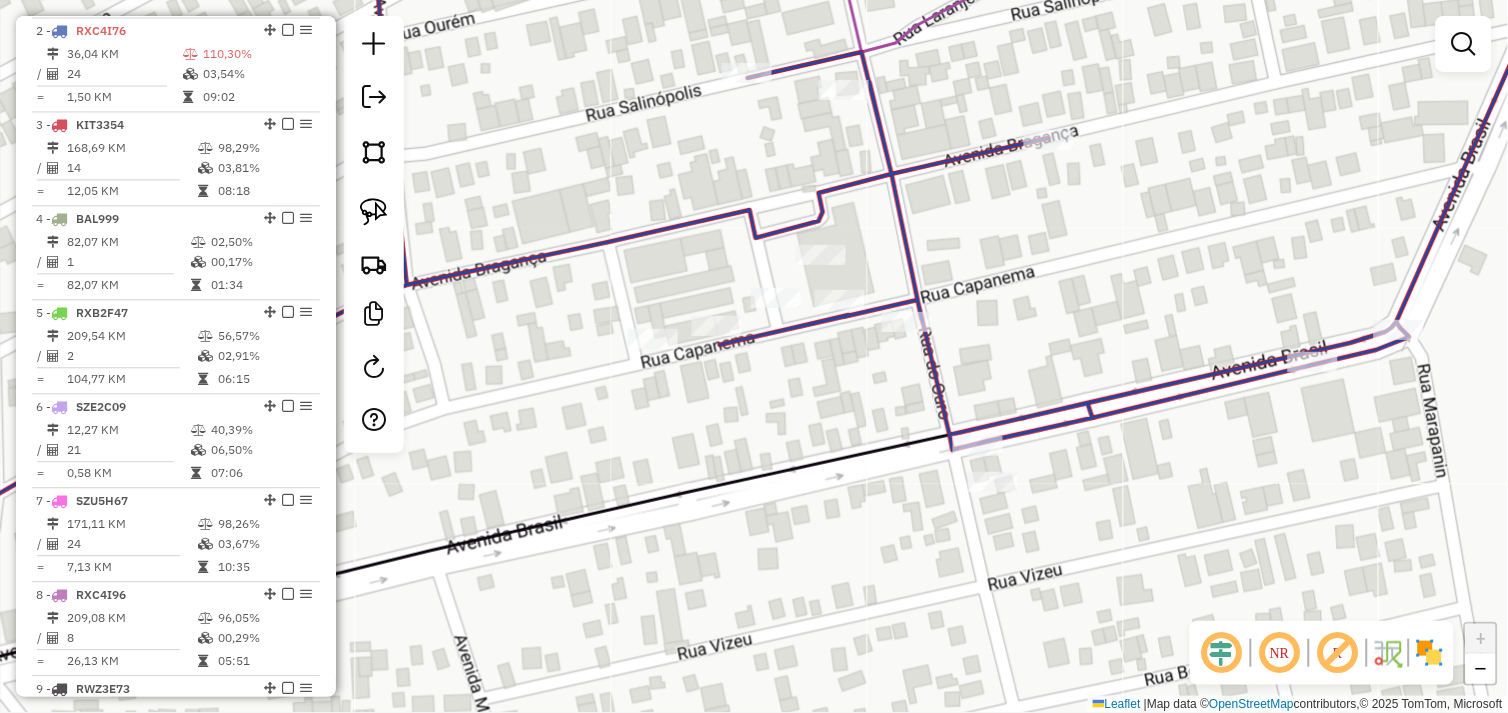 drag, startPoint x: 786, startPoint y: 395, endPoint x: 691, endPoint y: 376, distance: 96.88137 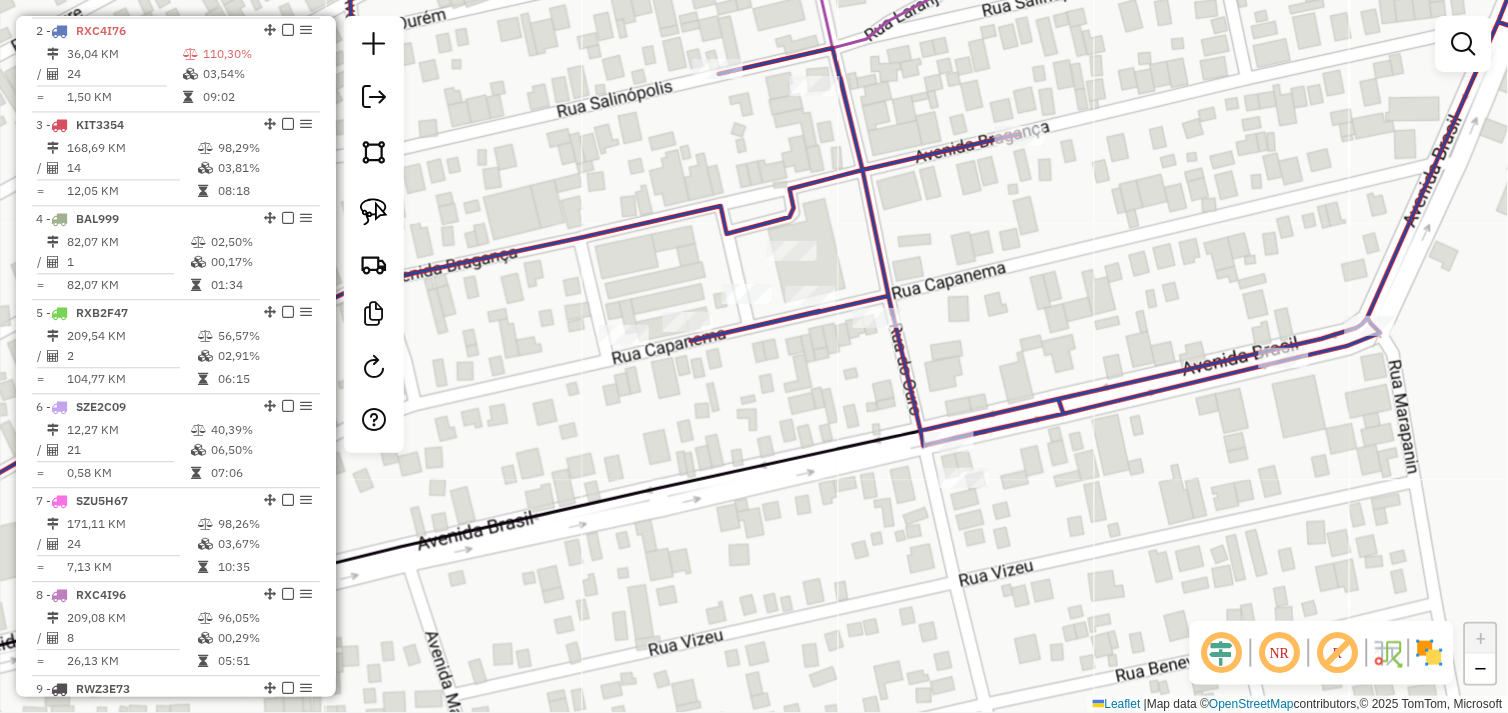 click on "Janela de atendimento Grade de atendimento Capacidade Transportadoras Veículos Cliente Pedidos  Rotas Selecione os dias de semana para filtrar as janelas de atendimento  Seg   Ter   Qua   Qui   Sex   Sáb   Dom  Informe o período da janela de atendimento: De: Até:  Filtrar exatamente a janela do cliente  Considerar janela de atendimento padrão  Selecione os dias de semana para filtrar as grades de atendimento  Seg   Ter   Qua   Qui   Sex   Sáb   Dom   Considerar clientes sem dia de atendimento cadastrado  Clientes fora do dia de atendimento selecionado Filtrar as atividades entre os valores definidos abaixo:  Peso mínimo:   Peso máximo:   Cubagem mínima:   Cubagem máxima:   De:   Até:  Filtrar as atividades entre o tempo de atendimento definido abaixo:  De:   Até:   Considerar capacidade total dos clientes não roteirizados Transportadora: Selecione um ou mais itens Tipo de veículo: Selecione um ou mais itens Veículo: Selecione um ou mais itens Motorista: Selecione um ou mais itens Nome: Rótulo:" 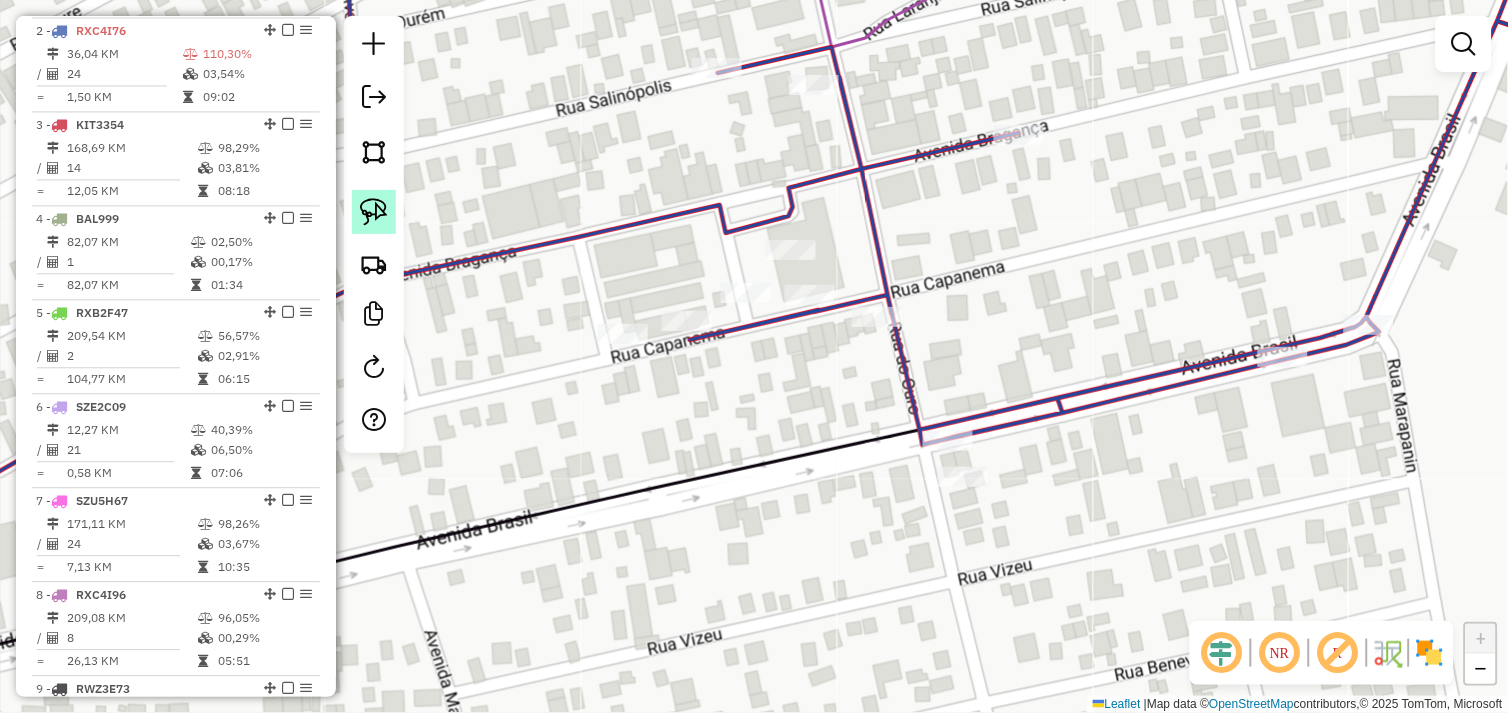 click 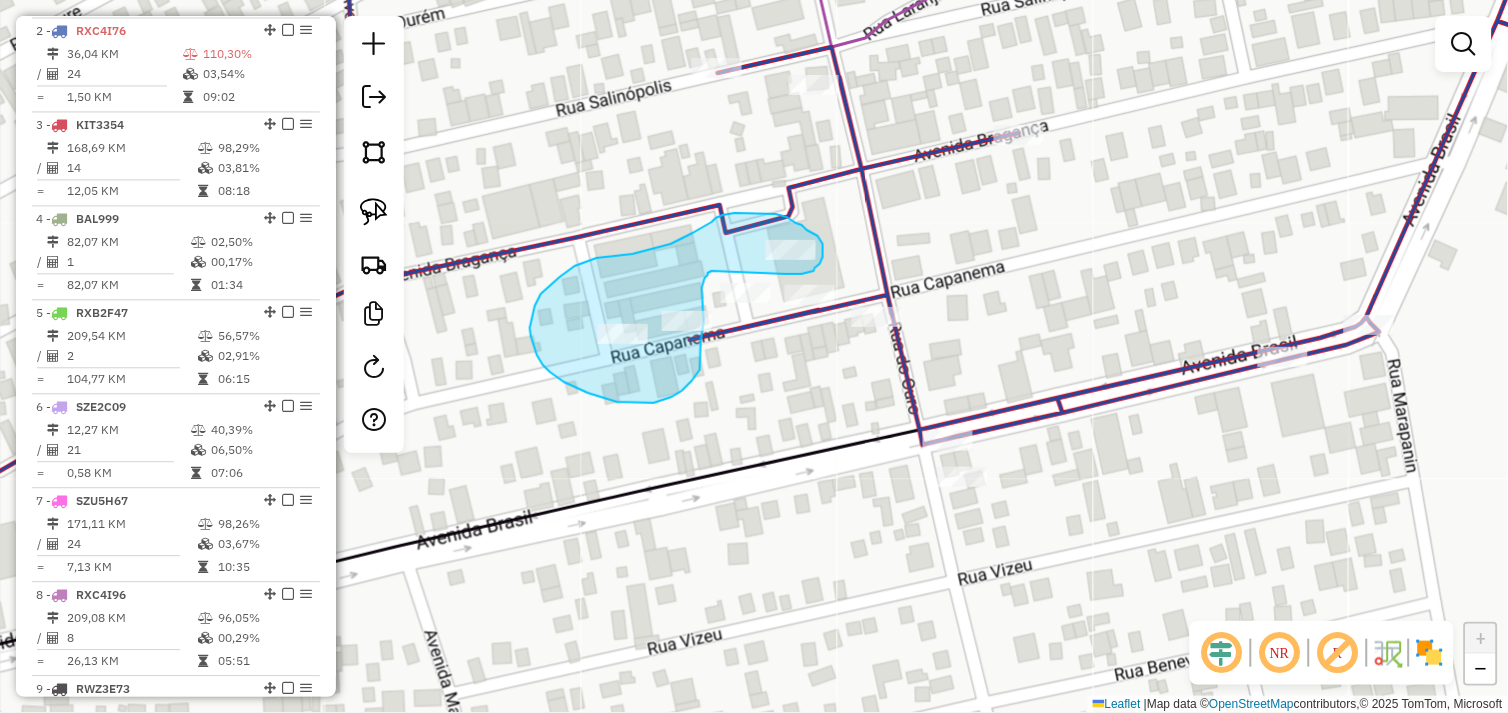 drag, startPoint x: 785, startPoint y: 274, endPoint x: 712, endPoint y: 271, distance: 73.061615 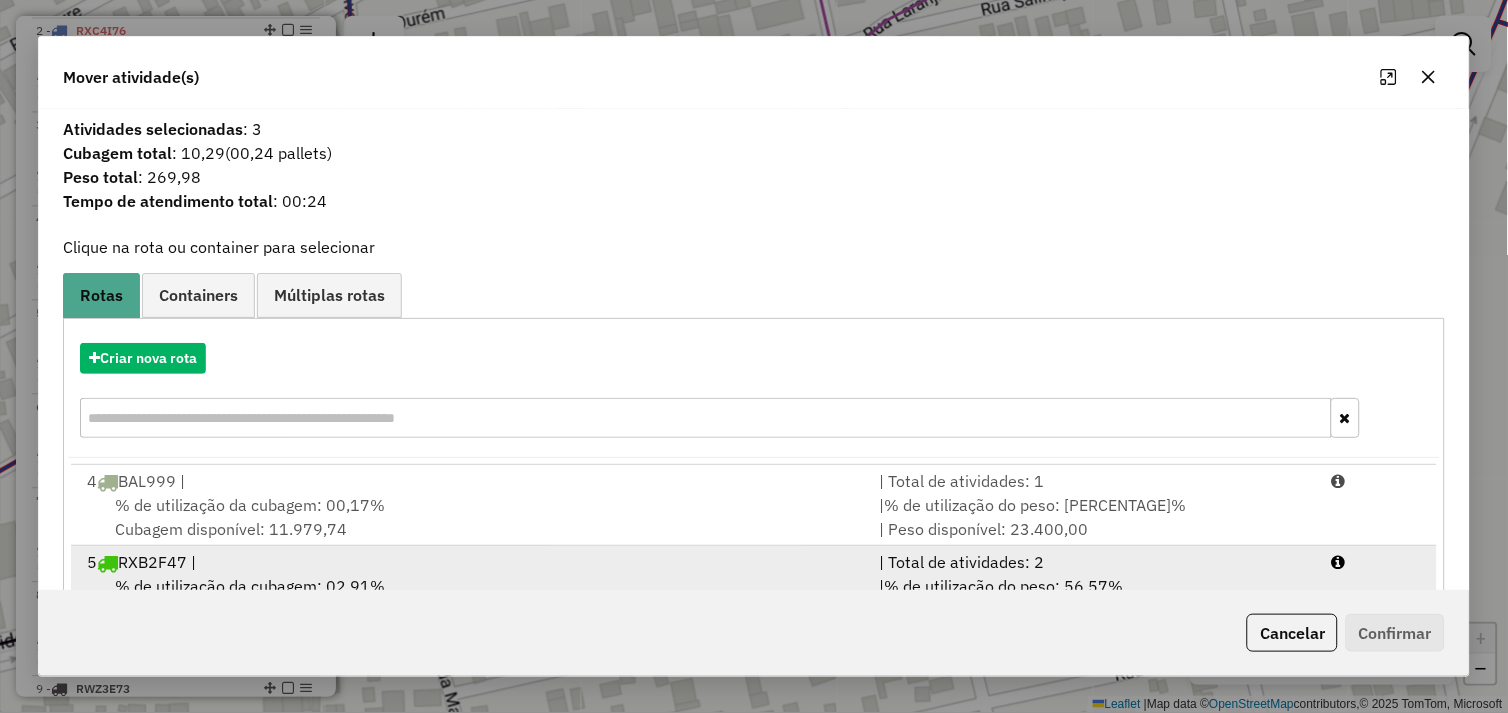 scroll, scrollTop: 248, scrollLeft: 0, axis: vertical 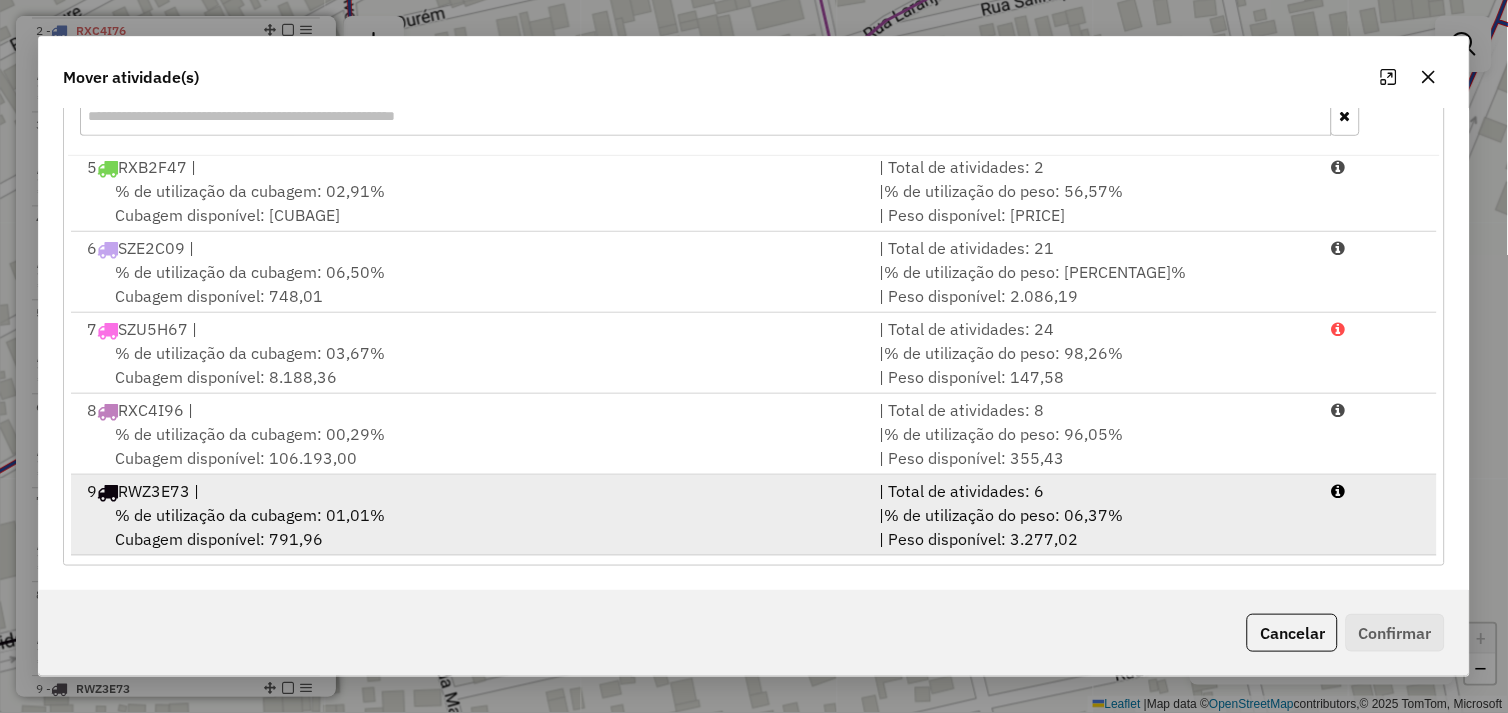 click on "% de utilização da cubagem: 01,01%  Cubagem disponível: 791,96" at bounding box center (471, 527) 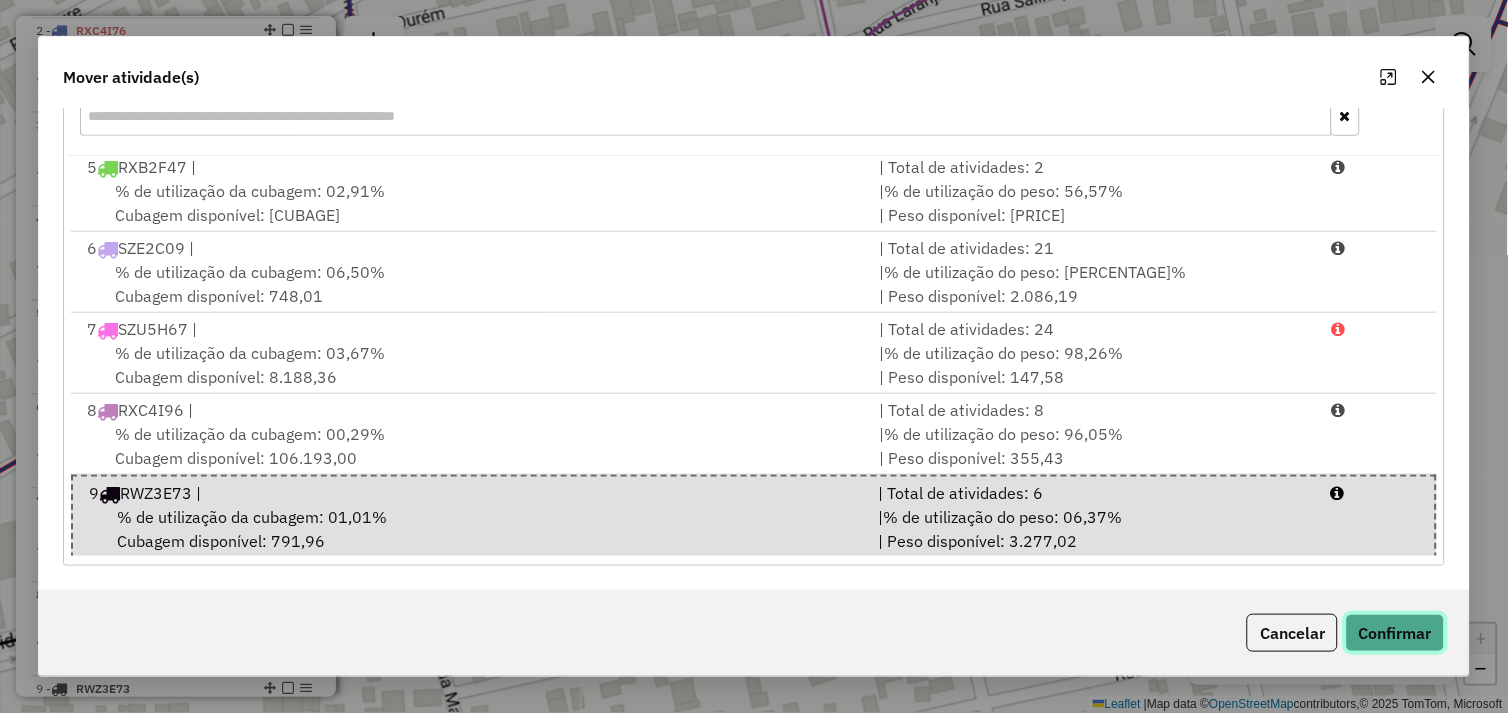 click on "Confirmar" 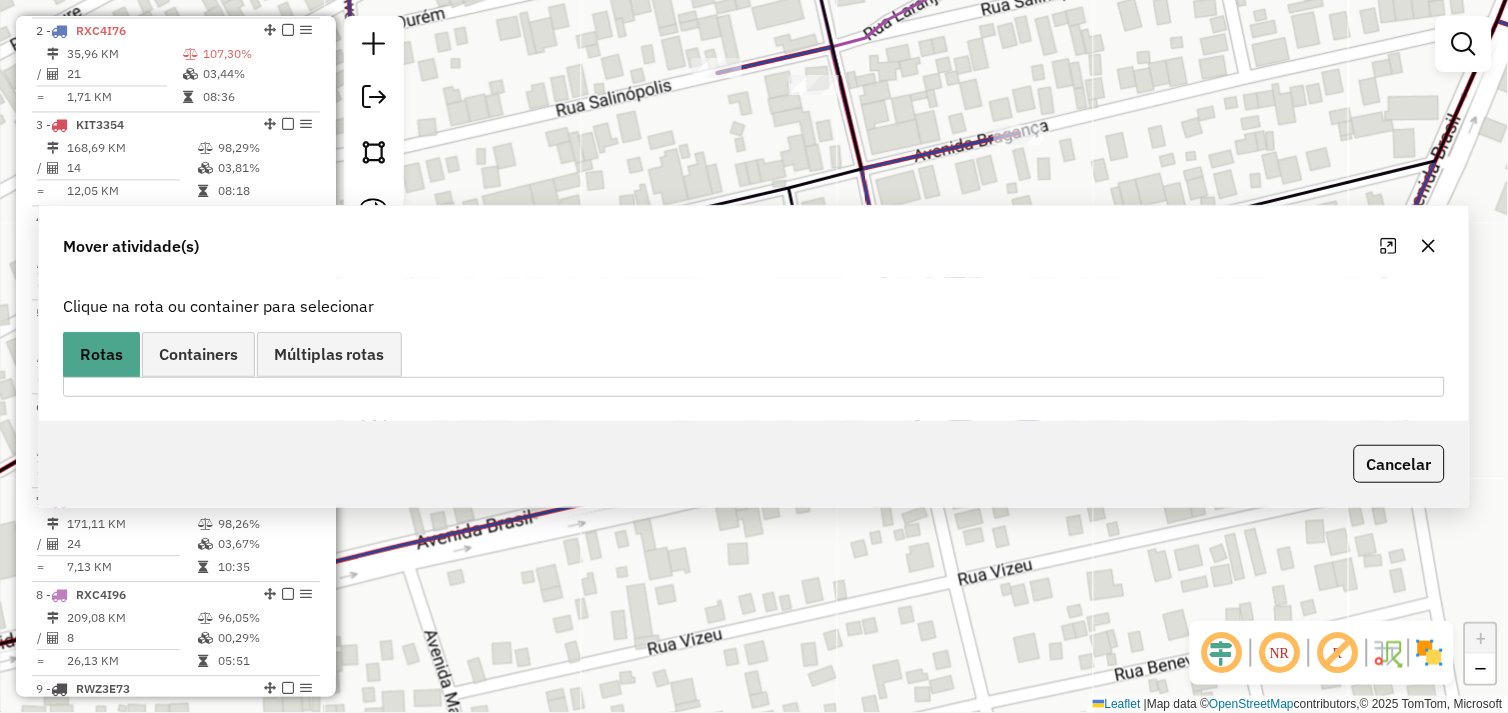 scroll, scrollTop: 0, scrollLeft: 0, axis: both 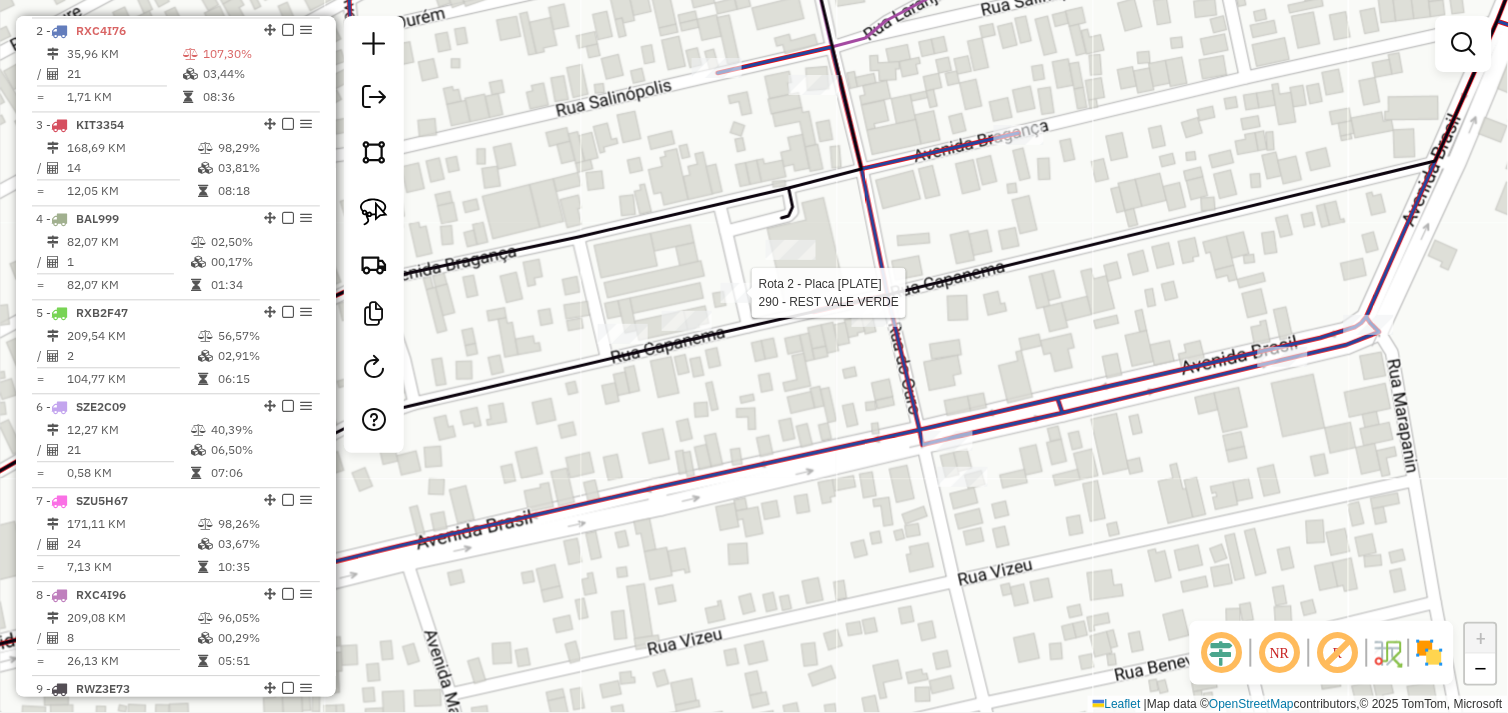 select on "*********" 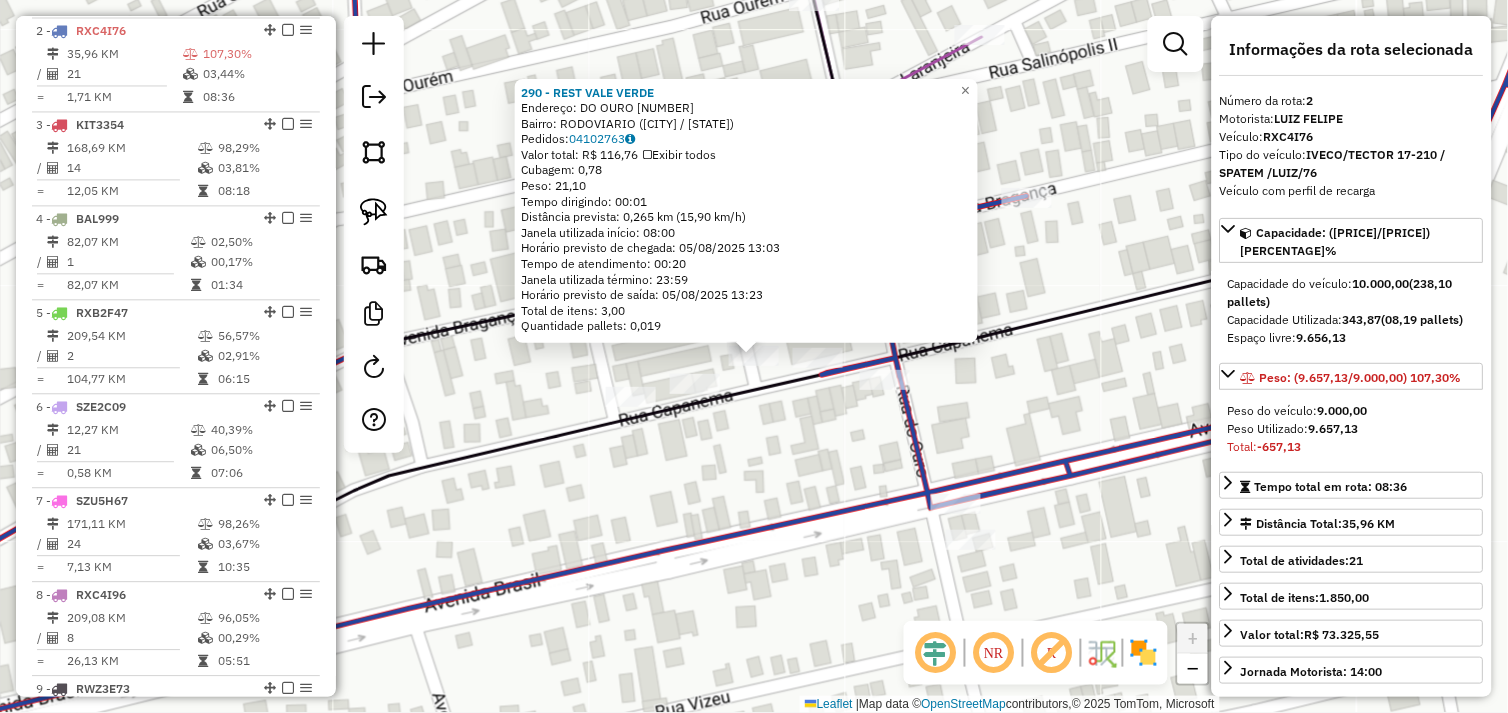 drag, startPoint x: 768, startPoint y: 424, endPoint x: 784, endPoint y: 421, distance: 16.27882 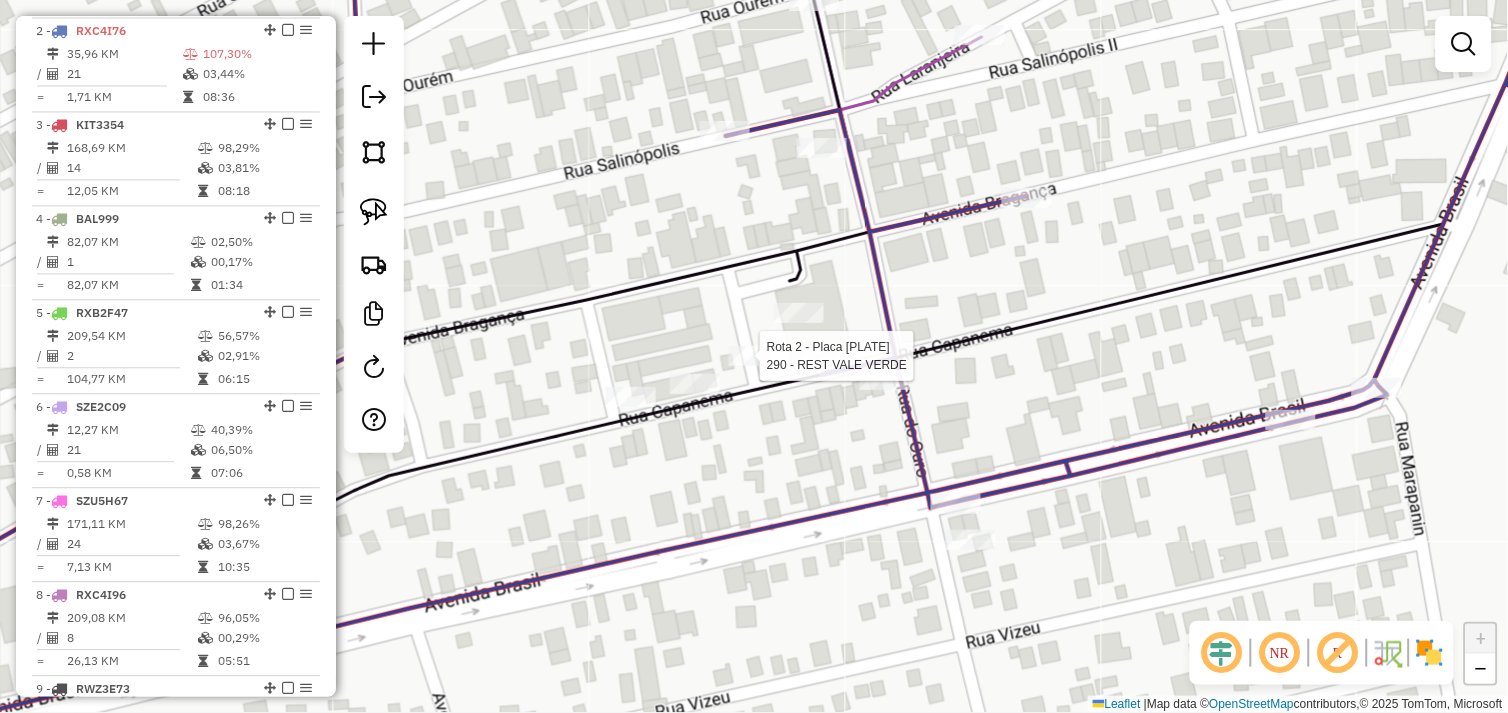 select on "*********" 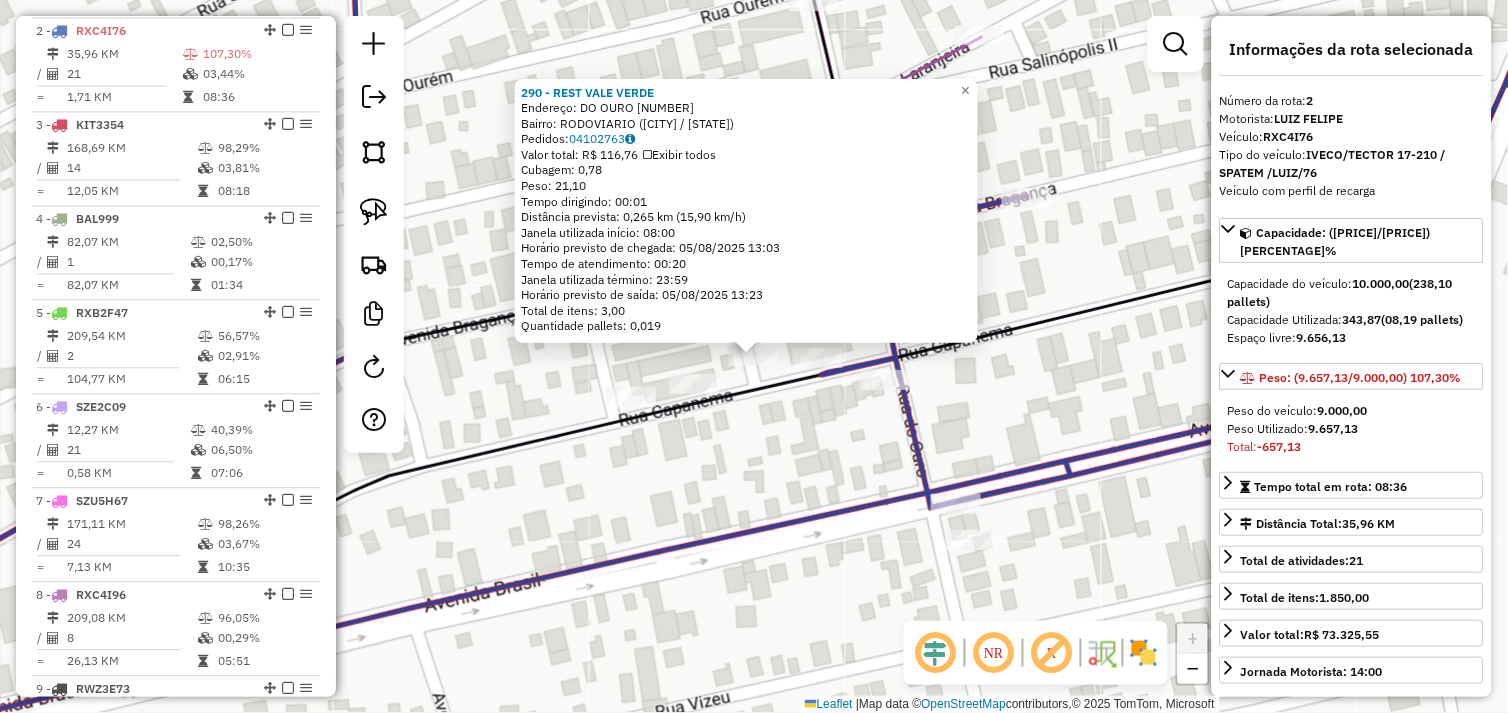 click on "290 - REST VALE VERDE  Endereço:  DO OURO 1   Bairro: RODOVIARIO (TUCUMA / PA)   Pedidos:  04102763   Valor total: R$ 116,76   Exibir todos   Cubagem: 0,78  Peso: 21,10  Tempo dirigindo: 00:01   Distância prevista: 0,265 km (15,90 km/h)   Janela utilizada início: 08:00   Horário previsto de chegada: 05/08/2025 13:03   Tempo de atendimento: 00:20   Janela utilizada término: 23:59   Horário previsto de saída: 05/08/2025 13:23   Total de itens: 3,00   Quantidade pallets: 0,019  × Janela de atendimento Grade de atendimento Capacidade Transportadoras Veículos Cliente Pedidos  Rotas Selecione os dias de semana para filtrar as janelas de atendimento  Seg   Ter   Qua   Qui   Sex   Sáb   Dom  Informe o período da janela de atendimento: De: Até:  Filtrar exatamente a janela do cliente  Considerar janela de atendimento padrão  Selecione os dias de semana para filtrar as grades de atendimento  Seg   Ter   Qua   Qui   Sex   Sáb   Dom   Considerar clientes sem dia de atendimento cadastrado  Peso mínimo:  De:" 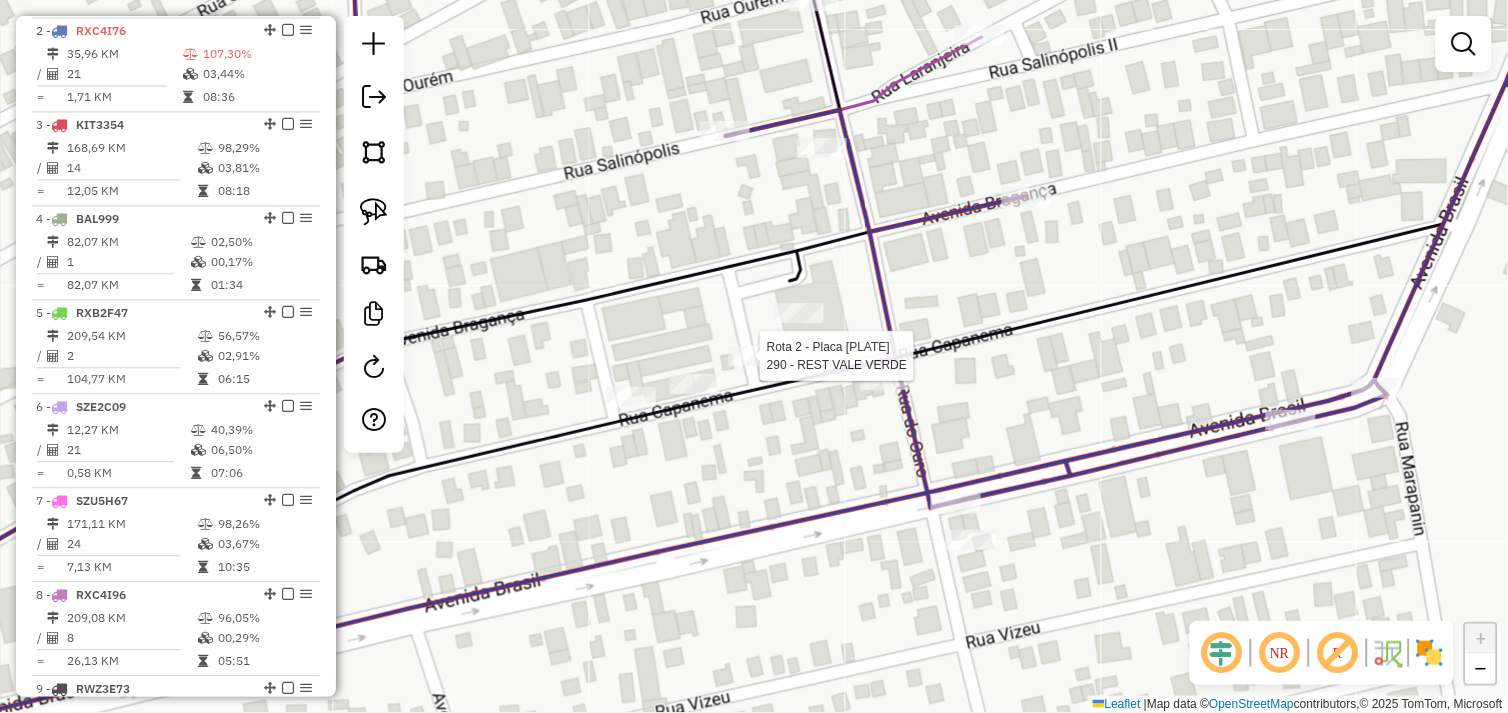 select on "*********" 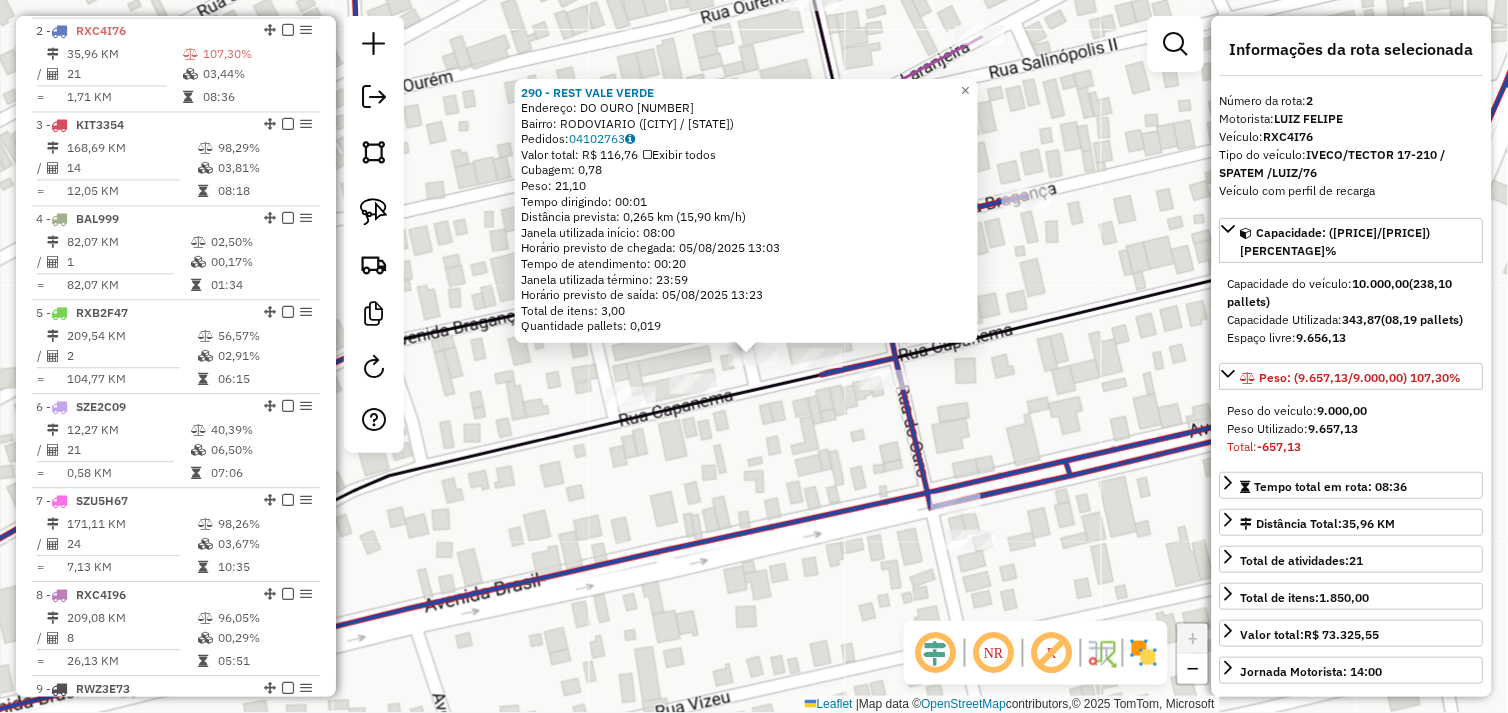 click on "290 - REST VALE VERDE  Endereço:  DO OURO 1   Bairro: RODOVIARIO (TUCUMA / PA)   Pedidos:  04102763   Valor total: R$ 116,76   Exibir todos   Cubagem: 0,78  Peso: 21,10  Tempo dirigindo: 00:01   Distância prevista: 0,265 km (15,90 km/h)   Janela utilizada início: 08:00   Horário previsto de chegada: 05/08/2025 13:03   Tempo de atendimento: 00:20   Janela utilizada término: 23:59   Horário previsto de saída: 05/08/2025 13:23   Total de itens: 3,00   Quantidade pallets: 0,019  × Janela de atendimento Grade de atendimento Capacidade Transportadoras Veículos Cliente Pedidos  Rotas Selecione os dias de semana para filtrar as janelas de atendimento  Seg   Ter   Qua   Qui   Sex   Sáb   Dom  Informe o período da janela de atendimento: De: Até:  Filtrar exatamente a janela do cliente  Considerar janela de atendimento padrão  Selecione os dias de semana para filtrar as grades de atendimento  Seg   Ter   Qua   Qui   Sex   Sáb   Dom   Considerar clientes sem dia de atendimento cadastrado  Peso mínimo:  De:" 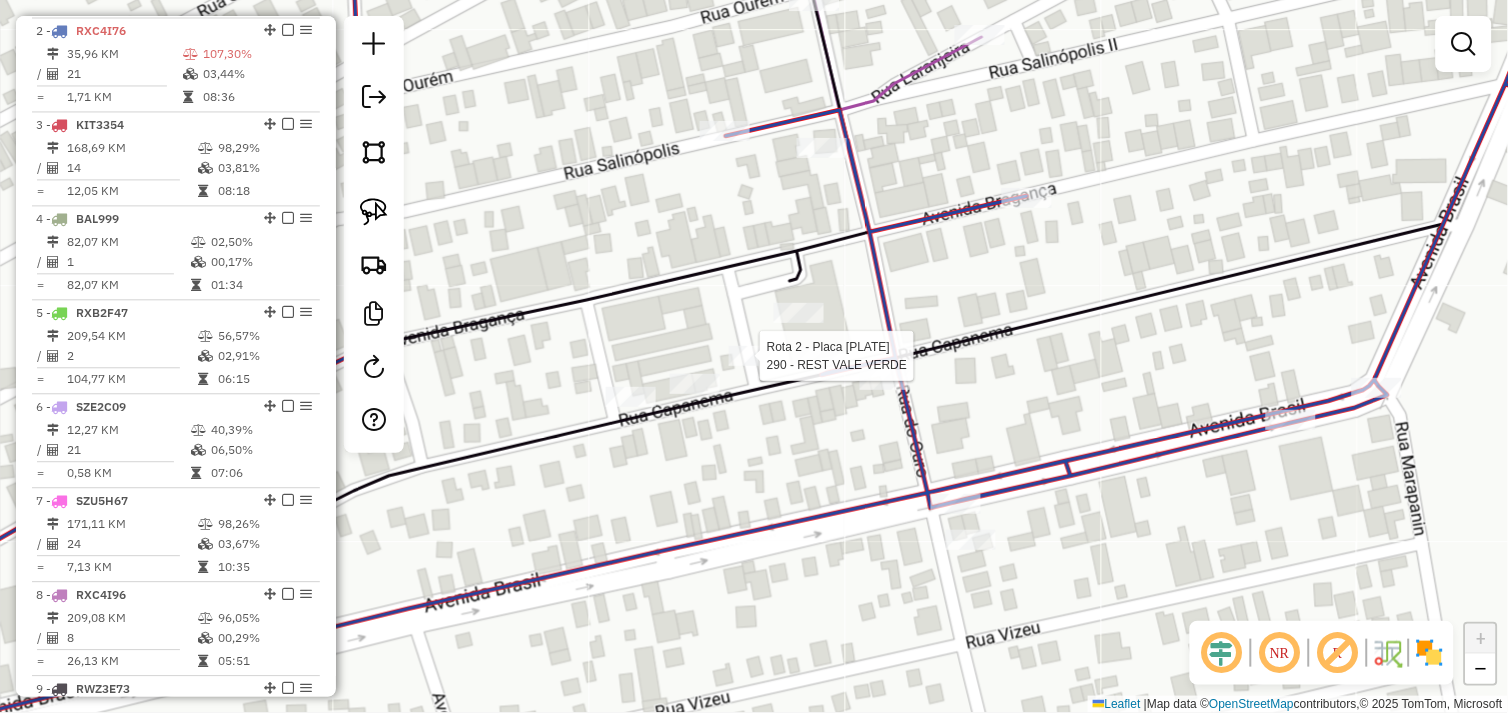 select on "*********" 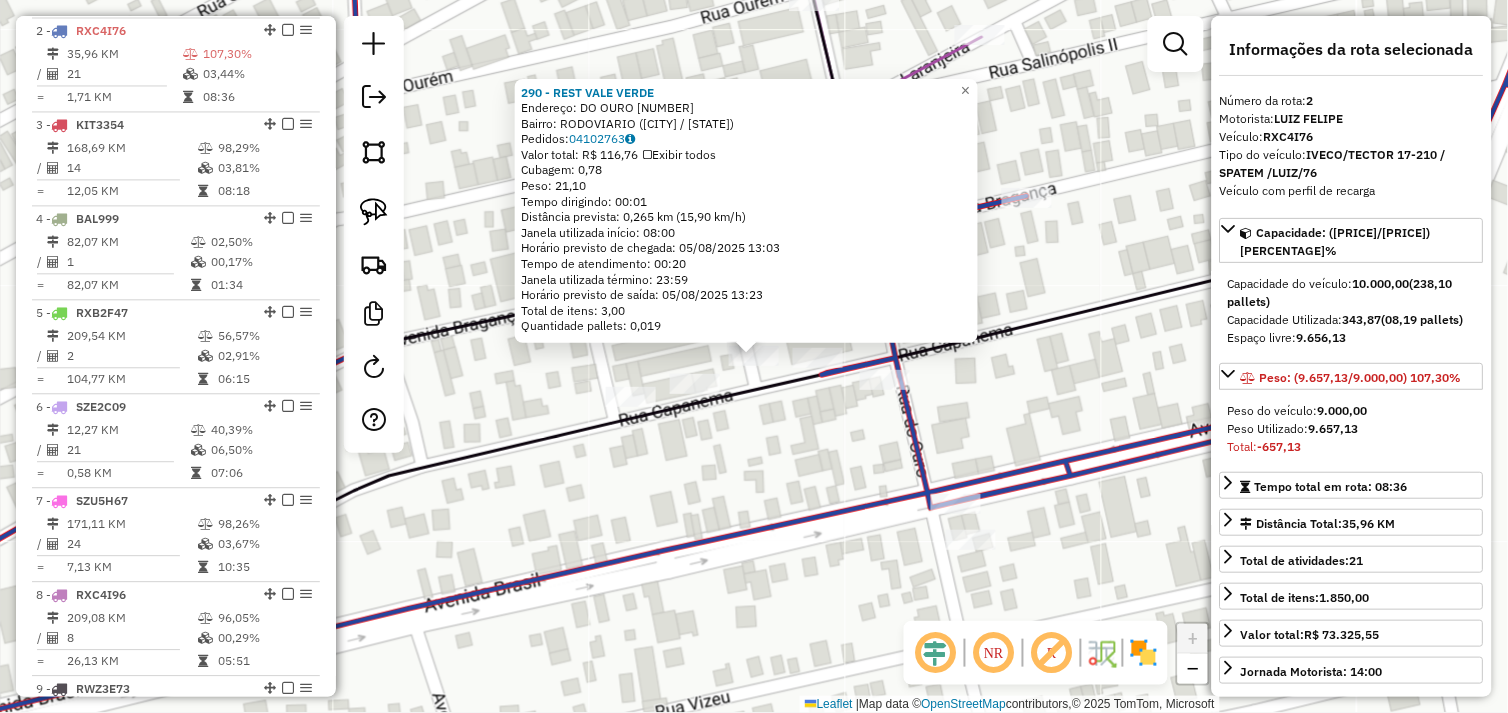 click on "290 - REST VALE VERDE  Endereço:  DO OURO 1   Bairro: RODOVIARIO (TUCUMA / PA)   Pedidos:  04102763   Valor total: R$ 116,76   Exibir todos   Cubagem: 0,78  Peso: 21,10  Tempo dirigindo: 00:01   Distância prevista: 0,265 km (15,90 km/h)   Janela utilizada início: 08:00   Horário previsto de chegada: 05/08/2025 13:03   Tempo de atendimento: 00:20   Janela utilizada término: 23:59   Horário previsto de saída: 05/08/2025 13:23   Total de itens: 3,00   Quantidade pallets: 0,019  × Janela de atendimento Grade de atendimento Capacidade Transportadoras Veículos Cliente Pedidos  Rotas Selecione os dias de semana para filtrar as janelas de atendimento  Seg   Ter   Qua   Qui   Sex   Sáb   Dom  Informe o período da janela de atendimento: De: Até:  Filtrar exatamente a janela do cliente  Considerar janela de atendimento padrão  Selecione os dias de semana para filtrar as grades de atendimento  Seg   Ter   Qua   Qui   Sex   Sáb   Dom   Considerar clientes sem dia de atendimento cadastrado  Peso mínimo:  De:" 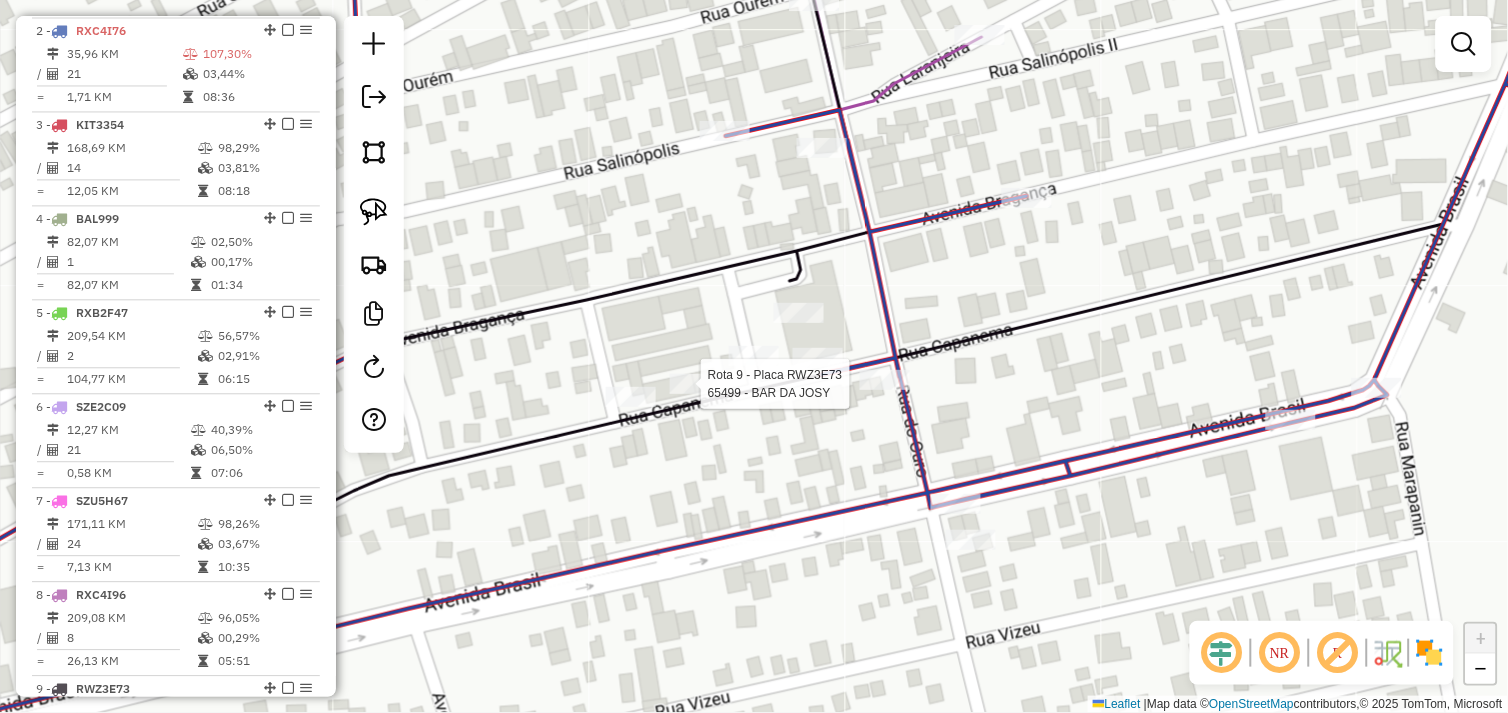 select on "*********" 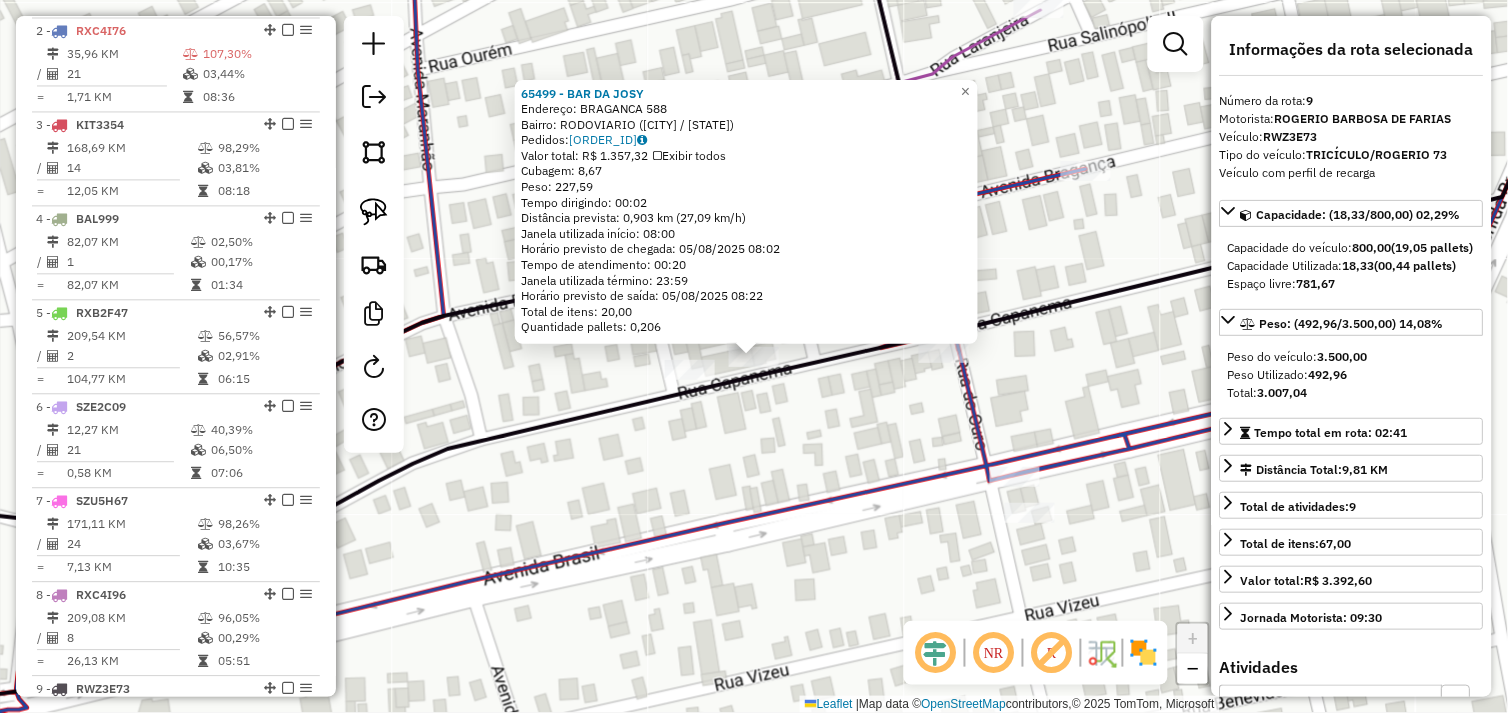 scroll, scrollTop: 1016, scrollLeft: 0, axis: vertical 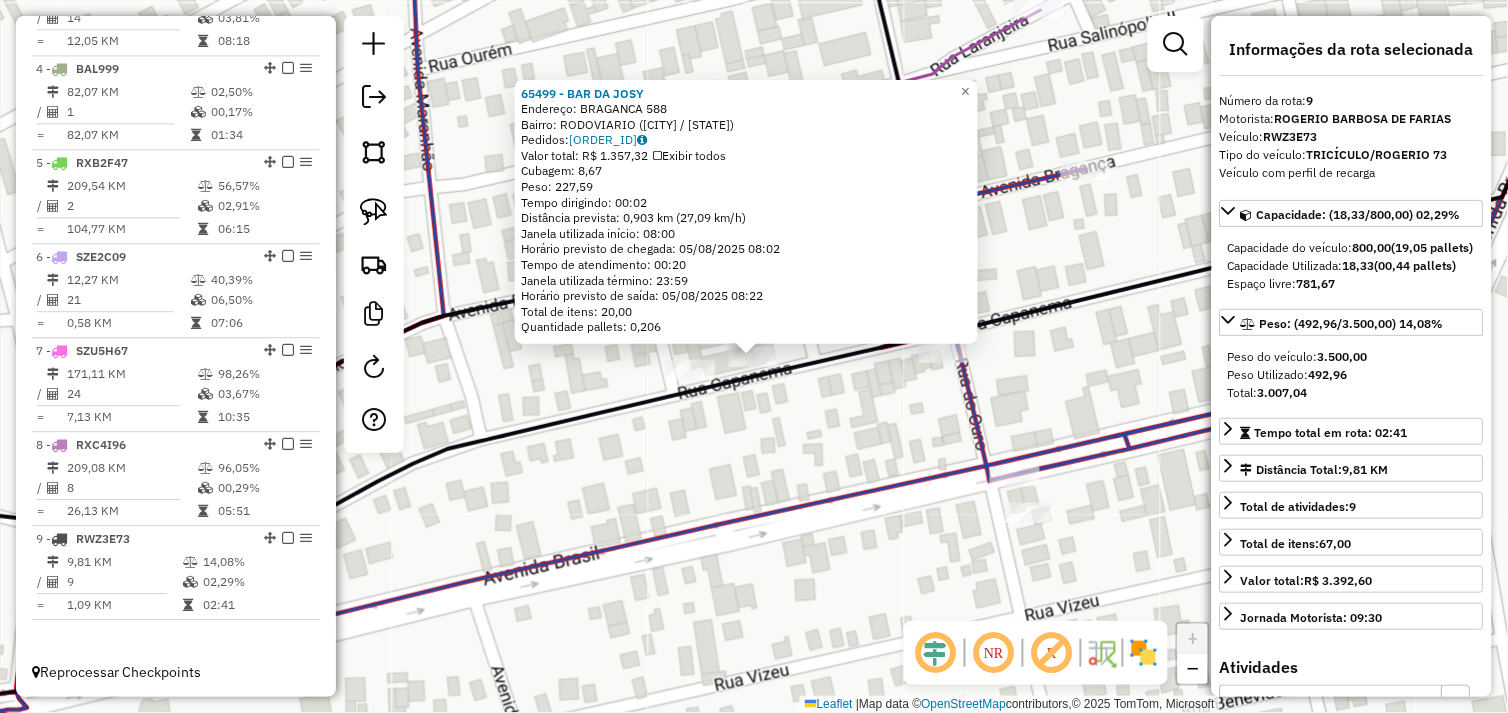 click on "65499 - BAR DA JOSY  Endereço:  BRAGANCA 588   Bairro: RODOVIARIO (TUCUMA / PA)   Pedidos:  04102598   Valor total: R$ 1.357,32   Exibir todos   Cubagem: 8,67  Peso: 227,59  Tempo dirigindo: 00:02   Distância prevista: 0,903 km (27,09 km/h)   Janela utilizada início: 08:00   Horário previsto de chegada: 05/08/2025 08:02   Tempo de atendimento: 00:20   Janela utilizada término: 23:59   Horário previsto de saída: 05/08/2025 08:22   Total de itens: 20,00   Quantidade pallets: 0,206  × Janela de atendimento Grade de atendimento Capacidade Transportadoras Veículos Cliente Pedidos  Rotas Selecione os dias de semana para filtrar as janelas de atendimento  Seg   Ter   Qua   Qui   Sex   Sáb   Dom  Informe o período da janela de atendimento: De: Até:  Filtrar exatamente a janela do cliente  Considerar janela de atendimento padrão  Selecione os dias de semana para filtrar as grades de atendimento  Seg   Ter   Qua   Qui   Sex   Sáb   Dom   Considerar clientes sem dia de atendimento cadastrado  De:   Até:" 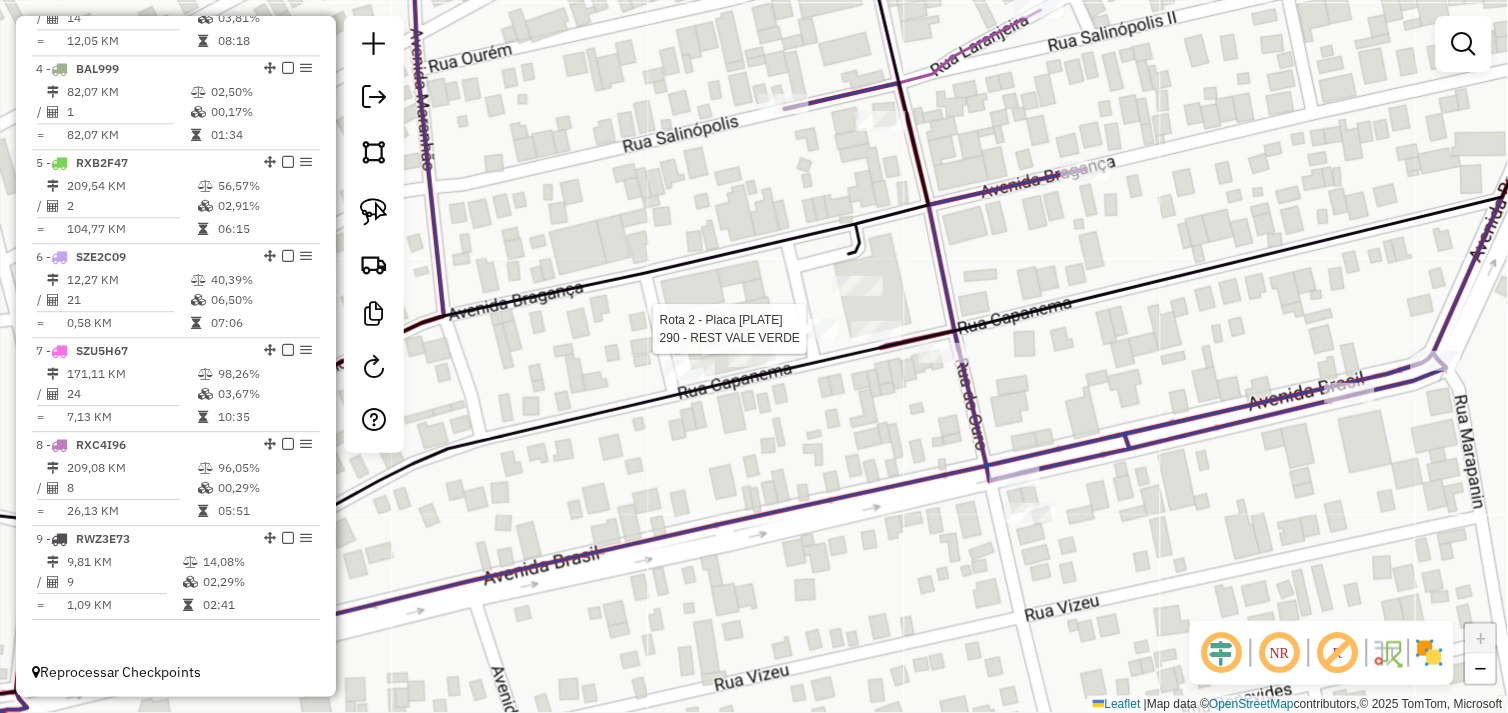 select on "*********" 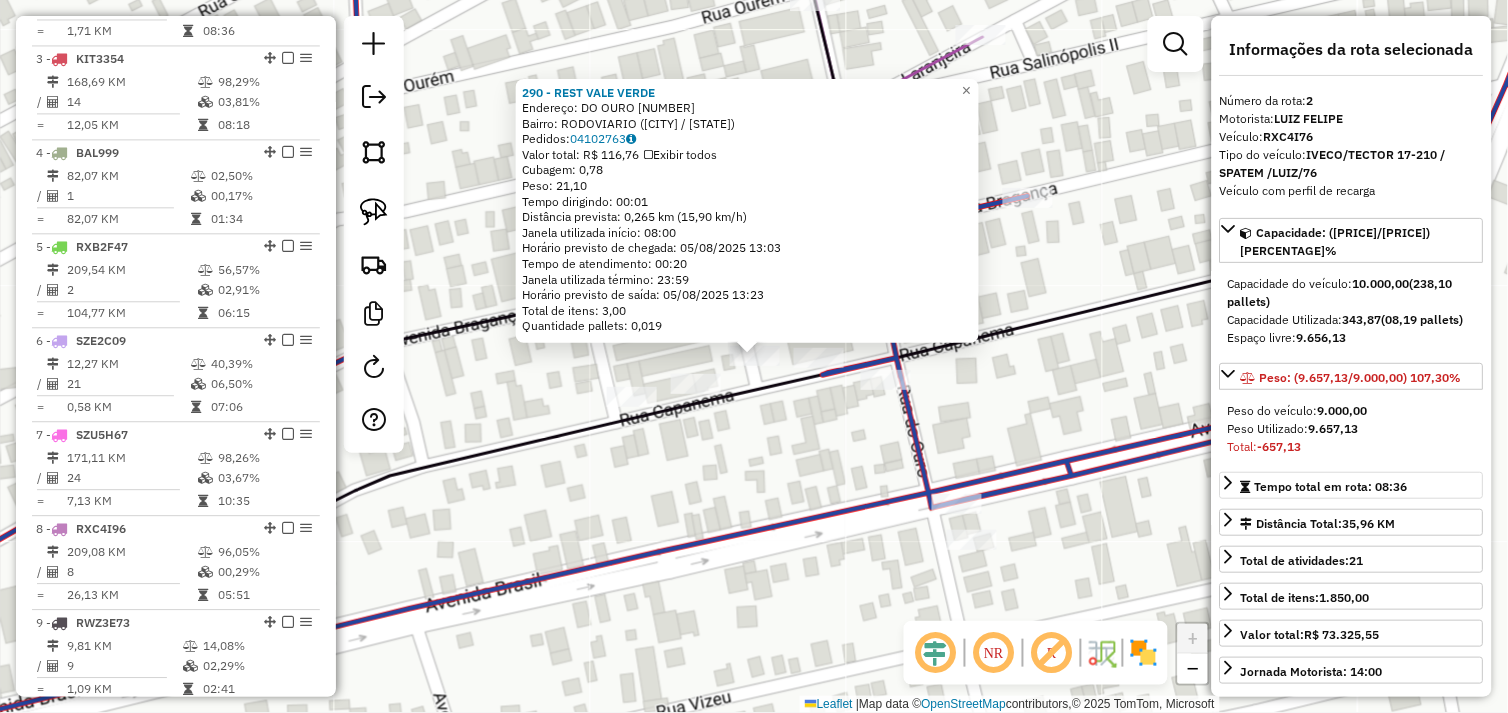 scroll, scrollTop: 866, scrollLeft: 0, axis: vertical 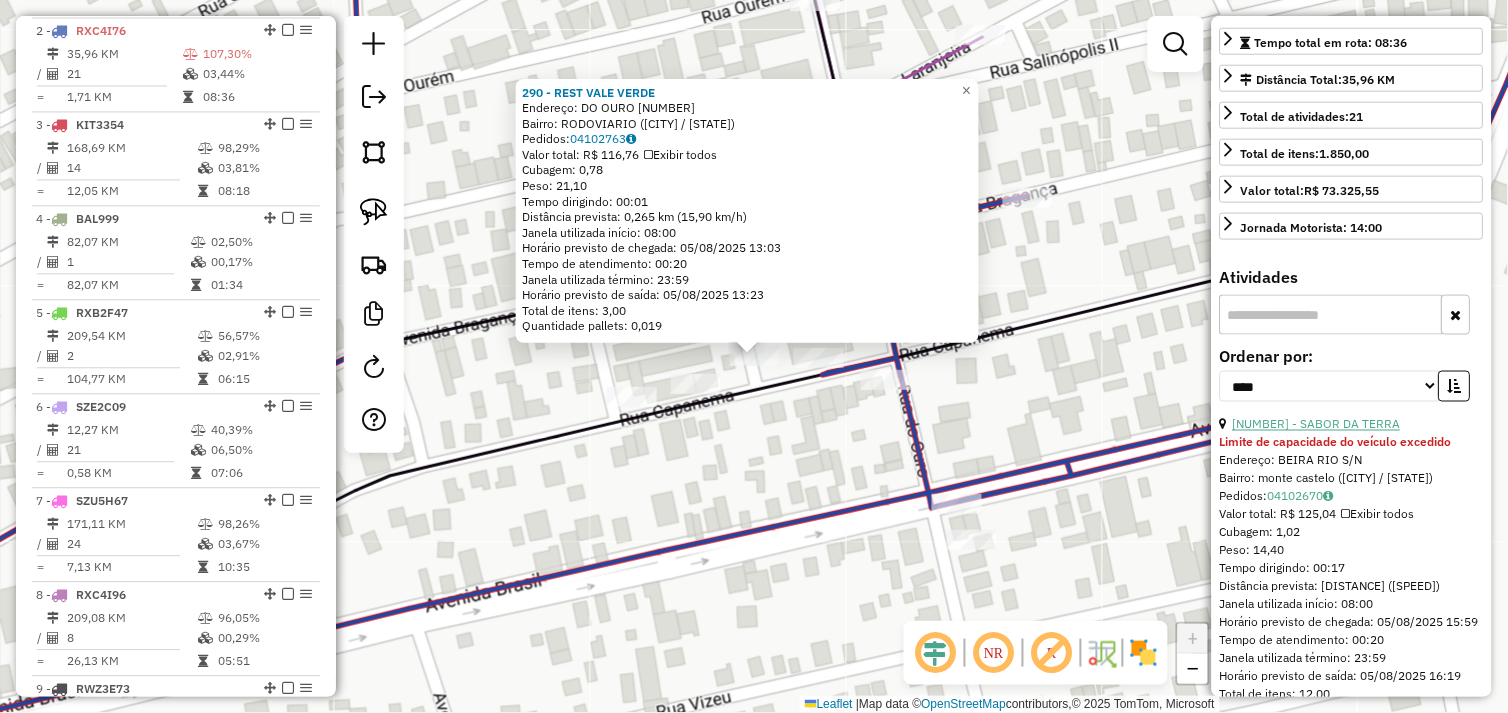 click on "21 - 72148 - SABOR DA TERRA" at bounding box center [1317, 424] 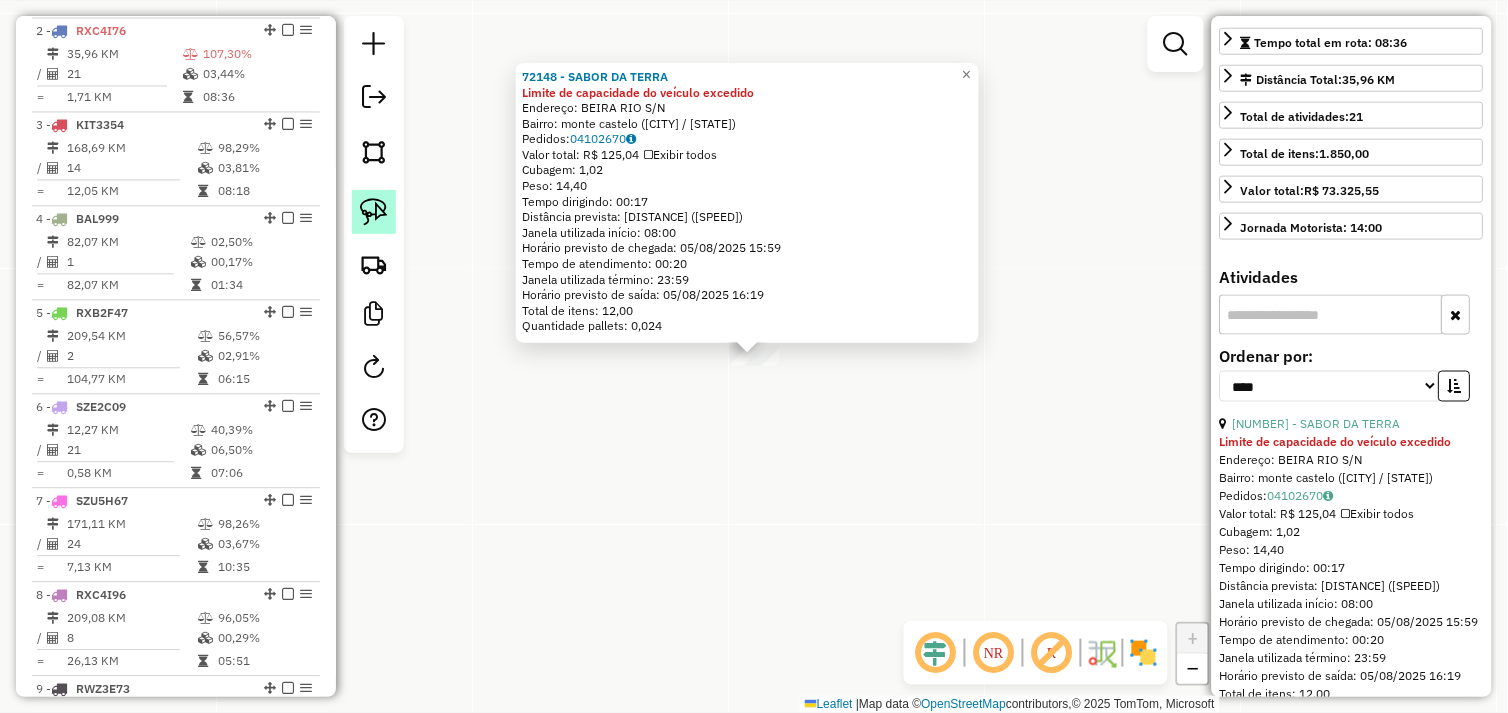 click 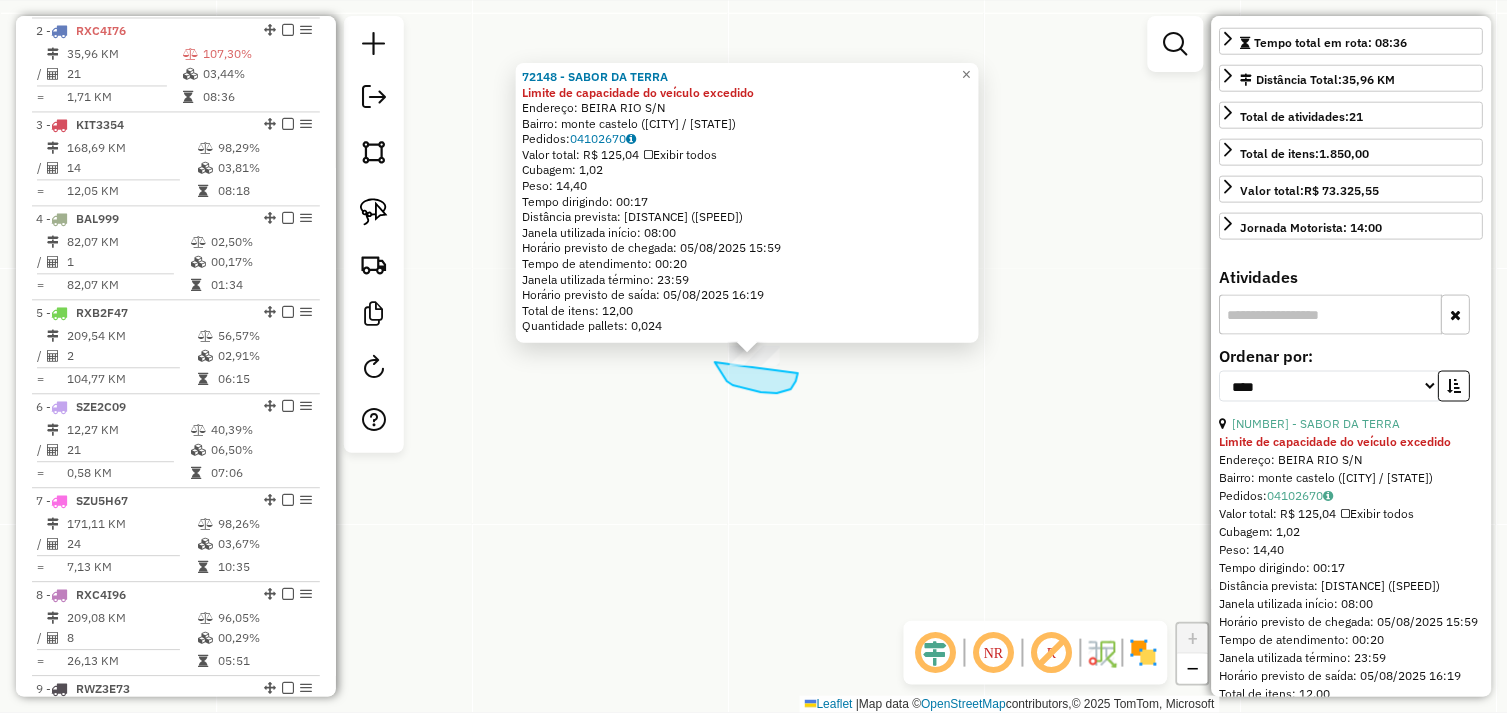 drag, startPoint x: 715, startPoint y: 363, endPoint x: 746, endPoint y: 342, distance: 37.44329 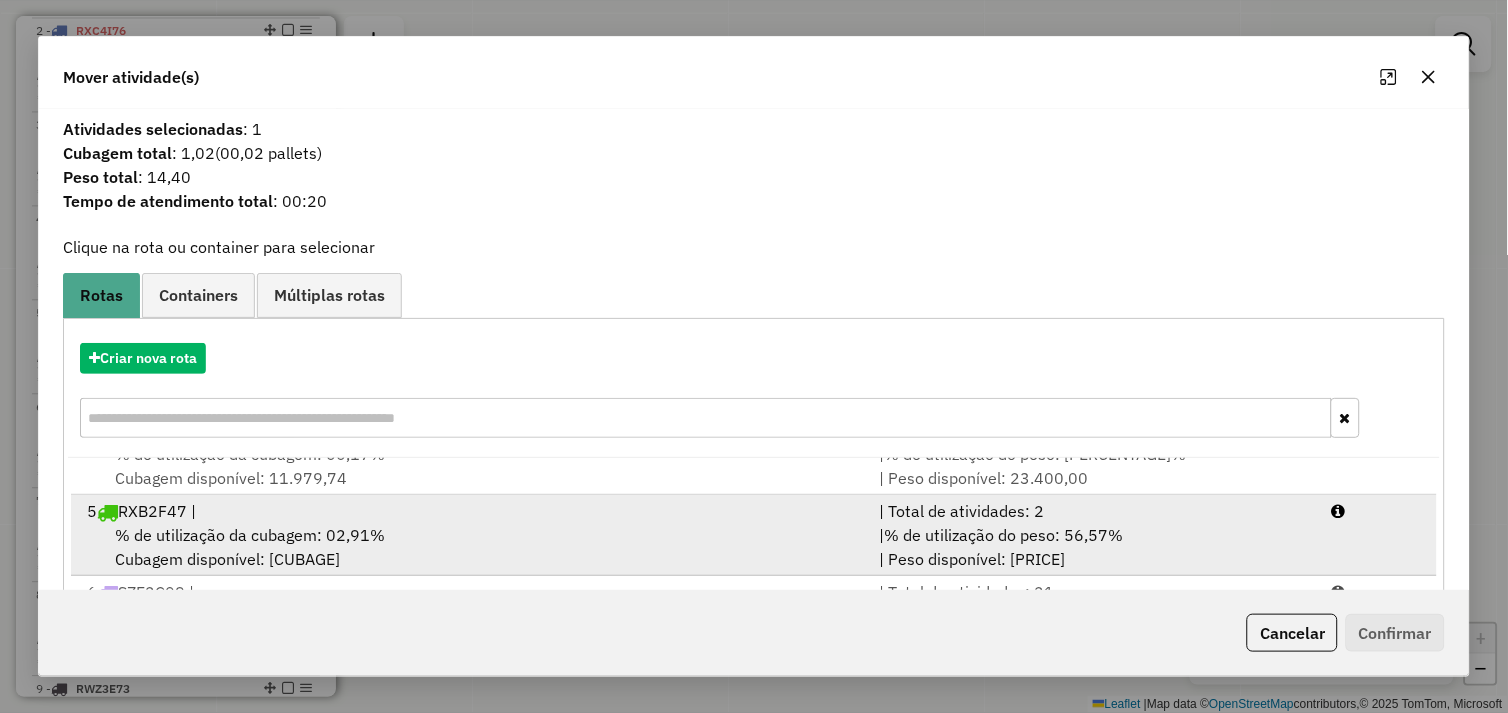 scroll, scrollTop: 248, scrollLeft: 0, axis: vertical 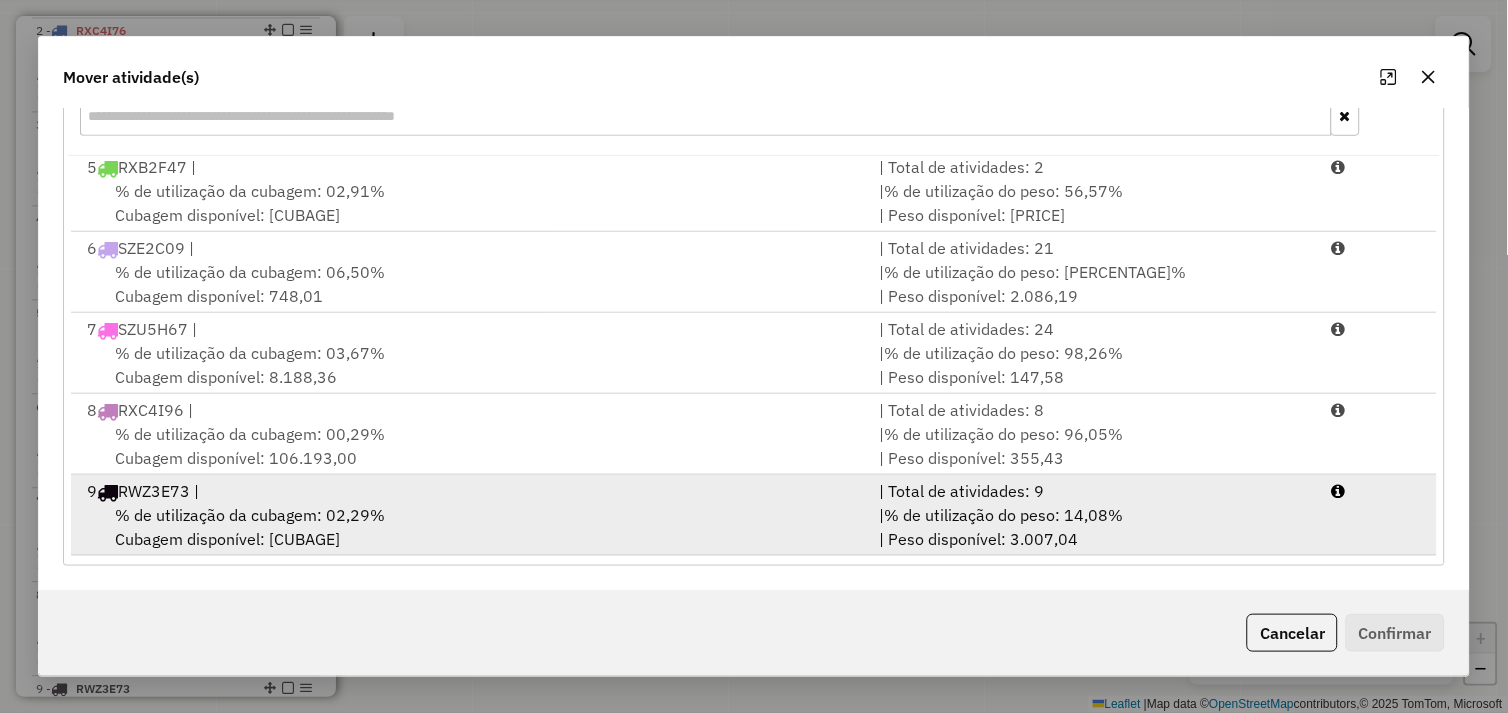 drag, startPoint x: 455, startPoint y: 515, endPoint x: 723, endPoint y: 534, distance: 268.67267 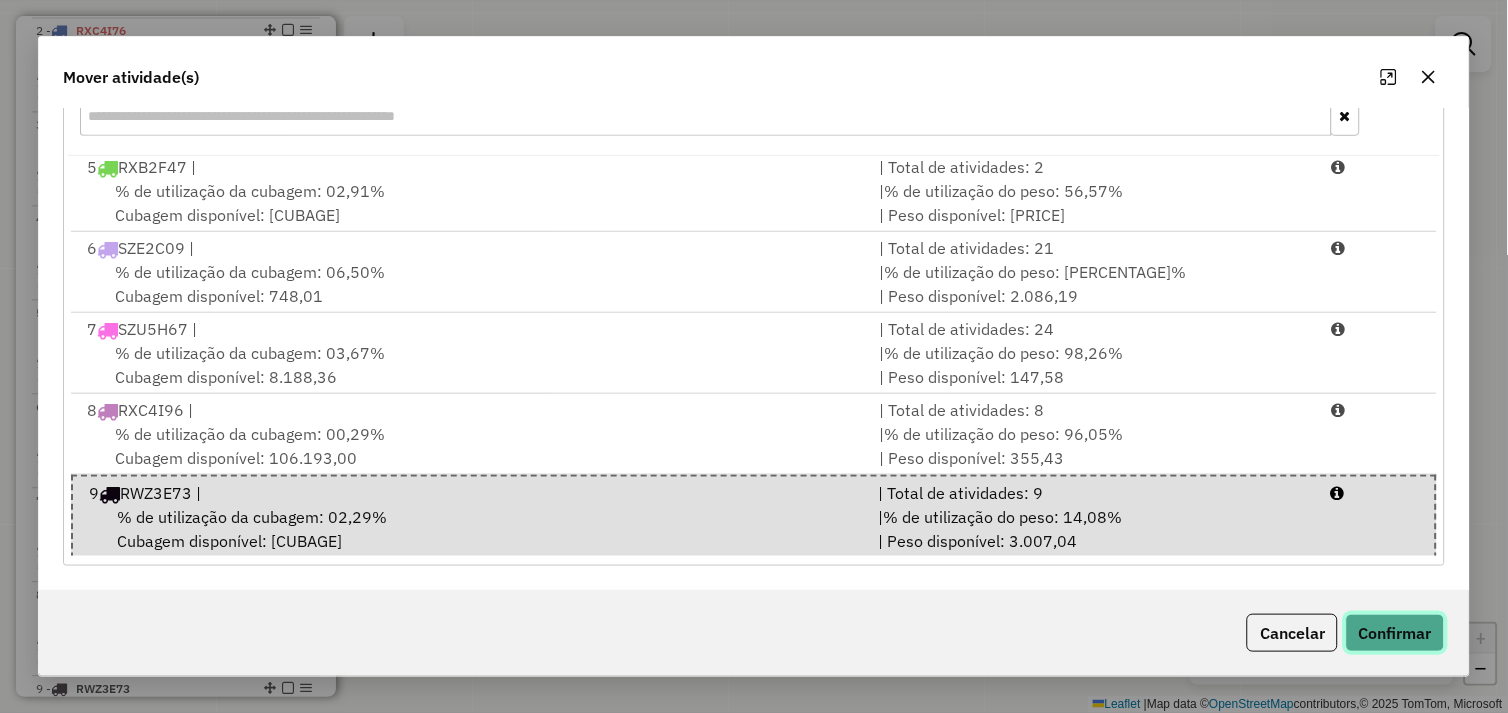 click on "Confirmar" 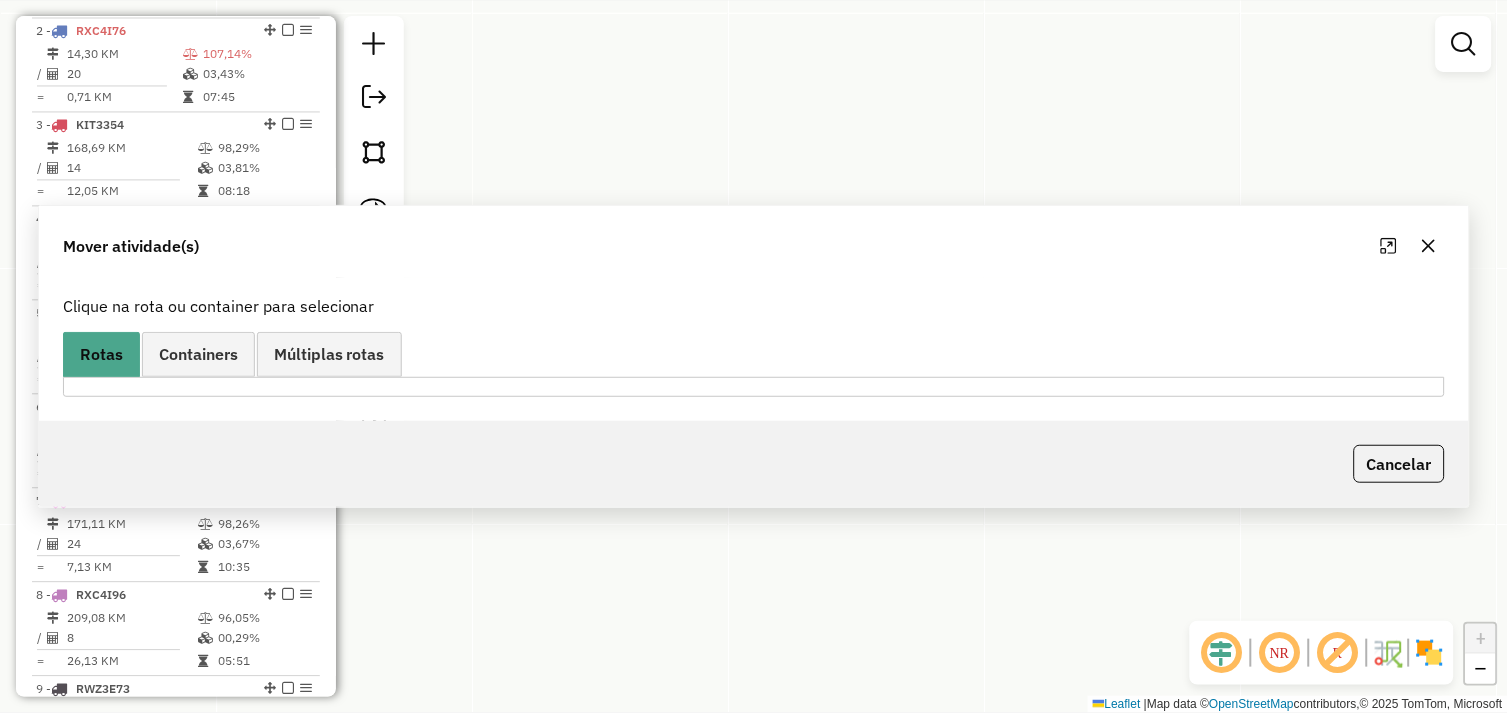 scroll, scrollTop: 0, scrollLeft: 0, axis: both 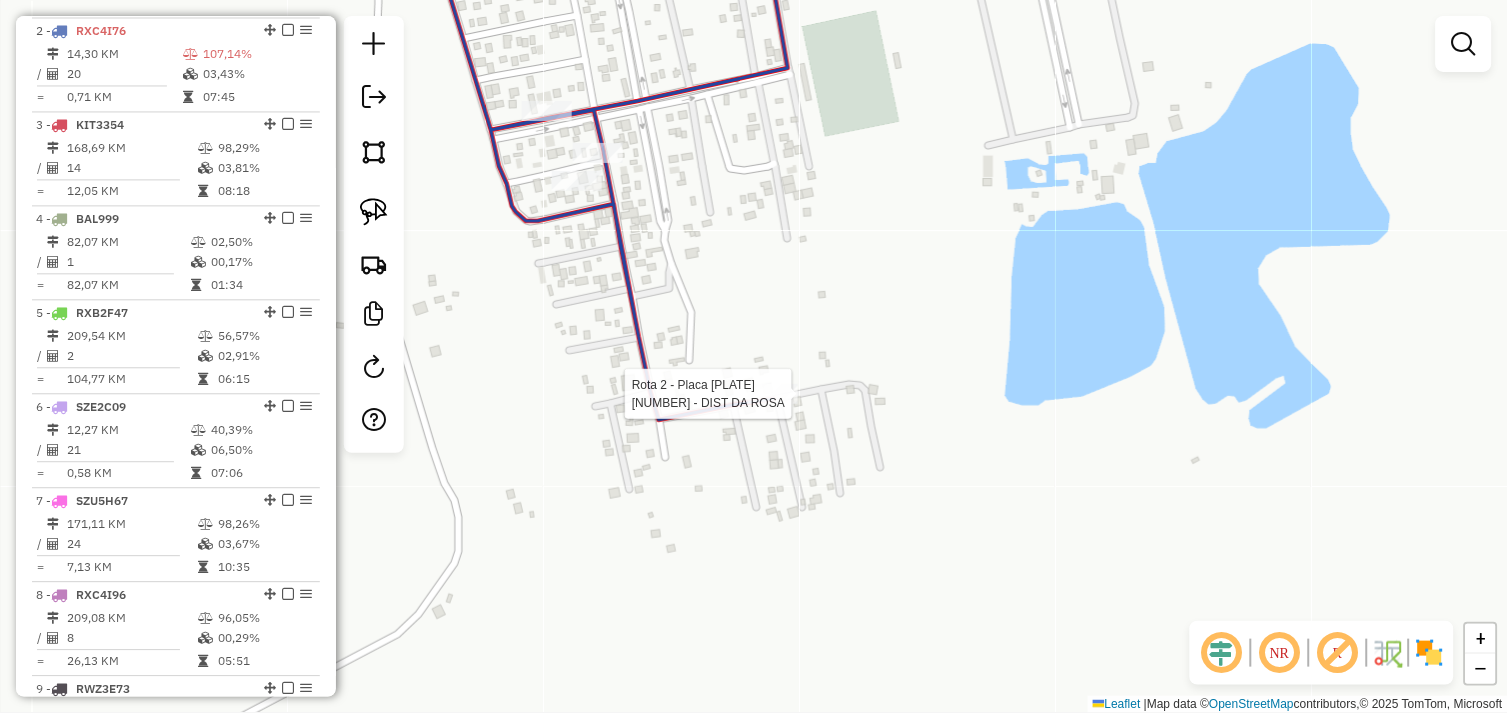 select on "*********" 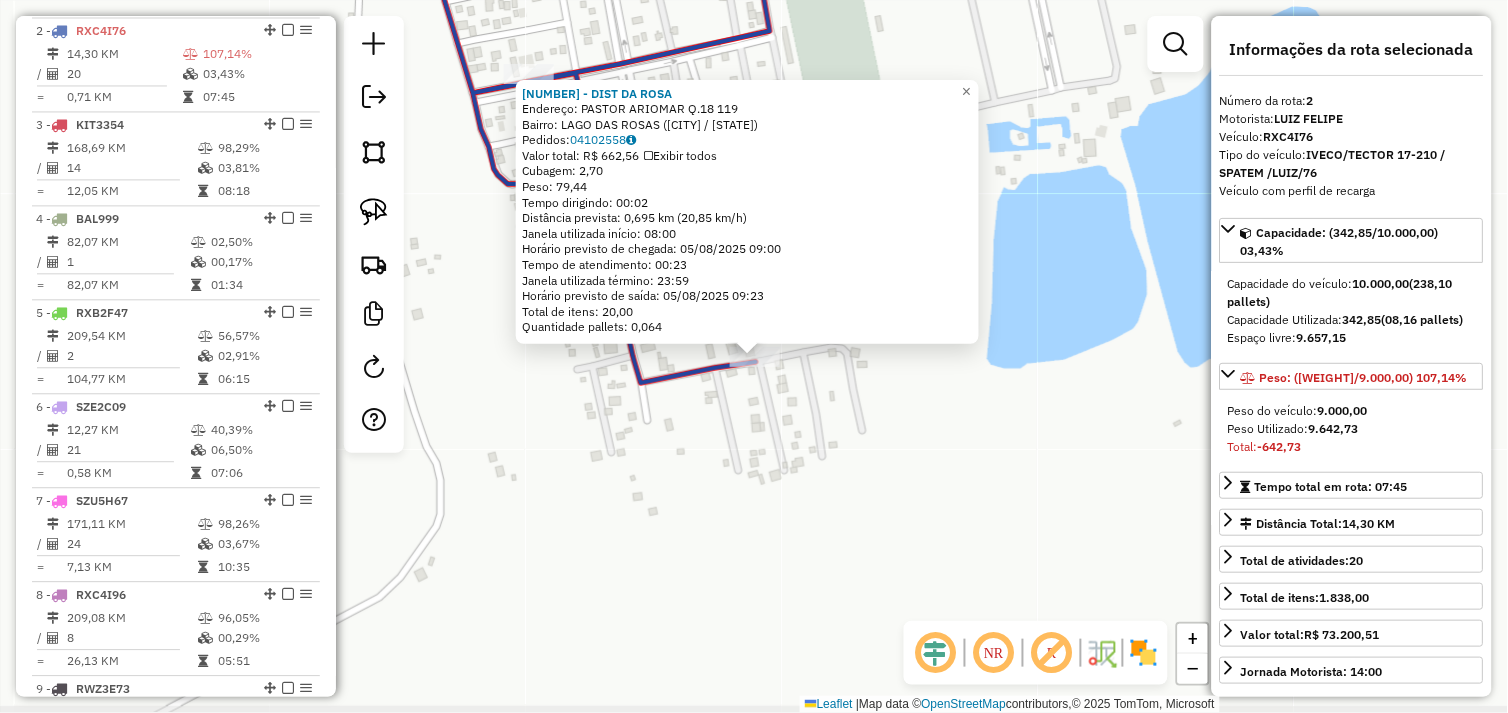 click on "18 - DIST DA ROSA  Endereço:  PASTOR ARIOMAR Q.18 119   Bairro: LAGO DAS ROSAS (TUCUMA / PA)   Pedidos:  04102558   Valor total: R$ 662,56   Exibir todos   Cubagem: 2,70  Peso: 79,44  Tempo dirigindo: 00:02   Distância prevista: 0,695 km (20,85 km/h)   Janela utilizada início: 08:00   Horário previsto de chegada: 05/08/2025 09:00   Tempo de atendimento: 00:23   Janela utilizada término: 23:59   Horário previsto de saída: 05/08/2025 09:23   Total de itens: 20,00   Quantidade pallets: 0,064  × Janela de atendimento Grade de atendimento Capacidade Transportadoras Veículos Cliente Pedidos  Rotas Selecione os dias de semana para filtrar as janelas de atendimento  Seg   Ter   Qua   Qui   Sex   Sáb   Dom  Informe o período da janela de atendimento: De: Até:  Filtrar exatamente a janela do cliente  Considerar janela de atendimento padrão  Selecione os dias de semana para filtrar as grades de atendimento  Seg   Ter   Qua   Qui   Sex   Sáb   Dom   Considerar clientes sem dia de atendimento cadastrado De:" 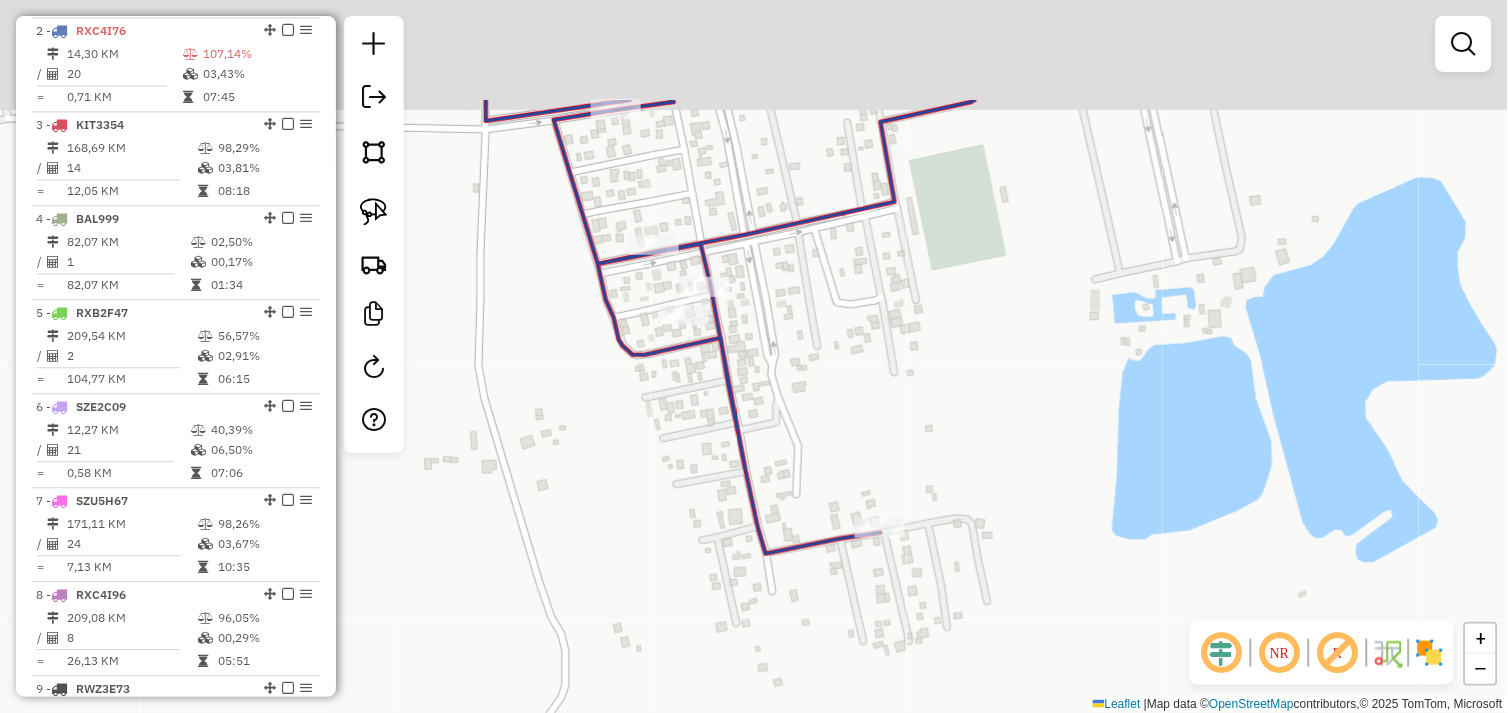 drag, startPoint x: 562, startPoint y: 285, endPoint x: 691, endPoint y: 430, distance: 194.0773 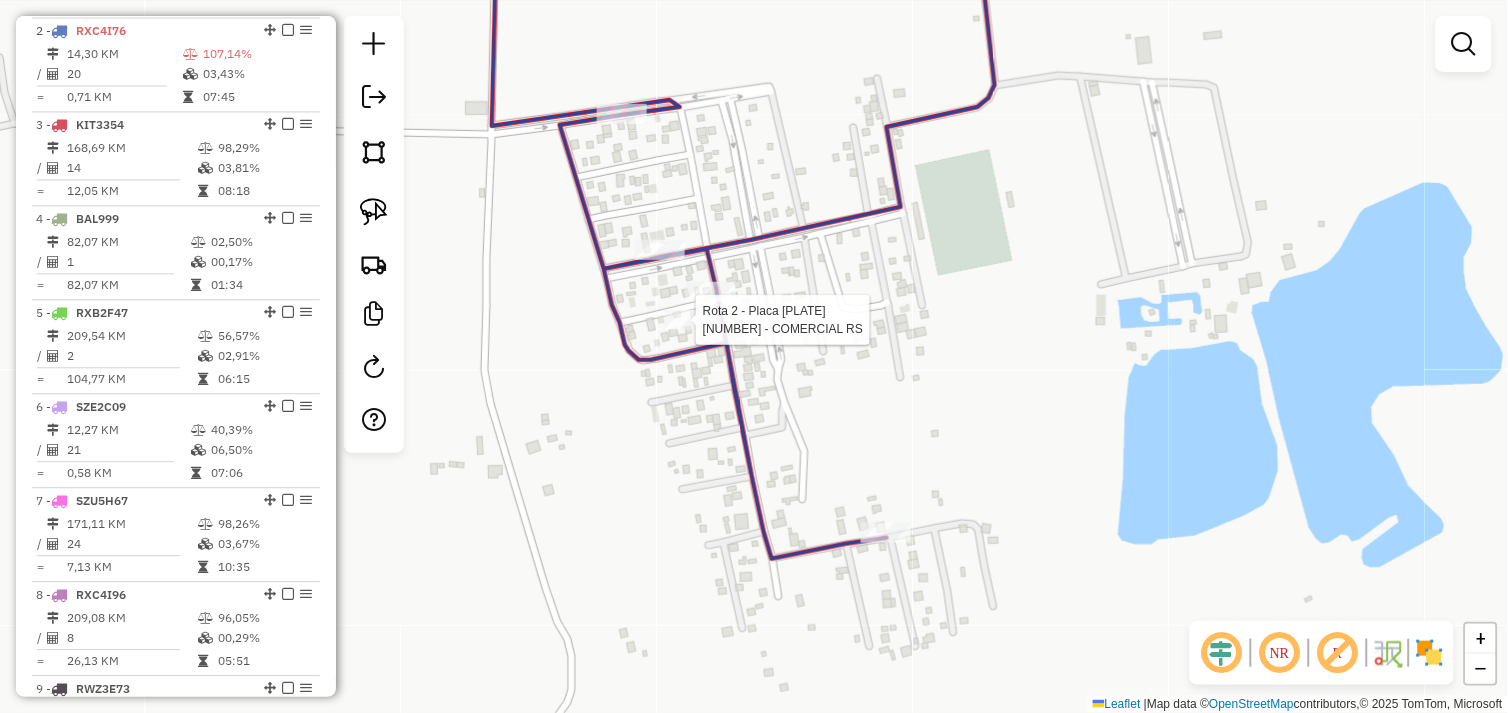 select on "*********" 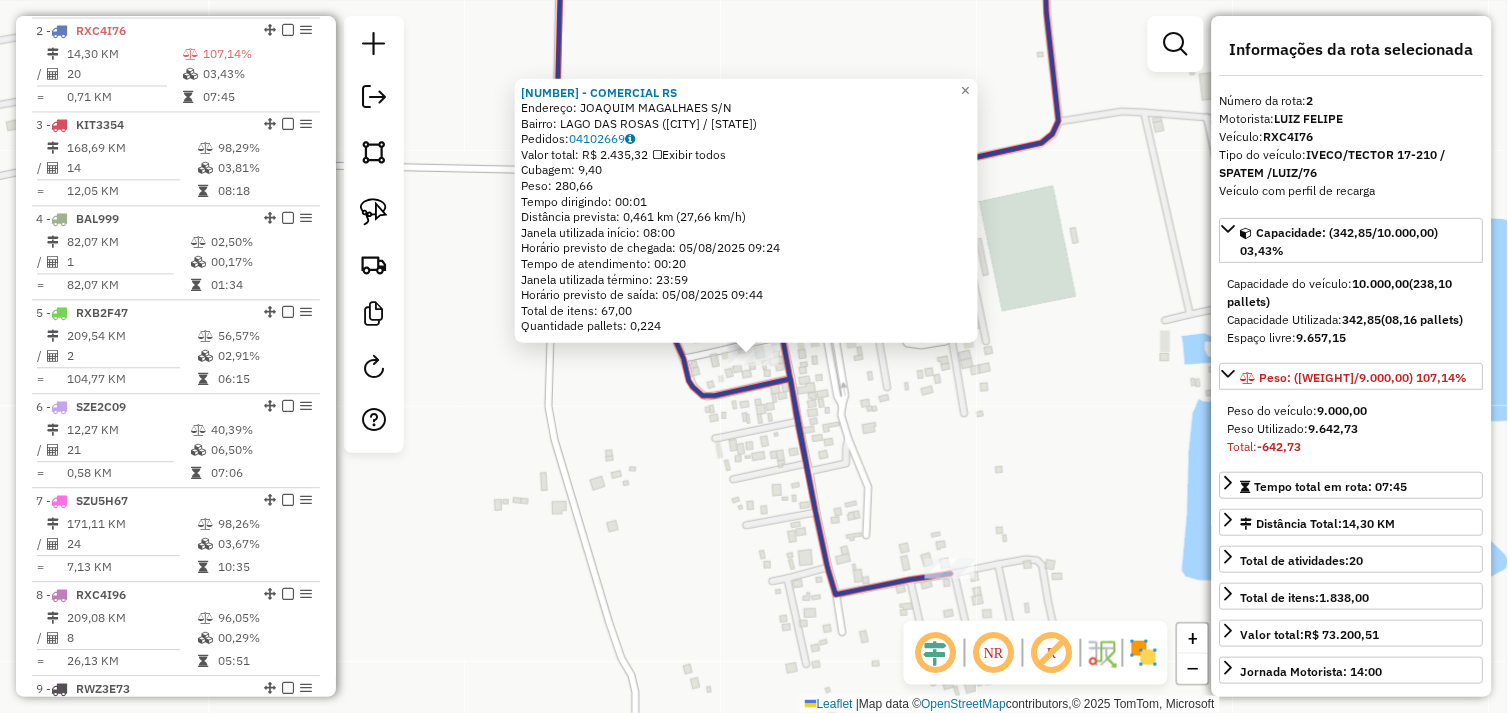 drag, startPoint x: 728, startPoint y: 465, endPoint x: 780, endPoint y: 401, distance: 82.46211 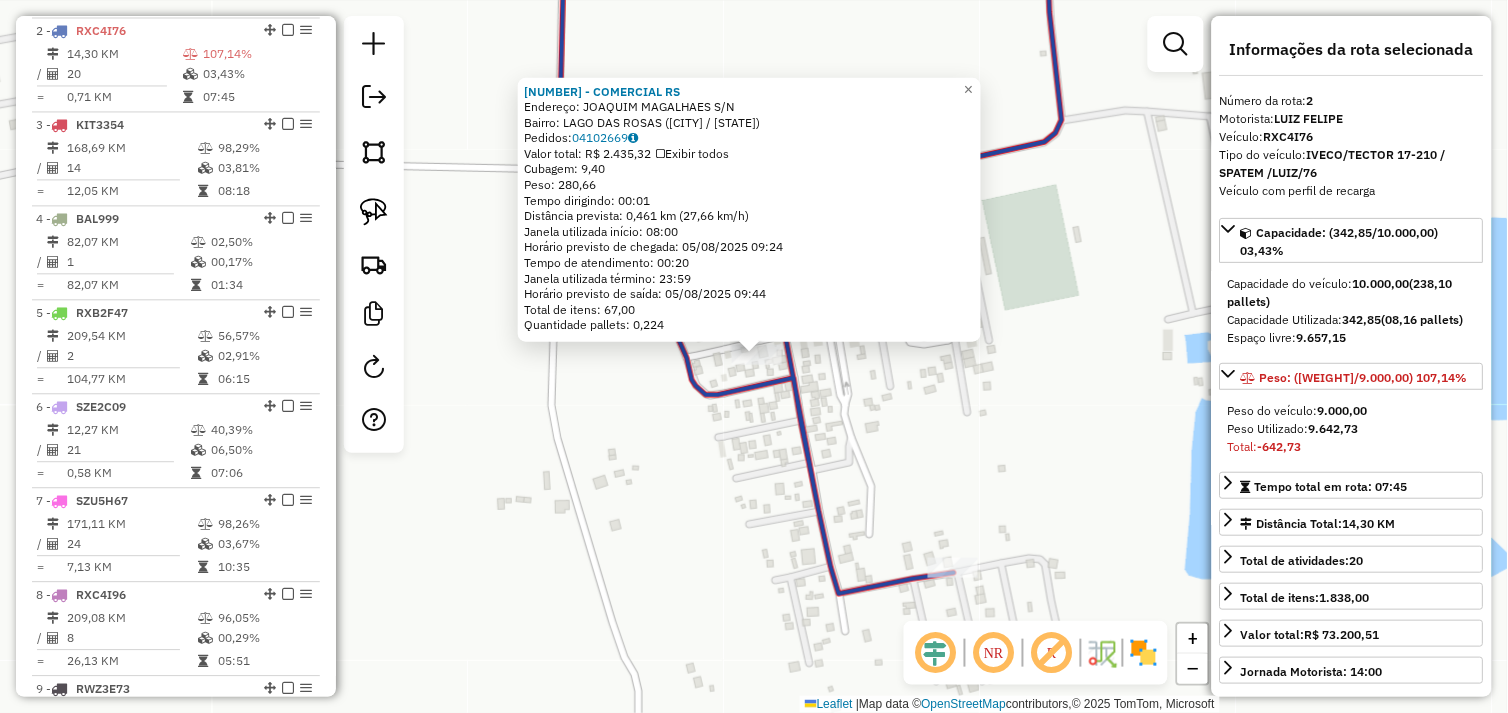 click 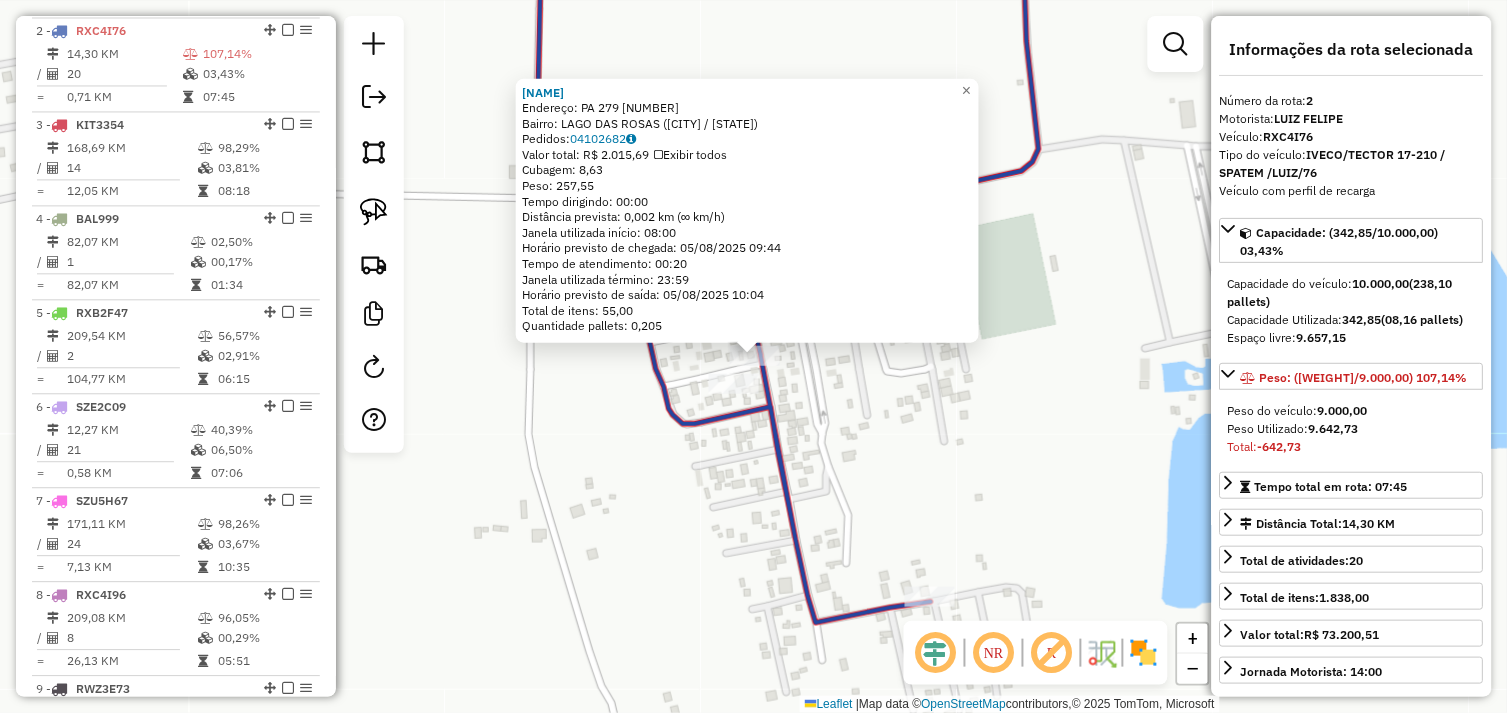 click on "Rota 2 - Placa RXC4I76  72341 - NEW LAVILLE 72341 - NEW LAVILLE  Endereço:  PA 279 100   Bairro: LAGO DAS ROSAS (TUCUMA / PA)   Pedidos:  04102682   Valor total: R$ 2.015,69   Exibir todos   Cubagem: 8,63  Peso: 257,55  Tempo dirigindo: 00:00   Distância prevista: 0,002 km (∞ km/h)   Janela utilizada início: 08:00   Horário previsto de chegada: 05/08/2025 09:44   Tempo de atendimento: 00:20   Janela utilizada término: 23:59   Horário previsto de saída: 05/08/2025 10:04   Total de itens: 55,00   Quantidade pallets: 0,205  × Janela de atendimento Grade de atendimento Capacidade Transportadoras Veículos Cliente Pedidos  Rotas Selecione os dias de semana para filtrar as janelas de atendimento  Seg   Ter   Qua   Qui   Sex   Sáb   Dom  Informe o período da janela de atendimento: De: Até:  Filtrar exatamente a janela do cliente  Considerar janela de atendimento padrão  Selecione os dias de semana para filtrar as grades de atendimento  Seg   Ter   Qua   Qui   Sex   Sáb   Dom   Peso mínimo:   De:  De:" 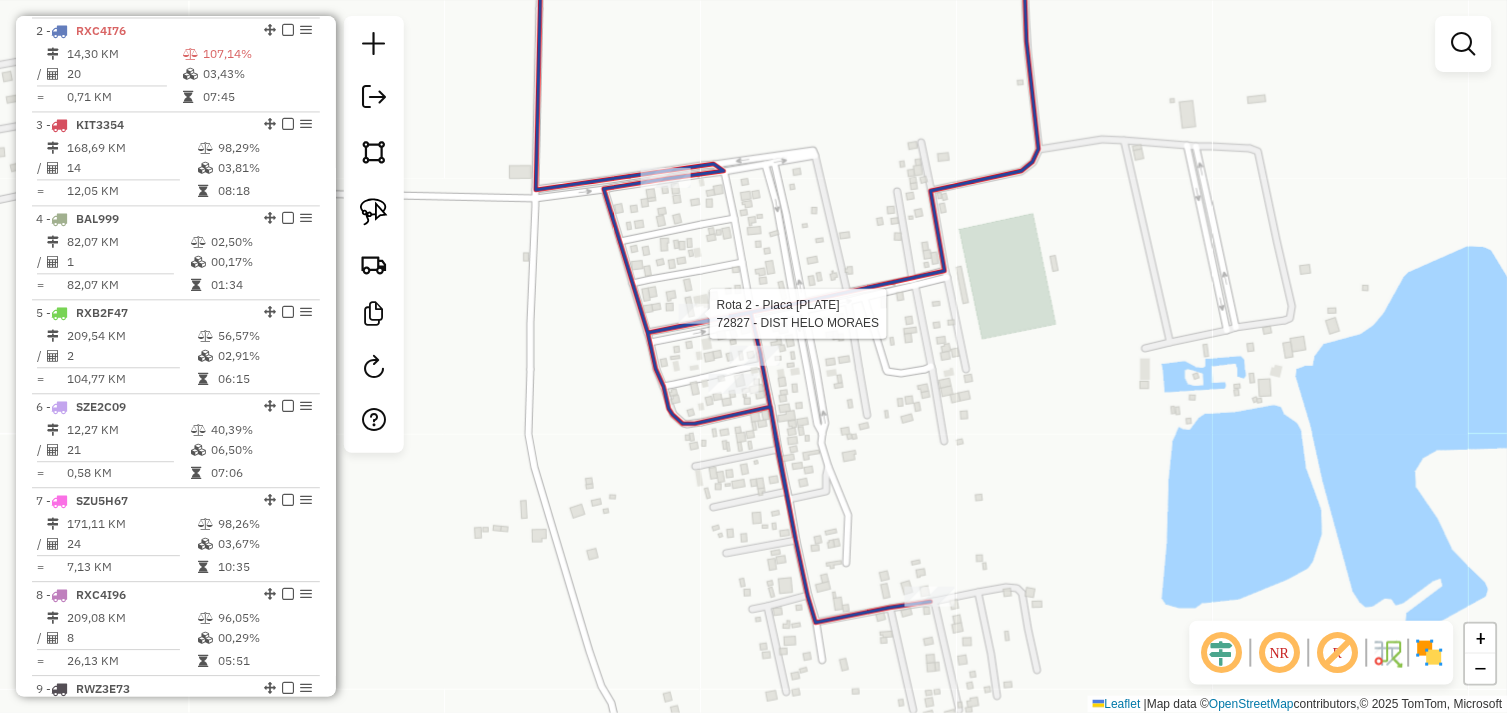 select on "*********" 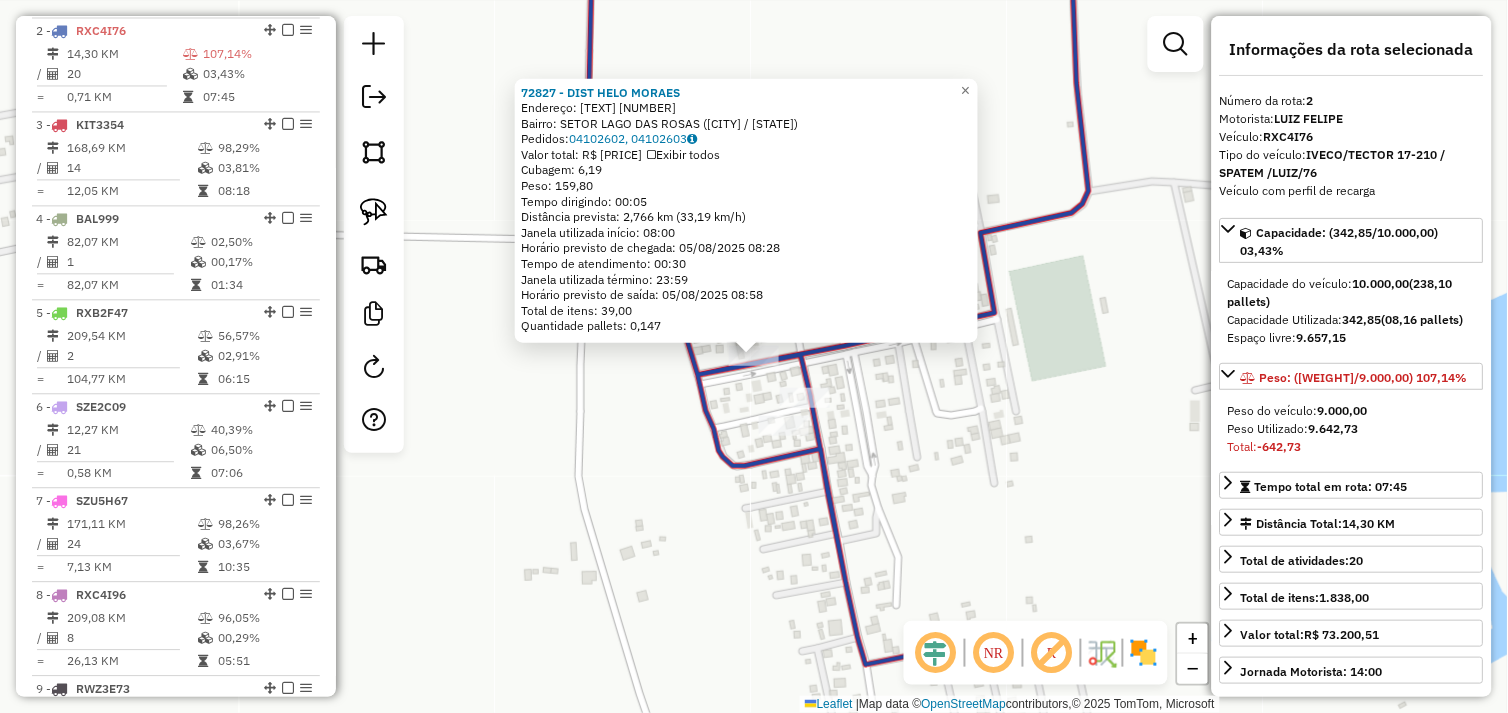 click on "72827 - DIST HELO MORAES  Endereço:  Rua Das Rosas SN   Bairro: SETOR LAGO DAS ROSAS (TUCUMA / PA)   Pedidos:  04102602, 04102603   Valor total: R$ 1.239,77   Exibir todos   Cubagem: 6,19  Peso: 159,80  Tempo dirigindo: 00:05   Distância prevista: 2,766 km (33,19 km/h)   Janela utilizada início: 08:00   Horário previsto de chegada: 05/08/2025 08:28   Tempo de atendimento: 00:30   Janela utilizada término: 23:59   Horário previsto de saída: 05/08/2025 08:58   Total de itens: 39,00   Quantidade pallets: 0,147  × Janela de atendimento Grade de atendimento Capacidade Transportadoras Veículos Cliente Pedidos  Rotas Selecione os dias de semana para filtrar as janelas de atendimento  Seg   Ter   Qua   Qui   Sex   Sáb   Dom  Informe o período da janela de atendimento: De: Até:  Filtrar exatamente a janela do cliente  Considerar janela de atendimento padrão  Selecione os dias de semana para filtrar as grades de atendimento  Seg   Ter   Qua   Qui   Sex   Sáb   Dom   Peso mínimo:   Peso máximo:   De:  +" 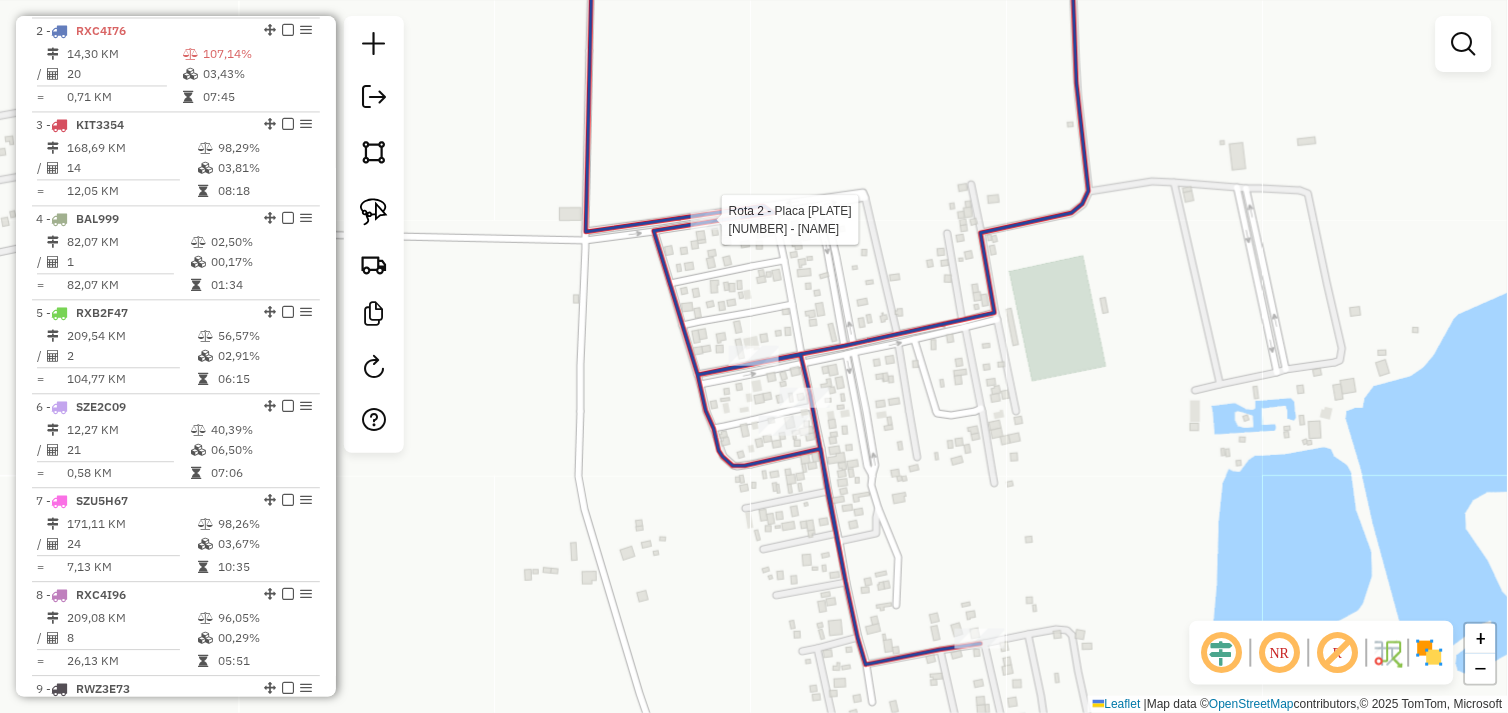 select on "*********" 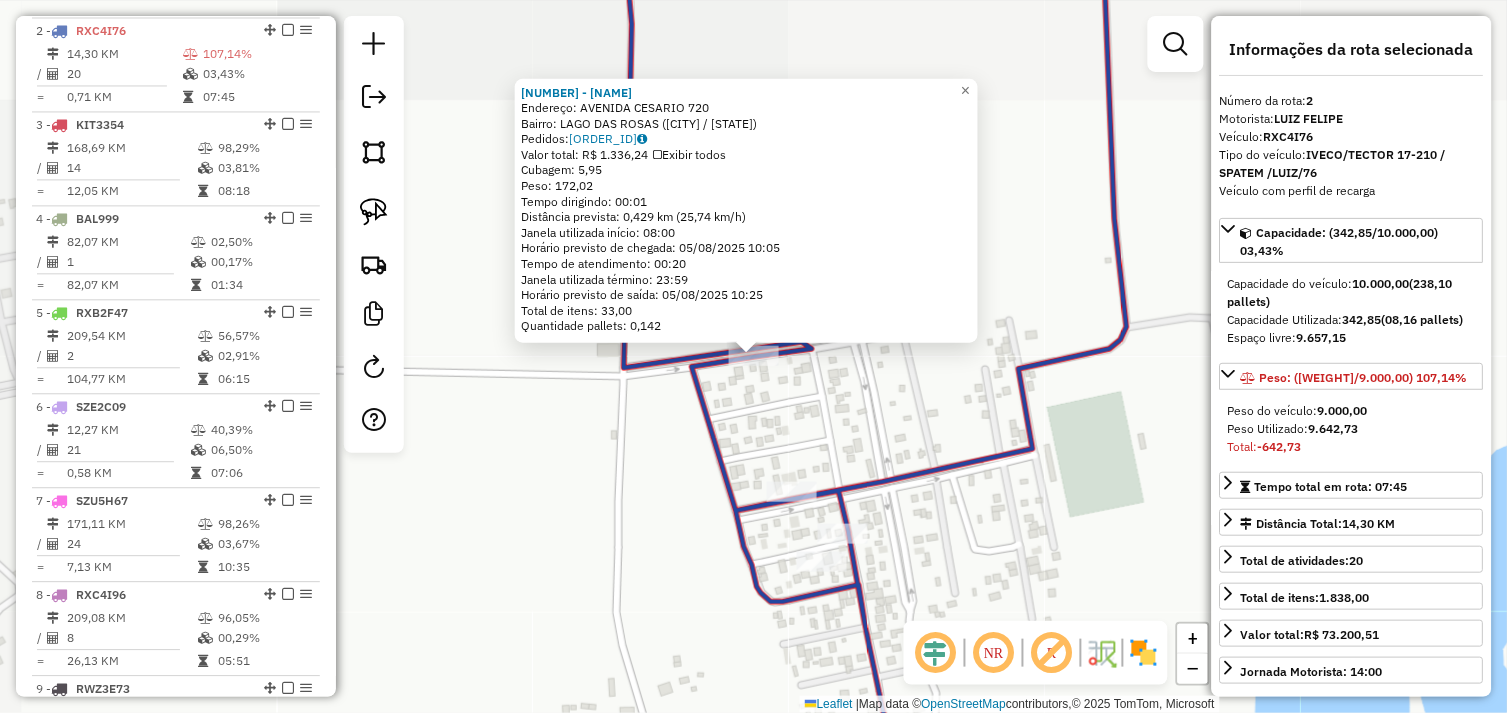 click on "56150 - COMERCIAL FERREIRA  Endereço:  AVENIDA CESARIO 720   Bairro: LAGO DAS ROSAS (TUCUMA / PA)   Pedidos:  04102721   Valor total: R$ 1.336,24   Exibir todos   Cubagem: 5,95  Peso: 172,02  Tempo dirigindo: 00:01   Distância prevista: 0,429 km (25,74 km/h)   Janela utilizada início: 08:00   Horário previsto de chegada: 05/08/2025 10:05   Tempo de atendimento: 00:20   Janela utilizada término: 23:59   Horário previsto de saída: 05/08/2025 10:25   Total de itens: 33,00   Quantidade pallets: 0,142  × Janela de atendimento Grade de atendimento Capacidade Transportadoras Veículos Cliente Pedidos  Rotas Selecione os dias de semana para filtrar as janelas de atendimento  Seg   Ter   Qua   Qui   Sex   Sáb   Dom  Informe o período da janela de atendimento: De: Até:  Filtrar exatamente a janela do cliente  Considerar janela de atendimento padrão  Selecione os dias de semana para filtrar as grades de atendimento  Seg   Ter   Qua   Qui   Sex   Sáb   Dom   Clientes fora do dia de atendimento selecionado +" 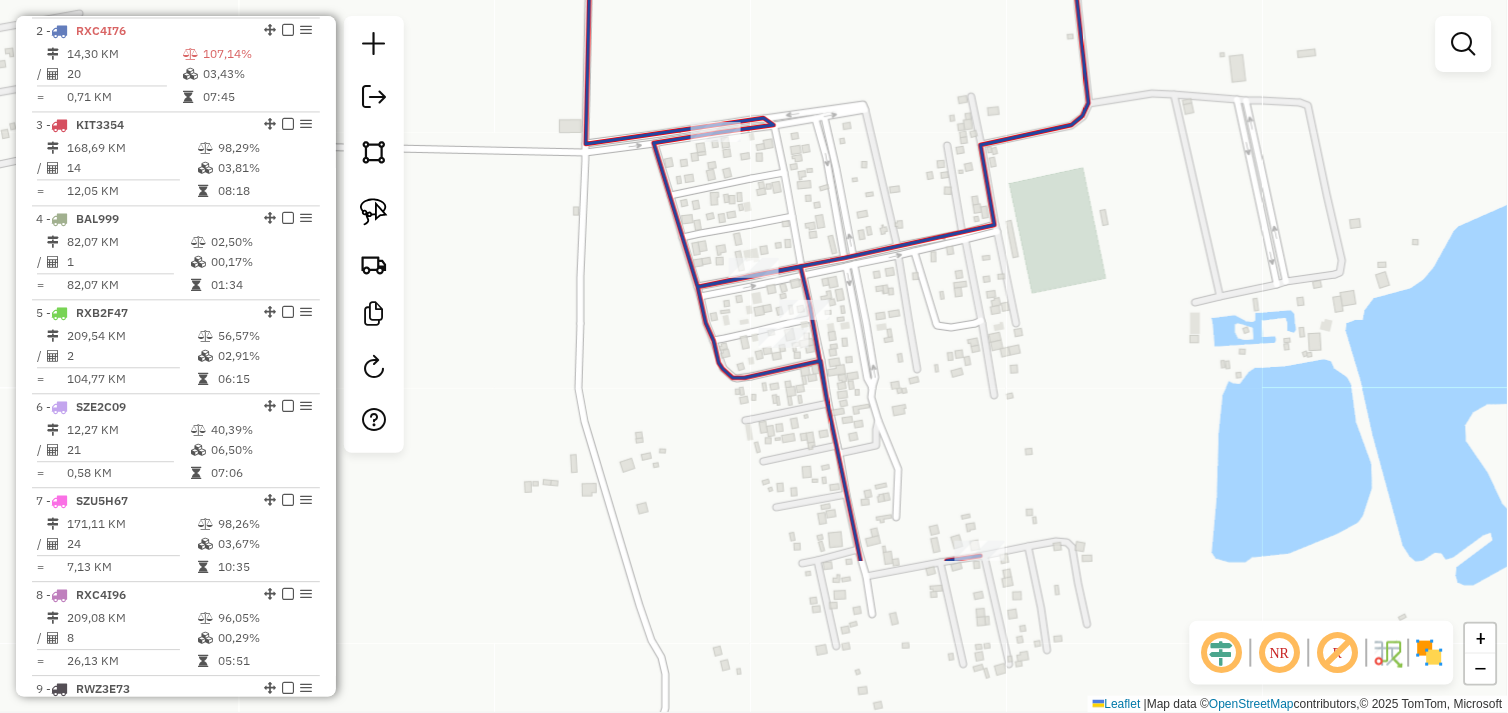 drag, startPoint x: 645, startPoint y: 512, endPoint x: 573, endPoint y: 264, distance: 258.2402 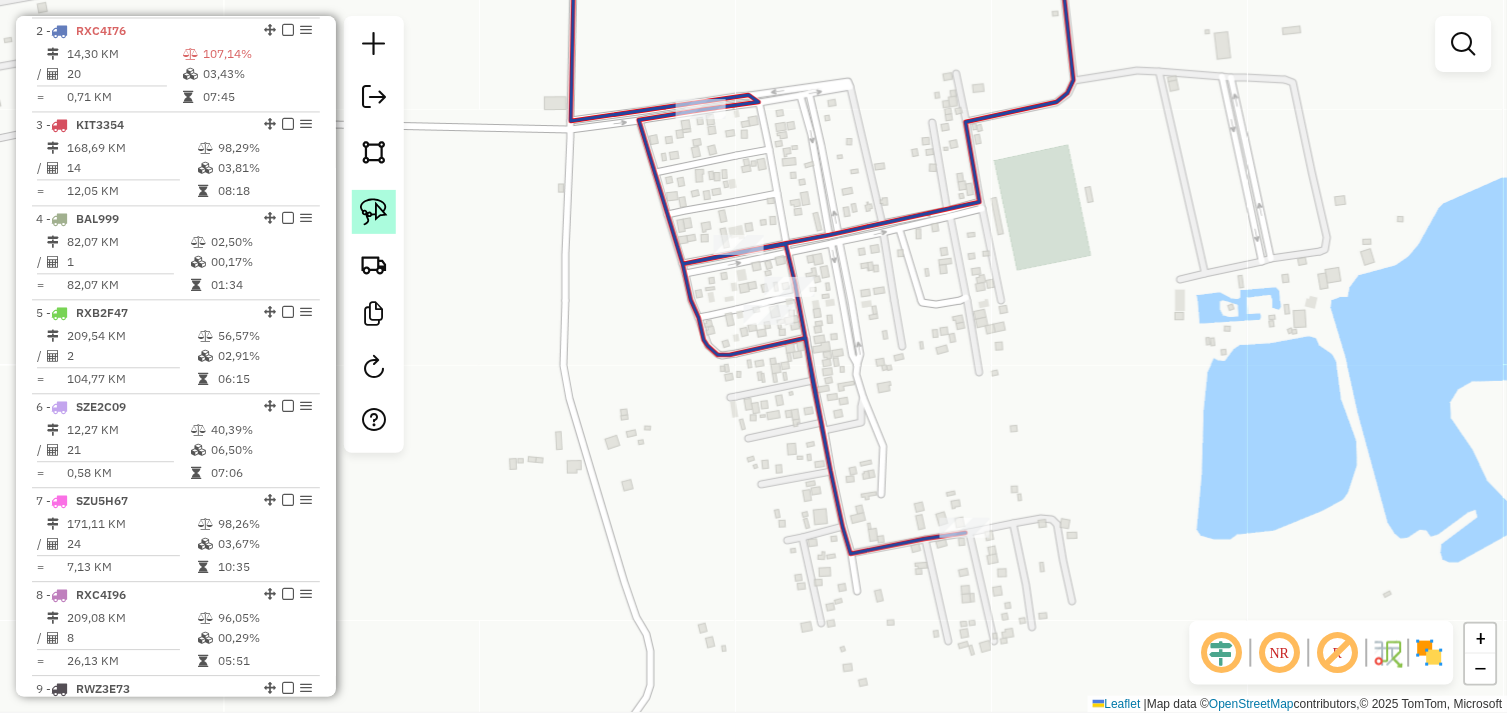 drag, startPoint x: 387, startPoint y: 208, endPoint x: 411, endPoint y: 217, distance: 25.632011 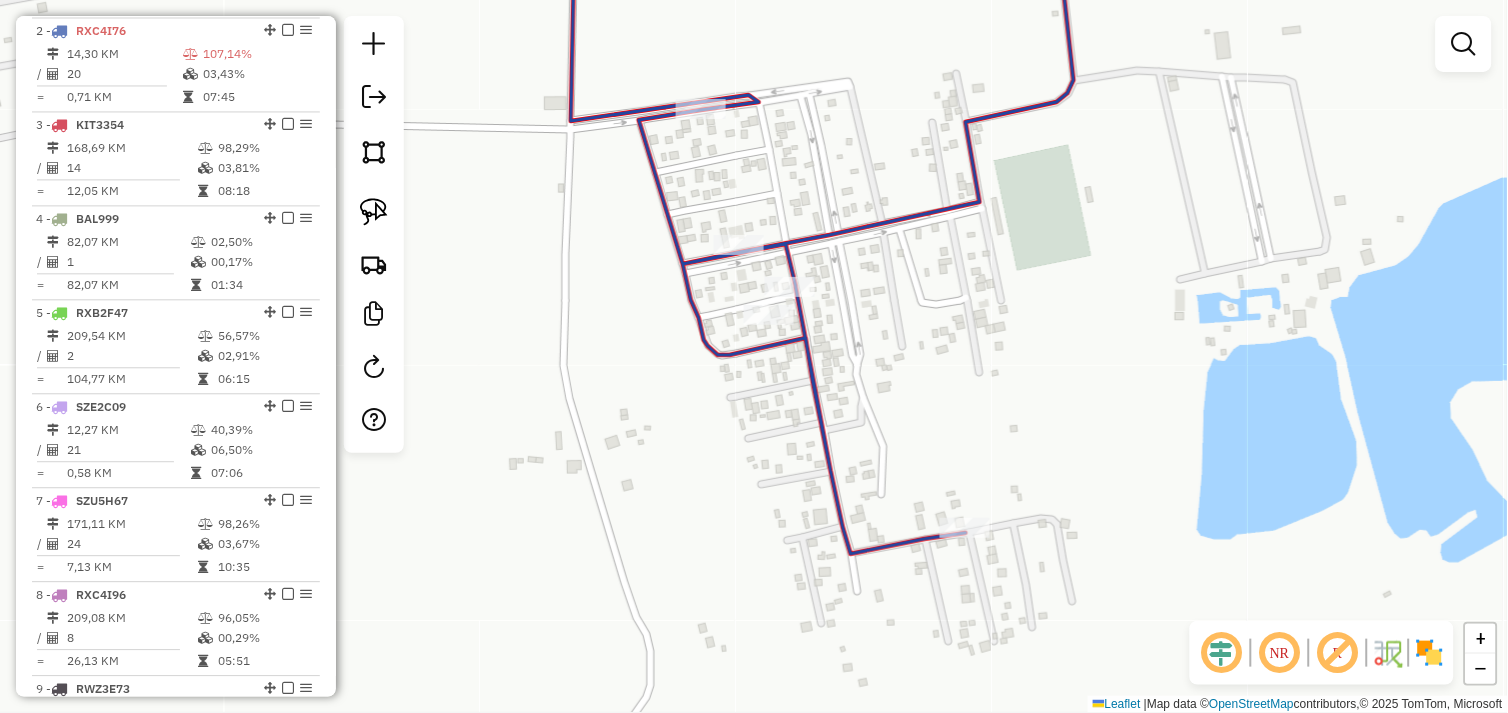 click 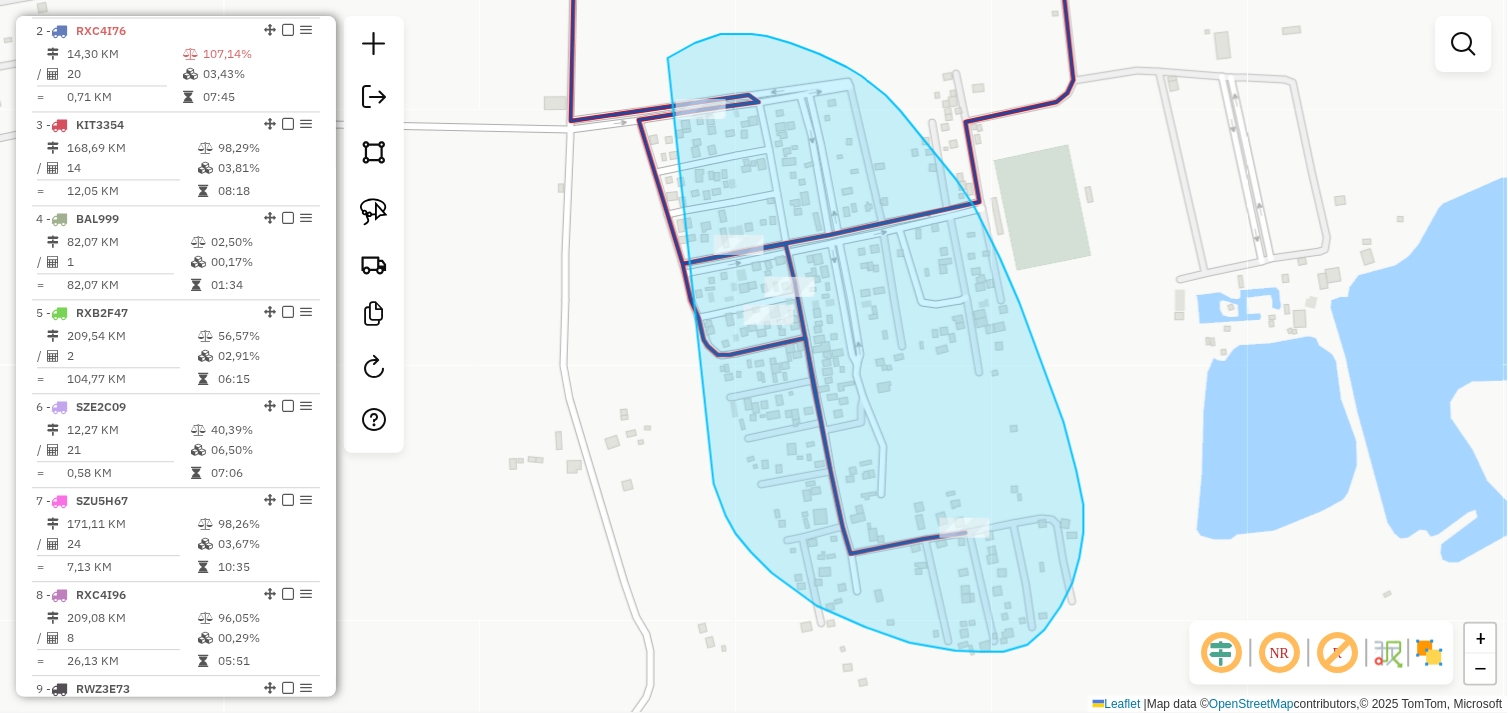 drag, startPoint x: 751, startPoint y: 552, endPoint x: 641, endPoint y: 155, distance: 411.95752 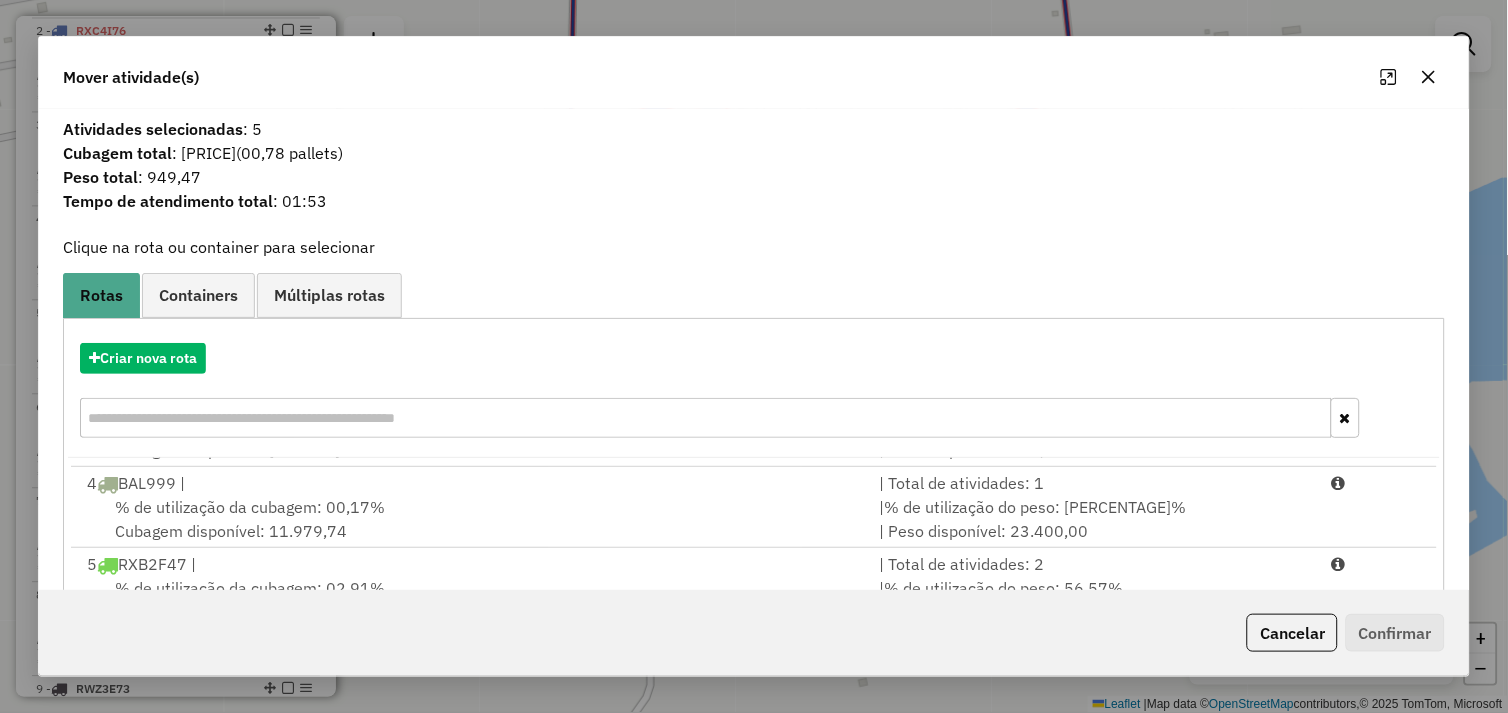 scroll, scrollTop: 248, scrollLeft: 0, axis: vertical 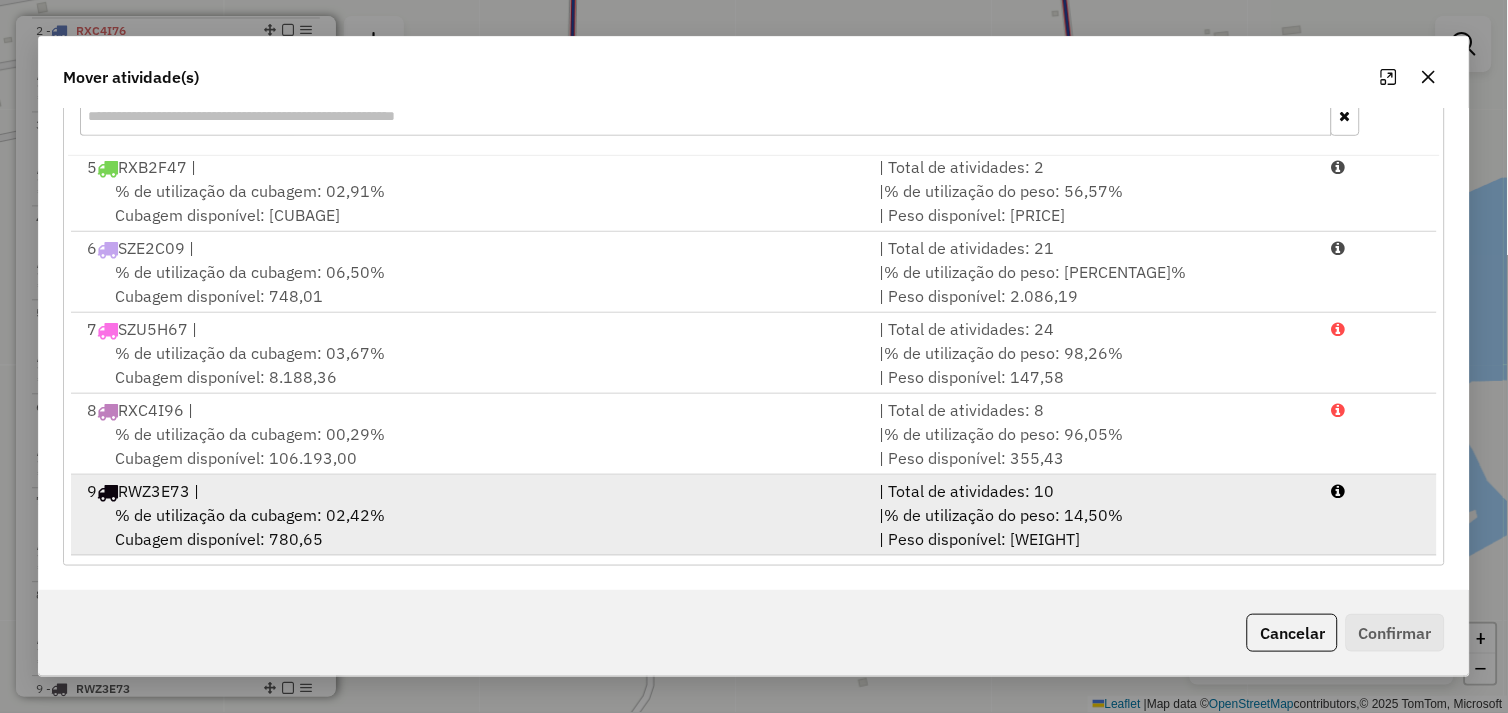 drag, startPoint x: 488, startPoint y: 504, endPoint x: 730, endPoint y: 532, distance: 243.61446 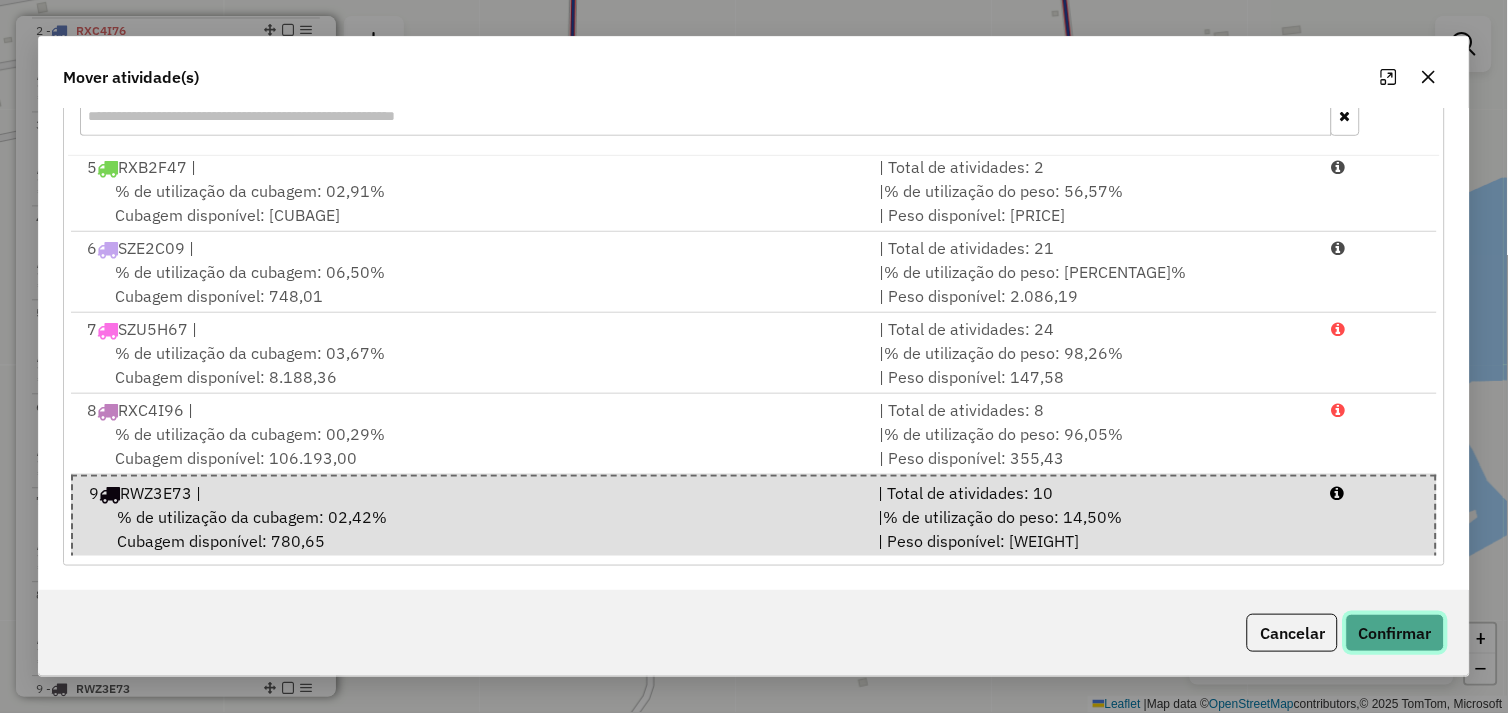 click on "Confirmar" 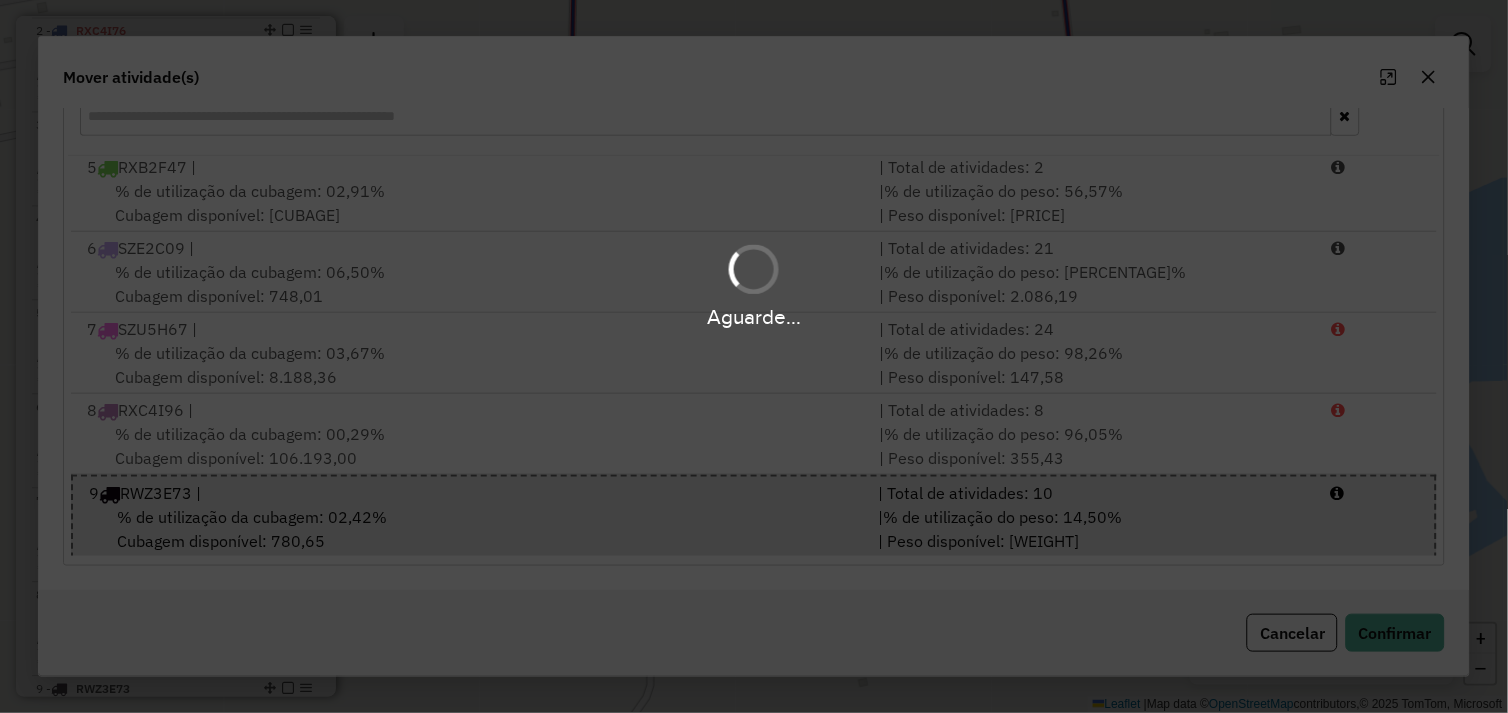 scroll, scrollTop: 0, scrollLeft: 0, axis: both 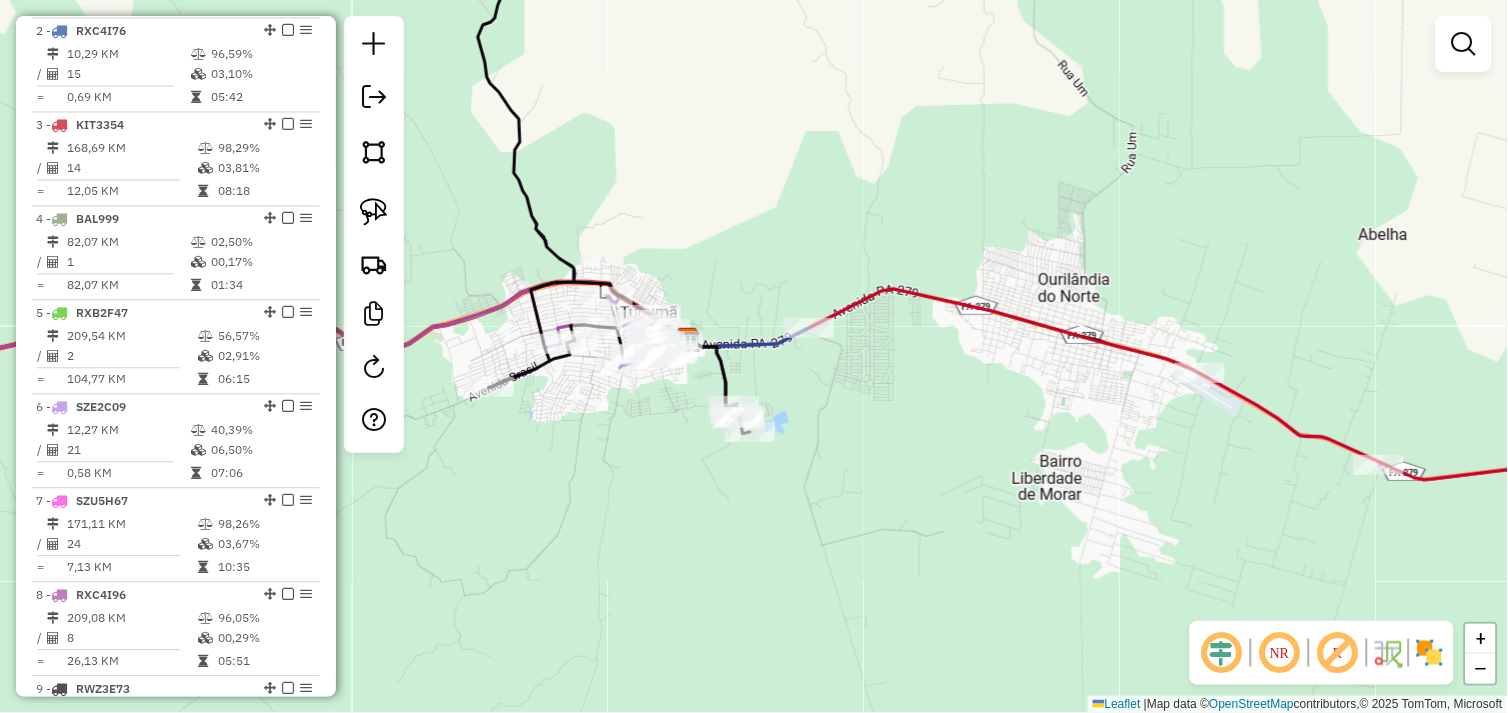 drag, startPoint x: 733, startPoint y: 310, endPoint x: 790, endPoint y: 383, distance: 92.61749 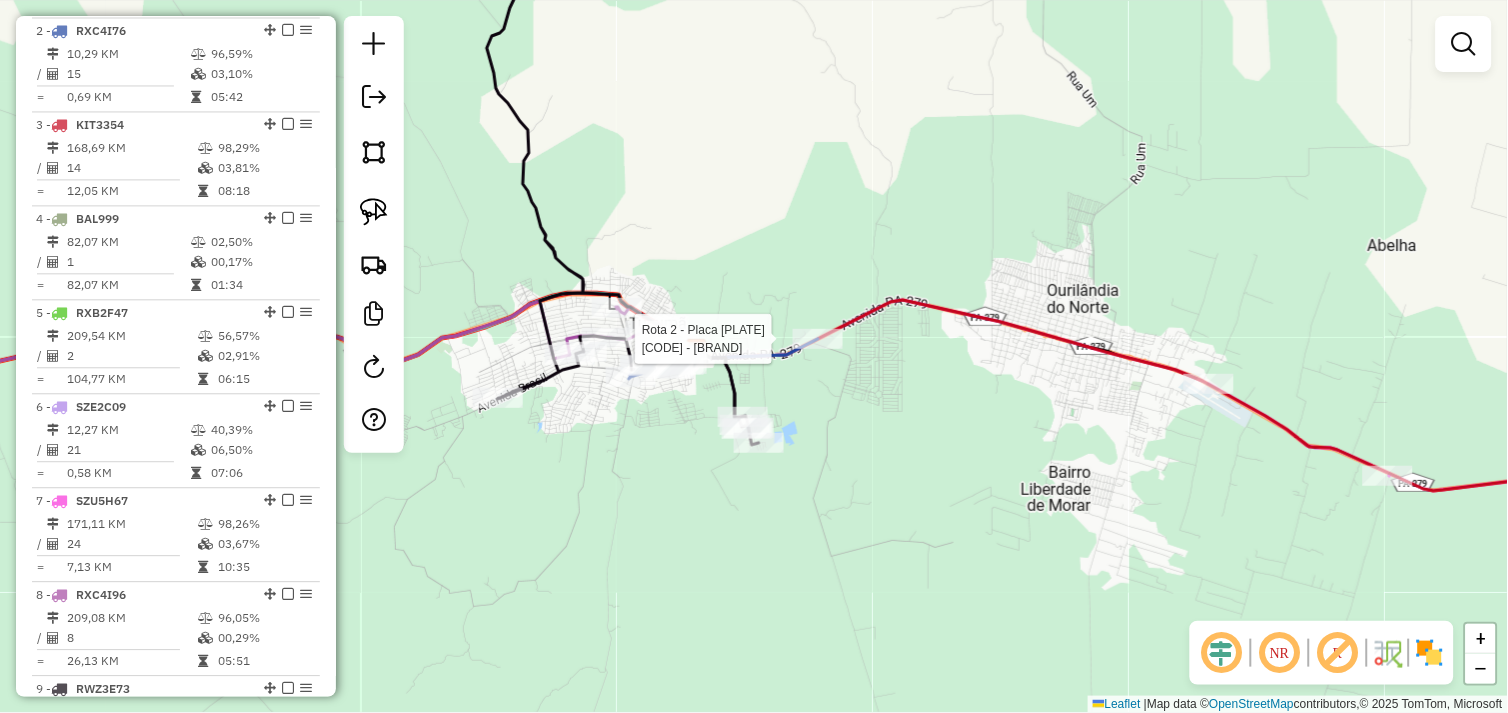 select on "*********" 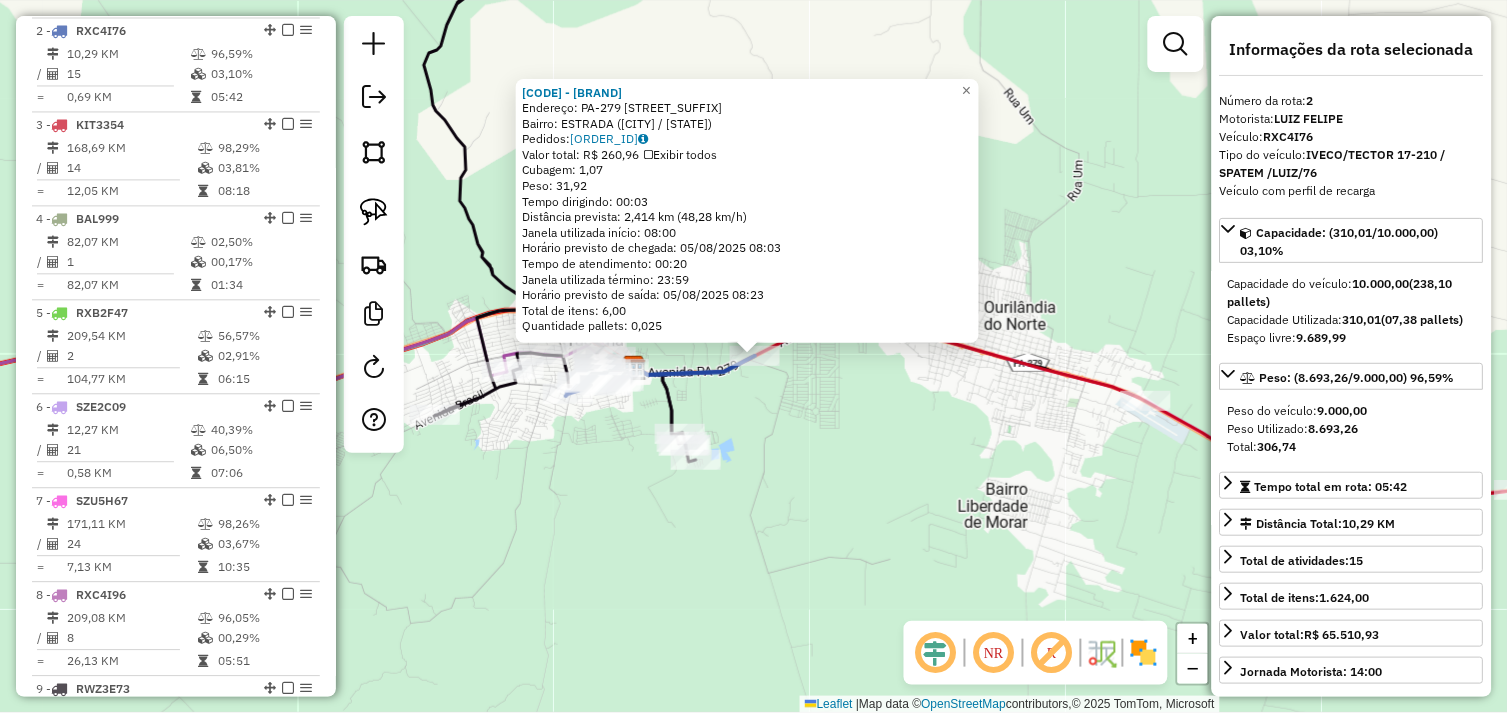 click on "72233 - PALHOCA DO MILHO  Endereço:  PA-279 SN   Bairro: ESTRADA (TUCUMA / PA)   Pedidos:  04102728   Valor total: R$ 260,96   Exibir todos   Cubagem: 1,07  Peso: 31,92  Tempo dirigindo: 00:03   Distância prevista: 2,414 km (48,28 km/h)   Janela utilizada início: 08:00   Horário previsto de chegada: 05/08/2025 08:03   Tempo de atendimento: 00:20   Janela utilizada término: 23:59   Horário previsto de saída: 05/08/2025 08:23   Total de itens: 6,00   Quantidade pallets: 0,025  × Janela de atendimento Grade de atendimento Capacidade Transportadoras Veículos Cliente Pedidos  Rotas Selecione os dias de semana para filtrar as janelas de atendimento  Seg   Ter   Qua   Qui   Sex   Sáb   Dom  Informe o período da janela de atendimento: De: Até:  Filtrar exatamente a janela do cliente  Considerar janela de atendimento padrão  Selecione os dias de semana para filtrar as grades de atendimento  Seg   Ter   Qua   Qui   Sex   Sáb   Dom   Considerar clientes sem dia de atendimento cadastrado  Peso mínimo:  De:" 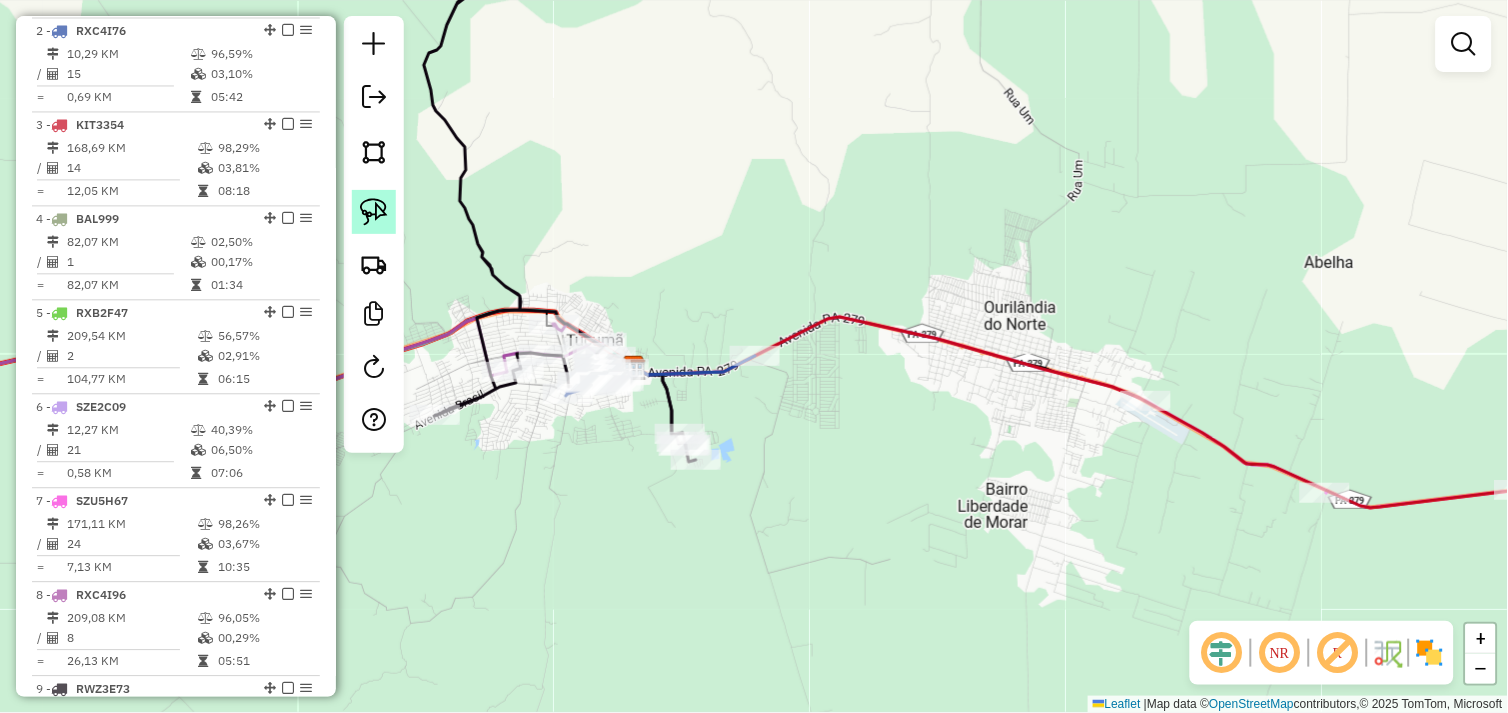 drag, startPoint x: 380, startPoint y: 204, endPoint x: 612, endPoint y: 295, distance: 249.20874 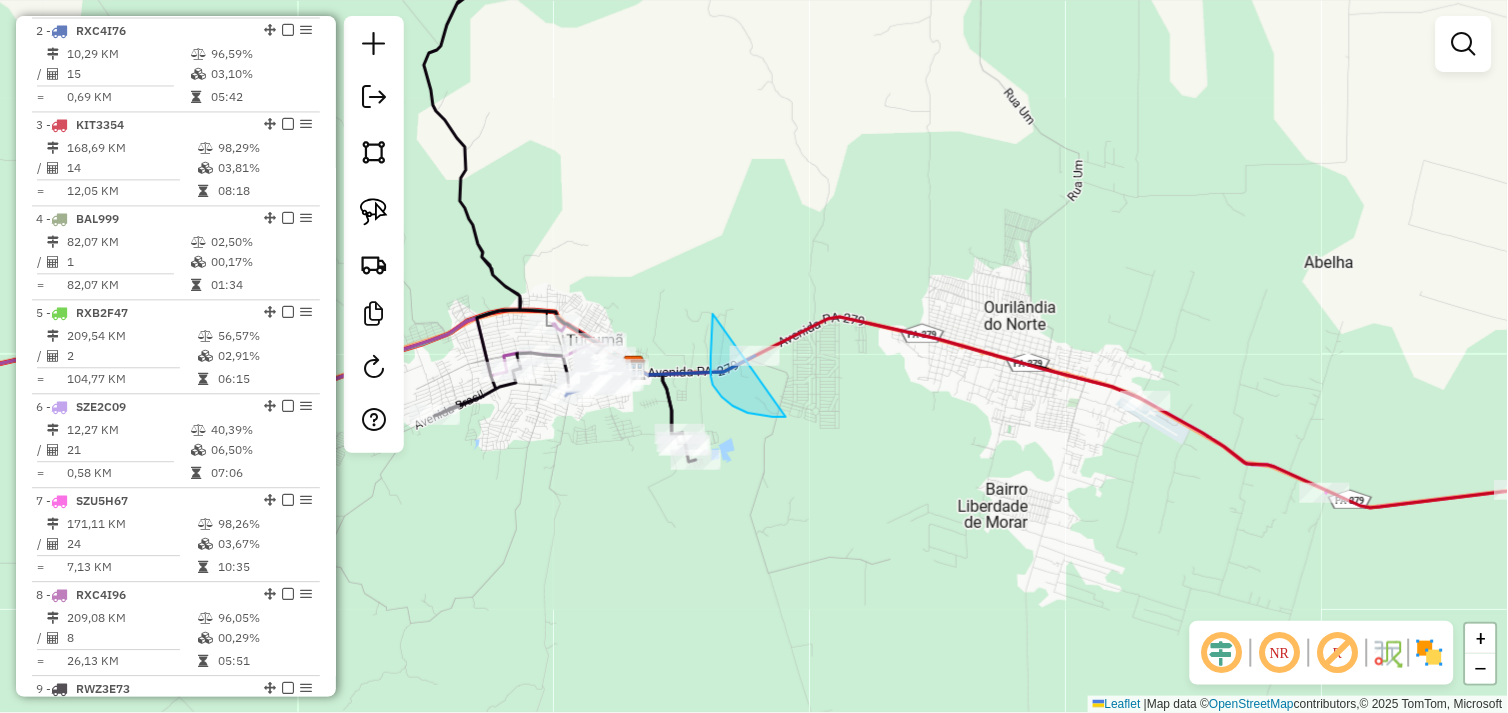 drag, startPoint x: 713, startPoint y: 314, endPoint x: 806, endPoint y: 352, distance: 100.46392 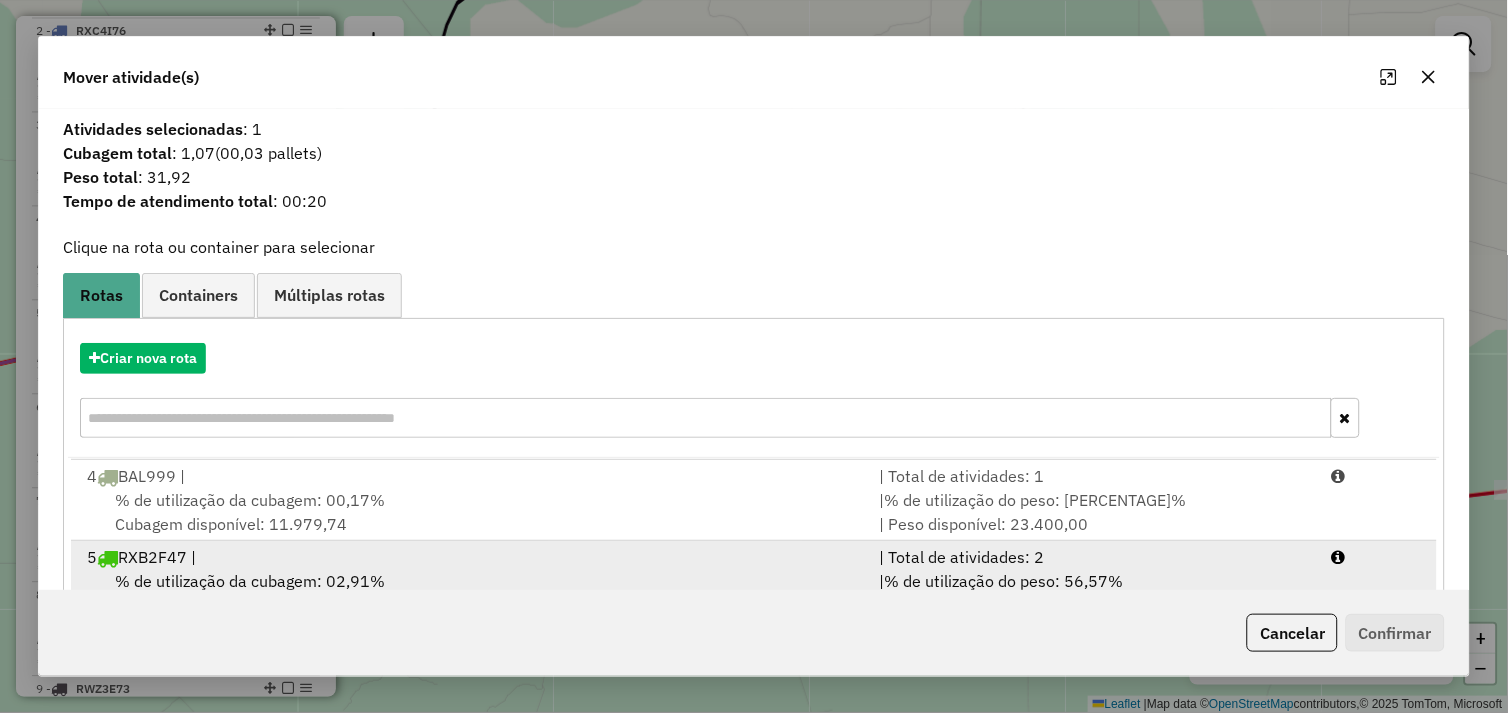 scroll, scrollTop: 248, scrollLeft: 0, axis: vertical 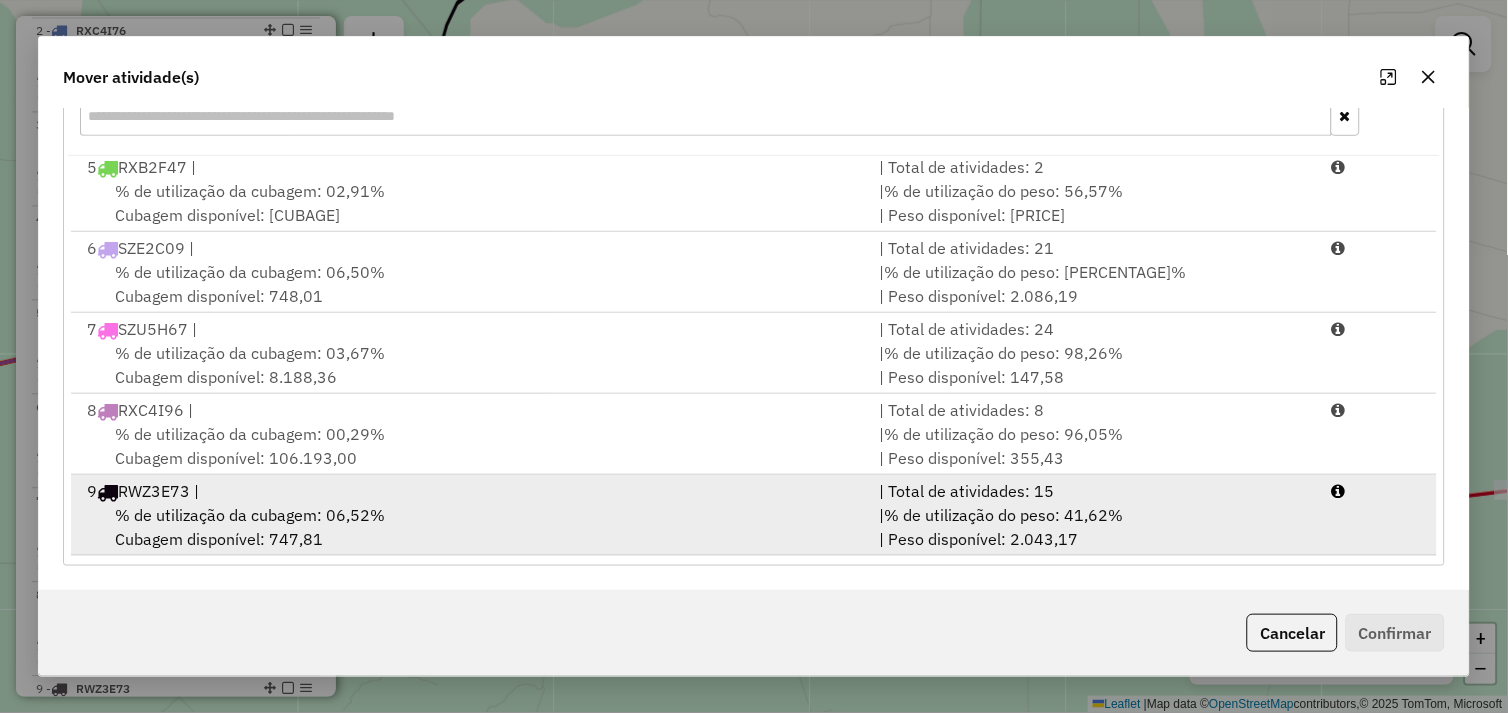 drag, startPoint x: 493, startPoint y: 537, endPoint x: 510, endPoint y: 534, distance: 17.262676 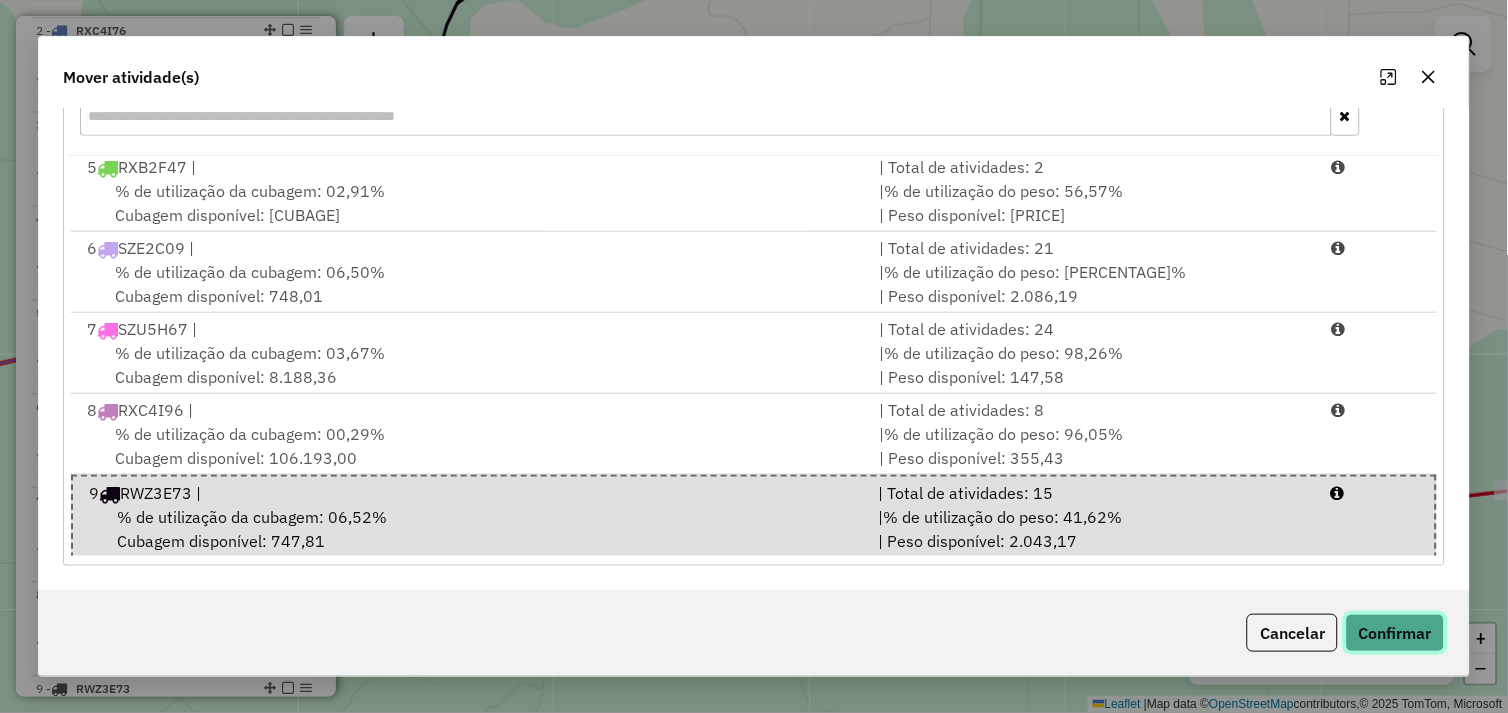 click on "Confirmar" 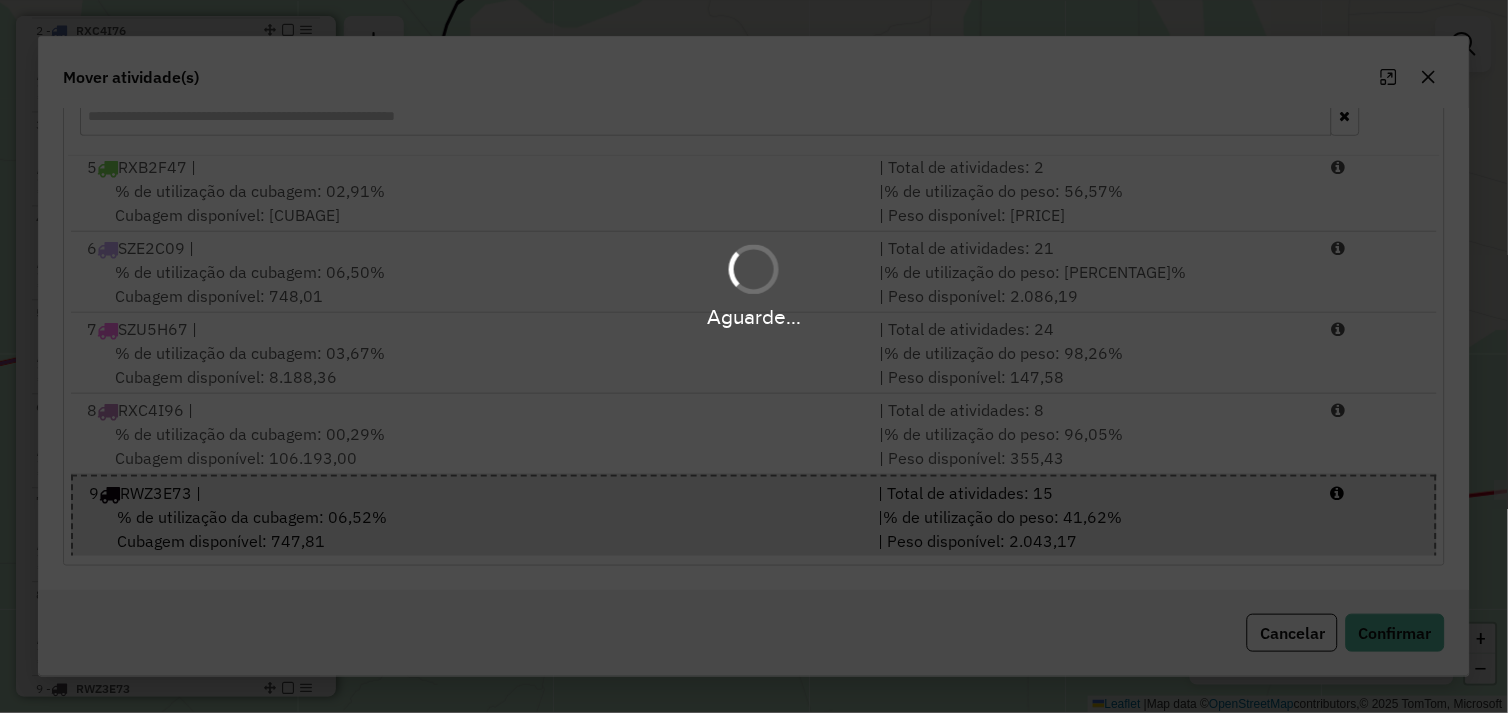 scroll, scrollTop: 0, scrollLeft: 0, axis: both 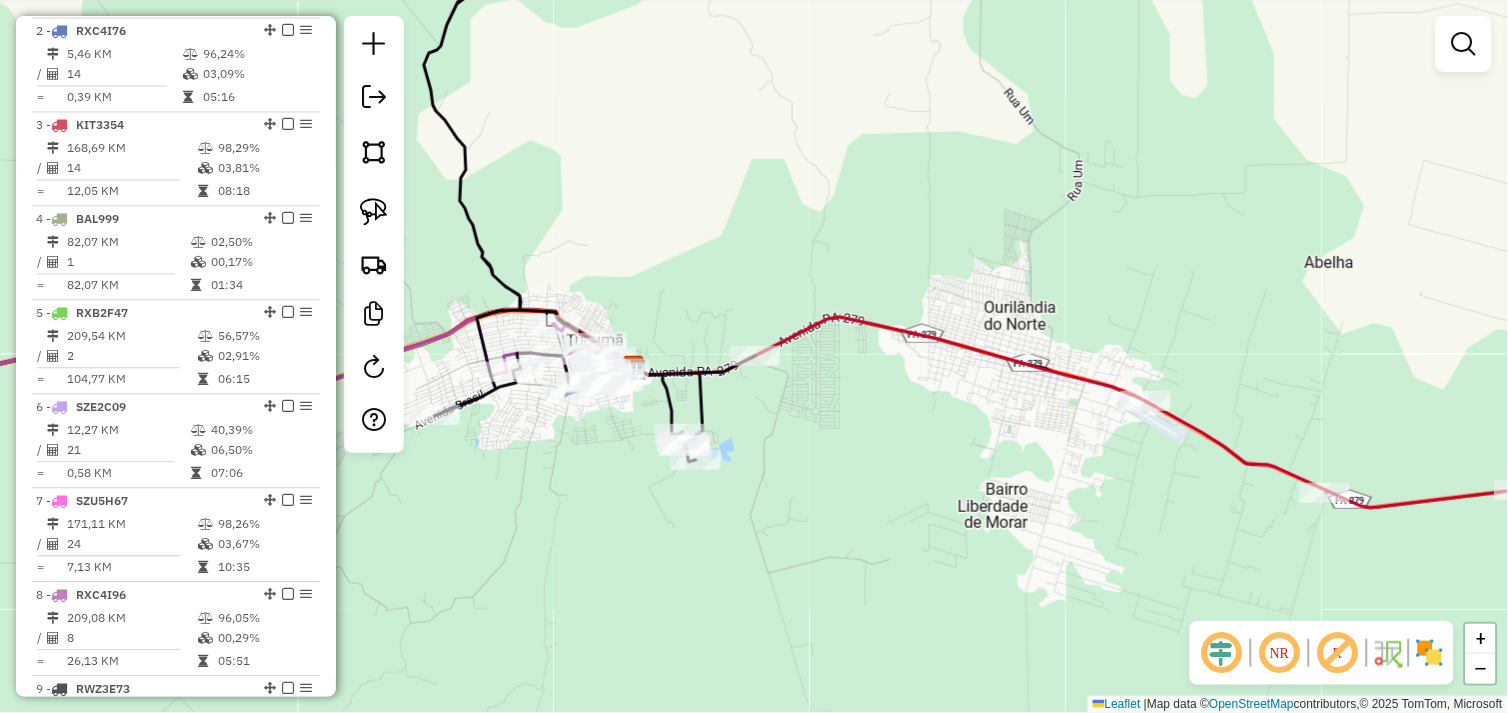 click on "Janela de atendimento Grade de atendimento Capacidade Transportadoras Veículos Cliente Pedidos  Rotas Selecione os dias de semana para filtrar as janelas de atendimento  Seg   Ter   Qua   Qui   Sex   Sáb   Dom  Informe o período da janela de atendimento: De: Até:  Filtrar exatamente a janela do cliente  Considerar janela de atendimento padrão  Selecione os dias de semana para filtrar as grades de atendimento  Seg   Ter   Qua   Qui   Sex   Sáb   Dom   Considerar clientes sem dia de atendimento cadastrado  Clientes fora do dia de atendimento selecionado Filtrar as atividades entre os valores definidos abaixo:  Peso mínimo:   Peso máximo:   Cubagem mínima:   Cubagem máxima:   De:   Até:  Filtrar as atividades entre o tempo de atendimento definido abaixo:  De:   Até:   Considerar capacidade total dos clientes não roteirizados Transportadora: Selecione um ou mais itens Tipo de veículo: Selecione um ou mais itens Veículo: Selecione um ou mais itens Motorista: Selecione um ou mais itens Nome: Rótulo:" 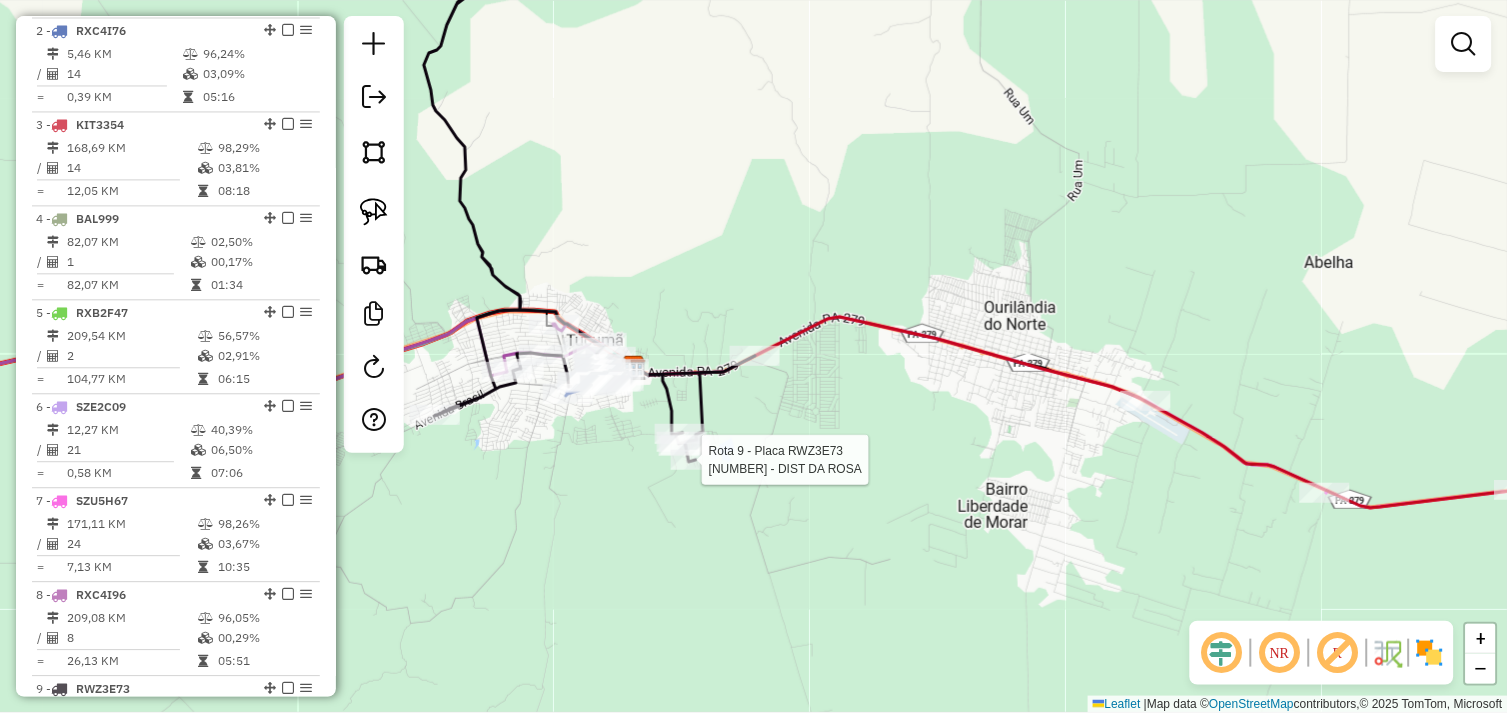 select on "*********" 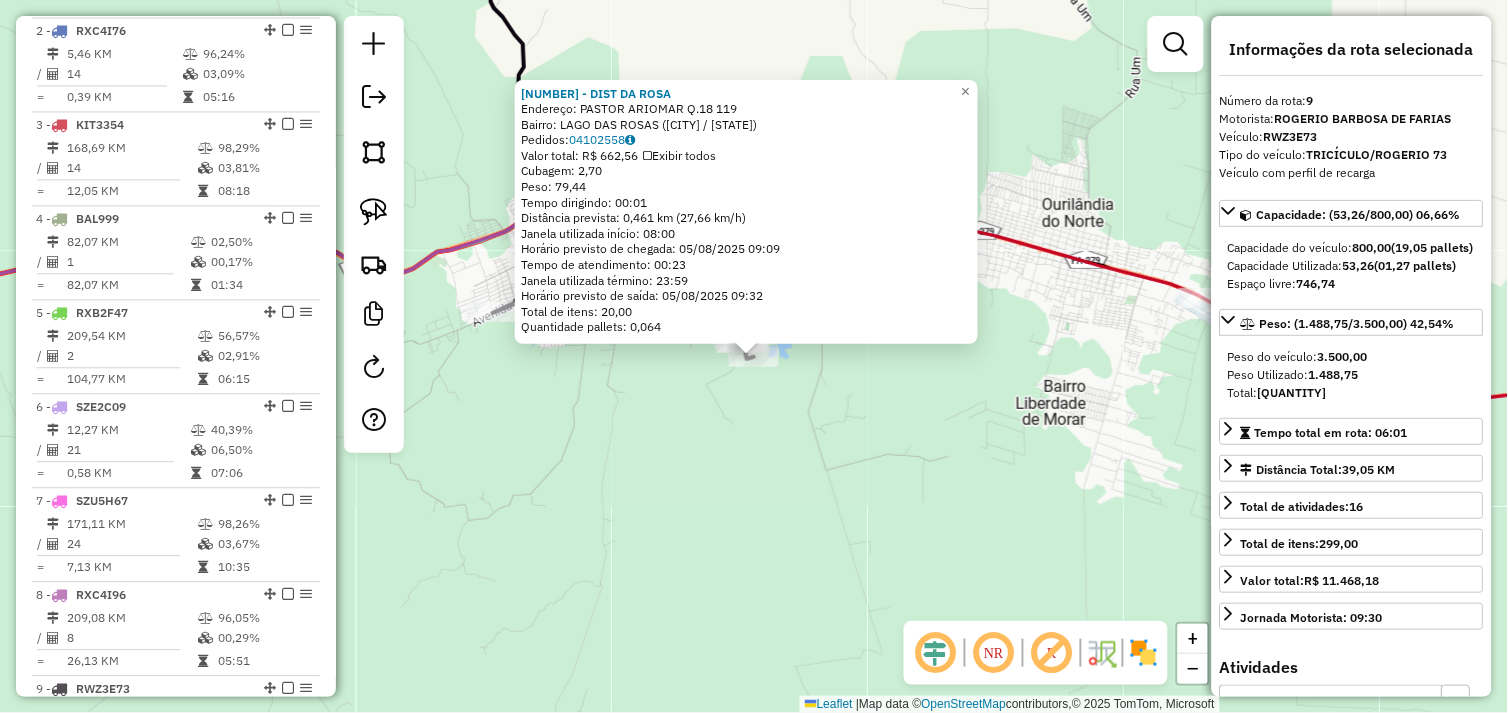 scroll, scrollTop: 1016, scrollLeft: 0, axis: vertical 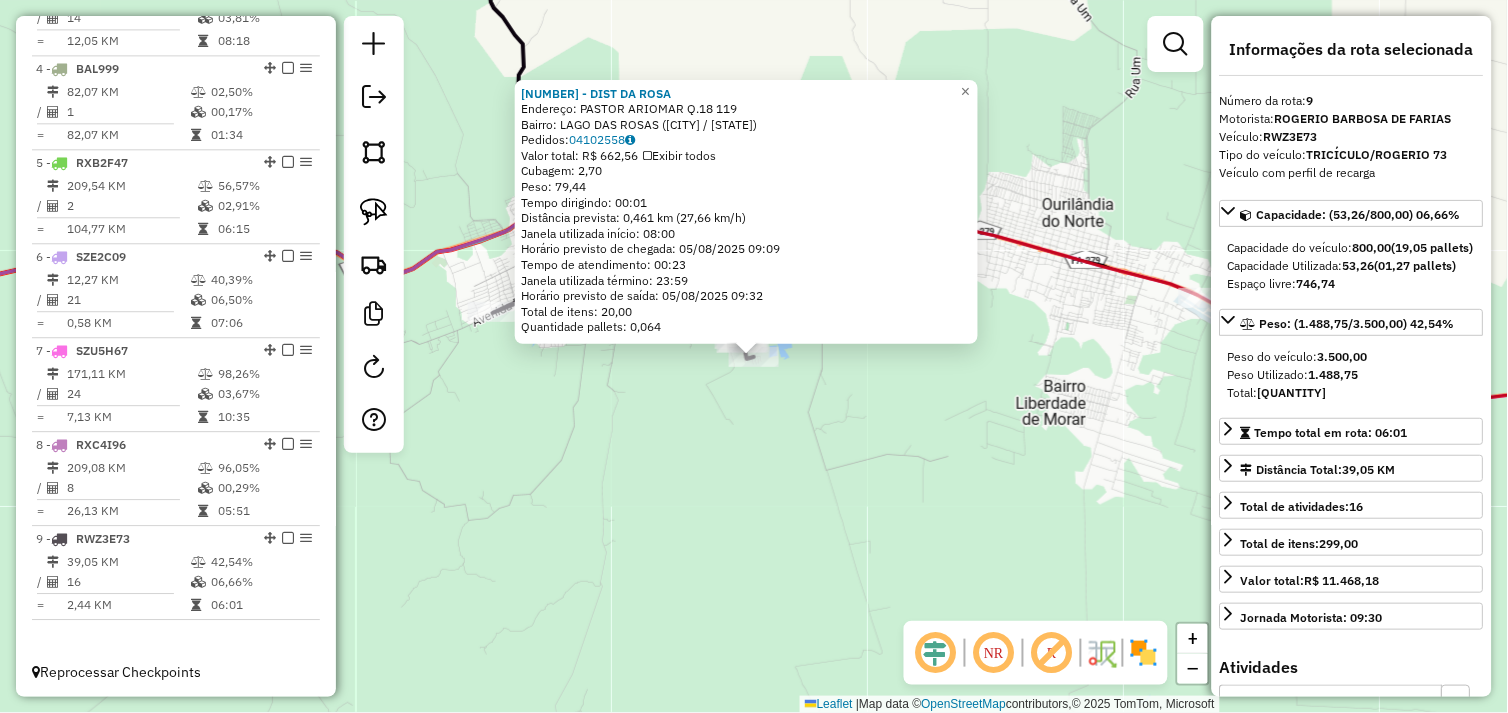 click on "18 - DIST DA ROSA  Endereço:  PASTOR ARIOMAR Q.18 119   Bairro: LAGO DAS ROSAS (TUCUMA / PA)   Pedidos:  04102558   Valor total: R$ 662,56   Exibir todos   Cubagem: 2,70  Peso: 79,44  Tempo dirigindo: 00:01   Distância prevista: 0,461 km (27,66 km/h)   Janela utilizada início: 08:00   Horário previsto de chegada: 05/08/2025 09:09   Tempo de atendimento: 00:23   Janela utilizada término: 23:59   Horário previsto de saída: 05/08/2025 09:32   Total de itens: 20,00   Quantidade pallets: 0,064  × Janela de atendimento Grade de atendimento Capacidade Transportadoras Veículos Cliente Pedidos  Rotas Selecione os dias de semana para filtrar as janelas de atendimento  Seg   Ter   Qua   Qui   Sex   Sáb   Dom  Informe o período da janela de atendimento: De: Até:  Filtrar exatamente a janela do cliente  Considerar janela de atendimento padrão  Selecione os dias de semana para filtrar as grades de atendimento  Seg   Ter   Qua   Qui   Sex   Sáb   Dom   Considerar clientes sem dia de atendimento cadastrado De:" 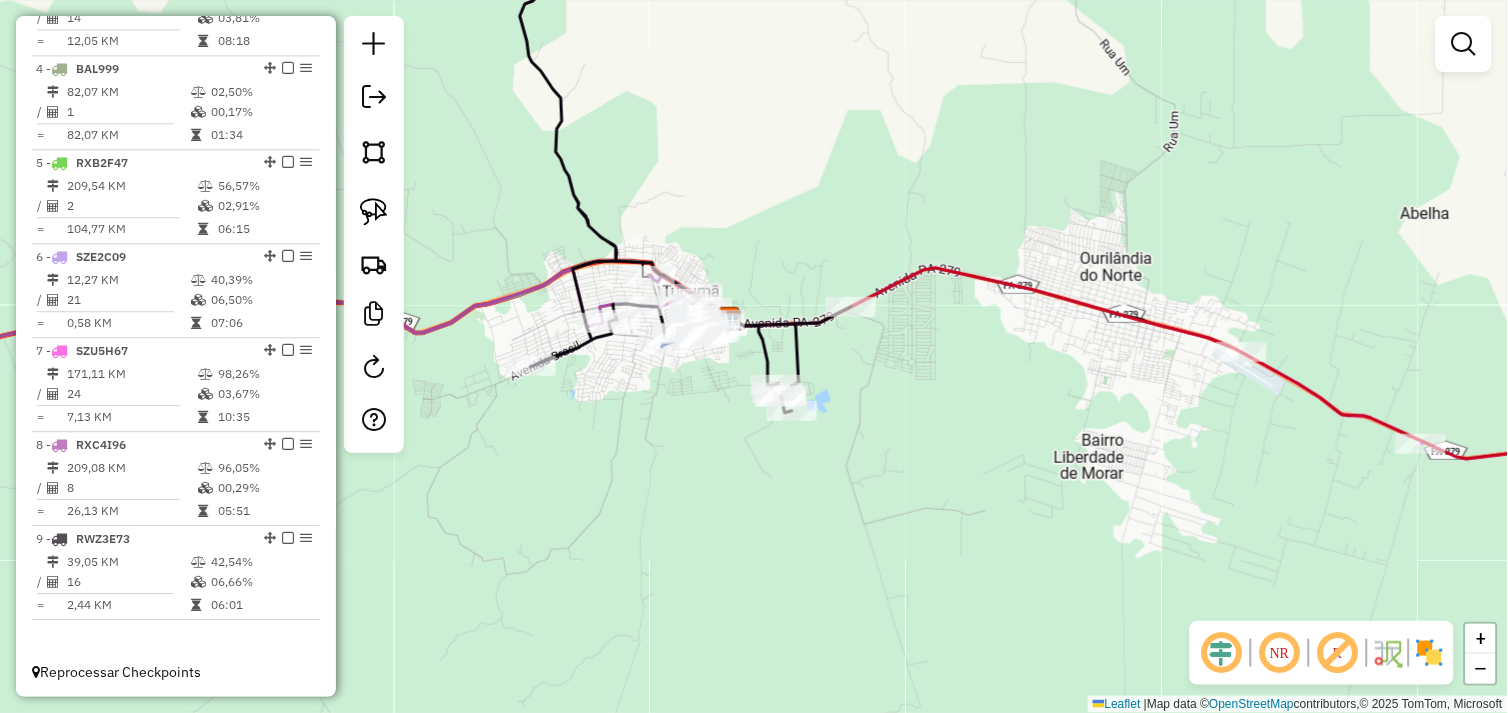 drag, startPoint x: 652, startPoint y: 412, endPoint x: 691, endPoint y: 465, distance: 65.802734 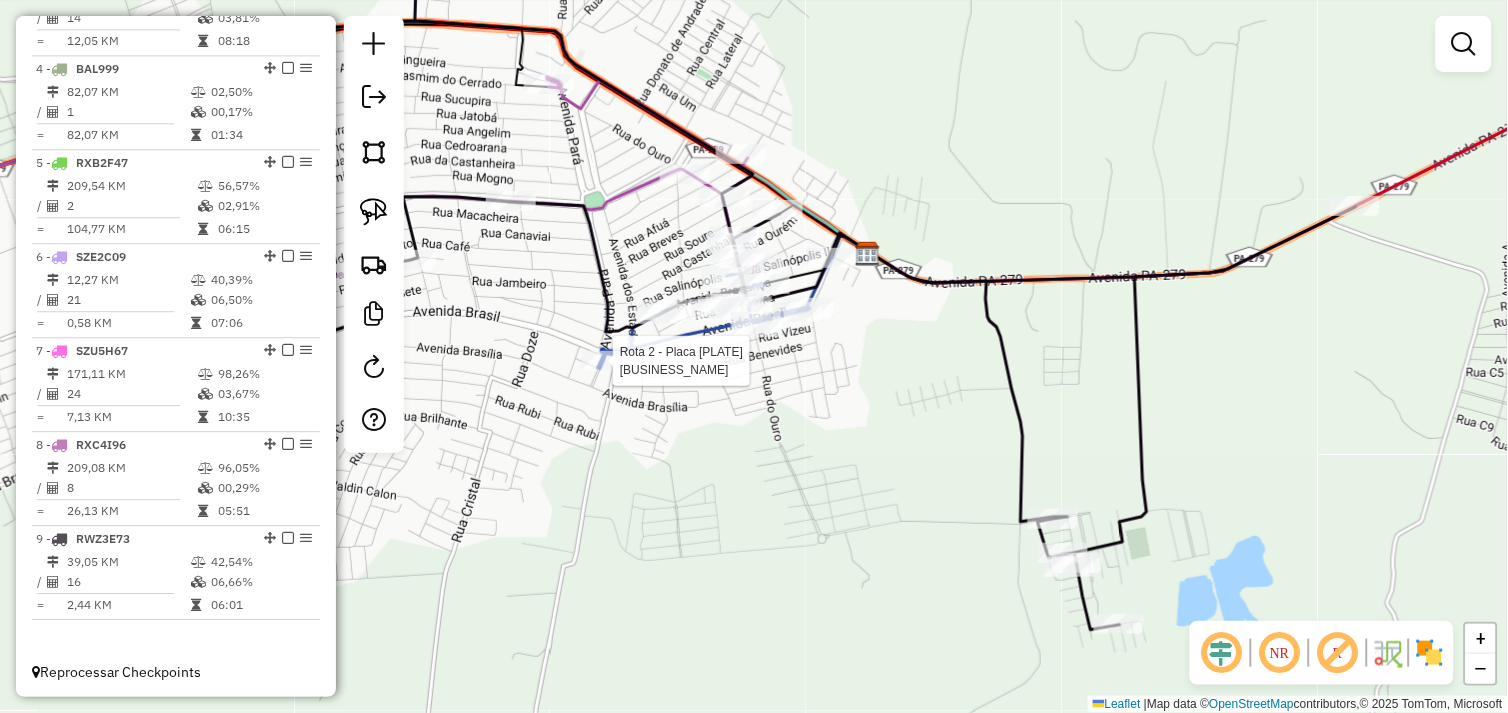 select on "*********" 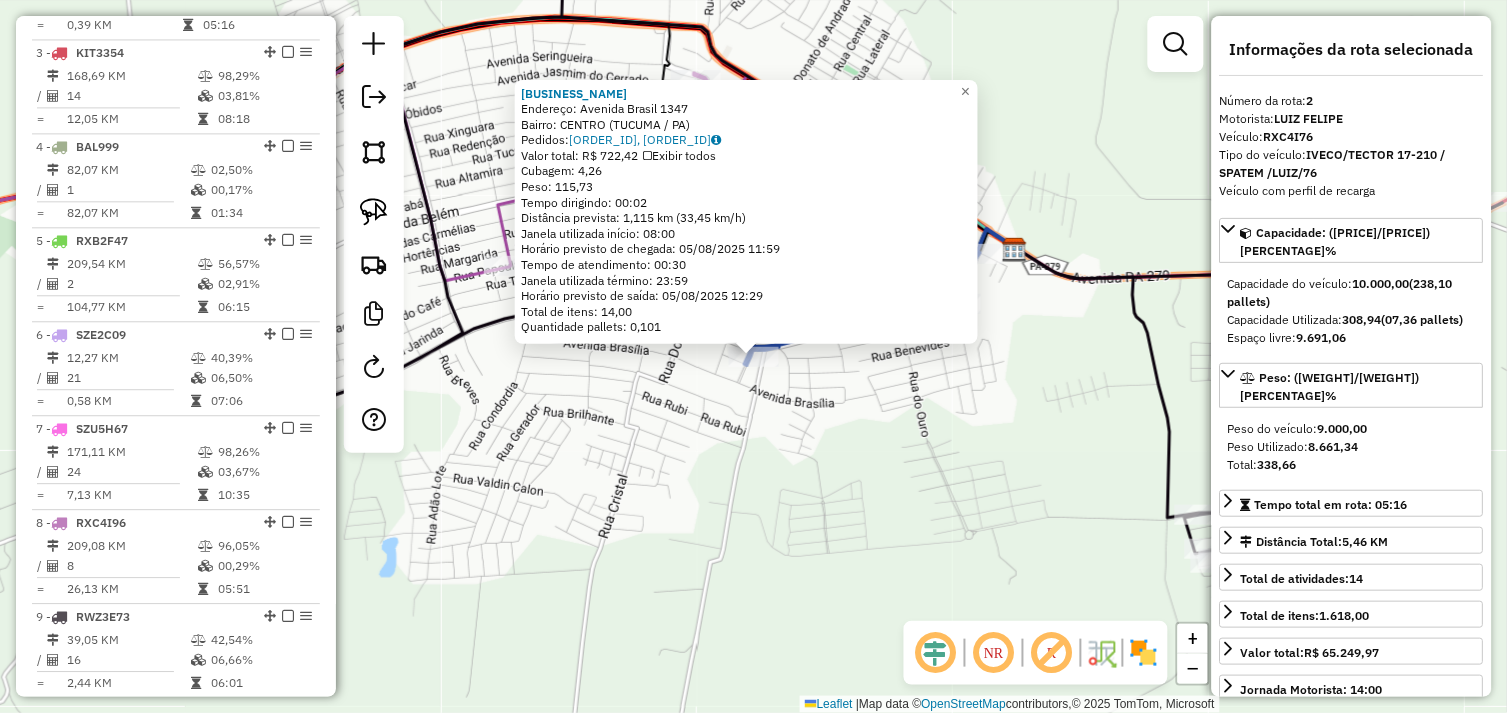scroll, scrollTop: 866, scrollLeft: 0, axis: vertical 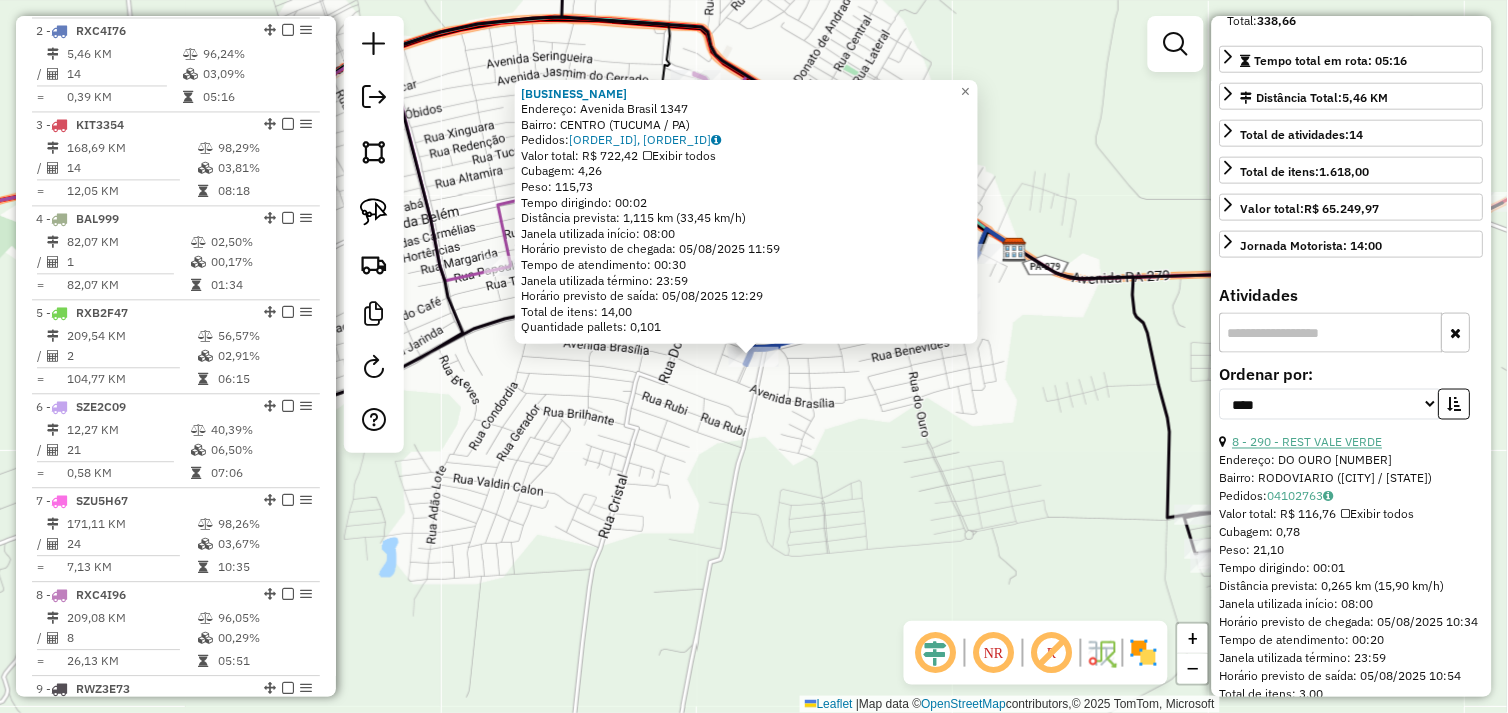 click on "8 - 290 - REST VALE VERDE" at bounding box center [1308, 442] 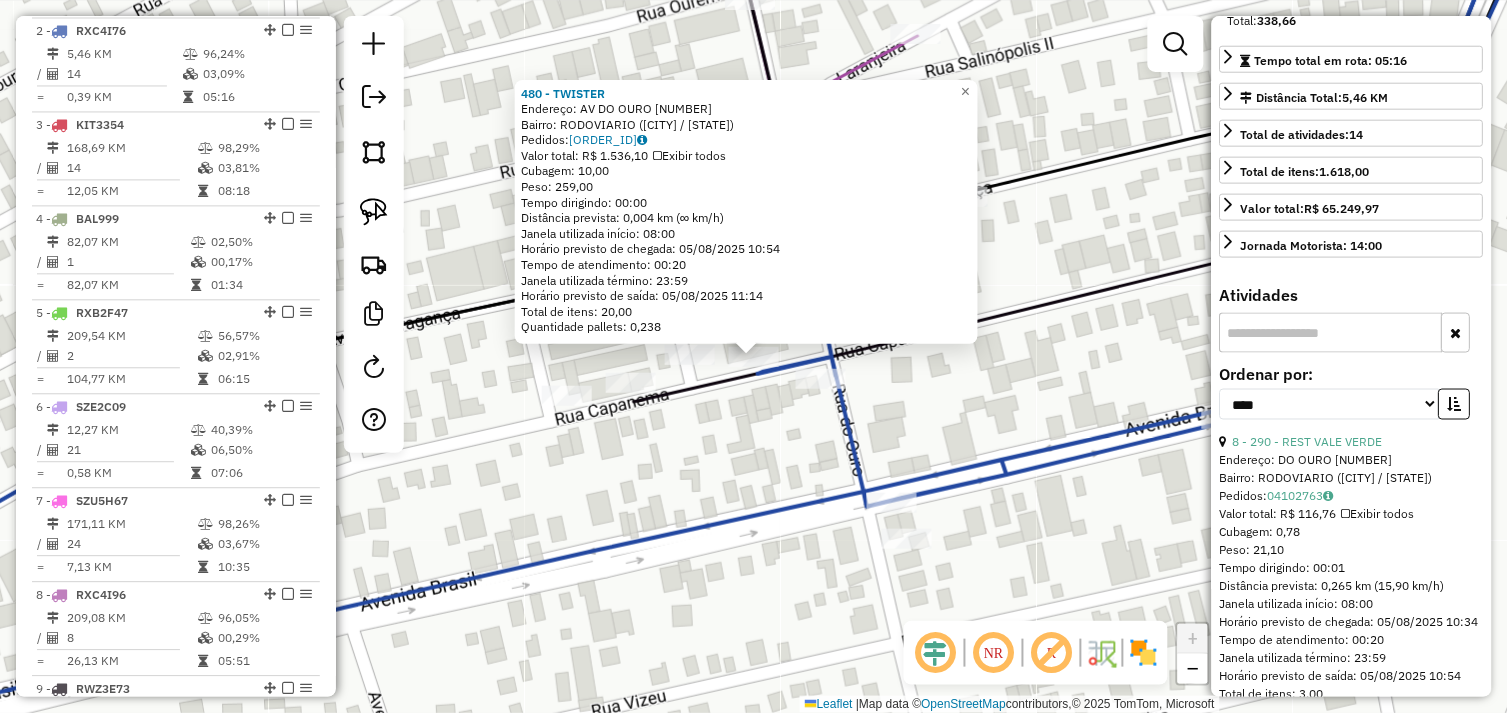 click on "480 - TWISTER  Endereço:  AV DO OURO 1945   Bairro: RODOVIARIO (TUCUMA / PA)   Pedidos:  04102585   Valor total: R$ 1.536,10   Exibir todos   Cubagem: 10,00  Peso: 259,00  Tempo dirigindo: 00:00   Distância prevista: 0,004 km (∞ km/h)   Janela utilizada início: 08:00   Horário previsto de chegada: 05/08/2025 10:54   Tempo de atendimento: 00:20   Janela utilizada término: 23:59   Horário previsto de saída: 05/08/2025 11:14   Total de itens: 20,00   Quantidade pallets: 0,238  × Janela de atendimento Grade de atendimento Capacidade Transportadoras Veículos Cliente Pedidos  Rotas Selecione os dias de semana para filtrar as janelas de atendimento  Seg   Ter   Qua   Qui   Sex   Sáb   Dom  Informe o período da janela de atendimento: De: Até:  Filtrar exatamente a janela do cliente  Considerar janela de atendimento padrão  Selecione os dias de semana para filtrar as grades de atendimento  Seg   Ter   Qua   Qui   Sex   Sáb   Dom   Considerar clientes sem dia de atendimento cadastrado  Peso mínimo:  +" 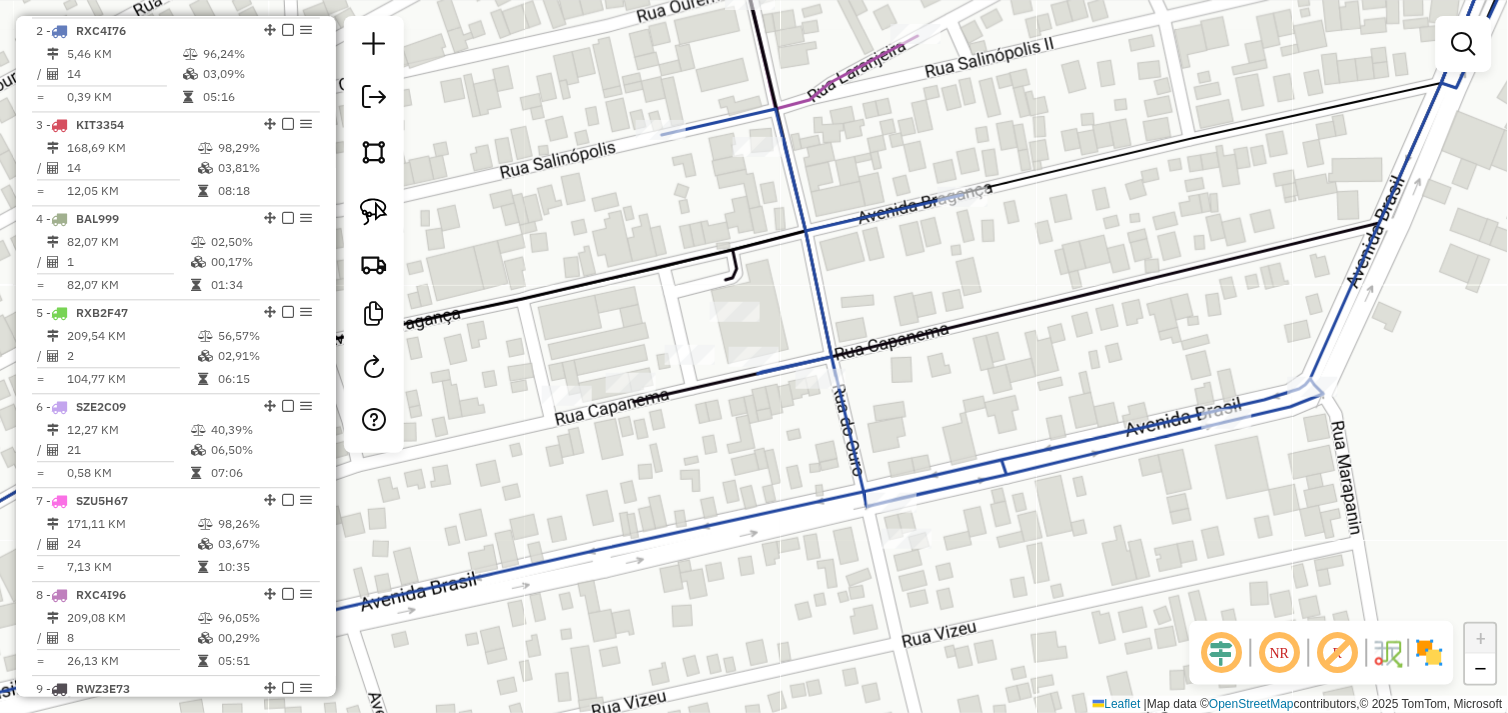 click 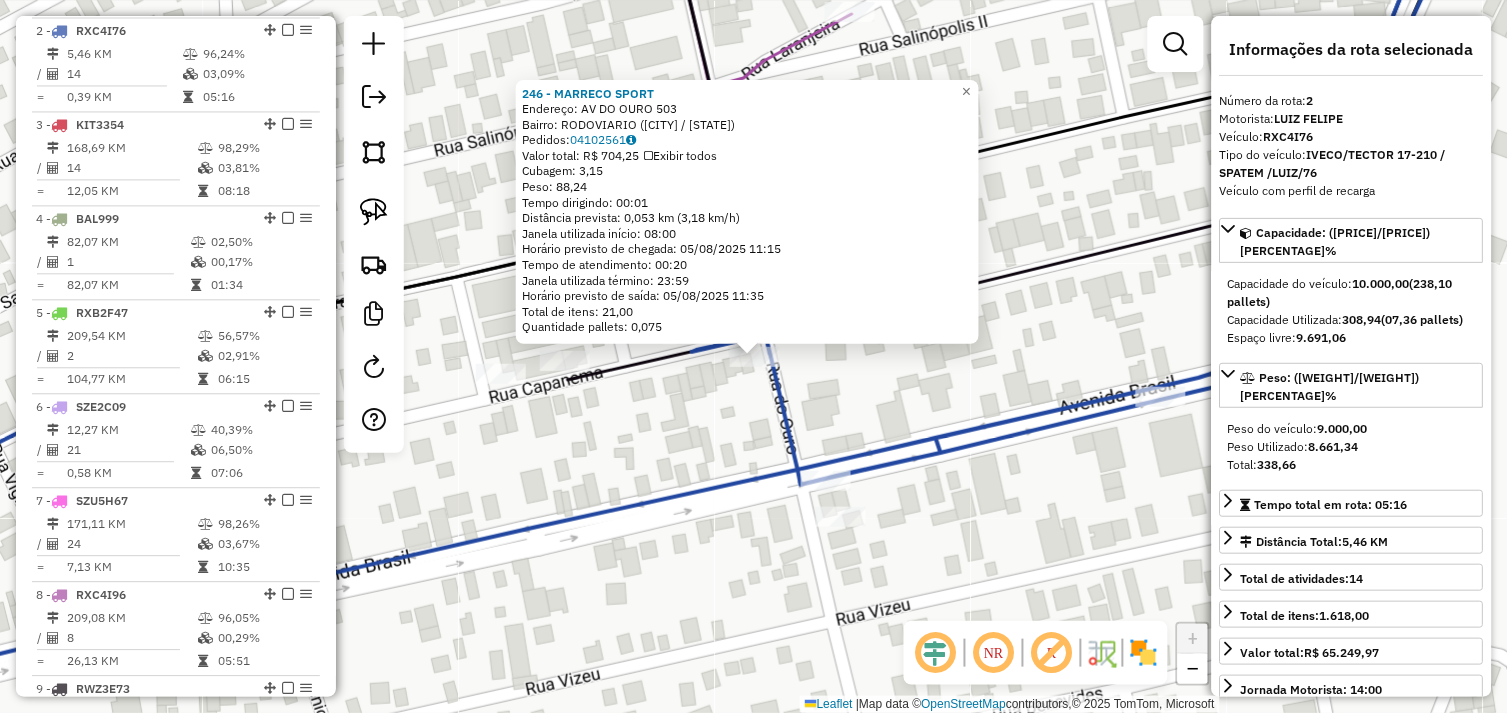 click on "246 - MARRECO SPORT  Endereço:  AV DO OURO 503   Bairro: RODOVIARIO (TUCUMA / PA)   Pedidos:  04102561   Valor total: R$ 704,25   Exibir todos   Cubagem: 3,15  Peso: 88,24  Tempo dirigindo: 00:01   Distância prevista: 0,053 km (3,18 km/h)   Janela utilizada início: 08:00   Horário previsto de chegada: 05/08/2025 11:15   Tempo de atendimento: 00:20   Janela utilizada término: 23:59   Horário previsto de saída: 05/08/2025 11:35   Total de itens: 21,00   Quantidade pallets: 0,075  × Janela de atendimento Grade de atendimento Capacidade Transportadoras Veículos Cliente Pedidos  Rotas Selecione os dias de semana para filtrar as janelas de atendimento  Seg   Ter   Qua   Qui   Sex   Sáb   Dom  Informe o período da janela de atendimento: De: Até:  Filtrar exatamente a janela do cliente  Considerar janela de atendimento padrão  Selecione os dias de semana para filtrar as grades de atendimento  Seg   Ter   Qua   Qui   Sex   Sáb   Dom   Considerar clientes sem dia de atendimento cadastrado  Peso mínimo:" 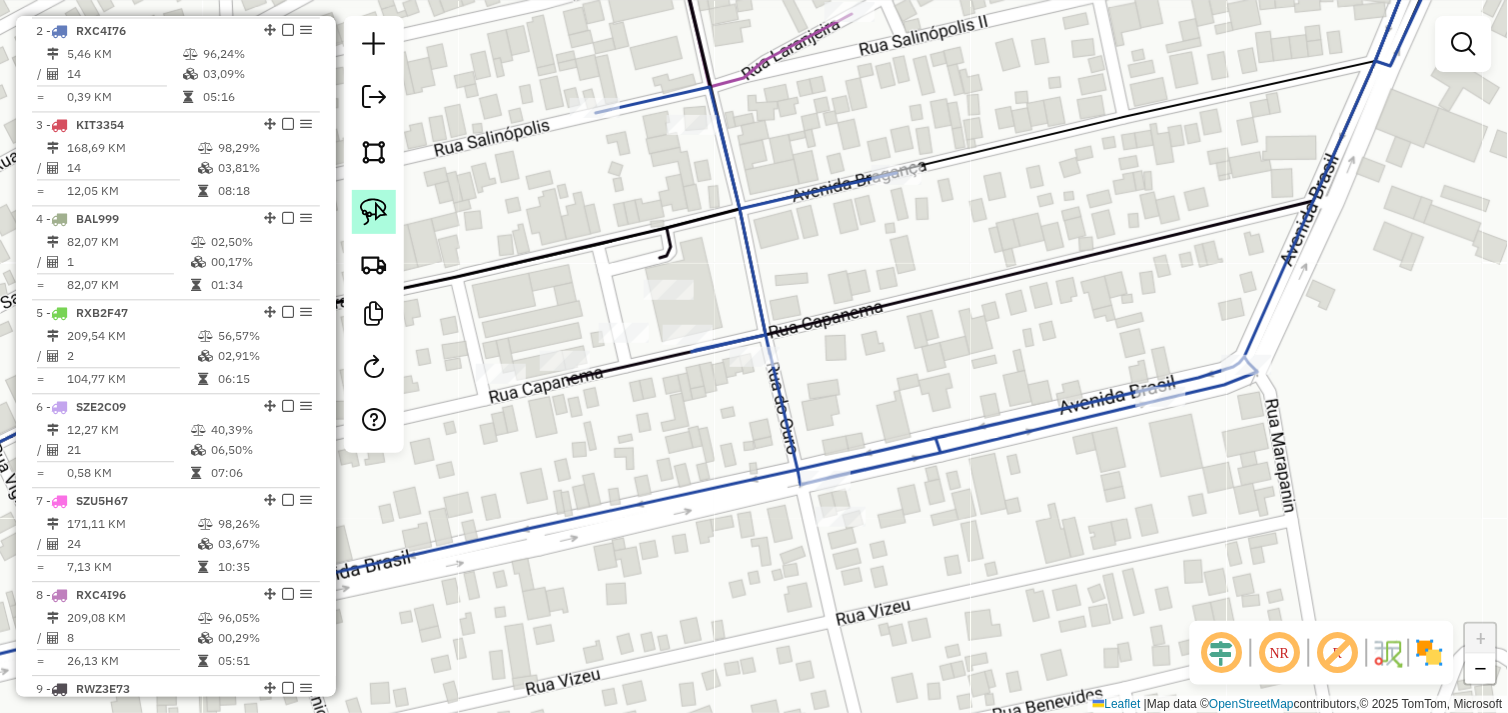 click 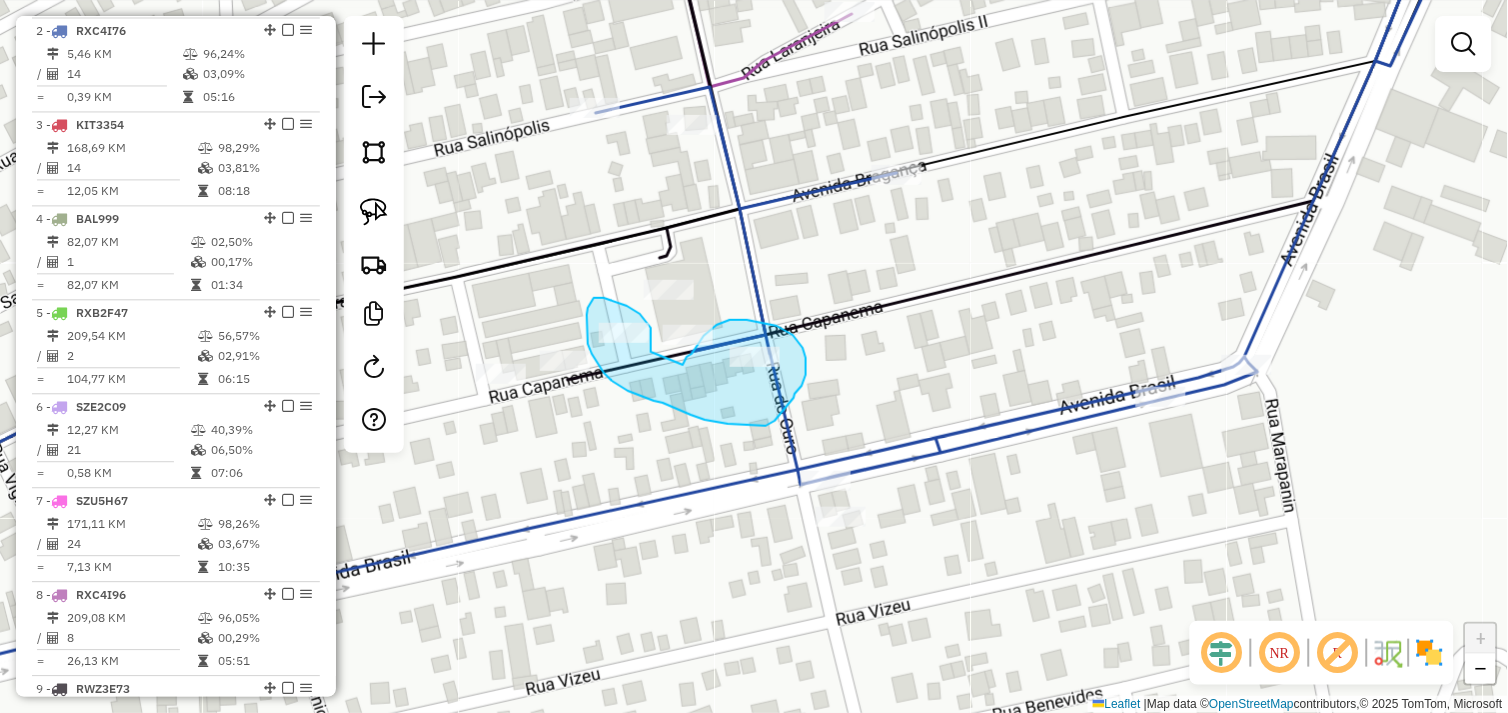 drag, startPoint x: 651, startPoint y: 352, endPoint x: 681, endPoint y: 371, distance: 35.510563 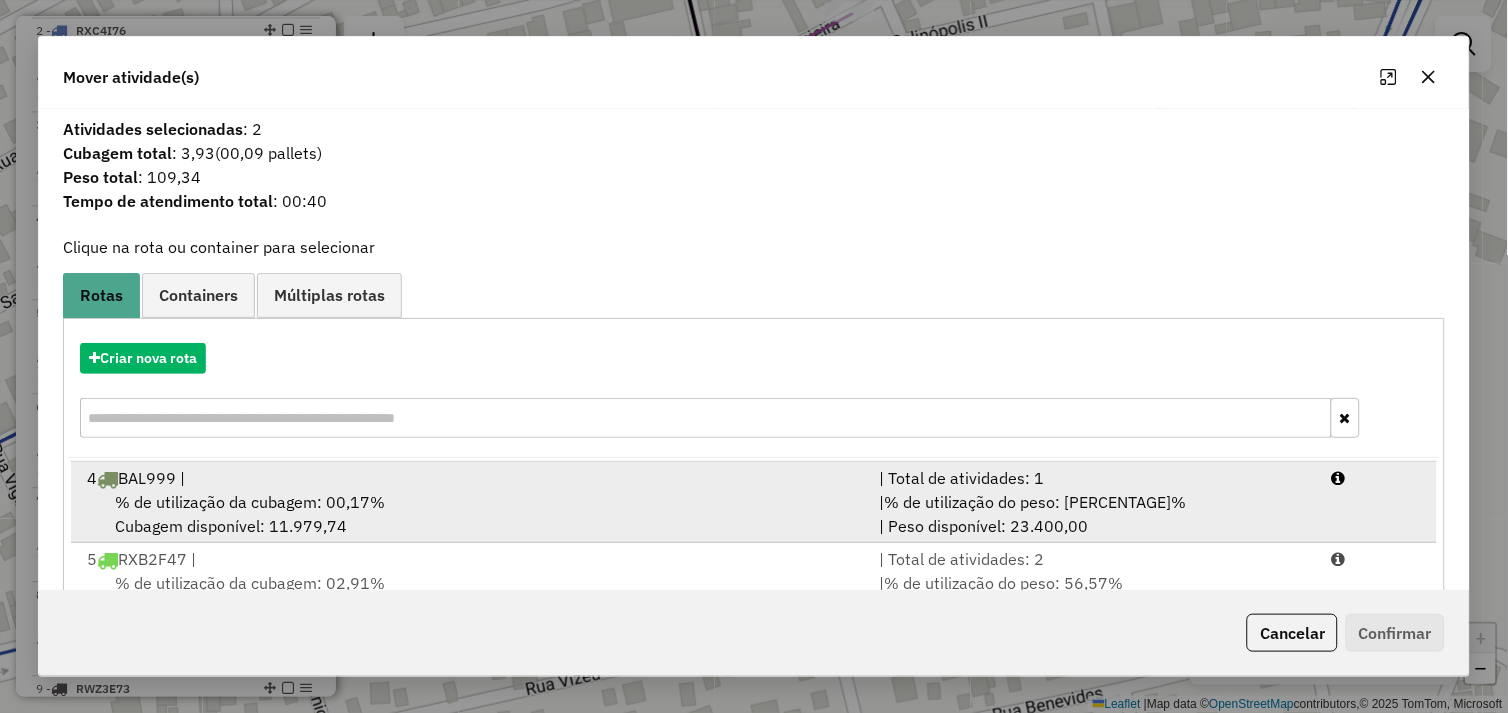 scroll, scrollTop: 248, scrollLeft: 0, axis: vertical 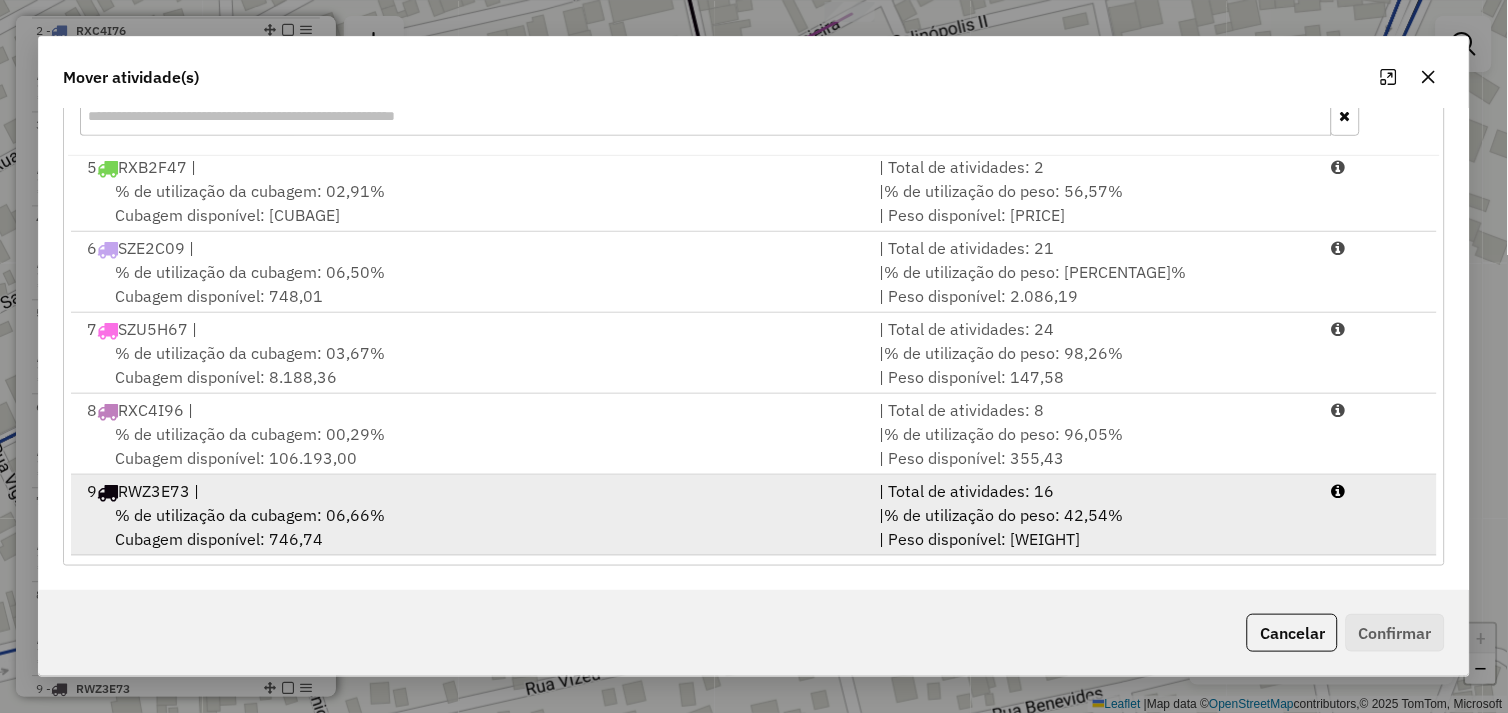 click on "% de utilização da cubagem: 06,66%  Cubagem disponível: 746,74" at bounding box center (471, 527) 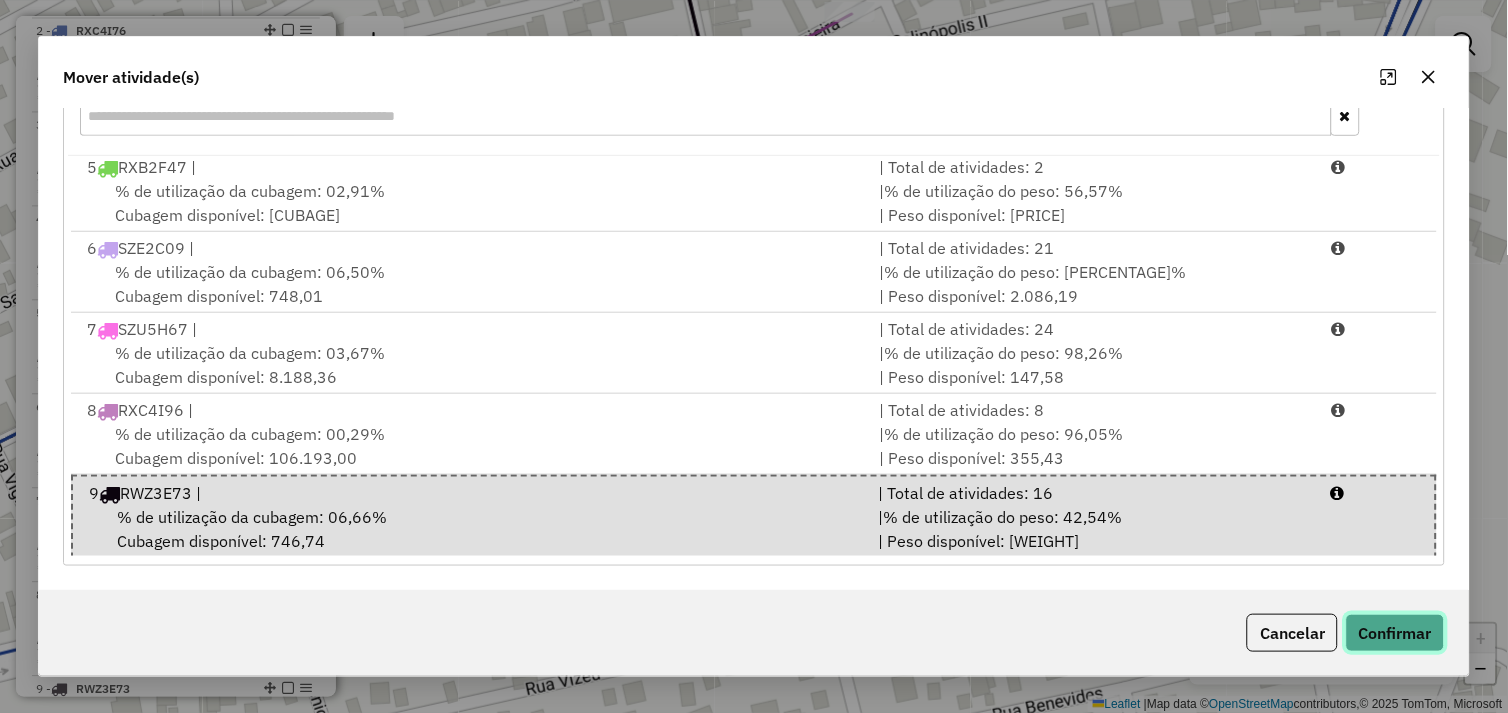 click on "Confirmar" 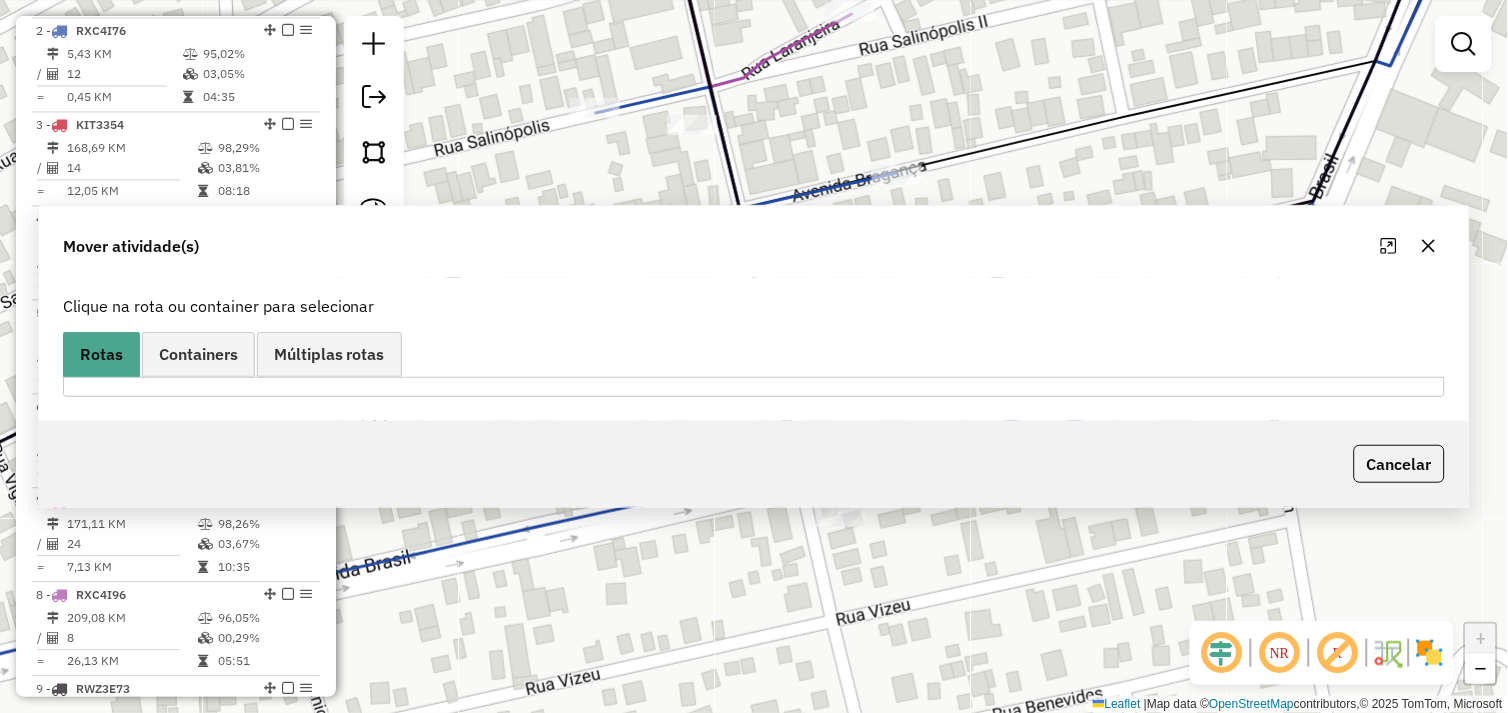 scroll, scrollTop: 0, scrollLeft: 0, axis: both 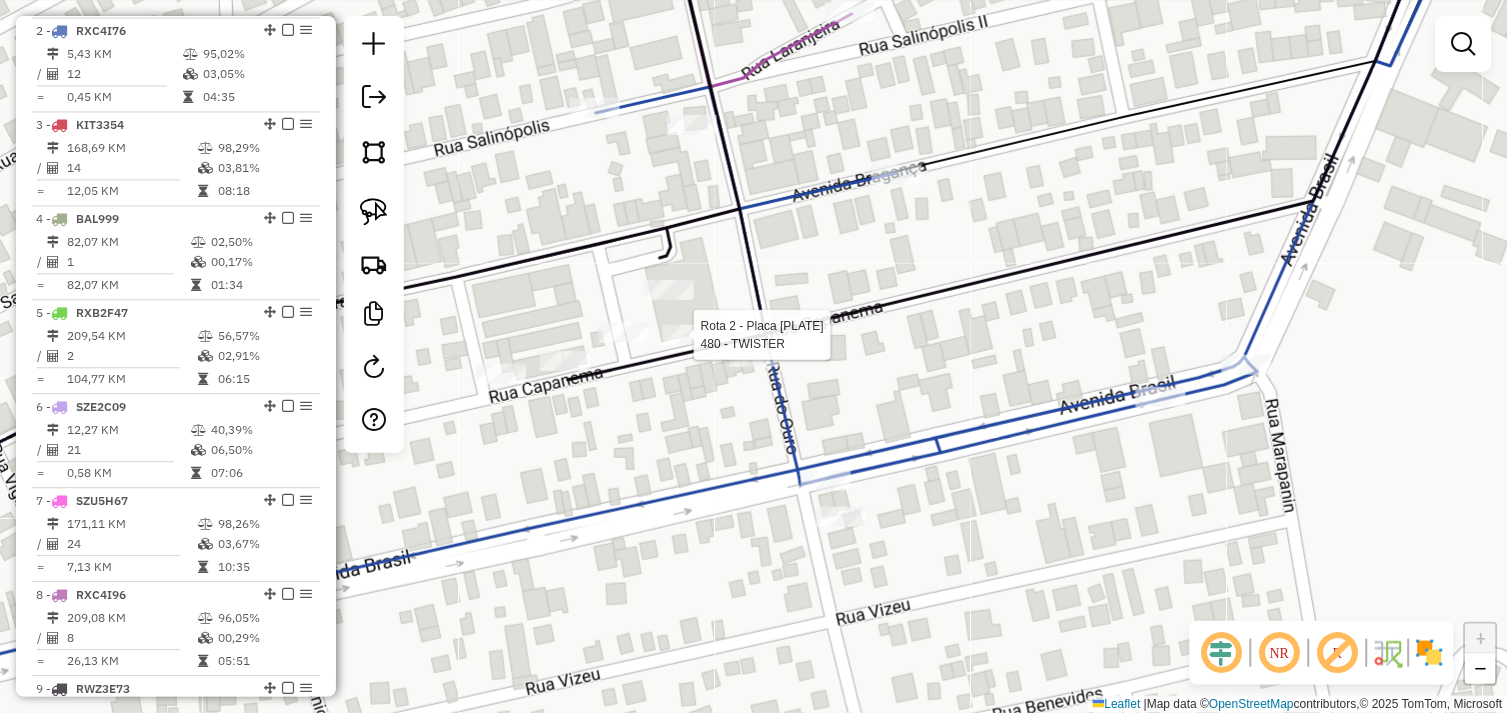 select on "*********" 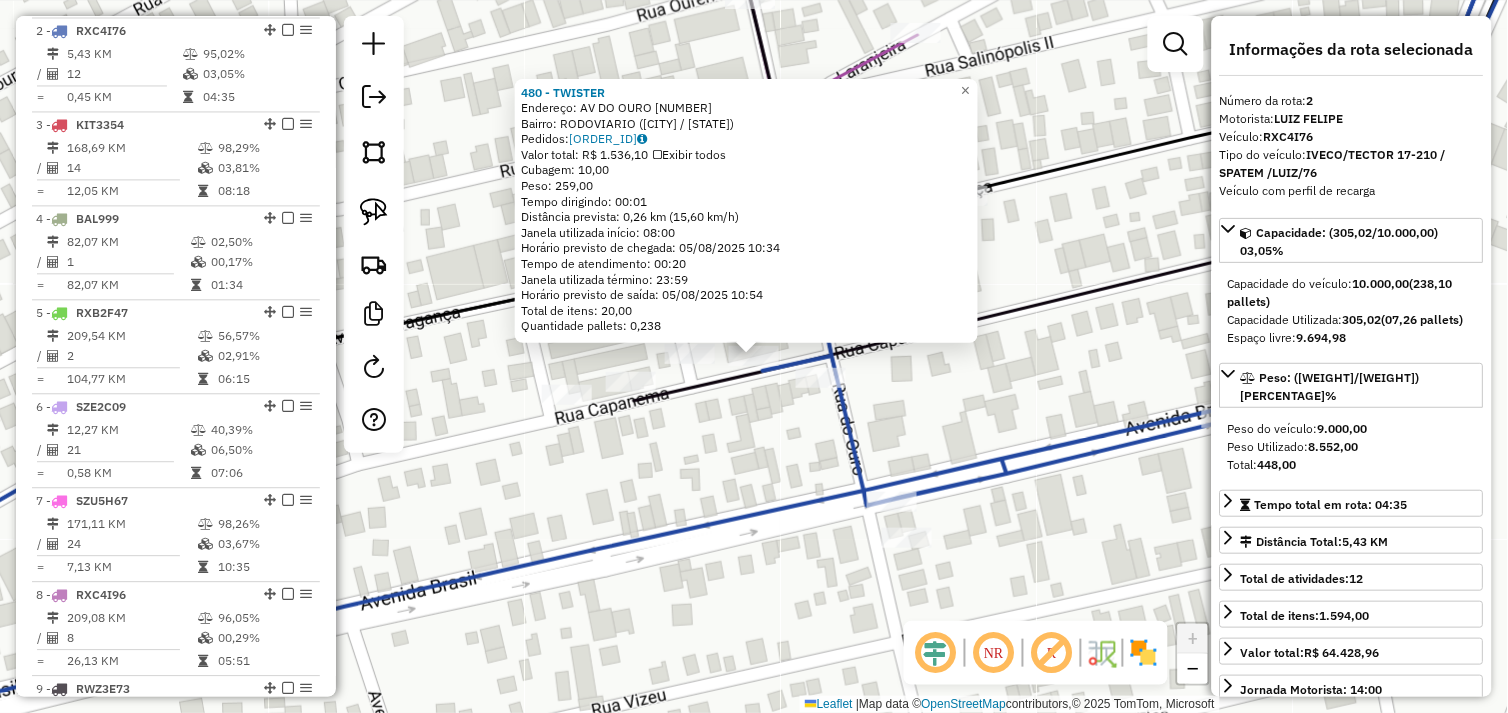 click 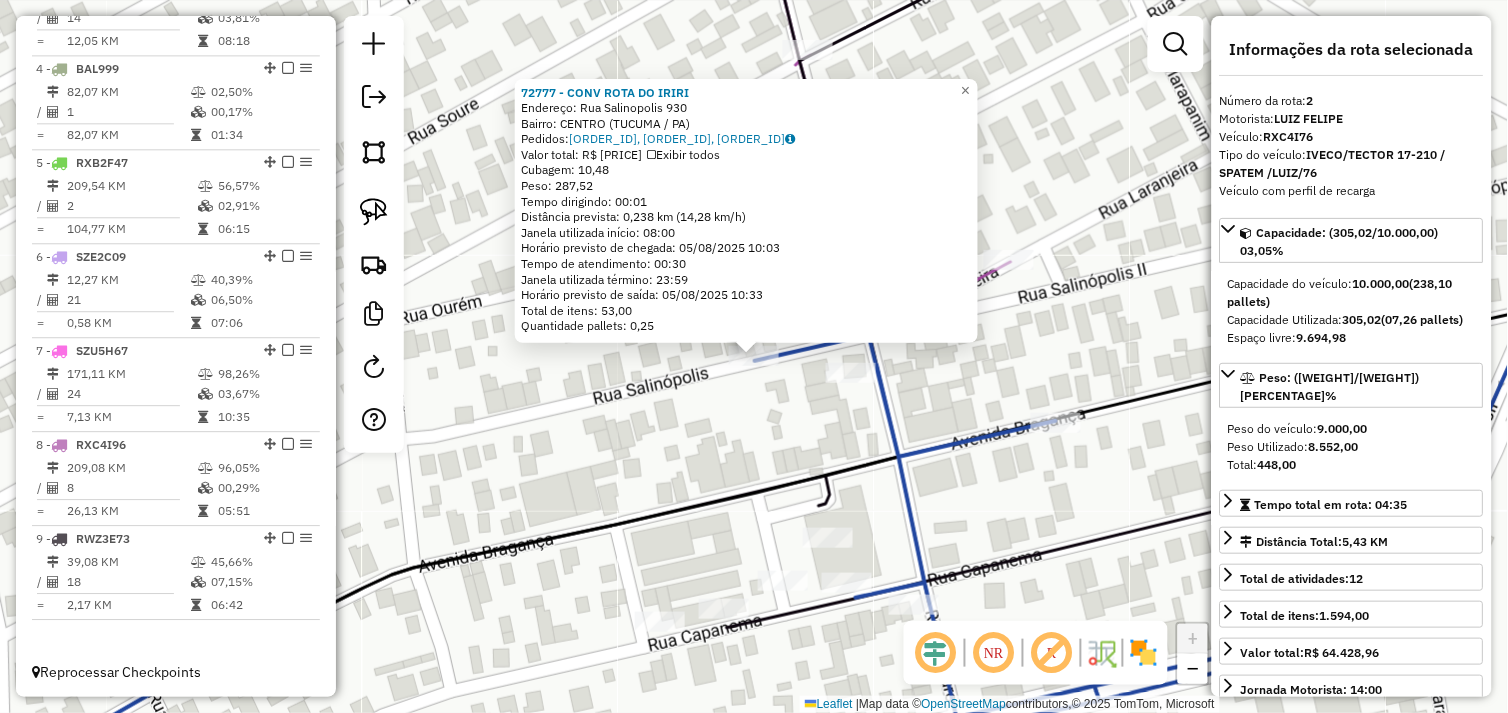 scroll, scrollTop: 866, scrollLeft: 0, axis: vertical 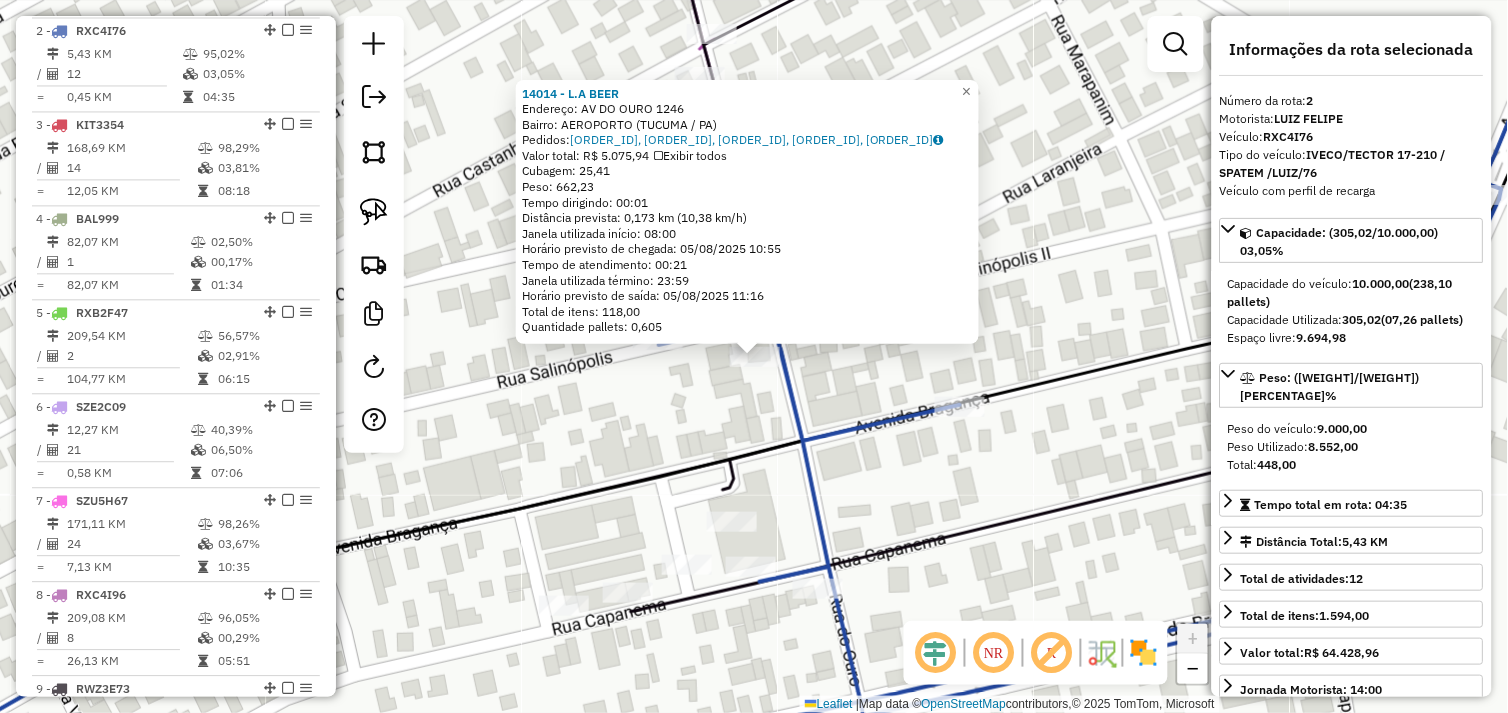 click on "14014 - L.A BEER  Endereço:  AV DO OURO 1246   Bairro: AEROPORTO (TUCUMA / PA)   Pedidos:  04102594, 04102652, 04102653, 04102738, 04102739   Valor total: R$ 5.075,94   Exibir todos   Cubagem: 25,41  Peso: 662,23  Tempo dirigindo: 00:01   Distância prevista: 0,173 km (10,38 km/h)   Janela utilizada início: 08:00   Horário previsto de chegada: 05/08/2025 10:55   Tempo de atendimento: 00:21   Janela utilizada término: 23:59   Horário previsto de saída: 05/08/2025 11:16   Total de itens: 118,00   Quantidade pallets: 0,605  × Janela de atendimento Grade de atendimento Capacidade Transportadoras Veículos Cliente Pedidos  Rotas Selecione os dias de semana para filtrar as janelas de atendimento  Seg   Ter   Qua   Qui   Sex   Sáb   Dom  Informe o período da janela de atendimento: De: Até:  Filtrar exatamente a janela do cliente  Considerar janela de atendimento padrão  Selecione os dias de semana para filtrar as grades de atendimento  Seg   Ter   Qua   Qui   Sex   Sáb   Dom   Peso mínimo:   De:   De:" 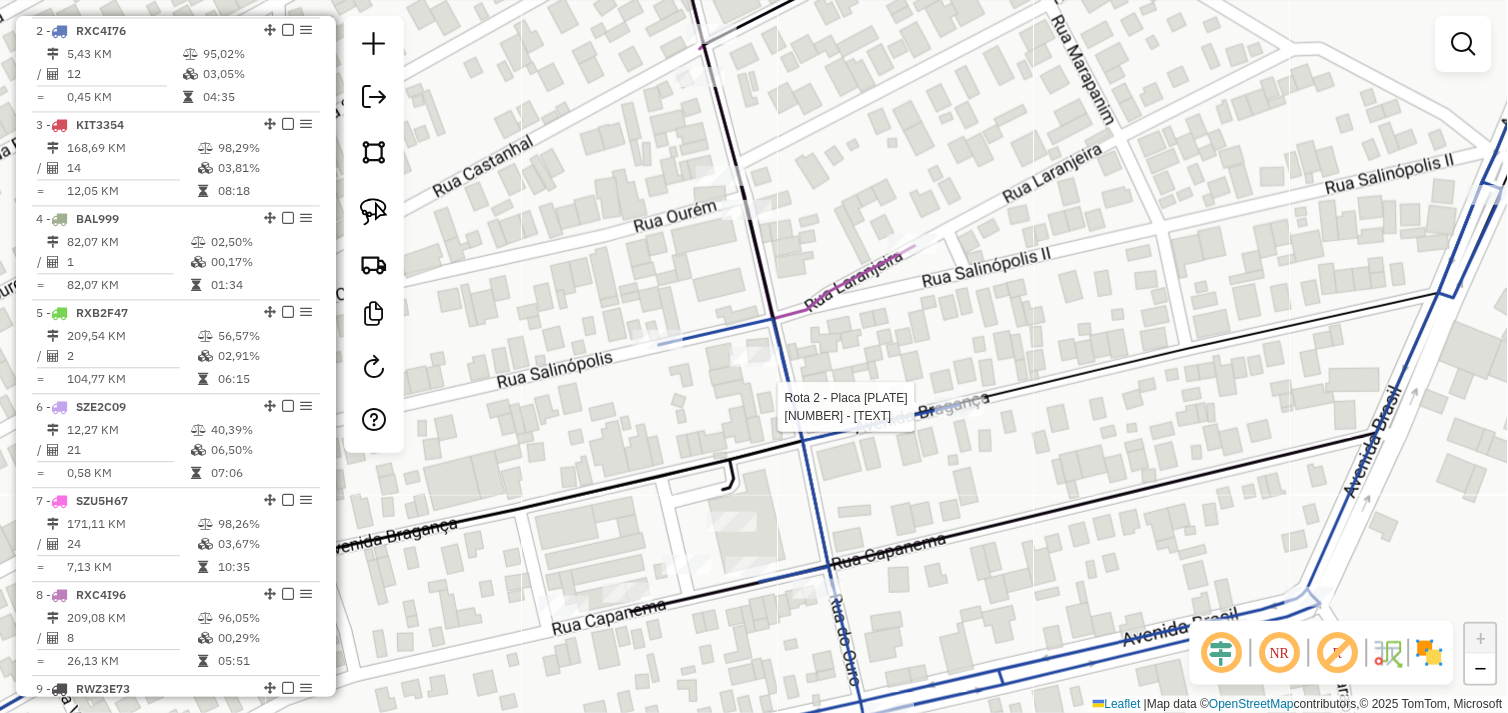 select on "*********" 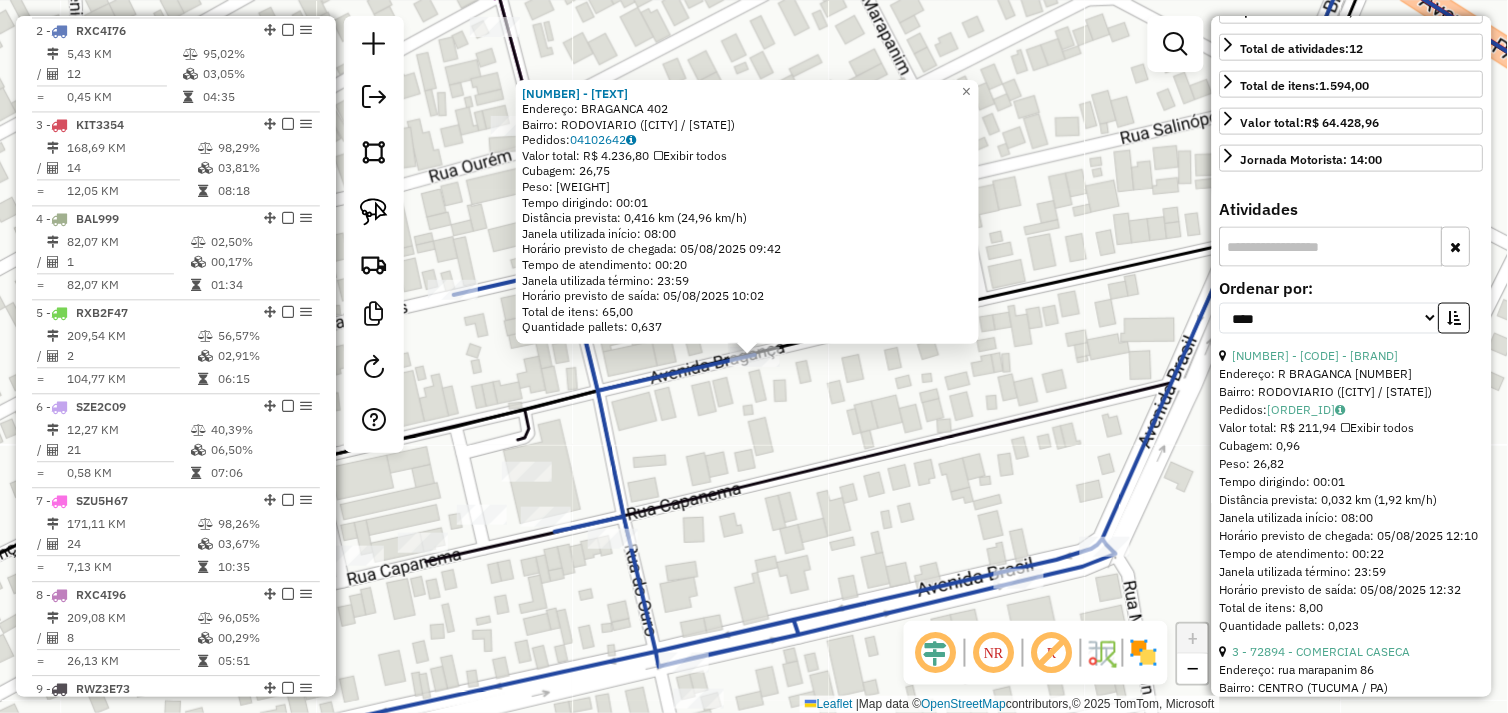 scroll, scrollTop: 555, scrollLeft: 0, axis: vertical 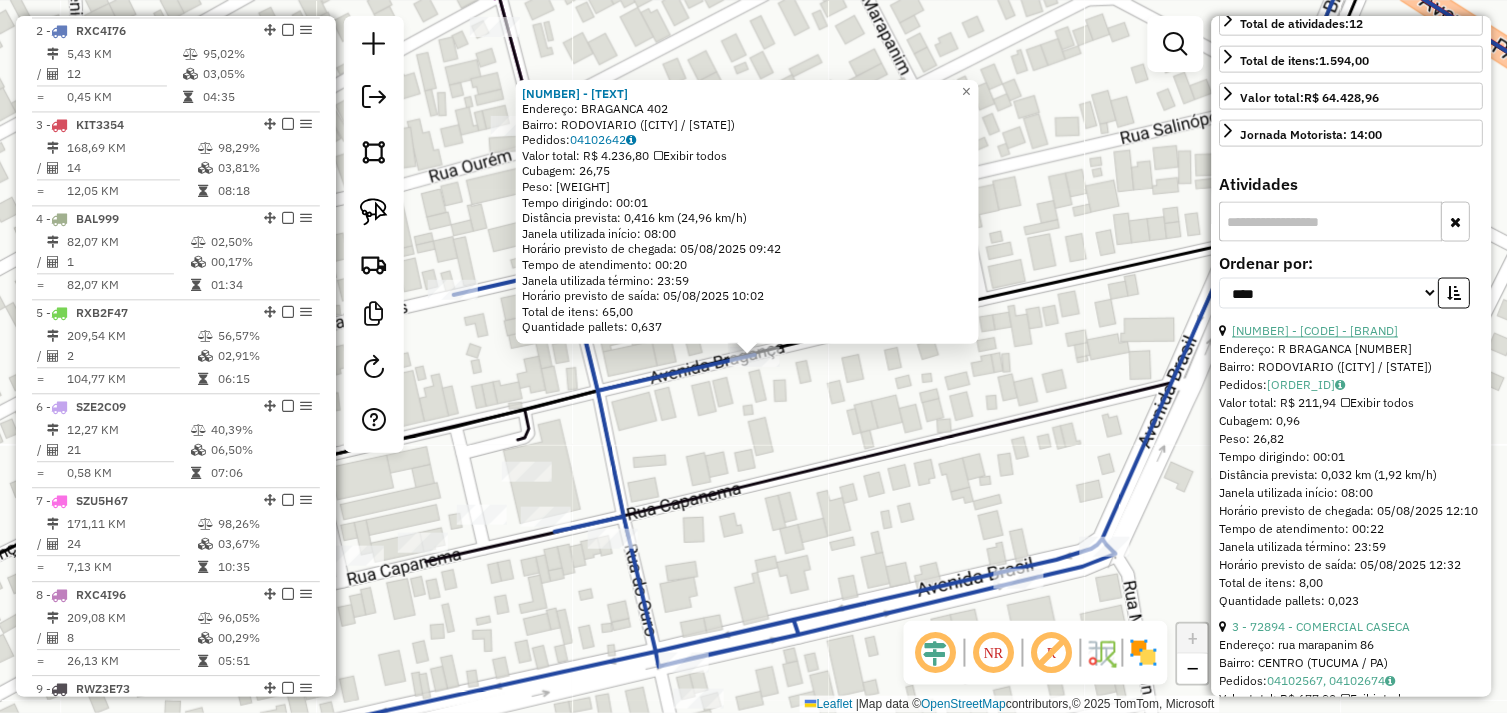 click on "12 - 677 - MERCEARIA JC" at bounding box center [1316, 331] 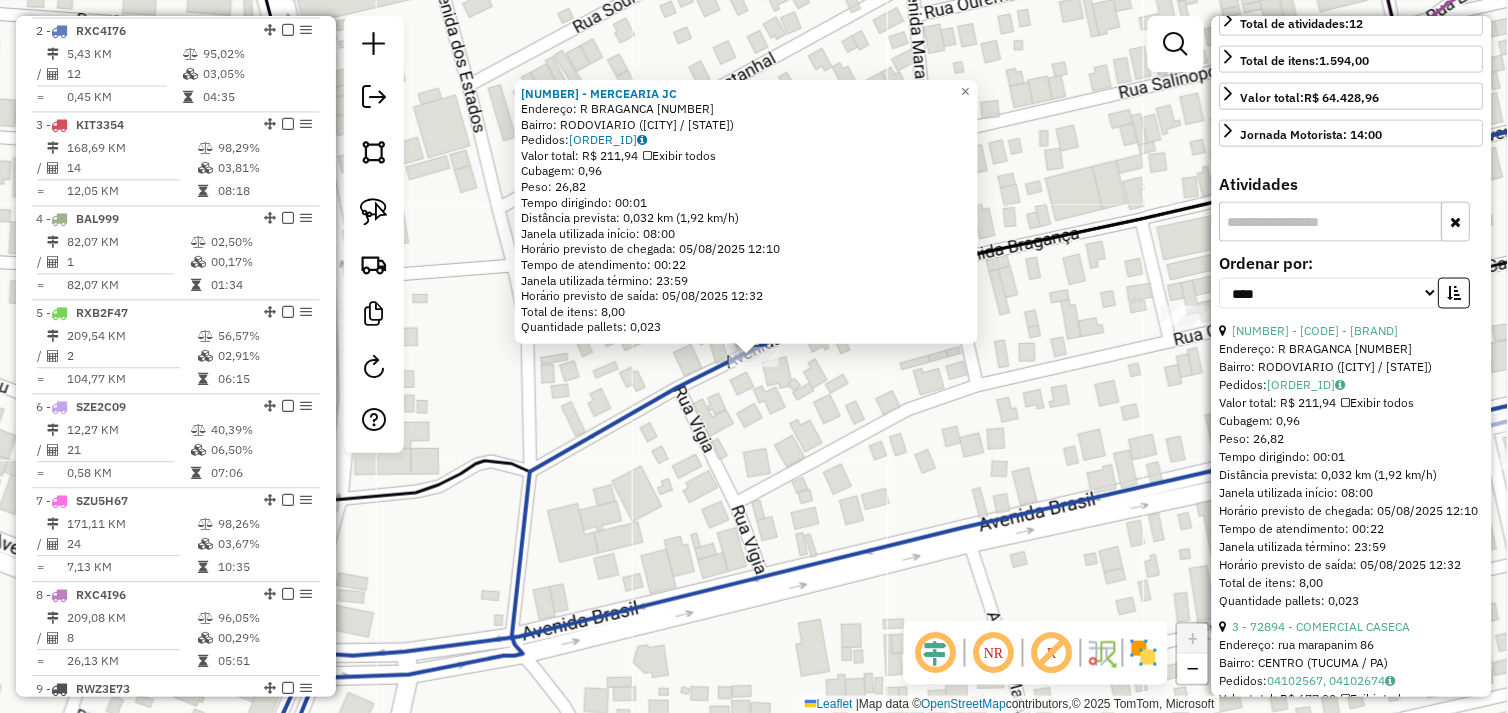 click on "Rota 2 - Placa RXC4I76  677 - MERCEARIA JC 677 - MERCEARIA JC  Endereço:  R BRAGANCA 905   Bairro: RODOVIARIO (TUCUMA / PA)   Pedidos:  04102663   Valor total: R$ 211,94   Exibir todos   Cubagem: 0,96  Peso: 26,82  Tempo dirigindo: 00:01   Distância prevista: 0,032 km (1,92 km/h)   Janela utilizada início: 08:00   Horário previsto de chegada: 05/08/2025 12:10   Tempo de atendimento: 00:22   Janela utilizada término: 23:59   Horário previsto de saída: 05/08/2025 12:32   Total de itens: 8,00   Quantidade pallets: 0,023  × Janela de atendimento Grade de atendimento Capacidade Transportadoras Veículos Cliente Pedidos  Rotas Selecione os dias de semana para filtrar as janelas de atendimento  Seg   Ter   Qua   Qui   Sex   Sáb   Dom  Informe o período da janela de atendimento: De: Até:  Filtrar exatamente a janela do cliente  Considerar janela de atendimento padrão  Selecione os dias de semana para filtrar as grades de atendimento  Seg   Ter   Qua   Qui   Sex   Sáb   Dom   Peso mínimo:   De:   Até:" 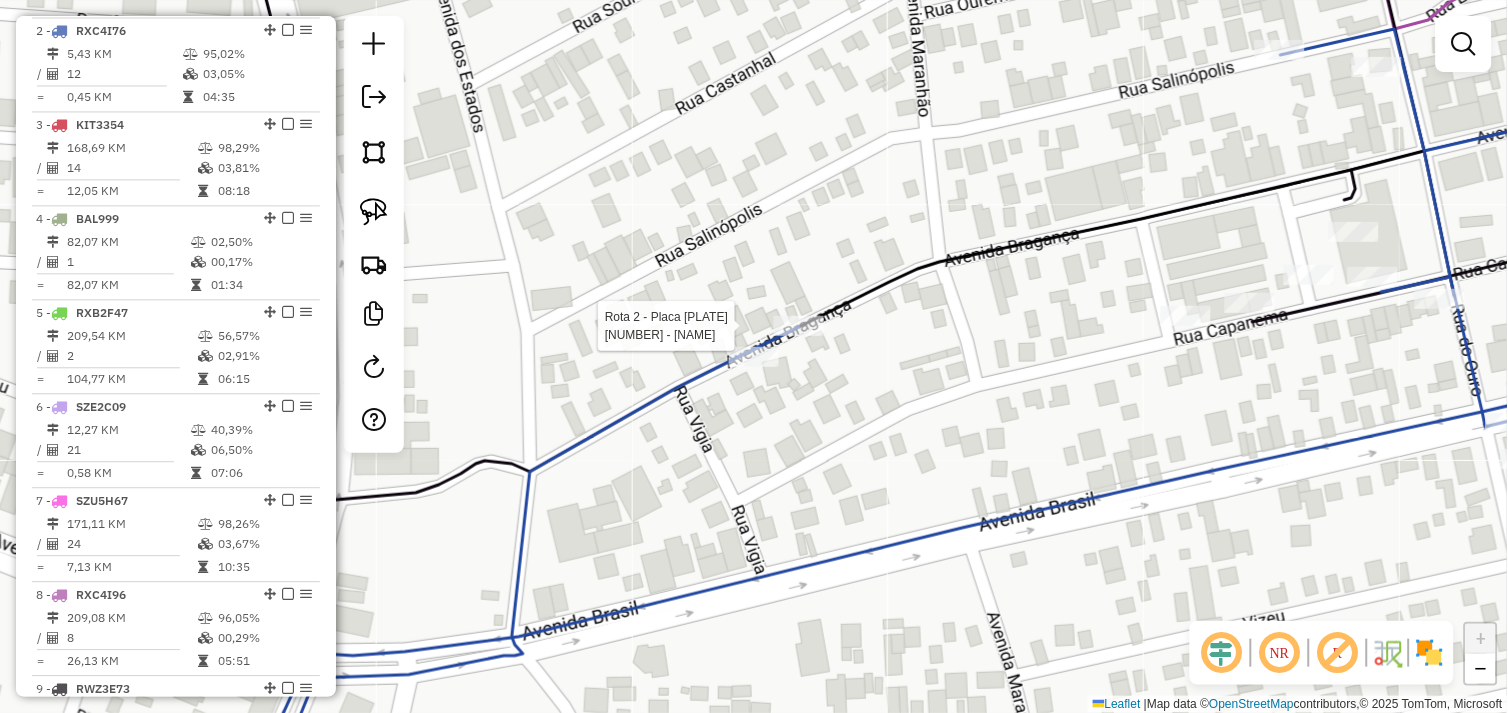select on "*********" 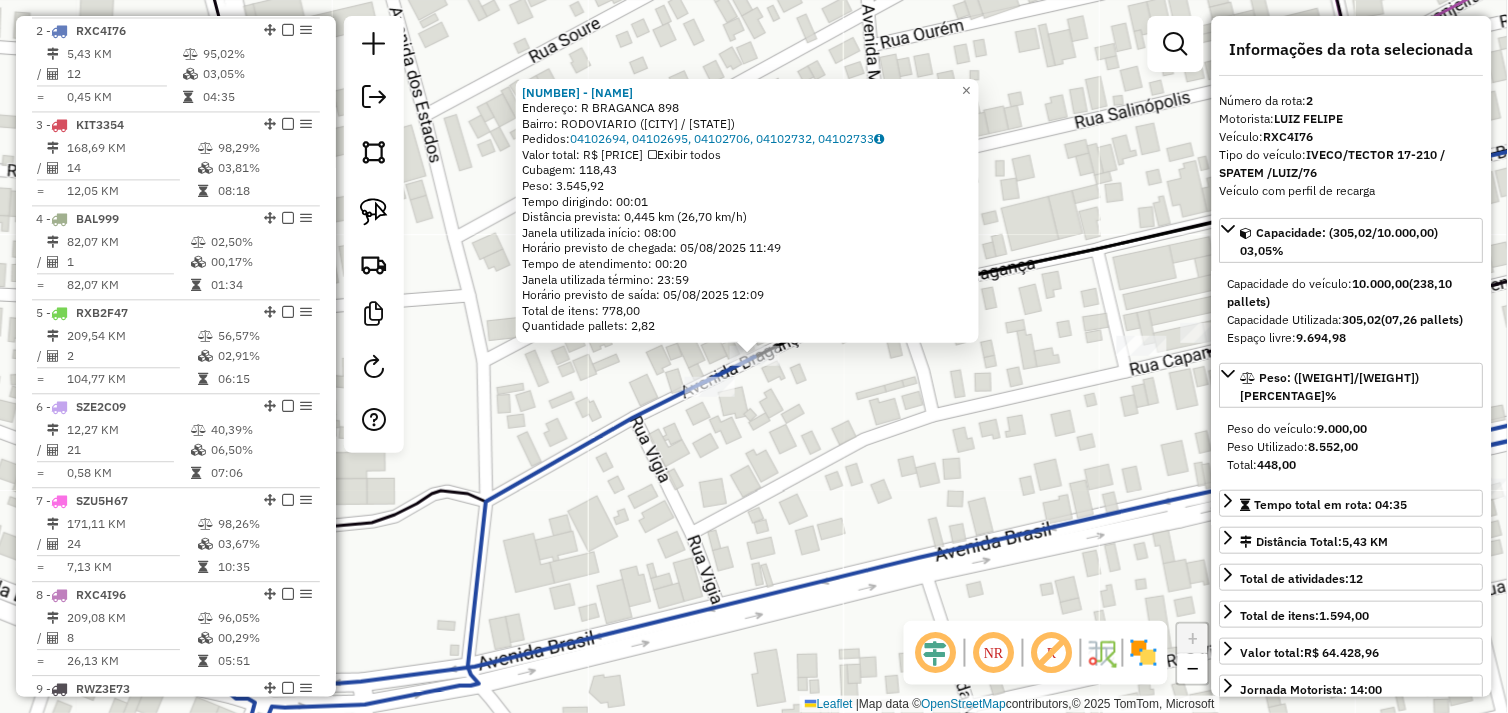click on "261 - COMERCIO DE VARIEDAD  Endereço:  R BRAGANCA 898   Bairro: RODOVIARIO (TUCUMA / PA)   Pedidos:  04102694, 04102695, 04102706, 04102732, 04102733   Valor total: R$ 30.257,51   Exibir todos   Cubagem: 118,43  Peso: 3.545,92  Tempo dirigindo: 00:01   Distância prevista: 0,445 km (26,70 km/h)   Janela utilizada início: 08:00   Horário previsto de chegada: 05/08/2025 11:49   Tempo de atendimento: 00:20   Janela utilizada término: 23:59   Horário previsto de saída: 05/08/2025 12:09   Total de itens: 778,00   Quantidade pallets: 2,82  × Janela de atendimento Grade de atendimento Capacidade Transportadoras Veículos Cliente Pedidos  Rotas Selecione os dias de semana para filtrar as janelas de atendimento  Seg   Ter   Qua   Qui   Sex   Sáb   Dom  Informe o período da janela de atendimento: De: Até:  Filtrar exatamente a janela do cliente  Considerar janela de atendimento padrão  Selecione os dias de semana para filtrar as grades de atendimento  Seg   Ter   Qua   Qui   Sex   Sáb   Dom   Peso mínimo:" 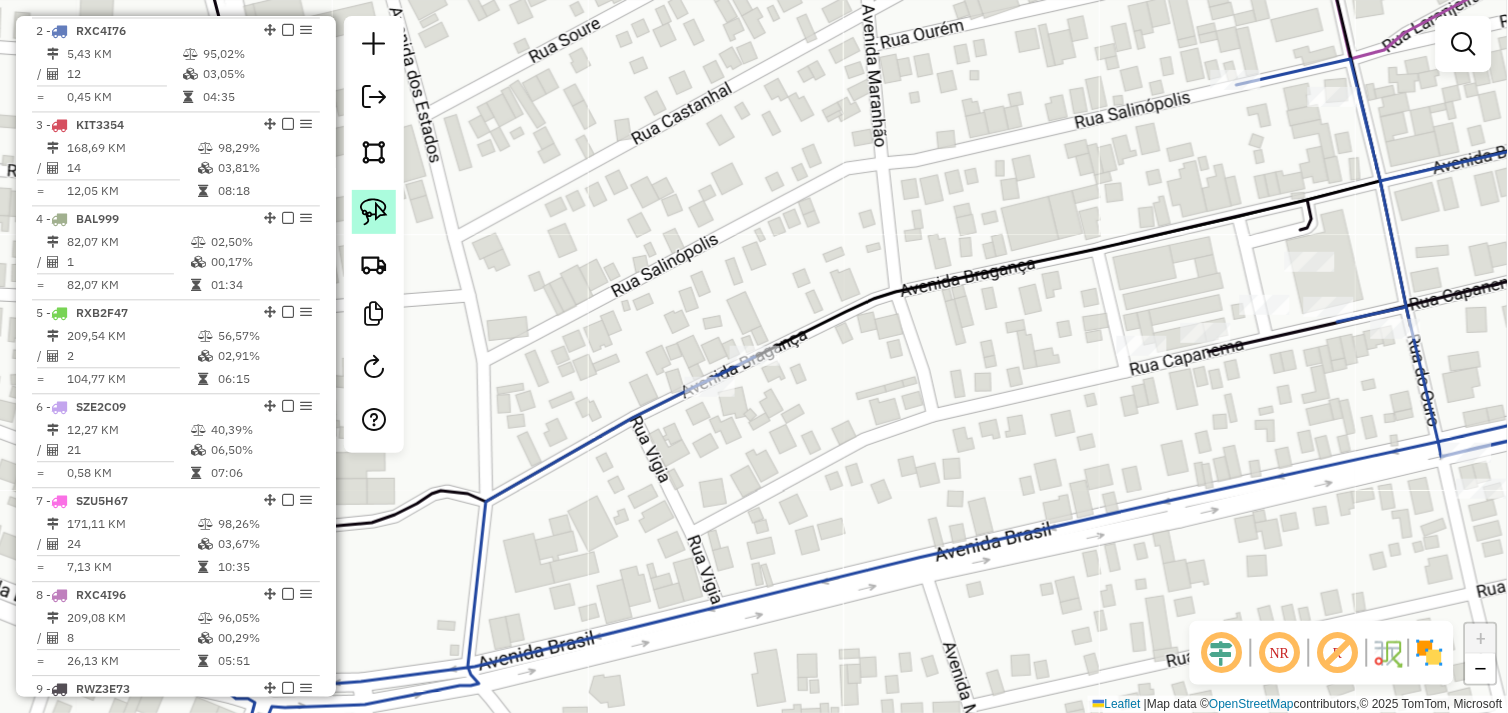 click 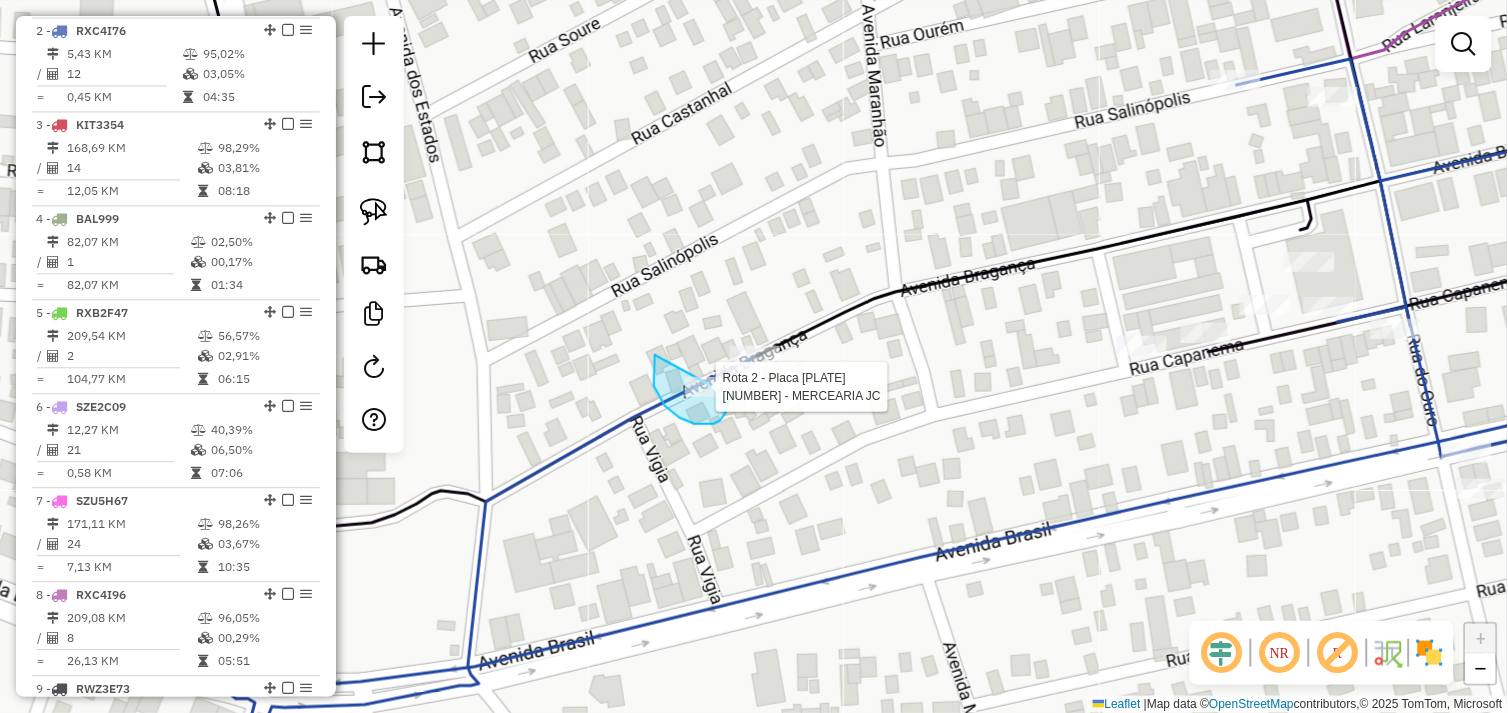 drag, startPoint x: 654, startPoint y: 377, endPoint x: 680, endPoint y: 395, distance: 31.622776 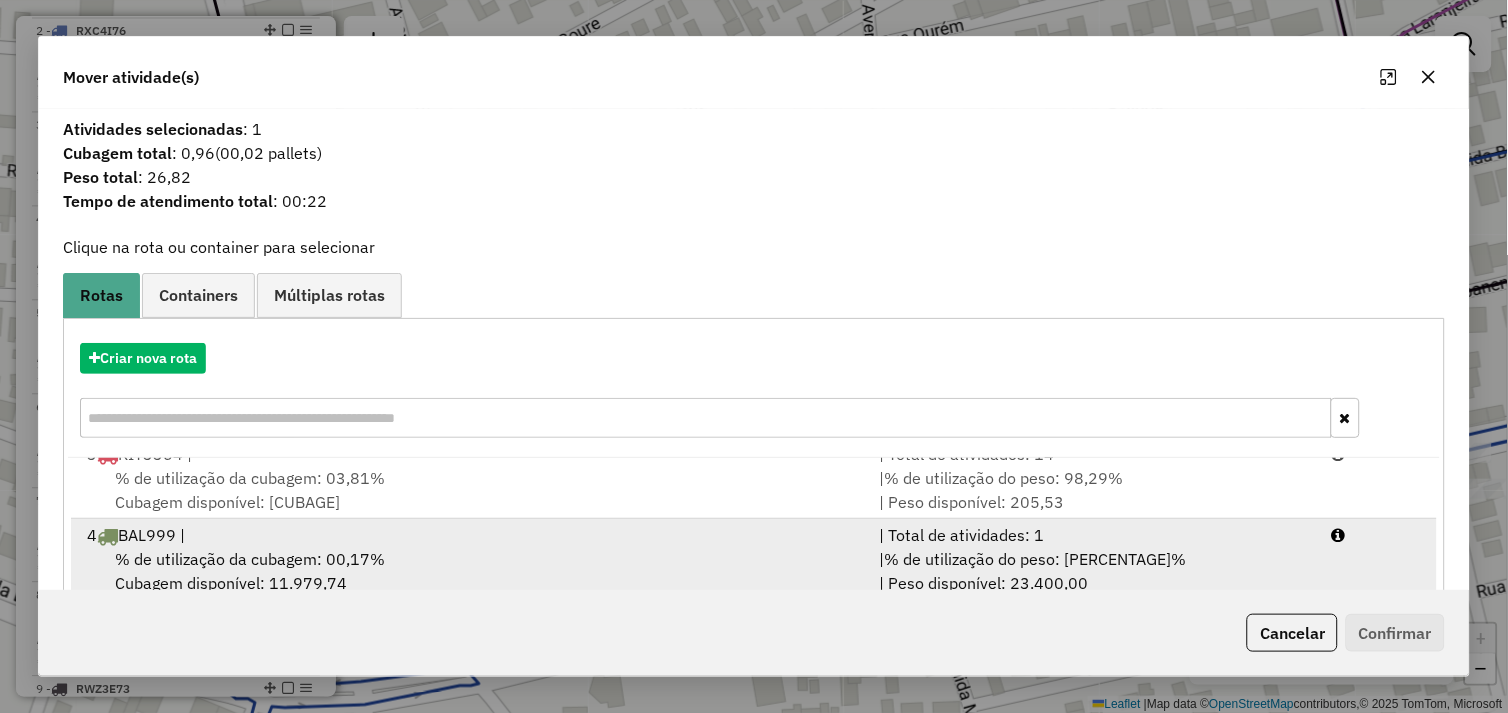 scroll, scrollTop: 248, scrollLeft: 0, axis: vertical 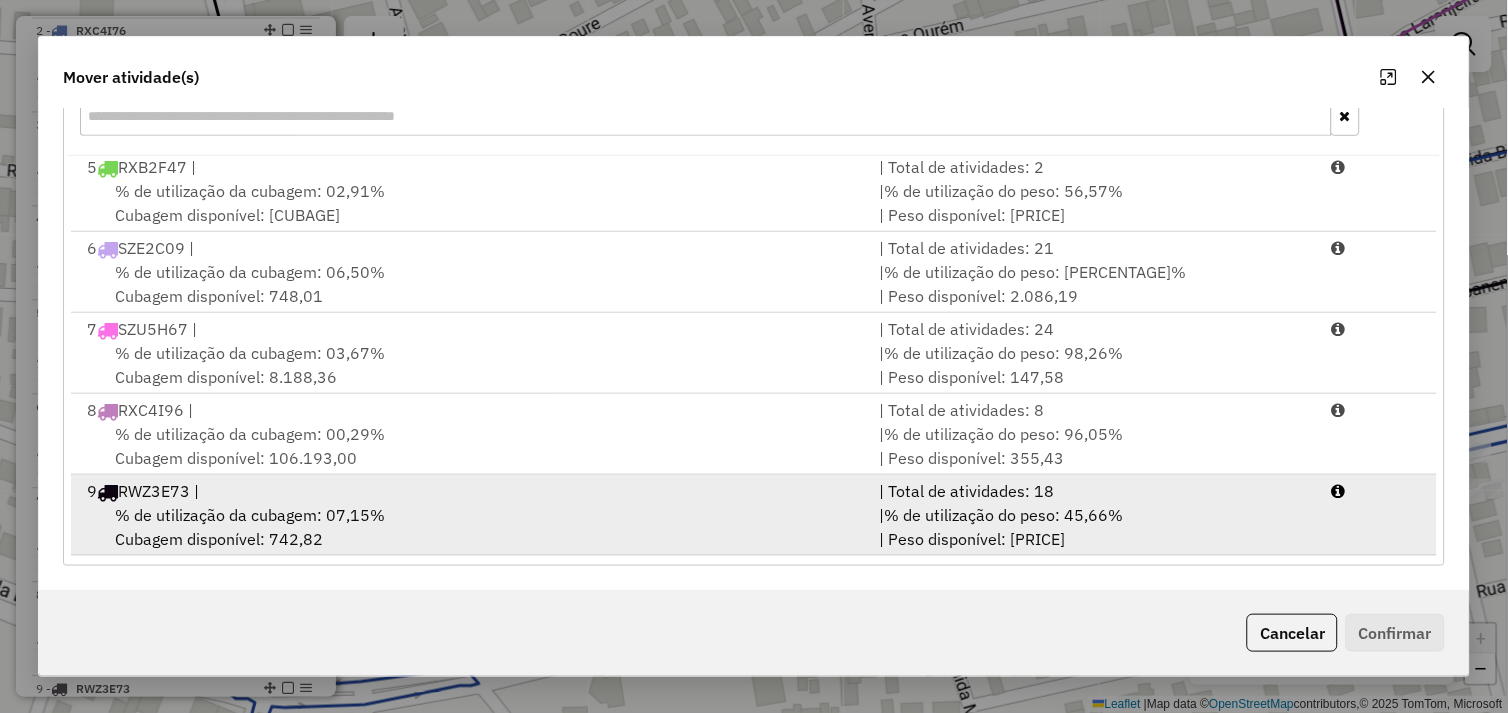 drag, startPoint x: 530, startPoint y: 524, endPoint x: 701, endPoint y: 550, distance: 172.96532 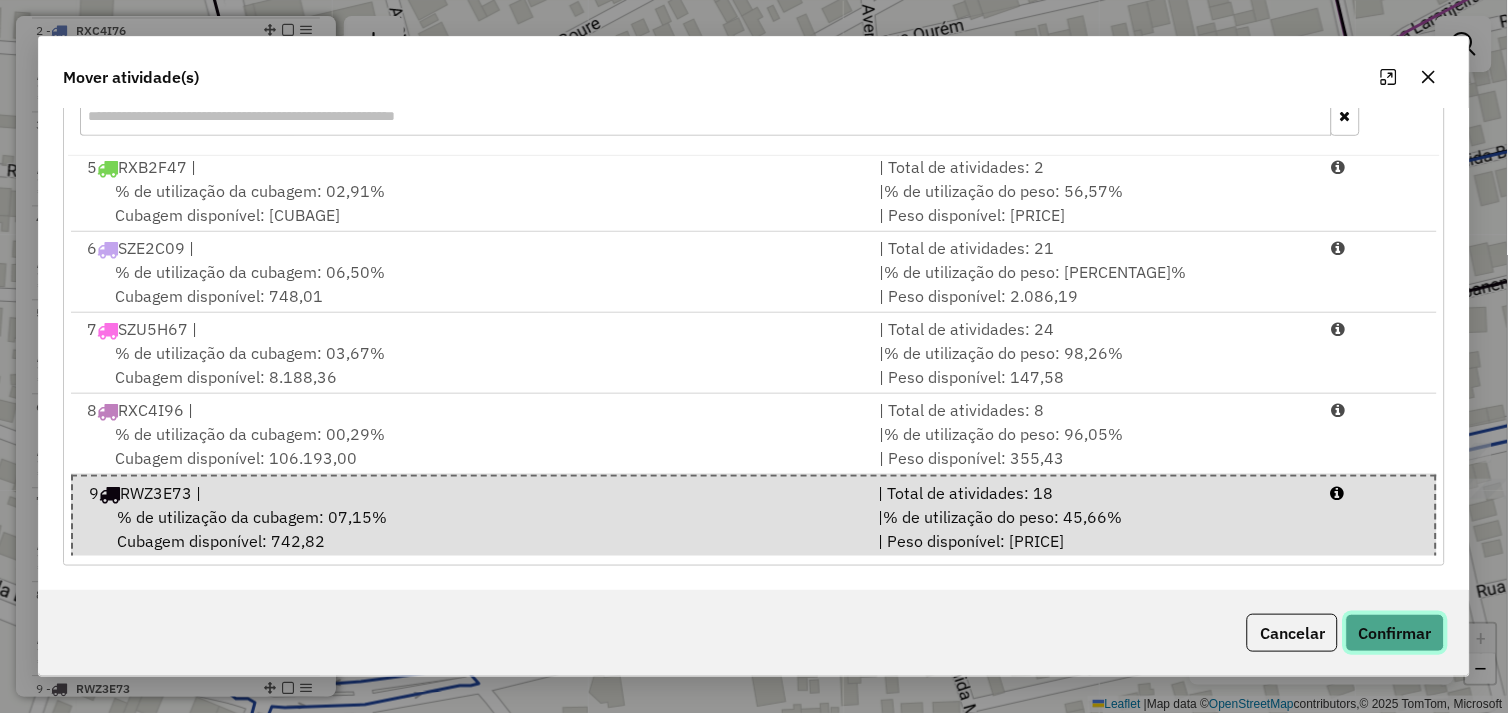 click on "Confirmar" 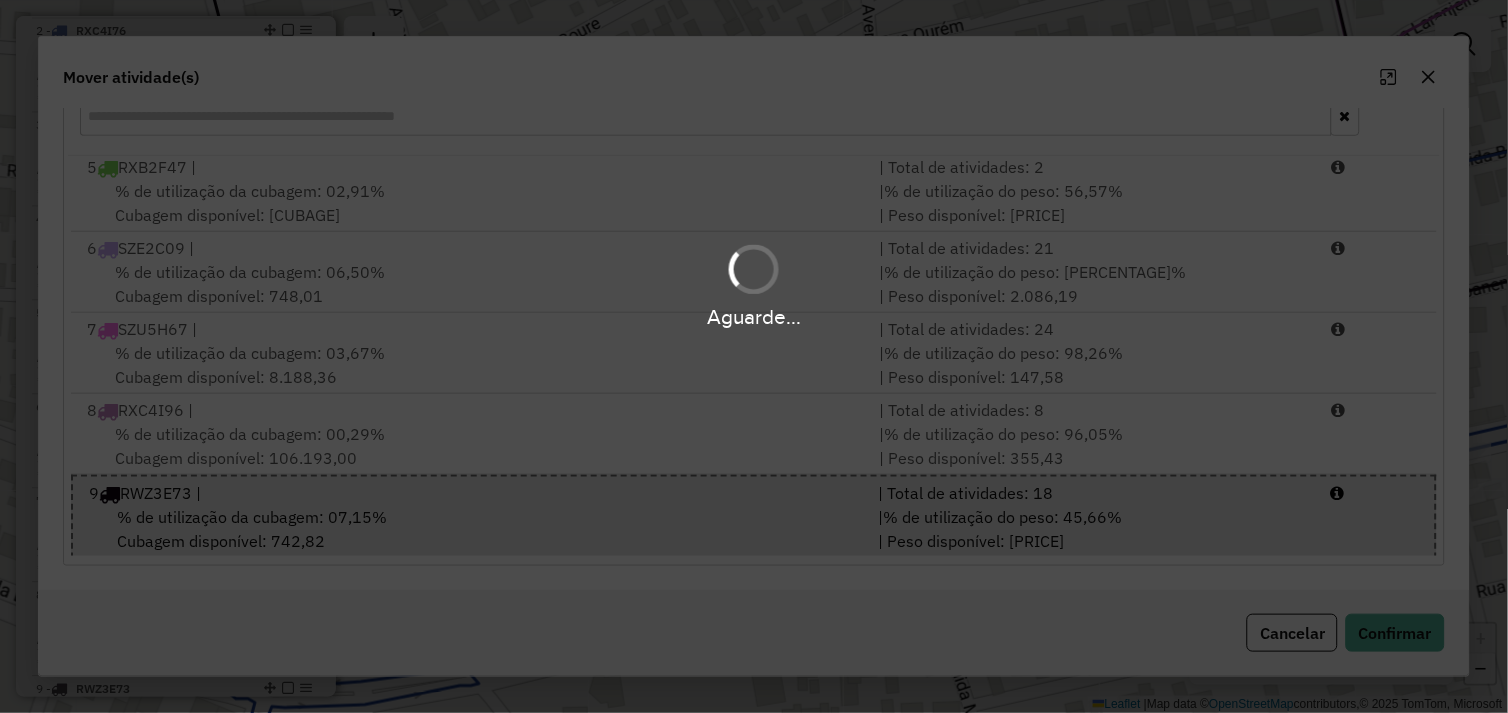 scroll, scrollTop: 0, scrollLeft: 0, axis: both 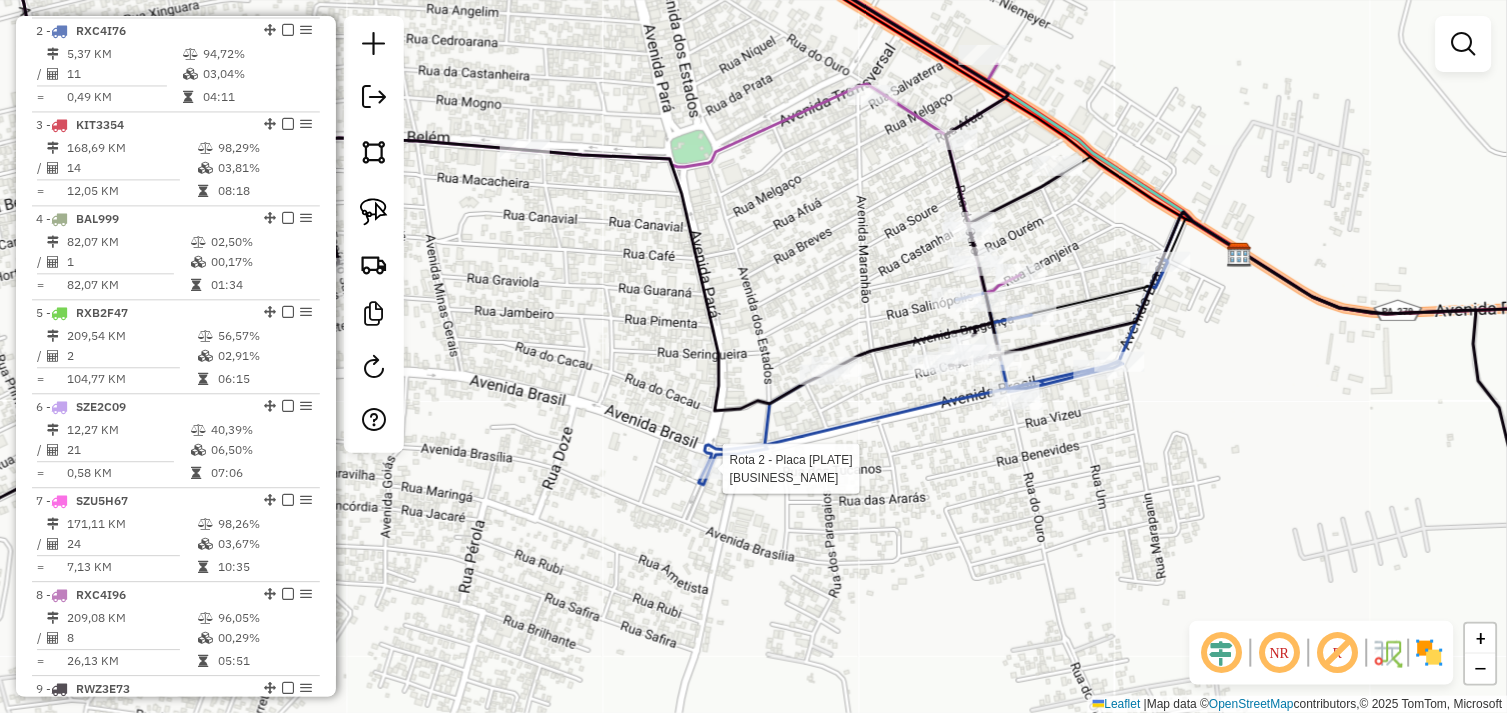 select on "*********" 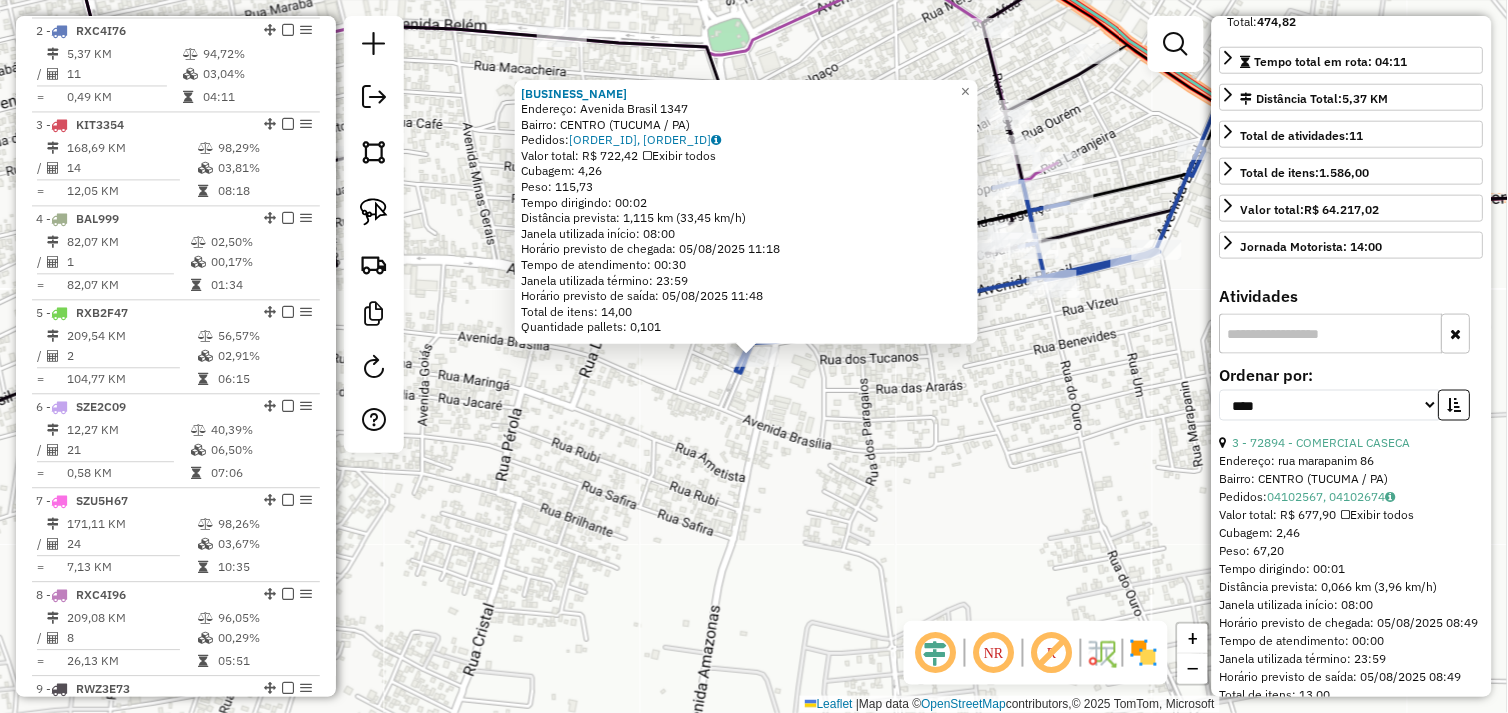 scroll, scrollTop: 444, scrollLeft: 0, axis: vertical 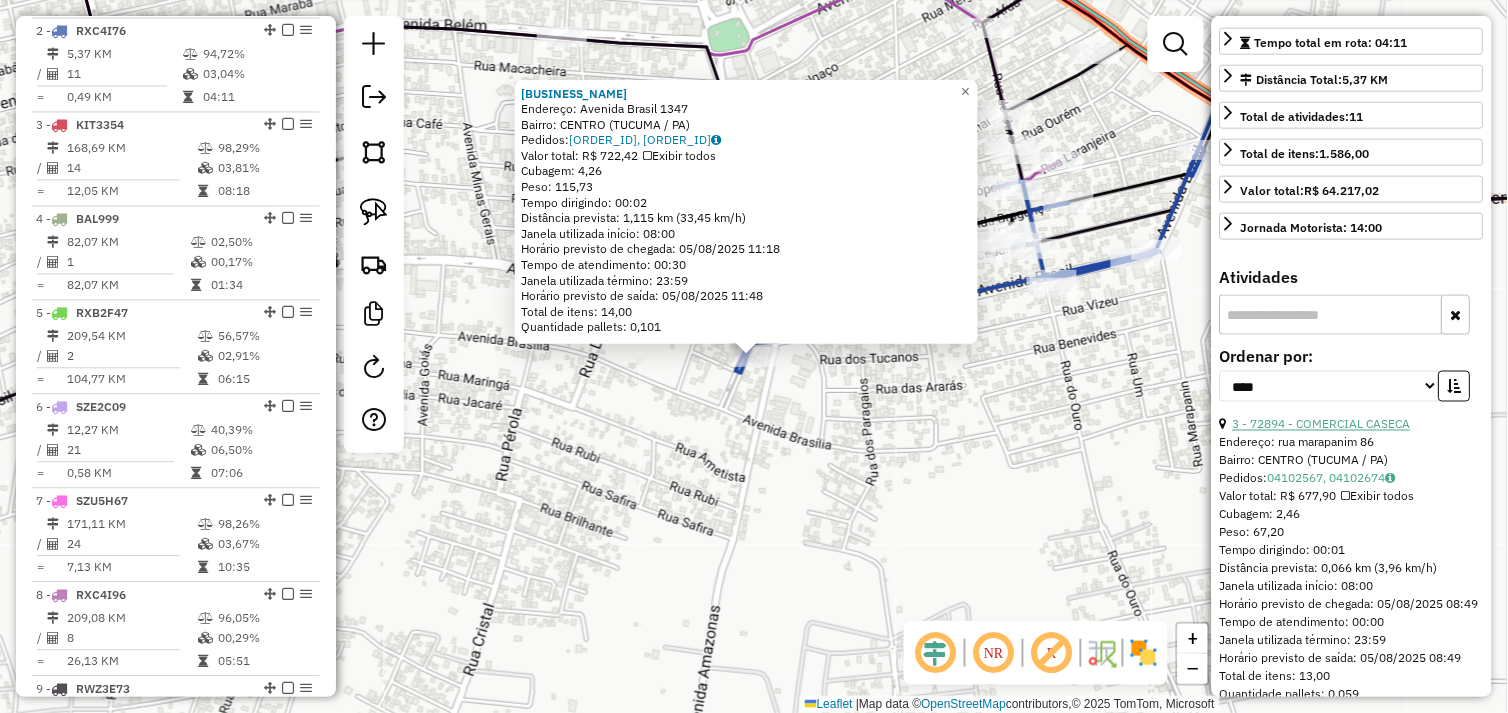 click on "3 - 72894 - COMERCIAL CASECA" at bounding box center [1322, 424] 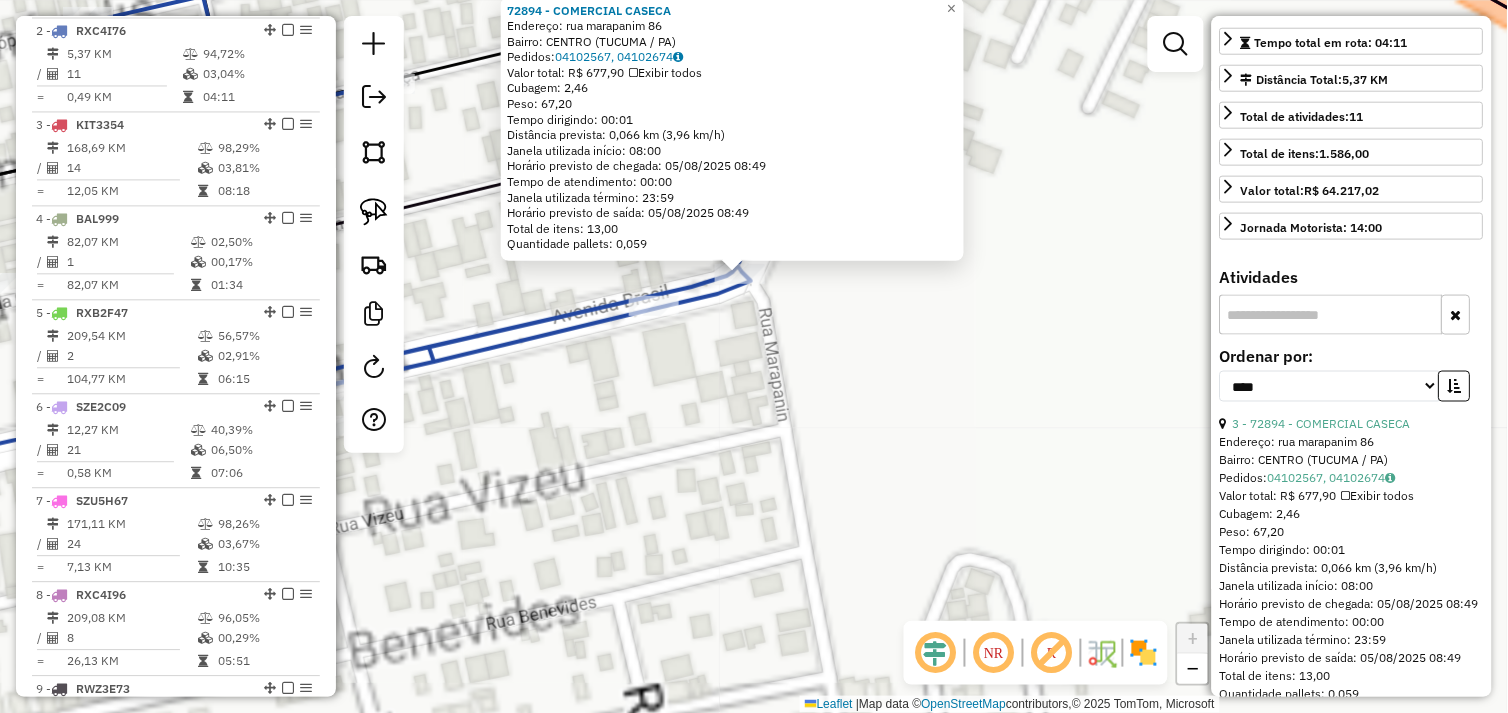 click on "72894 - COMERCIAL CASECA  Endereço:  rua marapanim 86   Bairro: CENTRO (TUCUMA / PA)   Pedidos:  04102567, 04102674   Valor total: R$ 677,90   Exibir todos   Cubagem: 2,46  Peso: 67,20  Tempo dirigindo: 00:01   Distância prevista: 0,066 km (3,96 km/h)   Janela utilizada início: 08:00   Horário previsto de chegada: 05/08/2025 08:49   Tempo de atendimento: 00:00   Janela utilizada término: 23:59   Horário previsto de saída: 05/08/2025 08:49   Total de itens: 13,00   Quantidade pallets: 0,059  × Janela de atendimento Grade de atendimento Capacidade Transportadoras Veículos Cliente Pedidos  Rotas Selecione os dias de semana para filtrar as janelas de atendimento  Seg   Ter   Qua   Qui   Sex   Sáb   Dom  Informe o período da janela de atendimento: De: Até:  Filtrar exatamente a janela do cliente  Considerar janela de atendimento padrão  Selecione os dias de semana para filtrar as grades de atendimento  Seg   Ter   Qua   Qui   Sex   Sáb   Dom   Considerar clientes sem dia de atendimento cadastrado De:" 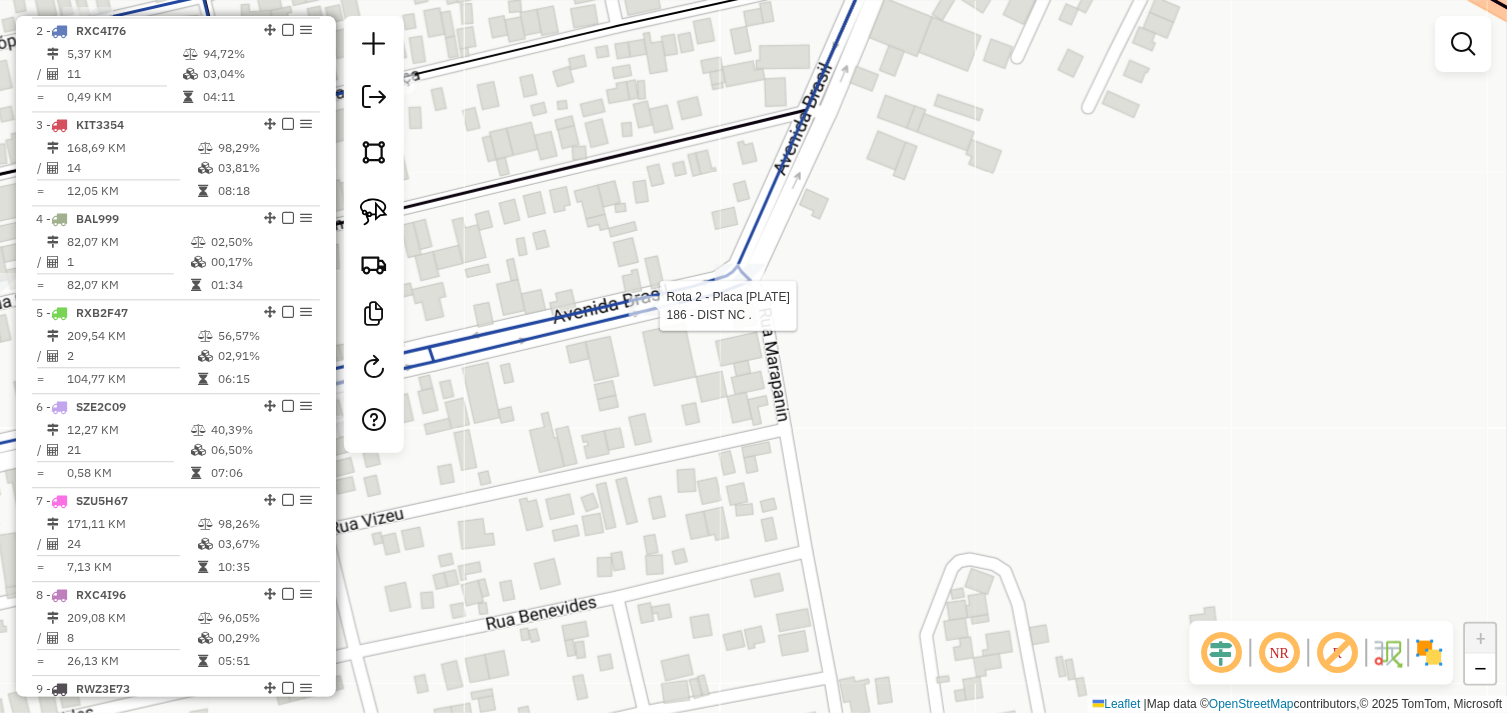 select on "*********" 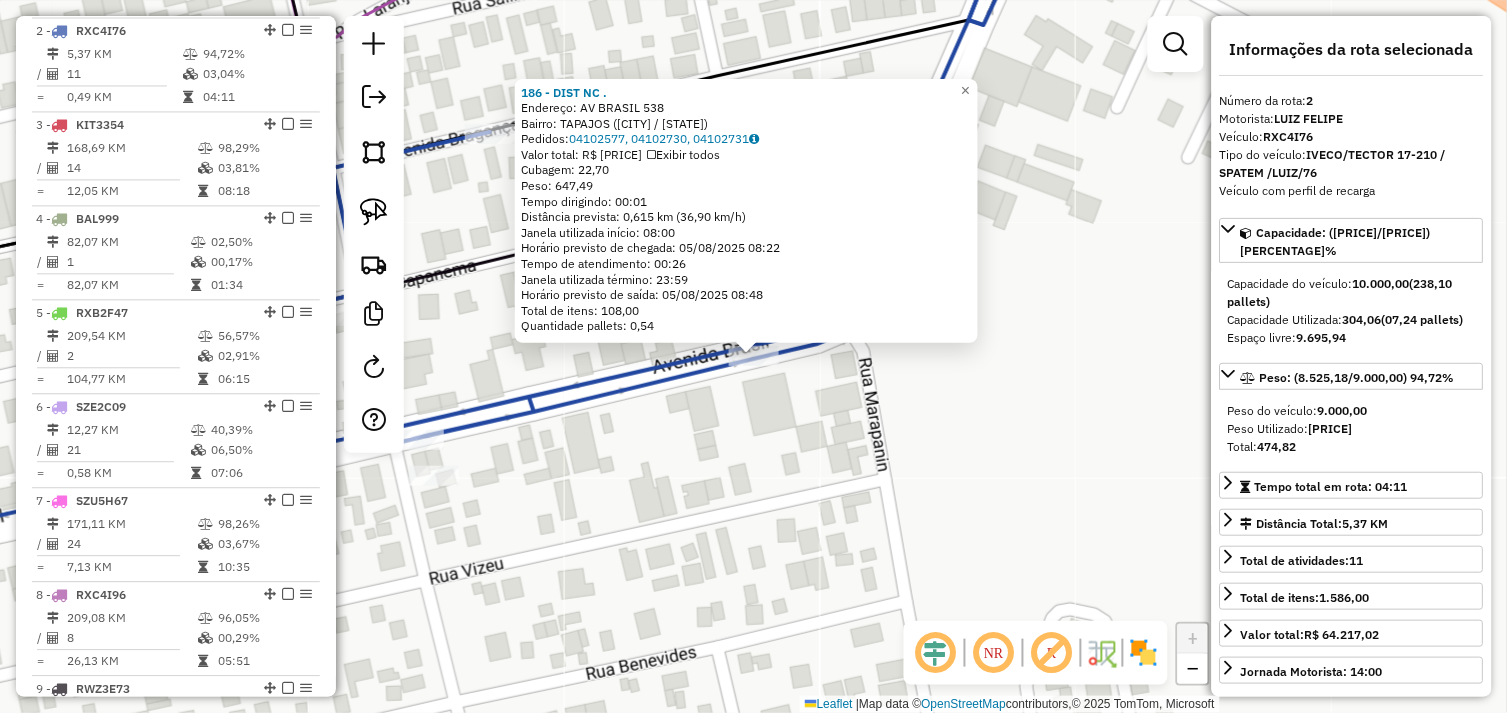 click on "186 - DIST NC .  Endereço:  AV BRASIL 538   Bairro: TAPAJOS (TUCUMA / PA)   Pedidos:  04102577, 04102730, 04102731   Valor total: R$ 4.952,29   Exibir todos   Cubagem: 22,70  Peso: 647,49  Tempo dirigindo: 00:01   Distância prevista: 0,615 km (36,90 km/h)   Janela utilizada início: 08:00   Horário previsto de chegada: 05/08/2025 08:22   Tempo de atendimento: 00:26   Janela utilizada término: 23:59   Horário previsto de saída: 05/08/2025 08:48   Total de itens: 108,00   Quantidade pallets: 0,54  × Janela de atendimento Grade de atendimento Capacidade Transportadoras Veículos Cliente Pedidos  Rotas Selecione os dias de semana para filtrar as janelas de atendimento  Seg   Ter   Qua   Qui   Sex   Sáb   Dom  Informe o período da janela de atendimento: De: Até:  Filtrar exatamente a janela do cliente  Considerar janela de atendimento padrão  Selecione os dias de semana para filtrar as grades de atendimento  Seg   Ter   Qua   Qui   Sex   Sáb   Dom   Considerar clientes sem dia de atendimento cadastrado" 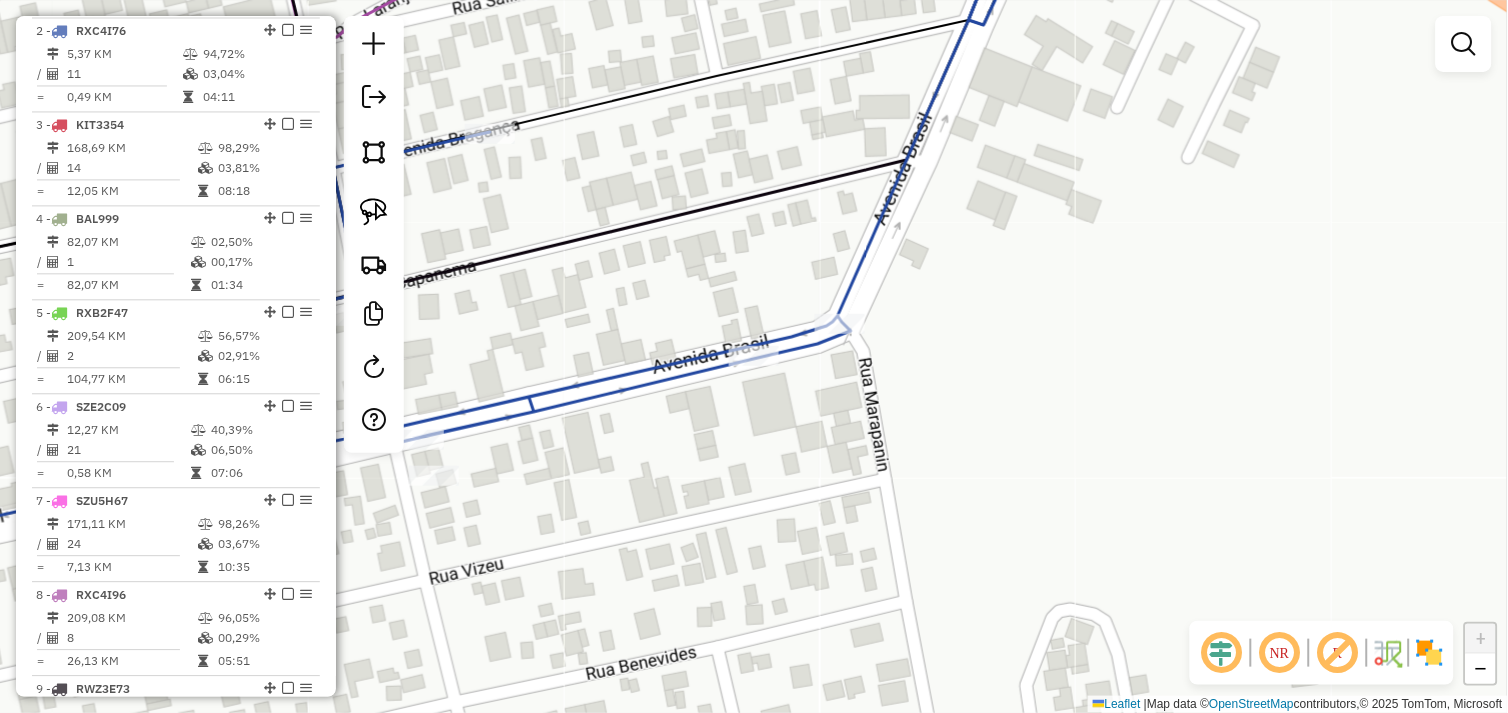 click 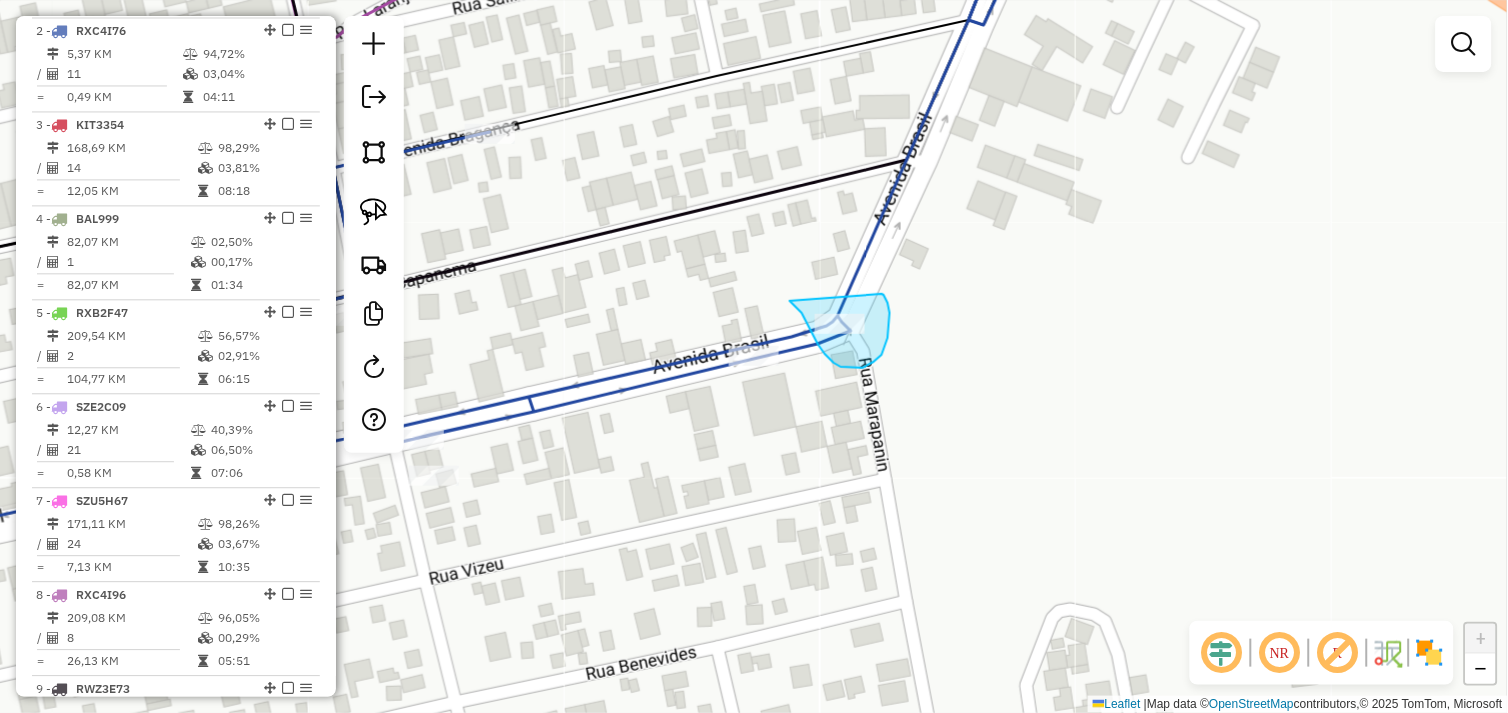 drag, startPoint x: 818, startPoint y: 344, endPoint x: 850, endPoint y: 343, distance: 32.01562 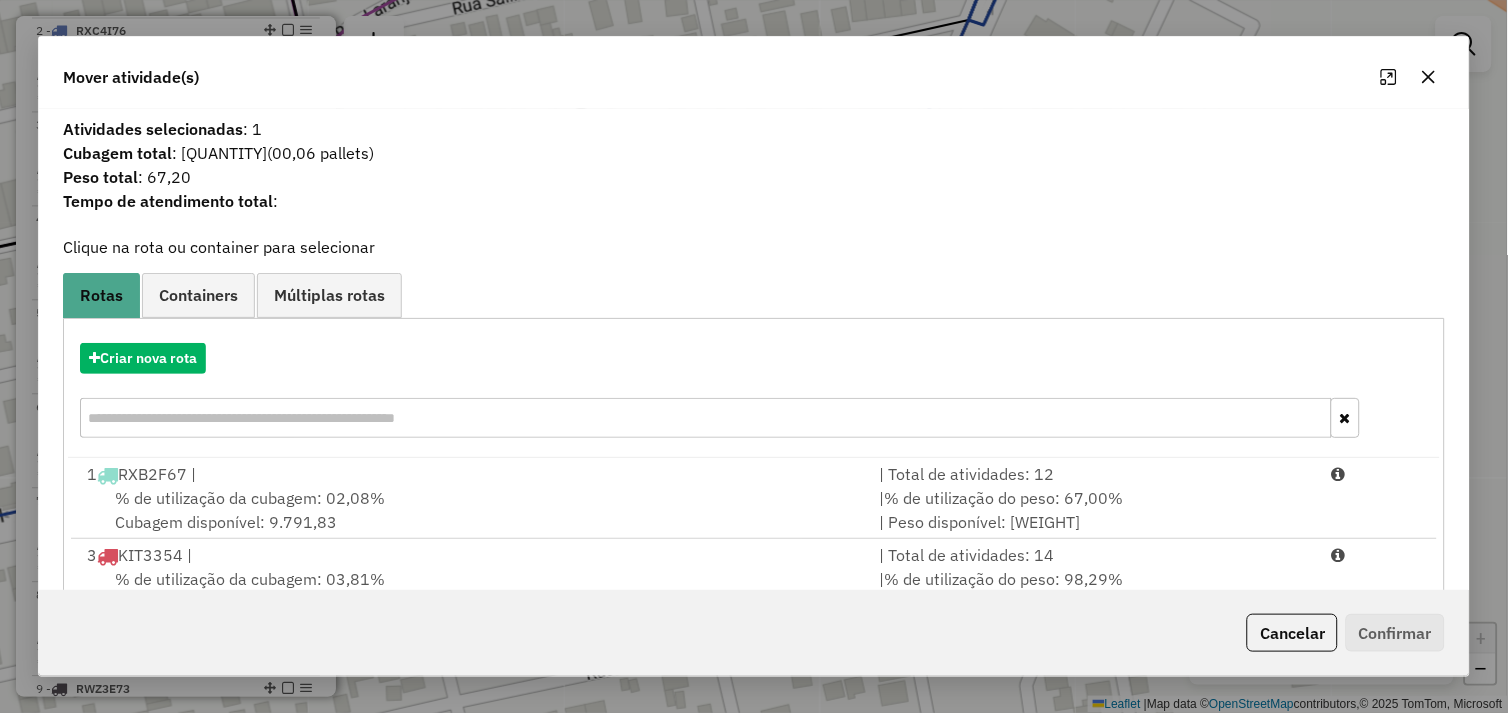 scroll, scrollTop: 248, scrollLeft: 0, axis: vertical 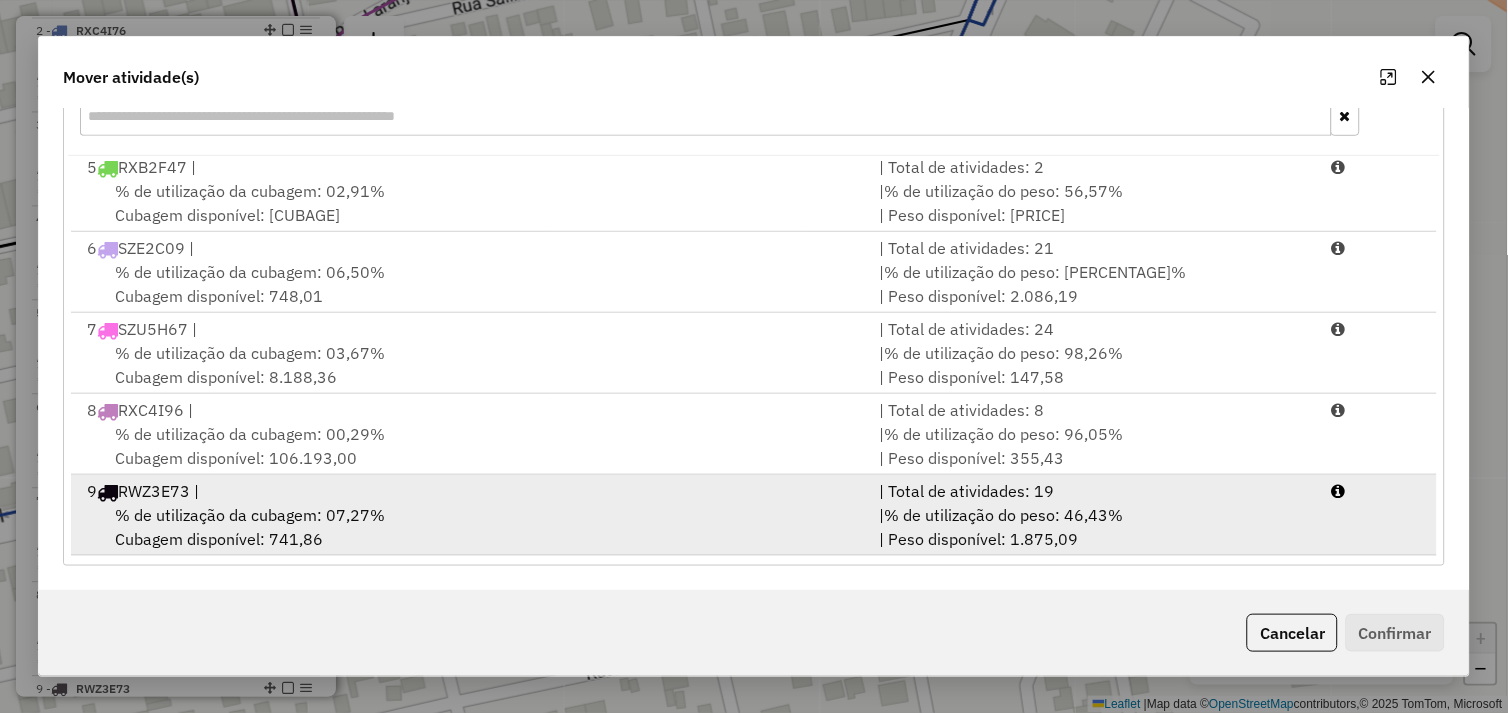click on "% de utilização da cubagem: 07,27%  Cubagem disponível: 741,86" at bounding box center [471, 527] 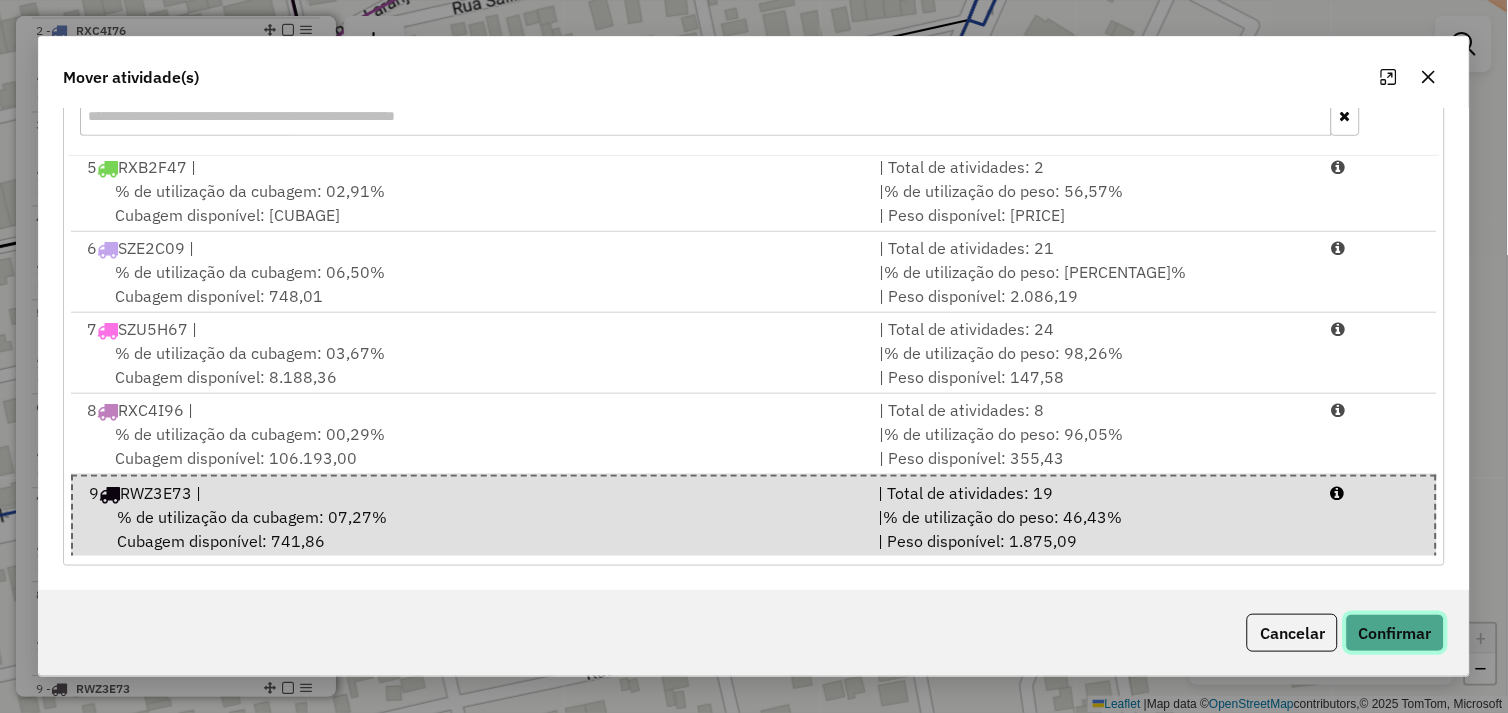 click on "Confirmar" 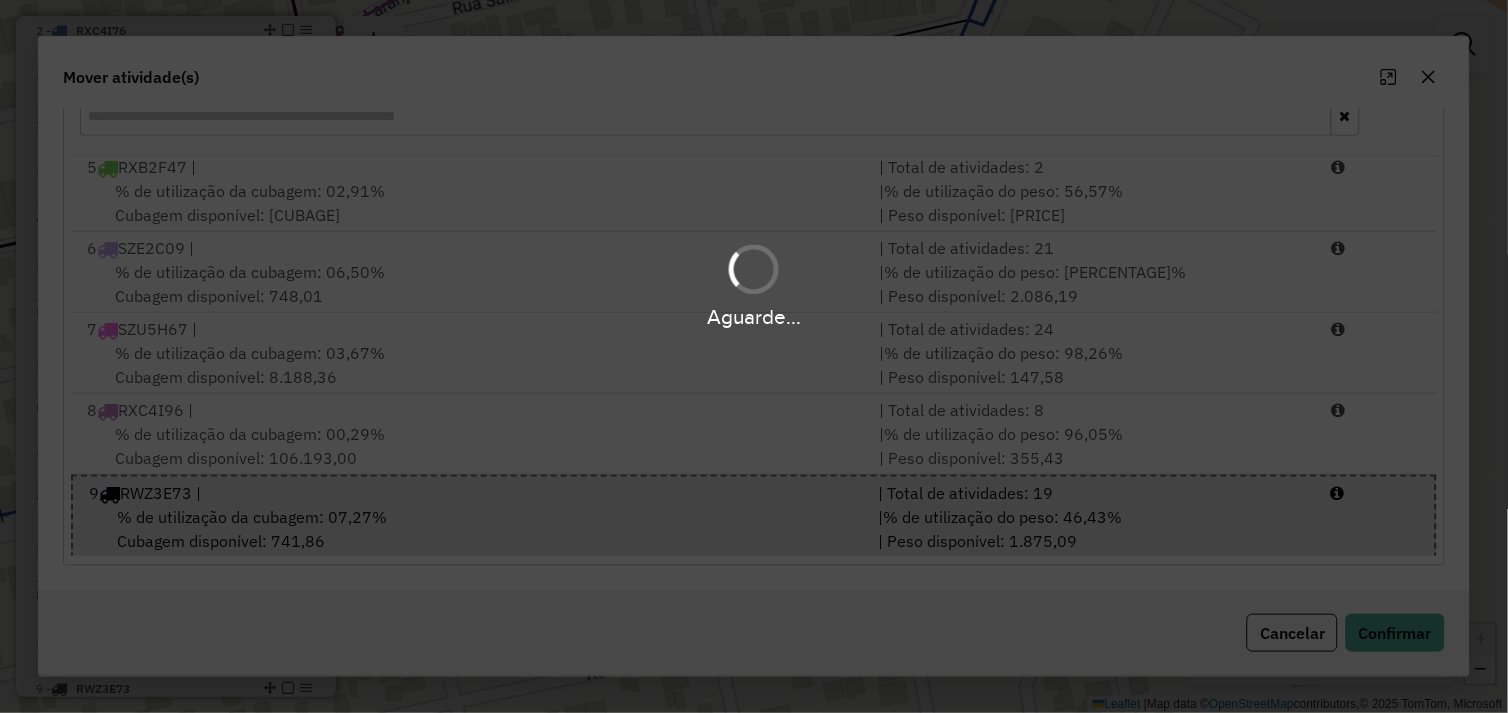 scroll, scrollTop: 0, scrollLeft: 0, axis: both 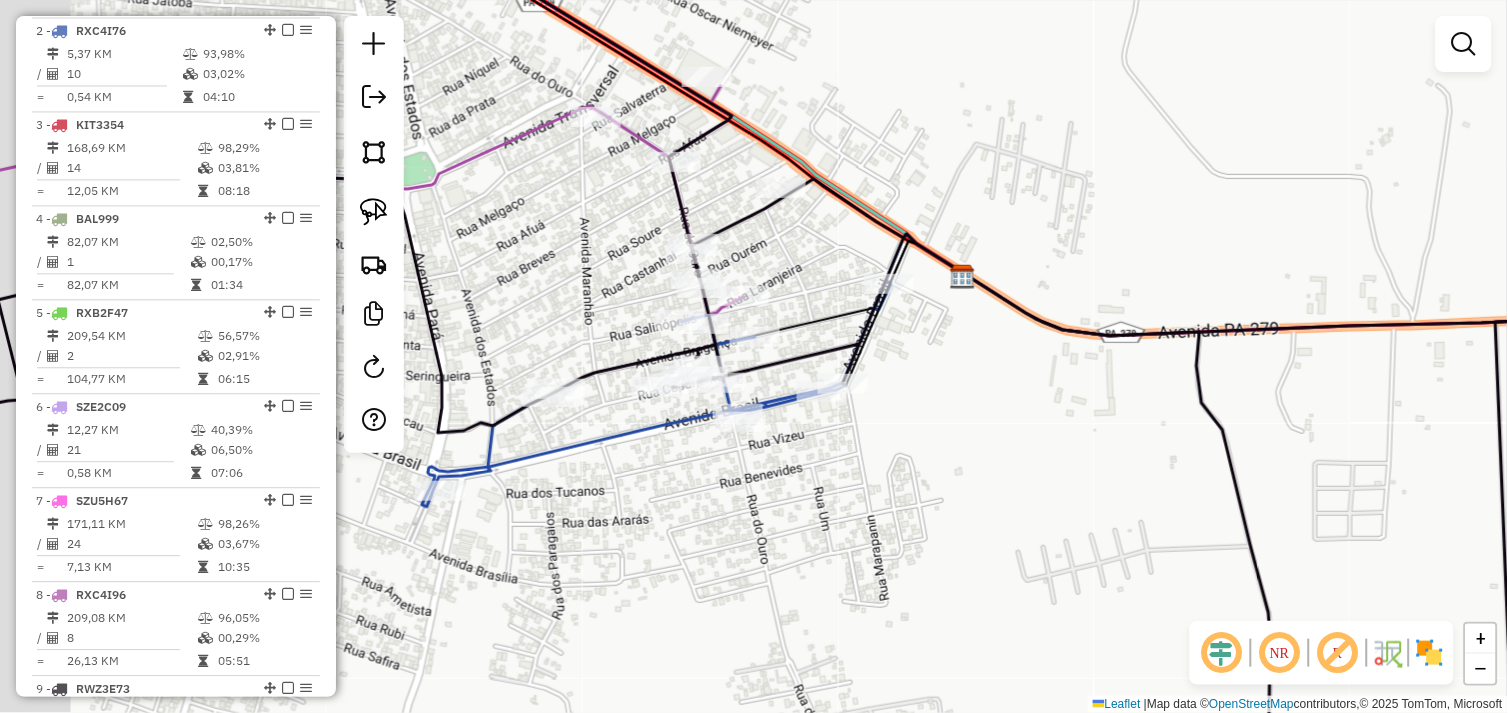 drag, startPoint x: 630, startPoint y: 457, endPoint x: 768, endPoint y: 490, distance: 141.89081 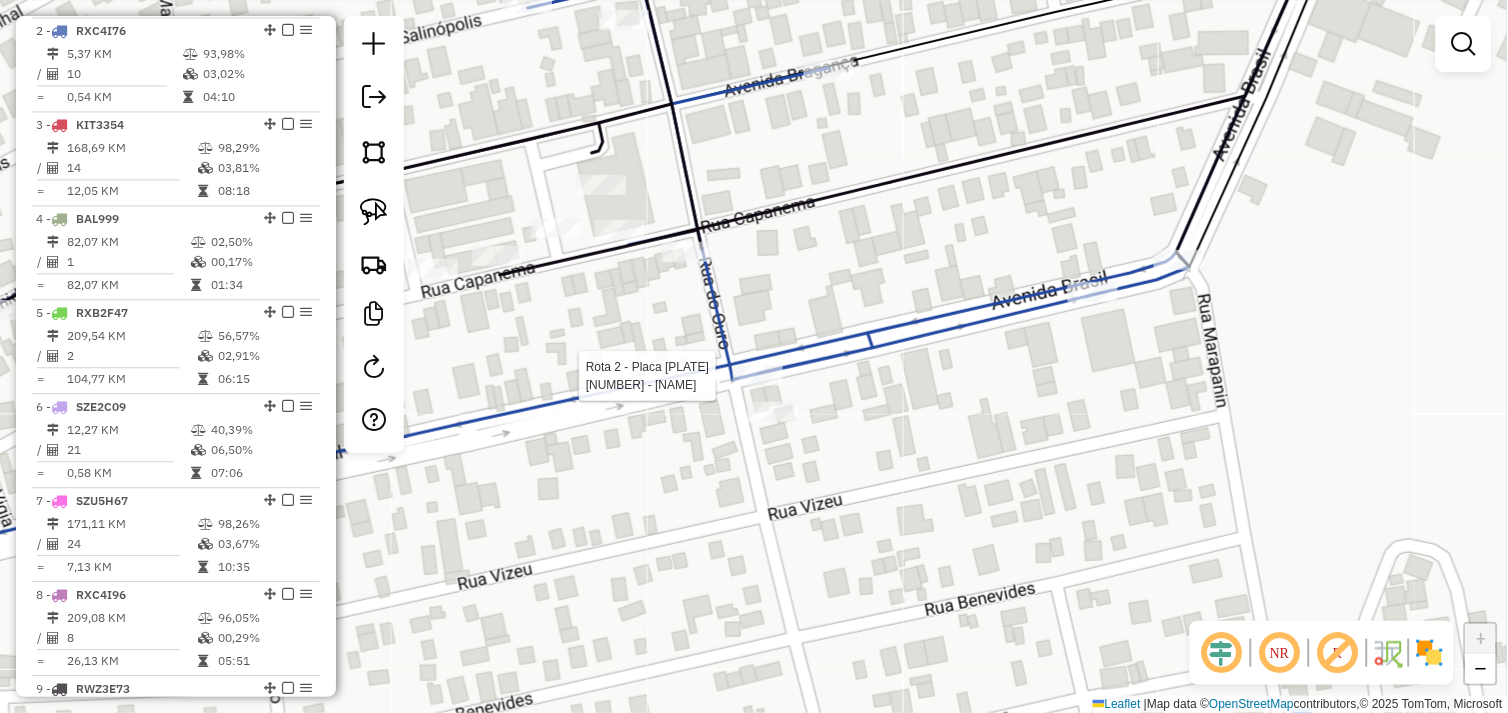 select on "*********" 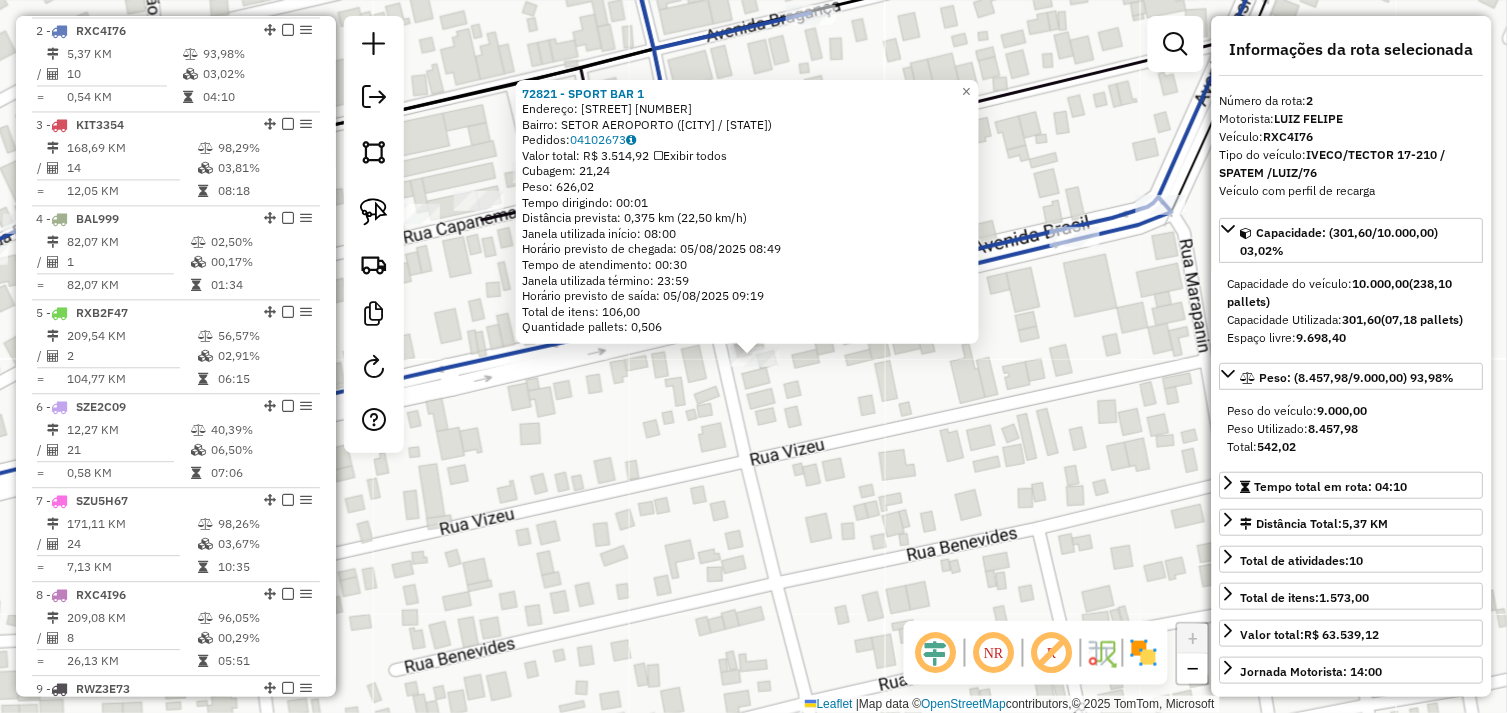 click on "72821 - SPORT BAR 1  Endereço:  Avenida BRASIL N 540   Bairro: SETOR AEROPORTO (TUCUMA / PA)   Pedidos:  04102673   Valor total: R$ 3.514,92   Exibir todos   Cubagem: 21,24  Peso: 626,02  Tempo dirigindo: 00:01   Distância prevista: 0,375 km (22,50 km/h)   Janela utilizada início: 08:00   Horário previsto de chegada: 05/08/2025 08:49   Tempo de atendimento: 00:30   Janela utilizada término: 23:59   Horário previsto de saída: 05/08/2025 09:19   Total de itens: 106,00   Quantidade pallets: 0,506  × Janela de atendimento Grade de atendimento Capacidade Transportadoras Veículos Cliente Pedidos  Rotas Selecione os dias de semana para filtrar as janelas de atendimento  Seg   Ter   Qua   Qui   Sex   Sáb   Dom  Informe o período da janela de atendimento: De: Até:  Filtrar exatamente a janela do cliente  Considerar janela de atendimento padrão  Selecione os dias de semana para filtrar as grades de atendimento  Seg   Ter   Qua   Qui   Sex   Sáb   Dom   Considerar clientes sem dia de atendimento cadastrado" 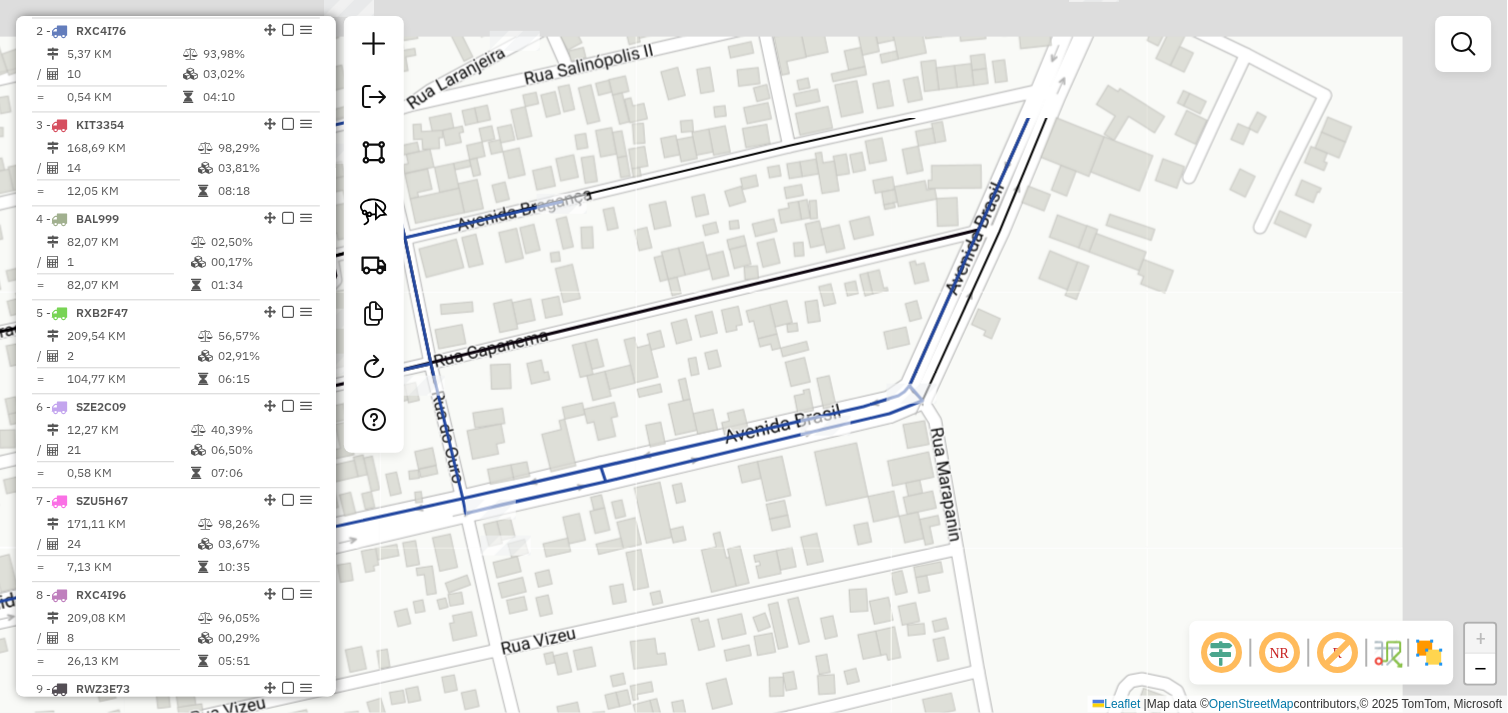 drag, startPoint x: 925, startPoint y: 356, endPoint x: 723, endPoint y: 534, distance: 269.23596 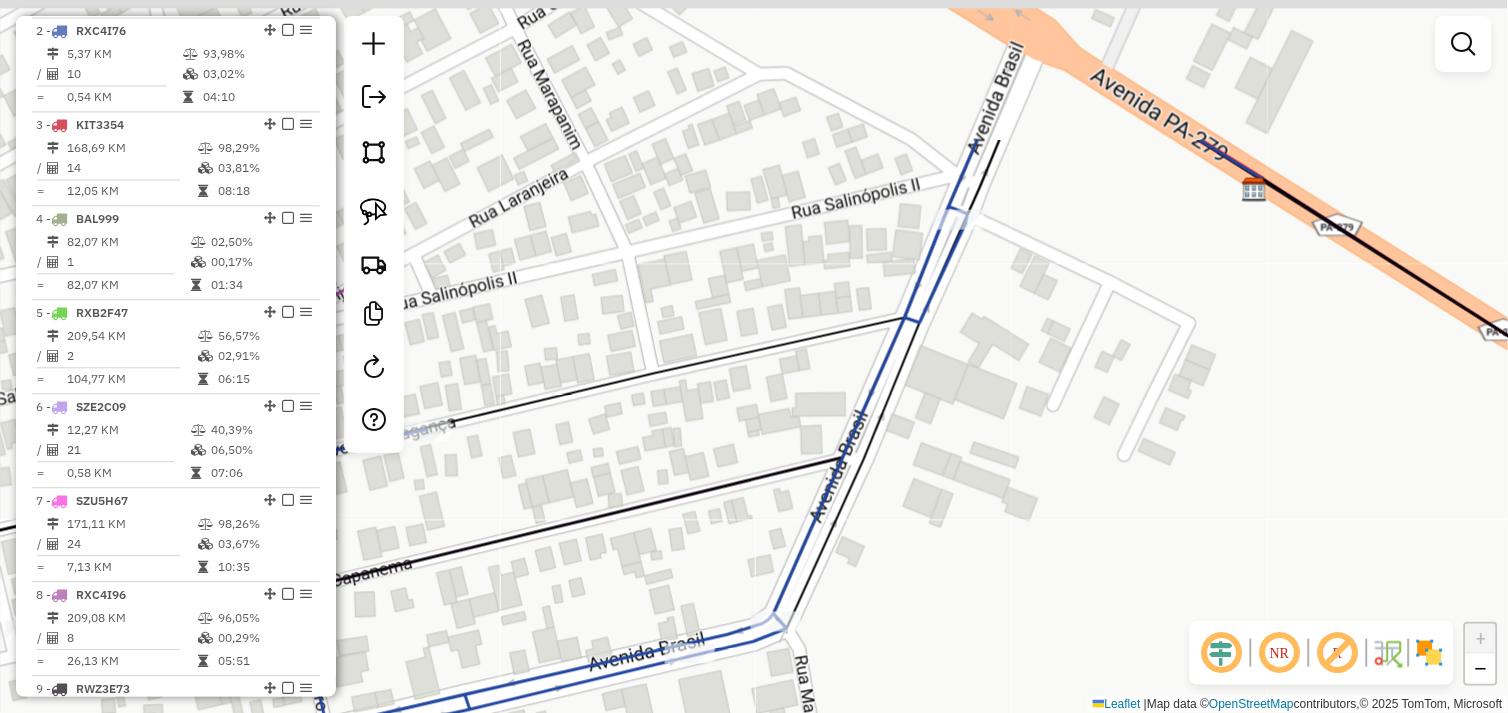 drag, startPoint x: 938, startPoint y: 534, endPoint x: 873, endPoint y: 620, distance: 107.80074 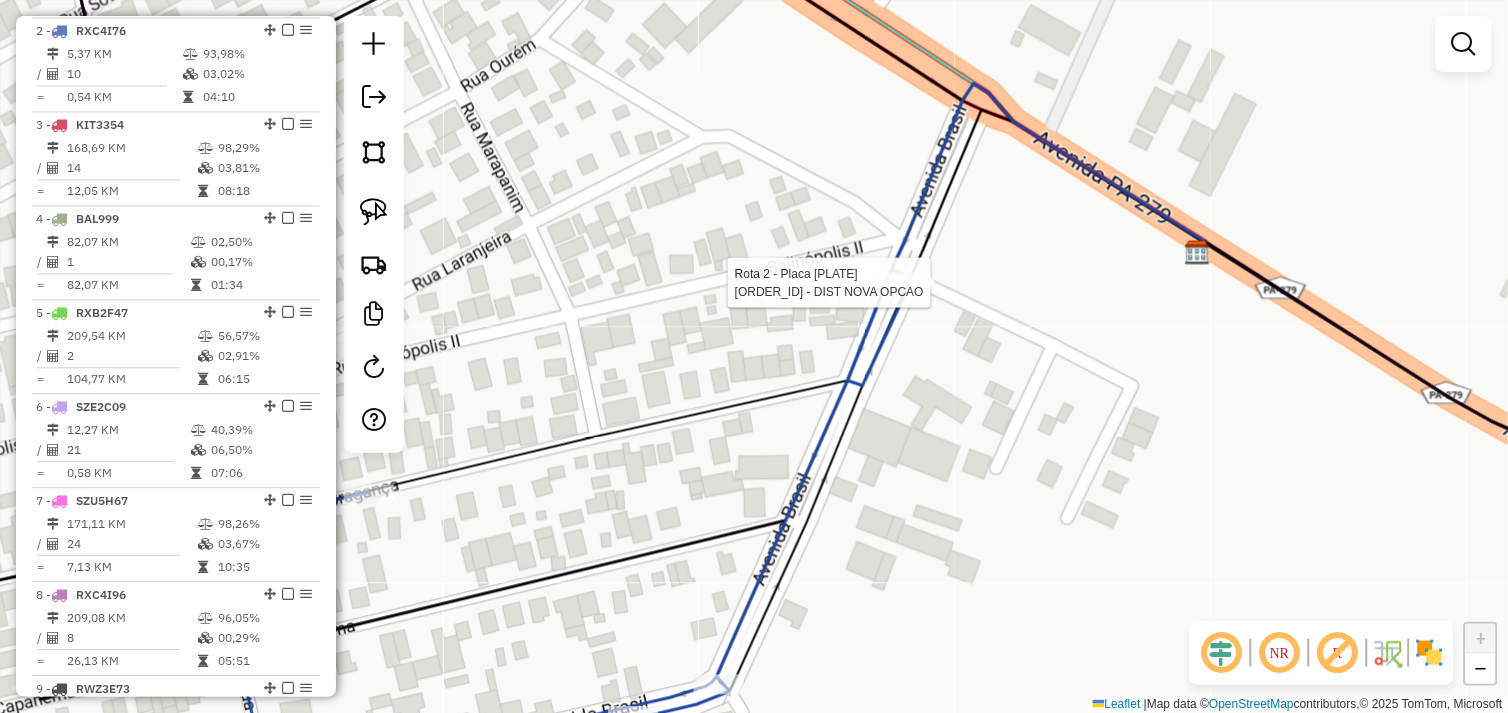 select on "*********" 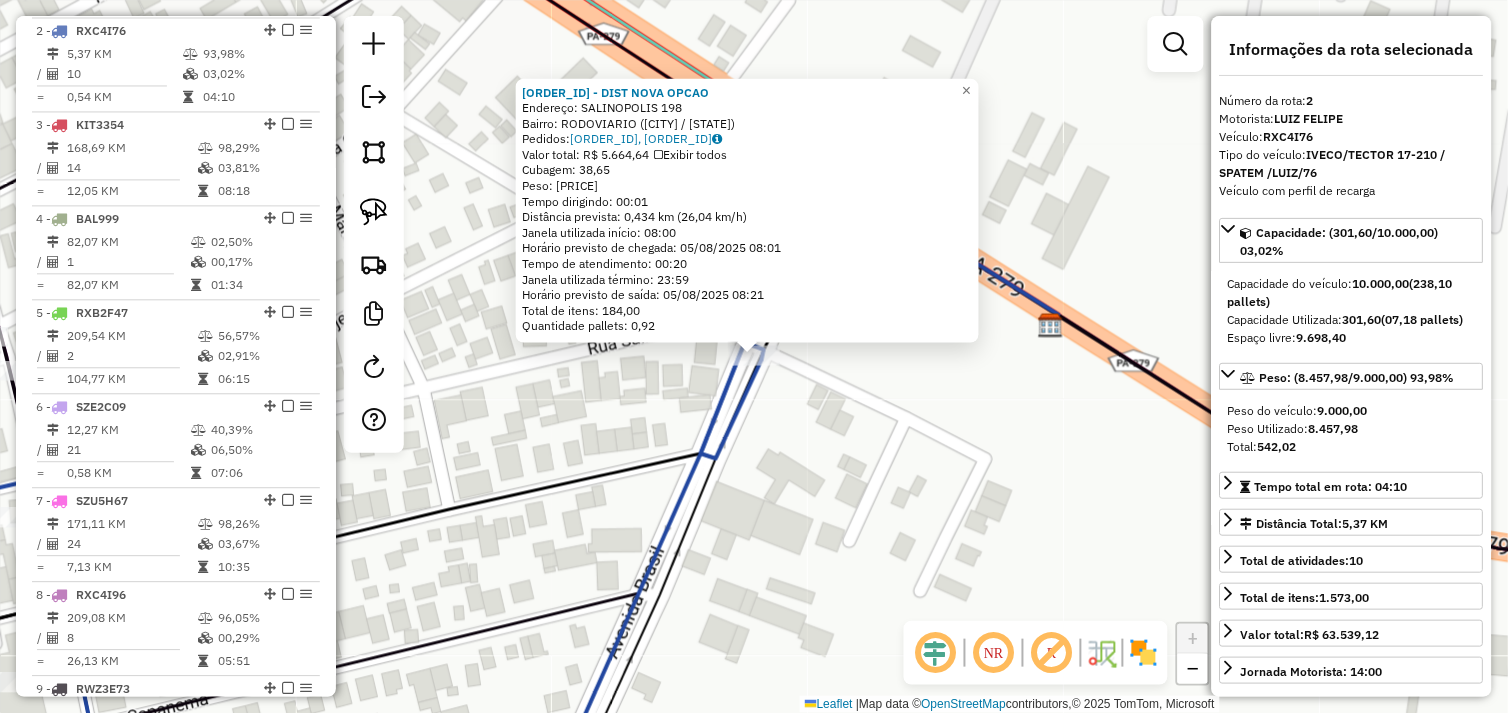 click on "54477 - DIST NOVA OPCAO  Endereço:  SALINOPOLIS 198   Bairro: RODOVIARIO (TUCUMA / PA)   Pedidos:  04102595, 04102740   Valor total: R$ 5.664,64   Exibir todos   Cubagem: 38,65  Peso: 929,16  Tempo dirigindo: 00:01   Distância prevista: 0,434 km (26,04 km/h)   Janela utilizada início: 08:00   Horário previsto de chegada: 05/08/2025 08:01   Tempo de atendimento: 00:20   Janela utilizada término: 23:59   Horário previsto de saída: 05/08/2025 08:21   Total de itens: 184,00   Quantidade pallets: 0,92  × Janela de atendimento Grade de atendimento Capacidade Transportadoras Veículos Cliente Pedidos  Rotas Selecione os dias de semana para filtrar as janelas de atendimento  Seg   Ter   Qua   Qui   Sex   Sáb   Dom  Informe o período da janela de atendimento: De: Até:  Filtrar exatamente a janela do cliente  Considerar janela de atendimento padrão  Selecione os dias de semana para filtrar as grades de atendimento  Seg   Ter   Qua   Qui   Sex   Sáb   Dom   Clientes fora do dia de atendimento selecionado +" 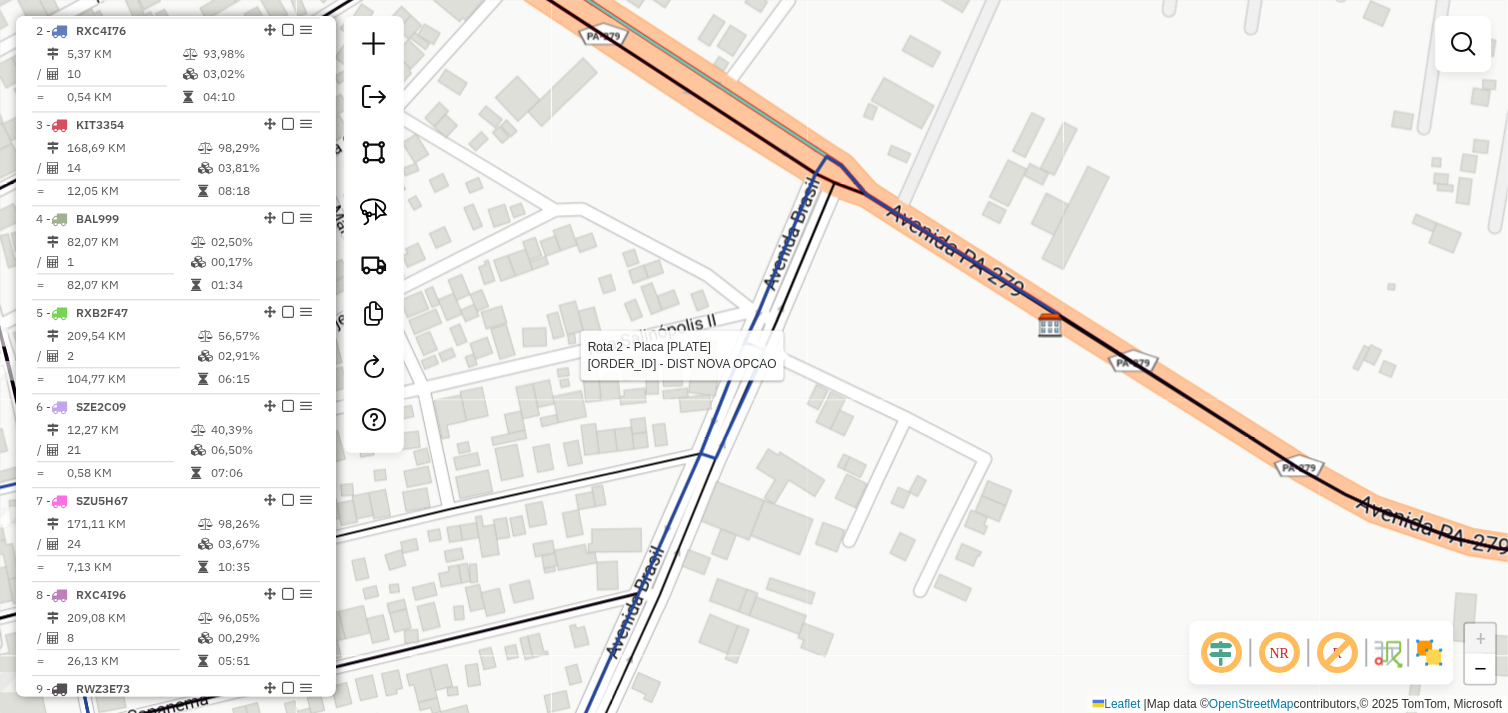 select on "*********" 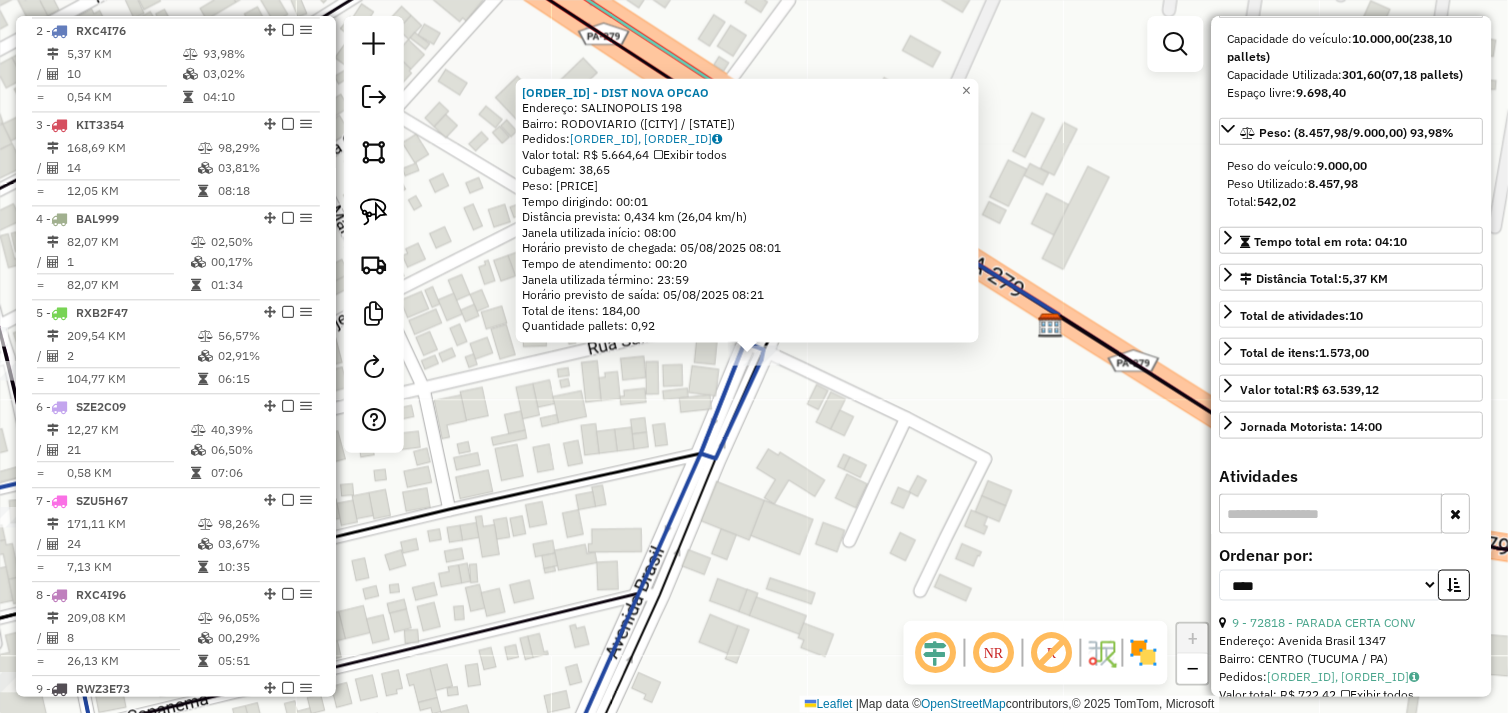 scroll, scrollTop: 444, scrollLeft: 0, axis: vertical 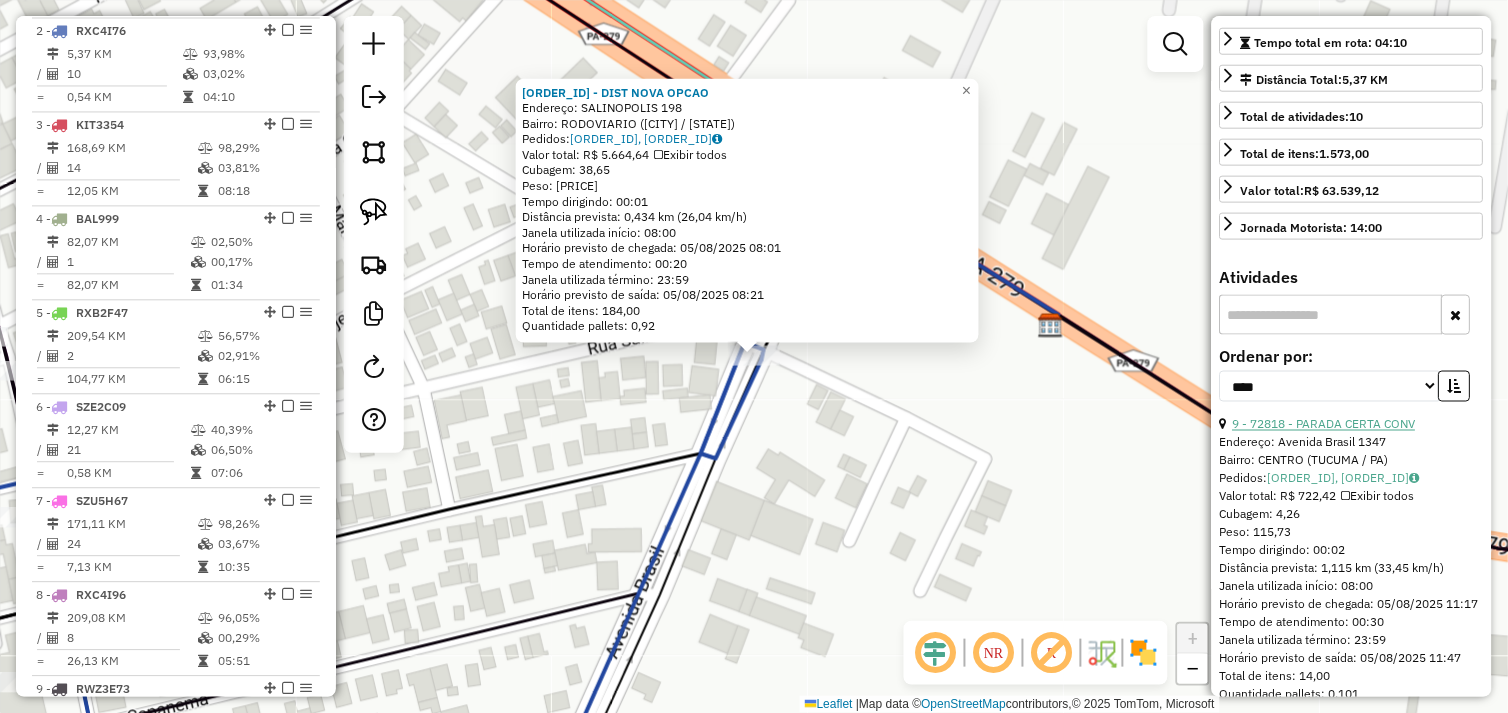 click on "9 - 72818 - PARADA CERTA CONV" at bounding box center (1324, 424) 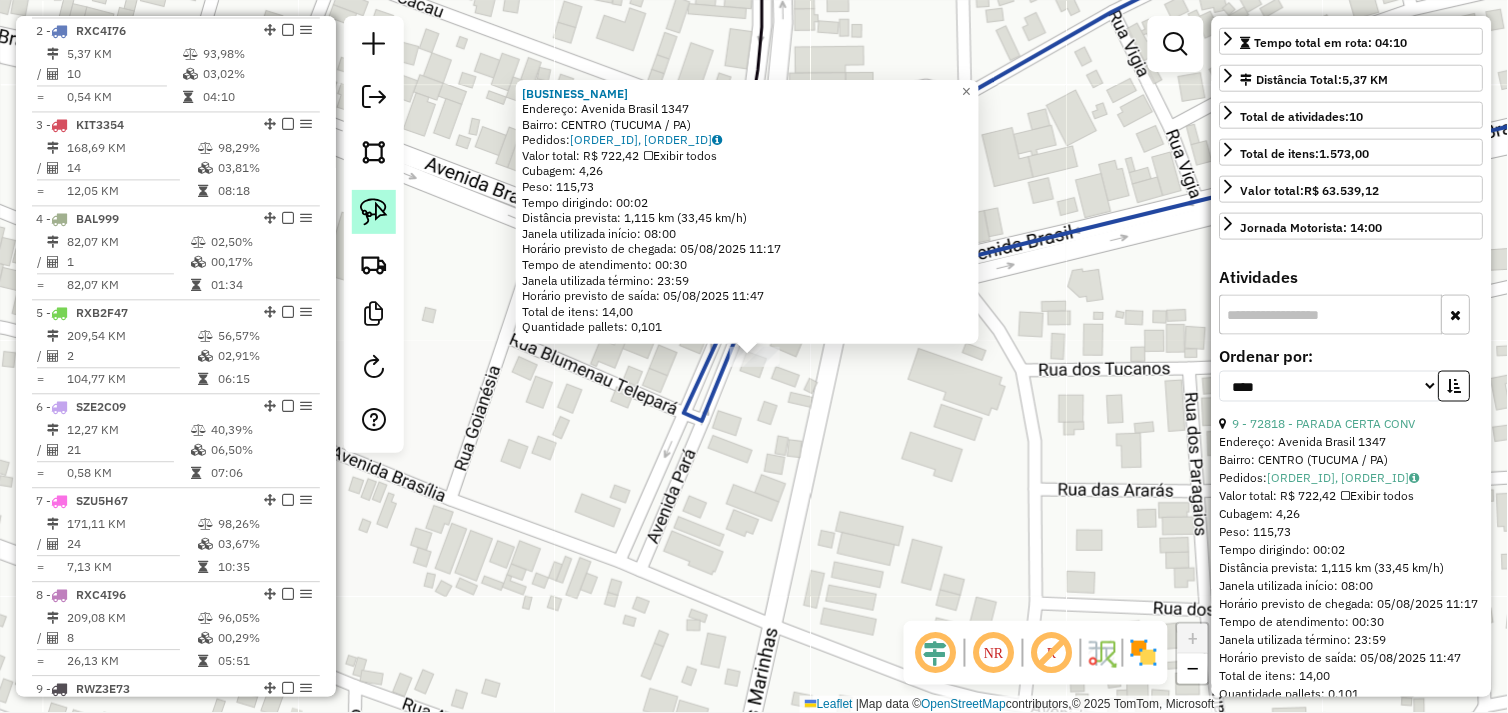 click 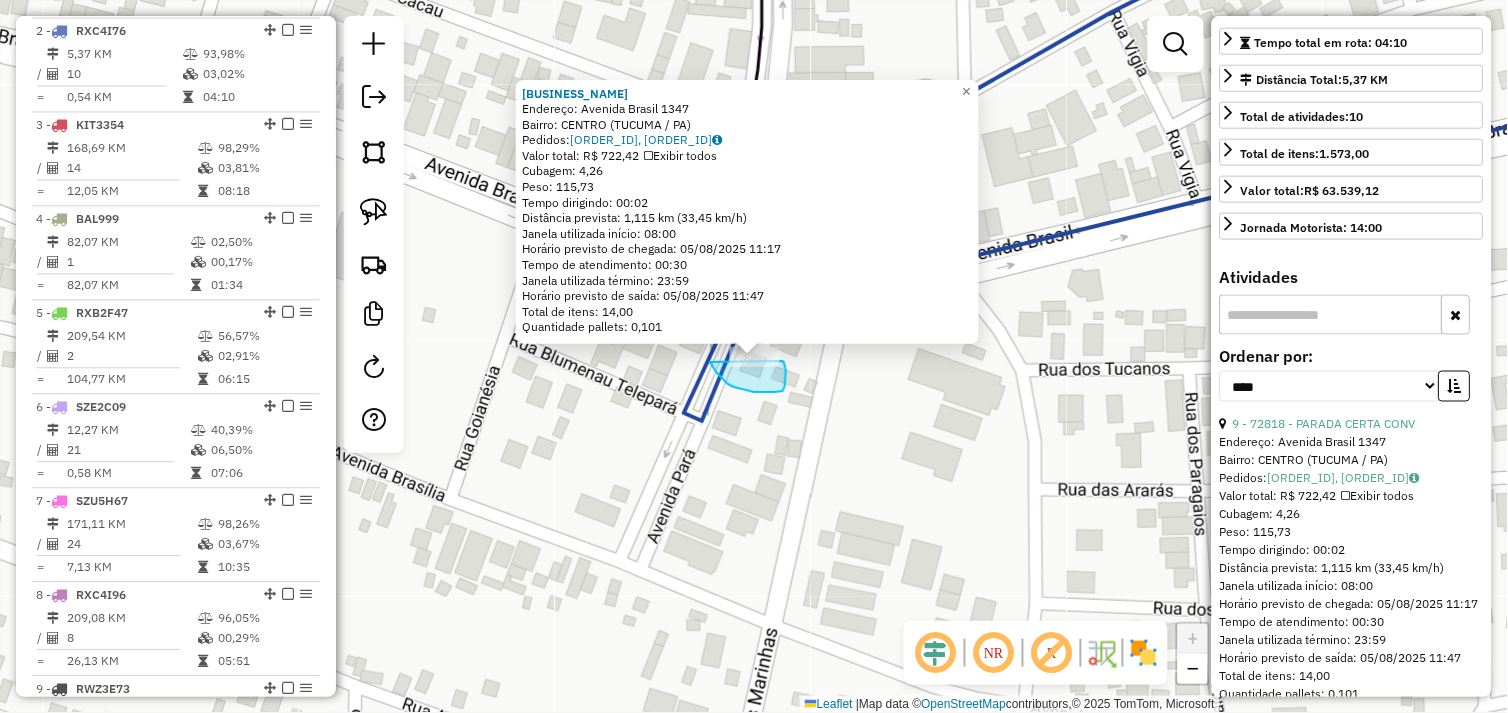 drag, startPoint x: 728, startPoint y: 384, endPoint x: 696, endPoint y: 371, distance: 34.539833 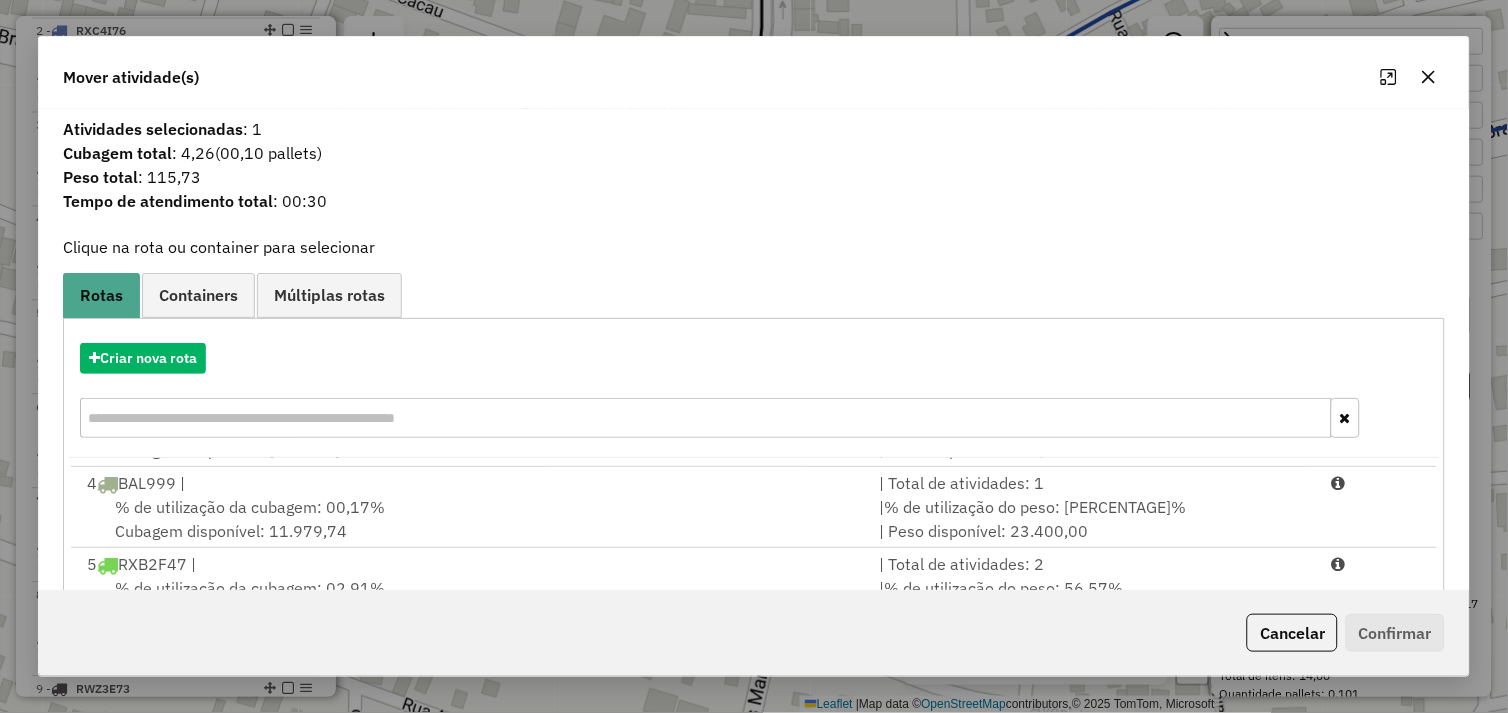 scroll, scrollTop: 248, scrollLeft: 0, axis: vertical 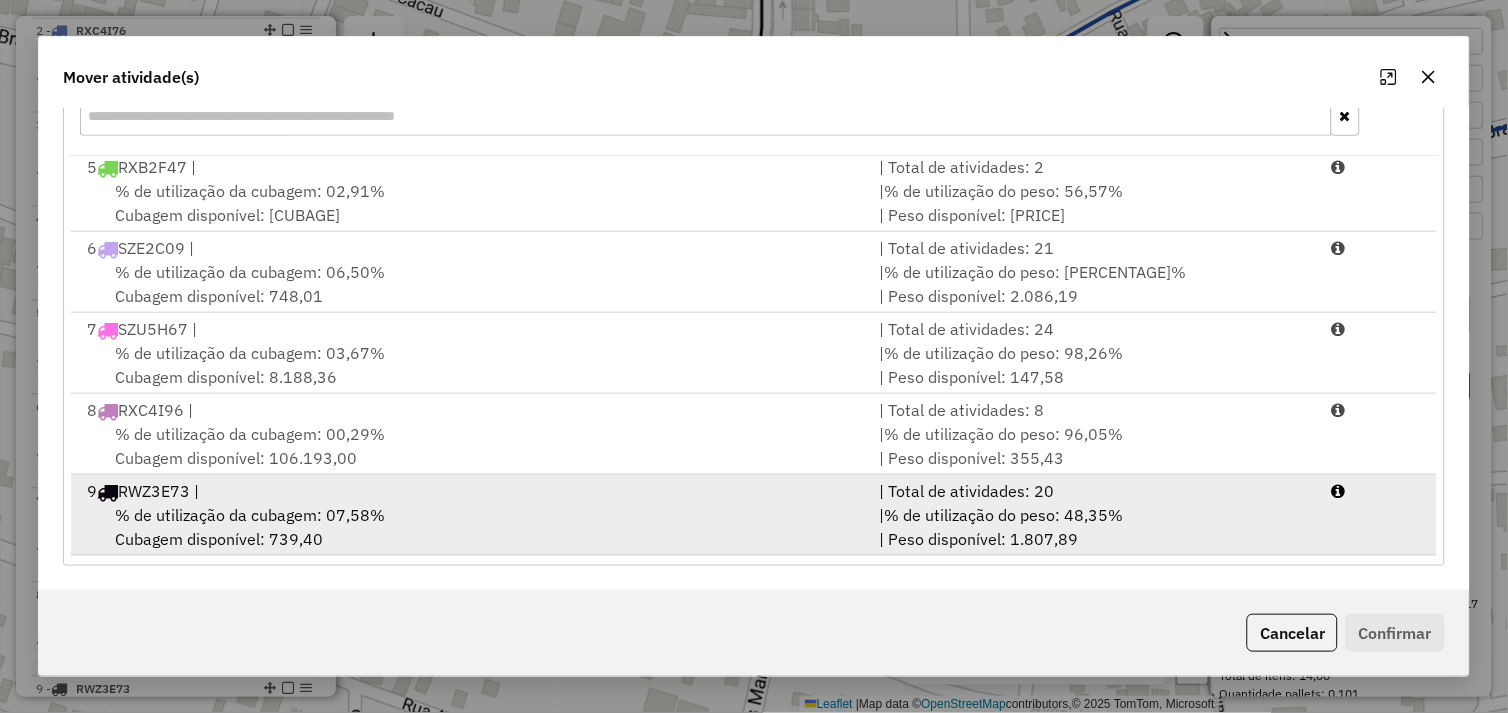 click on "% de utilização da cubagem: 07,58%  Cubagem disponível: 739,40" at bounding box center [471, 527] 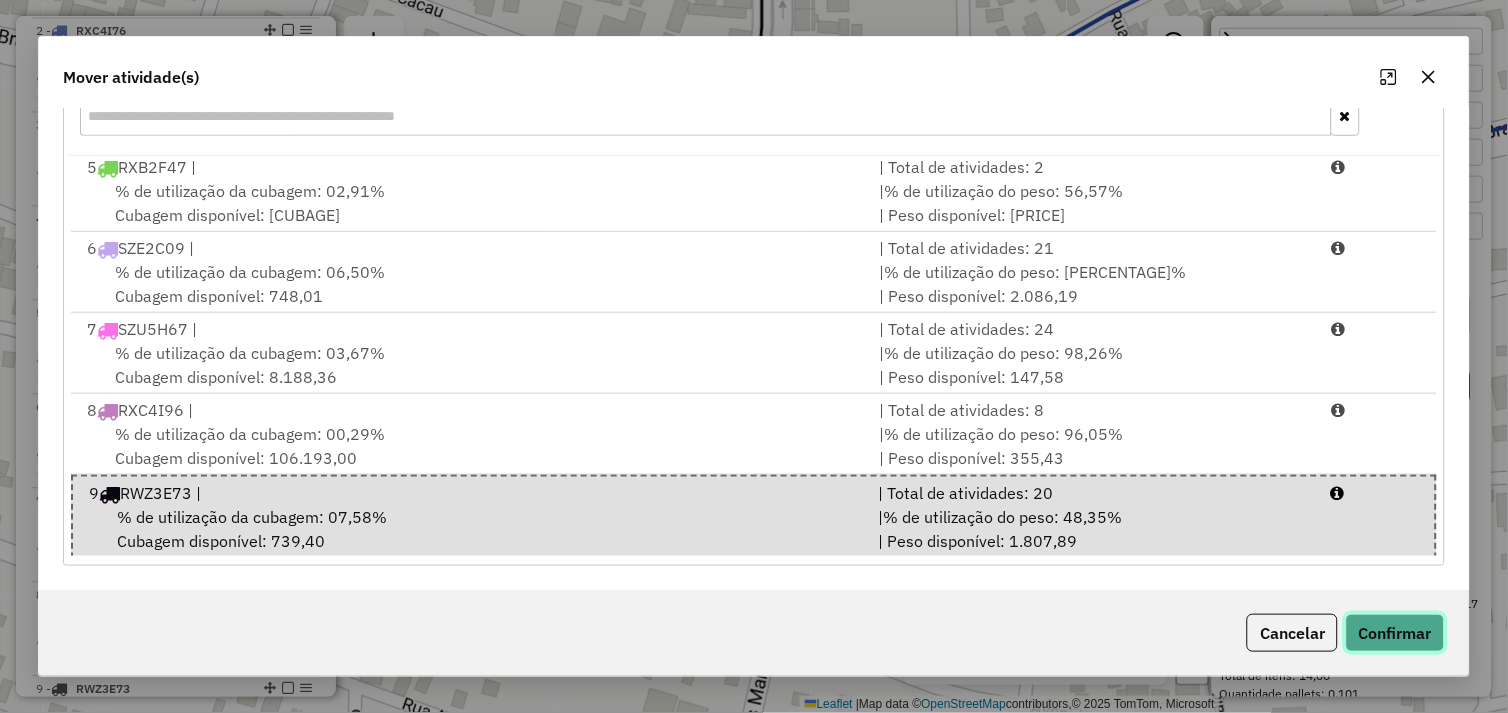 click on "Confirmar" 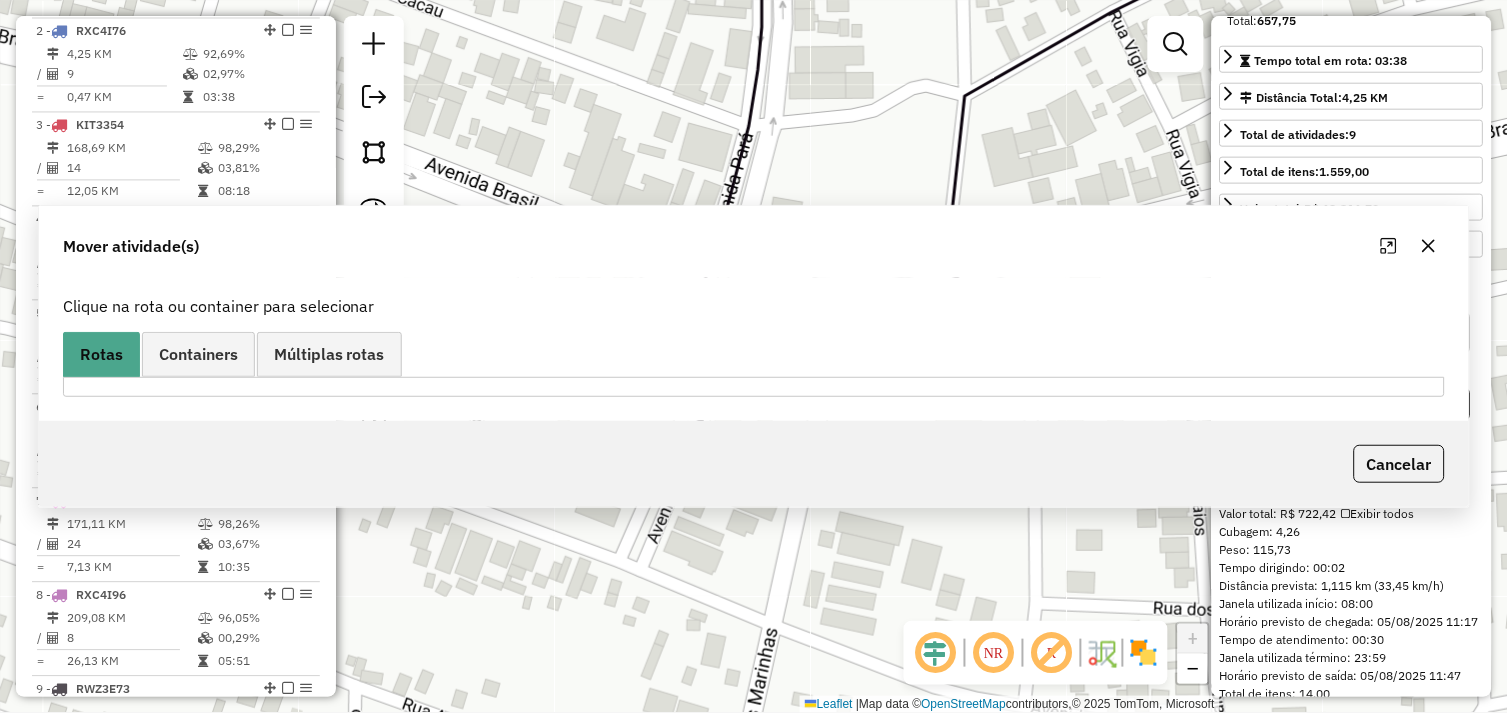 scroll, scrollTop: 0, scrollLeft: 0, axis: both 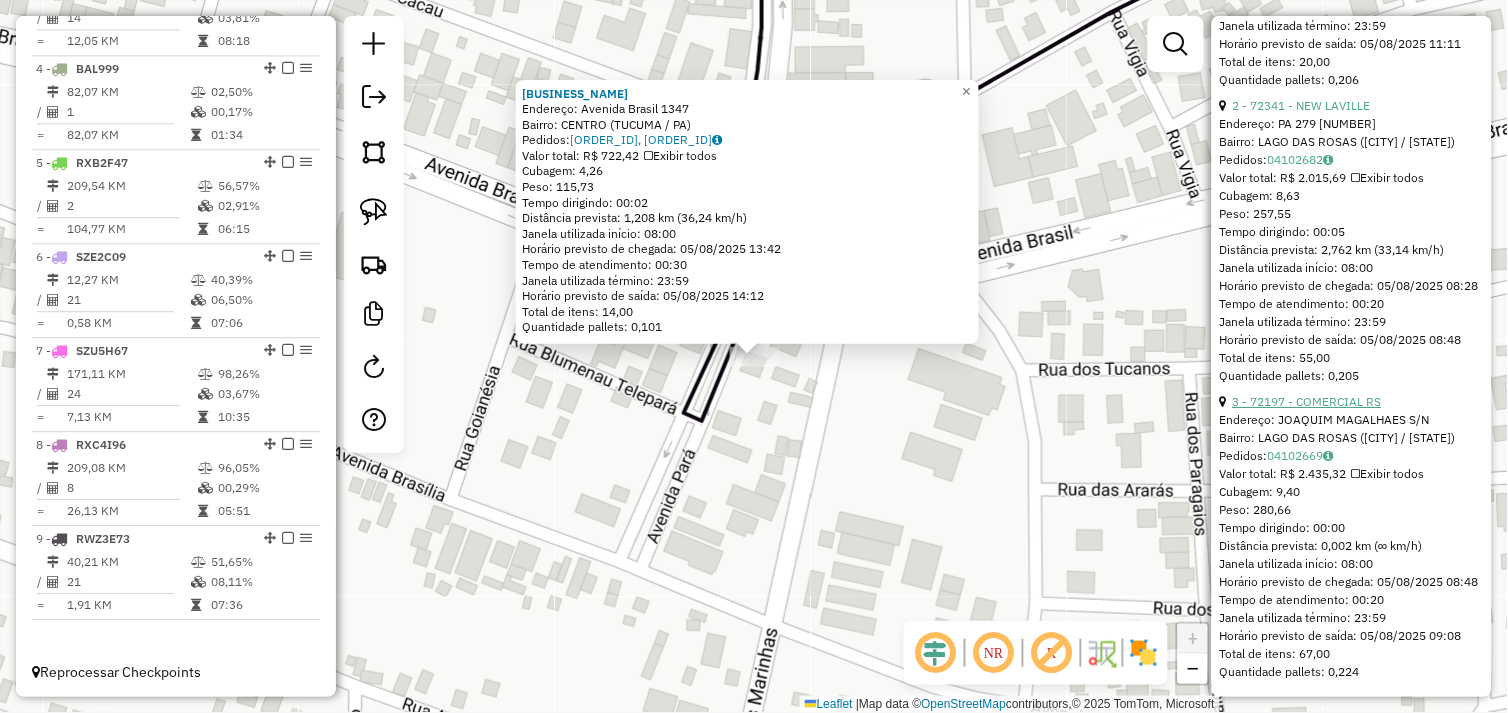 click on "3 - 72197 - COMERCIAL RS" at bounding box center (1307, 401) 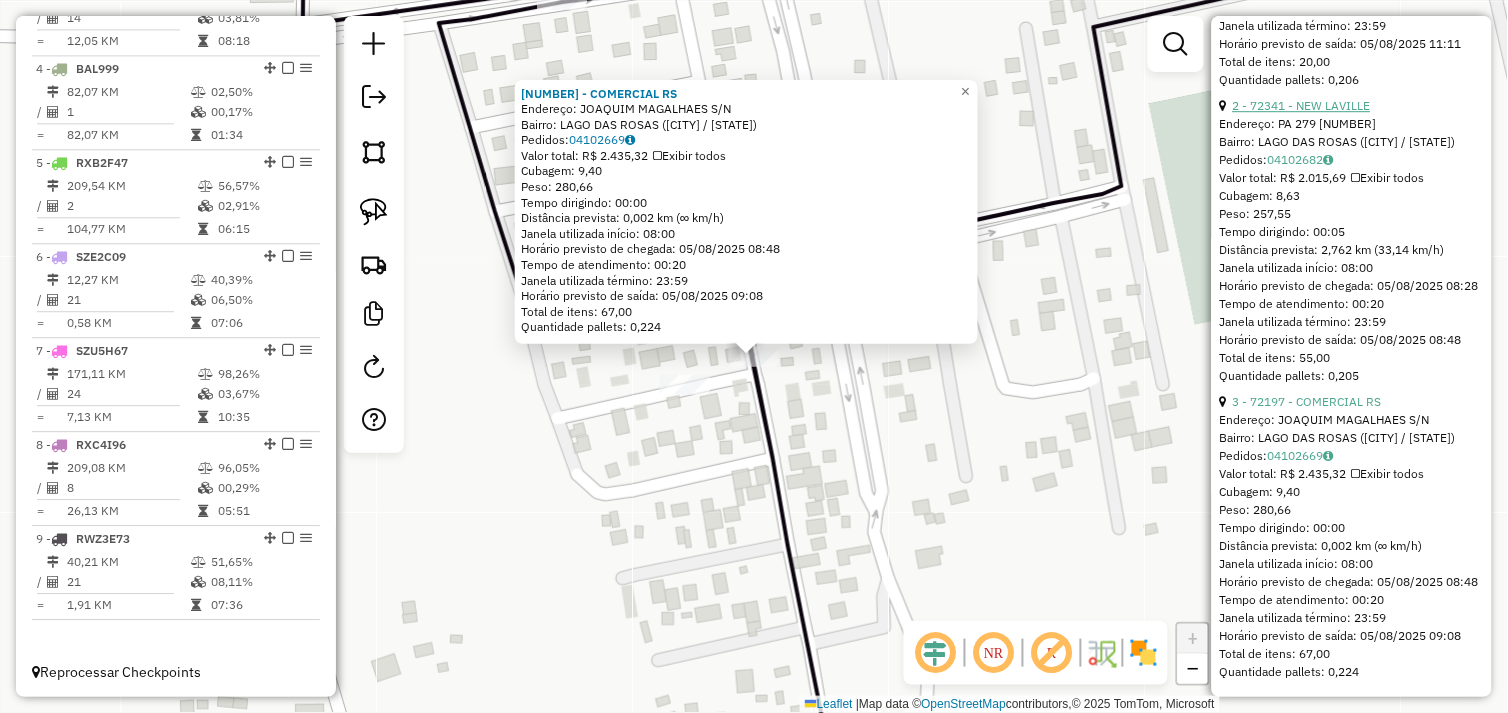 click on "2 - 72341 - NEW LAVILLE" at bounding box center (1302, 105) 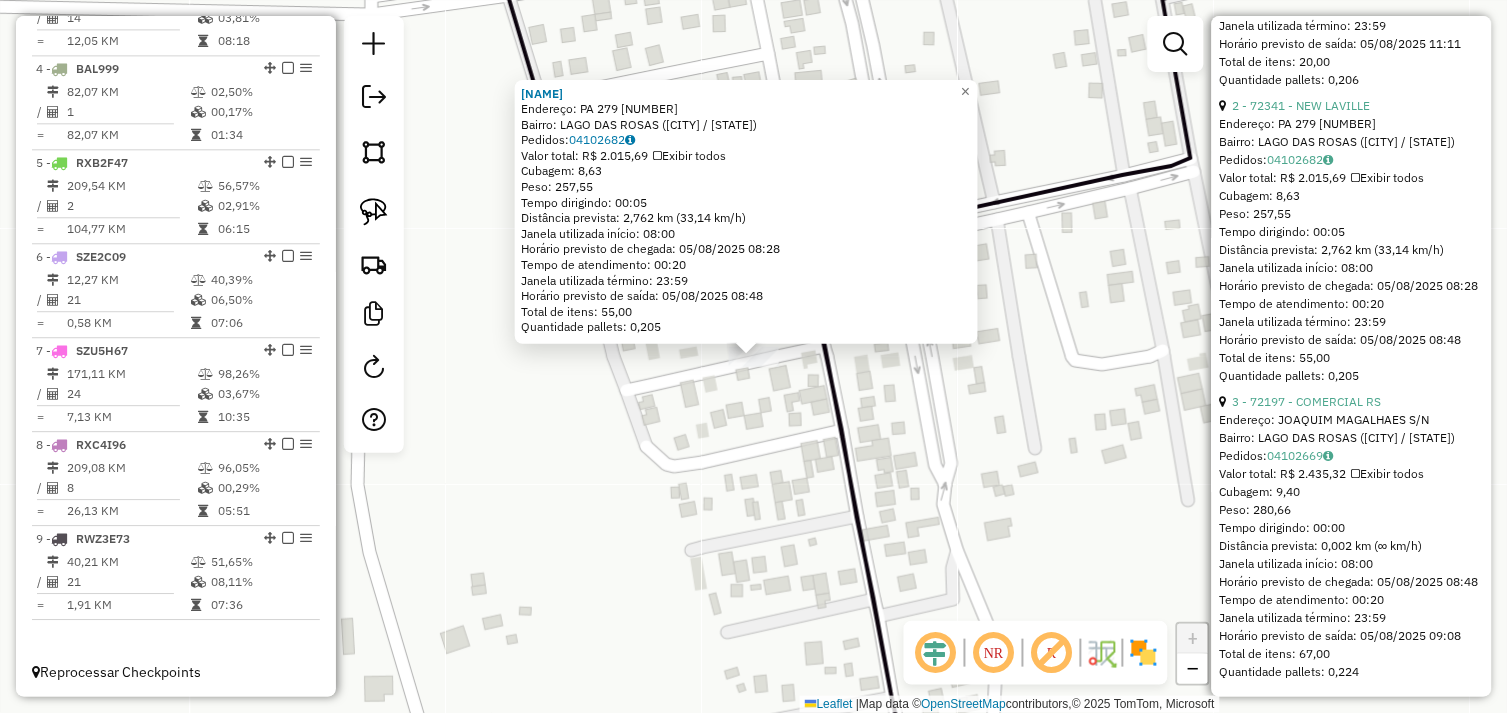 click on "72341 - NEW LAVILLE  Endereço:  PA 279 100   Bairro: LAGO DAS ROSAS (TUCUMA / PA)   Pedidos:  04102682   Valor total: R$ 2.015,69   Exibir todos   Cubagem: 8,63  Peso: 257,55  Tempo dirigindo: 00:05   Distância prevista: 2,762 km (33,14 km/h)   Janela utilizada início: 08:00   Horário previsto de chegada: 05/08/2025 08:28   Tempo de atendimento: 00:20   Janela utilizada término: 23:59   Horário previsto de saída: 05/08/2025 08:48   Total de itens: 55,00   Quantidade pallets: 0,205  × Janela de atendimento Grade de atendimento Capacidade Transportadoras Veículos Cliente Pedidos  Rotas Selecione os dias de semana para filtrar as janelas de atendimento  Seg   Ter   Qua   Qui   Sex   Sáb   Dom  Informe o período da janela de atendimento: De: Até:  Filtrar exatamente a janela do cliente  Considerar janela de atendimento padrão  Selecione os dias de semana para filtrar as grades de atendimento  Seg   Ter   Qua   Qui   Sex   Sáb   Dom   Considerar clientes sem dia de atendimento cadastrado  De:   De:" 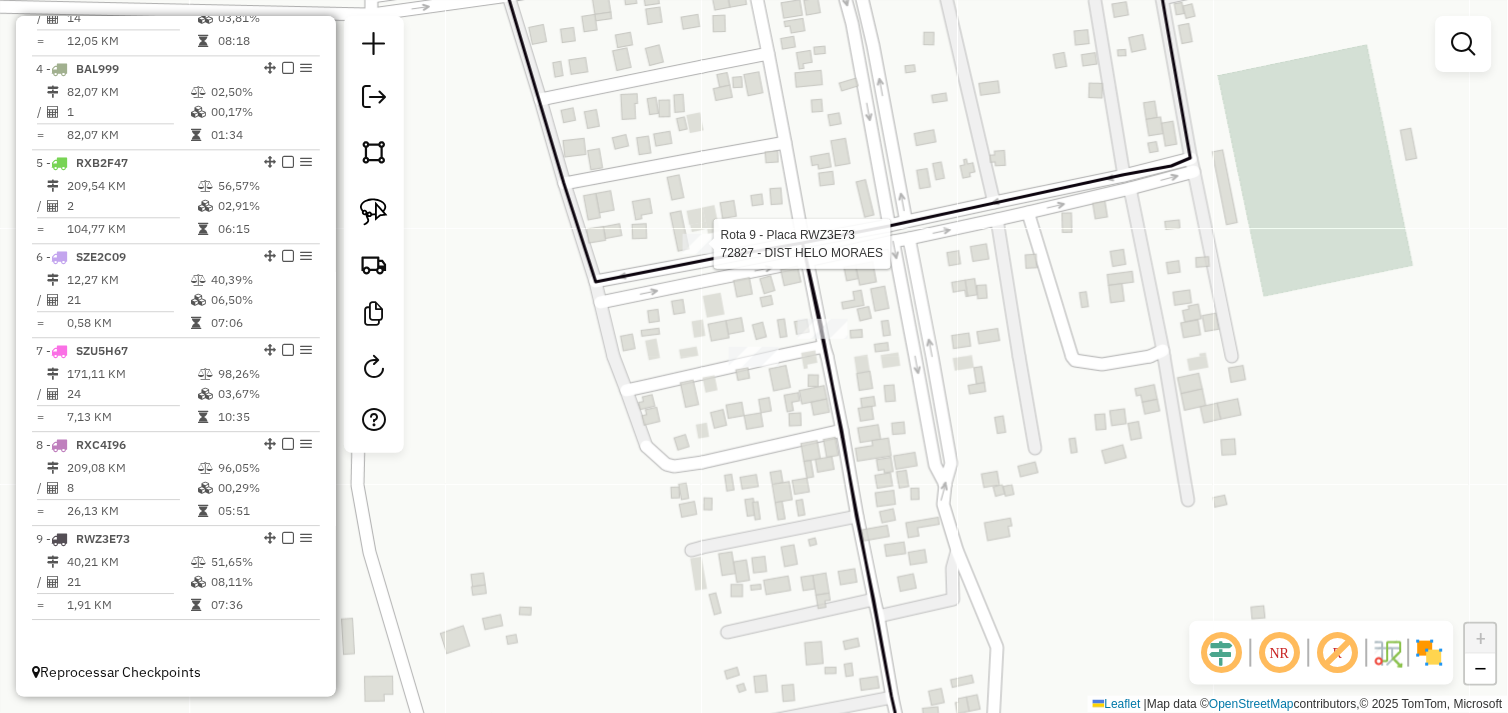 select on "*********" 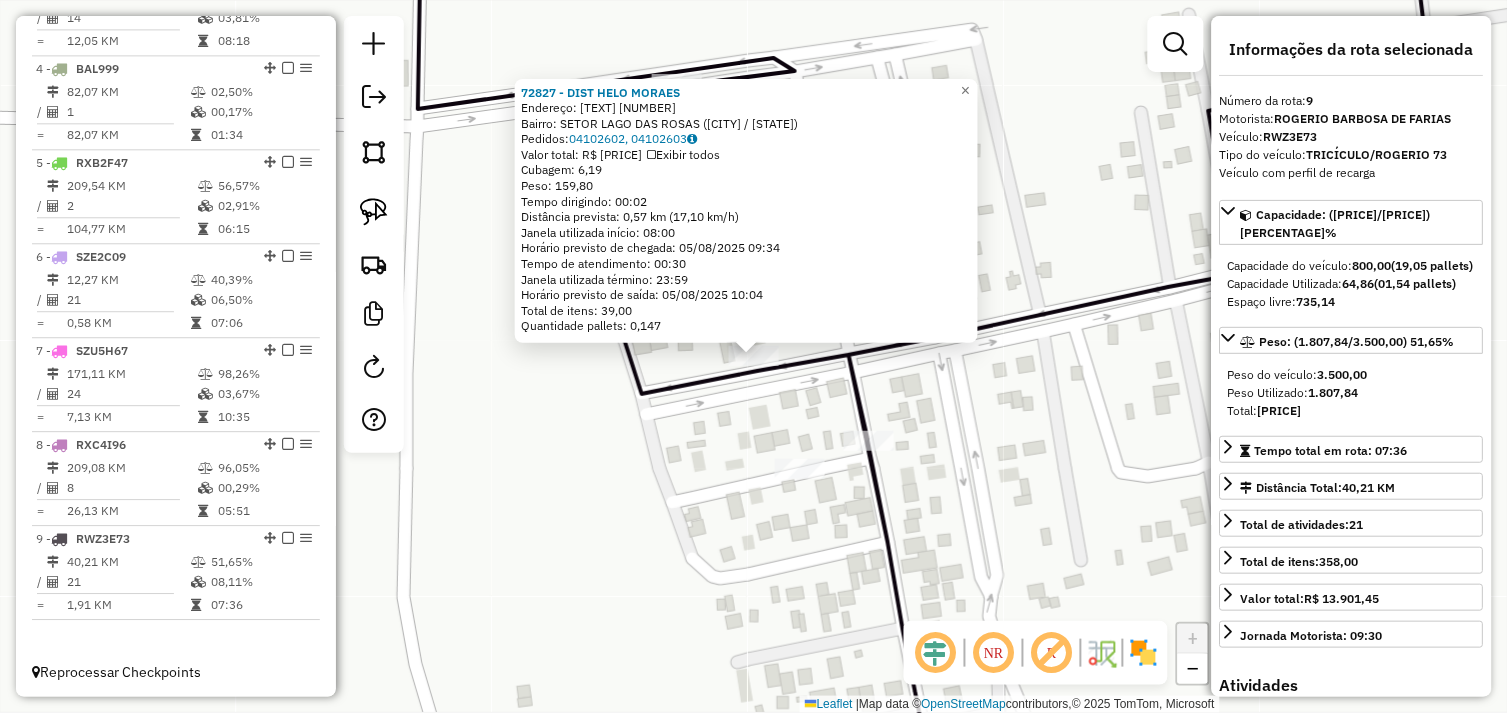 click on "72827 - DIST HELO MORAES  Endereço:  Rua Das Rosas SN   Bairro: SETOR LAGO DAS ROSAS (TUCUMA / PA)   Pedidos:  04102602, 04102603   Valor total: R$ 1.239,77   Exibir todos   Cubagem: 6,19  Peso: 159,80  Tempo dirigindo: 00:02   Distância prevista: 0,57 km (17,10 km/h)   Janela utilizada início: 08:00   Horário previsto de chegada: 05/08/2025 09:34   Tempo de atendimento: 00:30   Janela utilizada término: 23:59   Horário previsto de saída: 05/08/2025 10:04   Total de itens: 39,00   Quantidade pallets: 0,147  × Janela de atendimento Grade de atendimento Capacidade Transportadoras Veículos Cliente Pedidos  Rotas Selecione os dias de semana para filtrar as janelas de atendimento  Seg   Ter   Qua   Qui   Sex   Sáb   Dom  Informe o período da janela de atendimento: De: Até:  Filtrar exatamente a janela do cliente  Considerar janela de atendimento padrão  Selecione os dias de semana para filtrar as grades de atendimento  Seg   Ter   Qua   Qui   Sex   Sáb   Dom   Peso mínimo:   Peso máximo:   De:  De:" 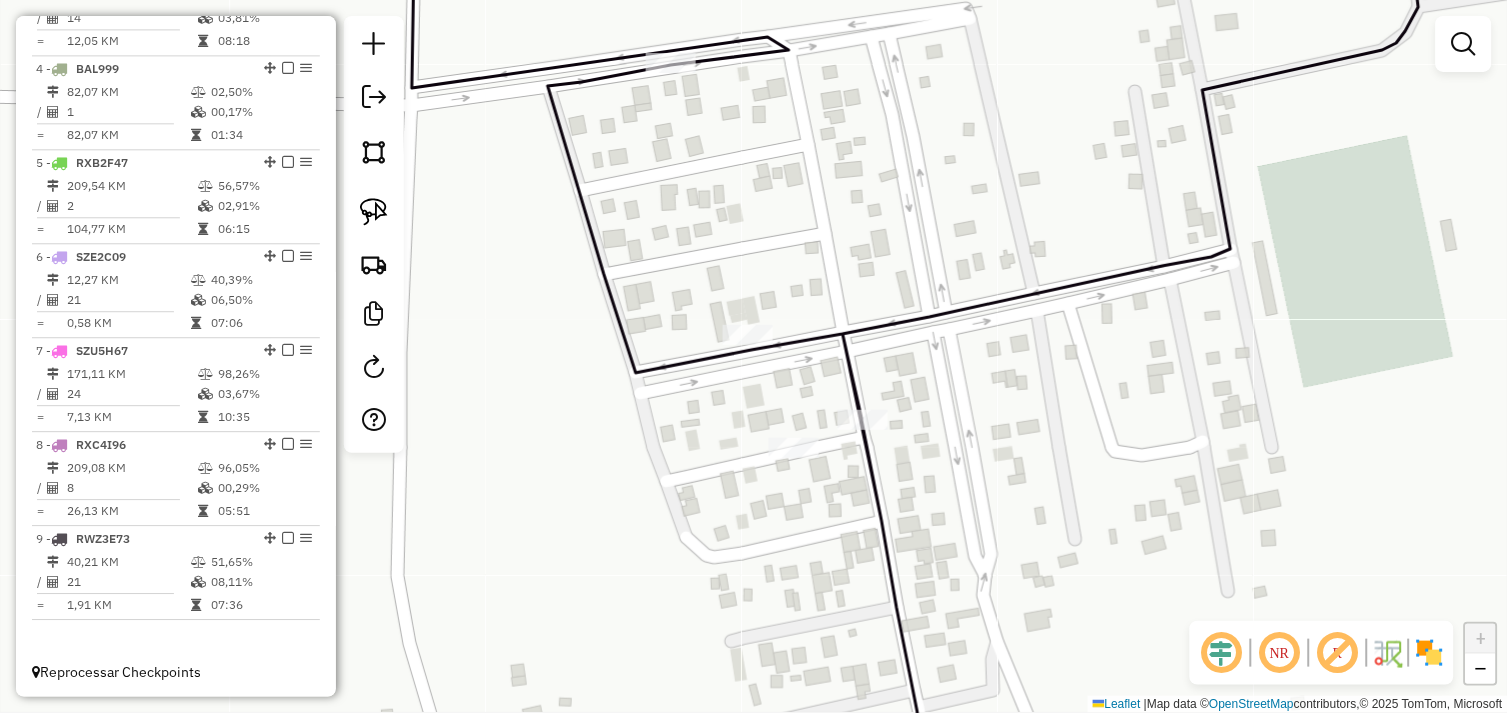 drag, startPoint x: 680, startPoint y: 465, endPoint x: 603, endPoint y: 322, distance: 162.41306 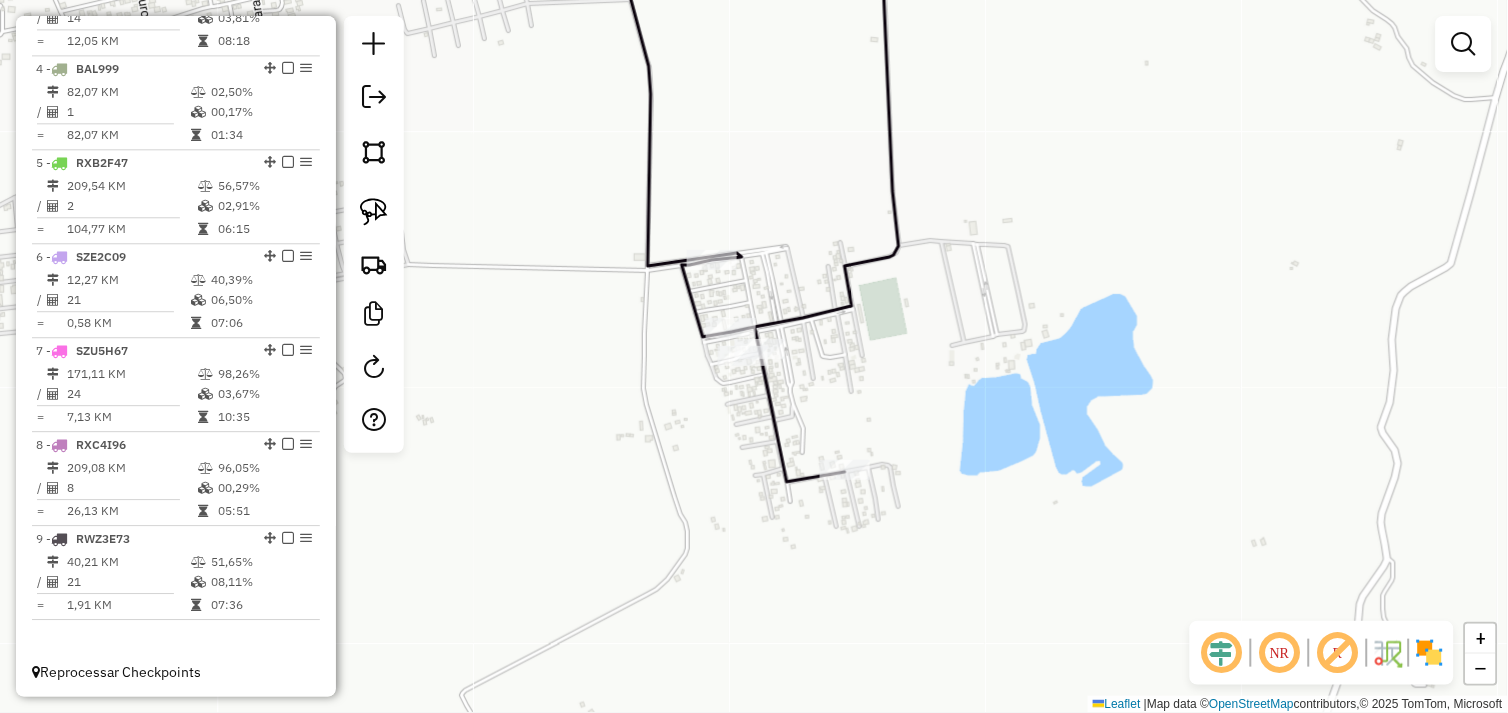 drag, startPoint x: 613, startPoint y: 378, endPoint x: 765, endPoint y: 428, distance: 160.0125 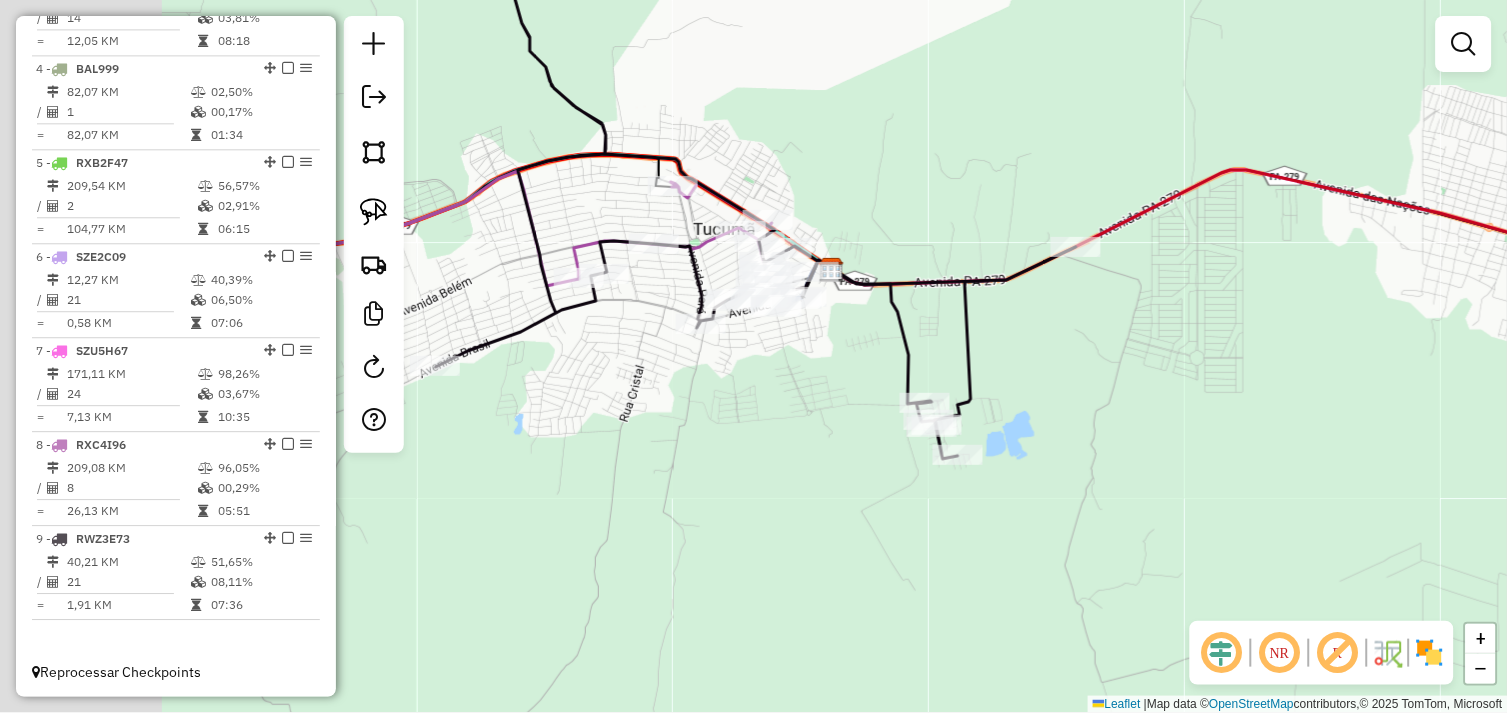 drag, startPoint x: 752, startPoint y: 398, endPoint x: 946, endPoint y: 425, distance: 195.86986 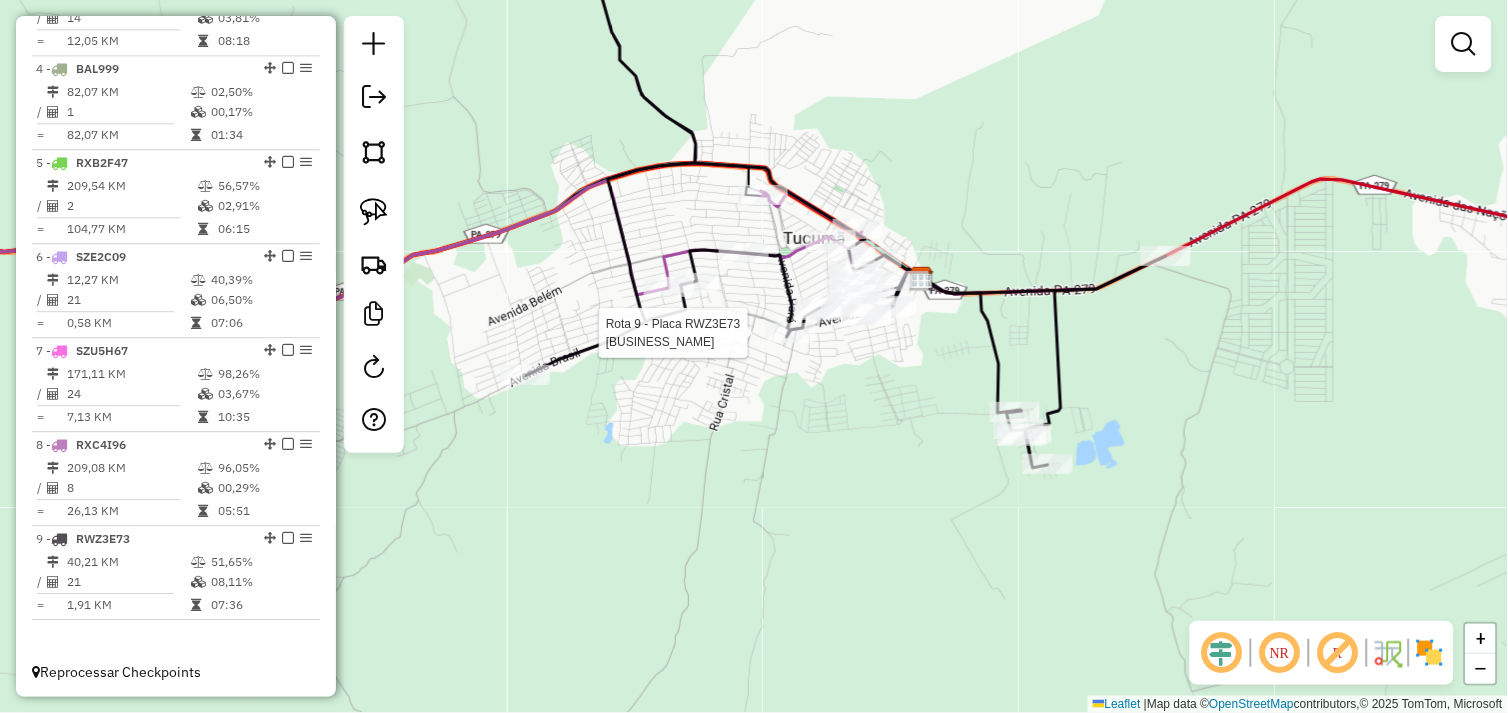 select on "*********" 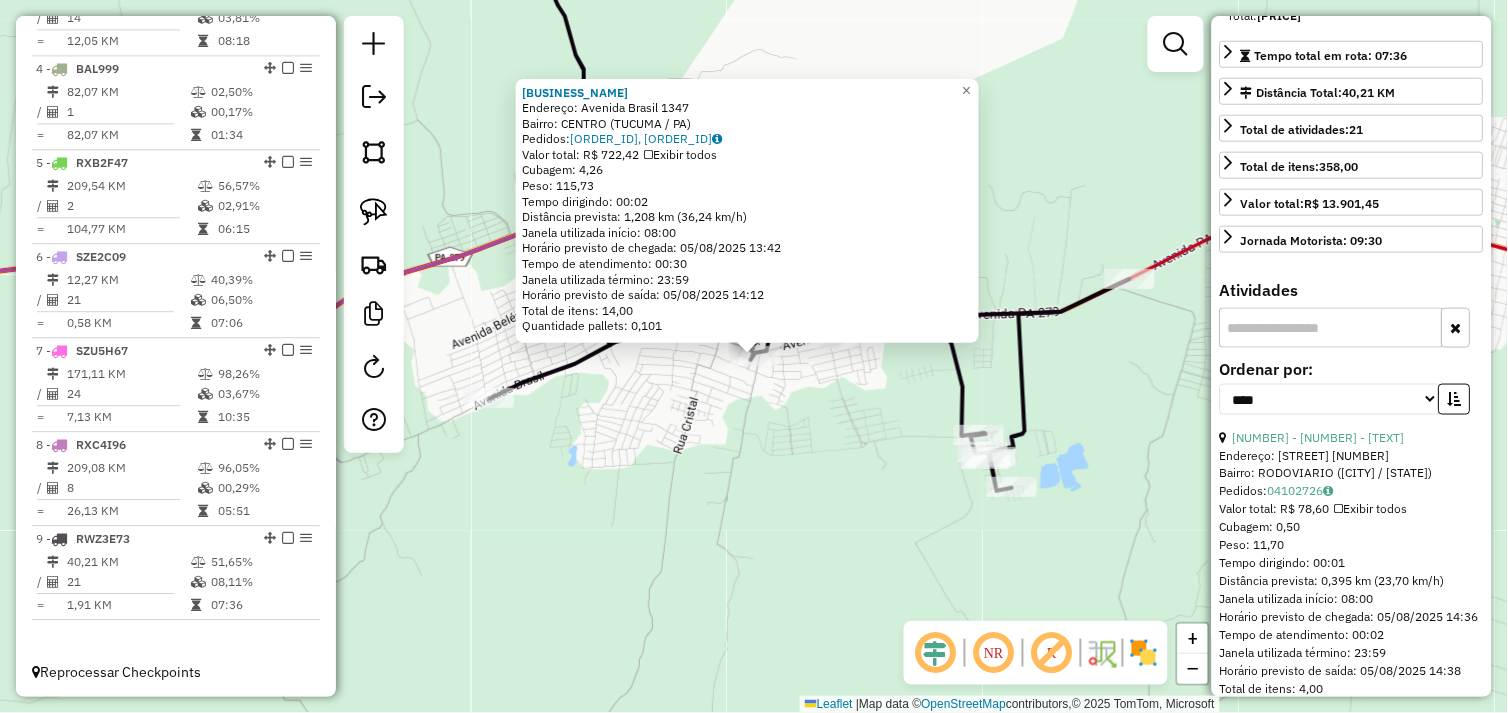 scroll, scrollTop: 111, scrollLeft: 0, axis: vertical 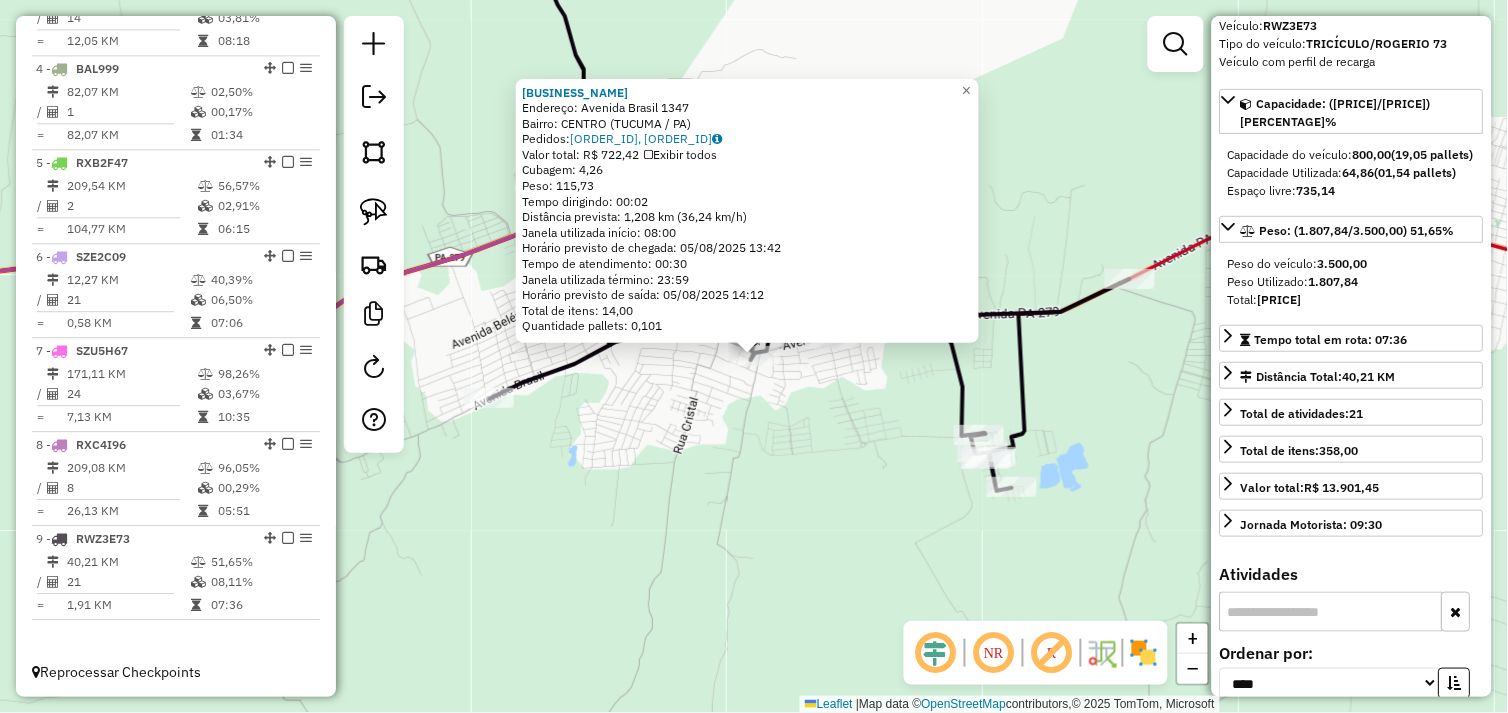 click on "72818 - PARADA CERTA CONV  Endereço:  Avenida Brasil 1347   Bairro: CENTRO (TUCUMA / PA)   Pedidos:  04102696, 04102697   Valor total: R$ 722,42   Exibir todos   Cubagem: 4,26  Peso: 115,73  Tempo dirigindo: 00:02   Distância prevista: 1,208 km (36,24 km/h)   Janela utilizada início: 08:00   Horário previsto de chegada: 05/08/2025 13:42   Tempo de atendimento: 00:30   Janela utilizada término: 23:59   Horário previsto de saída: 05/08/2025 14:12   Total de itens: 14,00   Quantidade pallets: 0,101  × Janela de atendimento Grade de atendimento Capacidade Transportadoras Veículos Cliente Pedidos  Rotas Selecione os dias de semana para filtrar as janelas de atendimento  Seg   Ter   Qua   Qui   Sex   Sáb   Dom  Informe o período da janela de atendimento: De: Até:  Filtrar exatamente a janela do cliente  Considerar janela de atendimento padrão  Selecione os dias de semana para filtrar as grades de atendimento  Seg   Ter   Qua   Qui   Sex   Sáb   Dom   Clientes fora do dia de atendimento selecionado De:" 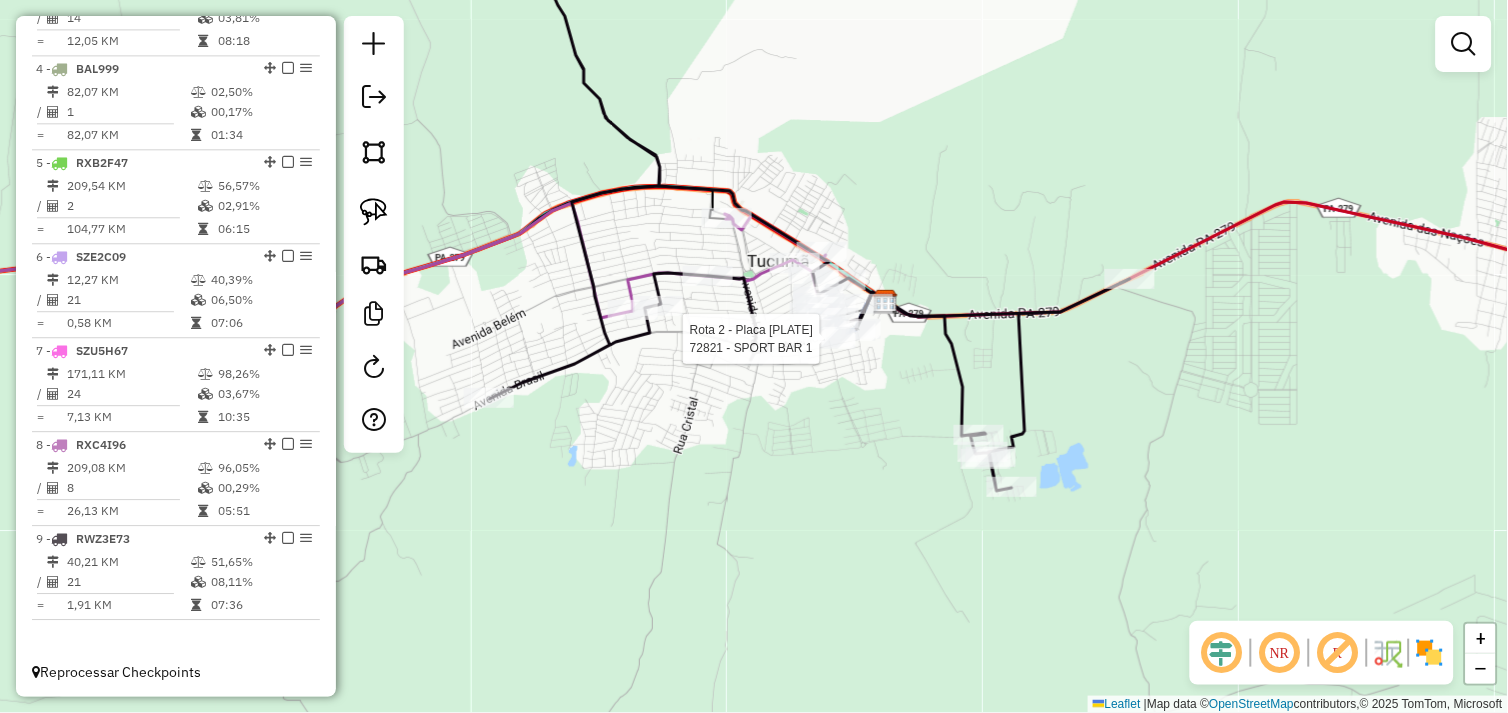 click 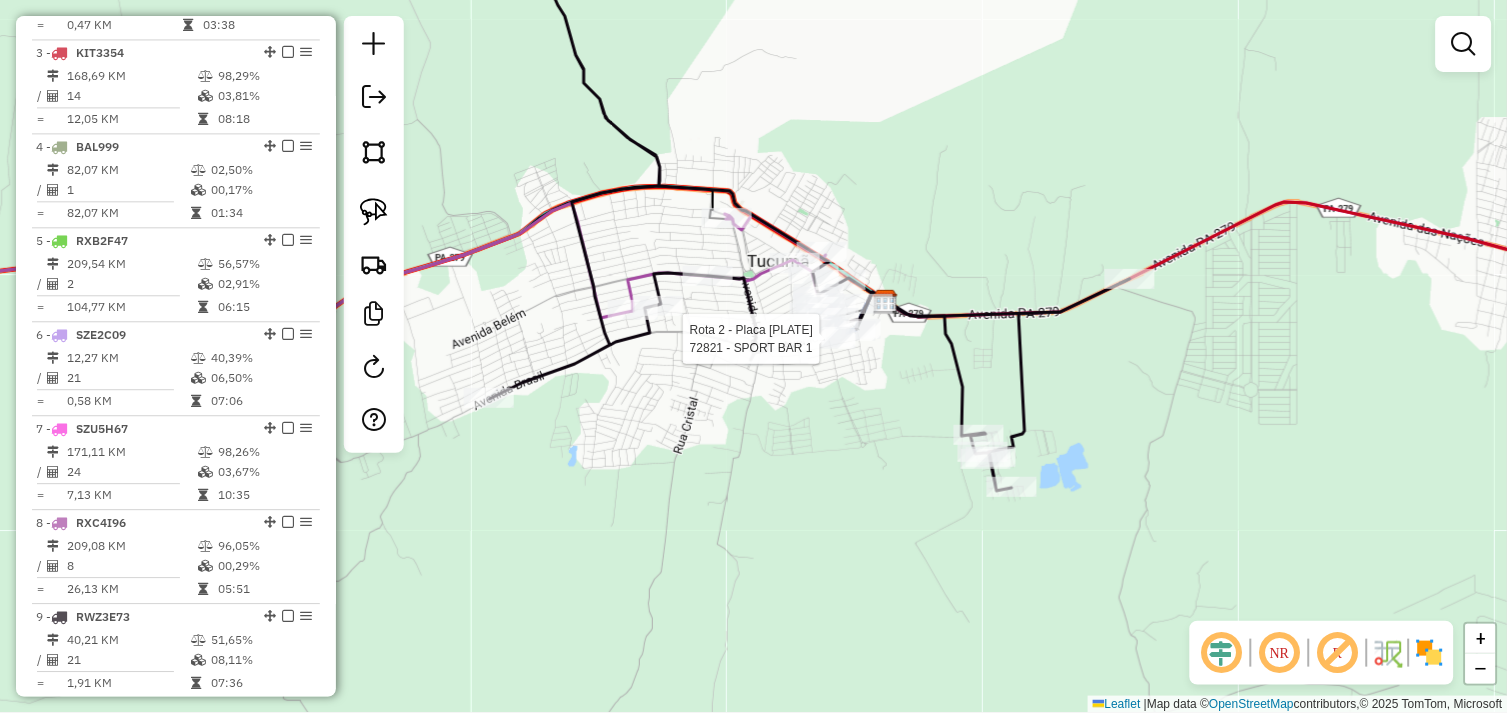 select on "*********" 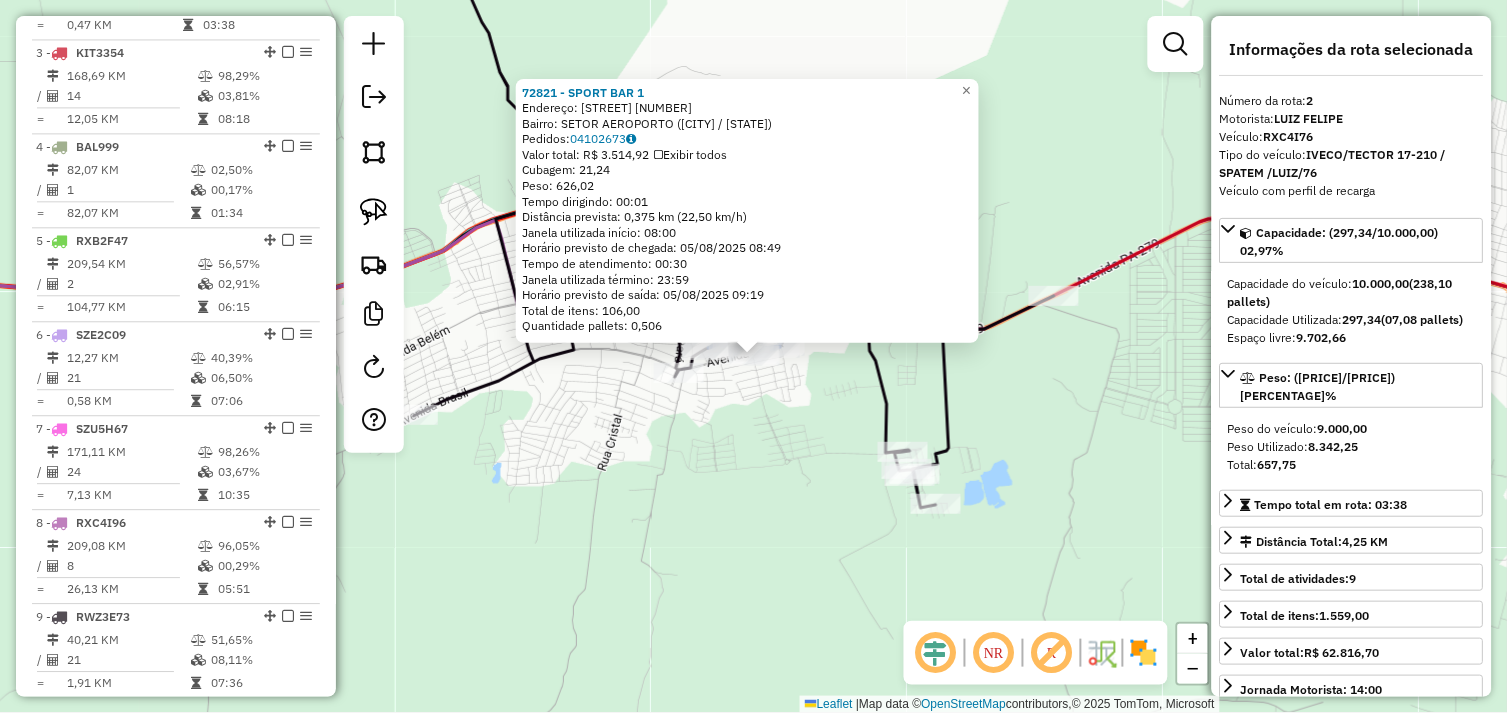 scroll, scrollTop: 866, scrollLeft: 0, axis: vertical 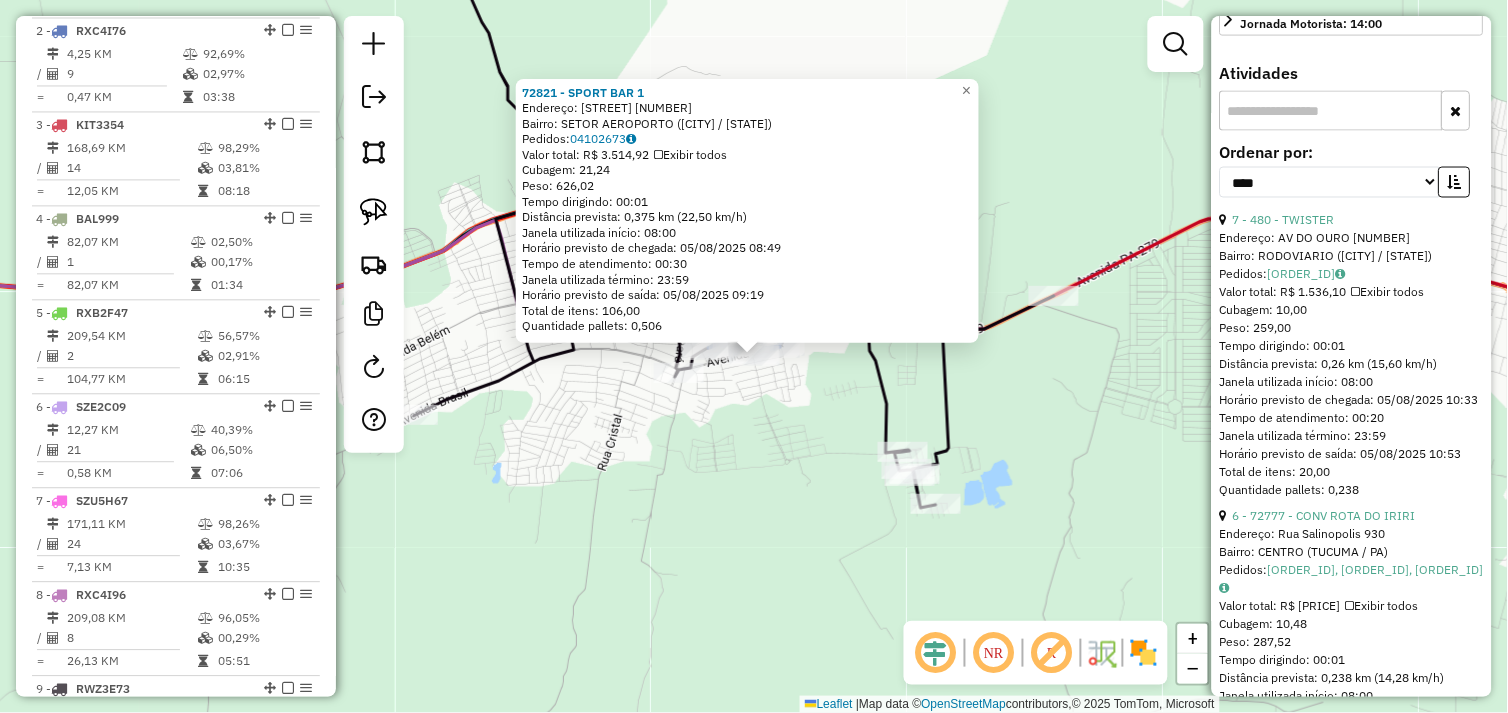click on "72821 - SPORT BAR 1  Endereço:  Avenida BRASIL N 540   Bairro: SETOR AEROPORTO (TUCUMA / PA)   Pedidos:  04102673   Valor total: R$ 3.514,92   Exibir todos   Cubagem: 21,24  Peso: 626,02  Tempo dirigindo: 00:01   Distância prevista: 0,375 km (22,50 km/h)   Janela utilizada início: 08:00   Horário previsto de chegada: 05/08/2025 08:49   Tempo de atendimento: 00:30   Janela utilizada término: 23:59   Horário previsto de saída: 05/08/2025 09:19   Total de itens: 106,00   Quantidade pallets: 0,506  × Janela de atendimento Grade de atendimento Capacidade Transportadoras Veículos Cliente Pedidos  Rotas Selecione os dias de semana para filtrar as janelas de atendimento  Seg   Ter   Qua   Qui   Sex   Sáb   Dom  Informe o período da janela de atendimento: De: Até:  Filtrar exatamente a janela do cliente  Considerar janela de atendimento padrão  Selecione os dias de semana para filtrar as grades de atendimento  Seg   Ter   Qua   Qui   Sex   Sáb   Dom   Considerar clientes sem dia de atendimento cadastrado" 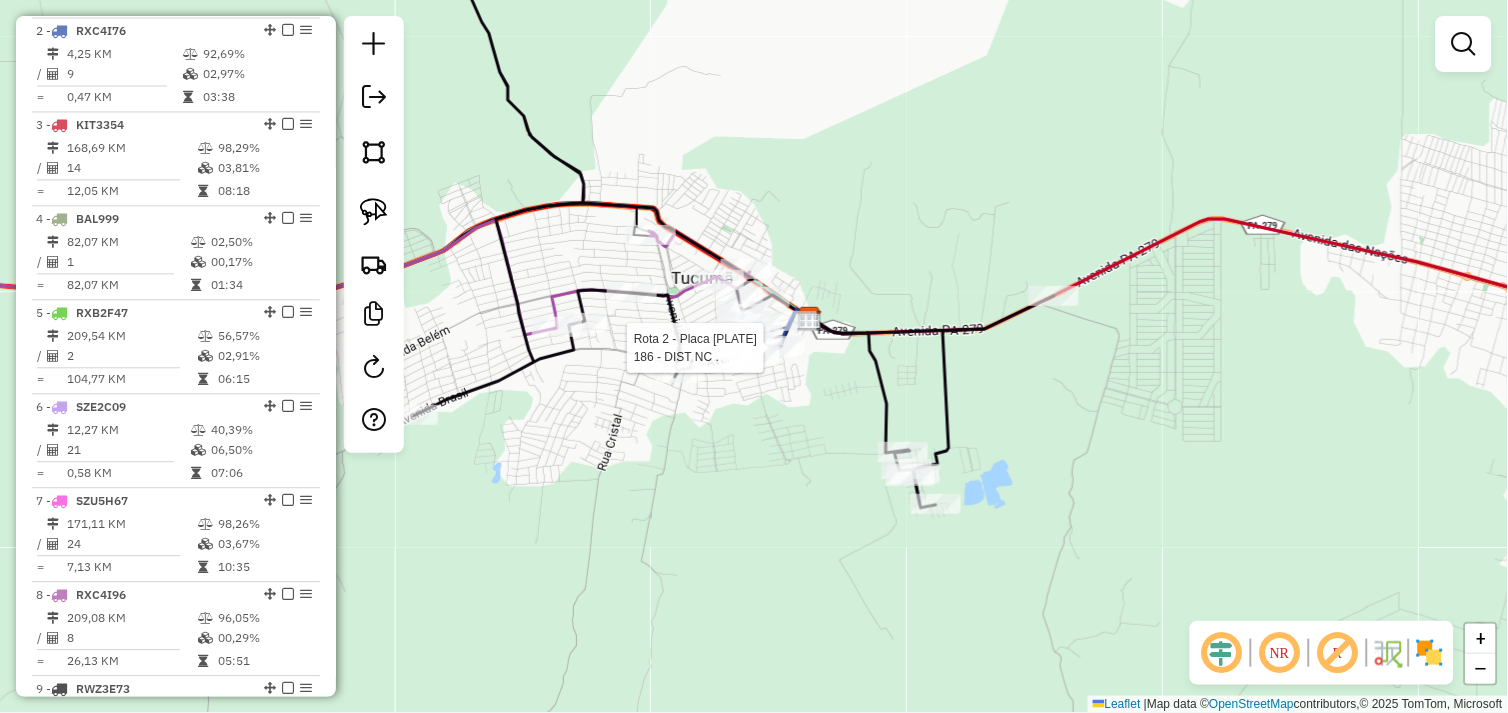 click 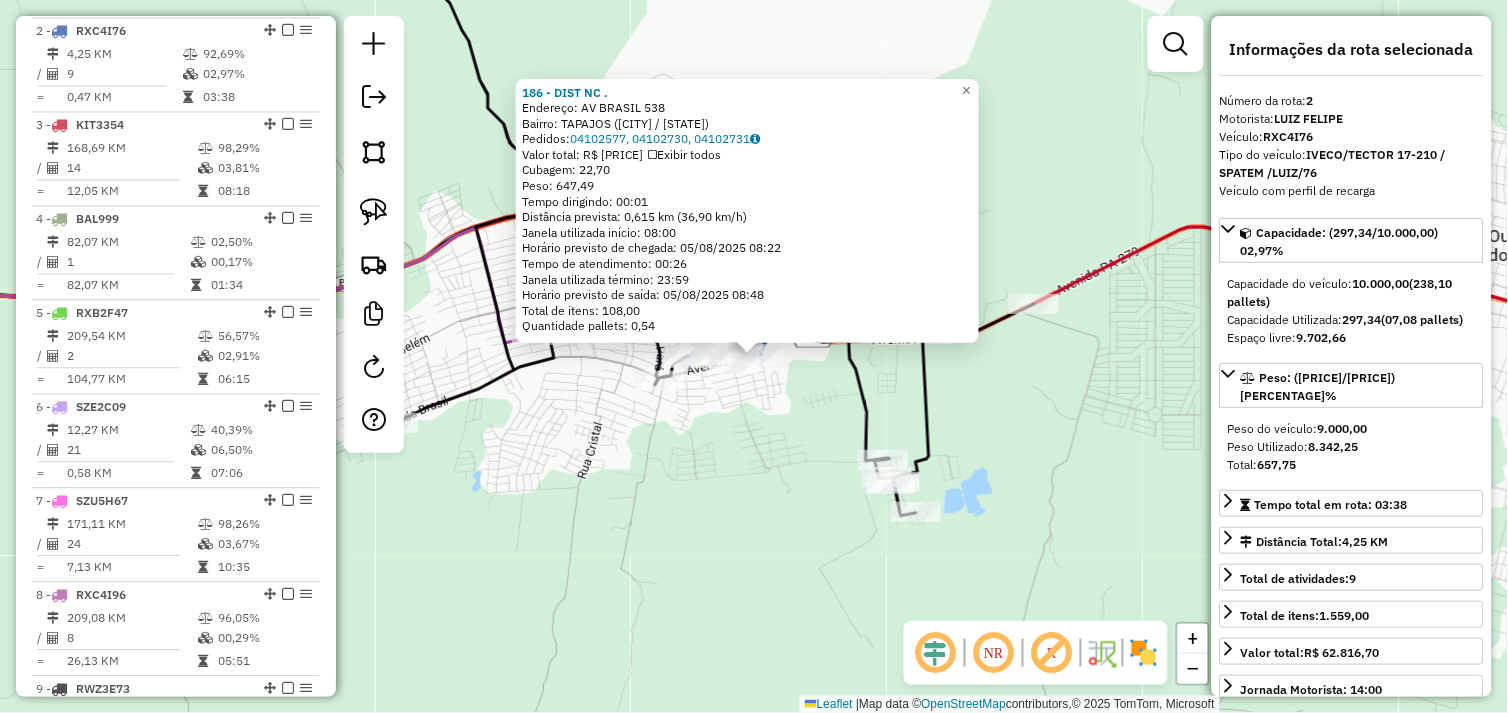 click on "186 - DIST NC .  Endereço:  AV BRASIL 538   Bairro: TAPAJOS (TUCUMA / PA)   Pedidos:  04102577, 04102730, 04102731   Valor total: R$ 4.952,29   Exibir todos   Cubagem: 22,70  Peso: 647,49  Tempo dirigindo: 00:01   Distância prevista: 0,615 km (36,90 km/h)   Janela utilizada início: 08:00   Horário previsto de chegada: 05/08/2025 08:22   Tempo de atendimento: 00:26   Janela utilizada término: 23:59   Horário previsto de saída: 05/08/2025 08:48   Total de itens: 108,00   Quantidade pallets: 0,54  × Janela de atendimento Grade de atendimento Capacidade Transportadoras Veículos Cliente Pedidos  Rotas Selecione os dias de semana para filtrar as janelas de atendimento  Seg   Ter   Qua   Qui   Sex   Sáb   Dom  Informe o período da janela de atendimento: De: Até:  Filtrar exatamente a janela do cliente  Considerar janela de atendimento padrão  Selecione os dias de semana para filtrar as grades de atendimento  Seg   Ter   Qua   Qui   Sex   Sáb   Dom   Considerar clientes sem dia de atendimento cadastrado" 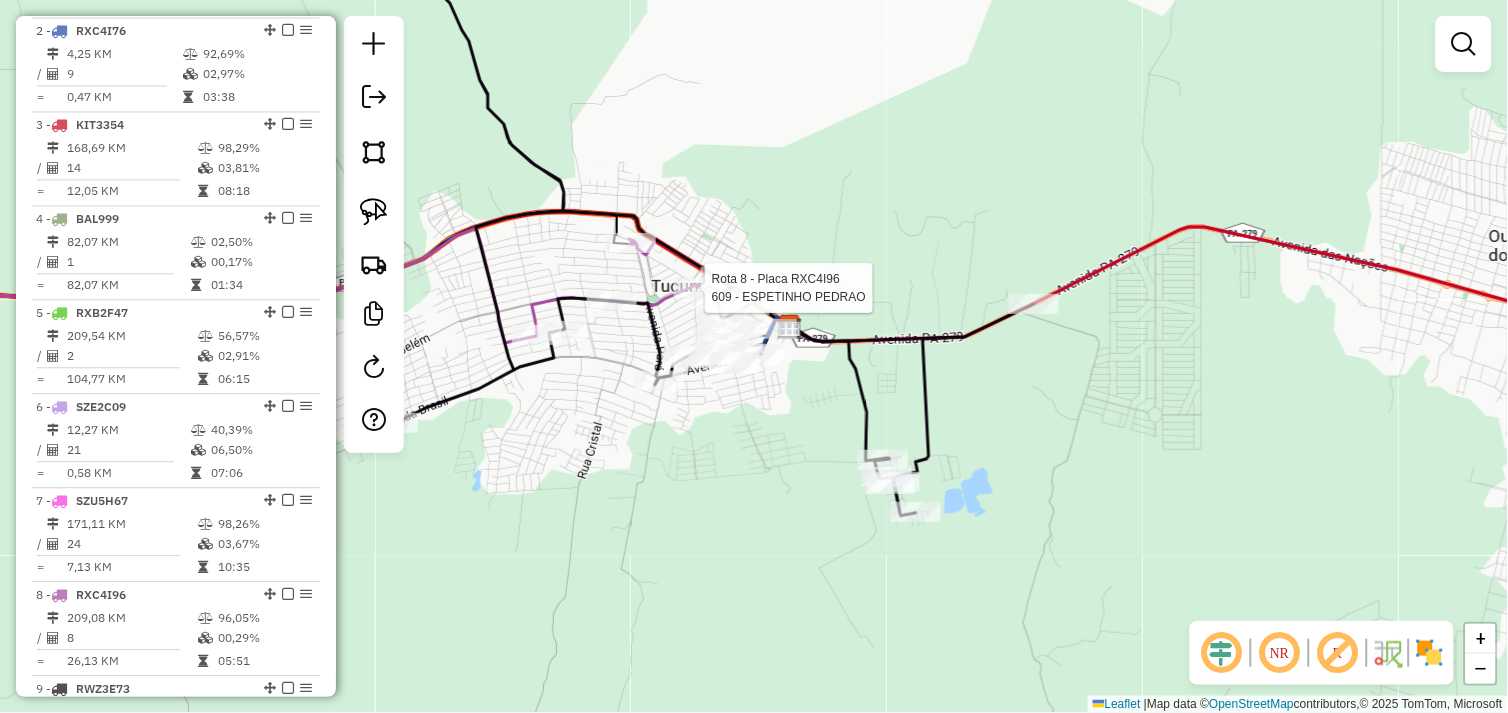 scroll, scrollTop: 1016, scrollLeft: 0, axis: vertical 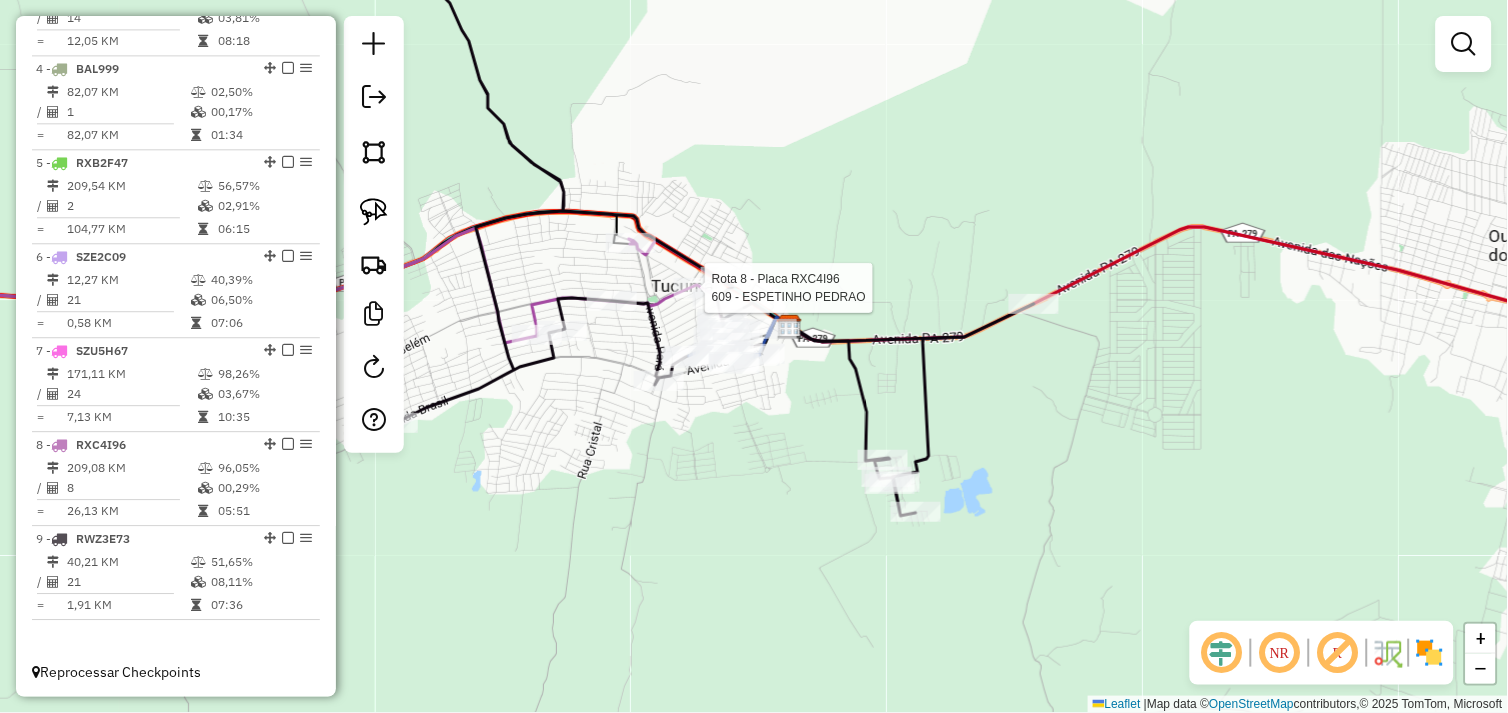 select on "*********" 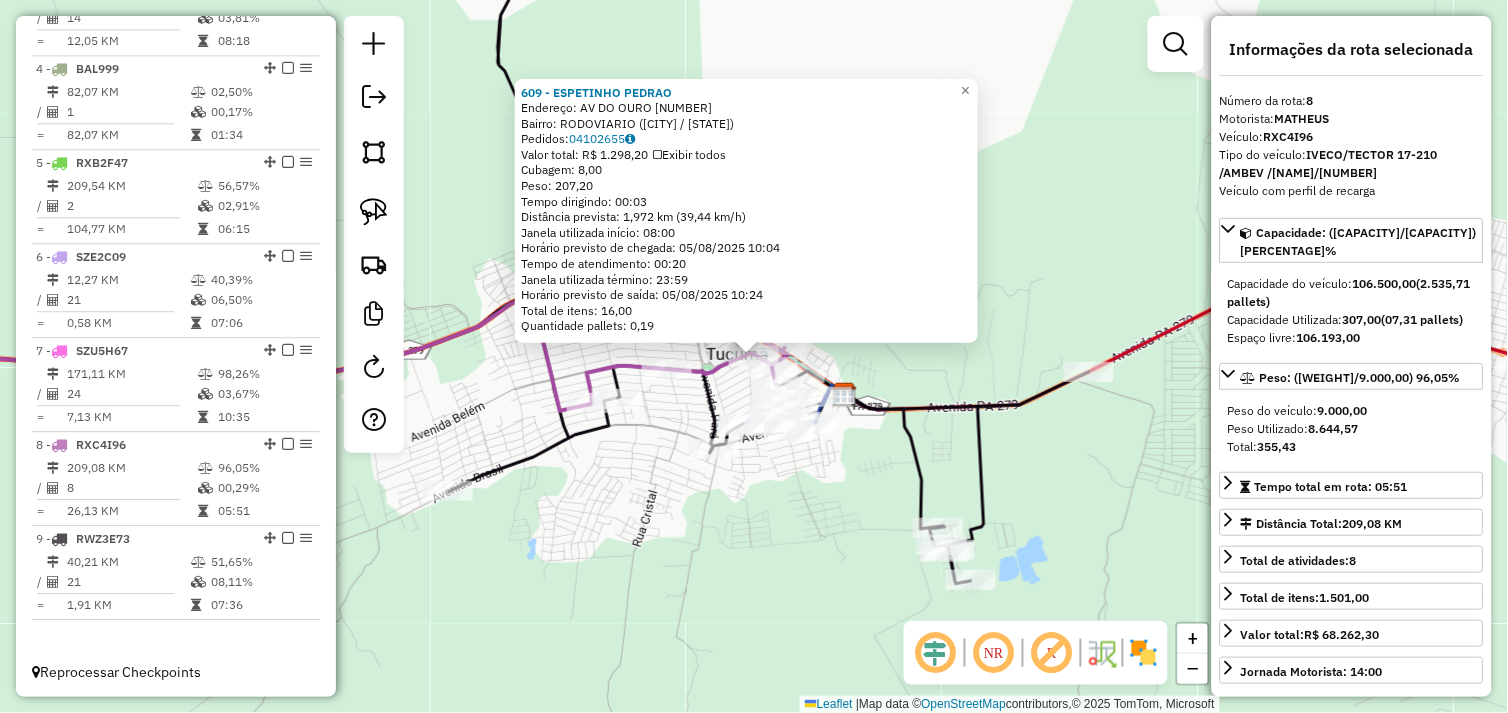 click on "Rota 9 - Placa RWZ3E73  677 - MERCEARIA JC 609 - ESPETINHO PEDRAO  Endereço:  AV DO OURO 111   Bairro: RODOVIARIO (TUCUMA / PA)   Pedidos:  04102655   Valor total: R$ 1.298,20   Exibir todos   Cubagem: 8,00  Peso: 207,20  Tempo dirigindo: 00:03   Distância prevista: 1,972 km (39,44 km/h)   Janela utilizada início: 08:00   Horário previsto de chegada: 05/08/2025 10:04   Tempo de atendimento: 00:20   Janela utilizada término: 23:59   Horário previsto de saída: 05/08/2025 10:24   Total de itens: 16,00   Quantidade pallets: 0,19  × Janela de atendimento Grade de atendimento Capacidade Transportadoras Veículos Cliente Pedidos  Rotas Selecione os dias de semana para filtrar as janelas de atendimento  Seg   Ter   Qua   Qui   Sex   Sáb   Dom  Informe o período da janela de atendimento: De: Até:  Filtrar exatamente a janela do cliente  Considerar janela de atendimento padrão  Selecione os dias de semana para filtrar as grades de atendimento  Seg   Ter   Qua   Qui   Sex   Sáb   Dom   Peso mínimo:   De:" 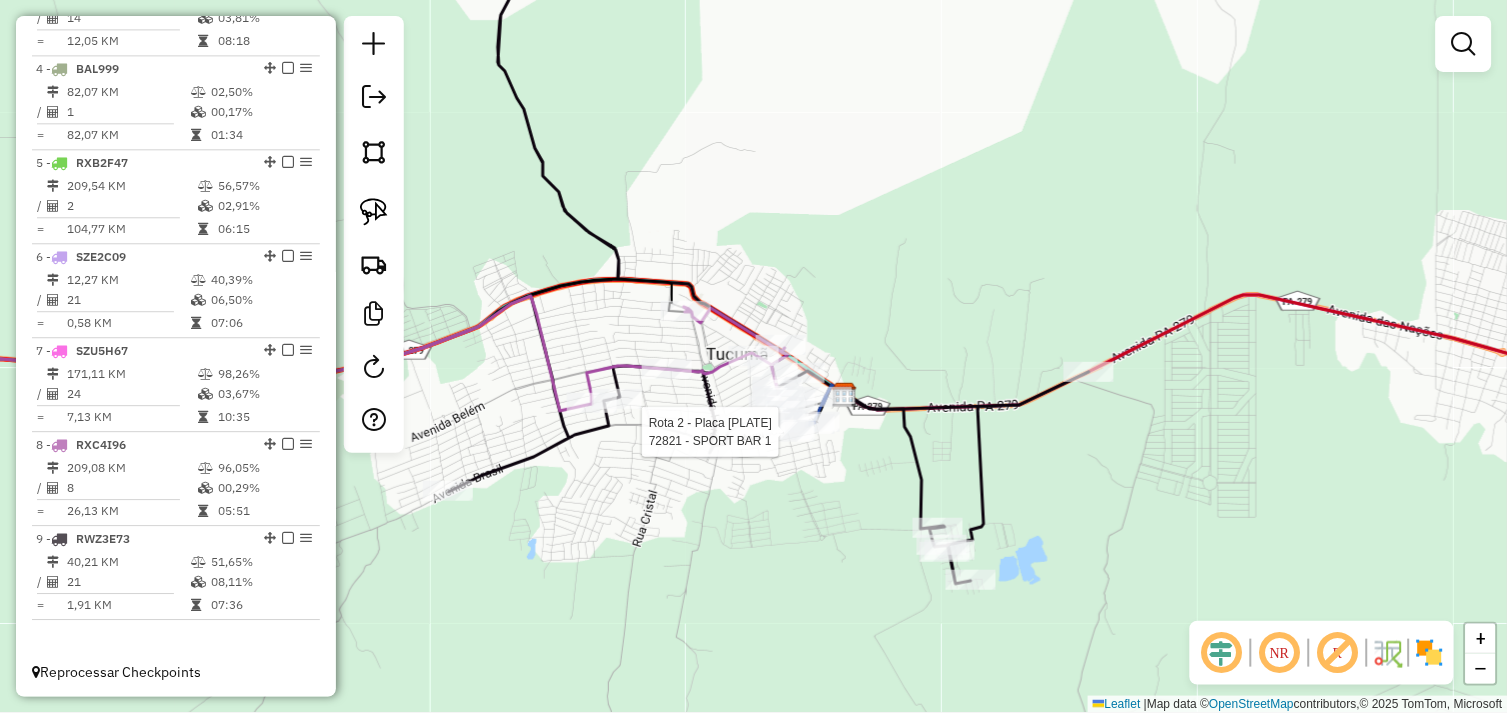 select on "*********" 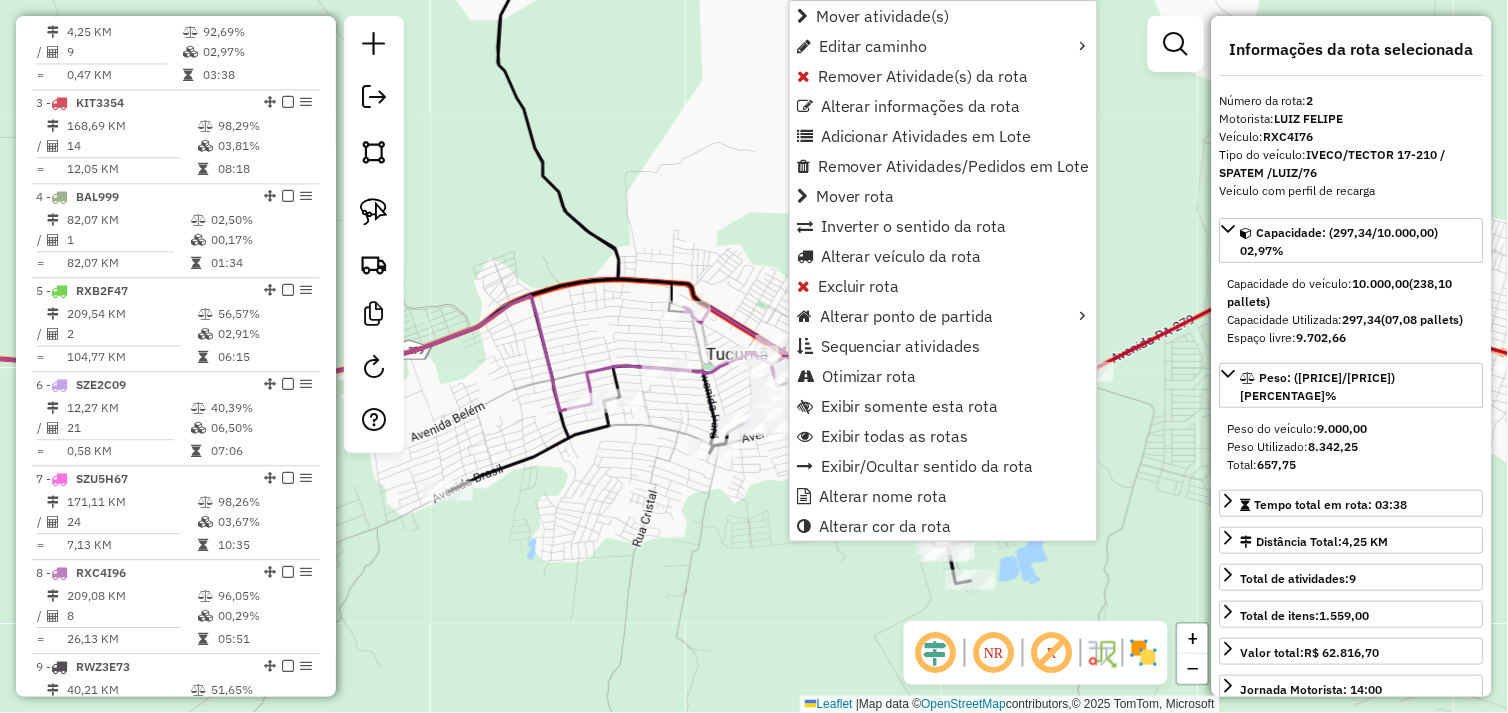 scroll, scrollTop: 866, scrollLeft: 0, axis: vertical 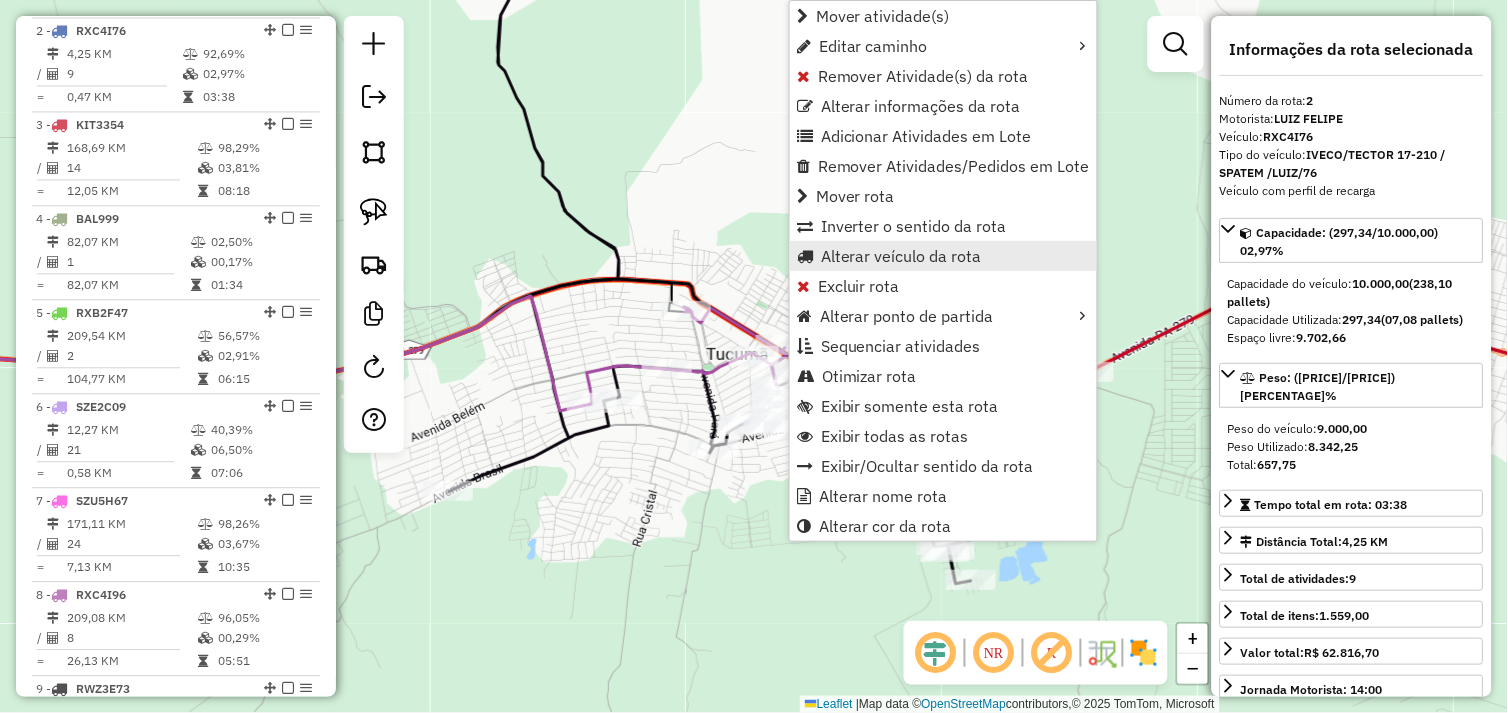 click on "Alterar veículo da rota" at bounding box center (901, 256) 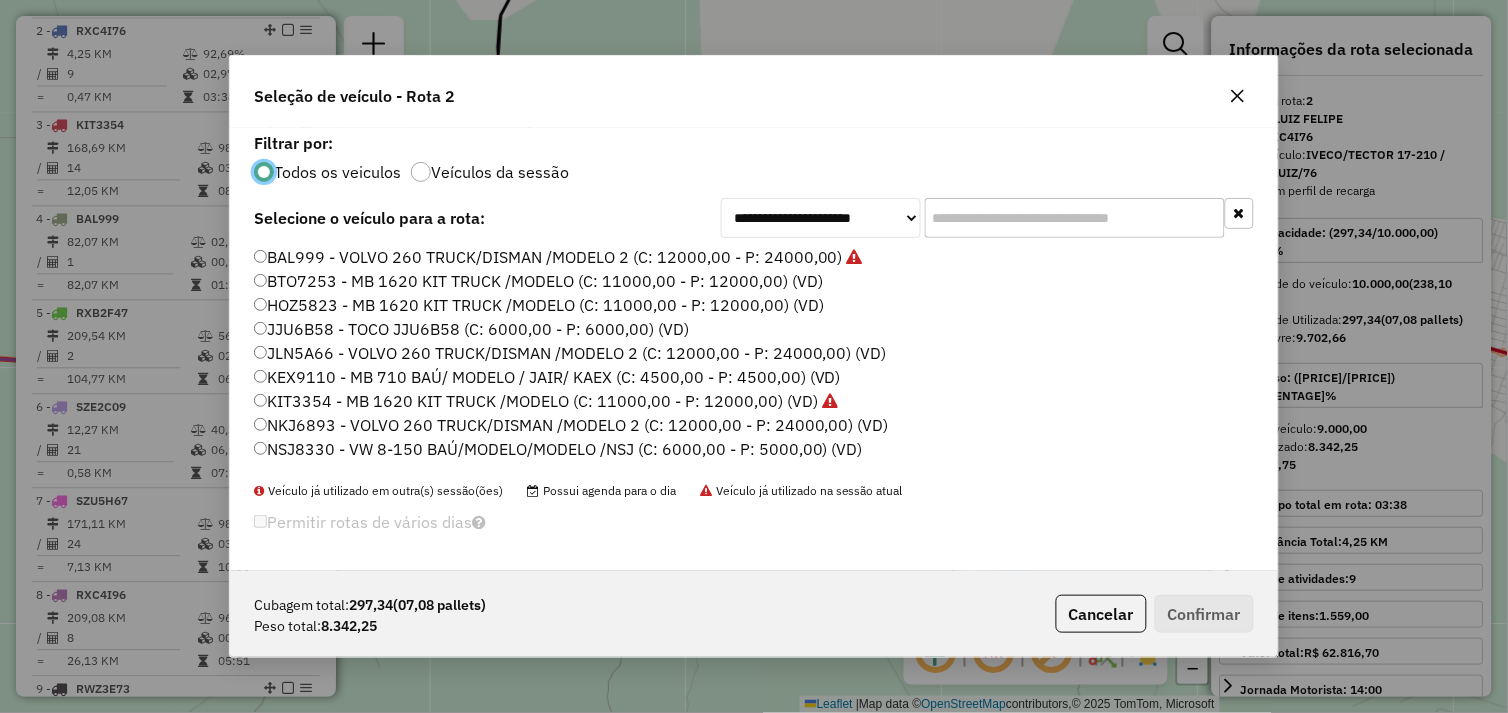 scroll, scrollTop: 11, scrollLeft: 5, axis: both 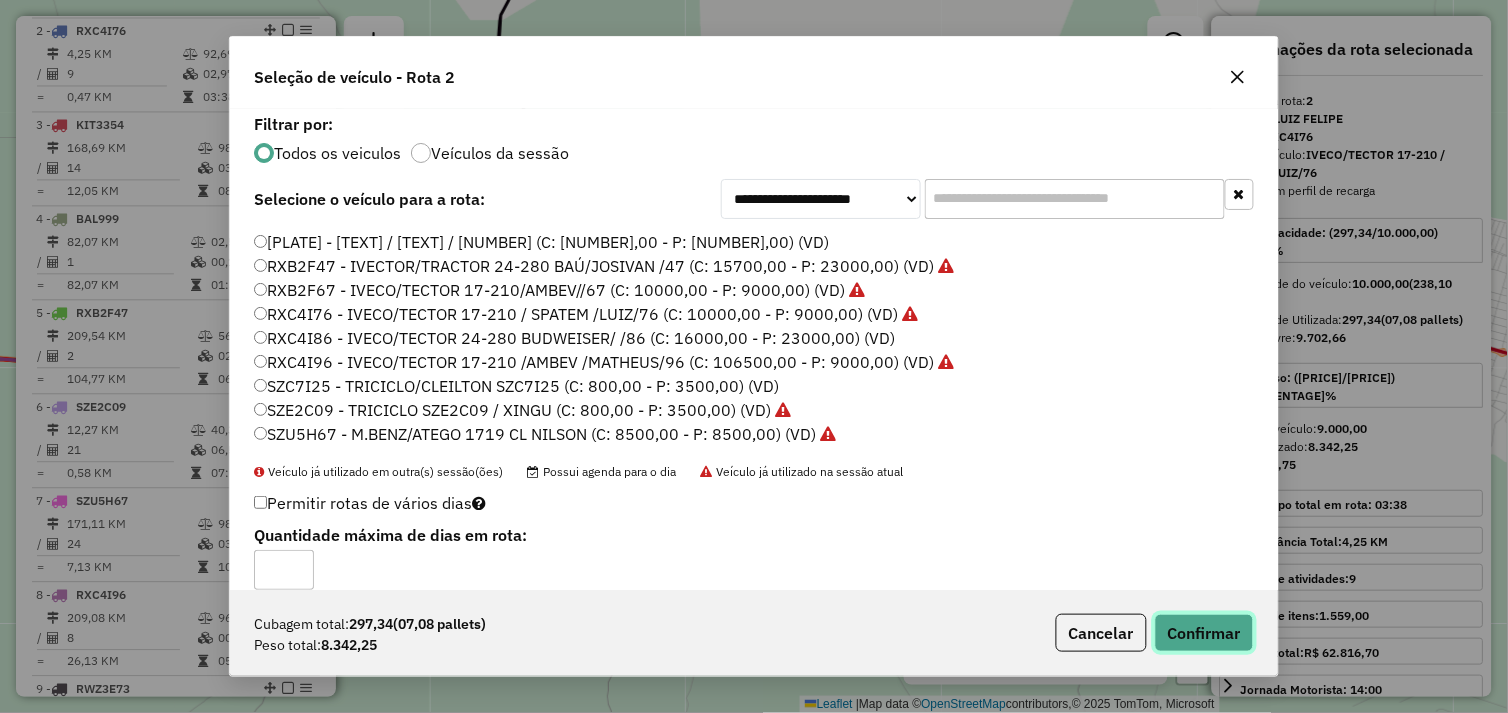 click on "Confirmar" 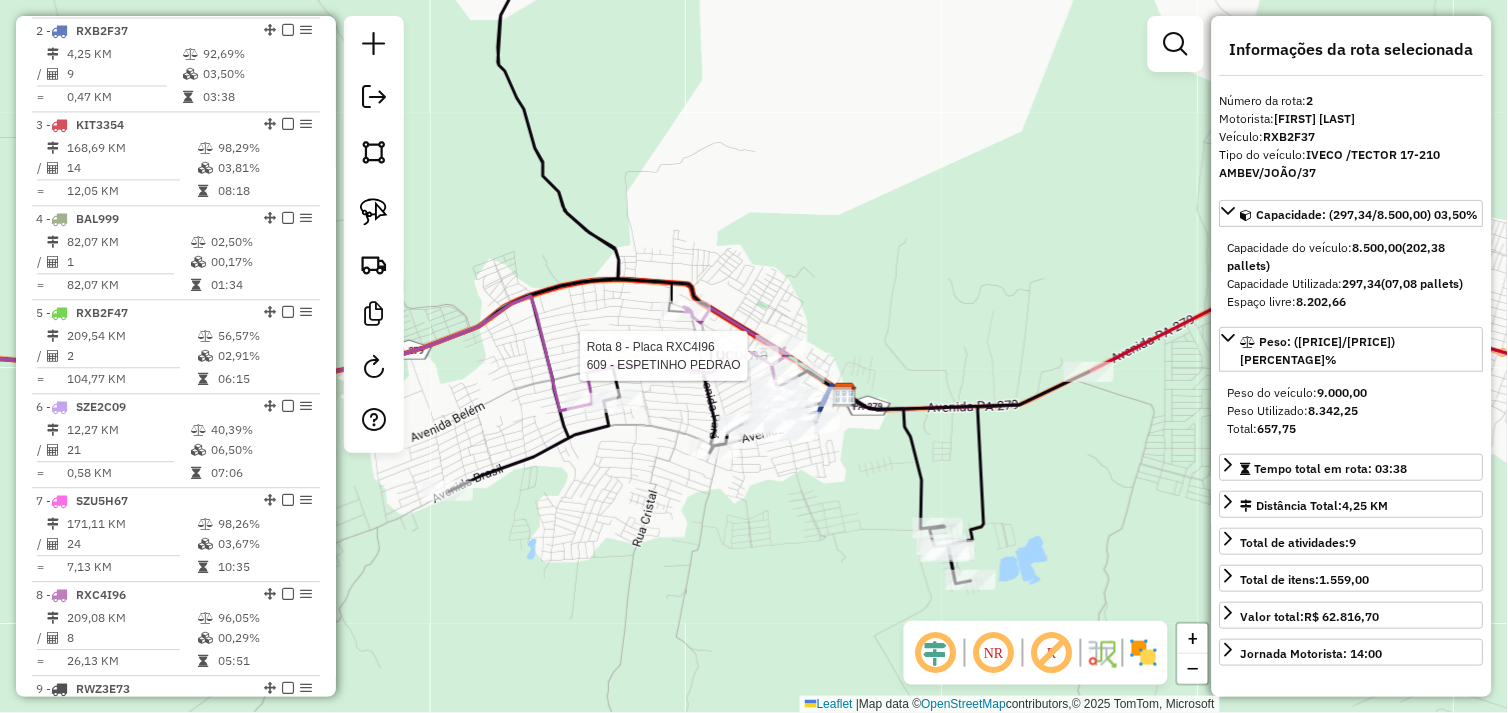 scroll, scrollTop: 1016, scrollLeft: 0, axis: vertical 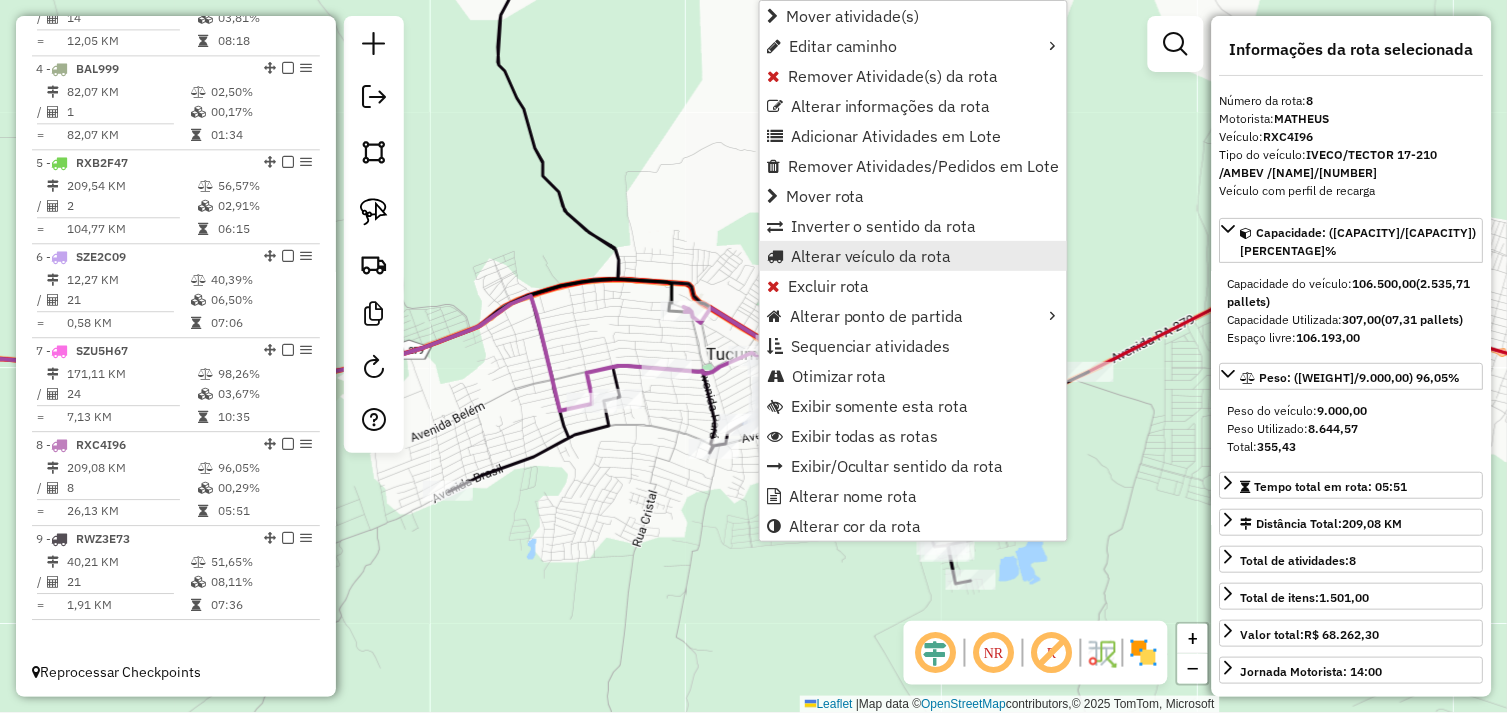 click on "Alterar veículo da rota" at bounding box center [871, 256] 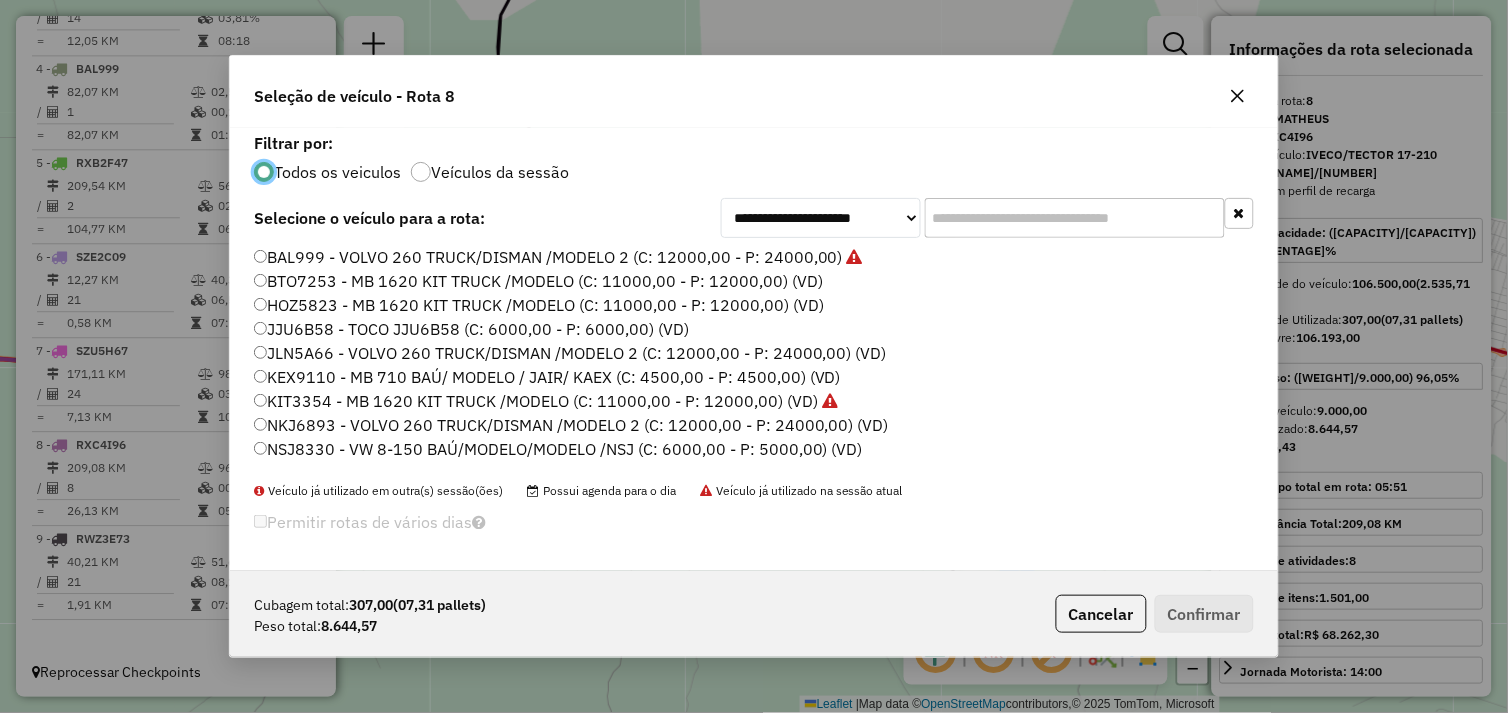scroll, scrollTop: 11, scrollLeft: 5, axis: both 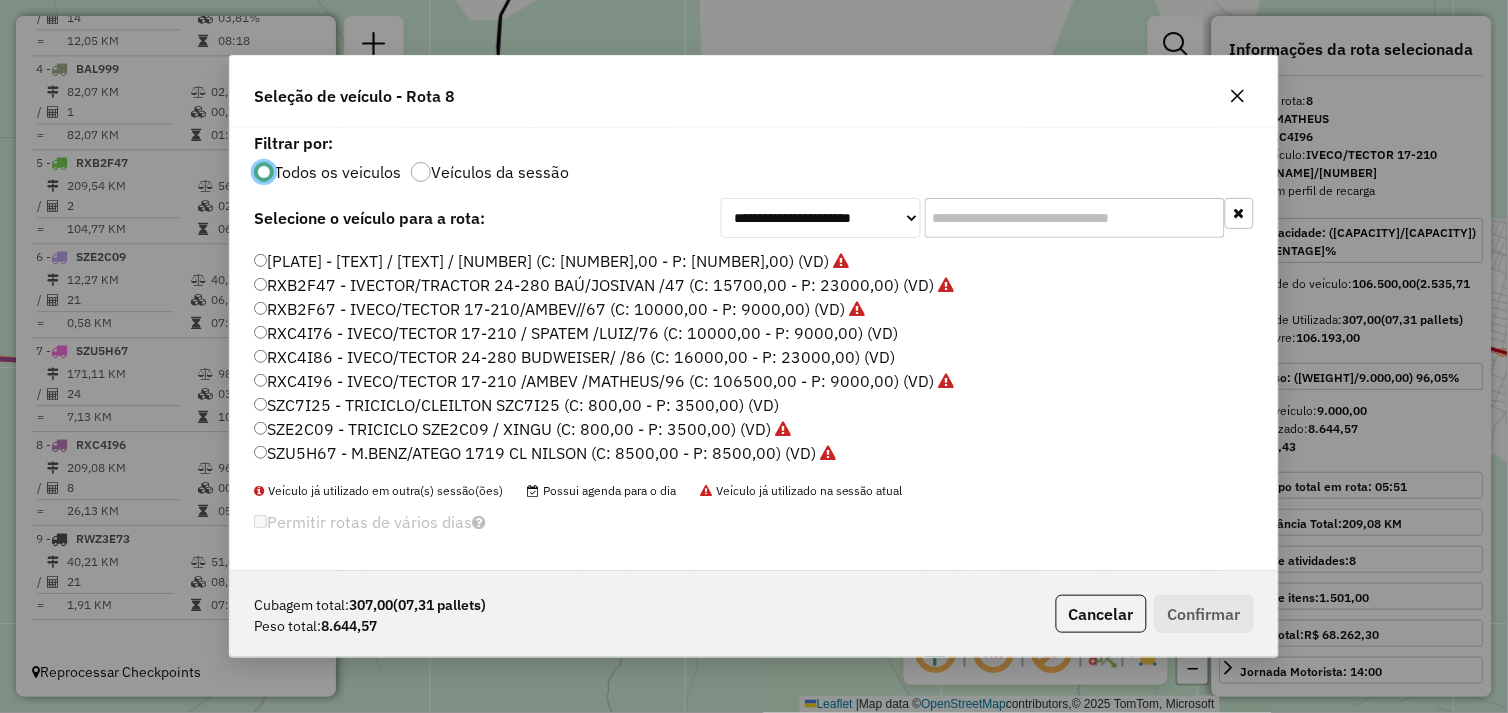 click 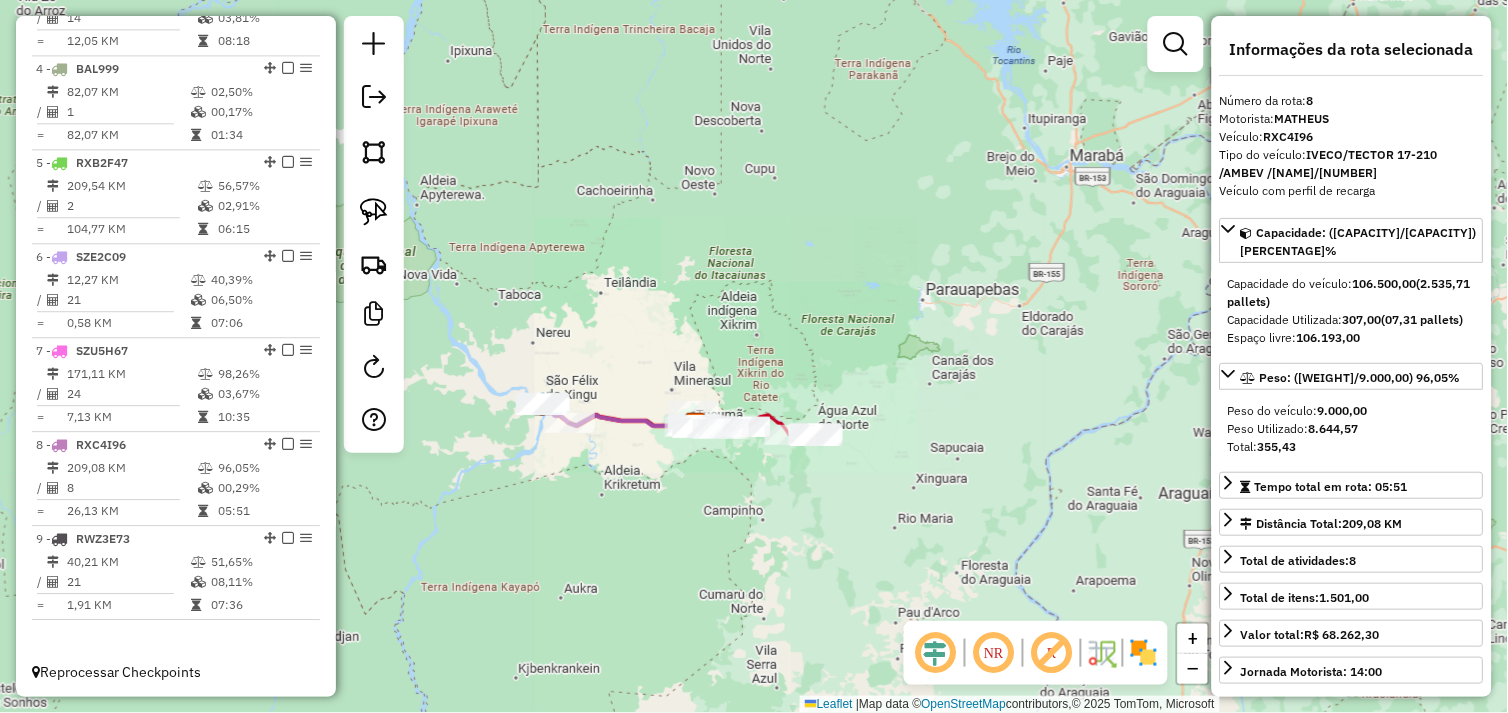 drag, startPoint x: 564, startPoint y: 516, endPoint x: 804, endPoint y: 526, distance: 240.20824 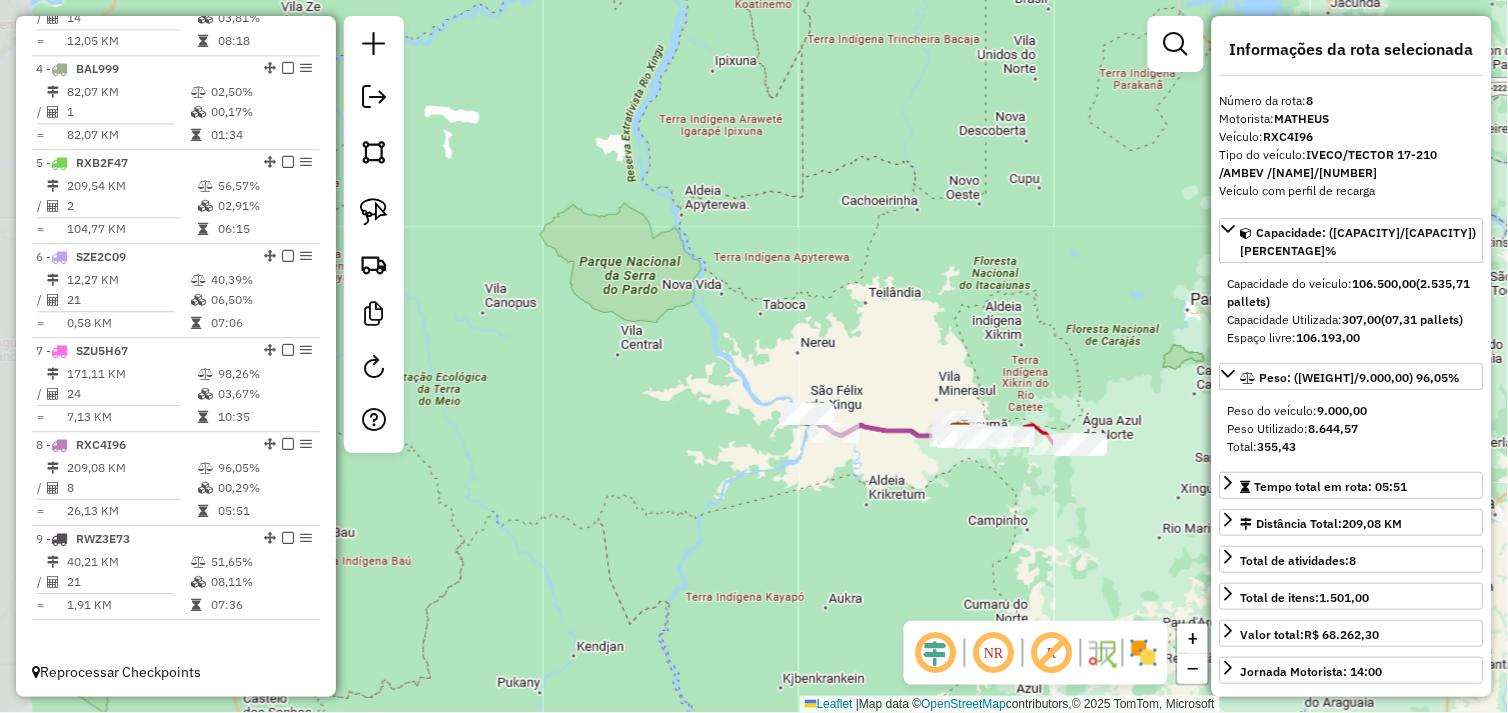 click on "Janela de atendimento Grade de atendimento Capacidade Transportadoras Veículos Cliente Pedidos  Rotas Selecione os dias de semana para filtrar as janelas de atendimento  Seg   Ter   Qua   Qui   Sex   Sáb   Dom  Informe o período da janela de atendimento: De: Até:  Filtrar exatamente a janela do cliente  Considerar janela de atendimento padrão  Selecione os dias de semana para filtrar as grades de atendimento  Seg   Ter   Qua   Qui   Sex   Sáb   Dom   Considerar clientes sem dia de atendimento cadastrado  Clientes fora do dia de atendimento selecionado Filtrar as atividades entre os valores definidos abaixo:  Peso mínimo:   Peso máximo:   Cubagem mínima:   Cubagem máxima:   De:   Até:  Filtrar as atividades entre o tempo de atendimento definido abaixo:  De:   Até:   Considerar capacidade total dos clientes não roteirizados Transportadora: Selecione um ou mais itens Tipo de veículo: Selecione um ou mais itens Veículo: Selecione um ou mais itens Motorista: Selecione um ou mais itens Nome: Rótulo:" 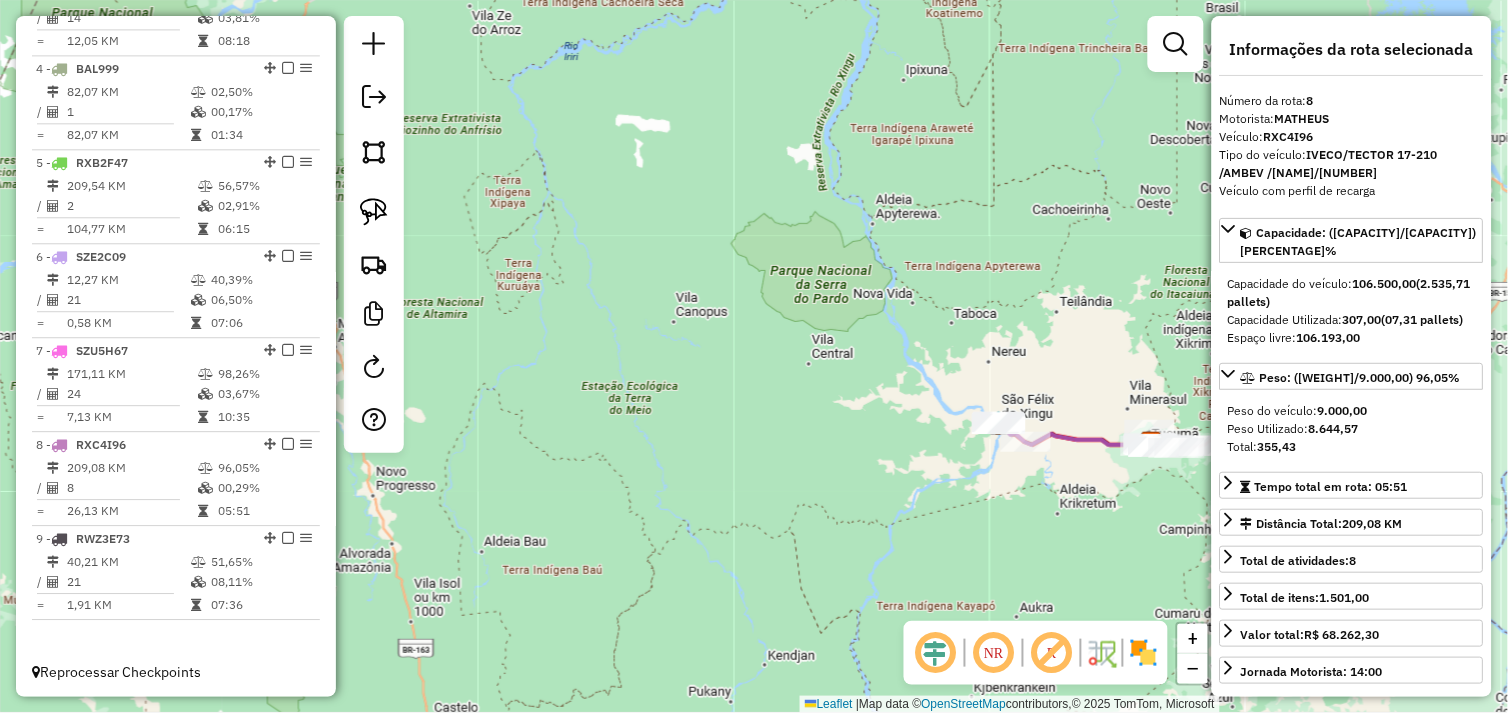 drag, startPoint x: 855, startPoint y: 486, endPoint x: 665, endPoint y: 446, distance: 194.16487 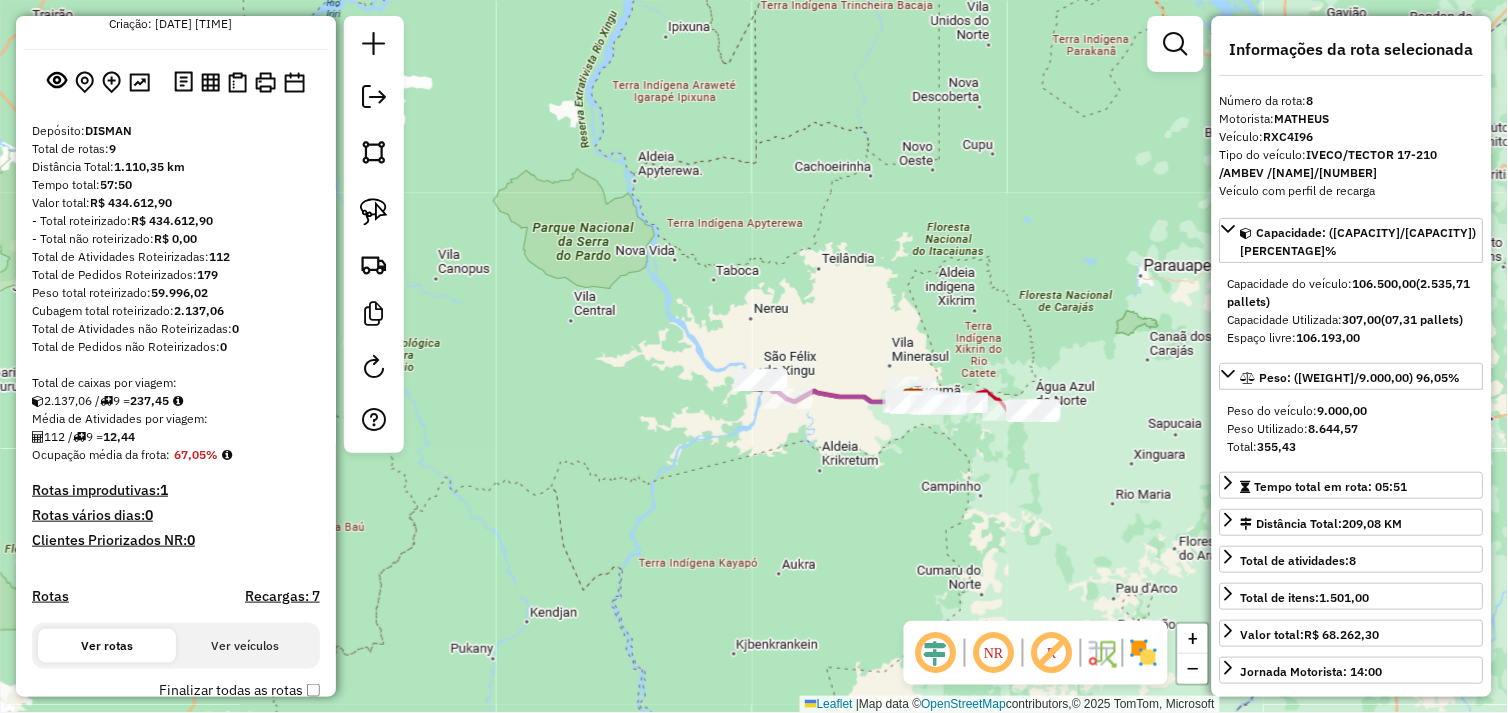 scroll, scrollTop: 0, scrollLeft: 0, axis: both 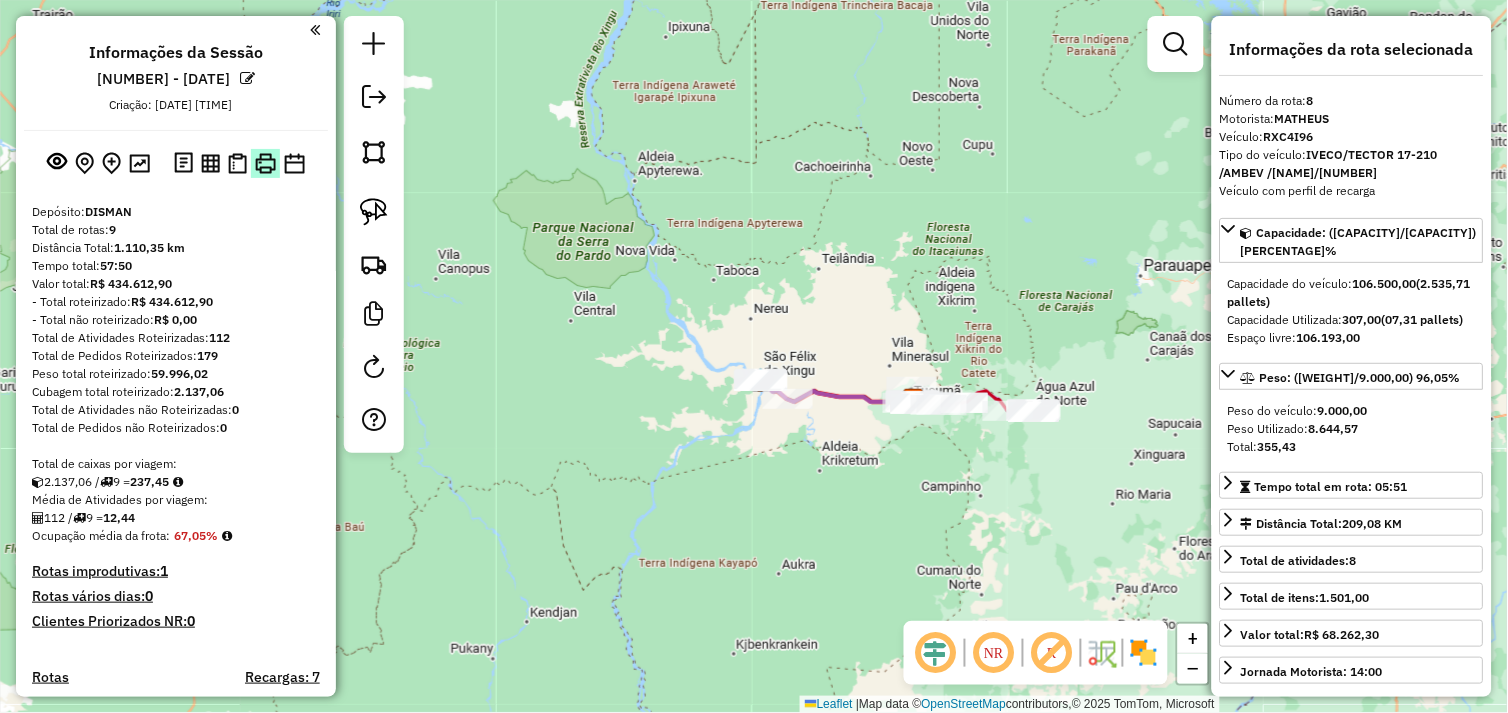 click at bounding box center (265, 163) 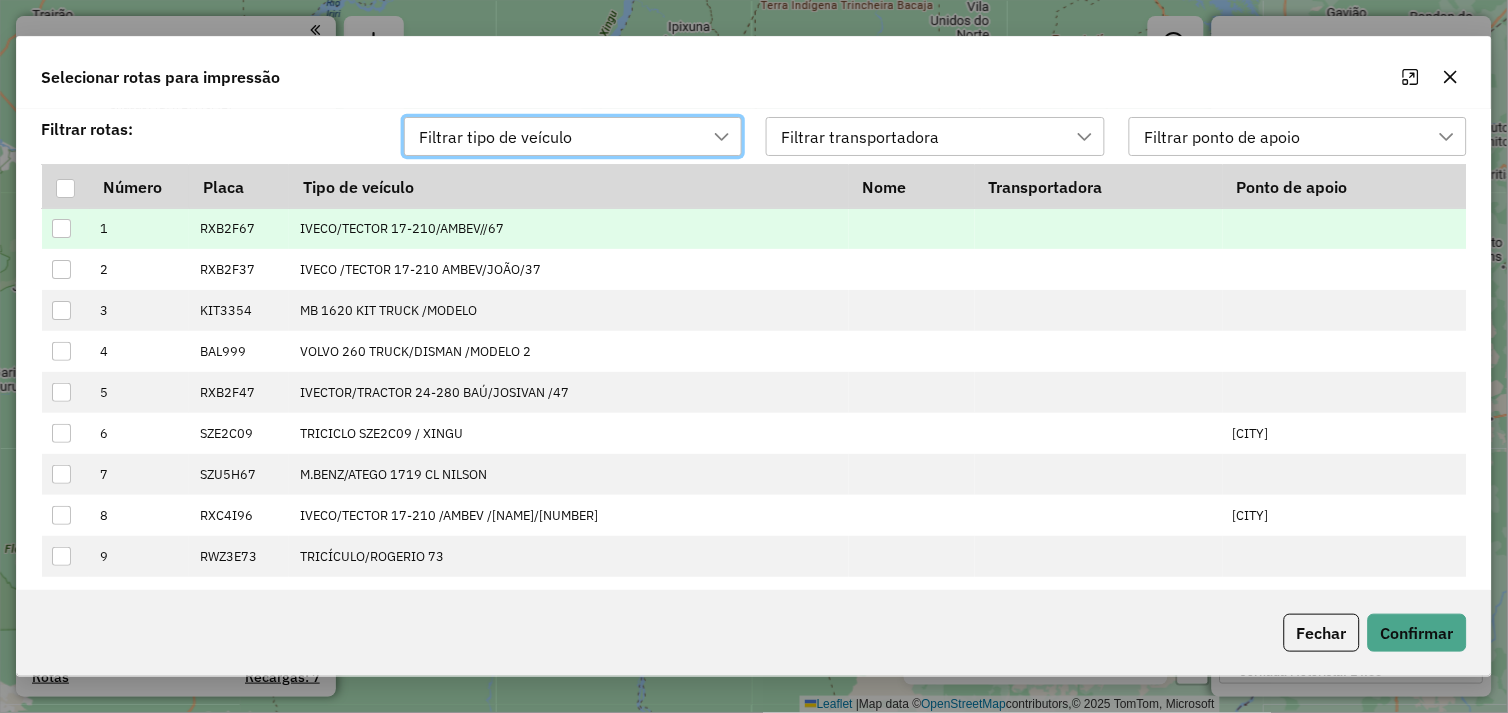 scroll, scrollTop: 13, scrollLeft: 88, axis: both 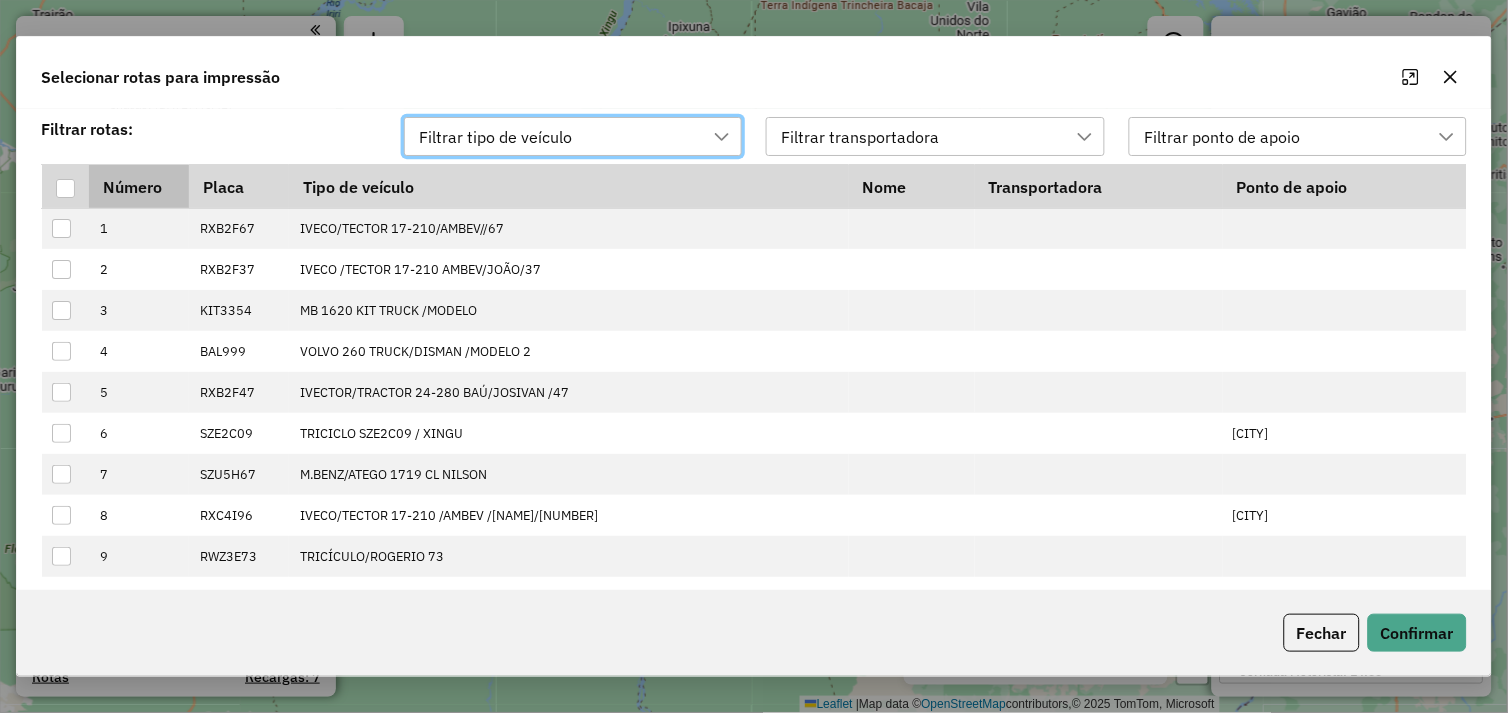 drag, startPoint x: 66, startPoint y: 183, endPoint x: 150, endPoint y: 203, distance: 86.34813 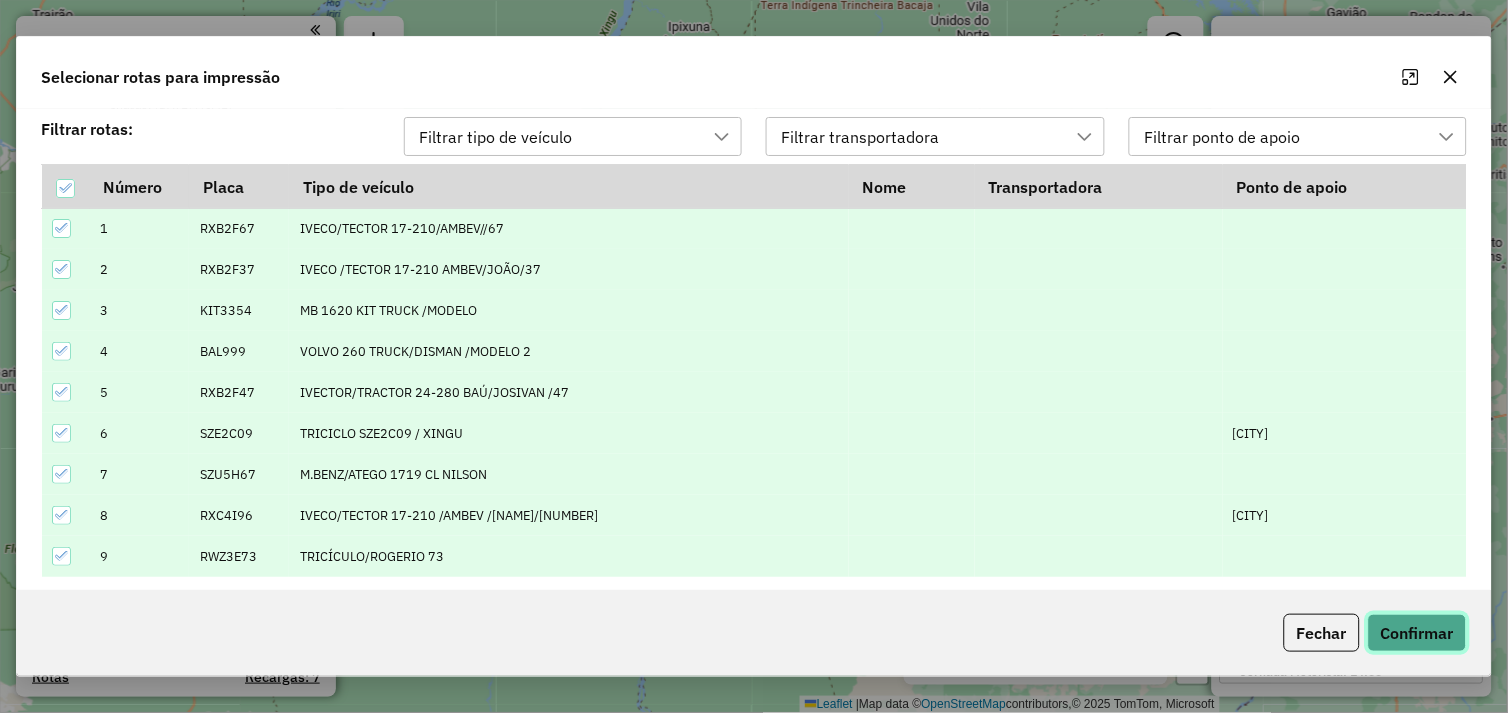 click on "Confirmar" 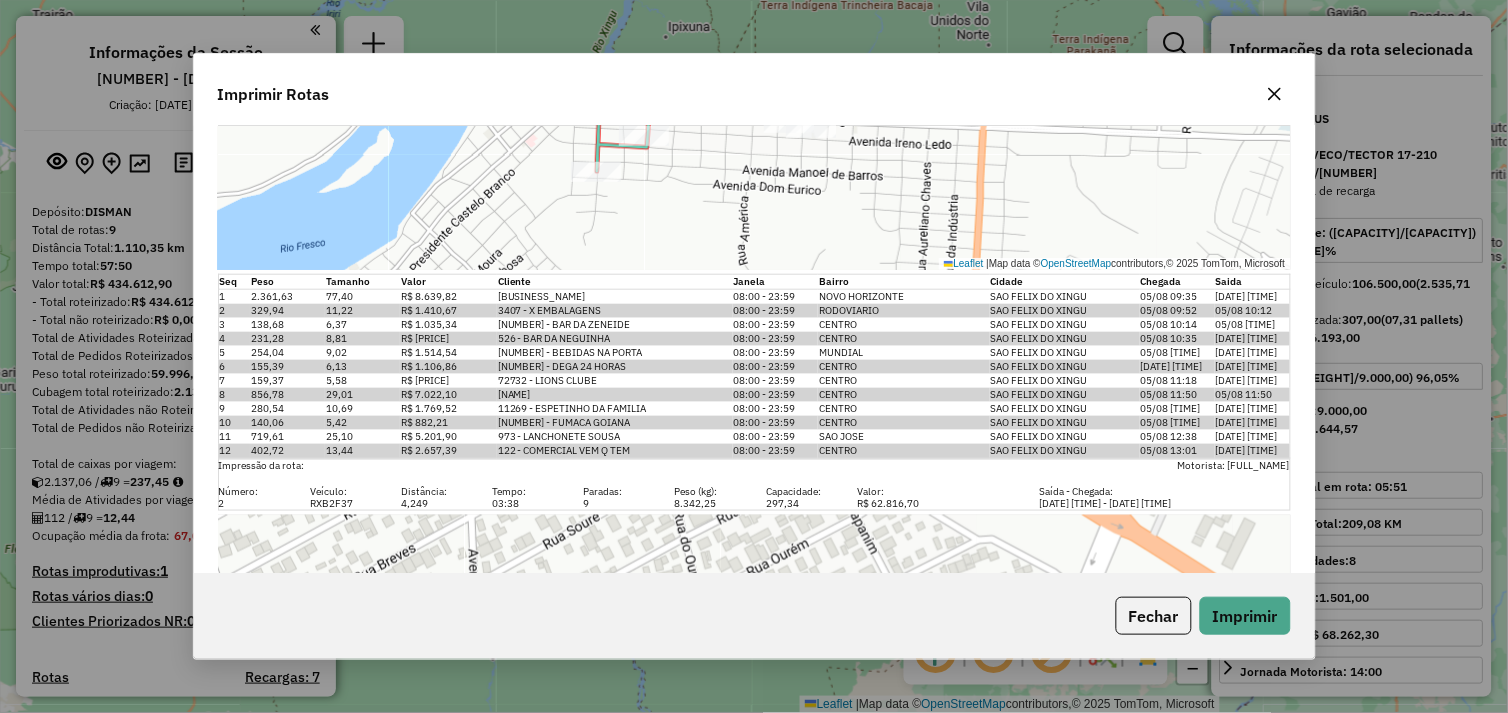 scroll, scrollTop: 333, scrollLeft: 0, axis: vertical 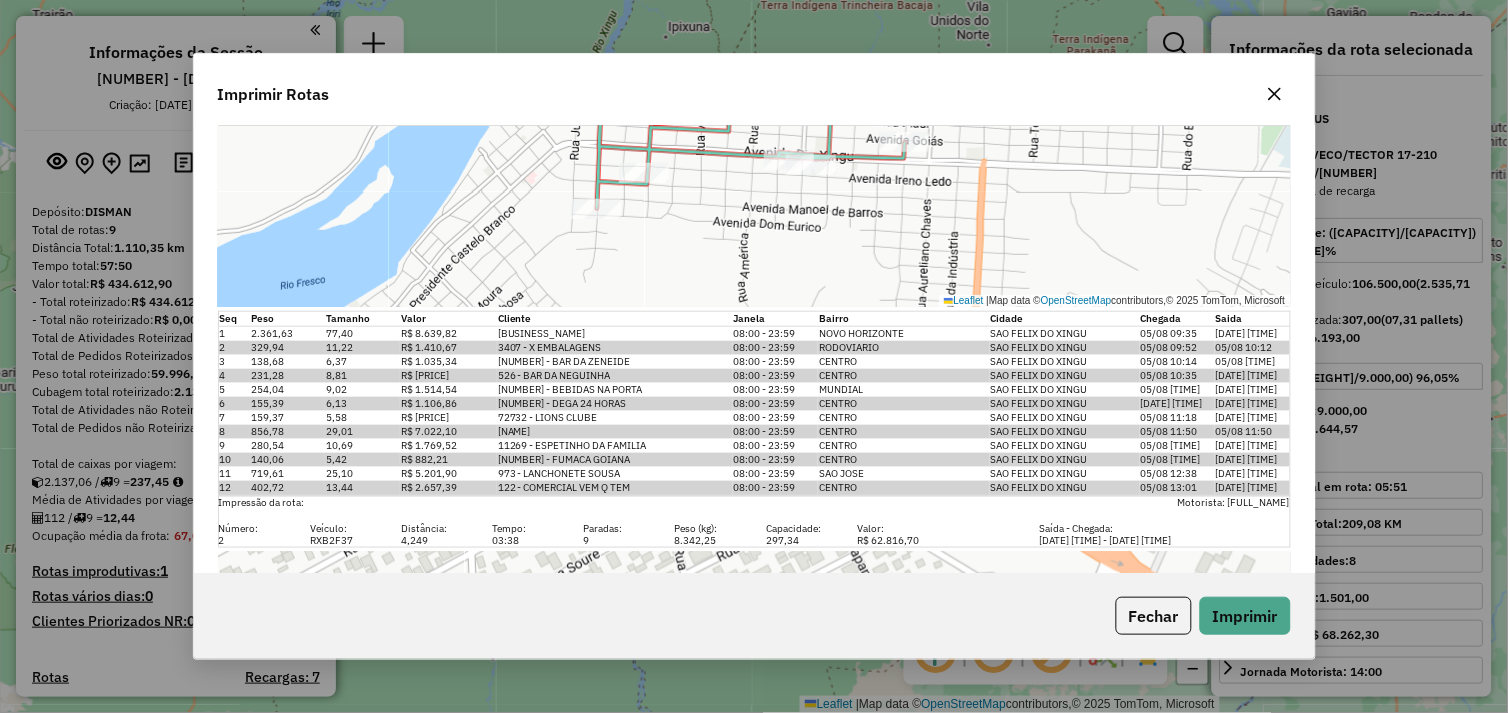 click 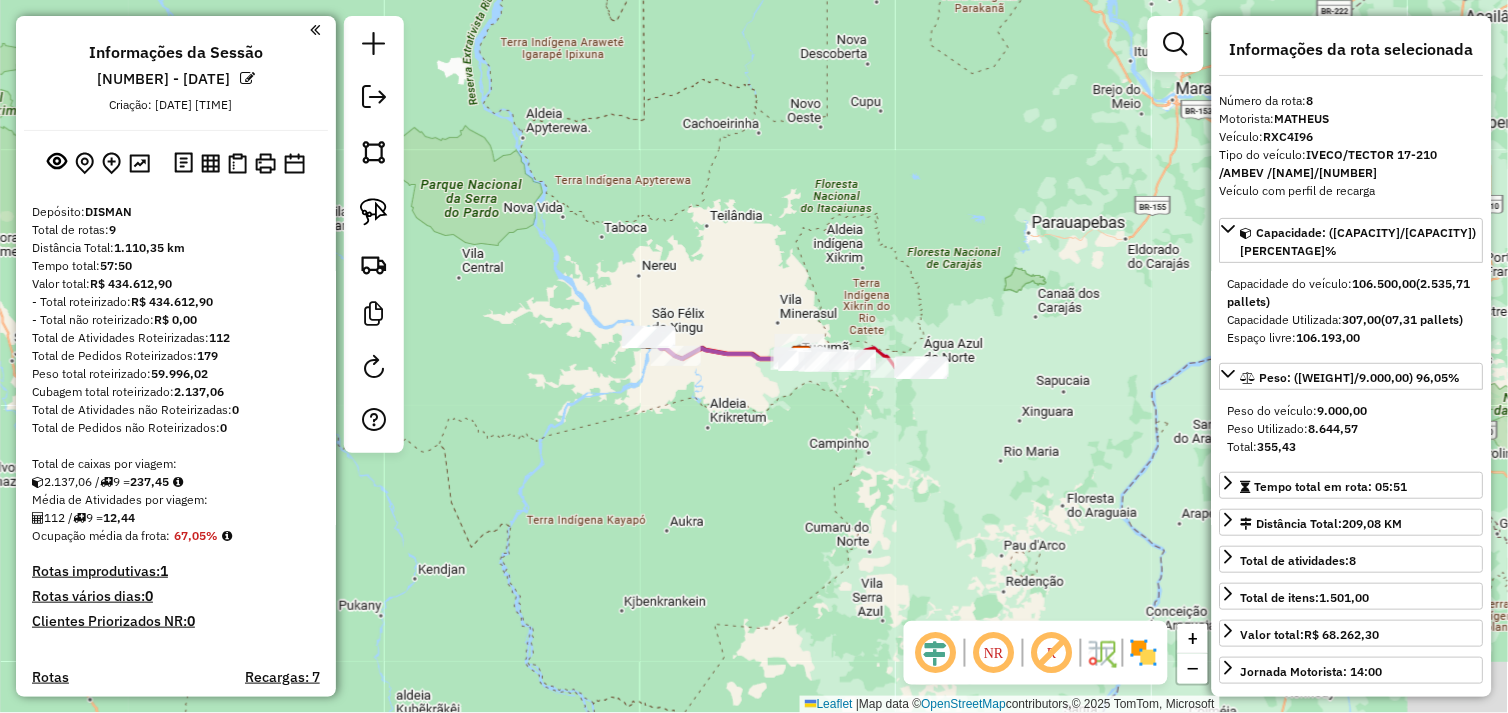 drag, startPoint x: 937, startPoint y: 254, endPoint x: 732, endPoint y: 172, distance: 220.79176 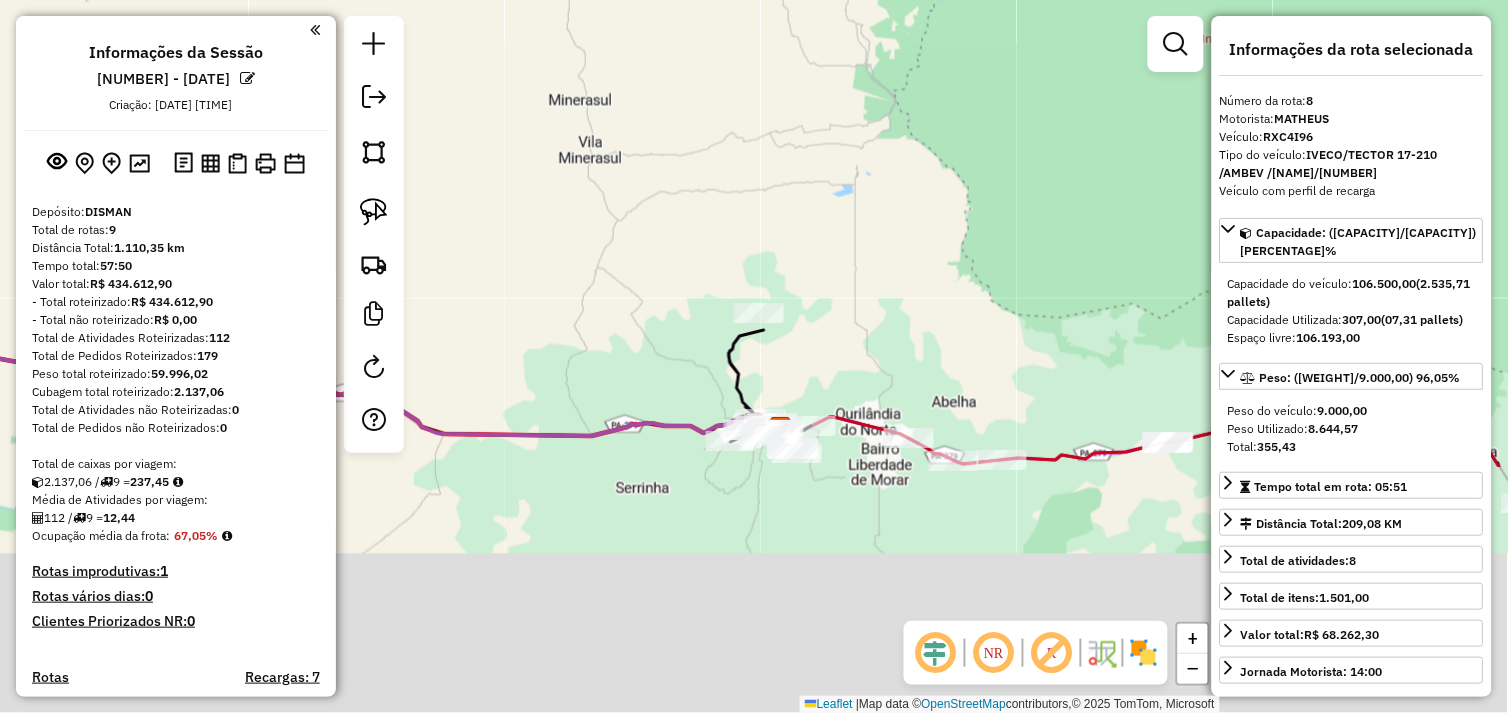 drag, startPoint x: 778, startPoint y: 472, endPoint x: 835, endPoint y: 153, distance: 324.05246 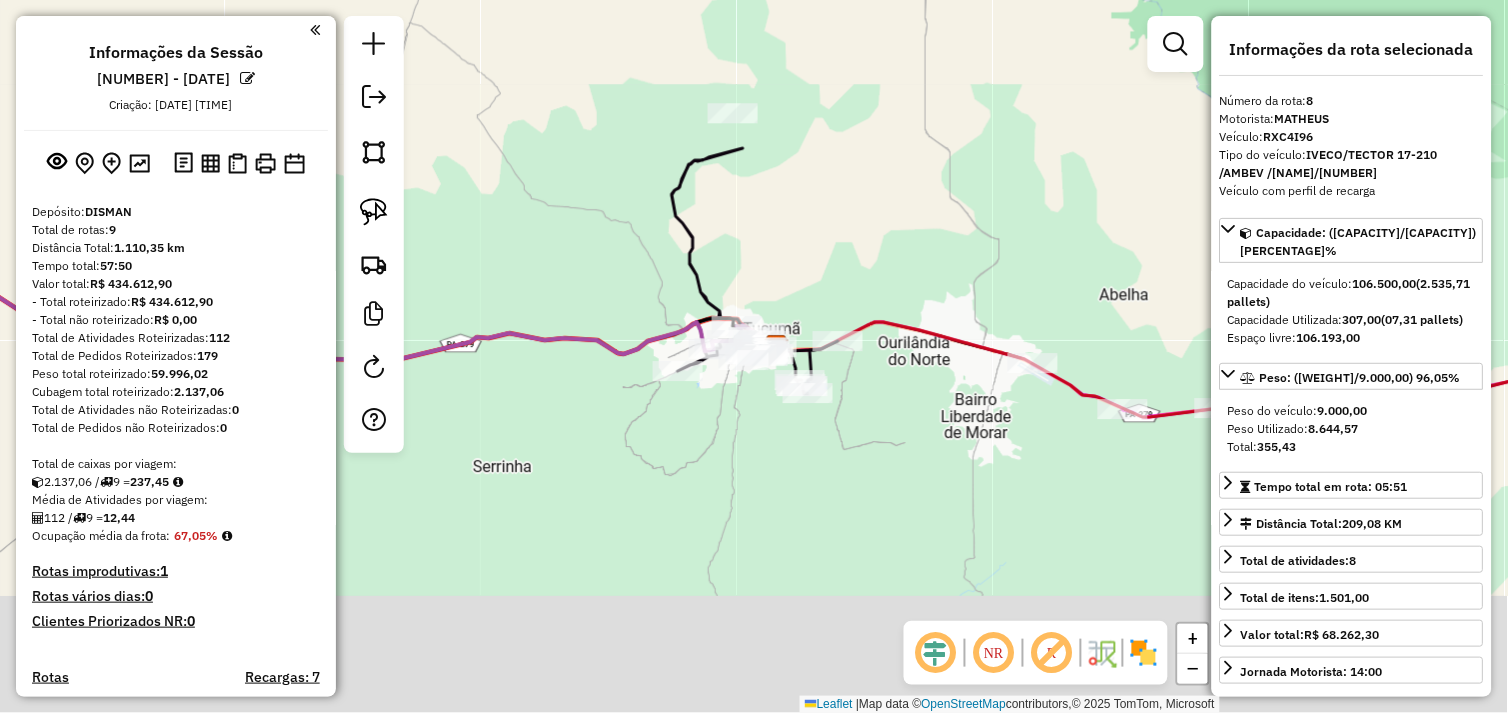 drag, startPoint x: 835, startPoint y: 253, endPoint x: 844, endPoint y: 105, distance: 148.27339 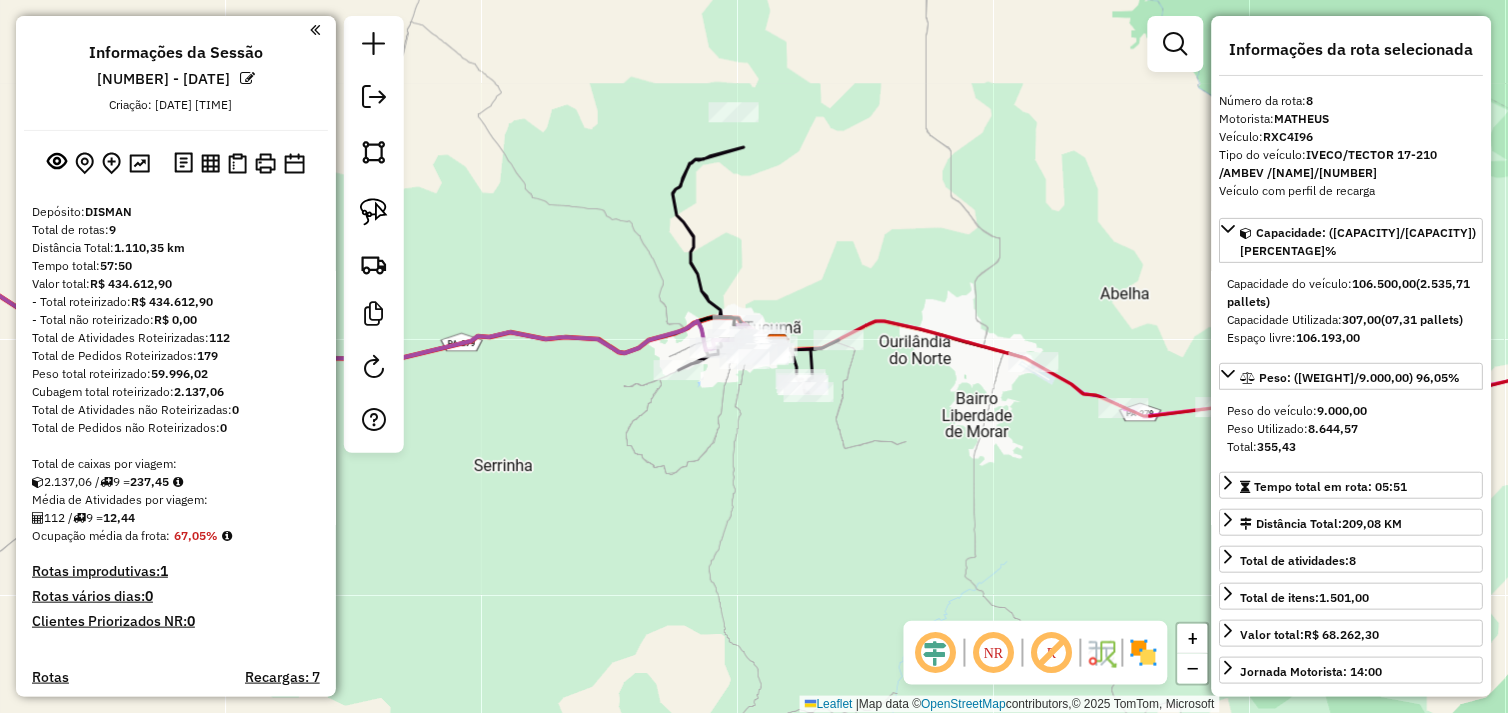 drag, startPoint x: 385, startPoint y: 210, endPoint x: 670, endPoint y: 114, distance: 300.7341 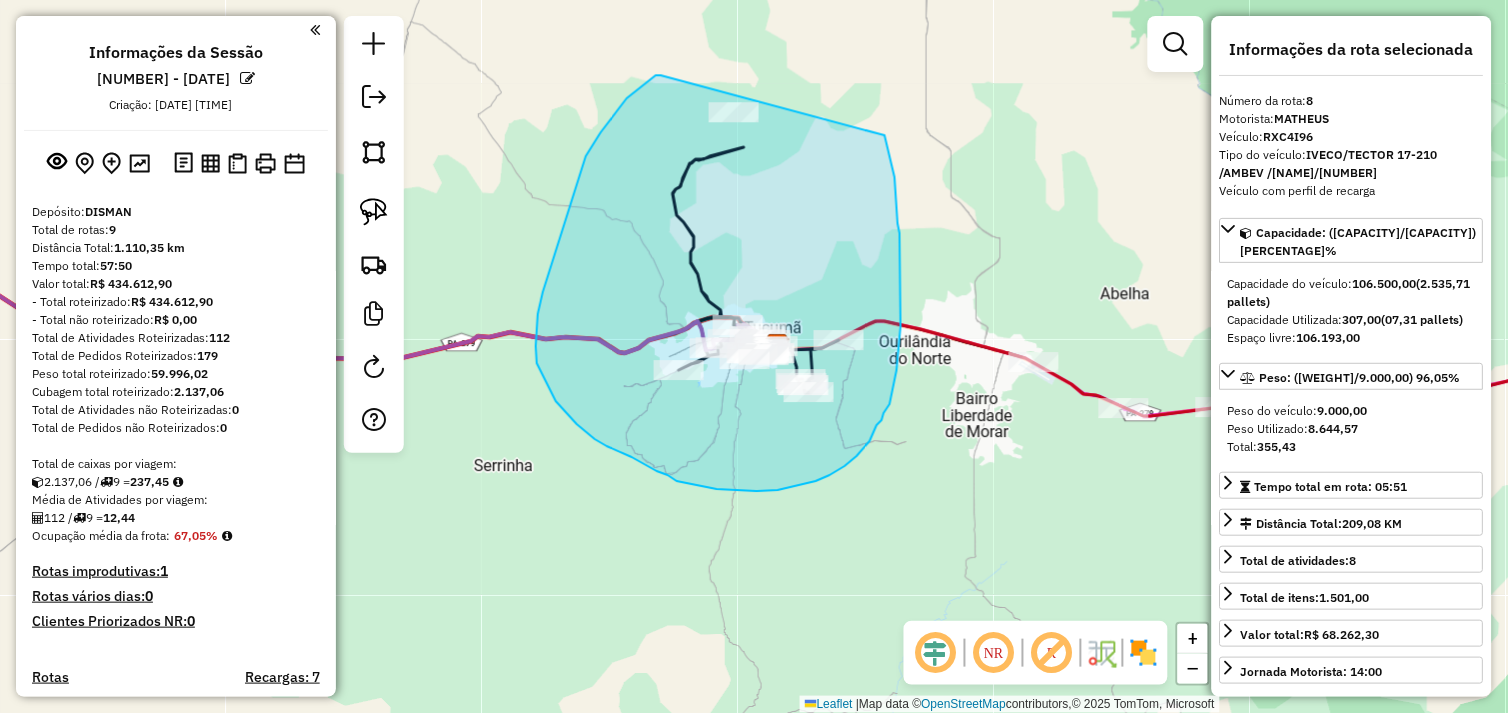 drag, startPoint x: 627, startPoint y: 98, endPoint x: 885, endPoint y: 135, distance: 260.6396 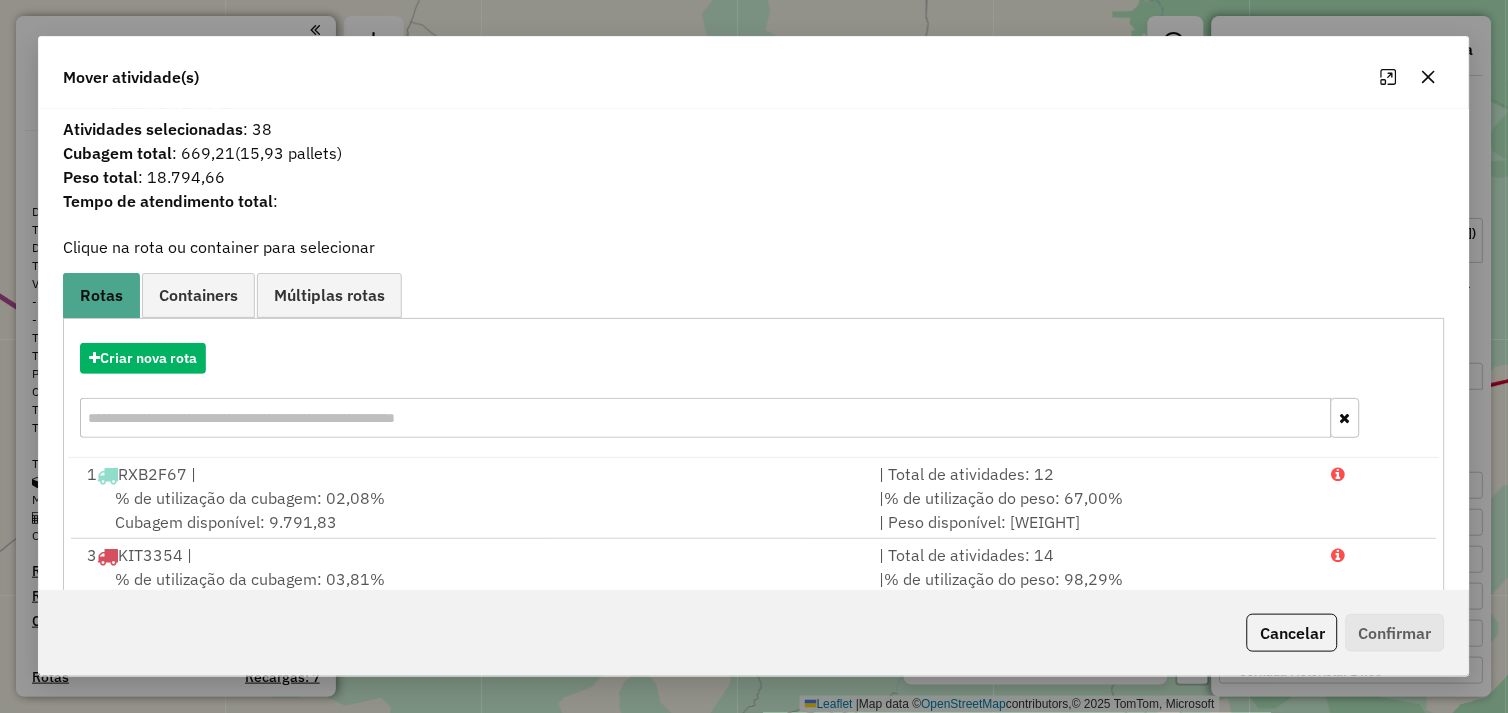 click 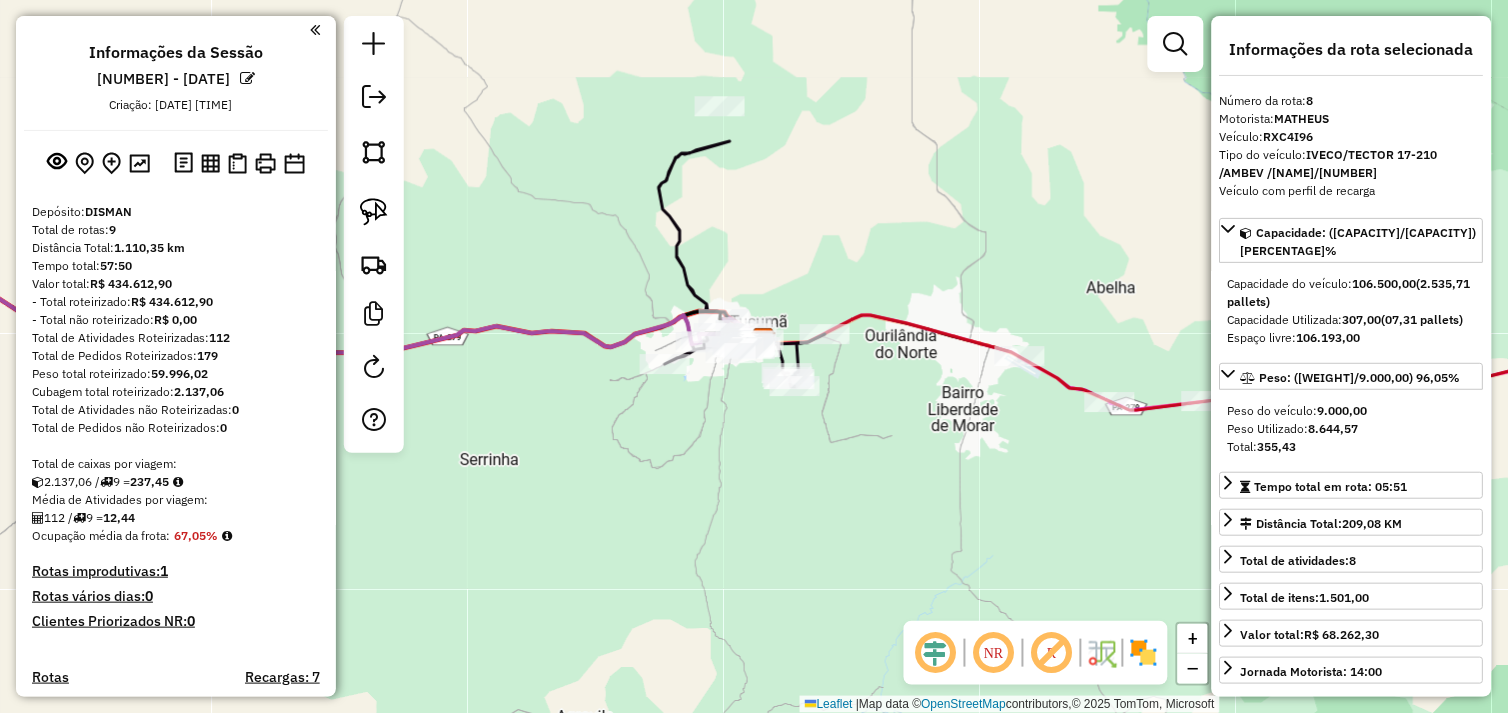 drag, startPoint x: 908, startPoint y: 428, endPoint x: 943, endPoint y: 480, distance: 62.681736 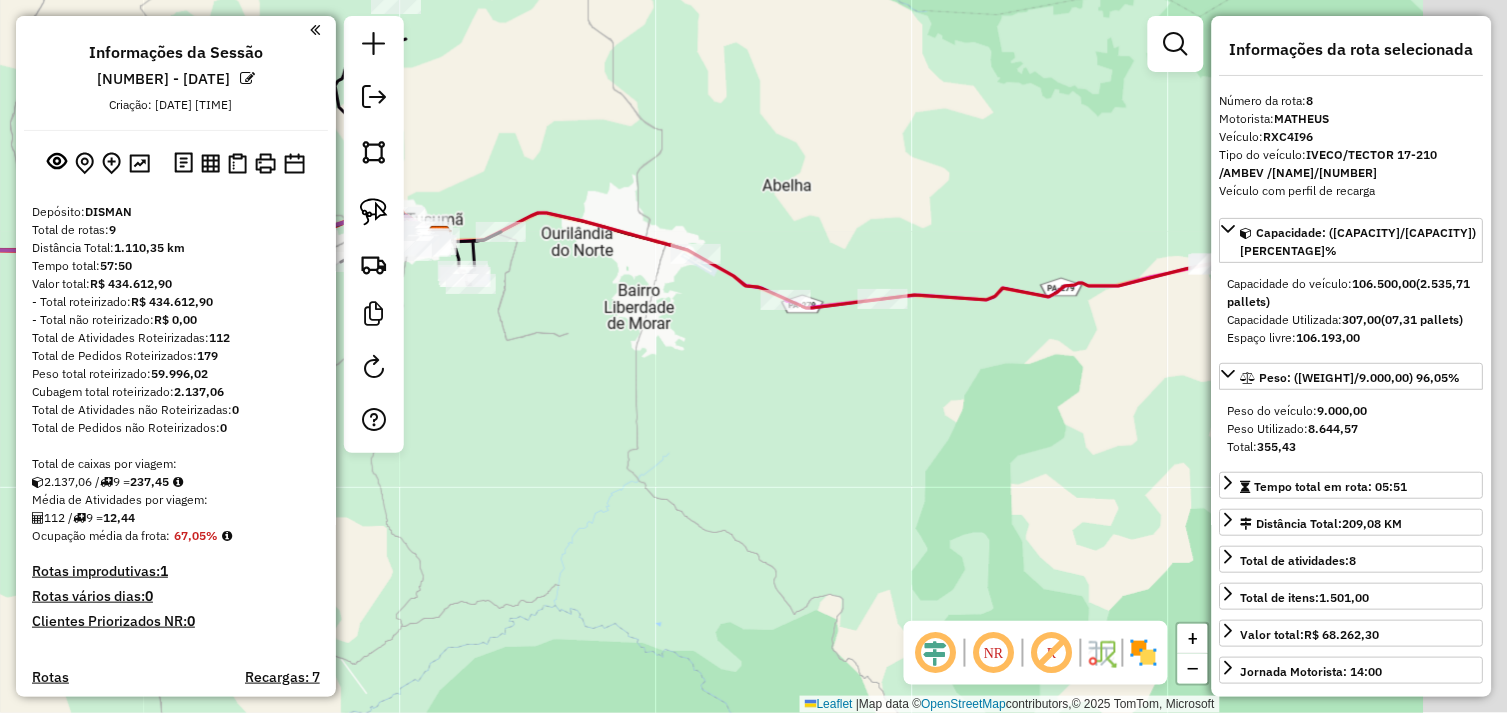 drag, startPoint x: 977, startPoint y: 498, endPoint x: 633, endPoint y: 377, distance: 364.66013 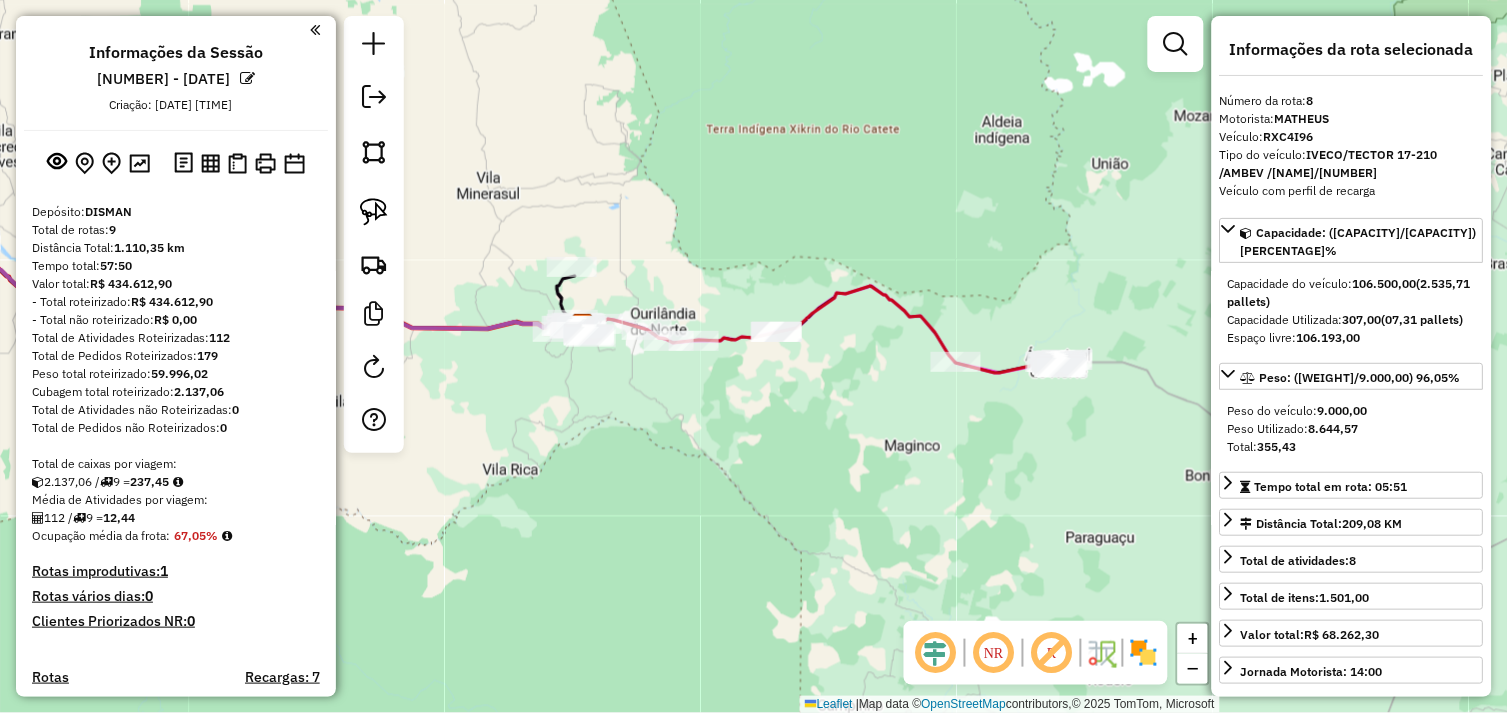 drag, startPoint x: 757, startPoint y: 468, endPoint x: 716, endPoint y: 460, distance: 41.773197 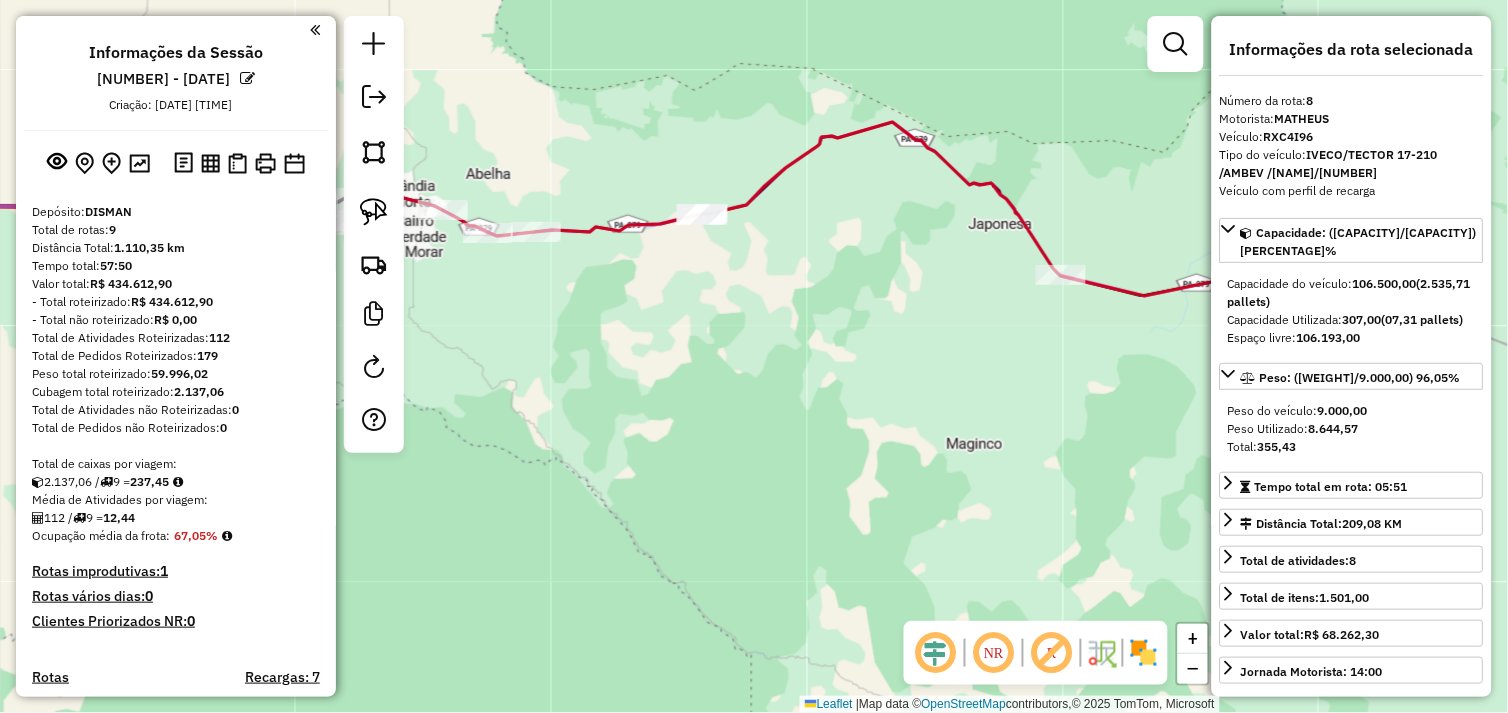 drag, startPoint x: 700, startPoint y: 413, endPoint x: 573, endPoint y: 370, distance: 134.08206 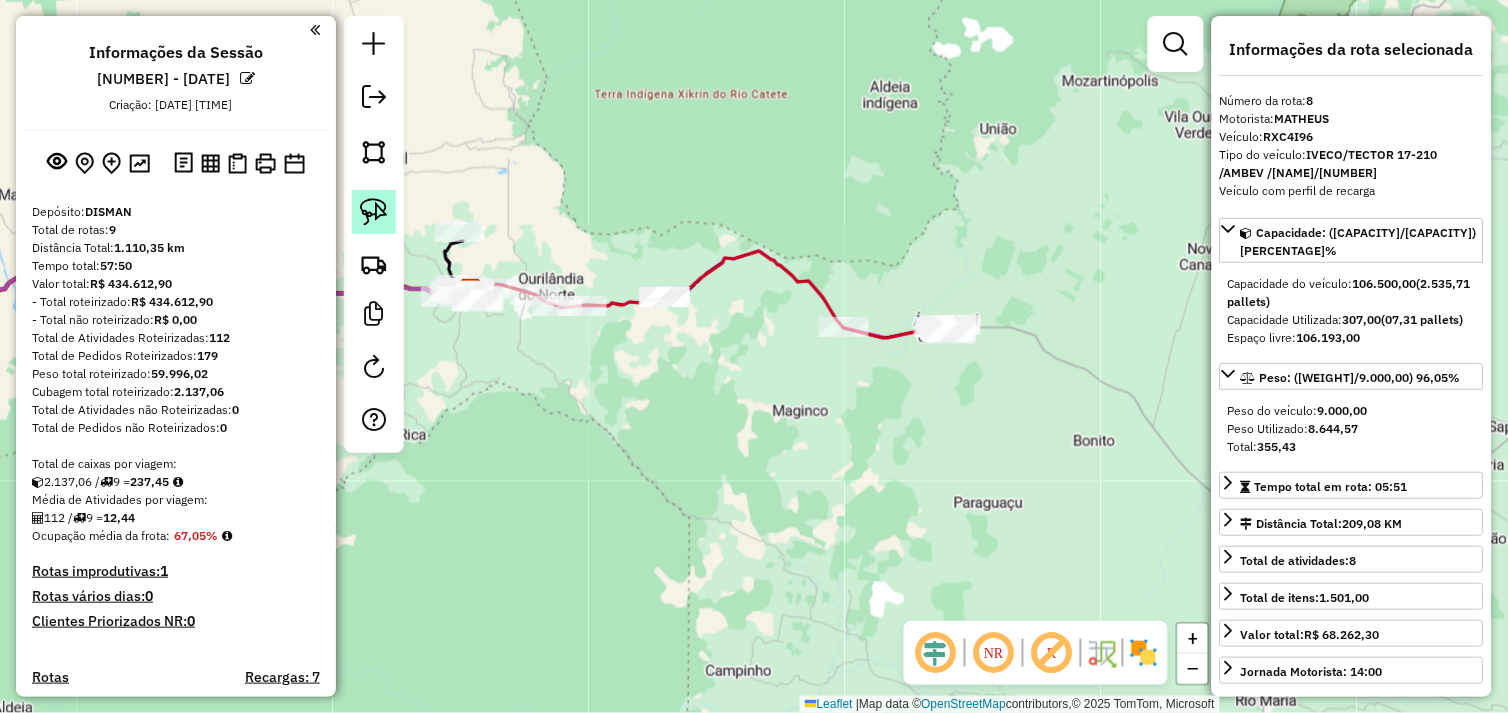 click 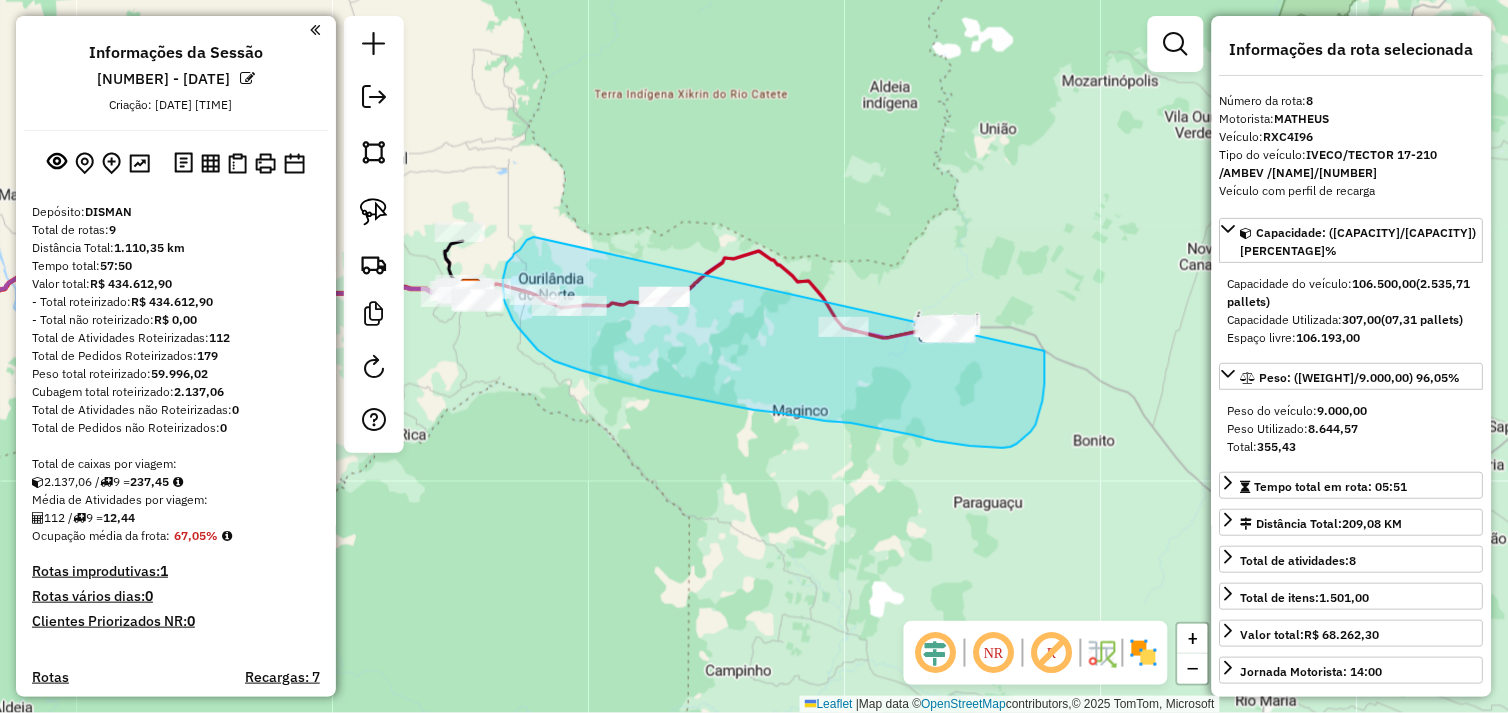 drag, startPoint x: 534, startPoint y: 237, endPoint x: 1041, endPoint y: 273, distance: 508.2765 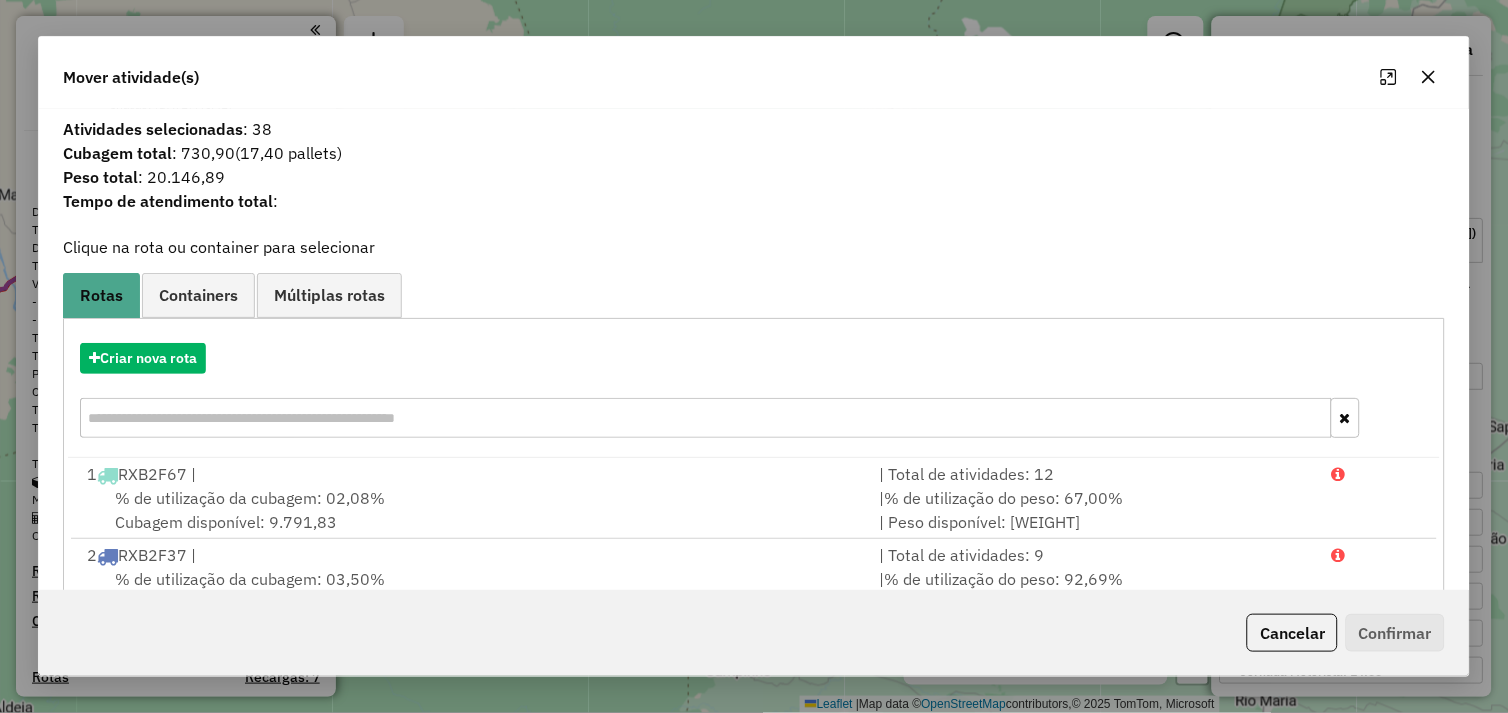 click 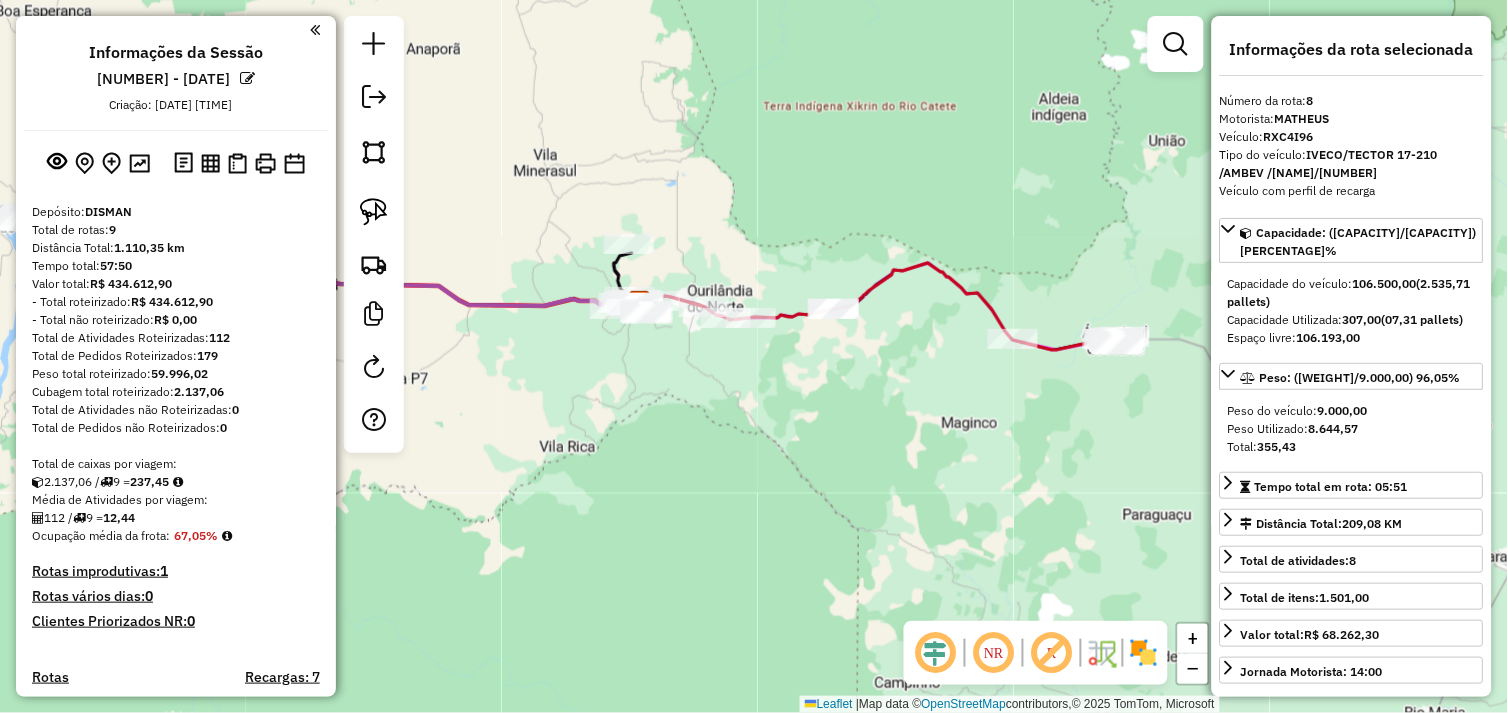 drag, startPoint x: 741, startPoint y: 447, endPoint x: 755, endPoint y: 447, distance: 14 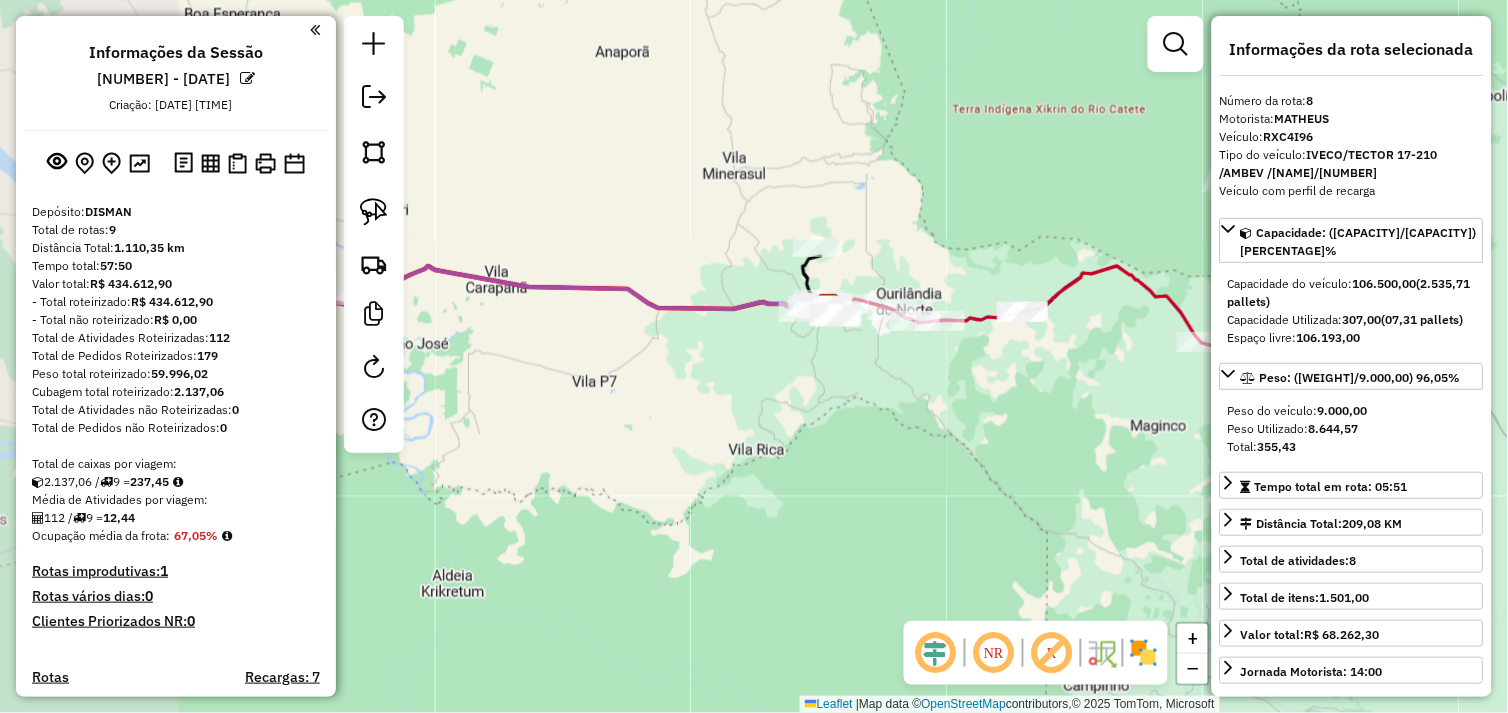 drag, startPoint x: 687, startPoint y: 441, endPoint x: 750, endPoint y: 457, distance: 65 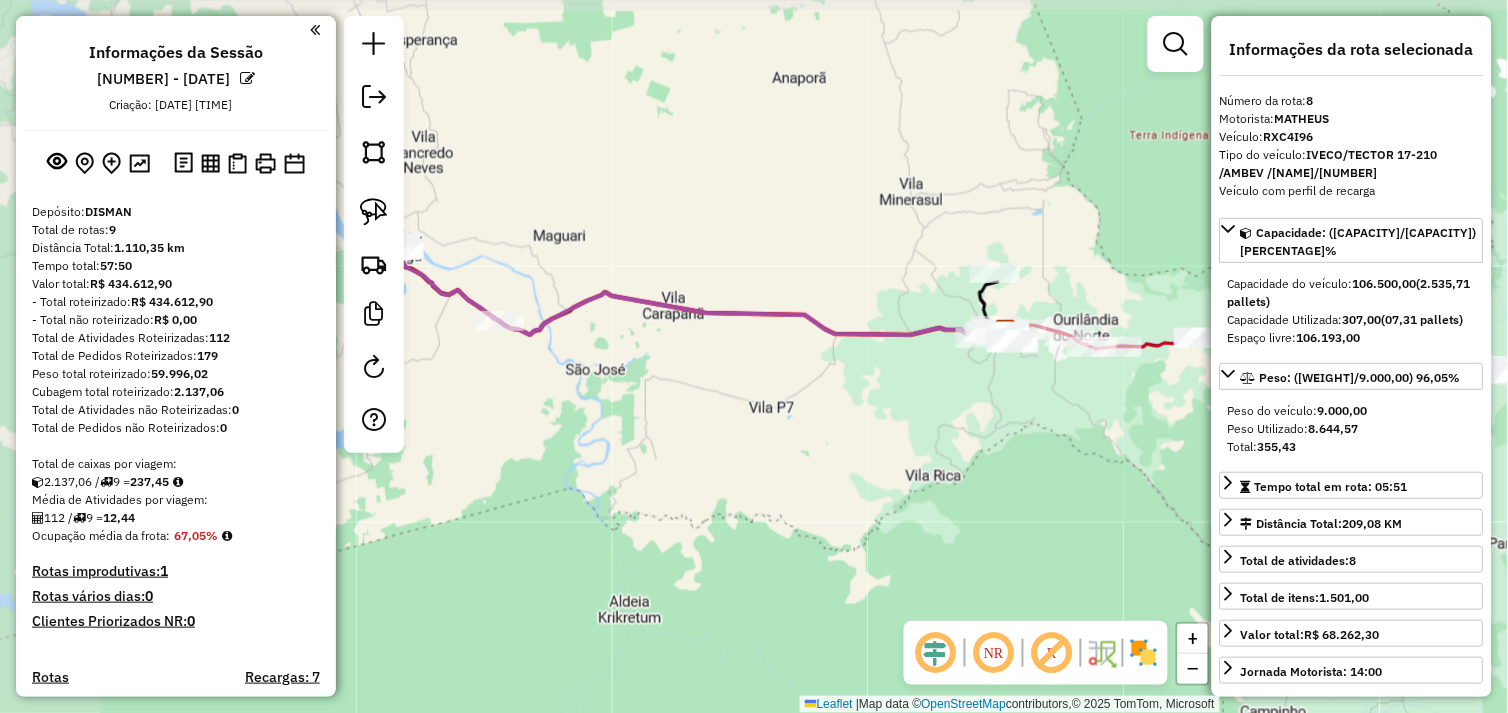 drag, startPoint x: 750, startPoint y: 457, endPoint x: 780, endPoint y: 458, distance: 30.016663 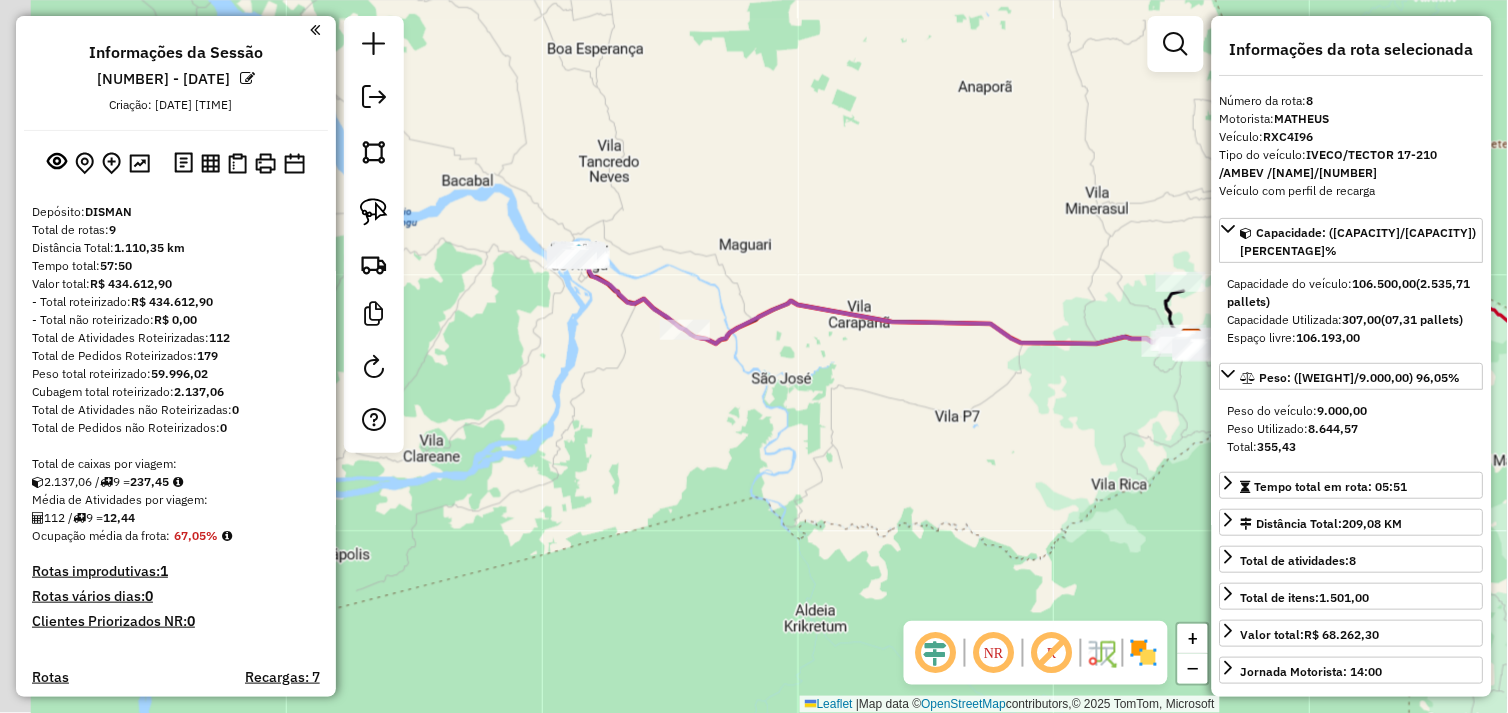 click on "Janela de atendimento Grade de atendimento Capacidade Transportadoras Veículos Cliente Pedidos  Rotas Selecione os dias de semana para filtrar as janelas de atendimento  Seg   Ter   Qua   Qui   Sex   Sáb   Dom  Informe o período da janela de atendimento: De: Até:  Filtrar exatamente a janela do cliente  Considerar janela de atendimento padrão  Selecione os dias de semana para filtrar as grades de atendimento  Seg   Ter   Qua   Qui   Sex   Sáb   Dom   Considerar clientes sem dia de atendimento cadastrado  Clientes fora do dia de atendimento selecionado Filtrar as atividades entre os valores definidos abaixo:  Peso mínimo:   Peso máximo:   Cubagem mínima:   Cubagem máxima:   De:   Até:  Filtrar as atividades entre o tempo de atendimento definido abaixo:  De:   Até:   Considerar capacidade total dos clientes não roteirizados Transportadora: Selecione um ou mais itens Tipo de veículo: Selecione um ou mais itens Veículo: Selecione um ou mais itens Motorista: Selecione um ou mais itens Nome: Rótulo:" 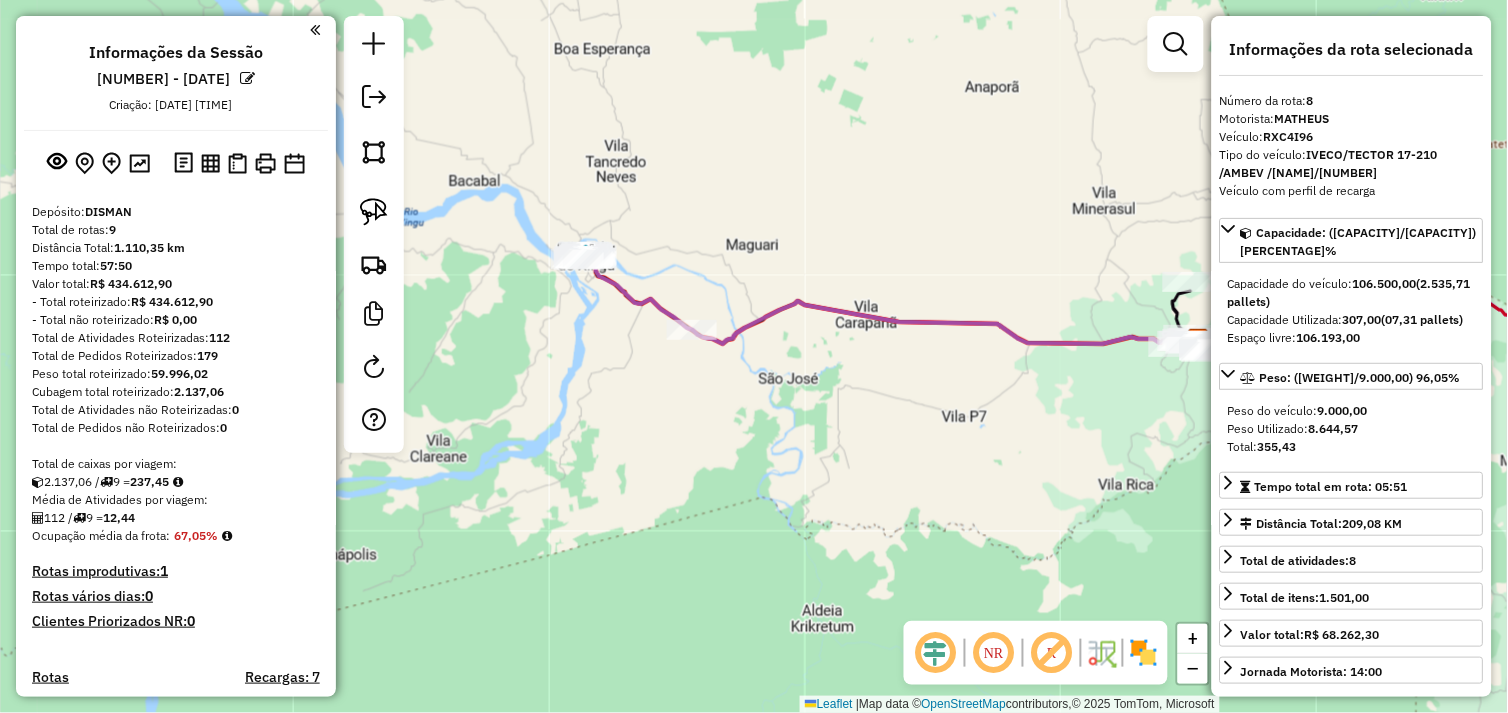 drag, startPoint x: 696, startPoint y: 405, endPoint x: 747, endPoint y: 433, distance: 58.18075 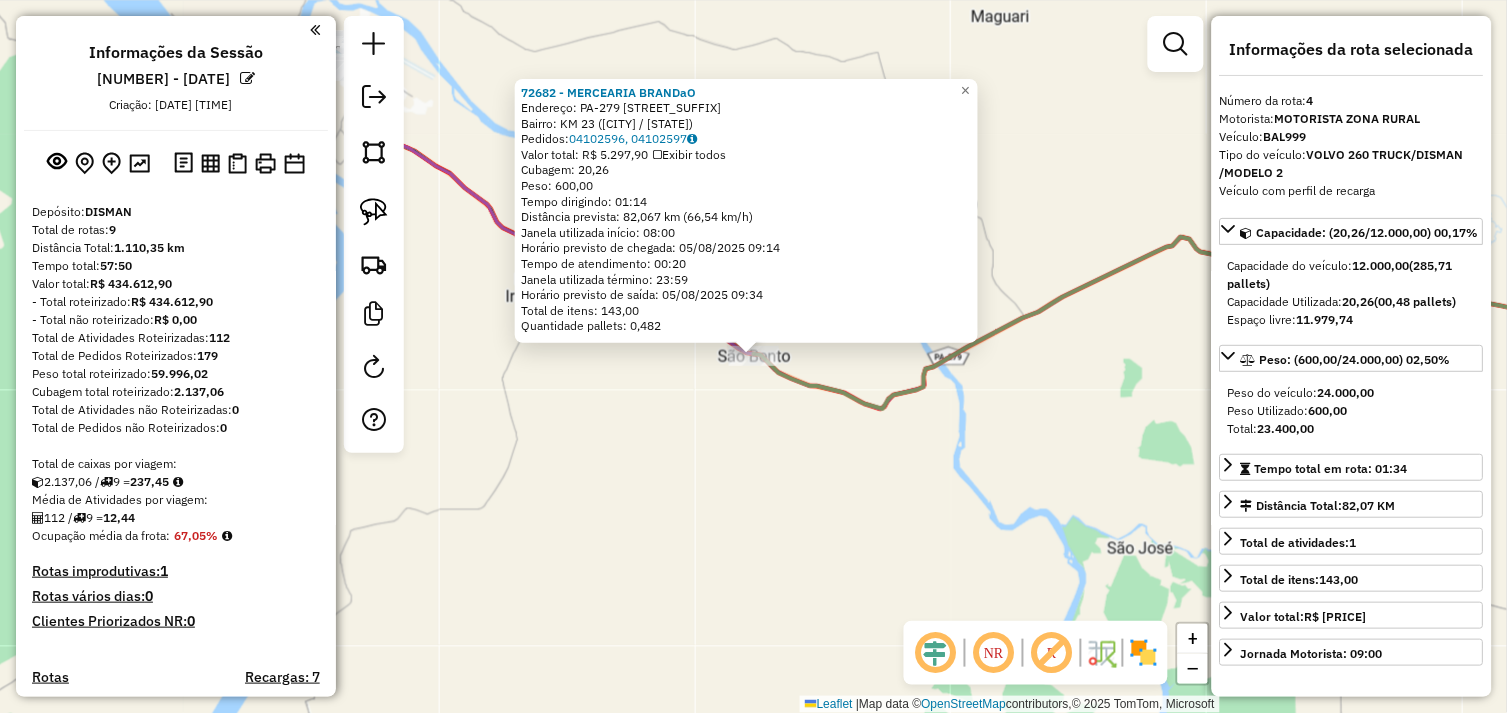 scroll, scrollTop: 1016, scrollLeft: 0, axis: vertical 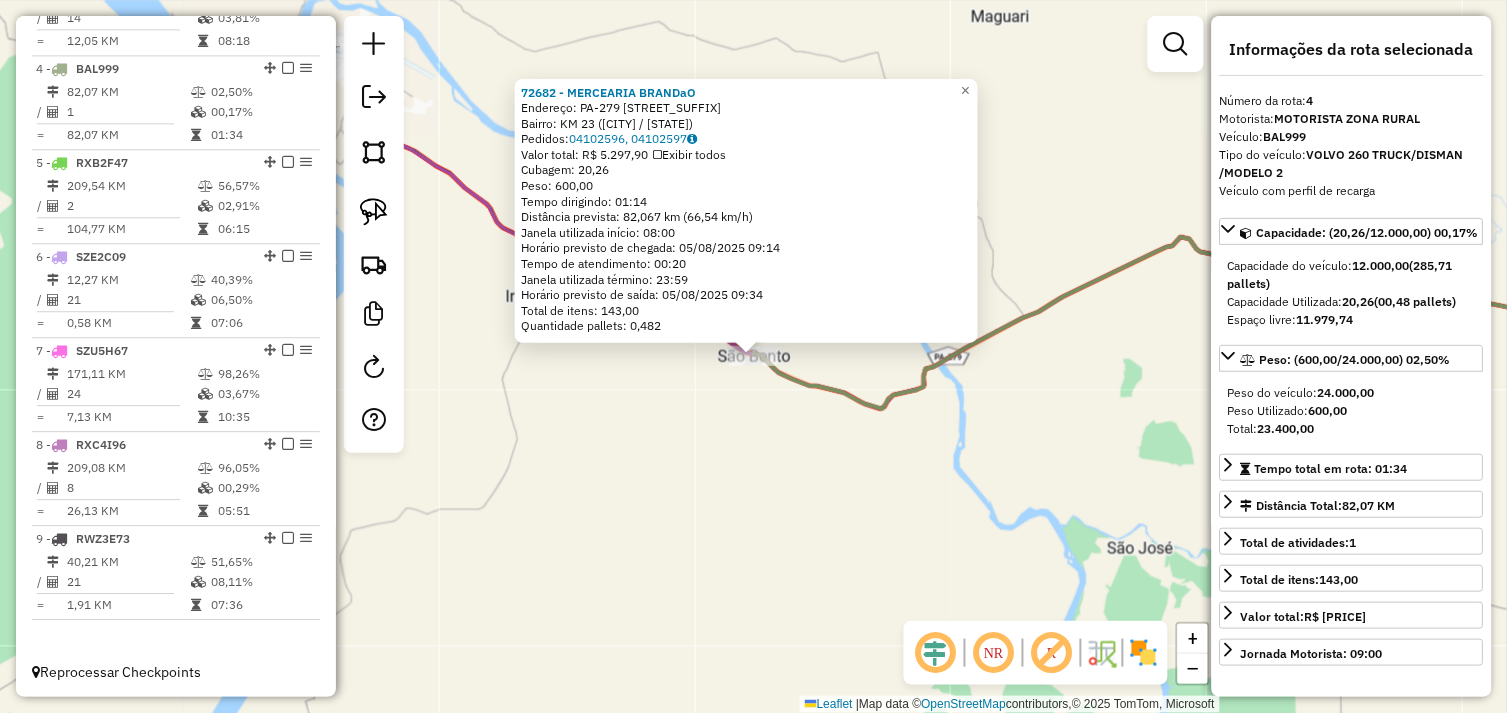 click on "72682 - MERCEARIA BRANDaO  Endereço:  PA-279 SN   Bairro: KM 23 (SAO FELIX DO XINGU / PA)   Pedidos:  04102596, 04102597   Valor total: R$ 5.297,90   Exibir todos   Cubagem: 20,26  Peso: 600,00  Tempo dirigindo: 01:14   Distância prevista: 82,067 km (66,54 km/h)   Janela utilizada início: 08:00   Horário previsto de chegada: 05/08/2025 09:14   Tempo de atendimento: 00:20   Janela utilizada término: 23:59   Horário previsto de saída: 05/08/2025 09:34   Total de itens: 143,00   Quantidade pallets: 0,482  × Janela de atendimento Grade de atendimento Capacidade Transportadoras Veículos Cliente Pedidos  Rotas Selecione os dias de semana para filtrar as janelas de atendimento  Seg   Ter   Qua   Qui   Sex   Sáb   Dom  Informe o período da janela de atendimento: De: Até:  Filtrar exatamente a janela do cliente  Considerar janela de atendimento padrão  Selecione os dias de semana para filtrar as grades de atendimento  Seg   Ter   Qua   Qui   Sex   Sáb   Dom   Peso mínimo:   Peso máximo:   De:   Até:" 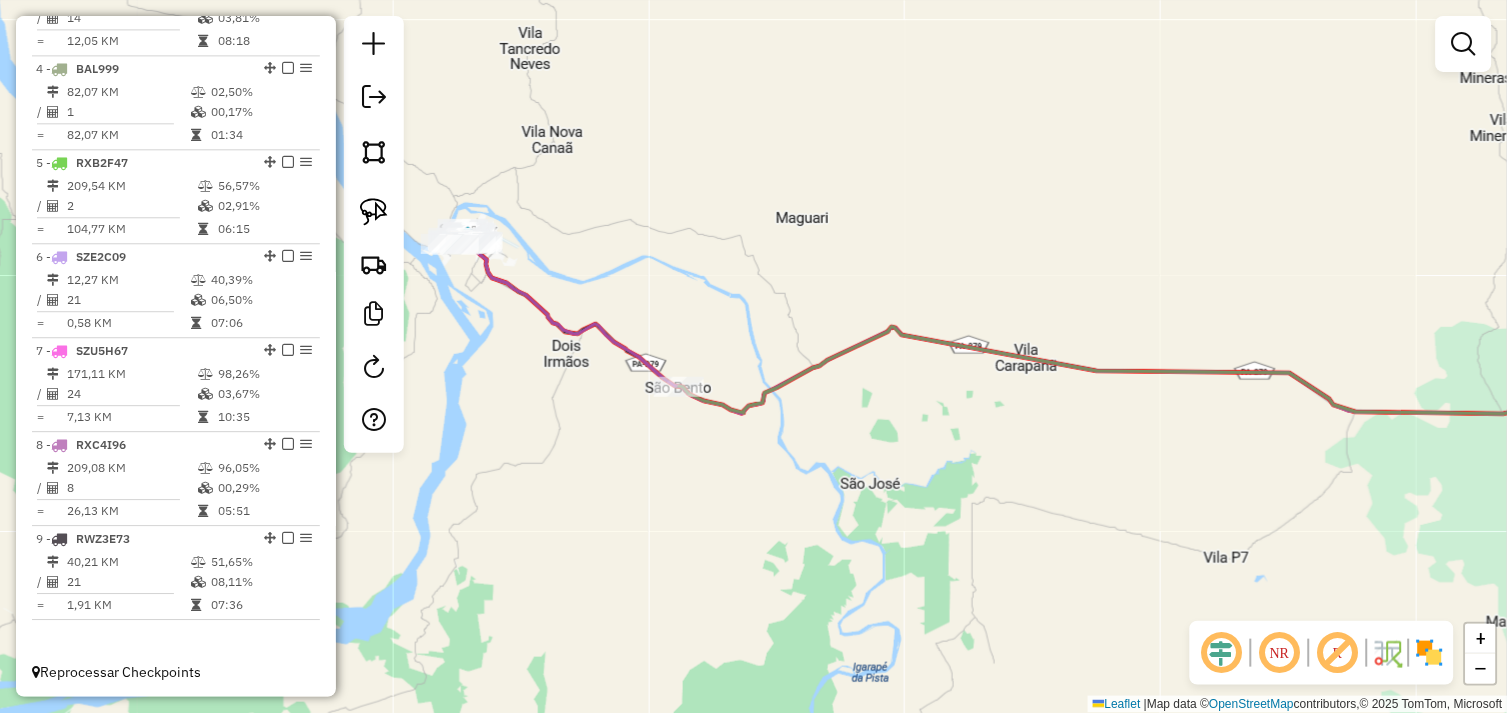 drag, startPoint x: 492, startPoint y: 503, endPoint x: 735, endPoint y: 485, distance: 243.66576 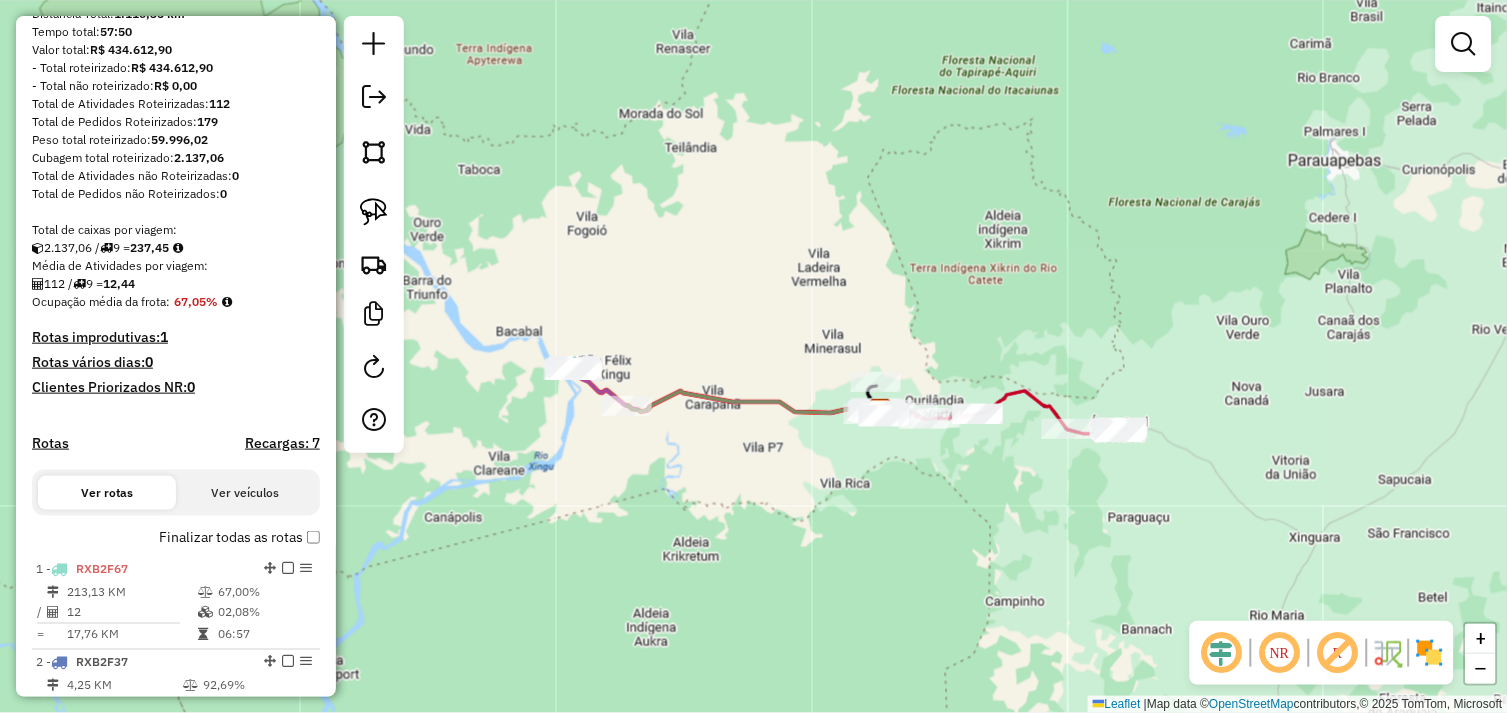scroll, scrollTop: 0, scrollLeft: 0, axis: both 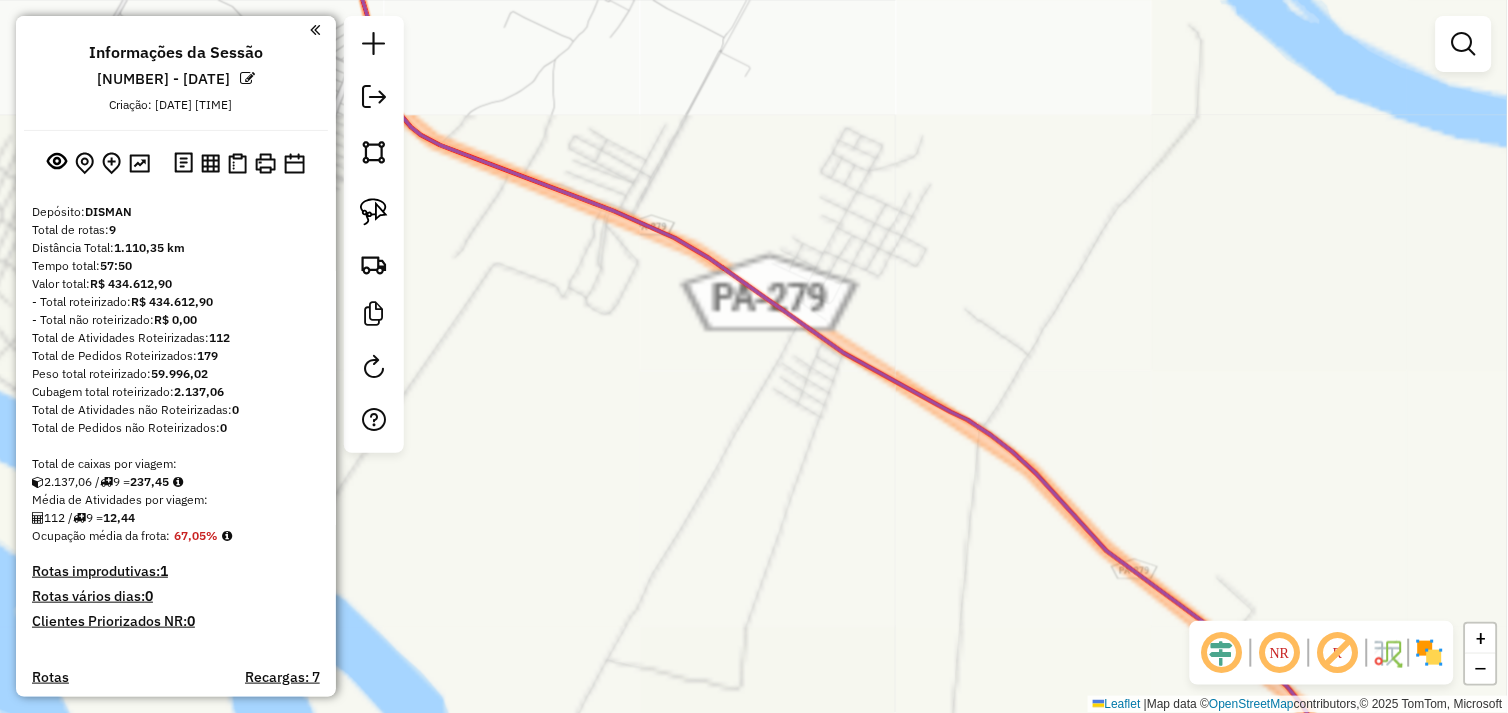 drag, startPoint x: 500, startPoint y: 402, endPoint x: 937, endPoint y: 455, distance: 440.20224 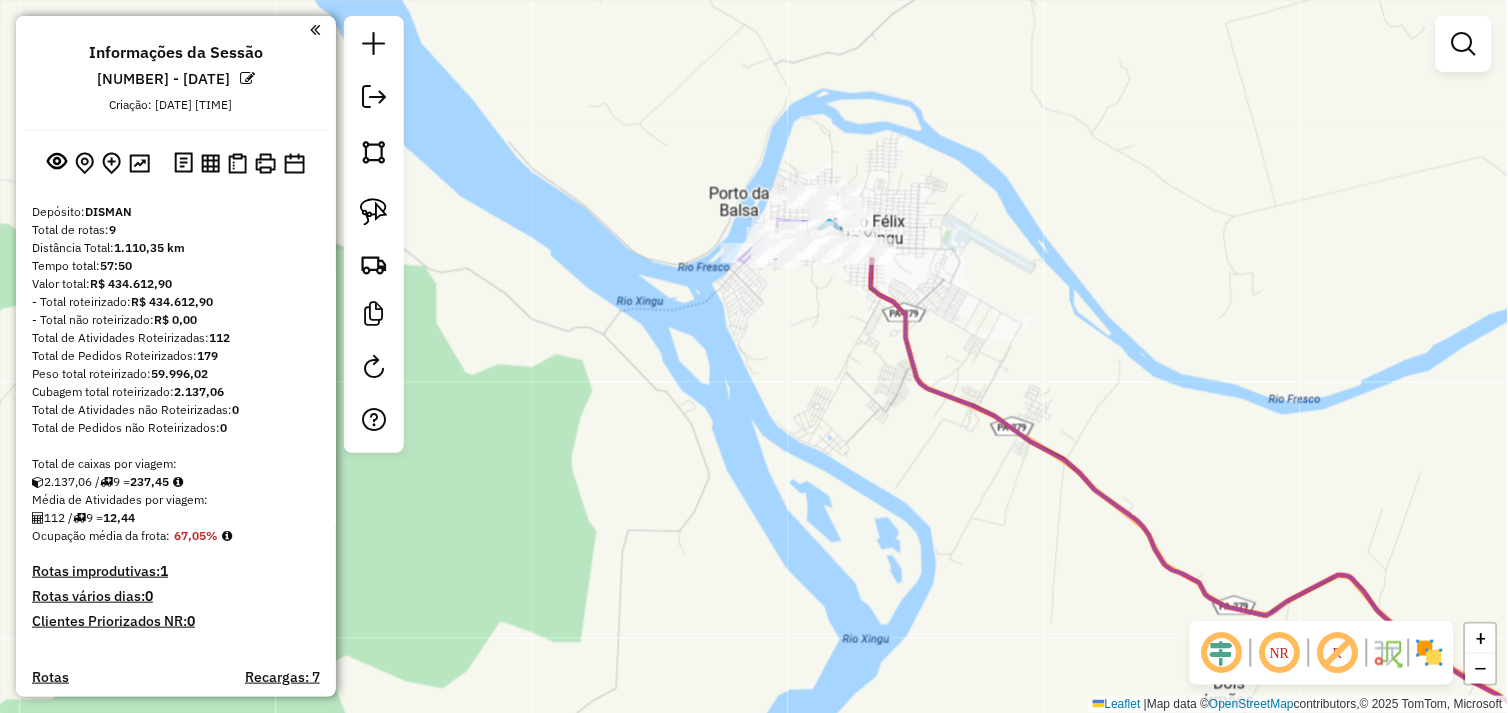 drag, startPoint x: 820, startPoint y: 374, endPoint x: 891, endPoint y: 400, distance: 75.61085 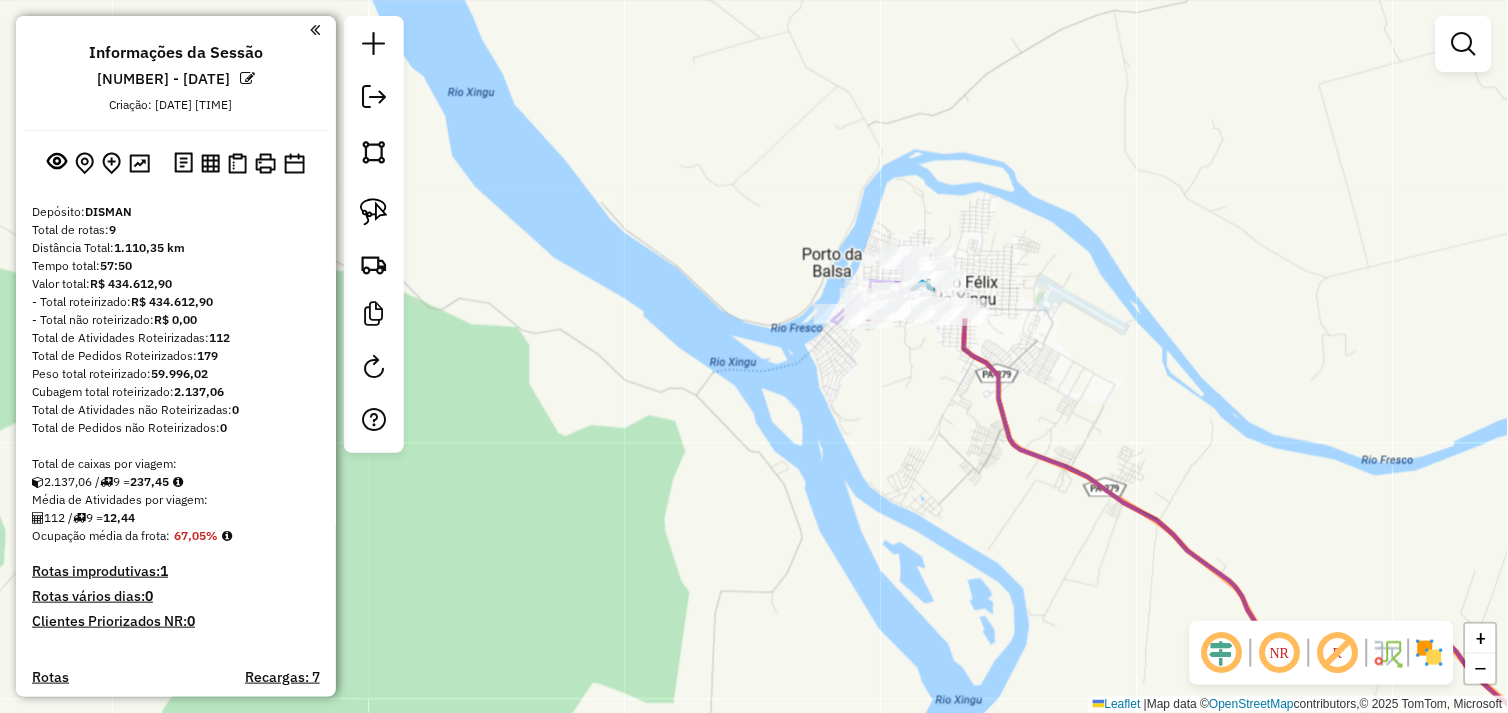 drag, startPoint x: 907, startPoint y: 358, endPoint x: 917, endPoint y: 364, distance: 11.661903 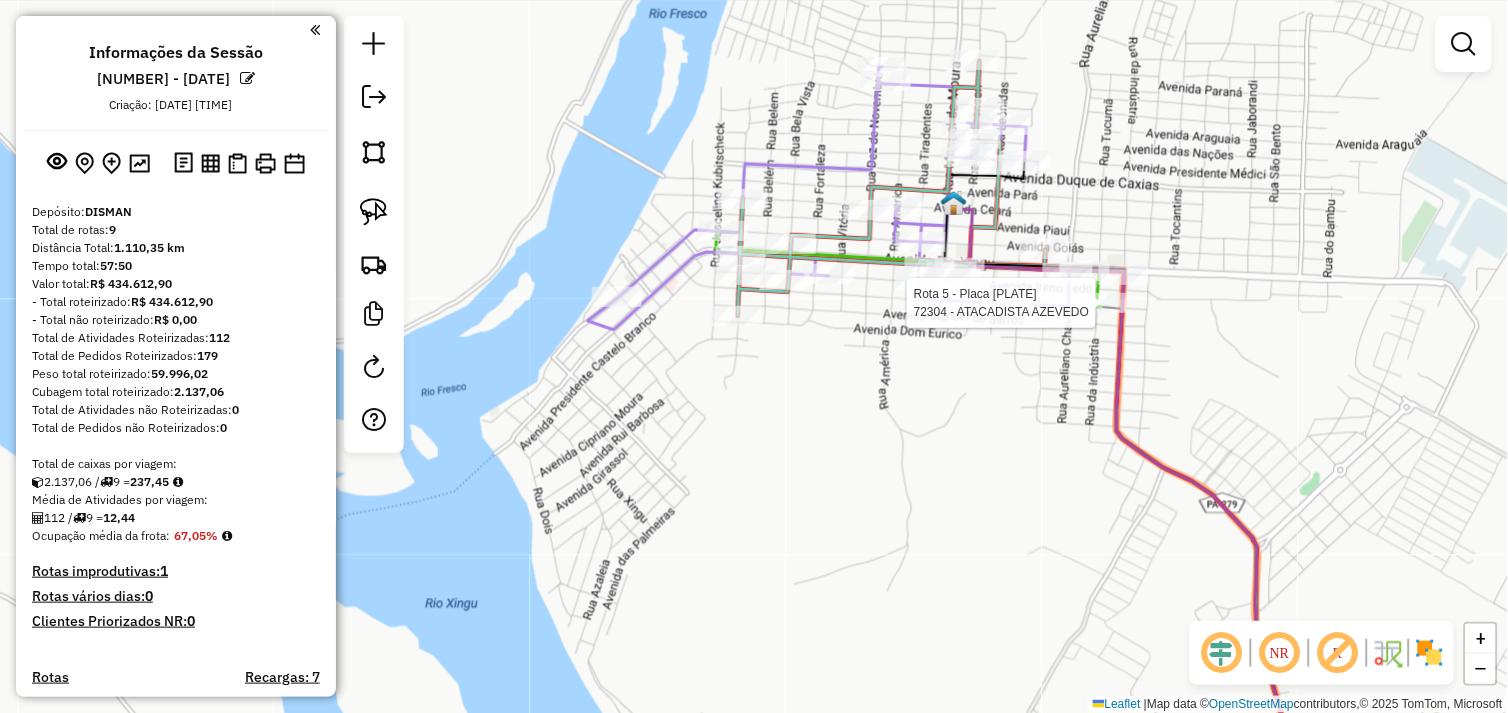 select on "*********" 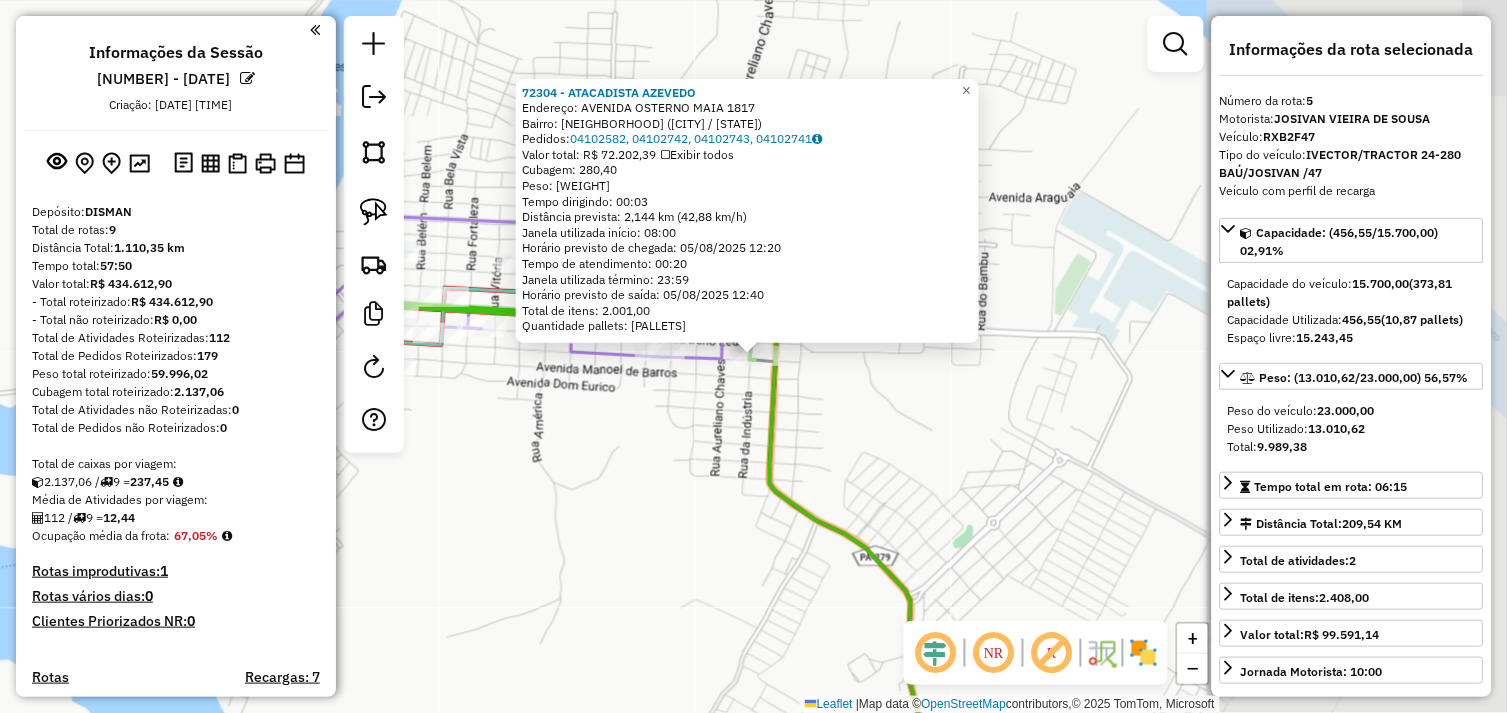 scroll, scrollTop: 1016, scrollLeft: 0, axis: vertical 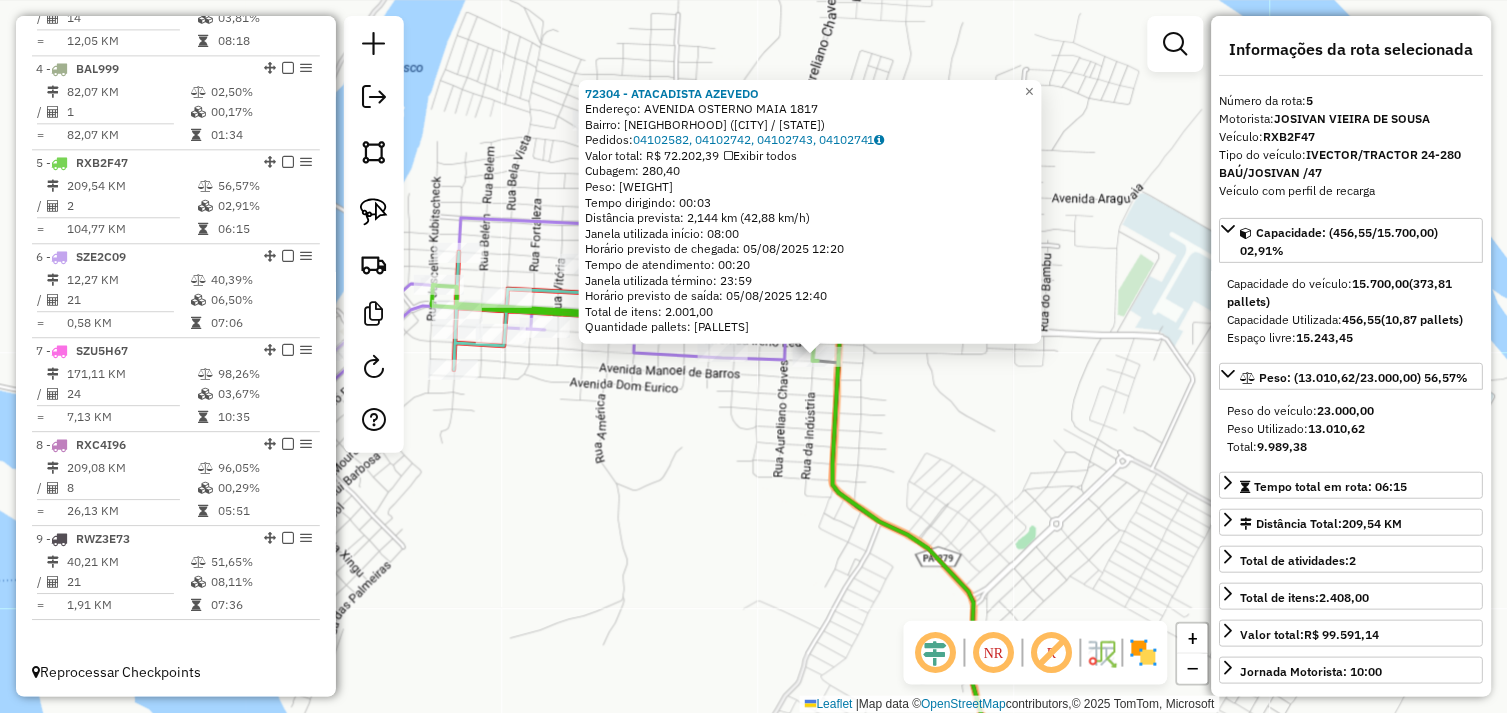 drag, startPoint x: 531, startPoint y: 441, endPoint x: 698, endPoint y: 396, distance: 172.95663 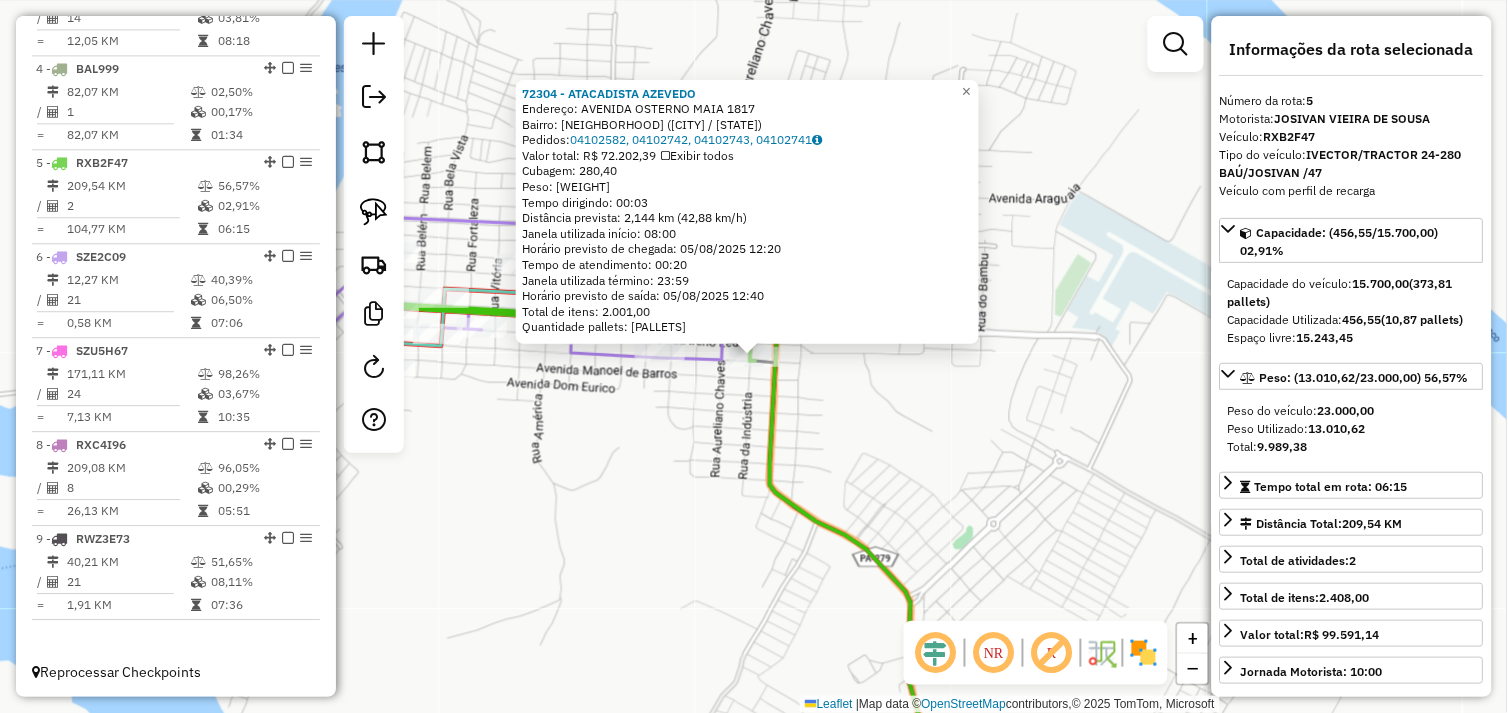 click on "72304 - ATACADISTA AZEVEDO  Endereço:  AVENIDA OSTERNO MAIA 1817   Bairro: ALECRIM (SAO FELIX DO XINGU / PA)   Pedidos:  04102582, 04102742, 04102743, 04102741   Valor total: R$ 72.202,39   Exibir todos   Cubagem: 280,40  Peso: 8.411,82  Tempo dirigindo: 00:03   Distância prevista: 2,144 km (42,88 km/h)   Janela utilizada início: 08:00   Horário previsto de chegada: 05/08/2025 12:20   Tempo de atendimento: 00:20   Janela utilizada término: 23:59   Horário previsto de saída: 05/08/2025 12:40   Total de itens: 2.001,00   Quantidade pallets: 6,676  × Janela de atendimento Grade de atendimento Capacidade Transportadoras Veículos Cliente Pedidos  Rotas Selecione os dias de semana para filtrar as janelas de atendimento  Seg   Ter   Qua   Qui   Sex   Sáb   Dom  Informe o período da janela de atendimento: De: Até:  Filtrar exatamente a janela do cliente  Considerar janela de atendimento padrão  Selecione os dias de semana para filtrar as grades de atendimento  Seg   Ter   Qua   Qui   Sex   Sáb   Dom  +" 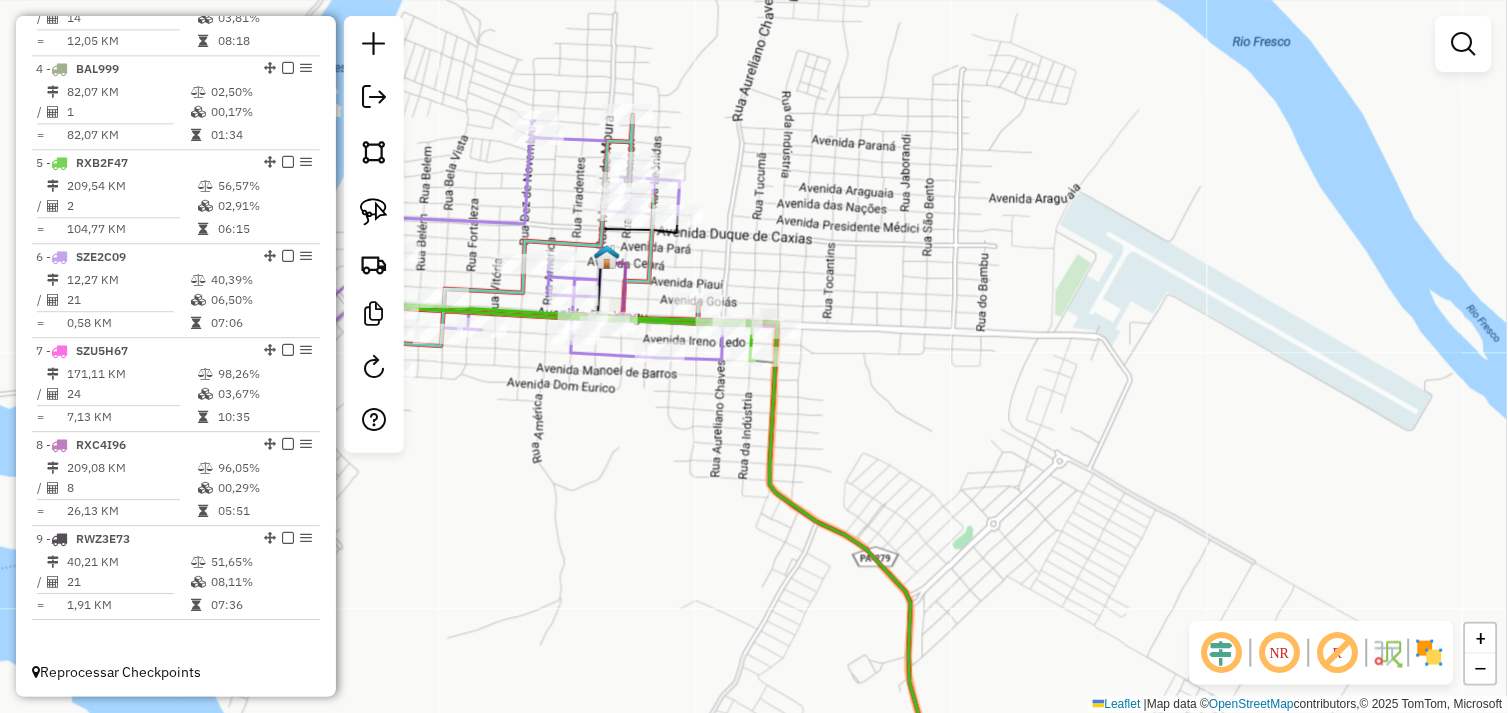 drag, startPoint x: 620, startPoint y: 468, endPoint x: 871, endPoint y: 483, distance: 251.44781 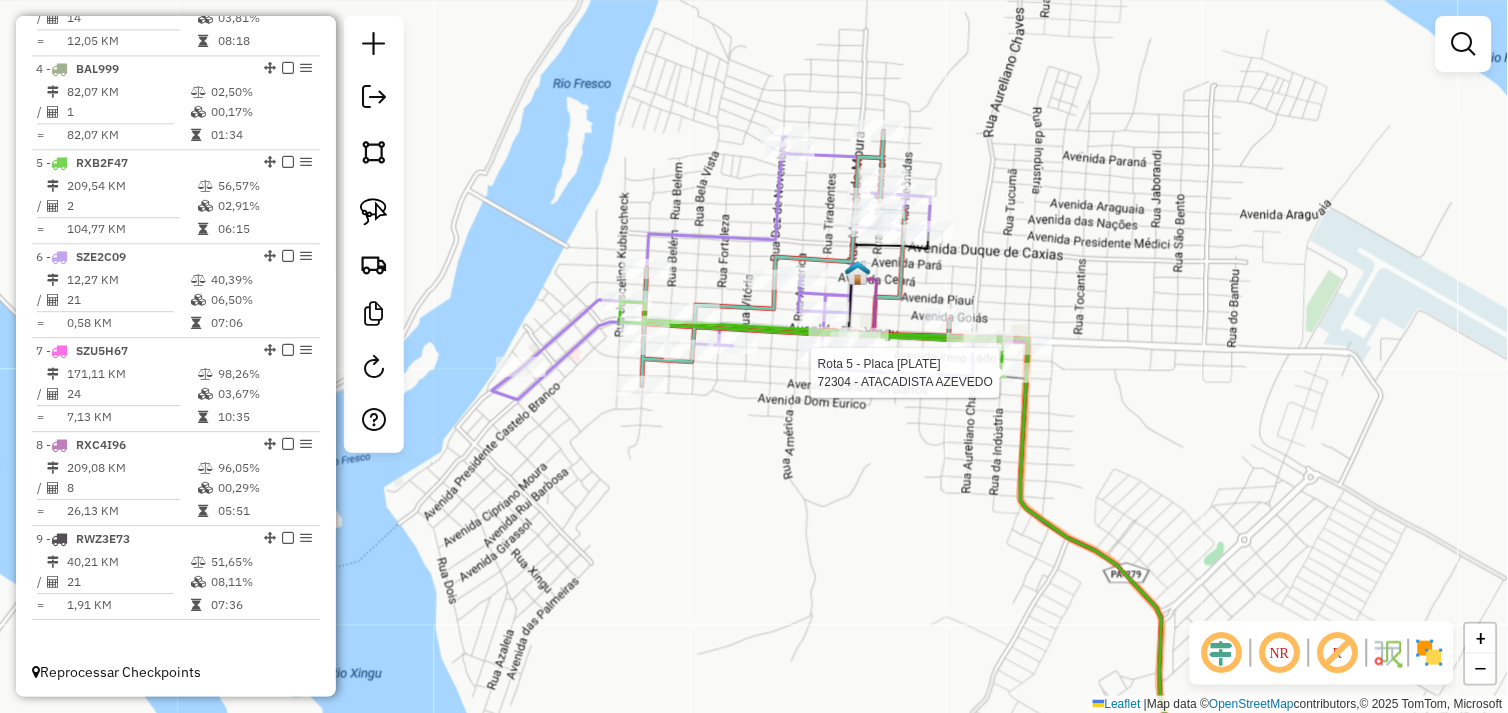 select on "*********" 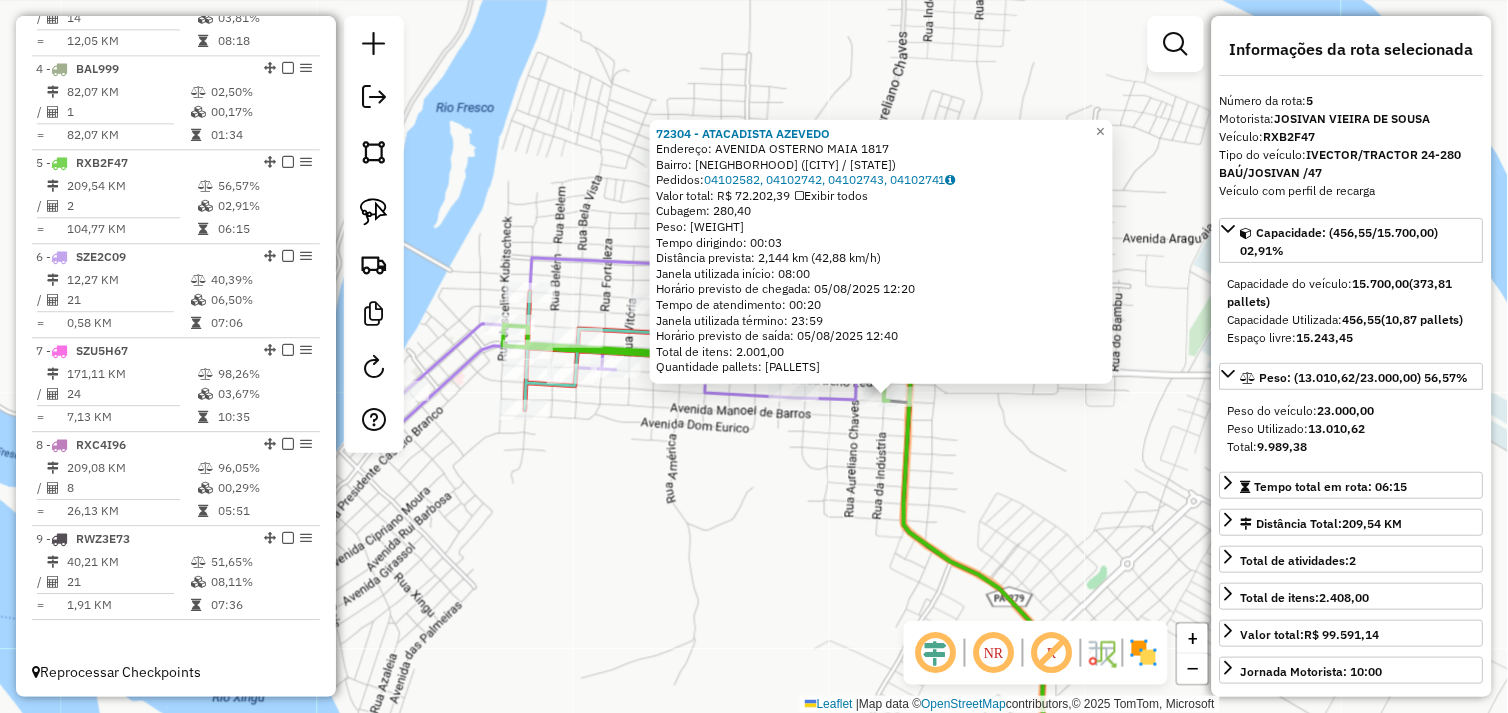 drag, startPoint x: 918, startPoint y: 446, endPoint x: 1040, endPoint y: 484, distance: 127.78106 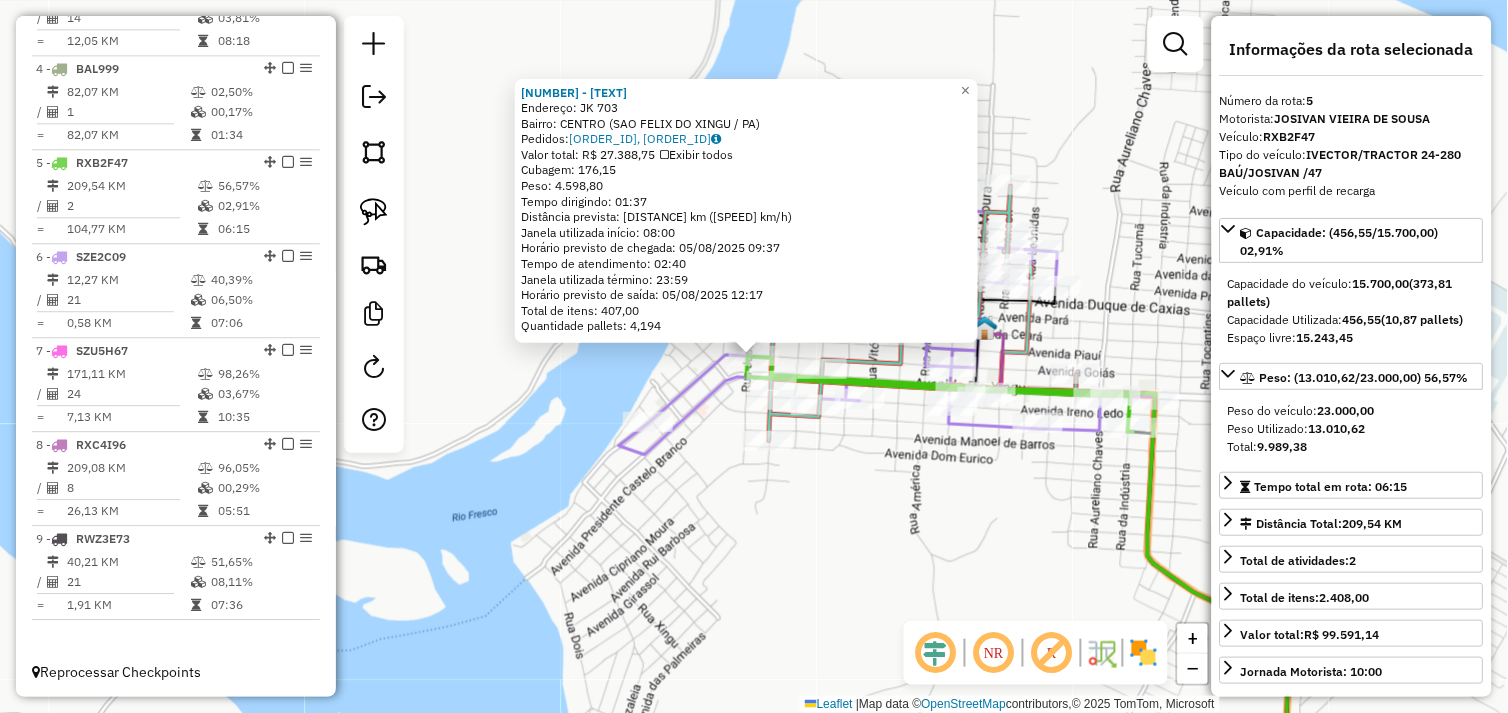 click on "149 - NOBRE BEBIDAS  Endereço:  JK 703   Bairro: CENTRO (SAO FELIX DO XINGU / PA)   Pedidos:  04102659, 04102660   Valor total: R$ 27.388,75   Exibir todos   Cubagem: 176,15  Peso: 4.598,80  Tempo dirigindo: 01:37   Distância prevista: 104,747 km (64,79 km/h)   Janela utilizada início: 08:00   Horário previsto de chegada: 05/08/2025 09:37   Tempo de atendimento: 02:40   Janela utilizada término: 23:59   Horário previsto de saída: 05/08/2025 12:17   Total de itens: 407,00   Quantidade pallets: 4,194  × Janela de atendimento Grade de atendimento Capacidade Transportadoras Veículos Cliente Pedidos  Rotas Selecione os dias de semana para filtrar as janelas de atendimento  Seg   Ter   Qua   Qui   Sex   Sáb   Dom  Informe o período da janela de atendimento: De: Até:  Filtrar exatamente a janela do cliente  Considerar janela de atendimento padrão  Selecione os dias de semana para filtrar as grades de atendimento  Seg   Ter   Qua   Qui   Sex   Sáb   Dom   Clientes fora do dia de atendimento selecionado" 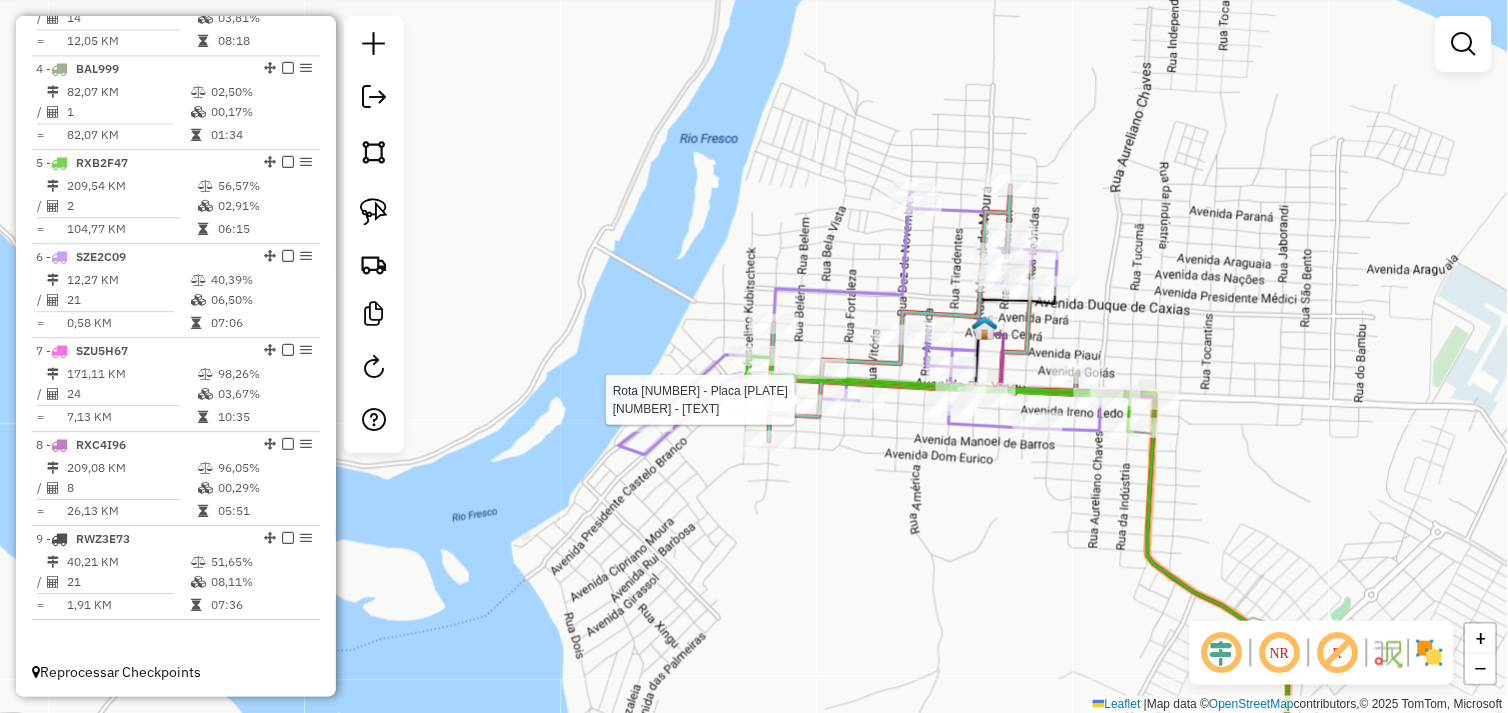select on "*********" 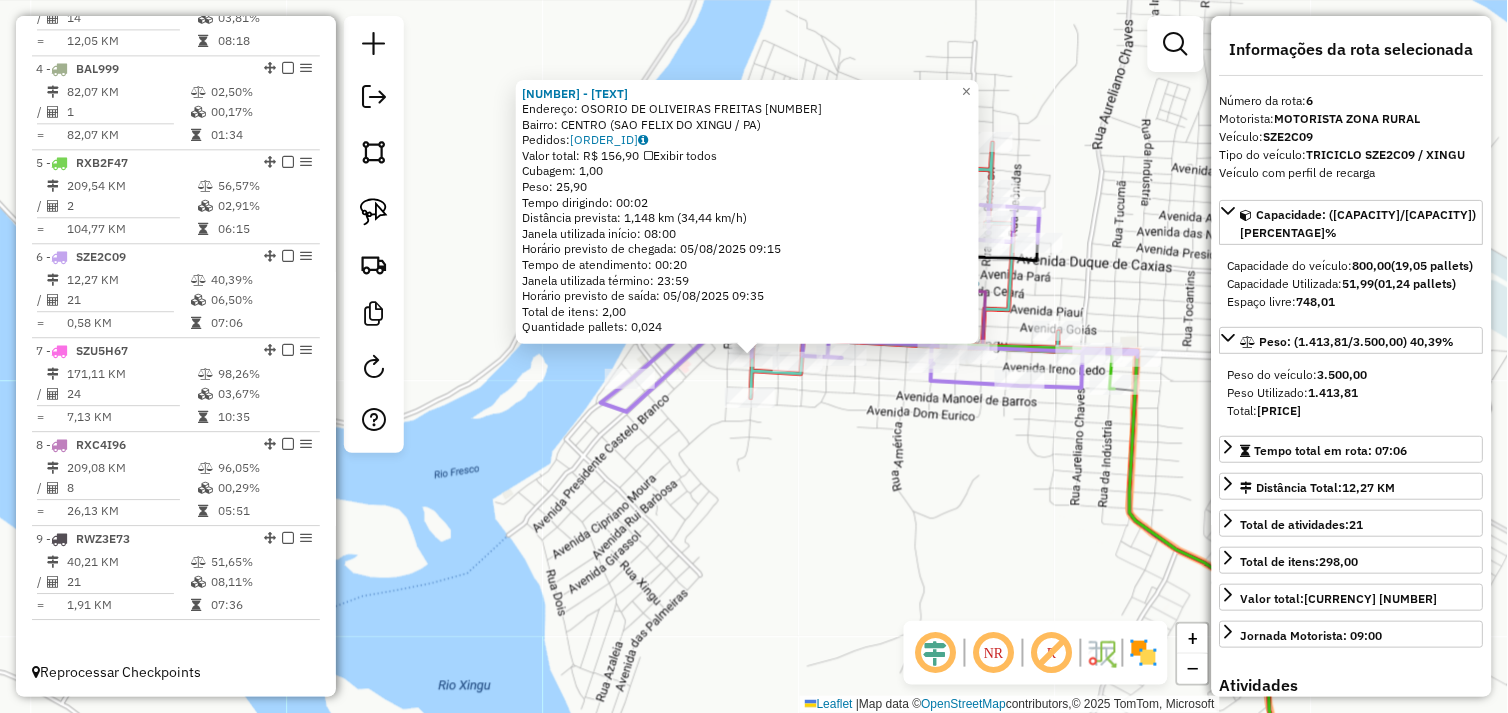 click on "537 - DOMINGOS DO BAR  Endereço:  OSORIO DE OLIVEIRAS FREITAS 13   Bairro: CENTRO (SAO FELIX DO XINGU / PA)   Pedidos:  04102664   Valor total: R$ 156,90   Exibir todos   Cubagem: 1,00  Peso: 25,90  Tempo dirigindo: 00:02   Distância prevista: 1,148 km (34,44 km/h)   Janela utilizada início: 08:00   Horário previsto de chegada: 05/08/2025 09:15   Tempo de atendimento: 00:20   Janela utilizada término: 23:59   Horário previsto de saída: 05/08/2025 09:35   Total de itens: 2,00   Quantidade pallets: 0,024  × Janela de atendimento Grade de atendimento Capacidade Transportadoras Veículos Cliente Pedidos  Rotas Selecione os dias de semana para filtrar as janelas de atendimento  Seg   Ter   Qua   Qui   Sex   Sáb   Dom  Informe o período da janela de atendimento: De: Até:  Filtrar exatamente a janela do cliente  Considerar janela de atendimento padrão  Selecione os dias de semana para filtrar as grades de atendimento  Seg   Ter   Qua   Qui   Sex   Sáb   Dom   Peso mínimo:   Peso máximo:   De:   Até:" 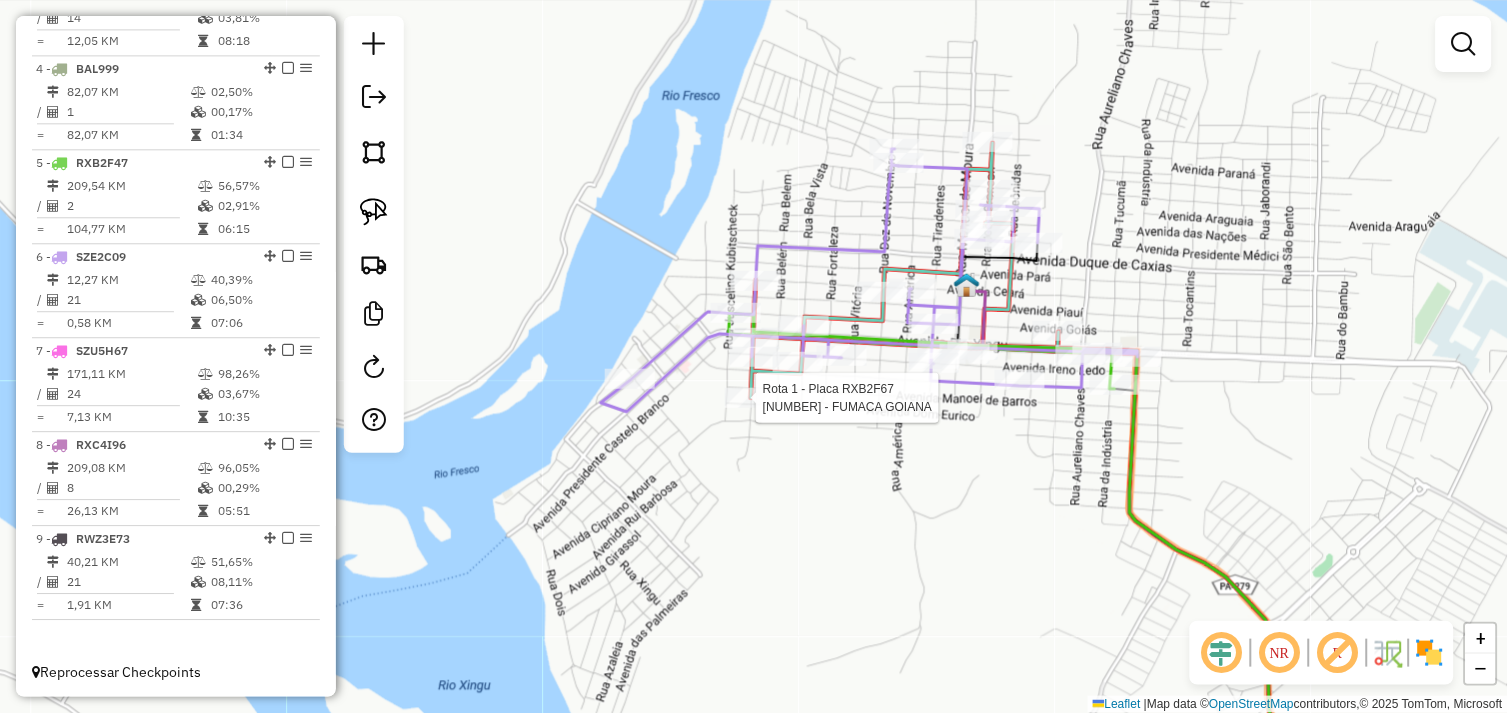 select on "*********" 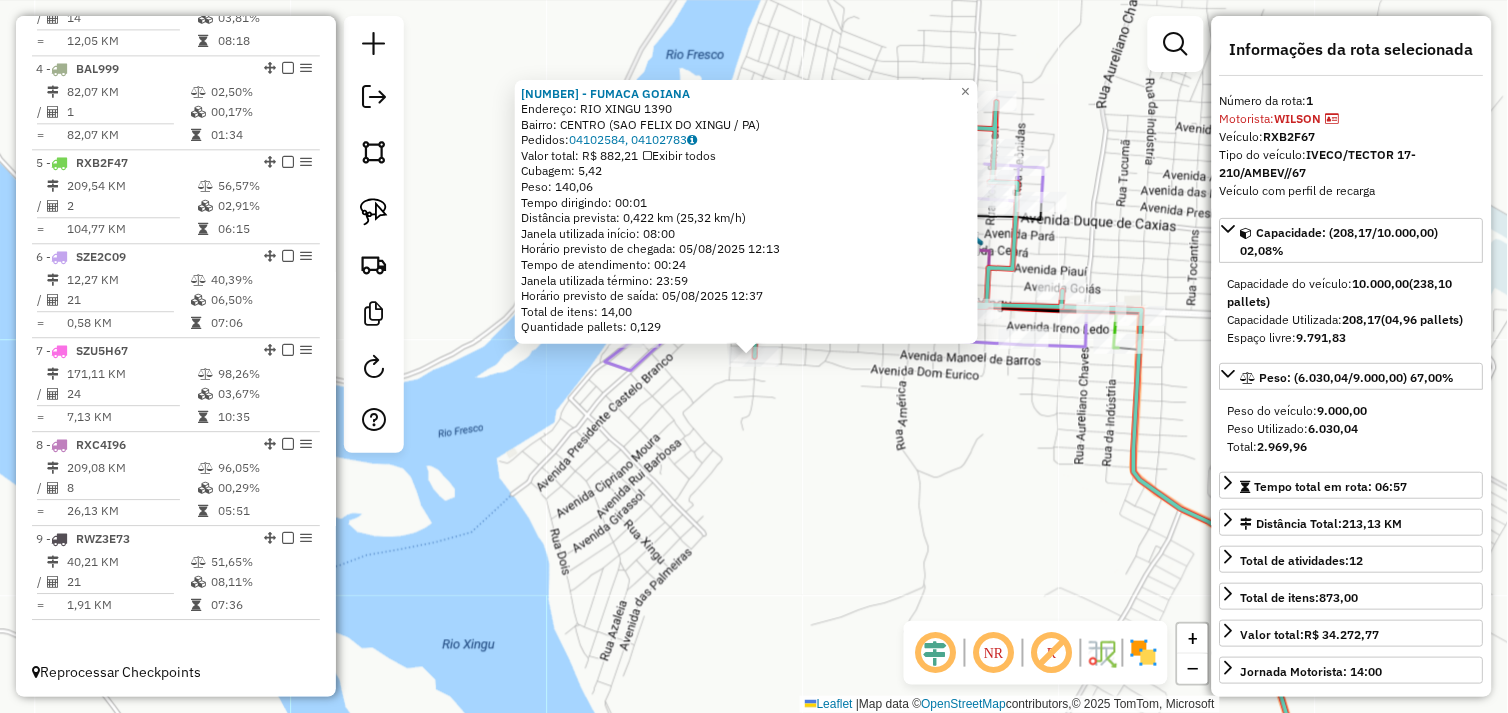 scroll, scrollTop: 773, scrollLeft: 0, axis: vertical 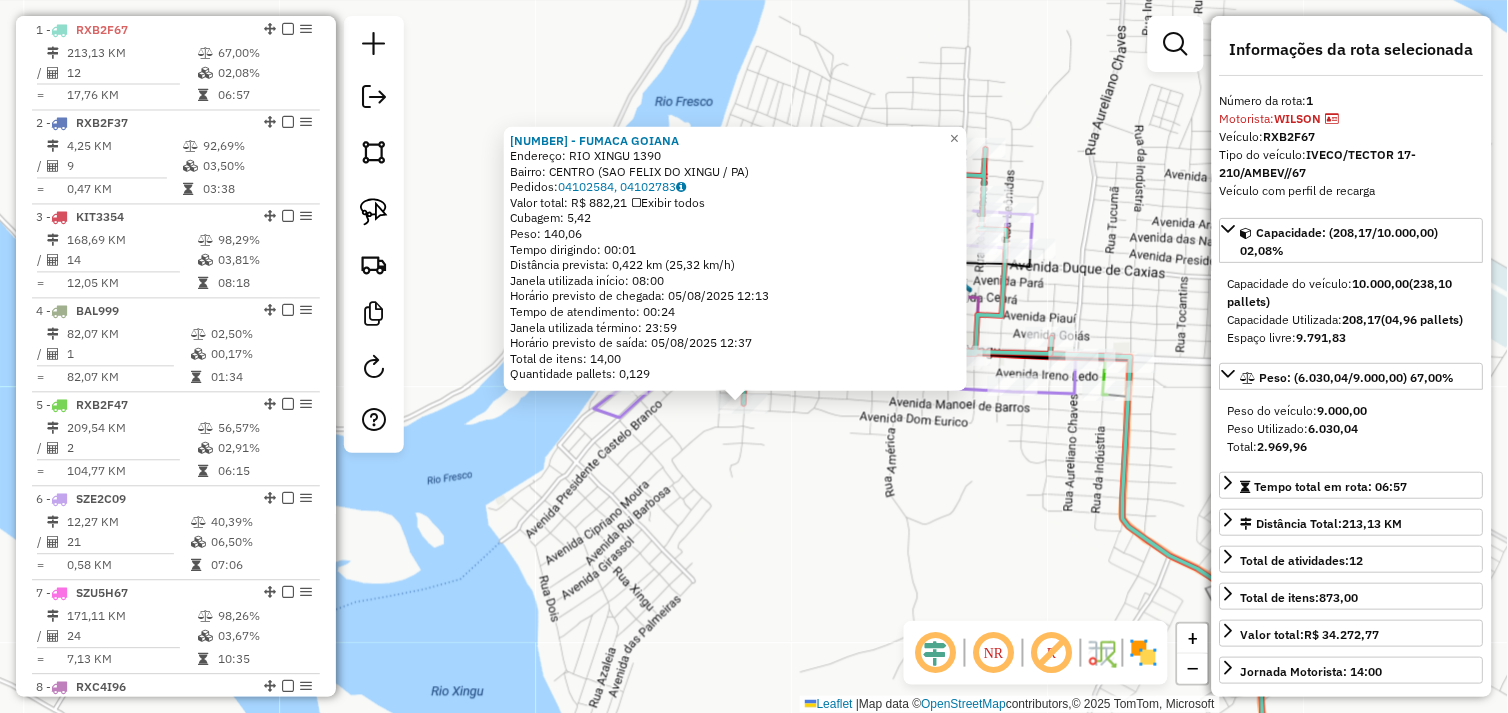 drag, startPoint x: 803, startPoint y: 410, endPoint x: 788, endPoint y: 464, distance: 56.044624 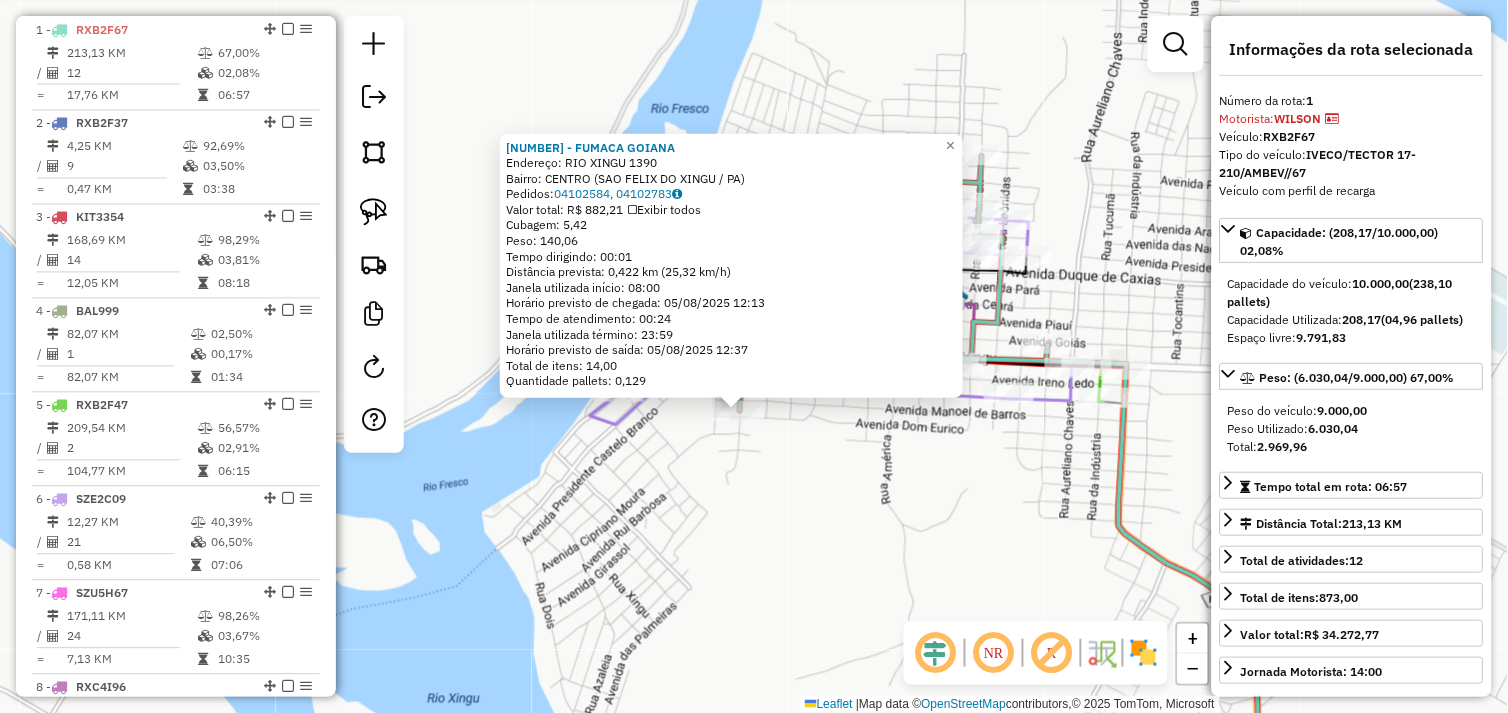 click on "440 - FUMACA GOIANA  Endereço:  RIO XINGU 1390   Bairro: CENTRO (SAO FELIX DO XINGU / PA)   Pedidos:  04102584, 04102783   Valor total: R$ 882,21   Exibir todos   Cubagem: 5,42  Peso: 140,06  Tempo dirigindo: 00:01   Distância prevista: 0,422 km (25,32 km/h)   Janela utilizada início: 08:00   Horário previsto de chegada: 05/08/2025 12:13   Tempo de atendimento: 00:24   Janela utilizada término: 23:59   Horário previsto de saída: 05/08/2025 12:37   Total de itens: 14,00   Quantidade pallets: 0,129  × Janela de atendimento Grade de atendimento Capacidade Transportadoras Veículos Cliente Pedidos  Rotas Selecione os dias de semana para filtrar as janelas de atendimento  Seg   Ter   Qua   Qui   Sex   Sáb   Dom  Informe o período da janela de atendimento: De: Até:  Filtrar exatamente a janela do cliente  Considerar janela de atendimento padrão  Selecione os dias de semana para filtrar as grades de atendimento  Seg   Ter   Qua   Qui   Sex   Sáb   Dom   Clientes fora do dia de atendimento selecionado +" 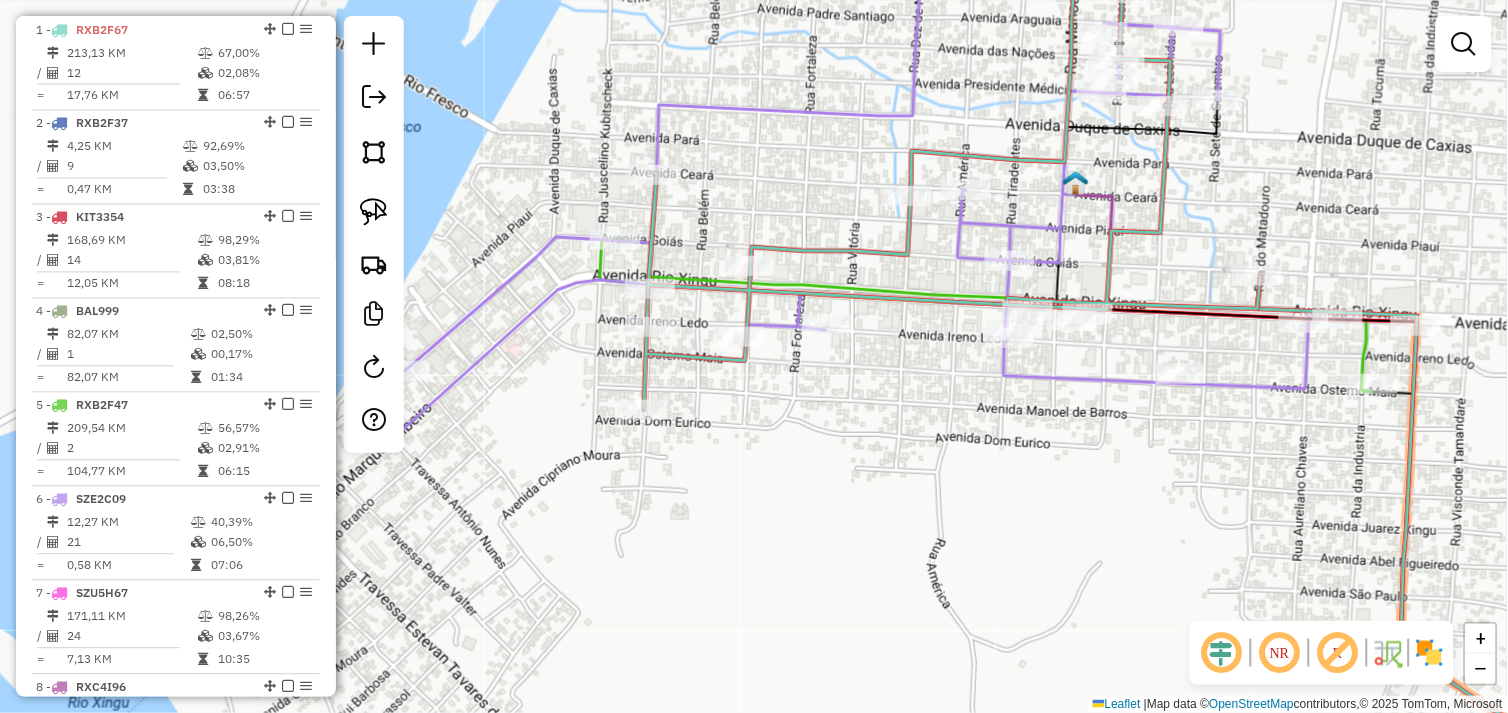 drag, startPoint x: 788, startPoint y: 416, endPoint x: 742, endPoint y: 446, distance: 54.91812 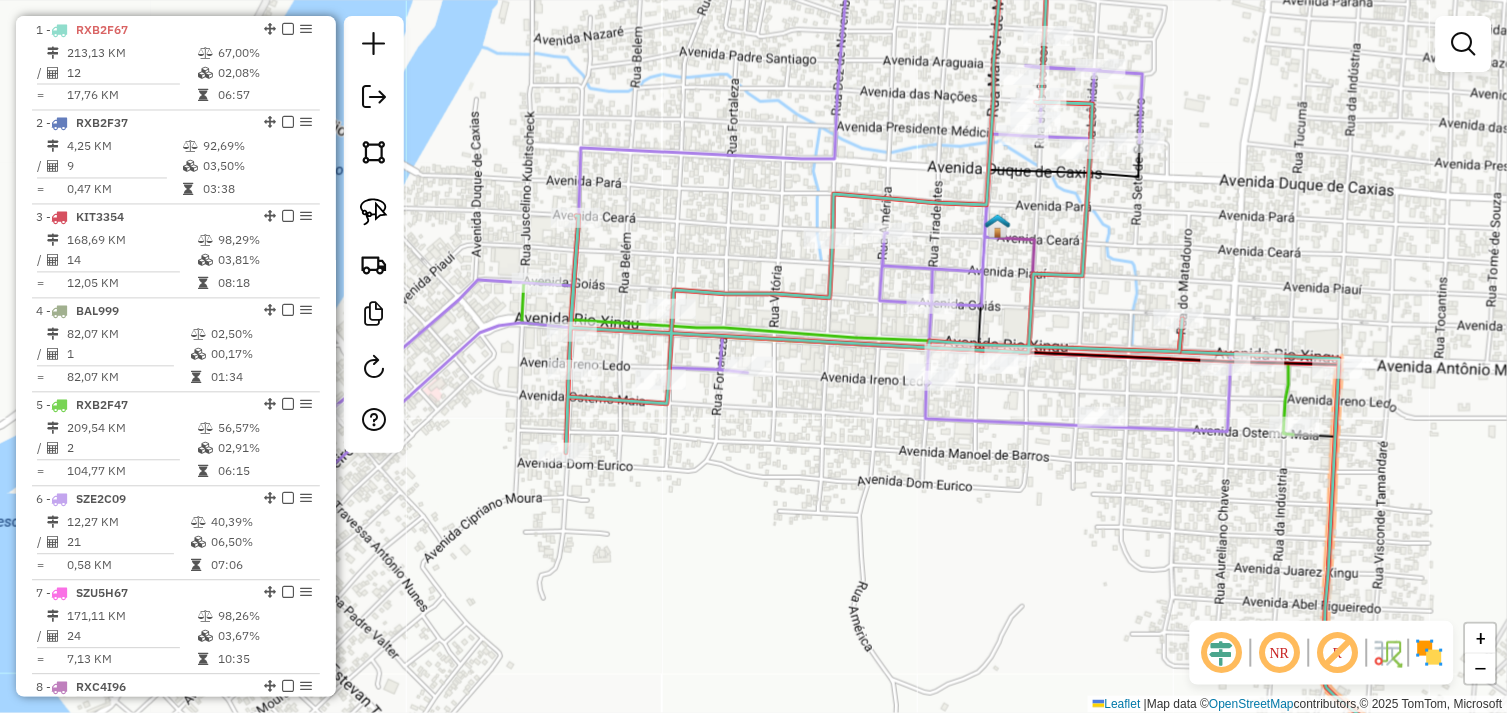 drag, startPoint x: 896, startPoint y: 444, endPoint x: 834, endPoint y: 477, distance: 70.23532 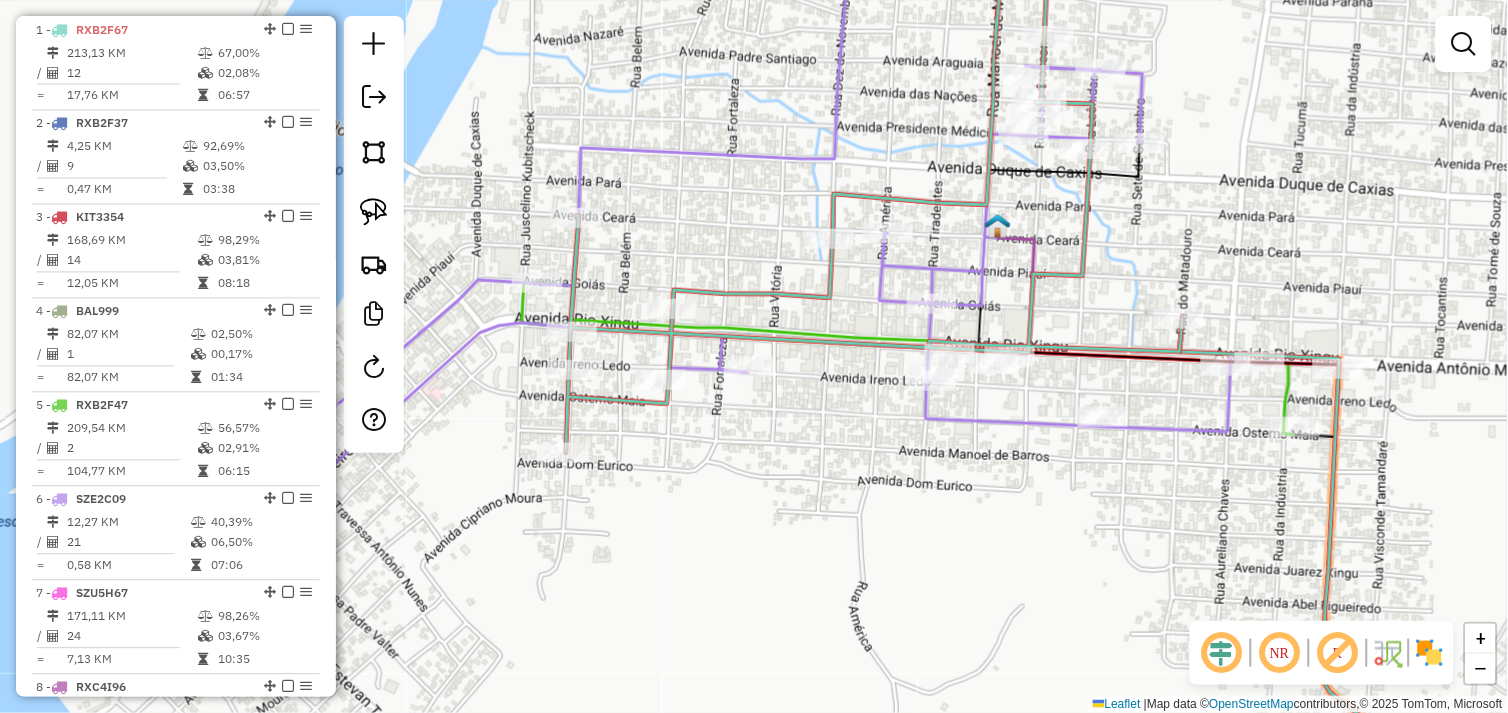 click on "Janela de atendimento Grade de atendimento Capacidade Transportadoras Veículos Cliente Pedidos  Rotas Selecione os dias de semana para filtrar as janelas de atendimento  Seg   Ter   Qua   Qui   Sex   Sáb   Dom  Informe o período da janela de atendimento: De: Até:  Filtrar exatamente a janela do cliente  Considerar janela de atendimento padrão  Selecione os dias de semana para filtrar as grades de atendimento  Seg   Ter   Qua   Qui   Sex   Sáb   Dom   Considerar clientes sem dia de atendimento cadastrado  Clientes fora do dia de atendimento selecionado Filtrar as atividades entre os valores definidos abaixo:  Peso mínimo:   Peso máximo:   Cubagem mínima:   Cubagem máxima:   De:   Até:  Filtrar as atividades entre o tempo de atendimento definido abaixo:  De:   Até:   Considerar capacidade total dos clientes não roteirizados Transportadora: Selecione um ou mais itens Tipo de veículo: Selecione um ou mais itens Veículo: Selecione um ou mais itens Motorista: Selecione um ou mais itens Nome: Rótulo:" 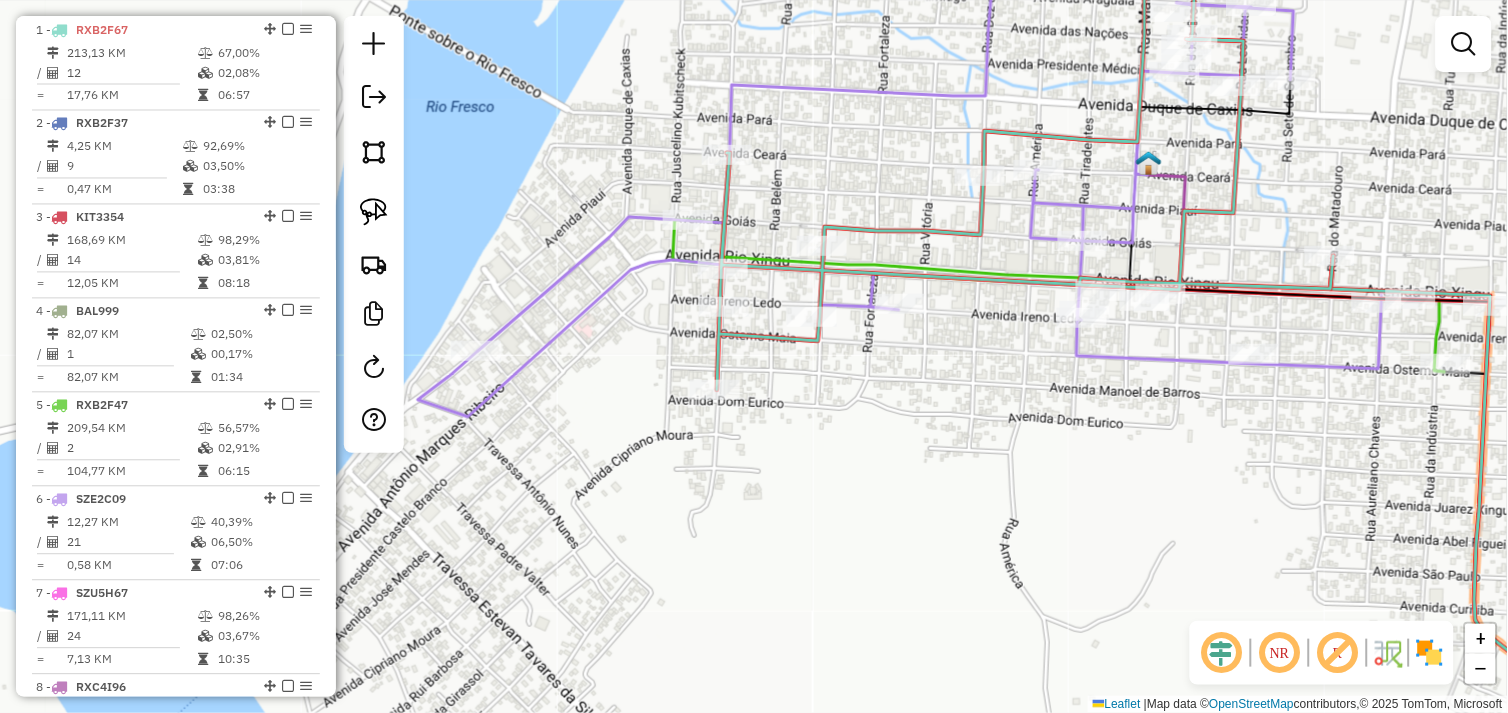 drag, startPoint x: 788, startPoint y: 495, endPoint x: 886, endPoint y: 447, distance: 109.12378 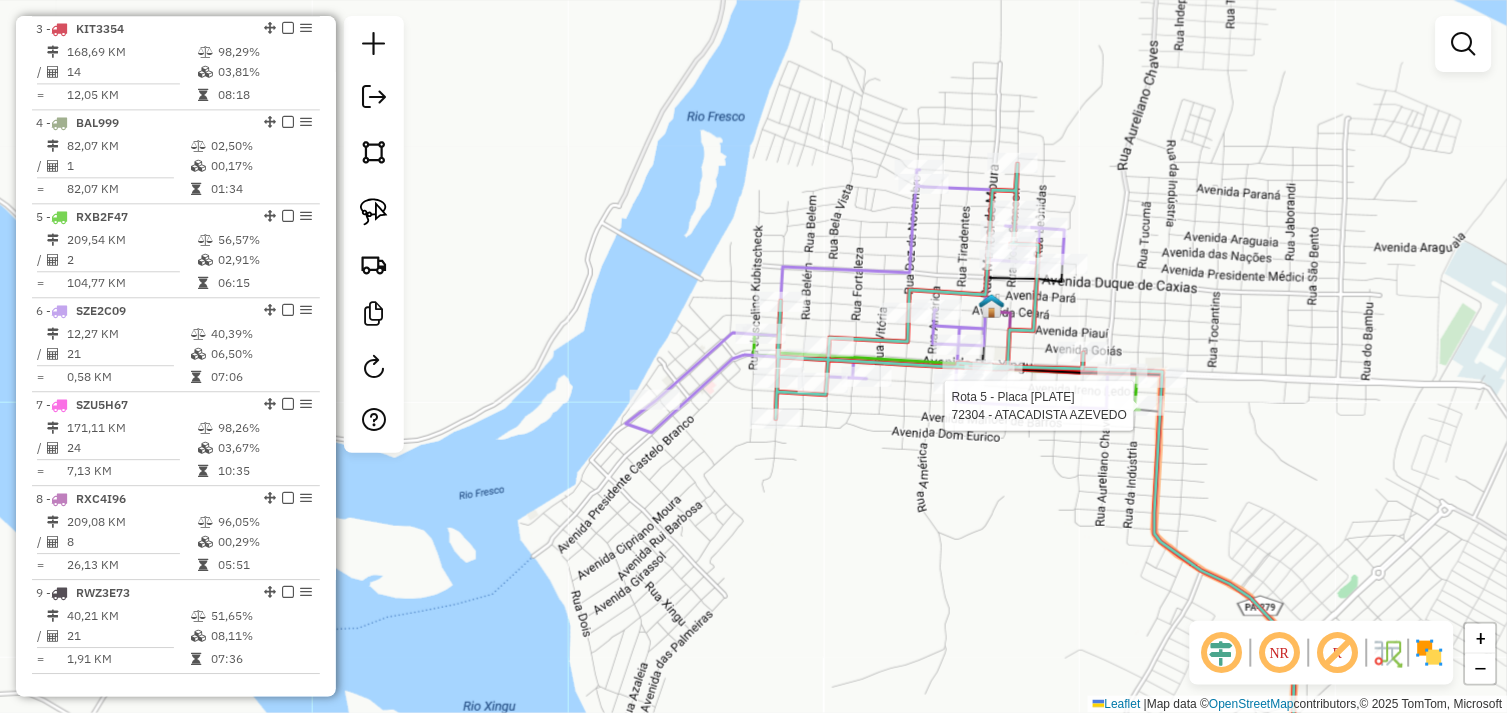 select on "*********" 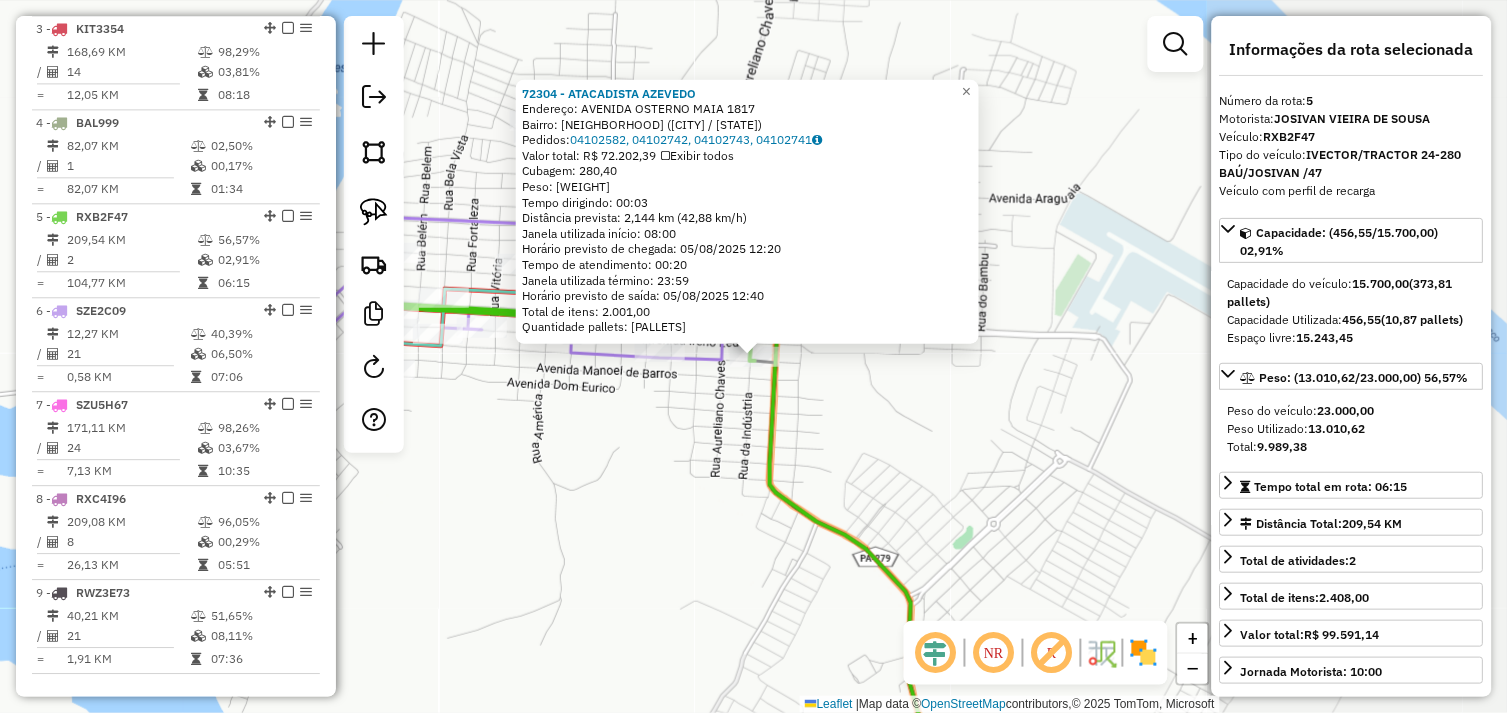 scroll, scrollTop: 1016, scrollLeft: 0, axis: vertical 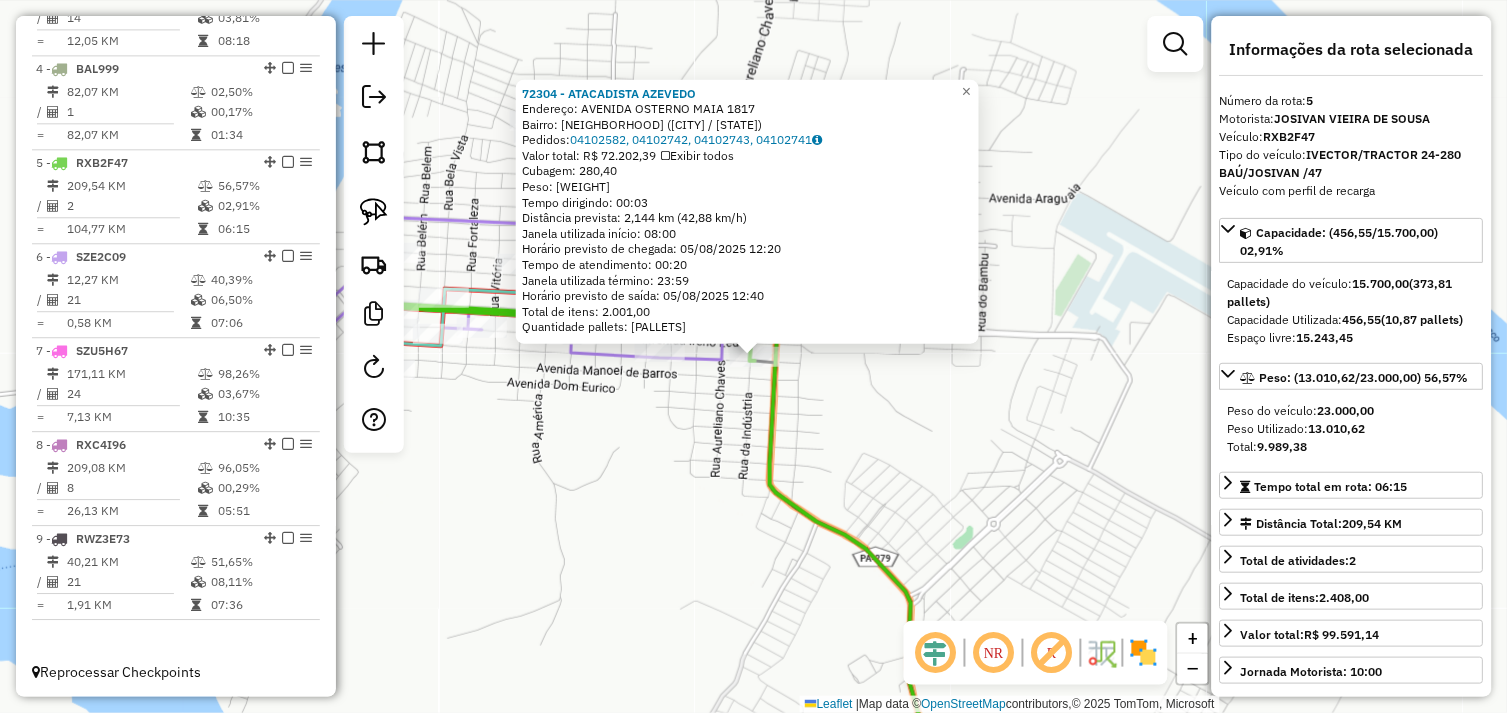 drag, startPoint x: 677, startPoint y: 515, endPoint x: 823, endPoint y: 505, distance: 146.34207 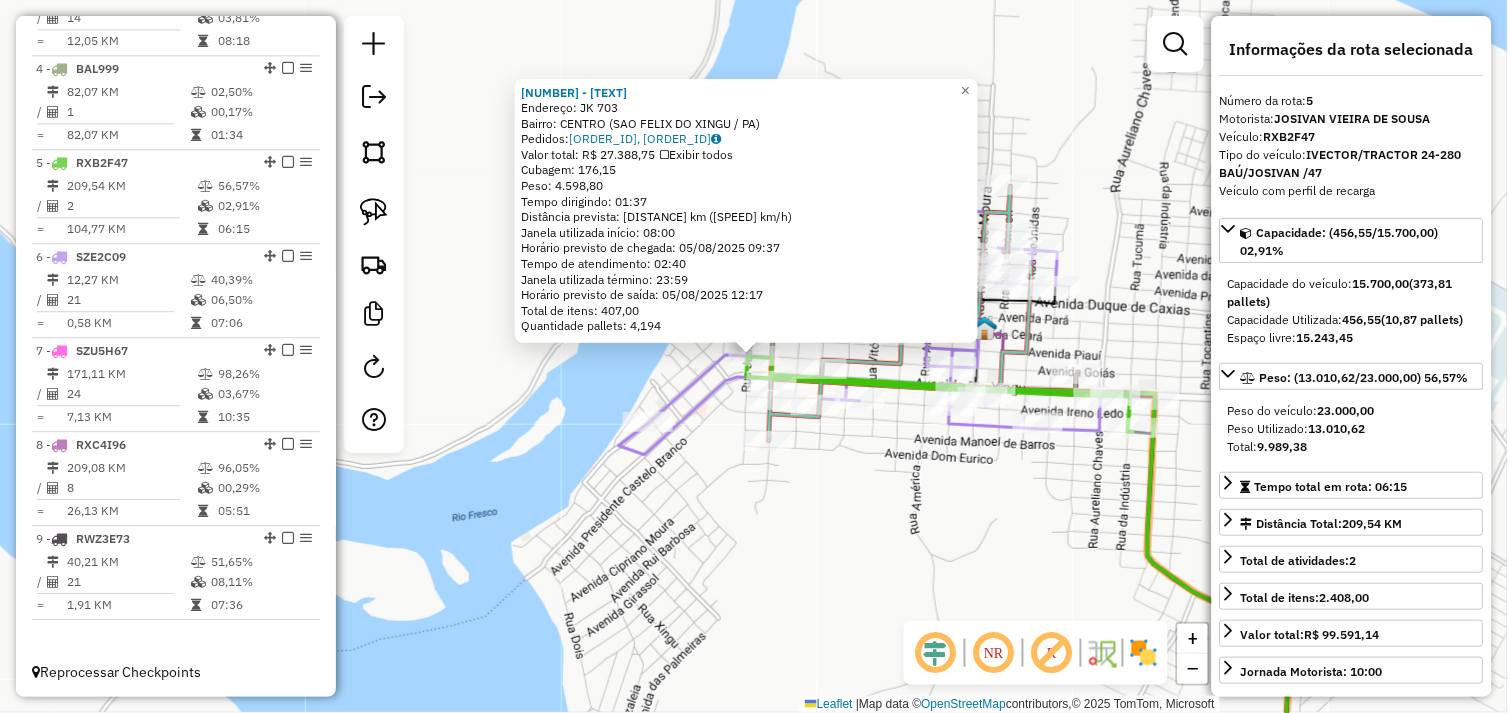 click on "Rota 1 - Placa RXB2F67  440 - FUMACA GOIANA 149 - NOBRE BEBIDAS  Endereço:  JK 703   Bairro: CENTRO (SAO FELIX DO XINGU / PA)   Pedidos:  04102659, 04102660   Valor total: R$ 27.388,75   Exibir todos   Cubagem: 176,15  Peso: 4.598,80  Tempo dirigindo: 01:37   Distância prevista: 104,747 km (64,79 km/h)   Janela utilizada início: 08:00   Horário previsto de chegada: 05/08/2025 09:37   Tempo de atendimento: 02:40   Janela utilizada término: 23:59   Horário previsto de saída: 05/08/2025 12:17   Total de itens: 407,00   Quantidade pallets: 4,194  × Janela de atendimento Grade de atendimento Capacidade Transportadoras Veículos Cliente Pedidos  Rotas Selecione os dias de semana para filtrar as janelas de atendimento  Seg   Ter   Qua   Qui   Sex   Sáb   Dom  Informe o período da janela de atendimento: De: Até:  Filtrar exatamente a janela do cliente  Considerar janela de atendimento padrão  Selecione os dias de semana para filtrar as grades de atendimento  Seg   Ter   Qua   Qui   Sex   Sáb   Dom   De:" 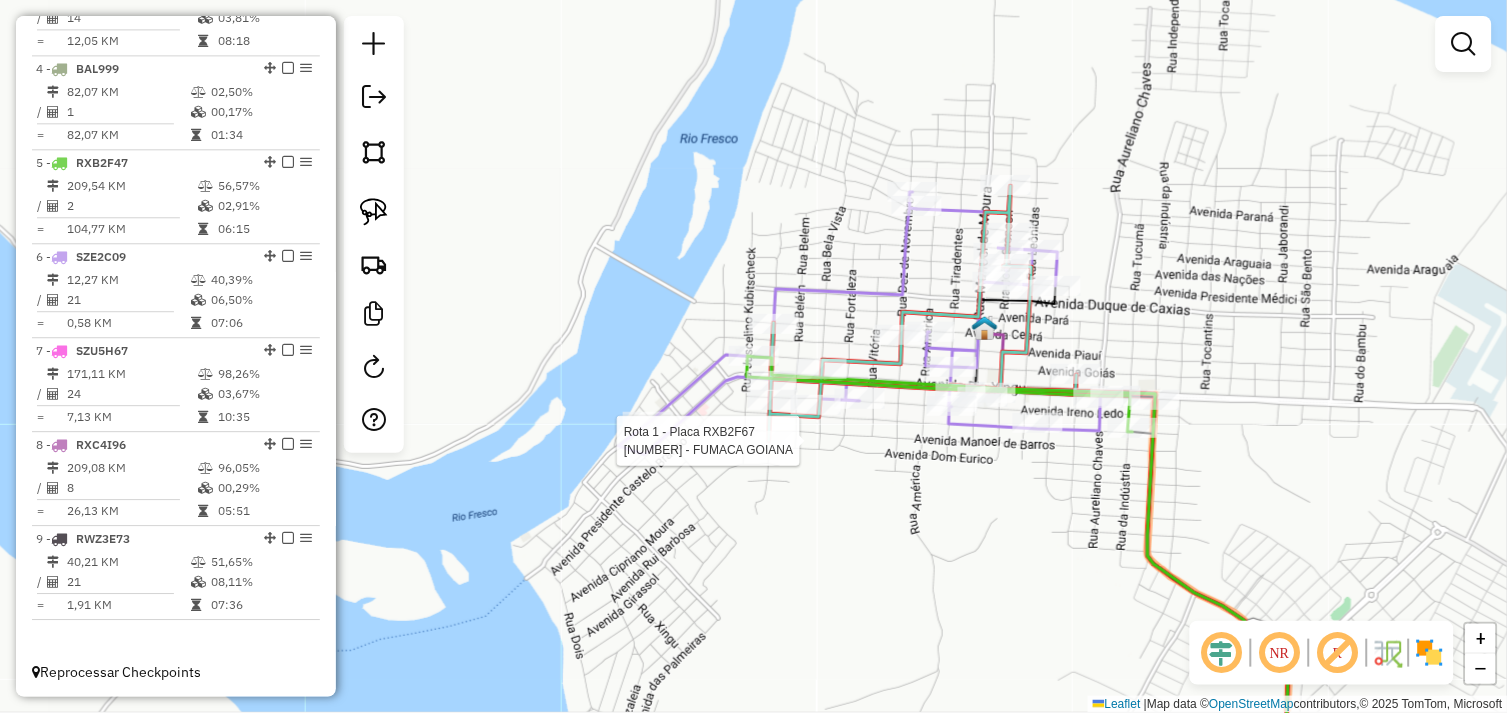 select on "*********" 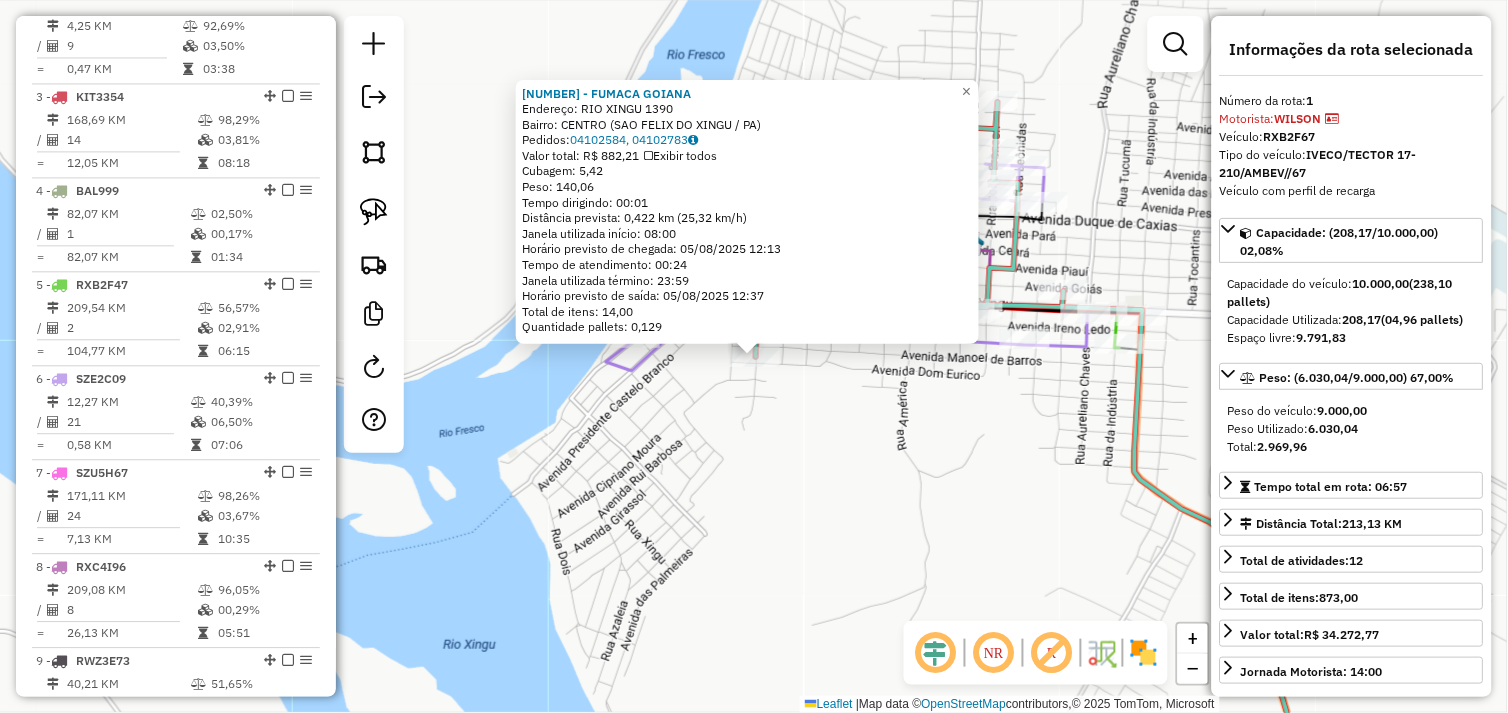 scroll, scrollTop: 773, scrollLeft: 0, axis: vertical 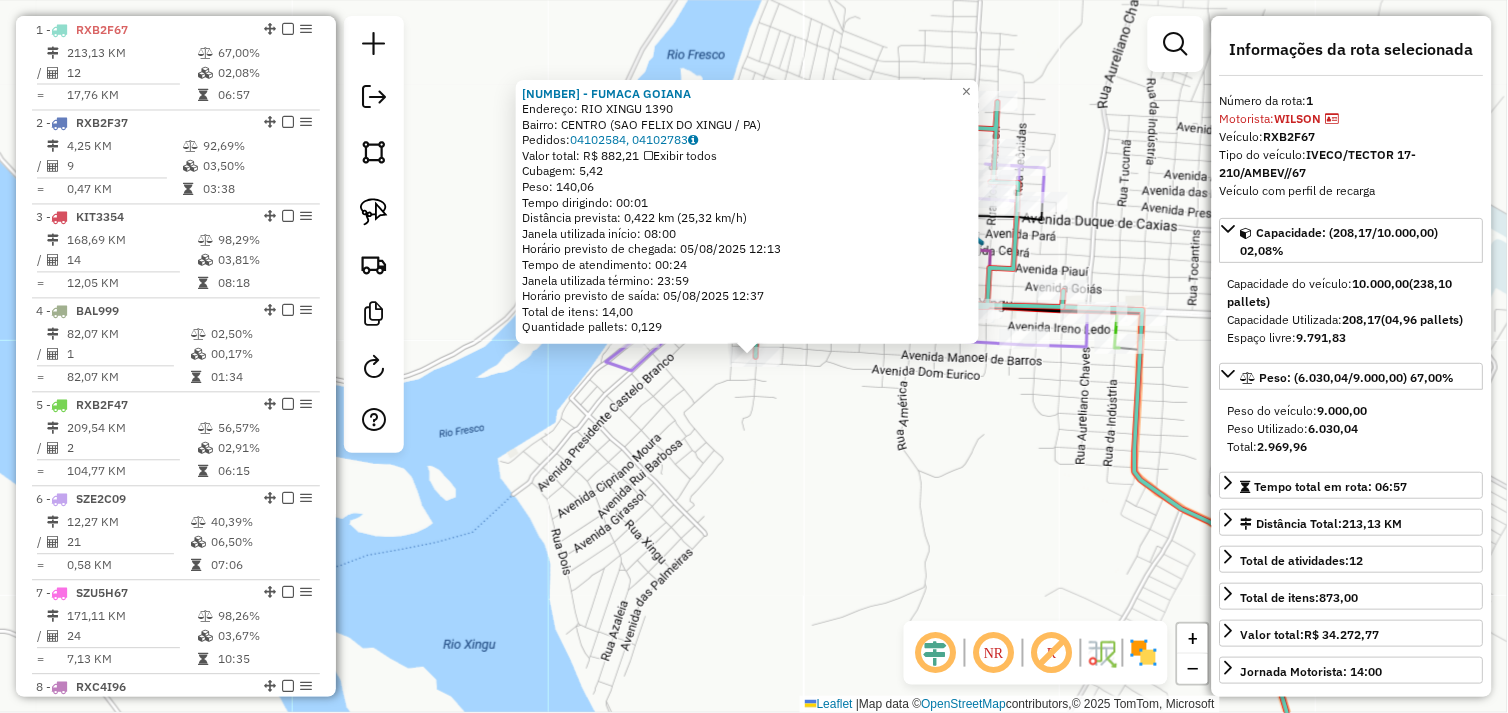 drag, startPoint x: 904, startPoint y: 428, endPoint x: 917, endPoint y: 423, distance: 13.928389 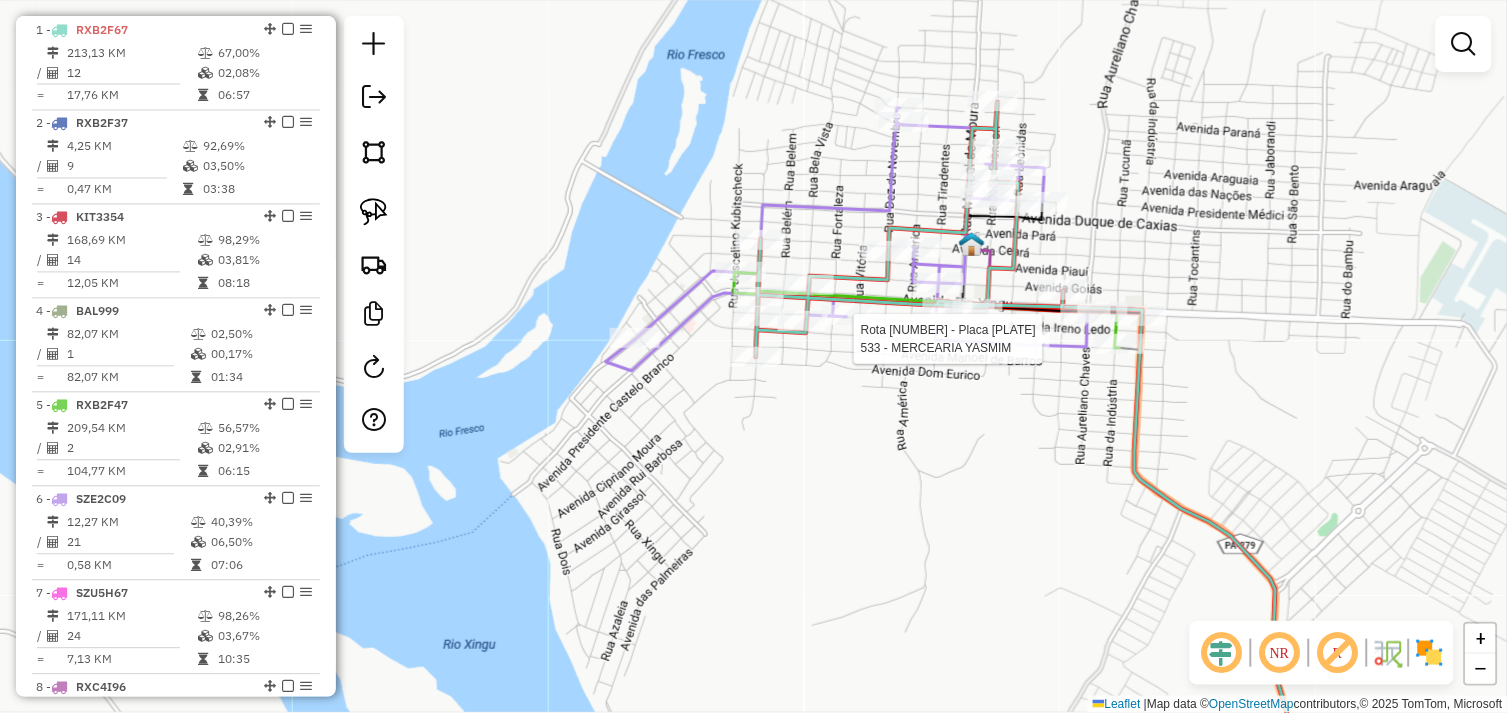 select on "*********" 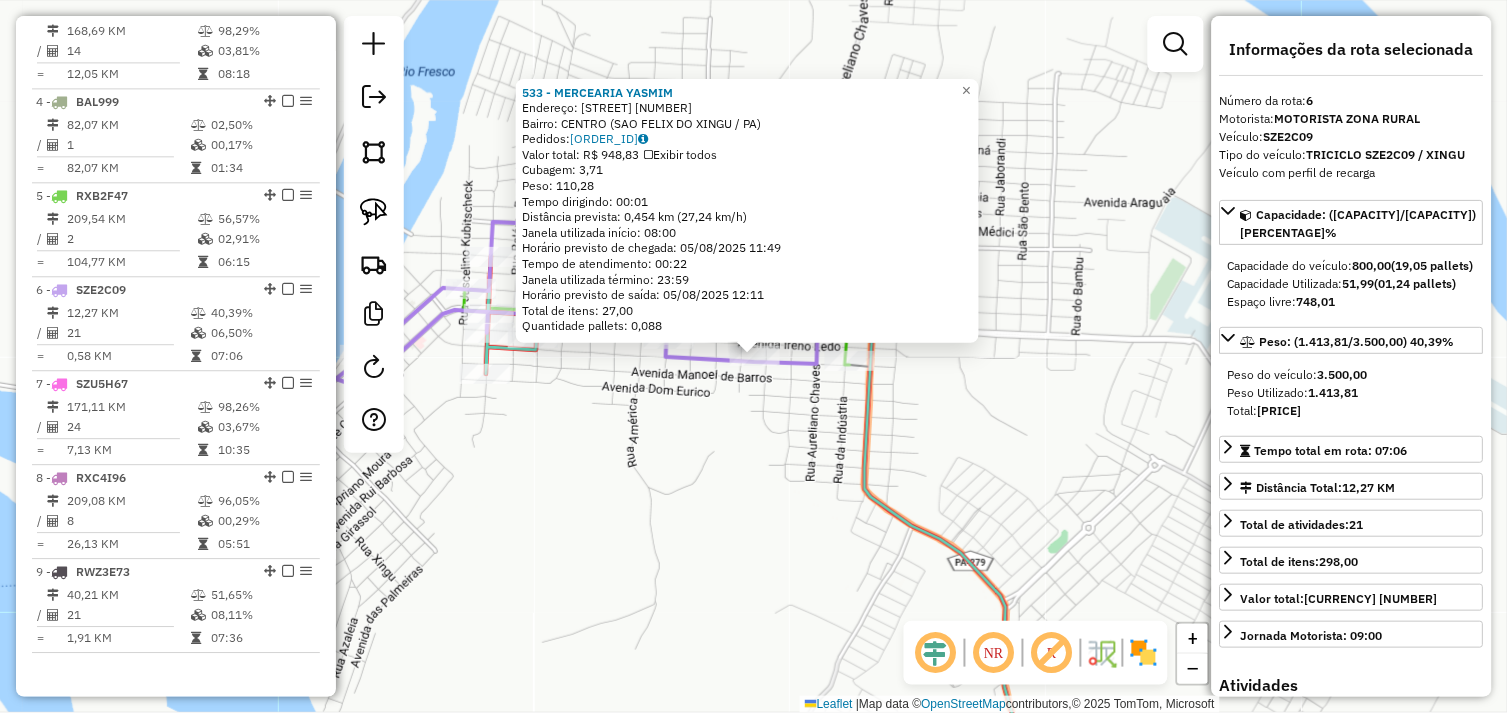 scroll, scrollTop: 1016, scrollLeft: 0, axis: vertical 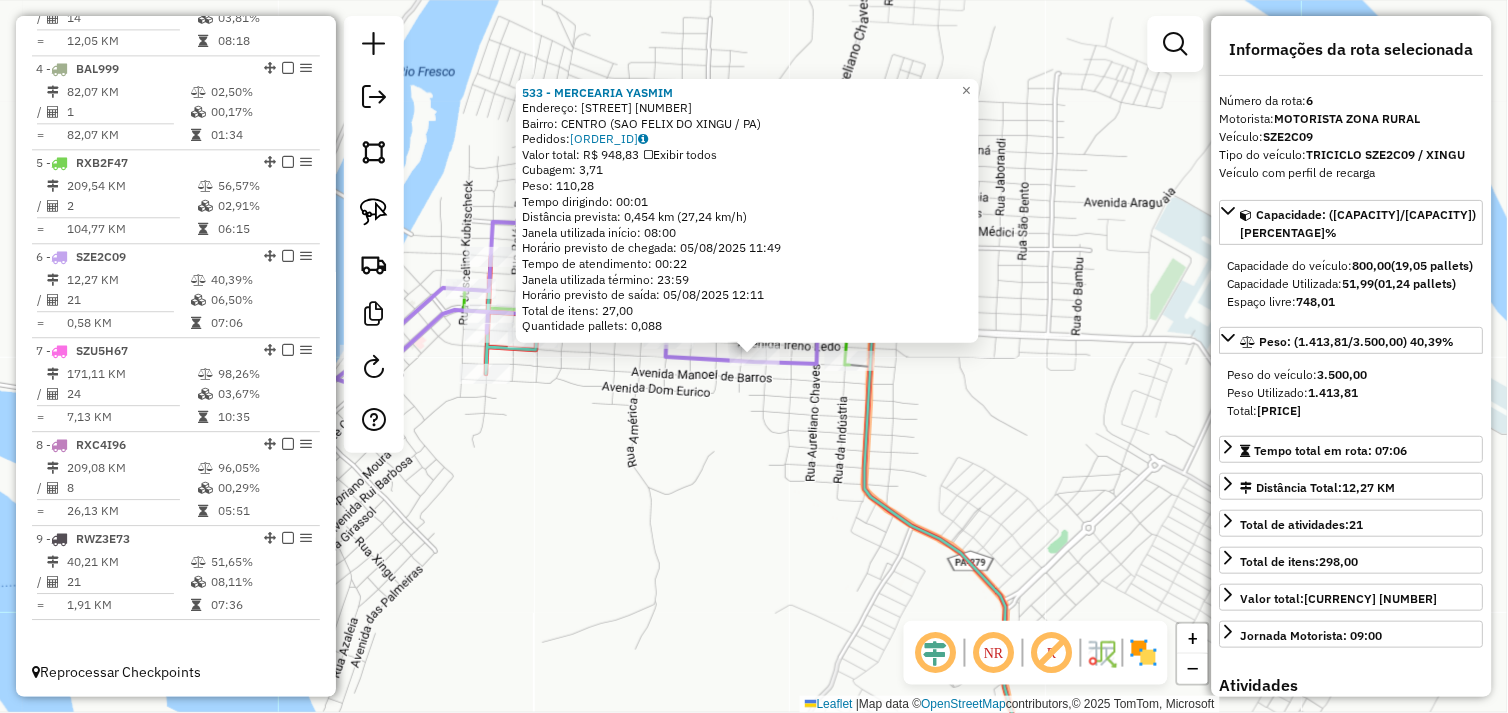 click on "533 - MERCEARIA YASMIM  Endereço:  DOM EURICO 50   Bairro: CENTRO (SAO FELIX DO XINGU / PA)   Pedidos:  04102693   Valor total: R$ 948,83   Exibir todos   Cubagem: 3,71  Peso: 110,28  Tempo dirigindo: 00:01   Distância prevista: 0,454 km (27,24 km/h)   Janela utilizada início: 08:00   Horário previsto de chegada: 05/08/2025 11:49   Tempo de atendimento: 00:22   Janela utilizada término: 23:59   Horário previsto de saída: 05/08/2025 12:11   Total de itens: 27,00   Quantidade pallets: 0,088  × Janela de atendimento Grade de atendimento Capacidade Transportadoras Veículos Cliente Pedidos  Rotas Selecione os dias de semana para filtrar as janelas de atendimento  Seg   Ter   Qua   Qui   Sex   Sáb   Dom  Informe o período da janela de atendimento: De: Até:  Filtrar exatamente a janela do cliente  Considerar janela de atendimento padrão  Selecione os dias de semana para filtrar as grades de atendimento  Seg   Ter   Qua   Qui   Sex   Sáb   Dom   Considerar clientes sem dia de atendimento cadastrado De:" 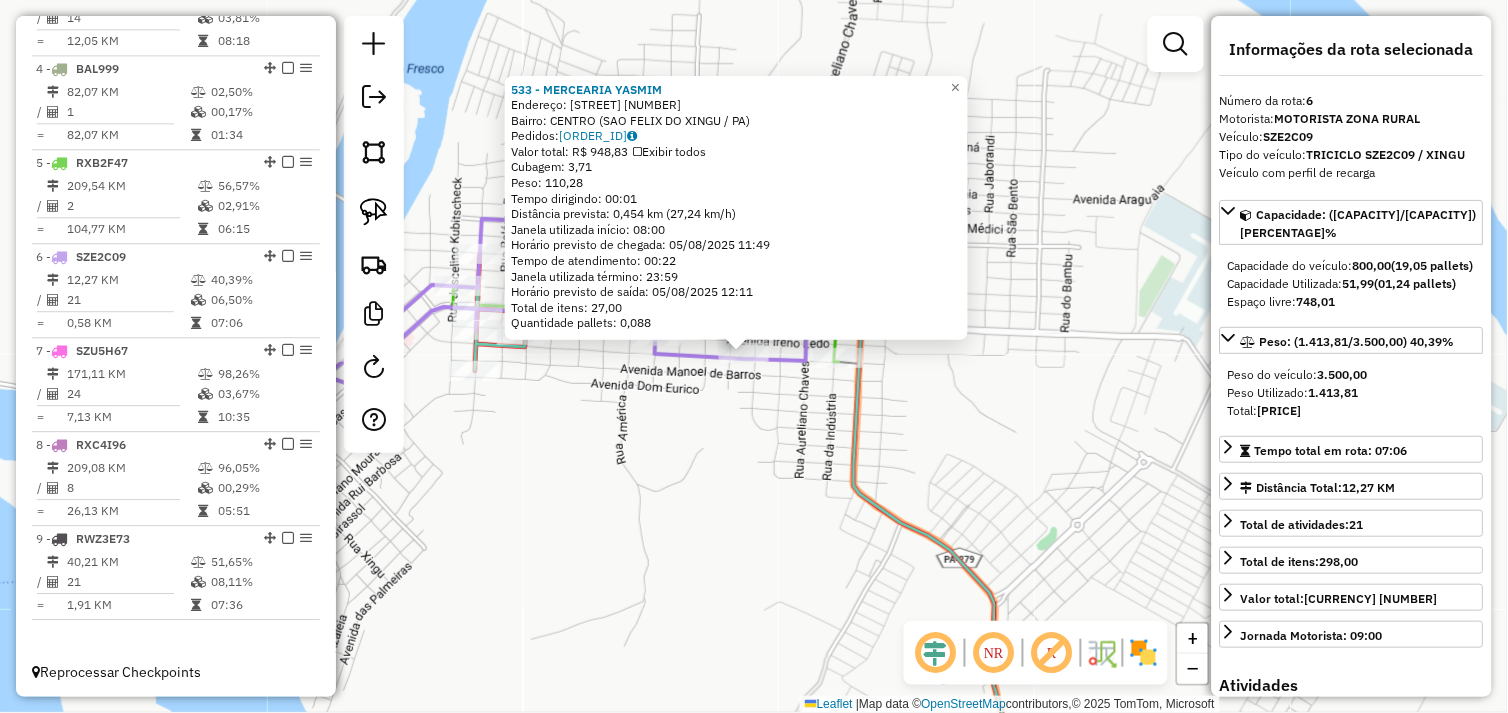 drag, startPoint x: 773, startPoint y: 583, endPoint x: 808, endPoint y: 474, distance: 114.48144 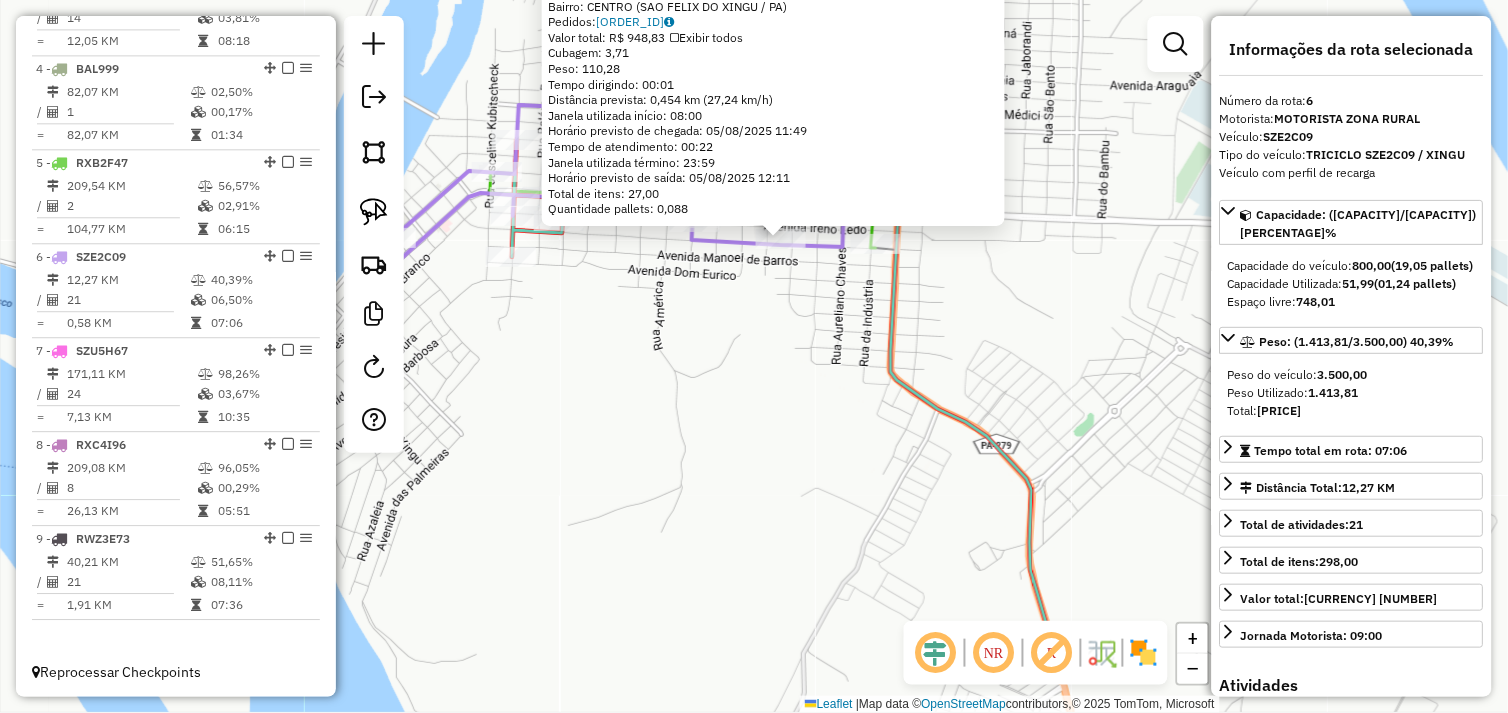 click on "533 - MERCEARIA YASMIM  Endereço:  DOM EURICO 50   Bairro: CENTRO (SAO FELIX DO XINGU / PA)   Pedidos:  04102693   Valor total: R$ 948,83   Exibir todos   Cubagem: 3,71  Peso: 110,28  Tempo dirigindo: 00:01   Distância prevista: 0,454 km (27,24 km/h)   Janela utilizada início: 08:00   Horário previsto de chegada: 05/08/2025 11:49   Tempo de atendimento: 00:22   Janela utilizada término: 23:59   Horário previsto de saída: 05/08/2025 12:11   Total de itens: 27,00   Quantidade pallets: 0,088  × Janela de atendimento Grade de atendimento Capacidade Transportadoras Veículos Cliente Pedidos  Rotas Selecione os dias de semana para filtrar as janelas de atendimento  Seg   Ter   Qua   Qui   Sex   Sáb   Dom  Informe o período da janela de atendimento: De: Até:  Filtrar exatamente a janela do cliente  Considerar janela de atendimento padrão  Selecione os dias de semana para filtrar as grades de atendimento  Seg   Ter   Qua   Qui   Sex   Sáb   Dom   Considerar clientes sem dia de atendimento cadastrado De:" 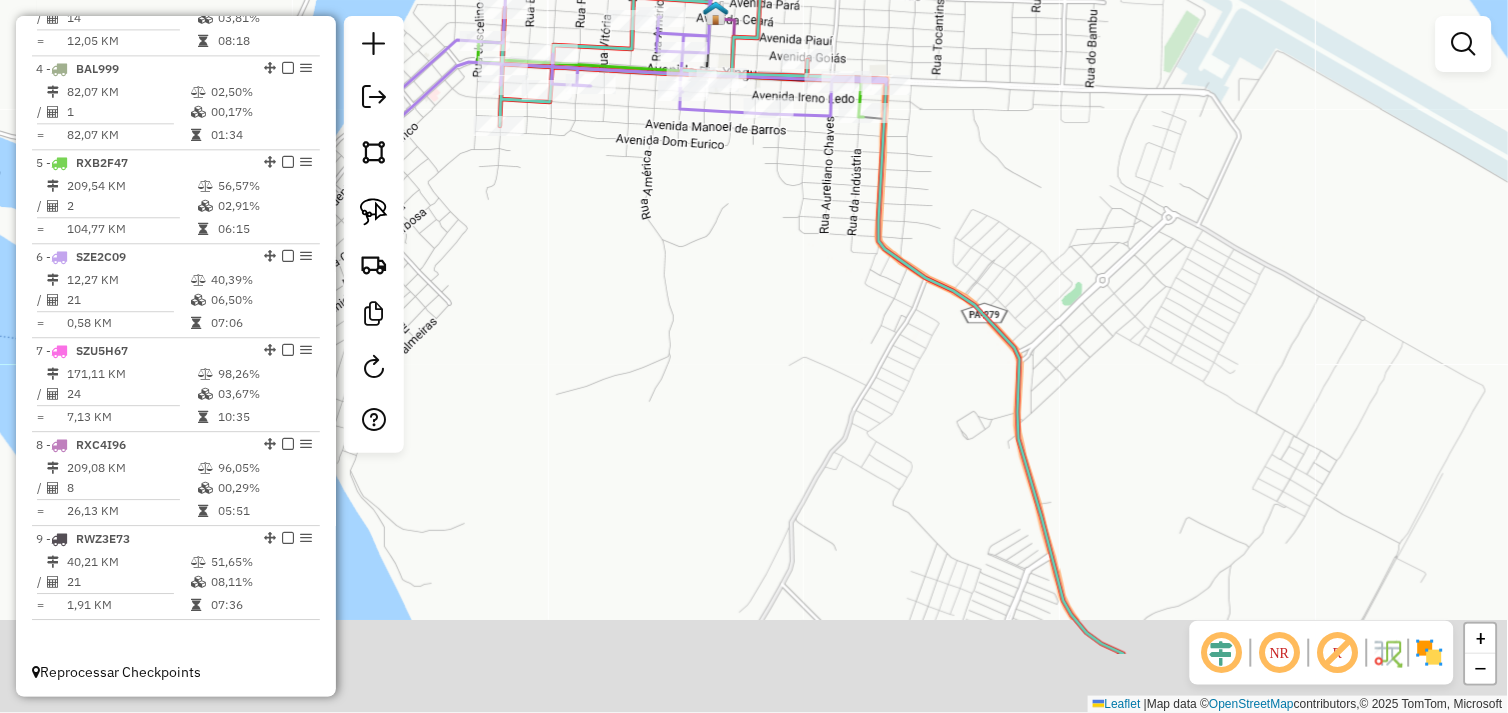 drag, startPoint x: 822, startPoint y: 452, endPoint x: 801, endPoint y: 327, distance: 126.751724 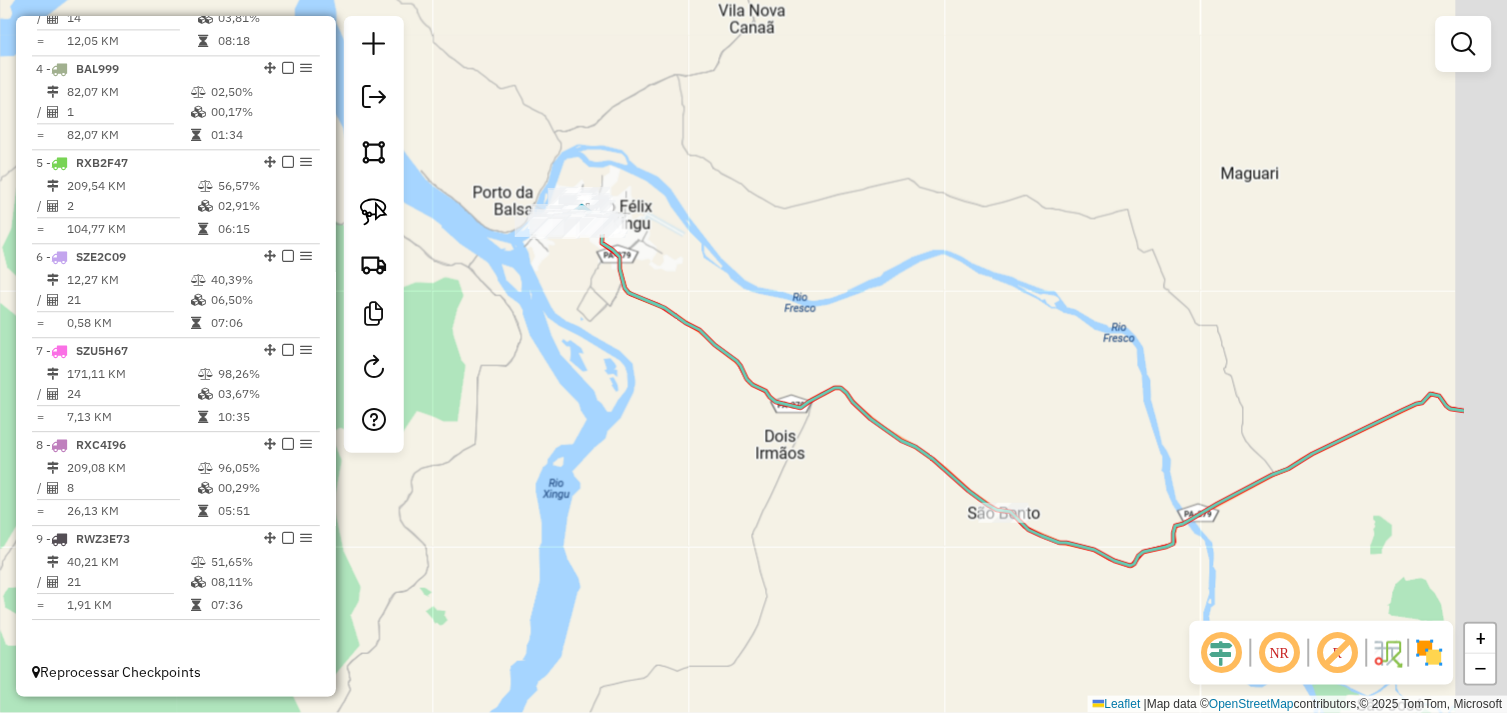 drag, startPoint x: 1067, startPoint y: 544, endPoint x: 748, endPoint y: 444, distance: 334.30673 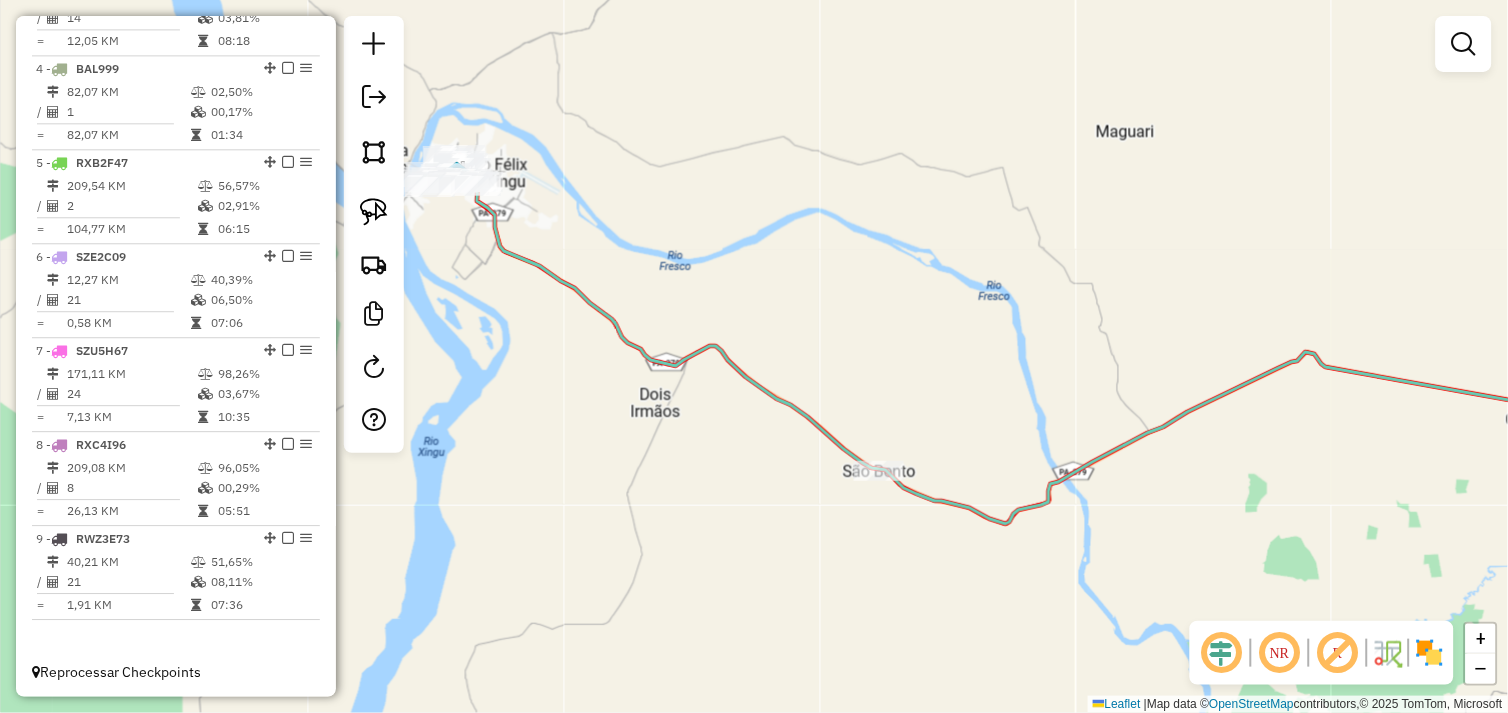 click on "Rota 4 - Placa BAL999  72682 - MERCEARIA BRANDaO Janela de atendimento Grade de atendimento Capacidade Transportadoras Veículos Cliente Pedidos  Rotas Selecione os dias de semana para filtrar as janelas de atendimento  Seg   Ter   Qua   Qui   Sex   Sáb   Dom  Informe o período da janela de atendimento: De: Até:  Filtrar exatamente a janela do cliente  Considerar janela de atendimento padrão  Selecione os dias de semana para filtrar as grades de atendimento  Seg   Ter   Qua   Qui   Sex   Sáb   Dom   Considerar clientes sem dia de atendimento cadastrado  Clientes fora do dia de atendimento selecionado Filtrar as atividades entre os valores definidos abaixo:  Peso mínimo:   Peso máximo:   Cubagem mínima:   Cubagem máxima:   De:   Até:  Filtrar as atividades entre o tempo de atendimento definido abaixo:  De:   Até:   Considerar capacidade total dos clientes não roteirizados Transportadora: Selecione um ou mais itens Tipo de veículo: Selecione um ou mais itens Veículo: Selecione um ou mais itens De:" 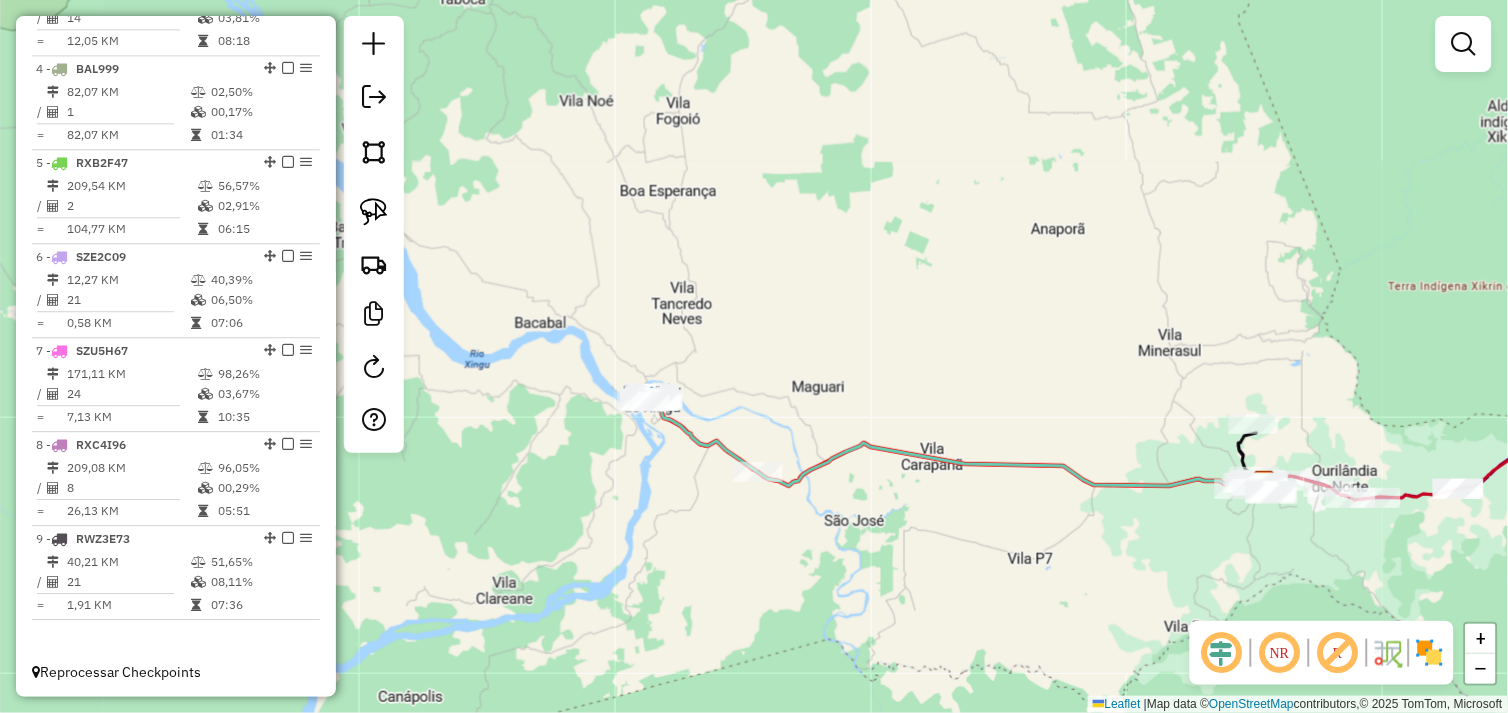 drag, startPoint x: 920, startPoint y: 518, endPoint x: 798, endPoint y: 503, distance: 122.91867 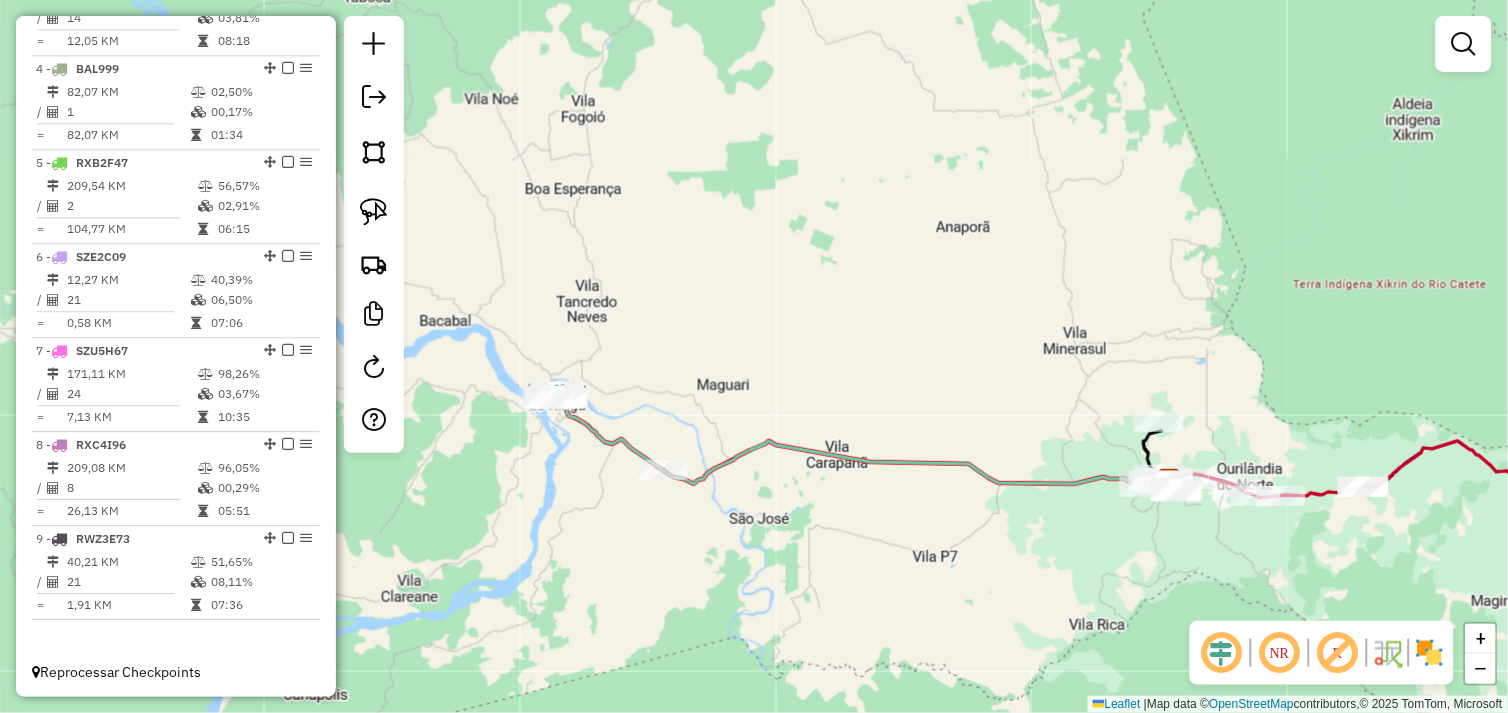 drag, startPoint x: 1030, startPoint y: 512, endPoint x: 935, endPoint y: 510, distance: 95.02105 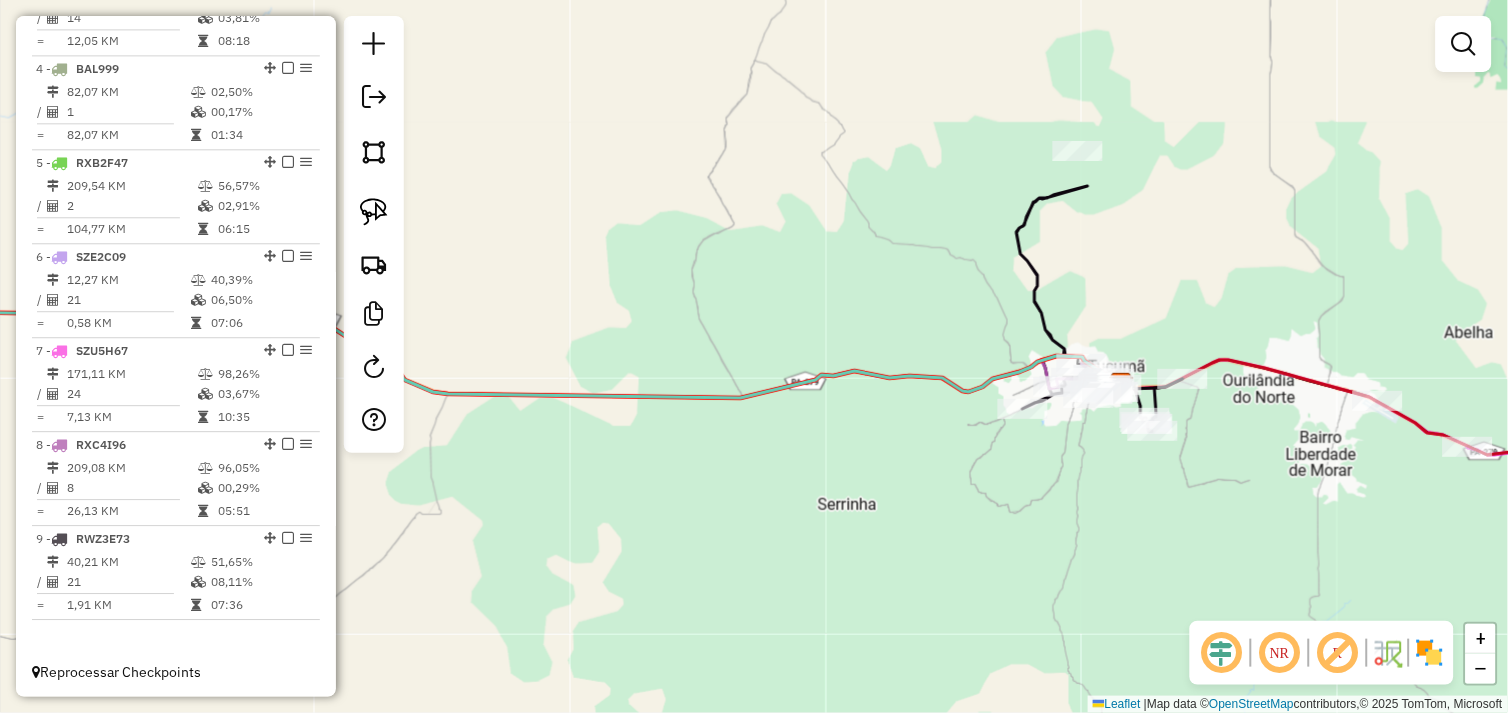 drag, startPoint x: 710, startPoint y: 517, endPoint x: 1011, endPoint y: 500, distance: 301.47968 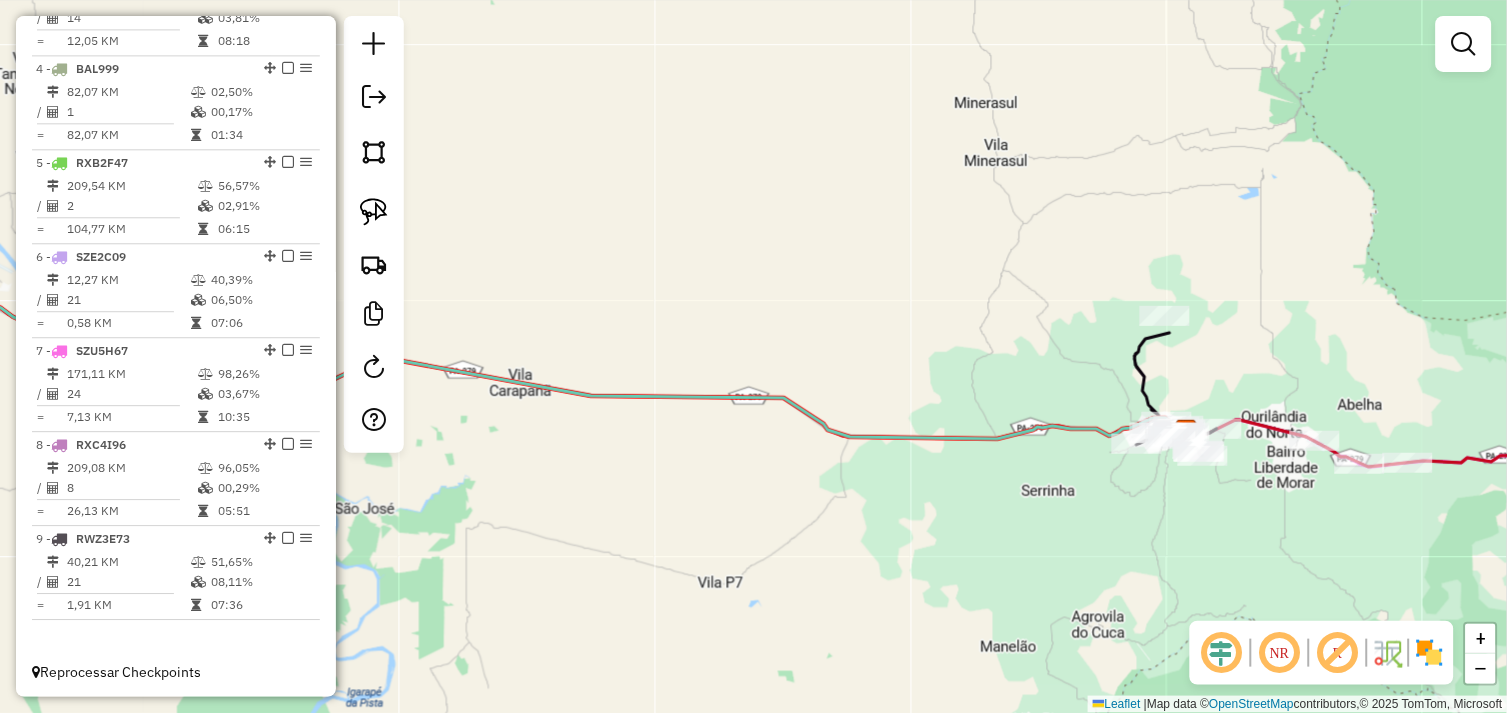 drag, startPoint x: 770, startPoint y: 527, endPoint x: 908, endPoint y: 535, distance: 138.23169 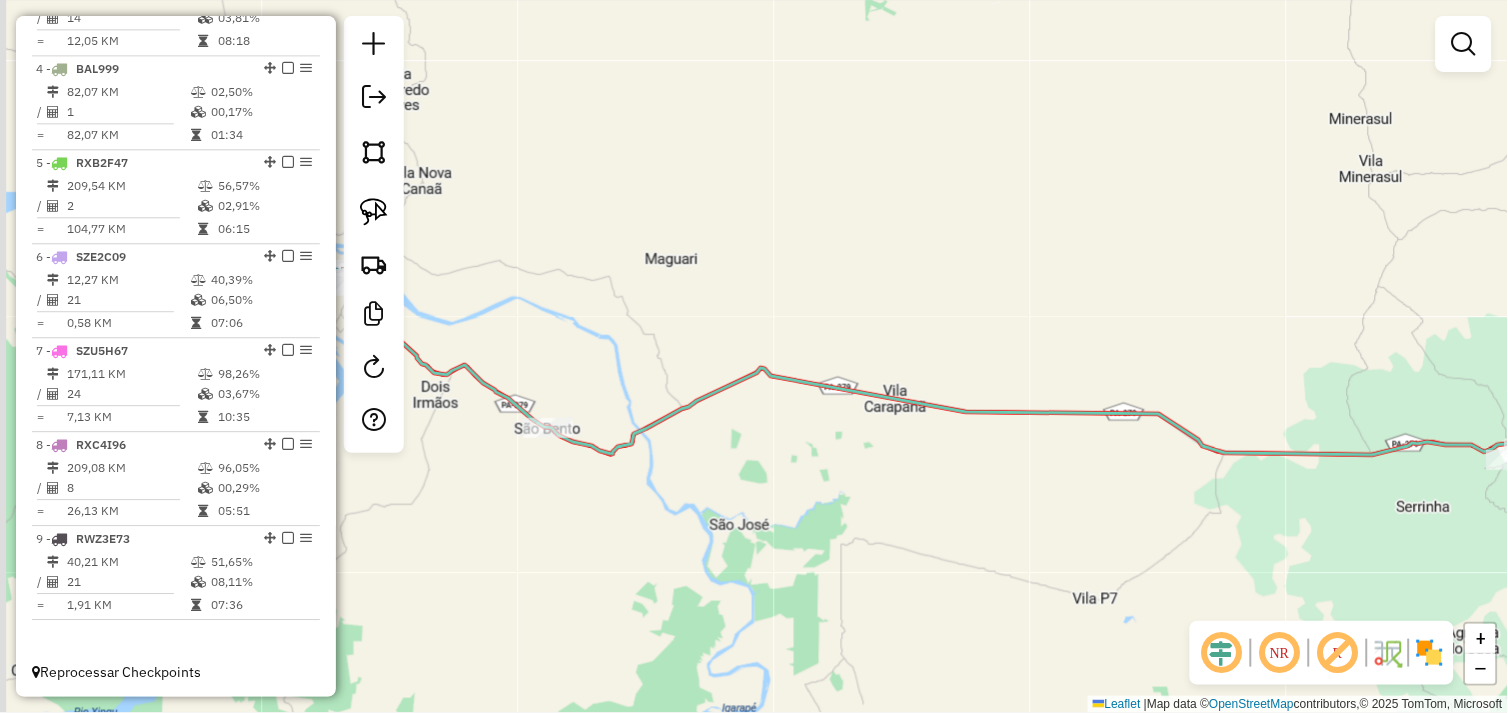 drag, startPoint x: 897, startPoint y: 544, endPoint x: 830, endPoint y: 545, distance: 67.00746 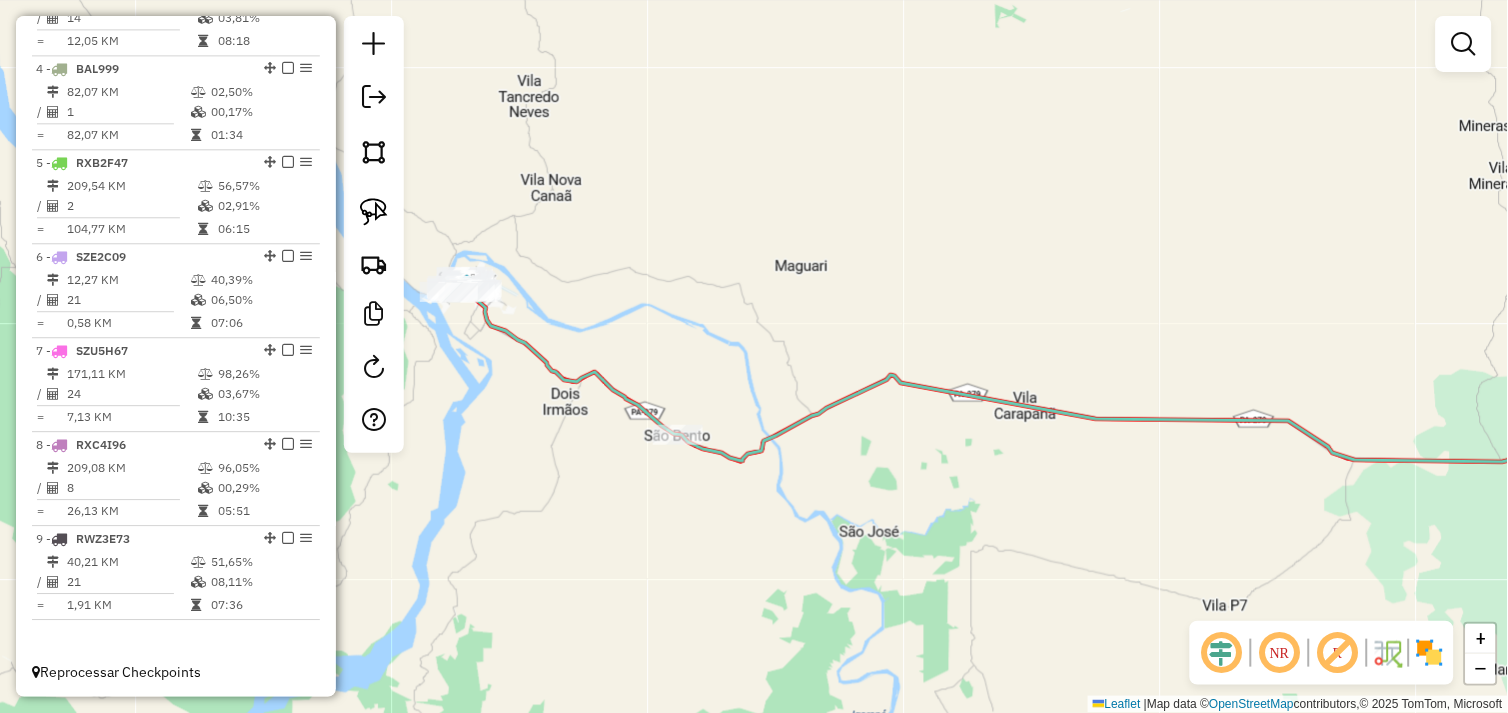 drag, startPoint x: 715, startPoint y: 552, endPoint x: 824, endPoint y: 557, distance: 109.11462 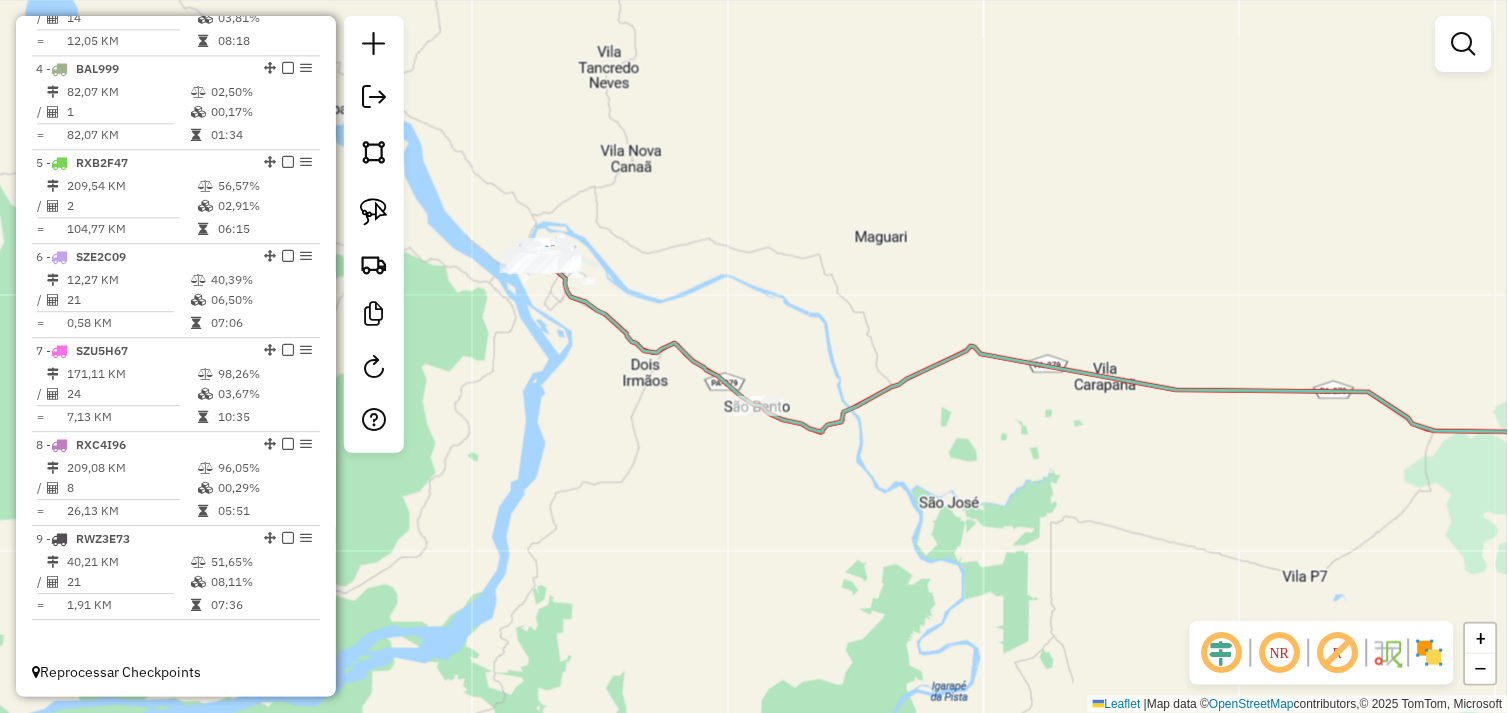 drag, startPoint x: 760, startPoint y: 453, endPoint x: 816, endPoint y: 461, distance: 56.568542 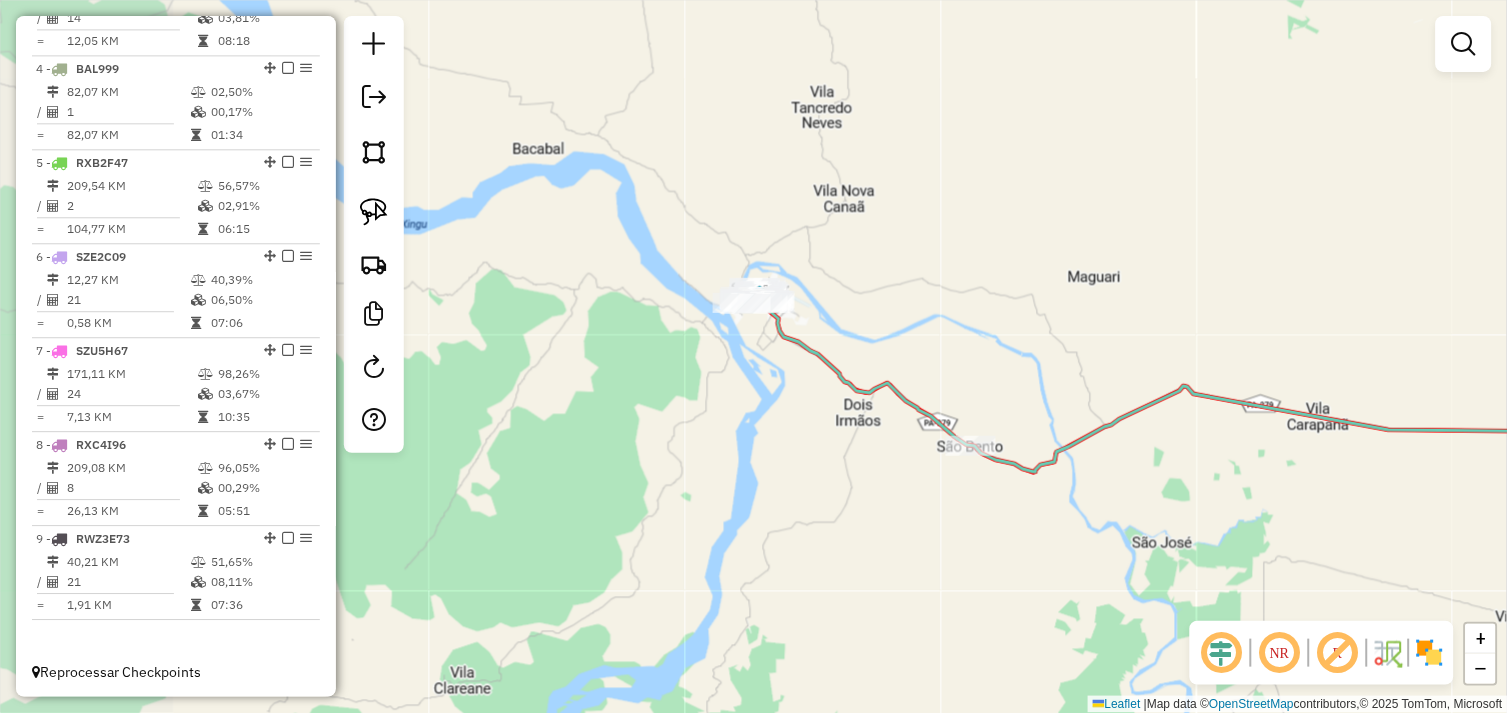 drag, startPoint x: 765, startPoint y: 396, endPoint x: 811, endPoint y: 514, distance: 126.649124 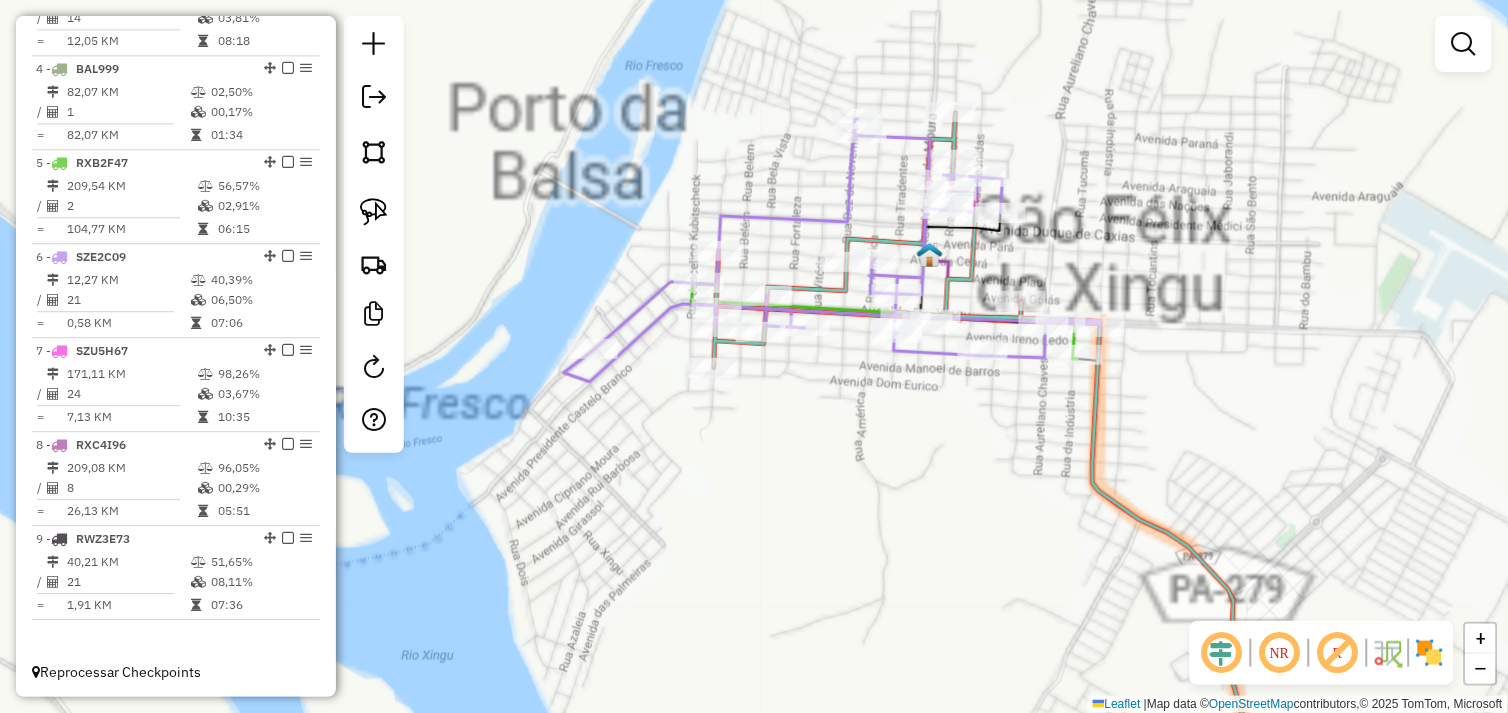 drag, startPoint x: 891, startPoint y: 413, endPoint x: 828, endPoint y: 454, distance: 75.16648 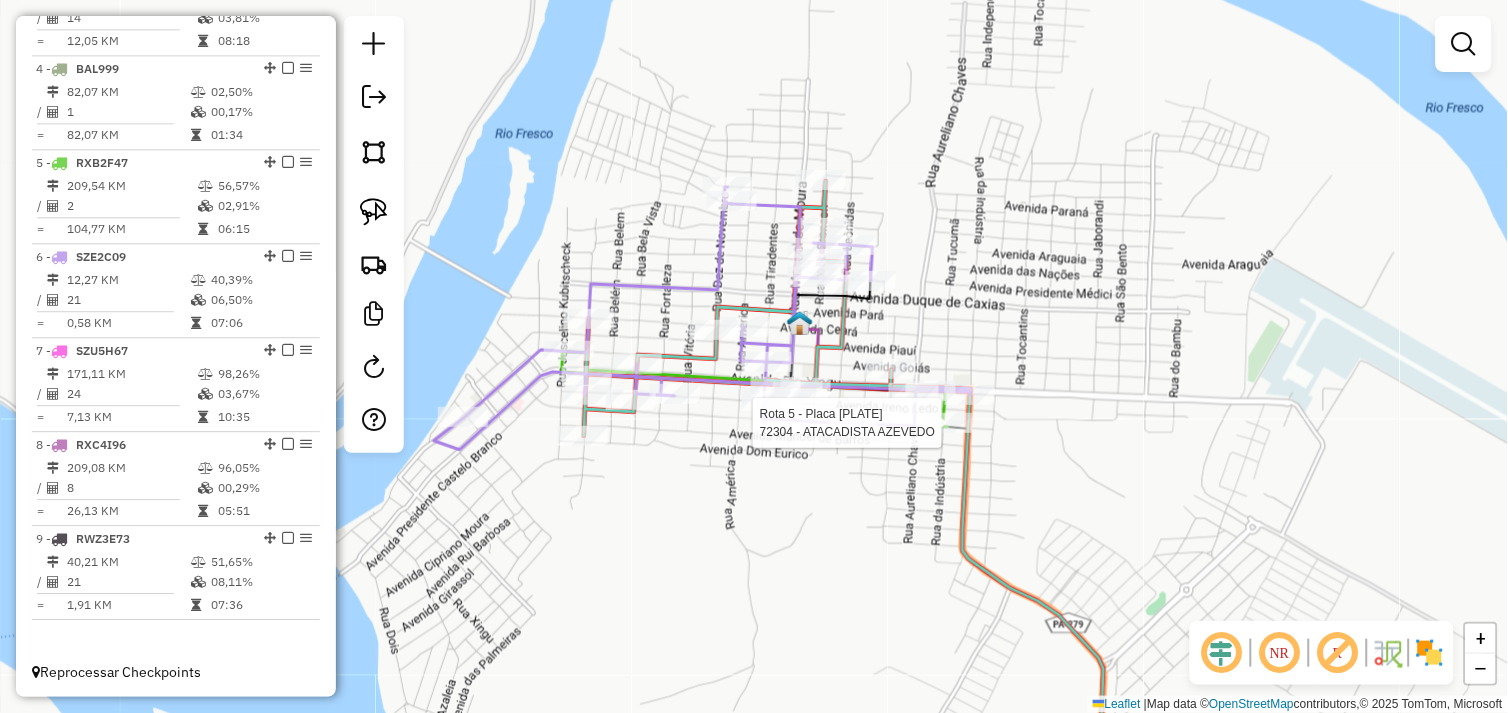 select on "*********" 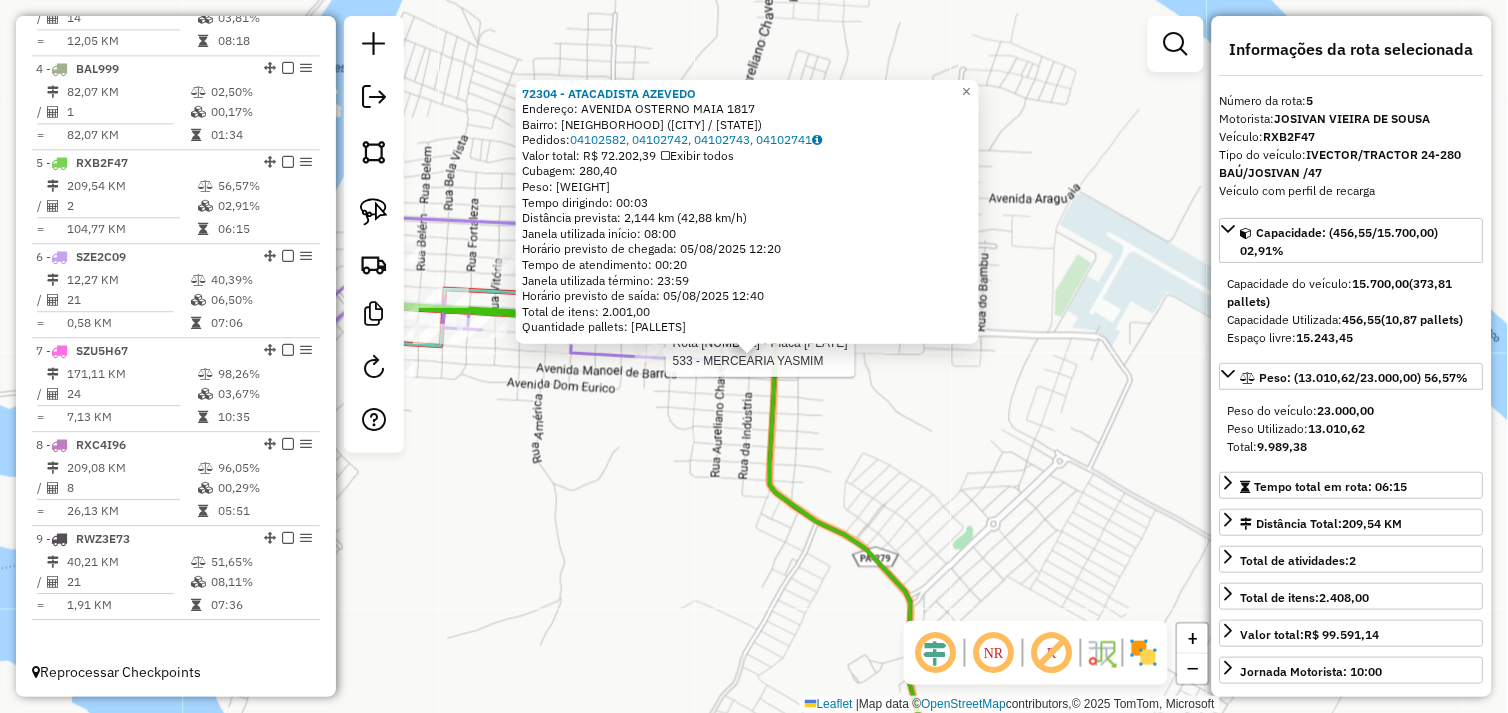 click on "Rota 6 - Placa SZE2C09  533 - MERCEARIA YASMIM 72304 - ATACADISTA AZEVEDO  Endereço:  AVENIDA OSTERNO MAIA 1817   Bairro: ALECRIM (SAO FELIX DO XINGU / PA)   Pedidos:  04102582, 04102742, 04102743, 04102741   Valor total: R$ 72.202,39   Exibir todos   Cubagem: 280,40  Peso: 8.411,82  Tempo dirigindo: 00:03   Distância prevista: 2,144 km (42,88 km/h)   Janela utilizada início: 08:00   Horário previsto de chegada: 05/08/2025 12:20   Tempo de atendimento: 00:20   Janela utilizada término: 23:59   Horário previsto de saída: 05/08/2025 12:40   Total de itens: 2.001,00   Quantidade pallets: 6,676  × Janela de atendimento Grade de atendimento Capacidade Transportadoras Veículos Cliente Pedidos  Rotas Selecione os dias de semana para filtrar as janelas de atendimento  Seg   Ter   Qua   Qui   Sex   Sáb   Dom  Informe o período da janela de atendimento: De: Até:  Filtrar exatamente a janela do cliente  Considerar janela de atendimento padrão   Seg   Ter   Qua   Qui   Sex   Sáb   Dom   Peso mínimo:   De:" 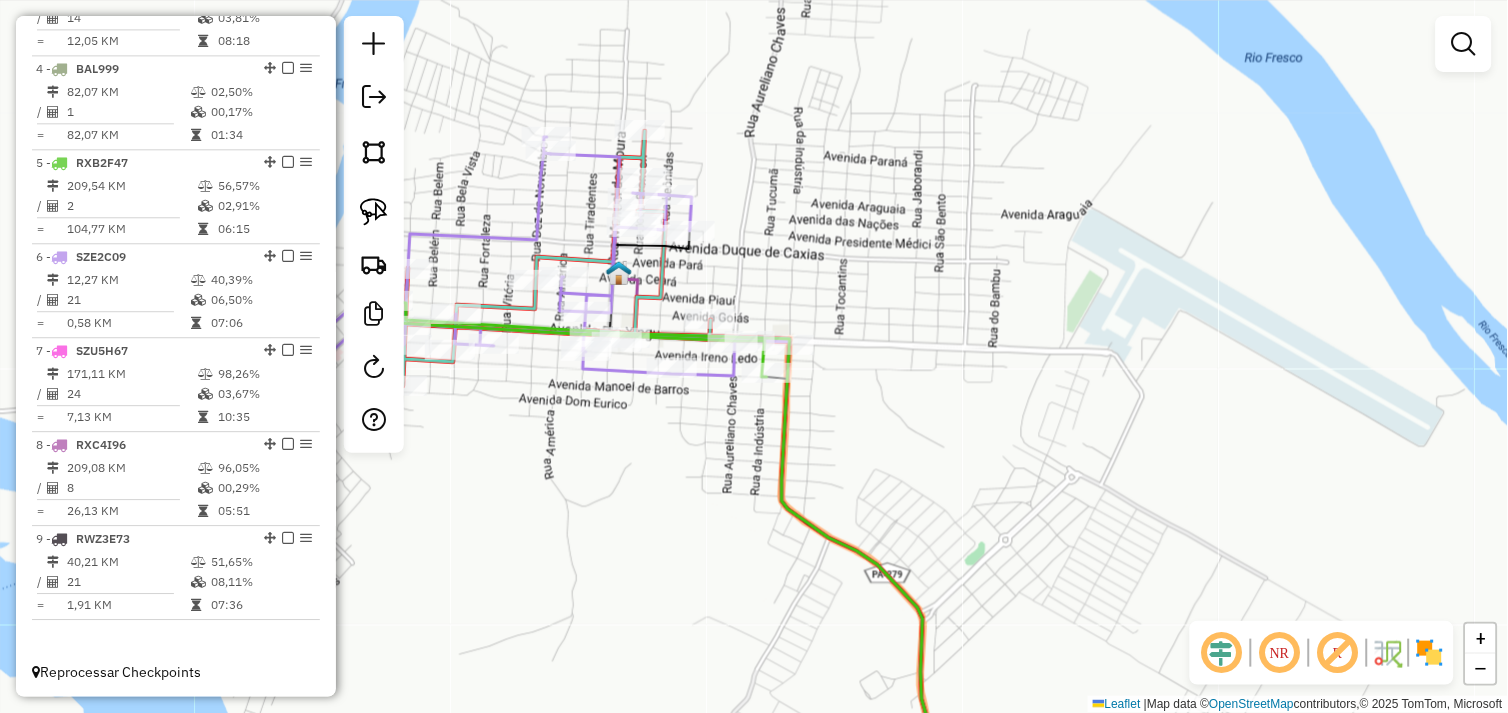 drag, startPoint x: 706, startPoint y: 431, endPoint x: 764, endPoint y: 448, distance: 60.440052 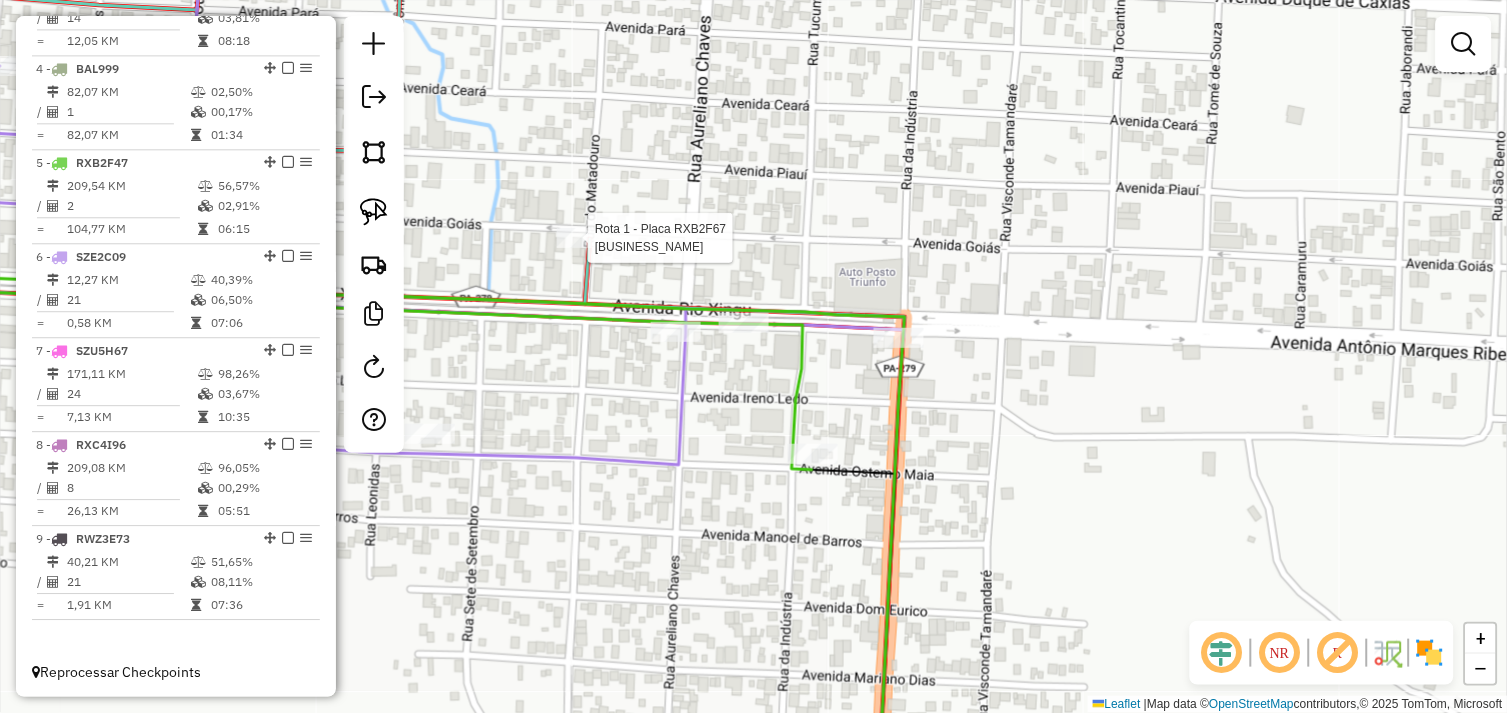 select on "*********" 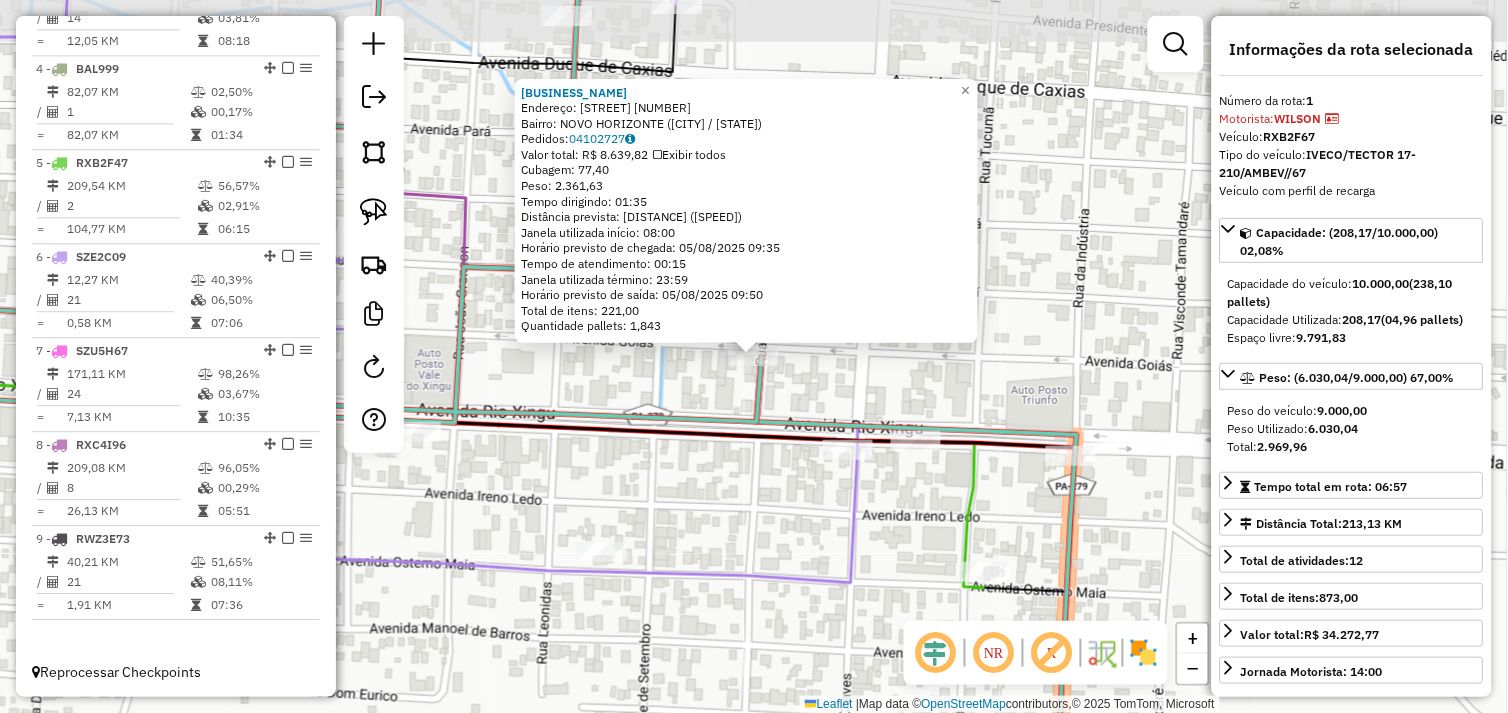 scroll, scrollTop: 773, scrollLeft: 0, axis: vertical 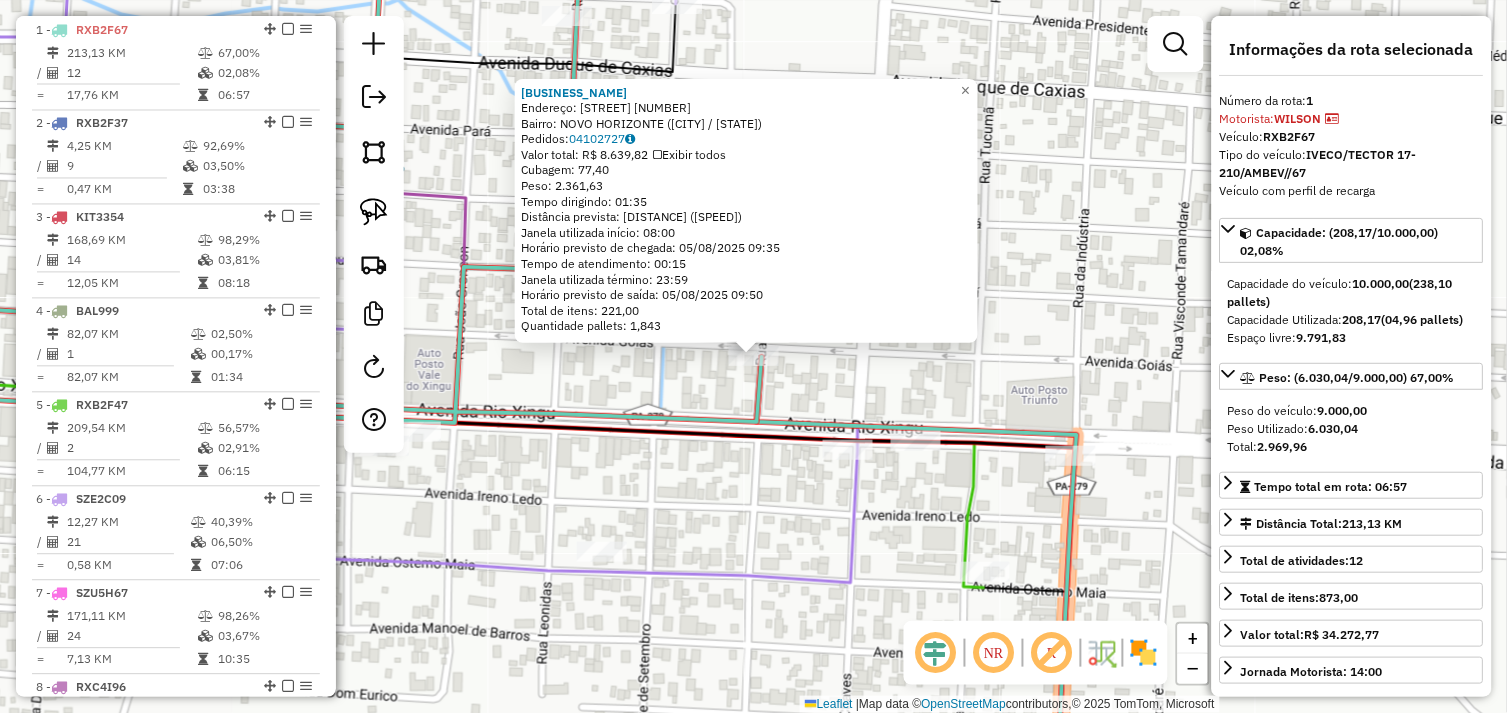 click on "72904 - ROMA SUPERMERCADO  Endereço:  RUA BELA VISTA 2200   Bairro: NOVO HORIZONTE (SAO FELIX DO XINGU / PA)   Pedidos:  04102727   Valor total: R$ 8.639,82   Exibir todos   Cubagem: 77,40  Peso: 2.361,63  Tempo dirigindo: 01:35   Distância prevista: 103,212 km (65,19 km/h)   Janela utilizada início: 08:00   Horário previsto de chegada: 05/08/2025 09:35   Tempo de atendimento: 00:15   Janela utilizada término: 23:59   Horário previsto de saída: 05/08/2025 09:50   Total de itens: 221,00   Quantidade pallets: 1,843  × Janela de atendimento Grade de atendimento Capacidade Transportadoras Veículos Cliente Pedidos  Rotas Selecione os dias de semana para filtrar as janelas de atendimento  Seg   Ter   Qua   Qui   Sex   Sáb   Dom  Informe o período da janela de atendimento: De: Até:  Filtrar exatamente a janela do cliente  Considerar janela de atendimento padrão  Selecione os dias de semana para filtrar as grades de atendimento  Seg   Ter   Qua   Qui   Sex   Sáb   Dom   Peso mínimo:   Peso máximo:  +" 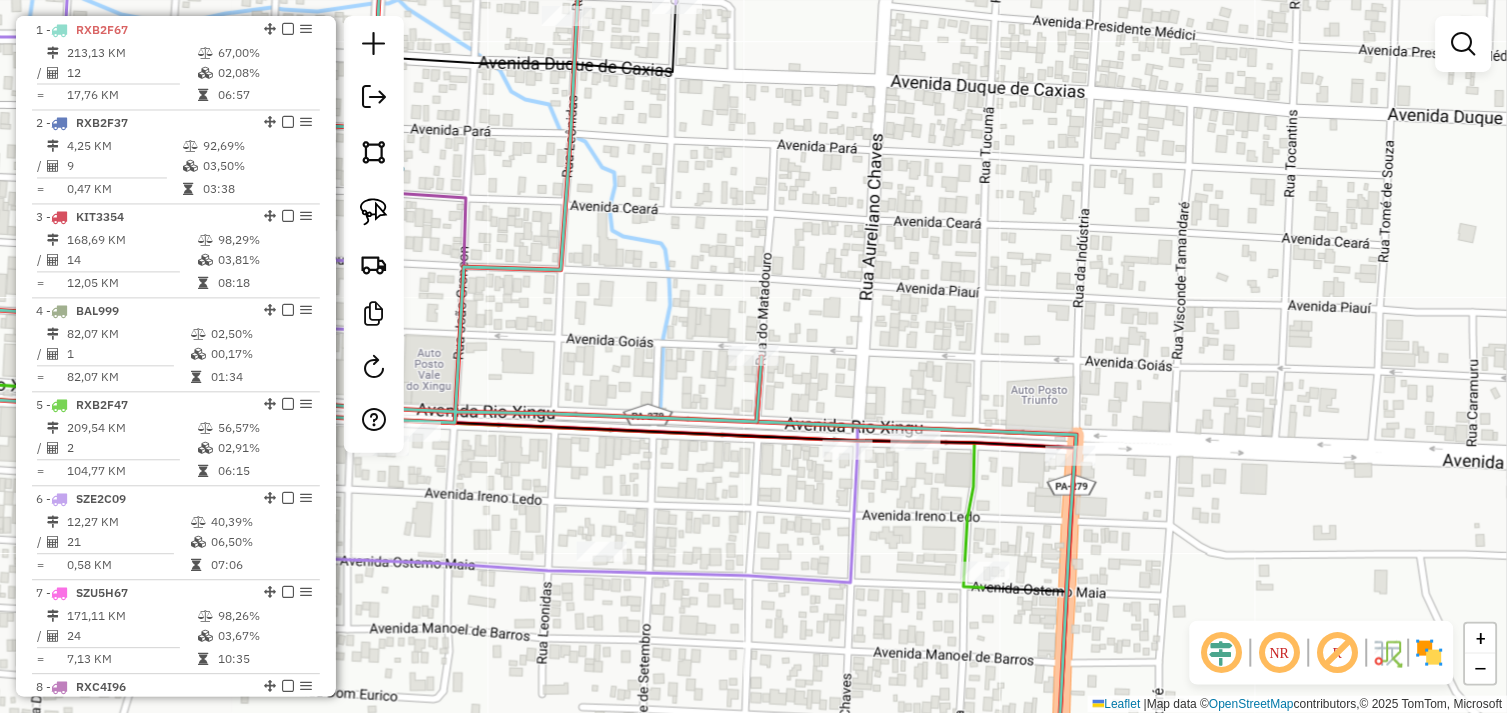 drag, startPoint x: 690, startPoint y: 510, endPoint x: 998, endPoint y: 448, distance: 314.17828 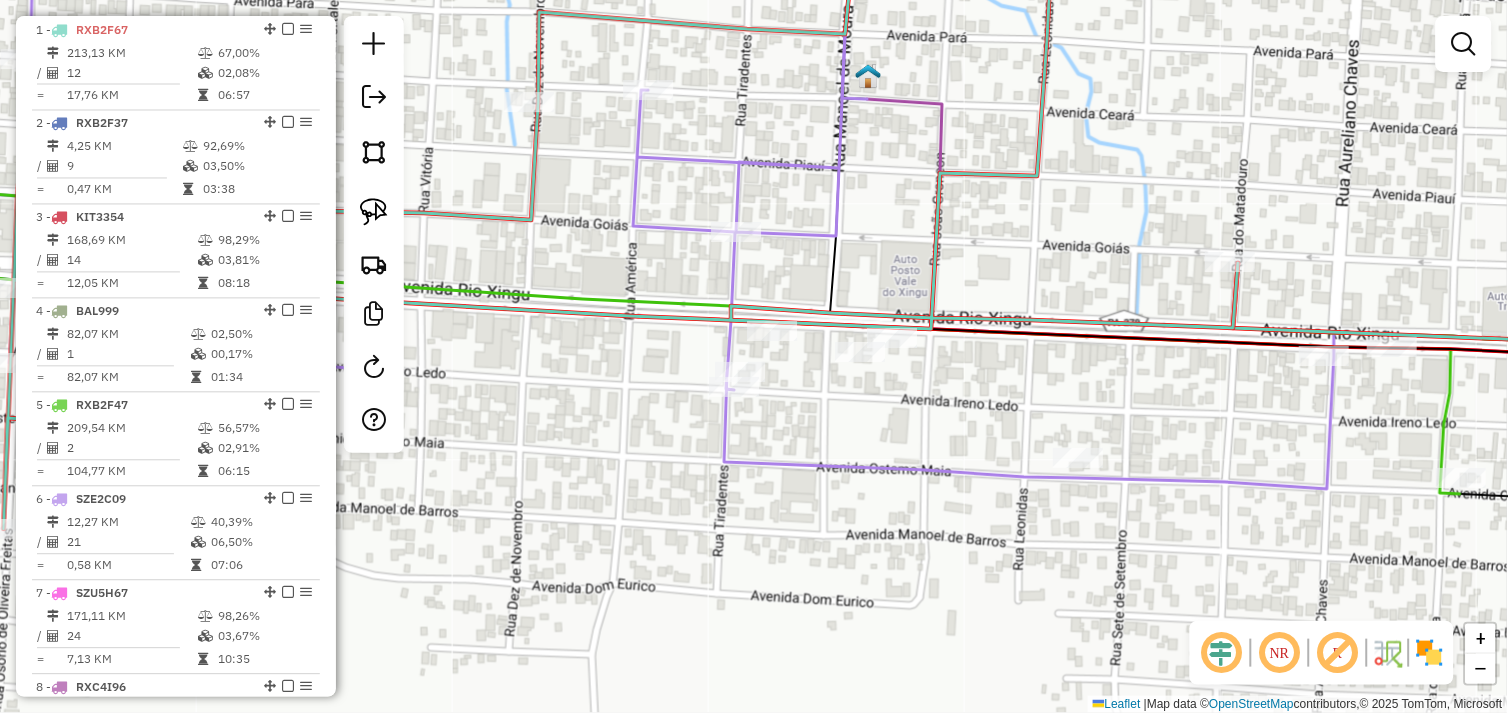 drag, startPoint x: 717, startPoint y: 491, endPoint x: 964, endPoint y: 481, distance: 247.20235 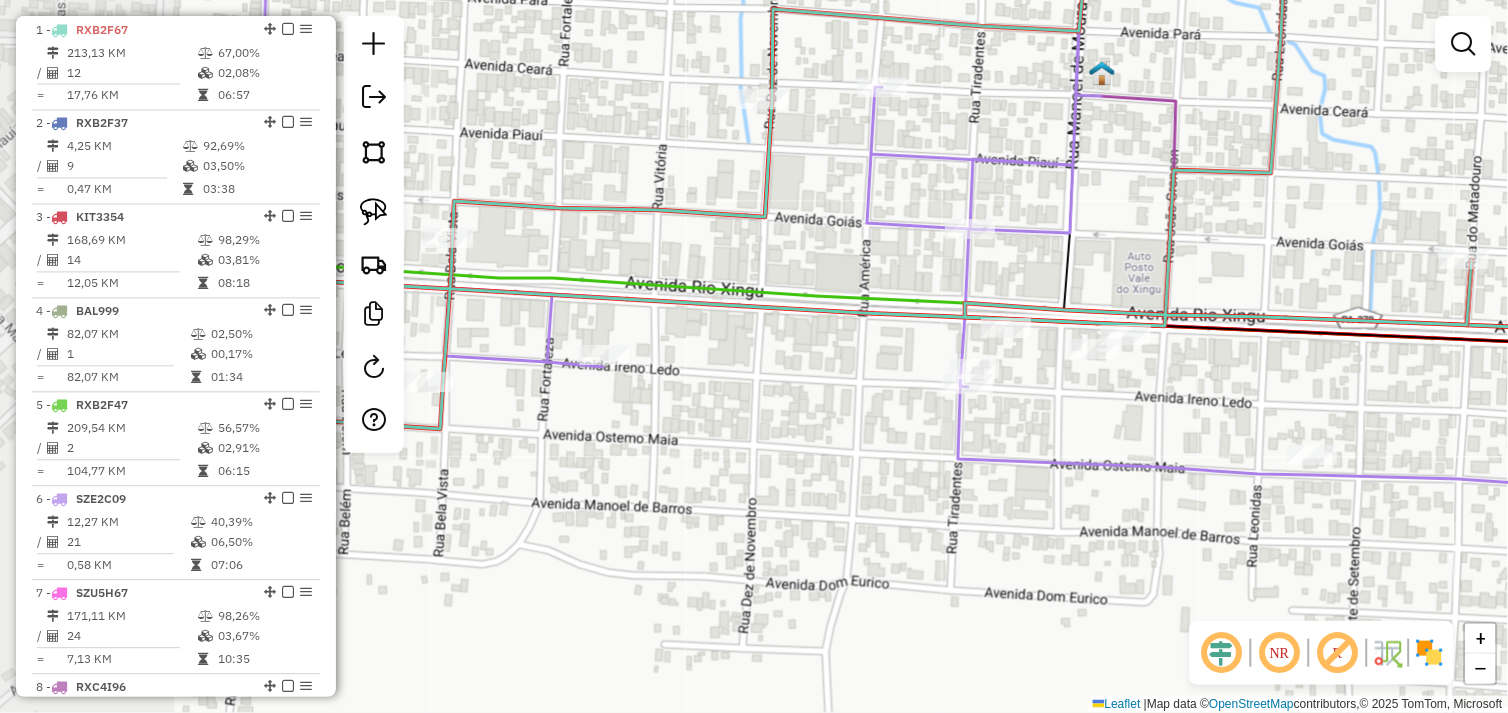 drag, startPoint x: 800, startPoint y: 503, endPoint x: 851, endPoint y: 506, distance: 51.088158 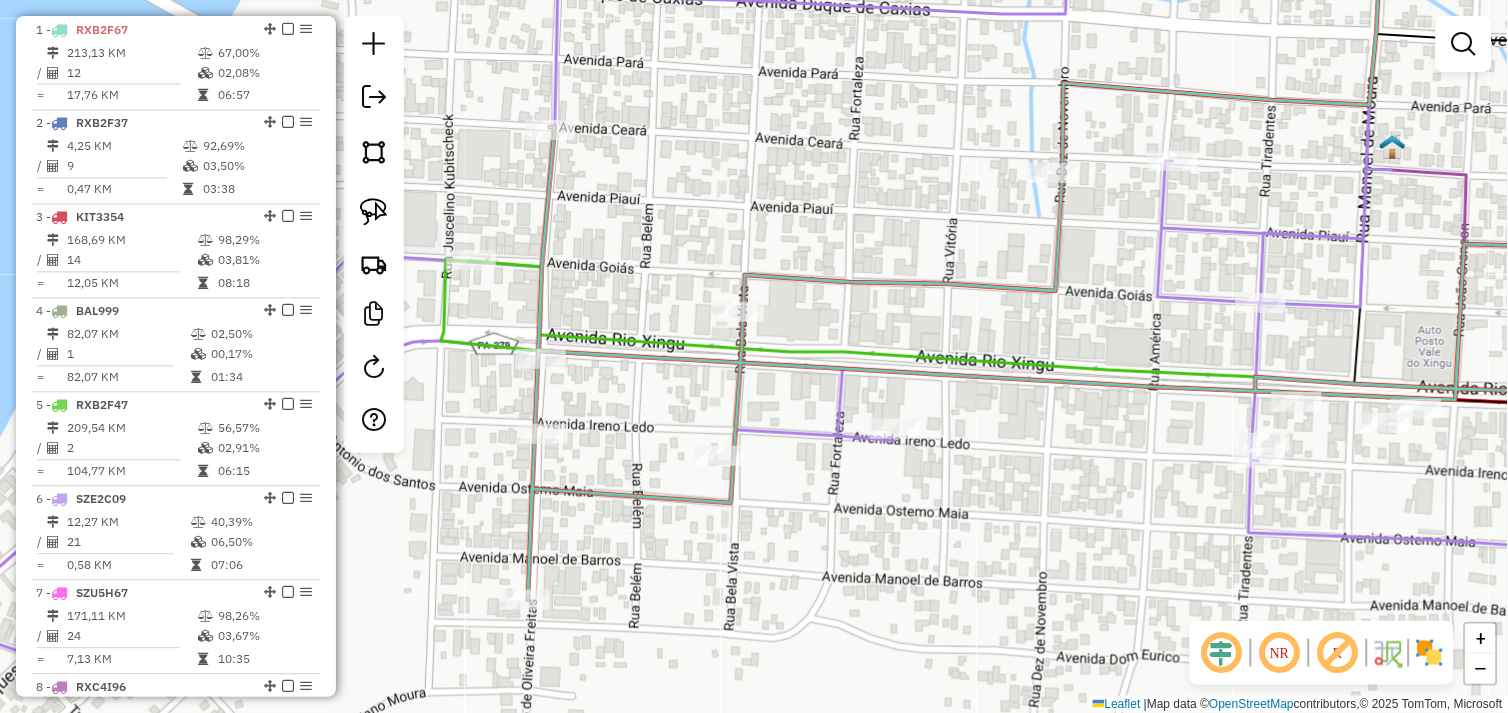 drag, startPoint x: 657, startPoint y: 430, endPoint x: 711, endPoint y: 414, distance: 56.32051 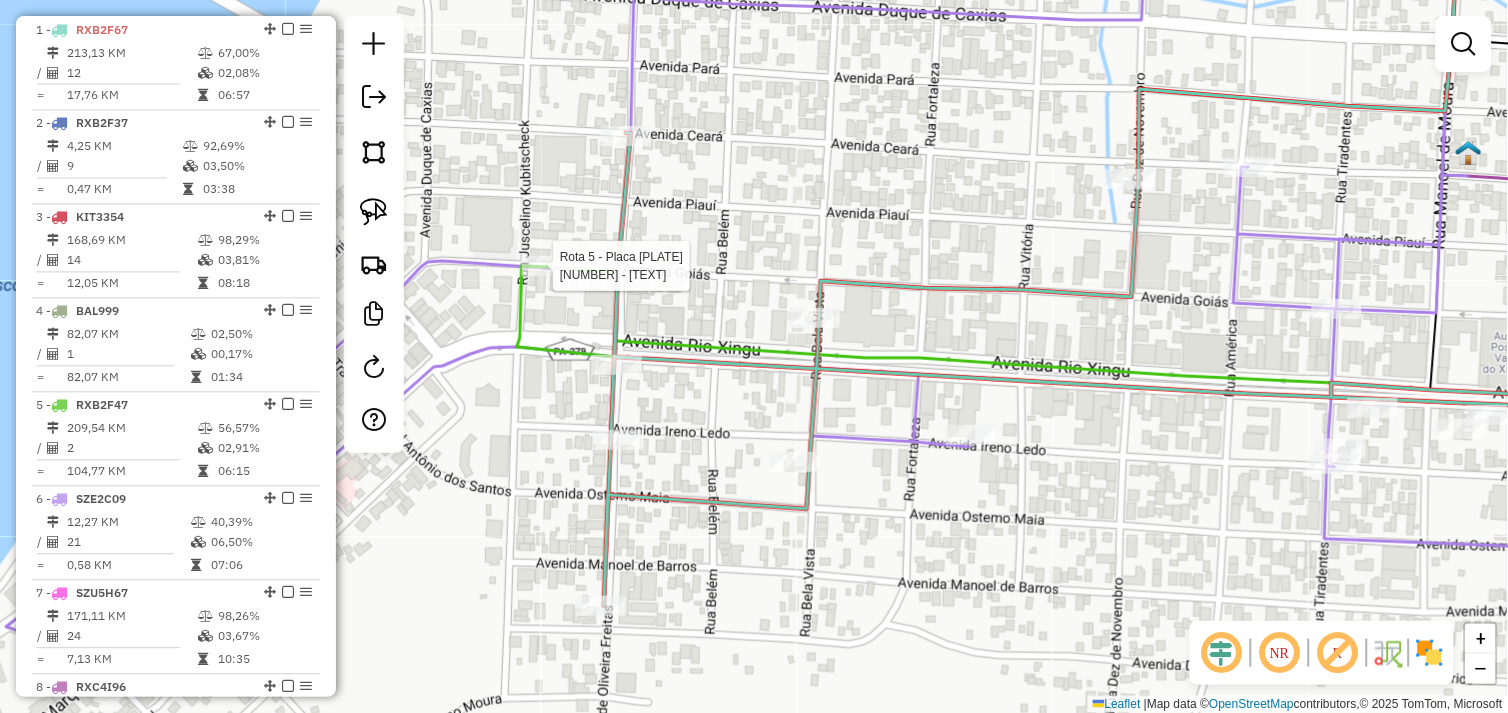 select on "*********" 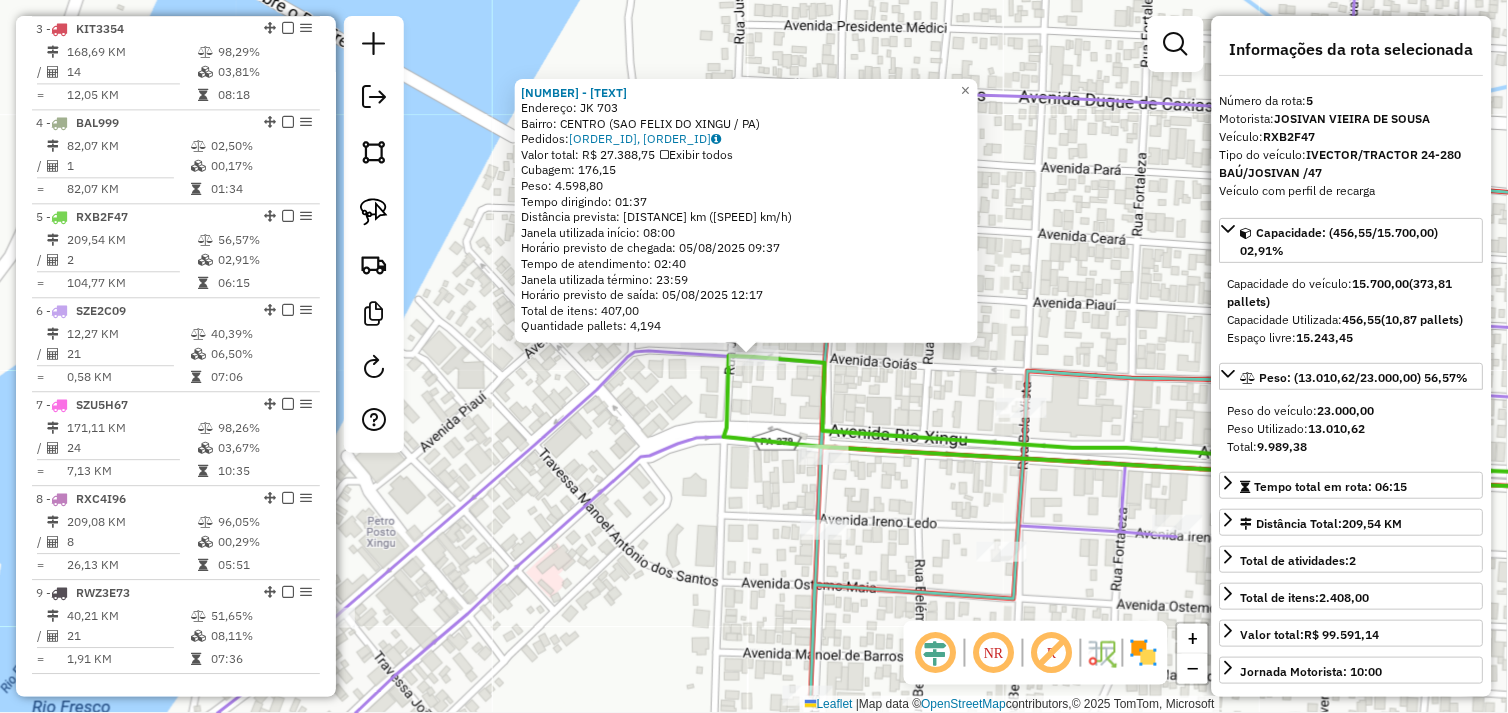 scroll, scrollTop: 1016, scrollLeft: 0, axis: vertical 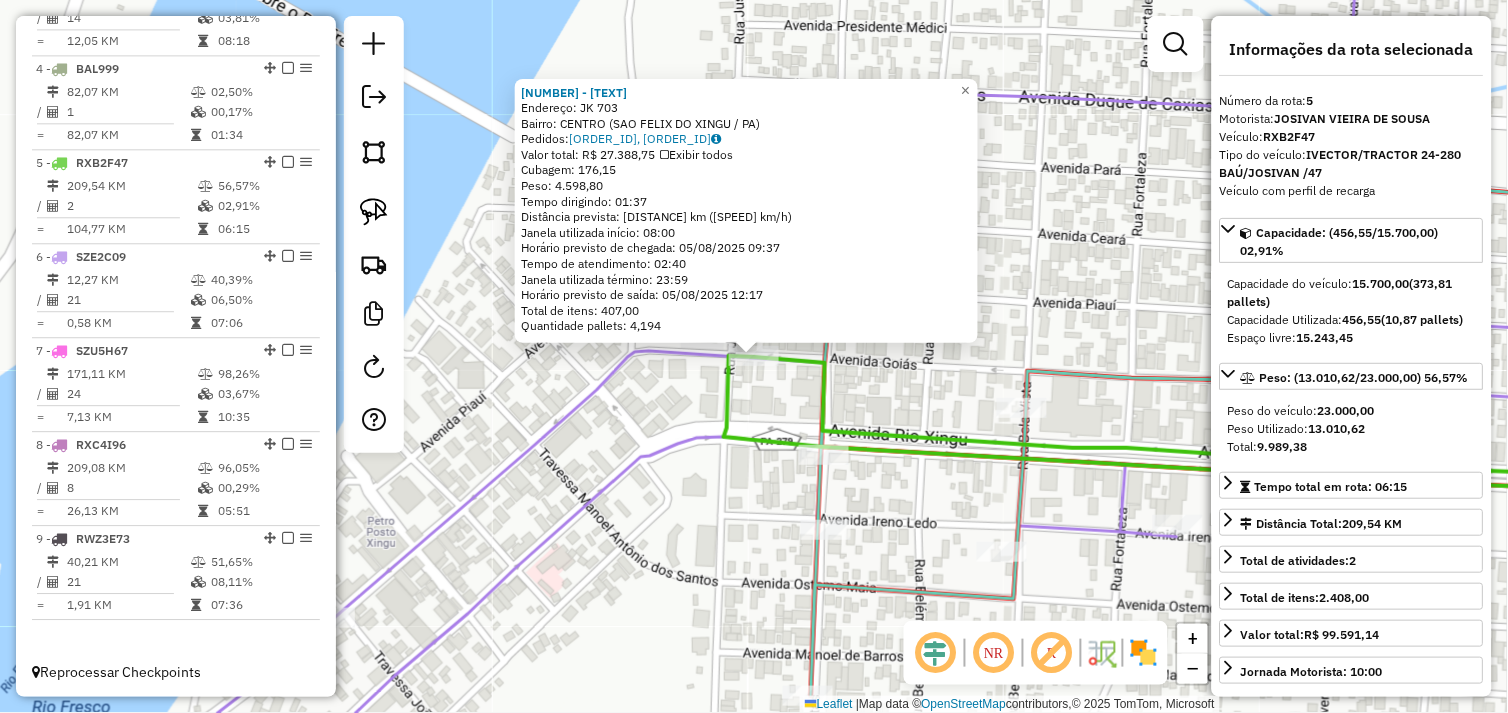 click on "149 - NOBRE BEBIDAS  Endereço:  JK 703   Bairro: CENTRO (SAO FELIX DO XINGU / PA)   Pedidos:  04102659, 04102660   Valor total: R$ 27.388,75   Exibir todos   Cubagem: 176,15  Peso: 4.598,80  Tempo dirigindo: 01:37   Distância prevista: 104,747 km (64,79 km/h)   Janela utilizada início: 08:00   Horário previsto de chegada: 05/08/2025 09:37   Tempo de atendimento: 02:40   Janela utilizada término: 23:59   Horário previsto de saída: 05/08/2025 12:17   Total de itens: 407,00   Quantidade pallets: 4,194  × Janela de atendimento Grade de atendimento Capacidade Transportadoras Veículos Cliente Pedidos  Rotas Selecione os dias de semana para filtrar as janelas de atendimento  Seg   Ter   Qua   Qui   Sex   Sáb   Dom  Informe o período da janela de atendimento: De: Até:  Filtrar exatamente a janela do cliente  Considerar janela de atendimento padrão  Selecione os dias de semana para filtrar as grades de atendimento  Seg   Ter   Qua   Qui   Sex   Sáb   Dom   Clientes fora do dia de atendimento selecionado" 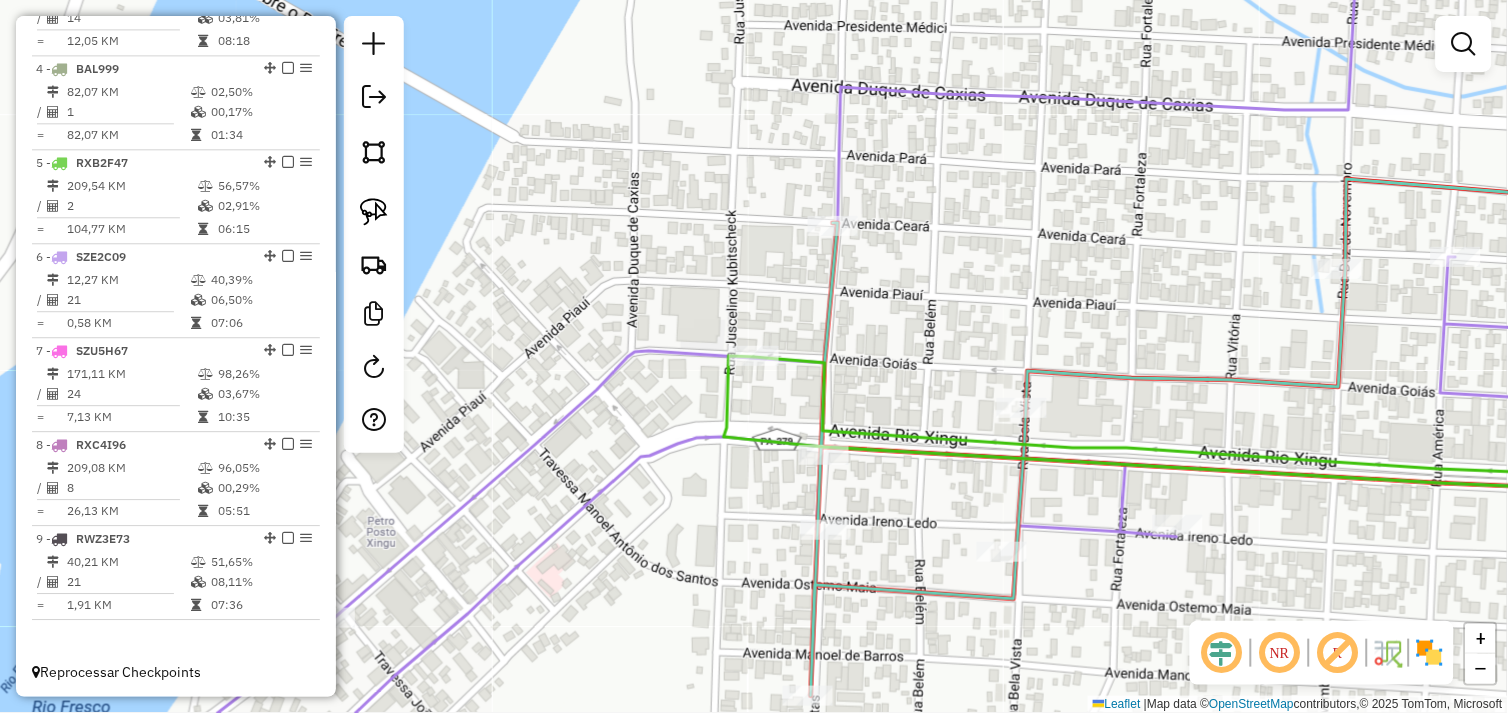 drag, startPoint x: 717, startPoint y: 541, endPoint x: 496, endPoint y: 418, distance: 252.92291 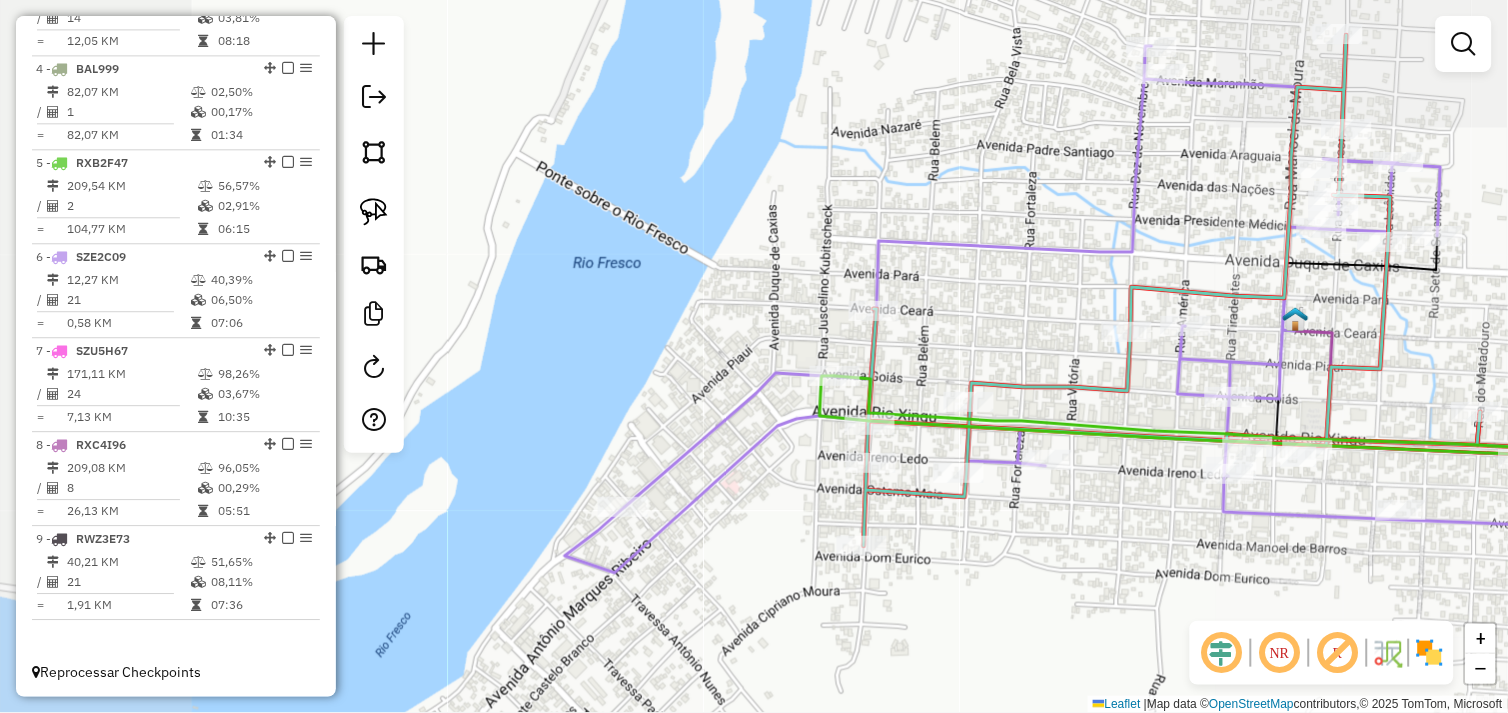drag, startPoint x: 1192, startPoint y: 535, endPoint x: 864, endPoint y: 486, distance: 331.63986 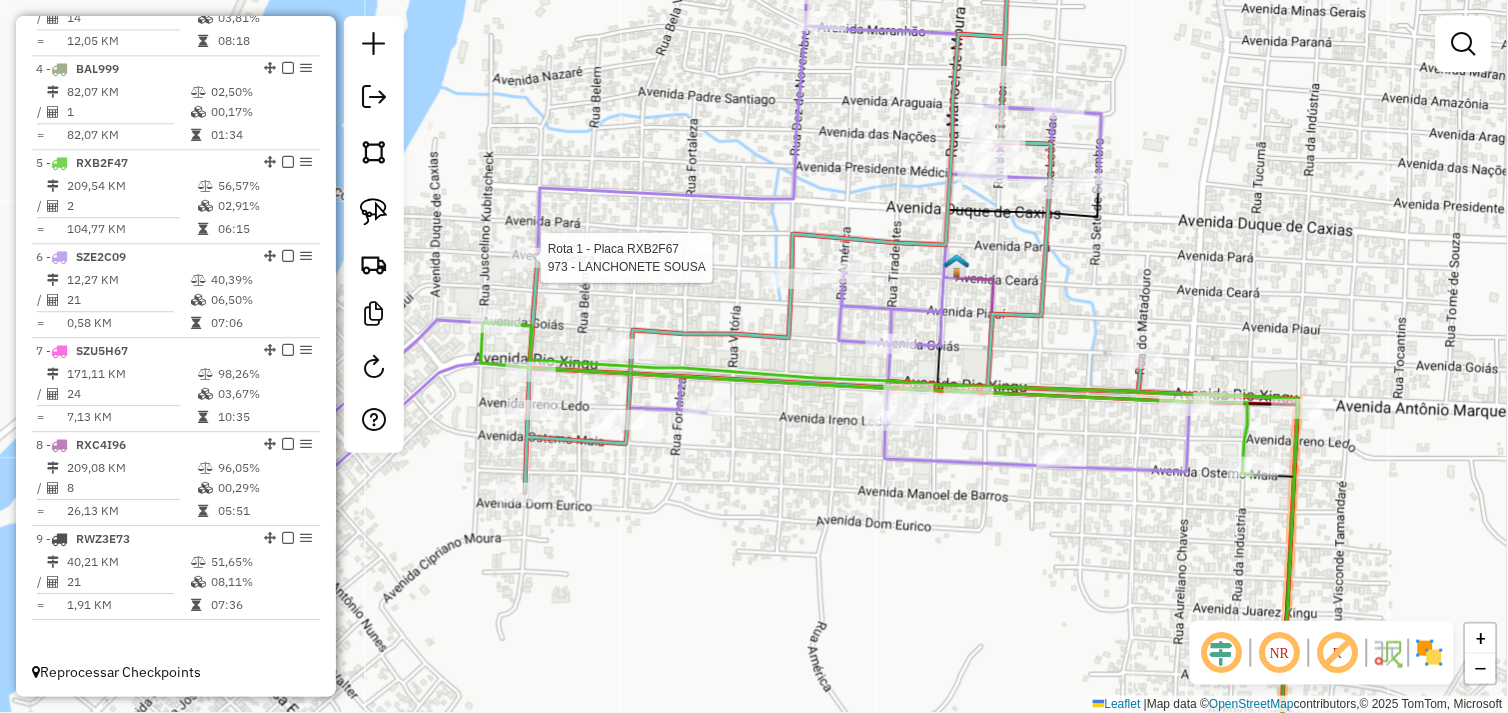 select on "*********" 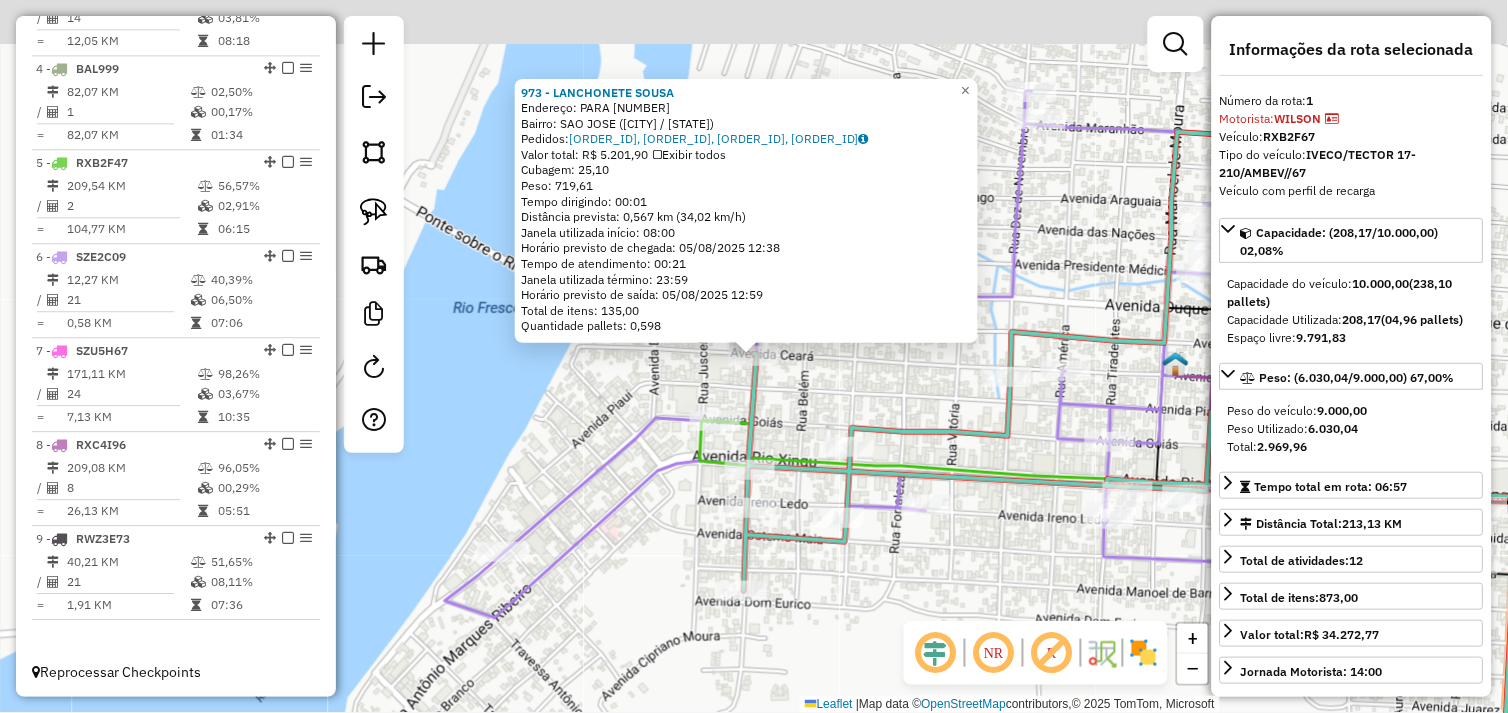 scroll, scrollTop: 773, scrollLeft: 0, axis: vertical 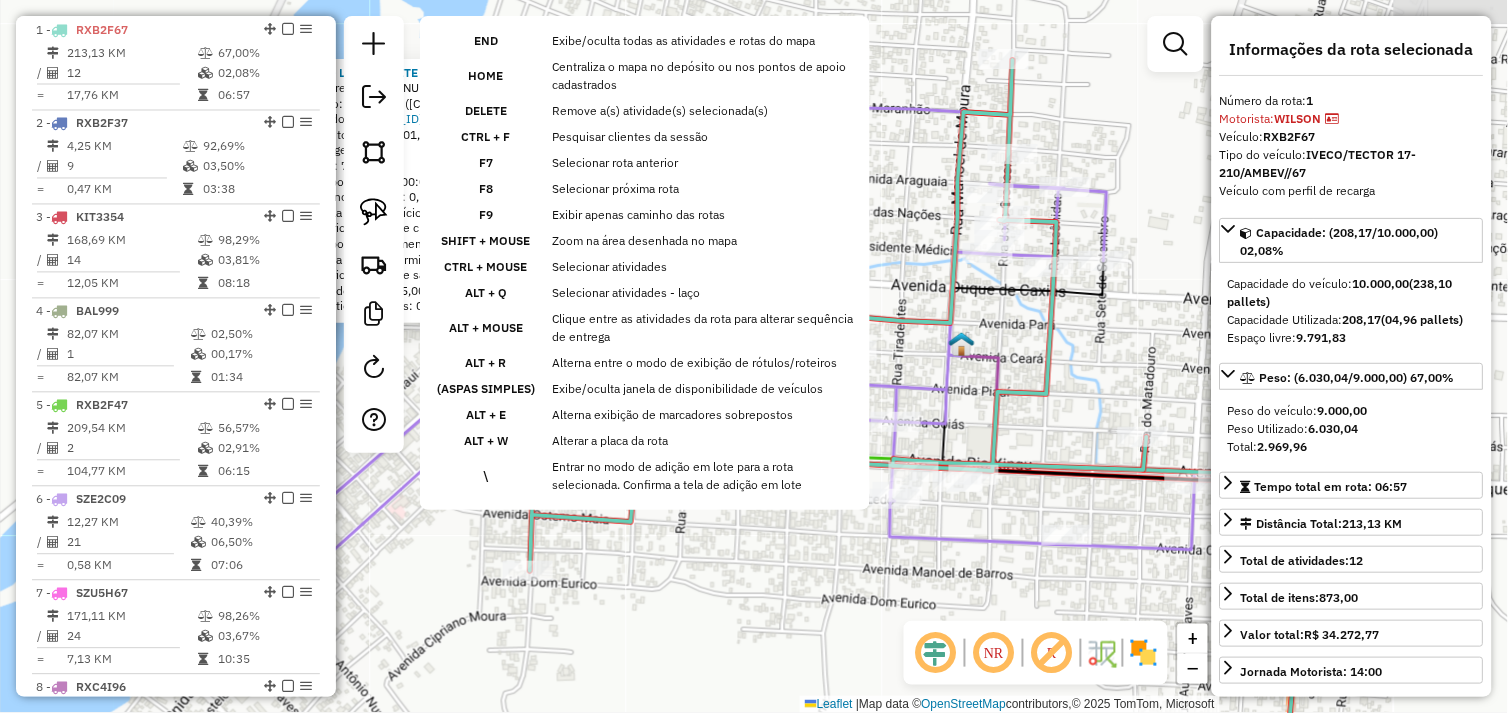drag, startPoint x: 587, startPoint y: 428, endPoint x: 624, endPoint y: 472, distance: 57.48913 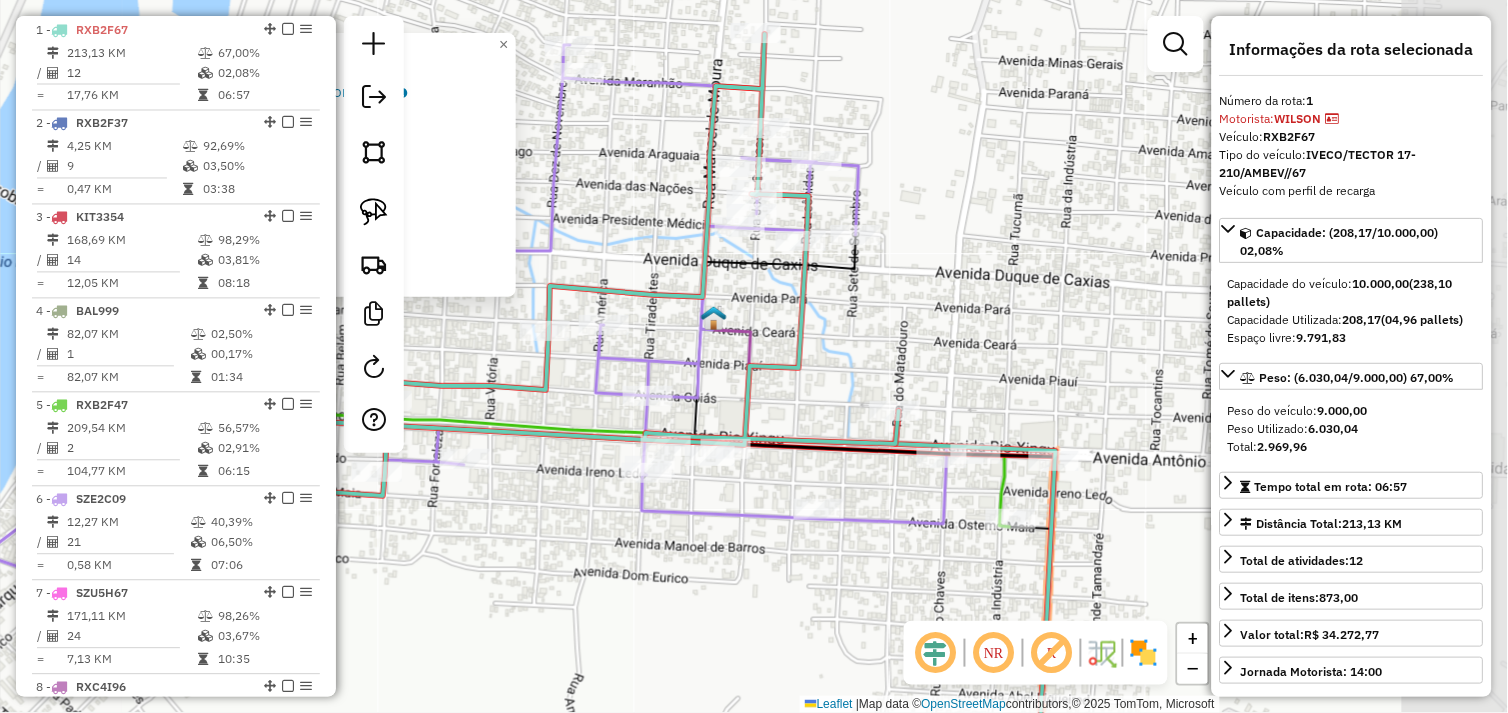 drag, startPoint x: 955, startPoint y: 598, endPoint x: 591, endPoint y: 572, distance: 364.9274 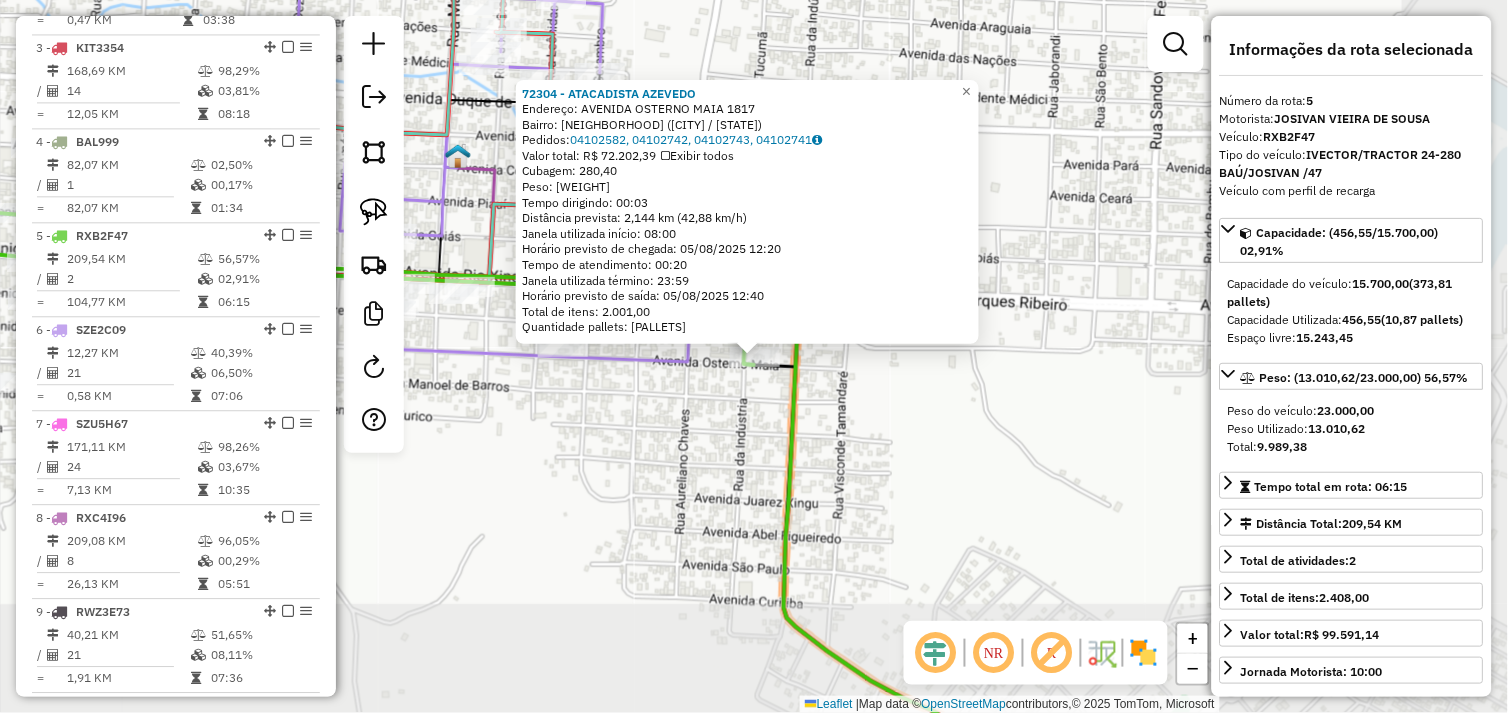 scroll, scrollTop: 1016, scrollLeft: 0, axis: vertical 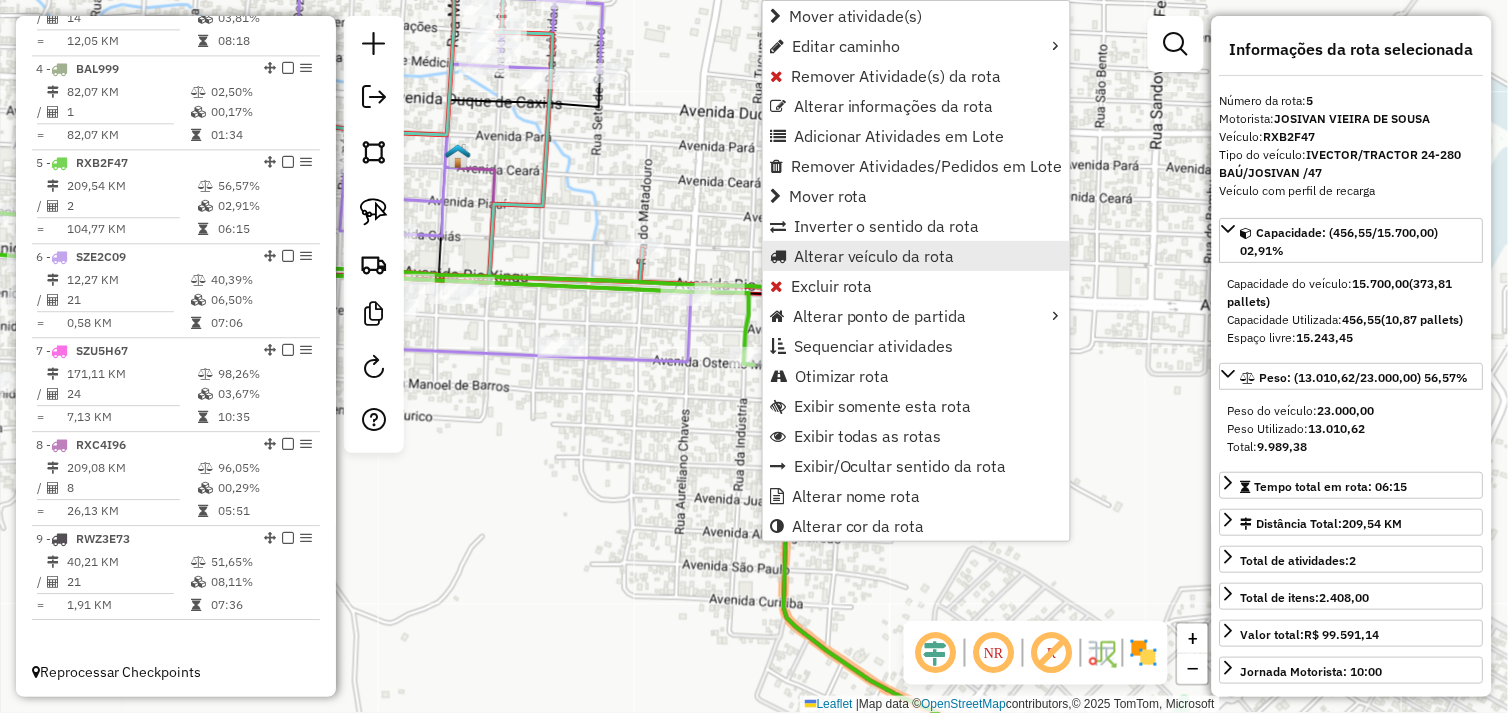 click on "Alterar veículo da rota" at bounding box center [874, 256] 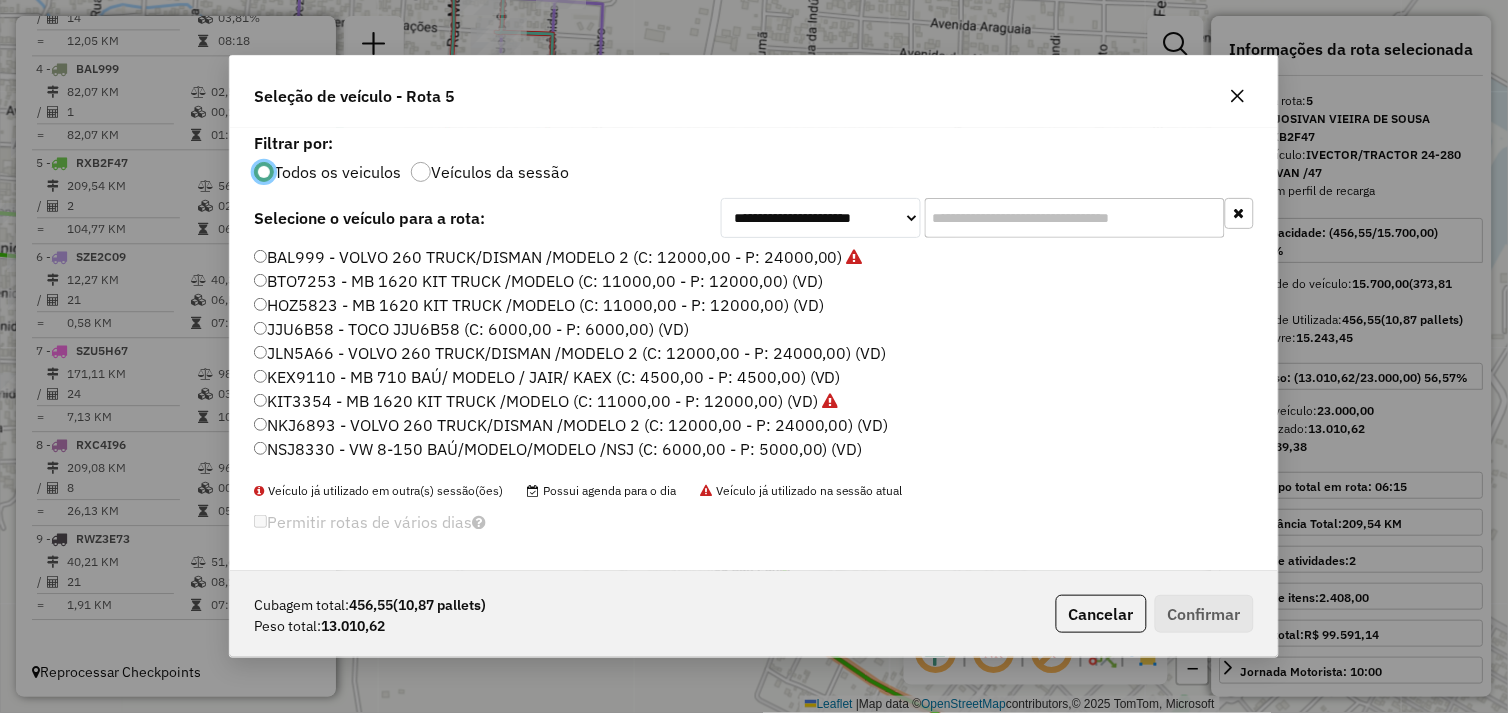 scroll, scrollTop: 11, scrollLeft: 5, axis: both 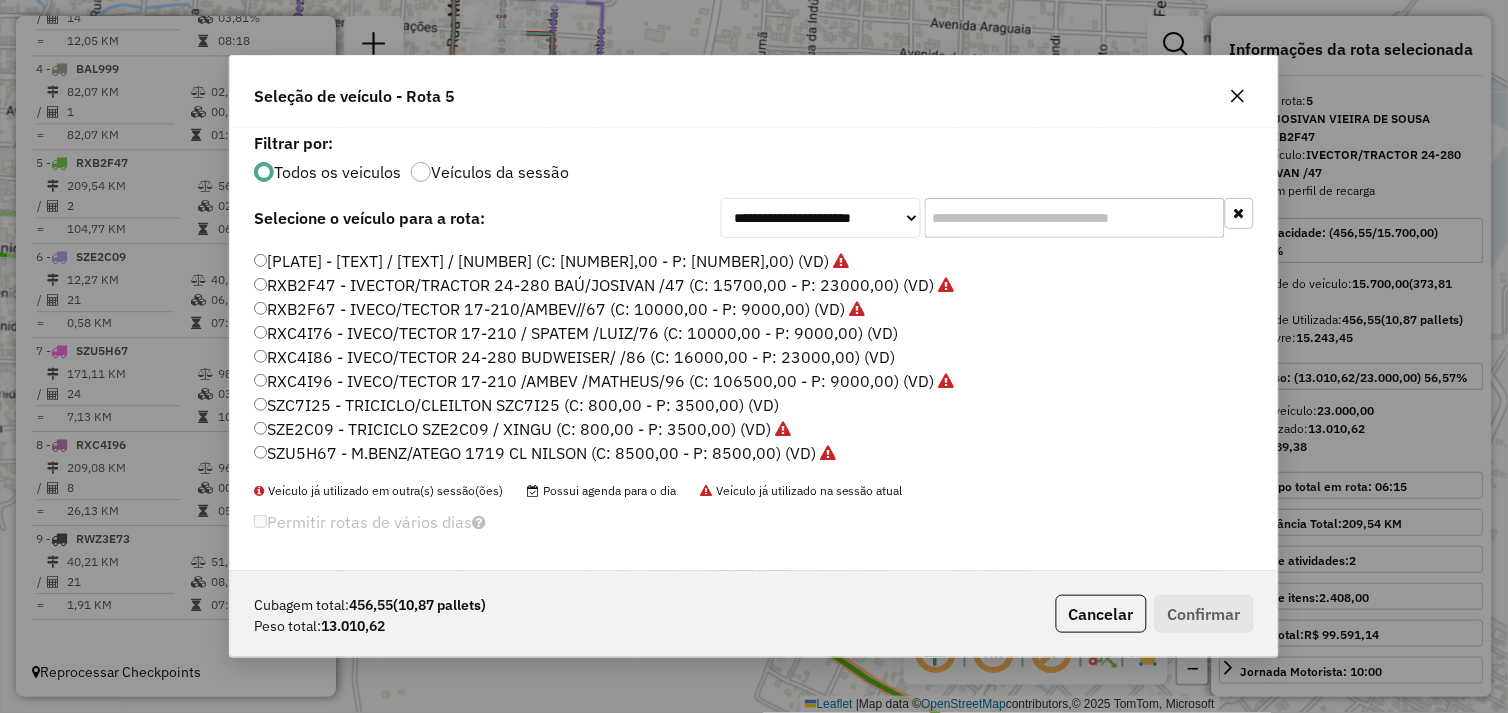 click on "RXC4I76 - IVECO/TECTOR 17-210 / SPATEM /LUIZ/76 (C: 10000,00 - P: 9000,00) (VD)" 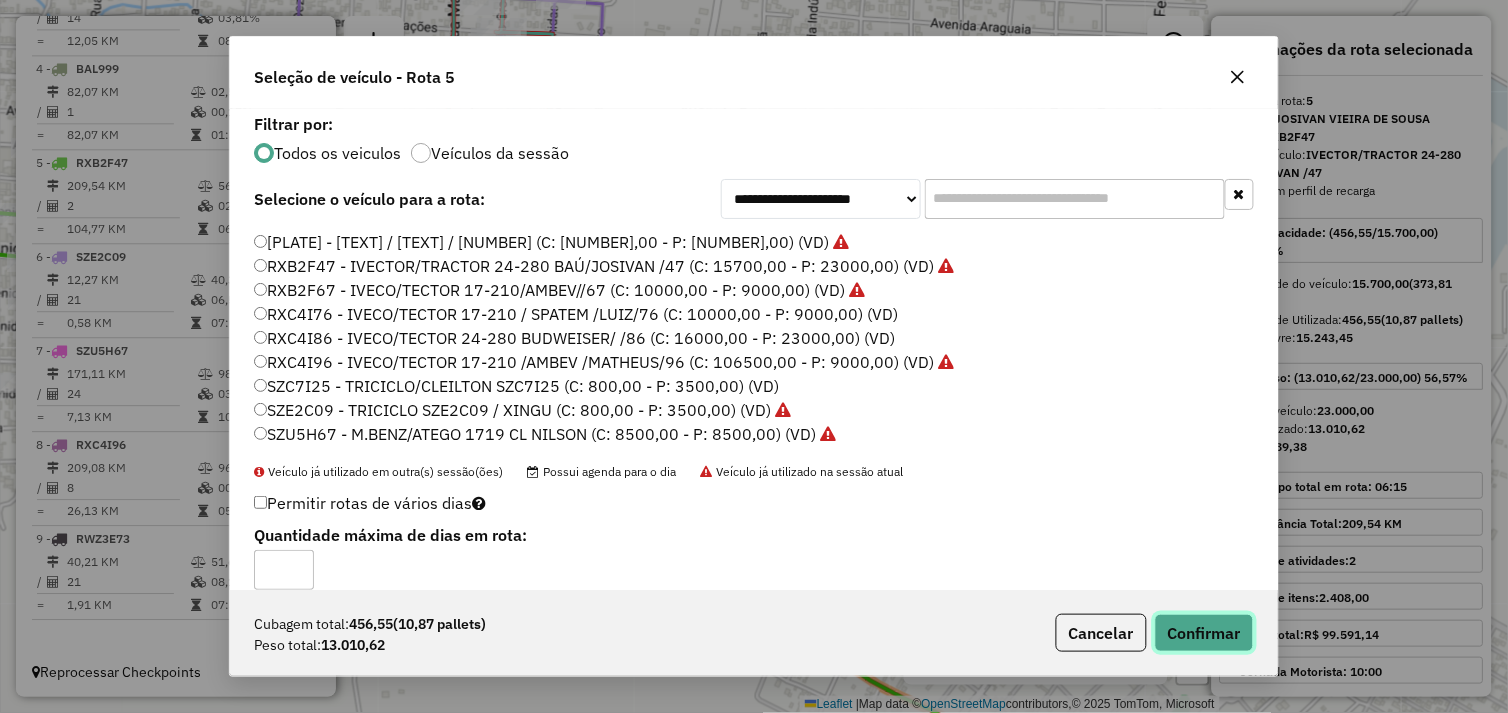 click on "Confirmar" 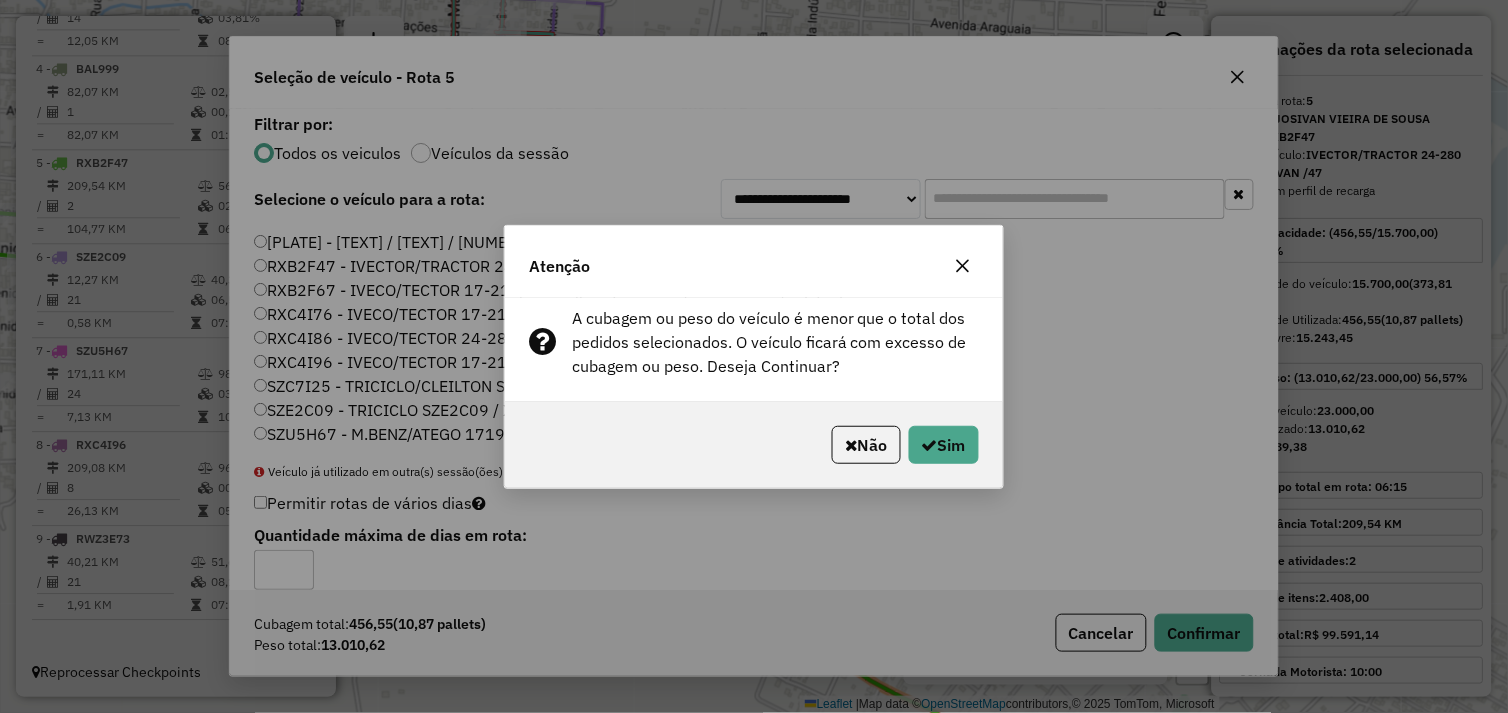click 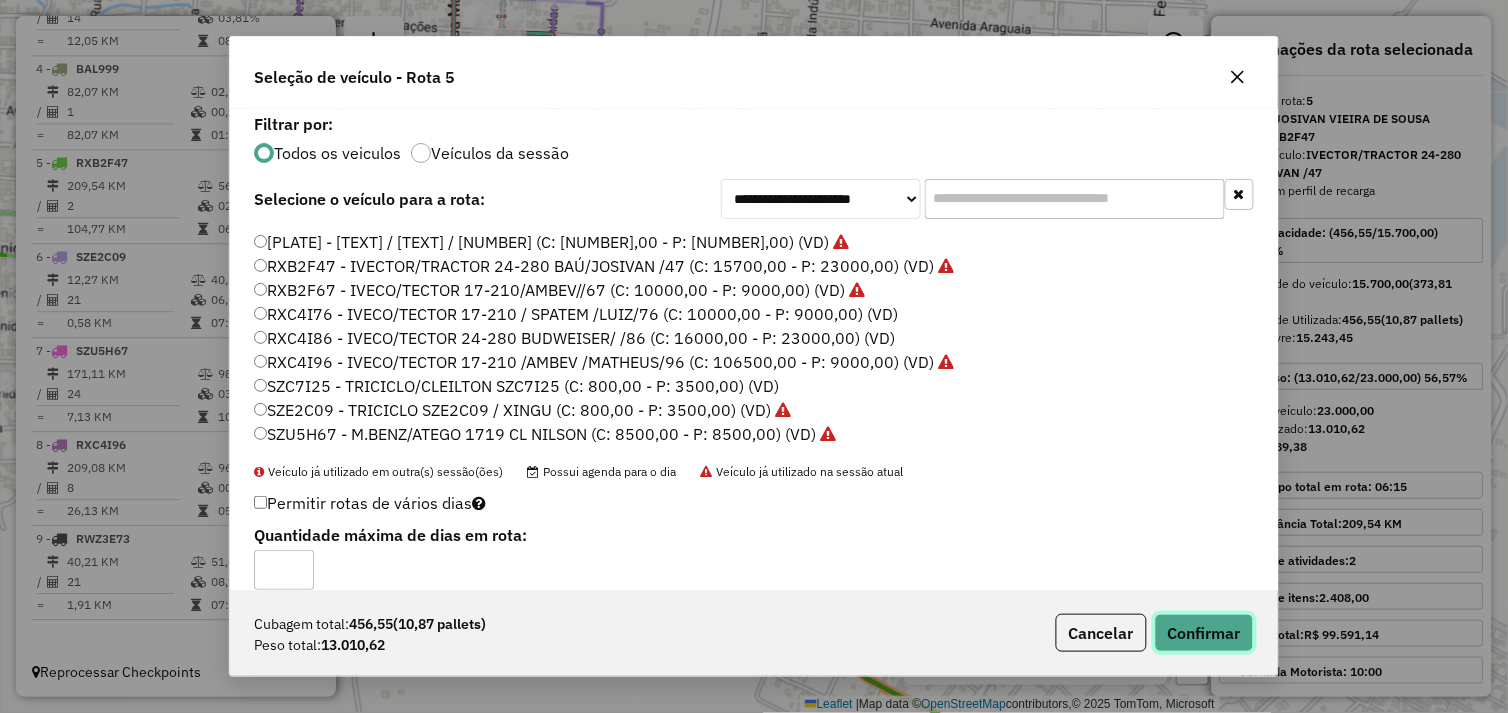 click on "Confirmar" 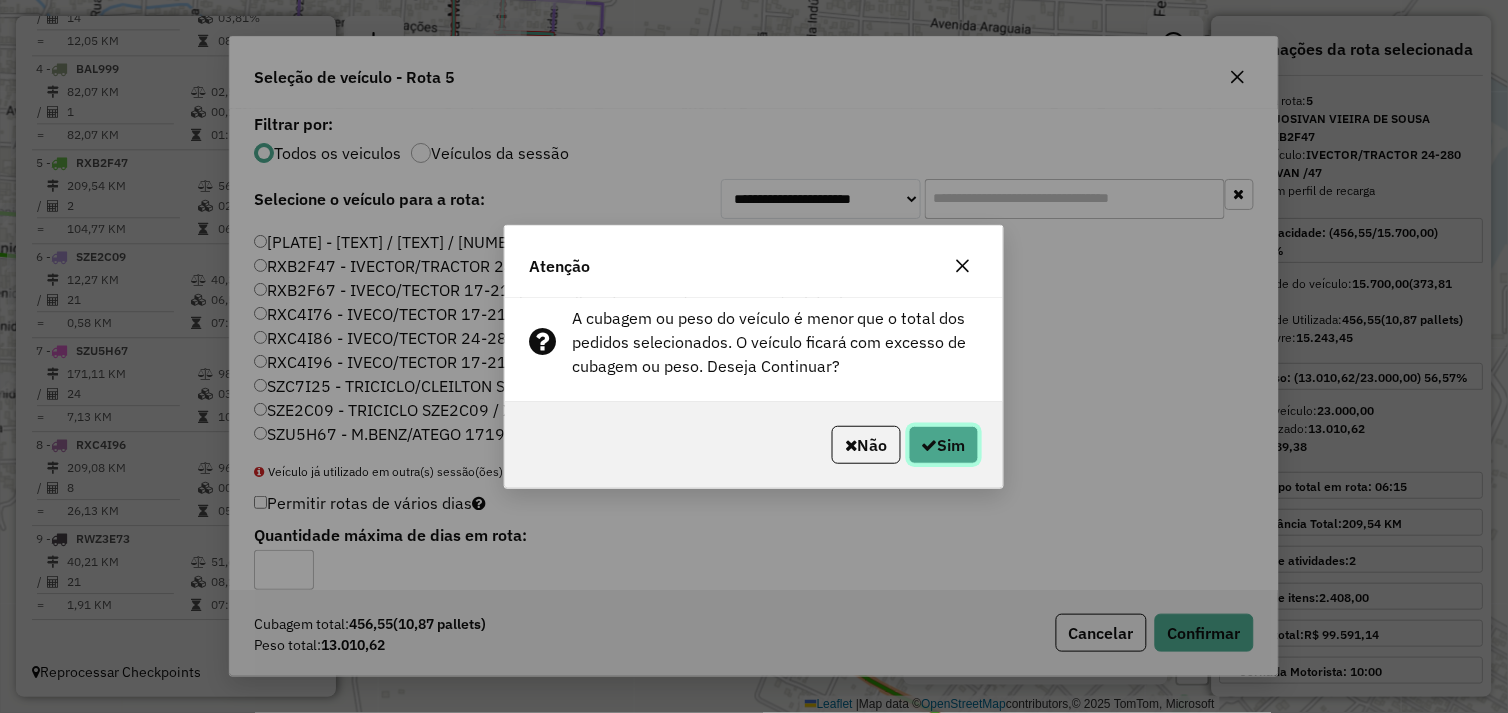 click on "Sim" 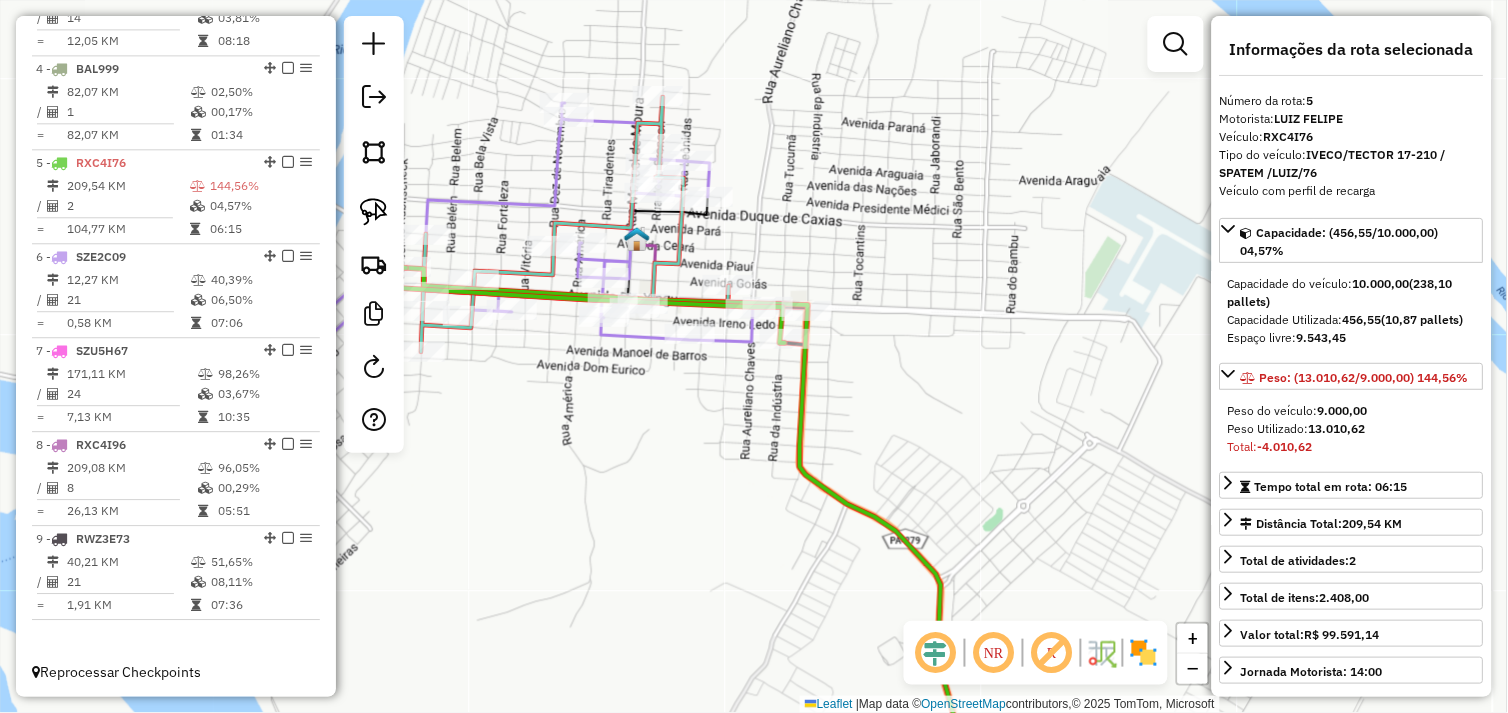 click on "Janela de atendimento Grade de atendimento Capacidade Transportadoras Veículos Cliente Pedidos  Rotas Selecione os dias de semana para filtrar as janelas de atendimento  Seg   Ter   Qua   Qui   Sex   Sáb   Dom  Informe o período da janela de atendimento: De: Até:  Filtrar exatamente a janela do cliente  Considerar janela de atendimento padrão  Selecione os dias de semana para filtrar as grades de atendimento  Seg   Ter   Qua   Qui   Sex   Sáb   Dom   Considerar clientes sem dia de atendimento cadastrado  Clientes fora do dia de atendimento selecionado Filtrar as atividades entre os valores definidos abaixo:  Peso mínimo:   Peso máximo:   Cubagem mínima:   Cubagem máxima:   De:   Até:  Filtrar as atividades entre o tempo de atendimento definido abaixo:  De:   Até:   Considerar capacidade total dos clientes não roteirizados Transportadora: Selecione um ou mais itens Tipo de veículo: Selecione um ou mais itens Veículo: Selecione um ou mais itens Motorista: Selecione um ou mais itens Nome: Rótulo:" 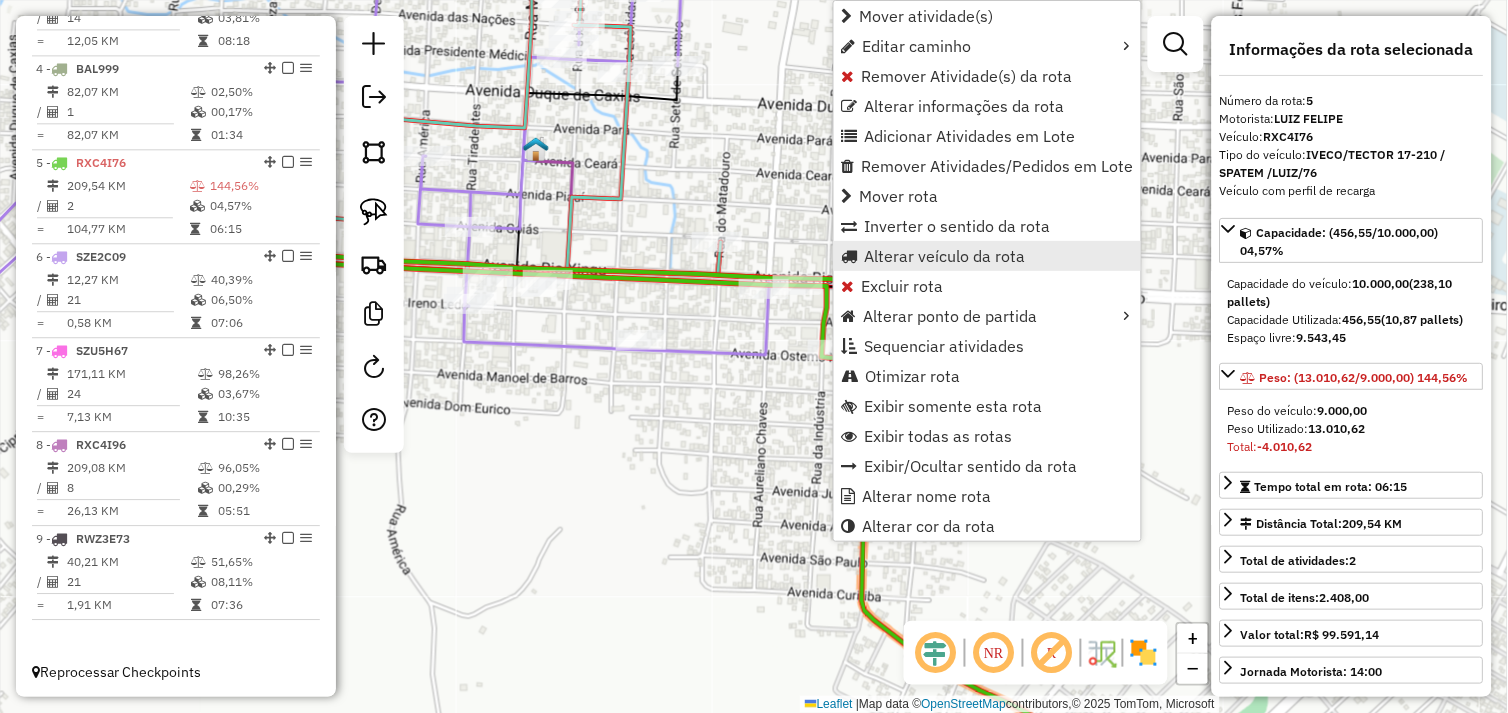 click on "Alterar veículo da rota" at bounding box center [945, 256] 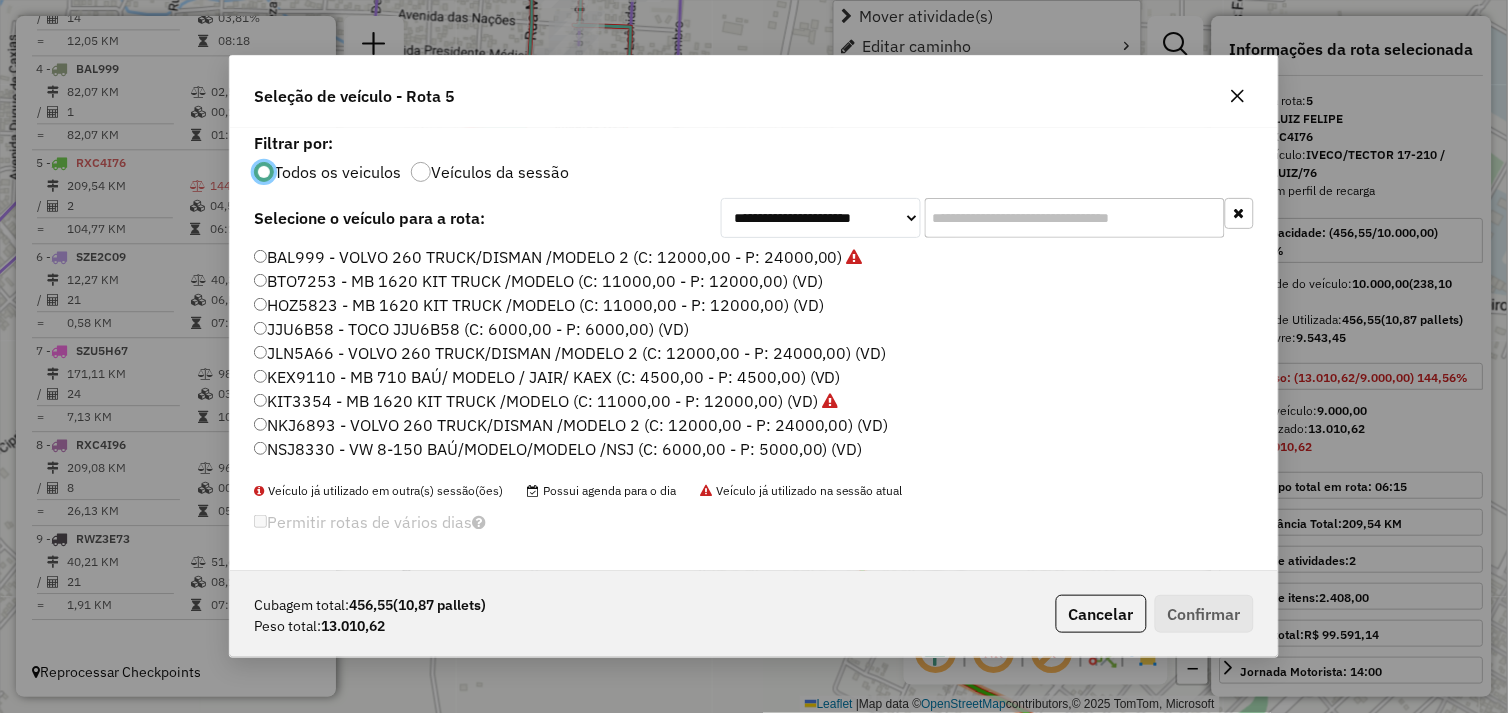 scroll, scrollTop: 11, scrollLeft: 5, axis: both 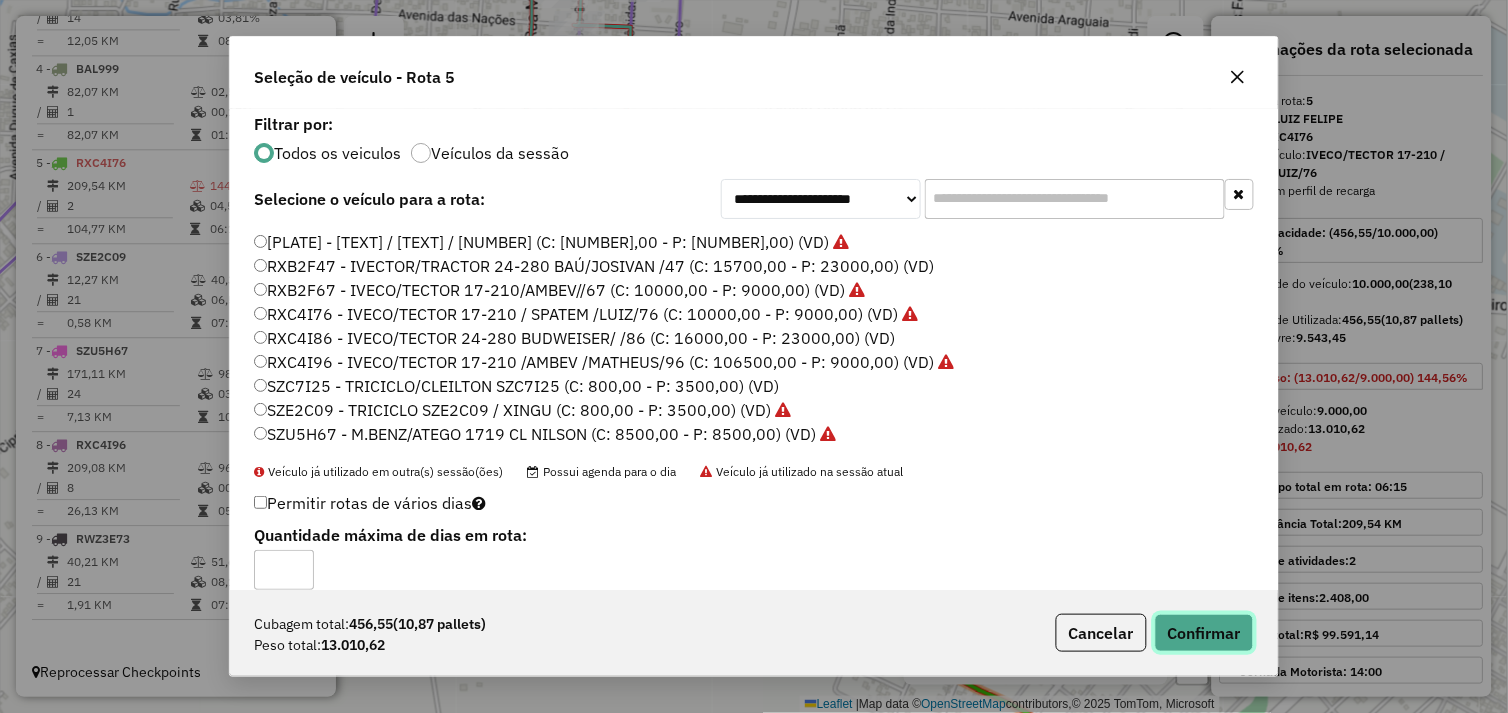 click on "Confirmar" 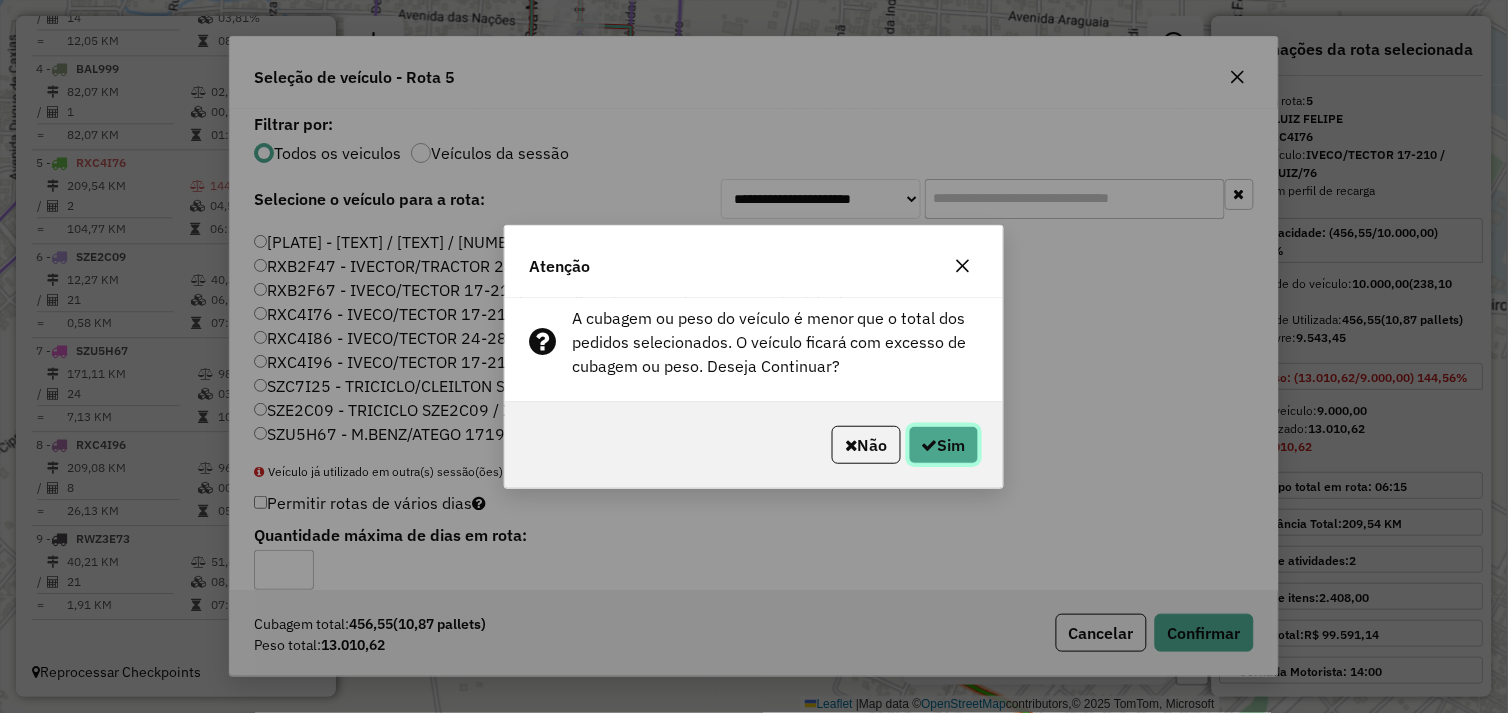 click on "Sim" 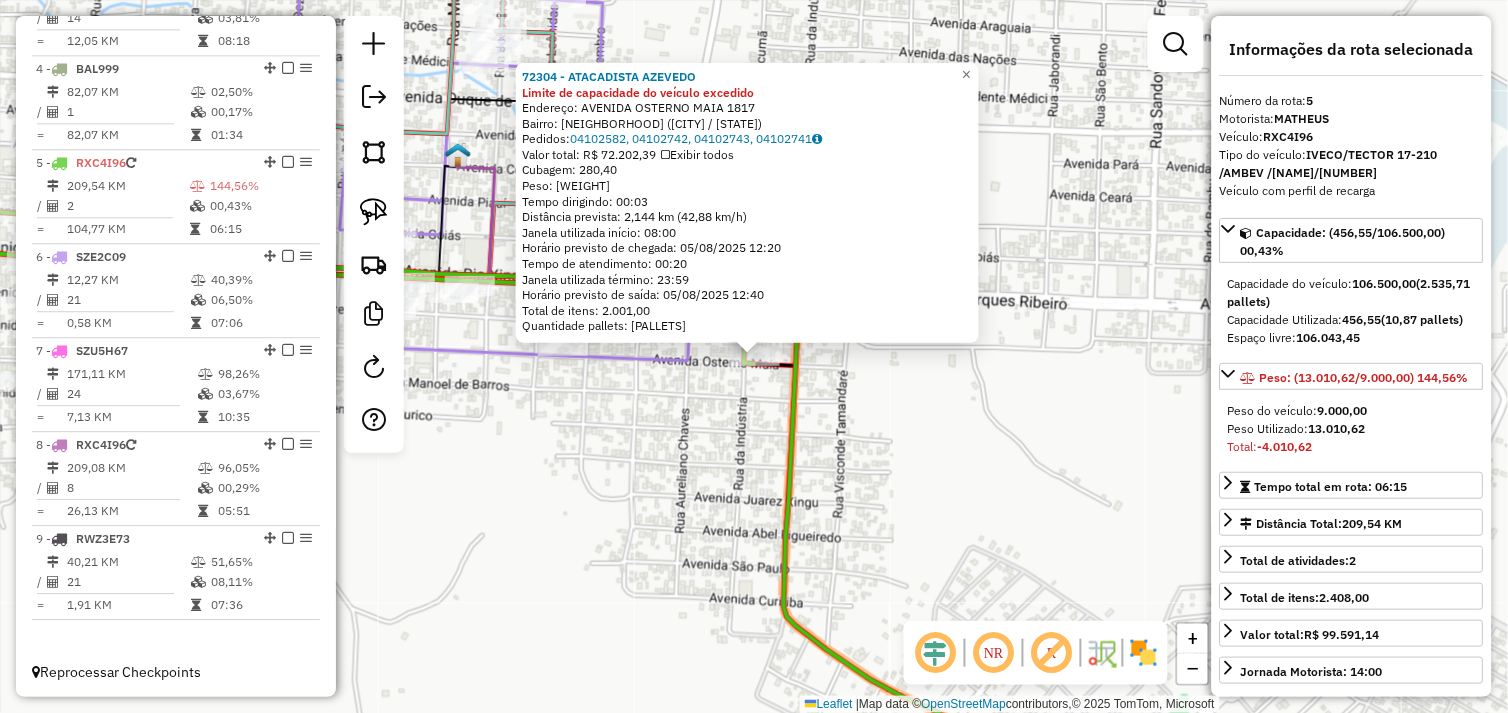 click on "72304 - ATACADISTA AZEVEDO Limite de capacidade do veículo excedido  Endereço:  AVENIDA OSTERNO MAIA 1817   Bairro: ALECRIM (SAO FELIX DO XINGU / PA)   Pedidos:  04102582, 04102742, 04102743, 04102741   Valor total: R$ 72.202,39   Exibir todos   Cubagem: 280,40  Peso: 8.411,82  Tempo dirigindo: 00:03   Distância prevista: 2,144 km (42,88 km/h)   Janela utilizada início: 08:00   Horário previsto de chegada: 05/08/2025 12:20   Tempo de atendimento: 00:20   Janela utilizada término: 23:59   Horário previsto de saída: 05/08/2025 12:40   Total de itens: 2.001,00   Quantidade pallets: 6,676  × Janela de atendimento Grade de atendimento Capacidade Transportadoras Veículos Cliente Pedidos  Rotas Selecione os dias de semana para filtrar as janelas de atendimento  Seg   Ter   Qua   Qui   Sex   Sáb   Dom  Informe o período da janela de atendimento: De: Até:  Filtrar exatamente a janela do cliente  Considerar janela de atendimento padrão  Selecione os dias de semana para filtrar as grades de atendimento De:" 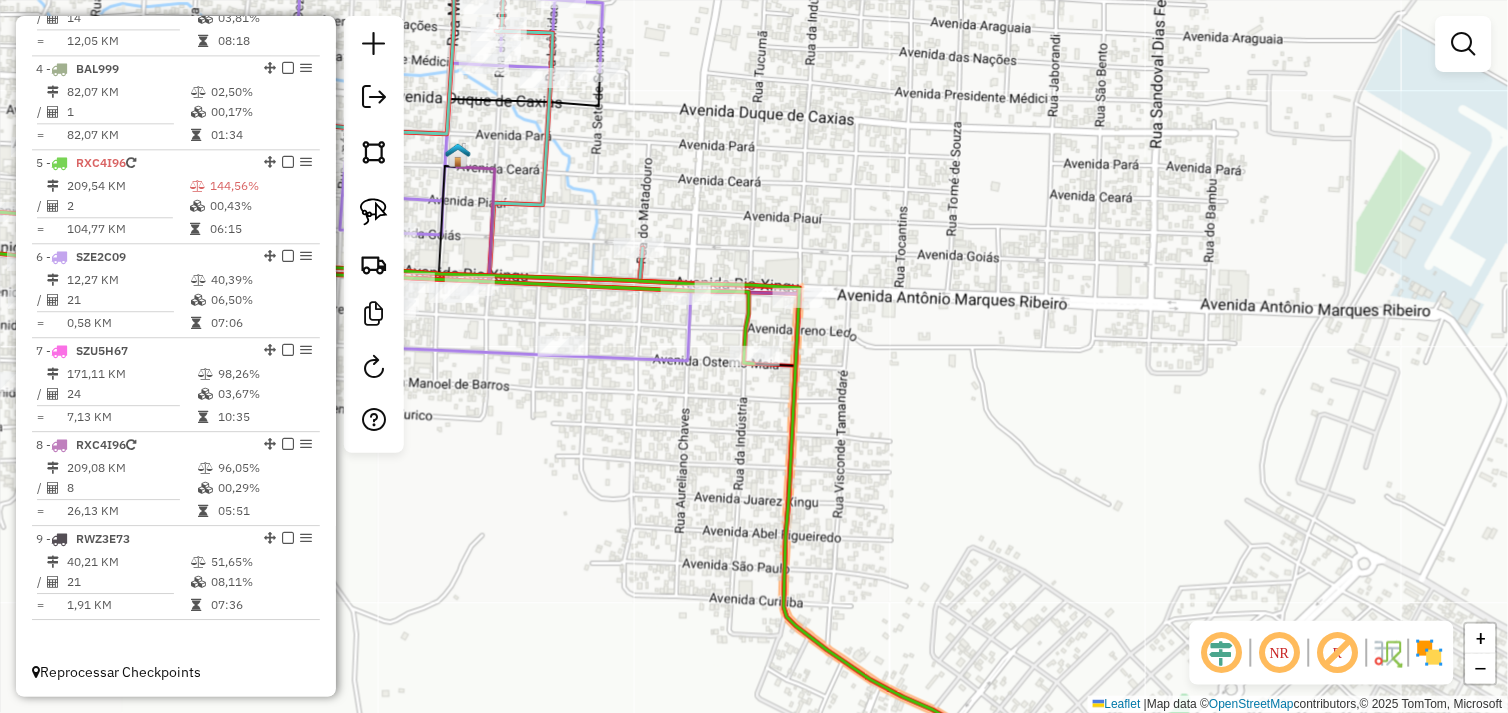 drag, startPoint x: 635, startPoint y: 422, endPoint x: 823, endPoint y: 421, distance: 188.00266 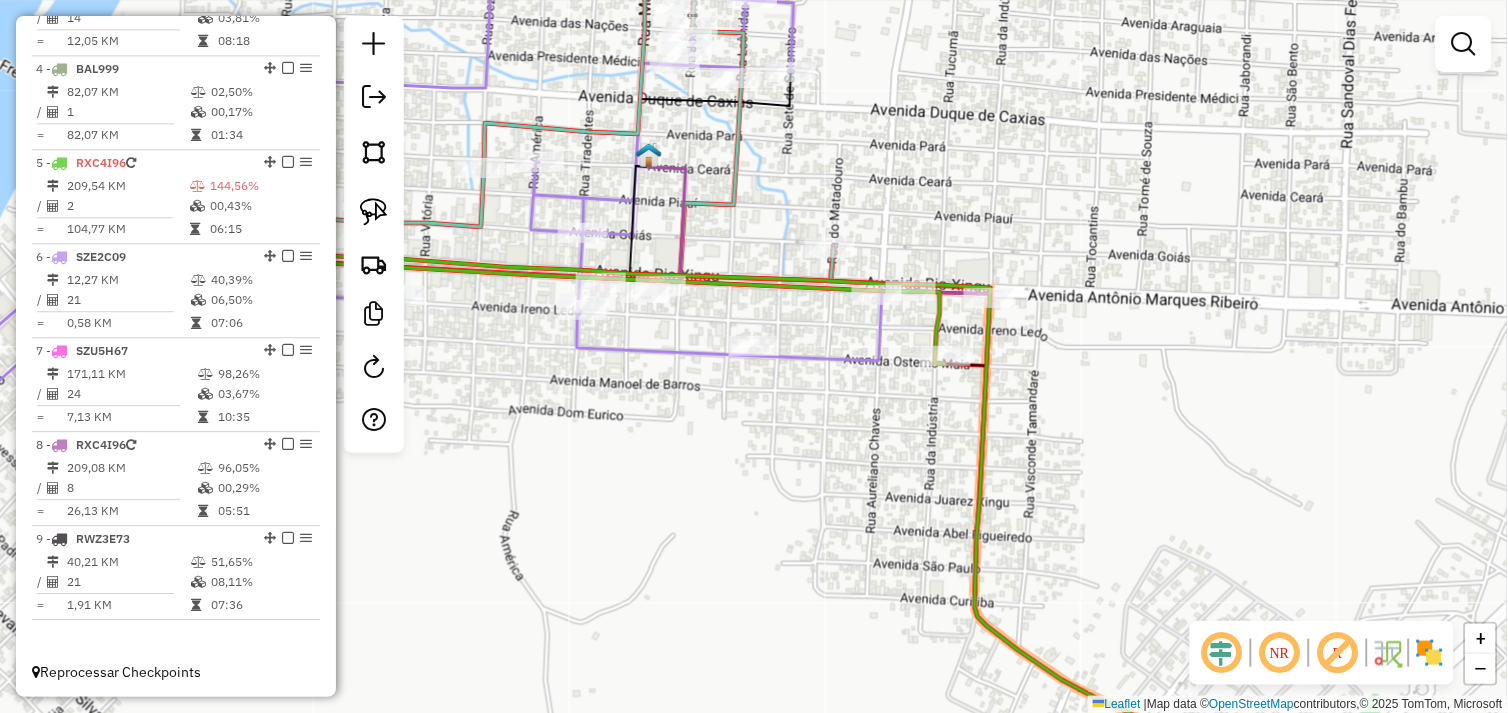 drag, startPoint x: 841, startPoint y: 428, endPoint x: 984, endPoint y: 404, distance: 145 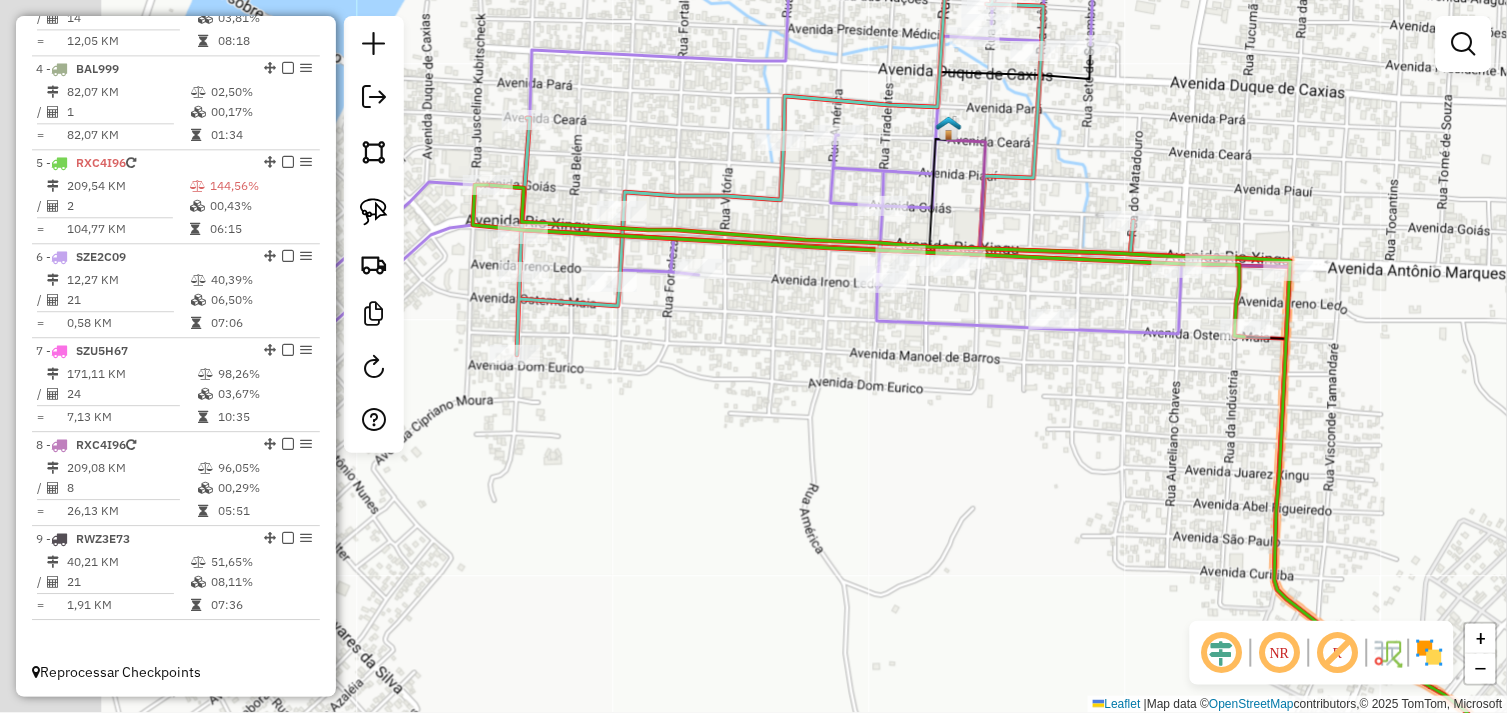 drag, startPoint x: 722, startPoint y: 396, endPoint x: 741, endPoint y: 358, distance: 42.48529 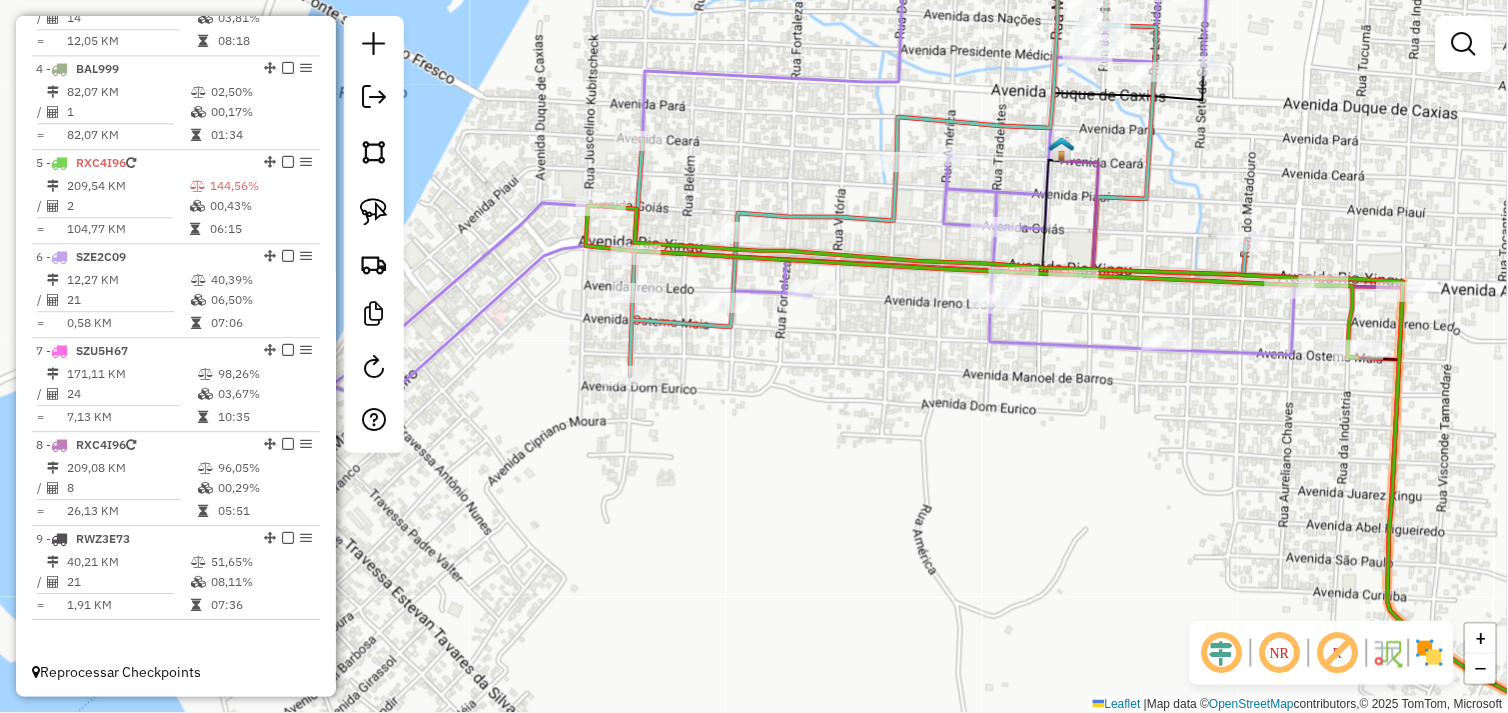 drag, startPoint x: 734, startPoint y: 367, endPoint x: 733, endPoint y: 351, distance: 16.03122 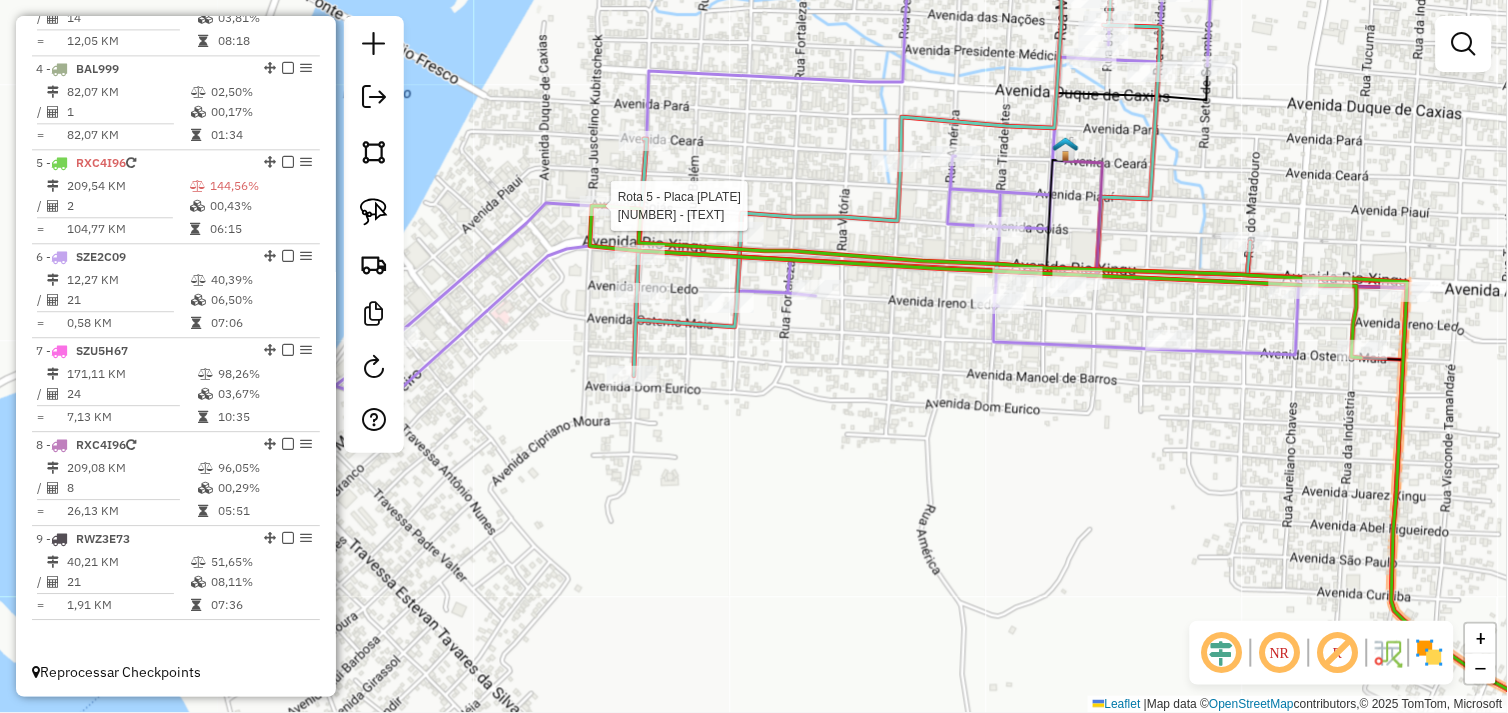select on "*********" 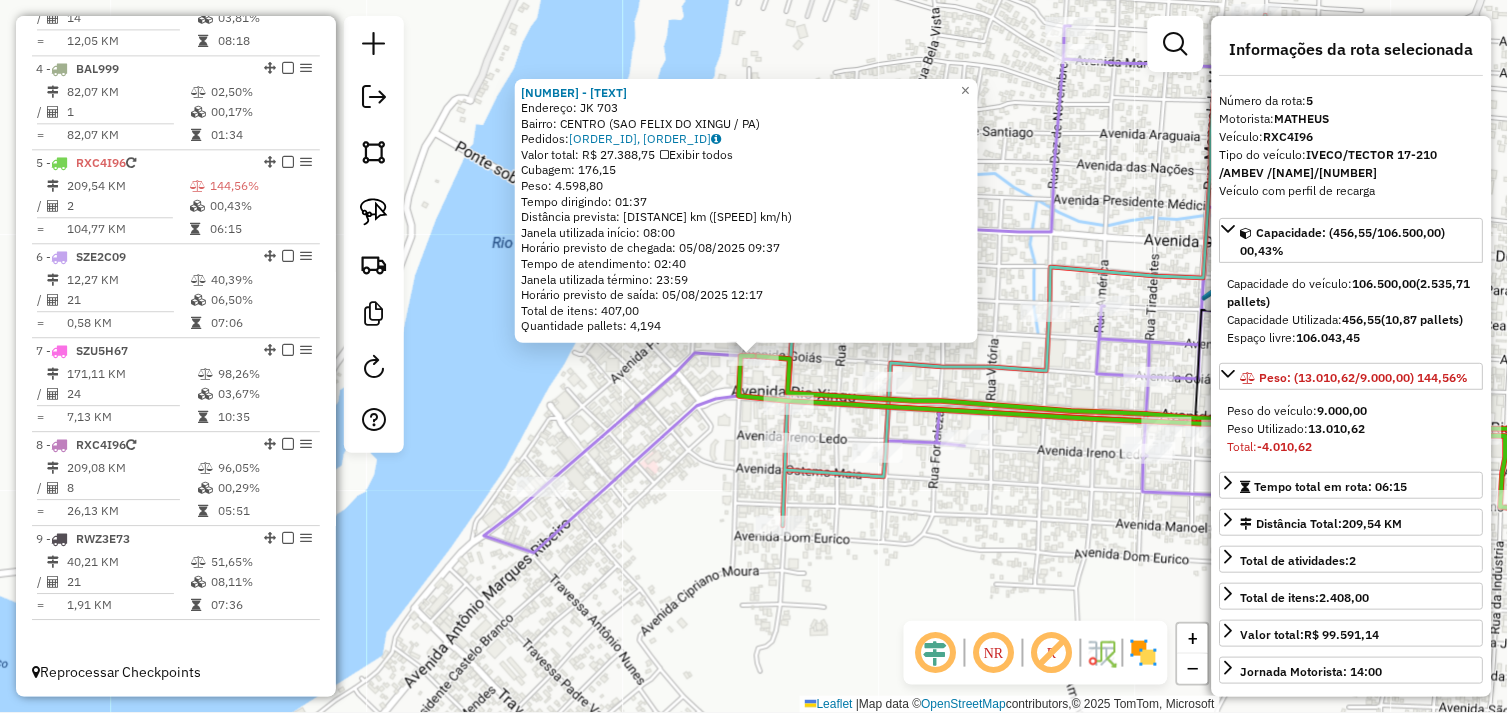 drag, startPoint x: 971, startPoint y: 513, endPoint x: 890, endPoint y: 467, distance: 93.15041 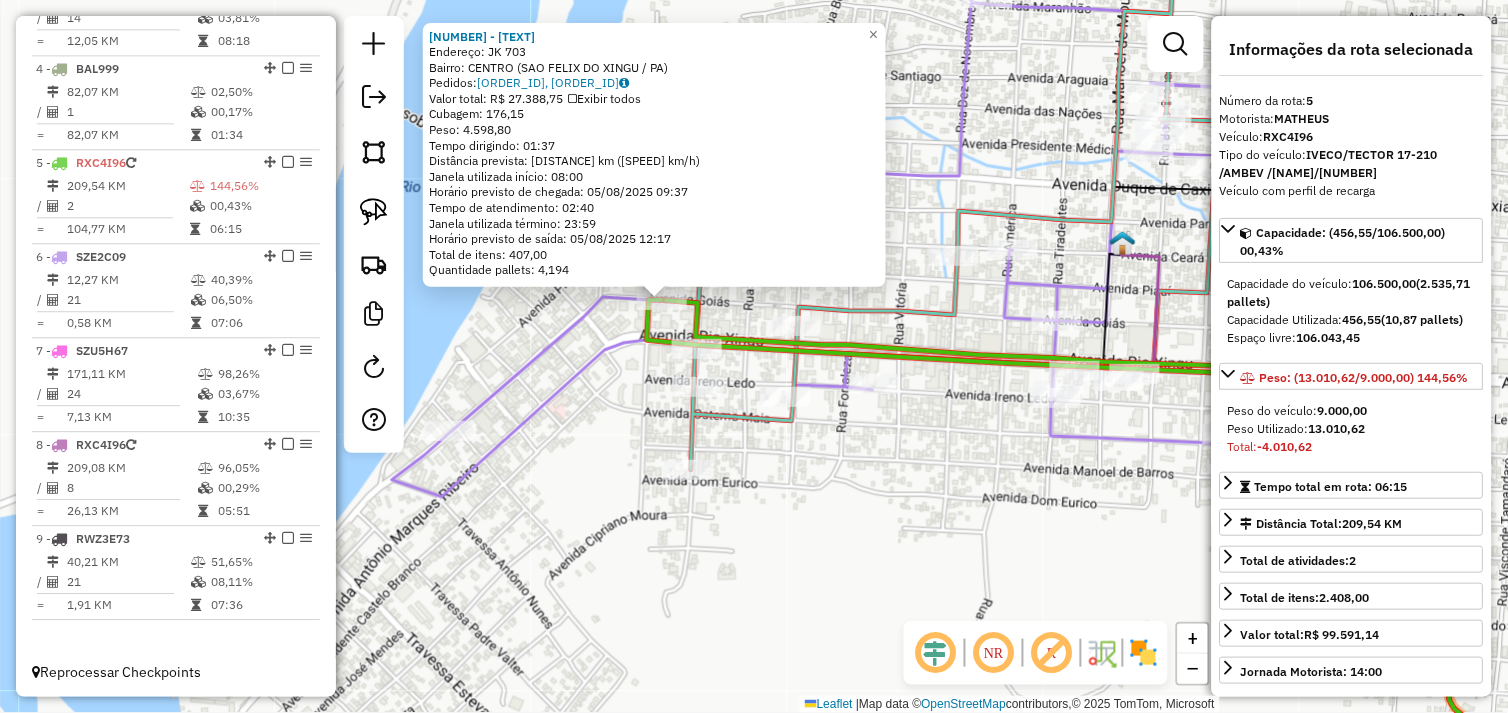 drag, startPoint x: 914, startPoint y: 455, endPoint x: 1010, endPoint y: 482, distance: 99.724625 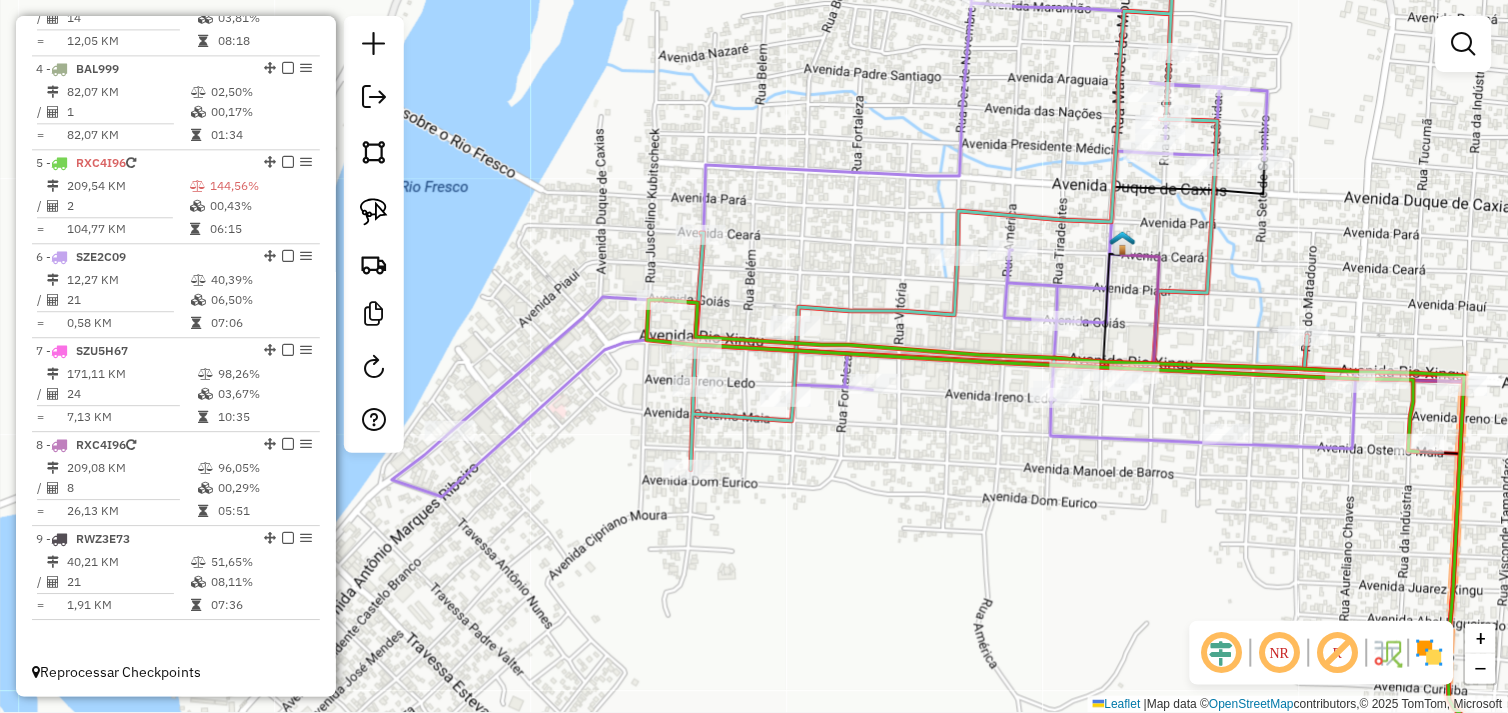drag, startPoint x: 920, startPoint y: 454, endPoint x: 705, endPoint y: 382, distance: 226.73553 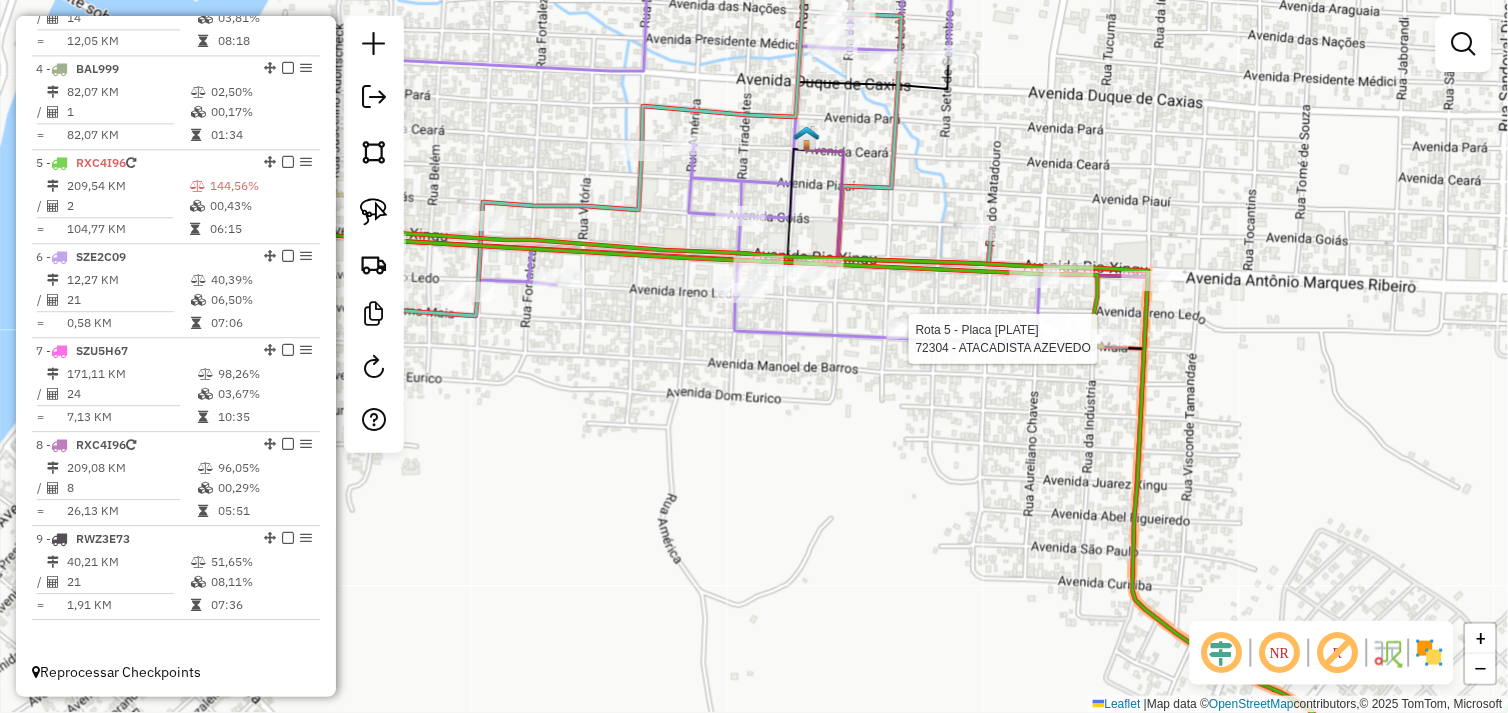 select on "*********" 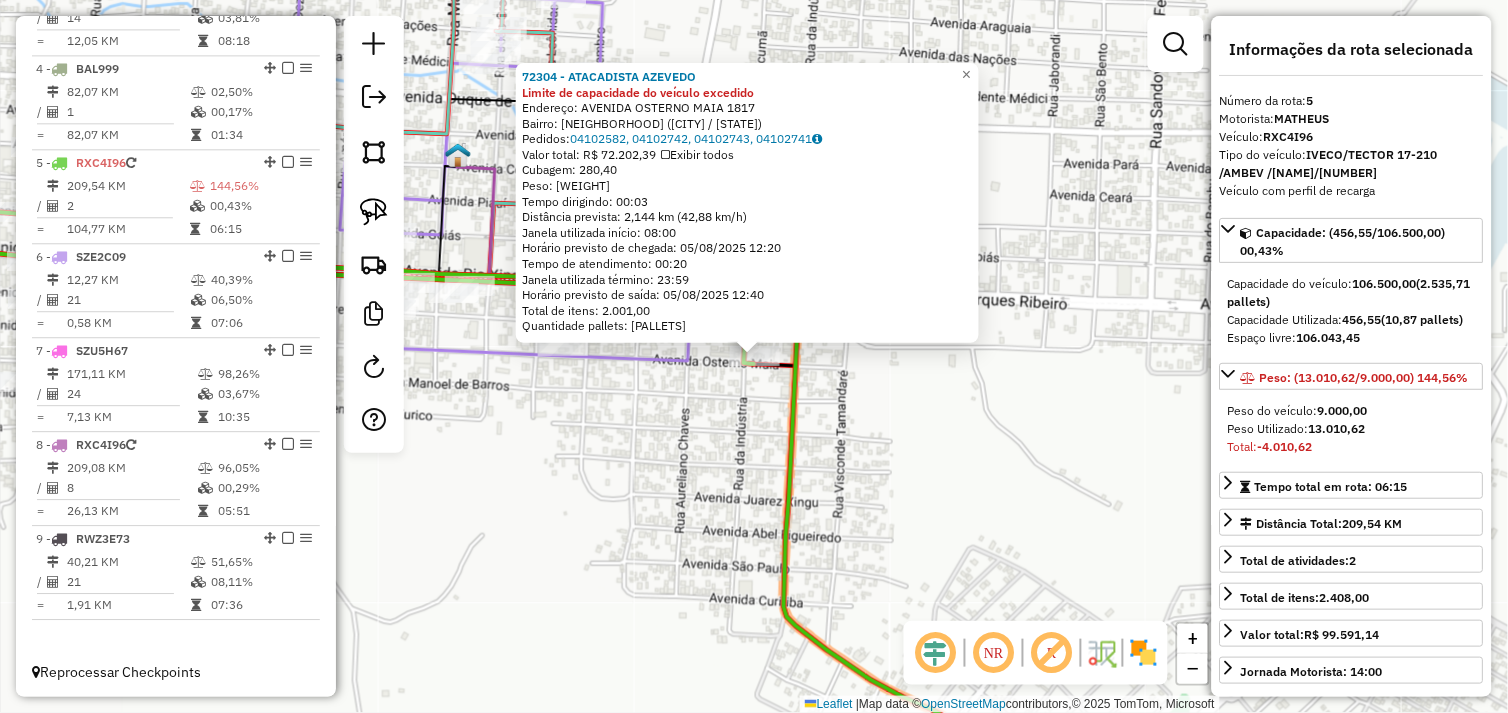 click on "72304 - ATACADISTA AZEVEDO Limite de capacidade do veículo excedido  Endereço:  AVENIDA OSTERNO MAIA 1817   Bairro: ALECRIM (SAO FELIX DO XINGU / PA)   Pedidos:  04102582, 04102742, 04102743, 04102741   Valor total: R$ 72.202,39   Exibir todos   Cubagem: 280,40  Peso: 8.411,82  Tempo dirigindo: 00:03   Distância prevista: 2,144 km (42,88 km/h)   Janela utilizada início: 08:00   Horário previsto de chegada: 05/08/2025 12:20   Tempo de atendimento: 00:20   Janela utilizada término: 23:59   Horário previsto de saída: 05/08/2025 12:40   Total de itens: 2.001,00   Quantidade pallets: 6,676  × Janela de atendimento Grade de atendimento Capacidade Transportadoras Veículos Cliente Pedidos  Rotas Selecione os dias de semana para filtrar as janelas de atendimento  Seg   Ter   Qua   Qui   Sex   Sáb   Dom  Informe o período da janela de atendimento: De: Até:  Filtrar exatamente a janela do cliente  Considerar janela de atendimento padrão  Selecione os dias de semana para filtrar as grades de atendimento De:" 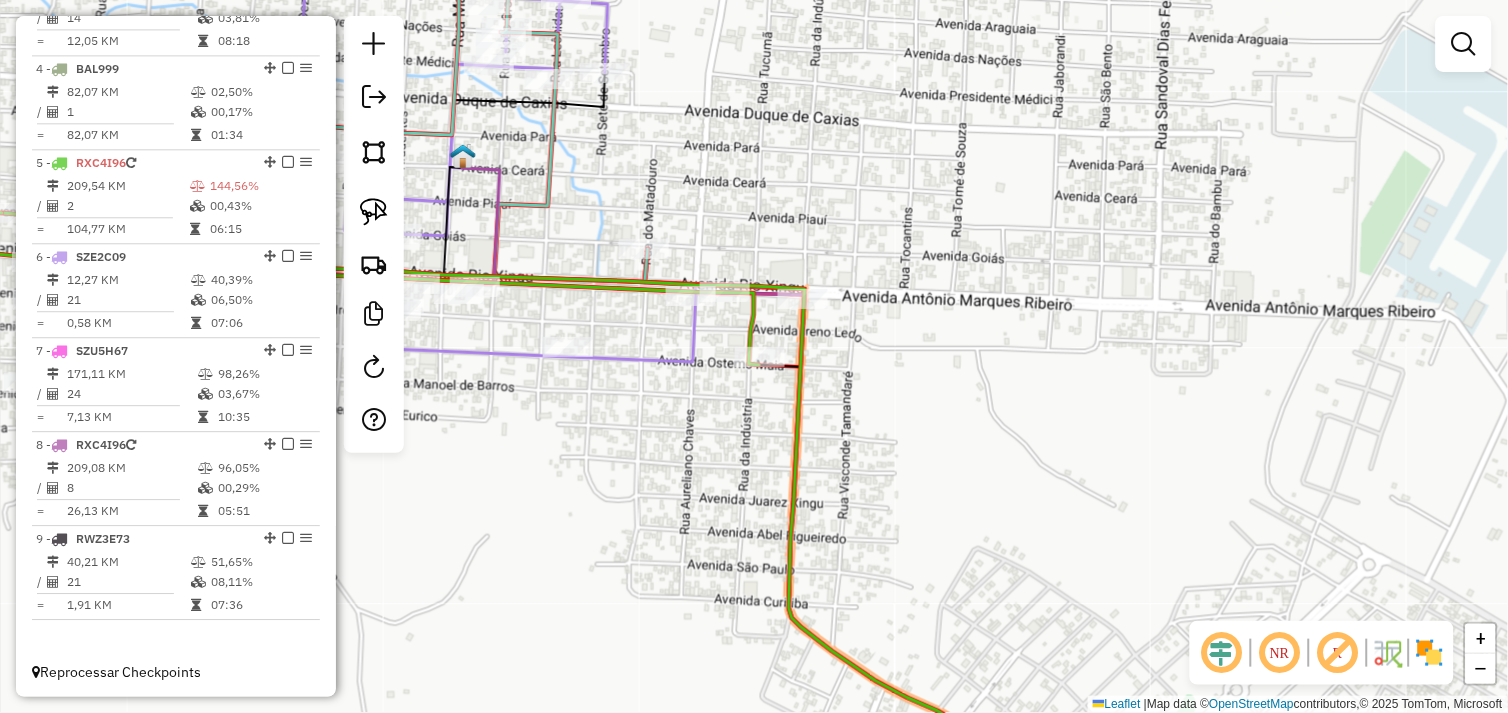 drag, startPoint x: 700, startPoint y: 422, endPoint x: 788, endPoint y: 373, distance: 100.72239 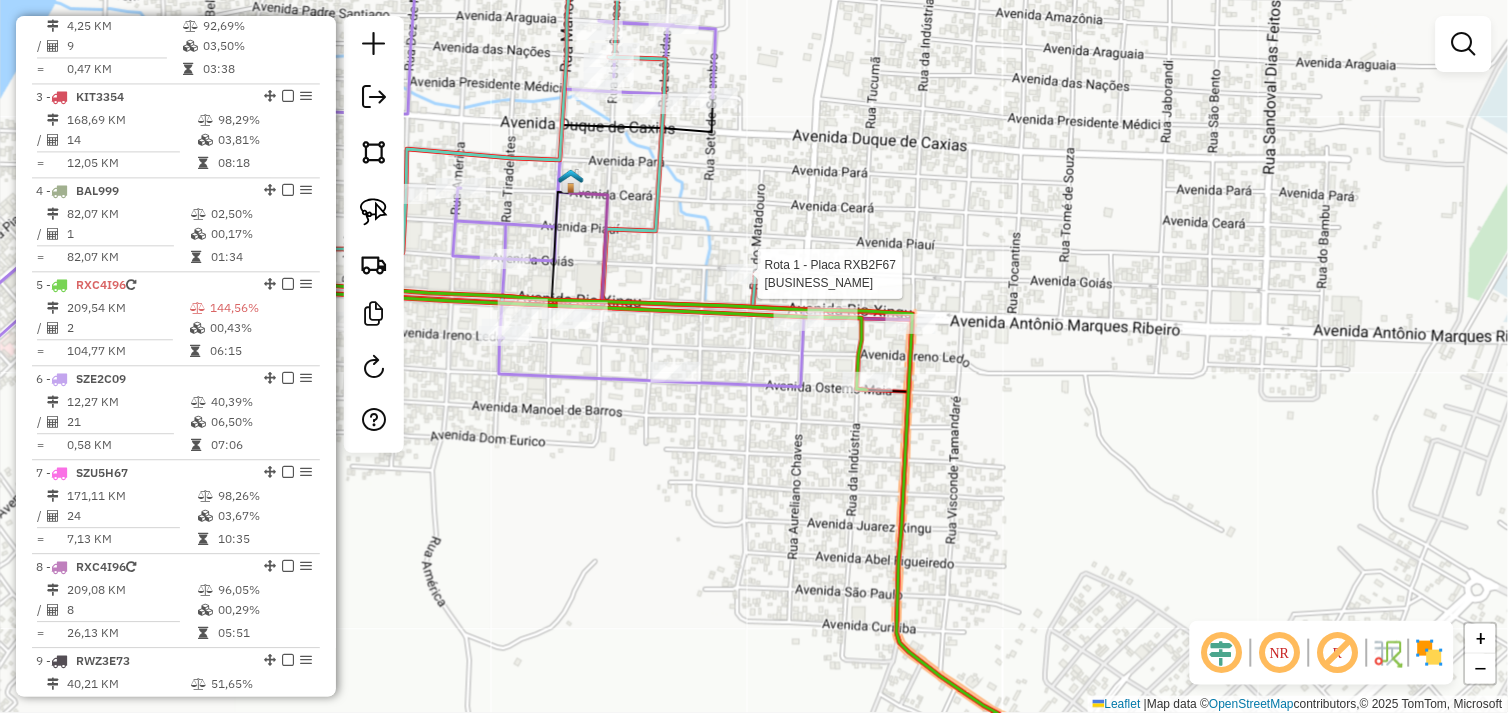 select on "*********" 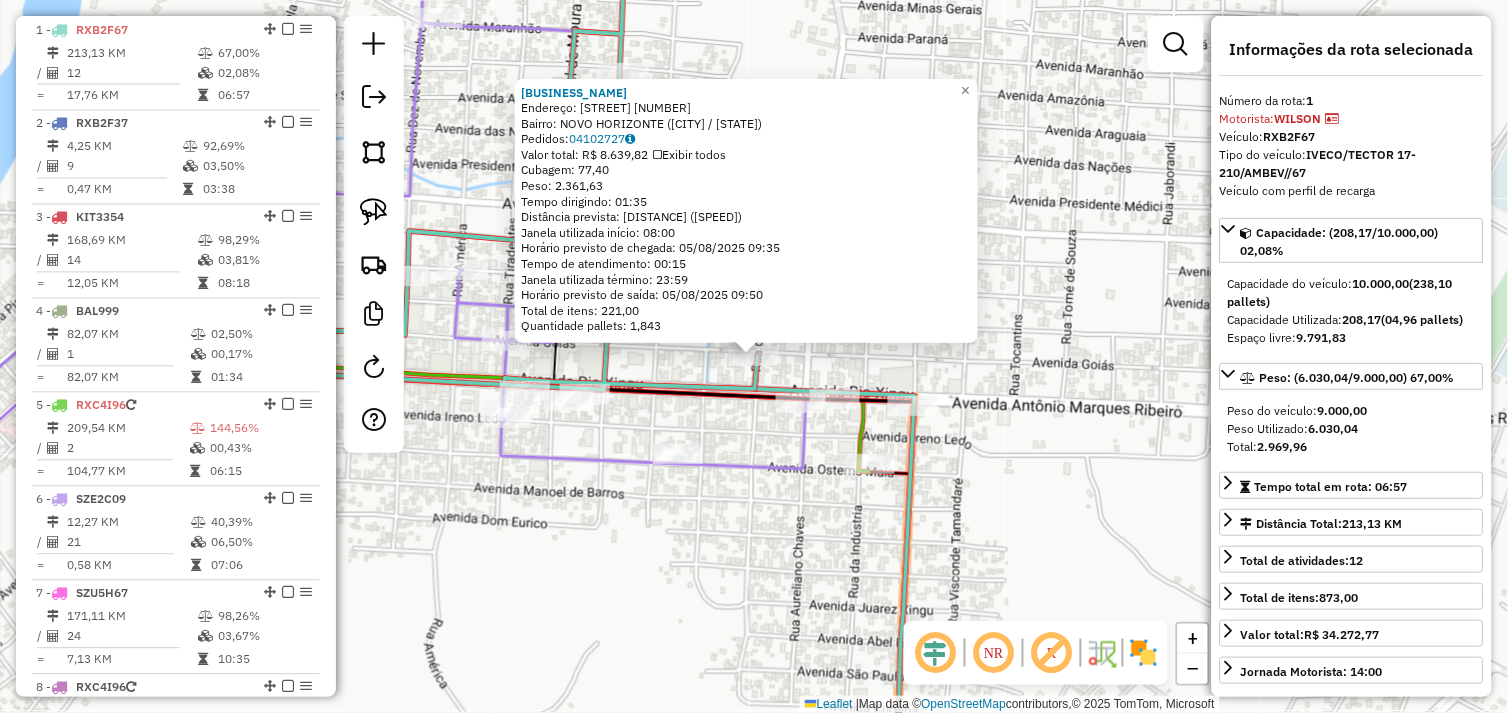 scroll, scrollTop: 773, scrollLeft: 0, axis: vertical 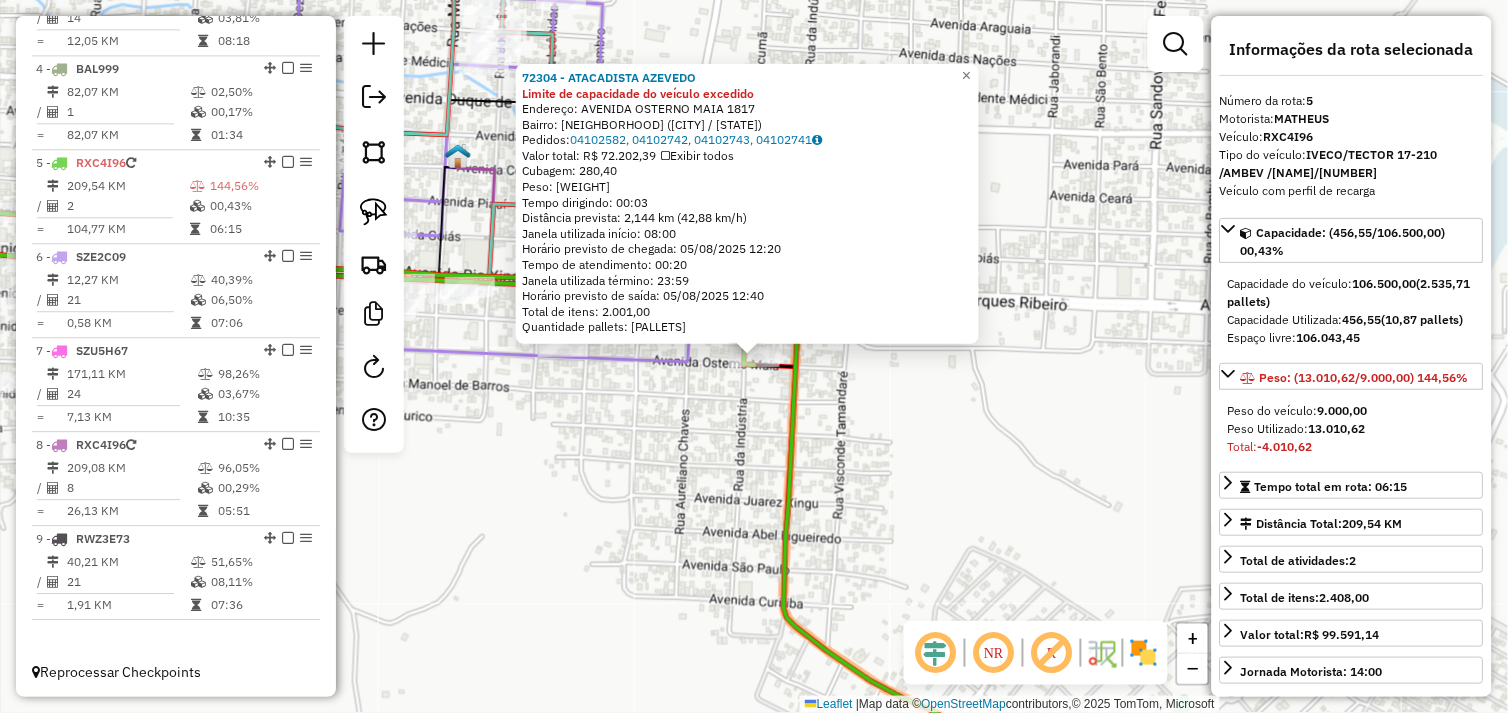 click on "72304 - ATACADISTA AZEVEDO Limite de capacidade do veículo excedido  Endereço:  AVENIDA OSTERNO MAIA 1817   Bairro: ALECRIM (SAO FELIX DO XINGU / PA)   Pedidos:  04102582, 04102742, 04102743, 04102741   Valor total: R$ 72.202,39   Exibir todos   Cubagem: 280,40  Peso: 8.411,82  Tempo dirigindo: 00:03   Distância prevista: 2,144 km (42,88 km/h)   Janela utilizada início: 08:00   Horário previsto de chegada: 05/08/2025 12:20   Tempo de atendimento: 00:20   Janela utilizada término: 23:59   Horário previsto de saída: 05/08/2025 12:40   Total de itens: 2.001,00   Quantidade pallets: 6,676  × Janela de atendimento Grade de atendimento Capacidade Transportadoras Veículos Cliente Pedidos  Rotas Selecione os dias de semana para filtrar as janelas de atendimento  Seg   Ter   Qua   Qui   Sex   Sáb   Dom  Informe o período da janela de atendimento: De: Até:  Filtrar exatamente a janela do cliente  Considerar janela de atendimento padrão  Selecione os dias de semana para filtrar as grades de atendimento De:" 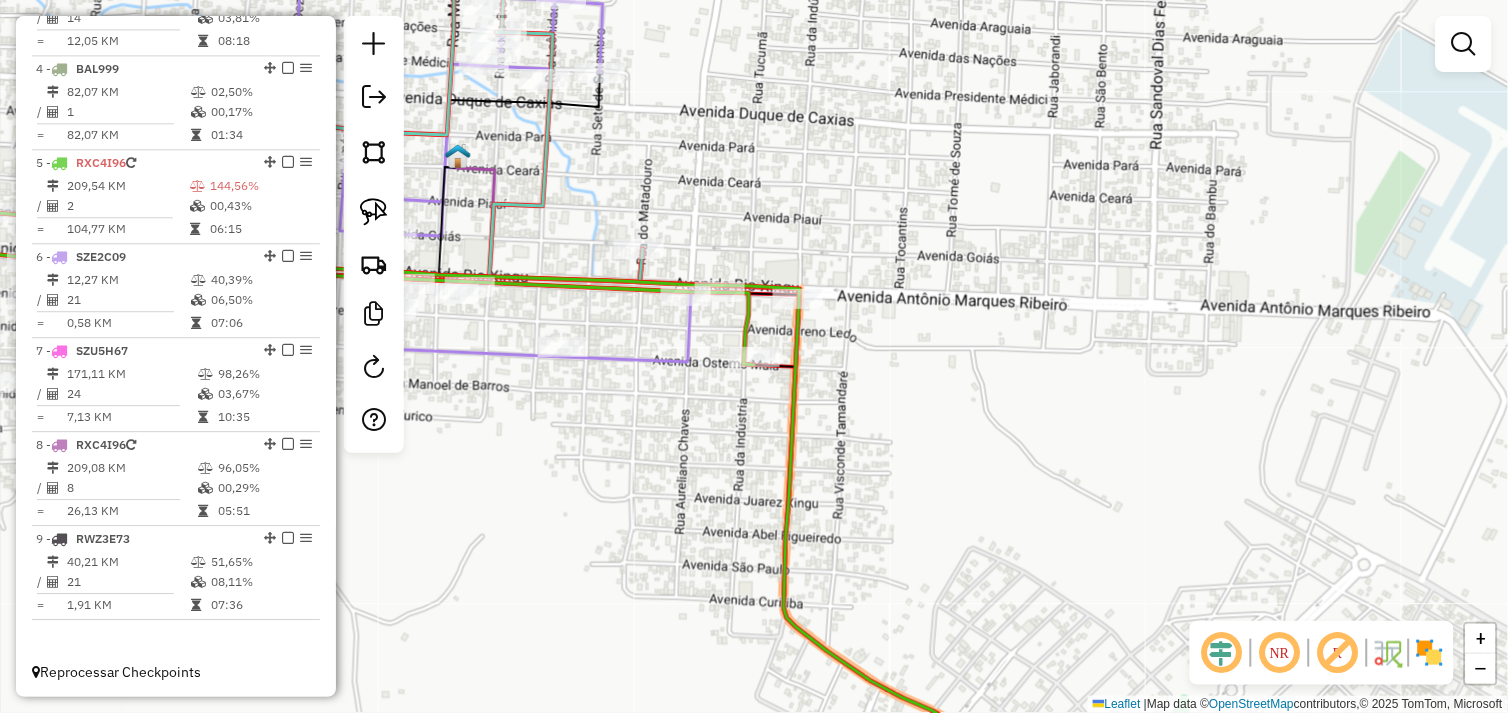 click on "Rota 5 - Placa RXC4I96  72304 - ATACADISTA AZEVEDO Janela de atendimento Grade de atendimento Capacidade Transportadoras Veículos Cliente Pedidos  Rotas Selecione os dias de semana para filtrar as janelas de atendimento  Seg   Ter   Qua   Qui   Sex   Sáb   Dom  Informe o período da janela de atendimento: De: Até:  Filtrar exatamente a janela do cliente  Considerar janela de atendimento padrão  Selecione os dias de semana para filtrar as grades de atendimento  Seg   Ter   Qua   Qui   Sex   Sáb   Dom   Considerar clientes sem dia de atendimento cadastrado  Clientes fora do dia de atendimento selecionado Filtrar as atividades entre os valores definidos abaixo:  Peso mínimo:   Peso máximo:   Cubagem mínima:   Cubagem máxima:   De:   Até:  Filtrar as atividades entre o tempo de atendimento definido abaixo:  De:   Até:   Considerar capacidade total dos clientes não roteirizados Transportadora: Selecione um ou mais itens Tipo de veículo: Selecione um ou mais itens Veículo: Selecione um ou mais itens +" 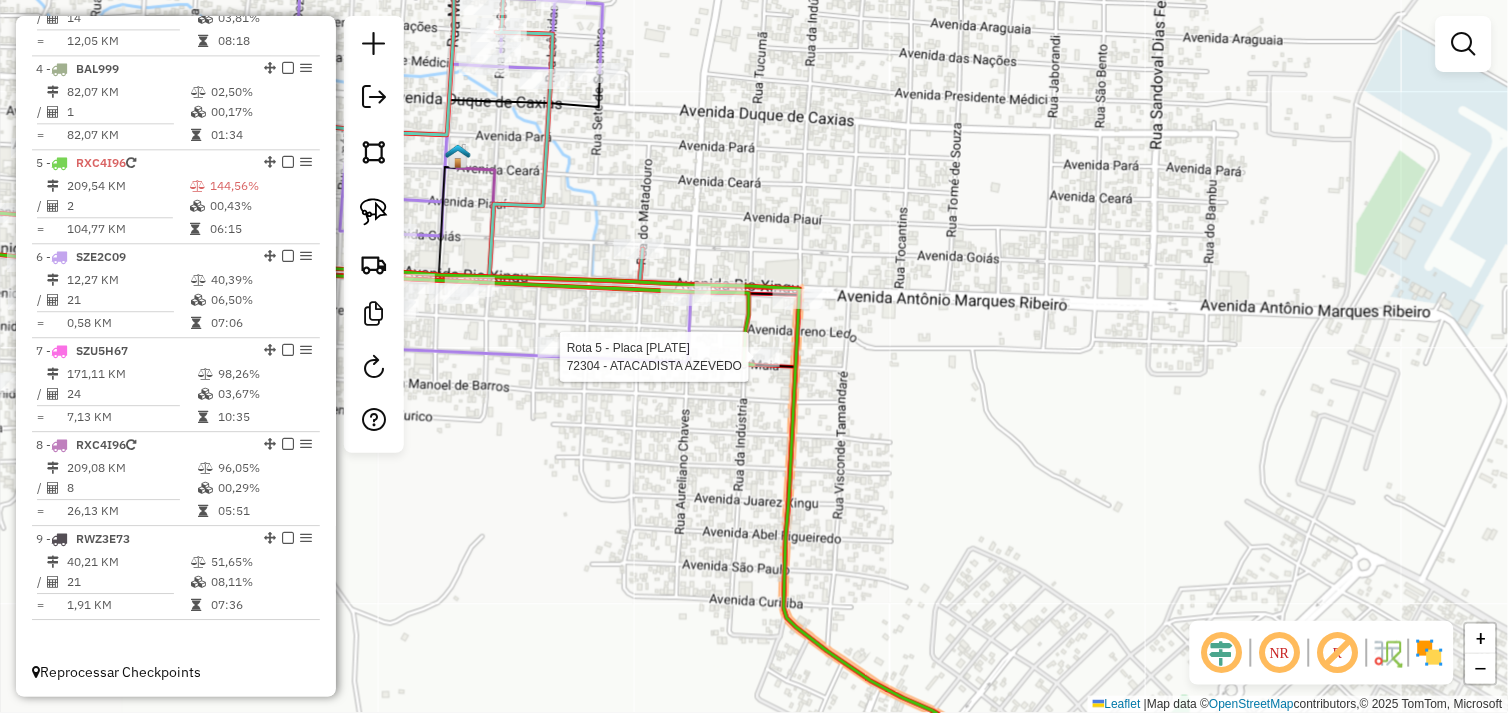 select on "*********" 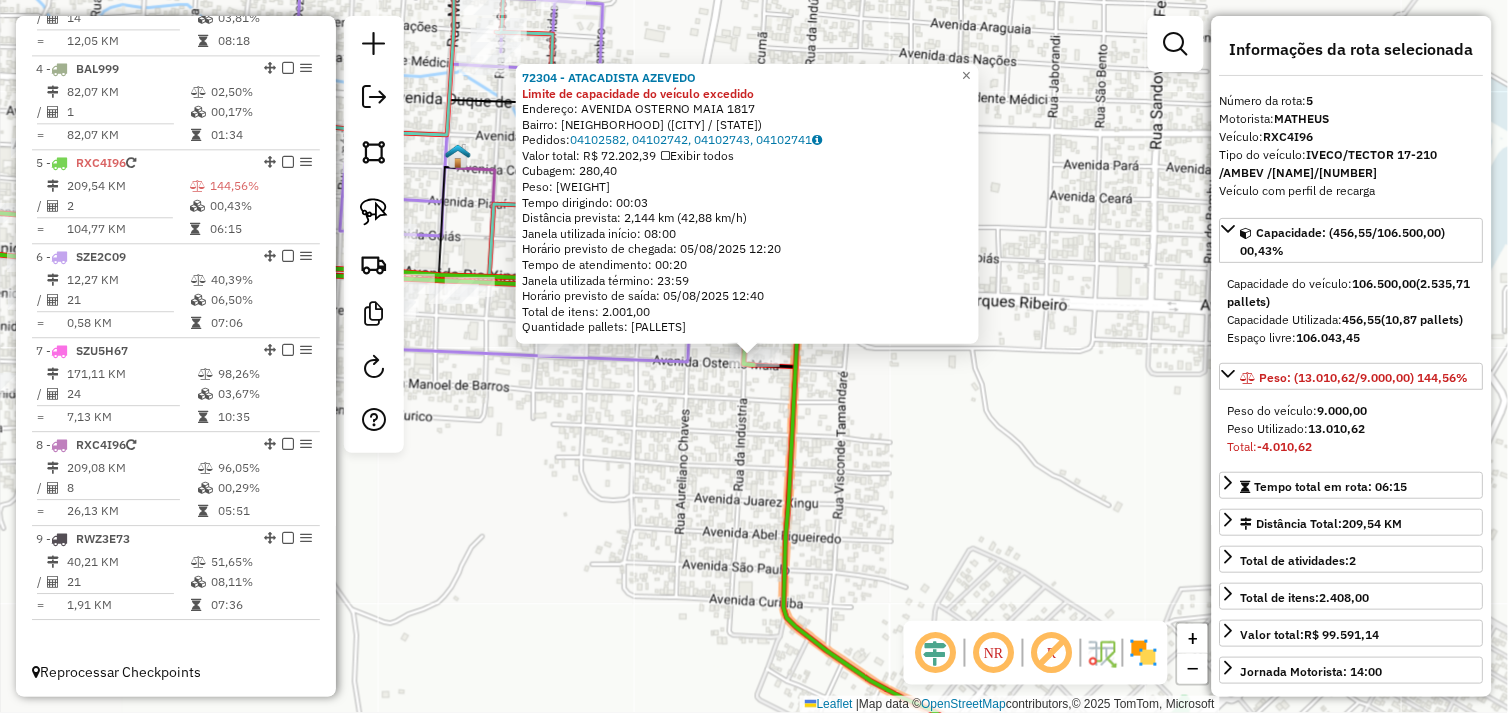 click on "72304 - ATACADISTA AZEVEDO Limite de capacidade do veículo excedido  Endereço:  AVENIDA OSTERNO MAIA 1817   Bairro: ALECRIM (SAO FELIX DO XINGU / PA)   Pedidos:  04102582, 04102742, 04102743, 04102741   Valor total: R$ 72.202,39   Exibir todos   Cubagem: 280,40  Peso: 8.411,82  Tempo dirigindo: 00:03   Distância prevista: 2,144 km (42,88 km/h)   Janela utilizada início: 08:00   Horário previsto de chegada: 05/08/2025 12:20   Tempo de atendimento: 00:20   Janela utilizada término: 23:59   Horário previsto de saída: 05/08/2025 12:40   Total de itens: 2.001,00   Quantidade pallets: 6,676  × Janela de atendimento Grade de atendimento Capacidade Transportadoras Veículos Cliente Pedidos  Rotas Selecione os dias de semana para filtrar as janelas de atendimento  Seg   Ter   Qua   Qui   Sex   Sáb   Dom  Informe o período da janela de atendimento: De: Até:  Filtrar exatamente a janela do cliente  Considerar janela de atendimento padrão  Selecione os dias de semana para filtrar as grades de atendimento De:" 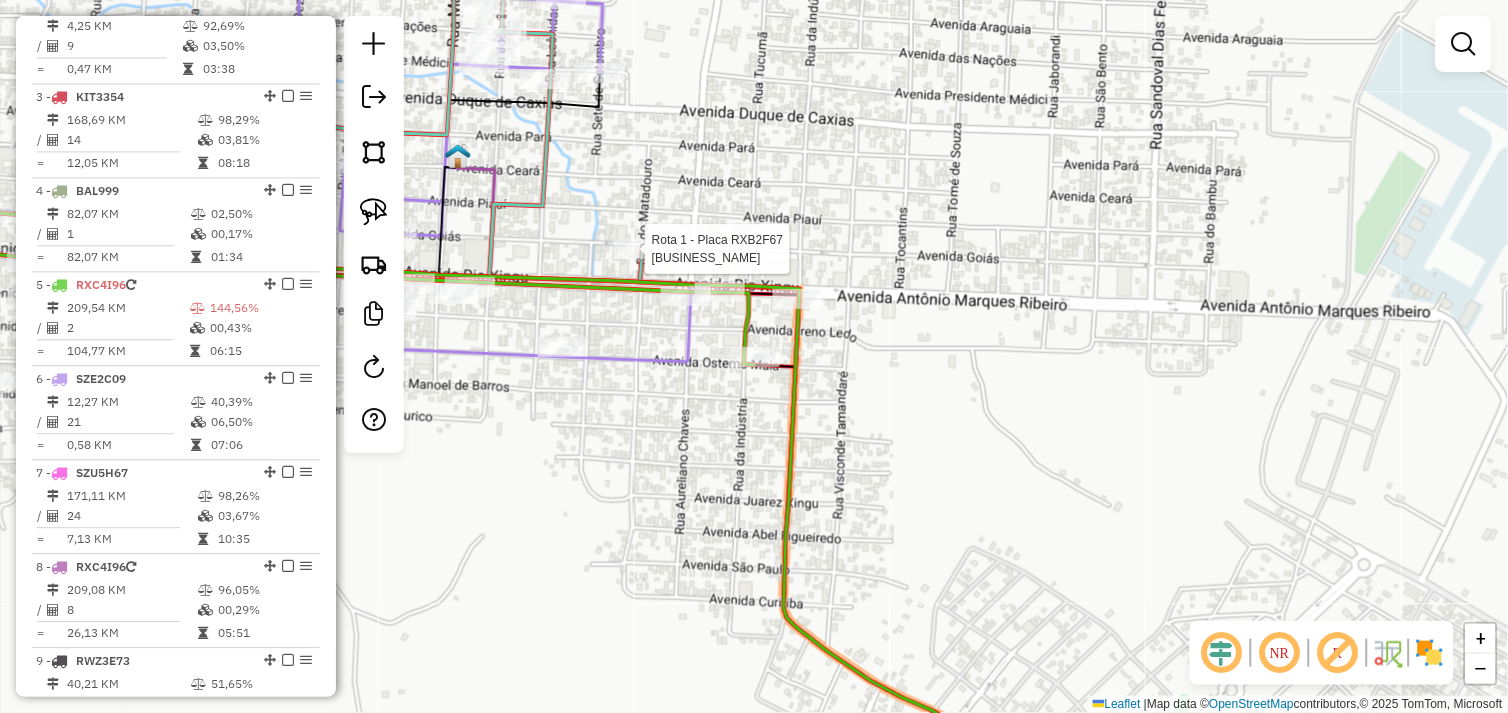 select on "*********" 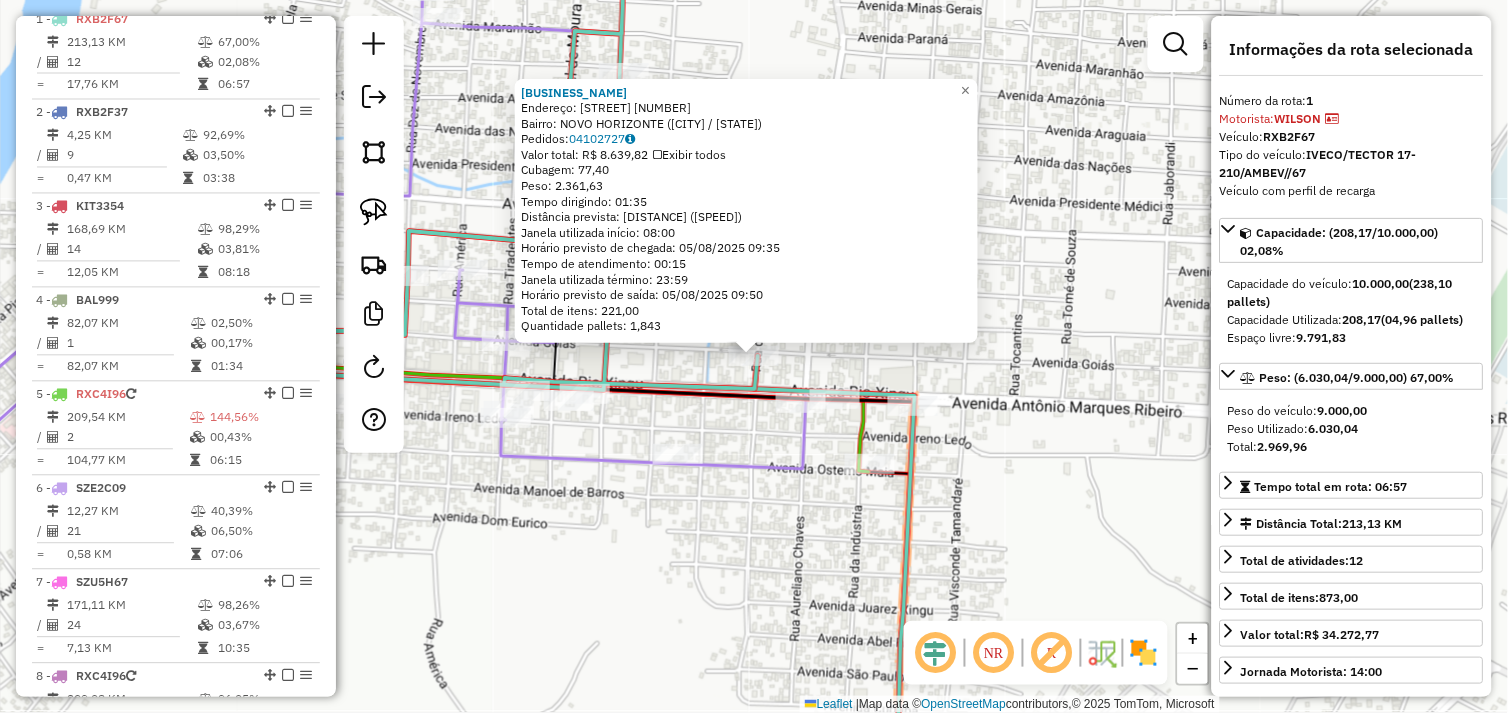 scroll, scrollTop: 773, scrollLeft: 0, axis: vertical 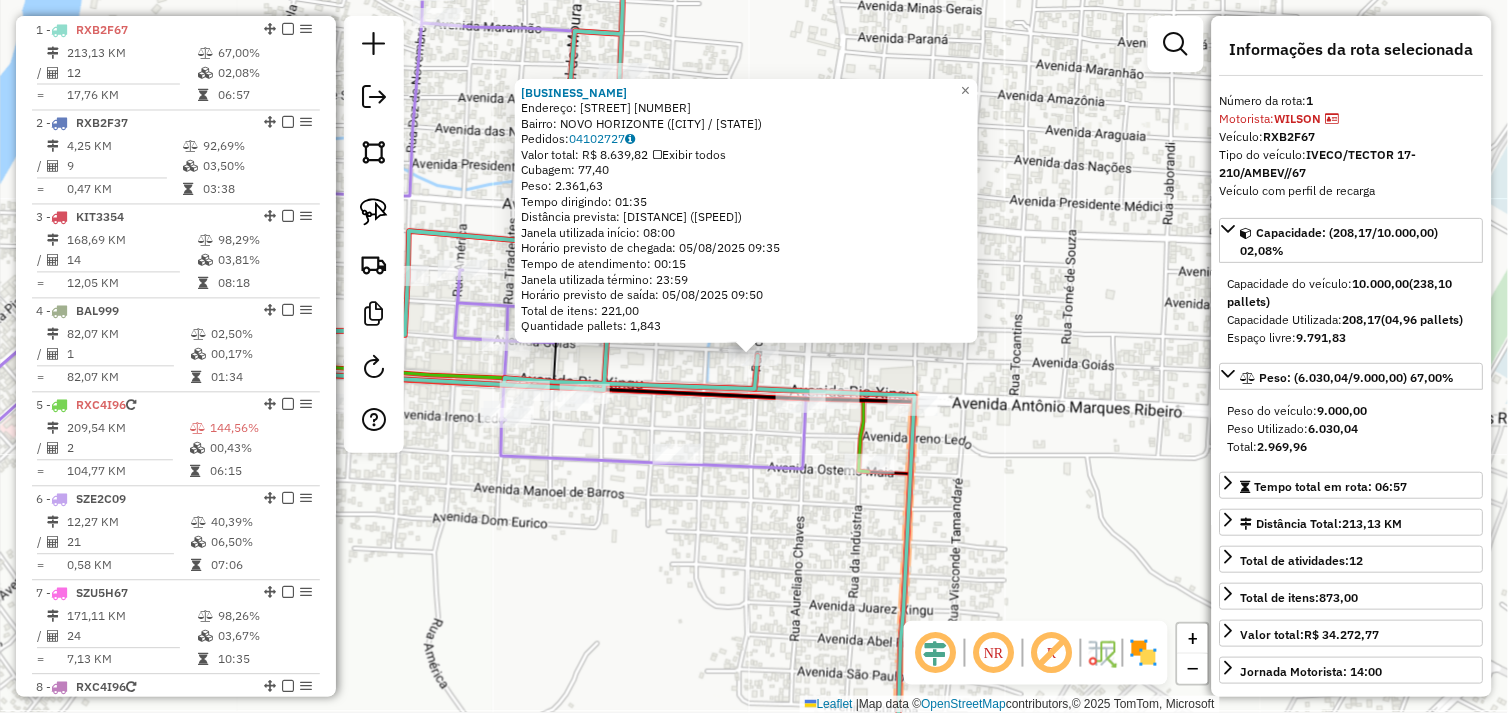 click on "Rota 5 - Placa RXC4I96  72304 - ATACADISTA AZEVEDO 72904 - ROMA SUPERMERCADO  Endereço:  RUA BELA VISTA 2200   Bairro: NOVO HORIZONTE (SAO FELIX DO XINGU / PA)   Pedidos:  04102727   Valor total: R$ 8.639,82   Exibir todos   Cubagem: 77,40  Peso: 2.361,63  Tempo dirigindo: 01:35   Distância prevista: 103,212 km (65,19 km/h)   Janela utilizada início: 08:00   Horário previsto de chegada: 05/08/2025 09:35   Tempo de atendimento: 00:15   Janela utilizada término: 23:59   Horário previsto de saída: 05/08/2025 09:50   Total de itens: 221,00   Quantidade pallets: 1,843  × Janela de atendimento Grade de atendimento Capacidade Transportadoras Veículos Cliente Pedidos  Rotas Selecione os dias de semana para filtrar as janelas de atendimento  Seg   Ter   Qua   Qui   Sex   Sáb   Dom  Informe o período da janela de atendimento: De: Até:  Filtrar exatamente a janela do cliente  Considerar janela de atendimento padrão  Selecione os dias de semana para filtrar as grades de atendimento  Seg   Ter   Qua   Qui  +" 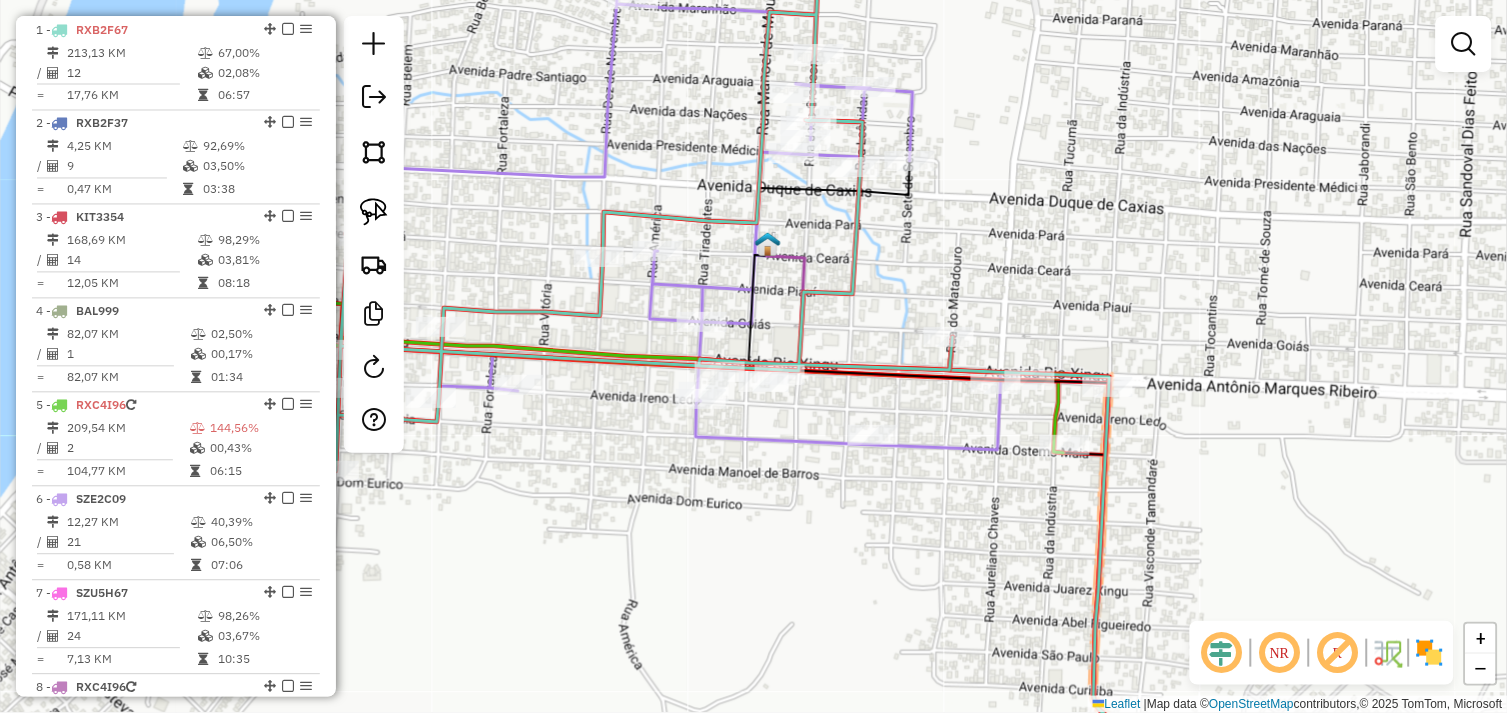 drag, startPoint x: 717, startPoint y: 507, endPoint x: 885, endPoint y: 447, distance: 178.39282 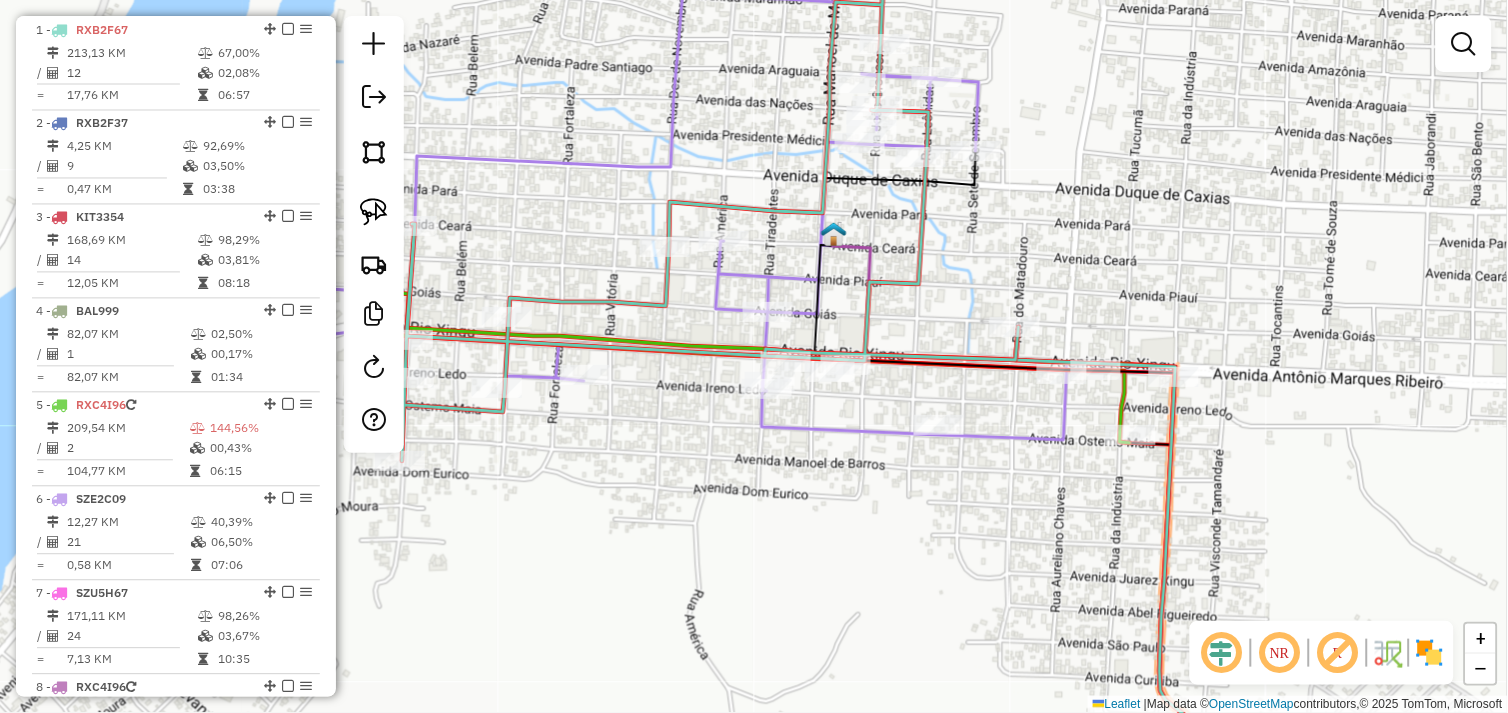drag, startPoint x: 580, startPoint y: 564, endPoint x: 813, endPoint y: 517, distance: 237.69308 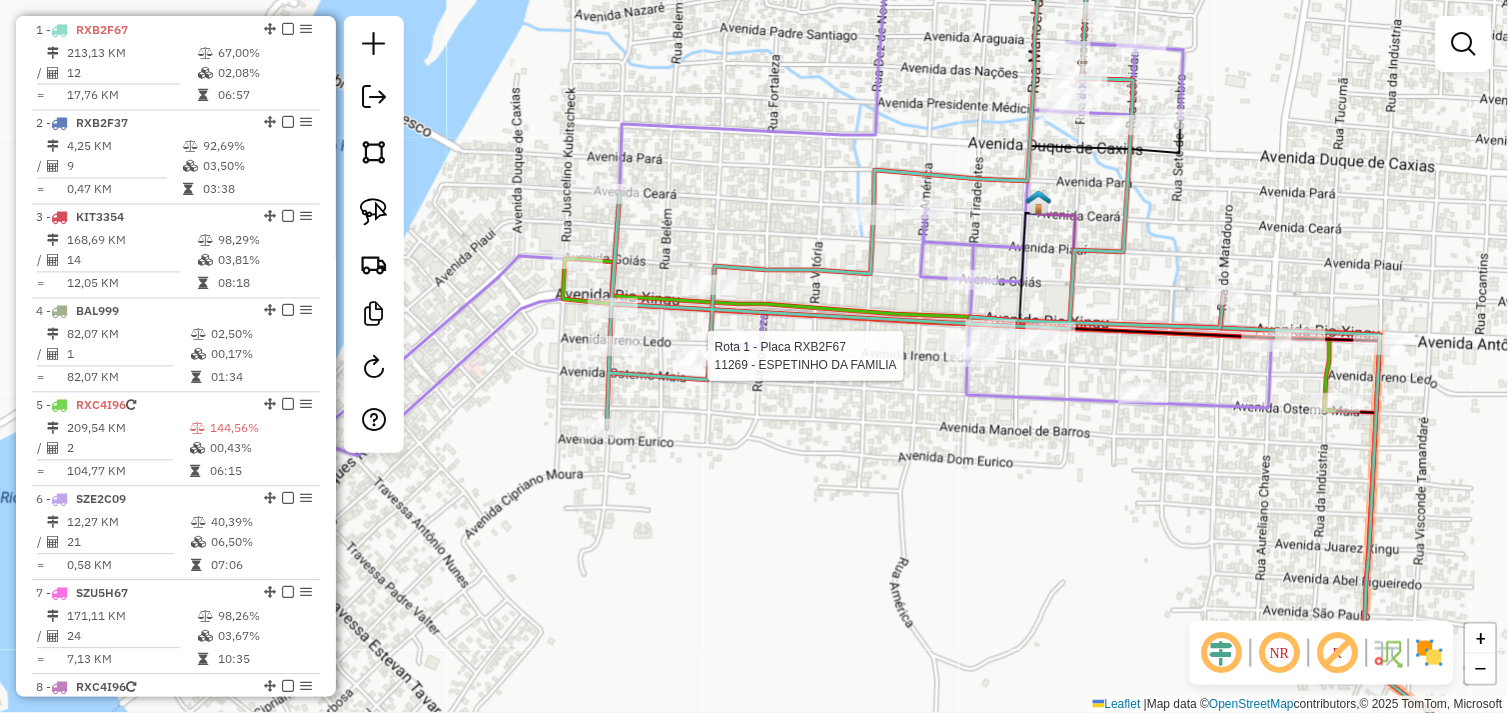 select on "*********" 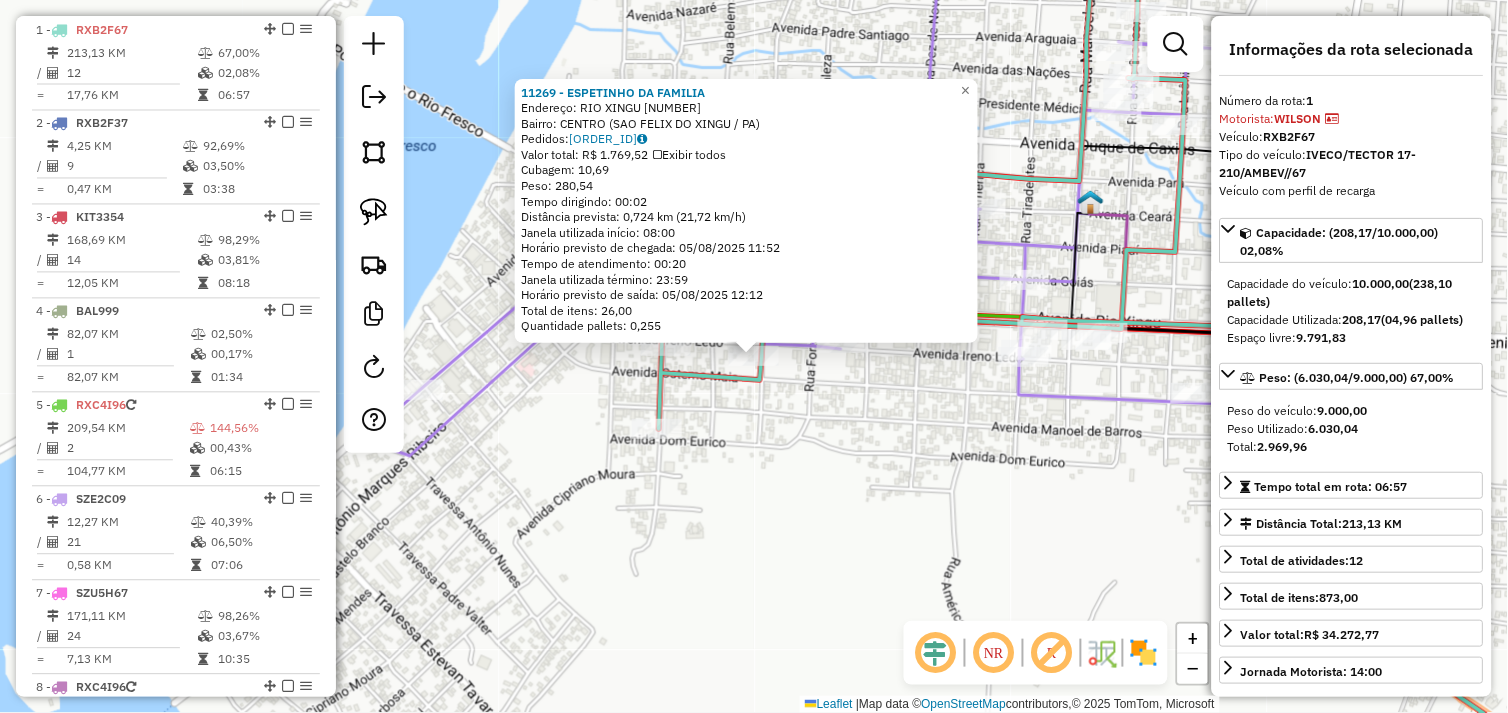 drag, startPoint x: 1005, startPoint y: 475, endPoint x: 803, endPoint y: 384, distance: 221.55135 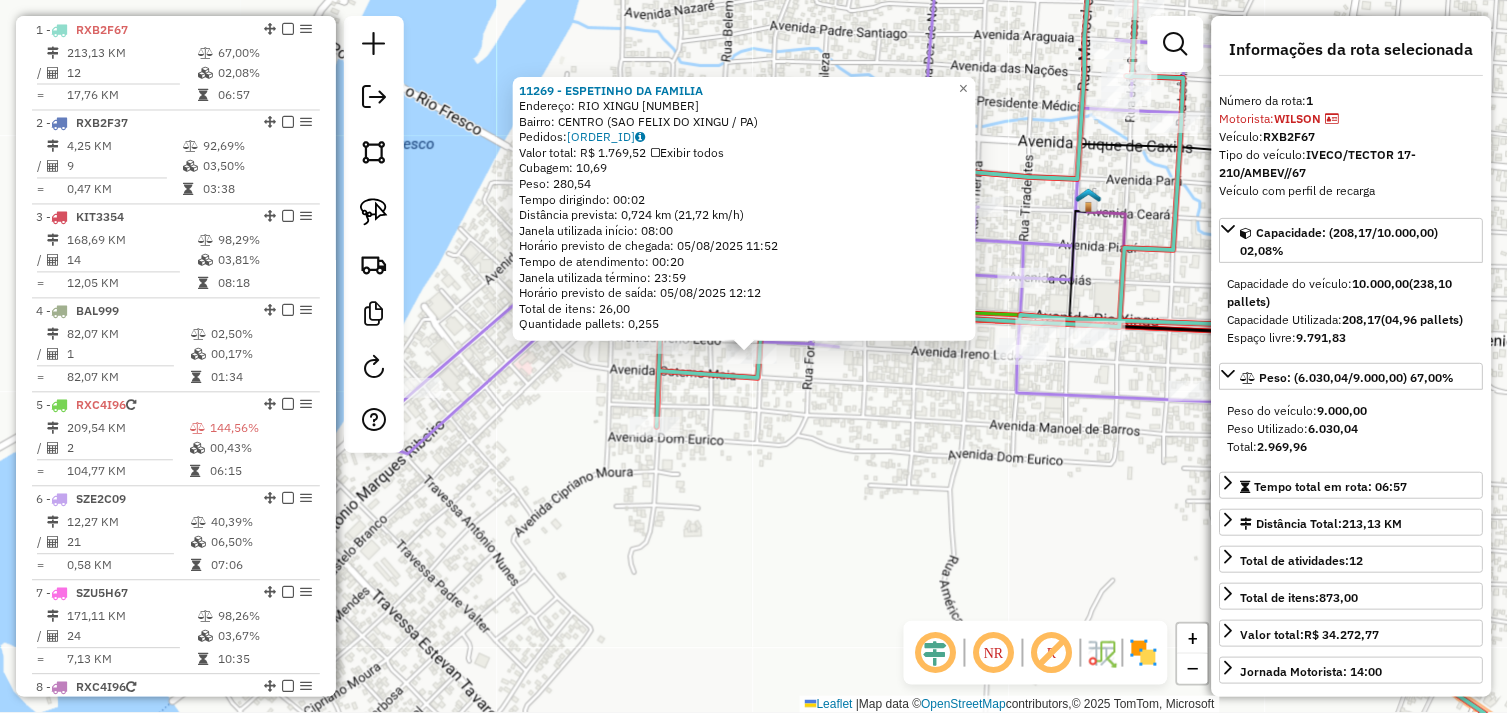 drag, startPoint x: 595, startPoint y: 388, endPoint x: 601, endPoint y: 370, distance: 18.973665 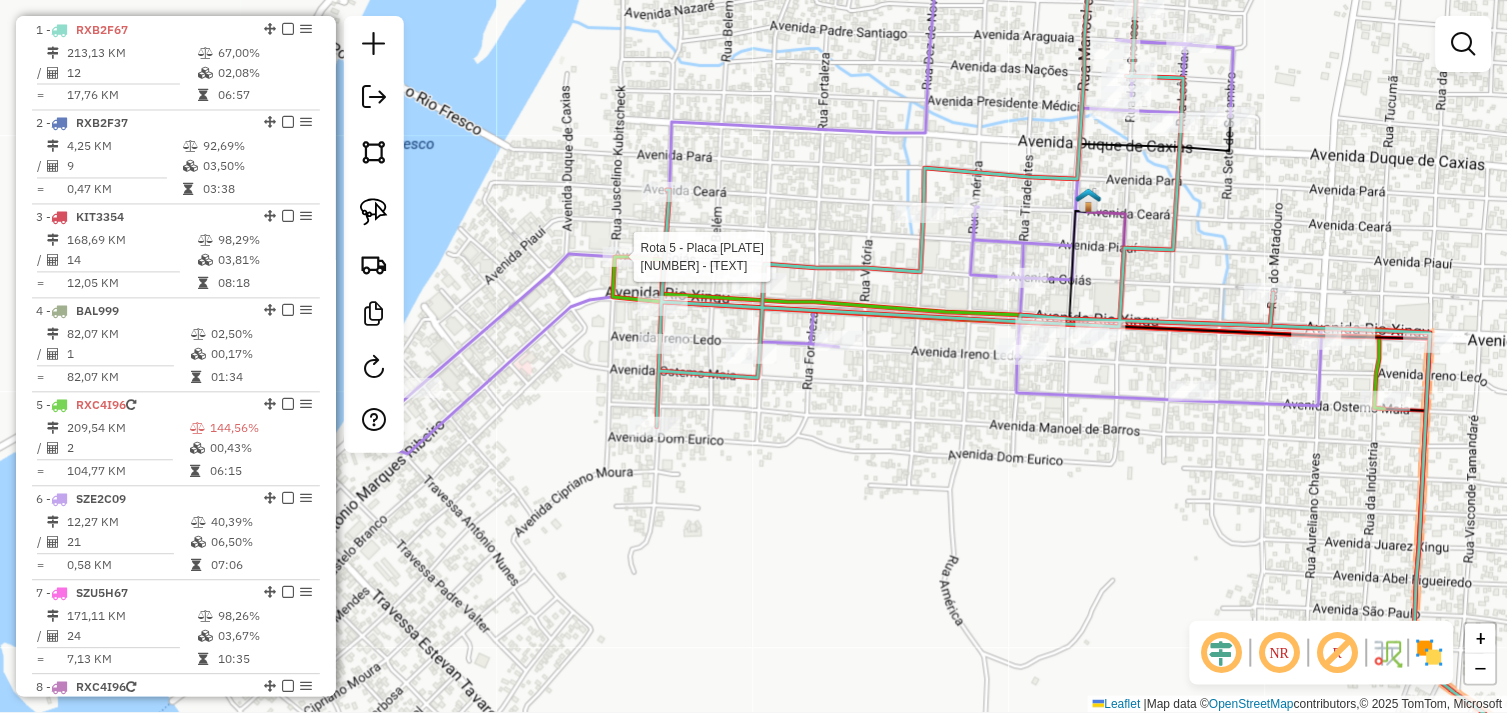 select on "*********" 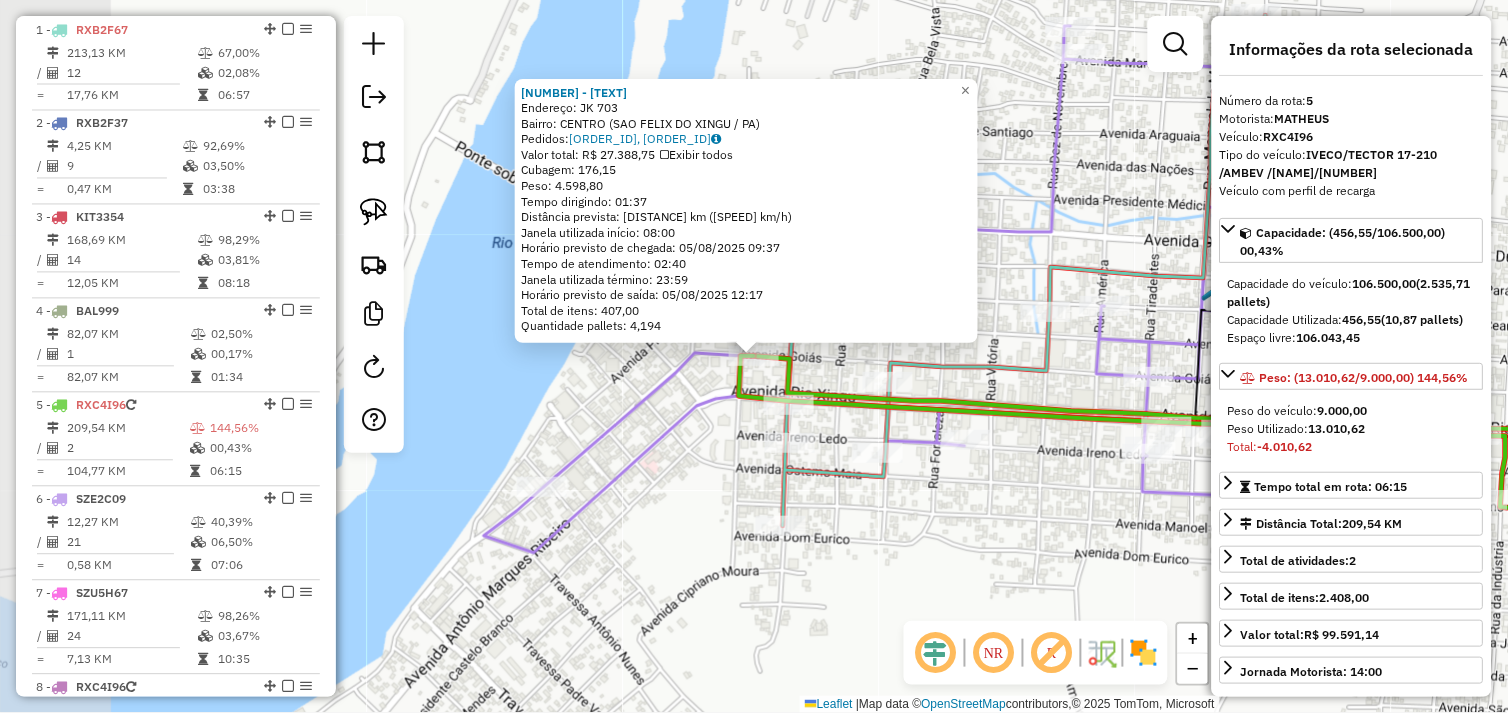 scroll, scrollTop: 1016, scrollLeft: 0, axis: vertical 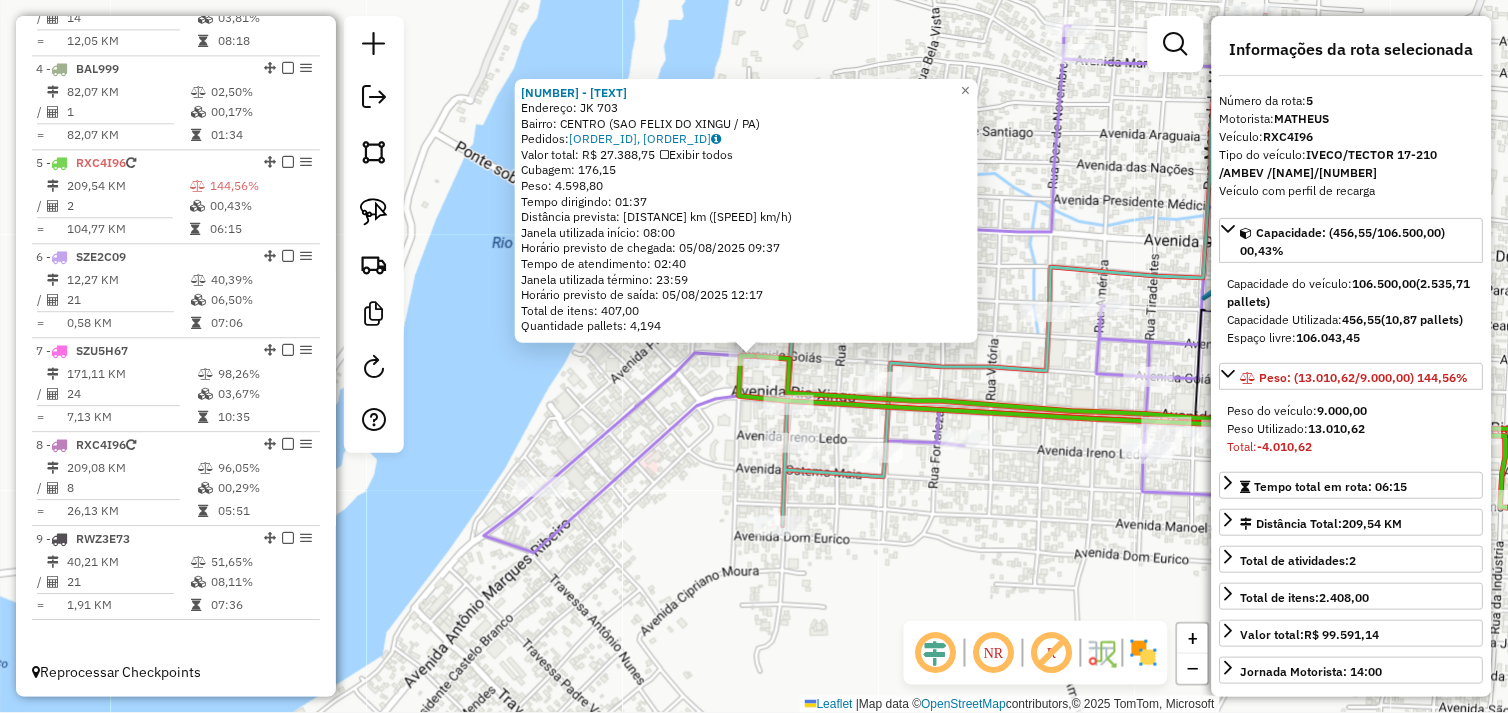 click 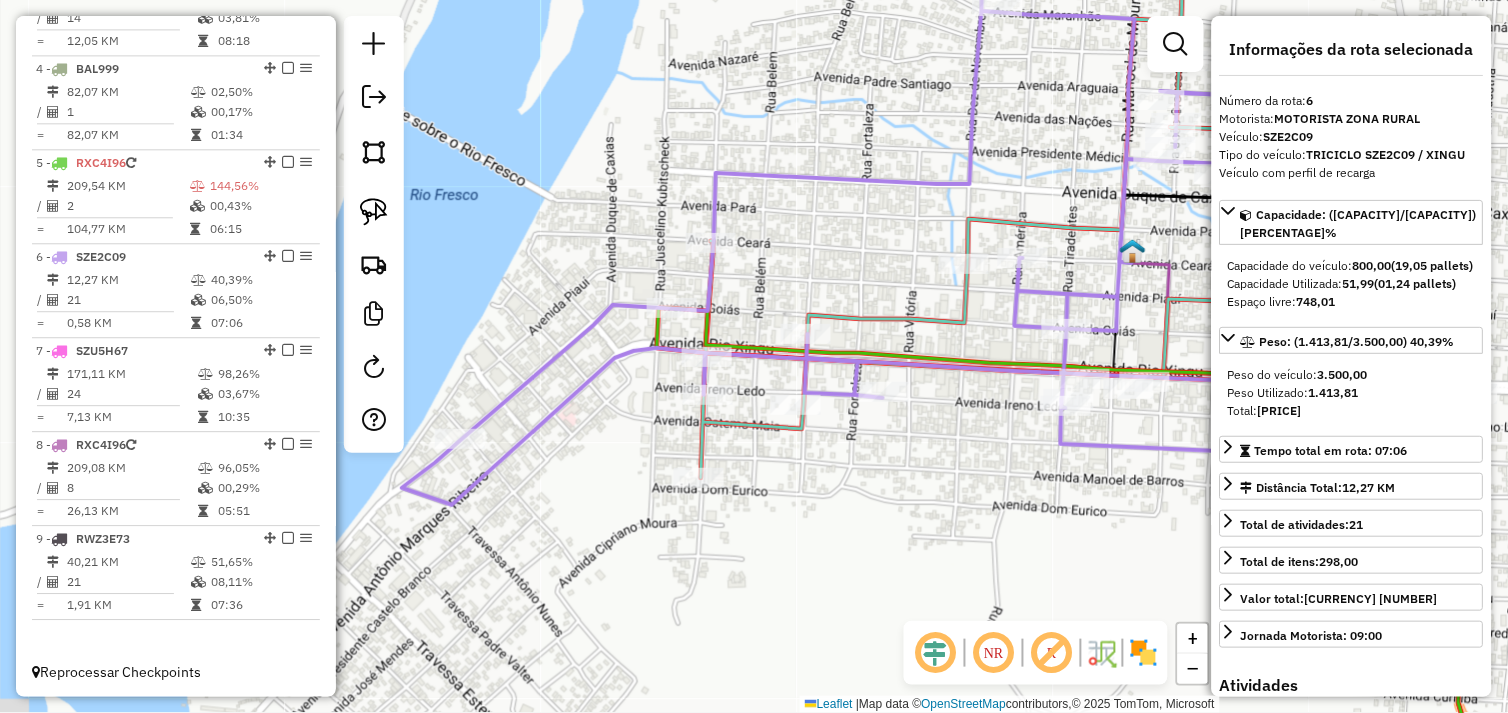 drag, startPoint x: 920, startPoint y: 504, endPoint x: 837, endPoint y: 455, distance: 96.38464 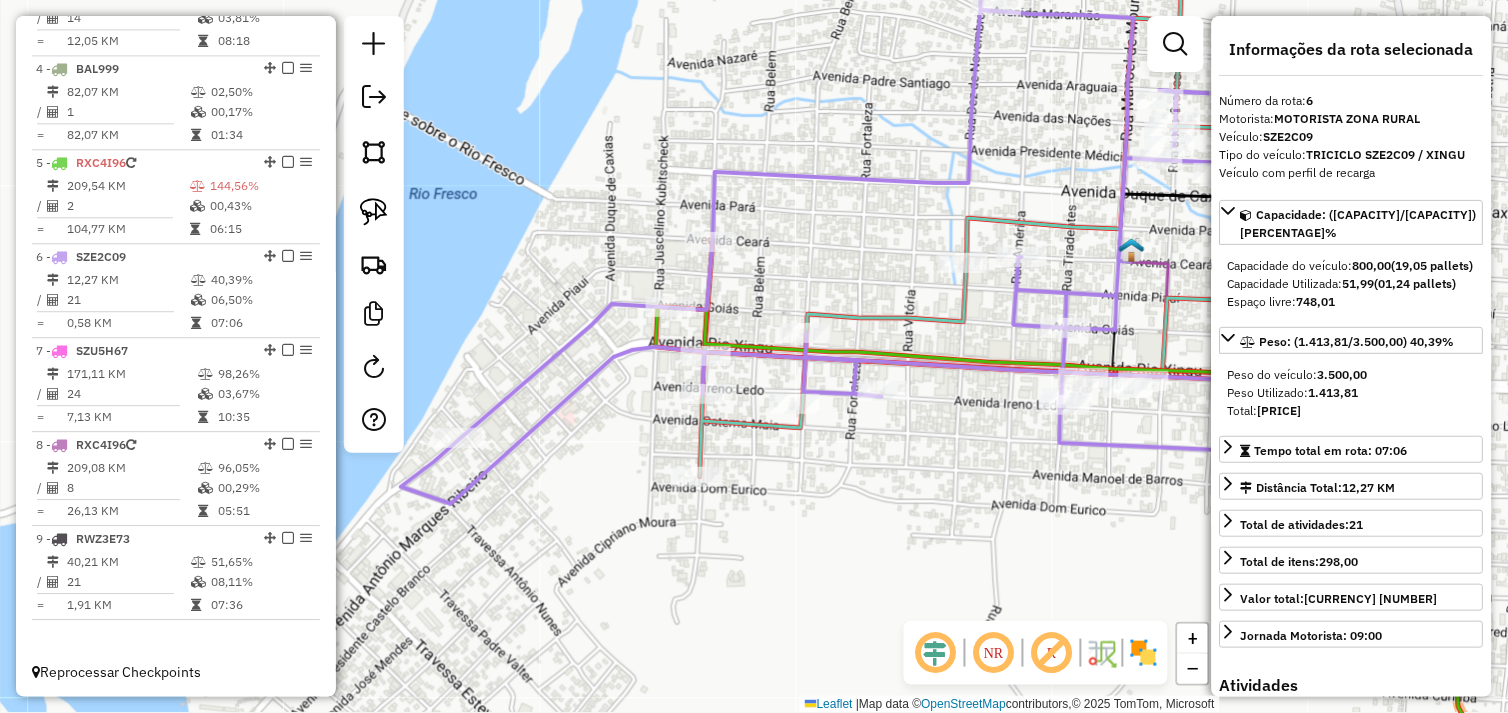drag, startPoint x: 380, startPoint y: 210, endPoint x: 421, endPoint y: 228, distance: 44.777225 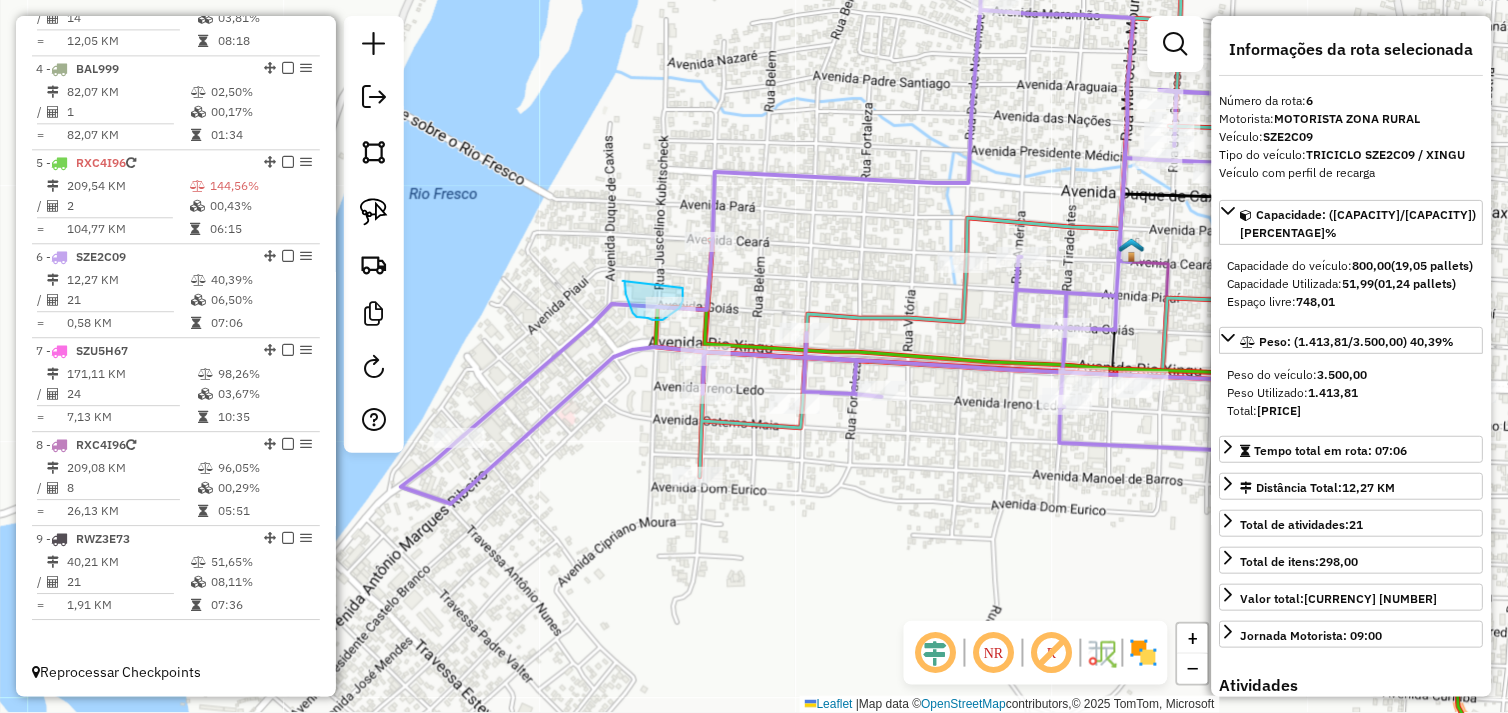 drag, startPoint x: 625, startPoint y: 281, endPoint x: 683, endPoint y: 288, distance: 58.420887 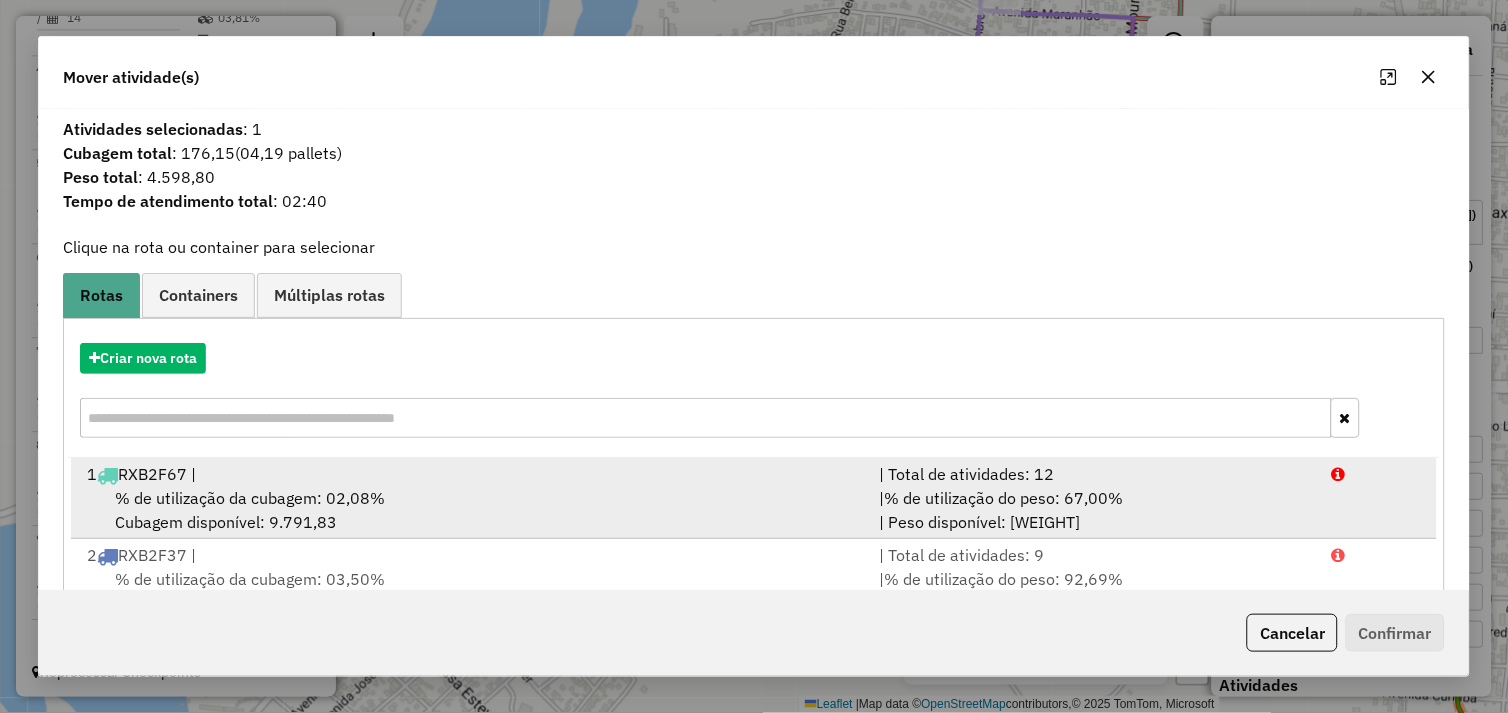 drag, startPoint x: 441, startPoint y: 494, endPoint x: 453, endPoint y: 493, distance: 12.0415945 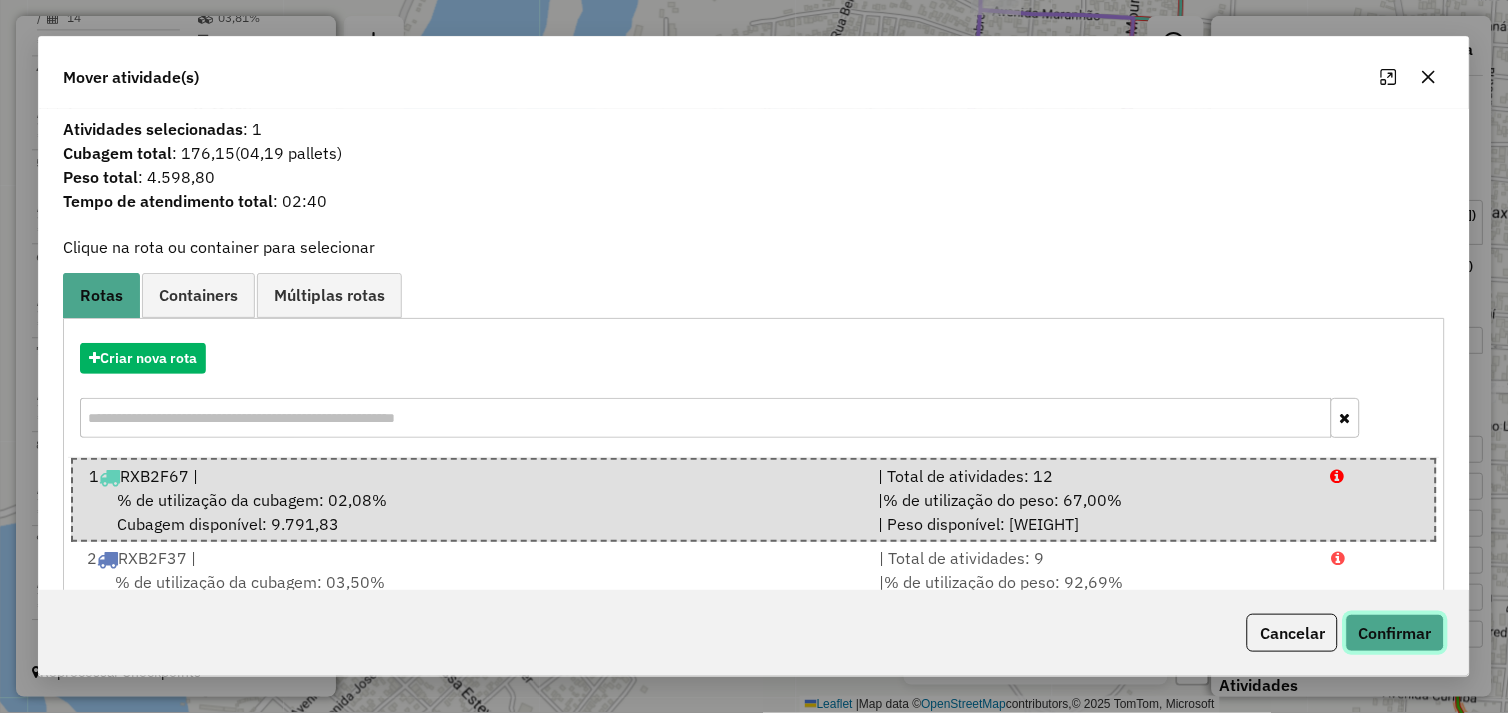 click on "Confirmar" 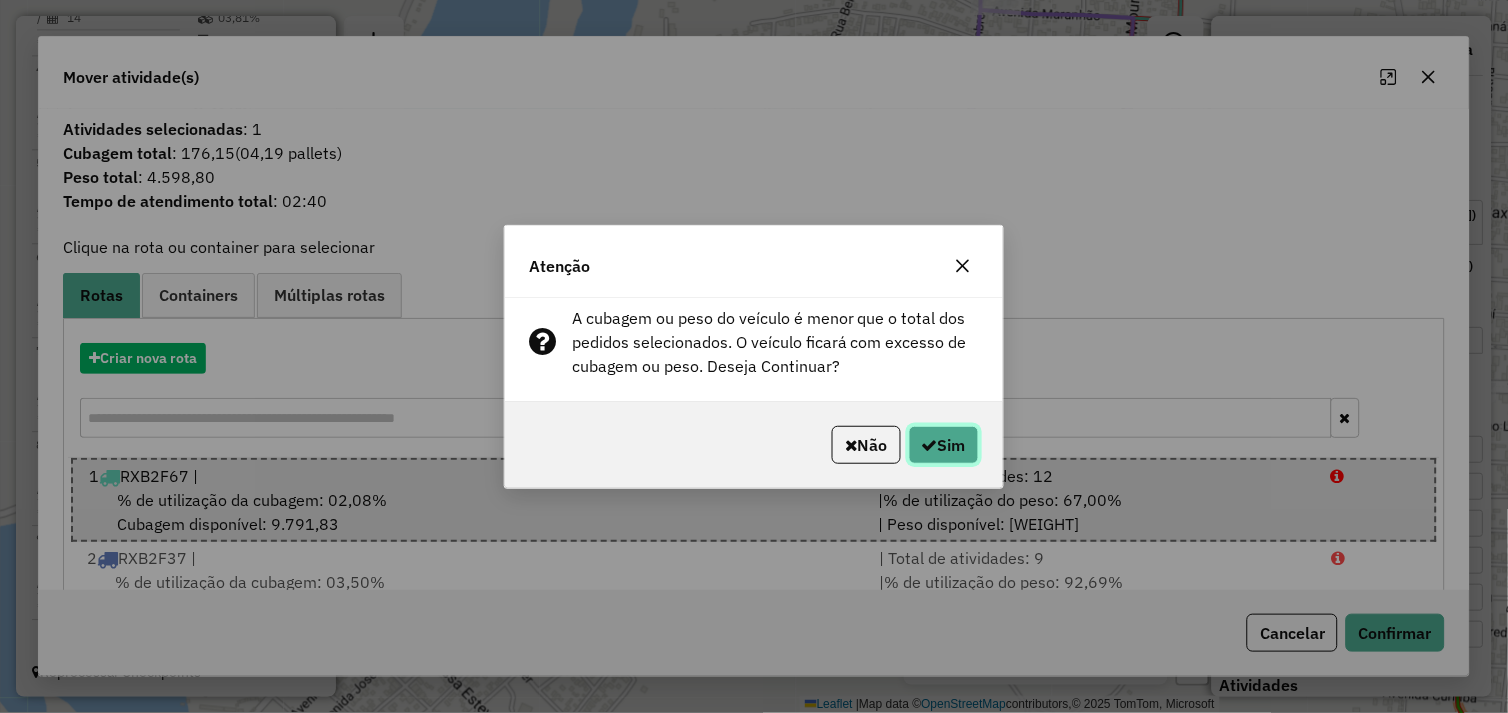 click on "Sim" 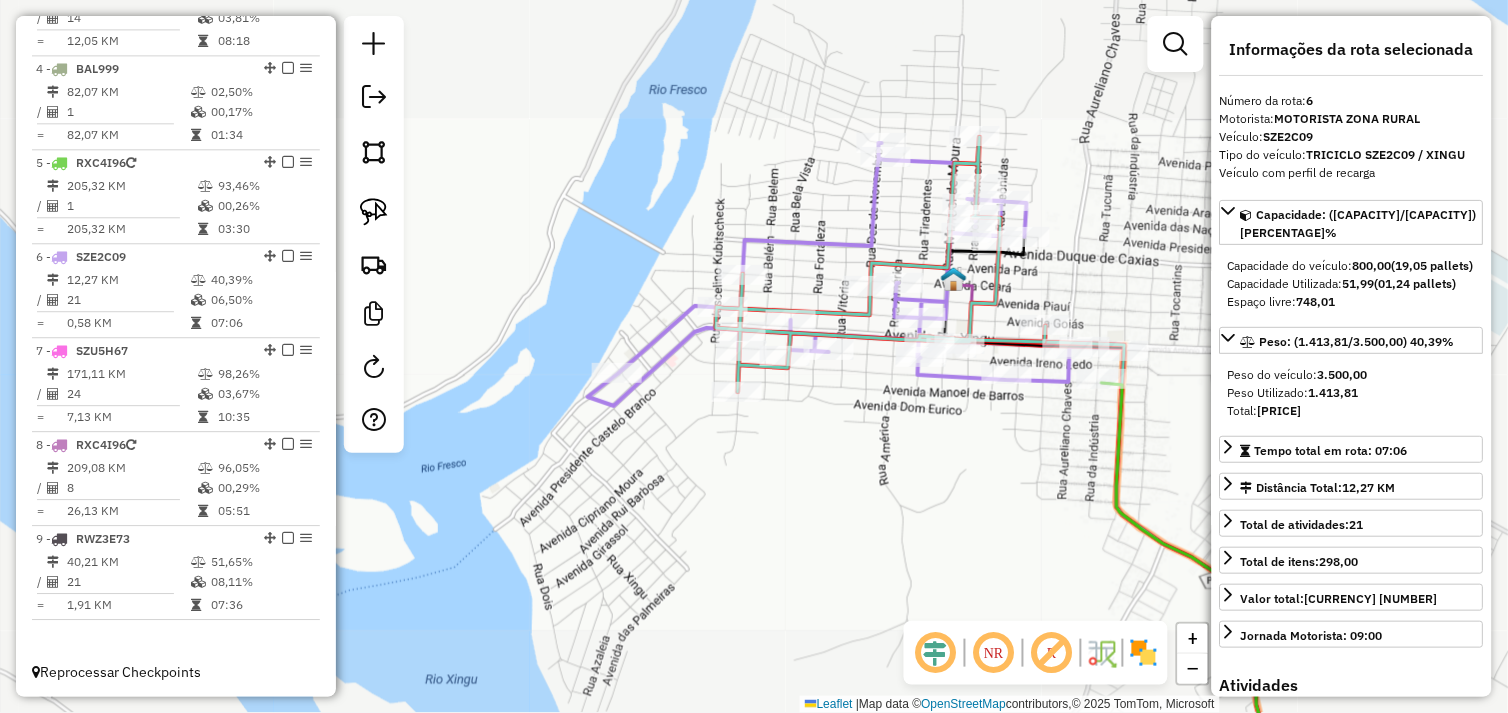 drag, startPoint x: 1023, startPoint y: 450, endPoint x: 863, endPoint y: 452, distance: 160.0125 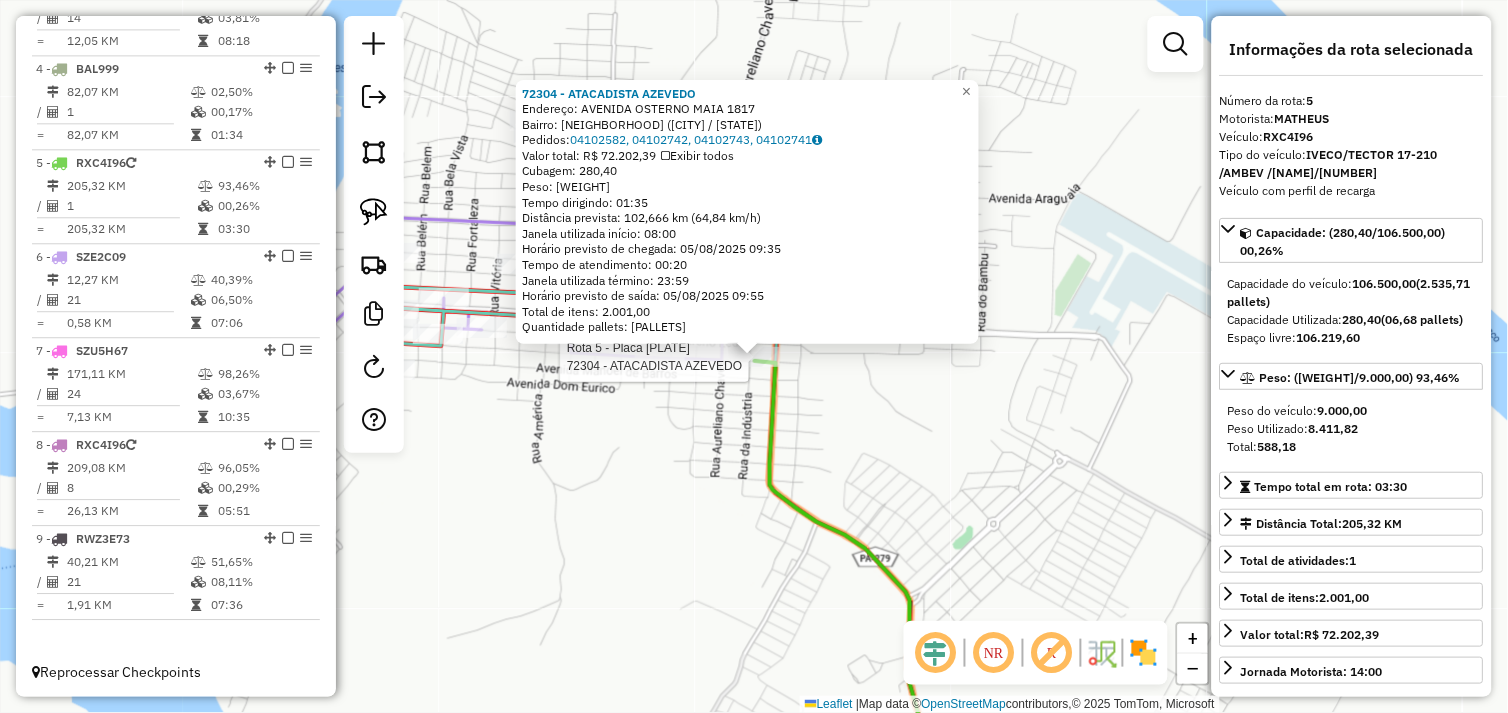 click on "Rota 5 - Placa RXC4I96  72304 - ATACADISTA AZEVEDO 72304 - ATACADISTA AZEVEDO  Endereço:  AVENIDA OSTERNO MAIA 1817   Bairro: ALECRIM (SAO FELIX DO XINGU / PA)   Pedidos:  04102582, 04102742, 04102743, 04102741   Valor total: R$ 72.202,39   Exibir todos   Cubagem: 280,40  Peso: 8.411,82  Tempo dirigindo: 01:35   Distância prevista: 102,666 km (64,84 km/h)   Janela utilizada início: 08:00   Horário previsto de chegada: 05/08/2025 09:35   Tempo de atendimento: 00:20   Janela utilizada término: 23:59   Horário previsto de saída: 05/08/2025 09:55   Total de itens: 2.001,00   Quantidade pallets: 6,676  × Janela de atendimento Grade de atendimento Capacidade Transportadoras Veículos Cliente Pedidos  Rotas Selecione os dias de semana para filtrar as janelas de atendimento  Seg   Ter   Qua   Qui   Sex   Sáb   Dom  Informe o período da janela de atendimento: De: Até:  Filtrar exatamente a janela do cliente  Considerar janela de atendimento padrão   Seg   Ter   Qua   Qui   Sex   Sáb   Dom   Peso mínimo:" 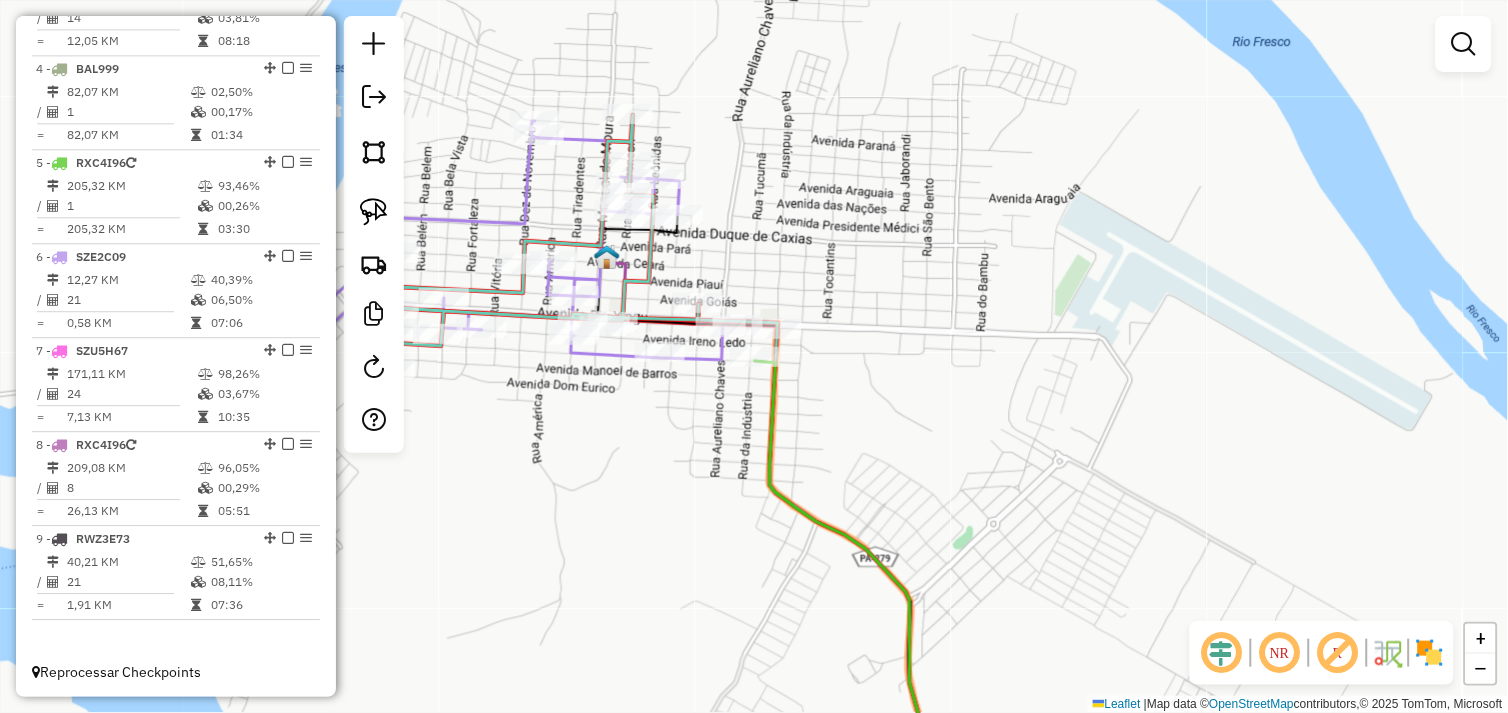 drag, startPoint x: 593, startPoint y: 475, endPoint x: 883, endPoint y: 456, distance: 290.62173 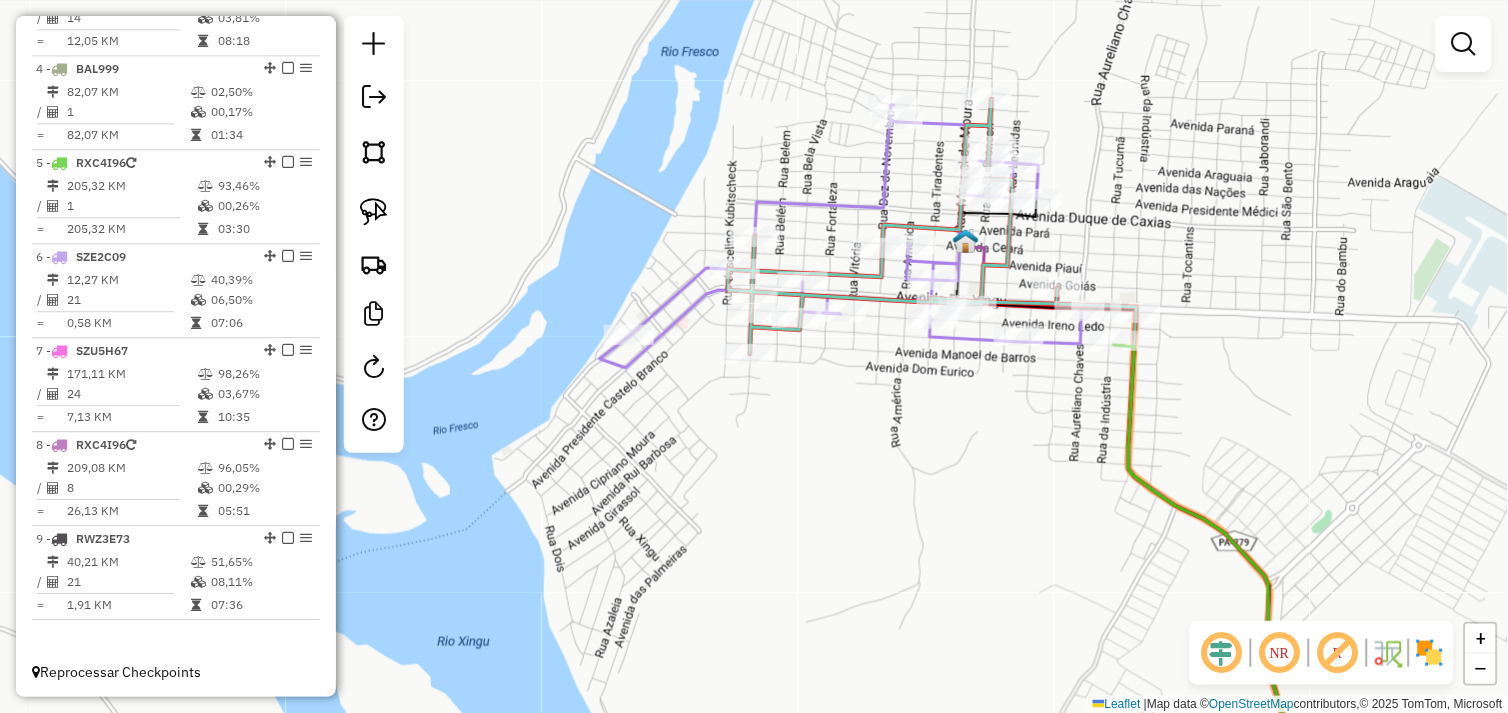drag, startPoint x: 853, startPoint y: 453, endPoint x: 921, endPoint y: 457, distance: 68.117546 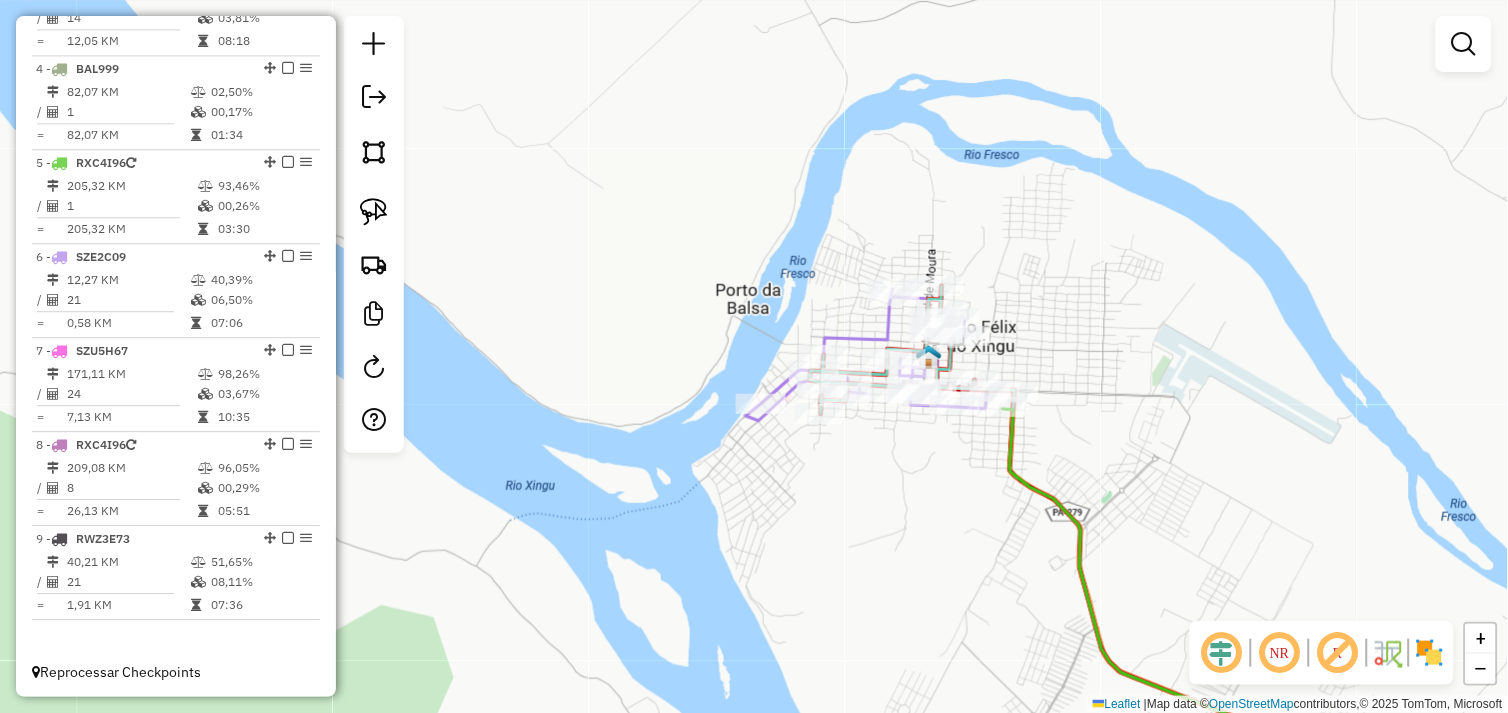 drag, startPoint x: 888, startPoint y: 463, endPoint x: 895, endPoint y: 447, distance: 17.464249 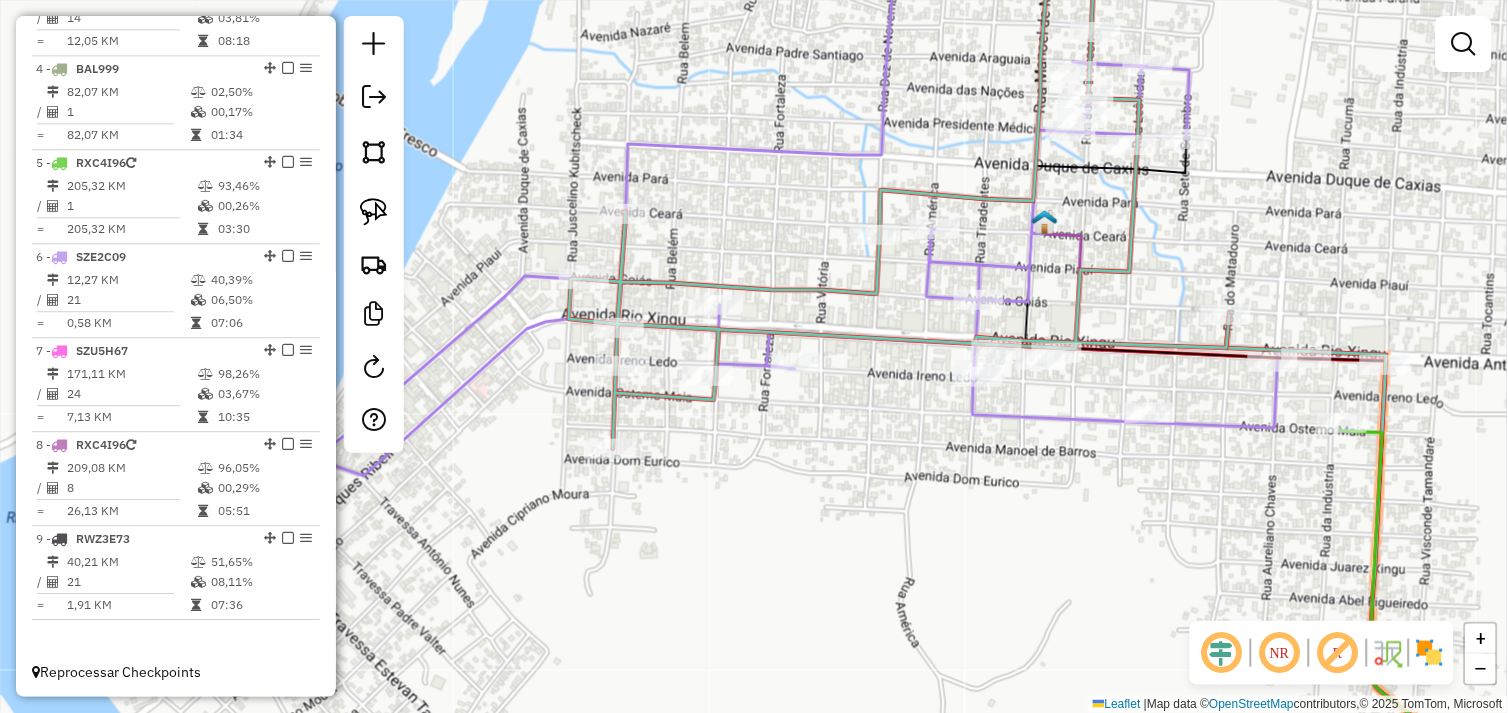 drag, startPoint x: 943, startPoint y: 544, endPoint x: 907, endPoint y: 540, distance: 36.221542 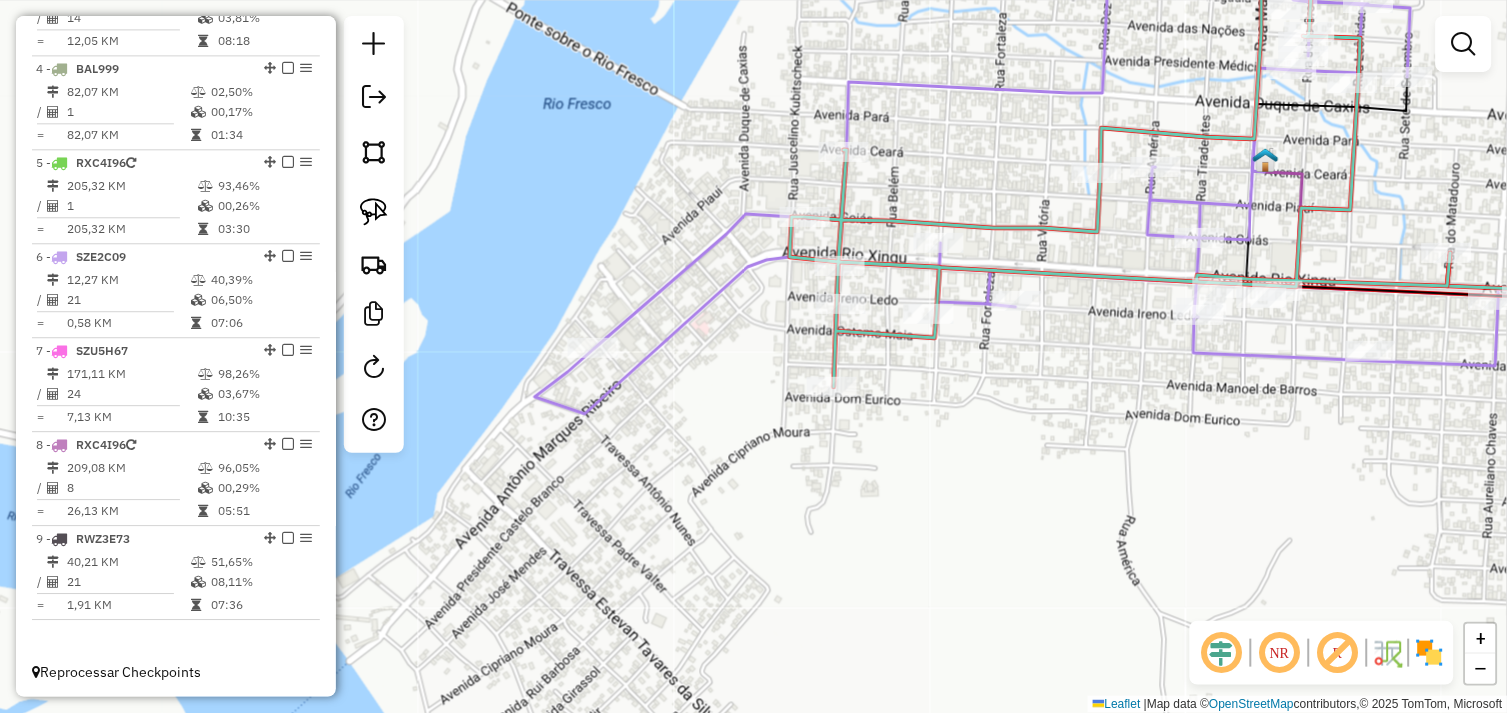 drag, startPoint x: 722, startPoint y: 382, endPoint x: 618, endPoint y: 465, distance: 133.06013 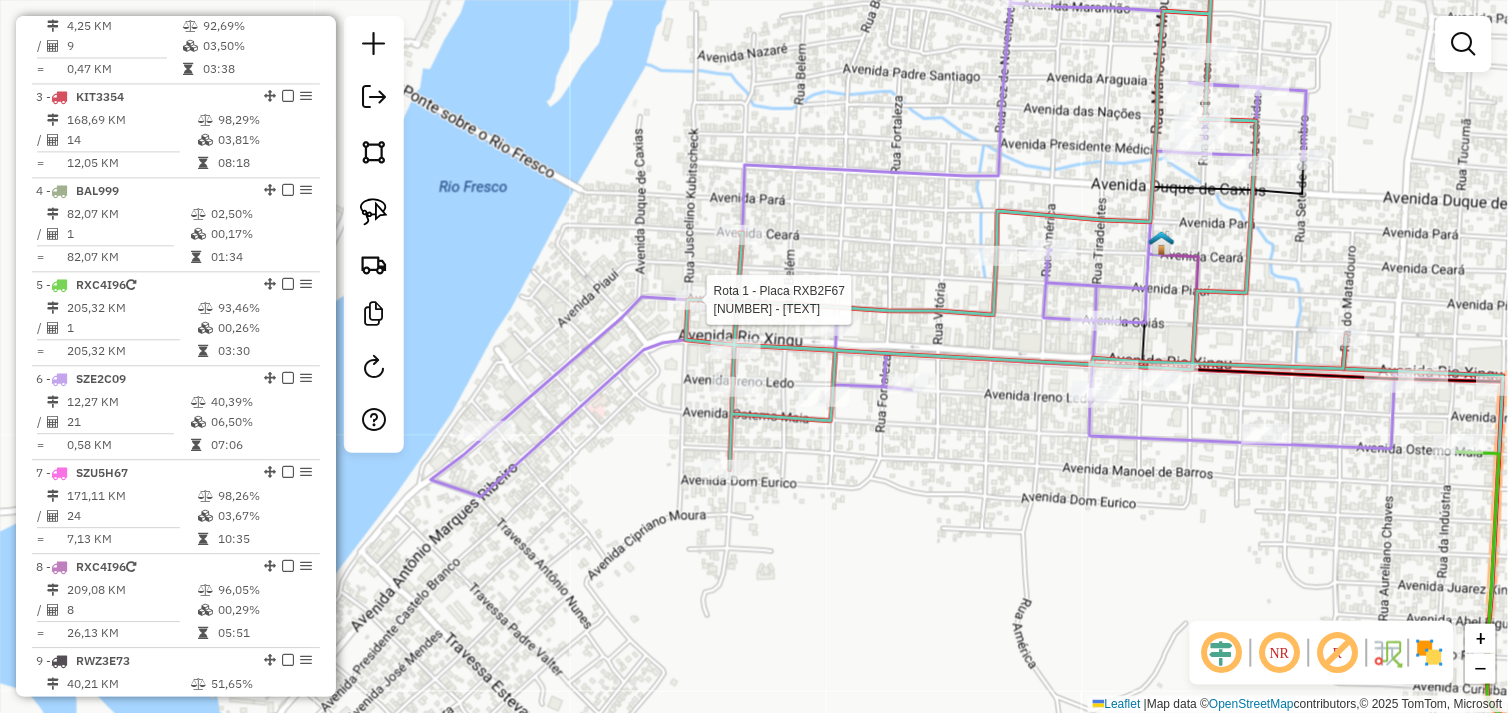 select on "*********" 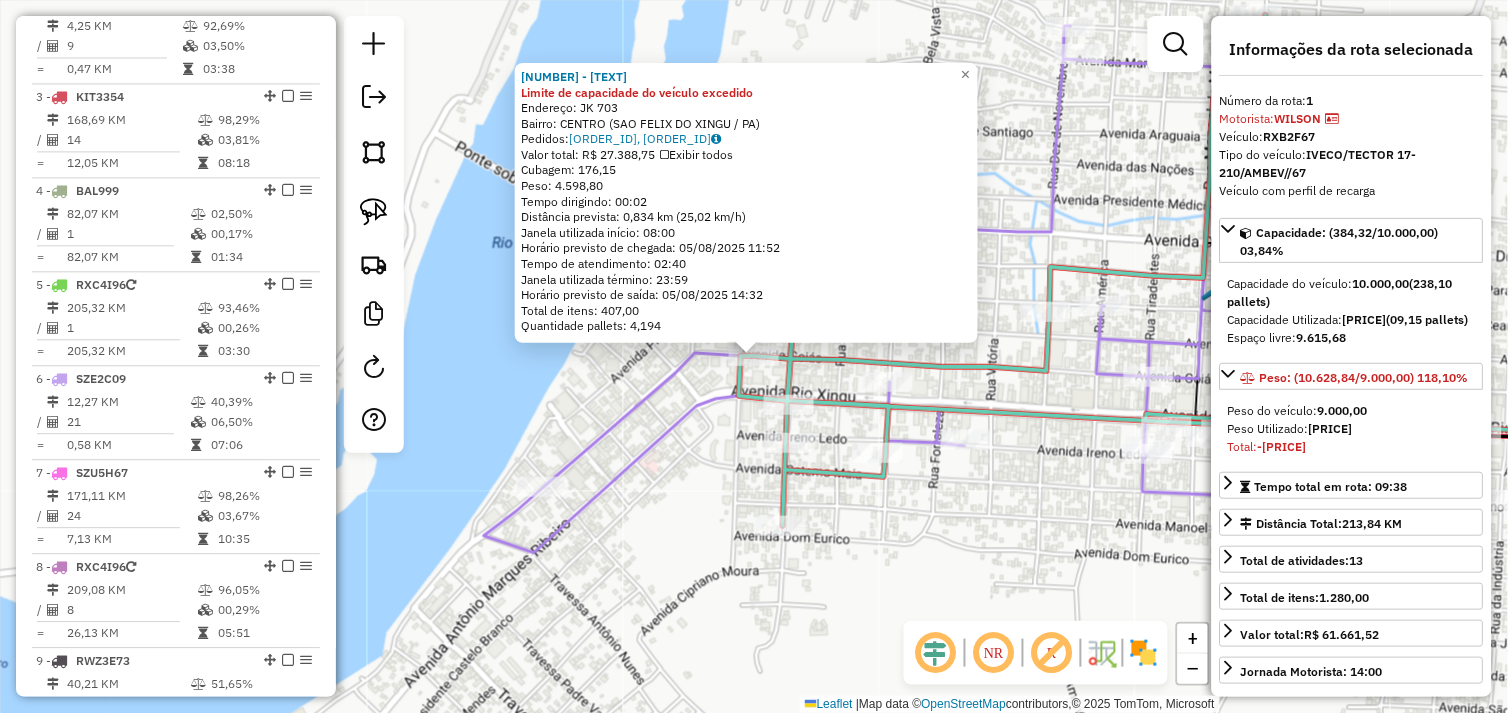 scroll, scrollTop: 773, scrollLeft: 0, axis: vertical 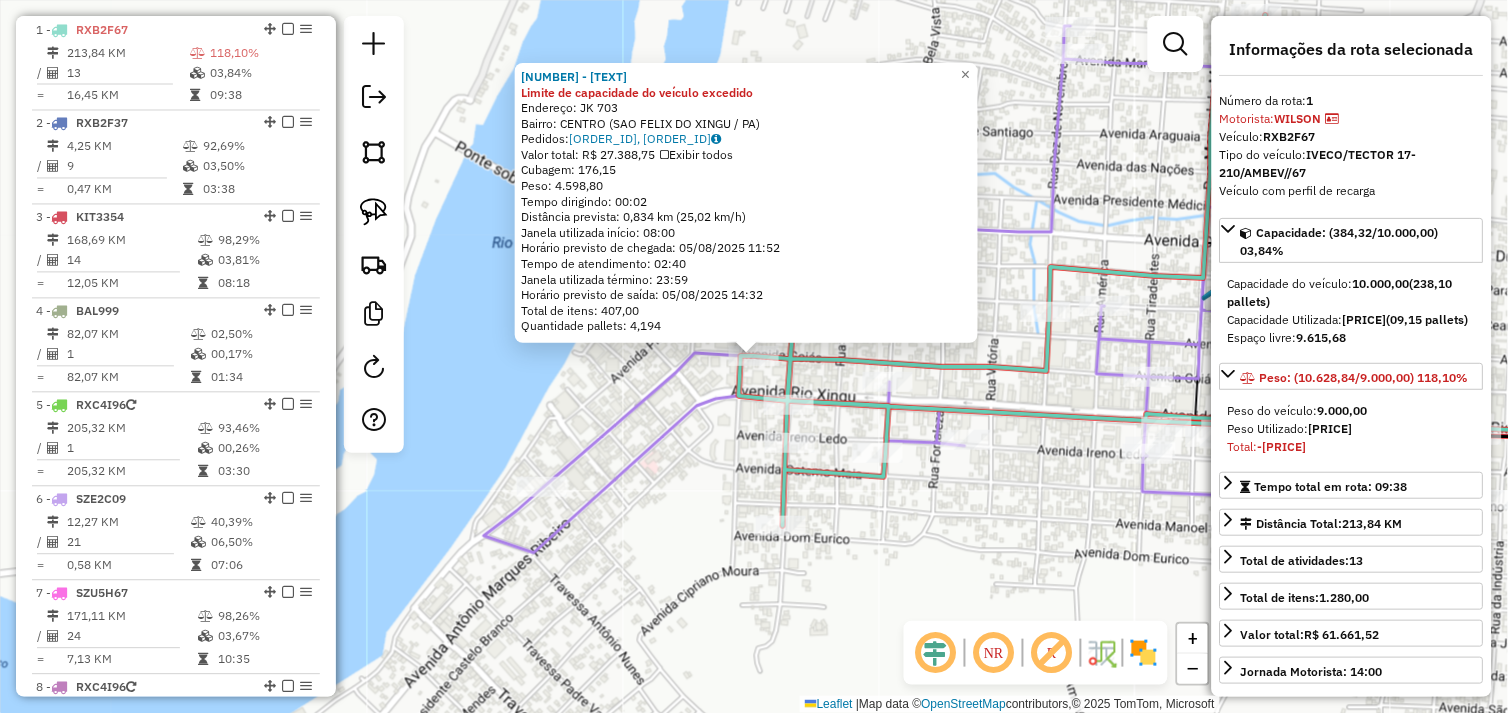 click on "149 - NOBRE BEBIDAS Limite de capacidade do veículo excedido  Endereço:  JK 703   Bairro: CENTRO (SAO FELIX DO XINGU / PA)   Pedidos:  04102659, 04102660   Valor total: R$ 27.388,75   Exibir todos   Cubagem: 176,15  Peso: 4.598,80  Tempo dirigindo: 00:02   Distância prevista: 0,834 km (25,02 km/h)   Janela utilizada início: 08:00   Horário previsto de chegada: 05/08/2025 11:52   Tempo de atendimento: 02:40   Janela utilizada término: 23:59   Horário previsto de saída: 05/08/2025 14:32   Total de itens: 407,00   Quantidade pallets: 4,194  × Janela de atendimento Grade de atendimento Capacidade Transportadoras Veículos Cliente Pedidos  Rotas Selecione os dias de semana para filtrar as janelas de atendimento  Seg   Ter   Qua   Qui   Sex   Sáb   Dom  Informe o período da janela de atendimento: De: Até:  Filtrar exatamente a janela do cliente  Considerar janela de atendimento padrão  Selecione os dias de semana para filtrar as grades de atendimento  Seg   Ter   Qua   Qui   Sex   Sáb   Dom   De:  De:" 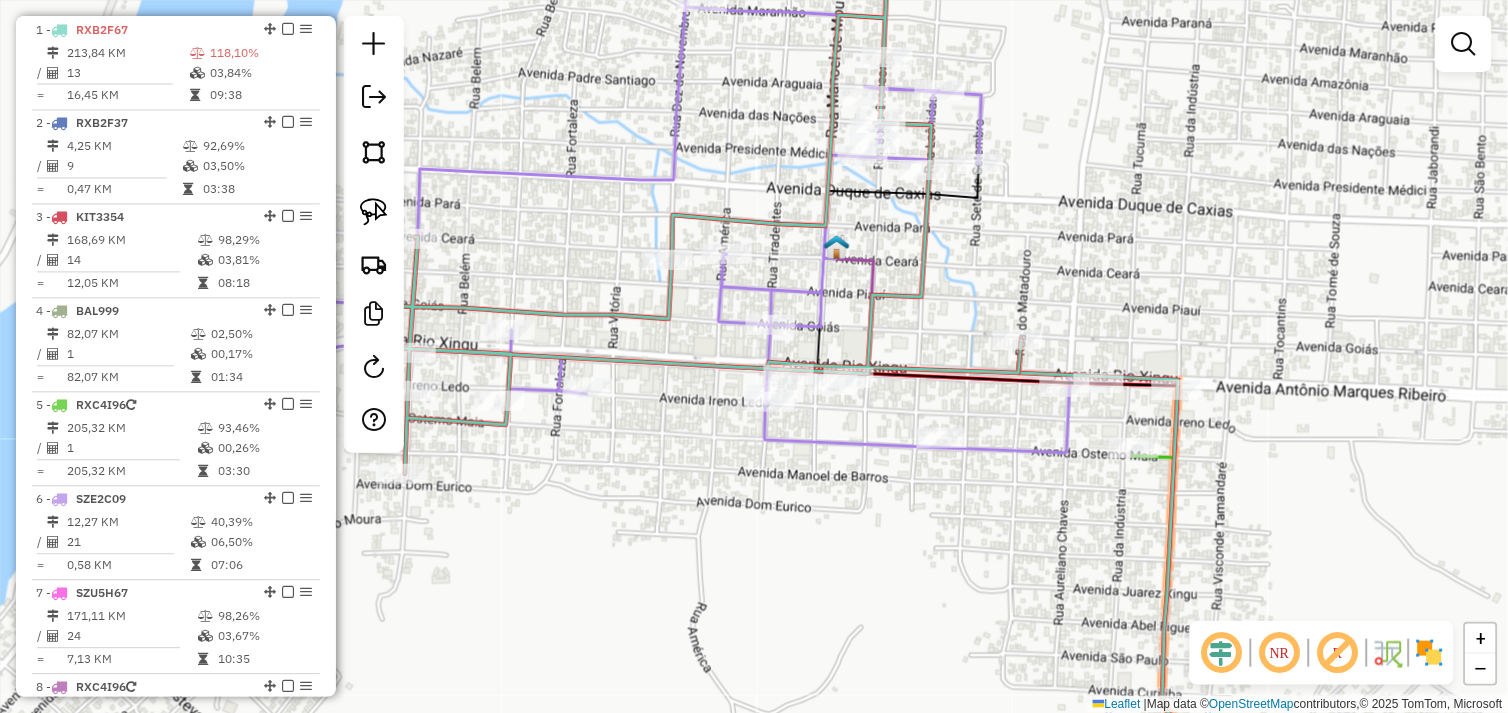 drag, startPoint x: 1170, startPoint y: 598, endPoint x: 791, endPoint y: 546, distance: 382.55066 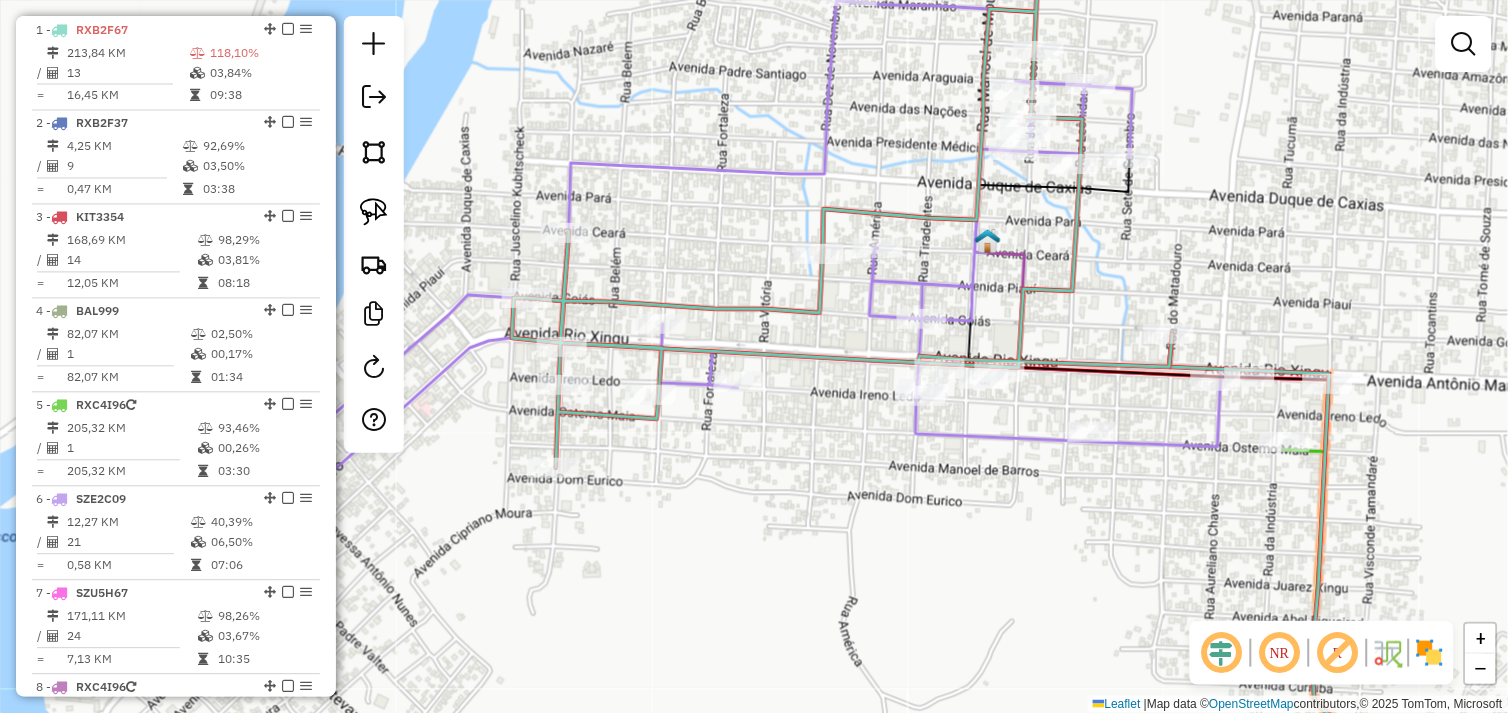 click on "Janela de atendimento Grade de atendimento Capacidade Transportadoras Veículos Cliente Pedidos  Rotas Selecione os dias de semana para filtrar as janelas de atendimento  Seg   Ter   Qua   Qui   Sex   Sáb   Dom  Informe o período da janela de atendimento: De: Até:  Filtrar exatamente a janela do cliente  Considerar janela de atendimento padrão  Selecione os dias de semana para filtrar as grades de atendimento  Seg   Ter   Qua   Qui   Sex   Sáb   Dom   Considerar clientes sem dia de atendimento cadastrado  Clientes fora do dia de atendimento selecionado Filtrar as atividades entre os valores definidos abaixo:  Peso mínimo:   Peso máximo:   Cubagem mínima:   Cubagem máxima:   De:   Até:  Filtrar as atividades entre o tempo de atendimento definido abaixo:  De:   Até:   Considerar capacidade total dos clientes não roteirizados Transportadora: Selecione um ou mais itens Tipo de veículo: Selecione um ou mais itens Veículo: Selecione um ou mais itens Motorista: Selecione um ou mais itens Nome: Rótulo:" 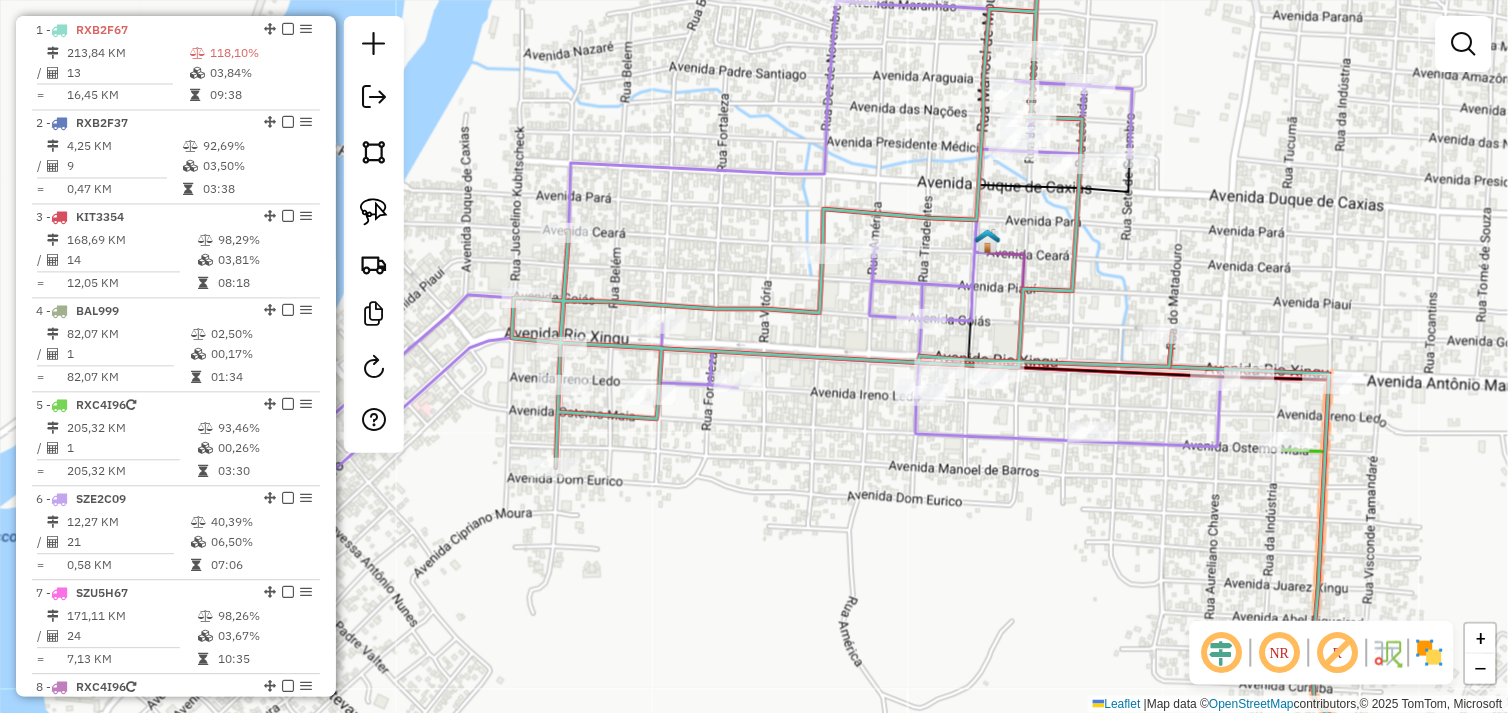 drag, startPoint x: 963, startPoint y: 546, endPoint x: 1032, endPoint y: 542, distance: 69.115845 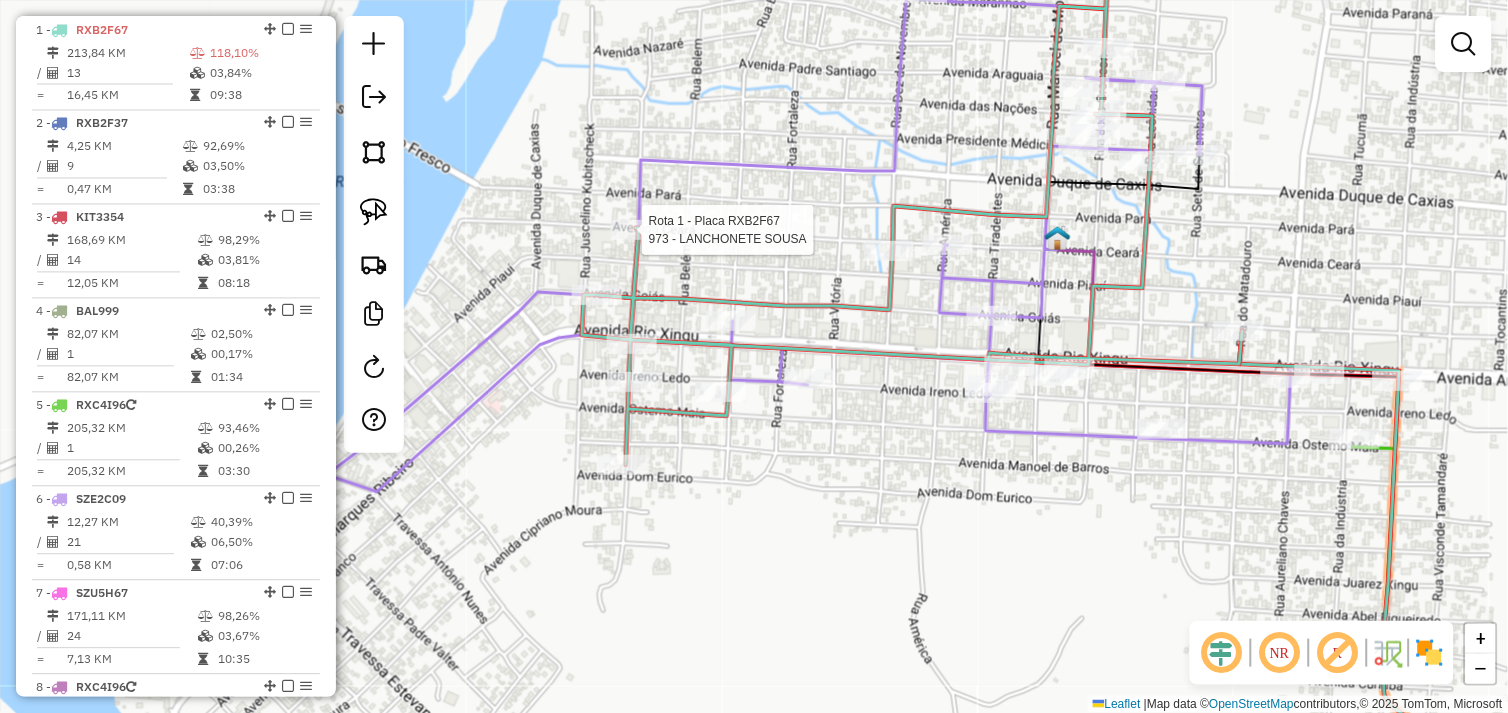 select on "*********" 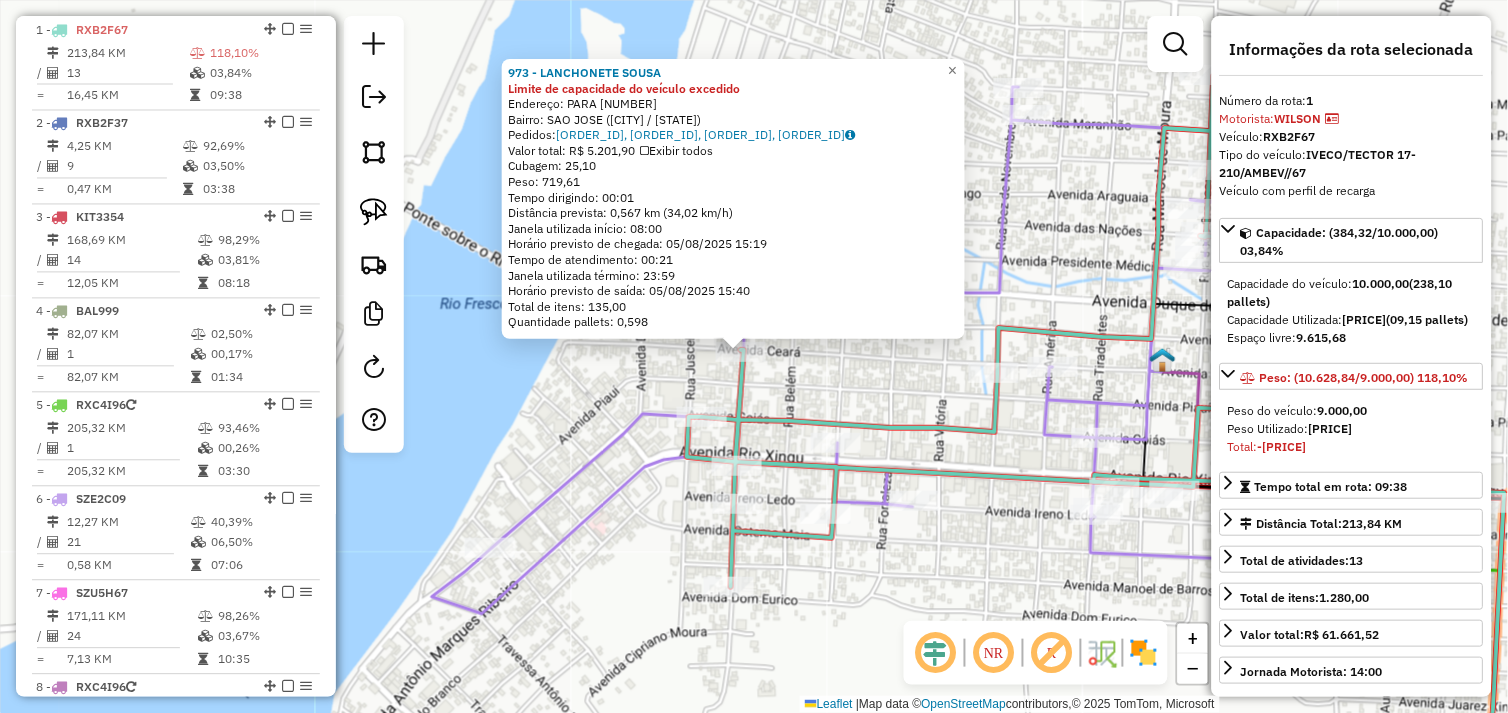 drag, startPoint x: 1054, startPoint y: 580, endPoint x: 906, endPoint y: 518, distance: 160.46184 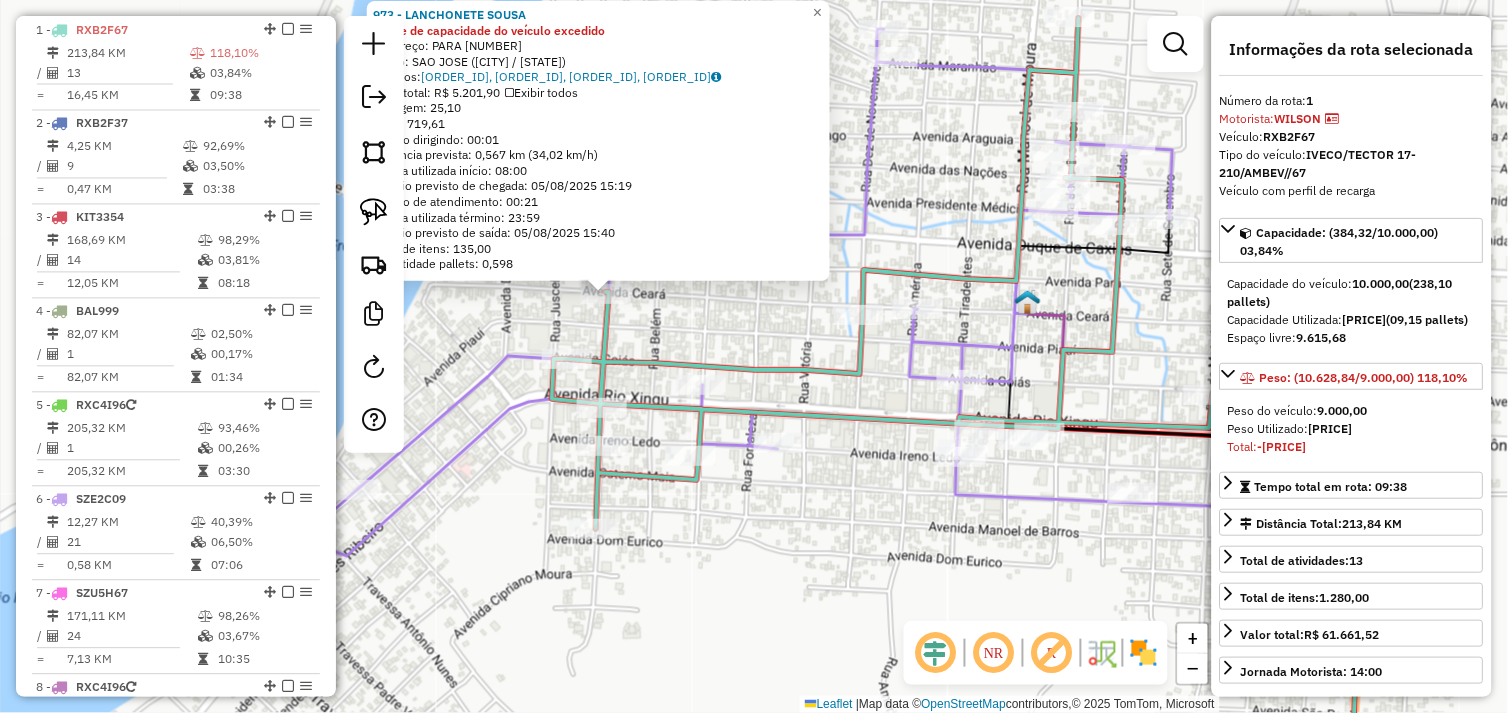 drag, startPoint x: 646, startPoint y: 573, endPoint x: 542, endPoint y: 552, distance: 106.09901 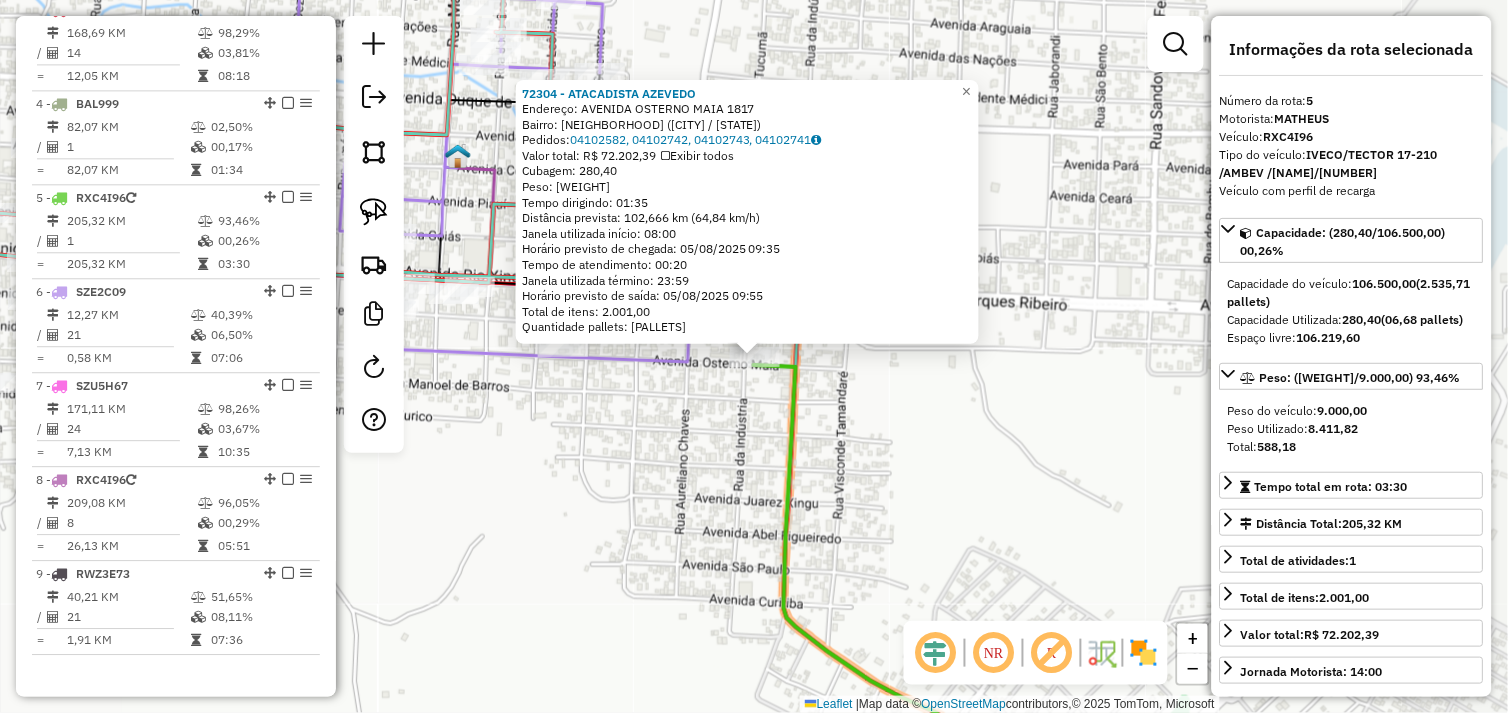 scroll, scrollTop: 1016, scrollLeft: 0, axis: vertical 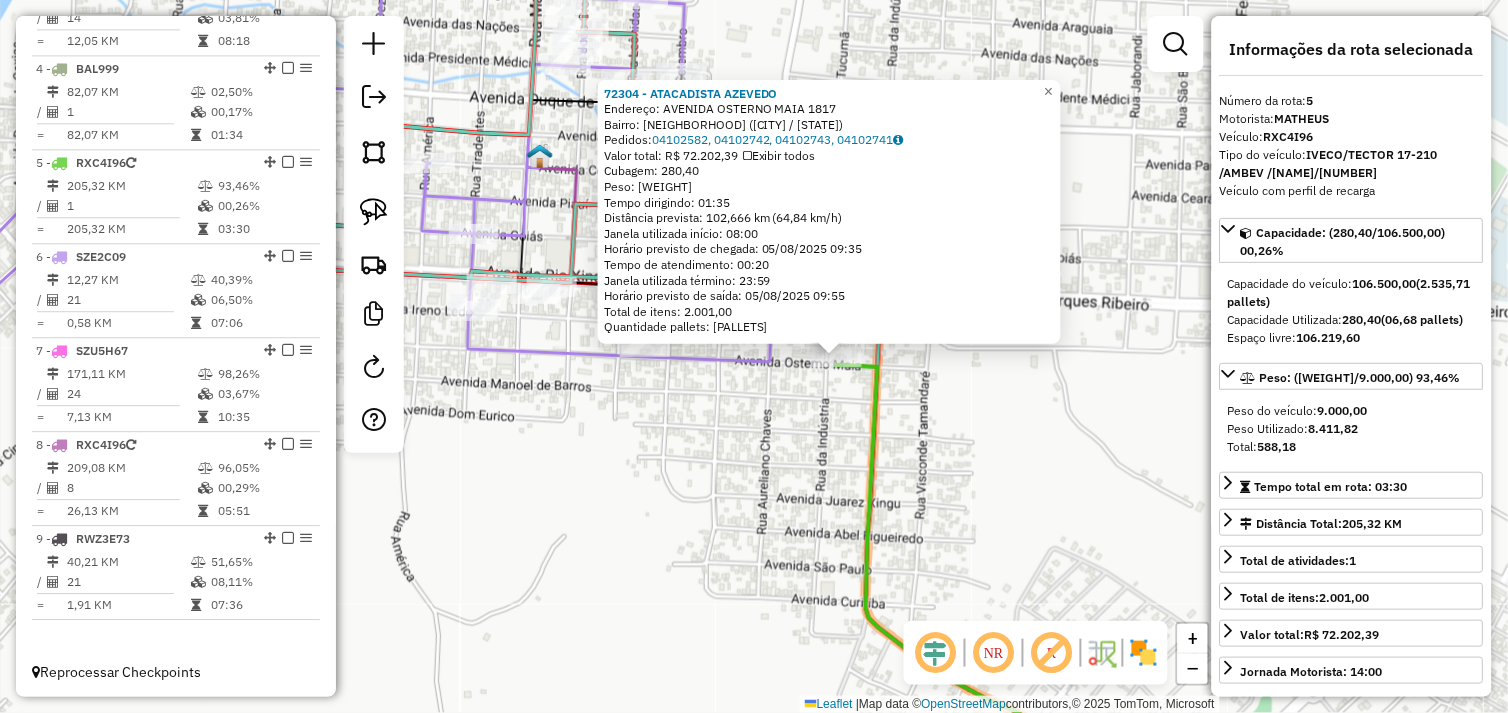 drag, startPoint x: 678, startPoint y: 471, endPoint x: 720, endPoint y: 471, distance: 42 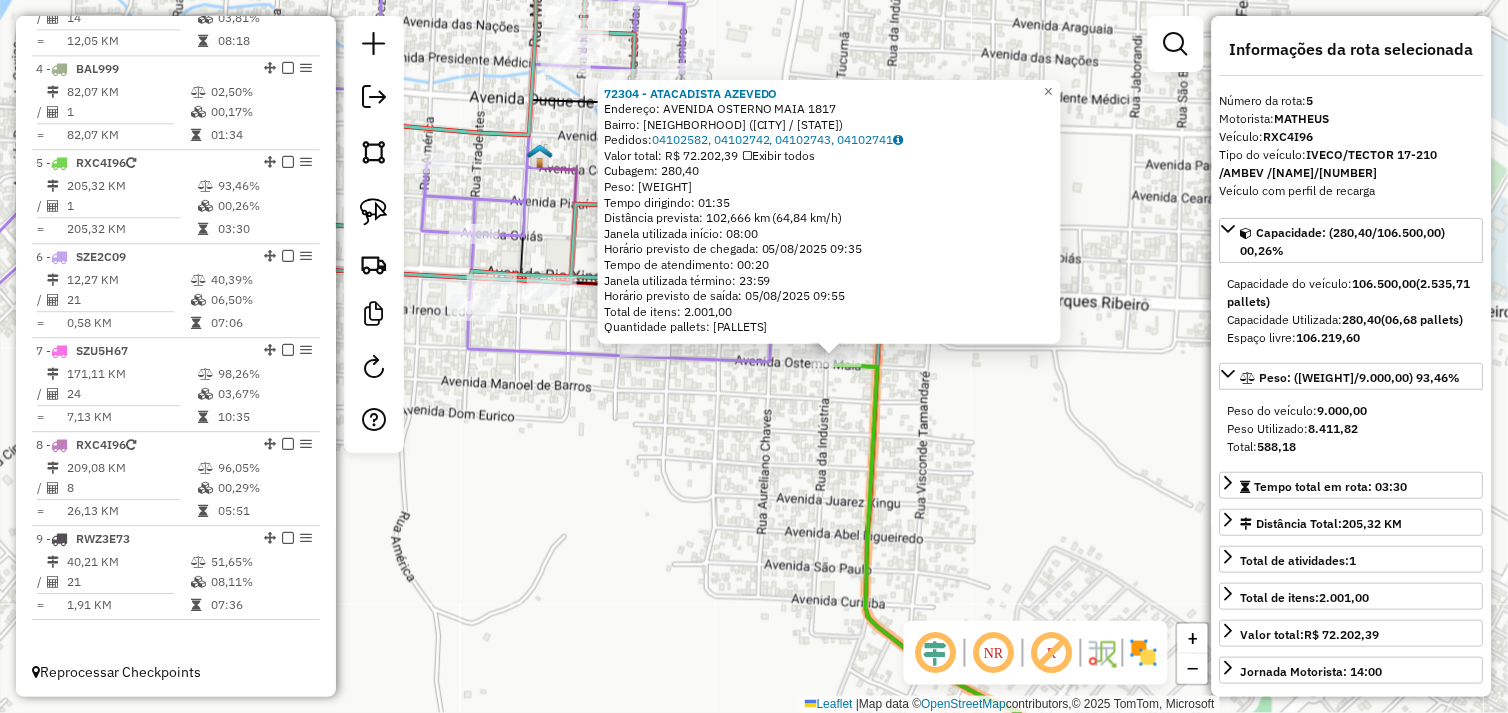 click on "72304 - ATACADISTA AZEVEDO  Endereço:  AVENIDA OSTERNO MAIA 1817   Bairro: ALECRIM (SAO FELIX DO XINGU / PA)   Pedidos:  04102582, 04102742, 04102743, 04102741   Valor total: R$ 72.202,39   Exibir todos   Cubagem: 280,40  Peso: 8.411,82  Tempo dirigindo: 01:35   Distância prevista: 102,666 km (64,84 km/h)   Janela utilizada início: 08:00   Horário previsto de chegada: 05/08/2025 09:35   Tempo de atendimento: 00:20   Janela utilizada término: 23:59   Horário previsto de saída: 05/08/2025 09:55   Total de itens: 2.001,00   Quantidade pallets: 6,676  × Janela de atendimento Grade de atendimento Capacidade Transportadoras Veículos Cliente Pedidos  Rotas Selecione os dias de semana para filtrar as janelas de atendimento  Seg   Ter   Qua   Qui   Sex   Sáb   Dom  Informe o período da janela de atendimento: De: Até:  Filtrar exatamente a janela do cliente  Considerar janela de atendimento padrão  Selecione os dias de semana para filtrar as grades de atendimento  Seg   Ter   Qua   Qui   Sex   Sáb   Dom" 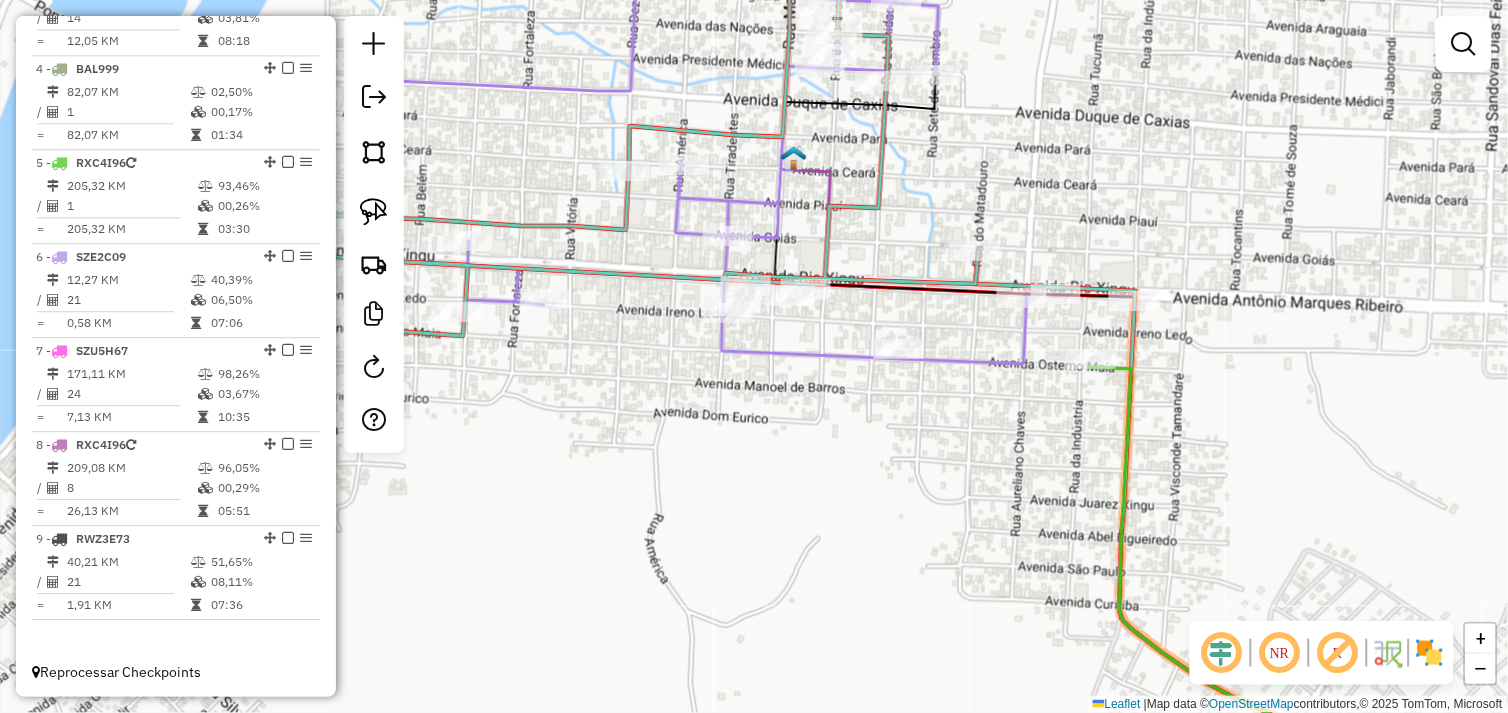 drag, startPoint x: 733, startPoint y: 413, endPoint x: 992, endPoint y: 414, distance: 259.00192 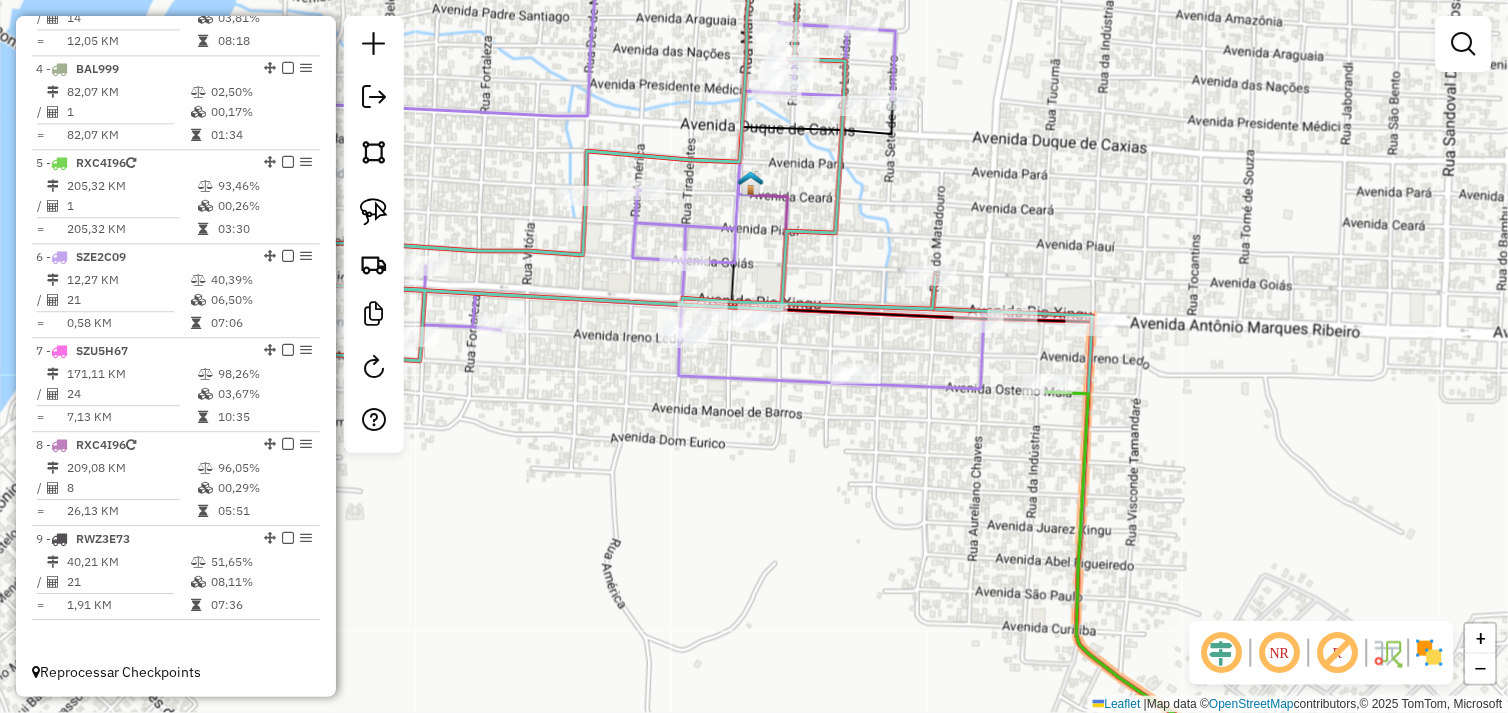 drag, startPoint x: 966, startPoint y: 455, endPoint x: 1027, endPoint y: 445, distance: 61.81424 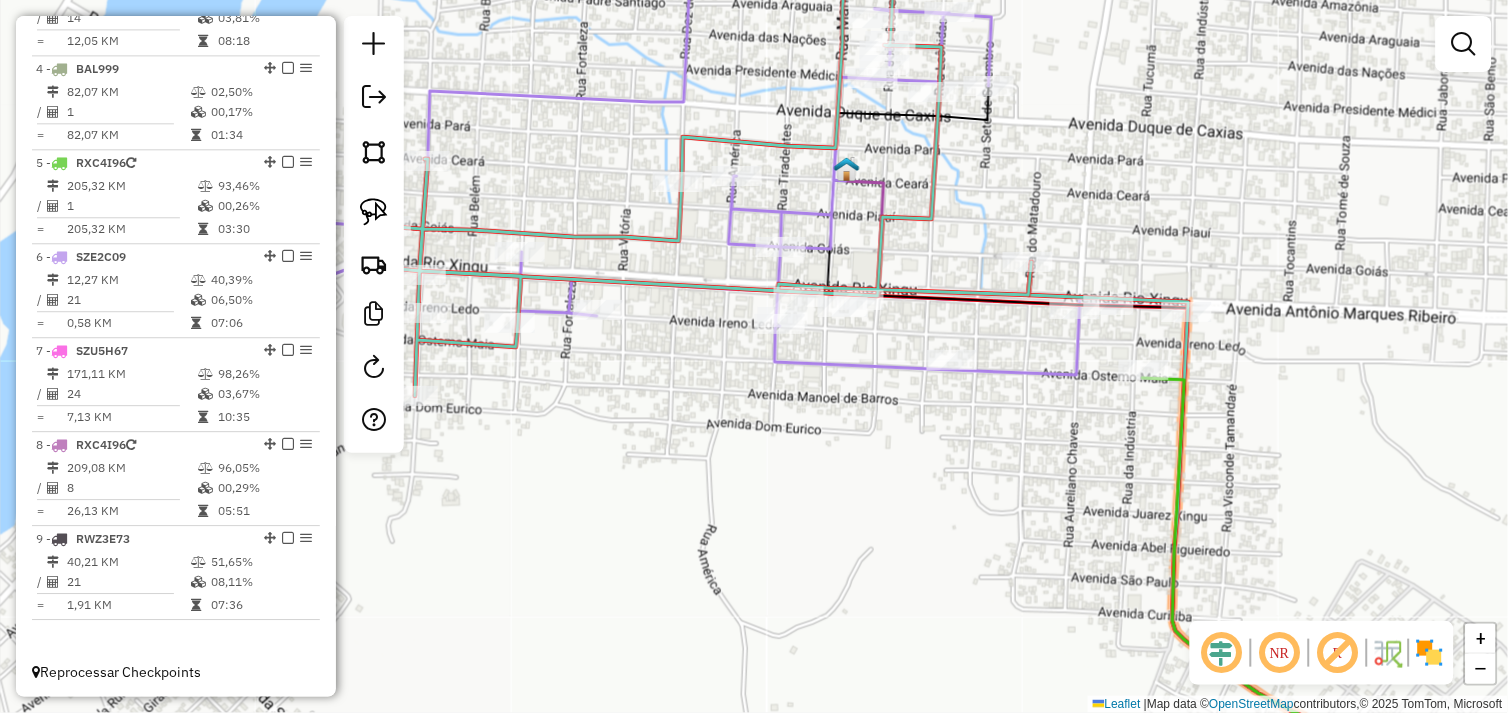 drag, startPoint x: 1087, startPoint y: 415, endPoint x: 1074, endPoint y: 425, distance: 16.40122 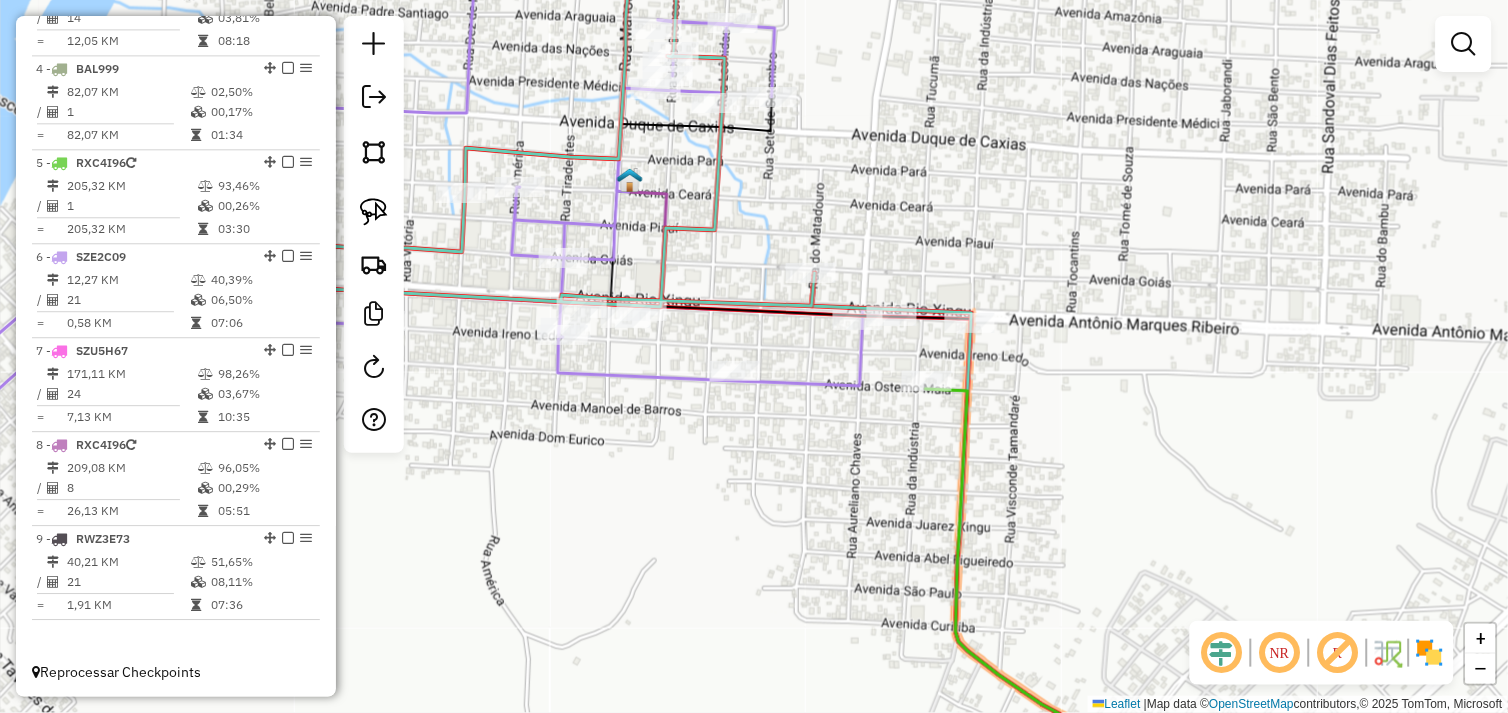 drag, startPoint x: 878, startPoint y: 442, endPoint x: 866, endPoint y: 435, distance: 13.892444 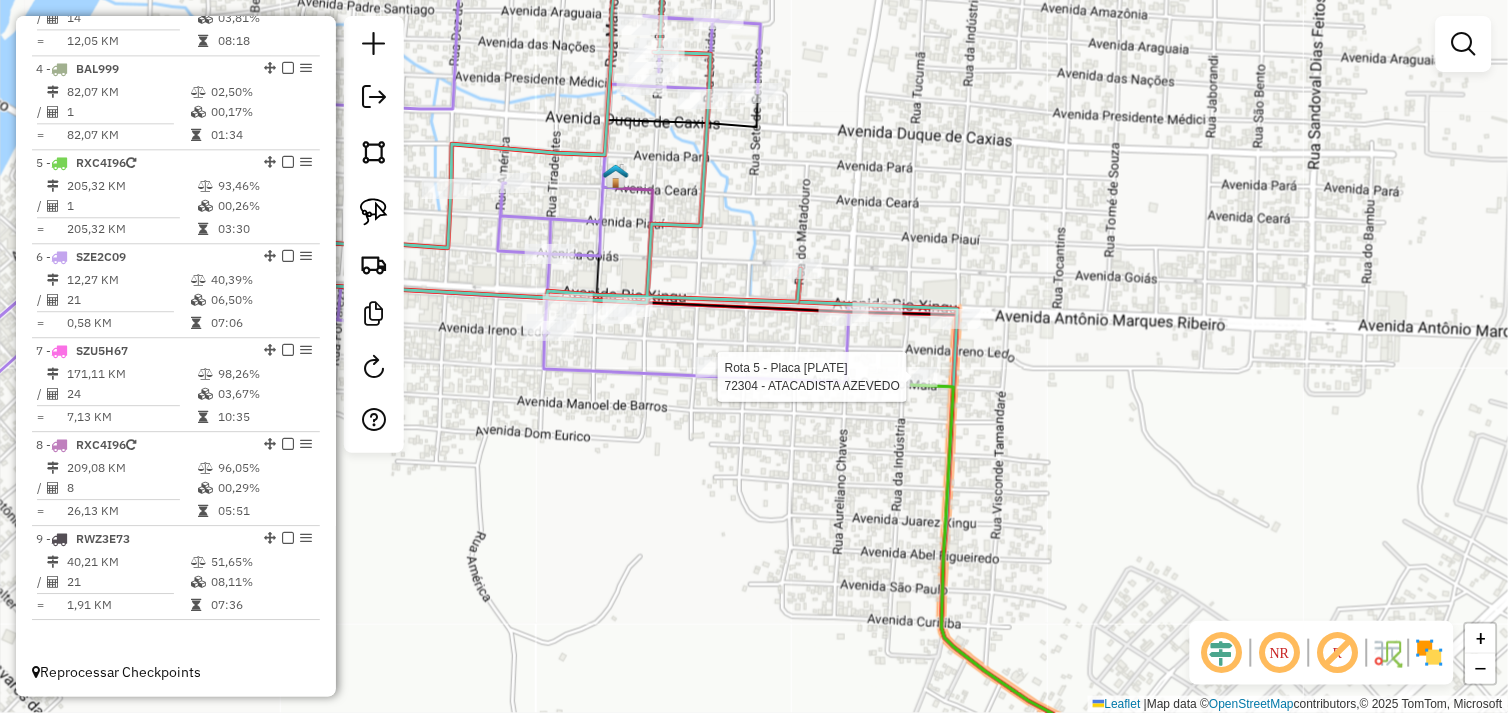 select on "*********" 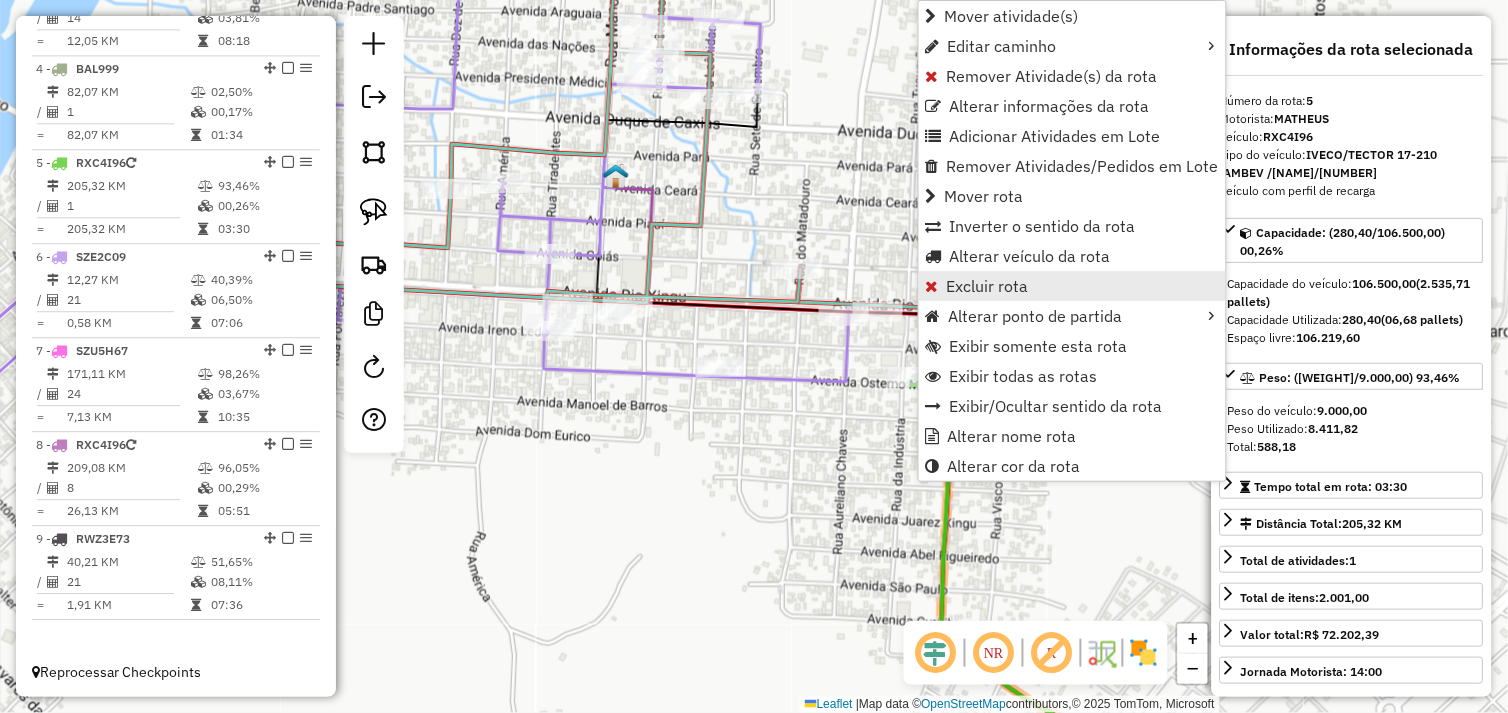 click on "Excluir rota" at bounding box center [988, 286] 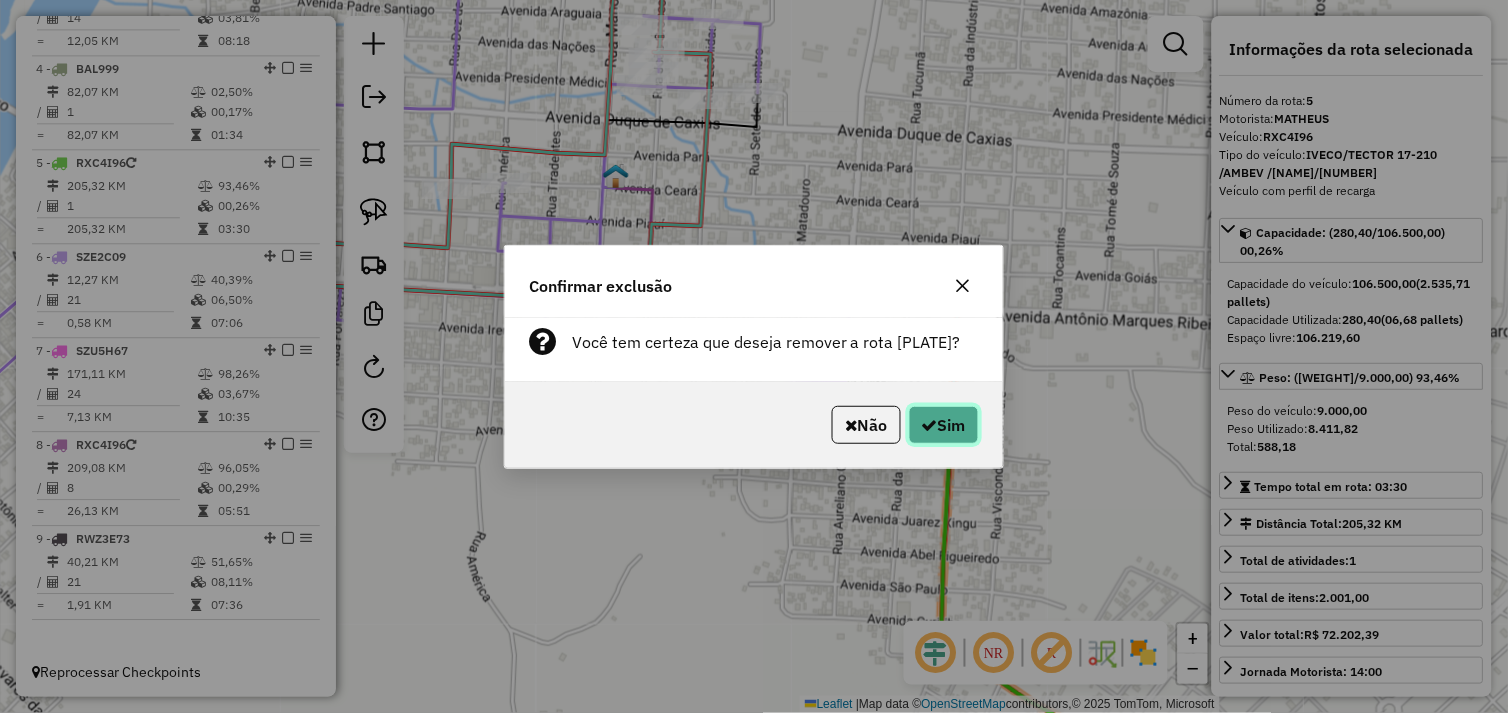 click on "Sim" 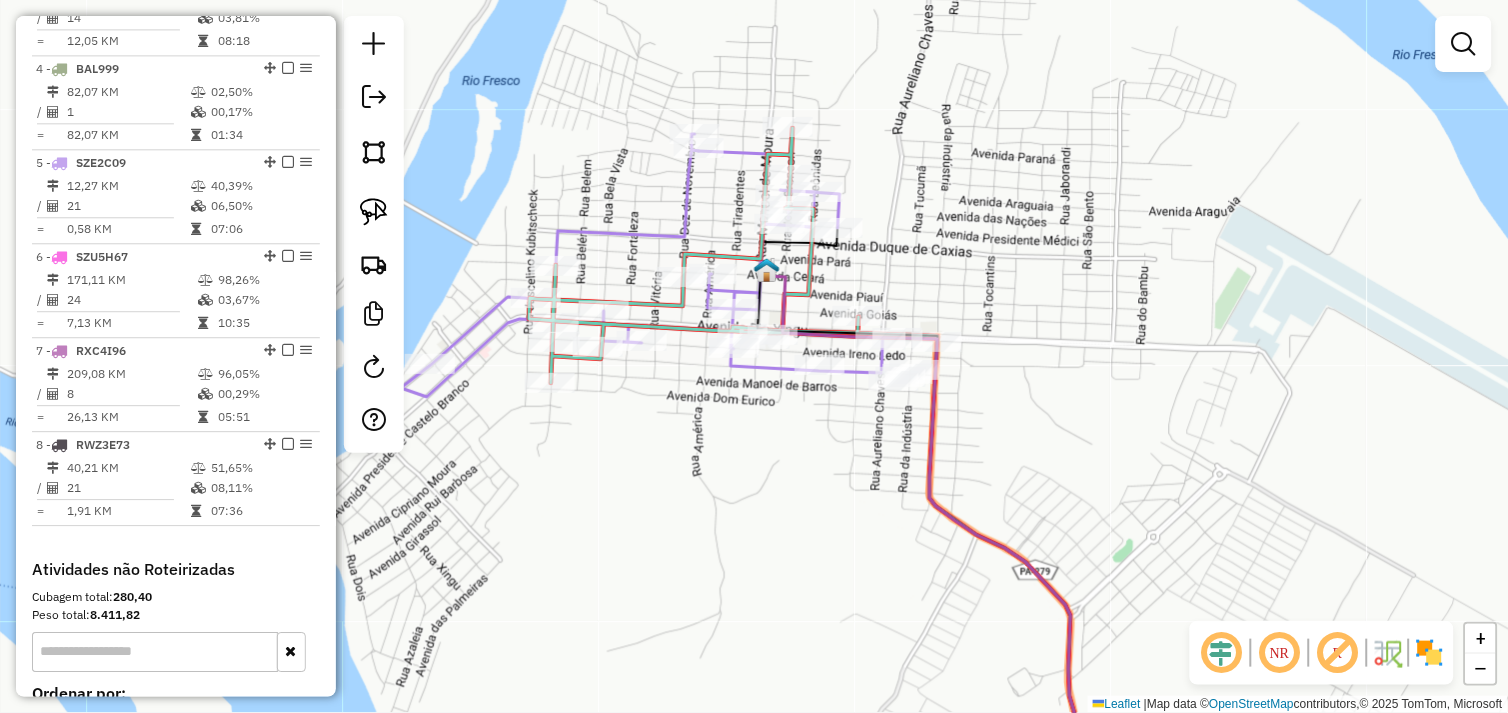 drag, startPoint x: 786, startPoint y: 427, endPoint x: 875, endPoint y: 401, distance: 92.72001 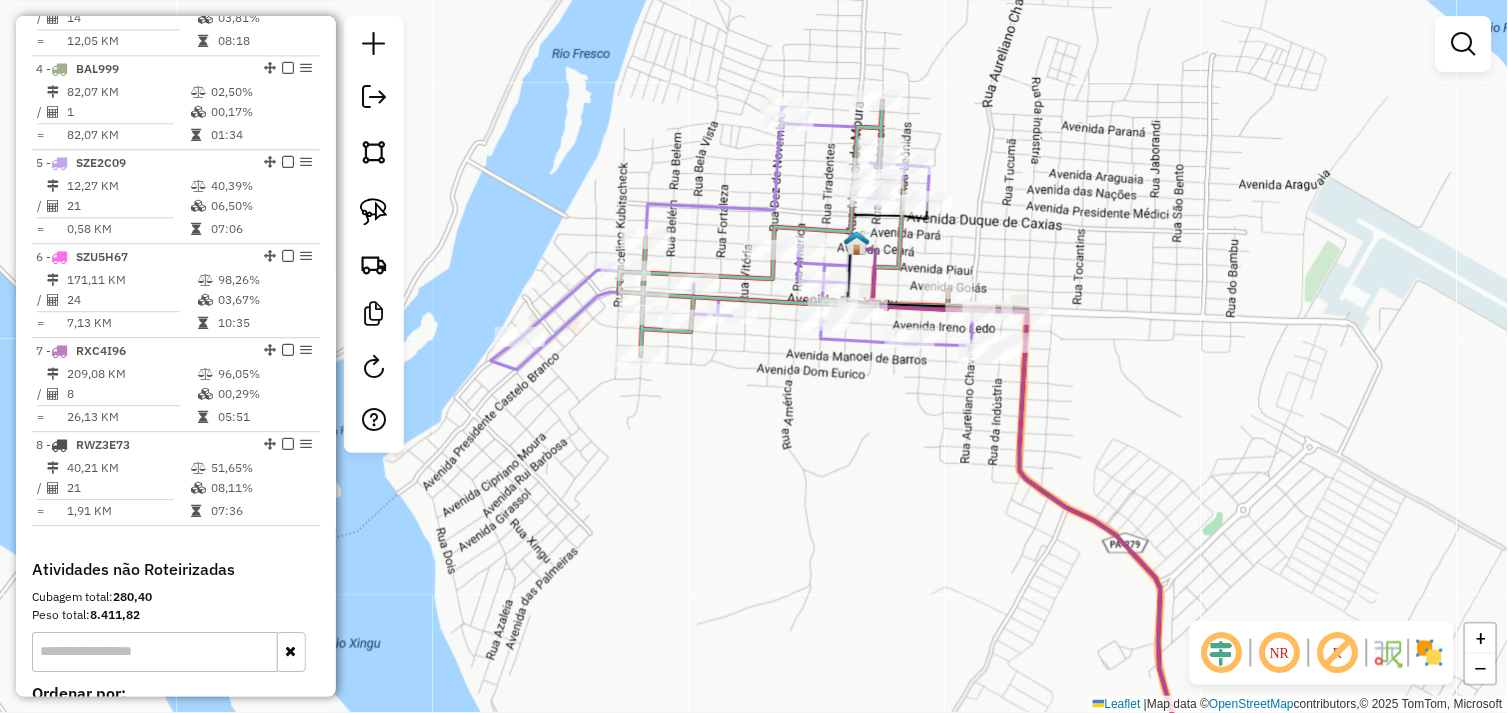 drag, startPoint x: 832, startPoint y: 421, endPoint x: 865, endPoint y: 424, distance: 33.13608 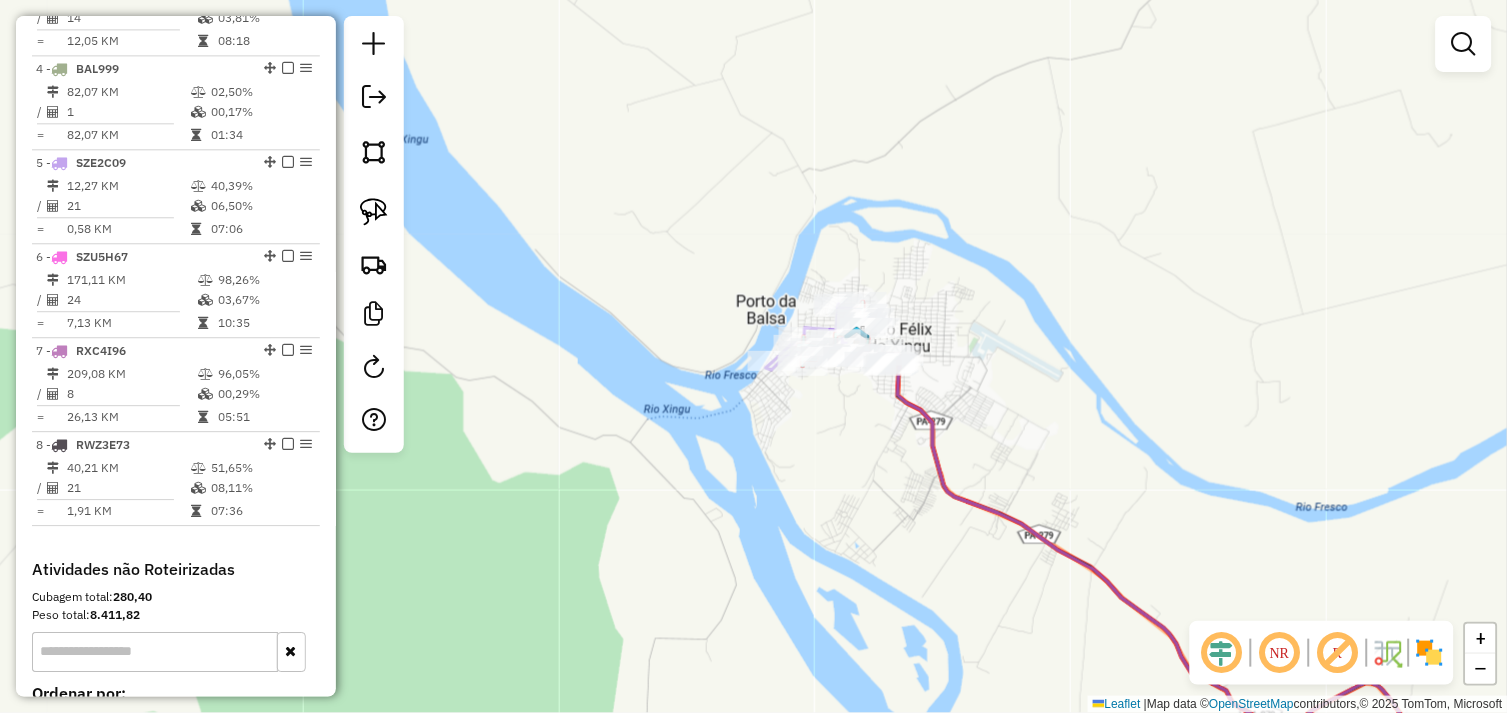 drag, startPoint x: 852, startPoint y: 433, endPoint x: 834, endPoint y: 433, distance: 18 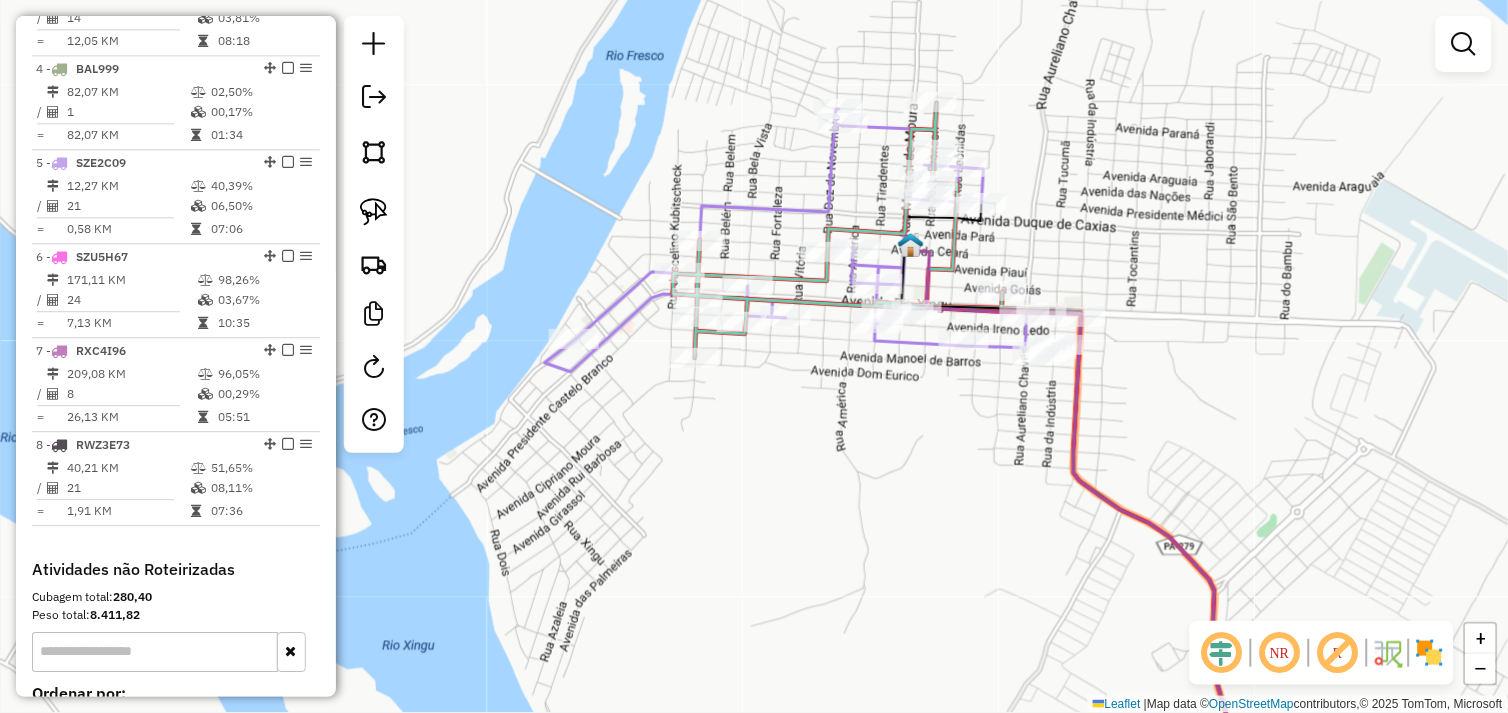 drag, startPoint x: 762, startPoint y: 385, endPoint x: 792, endPoint y: 430, distance: 54.08327 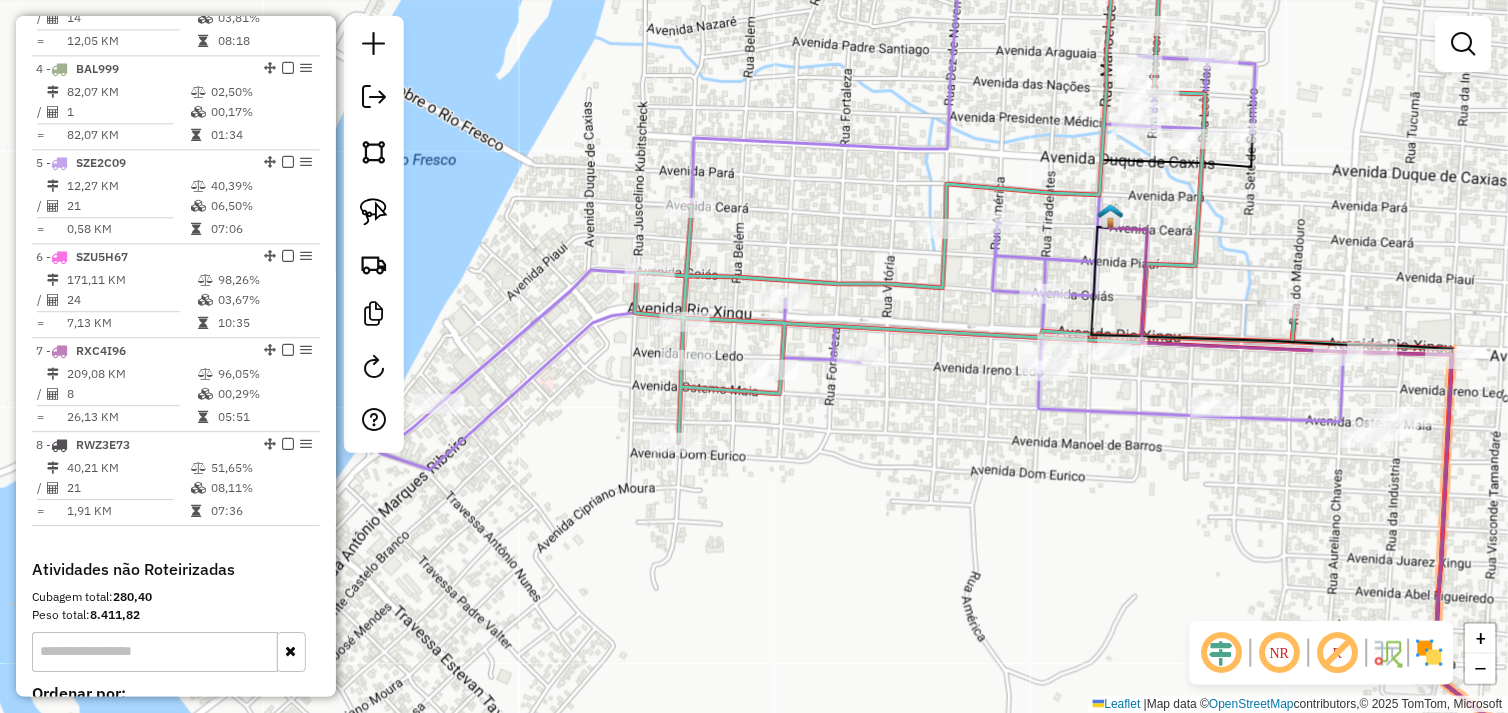 click on "Janela de atendimento Grade de atendimento Capacidade Transportadoras Veículos Cliente Pedidos  Rotas Selecione os dias de semana para filtrar as janelas de atendimento  Seg   Ter   Qua   Qui   Sex   Sáb   Dom  Informe o período da janela de atendimento: De: Até:  Filtrar exatamente a janela do cliente  Considerar janela de atendimento padrão  Selecione os dias de semana para filtrar as grades de atendimento  Seg   Ter   Qua   Qui   Sex   Sáb   Dom   Considerar clientes sem dia de atendimento cadastrado  Clientes fora do dia de atendimento selecionado Filtrar as atividades entre os valores definidos abaixo:  Peso mínimo:   Peso máximo:   Cubagem mínima:   Cubagem máxima:   De:   Até:  Filtrar as atividades entre o tempo de atendimento definido abaixo:  De:   Até:   Considerar capacidade total dos clientes não roteirizados Transportadora: Selecione um ou mais itens Tipo de veículo: Selecione um ou mais itens Veículo: Selecione um ou mais itens Motorista: Selecione um ou mais itens Nome: Rótulo:" 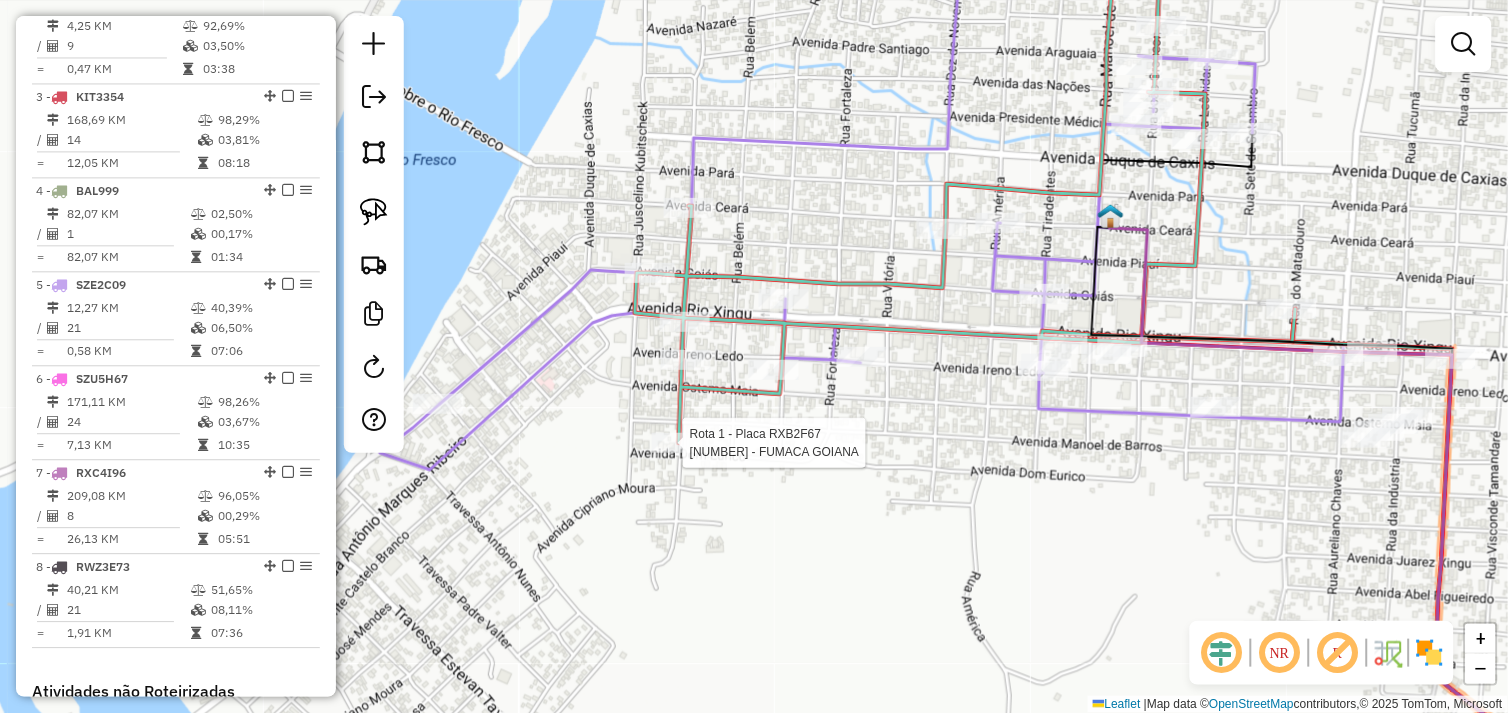 select on "*********" 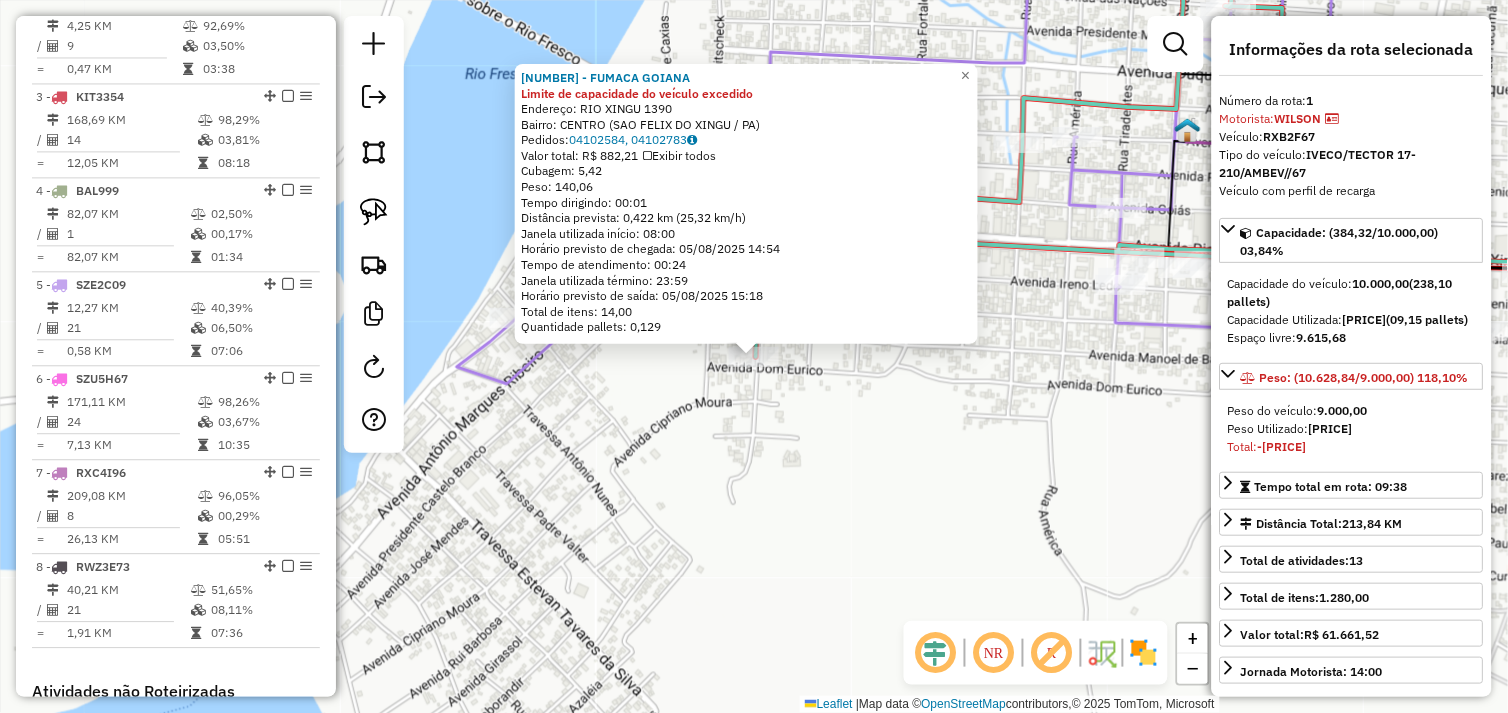 scroll, scrollTop: 773, scrollLeft: 0, axis: vertical 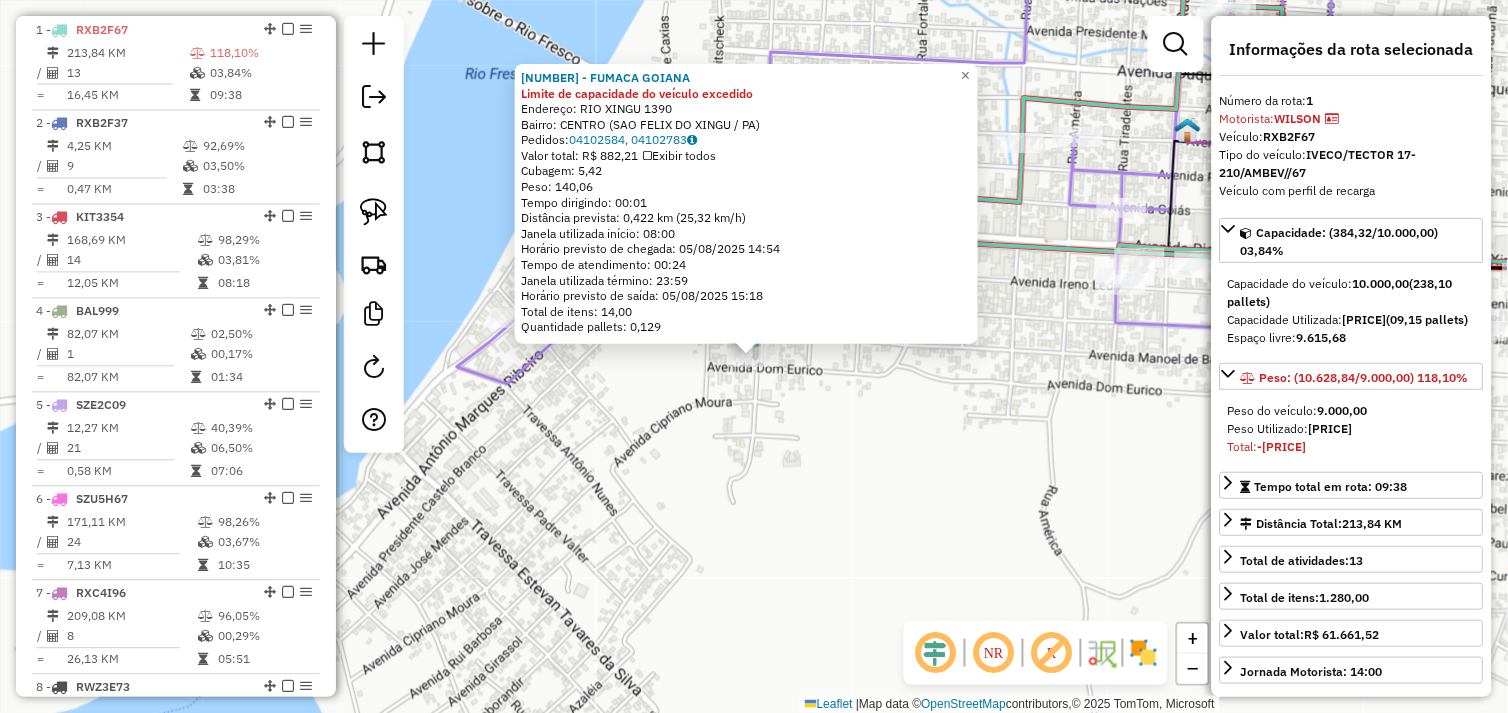 click on "440 - FUMACA GOIANA Limite de capacidade do veículo excedido  Endereço:  RIO XINGU 1390   Bairro: CENTRO (SAO FELIX DO XINGU / PA)   Pedidos:  04102584, 04102783   Valor total: R$ 882,21   Exibir todos   Cubagem: 5,42  Peso: 140,06  Tempo dirigindo: 00:01   Distância prevista: 0,422 km (25,32 km/h)   Janela utilizada início: 08:00   Horário previsto de chegada: 05/08/2025 14:54   Tempo de atendimento: 00:24   Janela utilizada término: 23:59   Horário previsto de saída: 05/08/2025 15:18   Total de itens: 14,00   Quantidade pallets: 0,129  × Janela de atendimento Grade de atendimento Capacidade Transportadoras Veículos Cliente Pedidos  Rotas Selecione os dias de semana para filtrar as janelas de atendimento  Seg   Ter   Qua   Qui   Sex   Sáb   Dom  Informe o período da janela de atendimento: De: Até:  Filtrar exatamente a janela do cliente  Considerar janela de atendimento padrão  Selecione os dias de semana para filtrar as grades de atendimento  Seg   Ter   Qua   Qui   Sex   Sáb   Dom   De:  De:" 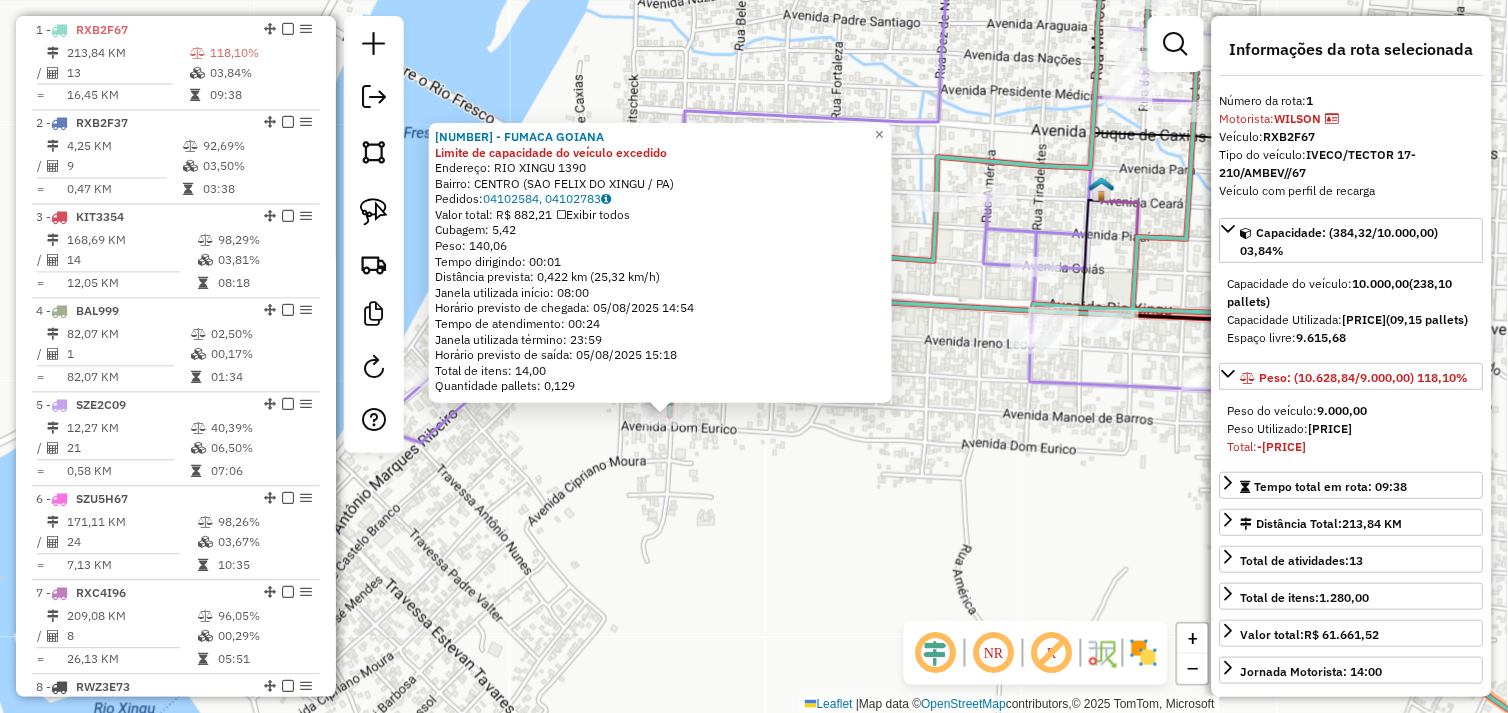 drag, startPoint x: 950, startPoint y: 504, endPoint x: 935, endPoint y: 510, distance: 16.155495 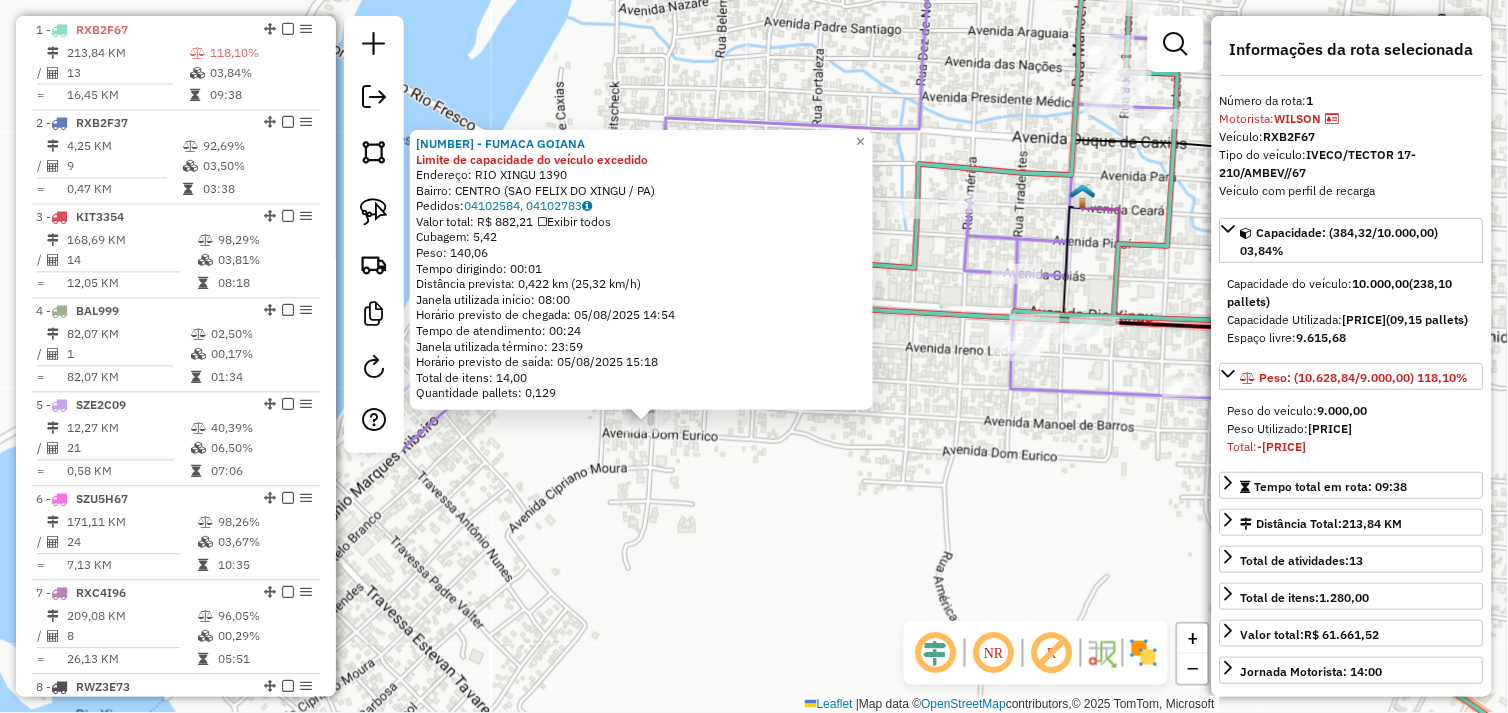 click on "440 - FUMACA GOIANA Limite de capacidade do veículo excedido  Endereço:  RIO XINGU 1390   Bairro: CENTRO (SAO FELIX DO XINGU / PA)   Pedidos:  04102584, 04102783   Valor total: R$ 882,21   Exibir todos   Cubagem: 5,42  Peso: 140,06  Tempo dirigindo: 00:01   Distância prevista: 0,422 km (25,32 km/h)   Janela utilizada início: 08:00   Horário previsto de chegada: 05/08/2025 14:54   Tempo de atendimento: 00:24   Janela utilizada término: 23:59   Horário previsto de saída: 05/08/2025 15:18   Total de itens: 14,00   Quantidade pallets: 0,129  × Janela de atendimento Grade de atendimento Capacidade Transportadoras Veículos Cliente Pedidos  Rotas Selecione os dias de semana para filtrar as janelas de atendimento  Seg   Ter   Qua   Qui   Sex   Sáb   Dom  Informe o período da janela de atendimento: De: Até:  Filtrar exatamente a janela do cliente  Considerar janela de atendimento padrão  Selecione os dias de semana para filtrar as grades de atendimento  Seg   Ter   Qua   Qui   Sex   Sáb   Dom   De:  De:" 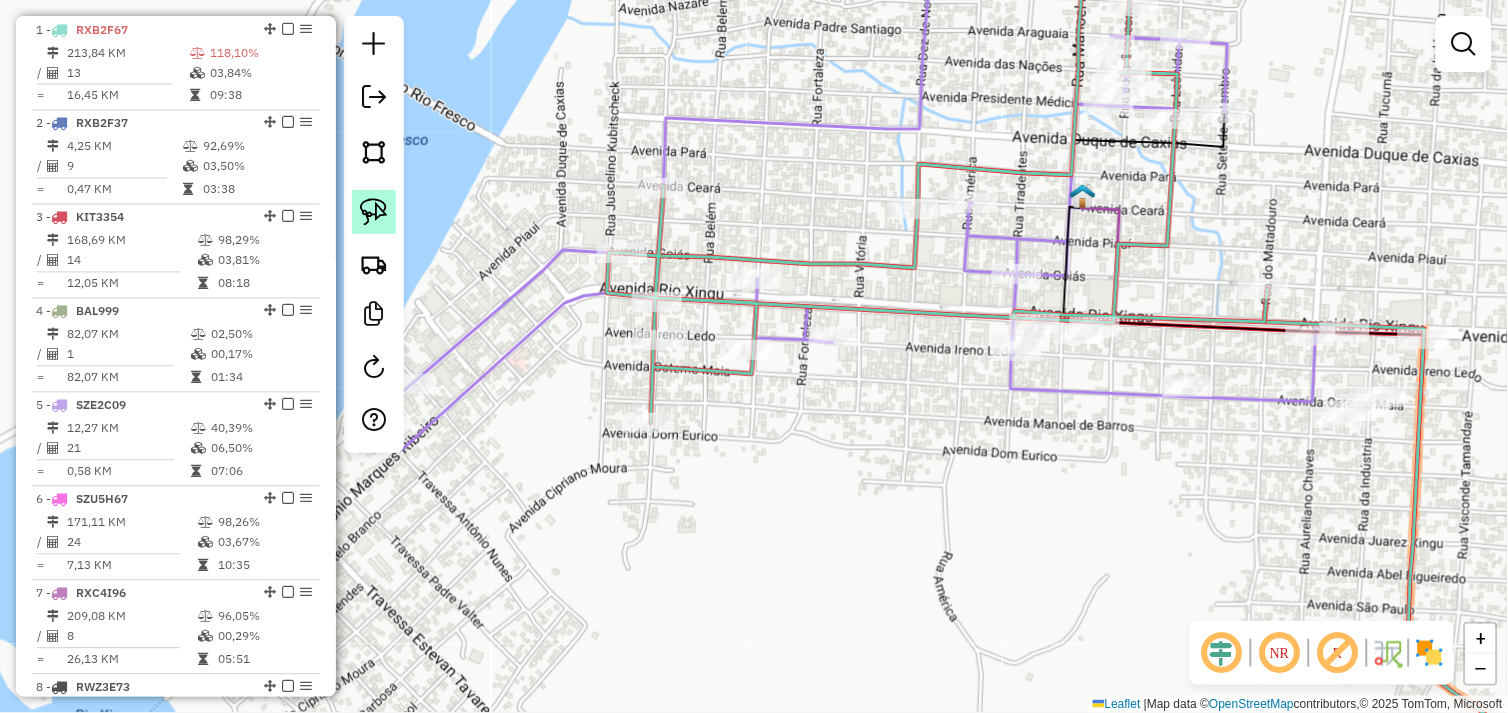 click 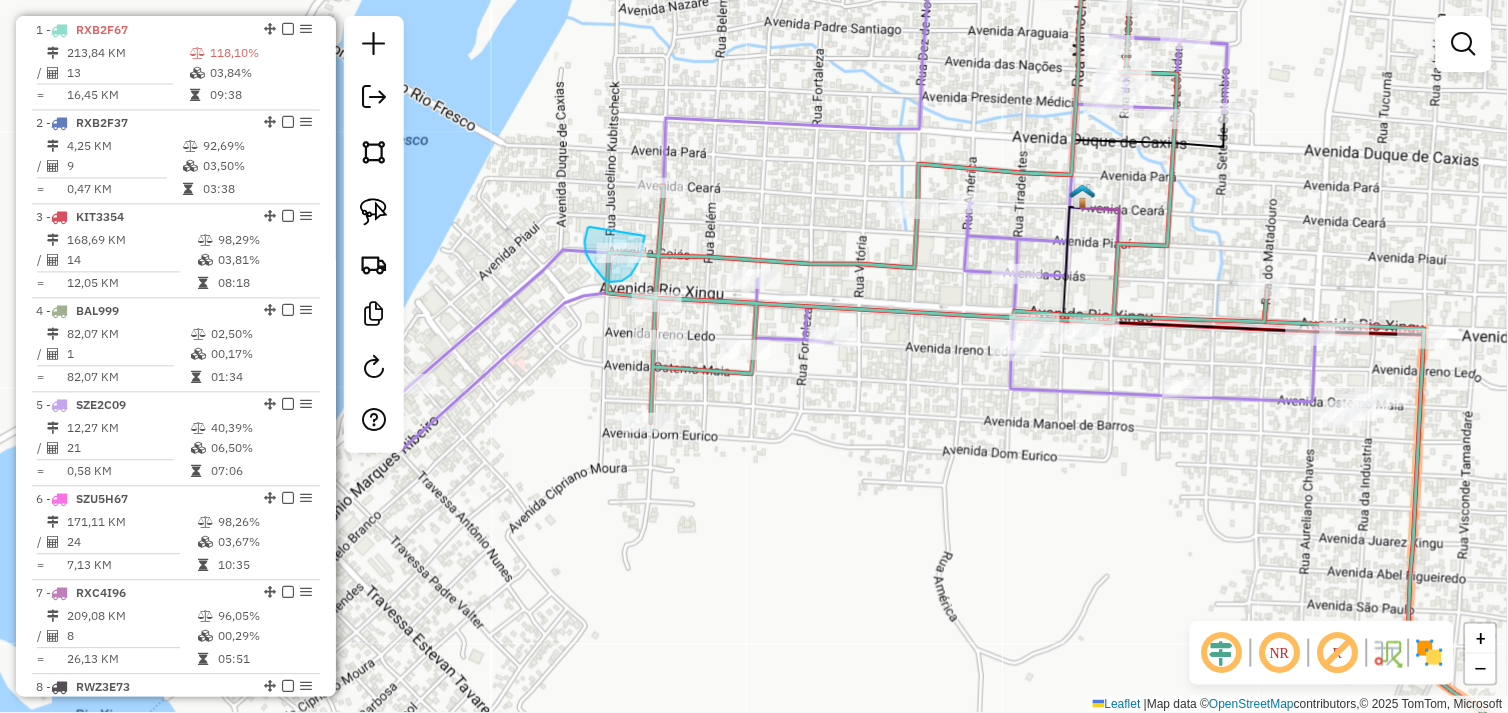 drag, startPoint x: 585, startPoint y: 241, endPoint x: 645, endPoint y: 234, distance: 60.40695 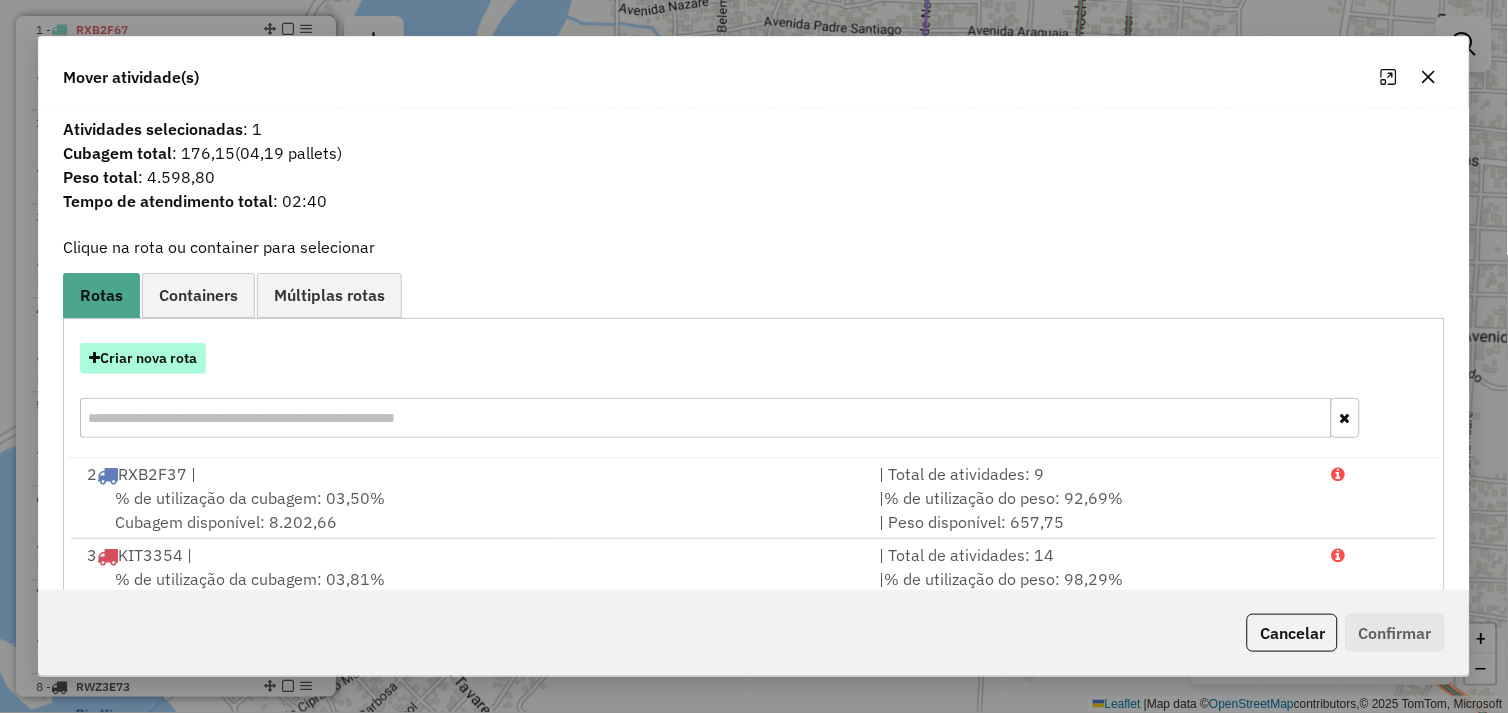 click on "Criar nova rota" at bounding box center [143, 358] 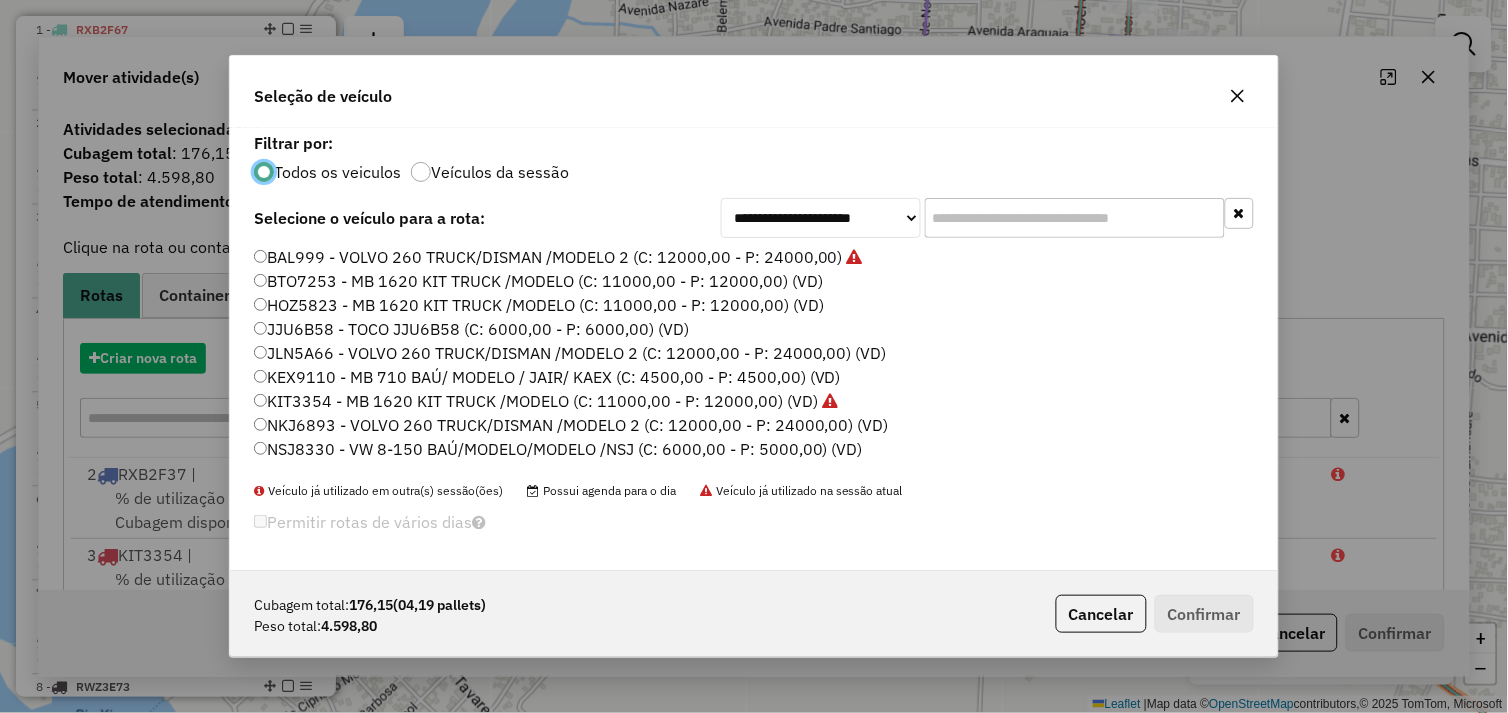 scroll, scrollTop: 11, scrollLeft: 5, axis: both 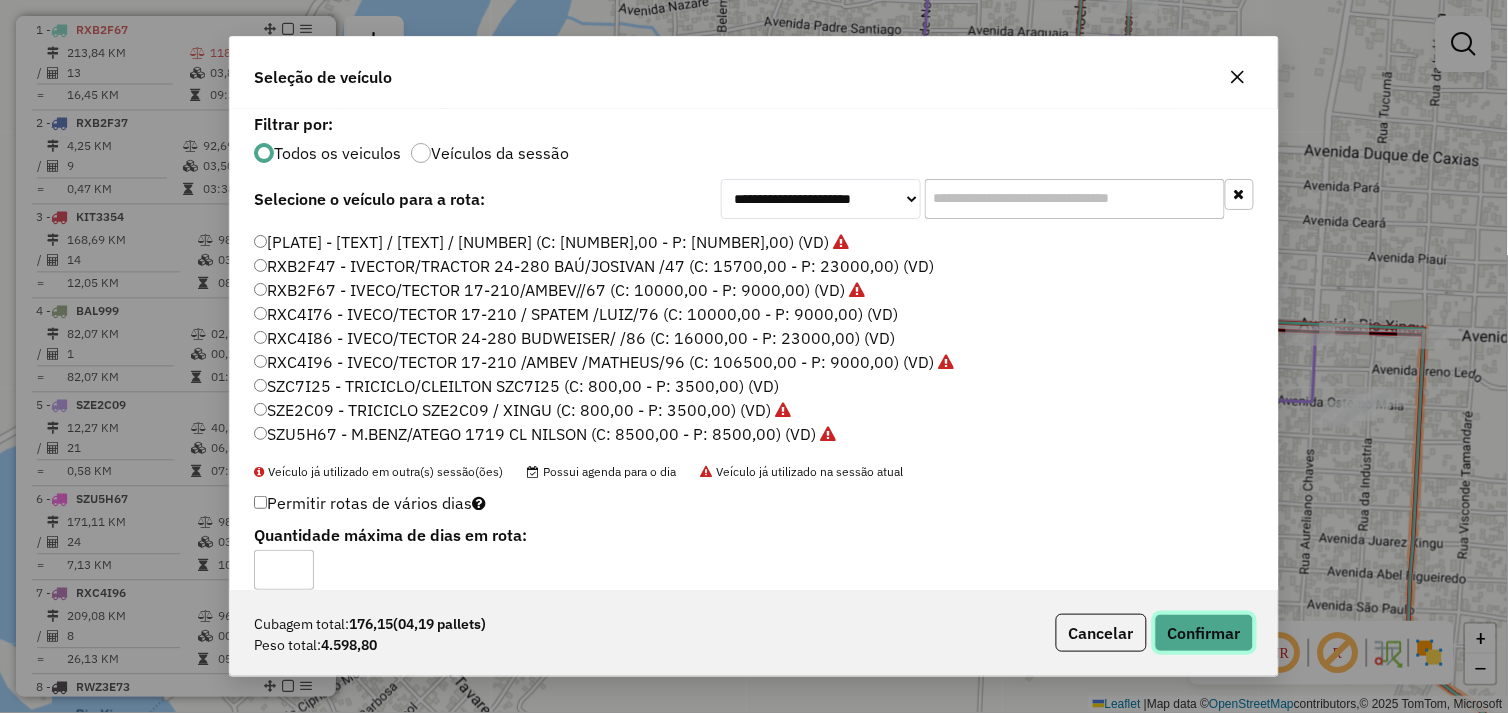 click on "Confirmar" 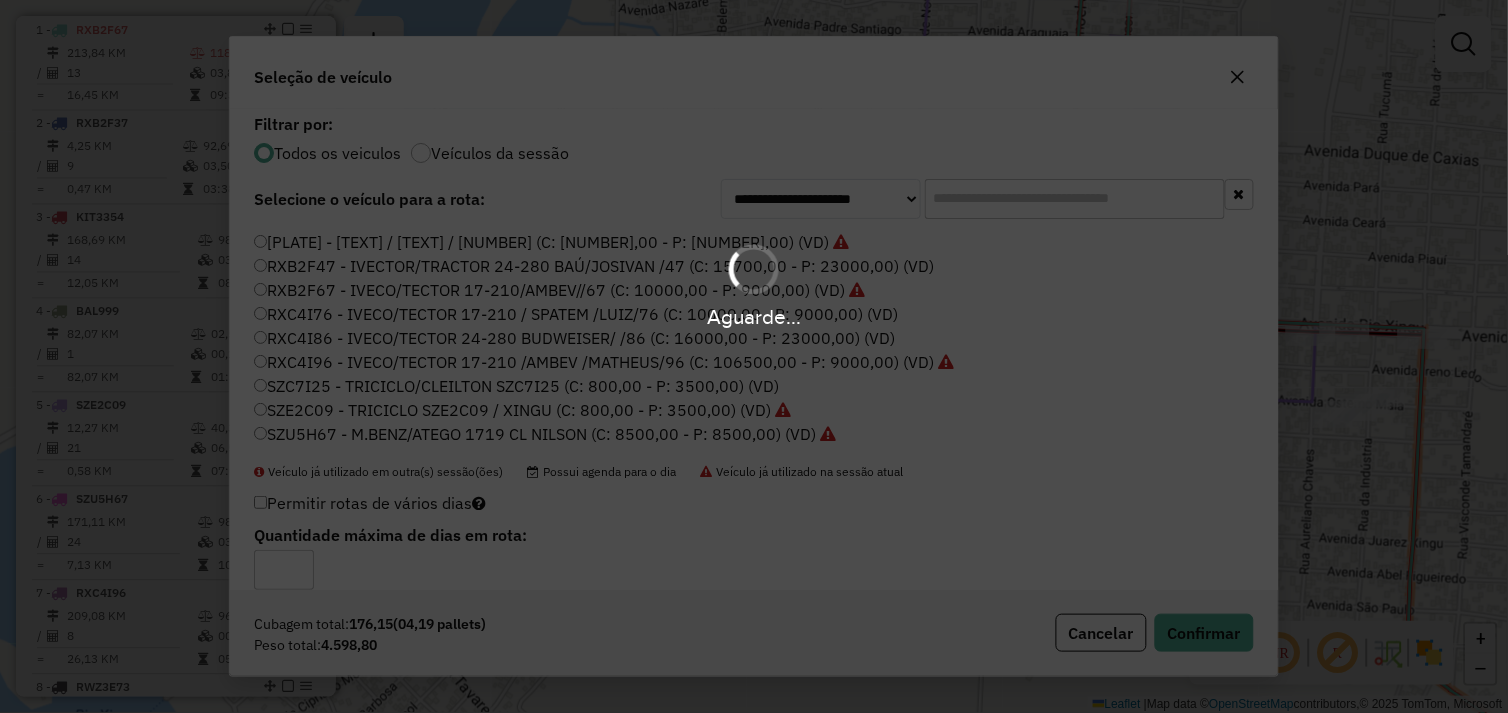 scroll, scrollTop: 678, scrollLeft: 0, axis: vertical 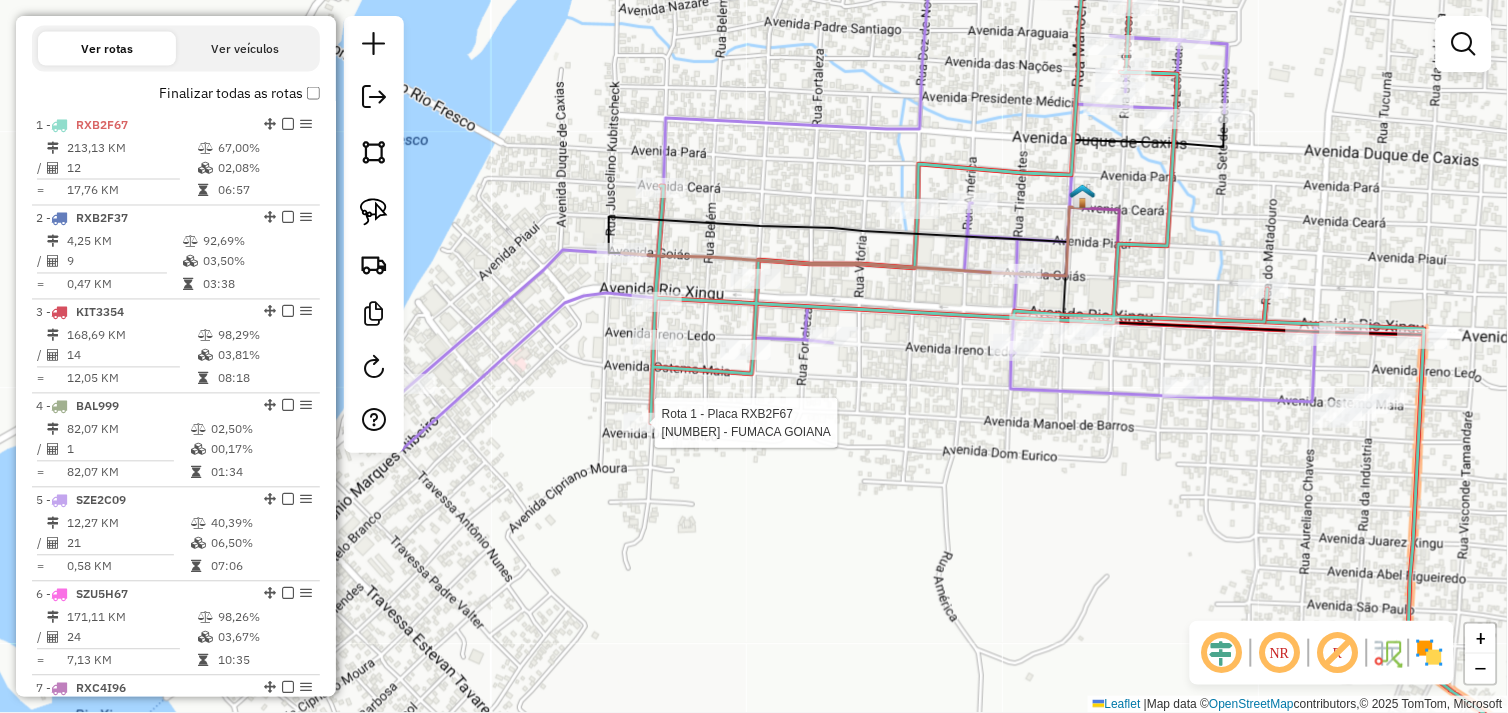 select on "*********" 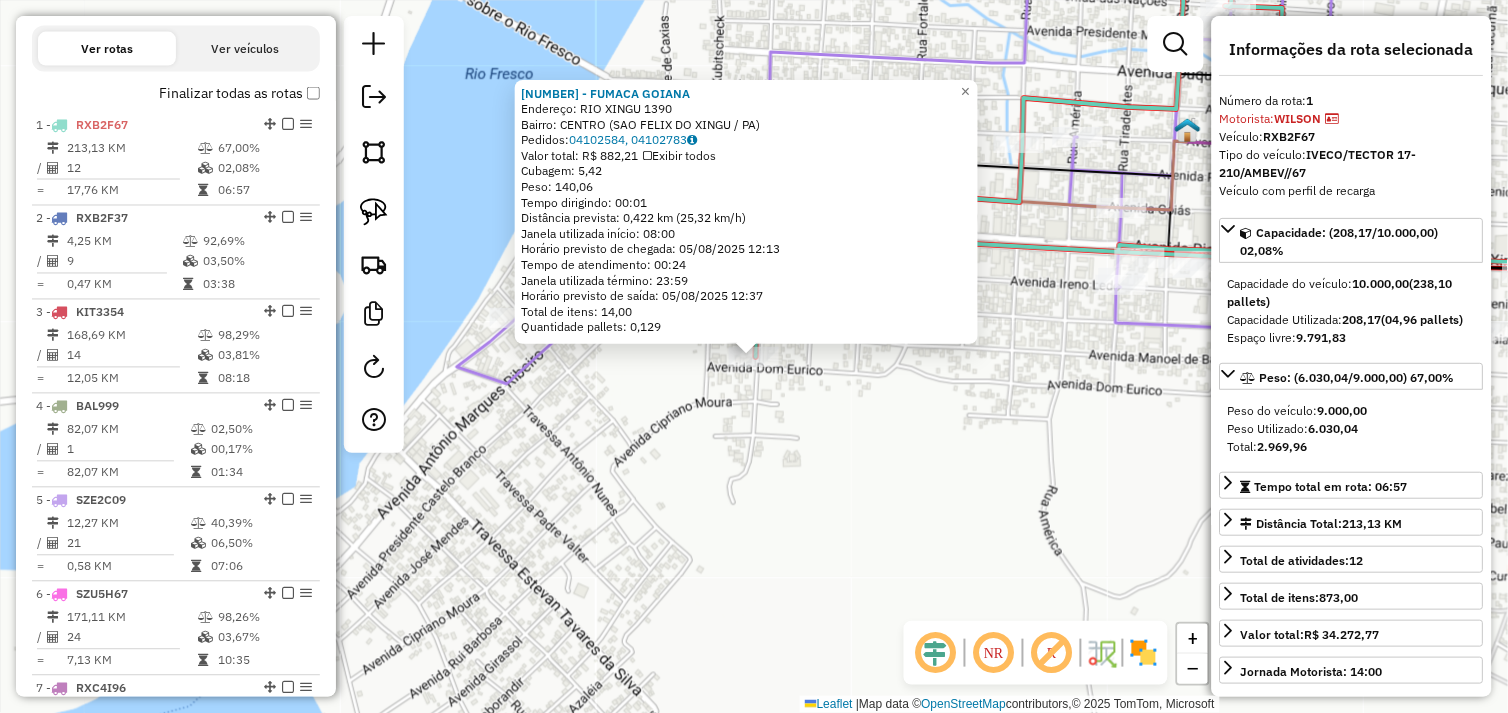 scroll, scrollTop: 773, scrollLeft: 0, axis: vertical 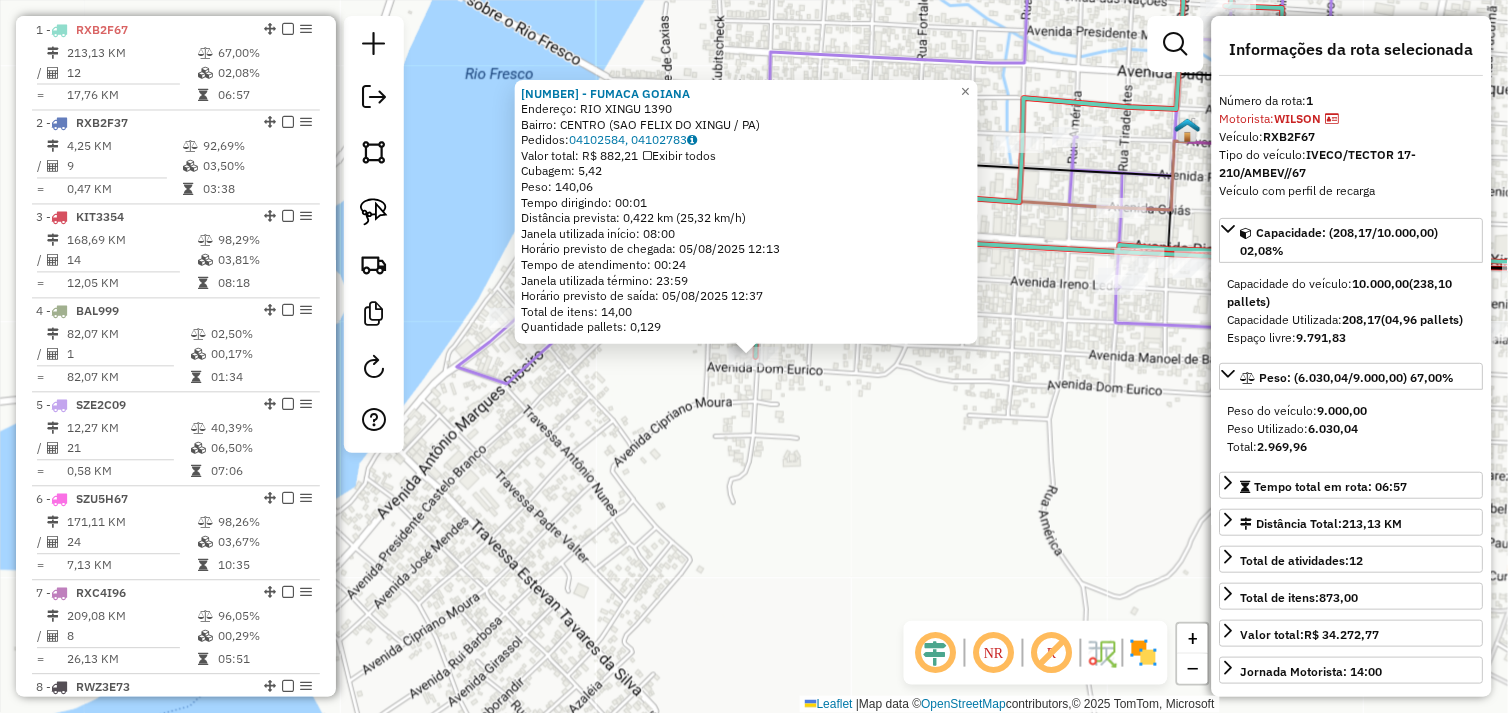 click on "440 - FUMACA GOIANA  Endereço:  RIO XINGU 1390   Bairro: CENTRO (SAO FELIX DO XINGU / PA)   Pedidos:  04102584, 04102783   Valor total: R$ 882,21   Exibir todos   Cubagem: 5,42  Peso: 140,06  Tempo dirigindo: 00:01   Distância prevista: 0,422 km (25,32 km/h)   Janela utilizada início: 08:00   Horário previsto de chegada: 05/08/2025 12:13   Tempo de atendimento: 00:24   Janela utilizada término: 23:59   Horário previsto de saída: 05/08/2025 12:37   Total de itens: 14,00   Quantidade pallets: 0,129  × Janela de atendimento Grade de atendimento Capacidade Transportadoras Veículos Cliente Pedidos  Rotas Selecione os dias de semana para filtrar as janelas de atendimento  Seg   Ter   Qua   Qui   Sex   Sáb   Dom  Informe o período da janela de atendimento: De: Até:  Filtrar exatamente a janela do cliente  Considerar janela de atendimento padrão  Selecione os dias de semana para filtrar as grades de atendimento  Seg   Ter   Qua   Qui   Sex   Sáb   Dom   Clientes fora do dia de atendimento selecionado +" 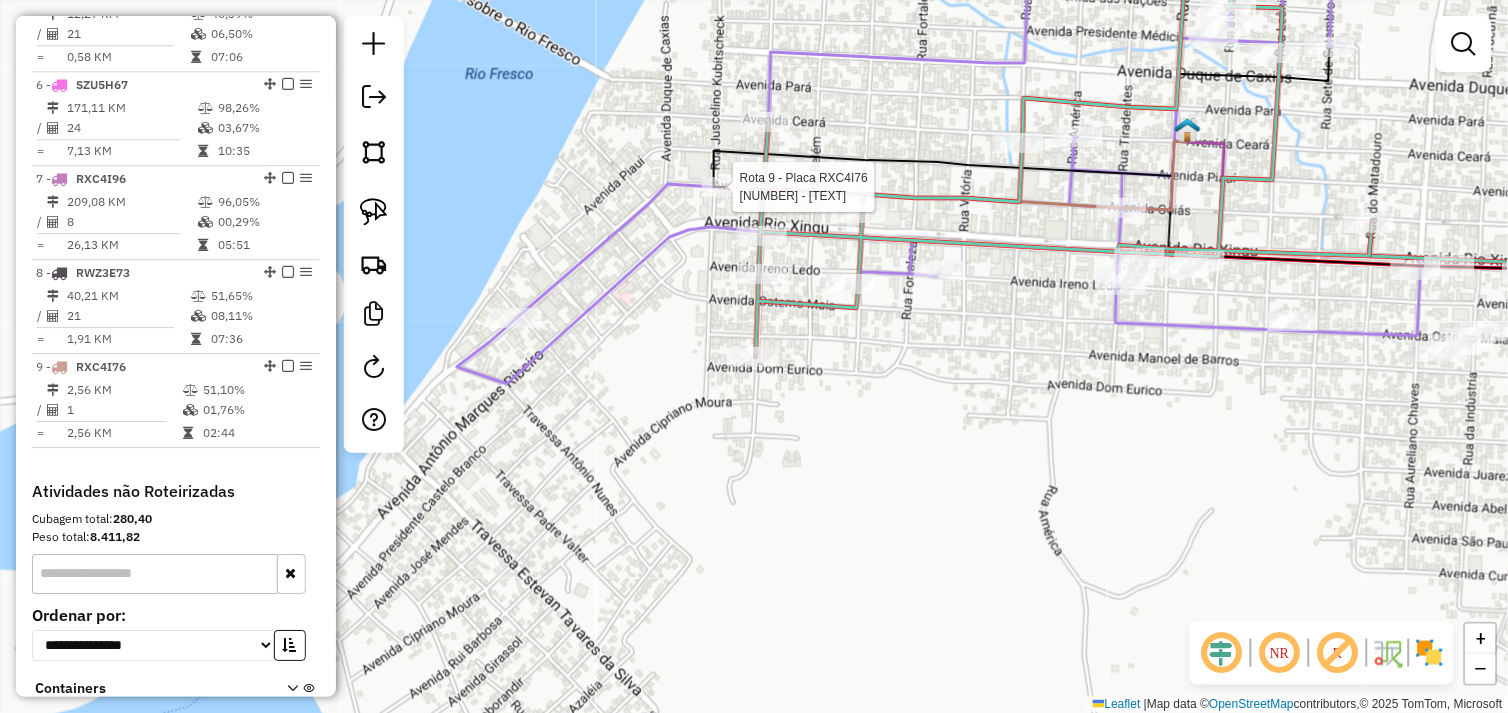 select on "*********" 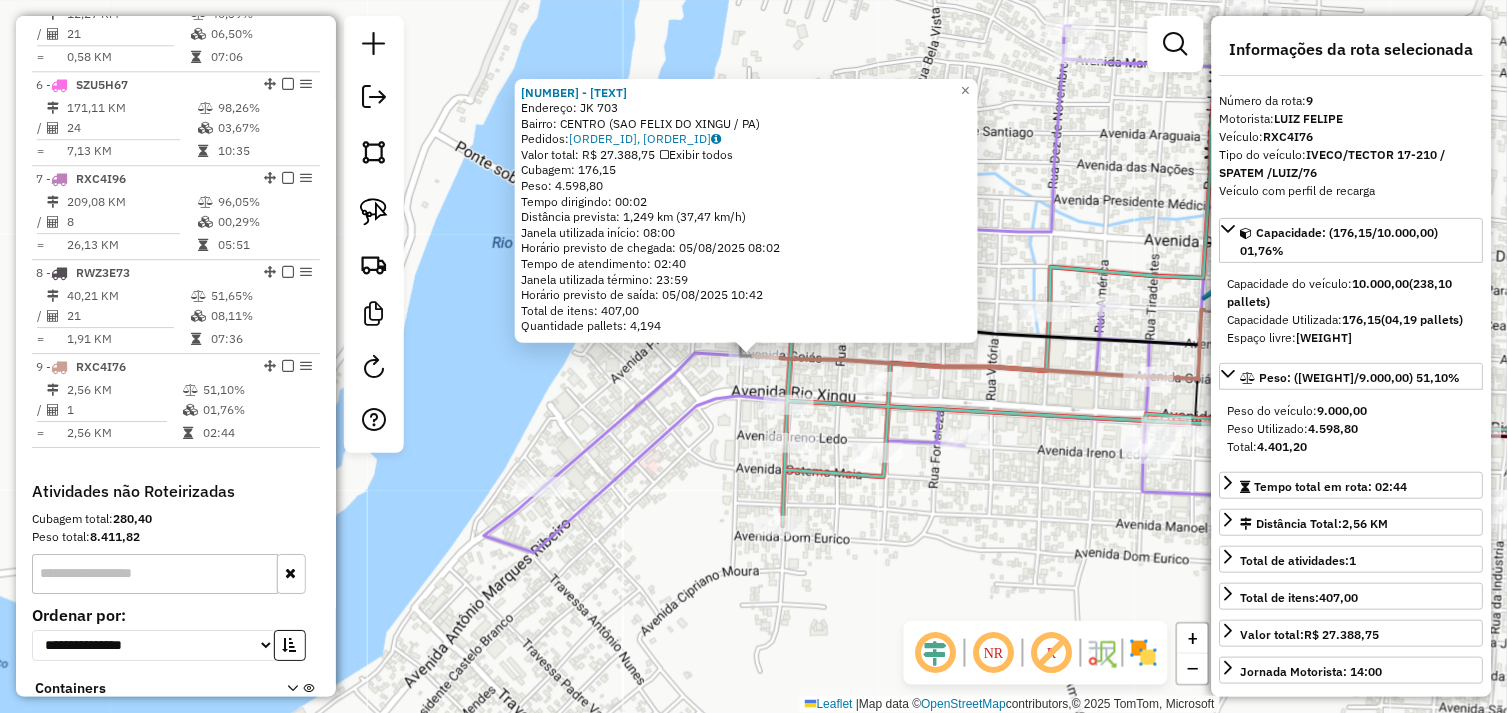 scroll, scrollTop: 1331, scrollLeft: 0, axis: vertical 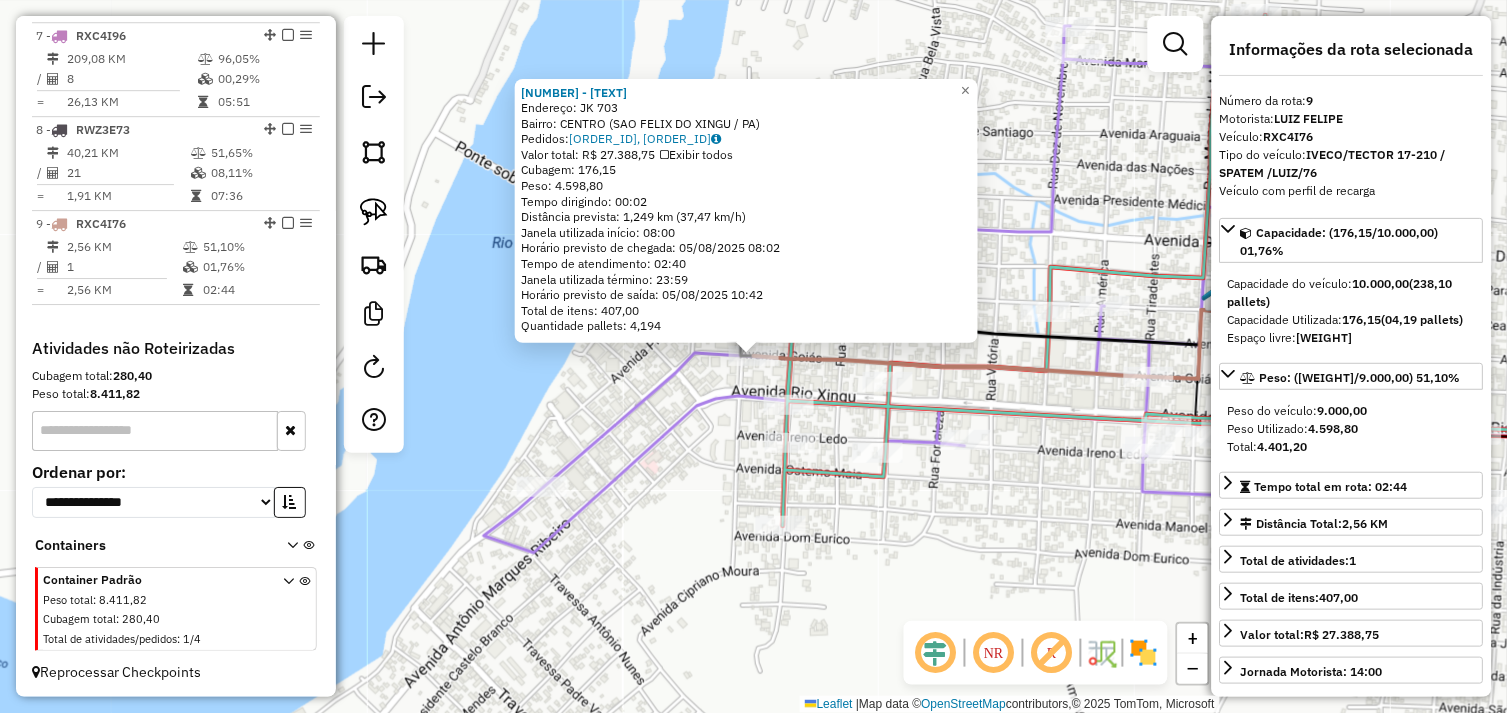 click on "149 - NOBRE BEBIDAS  Endereço:  JK 703   Bairro: CENTRO (SAO FELIX DO XINGU / PA)   Pedidos:  04102659, 04102660   Valor total: R$ 27.388,75   Exibir todos   Cubagem: 176,15  Peso: 4.598,80  Tempo dirigindo: 00:02   Distância prevista: 1,249 km (37,47 km/h)   Janela utilizada início: 08:00   Horário previsto de chegada: 05/08/2025 08:02   Tempo de atendimento: 02:40   Janela utilizada término: 23:59   Horário previsto de saída: 05/08/2025 10:42   Total de itens: 407,00   Quantidade pallets: 4,194  × Janela de atendimento Grade de atendimento Capacidade Transportadoras Veículos Cliente Pedidos  Rotas Selecione os dias de semana para filtrar as janelas de atendimento  Seg   Ter   Qua   Qui   Sex   Sáb   Dom  Informe o período da janela de atendimento: De: Até:  Filtrar exatamente a janela do cliente  Considerar janela de atendimento padrão  Selecione os dias de semana para filtrar as grades de atendimento  Seg   Ter   Qua   Qui   Sex   Sáb   Dom   Clientes fora do dia de atendimento selecionado +" 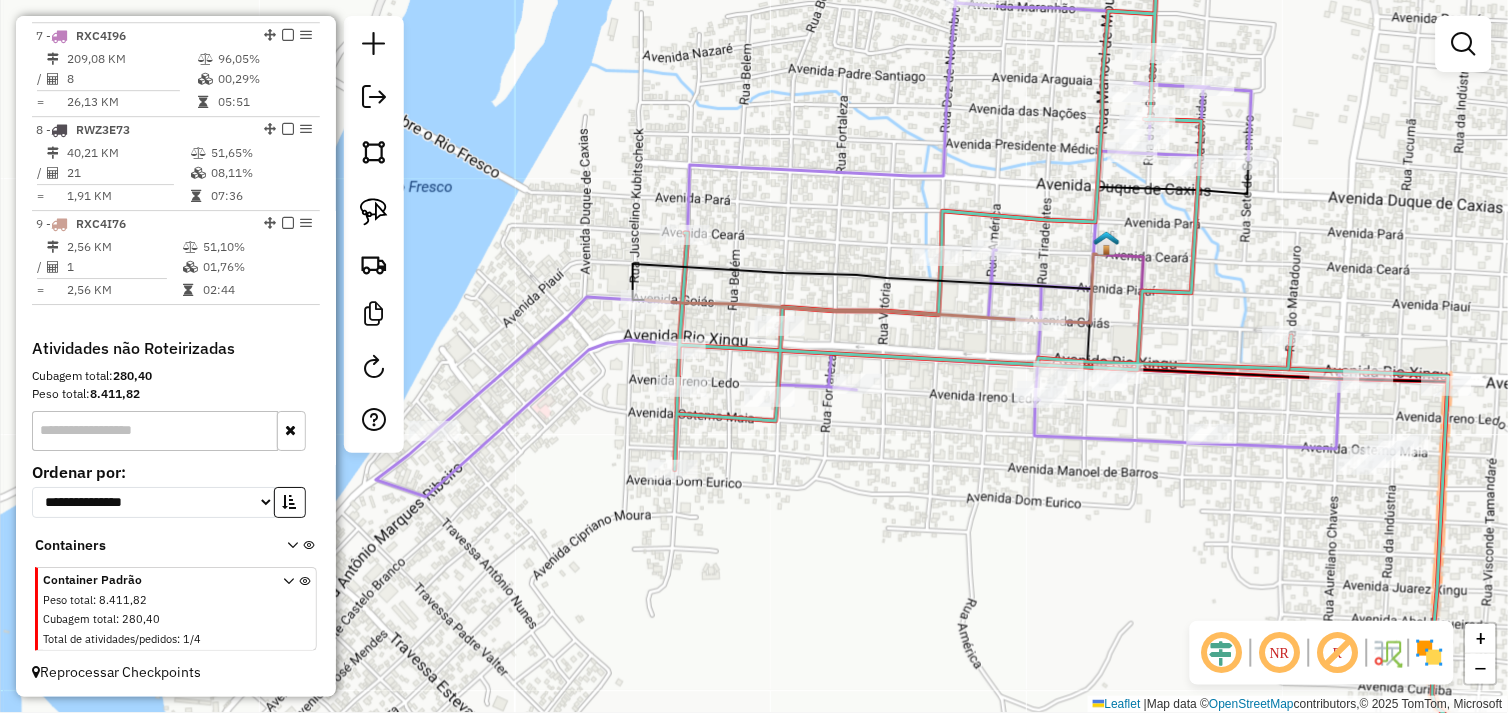 drag, startPoint x: 956, startPoint y: 521, endPoint x: 848, endPoint y: 460, distance: 124.036285 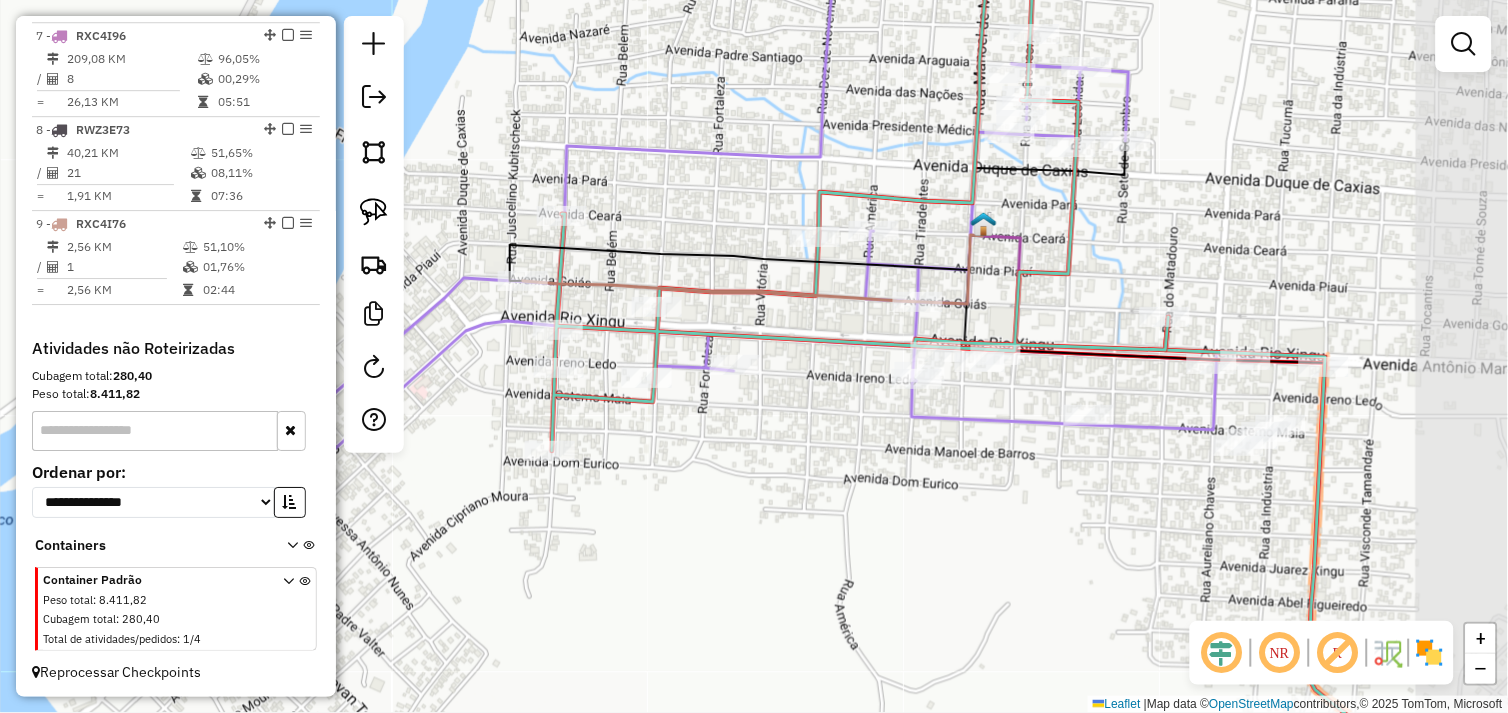 drag, startPoint x: 984, startPoint y: 488, endPoint x: 1067, endPoint y: 438, distance: 96.89685 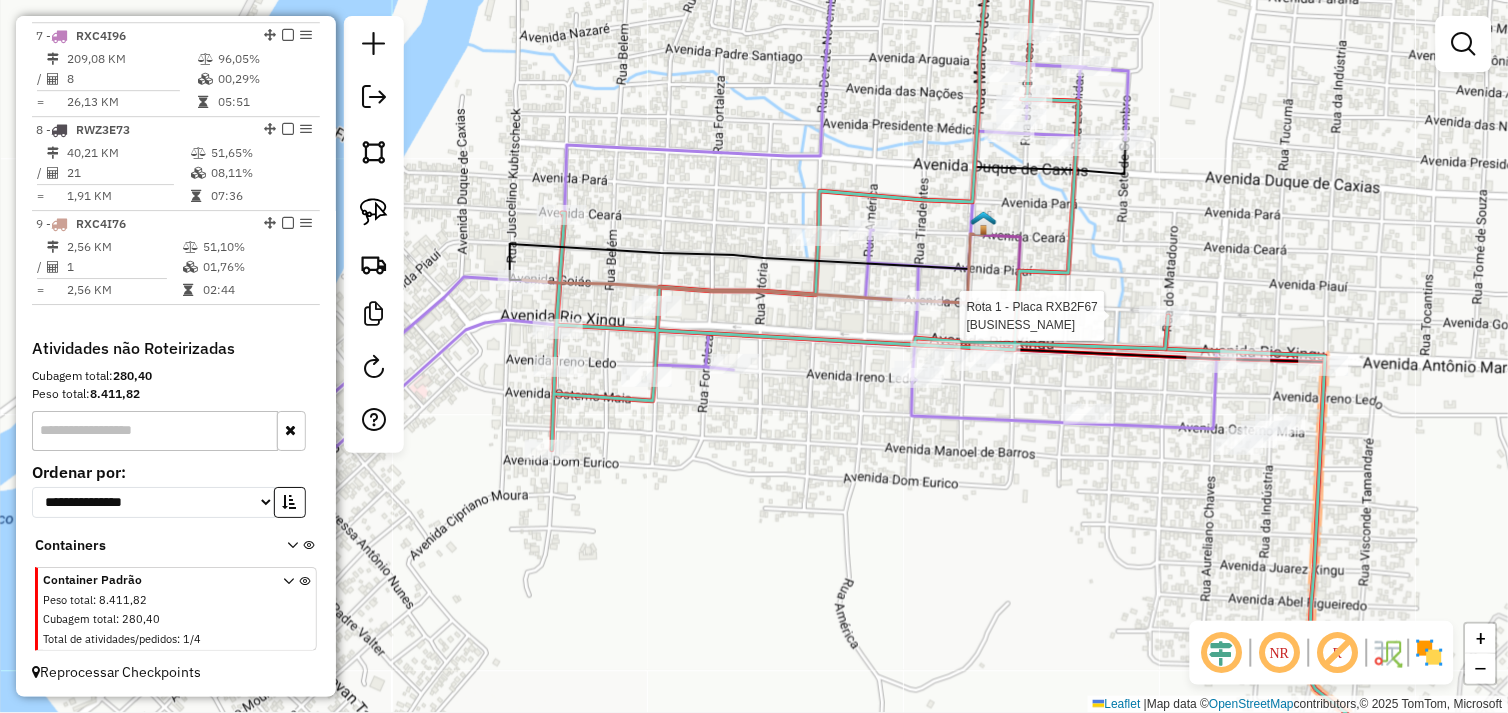 select on "*********" 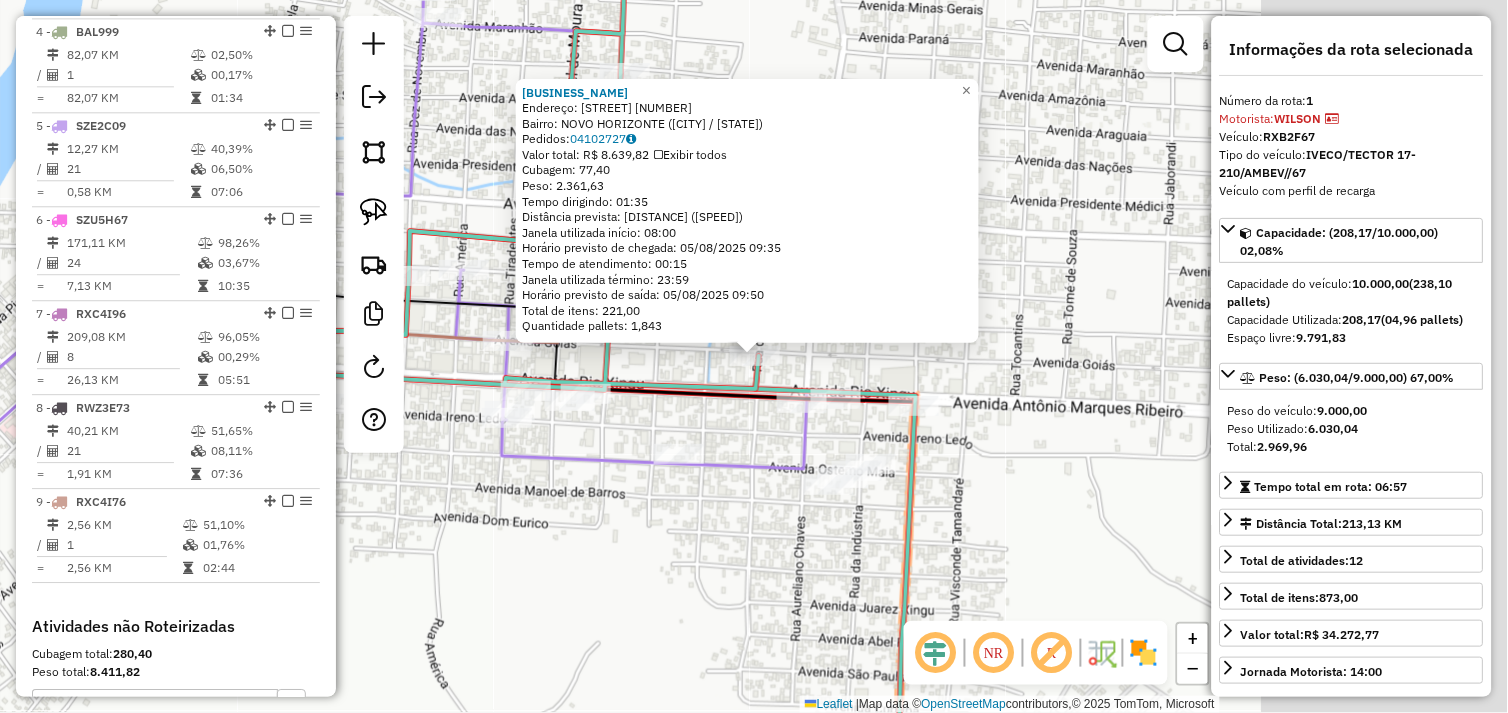 scroll, scrollTop: 773, scrollLeft: 0, axis: vertical 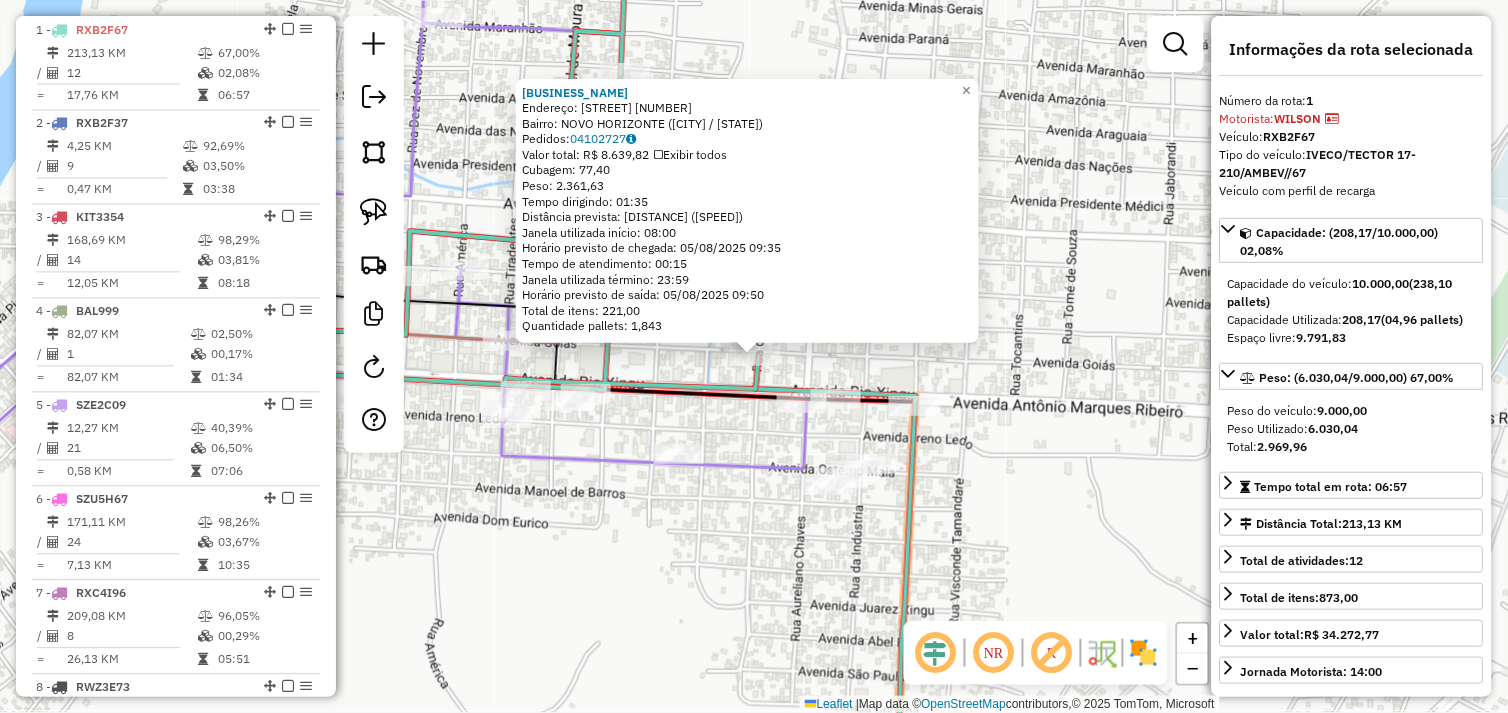 click on "72904 - ROMA SUPERMERCADO  Endereço:  RUA BELA VISTA 2200   Bairro: NOVO HORIZONTE (SAO FELIX DO XINGU / PA)   Pedidos:  04102727   Valor total: R$ 8.639,82   Exibir todos   Cubagem: 77,40  Peso: 2.361,63  Tempo dirigindo: 01:35   Distância prevista: 103,212 km (65,19 km/h)   Janela utilizada início: 08:00   Horário previsto de chegada: 05/08/2025 09:35   Tempo de atendimento: 00:15   Janela utilizada término: 23:59   Horário previsto de saída: 05/08/2025 09:50   Total de itens: 221,00   Quantidade pallets: 1,843  × Janela de atendimento Grade de atendimento Capacidade Transportadoras Veículos Cliente Pedidos  Rotas Selecione os dias de semana para filtrar as janelas de atendimento  Seg   Ter   Qua   Qui   Sex   Sáb   Dom  Informe o período da janela de atendimento: De: Até:  Filtrar exatamente a janela do cliente  Considerar janela de atendimento padrão  Selecione os dias de semana para filtrar as grades de atendimento  Seg   Ter   Qua   Qui   Sex   Sáb   Dom   Peso mínimo:   Peso máximo:  +" 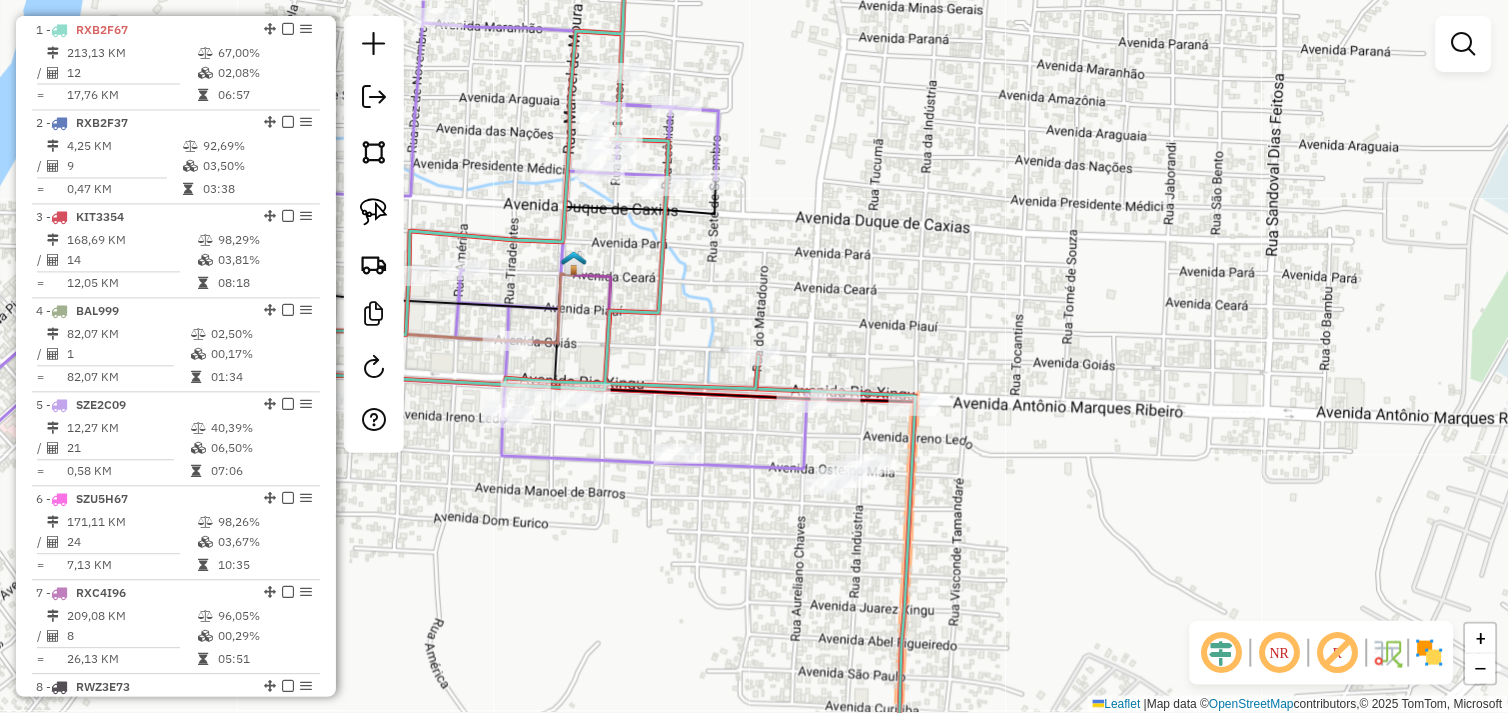drag, startPoint x: 590, startPoint y: 555, endPoint x: 946, endPoint y: 484, distance: 363.01102 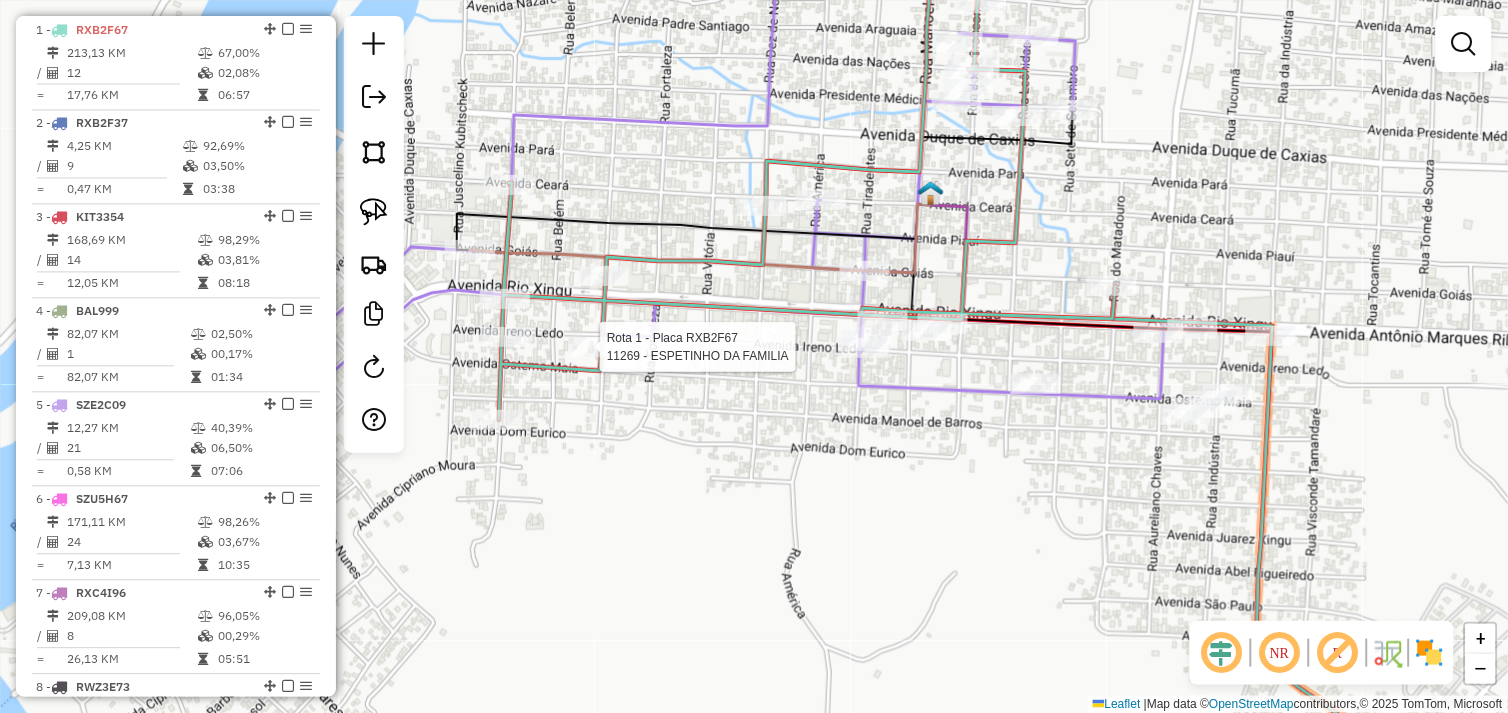 select on "*********" 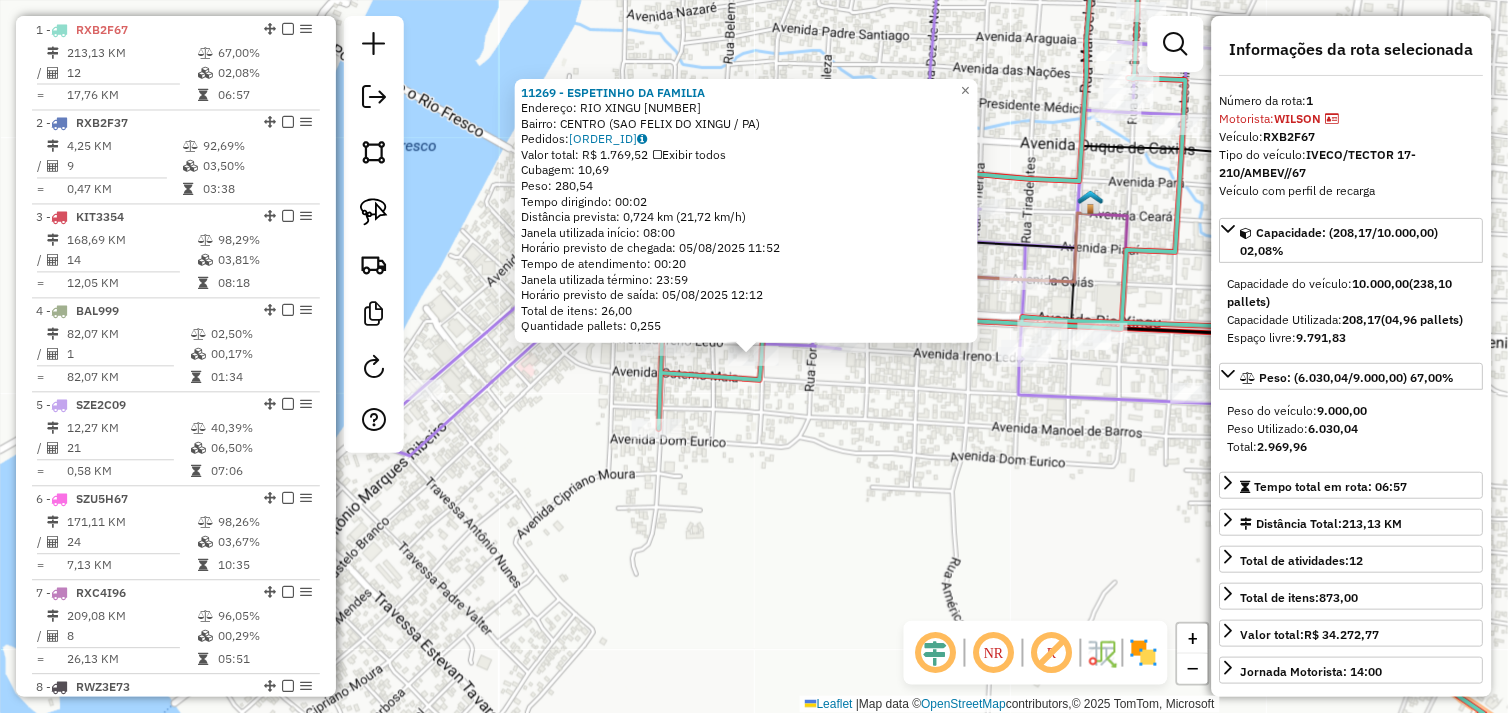 click on "11269 - ESPETINHO DA FAMILIA  Endereço:  RIO XINGU 10   Bairro: CENTRO (SAO FELIX DO XINGU / PA)   Pedidos:  04102703   Valor total: R$ 1.769,52   Exibir todos   Cubagem: 10,69  Peso: 280,54  Tempo dirigindo: 00:02   Distância prevista: 0,724 km (21,72 km/h)   Janela utilizada início: 08:00   Horário previsto de chegada: 05/08/2025 11:52   Tempo de atendimento: 00:20   Janela utilizada término: 23:59   Horário previsto de saída: 05/08/2025 12:12   Total de itens: 26,00   Quantidade pallets: 0,255  × Janela de atendimento Grade de atendimento Capacidade Transportadoras Veículos Cliente Pedidos  Rotas Selecione os dias de semana para filtrar as janelas de atendimento  Seg   Ter   Qua   Qui   Sex   Sáb   Dom  Informe o período da janela de atendimento: De: Até:  Filtrar exatamente a janela do cliente  Considerar janela de atendimento padrão  Selecione os dias de semana para filtrar as grades de atendimento  Seg   Ter   Qua   Qui   Sex   Sáb   Dom   Clientes fora do dia de atendimento selecionado +" 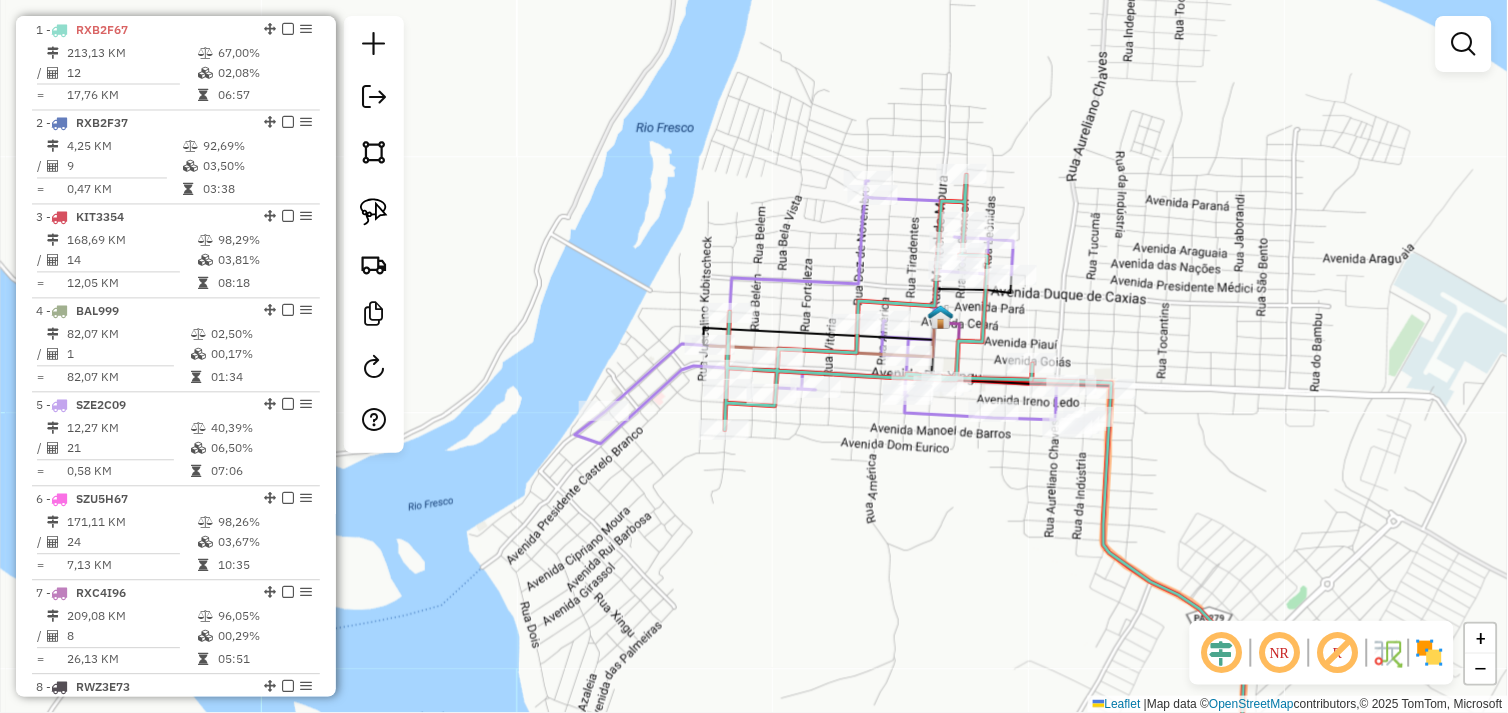 drag, startPoint x: 904, startPoint y: 508, endPoint x: 875, endPoint y: 490, distance: 34.132095 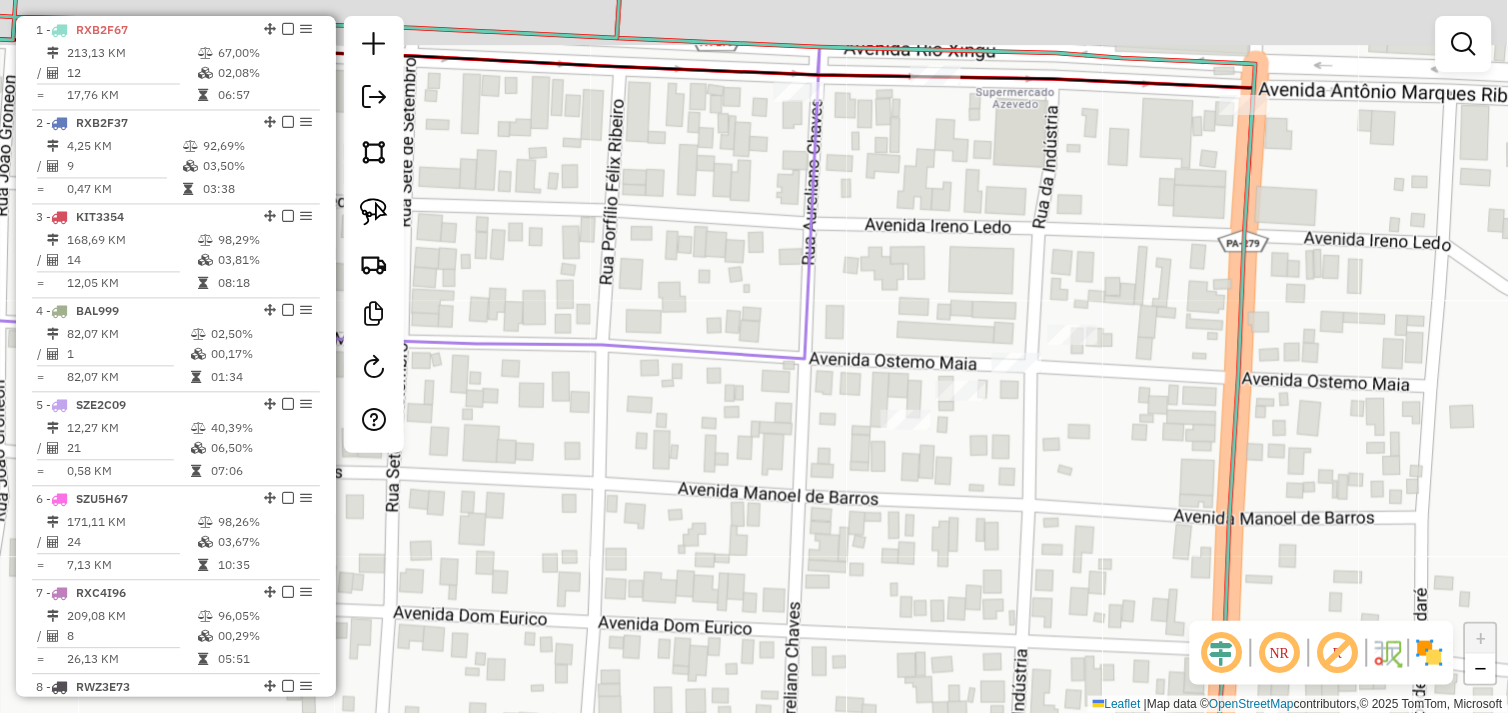 drag, startPoint x: 1124, startPoint y: 381, endPoint x: 1001, endPoint y: 444, distance: 138.19551 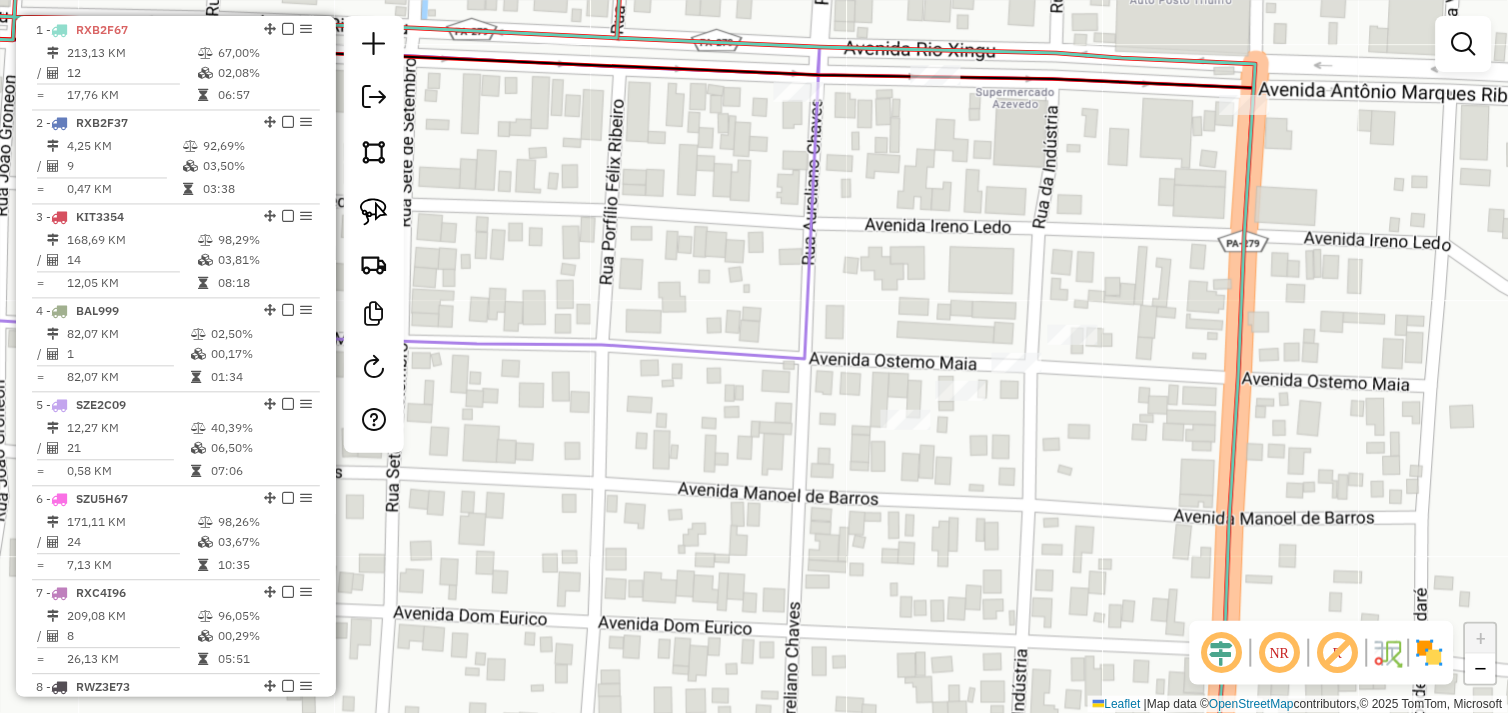 drag, startPoint x: 721, startPoint y: 488, endPoint x: 878, endPoint y: 470, distance: 158.02847 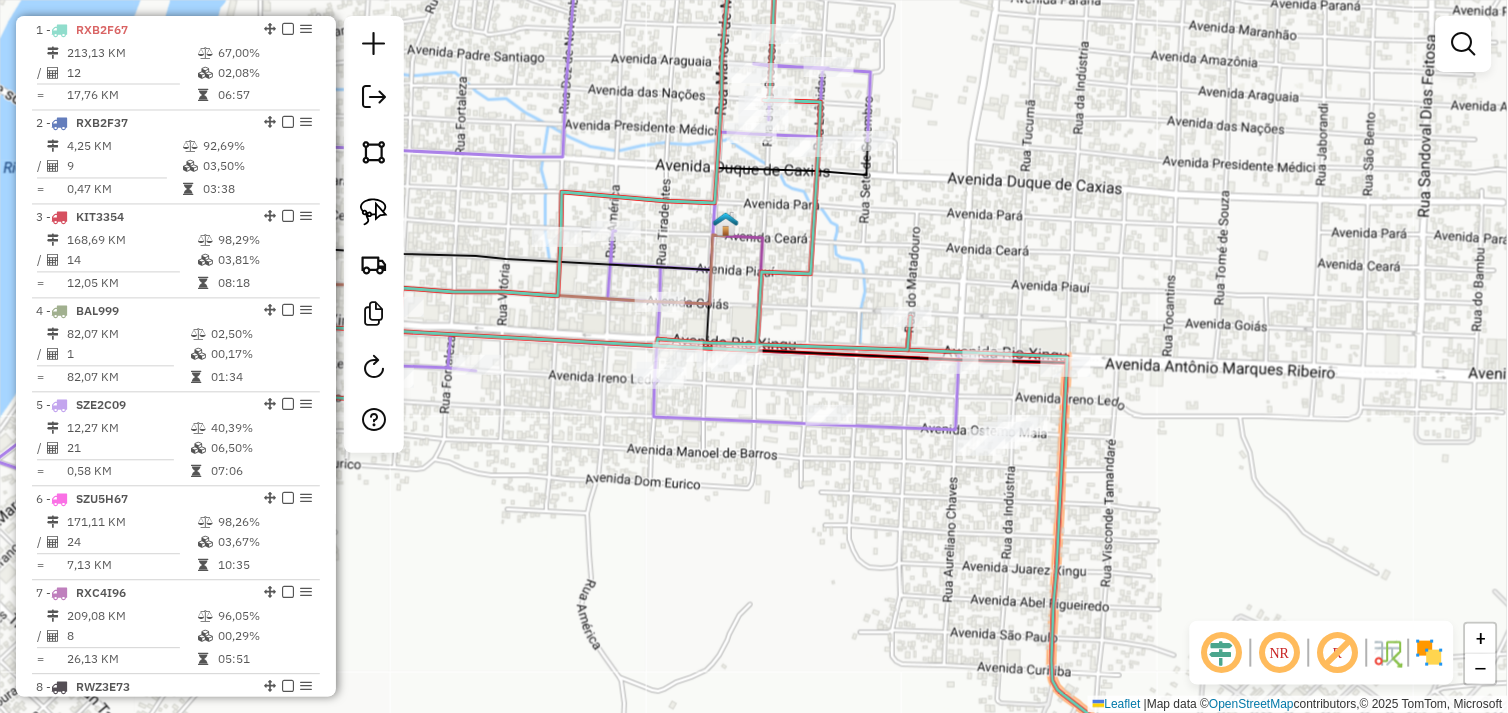 drag, startPoint x: 806, startPoint y: 497, endPoint x: 886, endPoint y: 497, distance: 80 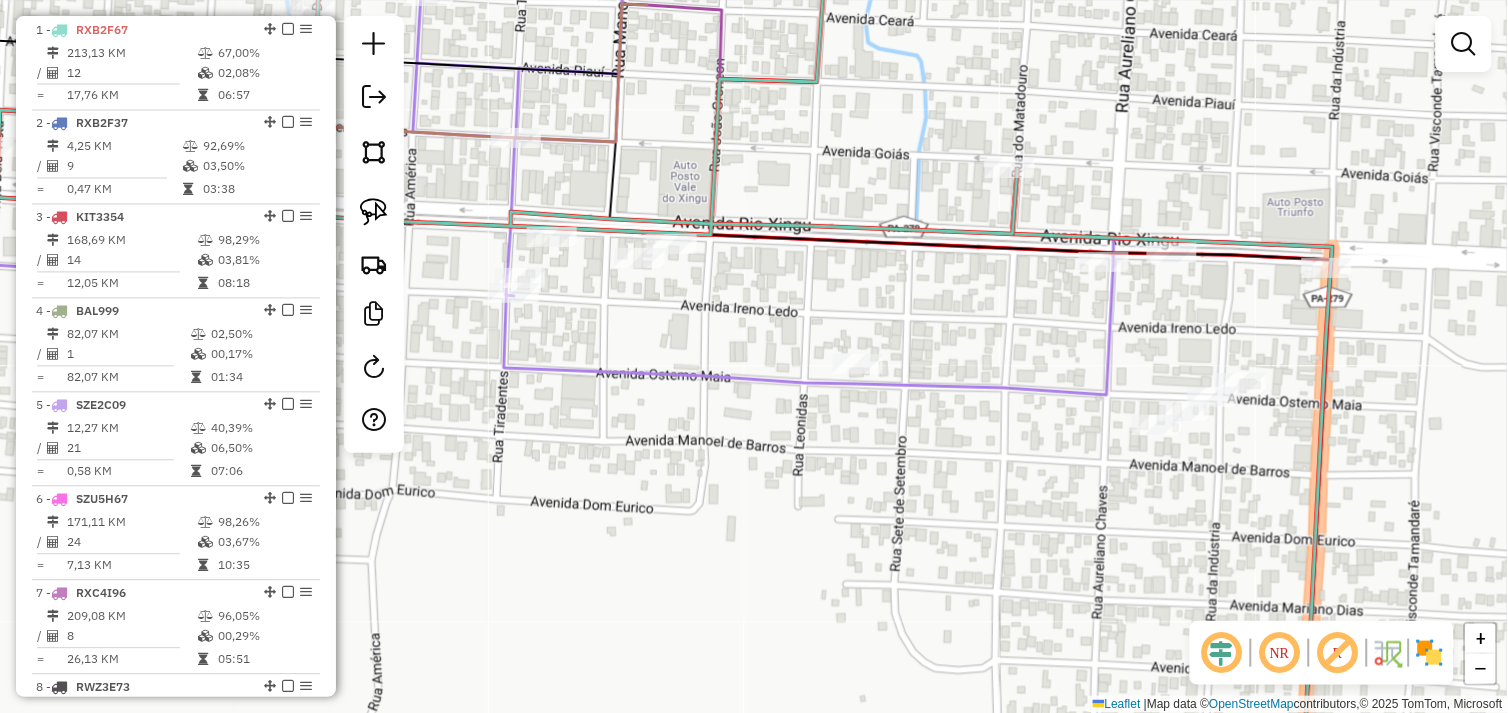 drag, startPoint x: 737, startPoint y: 468, endPoint x: 888, endPoint y: 457, distance: 151.40013 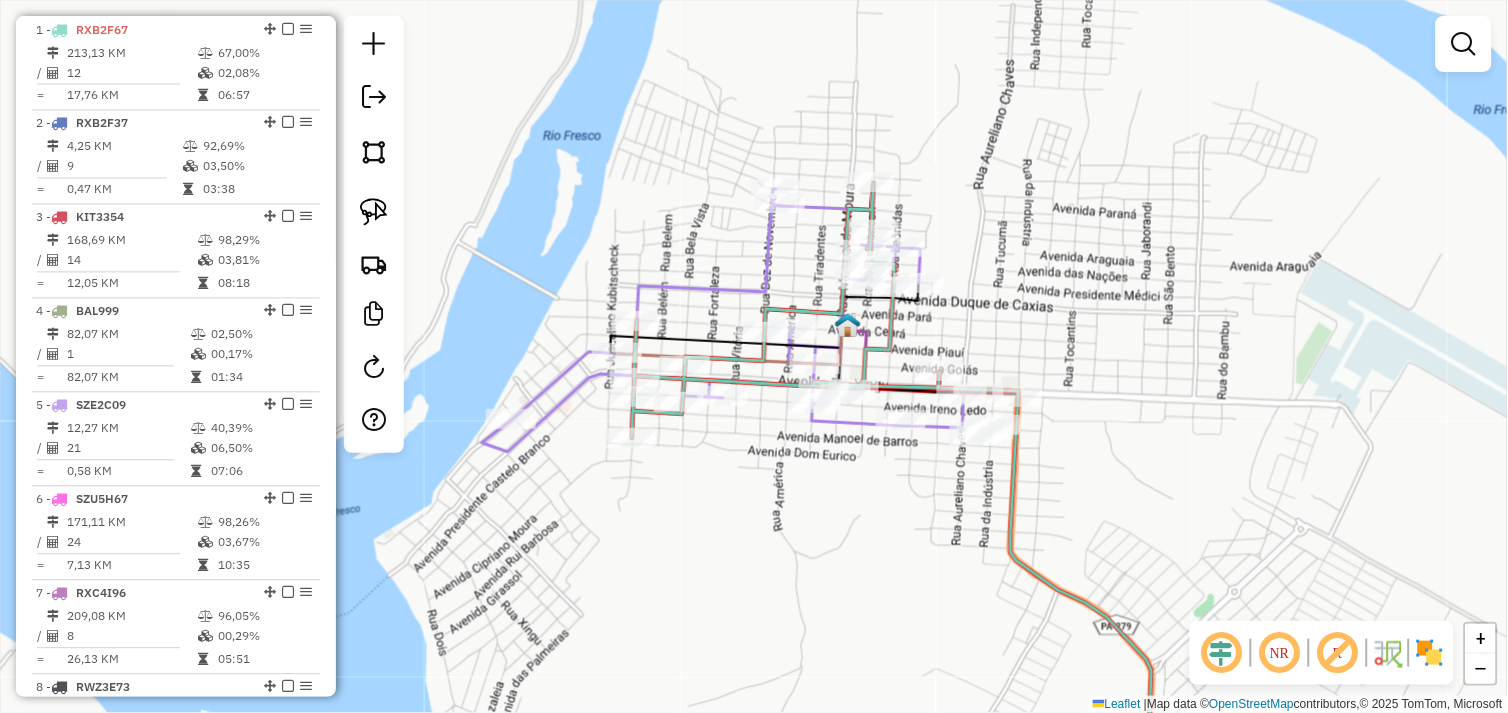 drag, startPoint x: 724, startPoint y: 485, endPoint x: 806, endPoint y: 461, distance: 85.44004 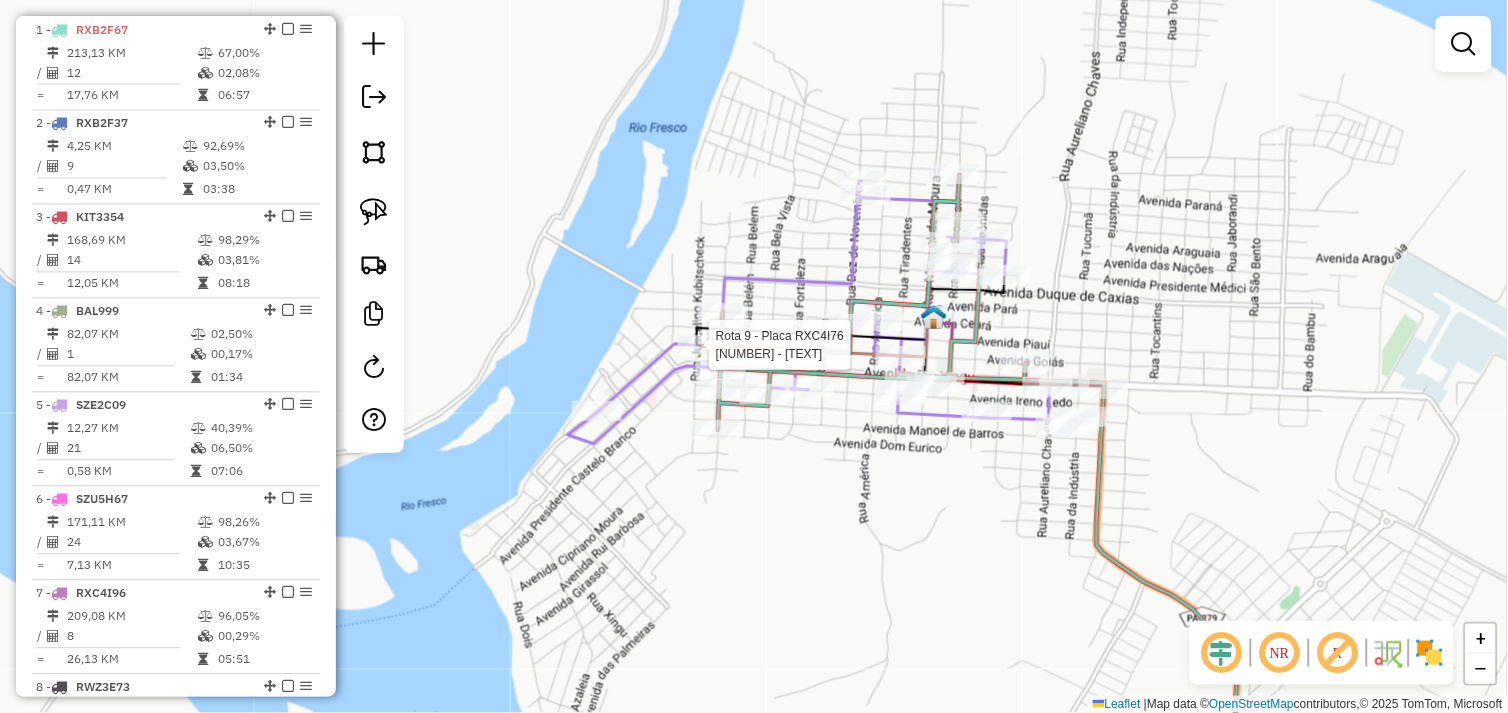 select on "*********" 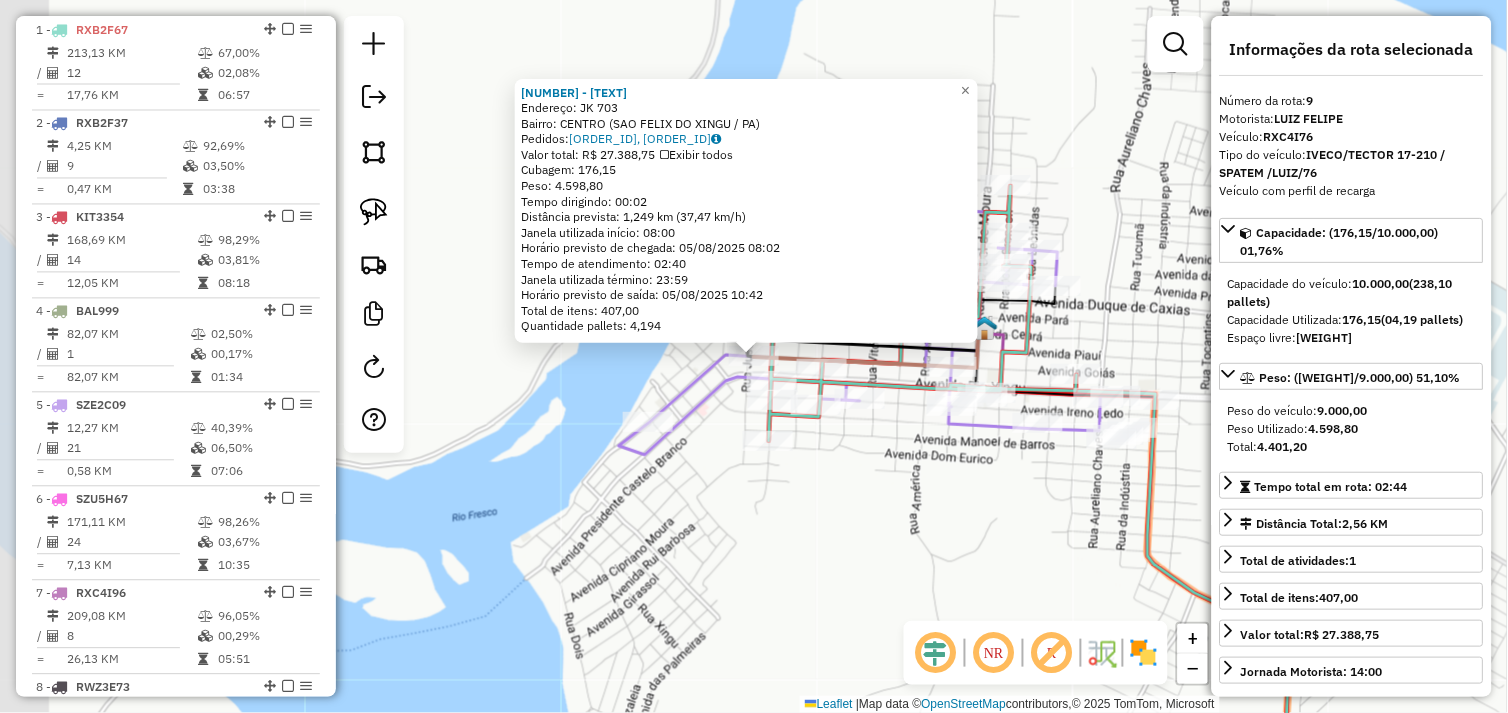 scroll, scrollTop: 1331, scrollLeft: 0, axis: vertical 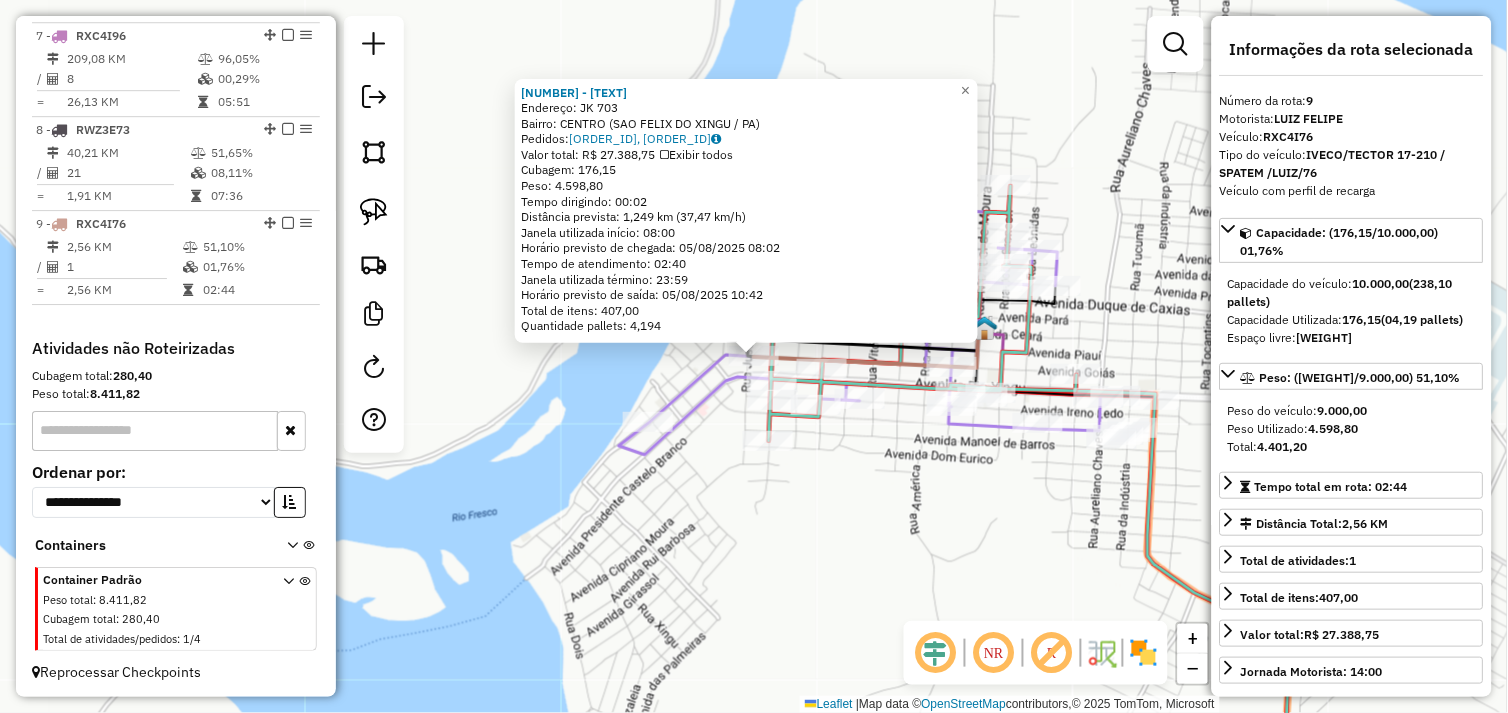 click on "149 - NOBRE BEBIDAS  Endereço:  JK 703   Bairro: CENTRO (SAO FELIX DO XINGU / PA)   Pedidos:  04102659, 04102660   Valor total: R$ 27.388,75   Exibir todos   Cubagem: 176,15  Peso: 4.598,80  Tempo dirigindo: 00:02   Distância prevista: 1,249 km (37,47 km/h)   Janela utilizada início: 08:00   Horário previsto de chegada: 05/08/2025 08:02   Tempo de atendimento: 02:40   Janela utilizada término: 23:59   Horário previsto de saída: 05/08/2025 10:42   Total de itens: 407,00   Quantidade pallets: 4,194  × Janela de atendimento Grade de atendimento Capacidade Transportadoras Veículos Cliente Pedidos  Rotas Selecione os dias de semana para filtrar as janelas de atendimento  Seg   Ter   Qua   Qui   Sex   Sáb   Dom  Informe o período da janela de atendimento: De: Até:  Filtrar exatamente a janela do cliente  Considerar janela de atendimento padrão  Selecione os dias de semana para filtrar as grades de atendimento  Seg   Ter   Qua   Qui   Sex   Sáb   Dom   Clientes fora do dia de atendimento selecionado +" 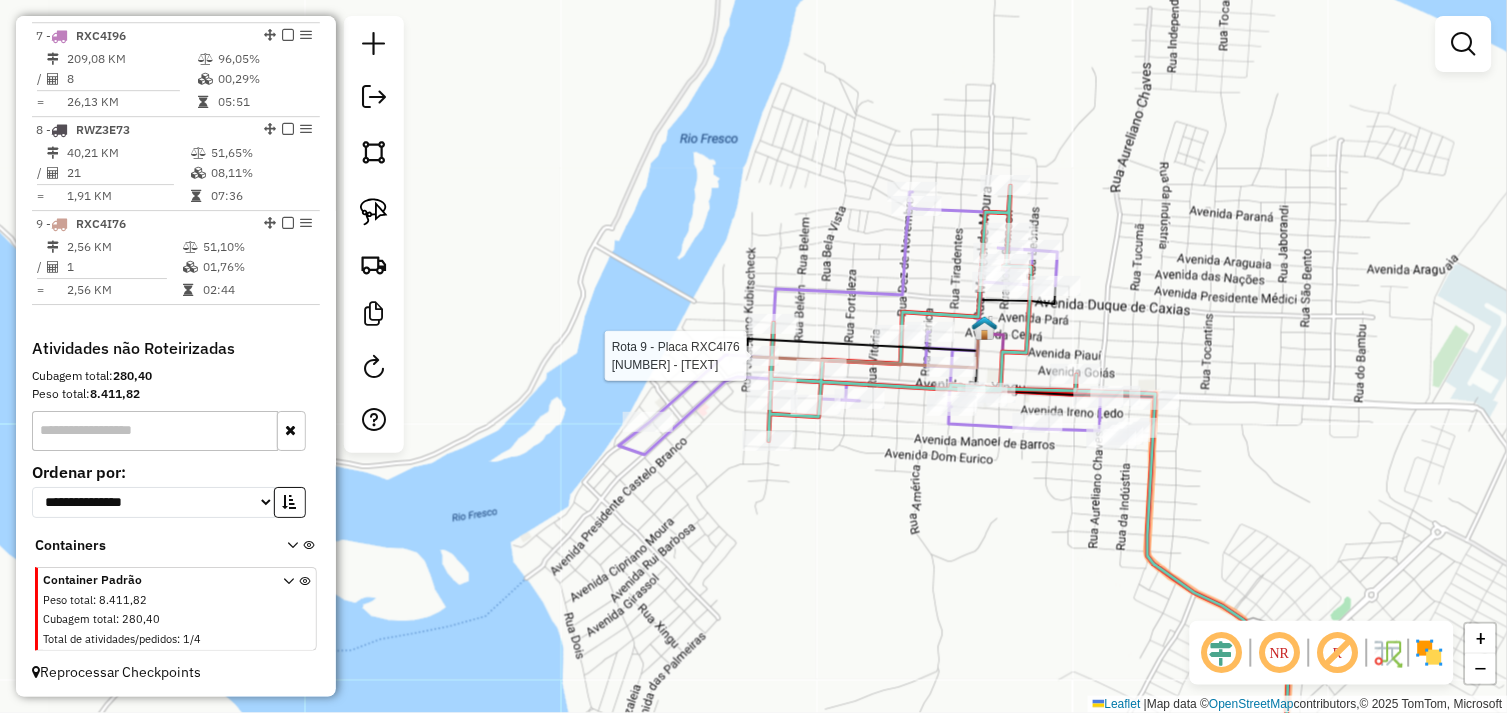 select on "*********" 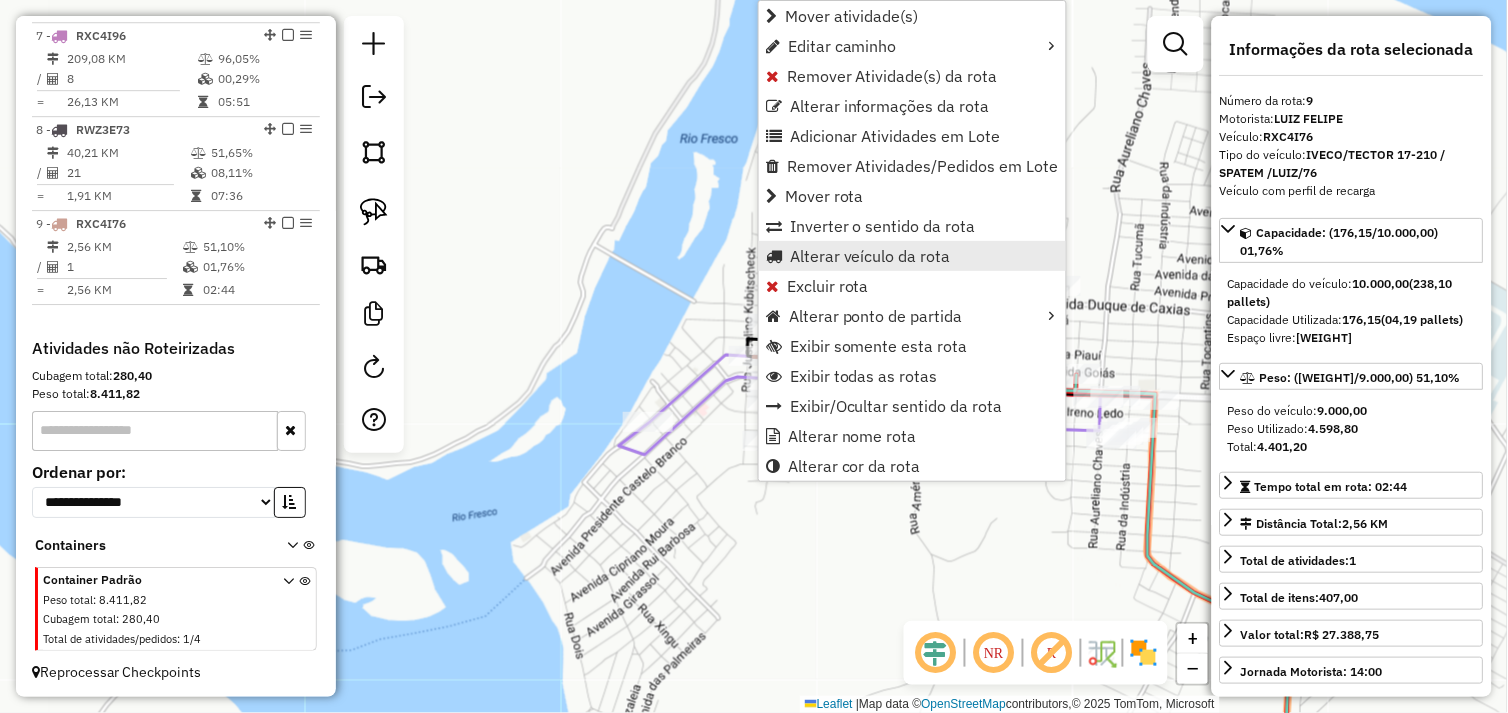 click on "Alterar veículo da rota" at bounding box center [870, 256] 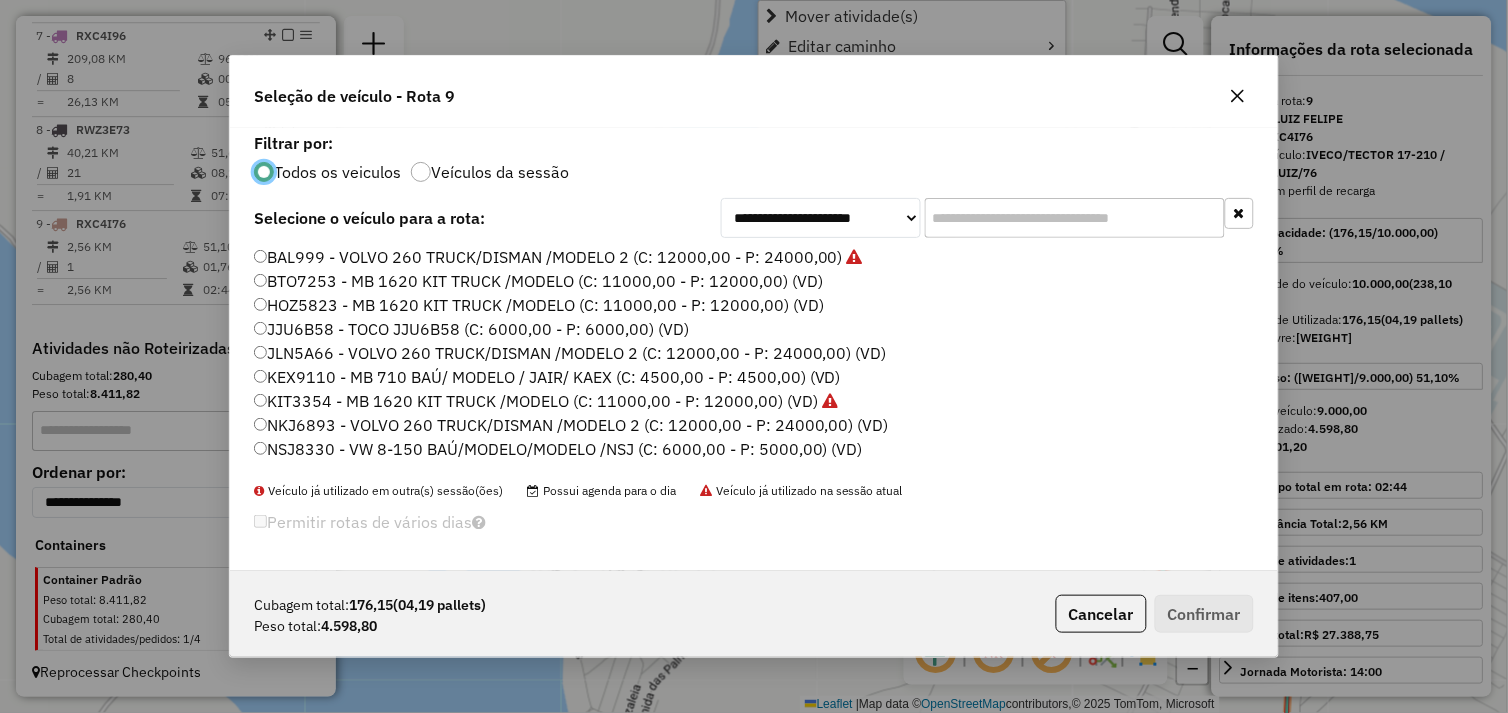 scroll, scrollTop: 11, scrollLeft: 5, axis: both 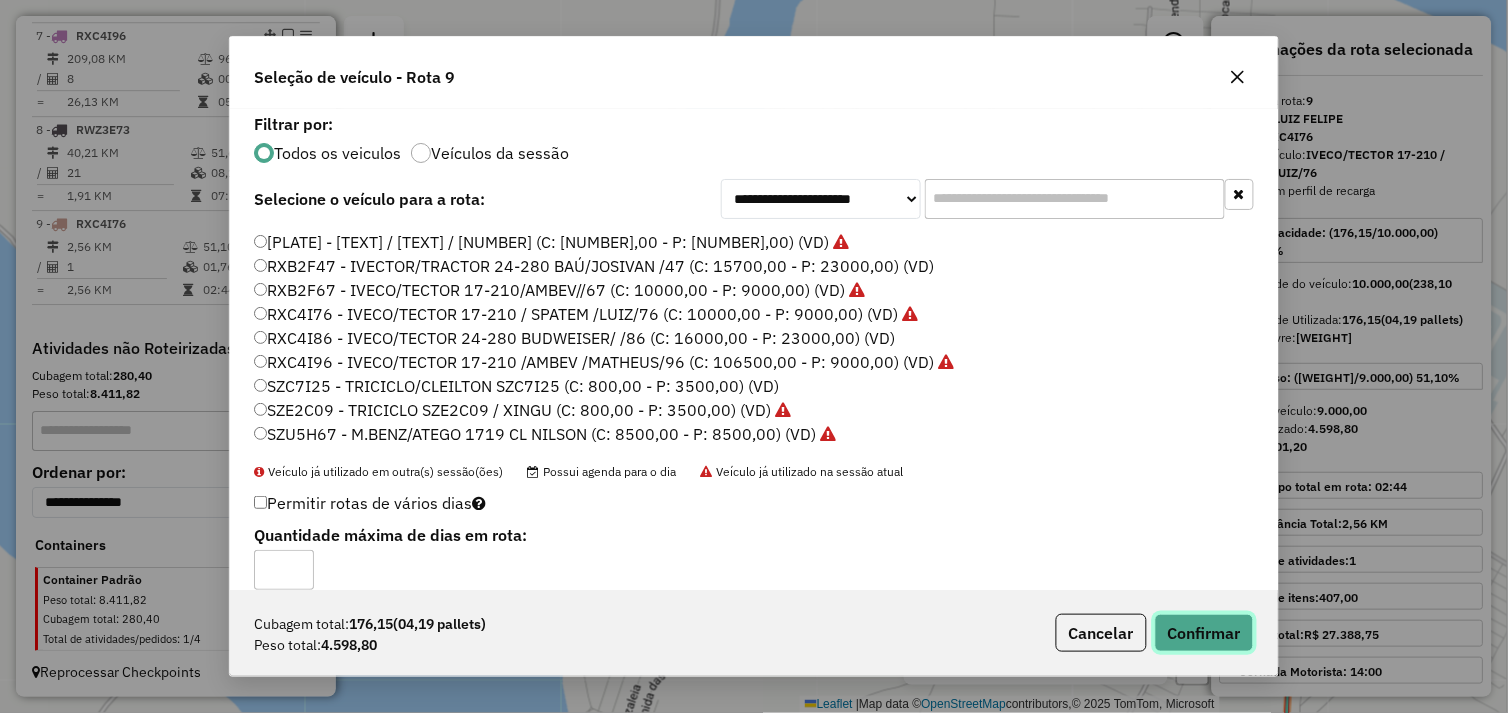 click on "Confirmar" 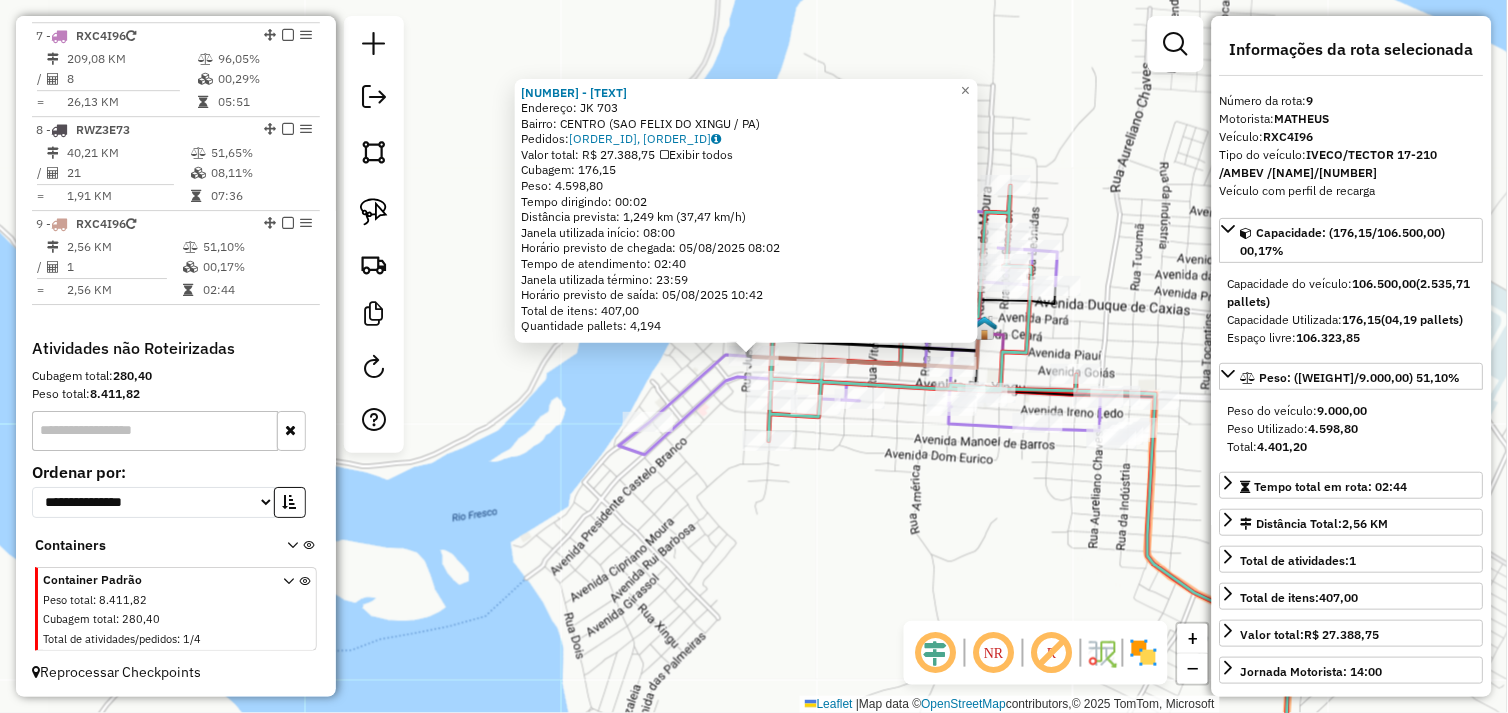 click on "149 - NOBRE BEBIDAS  Endereço:  JK 703   Bairro: CENTRO (SAO FELIX DO XINGU / PA)   Pedidos:  04102659, 04102660   Valor total: R$ 27.388,75   Exibir todos   Cubagem: 176,15  Peso: 4.598,80  Tempo dirigindo: 00:02   Distância prevista: 1,249 km (37,47 km/h)   Janela utilizada início: 08:00   Horário previsto de chegada: 05/08/2025 08:02   Tempo de atendimento: 02:40   Janela utilizada término: 23:59   Horário previsto de saída: 05/08/2025 10:42   Total de itens: 407,00   Quantidade pallets: 4,194  × Janela de atendimento Grade de atendimento Capacidade Transportadoras Veículos Cliente Pedidos  Rotas Selecione os dias de semana para filtrar as janelas de atendimento  Seg   Ter   Qua   Qui   Sex   Sáb   Dom  Informe o período da janela de atendimento: De: Até:  Filtrar exatamente a janela do cliente  Considerar janela de atendimento padrão  Selecione os dias de semana para filtrar as grades de atendimento  Seg   Ter   Qua   Qui   Sex   Sáb   Dom   Clientes fora do dia de atendimento selecionado +" 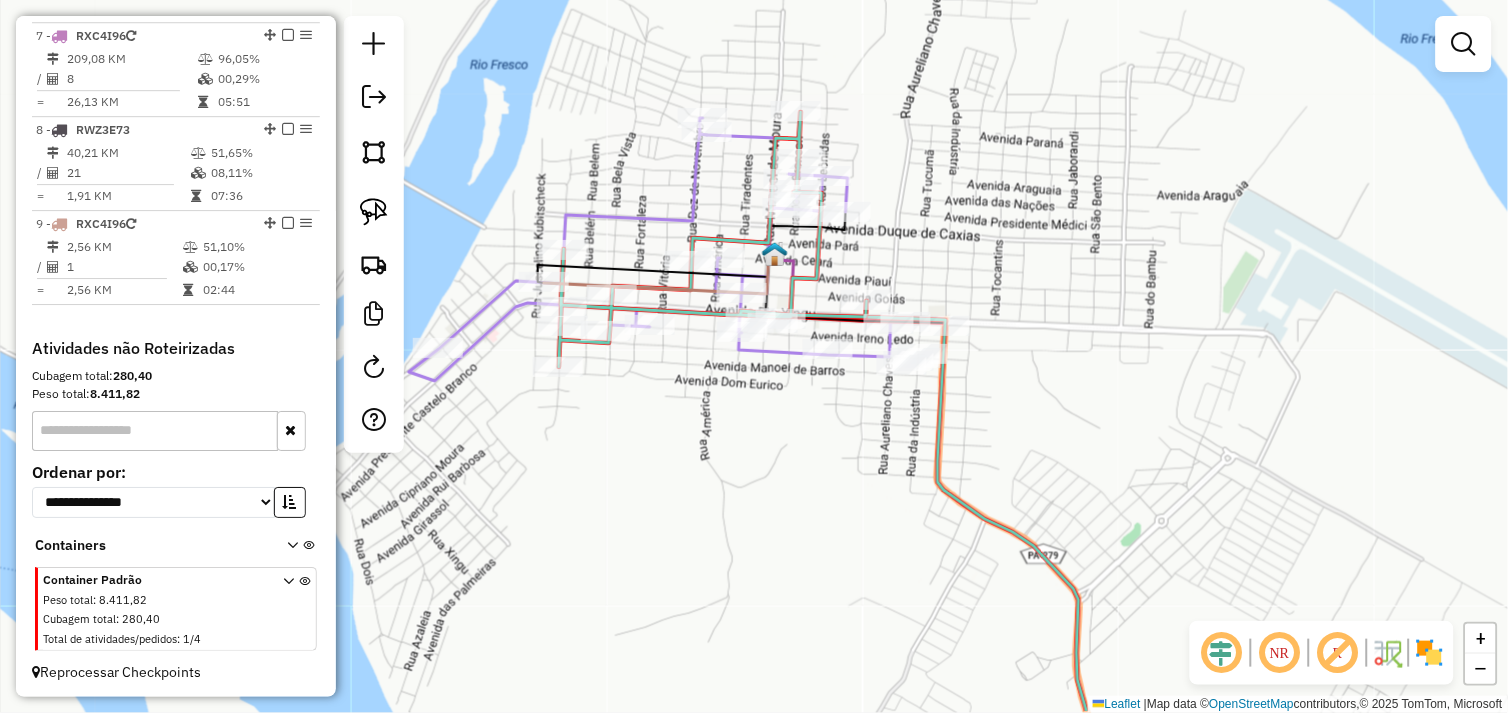 drag, startPoint x: 967, startPoint y: 535, endPoint x: 721, endPoint y: 413, distance: 274.5906 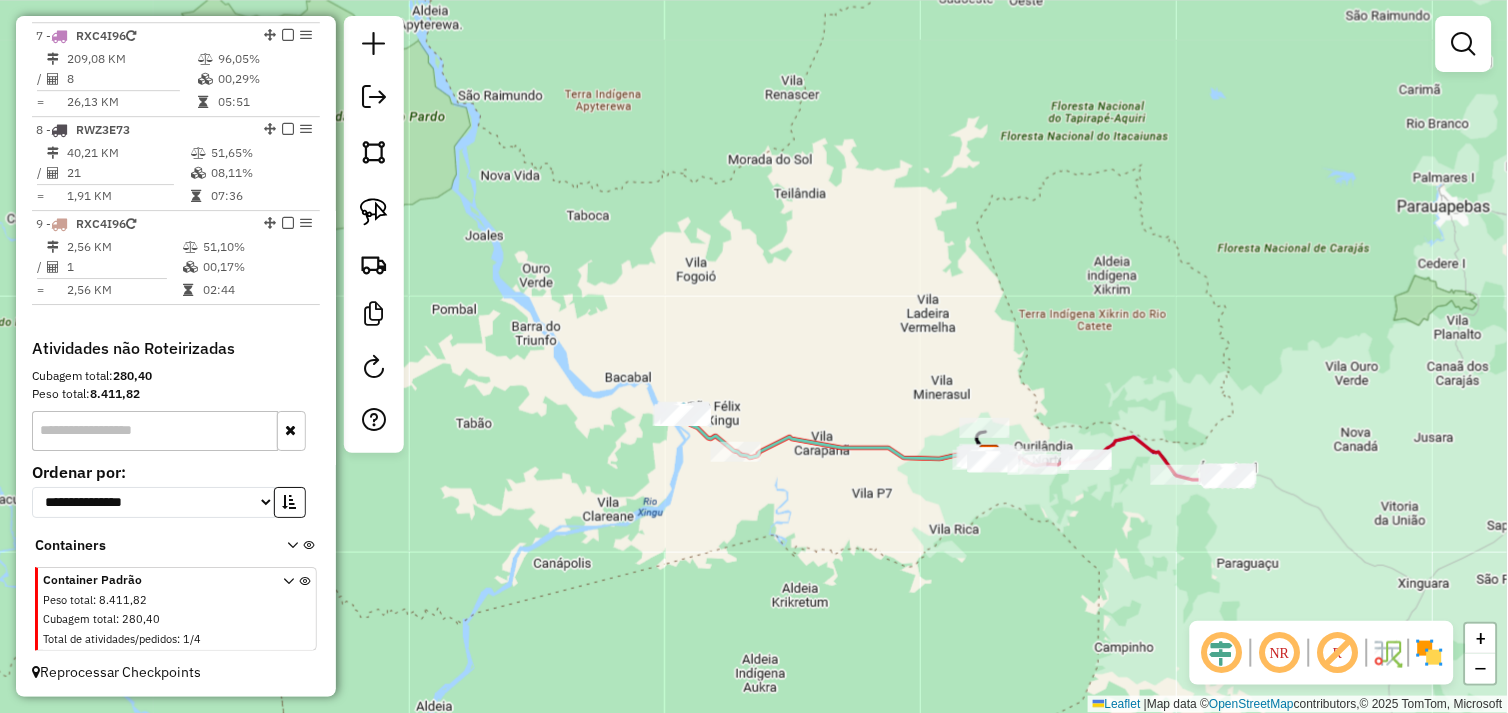 drag, startPoint x: 934, startPoint y: 511, endPoint x: 724, endPoint y: 493, distance: 210.77002 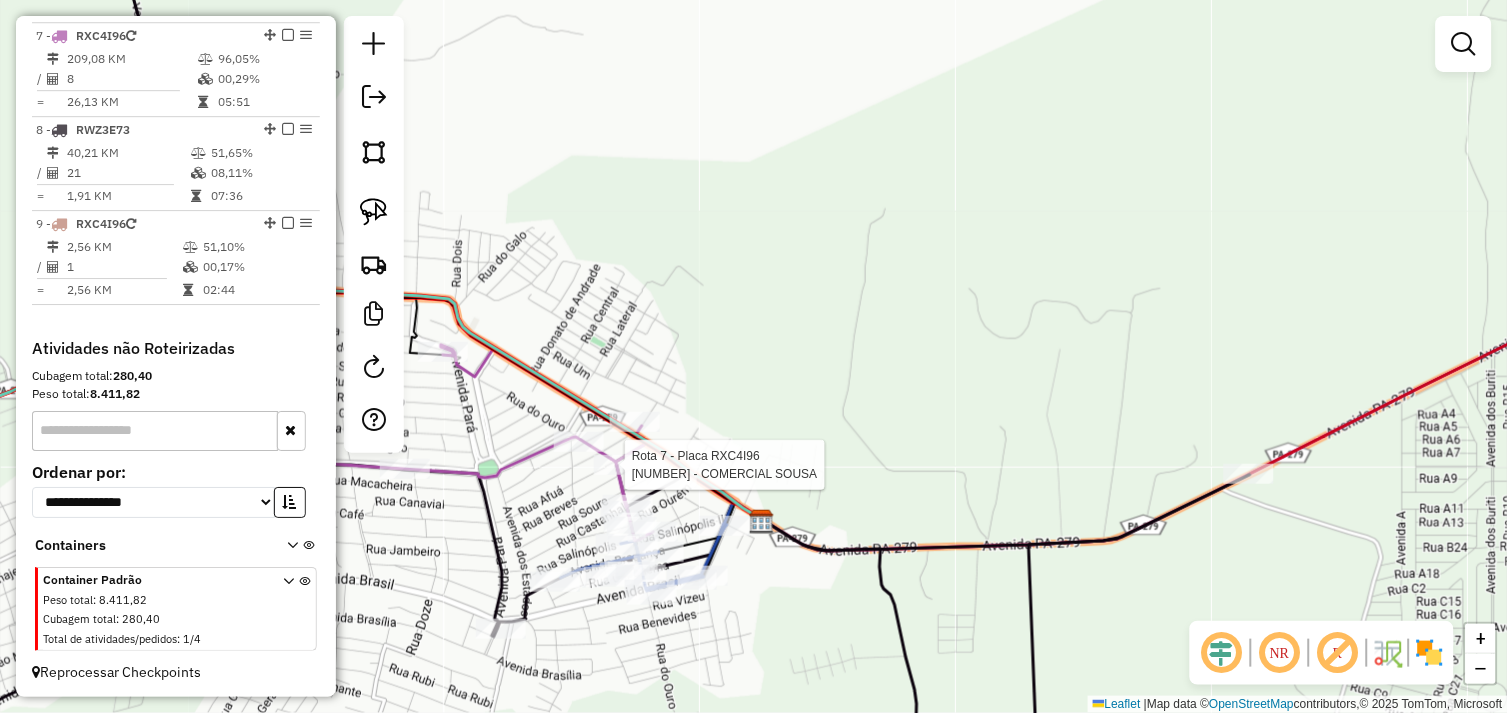 select on "*********" 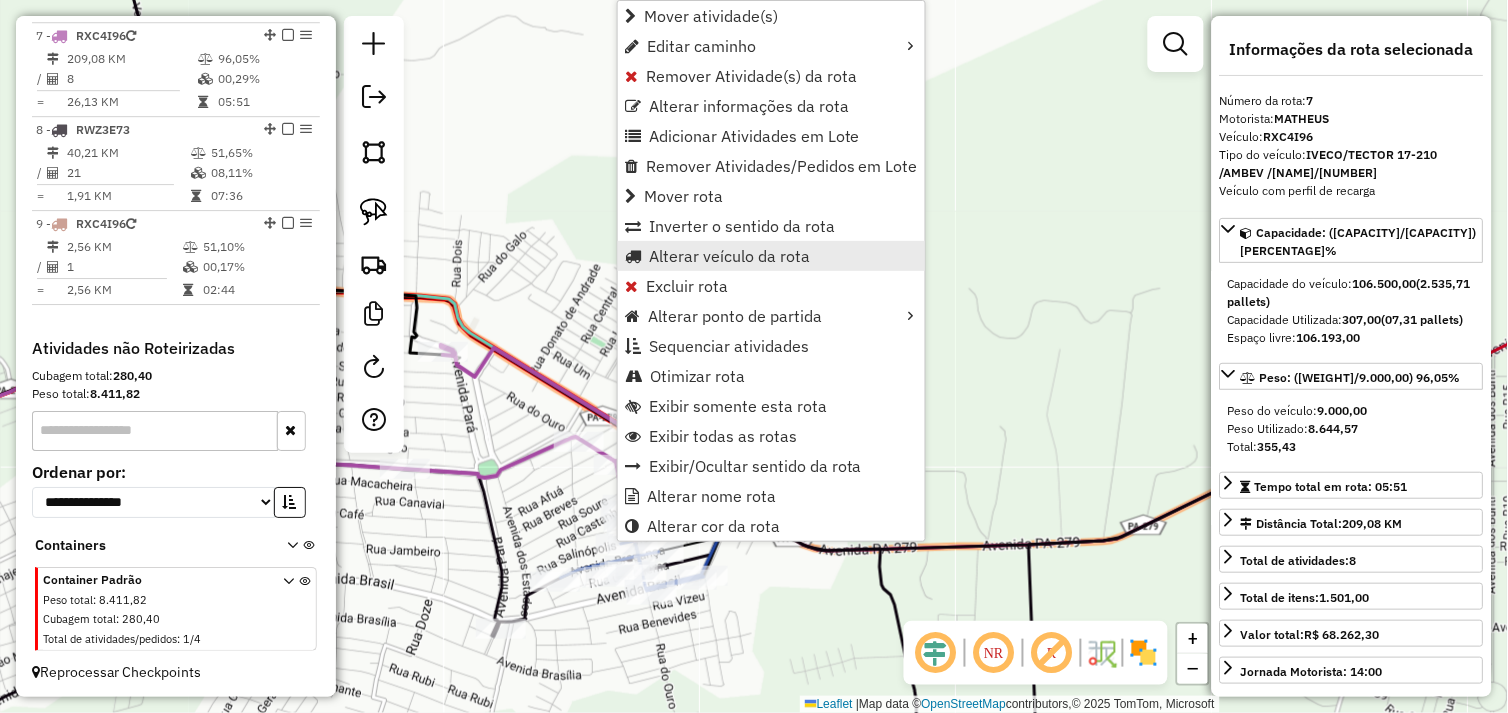 click on "Alterar veículo da rota" at bounding box center (729, 256) 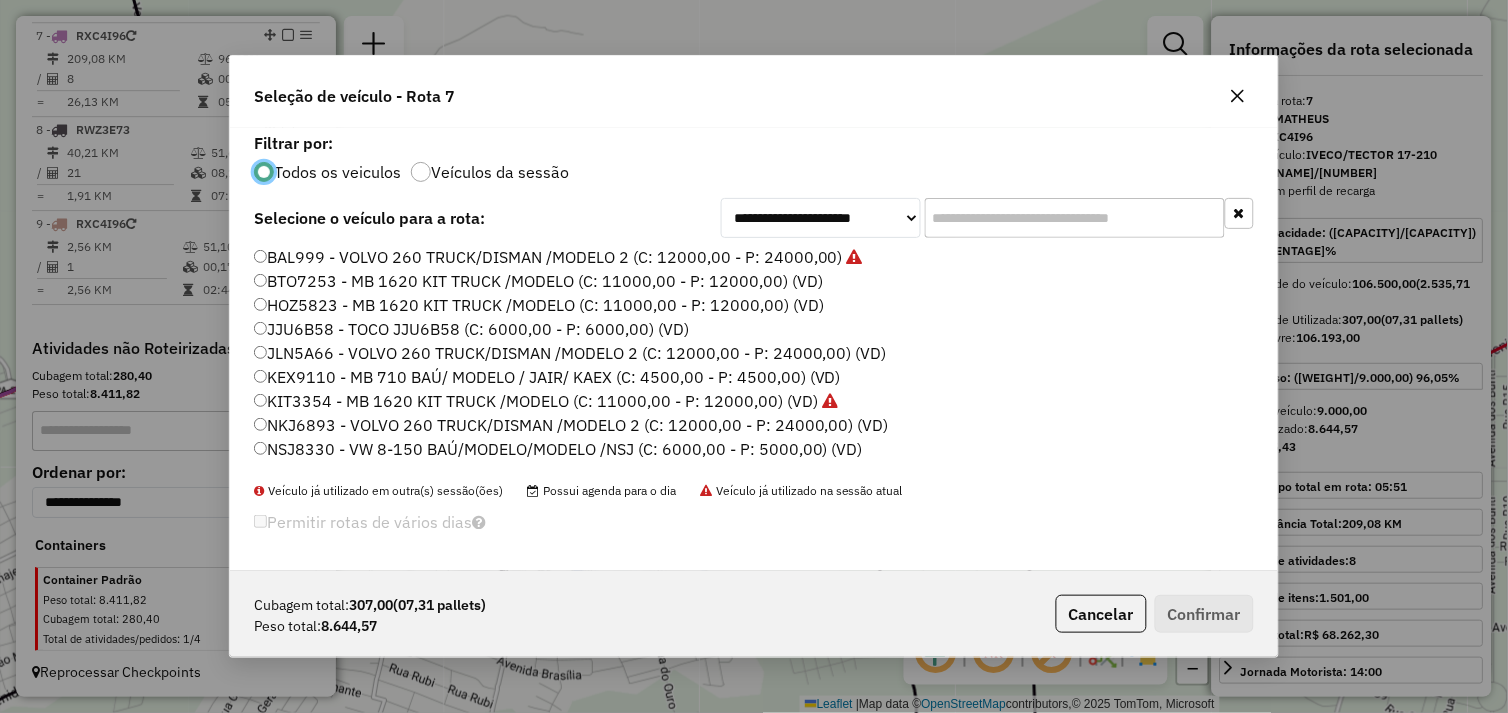 scroll, scrollTop: 11, scrollLeft: 5, axis: both 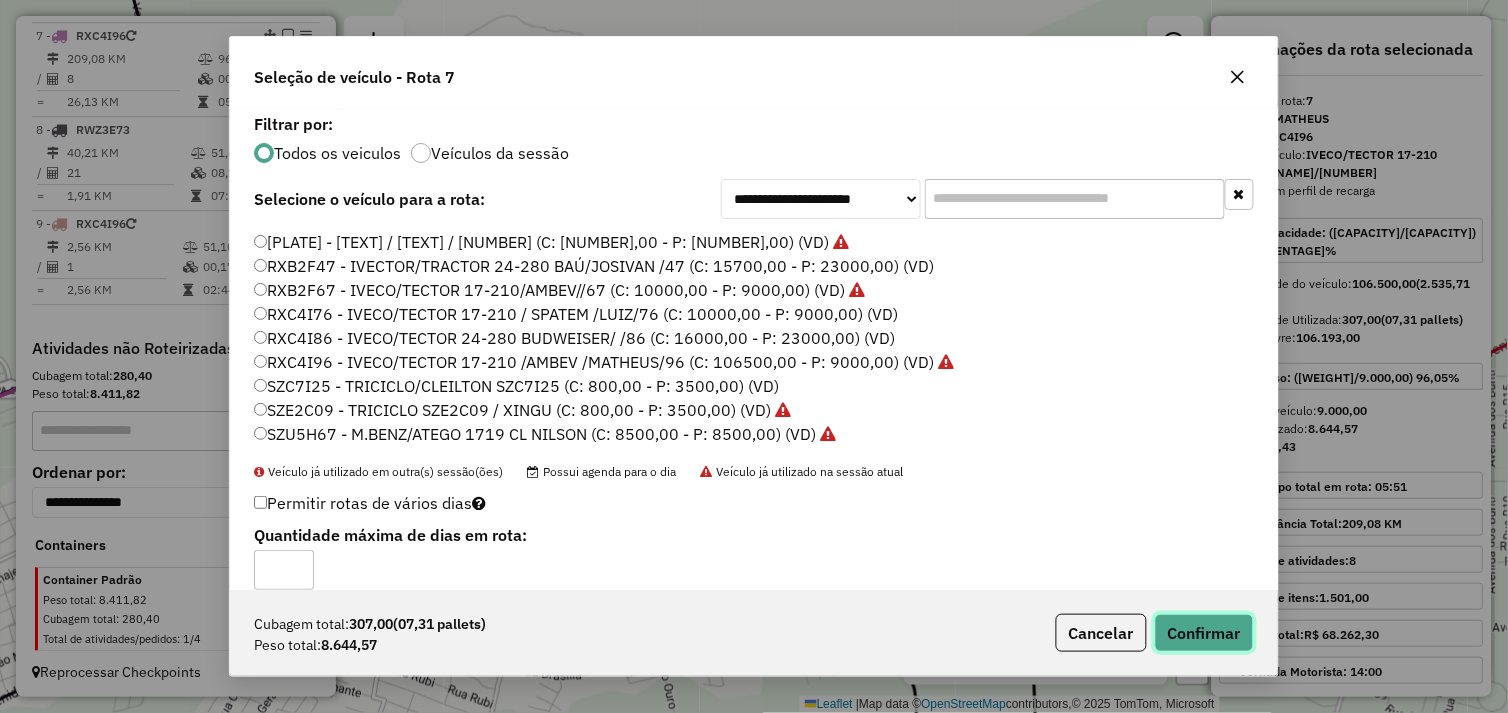 click on "Confirmar" 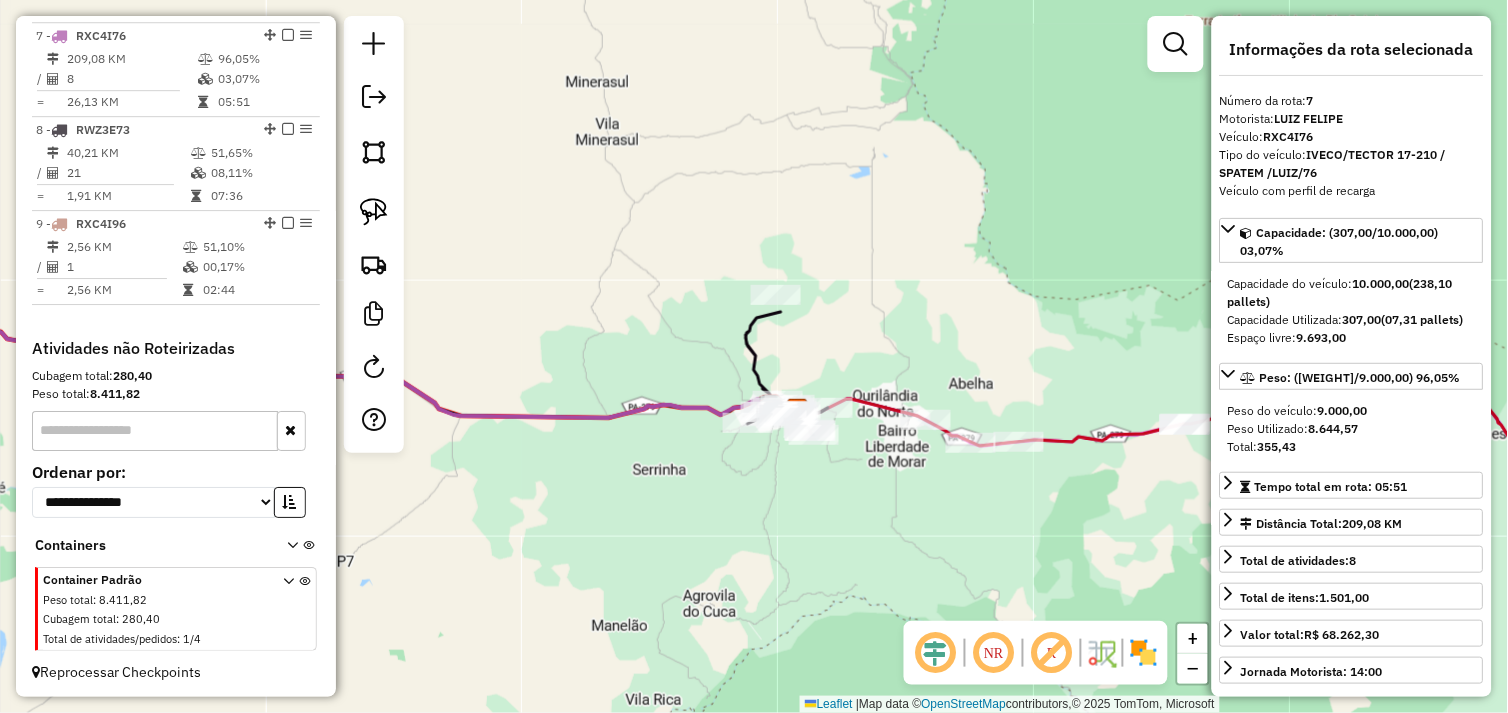 click on "Janela de atendimento Grade de atendimento Capacidade Transportadoras Veículos Cliente Pedidos  Rotas Selecione os dias de semana para filtrar as janelas de atendimento  Seg   Ter   Qua   Qui   Sex   Sáb   Dom  Informe o período da janela de atendimento: De: Até:  Filtrar exatamente a janela do cliente  Considerar janela de atendimento padrão  Selecione os dias de semana para filtrar as grades de atendimento  Seg   Ter   Qua   Qui   Sex   Sáb   Dom   Considerar clientes sem dia de atendimento cadastrado  Clientes fora do dia de atendimento selecionado Filtrar as atividades entre os valores definidos abaixo:  Peso mínimo:   Peso máximo:   Cubagem mínima:   Cubagem máxima:   De:   Até:  Filtrar as atividades entre o tempo de atendimento definido abaixo:  De:   Até:   Considerar capacidade total dos clientes não roteirizados Transportadora: Selecione um ou mais itens Tipo de veículo: Selecione um ou mais itens Veículo: Selecione um ou mais itens Motorista: Selecione um ou mais itens Nome: Rótulo:" 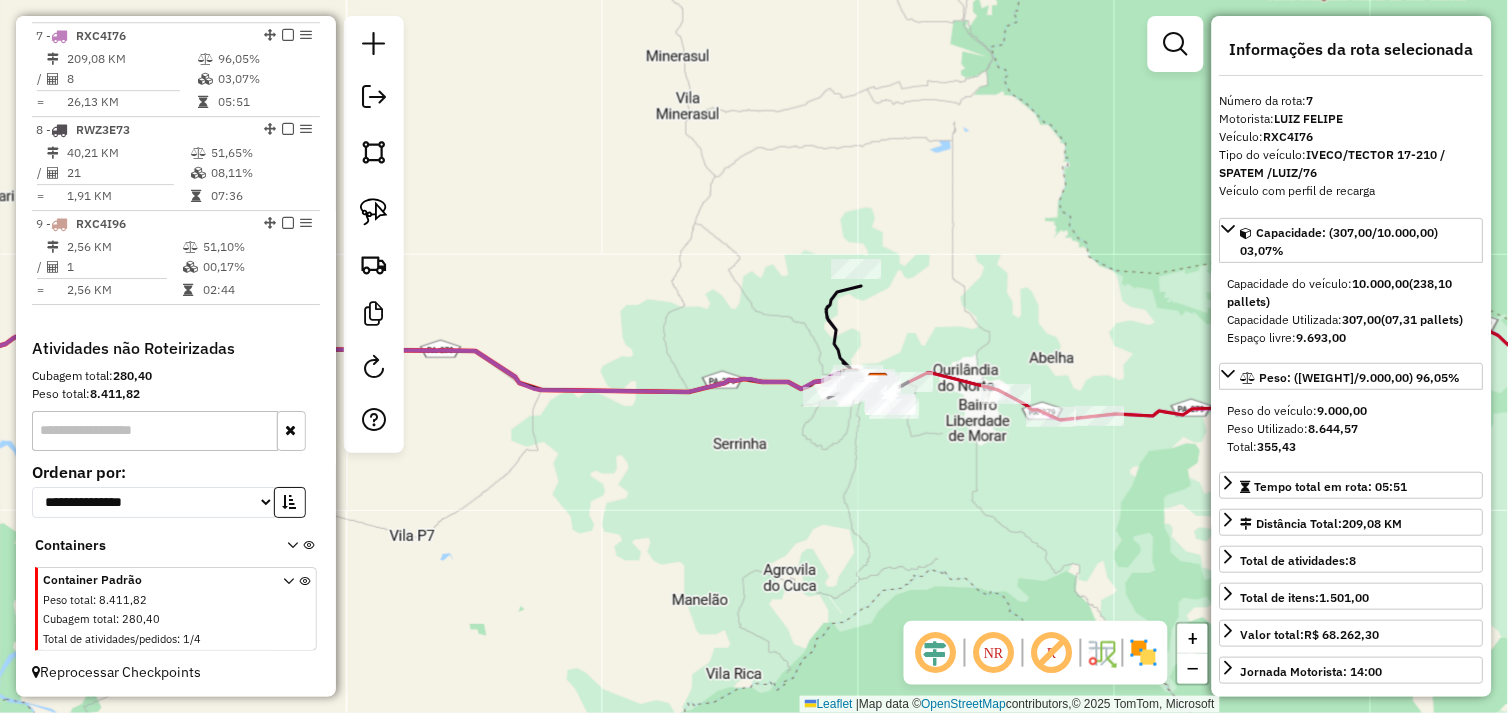 click on "Janela de atendimento Grade de atendimento Capacidade Transportadoras Veículos Cliente Pedidos  Rotas Selecione os dias de semana para filtrar as janelas de atendimento  Seg   Ter   Qua   Qui   Sex   Sáb   Dom  Informe o período da janela de atendimento: De: Até:  Filtrar exatamente a janela do cliente  Considerar janela de atendimento padrão  Selecione os dias de semana para filtrar as grades de atendimento  Seg   Ter   Qua   Qui   Sex   Sáb   Dom   Considerar clientes sem dia de atendimento cadastrado  Clientes fora do dia de atendimento selecionado Filtrar as atividades entre os valores definidos abaixo:  Peso mínimo:   Peso máximo:   Cubagem mínima:   Cubagem máxima:   De:   Até:  Filtrar as atividades entre o tempo de atendimento definido abaixo:  De:   Até:   Considerar capacidade total dos clientes não roteirizados Transportadora: Selecione um ou mais itens Tipo de veículo: Selecione um ou mais itens Veículo: Selecione um ou mais itens Motorista: Selecione um ou mais itens Nome: Rótulo:" 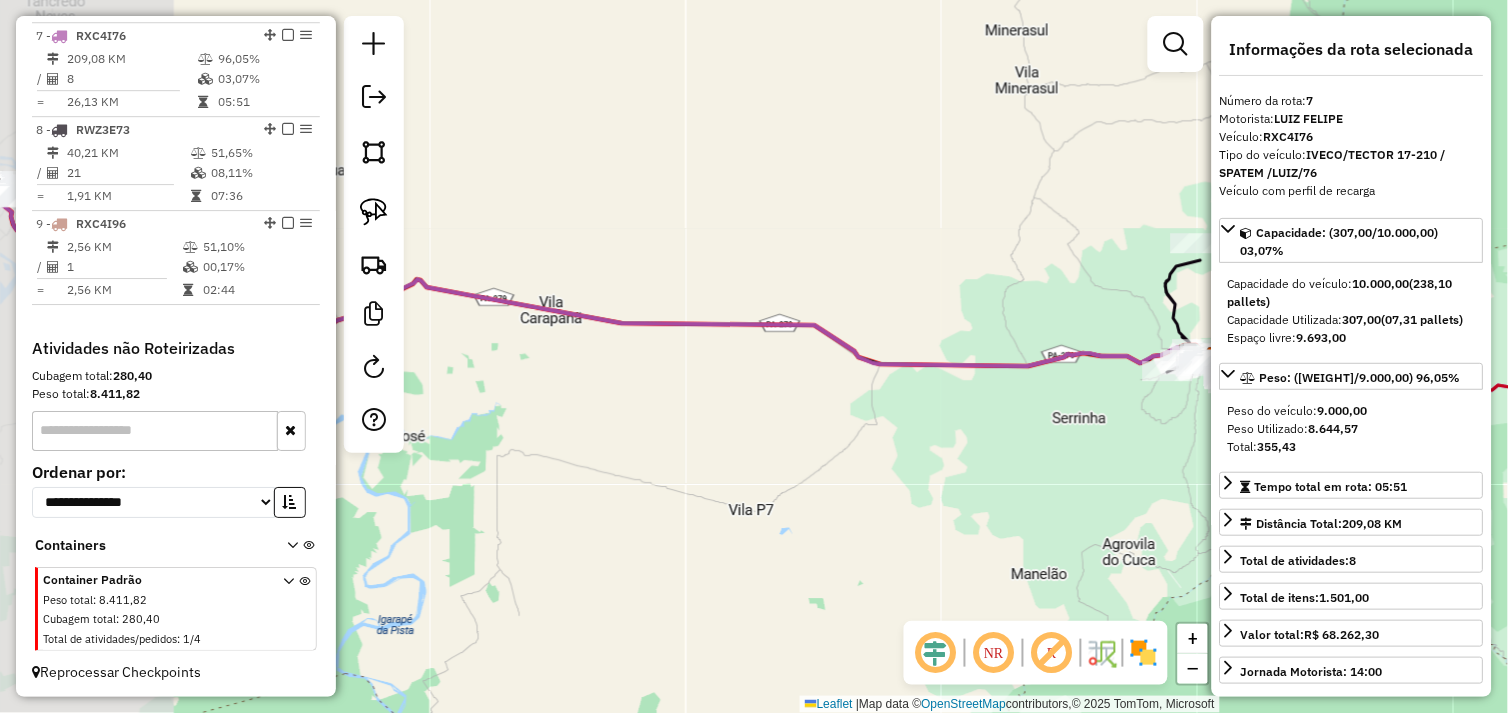 drag, startPoint x: 802, startPoint y: 531, endPoint x: 843, endPoint y: 528, distance: 41.109608 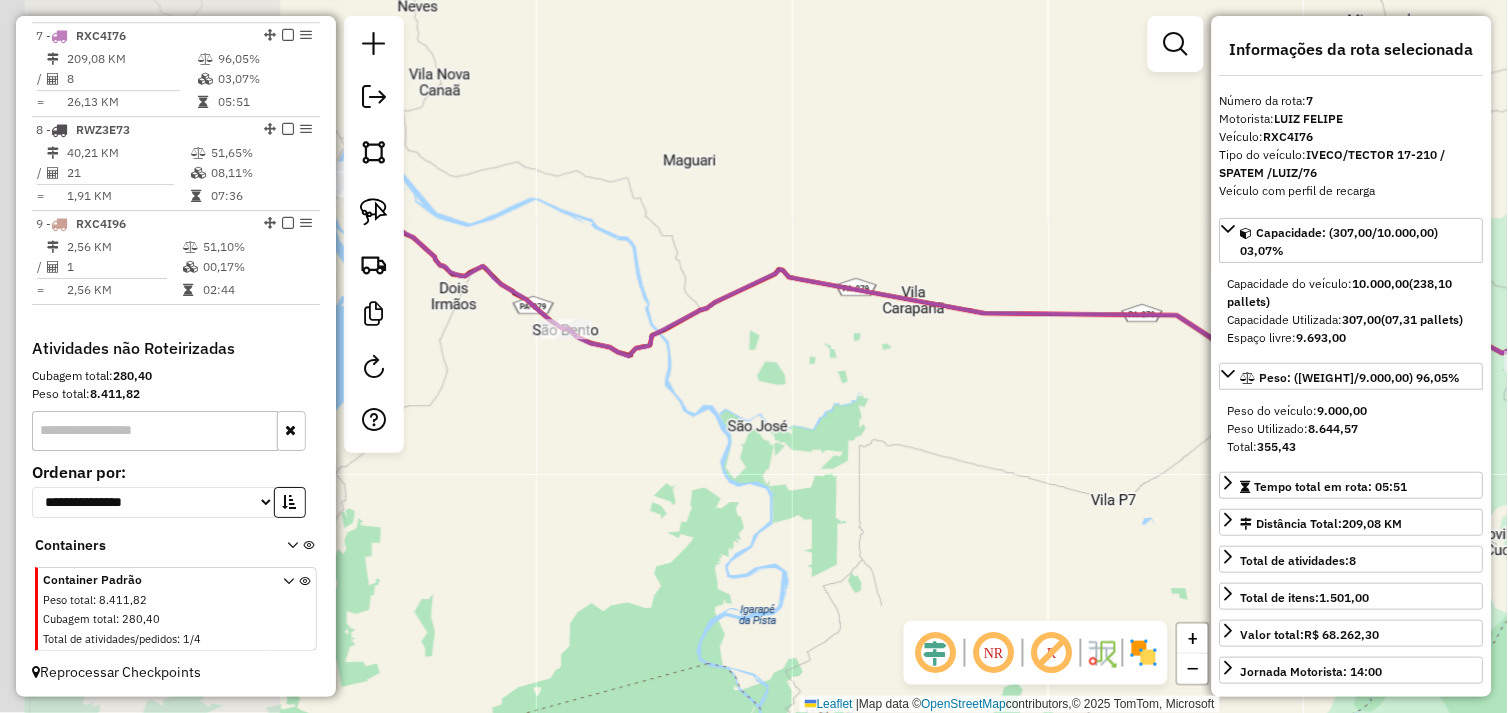 click on "Janela de atendimento Grade de atendimento Capacidade Transportadoras Veículos Cliente Pedidos  Rotas Selecione os dias de semana para filtrar as janelas de atendimento  Seg   Ter   Qua   Qui   Sex   Sáb   Dom  Informe o período da janela de atendimento: De: Até:  Filtrar exatamente a janela do cliente  Considerar janela de atendimento padrão  Selecione os dias de semana para filtrar as grades de atendimento  Seg   Ter   Qua   Qui   Sex   Sáb   Dom   Considerar clientes sem dia de atendimento cadastrado  Clientes fora do dia de atendimento selecionado Filtrar as atividades entre os valores definidos abaixo:  Peso mínimo:   Peso máximo:   Cubagem mínima:   Cubagem máxima:   De:   Até:  Filtrar as atividades entre o tempo de atendimento definido abaixo:  De:   Até:   Considerar capacidade total dos clientes não roteirizados Transportadora: Selecione um ou mais itens Tipo de veículo: Selecione um ou mais itens Veículo: Selecione um ou mais itens Motorista: Selecione um ou mais itens Nome: Rótulo:" 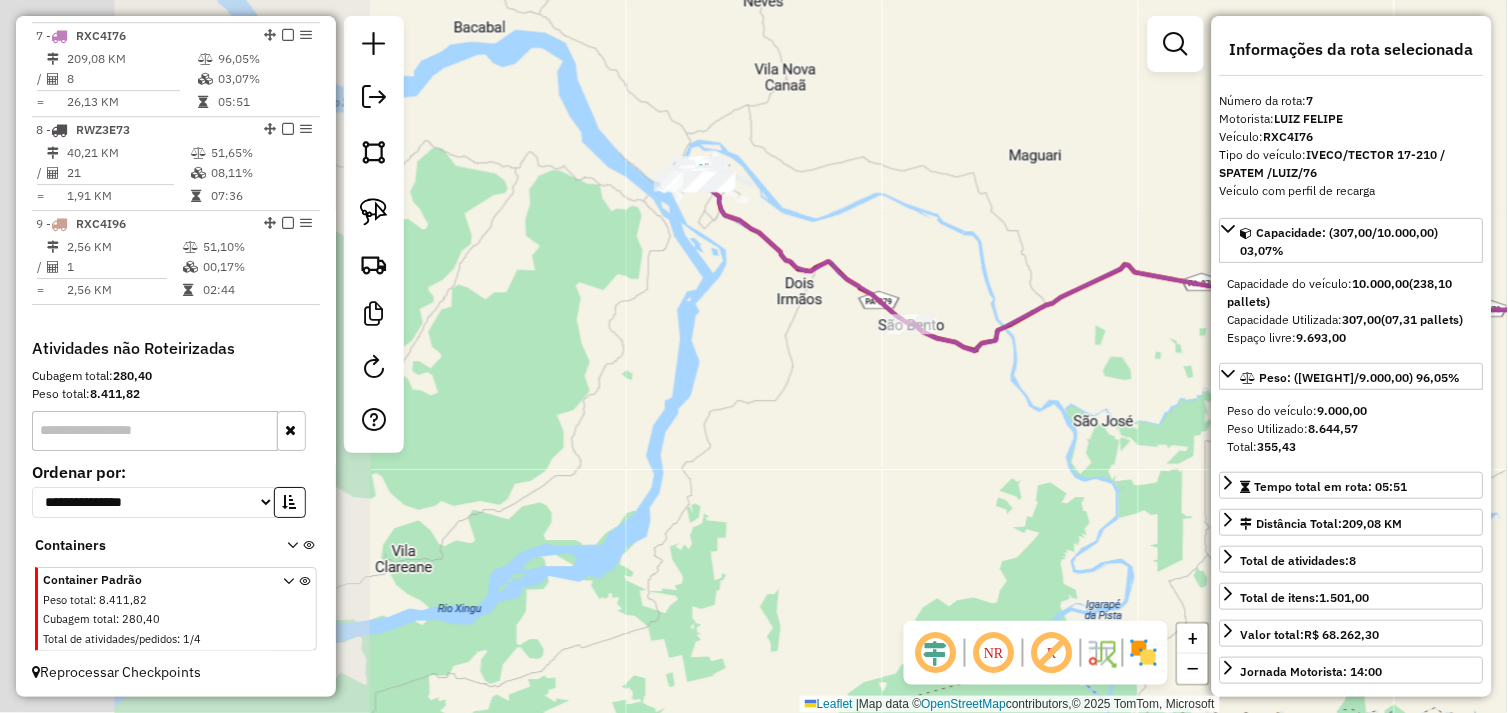 click on "Janela de atendimento Grade de atendimento Capacidade Transportadoras Veículos Cliente Pedidos  Rotas Selecione os dias de semana para filtrar as janelas de atendimento  Seg   Ter   Qua   Qui   Sex   Sáb   Dom  Informe o período da janela de atendimento: De: Até:  Filtrar exatamente a janela do cliente  Considerar janela de atendimento padrão  Selecione os dias de semana para filtrar as grades de atendimento  Seg   Ter   Qua   Qui   Sex   Sáb   Dom   Considerar clientes sem dia de atendimento cadastrado  Clientes fora do dia de atendimento selecionado Filtrar as atividades entre os valores definidos abaixo:  Peso mínimo:   Peso máximo:   Cubagem mínima:   Cubagem máxima:   De:   Até:  Filtrar as atividades entre o tempo de atendimento definido abaixo:  De:   Até:   Considerar capacidade total dos clientes não roteirizados Transportadora: Selecione um ou mais itens Tipo de veículo: Selecione um ou mais itens Veículo: Selecione um ou mais itens Motorista: Selecione um ou mais itens Nome: Rótulo:" 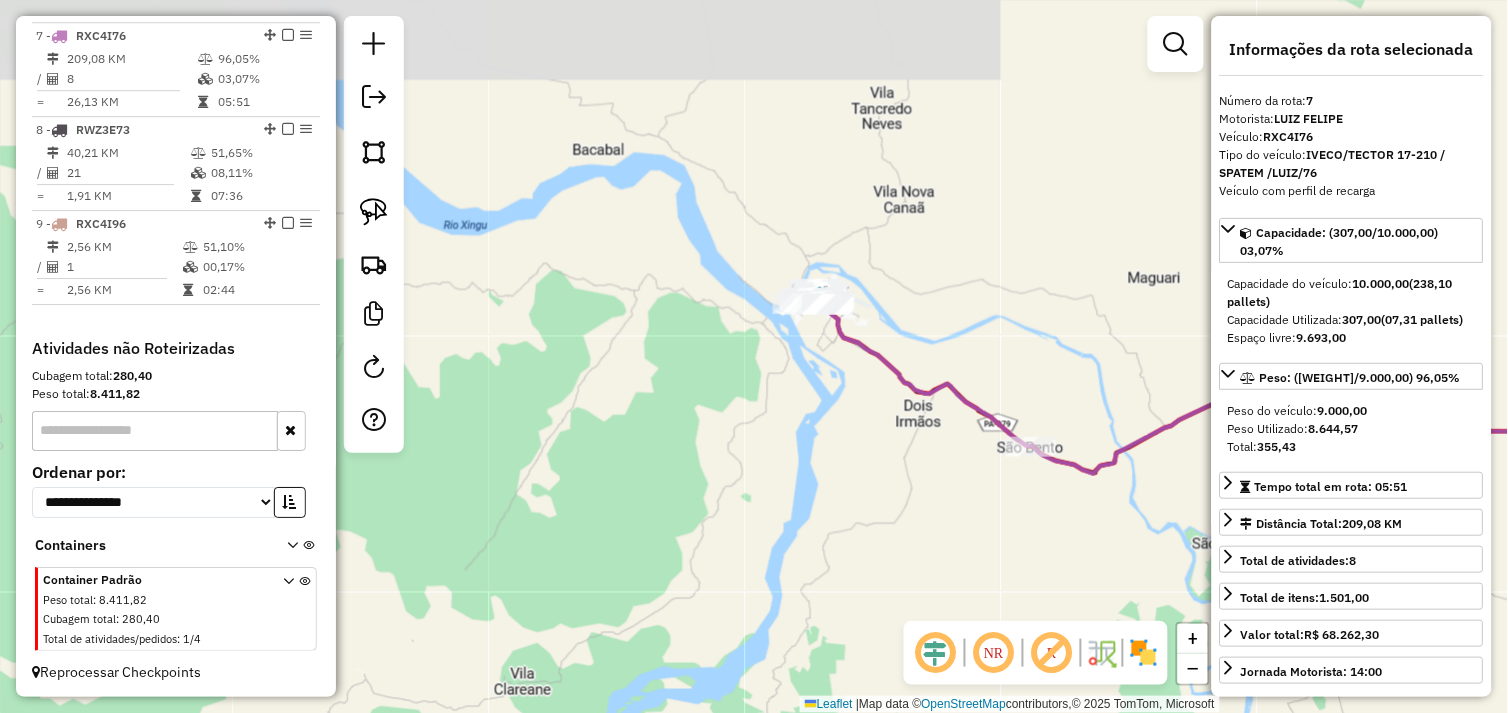 drag, startPoint x: 876, startPoint y: 494, endPoint x: 825, endPoint y: 427, distance: 84.20214 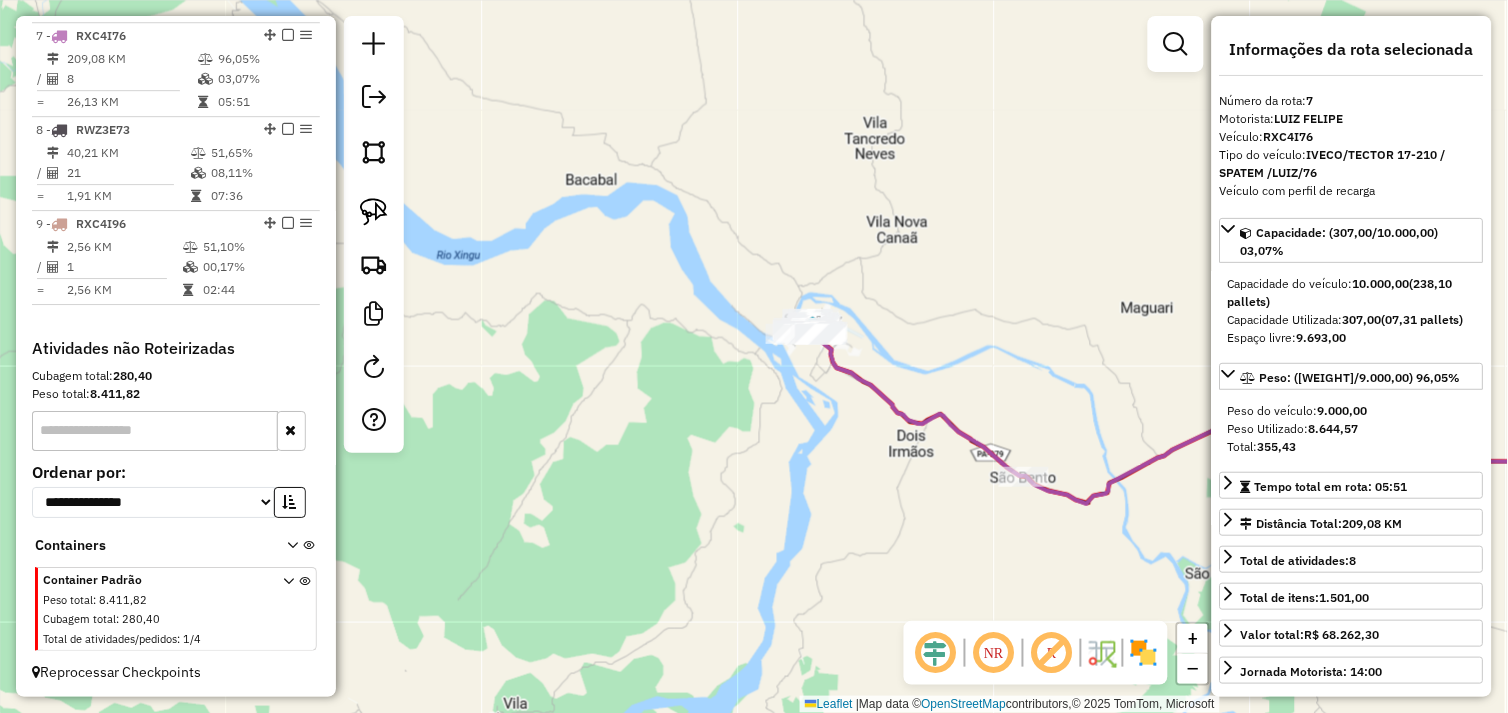 drag, startPoint x: 825, startPoint y: 476, endPoint x: 823, endPoint y: 464, distance: 12.165525 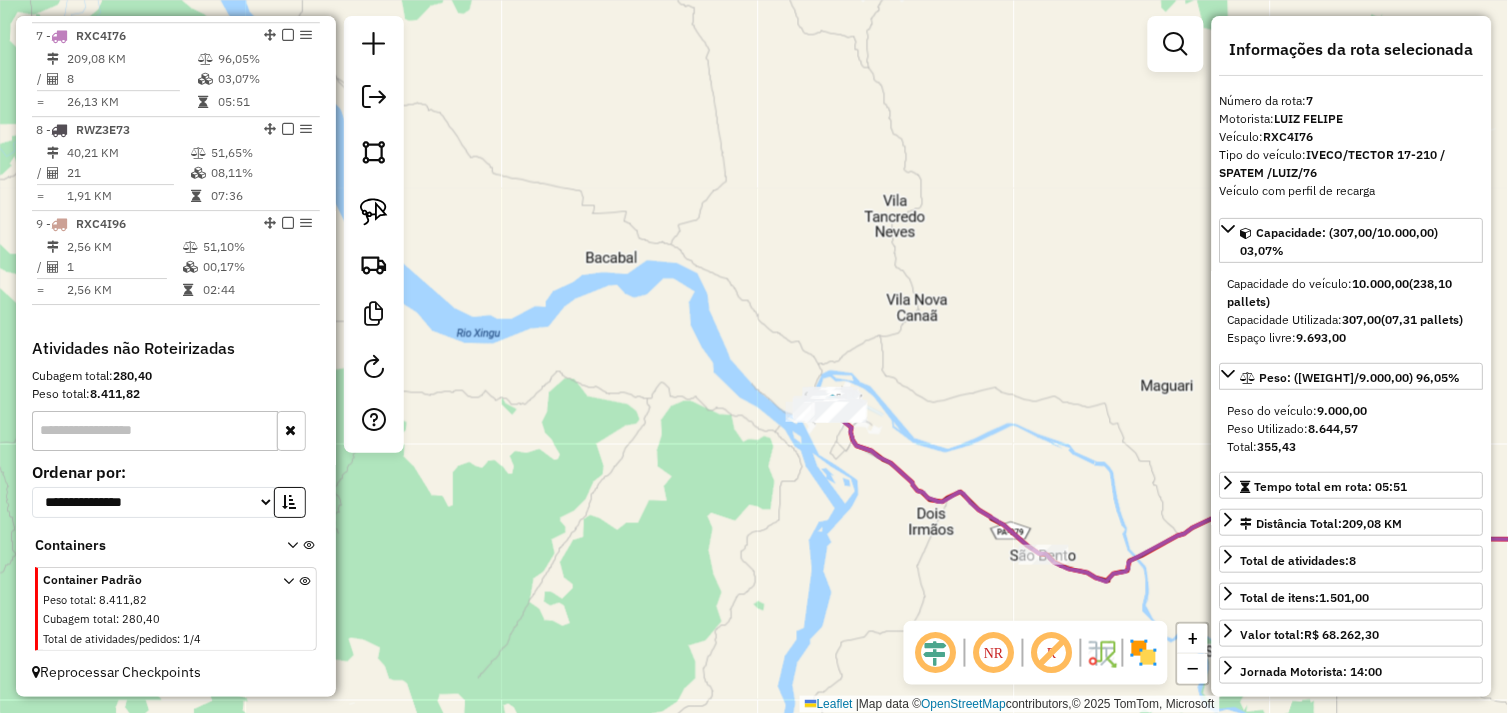 drag, startPoint x: 821, startPoint y: 460, endPoint x: 848, endPoint y: 523, distance: 68.54196 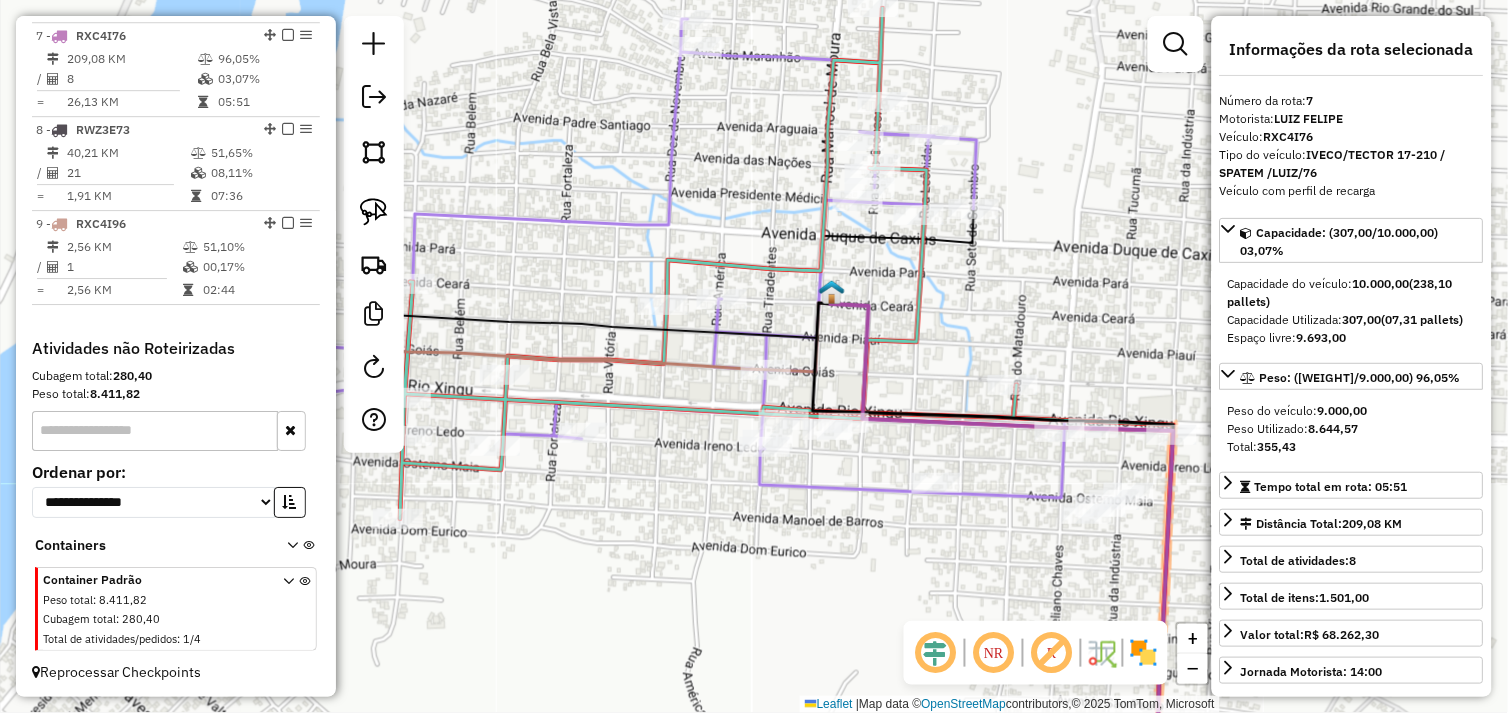 drag, startPoint x: 707, startPoint y: 536, endPoint x: 865, endPoint y: 508, distance: 160.46184 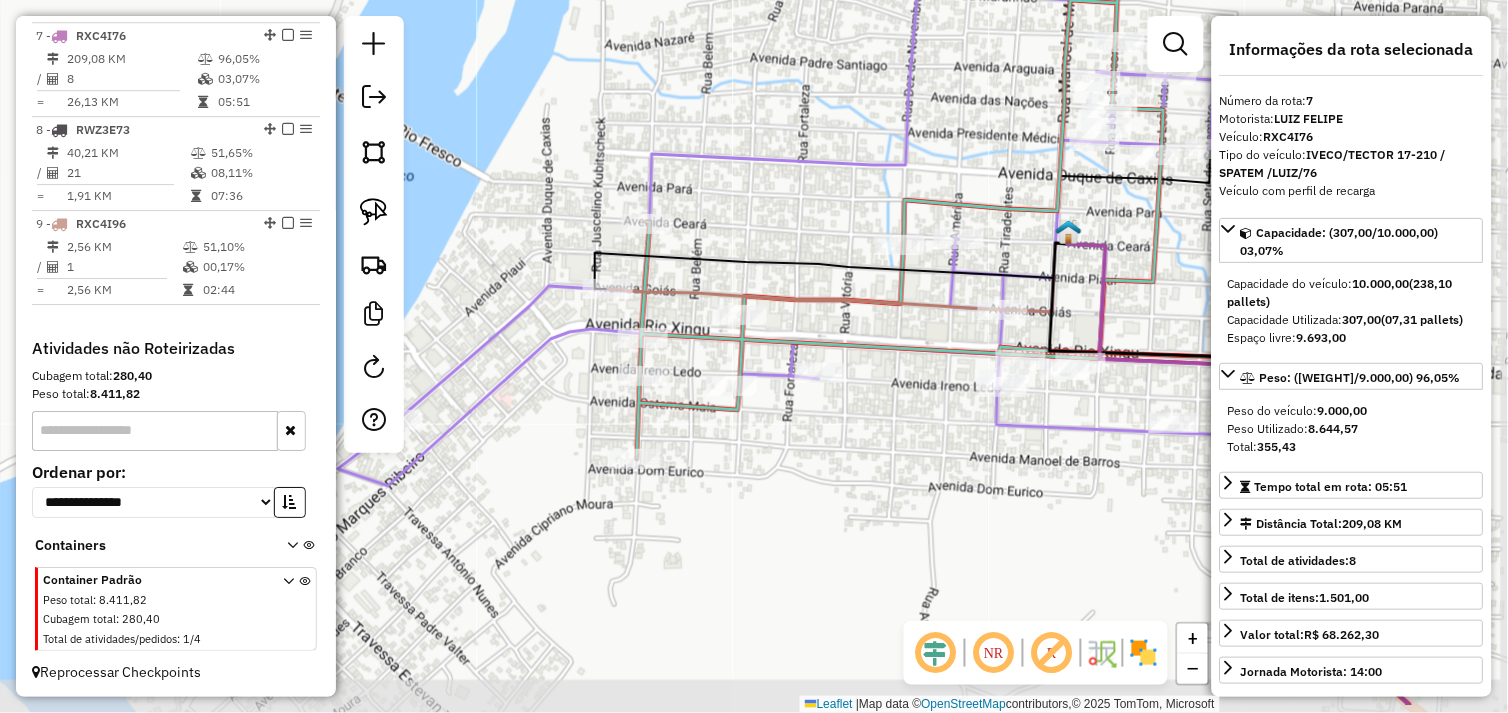 drag, startPoint x: 878, startPoint y: 537, endPoint x: 772, endPoint y: 452, distance: 135.87126 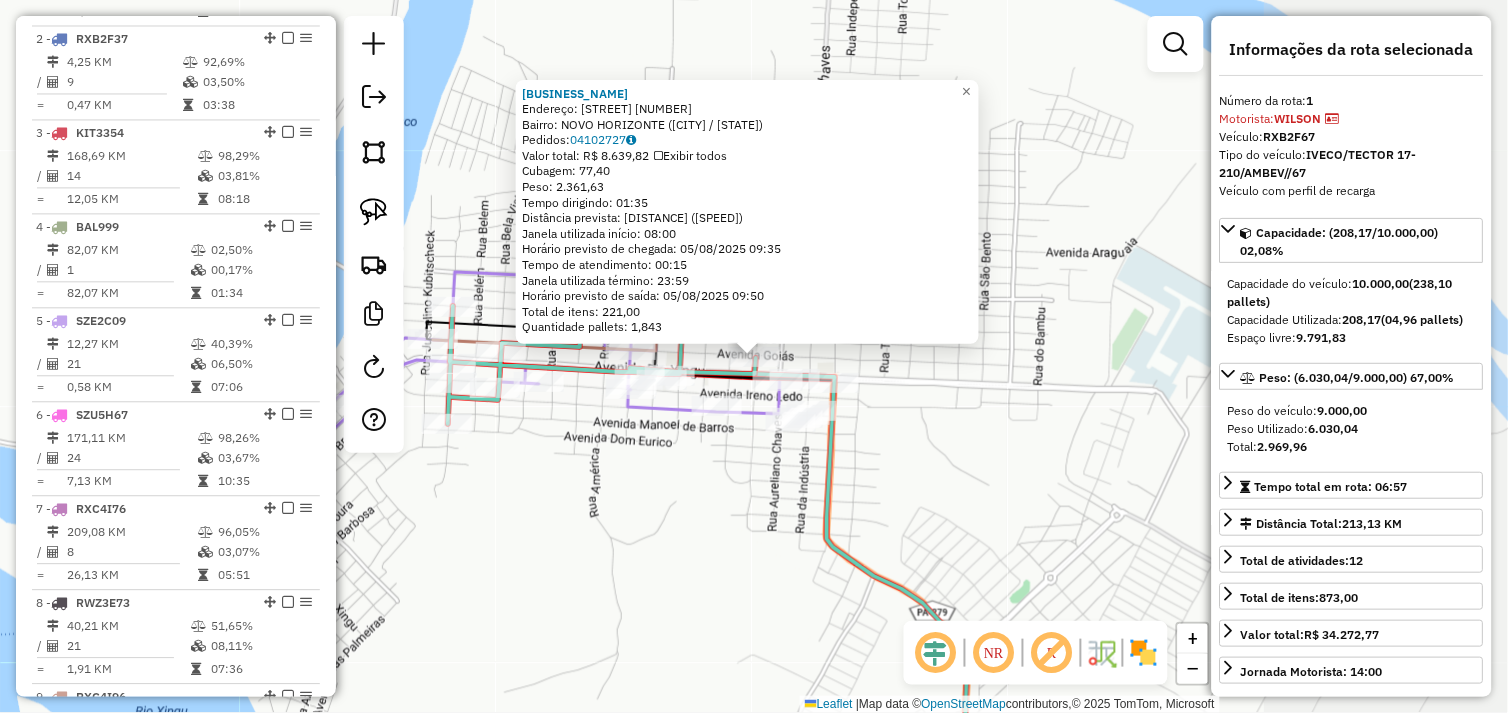 scroll, scrollTop: 773, scrollLeft: 0, axis: vertical 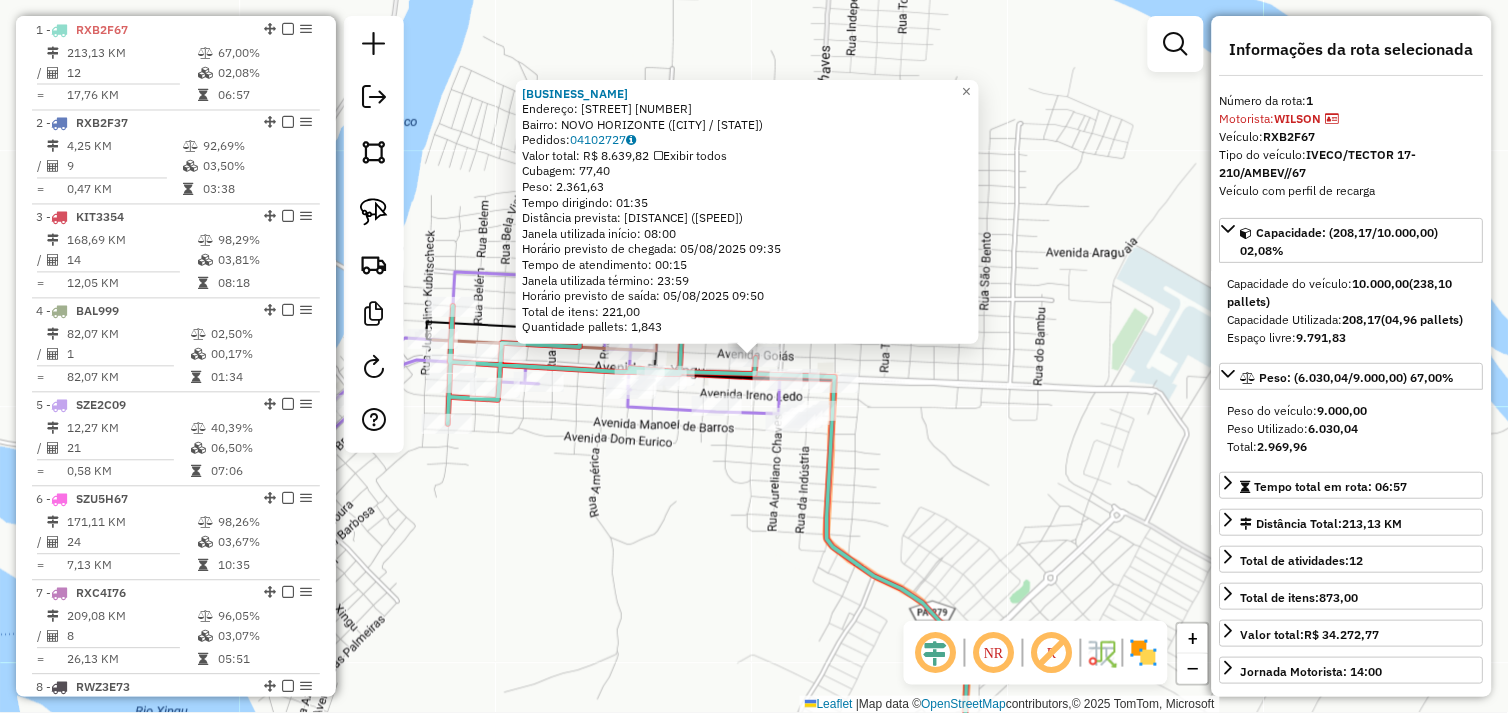 click on "Rota 5 - Placa SZE2C09  533 - MERCEARIA YASMIM 72904 - ROMA SUPERMERCADO  Endereço:  RUA BELA VISTA 2200   Bairro: NOVO HORIZONTE (SAO FELIX DO XINGU / PA)   Pedidos:  04102727   Valor total: R$ 8.639,82   Exibir todos   Cubagem: 77,40  Peso: 2.361,63  Tempo dirigindo: 01:35   Distância prevista: 103,212 km (65,19 km/h)   Janela utilizada início: 08:00   Horário previsto de chegada: 05/08/2025 09:35   Tempo de atendimento: 00:15   Janela utilizada término: 23:59   Horário previsto de saída: 05/08/2025 09:50   Total de itens: 221,00   Quantidade pallets: 1,843  × Janela de atendimento Grade de atendimento Capacidade Transportadoras Veículos Cliente Pedidos  Rotas Selecione os dias de semana para filtrar as janelas de atendimento  Seg   Ter   Qua   Qui   Sex   Sáb   Dom  Informe o período da janela de atendimento: De: Até:  Filtrar exatamente a janela do cliente  Considerar janela de atendimento padrão  Selecione os dias de semana para filtrar as grades de atendimento  Seg   Ter   Qua   Qui   Sex" 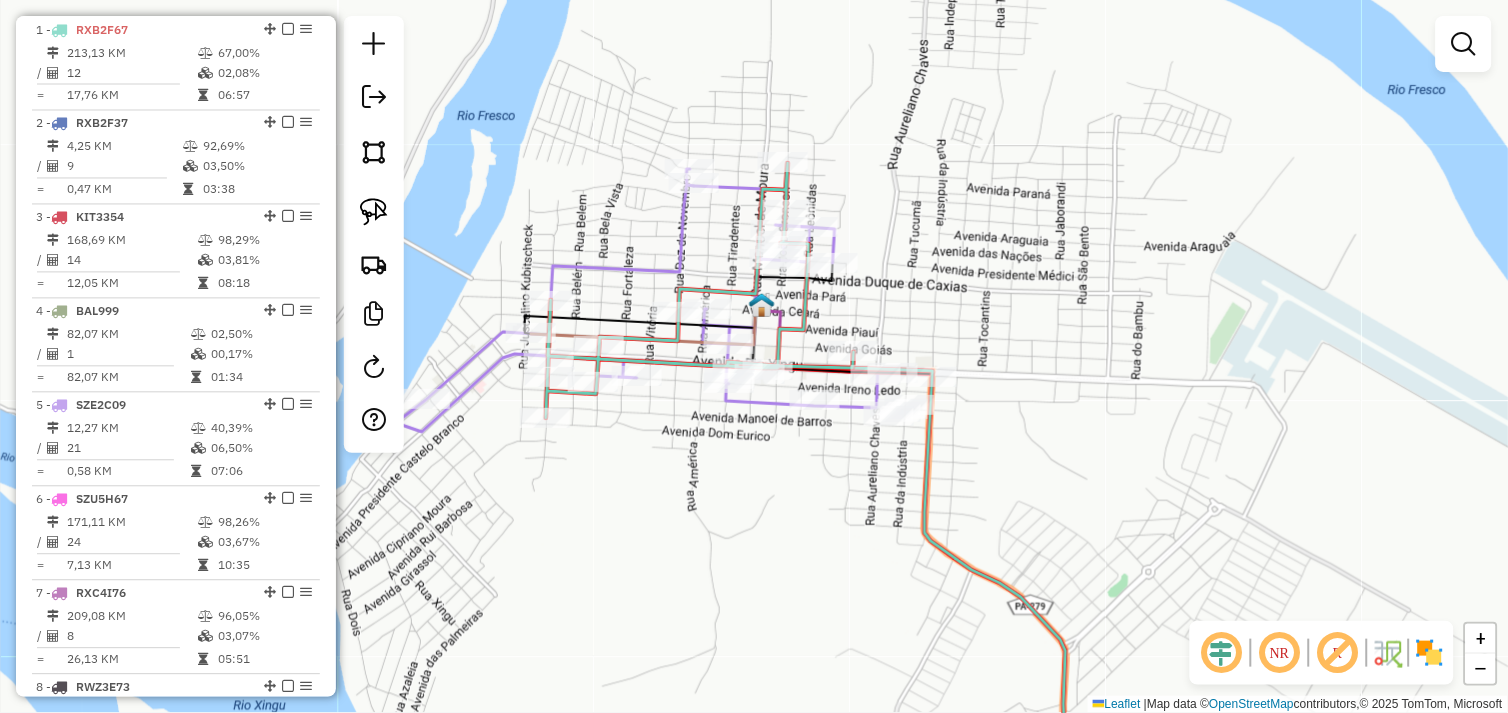 drag, startPoint x: 636, startPoint y: 463, endPoint x: 711, endPoint y: 442, distance: 77.88453 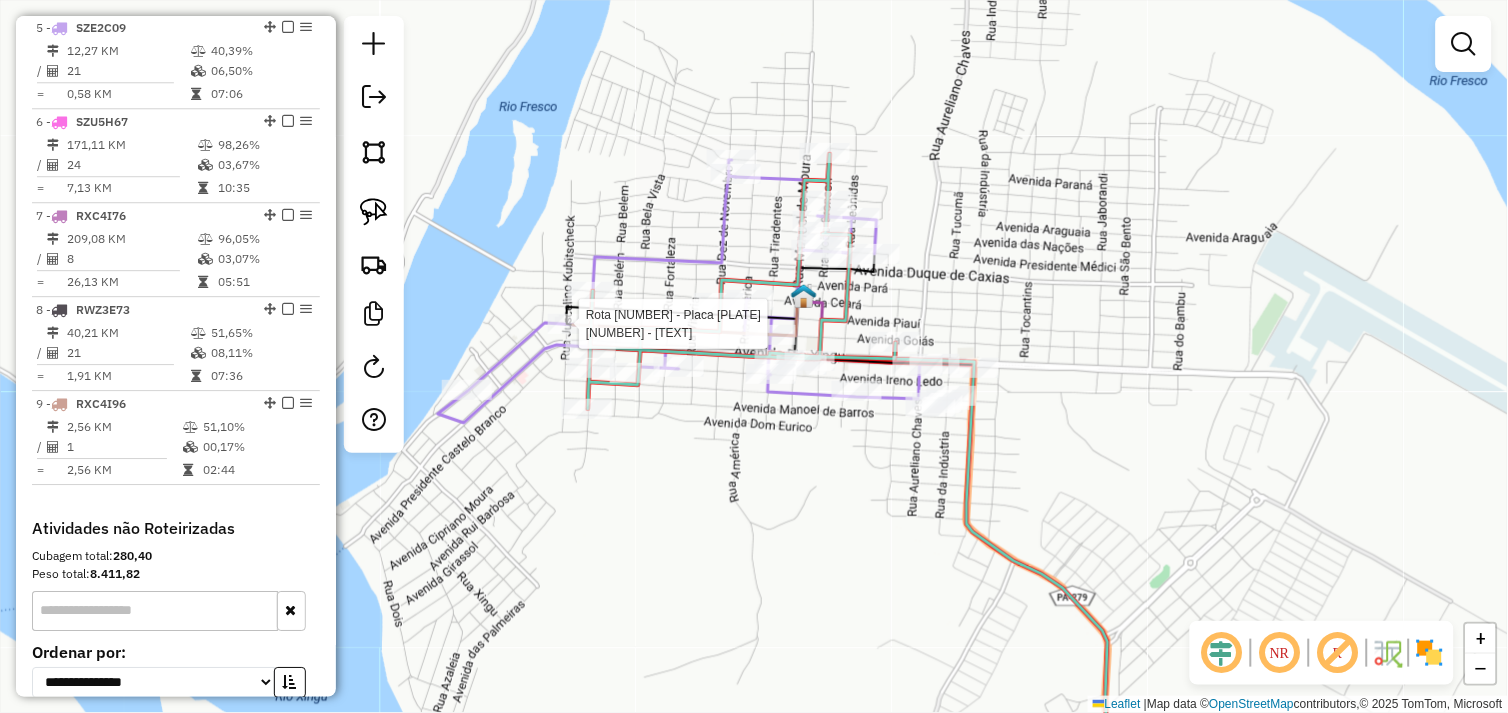 select on "*********" 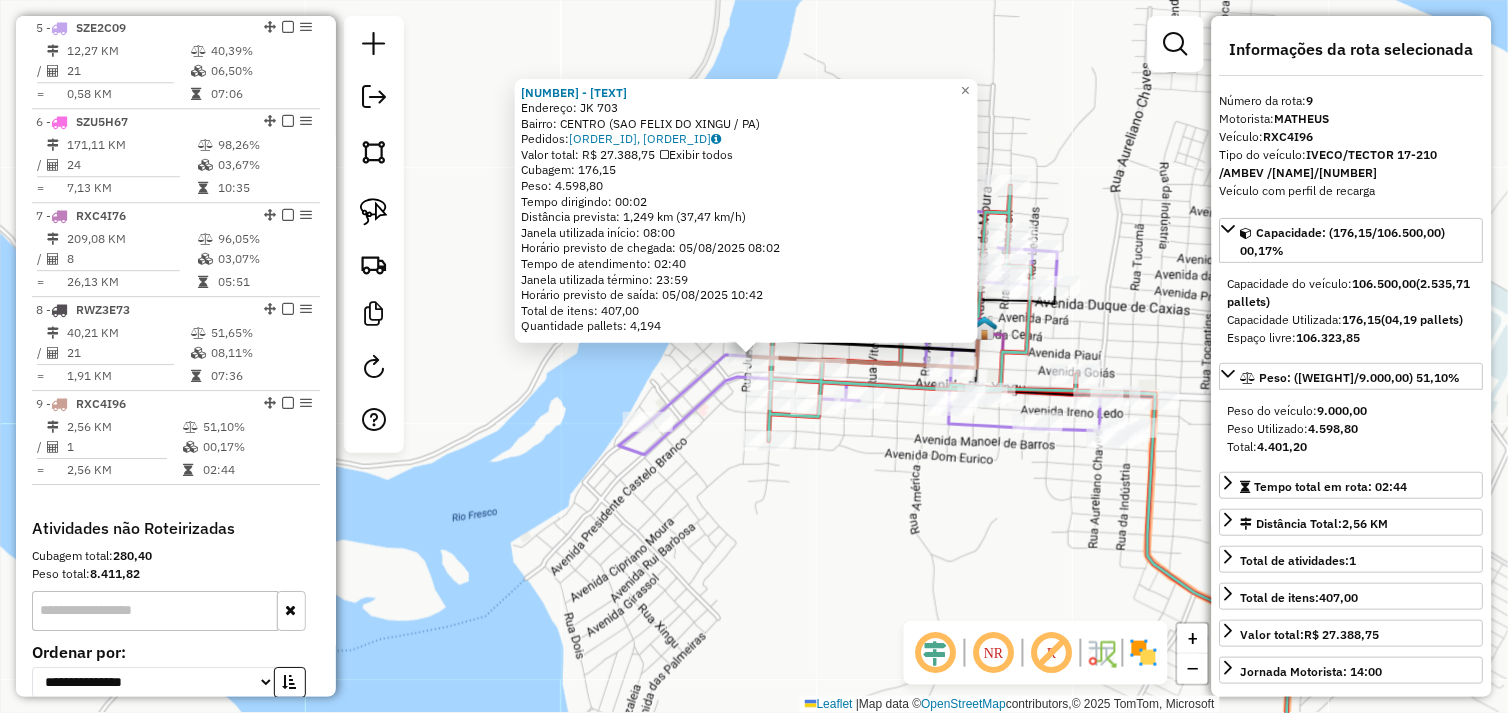 scroll, scrollTop: 1331, scrollLeft: 0, axis: vertical 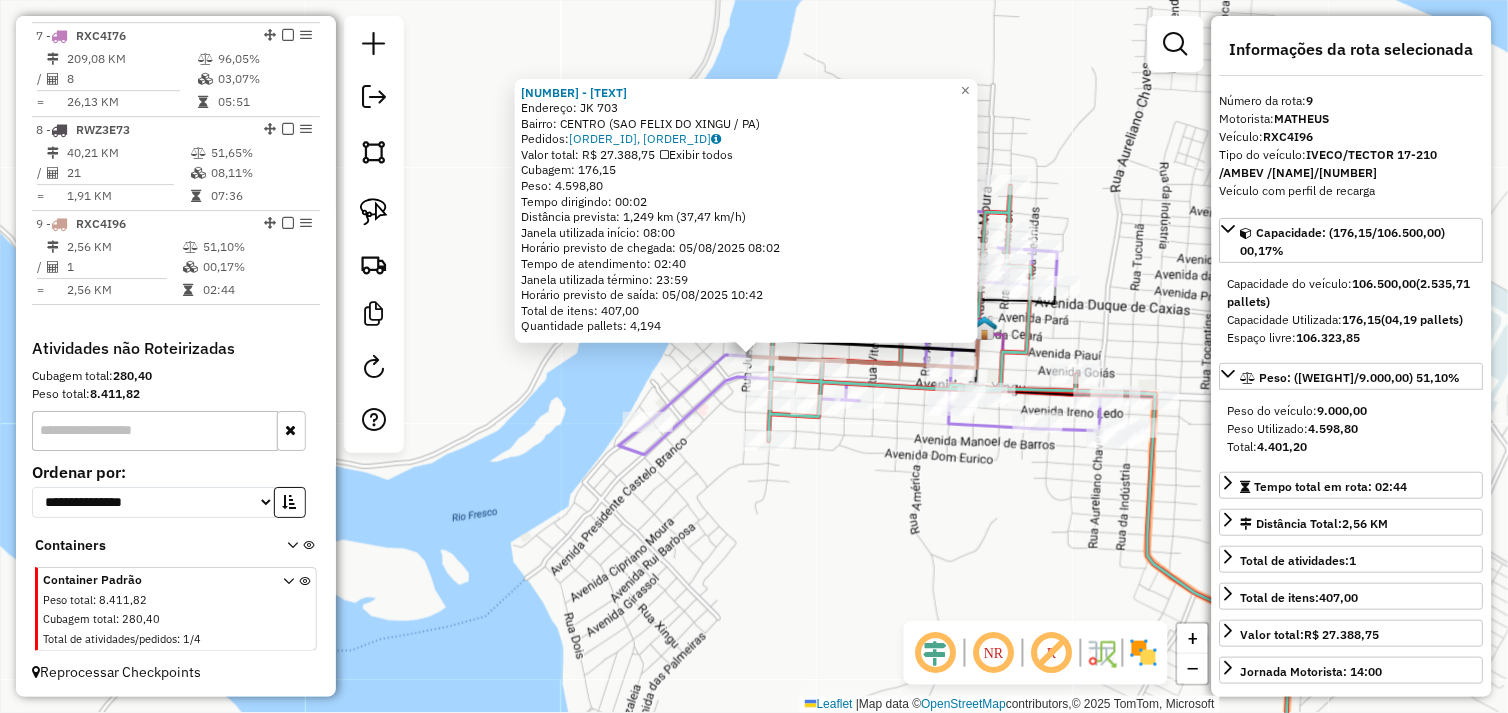 drag, startPoint x: 912, startPoint y: 468, endPoint x: 816, endPoint y: 437, distance: 100.88112 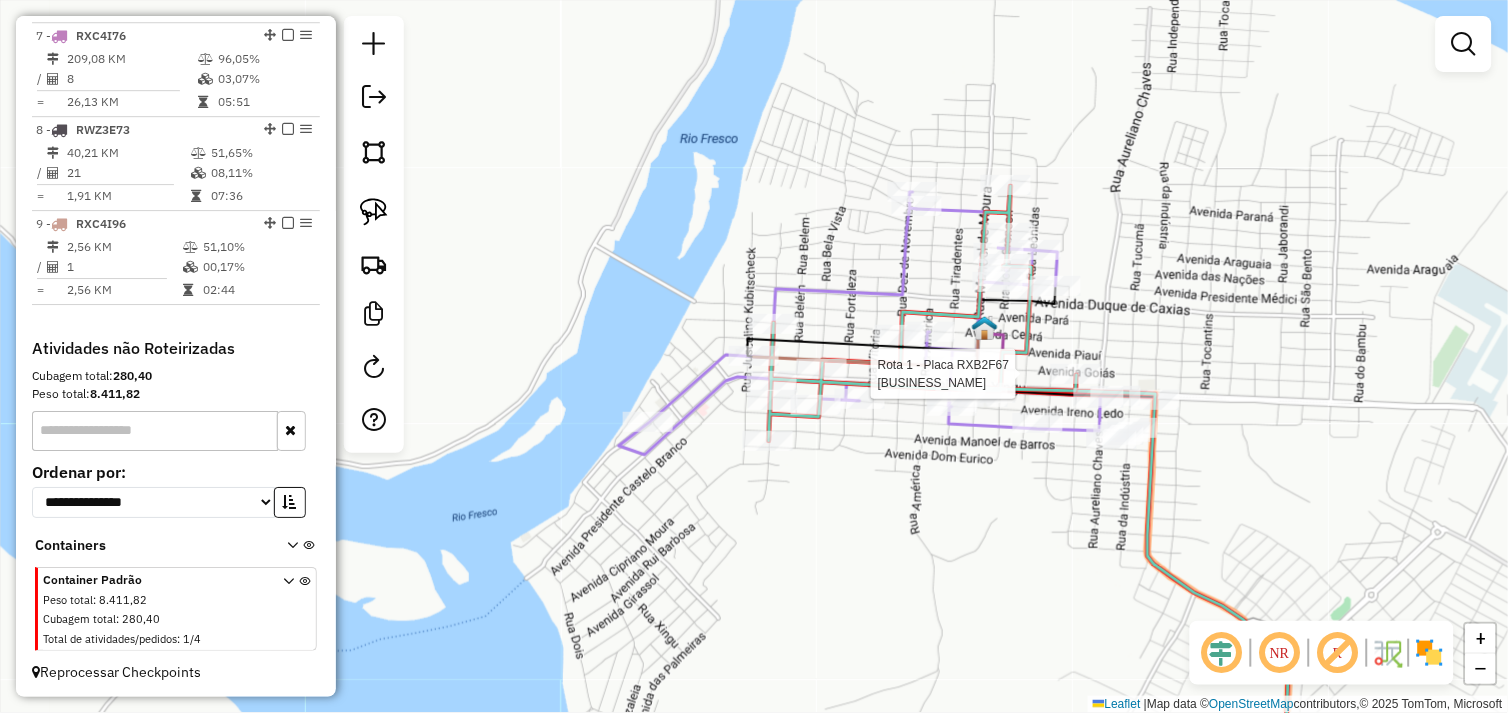 select on "*********" 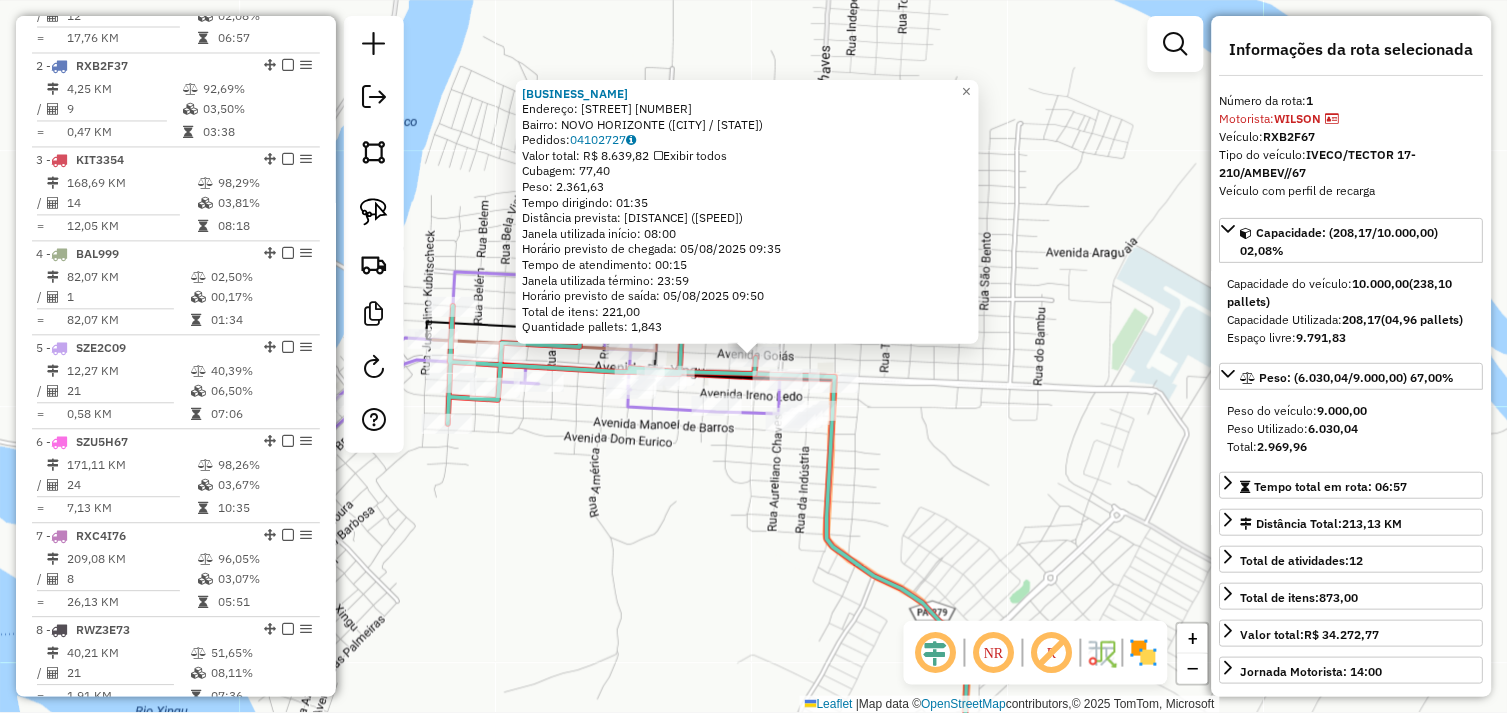 scroll, scrollTop: 773, scrollLeft: 0, axis: vertical 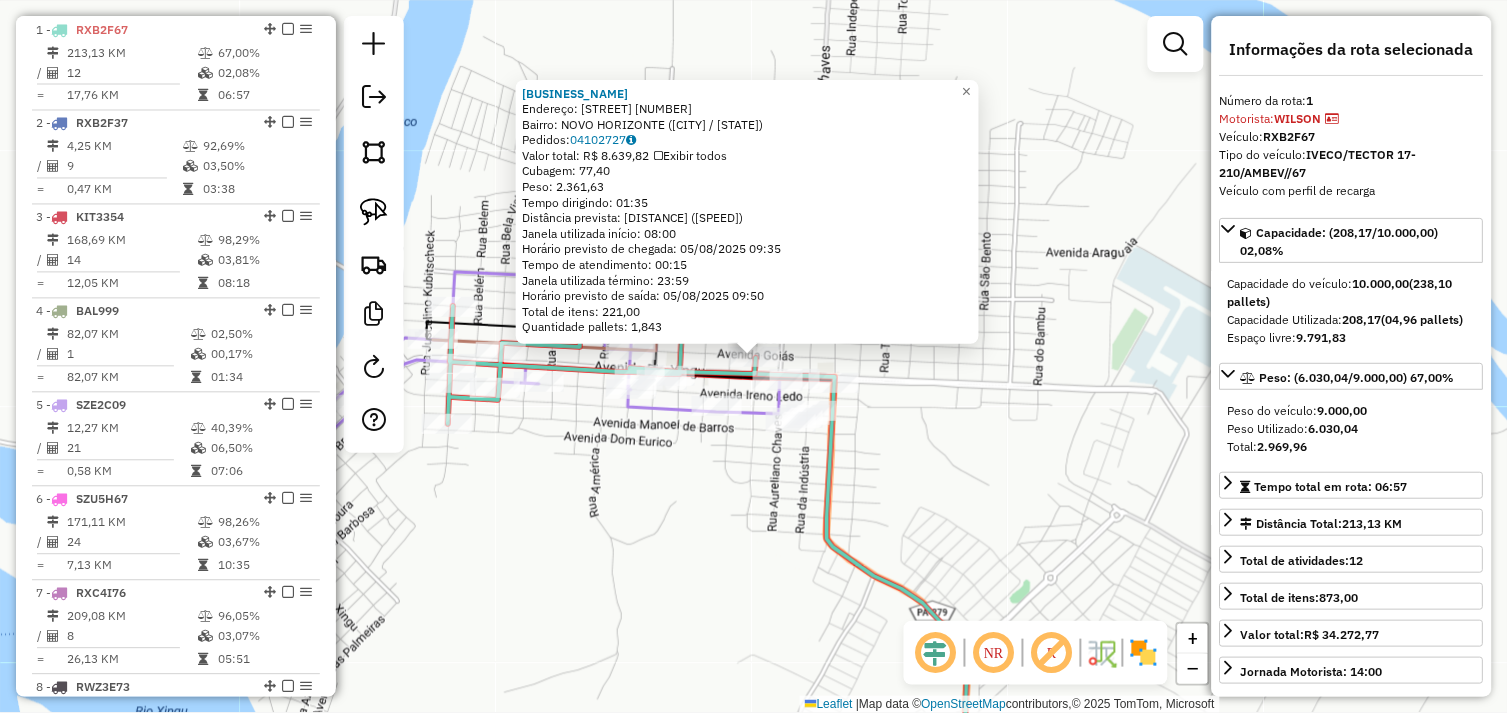 drag, startPoint x: 696, startPoint y: 527, endPoint x: 673, endPoint y: 514, distance: 26.41969 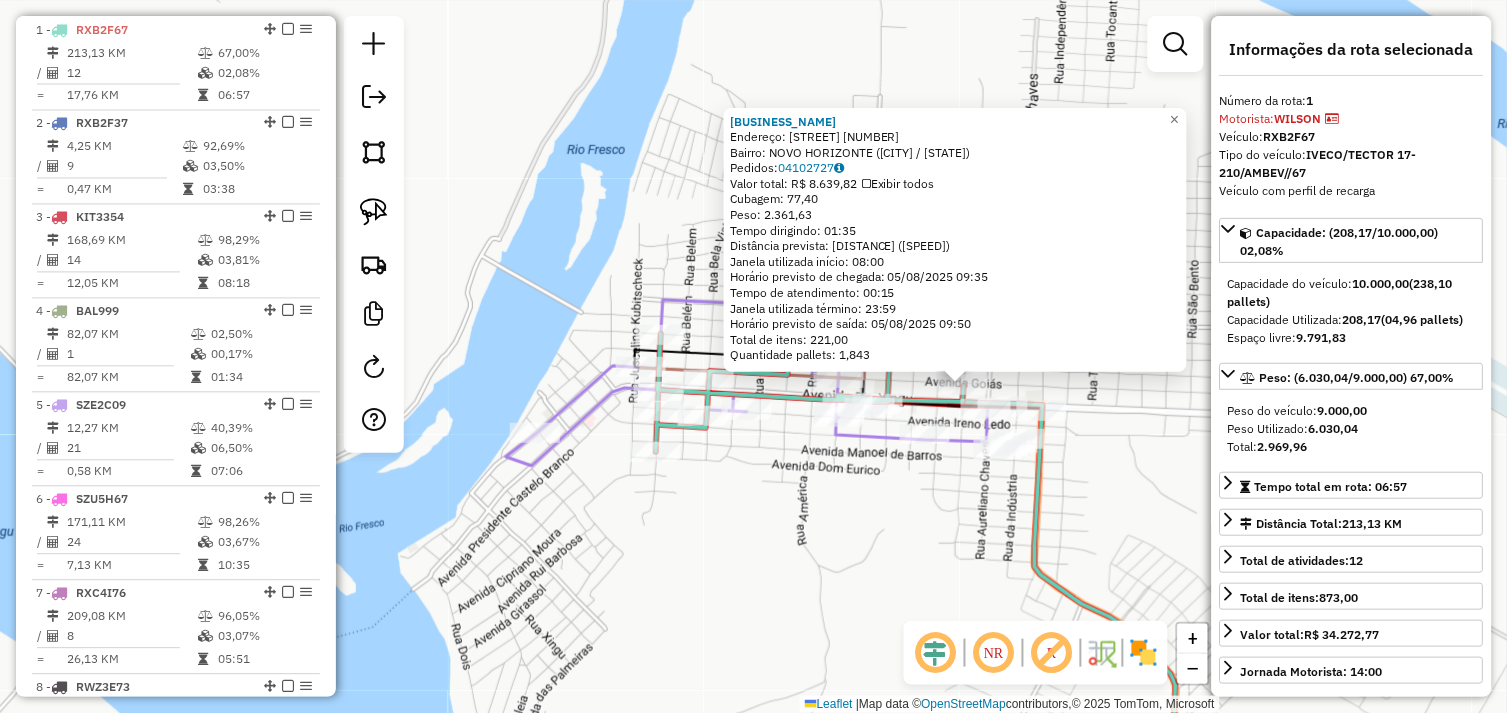 drag, startPoint x: 717, startPoint y: 497, endPoint x: 832, endPoint y: 518, distance: 116.901665 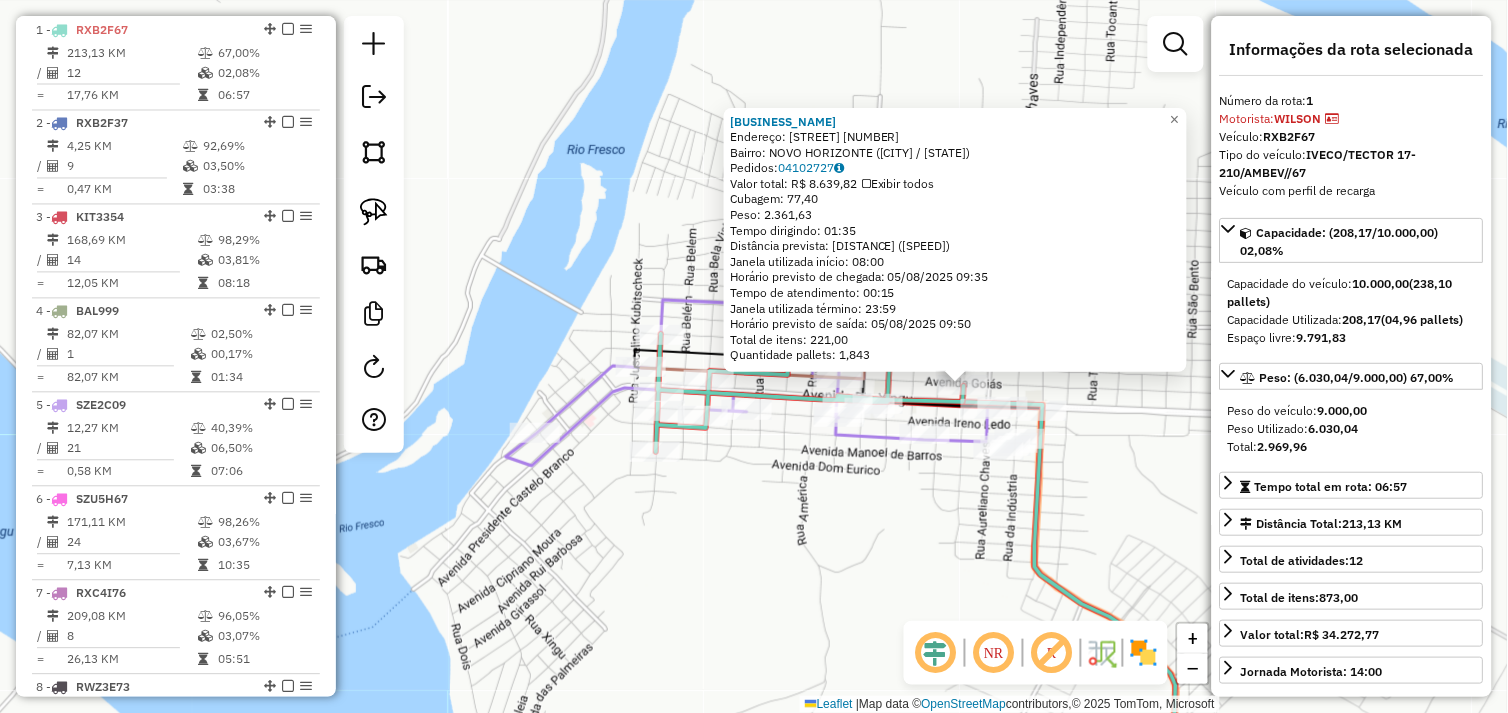 click on "72904 - ROMA SUPERMERCADO  Endereço:  RUA BELA VISTA 2200   Bairro: NOVO HORIZONTE (SAO FELIX DO XINGU / PA)   Pedidos:  04102727   Valor total: R$ 8.639,82   Exibir todos   Cubagem: 77,40  Peso: 2.361,63  Tempo dirigindo: 01:35   Distância prevista: 103,212 km (65,19 km/h)   Janela utilizada início: 08:00   Horário previsto de chegada: 05/08/2025 09:35   Tempo de atendimento: 00:15   Janela utilizada término: 23:59   Horário previsto de saída: 05/08/2025 09:50   Total de itens: 221,00   Quantidade pallets: 1,843  × Janela de atendimento Grade de atendimento Capacidade Transportadoras Veículos Cliente Pedidos  Rotas Selecione os dias de semana para filtrar as janelas de atendimento  Seg   Ter   Qua   Qui   Sex   Sáb   Dom  Informe o período da janela de atendimento: De: Até:  Filtrar exatamente a janela do cliente  Considerar janela de atendimento padrão  Selecione os dias de semana para filtrar as grades de atendimento  Seg   Ter   Qua   Qui   Sex   Sáb   Dom   Peso mínimo:   Peso máximo:  +" 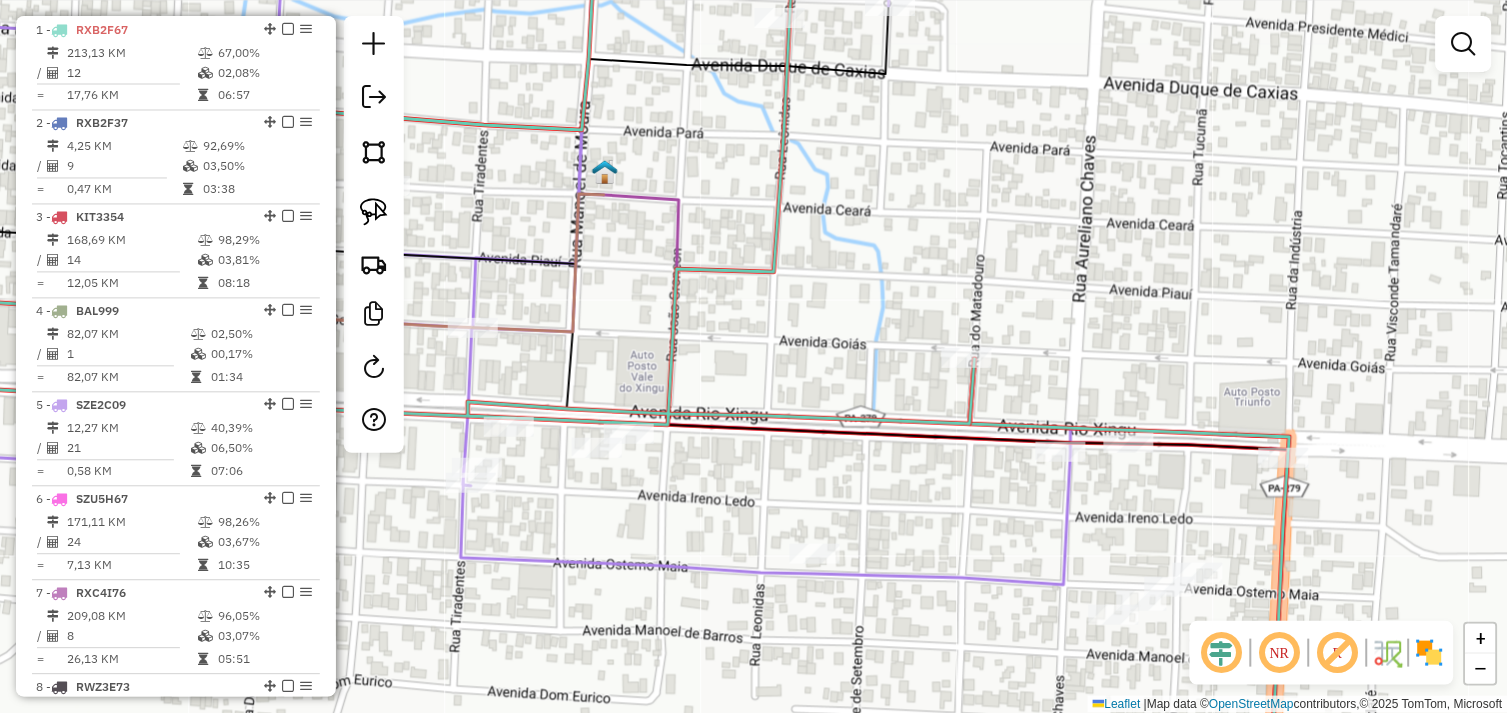 drag, startPoint x: 377, startPoint y: 203, endPoint x: 578, endPoint y: 272, distance: 212.51353 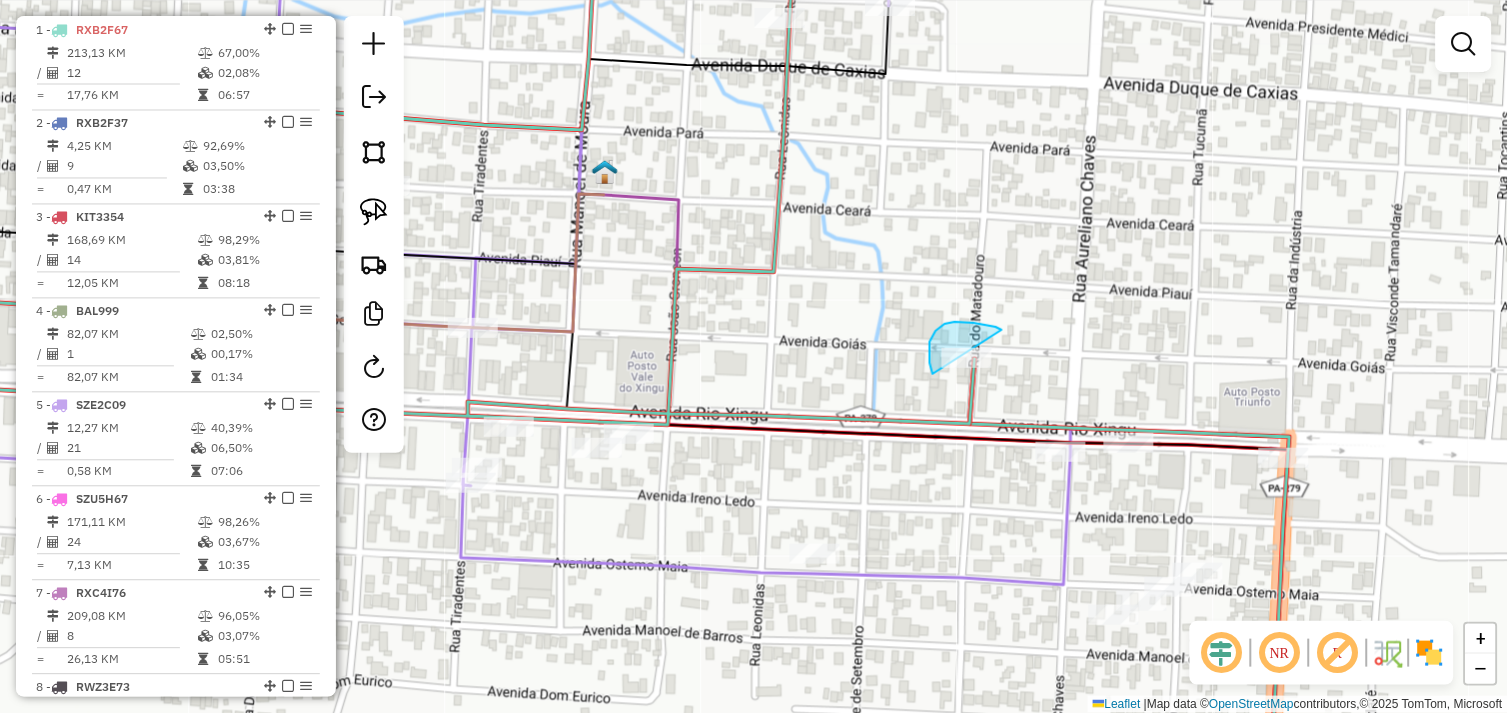 drag, startPoint x: 1000, startPoint y: 330, endPoint x: 1014, endPoint y: 367, distance: 39.56008 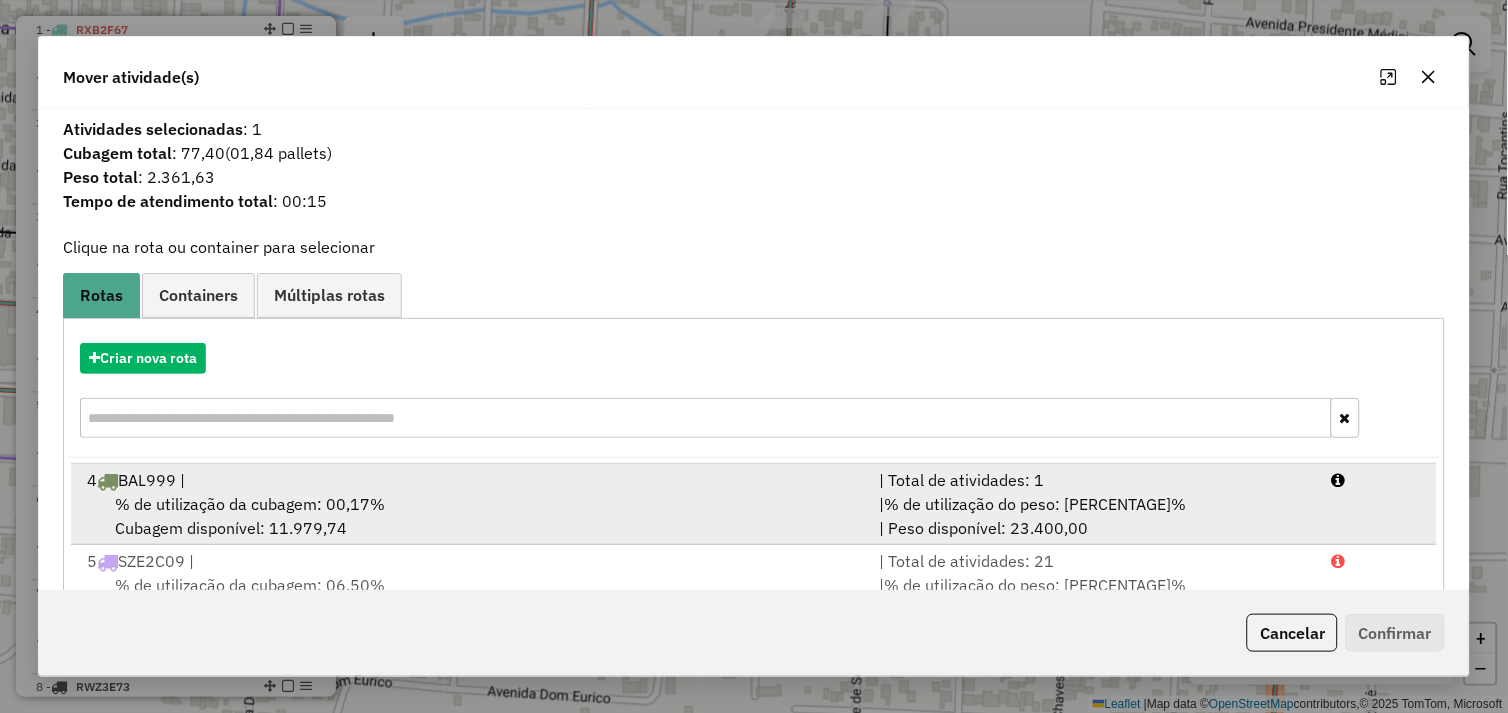 scroll, scrollTop: 248, scrollLeft: 0, axis: vertical 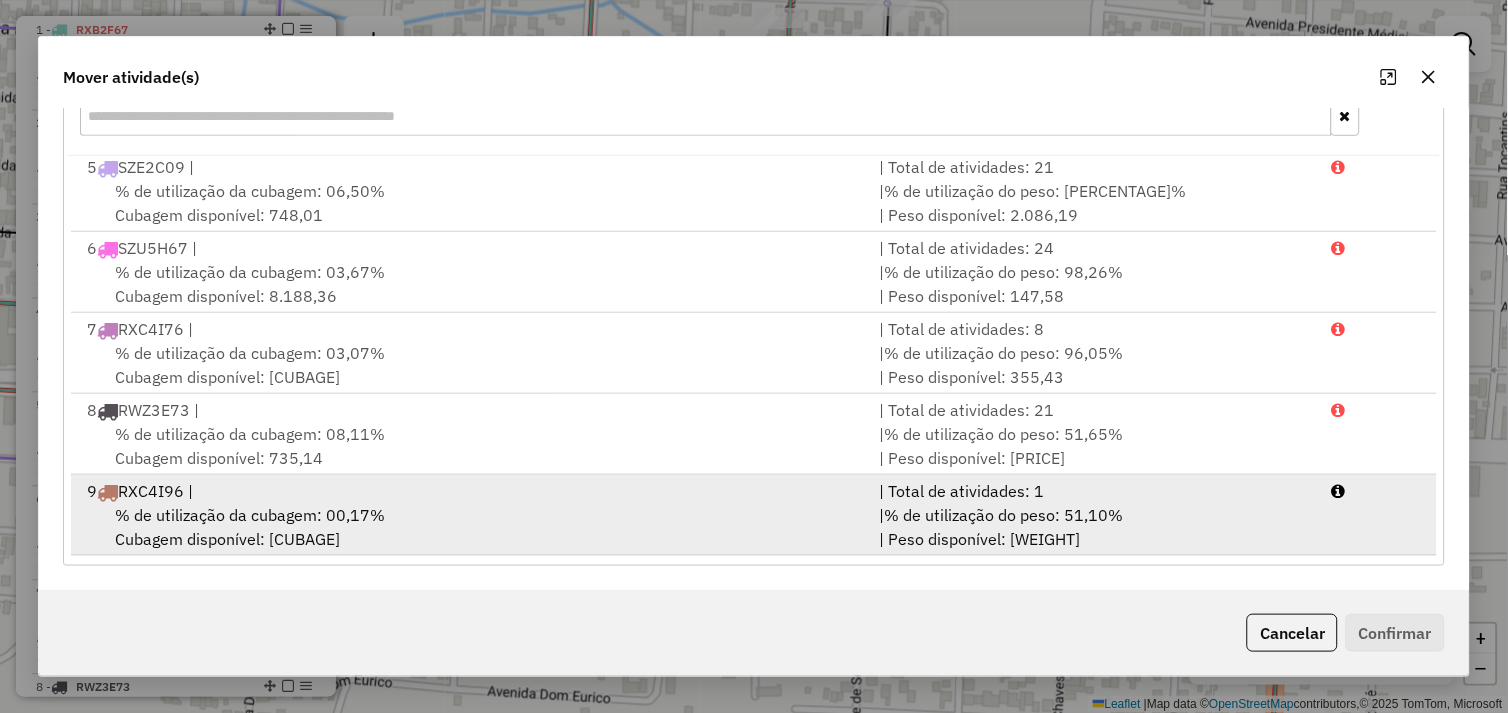 click on "% de utilização da cubagem: 00,17%  Cubagem disponível: 106.323,85" at bounding box center (471, 527) 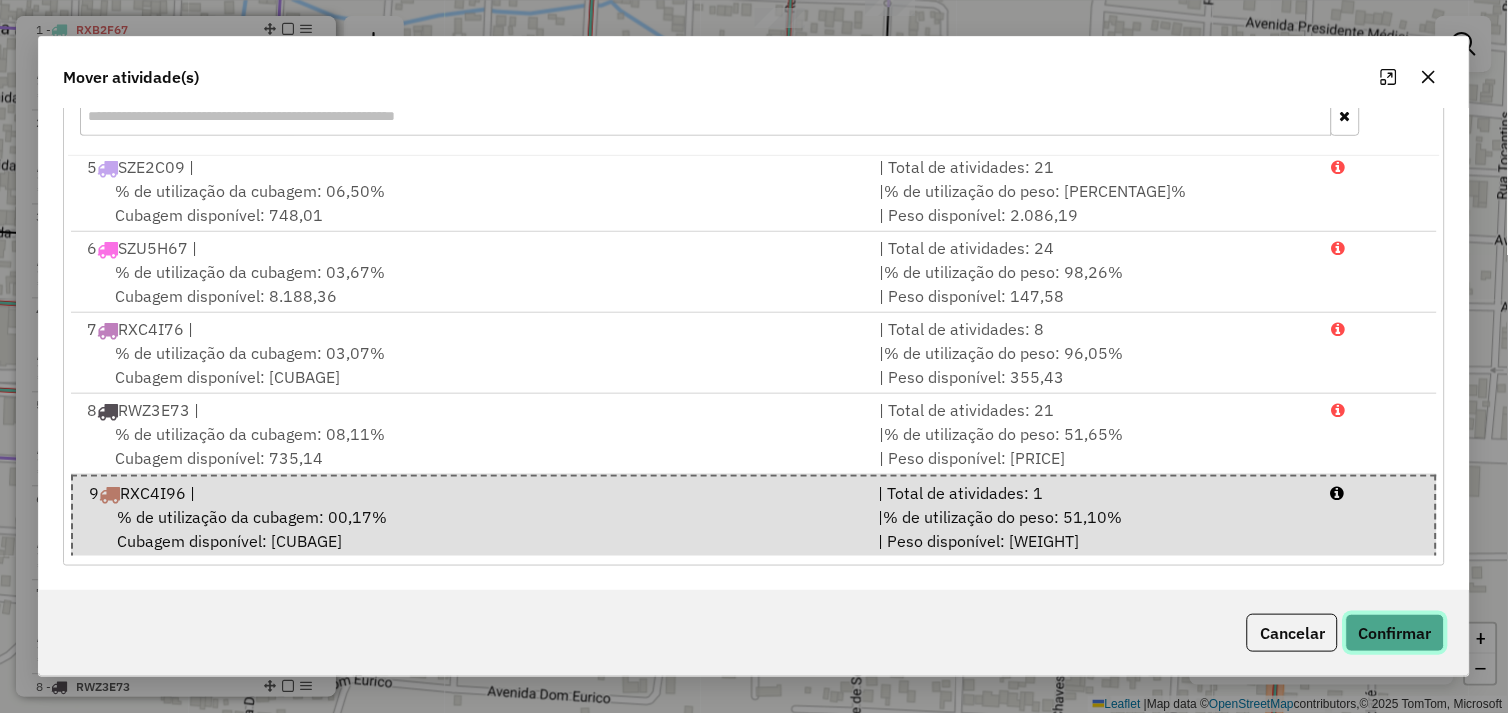 click on "Confirmar" 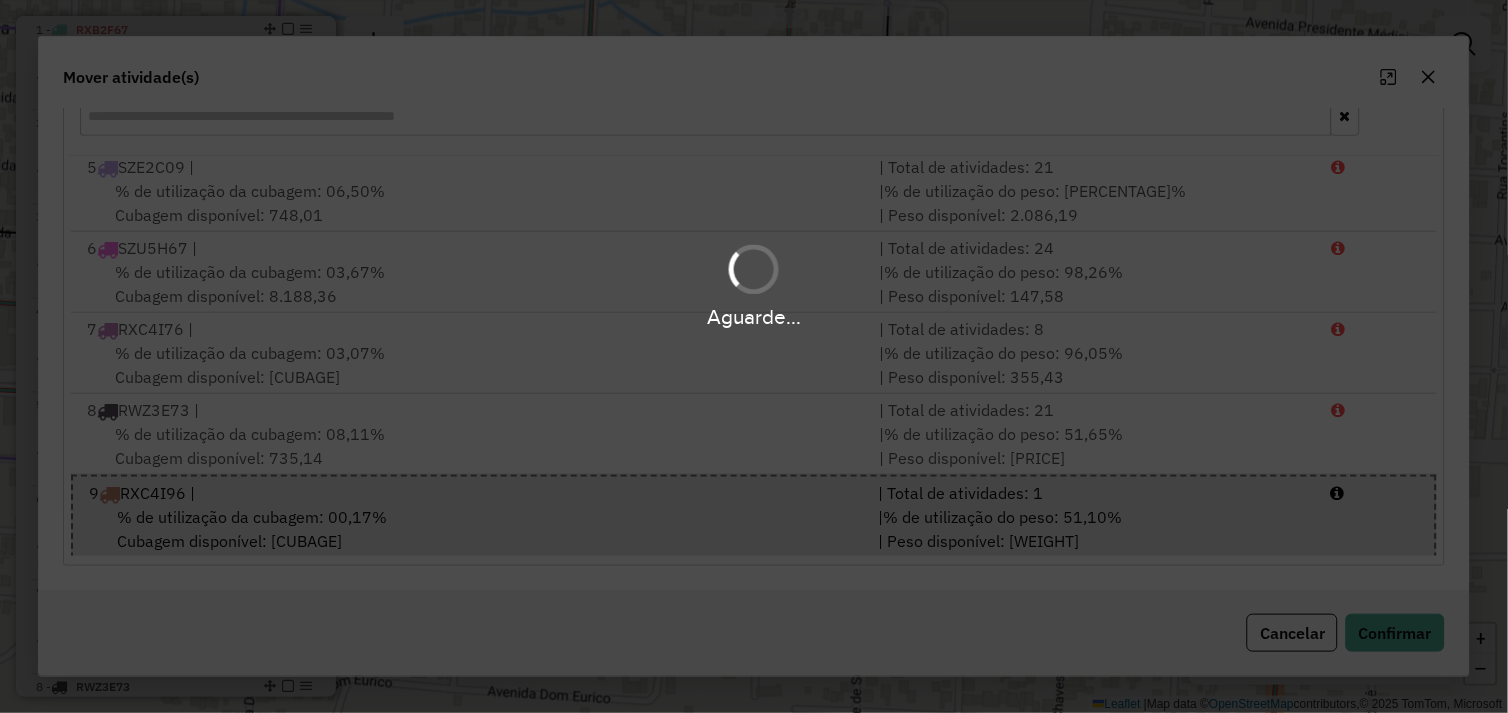 click on "Aguarde..." at bounding box center (754, 356) 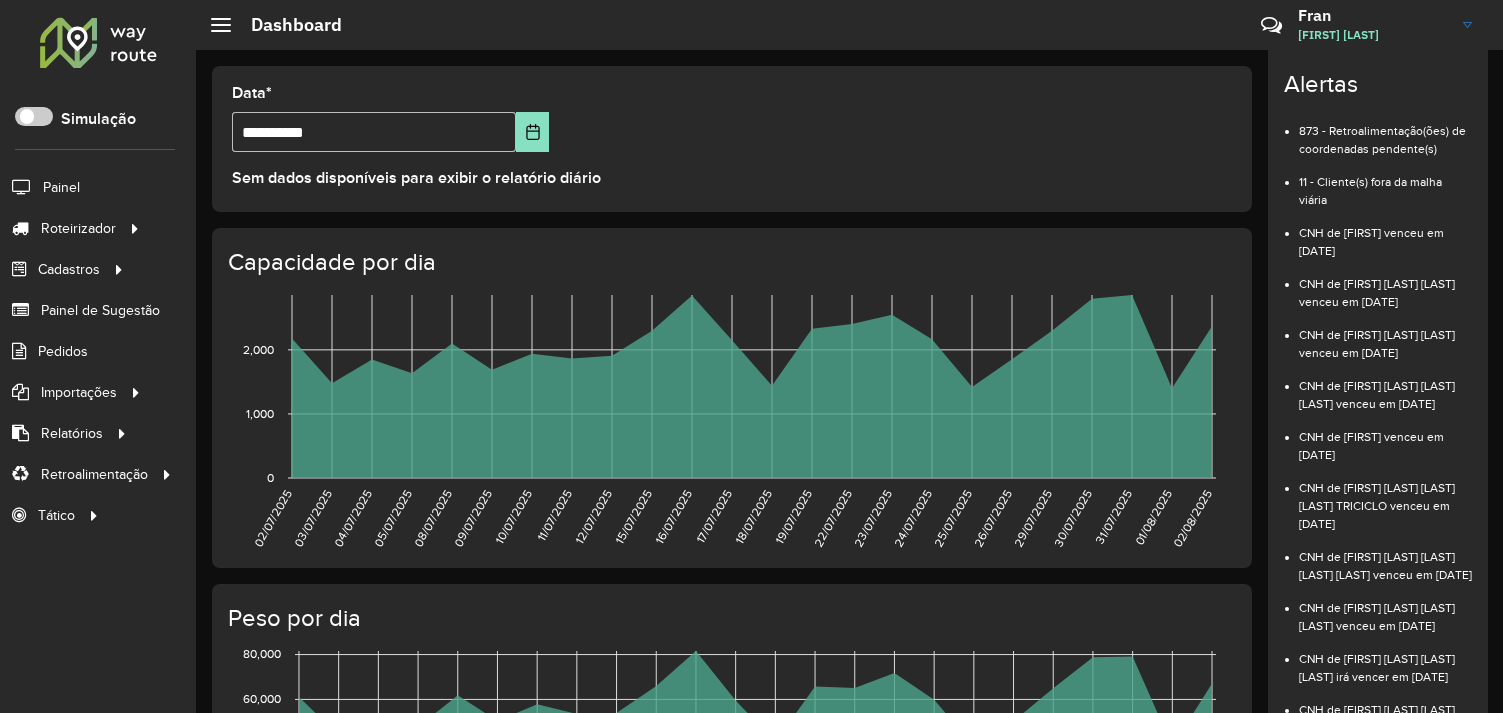 scroll, scrollTop: 0, scrollLeft: 0, axis: both 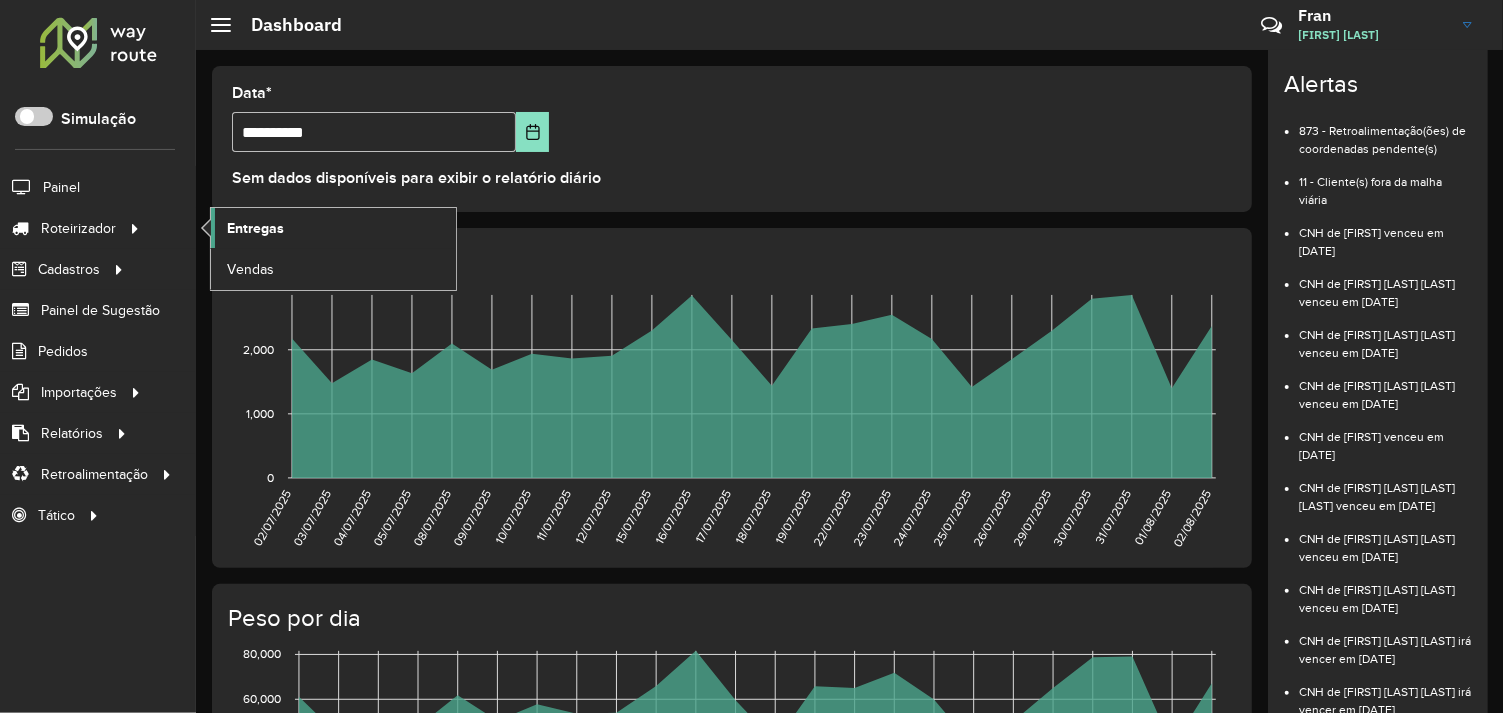 click on "Entregas" 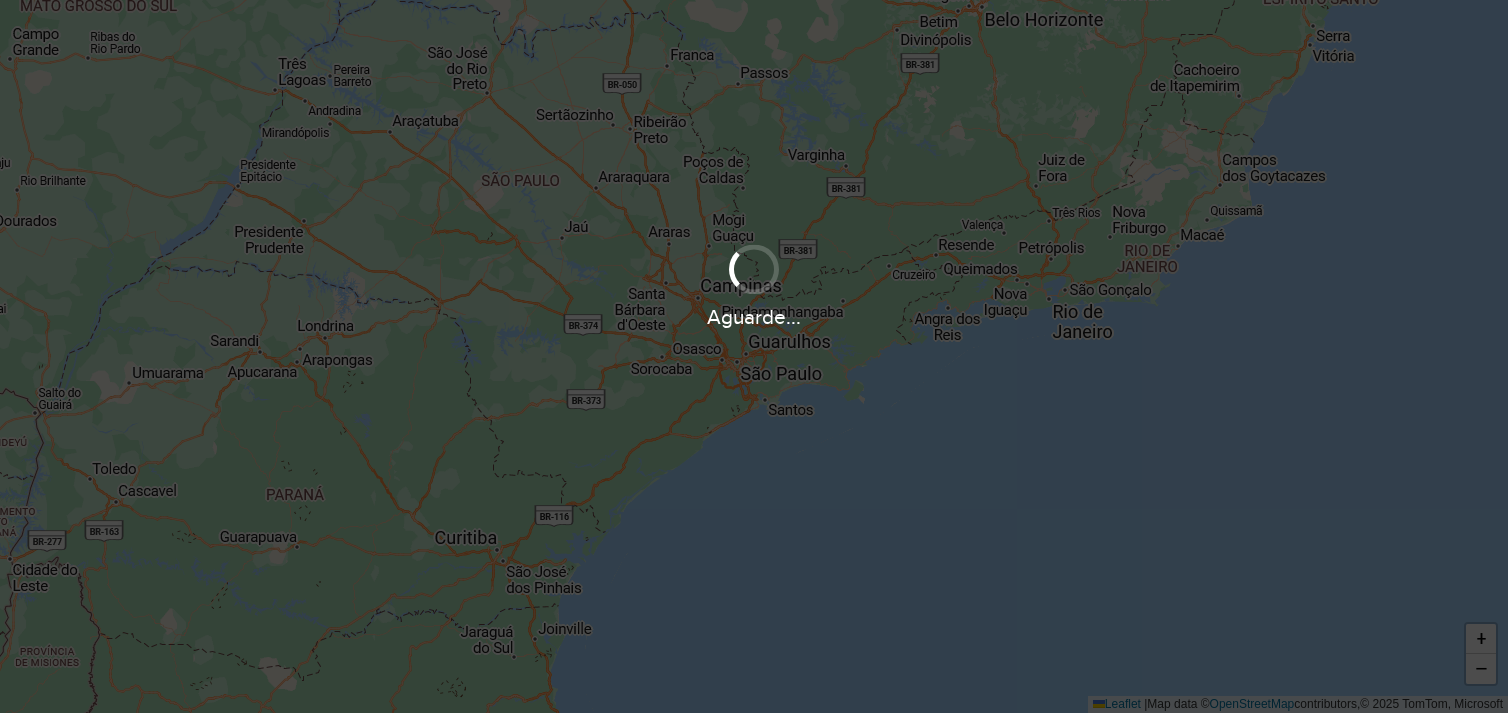 scroll, scrollTop: 0, scrollLeft: 0, axis: both 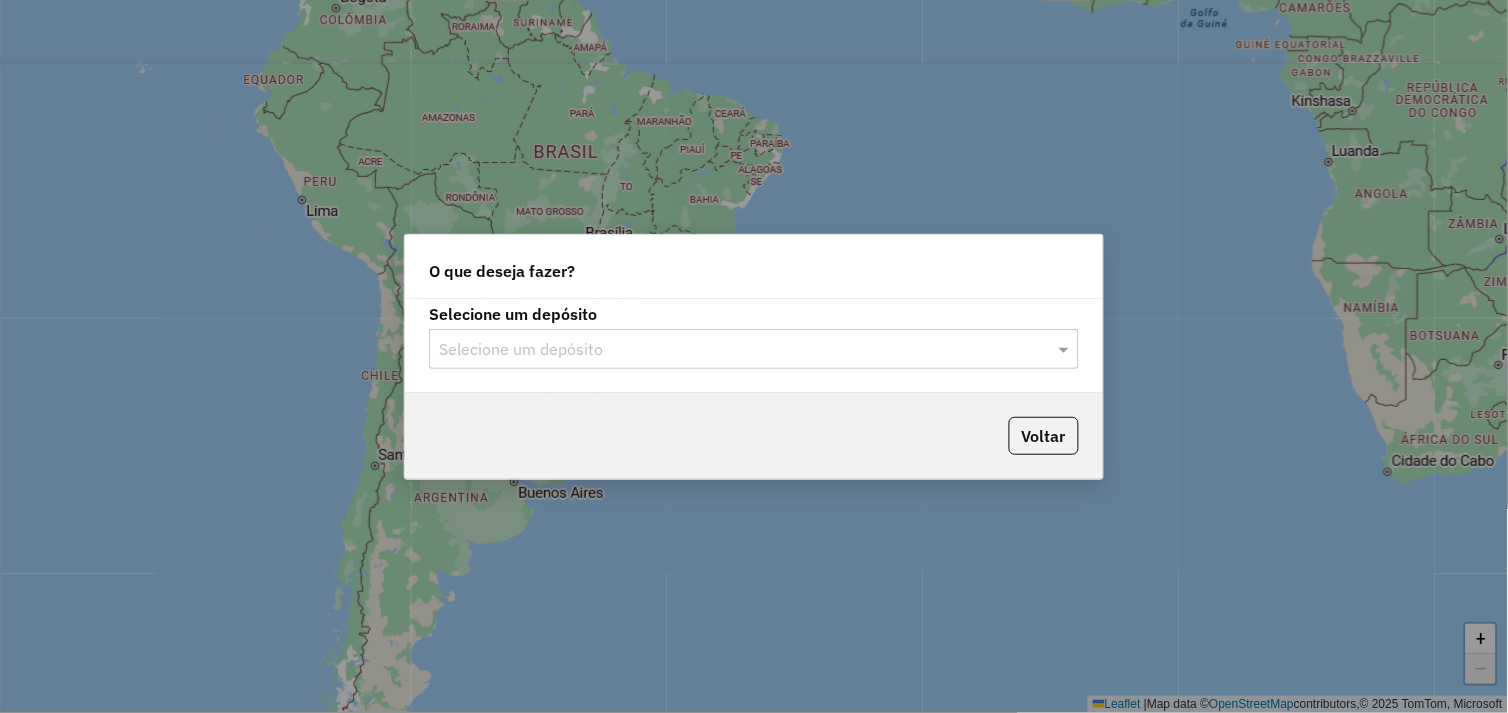 drag, startPoint x: 1120, startPoint y: 225, endPoint x: 1132, endPoint y: 222, distance: 12.369317 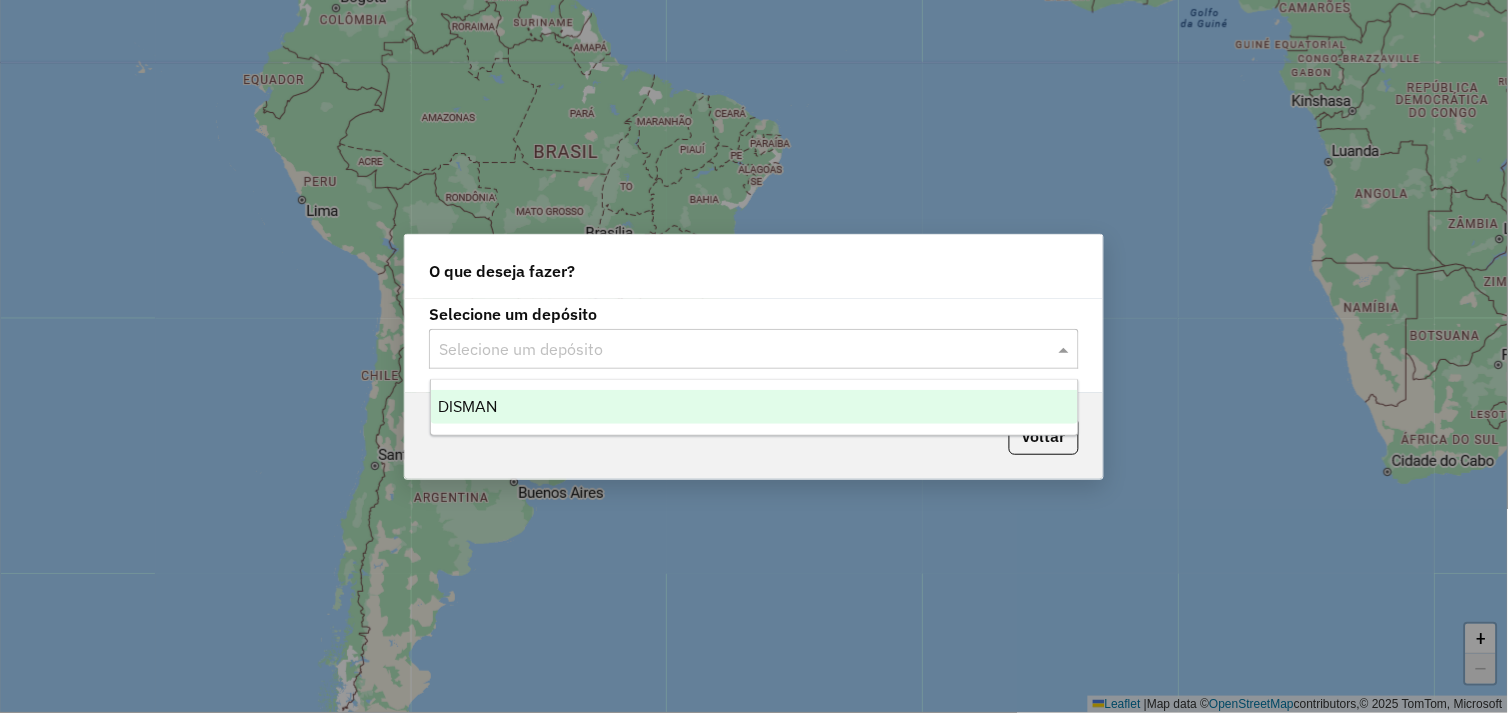 click 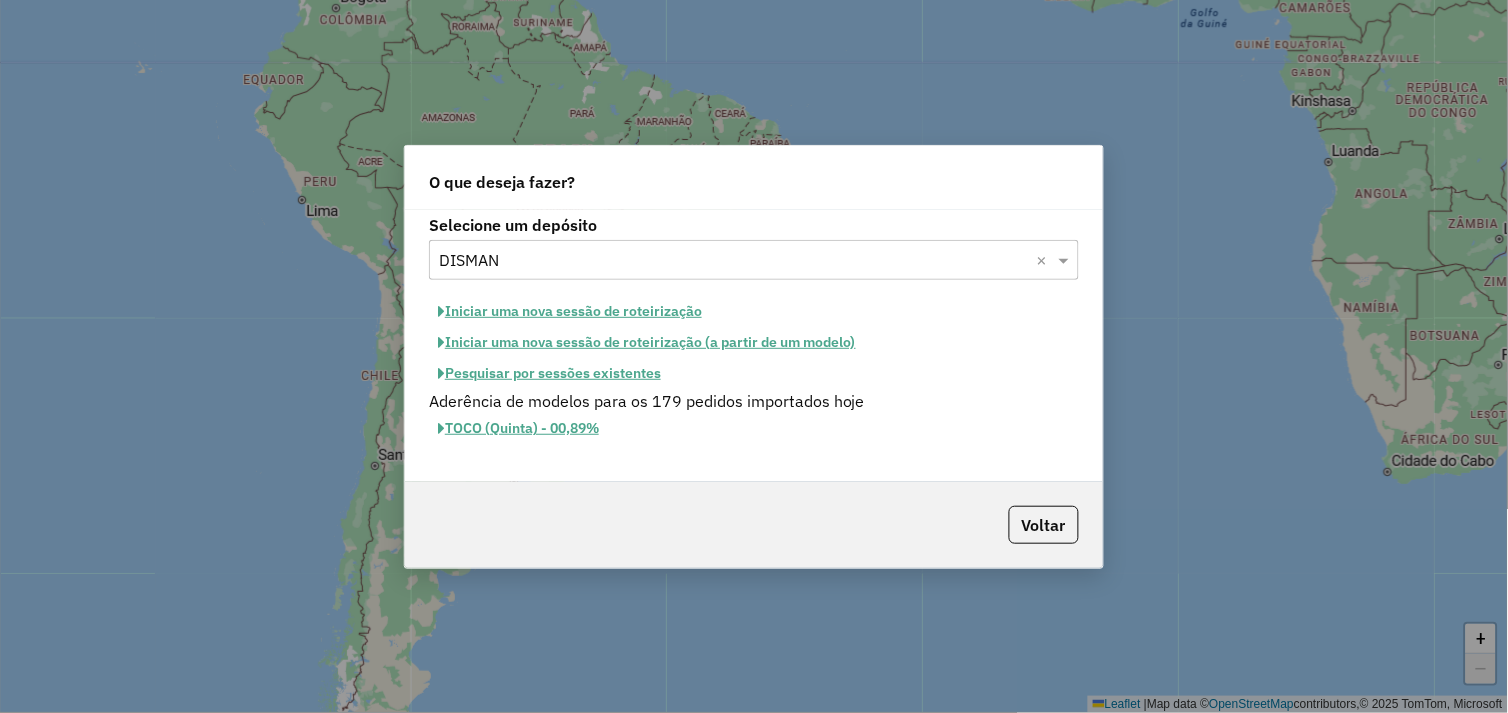 click on "Pesquisar por sessões existentes" 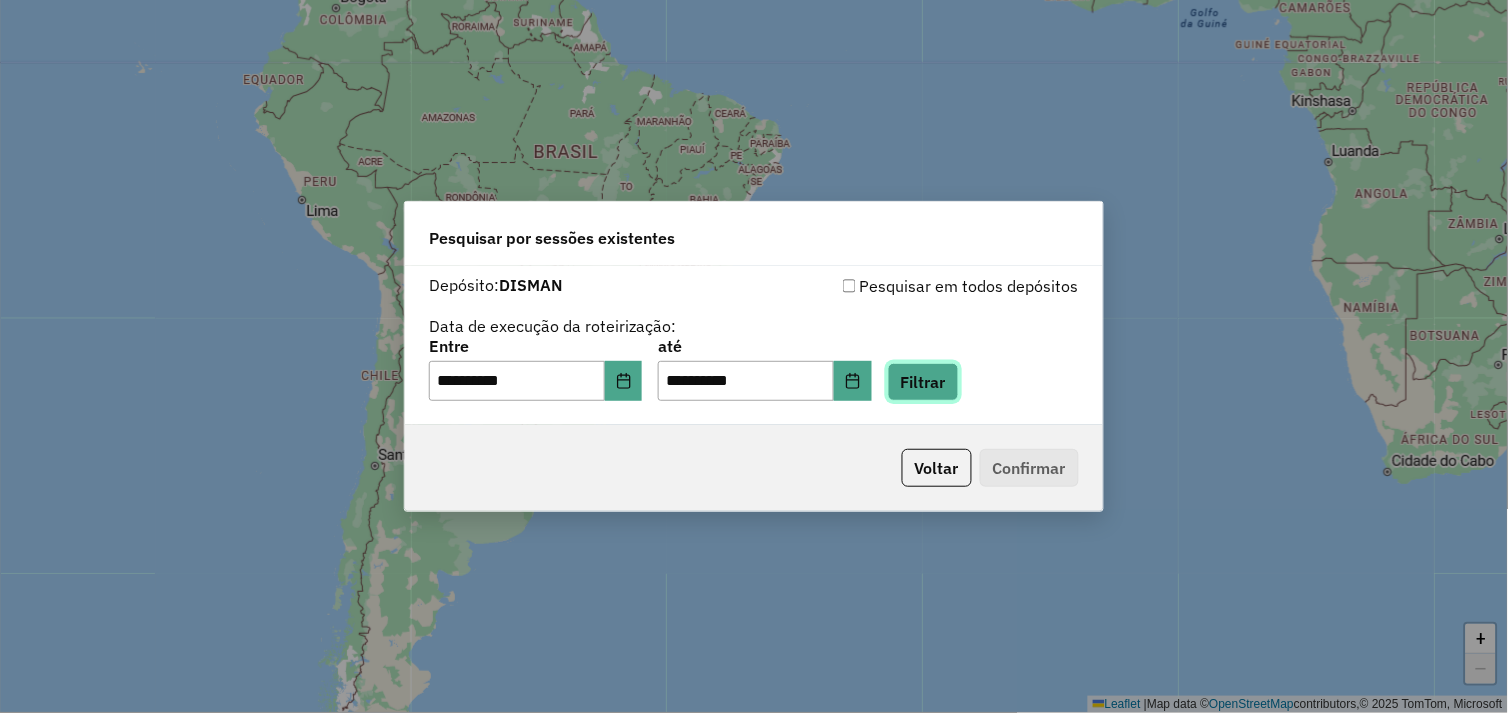 drag, startPoint x: 974, startPoint y: 377, endPoint x: 920, endPoint y: 410, distance: 63.28507 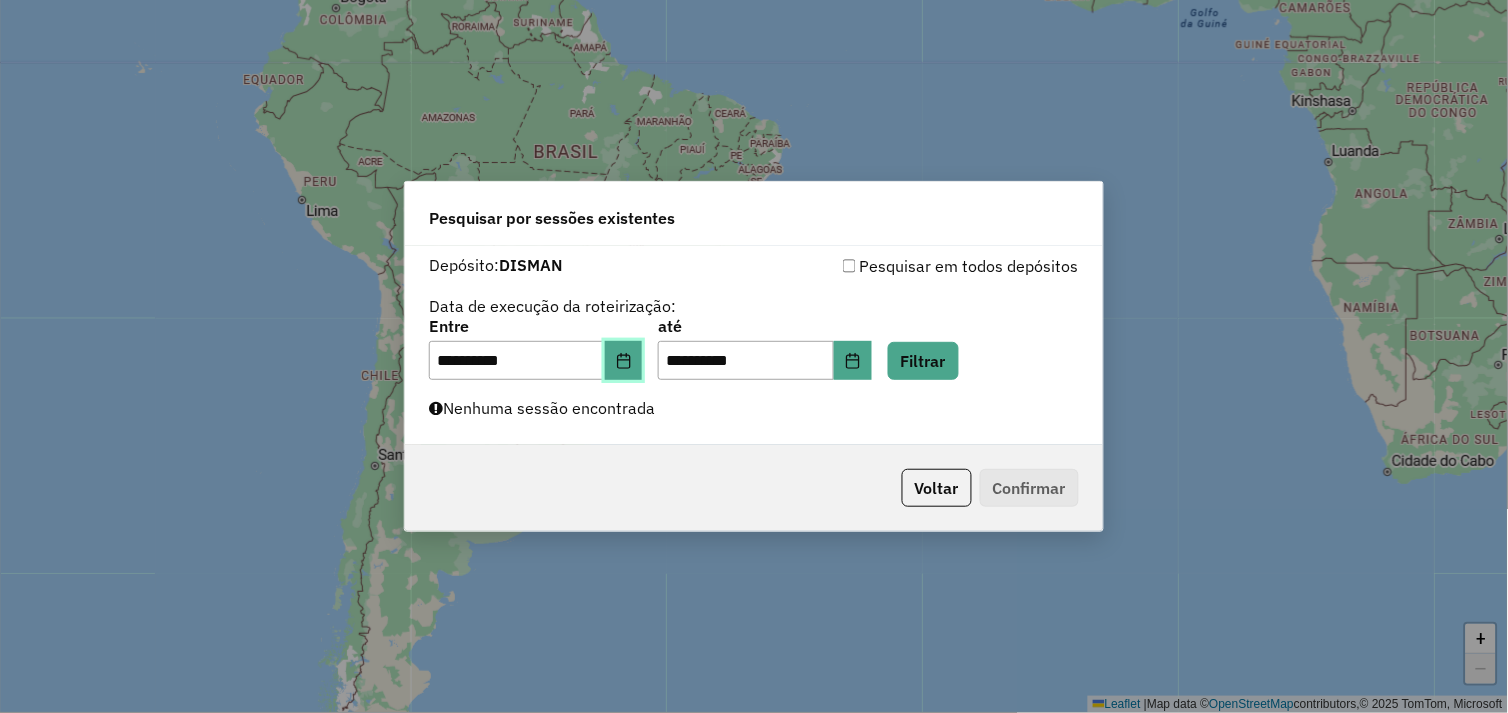 click 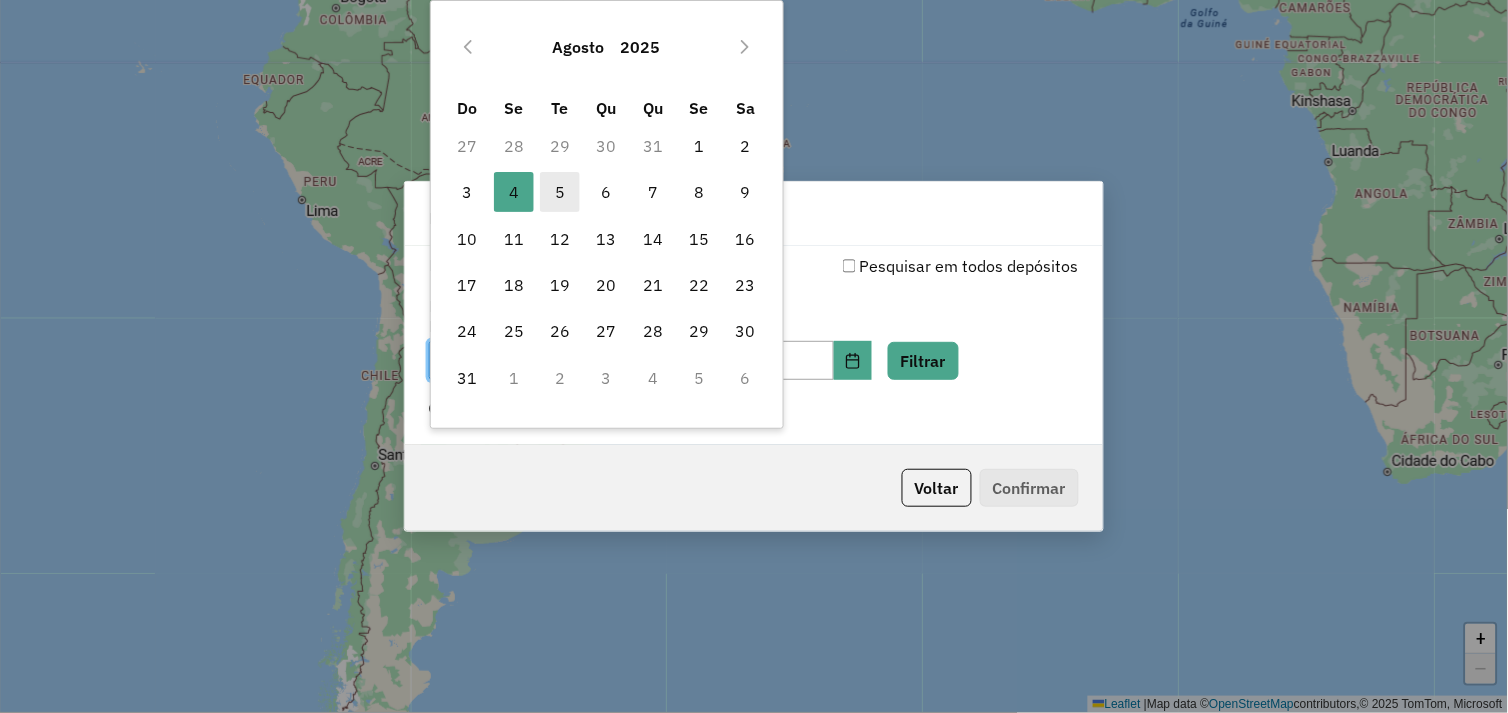 click on "5" at bounding box center (560, 192) 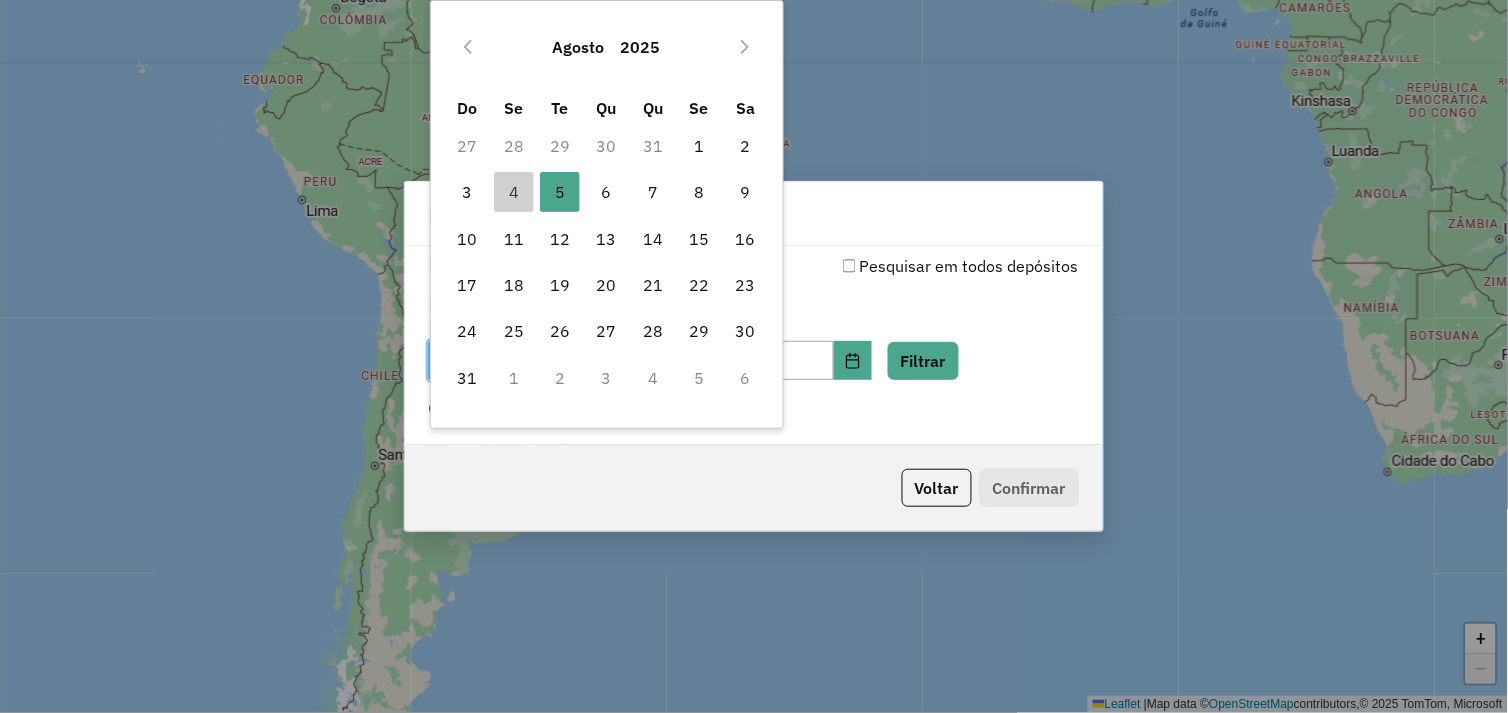 type on "**********" 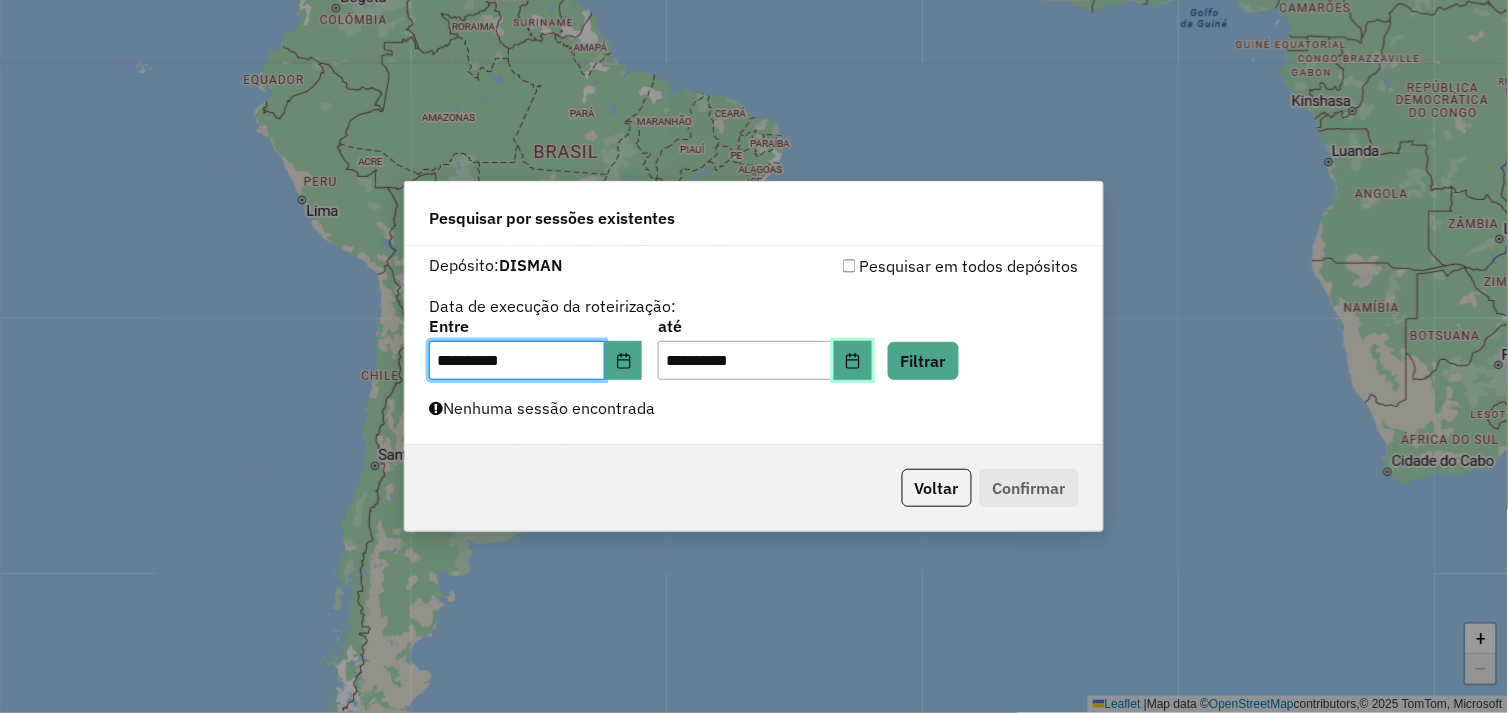 click at bounding box center [853, 361] 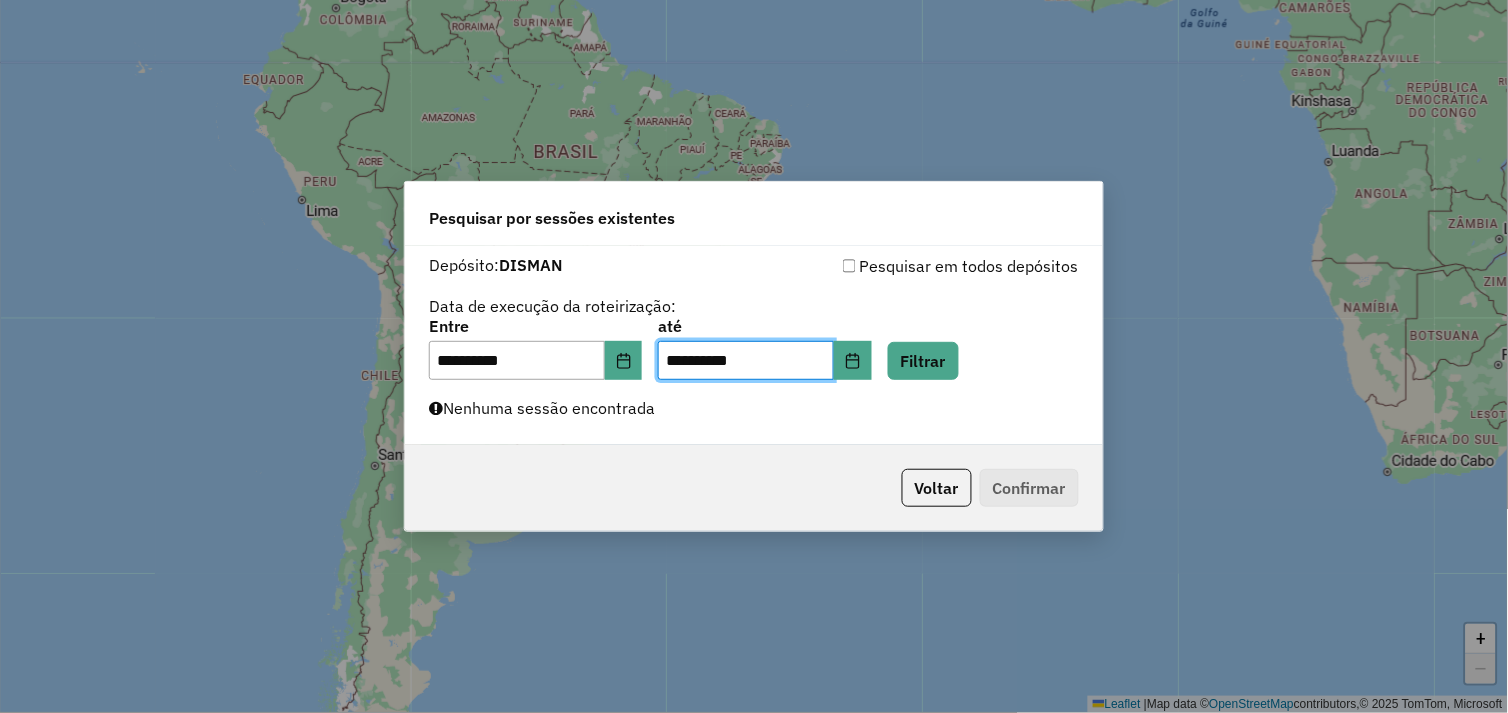 click on "**********" 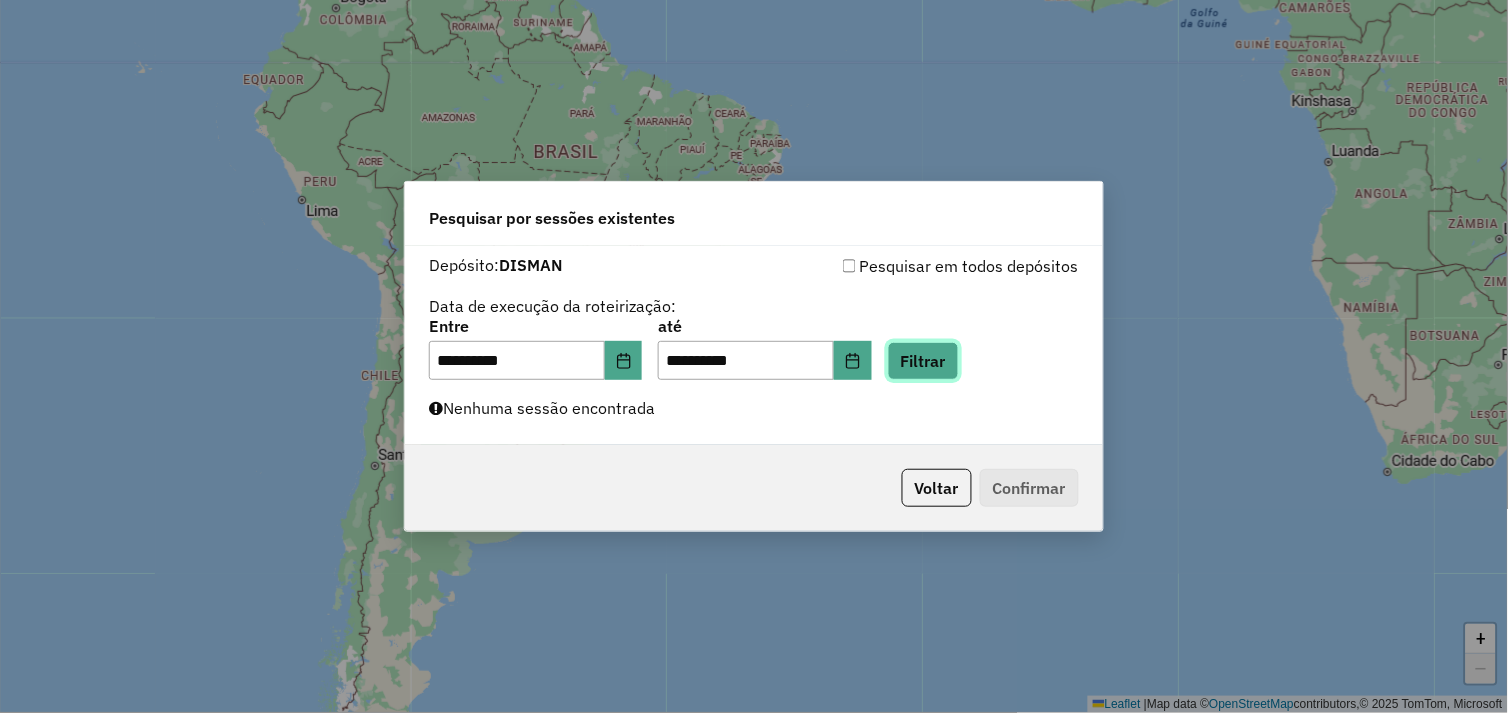 click on "Filtrar" 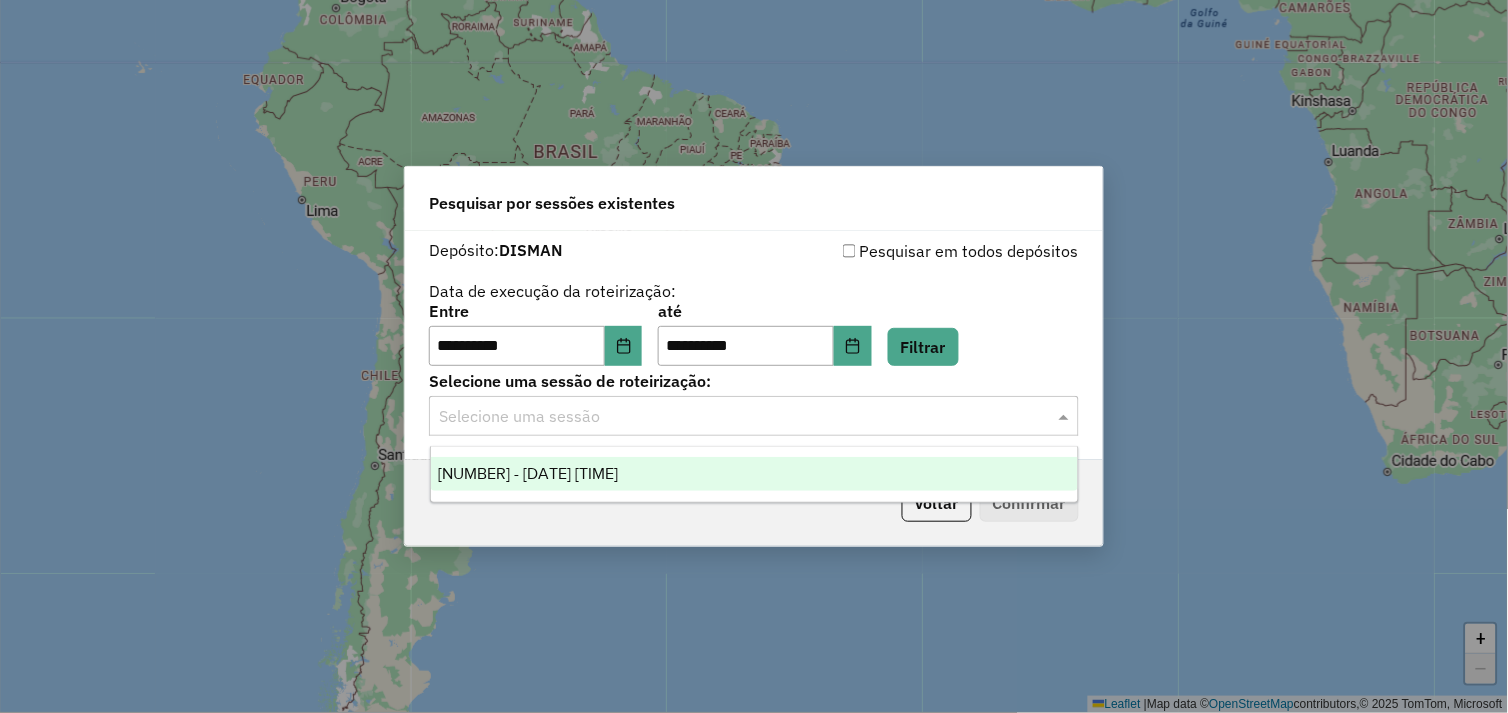 click 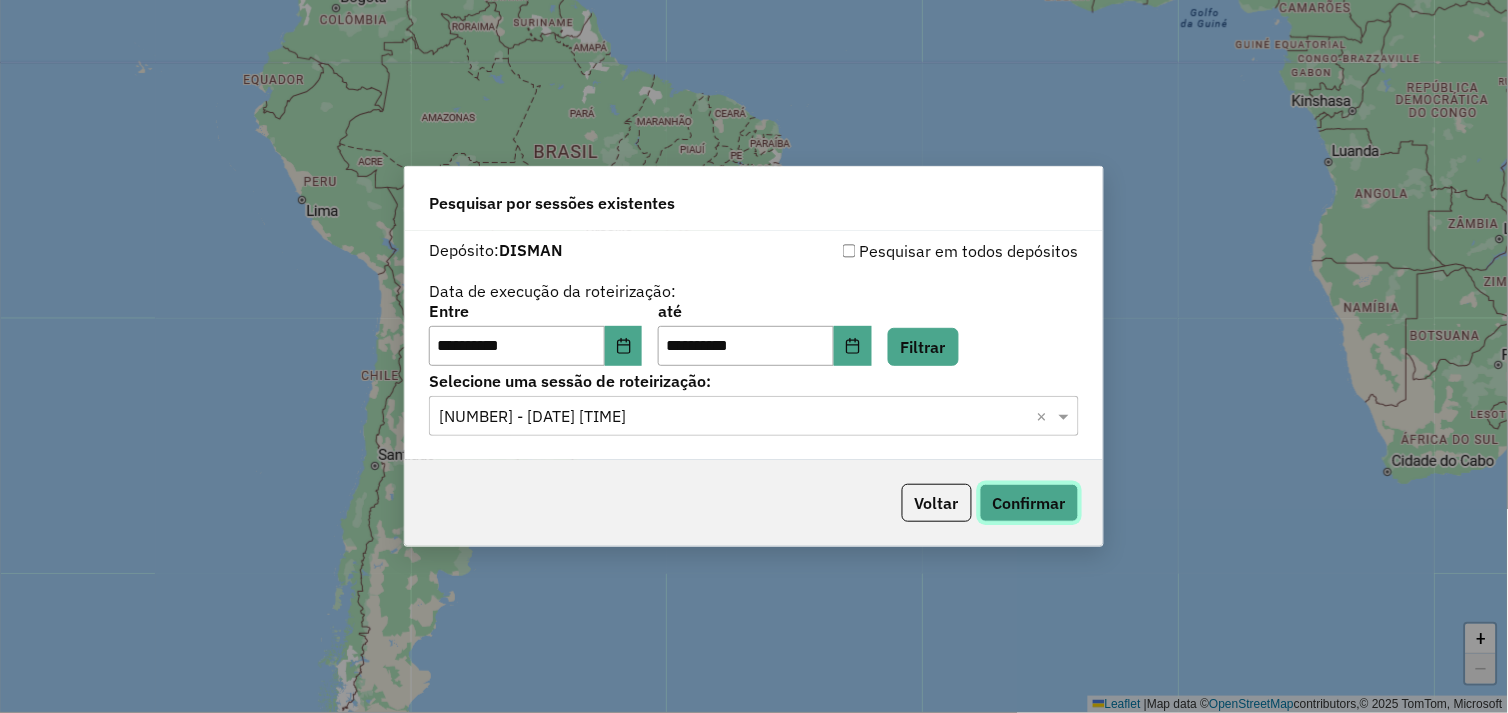 click on "Confirmar" 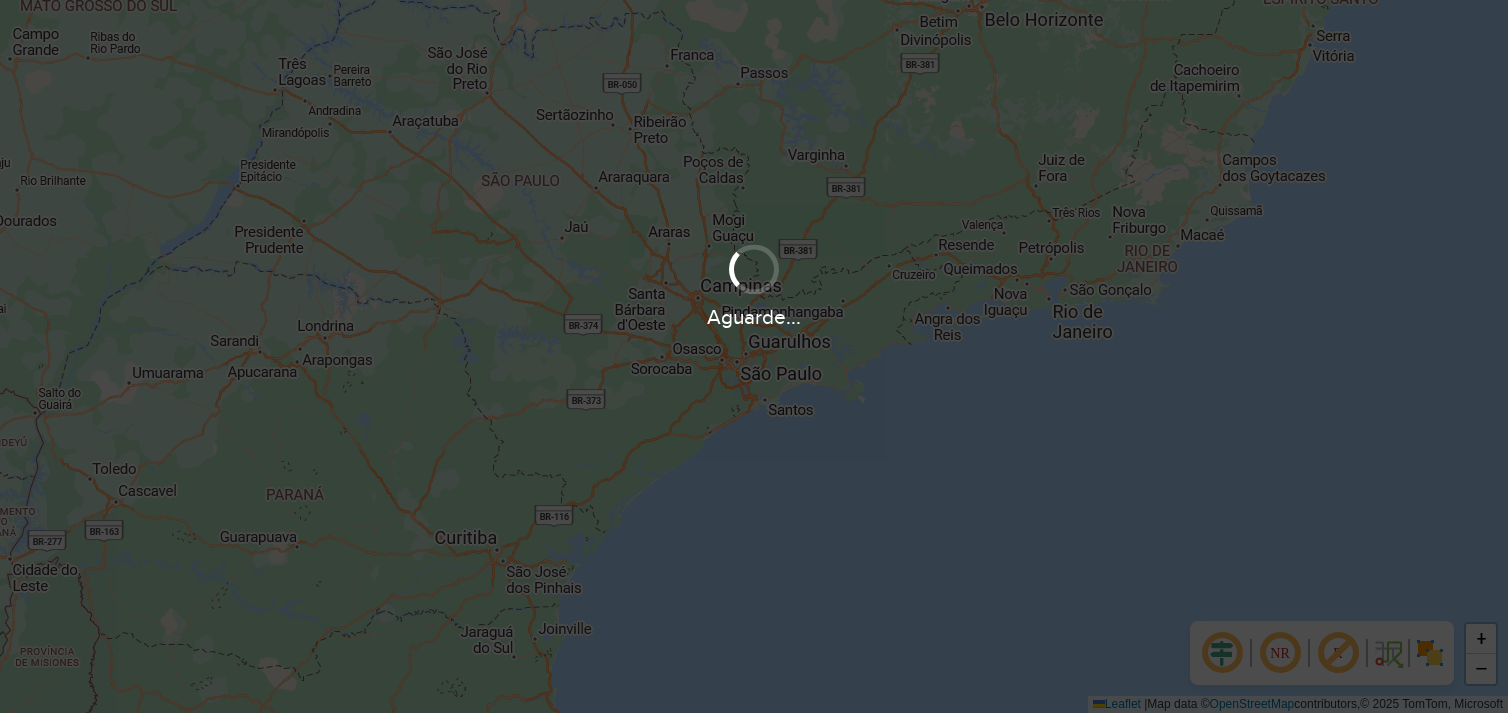 scroll, scrollTop: 0, scrollLeft: 0, axis: both 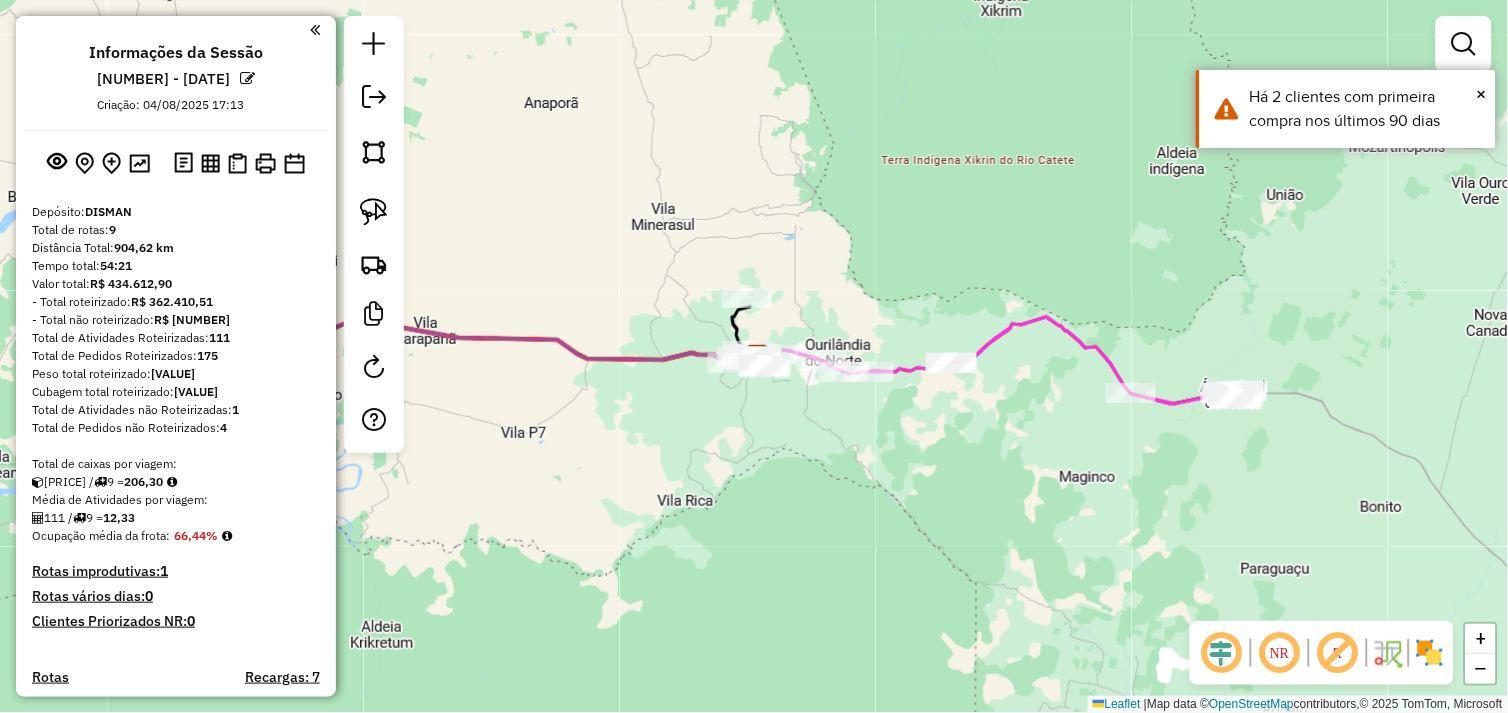 drag, startPoint x: 730, startPoint y: 454, endPoint x: 1192, endPoint y: 460, distance: 462.03897 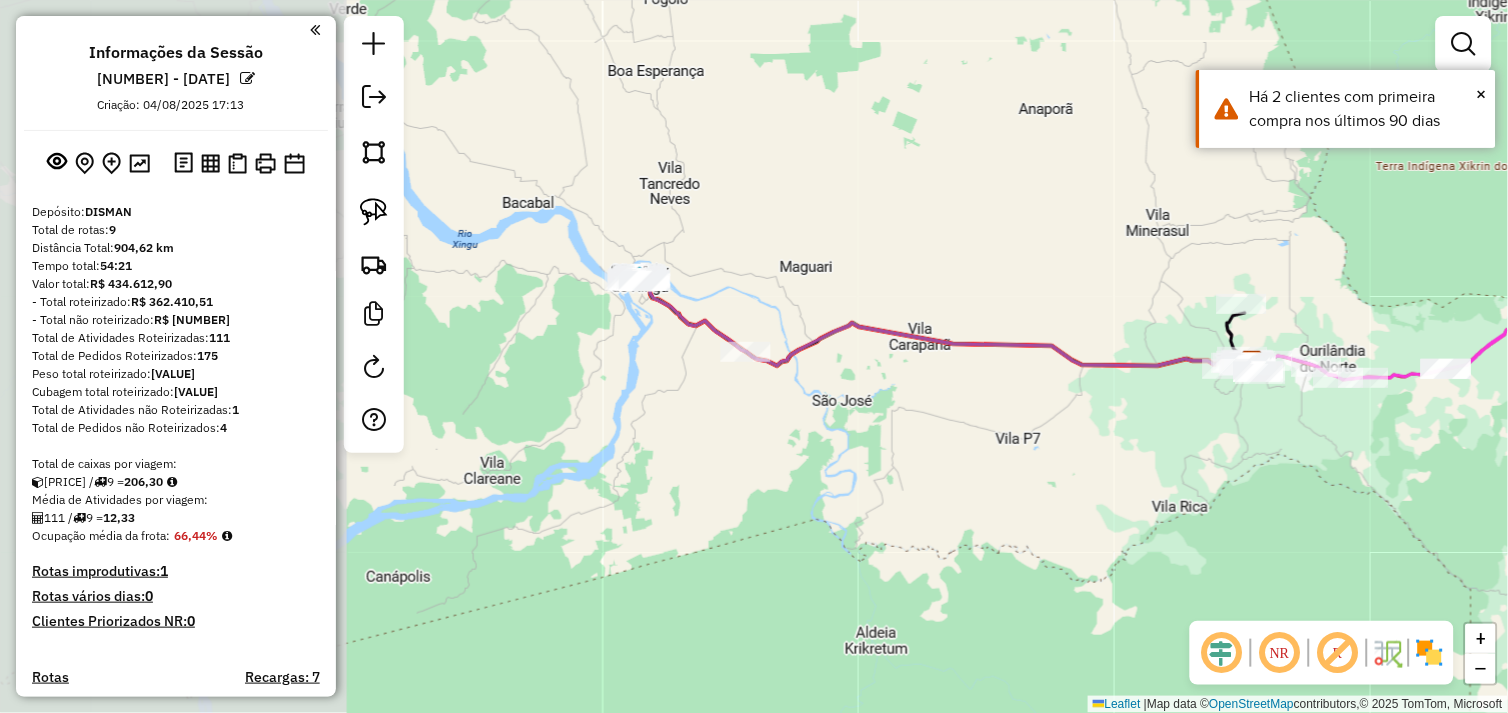 click on "Janela de atendimento Grade de atendimento Capacidade Transportadoras Veículos Cliente Pedidos  Rotas Selecione os dias de semana para filtrar as janelas de atendimento  Seg   Ter   Qua   Qui   Sex   Sáb   Dom  Informe o período da janela de atendimento: De: Até:  Filtrar exatamente a janela do cliente  Considerar janela de atendimento padrão  Selecione os dias de semana para filtrar as grades de atendimento  Seg   Ter   Qua   Qui   Sex   Sáb   Dom   Considerar clientes sem dia de atendimento cadastrado  Clientes fora do dia de atendimento selecionado Filtrar as atividades entre os valores definidos abaixo:  Peso mínimo:   Peso máximo:   Cubagem mínima:   Cubagem máxima:   De:   Até:  Filtrar as atividades entre o tempo de atendimento definido abaixo:  De:   Até:   Considerar capacidade total dos clientes não roteirizados Transportadora: Selecione um ou mais itens Tipo de veículo: Selecione um ou mais itens Veículo: Selecione um ou mais itens Motorista: Selecione um ou mais itens Nome: Rótulo:" 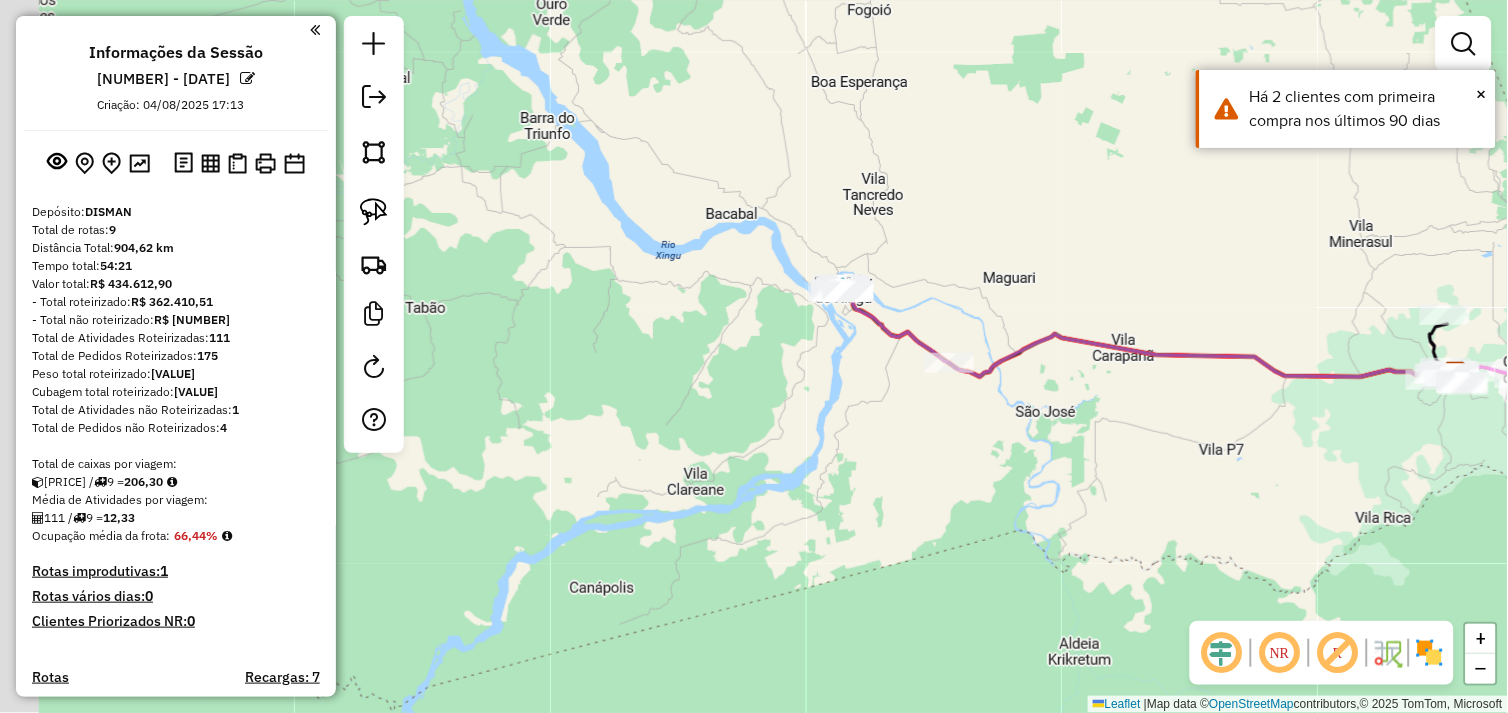 drag, startPoint x: 821, startPoint y: 358, endPoint x: 798, endPoint y: 460, distance: 104.56099 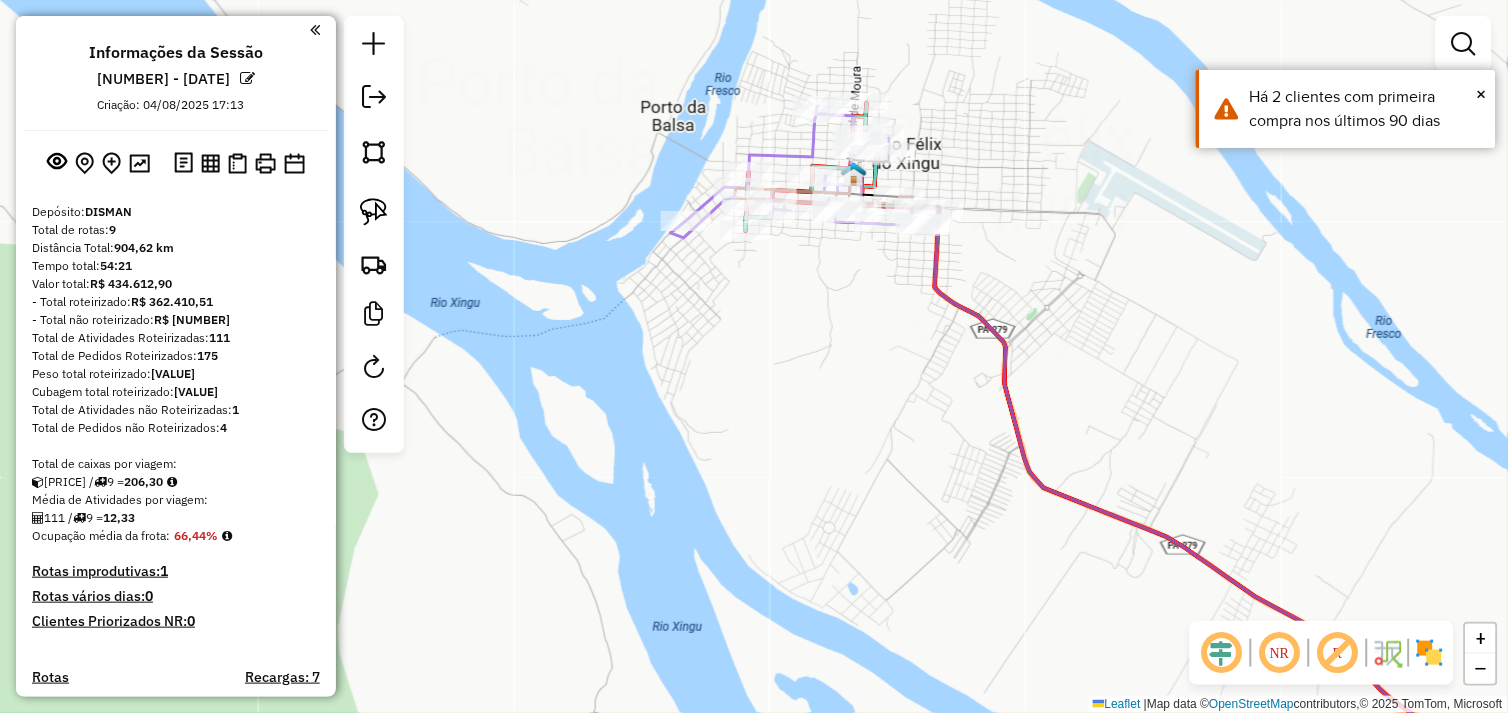 drag, startPoint x: 803, startPoint y: 302, endPoint x: 814, endPoint y: 434, distance: 132.45753 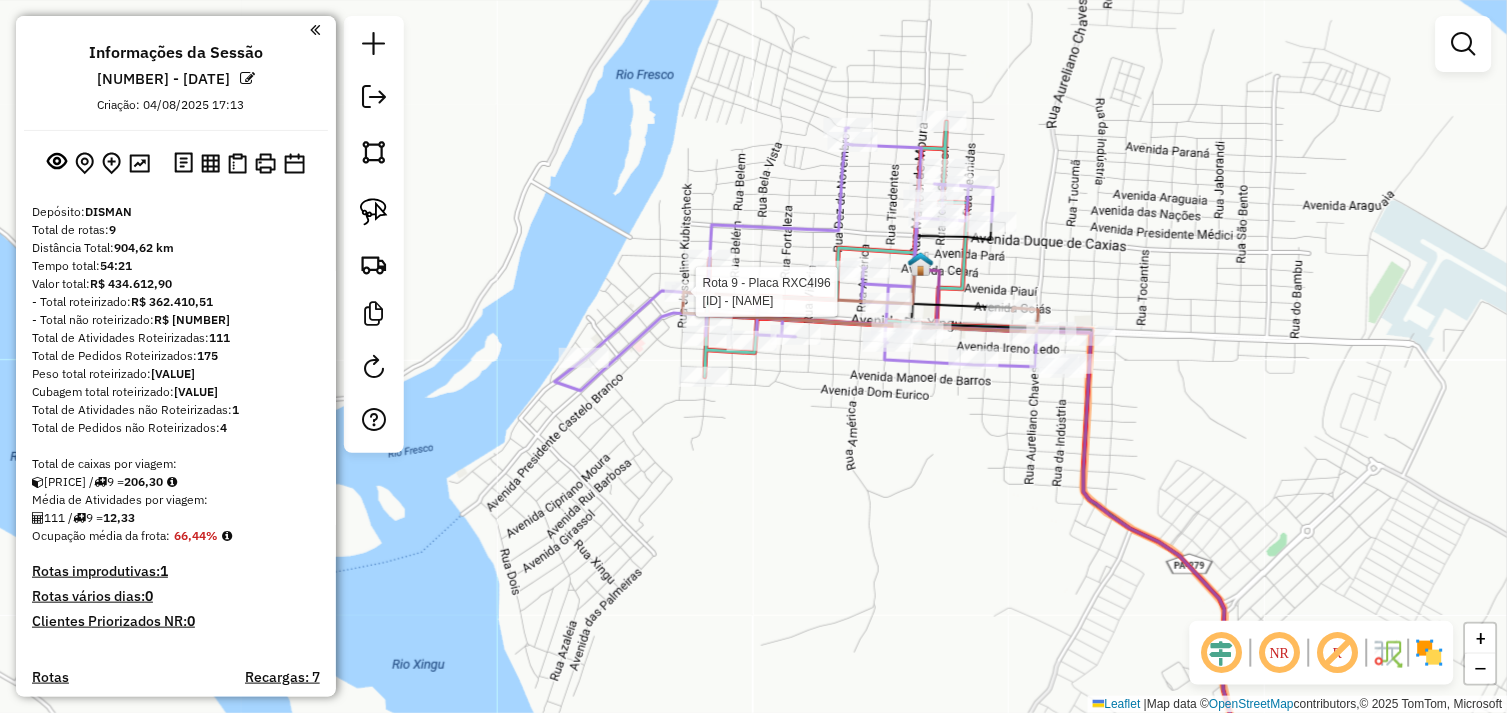 select on "**********" 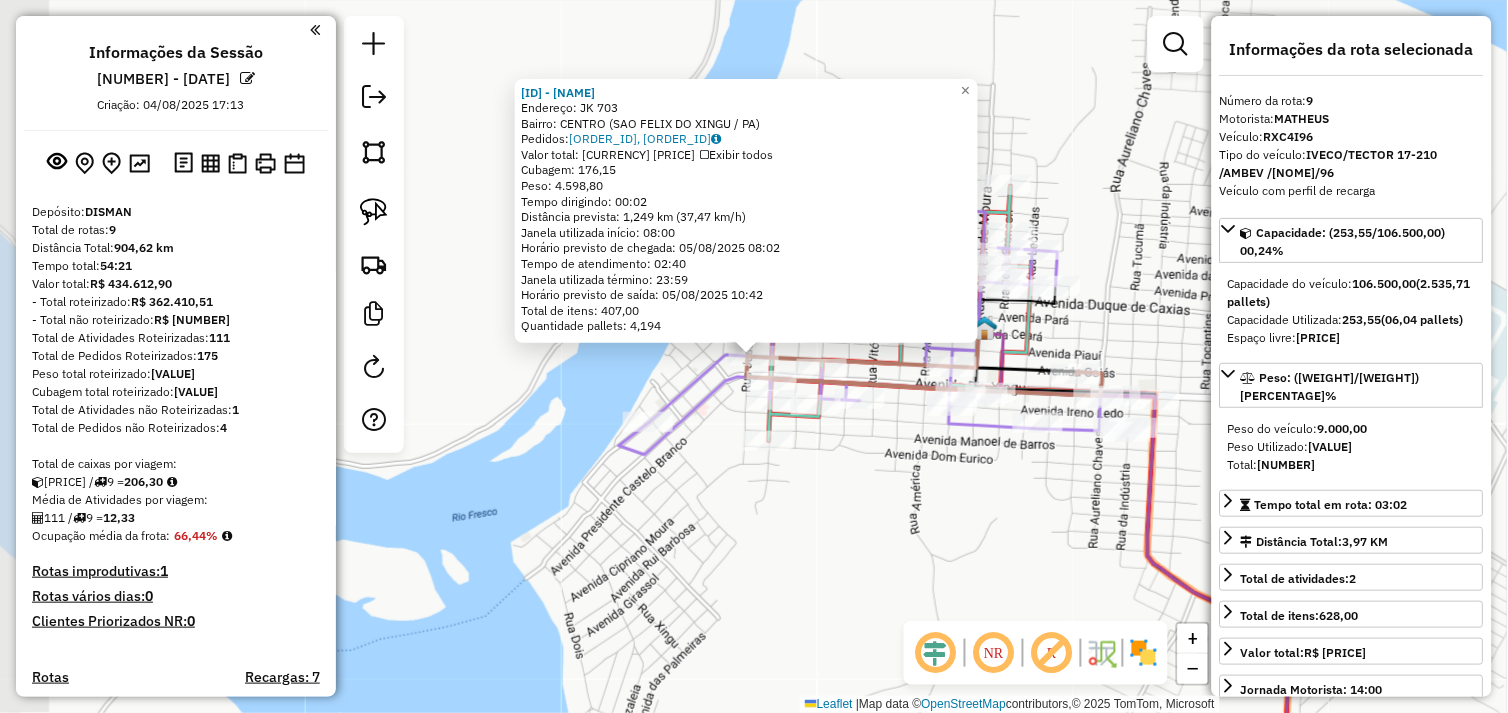 scroll, scrollTop: 1331, scrollLeft: 0, axis: vertical 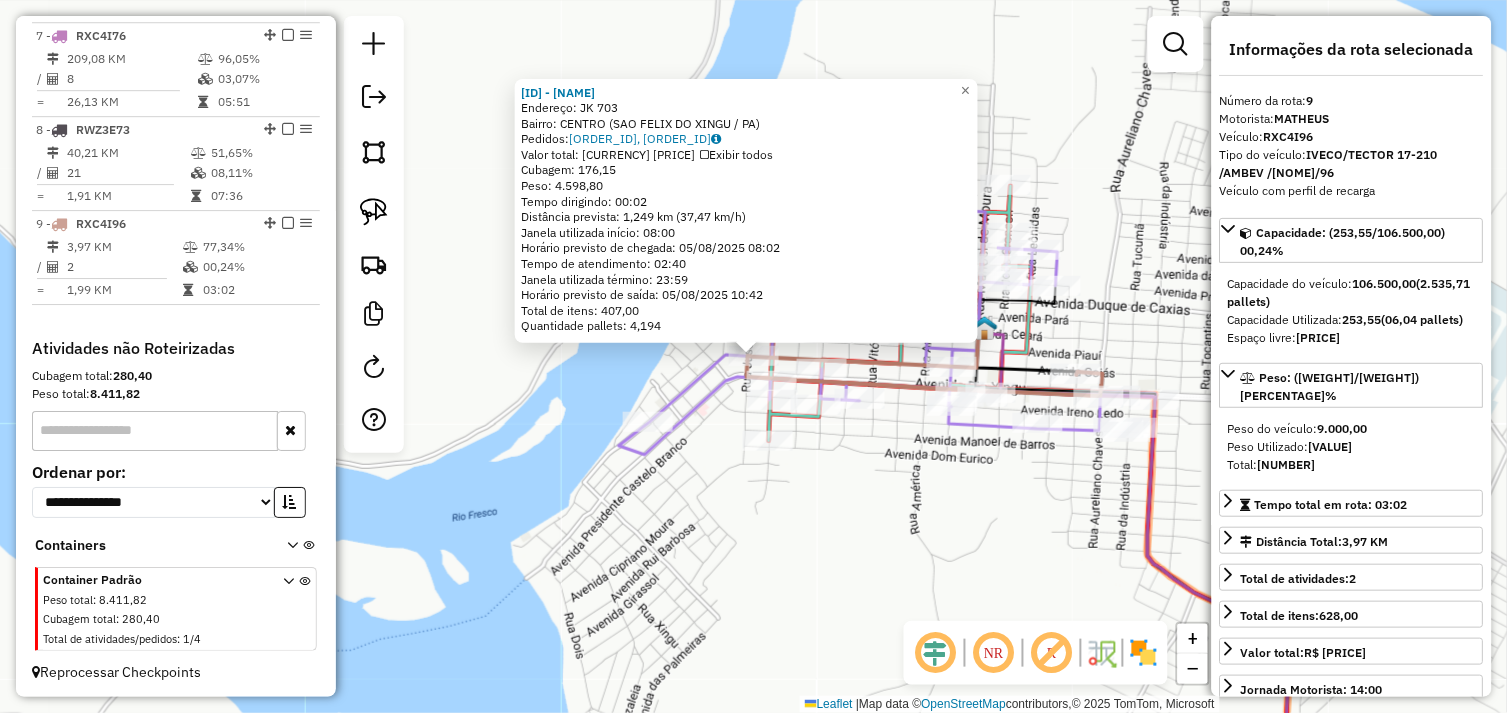 click on "149 - [CLIENTE]  Endereço:  JK 703   Bairro: CENTRO ([CIDADE] / [ESTADO])   Pedidos:  04102659, 04102660   Valor total: R$ 27.388,75   Exibir todos   Cubagem: 176,15  Peso: 4.598,80  Tempo dirigindo: 00:02   Distância prevista: 1,249 km (37,47 km/h)   Janela utilizada início: 08:00   Horário previsto de chegada: 05/08/2025 08:02   Tempo de atendimento: 02:40   Janela utilizada término: 23:59   Horário previsto de saída: 05/08/2025 10:42   Total de itens: 407,00   Quantidade pallets: 4,194  × Janela de atendimento Grade de atendimento Capacidade Transportadoras Veículos Cliente Pedidos  Rotas Selecione os dias de semana para filtrar as janelas de atendimento  Seg   Ter   Qua   Qui   Sex   Sáb   Dom  Informe o período da janela de atendimento: De: Até:  Filtrar exatamente a janela do cliente  Considerar janela de atendimento padrão  Selecione os dias de semana para filtrar as grades de atendimento  Seg   Ter   Qua   Qui   Sex   Sáb   Dom   Clientes fora do dia de atendimento selecionado +" 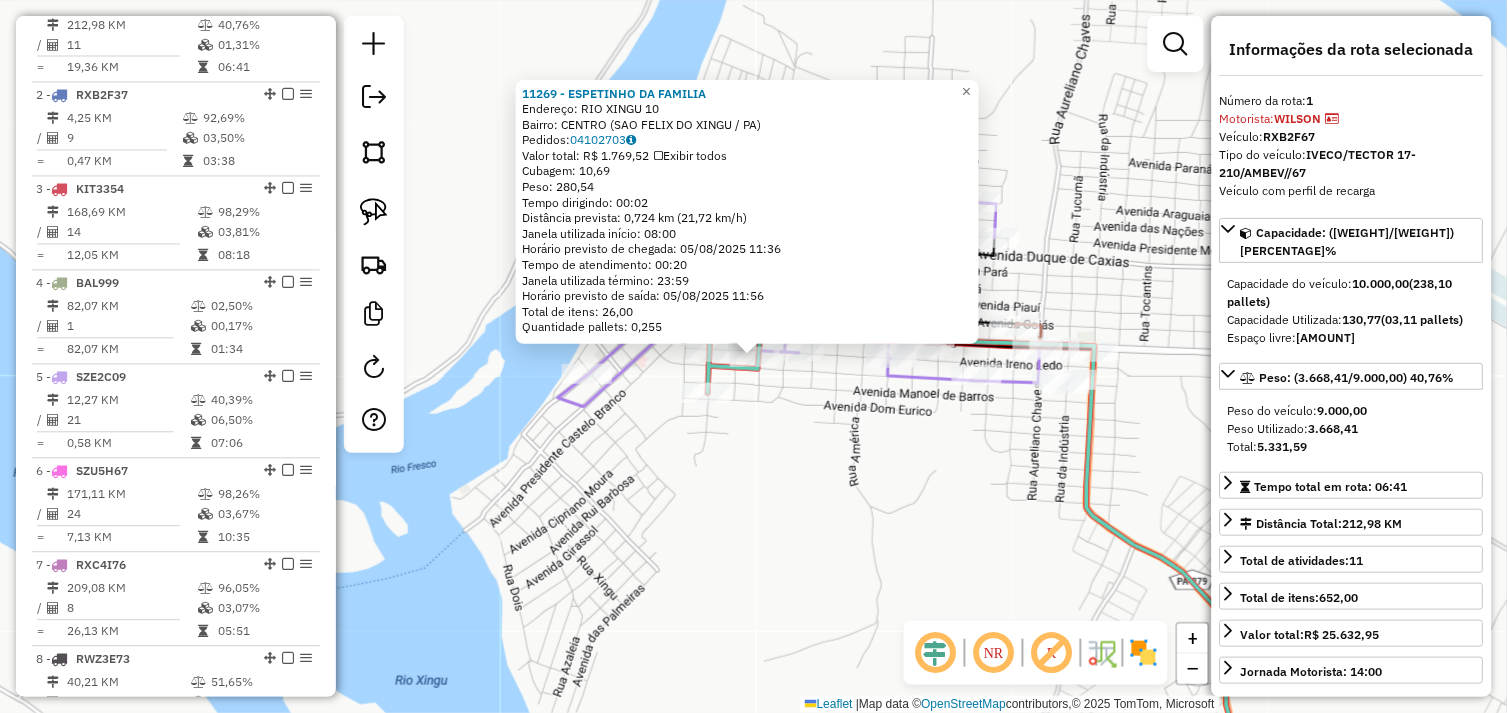 scroll, scrollTop: 773, scrollLeft: 0, axis: vertical 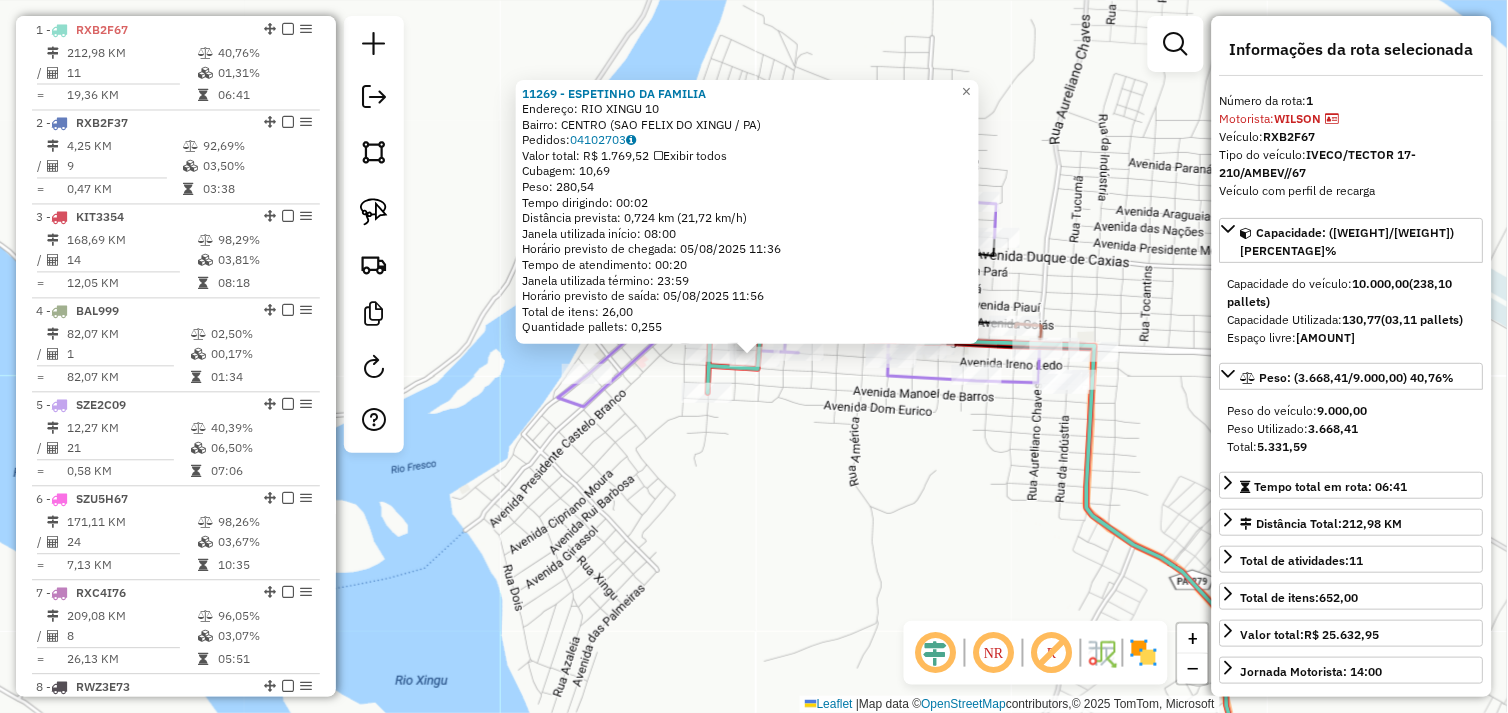 click on "[NAME]  Endereço:  [STREET] [NUMBER]   Bairro: [NEIGHBORHOOD] ([CITY] / [STATE])   Pedidos:  [ORDER_NUMBER]   Valor total: R$ [PRICE]   Exibir todos   Cubagem: [CUBAGE]  Peso: [WEIGHT]  Tempo dirigindo: [TIME]   Distância prevista: [DISTANCE] km ([SPEED] km/h)   Janela utilizada início: [TIME]   Horário previsto de chegada: [DATE] [TIME]   Tempo de atendimento: [TIME]   Janela utilizada término: [TIME]   Horário previsto de saída: [DATE] [TIME]   Total de itens: [ITEMS]   Quantidade pallets: [PALLETS]  × Janela de atendimento Grade de atendimento Capacidade Transportadoras Veículos Cliente Pedidos  Rotas Selecione os dias de semana para filtrar as janelas de atendimento  Seg   Ter   Qua   Qui   Sex   Sáb   Dom  Informe o período da janela de atendimento: De: Até:  Filtrar exatamente a janela do cliente  Considerar janela de atendimento padrão  Selecione os dias de semana para filtrar as grades de atendimento  Seg   Ter   Qua   Qui   Sex   Sáb   Dom   Clientes fora do dia de atendimento selecionado +" 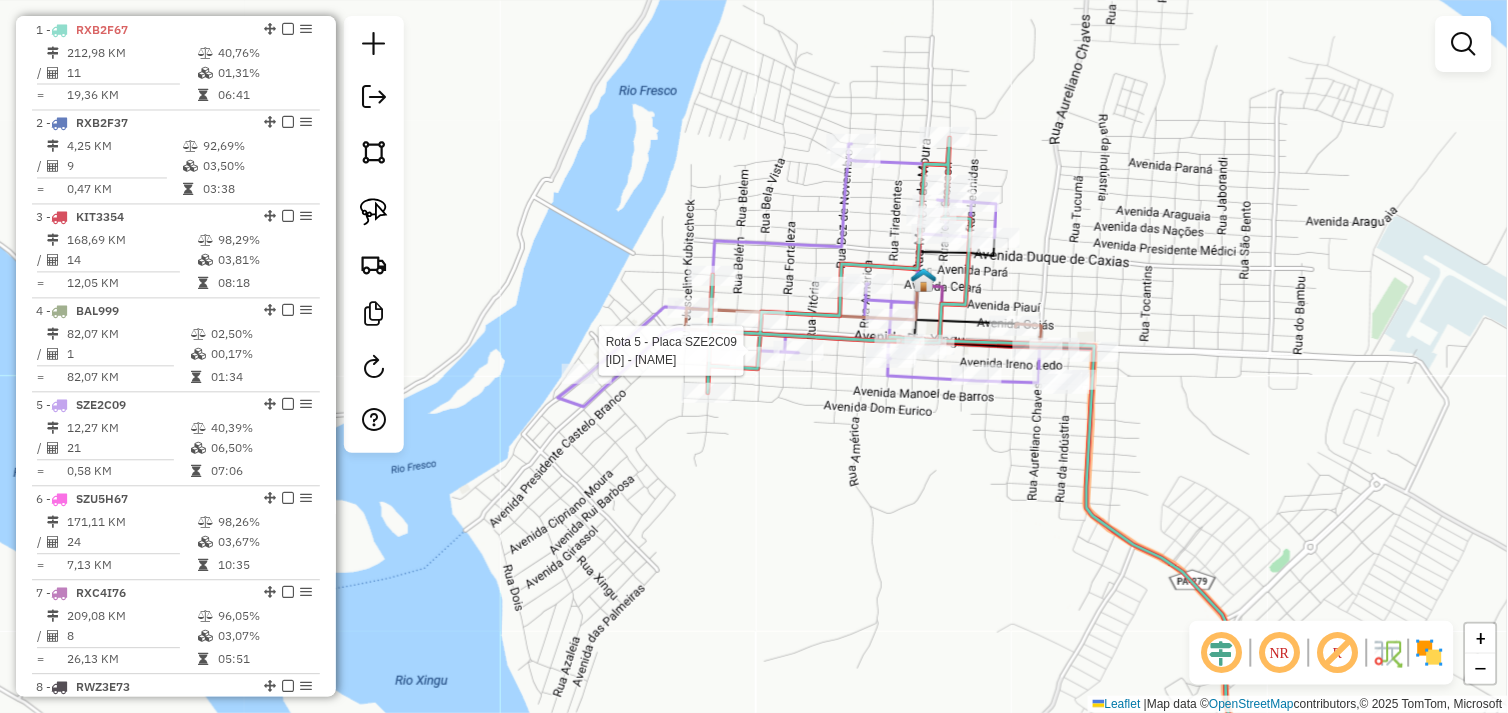 select on "**********" 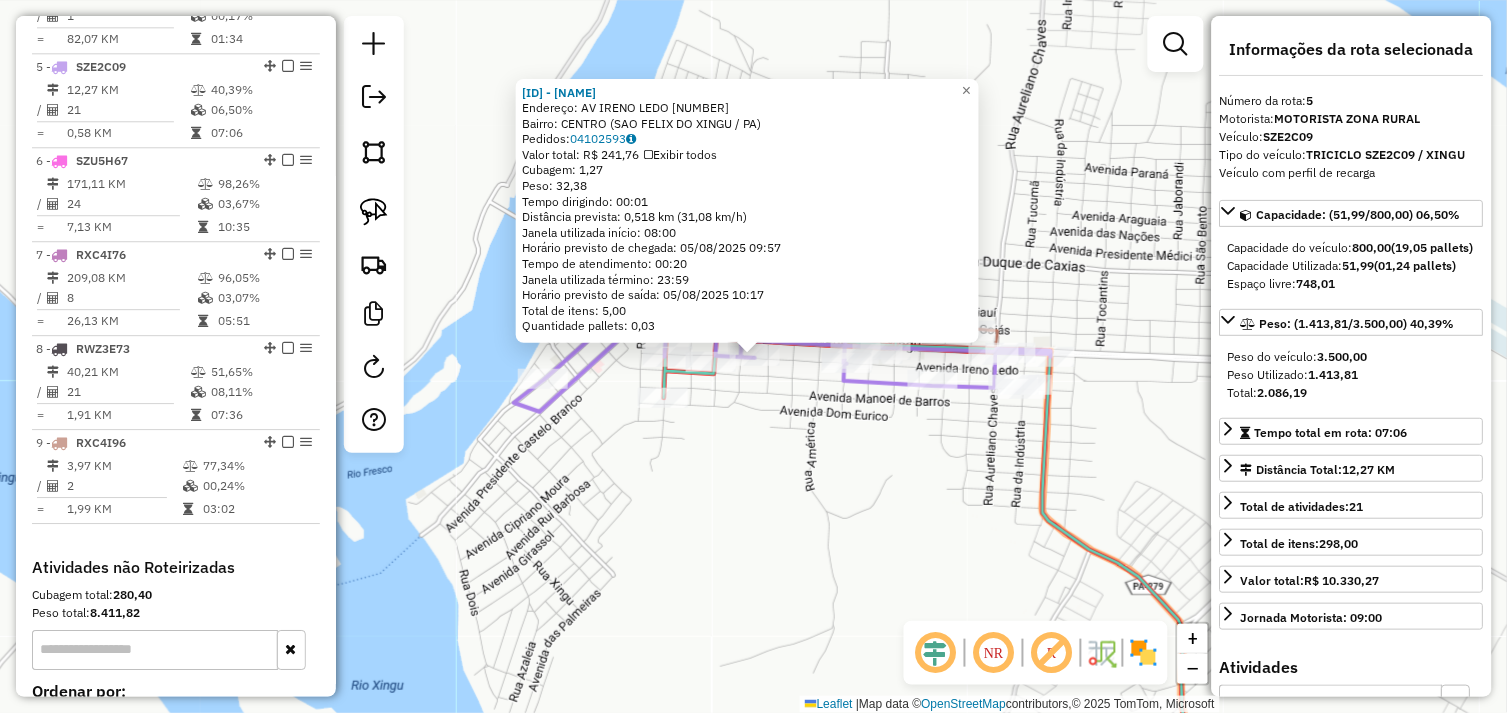 scroll, scrollTop: 1148, scrollLeft: 0, axis: vertical 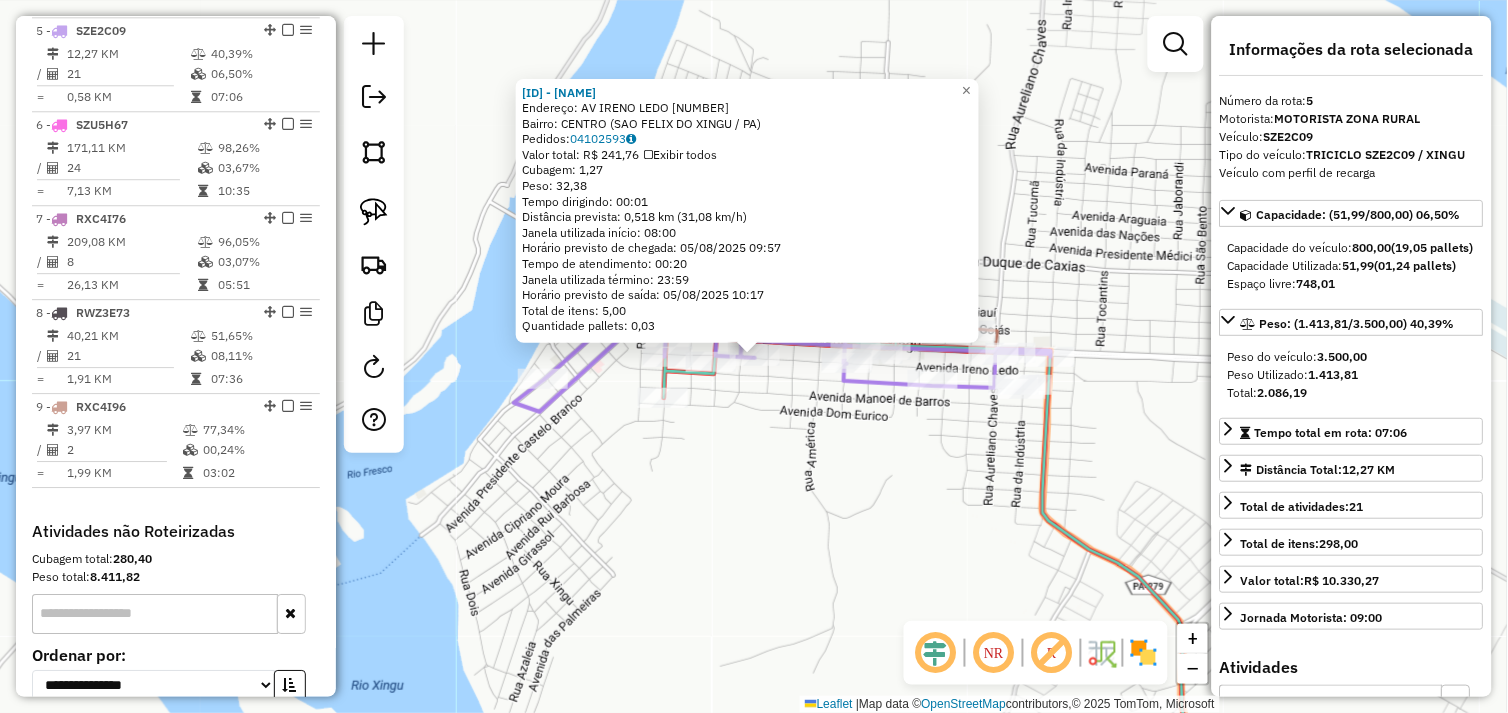 click on "[BUSINESS_NAME]  Endereço:  [STREET] [NUMBER]   Bairro: [NEIGHBORHOOD] ([CITY] / [STATE])   Pedidos:  [ORDER_ID]   Valor total: [CURRENCY] [AMOUNT]   Exibir todos   Cubagem: [CUBAGE]  Peso: [WEIGHT]  Tempo dirigindo: [TIME]   Distância prevista: [DISTANCE] km ([SPEED] km/h)   Janela utilizada início: [TIME]   Horário previsto de chegada: [DATE] [TIME]   Tempo de atendimento: [TIME]   Janela utilizada término: [TIME]   Horário previsto de saída: [DATE] [TIME]   Total de itens: [ITEM_COUNT]   Quantidade pallets: [PALLET_COUNT]  × Janela de atendimento Grade de atendimento Capacidade Transportadoras Veículos Cliente Pedidos  Rotas Selecione os dias de semana para filtrar as janelas de atendimento  Seg   Ter   Qua   Qui   Sex   Sáb   Dom  Informe o período da janela de atendimento: De: Até:  Filtrar exatamente a janela do cliente  Considerar janela de atendimento padrão  Selecione os dias de semana para filtrar as grades de atendimento  Seg   Ter   Qua   Qui   Sex   Sáb   Dom   Considerar clientes sem dia de atendimento cadastrado" 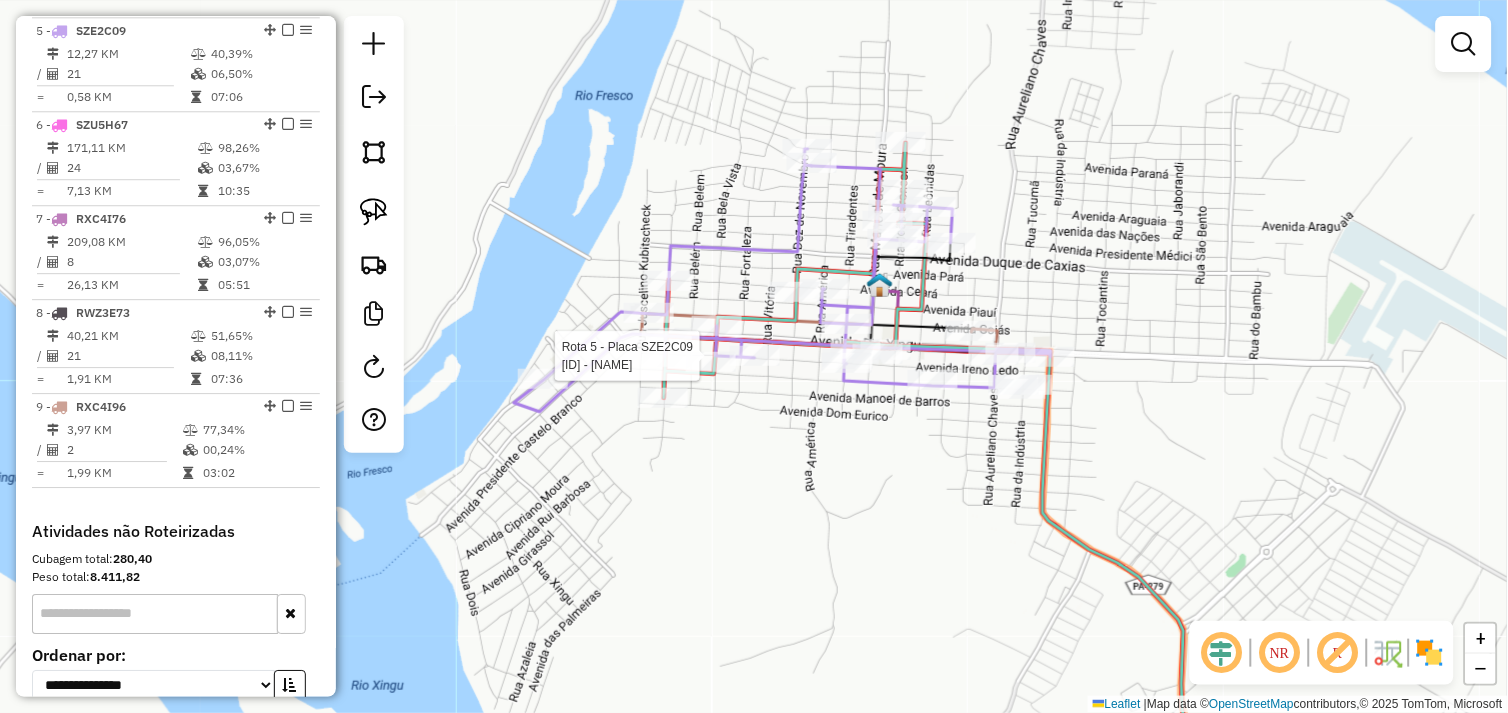select on "**********" 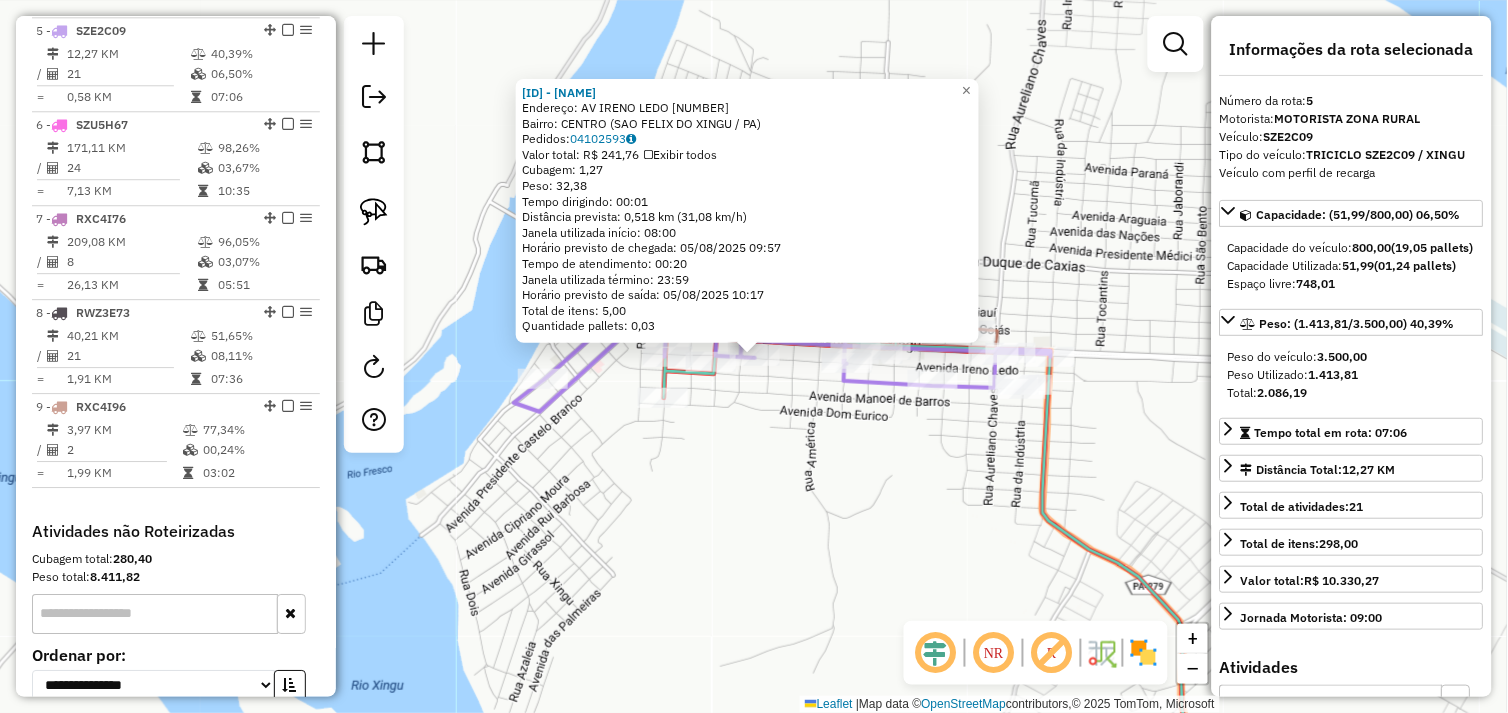 click on "Rota 5 - Placa SZE2C09  72353 - ACADEMIA BOA FORMA 72353 - ACADEMIA BOA FORMA  Endereço:  AV IRENO LEDO 638   Bairro: CENTRO (SAO FELIX DO XINGU / PA)   Pedidos:  04102593   Valor total: R$ 241,76   Exibir todos   Cubagem: 1,27  Peso: 32,38  Tempo dirigindo: 00:01   Distância prevista: 0,518 km (31,08 km/h)   Janela utilizada início: 08:00   Horário previsto de chegada: 05/08/2025 09:57   Tempo de atendimento: 00:20   Janela utilizada término: 23:59   Horário previsto de saída: 05/08/2025 10:17   Total de itens: 5,00   Quantidade pallets: 0,03  × Janela de atendimento Grade de atendimento Capacidade Transportadoras Veículos Cliente Pedidos  Rotas Selecione os dias de semana para filtrar as janelas de atendimento  Seg   Ter   Qua   Qui   Sex   Sáb   Dom  Informe o período da janela de atendimento: De: Até:  Filtrar exatamente a janela do cliente  Considerar janela de atendimento padrão  Selecione os dias de semana para filtrar as grades de atendimento  Seg   Ter   Qua   Qui   Sex   Sáb   Dom  De:" 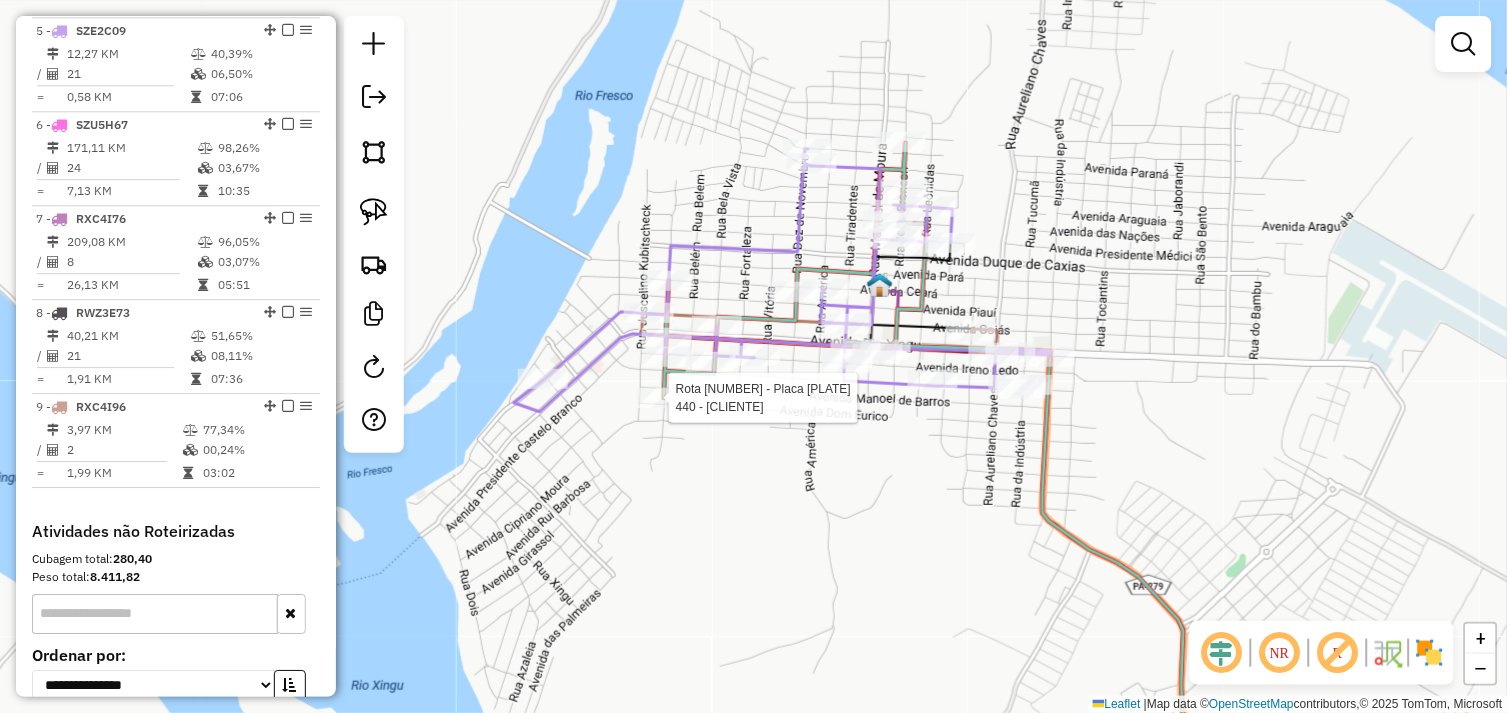 select on "**********" 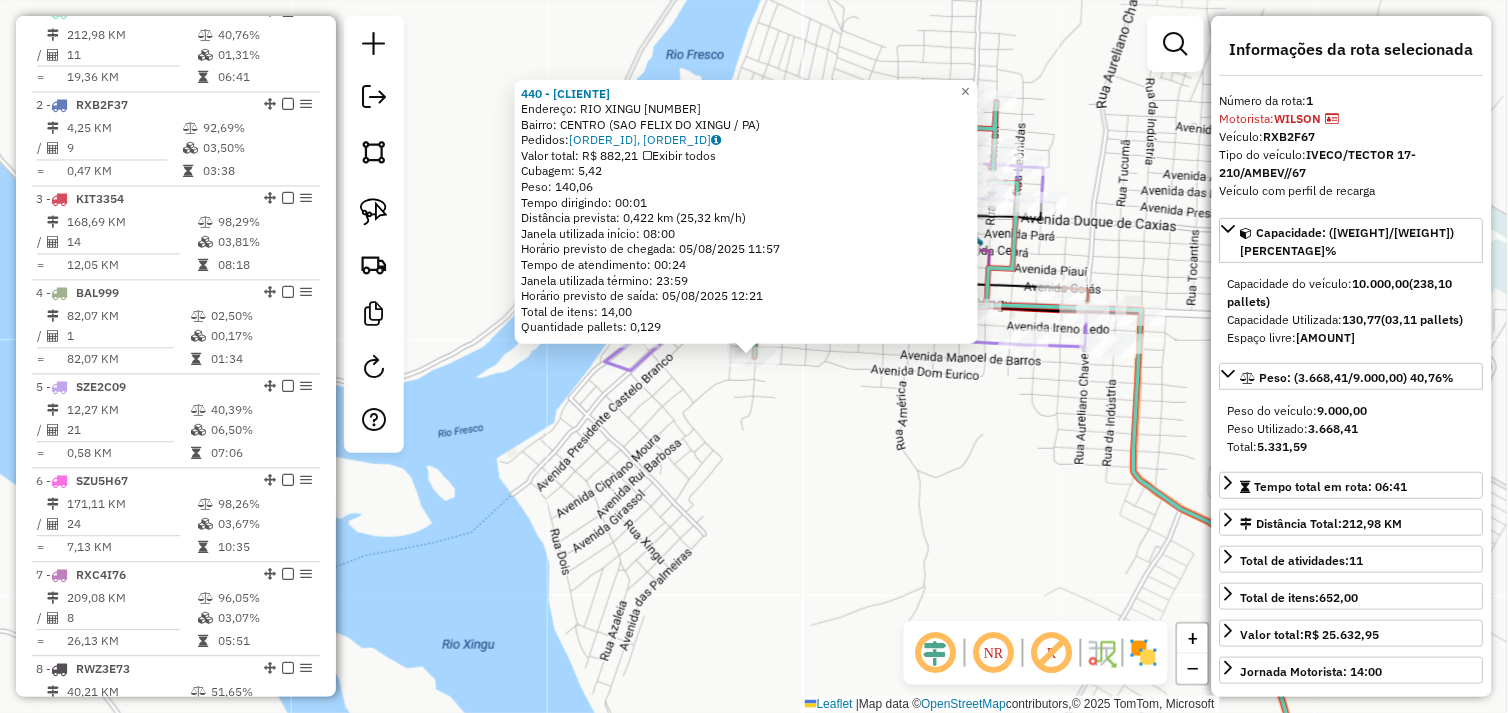 scroll, scrollTop: 773, scrollLeft: 0, axis: vertical 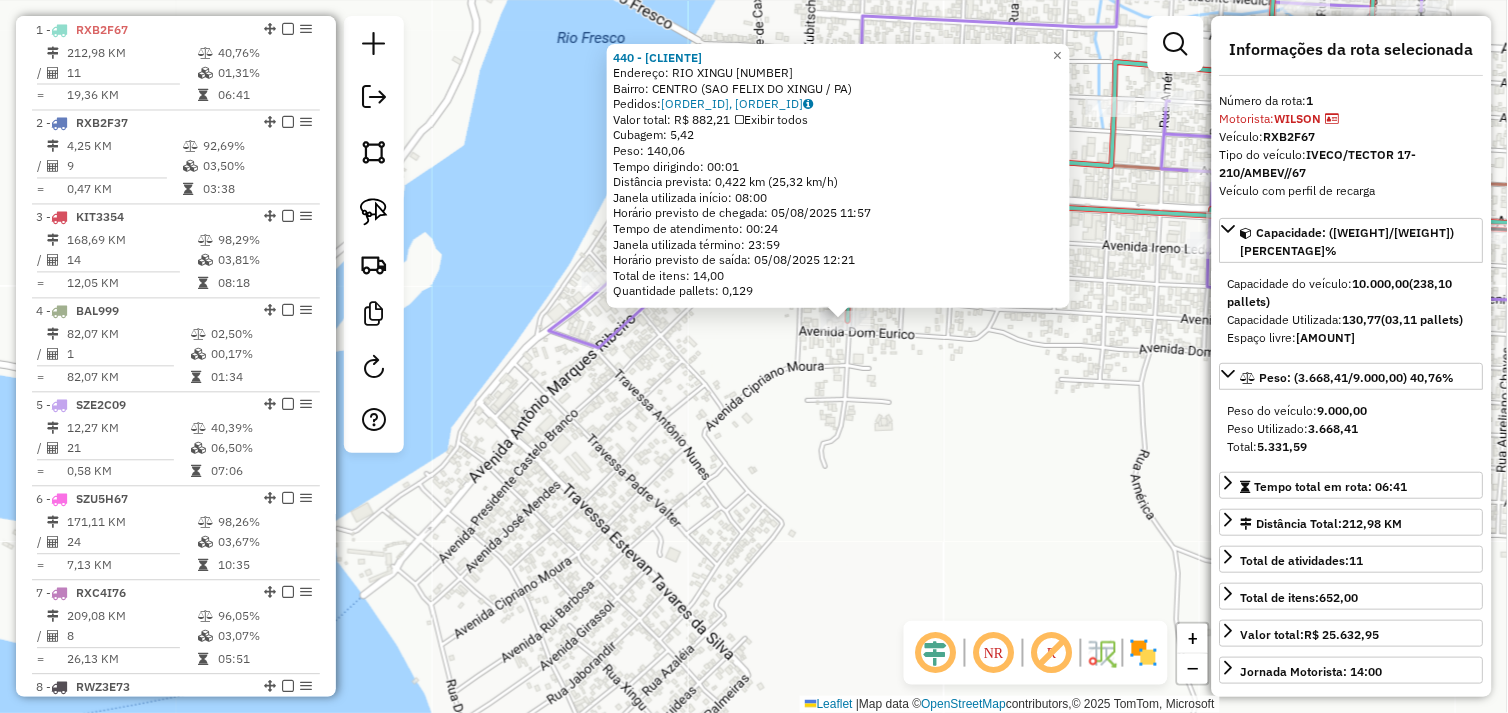 click on "440 - FUMACA GOIANA  Endereço:  RIO XINGU 1390   Bairro: CENTRO (SAO FELIX DO XINGU / PA)   Pedidos:  04102584, 04102783   Valor total: R$ 882,21   Exibir todos   Cubagem: 5,42  Peso: 140,06  Tempo dirigindo: 00:01   Distância prevista: 0,422 km (25,32 km/h)   Janela utilizada início: 08:00   Horário previsto de chegada: 05/08/2025 11:57   Tempo de atendimento: 00:24   Janela utilizada término: 23:59   Horário previsto de saída: 05/08/2025 12:21   Total de itens: 14,00   Quantidade pallets: 0,129  × Janela de atendimento Grade de atendimento Capacidade Transportadoras Veículos Cliente Pedidos  Rotas Selecione os dias de semana para filtrar as janelas de atendimento  Seg   Ter   Qua   Qui   Sex   Sáb   Dom  Informe o período da janela de atendimento: De: Até:  Filtrar exatamente a janela do cliente  Considerar janela de atendimento padrão  Selecione os dias de semana para filtrar as grades de atendimento  Seg   Ter   Qua   Qui   Sex   Sáb   Dom   Clientes fora do dia de atendimento selecionado +" 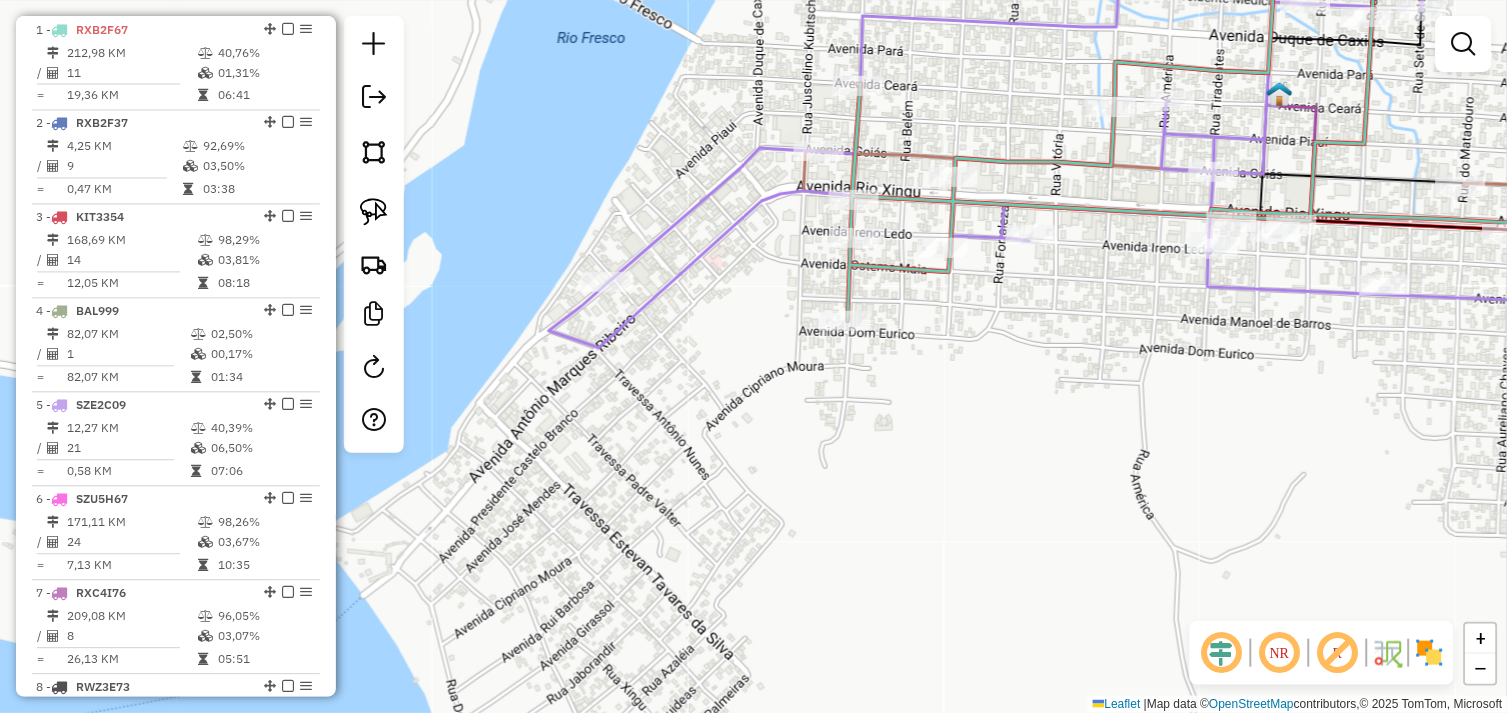 drag, startPoint x: 921, startPoint y: 377, endPoint x: 776, endPoint y: 341, distance: 149.40215 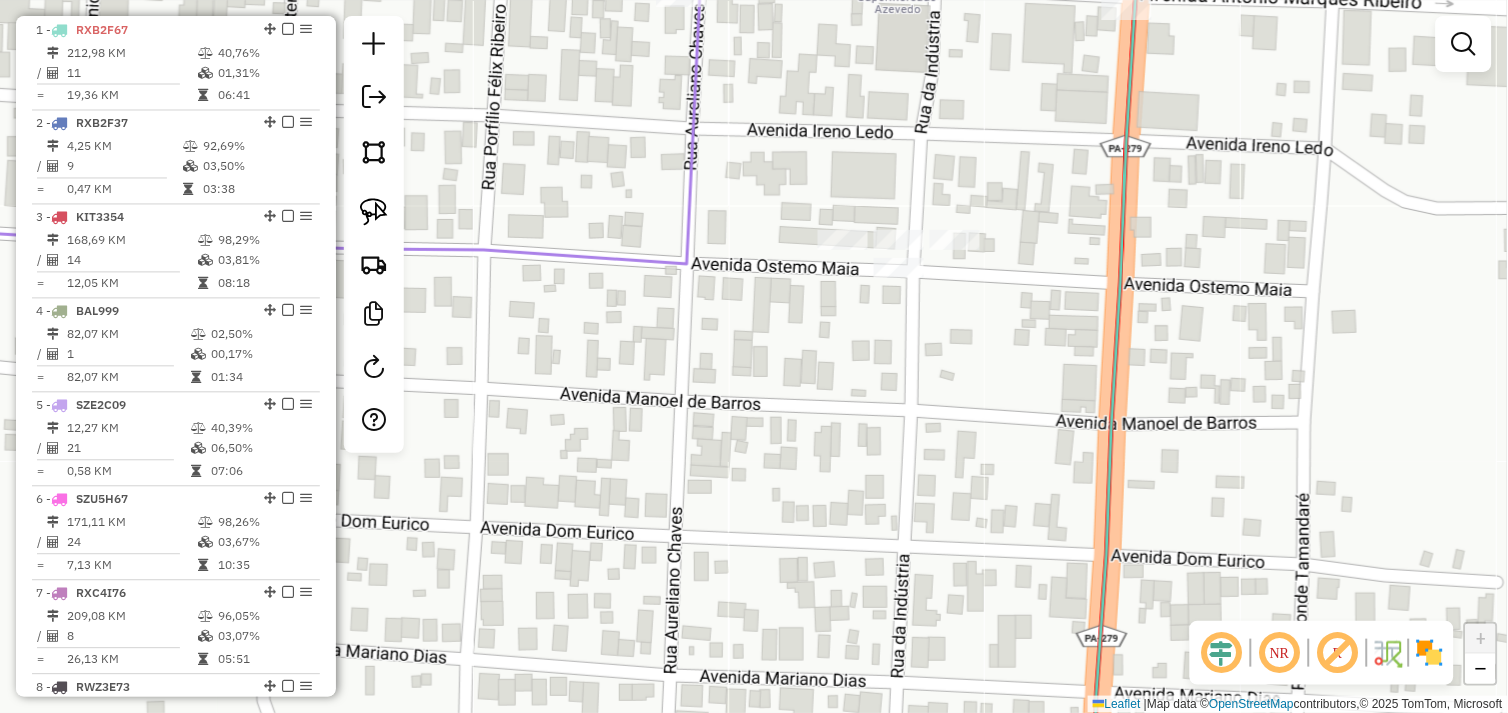 drag, startPoint x: 856, startPoint y: 338, endPoint x: 886, endPoint y: 416, distance: 83.57033 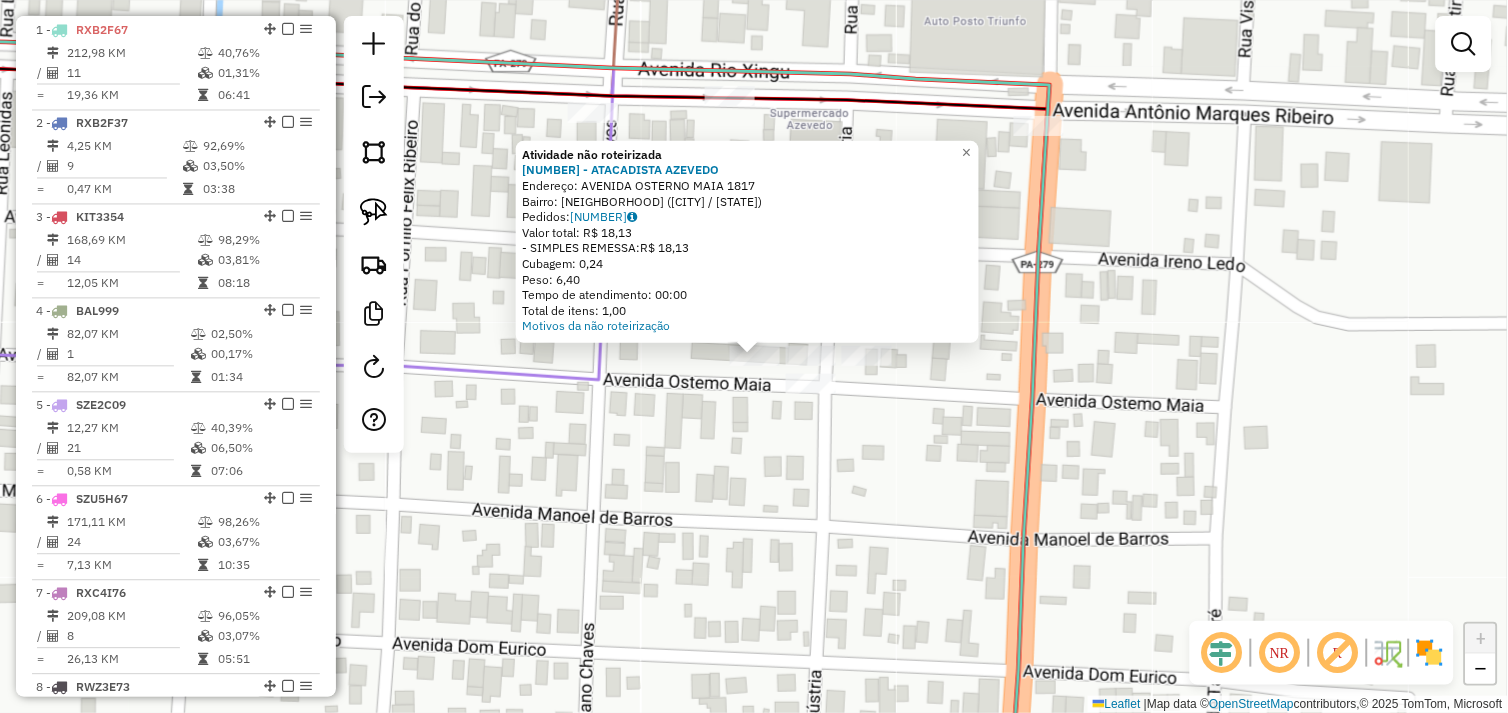 click on "Atividade não roteirizada 72304 - ATACADISTA AZEVEDO  Endereço:  AVENIDA OSTERNO MAIA 1817   Bairro: ALECRIM (SAO FELIX DO XINGU / PA)   Pedidos:  04102741   Valor total: R$ 18,13   - SIMPLES REMESSA:  R$ 18,13   Cubagem: 0,24   Peso: 6,40   Tempo de atendimento: 00:00   Total de itens: 1,00  Motivos da não roteirização × Janela de atendimento Grade de atendimento Capacidade Transportadoras Veículos Cliente Pedidos  Rotas Selecione os dias de semana para filtrar as janelas de atendimento  Seg   Ter   Qua   Qui   Sex   Sáb   Dom  Informe o período da janela de atendimento: De: Até:  Filtrar exatamente a janela do cliente  Considerar janela de atendimento padrão  Selecione os dias de semana para filtrar as grades de atendimento  Seg   Ter   Qua   Qui   Sex   Sáb   Dom   Considerar clientes sem dia de atendimento cadastrado  Clientes fora do dia de atendimento selecionado Filtrar as atividades entre os valores definidos abaixo:  Peso mínimo:   Peso máximo:   Cubagem mínima:   Cubagem máxima:  De:" 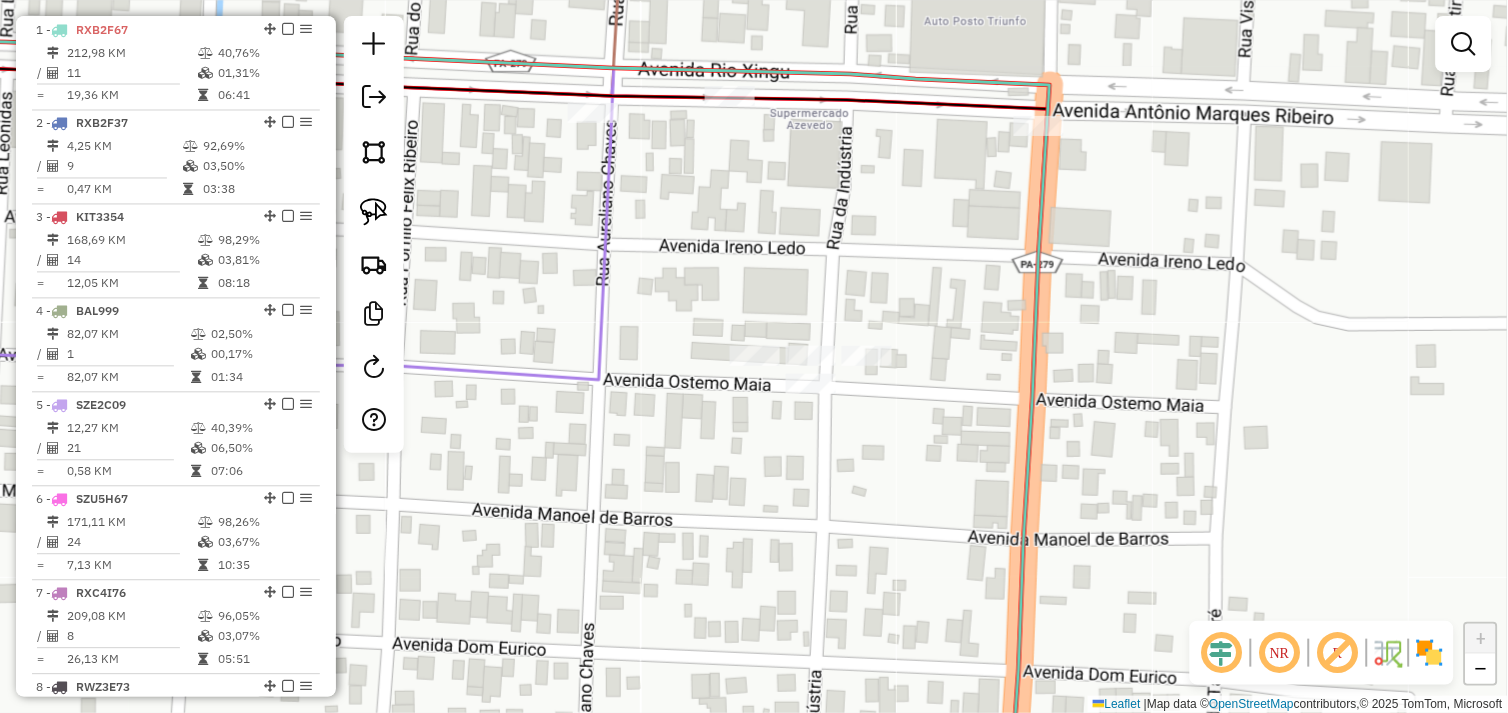 click 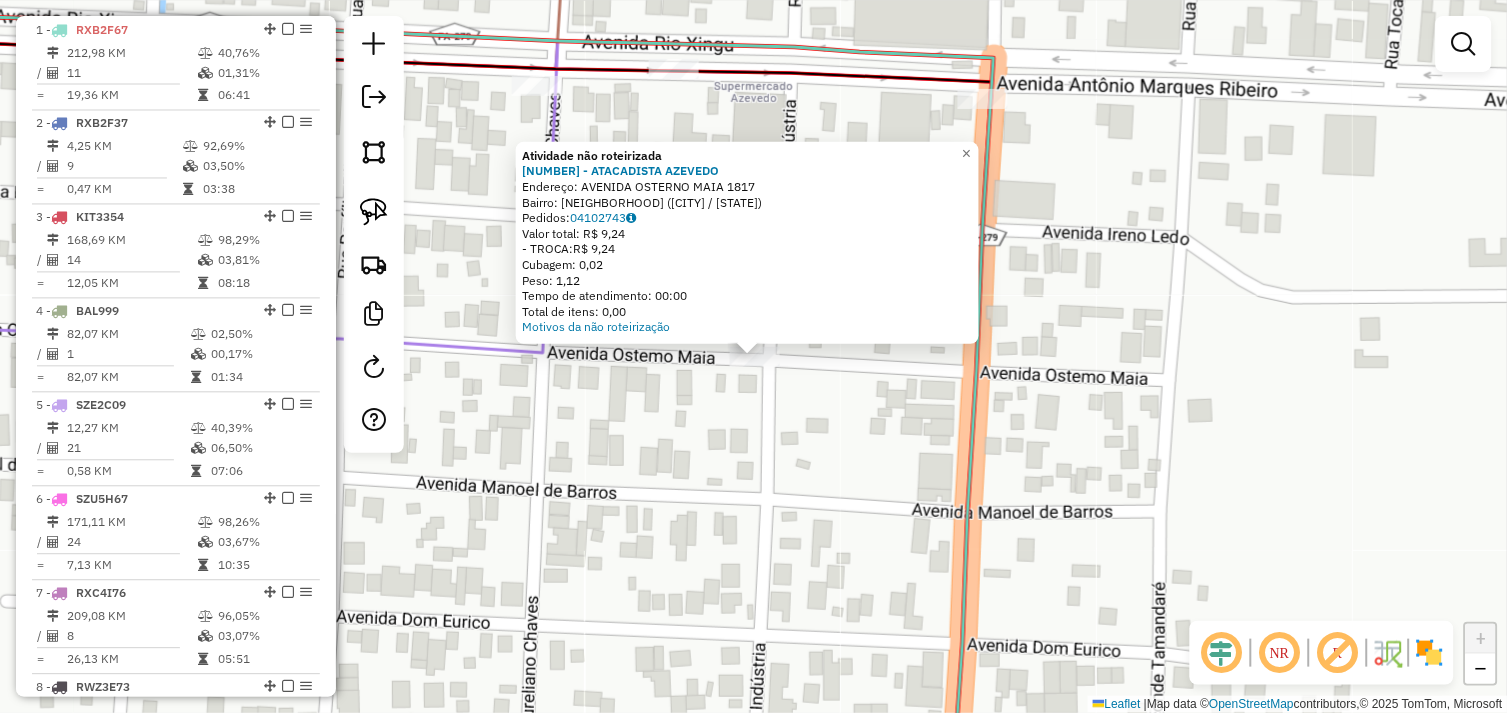 click on "Atividade não roteirizada 72304 - ATACADISTA AZEVEDO  Endereço:  AVENIDA OSTERNO MAIA 1817   Bairro: ALECRIM (SAO FELIX DO XINGU / PA)   Pedidos:  04102743   Valor total: R$ 9,24   - TROCA:  R$ 9,24   Cubagem: 0,02   Peso: 1,12   Tempo de atendimento: 00:00   Total de itens: 0,00  Motivos da não roteirização × Janela de atendimento Grade de atendimento Capacidade Transportadoras Veículos Cliente Pedidos  Rotas Selecione os dias de semana para filtrar as janelas de atendimento  Seg   Ter   Qua   Qui   Sex   Sáb   Dom  Informe o período da janela de atendimento: De: Até:  Filtrar exatamente a janela do cliente  Considerar janela de atendimento padrão  Selecione os dias de semana para filtrar as grades de atendimento  Seg   Ter   Qua   Qui   Sex   Sáb   Dom   Considerar clientes sem dia de atendimento cadastrado  Clientes fora do dia de atendimento selecionado Filtrar as atividades entre os valores definidos abaixo:  Peso mínimo:   Peso máximo:   Cubagem mínima:   Cubagem máxima:   De:   Até:  +" 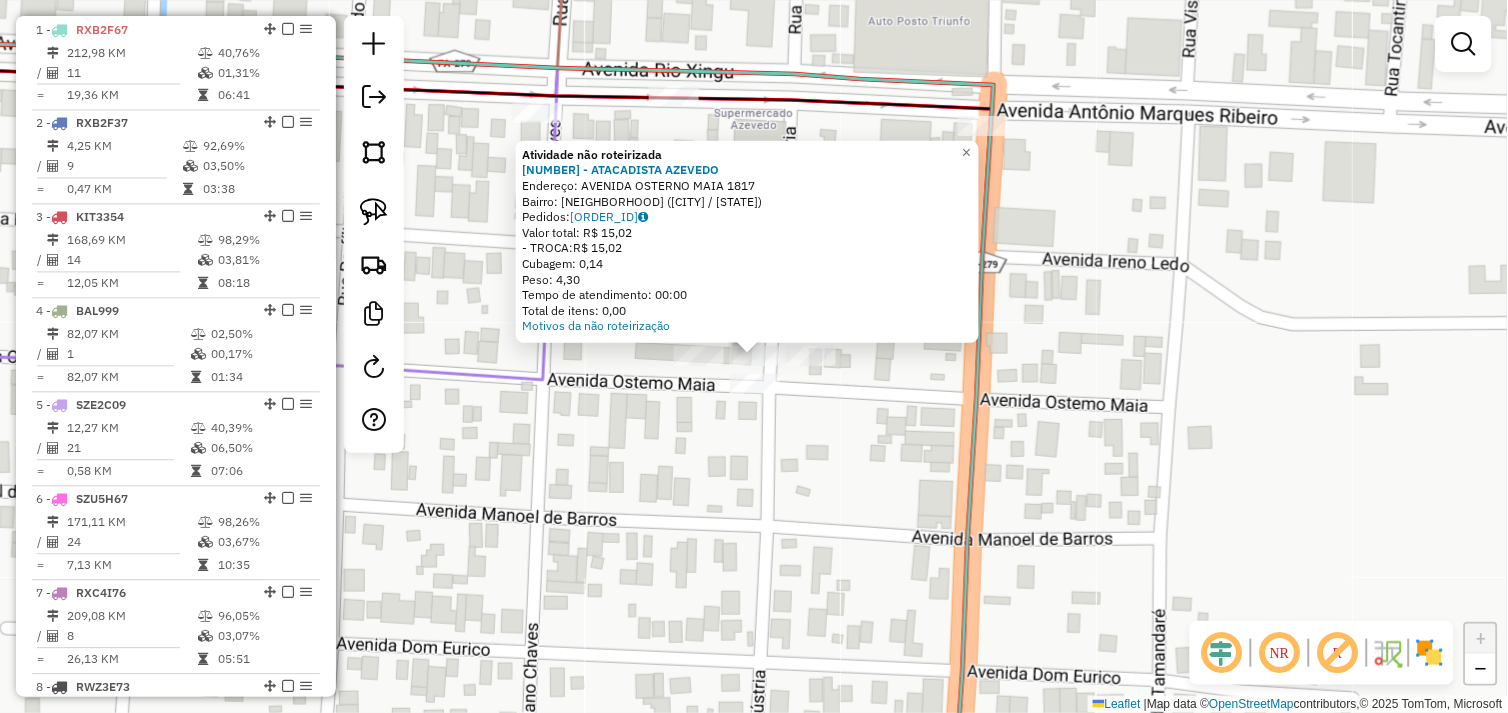 click on "Atividade não roteirizada 72304 - ATACADISTA AZEVEDO  Endereço:  AVENIDA OSTERNO MAIA 1817   Bairro: ALECRIM (SAO FELIX DO XINGU / PA)   Pedidos:  04102742   Valor total: R$ 15,02   - TROCA:  R$ 15,02   Cubagem: 0,14   Peso: 4,30   Tempo de atendimento: 00:00   Total de itens: 0,00  Motivos da não roteirização × Janela de atendimento Grade de atendimento Capacidade Transportadoras Veículos Cliente Pedidos  Rotas Selecione os dias de semana para filtrar as janelas de atendimento  Seg   Ter   Qua   Qui   Sex   Sáb   Dom  Informe o período da janela de atendimento: De: Até:  Filtrar exatamente a janela do cliente  Considerar janela de atendimento padrão  Selecione os dias de semana para filtrar as grades de atendimento  Seg   Ter   Qua   Qui   Sex   Sáb   Dom   Considerar clientes sem dia de atendimento cadastrado  Clientes fora do dia de atendimento selecionado Filtrar as atividades entre os valores definidos abaixo:  Peso mínimo:   Peso máximo:   Cubagem mínima:   Cubagem máxima:   De:   Até:" 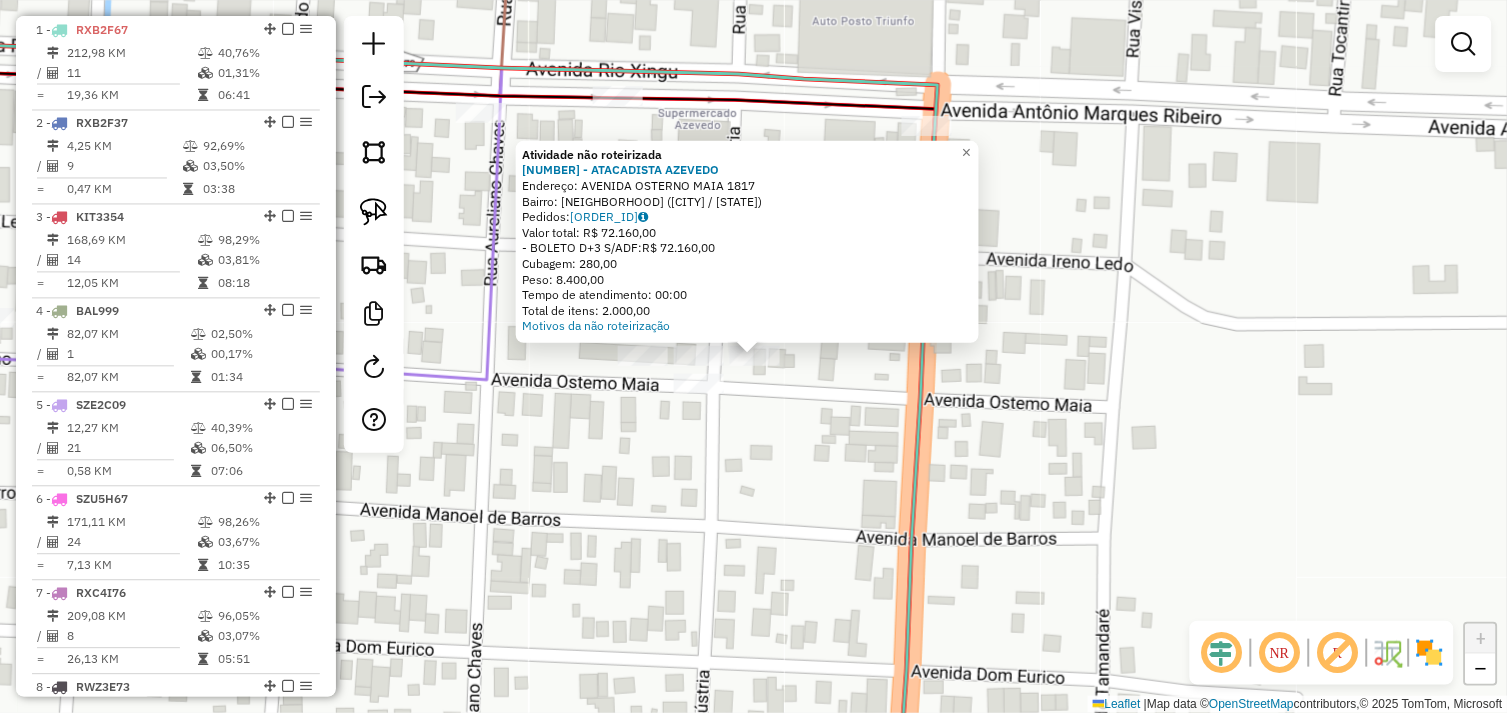 click on "Atividade não roteirizada 72304 - ATACADISTA AZEVEDO  Endereço:  AVENIDA OSTERNO MAIA 1817   Bairro: ALECRIM (SAO FELIX DO XINGU / PA)   Pedidos:  04102582   Valor total: R$ 72.160,00   - BOLETO D+3 S/ADF:  R$ 72.160,00   Cubagem: 280,00   Peso: 8.400,00   Tempo de atendimento: 00:00   Total de itens: 2.000,00  Motivos da não roteirização × Janela de atendimento Grade de atendimento Capacidade Transportadoras Veículos Cliente Pedidos  Rotas Selecione os dias de semana para filtrar as janelas de atendimento  Seg   Ter   Qua   Qui   Sex   Sáb   Dom  Informe o período da janela de atendimento: De: Até:  Filtrar exatamente a janela do cliente  Considerar janela de atendimento padrão  Selecione os dias de semana para filtrar as grades de atendimento  Seg   Ter   Qua   Qui   Sex   Sáb   Dom   Considerar clientes sem dia de atendimento cadastrado  Clientes fora do dia de atendimento selecionado Filtrar as atividades entre os valores definidos abaixo:  Peso mínimo:   Peso máximo:   Cubagem mínima:  De:" 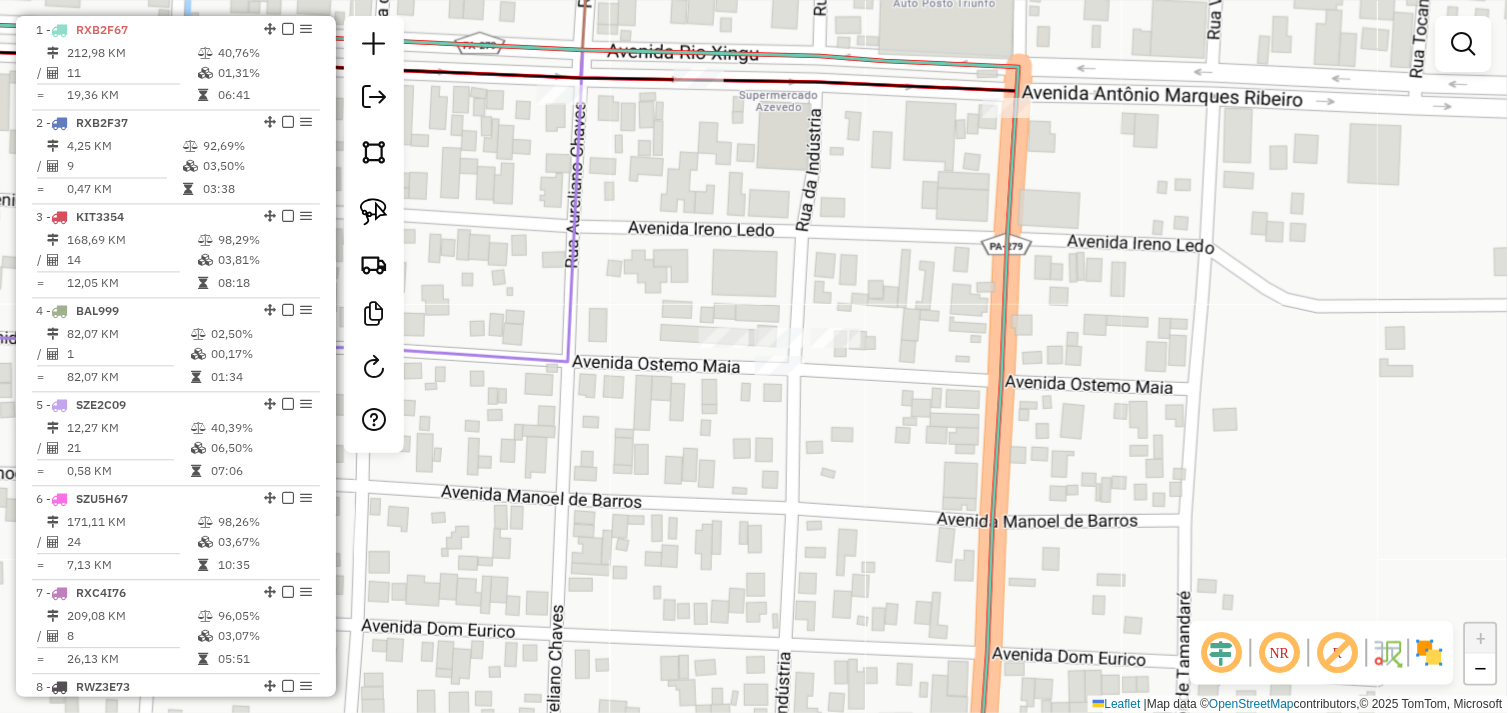 drag, startPoint x: 654, startPoint y: 463, endPoint x: 958, endPoint y: 411, distance: 308.4153 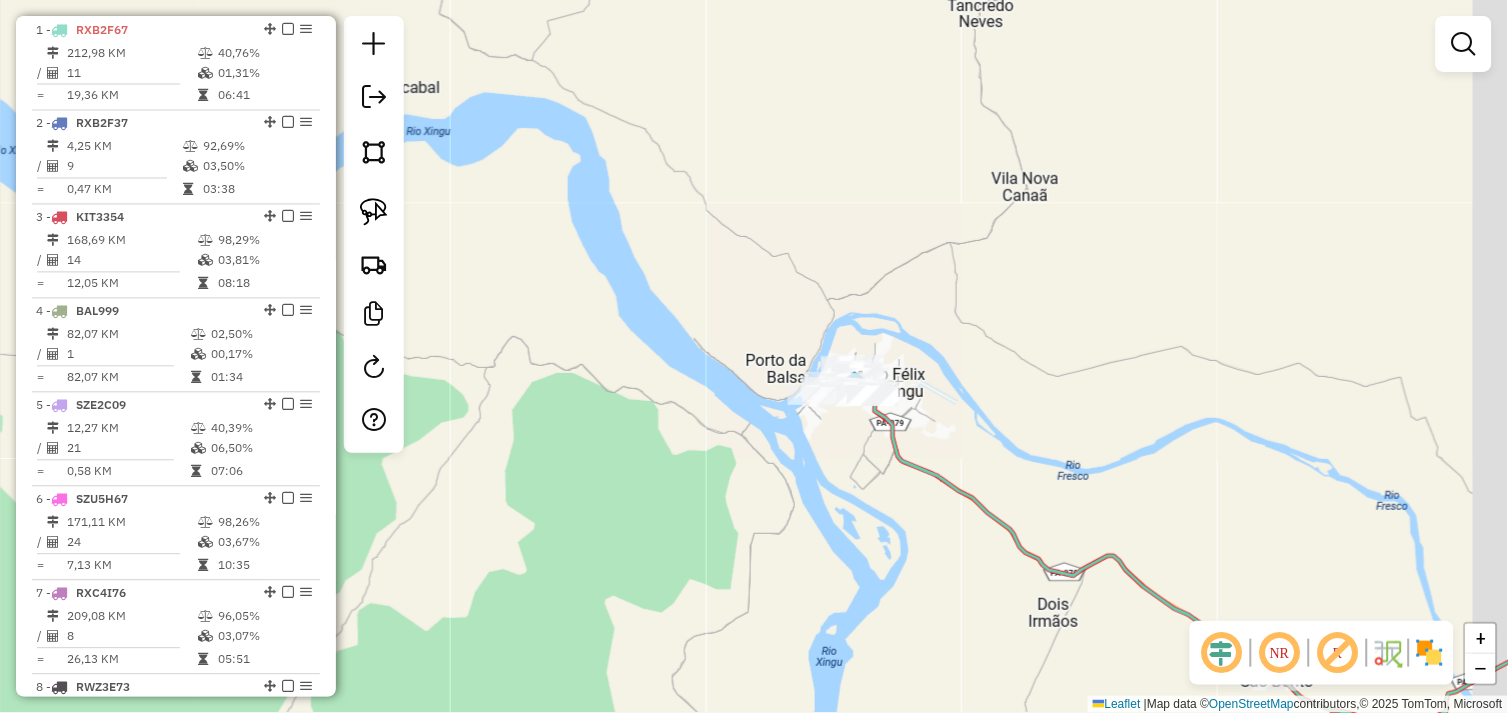 drag, startPoint x: 885, startPoint y: 494, endPoint x: 736, endPoint y: 376, distance: 190.06578 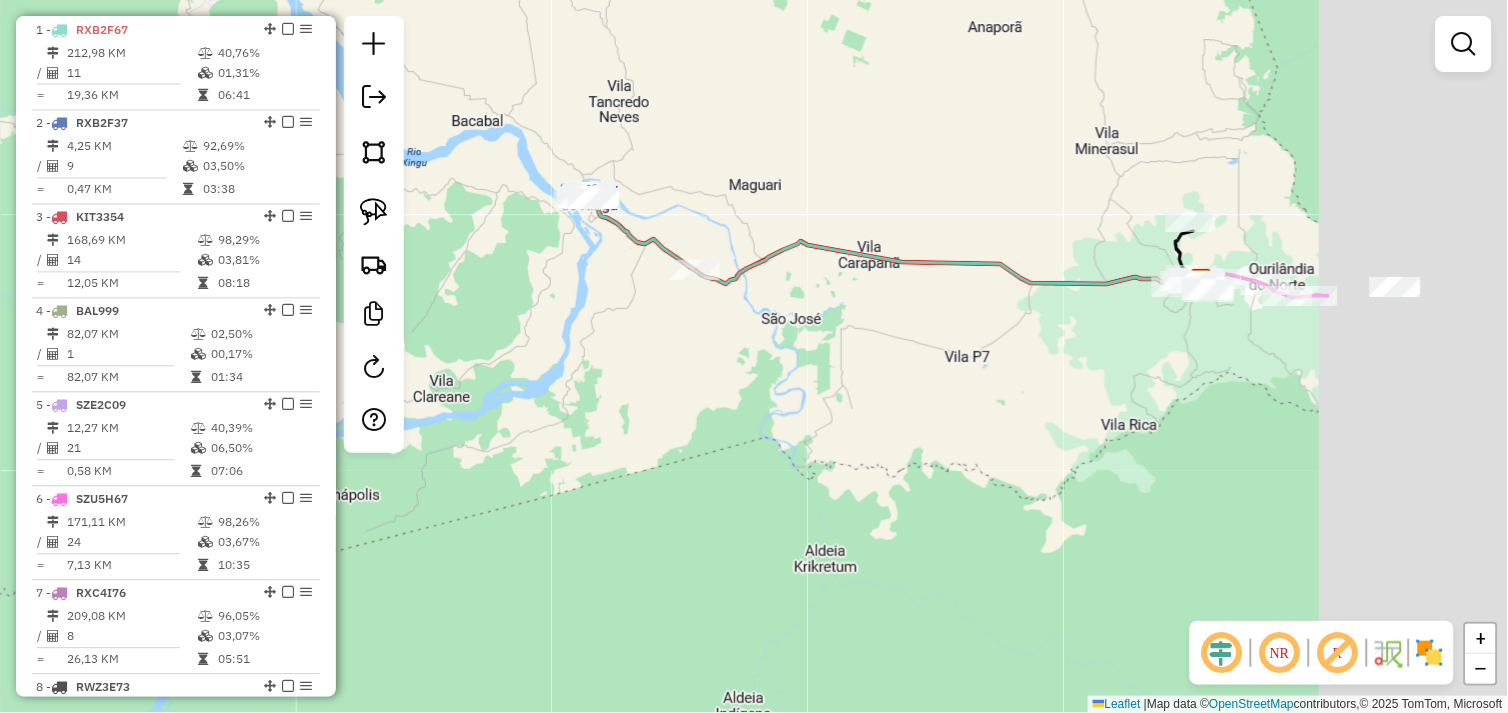drag, startPoint x: 1166, startPoint y: 447, endPoint x: 872, endPoint y: 446, distance: 294.0017 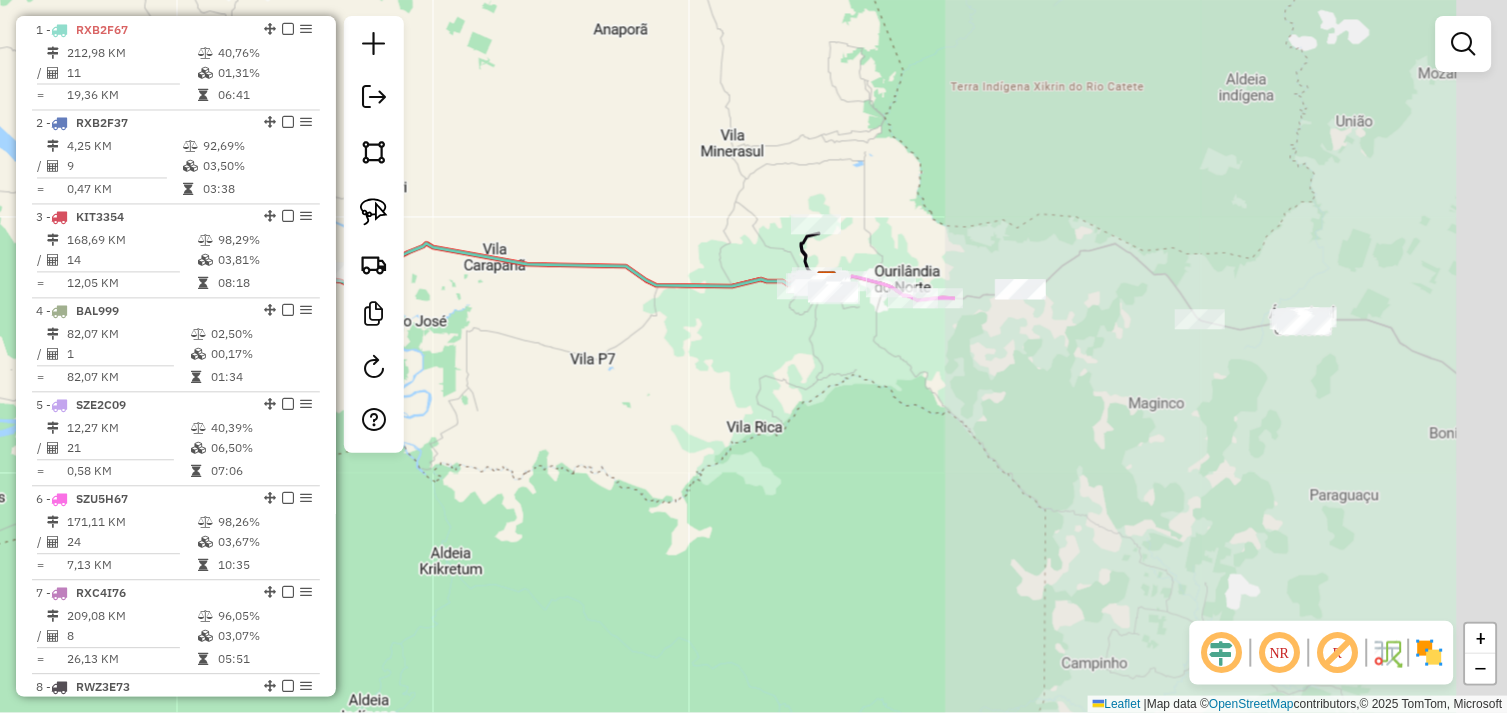 drag, startPoint x: 981, startPoint y: 422, endPoint x: 898, endPoint y: 480, distance: 101.257095 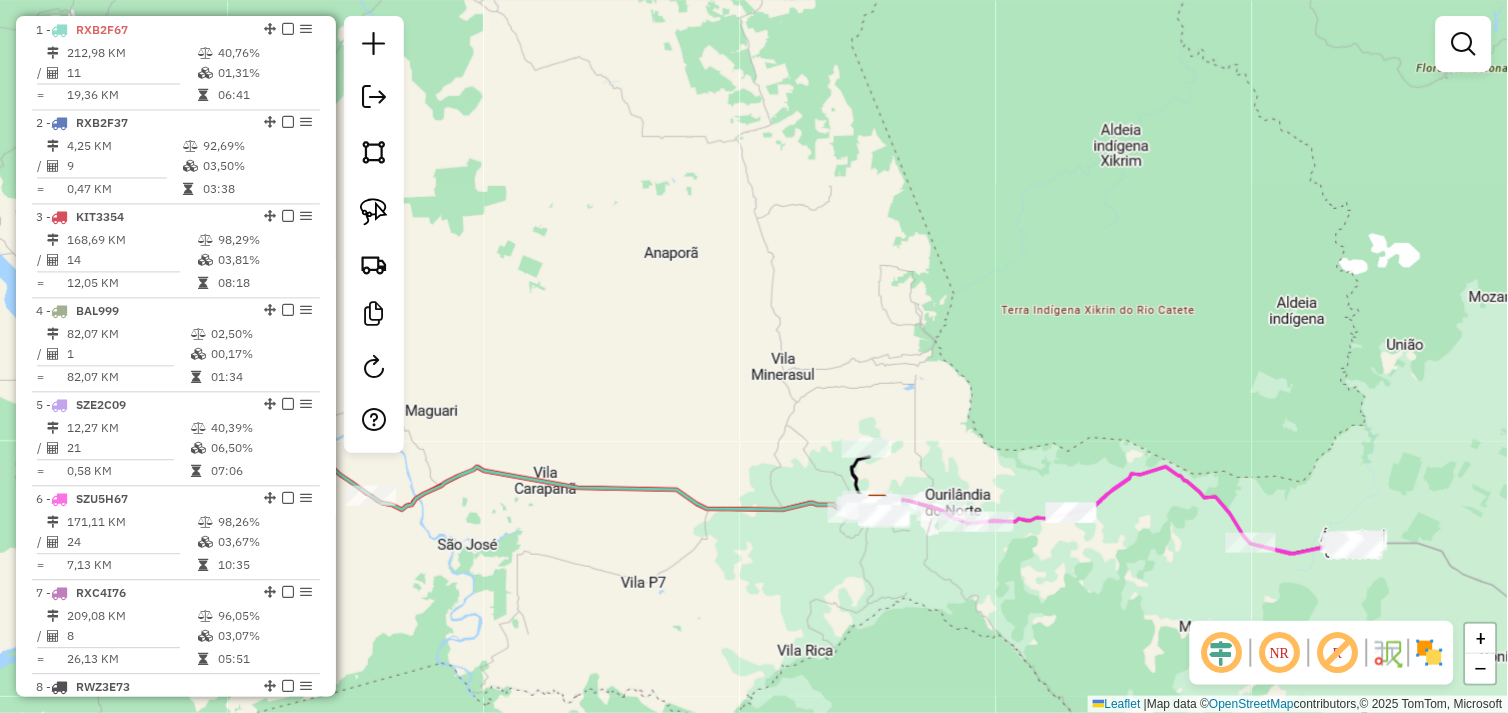click on "Janela de atendimento Grade de atendimento Capacidade Transportadoras Veículos Cliente Pedidos  Rotas Selecione os dias de semana para filtrar as janelas de atendimento  Seg   Ter   Qua   Qui   Sex   Sáb   Dom  Informe o período da janela de atendimento: De: Até:  Filtrar exatamente a janela do cliente  Considerar janela de atendimento padrão  Selecione os dias de semana para filtrar as grades de atendimento  Seg   Ter   Qua   Qui   Sex   Sáb   Dom   Considerar clientes sem dia de atendimento cadastrado  Clientes fora do dia de atendimento selecionado Filtrar as atividades entre os valores definidos abaixo:  Peso mínimo:   Peso máximo:   Cubagem mínima:   Cubagem máxima:   De:   Até:  Filtrar as atividades entre o tempo de atendimento definido abaixo:  De:   Até:   Considerar capacidade total dos clientes não roteirizados Transportadora: Selecione um ou mais itens Tipo de veículo: Selecione um ou mais itens Veículo: Selecione um ou mais itens Motorista: Selecione um ou mais itens Nome: Rótulo:" 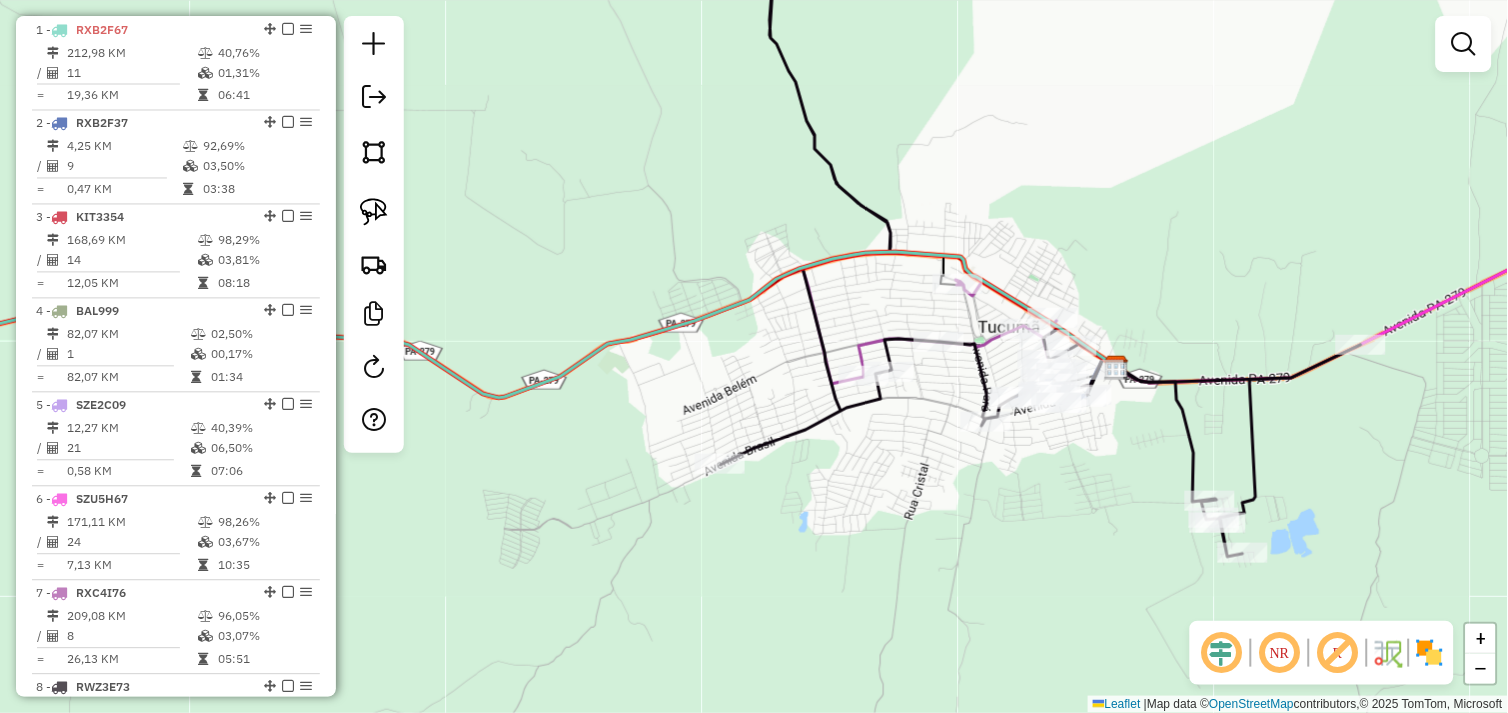 drag, startPoint x: 956, startPoint y: 307, endPoint x: 877, endPoint y: 344, distance: 87.23531 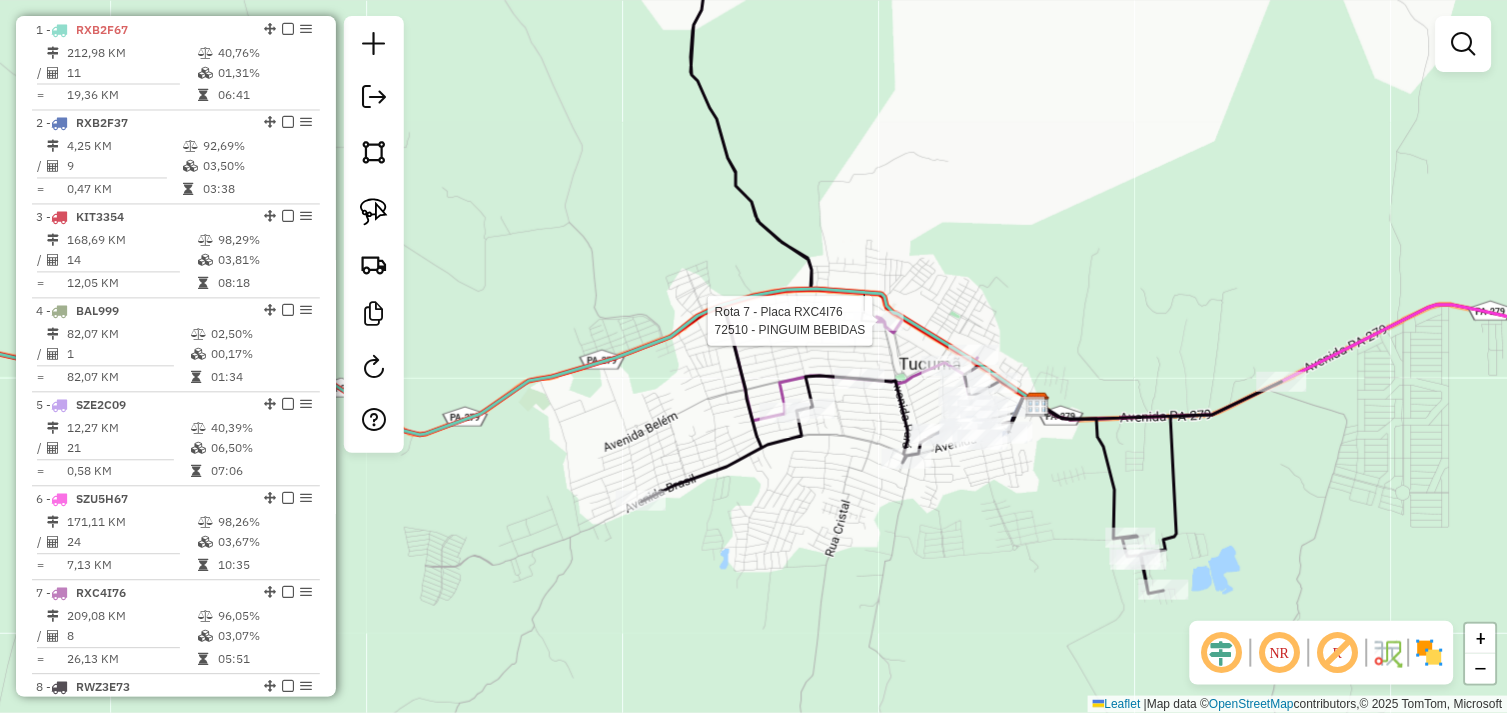 select on "**********" 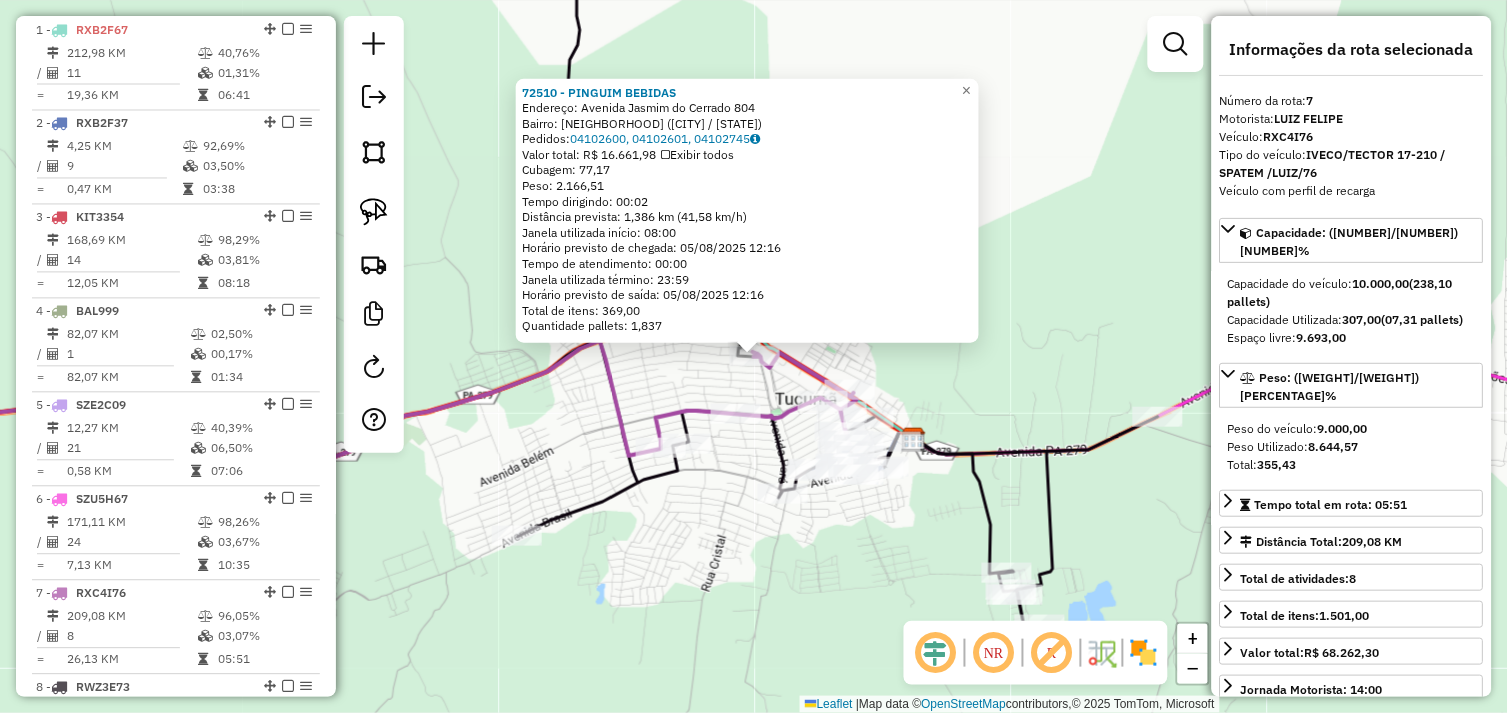 scroll, scrollTop: 1331, scrollLeft: 0, axis: vertical 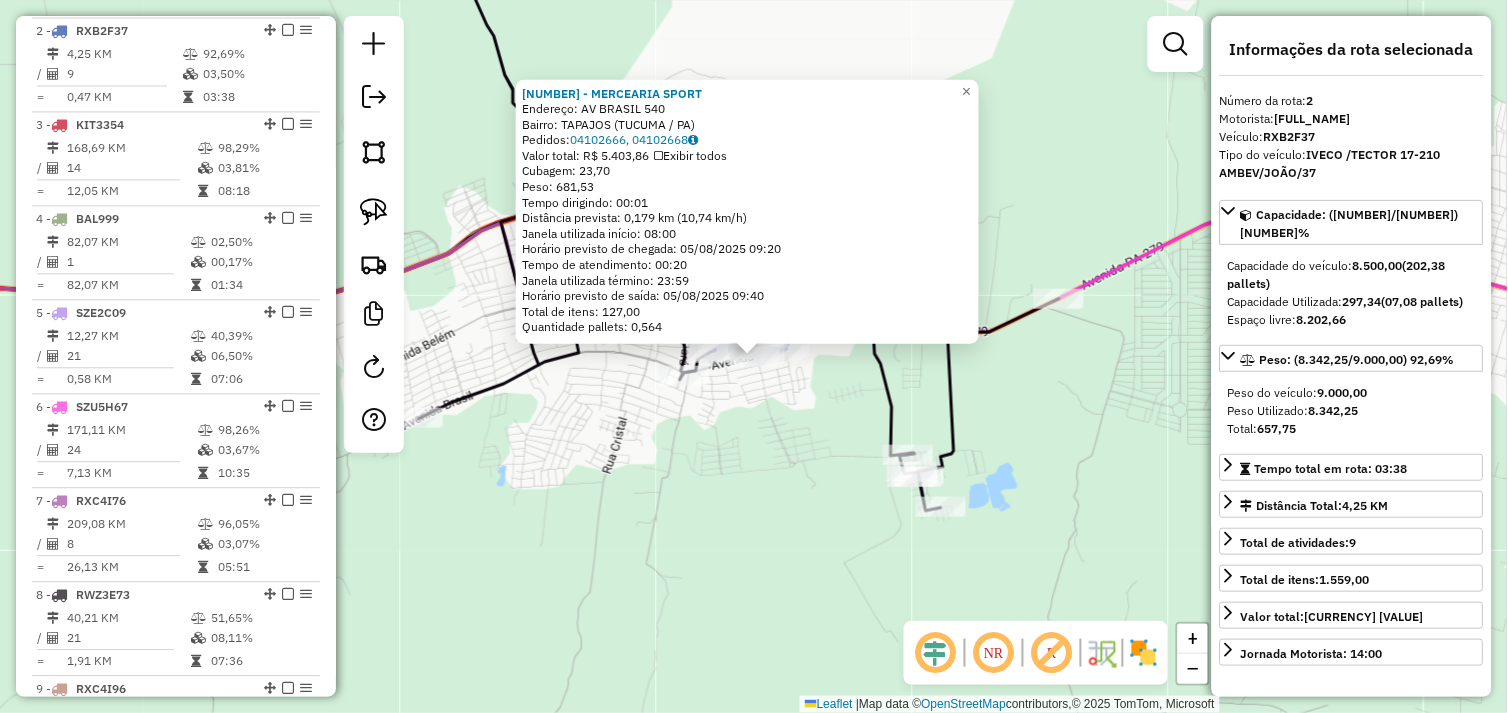 click on "57773 - MERCEARIA  SPORT   Endereço:  AV BRASIL 540   Bairro: TAPAJOS (TUCUMA / PA)   Pedidos:  04102666, 04102668   Valor total: R$ 5.403,86   Exibir todos   Cubagem: 23,70  Peso: 681,53  Tempo dirigindo: 00:01   Distância prevista: 0,179 km (10,74 km/h)   Janela utilizada início: 08:00   Horário previsto de chegada: 05/08/2025 09:20   Tempo de atendimento: 00:20   Janela utilizada término: 23:59   Horário previsto de saída: 05/08/2025 09:40   Total de itens: 127,00   Quantidade pallets: 0,564  × Janela de atendimento Grade de atendimento Capacidade Transportadoras Veículos Cliente Pedidos  Rotas Selecione os dias de semana para filtrar as janelas de atendimento  Seg   Ter   Qua   Qui   Sex   Sáb   Dom  Informe o período da janela de atendimento: De: Até:  Filtrar exatamente a janela do cliente  Considerar janela de atendimento padrão  Selecione os dias de semana para filtrar as grades de atendimento  Seg   Ter   Qua   Qui   Sex   Sáb   Dom   Clientes fora do dia de atendimento selecionado De:" 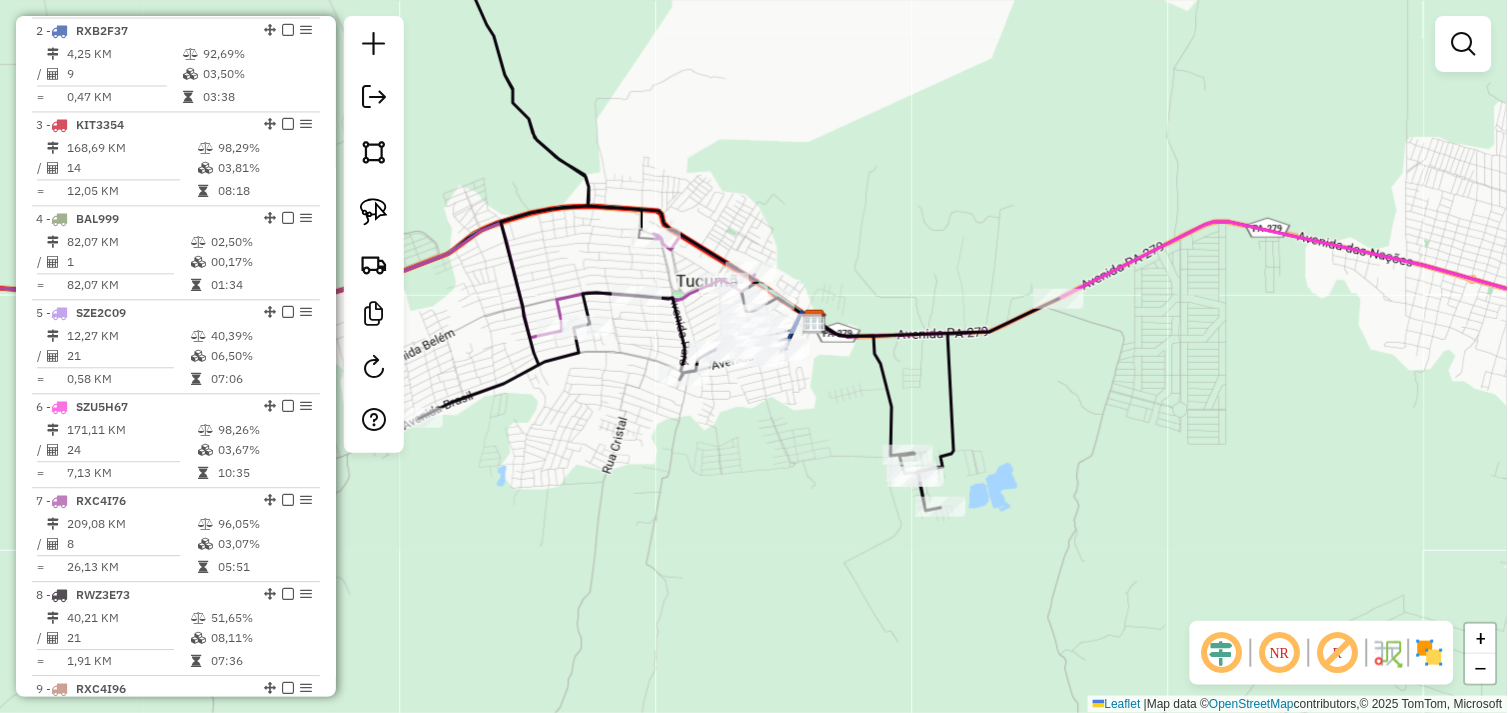 click on "Janela de atendimento Grade de atendimento Capacidade Transportadoras Veículos Cliente Pedidos  Rotas Selecione os dias de semana para filtrar as janelas de atendimento  Seg   Ter   Qua   Qui   Sex   Sáb   Dom  Informe o período da janela de atendimento: De: Até:  Filtrar exatamente a janela do cliente  Considerar janela de atendimento padrão  Selecione os dias de semana para filtrar as grades de atendimento  Seg   Ter   Qua   Qui   Sex   Sáb   Dom   Considerar clientes sem dia de atendimento cadastrado  Clientes fora do dia de atendimento selecionado Filtrar as atividades entre os valores definidos abaixo:  Peso mínimo:   Peso máximo:   Cubagem mínima:   Cubagem máxima:   De:   Até:  Filtrar as atividades entre o tempo de atendimento definido abaixo:  De:   Até:   Considerar capacidade total dos clientes não roteirizados Transportadora: Selecione um ou mais itens Tipo de veículo: Selecione um ou mais itens Veículo: Selecione um ou mais itens Motorista: Selecione um ou mais itens Nome: Rótulo:" 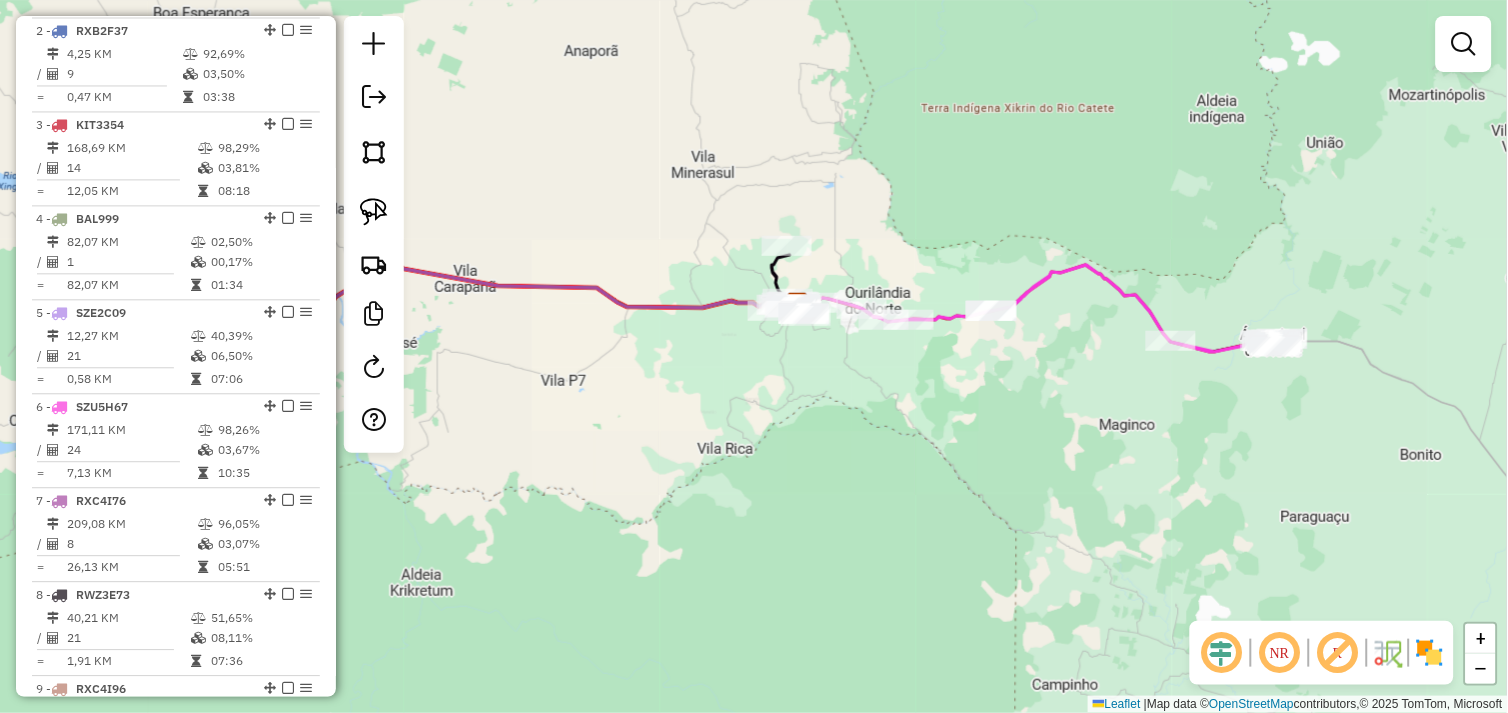 click on "Rota 8 - Placa RWZ3E73  18 - DIST DA ROSA Janela de atendimento Grade de atendimento Capacidade Transportadoras Veículos Cliente Pedidos  Rotas Selecione os dias de semana para filtrar as janelas de atendimento  Seg   Ter   Qua   Qui   Sex   Sáb   Dom  Informe o período da janela de atendimento: De: Até:  Filtrar exatamente a janela do cliente  Considerar janela de atendimento padrão  Selecione os dias de semana para filtrar as grades de atendimento  Seg   Ter   Qua   Qui   Sex   Sáb   Dom   Considerar clientes sem dia de atendimento cadastrado  Clientes fora do dia de atendimento selecionado Filtrar as atividades entre os valores definidos abaixo:  Peso mínimo:   Peso máximo:   Cubagem mínima:   Cubagem máxima:   De:   Até:  Filtrar as atividades entre o tempo de atendimento definido abaixo:  De:   Até:   Considerar capacidade total dos clientes não roteirizados Transportadora: Selecione um ou mais itens Tipo de veículo: Selecione um ou mais itens Veículo: Selecione um ou mais itens Motorista:" 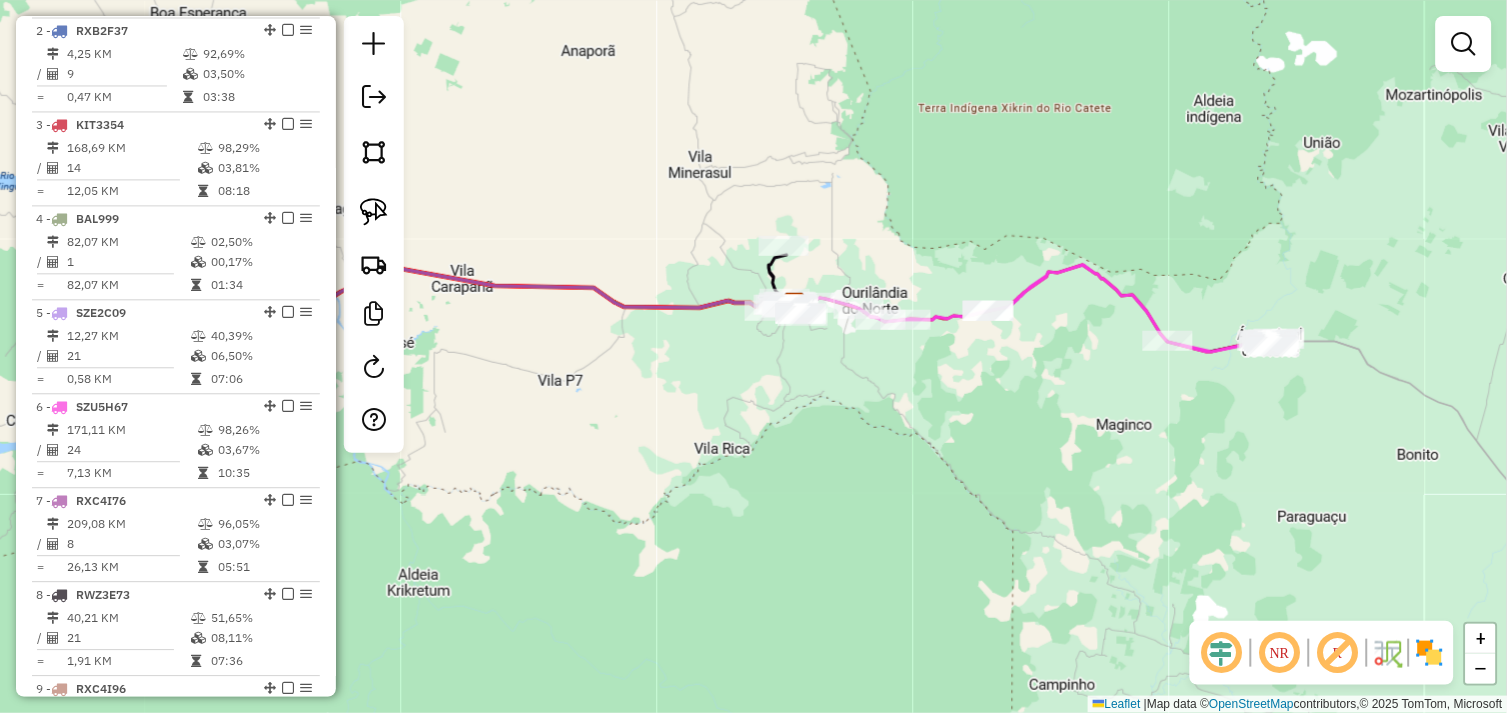 click on "Janela de atendimento Grade de atendimento Capacidade Transportadoras Veículos Cliente Pedidos  Rotas Selecione os dias de semana para filtrar as janelas de atendimento  Seg   Ter   Qua   Qui   Sex   Sáb   Dom  Informe o período da janela de atendimento: De: Até:  Filtrar exatamente a janela do cliente  Considerar janela de atendimento padrão  Selecione os dias de semana para filtrar as grades de atendimento  Seg   Ter   Qua   Qui   Sex   Sáb   Dom   Considerar clientes sem dia de atendimento cadastrado  Clientes fora do dia de atendimento selecionado Filtrar as atividades entre os valores definidos abaixo:  Peso mínimo:   Peso máximo:   Cubagem mínima:   Cubagem máxima:   De:   Até:  Filtrar as atividades entre o tempo de atendimento definido abaixo:  De:   Até:   Considerar capacidade total dos clientes não roteirizados Transportadora: Selecione um ou mais itens Tipo de veículo: Selecione um ou mais itens Veículo: Selecione um ou mais itens Motorista: Selecione um ou mais itens Nome: Rótulo:" 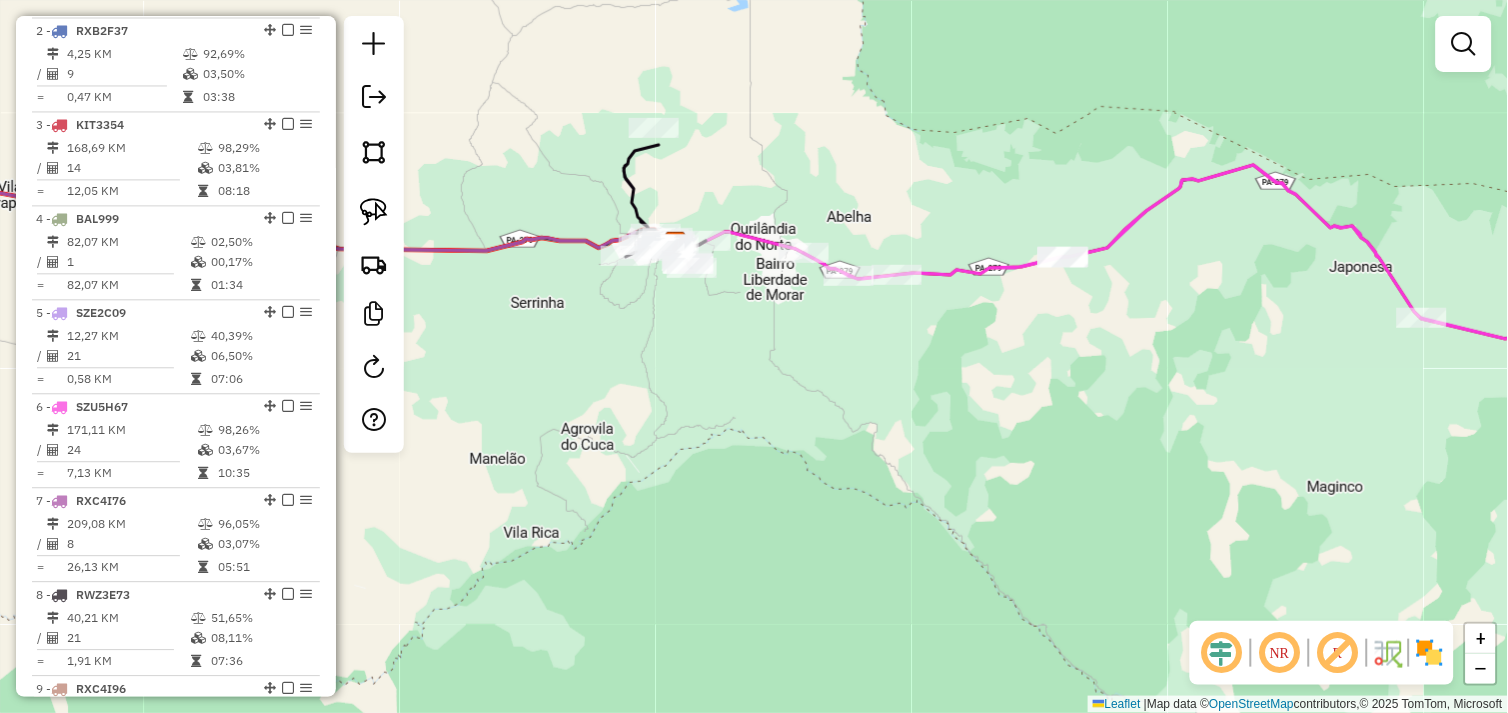 drag, startPoint x: 955, startPoint y: 354, endPoint x: 913, endPoint y: 334, distance: 46.518814 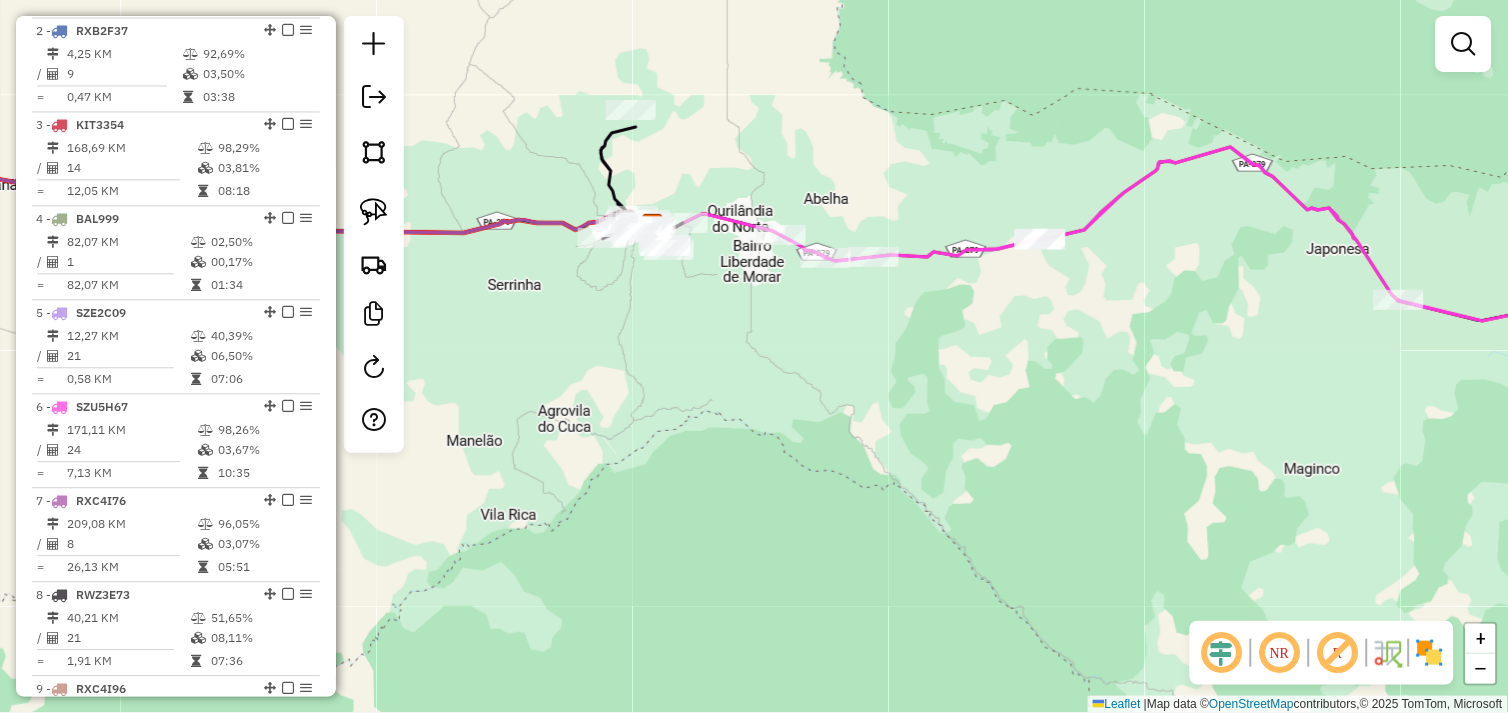 drag, startPoint x: 905, startPoint y: 323, endPoint x: 856, endPoint y: 300, distance: 54.129475 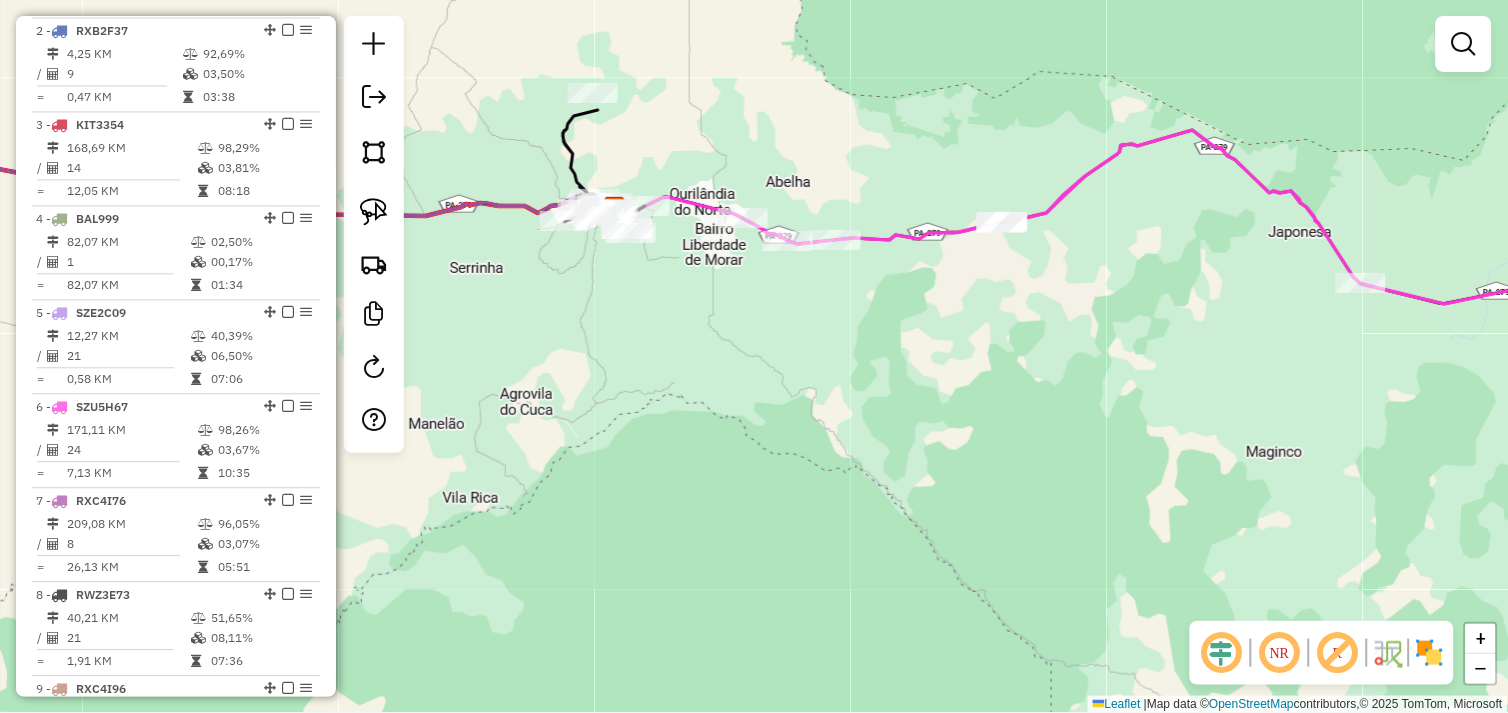 click on "Janela de atendimento Grade de atendimento Capacidade Transportadoras Veículos Cliente Pedidos  Rotas Selecione os dias de semana para filtrar as janelas de atendimento  Seg   Ter   Qua   Qui   Sex   Sáb   Dom  Informe o período da janela de atendimento: De: Até:  Filtrar exatamente a janela do cliente  Considerar janela de atendimento padrão  Selecione os dias de semana para filtrar as grades de atendimento  Seg   Ter   Qua   Qui   Sex   Sáb   Dom   Considerar clientes sem dia de atendimento cadastrado  Clientes fora do dia de atendimento selecionado Filtrar as atividades entre os valores definidos abaixo:  Peso mínimo:   Peso máximo:   Cubagem mínima:   Cubagem máxima:   De:   Até:  Filtrar as atividades entre o tempo de atendimento definido abaixo:  De:   Até:   Considerar capacidade total dos clientes não roteirizados Transportadora: Selecione um ou mais itens Tipo de veículo: Selecione um ou mais itens Veículo: Selecione um ou mais itens Motorista: Selecione um ou mais itens Nome: Rótulo:" 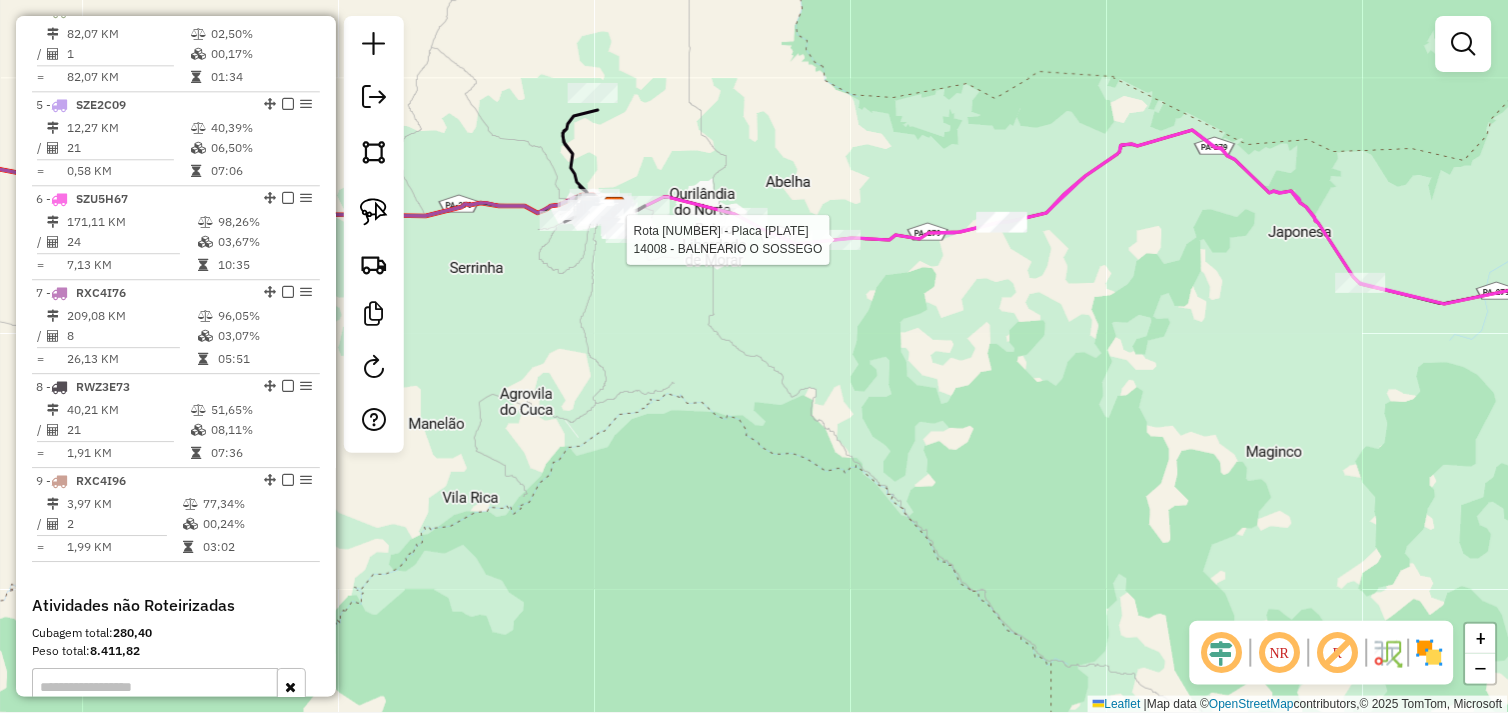 select on "**********" 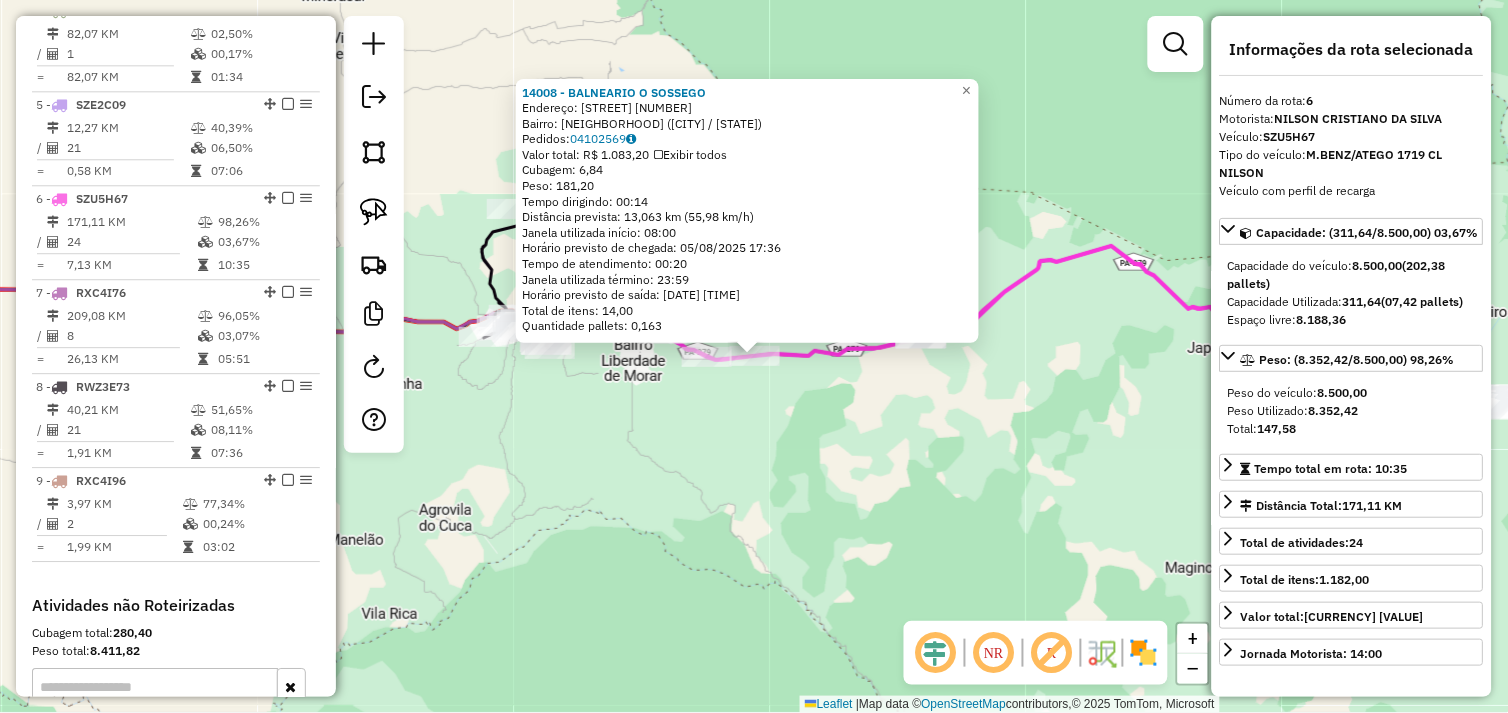 scroll, scrollTop: 1243, scrollLeft: 0, axis: vertical 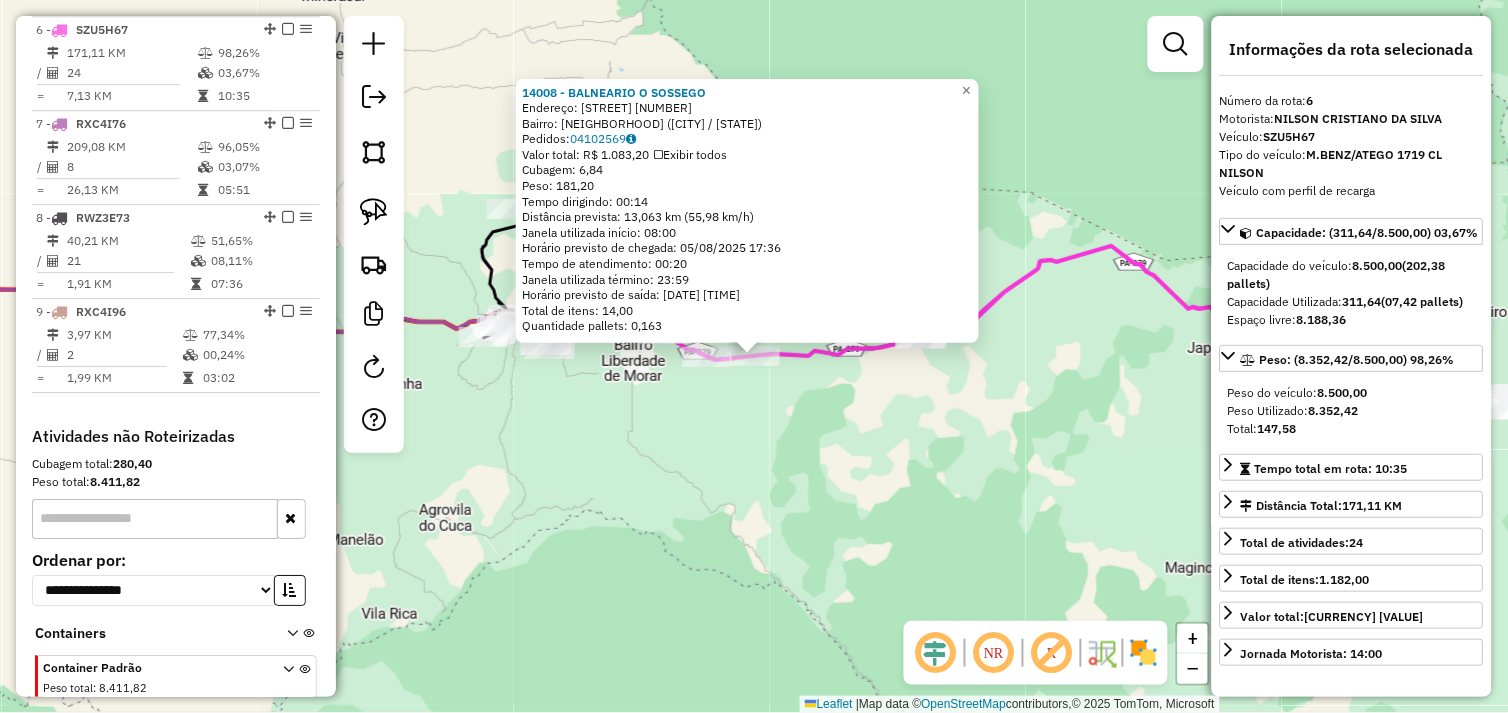 drag, startPoint x: 824, startPoint y: 464, endPoint x: 905, endPoint y: 475, distance: 81.7435 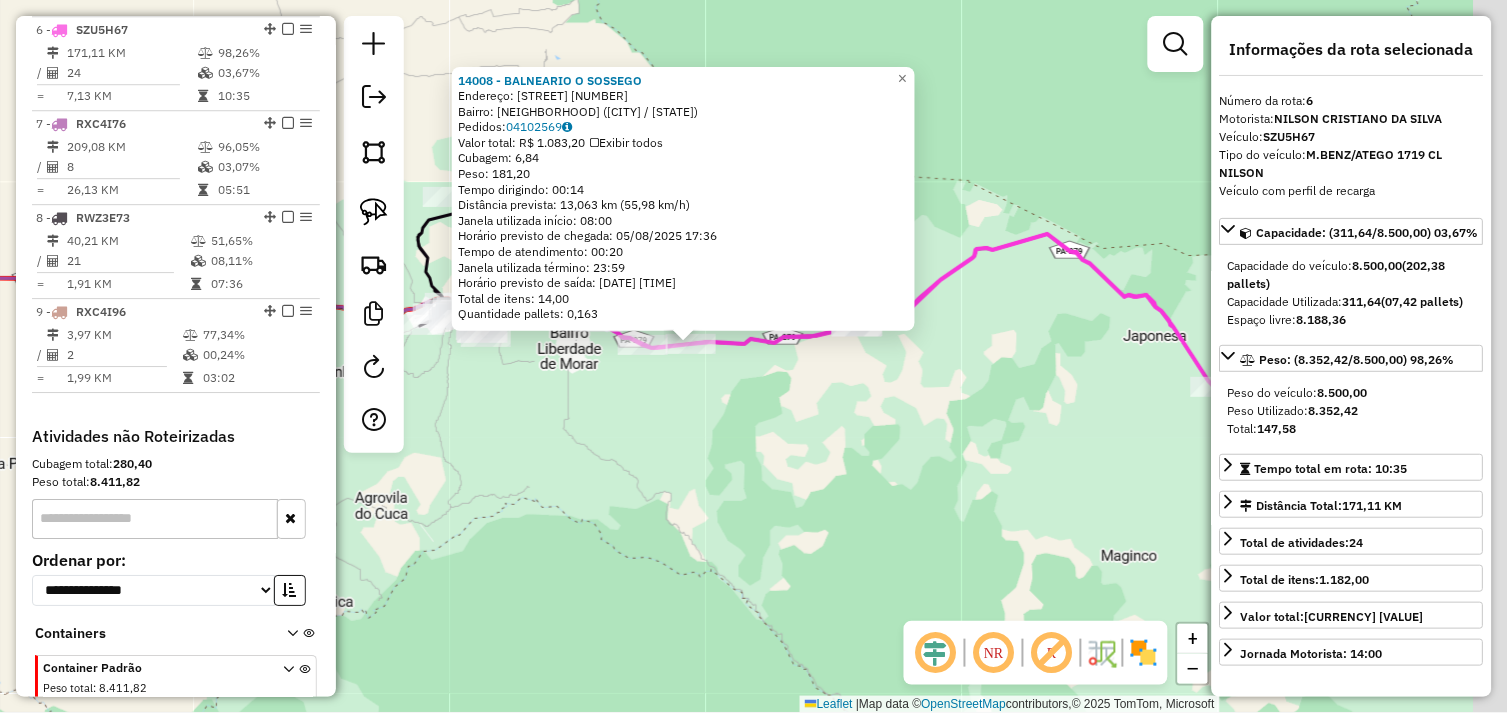drag, startPoint x: 1056, startPoint y: 486, endPoint x: 668, endPoint y: 382, distance: 401.6964 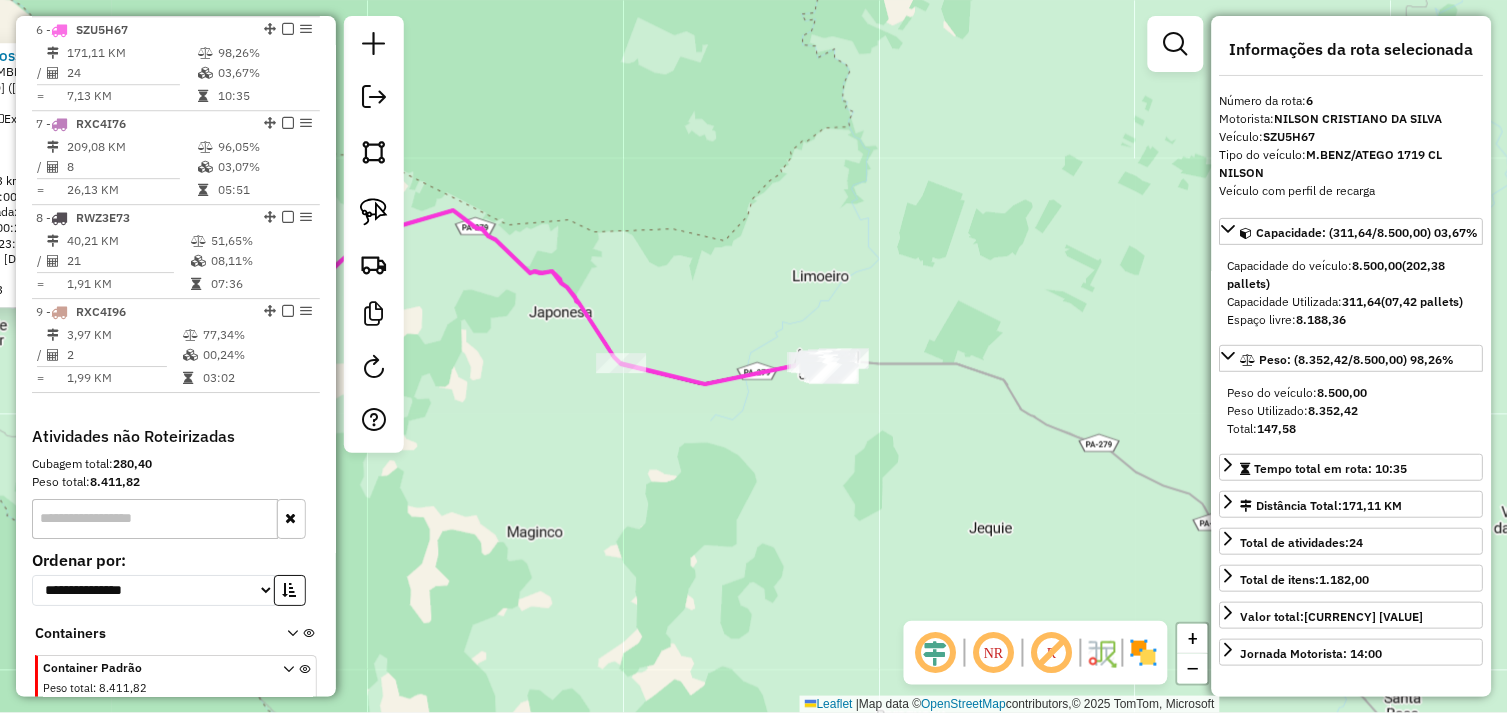 drag, startPoint x: 895, startPoint y: 433, endPoint x: 905, endPoint y: 468, distance: 36.40055 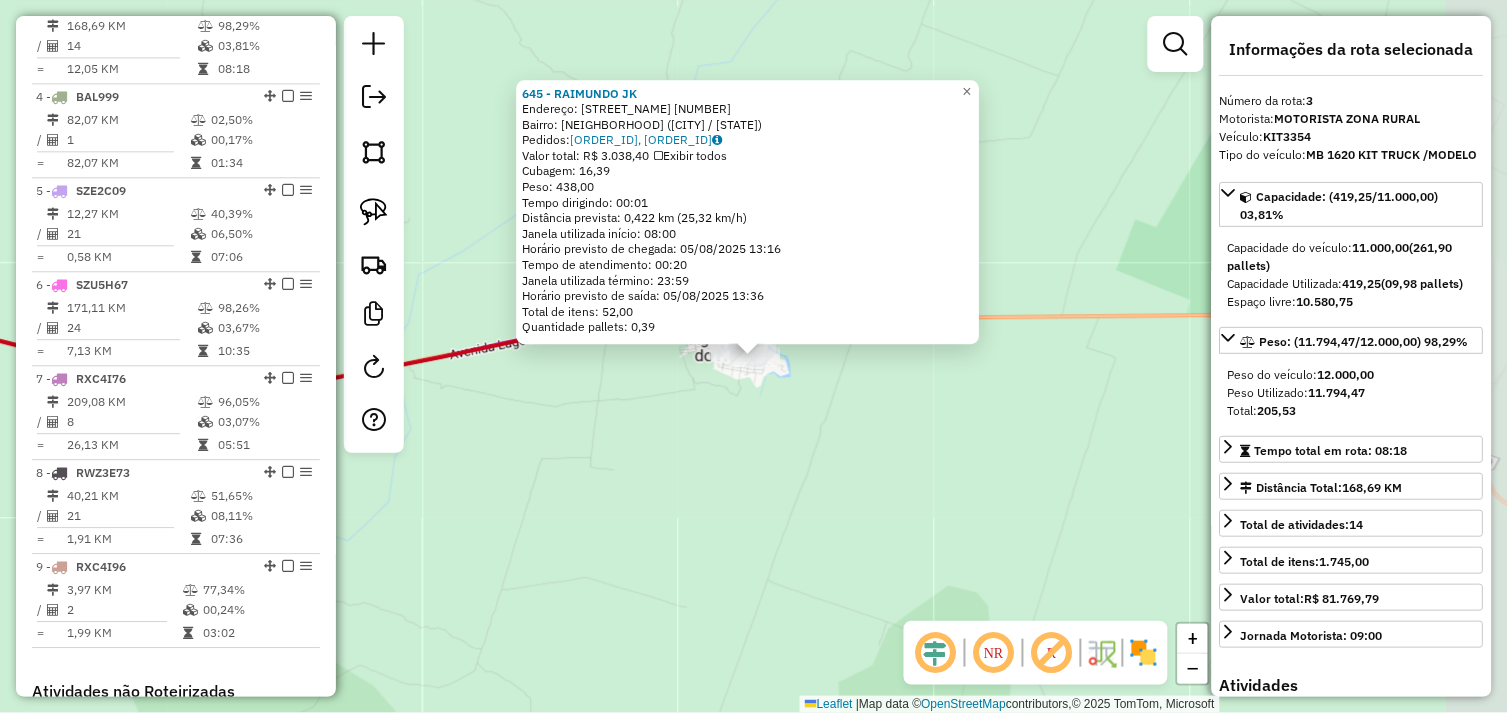 scroll, scrollTop: 961, scrollLeft: 0, axis: vertical 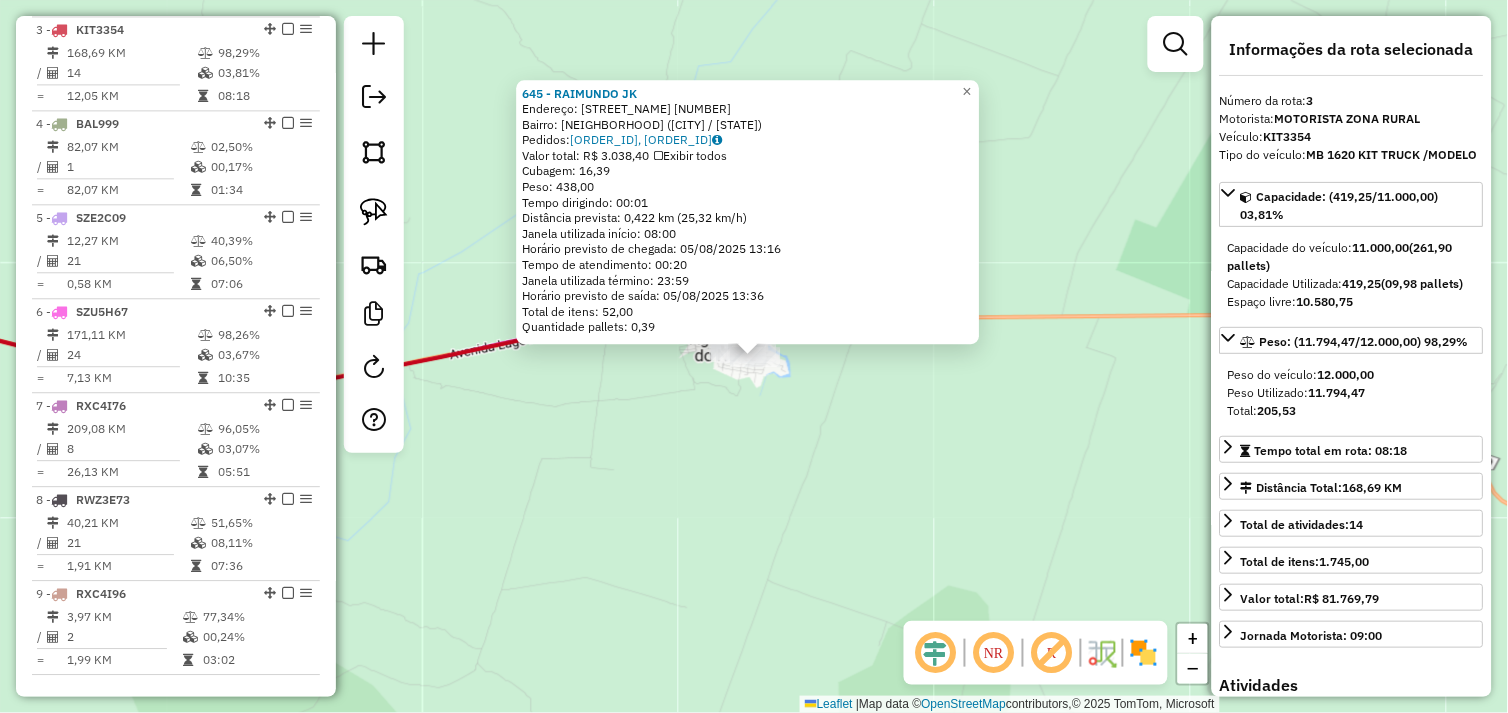 click on "645 - RAIMUNDO JK  Endereço:  AV JK 1   Bairro: CENTRO (AGUA AZUL DO NORTE / PA)   Pedidos:  04102716, 04102717   Valor total: R$ 3.038,40   Exibir todos   Cubagem: 16,39  Peso: 438,00  Tempo dirigindo: 00:01   Distância prevista: 0,422 km (25,32 km/h)   Janela utilizada início: 08:00   Horário previsto de chegada: 05/08/2025 13:16   Tempo de atendimento: 00:20   Janela utilizada término: 23:59   Horário previsto de saída: 05/08/2025 13:36   Total de itens: 52,00   Quantidade pallets: 0,39  × Janela de atendimento Grade de atendimento Capacidade Transportadoras Veículos Cliente Pedidos  Rotas Selecione os dias de semana para filtrar as janelas de atendimento  Seg   Ter   Qua   Qui   Sex   Sáb   Dom  Informe o período da janela de atendimento: De: Até:  Filtrar exatamente a janela do cliente  Considerar janela de atendimento padrão  Selecione os dias de semana para filtrar as grades de atendimento  Seg   Ter   Qua   Qui   Sex   Sáb   Dom   Considerar clientes sem dia de atendimento cadastrado De:" 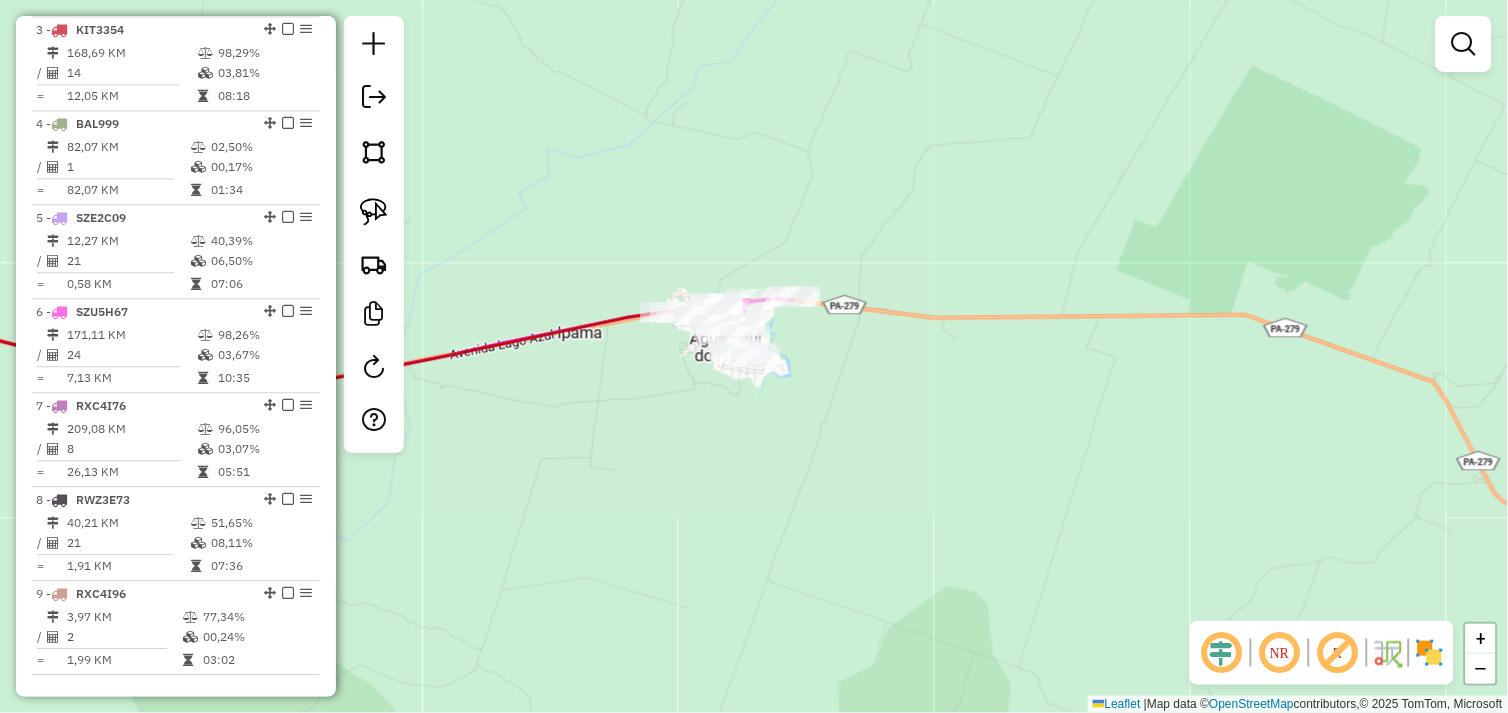 drag, startPoint x: 745, startPoint y: 464, endPoint x: 918, endPoint y: 448, distance: 173.73831 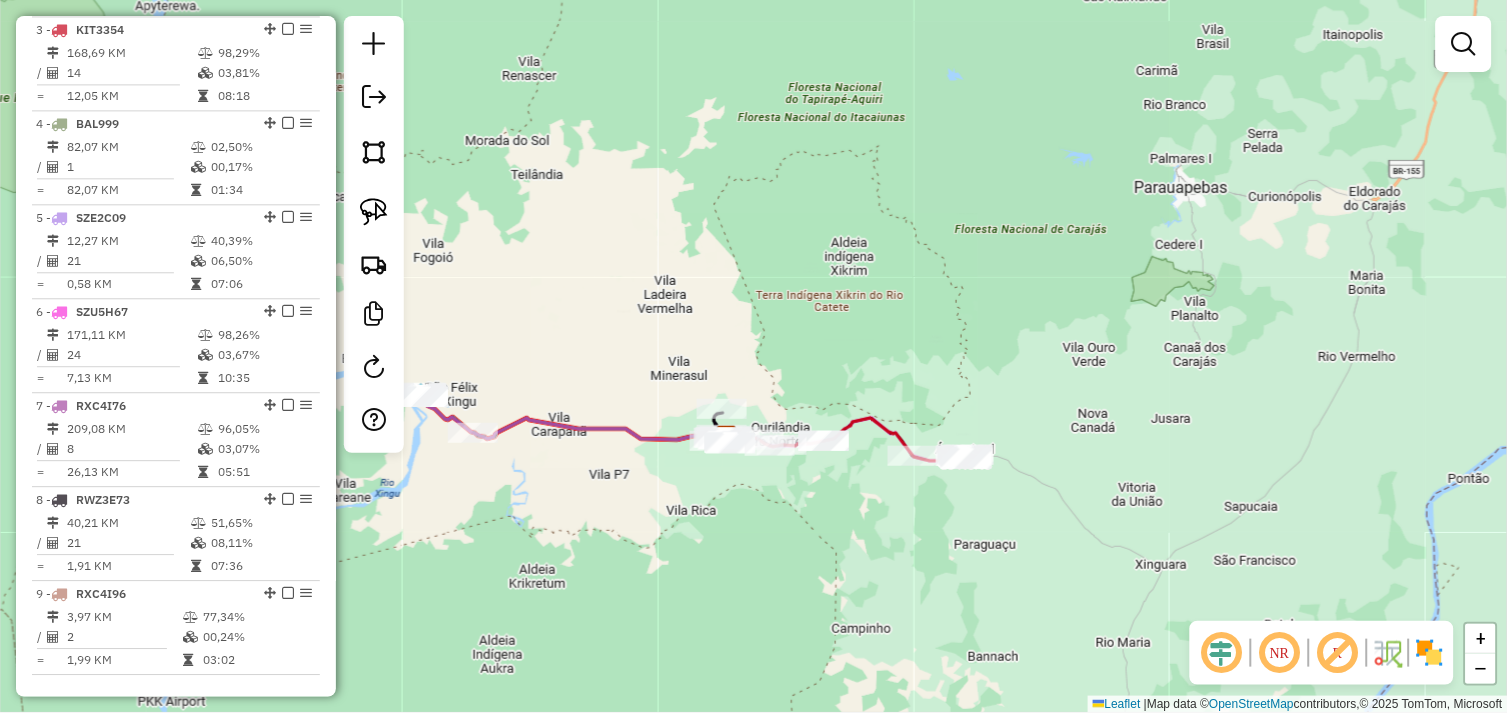 drag, startPoint x: 781, startPoint y: 517, endPoint x: 980, endPoint y: 534, distance: 199.72481 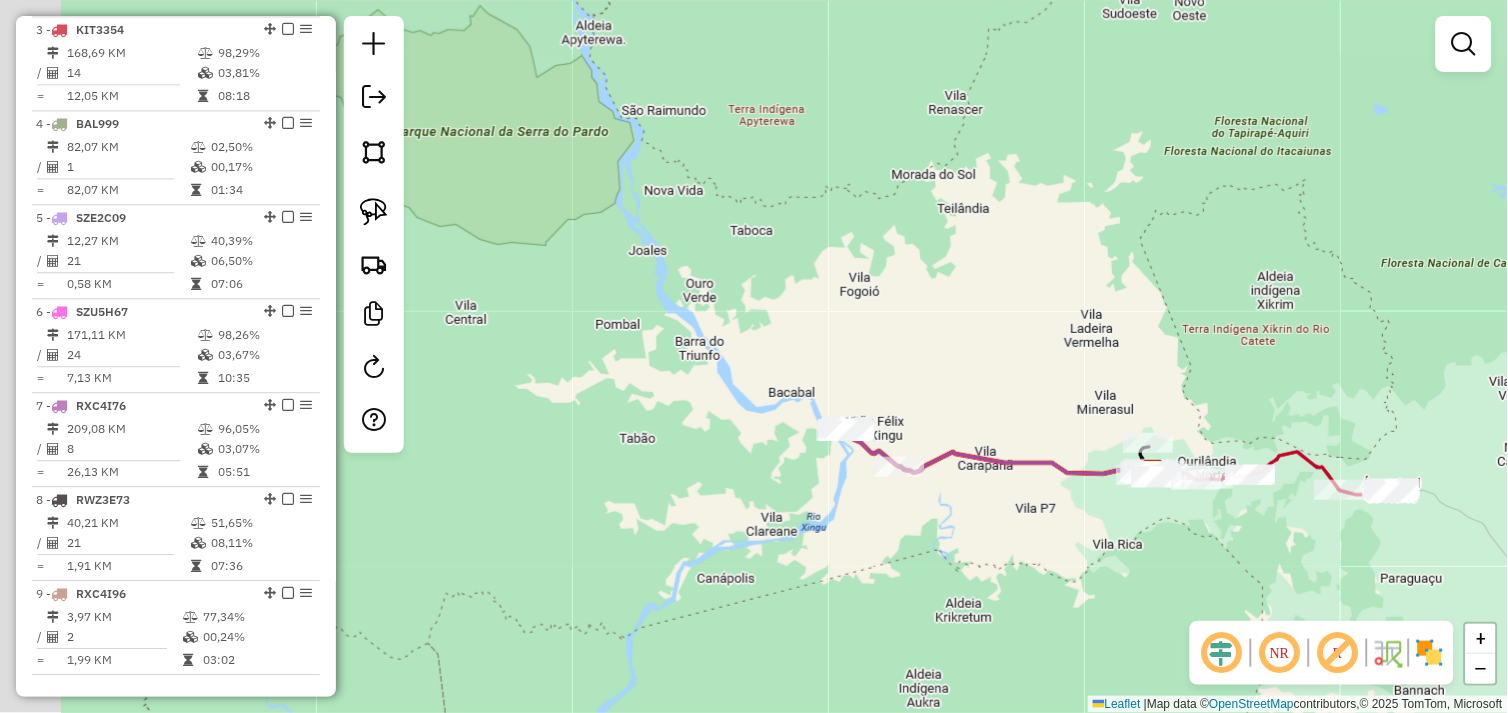 drag, startPoint x: 922, startPoint y: 536, endPoint x: 954, endPoint y: 524, distance: 34.176014 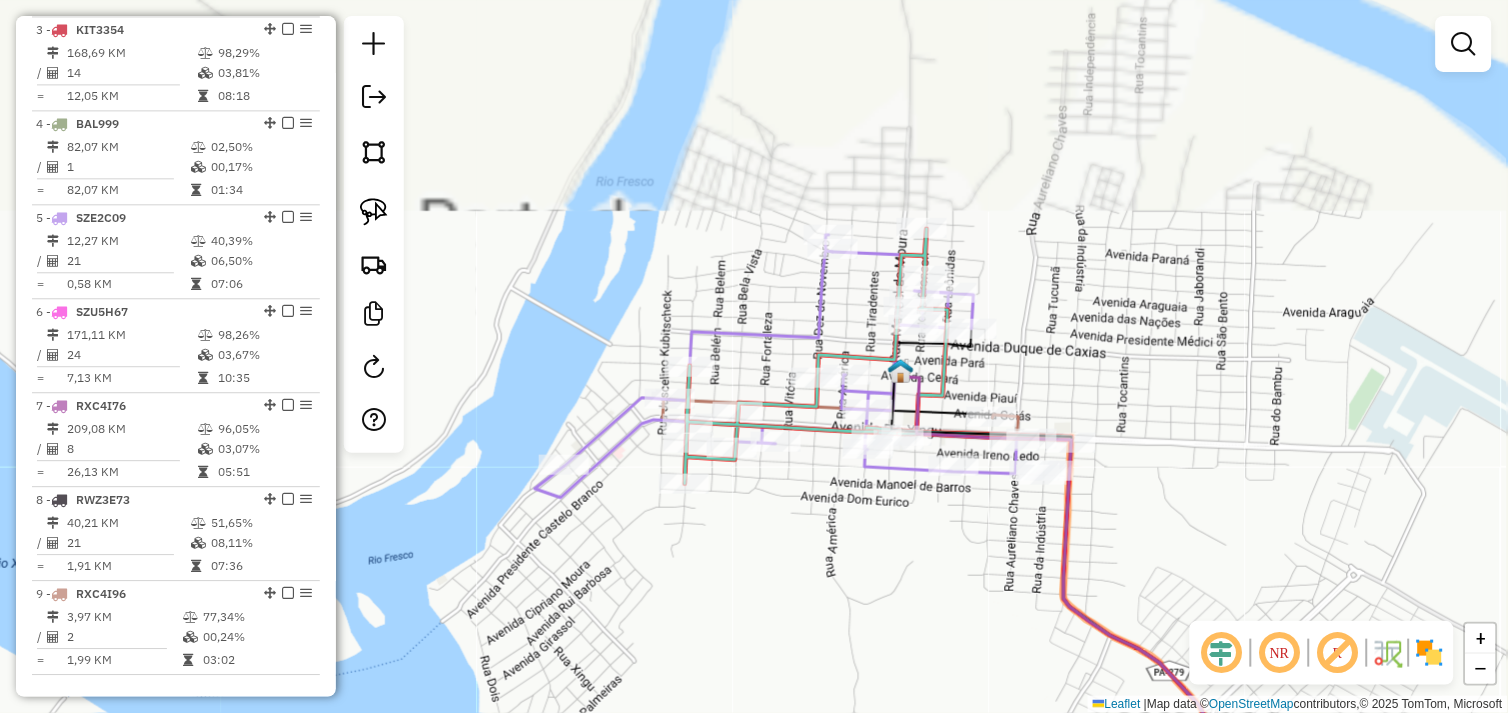 drag, startPoint x: 868, startPoint y: 462, endPoint x: 908, endPoint y: 564, distance: 109.56277 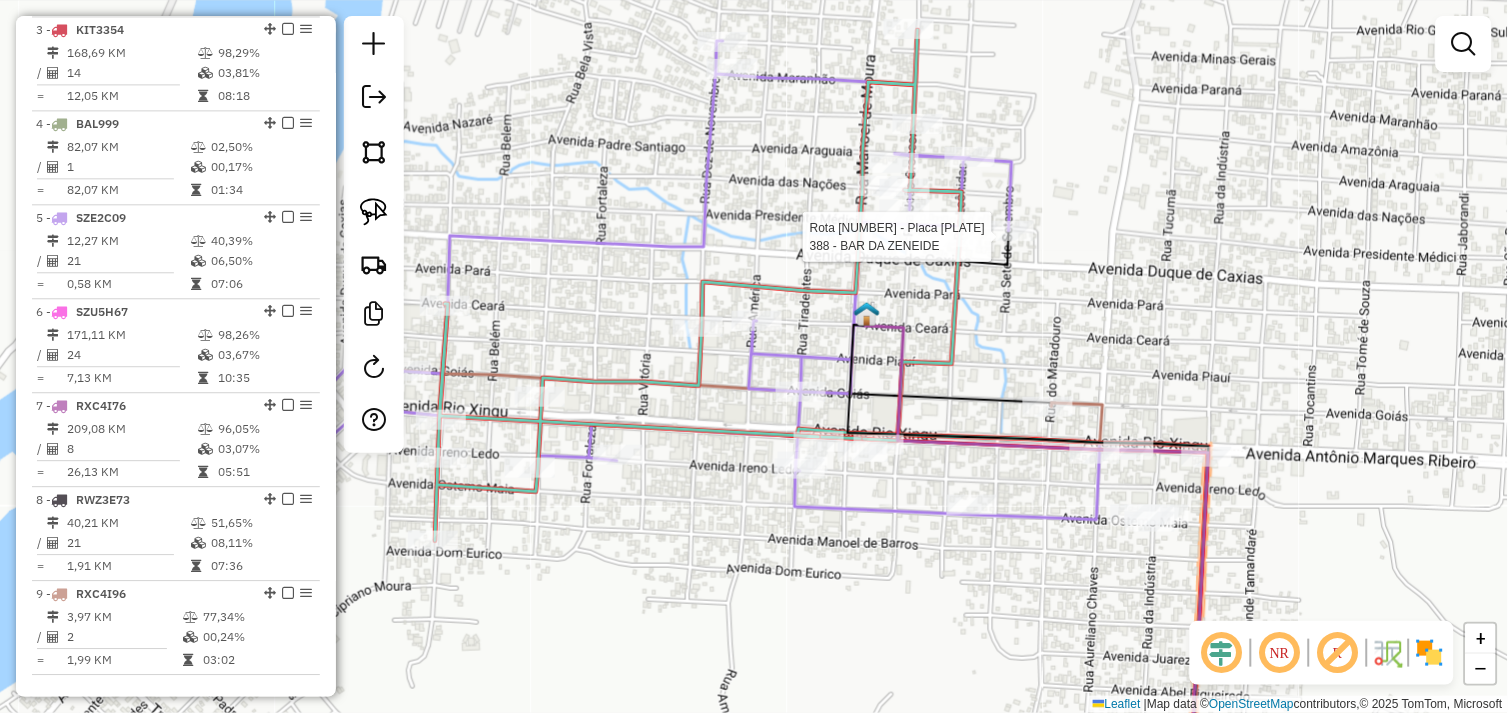 select on "**********" 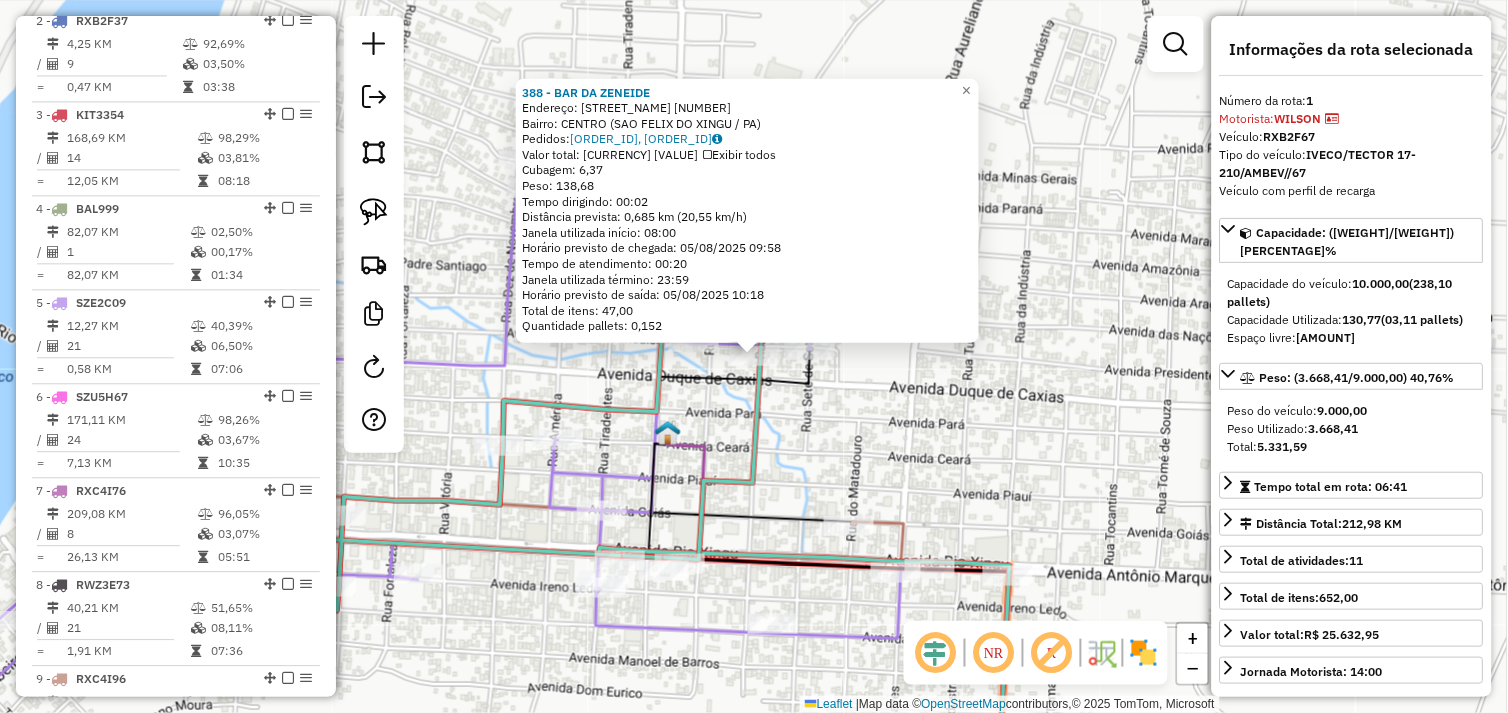 scroll, scrollTop: 773, scrollLeft: 0, axis: vertical 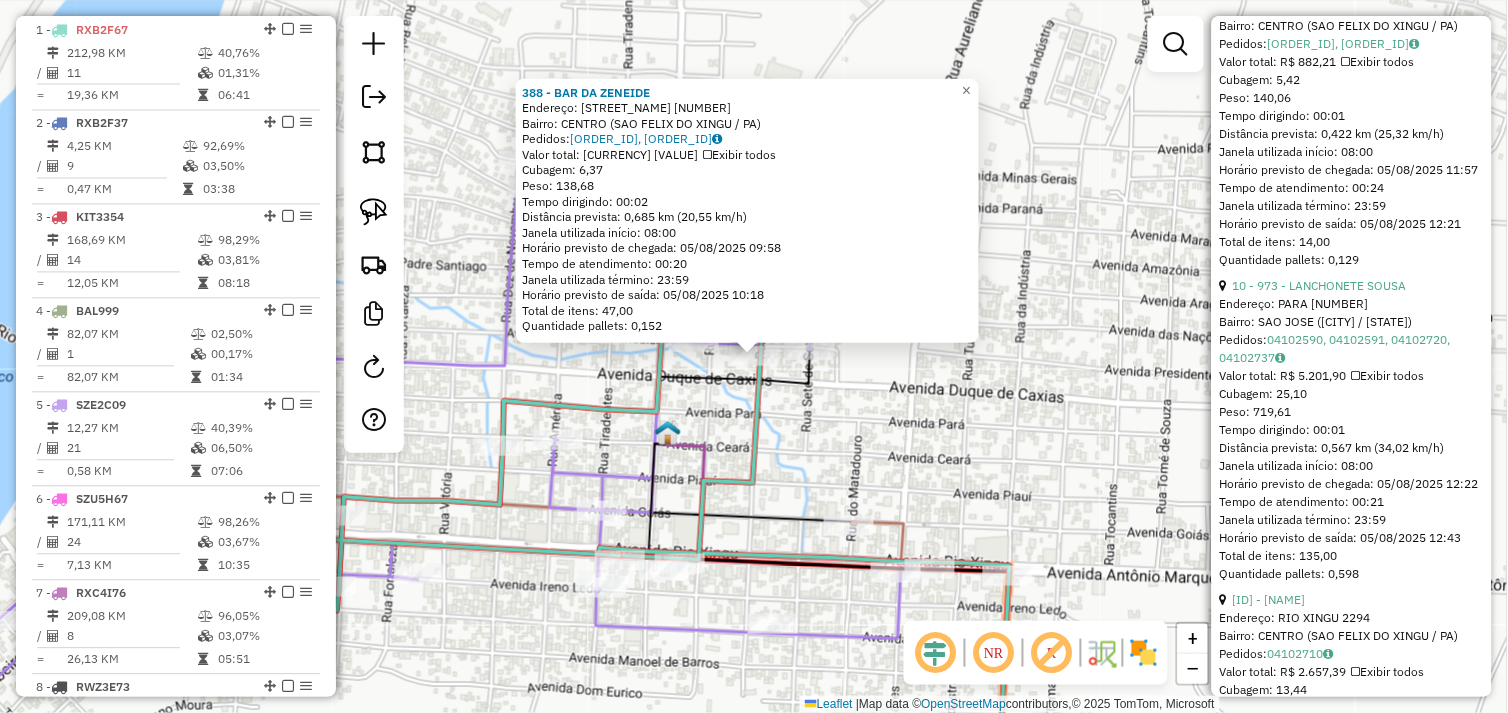 drag, startPoint x: 1036, startPoint y: 456, endPoint x: 1001, endPoint y: 460, distance: 35.22783 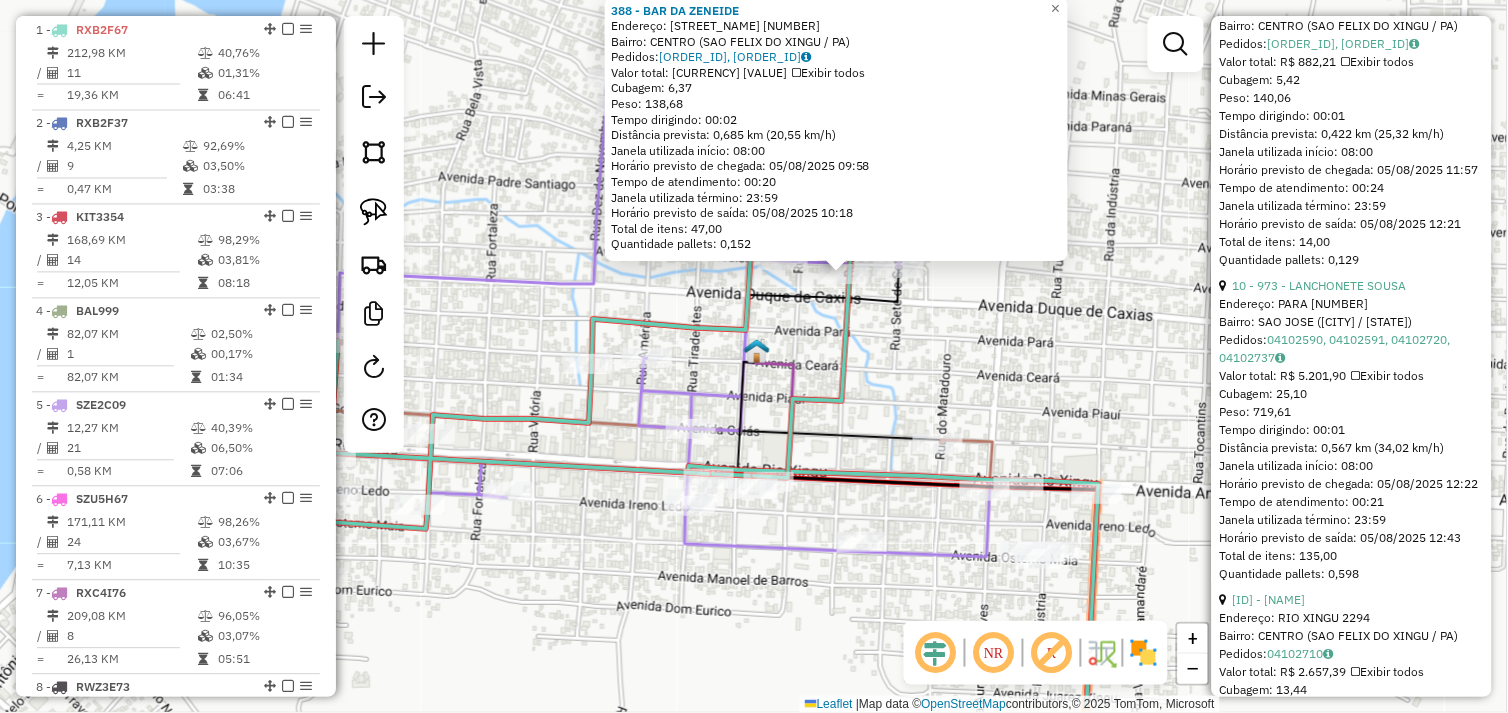 drag, startPoint x: 943, startPoint y: 473, endPoint x: 1051, endPoint y: 366, distance: 152.0296 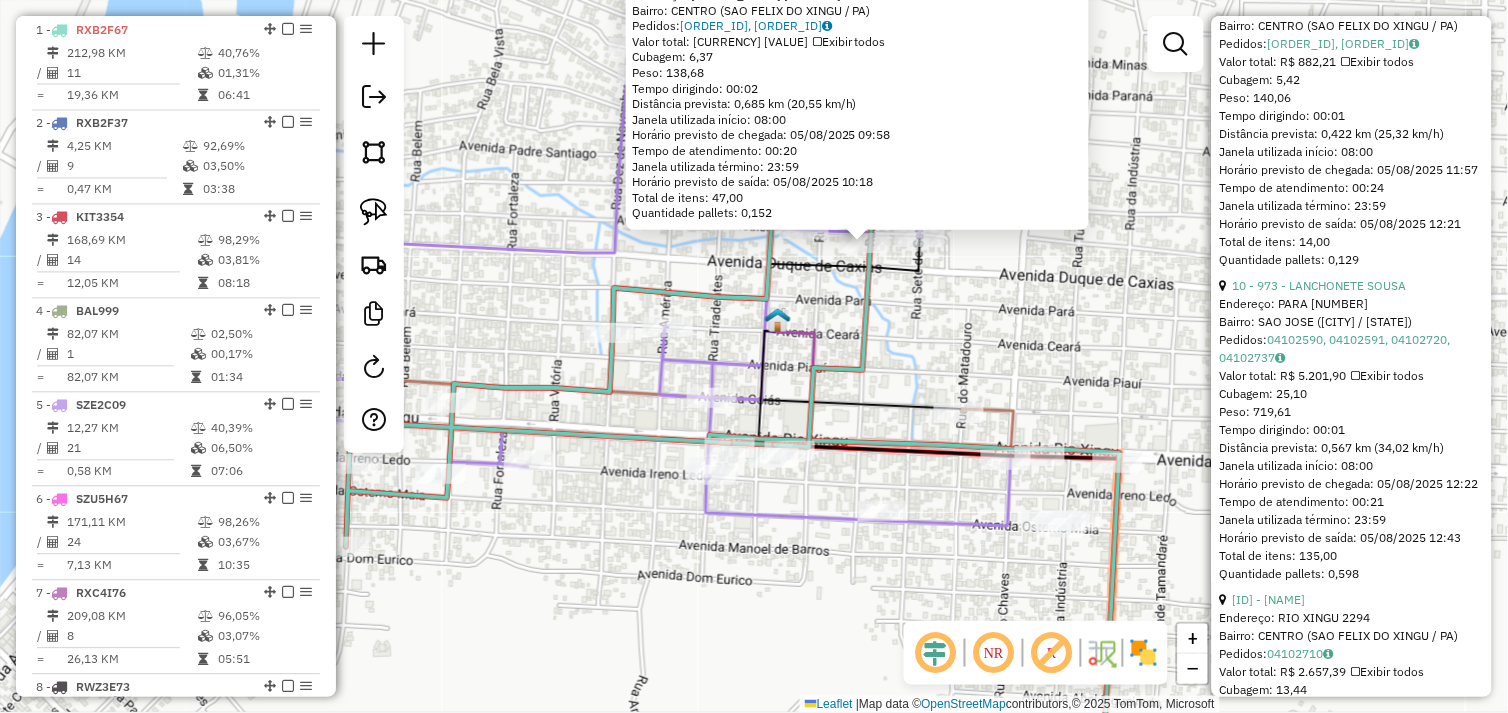 click on "388 - BAR DA ZENEIDE  Endereço:  PRESIDENTE MEDICI 1464   Bairro: CENTRO (SAO FELIX DO XINGU / PA)   Pedidos:  04102618, 04102619   Valor total: R$ 1.035,34   Exibir todos   Cubagem: 6,37  Peso: 138,68  Tempo dirigindo: 00:02   Distância prevista: 0,685 km (20,55 km/h)   Janela utilizada início: 08:00   Horário previsto de chegada: 05/08/2025 09:58   Tempo de atendimento: 00:20   Janela utilizada término: 23:59   Horário previsto de saída: 05/08/2025 10:18   Total de itens: 47,00   Quantidade pallets: 0,152  × Janela de atendimento Grade de atendimento Capacidade Transportadoras Veículos Cliente Pedidos  Rotas Selecione os dias de semana para filtrar as janelas de atendimento  Seg   Ter   Qua   Qui   Sex   Sáb   Dom  Informe o período da janela de atendimento: De: Até:  Filtrar exatamente a janela do cliente  Considerar janela de atendimento padrão  Selecione os dias de semana para filtrar as grades de atendimento  Seg   Ter   Qua   Qui   Sex   Sáb   Dom   Peso mínimo:   Peso máximo:   De:  +" 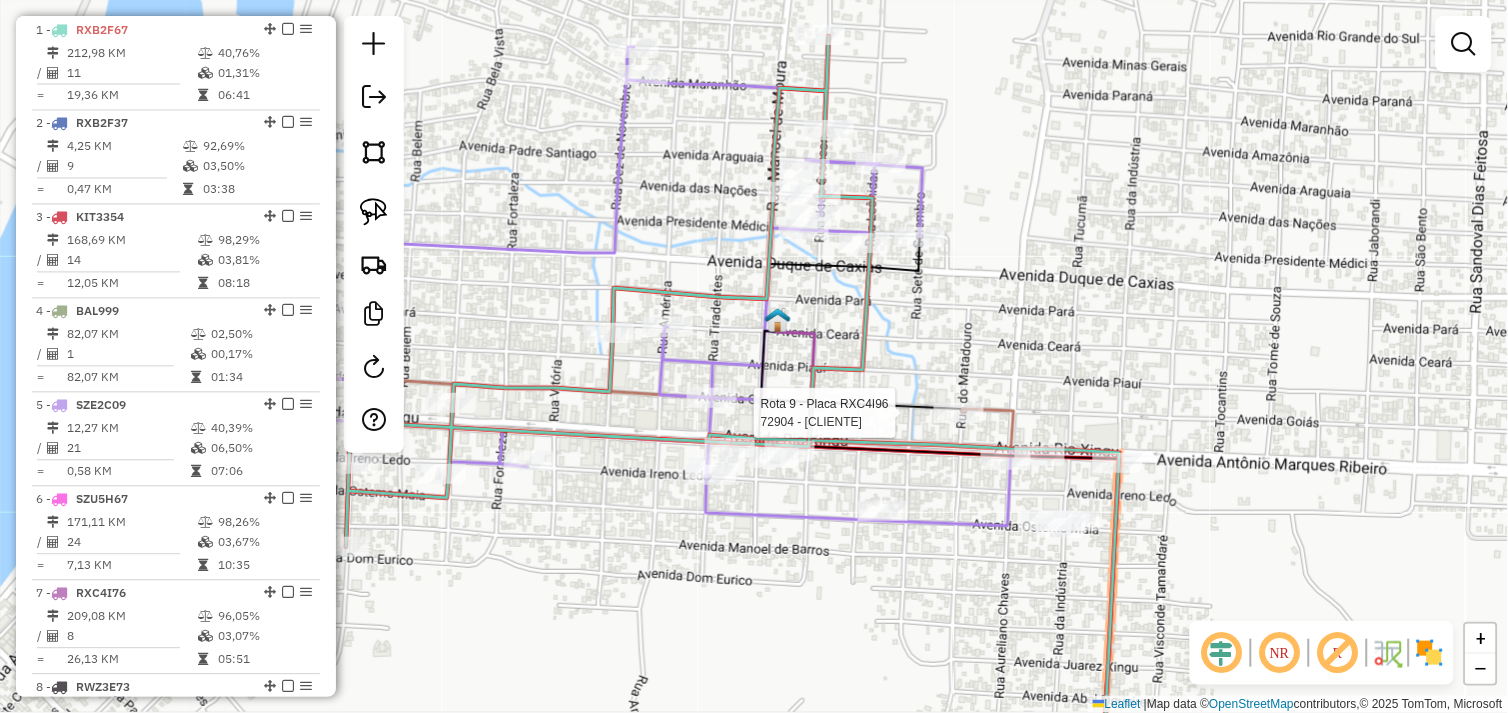 select on "**********" 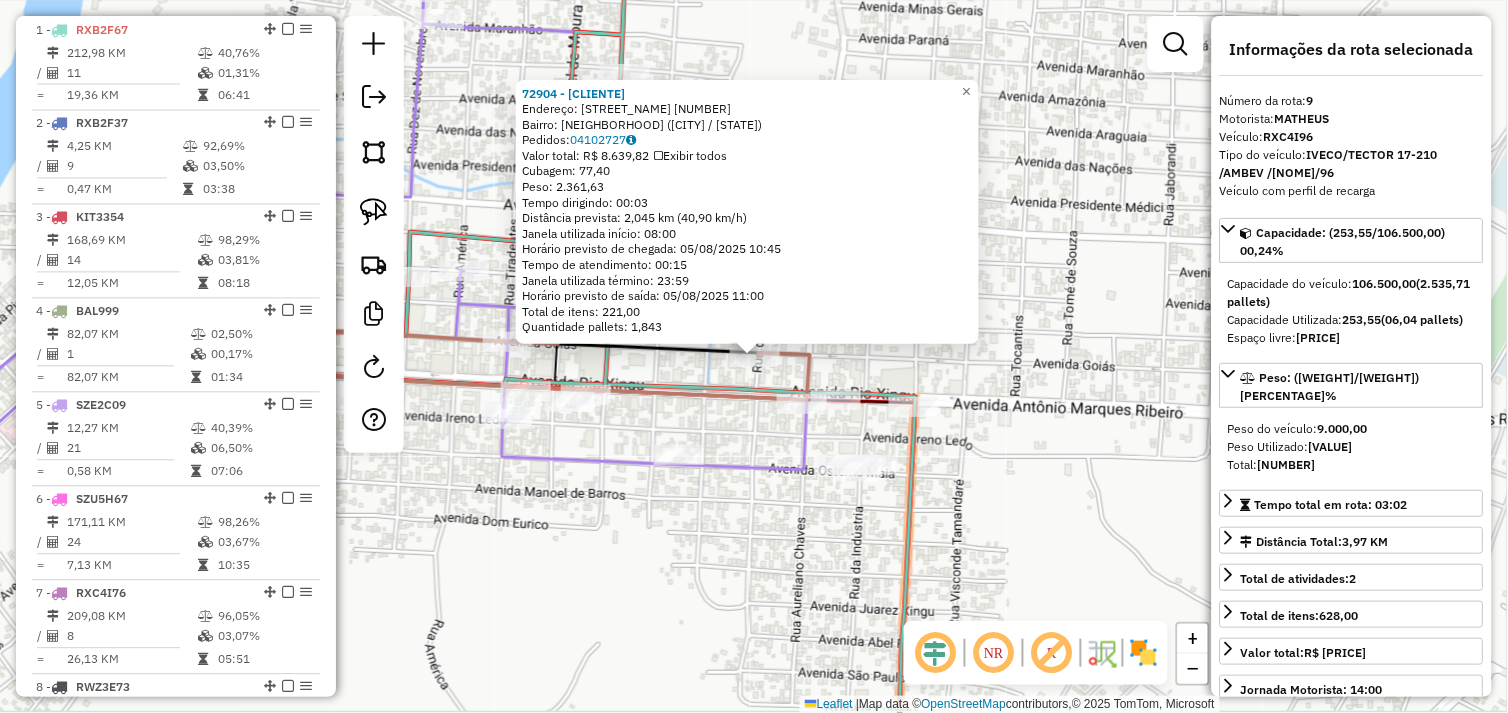scroll, scrollTop: 1331, scrollLeft: 0, axis: vertical 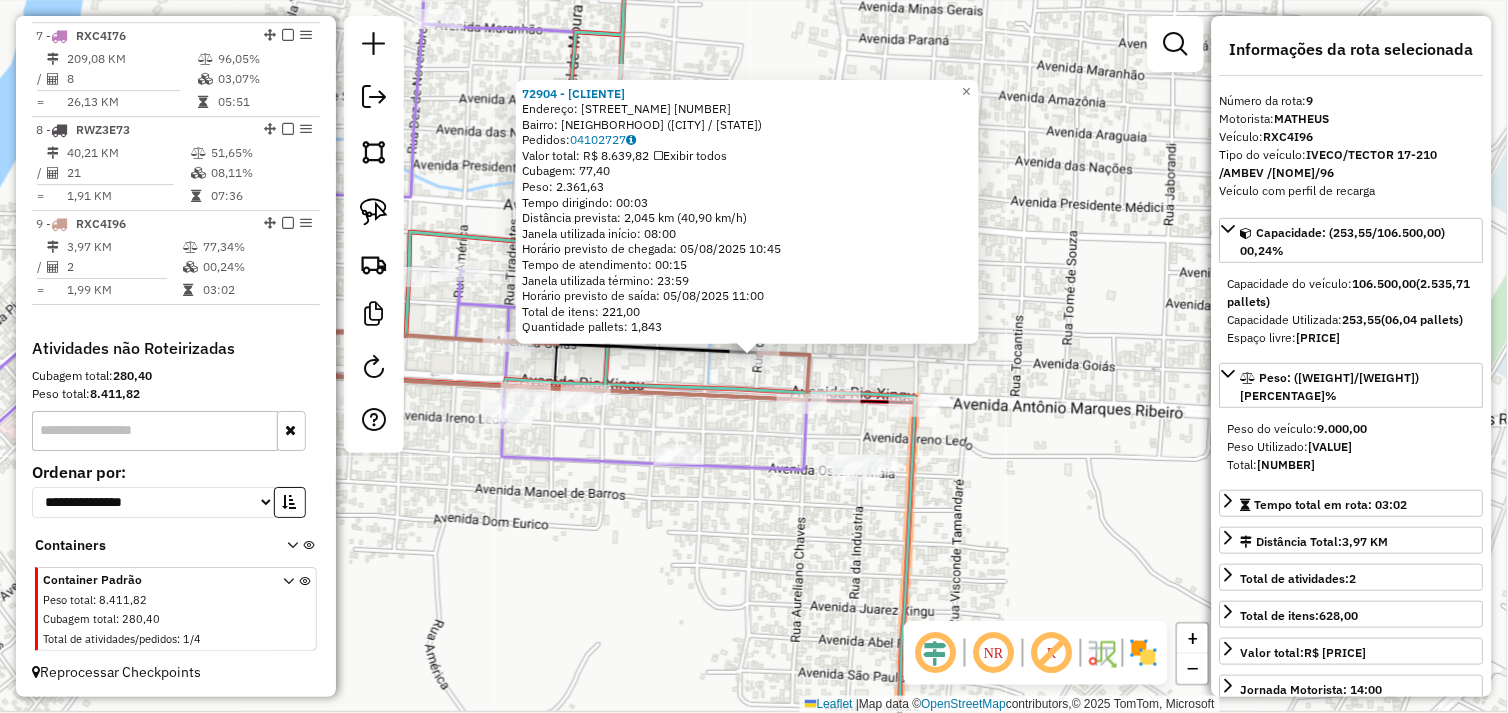 click on "72904 - ROMA SUPERMERCADO  Endereço:  RUA BELA VISTA 2200   Bairro: NOVO HORIZONTE (SAO FELIX DO XINGU / PA)   Pedidos:  04102727   Valor total: R$ 8.639,82   Exibir todos   Cubagem: 77,40  Peso: 2.361,63  Tempo dirigindo: 00:03   Distância prevista: 2,045 km (40,90 km/h)   Janela utilizada início: 08:00   Horário previsto de chegada: 05/08/2025 10:45   Tempo de atendimento: 00:15   Janela utilizada término: 23:59   Horário previsto de saída: 05/08/2025 11:00   Total de itens: 221,00   Quantidade pallets: 1,843  × Janela de atendimento Grade de atendimento Capacidade Transportadoras Veículos Cliente Pedidos  Rotas Selecione os dias de semana para filtrar as janelas de atendimento  Seg   Ter   Qua   Qui   Sex   Sáb   Dom  Informe o período da janela de atendimento: De: Até:  Filtrar exatamente a janela do cliente  Considerar janela de atendimento padrão  Selecione os dias de semana para filtrar as grades de atendimento  Seg   Ter   Qua   Qui   Sex   Sáb   Dom   Peso mínimo:   Peso máximo:  De:" 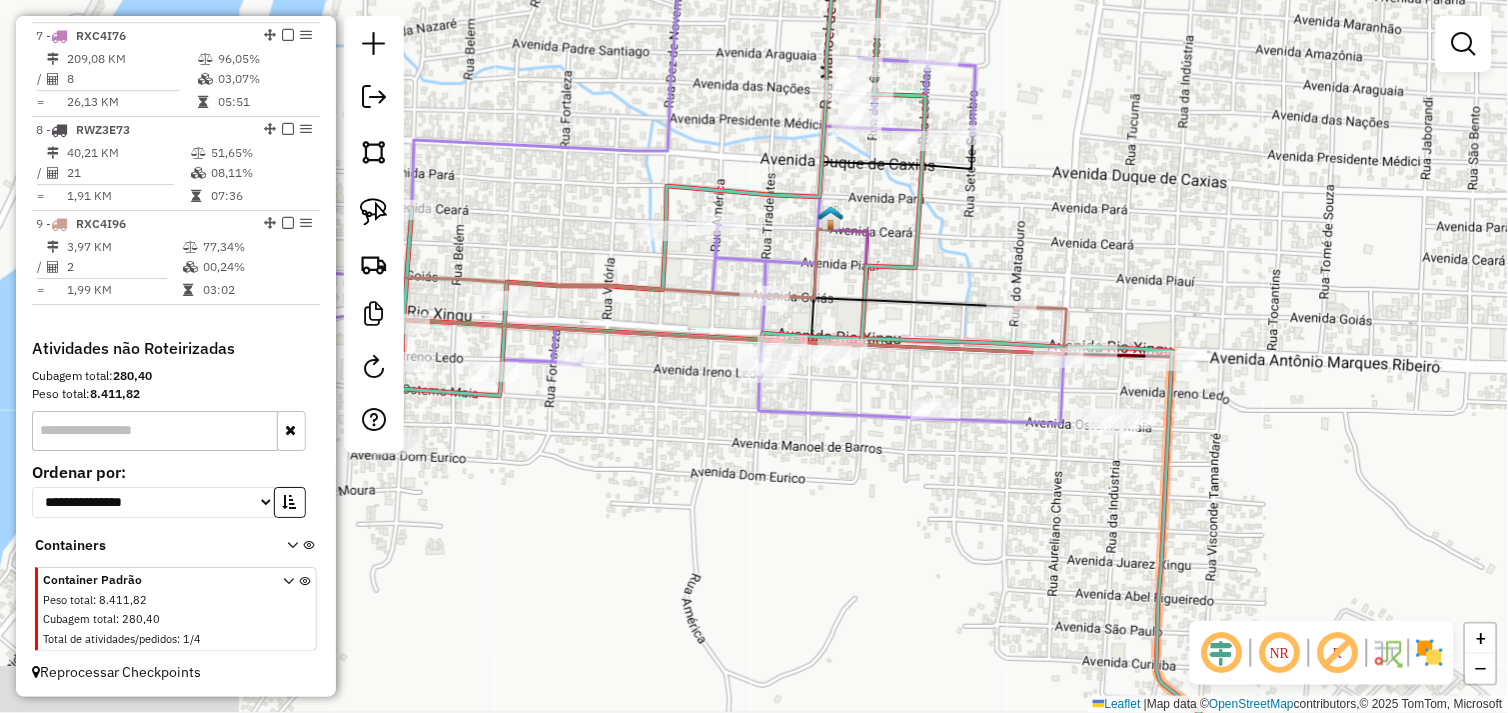 drag, startPoint x: 773, startPoint y: 567, endPoint x: 883, endPoint y: 522, distance: 118.84864 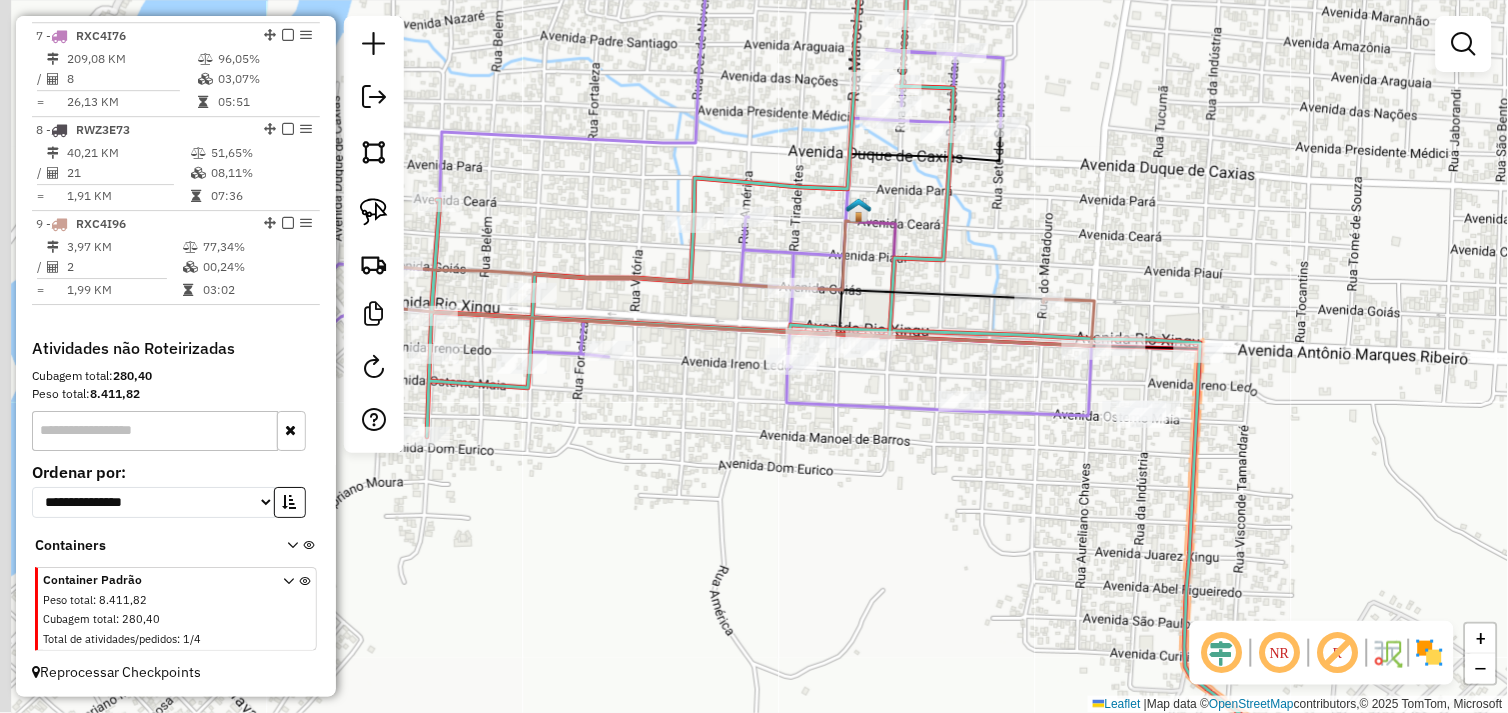drag, startPoint x: 663, startPoint y: 467, endPoint x: 821, endPoint y: 460, distance: 158.15498 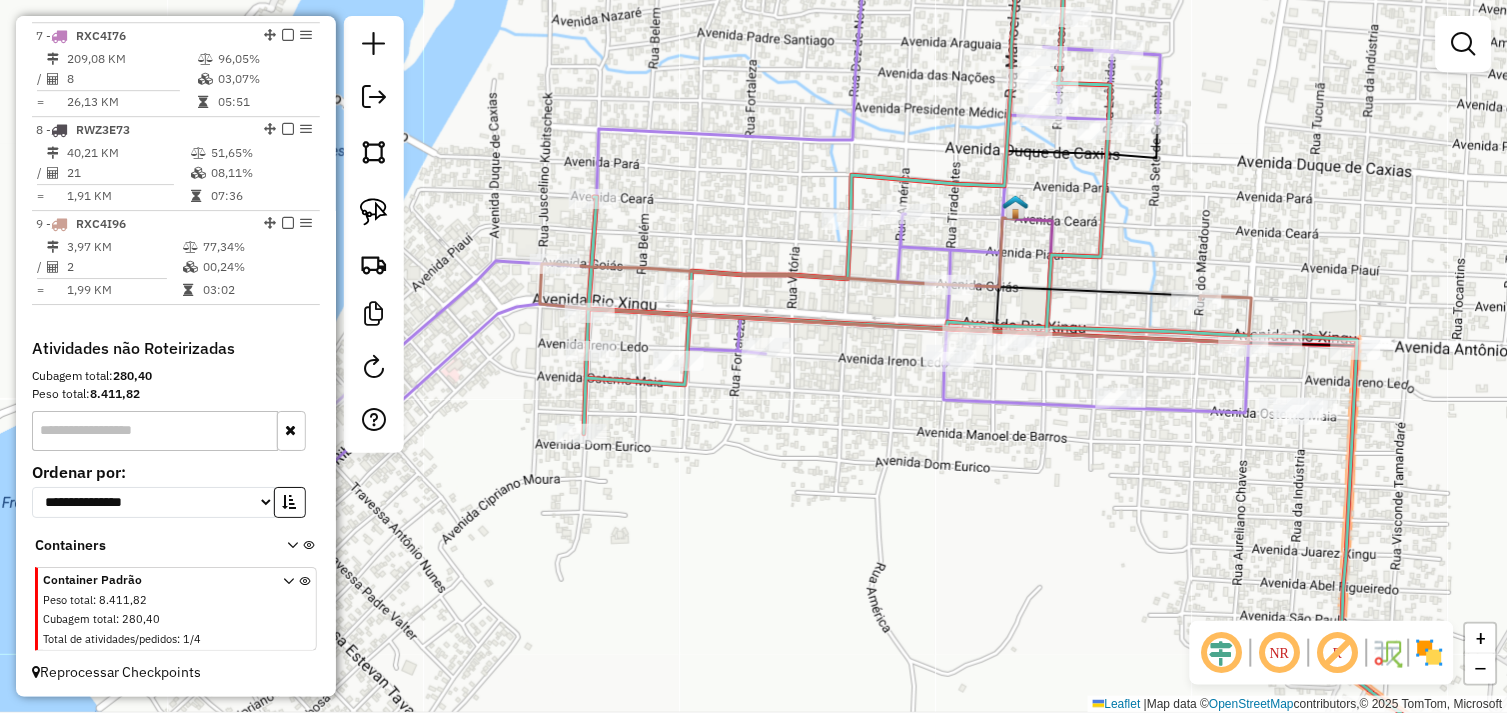 click on "Janela de atendimento Grade de atendimento Capacidade Transportadoras Veículos Cliente Pedidos  Rotas Selecione os dias de semana para filtrar as janelas de atendimento  Seg   Ter   Qua   Qui   Sex   Sáb   Dom  Informe o período da janela de atendimento: De: Até:  Filtrar exatamente a janela do cliente  Considerar janela de atendimento padrão  Selecione os dias de semana para filtrar as grades de atendimento  Seg   Ter   Qua   Qui   Sex   Sáb   Dom   Considerar clientes sem dia de atendimento cadastrado  Clientes fora do dia de atendimento selecionado Filtrar as atividades entre os valores definidos abaixo:  Peso mínimo:   Peso máximo:   Cubagem mínima:   Cubagem máxima:   De:   Até:  Filtrar as atividades entre o tempo de atendimento definido abaixo:  De:   Até:   Considerar capacidade total dos clientes não roteirizados Transportadora: Selecione um ou mais itens Tipo de veículo: Selecione um ou mais itens Veículo: Selecione um ou mais itens Motorista: Selecione um ou mais itens Nome: Rótulo:" 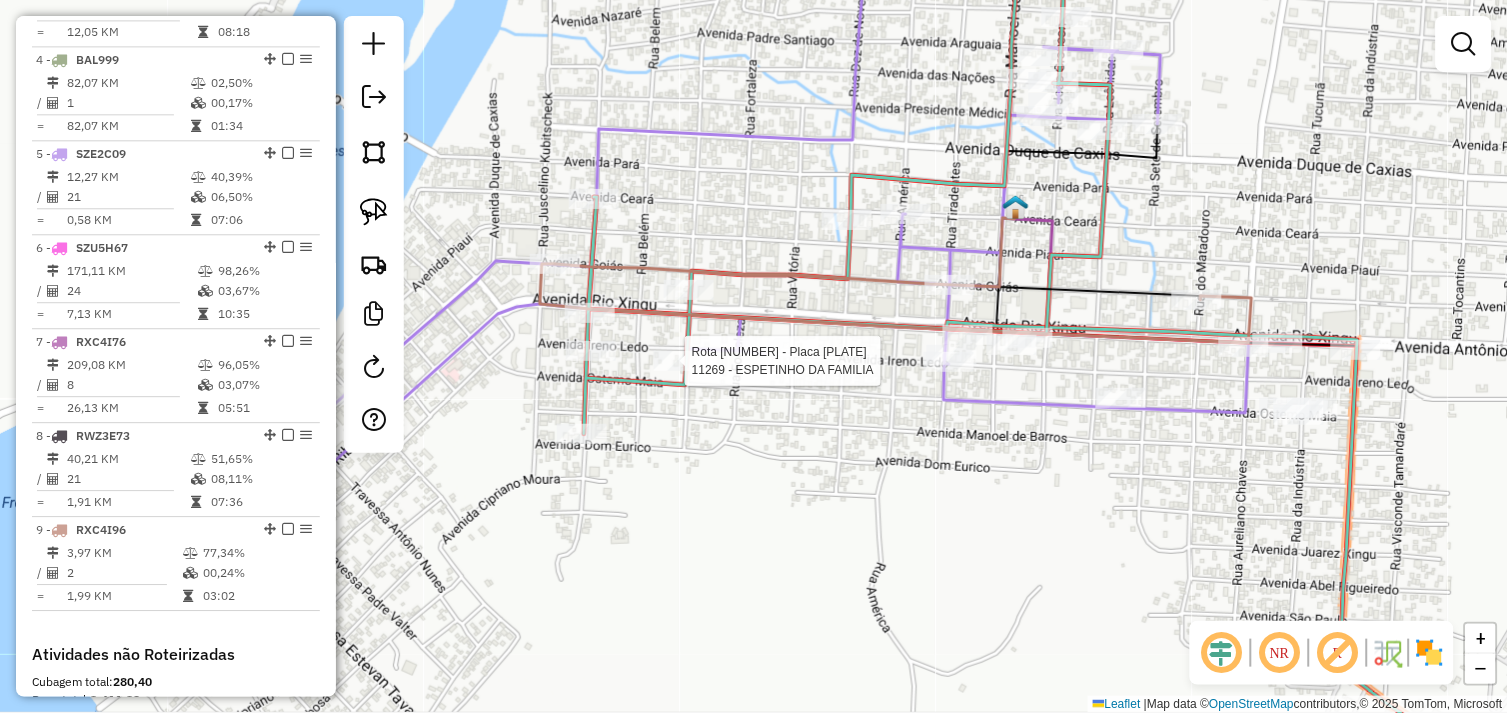select on "**********" 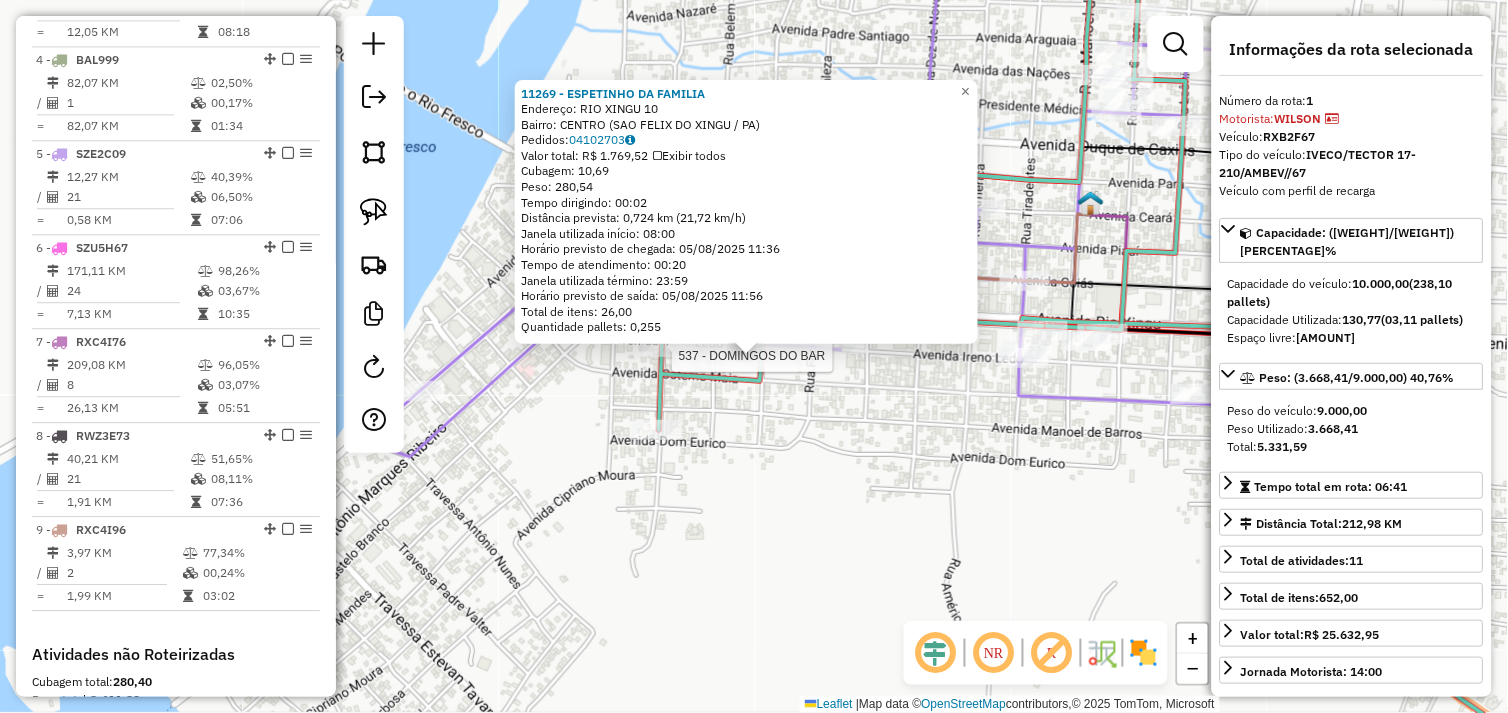 scroll, scrollTop: 773, scrollLeft: 0, axis: vertical 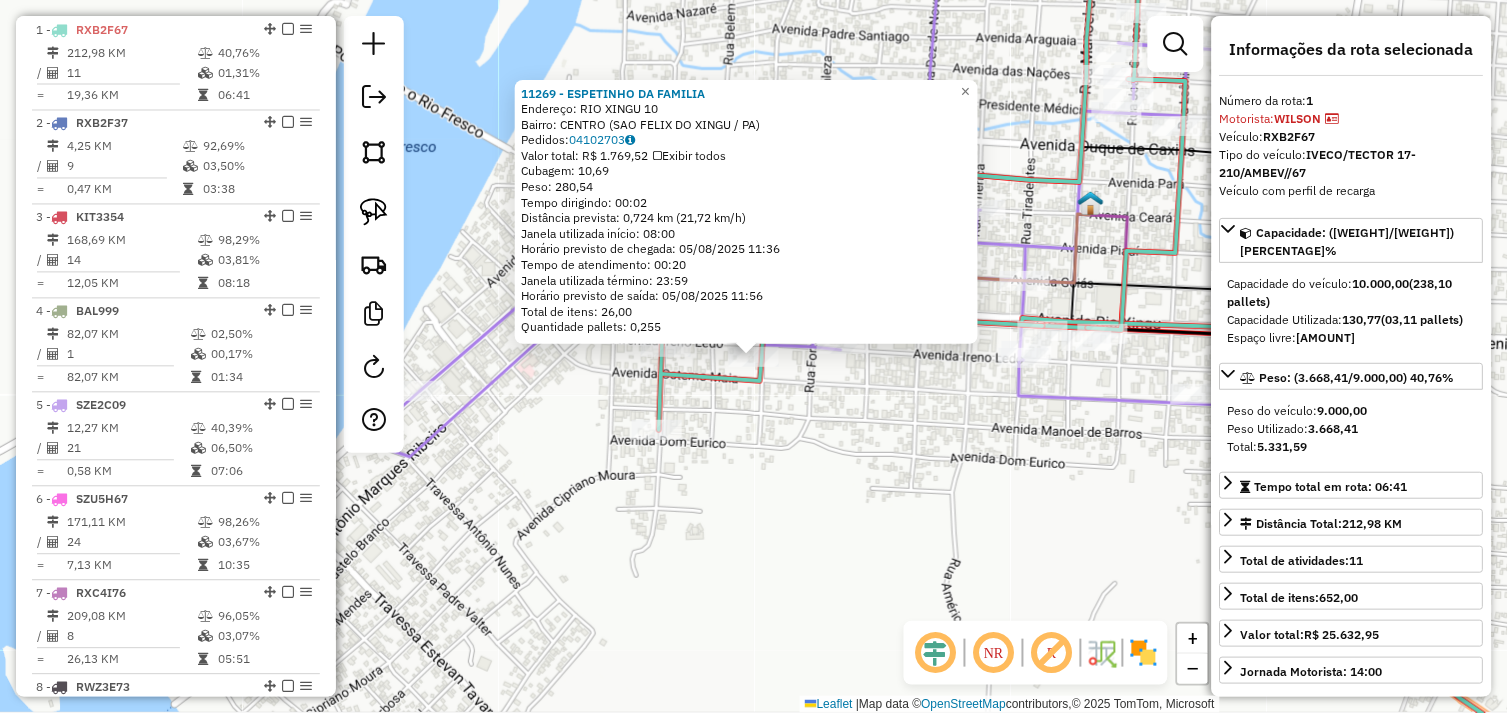 click on "11269 - ESPETINHO DA FAMILIA  Endereço:  RIO XINGU 10   Bairro: CENTRO (SAO FELIX DO XINGU / PA)   Pedidos:  04102703   Valor total: R$ 1.769,52   Exibir todos   Cubagem: 10,69  Peso: 280,54  Tempo dirigindo: 00:02   Distância prevista: 0,724 km (21,72 km/h)   Janela utilizada início: 08:00   Horário previsto de chegada: 05/08/2025 11:36   Tempo de atendimento: 00:20   Janela utilizada término: 23:59   Horário previsto de saída: 05/08/2025 11:56   Total de itens: 26,00   Quantidade pallets: 0,255  × Janela de atendimento Grade de atendimento Capacidade Transportadoras Veículos Cliente Pedidos  Rotas Selecione os dias de semana para filtrar as janelas de atendimento  Seg   Ter   Qua   Qui   Sex   Sáb   Dom  Informe o período da janela de atendimento: De: Até:  Filtrar exatamente a janela do cliente  Considerar janela de atendimento padrão  Selecione os dias de semana para filtrar as grades de atendimento  Seg   Ter   Qua   Qui   Sex   Sáb   Dom   Clientes fora do dia de atendimento selecionado +" 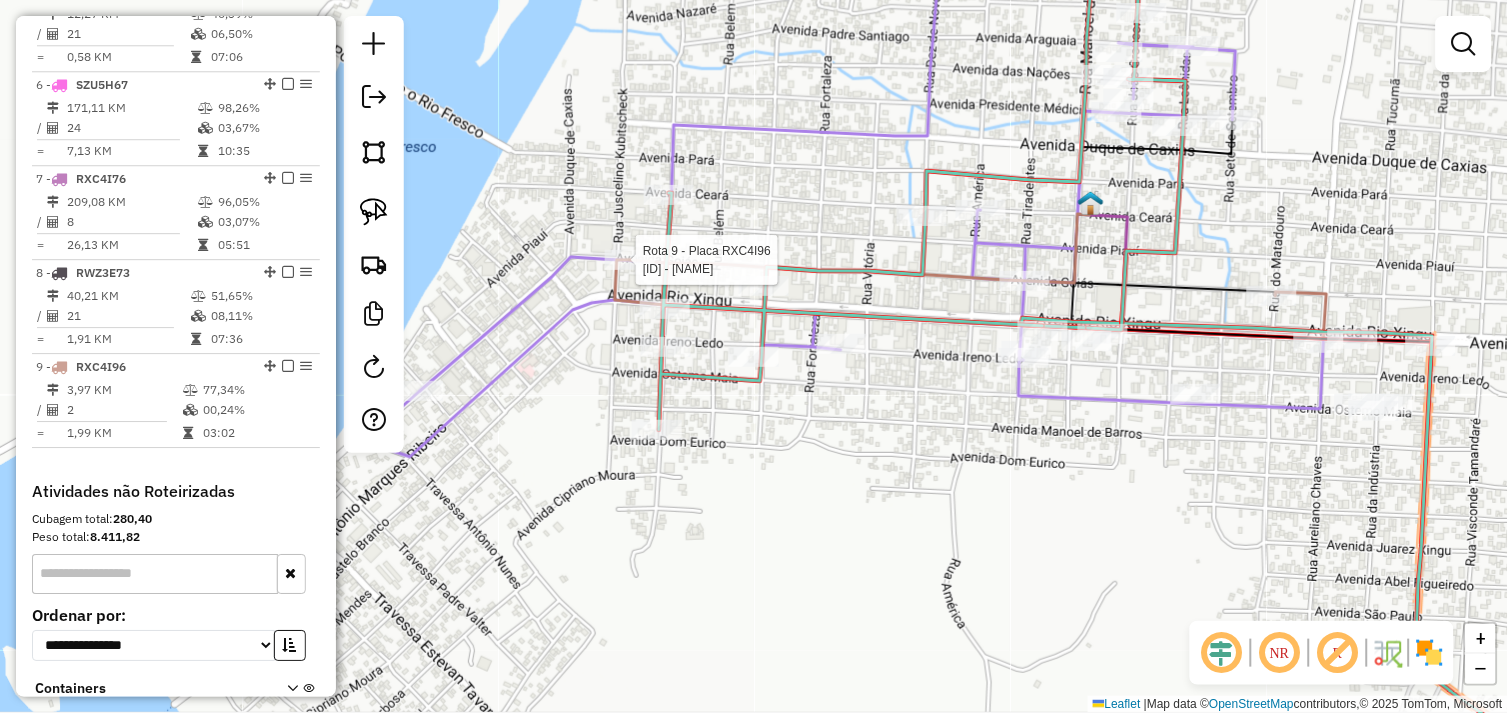select on "**********" 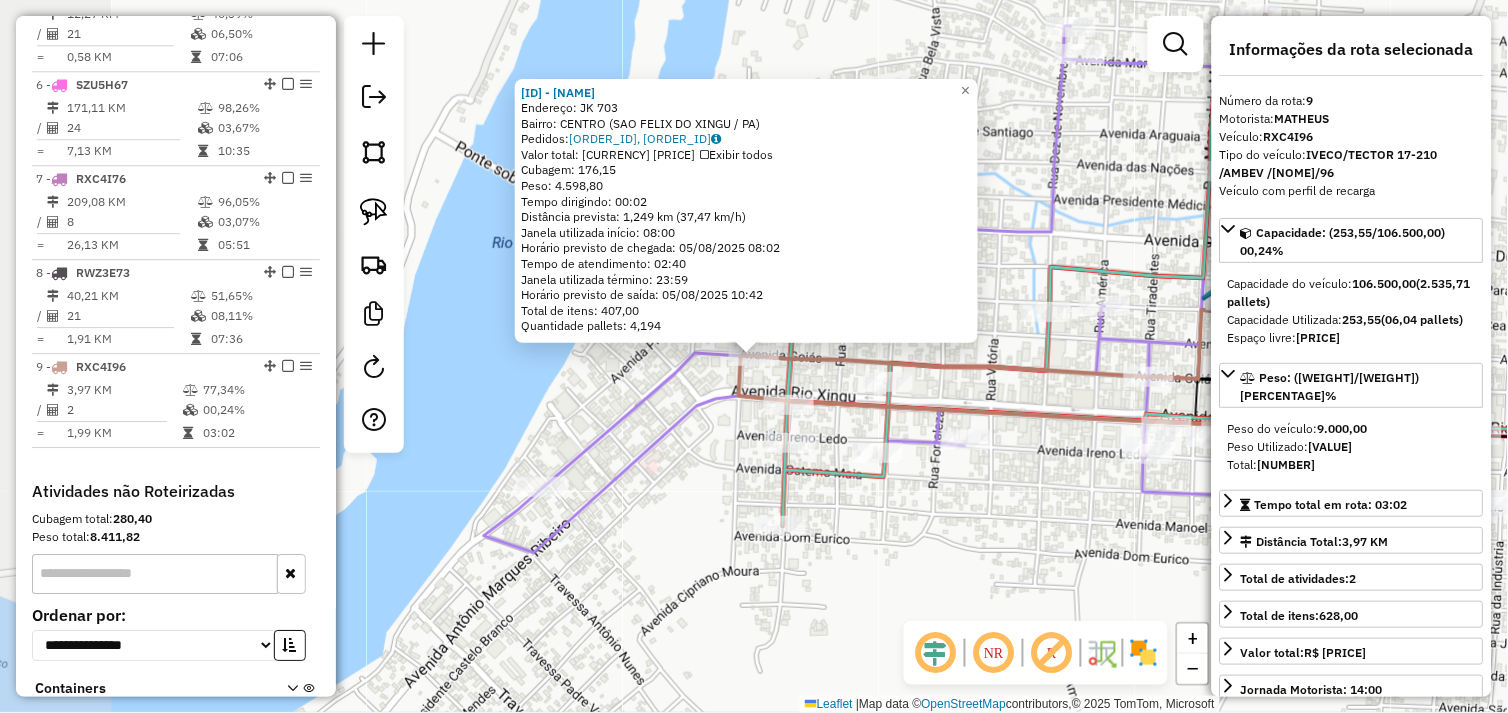 scroll, scrollTop: 1331, scrollLeft: 0, axis: vertical 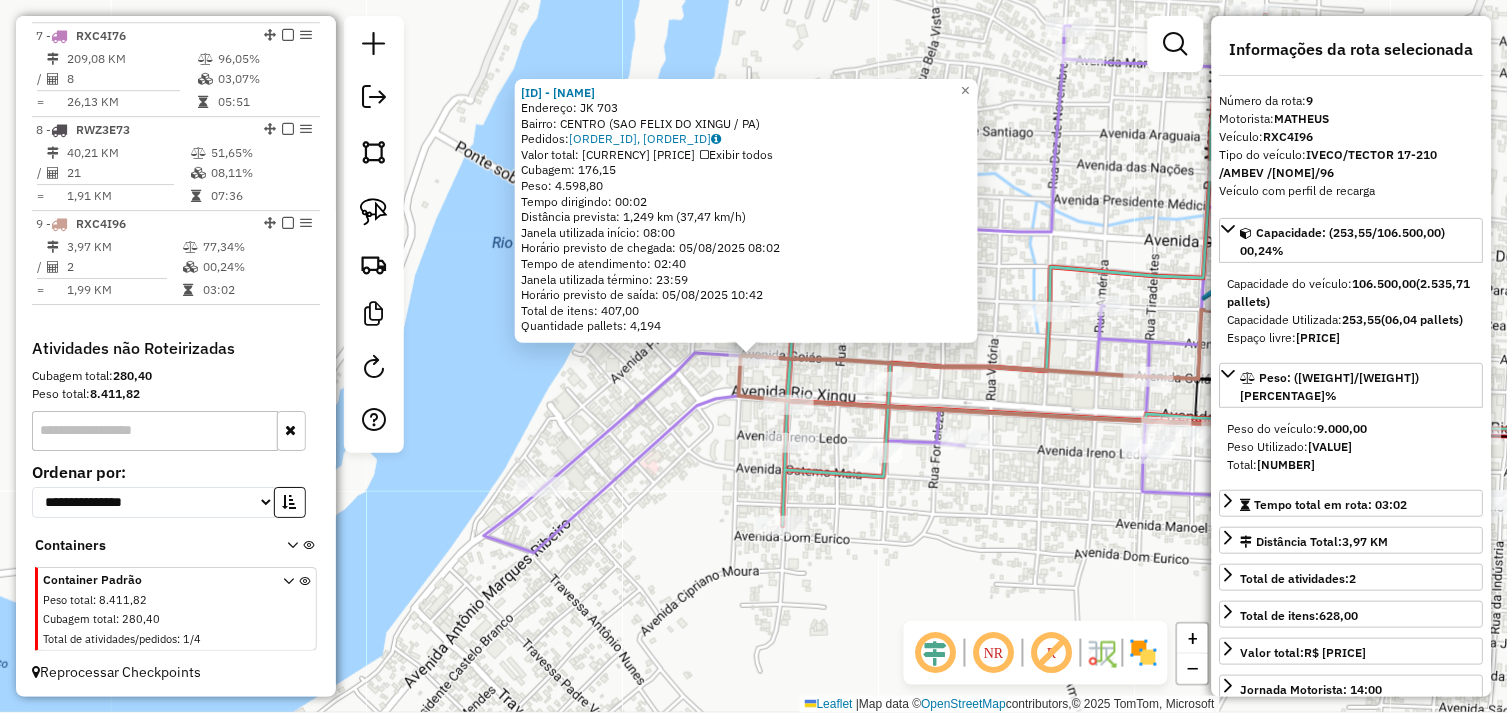 click on "149 - NOBRE BEBIDAS  Endereço:  JK 703   Bairro: CENTRO (SAO FELIX DO XINGU / PA)   Pedidos:  04102659, 04102660   Valor total: R$ 27.388,75   Exibir todos   Cubagem: 176,15  Peso: 4.598,80  Tempo dirigindo: 00:02   Distância prevista: 1,249 km (37,47 km/h)   Janela utilizada início: 08:00   Horário previsto de chegada: 05/08/2025 08:02   Tempo de atendimento: 02:40   Janela utilizada término: 23:59   Horário previsto de saída: 05/08/2025 10:42   Total de itens: 407,00   Quantidade pallets: 4,194  × Janela de atendimento Grade de atendimento Capacidade Transportadoras Veículos Cliente Pedidos  Rotas Selecione os dias de semana para filtrar as janelas de atendimento  Seg   Ter   Qua   Qui   Sex   Sáb   Dom  Informe o período da janela de atendimento: De: Até:  Filtrar exatamente a janela do cliente  Considerar janela de atendimento padrão  Selecione os dias de semana para filtrar as grades de atendimento  Seg   Ter   Qua   Qui   Sex   Sáb   Dom   Clientes fora do dia de atendimento selecionado +" 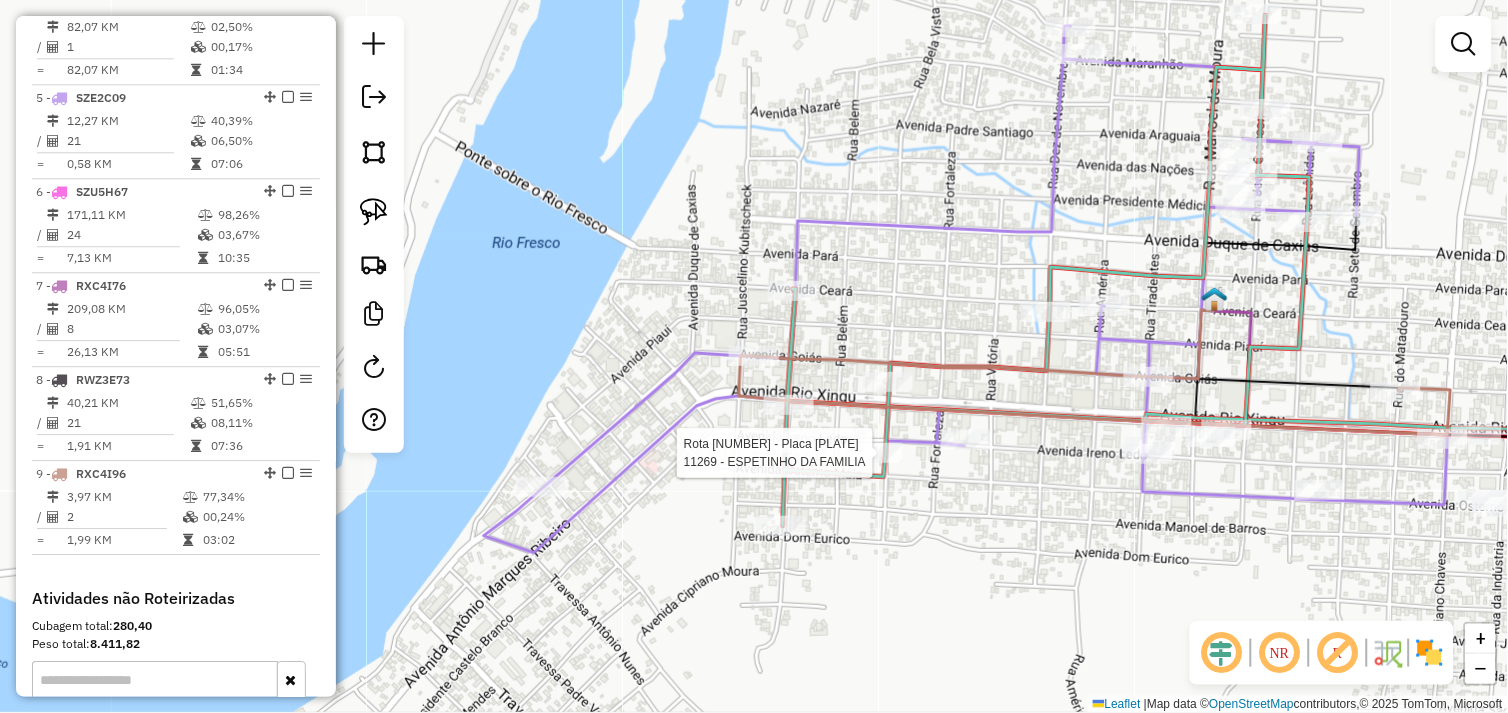 select on "**********" 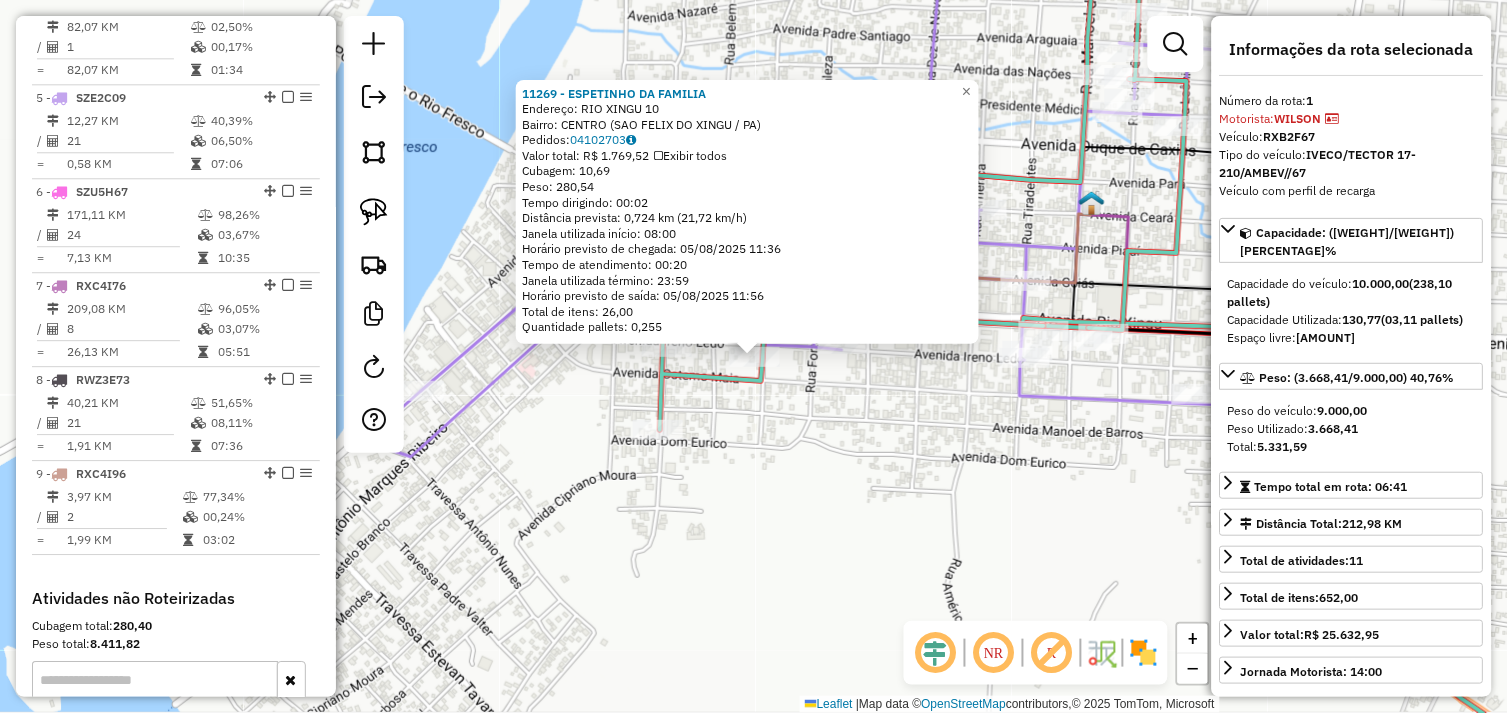 scroll, scrollTop: 773, scrollLeft: 0, axis: vertical 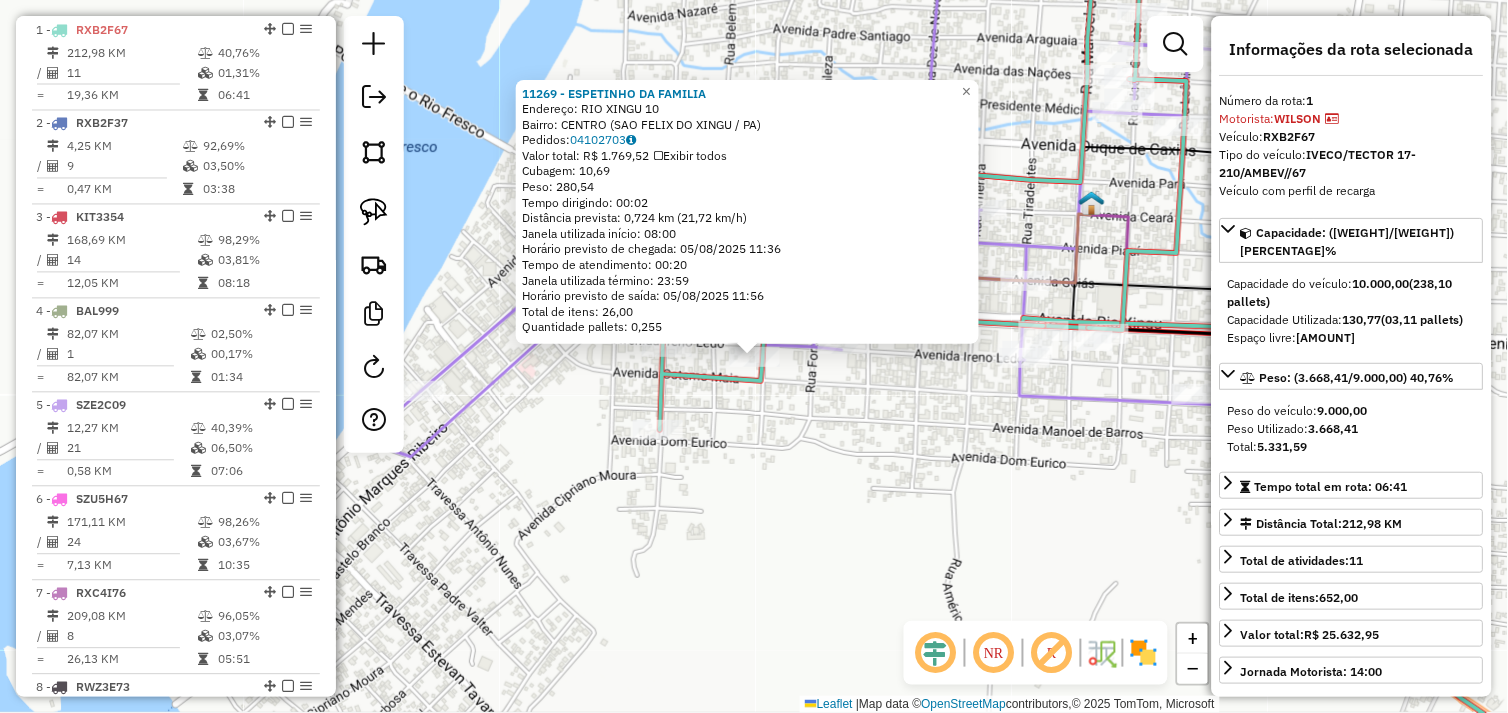 drag, startPoint x: 780, startPoint y: 444, endPoint x: 668, endPoint y: 357, distance: 141.82031 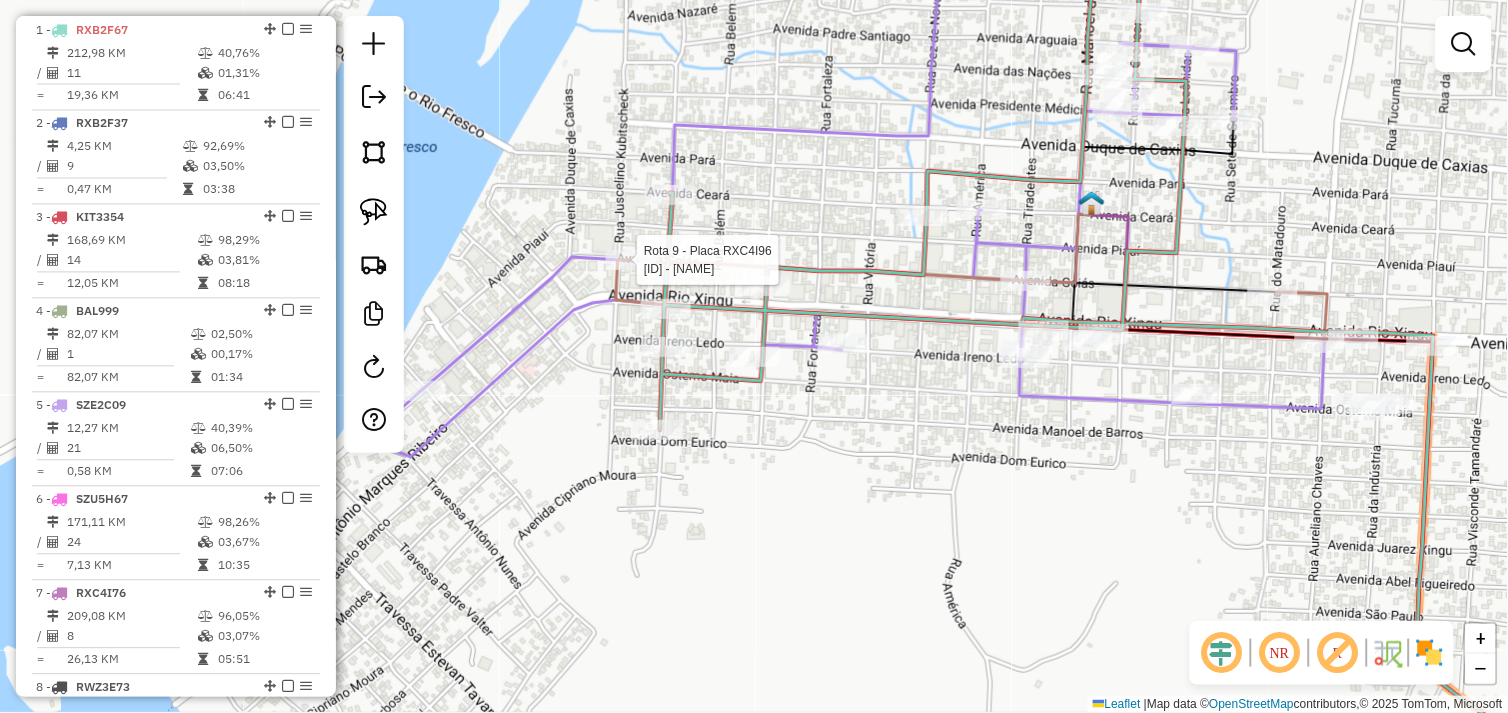 select on "**********" 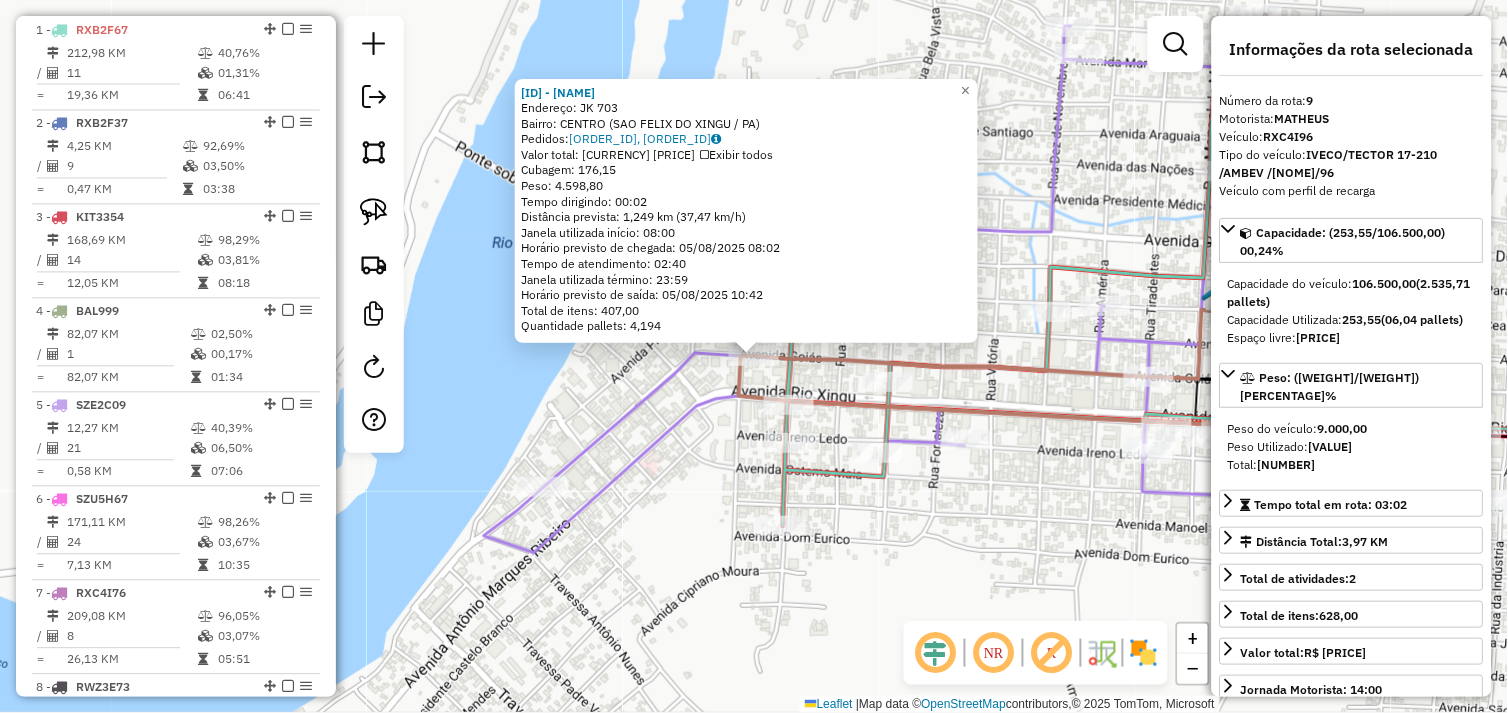 scroll, scrollTop: 1331, scrollLeft: 0, axis: vertical 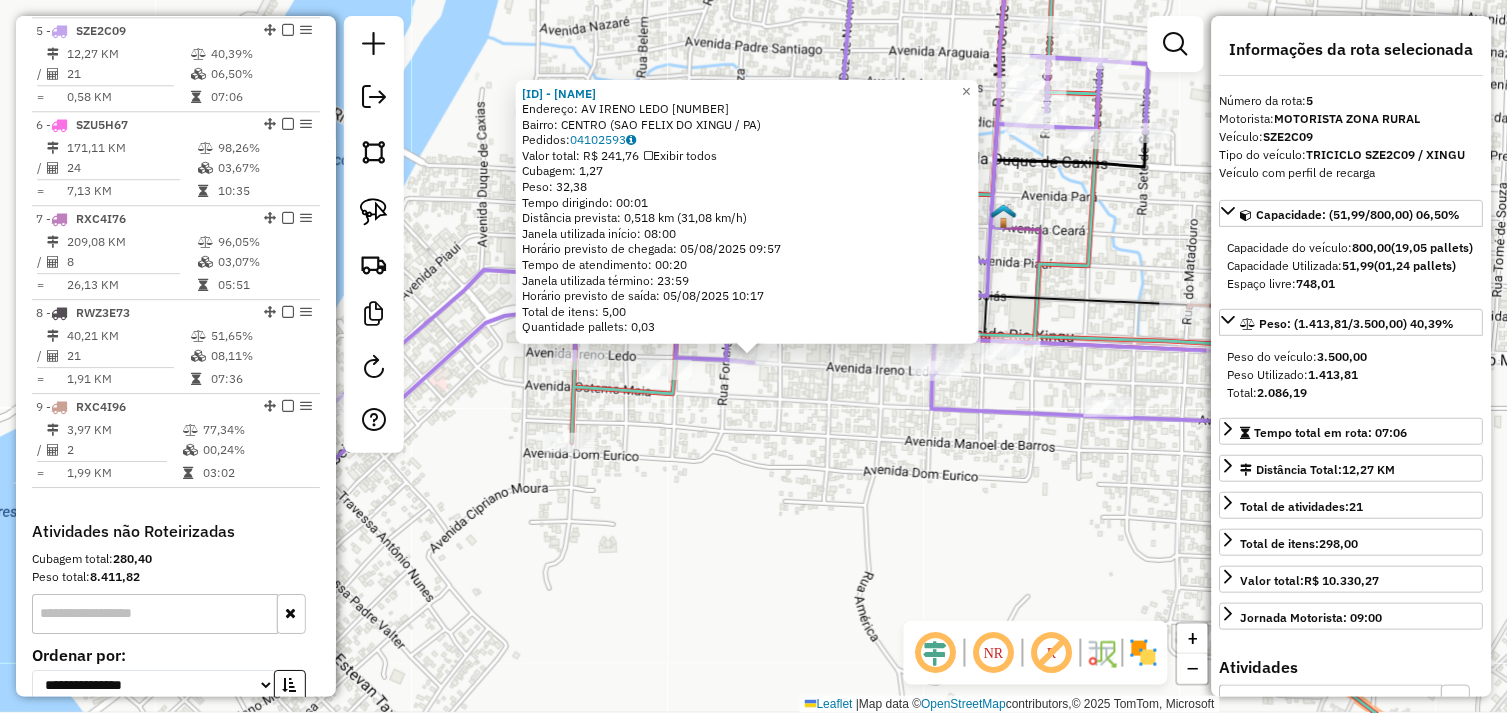 click on "72353 - ACADEMIA BOA FORMA  Endereço:  AV IRENO LEDO 638   Bairro: CENTRO (SAO FELIX DO XINGU / PA)   Pedidos:  04102593   Valor total: R$ 241,76   Exibir todos   Cubagem: 1,27  Peso: 32,38  Tempo dirigindo: 00:01   Distância prevista: 0,518 km (31,08 km/h)   Janela utilizada início: 08:00   Horário previsto de chegada: 05/08/2025 09:57   Tempo de atendimento: 00:20   Janela utilizada término: 23:59   Horário previsto de saída: 05/08/2025 10:17   Total de itens: 5,00   Quantidade pallets: 0,03  × Janela de atendimento Grade de atendimento Capacidade Transportadoras Veículos Cliente Pedidos  Rotas Selecione os dias de semana para filtrar as janelas de atendimento  Seg   Ter   Qua   Qui   Sex   Sáb   Dom  Informe o período da janela de atendimento: De: Até:  Filtrar exatamente a janela do cliente  Considerar janela de atendimento padrão  Selecione os dias de semana para filtrar as grades de atendimento  Seg   Ter   Qua   Qui   Sex   Sáb   Dom   Considerar clientes sem dia de atendimento cadastrado" 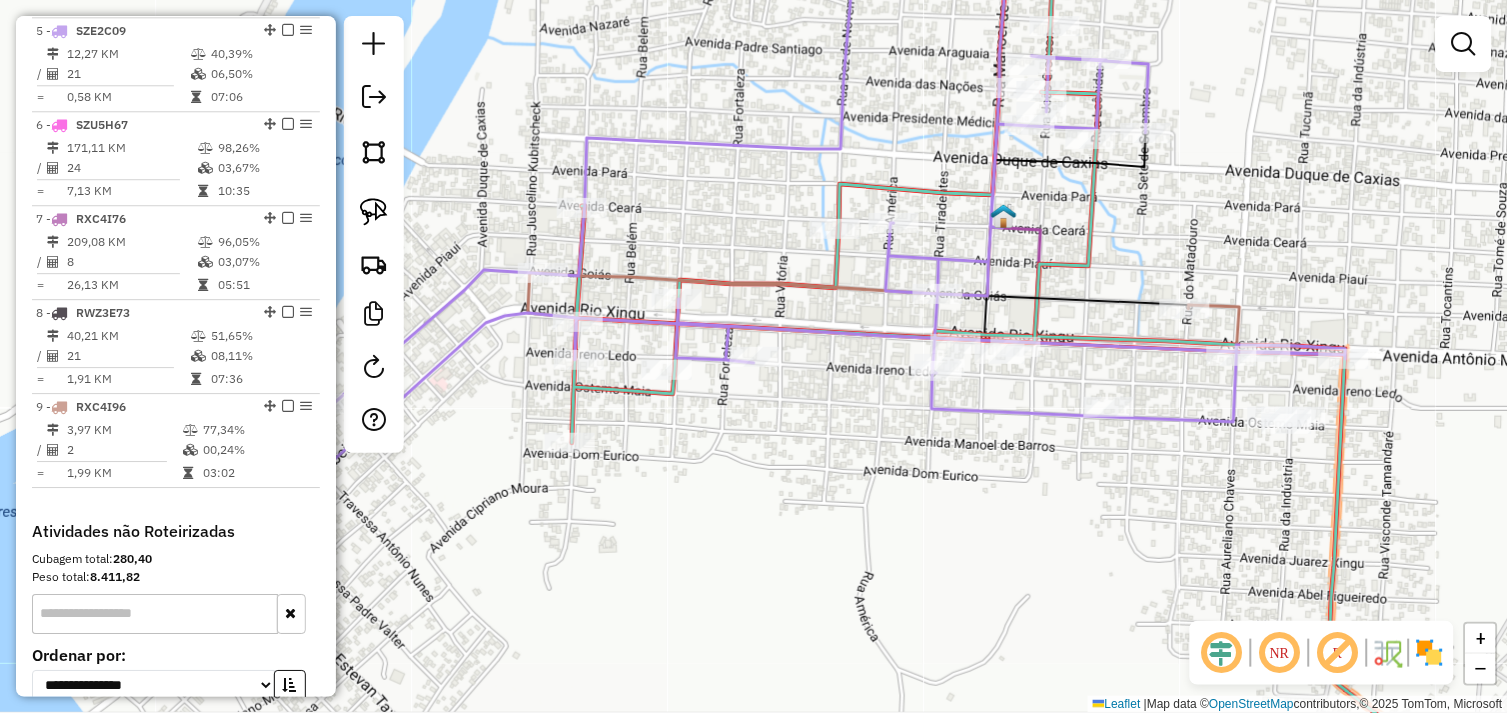 click on "Janela de atendimento Grade de atendimento Capacidade Transportadoras Veículos Cliente Pedidos  Rotas Selecione os dias de semana para filtrar as janelas de atendimento  Seg   Ter   Qua   Qui   Sex   Sáb   Dom  Informe o período da janela de atendimento: De: Até:  Filtrar exatamente a janela do cliente  Considerar janela de atendimento padrão  Selecione os dias de semana para filtrar as grades de atendimento  Seg   Ter   Qua   Qui   Sex   Sáb   Dom   Considerar clientes sem dia de atendimento cadastrado  Clientes fora do dia de atendimento selecionado Filtrar as atividades entre os valores definidos abaixo:  Peso mínimo:   Peso máximo:   Cubagem mínima:   Cubagem máxima:   De:   Até:  Filtrar as atividades entre o tempo de atendimento definido abaixo:  De:   Até:   Considerar capacidade total dos clientes não roteirizados Transportadora: Selecione um ou mais itens Tipo de veículo: Selecione um ou mais itens Veículo: Selecione um ou mais itens Motorista: Selecione um ou mais itens Nome: Rótulo:" 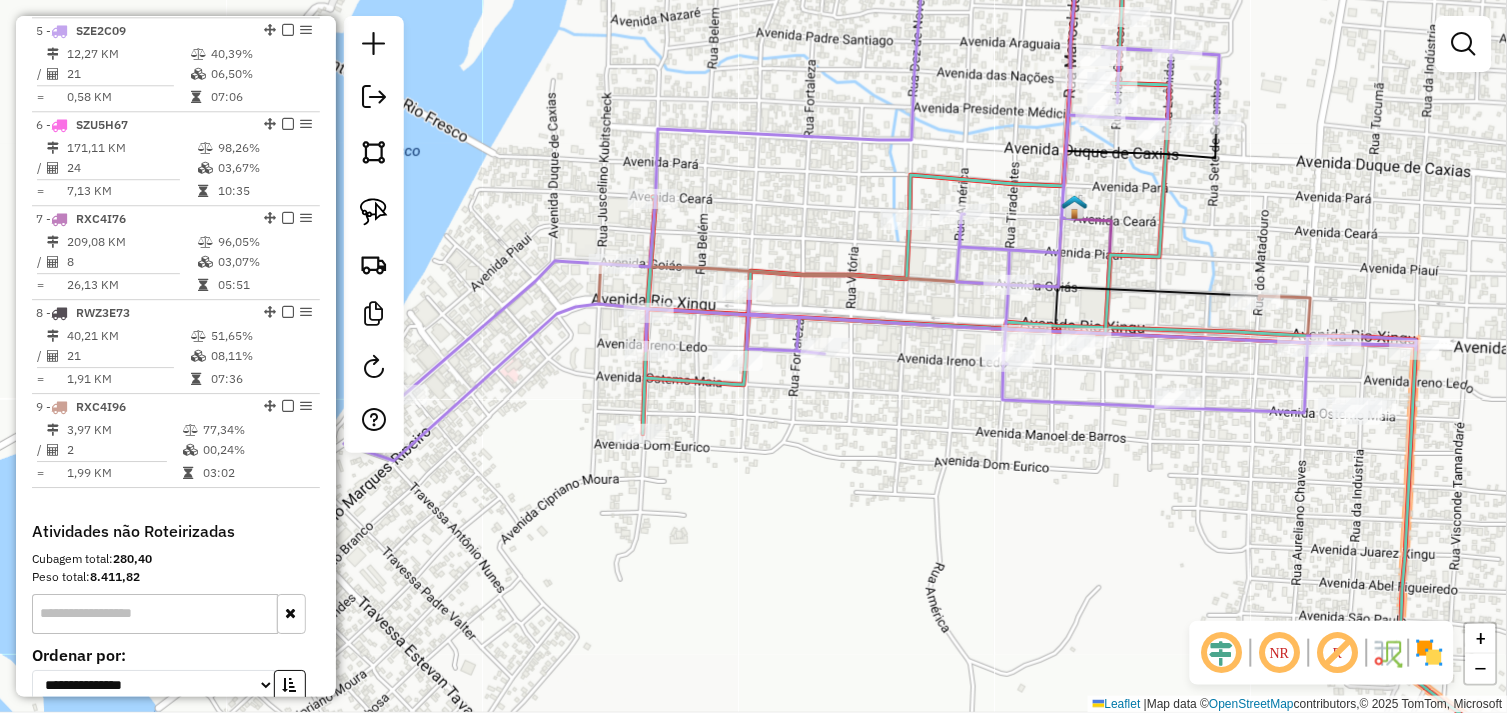 drag, startPoint x: 741, startPoint y: 512, endPoint x: 867, endPoint y: 510, distance: 126.01587 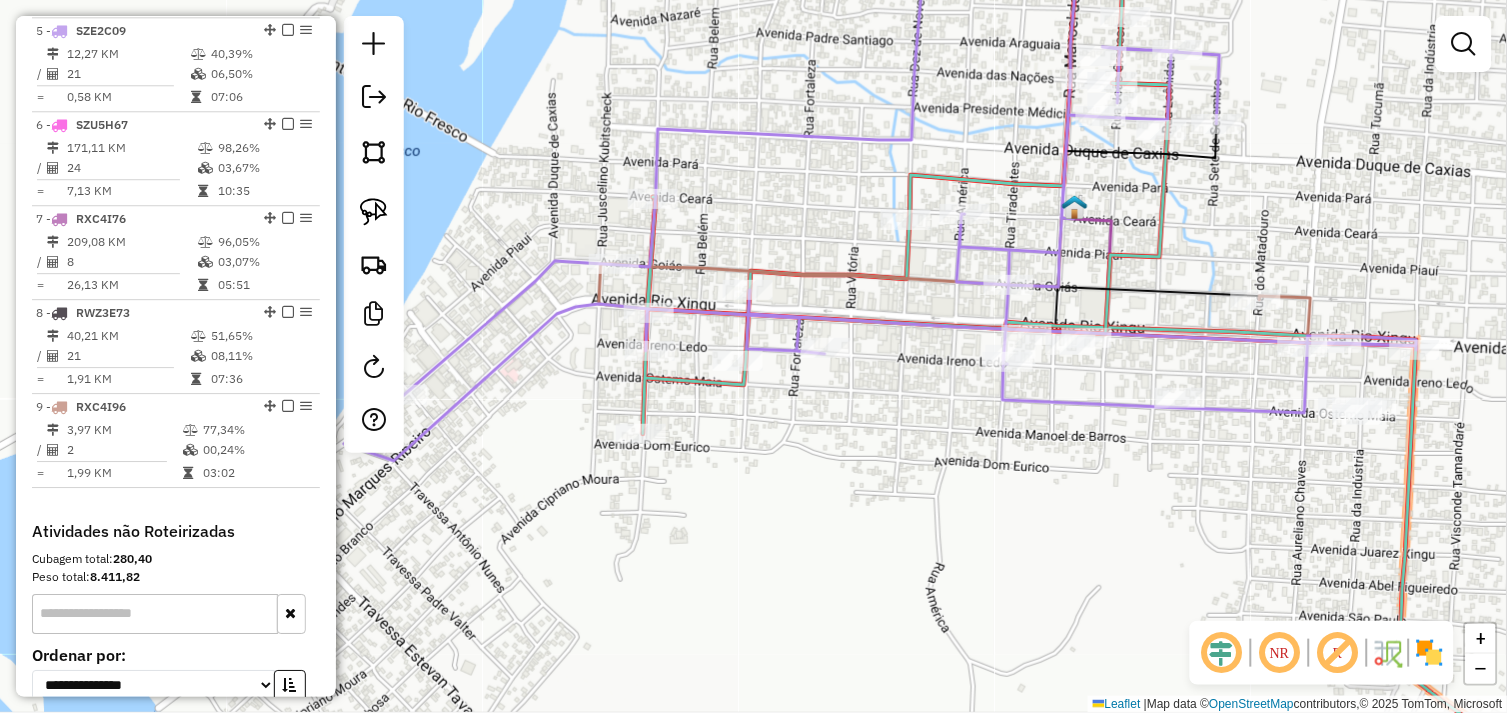 click on "Rota 1 - Placa RXB2F67  11269 - ESPETINHO DA FAMILIA Janela de atendimento Grade de atendimento Capacidade Transportadoras Veículos Cliente Pedidos  Rotas Selecione os dias de semana para filtrar as janelas de atendimento  Seg   Ter   Qua   Qui   Sex   Sáb   Dom  Informe o período da janela de atendimento: De: Até:  Filtrar exatamente a janela do cliente  Considerar janela de atendimento padrão  Selecione os dias de semana para filtrar as grades de atendimento  Seg   Ter   Qua   Qui   Sex   Sáb   Dom   Considerar clientes sem dia de atendimento cadastrado  Clientes fora do dia de atendimento selecionado Filtrar as atividades entre os valores definidos abaixo:  Peso mínimo:   Peso máximo:   Cubagem mínima:   Cubagem máxima:   De:   Até:  Filtrar as atividades entre o tempo de atendimento definido abaixo:  De:   Até:   Considerar capacidade total dos clientes não roteirizados Transportadora: Selecione um ou mais itens Tipo de veículo: Selecione um ou mais itens Veículo: Selecione um ou mais itens" 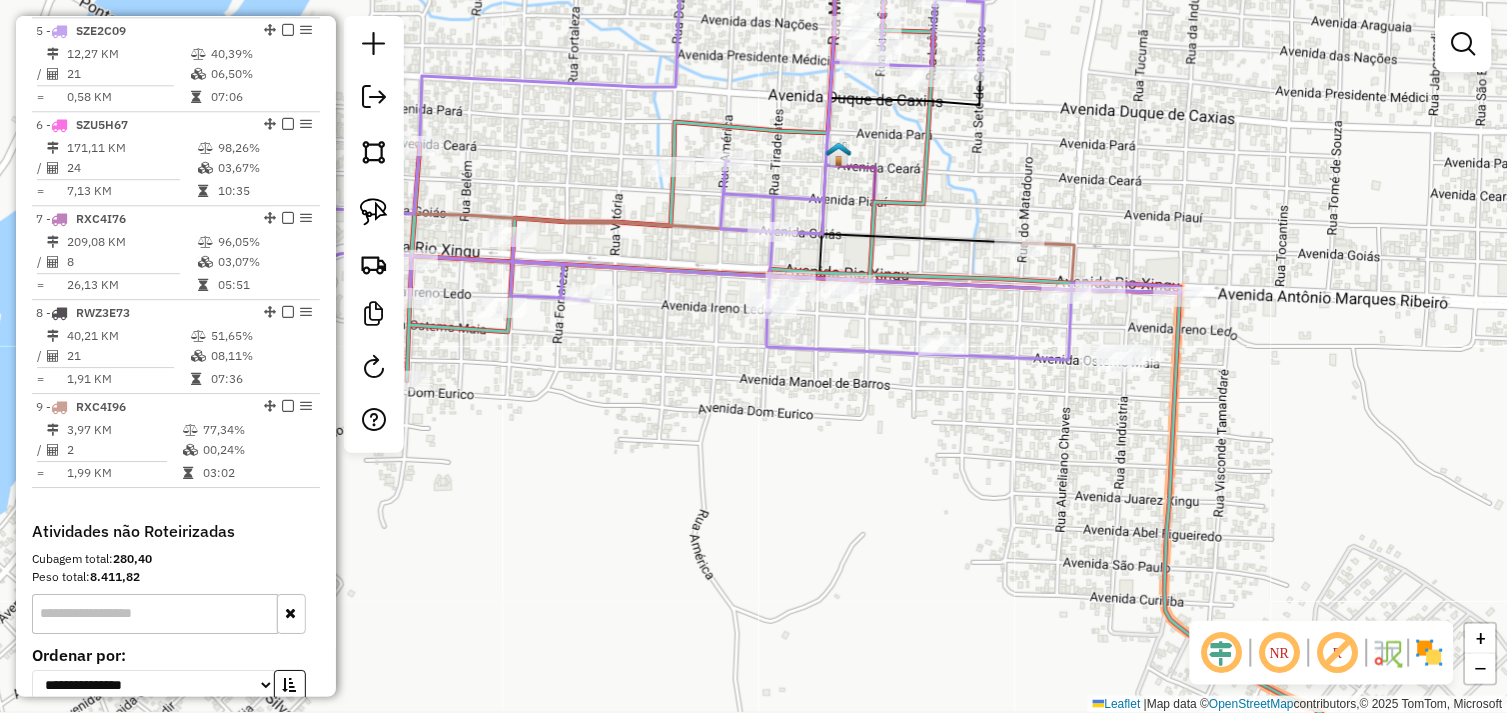 drag, startPoint x: 745, startPoint y: 455, endPoint x: 754, endPoint y: 445, distance: 13.453624 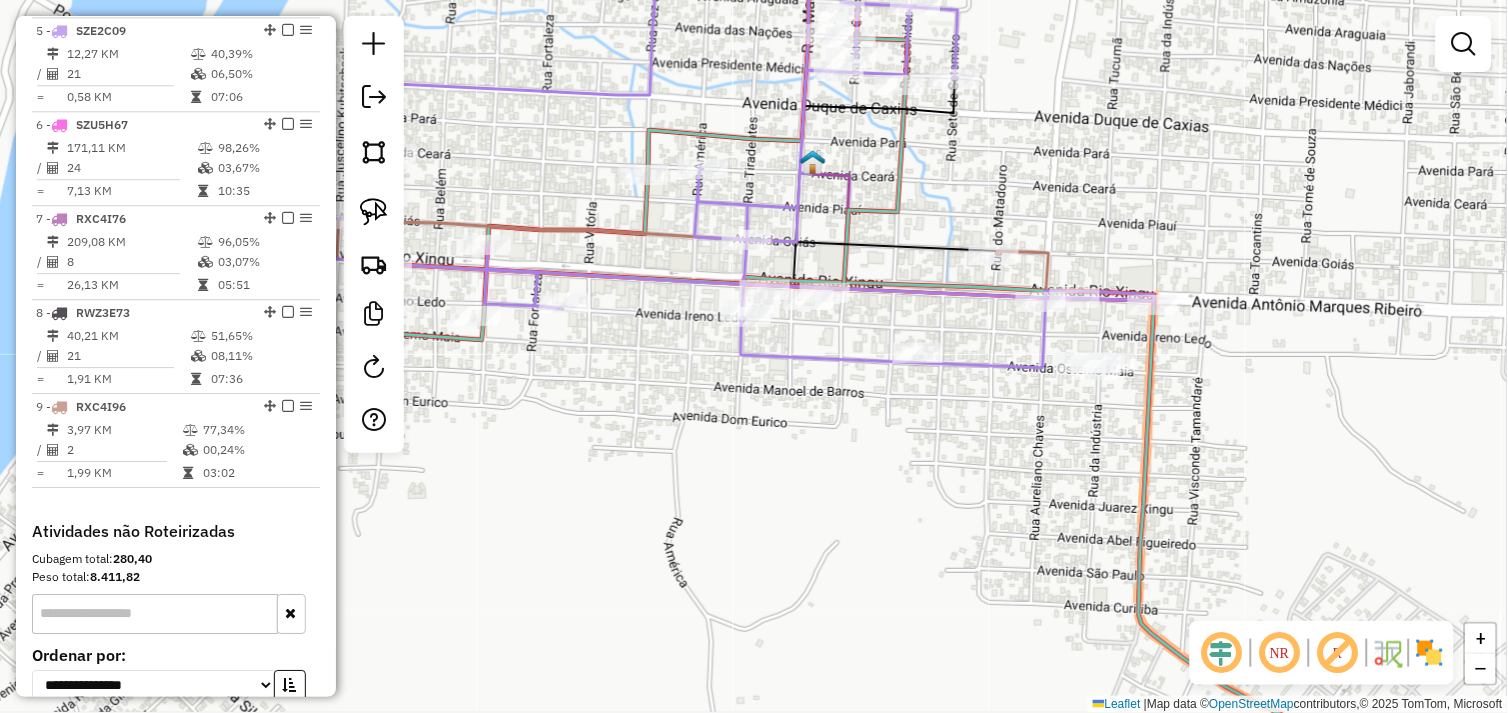 drag, startPoint x: 791, startPoint y: 440, endPoint x: 866, endPoint y: 458, distance: 77.12976 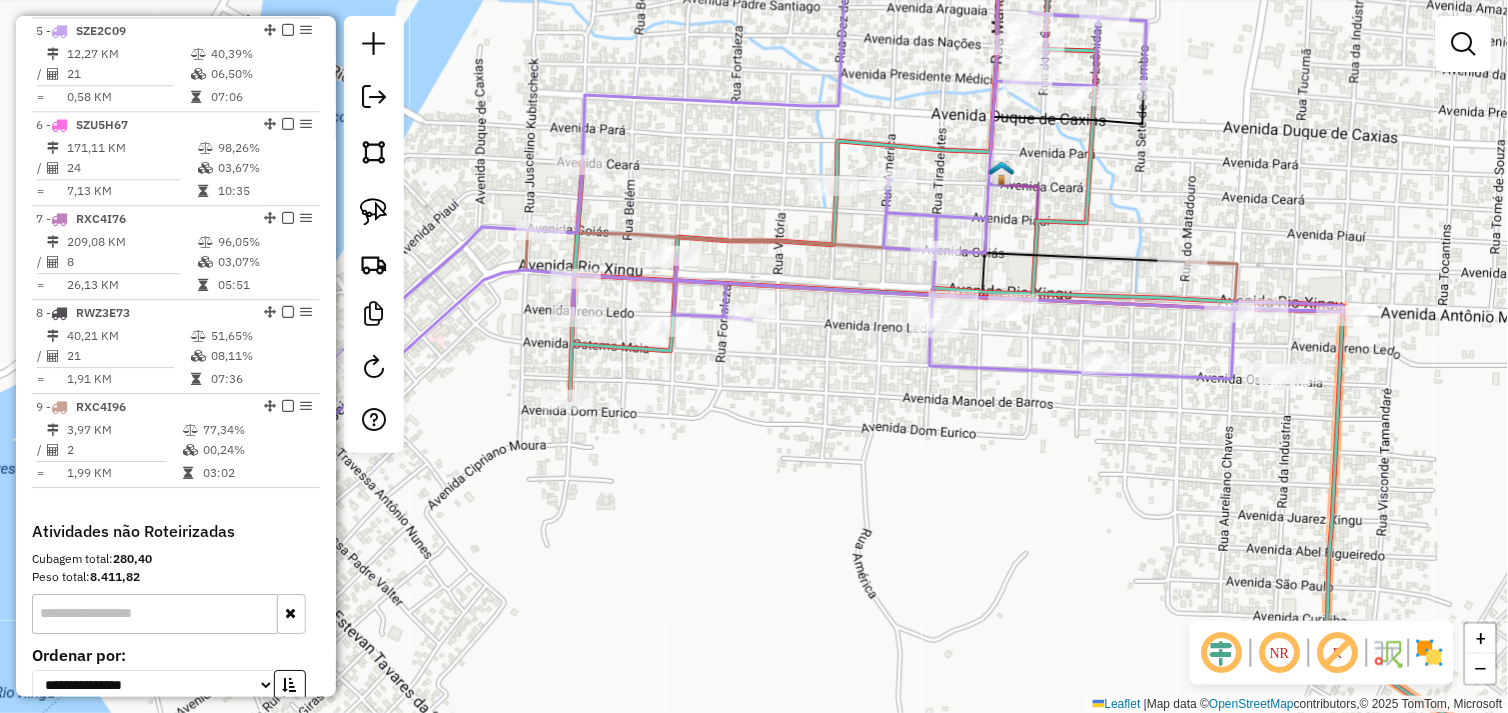 click on "Janela de atendimento Grade de atendimento Capacidade Transportadoras Veículos Cliente Pedidos  Rotas Selecione os dias de semana para filtrar as janelas de atendimento  Seg   Ter   Qua   Qui   Sex   Sáb   Dom  Informe o período da janela de atendimento: De: Até:  Filtrar exatamente a janela do cliente  Considerar janela de atendimento padrão  Selecione os dias de semana para filtrar as grades de atendimento  Seg   Ter   Qua   Qui   Sex   Sáb   Dom   Considerar clientes sem dia de atendimento cadastrado  Clientes fora do dia de atendimento selecionado Filtrar as atividades entre os valores definidos abaixo:  Peso mínimo:   Peso máximo:   Cubagem mínima:   Cubagem máxima:   De:   Até:  Filtrar as atividades entre o tempo de atendimento definido abaixo:  De:   Até:   Considerar capacidade total dos clientes não roteirizados Transportadora: Selecione um ou mais itens Tipo de veículo: Selecione um ou mais itens Veículo: Selecione um ou mais itens Motorista: Selecione um ou mais itens Nome: Rótulo:" 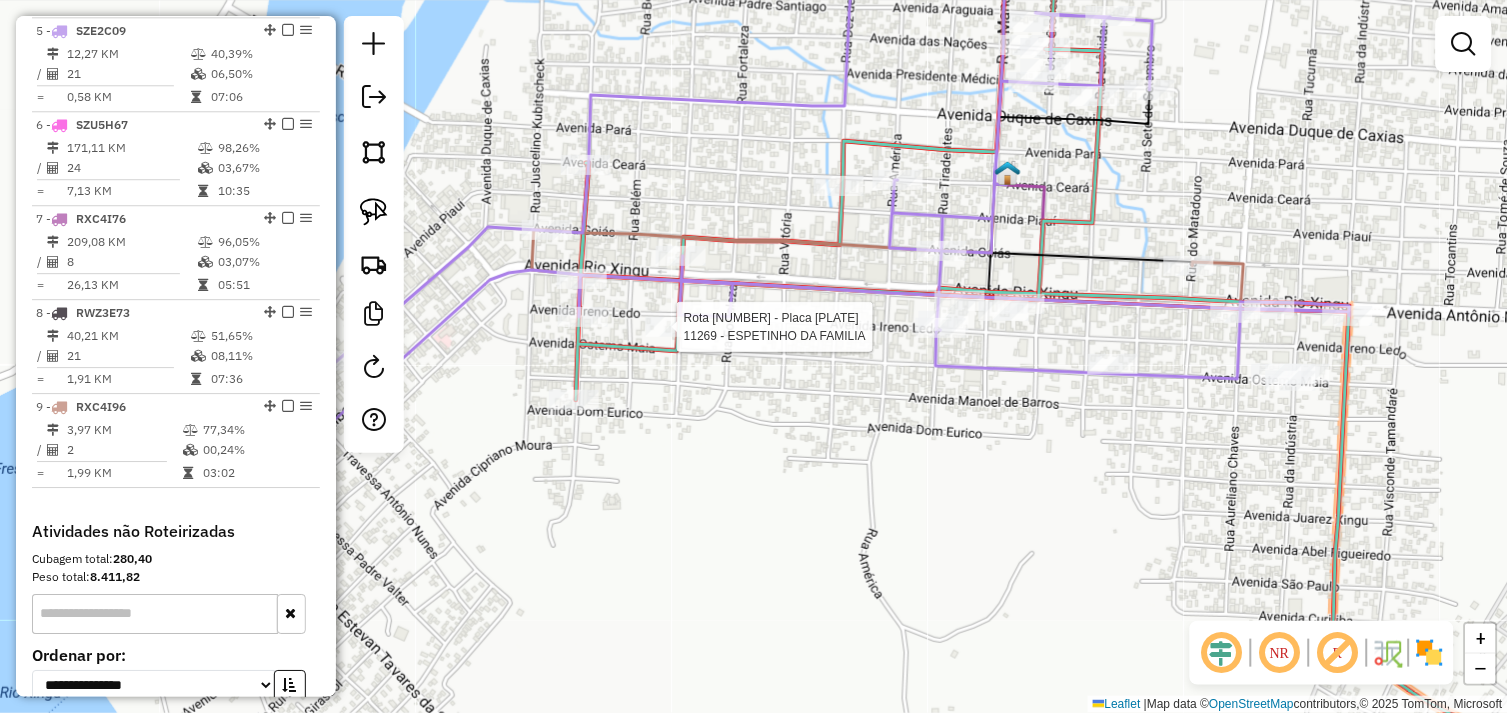 select on "**********" 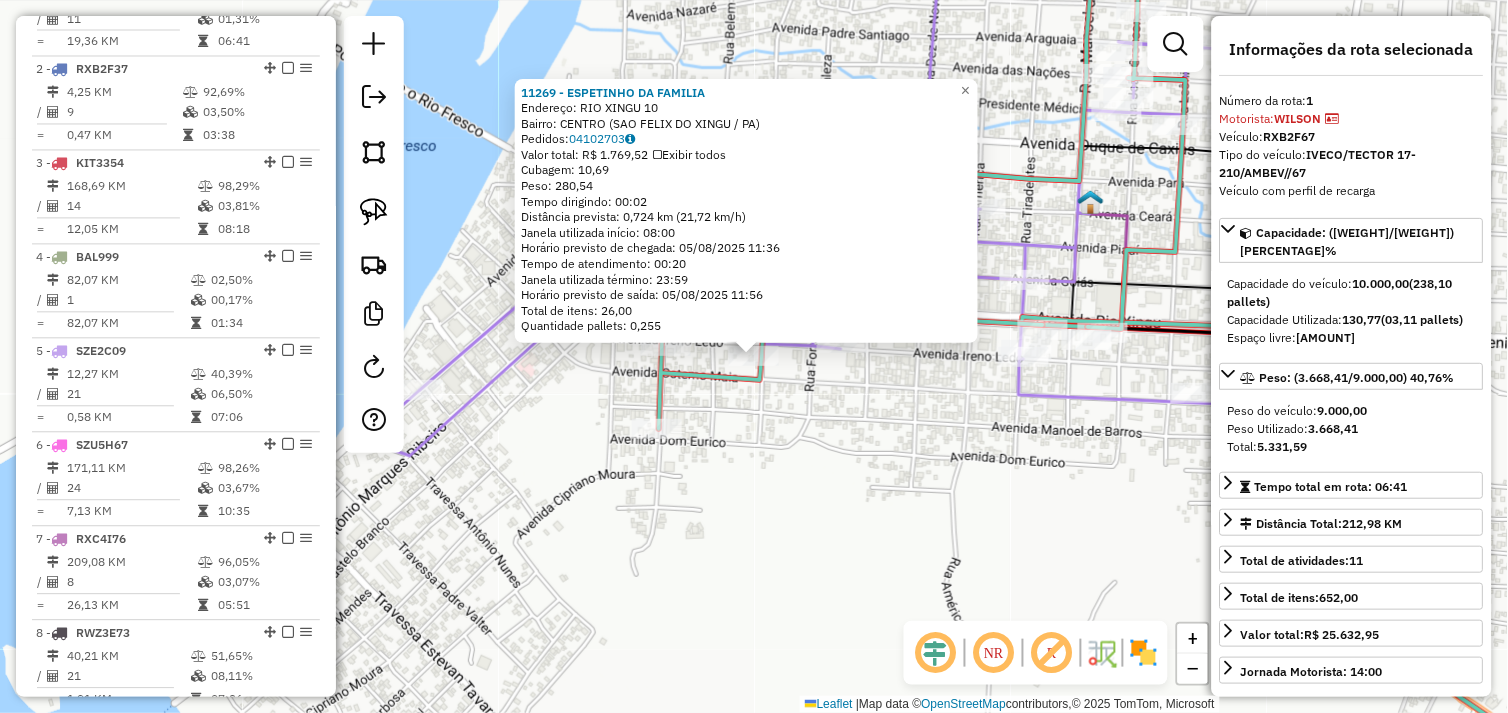 scroll, scrollTop: 773, scrollLeft: 0, axis: vertical 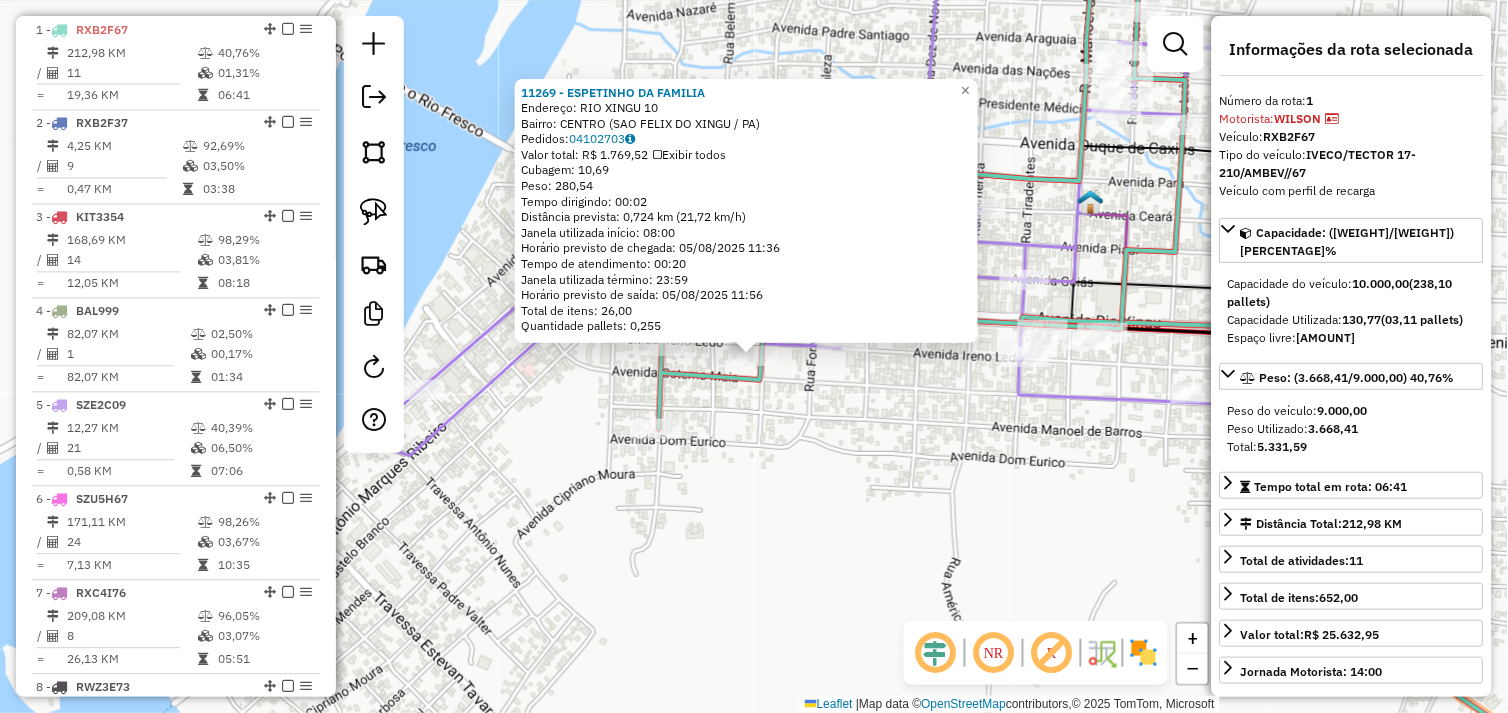 click on "11269 - ESPETINHO DA FAMILIA  Endereço:  RIO XINGU 10   Bairro: CENTRO (SAO FELIX DO XINGU / PA)   Pedidos:  04102703   Valor total: R$ 1.769,52   Exibir todos   Cubagem: 10,69  Peso: 280,54  Tempo dirigindo: 00:02   Distância prevista: 0,724 km (21,72 km/h)   Janela utilizada início: 08:00   Horário previsto de chegada: 05/08/2025 11:36   Tempo de atendimento: 00:20   Janela utilizada término: 23:59   Horário previsto de saída: 05/08/2025 11:56   Total de itens: 26,00   Quantidade pallets: 0,255  × Janela de atendimento Grade de atendimento Capacidade Transportadoras Veículos Cliente Pedidos  Rotas Selecione os dias de semana para filtrar as janelas de atendimento  Seg   Ter   Qua   Qui   Sex   Sáb   Dom  Informe o período da janela de atendimento: De: Até:  Filtrar exatamente a janela do cliente  Considerar janela de atendimento padrão  Selecione os dias de semana para filtrar as grades de atendimento  Seg   Ter   Qua   Qui   Sex   Sáb   Dom   Clientes fora do dia de atendimento selecionado +" 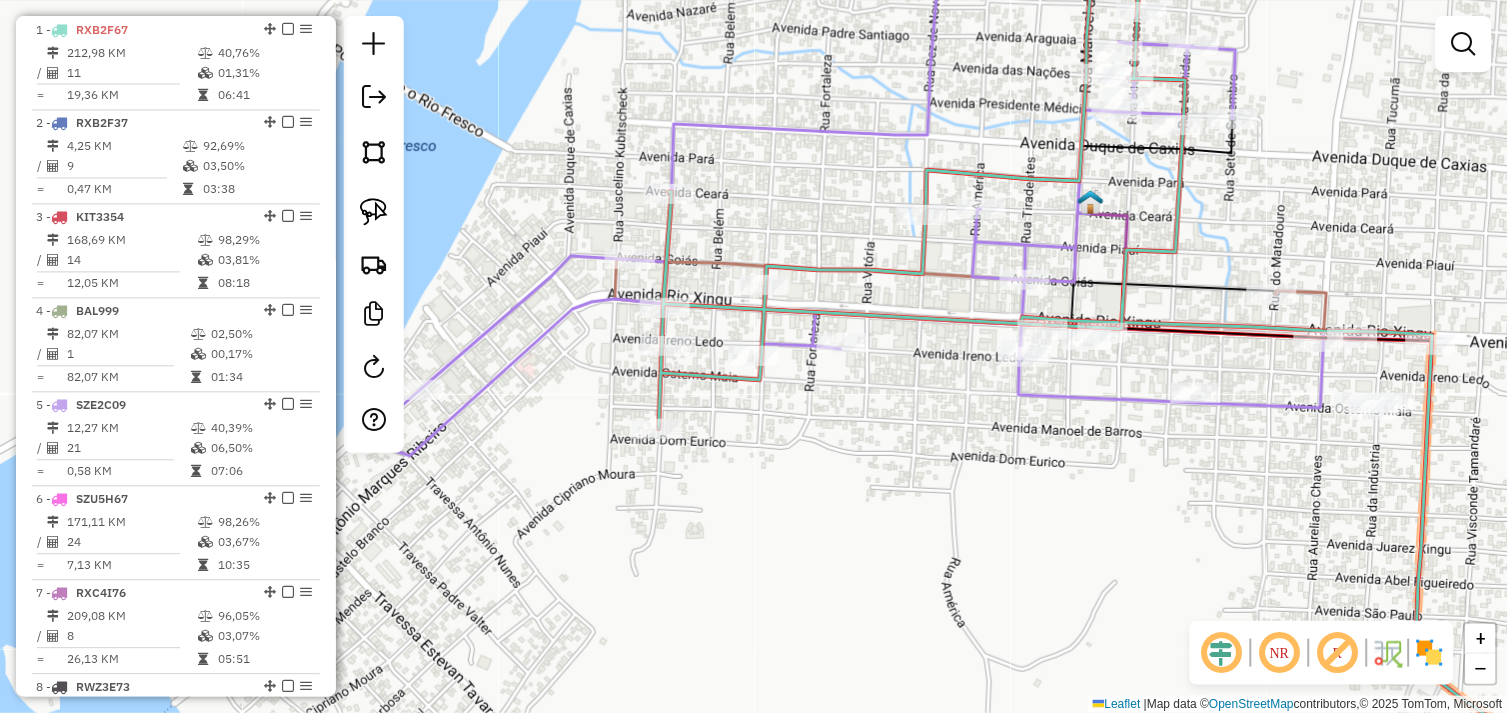 drag, startPoint x: 948, startPoint y: 477, endPoint x: 850, endPoint y: 460, distance: 99.46356 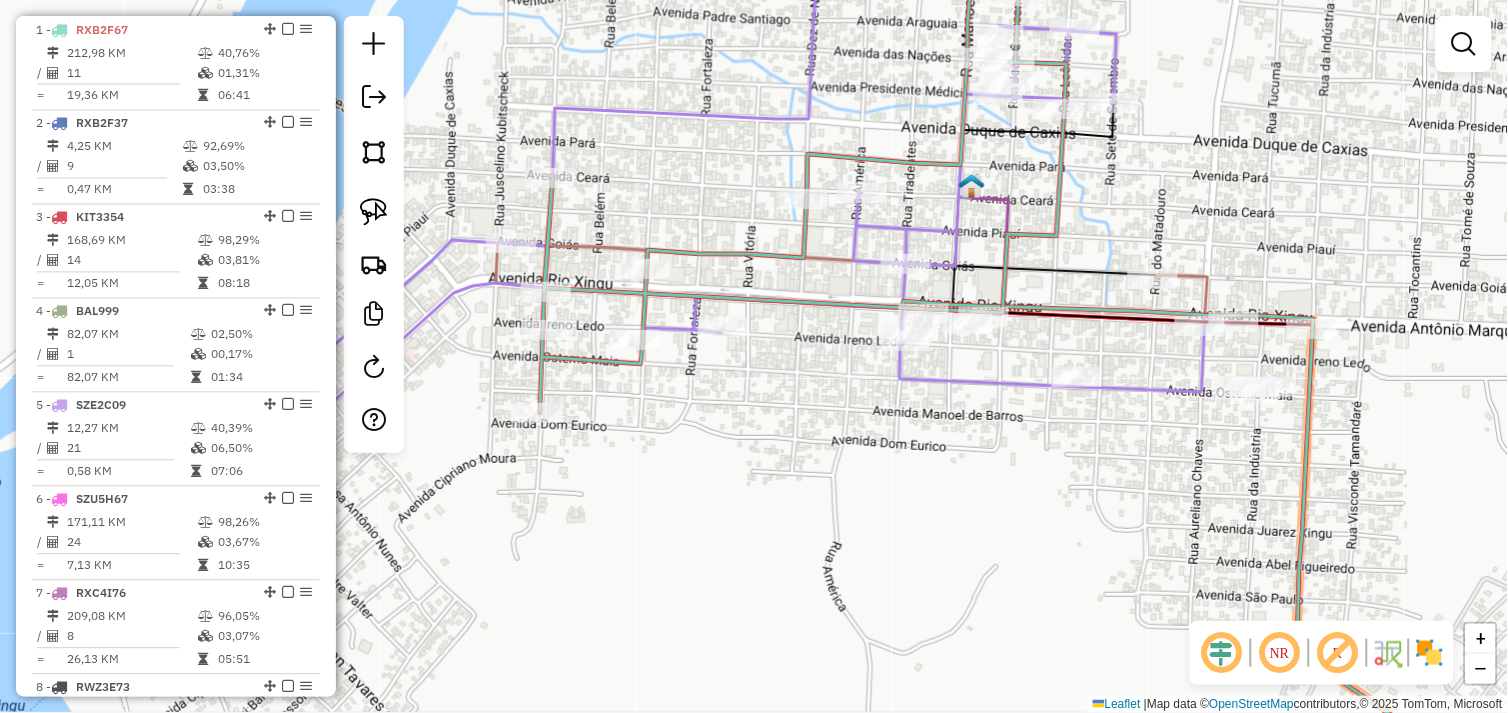 click on "Janela de atendimento Grade de atendimento Capacidade Transportadoras Veículos Cliente Pedidos  Rotas Selecione os dias de semana para filtrar as janelas de atendimento  Seg   Ter   Qua   Qui   Sex   Sáb   Dom  Informe o período da janela de atendimento: De: Até:  Filtrar exatamente a janela do cliente  Considerar janela de atendimento padrão  Selecione os dias de semana para filtrar as grades de atendimento  Seg   Ter   Qua   Qui   Sex   Sáb   Dom   Considerar clientes sem dia de atendimento cadastrado  Clientes fora do dia de atendimento selecionado Filtrar as atividades entre os valores definidos abaixo:  Peso mínimo:   Peso máximo:   Cubagem mínima:   Cubagem máxima:   De:   Até:  Filtrar as atividades entre o tempo de atendimento definido abaixo:  De:   Até:   Considerar capacidade total dos clientes não roteirizados Transportadora: Selecione um ou mais itens Tipo de veículo: Selecione um ou mais itens Veículo: Selecione um ou mais itens Motorista: Selecione um ou mais itens Nome: Rótulo:" 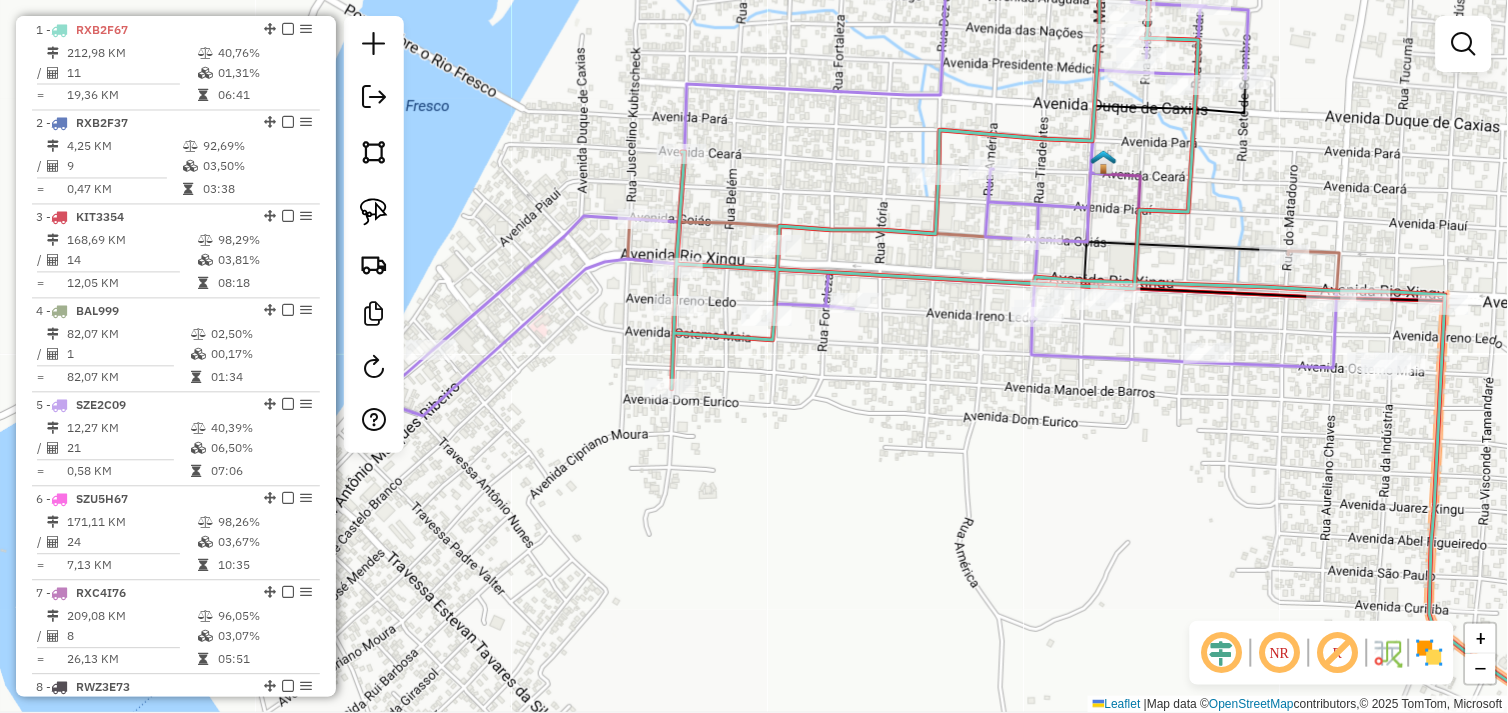 drag, startPoint x: 767, startPoint y: 493, endPoint x: 858, endPoint y: 477, distance: 92.39589 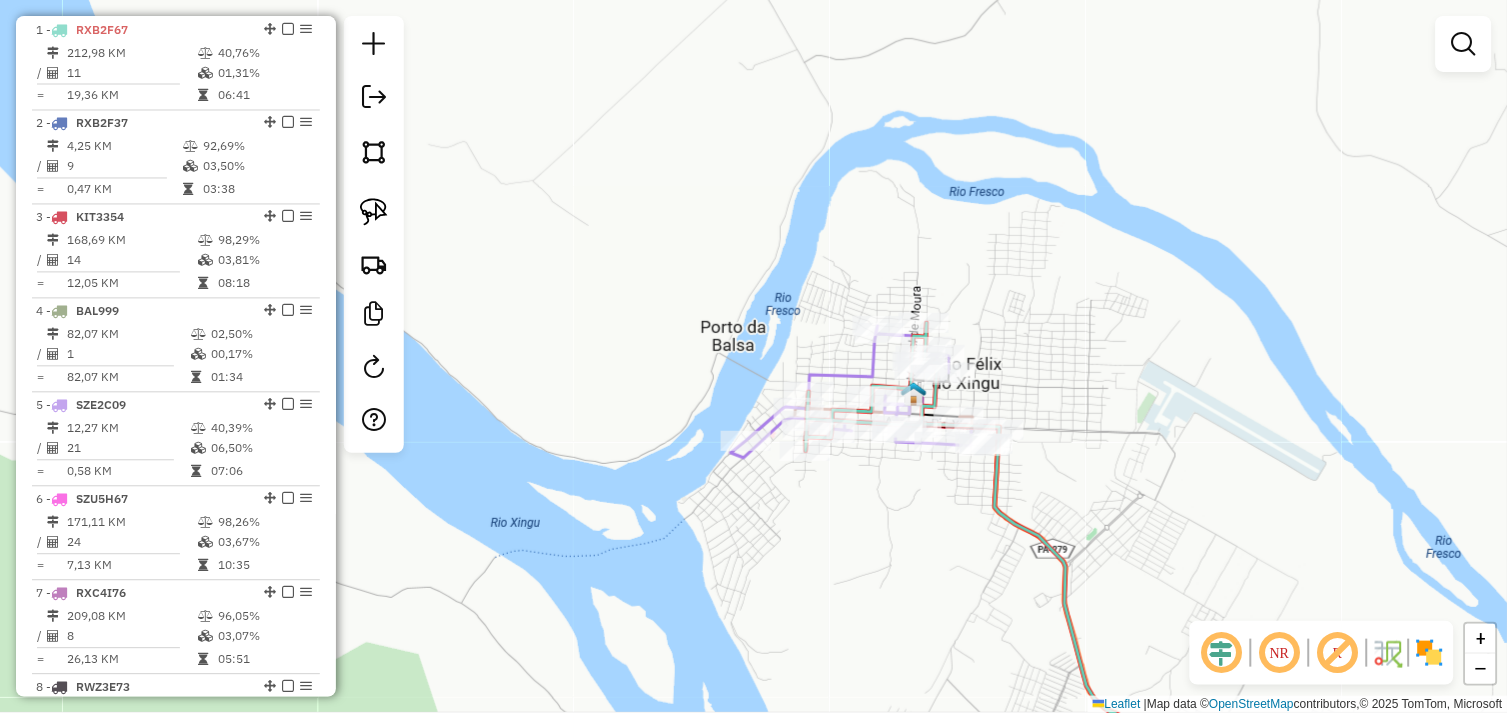 click on "Janela de atendimento Grade de atendimento Capacidade Transportadoras Veículos Cliente Pedidos  Rotas Selecione os dias de semana para filtrar as janelas de atendimento  Seg   Ter   Qua   Qui   Sex   Sáb   Dom  Informe o período da janela de atendimento: De: Até:  Filtrar exatamente a janela do cliente  Considerar janela de atendimento padrão  Selecione os dias de semana para filtrar as grades de atendimento  Seg   Ter   Qua   Qui   Sex   Sáb   Dom   Considerar clientes sem dia de atendimento cadastrado  Clientes fora do dia de atendimento selecionado Filtrar as atividades entre os valores definidos abaixo:  Peso mínimo:   Peso máximo:   Cubagem mínima:   Cubagem máxima:   De:   Até:  Filtrar as atividades entre o tempo de atendimento definido abaixo:  De:   Até:   Considerar capacidade total dos clientes não roteirizados Transportadora: Selecione um ou mais itens Tipo de veículo: Selecione um ou mais itens Veículo: Selecione um ou mais itens Motorista: Selecione um ou mais itens Nome: Rótulo:" 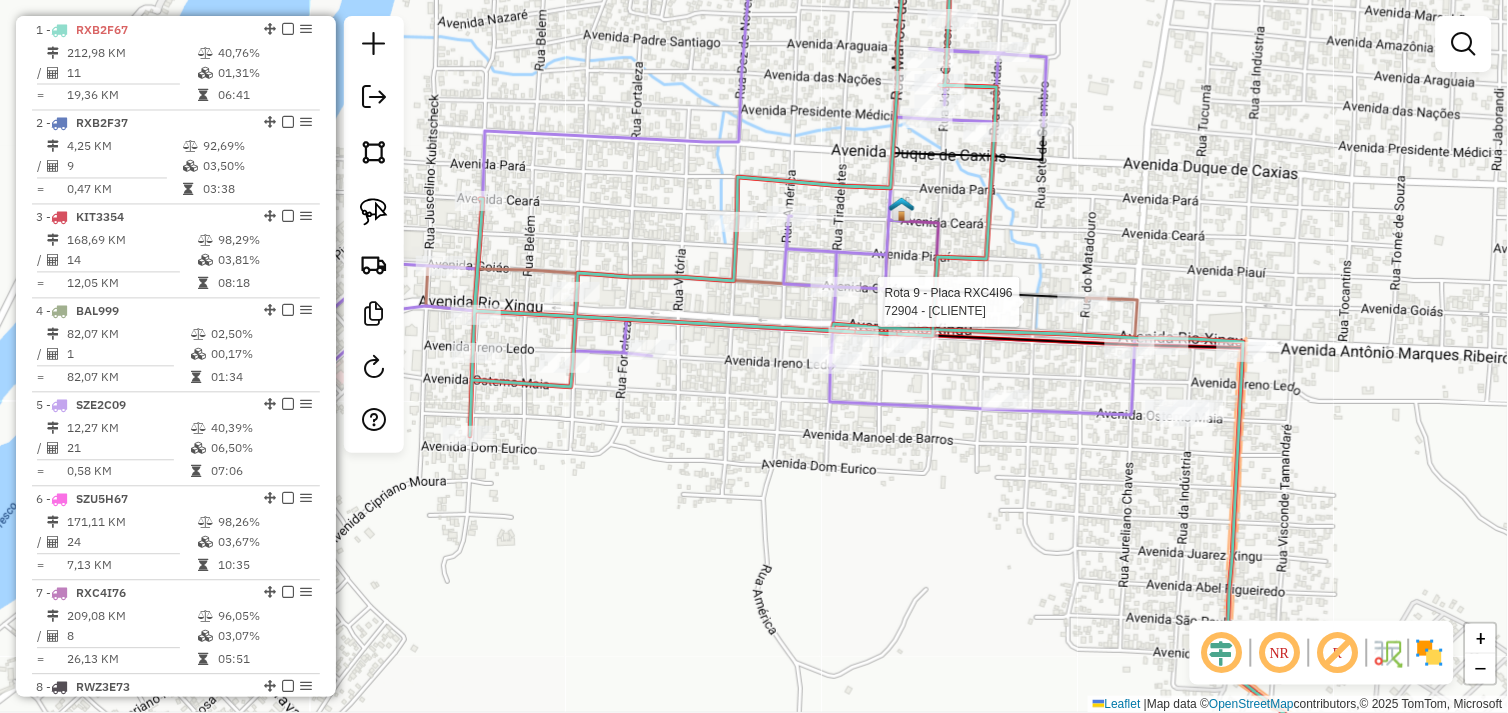 select on "**********" 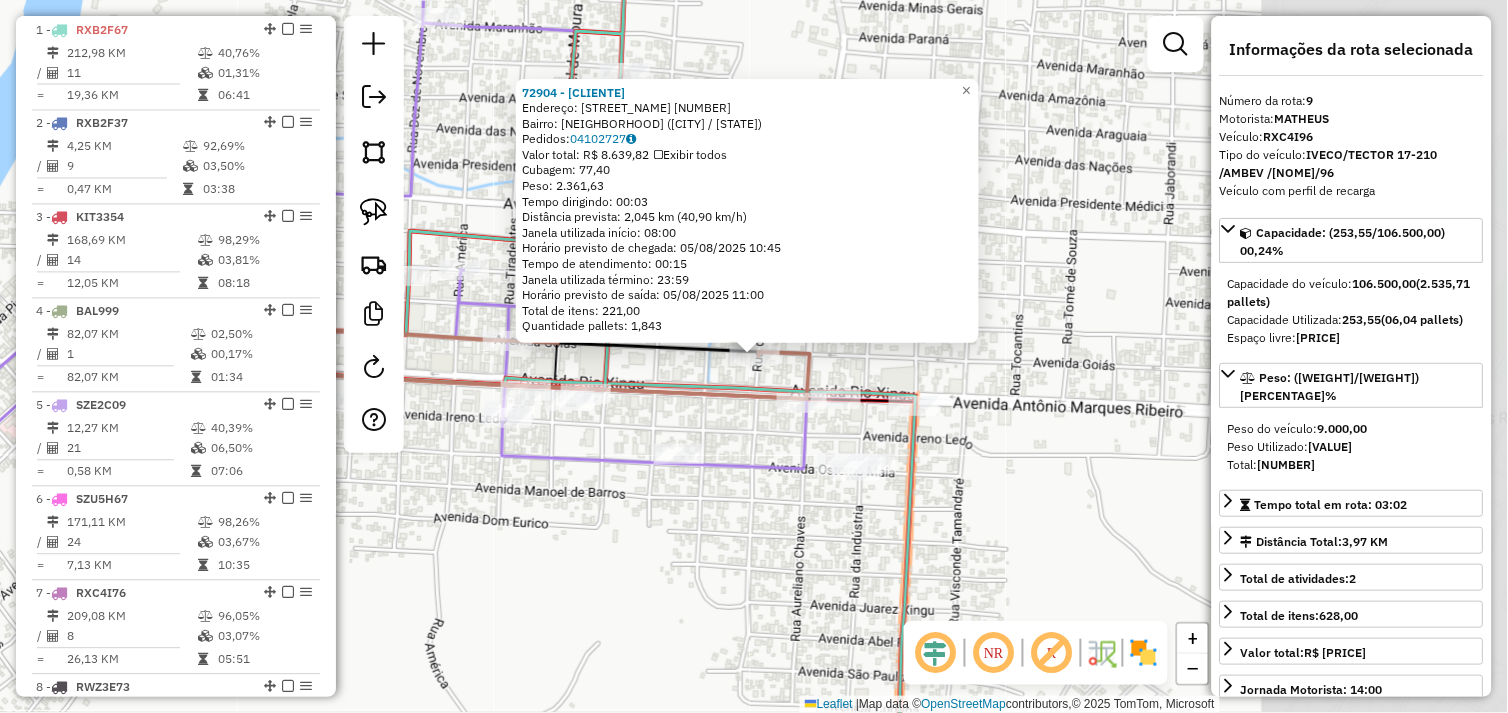 scroll, scrollTop: 1331, scrollLeft: 0, axis: vertical 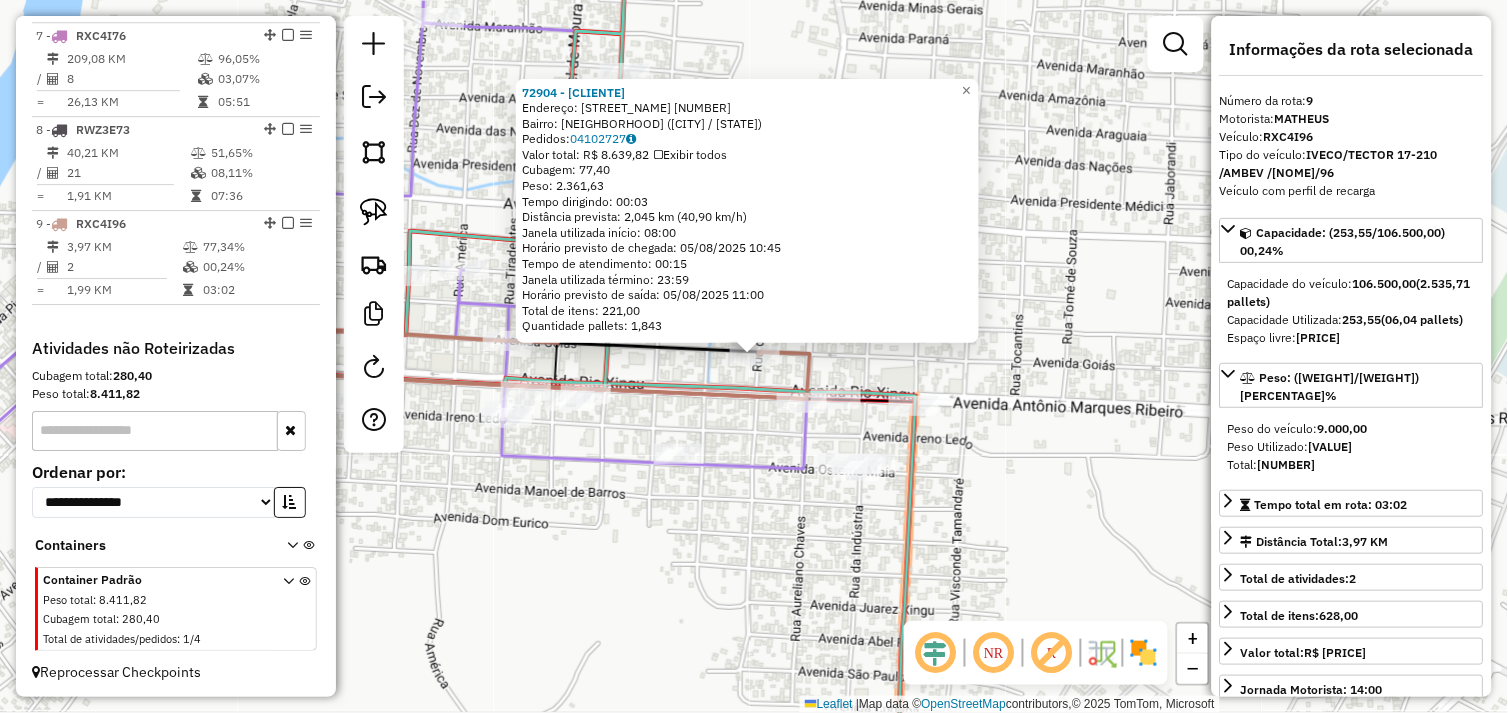 click on "72904 - ROMA SUPERMERCADO  Endereço:  RUA BELA VISTA 2200   Bairro: NOVO HORIZONTE (SAO FELIX DO XINGU / PA)   Pedidos:  04102727   Valor total: R$ 8.639,82   Exibir todos   Cubagem: 77,40  Peso: 2.361,63  Tempo dirigindo: 00:03   Distância prevista: 2,045 km (40,90 km/h)   Janela utilizada início: 08:00   Horário previsto de chegada: 05/08/2025 10:45   Tempo de atendimento: 00:15   Janela utilizada término: 23:59   Horário previsto de saída: 05/08/2025 11:00   Total de itens: 221,00   Quantidade pallets: 1,843  × Janela de atendimento Grade de atendimento Capacidade Transportadoras Veículos Cliente Pedidos  Rotas Selecione os dias de semana para filtrar as janelas de atendimento  Seg   Ter   Qua   Qui   Sex   Sáb   Dom  Informe o período da janela de atendimento: De: Até:  Filtrar exatamente a janela do cliente  Considerar janela de atendimento padrão  Selecione os dias de semana para filtrar as grades de atendimento  Seg   Ter   Qua   Qui   Sex   Sáb   Dom   Peso mínimo:   Peso máximo:  De:" 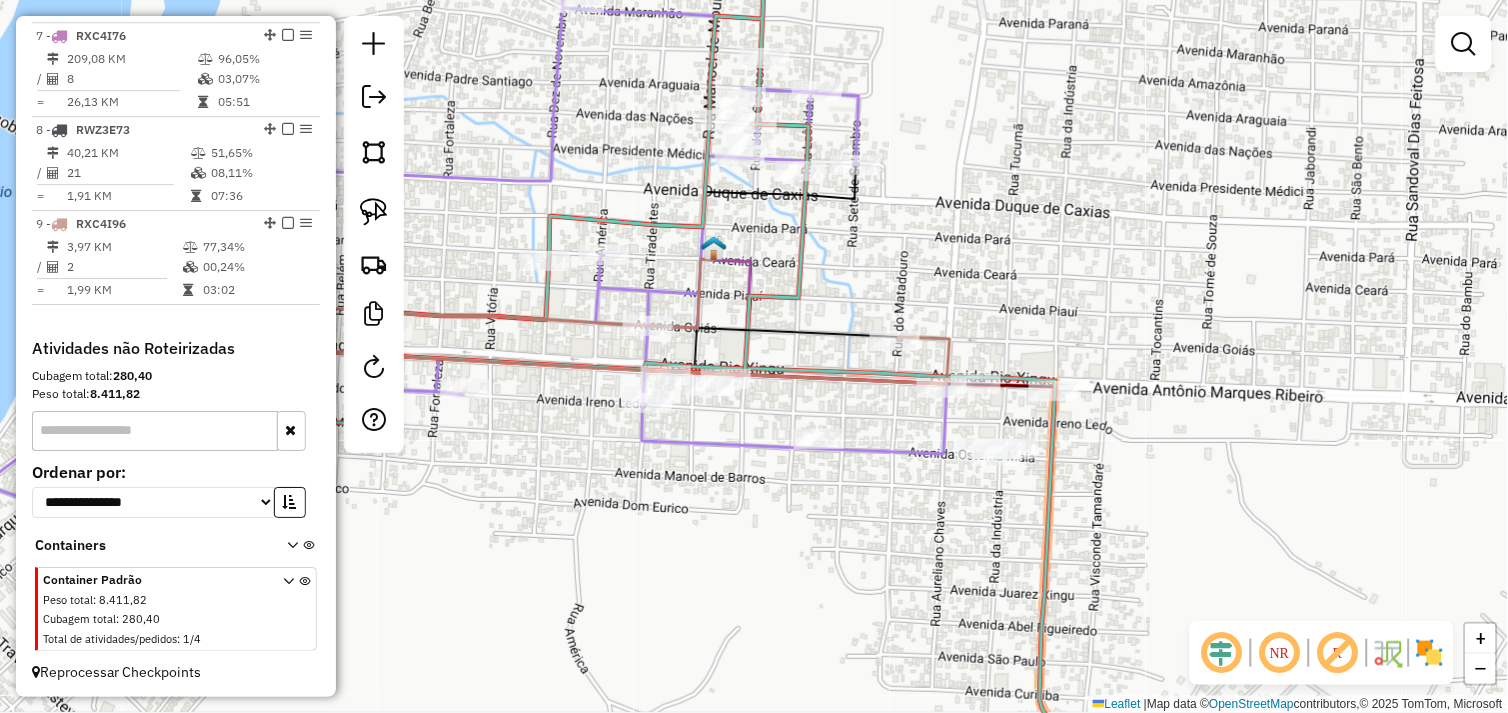 drag, startPoint x: 665, startPoint y: 528, endPoint x: 867, endPoint y: 486, distance: 206.32014 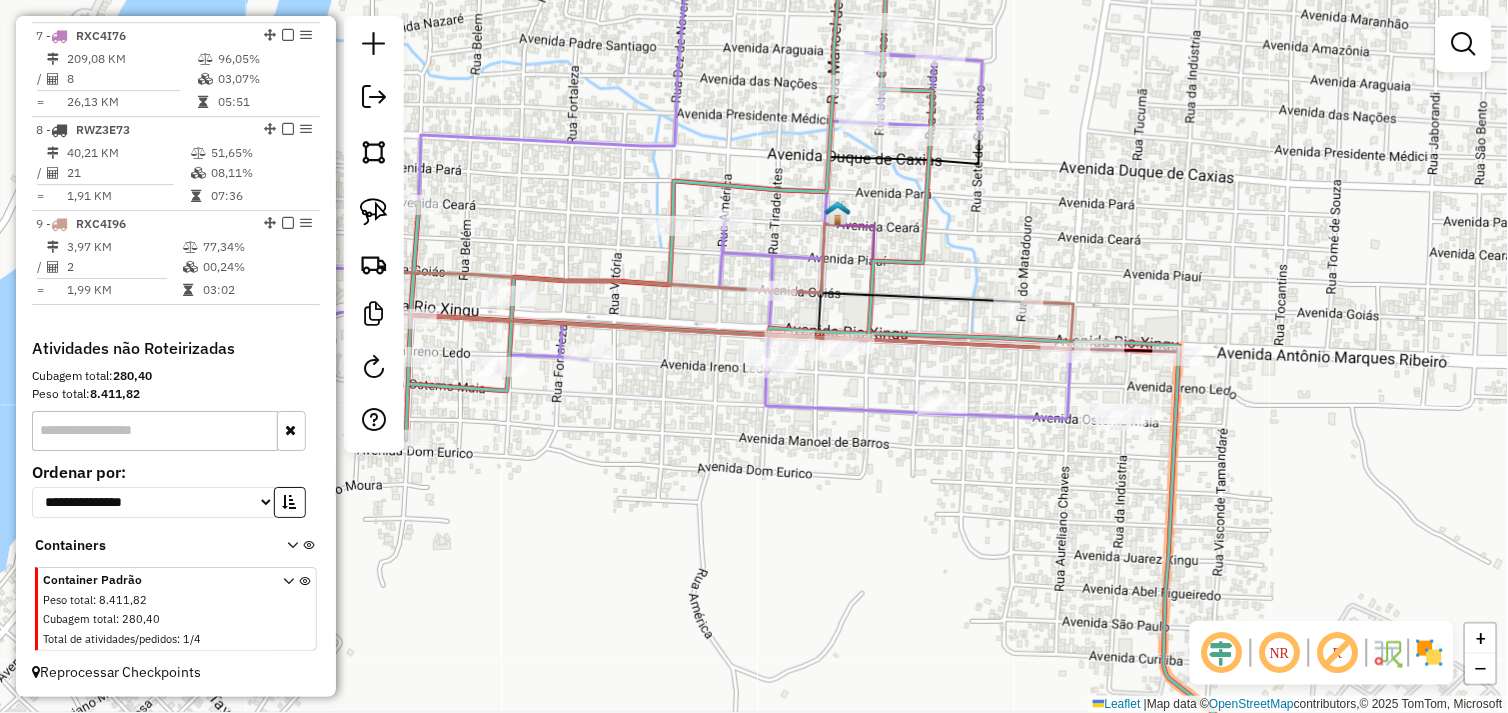 click on "Janela de atendimento Grade de atendimento Capacidade Transportadoras Veículos Cliente Pedidos  Rotas Selecione os dias de semana para filtrar as janelas de atendimento  Seg   Ter   Qua   Qui   Sex   Sáb   Dom  Informe o período da janela de atendimento: De: Até:  Filtrar exatamente a janela do cliente  Considerar janela de atendimento padrão  Selecione os dias de semana para filtrar as grades de atendimento  Seg   Ter   Qua   Qui   Sex   Sáb   Dom   Considerar clientes sem dia de atendimento cadastrado  Clientes fora do dia de atendimento selecionado Filtrar as atividades entre os valores definidos abaixo:  Peso mínimo:   Peso máximo:   Cubagem mínima:   Cubagem máxima:   De:   Até:  Filtrar as atividades entre o tempo de atendimento definido abaixo:  De:   Até:   Considerar capacidade total dos clientes não roteirizados Transportadora: Selecione um ou mais itens Tipo de veículo: Selecione um ou mais itens Veículo: Selecione um ou mais itens Motorista: Selecione um ou mais itens Nome: Rótulo:" 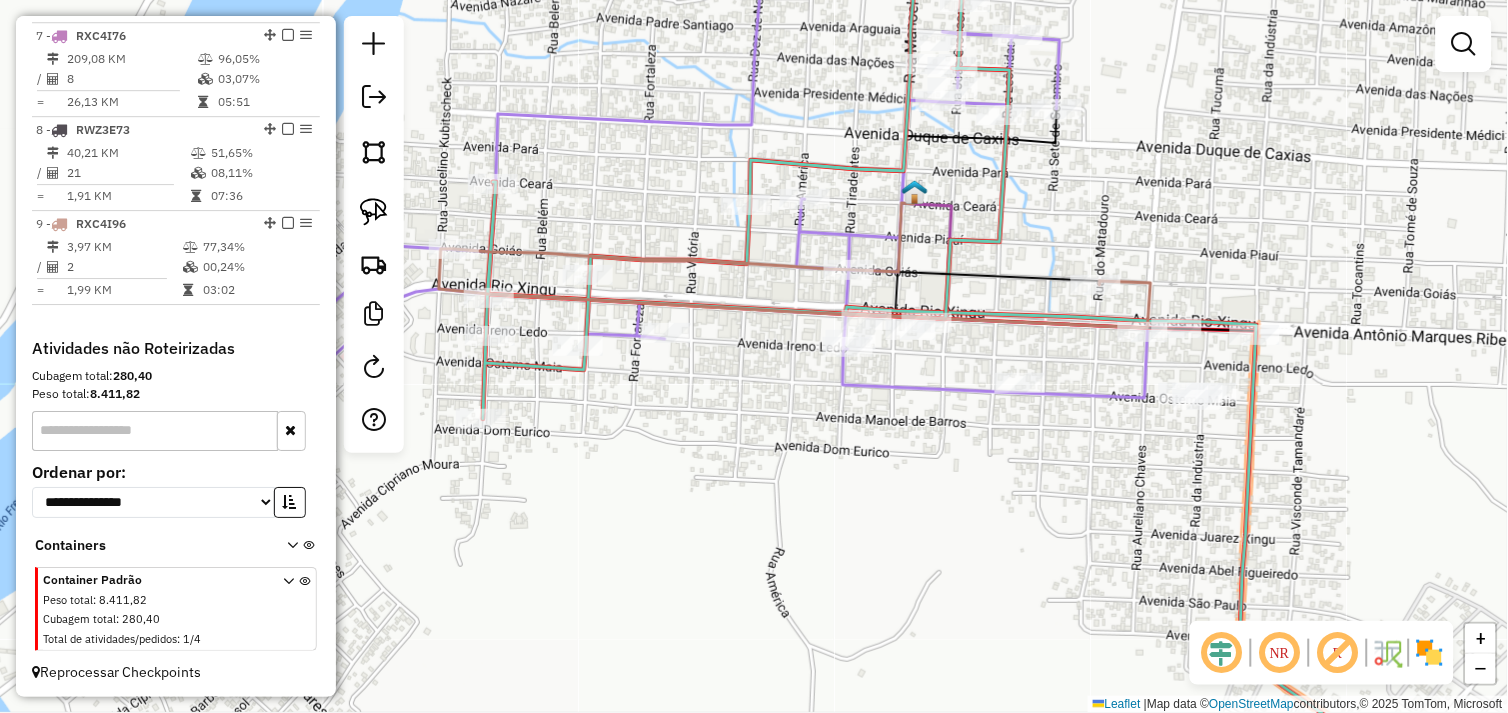 drag, startPoint x: 767, startPoint y: 481, endPoint x: 852, endPoint y: 457, distance: 88.32327 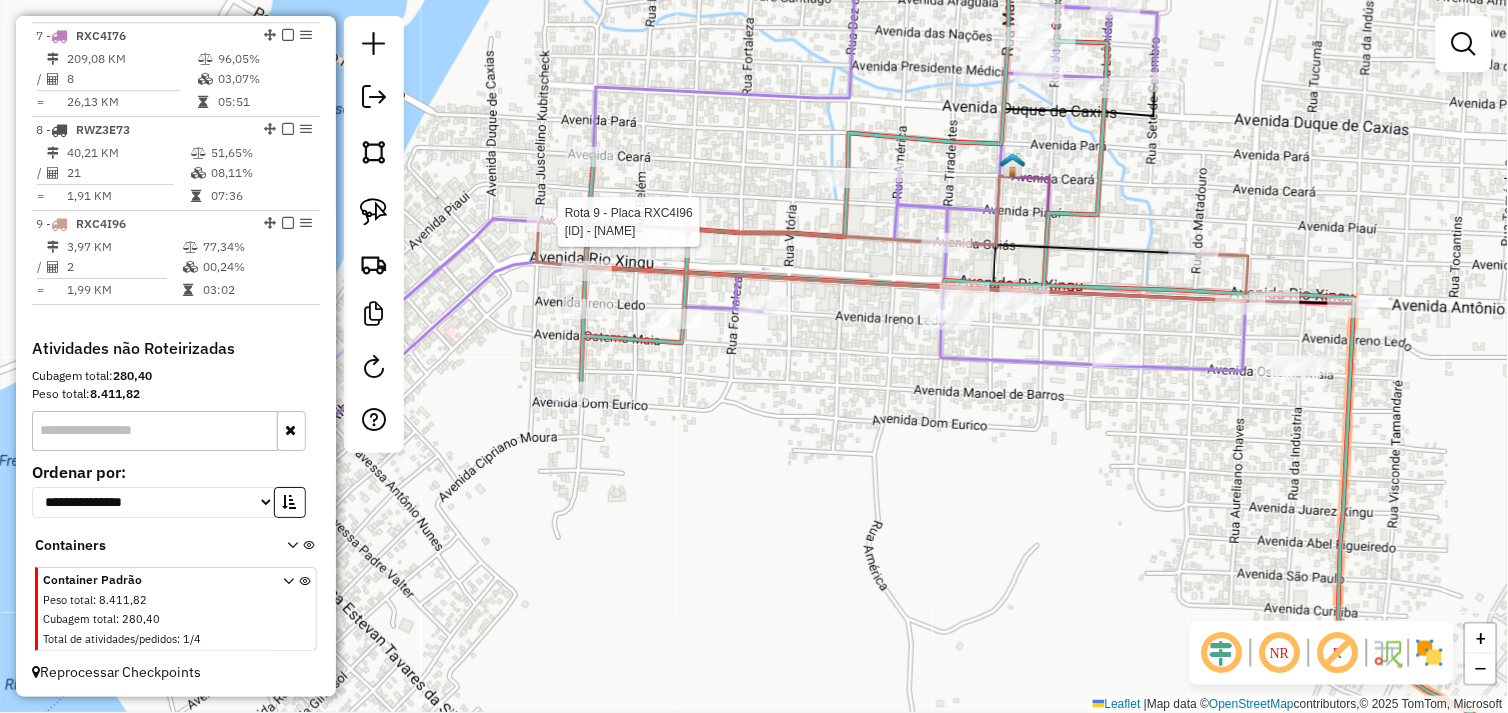select on "**********" 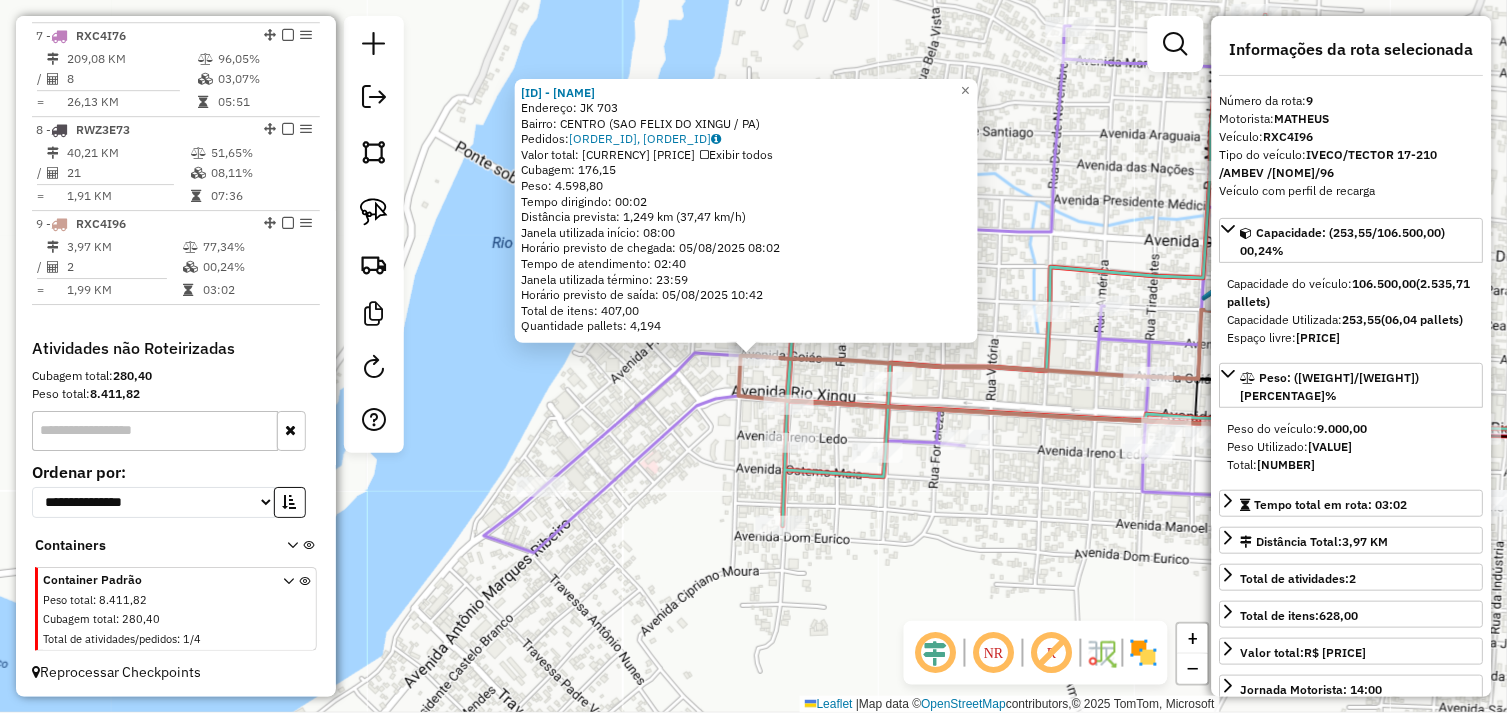 click on "149 - NOBRE BEBIDAS  Endereço:  JK 703   Bairro: CENTRO (SAO FELIX DO XINGU / PA)   Pedidos:  04102659, 04102660   Valor total: R$ 27.388,75   Exibir todos   Cubagem: 176,15  Peso: 4.598,80  Tempo dirigindo: 00:02   Distância prevista: 1,249 km (37,47 km/h)   Janela utilizada início: 08:00   Horário previsto de chegada: 05/08/2025 08:02   Tempo de atendimento: 02:40   Janela utilizada término: 23:59   Horário previsto de saída: 05/08/2025 10:42   Total de itens: 407,00   Quantidade pallets: 4,194  × Janela de atendimento Grade de atendimento Capacidade Transportadoras Veículos Cliente Pedidos  Rotas Selecione os dias de semana para filtrar as janelas de atendimento  Seg   Ter   Qua   Qui   Sex   Sáb   Dom  Informe o período da janela de atendimento: De: Até:  Filtrar exatamente a janela do cliente  Considerar janela de atendimento padrão  Selecione os dias de semana para filtrar as grades de atendimento  Seg   Ter   Qua   Qui   Sex   Sáb   Dom   Clientes fora do dia de atendimento selecionado +" 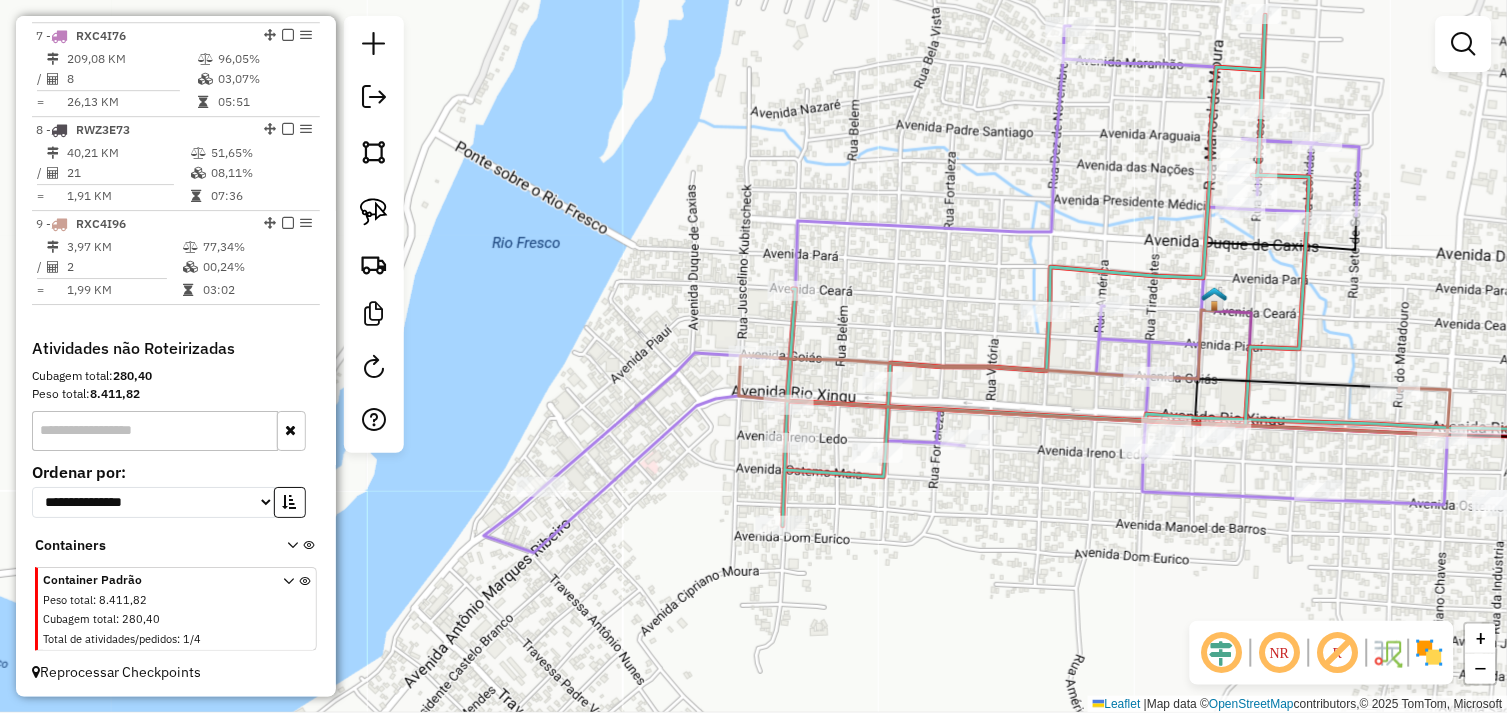 drag, startPoint x: 1106, startPoint y: 551, endPoint x: 917, endPoint y: 503, distance: 195 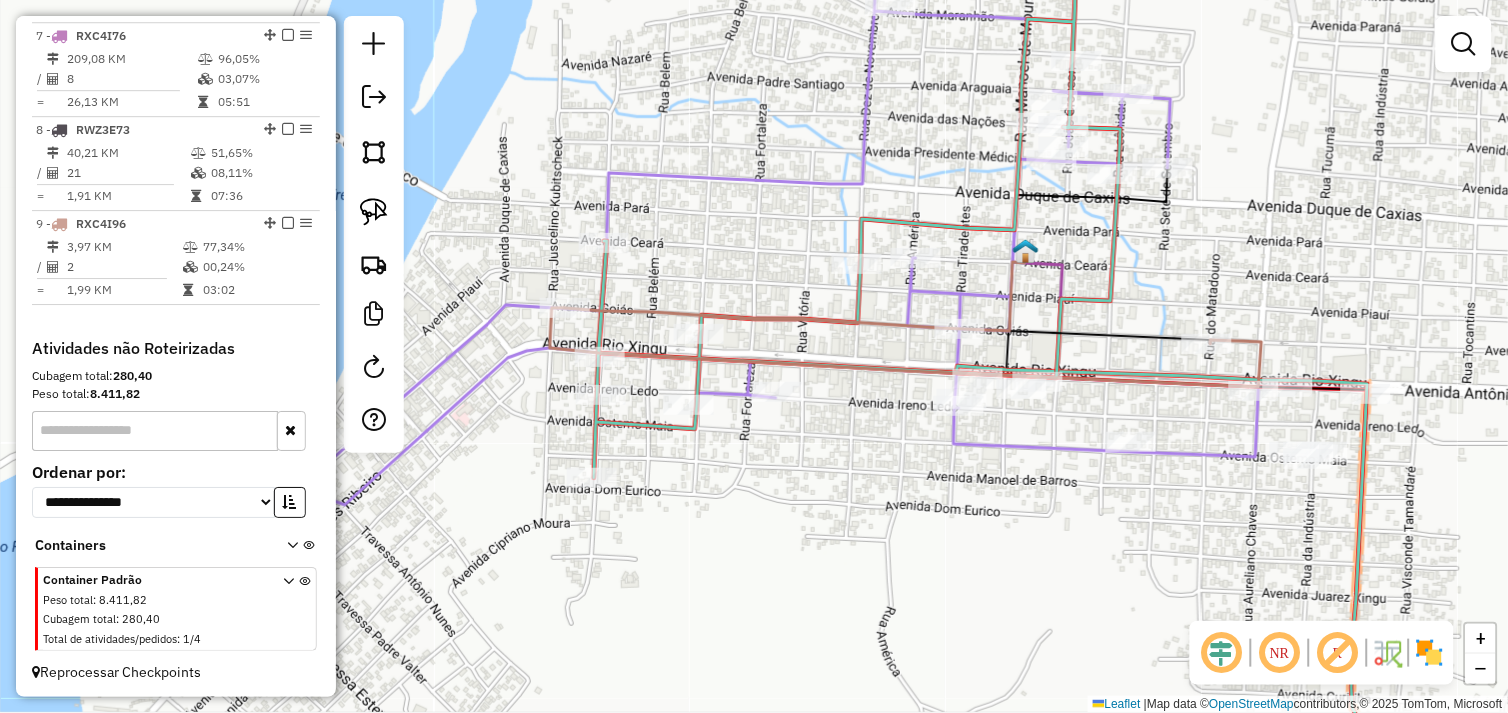 drag, startPoint x: 1081, startPoint y: 508, endPoint x: 1038, endPoint y: 550, distance: 60.108234 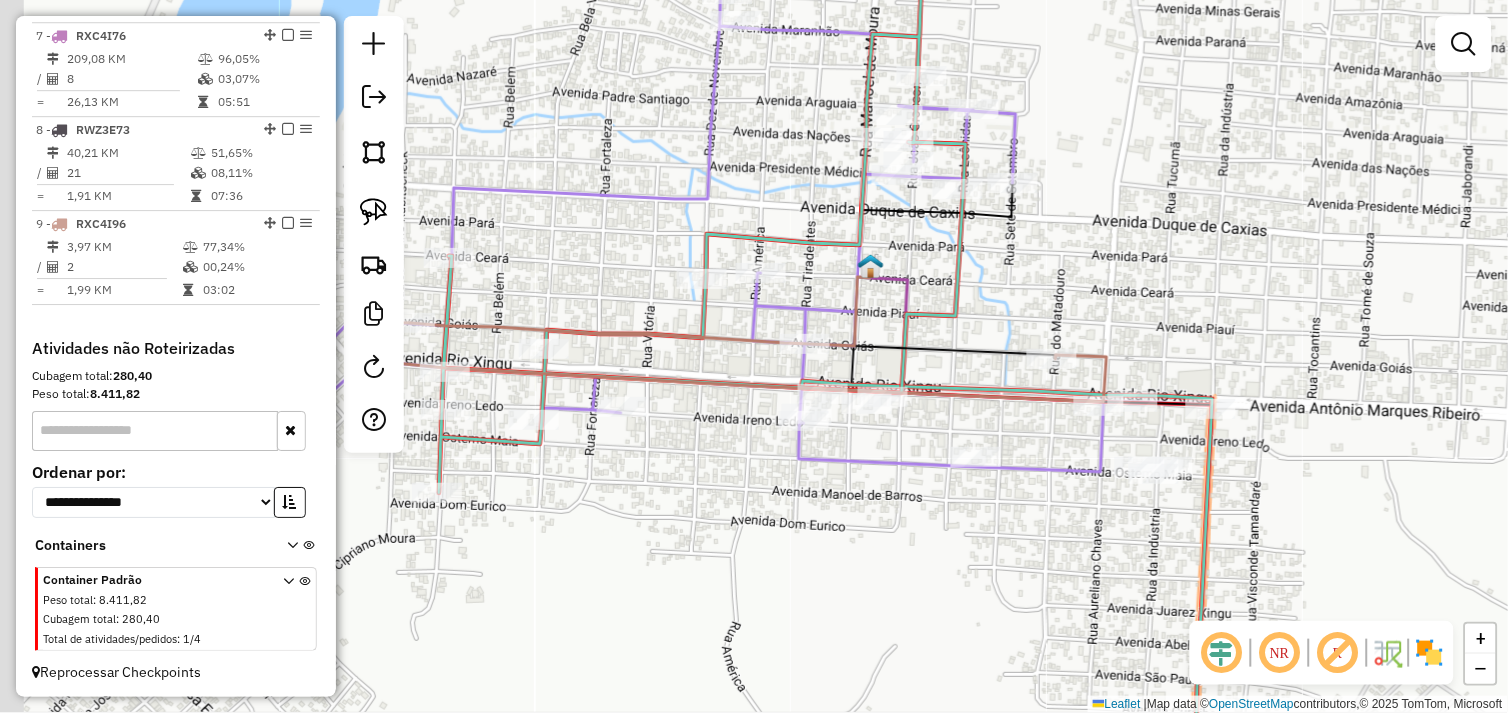 drag, startPoint x: 957, startPoint y: 607, endPoint x: 987, endPoint y: 594, distance: 32.695564 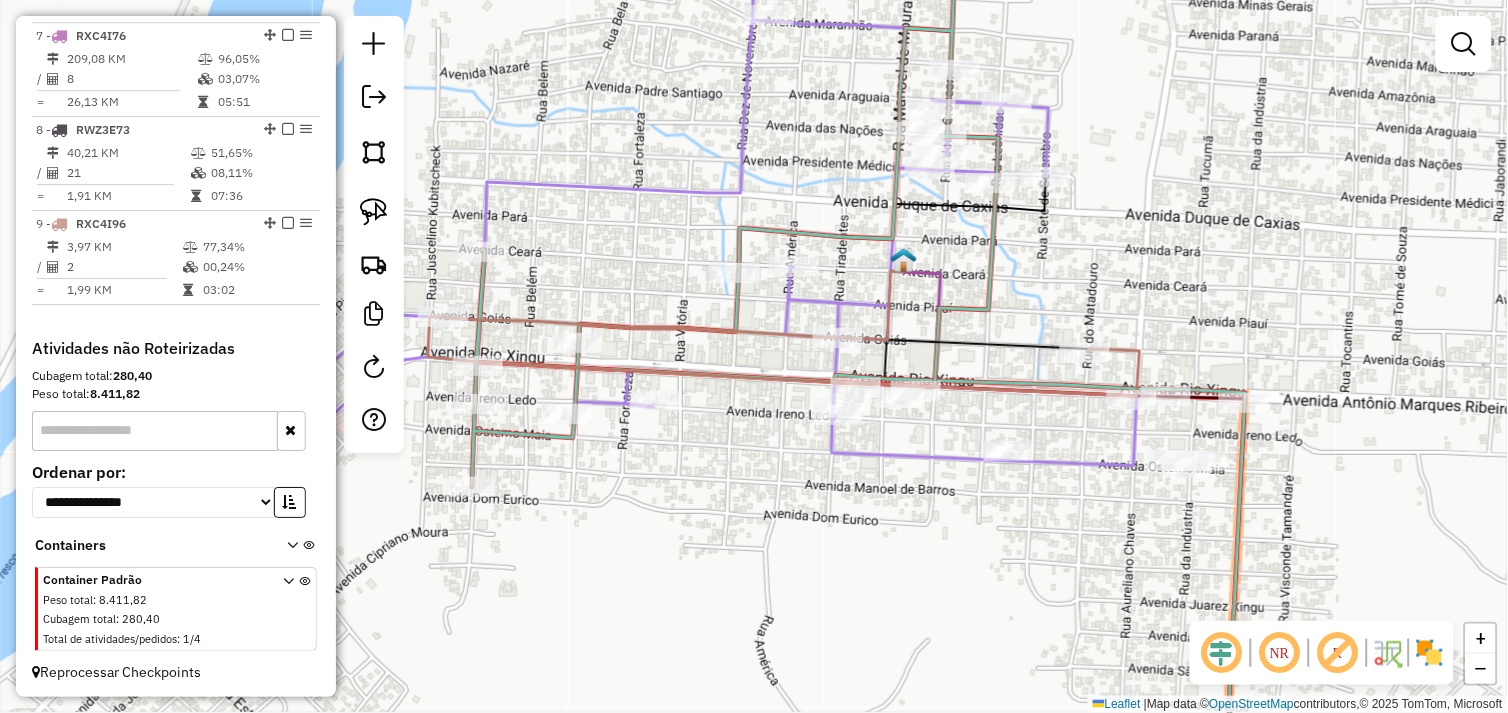click on "Janela de atendimento Grade de atendimento Capacidade Transportadoras Veículos Cliente Pedidos  Rotas Selecione os dias de semana para filtrar as janelas de atendimento  Seg   Ter   Qua   Qui   Sex   Sáb   Dom  Informe o período da janela de atendimento: De: Até:  Filtrar exatamente a janela do cliente  Considerar janela de atendimento padrão  Selecione os dias de semana para filtrar as grades de atendimento  Seg   Ter   Qua   Qui   Sex   Sáb   Dom   Considerar clientes sem dia de atendimento cadastrado  Clientes fora do dia de atendimento selecionado Filtrar as atividades entre os valores definidos abaixo:  Peso mínimo:   Peso máximo:   Cubagem mínima:   Cubagem máxima:   De:   Até:  Filtrar as atividades entre o tempo de atendimento definido abaixo:  De:   Até:   Considerar capacidade total dos clientes não roteirizados Transportadora: Selecione um ou mais itens Tipo de veículo: Selecione um ou mais itens Veículo: Selecione um ou mais itens Motorista: Selecione um ou mais itens Nome: Rótulo:" 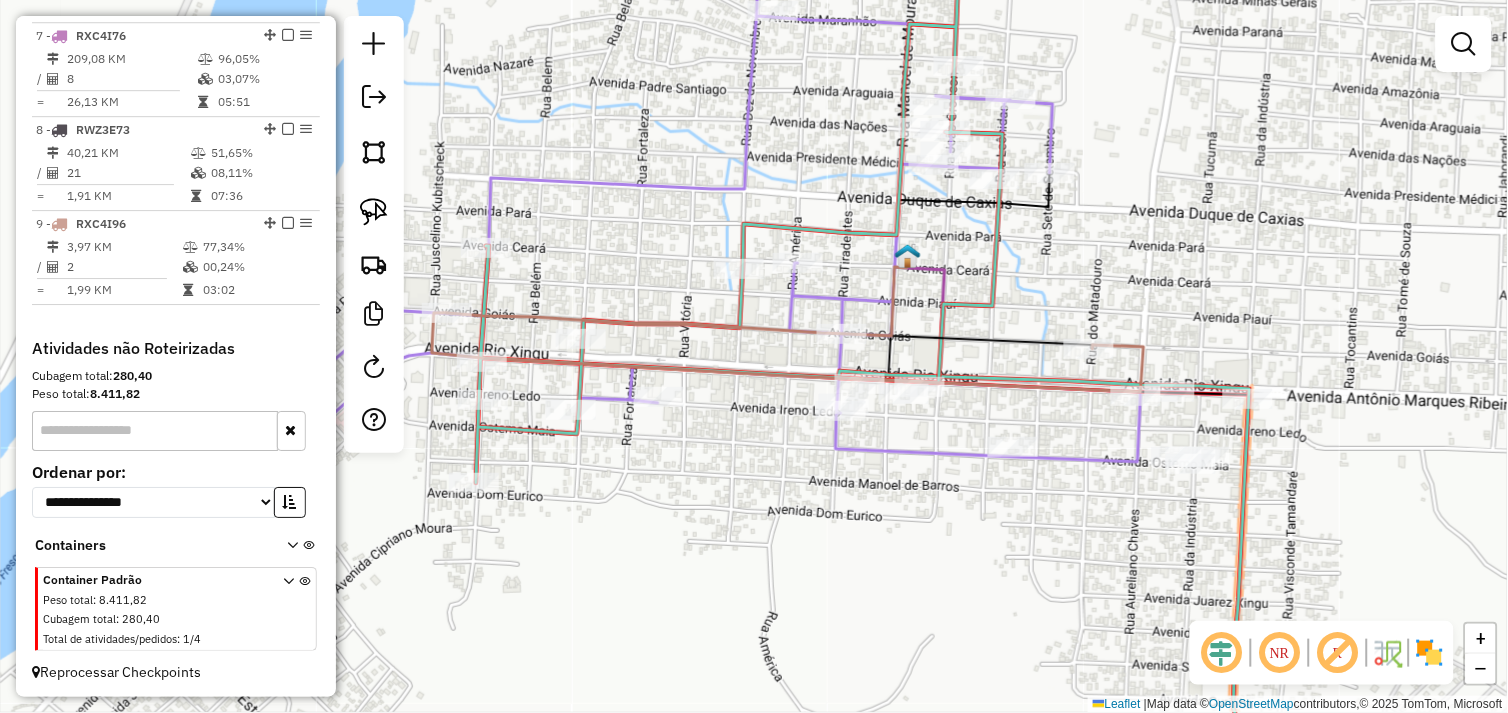 drag, startPoint x: 1043, startPoint y: 563, endPoint x: 1086, endPoint y: 555, distance: 43.737854 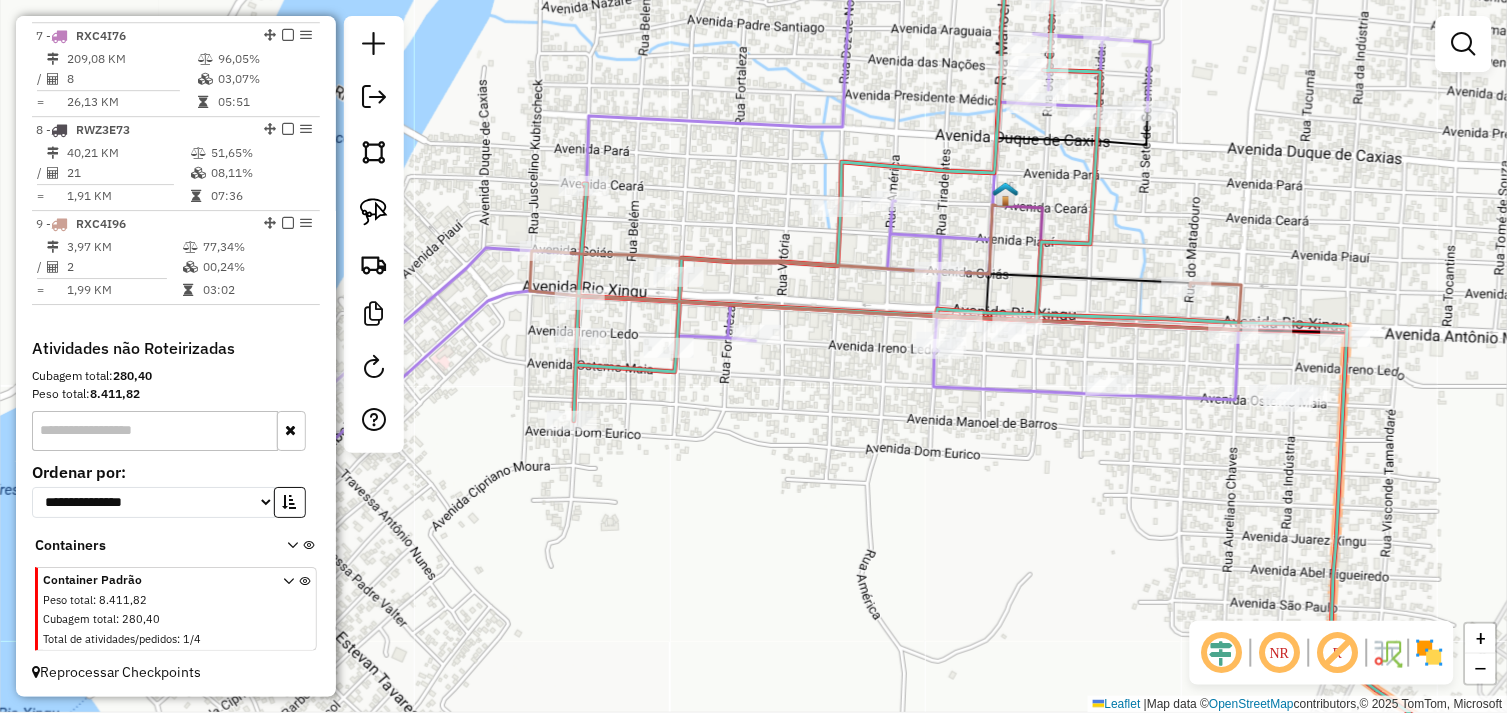 drag, startPoint x: 1122, startPoint y: 503, endPoint x: 1147, endPoint y: 464, distance: 46.32494 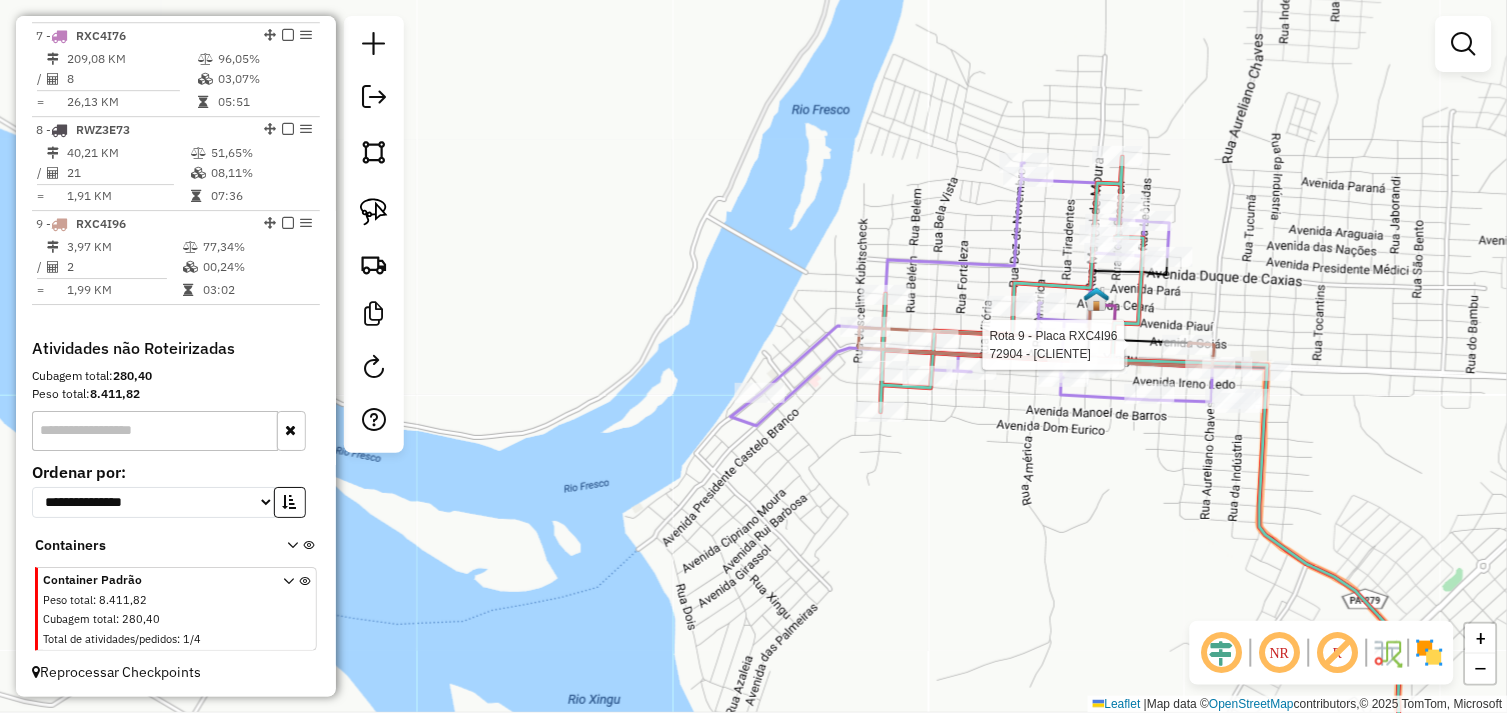 select on "**********" 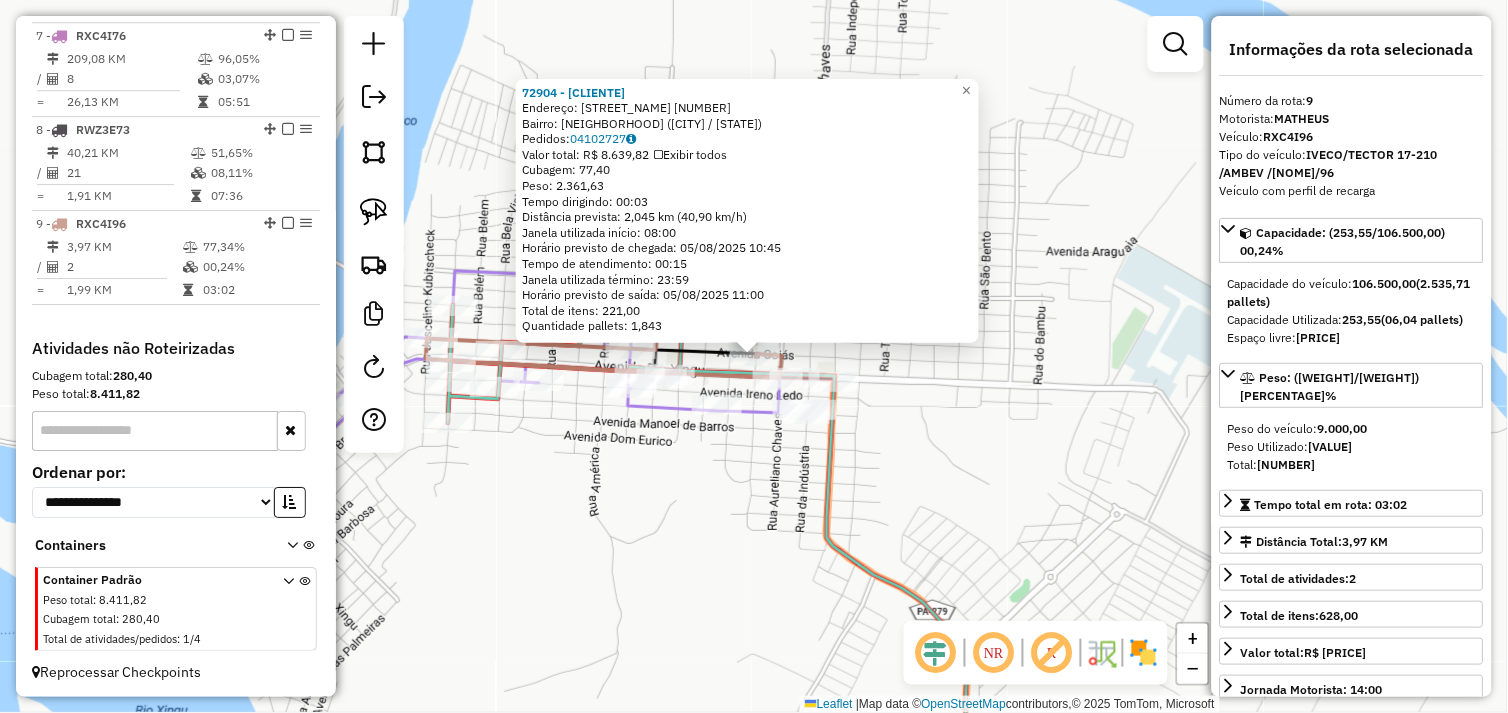 drag, startPoint x: 675, startPoint y: 490, endPoint x: 665, endPoint y: 491, distance: 10.049875 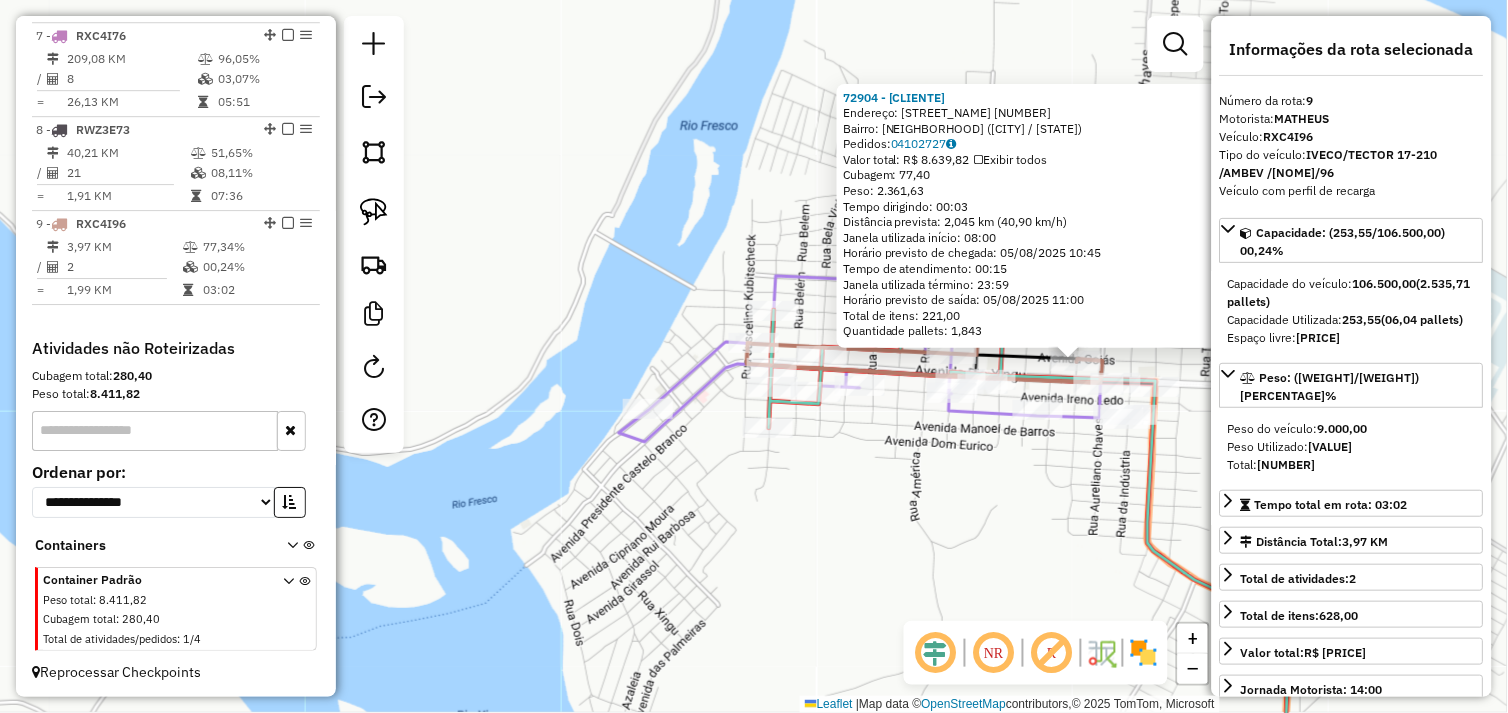 drag, startPoint x: 684, startPoint y: 500, endPoint x: 957, endPoint y: 502, distance: 273.00732 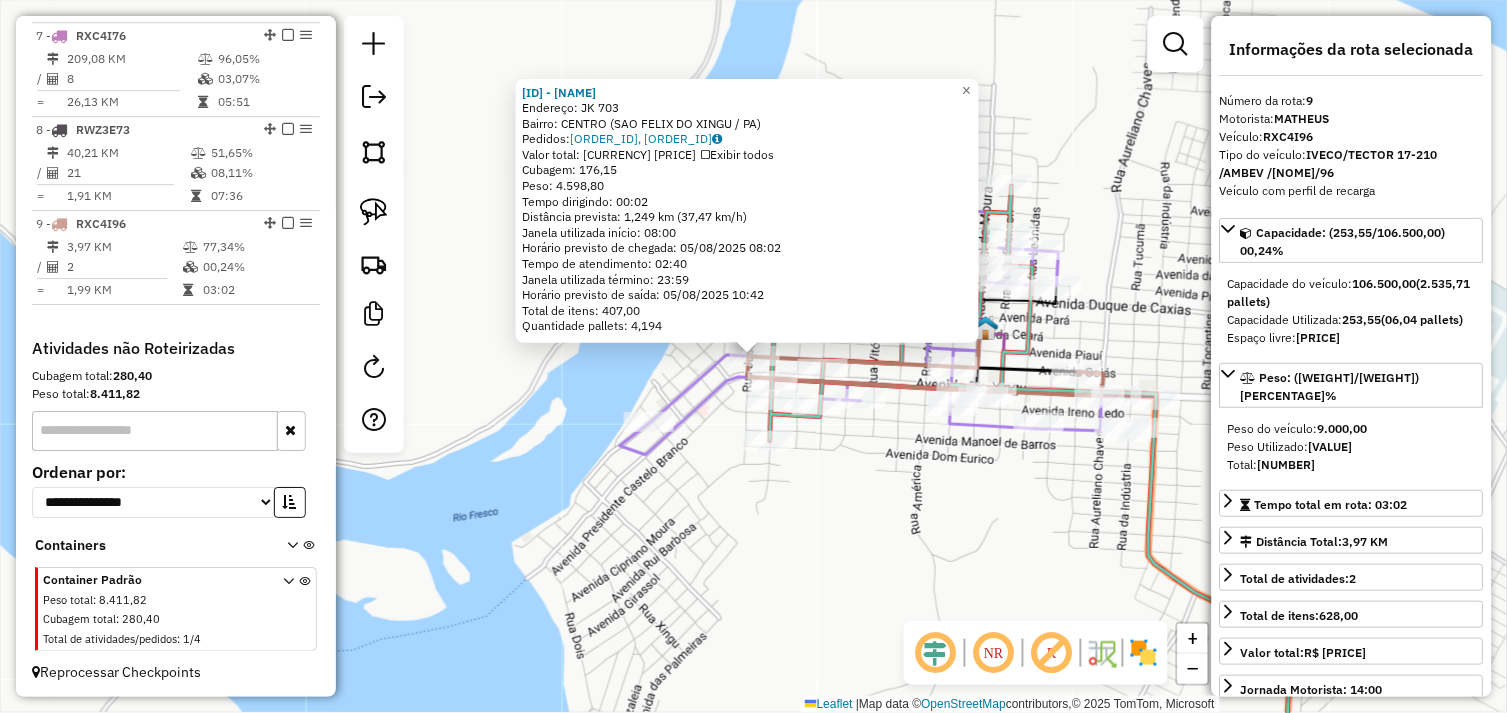 click on "149 - NOBRE BEBIDAS  Endereço:  JK 703   Bairro: CENTRO (SAO FELIX DO XINGU / PA)   Pedidos:  04102659, 04102660   Valor total: R$ 27.388,75   Exibir todos   Cubagem: 176,15  Peso: 4.598,80  Tempo dirigindo: 00:02   Distância prevista: 1,249 km (37,47 km/h)   Janela utilizada início: 08:00   Horário previsto de chegada: 05/08/2025 08:02   Tempo de atendimento: 02:40   Janela utilizada término: 23:59   Horário previsto de saída: 05/08/2025 10:42   Total de itens: 407,00   Quantidade pallets: 4,194  × Janela de atendimento Grade de atendimento Capacidade Transportadoras Veículos Cliente Pedidos  Rotas Selecione os dias de semana para filtrar as janelas de atendimento  Seg   Ter   Qua   Qui   Sex   Sáb   Dom  Informe o período da janela de atendimento: De: Até:  Filtrar exatamente a janela do cliente  Considerar janela de atendimento padrão  Selecione os dias de semana para filtrar as grades de atendimento  Seg   Ter   Qua   Qui   Sex   Sáb   Dom   Clientes fora do dia de atendimento selecionado +" 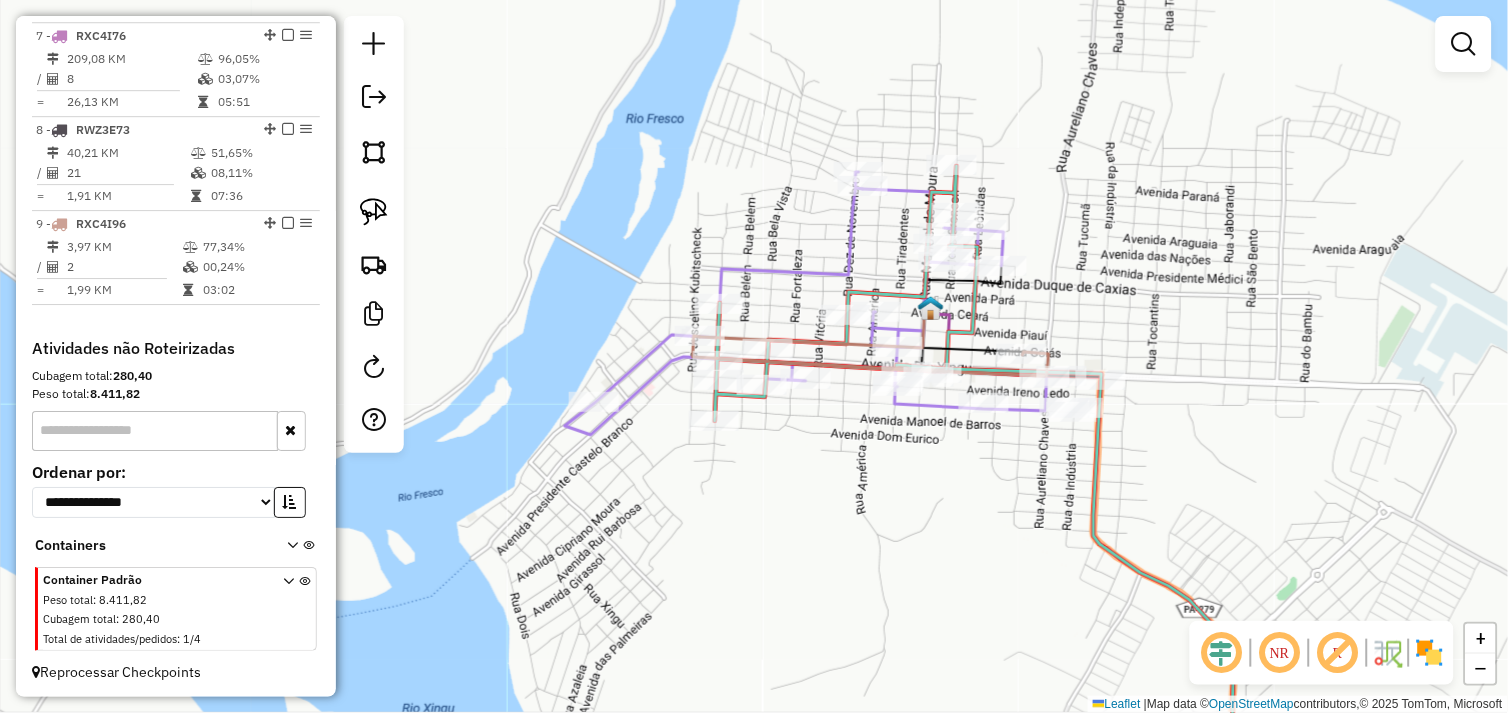 drag, startPoint x: 958, startPoint y: 486, endPoint x: 928, endPoint y: 472, distance: 33.105892 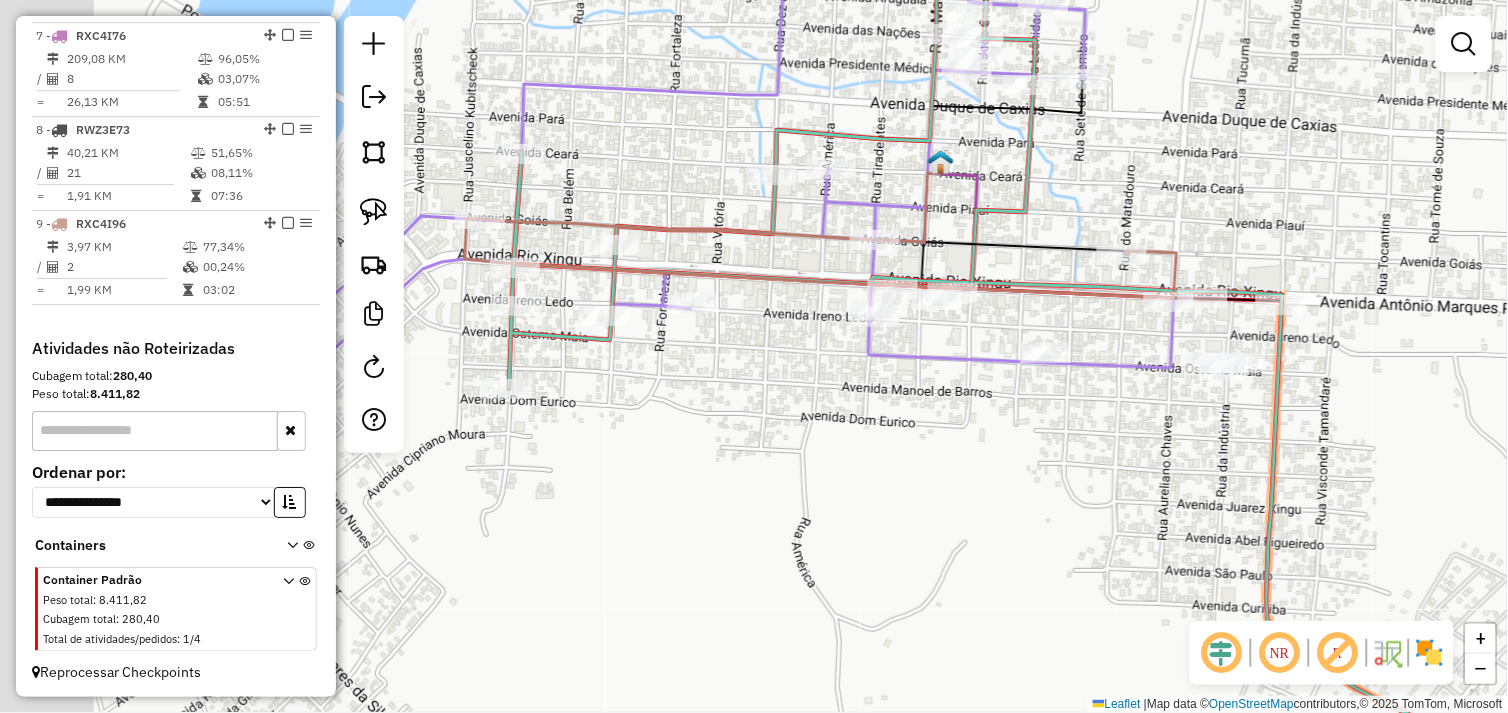 drag, startPoint x: 827, startPoint y: 516, endPoint x: 980, endPoint y: 474, distance: 158.66002 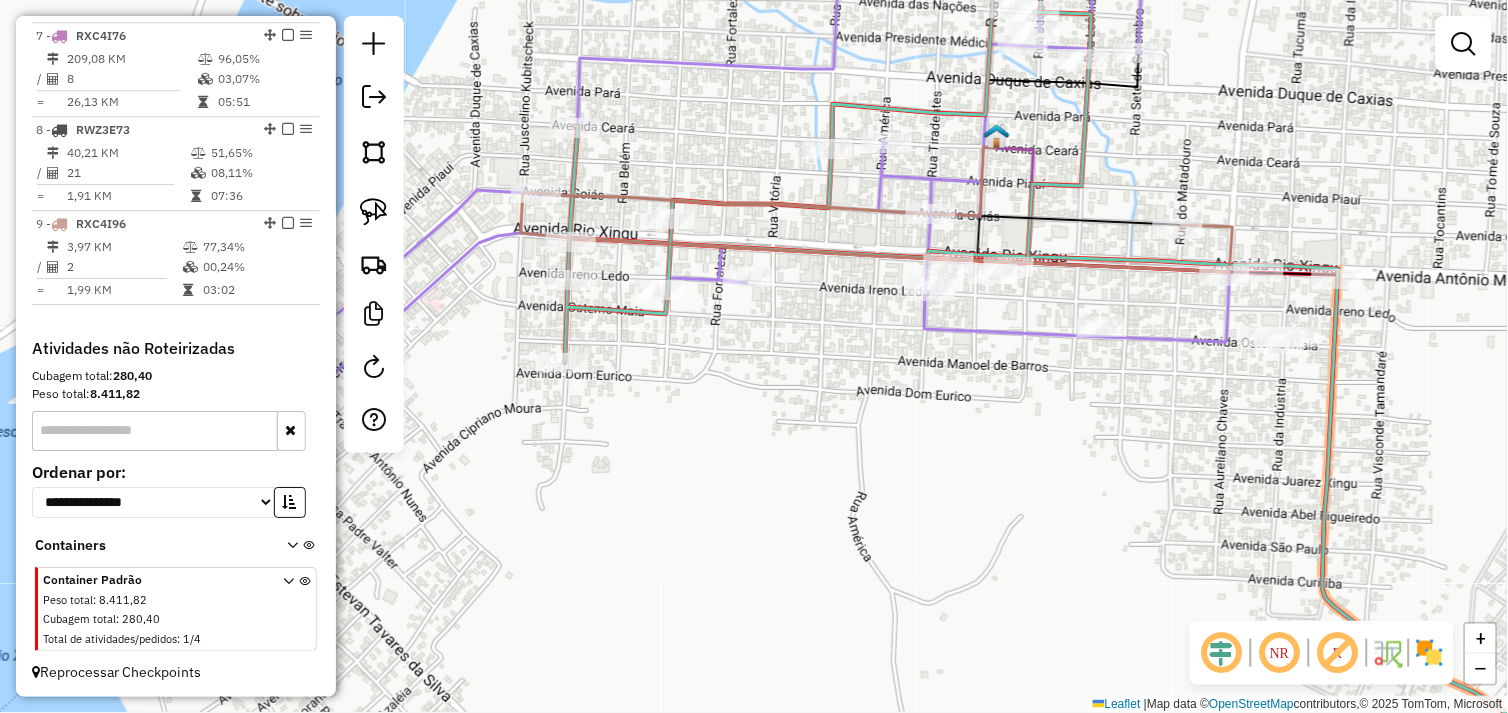 drag, startPoint x: 801, startPoint y: 445, endPoint x: 858, endPoint y: 420, distance: 62.241467 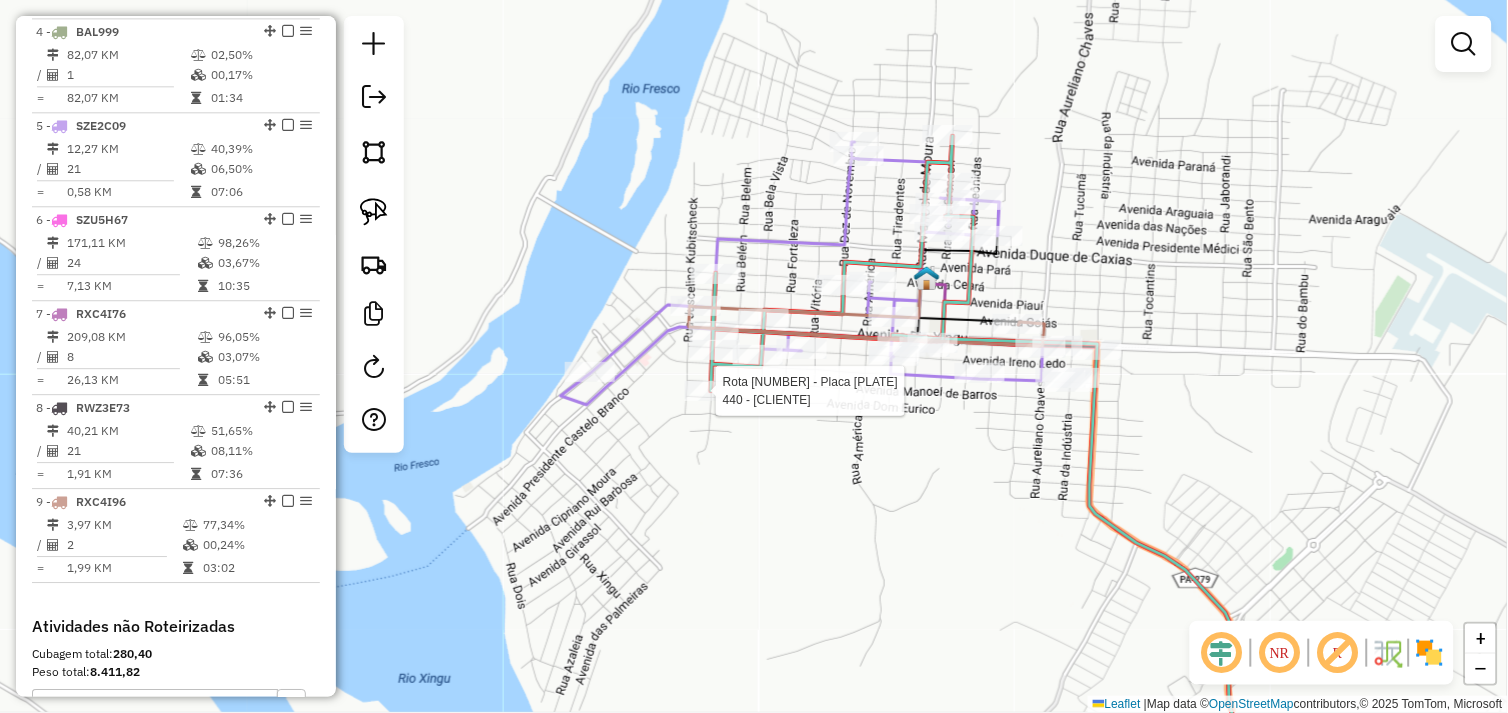 select on "**********" 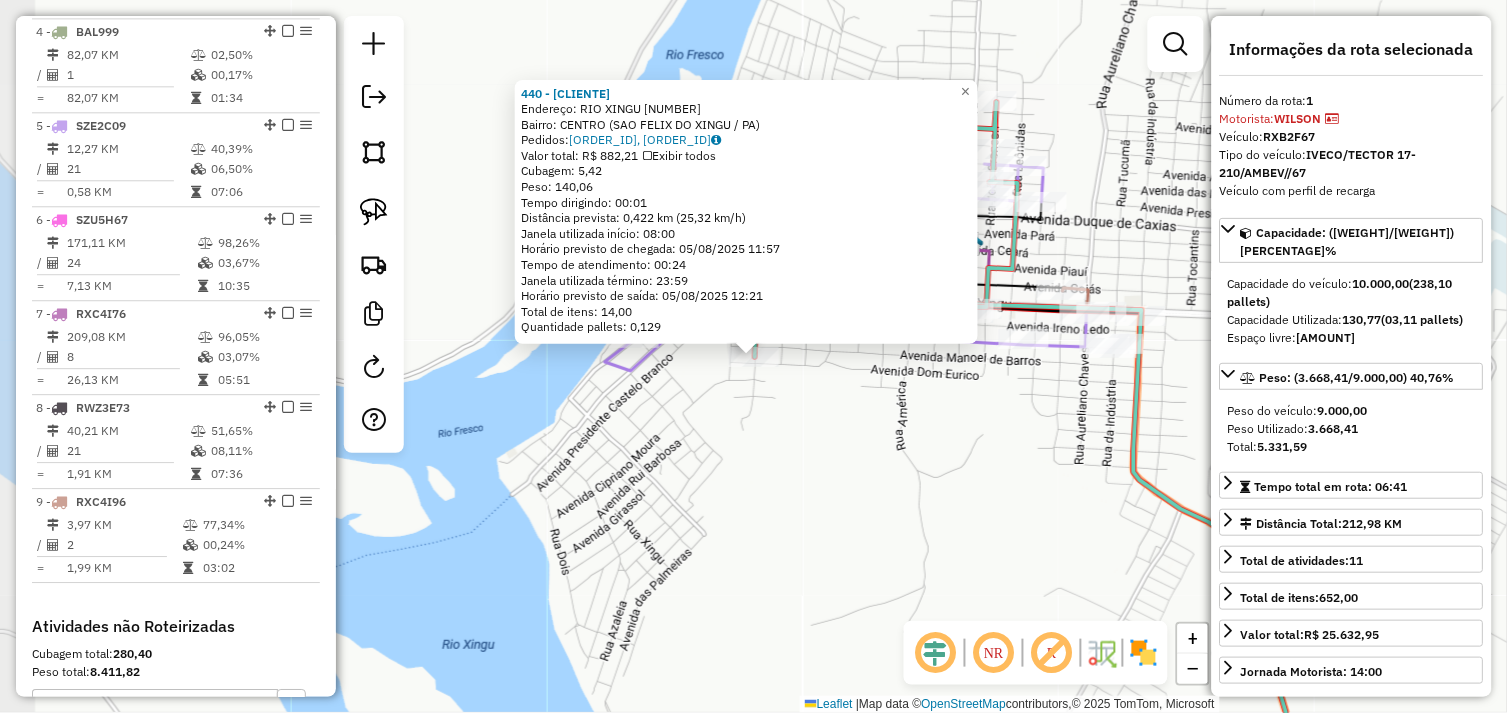 scroll, scrollTop: 773, scrollLeft: 0, axis: vertical 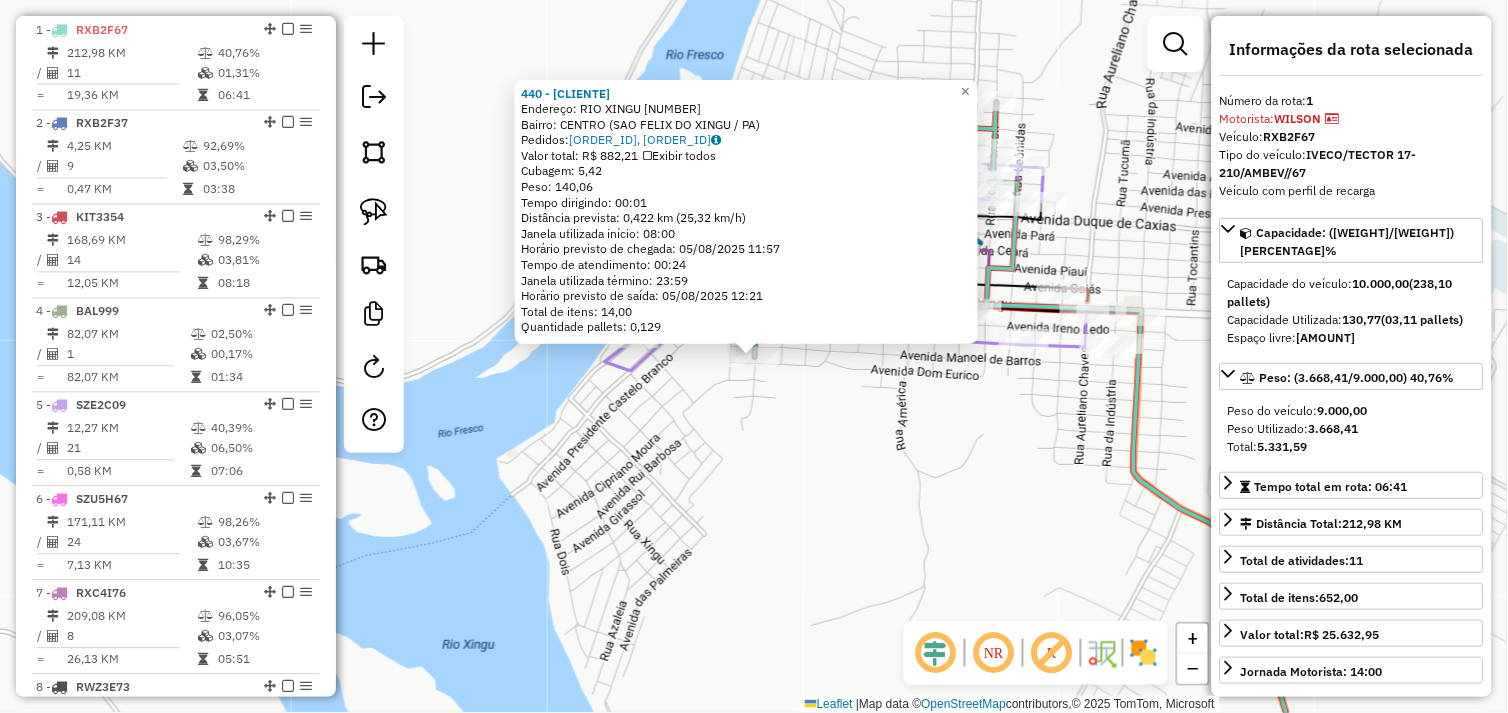 drag, startPoint x: 842, startPoint y: 472, endPoint x: 866, endPoint y: 468, distance: 24.33105 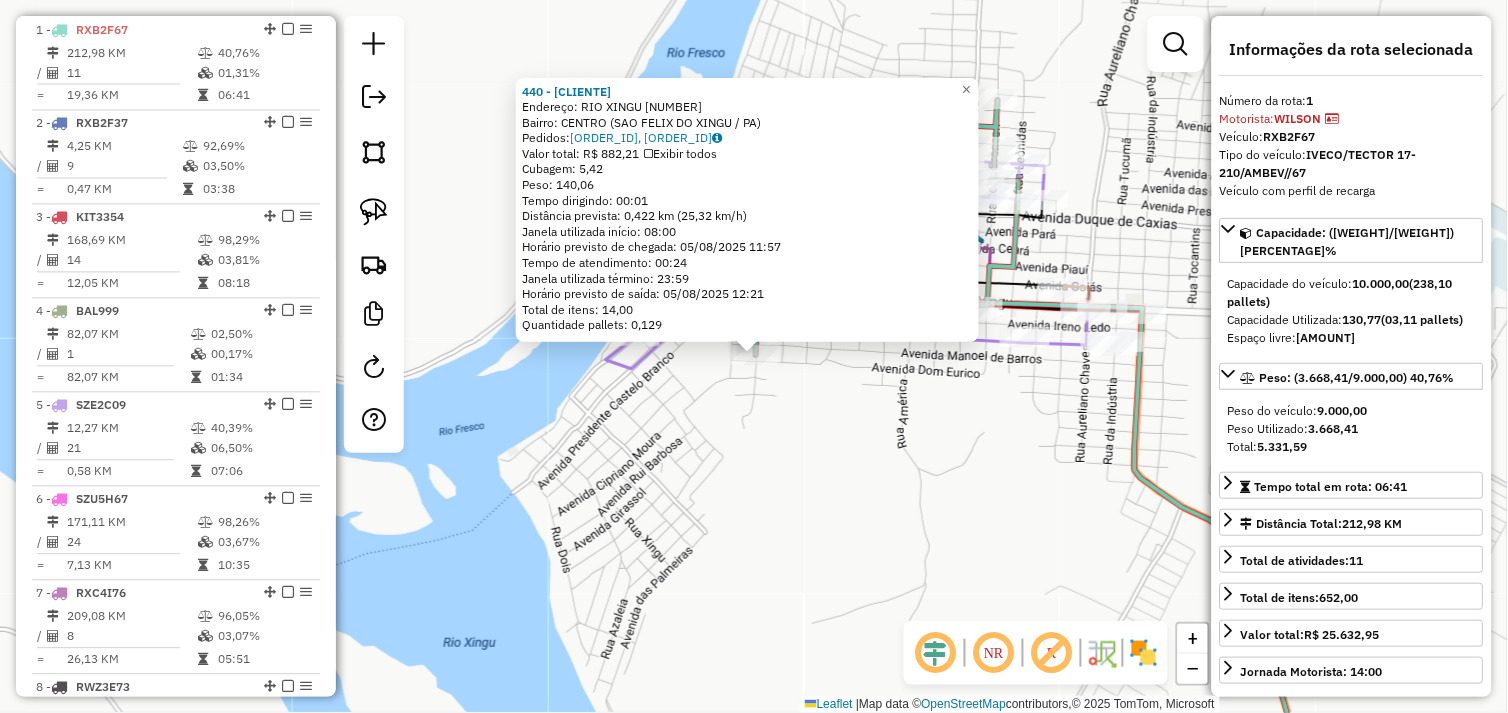 click on "440 - FUMACA GOIANA  Endereço:  RIO XINGU 1390   Bairro: CENTRO (SAO FELIX DO XINGU / PA)   Pedidos:  04102584, 04102783   Valor total: R$ 882,21   Exibir todos   Cubagem: 5,42  Peso: 140,06  Tempo dirigindo: 00:01   Distância prevista: 0,422 km (25,32 km/h)   Janela utilizada início: 08:00   Horário previsto de chegada: 05/08/2025 11:57   Tempo de atendimento: 00:24   Janela utilizada término: 23:59   Horário previsto de saída: 05/08/2025 12:21   Total de itens: 14,00   Quantidade pallets: 0,129  × Janela de atendimento Grade de atendimento Capacidade Transportadoras Veículos Cliente Pedidos  Rotas Selecione os dias de semana para filtrar as janelas de atendimento  Seg   Ter   Qua   Qui   Sex   Sáb   Dom  Informe o período da janela de atendimento: De: Até:  Filtrar exatamente a janela do cliente  Considerar janela de atendimento padrão  Selecione os dias de semana para filtrar as grades de atendimento  Seg   Ter   Qua   Qui   Sex   Sáb   Dom   Clientes fora do dia de atendimento selecionado +" 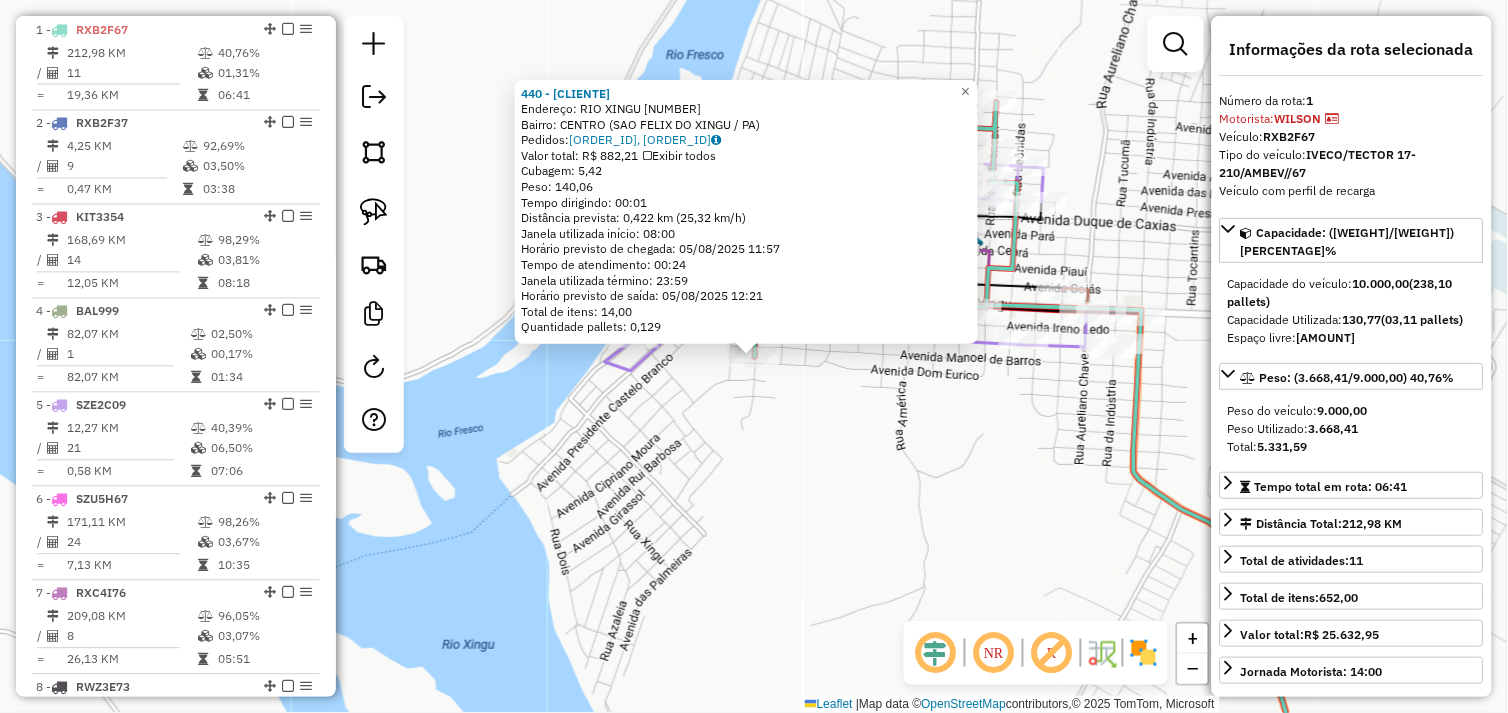 click on "440 - FUMACA GOIANA  Endereço:  RIO XINGU 1390   Bairro: CENTRO (SAO FELIX DO XINGU / PA)   Pedidos:  04102584, 04102783   Valor total: R$ 882,21   Exibir todos   Cubagem: 5,42  Peso: 140,06  Tempo dirigindo: 00:01   Distância prevista: 0,422 km (25,32 km/h)   Janela utilizada início: 08:00   Horário previsto de chegada: 05/08/2025 11:57   Tempo de atendimento: 00:24   Janela utilizada término: 23:59   Horário previsto de saída: 05/08/2025 12:21   Total de itens: 14,00   Quantidade pallets: 0,129  × Janela de atendimento Grade de atendimento Capacidade Transportadoras Veículos Cliente Pedidos  Rotas Selecione os dias de semana para filtrar as janelas de atendimento  Seg   Ter   Qua   Qui   Sex   Sáb   Dom  Informe o período da janela de atendimento: De: Até:  Filtrar exatamente a janela do cliente  Considerar janela de atendimento padrão  Selecione os dias de semana para filtrar as grades de atendimento  Seg   Ter   Qua   Qui   Sex   Sáb   Dom   Clientes fora do dia de atendimento selecionado +" 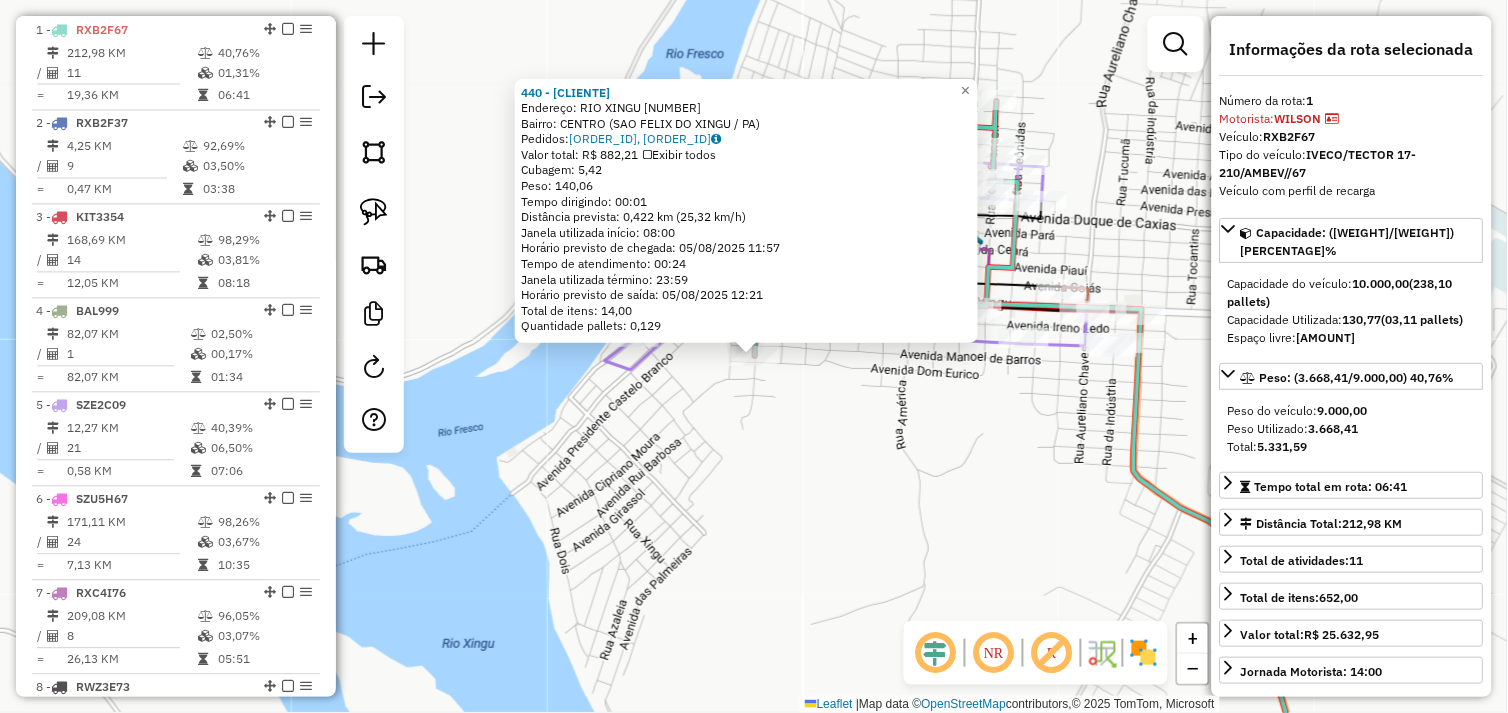drag, startPoint x: 898, startPoint y: 452, endPoint x: 933, endPoint y: 473, distance: 40.81666 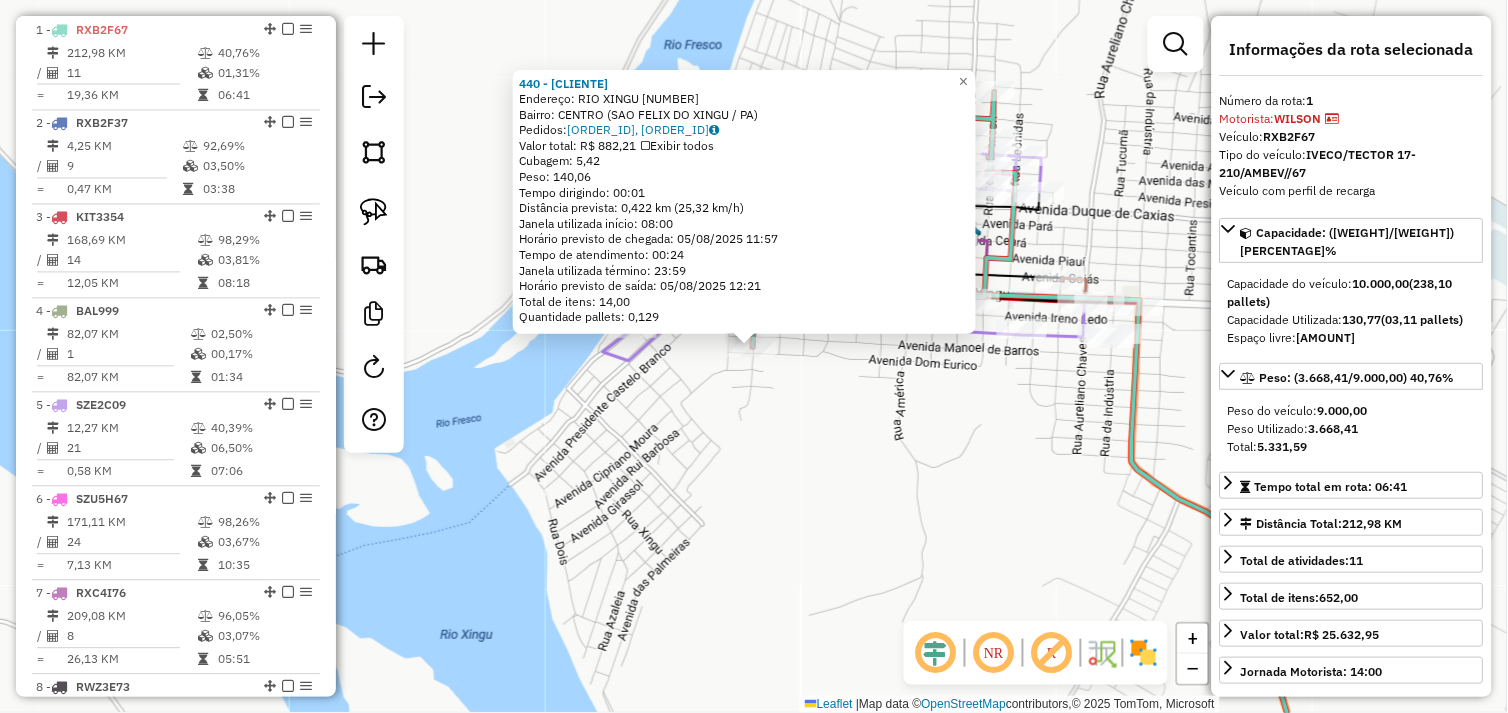 click on "440 - FUMACA GOIANA  Endereço:  RIO XINGU 1390   Bairro: CENTRO (SAO FELIX DO XINGU / PA)   Pedidos:  04102584, 04102783   Valor total: R$ 882,21   Exibir todos   Cubagem: 5,42  Peso: 140,06  Tempo dirigindo: 00:01   Distância prevista: 0,422 km (25,32 km/h)   Janela utilizada início: 08:00   Horário previsto de chegada: 05/08/2025 11:57   Tempo de atendimento: 00:24   Janela utilizada término: 23:59   Horário previsto de saída: 05/08/2025 12:21   Total de itens: 14,00   Quantidade pallets: 0,129  × Janela de atendimento Grade de atendimento Capacidade Transportadoras Veículos Cliente Pedidos  Rotas Selecione os dias de semana para filtrar as janelas de atendimento  Seg   Ter   Qua   Qui   Sex   Sáb   Dom  Informe o período da janela de atendimento: De: Até:  Filtrar exatamente a janela do cliente  Considerar janela de atendimento padrão  Selecione os dias de semana para filtrar as grades de atendimento  Seg   Ter   Qua   Qui   Sex   Sáb   Dom   Clientes fora do dia de atendimento selecionado +" 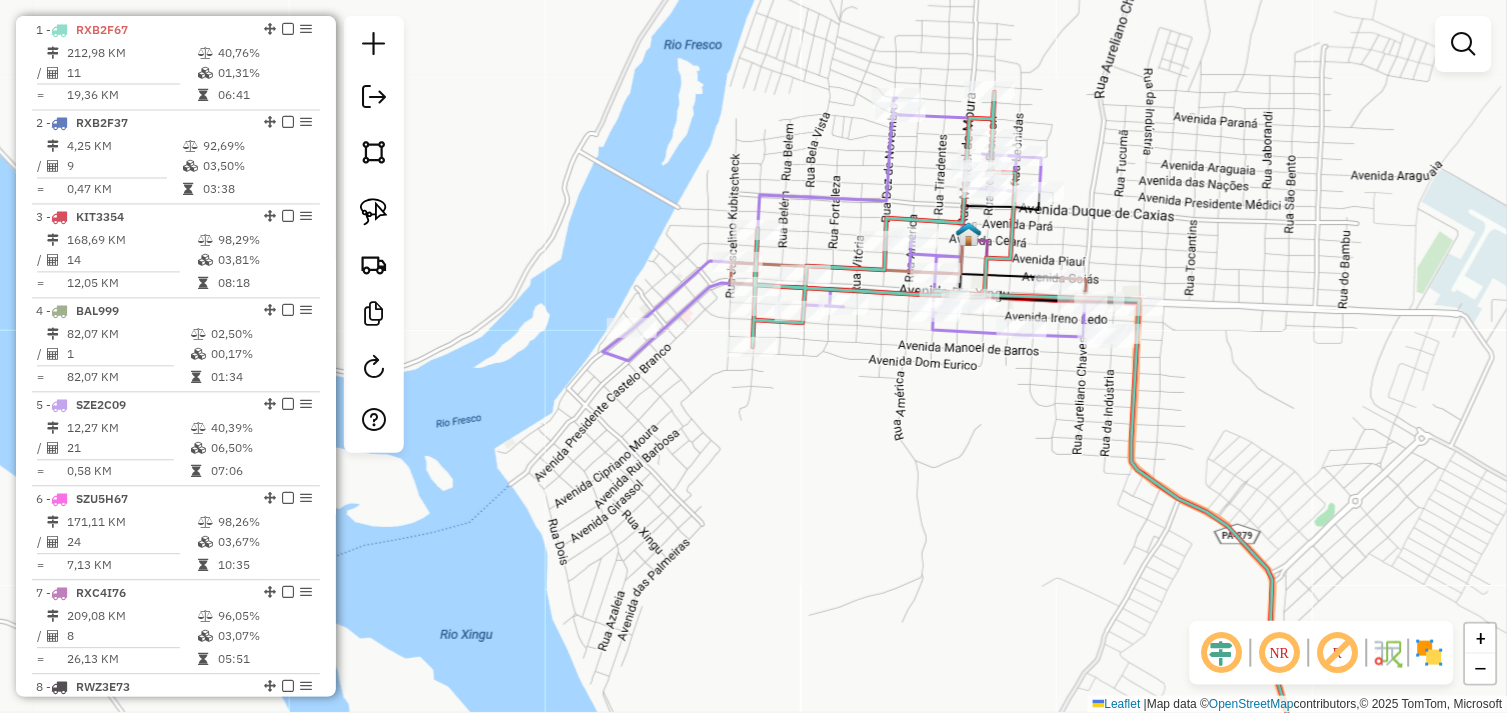 click on "Janela de atendimento Grade de atendimento Capacidade Transportadoras Veículos Cliente Pedidos  Rotas Selecione os dias de semana para filtrar as janelas de atendimento  Seg   Ter   Qua   Qui   Sex   Sáb   Dom  Informe o período da janela de atendimento: De: Até:  Filtrar exatamente a janela do cliente  Considerar janela de atendimento padrão  Selecione os dias de semana para filtrar as grades de atendimento  Seg   Ter   Qua   Qui   Sex   Sáb   Dom   Considerar clientes sem dia de atendimento cadastrado  Clientes fora do dia de atendimento selecionado Filtrar as atividades entre os valores definidos abaixo:  Peso mínimo:   Peso máximo:   Cubagem mínima:   Cubagem máxima:   De:   Até:  Filtrar as atividades entre o tempo de atendimento definido abaixo:  De:   Até:   Considerar capacidade total dos clientes não roteirizados Transportadora: Selecione um ou mais itens Tipo de veículo: Selecione um ou mais itens Veículo: Selecione um ou mais itens Motorista: Selecione um ou mais itens Nome: Rótulo:" 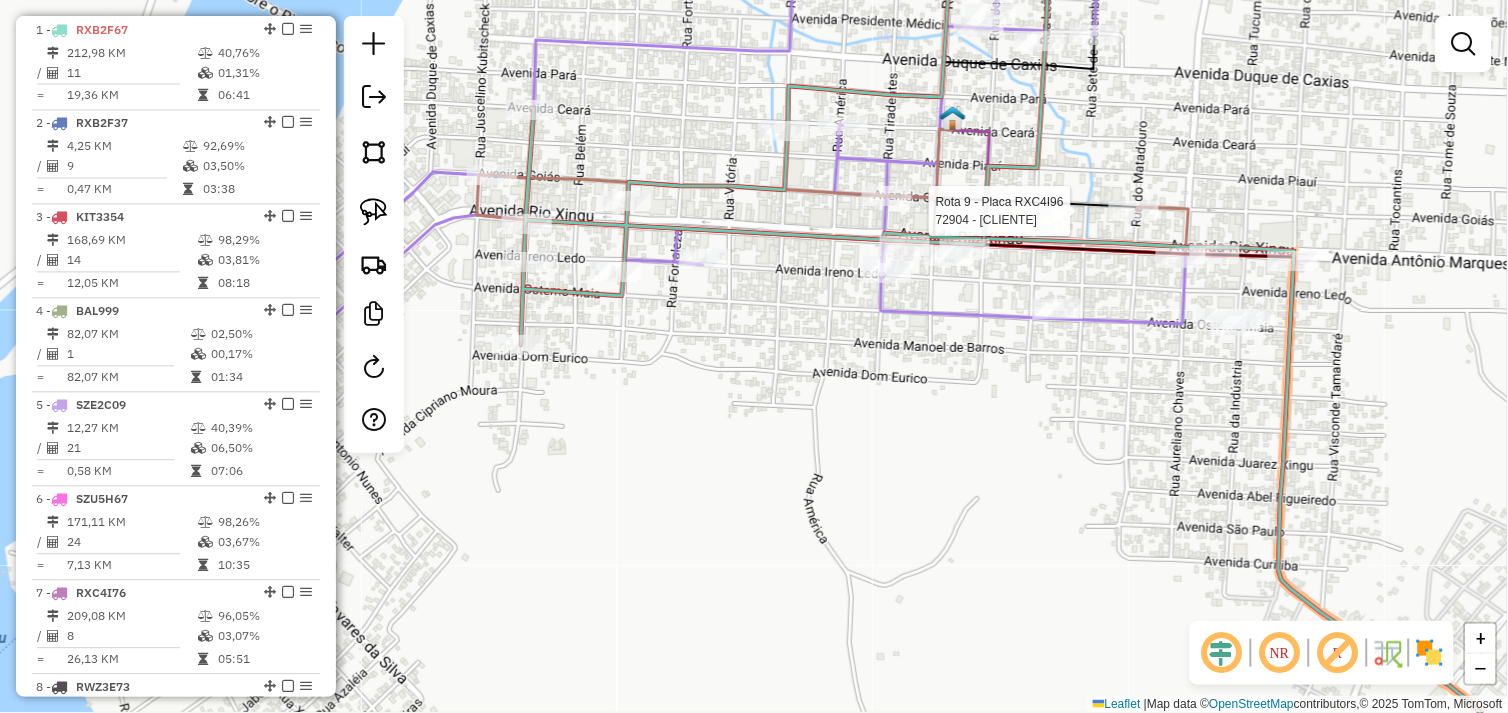 click 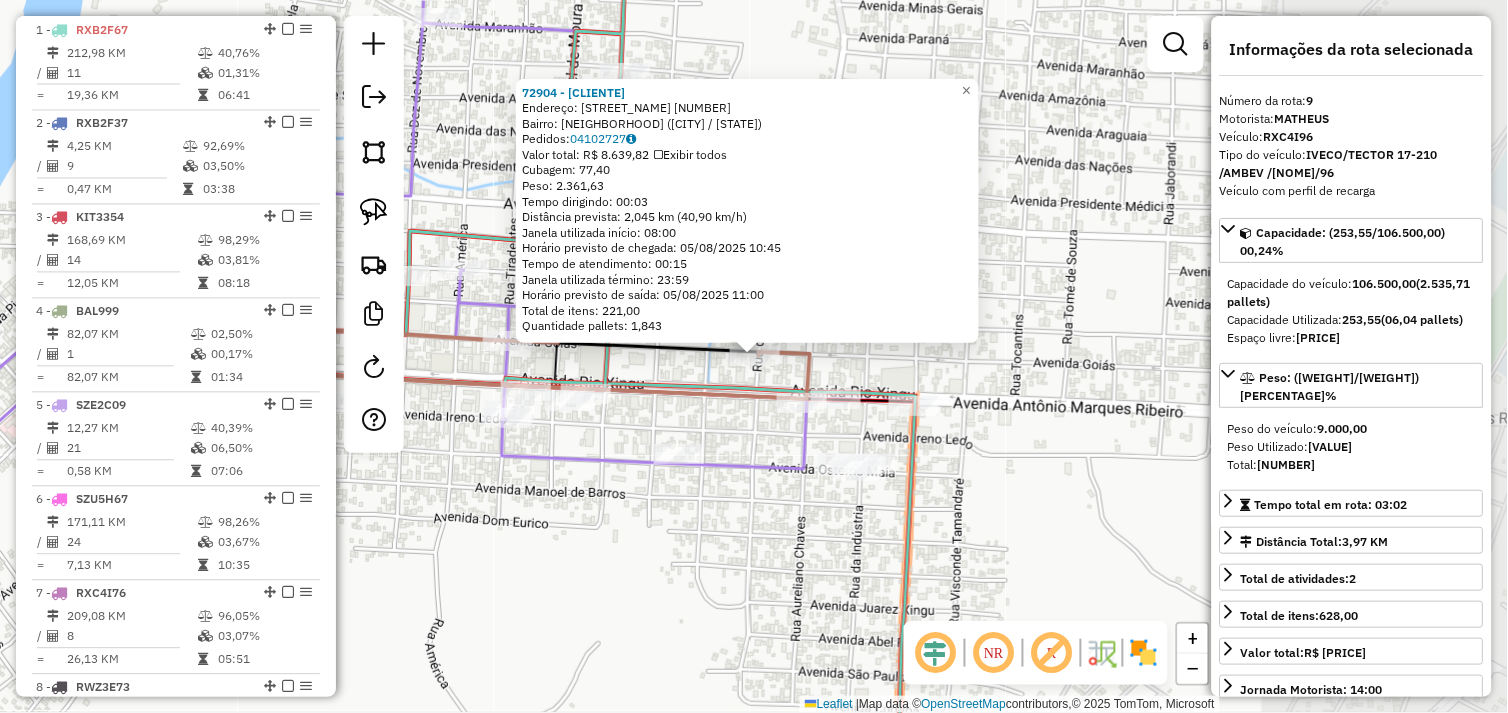 scroll, scrollTop: 1331, scrollLeft: 0, axis: vertical 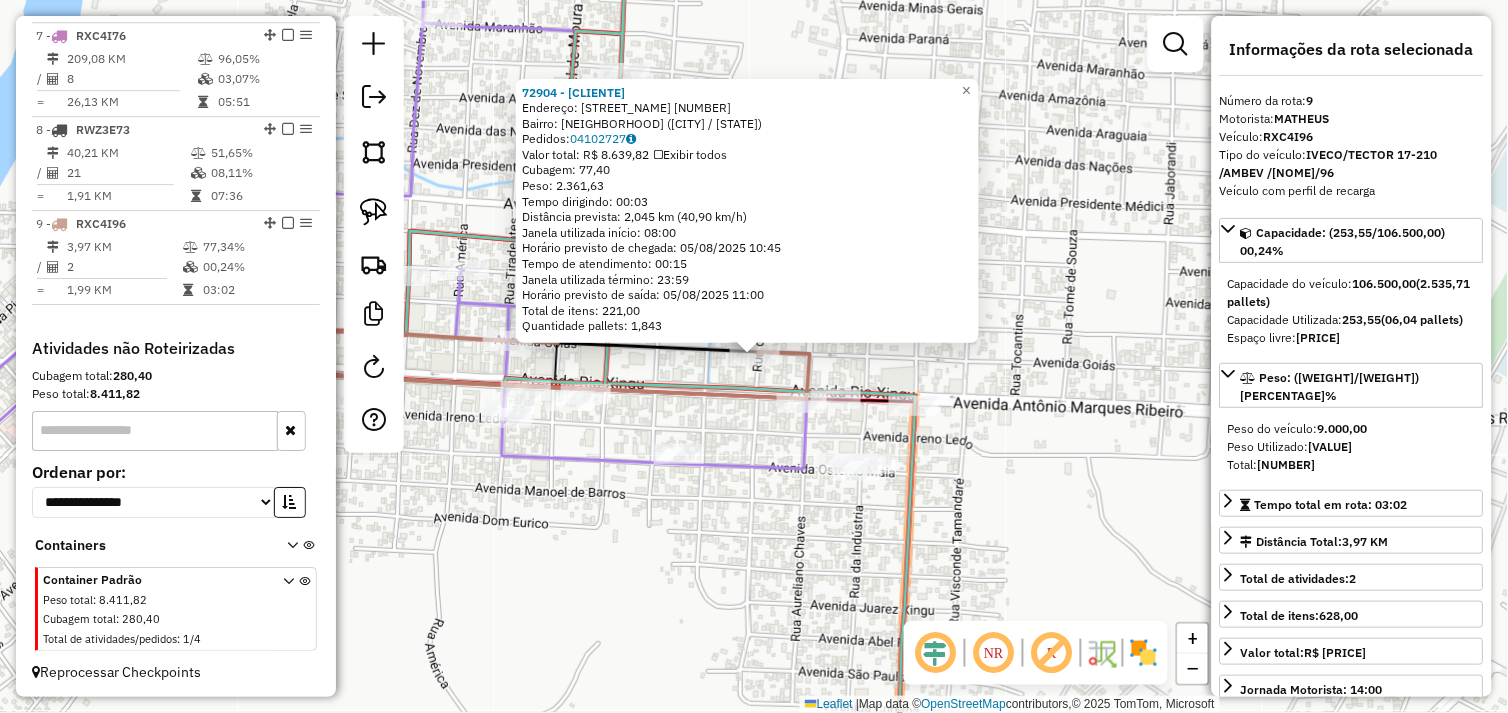 click on "72904 - ROMA SUPERMERCADO  Endereço:  RUA BELA VISTA 2200   Bairro: NOVO HORIZONTE (SAO FELIX DO XINGU / PA)   Pedidos:  04102727   Valor total: R$ 8.639,82   Exibir todos   Cubagem: 77,40  Peso: 2.361,63  Tempo dirigindo: 00:03   Distância prevista: 2,045 km (40,90 km/h)   Janela utilizada início: 08:00   Horário previsto de chegada: 05/08/2025 10:45   Tempo de atendimento: 00:15   Janela utilizada término: 23:59   Horário previsto de saída: 05/08/2025 11:00   Total de itens: 221,00   Quantidade pallets: 1,843  × Janela de atendimento Grade de atendimento Capacidade Transportadoras Veículos Cliente Pedidos  Rotas Selecione os dias de semana para filtrar as janelas de atendimento  Seg   Ter   Qua   Qui   Sex   Sáb   Dom  Informe o período da janela de atendimento: De: Até:  Filtrar exatamente a janela do cliente  Considerar janela de atendimento padrão  Selecione os dias de semana para filtrar as grades de atendimento  Seg   Ter   Qua   Qui   Sex   Sáb   Dom   Peso mínimo:   Peso máximo:  De:" 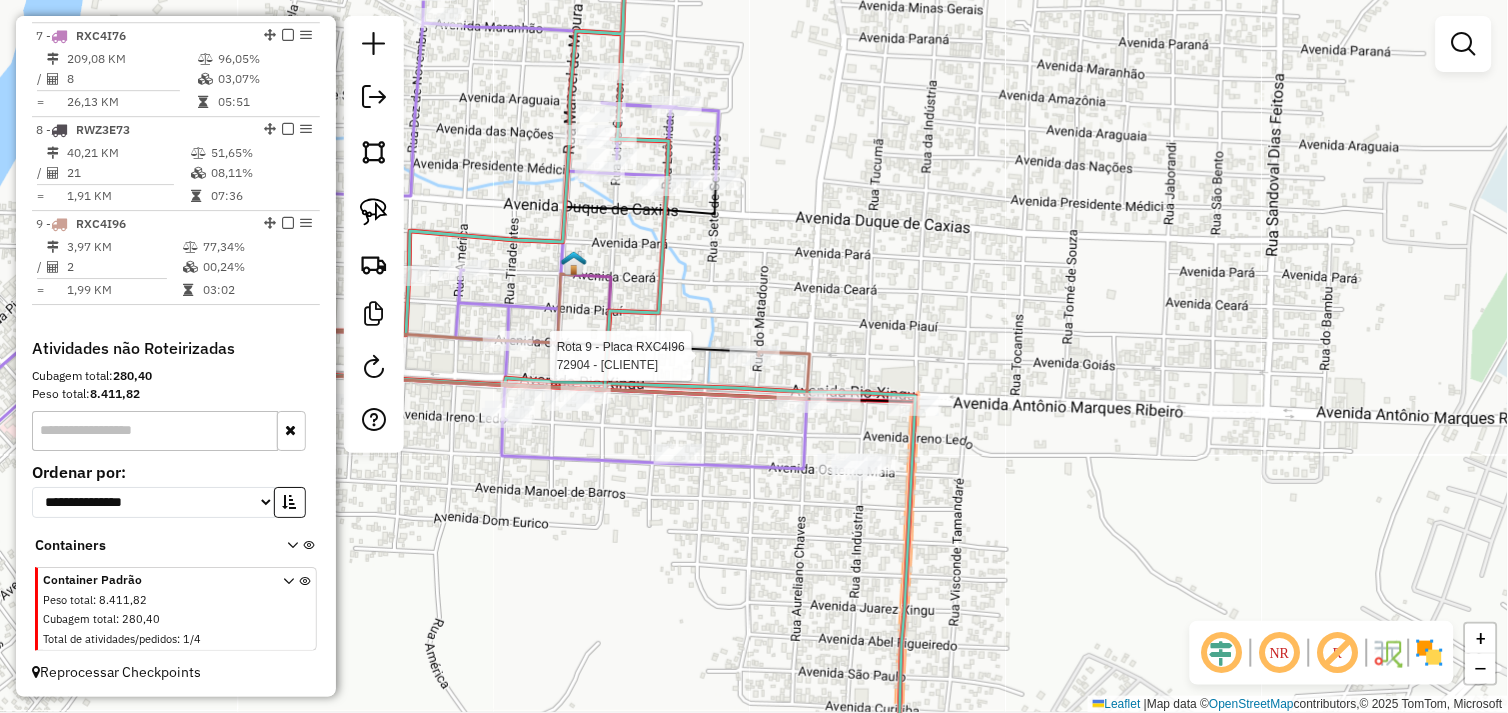 select on "**********" 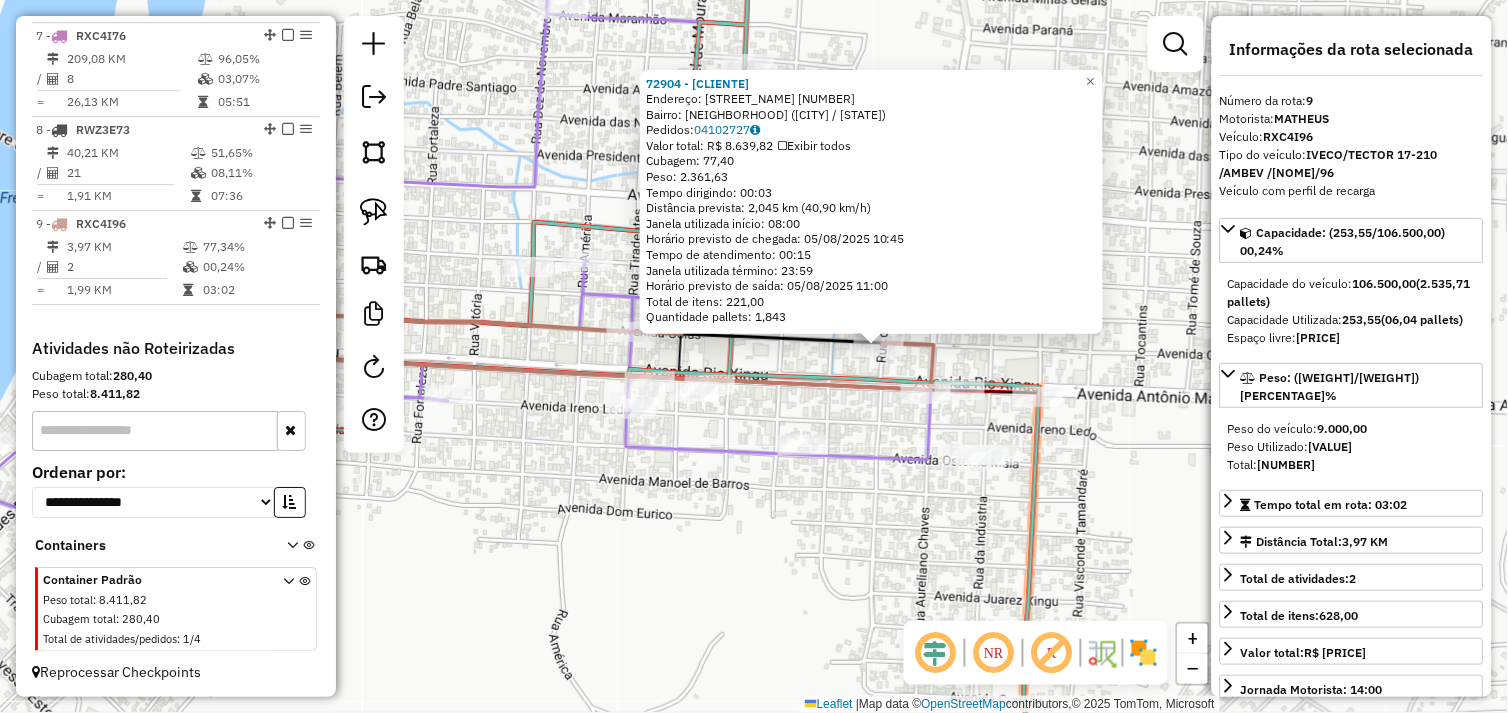 drag, startPoint x: 688, startPoint y: 523, endPoint x: 854, endPoint y: 504, distance: 167.08382 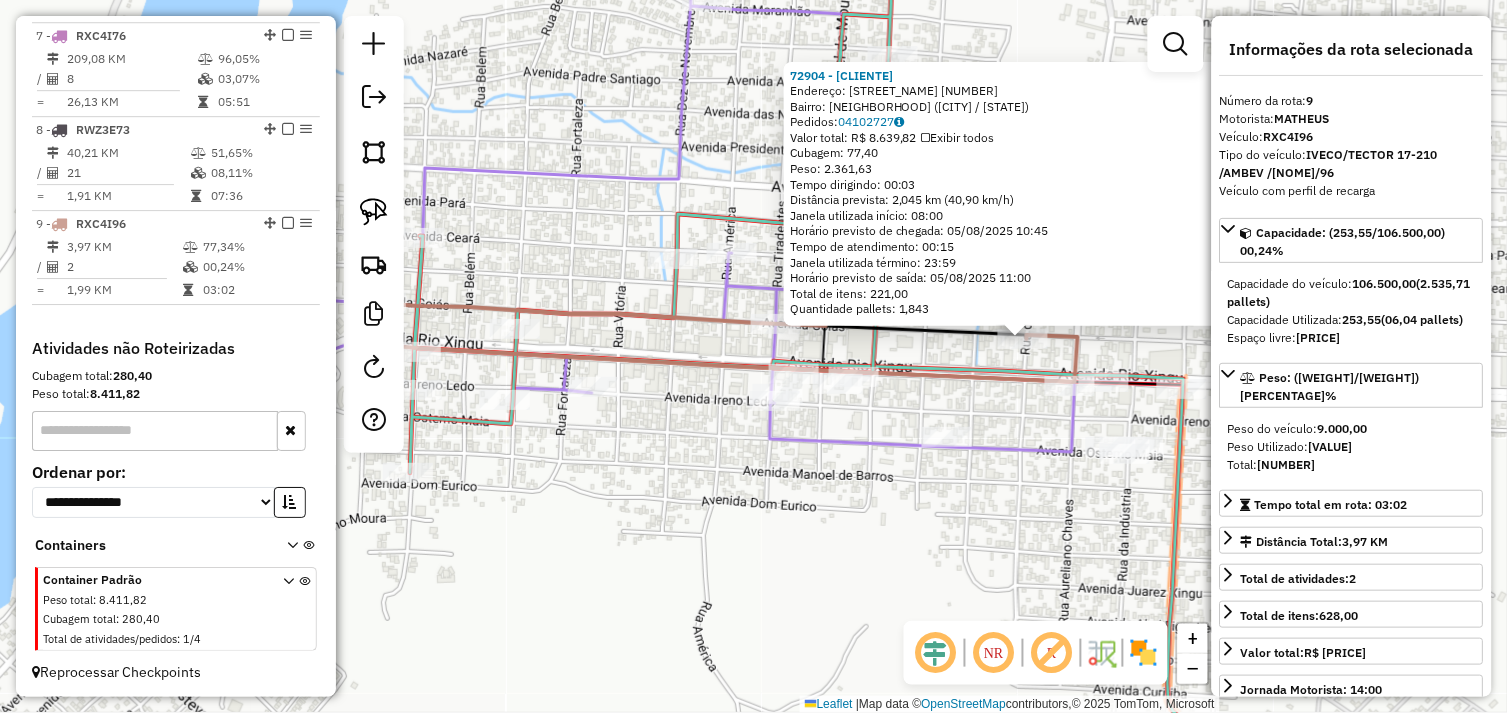 drag, startPoint x: 721, startPoint y: 511, endPoint x: 826, endPoint y: 508, distance: 105.04285 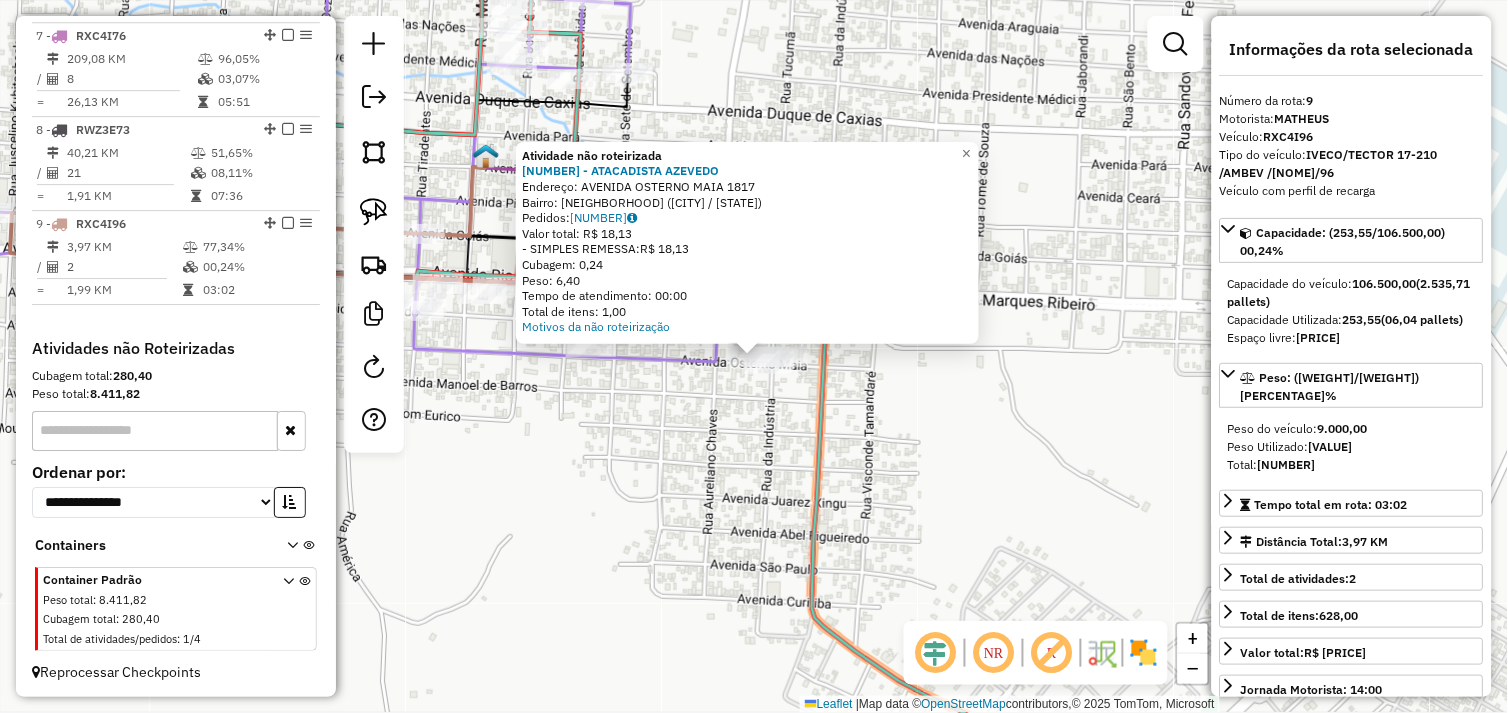 drag, startPoint x: 795, startPoint y: 470, endPoint x: 877, endPoint y: 461, distance: 82.492424 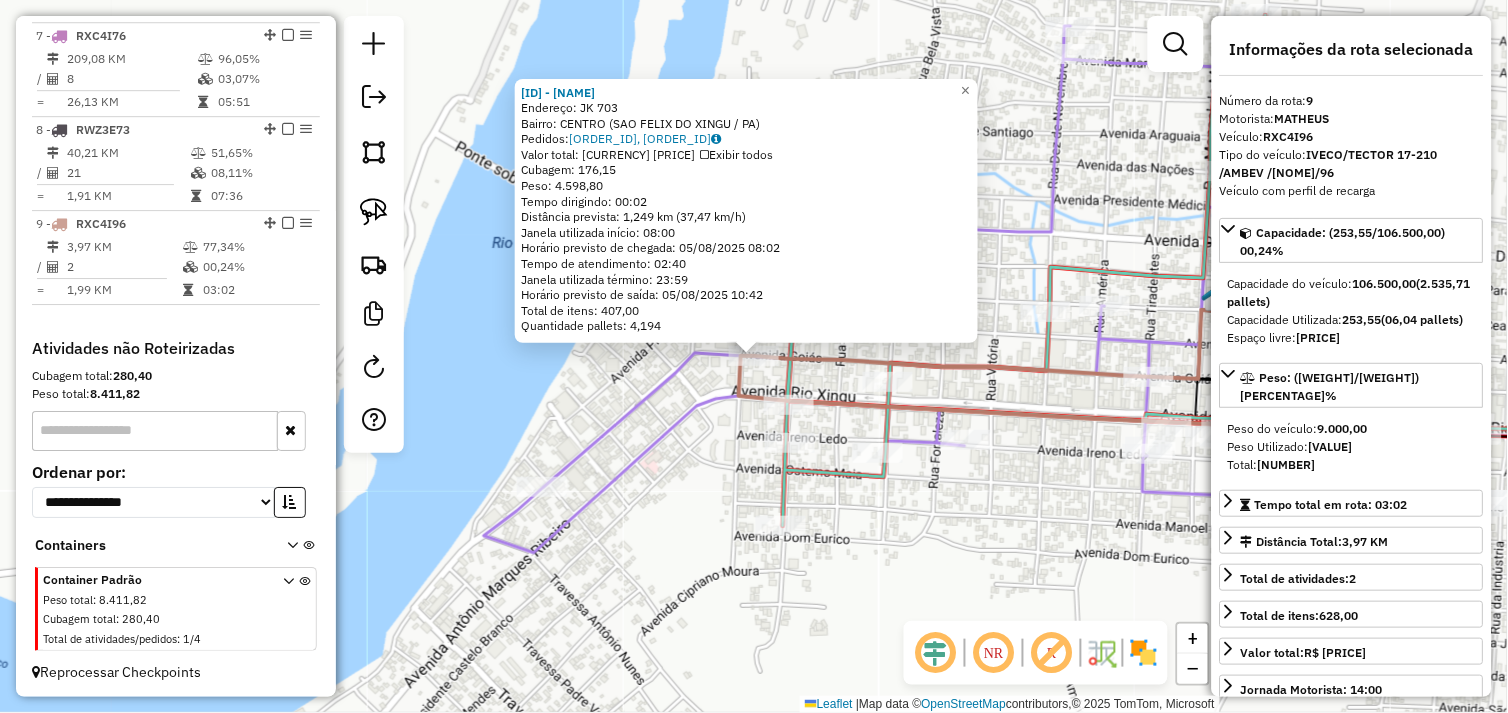 click on "149 - NOBRE BEBIDAS  Endereço:  JK 703   Bairro: CENTRO (SAO FELIX DO XINGU / PA)   Pedidos:  04102659, 04102660   Valor total: R$ 27.388,75   Exibir todos   Cubagem: 176,15  Peso: 4.598,80  Tempo dirigindo: 00:02   Distância prevista: 1,249 km (37,47 km/h)   Janela utilizada início: 08:00   Horário previsto de chegada: 05/08/2025 08:02   Tempo de atendimento: 02:40   Janela utilizada término: 23:59   Horário previsto de saída: 05/08/2025 10:42   Total de itens: 407,00   Quantidade pallets: 4,194  × Janela de atendimento Grade de atendimento Capacidade Transportadoras Veículos Cliente Pedidos  Rotas Selecione os dias de semana para filtrar as janelas de atendimento  Seg   Ter   Qua   Qui   Sex   Sáb   Dom  Informe o período da janela de atendimento: De: Até:  Filtrar exatamente a janela do cliente  Considerar janela de atendimento padrão  Selecione os dias de semana para filtrar as grades de atendimento  Seg   Ter   Qua   Qui   Sex   Sáb   Dom   Clientes fora do dia de atendimento selecionado +" 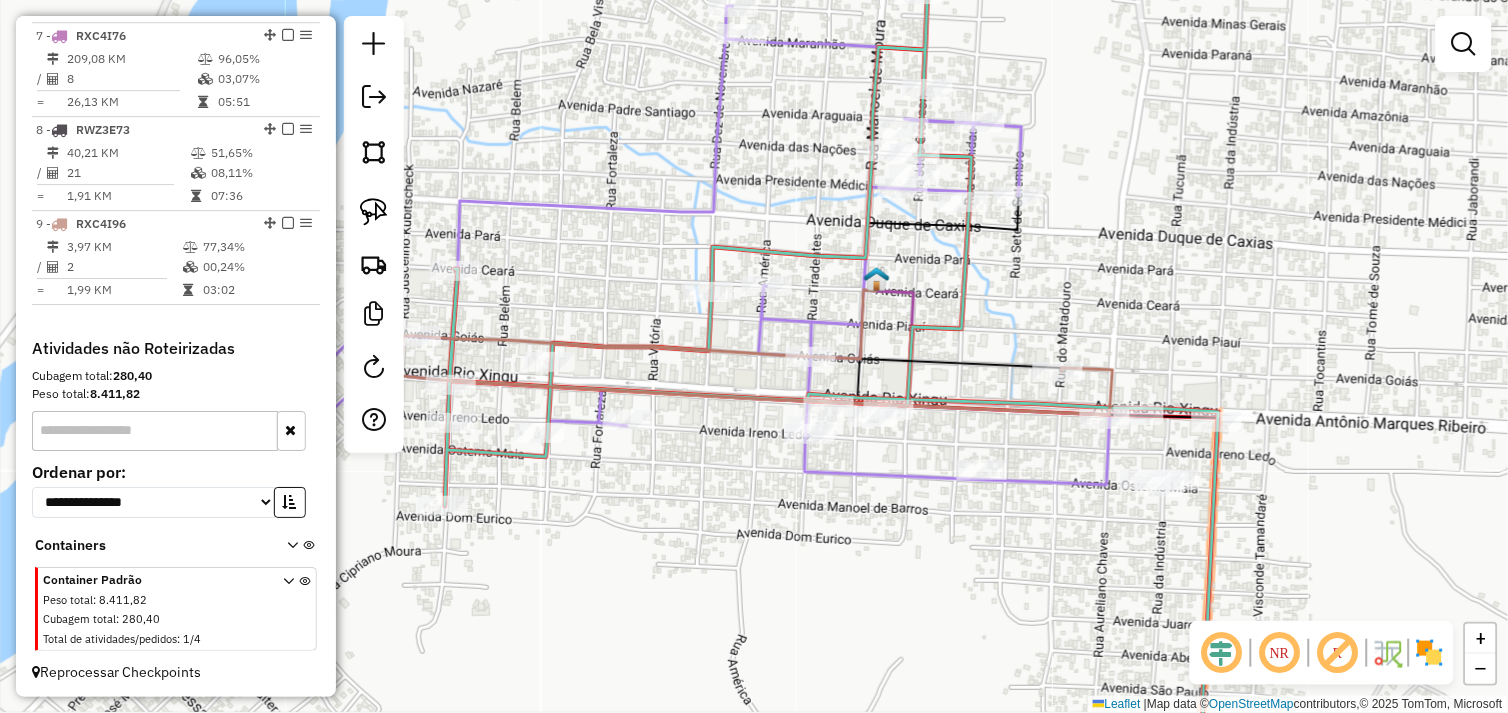 drag, startPoint x: 1126, startPoint y: 570, endPoint x: 826, endPoint y: 545, distance: 301.03986 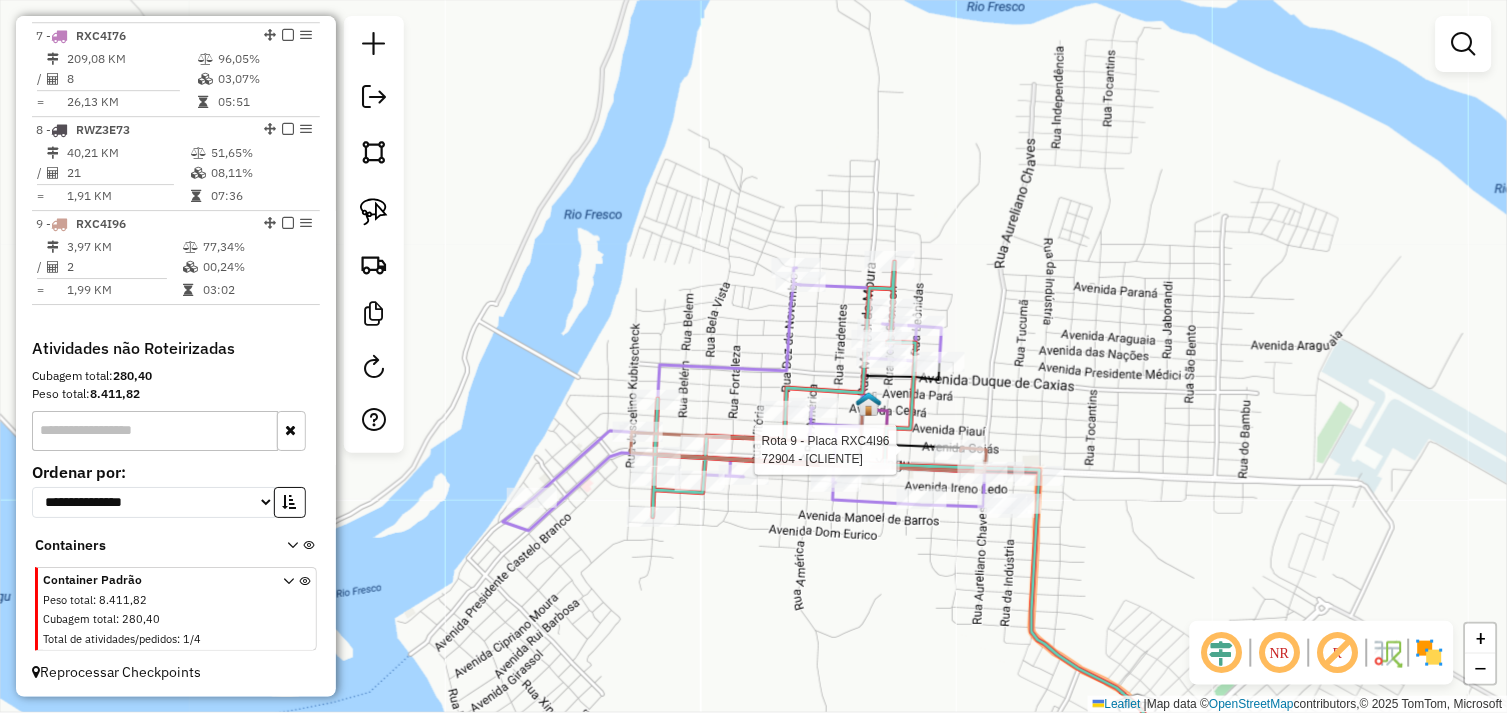 select on "**********" 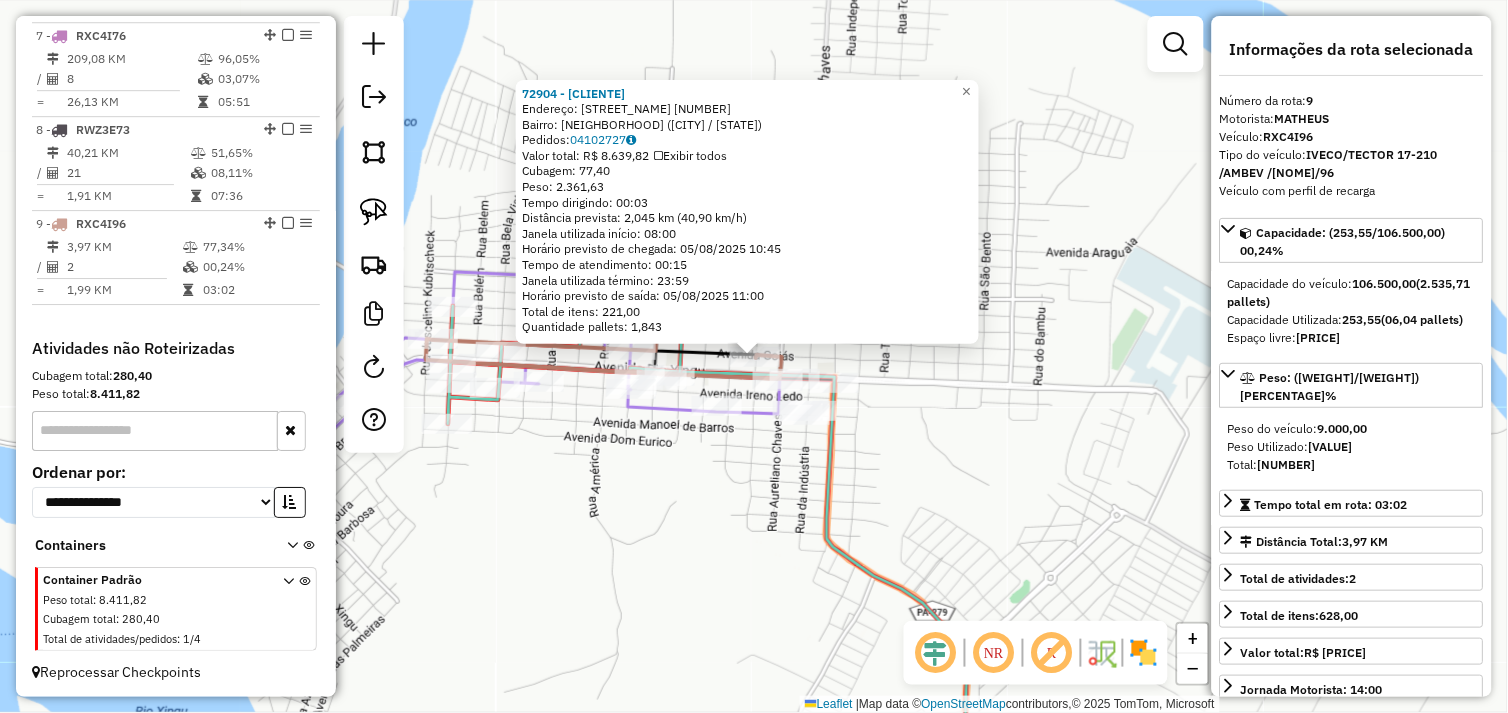 click on "72904 - ROMA SUPERMERCADO  Endereço:  RUA BELA VISTA 2200   Bairro: NOVO HORIZONTE (SAO FELIX DO XINGU / PA)   Pedidos:  04102727   Valor total: R$ 8.639,82   Exibir todos   Cubagem: 77,40  Peso: 2.361,63  Tempo dirigindo: 00:03   Distância prevista: 2,045 km (40,90 km/h)   Janela utilizada início: 08:00   Horário previsto de chegada: 05/08/2025 10:45   Tempo de atendimento: 00:15   Janela utilizada término: 23:59   Horário previsto de saída: 05/08/2025 11:00   Total de itens: 221,00   Quantidade pallets: 1,843  × Janela de atendimento Grade de atendimento Capacidade Transportadoras Veículos Cliente Pedidos  Rotas Selecione os dias de semana para filtrar as janelas de atendimento  Seg   Ter   Qua   Qui   Sex   Sáb   Dom  Informe o período da janela de atendimento: De: Até:  Filtrar exatamente a janela do cliente  Considerar janela de atendimento padrão  Selecione os dias de semana para filtrar as grades de atendimento  Seg   Ter   Qua   Qui   Sex   Sáb   Dom   Peso mínimo:   Peso máximo:  De:" 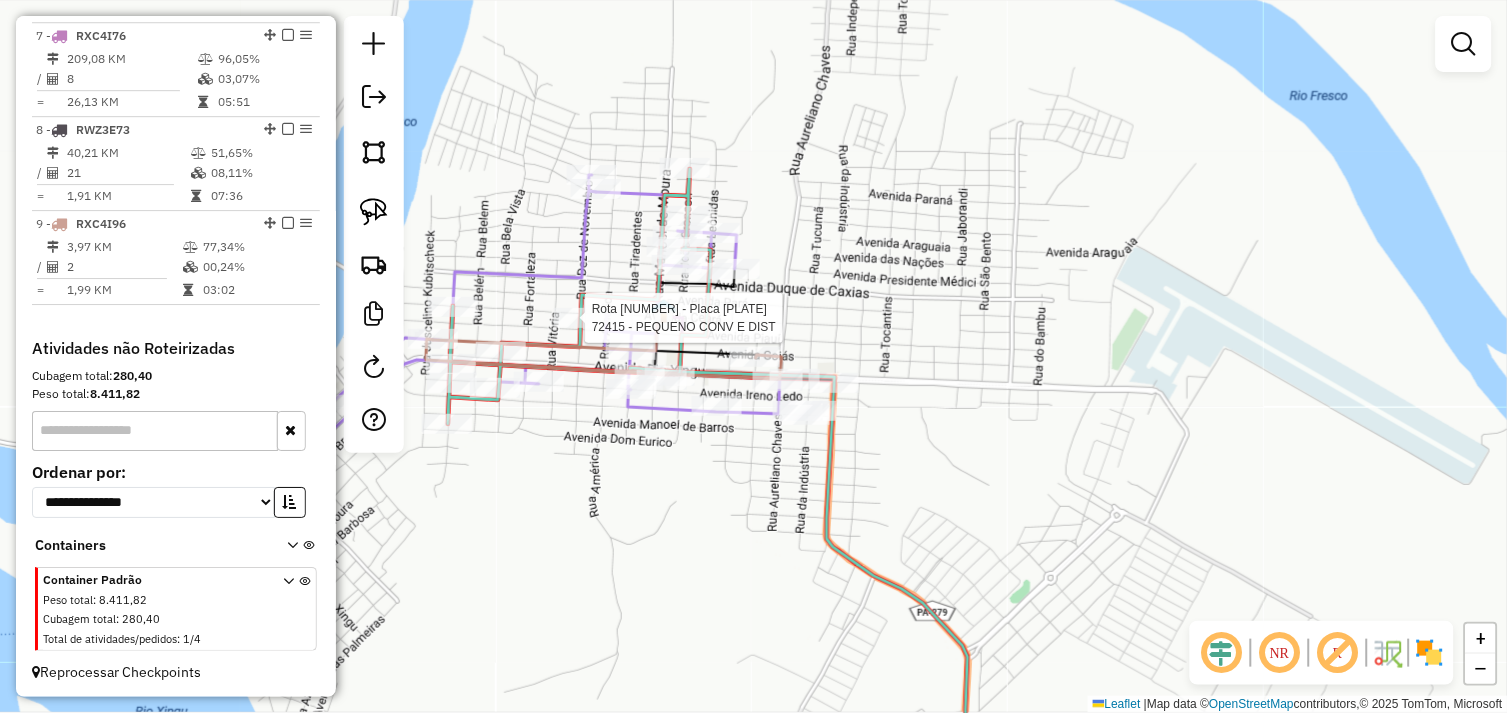 select on "**********" 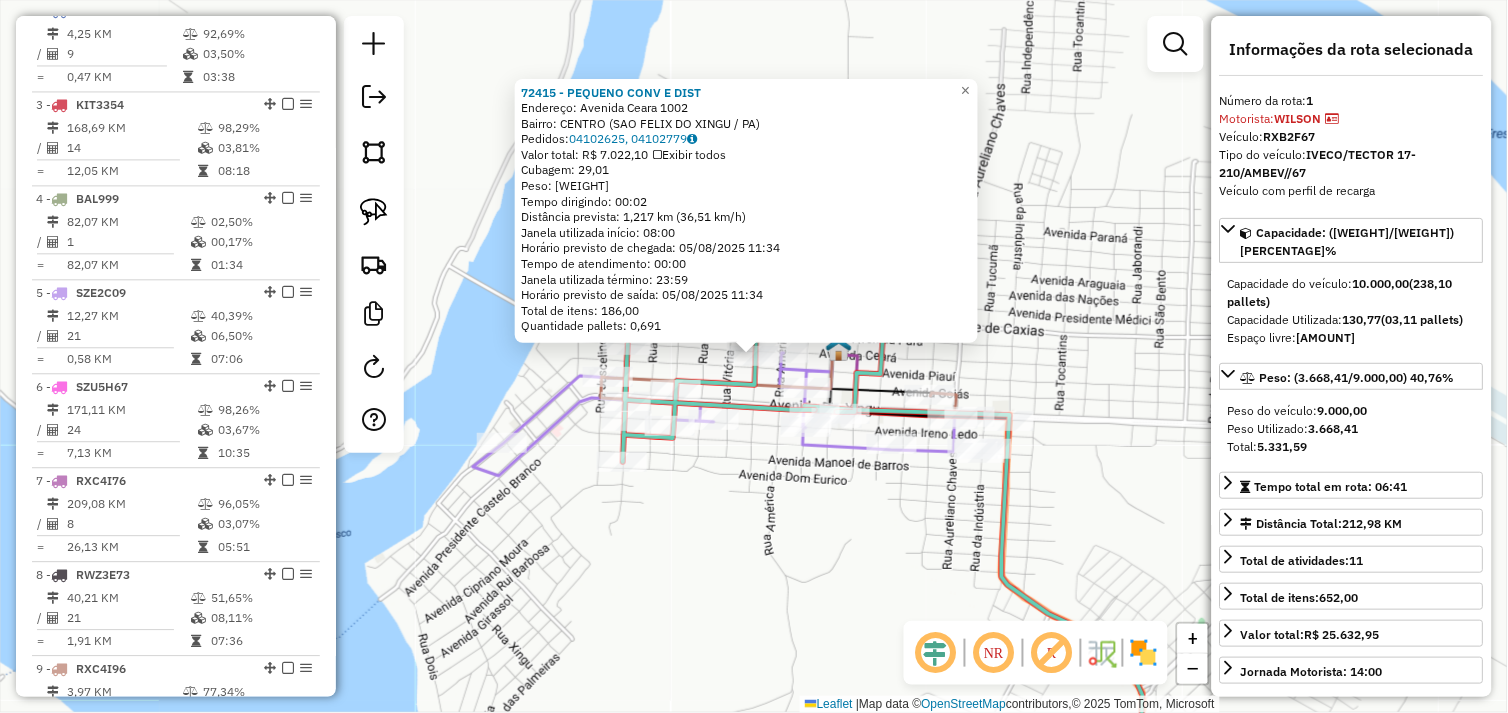 scroll, scrollTop: 773, scrollLeft: 0, axis: vertical 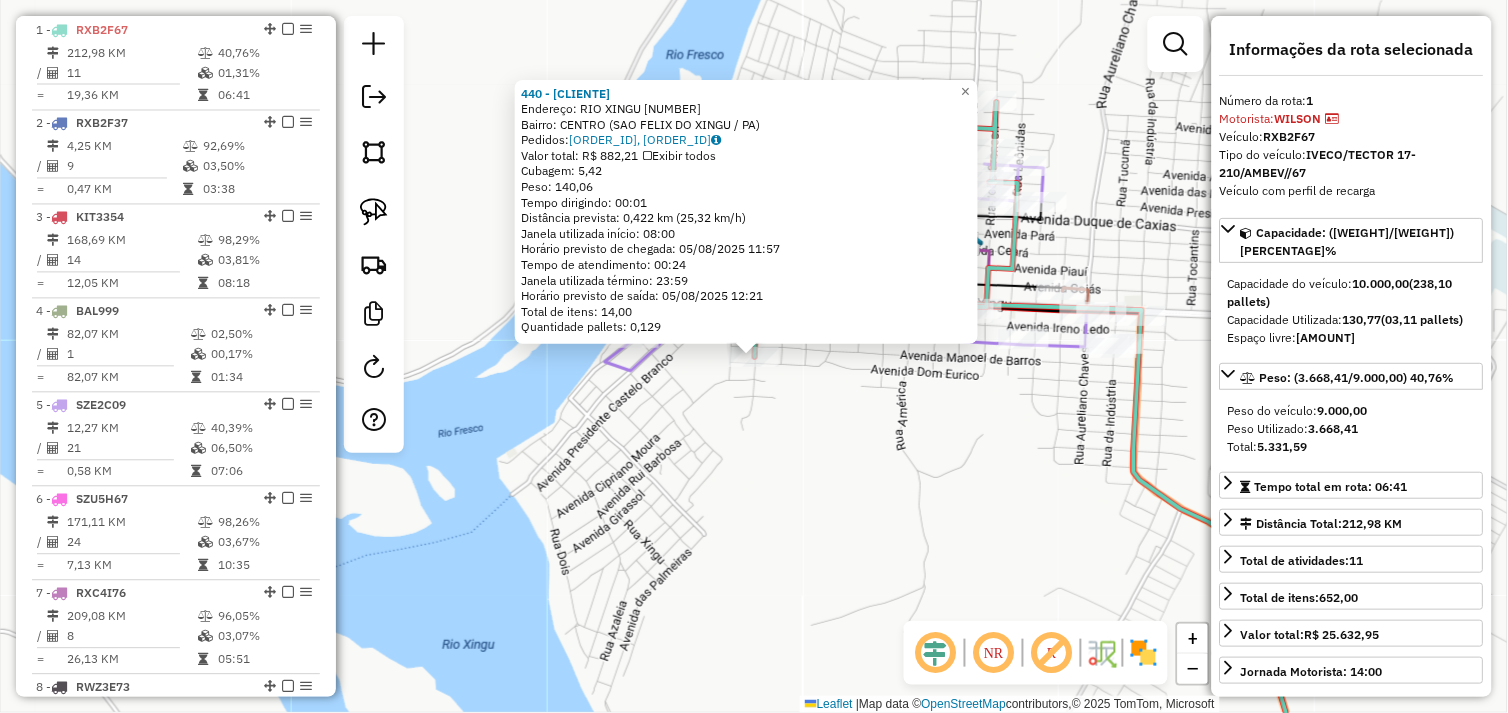 drag, startPoint x: 730, startPoint y: 456, endPoint x: 787, endPoint y: 411, distance: 72.62231 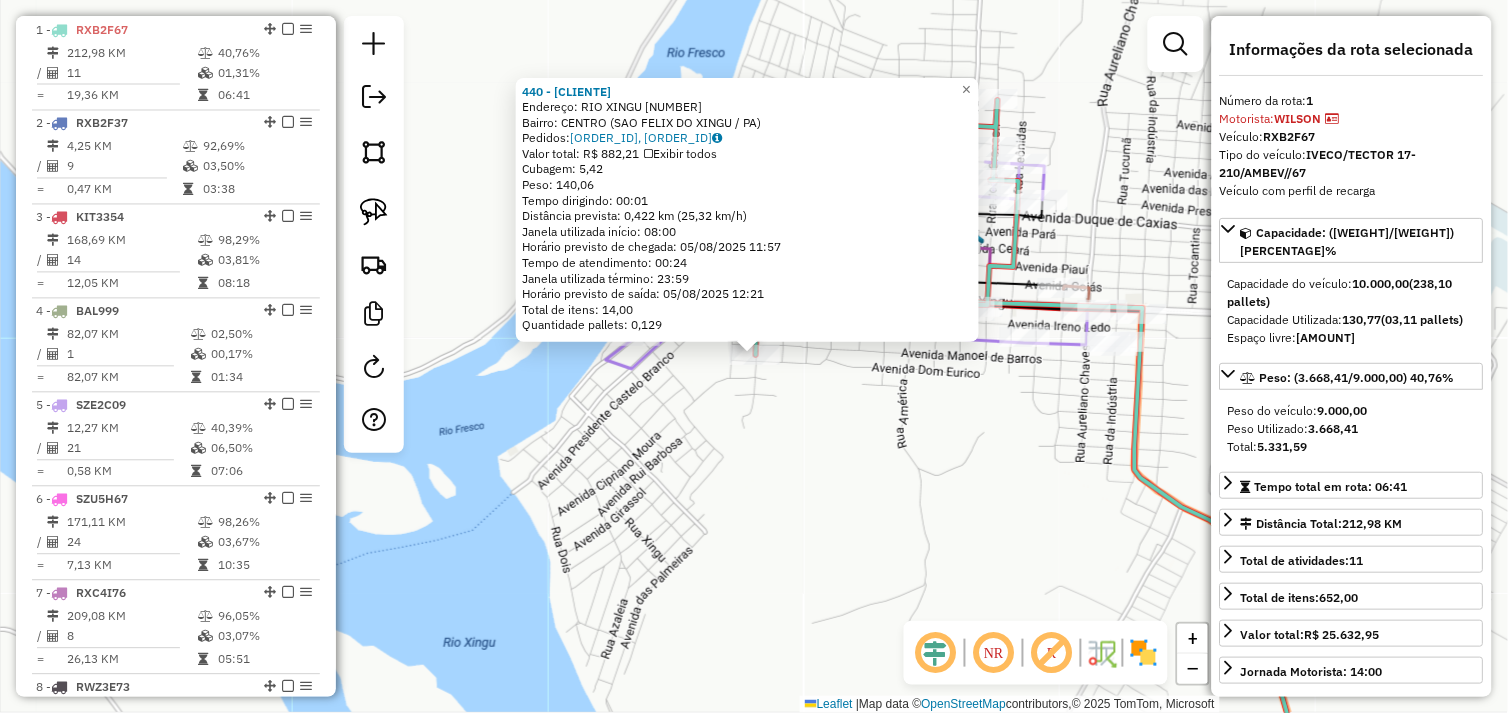 click on "440 - FUMACA GOIANA  Endereço:  RIO XINGU 1390   Bairro: CENTRO (SAO FELIX DO XINGU / PA)   Pedidos:  04102584, 04102783   Valor total: R$ 882,21   Exibir todos   Cubagem: 5,42  Peso: 140,06  Tempo dirigindo: 00:01   Distância prevista: 0,422 km (25,32 km/h)   Janela utilizada início: 08:00   Horário previsto de chegada: 05/08/2025 11:57   Tempo de atendimento: 00:24   Janela utilizada término: 23:59   Horário previsto de saída: 05/08/2025 12:21   Total de itens: 14,00   Quantidade pallets: 0,129  × Janela de atendimento Grade de atendimento Capacidade Transportadoras Veículos Cliente Pedidos  Rotas Selecione os dias de semana para filtrar as janelas de atendimento  Seg   Ter   Qua   Qui   Sex   Sáb   Dom  Informe o período da janela de atendimento: De: Até:  Filtrar exatamente a janela do cliente  Considerar janela de atendimento padrão  Selecione os dias de semana para filtrar as grades de atendimento  Seg   Ter   Qua   Qui   Sex   Sáb   Dom   Clientes fora do dia de atendimento selecionado +" 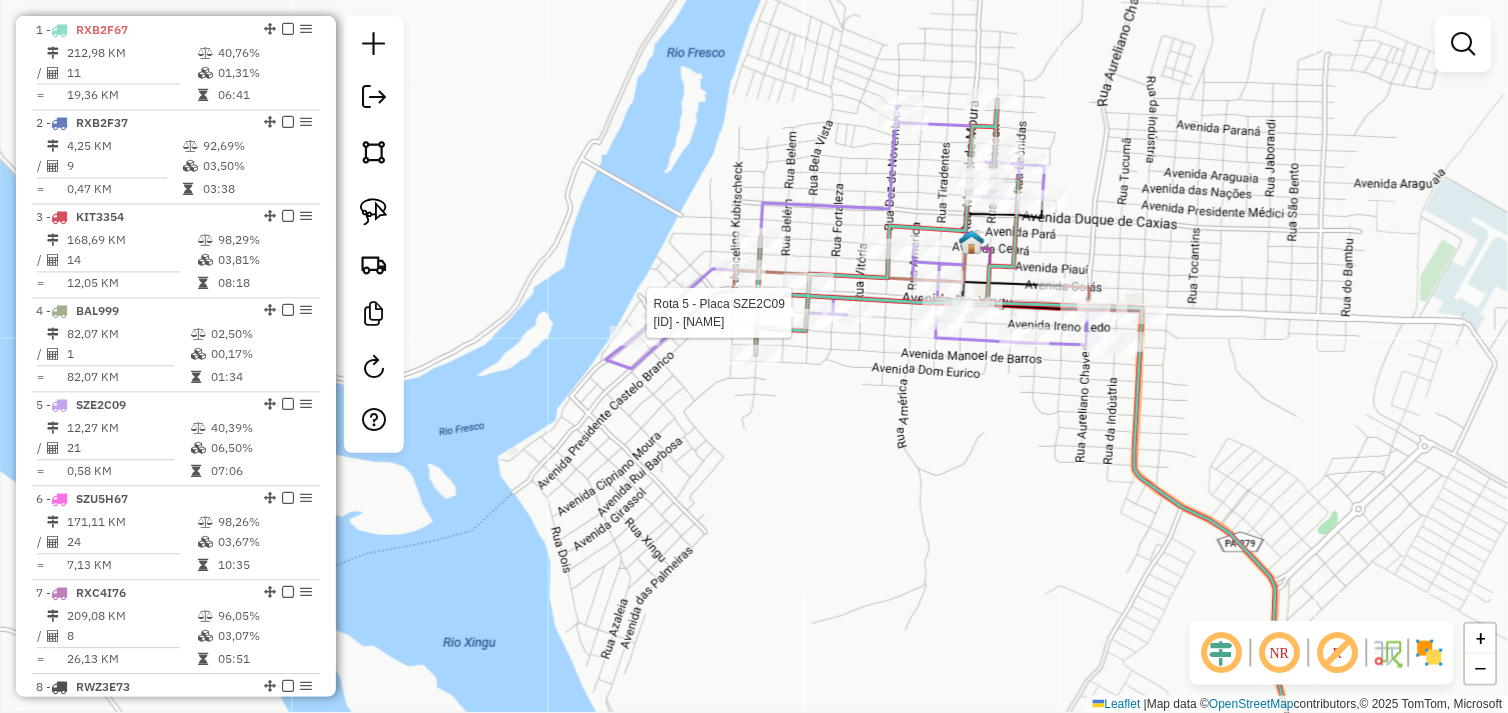 select on "**********" 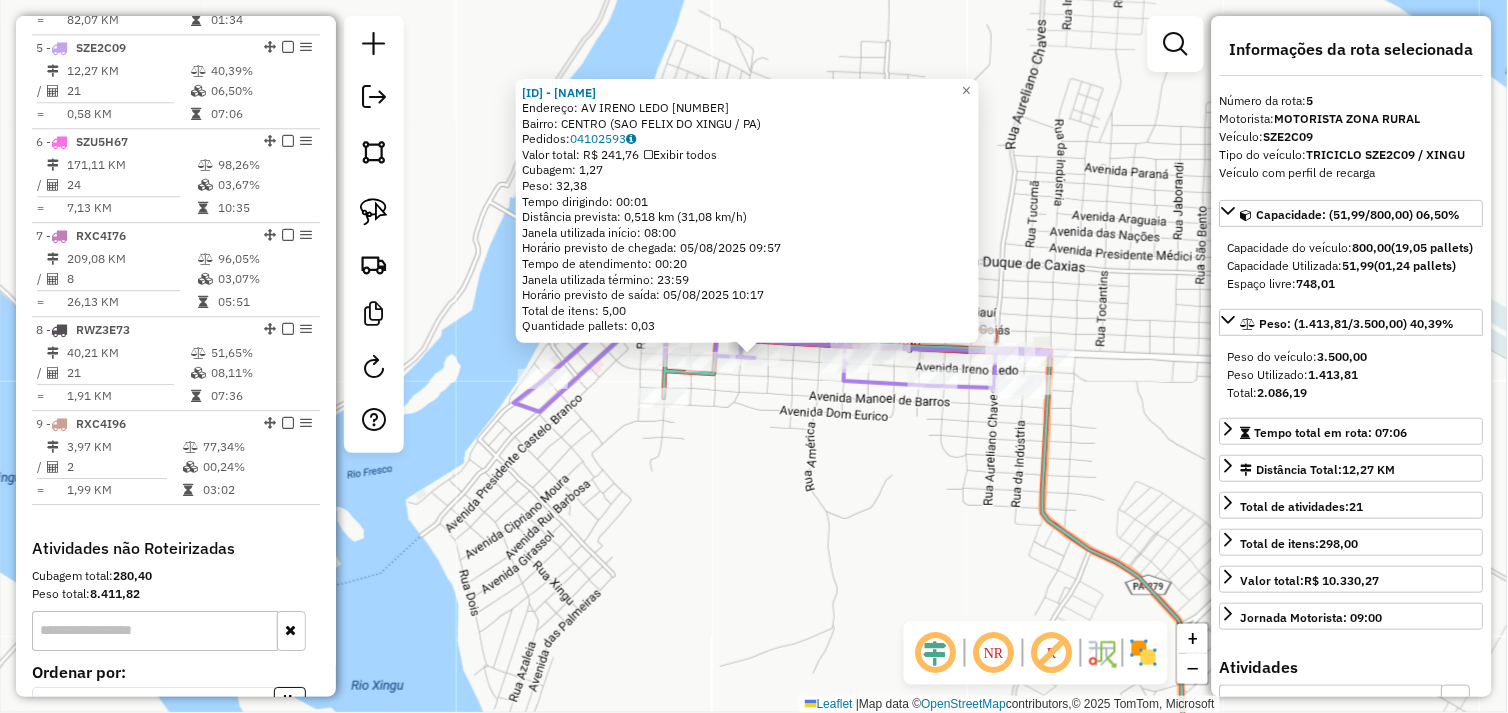 scroll, scrollTop: 1148, scrollLeft: 0, axis: vertical 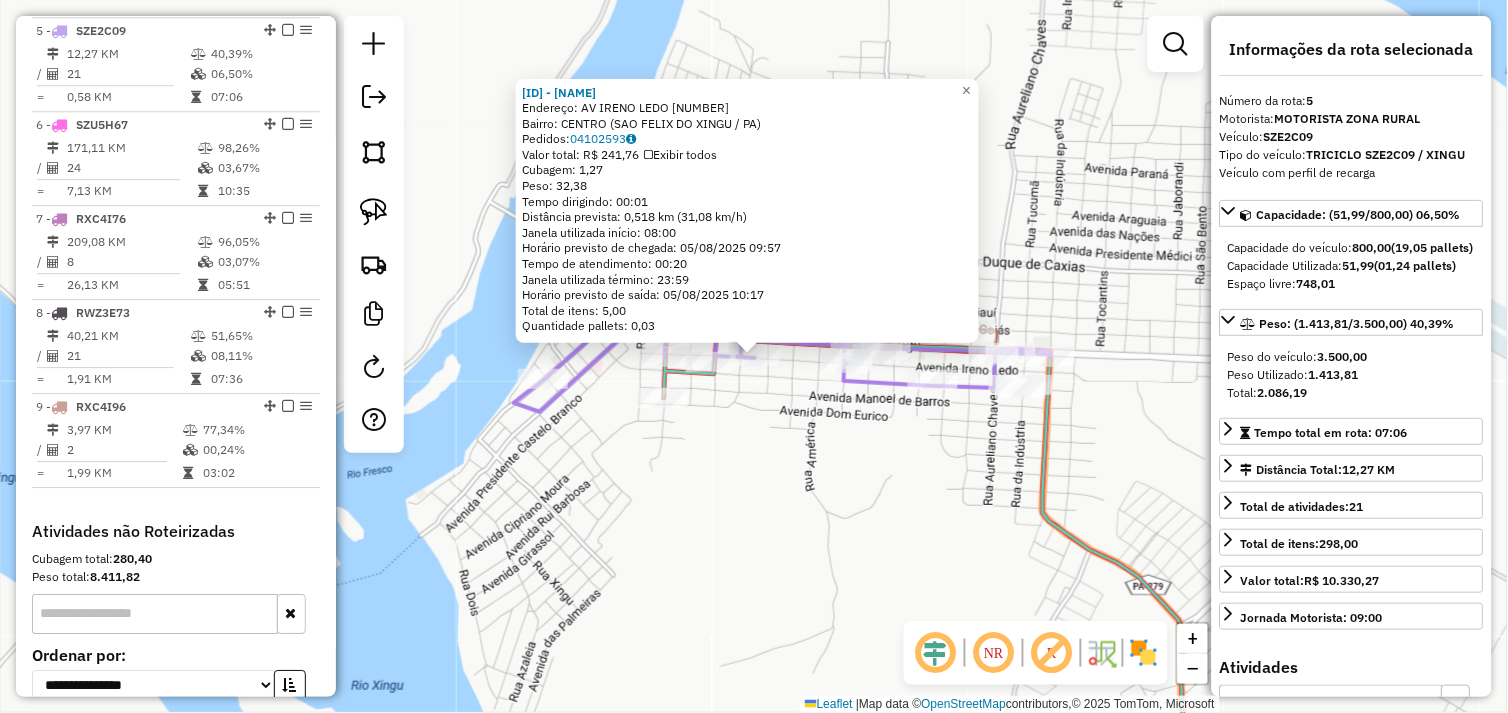 click on "72353 - ACADEMIA BOA FORMA  Endereço:  AV IRENO LEDO 638   Bairro: CENTRO (SAO FELIX DO XINGU / PA)   Pedidos:  04102593   Valor total: R$ 241,76   Exibir todos   Cubagem: 1,27  Peso: 32,38  Tempo dirigindo: 00:01   Distância prevista: 0,518 km (31,08 km/h)   Janela utilizada início: 08:00   Horário previsto de chegada: 05/08/2025 09:57   Tempo de atendimento: 00:20   Janela utilizada término: 23:59   Horário previsto de saída: 05/08/2025 10:17   Total de itens: 5,00   Quantidade pallets: 0,03  × Janela de atendimento Grade de atendimento Capacidade Transportadoras Veículos Cliente Pedidos  Rotas Selecione os dias de semana para filtrar as janelas de atendimento  Seg   Ter   Qua   Qui   Sex   Sáb   Dom  Informe o período da janela de atendimento: De: Até:  Filtrar exatamente a janela do cliente  Considerar janela de atendimento padrão  Selecione os dias de semana para filtrar as grades de atendimento  Seg   Ter   Qua   Qui   Sex   Sáb   Dom   Considerar clientes sem dia de atendimento cadastrado" 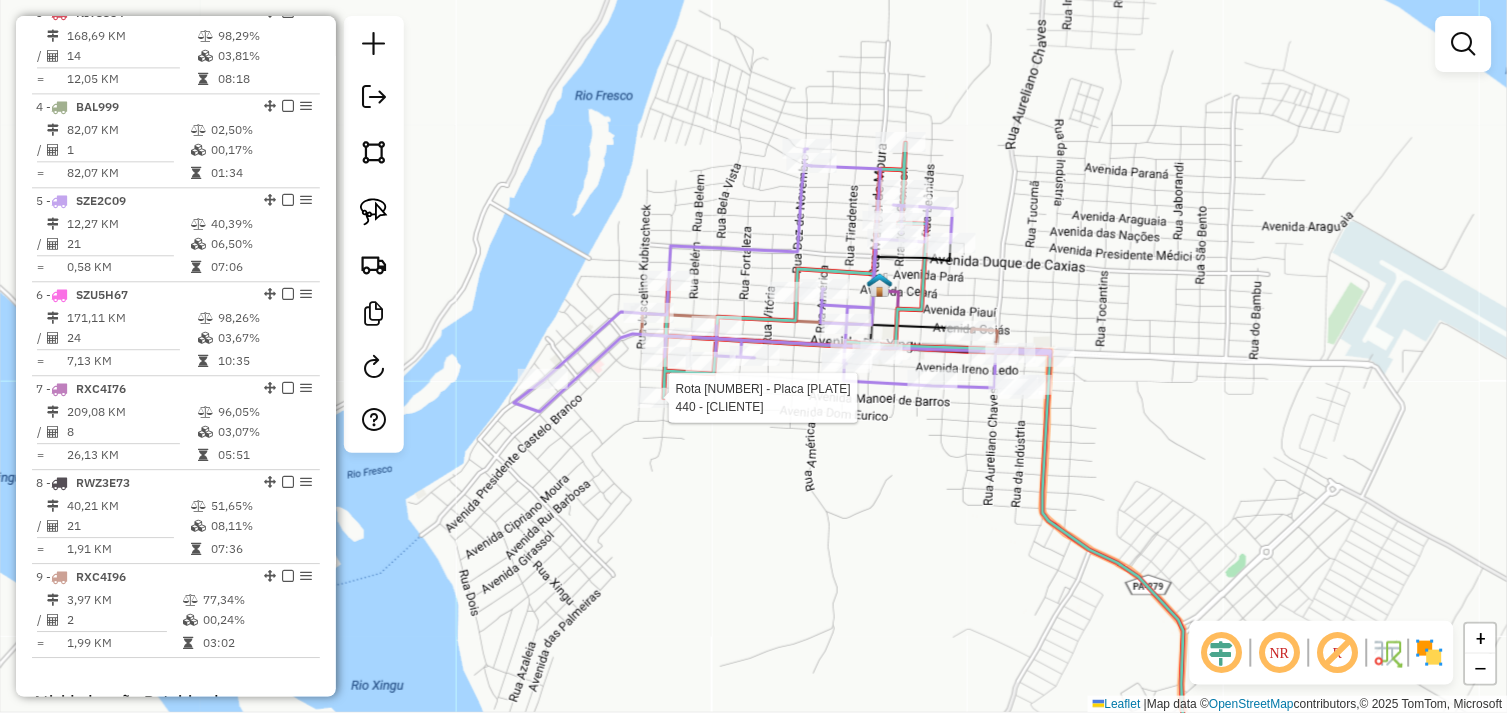 select on "**********" 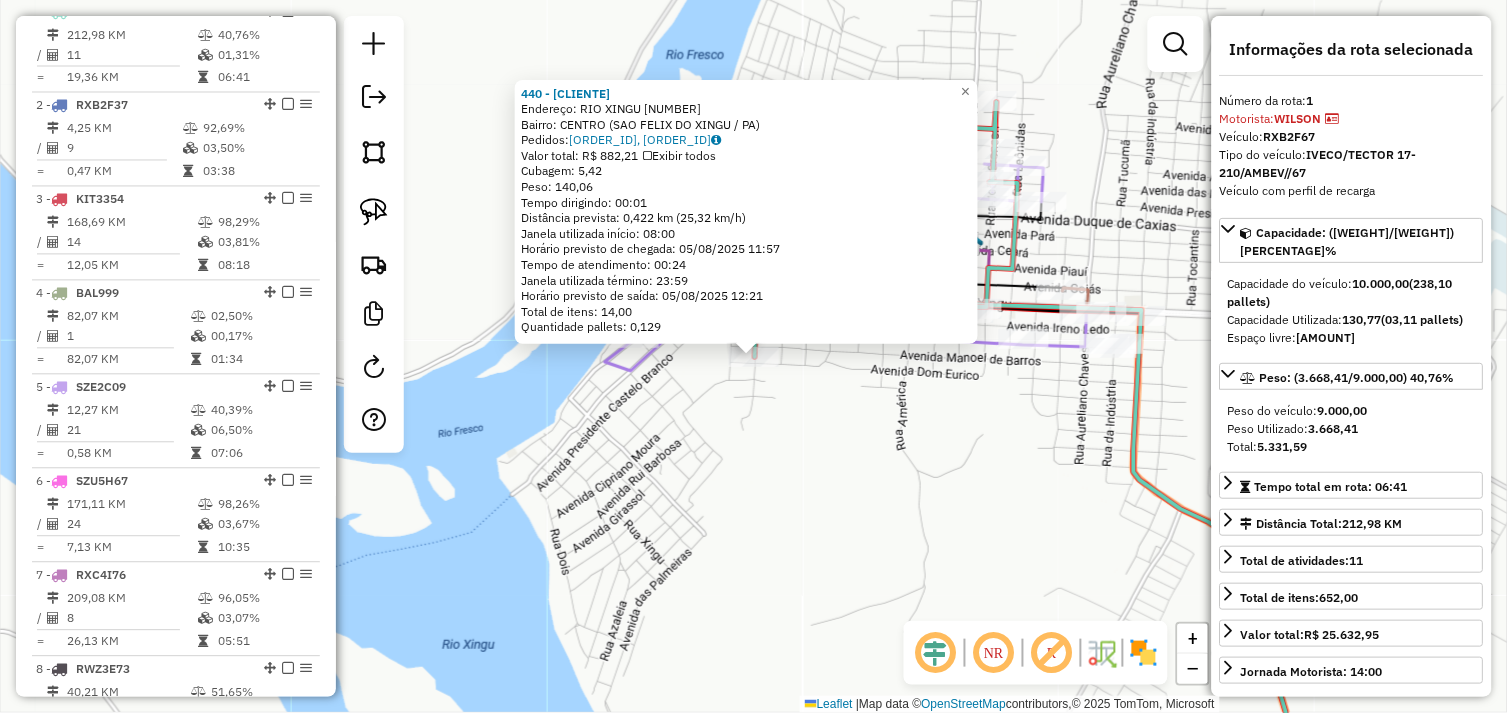 scroll, scrollTop: 773, scrollLeft: 0, axis: vertical 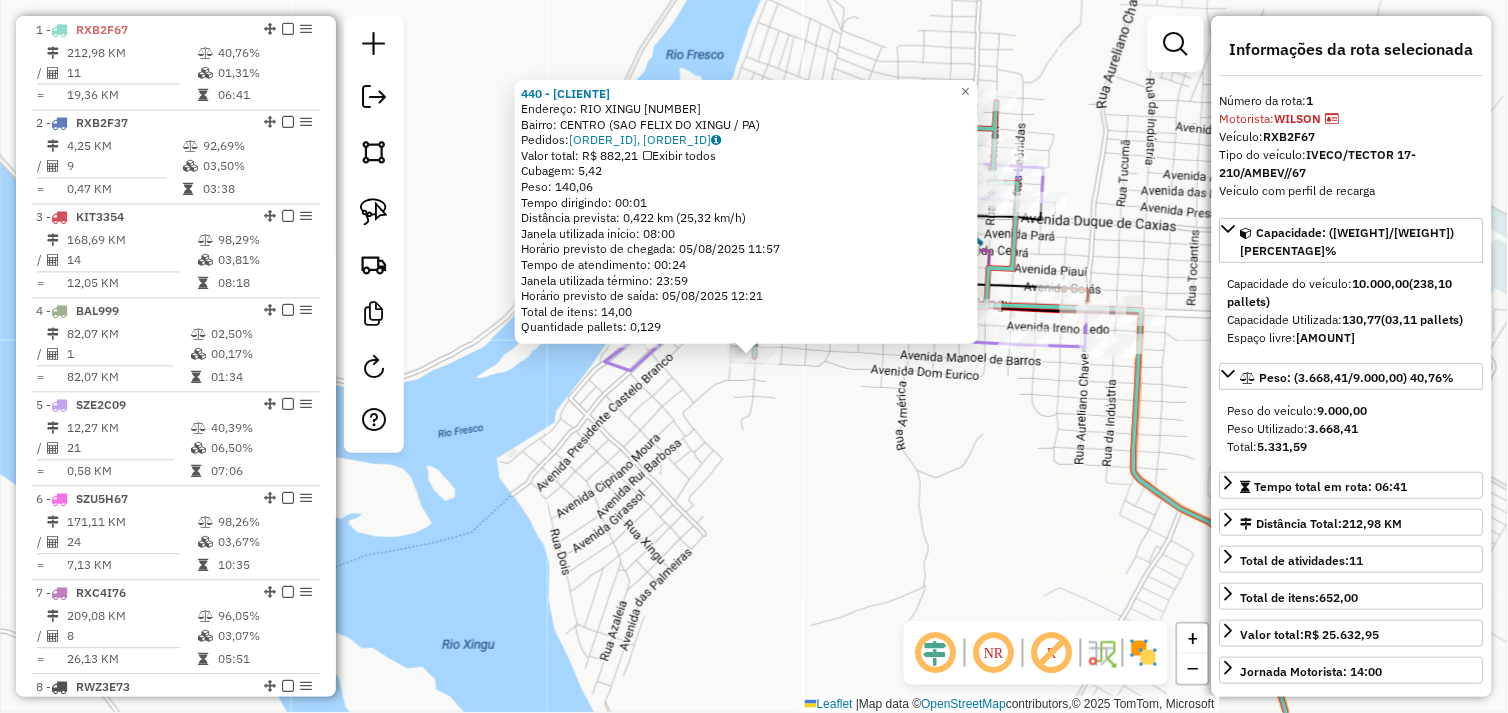 click on "440 - FUMACA GOIANA  Endereço:  RIO XINGU 1390   Bairro: CENTRO (SAO FELIX DO XINGU / PA)   Pedidos:  04102584, 04102783   Valor total: R$ 882,21   Exibir todos   Cubagem: 5,42  Peso: 140,06  Tempo dirigindo: 00:01   Distância prevista: 0,422 km (25,32 km/h)   Janela utilizada início: 08:00   Horário previsto de chegada: 05/08/2025 11:57   Tempo de atendimento: 00:24   Janela utilizada término: 23:59   Horário previsto de saída: 05/08/2025 12:21   Total de itens: 14,00   Quantidade pallets: 0,129  × Janela de atendimento Grade de atendimento Capacidade Transportadoras Veículos Cliente Pedidos  Rotas Selecione os dias de semana para filtrar as janelas de atendimento  Seg   Ter   Qua   Qui   Sex   Sáb   Dom  Informe o período da janela de atendimento: De: Até:  Filtrar exatamente a janela do cliente  Considerar janela de atendimento padrão  Selecione os dias de semana para filtrar as grades de atendimento  Seg   Ter   Qua   Qui   Sex   Sáb   Dom   Clientes fora do dia de atendimento selecionado +" 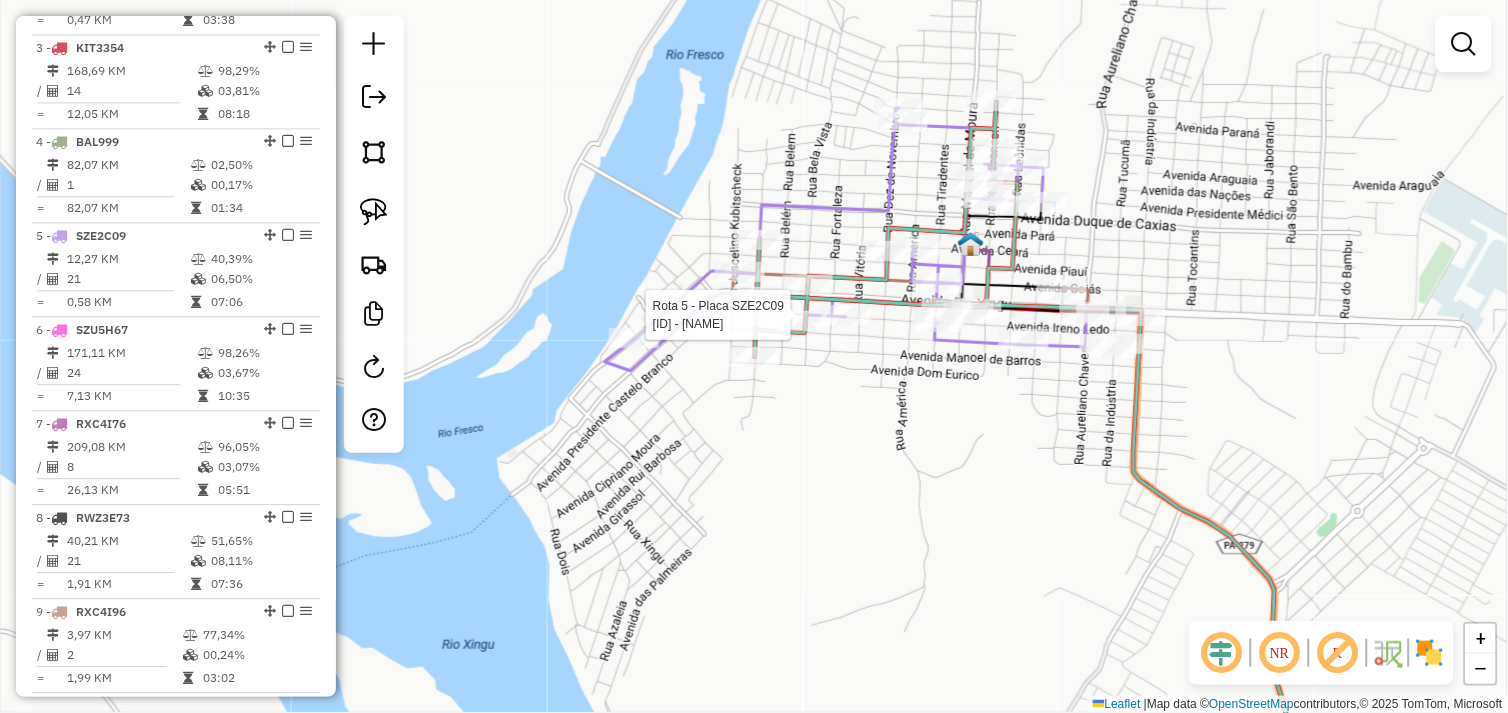 select on "**********" 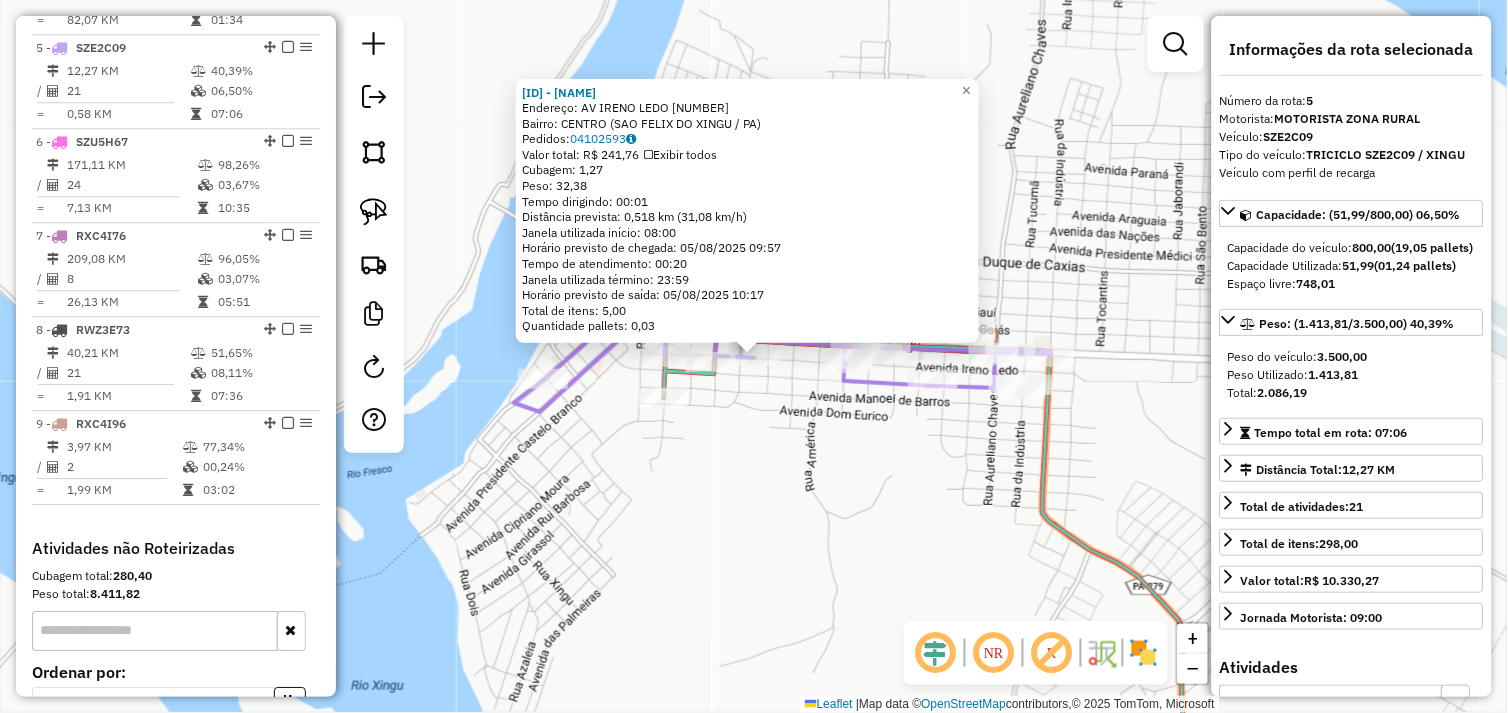 scroll, scrollTop: 1148, scrollLeft: 0, axis: vertical 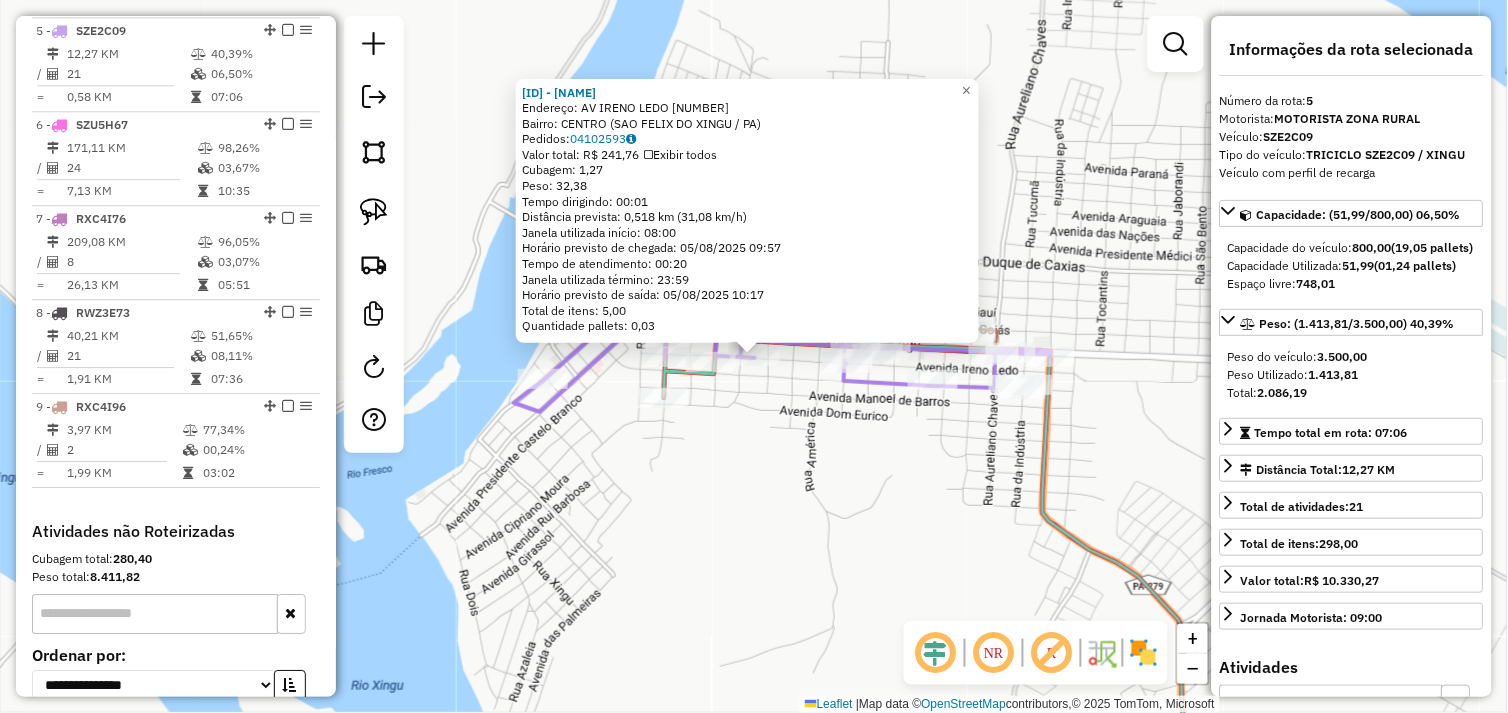 click on "72353 - ACADEMIA BOA FORMA  Endereço:  AV IRENO LEDO 638   Bairro: CENTRO (SAO FELIX DO XINGU / PA)   Pedidos:  04102593   Valor total: R$ 241,76   Exibir todos   Cubagem: 1,27  Peso: 32,38  Tempo dirigindo: 00:01   Distância prevista: 0,518 km (31,08 km/h)   Janela utilizada início: 08:00   Horário previsto de chegada: 05/08/2025 09:57   Tempo de atendimento: 00:20   Janela utilizada término: 23:59   Horário previsto de saída: 05/08/2025 10:17   Total de itens: 5,00   Quantidade pallets: 0,03  × Janela de atendimento Grade de atendimento Capacidade Transportadoras Veículos Cliente Pedidos  Rotas Selecione os dias de semana para filtrar as janelas de atendimento  Seg   Ter   Qua   Qui   Sex   Sáb   Dom  Informe o período da janela de atendimento: De: Até:  Filtrar exatamente a janela do cliente  Considerar janela de atendimento padrão  Selecione os dias de semana para filtrar as grades de atendimento  Seg   Ter   Qua   Qui   Sex   Sáb   Dom   Considerar clientes sem dia de atendimento cadastrado" 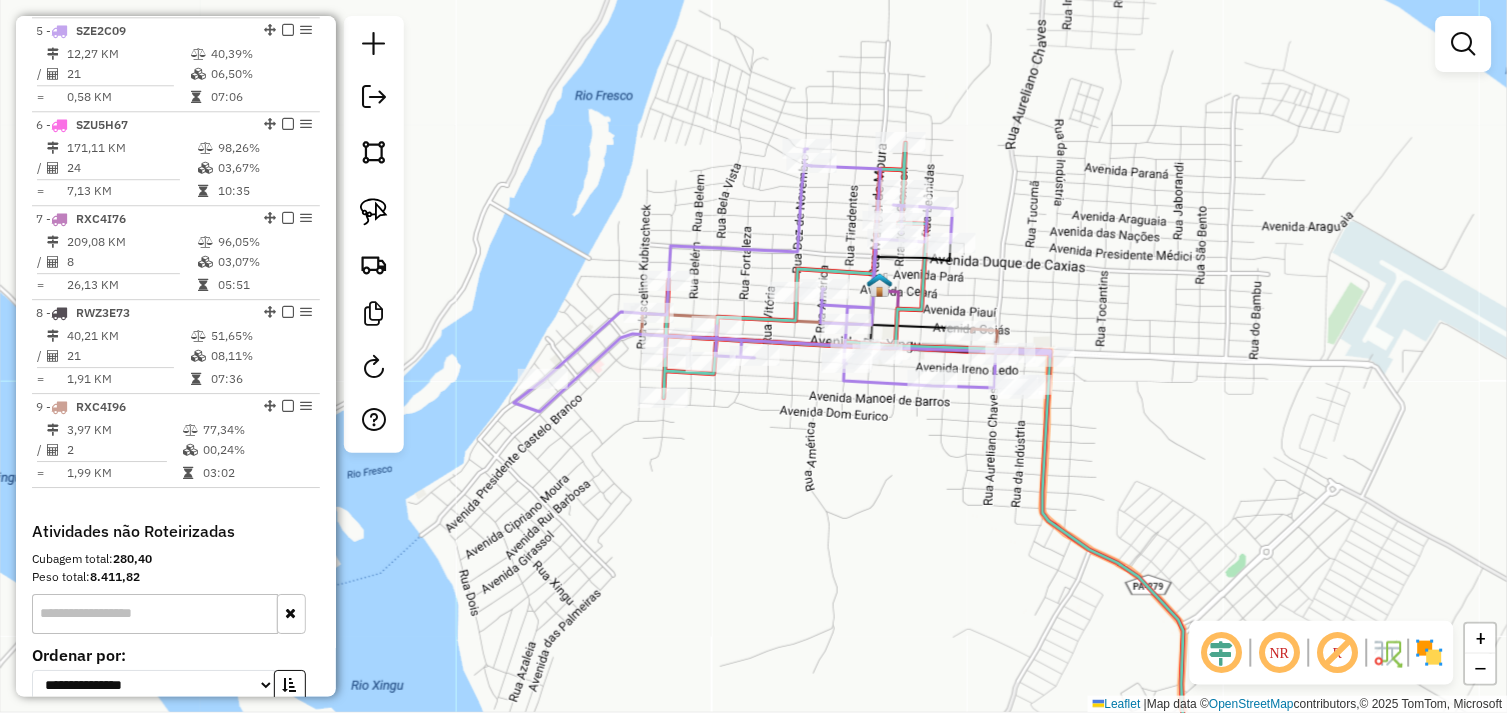 click on "Janela de atendimento Grade de atendimento Capacidade Transportadoras Veículos Cliente Pedidos  Rotas Selecione os dias de semana para filtrar as janelas de atendimento  Seg   Ter   Qua   Qui   Sex   Sáb   Dom  Informe o período da janela de atendimento: De: Até:  Filtrar exatamente a janela do cliente  Considerar janela de atendimento padrão  Selecione os dias de semana para filtrar as grades de atendimento  Seg   Ter   Qua   Qui   Sex   Sáb   Dom   Considerar clientes sem dia de atendimento cadastrado  Clientes fora do dia de atendimento selecionado Filtrar as atividades entre os valores definidos abaixo:  Peso mínimo:   Peso máximo:   Cubagem mínima:   Cubagem máxima:   De:   Até:  Filtrar as atividades entre o tempo de atendimento definido abaixo:  De:   Até:   Considerar capacidade total dos clientes não roteirizados Transportadora: Selecione um ou mais itens Tipo de veículo: Selecione um ou mais itens Veículo: Selecione um ou mais itens Motorista: Selecione um ou mais itens Nome: Rótulo:" 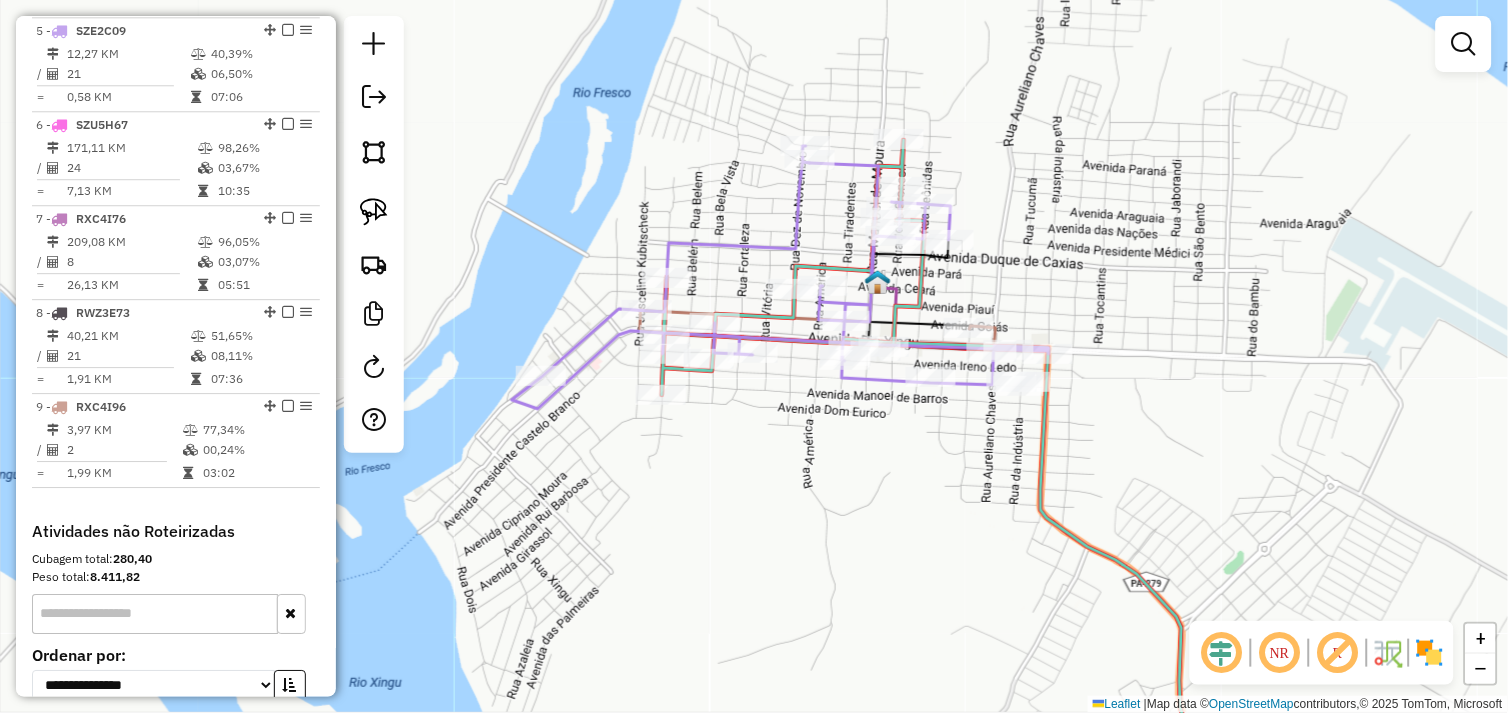 click on "Janela de atendimento Grade de atendimento Capacidade Transportadoras Veículos Cliente Pedidos  Rotas Selecione os dias de semana para filtrar as janelas de atendimento  Seg   Ter   Qua   Qui   Sex   Sáb   Dom  Informe o período da janela de atendimento: De: Até:  Filtrar exatamente a janela do cliente  Considerar janela de atendimento padrão  Selecione os dias de semana para filtrar as grades de atendimento  Seg   Ter   Qua   Qui   Sex   Sáb   Dom   Considerar clientes sem dia de atendimento cadastrado  Clientes fora do dia de atendimento selecionado Filtrar as atividades entre os valores definidos abaixo:  Peso mínimo:   Peso máximo:   Cubagem mínima:   Cubagem máxima:   De:   Até:  Filtrar as atividades entre o tempo de atendimento definido abaixo:  De:   Até:   Considerar capacidade total dos clientes não roteirizados Transportadora: Selecione um ou mais itens Tipo de veículo: Selecione um ou mais itens Veículo: Selecione um ou mais itens Motorista: Selecione um ou mais itens Nome: Rótulo:" 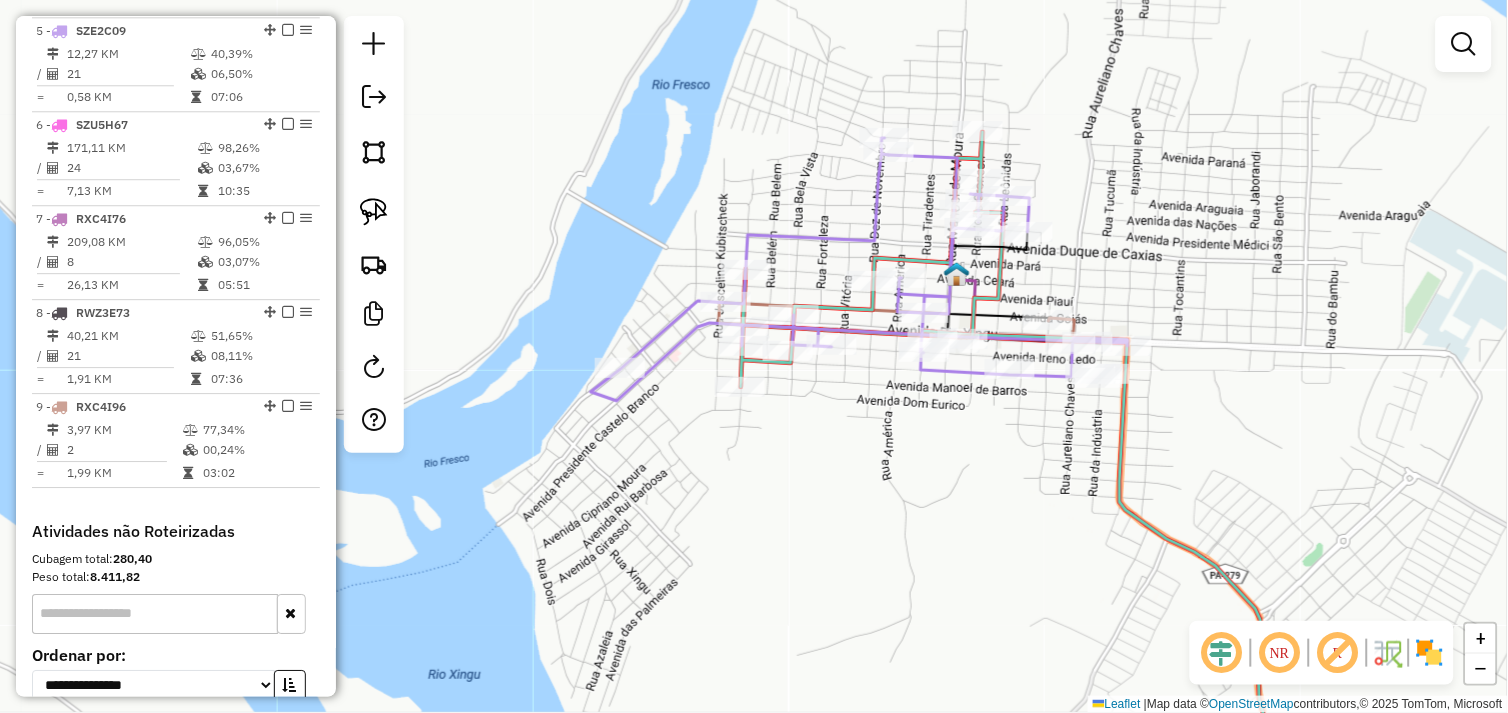 drag, startPoint x: 767, startPoint y: 493, endPoint x: 857, endPoint y: 480, distance: 90.934044 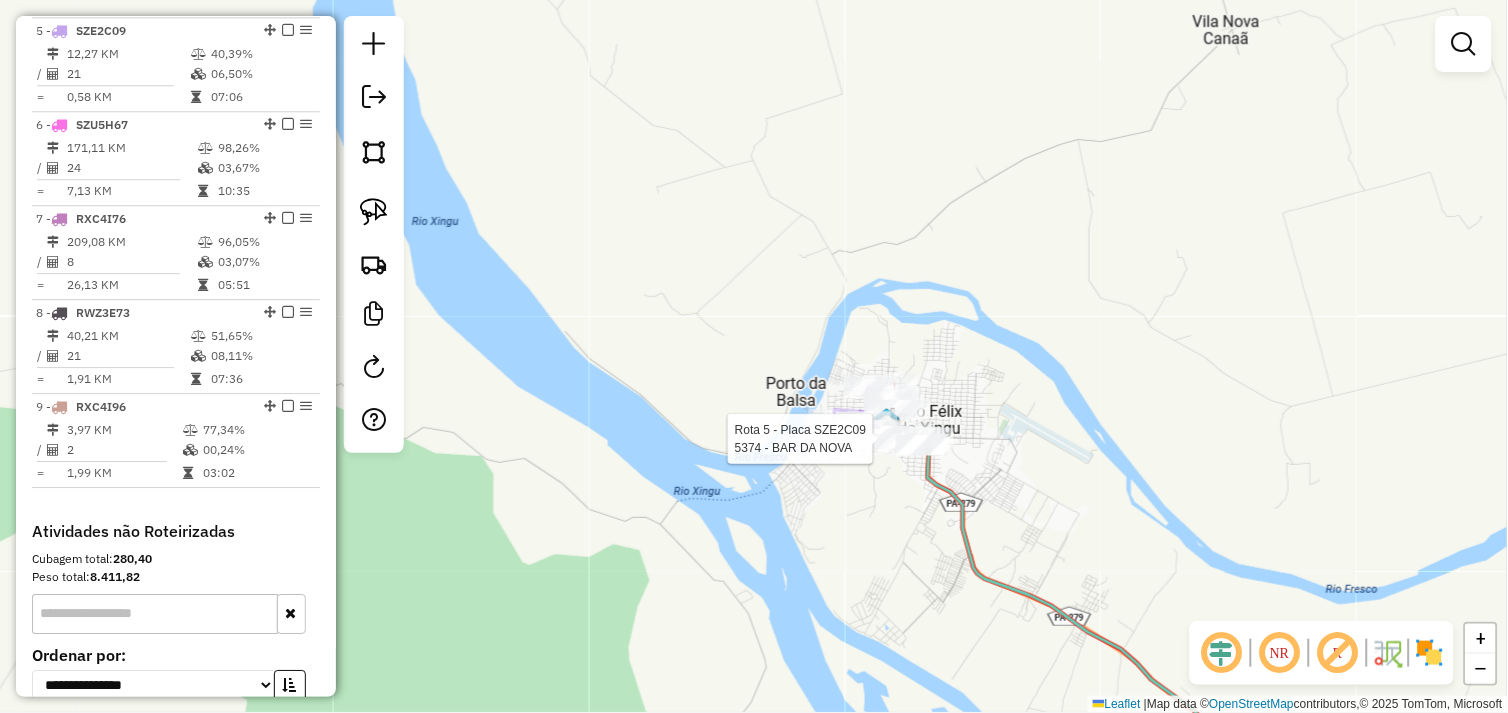 click on "Rota 5 - Placa SZE2C09  533 - MERCEARIA YASMIM Rota 5 - Placa SZE2C09  5374 - BAR DA NOVA Janela de atendimento Grade de atendimento Capacidade Transportadoras Veículos Cliente Pedidos  Rotas Selecione os dias de semana para filtrar as janelas de atendimento  Seg   Ter   Qua   Qui   Sex   Sáb   Dom  Informe o período da janela de atendimento: De: Até:  Filtrar exatamente a janela do cliente  Considerar janela de atendimento padrão  Selecione os dias de semana para filtrar as grades de atendimento  Seg   Ter   Qua   Qui   Sex   Sáb   Dom   Considerar clientes sem dia de atendimento cadastrado  Clientes fora do dia de atendimento selecionado Filtrar as atividades entre os valores definidos abaixo:  Peso mínimo:   Peso máximo:   Cubagem mínima:   Cubagem máxima:   De:   Até:  Filtrar as atividades entre o tempo de atendimento definido abaixo:  De:   Até:   Considerar capacidade total dos clientes não roteirizados Transportadora: Selecione um ou mais itens Tipo de veículo: Selecione um ou mais itens" 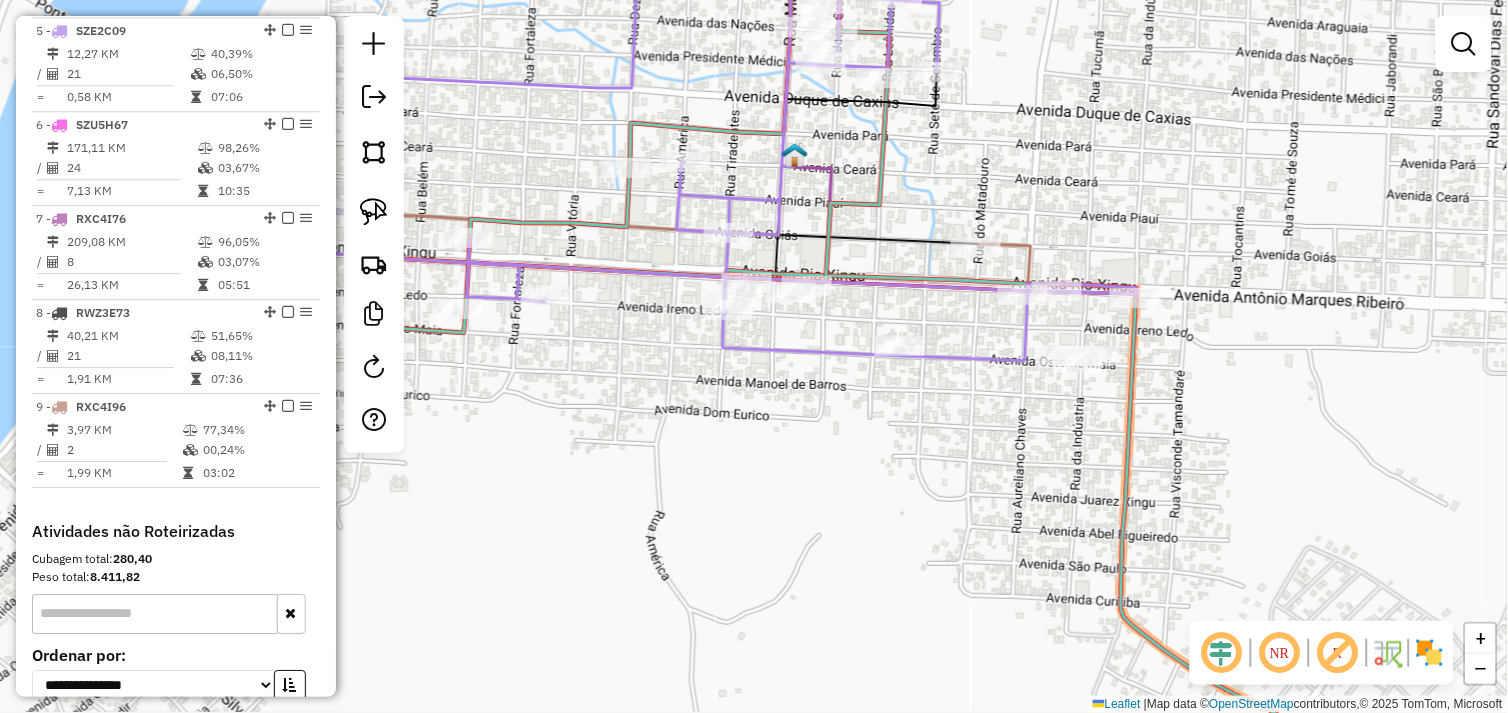 drag, startPoint x: 814, startPoint y: 445, endPoint x: 934, endPoint y: 445, distance: 120 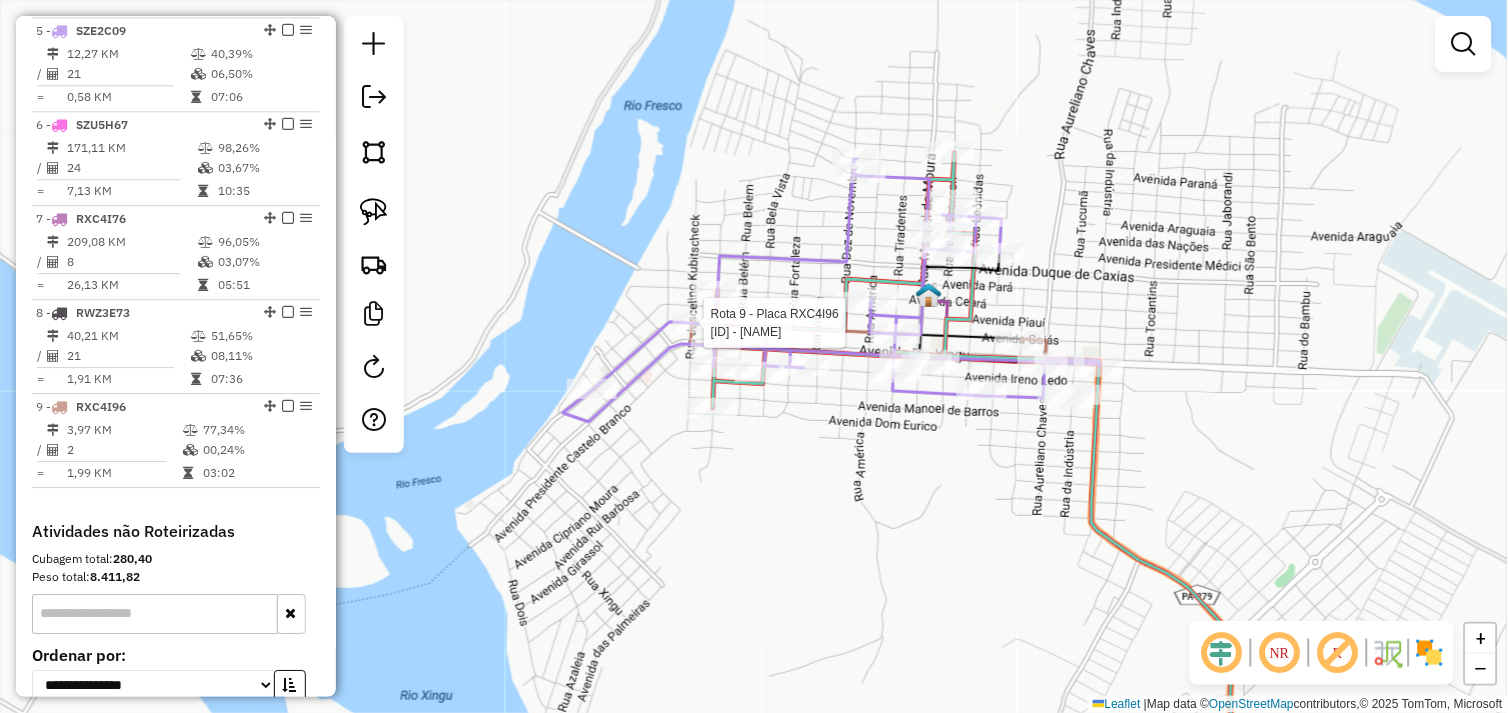 scroll, scrollTop: 1331, scrollLeft: 0, axis: vertical 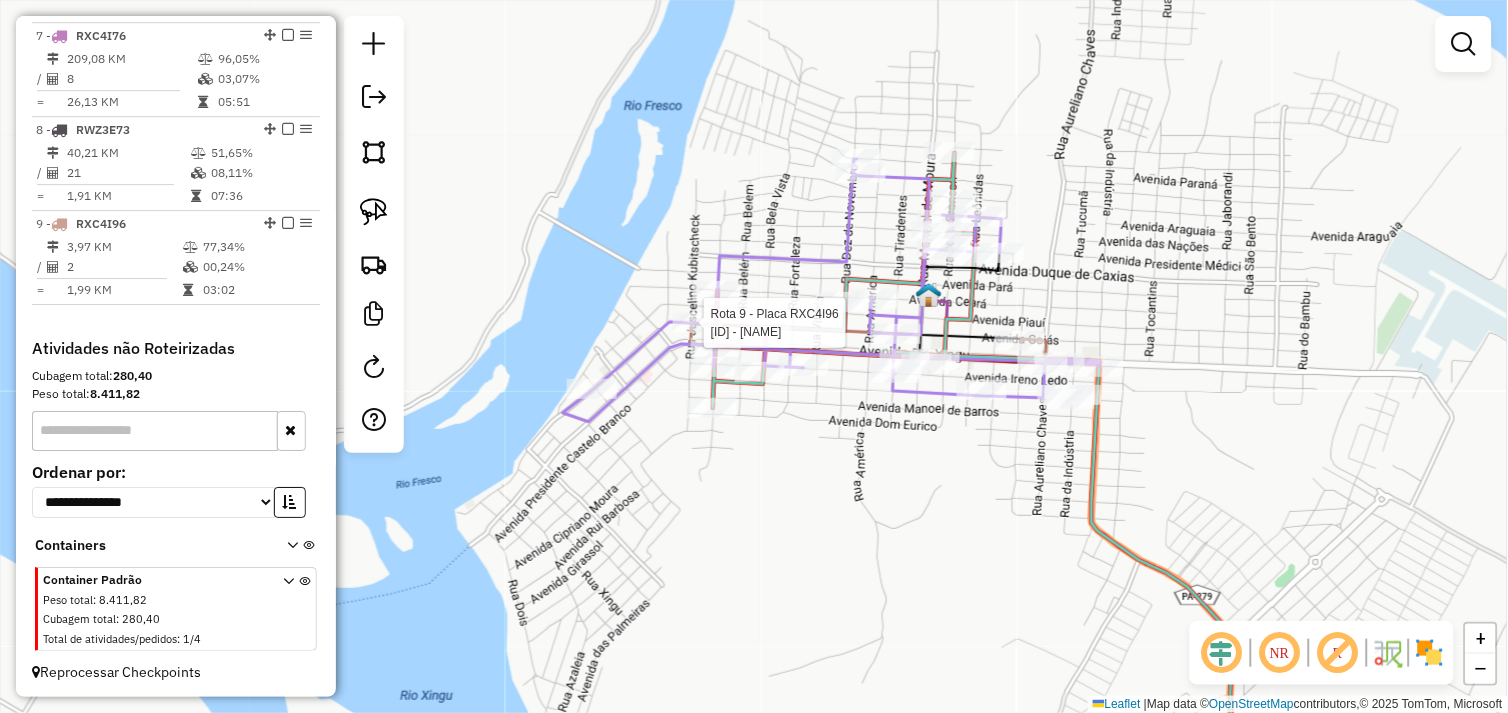 select on "**********" 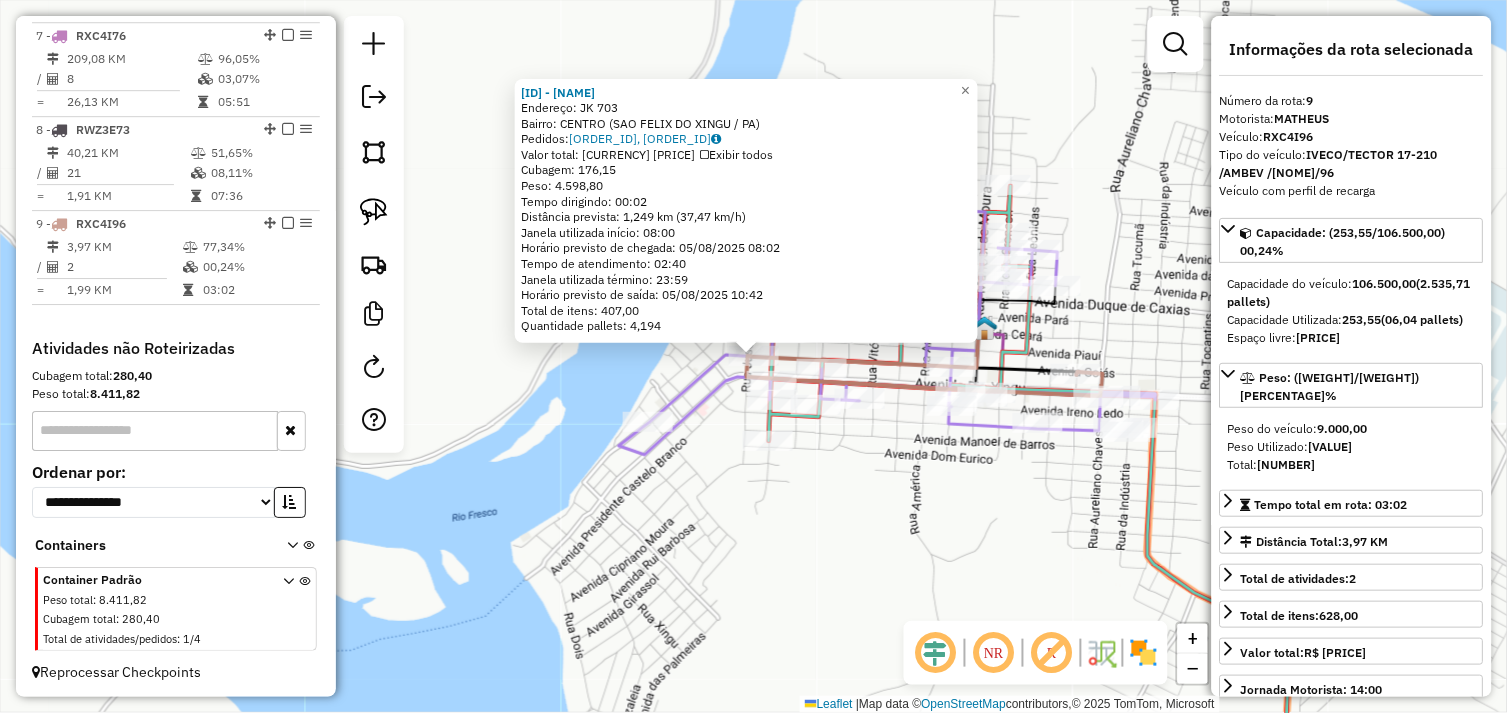 click on "149 - NOBRE BEBIDAS  Endereço:  JK 703   Bairro: CENTRO (SAO FELIX DO XINGU / PA)   Pedidos:  04102659, 04102660   Valor total: R$ 27.388,75   Exibir todos   Cubagem: 176,15  Peso: 4.598,80  Tempo dirigindo: 00:02   Distância prevista: 1,249 km (37,47 km/h)   Janela utilizada início: 08:00   Horário previsto de chegada: 05/08/2025 08:02   Tempo de atendimento: 02:40   Janela utilizada término: 23:59   Horário previsto de saída: 05/08/2025 10:42   Total de itens: 407,00   Quantidade pallets: 4,194  × Janela de atendimento Grade de atendimento Capacidade Transportadoras Veículos Cliente Pedidos  Rotas Selecione os dias de semana para filtrar as janelas de atendimento  Seg   Ter   Qua   Qui   Sex   Sáb   Dom  Informe o período da janela de atendimento: De: Até:  Filtrar exatamente a janela do cliente  Considerar janela de atendimento padrão  Selecione os dias de semana para filtrar as grades de atendimento  Seg   Ter   Qua   Qui   Sex   Sáb   Dom   Clientes fora do dia de atendimento selecionado +" 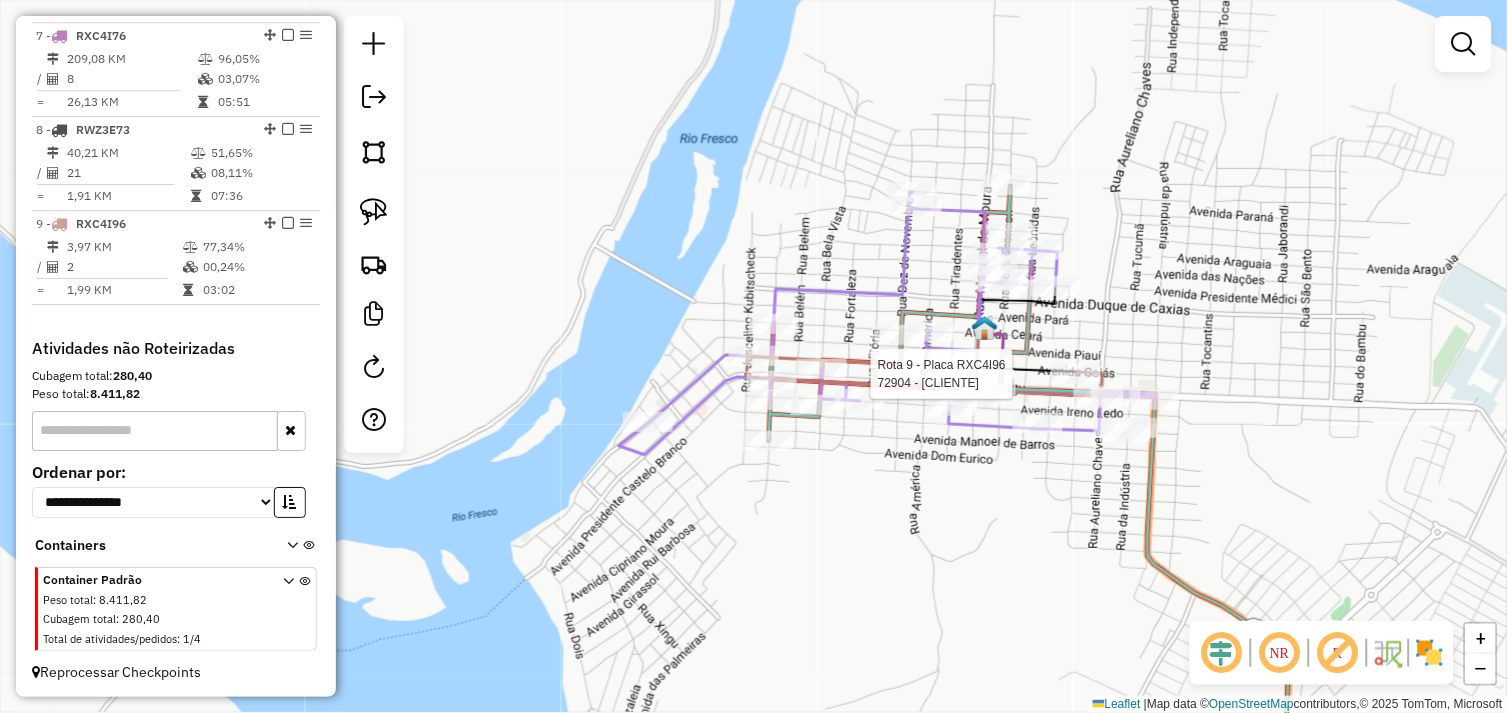 select on "**********" 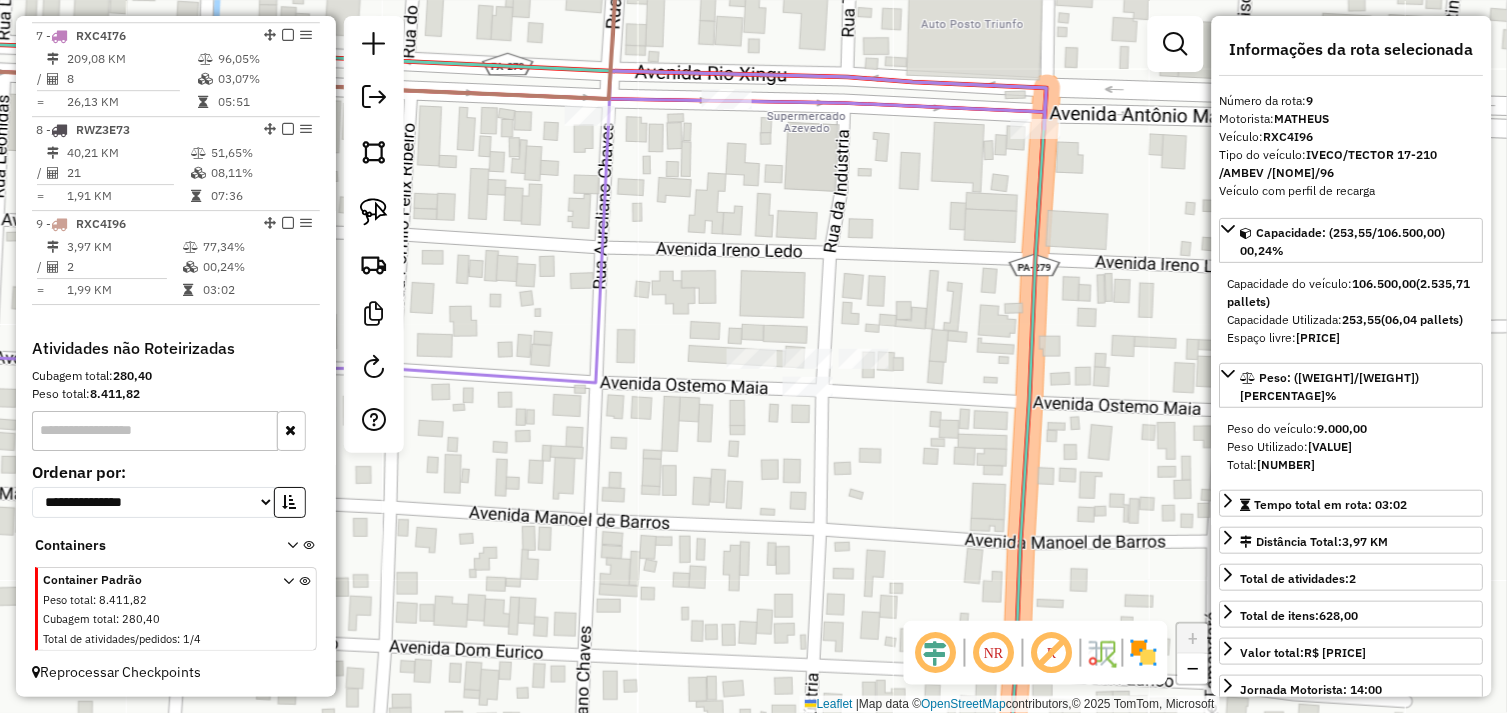 drag, startPoint x: 807, startPoint y: 430, endPoint x: 811, endPoint y: 457, distance: 27.294687 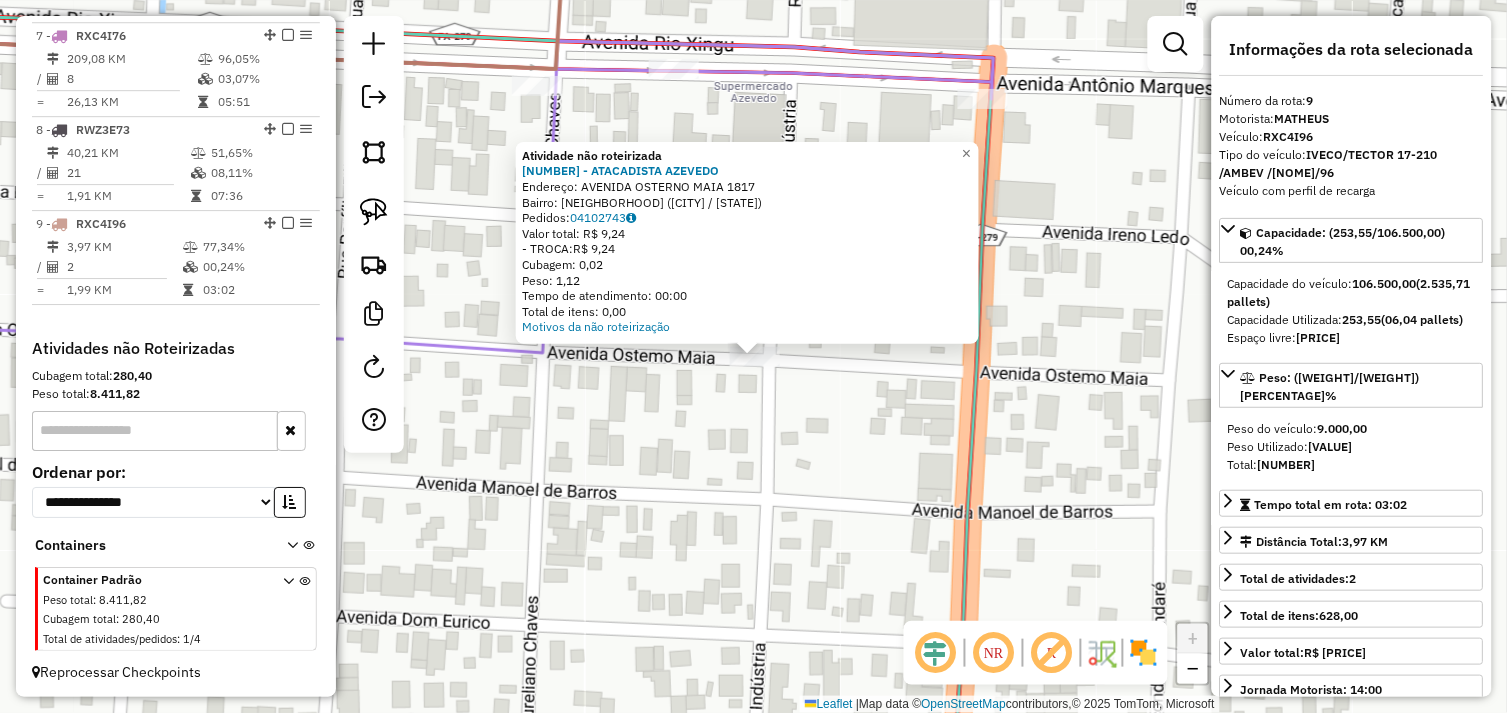 click on "Atividade não roteirizada 72304 - ATACADISTA AZEVEDO  Endereço:  AVENIDA OSTERNO MAIA 1817   Bairro: ALECRIM (SAO FELIX DO XINGU / PA)   Pedidos:  04102743   Valor total: R$ 9,24   - TROCA:  R$ 9,24   Cubagem: 0,02   Peso: 1,12   Tempo de atendimento: 00:00   Total de itens: 0,00  Motivos da não roteirização × Janela de atendimento Grade de atendimento Capacidade Transportadoras Veículos Cliente Pedidos  Rotas Selecione os dias de semana para filtrar as janelas de atendimento  Seg   Ter   Qua   Qui   Sex   Sáb   Dom  Informe o período da janela de atendimento: De: Até:  Filtrar exatamente a janela do cliente  Considerar janela de atendimento padrão  Selecione os dias de semana para filtrar as grades de atendimento  Seg   Ter   Qua   Qui   Sex   Sáb   Dom   Considerar clientes sem dia de atendimento cadastrado  Clientes fora do dia de atendimento selecionado Filtrar as atividades entre os valores definidos abaixo:  Peso mínimo:   Peso máximo:   Cubagem mínima:   Cubagem máxima:   De:   Até:  +" 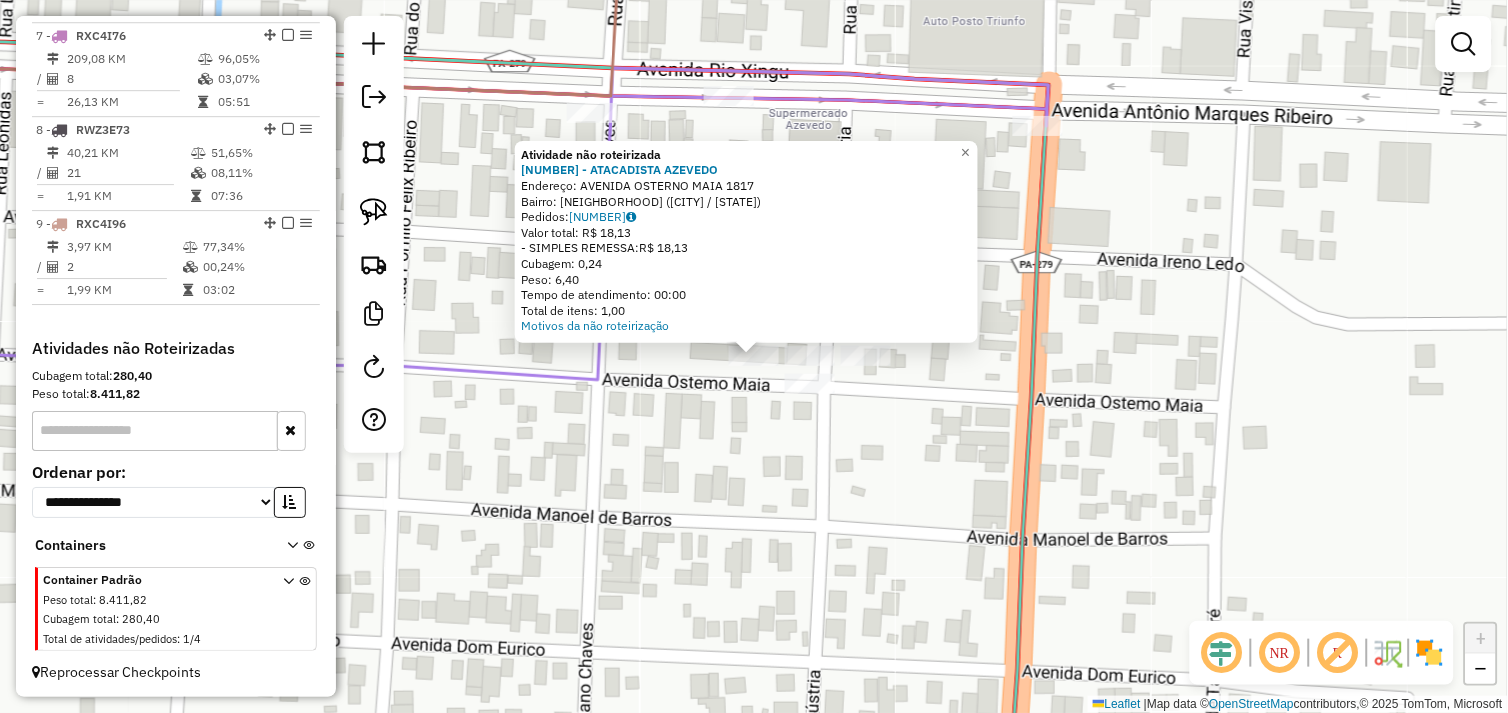 click on "Atividade não roteirizada 72304 - ATACADISTA AZEVEDO  Endereço:  AVENIDA OSTERNO MAIA 1817   Bairro: ALECRIM (SAO FELIX DO XINGU / PA)   Pedidos:  04102741   Valor total: R$ 18,13   - SIMPLES REMESSA:  R$ 18,13   Cubagem: 0,24   Peso: 6,40   Tempo de atendimento: 00:00   Total de itens: 1,00  Motivos da não roteirização × Janela de atendimento Grade de atendimento Capacidade Transportadoras Veículos Cliente Pedidos  Rotas Selecione os dias de semana para filtrar as janelas de atendimento  Seg   Ter   Qua   Qui   Sex   Sáb   Dom  Informe o período da janela de atendimento: De: Até:  Filtrar exatamente a janela do cliente  Considerar janela de atendimento padrão  Selecione os dias de semana para filtrar as grades de atendimento  Seg   Ter   Qua   Qui   Sex   Sáb   Dom   Considerar clientes sem dia de atendimento cadastrado  Clientes fora do dia de atendimento selecionado Filtrar as atividades entre os valores definidos abaixo:  Peso mínimo:   Peso máximo:   Cubagem mínima:   Cubagem máxima:  De:" 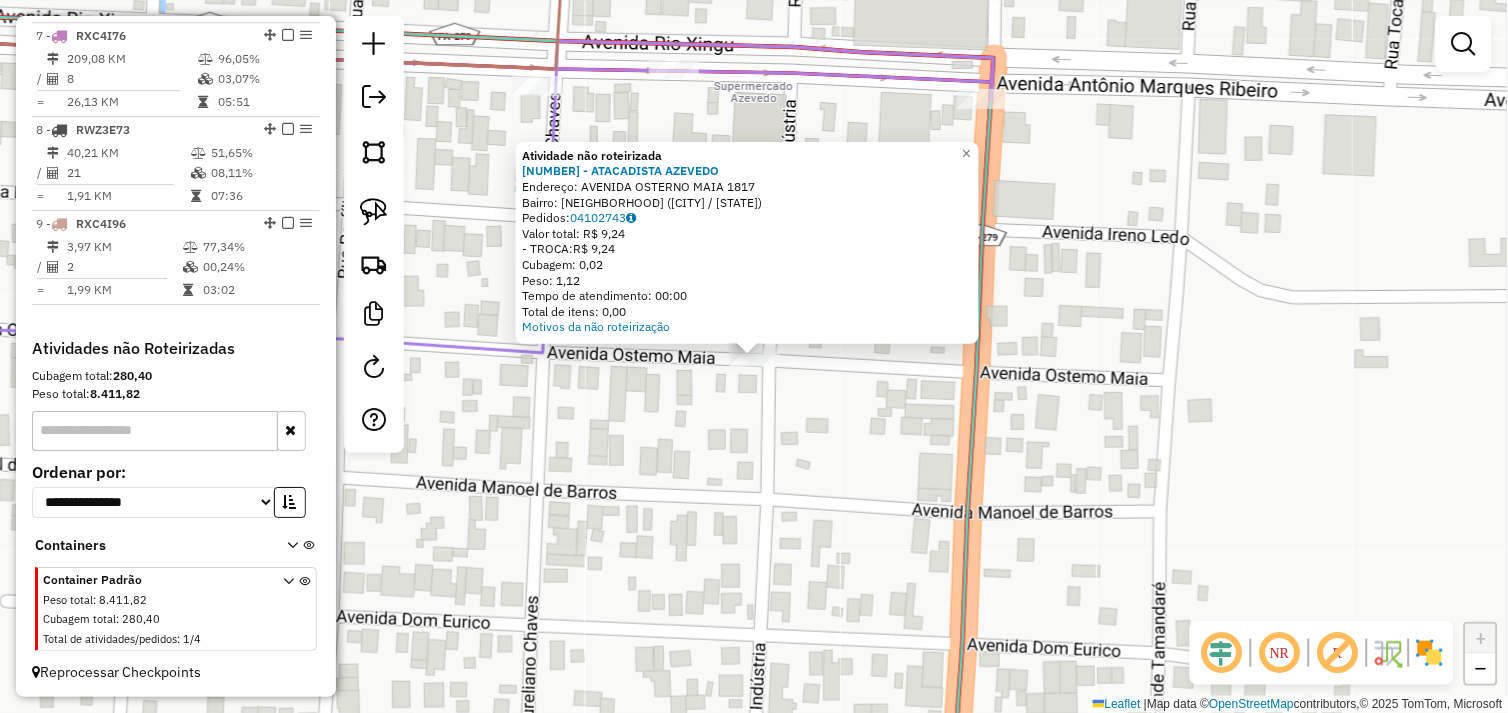 click on "Atividade não roteirizada 72304 - ATACADISTA AZEVEDO  Endereço:  AVENIDA OSTERNO MAIA 1817   Bairro: ALECRIM (SAO FELIX DO XINGU / PA)   Pedidos:  04102743   Valor total: R$ 9,24   - TROCA:  R$ 9,24   Cubagem: 0,02   Peso: 1,12   Tempo de atendimento: 00:00   Total de itens: 0,00  Motivos da não roteirização × Janela de atendimento Grade de atendimento Capacidade Transportadoras Veículos Cliente Pedidos  Rotas Selecione os dias de semana para filtrar as janelas de atendimento  Seg   Ter   Qua   Qui   Sex   Sáb   Dom  Informe o período da janela de atendimento: De: Até:  Filtrar exatamente a janela do cliente  Considerar janela de atendimento padrão  Selecione os dias de semana para filtrar as grades de atendimento  Seg   Ter   Qua   Qui   Sex   Sáb   Dom   Considerar clientes sem dia de atendimento cadastrado  Clientes fora do dia de atendimento selecionado Filtrar as atividades entre os valores definidos abaixo:  Peso mínimo:   Peso máximo:   Cubagem mínima:   Cubagem máxima:   De:   Até:  +" 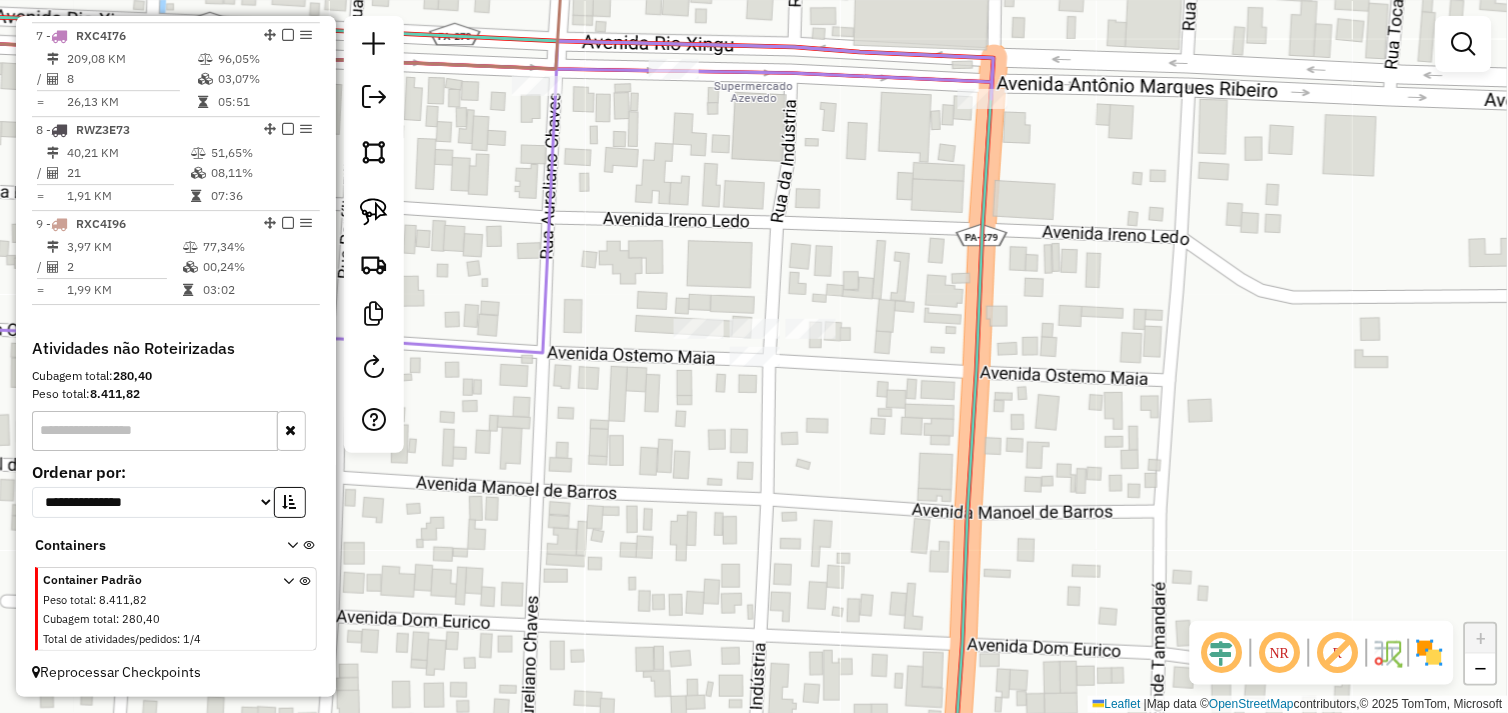 click on "Janela de atendimento Grade de atendimento Capacidade Transportadoras Veículos Cliente Pedidos  Rotas Selecione os dias de semana para filtrar as janelas de atendimento  Seg   Ter   Qua   Qui   Sex   Sáb   Dom  Informe o período da janela de atendimento: De: Até:  Filtrar exatamente a janela do cliente  Considerar janela de atendimento padrão  Selecione os dias de semana para filtrar as grades de atendimento  Seg   Ter   Qua   Qui   Sex   Sáb   Dom   Considerar clientes sem dia de atendimento cadastrado  Clientes fora do dia de atendimento selecionado Filtrar as atividades entre os valores definidos abaixo:  Peso mínimo:   Peso máximo:   Cubagem mínima:   Cubagem máxima:   De:   Até:  Filtrar as atividades entre o tempo de atendimento definido abaixo:  De:   Até:   Considerar capacidade total dos clientes não roteirizados Transportadora: Selecione um ou mais itens Tipo de veículo: Selecione um ou mais itens Veículo: Selecione um ou mais itens Motorista: Selecione um ou mais itens Nome: Rótulo:" 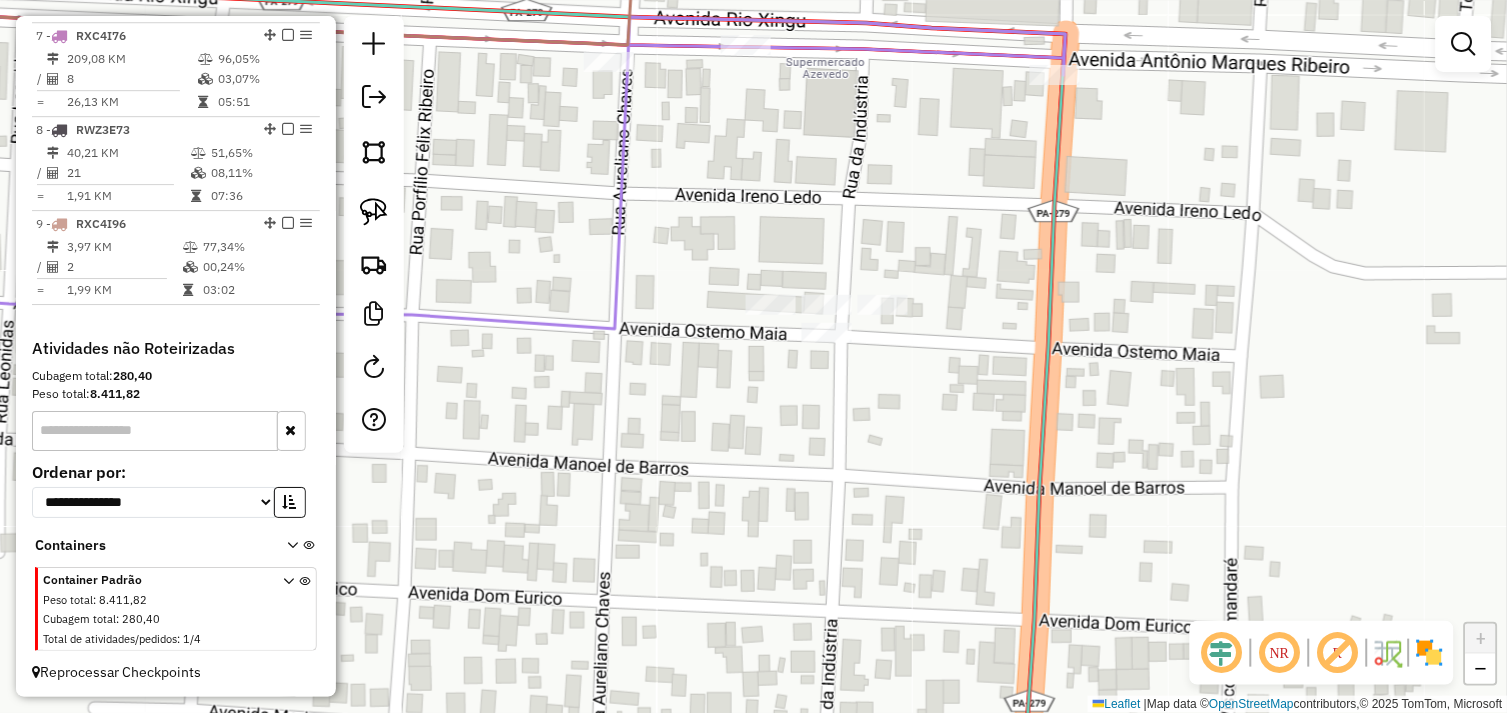 drag, startPoint x: 712, startPoint y: 461, endPoint x: 872, endPoint y: 416, distance: 166.2077 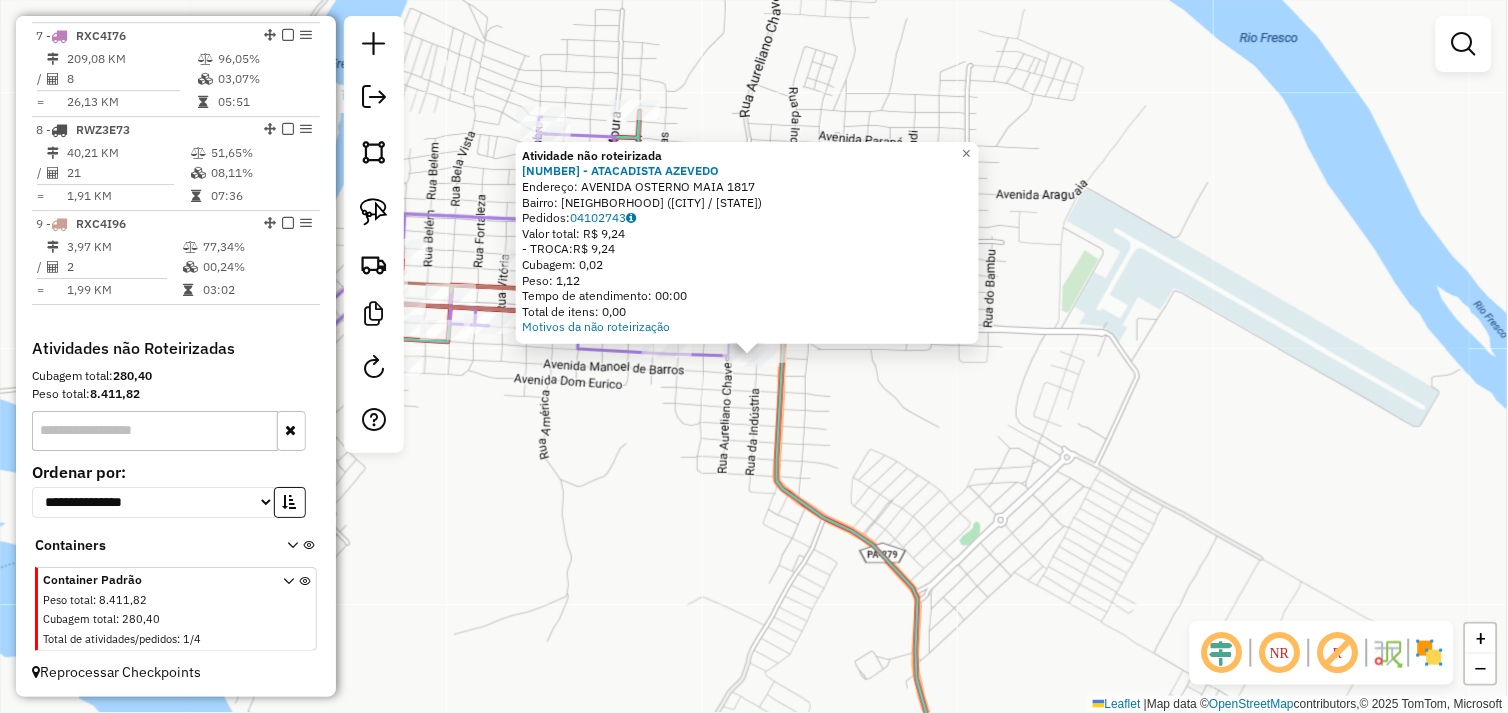 click on "Atividade não roteirizada 72304 - ATACADISTA AZEVEDO  Endereço:  AVENIDA OSTERNO MAIA 1817   Bairro: ALECRIM (SAO FELIX DO XINGU / PA)   Pedidos:  04102743   Valor total: R$ 9,24   - TROCA:  R$ 9,24   Cubagem: 0,02   Peso: 1,12   Tempo de atendimento: 00:00   Total de itens: 0,00  Motivos da não roteirização × Janela de atendimento Grade de atendimento Capacidade Transportadoras Veículos Cliente Pedidos  Rotas Selecione os dias de semana para filtrar as janelas de atendimento  Seg   Ter   Qua   Qui   Sex   Sáb   Dom  Informe o período da janela de atendimento: De: Até:  Filtrar exatamente a janela do cliente  Considerar janela de atendimento padrão  Selecione os dias de semana para filtrar as grades de atendimento  Seg   Ter   Qua   Qui   Sex   Sáb   Dom   Considerar clientes sem dia de atendimento cadastrado  Clientes fora do dia de atendimento selecionado Filtrar as atividades entre os valores definidos abaixo:  Peso mínimo:   Peso máximo:   Cubagem mínima:   Cubagem máxima:   De:   Até:  +" 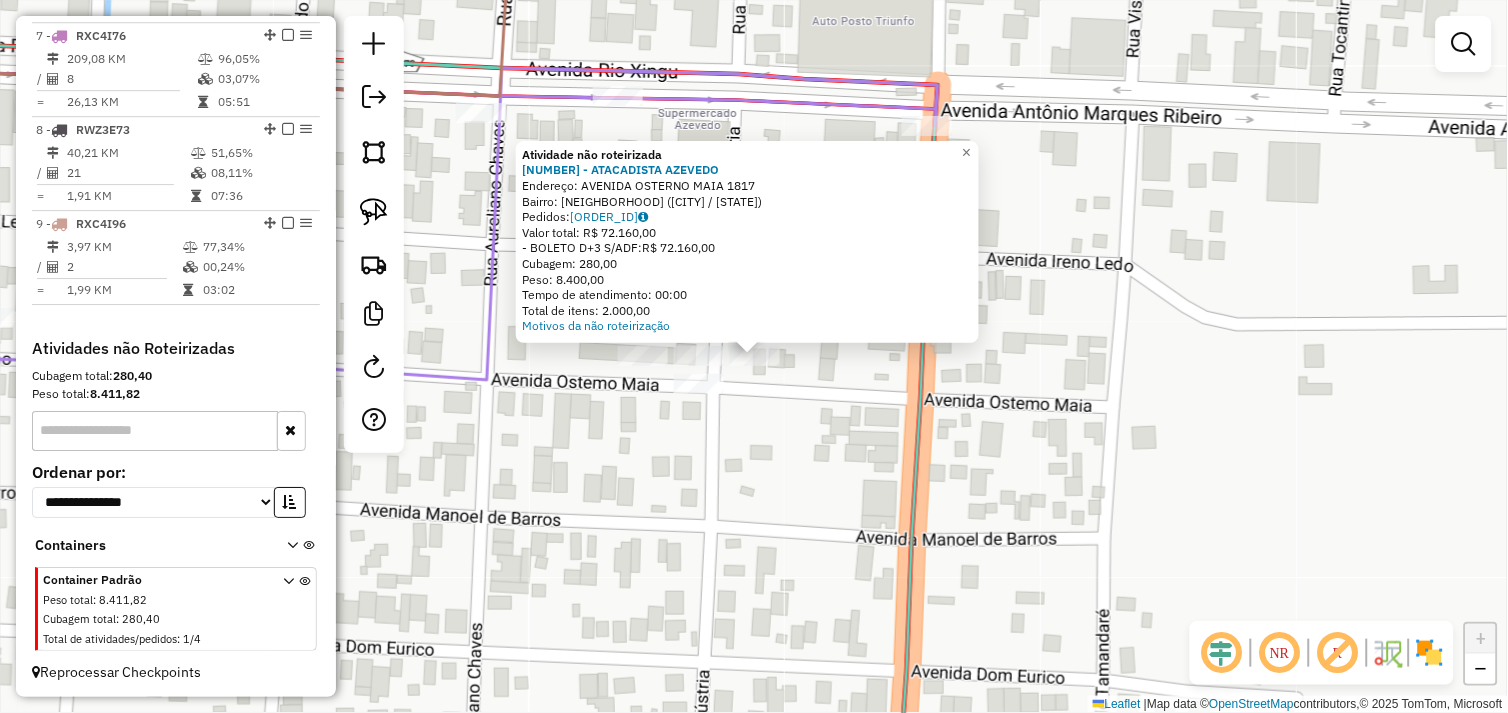 click on "Atividade não roteirizada 72304 - ATACADISTA AZEVEDO  Endereço:  AVENIDA OSTERNO MAIA 1817   Bairro: ALECRIM (SAO FELIX DO XINGU / PA)   Pedidos:  04102582   Valor total: R$ 72.160,00   - BOLETO D+3 S/ADF:  R$ 72.160,00   Cubagem: 280,00   Peso: 8.400,00   Tempo de atendimento: 00:00   Total de itens: 2.000,00  Motivos da não roteirização × Janela de atendimento Grade de atendimento Capacidade Transportadoras Veículos Cliente Pedidos  Rotas Selecione os dias de semana para filtrar as janelas de atendimento  Seg   Ter   Qua   Qui   Sex   Sáb   Dom  Informe o período da janela de atendimento: De: Até:  Filtrar exatamente a janela do cliente  Considerar janela de atendimento padrão  Selecione os dias de semana para filtrar as grades de atendimento  Seg   Ter   Qua   Qui   Sex   Sáb   Dom   Considerar clientes sem dia de atendimento cadastrado  Clientes fora do dia de atendimento selecionado Filtrar as atividades entre os valores definidos abaixo:  Peso mínimo:   Peso máximo:   Cubagem mínima:  De:" 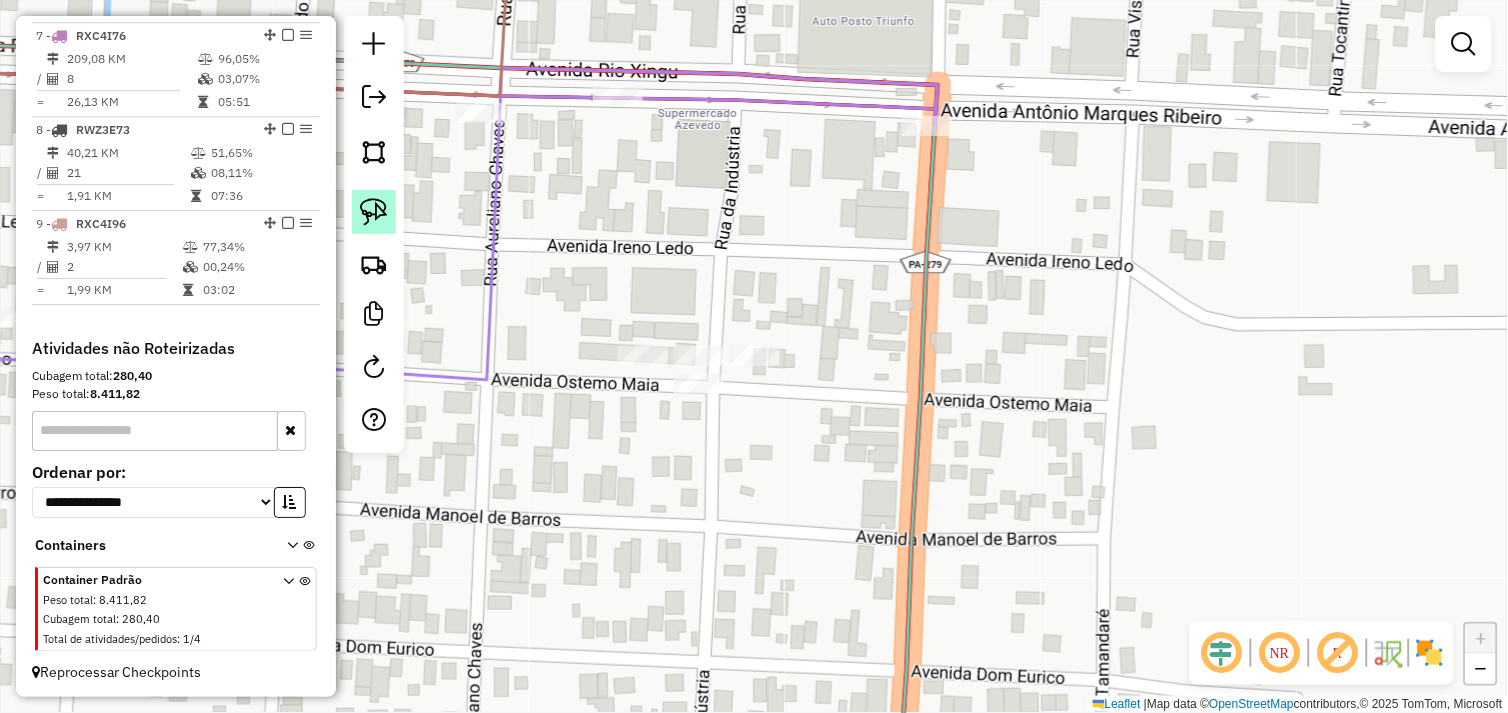 click 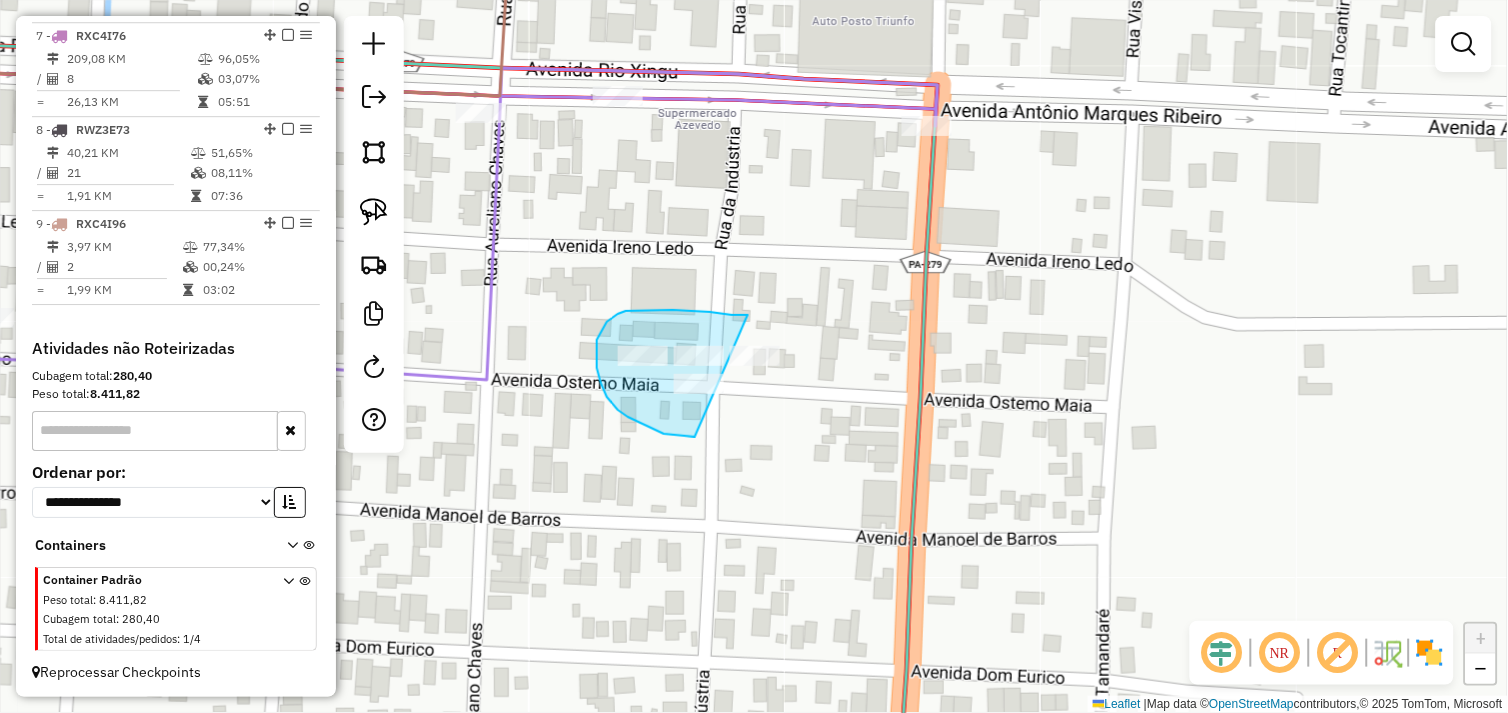 drag, startPoint x: 748, startPoint y: 315, endPoint x: 821, endPoint y: 394, distance: 107.563934 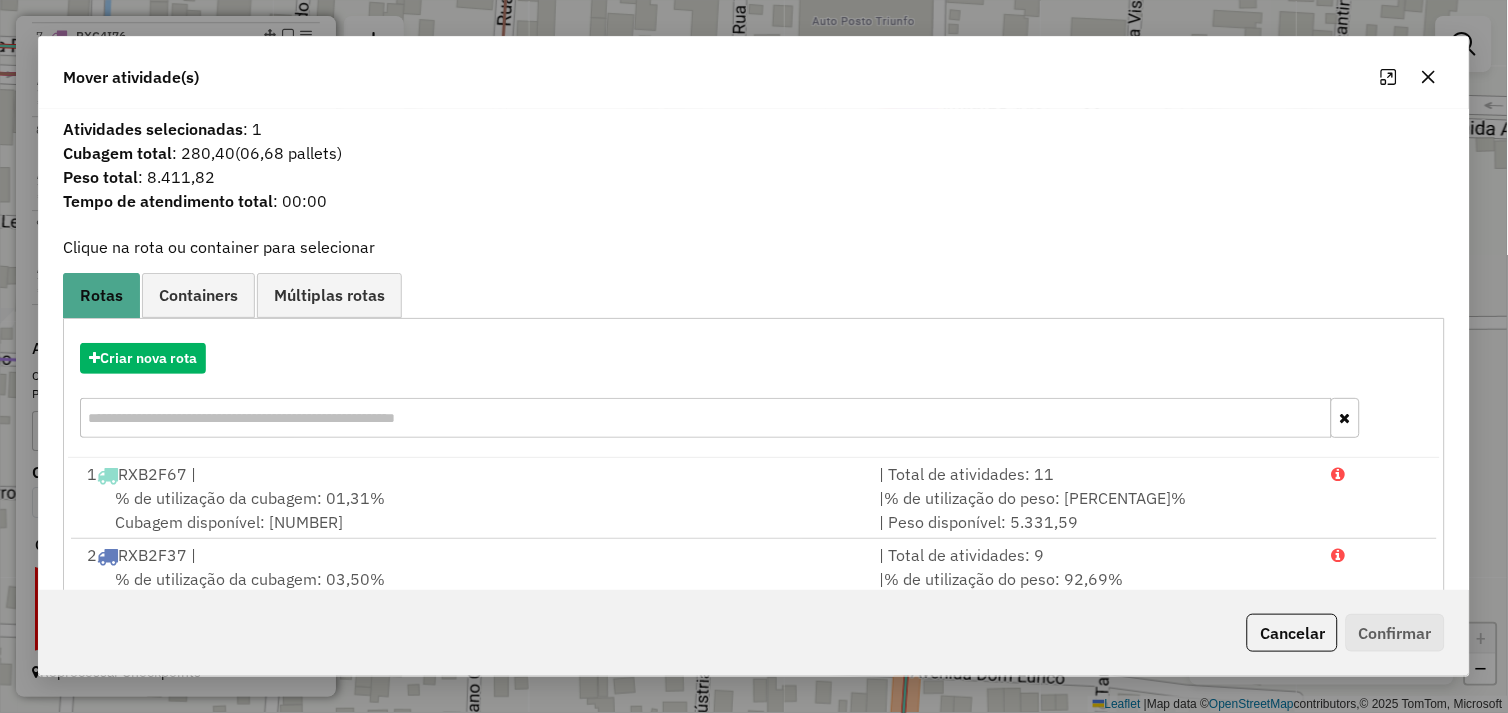 click 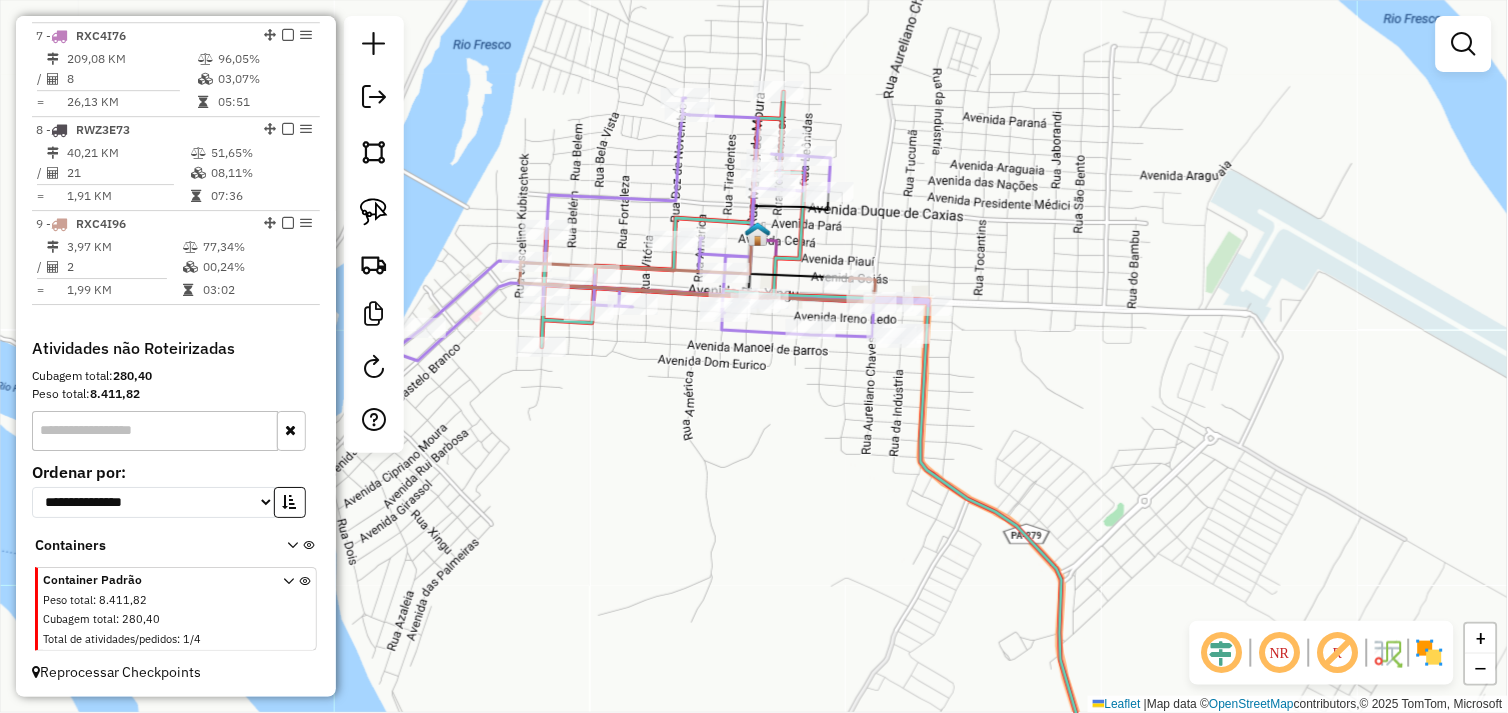 click on "Janela de atendimento Grade de atendimento Capacidade Transportadoras Veículos Cliente Pedidos  Rotas Selecione os dias de semana para filtrar as janelas de atendimento  Seg   Ter   Qua   Qui   Sex   Sáb   Dom  Informe o período da janela de atendimento: De: Até:  Filtrar exatamente a janela do cliente  Considerar janela de atendimento padrão  Selecione os dias de semana para filtrar as grades de atendimento  Seg   Ter   Qua   Qui   Sex   Sáb   Dom   Considerar clientes sem dia de atendimento cadastrado  Clientes fora do dia de atendimento selecionado Filtrar as atividades entre os valores definidos abaixo:  Peso mínimo:   Peso máximo:   Cubagem mínima:   Cubagem máxima:   De:   Até:  Filtrar as atividades entre o tempo de atendimento definido abaixo:  De:   Até:   Considerar capacidade total dos clientes não roteirizados Transportadora: Selecione um ou mais itens Tipo de veículo: Selecione um ou mais itens Veículo: Selecione um ou mais itens Motorista: Selecione um ou mais itens Nome: Rótulo:" 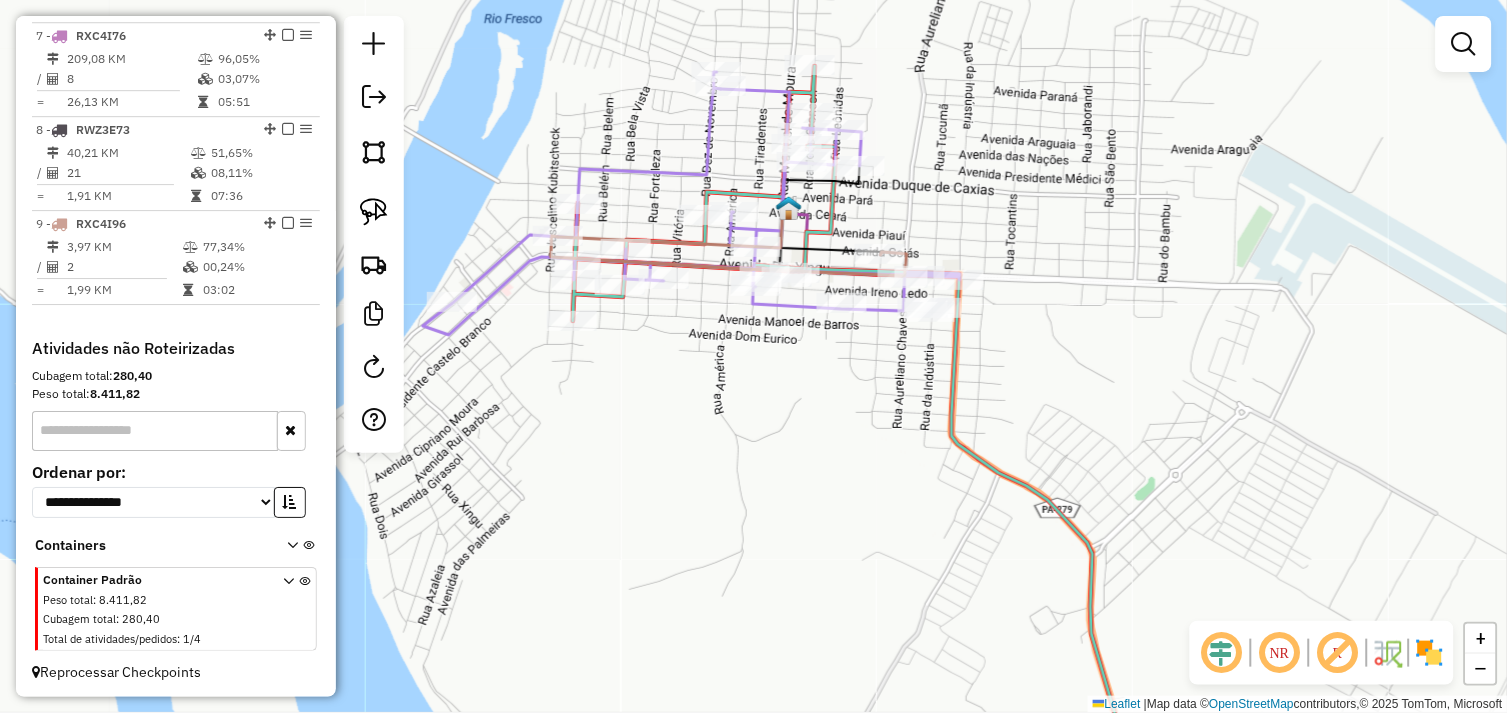 drag, startPoint x: 791, startPoint y: 470, endPoint x: 861, endPoint y: 415, distance: 89.02247 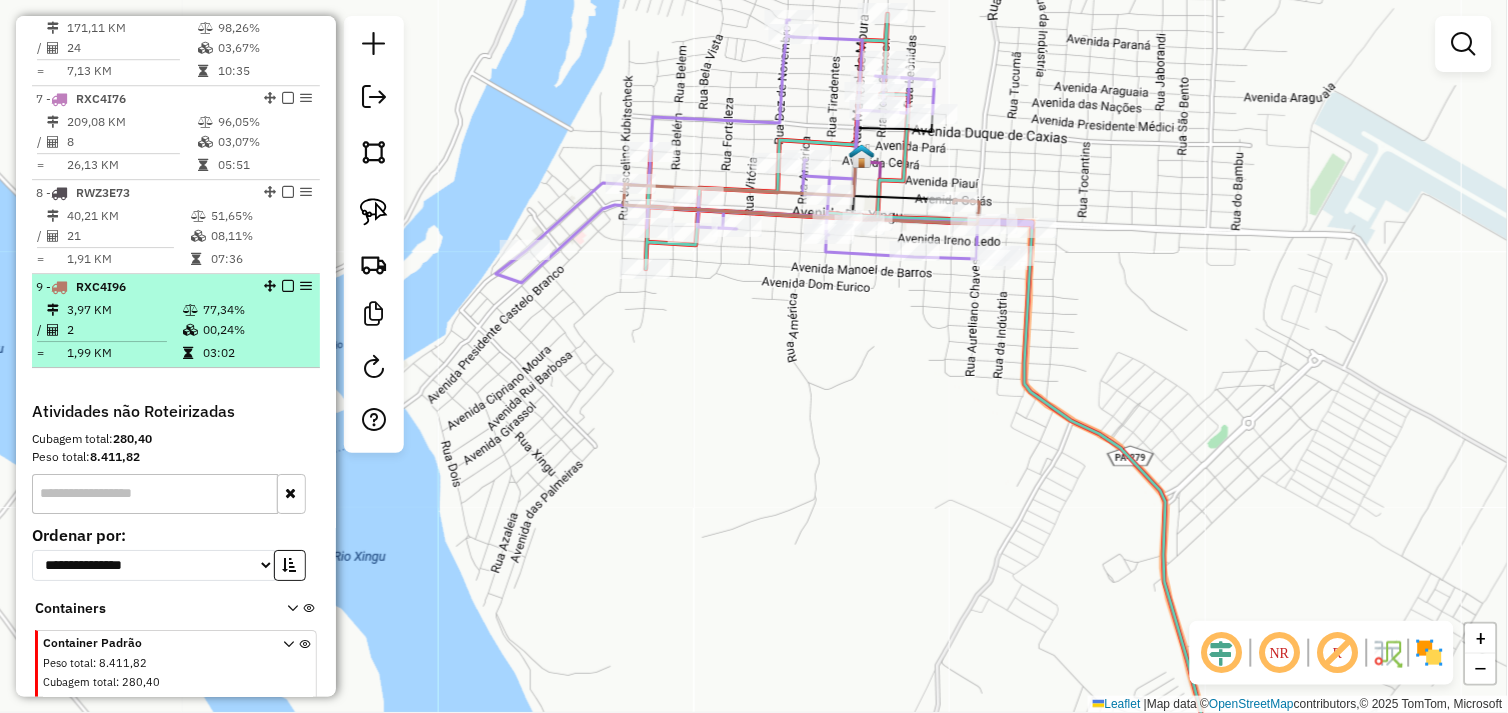 scroll, scrollTop: 1220, scrollLeft: 0, axis: vertical 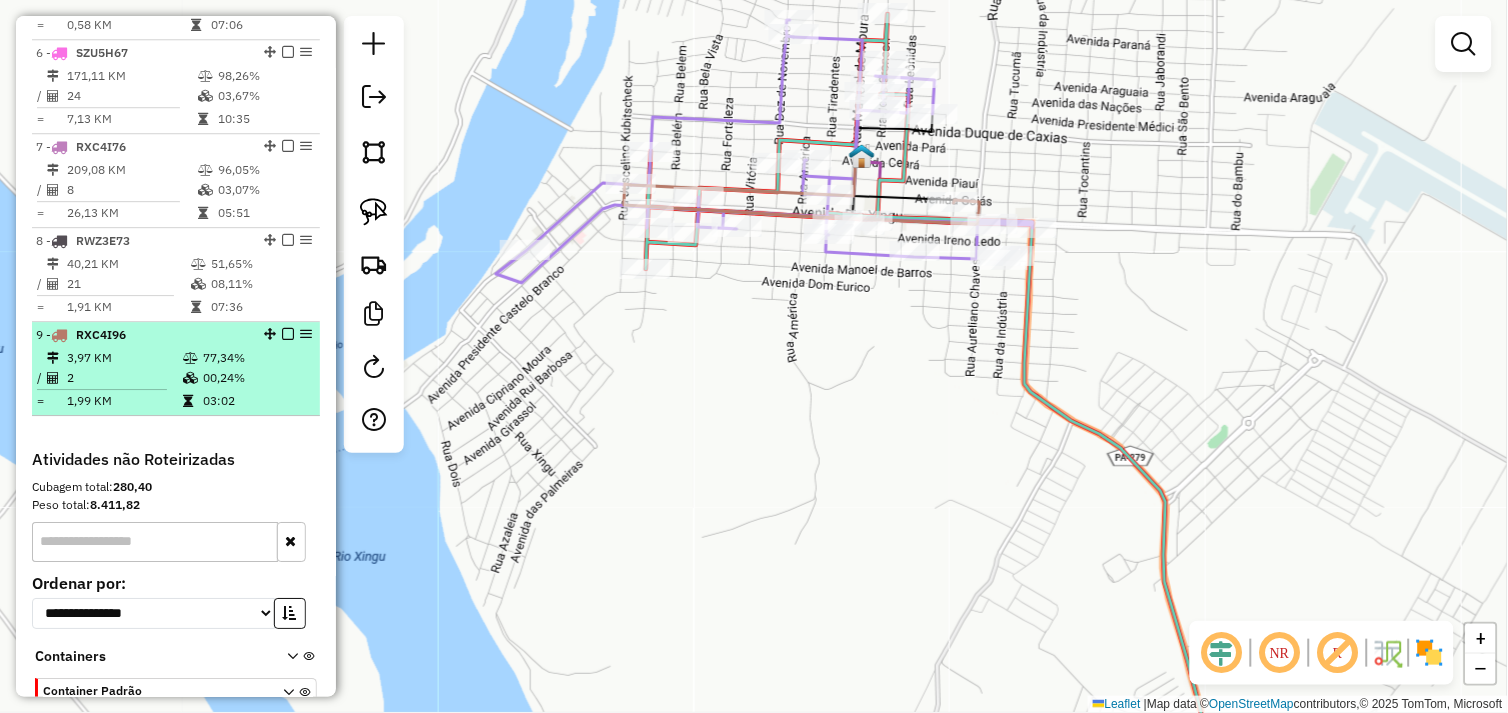 click on "3,97 KM" at bounding box center (124, 358) 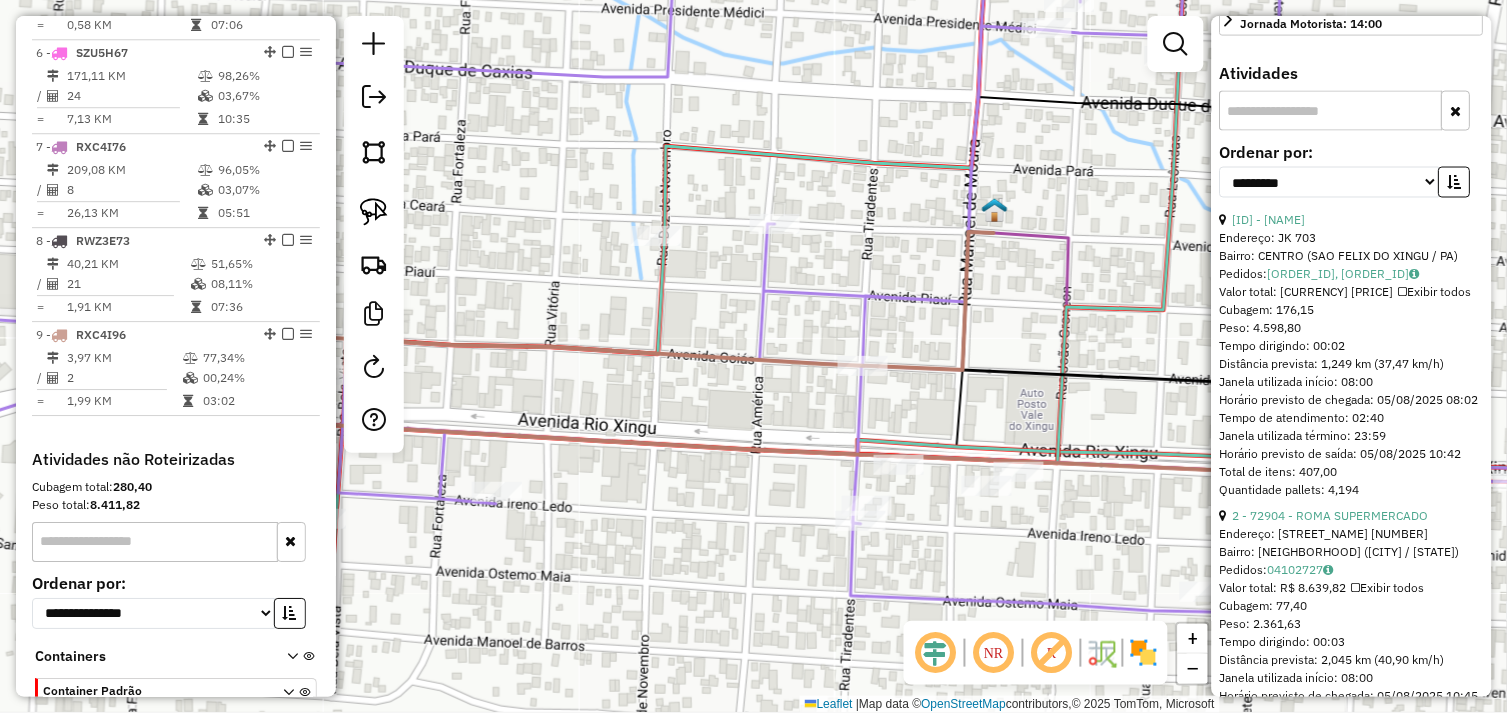 scroll, scrollTop: 832, scrollLeft: 0, axis: vertical 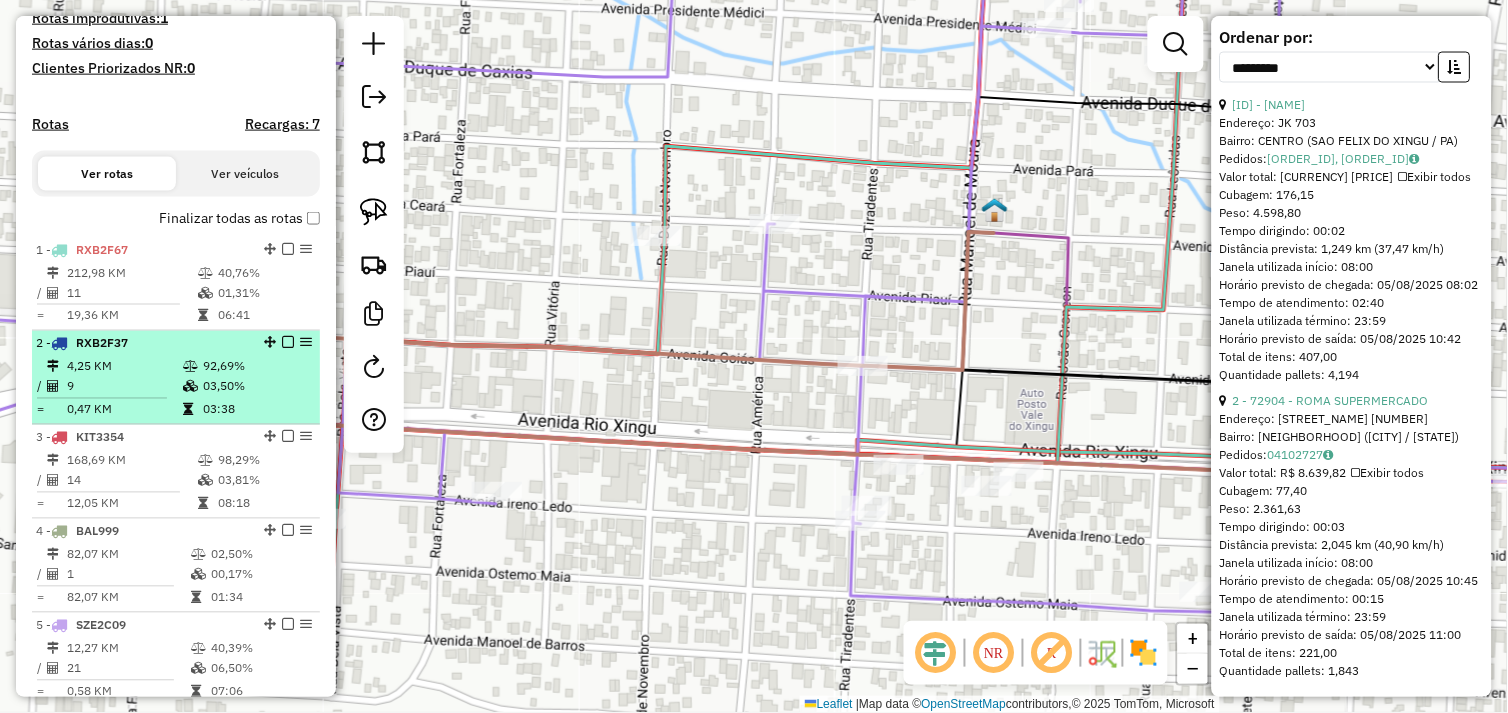 click on "4,25 KM" at bounding box center [124, 367] 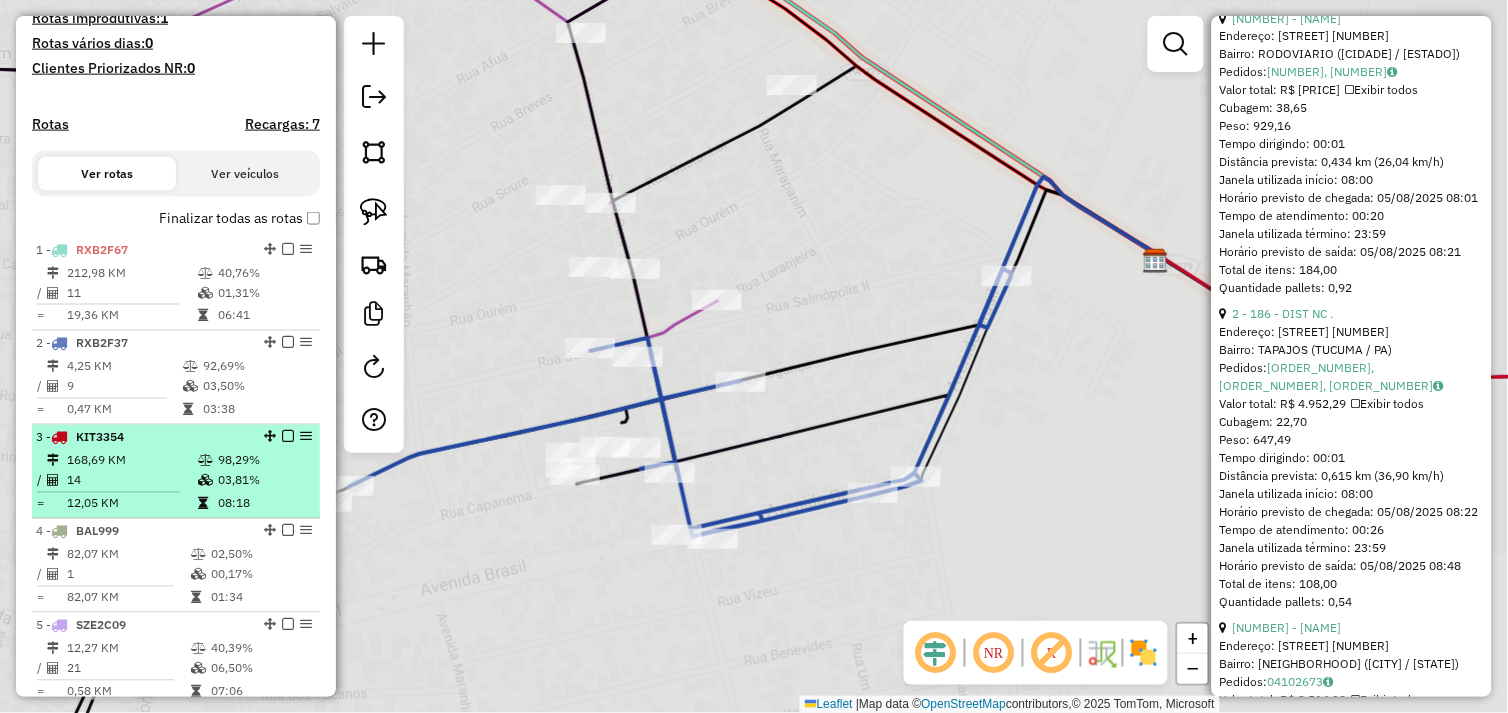 scroll, scrollTop: 814, scrollLeft: 0, axis: vertical 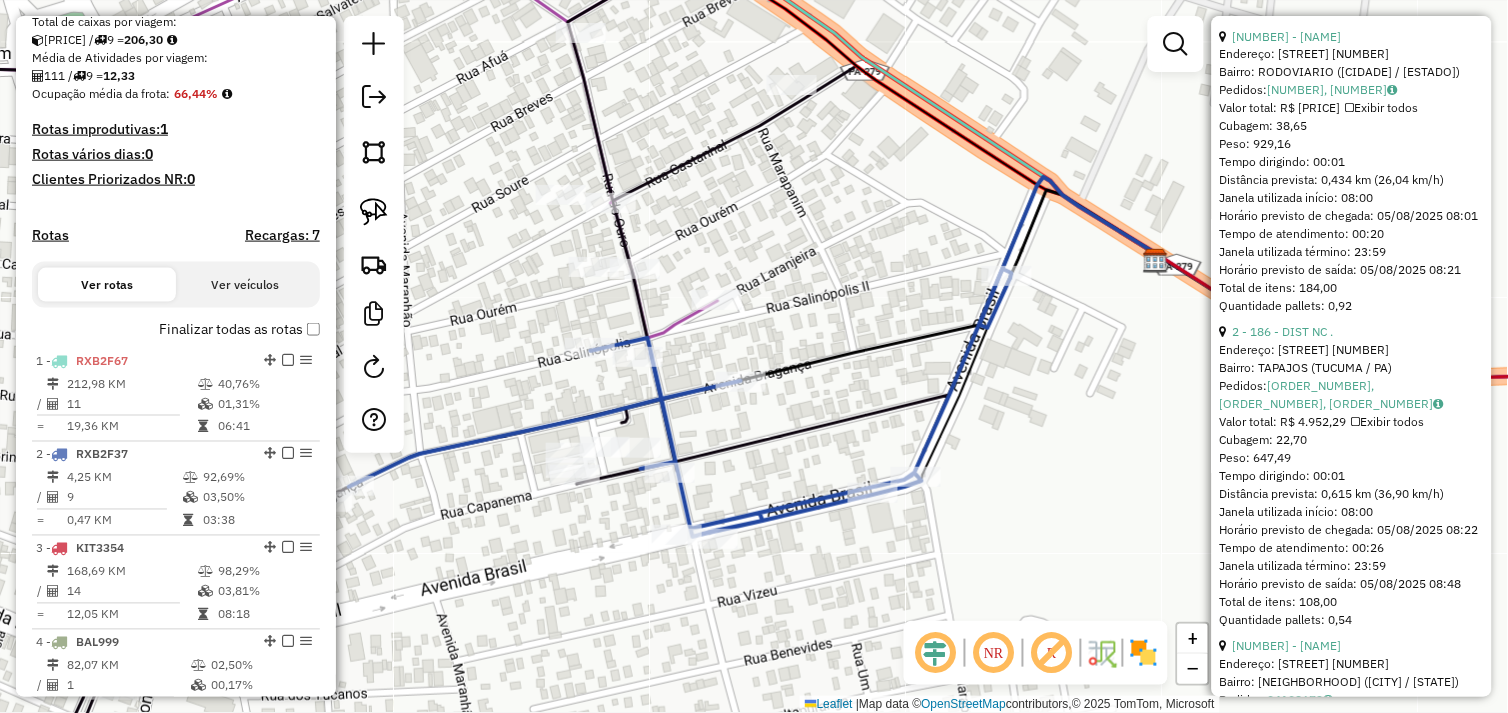 click on "Rota 2 - Placa RXB2F37  14014 - L.A BEER Janela de atendimento Grade de atendimento Capacidade Transportadoras Veículos Cliente Pedidos  Rotas Selecione os dias de semana para filtrar as janelas de atendimento  Seg   Ter   Qua   Qui   Sex   Sáb   Dom  Informe o período da janela de atendimento: De: Até:  Filtrar exatamente a janela do cliente  Considerar janela de atendimento padrão  Selecione os dias de semana para filtrar as grades de atendimento  Seg   Ter   Qua   Qui   Sex   Sáb   Dom   Considerar clientes sem dia de atendimento cadastrado  Clientes fora do dia de atendimento selecionado Filtrar as atividades entre os valores definidos abaixo:  Peso mínimo:   Peso máximo:   Cubagem mínima:   Cubagem máxima:   De:   Até:  Filtrar as atividades entre o tempo de atendimento definido abaixo:  De:   Até:   Considerar capacidade total dos clientes não roteirizados Transportadora: Selecione um ou mais itens Tipo de veículo: Selecione um ou mais itens Veículo: Selecione um ou mais itens Motorista:" 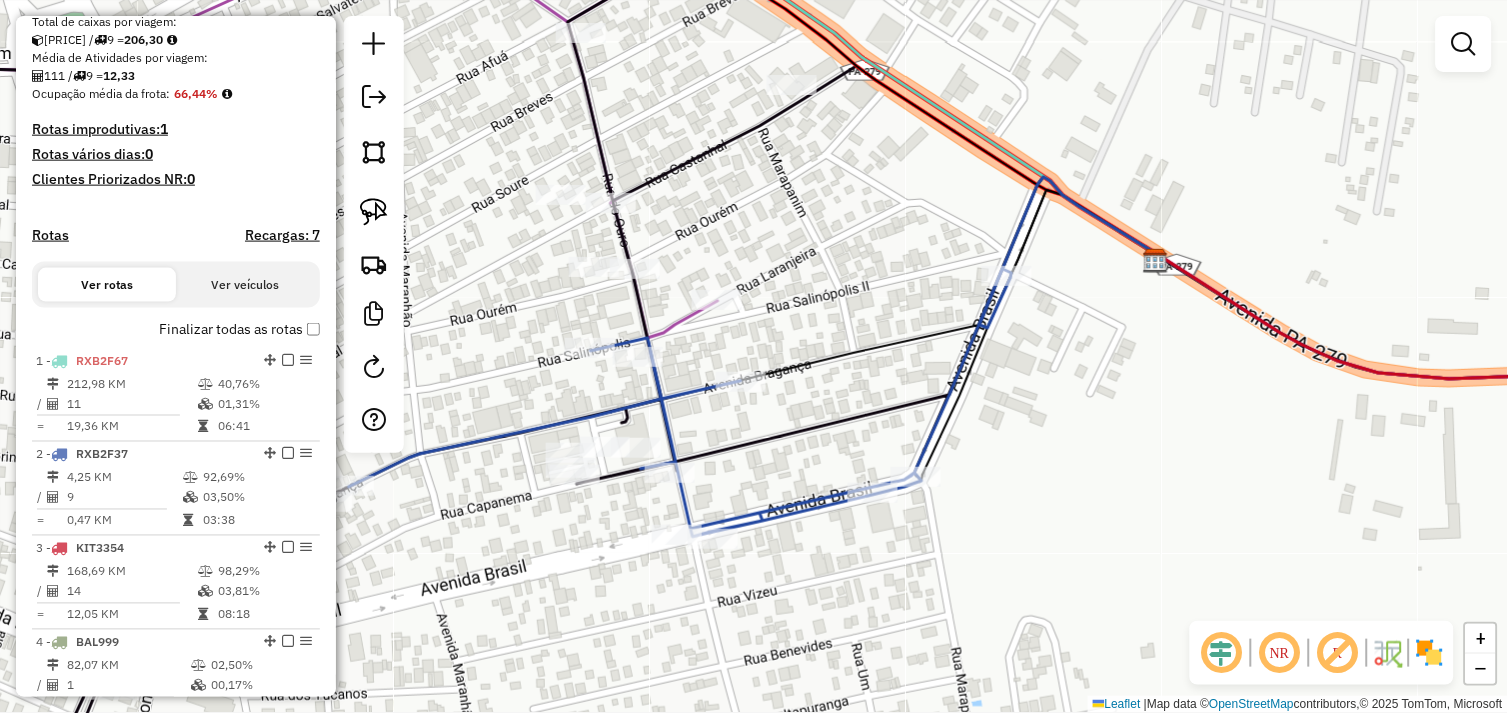 drag, startPoint x: 476, startPoint y: 388, endPoint x: 725, endPoint y: 391, distance: 249.01807 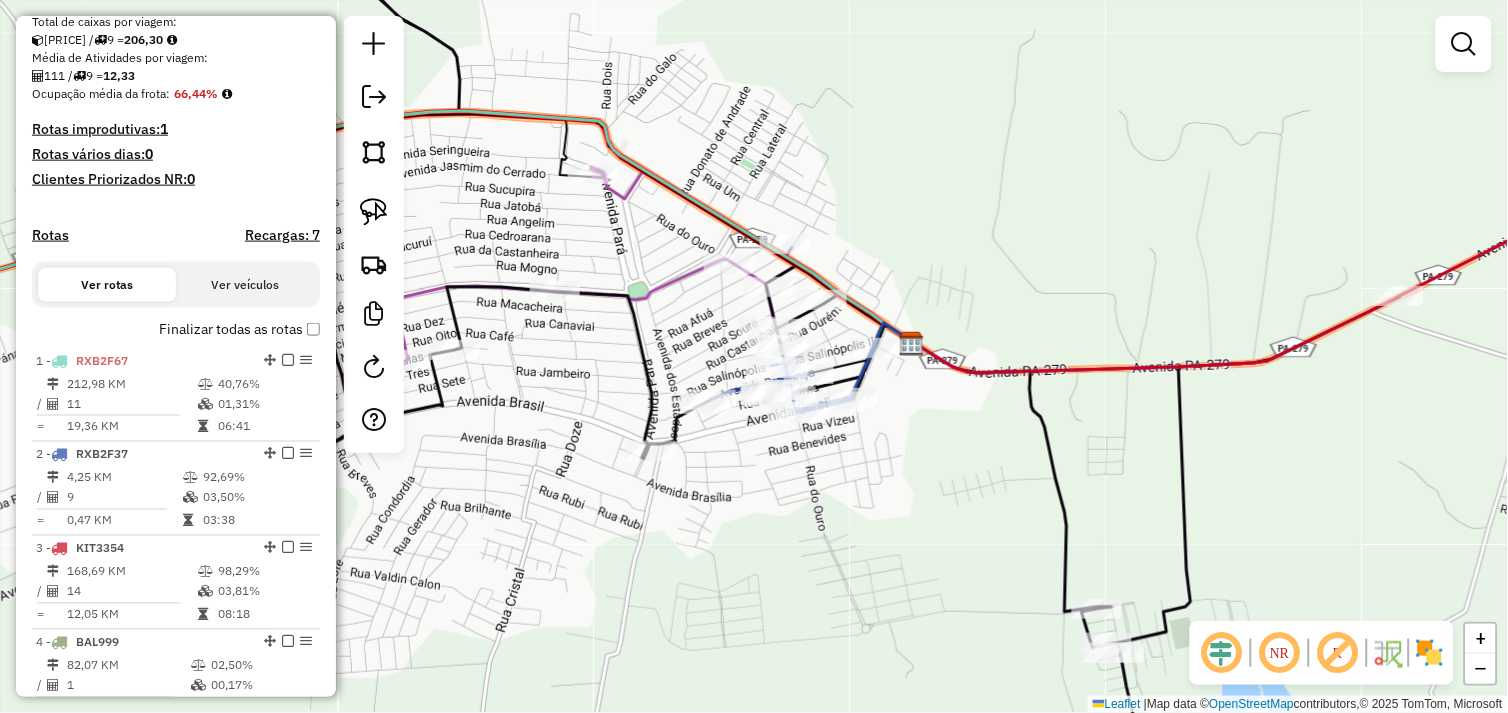 drag, startPoint x: 747, startPoint y: 473, endPoint x: 871, endPoint y: 470, distance: 124.036285 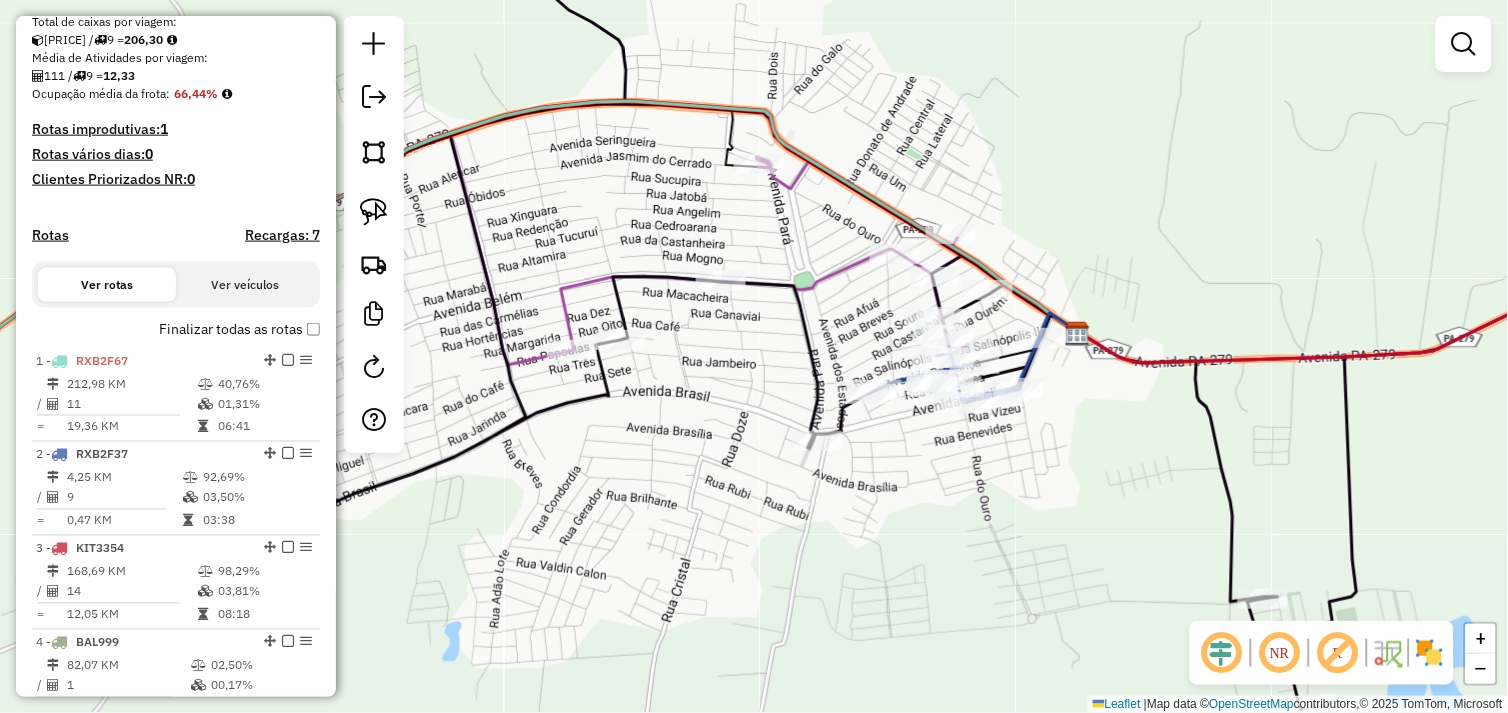 drag, startPoint x: 610, startPoint y: 520, endPoint x: 831, endPoint y: 460, distance: 229 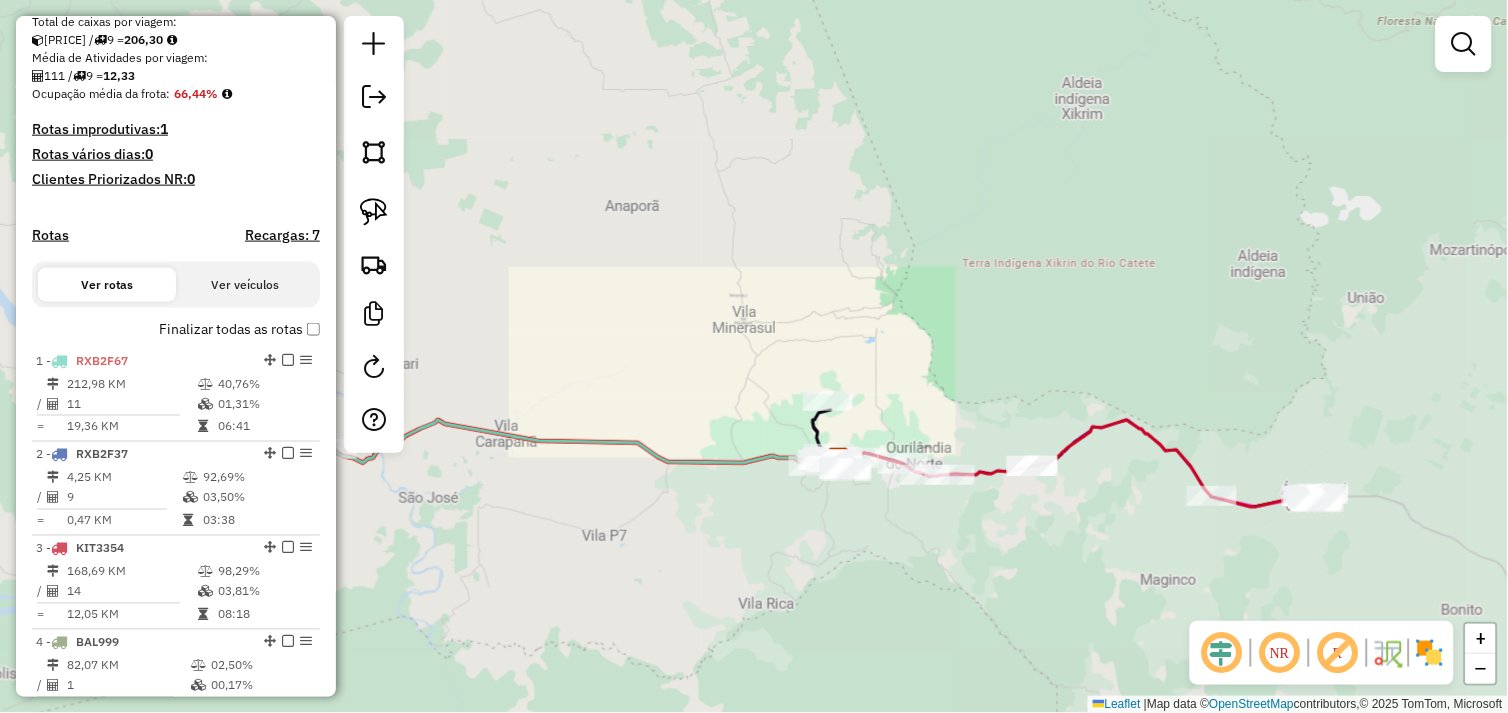 drag, startPoint x: 792, startPoint y: 505, endPoint x: 818, endPoint y: 487, distance: 31.622776 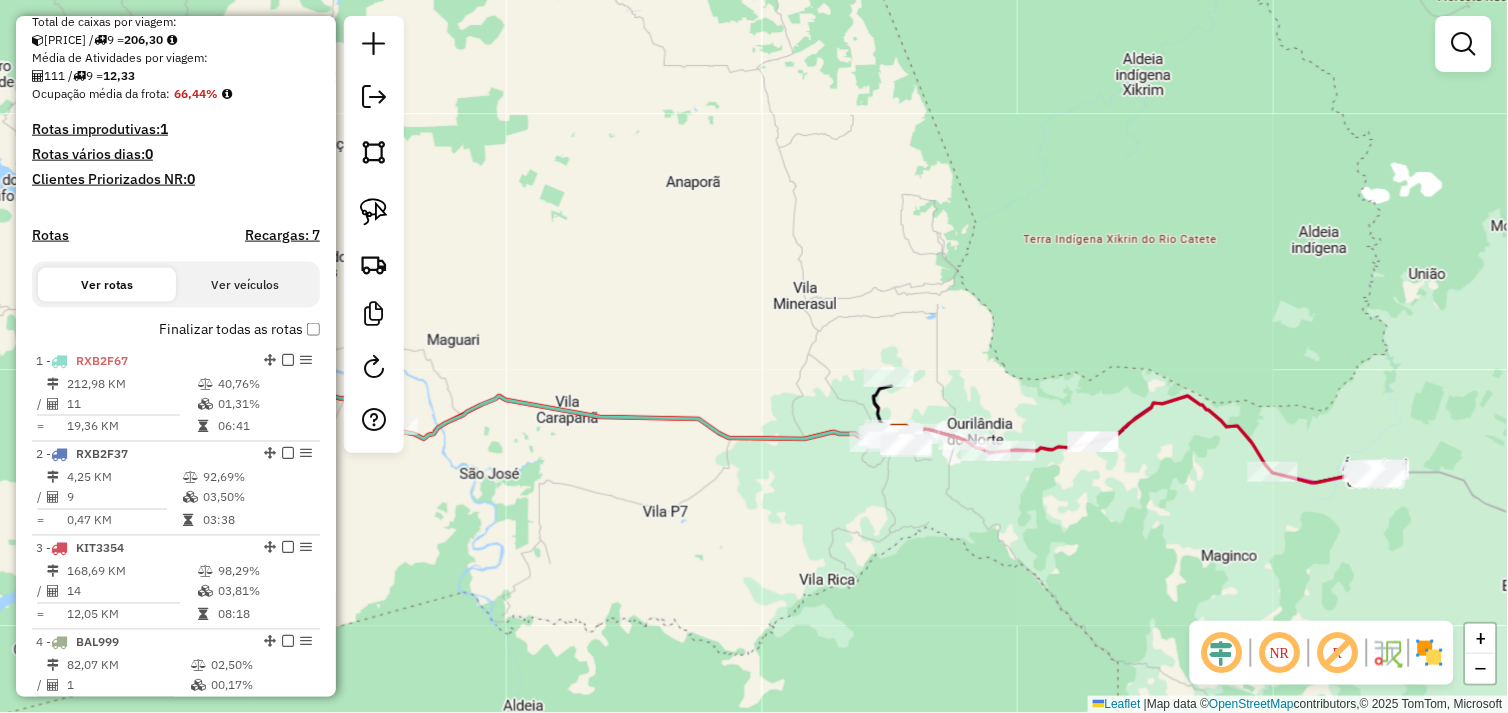 drag, startPoint x: 762, startPoint y: 531, endPoint x: 905, endPoint y: 532, distance: 143.0035 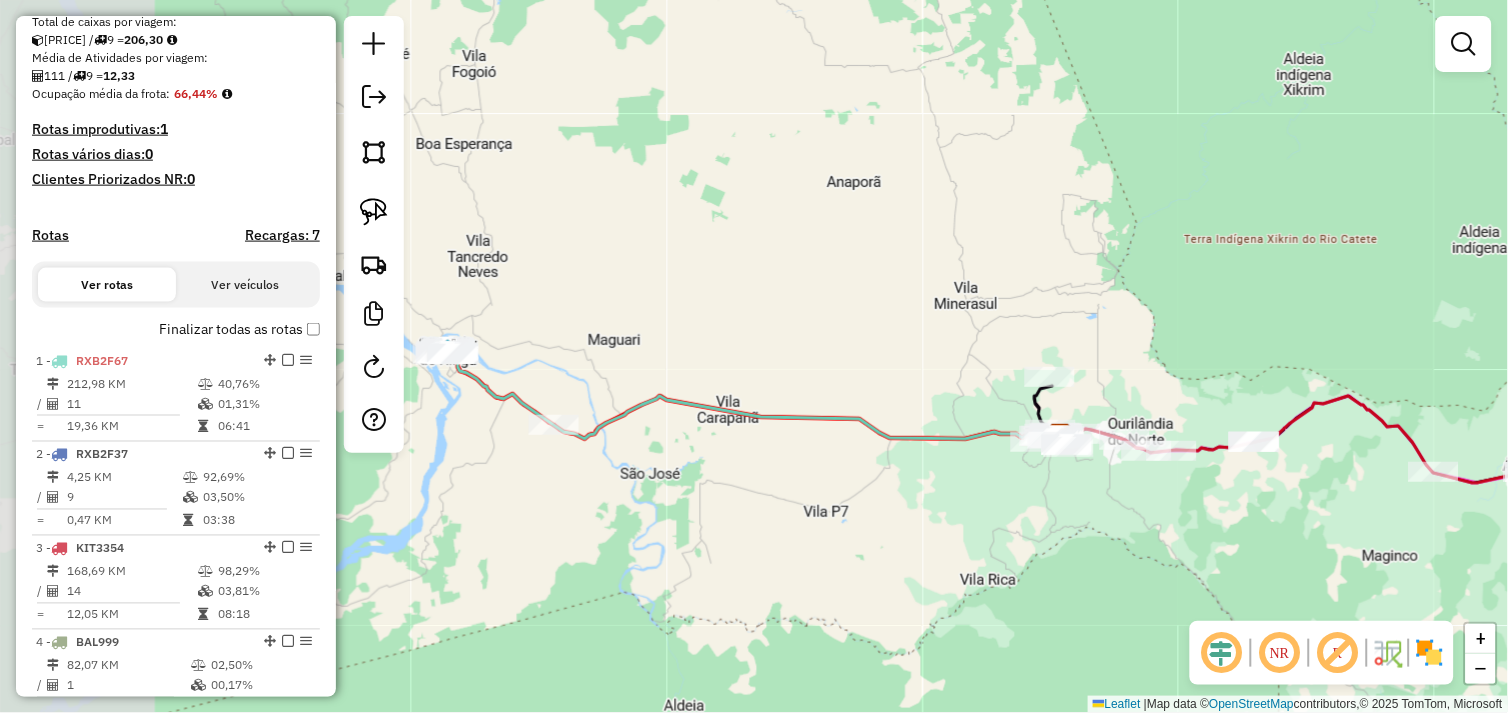 drag, startPoint x: 743, startPoint y: 524, endPoint x: 791, endPoint y: 534, distance: 49.0306 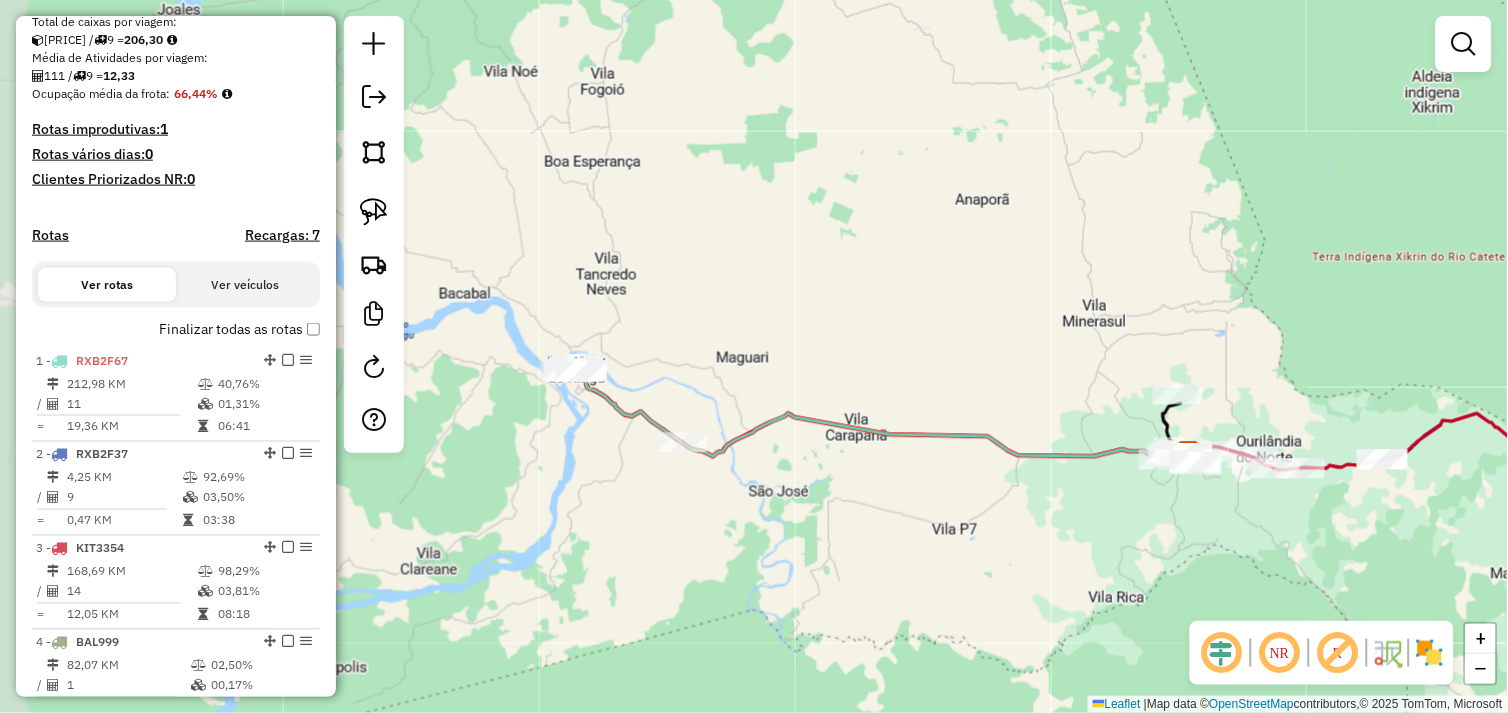 click on "Janela de atendimento Grade de atendimento Capacidade Transportadoras Veículos Cliente Pedidos  Rotas Selecione os dias de semana para filtrar as janelas de atendimento  Seg   Ter   Qua   Qui   Sex   Sáb   Dom  Informe o período da janela de atendimento: De: Até:  Filtrar exatamente a janela do cliente  Considerar janela de atendimento padrão  Selecione os dias de semana para filtrar as grades de atendimento  Seg   Ter   Qua   Qui   Sex   Sáb   Dom   Considerar clientes sem dia de atendimento cadastrado  Clientes fora do dia de atendimento selecionado Filtrar as atividades entre os valores definidos abaixo:  Peso mínimo:   Peso máximo:   Cubagem mínima:   Cubagem máxima:   De:   Até:  Filtrar as atividades entre o tempo de atendimento definido abaixo:  De:   Até:   Considerar capacidade total dos clientes não roteirizados Transportadora: Selecione um ou mais itens Tipo de veículo: Selecione um ou mais itens Veículo: Selecione um ou mais itens Motorista: Selecione um ou mais itens Nome: Rótulo:" 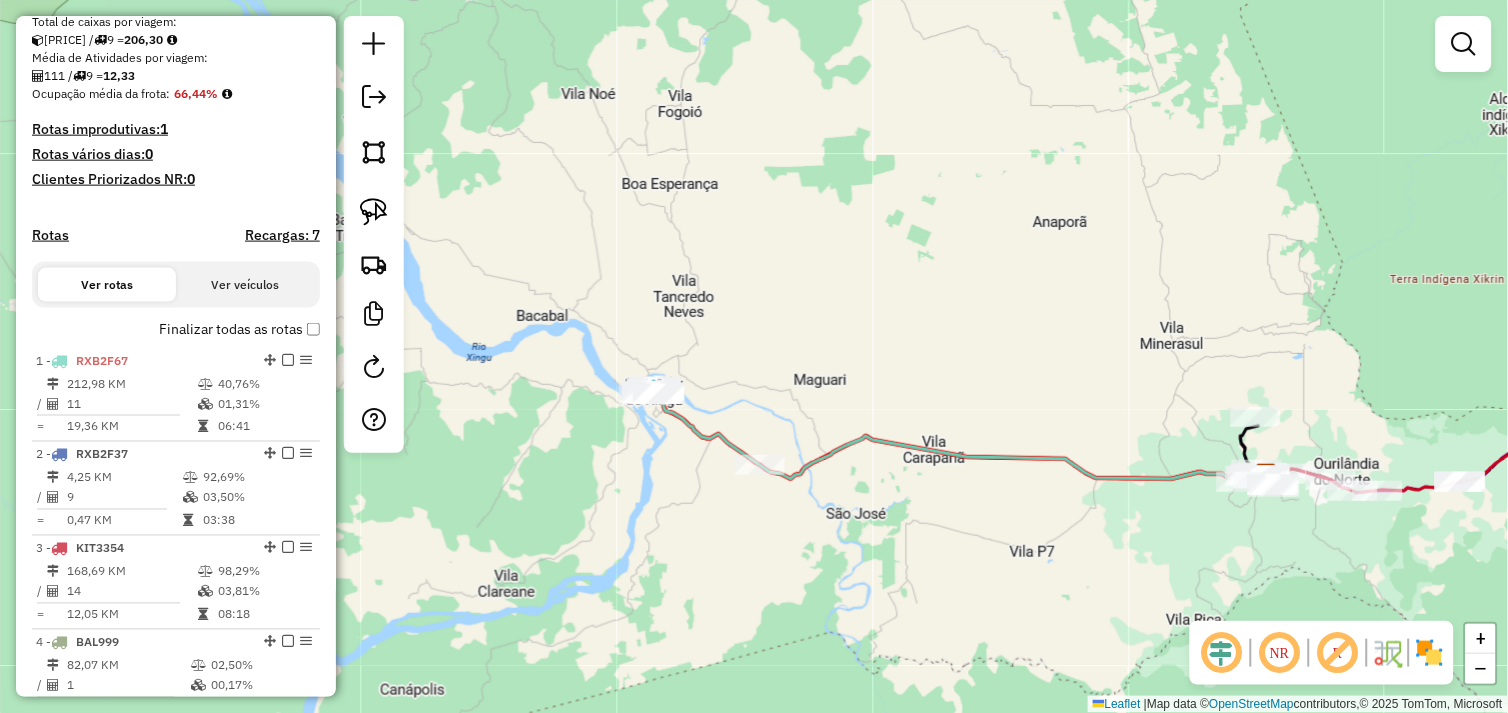 click on "Janela de atendimento Grade de atendimento Capacidade Transportadoras Veículos Cliente Pedidos  Rotas Selecione os dias de semana para filtrar as janelas de atendimento  Seg   Ter   Qua   Qui   Sex   Sáb   Dom  Informe o período da janela de atendimento: De: Até:  Filtrar exatamente a janela do cliente  Considerar janela de atendimento padrão  Selecione os dias de semana para filtrar as grades de atendimento  Seg   Ter   Qua   Qui   Sex   Sáb   Dom   Considerar clientes sem dia de atendimento cadastrado  Clientes fora do dia de atendimento selecionado Filtrar as atividades entre os valores definidos abaixo:  Peso mínimo:   Peso máximo:   Cubagem mínima:   Cubagem máxima:   De:   Até:  Filtrar as atividades entre o tempo de atendimento definido abaixo:  De:   Até:   Considerar capacidade total dos clientes não roteirizados Transportadora: Selecione um ou mais itens Tipo de veículo: Selecione um ou mais itens Veículo: Selecione um ou mais itens Motorista: Selecione um ou mais itens Nome: Rótulo:" 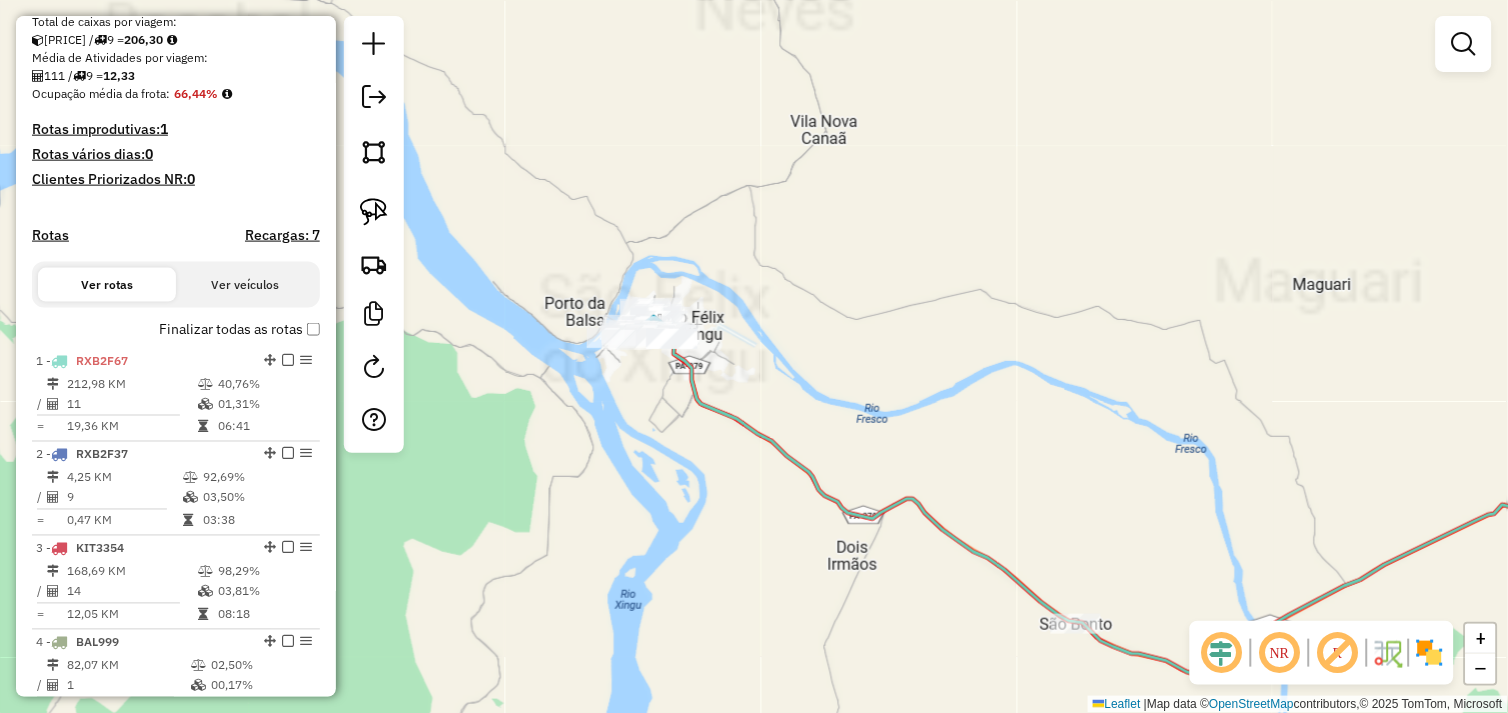 drag, startPoint x: 830, startPoint y: 594, endPoint x: 721, endPoint y: 452, distance: 179.01117 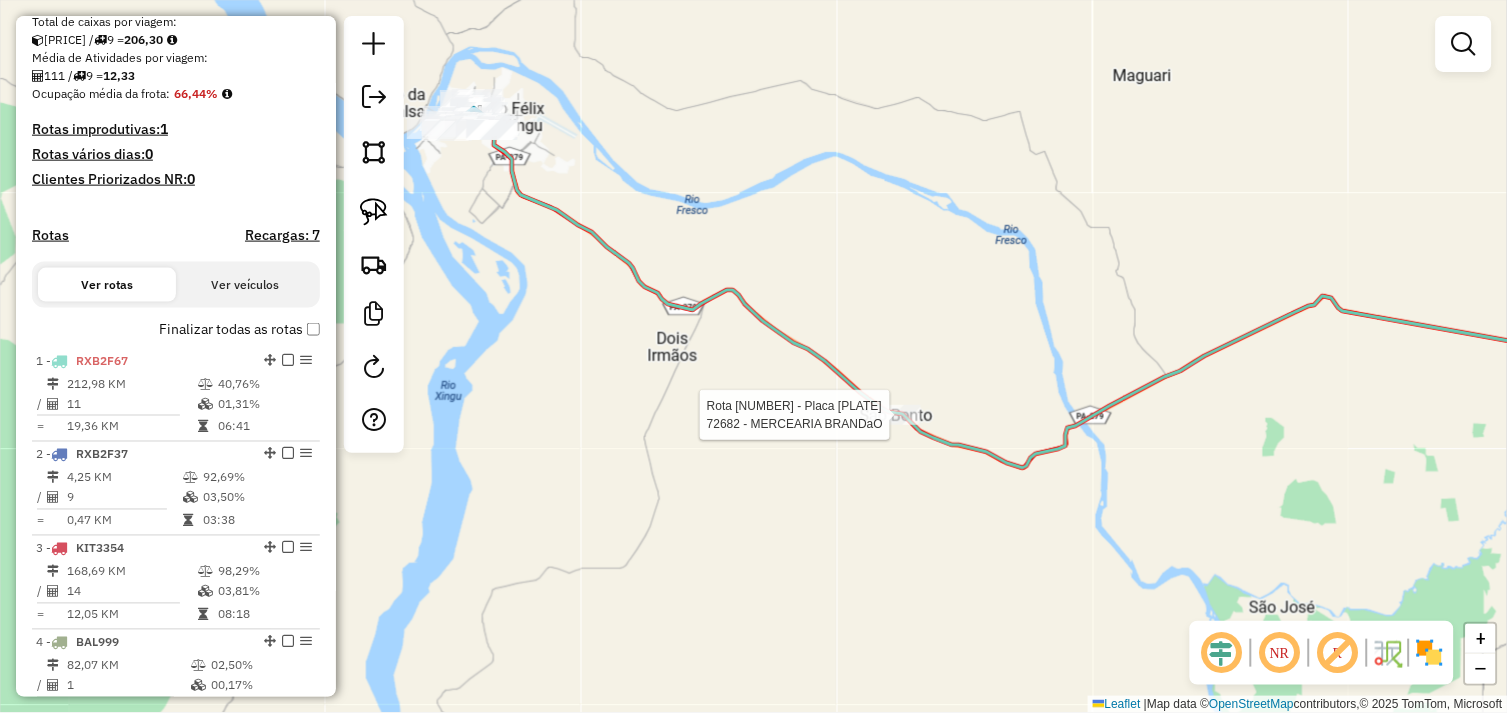 select on "**********" 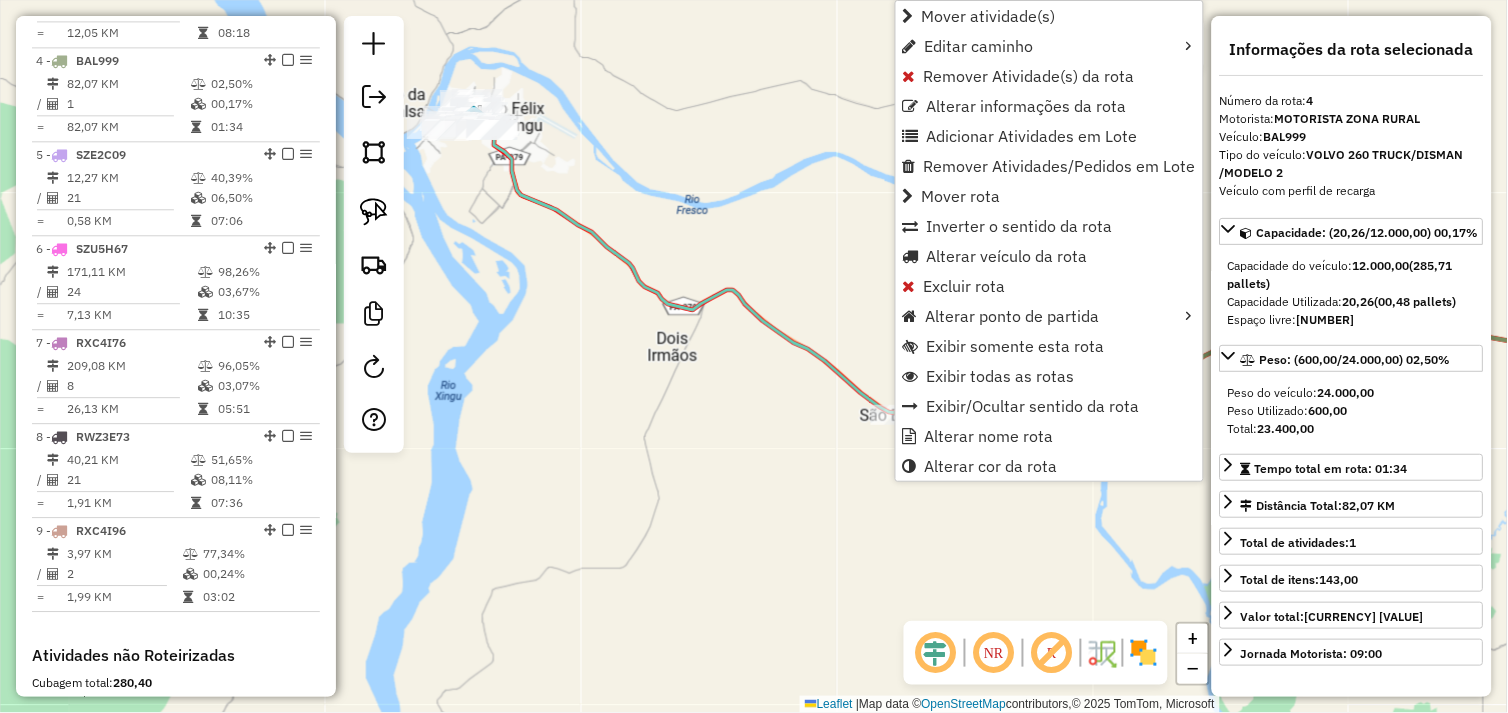 scroll, scrollTop: 1055, scrollLeft: 0, axis: vertical 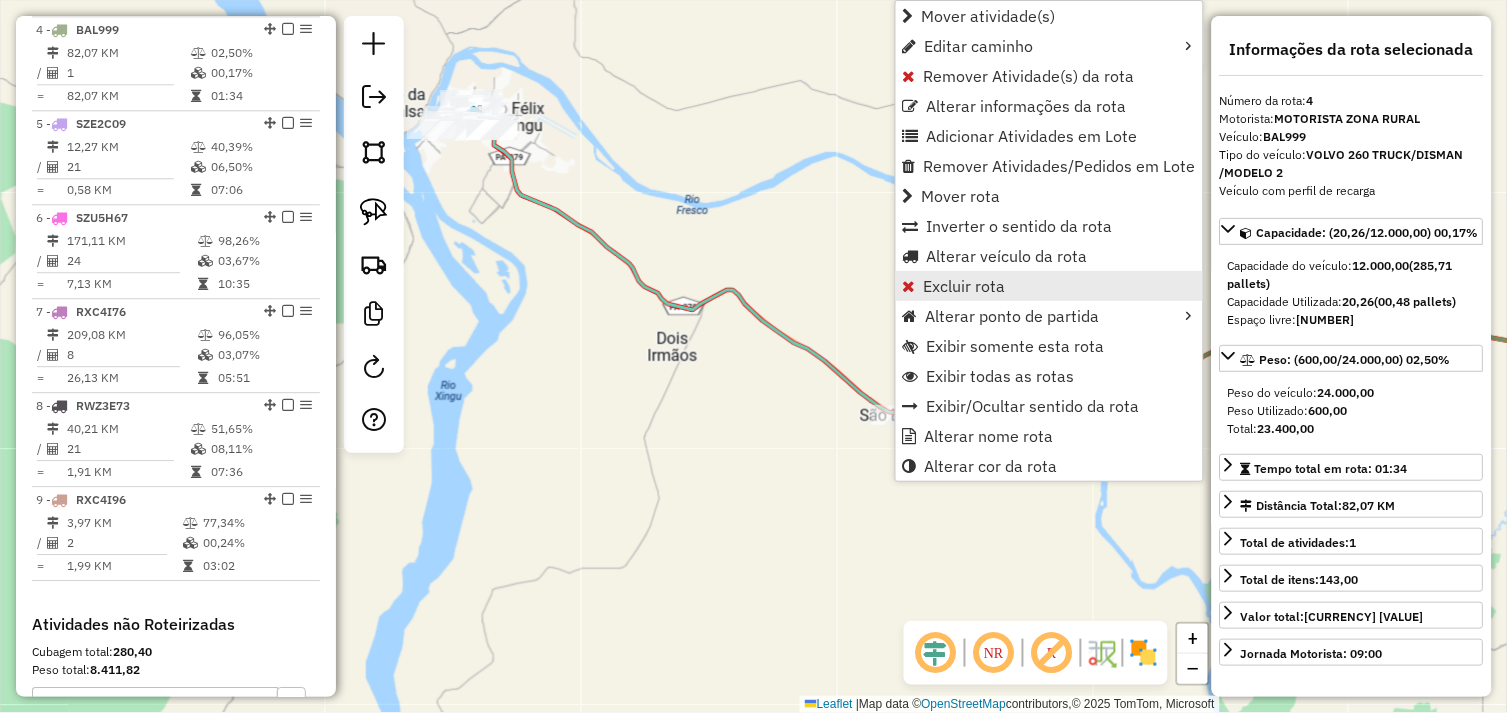 click on "Excluir rota" at bounding box center [965, 286] 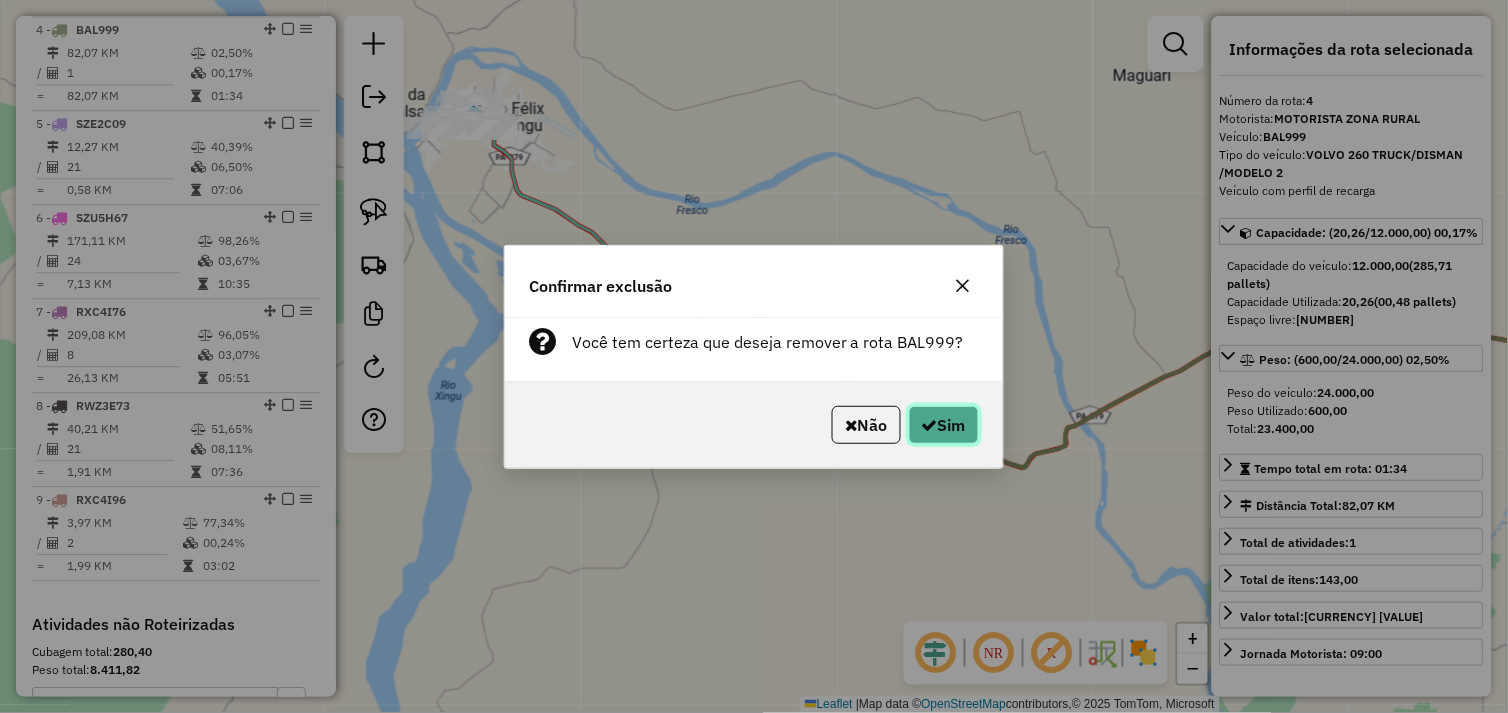 click on "Sim" 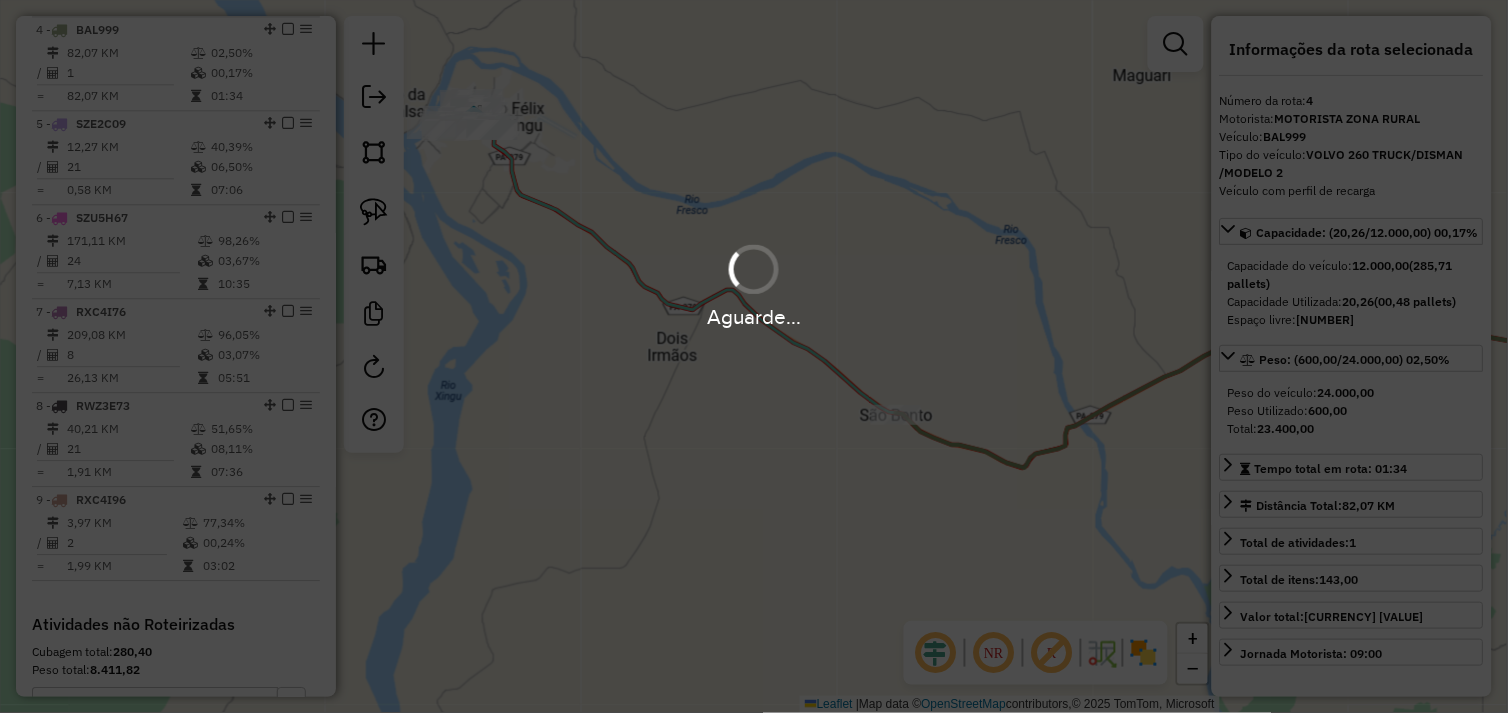 drag, startPoint x: 504, startPoint y: 387, endPoint x: 714, endPoint y: 426, distance: 213.59073 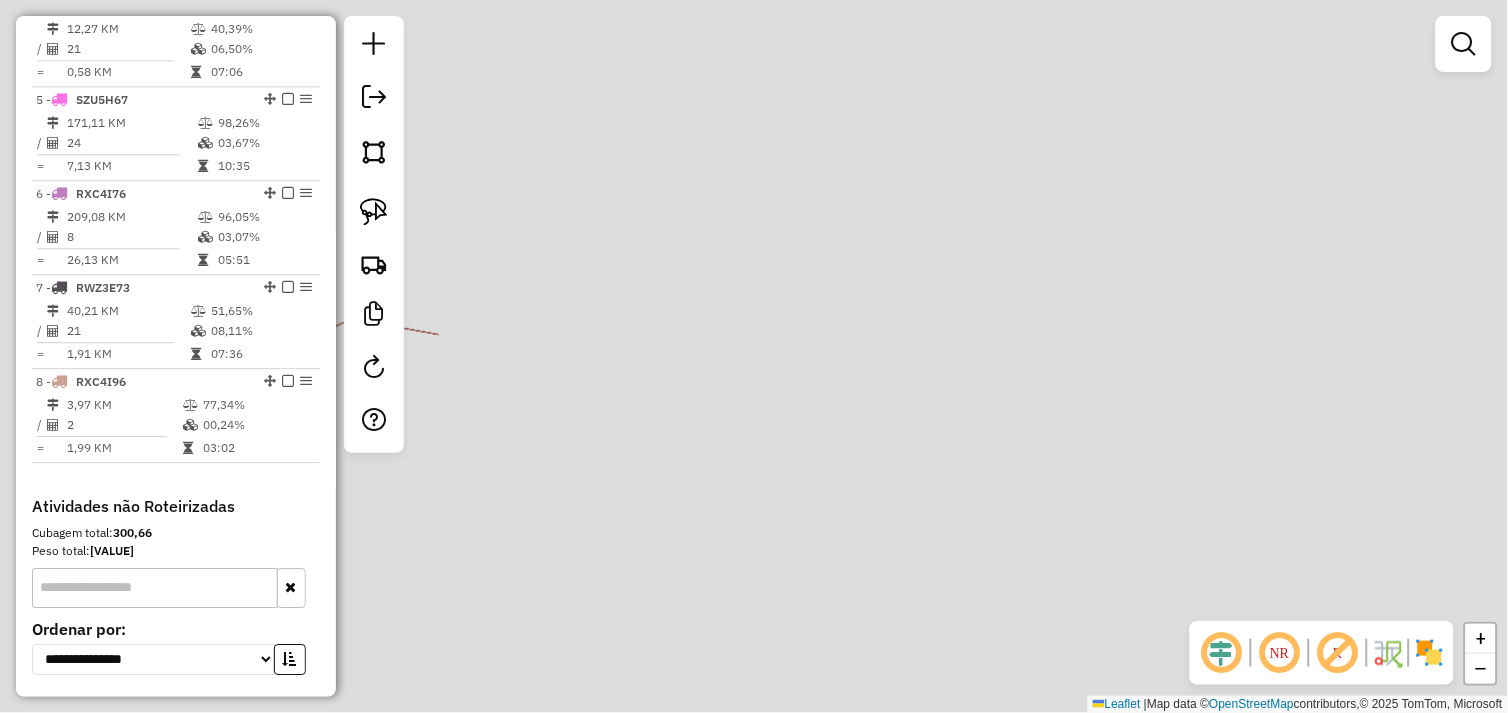 scroll, scrollTop: 936, scrollLeft: 0, axis: vertical 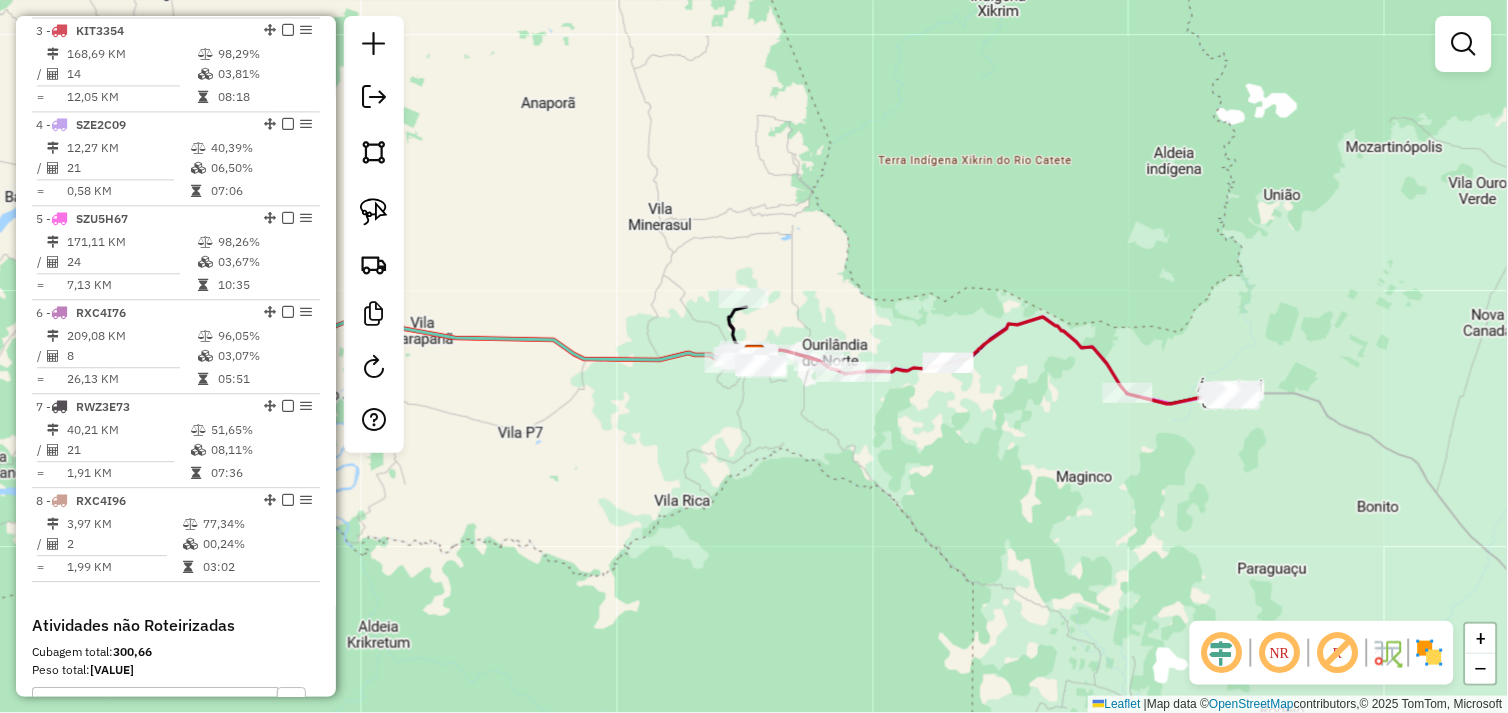 drag, startPoint x: 565, startPoint y: 434, endPoint x: 922, endPoint y: 465, distance: 358.3434 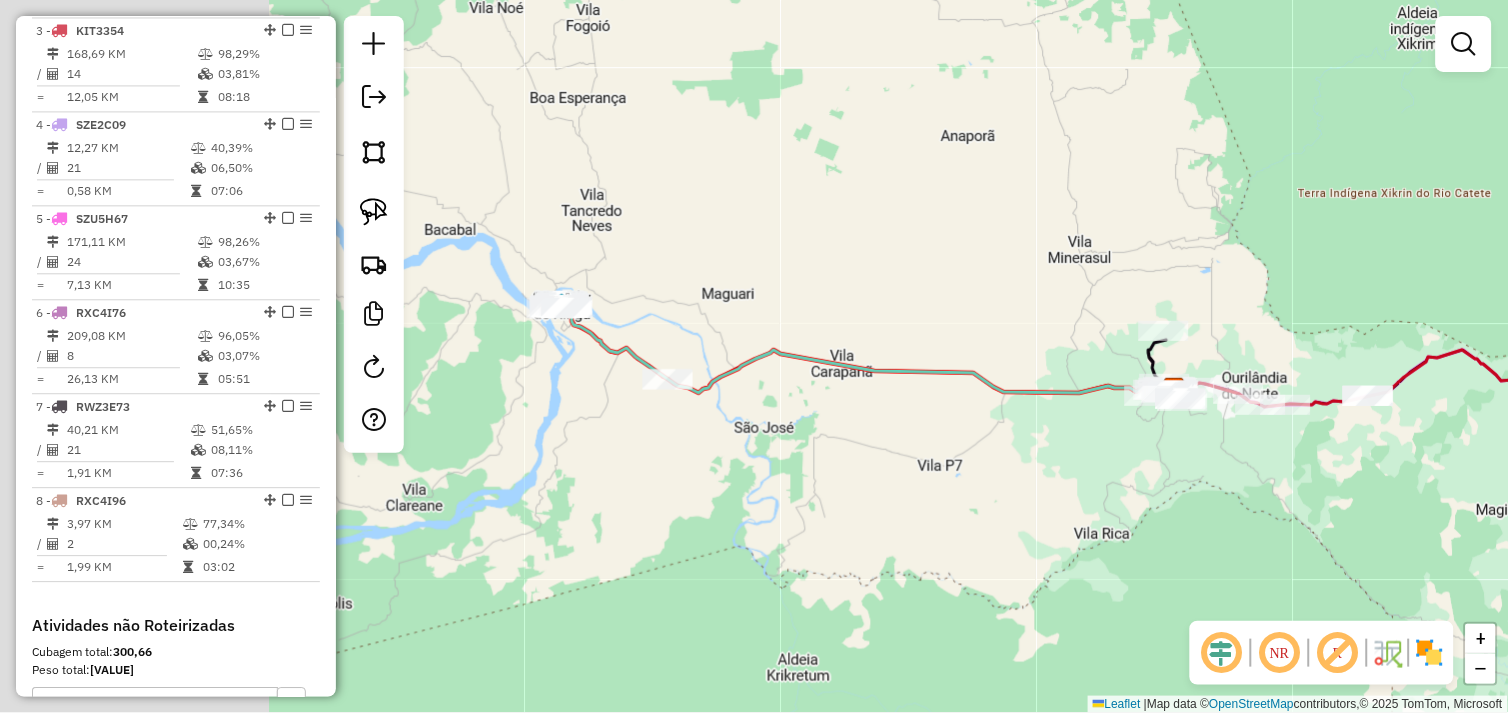 drag, startPoint x: 643, startPoint y: 461, endPoint x: 788, endPoint y: 475, distance: 145.6743 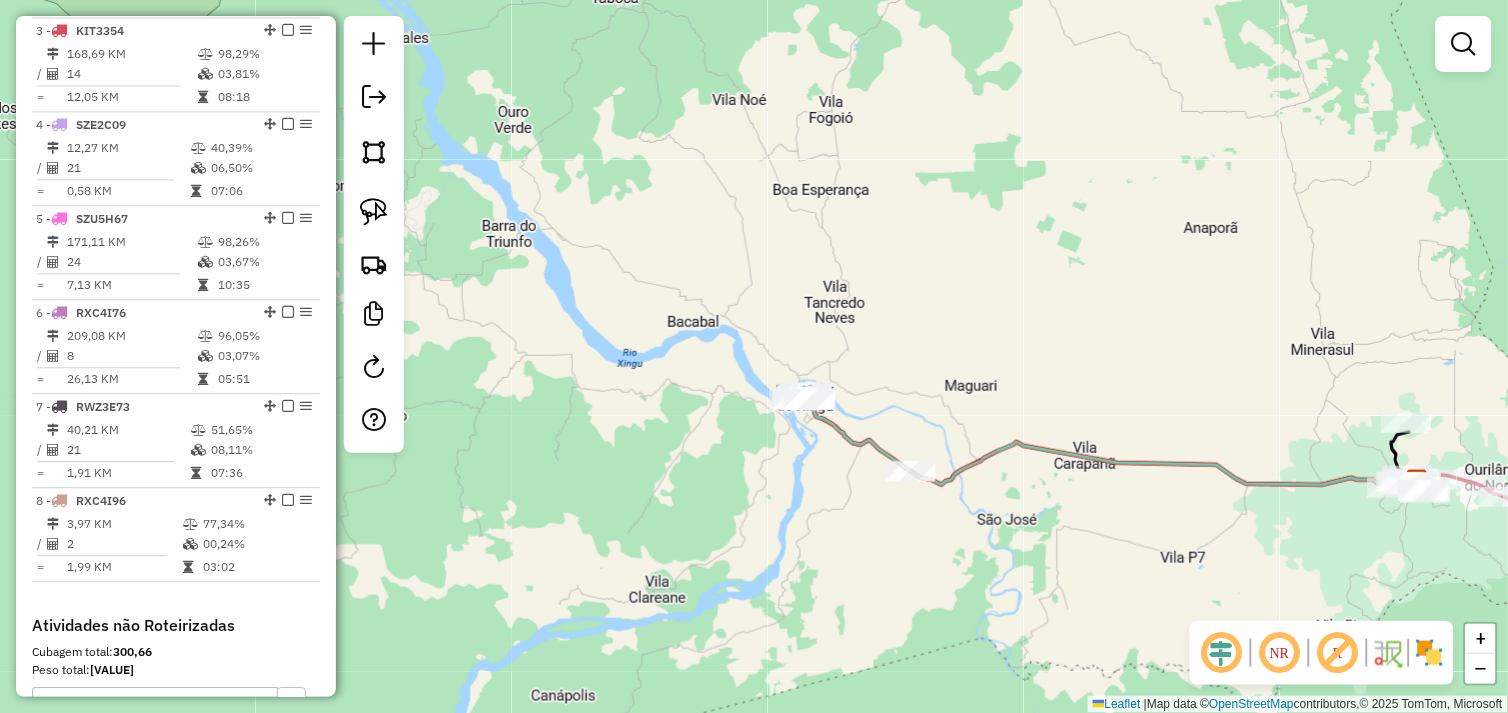 drag, startPoint x: 780, startPoint y: 418, endPoint x: 763, endPoint y: 504, distance: 87.66413 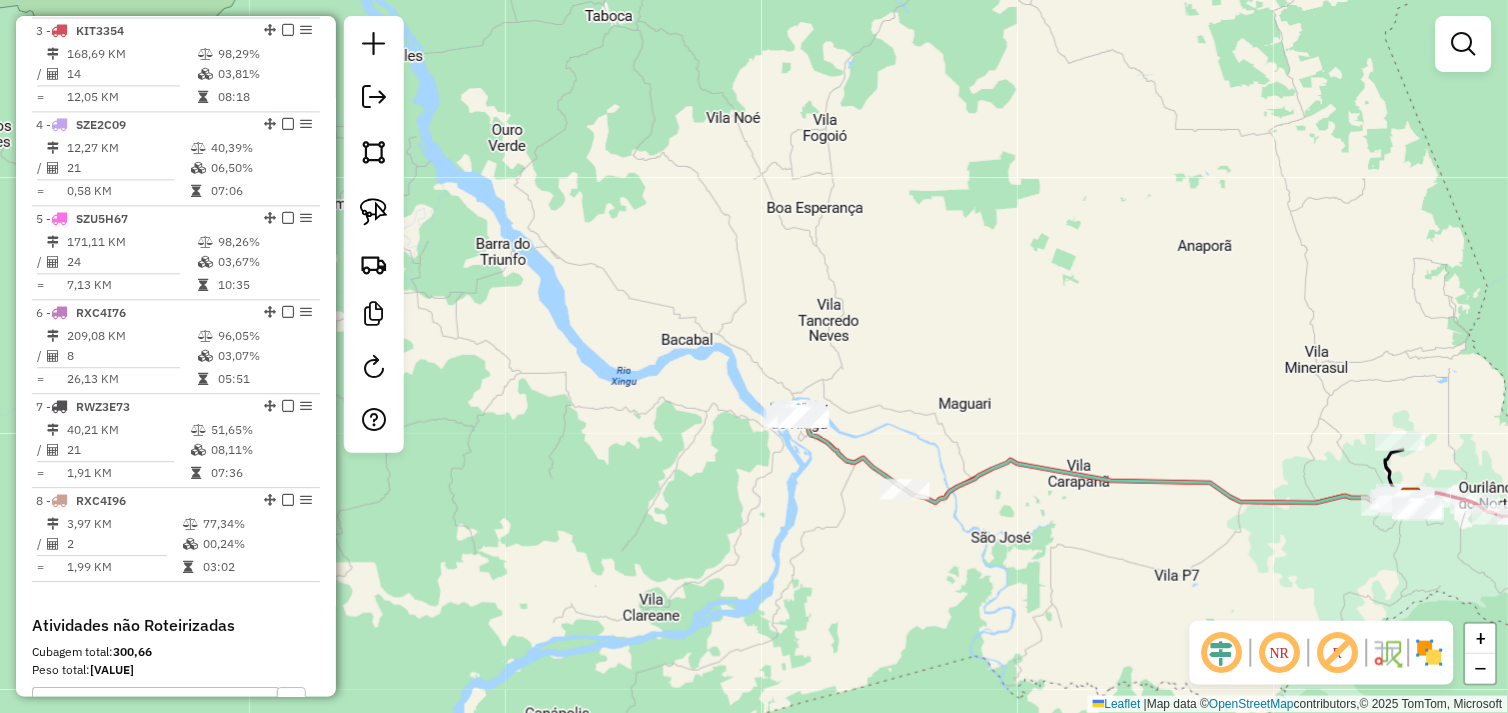 drag, startPoint x: 798, startPoint y: 450, endPoint x: 770, endPoint y: 515, distance: 70.77429 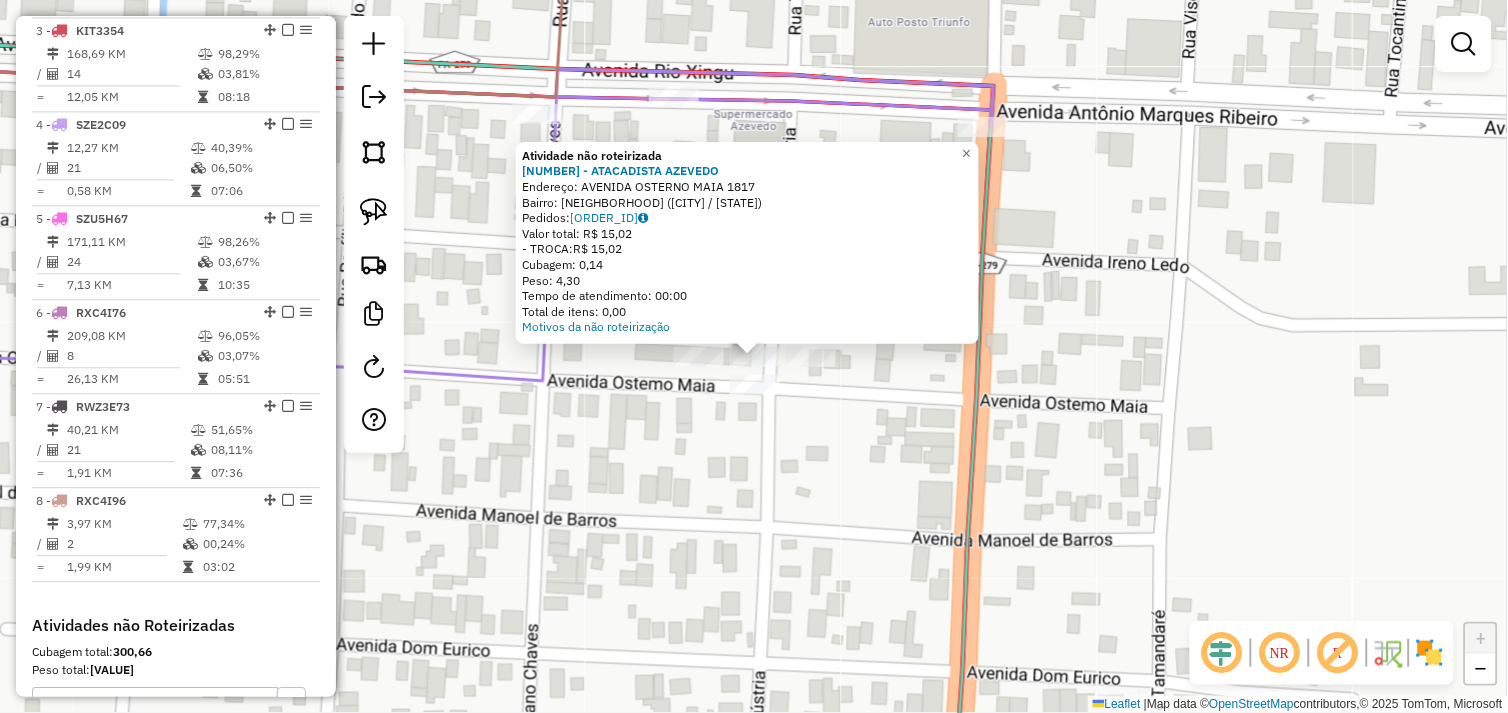 click on "Atividade não roteirizada 72304 - ATACADISTA AZEVEDO  Endereço:  AVENIDA OSTERNO MAIA 1817   Bairro: ALECRIM (SAO FELIX DO XINGU / PA)   Pedidos:  04102742   Valor total: R$ 15,02   - TROCA:  R$ 15,02   Cubagem: 0,14   Peso: 4,30   Tempo de atendimento: 00:00   Total de itens: 0,00  Motivos da não roteirização × Janela de atendimento Grade de atendimento Capacidade Transportadoras Veículos Cliente Pedidos  Rotas Selecione os dias de semana para filtrar as janelas de atendimento  Seg   Ter   Qua   Qui   Sex   Sáb   Dom  Informe o período da janela de atendimento: De: Até:  Filtrar exatamente a janela do cliente  Considerar janela de atendimento padrão  Selecione os dias de semana para filtrar as grades de atendimento  Seg   Ter   Qua   Qui   Sex   Sáb   Dom   Considerar clientes sem dia de atendimento cadastrado  Clientes fora do dia de atendimento selecionado Filtrar as atividades entre os valores definidos abaixo:  Peso mínimo:   Peso máximo:   Cubagem mínima:   Cubagem máxima:   De:   Até:" 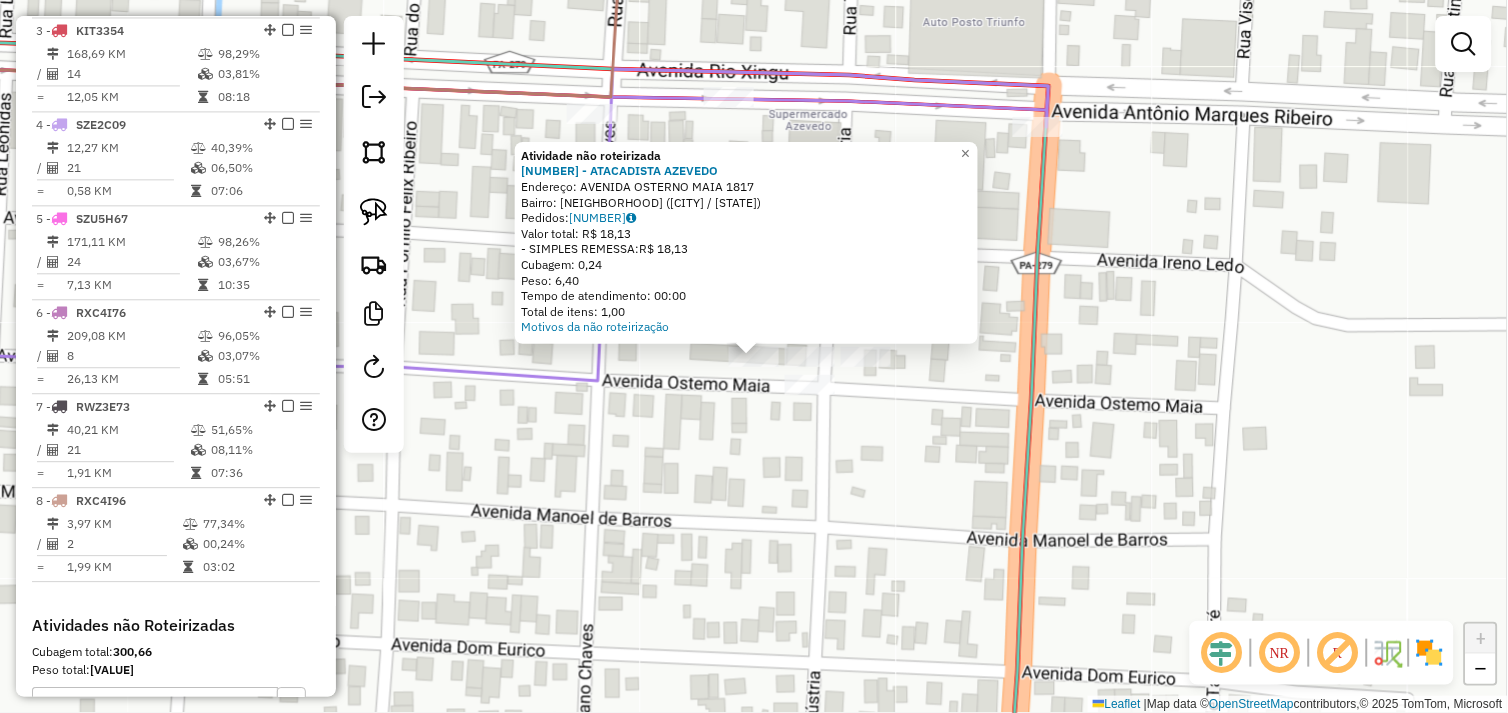 click on "Atividade não roteirizada 72304 - ATACADISTA AZEVEDO  Endereço:  AVENIDA OSTERNO MAIA 1817   Bairro: ALECRIM (SAO FELIX DO XINGU / PA)   Pedidos:  04102741   Valor total: R$ 18,13   - SIMPLES REMESSA:  R$ 18,13   Cubagem: 0,24   Peso: 6,40   Tempo de atendimento: 00:00   Total de itens: 1,00  Motivos da não roteirização × Janela de atendimento Grade de atendimento Capacidade Transportadoras Veículos Cliente Pedidos  Rotas Selecione os dias de semana para filtrar as janelas de atendimento  Seg   Ter   Qua   Qui   Sex   Sáb   Dom  Informe o período da janela de atendimento: De: Até:  Filtrar exatamente a janela do cliente  Considerar janela de atendimento padrão  Selecione os dias de semana para filtrar as grades de atendimento  Seg   Ter   Qua   Qui   Sex   Sáb   Dom   Considerar clientes sem dia de atendimento cadastrado  Clientes fora do dia de atendimento selecionado Filtrar as atividades entre os valores definidos abaixo:  Peso mínimo:   Peso máximo:   Cubagem mínima:   Cubagem máxima:  De:" 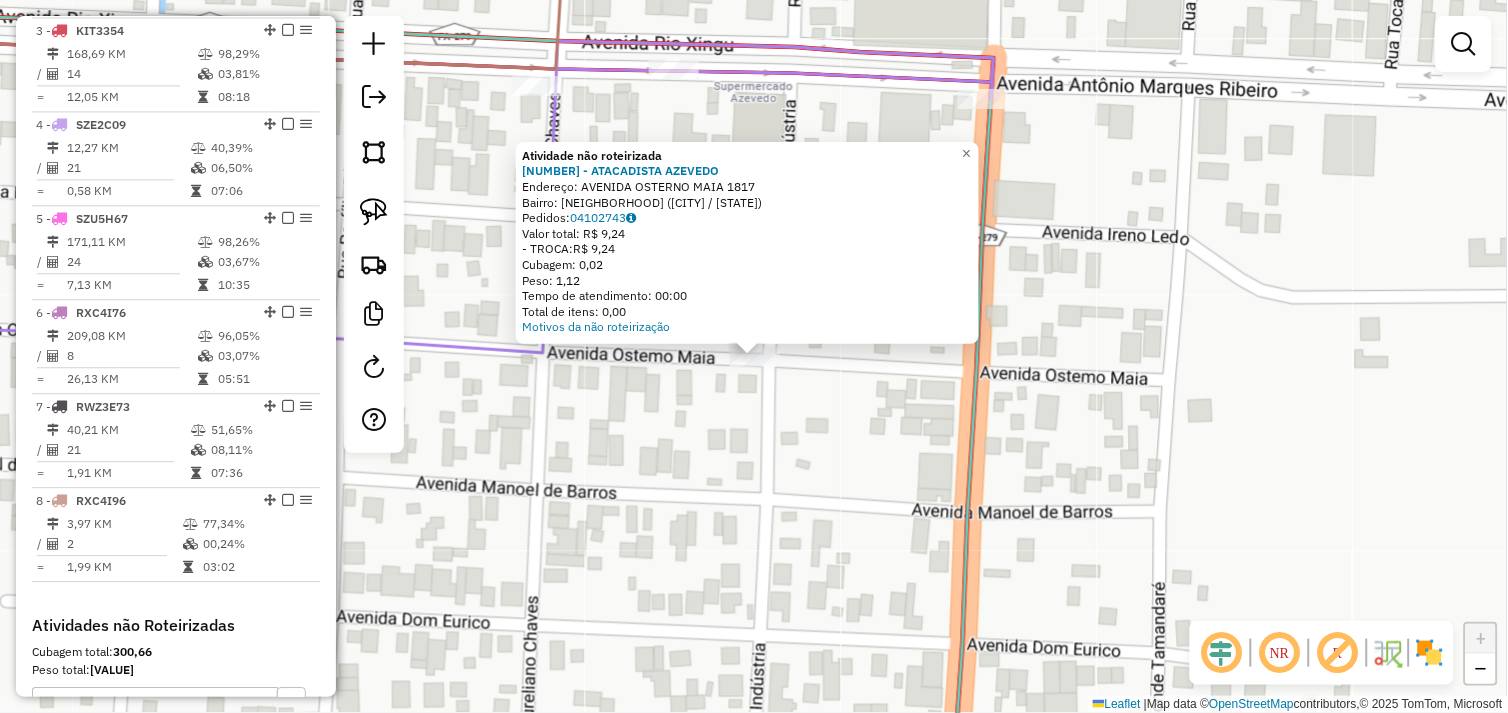 click on "Atividade não roteirizada 72304 - ATACADISTA AZEVEDO  Endereço:  AVENIDA OSTERNO MAIA 1817   Bairro: ALECRIM (SAO FELIX DO XINGU / PA)   Pedidos:  04102743   Valor total: R$ 9,24   - TROCA:  R$ 9,24   Cubagem: 0,02   Peso: 1,12   Tempo de atendimento: 00:00   Total de itens: 0,00  Motivos da não roteirização × Janela de atendimento Grade de atendimento Capacidade Transportadoras Veículos Cliente Pedidos  Rotas Selecione os dias de semana para filtrar as janelas de atendimento  Seg   Ter   Qua   Qui   Sex   Sáb   Dom  Informe o período da janela de atendimento: De: Até:  Filtrar exatamente a janela do cliente  Considerar janela de atendimento padrão  Selecione os dias de semana para filtrar as grades de atendimento  Seg   Ter   Qua   Qui   Sex   Sáb   Dom   Considerar clientes sem dia de atendimento cadastrado  Clientes fora do dia de atendimento selecionado Filtrar as atividades entre os valores definidos abaixo:  Peso mínimo:   Peso máximo:   Cubagem mínima:   Cubagem máxima:   De:   Até:  +" 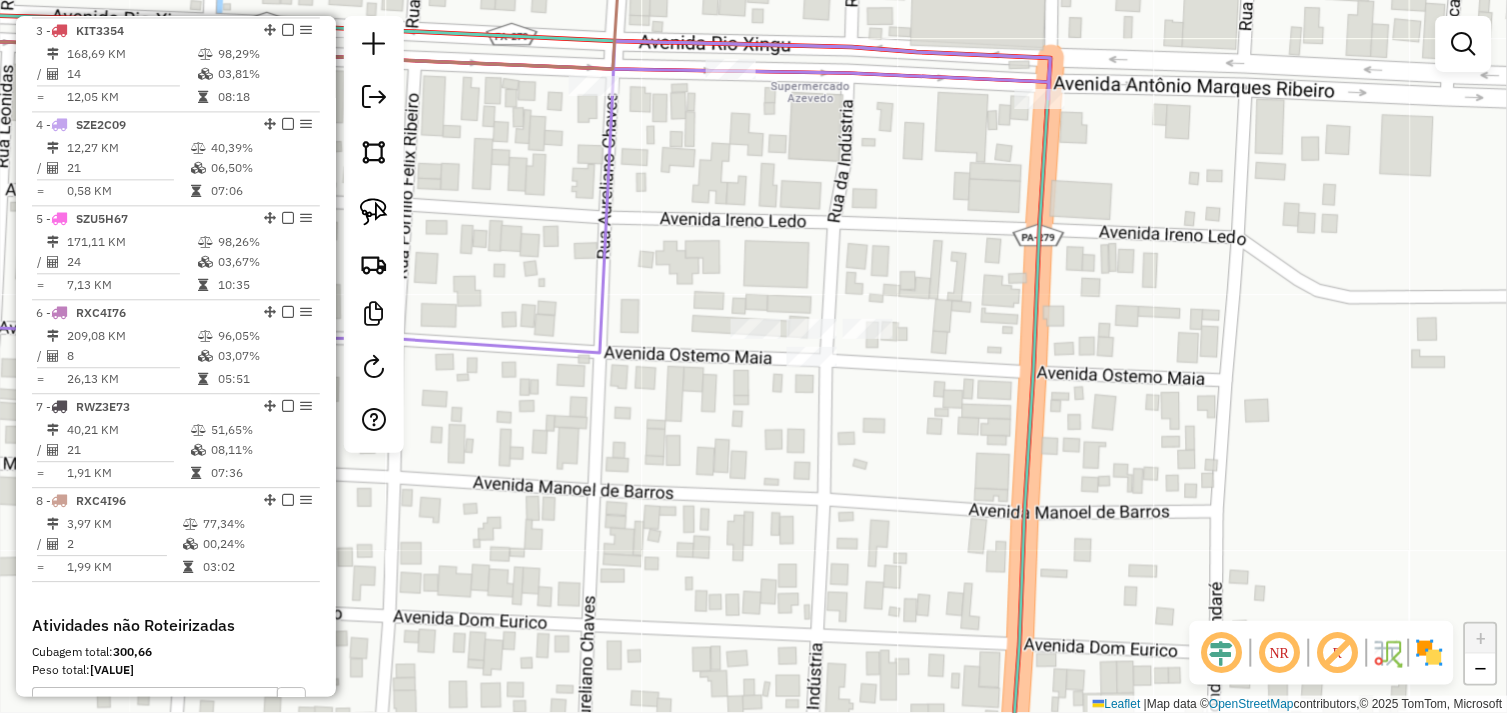 drag, startPoint x: 645, startPoint y: 421, endPoint x: 872, endPoint y: 415, distance: 227.07928 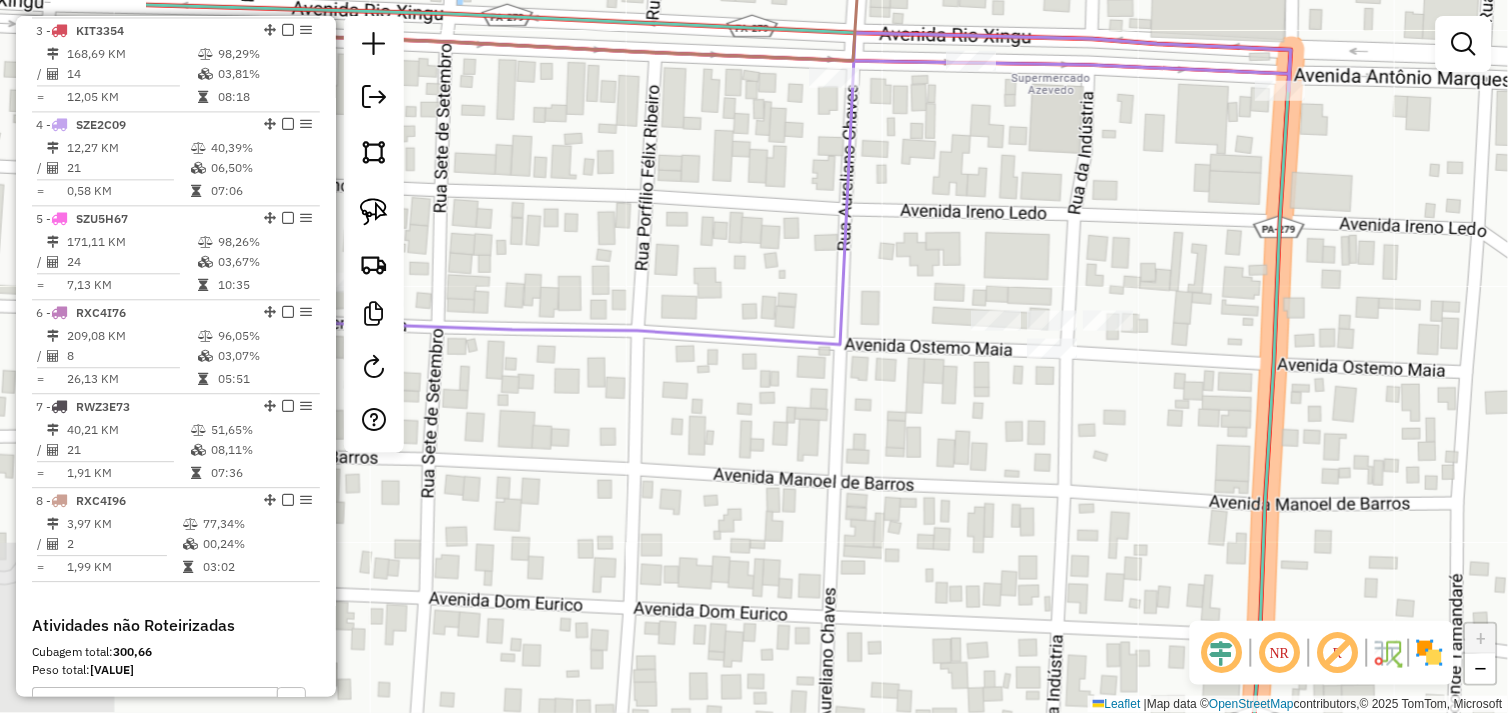 drag, startPoint x: 762, startPoint y: 425, endPoint x: 857, endPoint y: 427, distance: 95.02105 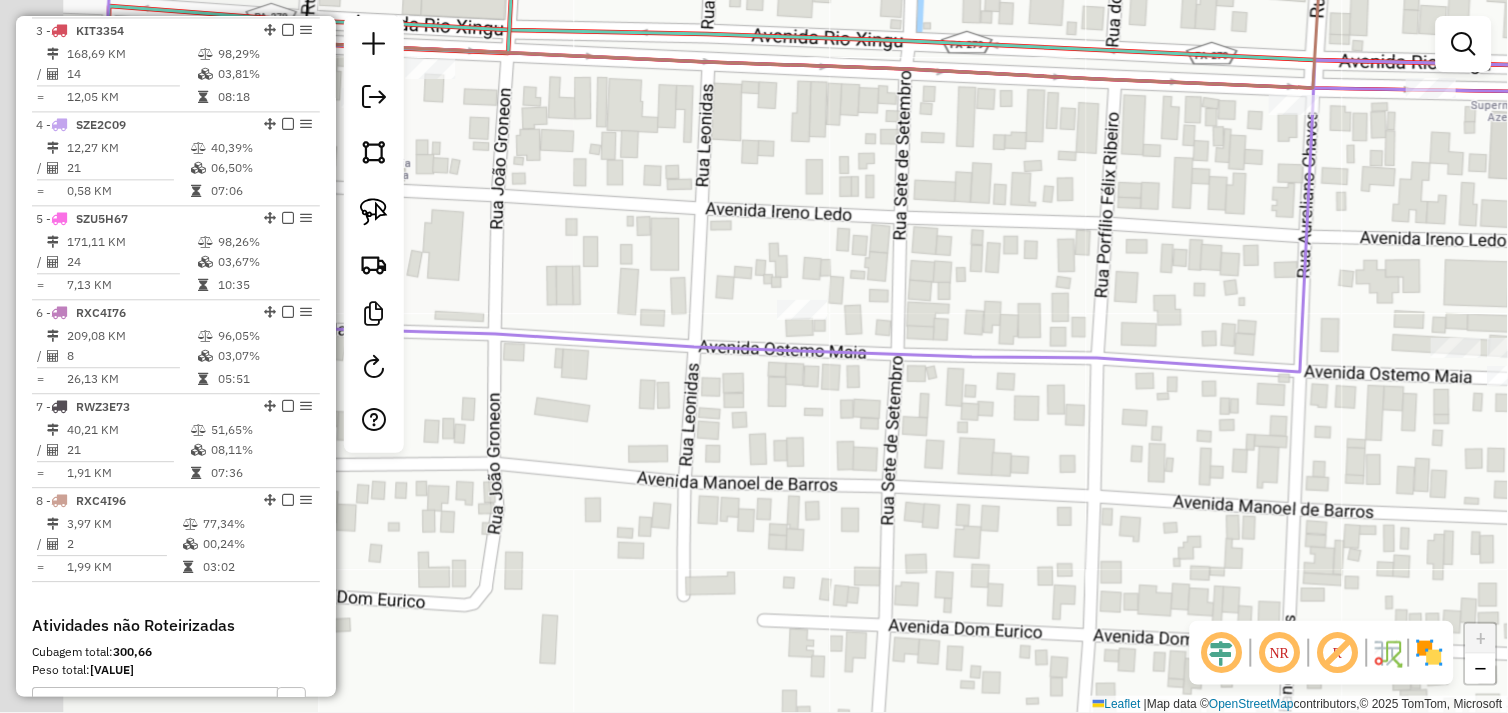 drag, startPoint x: 713, startPoint y: 416, endPoint x: 743, endPoint y: 427, distance: 31.95309 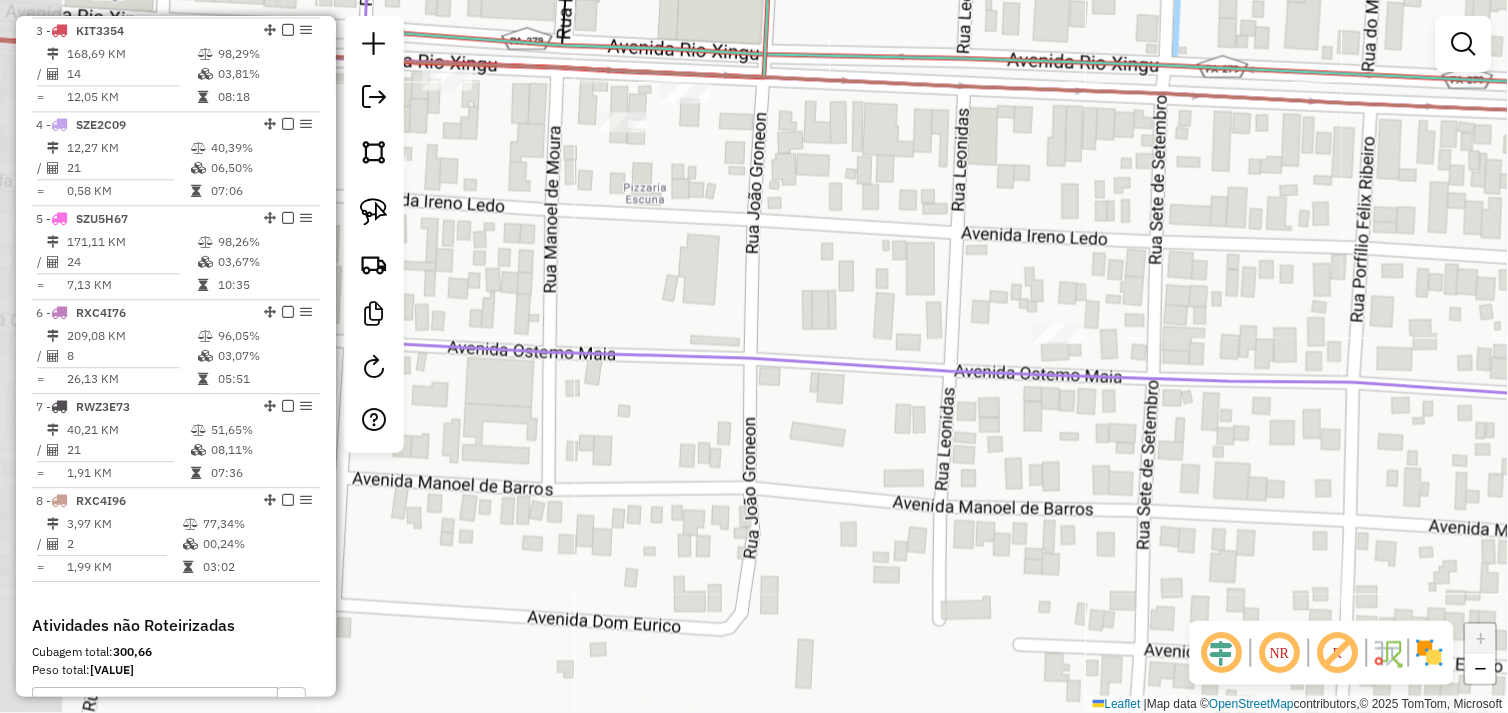 drag, startPoint x: 665, startPoint y: 426, endPoint x: 763, endPoint y: 446, distance: 100.02 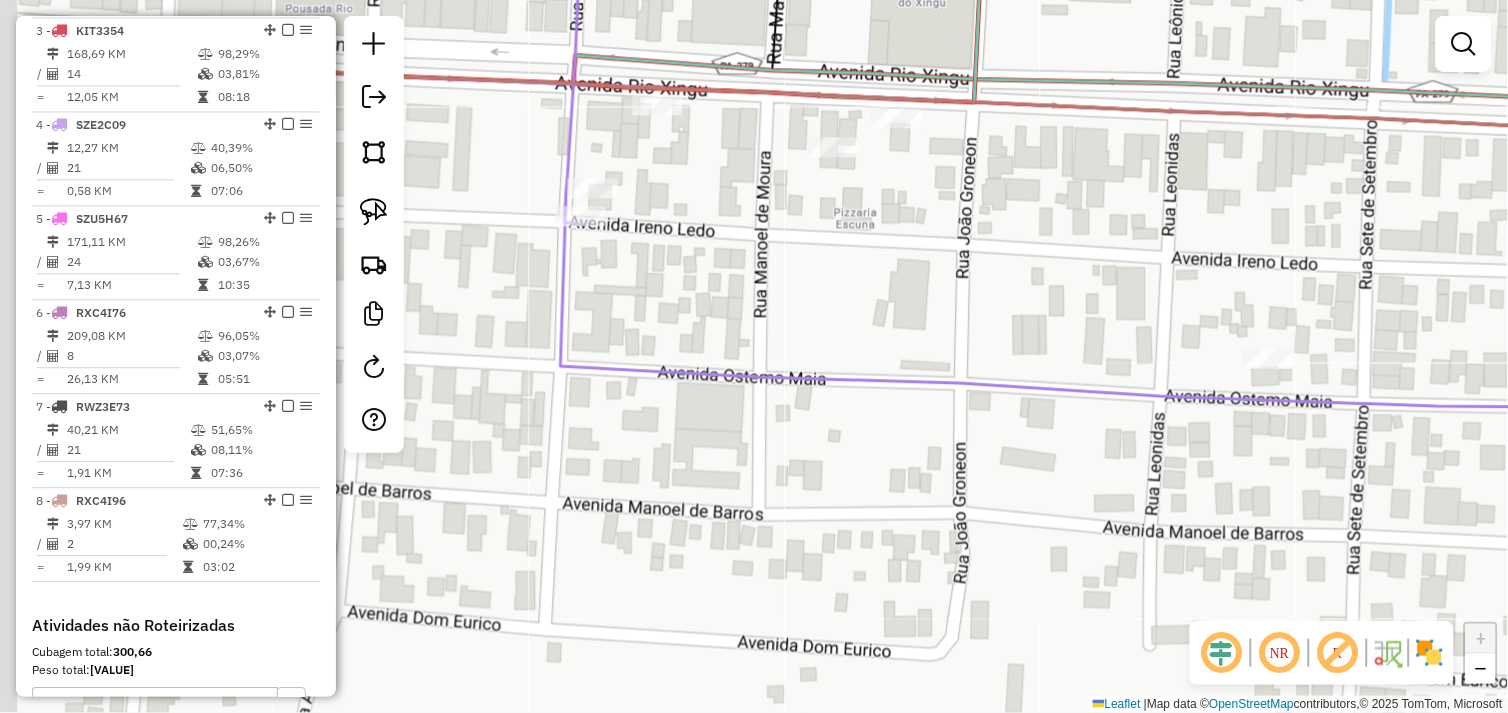 drag, startPoint x: 807, startPoint y: 450, endPoint x: 951, endPoint y: 456, distance: 144.12494 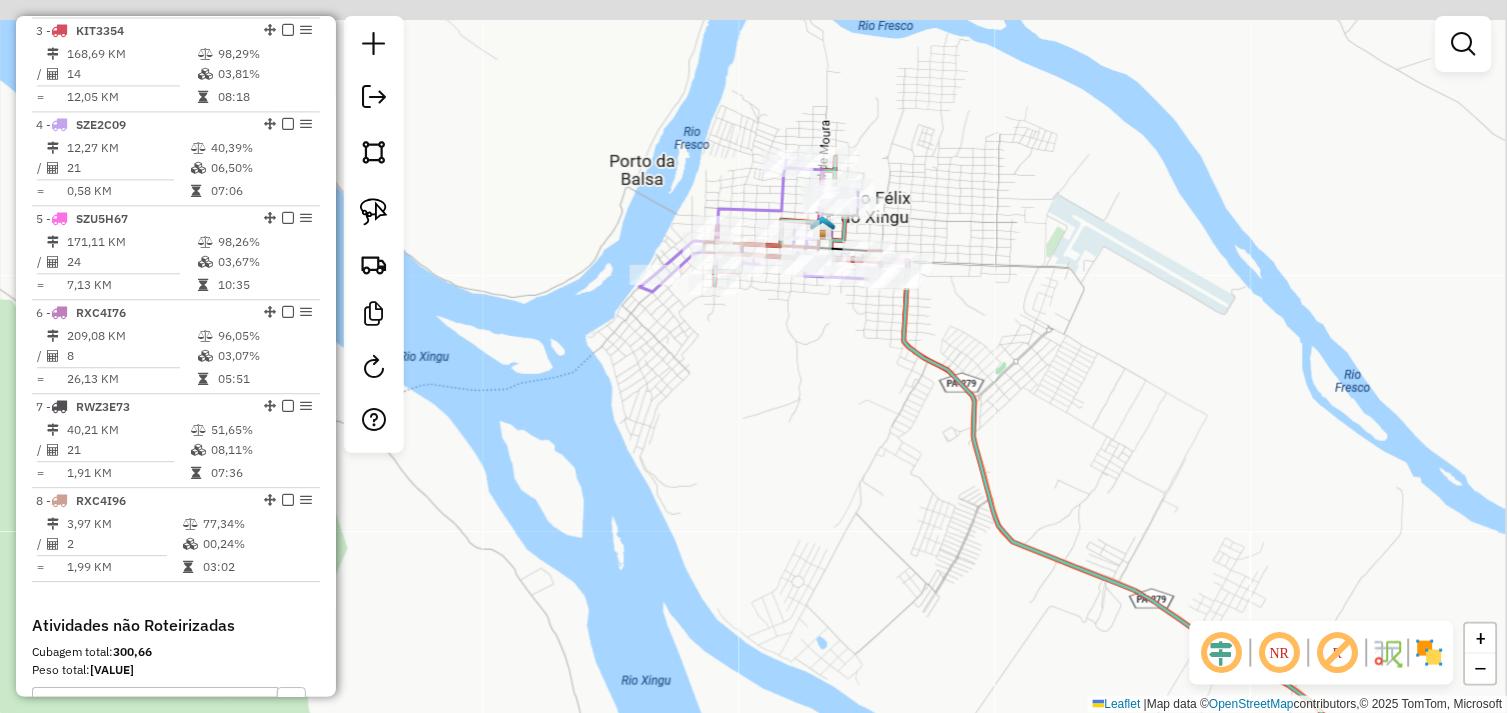 click on "Janela de atendimento Grade de atendimento Capacidade Transportadoras Veículos Cliente Pedidos  Rotas Selecione os dias de semana para filtrar as janelas de atendimento  Seg   Ter   Qua   Qui   Sex   Sáb   Dom  Informe o período da janela de atendimento: De: Até:  Filtrar exatamente a janela do cliente  Considerar janela de atendimento padrão  Selecione os dias de semana para filtrar as grades de atendimento  Seg   Ter   Qua   Qui   Sex   Sáb   Dom   Considerar clientes sem dia de atendimento cadastrado  Clientes fora do dia de atendimento selecionado Filtrar as atividades entre os valores definidos abaixo:  Peso mínimo:   Peso máximo:   Cubagem mínima:   Cubagem máxima:   De:   Até:  Filtrar as atividades entre o tempo de atendimento definido abaixo:  De:   Até:   Considerar capacidade total dos clientes não roteirizados Transportadora: Selecione um ou mais itens Tipo de veículo: Selecione um ou mais itens Veículo: Selecione um ou mais itens Motorista: Selecione um ou mais itens Nome: Rótulo:" 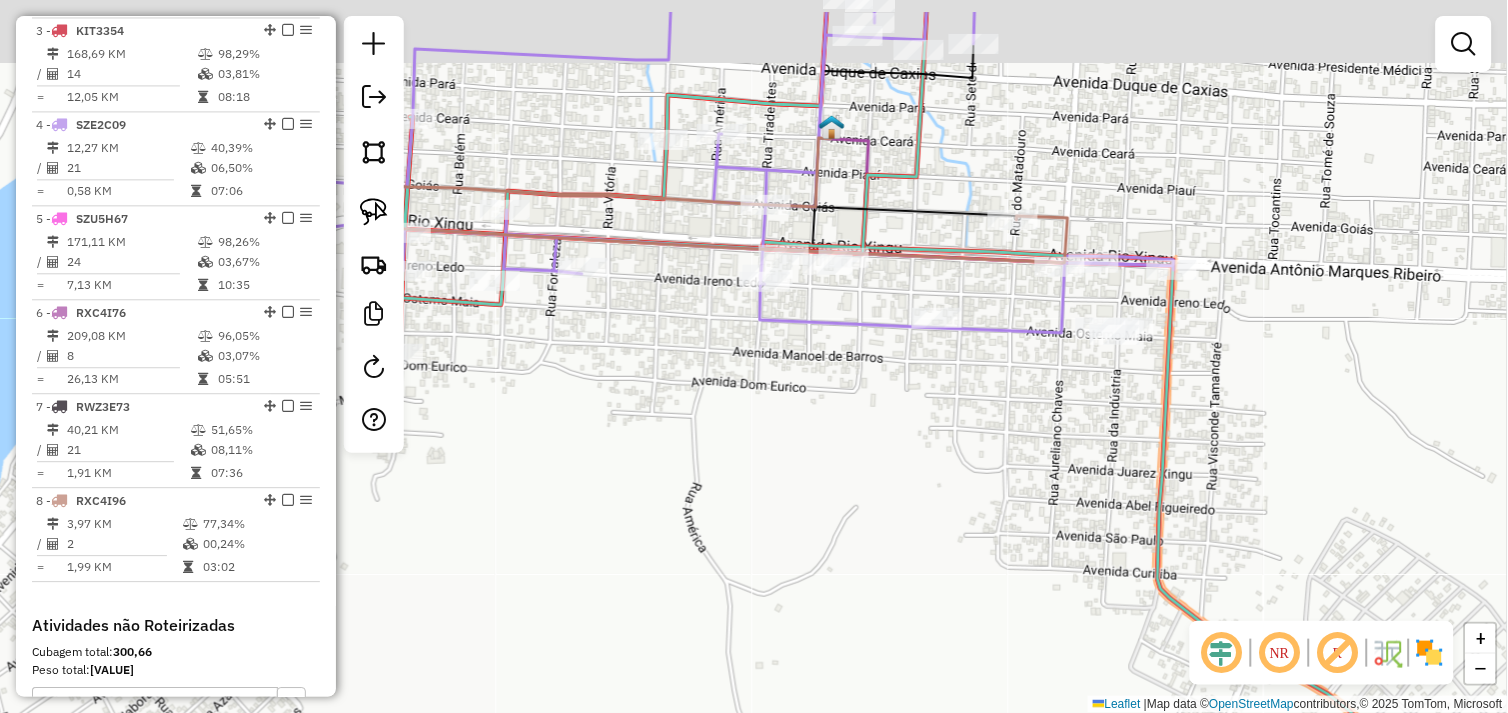 click on "Janela de atendimento Grade de atendimento Capacidade Transportadoras Veículos Cliente Pedidos  Rotas Selecione os dias de semana para filtrar as janelas de atendimento  Seg   Ter   Qua   Qui   Sex   Sáb   Dom  Informe o período da janela de atendimento: De: Até:  Filtrar exatamente a janela do cliente  Considerar janela de atendimento padrão  Selecione os dias de semana para filtrar as grades de atendimento  Seg   Ter   Qua   Qui   Sex   Sáb   Dom   Considerar clientes sem dia de atendimento cadastrado  Clientes fora do dia de atendimento selecionado Filtrar as atividades entre os valores definidos abaixo:  Peso mínimo:   Peso máximo:   Cubagem mínima:   Cubagem máxima:   De:   Até:  Filtrar as atividades entre o tempo de atendimento definido abaixo:  De:   Até:   Considerar capacidade total dos clientes não roteirizados Transportadora: Selecione um ou mais itens Tipo de veículo: Selecione um ou mais itens Veículo: Selecione um ou mais itens Motorista: Selecione um ou mais itens Nome: Rótulo:" 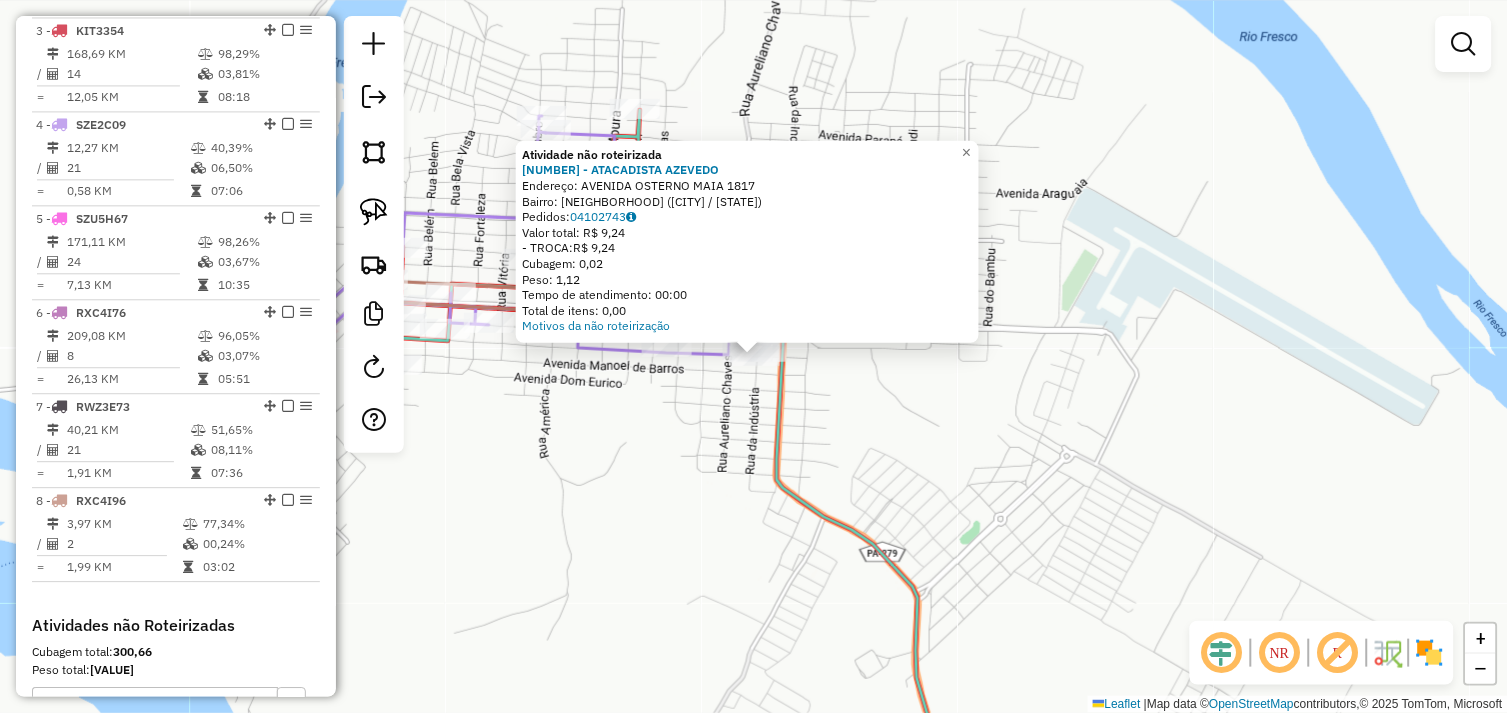 click on "Atividade não roteirizada 72304 - ATACADISTA AZEVEDO  Endereço:  AVENIDA OSTERNO MAIA 1817   Bairro: ALECRIM (SAO FELIX DO XINGU / PA)   Pedidos:  04102743   Valor total: R$ 9,24   - TROCA:  R$ 9,24   Cubagem: 0,02   Peso: 1,12   Tempo de atendimento: 00:00   Total de itens: 0,00  Motivos da não roteirização × Janela de atendimento Grade de atendimento Capacidade Transportadoras Veículos Cliente Pedidos  Rotas Selecione os dias de semana para filtrar as janelas de atendimento  Seg   Ter   Qua   Qui   Sex   Sáb   Dom  Informe o período da janela de atendimento: De: Até:  Filtrar exatamente a janela do cliente  Considerar janela de atendimento padrão  Selecione os dias de semana para filtrar as grades de atendimento  Seg   Ter   Qua   Qui   Sex   Sáb   Dom   Considerar clientes sem dia de atendimento cadastrado  Clientes fora do dia de atendimento selecionado Filtrar as atividades entre os valores definidos abaixo:  Peso mínimo:   Peso máximo:   Cubagem mínima:   Cubagem máxima:   De:   Até:  +" 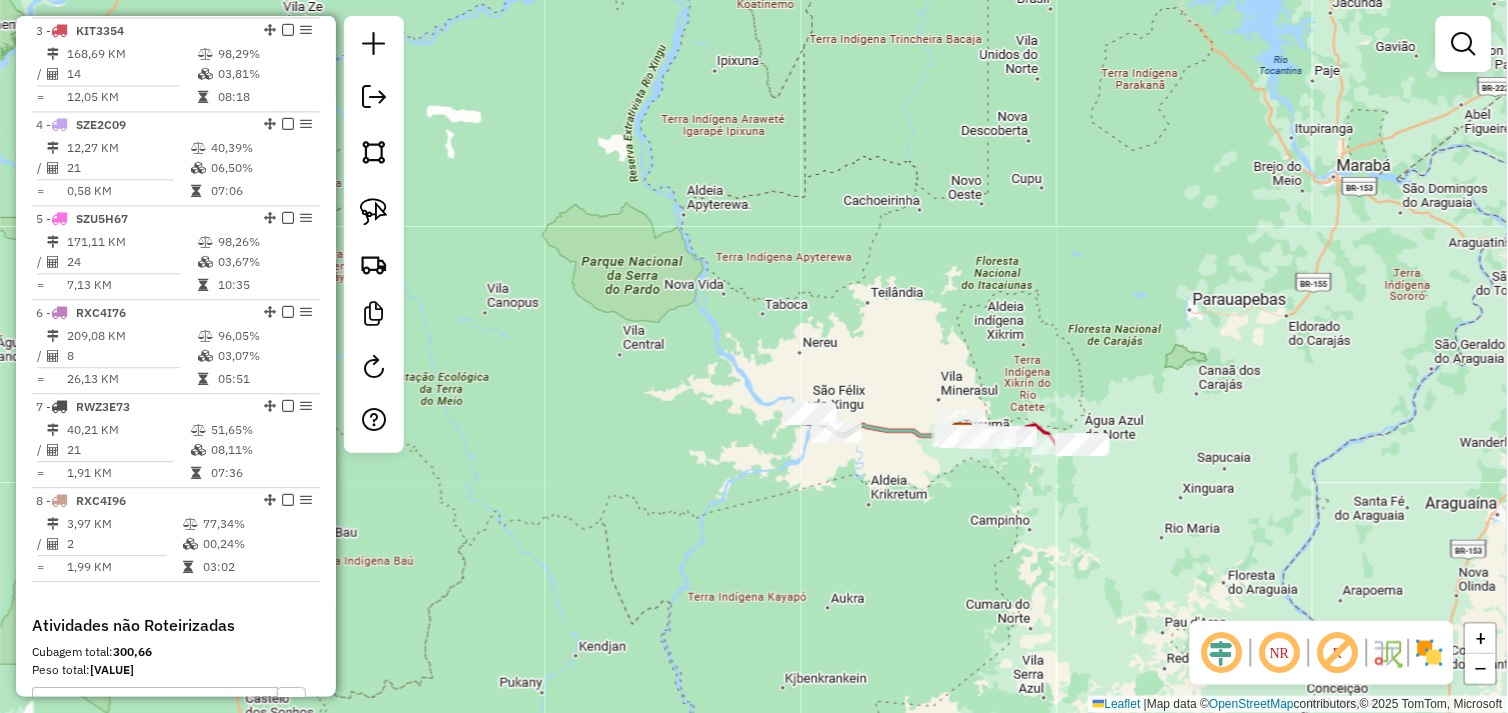 drag, startPoint x: 965, startPoint y: 476, endPoint x: 791, endPoint y: 471, distance: 174.07182 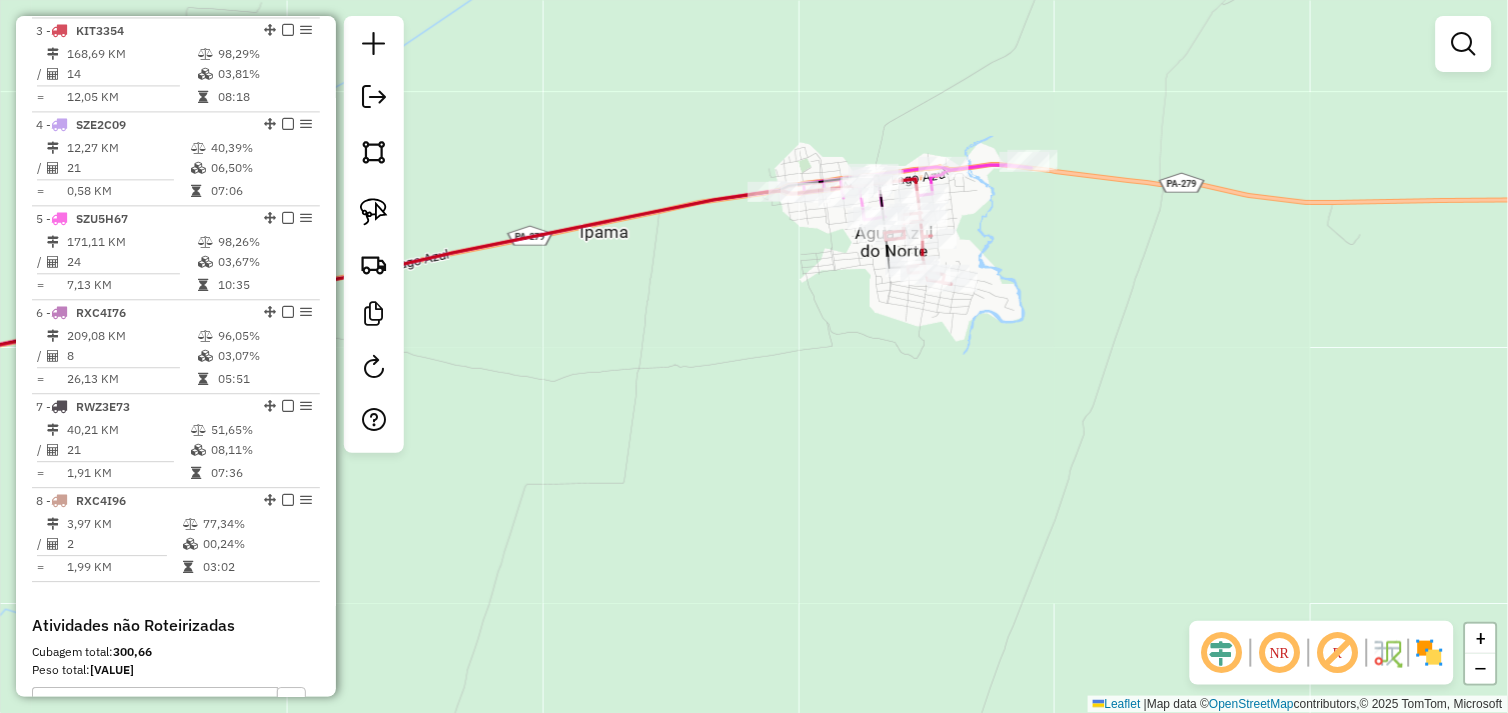 drag, startPoint x: 836, startPoint y: 282, endPoint x: 833, endPoint y: 414, distance: 132.03409 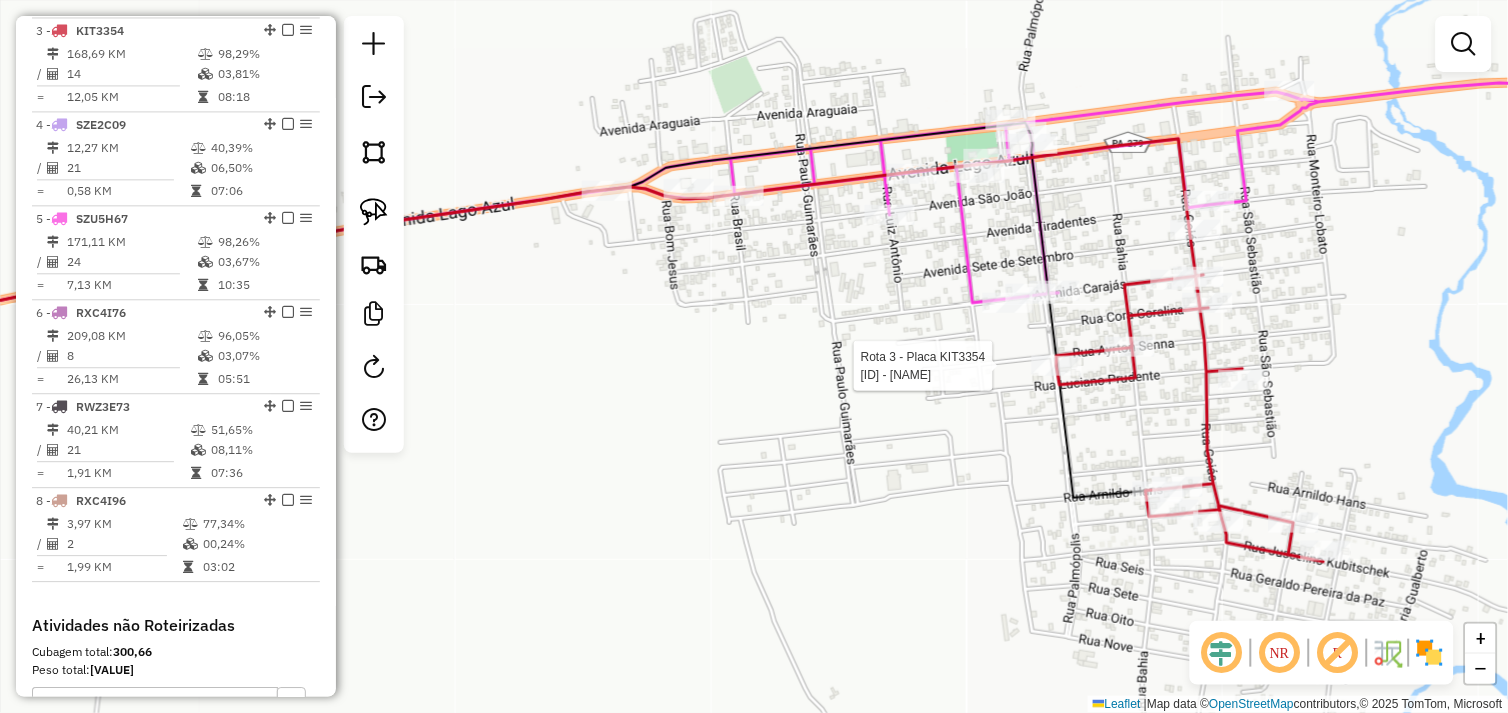 select on "**********" 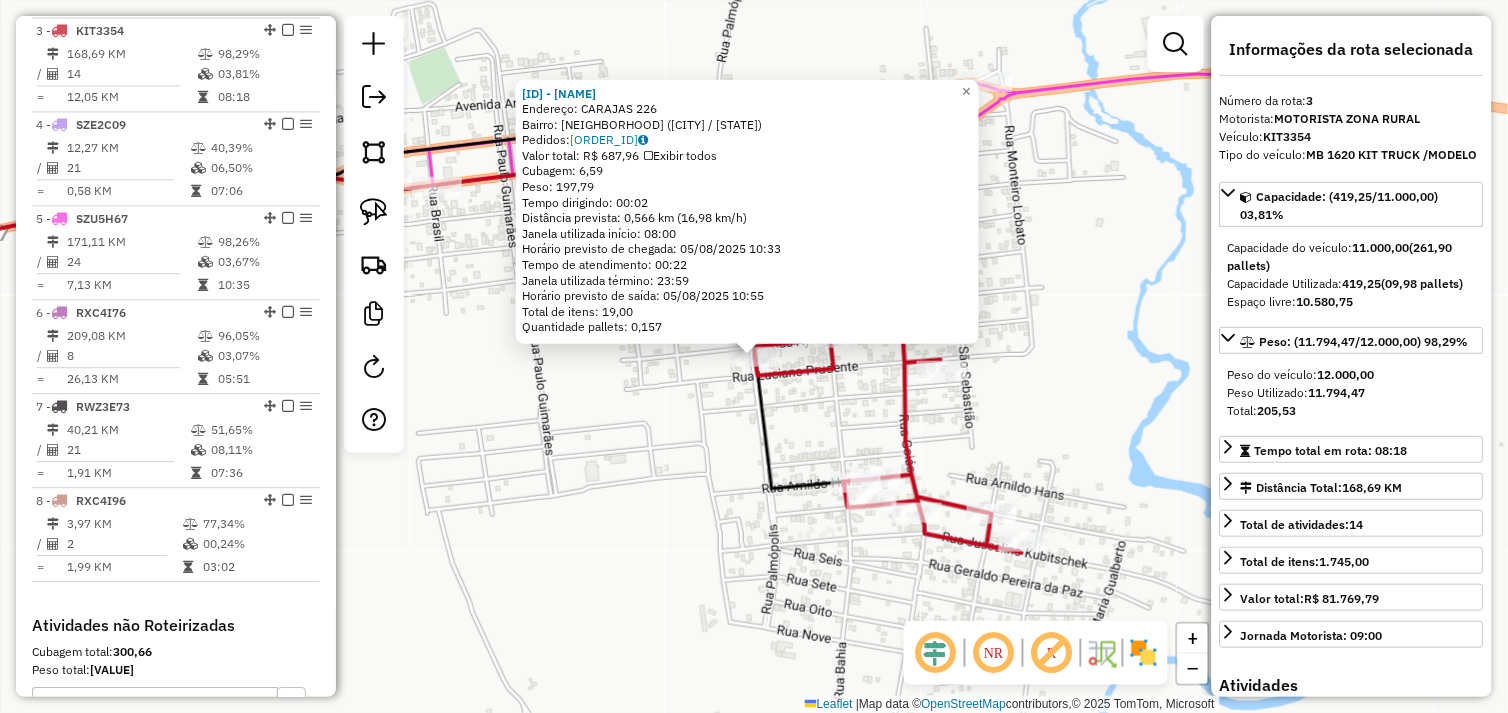 scroll, scrollTop: 935, scrollLeft: 0, axis: vertical 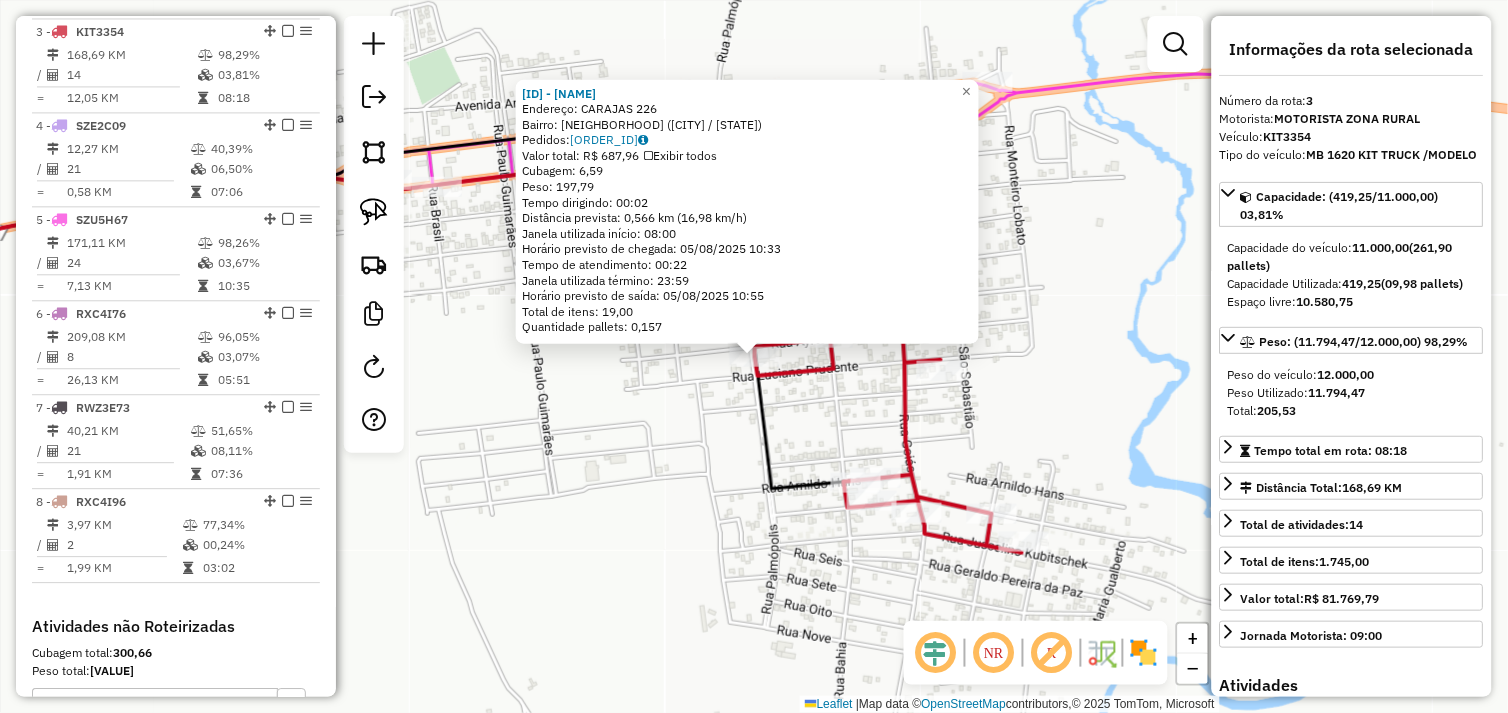click on "72272 - KITANDA DA ECONOMIA  Endereço:  CARAJAS 226   Bairro: CENTRO (AGUA AZUL DO NORTE / PA)   Pedidos:  04102712   Valor total: R$ 687,96   Exibir todos   Cubagem: 6,59  Peso: 197,79  Tempo dirigindo: 00:02   Distância prevista: 0,566 km (16,98 km/h)   Janela utilizada início: 08:00   Horário previsto de chegada: 05/08/2025 10:33   Tempo de atendimento: 00:22   Janela utilizada término: 23:59   Horário previsto de saída: 05/08/2025 10:55   Total de itens: 19,00   Quantidade pallets: 0,157  × Janela de atendimento Grade de atendimento Capacidade Transportadoras Veículos Cliente Pedidos  Rotas Selecione os dias de semana para filtrar as janelas de atendimento  Seg   Ter   Qua   Qui   Sex   Sáb   Dom  Informe o período da janela de atendimento: De: Até:  Filtrar exatamente a janela do cliente  Considerar janela de atendimento padrão  Selecione os dias de semana para filtrar as grades de atendimento  Seg   Ter   Qua   Qui   Sex   Sáb   Dom   Considerar clientes sem dia de atendimento cadastrado +" 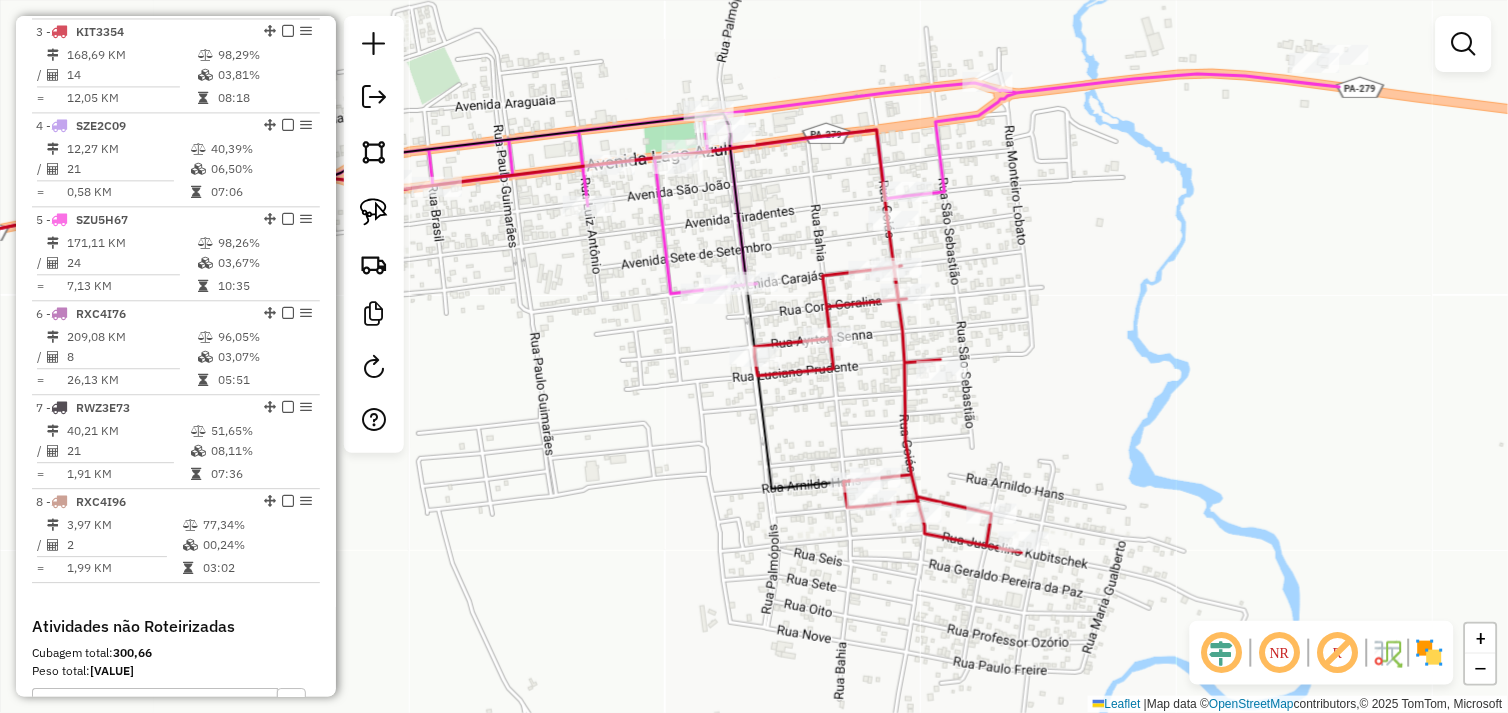 drag, startPoint x: 610, startPoint y: 385, endPoint x: 907, endPoint y: 388, distance: 297.01514 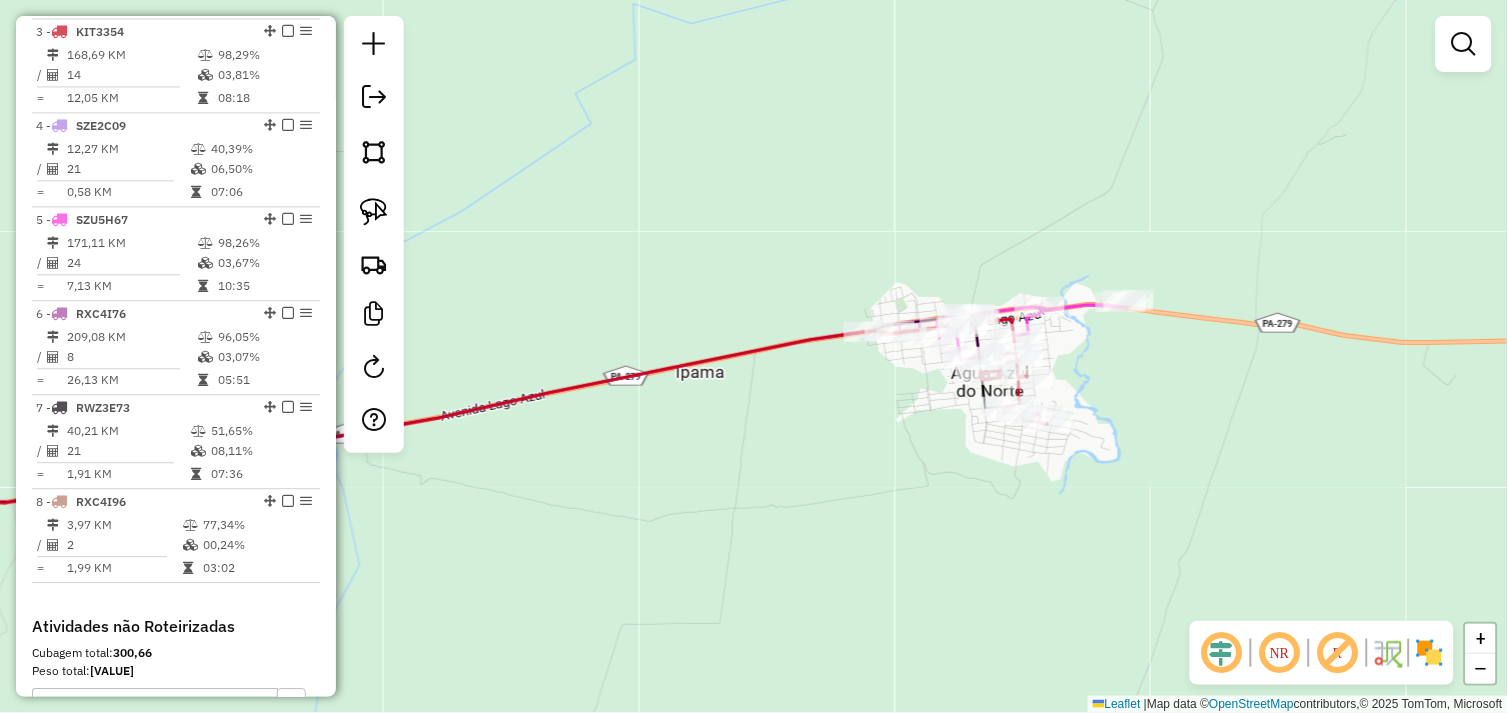 drag, startPoint x: 768, startPoint y: 420, endPoint x: 1044, endPoint y: 394, distance: 277.22192 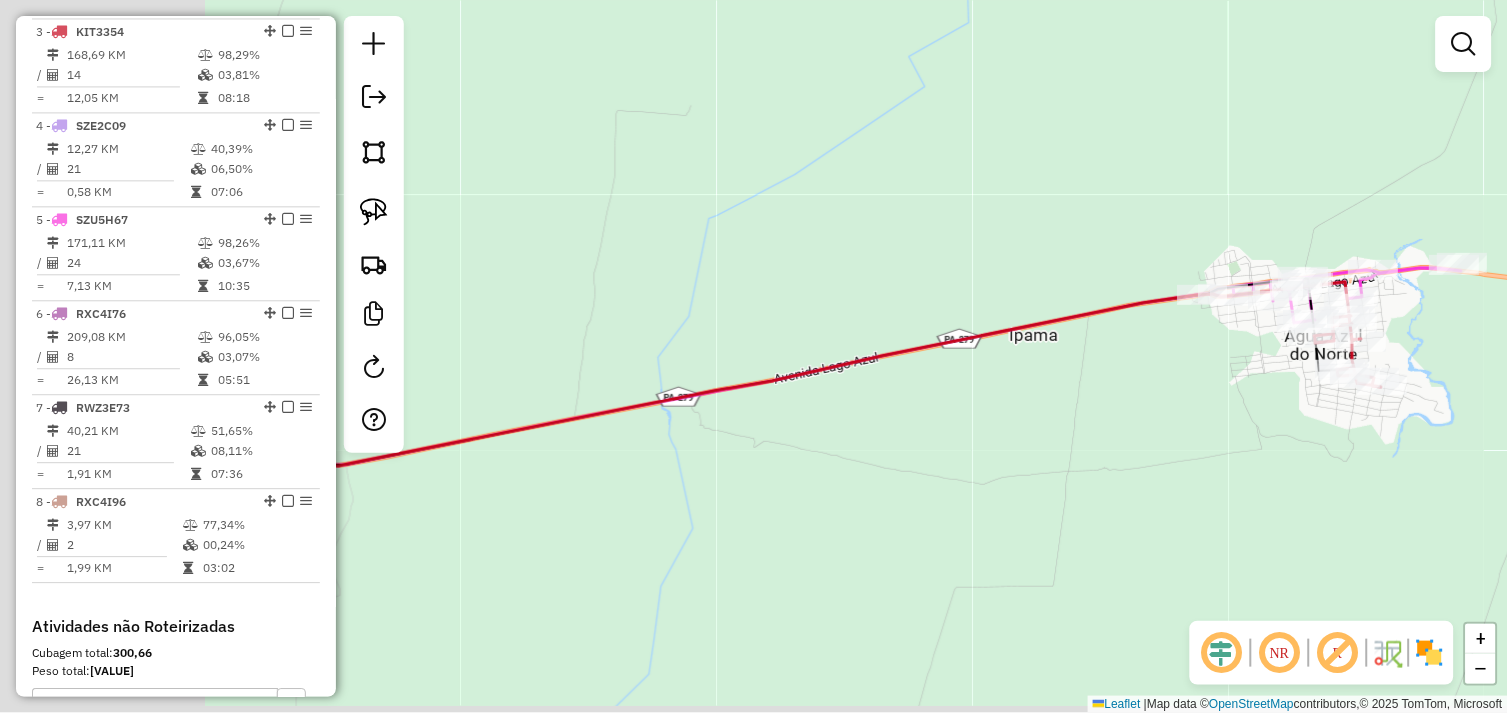 drag, startPoint x: 870, startPoint y: 408, endPoint x: 987, endPoint y: 411, distance: 117.03845 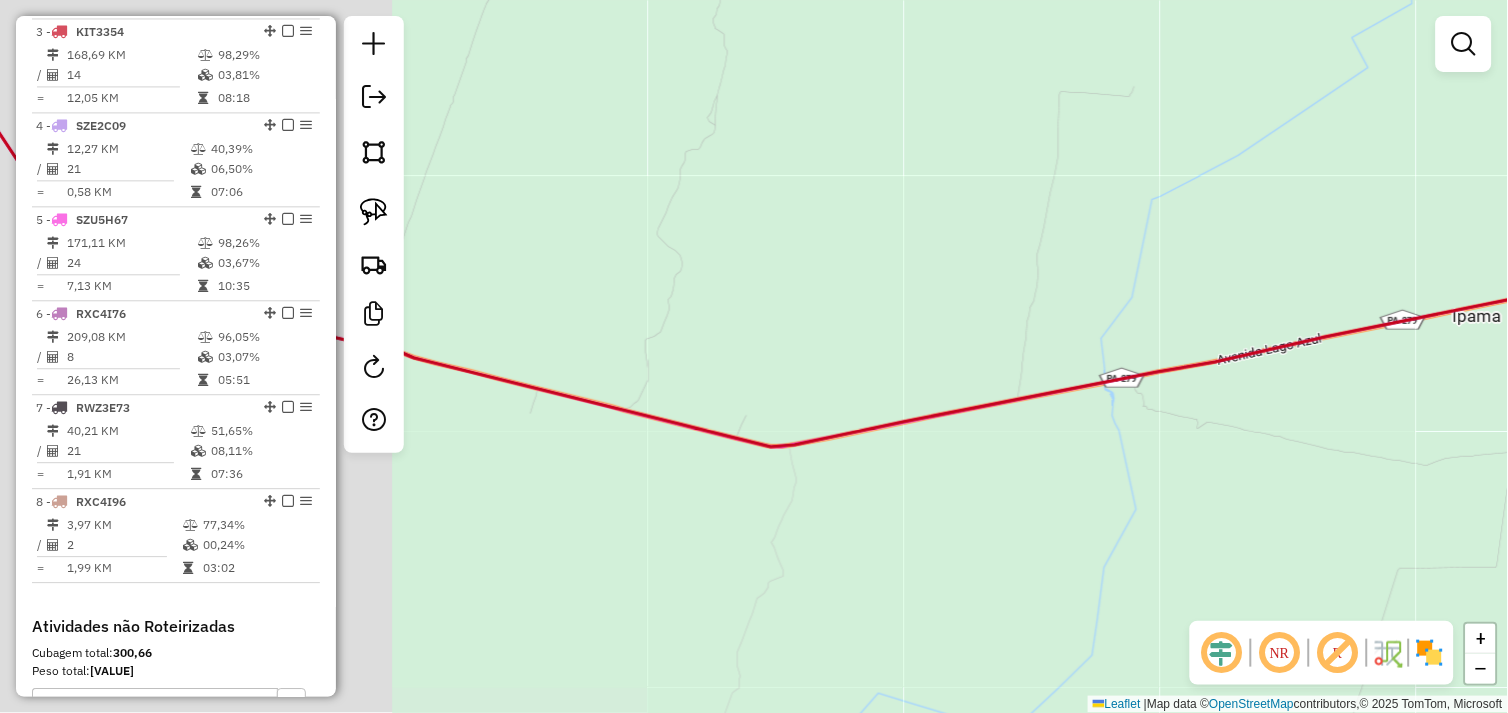 drag, startPoint x: 786, startPoint y: 454, endPoint x: 826, endPoint y: 461, distance: 40.60788 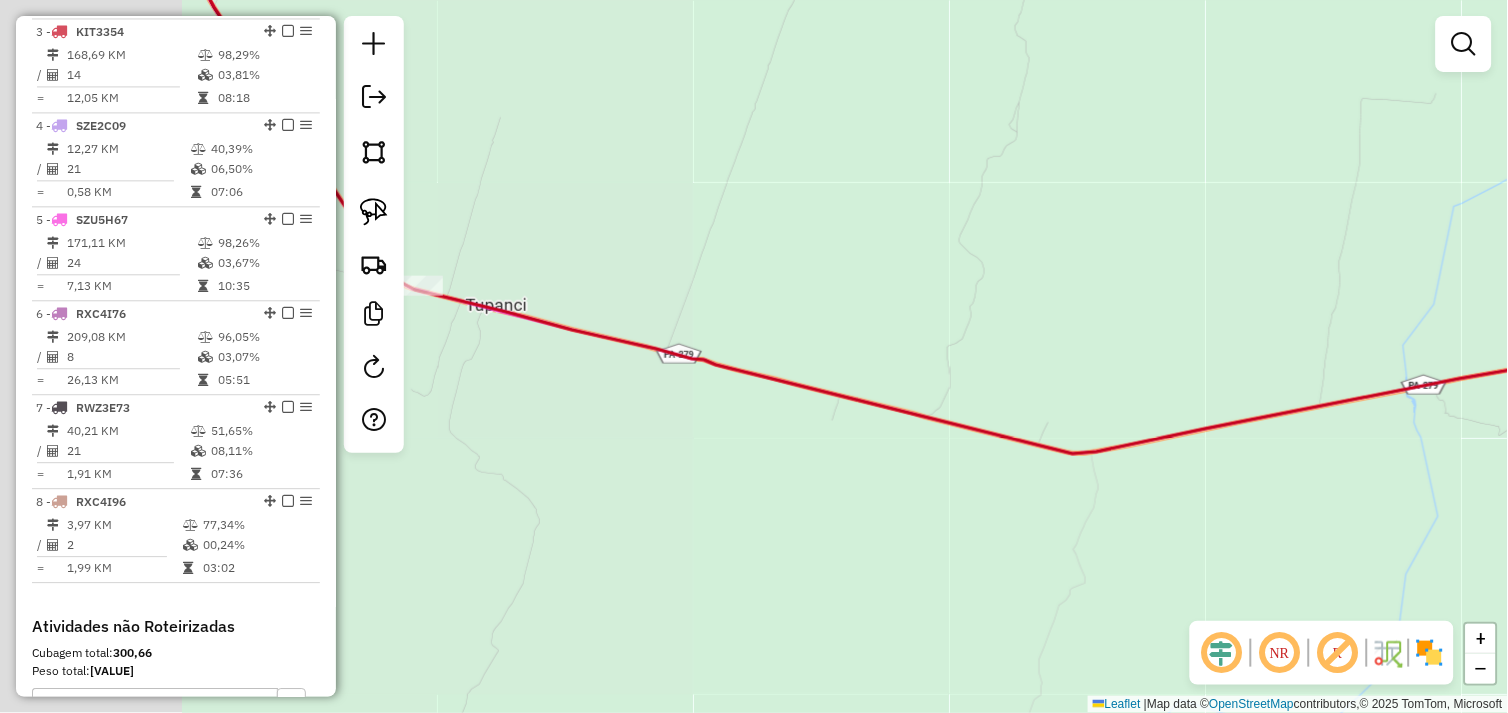 drag, startPoint x: 668, startPoint y: 428, endPoint x: 923, endPoint y: 447, distance: 255.70686 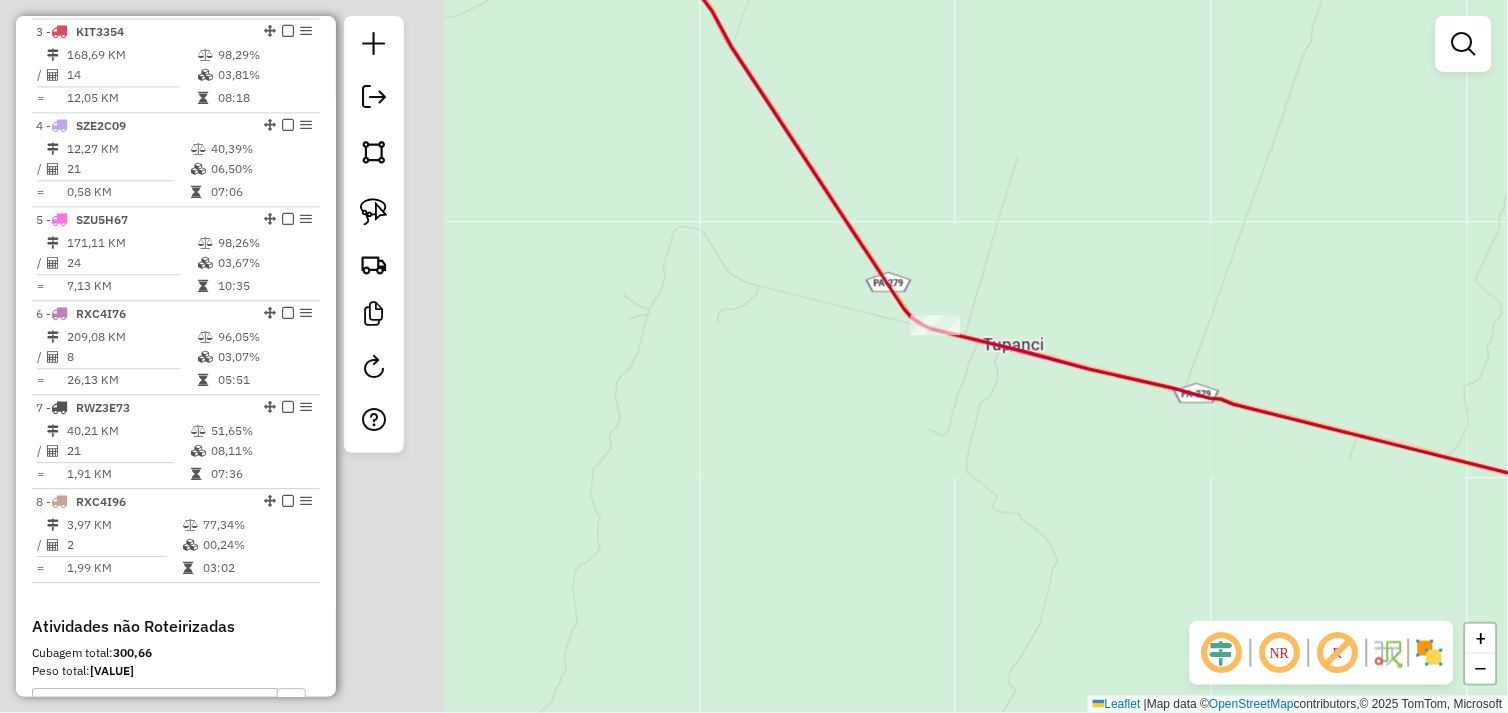 drag, startPoint x: 761, startPoint y: 426, endPoint x: 913, endPoint y: 441, distance: 152.73834 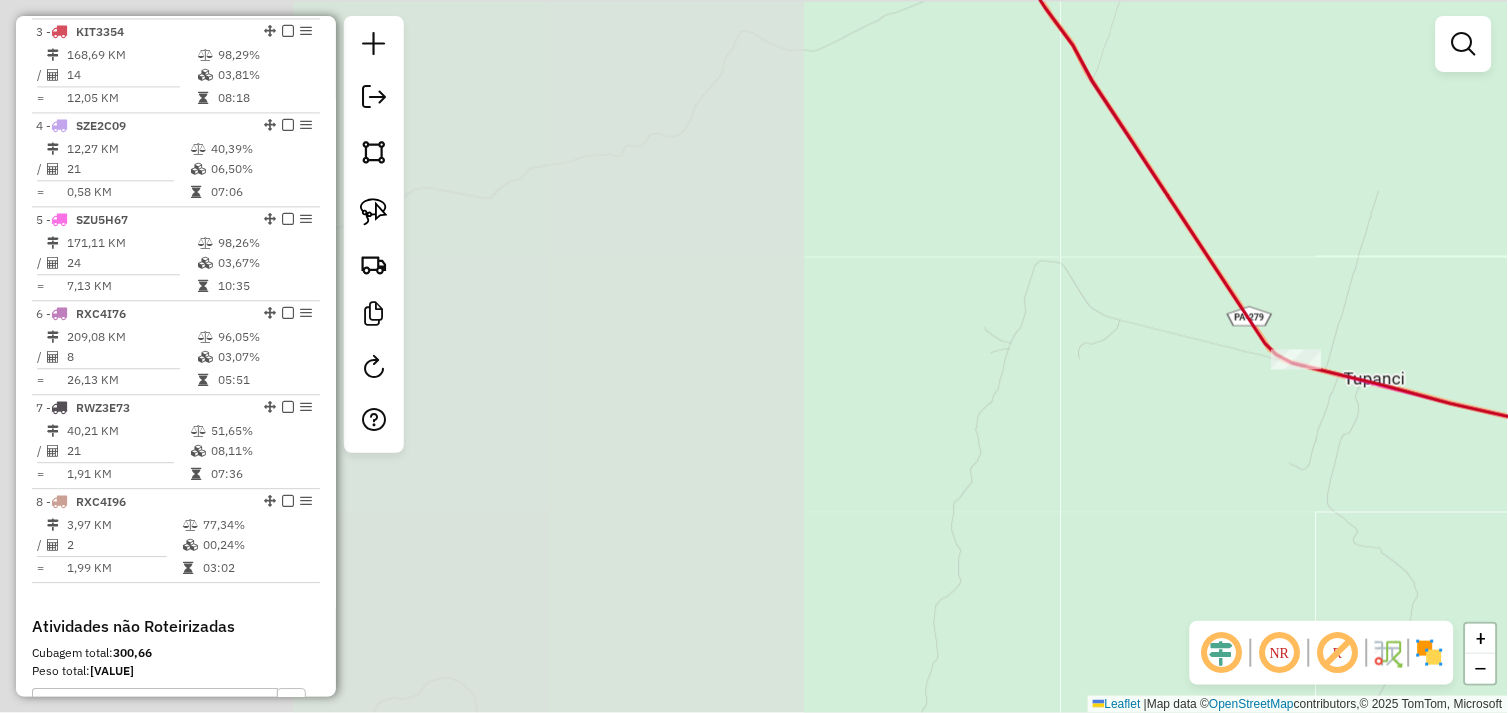 drag, startPoint x: 906, startPoint y: 440, endPoint x: 990, endPoint y: 458, distance: 85.90693 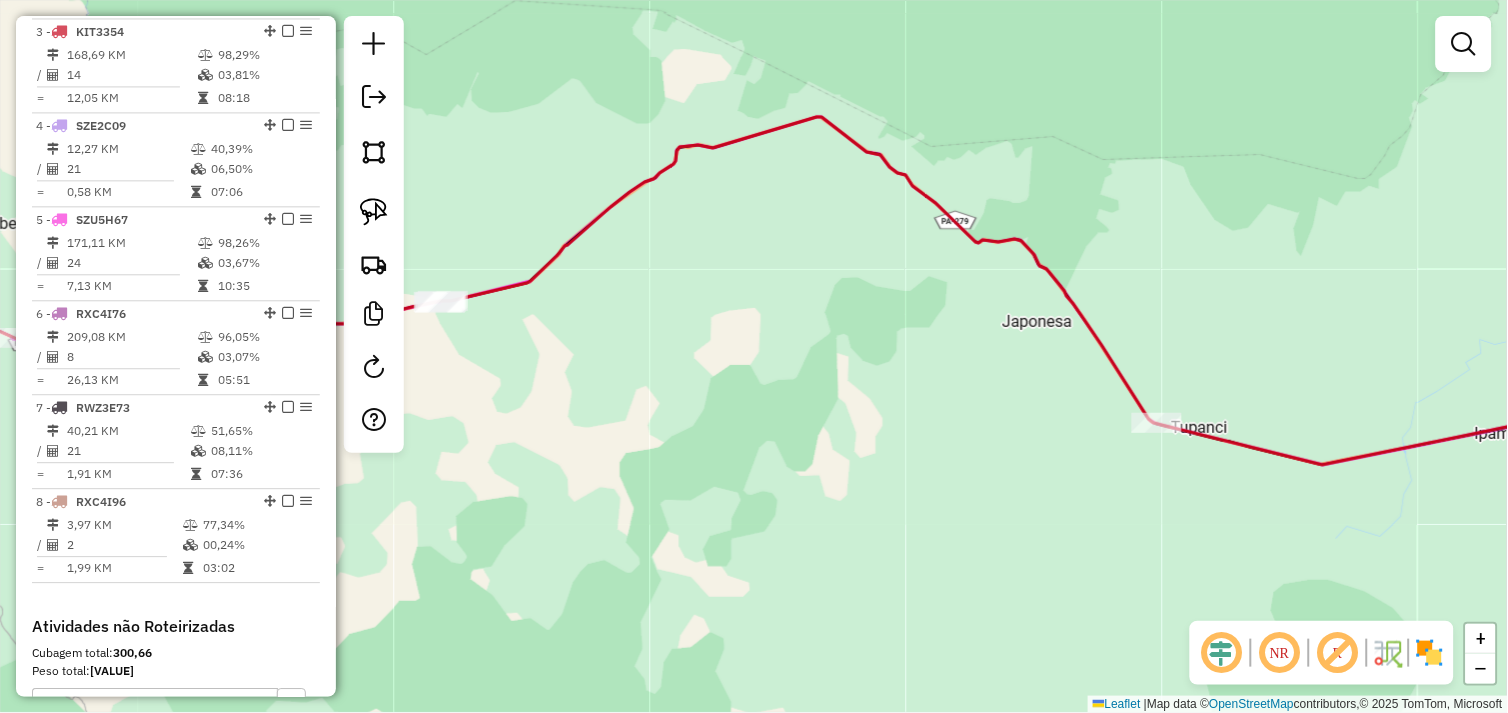drag, startPoint x: 886, startPoint y: 434, endPoint x: 1146, endPoint y: 436, distance: 260.0077 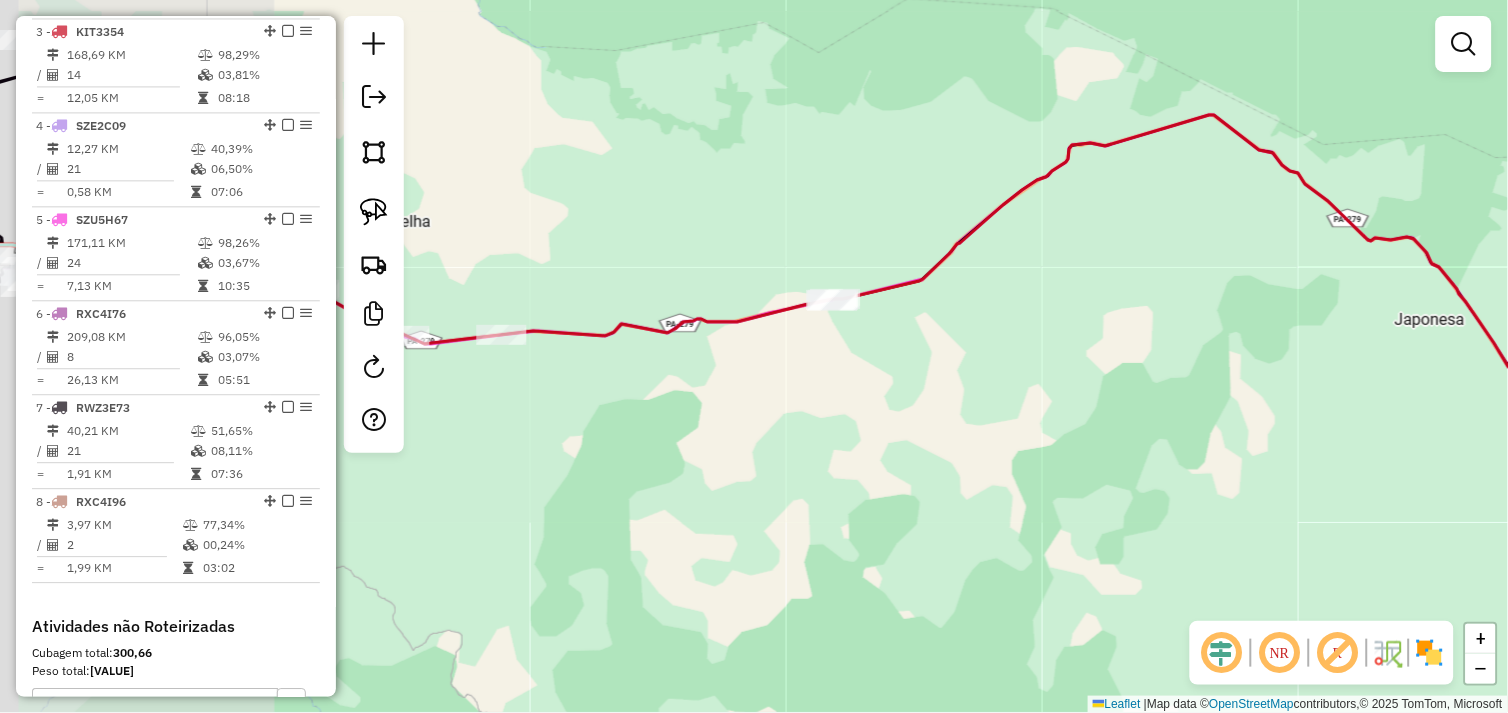 drag, startPoint x: 765, startPoint y: 418, endPoint x: 967, endPoint y: 433, distance: 202.55617 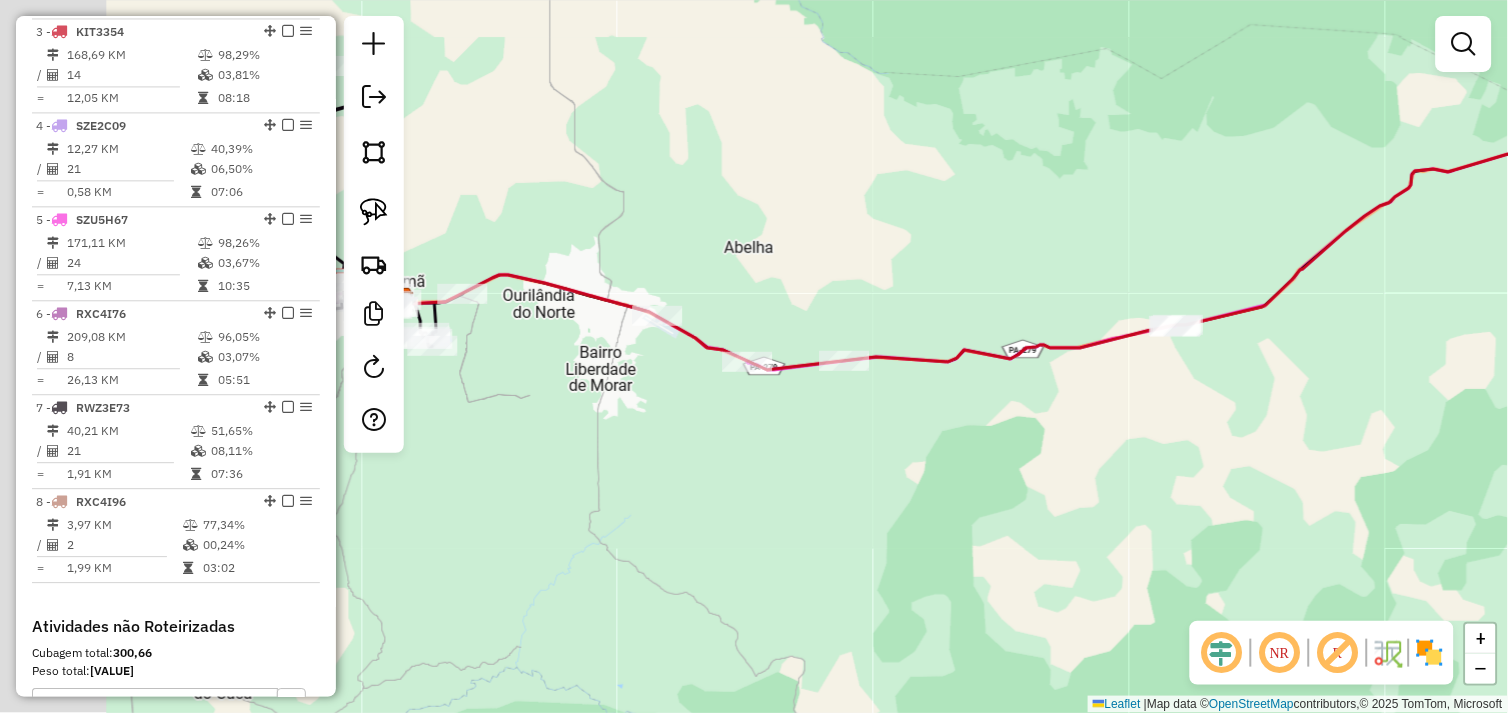drag, startPoint x: 842, startPoint y: 425, endPoint x: 997, endPoint y: 460, distance: 158.90248 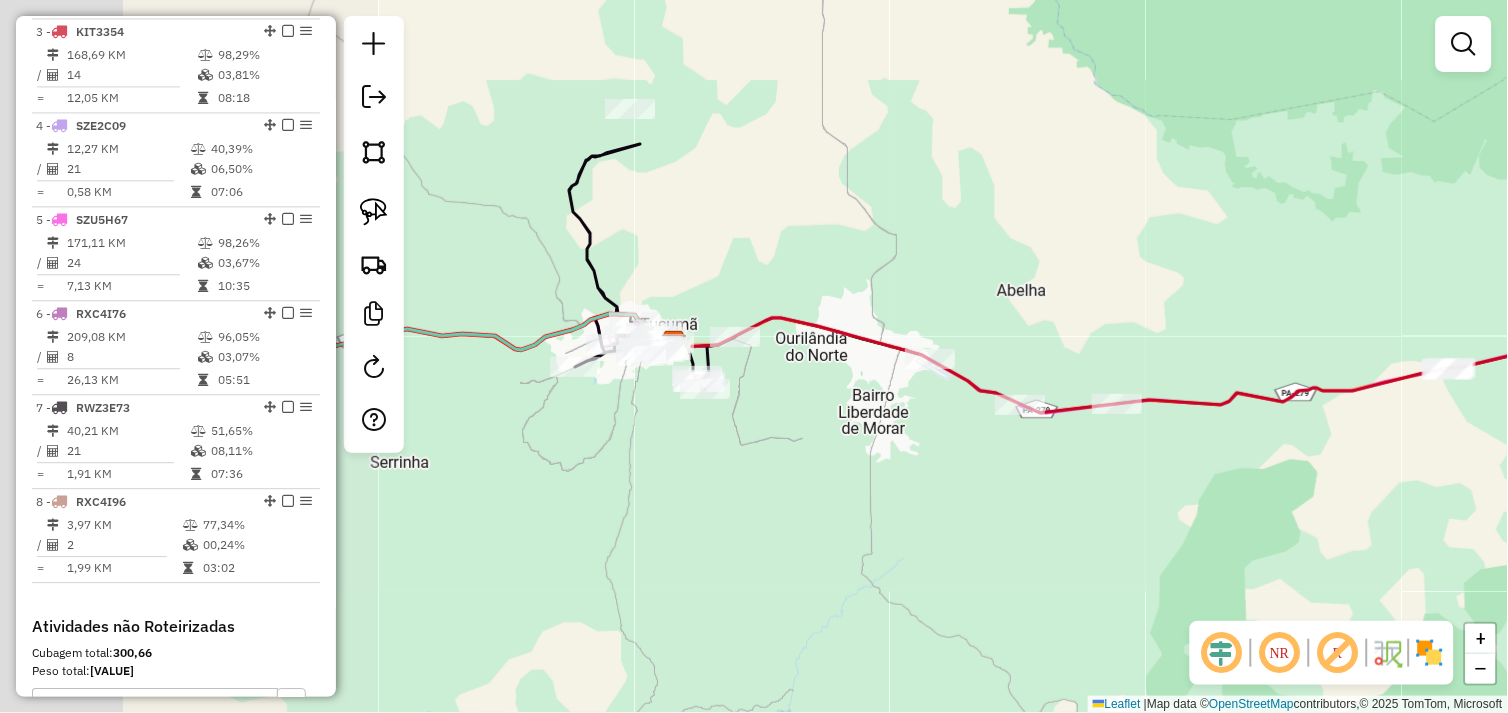 drag, startPoint x: 794, startPoint y: 444, endPoint x: 911, endPoint y: 457, distance: 117.72001 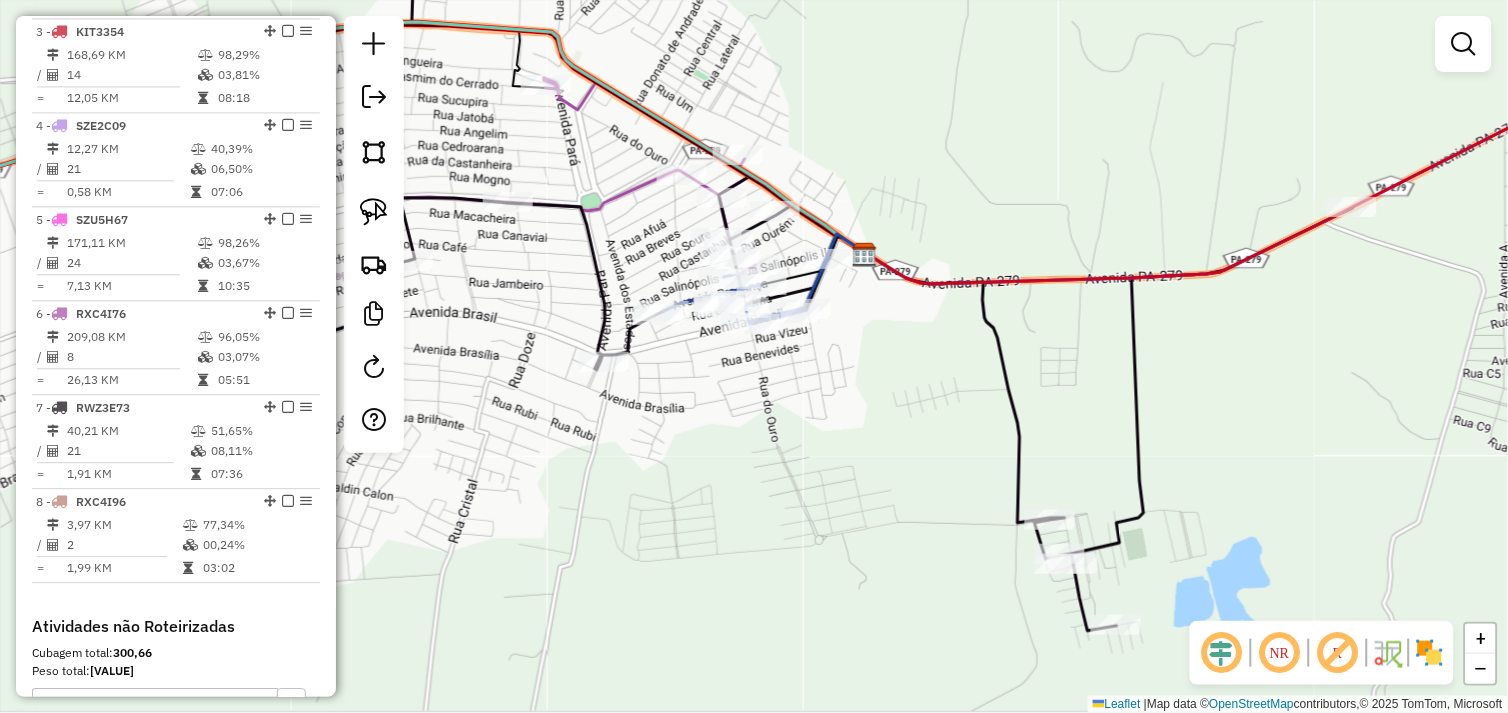 drag, startPoint x: 590, startPoint y: 457, endPoint x: 955, endPoint y: 446, distance: 365.1657 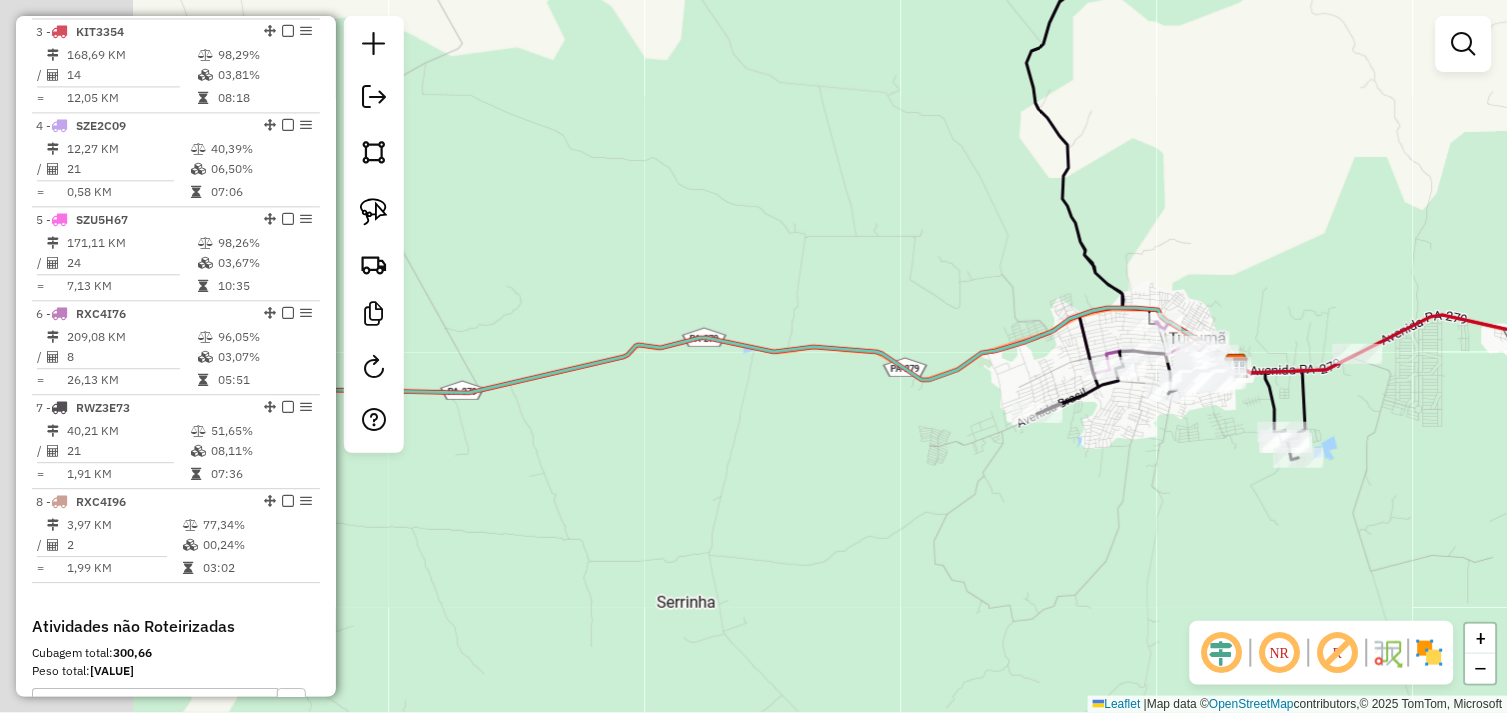 drag, startPoint x: 678, startPoint y: 466, endPoint x: 921, endPoint y: 445, distance: 243.90572 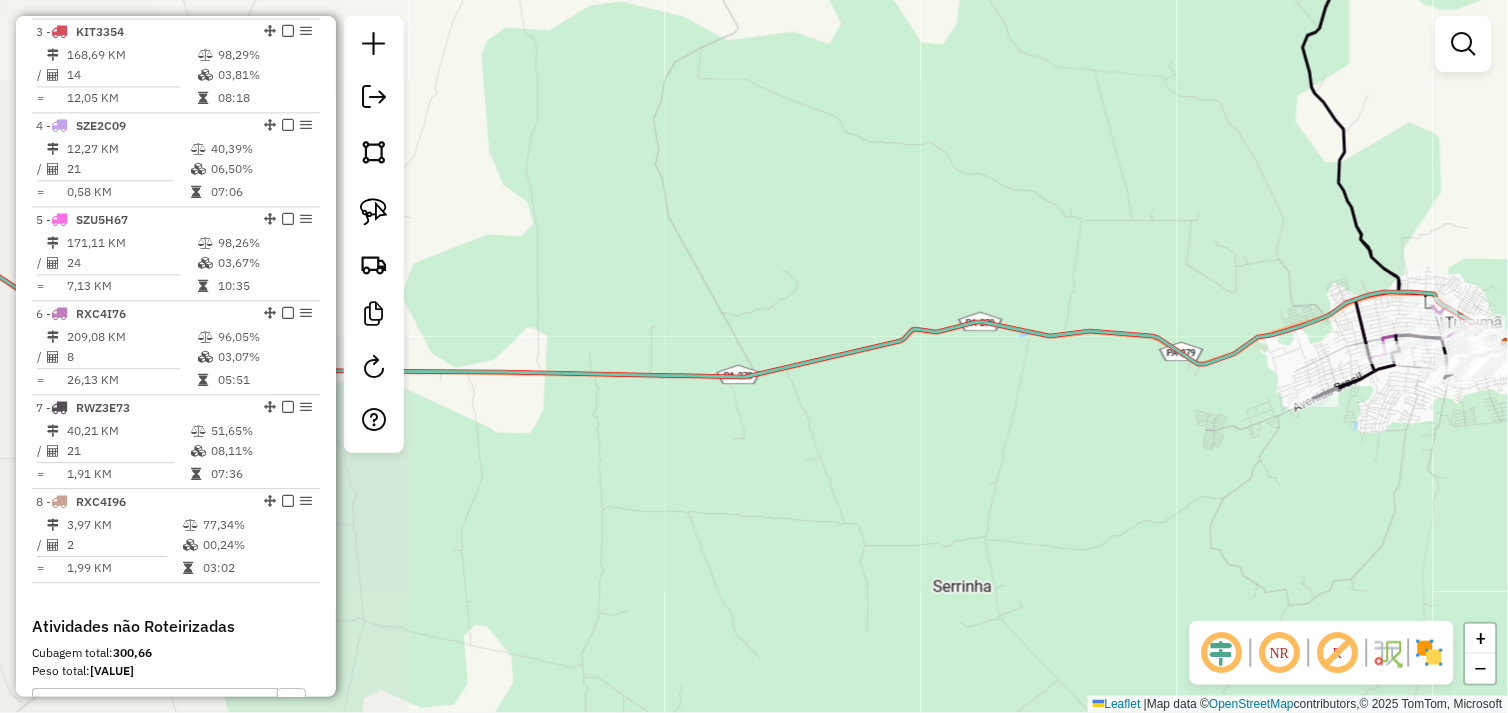 drag, startPoint x: 716, startPoint y: 435, endPoint x: 1046, endPoint y: 443, distance: 330.09695 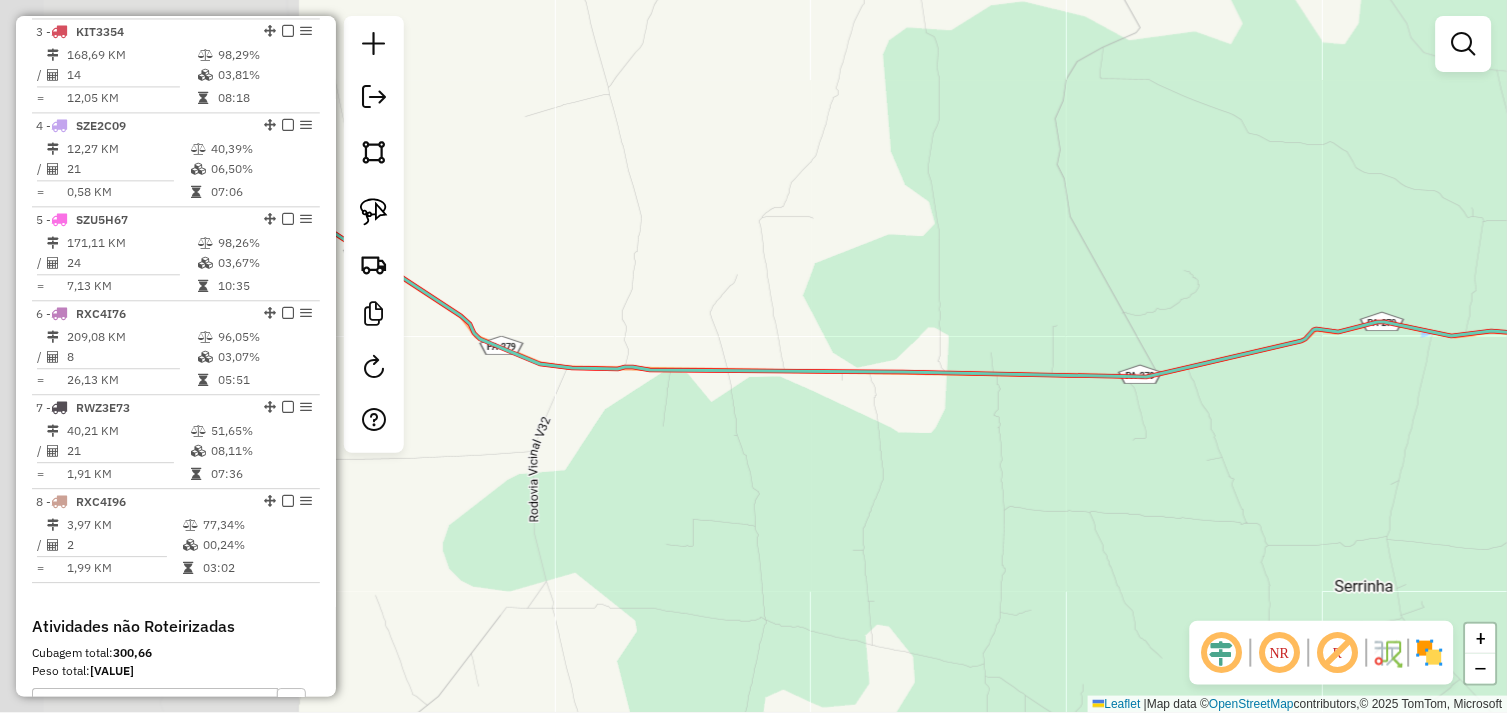 click on "Janela de atendimento Grade de atendimento Capacidade Transportadoras Veículos Cliente Pedidos  Rotas Selecione os dias de semana para filtrar as janelas de atendimento  Seg   Ter   Qua   Qui   Sex   Sáb   Dom  Informe o período da janela de atendimento: De: Até:  Filtrar exatamente a janela do cliente  Considerar janela de atendimento padrão  Selecione os dias de semana para filtrar as grades de atendimento  Seg   Ter   Qua   Qui   Sex   Sáb   Dom   Considerar clientes sem dia de atendimento cadastrado  Clientes fora do dia de atendimento selecionado Filtrar as atividades entre os valores definidos abaixo:  Peso mínimo:   Peso máximo:   Cubagem mínima:   Cubagem máxima:   De:   Até:  Filtrar as atividades entre o tempo de atendimento definido abaixo:  De:   Até:   Considerar capacidade total dos clientes não roteirizados Transportadora: Selecione um ou mais itens Tipo de veículo: Selecione um ou mais itens Veículo: Selecione um ou mais itens Motorista: Selecione um ou mais itens Nome: Rótulo:" 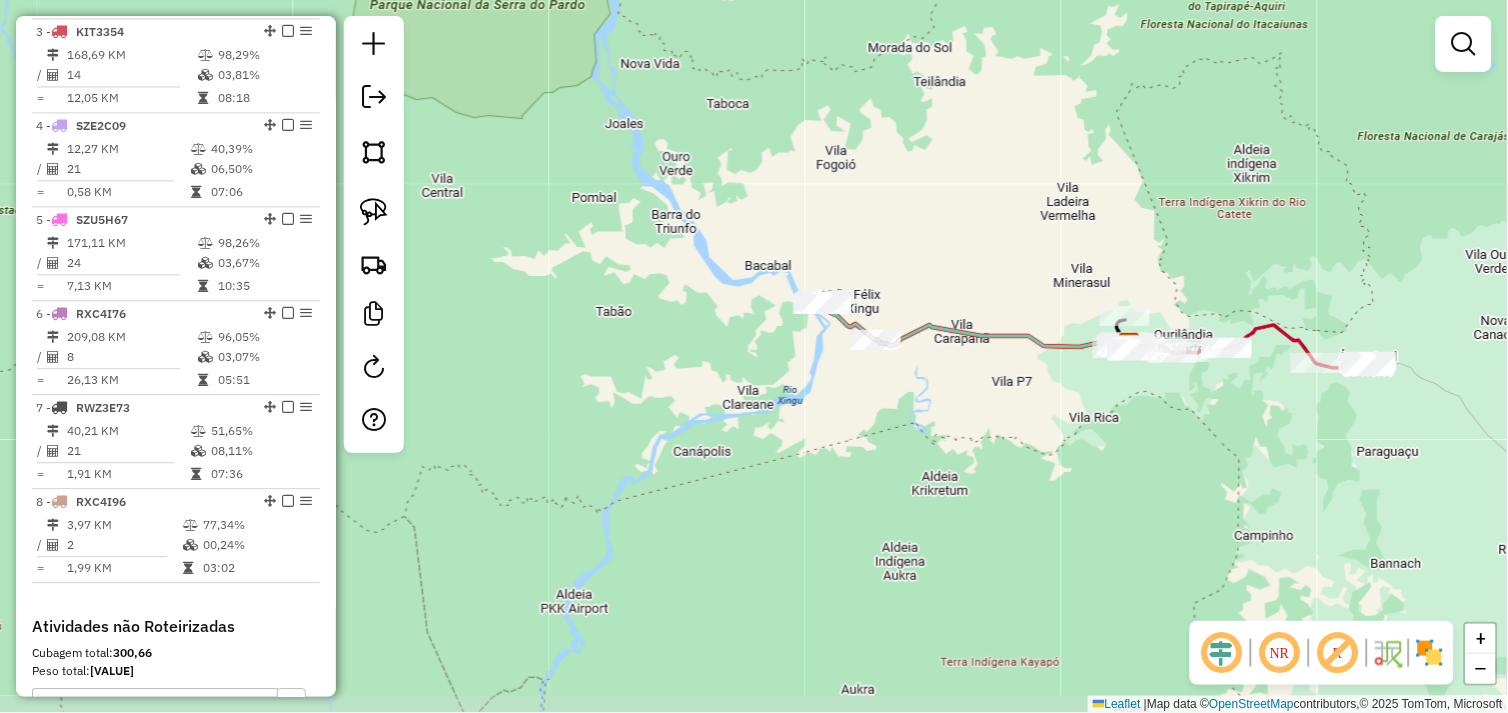 drag, startPoint x: 396, startPoint y: 472, endPoint x: 817, endPoint y: 414, distance: 424.97647 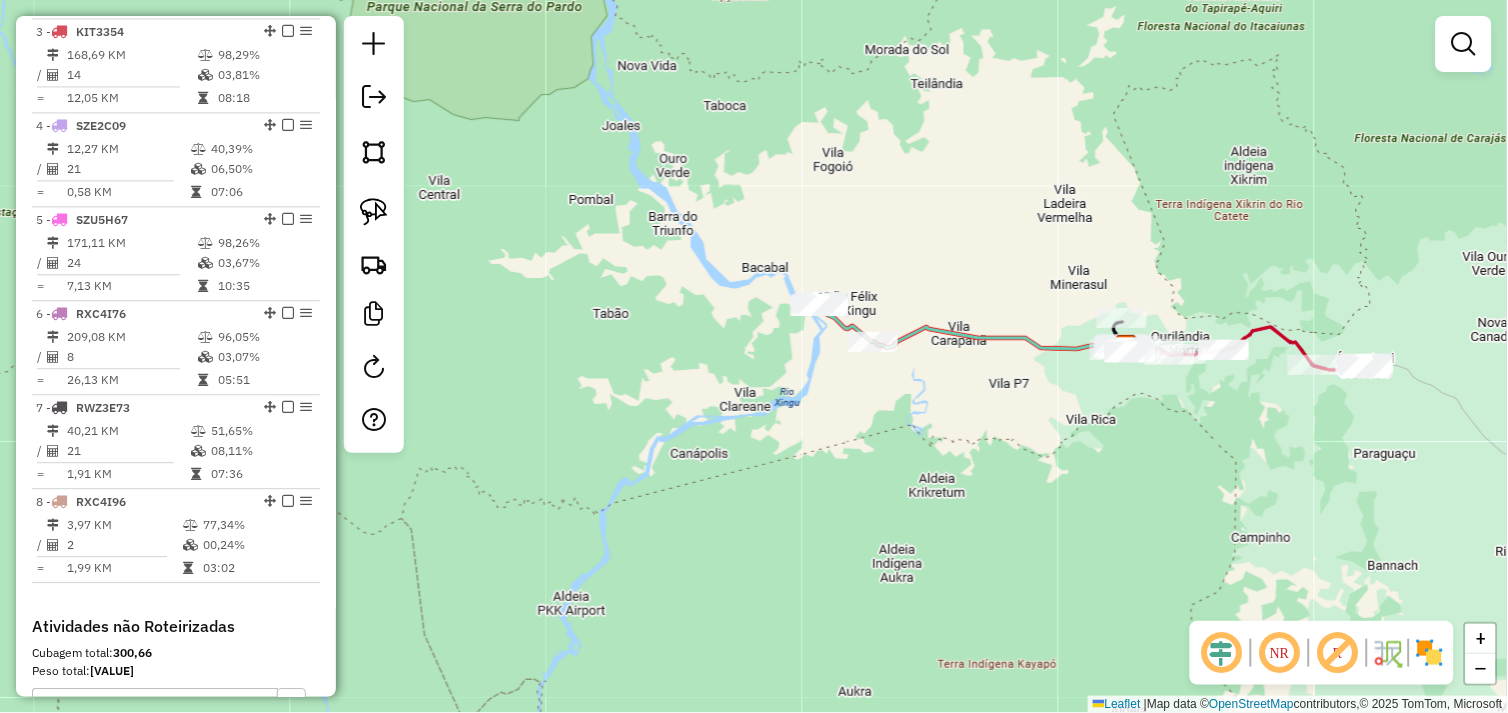 drag, startPoint x: 824, startPoint y: 345, endPoint x: 773, endPoint y: 488, distance: 151.82227 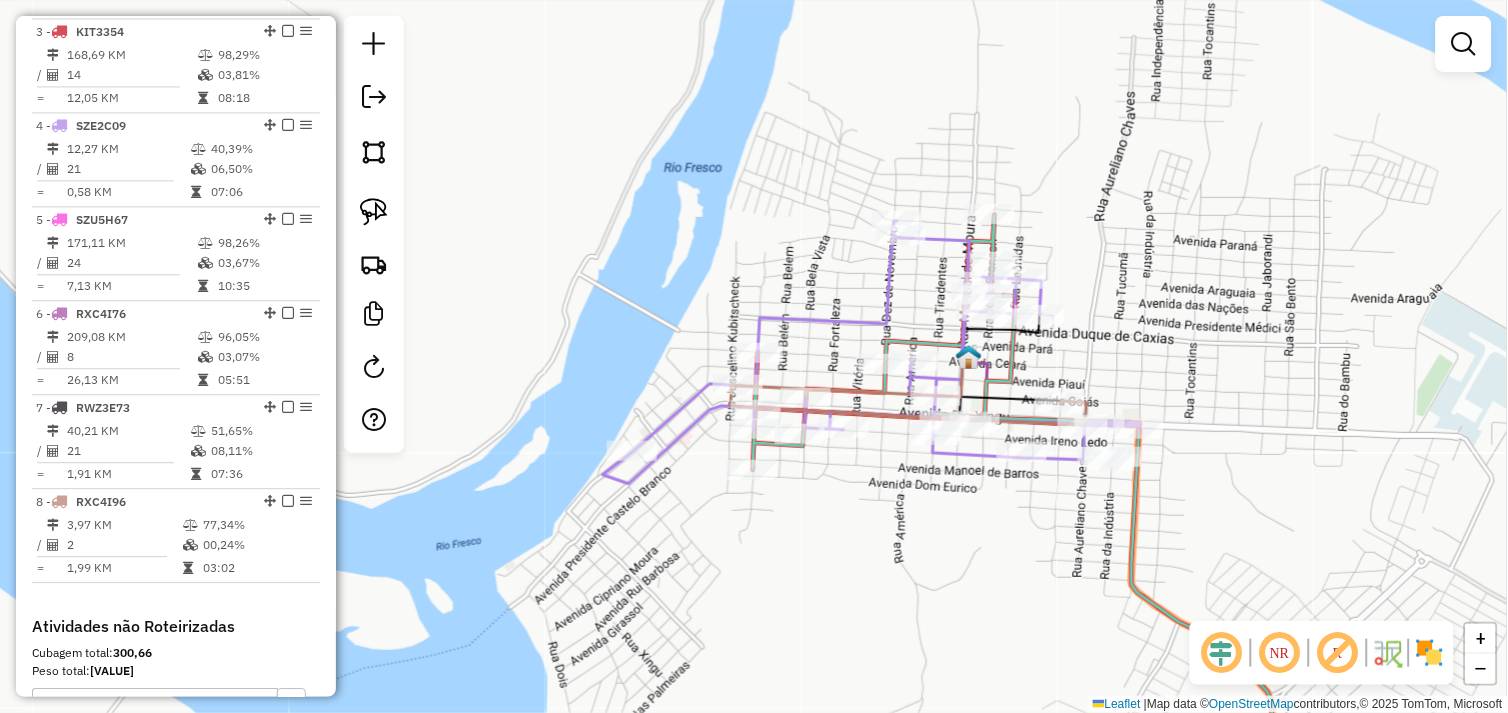 drag, startPoint x: 926, startPoint y: 464, endPoint x: 765, endPoint y: 468, distance: 161.04968 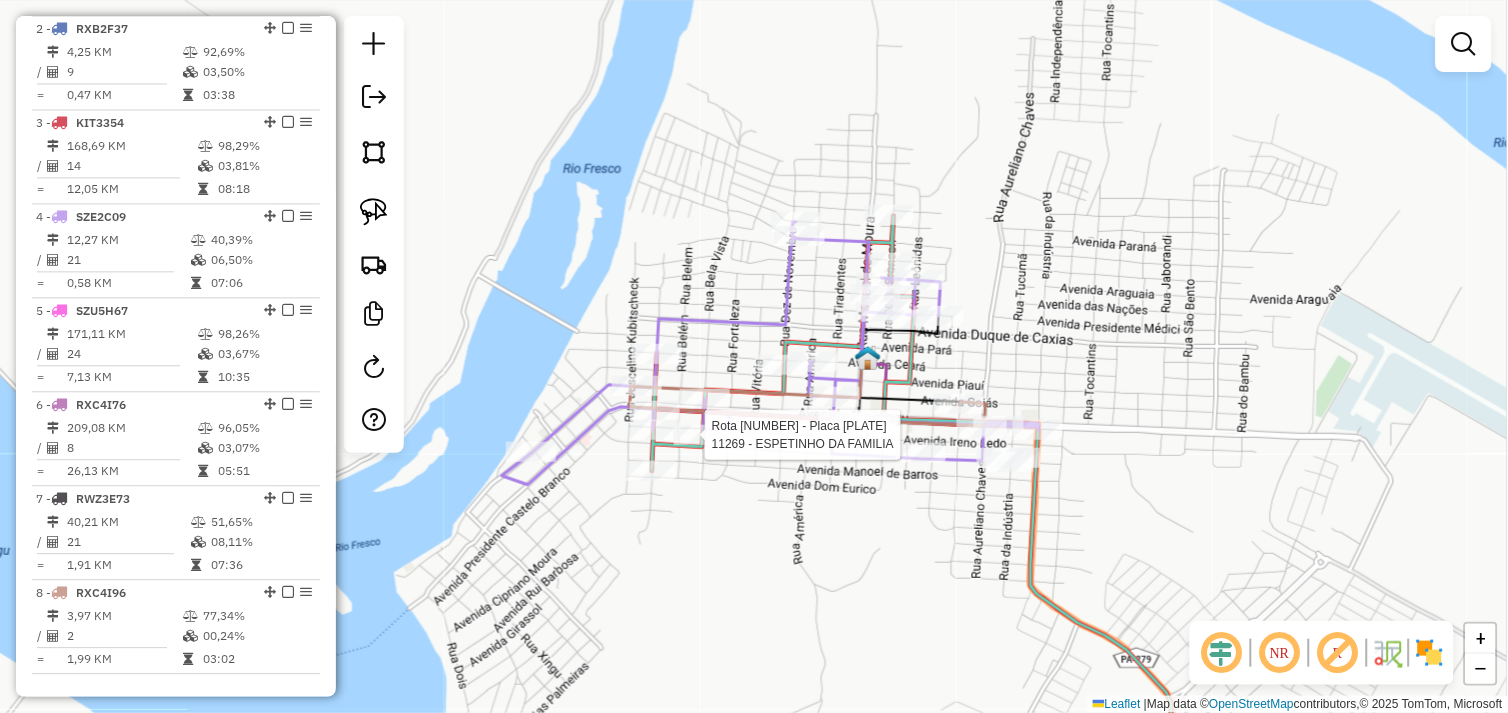 select on "**********" 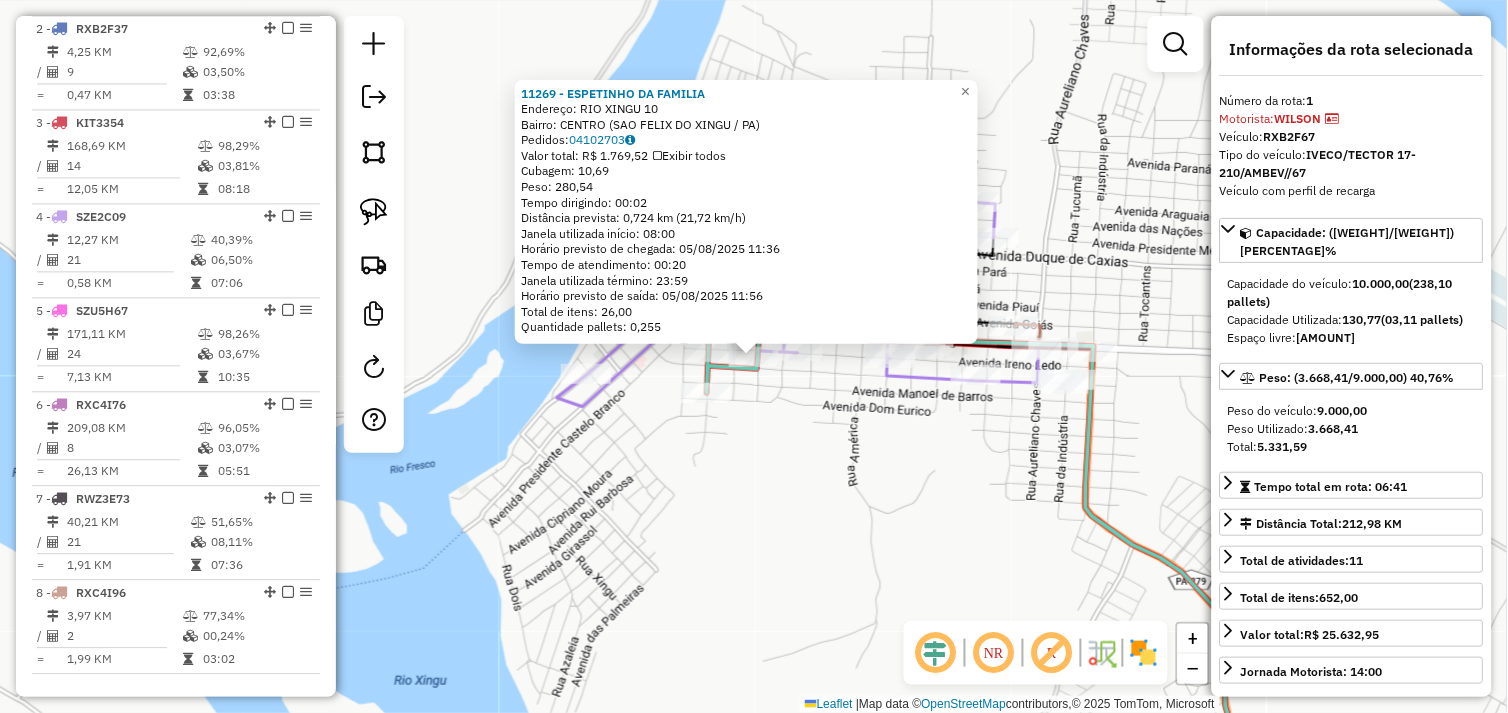 scroll, scrollTop: 748, scrollLeft: 0, axis: vertical 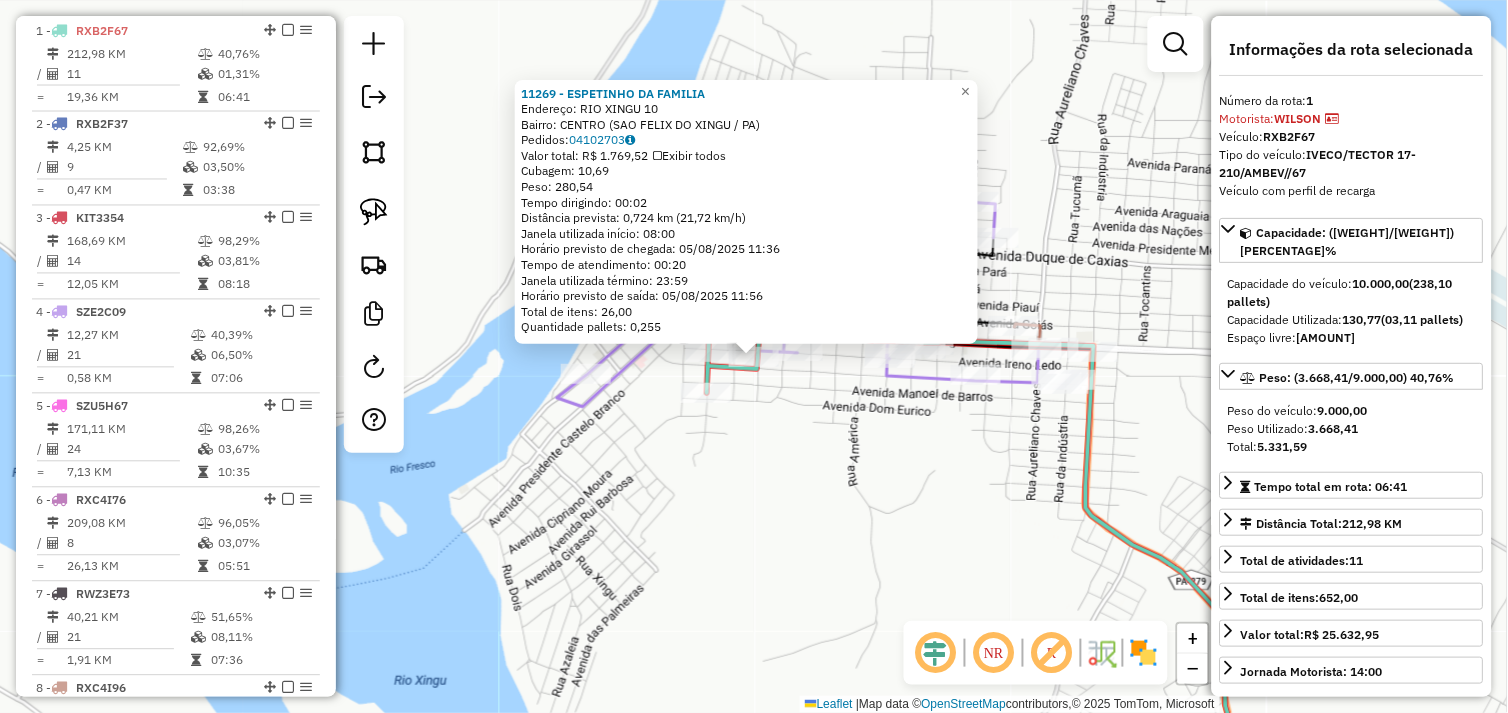 click on "11269 - ESPETINHO DA FAMILIA  Endereço:  RIO XINGU 10   Bairro: CENTRO (SAO FELIX DO XINGU / PA)   Pedidos:  04102703   Valor total: R$ 1.769,52   Exibir todos   Cubagem: 10,69  Peso: 280,54  Tempo dirigindo: 00:02   Distância prevista: 0,724 km (21,72 km/h)   Janela utilizada início: 08:00   Horário previsto de chegada: 05/08/2025 11:36   Tempo de atendimento: 00:20   Janela utilizada término: 23:59   Horário previsto de saída: 05/08/2025 11:56   Total de itens: 26,00   Quantidade pallets: 0,255  × Janela de atendimento Grade de atendimento Capacidade Transportadoras Veículos Cliente Pedidos  Rotas Selecione os dias de semana para filtrar as janelas de atendimento  Seg   Ter   Qua   Qui   Sex   Sáb   Dom  Informe o período da janela de atendimento: De: Até:  Filtrar exatamente a janela do cliente  Considerar janela de atendimento padrão  Selecione os dias de semana para filtrar as grades de atendimento  Seg   Ter   Qua   Qui   Sex   Sáb   Dom   Clientes fora do dia de atendimento selecionado +" 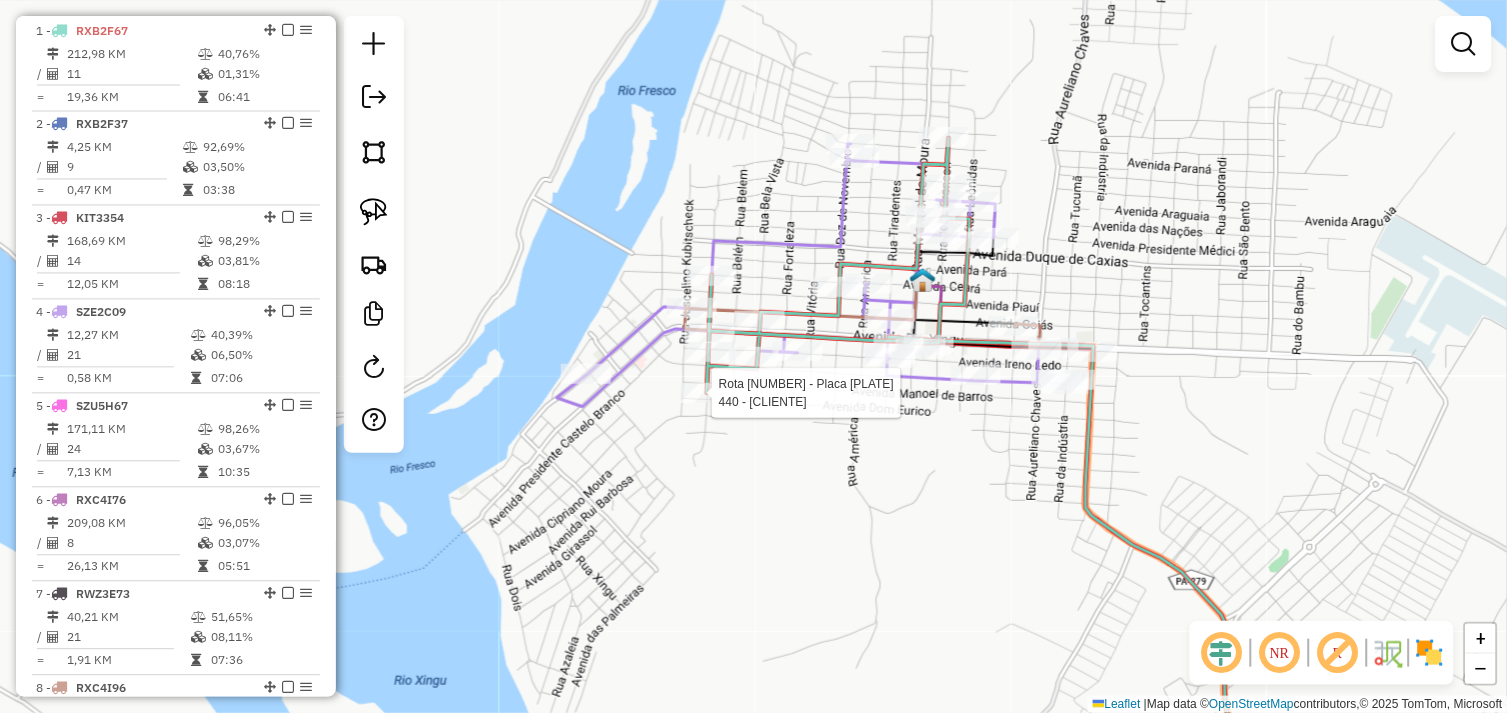 select on "**********" 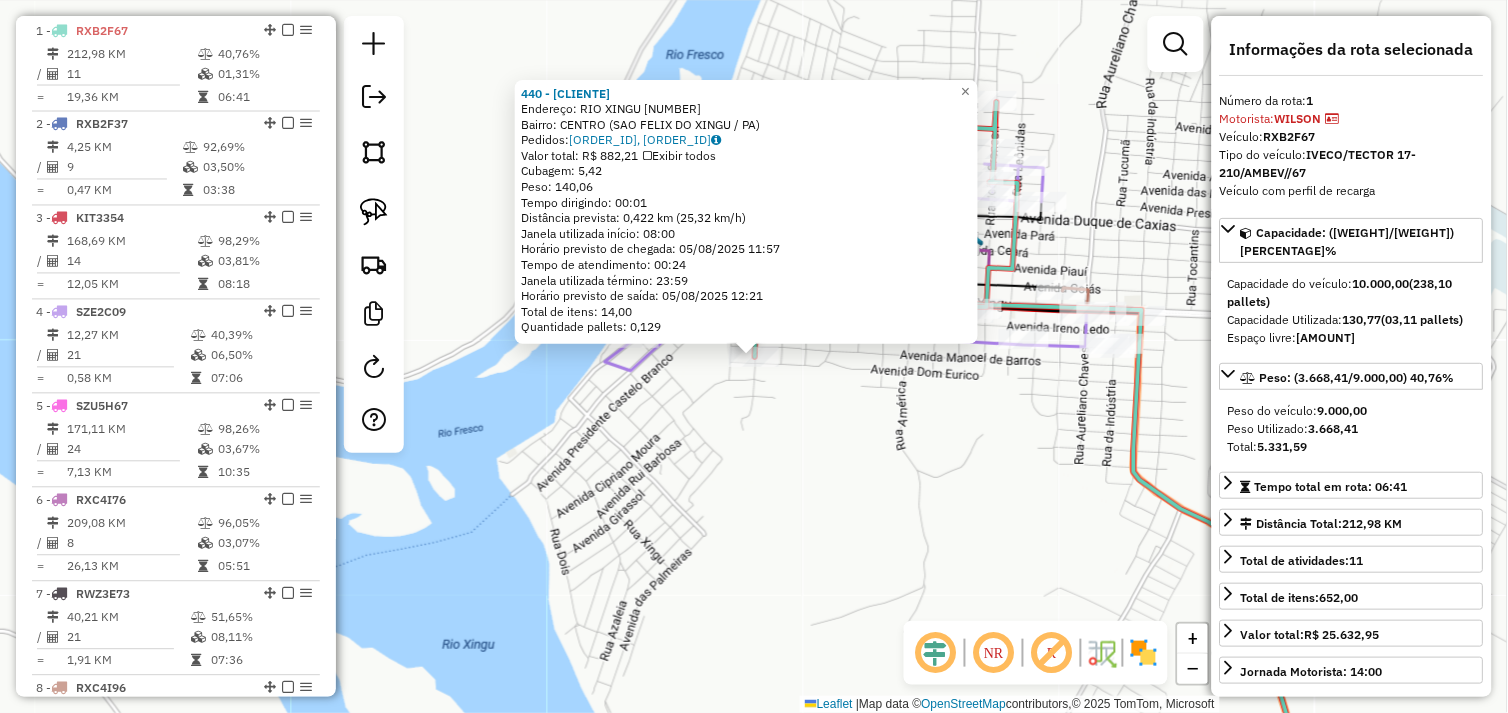 click on "440 - FUMACA GOIANA  Endereço:  RIO XINGU 1390   Bairro: CENTRO (SAO FELIX DO XINGU / PA)   Pedidos:  04102584, 04102783   Valor total: R$ 882,21   Exibir todos   Cubagem: 5,42  Peso: 140,06  Tempo dirigindo: 00:01   Distância prevista: 0,422 km (25,32 km/h)   Janela utilizada início: 08:00   Horário previsto de chegada: 05/08/2025 11:57   Tempo de atendimento: 00:24   Janela utilizada término: 23:59   Horário previsto de saída: 05/08/2025 12:21   Total de itens: 14,00   Quantidade pallets: 0,129  × Janela de atendimento Grade de atendimento Capacidade Transportadoras Veículos Cliente Pedidos  Rotas Selecione os dias de semana para filtrar as janelas de atendimento  Seg   Ter   Qua   Qui   Sex   Sáb   Dom  Informe o período da janela de atendimento: De: Até:  Filtrar exatamente a janela do cliente  Considerar janela de atendimento padrão  Selecione os dias de semana para filtrar as grades de atendimento  Seg   Ter   Qua   Qui   Sex   Sáb   Dom   Clientes fora do dia de atendimento selecionado +" 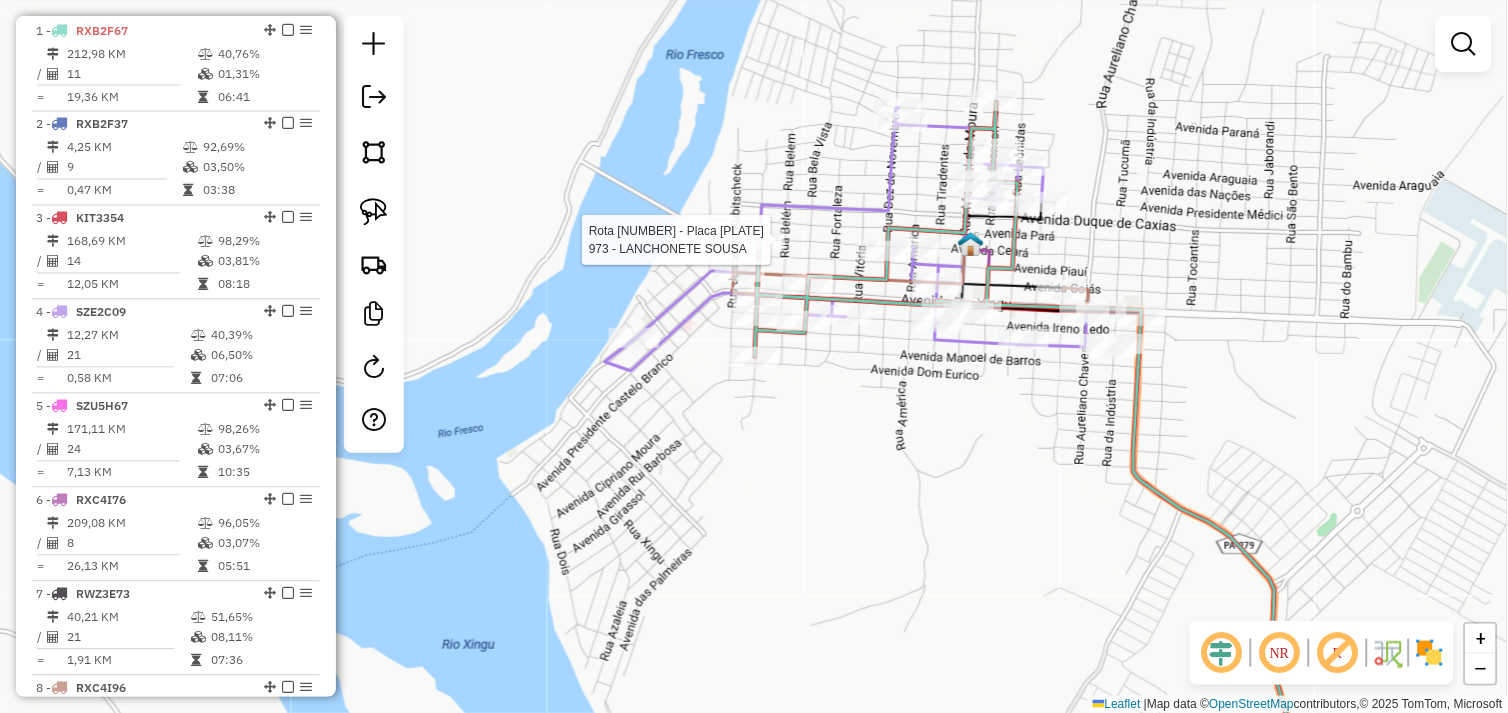 select on "**********" 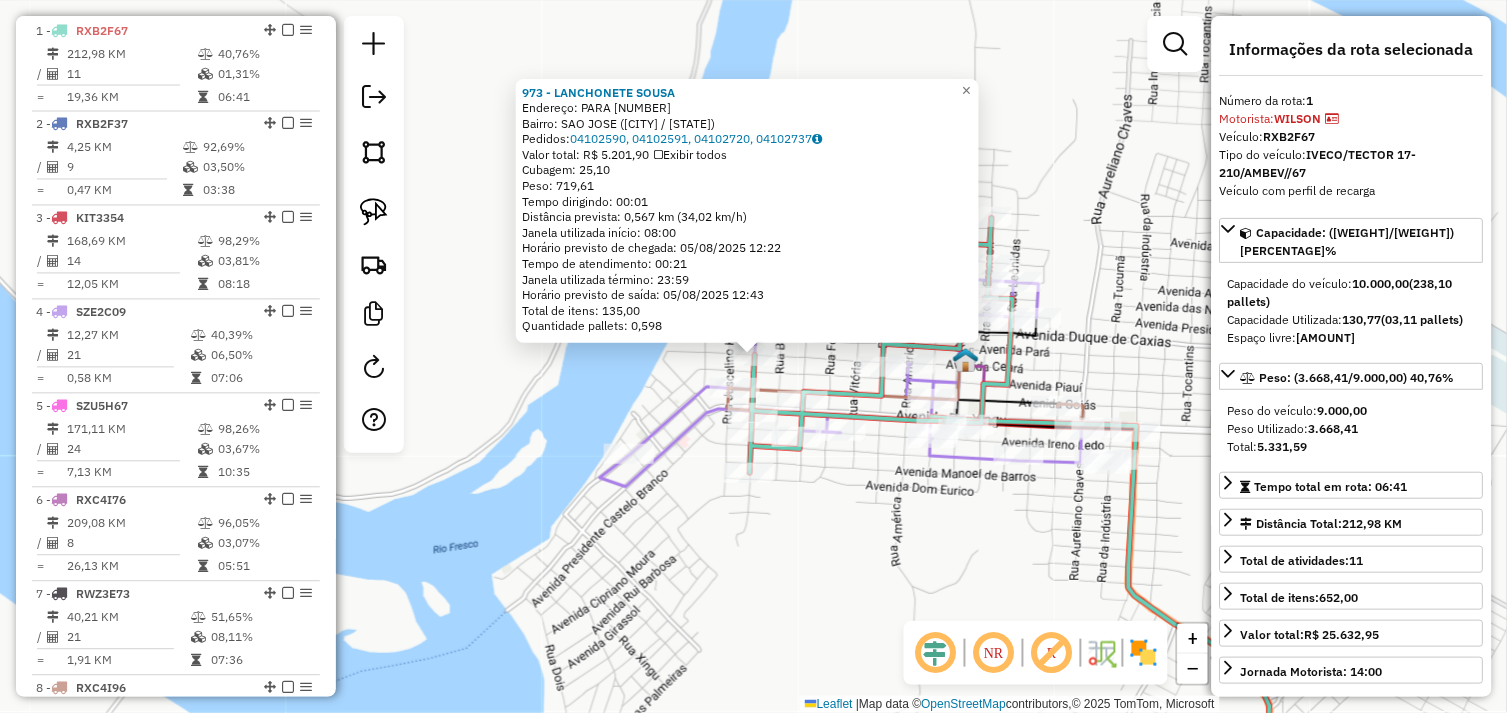 click on "Rota 1 - Placa RXB2F67  11269 - ESPETINHO DA FAMILIA 973 - LANCHONETE SOUSA  Endereço:  PARA 1641   Bairro: SAO JOSE (SAO FELIX DO XINGU / PA)   Pedidos:  04102590, 04102591, 04102720, 04102737   Valor total: R$ 5.201,90   Exibir todos   Cubagem: 25,10  Peso: 719,61  Tempo dirigindo: 00:01   Distância prevista: 0,567 km (34,02 km/h)   Janela utilizada início: 08:00   Horário previsto de chegada: 05/08/2025 12:22   Tempo de atendimento: 00:21   Janela utilizada término: 23:59   Horário previsto de saída: 05/08/2025 12:43   Total de itens: 135,00   Quantidade pallets: 0,598  × Janela de atendimento Grade de atendimento Capacidade Transportadoras Veículos Cliente Pedidos  Rotas Selecione os dias de semana para filtrar as janelas de atendimento  Seg   Ter   Qua   Qui   Sex   Sáb   Dom  Informe o período da janela de atendimento: De: Até:  Filtrar exatamente a janela do cliente  Considerar janela de atendimento padrão  Selecione os dias de semana para filtrar as grades de atendimento  Seg   Ter   Qua" 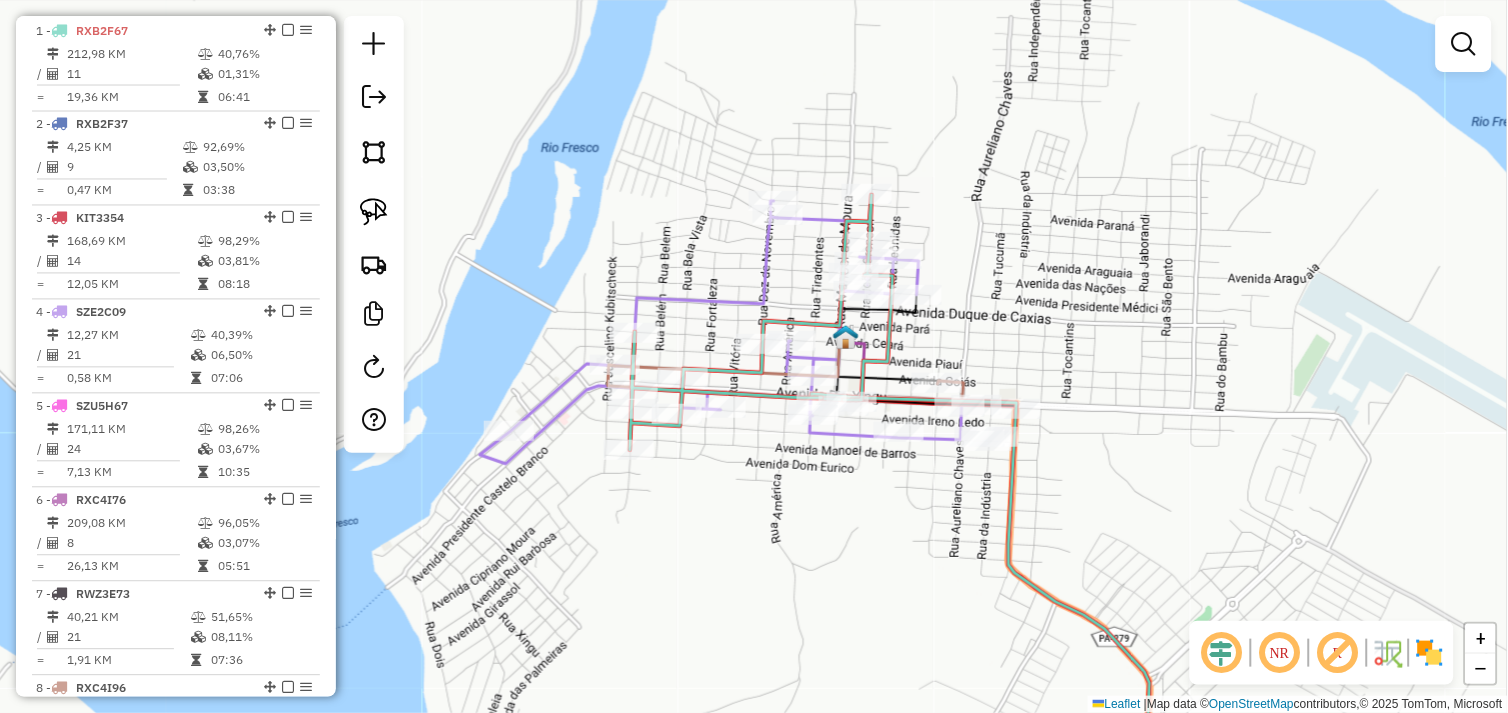 drag, startPoint x: 816, startPoint y: 481, endPoint x: 797, endPoint y: 476, distance: 19.646883 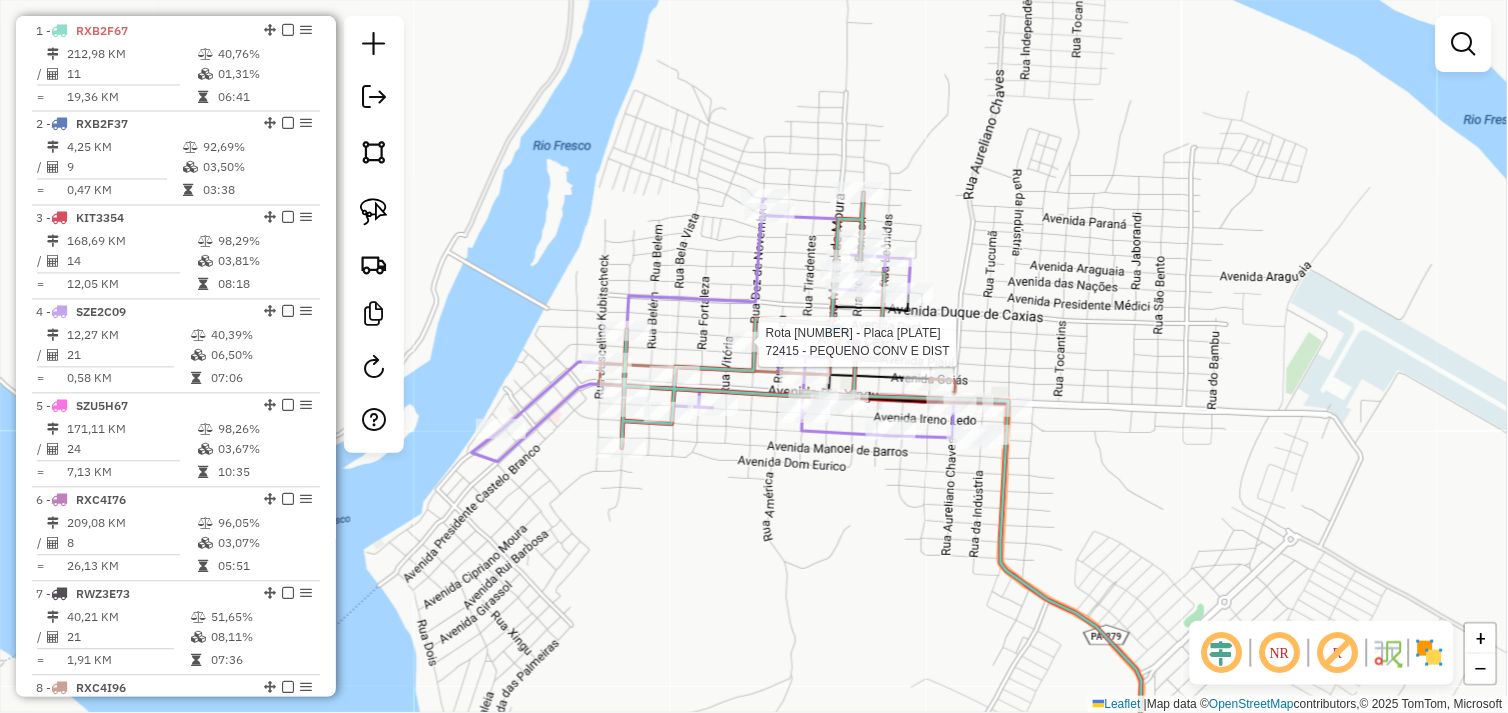 select on "**********" 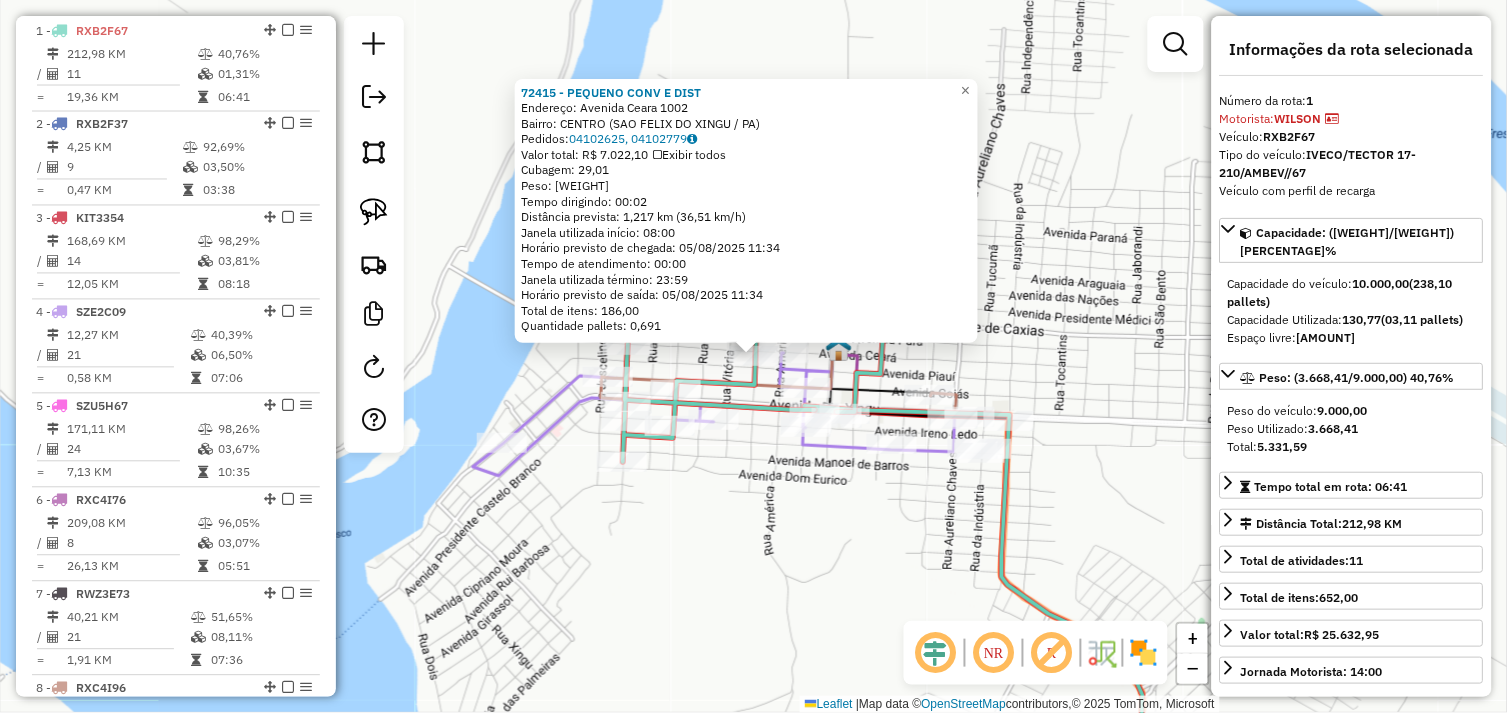 click on "72415 - PEQUENO CONV E DIST  Endereço:  Avenida Ceara 1002   Bairro: CENTRO (SAO FELIX DO XINGU / PA)   Pedidos:  04102625, 04102779   Valor total: R$ 7.022,10   Exibir todos   Cubagem: 29,01  Peso: 856,78  Tempo dirigindo: 00:02   Distância prevista: 1,217 km (36,51 km/h)   Janela utilizada início: 08:00   Horário previsto de chegada: 05/08/2025 11:34   Tempo de atendimento: 00:00   Janela utilizada término: 23:59   Horário previsto de saída: 05/08/2025 11:34   Total de itens: 186,00   Quantidade pallets: 0,691  × Janela de atendimento Grade de atendimento Capacidade Transportadoras Veículos Cliente Pedidos  Rotas Selecione os dias de semana para filtrar as janelas de atendimento  Seg   Ter   Qua   Qui   Sex   Sáb   Dom  Informe o período da janela de atendimento: De: Até:  Filtrar exatamente a janela do cliente  Considerar janela de atendimento padrão  Selecione os dias de semana para filtrar as grades de atendimento  Seg   Ter   Qua   Qui   Sex   Sáb   Dom   Peso mínimo:   Peso máximo:  De:" 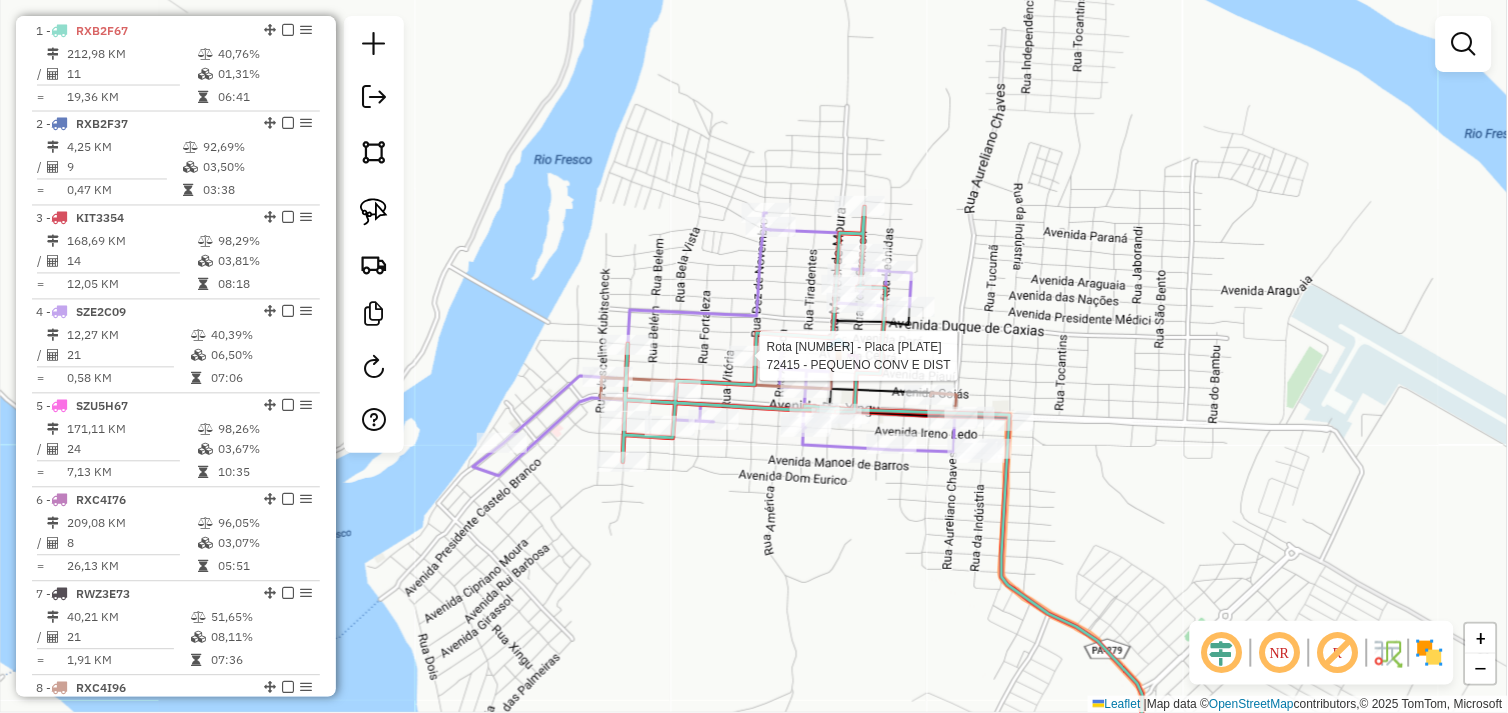 select on "**********" 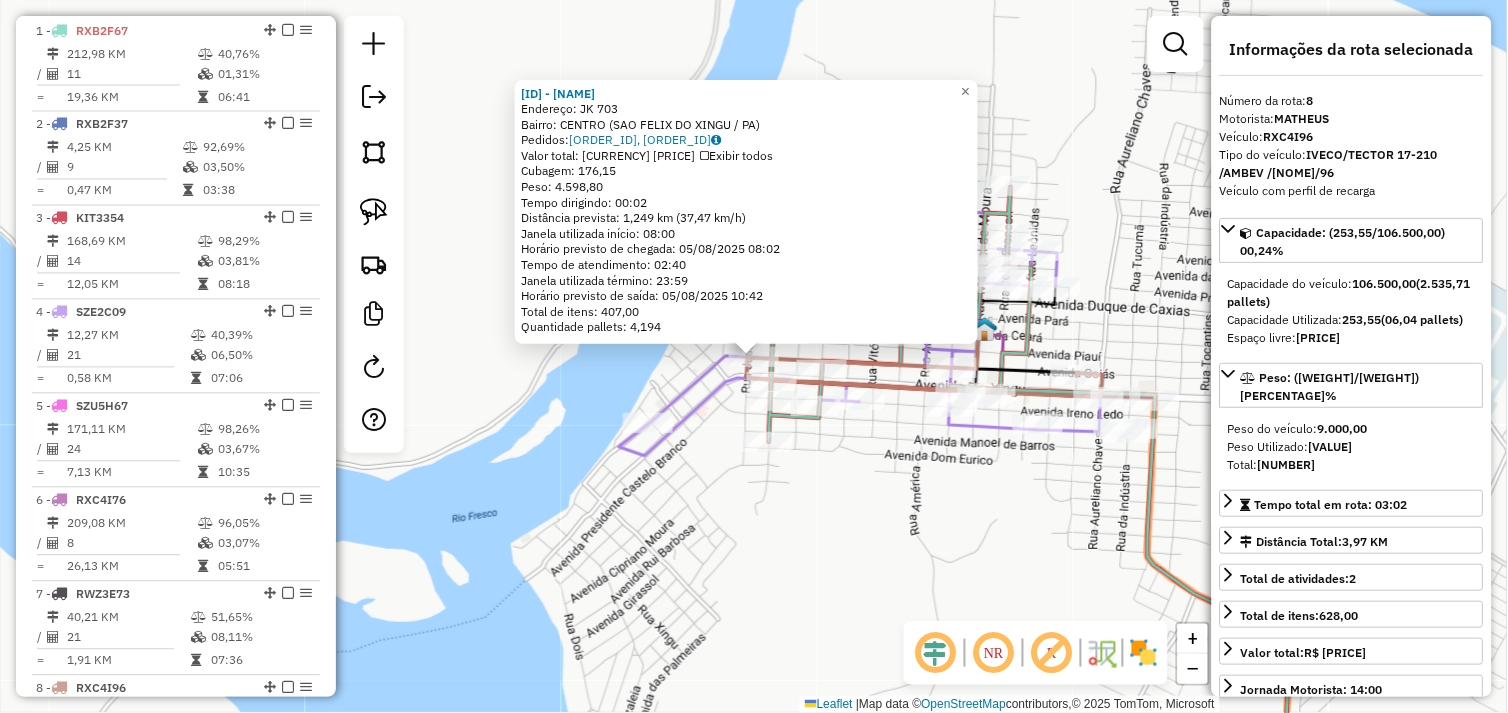 scroll, scrollTop: 1213, scrollLeft: 0, axis: vertical 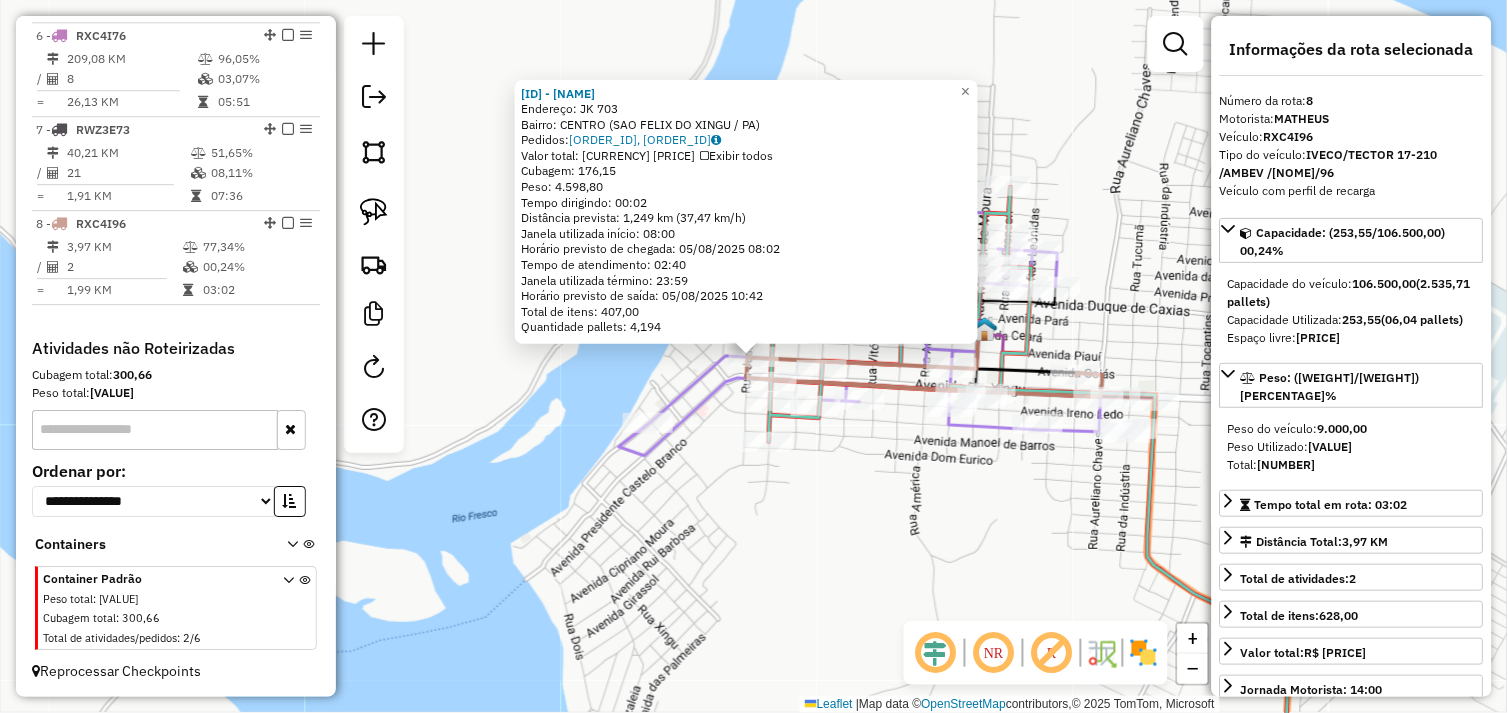 click on "149 - NOBRE BEBIDAS  Endereço:  JK 703   Bairro: CENTRO (SAO FELIX DO XINGU / PA)   Pedidos:  04102659, 04102660   Valor total: R$ 27.388,75   Exibir todos   Cubagem: 176,15  Peso: 4.598,80  Tempo dirigindo: 00:02   Distância prevista: 1,249 km (37,47 km/h)   Janela utilizada início: 08:00   Horário previsto de chegada: 05/08/2025 08:02   Tempo de atendimento: 02:40   Janela utilizada término: 23:59   Horário previsto de saída: 05/08/2025 10:42   Total de itens: 407,00   Quantidade pallets: 4,194  × Janela de atendimento Grade de atendimento Capacidade Transportadoras Veículos Cliente Pedidos  Rotas Selecione os dias de semana para filtrar as janelas de atendimento  Seg   Ter   Qua   Qui   Sex   Sáb   Dom  Informe o período da janela de atendimento: De: Até:  Filtrar exatamente a janela do cliente  Considerar janela de atendimento padrão  Selecione os dias de semana para filtrar as grades de atendimento  Seg   Ter   Qua   Qui   Sex   Sáb   Dom   Clientes fora do dia de atendimento selecionado +" 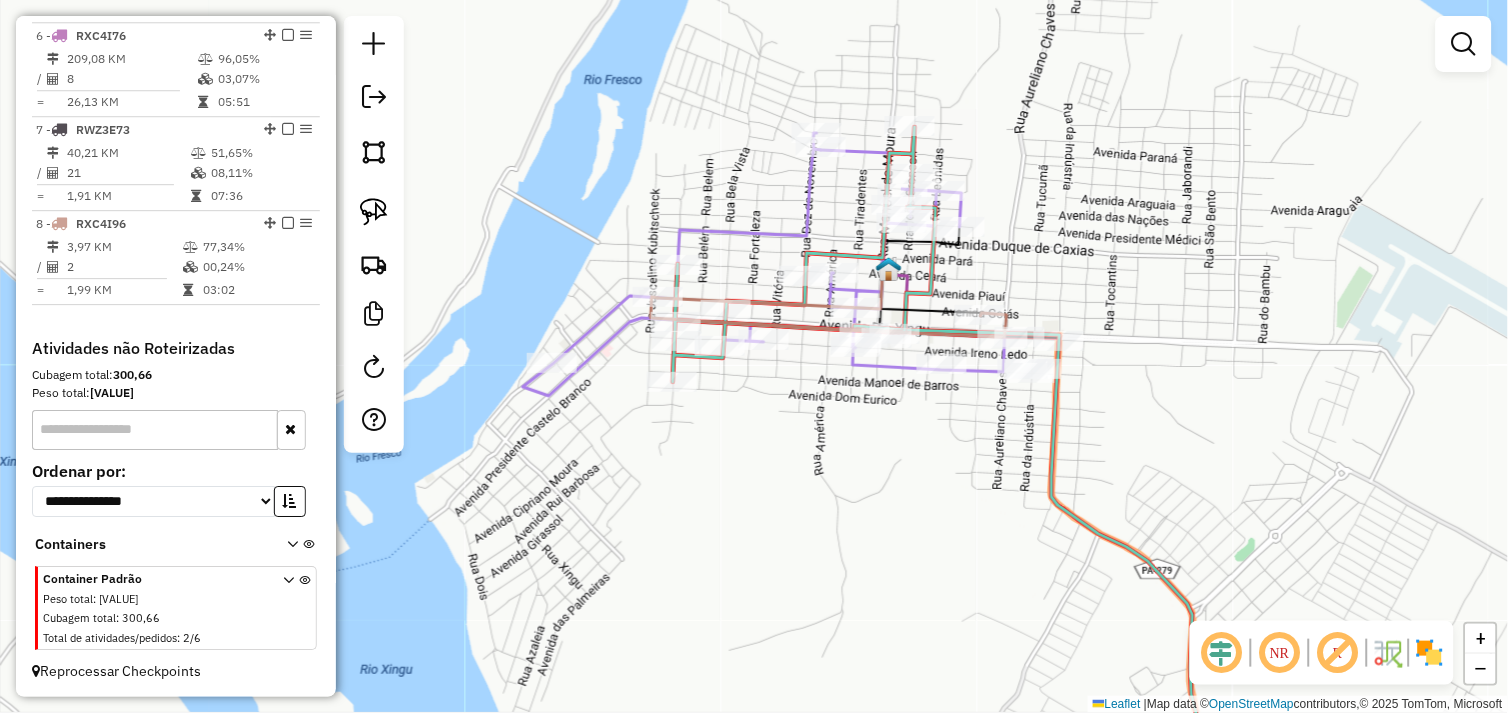 drag, startPoint x: 860, startPoint y: 500, endPoint x: 740, endPoint y: 423, distance: 142.5798 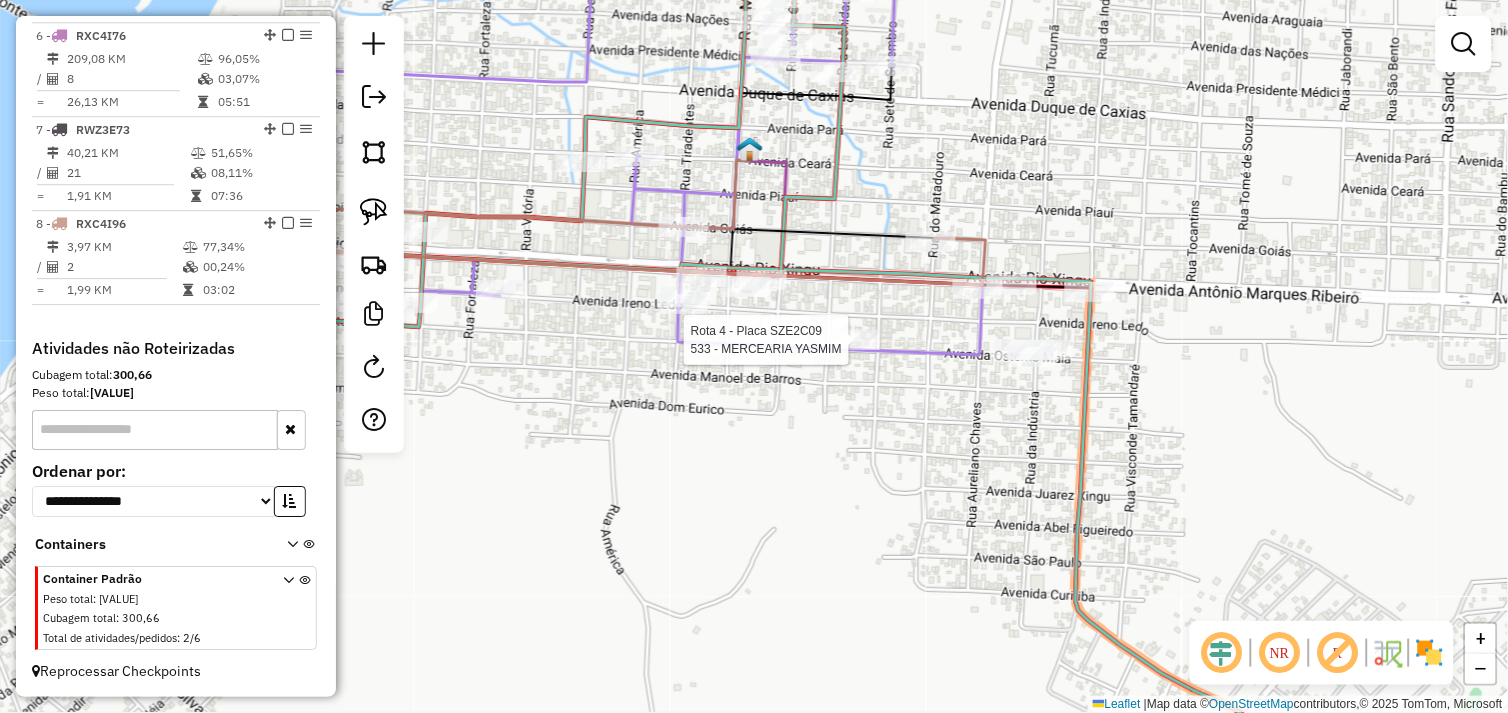 select on "**********" 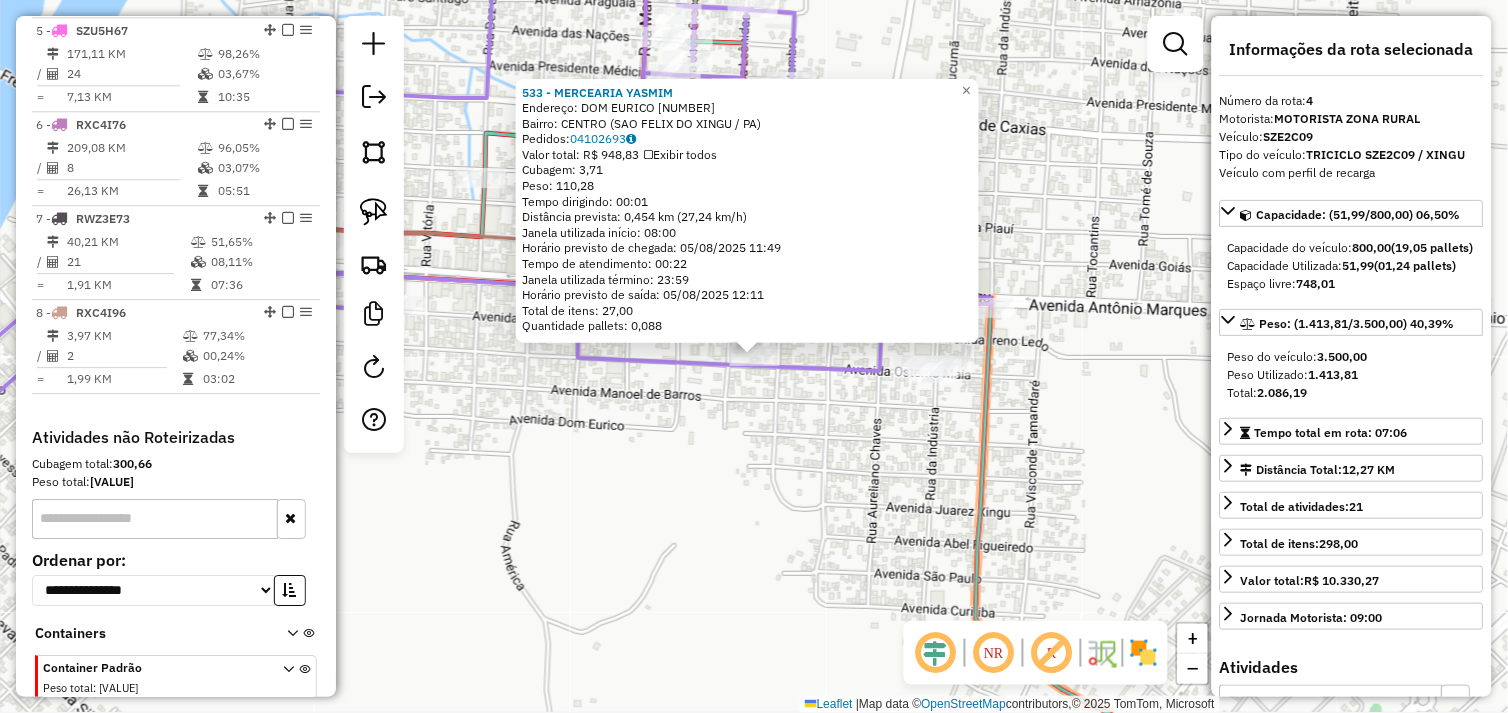 scroll, scrollTop: 1030, scrollLeft: 0, axis: vertical 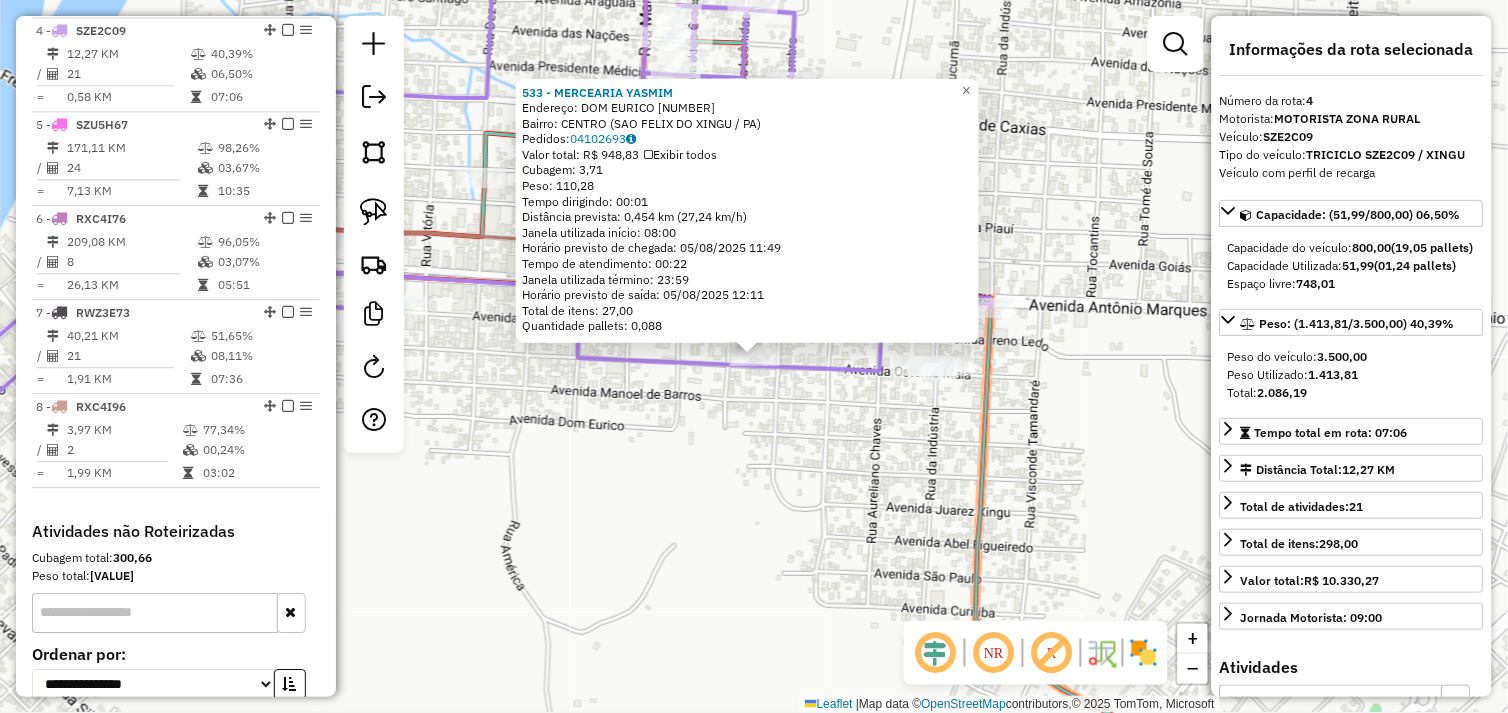 click on "533 - MERCEARIA YASMIM  Endereço:  DOM EURICO 50   Bairro: CENTRO (SAO FELIX DO XINGU / PA)   Pedidos:  04102693   Valor total: R$ 948,83   Exibir todos   Cubagem: 3,71  Peso: 110,28  Tempo dirigindo: 00:01   Distância prevista: 0,454 km (27,24 km/h)   Janela utilizada início: 08:00   Horário previsto de chegada: 05/08/2025 11:49   Tempo de atendimento: 00:22   Janela utilizada término: 23:59   Horário previsto de saída: 05/08/2025 12:11   Total de itens: 27,00   Quantidade pallets: 0,088  × Janela de atendimento Grade de atendimento Capacidade Transportadoras Veículos Cliente Pedidos  Rotas Selecione os dias de semana para filtrar as janelas de atendimento  Seg   Ter   Qua   Qui   Sex   Sáb   Dom  Informe o período da janela de atendimento: De: Até:  Filtrar exatamente a janela do cliente  Considerar janela de atendimento padrão  Selecione os dias de semana para filtrar as grades de atendimento  Seg   Ter   Qua   Qui   Sex   Sáb   Dom   Considerar clientes sem dia de atendimento cadastrado De:" 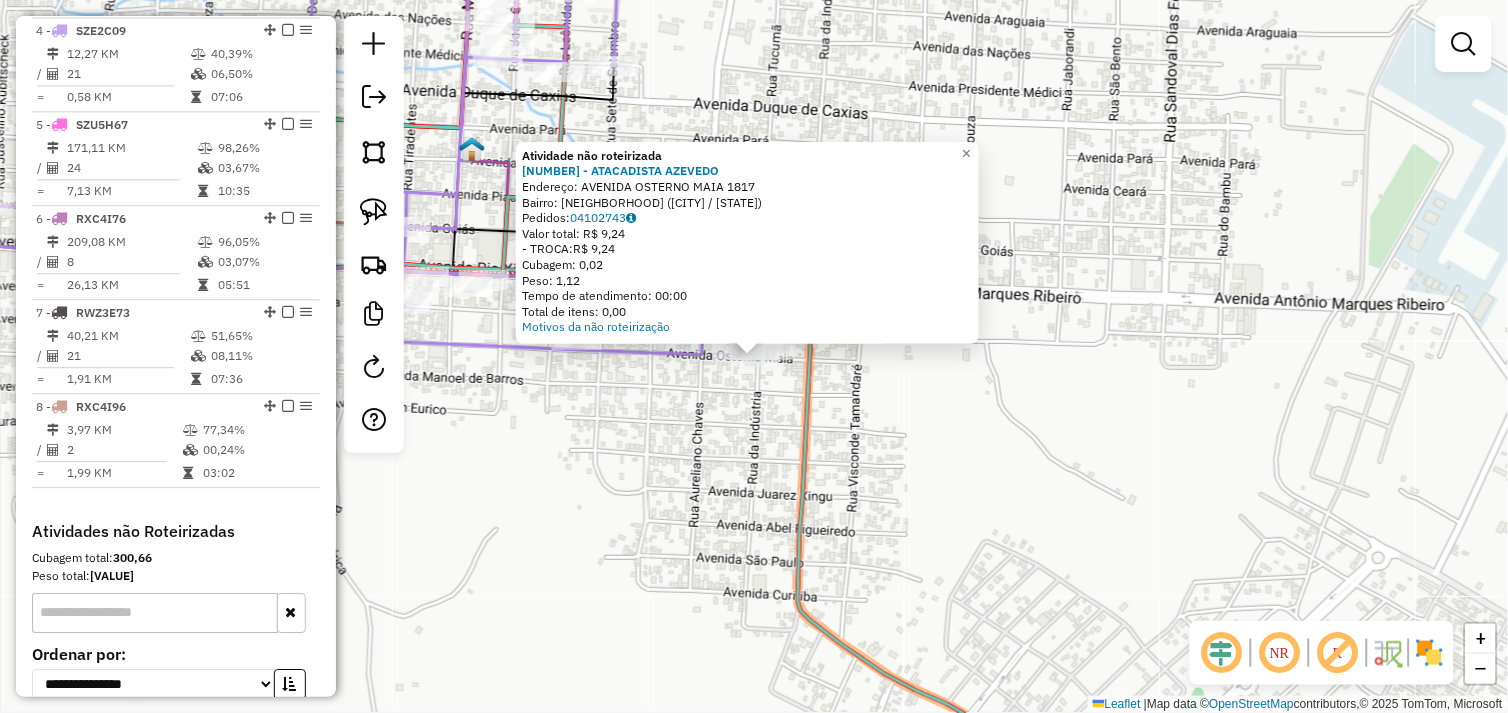 click on "Atividade não roteirizada 72304 - ATACADISTA AZEVEDO  Endereço:  AVENIDA OSTERNO MAIA 1817   Bairro: ALECRIM (SAO FELIX DO XINGU / PA)   Pedidos:  04102743   Valor total: R$ 9,24   - TROCA:  R$ 9,24   Cubagem: 0,02   Peso: 1,12   Tempo de atendimento: 00:00   Total de itens: 0,00  Motivos da não roteirização × Janela de atendimento Grade de atendimento Capacidade Transportadoras Veículos Cliente Pedidos  Rotas Selecione os dias de semana para filtrar as janelas de atendimento  Seg   Ter   Qua   Qui   Sex   Sáb   Dom  Informe o período da janela de atendimento: De: Até:  Filtrar exatamente a janela do cliente  Considerar janela de atendimento padrão  Selecione os dias de semana para filtrar as grades de atendimento  Seg   Ter   Qua   Qui   Sex   Sáb   Dom   Considerar clientes sem dia de atendimento cadastrado  Clientes fora do dia de atendimento selecionado Filtrar as atividades entre os valores definidos abaixo:  Peso mínimo:   Peso máximo:   Cubagem mínima:   Cubagem máxima:   De:   Até:  +" 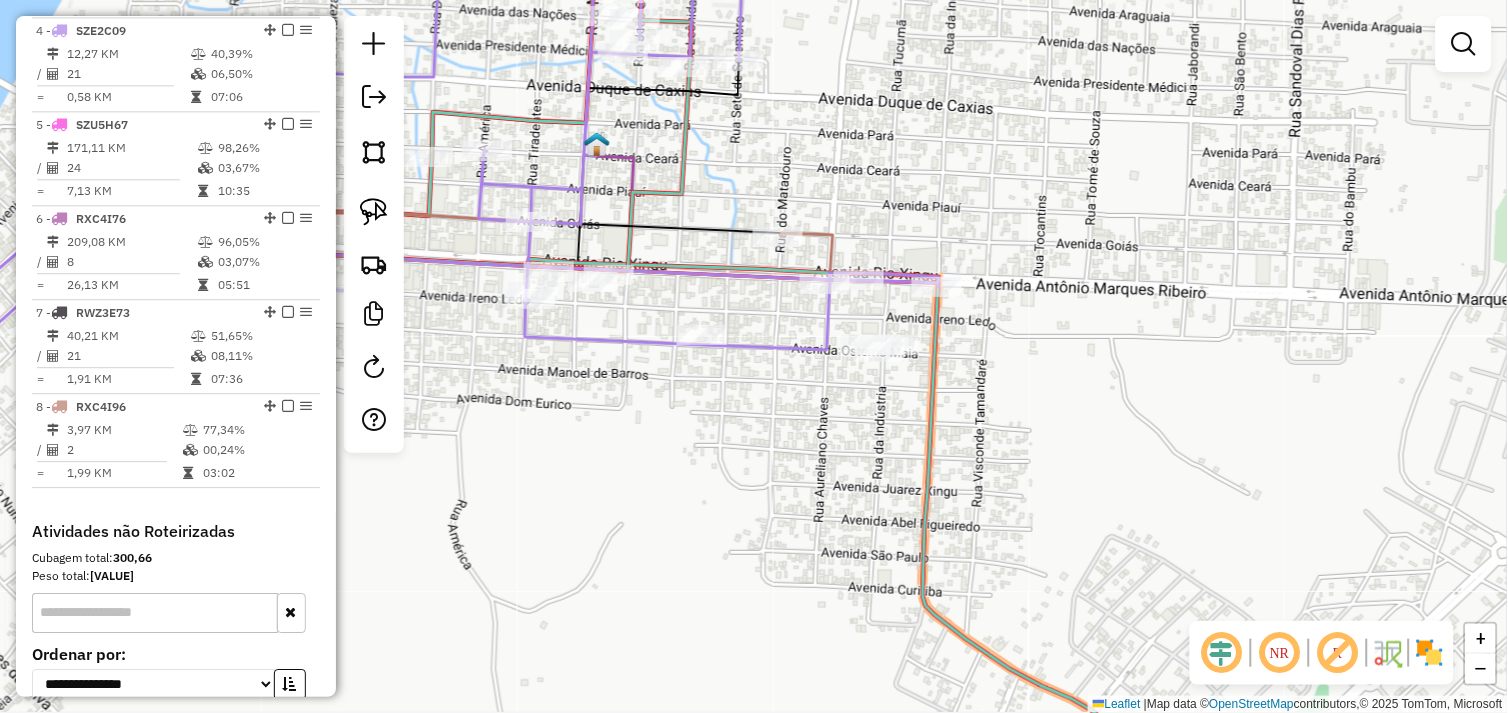 drag, startPoint x: 683, startPoint y: 421, endPoint x: 781, endPoint y: 358, distance: 116.50322 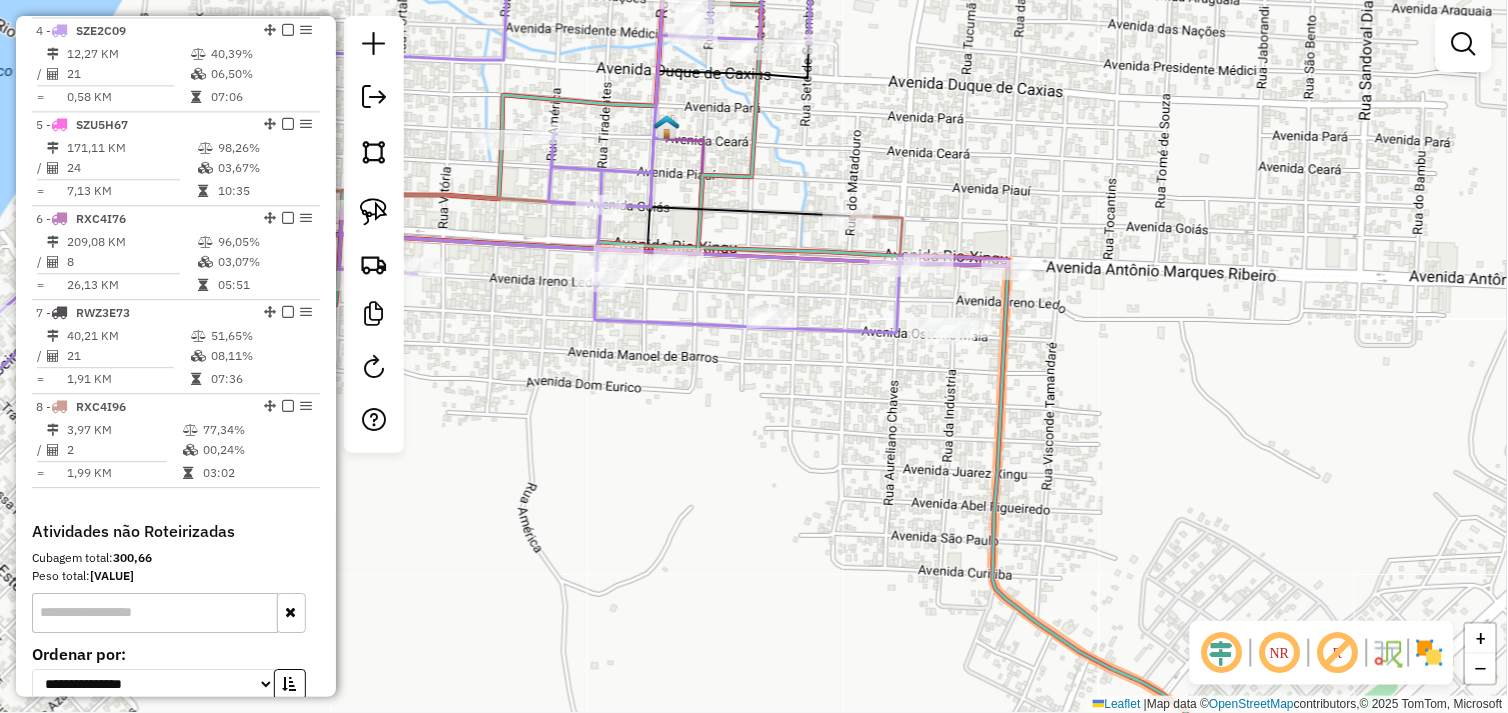 drag, startPoint x: 742, startPoint y: 405, endPoint x: 792, endPoint y: 393, distance: 51.41984 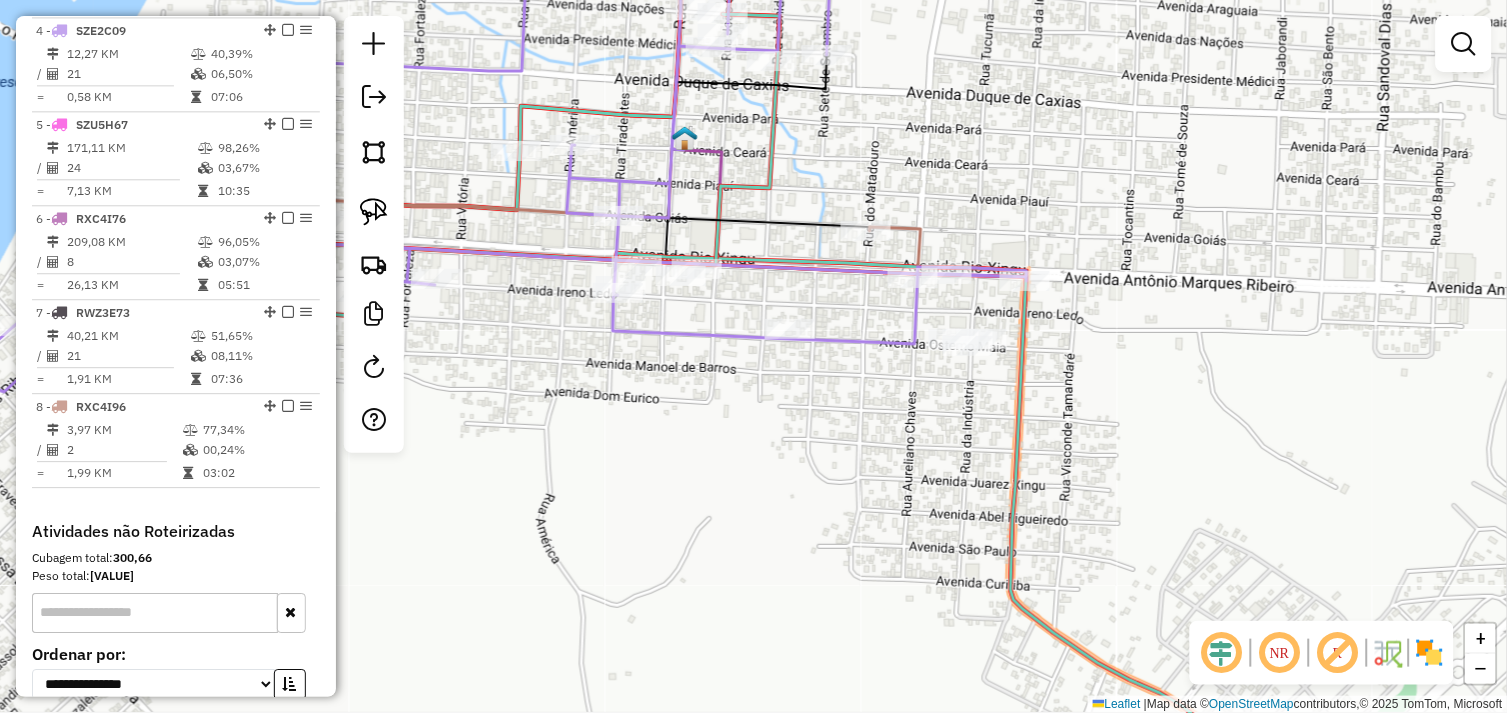 drag, startPoint x: 681, startPoint y: 413, endPoint x: 970, endPoint y: 460, distance: 292.79684 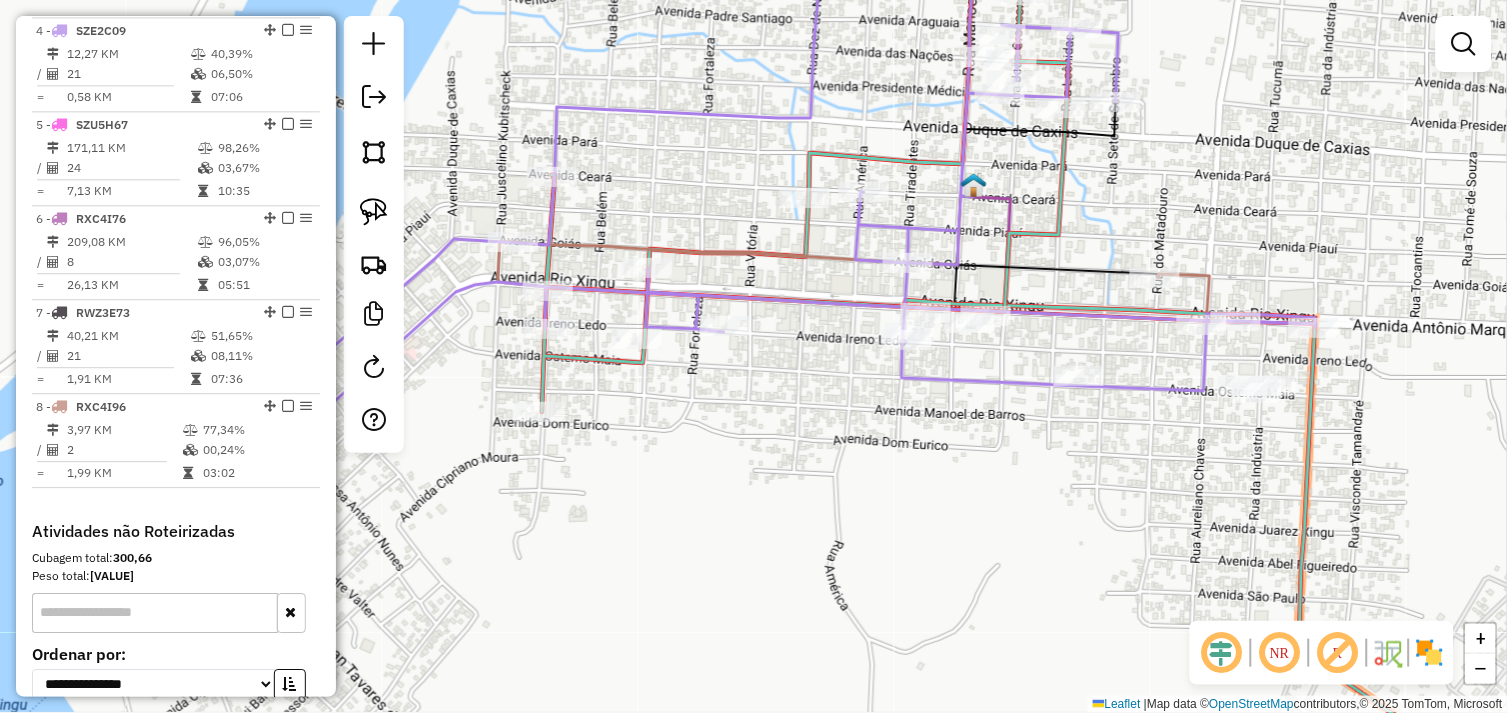 drag, startPoint x: 800, startPoint y: 431, endPoint x: 823, endPoint y: 441, distance: 25.079872 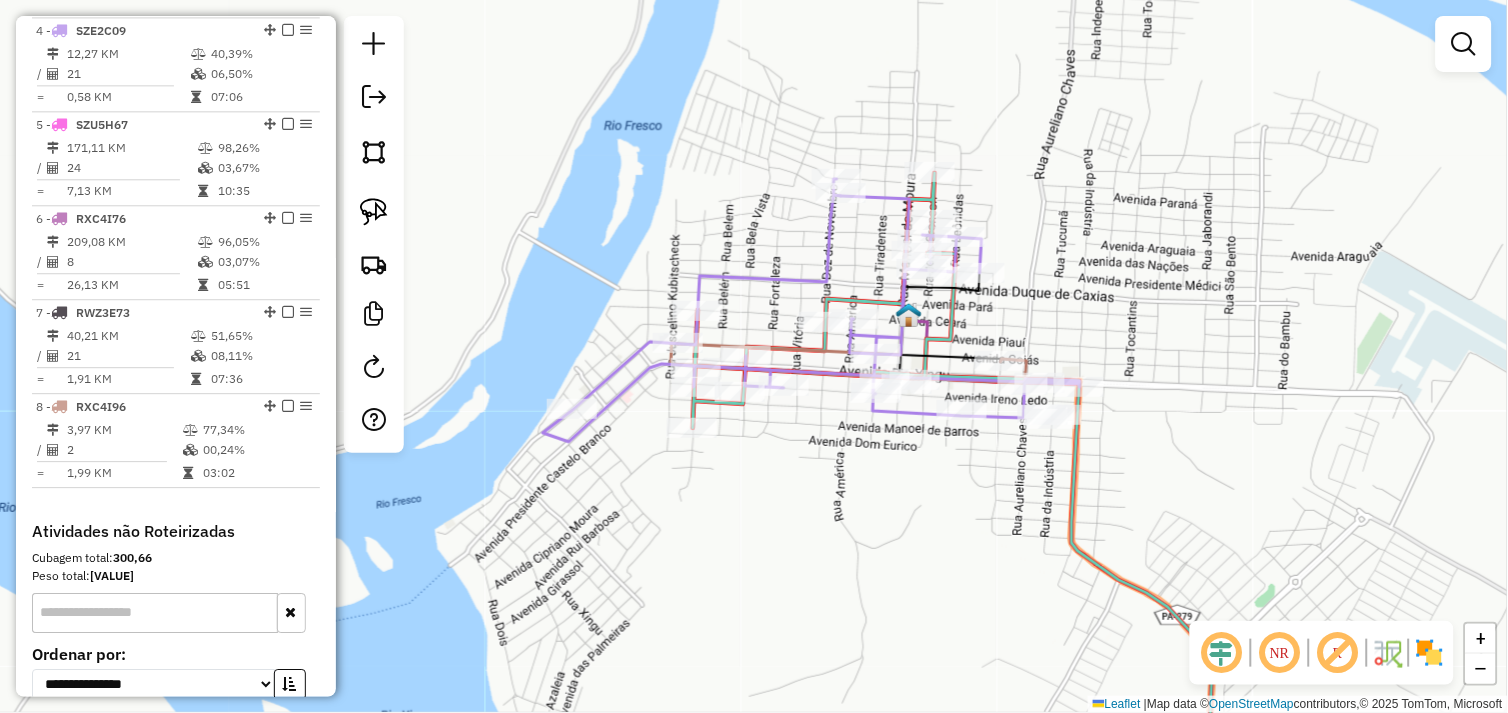 click on "Janela de atendimento Grade de atendimento Capacidade Transportadoras Veículos Cliente Pedidos  Rotas Selecione os dias de semana para filtrar as janelas de atendimento  Seg   Ter   Qua   Qui   Sex   Sáb   Dom  Informe o período da janela de atendimento: De: Até:  Filtrar exatamente a janela do cliente  Considerar janela de atendimento padrão  Selecione os dias de semana para filtrar as grades de atendimento  Seg   Ter   Qua   Qui   Sex   Sáb   Dom   Considerar clientes sem dia de atendimento cadastrado  Clientes fora do dia de atendimento selecionado Filtrar as atividades entre os valores definidos abaixo:  Peso mínimo:   Peso máximo:   Cubagem mínima:   Cubagem máxima:   De:   Até:  Filtrar as atividades entre o tempo de atendimento definido abaixo:  De:   Até:   Considerar capacidade total dos clientes não roteirizados Transportadora: Selecione um ou mais itens Tipo de veículo: Selecione um ou mais itens Veículo: Selecione um ou mais itens Motorista: Selecione um ou mais itens Nome: Rótulo:" 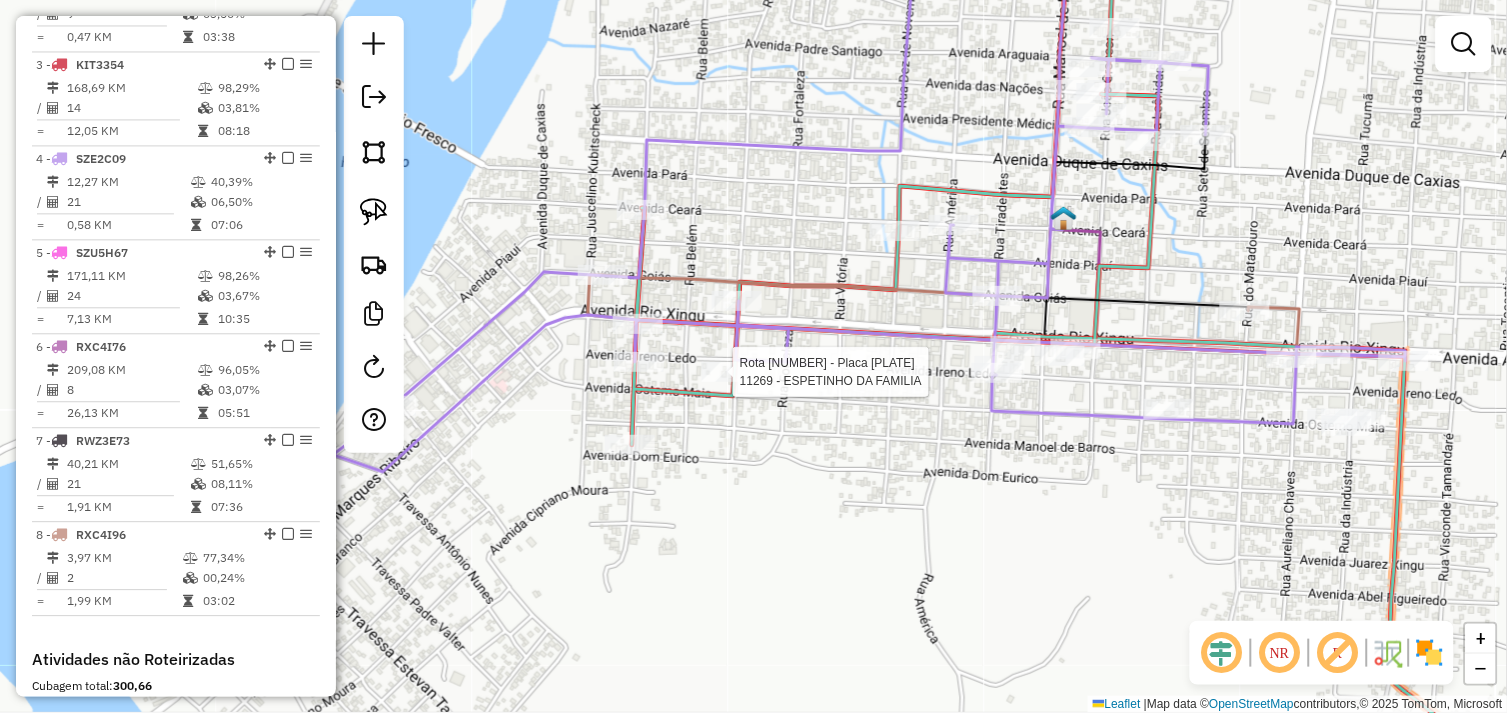 select on "**********" 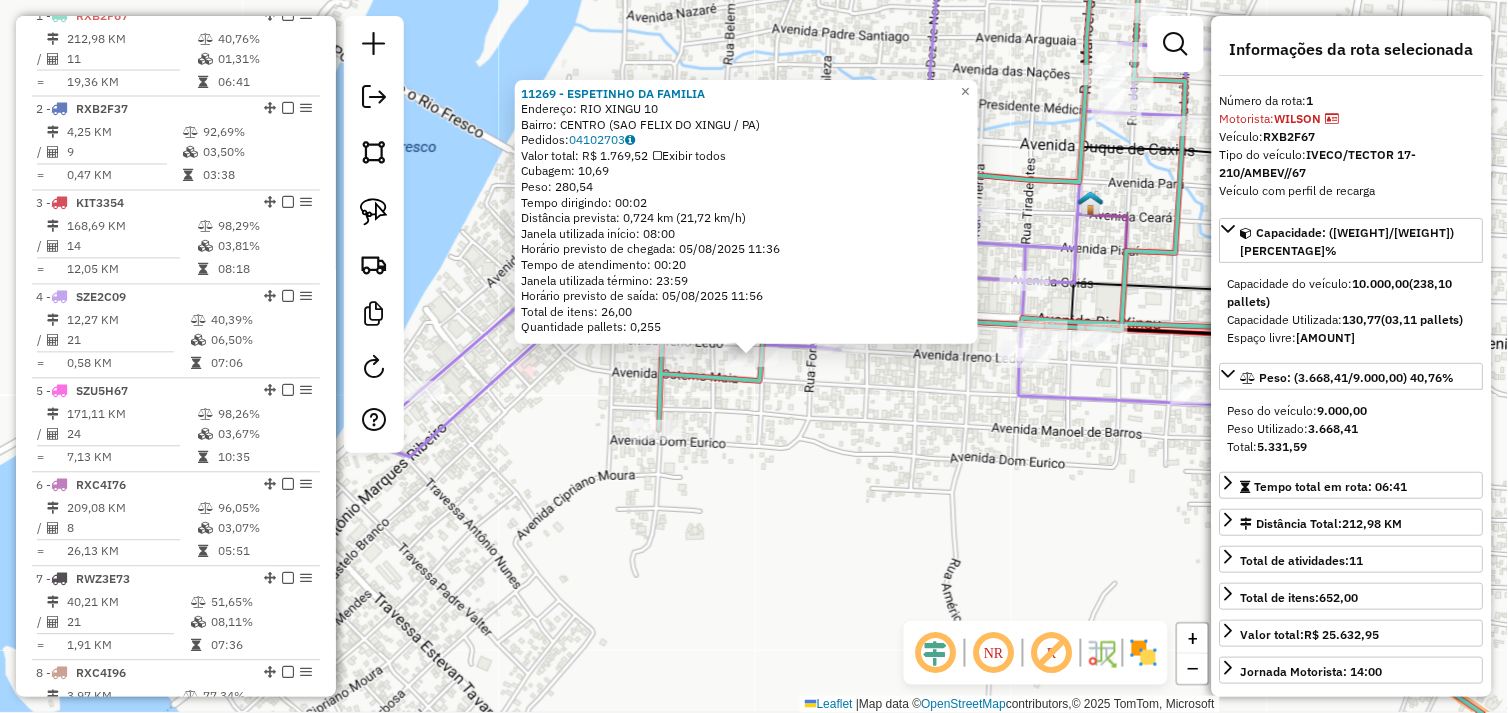 scroll, scrollTop: 748, scrollLeft: 0, axis: vertical 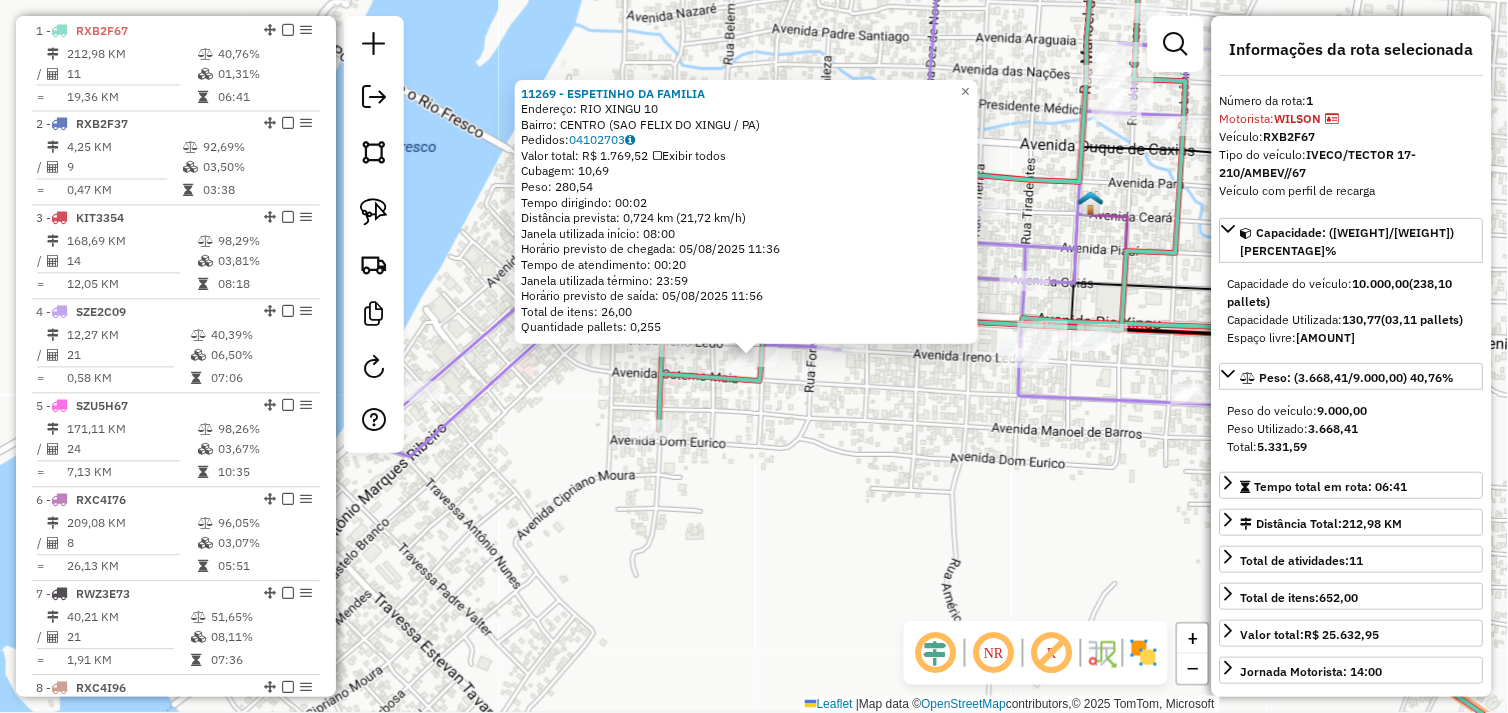 click on "11269 - ESPETINHO DA FAMILIA  Endereço:  RIO XINGU 10   Bairro: CENTRO (SAO FELIX DO XINGU / PA)   Pedidos:  04102703   Valor total: R$ 1.769,52   Exibir todos   Cubagem: 10,69  Peso: 280,54  Tempo dirigindo: 00:02   Distância prevista: 0,724 km (21,72 km/h)   Janela utilizada início: 08:00   Horário previsto de chegada: 05/08/2025 11:36   Tempo de atendimento: 00:20   Janela utilizada término: 23:59   Horário previsto de saída: 05/08/2025 11:56   Total de itens: 26,00   Quantidade pallets: 0,255  × Janela de atendimento Grade de atendimento Capacidade Transportadoras Veículos Cliente Pedidos  Rotas Selecione os dias de semana para filtrar as janelas de atendimento  Seg   Ter   Qua   Qui   Sex   Sáb   Dom  Informe o período da janela de atendimento: De: Até:  Filtrar exatamente a janela do cliente  Considerar janela de atendimento padrão  Selecione os dias de semana para filtrar as grades de atendimento  Seg   Ter   Qua   Qui   Sex   Sáb   Dom   Clientes fora do dia de atendimento selecionado +" 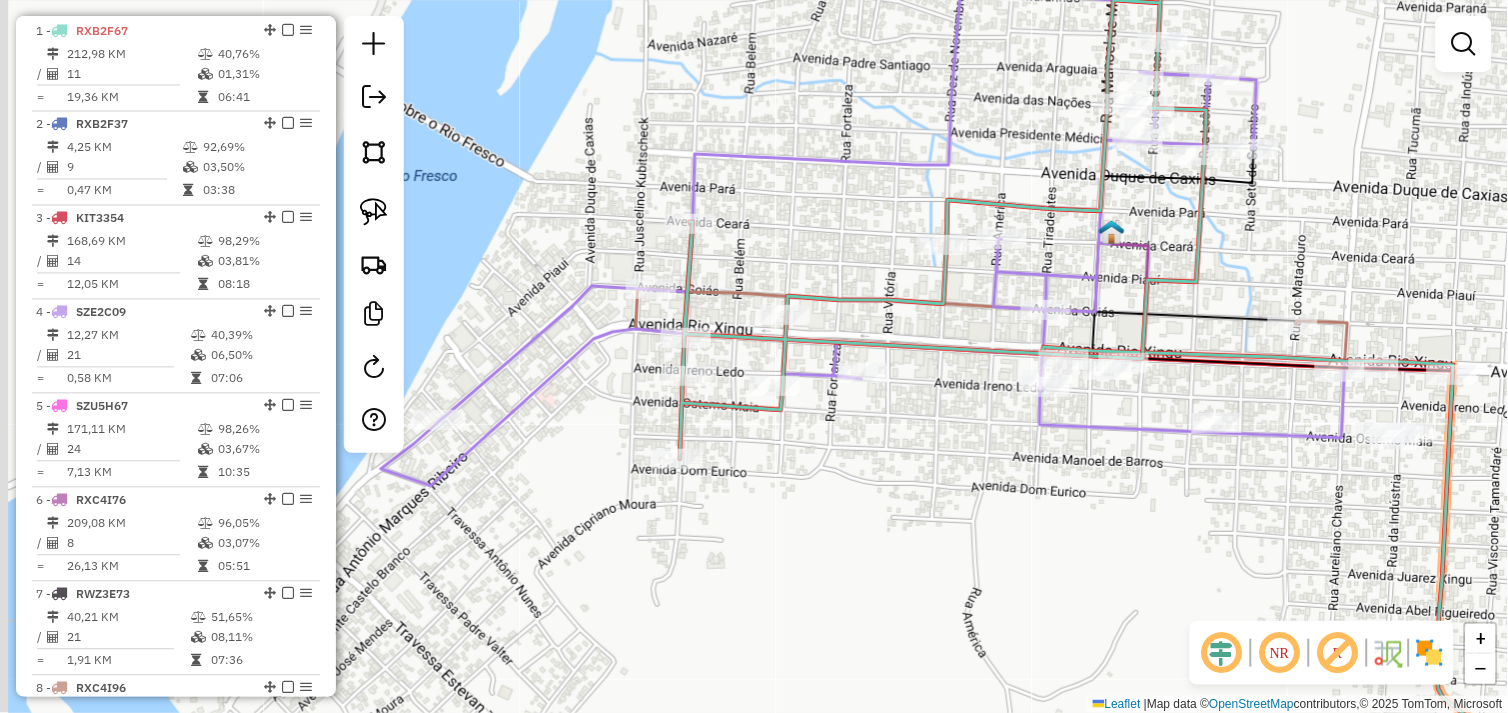 drag, startPoint x: 787, startPoint y: 424, endPoint x: 810, endPoint y: 454, distance: 37.802116 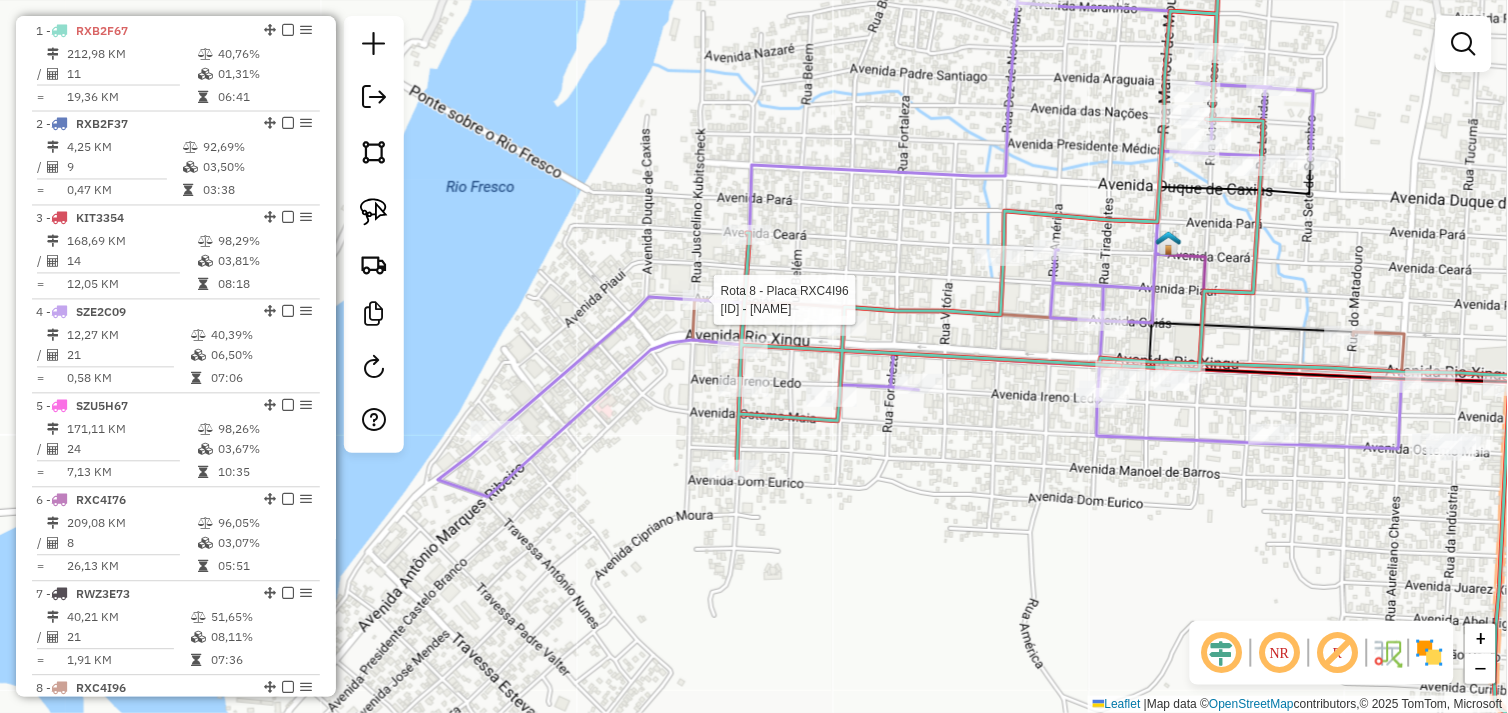 select on "**********" 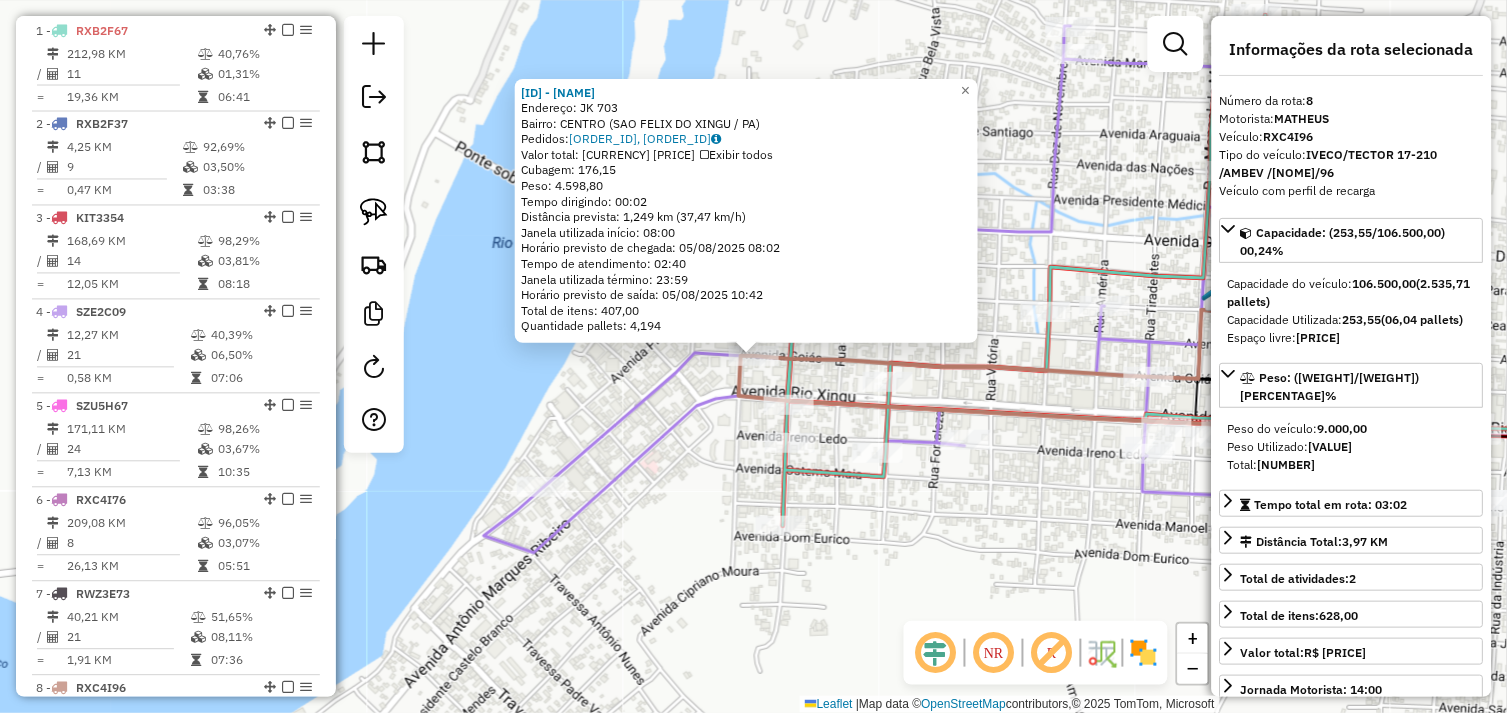 scroll, scrollTop: 1213, scrollLeft: 0, axis: vertical 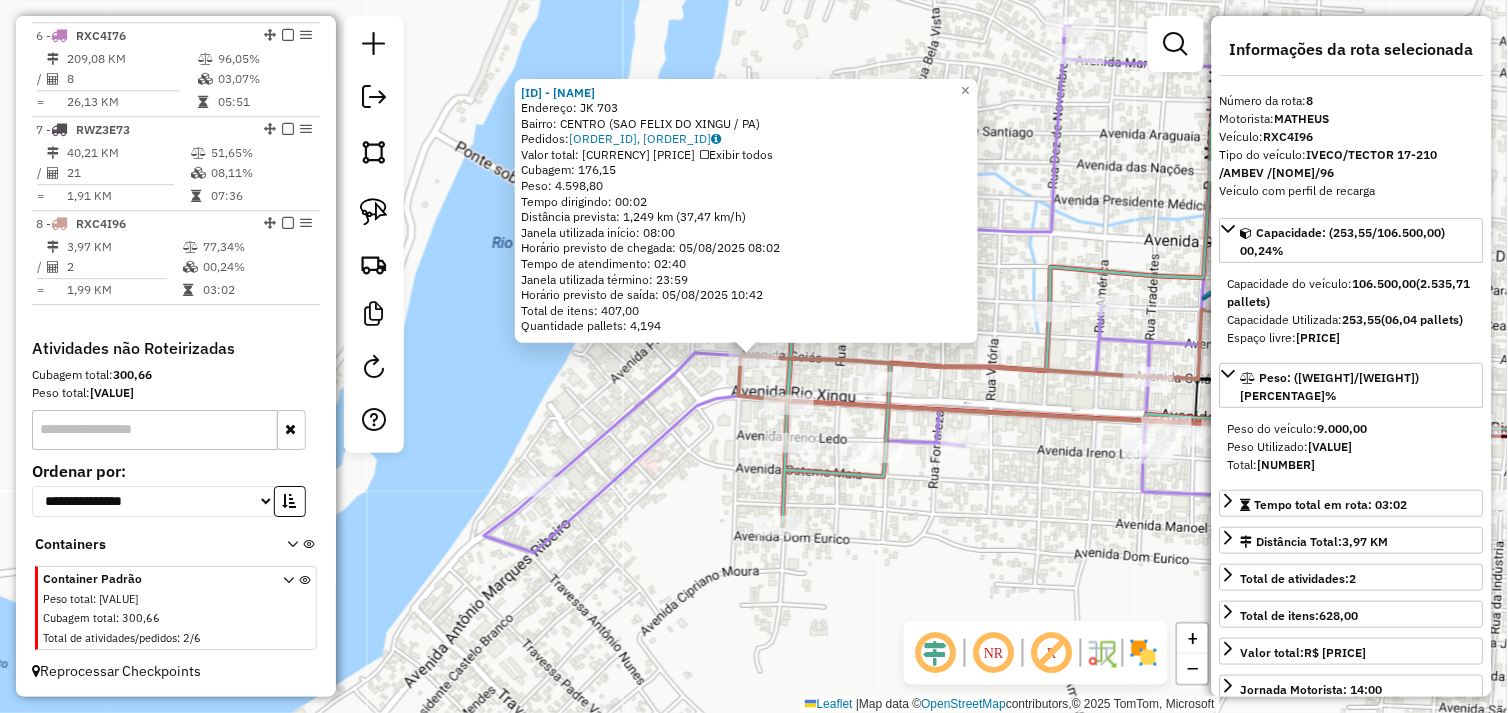 click on "149 - NOBRE BEBIDAS  Endereço:  JK 703   Bairro: CENTRO (SAO FELIX DO XINGU / PA)   Pedidos:  04102659, 04102660   Valor total: R$ 27.388,75   Exibir todos   Cubagem: 176,15  Peso: 4.598,80  Tempo dirigindo: 00:02   Distância prevista: 1,249 km (37,47 km/h)   Janela utilizada início: 08:00   Horário previsto de chegada: 05/08/2025 08:02   Tempo de atendimento: 02:40   Janela utilizada término: 23:59   Horário previsto de saída: 05/08/2025 10:42   Total de itens: 407,00   Quantidade pallets: 4,194  × Janela de atendimento Grade de atendimento Capacidade Transportadoras Veículos Cliente Pedidos  Rotas Selecione os dias de semana para filtrar as janelas de atendimento  Seg   Ter   Qua   Qui   Sex   Sáb   Dom  Informe o período da janela de atendimento: De: Até:  Filtrar exatamente a janela do cliente  Considerar janela de atendimento padrão  Selecione os dias de semana para filtrar as grades de atendimento  Seg   Ter   Qua   Qui   Sex   Sáb   Dom   Clientes fora do dia de atendimento selecionado +" 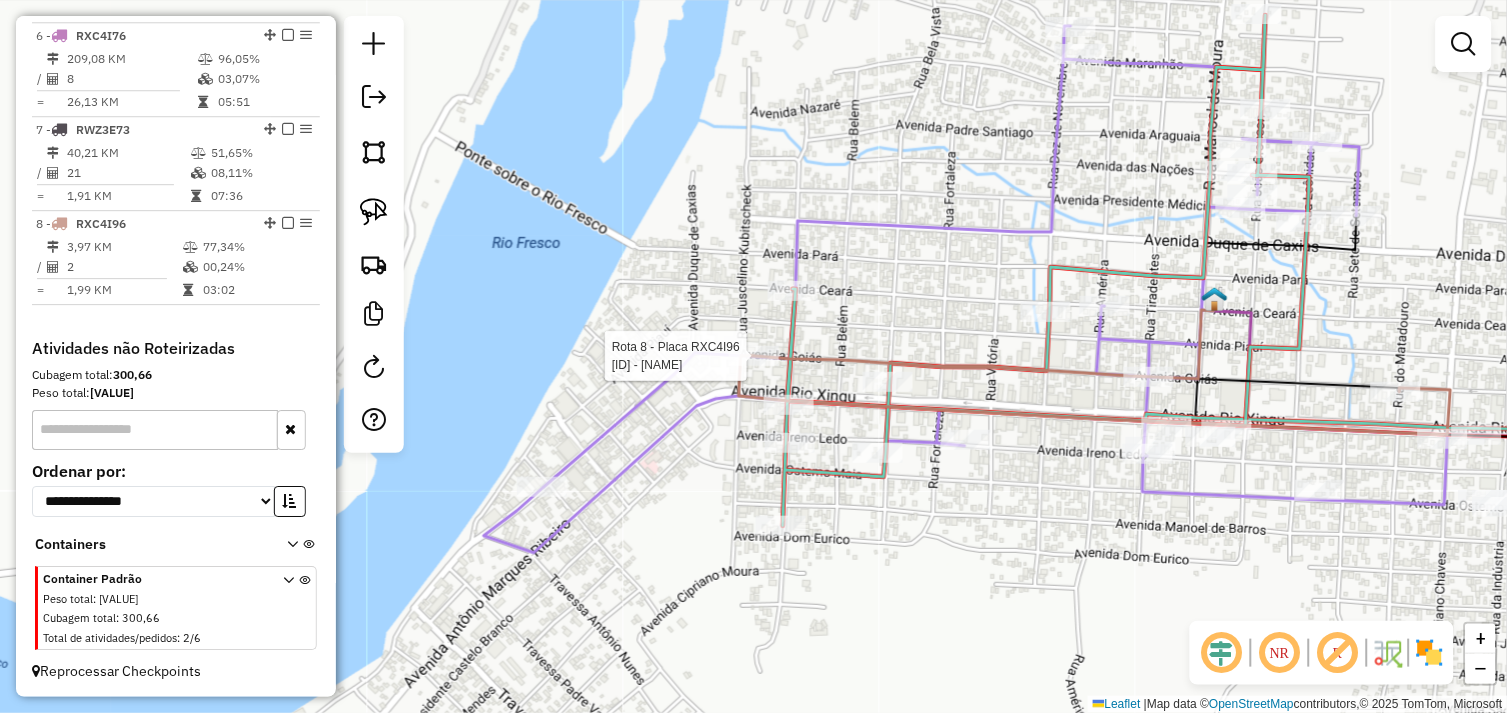select on "**********" 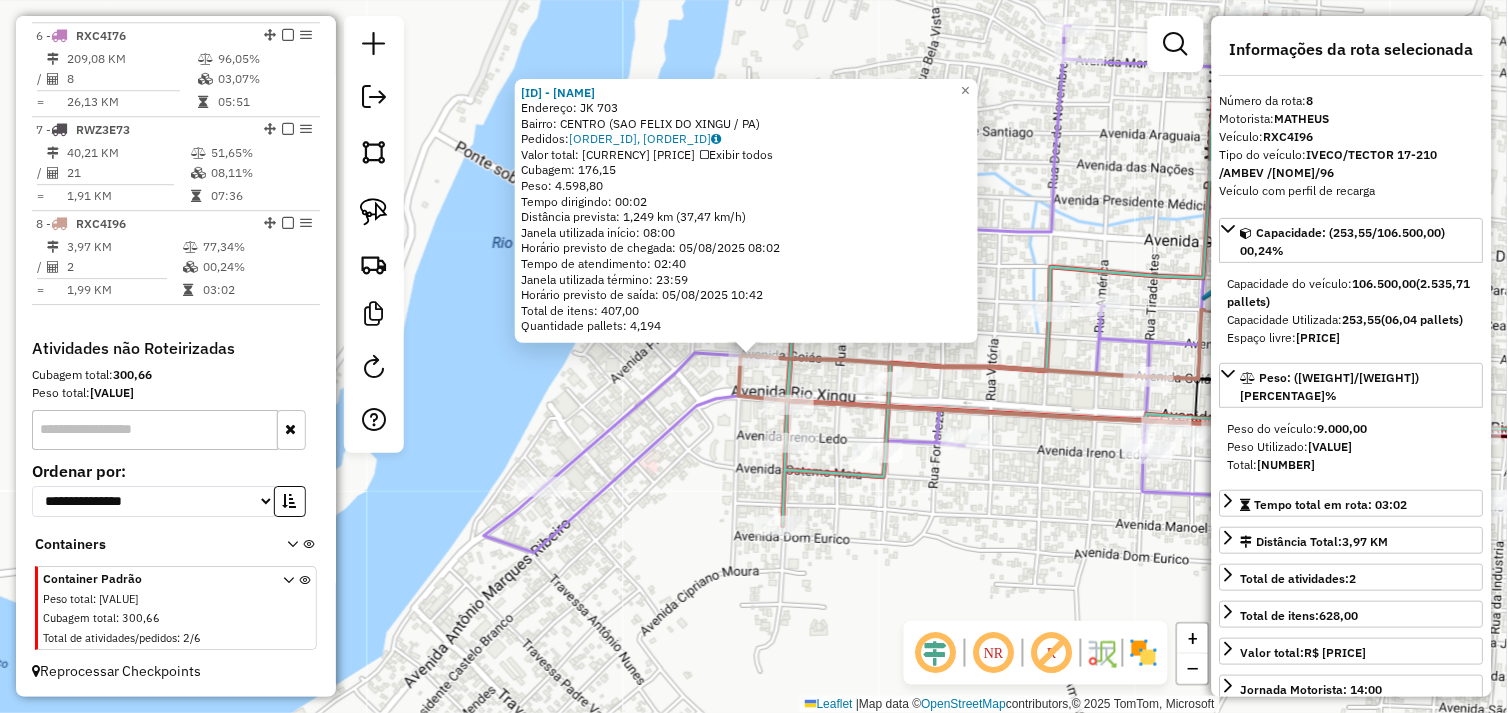 click on "149 - NOBRE BEBIDAS  Endereço:  JK 703   Bairro: CENTRO (SAO FELIX DO XINGU / PA)   Pedidos:  04102659, 04102660   Valor total: R$ 27.388,75   Exibir todos   Cubagem: 176,15  Peso: 4.598,80  Tempo dirigindo: 00:02   Distância prevista: 1,249 km (37,47 km/h)   Janela utilizada início: 08:00   Horário previsto de chegada: 05/08/2025 08:02   Tempo de atendimento: 02:40   Janela utilizada término: 23:59   Horário previsto de saída: 05/08/2025 10:42   Total de itens: 407,00   Quantidade pallets: 4,194  × Janela de atendimento Grade de atendimento Capacidade Transportadoras Veículos Cliente Pedidos  Rotas Selecione os dias de semana para filtrar as janelas de atendimento  Seg   Ter   Qua   Qui   Sex   Sáb   Dom  Informe o período da janela de atendimento: De: Até:  Filtrar exatamente a janela do cliente  Considerar janela de atendimento padrão  Selecione os dias de semana para filtrar as grades de atendimento  Seg   Ter   Qua   Qui   Sex   Sáb   Dom   Clientes fora do dia de atendimento selecionado +" 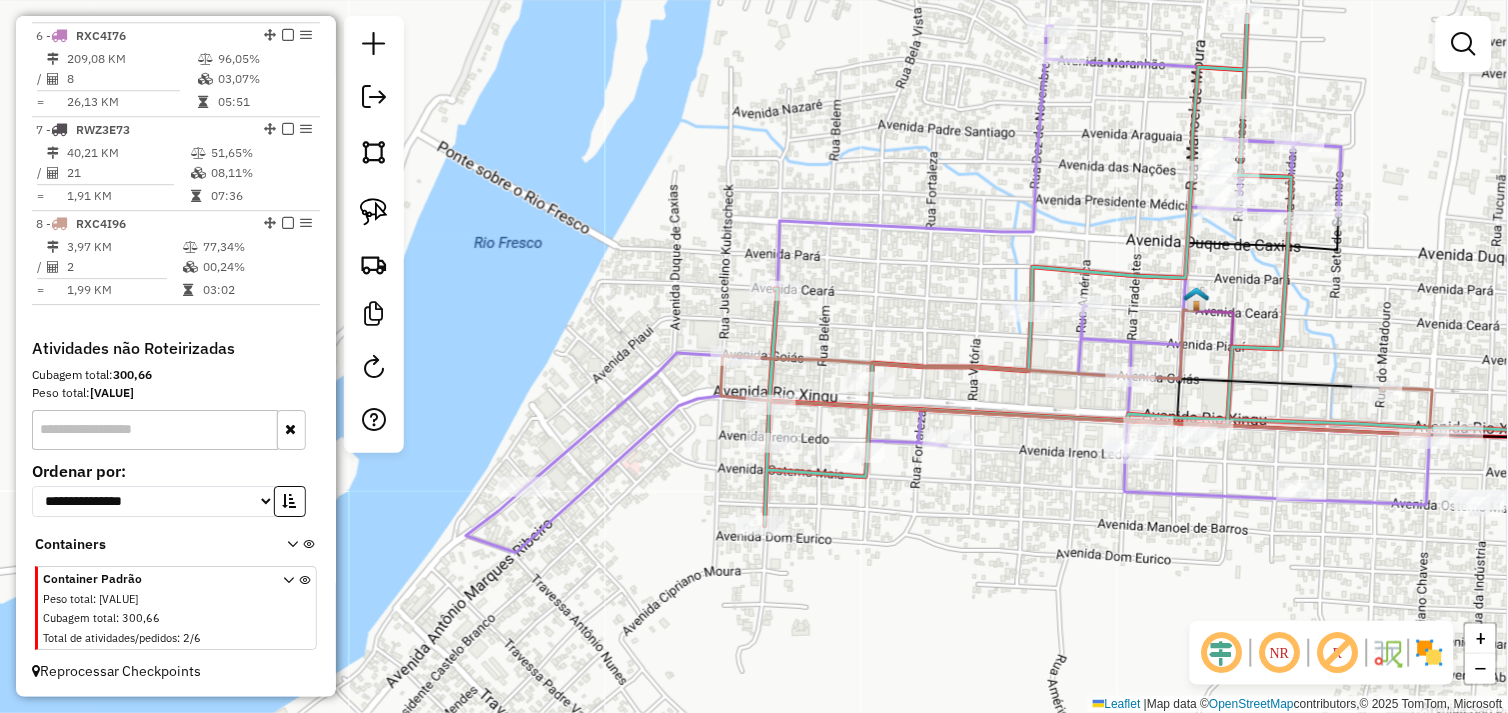 drag, startPoint x: 942, startPoint y: 556, endPoint x: 783, endPoint y: 547, distance: 159.25452 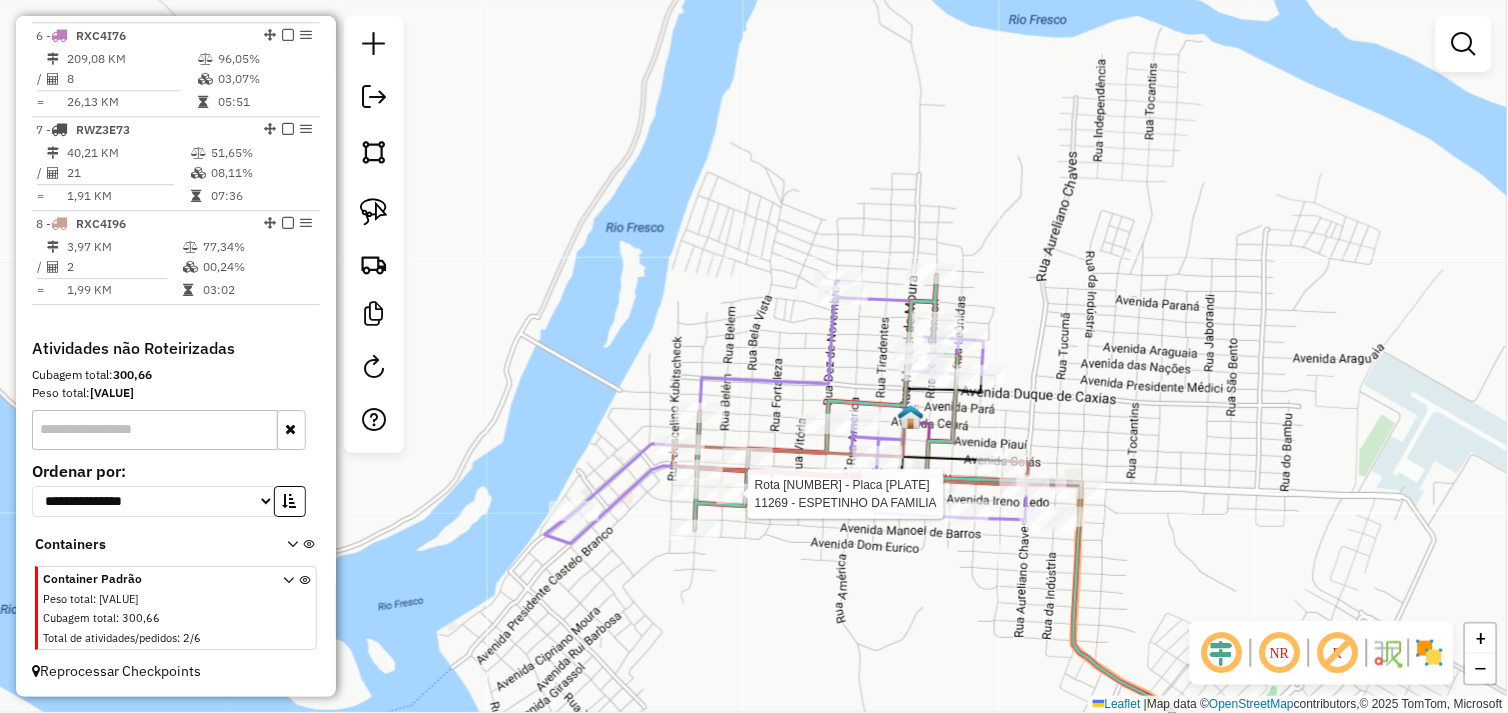 select on "**********" 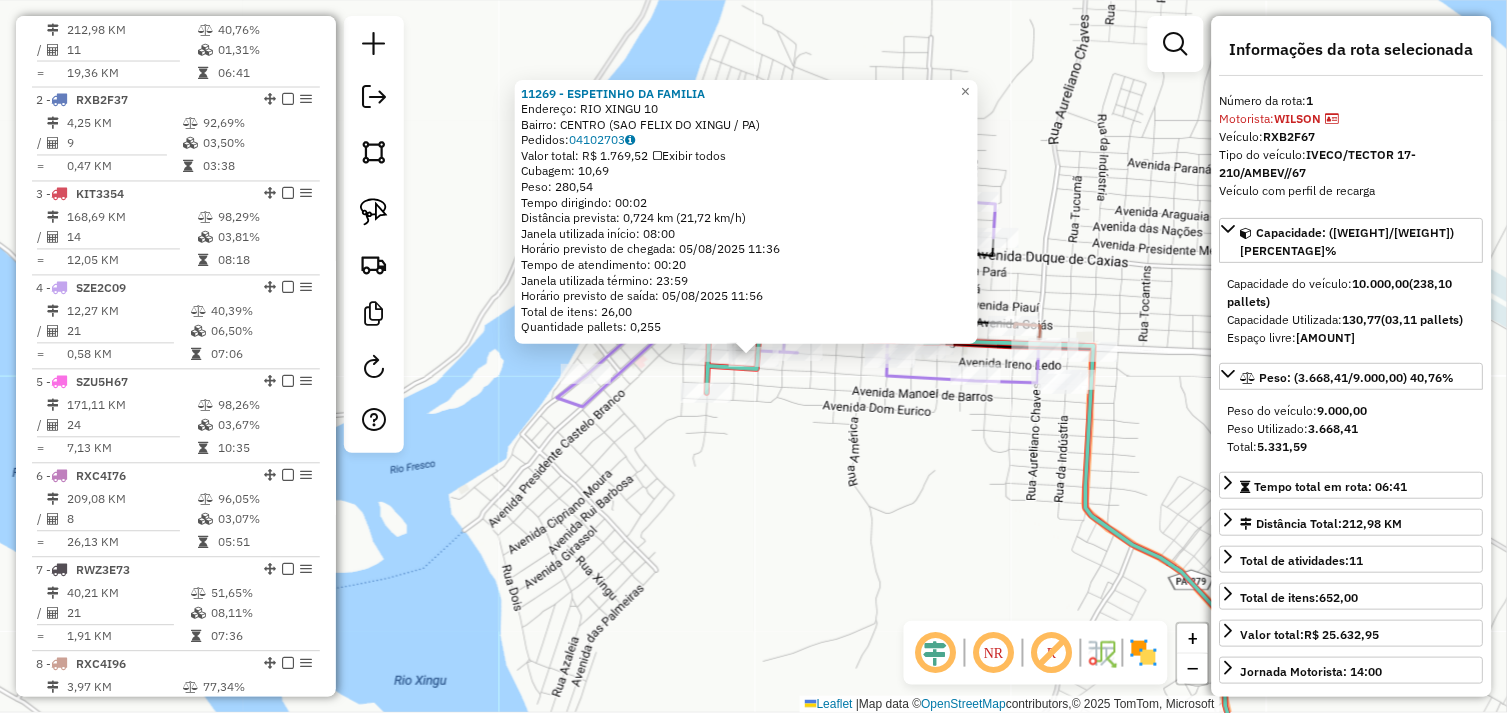 scroll, scrollTop: 748, scrollLeft: 0, axis: vertical 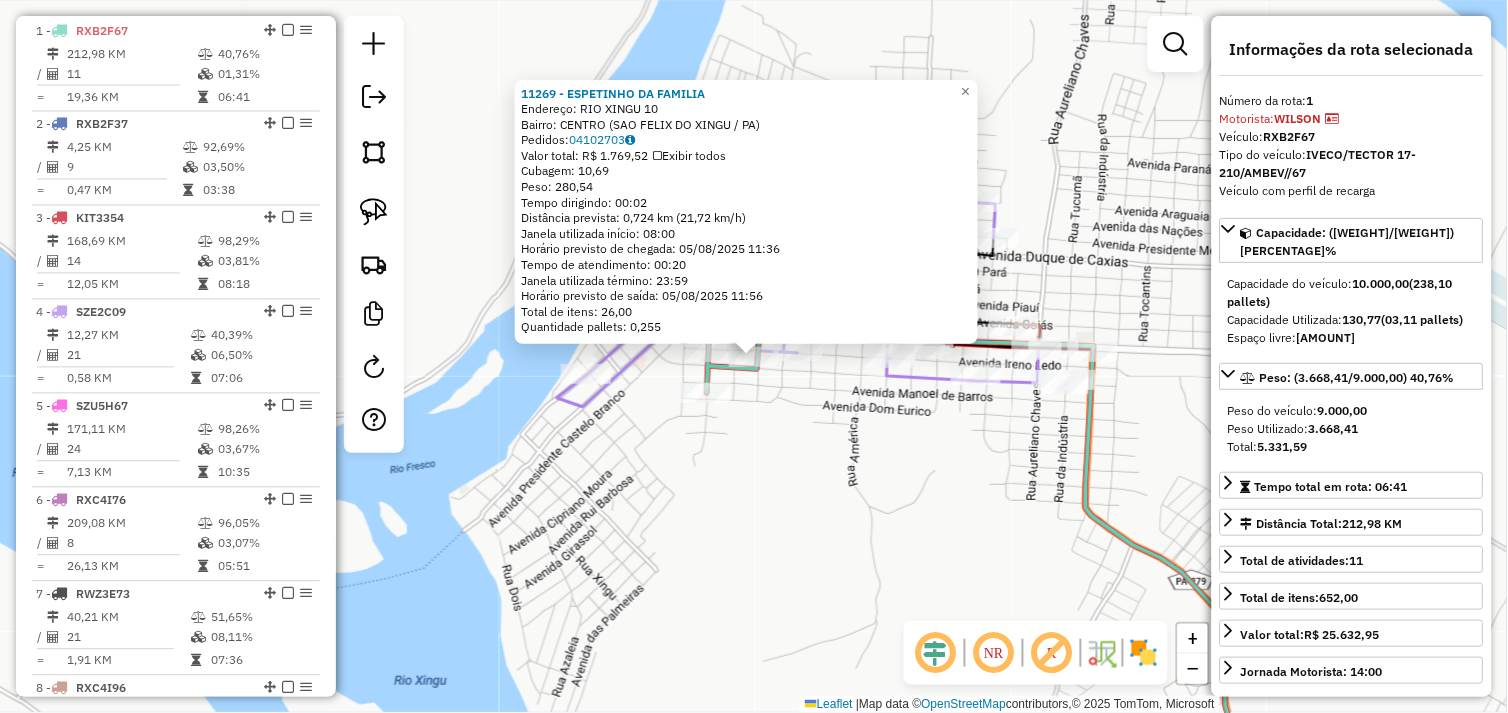 click on "11269 - ESPETINHO DA FAMILIA  Endereço:  RIO XINGU 10   Bairro: CENTRO (SAO FELIX DO XINGU / PA)   Pedidos:  04102703   Valor total: R$ 1.769,52   Exibir todos   Cubagem: 10,69  Peso: 280,54  Tempo dirigindo: 00:02   Distância prevista: 0,724 km (21,72 km/h)   Janela utilizada início: 08:00   Horário previsto de chegada: 05/08/2025 11:36   Tempo de atendimento: 00:20   Janela utilizada término: 23:59   Horário previsto de saída: 05/08/2025 11:56   Total de itens: 26,00   Quantidade pallets: 0,255  × Janela de atendimento Grade de atendimento Capacidade Transportadoras Veículos Cliente Pedidos  Rotas Selecione os dias de semana para filtrar as janelas de atendimento  Seg   Ter   Qua   Qui   Sex   Sáb   Dom  Informe o período da janela de atendimento: De: Até:  Filtrar exatamente a janela do cliente  Considerar janela de atendimento padrão  Selecione os dias de semana para filtrar as grades de atendimento  Seg   Ter   Qua   Qui   Sex   Sáb   Dom   Clientes fora do dia de atendimento selecionado +" 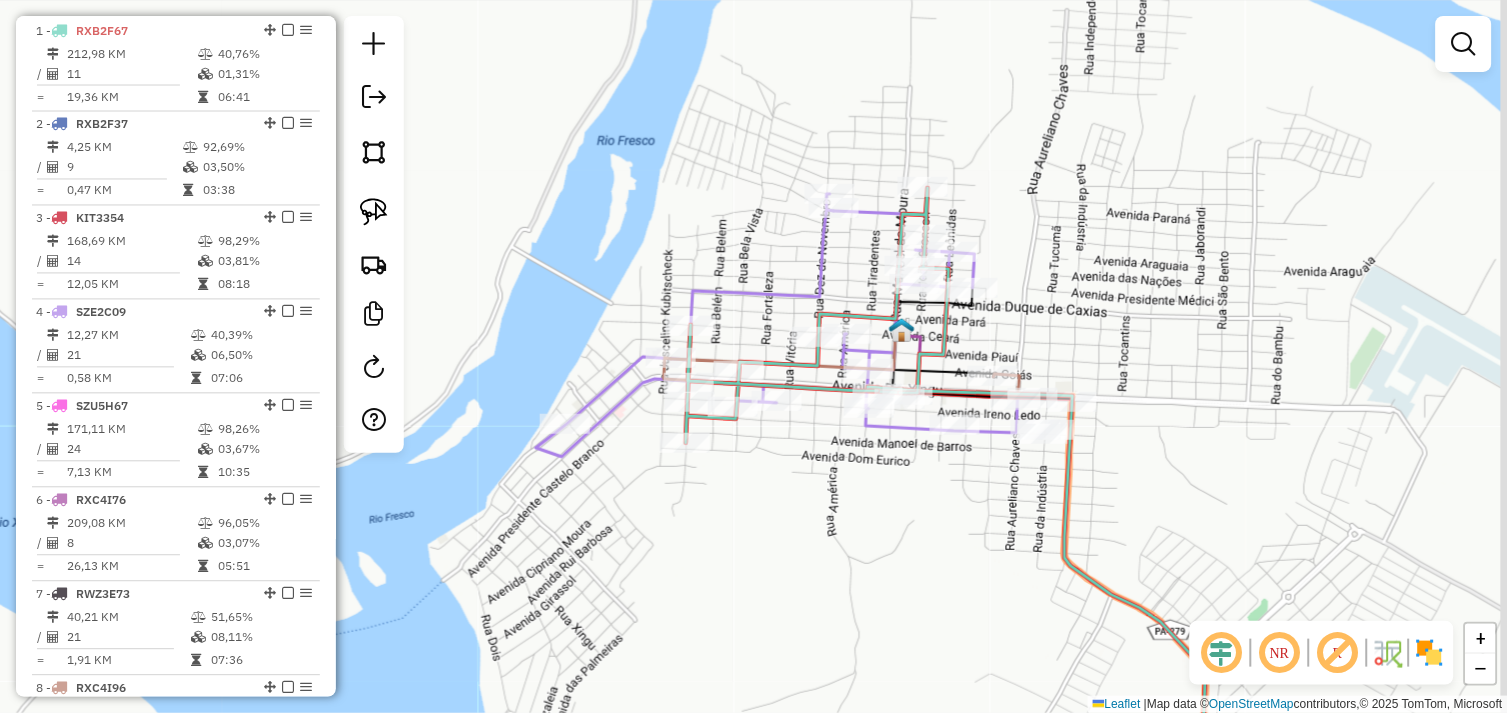 drag, startPoint x: 782, startPoint y: 428, endPoint x: 754, endPoint y: 500, distance: 77.25283 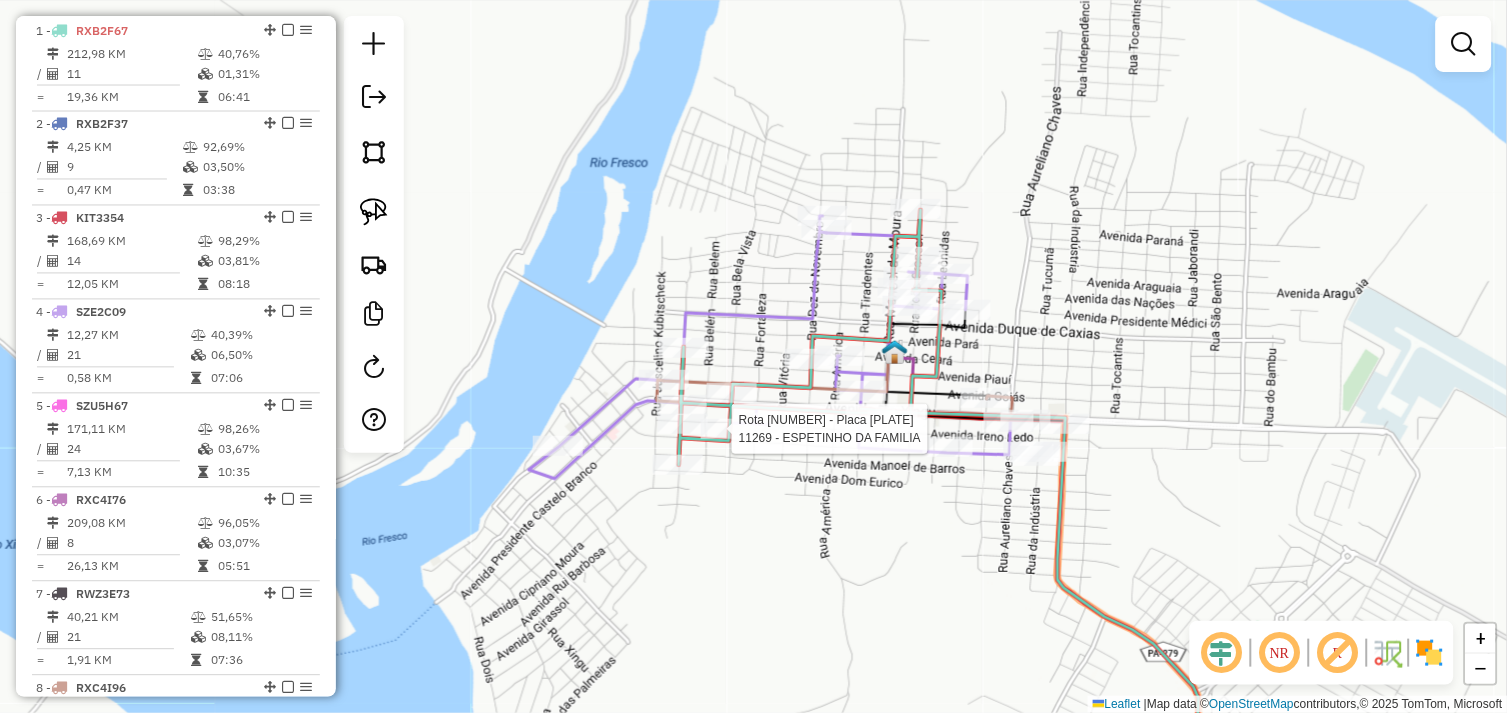 select on "**********" 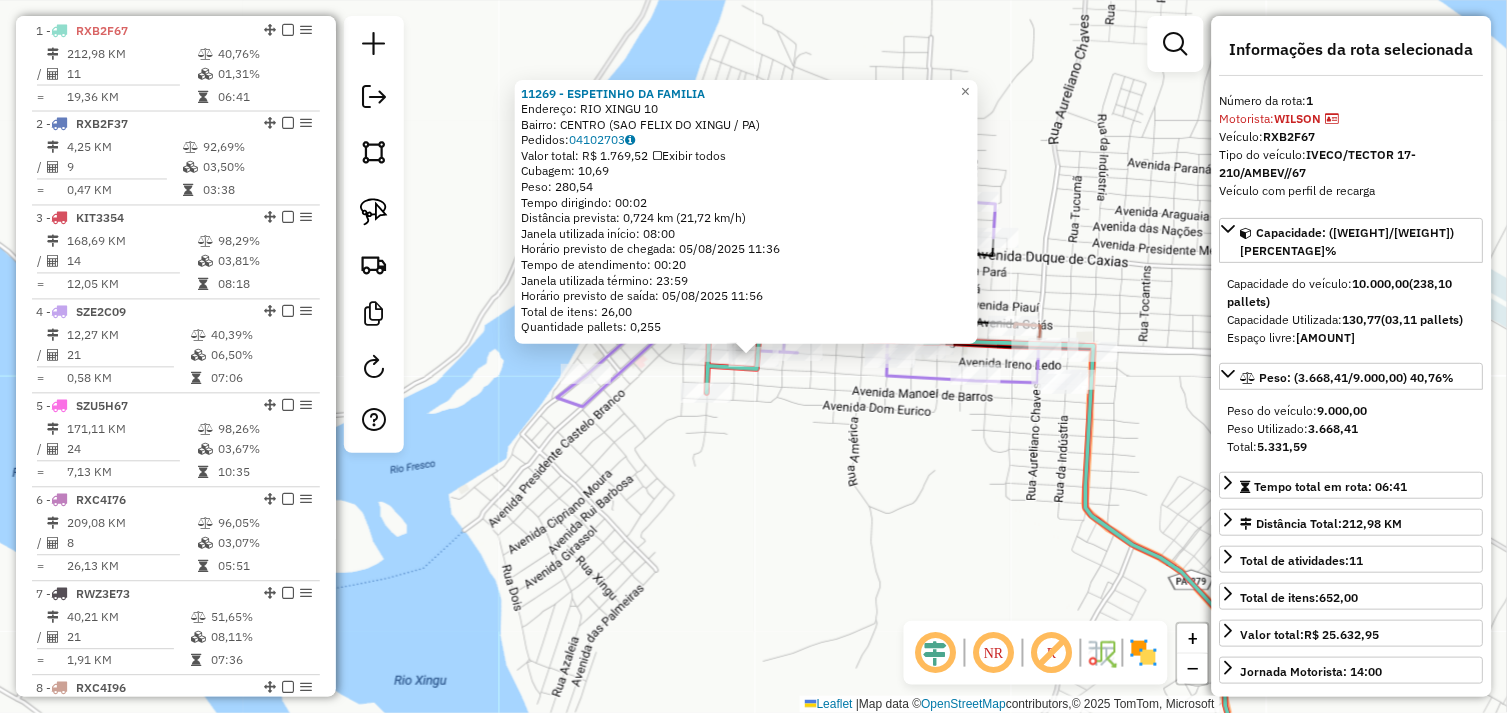 click on "11269 - ESPETINHO DA FAMILIA  Endereço:  RIO XINGU 10   Bairro: CENTRO (SAO FELIX DO XINGU / PA)   Pedidos:  04102703   Valor total: R$ 1.769,52   Exibir todos   Cubagem: 10,69  Peso: 280,54  Tempo dirigindo: 00:02   Distância prevista: 0,724 km (21,72 km/h)   Janela utilizada início: 08:00   Horário previsto de chegada: 05/08/2025 11:36   Tempo de atendimento: 00:20   Janela utilizada término: 23:59   Horário previsto de saída: 05/08/2025 11:56   Total de itens: 26,00   Quantidade pallets: 0,255  × Janela de atendimento Grade de atendimento Capacidade Transportadoras Veículos Cliente Pedidos  Rotas Selecione os dias de semana para filtrar as janelas de atendimento  Seg   Ter   Qua   Qui   Sex   Sáb   Dom  Informe o período da janela de atendimento: De: Até:  Filtrar exatamente a janela do cliente  Considerar janela de atendimento padrão  Selecione os dias de semana para filtrar as grades de atendimento  Seg   Ter   Qua   Qui   Sex   Sáb   Dom   Clientes fora do dia de atendimento selecionado +" 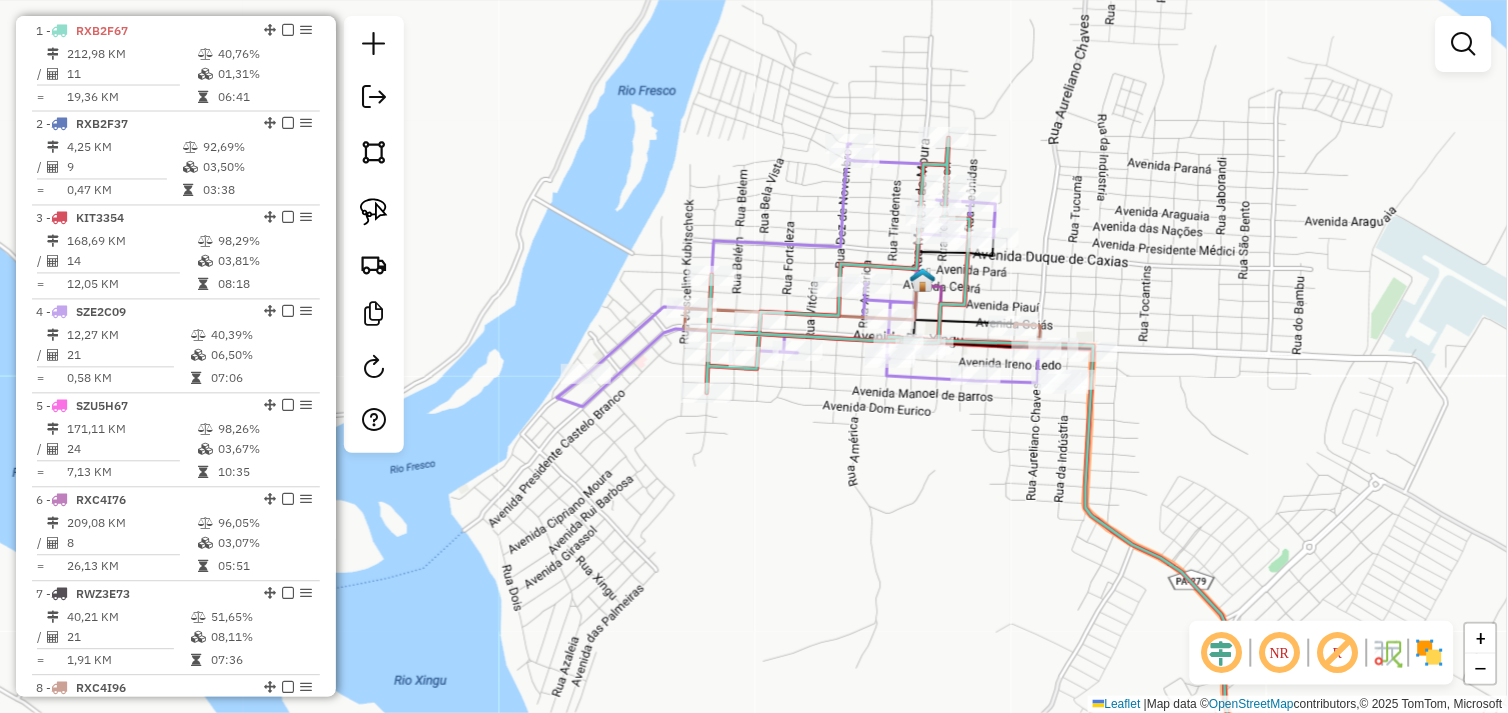drag, startPoint x: 840, startPoint y: 438, endPoint x: 856, endPoint y: 456, distance: 24.083189 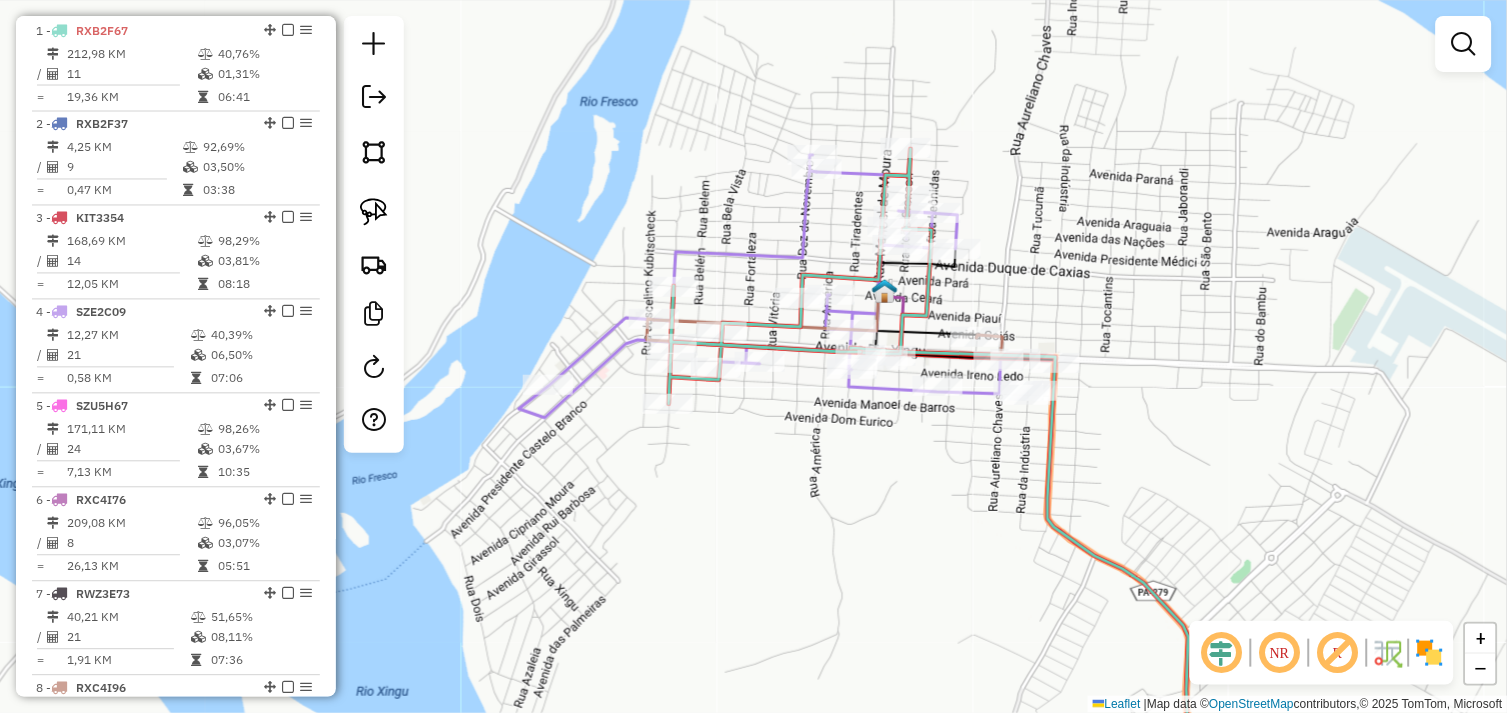 drag, startPoint x: 1016, startPoint y: 473, endPoint x: 962, endPoint y: 485, distance: 55.31727 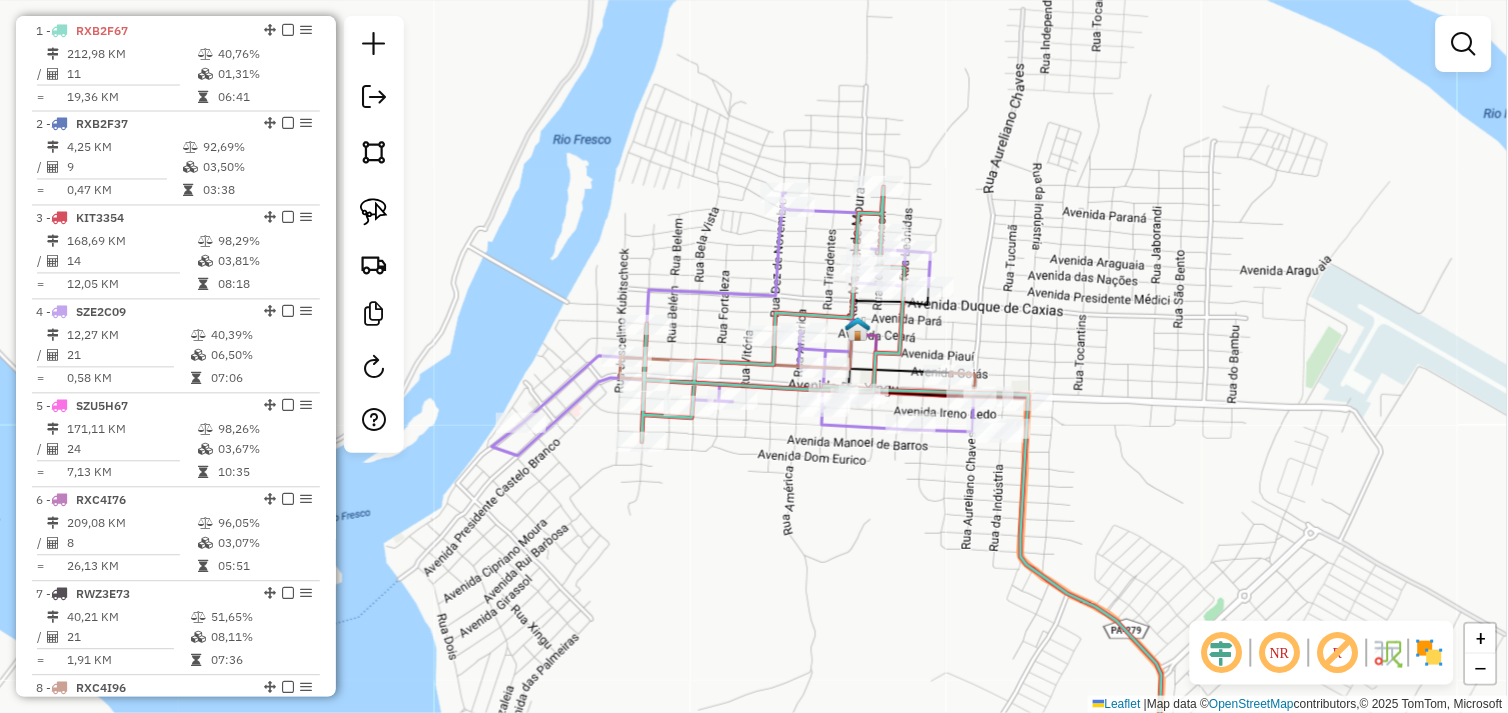 click on "Janela de atendimento Grade de atendimento Capacidade Transportadoras Veículos Cliente Pedidos  Rotas Selecione os dias de semana para filtrar as janelas de atendimento  Seg   Ter   Qua   Qui   Sex   Sáb   Dom  Informe o período da janela de atendimento: De: Até:  Filtrar exatamente a janela do cliente  Considerar janela de atendimento padrão  Selecione os dias de semana para filtrar as grades de atendimento  Seg   Ter   Qua   Qui   Sex   Sáb   Dom   Considerar clientes sem dia de atendimento cadastrado  Clientes fora do dia de atendimento selecionado Filtrar as atividades entre os valores definidos abaixo:  Peso mínimo:   Peso máximo:   Cubagem mínima:   Cubagem máxima:   De:   Até:  Filtrar as atividades entre o tempo de atendimento definido abaixo:  De:   Até:   Considerar capacidade total dos clientes não roteirizados Transportadora: Selecione um ou mais itens Tipo de veículo: Selecione um ou mais itens Veículo: Selecione um ou mais itens Motorista: Selecione um ou mais itens Nome: Rótulo:" 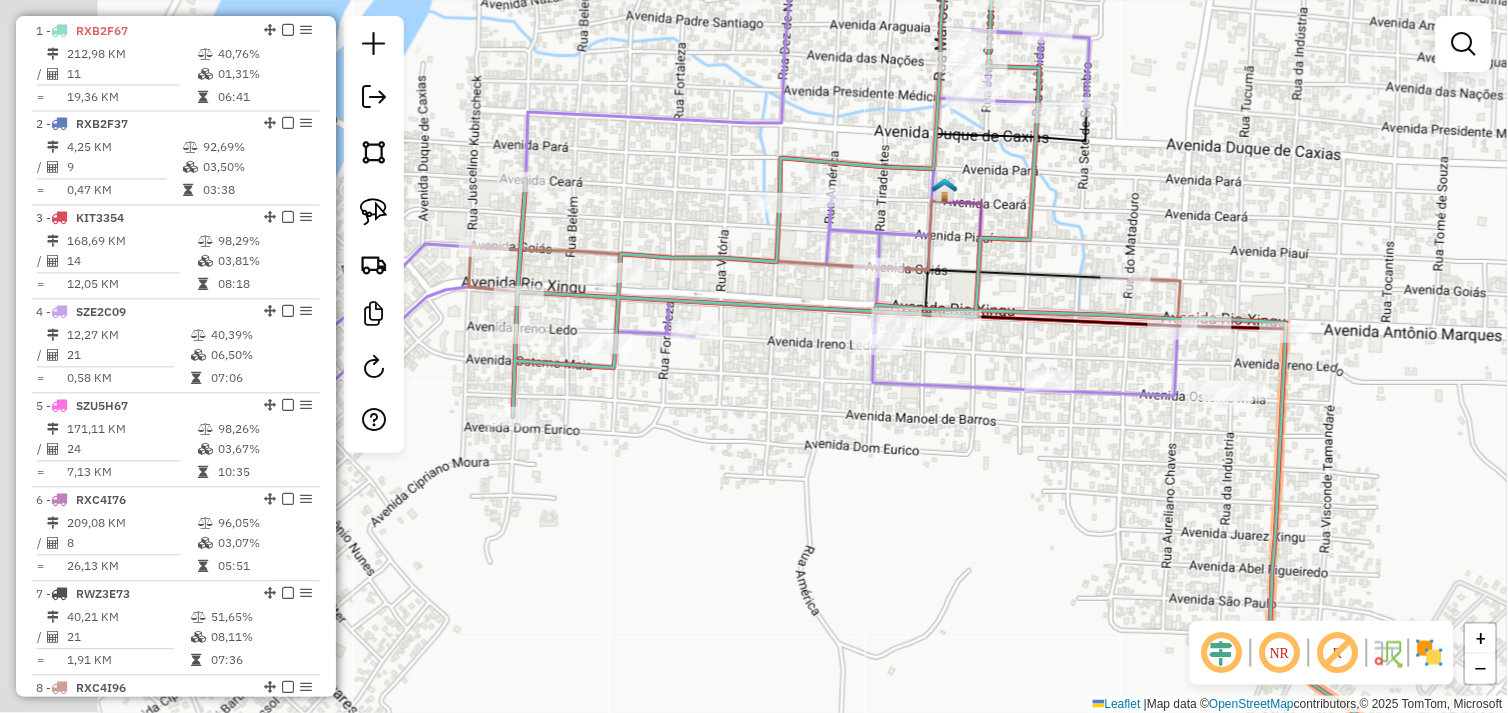 drag, startPoint x: 826, startPoint y: 546, endPoint x: 962, endPoint y: 492, distance: 146.3284 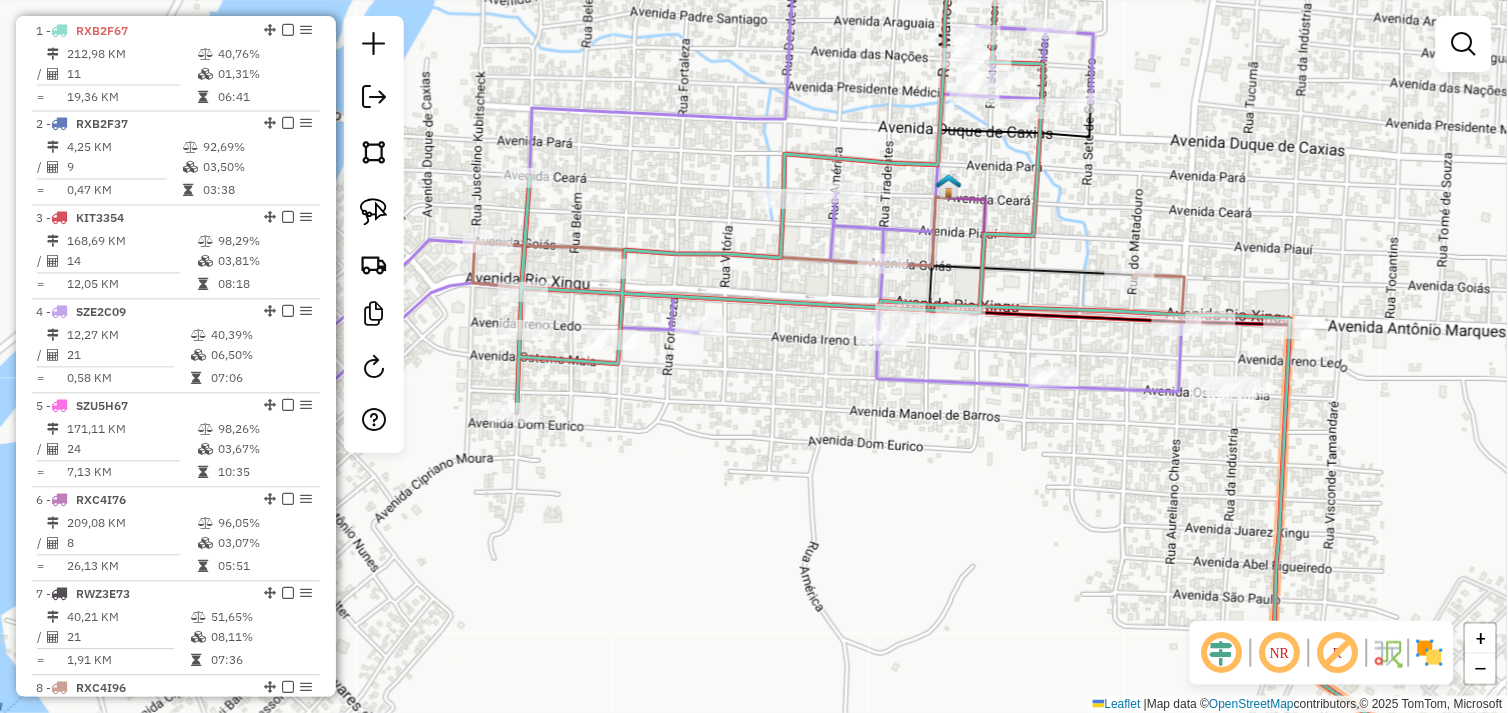click on "Janela de atendimento Grade de atendimento Capacidade Transportadoras Veículos Cliente Pedidos  Rotas Selecione os dias de semana para filtrar as janelas de atendimento  Seg   Ter   Qua   Qui   Sex   Sáb   Dom  Informe o período da janela de atendimento: De: Até:  Filtrar exatamente a janela do cliente  Considerar janela de atendimento padrão  Selecione os dias de semana para filtrar as grades de atendimento  Seg   Ter   Qua   Qui   Sex   Sáb   Dom   Considerar clientes sem dia de atendimento cadastrado  Clientes fora do dia de atendimento selecionado Filtrar as atividades entre os valores definidos abaixo:  Peso mínimo:   Peso máximo:   Cubagem mínima:   Cubagem máxima:   De:   Até:  Filtrar as atividades entre o tempo de atendimento definido abaixo:  De:   Até:   Considerar capacidade total dos clientes não roteirizados Transportadora: Selecione um ou mais itens Tipo de veículo: Selecione um ou mais itens Veículo: Selecione um ou mais itens Motorista: Selecione um ou mais itens Nome: Rótulo:" 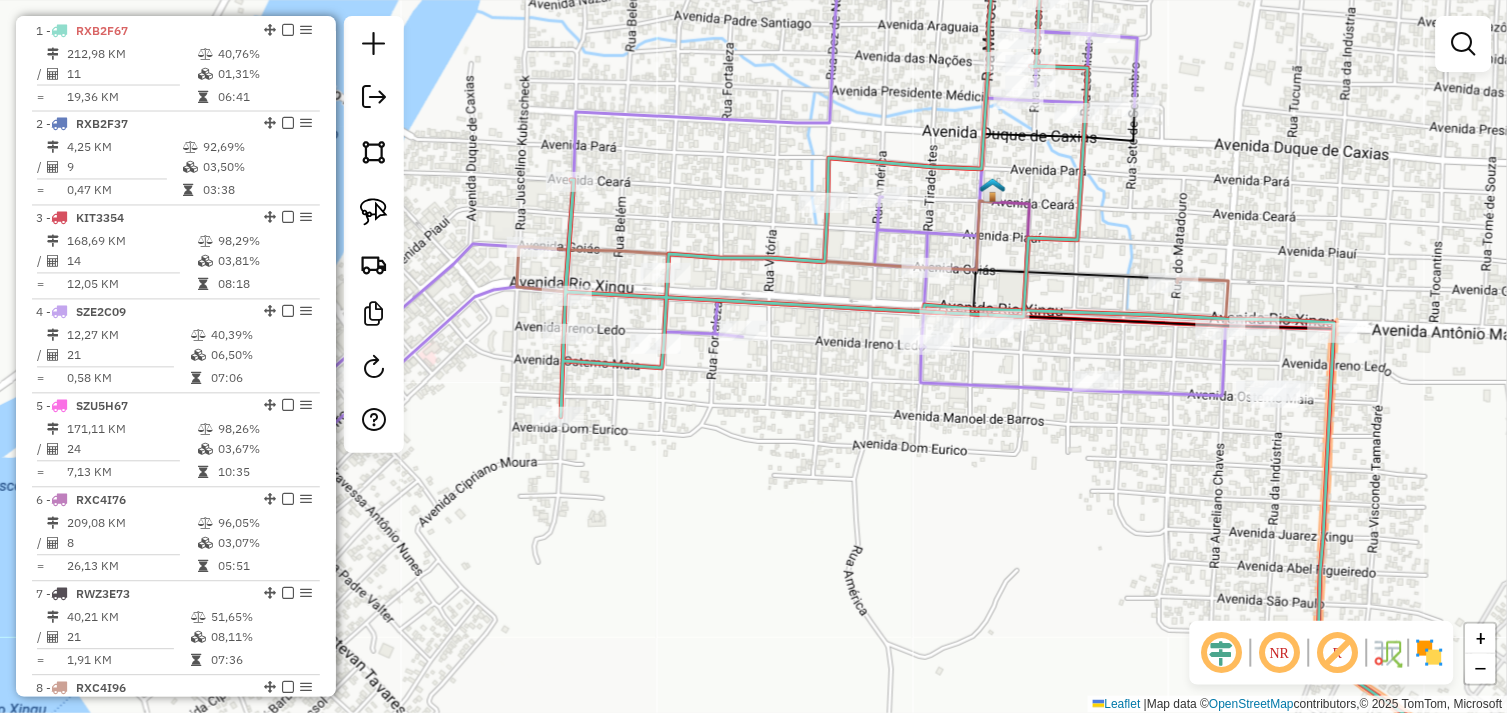 drag, startPoint x: 714, startPoint y: 468, endPoint x: 768, endPoint y: 472, distance: 54.147945 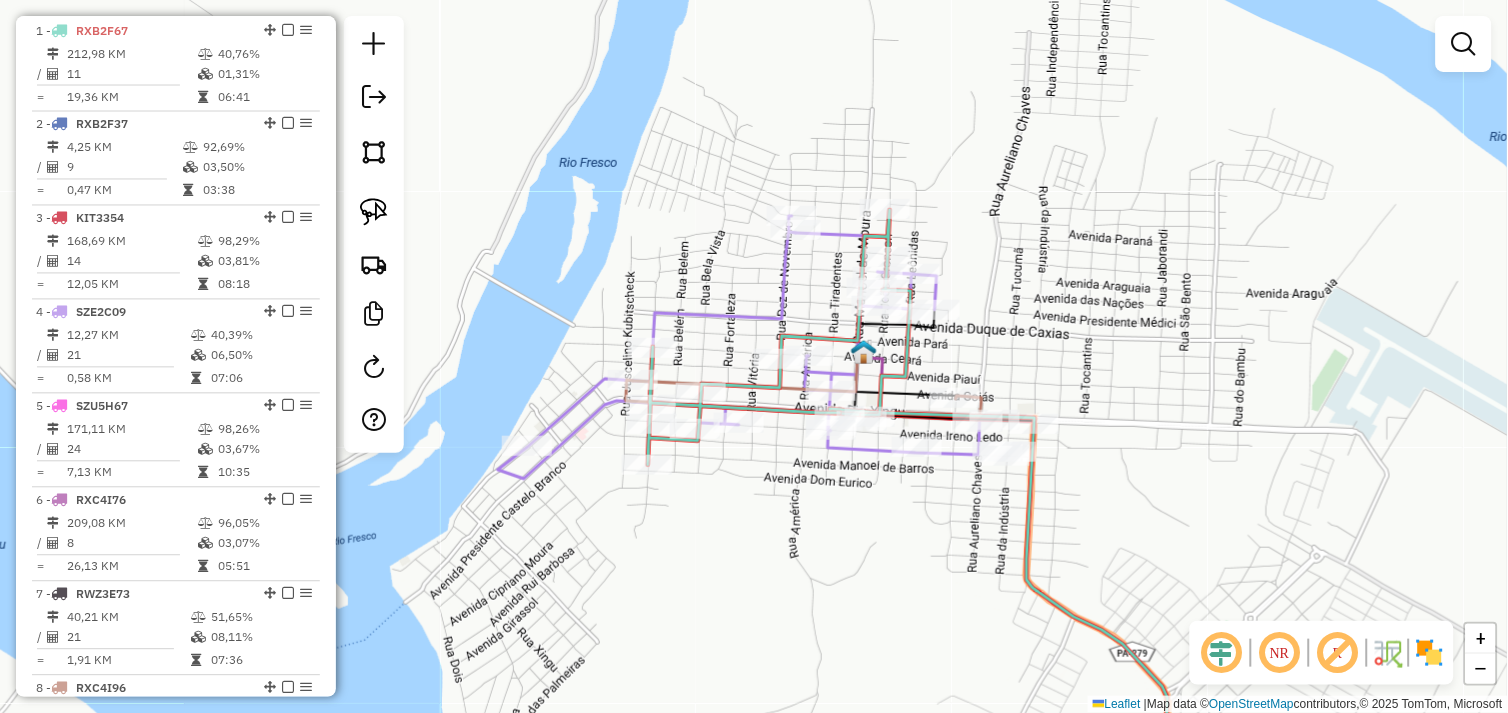 drag, startPoint x: 794, startPoint y: 452, endPoint x: 781, endPoint y: 463, distance: 17.029387 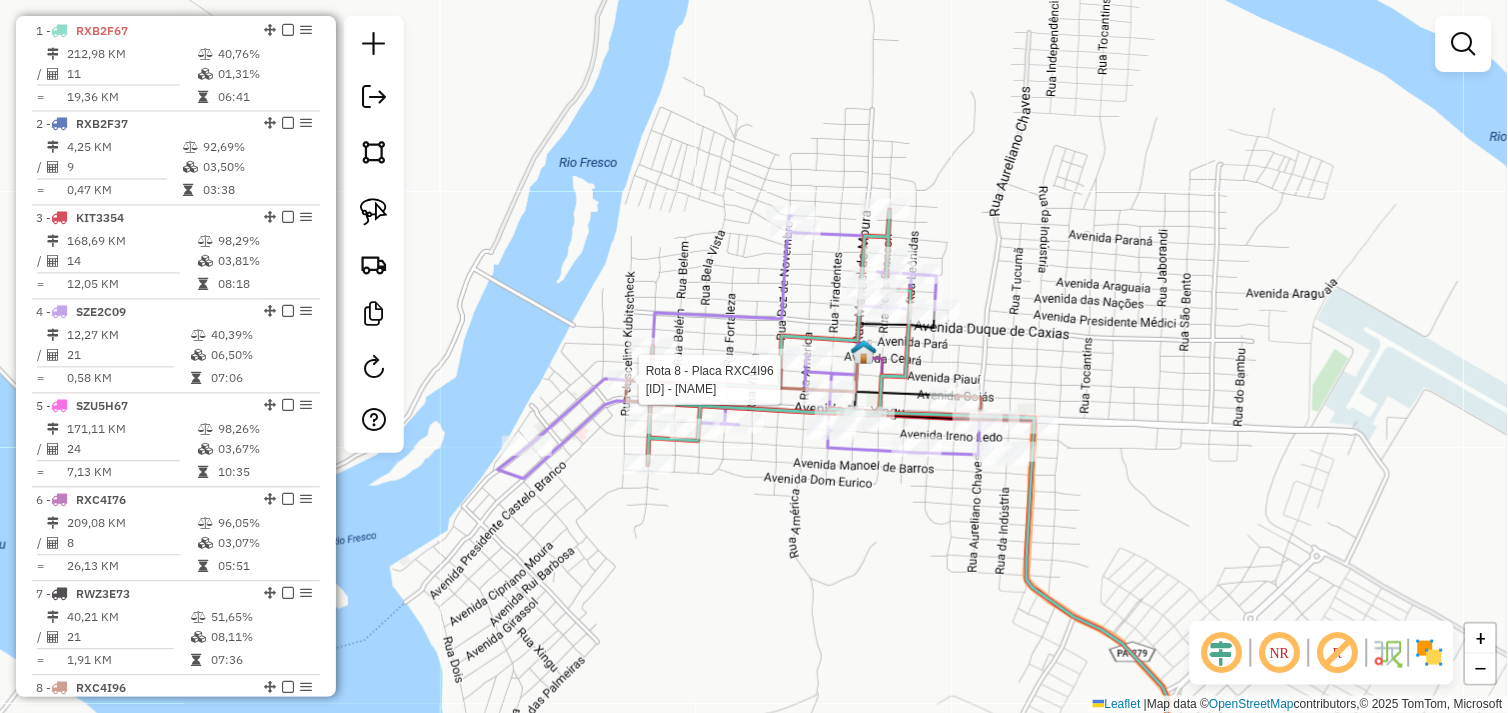 select on "**********" 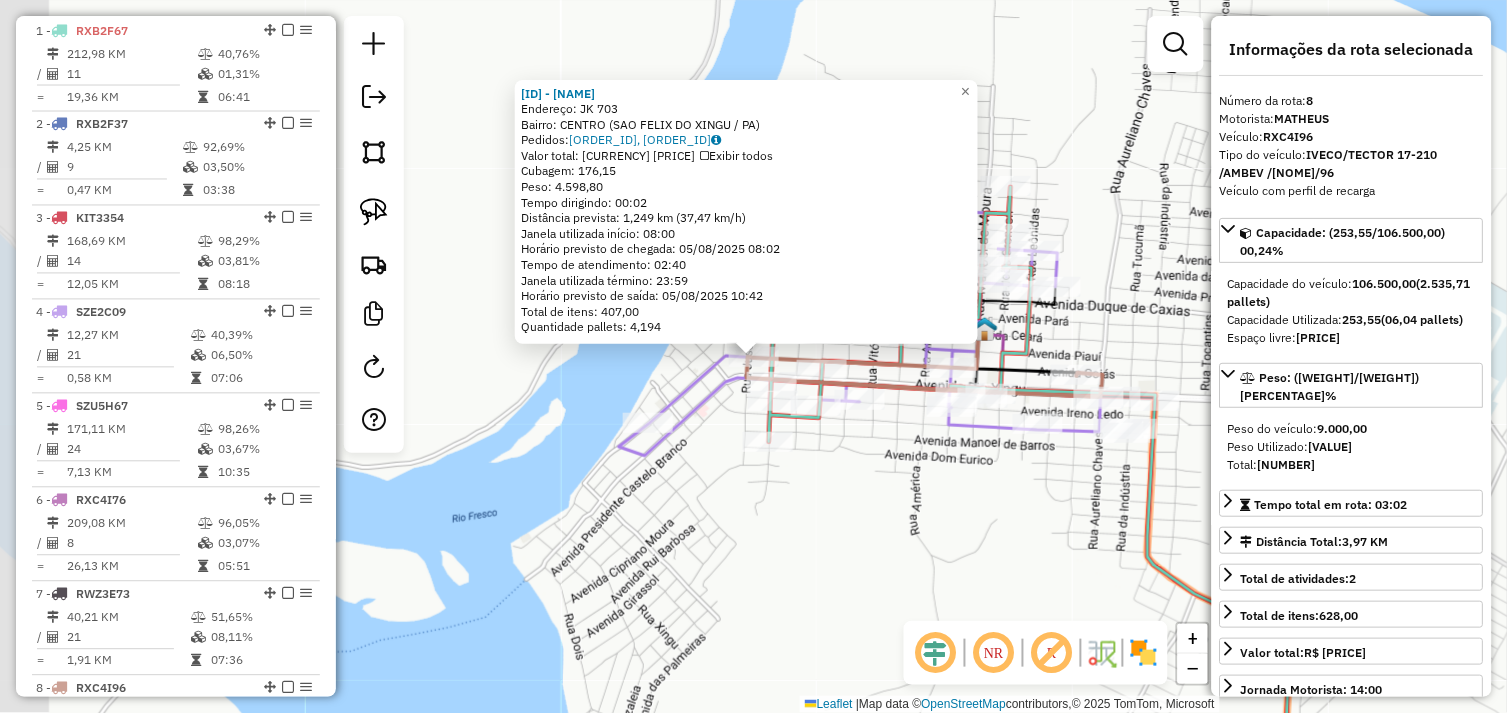 scroll, scrollTop: 1213, scrollLeft: 0, axis: vertical 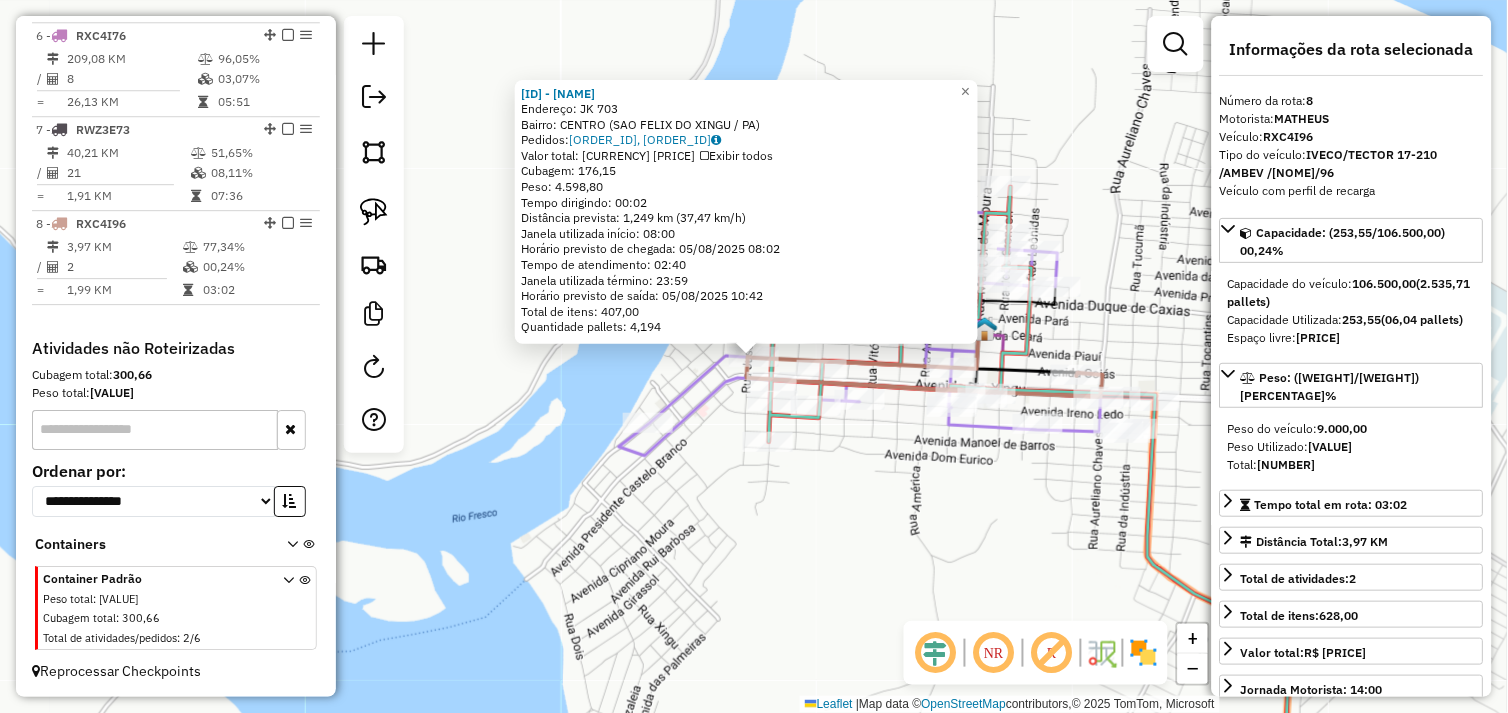 click on "149 - NOBRE BEBIDAS  Endereço:  JK 703   Bairro: CENTRO (SAO FELIX DO XINGU / PA)   Pedidos:  04102659, 04102660   Valor total: R$ 27.388,75   Exibir todos   Cubagem: 176,15  Peso: 4.598,80  Tempo dirigindo: 00:02   Distância prevista: 1,249 km (37,47 km/h)   Janela utilizada início: 08:00   Horário previsto de chegada: 05/08/2025 08:02   Tempo de atendimento: 02:40   Janela utilizada término: 23:59   Horário previsto de saída: 05/08/2025 10:42   Total de itens: 407,00   Quantidade pallets: 4,194  × Janela de atendimento Grade de atendimento Capacidade Transportadoras Veículos Cliente Pedidos  Rotas Selecione os dias de semana para filtrar as janelas de atendimento  Seg   Ter   Qua   Qui   Sex   Sáb   Dom  Informe o período da janela de atendimento: De: Até:  Filtrar exatamente a janela do cliente  Considerar janela de atendimento padrão  Selecione os dias de semana para filtrar as grades de atendimento  Seg   Ter   Qua   Qui   Sex   Sáb   Dom   Clientes fora do dia de atendimento selecionado +" 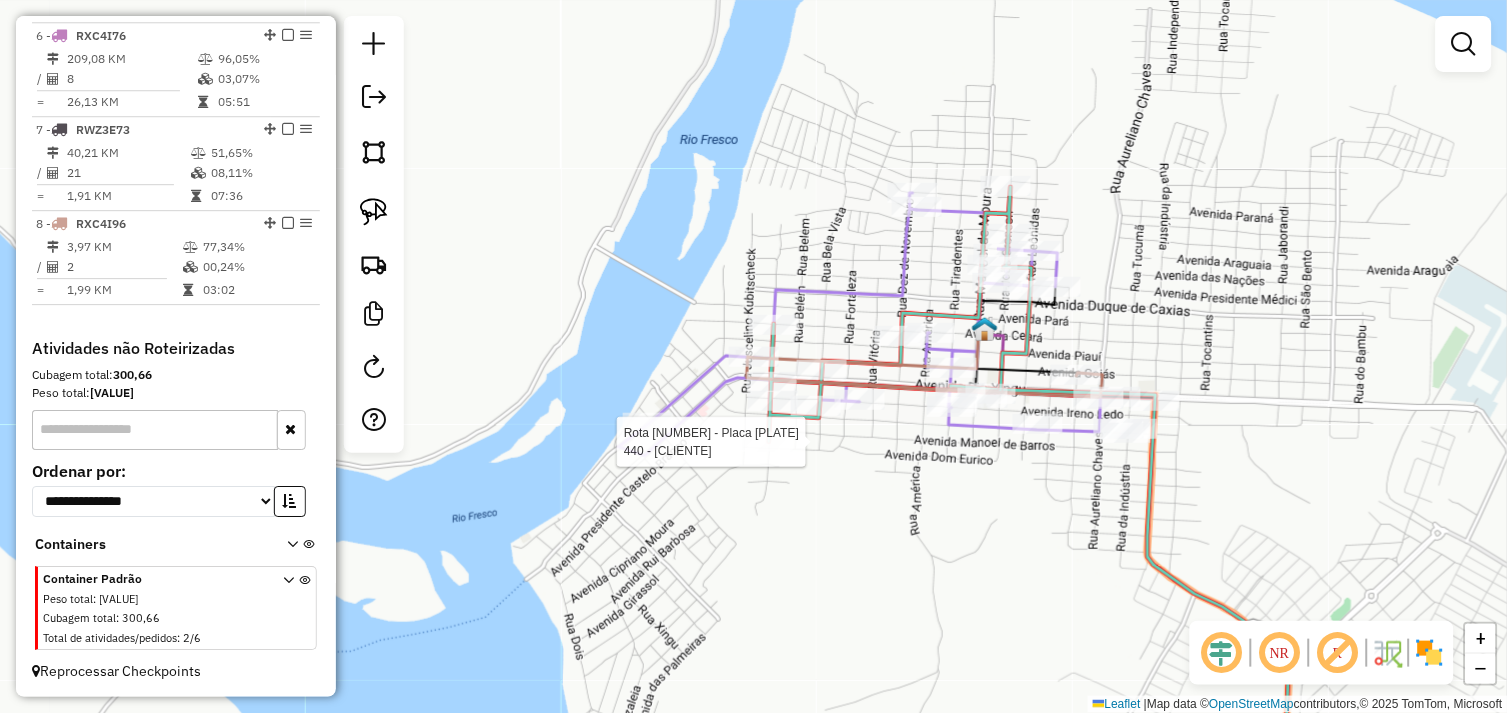 select on "**********" 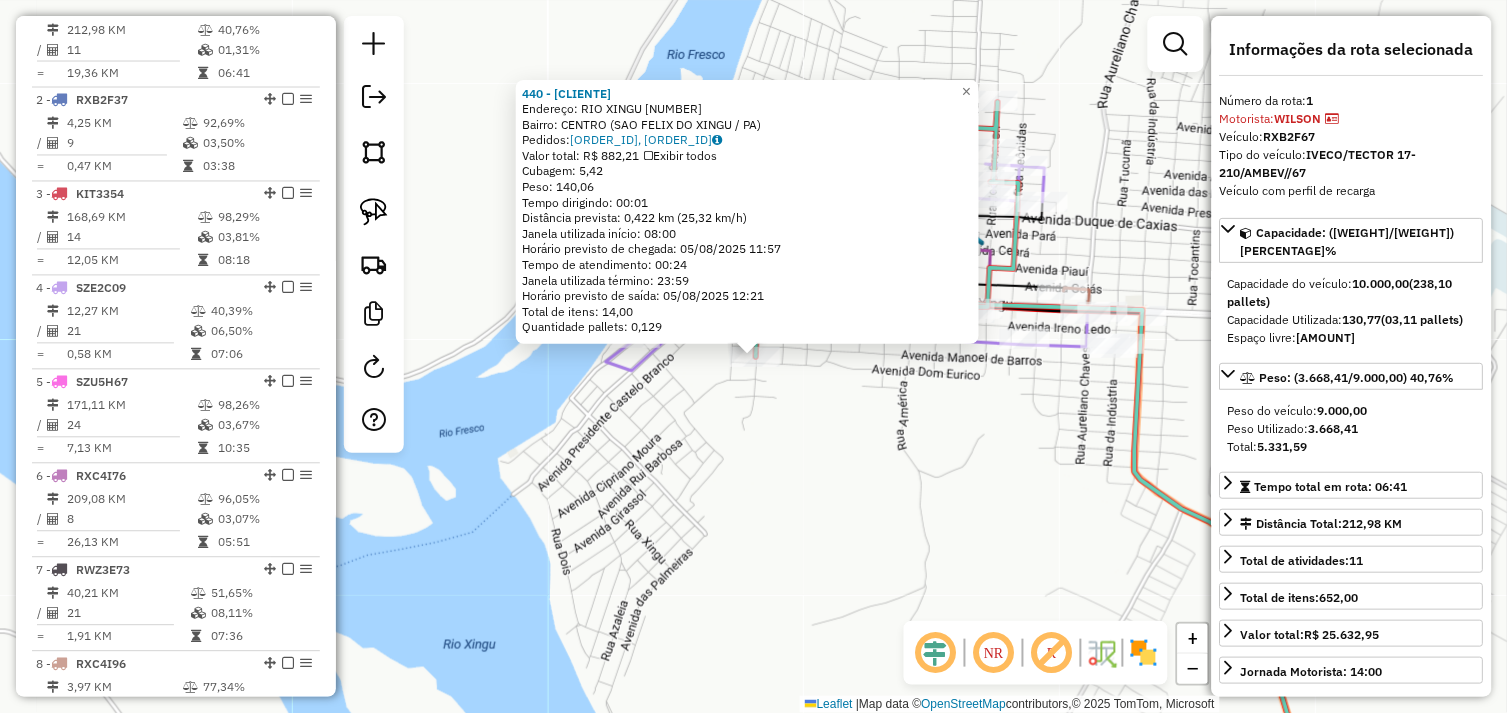 scroll, scrollTop: 748, scrollLeft: 0, axis: vertical 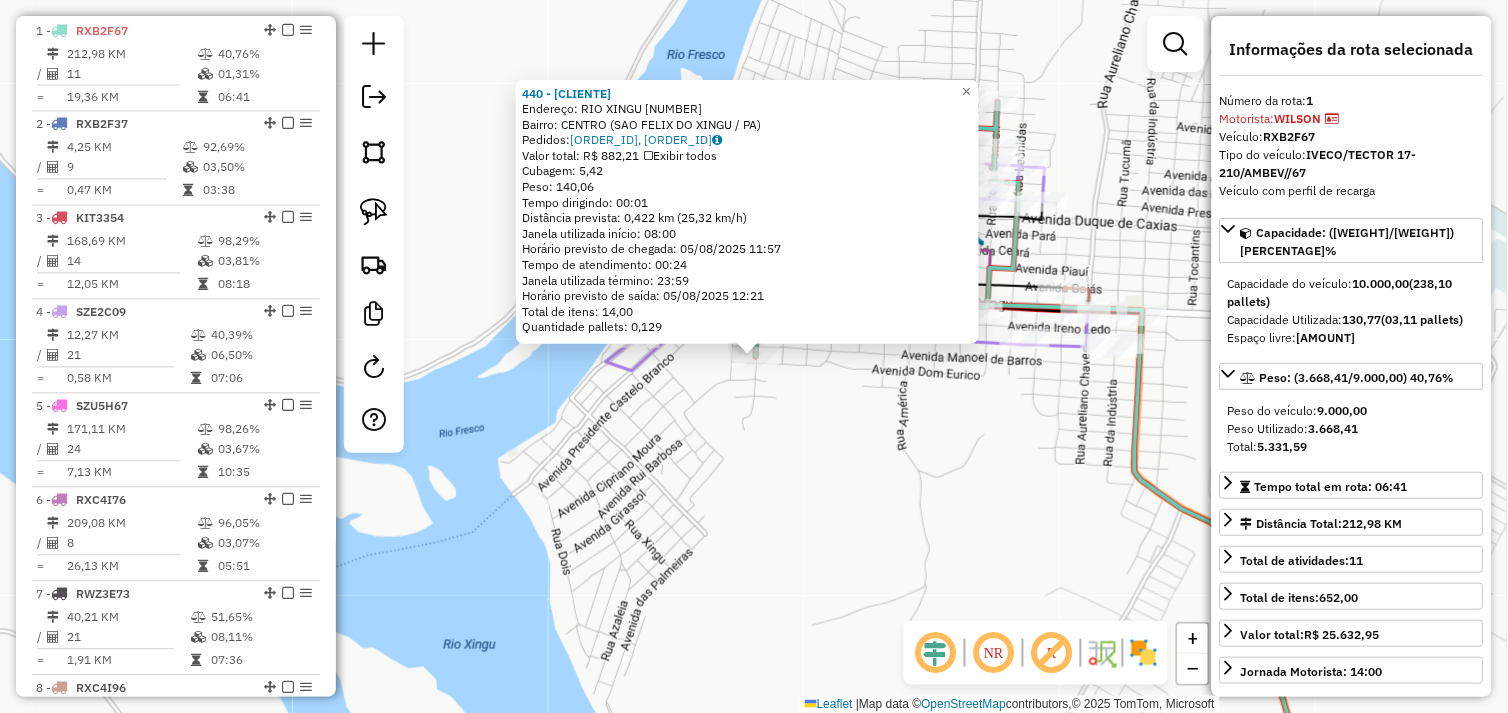 click on "440 - FUMACA GOIANA  Endereço:  RIO XINGU 1390   Bairro: CENTRO (SAO FELIX DO XINGU / PA)   Pedidos:  04102584, 04102783   Valor total: R$ 882,21   Exibir todos   Cubagem: 5,42  Peso: 140,06  Tempo dirigindo: 00:01   Distância prevista: 0,422 km (25,32 km/h)   Janela utilizada início: 08:00   Horário previsto de chegada: 05/08/2025 11:57   Tempo de atendimento: 00:24   Janela utilizada término: 23:59   Horário previsto de saída: 05/08/2025 12:21   Total de itens: 14,00   Quantidade pallets: 0,129  × Janela de atendimento Grade de atendimento Capacidade Transportadoras Veículos Cliente Pedidos  Rotas Selecione os dias de semana para filtrar as janelas de atendimento  Seg   Ter   Qua   Qui   Sex   Sáb   Dom  Informe o período da janela de atendimento: De: Até:  Filtrar exatamente a janela do cliente  Considerar janela de atendimento padrão  Selecione os dias de semana para filtrar as grades de atendimento  Seg   Ter   Qua   Qui   Sex   Sáb   Dom   Clientes fora do dia de atendimento selecionado +" 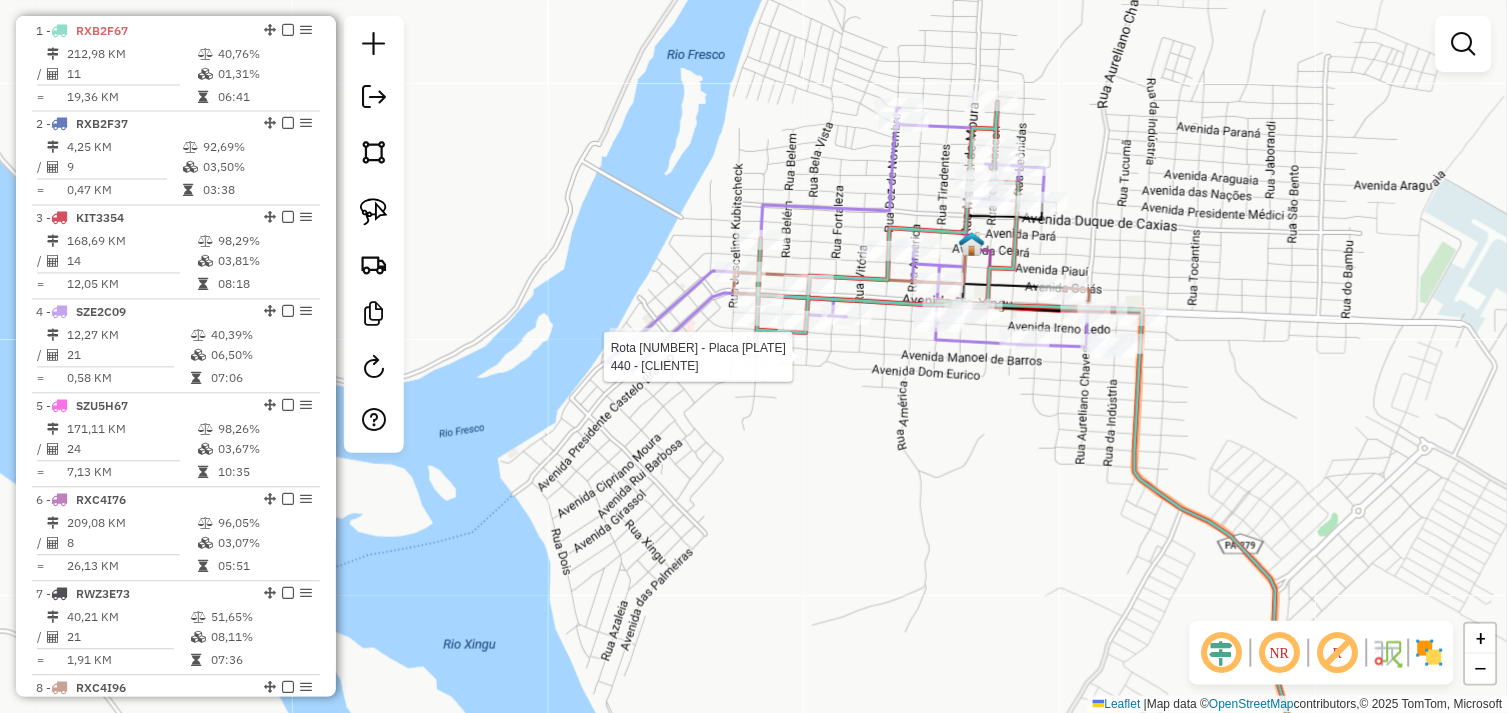 select on "**********" 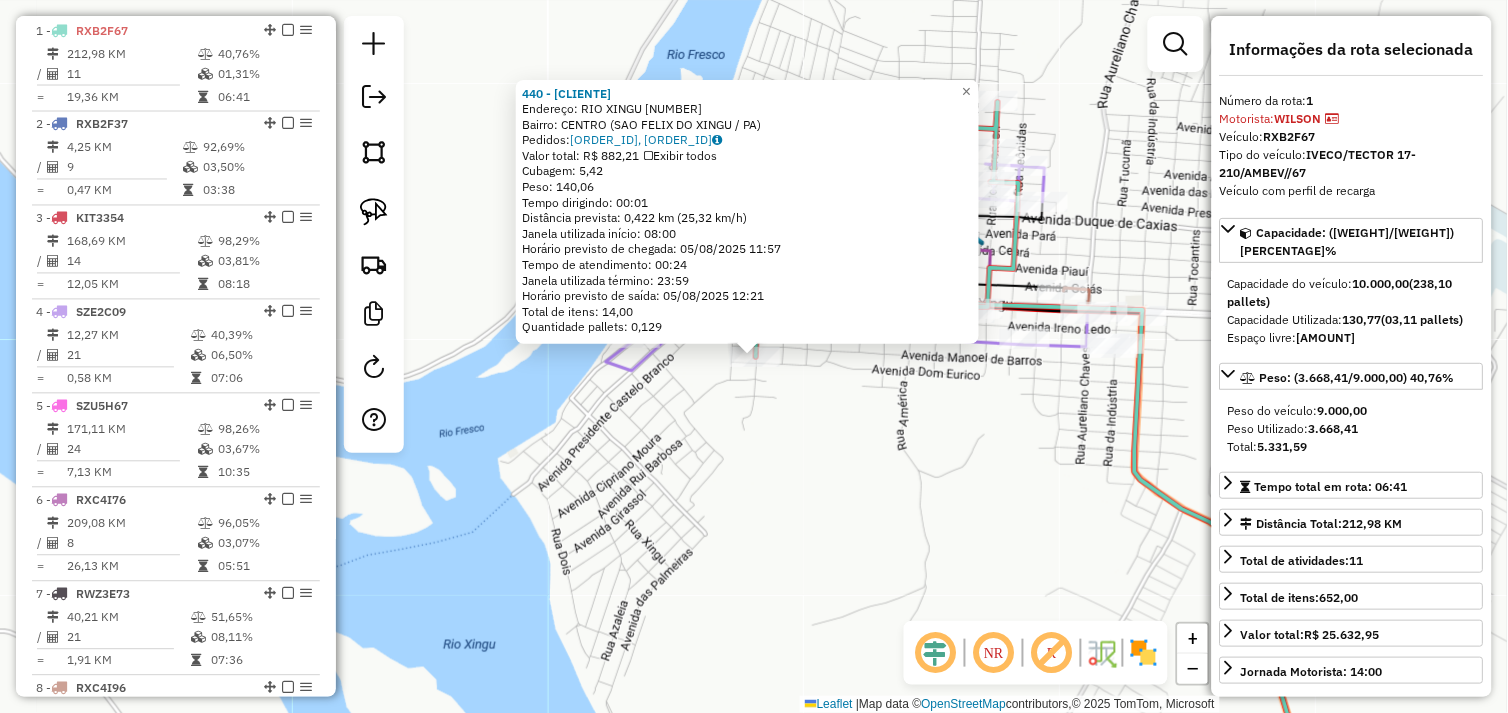 click on "Rota 1 - Placa RXB2F67  440 - FUMACA GOIANA 440 - FUMACA GOIANA  Endereço:  RIO XINGU 1390   Bairro: CENTRO (SAO FELIX DO XINGU / PA)   Pedidos:  04102584, 04102783   Valor total: R$ 882,21   Exibir todos   Cubagem: 5,42  Peso: 140,06  Tempo dirigindo: 00:01   Distância prevista: 0,422 km (25,32 km/h)   Janela utilizada início: 08:00   Horário previsto de chegada: 05/08/2025 11:57   Tempo de atendimento: 00:24   Janela utilizada término: 23:59   Horário previsto de saída: 05/08/2025 12:21   Total de itens: 14,00   Quantidade pallets: 0,129  × Janela de atendimento Grade de atendimento Capacidade Transportadoras Veículos Cliente Pedidos  Rotas Selecione os dias de semana para filtrar as janelas de atendimento  Seg   Ter   Qua   Qui   Sex   Sáb   Dom  Informe o período da janela de atendimento: De: Até:  Filtrar exatamente a janela do cliente  Considerar janela de atendimento padrão  Selecione os dias de semana para filtrar as grades de atendimento  Seg   Ter   Qua   Qui   Sex   Sáb   Dom   De:  +" 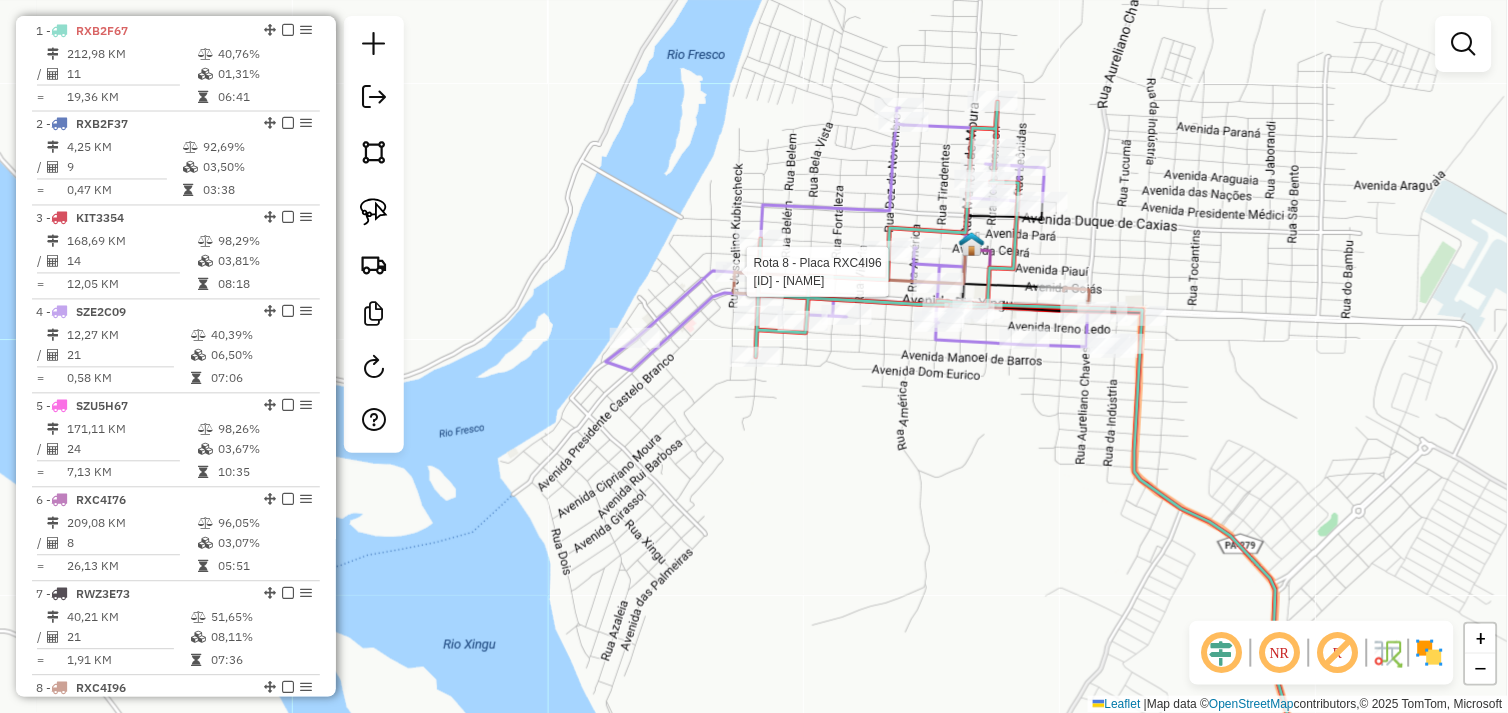 select on "**********" 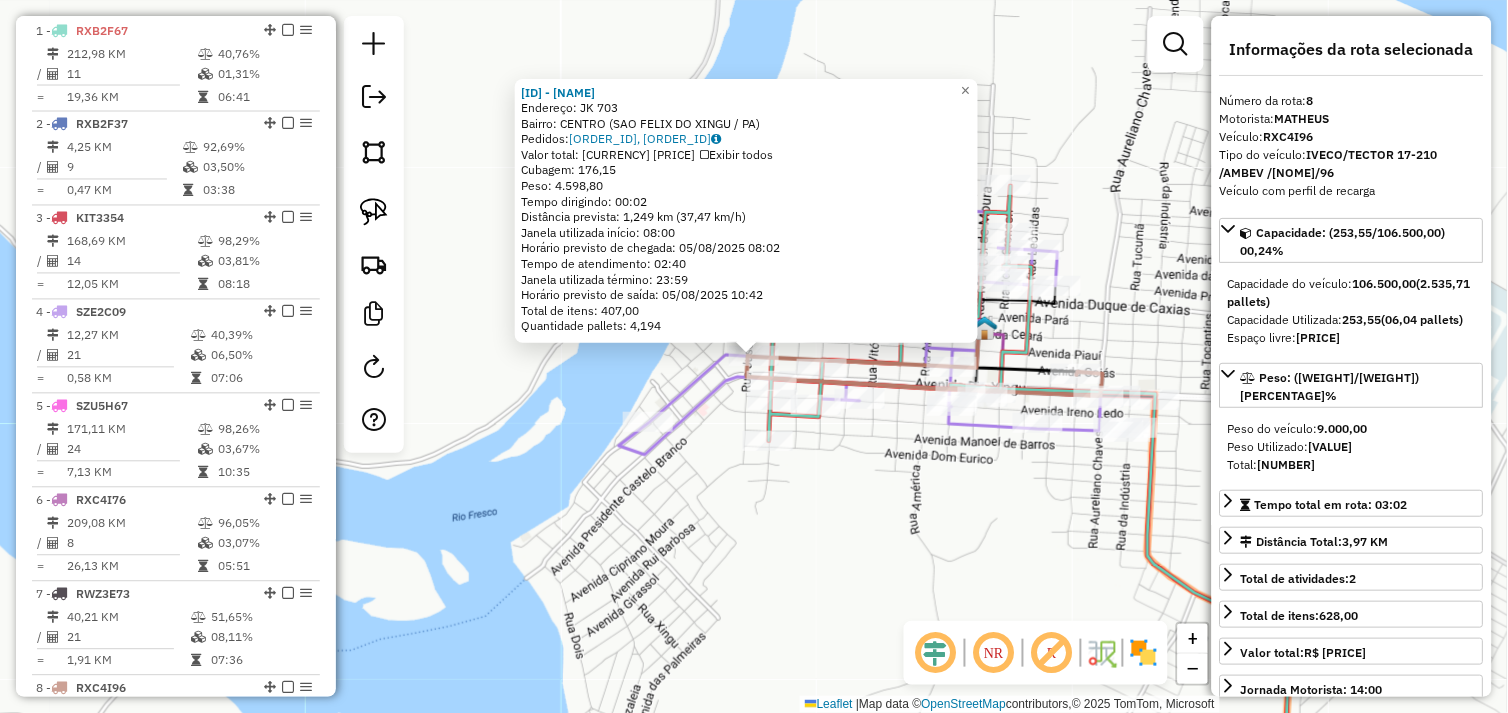 scroll, scrollTop: 1213, scrollLeft: 0, axis: vertical 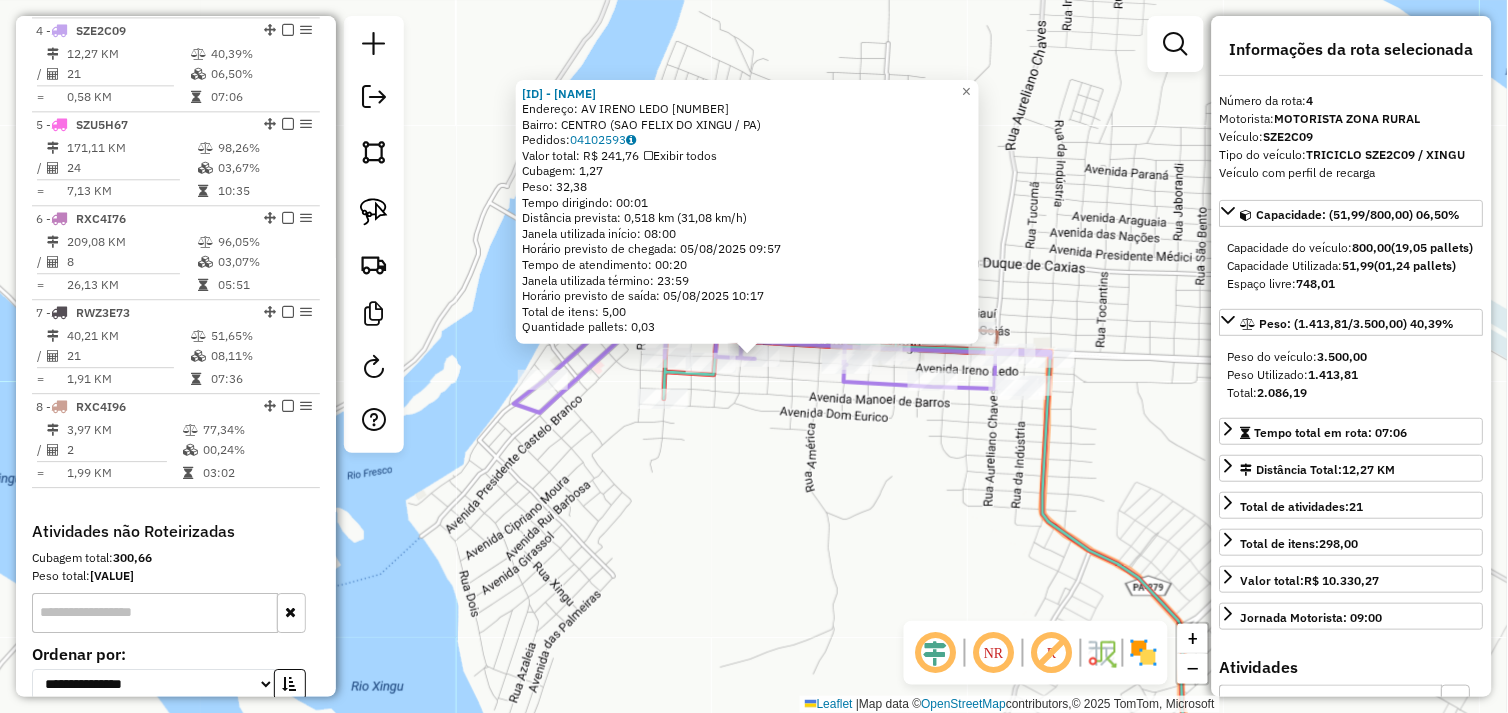 click on "72353 - ACADEMIA BOA FORMA  Endereço:  AV IRENO LEDO 638   Bairro: CENTRO (SAO FELIX DO XINGU / PA)   Pedidos:  04102593   Valor total: R$ 241,76   Exibir todos   Cubagem: 1,27  Peso: 32,38  Tempo dirigindo: 00:01   Distância prevista: 0,518 km (31,08 km/h)   Janela utilizada início: 08:00   Horário previsto de chegada: 05/08/2025 09:57   Tempo de atendimento: 00:20   Janela utilizada término: 23:59   Horário previsto de saída: 05/08/2025 10:17   Total de itens: 5,00   Quantidade pallets: 0,03  × Janela de atendimento Grade de atendimento Capacidade Transportadoras Veículos Cliente Pedidos  Rotas Selecione os dias de semana para filtrar as janelas de atendimento  Seg   Ter   Qua   Qui   Sex   Sáb   Dom  Informe o período da janela de atendimento: De: Até:  Filtrar exatamente a janela do cliente  Considerar janela de atendimento padrão  Selecione os dias de semana para filtrar as grades de atendimento  Seg   Ter   Qua   Qui   Sex   Sáb   Dom   Considerar clientes sem dia de atendimento cadastrado" 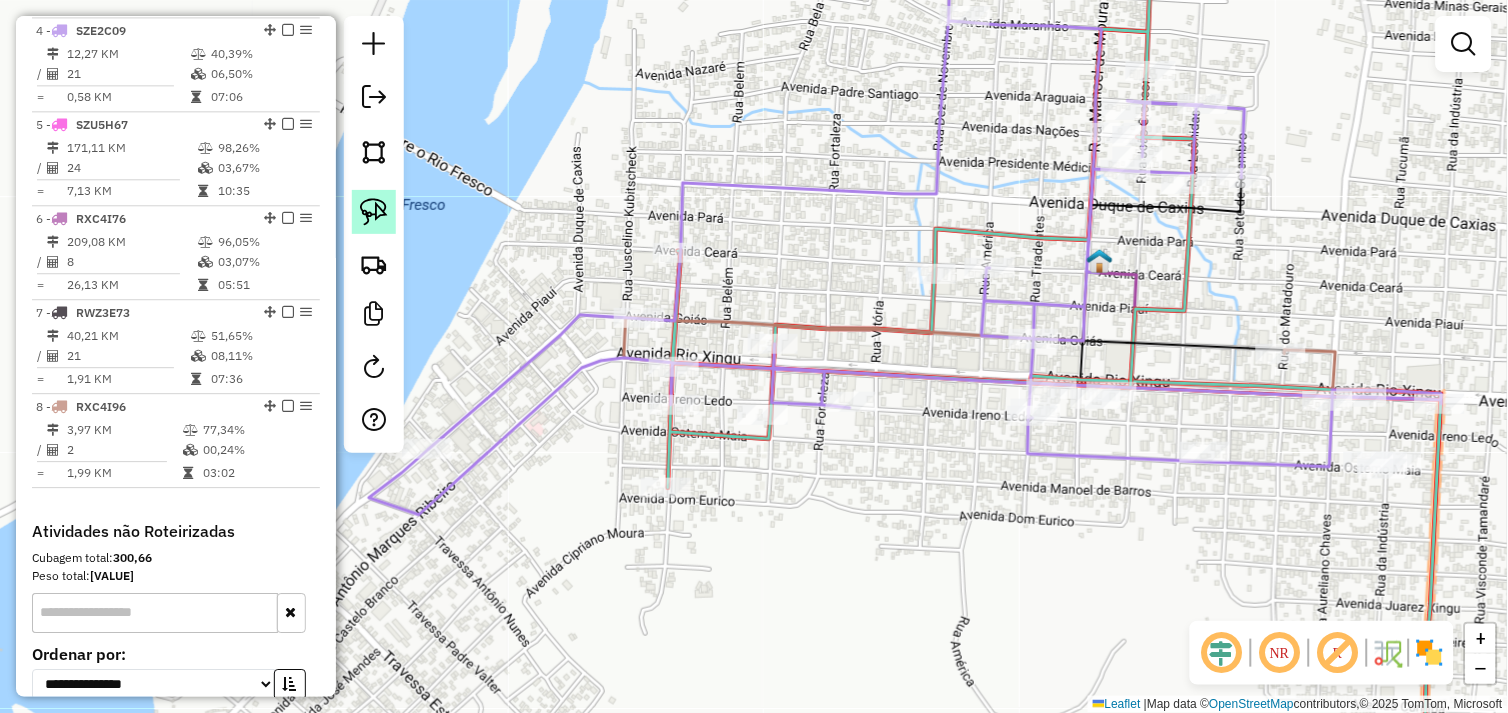 click 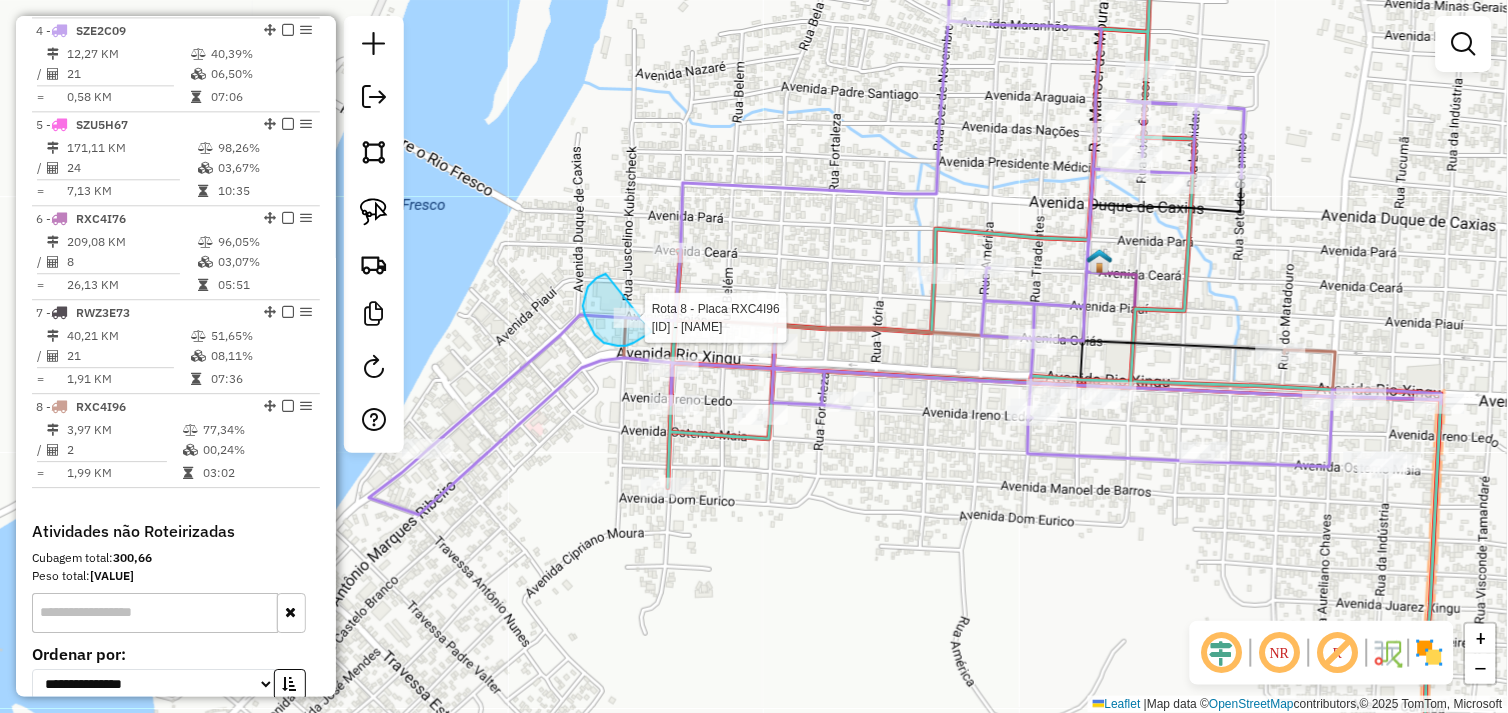drag, startPoint x: 585, startPoint y: 298, endPoint x: 661, endPoint y: 305, distance: 76.321686 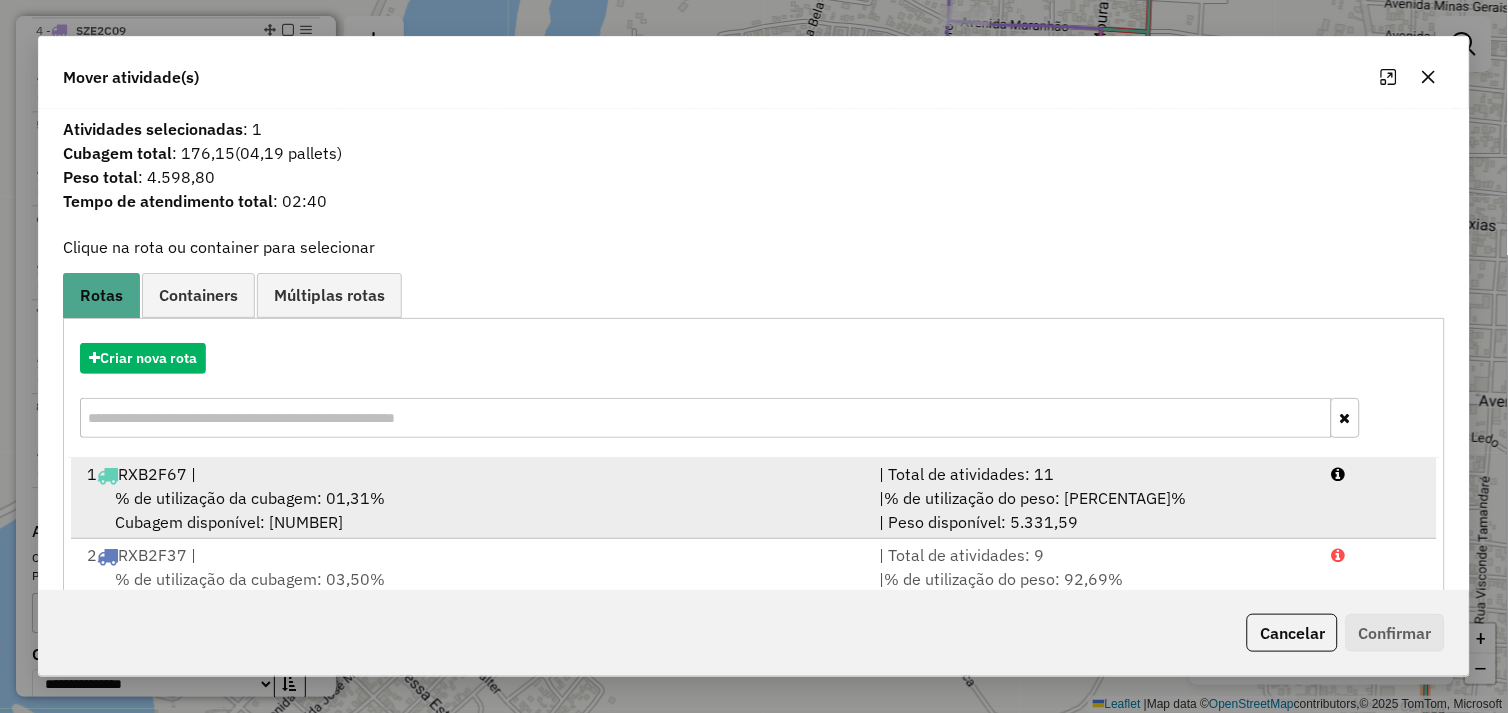 click on "% de utilização da cubagem: 01,31%" at bounding box center [250, 498] 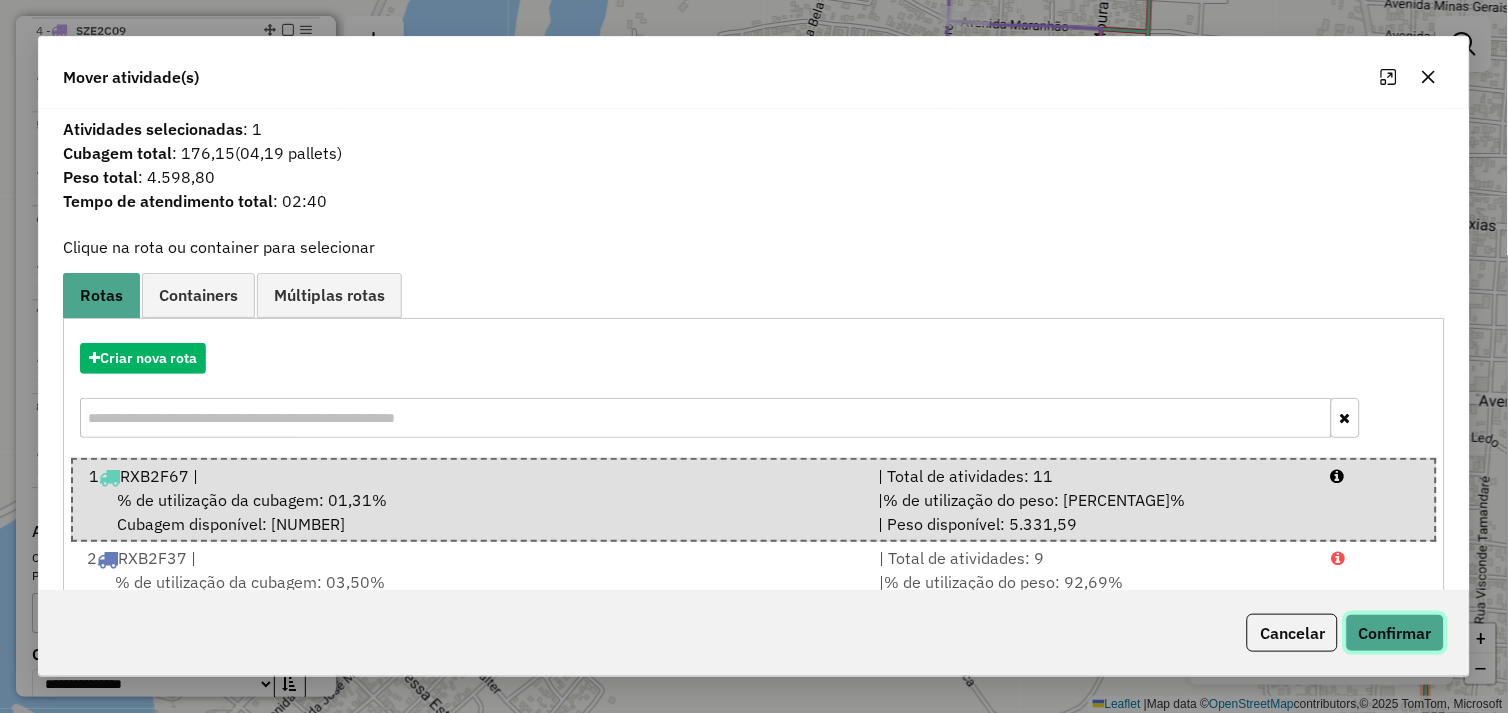 click on "Confirmar" 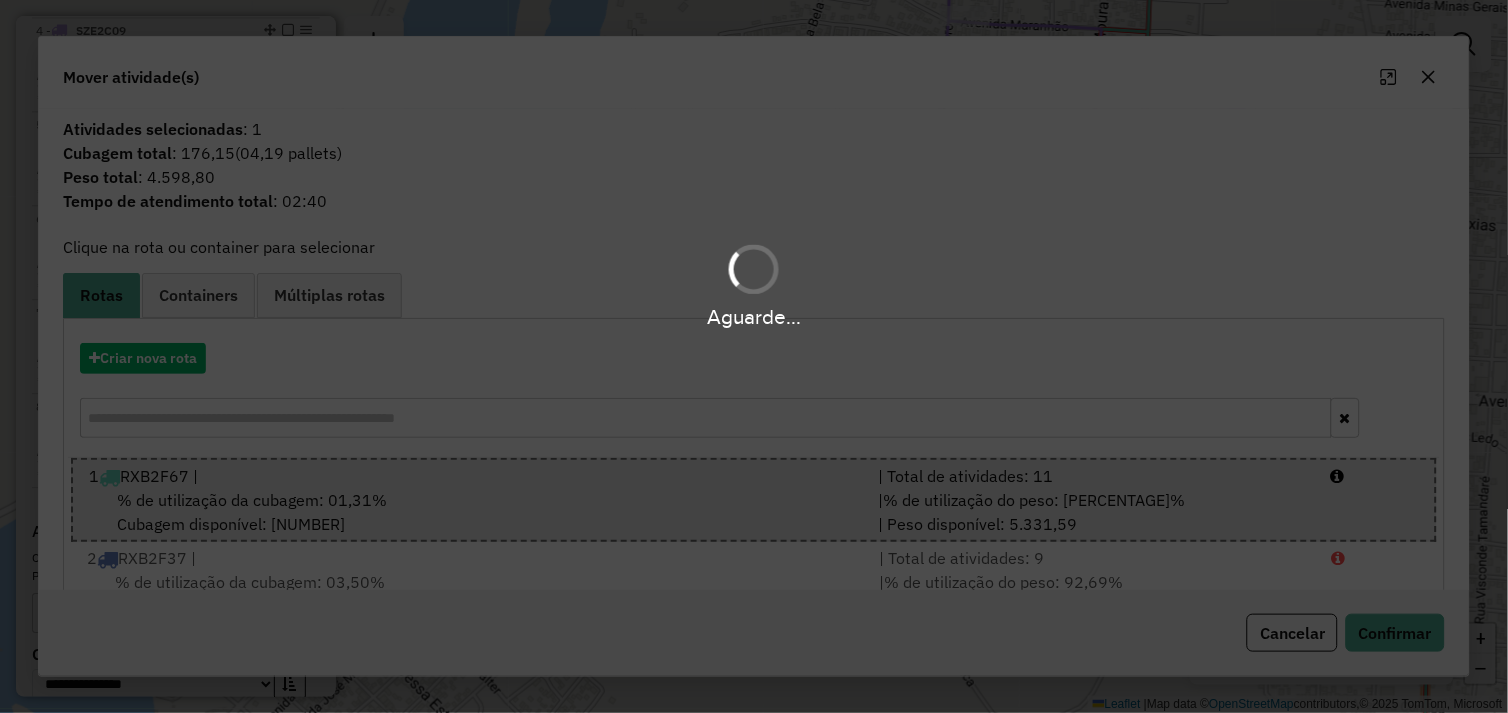 scroll, scrollTop: 1054, scrollLeft: 0, axis: vertical 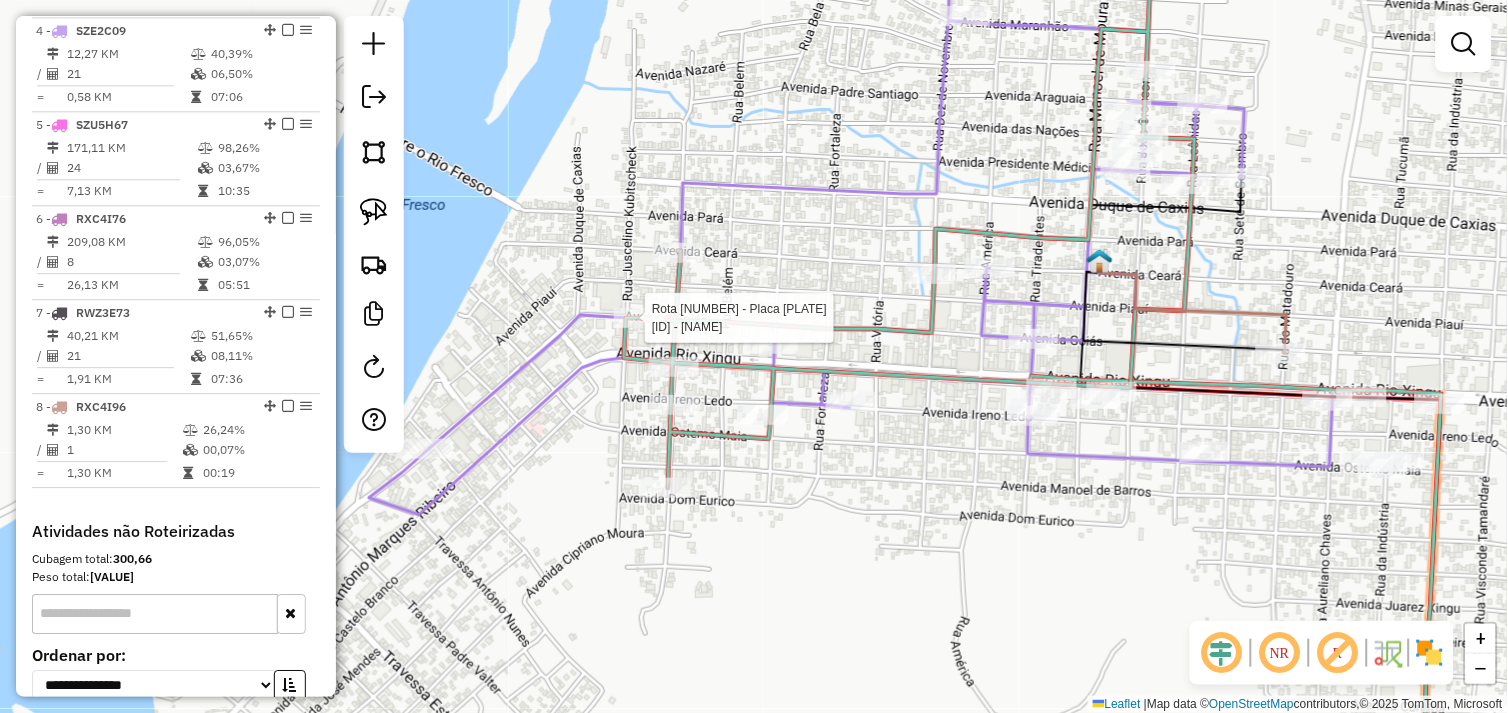 select on "**********" 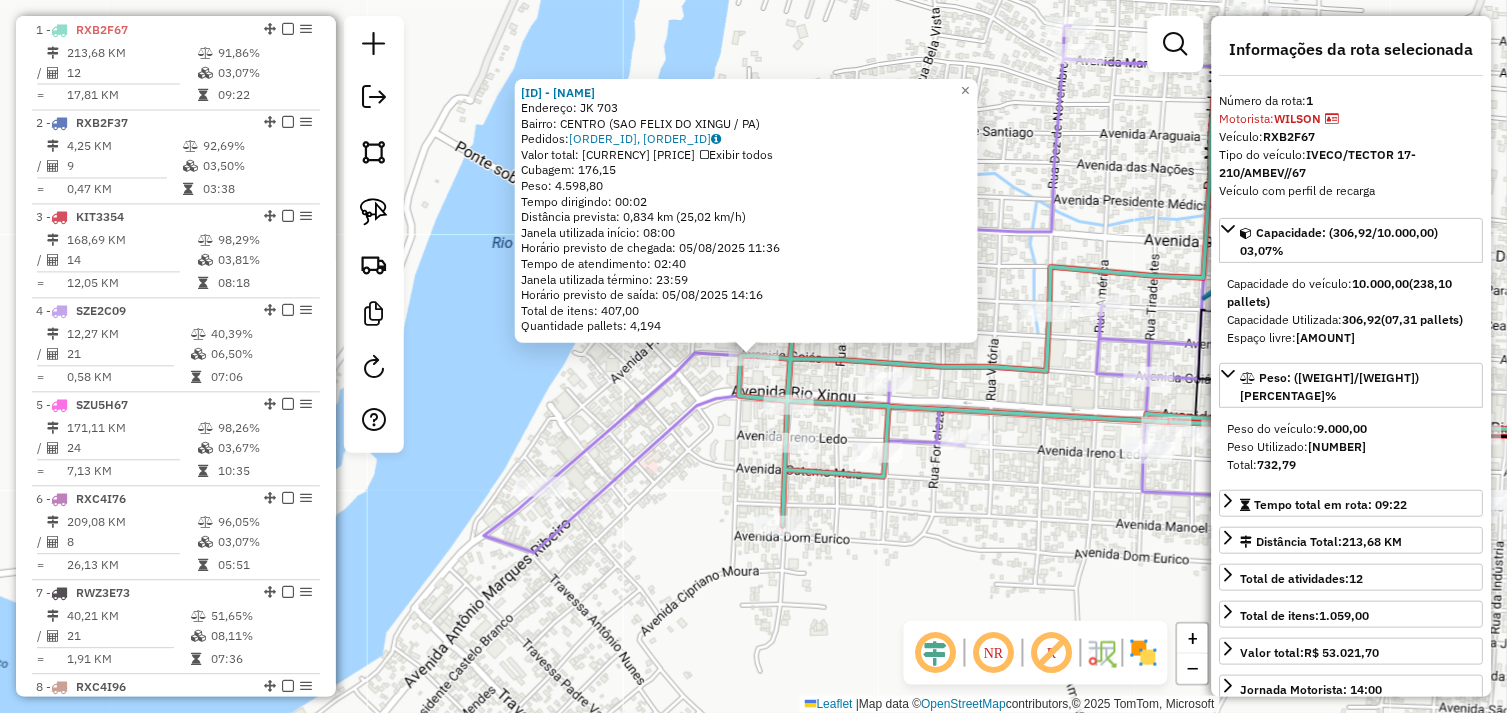 scroll, scrollTop: 773, scrollLeft: 0, axis: vertical 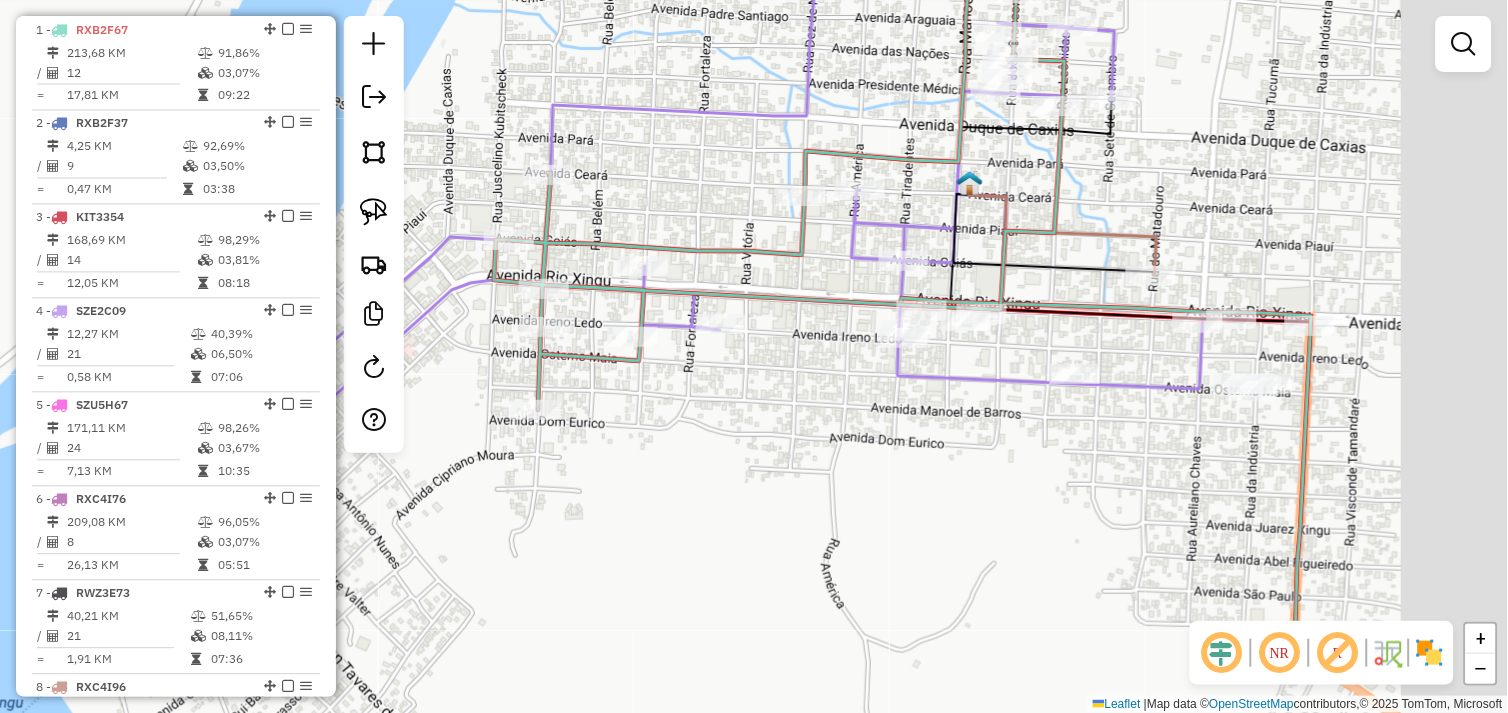 drag, startPoint x: 1107, startPoint y: 558, endPoint x: 807, endPoint y: 417, distance: 331.48303 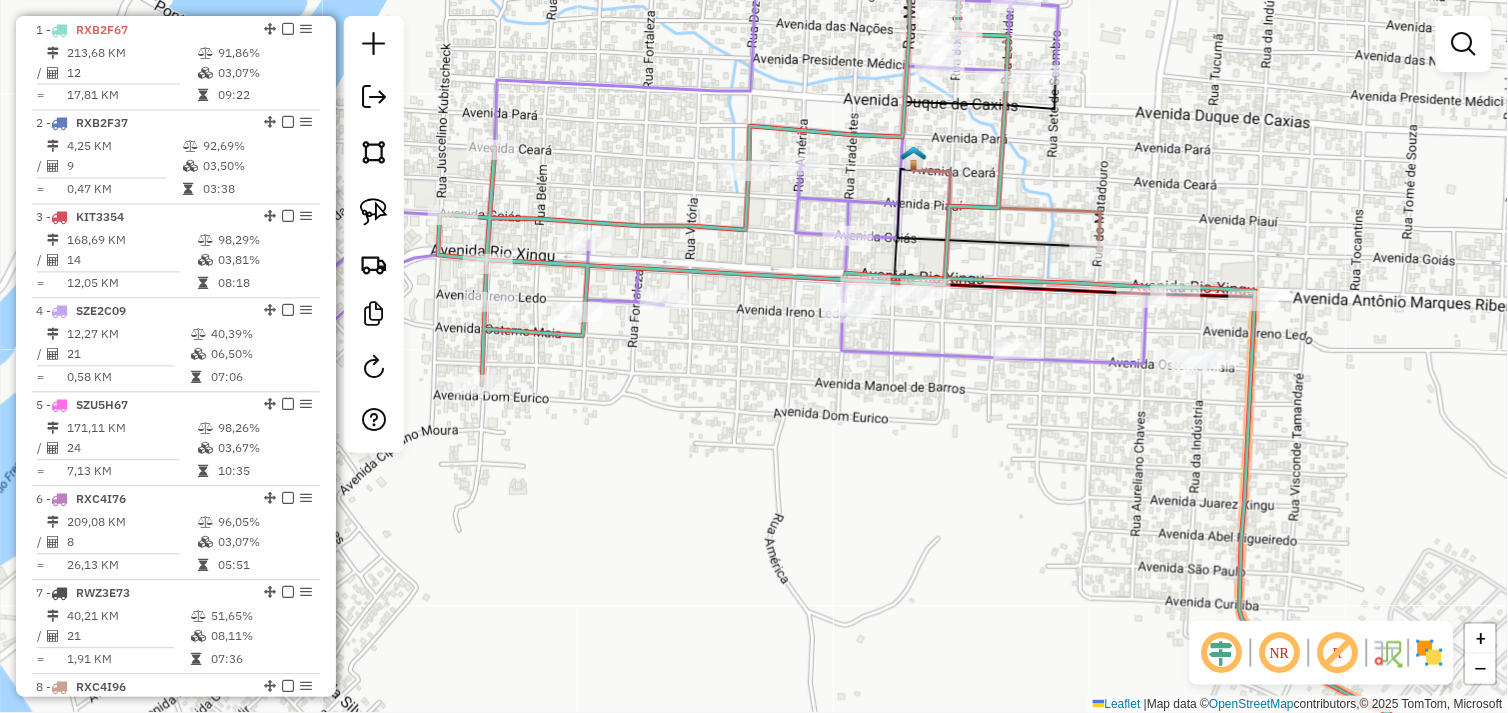 drag, startPoint x: 380, startPoint y: 216, endPoint x: 567, endPoint y: 272, distance: 195.20502 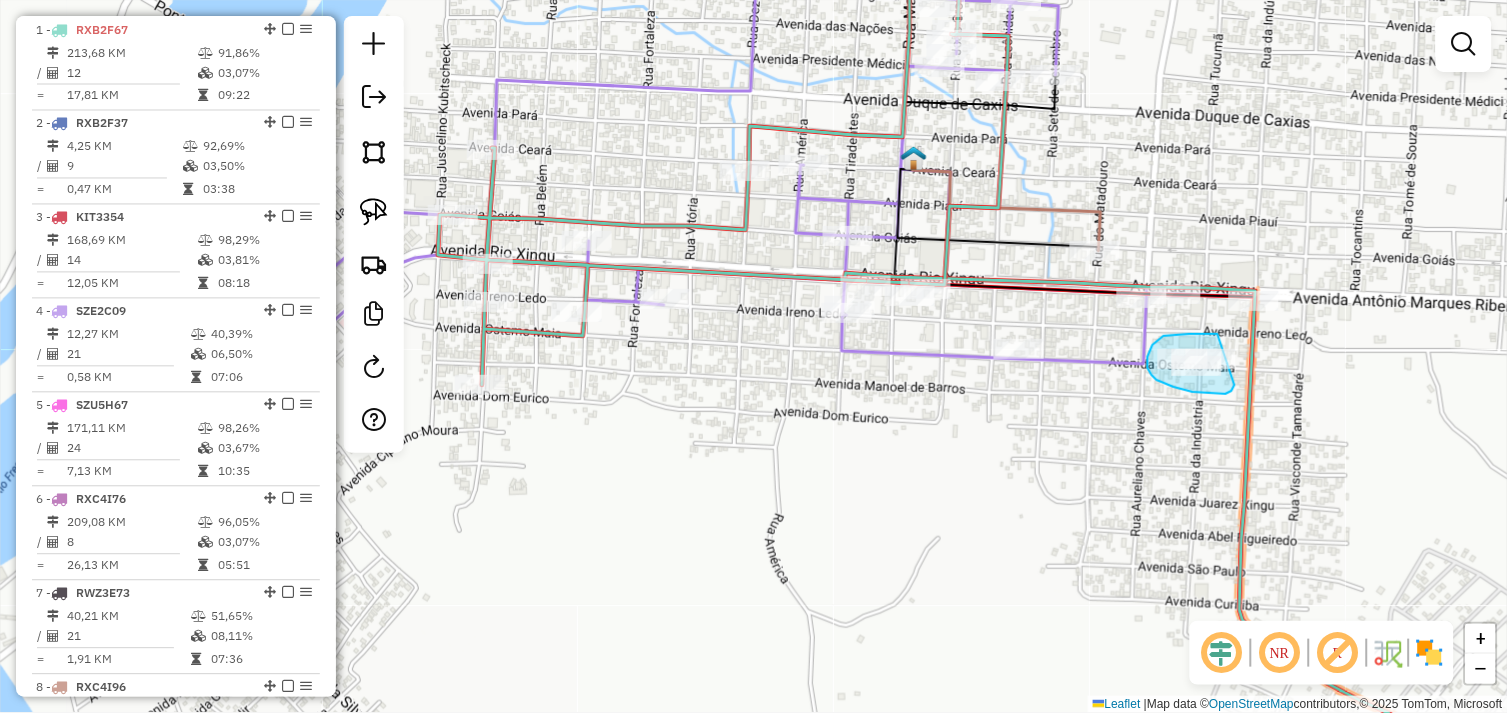 drag, startPoint x: 1218, startPoint y: 334, endPoint x: 1248, endPoint y: 348, distance: 33.105892 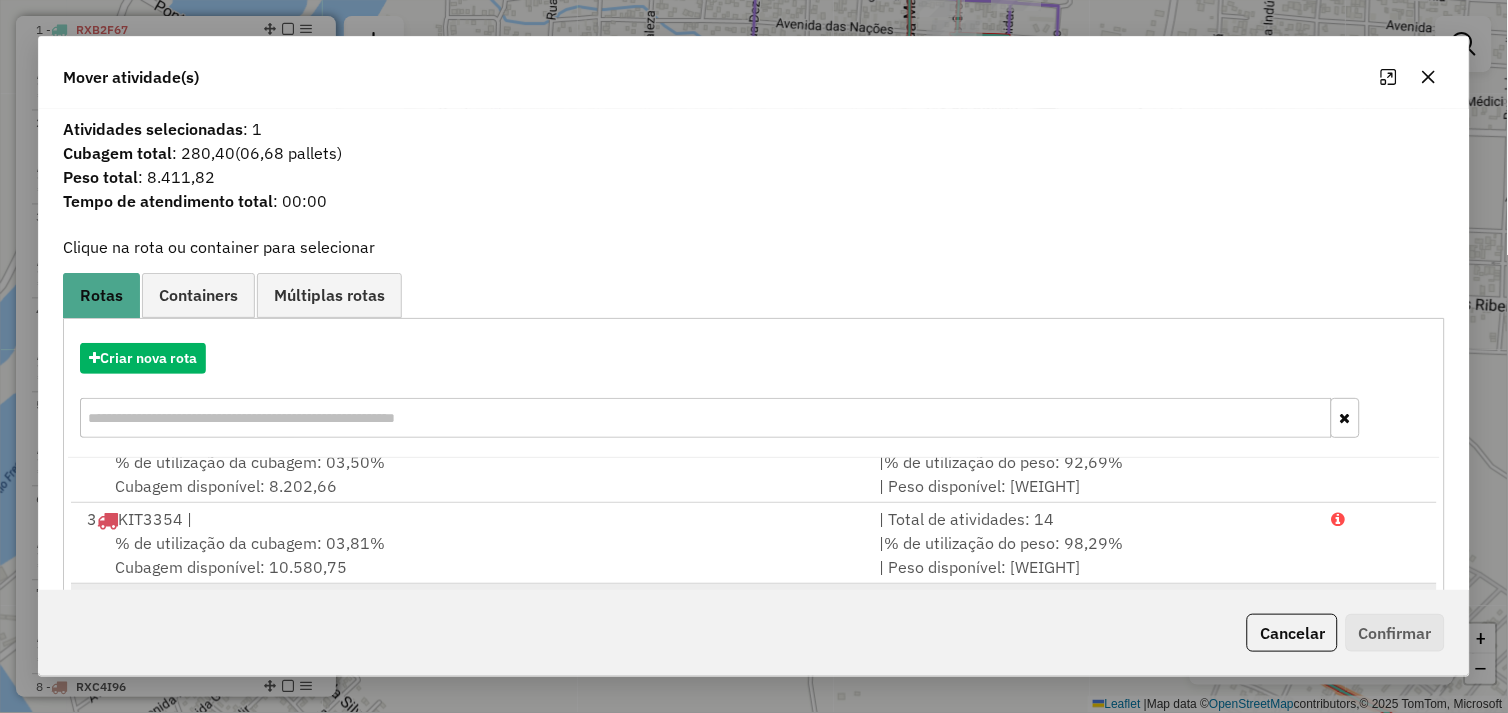 scroll, scrollTop: 248, scrollLeft: 0, axis: vertical 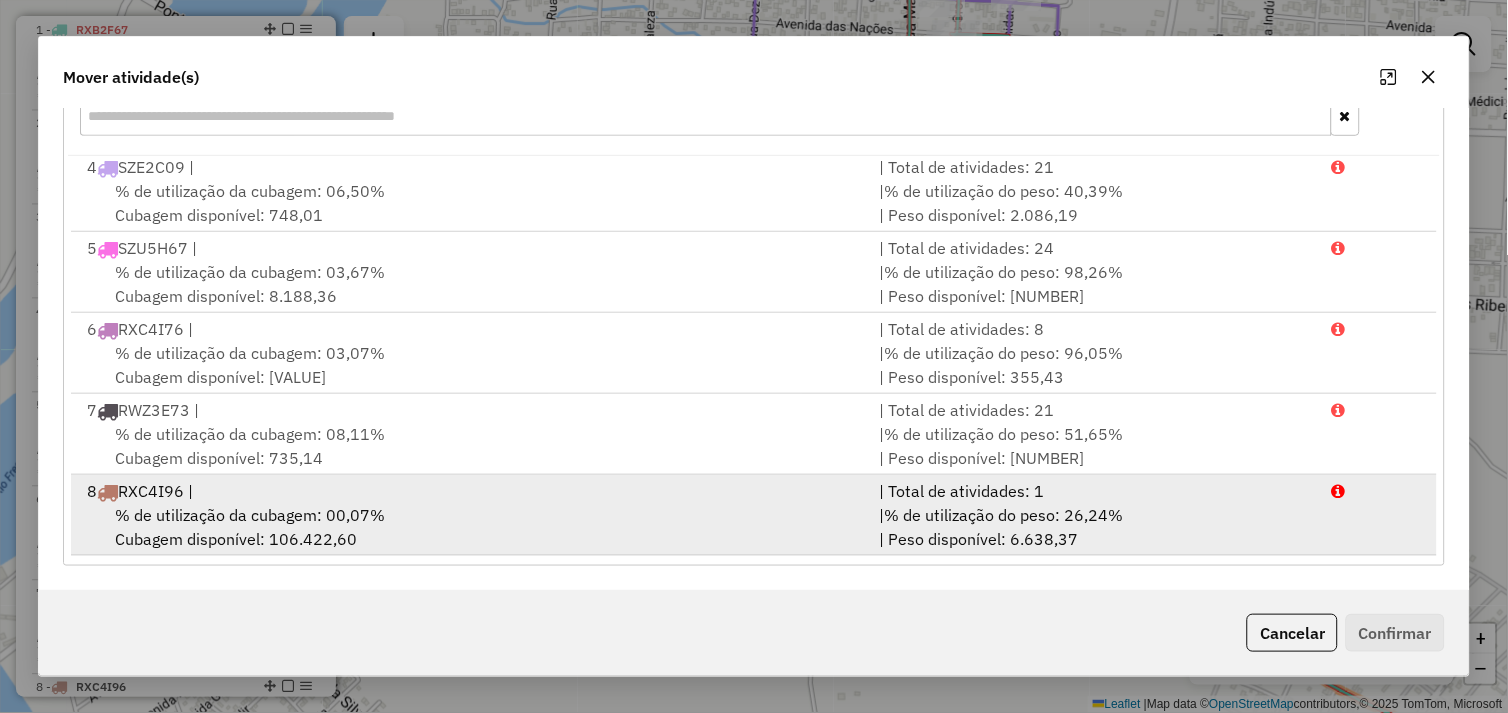 drag, startPoint x: 558, startPoint y: 528, endPoint x: 602, endPoint y: 527, distance: 44.011364 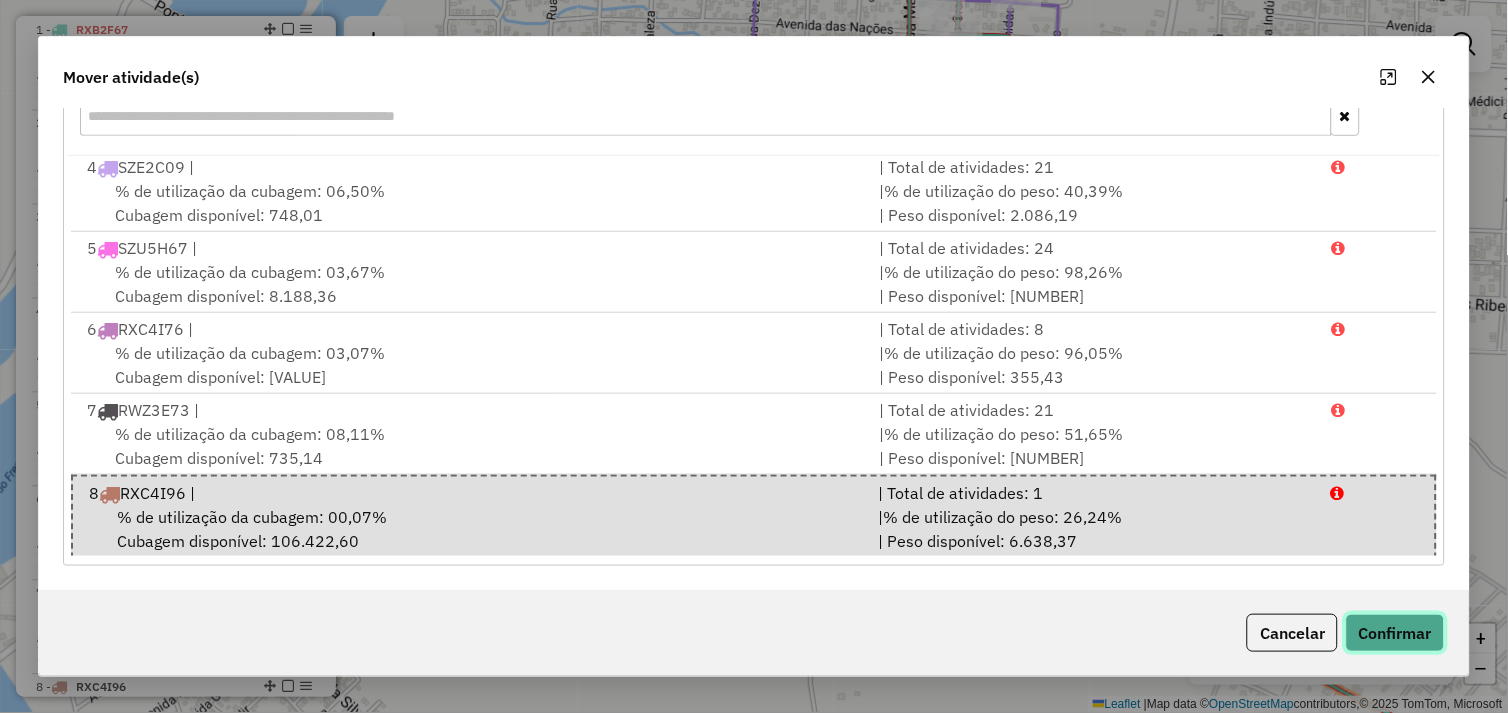 click on "Confirmar" 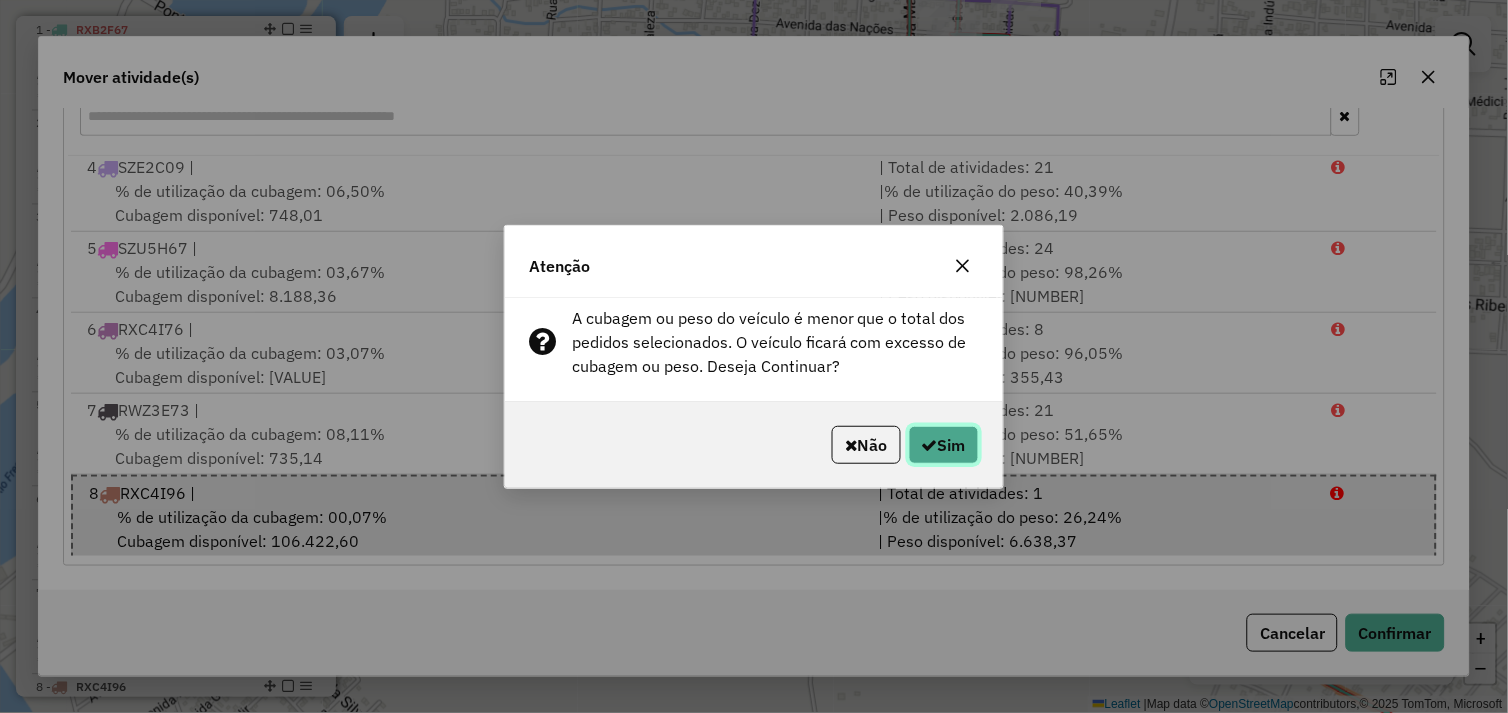 click on "Sim" 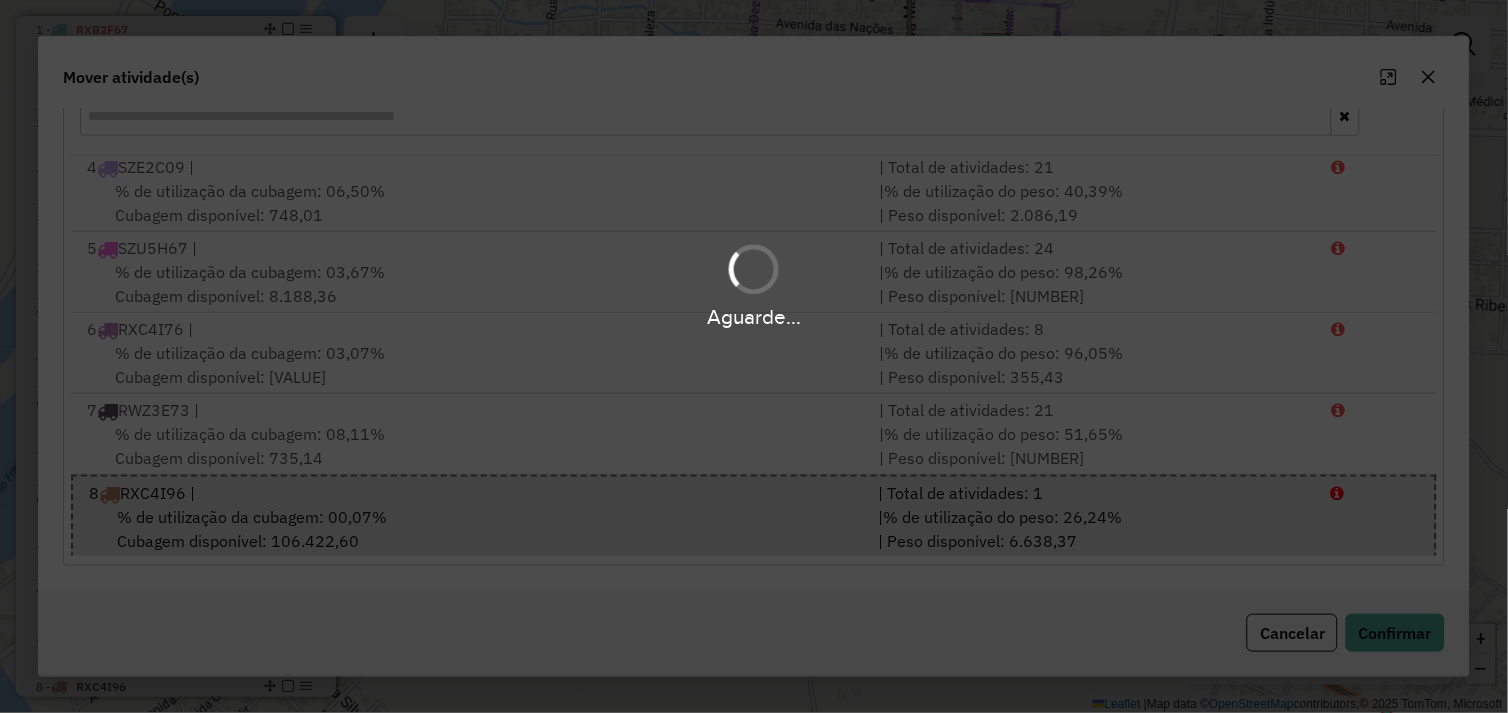 scroll, scrollTop: 0, scrollLeft: 0, axis: both 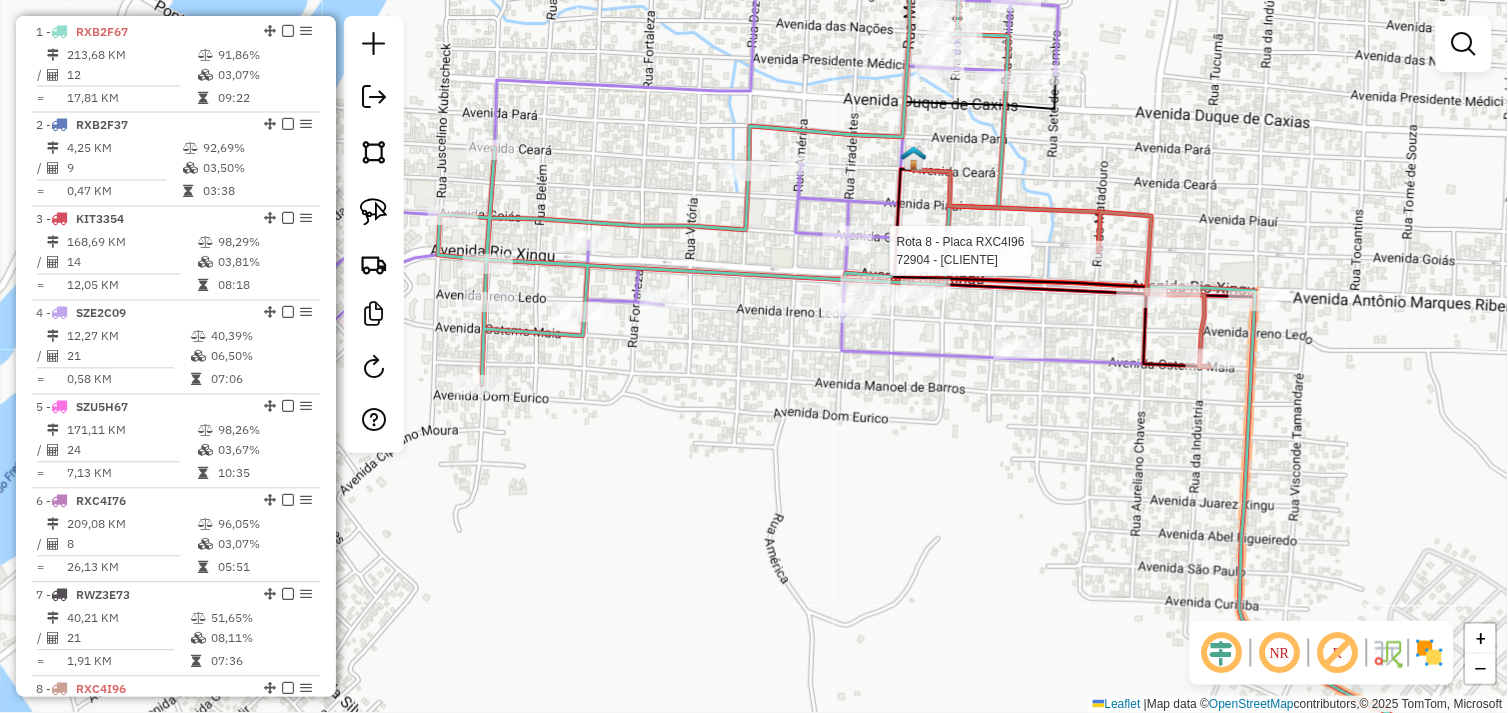 select on "**********" 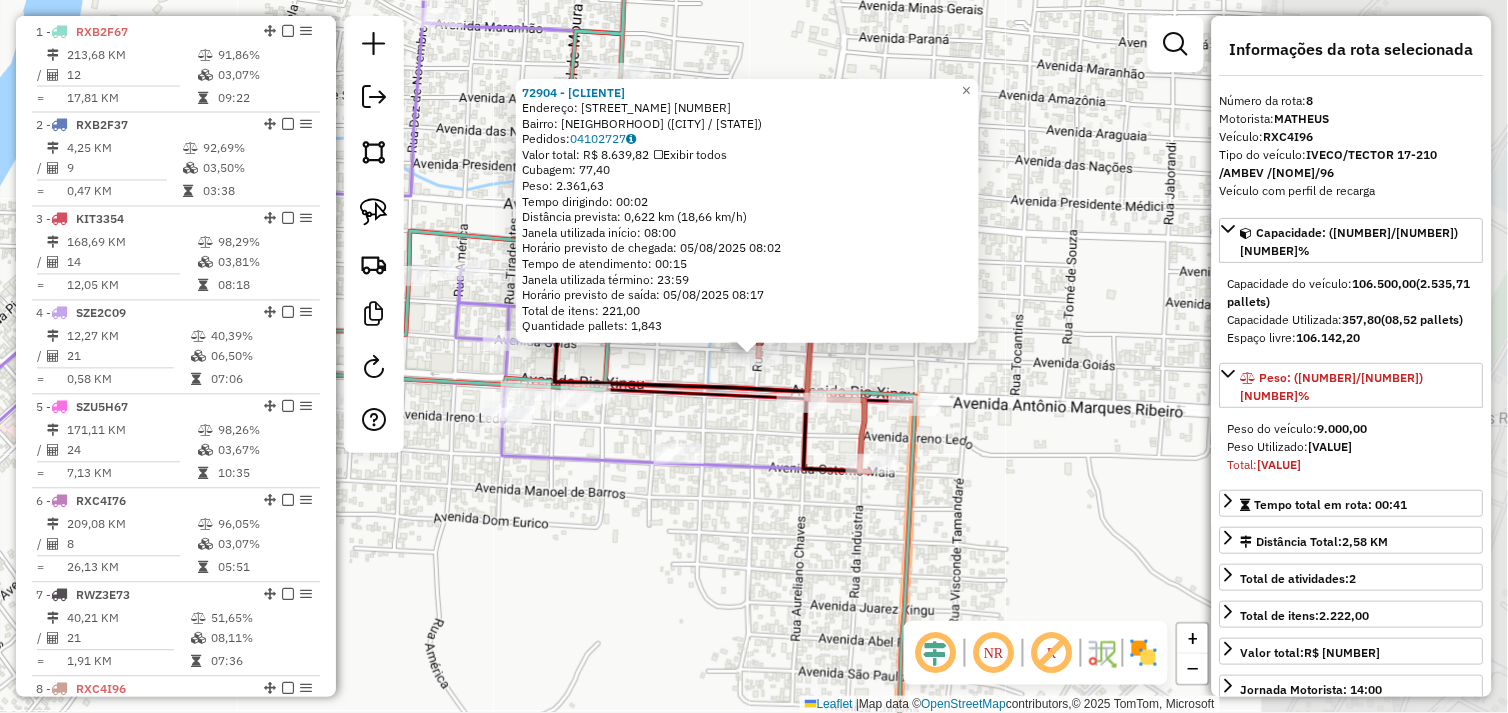 scroll, scrollTop: 1213, scrollLeft: 0, axis: vertical 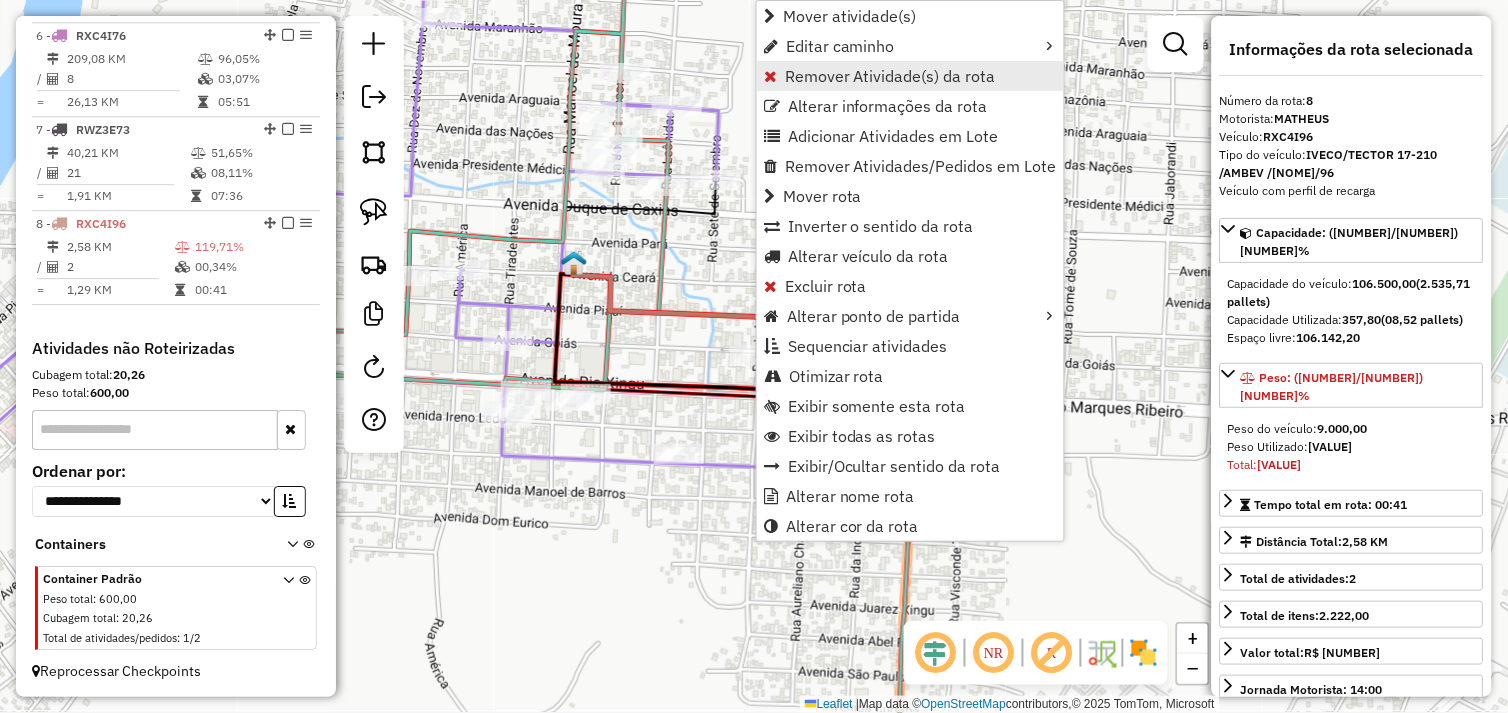 click on "Remover Atividade(s) da rota" at bounding box center [890, 76] 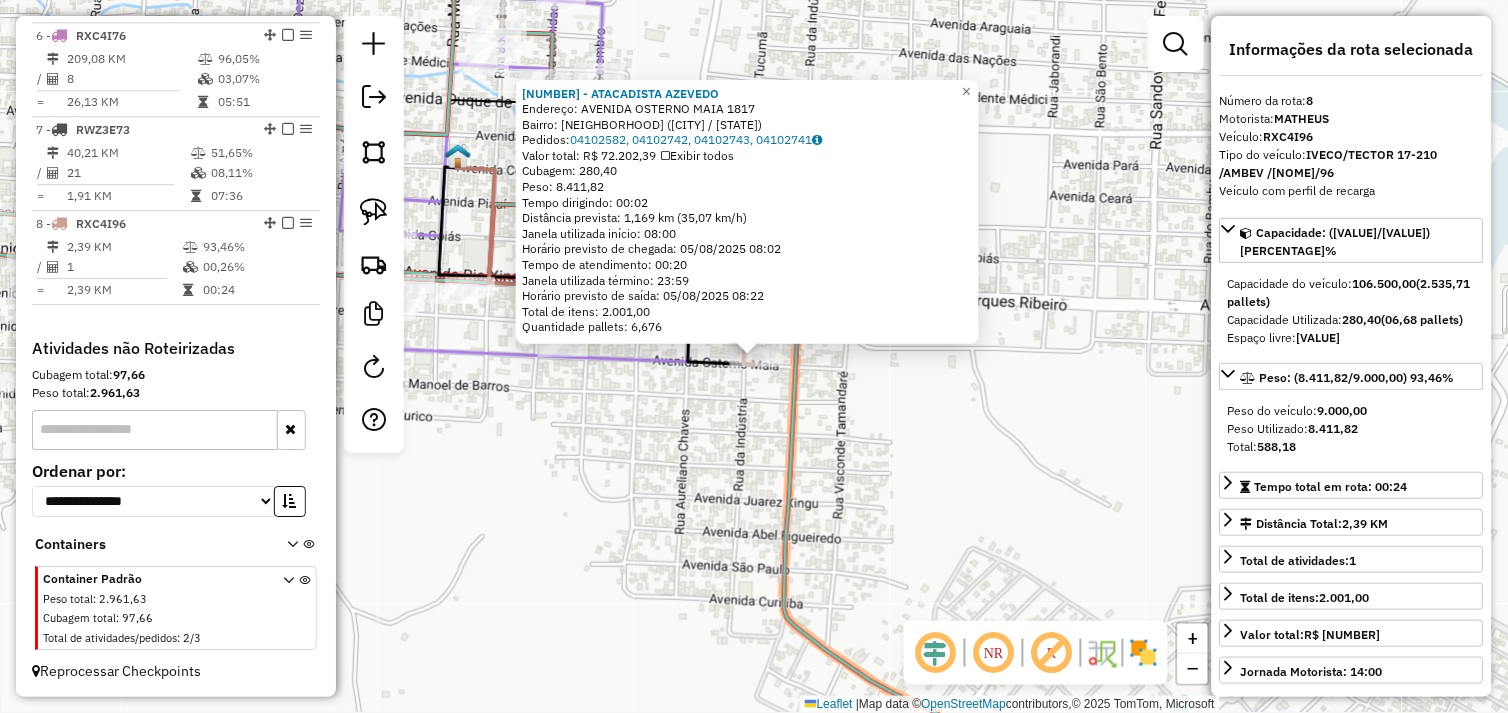 click on "72304 - ATACADISTA AZEVEDO  Endereço:  AVENIDA OSTERNO MAIA 1817   Bairro: ALECRIM (SAO FELIX DO XINGU / PA)   Pedidos:  04102582, 04102742, 04102743, 04102741   Valor total: R$ 72.202,39   Exibir todos   Cubagem: 280,40  Peso: 8.411,82  Tempo dirigindo: 00:02   Distância prevista: 1,169 km (35,07 km/h)   Janela utilizada início: 08:00   Horário previsto de chegada: 05/08/2025 08:02   Tempo de atendimento: 00:20   Janela utilizada término: 23:59   Horário previsto de saída: 05/08/2025 08:22   Total de itens: 2.001,00   Quantidade pallets: 6,676  × Janela de atendimento Grade de atendimento Capacidade Transportadoras Veículos Cliente Pedidos  Rotas Selecione os dias de semana para filtrar as janelas de atendimento  Seg   Ter   Qua   Qui   Sex   Sáb   Dom  Informe o período da janela de atendimento: De: Até:  Filtrar exatamente a janela do cliente  Considerar janela de atendimento padrão  Selecione os dias de semana para filtrar as grades de atendimento  Seg   Ter   Qua   Qui   Sex   Sáb   Dom  +" 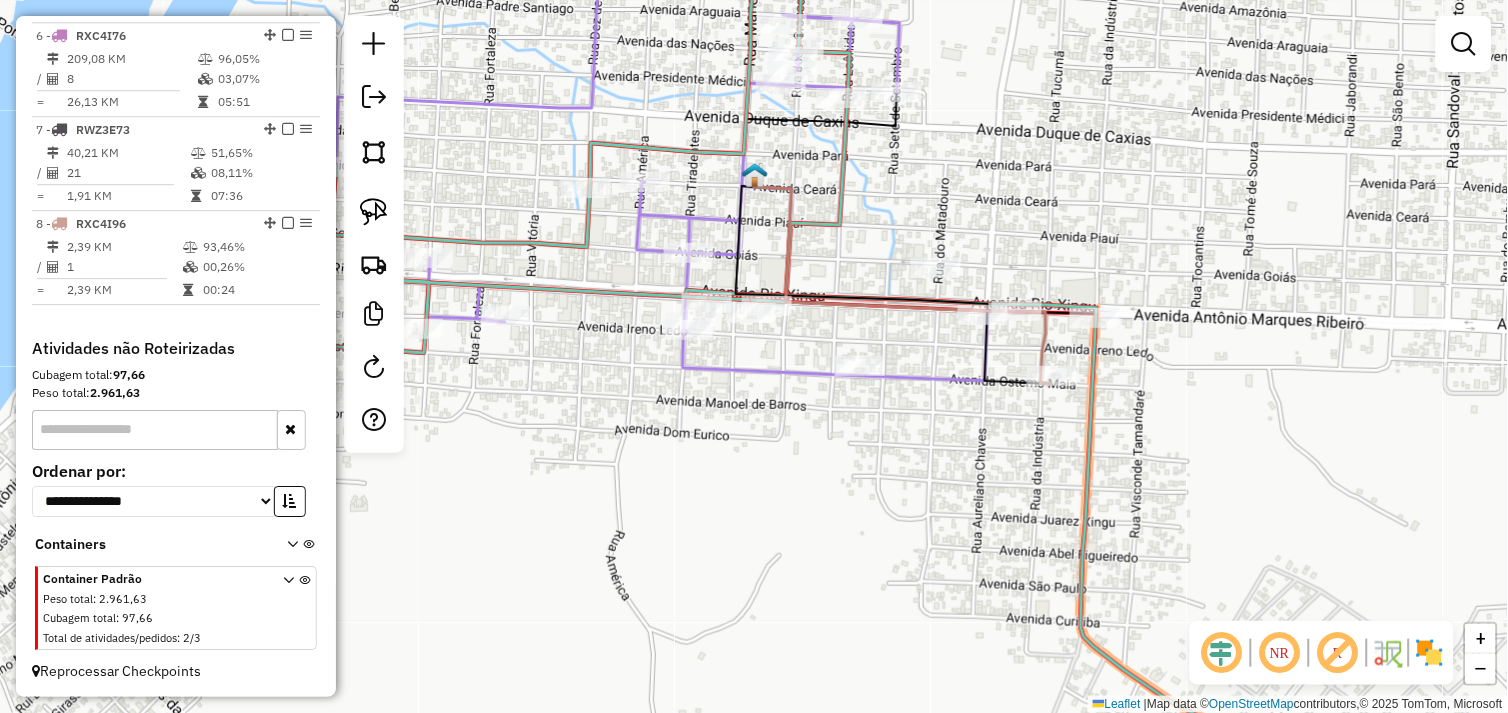 drag, startPoint x: 598, startPoint y: 464, endPoint x: 896, endPoint y: 483, distance: 298.6051 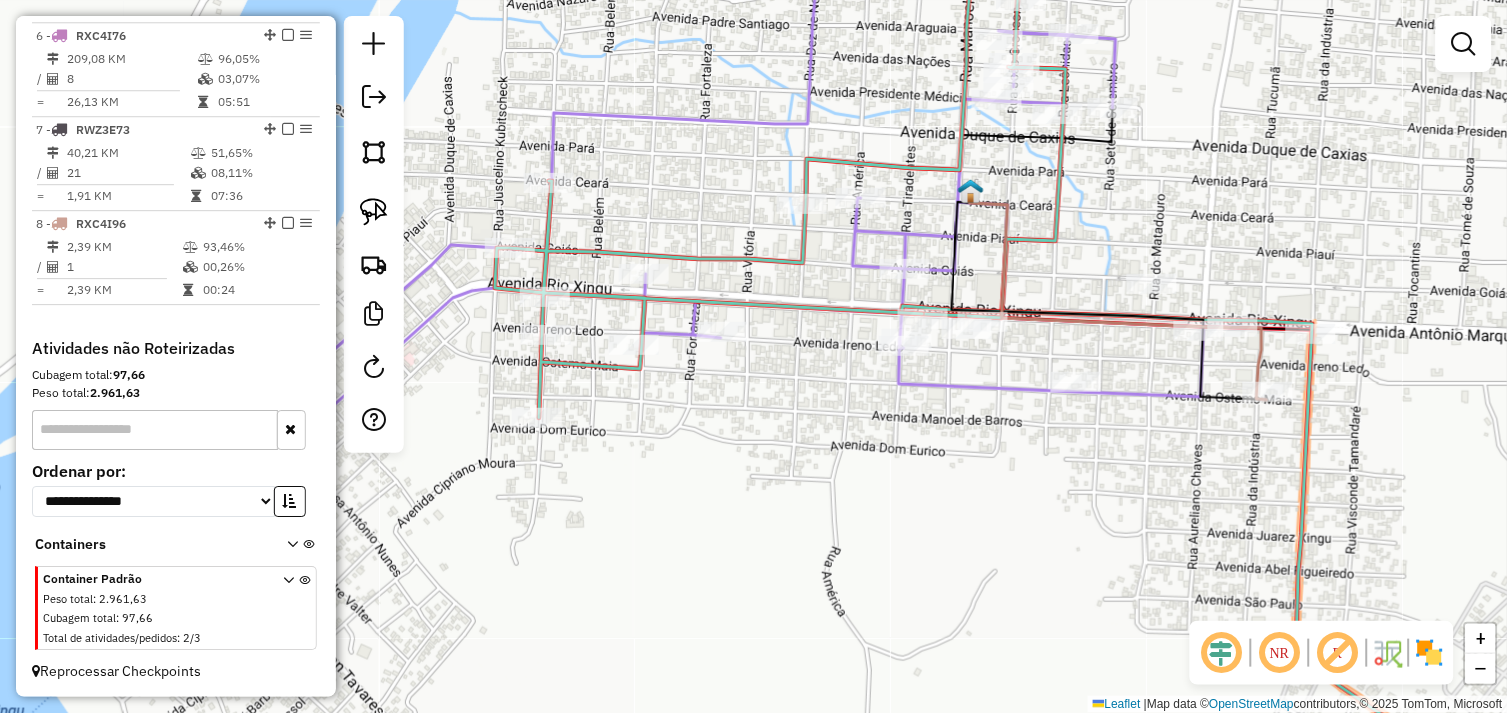 drag, startPoint x: 904, startPoint y: 494, endPoint x: 920, endPoint y: 494, distance: 16 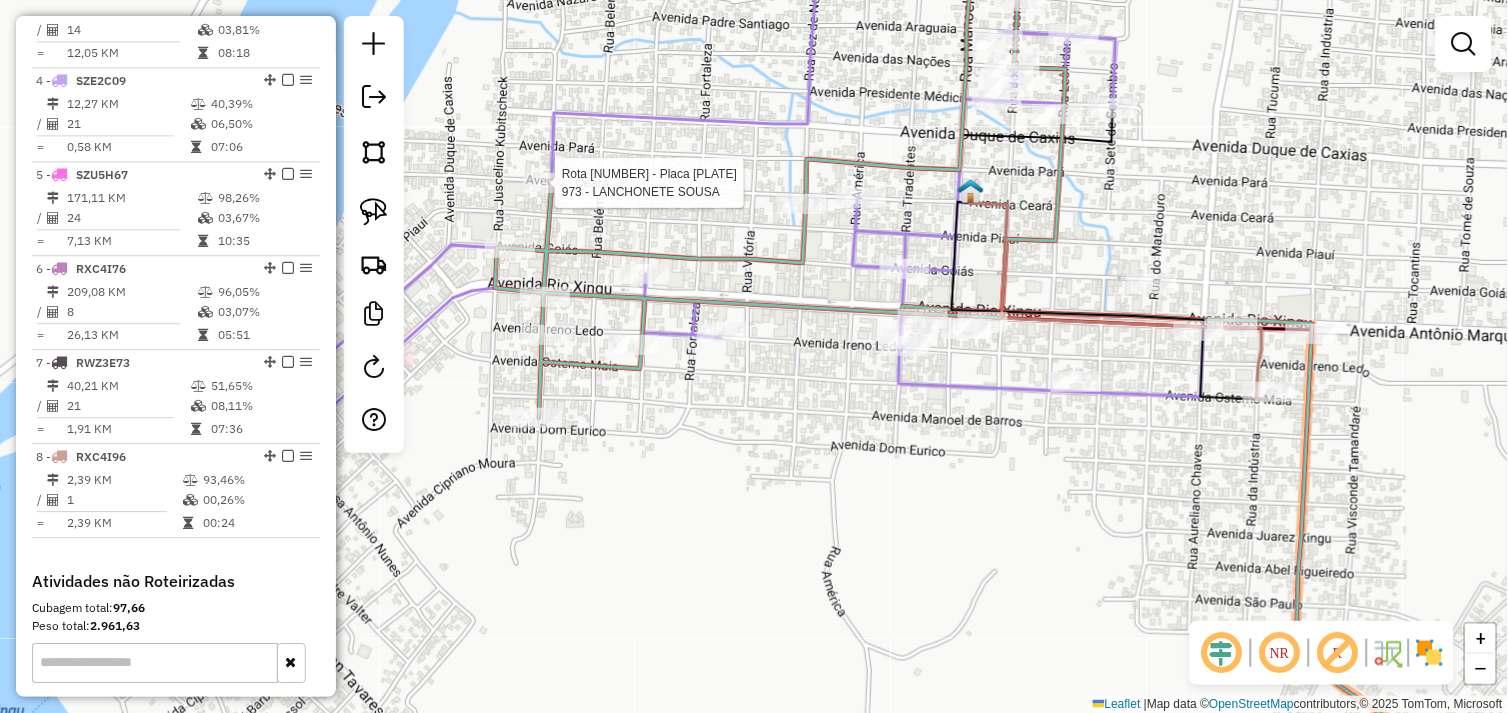 select on "**********" 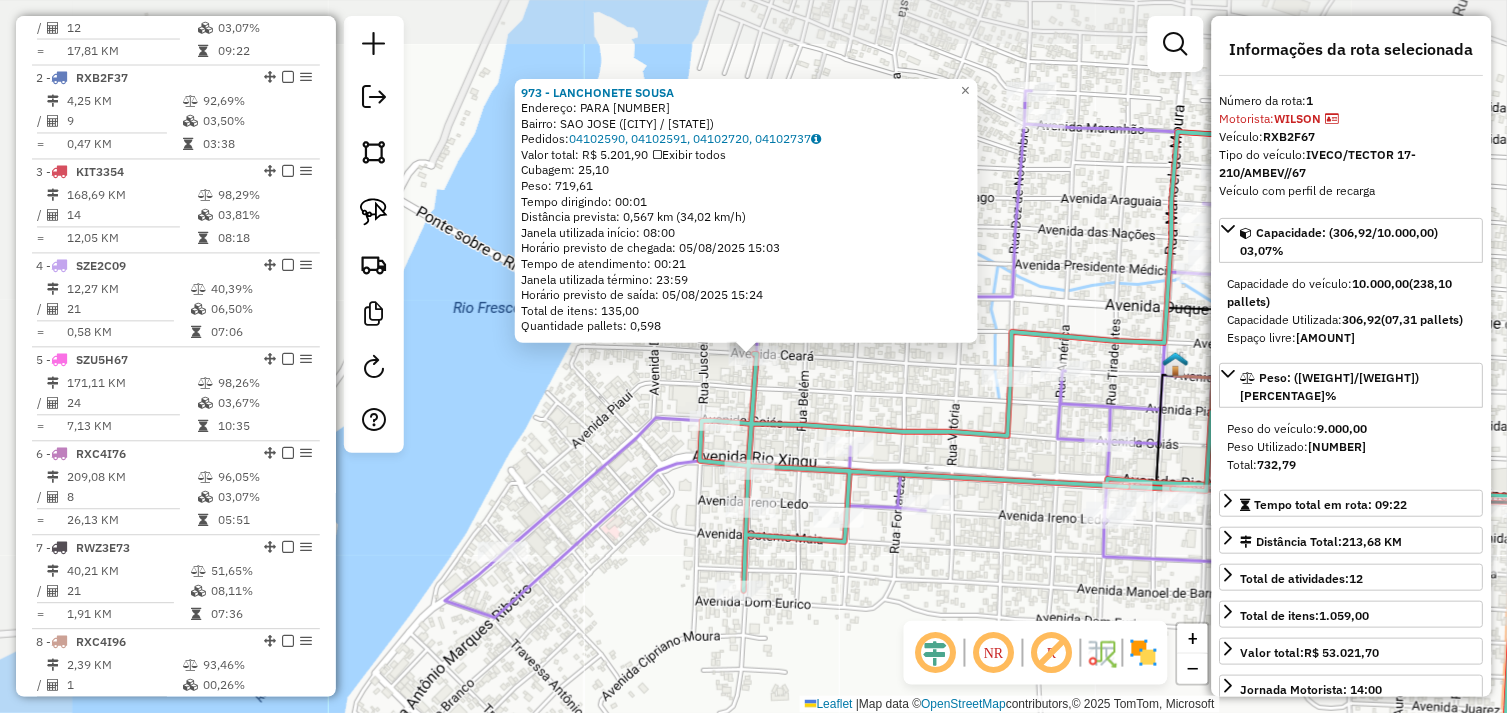scroll, scrollTop: 748, scrollLeft: 0, axis: vertical 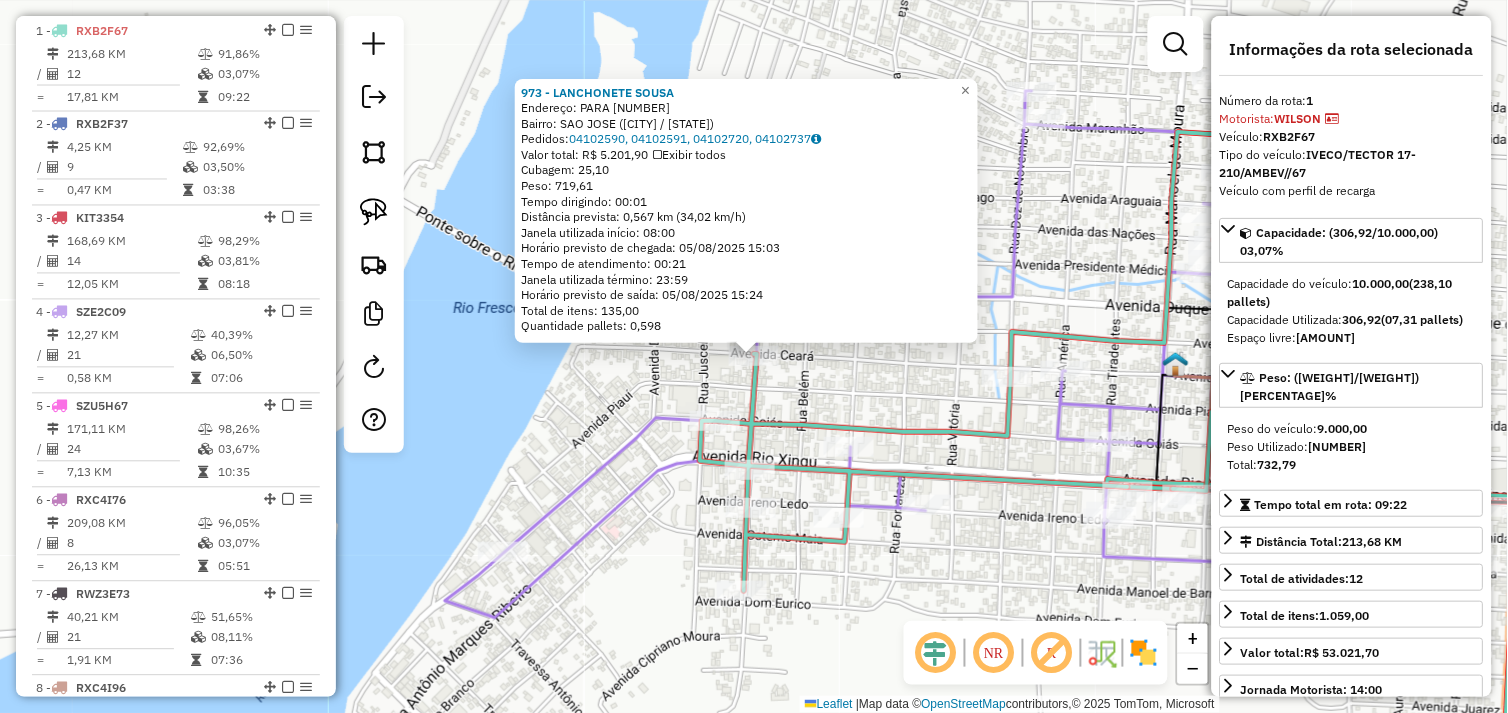 click on "Rota 1 - Placa RXB2F67  11269 - ESPETINHO DA FAMILIA 973 - LANCHONETE SOUSA  Endereço:  PARA 1641   Bairro: SAO JOSE (SAO FELIX DO XINGU / PA)   Pedidos:  04102590, 04102591, 04102720, 04102737   Valor total: R$ 5.201,90   Exibir todos   Cubagem: 25,10  Peso: 719,61  Tempo dirigindo: 00:01   Distância prevista: 0,567 km (34,02 km/h)   Janela utilizada início: 08:00   Horário previsto de chegada: 05/08/2025 15:03   Tempo de atendimento: 00:21   Janela utilizada término: 23:59   Horário previsto de saída: 05/08/2025 15:24   Total de itens: 135,00   Quantidade pallets: 0,598  × Janela de atendimento Grade de atendimento Capacidade Transportadoras Veículos Cliente Pedidos  Rotas Selecione os dias de semana para filtrar as janelas de atendimento  Seg   Ter   Qua   Qui   Sex   Sáb   Dom  Informe o período da janela de atendimento: De: Até:  Filtrar exatamente a janela do cliente  Considerar janela de atendimento padrão  Selecione os dias de semana para filtrar as grades de atendimento  Seg   Ter   Qua" 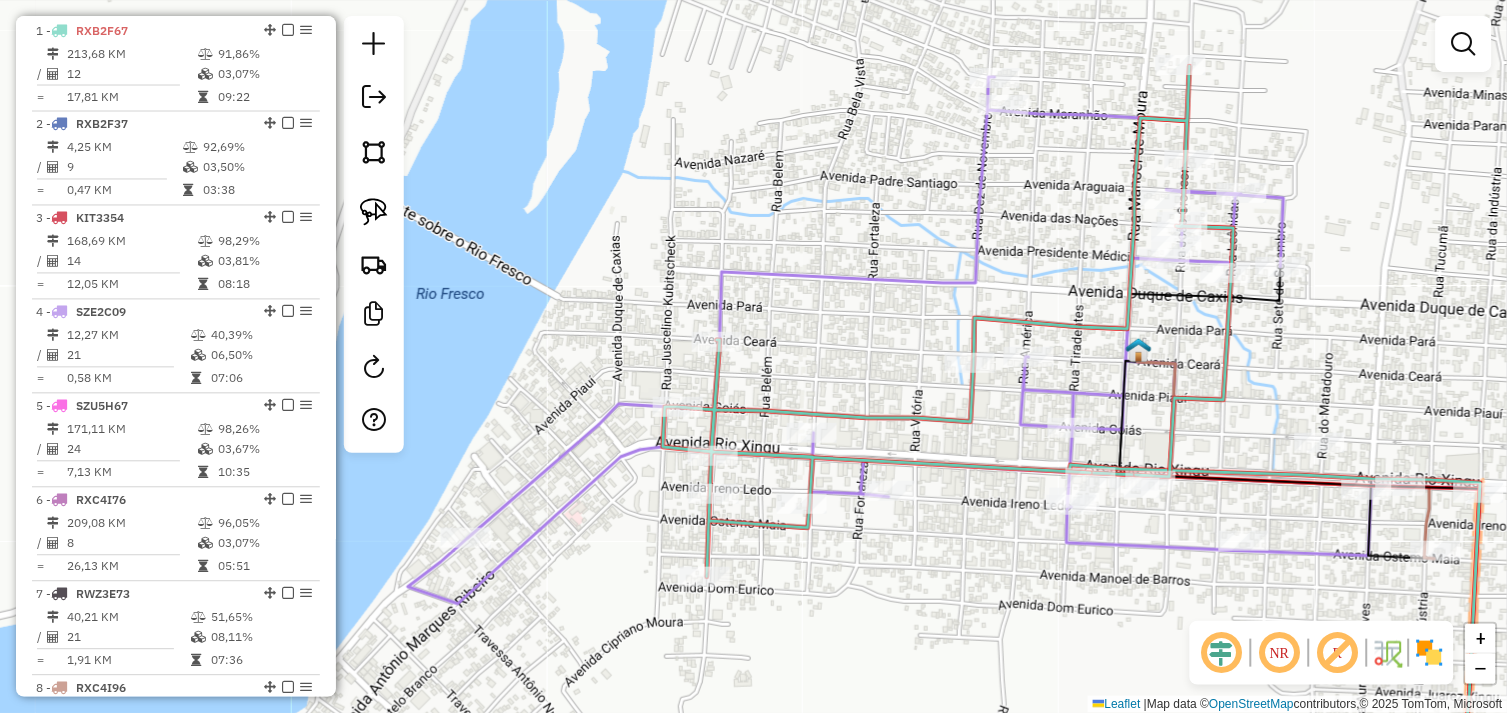 drag, startPoint x: 998, startPoint y: 590, endPoint x: 716, endPoint y: 493, distance: 298.21637 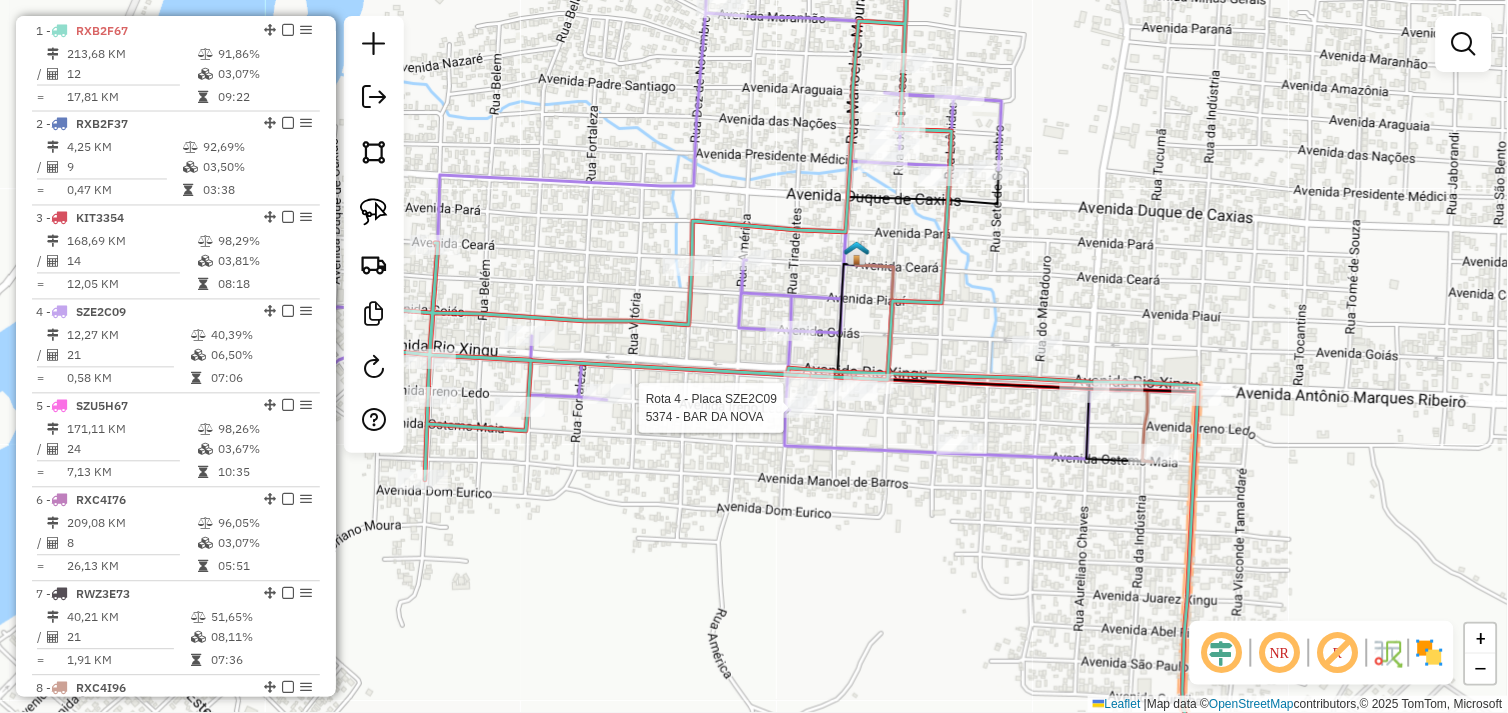select on "**********" 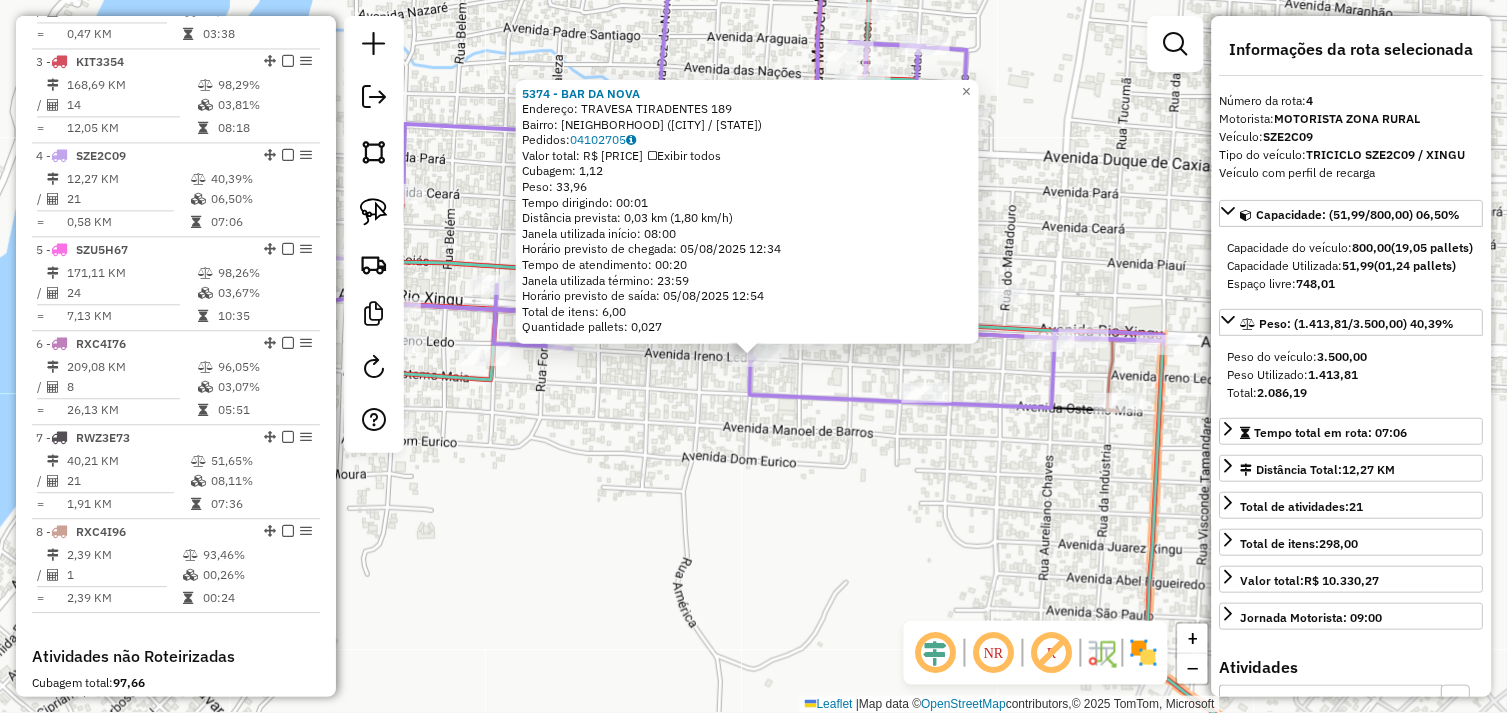 scroll, scrollTop: 1030, scrollLeft: 0, axis: vertical 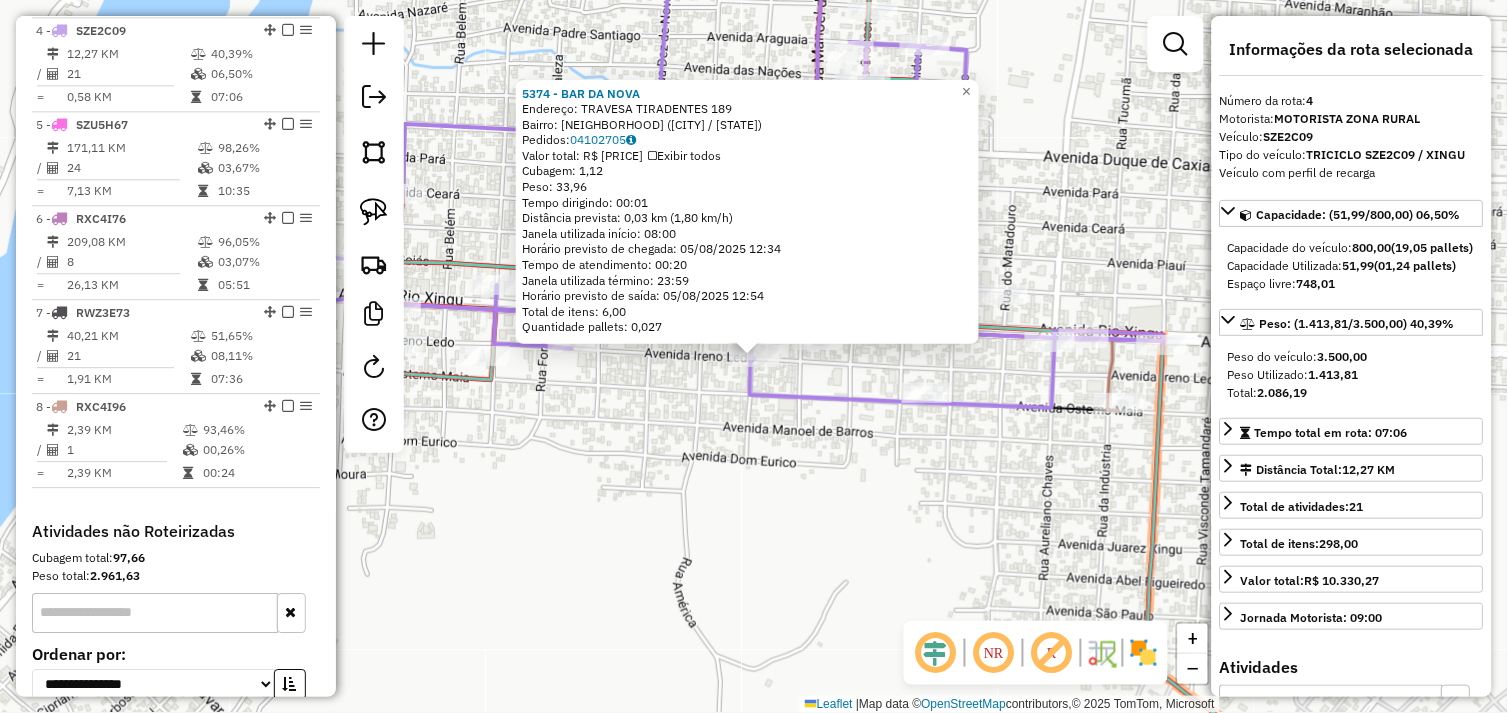 click on "5374 - BAR DA NOVA  Endereço:  TRAVESA TIRADENTES 189   Bairro: RODOVIARIA (SAO FELIX DO XINGU / PA)   Pedidos:  04102705   Valor total: R$ 240,58   Exibir todos   Cubagem: 1,12  Peso: 33,96  Tempo dirigindo: 00:01   Distância prevista: 0,03 km (1,80 km/h)   Janela utilizada início: 08:00   Horário previsto de chegada: 05/08/2025 12:34   Tempo de atendimento: 00:20   Janela utilizada término: 23:59   Horário previsto de saída: 05/08/2025 12:54   Total de itens: 6,00   Quantidade pallets: 0,027  × Janela de atendimento Grade de atendimento Capacidade Transportadoras Veículos Cliente Pedidos  Rotas Selecione os dias de semana para filtrar as janelas de atendimento  Seg   Ter   Qua   Qui   Sex   Sáb   Dom  Informe o período da janela de atendimento: De: Até:  Filtrar exatamente a janela do cliente  Considerar janela de atendimento padrão  Selecione os dias de semana para filtrar as grades de atendimento  Seg   Ter   Qua   Qui   Sex   Sáb   Dom   Considerar clientes sem dia de atendimento cadastrado" 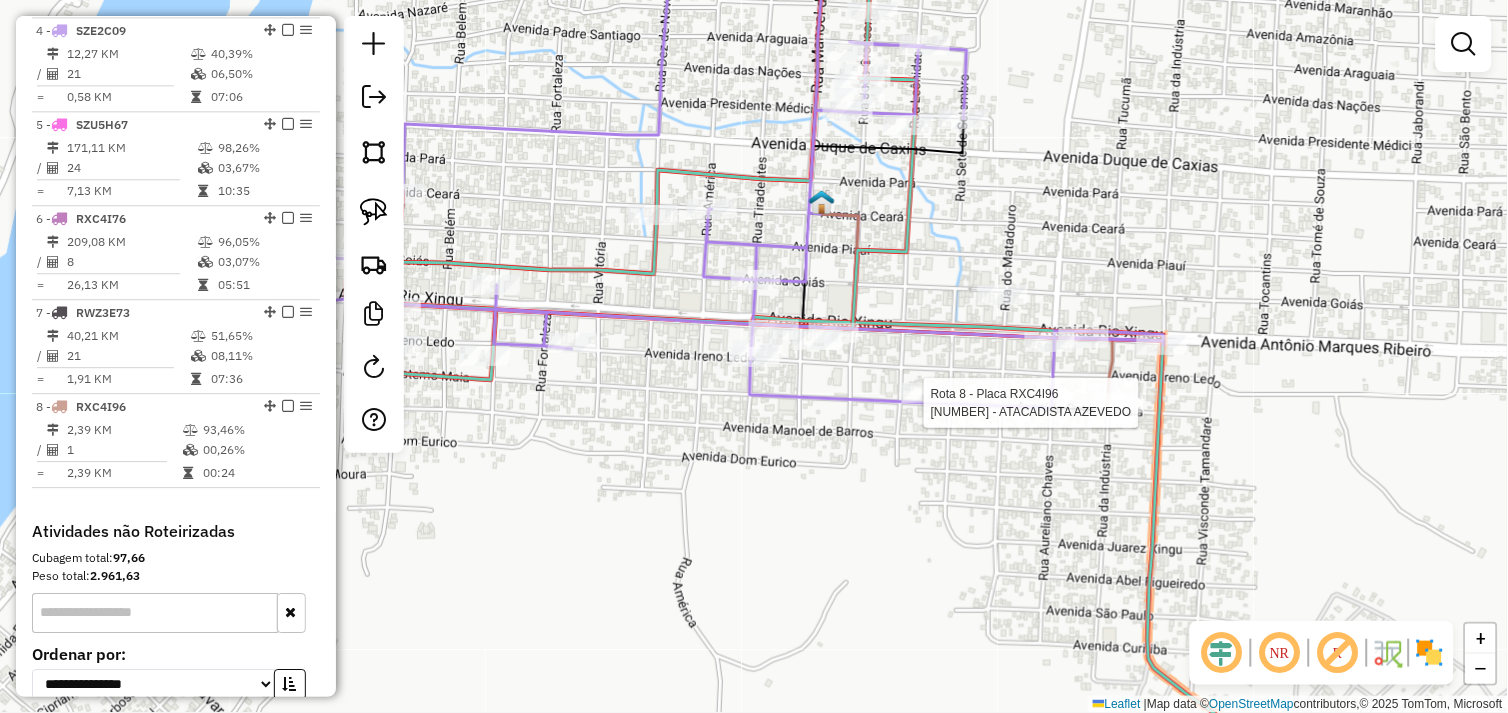 select on "**********" 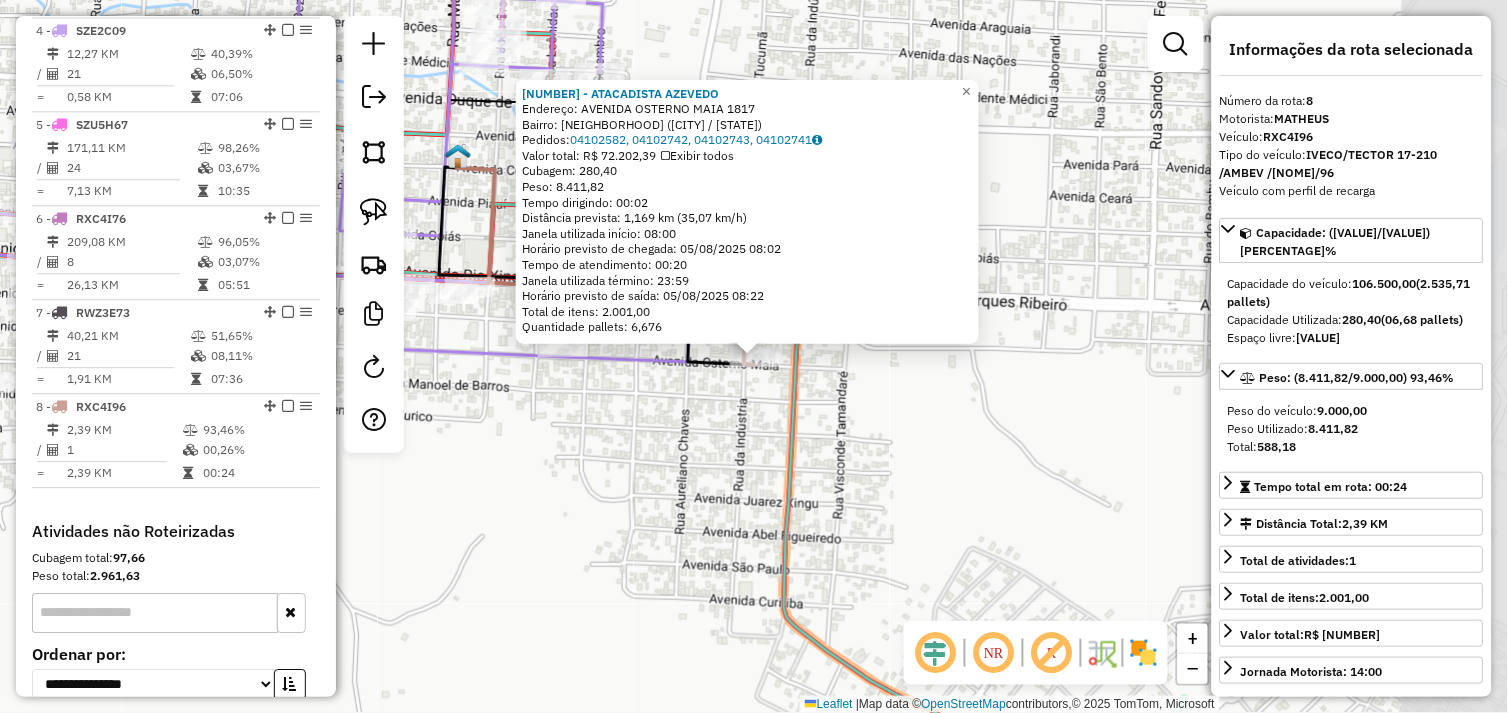 scroll, scrollTop: 1213, scrollLeft: 0, axis: vertical 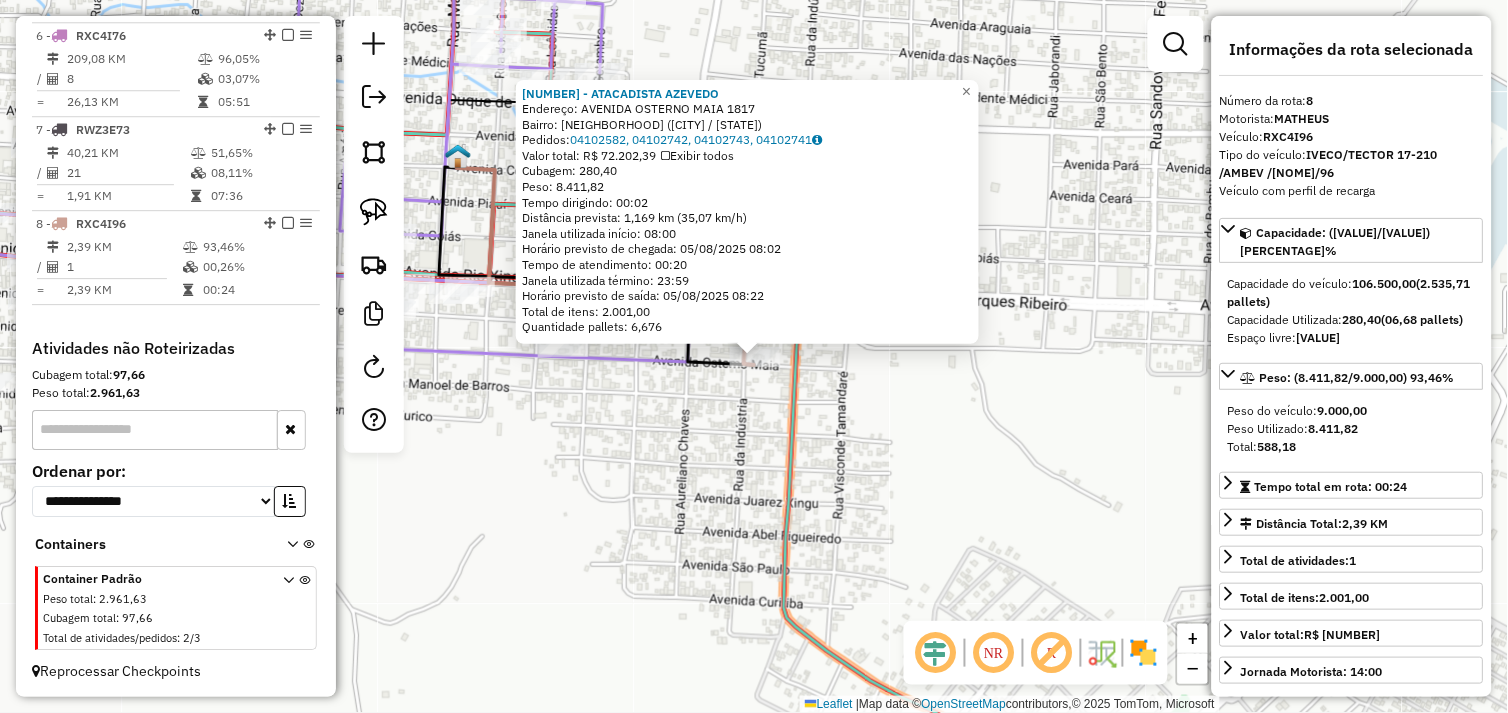 click on "72304 - ATACADISTA AZEVEDO  Endereço:  AVENIDA OSTERNO MAIA 1817   Bairro: ALECRIM (SAO FELIX DO XINGU / PA)   Pedidos:  04102582, 04102742, 04102743, 04102741   Valor total: R$ 72.202,39   Exibir todos   Cubagem: 280,40  Peso: 8.411,82  Tempo dirigindo: 00:02   Distância prevista: 1,169 km (35,07 km/h)   Janela utilizada início: 08:00   Horário previsto de chegada: 05/08/2025 08:02   Tempo de atendimento: 00:20   Janela utilizada término: 23:59   Horário previsto de saída: 05/08/2025 08:22   Total de itens: 2.001,00   Quantidade pallets: 6,676  × Janela de atendimento Grade de atendimento Capacidade Transportadoras Veículos Cliente Pedidos  Rotas Selecione os dias de semana para filtrar as janelas de atendimento  Seg   Ter   Qua   Qui   Sex   Sáb   Dom  Informe o período da janela de atendimento: De: Até:  Filtrar exatamente a janela do cliente  Considerar janela de atendimento padrão  Selecione os dias de semana para filtrar as grades de atendimento  Seg   Ter   Qua   Qui   Sex   Sáb   Dom  +" 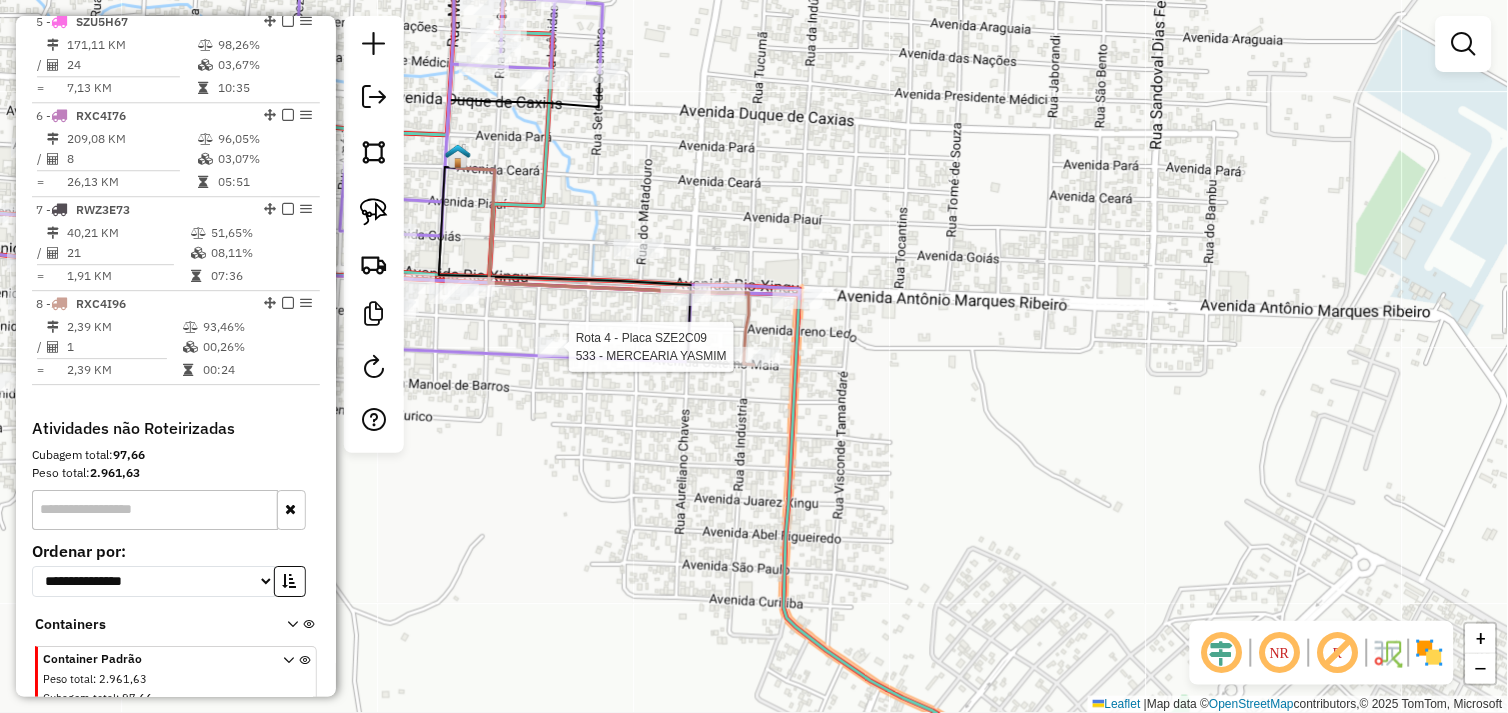 select on "**********" 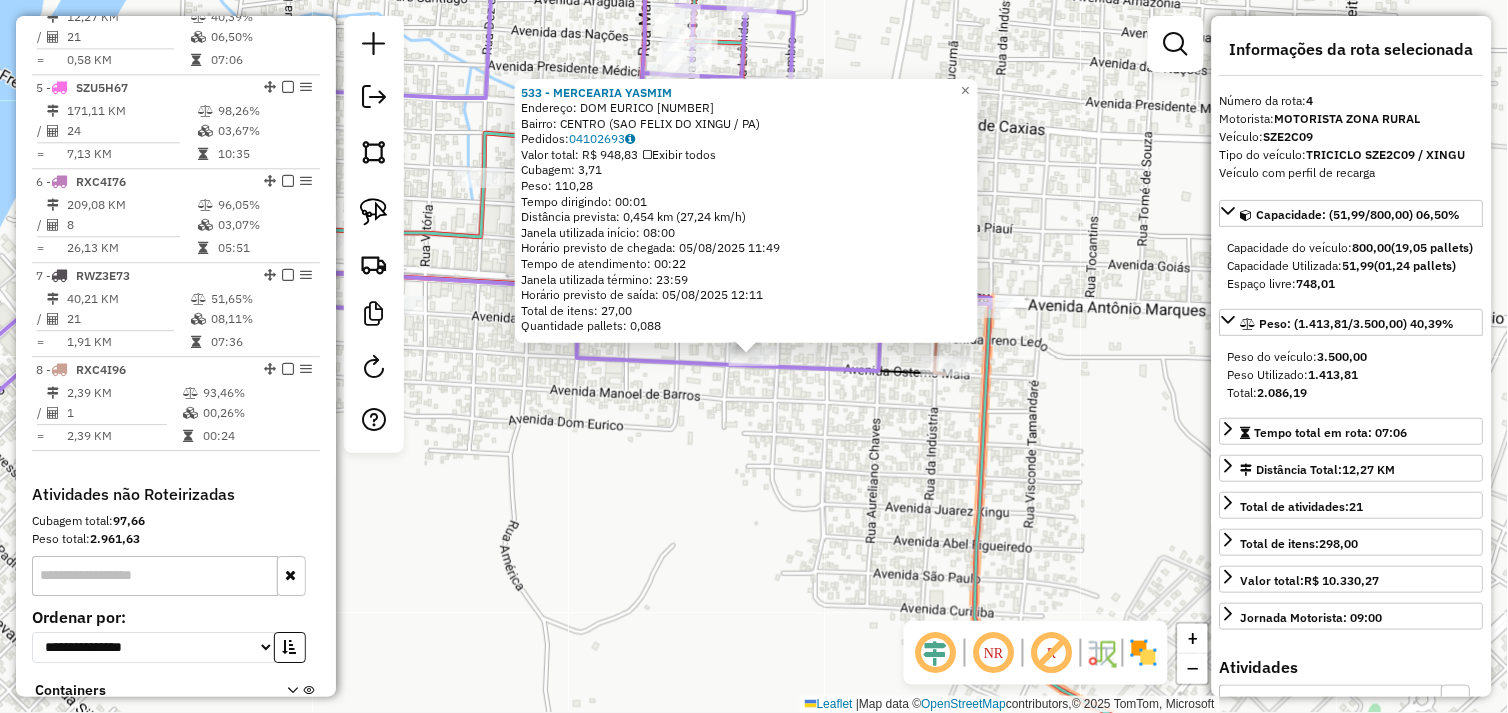 scroll, scrollTop: 1030, scrollLeft: 0, axis: vertical 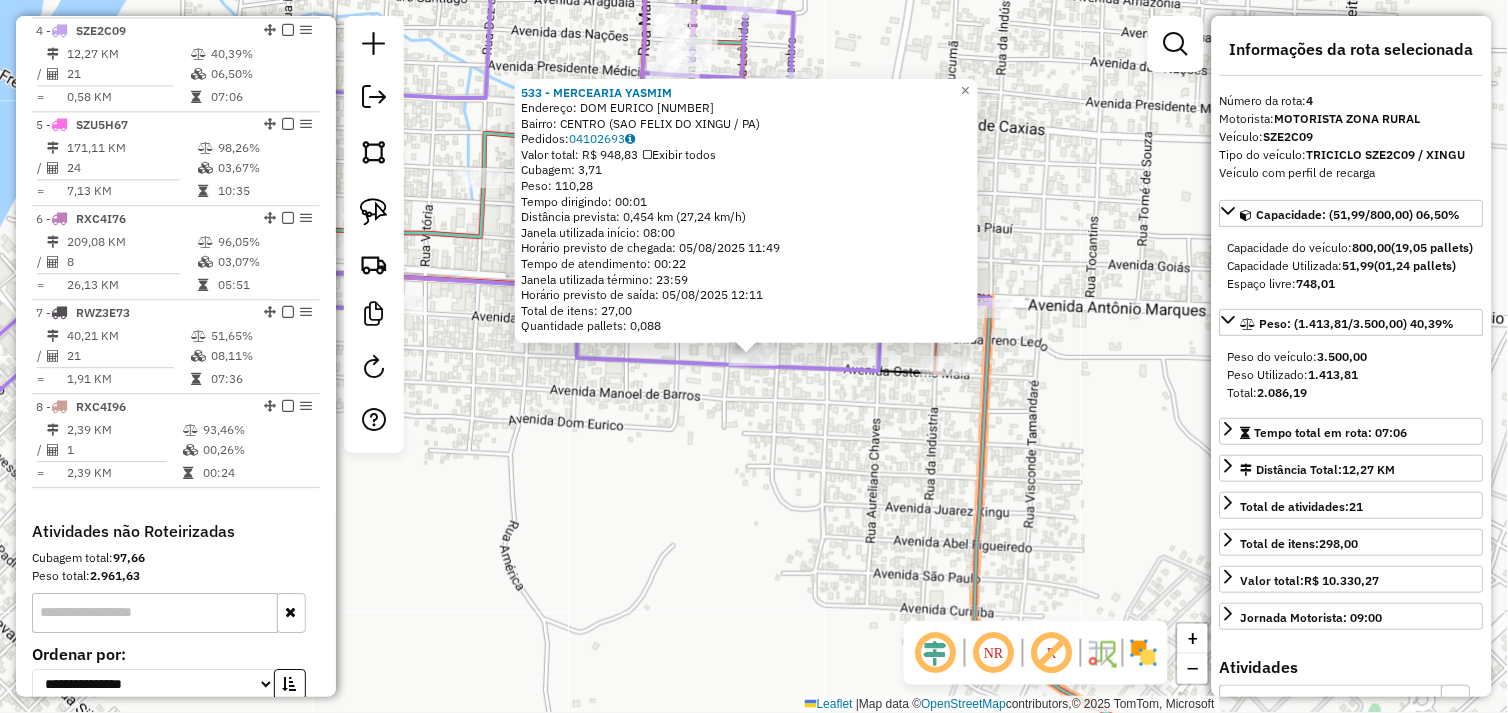 drag, startPoint x: 668, startPoint y: 484, endPoint x: 661, endPoint y: 495, distance: 13.038404 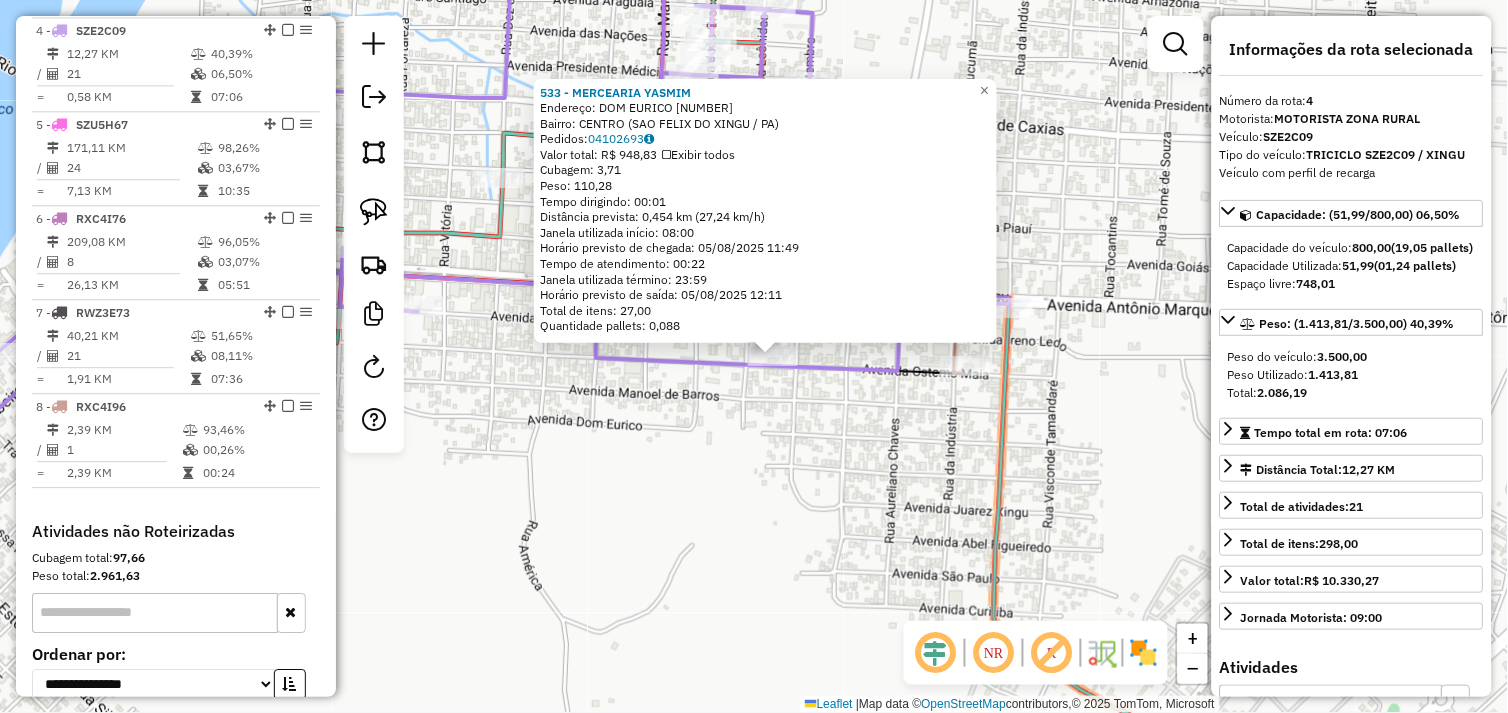drag, startPoint x: 638, startPoint y: 502, endPoint x: 710, endPoint y: 501, distance: 72.00694 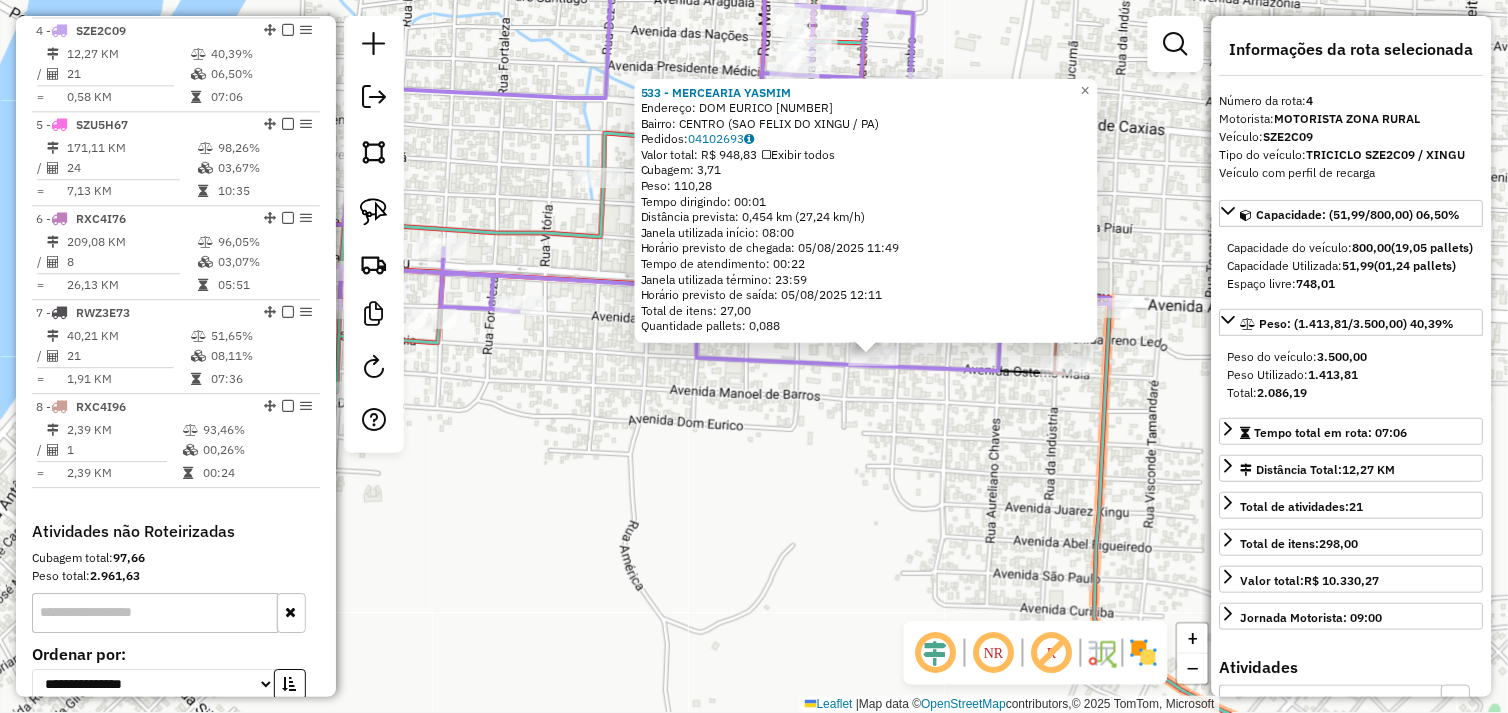 click on "533 - MERCEARIA YASMIM  Endereço:  DOM EURICO 50   Bairro: CENTRO (SAO FELIX DO XINGU / PA)   Pedidos:  04102693   Valor total: R$ 948,83   Exibir todos   Cubagem: 3,71  Peso: 110,28  Tempo dirigindo: 00:01   Distância prevista: 0,454 km (27,24 km/h)   Janela utilizada início: 08:00   Horário previsto de chegada: 05/08/2025 11:49   Tempo de atendimento: 00:22   Janela utilizada término: 23:59   Horário previsto de saída: 05/08/2025 12:11   Total de itens: 27,00   Quantidade pallets: 0,088  × Janela de atendimento Grade de atendimento Capacidade Transportadoras Veículos Cliente Pedidos  Rotas Selecione os dias de semana para filtrar as janelas de atendimento  Seg   Ter   Qua   Qui   Sex   Sáb   Dom  Informe o período da janela de atendimento: De: Até:  Filtrar exatamente a janela do cliente  Considerar janela de atendimento padrão  Selecione os dias de semana para filtrar as grades de atendimento  Seg   Ter   Qua   Qui   Sex   Sáb   Dom   Considerar clientes sem dia de atendimento cadastrado De:" 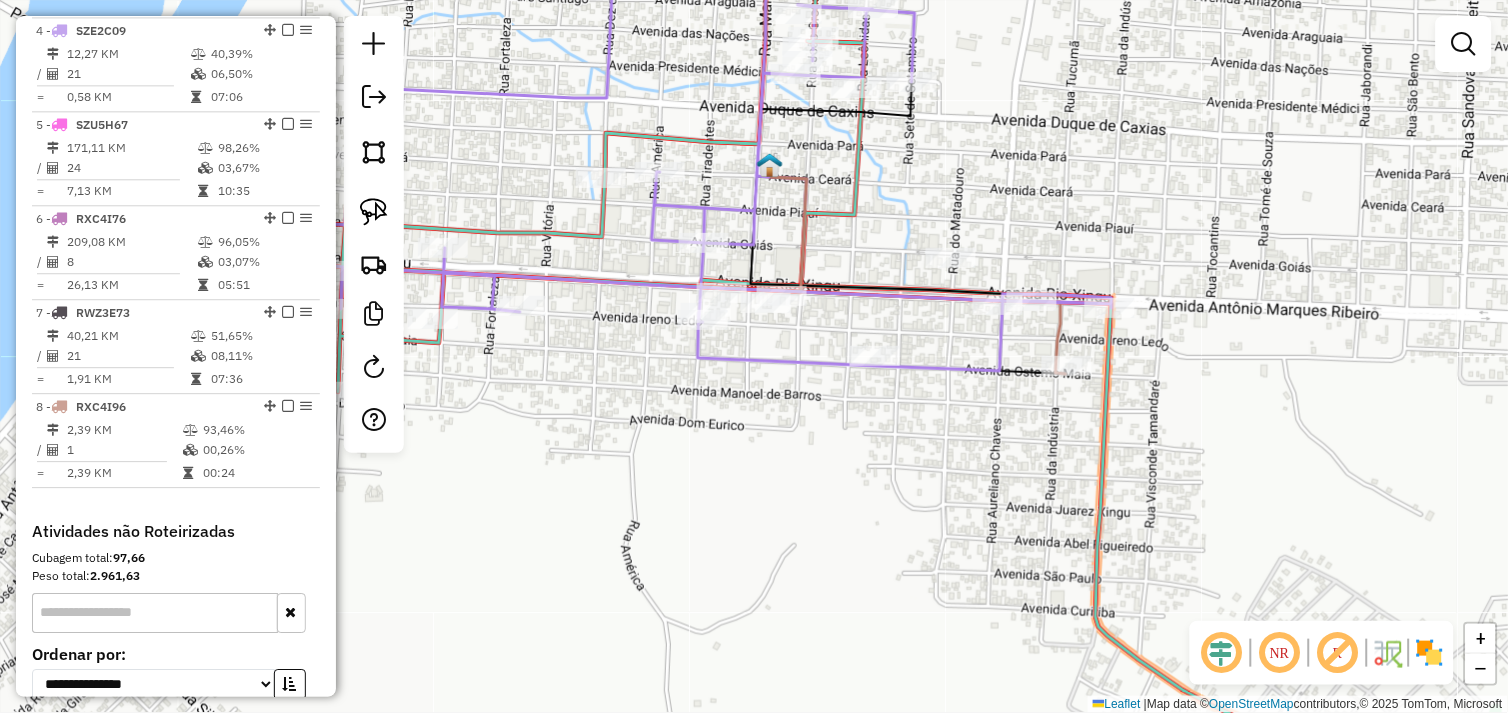 drag, startPoint x: 662, startPoint y: 495, endPoint x: 908, endPoint y: 497, distance: 246.00813 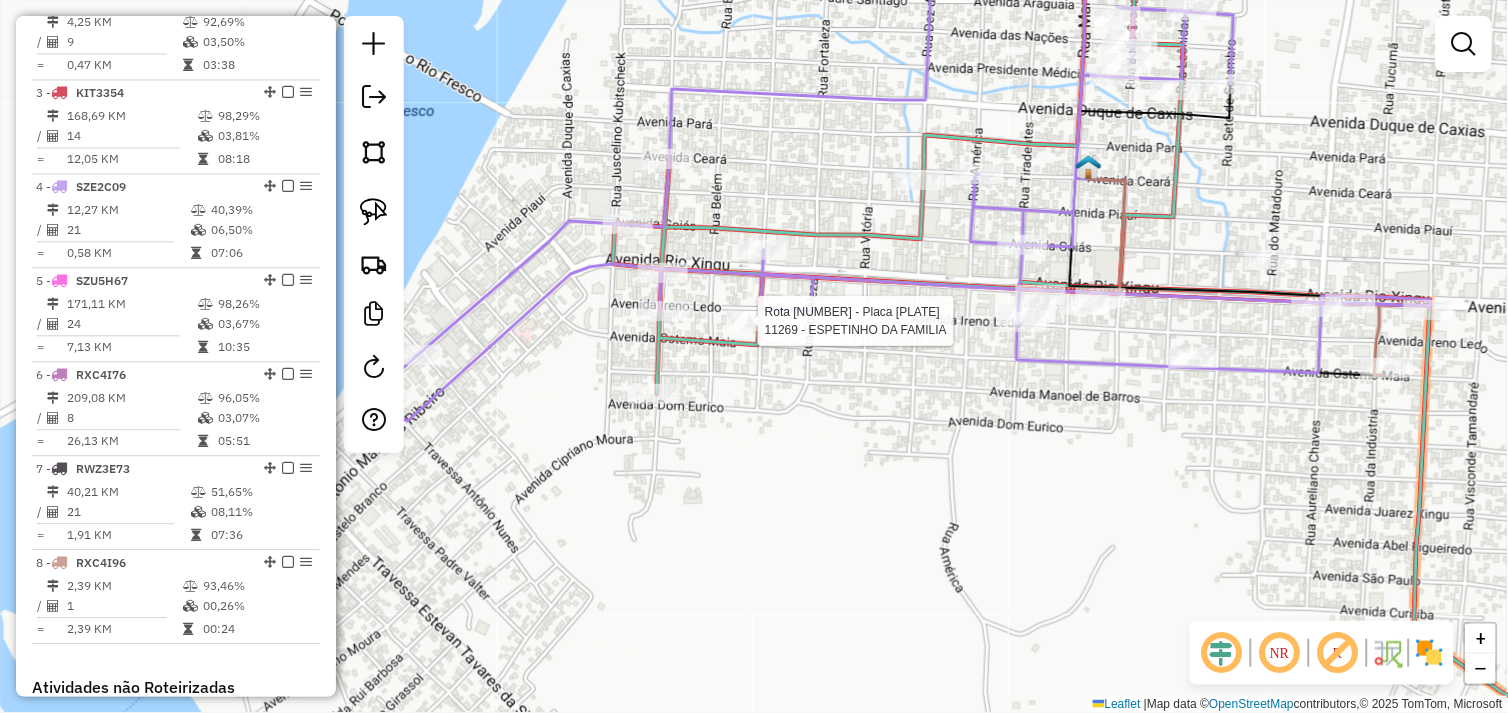 select on "**********" 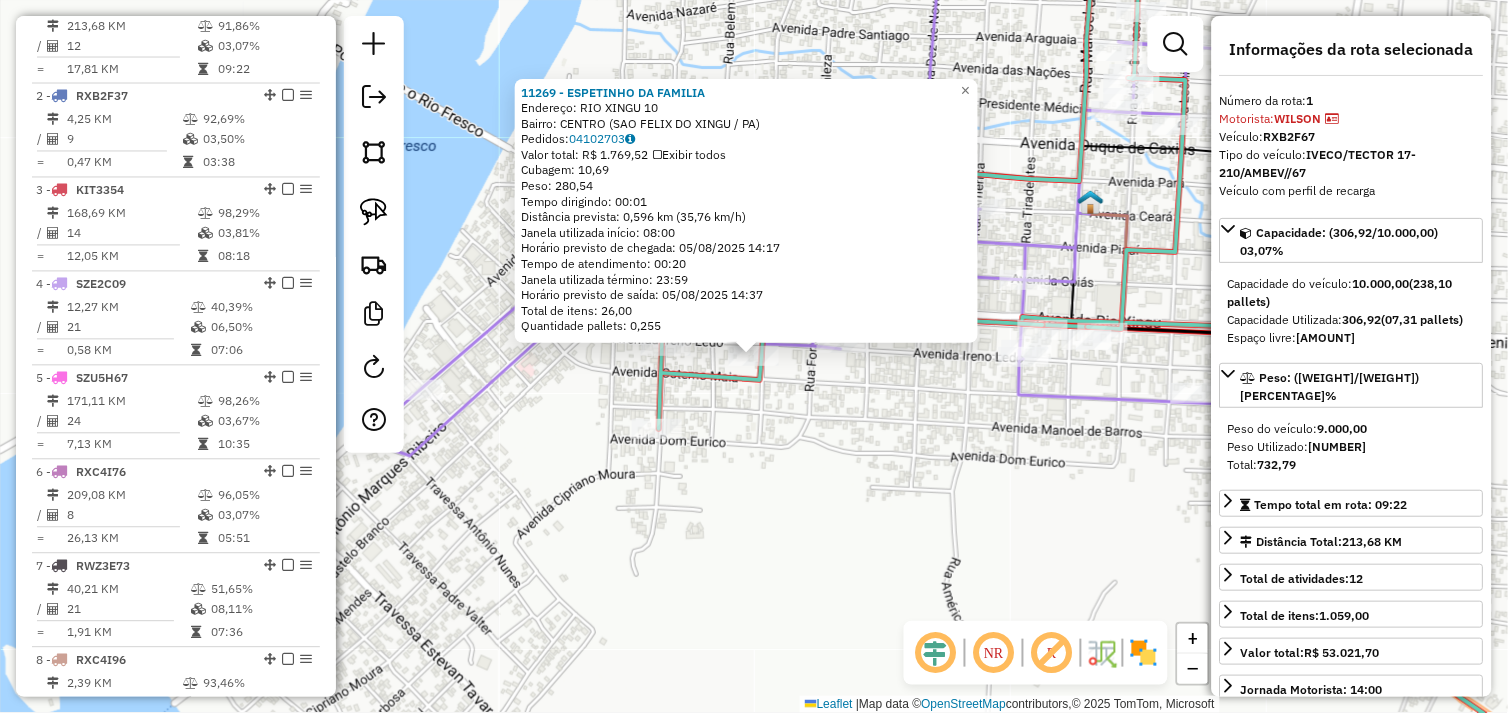 scroll, scrollTop: 748, scrollLeft: 0, axis: vertical 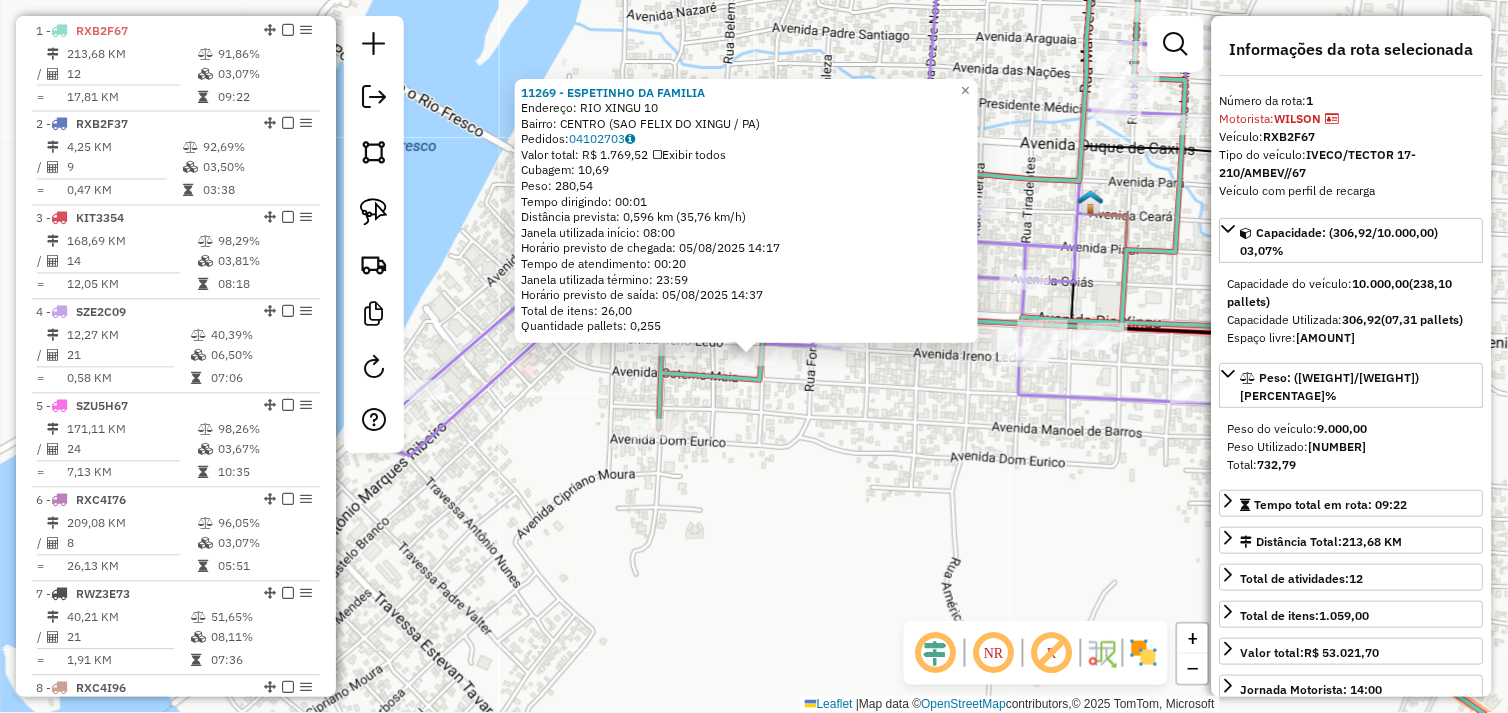 click on "11269 - ESPETINHO DA FAMILIA  Endereço:  RIO XINGU 10   Bairro: CENTRO (SAO FELIX DO XINGU / PA)   Pedidos:  04102703   Valor total: R$ 1.769,52   Exibir todos   Cubagem: 10,69  Peso: 280,54  Tempo dirigindo: 00:01   Distância prevista: 0,596 km (35,76 km/h)   Janela utilizada início: 08:00   Horário previsto de chegada: 05/08/2025 14:17   Tempo de atendimento: 00:20   Janela utilizada término: 23:59   Horário previsto de saída: 05/08/2025 14:37   Total de itens: 26,00   Quantidade pallets: 0,255  × Janela de atendimento Grade de atendimento Capacidade Transportadoras Veículos Cliente Pedidos  Rotas Selecione os dias de semana para filtrar as janelas de atendimento  Seg   Ter   Qua   Qui   Sex   Sáb   Dom  Informe o período da janela de atendimento: De: Até:  Filtrar exatamente a janela do cliente  Considerar janela de atendimento padrão  Selecione os dias de semana para filtrar as grades de atendimento  Seg   Ter   Qua   Qui   Sex   Sáb   Dom   Clientes fora do dia de atendimento selecionado +" 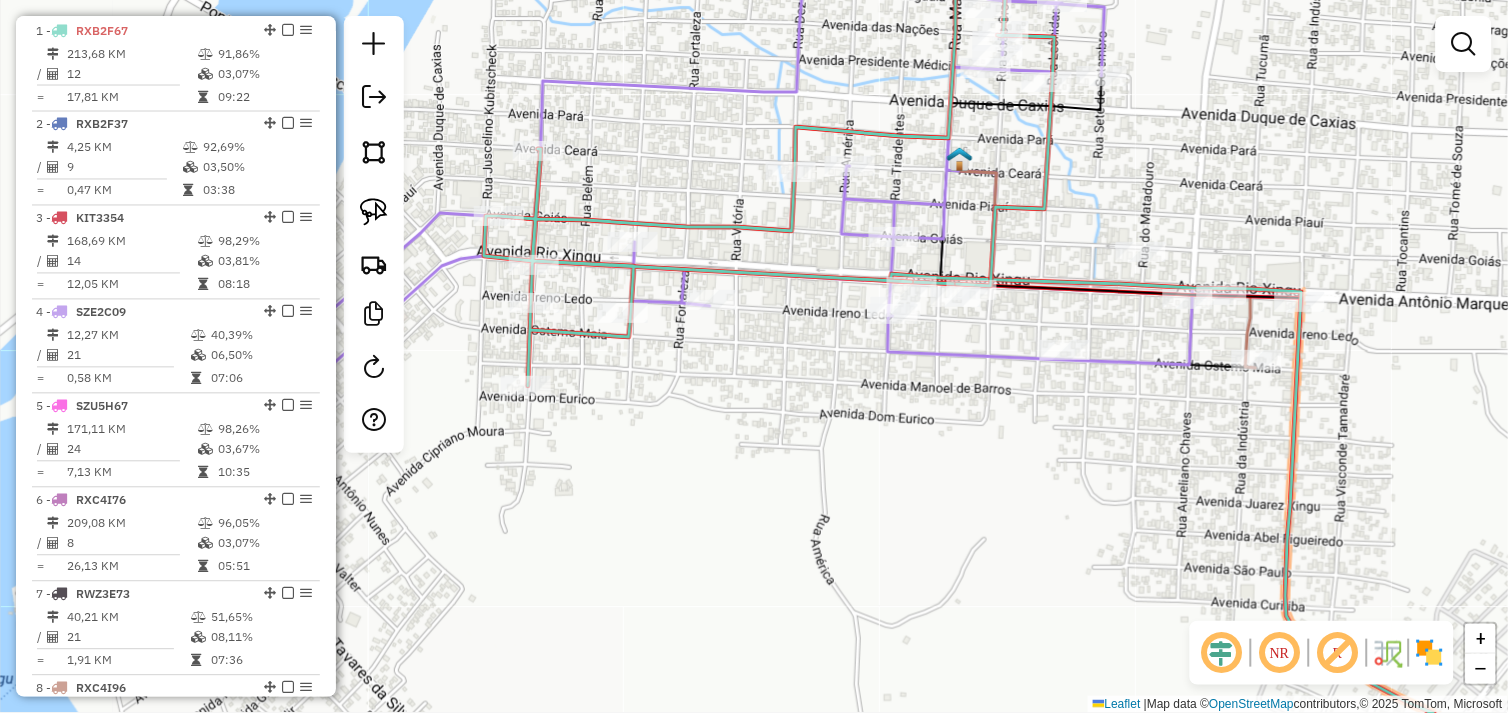 drag, startPoint x: 874, startPoint y: 464, endPoint x: 734, endPoint y: 416, distance: 148 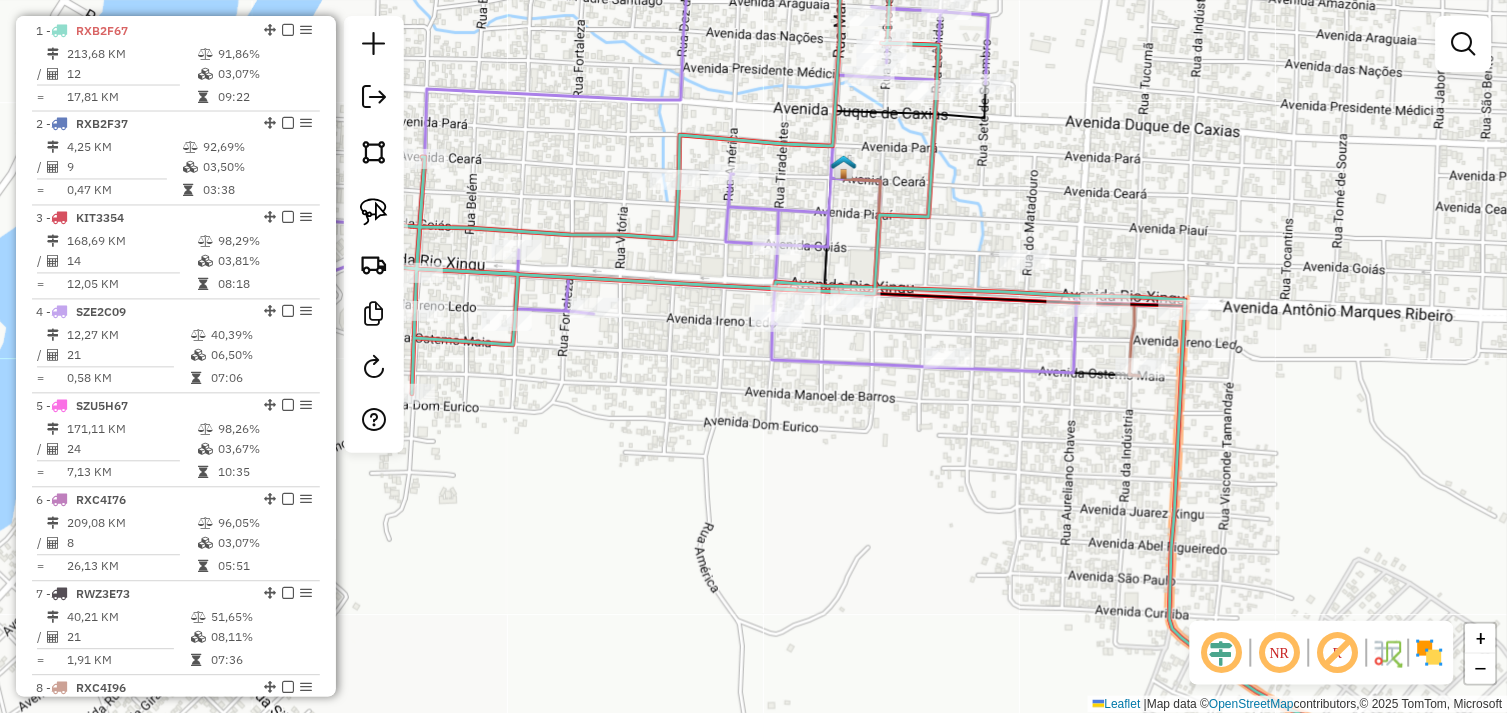 drag, startPoint x: 855, startPoint y: 426, endPoint x: 828, endPoint y: 430, distance: 27.294687 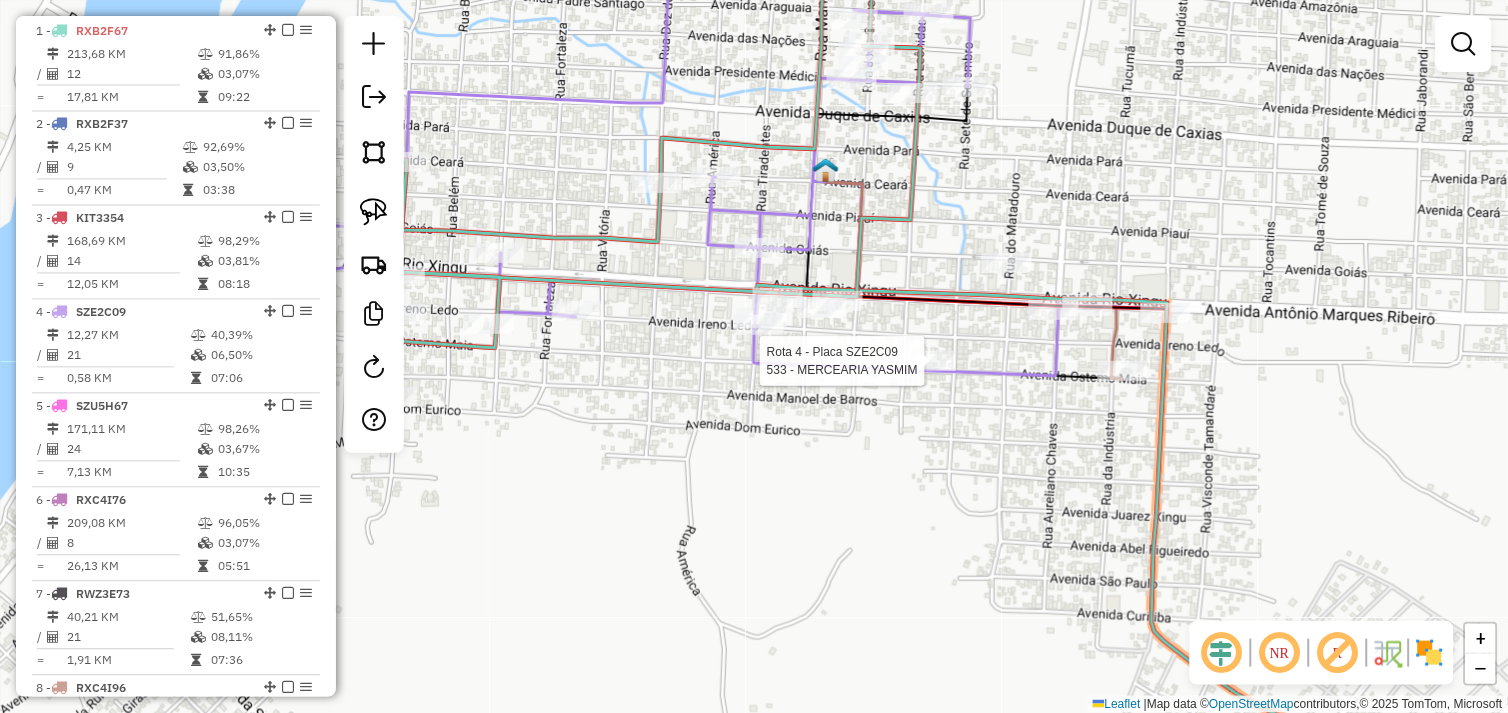 select on "**********" 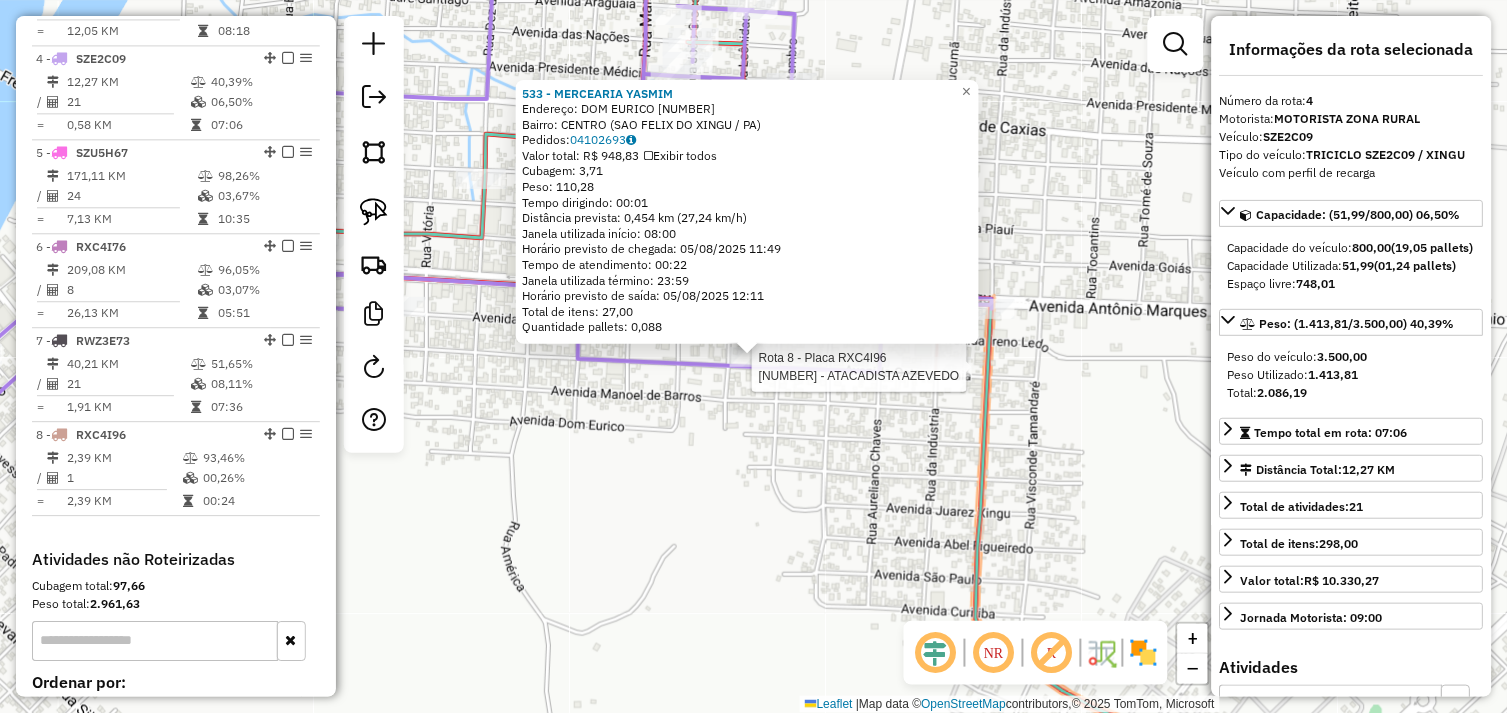 scroll, scrollTop: 1030, scrollLeft: 0, axis: vertical 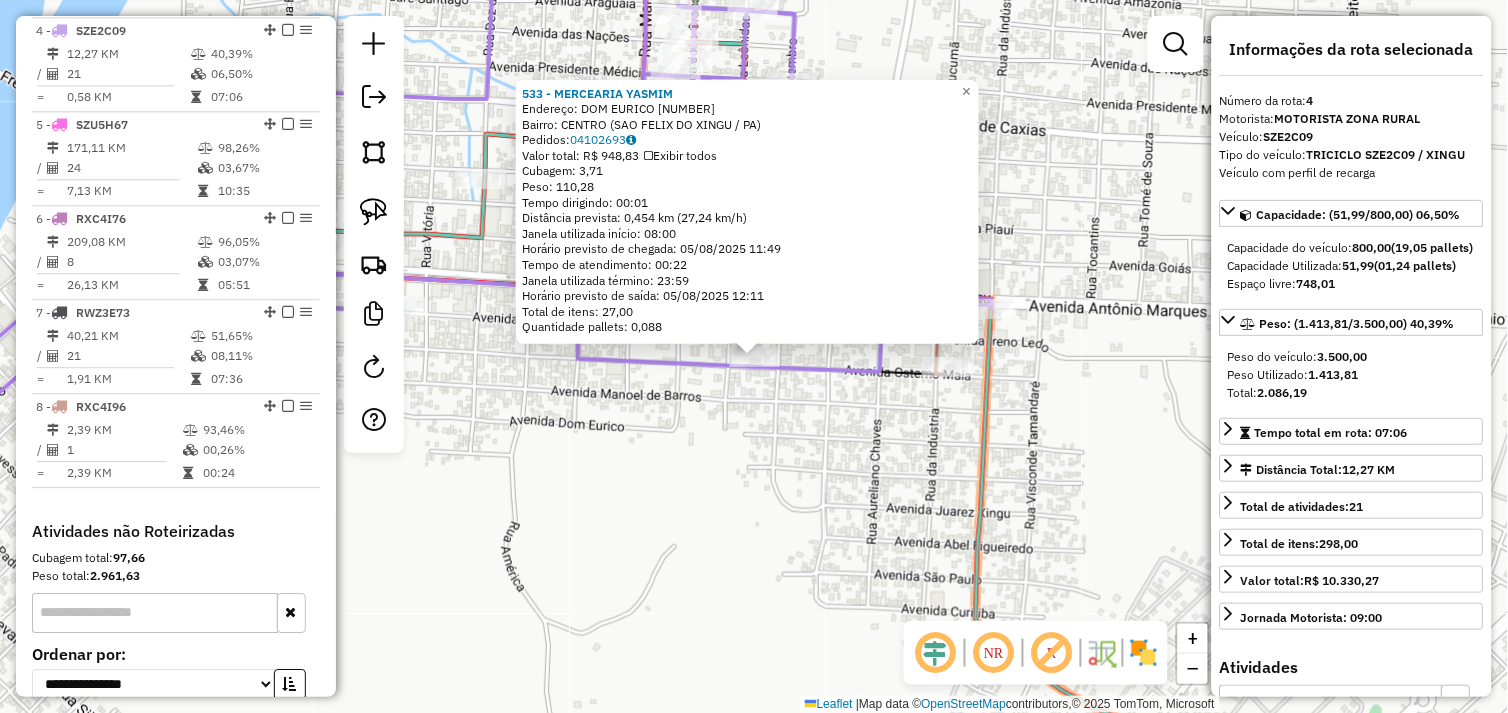click on "533 - MERCEARIA YASMIM  Endereço:  DOM EURICO 50   Bairro: CENTRO (SAO FELIX DO XINGU / PA)   Pedidos:  04102693   Valor total: R$ 948,83   Exibir todos   Cubagem: 3,71  Peso: 110,28  Tempo dirigindo: 00:01   Distância prevista: 0,454 km (27,24 km/h)   Janela utilizada início: 08:00   Horário previsto de chegada: 05/08/2025 11:49   Tempo de atendimento: 00:22   Janela utilizada término: 23:59   Horário previsto de saída: 05/08/2025 12:11   Total de itens: 27,00   Quantidade pallets: 0,088  × Janela de atendimento Grade de atendimento Capacidade Transportadoras Veículos Cliente Pedidos  Rotas Selecione os dias de semana para filtrar as janelas de atendimento  Seg   Ter   Qua   Qui   Sex   Sáb   Dom  Informe o período da janela de atendimento: De: Até:  Filtrar exatamente a janela do cliente  Considerar janela de atendimento padrão  Selecione os dias de semana para filtrar as grades de atendimento  Seg   Ter   Qua   Qui   Sex   Sáb   Dom   Considerar clientes sem dia de atendimento cadastrado De:" 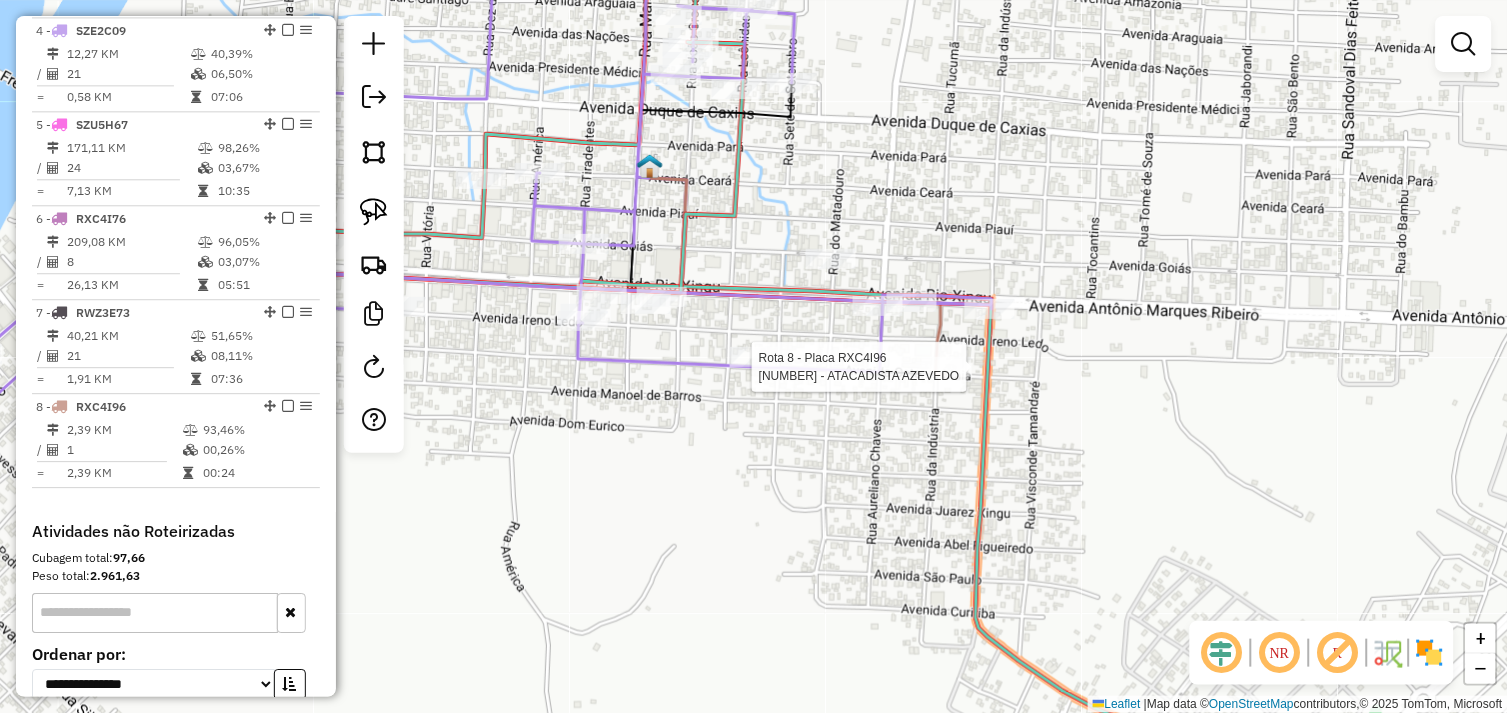 select on "**********" 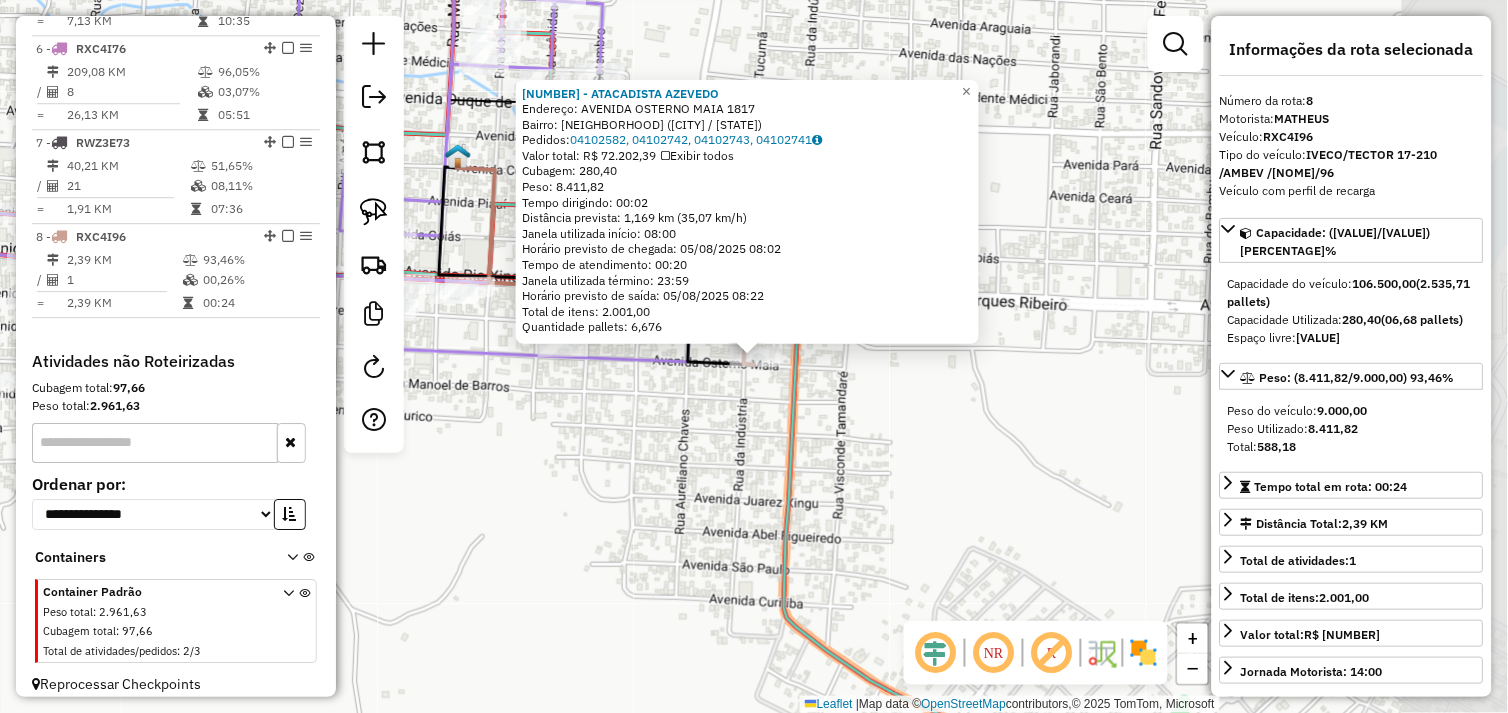 scroll, scrollTop: 1213, scrollLeft: 0, axis: vertical 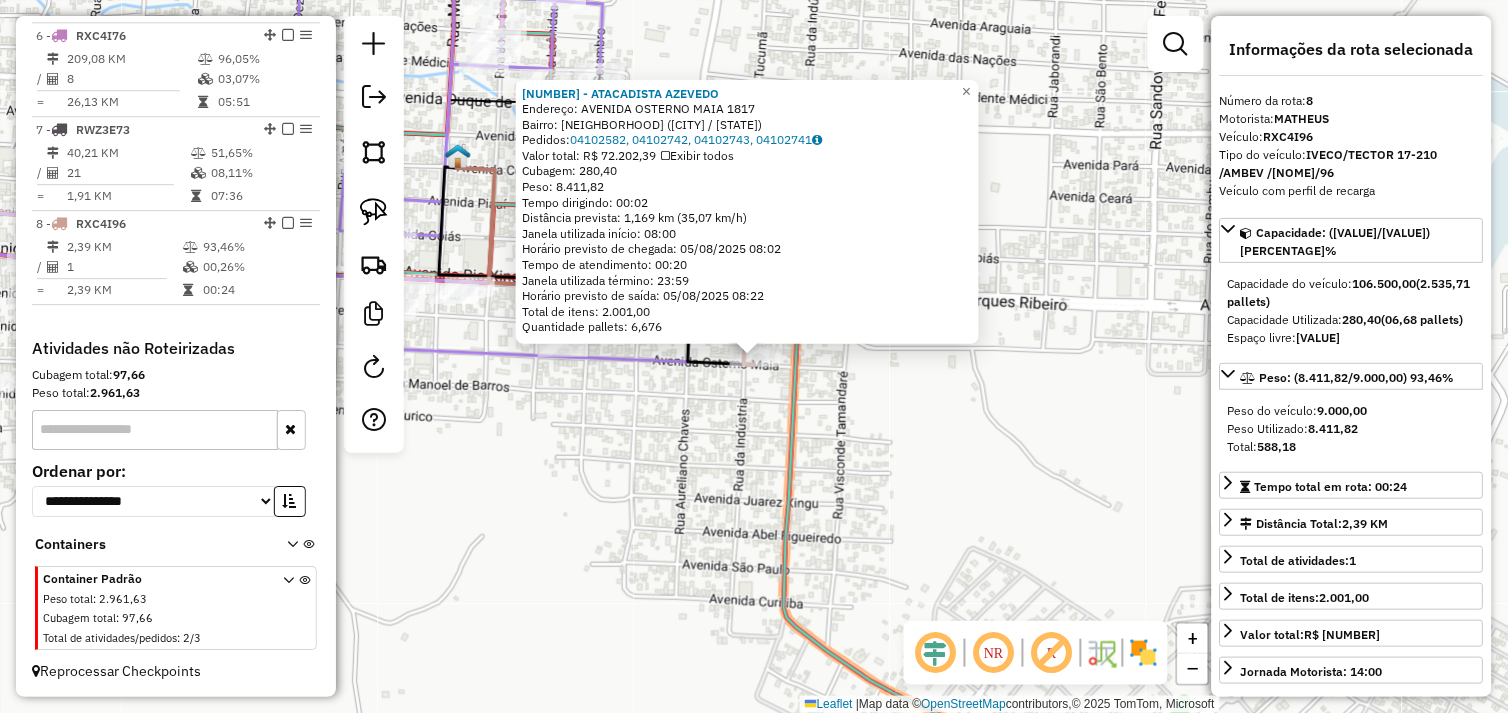 click on "72304 - ATACADISTA AZEVEDO  Endereço:  AVENIDA OSTERNO MAIA 1817   Bairro: ALECRIM (SAO FELIX DO XINGU / PA)   Pedidos:  04102582, 04102742, 04102743, 04102741   Valor total: R$ 72.202,39   Exibir todos   Cubagem: 280,40  Peso: 8.411,82  Tempo dirigindo: 00:02   Distância prevista: 1,169 km (35,07 km/h)   Janela utilizada início: 08:00   Horário previsto de chegada: 05/08/2025 08:02   Tempo de atendimento: 00:20   Janela utilizada término: 23:59   Horário previsto de saída: 05/08/2025 08:22   Total de itens: 2.001,00   Quantidade pallets: 6,676  × Janela de atendimento Grade de atendimento Capacidade Transportadoras Veículos Cliente Pedidos  Rotas Selecione os dias de semana para filtrar as janelas de atendimento  Seg   Ter   Qua   Qui   Sex   Sáb   Dom  Informe o período da janela de atendimento: De: Até:  Filtrar exatamente a janela do cliente  Considerar janela de atendimento padrão  Selecione os dias de semana para filtrar as grades de atendimento  Seg   Ter   Qua   Qui   Sex   Sáb   Dom  +" 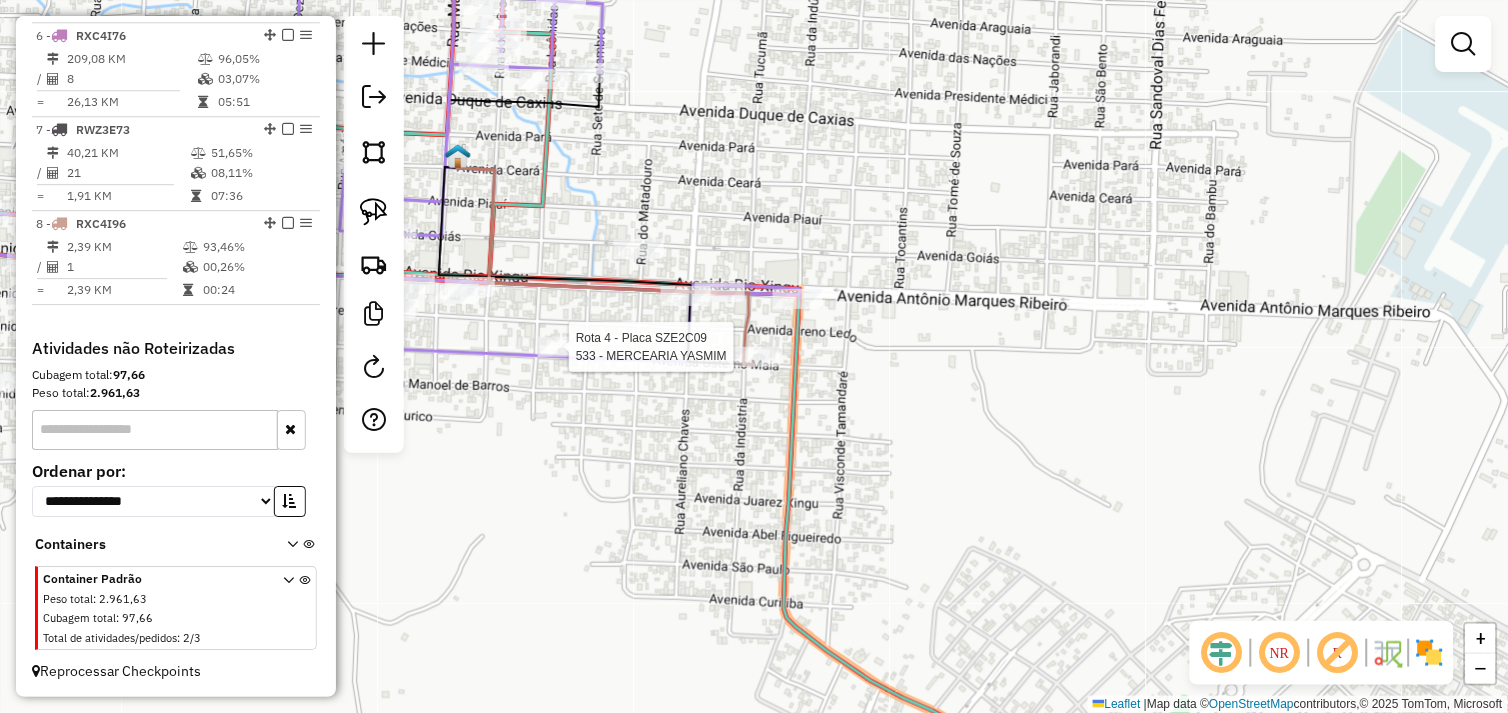 select on "**********" 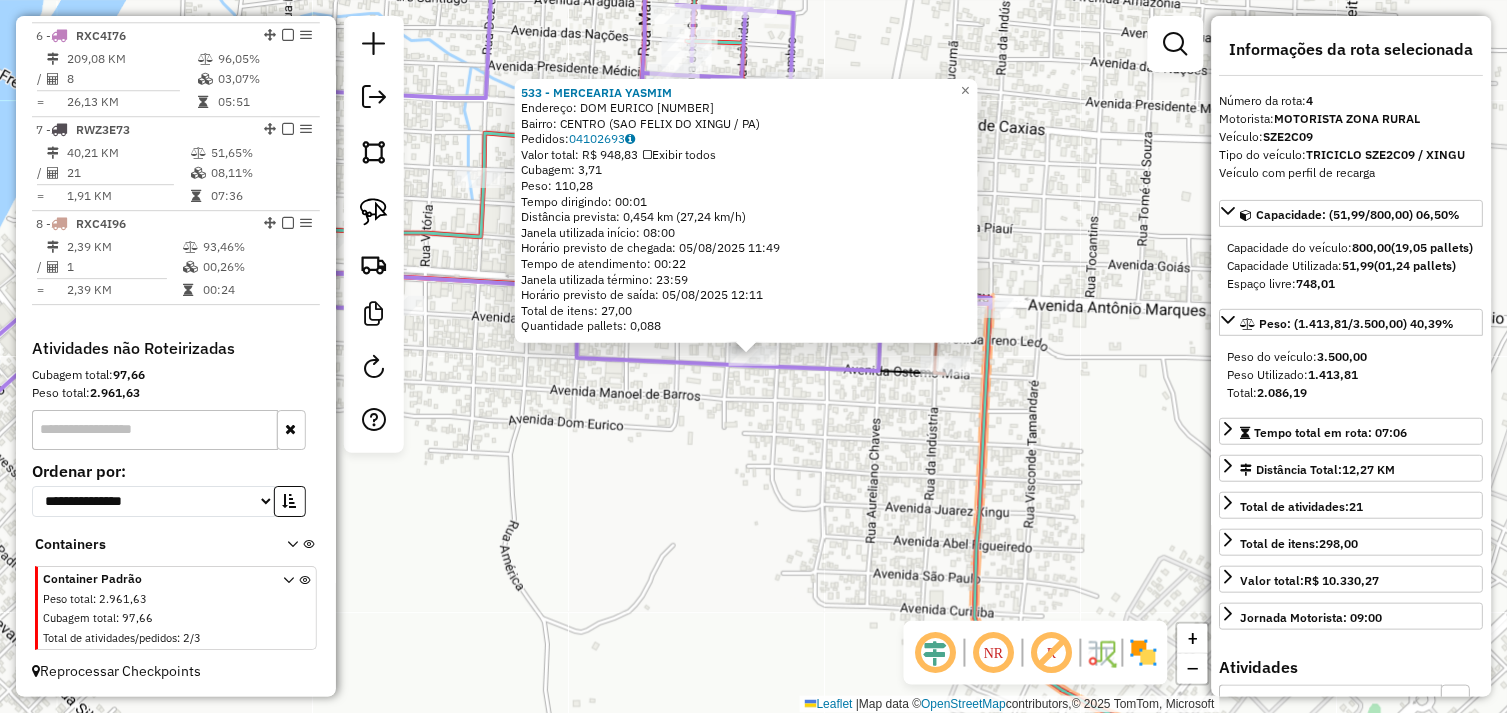 scroll, scrollTop: 1030, scrollLeft: 0, axis: vertical 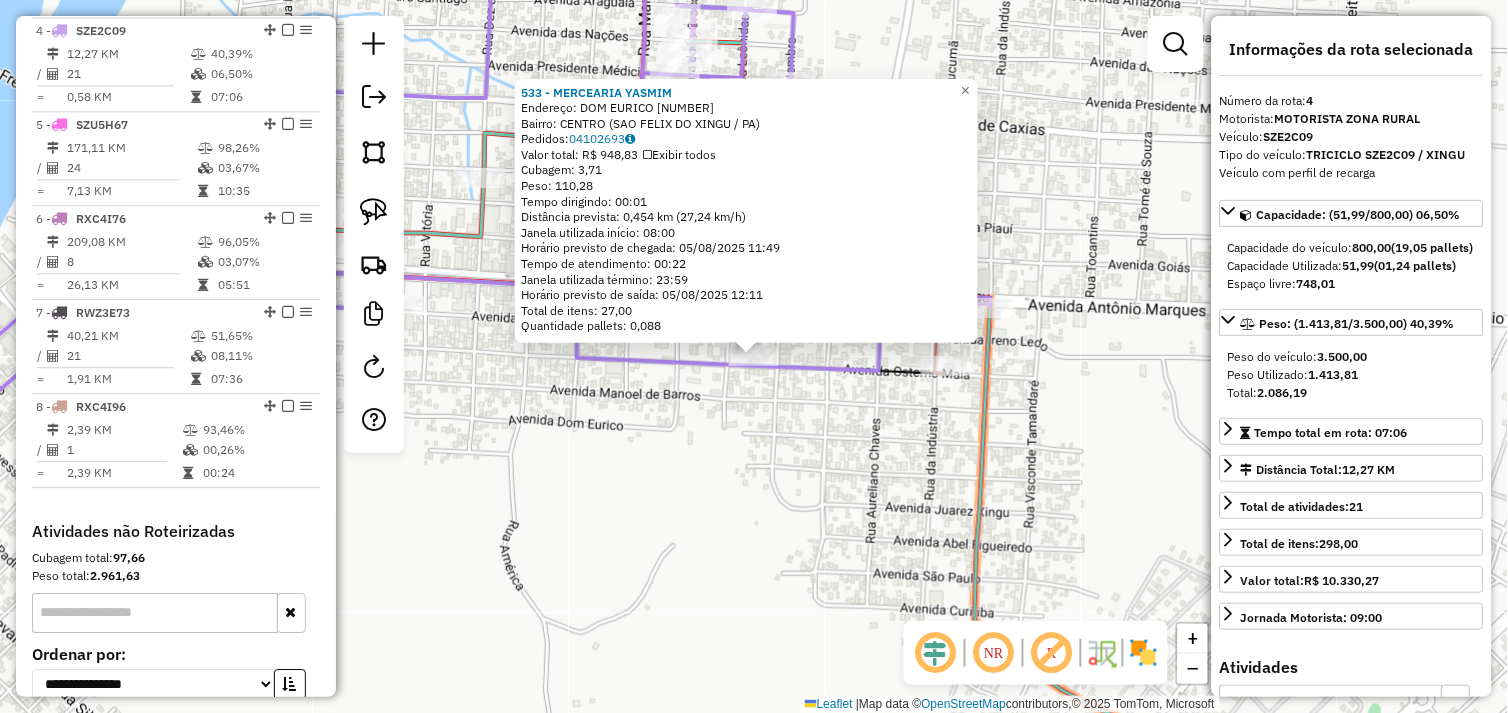 click on "533 - MERCEARIA YASMIM  Endereço:  DOM EURICO 50   Bairro: CENTRO (SAO FELIX DO XINGU / PA)   Pedidos:  04102693   Valor total: R$ 948,83   Exibir todos   Cubagem: 3,71  Peso: 110,28  Tempo dirigindo: 00:01   Distância prevista: 0,454 km (27,24 km/h)   Janela utilizada início: 08:00   Horário previsto de chegada: 05/08/2025 11:49   Tempo de atendimento: 00:22   Janela utilizada término: 23:59   Horário previsto de saída: 05/08/2025 12:11   Total de itens: 27,00   Quantidade pallets: 0,088  × Janela de atendimento Grade de atendimento Capacidade Transportadoras Veículos Cliente Pedidos  Rotas Selecione os dias de semana para filtrar as janelas de atendimento  Seg   Ter   Qua   Qui   Sex   Sáb   Dom  Informe o período da janela de atendimento: De: Até:  Filtrar exatamente a janela do cliente  Considerar janela de atendimento padrão  Selecione os dias de semana para filtrar as grades de atendimento  Seg   Ter   Qua   Qui   Sex   Sáb   Dom   Considerar clientes sem dia de atendimento cadastrado De:" 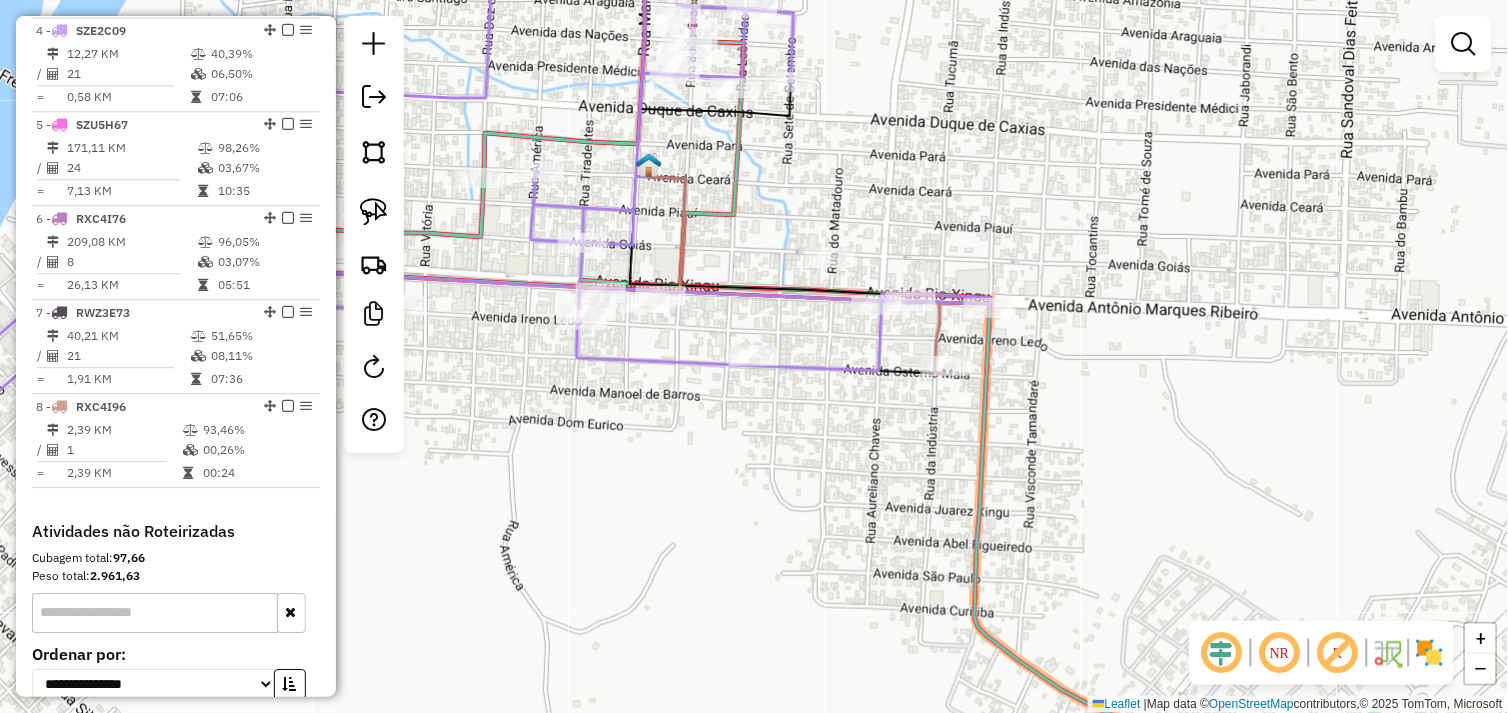 click on "Rota 4 - Placa SZE2C09  533 - MERCEARIA YASMIM Janela de atendimento Grade de atendimento Capacidade Transportadoras Veículos Cliente Pedidos  Rotas Selecione os dias de semana para filtrar as janelas de atendimento  Seg   Ter   Qua   Qui   Sex   Sáb   Dom  Informe o período da janela de atendimento: De: Até:  Filtrar exatamente a janela do cliente  Considerar janela de atendimento padrão  Selecione os dias de semana para filtrar as grades de atendimento  Seg   Ter   Qua   Qui   Sex   Sáb   Dom   Considerar clientes sem dia de atendimento cadastrado  Clientes fora do dia de atendimento selecionado Filtrar as atividades entre os valores definidos abaixo:  Peso mínimo:   Peso máximo:   Cubagem mínima:   Cubagem máxima:   De:   Até:  Filtrar as atividades entre o tempo de atendimento definido abaixo:  De:   Até:   Considerar capacidade total dos clientes não roteirizados Transportadora: Selecione um ou mais itens Tipo de veículo: Selecione um ou mais itens Veículo: Selecione um ou mais itens Nome:" 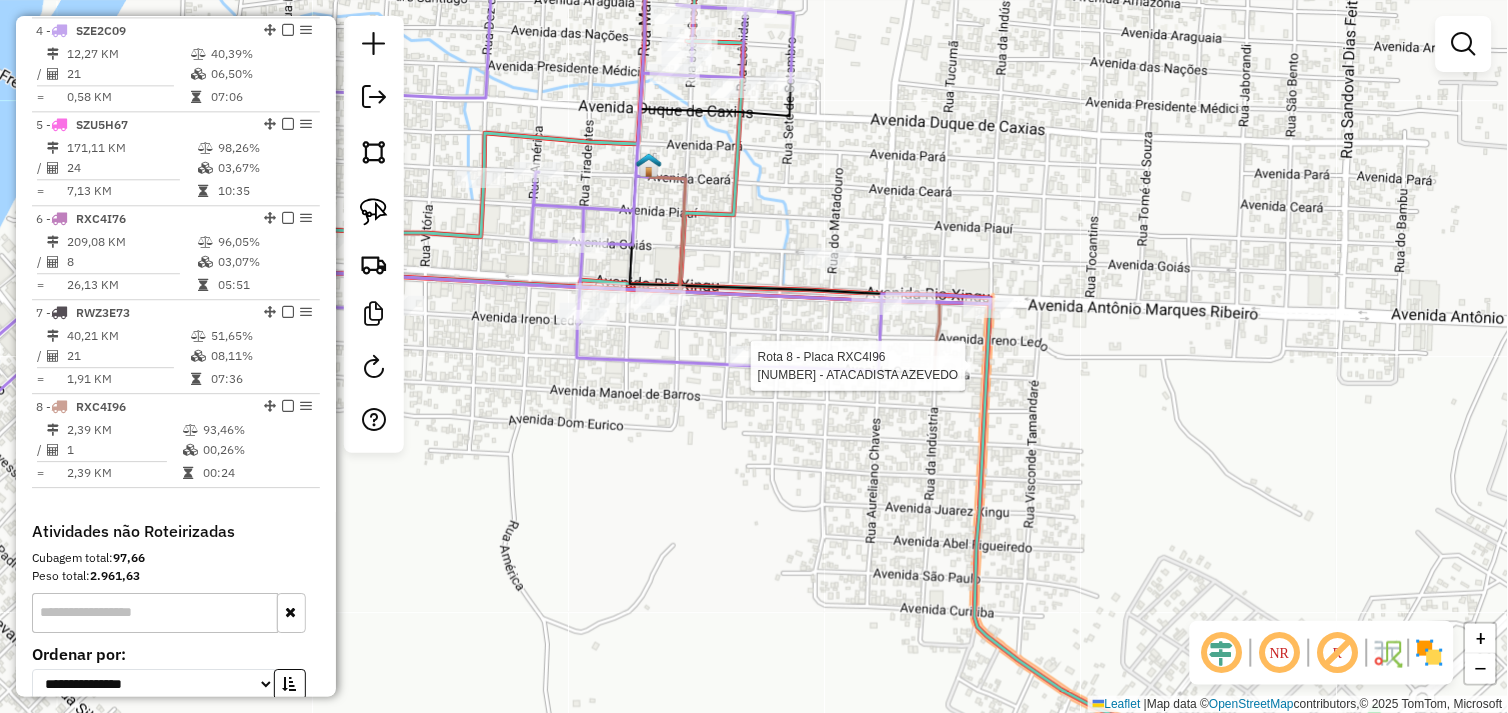 select on "**********" 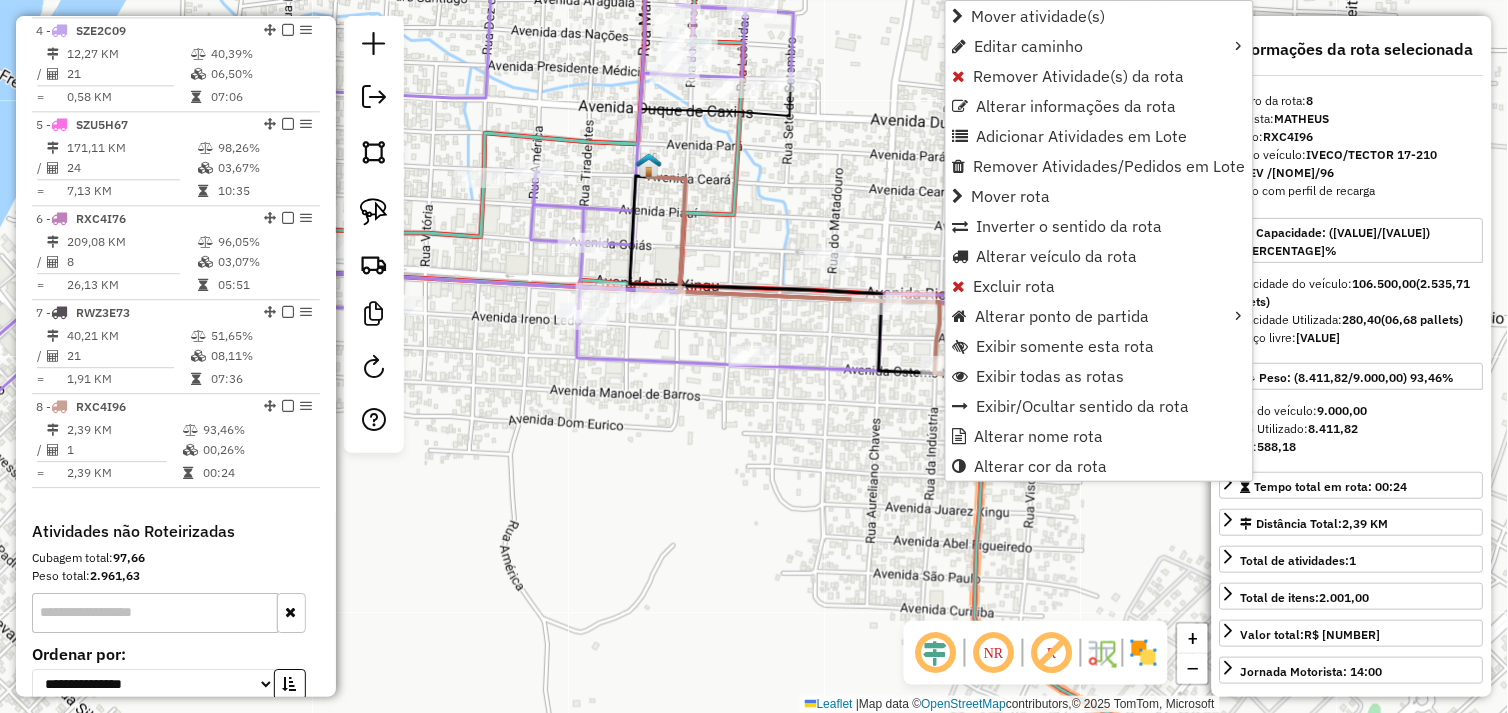 scroll, scrollTop: 1213, scrollLeft: 0, axis: vertical 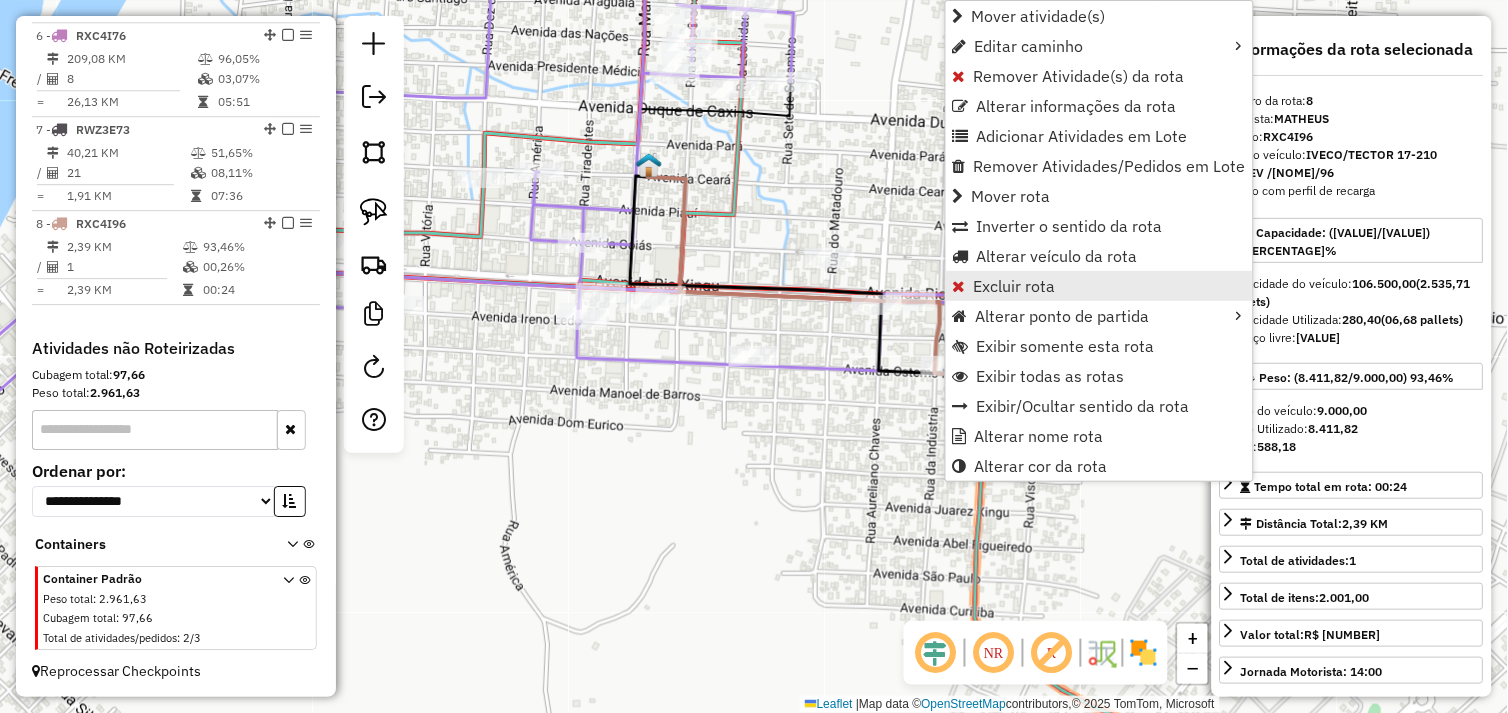 click on "Excluir rota" at bounding box center [1099, 286] 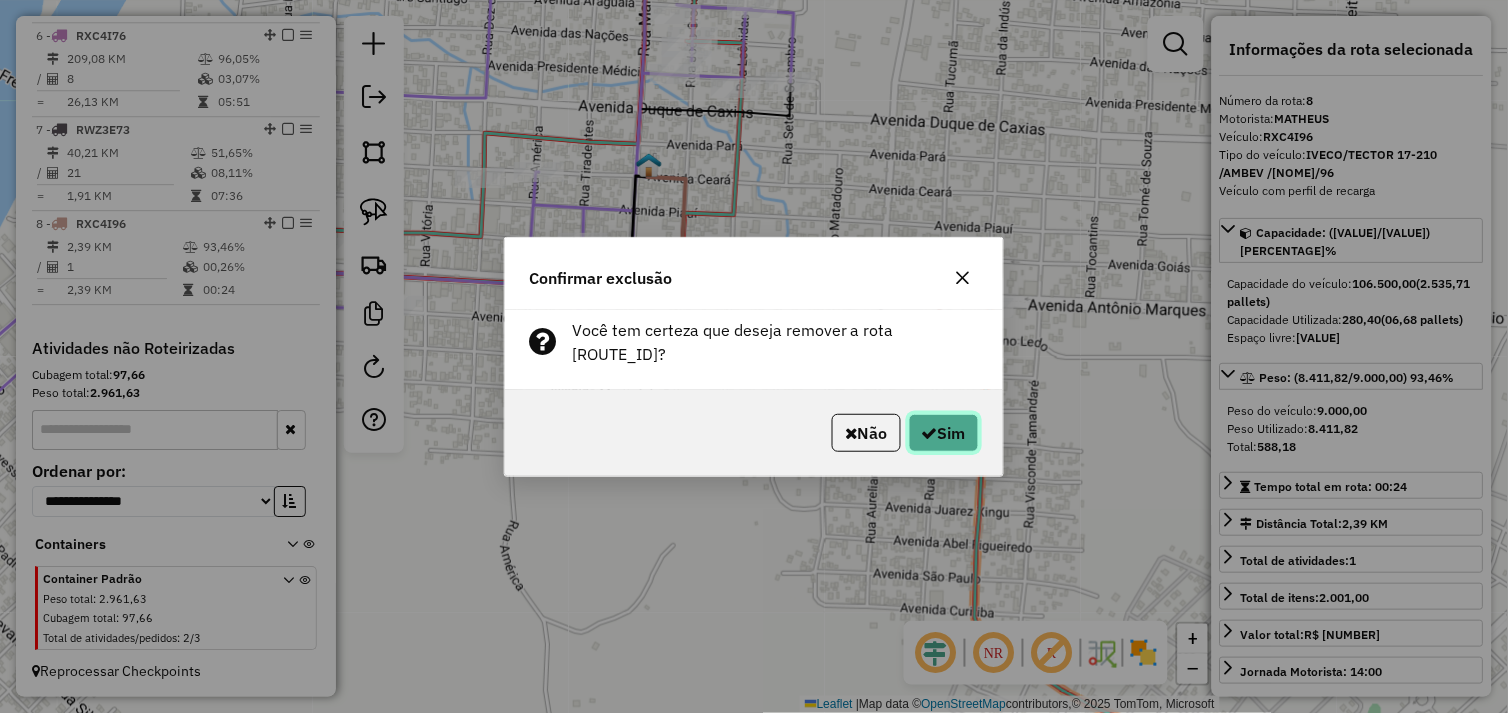 click on "Sim" 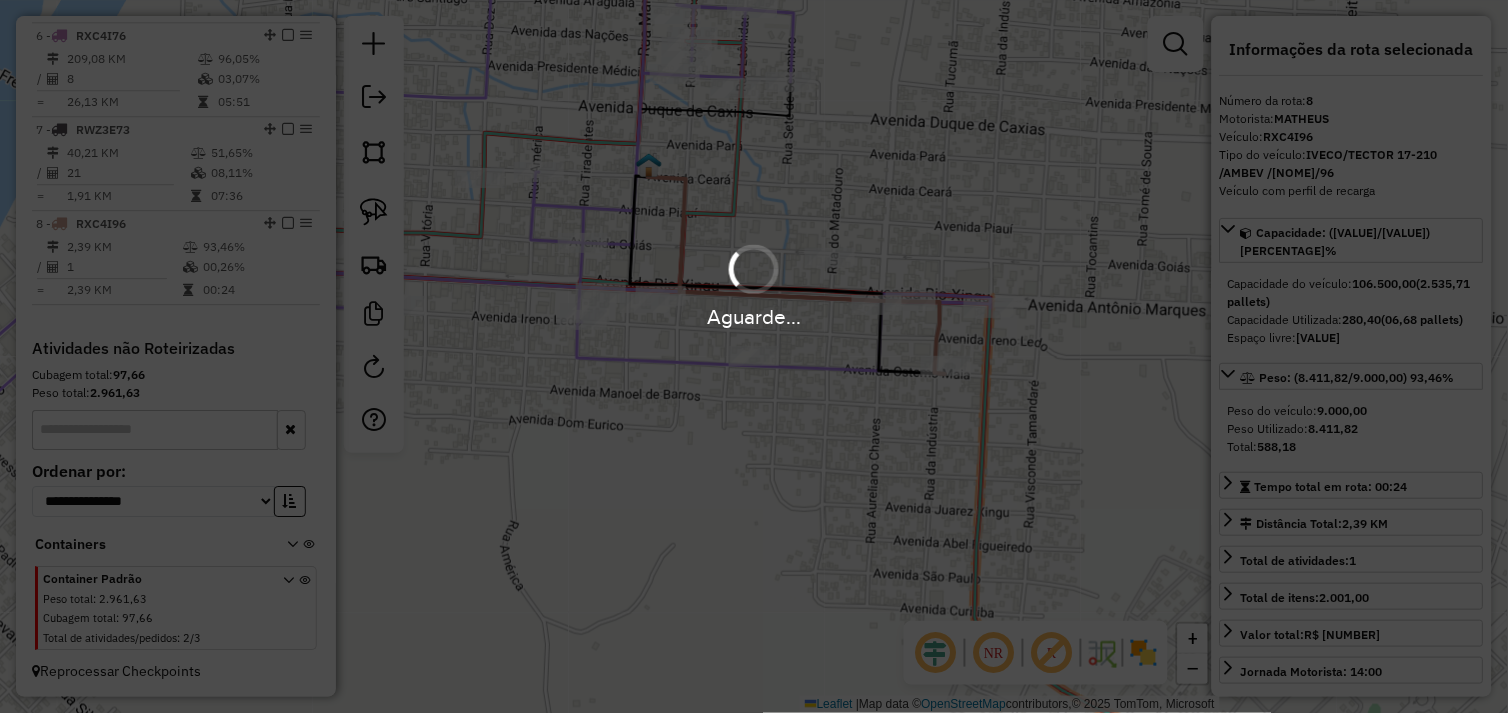 scroll, scrollTop: 1118, scrollLeft: 0, axis: vertical 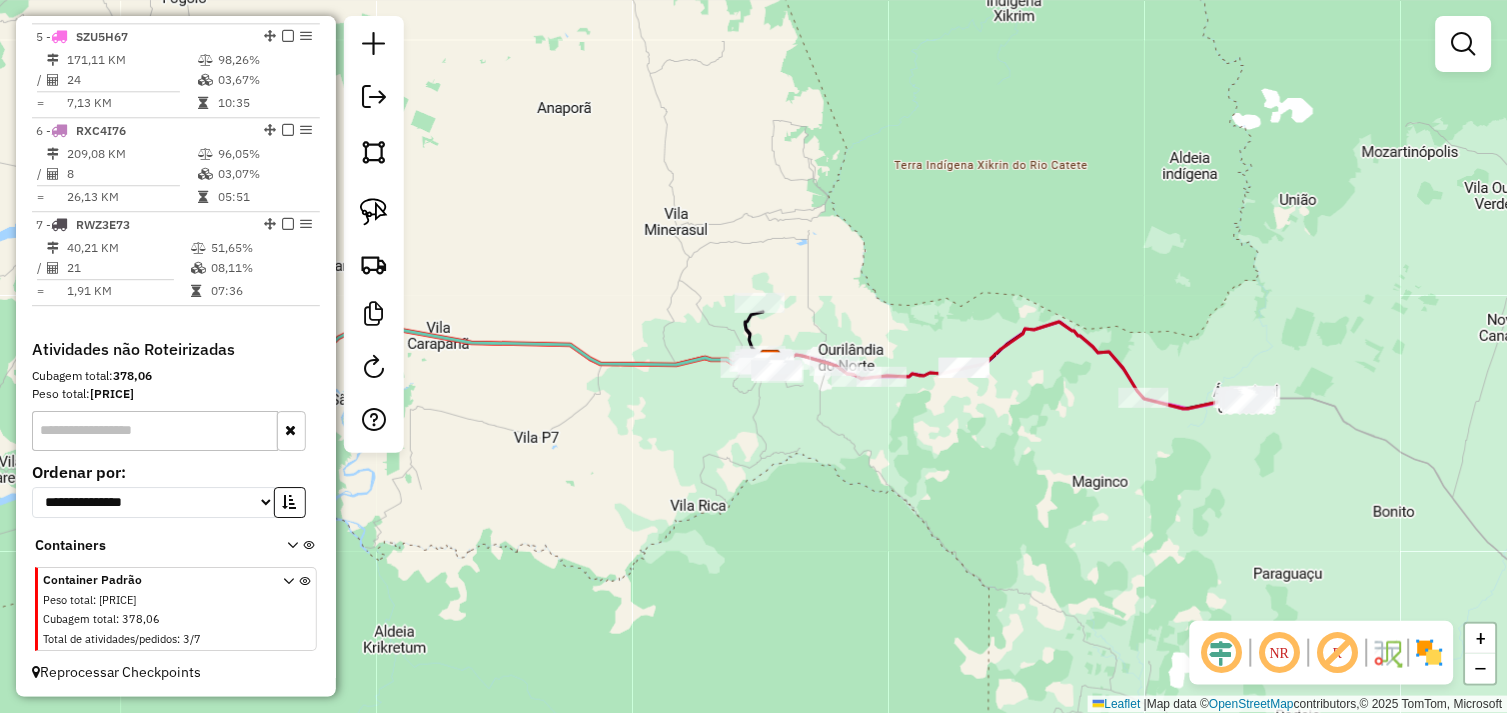 drag, startPoint x: 704, startPoint y: 473, endPoint x: 974, endPoint y: 490, distance: 270.53467 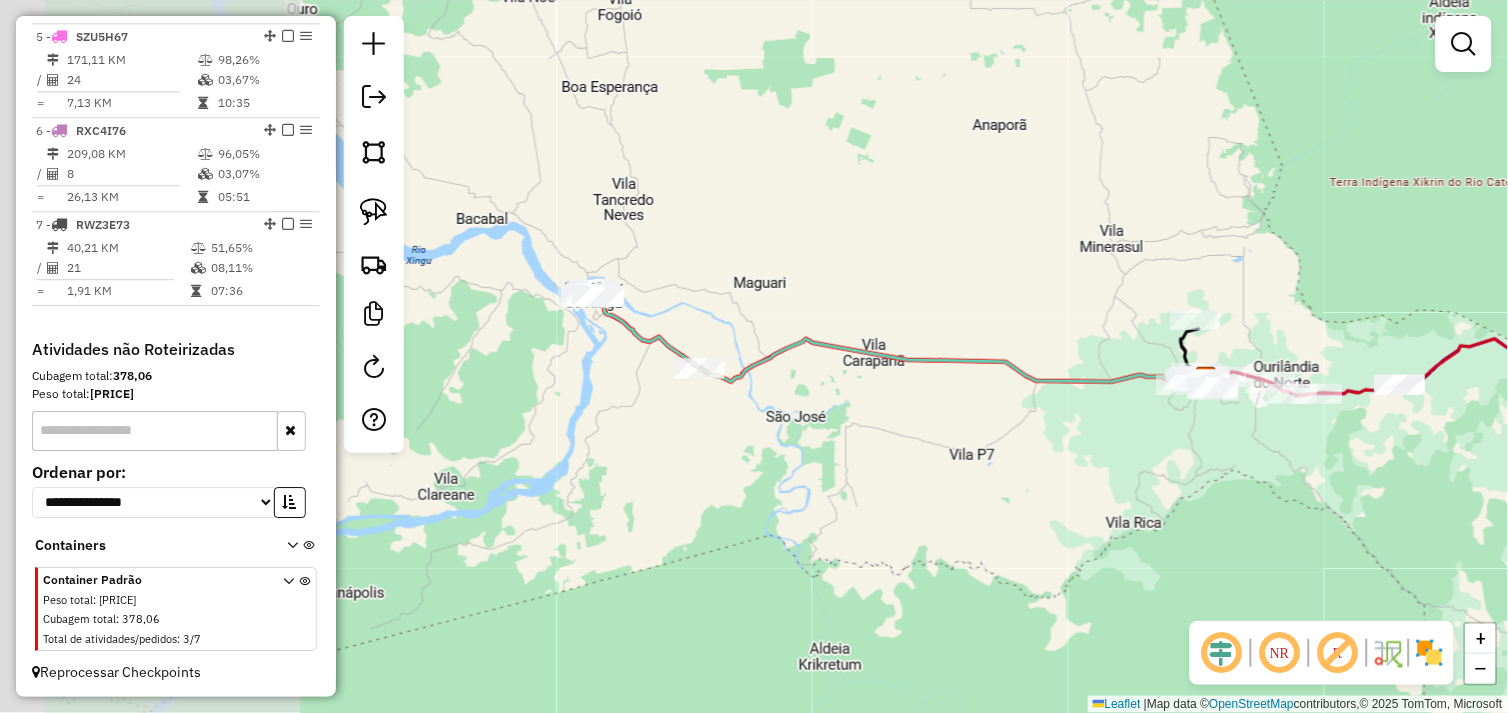 drag, startPoint x: 777, startPoint y: 458, endPoint x: 852, endPoint y: 470, distance: 75.95393 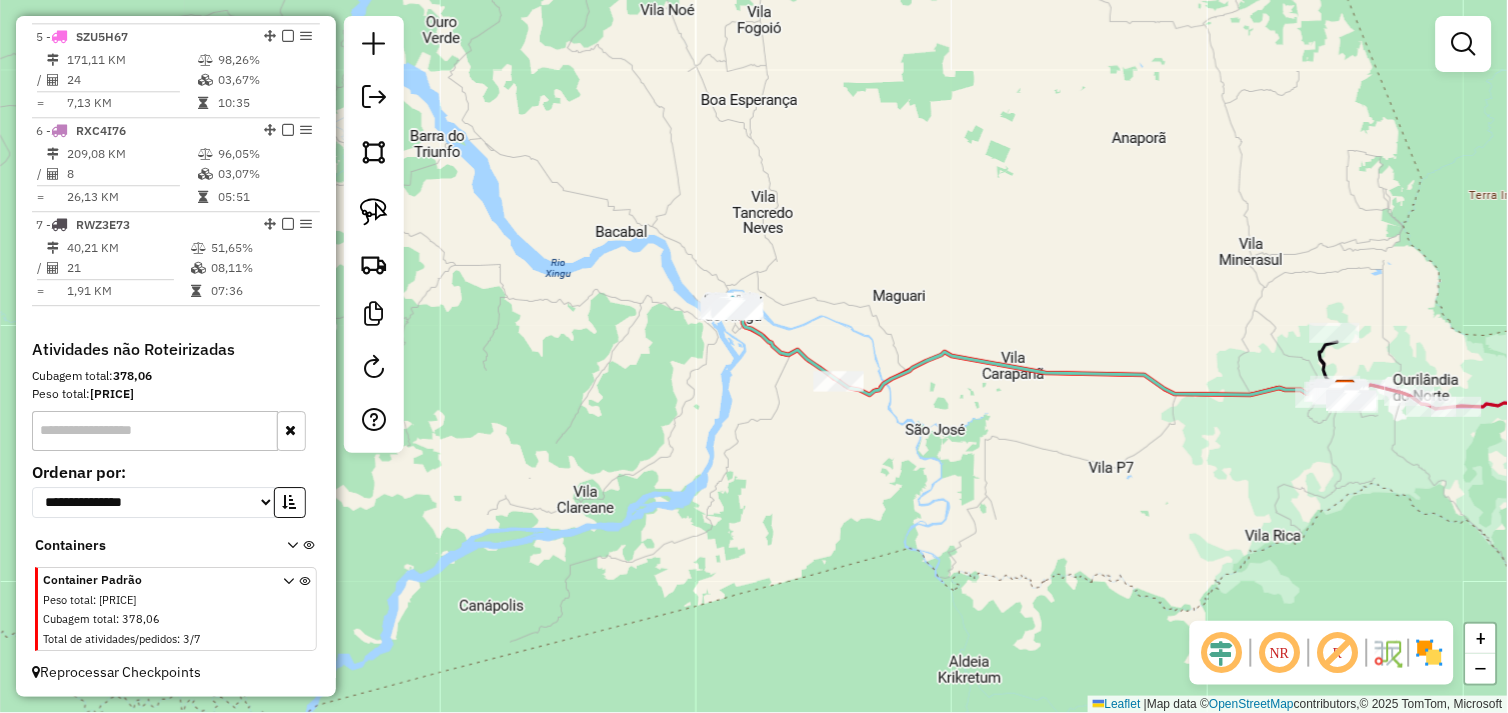 drag, startPoint x: 777, startPoint y: 370, endPoint x: 781, endPoint y: 488, distance: 118.06778 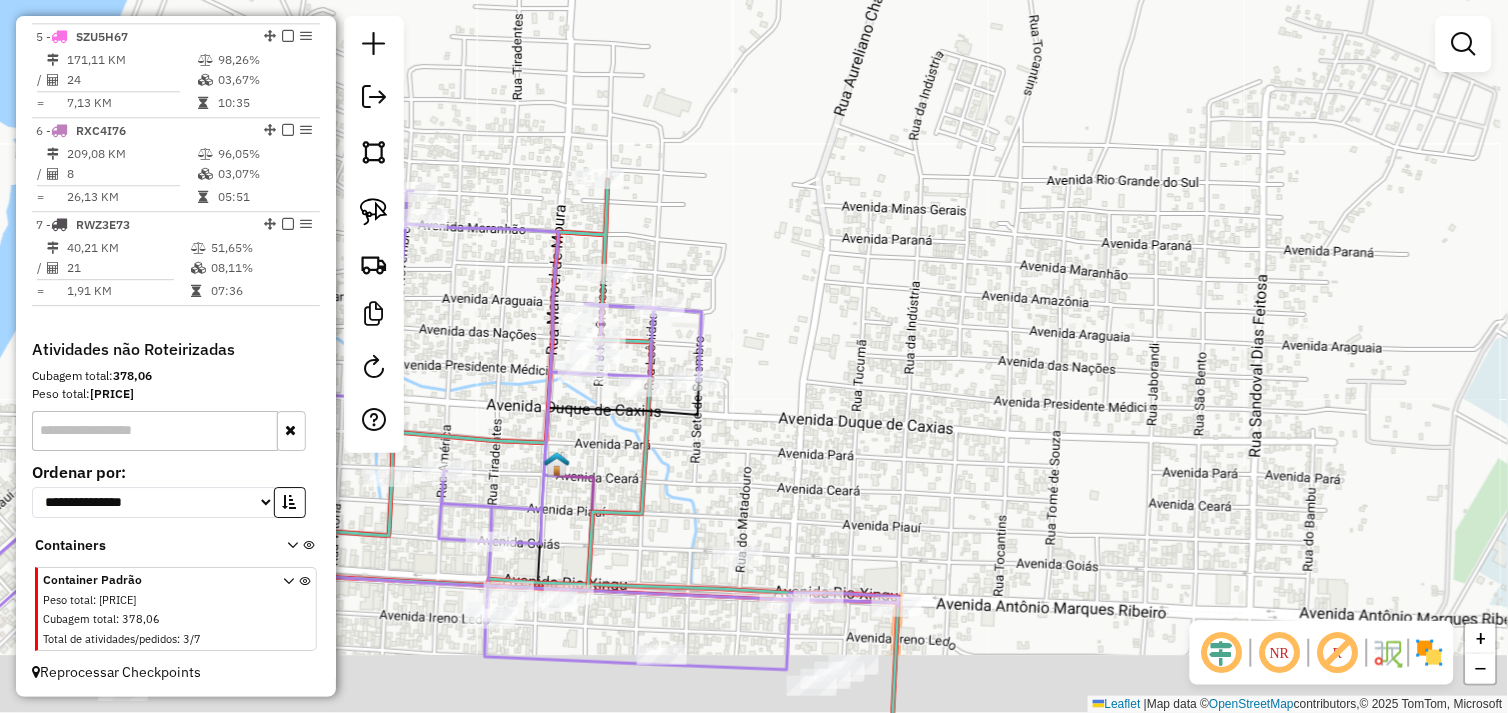 drag, startPoint x: 748, startPoint y: 581, endPoint x: 750, endPoint y: 303, distance: 278.0072 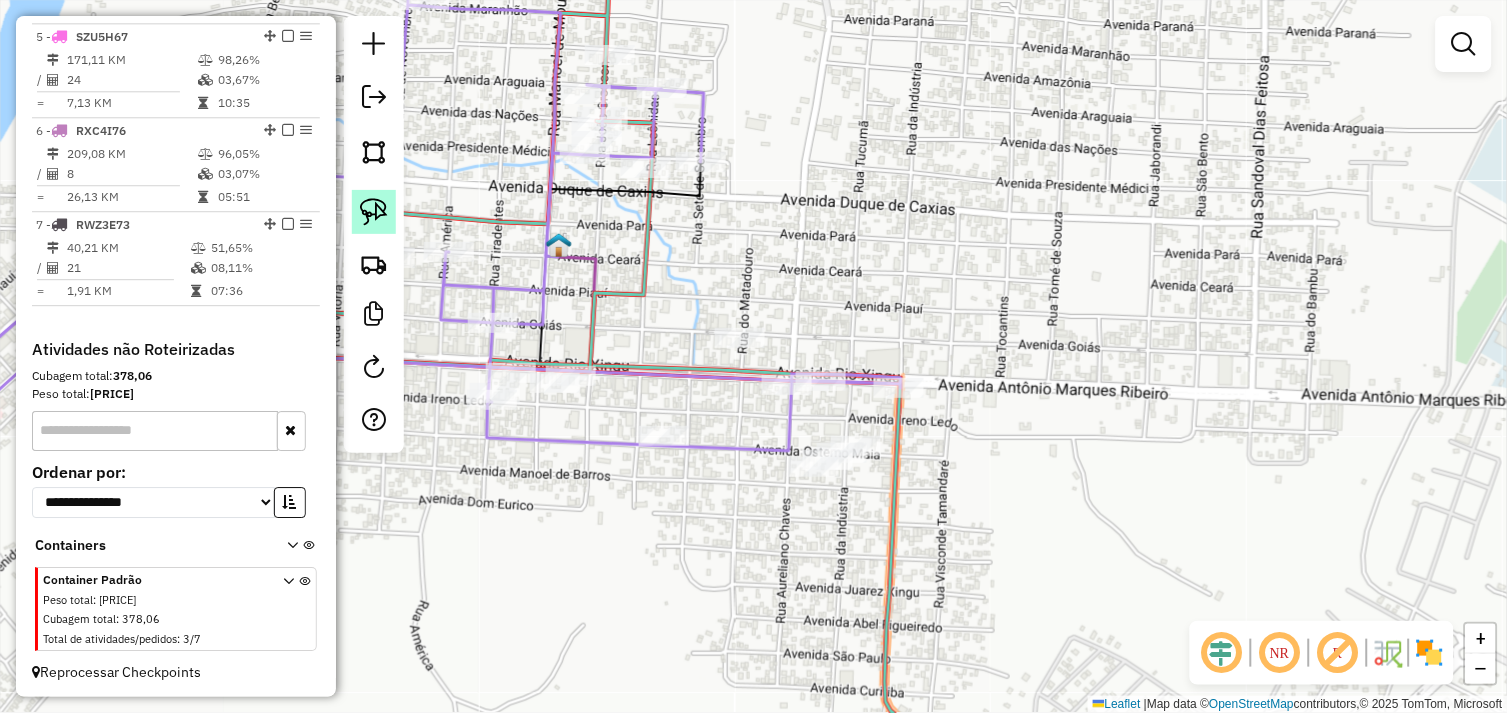 click 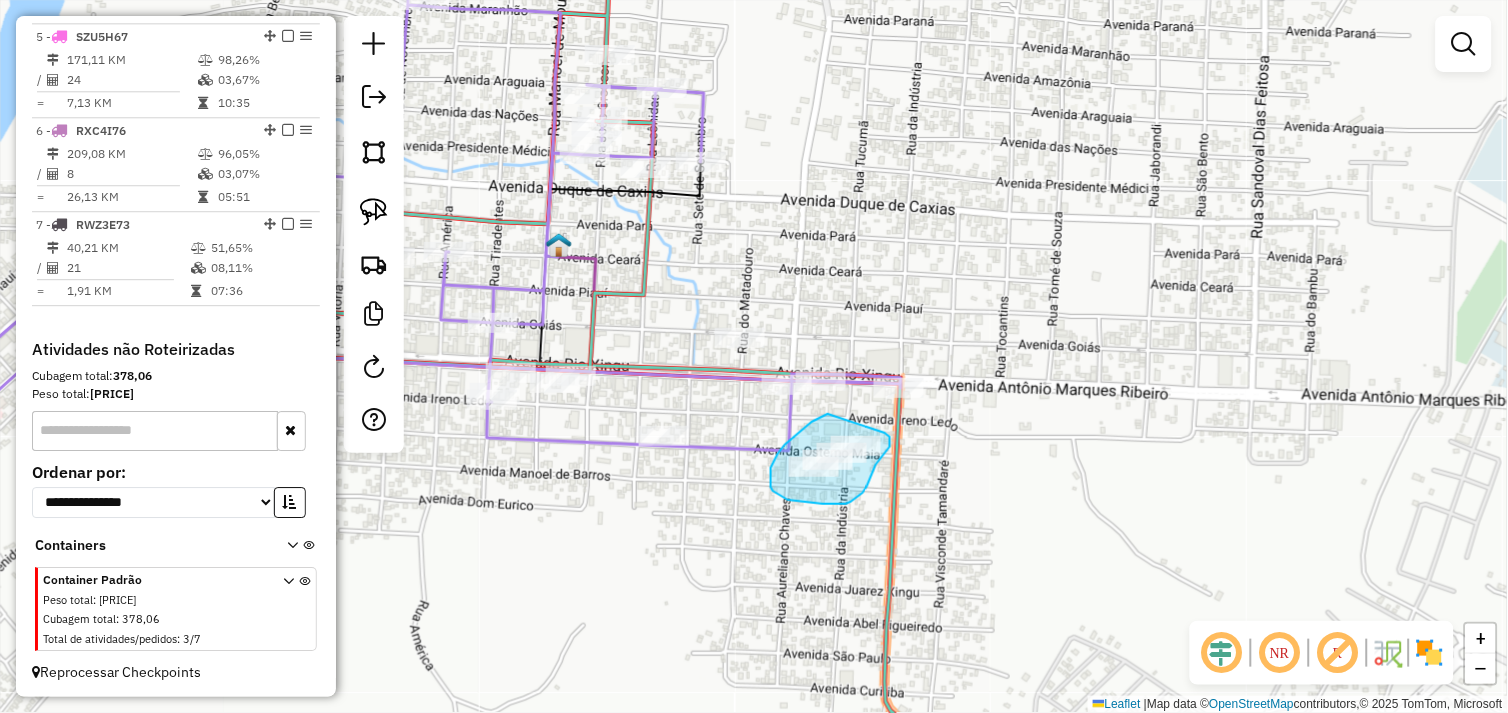 drag, startPoint x: 828, startPoint y: 414, endPoint x: 885, endPoint y: 433, distance: 60.083275 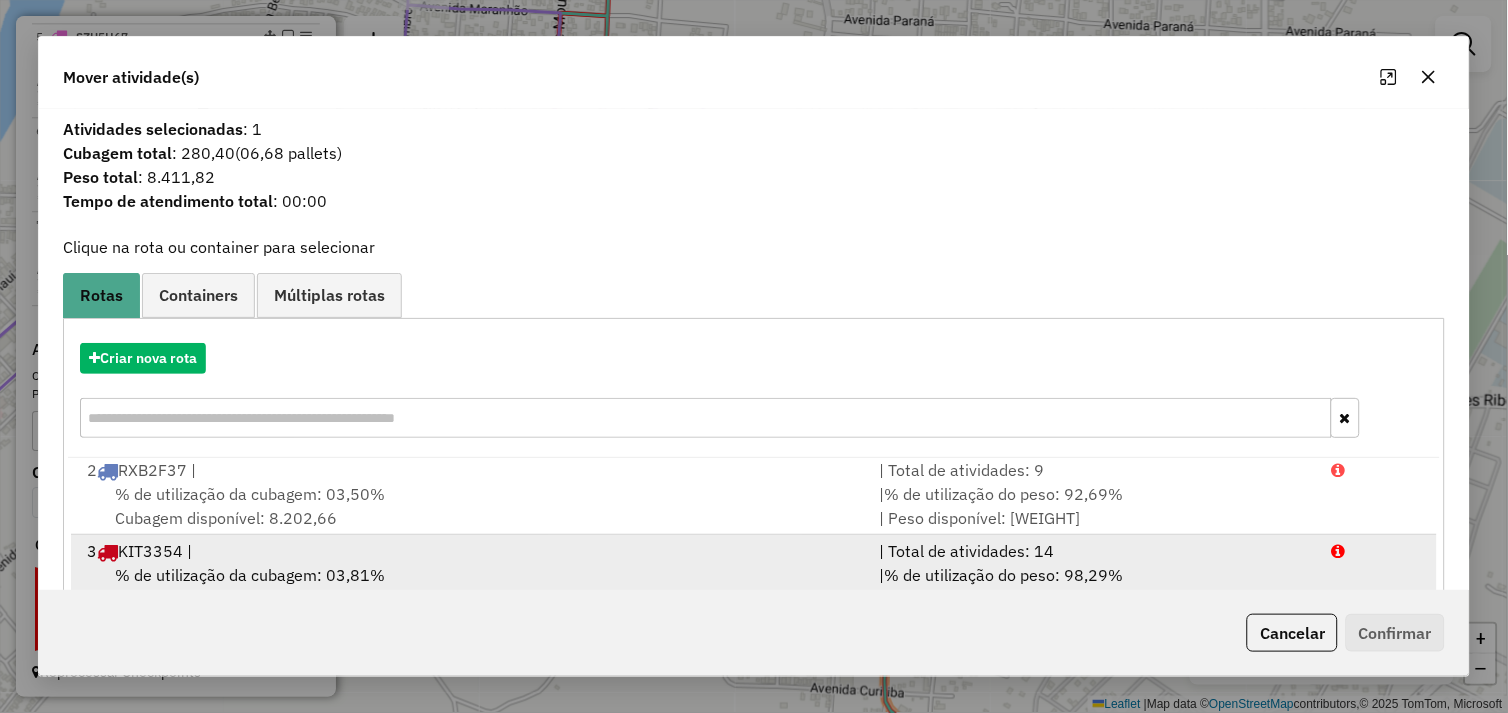 scroll, scrollTop: 167, scrollLeft: 0, axis: vertical 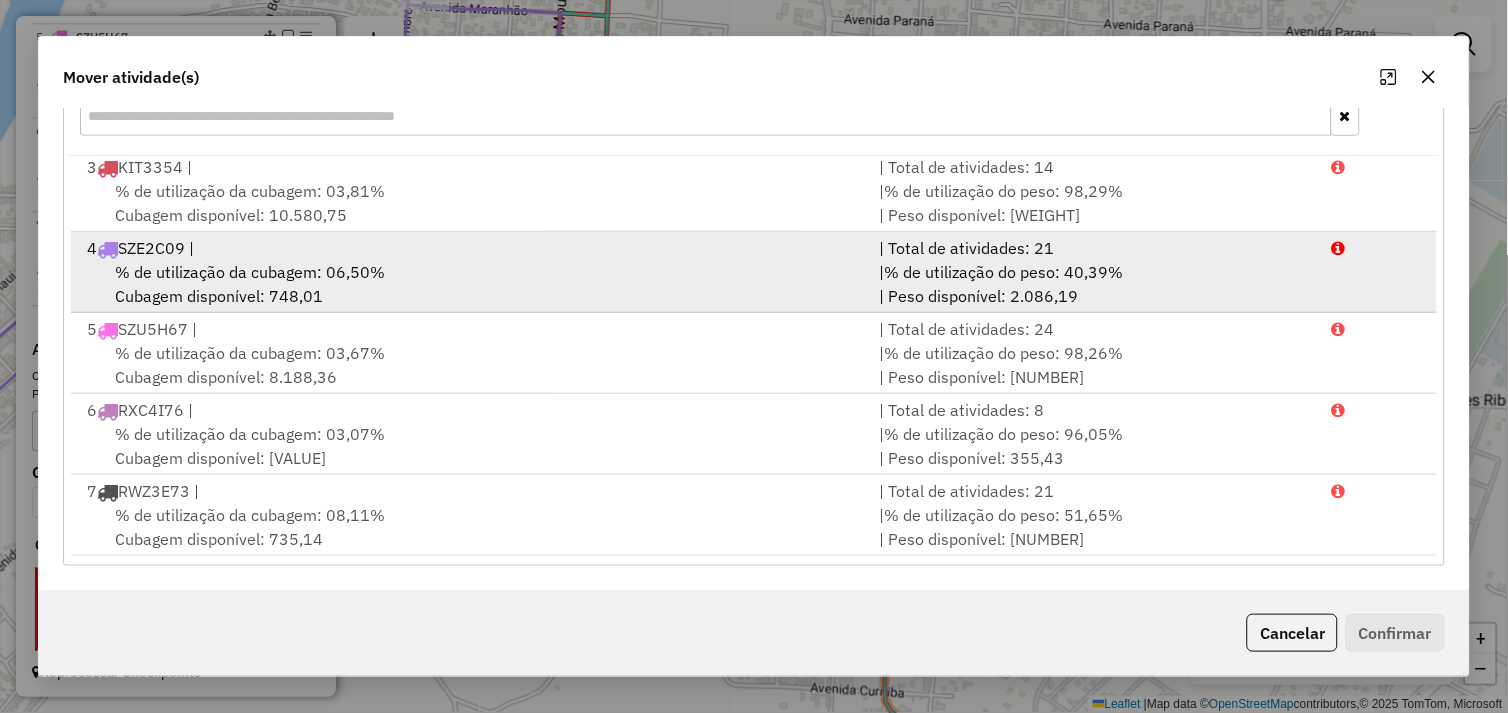 click on "% de utilização da cubagem: 06,50%  Cubagem disponível: 748,01" at bounding box center (471, 284) 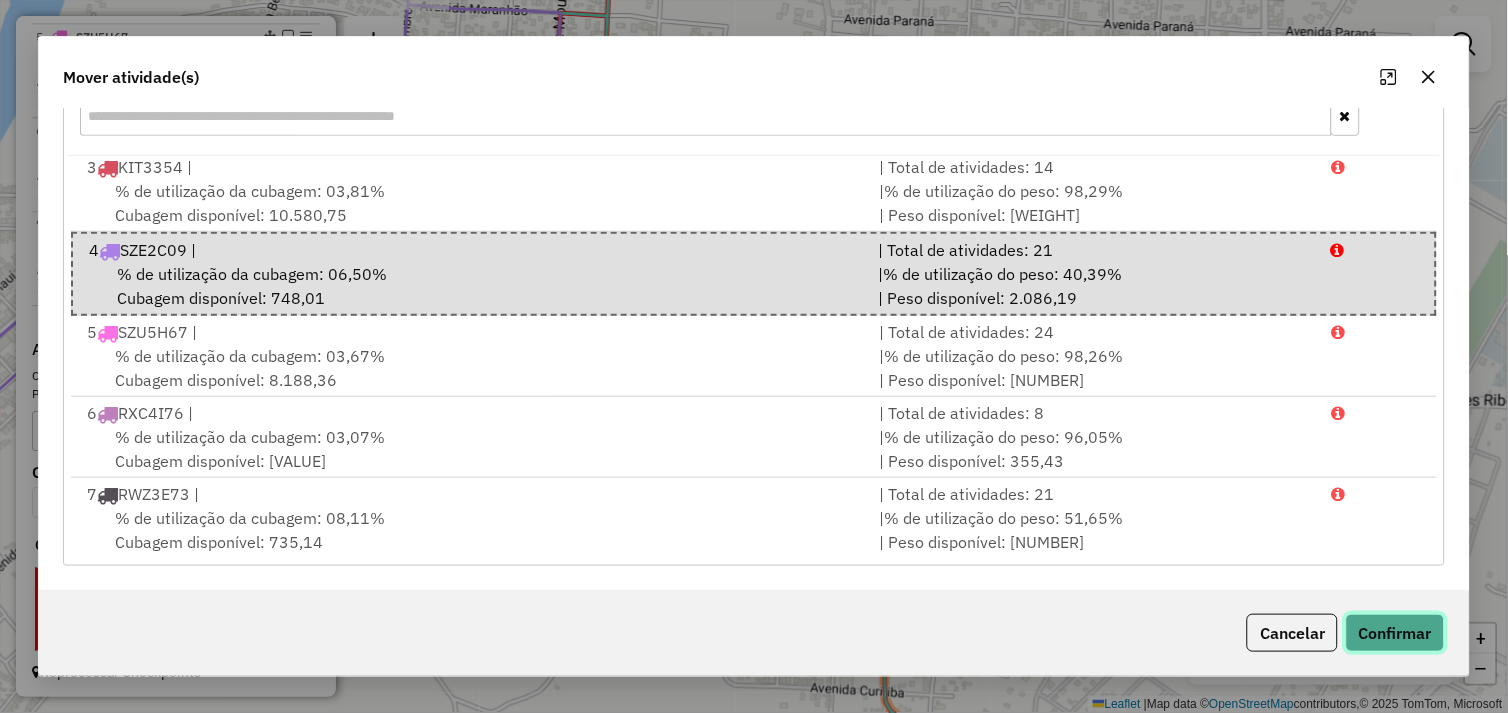 click on "Confirmar" 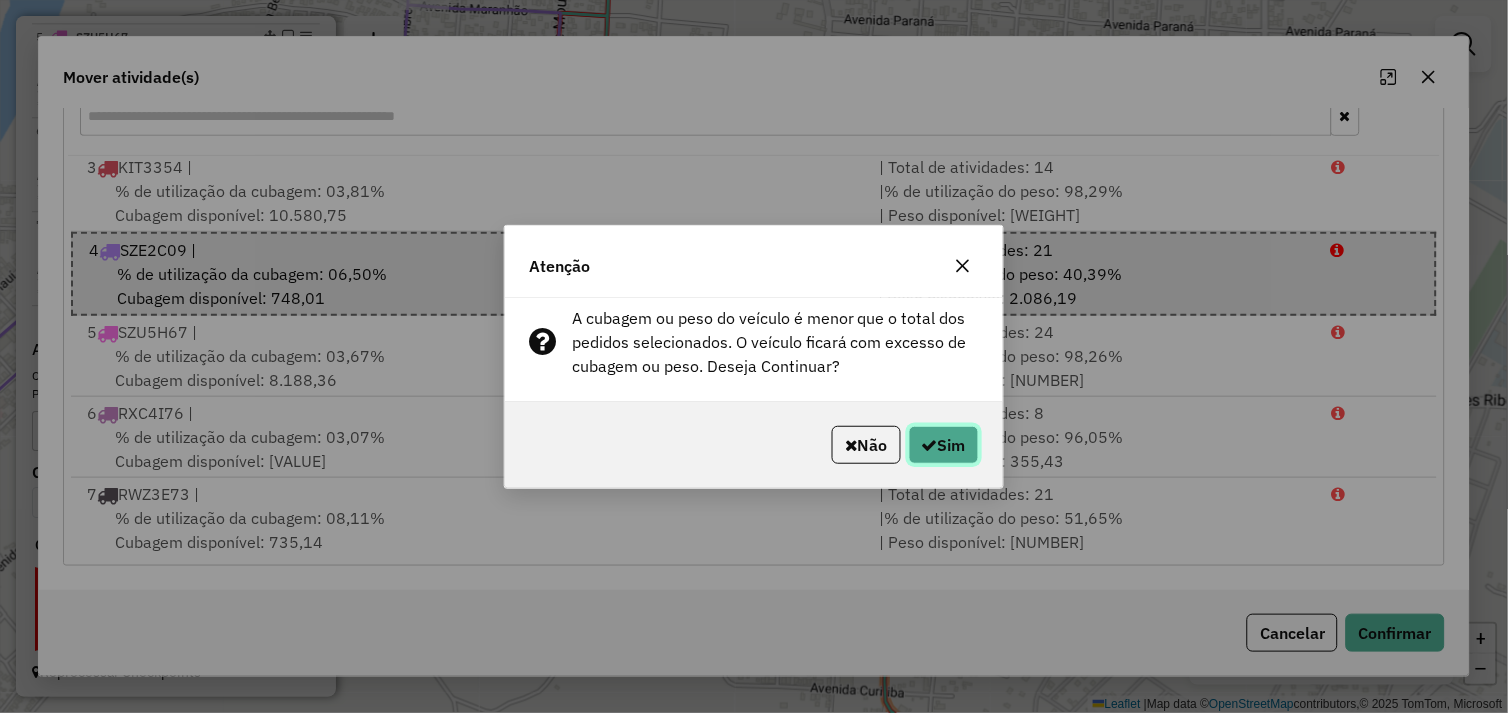 click on "Sim" 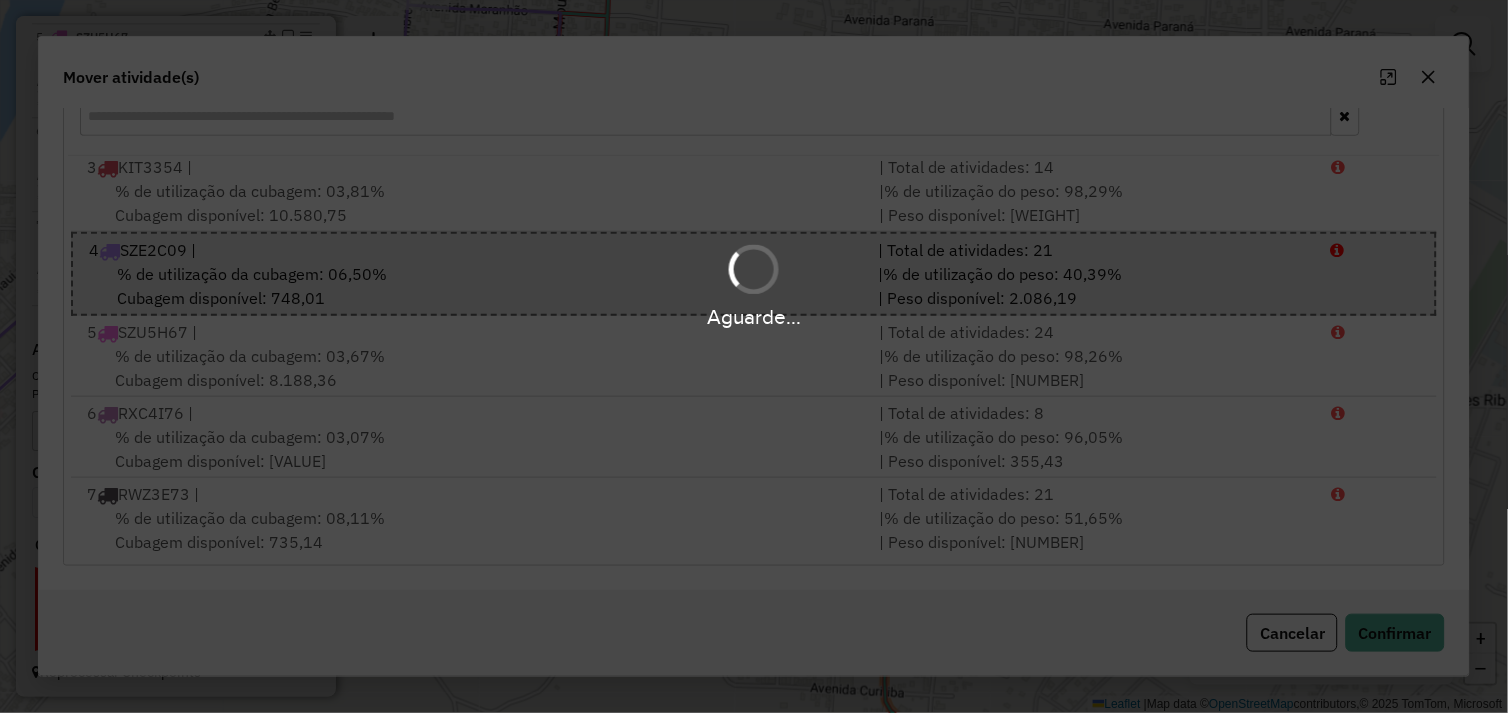 scroll, scrollTop: 0, scrollLeft: 0, axis: both 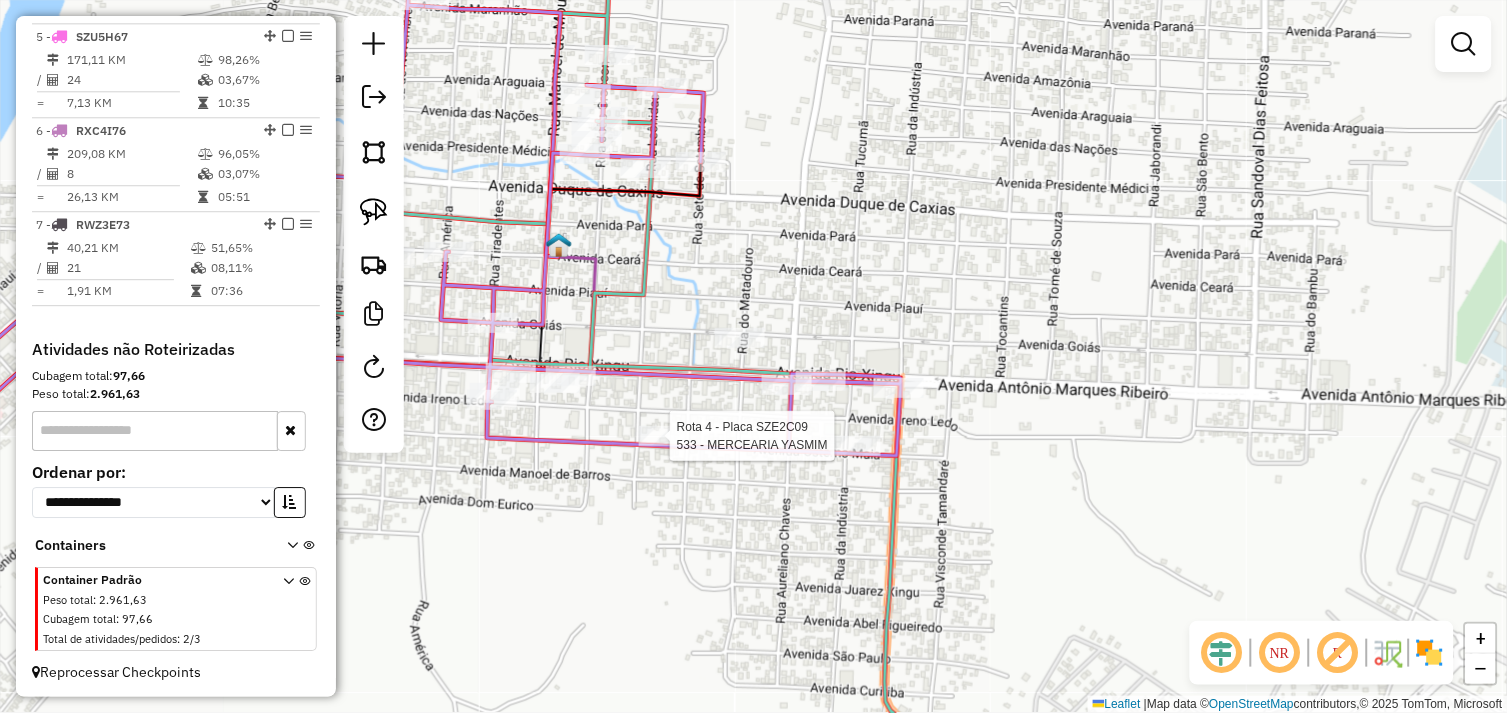 select on "**********" 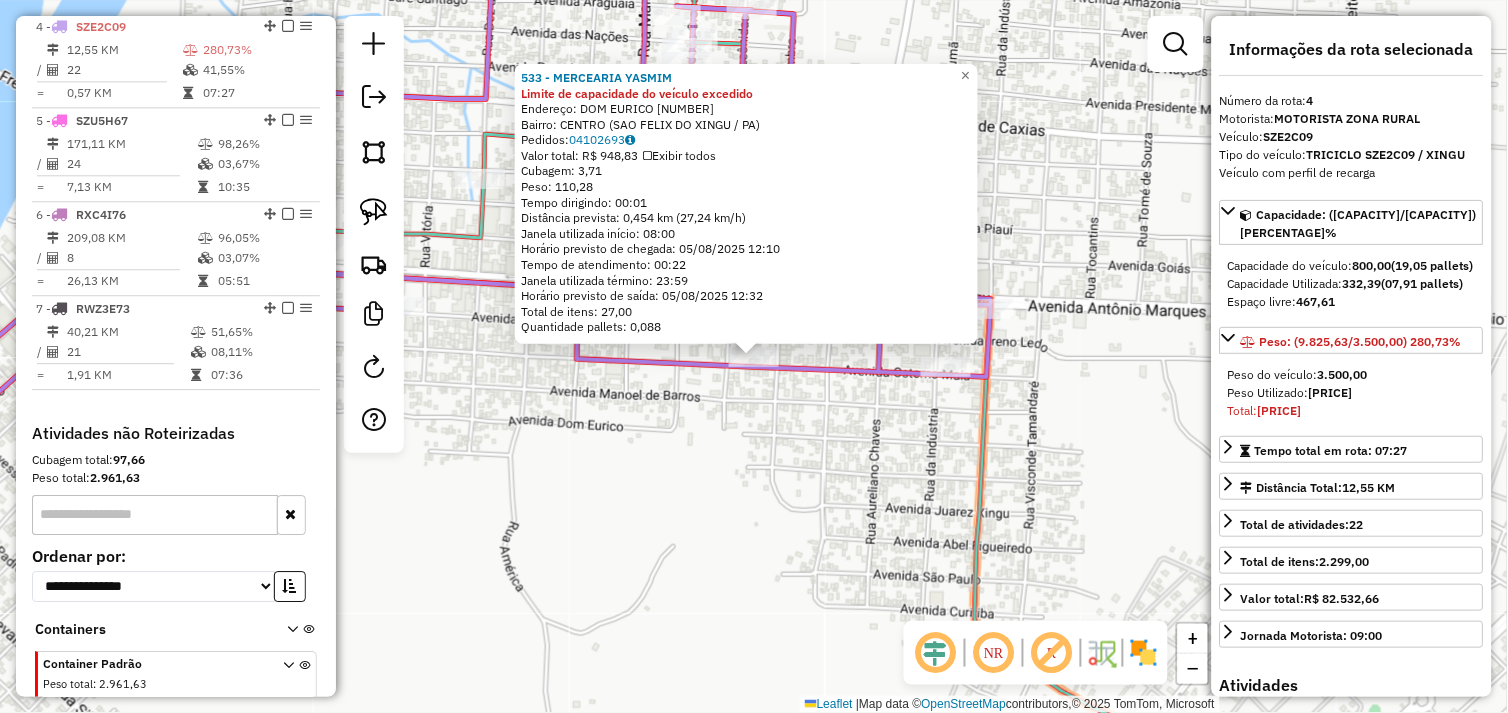 scroll, scrollTop: 1030, scrollLeft: 0, axis: vertical 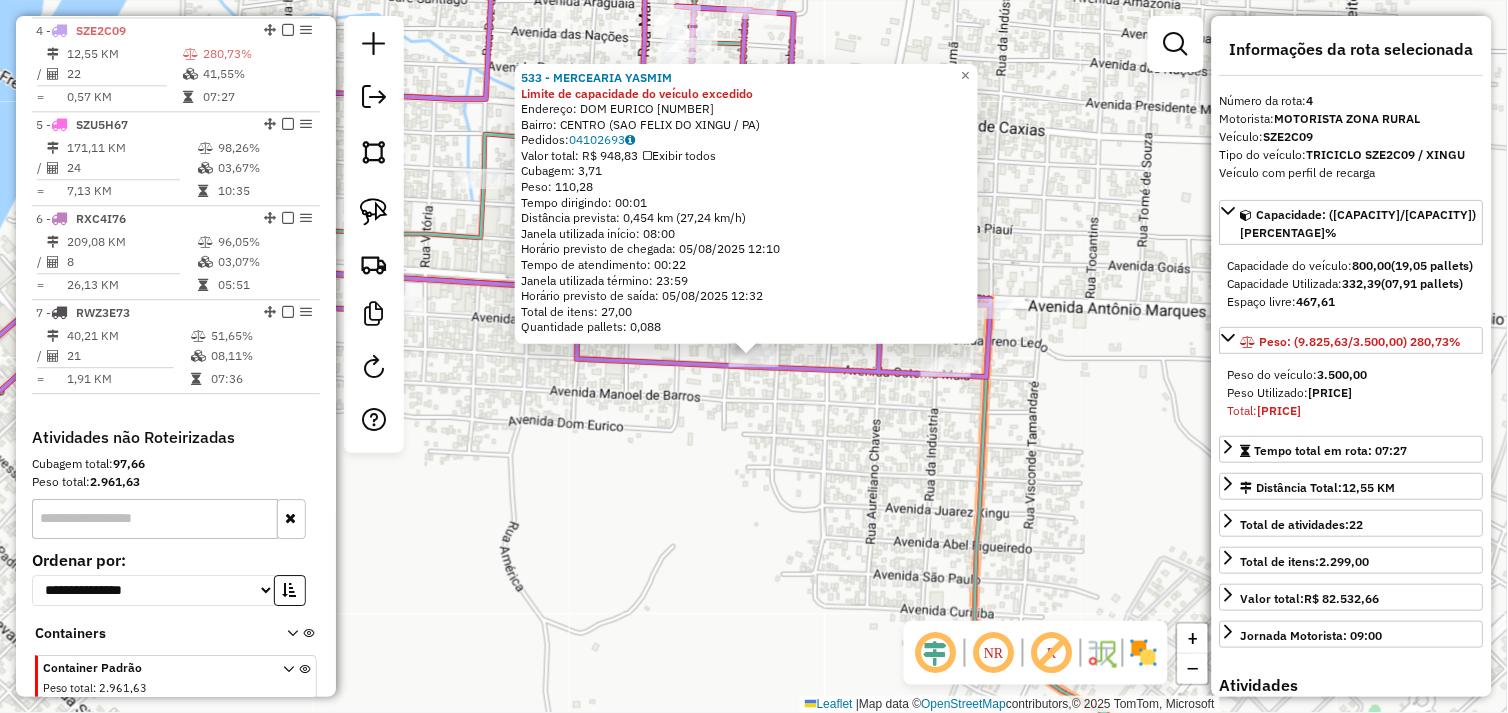 click on "533 - MERCEARIA YASMIM Limite de capacidade do veículo excedido  Endereço:  DOM EURICO 50   Bairro: CENTRO (SAO FELIX DO XINGU / PA)   Pedidos:  04102693   Valor total: R$ 948,83   Exibir todos   Cubagem: 3,71  Peso: 110,28  Tempo dirigindo: 00:01   Distância prevista: 0,454 km (27,24 km/h)   Janela utilizada início: 08:00   Horário previsto de chegada: 05/08/2025 12:10   Tempo de atendimento: 00:22   Janela utilizada término: 23:59   Horário previsto de saída: 05/08/2025 12:32   Total de itens: 27,00   Quantidade pallets: 0,088  × Janela de atendimento Grade de atendimento Capacidade Transportadoras Veículos Cliente Pedidos  Rotas Selecione os dias de semana para filtrar as janelas de atendimento  Seg   Ter   Qua   Qui   Sex   Sáb   Dom  Informe o período da janela de atendimento: De: Até:  Filtrar exatamente a janela do cliente  Considerar janela de atendimento padrão  Selecione os dias de semana para filtrar as grades de atendimento  Seg   Ter   Qua   Qui   Sex   Sáb   Dom   Peso mínimo:  +" 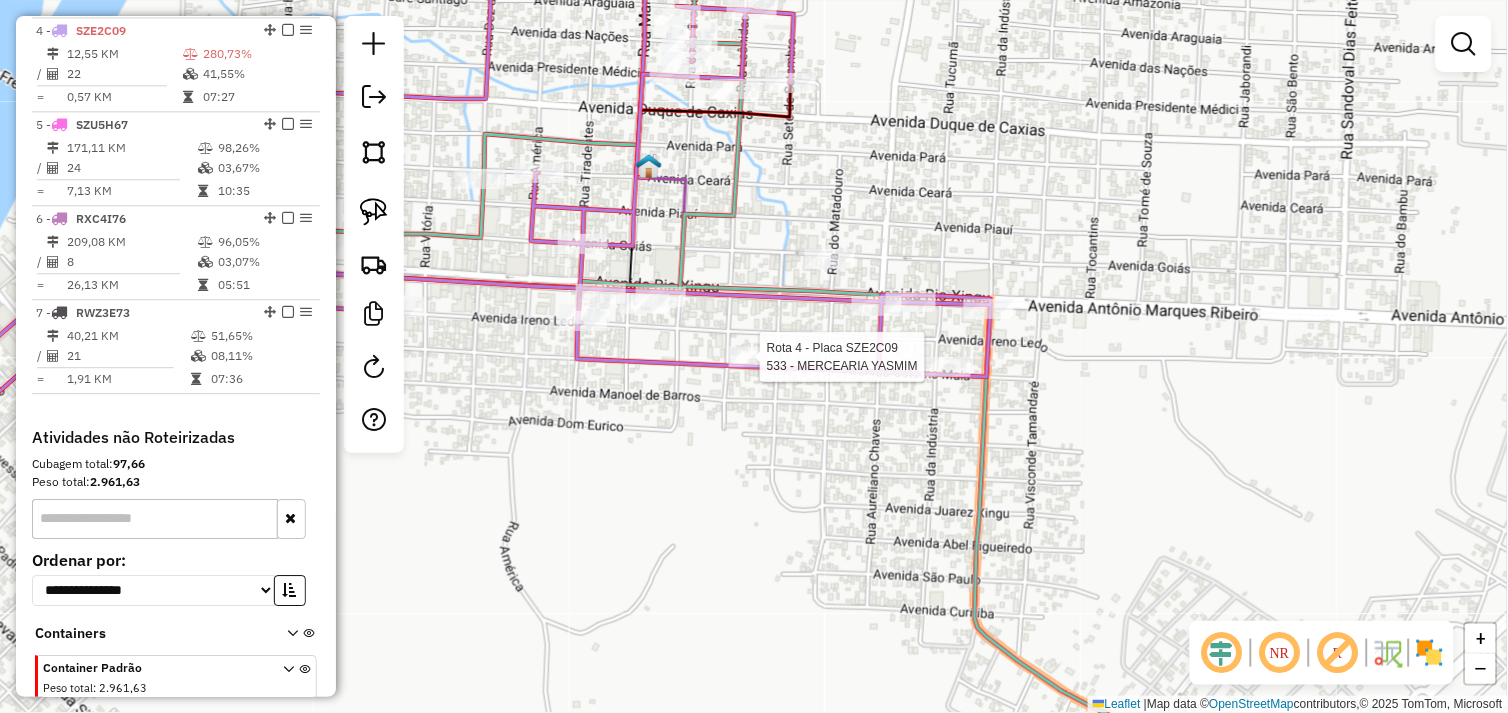 select on "**********" 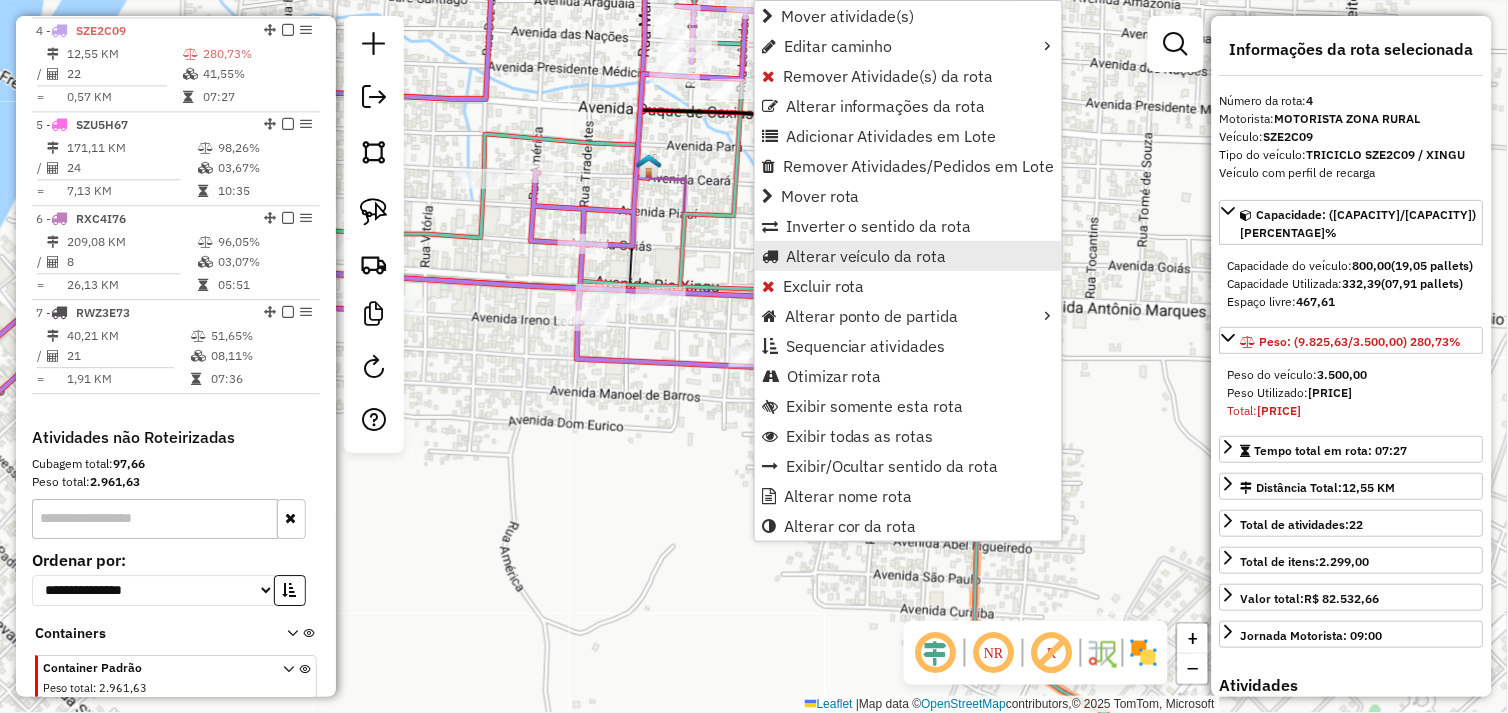 click on "Alterar veículo da rota" at bounding box center [866, 256] 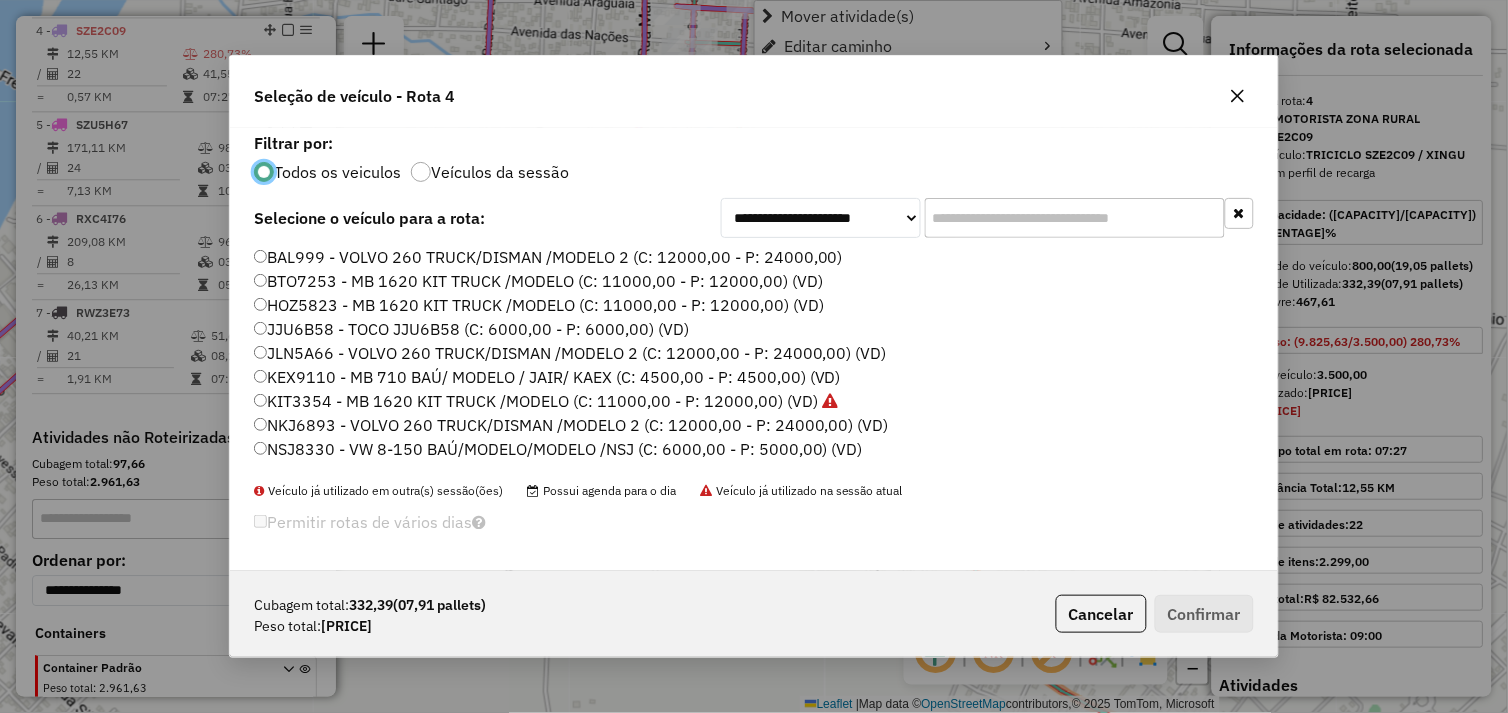 scroll, scrollTop: 11, scrollLeft: 5, axis: both 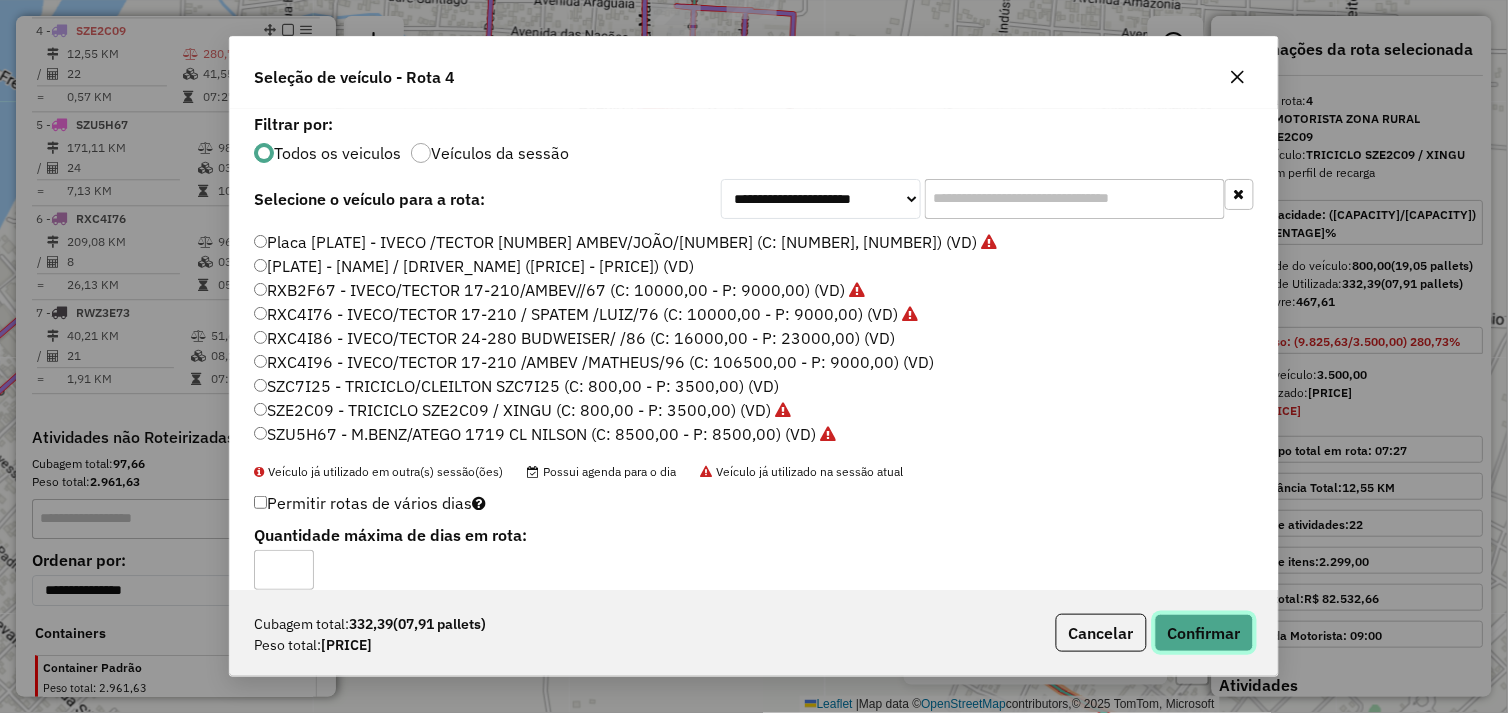 click on "Confirmar" 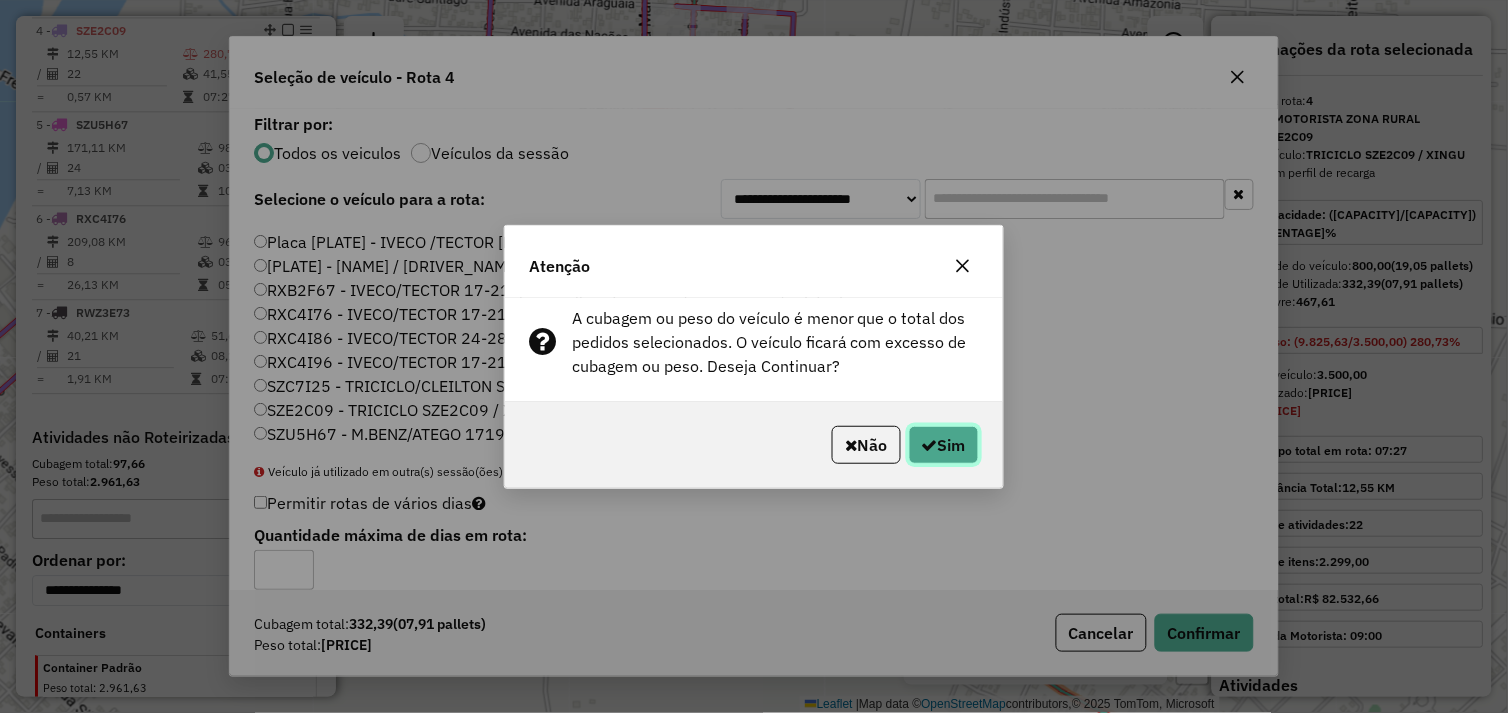 click on "Sim" 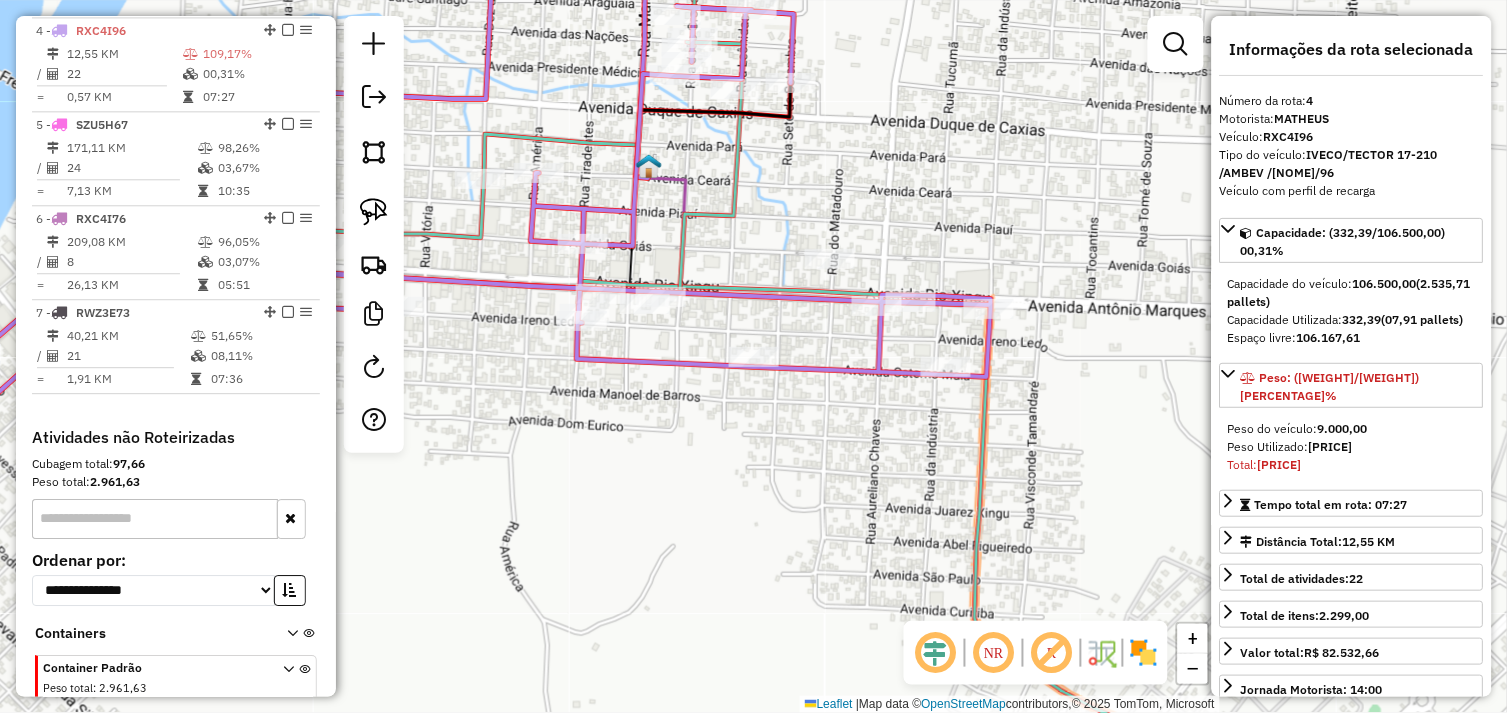 drag, startPoint x: 830, startPoint y: 432, endPoint x: 816, endPoint y: 441, distance: 16.643316 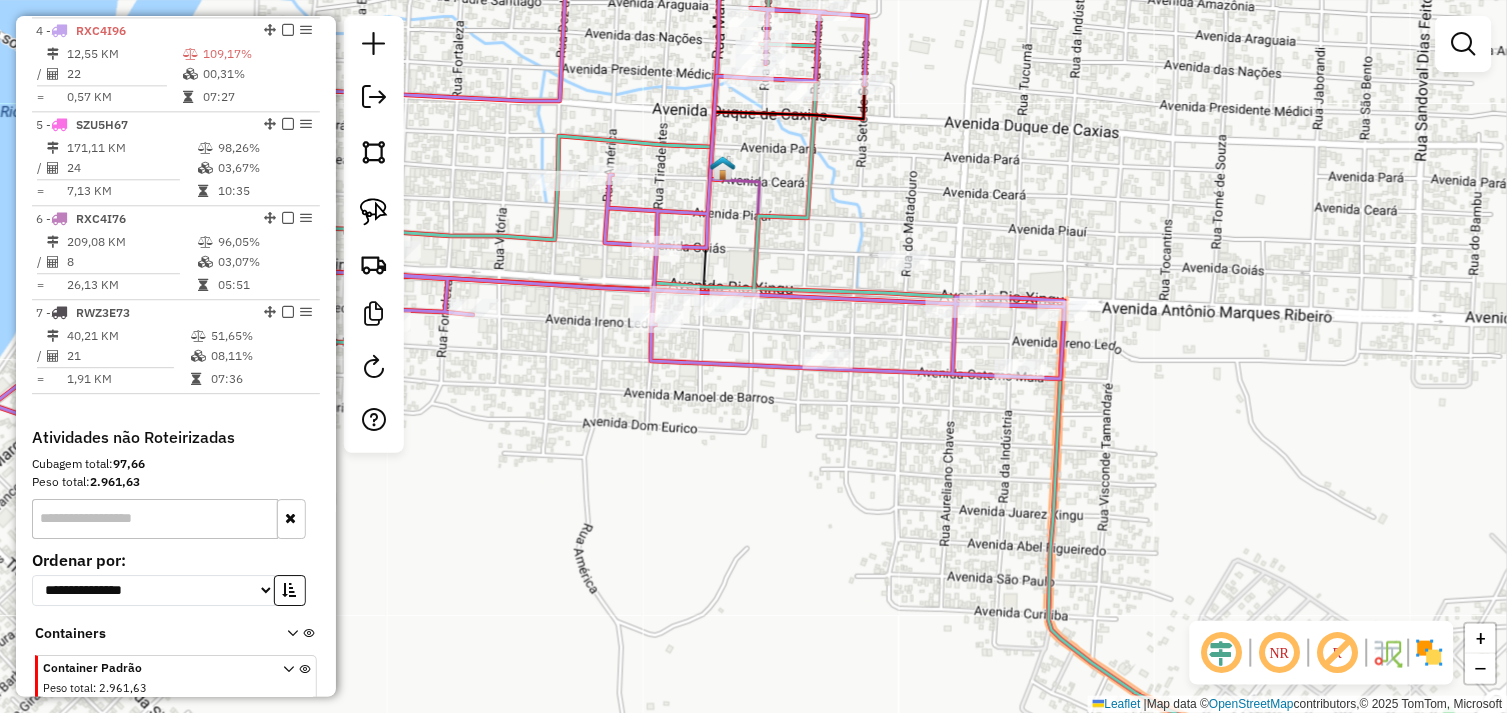 drag, startPoint x: 704, startPoint y: 462, endPoint x: 846, endPoint y: 464, distance: 142.01408 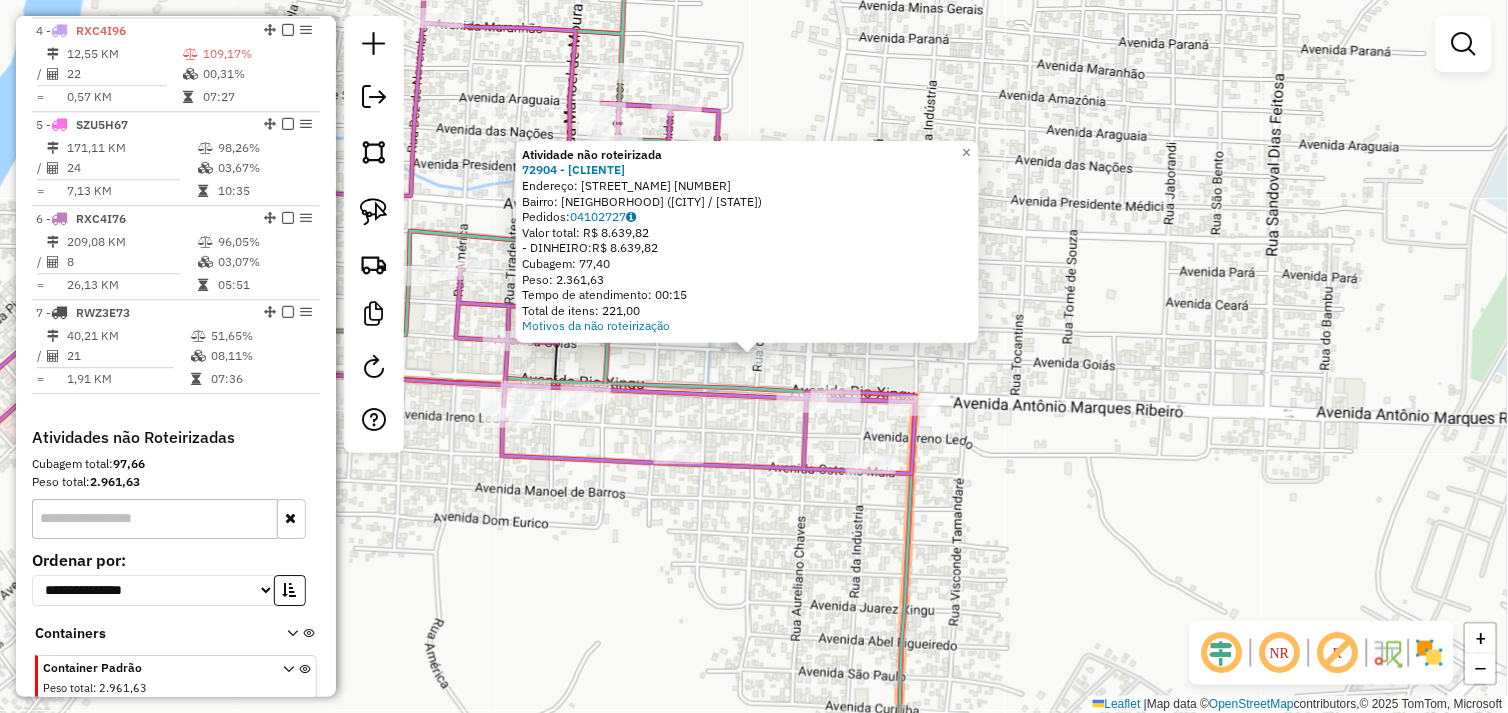 click on "Atividade não roteirizada 72904 - ROMA SUPERMERCADO  Endereço:  RUA BELA VISTA 2200   Bairro: NOVO HORIZONTE (SAO FELIX DO XINGU / PA)   Pedidos:  04102727   Valor total: R$ 8.639,82   - DINHEIRO:  R$ 8.639,82   Cubagem: 77,40   Peso: 2.361,63   Tempo de atendimento: 00:15   Total de itens: 221,00  Motivos da não roteirização × Janela de atendimento Grade de atendimento Capacidade Transportadoras Veículos Cliente Pedidos  Rotas Selecione os dias de semana para filtrar as janelas de atendimento  Seg   Ter   Qua   Qui   Sex   Sáb   Dom  Informe o período da janela de atendimento: De: Até:  Filtrar exatamente a janela do cliente  Considerar janela de atendimento padrão  Selecione os dias de semana para filtrar as grades de atendimento  Seg   Ter   Qua   Qui   Sex   Sáb   Dom   Considerar clientes sem dia de atendimento cadastrado  Clientes fora do dia de atendimento selecionado Filtrar as atividades entre os valores definidos abaixo:  Peso mínimo:   Peso máximo:   Cubagem mínima:   De:   Até:  +" 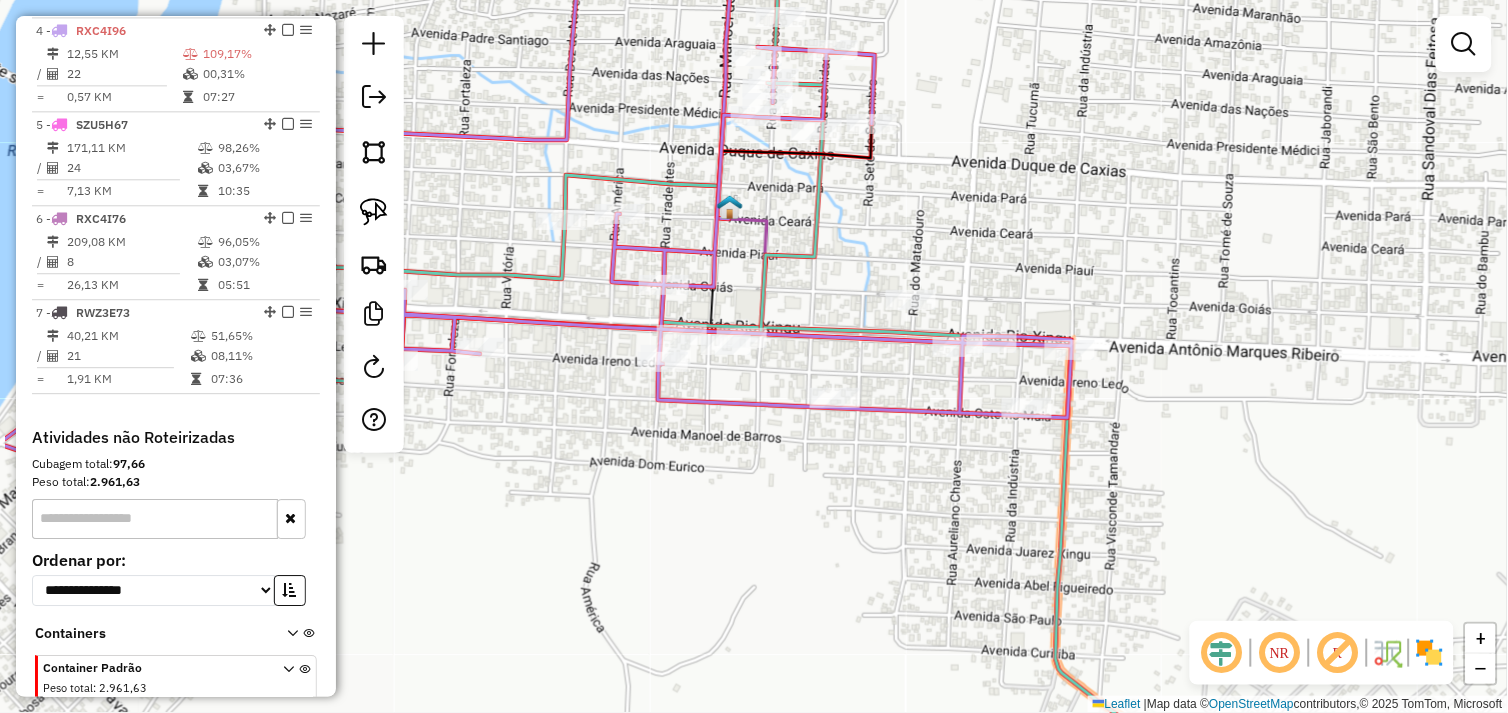 drag, startPoint x: 638, startPoint y: 541, endPoint x: 803, endPoint y: 472, distance: 178.8463 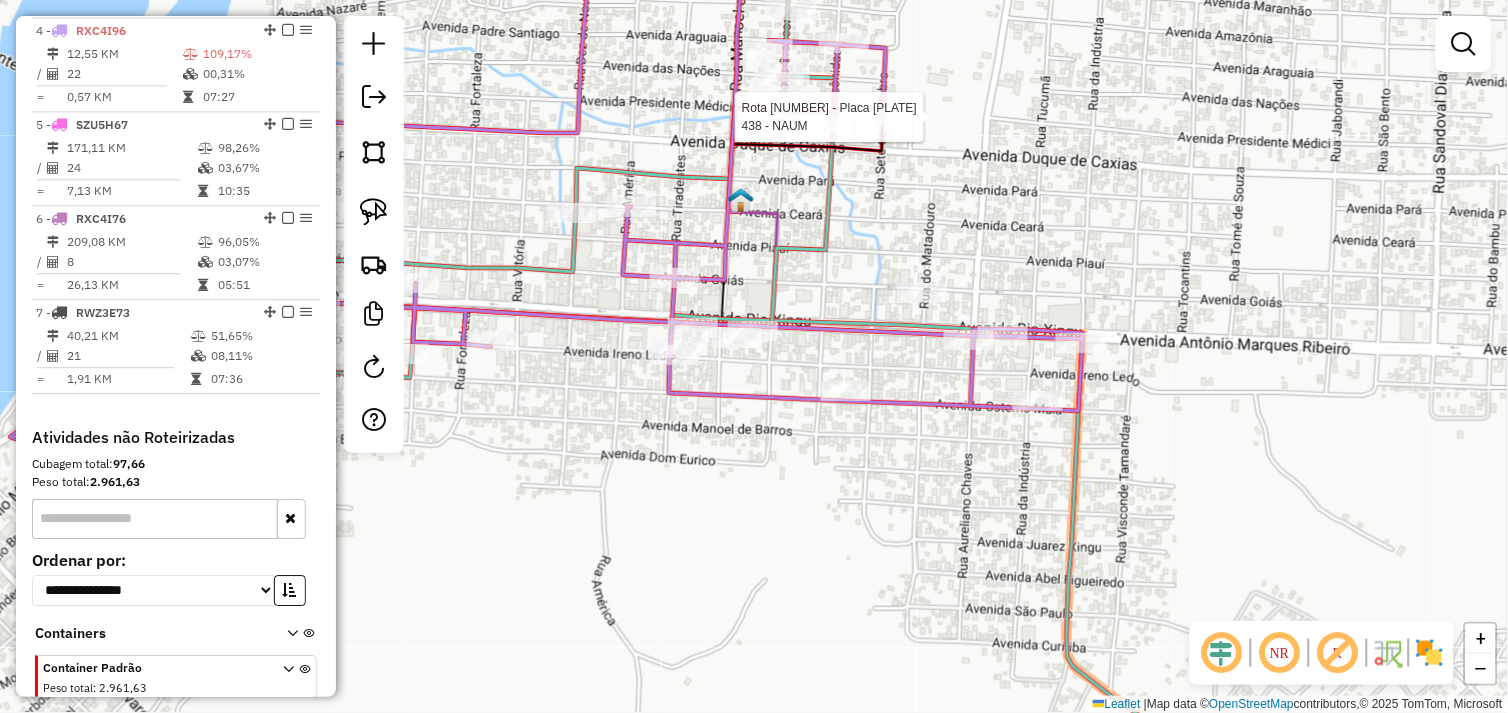 select on "**********" 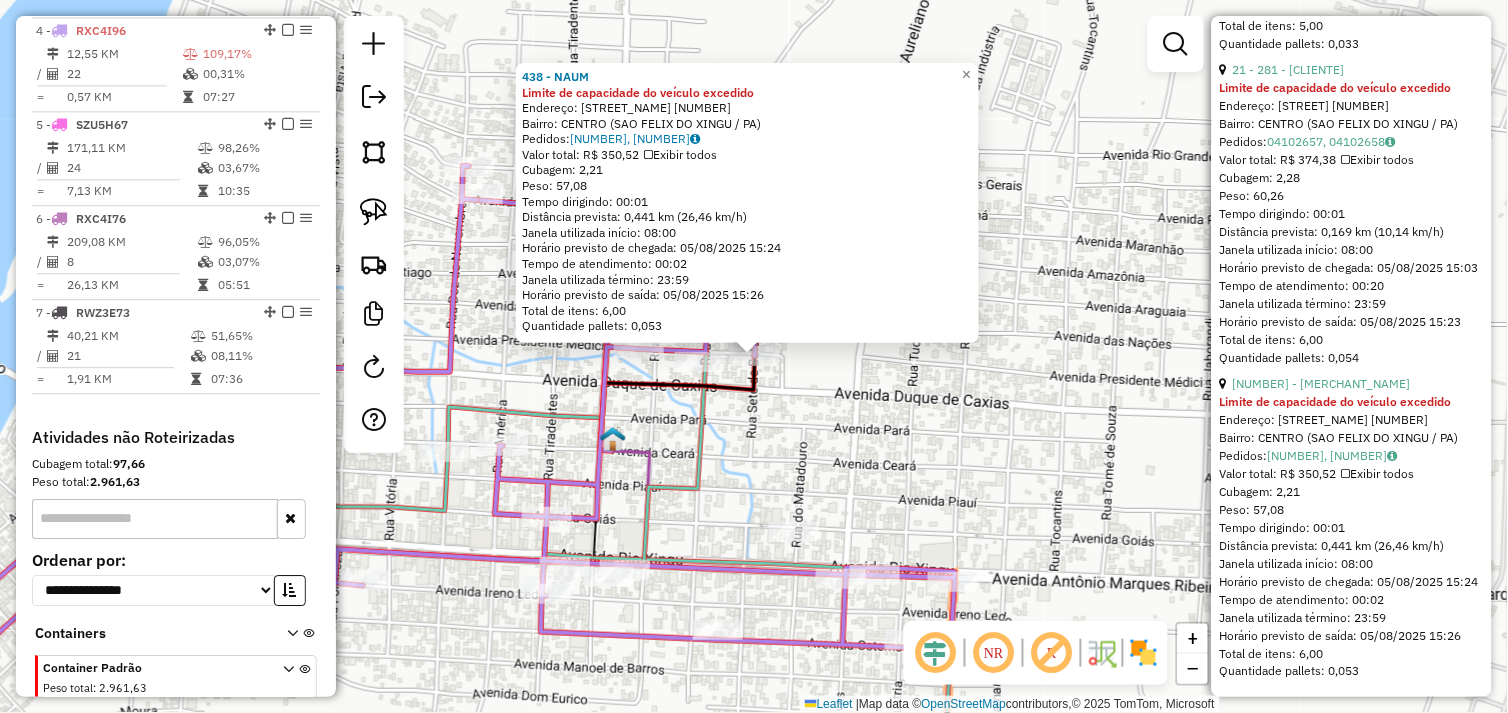 scroll, scrollTop: 7450, scrollLeft: 0, axis: vertical 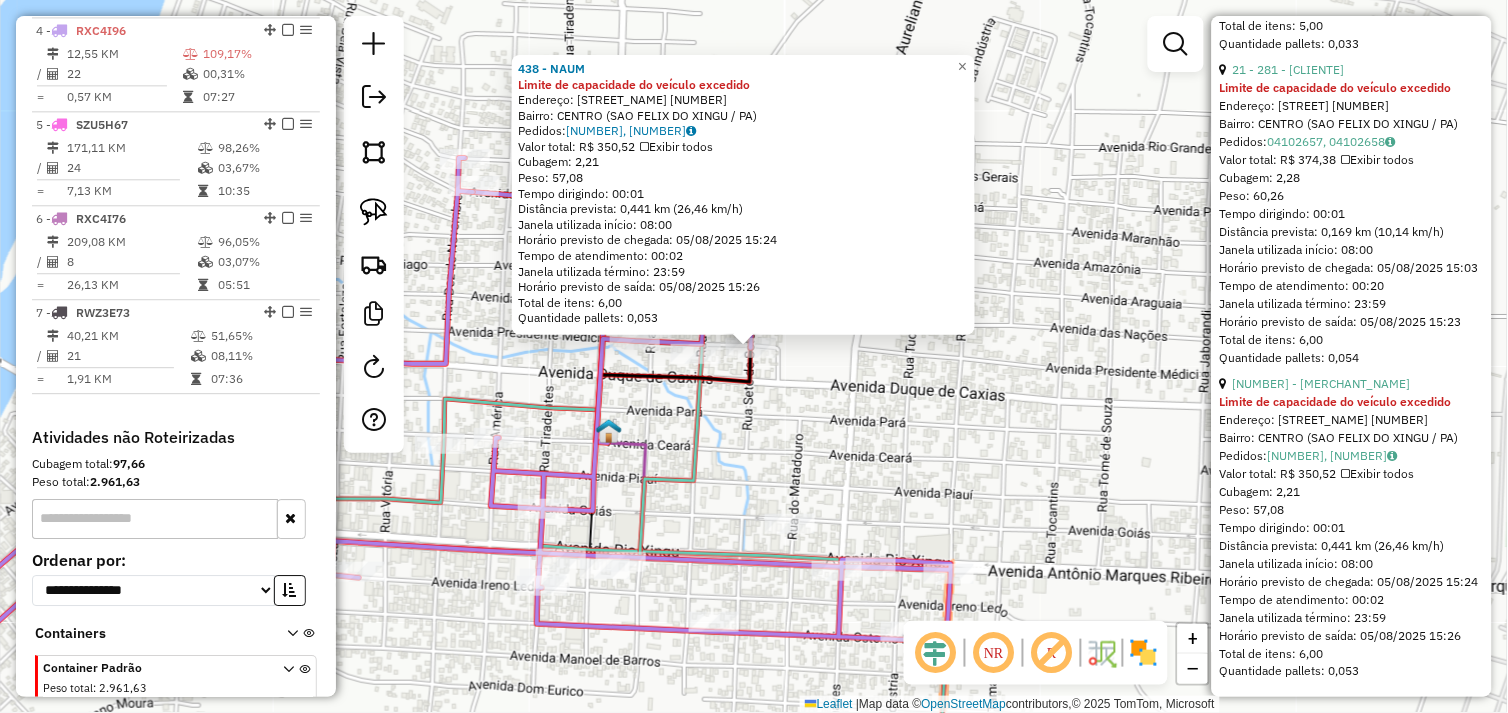 click 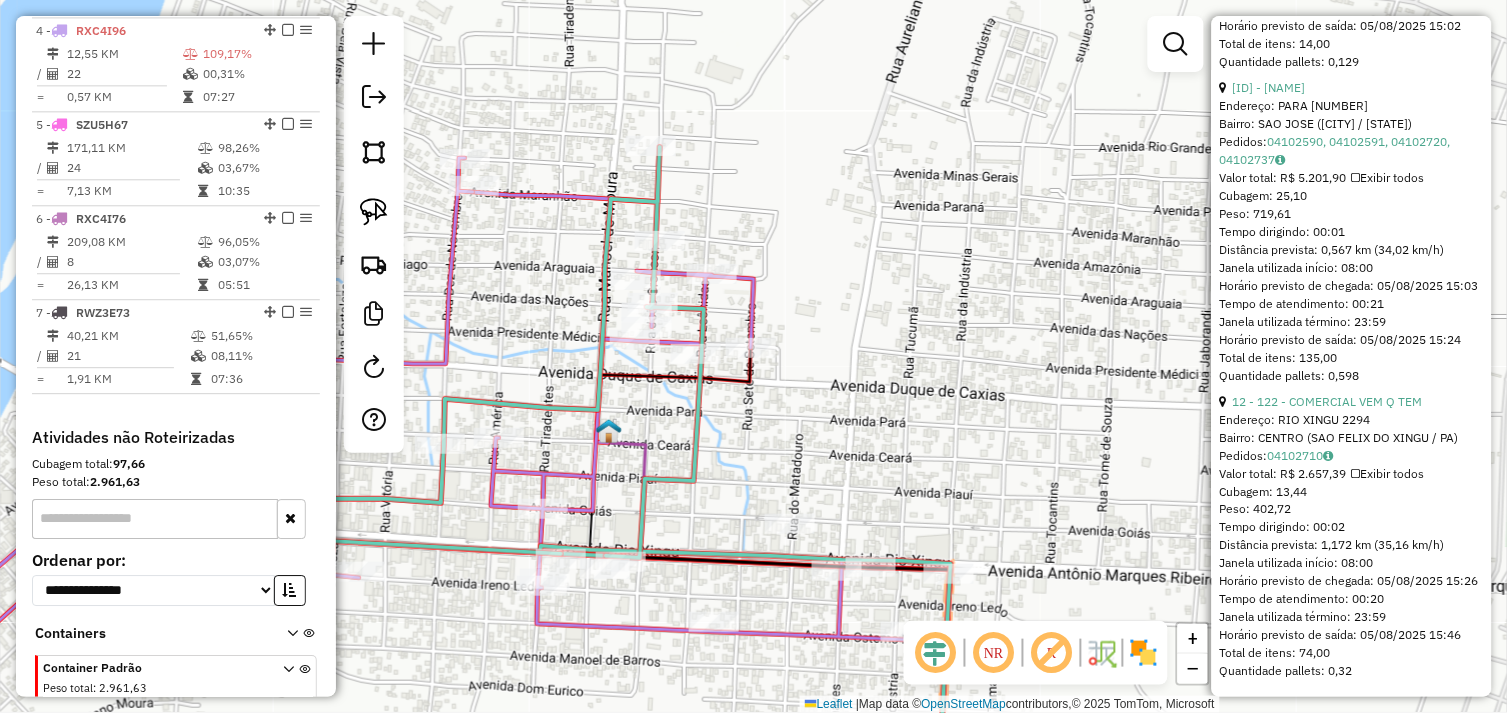 scroll, scrollTop: 4006, scrollLeft: 0, axis: vertical 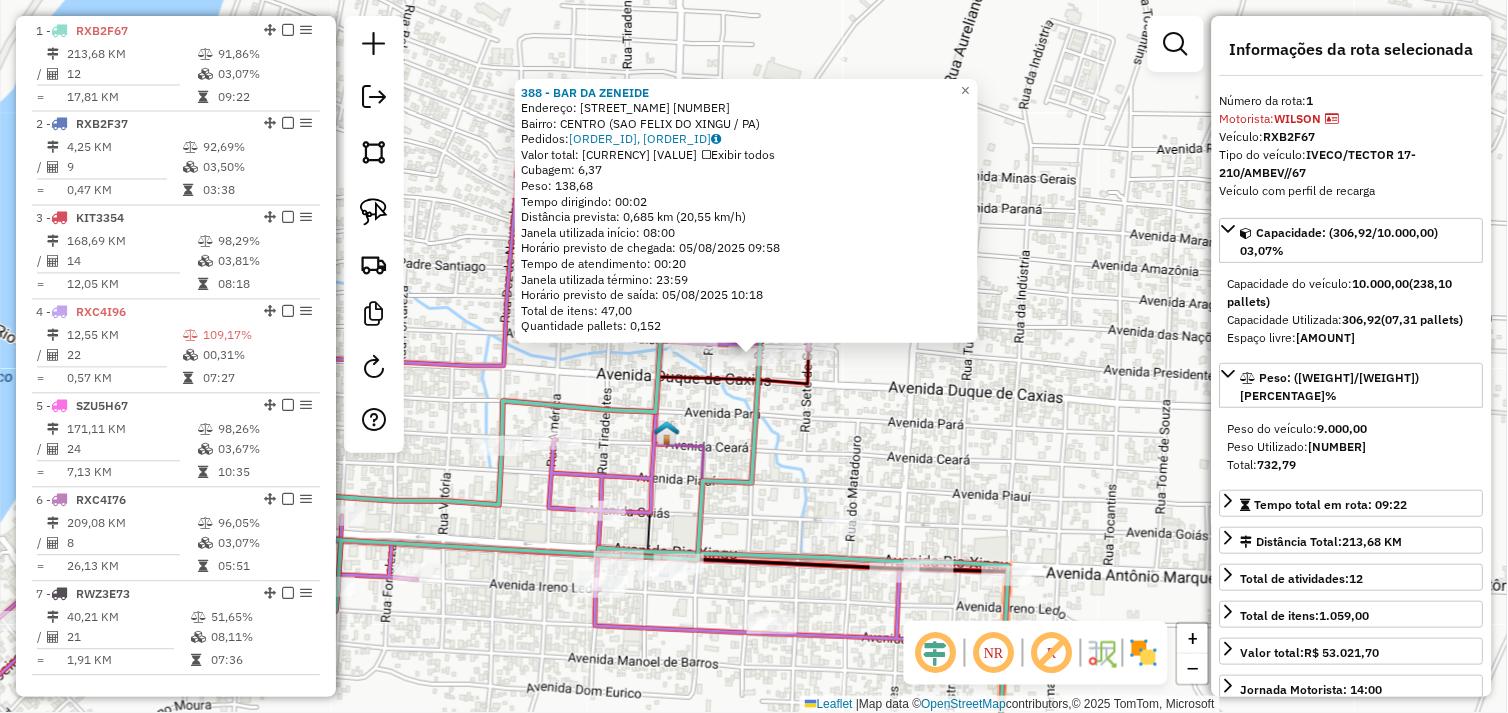 click on "388 - BAR DA ZENEIDE  Endereço:  PRESIDENTE MEDICI 1464   Bairro: CENTRO (SAO FELIX DO XINGU / PA)   Pedidos:  04102618, 04102619   Valor total: R$ 1.035,34   Exibir todos   Cubagem: 6,37  Peso: 138,68  Tempo dirigindo: 00:02   Distância prevista: 0,685 km (20,55 km/h)   Janela utilizada início: 08:00   Horário previsto de chegada: 05/08/2025 09:58   Tempo de atendimento: 00:20   Janela utilizada término: 23:59   Horário previsto de saída: 05/08/2025 10:18   Total de itens: 47,00   Quantidade pallets: 0,152  × Janela de atendimento Grade de atendimento Capacidade Transportadoras Veículos Cliente Pedidos  Rotas Selecione os dias de semana para filtrar as janelas de atendimento  Seg   Ter   Qua   Qui   Sex   Sáb   Dom  Informe o período da janela de atendimento: De: Até:  Filtrar exatamente a janela do cliente  Considerar janela de atendimento padrão  Selecione os dias de semana para filtrar as grades de atendimento  Seg   Ter   Qua   Qui   Sex   Sáb   Dom   Peso mínimo:   Peso máximo:   De:  +" 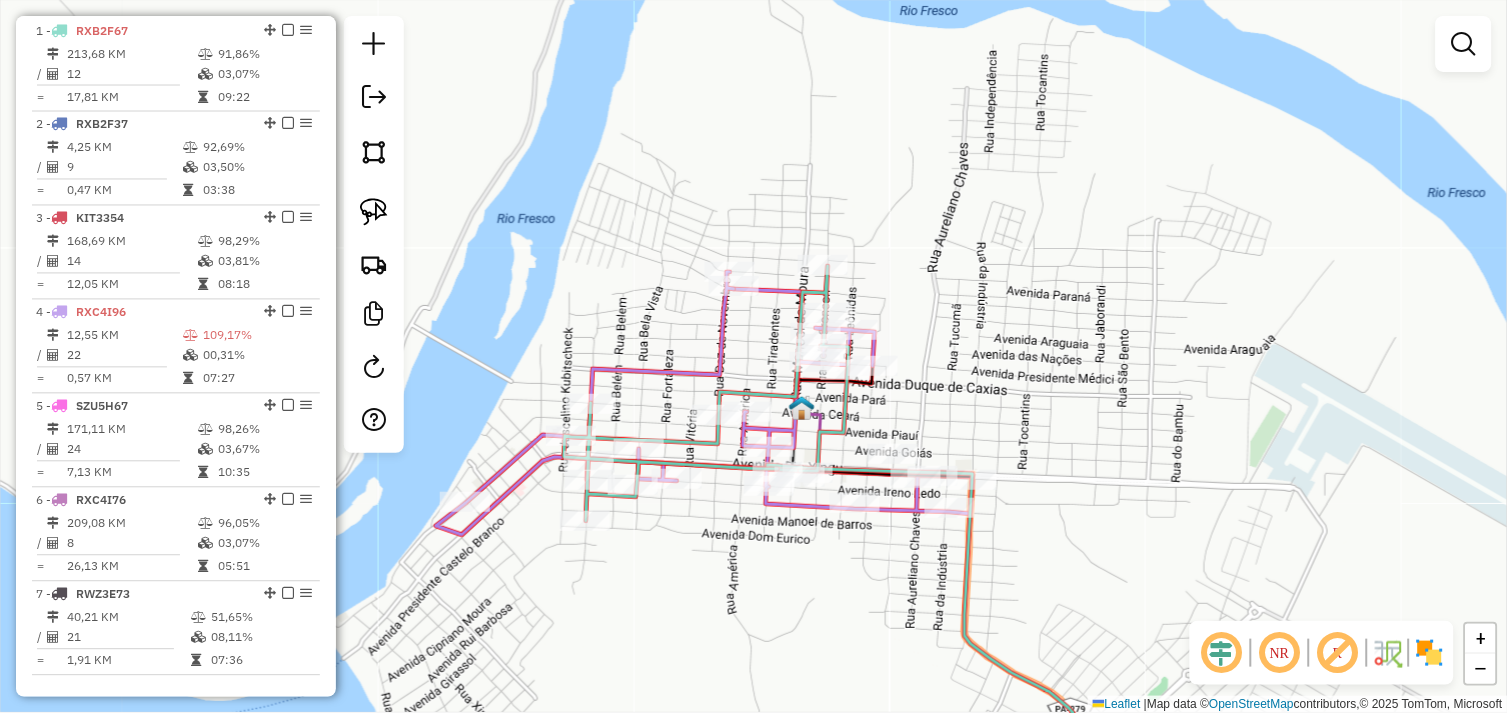 click on "Rota 4 - Placa RXC4I96  533 - MERCEARIA YASMIM Janela de atendimento Grade de atendimento Capacidade Transportadoras Veículos Cliente Pedidos  Rotas Selecione os dias de semana para filtrar as janelas de atendimento  Seg   Ter   Qua   Qui   Sex   Sáb   Dom  Informe o período da janela de atendimento: De: Até:  Filtrar exatamente a janela do cliente  Considerar janela de atendimento padrão  Selecione os dias de semana para filtrar as grades de atendimento  Seg   Ter   Qua   Qui   Sex   Sáb   Dom   Considerar clientes sem dia de atendimento cadastrado  Clientes fora do dia de atendimento selecionado Filtrar as atividades entre os valores definidos abaixo:  Peso mínimo:   Peso máximo:   Cubagem mínima:   Cubagem máxima:   De:   Até:  Filtrar as atividades entre o tempo de atendimento definido abaixo:  De:   Até:   Considerar capacidade total dos clientes não roteirizados Transportadora: Selecione um ou mais itens Tipo de veículo: Selecione um ou mais itens Veículo: Selecione um ou mais itens Nome:" 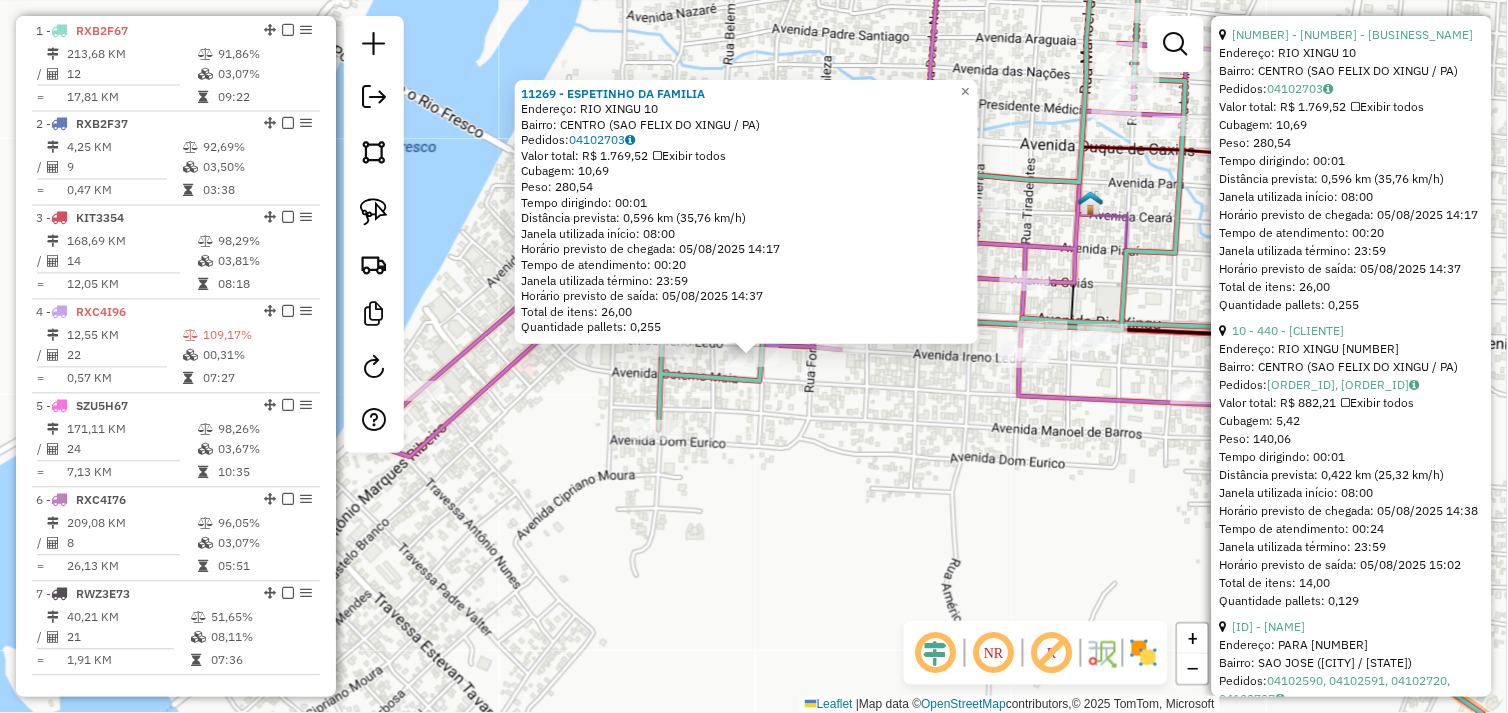 scroll, scrollTop: 4006, scrollLeft: 0, axis: vertical 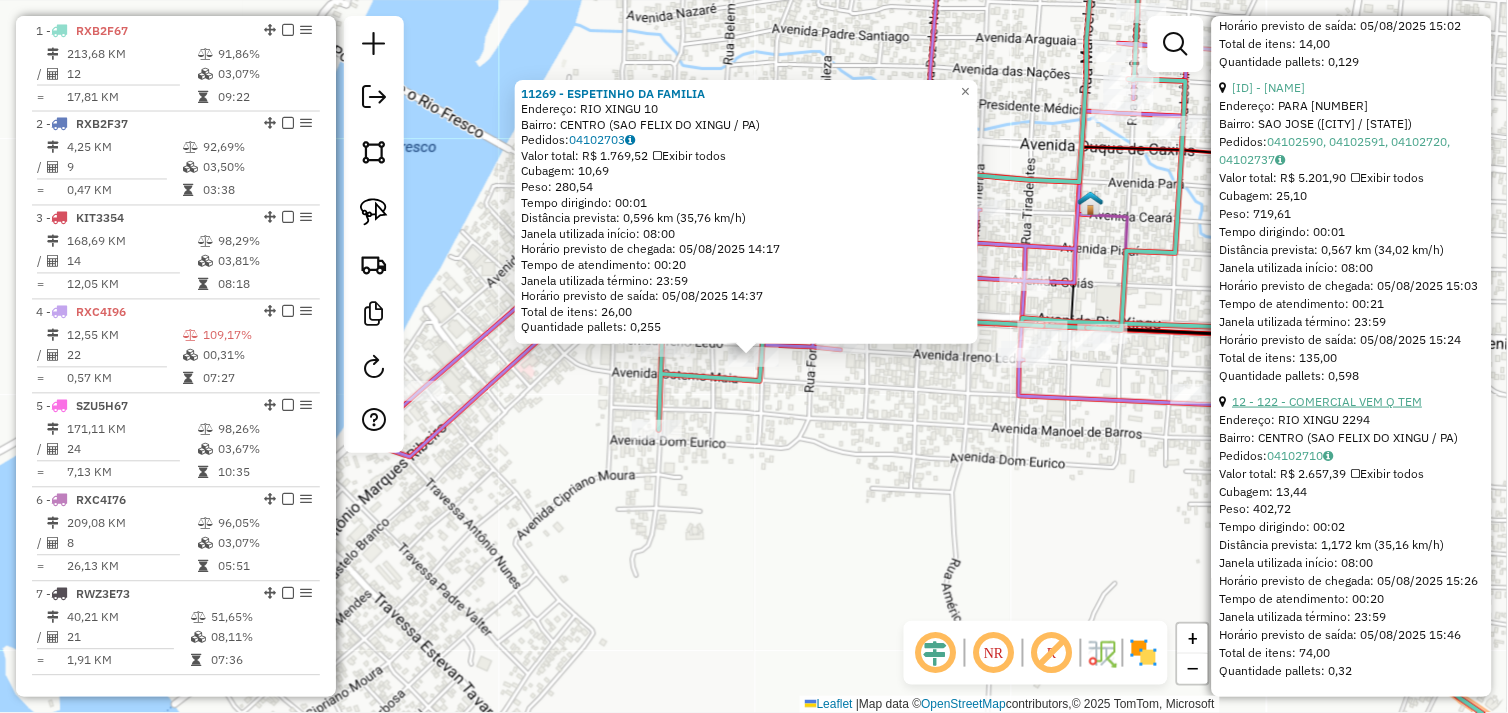 click on "12 - 122 - COMERCIAL VEM Q TEM" at bounding box center [1328, 401] 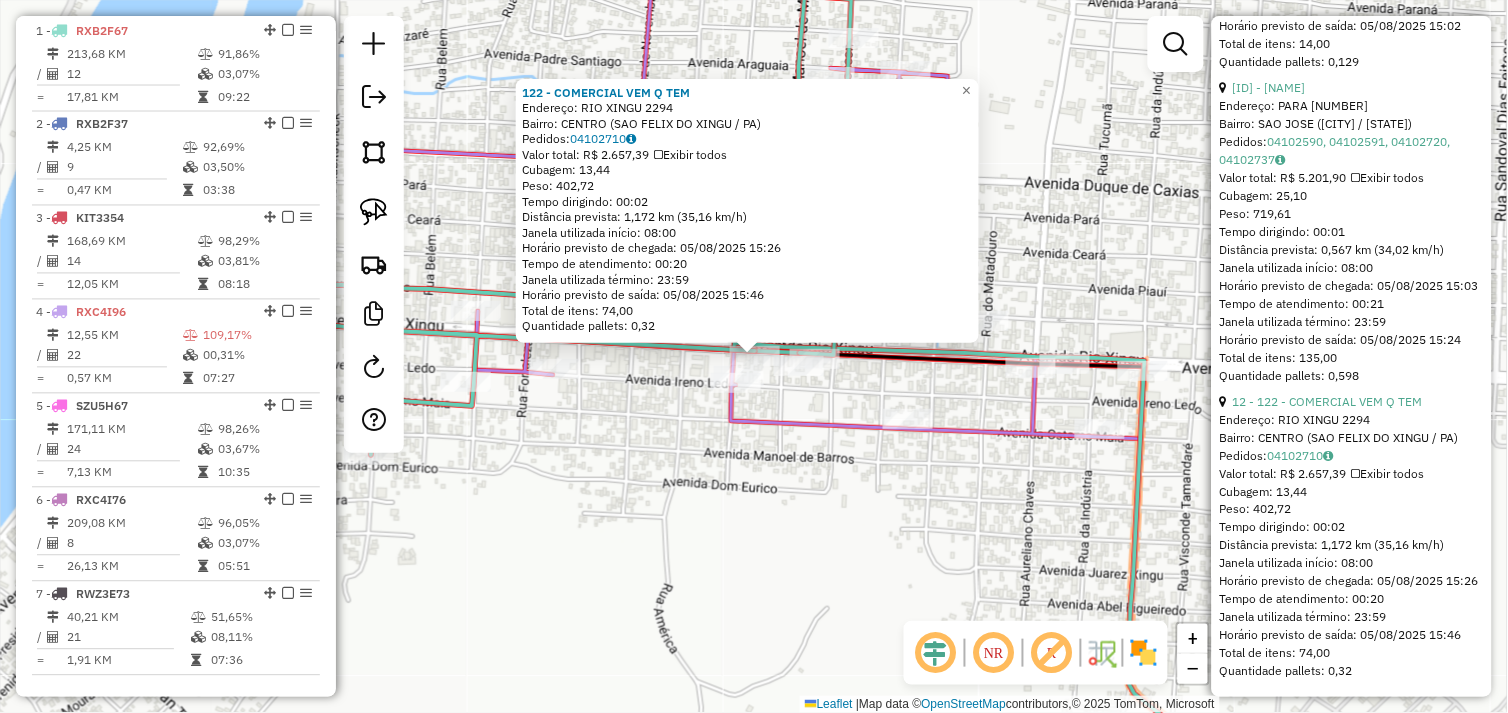 scroll, scrollTop: 3562, scrollLeft: 0, axis: vertical 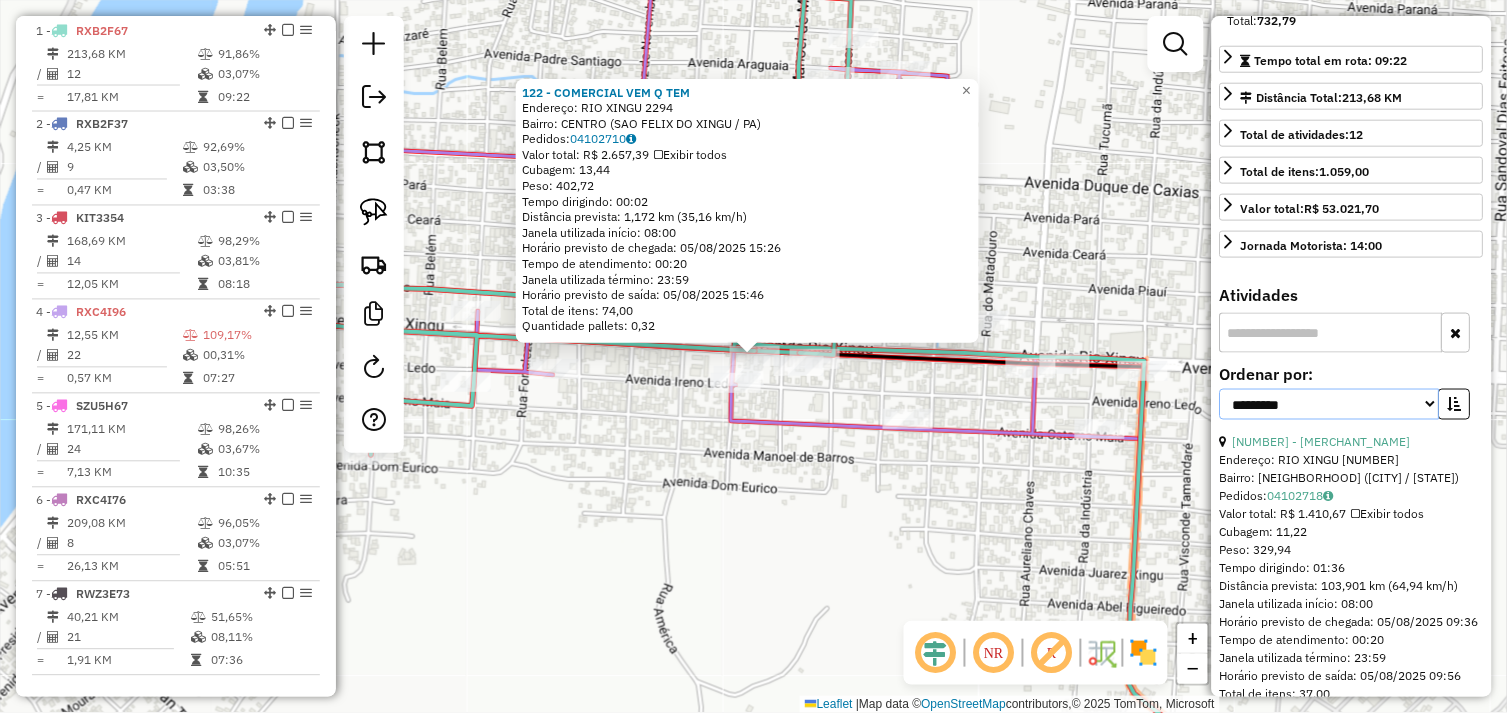 click on "**********" at bounding box center (1330, 404) 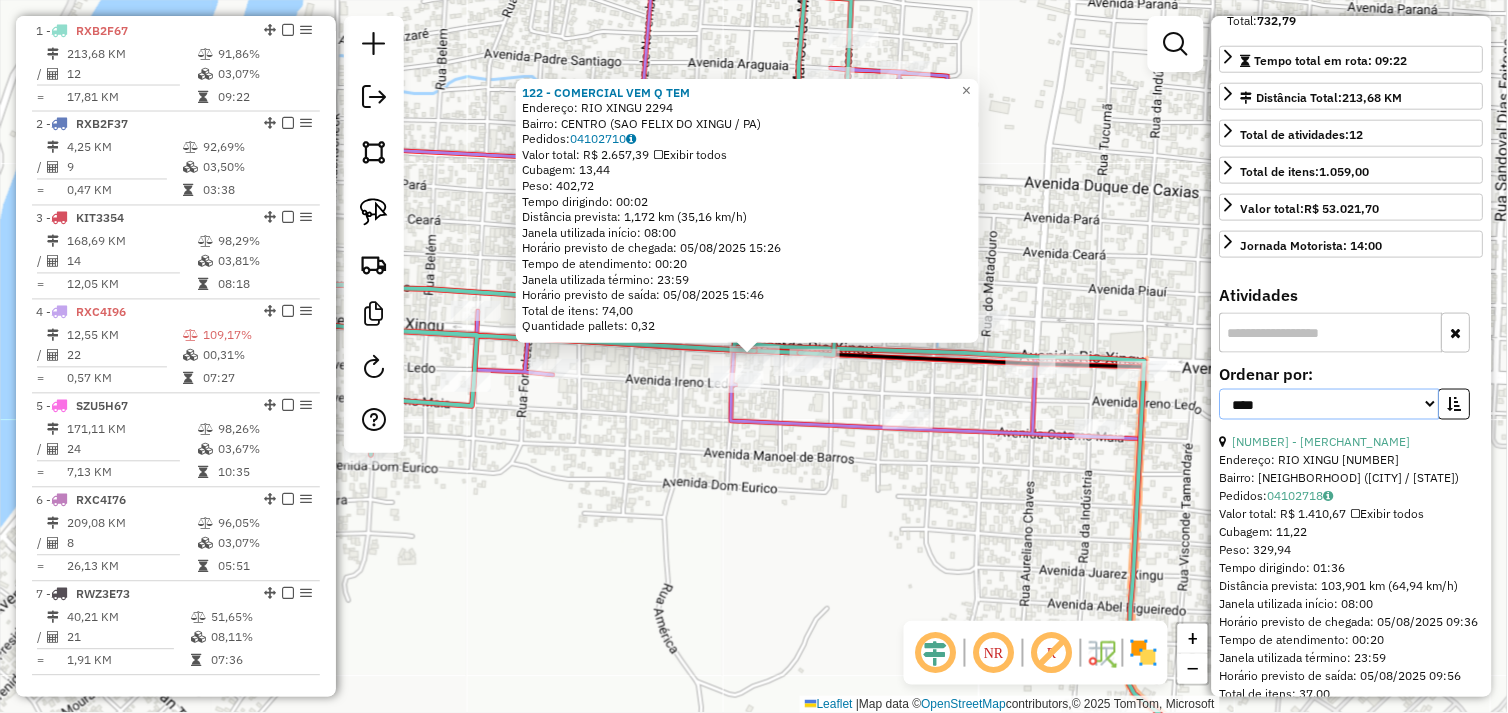 click on "**********" at bounding box center [1330, 404] 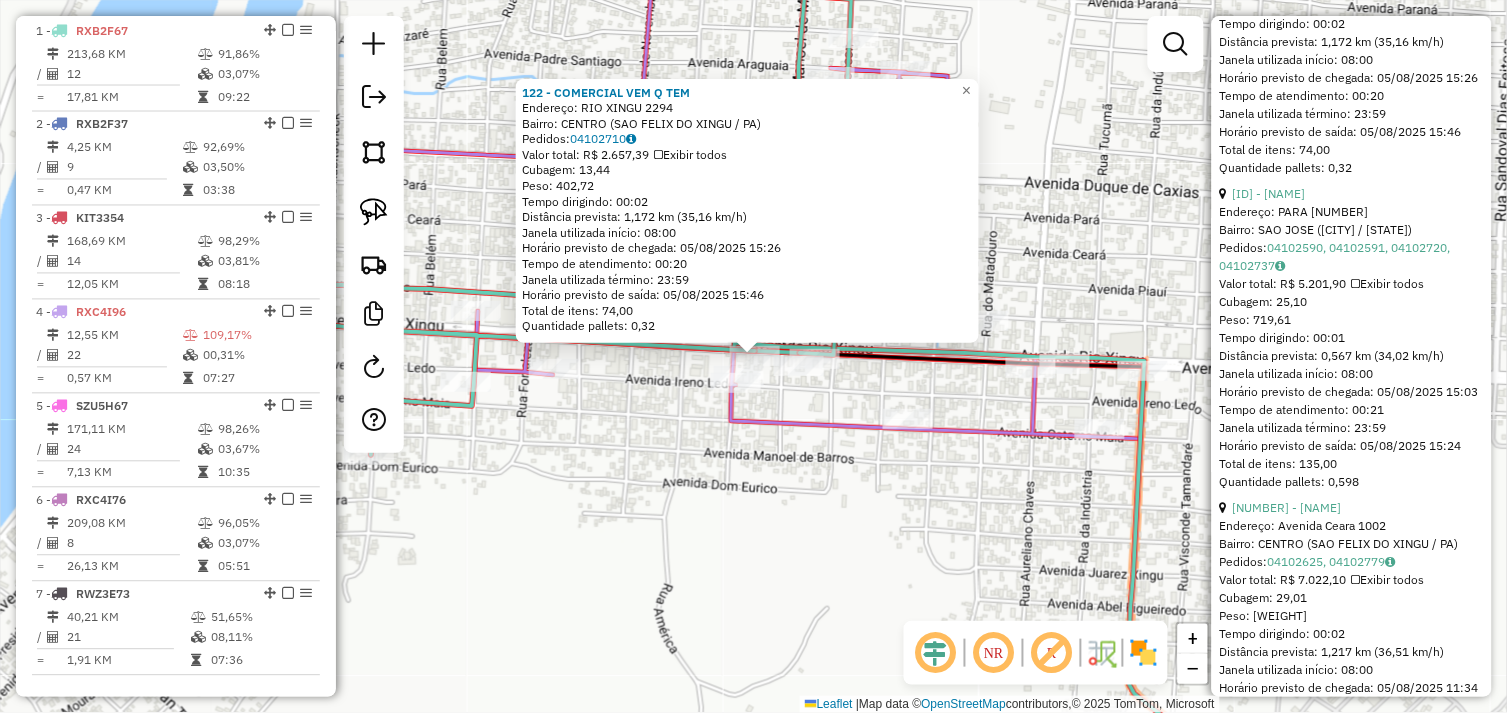 scroll, scrollTop: 4006, scrollLeft: 0, axis: vertical 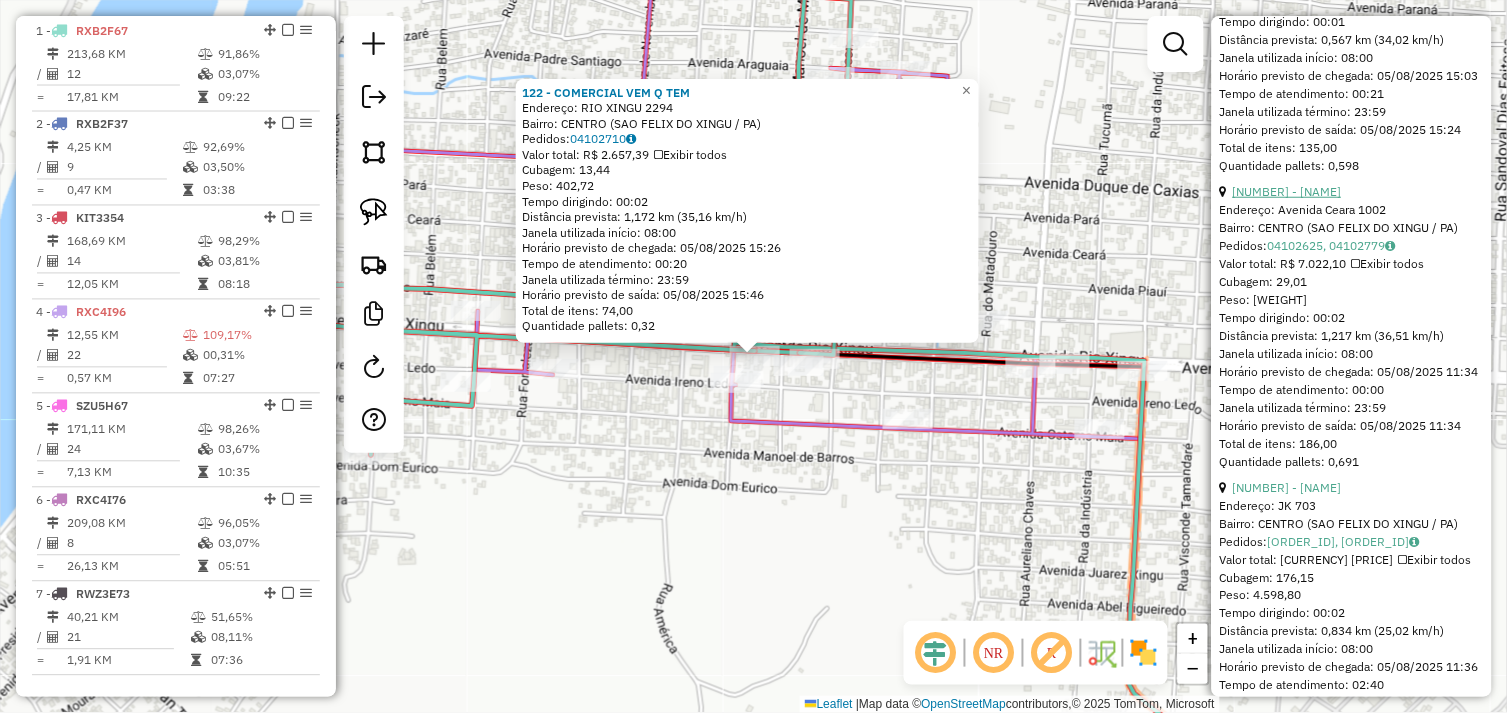 click on "7 - 72415 - PEQUENO CONV E DIST" at bounding box center (1287, 191) 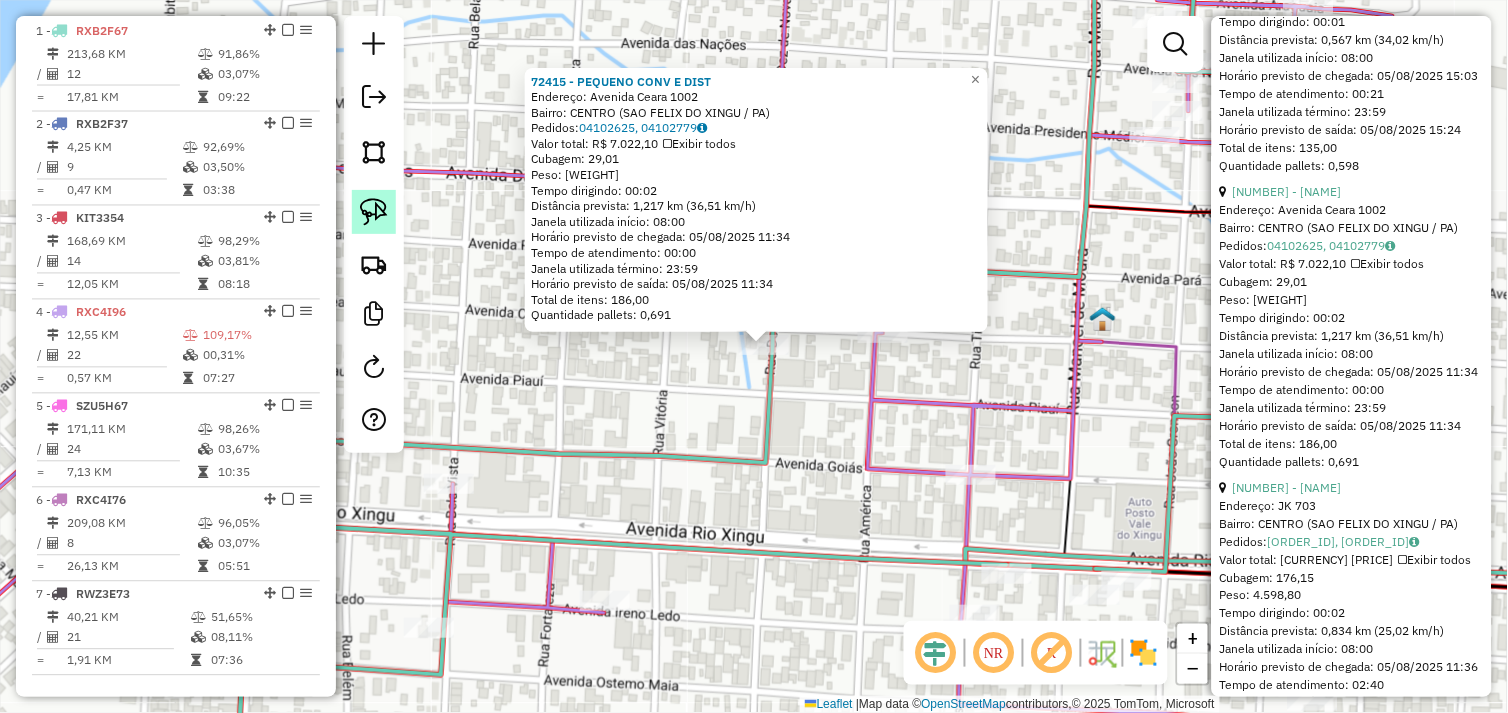 click 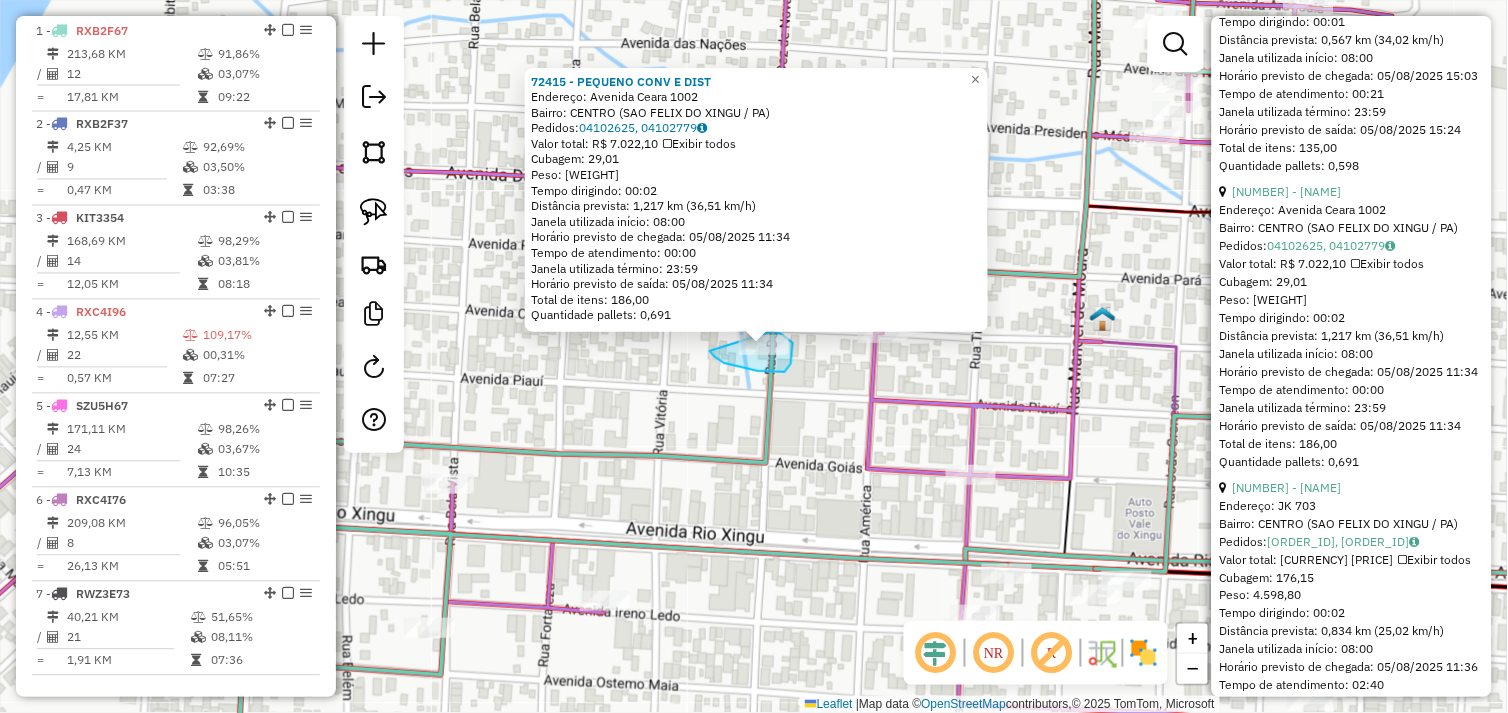 drag, startPoint x: 710, startPoint y: 351, endPoint x: 755, endPoint y: 325, distance: 51.971146 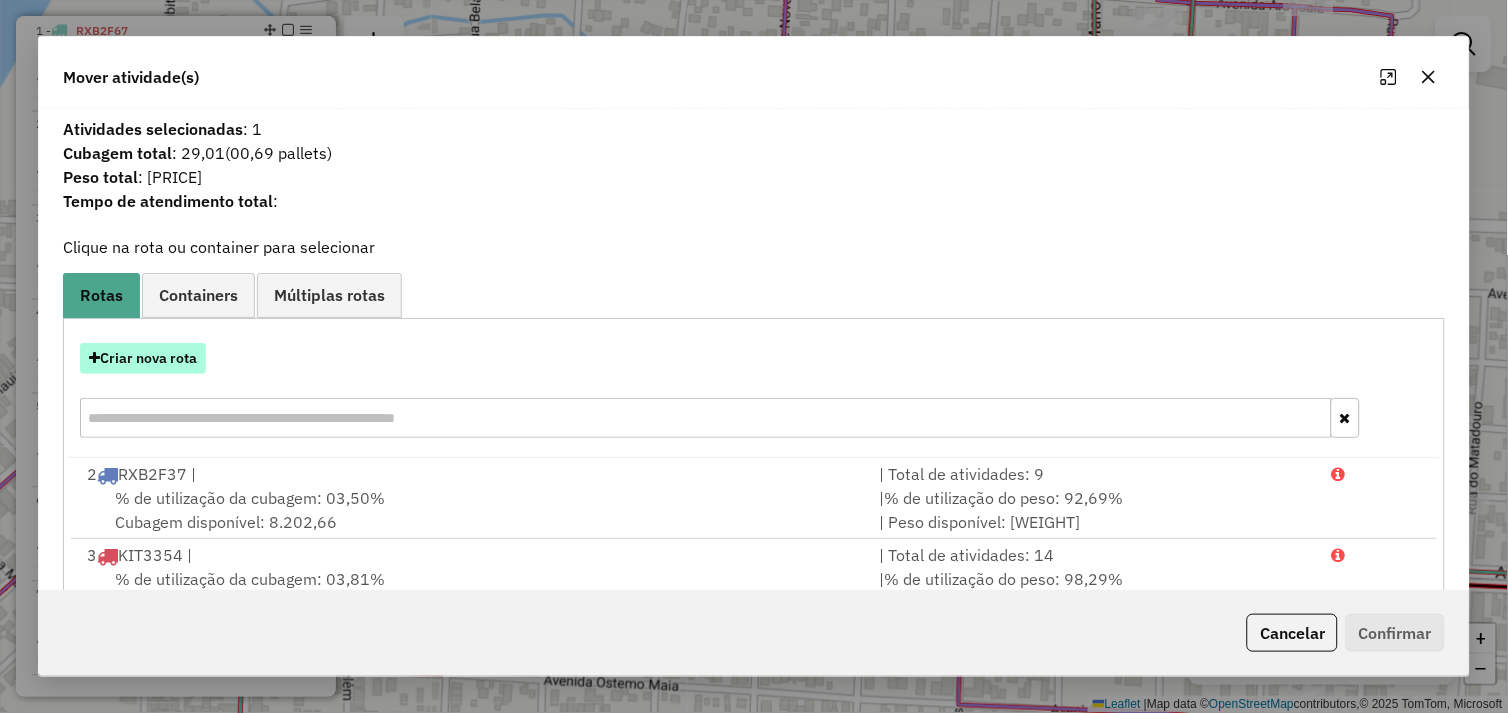 click on "Criar nova rota" at bounding box center [143, 358] 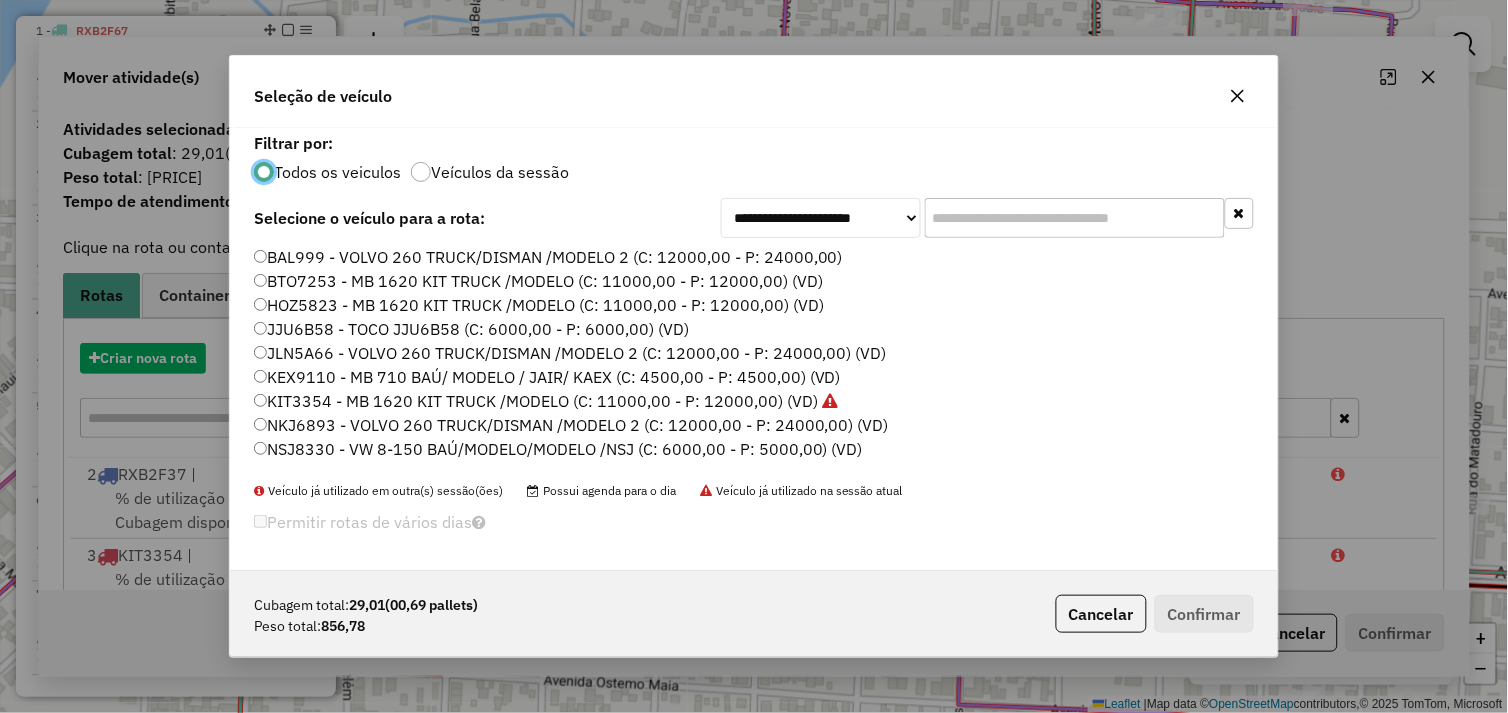 scroll, scrollTop: 11, scrollLeft: 5, axis: both 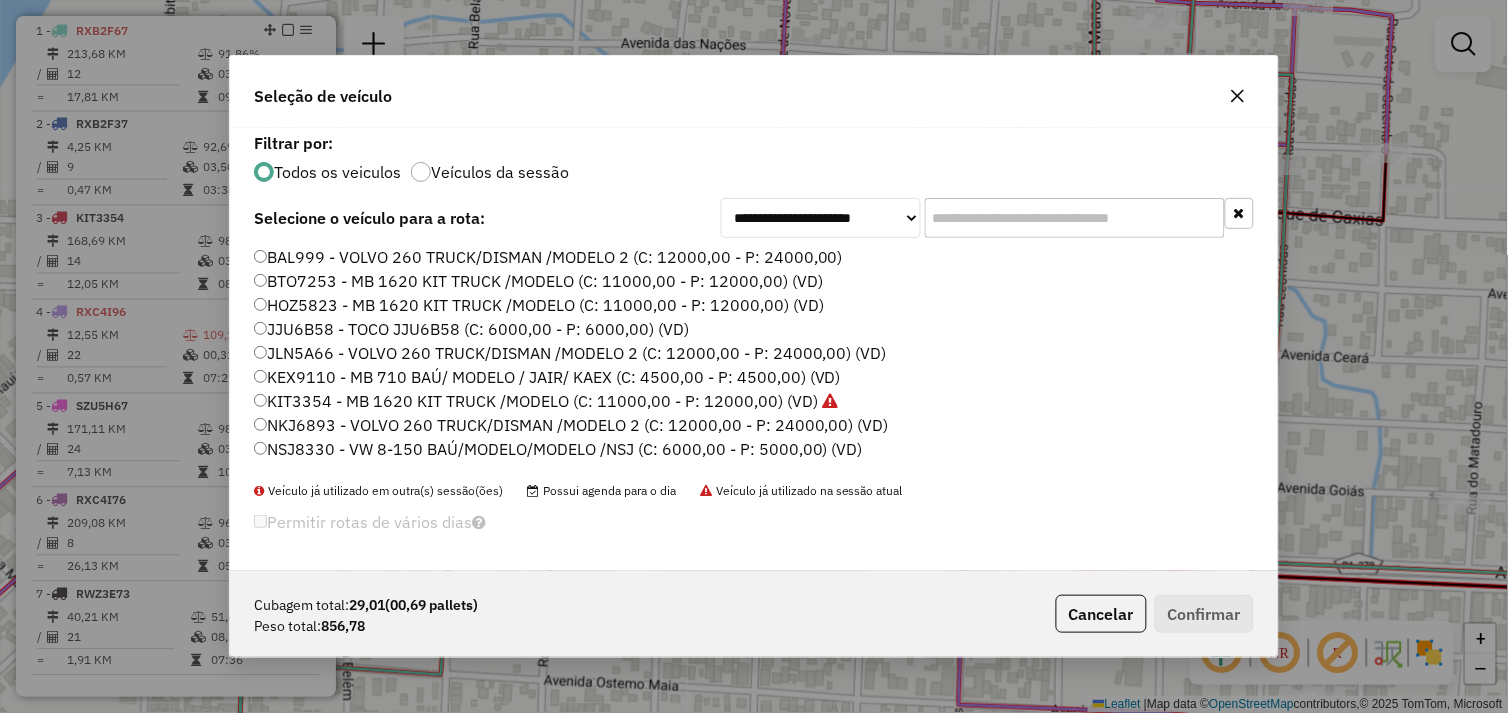 click 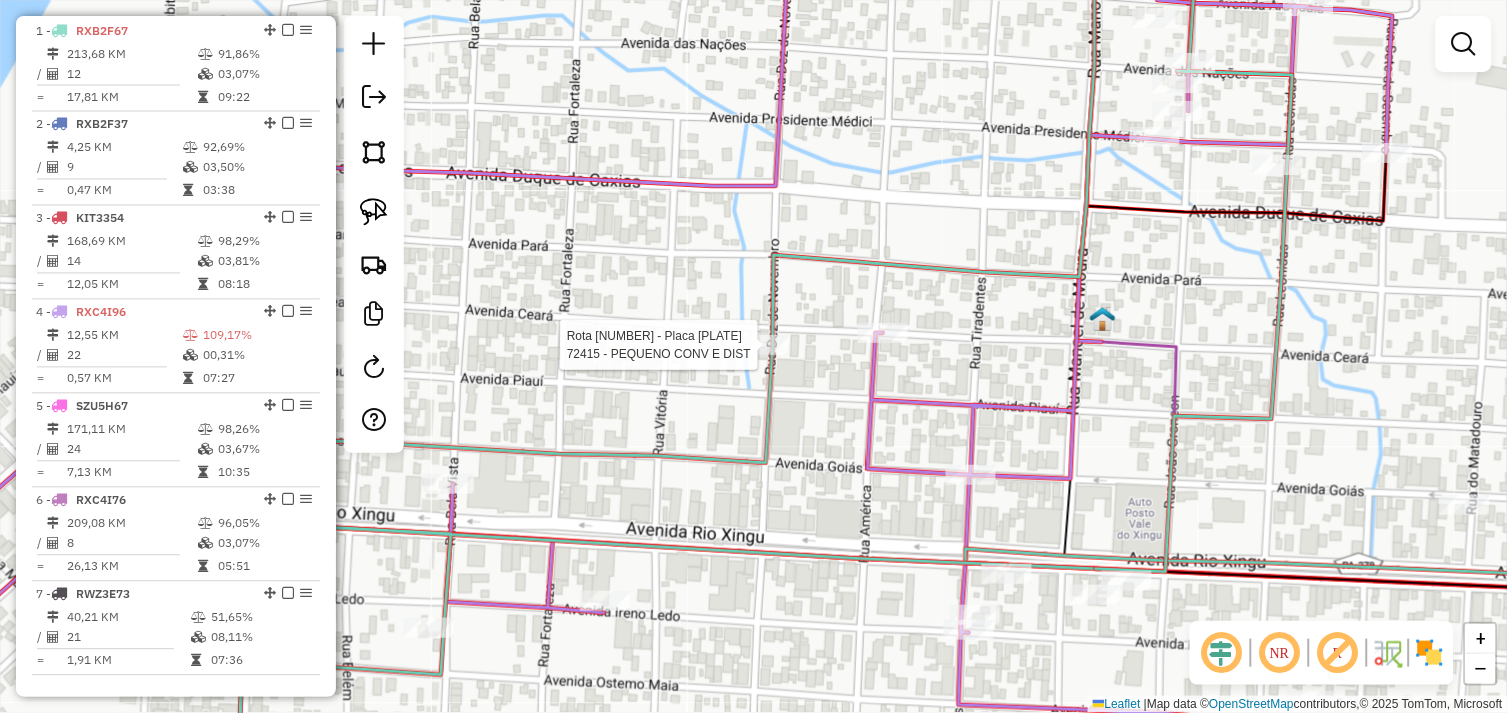 select on "*********" 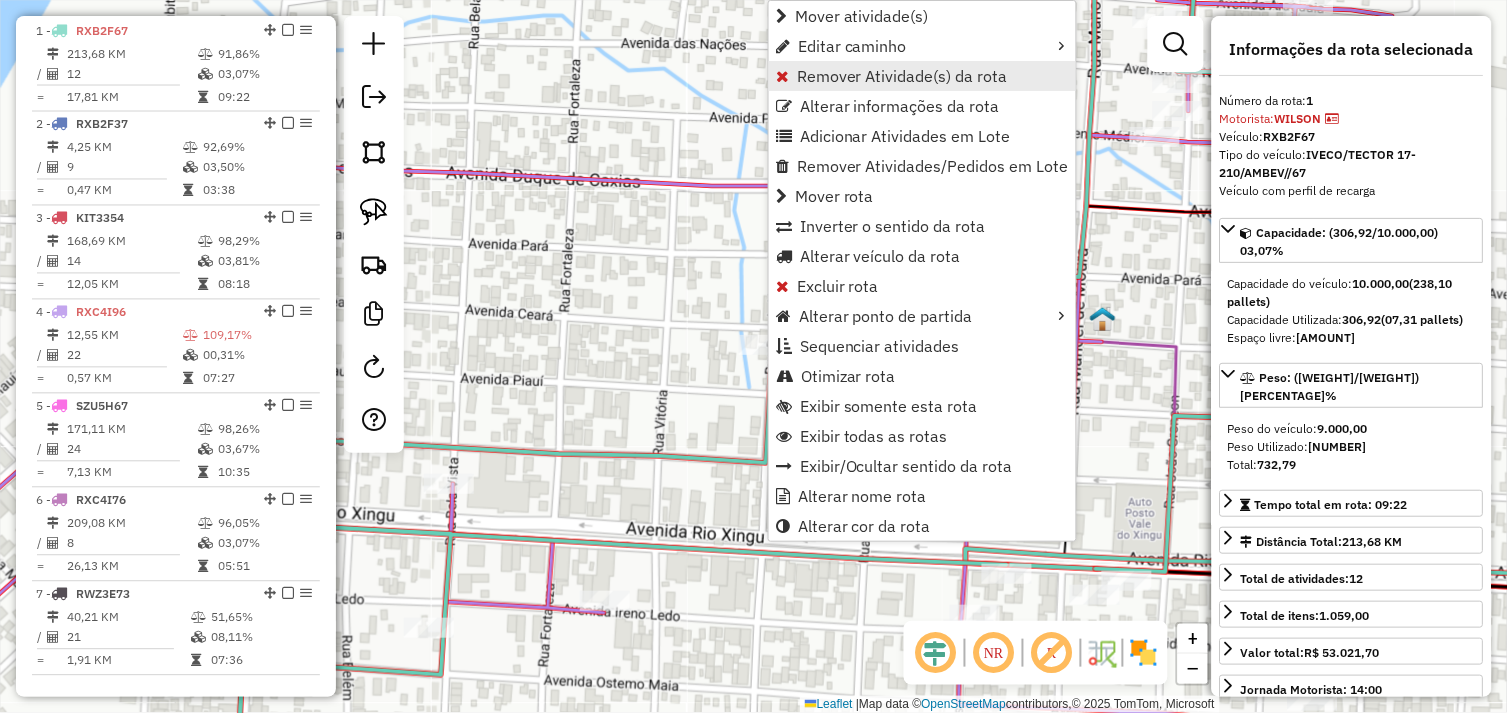 click on "Remover Atividade(s) da rota" at bounding box center [902, 76] 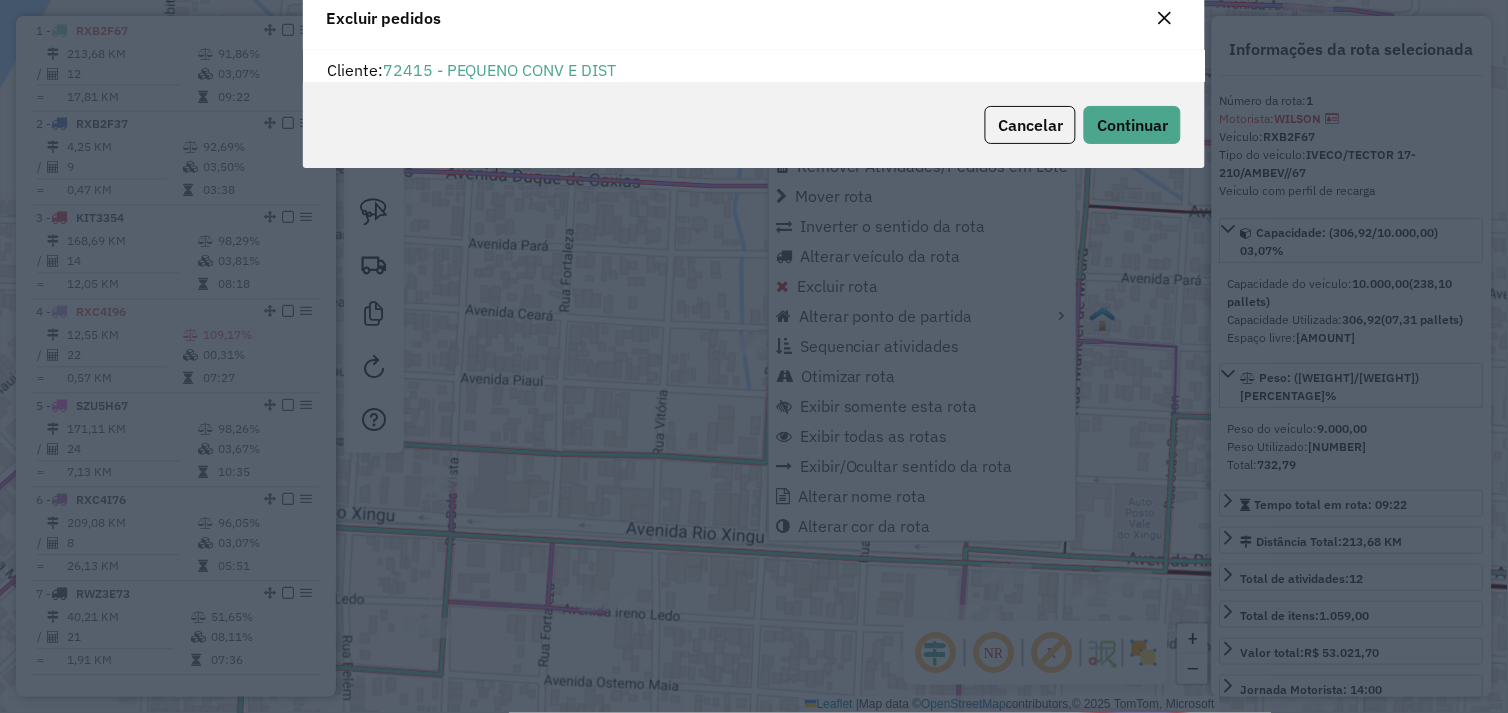scroll, scrollTop: 68, scrollLeft: 0, axis: vertical 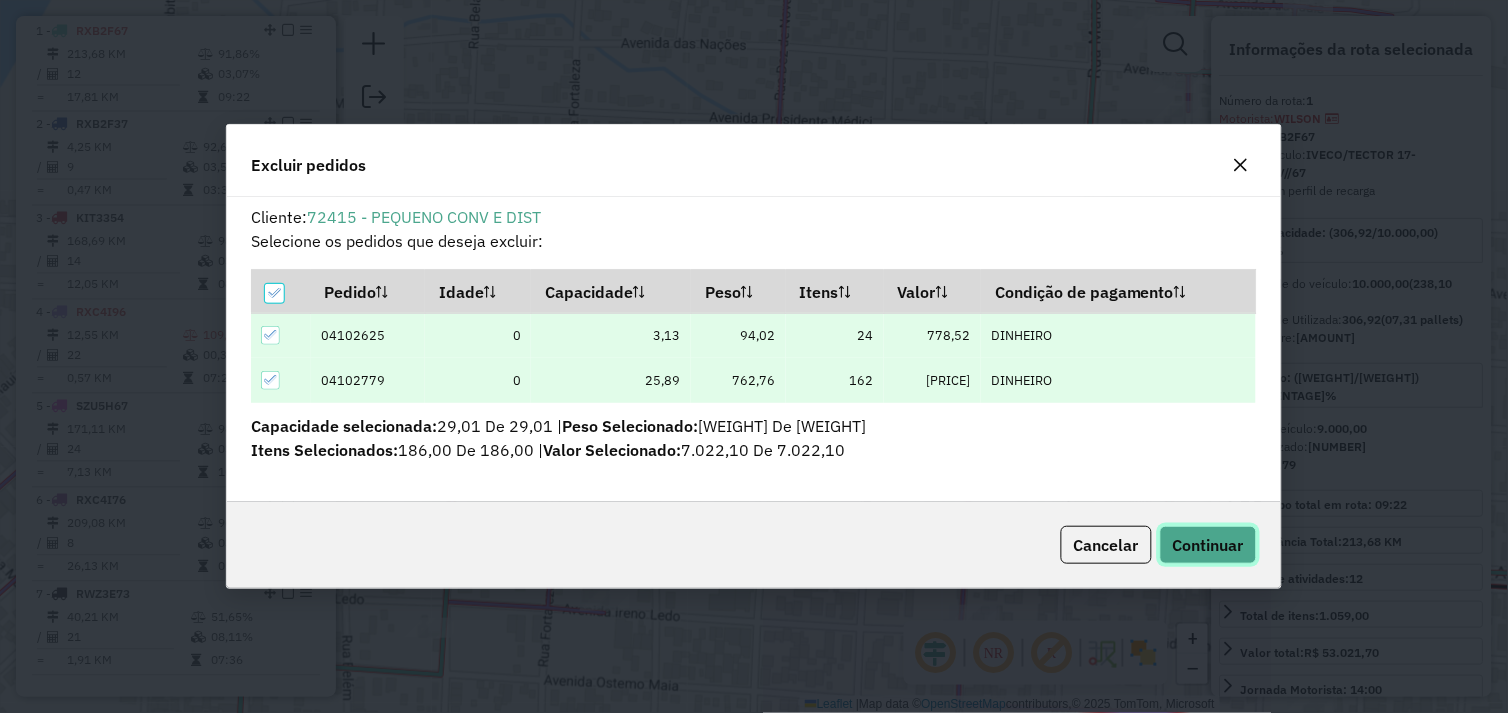 click on "Continuar" 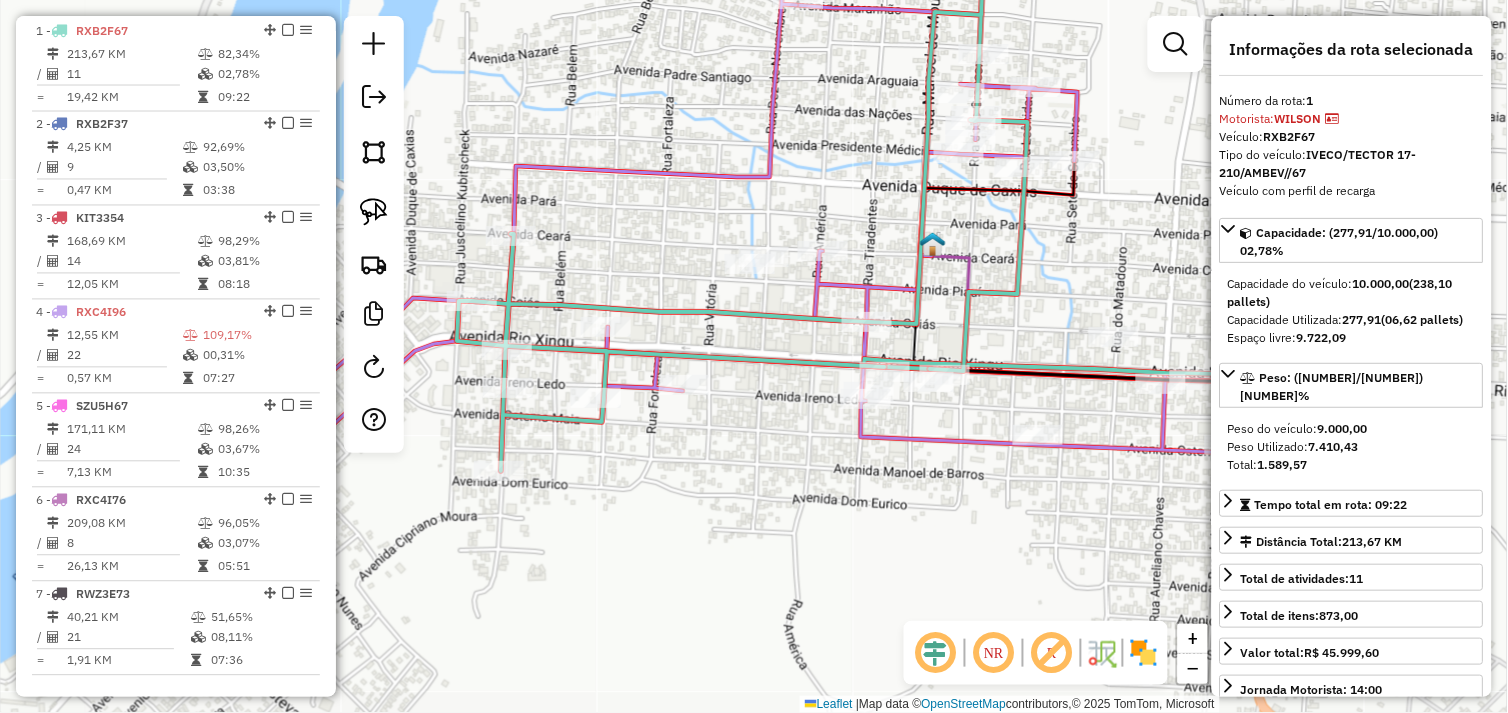 drag, startPoint x: 781, startPoint y: 534, endPoint x: 777, endPoint y: 417, distance: 117.06836 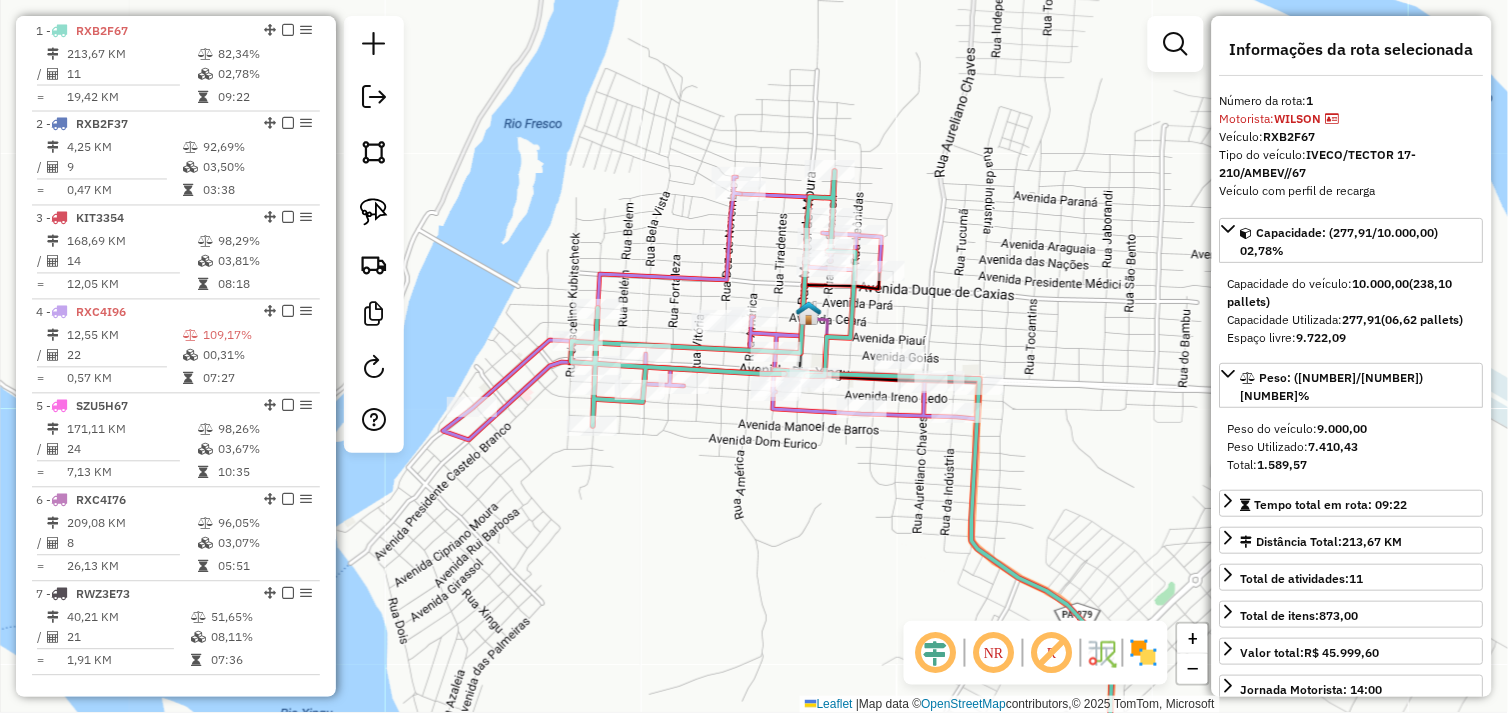 click on "Janela de atendimento Grade de atendimento Capacidade Transportadoras Veículos Cliente Pedidos  Rotas Selecione os dias de semana para filtrar as janelas de atendimento  Seg   Ter   Qua   Qui   Sex   Sáb   Dom  Informe o período da janela de atendimento: De: Até:  Filtrar exatamente a janela do cliente  Considerar janela de atendimento padrão  Selecione os dias de semana para filtrar as grades de atendimento  Seg   Ter   Qua   Qui   Sex   Sáb   Dom   Considerar clientes sem dia de atendimento cadastrado  Clientes fora do dia de atendimento selecionado Filtrar as atividades entre os valores definidos abaixo:  Peso mínimo:   Peso máximo:   Cubagem mínima:   Cubagem máxima:   De:   Até:  Filtrar as atividades entre o tempo de atendimento definido abaixo:  De:   Até:   Considerar capacidade total dos clientes não roteirizados Transportadora: Selecione um ou mais itens Tipo de veículo: Selecione um ou mais itens Veículo: Selecione um ou mais itens Motorista: Selecione um ou mais itens Nome: Rótulo:" 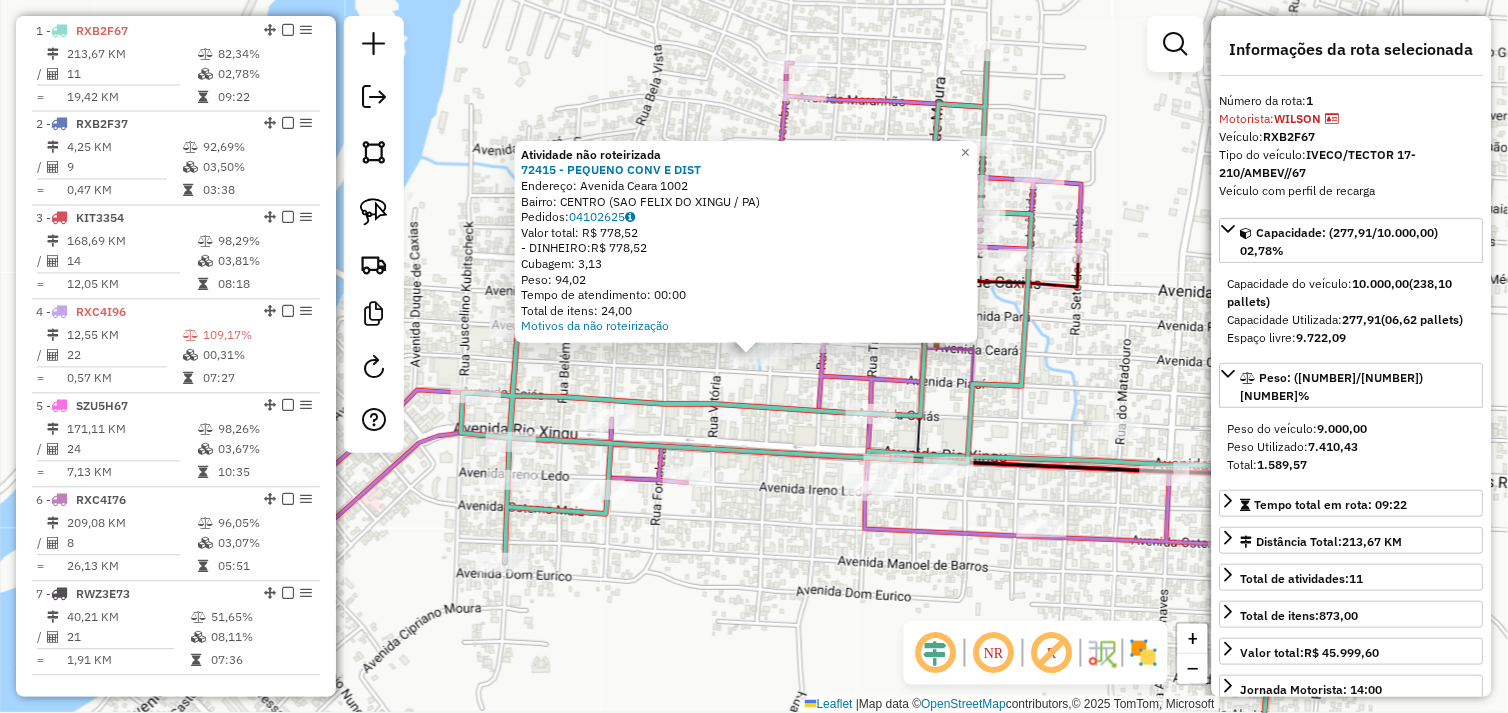 click on "Atividade não roteirizada 72415 - PEQUENO CONV E DIST  Endereço:  Avenida Ceara 1002   Bairro: CENTRO (SAO FELIX DO XINGU / PA)   Pedidos:  04102625   Valor total: R$ 778,52   - DINHEIRO:  R$ 778,52   Cubagem: 3,13   Peso: 94,02   Tempo de atendimento: 00:00   Total de itens: 24,00  Motivos da não roteirização × Janela de atendimento Grade de atendimento Capacidade Transportadoras Veículos Cliente Pedidos  Rotas Selecione os dias de semana para filtrar as janelas de atendimento  Seg   Ter   Qua   Qui   Sex   Sáb   Dom  Informe o período da janela de atendimento: De: Até:  Filtrar exatamente a janela do cliente  Considerar janela de atendimento padrão  Selecione os dias de semana para filtrar as grades de atendimento  Seg   Ter   Qua   Qui   Sex   Sáb   Dom   Considerar clientes sem dia de atendimento cadastrado  Clientes fora do dia de atendimento selecionado Filtrar as atividades entre os valores definidos abaixo:  Peso mínimo:   Peso máximo:   Cubagem mínima:   Cubagem máxima:   De:   Até:" 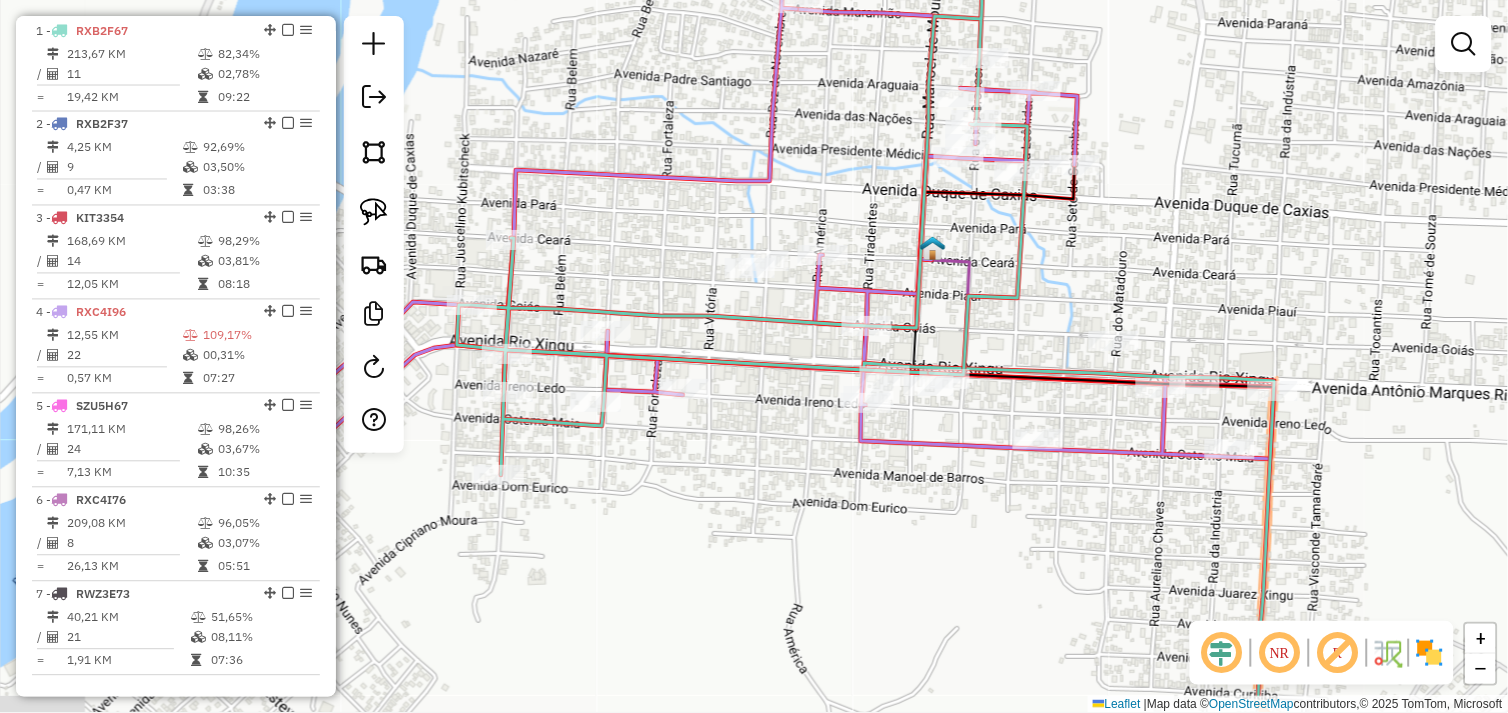 drag, startPoint x: 768, startPoint y: 515, endPoint x: 766, endPoint y: 417, distance: 98.02041 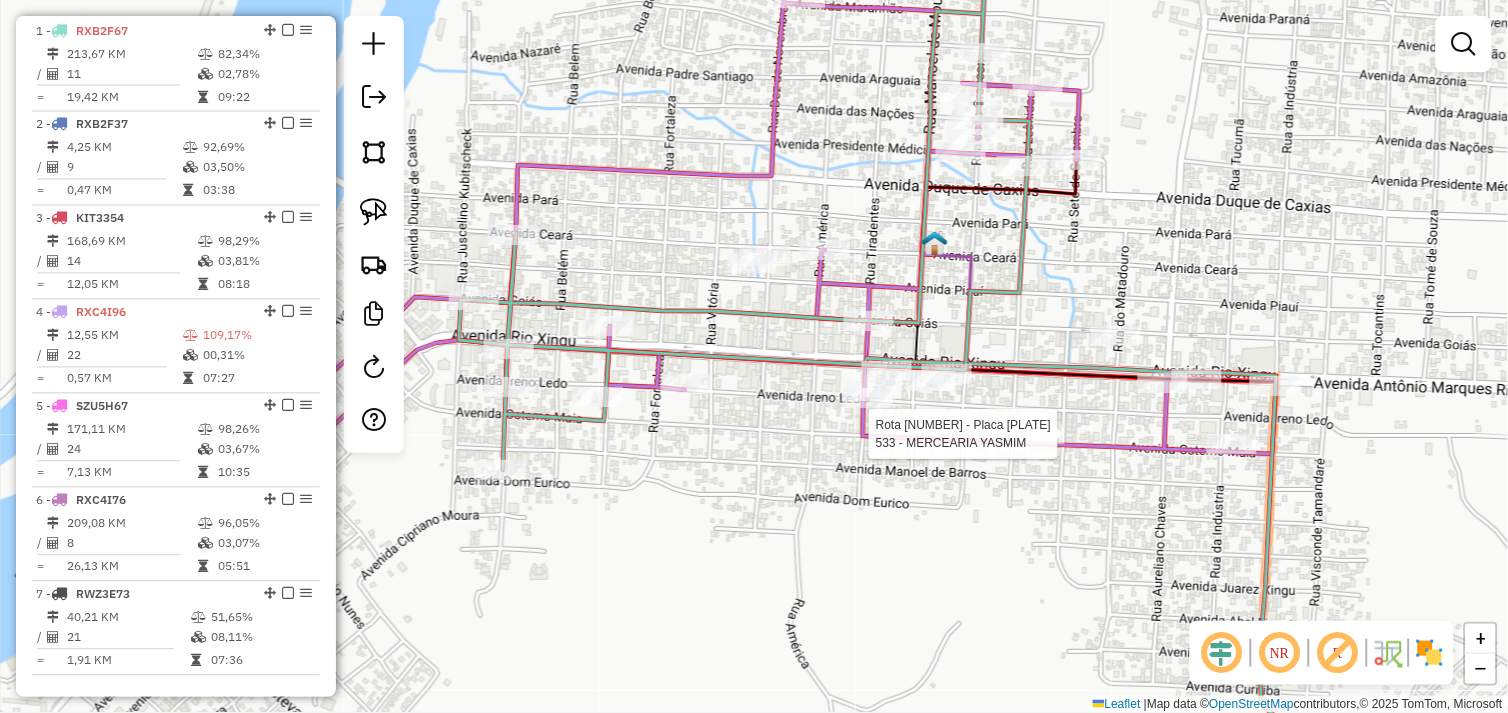 select on "*********" 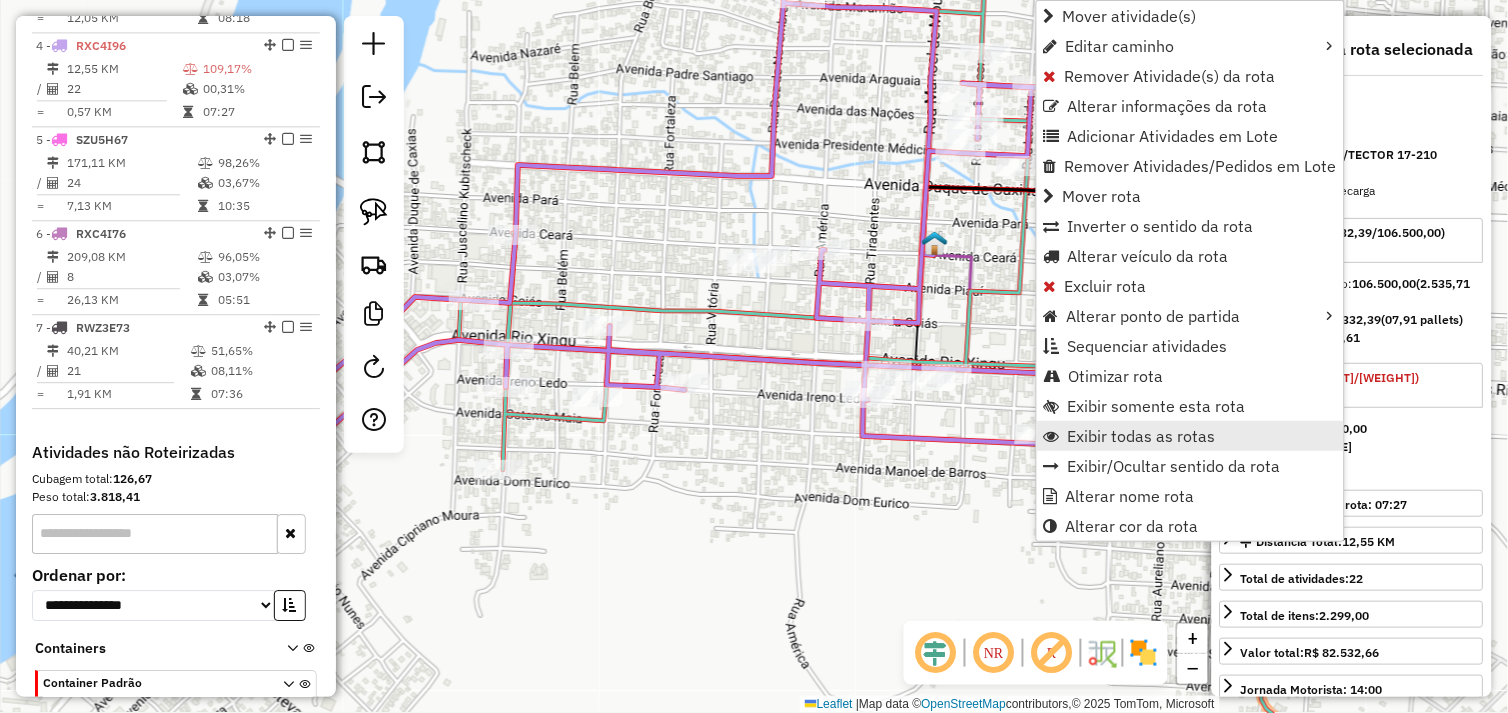 scroll, scrollTop: 1030, scrollLeft: 0, axis: vertical 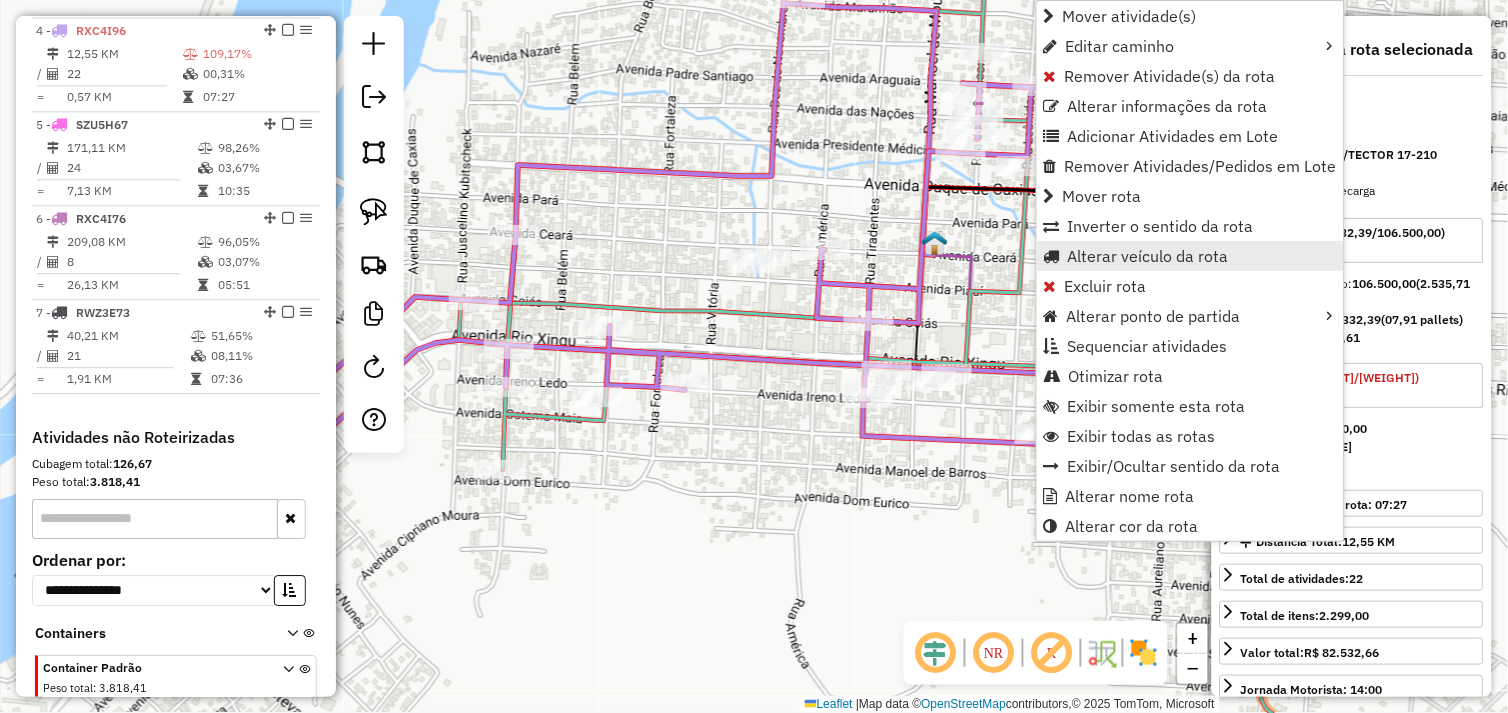 click on "Alterar veículo da rota" at bounding box center [1148, 256] 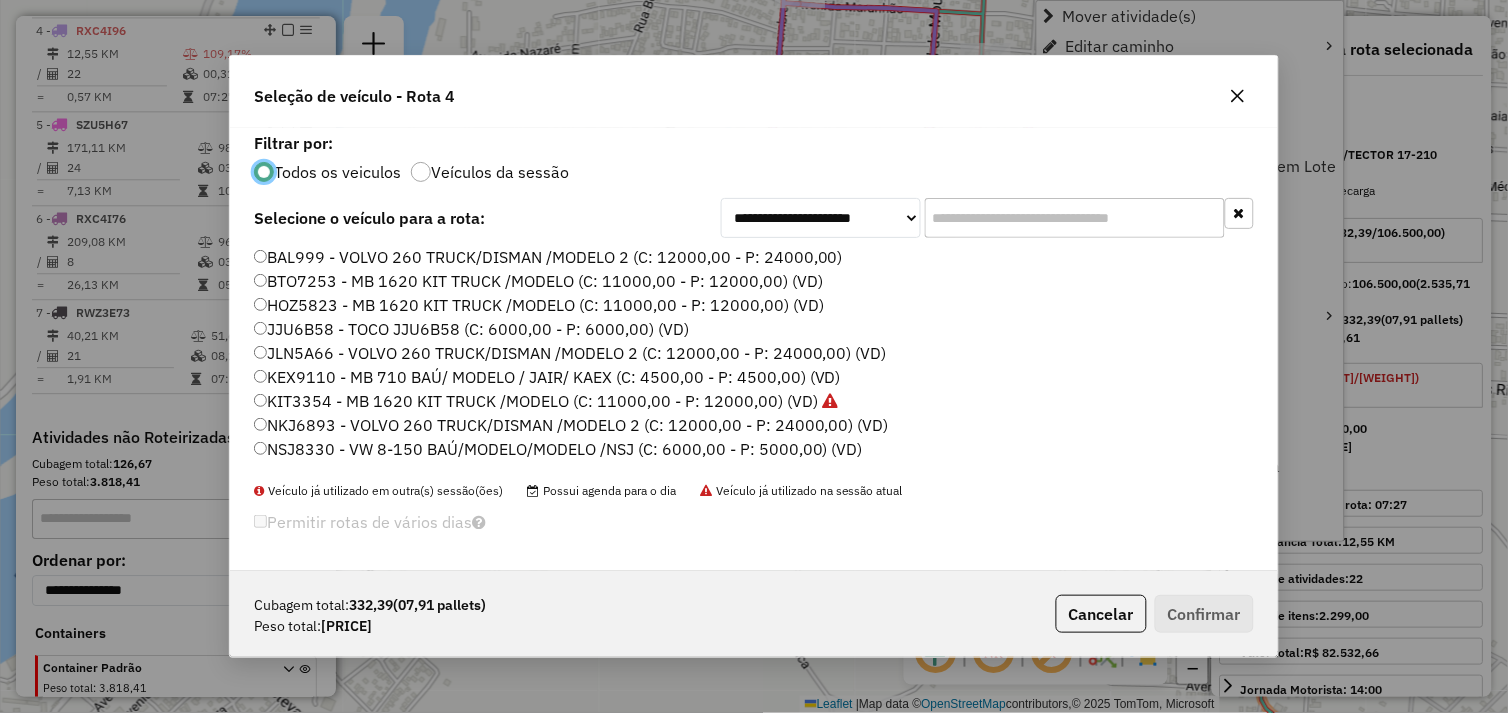 scroll, scrollTop: 11, scrollLeft: 5, axis: both 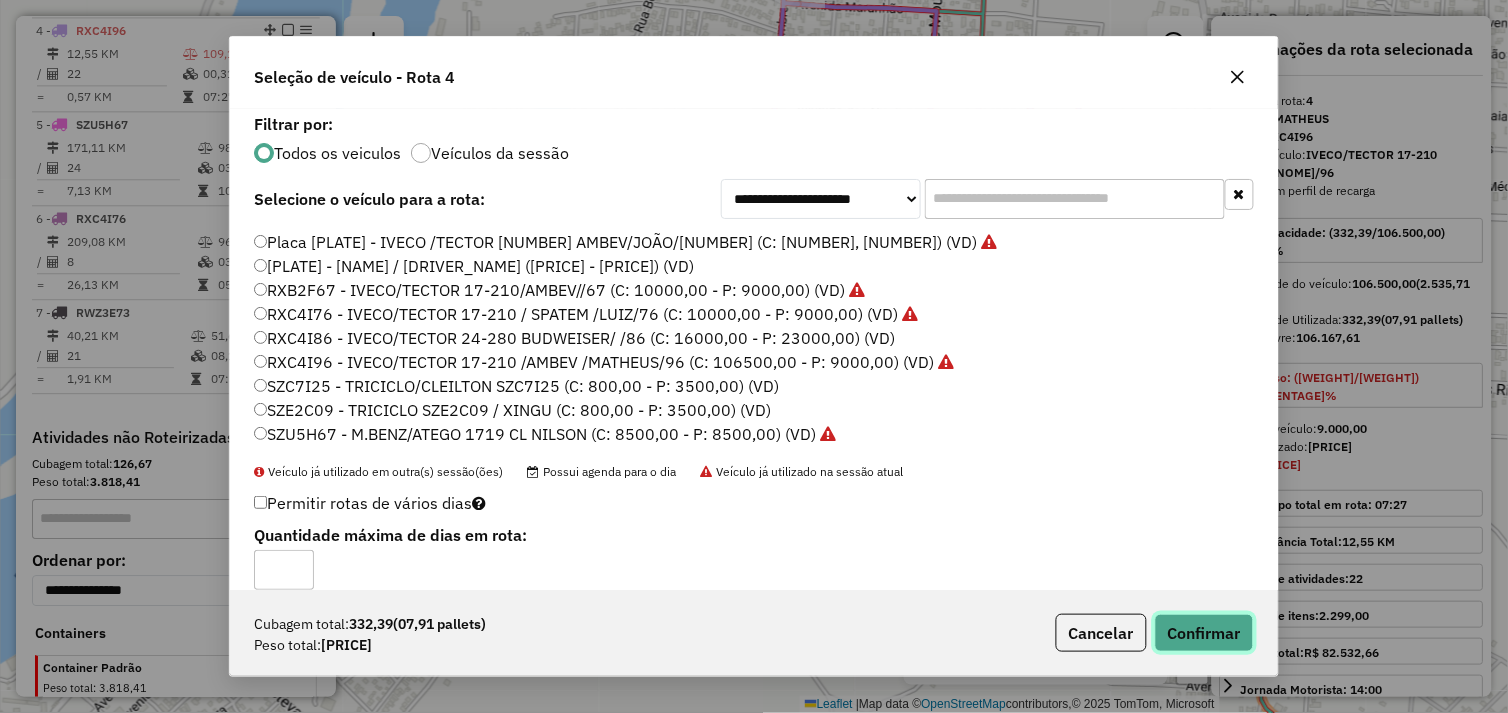 click on "Confirmar" 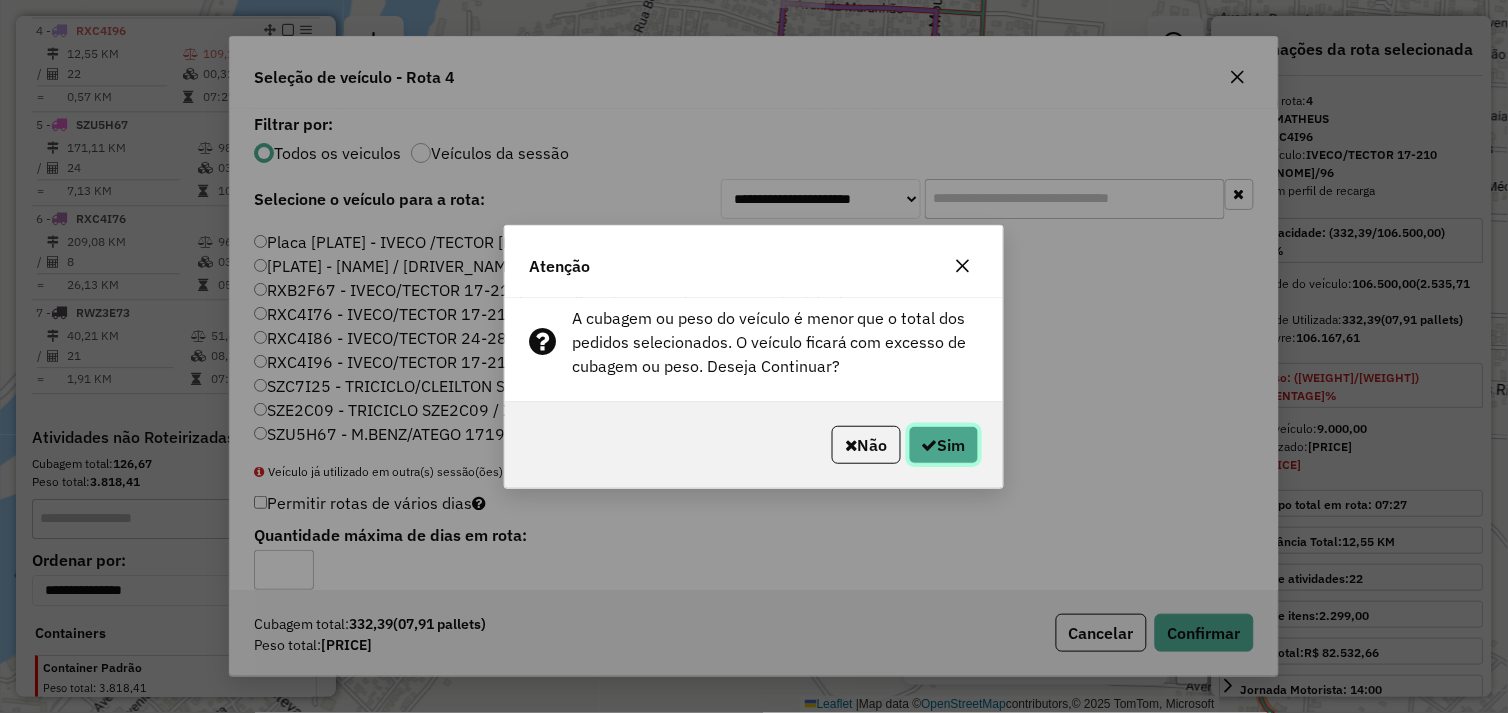 click on "Sim" 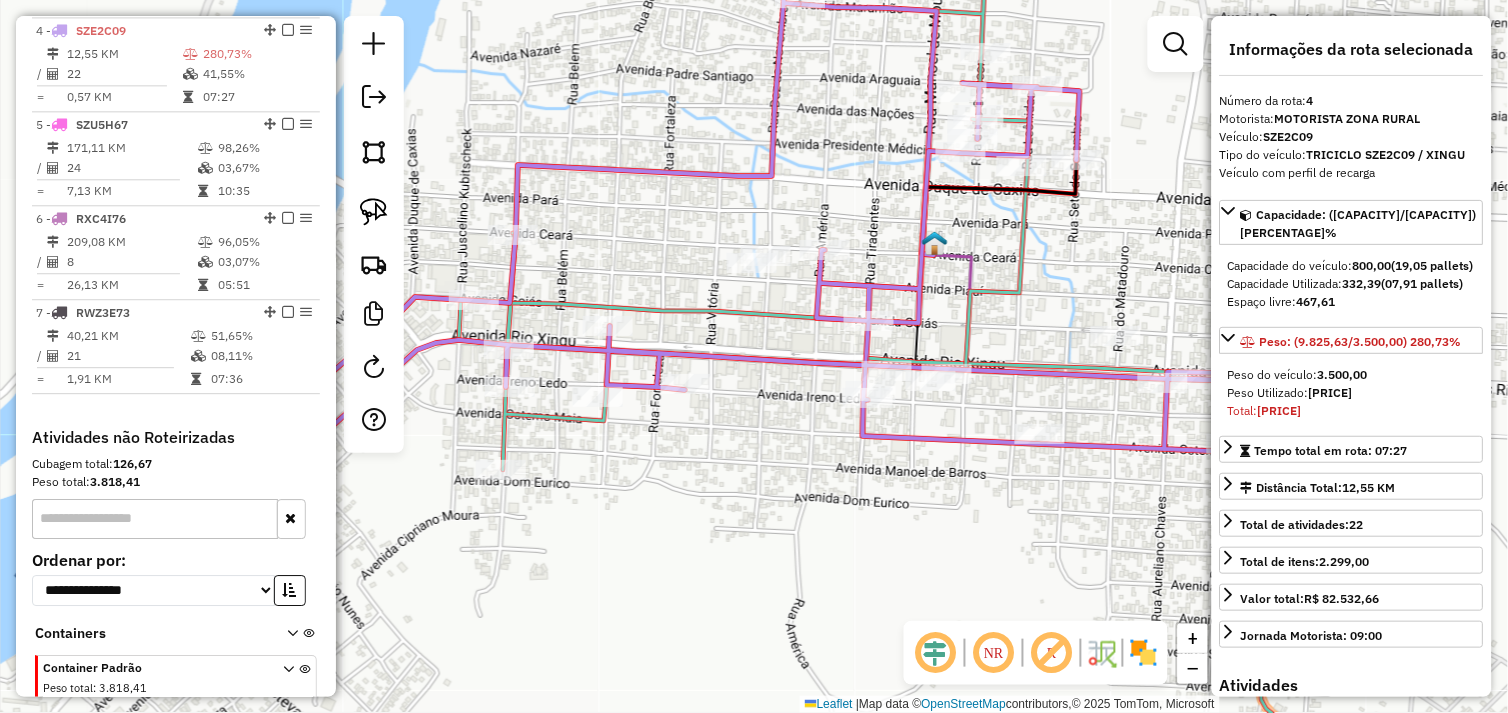 click on "Janela de atendimento Grade de atendimento Capacidade Transportadoras Veículos Cliente Pedidos  Rotas Selecione os dias de semana para filtrar as janelas de atendimento  Seg   Ter   Qua   Qui   Sex   Sáb   Dom  Informe o período da janela de atendimento: De: Até:  Filtrar exatamente a janela do cliente  Considerar janela de atendimento padrão  Selecione os dias de semana para filtrar as grades de atendimento  Seg   Ter   Qua   Qui   Sex   Sáb   Dom   Considerar clientes sem dia de atendimento cadastrado  Clientes fora do dia de atendimento selecionado Filtrar as atividades entre os valores definidos abaixo:  Peso mínimo:   Peso máximo:   Cubagem mínima:   Cubagem máxima:   De:   Até:  Filtrar as atividades entre o tempo de atendimento definido abaixo:  De:   Até:   Considerar capacidade total dos clientes não roteirizados Transportadora: Selecione um ou mais itens Tipo de veículo: Selecione um ou mais itens Veículo: Selecione um ou mais itens Motorista: Selecione um ou mais itens Nome: Rótulo:" 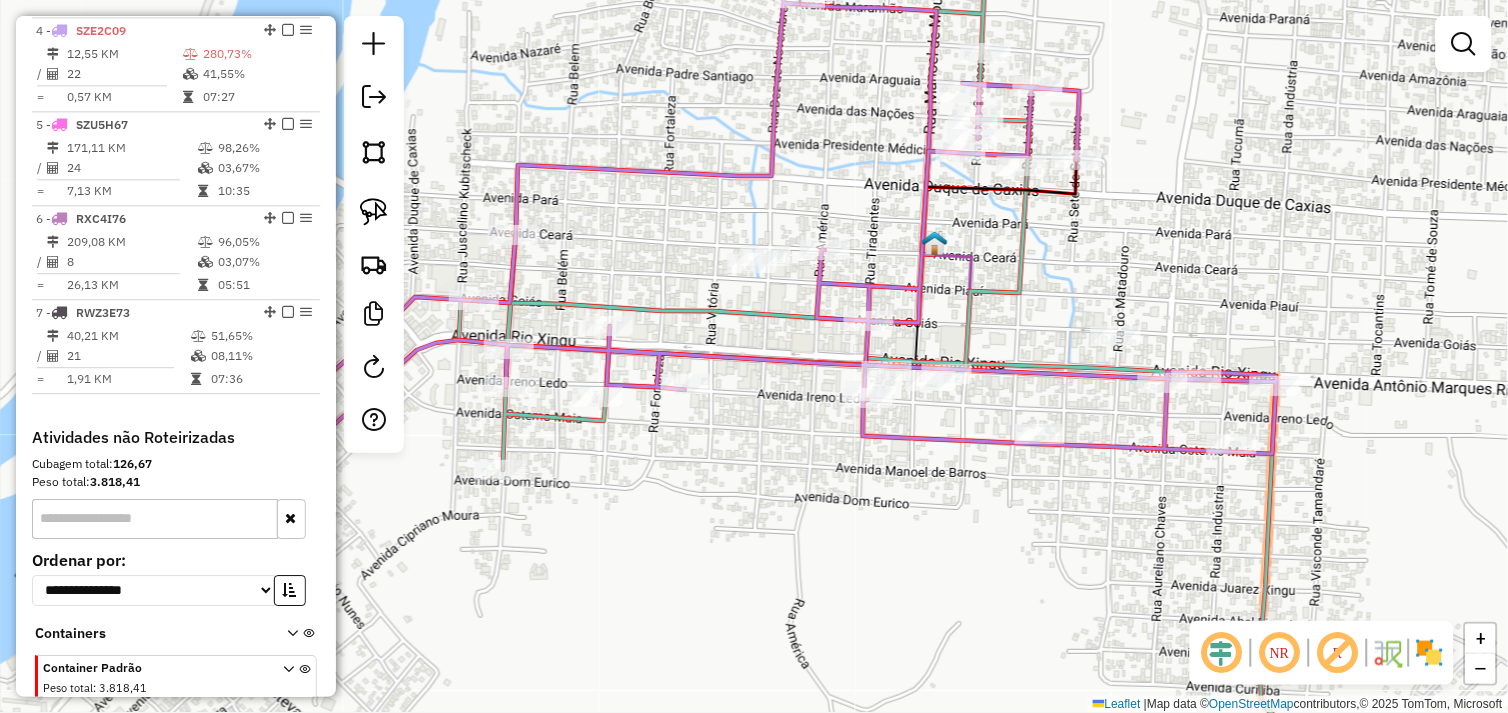 drag, startPoint x: 696, startPoint y: 506, endPoint x: 858, endPoint y: 451, distance: 171.08185 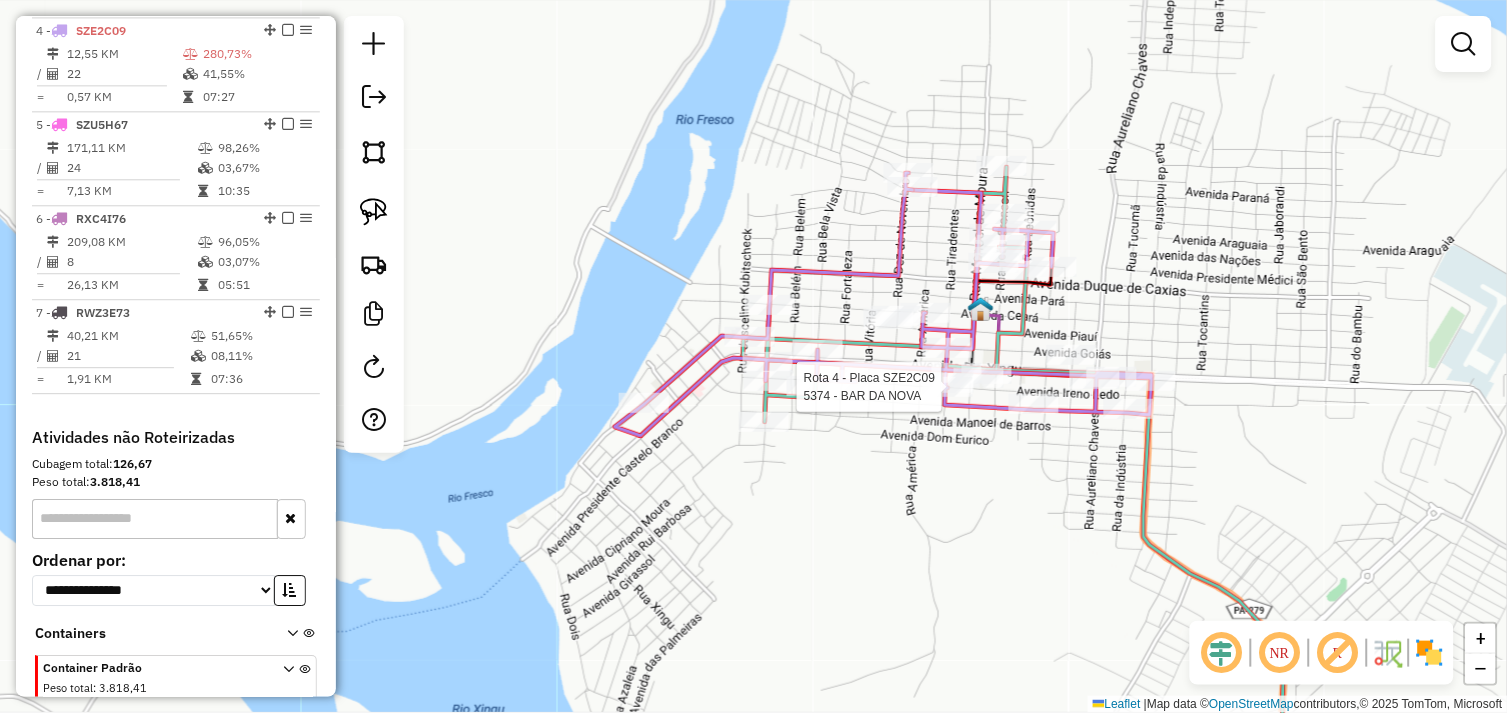 select on "*********" 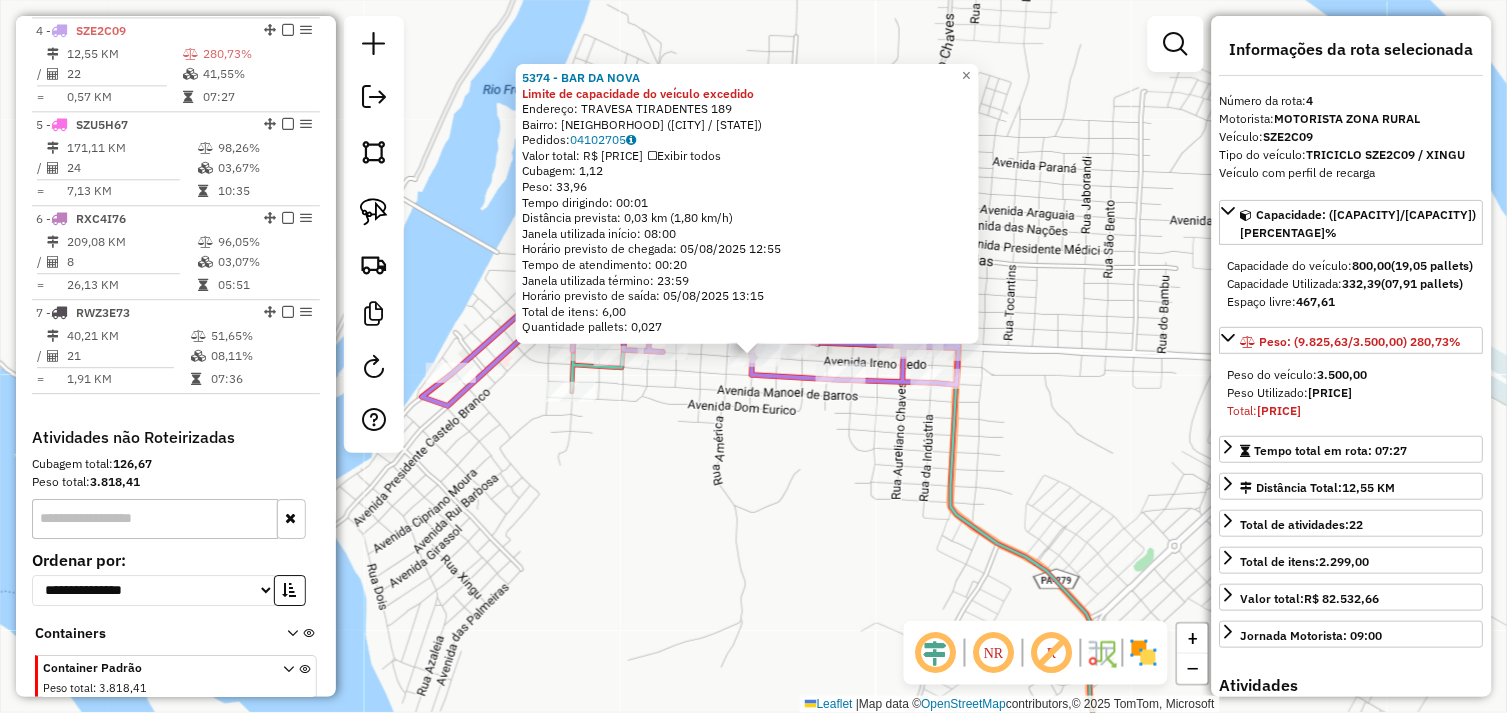 click on "5374 - BAR DA NOVA Limite de capacidade do veículo excedido  Endereço:  TRAVESA TIRADENTES 189   Bairro: RODOVIARIA (SAO FELIX DO XINGU / PA)   Pedidos:  04102705   Valor total: R$ 240,58   Exibir todos   Cubagem: 1,12  Peso: 33,96  Tempo dirigindo: 00:01   Distância prevista: 0,03 km (1,80 km/h)   Janela utilizada início: 08:00   Horário previsto de chegada: 05/08/2025 12:55   Tempo de atendimento: 00:20   Janela utilizada término: 23:59   Horário previsto de saída: 05/08/2025 13:15   Total de itens: 6,00   Quantidade pallets: 0,027  × Janela de atendimento Grade de atendimento Capacidade Transportadoras Veículos Cliente Pedidos  Rotas Selecione os dias de semana para filtrar as janelas de atendimento  Seg   Ter   Qua   Qui   Sex   Sáb   Dom  Informe o período da janela de atendimento: De: Até:  Filtrar exatamente a janela do cliente  Considerar janela de atendimento padrão  Selecione os dias de semana para filtrar as grades de atendimento  Seg   Ter   Qua   Qui   Sex   Sáb   Dom   De:   De:" 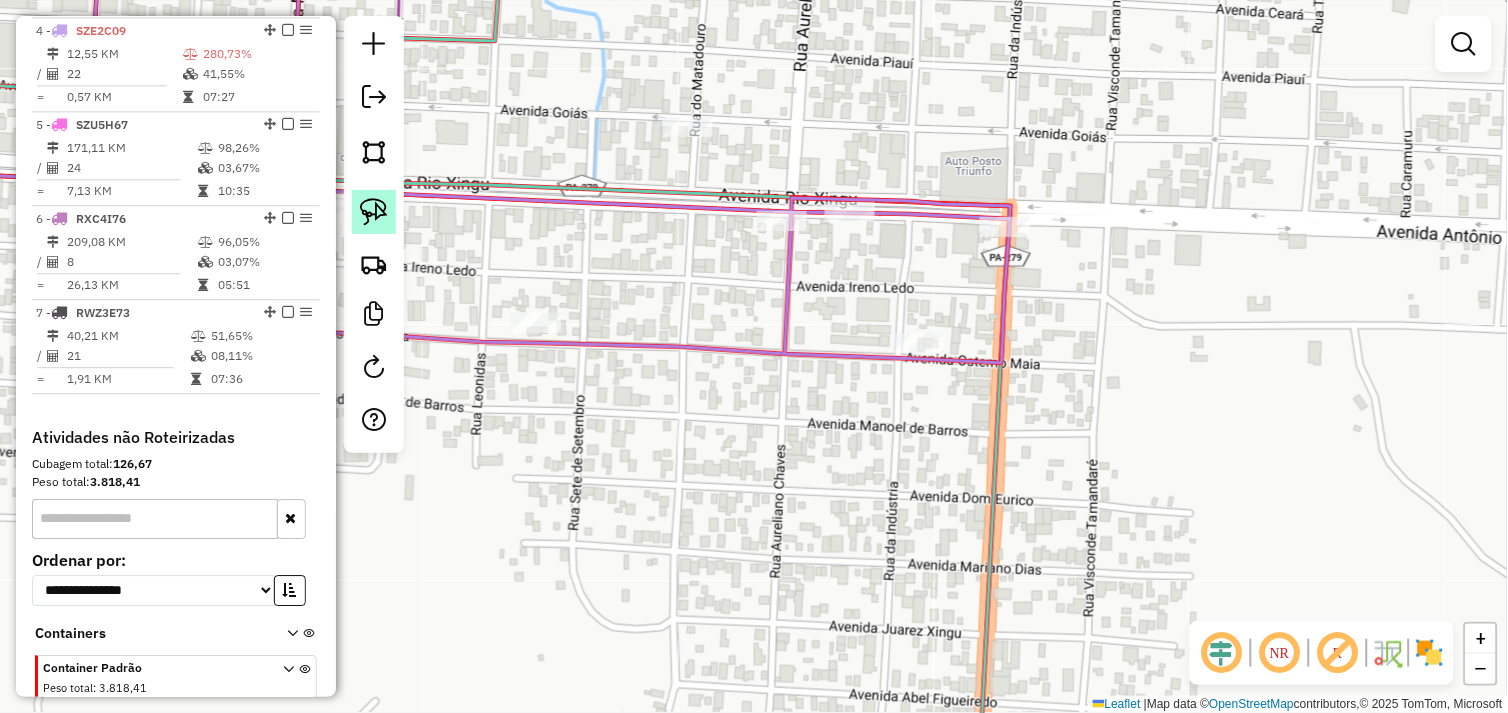 click 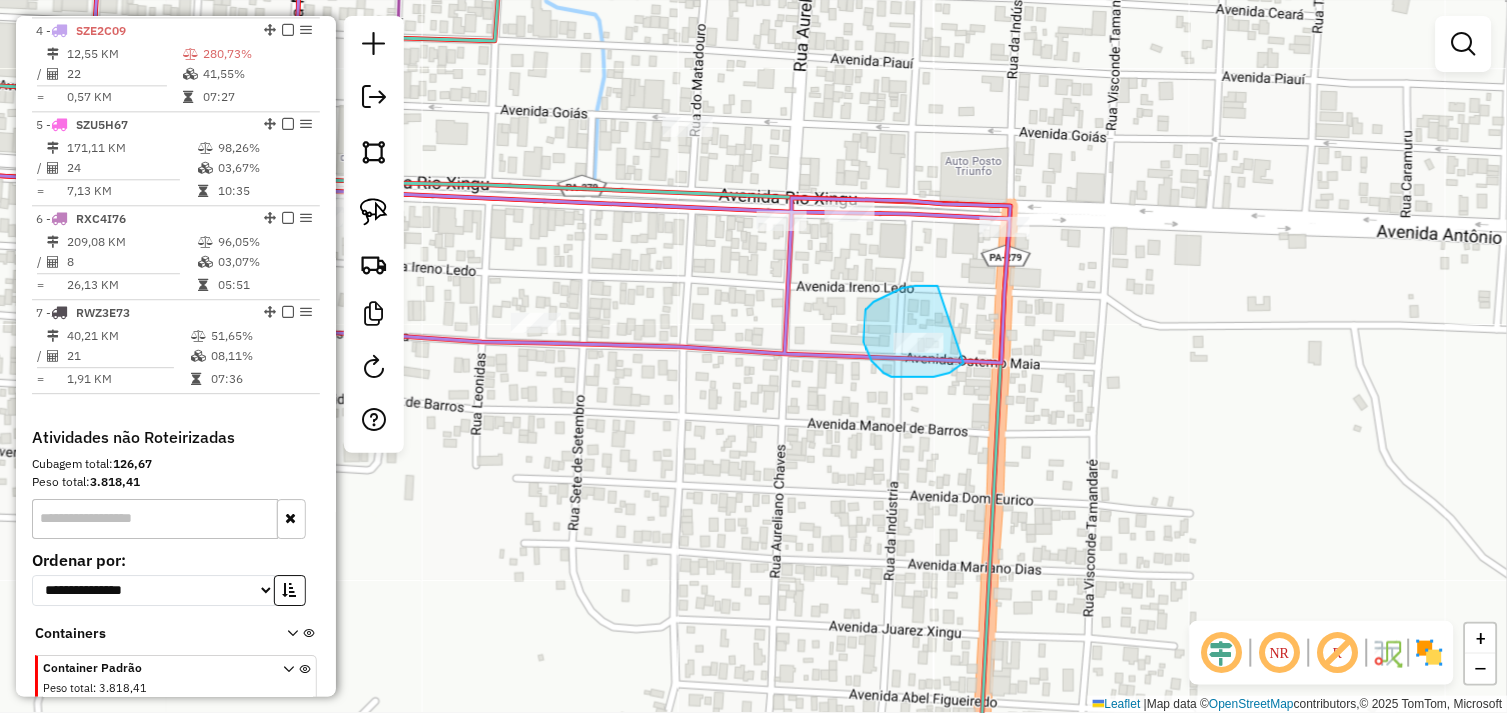 drag, startPoint x: 888, startPoint y: 295, endPoint x: 967, endPoint y: 355, distance: 99.20181 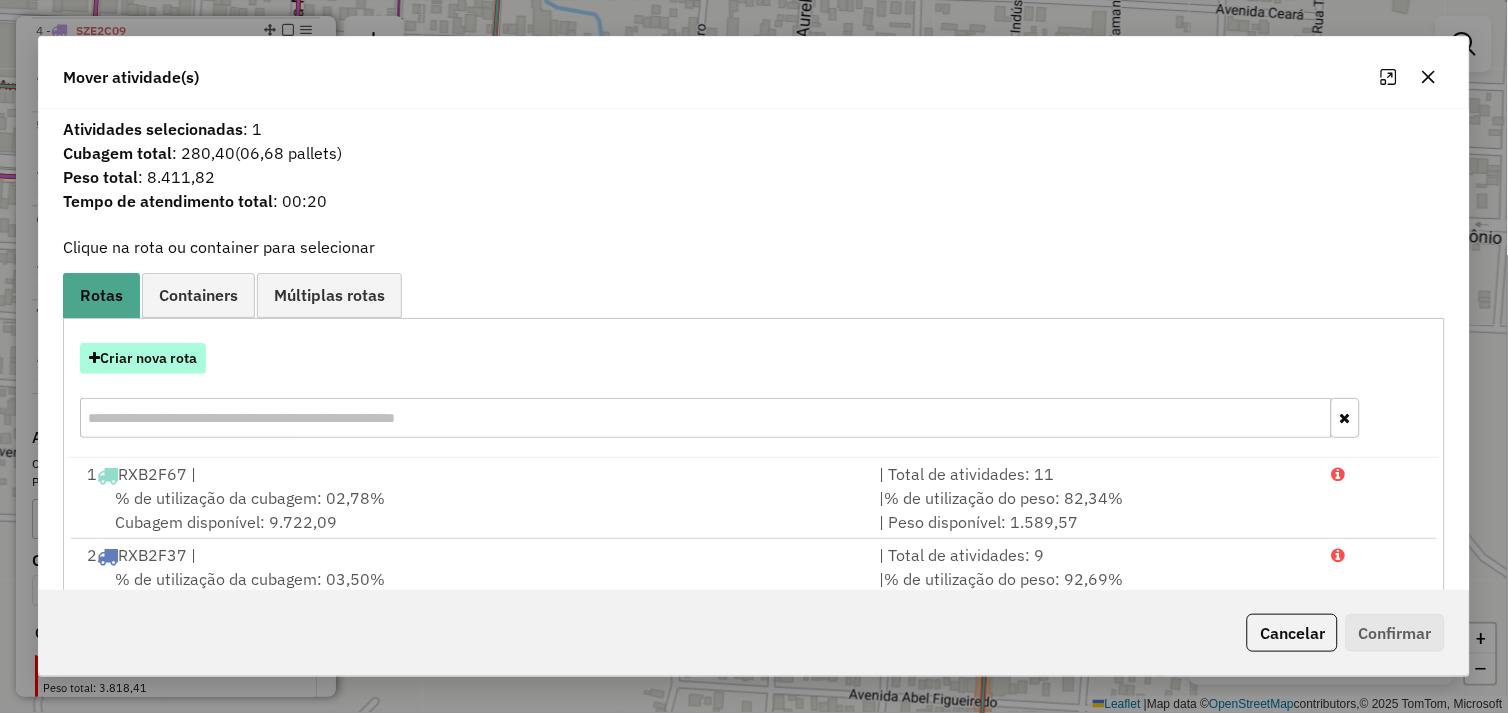 click on "Criar nova rota" at bounding box center (143, 358) 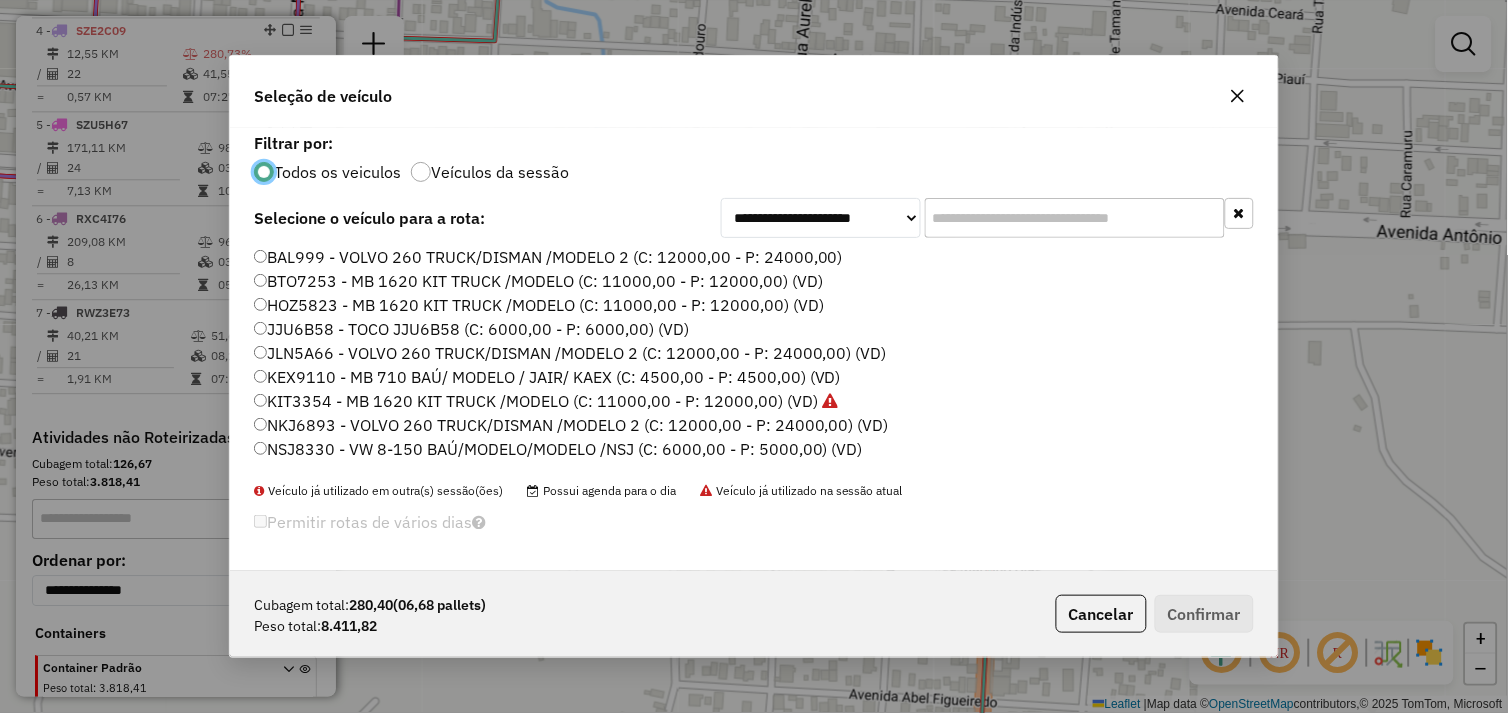 scroll, scrollTop: 11, scrollLeft: 5, axis: both 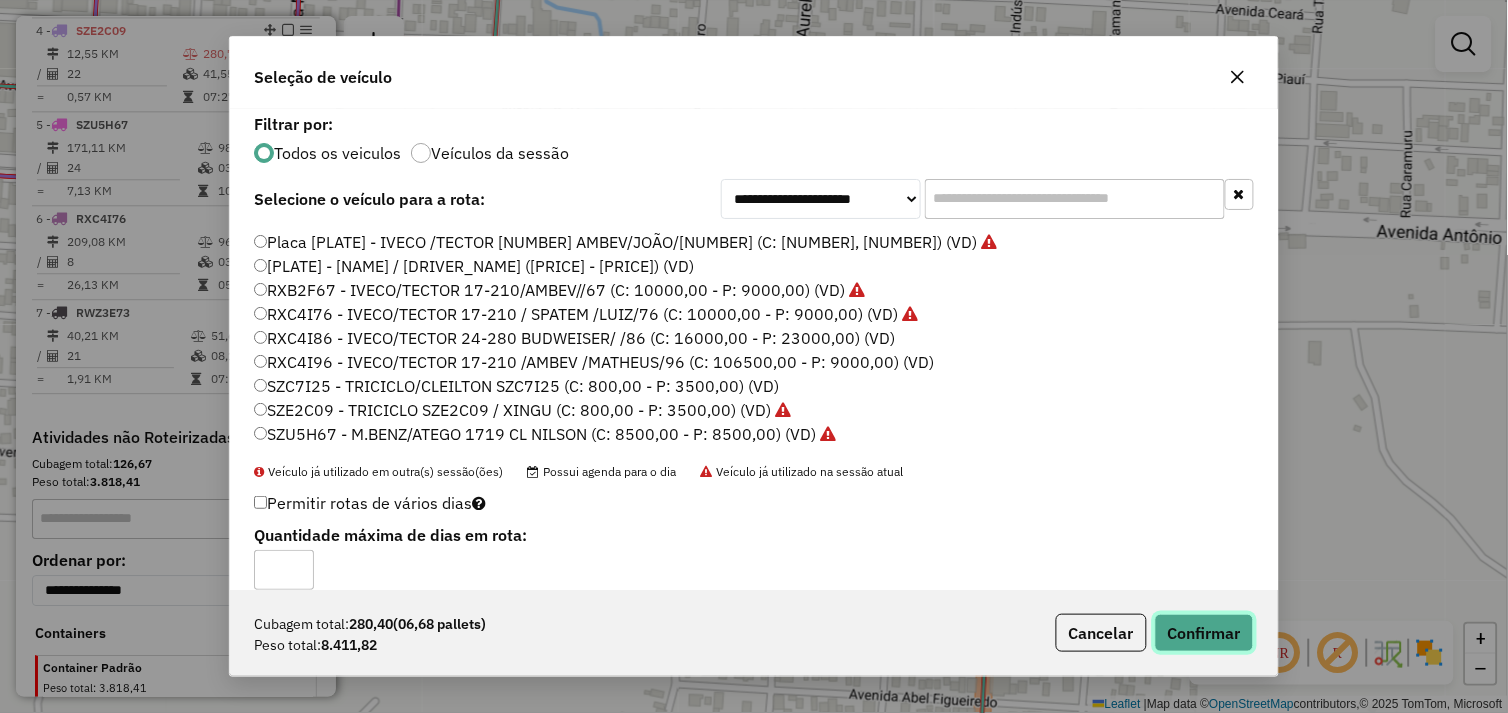 click on "Confirmar" 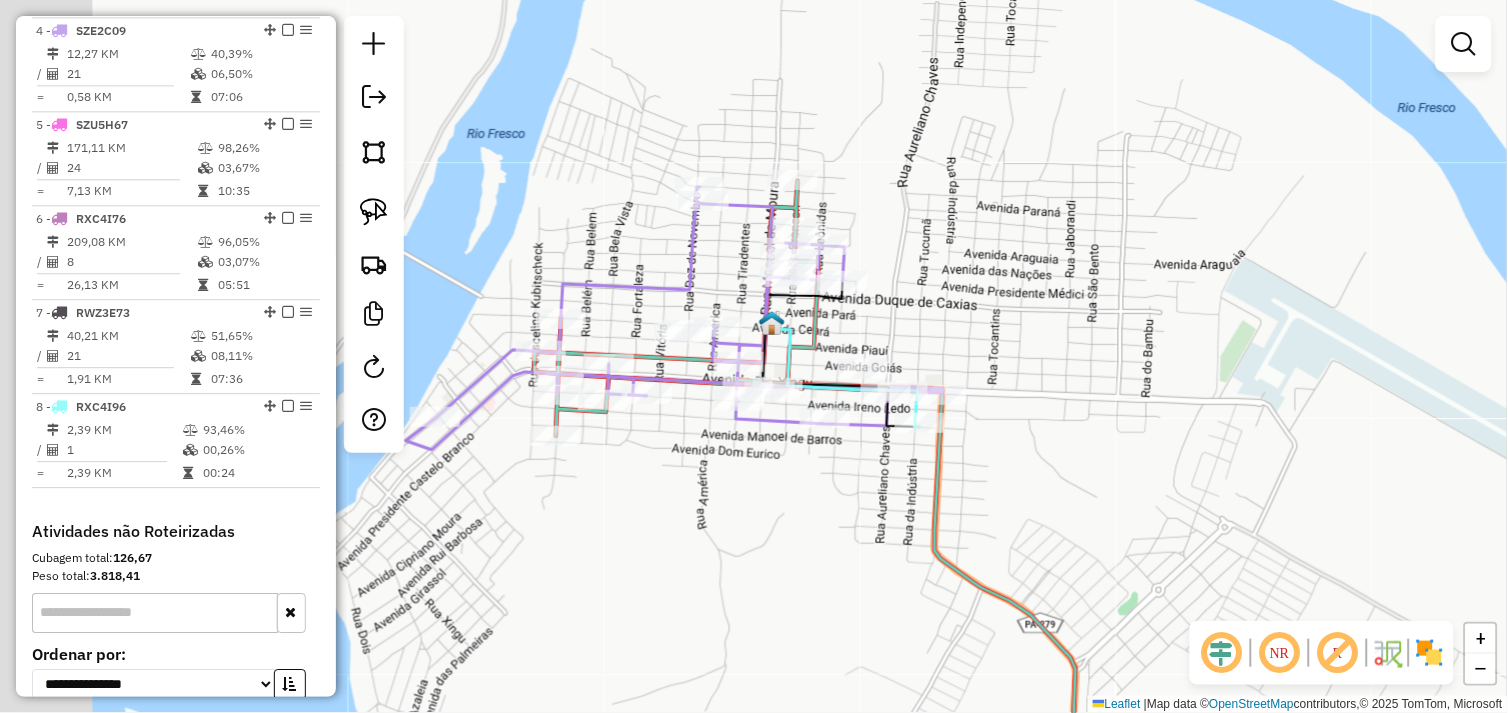 drag, startPoint x: 667, startPoint y: 517, endPoint x: 827, endPoint y: 506, distance: 160.37769 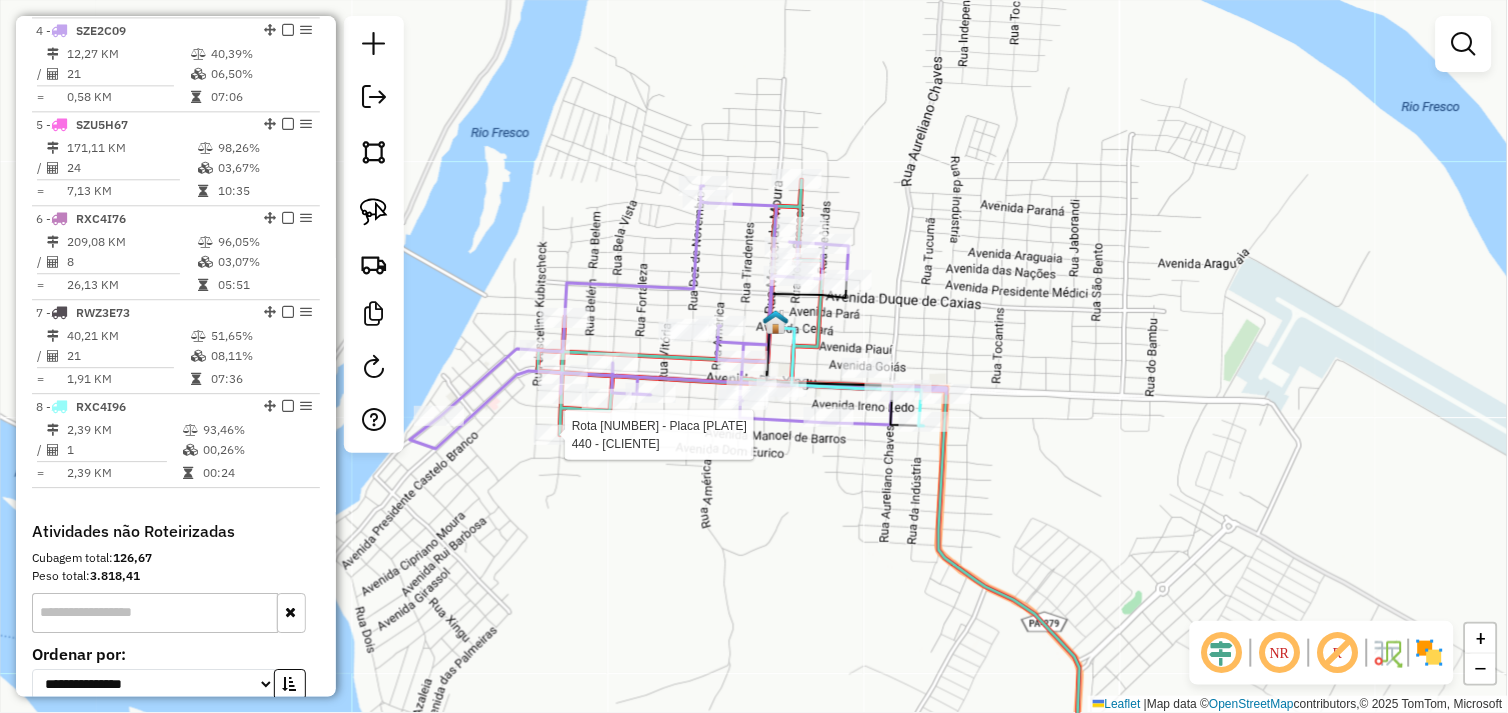select on "*********" 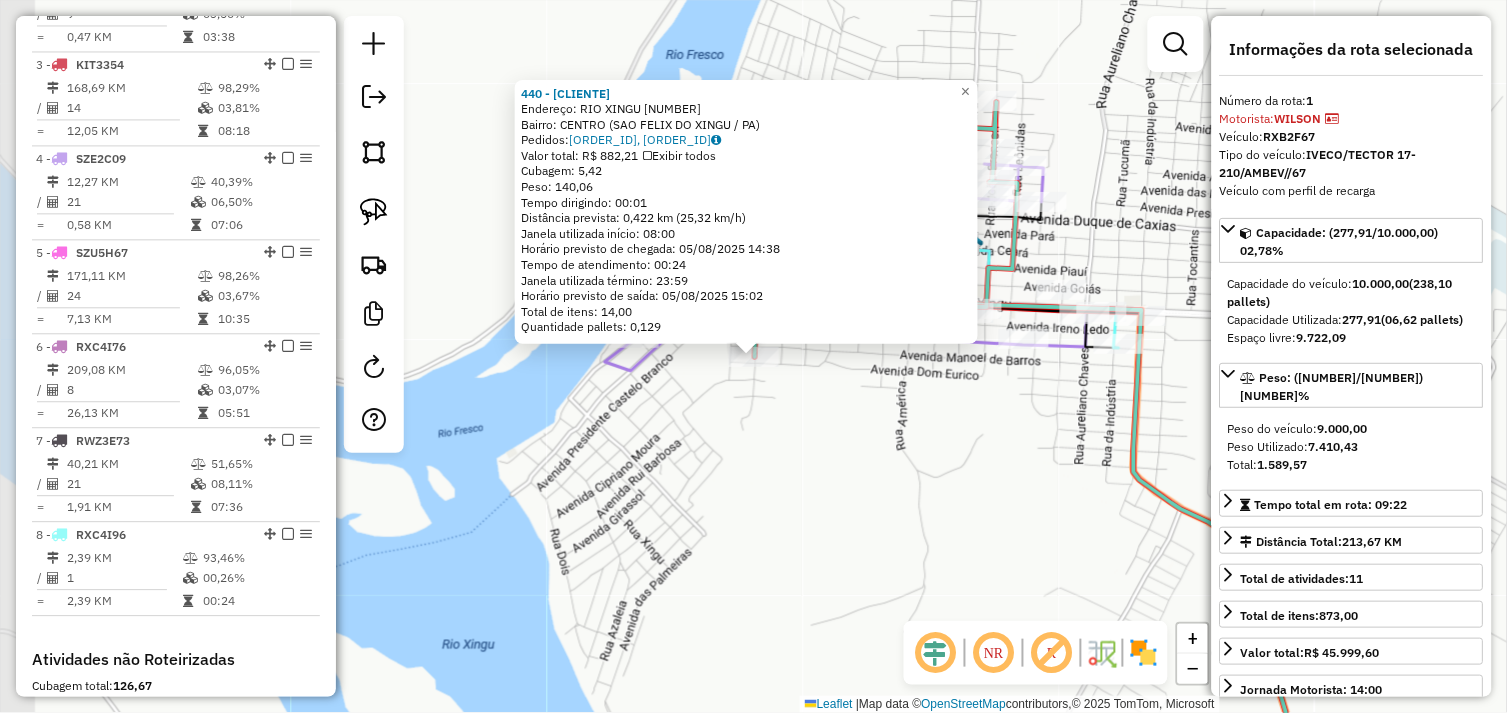 scroll, scrollTop: 748, scrollLeft: 0, axis: vertical 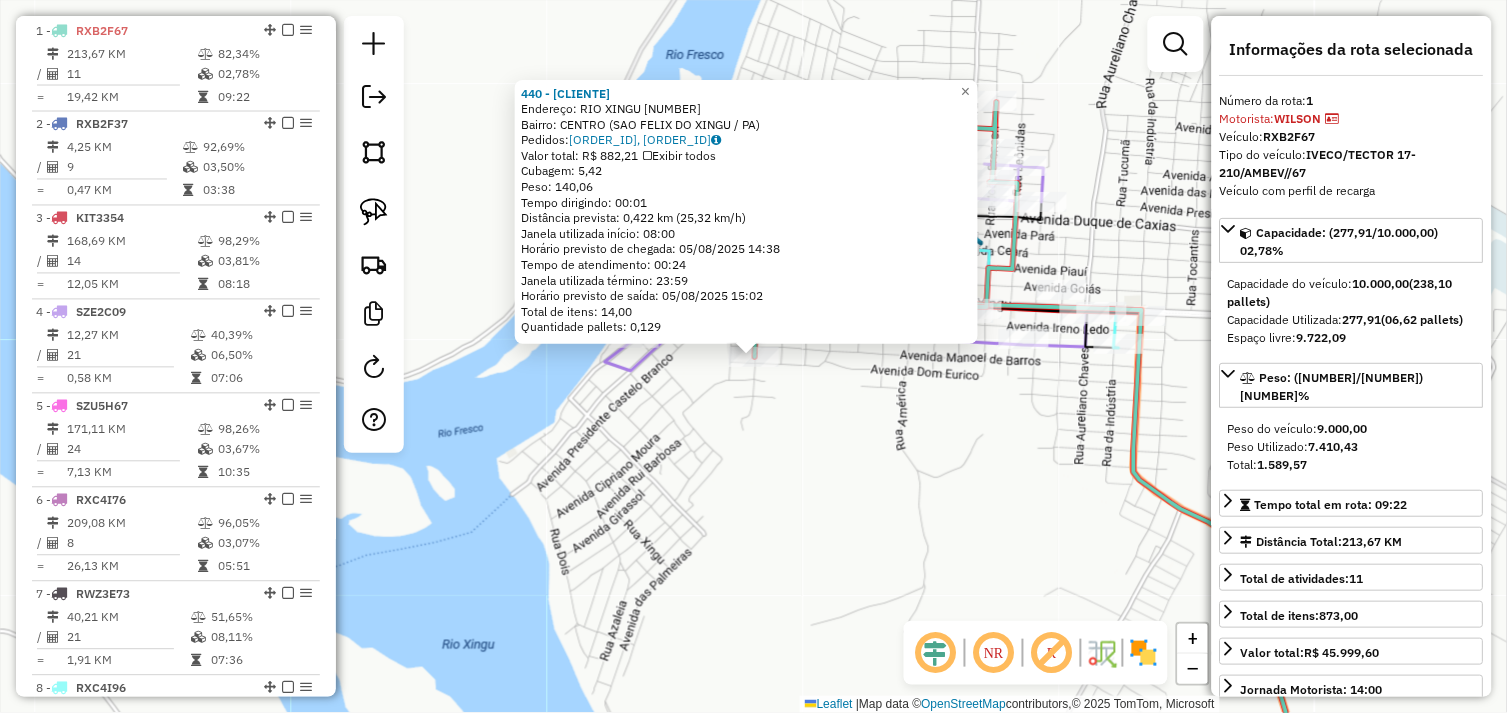 click on "440 - FUMACA GOIANA  Endereço:  RIO XINGU 1390   Bairro: CENTRO (SAO FELIX DO XINGU / PA)   Pedidos:  04102584, 04102783   Valor total: R$ 882,21   Exibir todos   Cubagem: 5,42  Peso: 140,06  Tempo dirigindo: 00:01   Distância prevista: 0,422 km (25,32 km/h)   Janela utilizada início: 08:00   Horário previsto de chegada: 05/08/2025 14:38   Tempo de atendimento: 00:24   Janela utilizada término: 23:59   Horário previsto de saída: 05/08/2025 15:02   Total de itens: 14,00   Quantidade pallets: 0,129  × Janela de atendimento Grade de atendimento Capacidade Transportadoras Veículos Cliente Pedidos  Rotas Selecione os dias de semana para filtrar as janelas de atendimento  Seg   Ter   Qua   Qui   Sex   Sáb   Dom  Informe o período da janela de atendimento: De: Até:  Filtrar exatamente a janela do cliente  Considerar janela de atendimento padrão  Selecione os dias de semana para filtrar as grades de atendimento  Seg   Ter   Qua   Qui   Sex   Sáb   Dom   Clientes fora do dia de atendimento selecionado +" 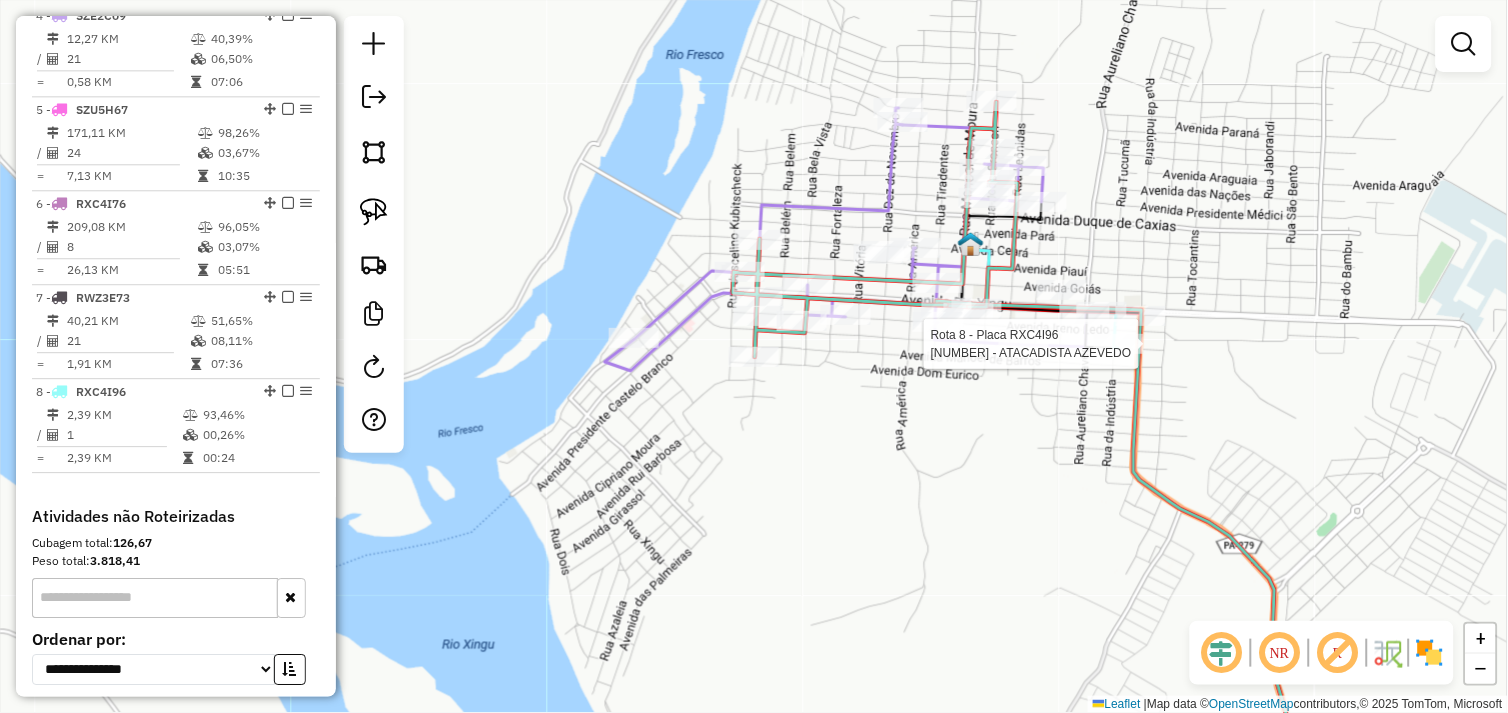 select on "*********" 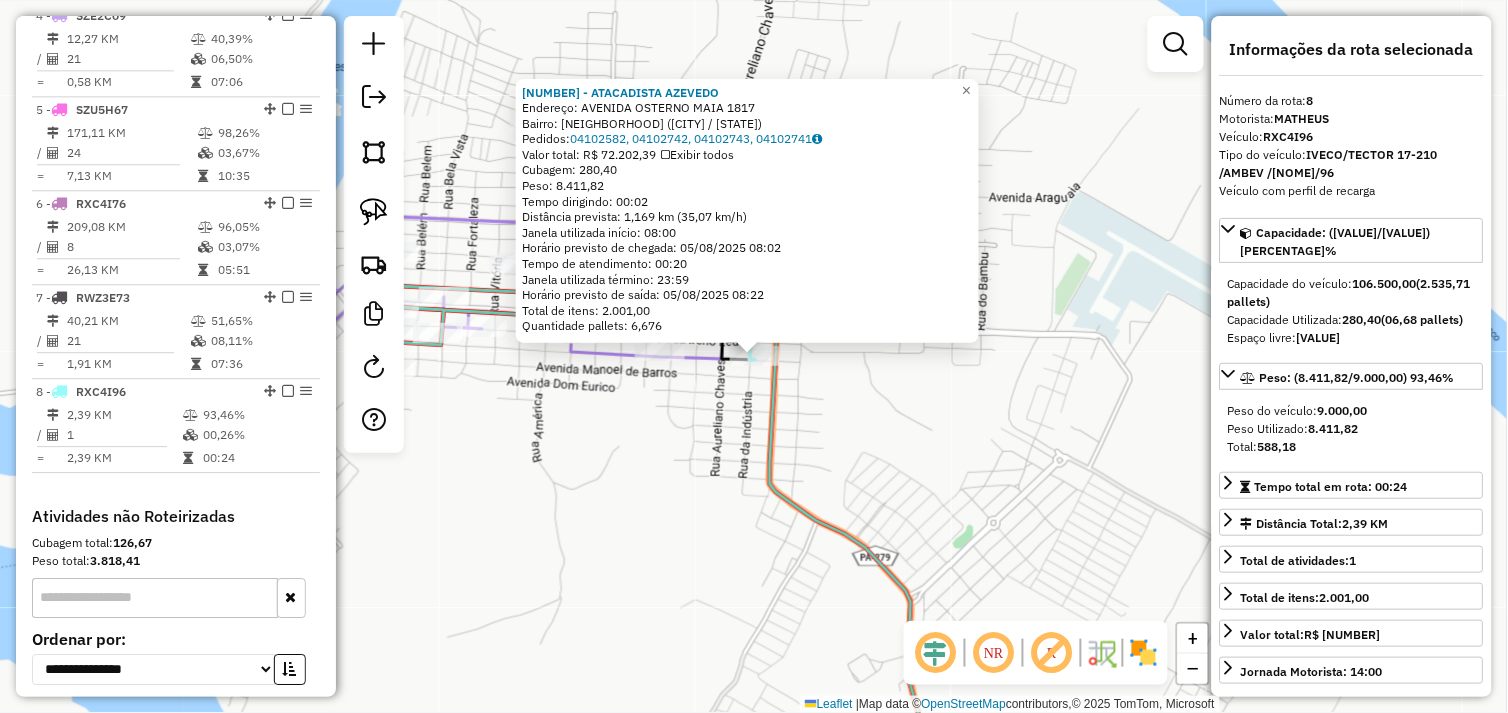 scroll, scrollTop: 1213, scrollLeft: 0, axis: vertical 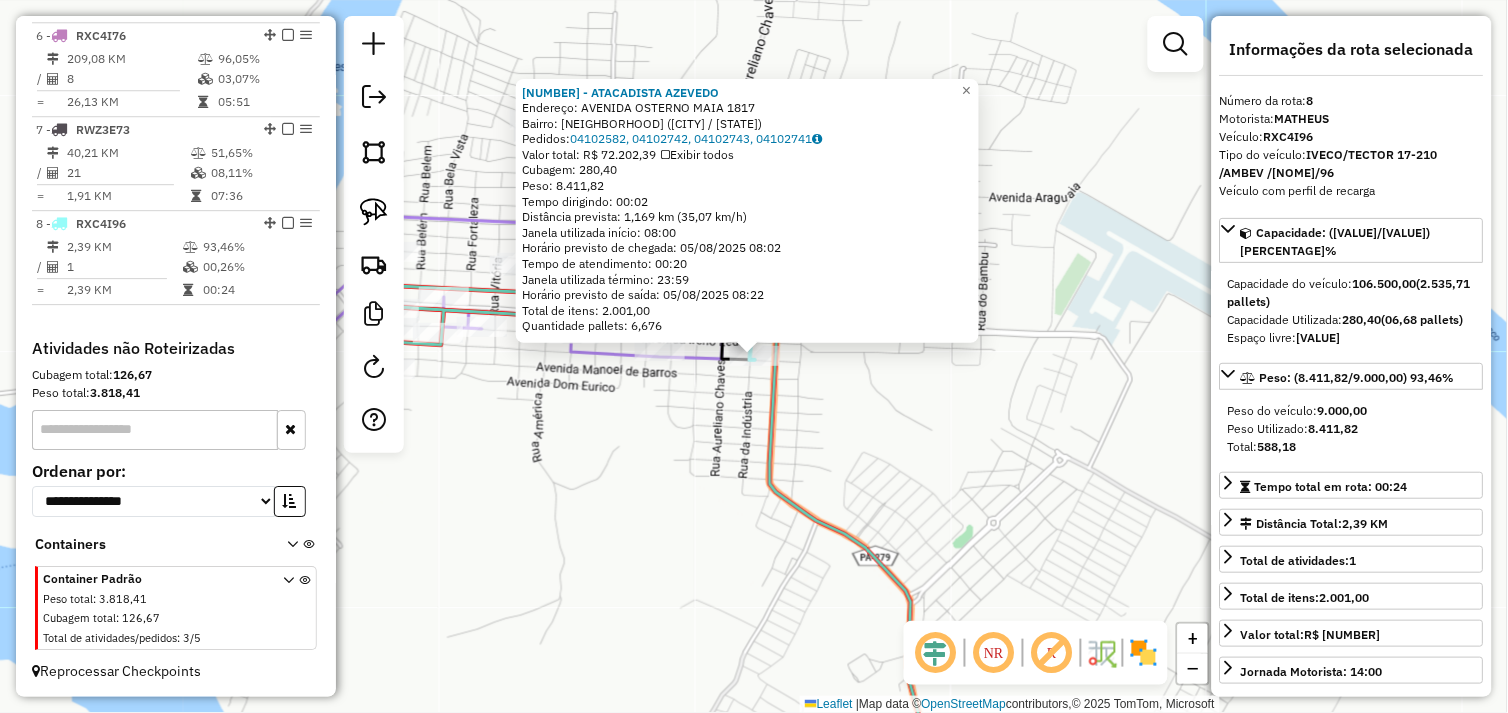 click on "72304 - ATACADISTA AZEVEDO  Endereço:  AVENIDA OSTERNO MAIA 1817   Bairro: ALECRIM (SAO FELIX DO XINGU / PA)   Pedidos:  04102582, 04102742, 04102743, 04102741   Valor total: R$ 72.202,39   Exibir todos   Cubagem: 280,40  Peso: 8.411,82  Tempo dirigindo: 00:02   Distância prevista: 1,169 km (35,07 km/h)   Janela utilizada início: 08:00   Horário previsto de chegada: 05/08/2025 08:02   Tempo de atendimento: 00:20   Janela utilizada término: 23:59   Horário previsto de saída: 05/08/2025 08:22   Total de itens: 2.001,00   Quantidade pallets: 6,676  × Janela de atendimento Grade de atendimento Capacidade Transportadoras Veículos Cliente Pedidos  Rotas Selecione os dias de semana para filtrar as janelas de atendimento  Seg   Ter   Qua   Qui   Sex   Sáb   Dom  Informe o período da janela de atendimento: De: Até:  Filtrar exatamente a janela do cliente  Considerar janela de atendimento padrão  Selecione os dias de semana para filtrar as grades de atendimento  Seg   Ter   Qua   Qui   Sex   Sáb   Dom  +" 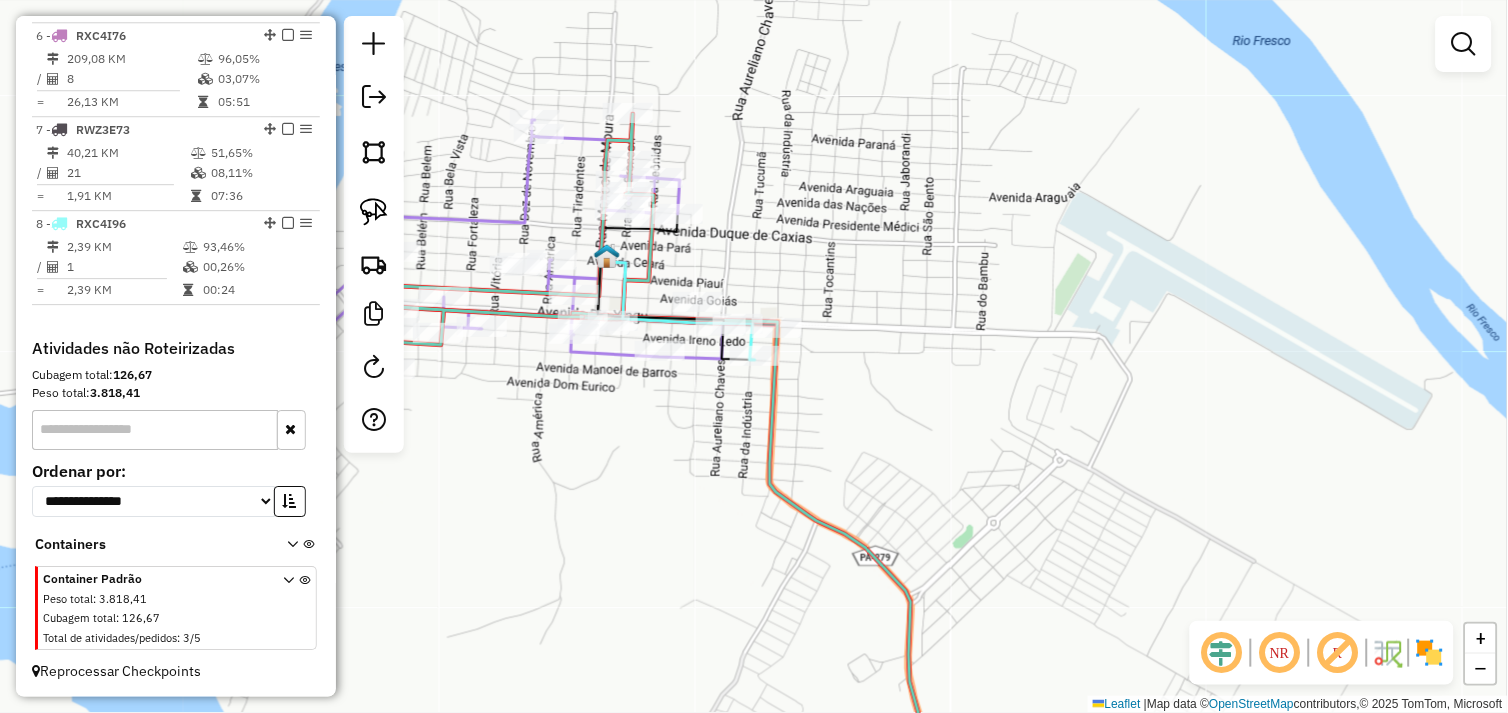 drag, startPoint x: 600, startPoint y: 475, endPoint x: 720, endPoint y: 476, distance: 120.004166 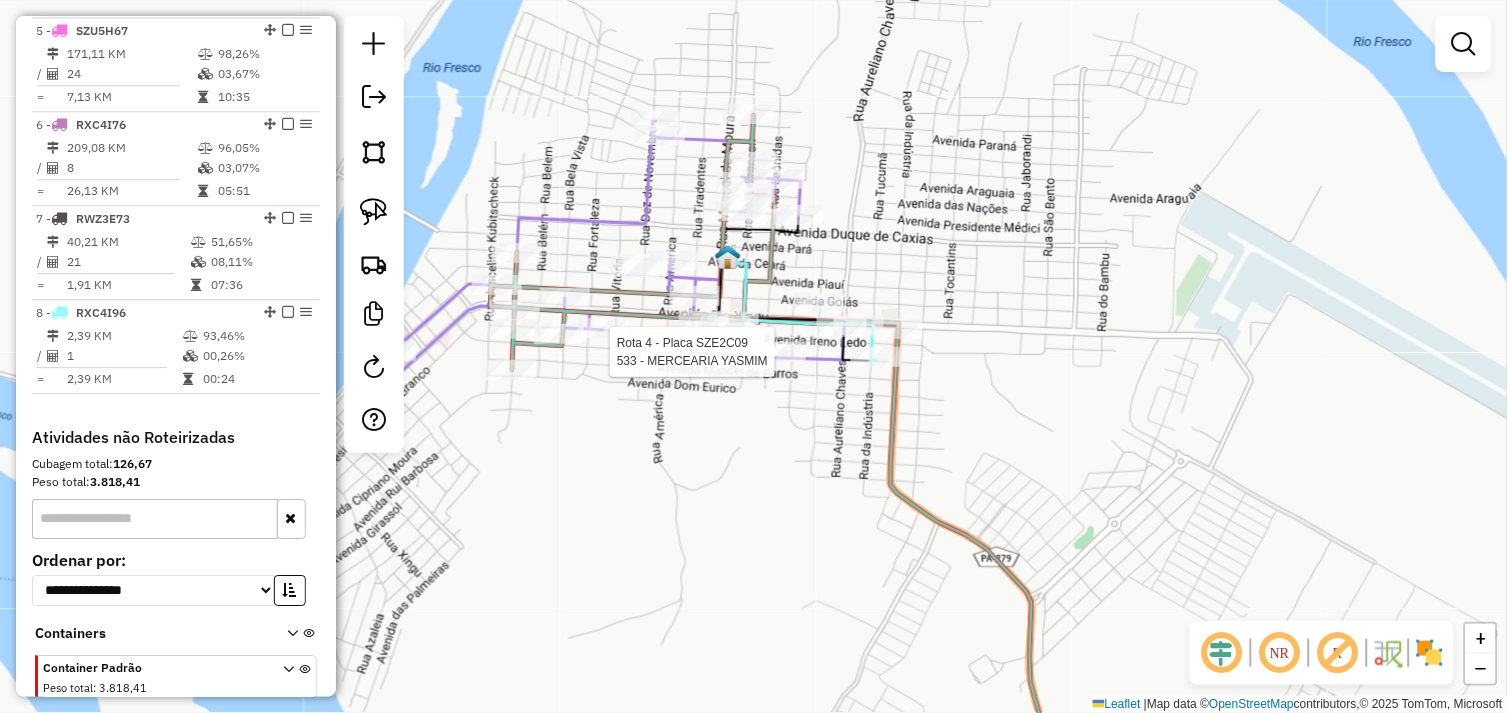 select on "*********" 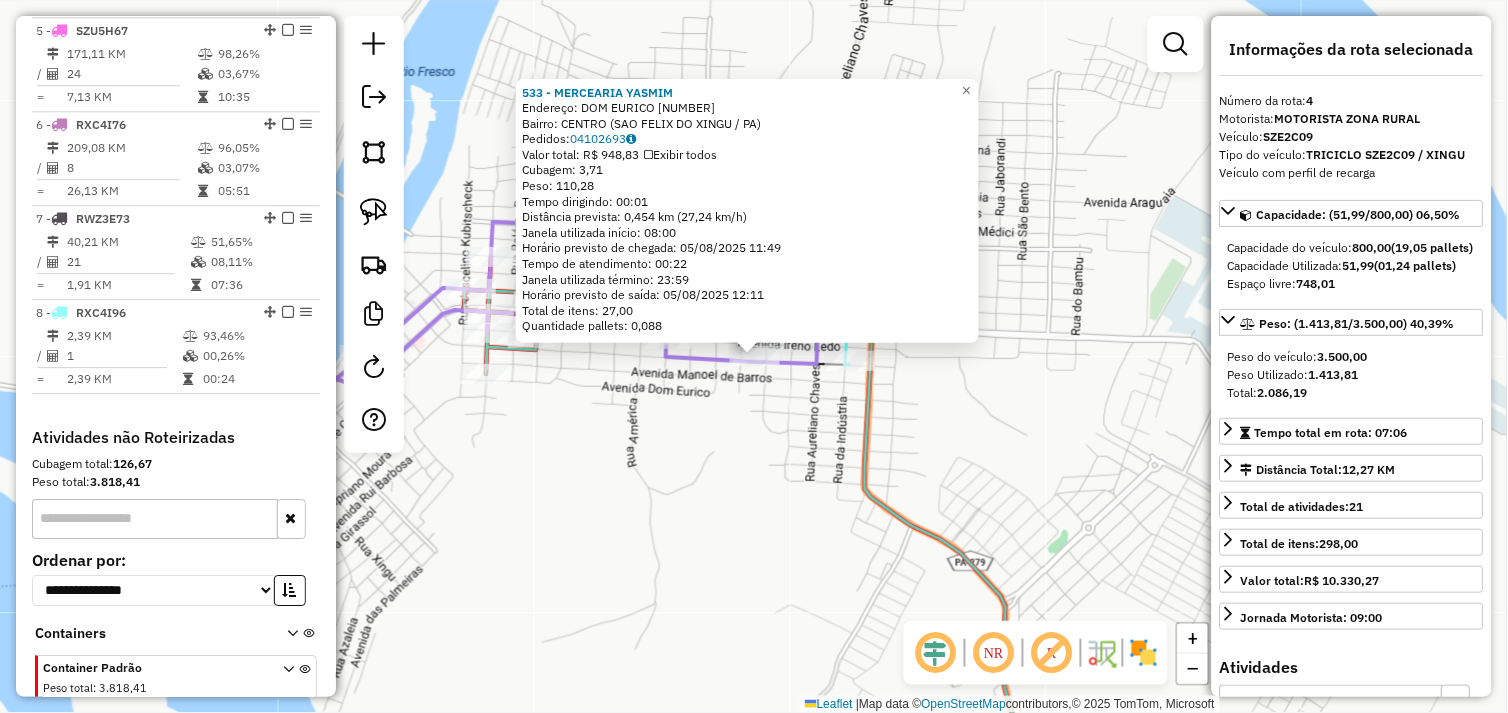 scroll, scrollTop: 1030, scrollLeft: 0, axis: vertical 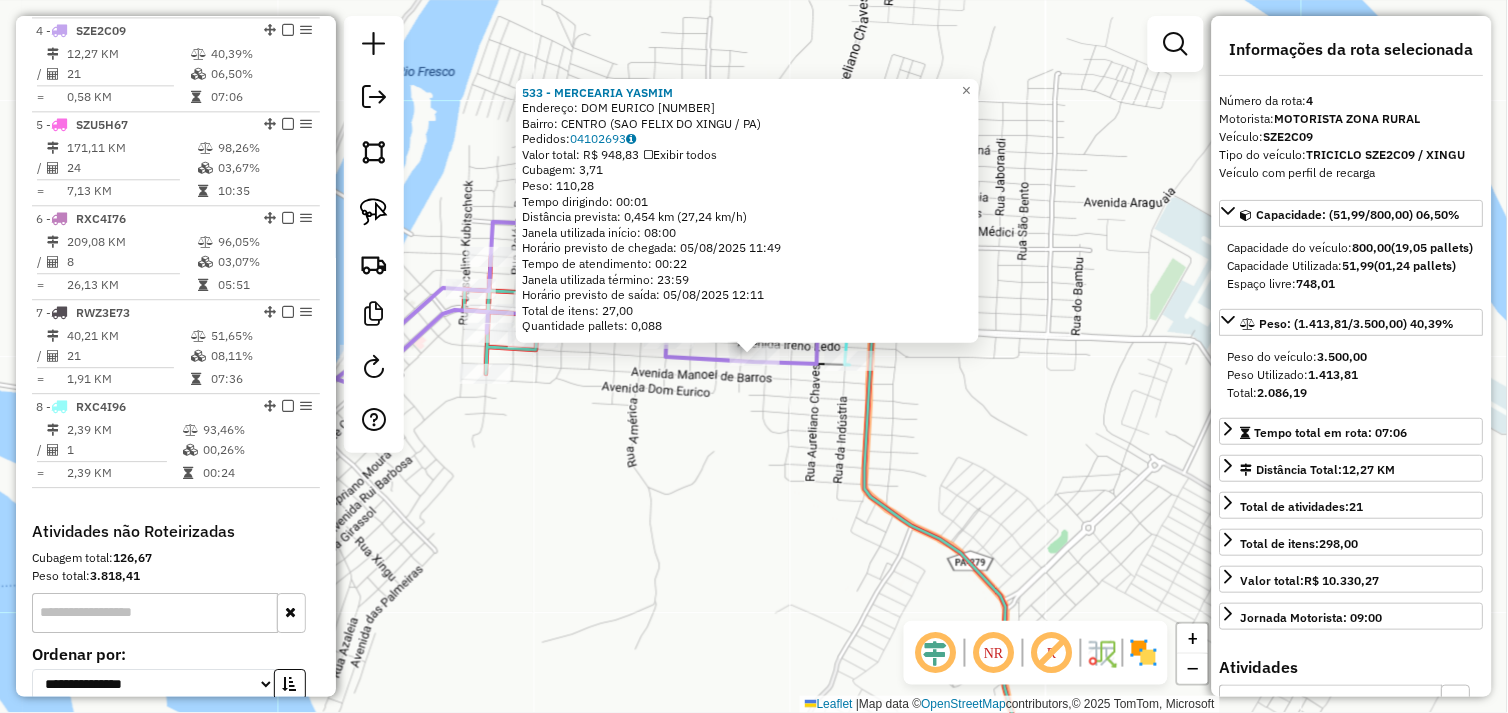 click on "533 - MERCEARIA YASMIM  Endereço:  DOM EURICO 50   Bairro: CENTRO (SAO FELIX DO XINGU / PA)   Pedidos:  04102693   Valor total: R$ 948,83   Exibir todos   Cubagem: 3,71  Peso: 110,28  Tempo dirigindo: 00:01   Distância prevista: 0,454 km (27,24 km/h)   Janela utilizada início: 08:00   Horário previsto de chegada: 05/08/2025 11:49   Tempo de atendimento: 00:22   Janela utilizada término: 23:59   Horário previsto de saída: 05/08/2025 12:11   Total de itens: 27,00   Quantidade pallets: 0,088  × Janela de atendimento Grade de atendimento Capacidade Transportadoras Veículos Cliente Pedidos  Rotas Selecione os dias de semana para filtrar as janelas de atendimento  Seg   Ter   Qua   Qui   Sex   Sáb   Dom  Informe o período da janela de atendimento: De: Até:  Filtrar exatamente a janela do cliente  Considerar janela de atendimento padrão  Selecione os dias de semana para filtrar as grades de atendimento  Seg   Ter   Qua   Qui   Sex   Sáb   Dom   Considerar clientes sem dia de atendimento cadastrado De:" 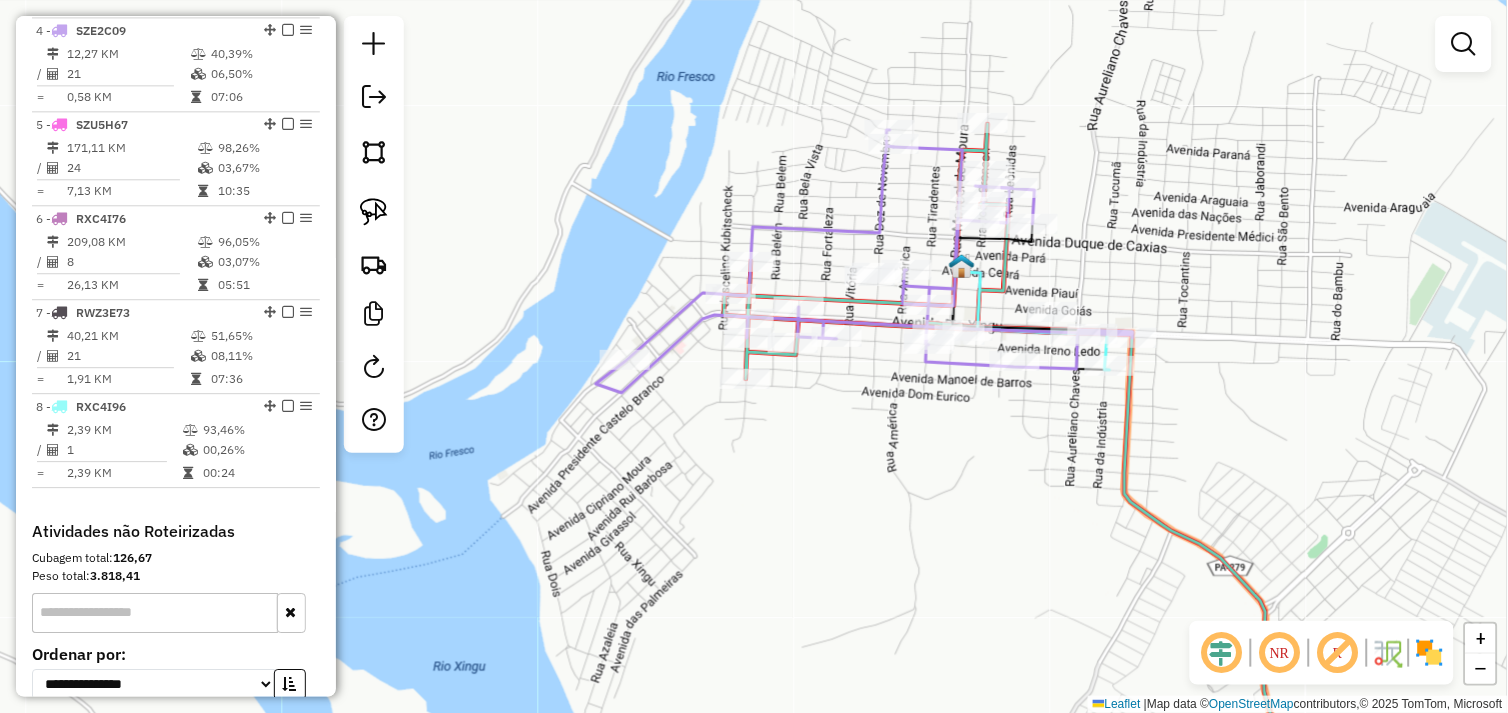 drag, startPoint x: 735, startPoint y: 478, endPoint x: 971, endPoint y: 480, distance: 236.00847 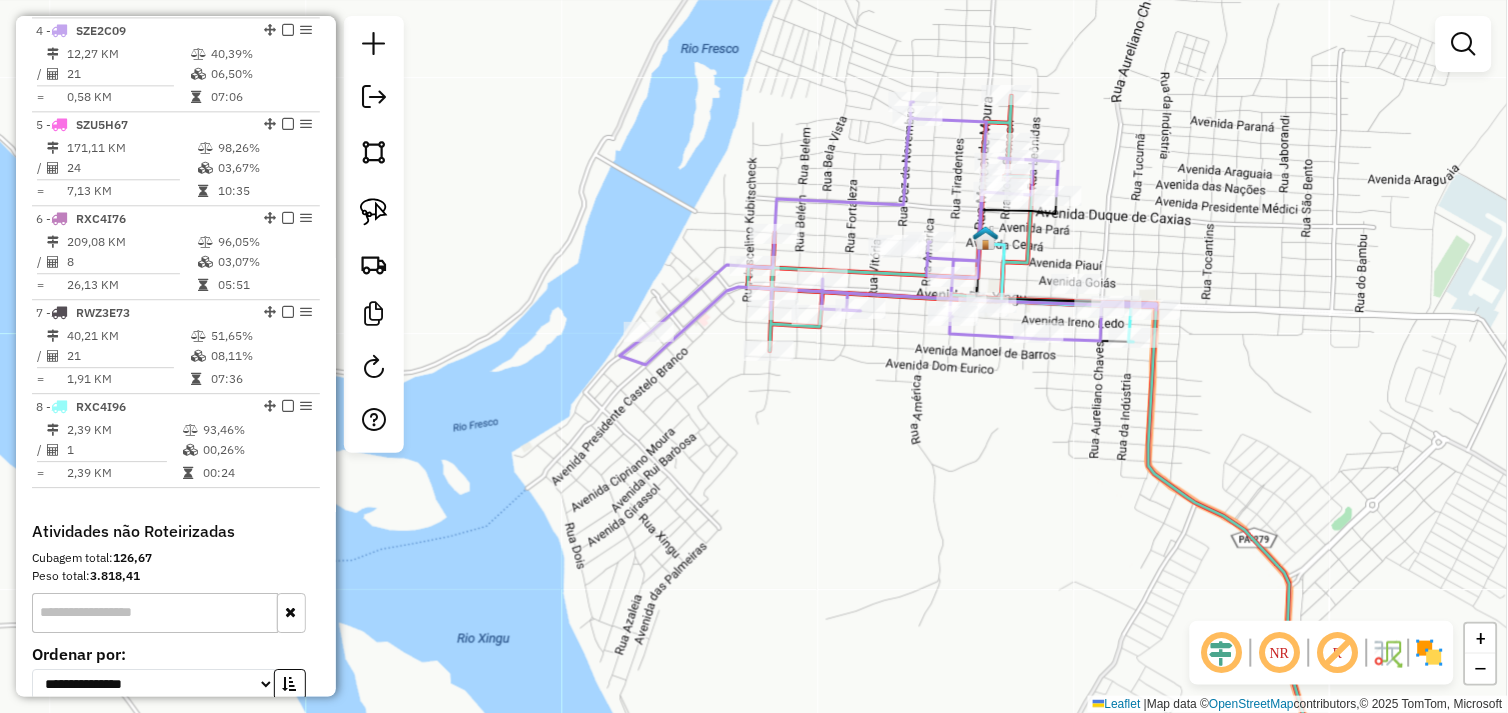 click on "Rota 4 - Placa SZE2C09  533 - MERCEARIA YASMIM Janela de atendimento Grade de atendimento Capacidade Transportadoras Veículos Cliente Pedidos  Rotas Selecione os dias de semana para filtrar as janelas de atendimento  Seg   Ter   Qua   Qui   Sex   Sáb   Dom  Informe o período da janela de atendimento: De: Até:  Filtrar exatamente a janela do cliente  Considerar janela de atendimento padrão  Selecione os dias de semana para filtrar as grades de atendimento  Seg   Ter   Qua   Qui   Sex   Sáb   Dom   Considerar clientes sem dia de atendimento cadastrado  Clientes fora do dia de atendimento selecionado Filtrar as atividades entre os valores definidos abaixo:  Peso mínimo:   Peso máximo:   Cubagem mínima:   Cubagem máxima:   De:   Até:  Filtrar as atividades entre o tempo de atendimento definido abaixo:  De:   Até:   Considerar capacidade total dos clientes não roteirizados Transportadora: Selecione um ou mais itens Tipo de veículo: Selecione um ou mais itens Veículo: Selecione um ou mais itens Nome:" 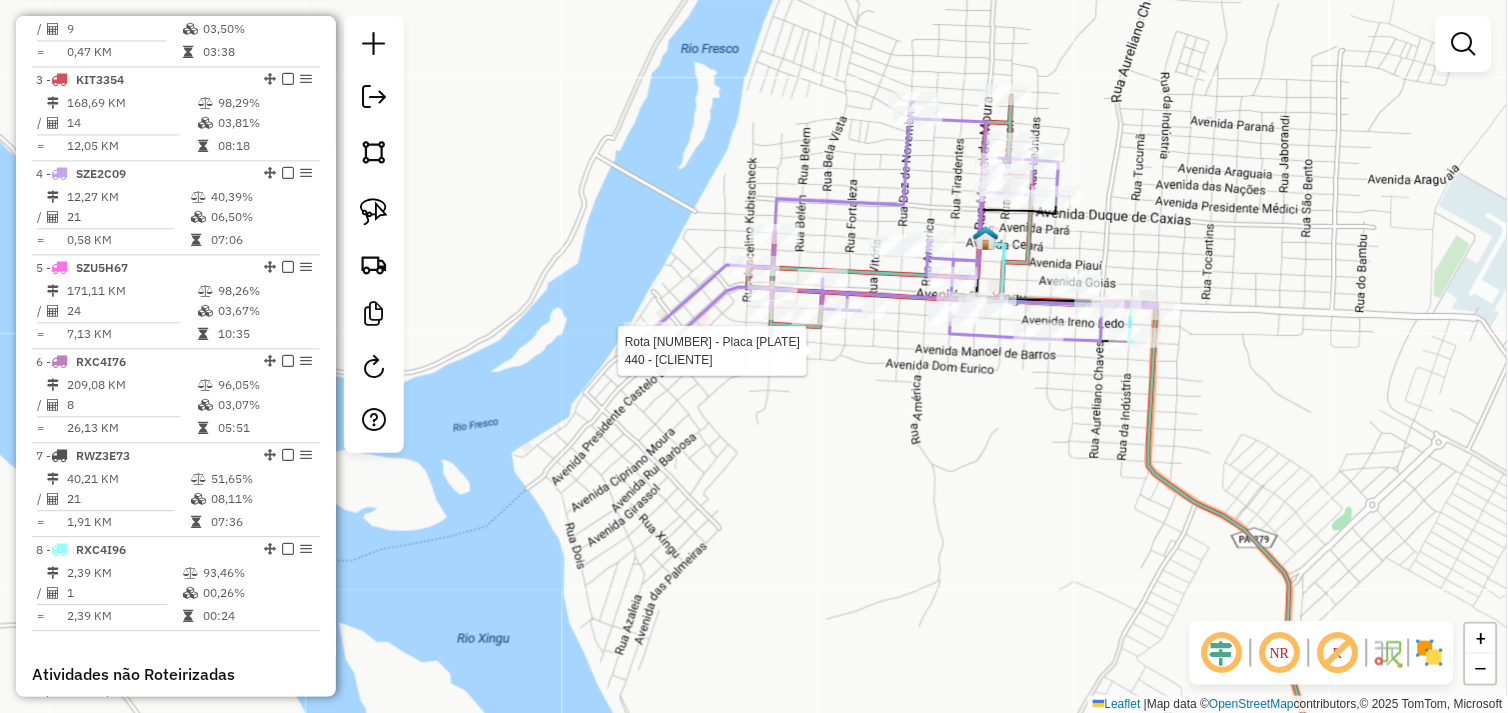 select on "*********" 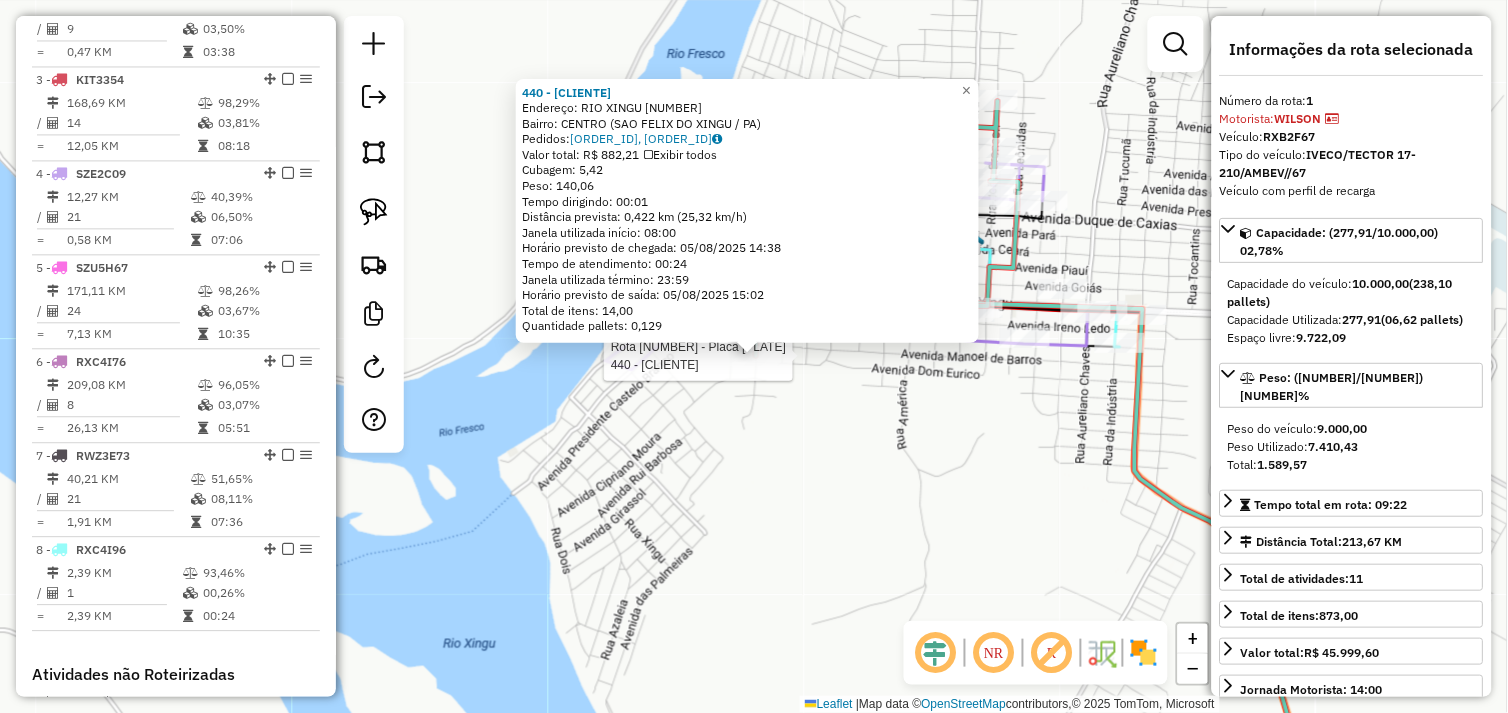 scroll, scrollTop: 748, scrollLeft: 0, axis: vertical 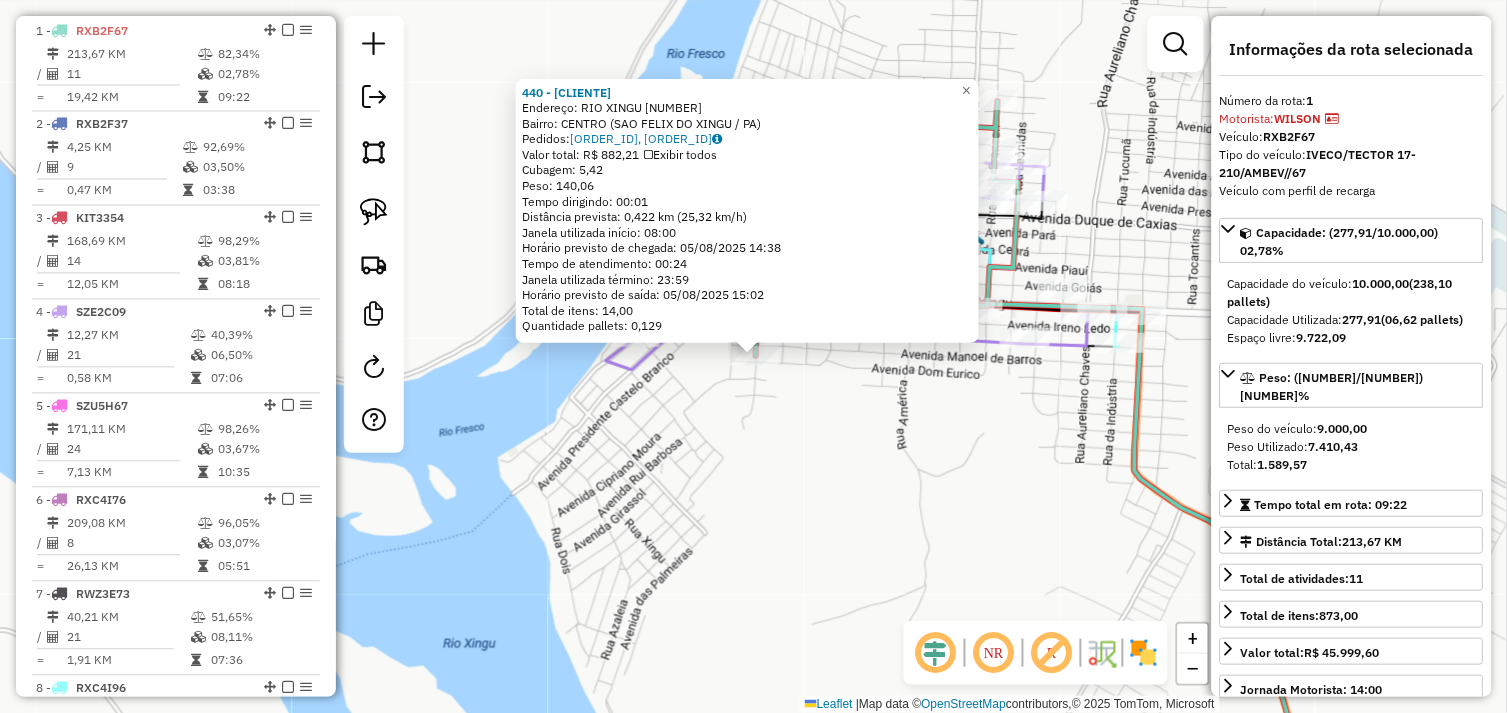 click on "440 - FUMACA GOIANA  Endereço:  RIO XINGU 1390   Bairro: CENTRO (SAO FELIX DO XINGU / PA)   Pedidos:  04102584, 04102783   Valor total: R$ 882,21   Exibir todos   Cubagem: 5,42  Peso: 140,06  Tempo dirigindo: 00:01   Distância prevista: 0,422 km (25,32 km/h)   Janela utilizada início: 08:00   Horário previsto de chegada: 05/08/2025 14:38   Tempo de atendimento: 00:24   Janela utilizada término: 23:59   Horário previsto de saída: 05/08/2025 15:02   Total de itens: 14,00   Quantidade pallets: 0,129  × Janela de atendimento Grade de atendimento Capacidade Transportadoras Veículos Cliente Pedidos  Rotas Selecione os dias de semana para filtrar as janelas de atendimento  Seg   Ter   Qua   Qui   Sex   Sáb   Dom  Informe o período da janela de atendimento: De: Até:  Filtrar exatamente a janela do cliente  Considerar janela de atendimento padrão  Selecione os dias de semana para filtrar as grades de atendimento  Seg   Ter   Qua   Qui   Sex   Sáb   Dom   Clientes fora do dia de atendimento selecionado +" 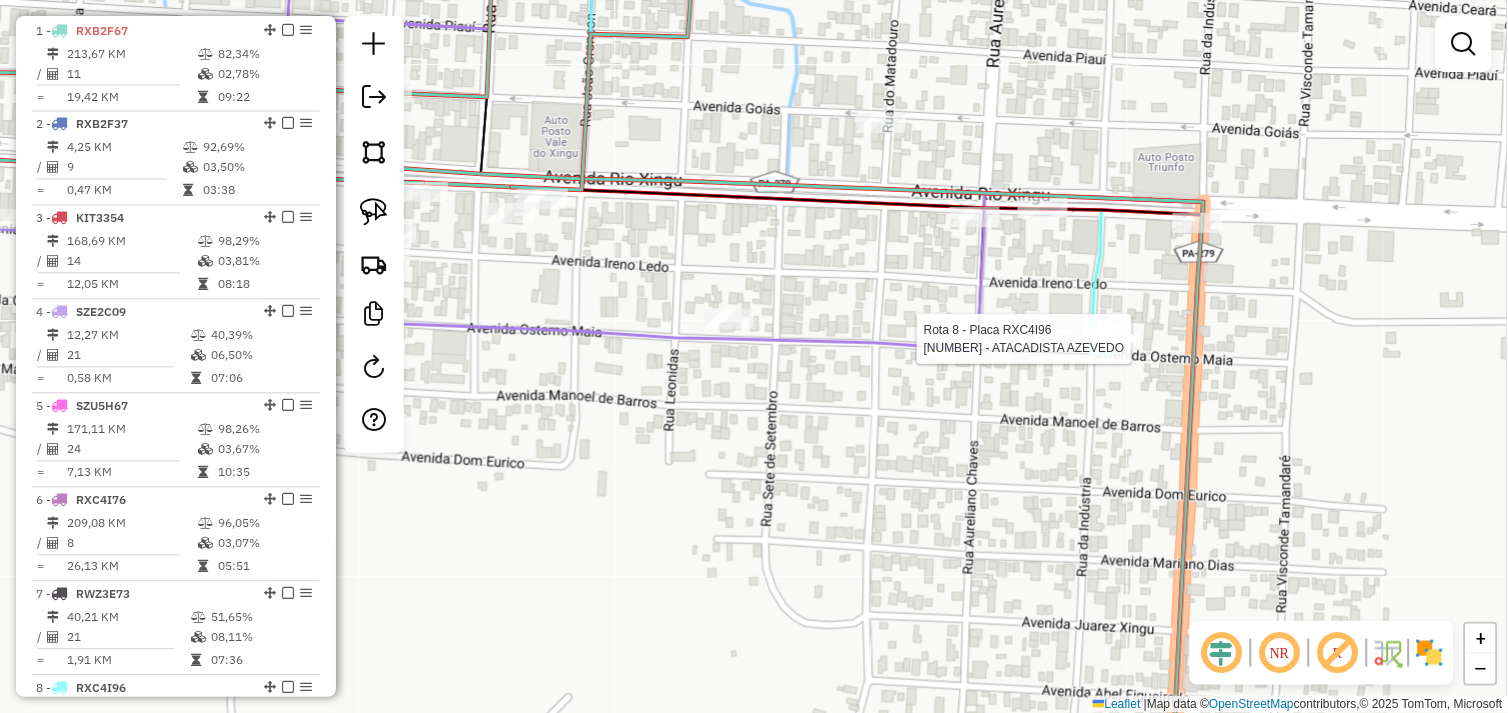 select on "*********" 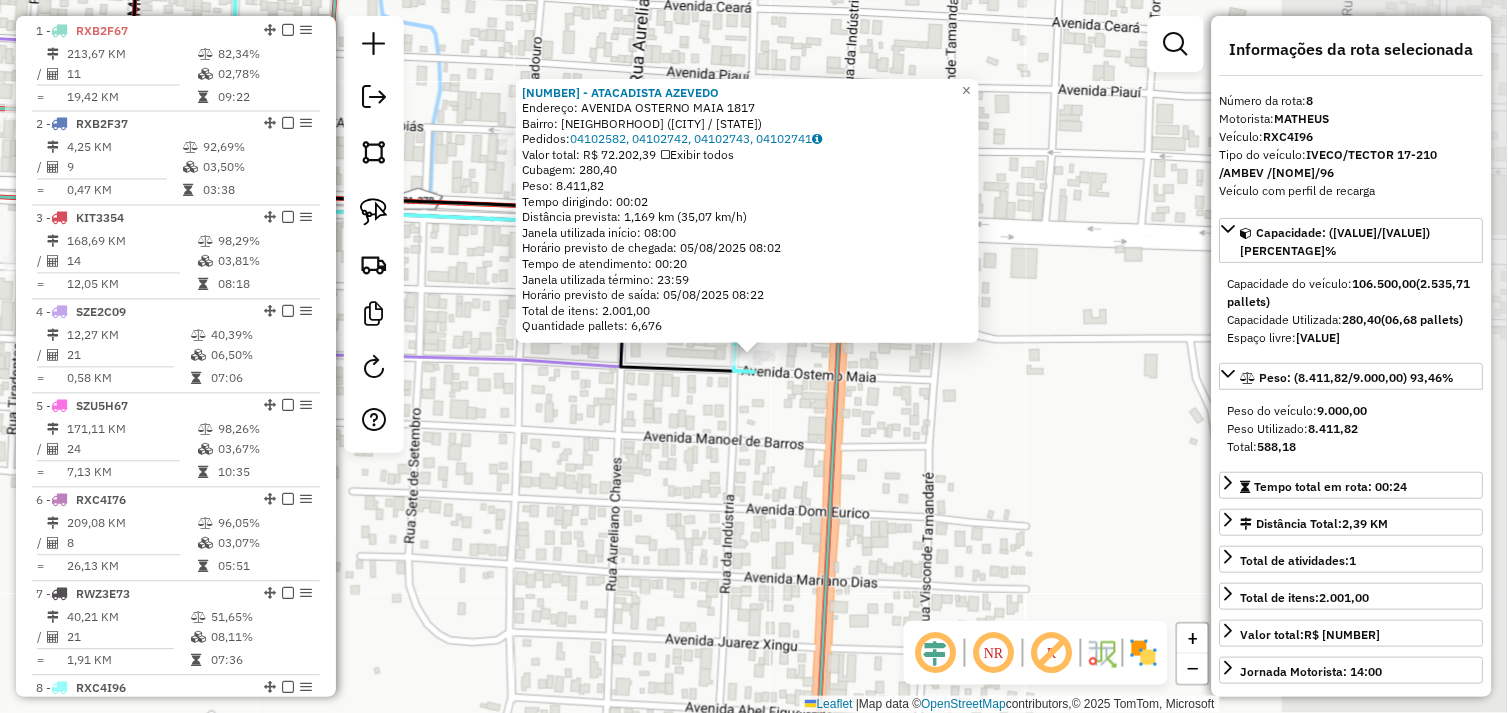 scroll, scrollTop: 1213, scrollLeft: 0, axis: vertical 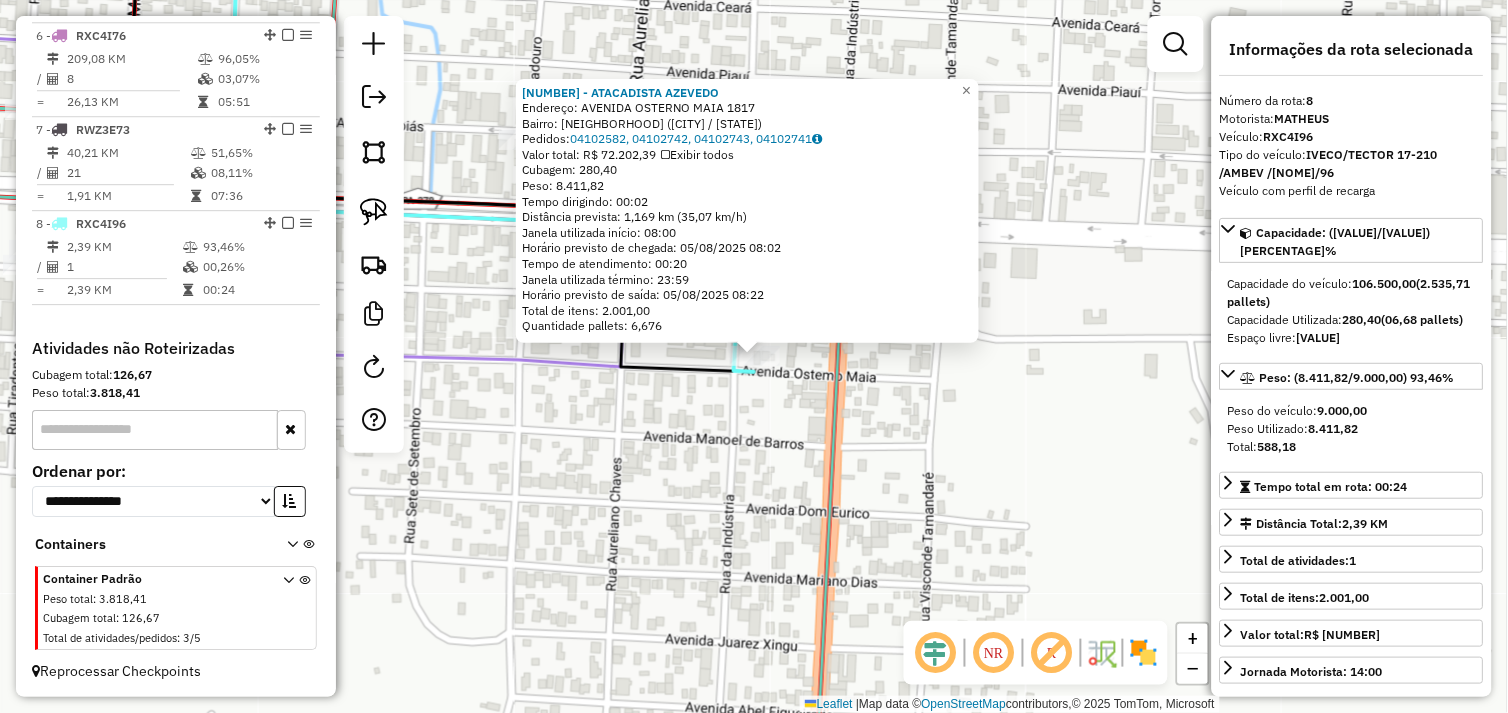 click on "72304 - ATACADISTA AZEVEDO  Endereço:  AVENIDA OSTERNO MAIA 1817   Bairro: ALECRIM (SAO FELIX DO XINGU / PA)   Pedidos:  04102582, 04102742, 04102743, 04102741   Valor total: R$ 72.202,39   Exibir todos   Cubagem: 280,40  Peso: 8.411,82  Tempo dirigindo: 00:02   Distância prevista: 1,169 km (35,07 km/h)   Janela utilizada início: 08:00   Horário previsto de chegada: 05/08/2025 08:02   Tempo de atendimento: 00:20   Janela utilizada término: 23:59   Horário previsto de saída: 05/08/2025 08:22   Total de itens: 2.001,00   Quantidade pallets: 6,676  × Janela de atendimento Grade de atendimento Capacidade Transportadoras Veículos Cliente Pedidos  Rotas Selecione os dias de semana para filtrar as janelas de atendimento  Seg   Ter   Qua   Qui   Sex   Sáb   Dom  Informe o período da janela de atendimento: De: Até:  Filtrar exatamente a janela do cliente  Considerar janela de atendimento padrão  Selecione os dias de semana para filtrar as grades de atendimento  Seg   Ter   Qua   Qui   Sex   Sáb   Dom  +" 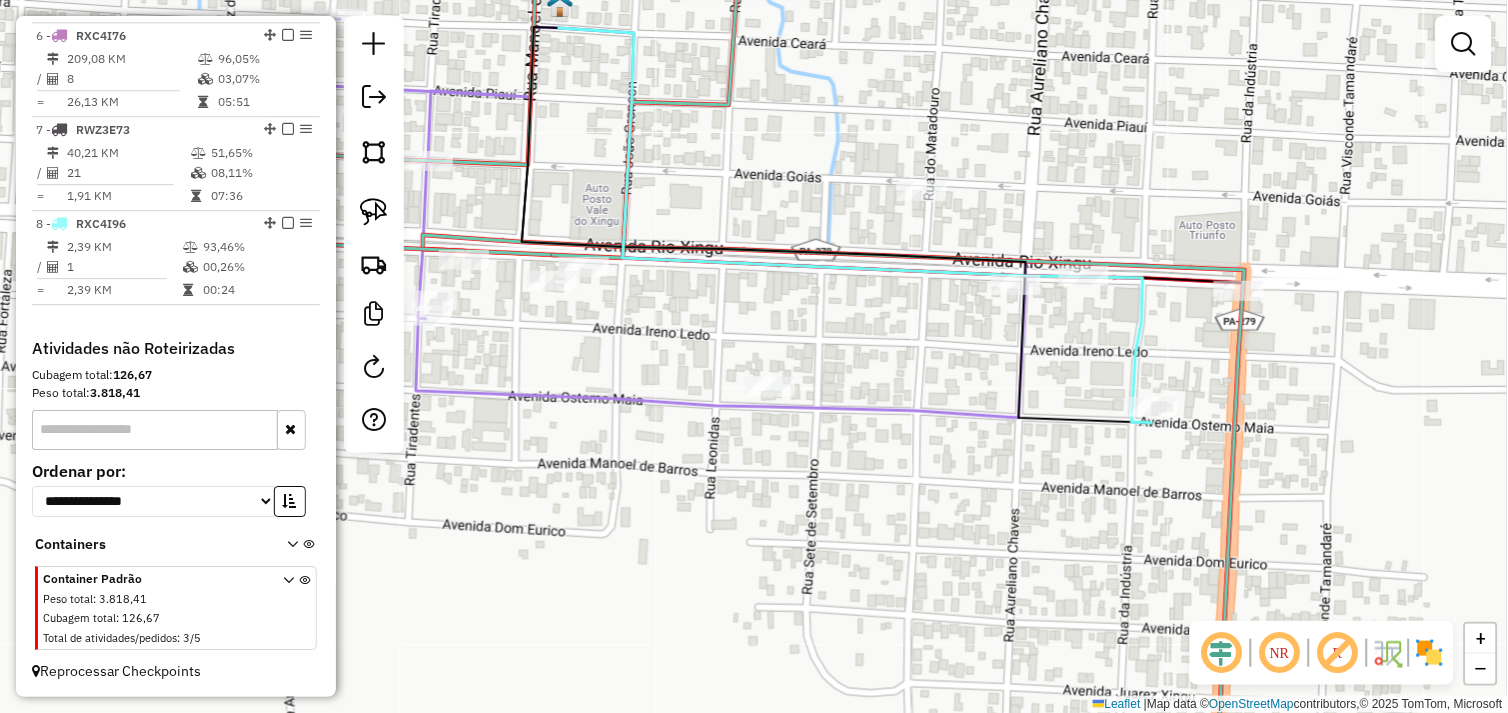 drag, startPoint x: 702, startPoint y: 458, endPoint x: 968, endPoint y: 468, distance: 266.1879 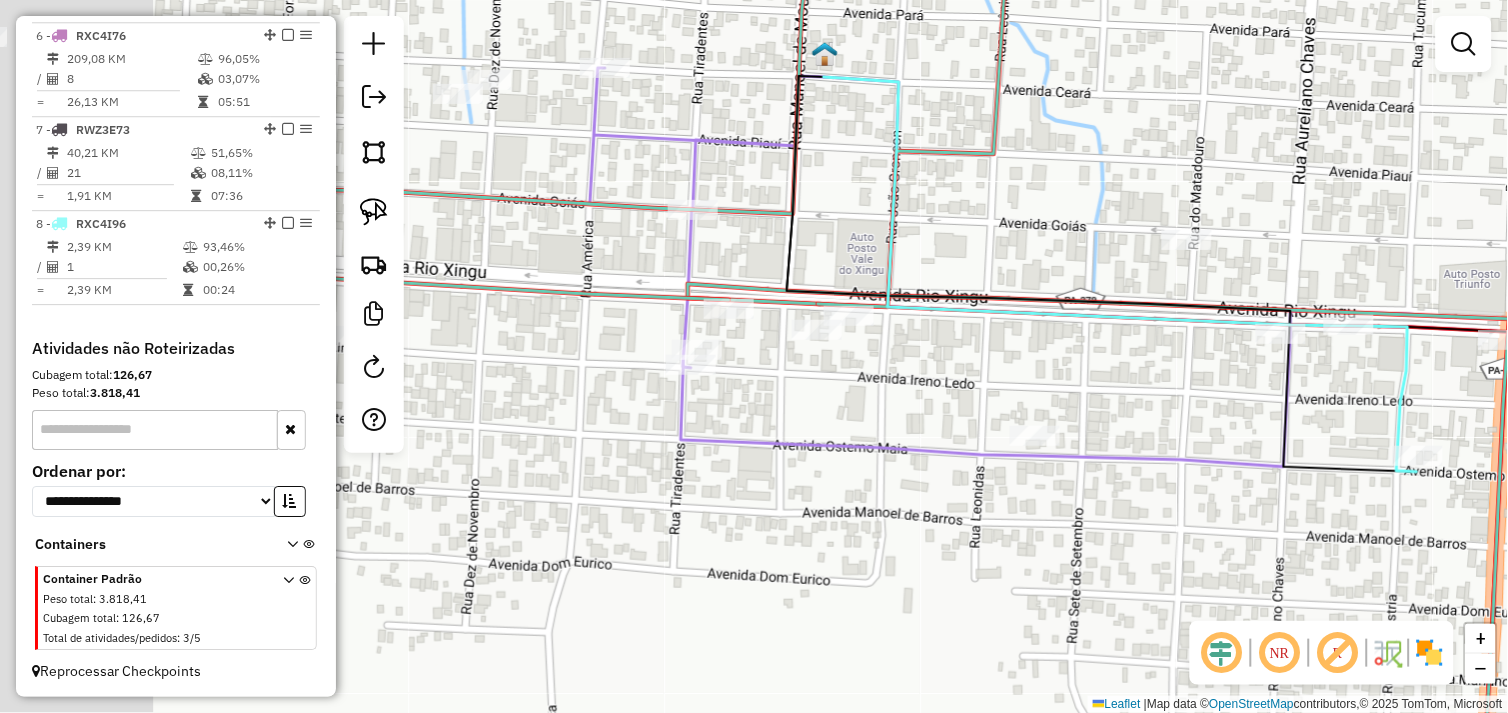 drag, startPoint x: 668, startPoint y: 216, endPoint x: 854, endPoint y: 243, distance: 187.94946 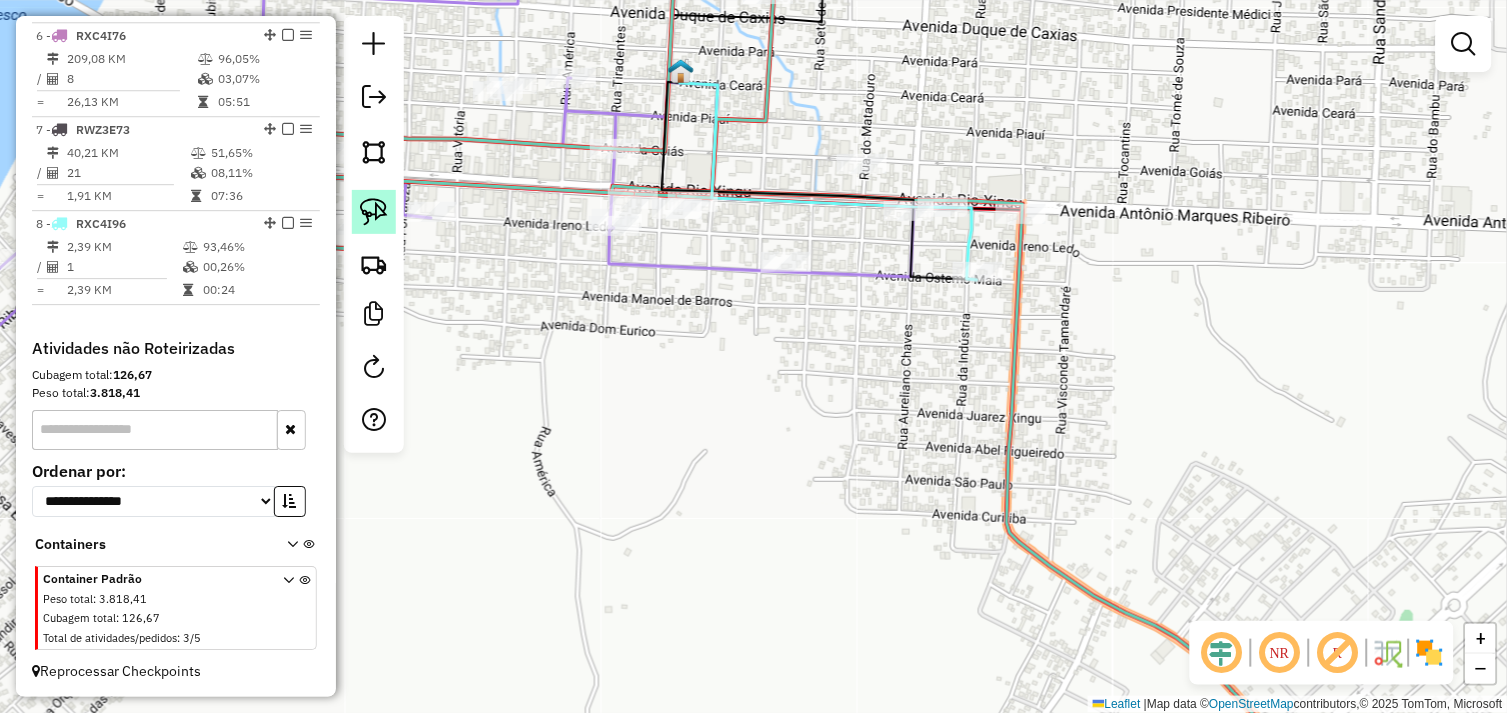 click 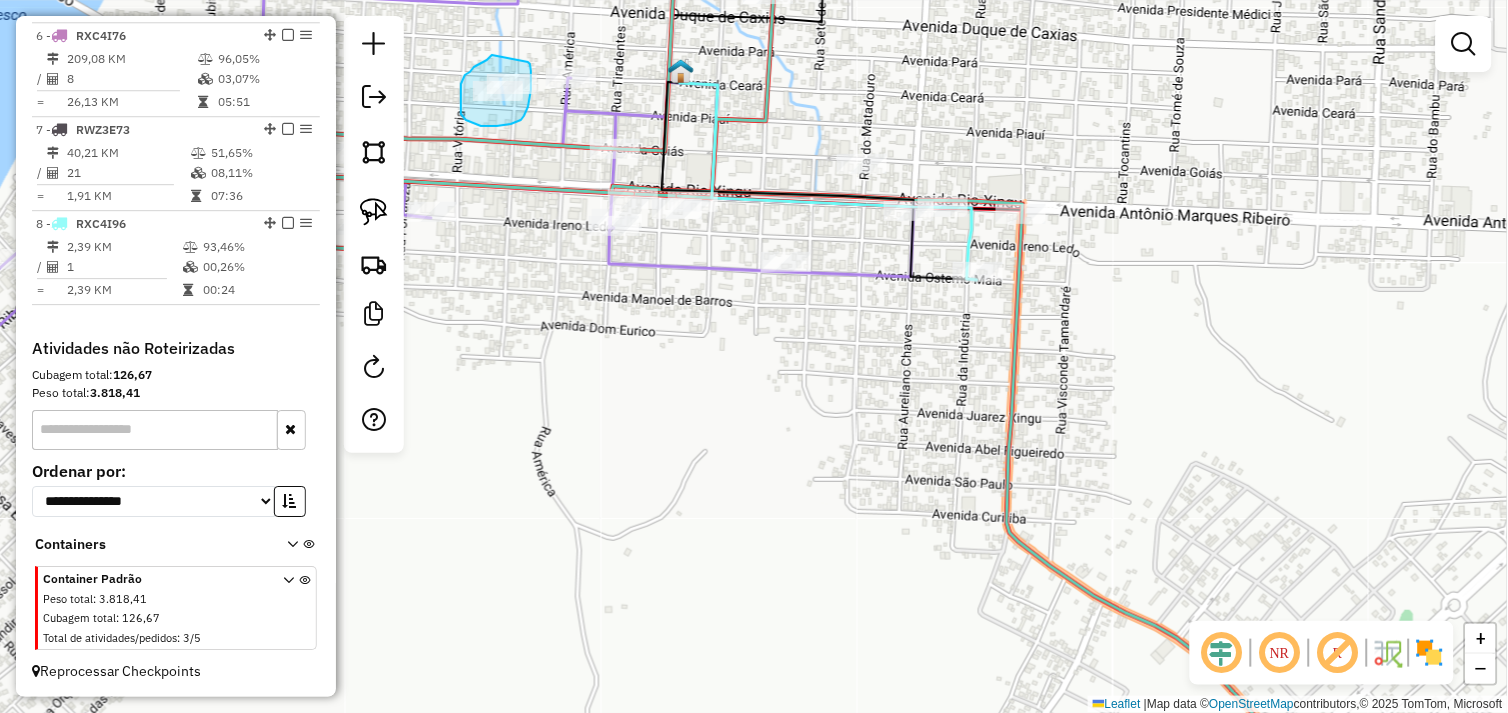 drag, startPoint x: 492, startPoint y: 55, endPoint x: 528, endPoint y: 62, distance: 36.67424 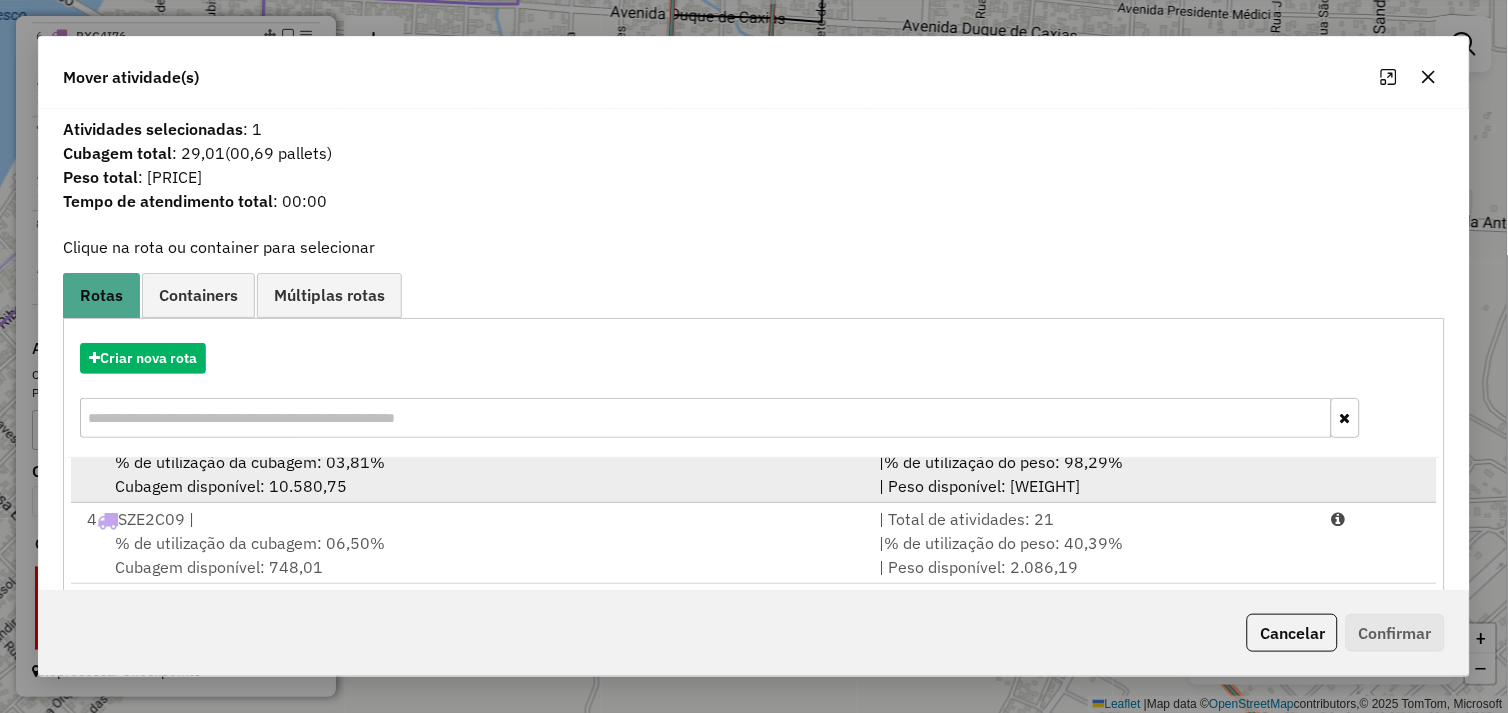 scroll, scrollTop: 248, scrollLeft: 0, axis: vertical 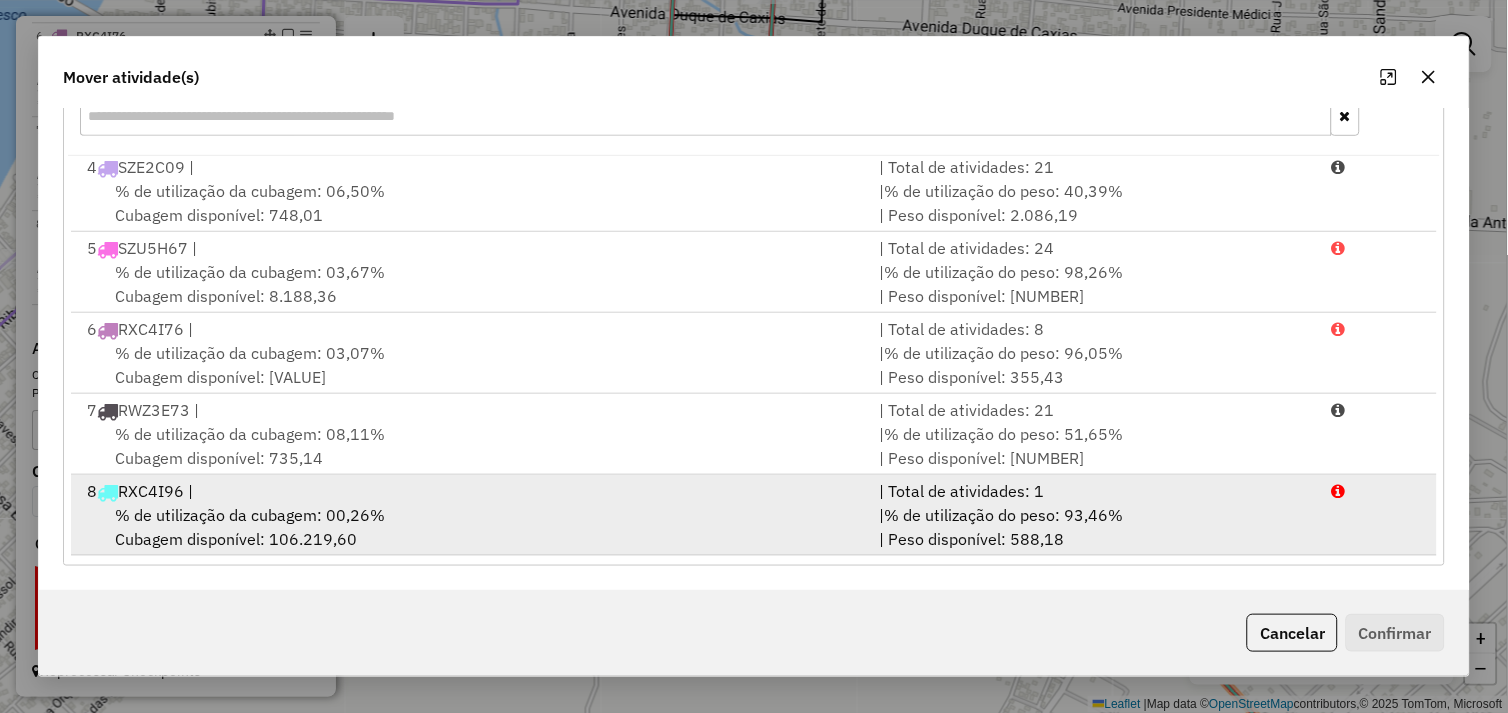drag, startPoint x: 564, startPoint y: 510, endPoint x: 853, endPoint y: 538, distance: 290.35324 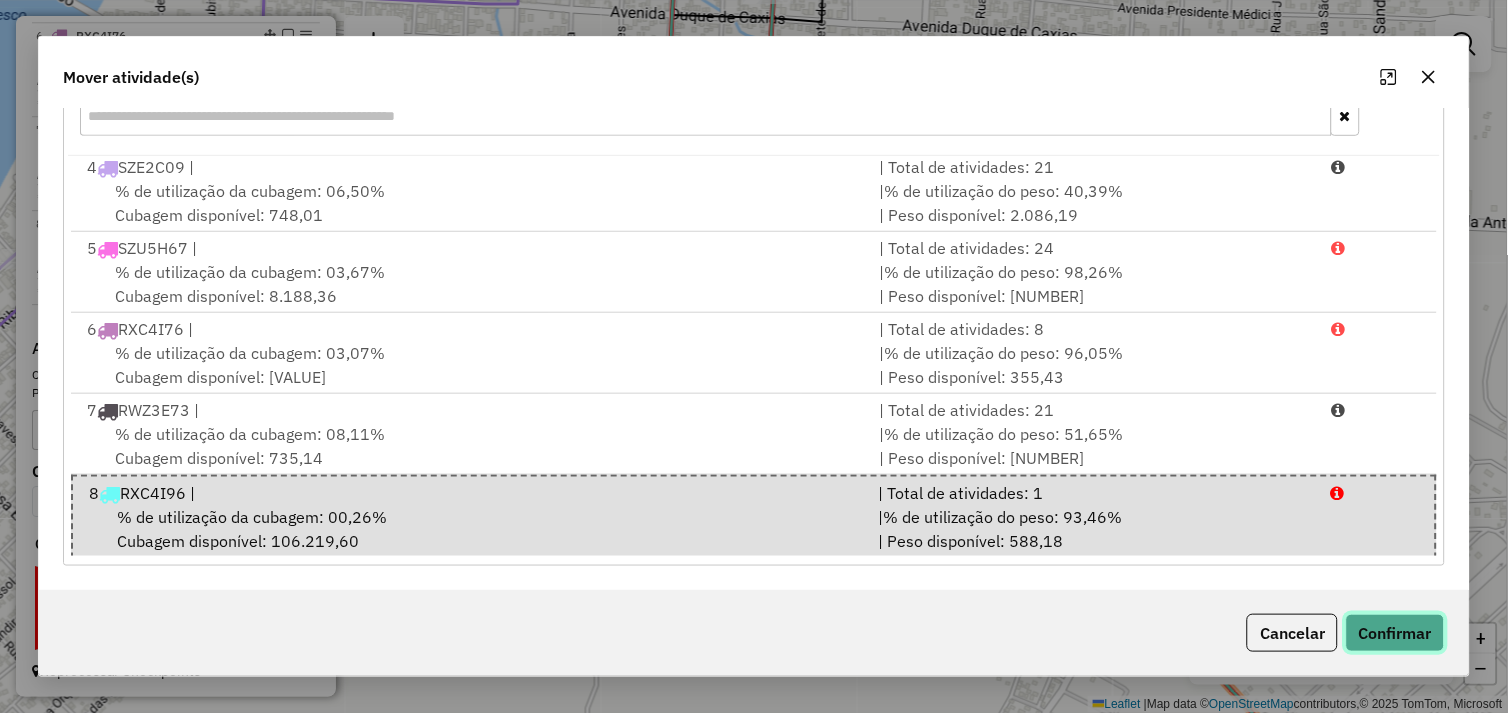 click on "Confirmar" 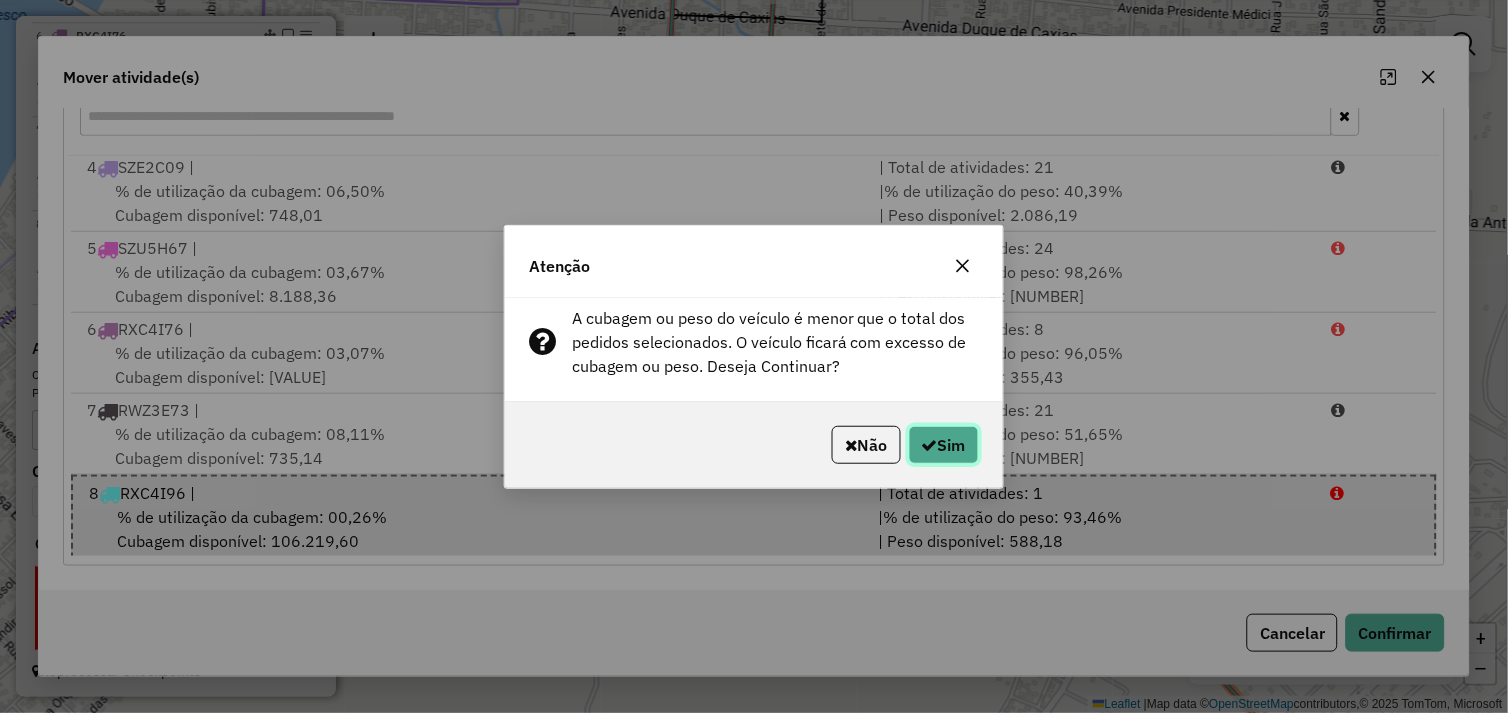 click on "Sim" 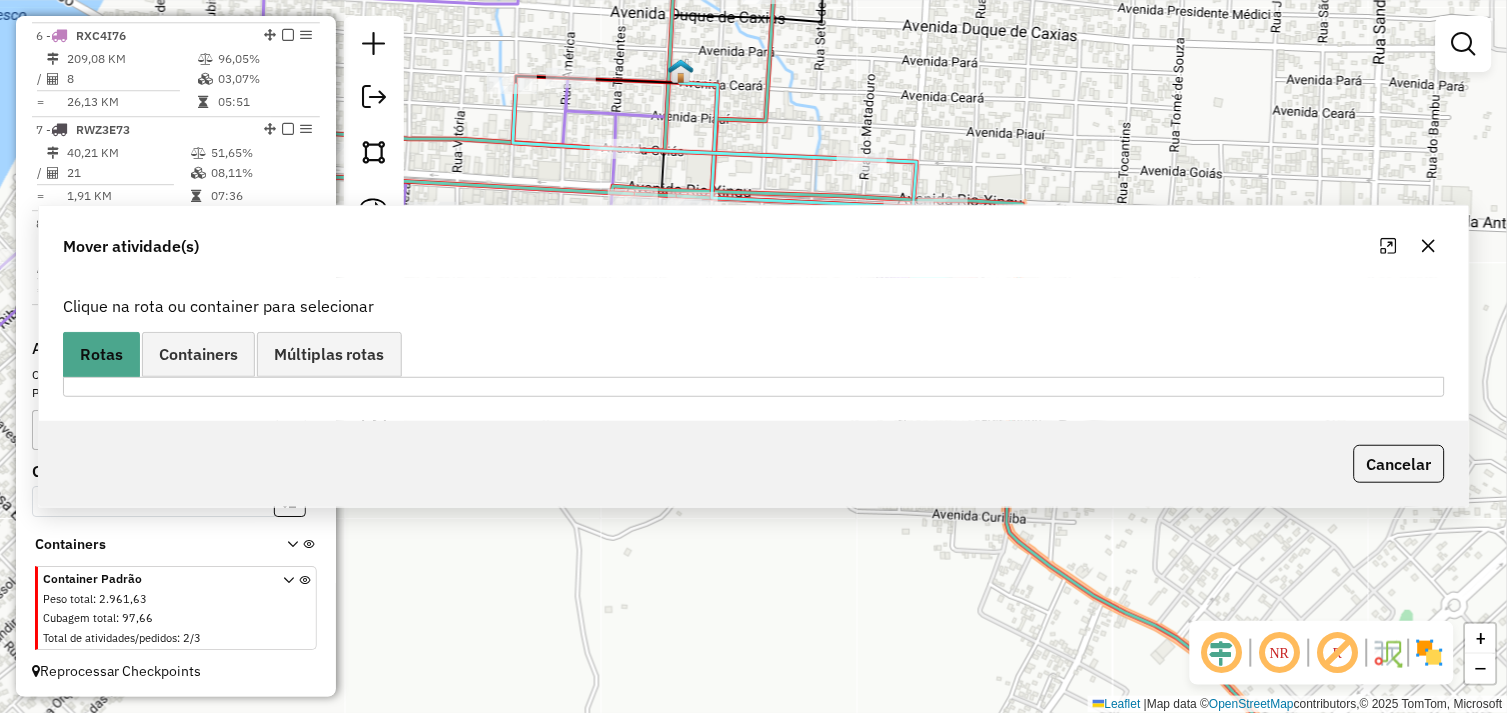 scroll, scrollTop: 0, scrollLeft: 0, axis: both 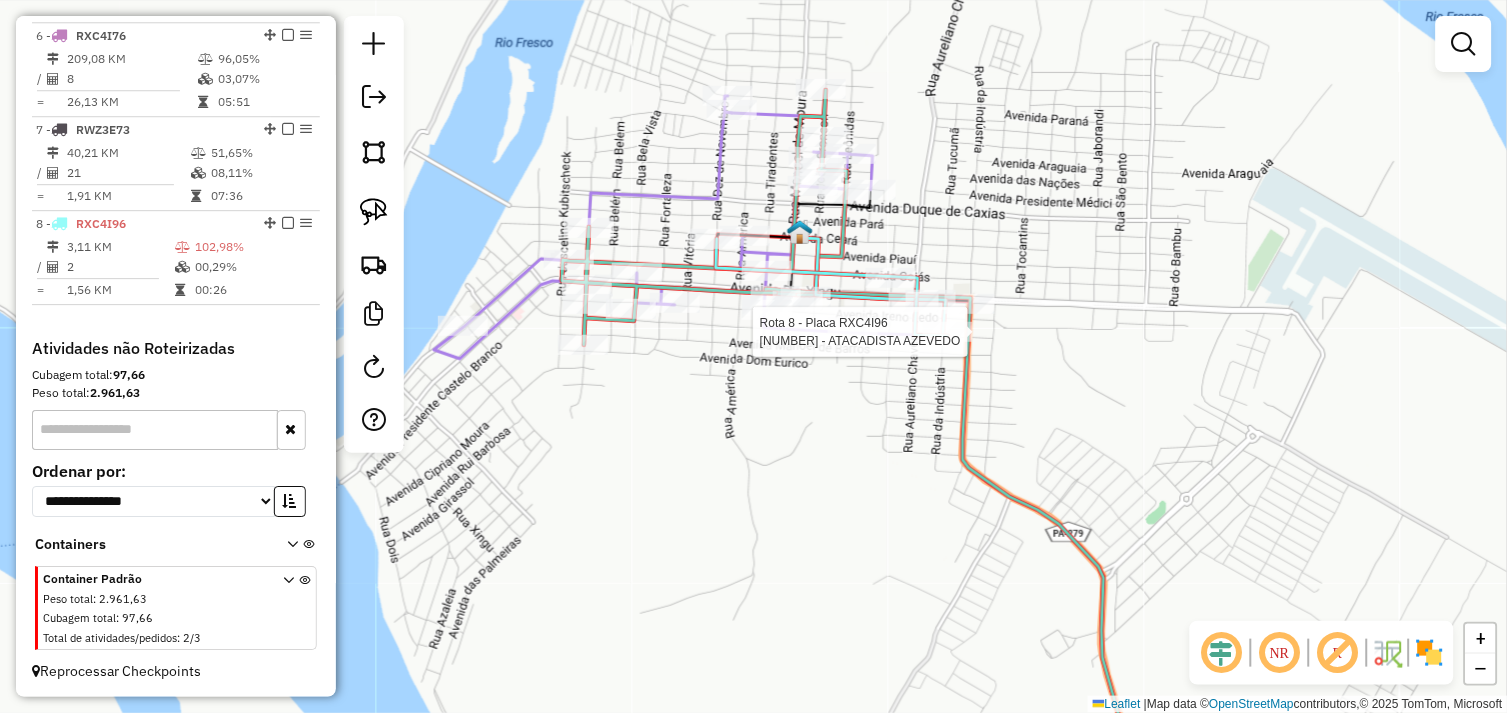 select on "*********" 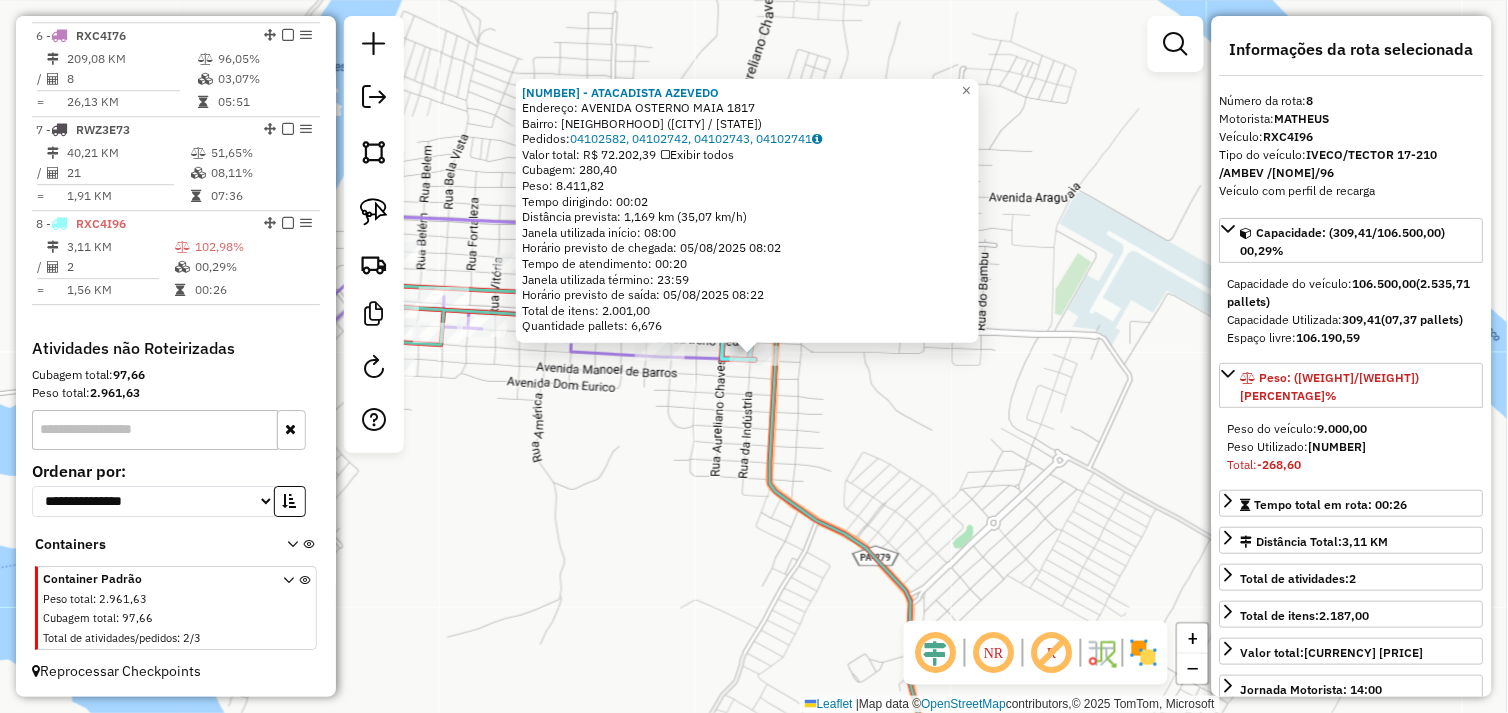 click on "72304 - ATACADISTA AZEVEDO  Endereço:  AVENIDA OSTERNO MAIA 1817   Bairro: ALECRIM (SAO FELIX DO XINGU / PA)   Pedidos:  04102582, 04102742, 04102743, 04102741   Valor total: R$ 72.202,39   Exibir todos   Cubagem: 280,40  Peso: 8.411,82  Tempo dirigindo: 00:02   Distância prevista: 1,169 km (35,07 km/h)   Janela utilizada início: 08:00   Horário previsto de chegada: 05/08/2025 08:02   Tempo de atendimento: 00:20   Janela utilizada término: 23:59   Horário previsto de saída: 05/08/2025 08:22   Total de itens: 2.001,00   Quantidade pallets: 6,676  × Janela de atendimento Grade de atendimento Capacidade Transportadoras Veículos Cliente Pedidos  Rotas Selecione os dias de semana para filtrar as janelas de atendimento  Seg   Ter   Qua   Qui   Sex   Sáb   Dom  Informe o período da janela de atendimento: De: Até:  Filtrar exatamente a janela do cliente  Considerar janela de atendimento padrão  Selecione os dias de semana para filtrar as grades de atendimento  Seg   Ter   Qua   Qui   Sex   Sáb   Dom  +" 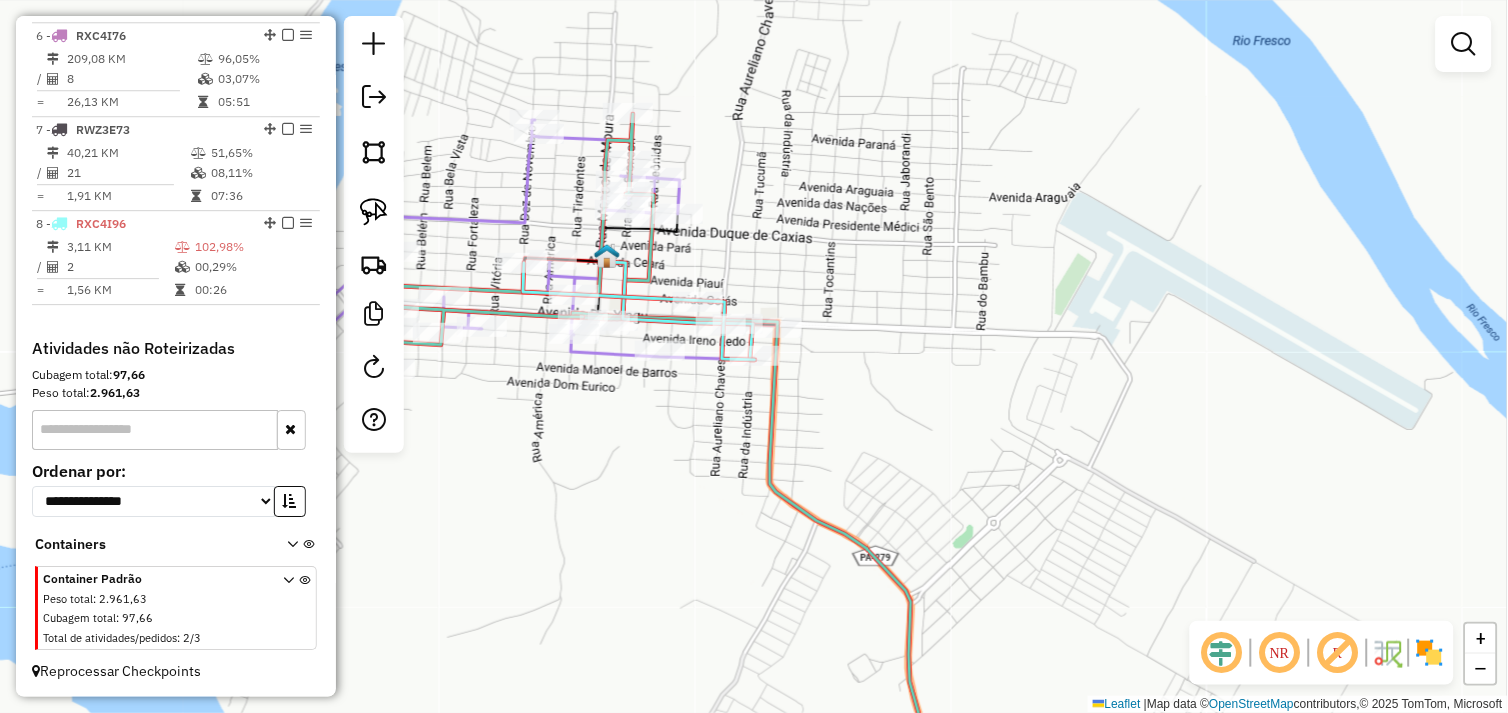 drag, startPoint x: 824, startPoint y: 477, endPoint x: 946, endPoint y: 498, distance: 123.79418 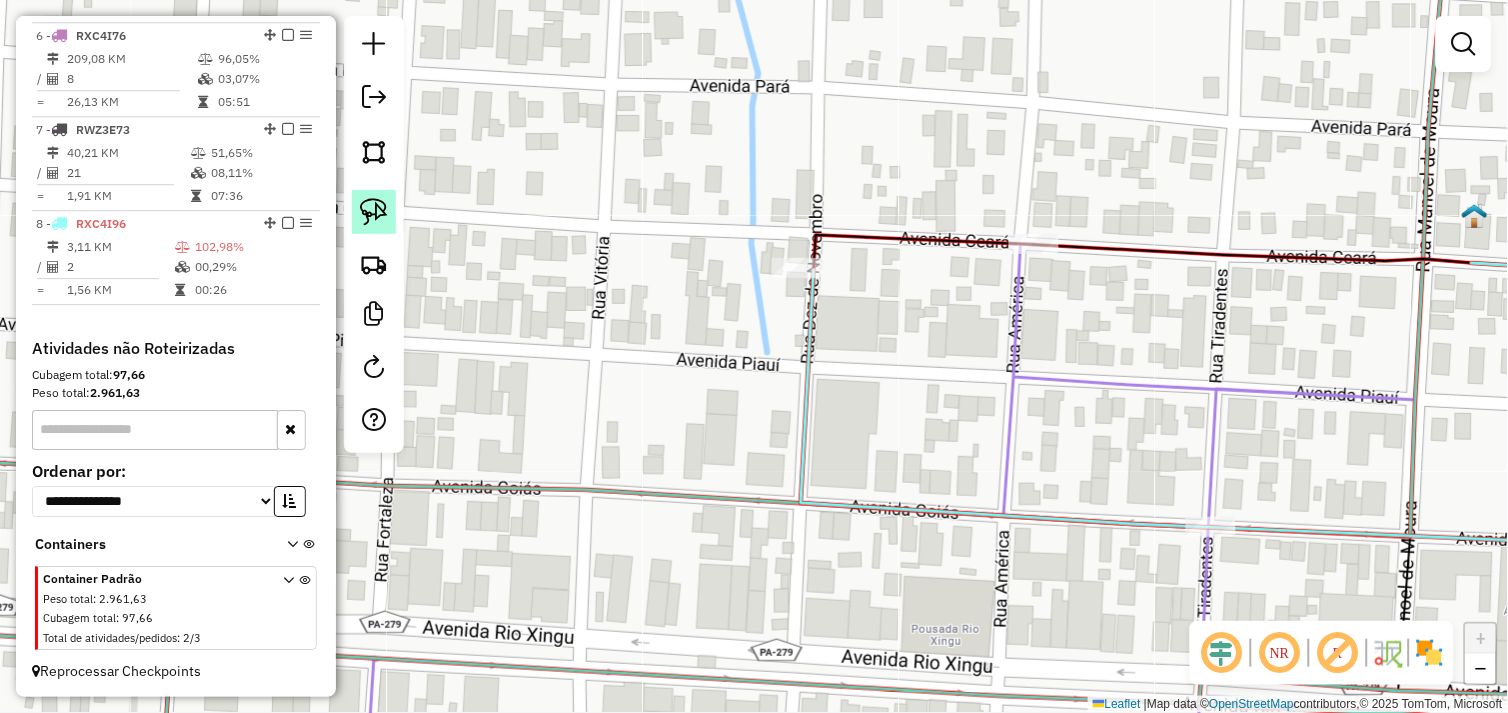 click 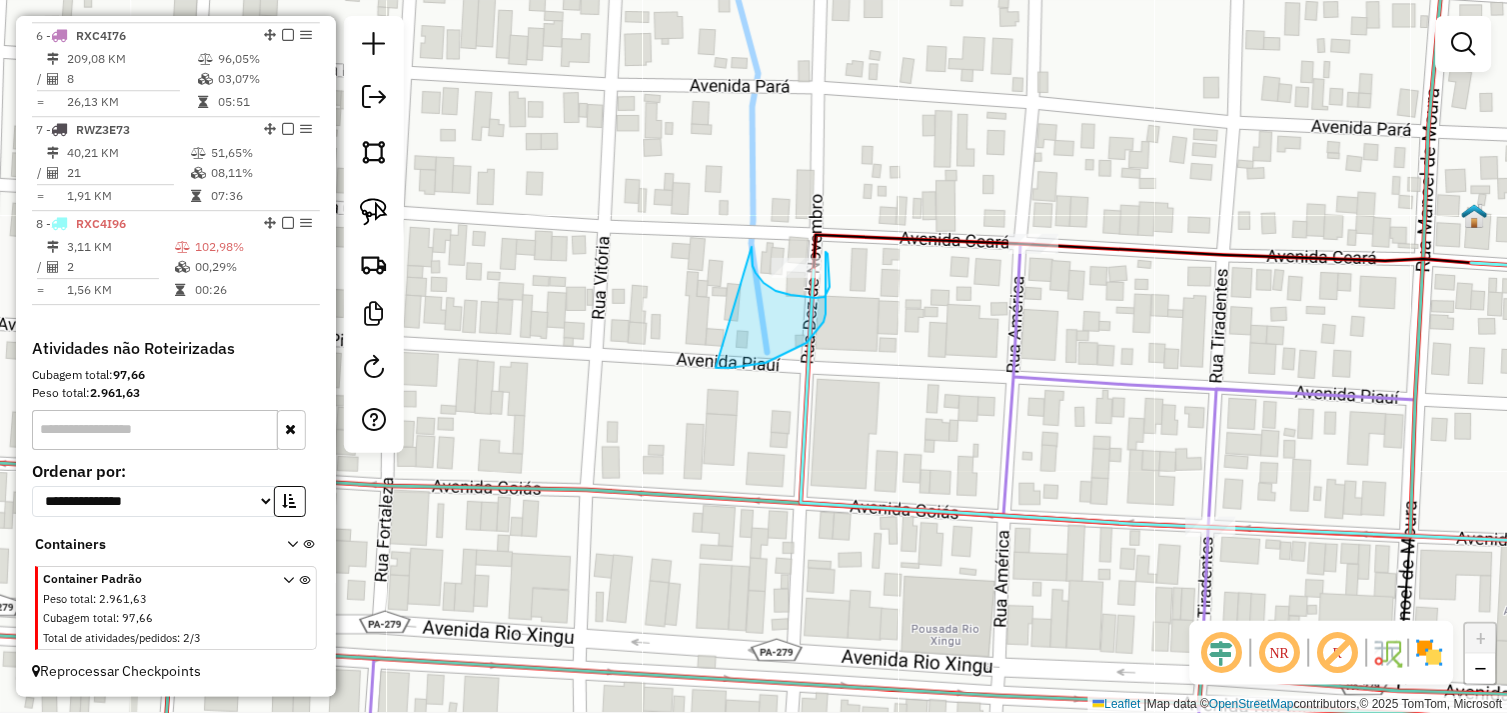 drag, startPoint x: 752, startPoint y: 252, endPoint x: 728, endPoint y: 355, distance: 105.75916 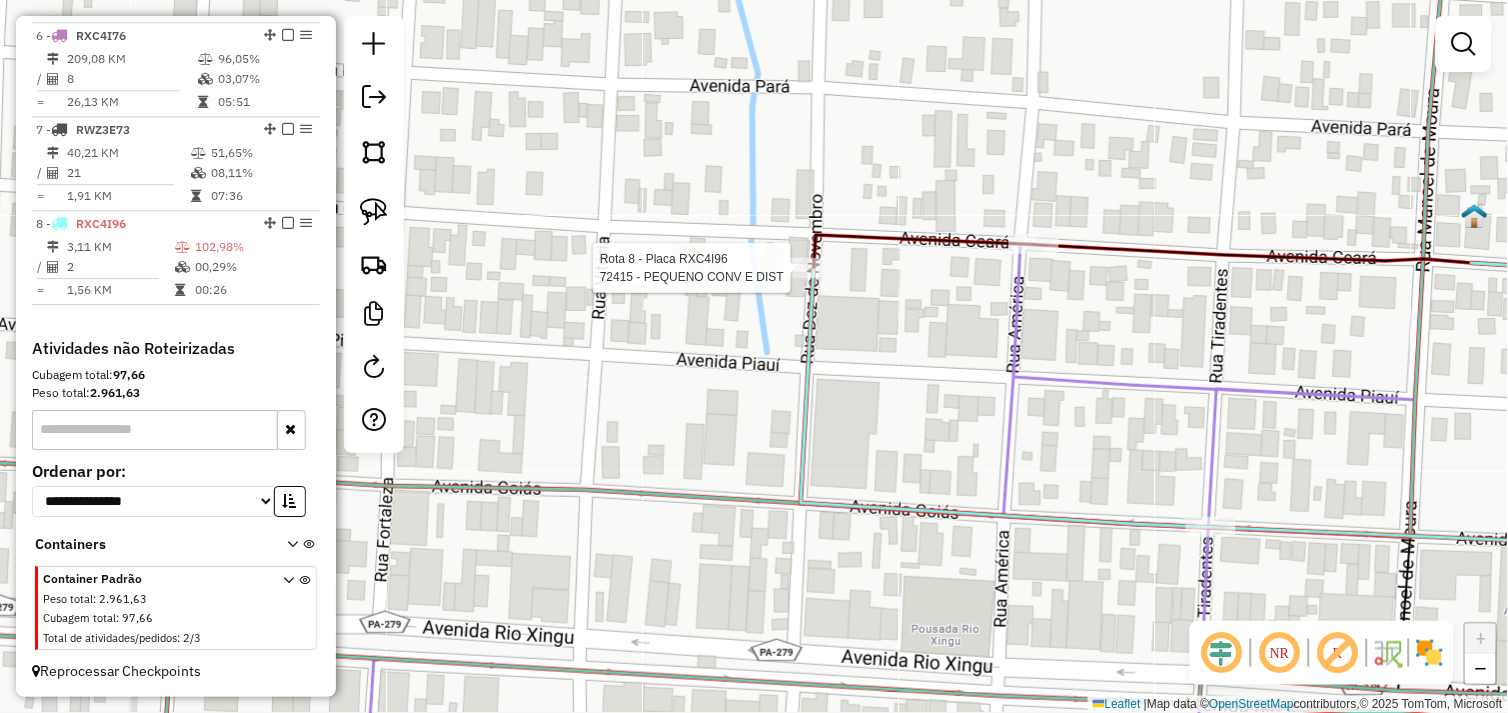 select on "*********" 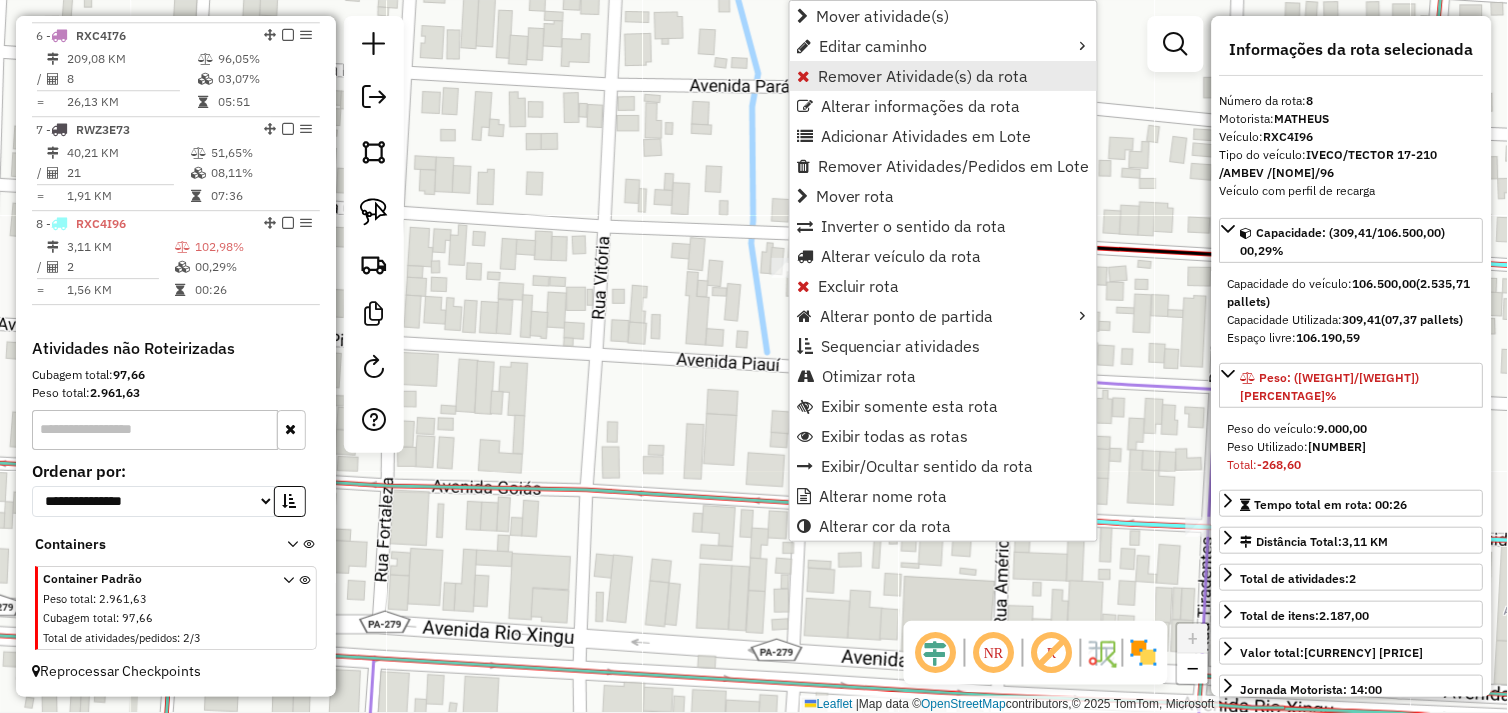 click on "Remover Atividade(s) da rota" at bounding box center (923, 76) 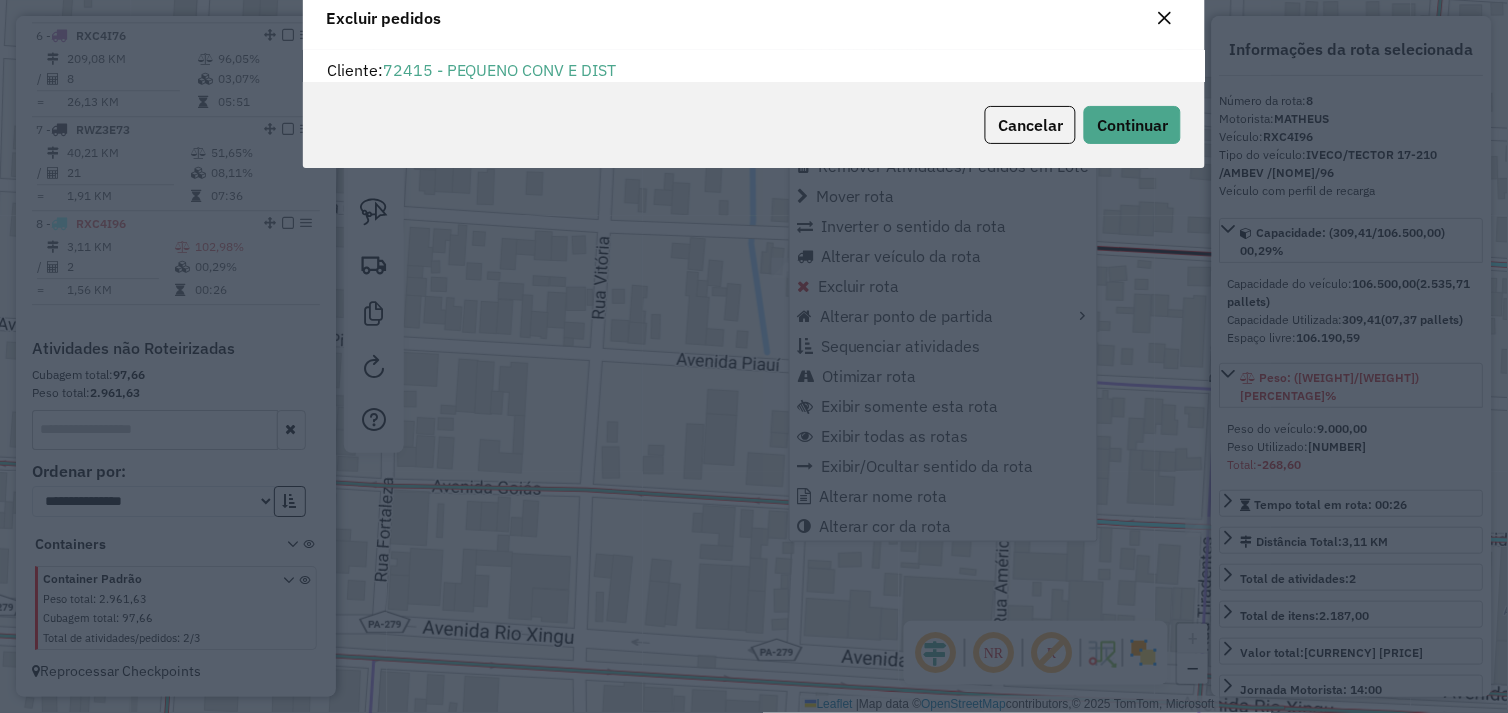scroll, scrollTop: 68, scrollLeft: 0, axis: vertical 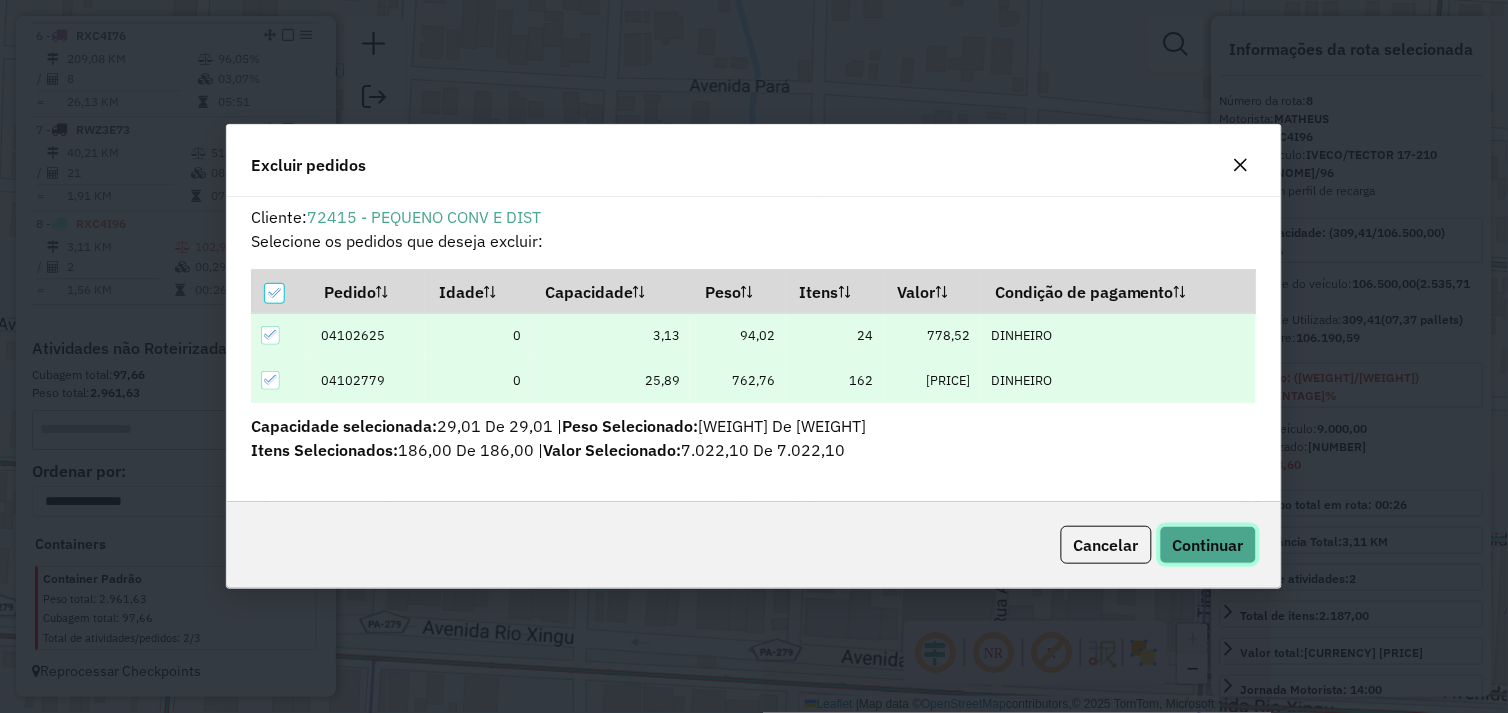 click on "Continuar" 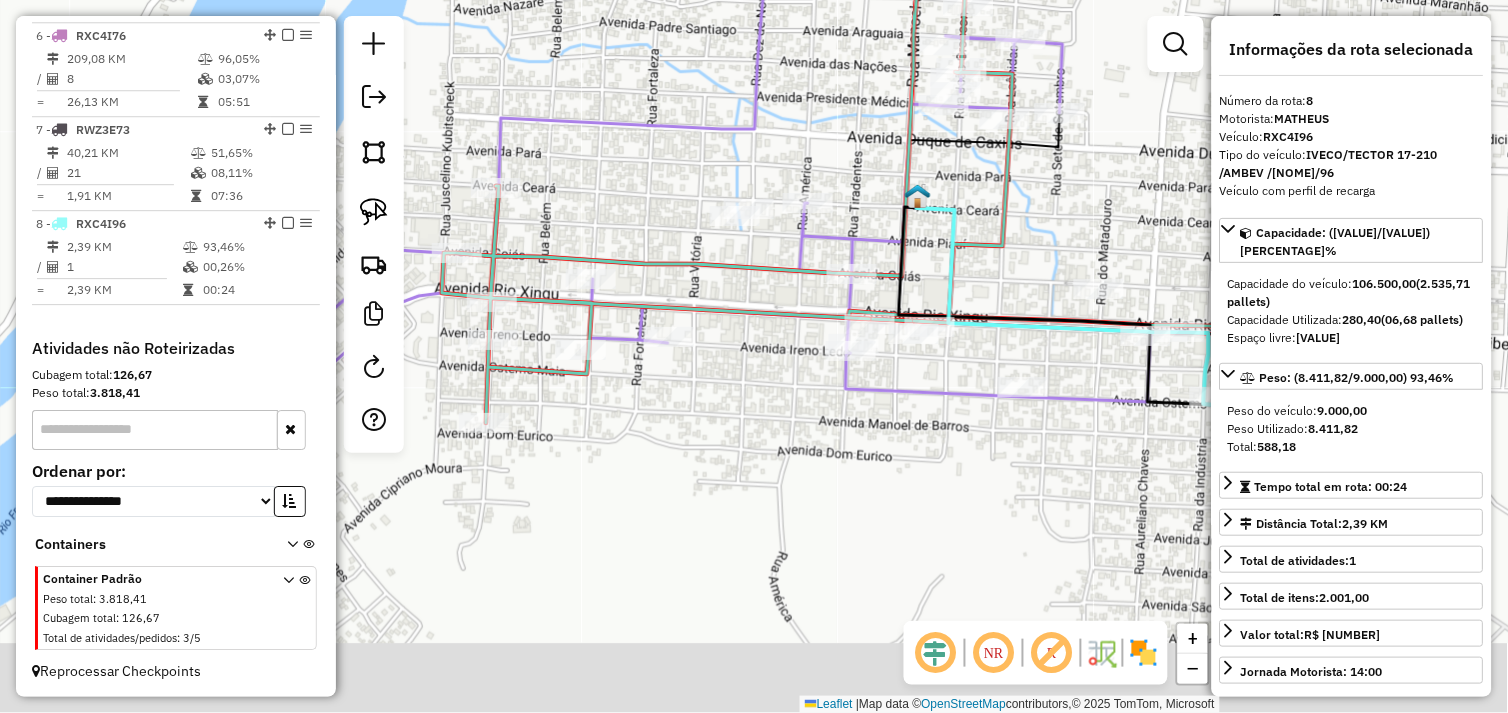 drag, startPoint x: 862, startPoint y: 581, endPoint x: 766, endPoint y: 340, distance: 259.41666 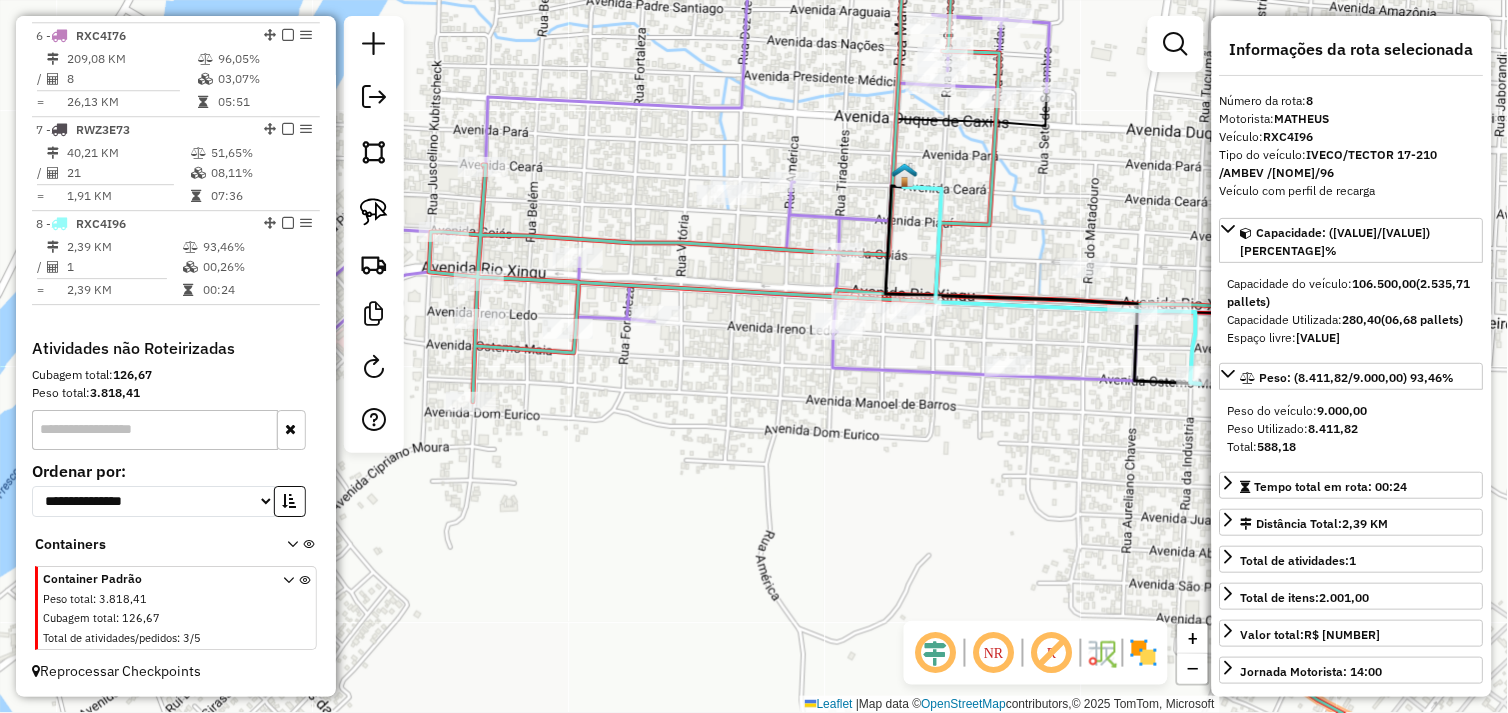 click on "Janela de atendimento Grade de atendimento Capacidade Transportadoras Veículos Cliente Pedidos  Rotas Selecione os dias de semana para filtrar as janelas de atendimento  Seg   Ter   Qua   Qui   Sex   Sáb   Dom  Informe o período da janela de atendimento: De: Até:  Filtrar exatamente a janela do cliente  Considerar janela de atendimento padrão  Selecione os dias de semana para filtrar as grades de atendimento  Seg   Ter   Qua   Qui   Sex   Sáb   Dom   Considerar clientes sem dia de atendimento cadastrado  Clientes fora do dia de atendimento selecionado Filtrar as atividades entre os valores definidos abaixo:  Peso mínimo:   Peso máximo:   Cubagem mínima:   Cubagem máxima:   De:   Até:  Filtrar as atividades entre o tempo de atendimento definido abaixo:  De:   Até:   Considerar capacidade total dos clientes não roteirizados Transportadora: Selecione um ou mais itens Tipo de veículo: Selecione um ou mais itens Veículo: Selecione um ou mais itens Motorista: Selecione um ou mais itens Nome: Rótulo:" 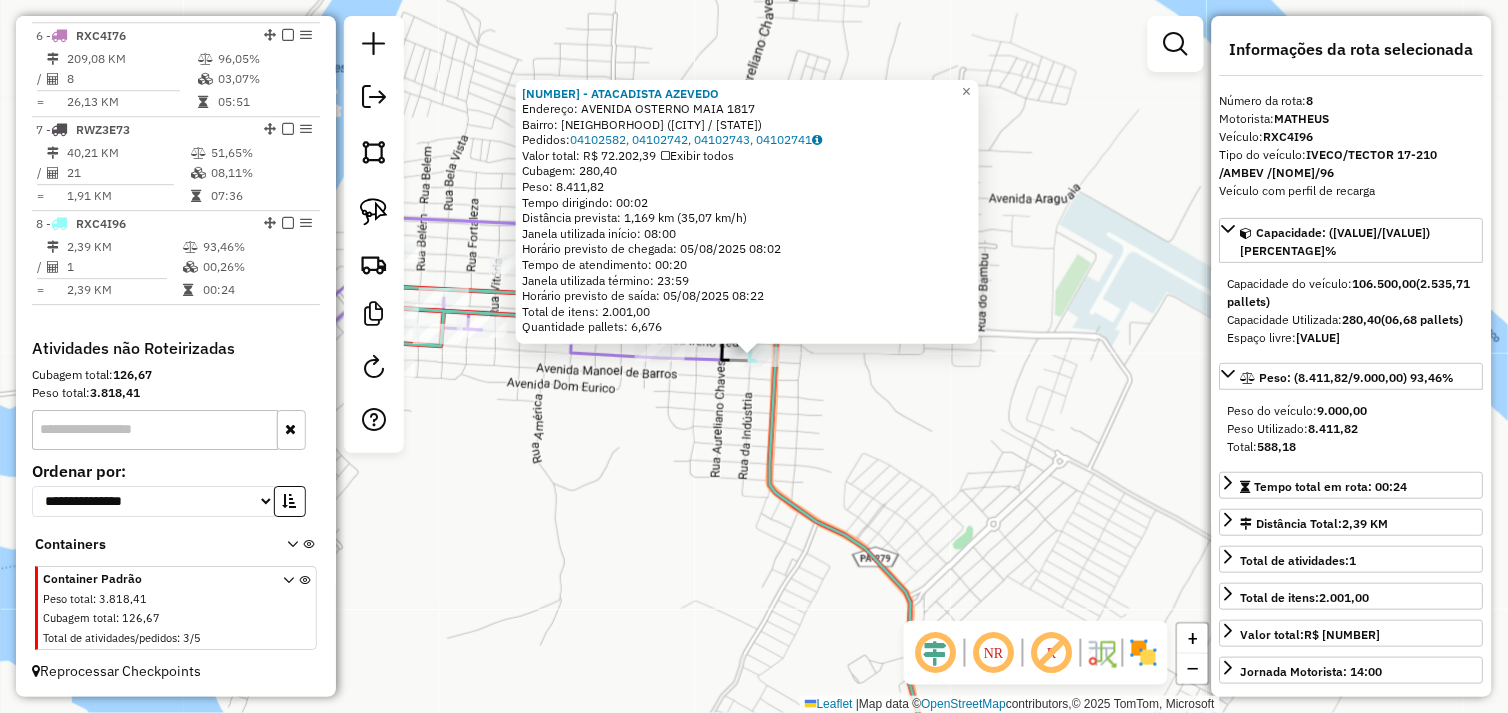click on "72304 - ATACADISTA AZEVEDO  Endereço:  AVENIDA OSTERNO MAIA 1817   Bairro: ALECRIM (SAO FELIX DO XINGU / PA)   Pedidos:  04102582, 04102742, 04102743, 04102741   Valor total: R$ 72.202,39   Exibir todos   Cubagem: 280,40  Peso: 8.411,82  Tempo dirigindo: 00:02   Distância prevista: 1,169 km (35,07 km/h)   Janela utilizada início: 08:00   Horário previsto de chegada: 05/08/2025 08:02   Tempo de atendimento: 00:20   Janela utilizada término: 23:59   Horário previsto de saída: 05/08/2025 08:22   Total de itens: 2.001,00   Quantidade pallets: 6,676  × Janela de atendimento Grade de atendimento Capacidade Transportadoras Veículos Cliente Pedidos  Rotas Selecione os dias de semana para filtrar as janelas de atendimento  Seg   Ter   Qua   Qui   Sex   Sáb   Dom  Informe o período da janela de atendimento: De: Até:  Filtrar exatamente a janela do cliente  Considerar janela de atendimento padrão  Selecione os dias de semana para filtrar as grades de atendimento  Seg   Ter   Qua   Qui   Sex   Sáb   Dom  +" 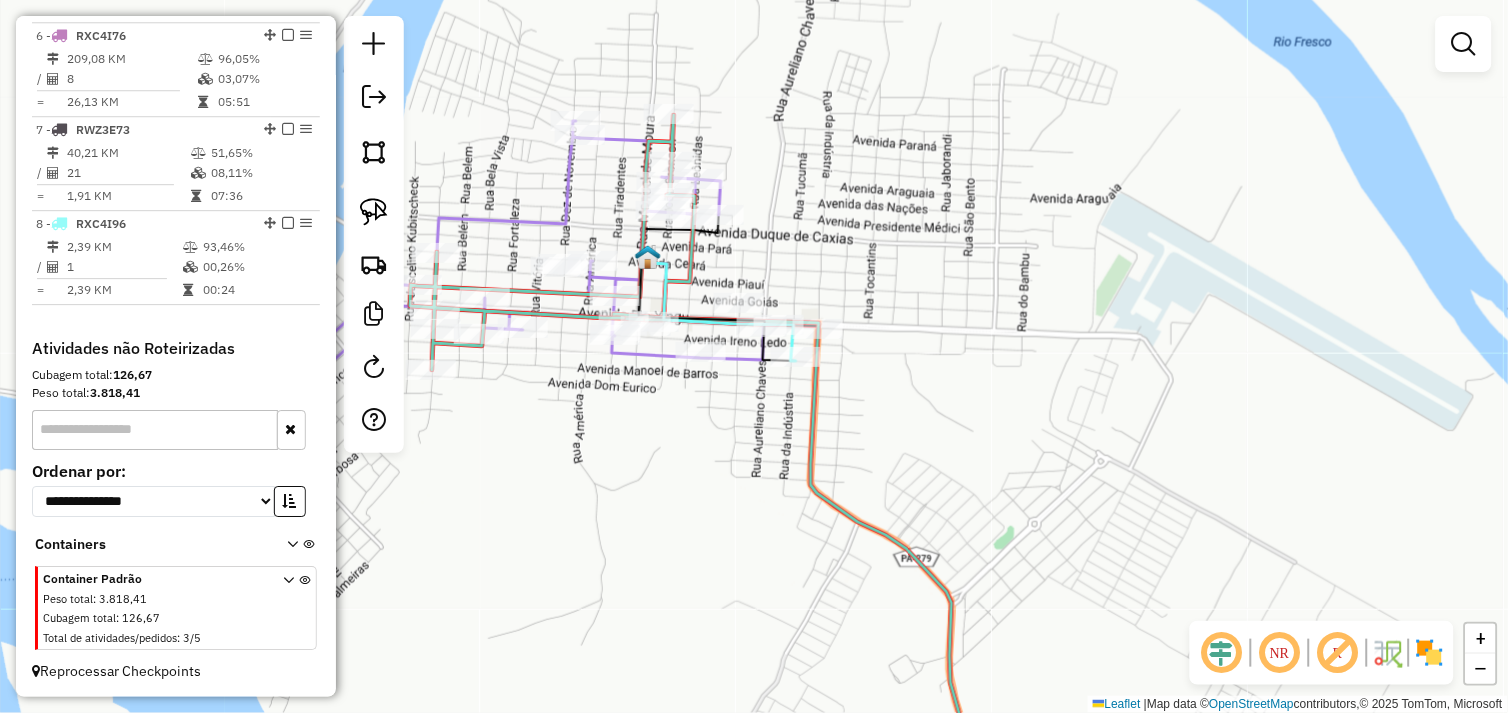 drag, startPoint x: 577, startPoint y: 447, endPoint x: 890, endPoint y: 448, distance: 313.0016 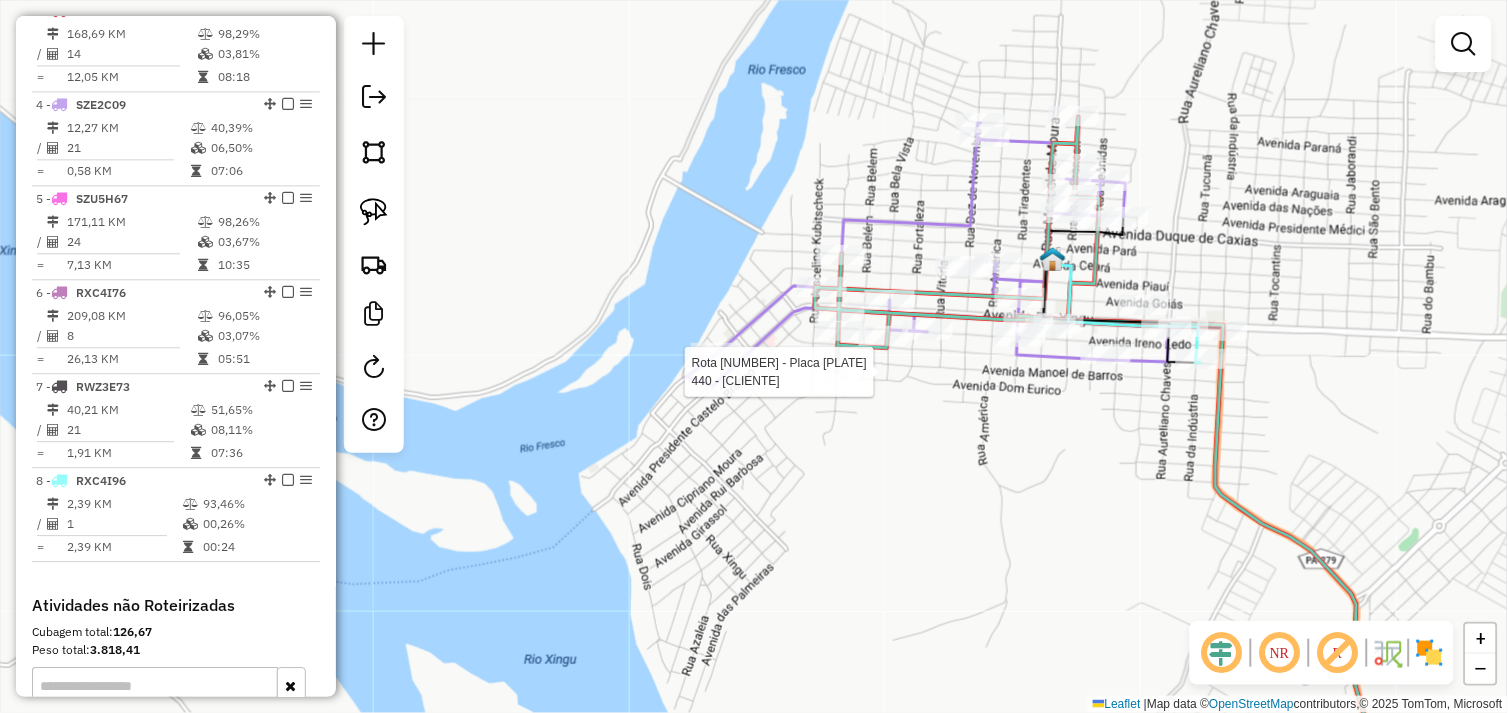 select on "*********" 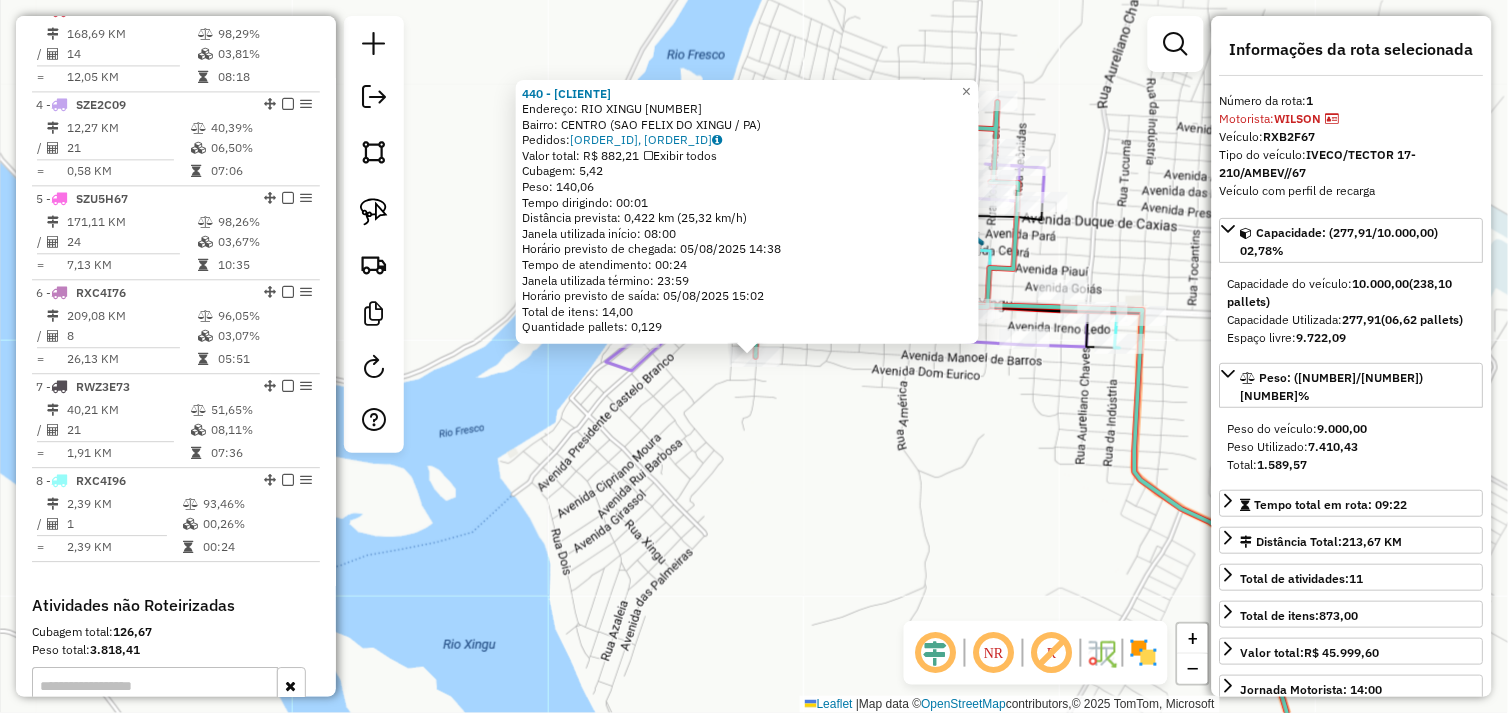 scroll, scrollTop: 748, scrollLeft: 0, axis: vertical 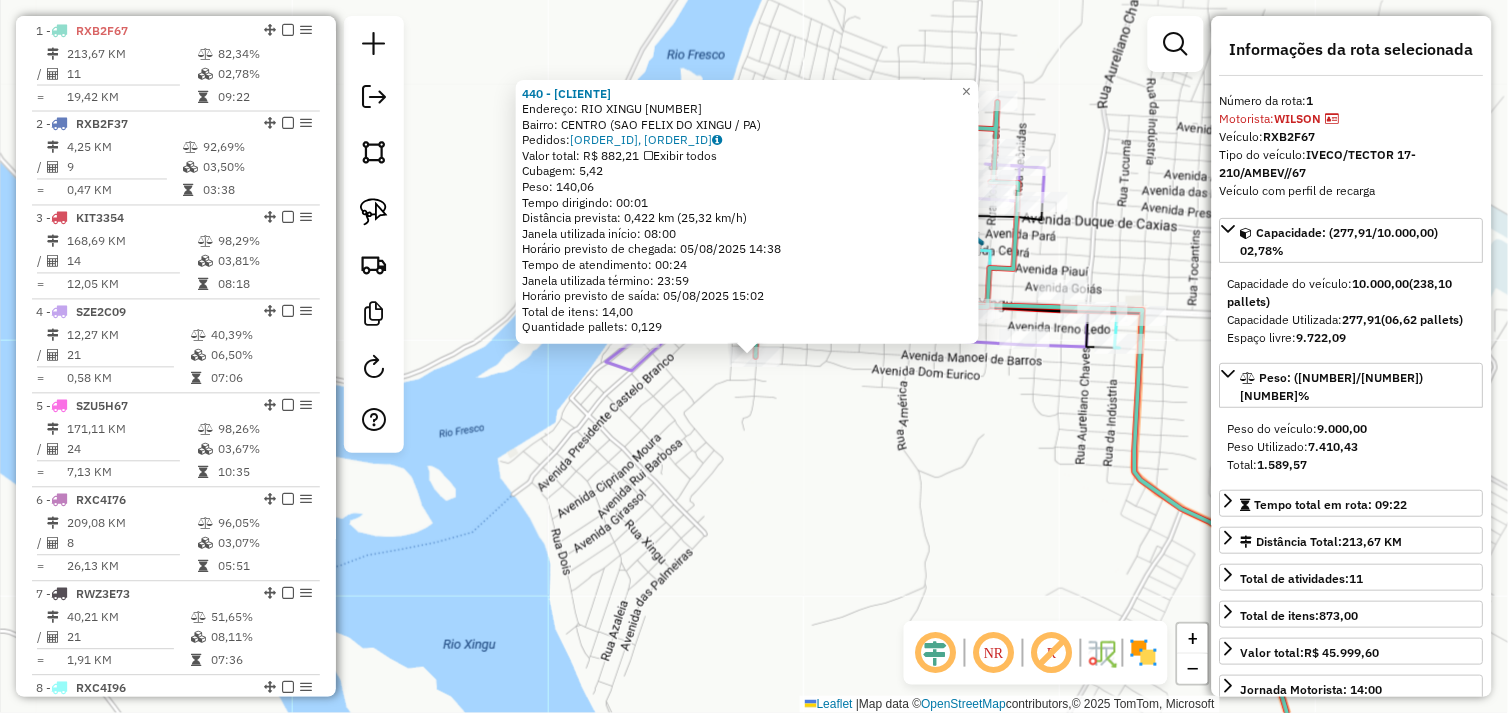 click on "440 - FUMACA GOIANA  Endereço:  RIO XINGU 1390   Bairro: CENTRO (SAO FELIX DO XINGU / PA)   Pedidos:  04102584, 04102783   Valor total: R$ 882,21   Exibir todos   Cubagem: 5,42  Peso: 140,06  Tempo dirigindo: 00:01   Distância prevista: 0,422 km (25,32 km/h)   Janela utilizada início: 08:00   Horário previsto de chegada: 05/08/2025 14:38   Tempo de atendimento: 00:24   Janela utilizada término: 23:59   Horário previsto de saída: 05/08/2025 15:02   Total de itens: 14,00   Quantidade pallets: 0,129  × Janela de atendimento Grade de atendimento Capacidade Transportadoras Veículos Cliente Pedidos  Rotas Selecione os dias de semana para filtrar as janelas de atendimento  Seg   Ter   Qua   Qui   Sex   Sáb   Dom  Informe o período da janela de atendimento: De: Até:  Filtrar exatamente a janela do cliente  Considerar janela de atendimento padrão  Selecione os dias de semana para filtrar as grades de atendimento  Seg   Ter   Qua   Qui   Sex   Sáb   Dom   Clientes fora do dia de atendimento selecionado +" 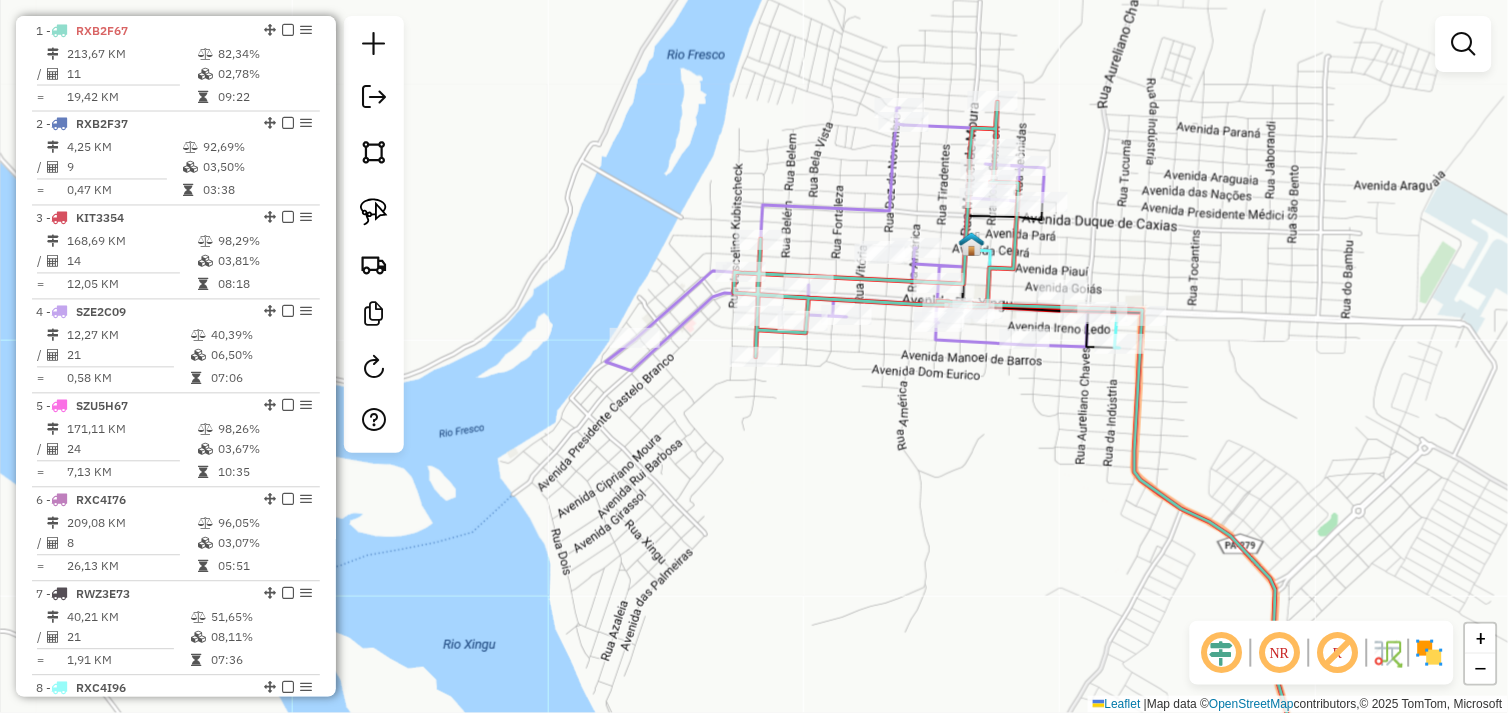 click on "Janela de atendimento Grade de atendimento Capacidade Transportadoras Veículos Cliente Pedidos  Rotas Selecione os dias de semana para filtrar as janelas de atendimento  Seg   Ter   Qua   Qui   Sex   Sáb   Dom  Informe o período da janela de atendimento: De: Até:  Filtrar exatamente a janela do cliente  Considerar janela de atendimento padrão  Selecione os dias de semana para filtrar as grades de atendimento  Seg   Ter   Qua   Qui   Sex   Sáb   Dom   Considerar clientes sem dia de atendimento cadastrado  Clientes fora do dia de atendimento selecionado Filtrar as atividades entre os valores definidos abaixo:  Peso mínimo:   Peso máximo:   Cubagem mínima:   Cubagem máxima:   De:   Até:  Filtrar as atividades entre o tempo de atendimento definido abaixo:  De:   Até:   Considerar capacidade total dos clientes não roteirizados Transportadora: Selecione um ou mais itens Tipo de veículo: Selecione um ou mais itens Veículo: Selecione um ou mais itens Motorista: Selecione um ou mais itens Nome: Rótulo:" 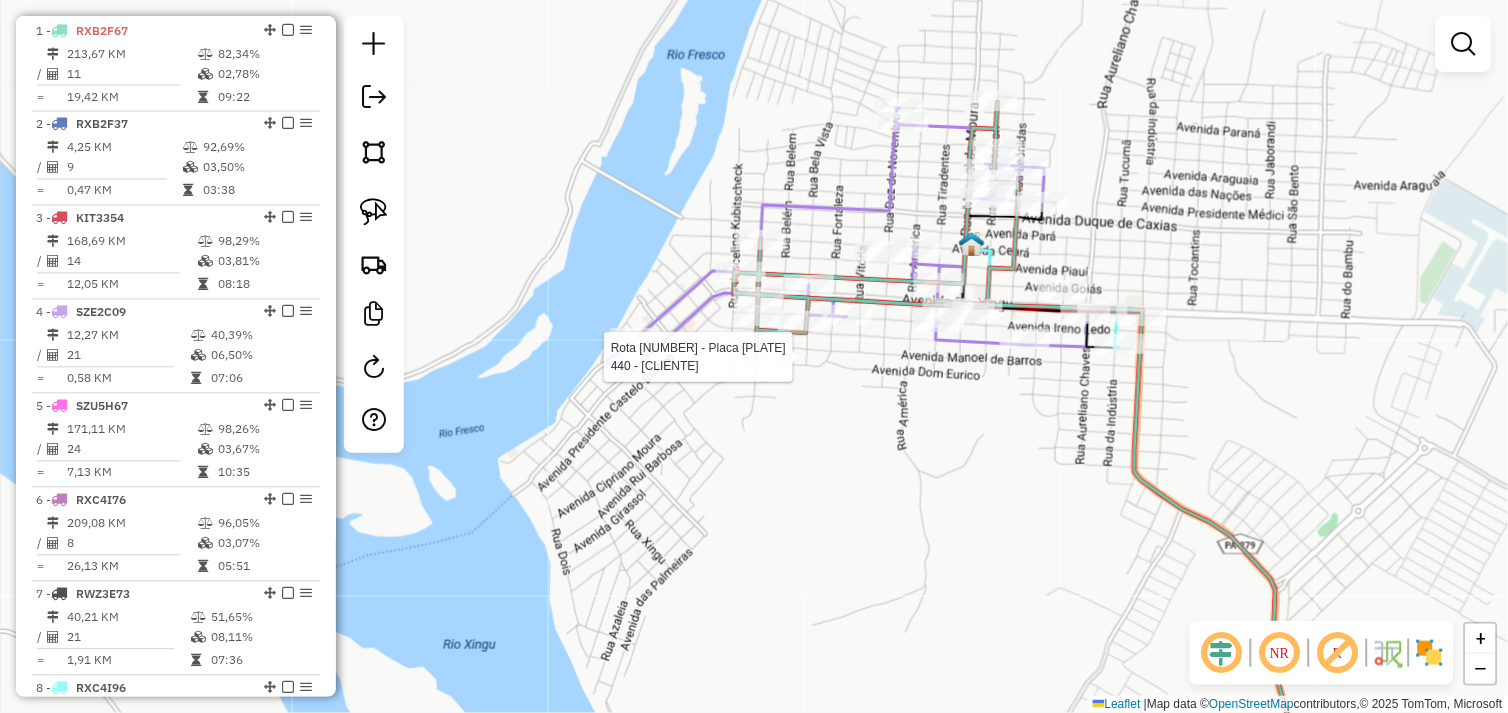 select on "*********" 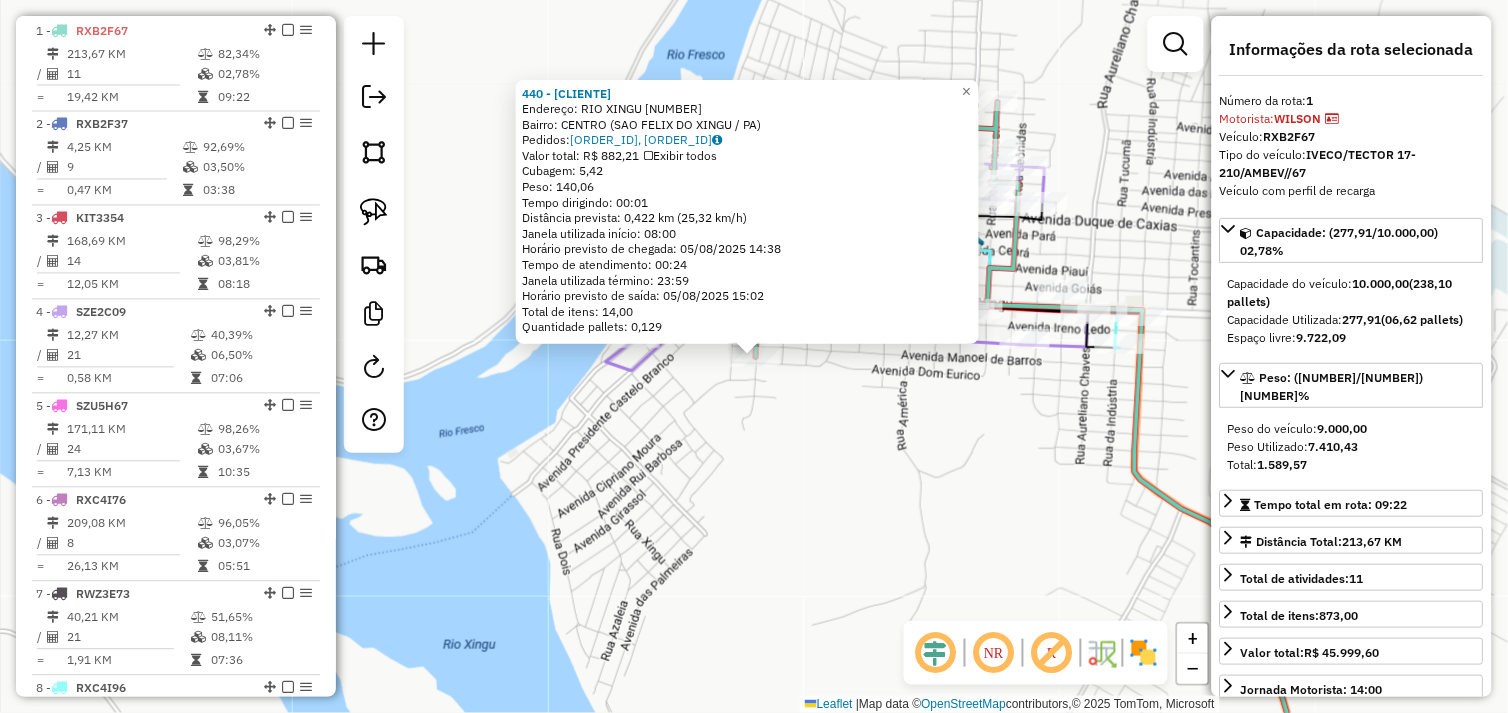 click on "440 - FUMACA GOIANA  Endereço:  RIO XINGU 1390   Bairro: CENTRO (SAO FELIX DO XINGU / PA)   Pedidos:  04102584, 04102783   Valor total: R$ 882,21   Exibir todos   Cubagem: 5,42  Peso: 140,06  Tempo dirigindo: 00:01   Distância prevista: 0,422 km (25,32 km/h)   Janela utilizada início: 08:00   Horário previsto de chegada: 05/08/2025 14:38   Tempo de atendimento: 00:24   Janela utilizada término: 23:59   Horário previsto de saída: 05/08/2025 15:02   Total de itens: 14,00   Quantidade pallets: 0,129  × Janela de atendimento Grade de atendimento Capacidade Transportadoras Veículos Cliente Pedidos  Rotas Selecione os dias de semana para filtrar as janelas de atendimento  Seg   Ter   Qua   Qui   Sex   Sáb   Dom  Informe o período da janela de atendimento: De: Até:  Filtrar exatamente a janela do cliente  Considerar janela de atendimento padrão  Selecione os dias de semana para filtrar as grades de atendimento  Seg   Ter   Qua   Qui   Sex   Sáb   Dom   Clientes fora do dia de atendimento selecionado +" 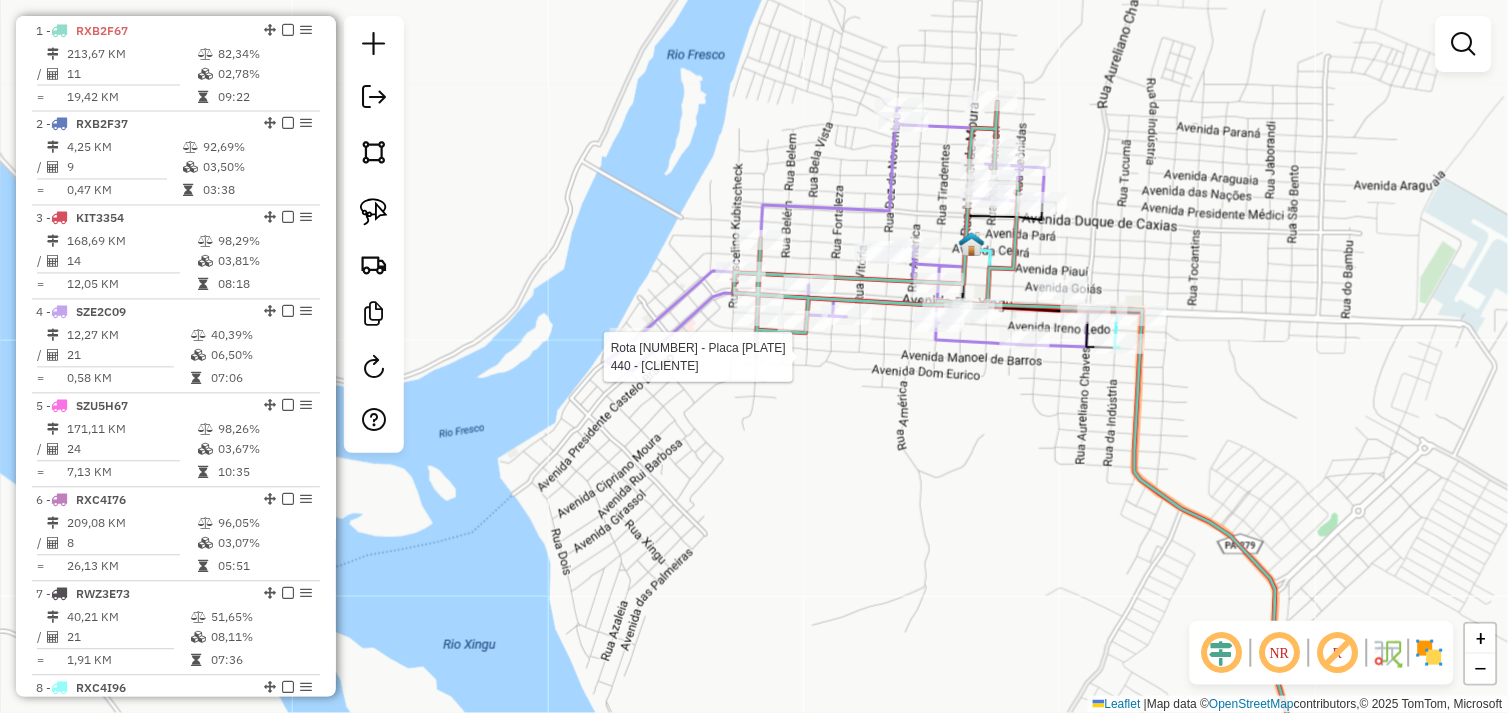 select on "*********" 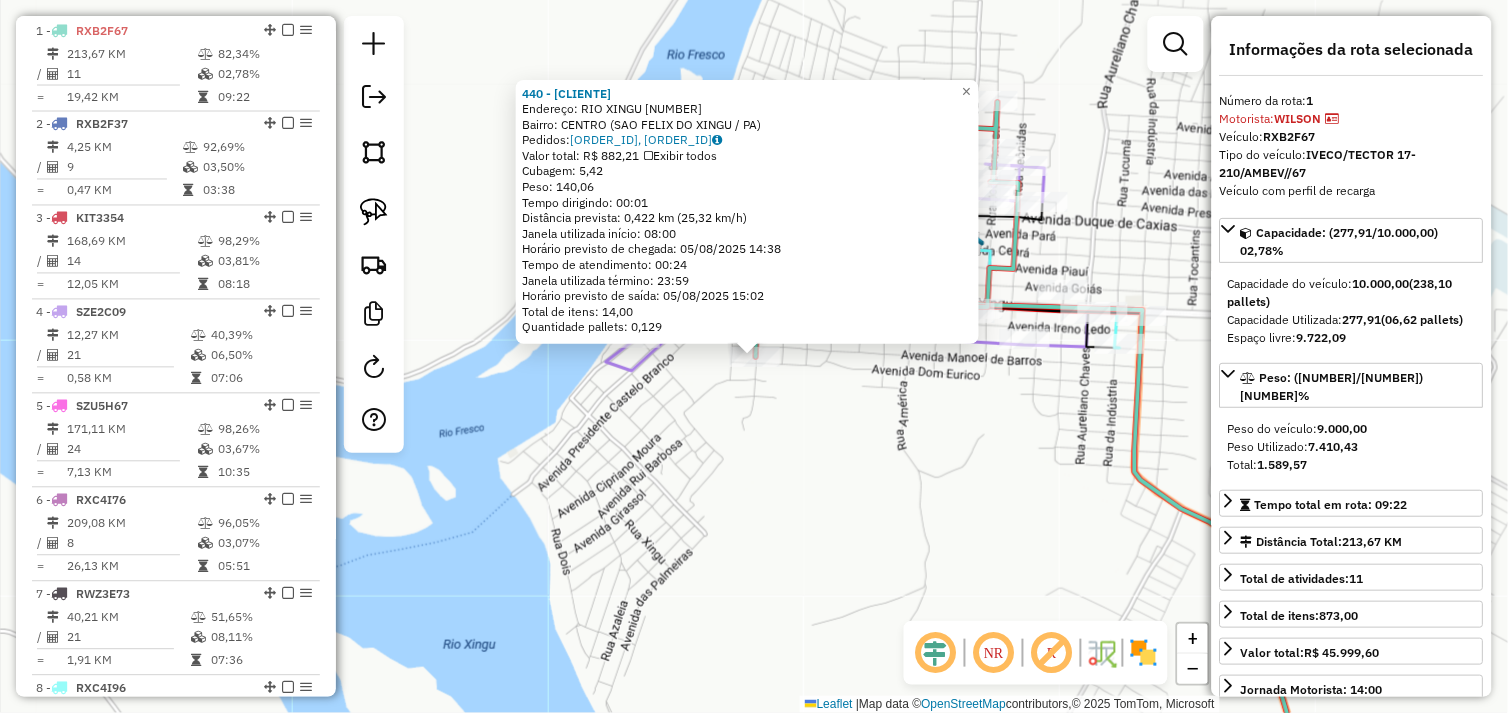 drag, startPoint x: 891, startPoint y: 464, endPoint x: 912, endPoint y: 456, distance: 22.472204 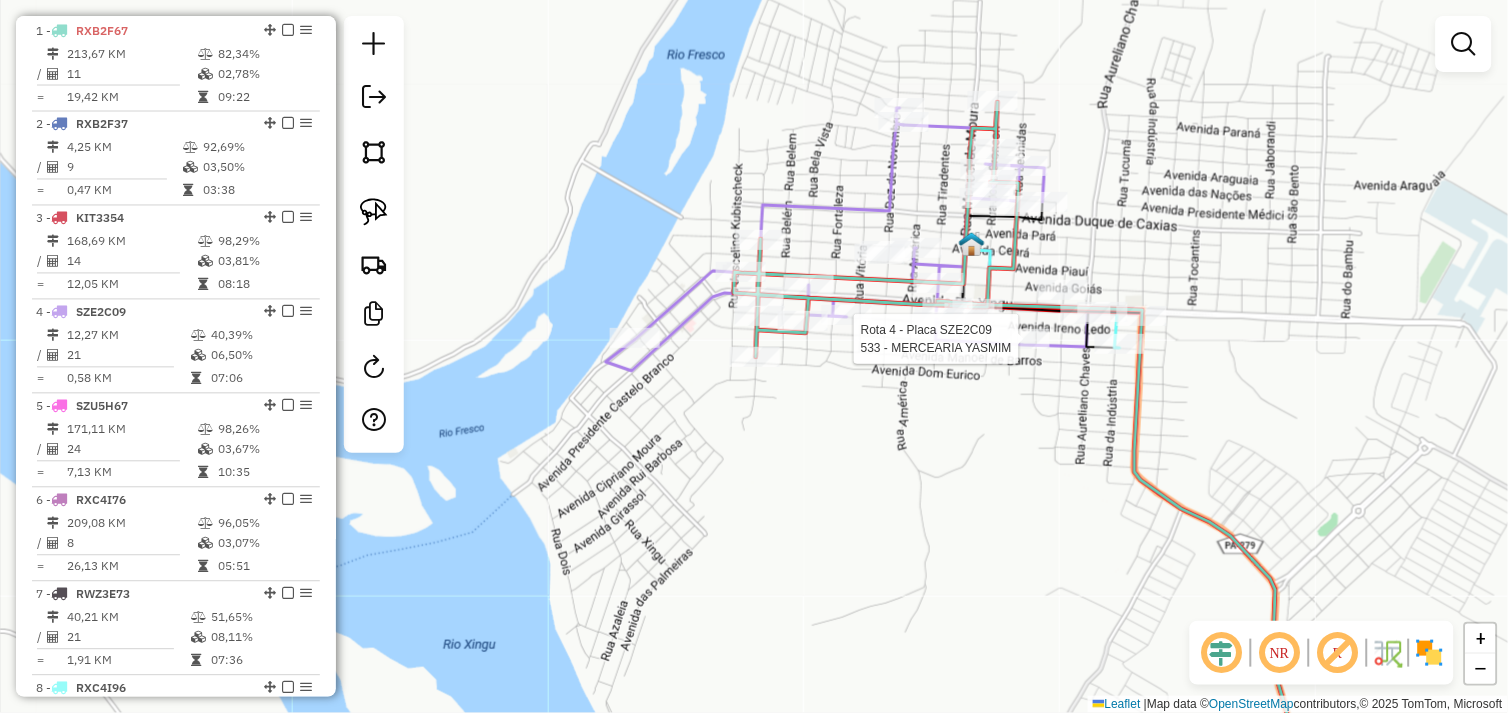 select on "*********" 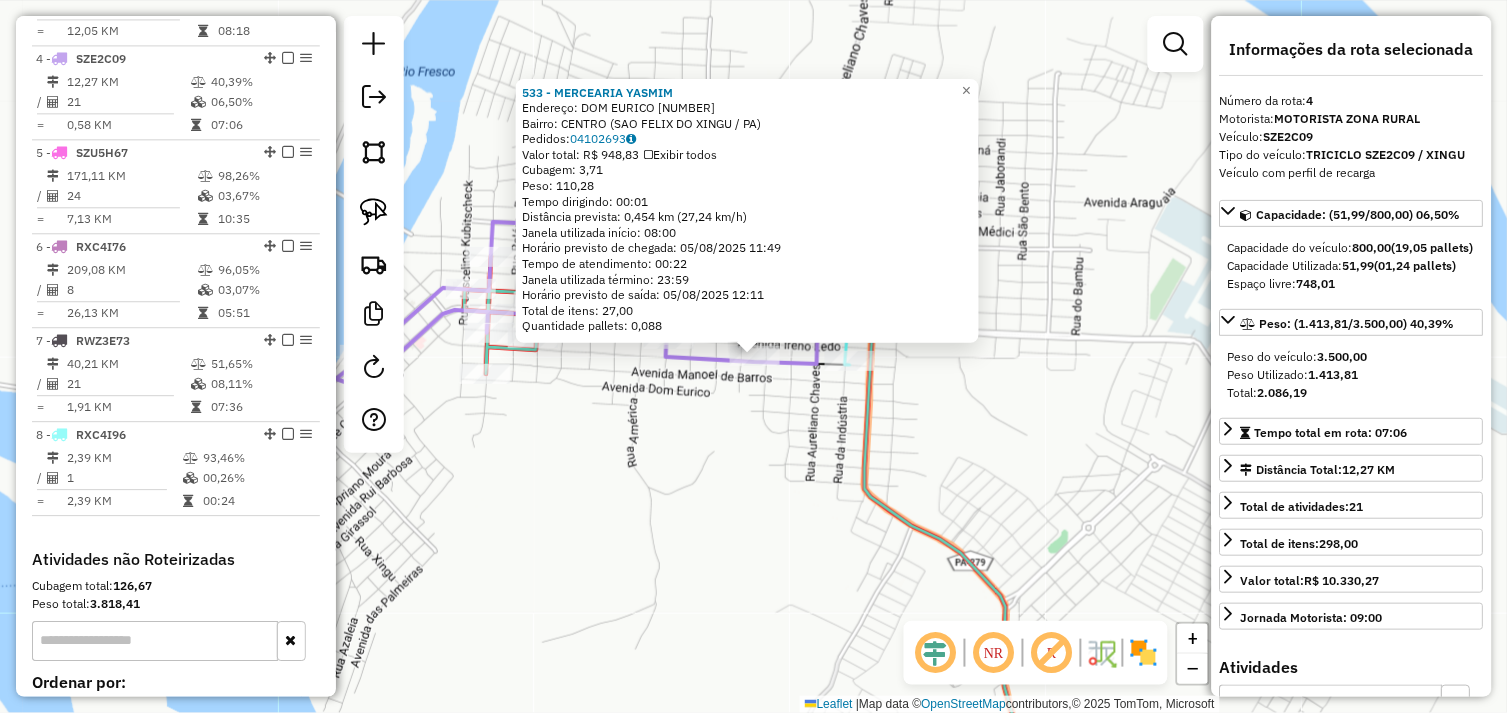 scroll, scrollTop: 1030, scrollLeft: 0, axis: vertical 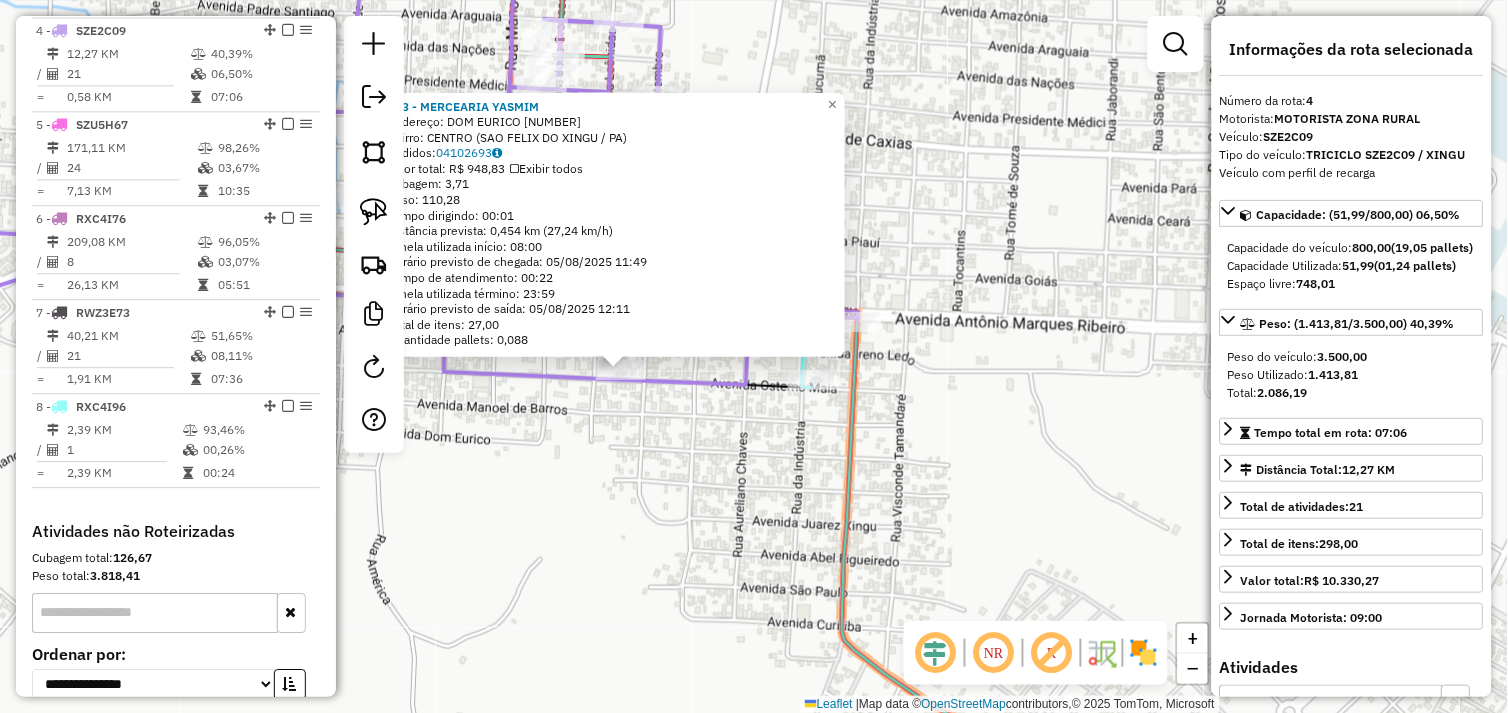 drag, startPoint x: 620, startPoint y: 465, endPoint x: 772, endPoint y: 470, distance: 152.08221 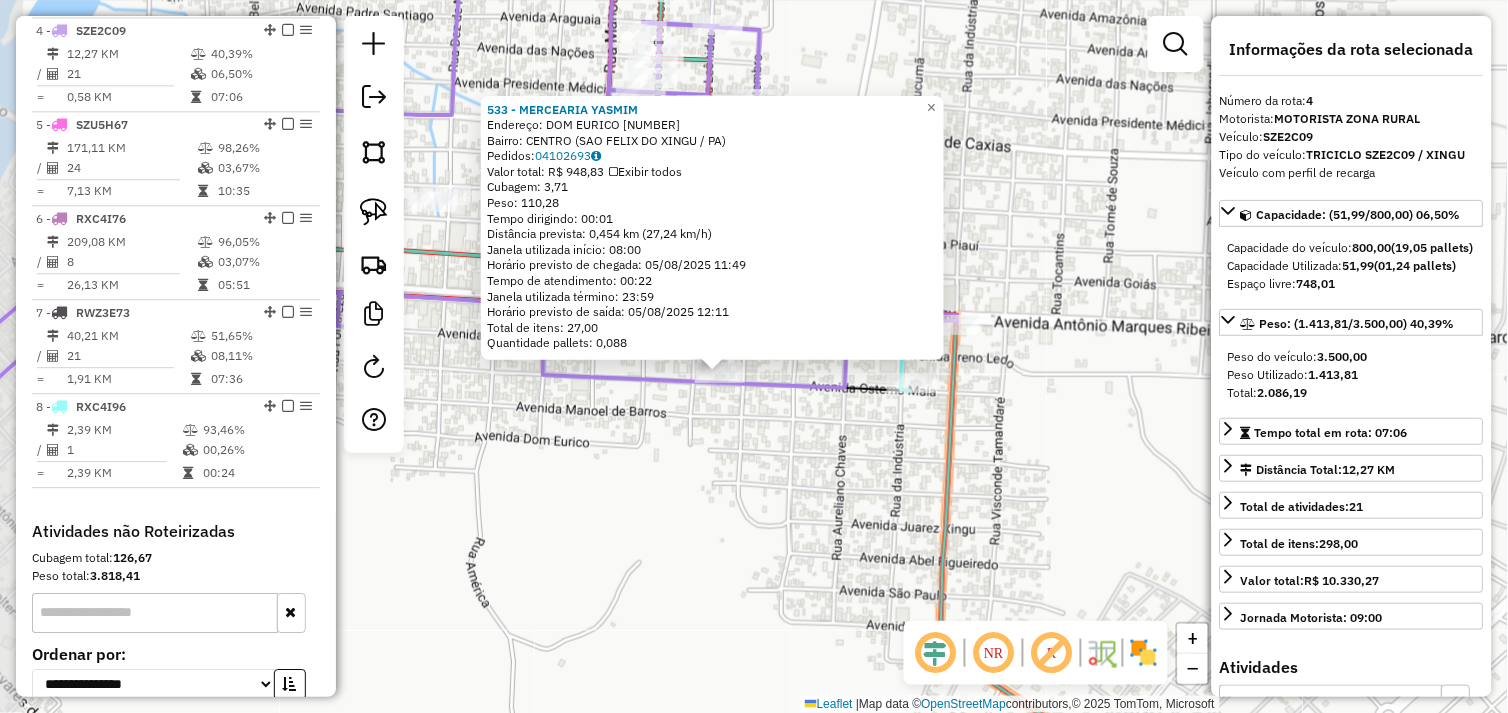 drag, startPoint x: 724, startPoint y: 457, endPoint x: 702, endPoint y: 463, distance: 22.803509 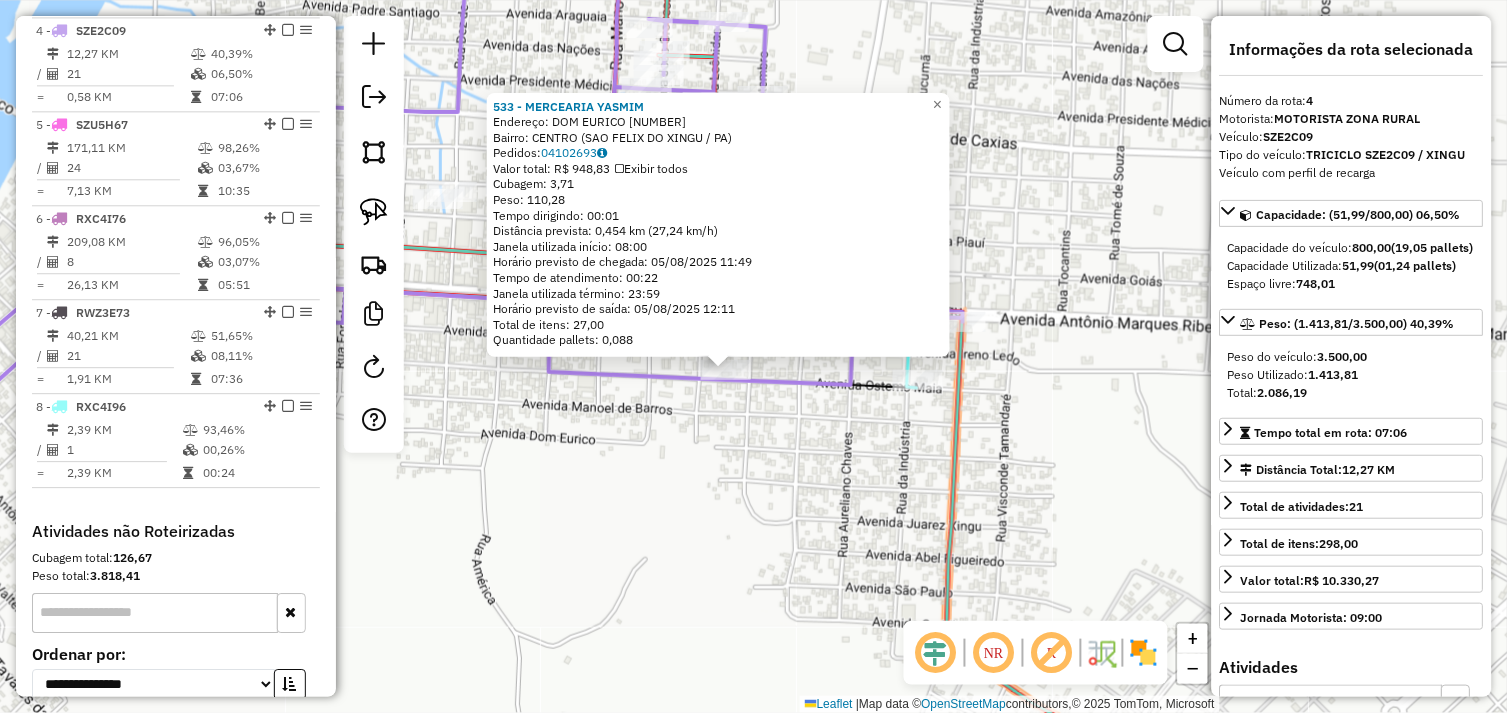 drag, startPoint x: 620, startPoint y: 466, endPoint x: 811, endPoint y: 452, distance: 191.5124 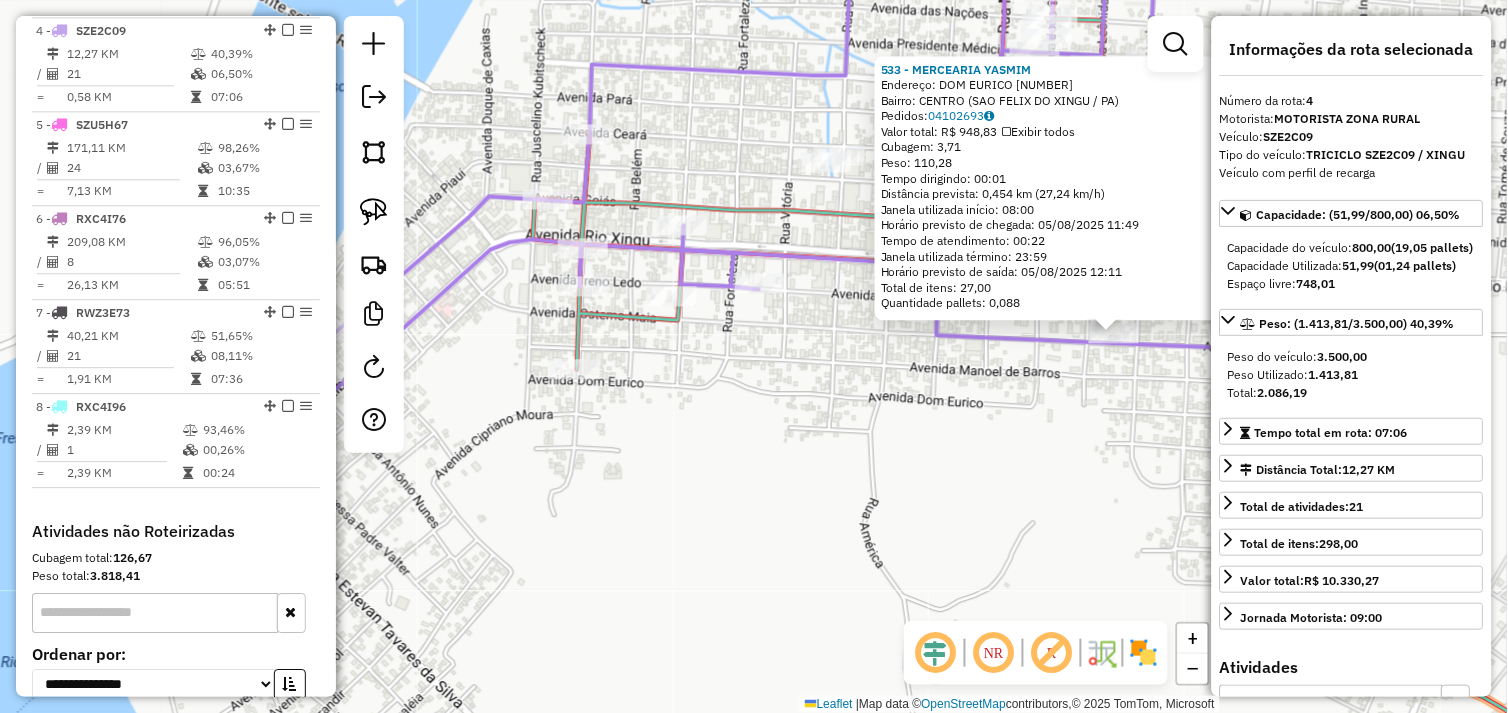 click on "533 - MERCEARIA YASMIM  Endereço:  DOM EURICO 50   Bairro: CENTRO (SAO FELIX DO XINGU / PA)   Pedidos:  04102693   Valor total: R$ 948,83   Exibir todos   Cubagem: 3,71  Peso: 110,28  Tempo dirigindo: 00:01   Distância prevista: 0,454 km (27,24 km/h)   Janela utilizada início: 08:00   Horário previsto de chegada: 05/08/2025 11:49   Tempo de atendimento: 00:22   Janela utilizada término: 23:59   Horário previsto de saída: 05/08/2025 12:11   Total de itens: 27,00   Quantidade pallets: 0,088  × Janela de atendimento Grade de atendimento Capacidade Transportadoras Veículos Cliente Pedidos  Rotas Selecione os dias de semana para filtrar as janelas de atendimento  Seg   Ter   Qua   Qui   Sex   Sáb   Dom  Informe o período da janela de atendimento: De: Até:  Filtrar exatamente a janela do cliente  Considerar janela de atendimento padrão  Selecione os dias de semana para filtrar as grades de atendimento  Seg   Ter   Qua   Qui   Sex   Sáb   Dom   Considerar clientes sem dia de atendimento cadastrado De:" 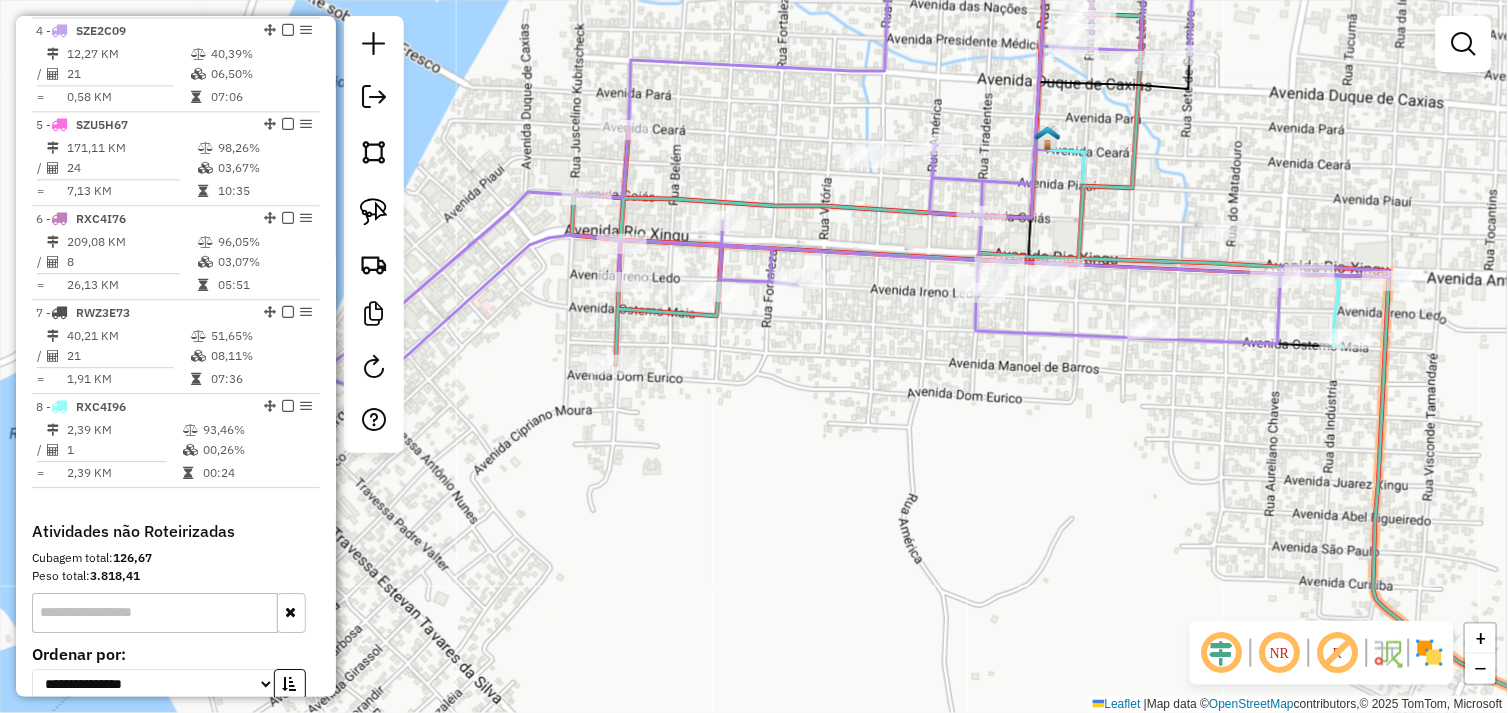 drag, startPoint x: 853, startPoint y: 440, endPoint x: 818, endPoint y: 438, distance: 35.057095 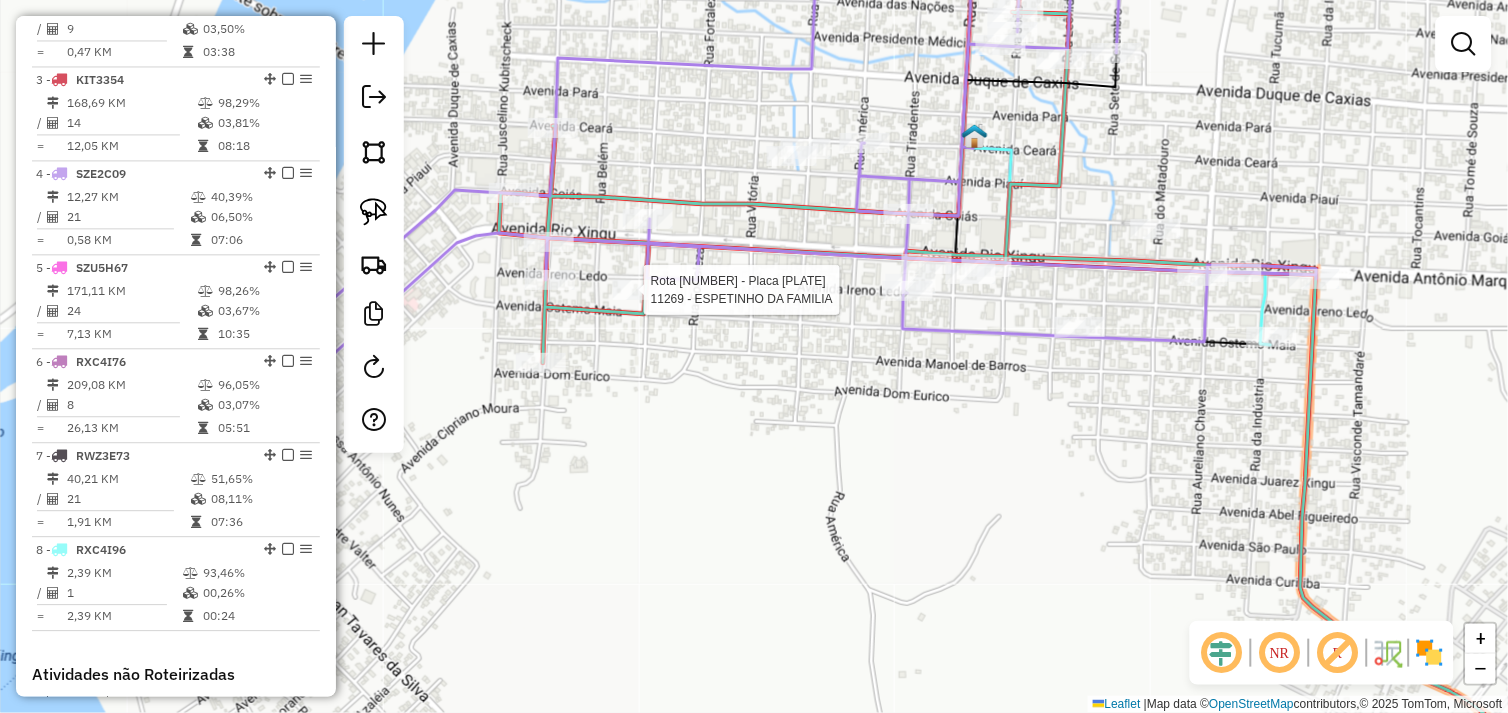 select on "*********" 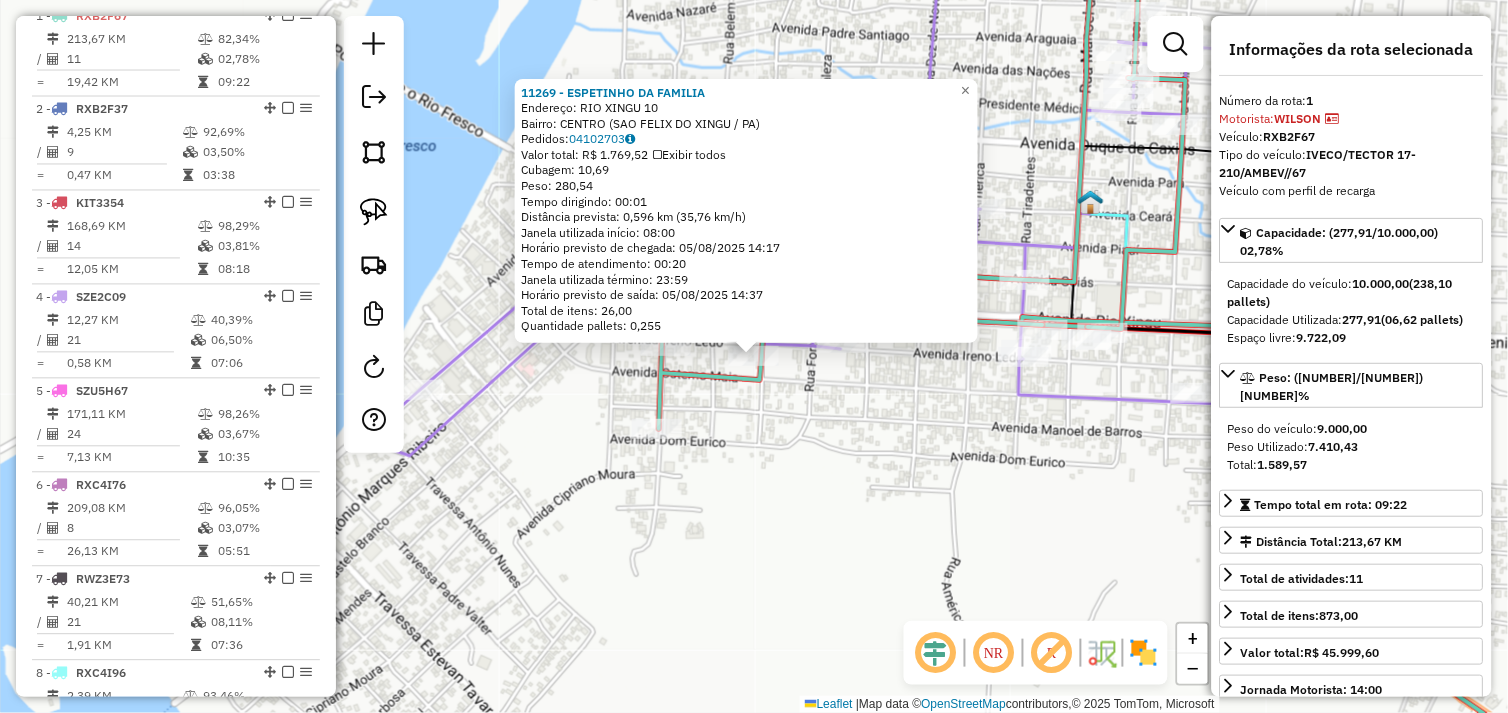 scroll, scrollTop: 748, scrollLeft: 0, axis: vertical 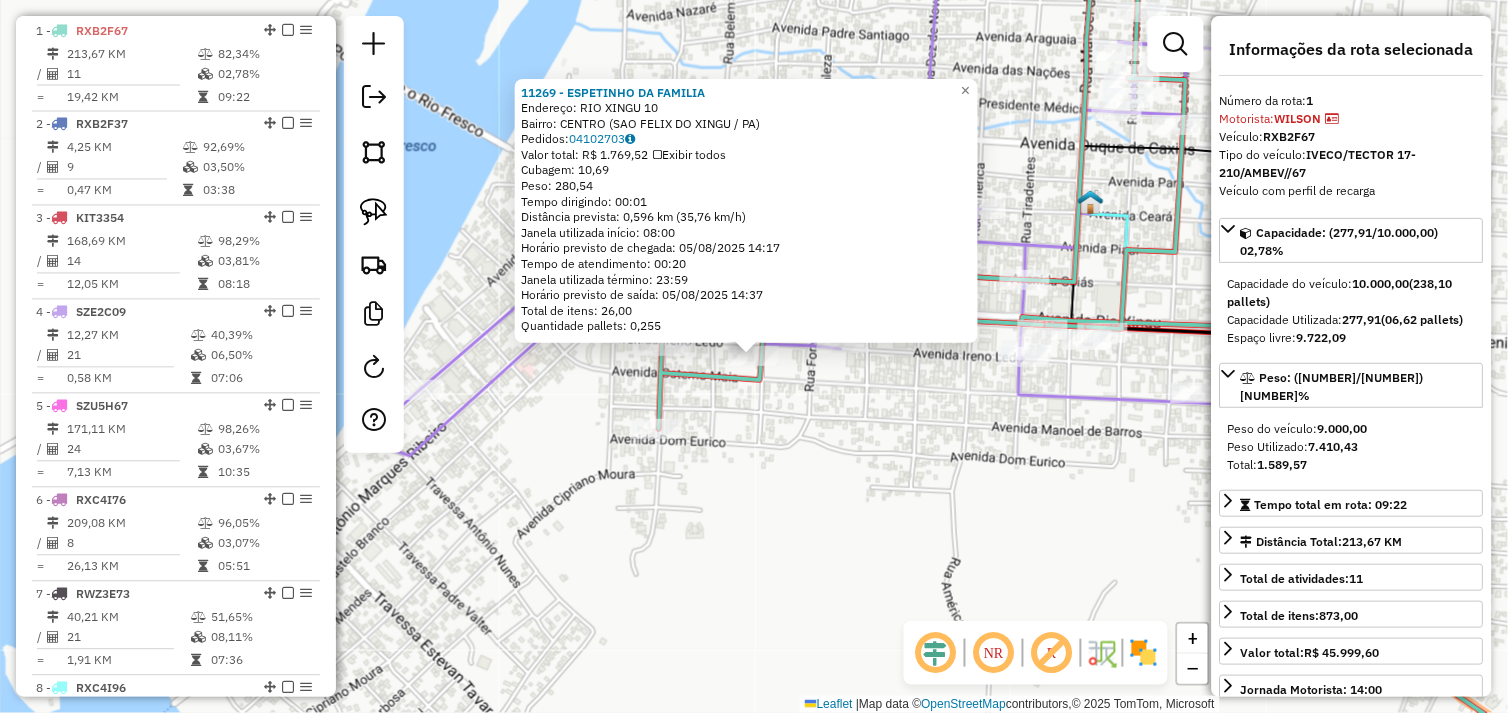 click on "11269 - ESPETINHO DA FAMILIA  Endereço:  RIO XINGU 10   Bairro: CENTRO (SAO FELIX DO XINGU / PA)   Pedidos:  04102703   Valor total: R$ 1.769,52   Exibir todos   Cubagem: 10,69  Peso: 280,54  Tempo dirigindo: 00:01   Distância prevista: 0,596 km (35,76 km/h)   Janela utilizada início: 08:00   Horário previsto de chegada: 05/08/2025 14:17   Tempo de atendimento: 00:20   Janela utilizada término: 23:59   Horário previsto de saída: 05/08/2025 14:37   Total de itens: 26,00   Quantidade pallets: 0,255  × Janela de atendimento Grade de atendimento Capacidade Transportadoras Veículos Cliente Pedidos  Rotas Selecione os dias de semana para filtrar as janelas de atendimento  Seg   Ter   Qua   Qui   Sex   Sáb   Dom  Informe o período da janela de atendimento: De: Até:  Filtrar exatamente a janela do cliente  Considerar janela de atendimento padrão  Selecione os dias de semana para filtrar as grades de atendimento  Seg   Ter   Qua   Qui   Sex   Sáb   Dom   Clientes fora do dia de atendimento selecionado +" 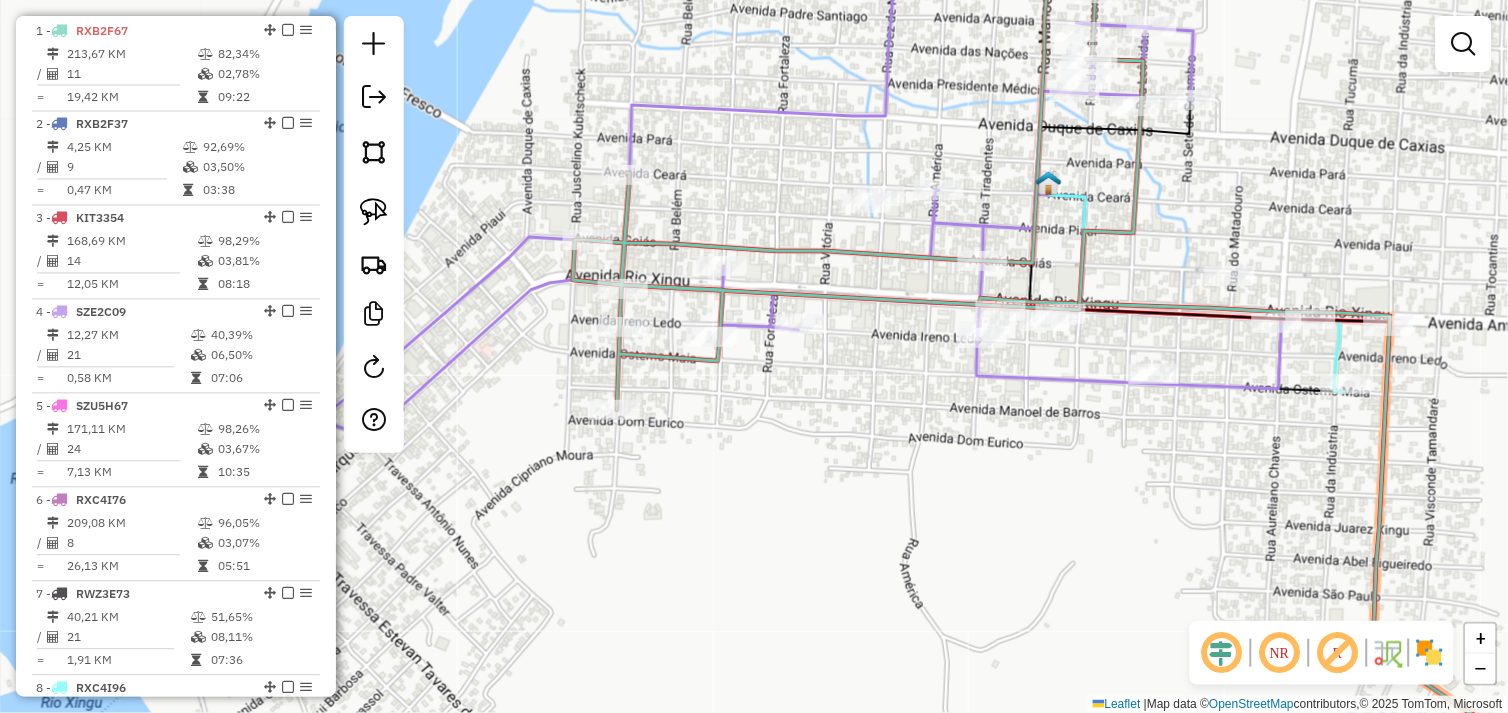 drag, startPoint x: 928, startPoint y: 482, endPoint x: 816, endPoint y: 444, distance: 118.270874 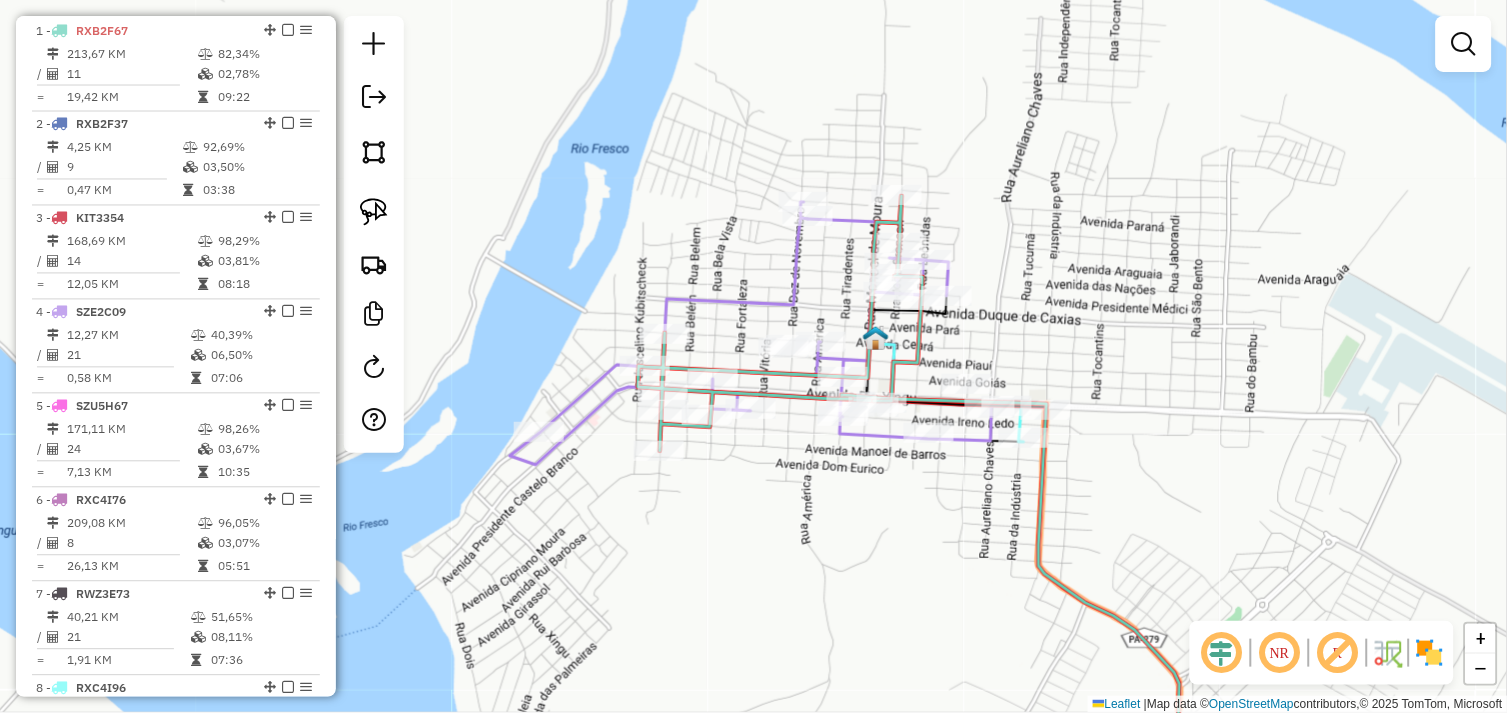 drag, startPoint x: 777, startPoint y: 470, endPoint x: 900, endPoint y: 357, distance: 167.02695 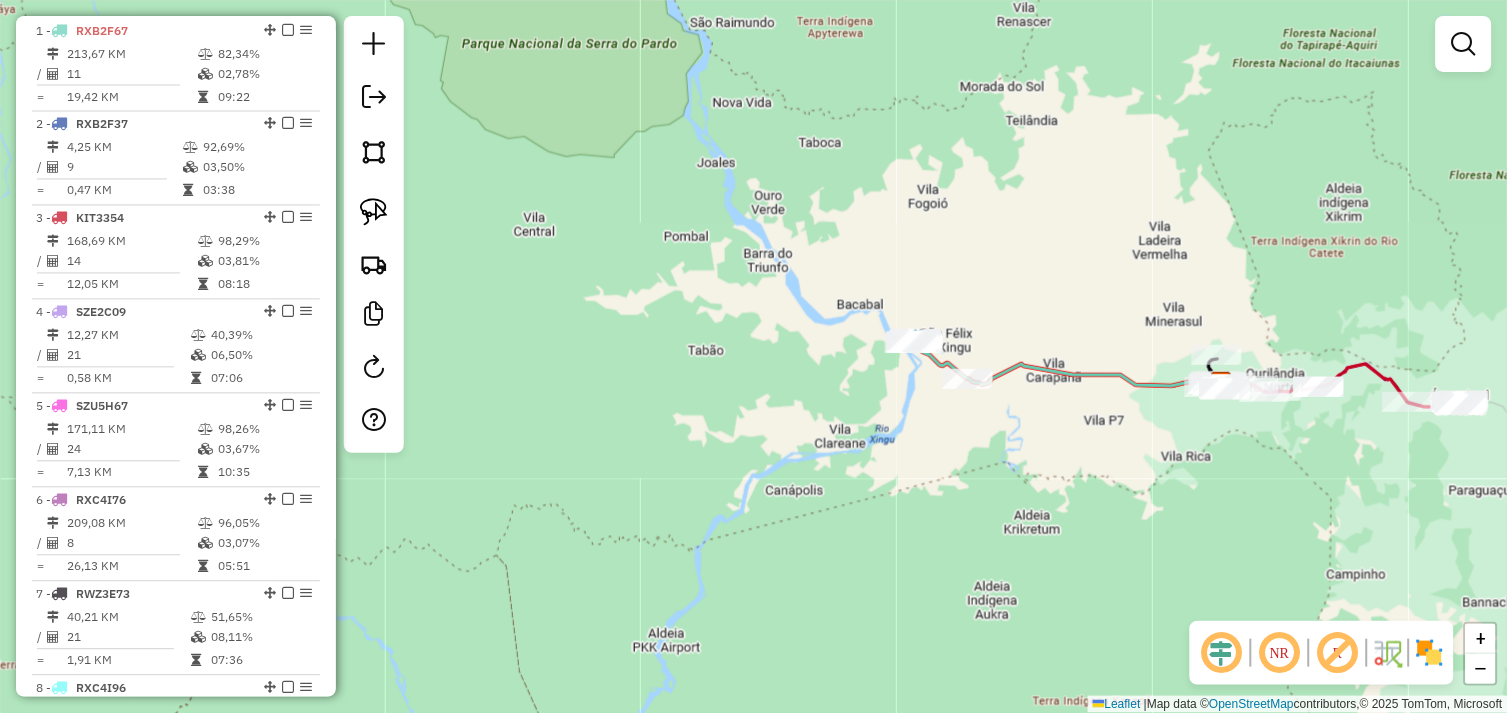 drag, startPoint x: 988, startPoint y: 435, endPoint x: 917, endPoint y: 434, distance: 71.00704 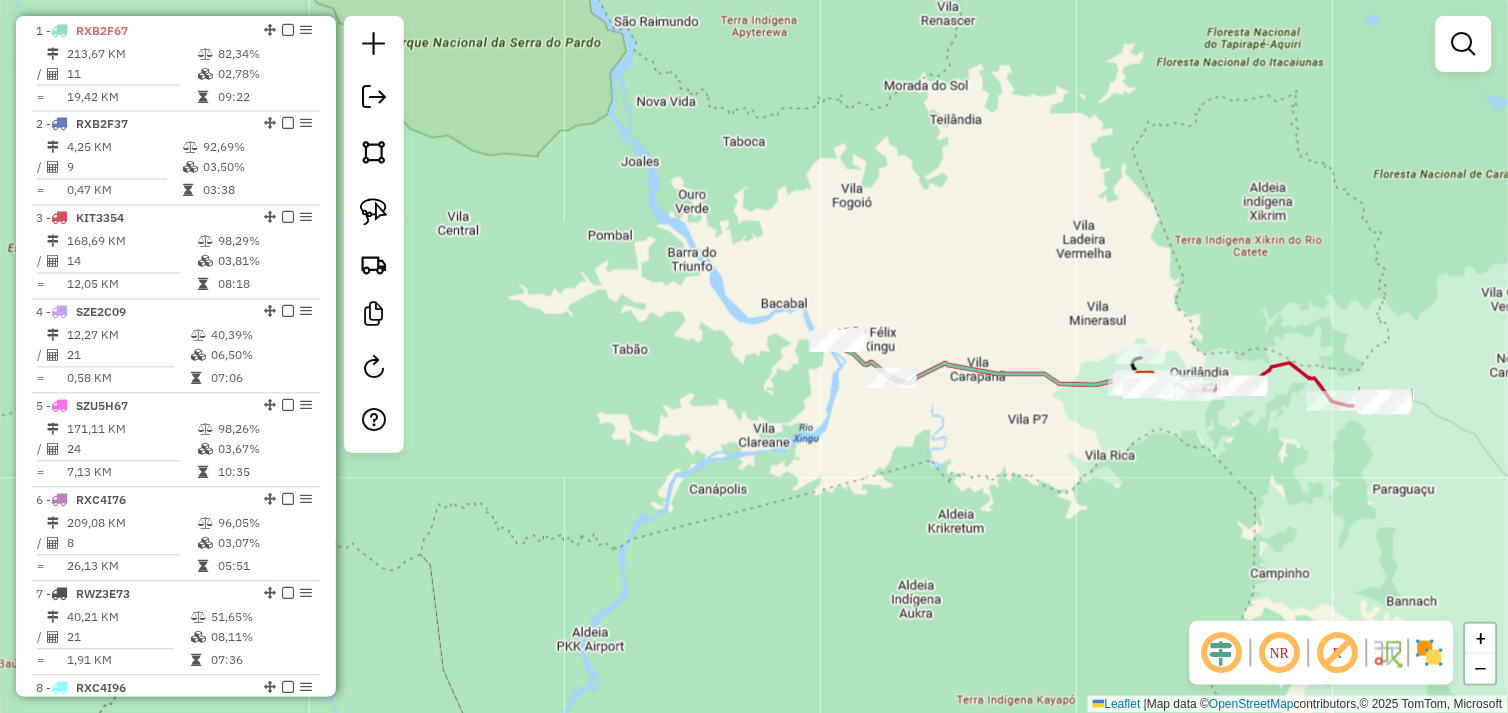 click on "Janela de atendimento Grade de atendimento Capacidade Transportadoras Veículos Cliente Pedidos  Rotas Selecione os dias de semana para filtrar as janelas de atendimento  Seg   Ter   Qua   Qui   Sex   Sáb   Dom  Informe o período da janela de atendimento: De: Até:  Filtrar exatamente a janela do cliente  Considerar janela de atendimento padrão  Selecione os dias de semana para filtrar as grades de atendimento  Seg   Ter   Qua   Qui   Sex   Sáb   Dom   Considerar clientes sem dia de atendimento cadastrado  Clientes fora do dia de atendimento selecionado Filtrar as atividades entre os valores definidos abaixo:  Peso mínimo:   Peso máximo:   Cubagem mínima:   Cubagem máxima:   De:   Até:  Filtrar as atividades entre o tempo de atendimento definido abaixo:  De:   Até:   Considerar capacidade total dos clientes não roteirizados Transportadora: Selecione um ou mais itens Tipo de veículo: Selecione um ou mais itens Veículo: Selecione um ou mais itens Motorista: Selecione um ou mais itens Nome: Rótulo:" 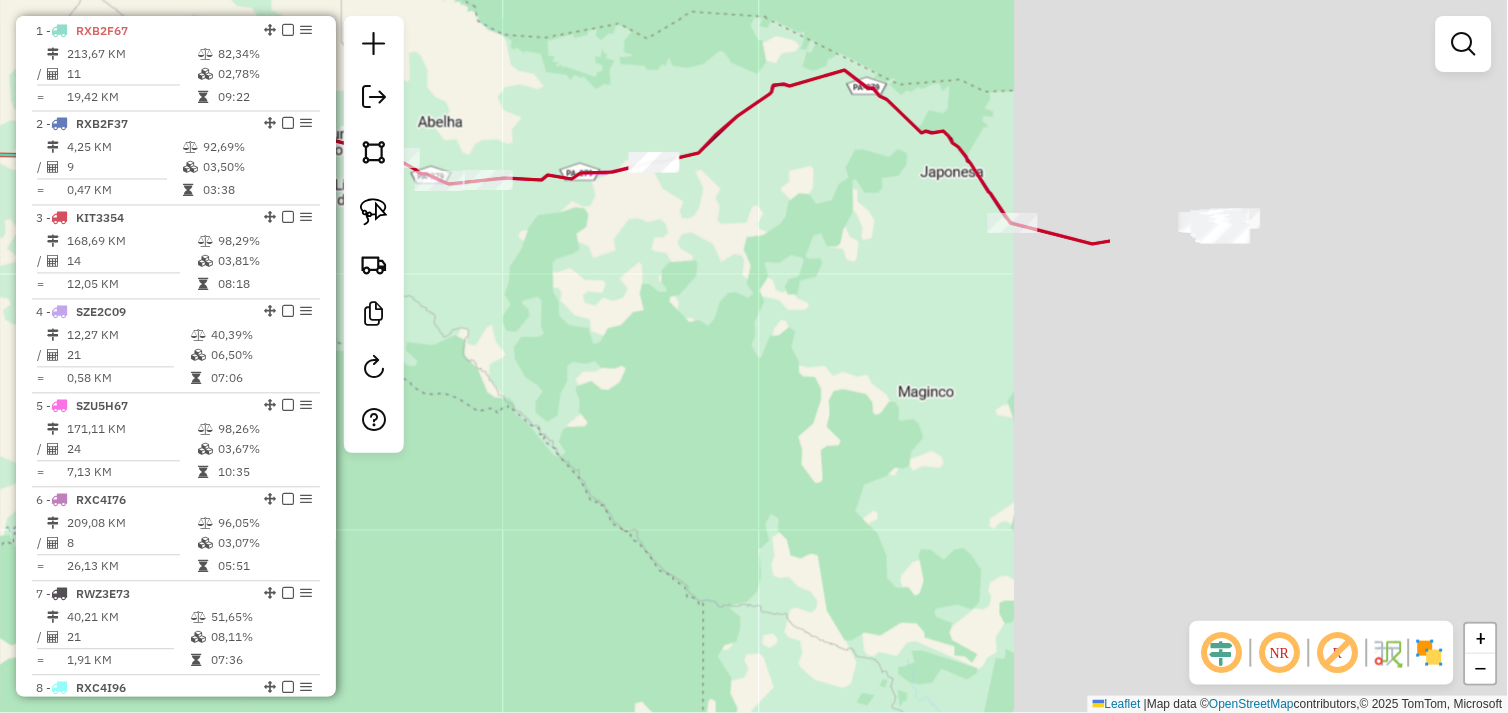 drag, startPoint x: 1130, startPoint y: 435, endPoint x: 581, endPoint y: 323, distance: 560.3079 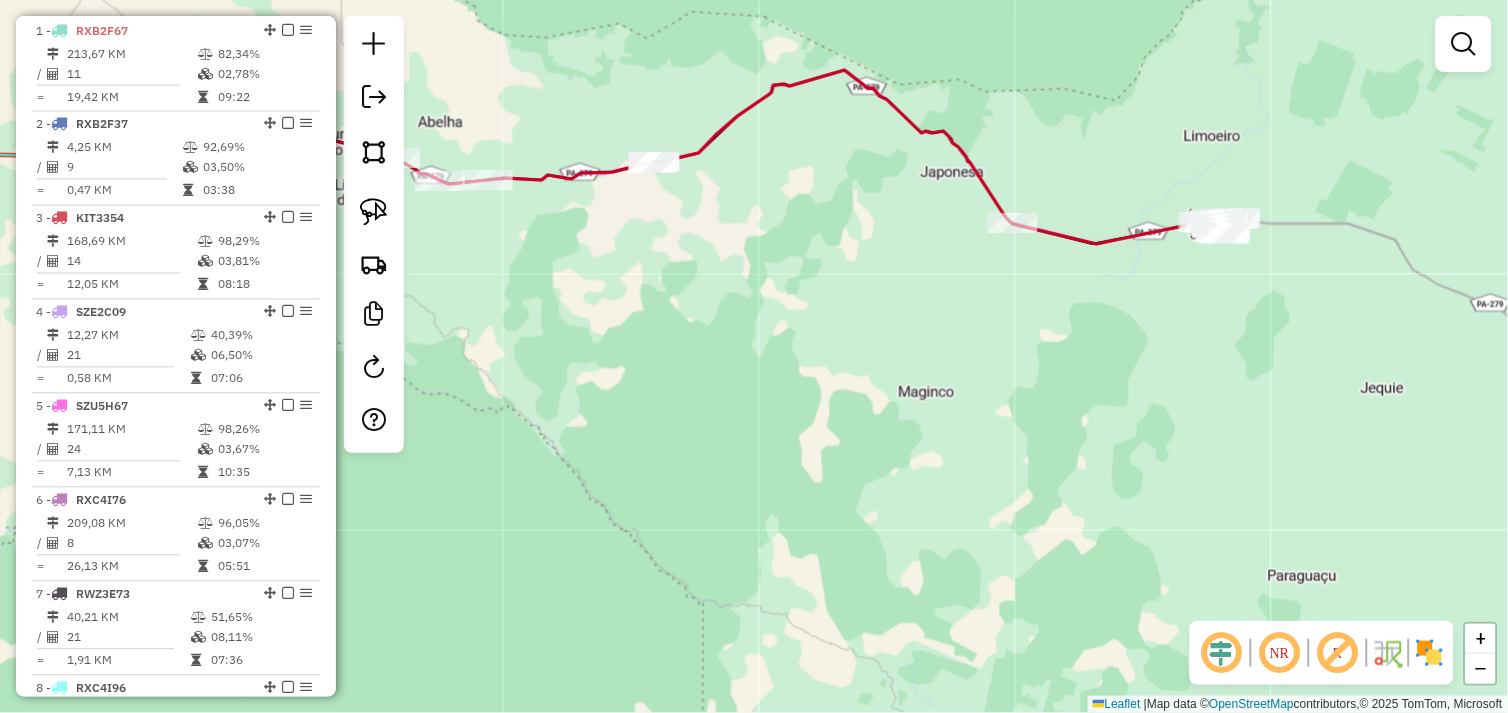 drag, startPoint x: 750, startPoint y: 387, endPoint x: 721, endPoint y: 400, distance: 31.780497 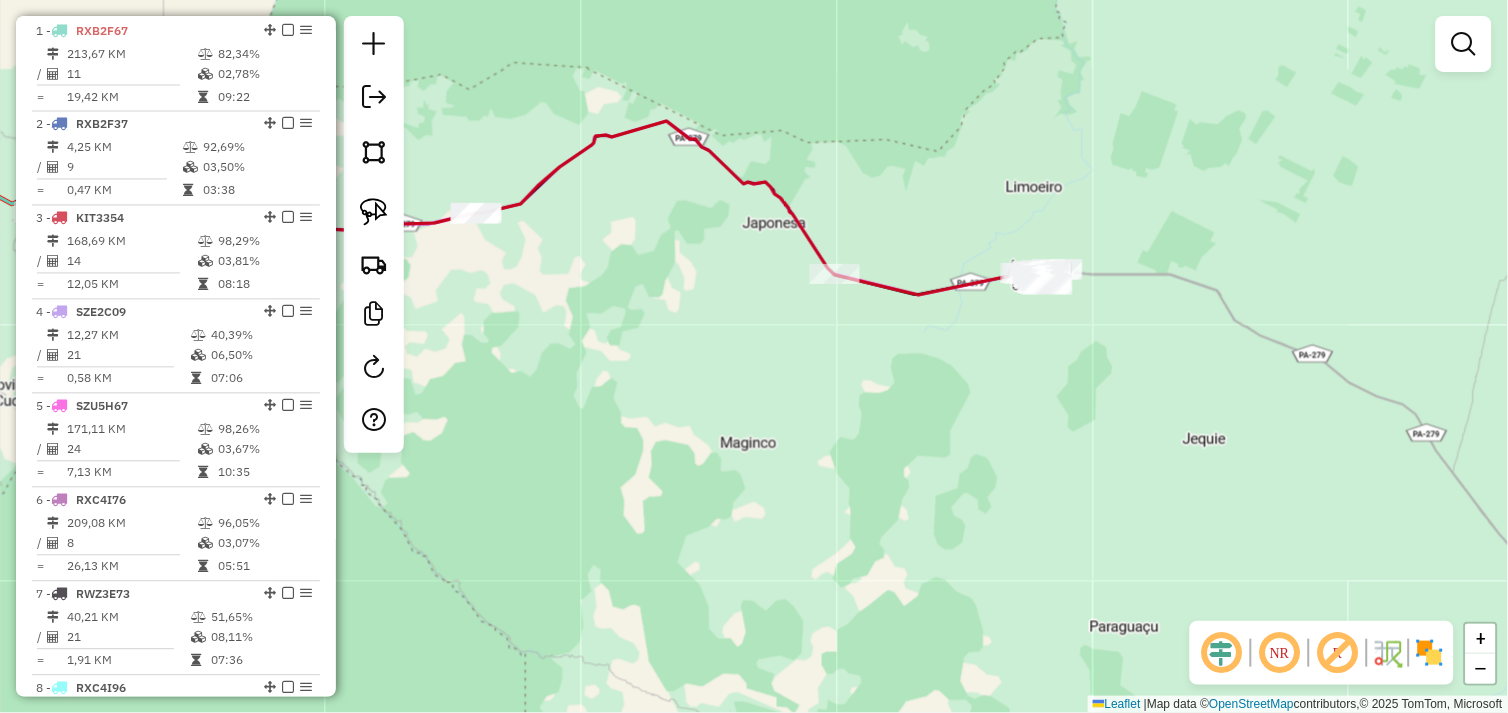 drag, startPoint x: 781, startPoint y: 438, endPoint x: 770, endPoint y: 442, distance: 11.7046995 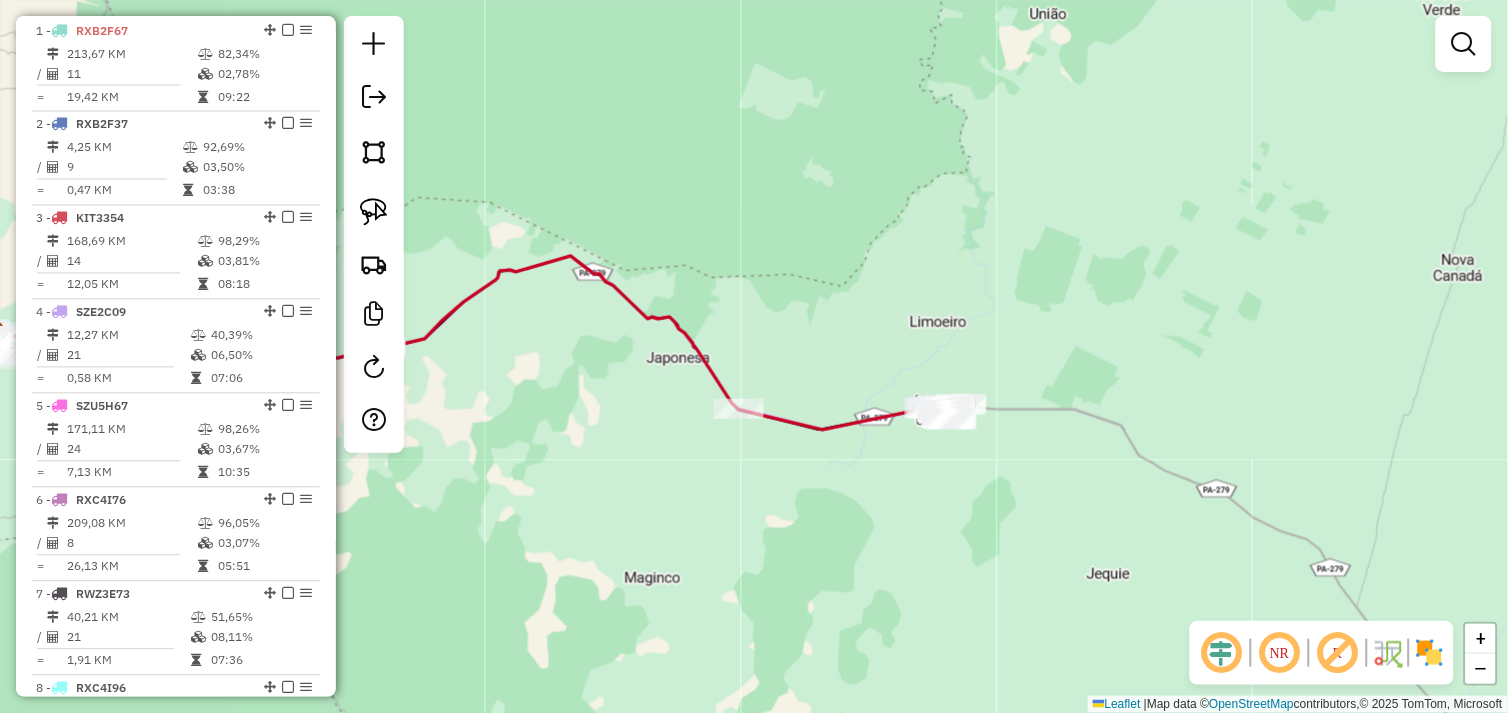 drag, startPoint x: 962, startPoint y: 366, endPoint x: 961, endPoint y: 438, distance: 72.00694 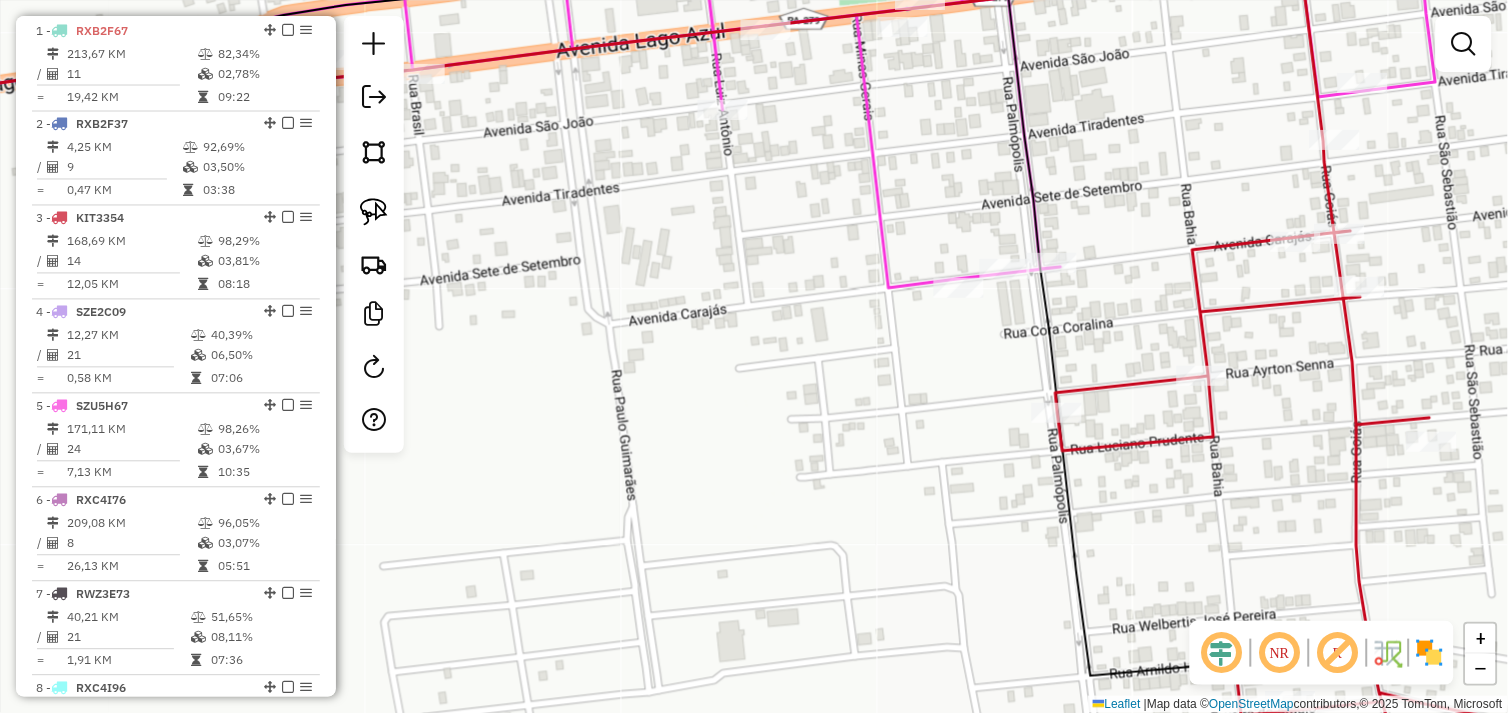 drag, startPoint x: 982, startPoint y: 395, endPoint x: 904, endPoint y: 506, distance: 135.66502 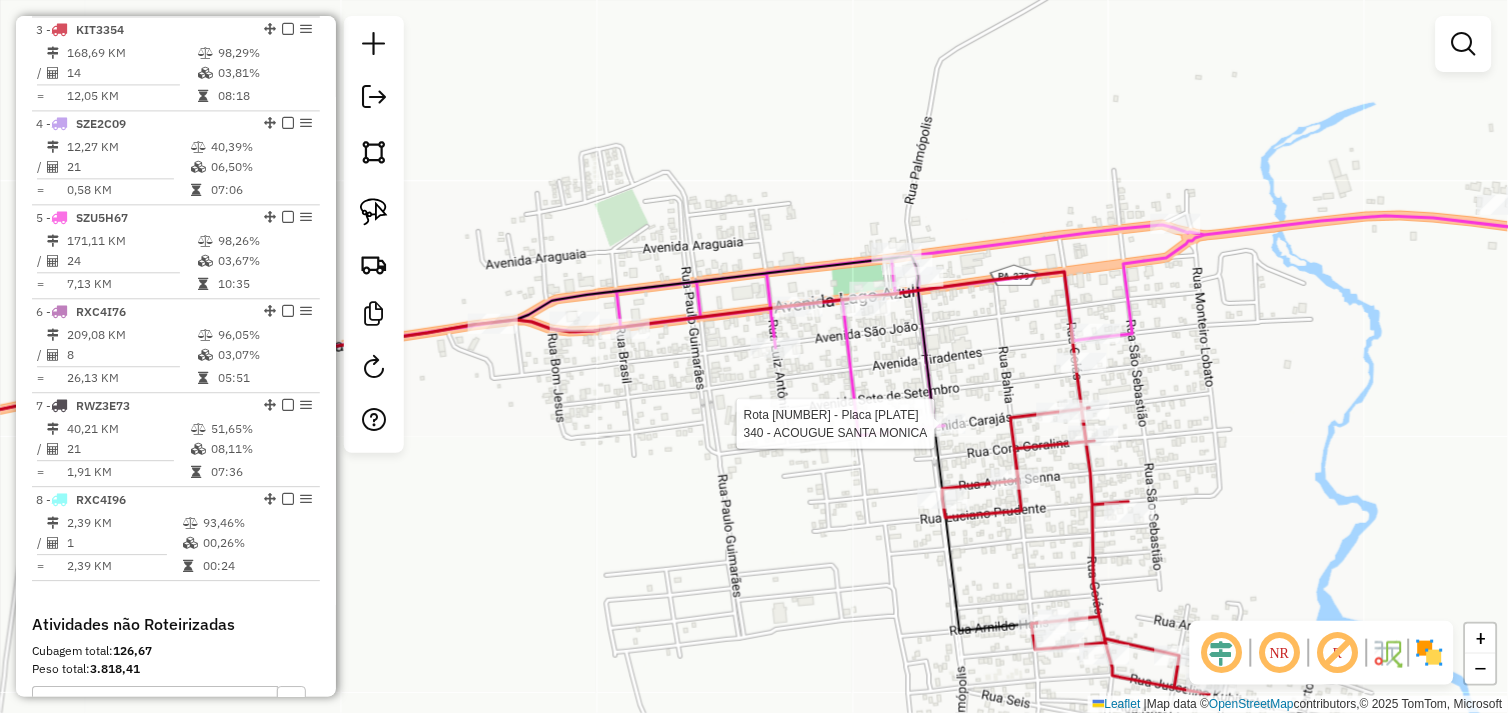 select on "*********" 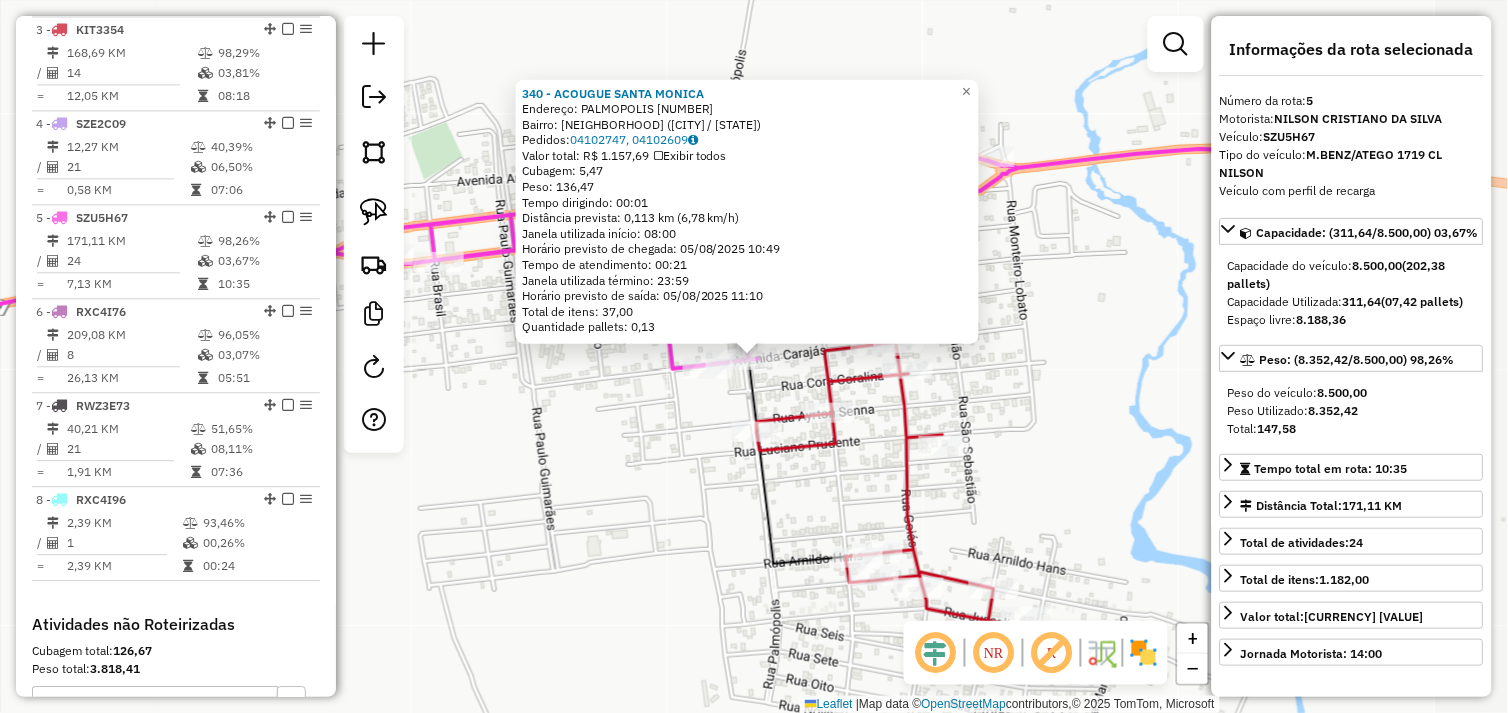 scroll, scrollTop: 1124, scrollLeft: 0, axis: vertical 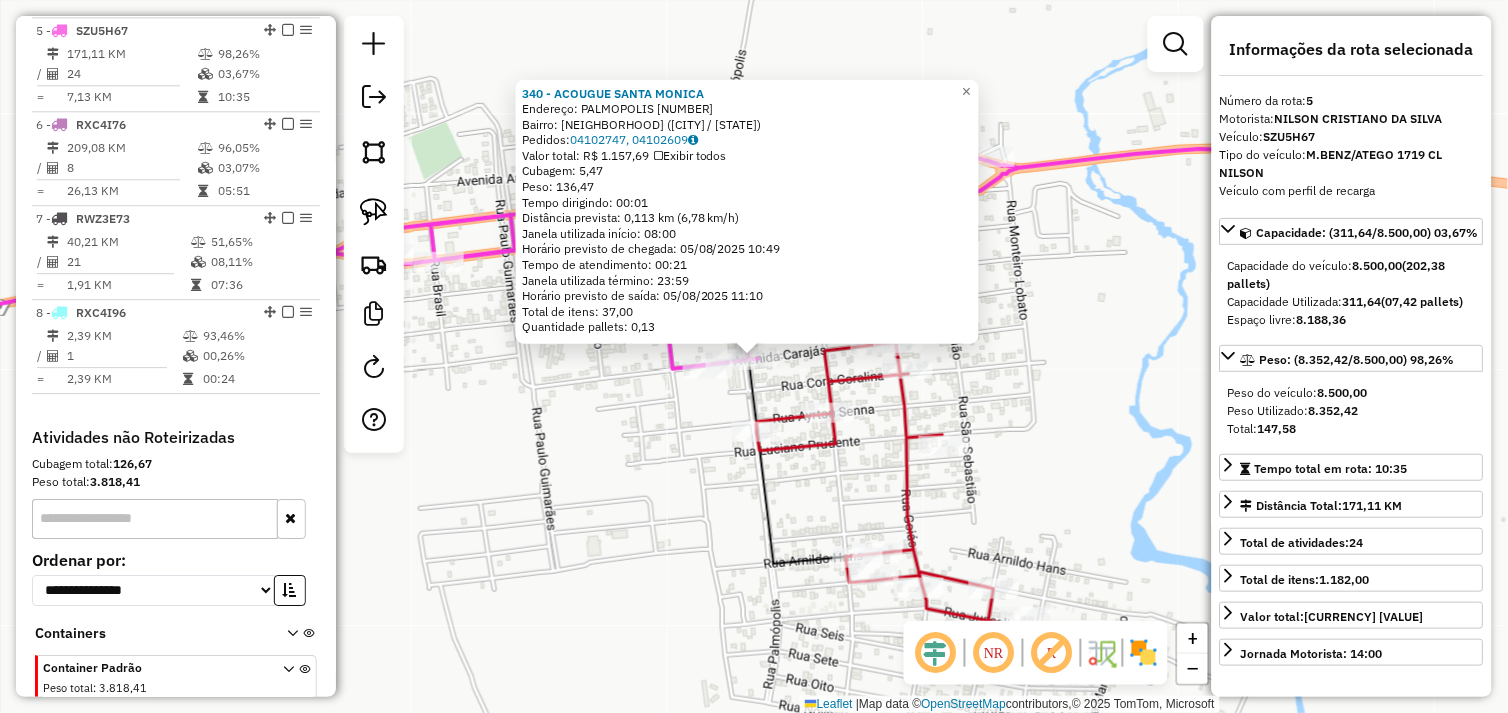 click on "340 - ACOUGUE SANTA MONICA  Endereço:  PALMOPOLIS 1   Bairro: CENTRO (AGUA AZUL DO NORTE / PA)   Pedidos:  04102747, 04102609   Valor total: R$ 1.157,69   Exibir todos   Cubagem: 5,47  Peso: 136,47  Tempo dirigindo: 00:01   Distância prevista: 0,113 km (6,78 km/h)   Janela utilizada início: 08:00   Horário previsto de chegada: 05/08/2025 10:49   Tempo de atendimento: 00:21   Janela utilizada término: 23:59   Horário previsto de saída: 05/08/2025 11:10   Total de itens: 37,00   Quantidade pallets: 0,13  × Janela de atendimento Grade de atendimento Capacidade Transportadoras Veículos Cliente Pedidos  Rotas Selecione os dias de semana para filtrar as janelas de atendimento  Seg   Ter   Qua   Qui   Sex   Sáb   Dom  Informe o período da janela de atendimento: De: Até:  Filtrar exatamente a janela do cliente  Considerar janela de atendimento padrão  Selecione os dias de semana para filtrar as grades de atendimento  Seg   Ter   Qua   Qui   Sex   Sáb   Dom   Peso mínimo:   Peso máximo:   De:   Até:" 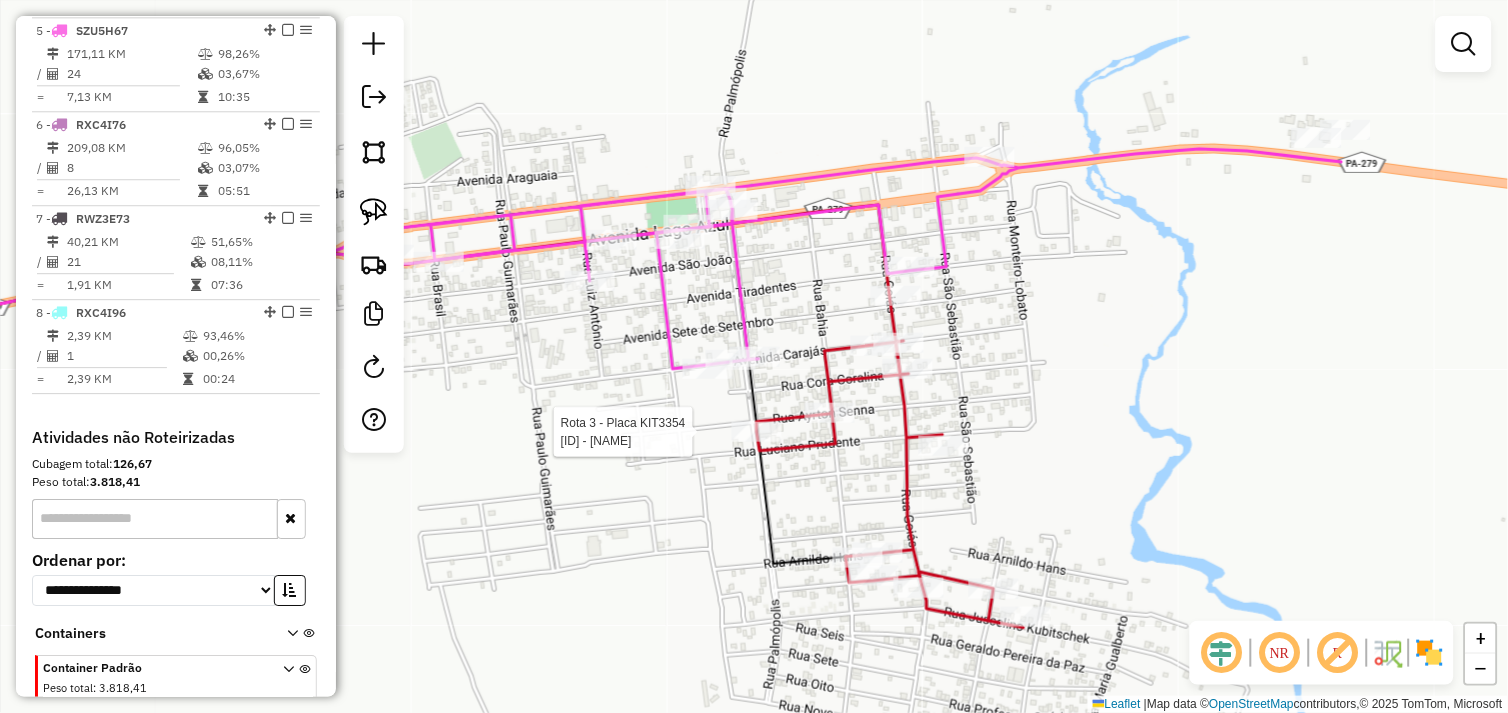select on "*********" 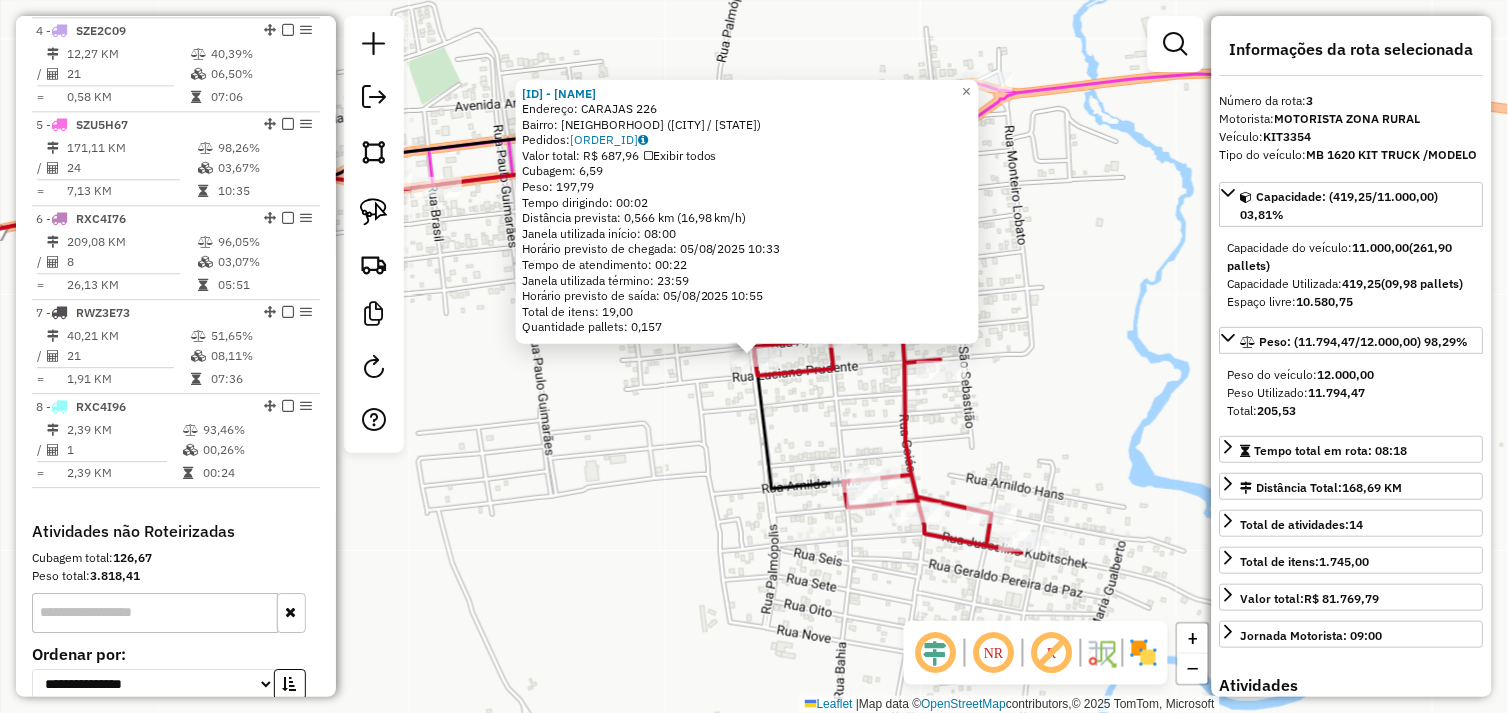 scroll, scrollTop: 935, scrollLeft: 0, axis: vertical 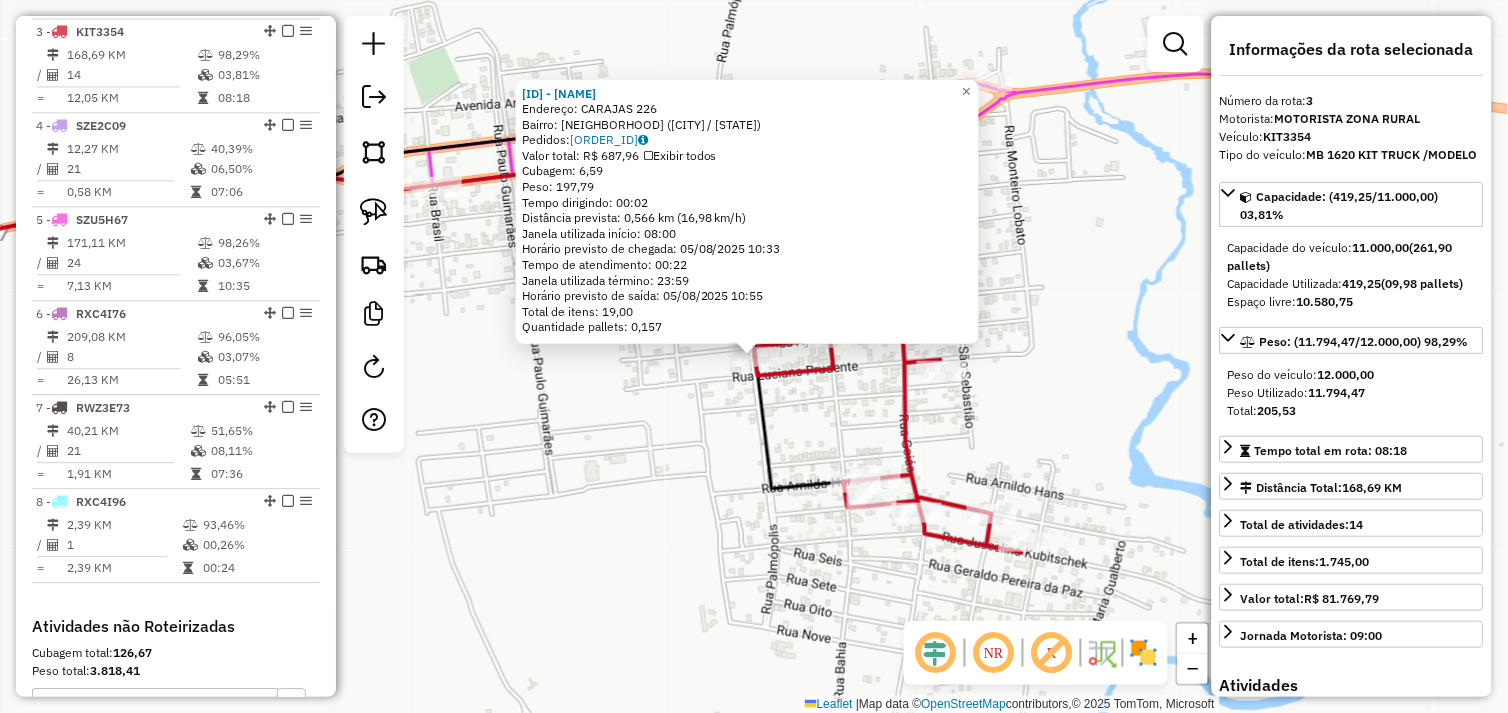 click on "72272 - KITANDA DA ECONOMIA  Endereço:  CARAJAS 226   Bairro: CENTRO (AGUA AZUL DO NORTE / PA)   Pedidos:  04102712   Valor total: R$ 687,96   Exibir todos   Cubagem: 6,59  Peso: 197,79  Tempo dirigindo: 00:02   Distância prevista: 0,566 km (16,98 km/h)   Janela utilizada início: 08:00   Horário previsto de chegada: 05/08/2025 10:33   Tempo de atendimento: 00:22   Janela utilizada término: 23:59   Horário previsto de saída: 05/08/2025 10:55   Total de itens: 19,00   Quantidade pallets: 0,157  × Janela de atendimento Grade de atendimento Capacidade Transportadoras Veículos Cliente Pedidos  Rotas Selecione os dias de semana para filtrar as janelas de atendimento  Seg   Ter   Qua   Qui   Sex   Sáb   Dom  Informe o período da janela de atendimento: De: Até:  Filtrar exatamente a janela do cliente  Considerar janela de atendimento padrão  Selecione os dias de semana para filtrar as grades de atendimento  Seg   Ter   Qua   Qui   Sex   Sáb   Dom   Considerar clientes sem dia de atendimento cadastrado +" 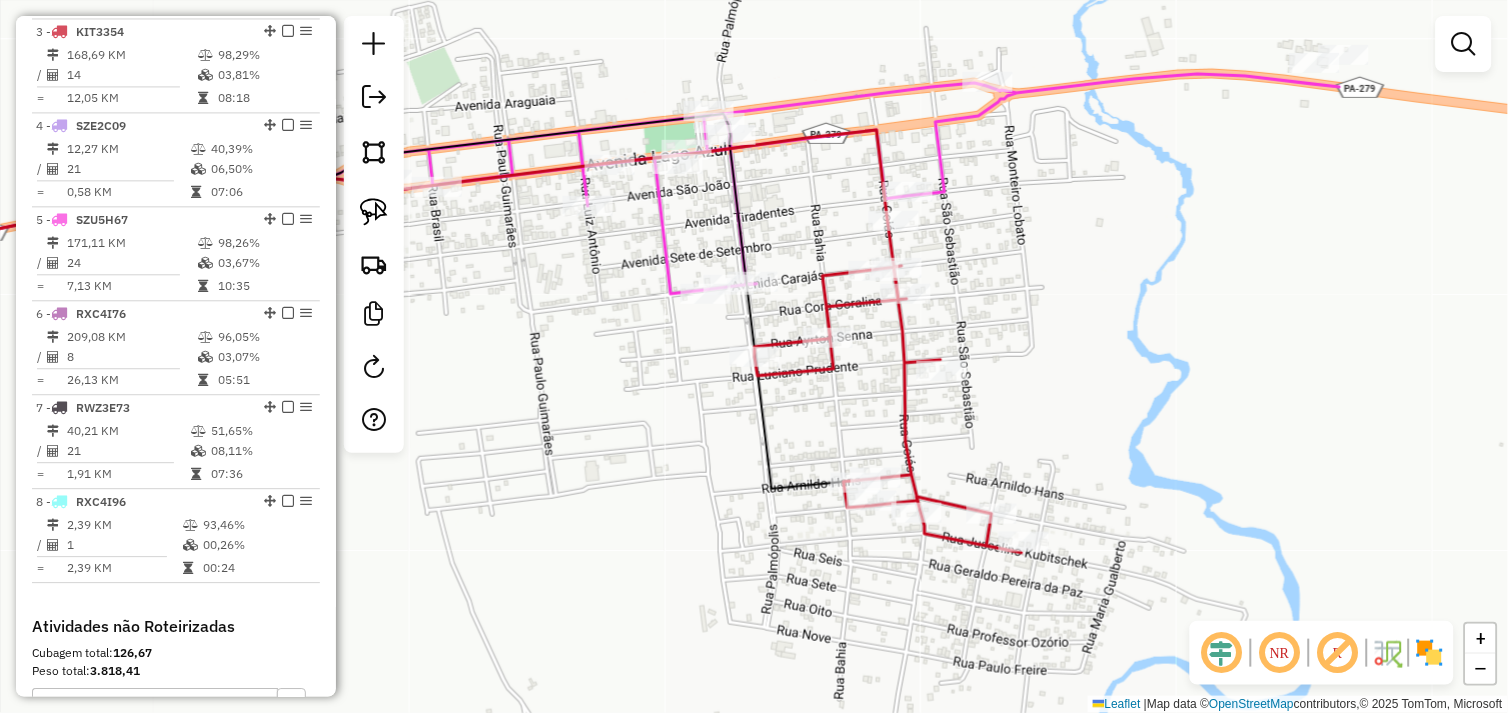 drag, startPoint x: 553, startPoint y: 457, endPoint x: 811, endPoint y: 451, distance: 258.06976 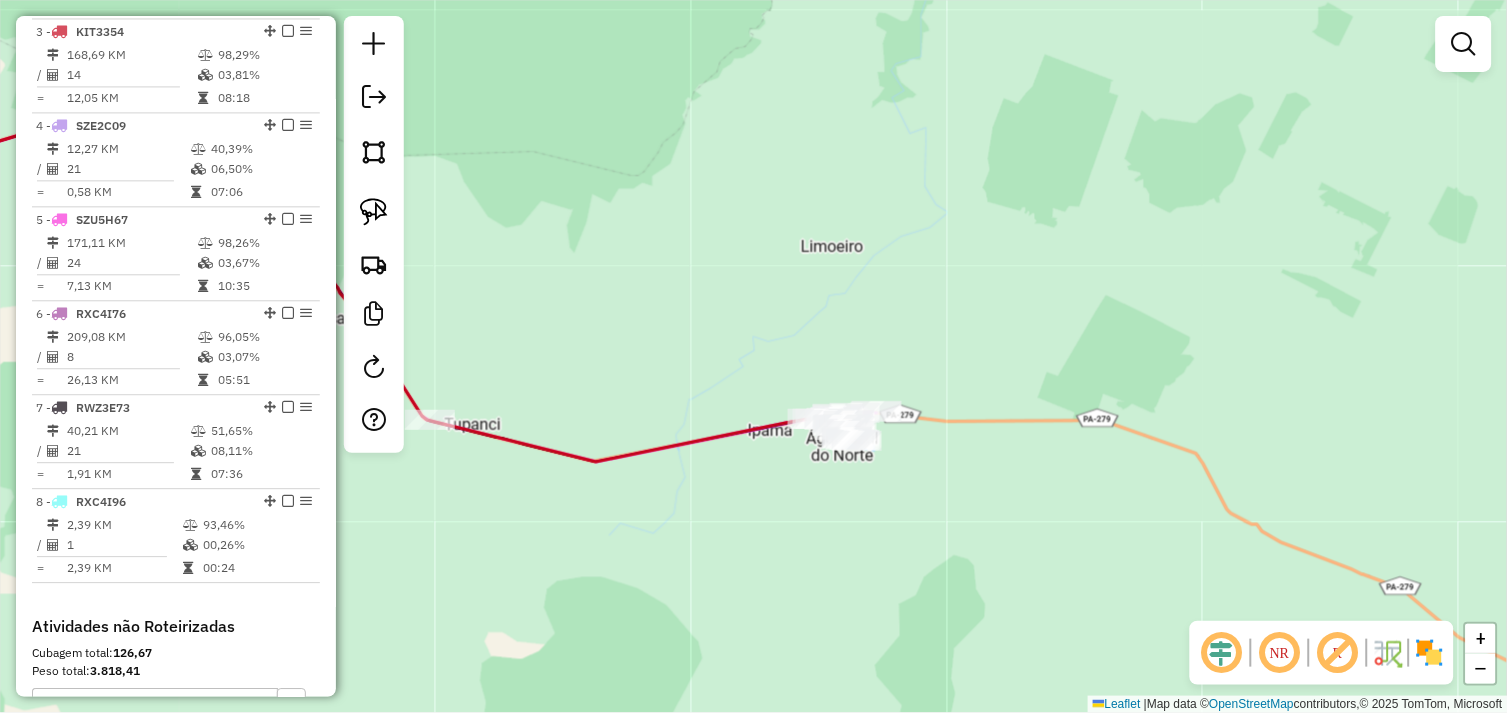 drag, startPoint x: 703, startPoint y: 277, endPoint x: 1253, endPoint y: 304, distance: 550.66235 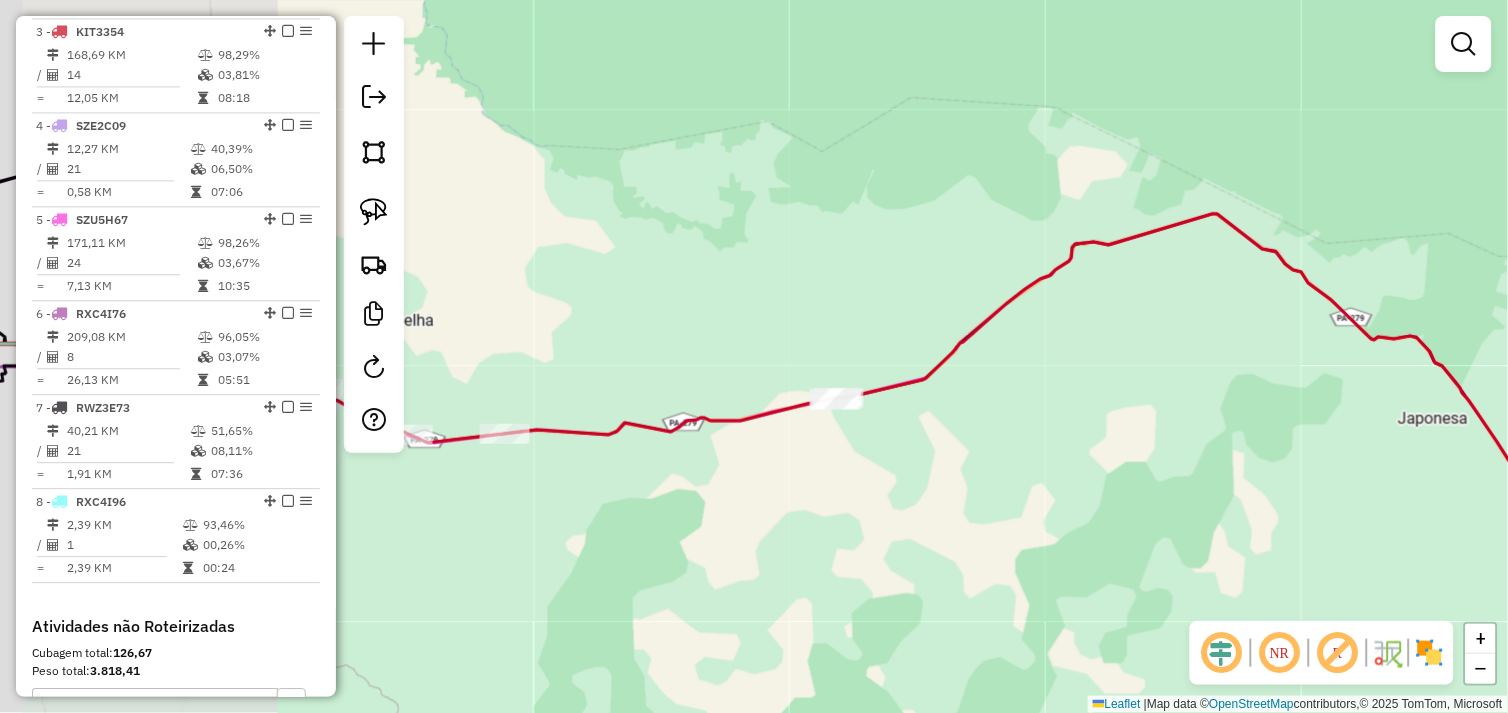 drag, startPoint x: 802, startPoint y: 425, endPoint x: 868, endPoint y: 461, distance: 75.17979 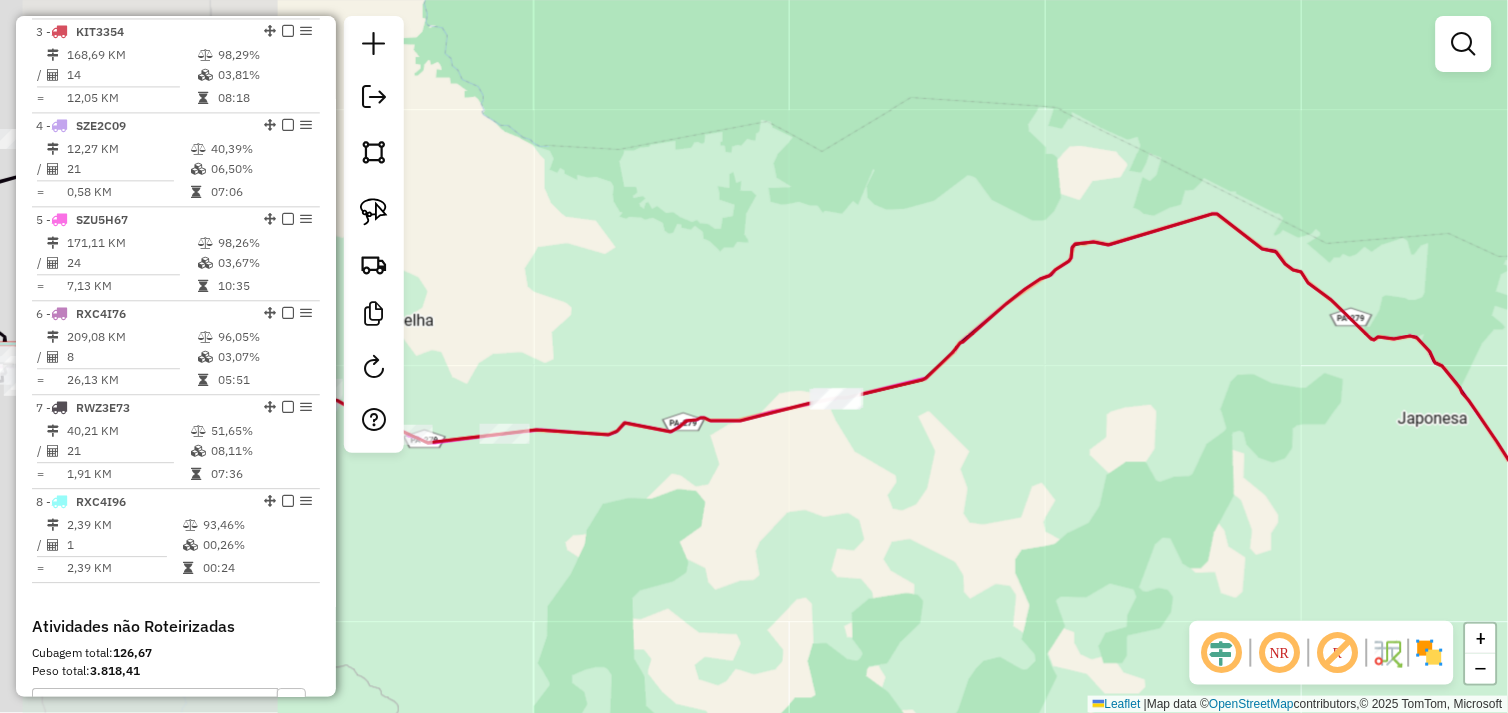 click on "Janela de atendimento Grade de atendimento Capacidade Transportadoras Veículos Cliente Pedidos  Rotas Selecione os dias de semana para filtrar as janelas de atendimento  Seg   Ter   Qua   Qui   Sex   Sáb   Dom  Informe o período da janela de atendimento: De: Até:  Filtrar exatamente a janela do cliente  Considerar janela de atendimento padrão  Selecione os dias de semana para filtrar as grades de atendimento  Seg   Ter   Qua   Qui   Sex   Sáb   Dom   Considerar clientes sem dia de atendimento cadastrado  Clientes fora do dia de atendimento selecionado Filtrar as atividades entre os valores definidos abaixo:  Peso mínimo:   Peso máximo:   Cubagem mínima:   Cubagem máxima:   De:   Até:  Filtrar as atividades entre o tempo de atendimento definido abaixo:  De:   Até:   Considerar capacidade total dos clientes não roteirizados Transportadora: Selecione um ou mais itens Tipo de veículo: Selecione um ou mais itens Veículo: Selecione um ou mais itens Motorista: Selecione um ou mais itens Nome: Rótulo:" 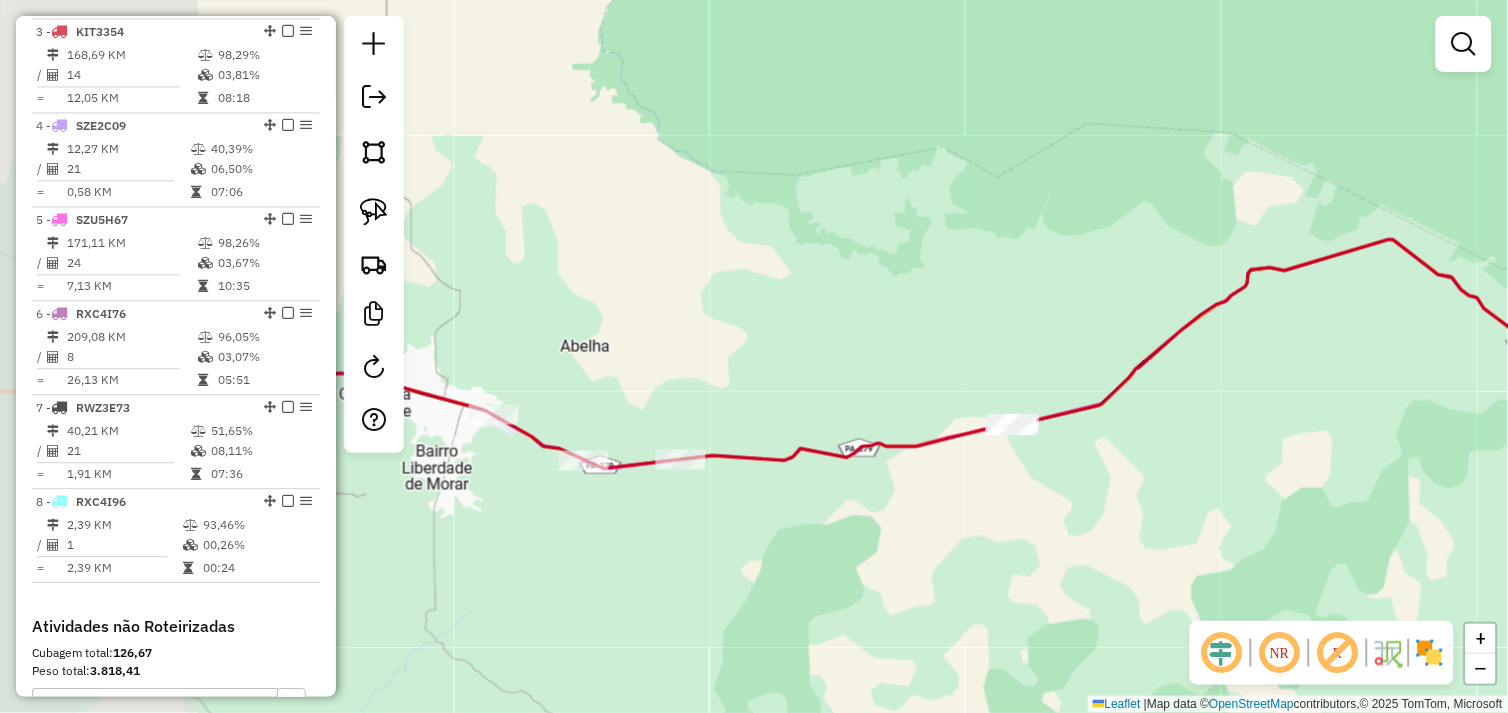 drag, startPoint x: 600, startPoint y: 485, endPoint x: 960, endPoint y: 503, distance: 360.4497 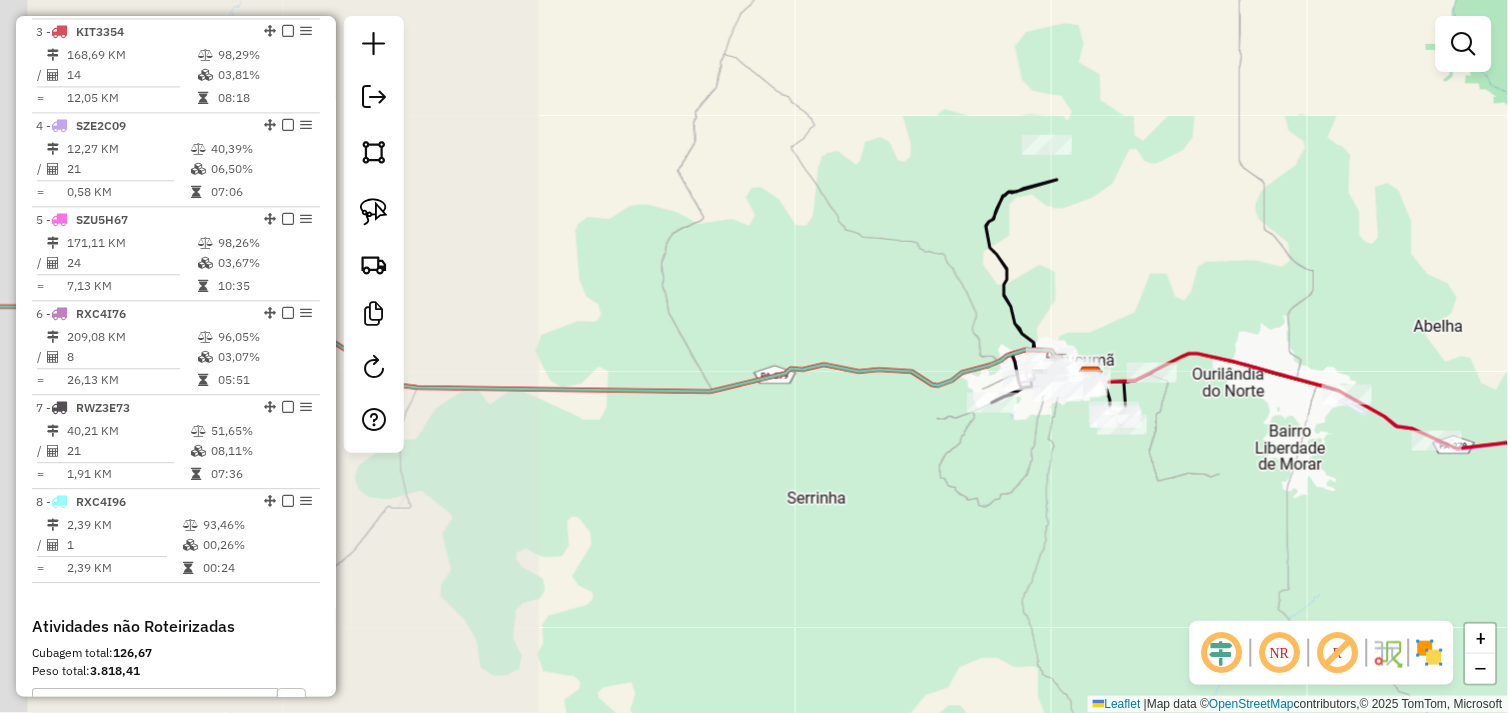 drag, startPoint x: 732, startPoint y: 528, endPoint x: 901, endPoint y: 522, distance: 169.10648 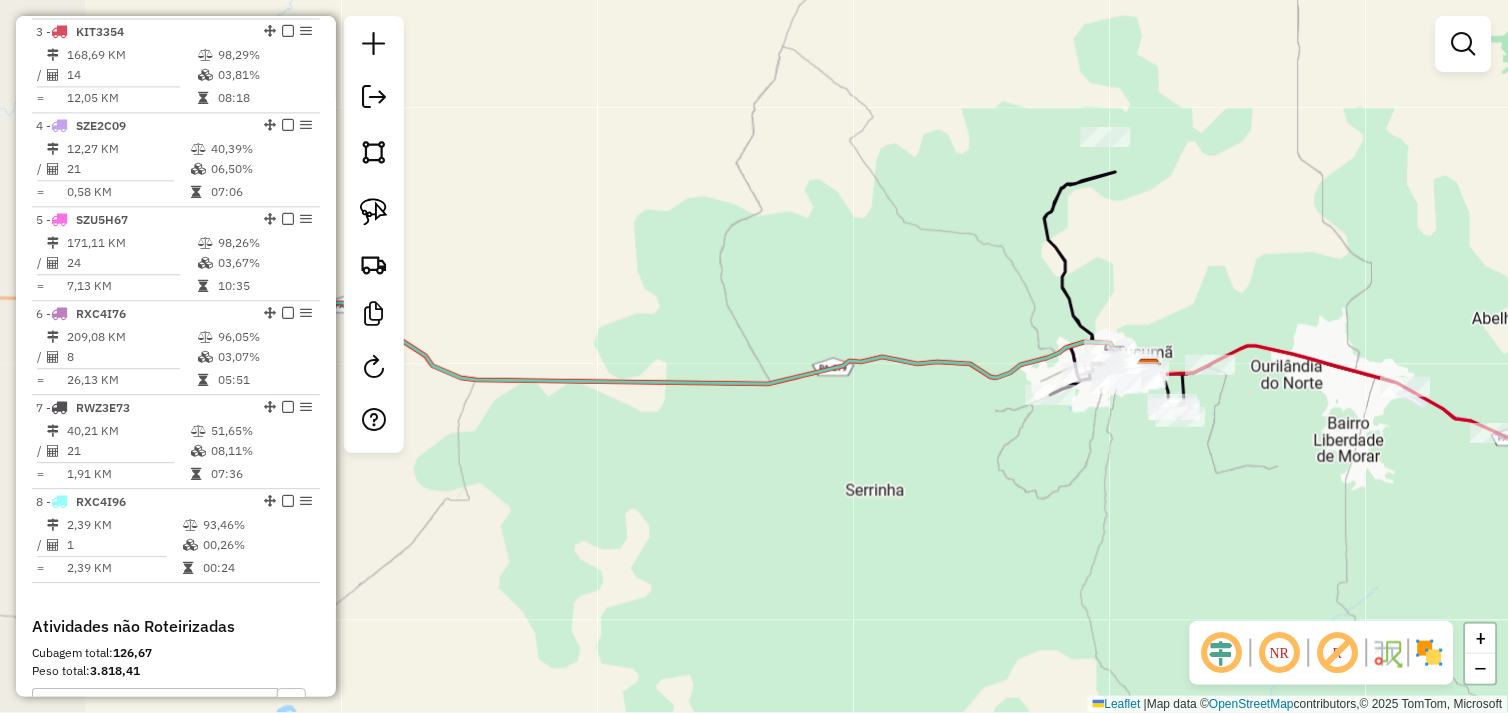 drag, startPoint x: 580, startPoint y: 484, endPoint x: 1041, endPoint y: 485, distance: 461.0011 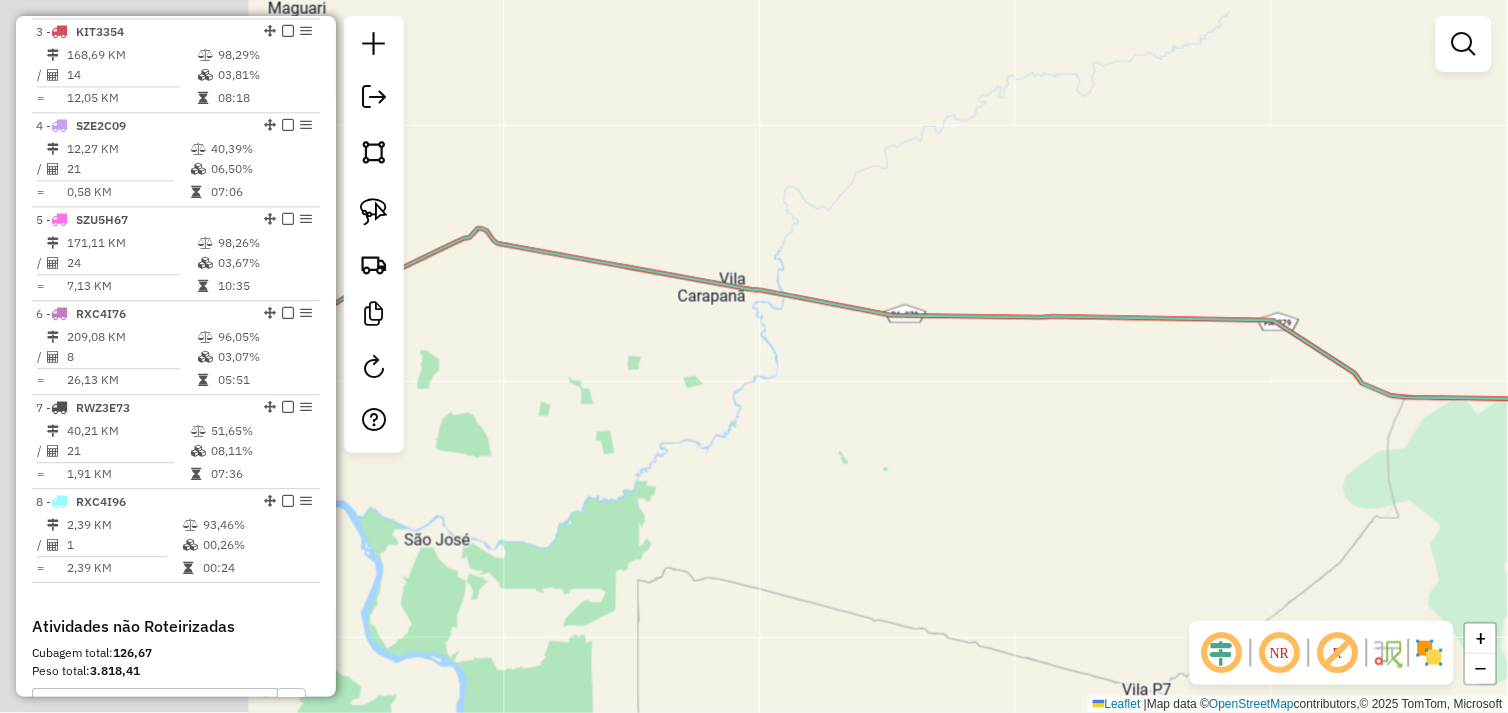 drag, startPoint x: 640, startPoint y: 492, endPoint x: 1002, endPoint y: 511, distance: 362.4983 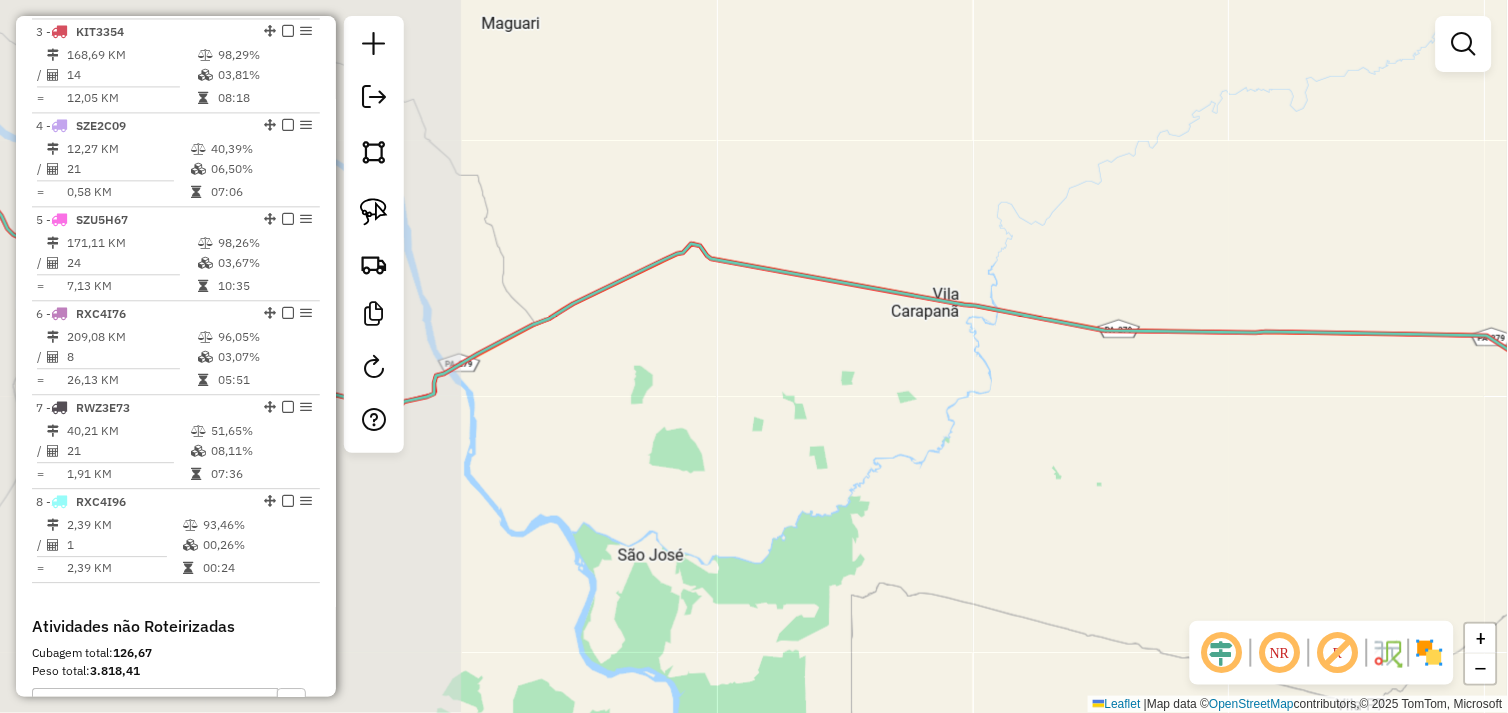 drag, startPoint x: 676, startPoint y: 461, endPoint x: 882, endPoint y: 501, distance: 209.84756 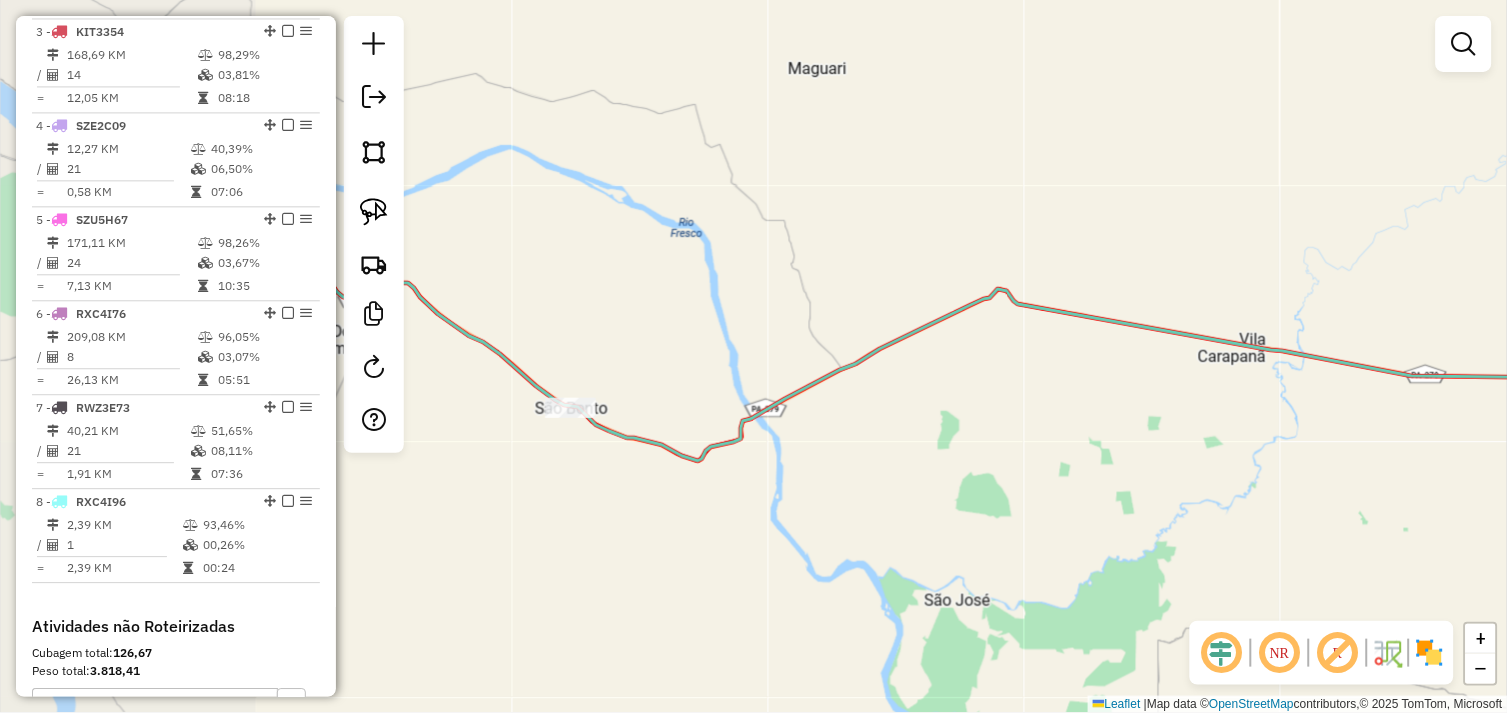 drag, startPoint x: 657, startPoint y: 453, endPoint x: 750, endPoint y: 482, distance: 97.41663 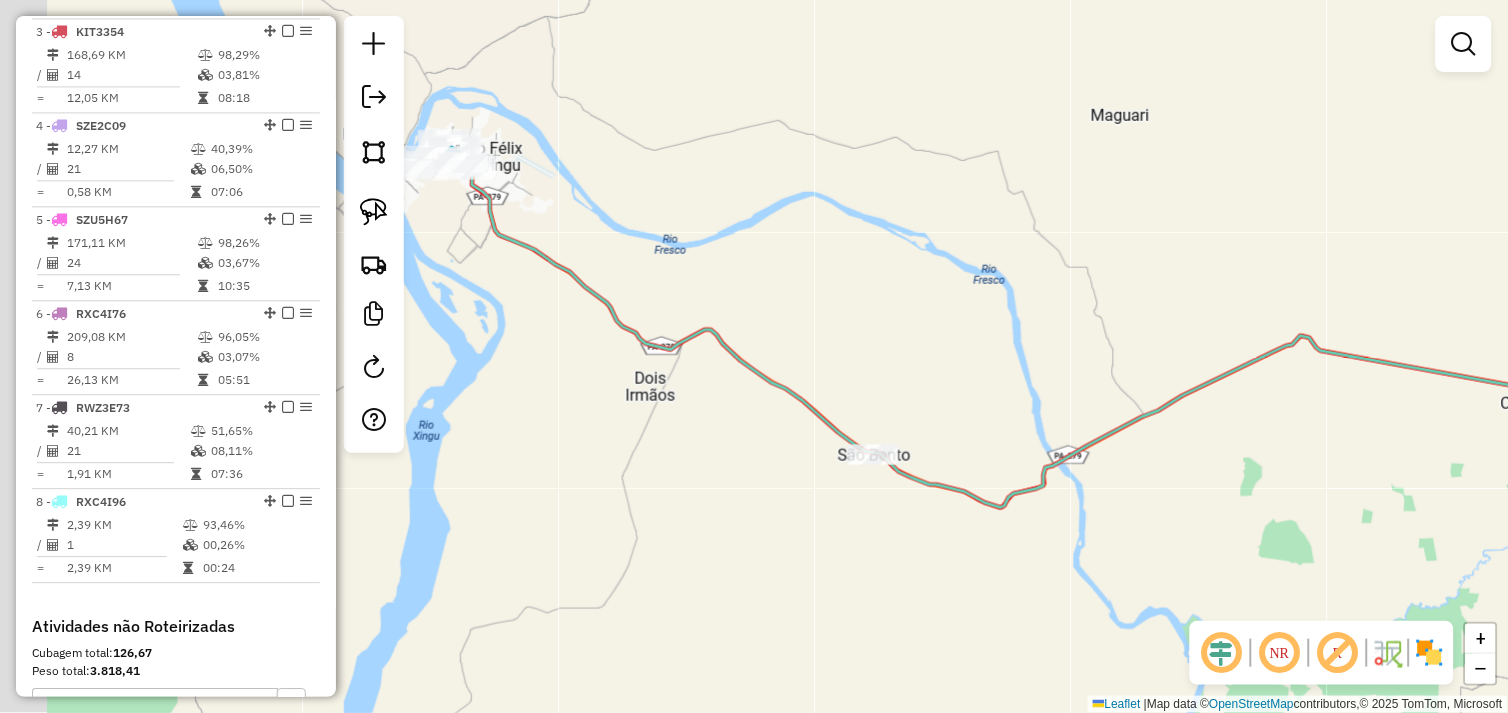 drag, startPoint x: 787, startPoint y: 483, endPoint x: 854, endPoint y: 483, distance: 67 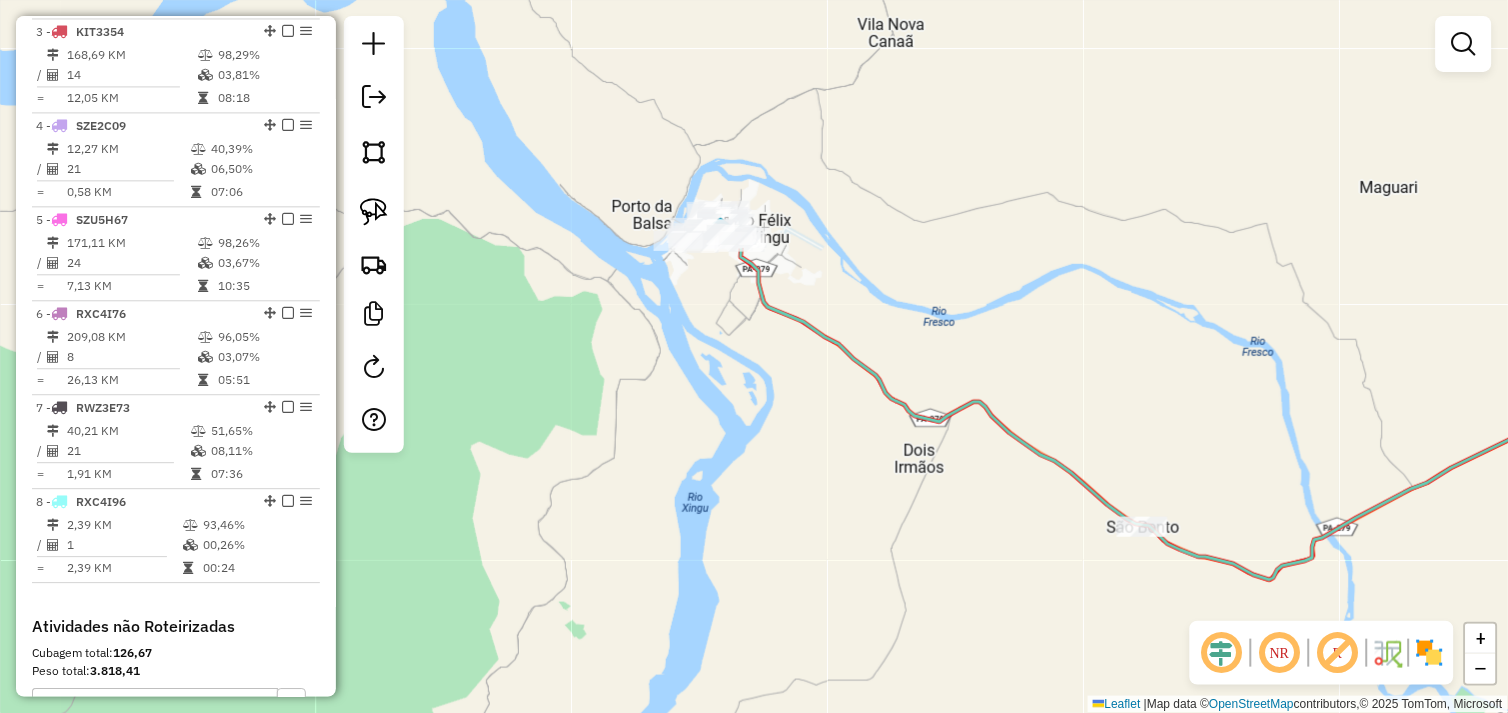 drag, startPoint x: 670, startPoint y: 335, endPoint x: 786, endPoint y: 496, distance: 198.43639 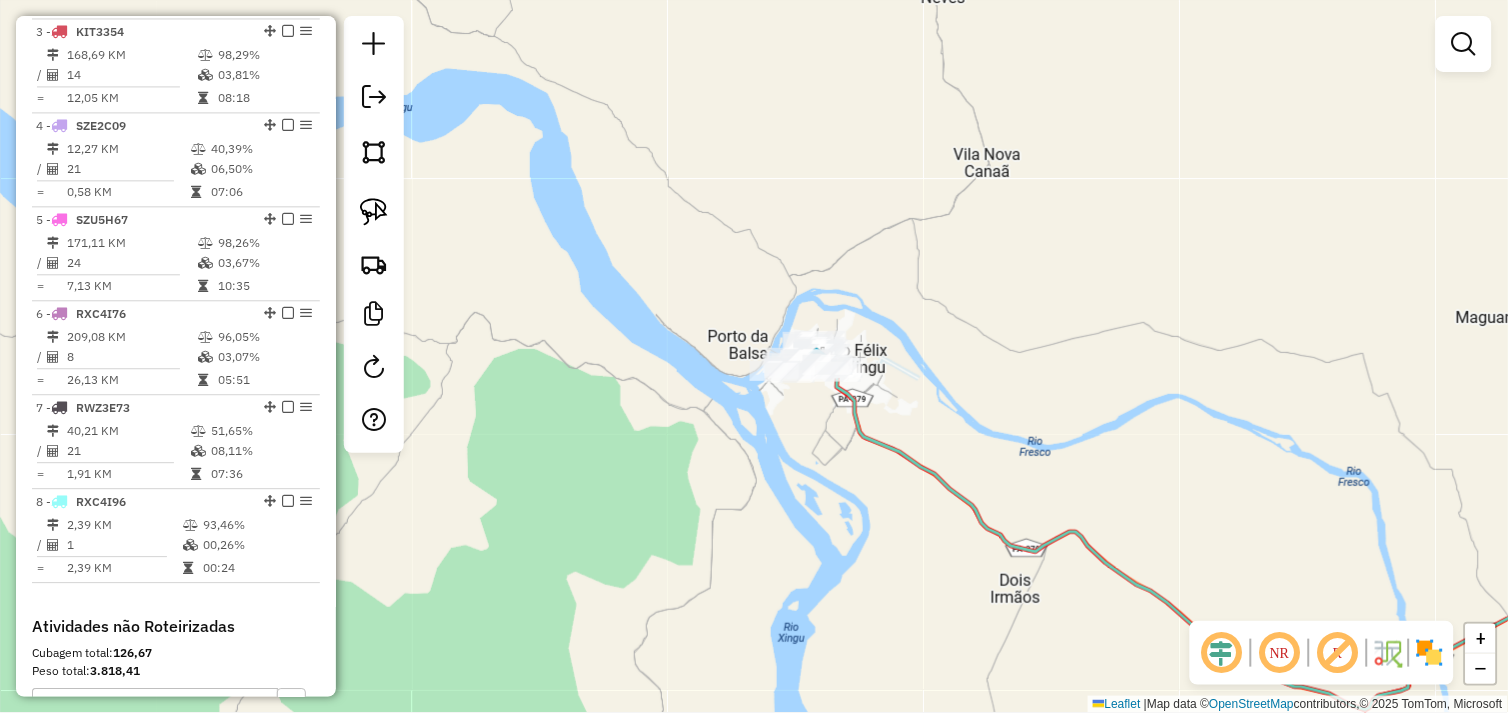 drag, startPoint x: 756, startPoint y: 407, endPoint x: 788, endPoint y: 485, distance: 84.30895 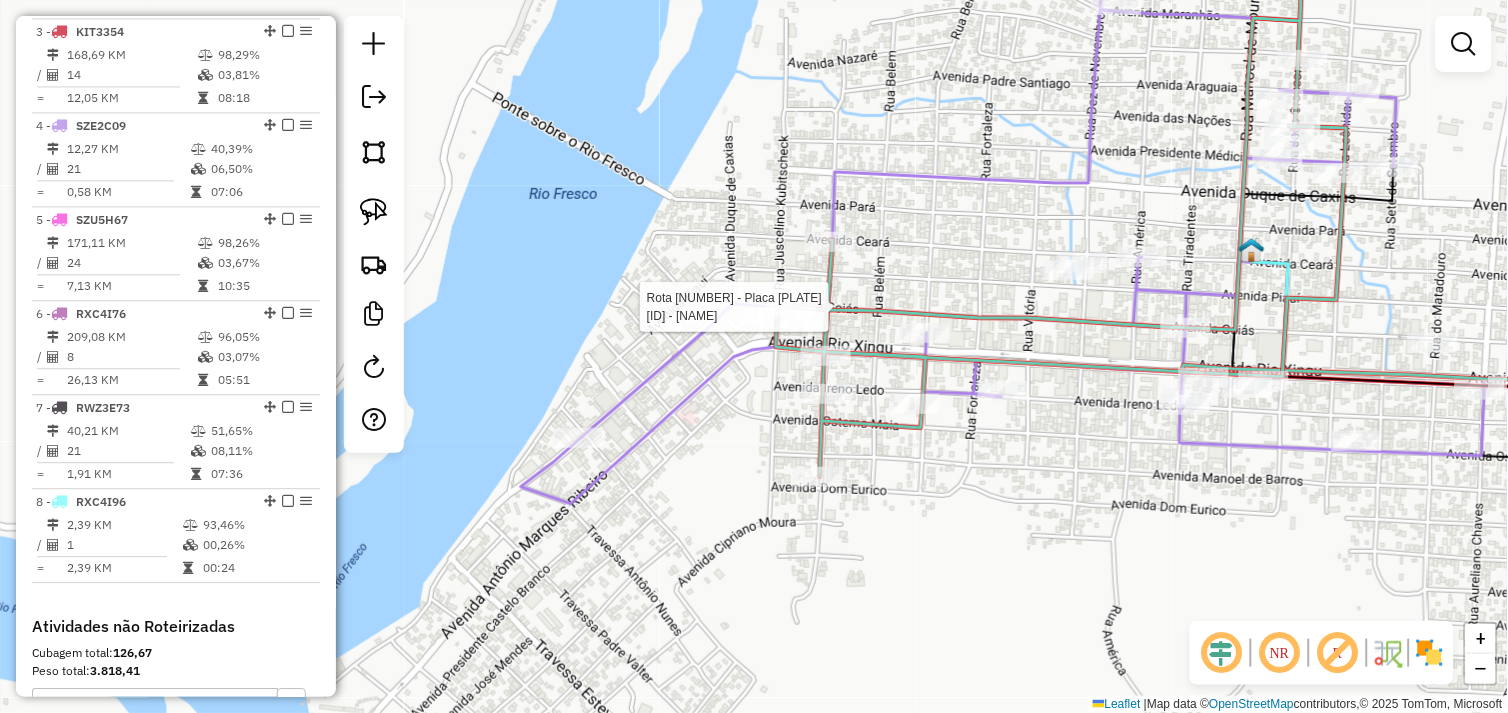 select on "*********" 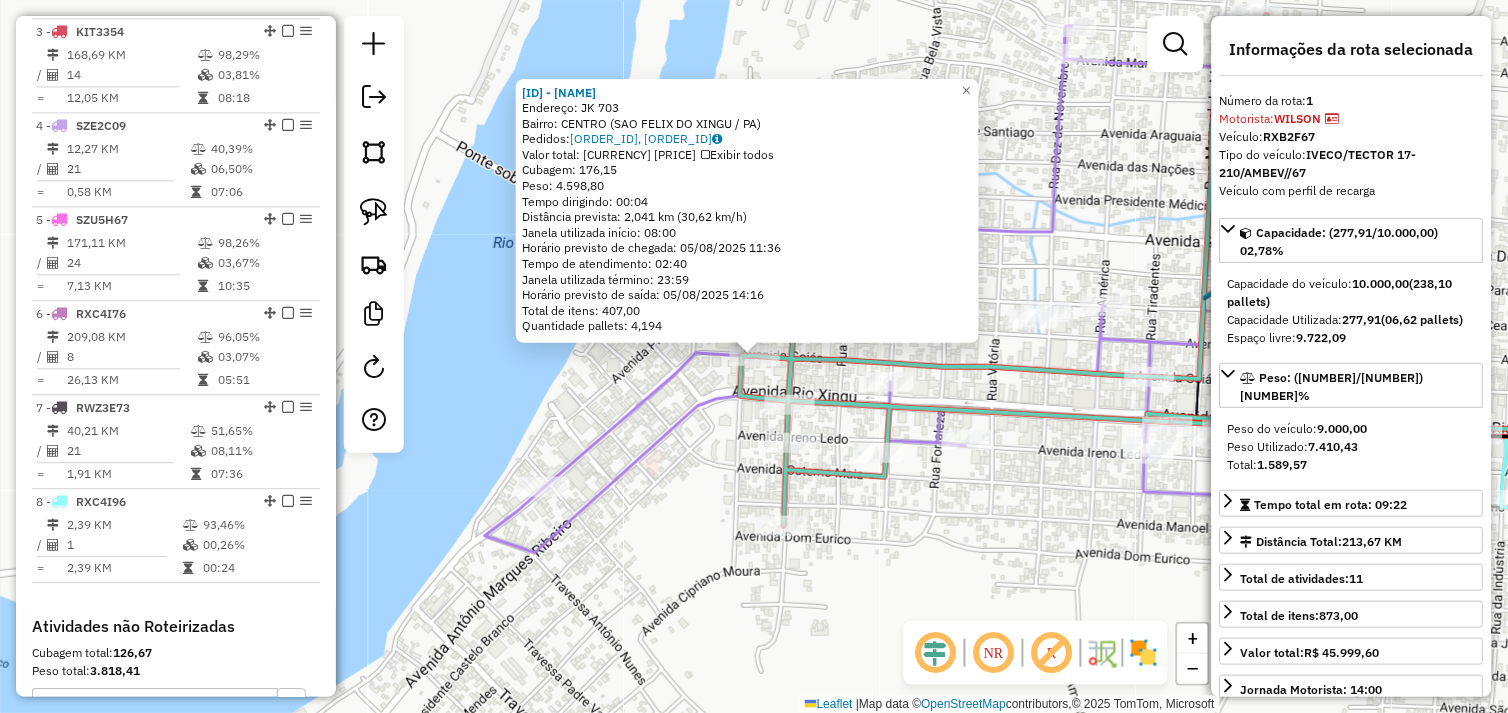 scroll, scrollTop: 748, scrollLeft: 0, axis: vertical 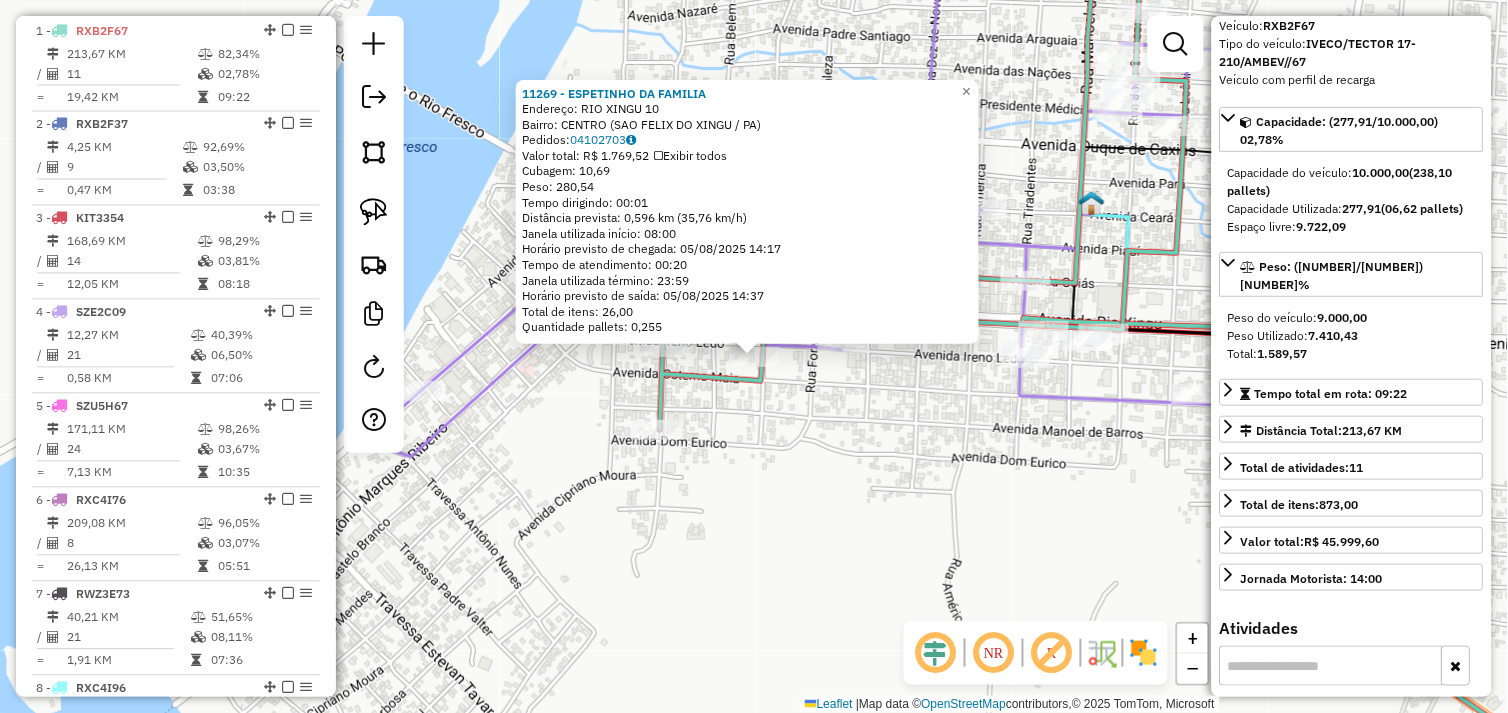 click on "11269 - ESPETINHO DA FAMILIA  Endereço:  RIO XINGU 10   Bairro: CENTRO (SAO FELIX DO XINGU / PA)   Pedidos:  04102703   Valor total: R$ 1.769,52   Exibir todos   Cubagem: 10,69  Peso: 280,54  Tempo dirigindo: 00:01   Distância prevista: 0,596 km (35,76 km/h)   Janela utilizada início: 08:00   Horário previsto de chegada: 05/08/2025 14:17   Tempo de atendimento: 00:20   Janela utilizada término: 23:59   Horário previsto de saída: 05/08/2025 14:37   Total de itens: 26,00   Quantidade pallets: 0,255  × Janela de atendimento Grade de atendimento Capacidade Transportadoras Veículos Cliente Pedidos  Rotas Selecione os dias de semana para filtrar as janelas de atendimento  Seg   Ter   Qua   Qui   Sex   Sáb   Dom  Informe o período da janela de atendimento: De: Até:  Filtrar exatamente a janela do cliente  Considerar janela de atendimento padrão  Selecione os dias de semana para filtrar as grades de atendimento  Seg   Ter   Qua   Qui   Sex   Sáb   Dom   Clientes fora do dia de atendimento selecionado +" 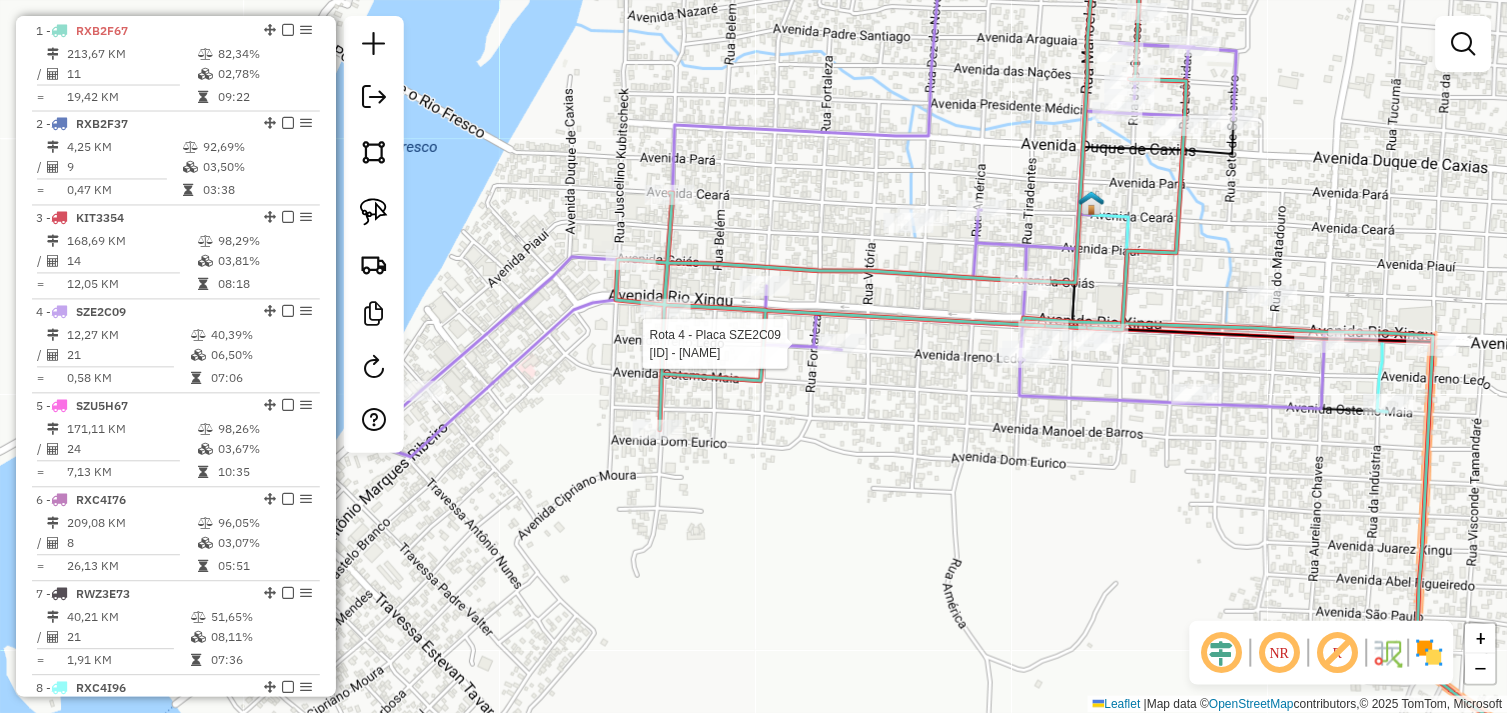 select on "*********" 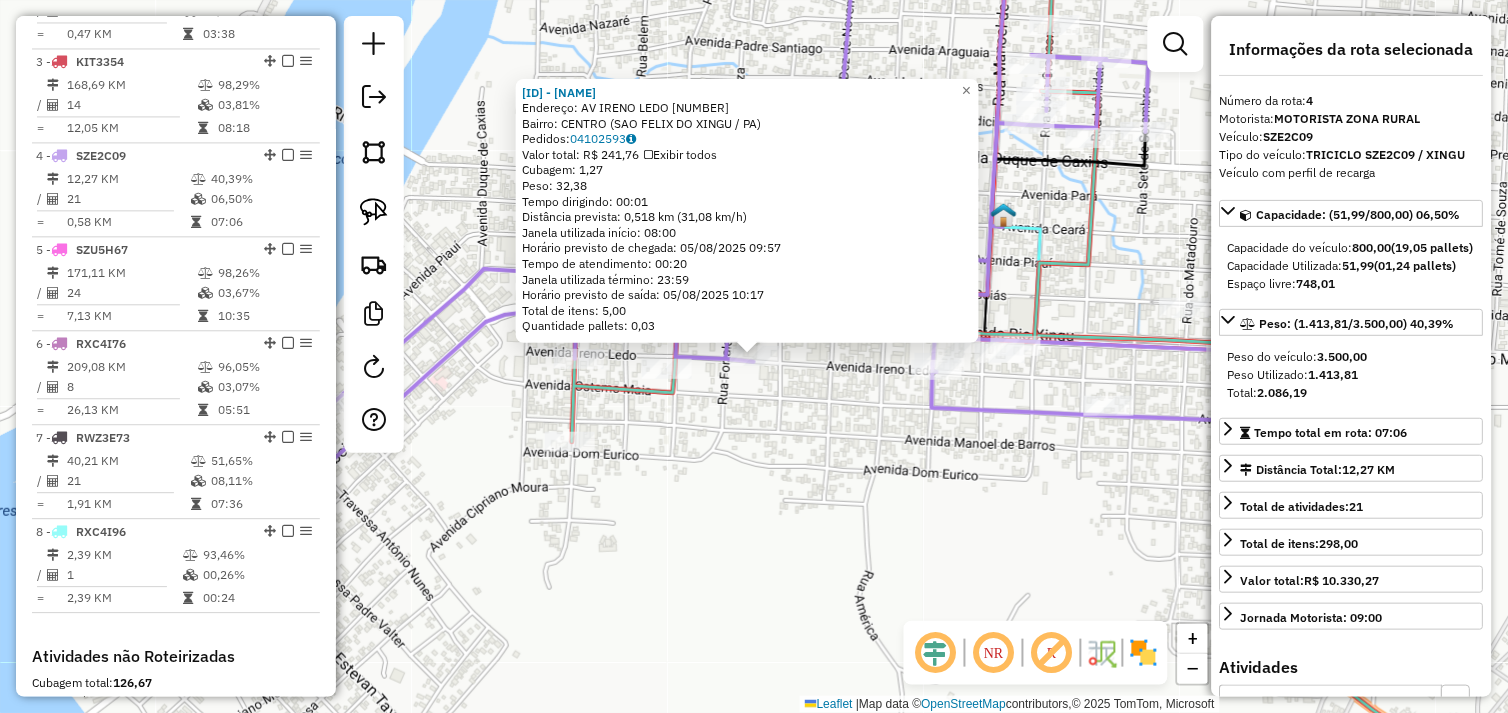scroll, scrollTop: 1030, scrollLeft: 0, axis: vertical 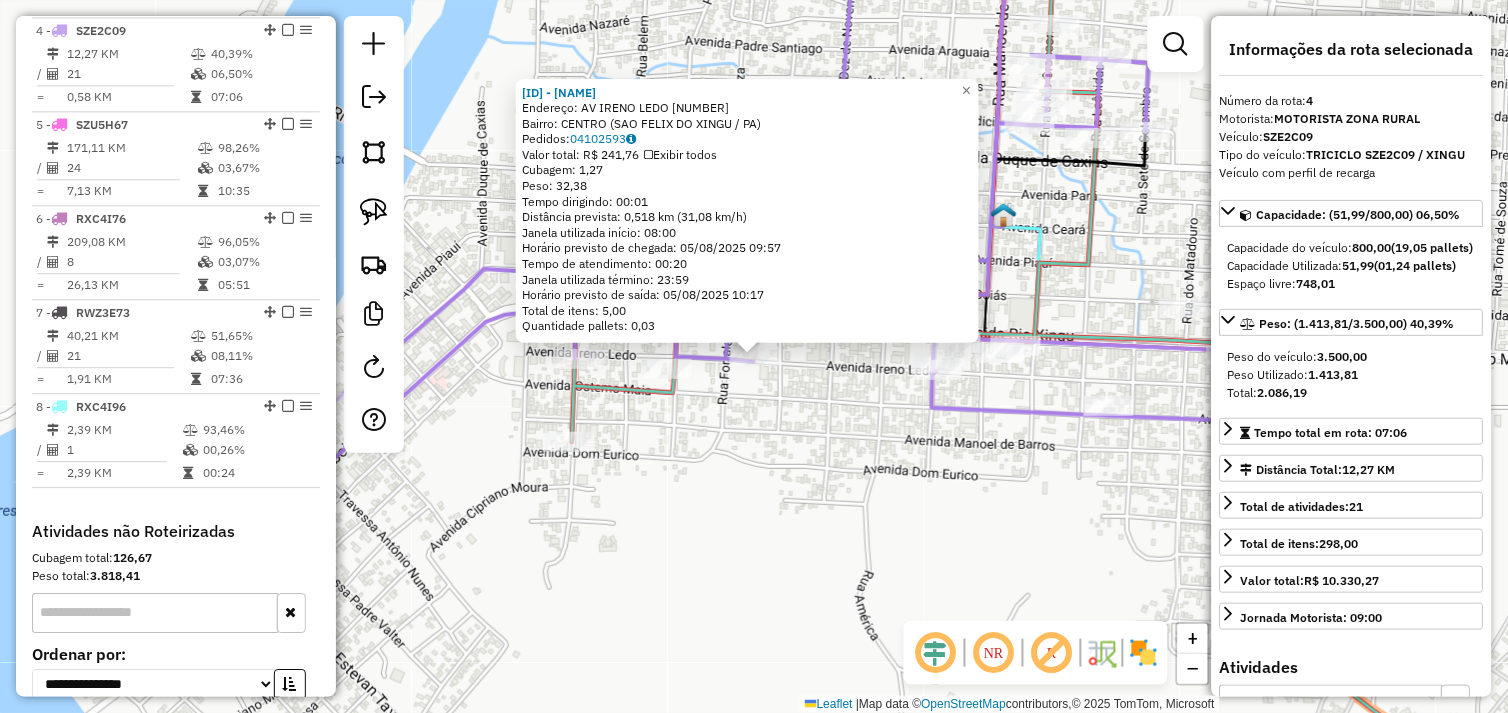 click on "72353 - ACADEMIA BOA FORMA  Endereço:  AV IRENO LEDO 638   Bairro: CENTRO (SAO FELIX DO XINGU / PA)   Pedidos:  04102593   Valor total: R$ 241,76   Exibir todos   Cubagem: 1,27  Peso: 32,38  Tempo dirigindo: 00:01   Distância prevista: 0,518 km (31,08 km/h)   Janela utilizada início: 08:00   Horário previsto de chegada: 05/08/2025 09:57   Tempo de atendimento: 00:20   Janela utilizada término: 23:59   Horário previsto de saída: 05/08/2025 10:17   Total de itens: 5,00   Quantidade pallets: 0,03  × Janela de atendimento Grade de atendimento Capacidade Transportadoras Veículos Cliente Pedidos  Rotas Selecione os dias de semana para filtrar as janelas de atendimento  Seg   Ter   Qua   Qui   Sex   Sáb   Dom  Informe o período da janela de atendimento: De: Até:  Filtrar exatamente a janela do cliente  Considerar janela de atendimento padrão  Selecione os dias de semana para filtrar as grades de atendimento  Seg   Ter   Qua   Qui   Sex   Sáb   Dom   Considerar clientes sem dia de atendimento cadastrado" 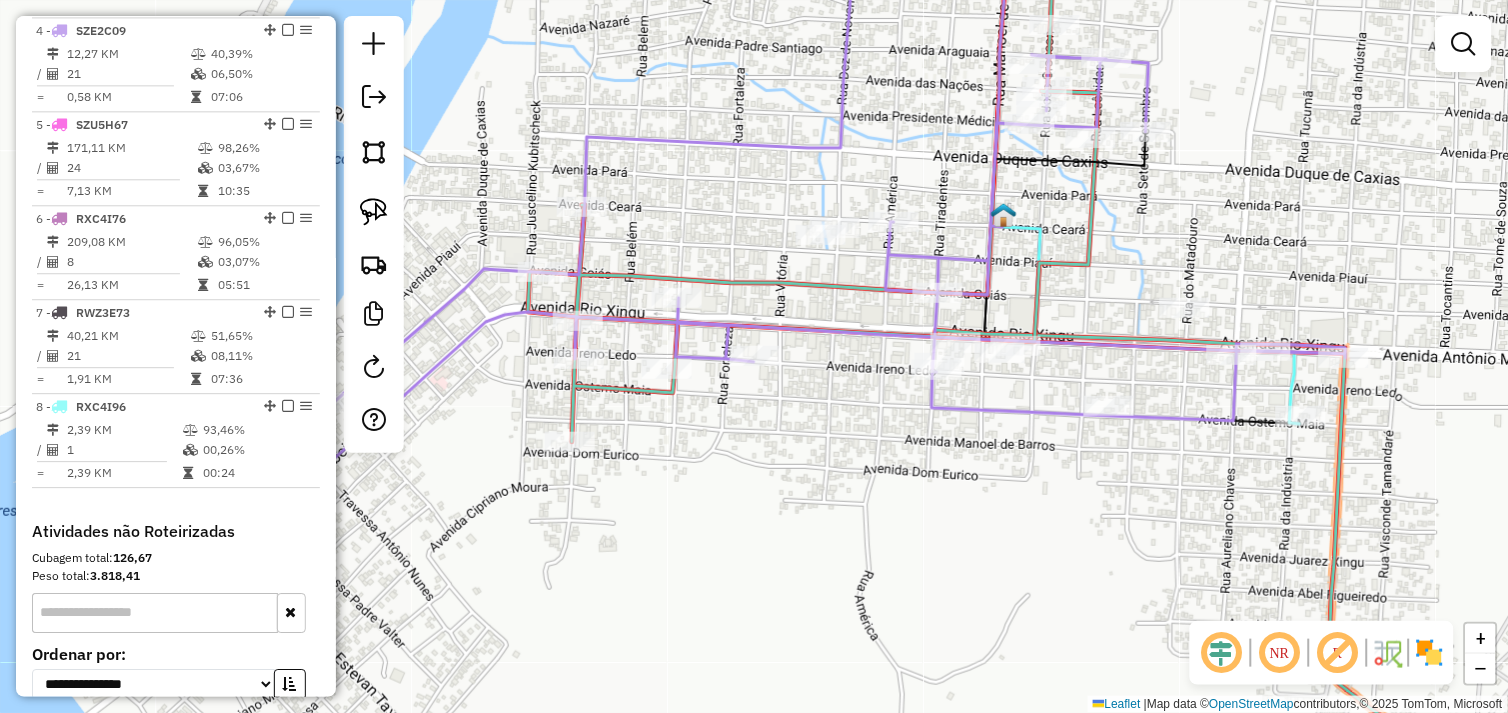 click on "Janela de atendimento Grade de atendimento Capacidade Transportadoras Veículos Cliente Pedidos  Rotas Selecione os dias de semana para filtrar as janelas de atendimento  Seg   Ter   Qua   Qui   Sex   Sáb   Dom  Informe o período da janela de atendimento: De: Até:  Filtrar exatamente a janela do cliente  Considerar janela de atendimento padrão  Selecione os dias de semana para filtrar as grades de atendimento  Seg   Ter   Qua   Qui   Sex   Sáb   Dom   Considerar clientes sem dia de atendimento cadastrado  Clientes fora do dia de atendimento selecionado Filtrar as atividades entre os valores definidos abaixo:  Peso mínimo:   Peso máximo:   Cubagem mínima:   Cubagem máxima:   De:   Até:  Filtrar as atividades entre o tempo de atendimento definido abaixo:  De:   Até:   Considerar capacidade total dos clientes não roteirizados Transportadora: Selecione um ou mais itens Tipo de veículo: Selecione um ou mais itens Veículo: Selecione um ou mais itens Motorista: Selecione um ou mais itens Nome: Rótulo:" 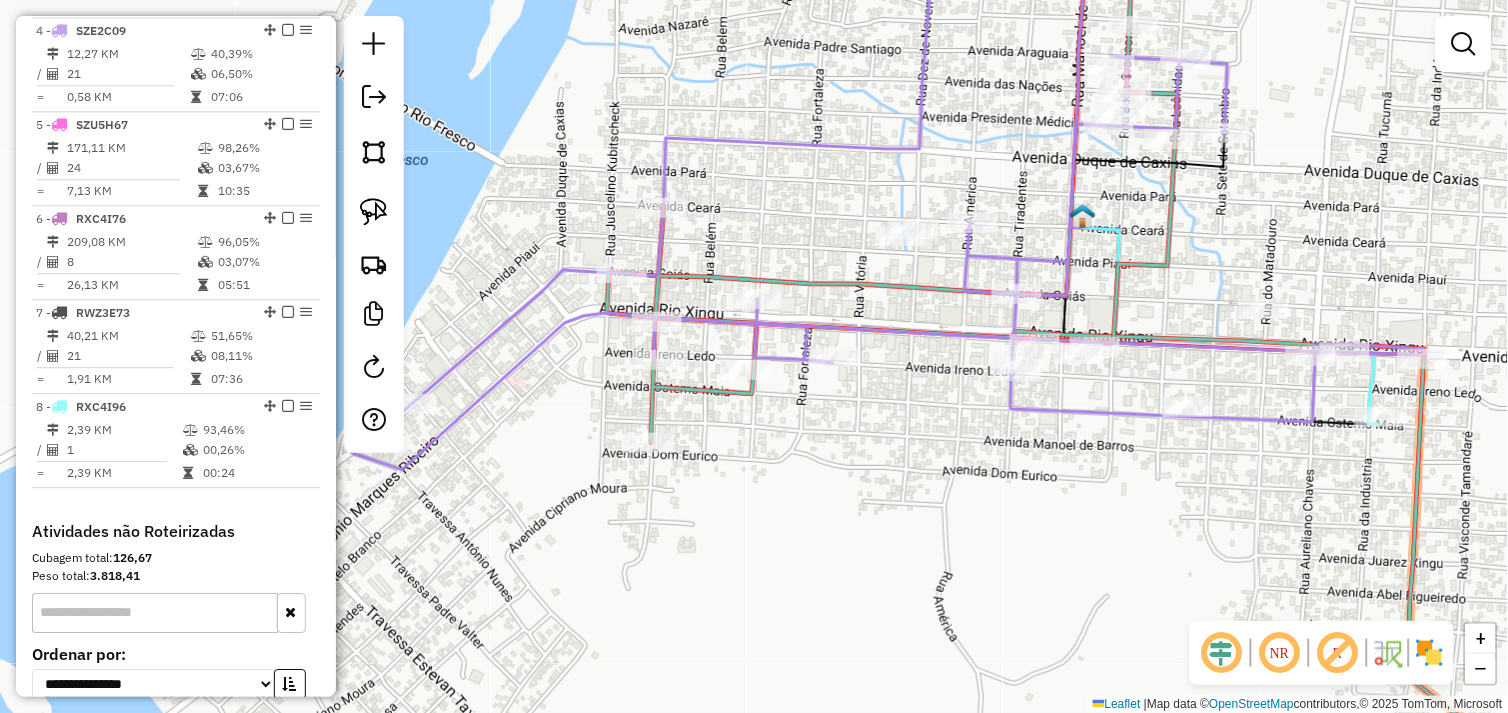 drag, startPoint x: 828, startPoint y: 510, endPoint x: 961, endPoint y: 502, distance: 133.24039 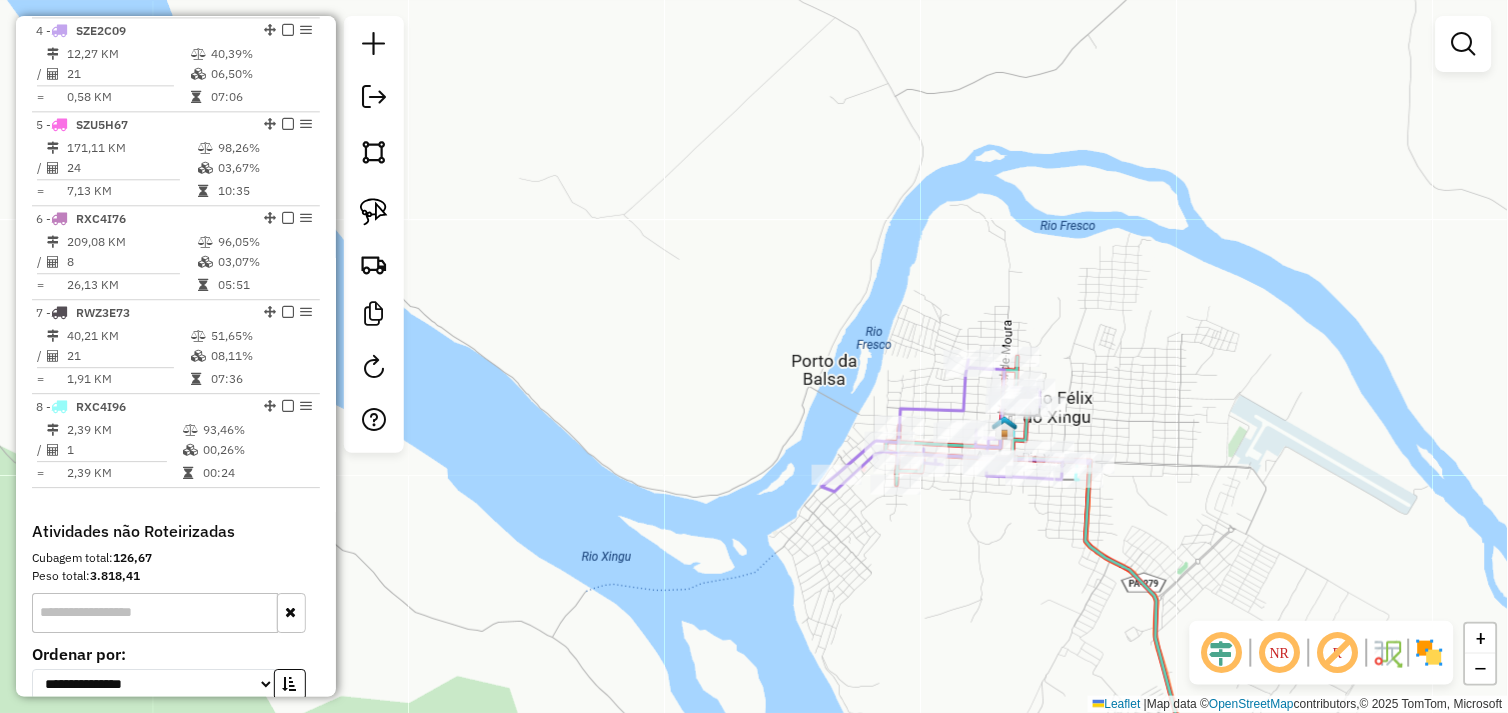 click on "Janela de atendimento Grade de atendimento Capacidade Transportadoras Veículos Cliente Pedidos  Rotas Selecione os dias de semana para filtrar as janelas de atendimento  Seg   Ter   Qua   Qui   Sex   Sáb   Dom  Informe o período da janela de atendimento: De: Até:  Filtrar exatamente a janela do cliente  Considerar janela de atendimento padrão  Selecione os dias de semana para filtrar as grades de atendimento  Seg   Ter   Qua   Qui   Sex   Sáb   Dom   Considerar clientes sem dia de atendimento cadastrado  Clientes fora do dia de atendimento selecionado Filtrar as atividades entre os valores definidos abaixo:  Peso mínimo:   Peso máximo:   Cubagem mínima:   Cubagem máxima:   De:   Até:  Filtrar as atividades entre o tempo de atendimento definido abaixo:  De:   Até:   Considerar capacidade total dos clientes não roteirizados Transportadora: Selecione um ou mais itens Tipo de veículo: Selecione um ou mais itens Veículo: Selecione um ou mais itens Motorista: Selecione um ou mais itens Nome: Rótulo:" 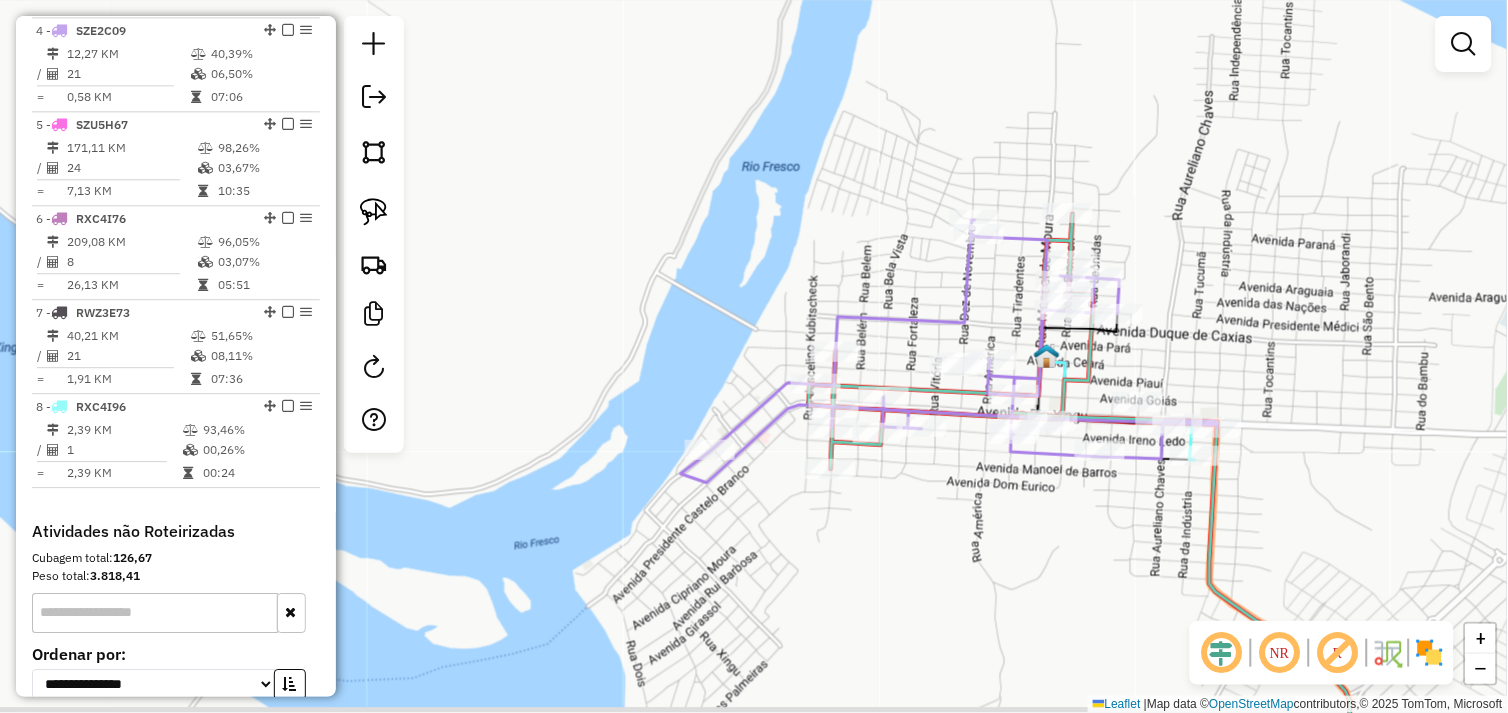 drag, startPoint x: 971, startPoint y: 507, endPoint x: 912, endPoint y: 488, distance: 61.983868 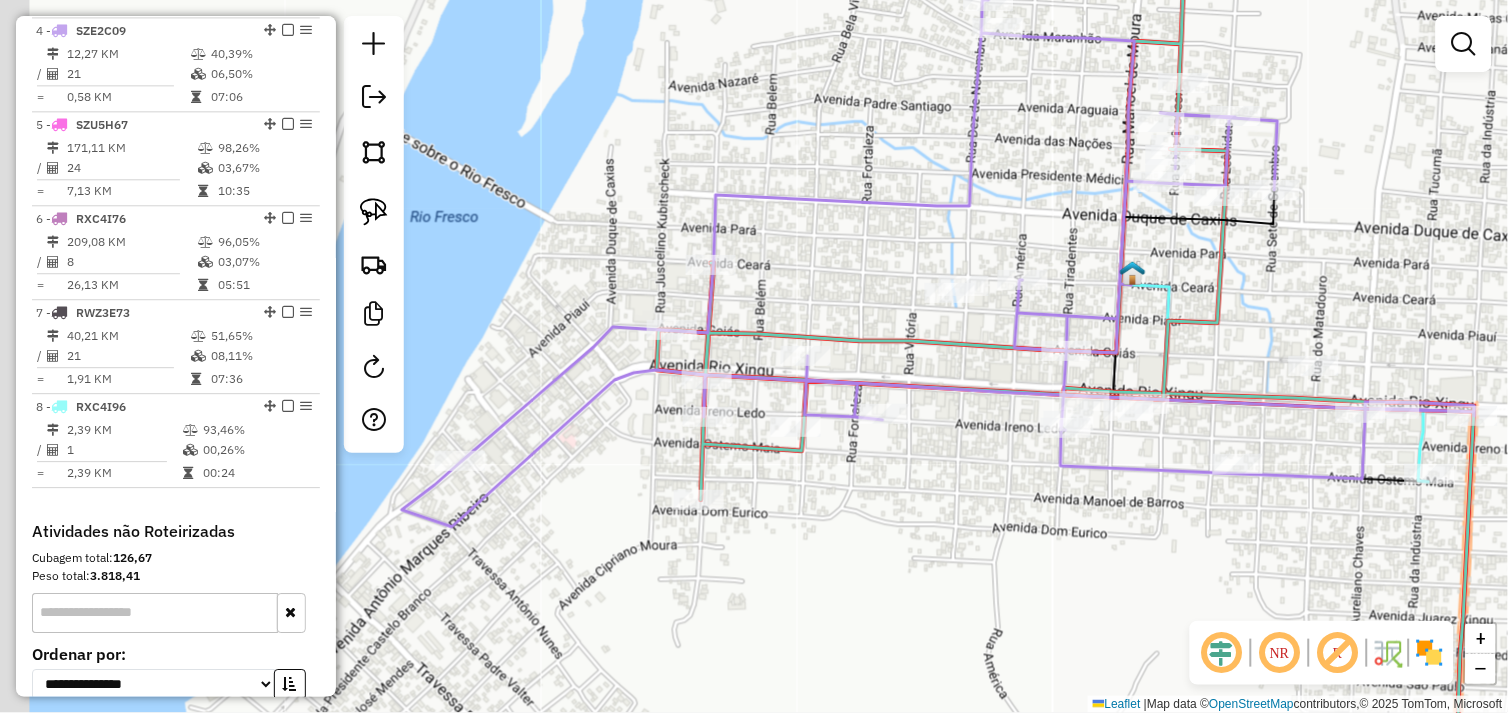 drag, startPoint x: 881, startPoint y: 618, endPoint x: 841, endPoint y: 534, distance: 93.03763 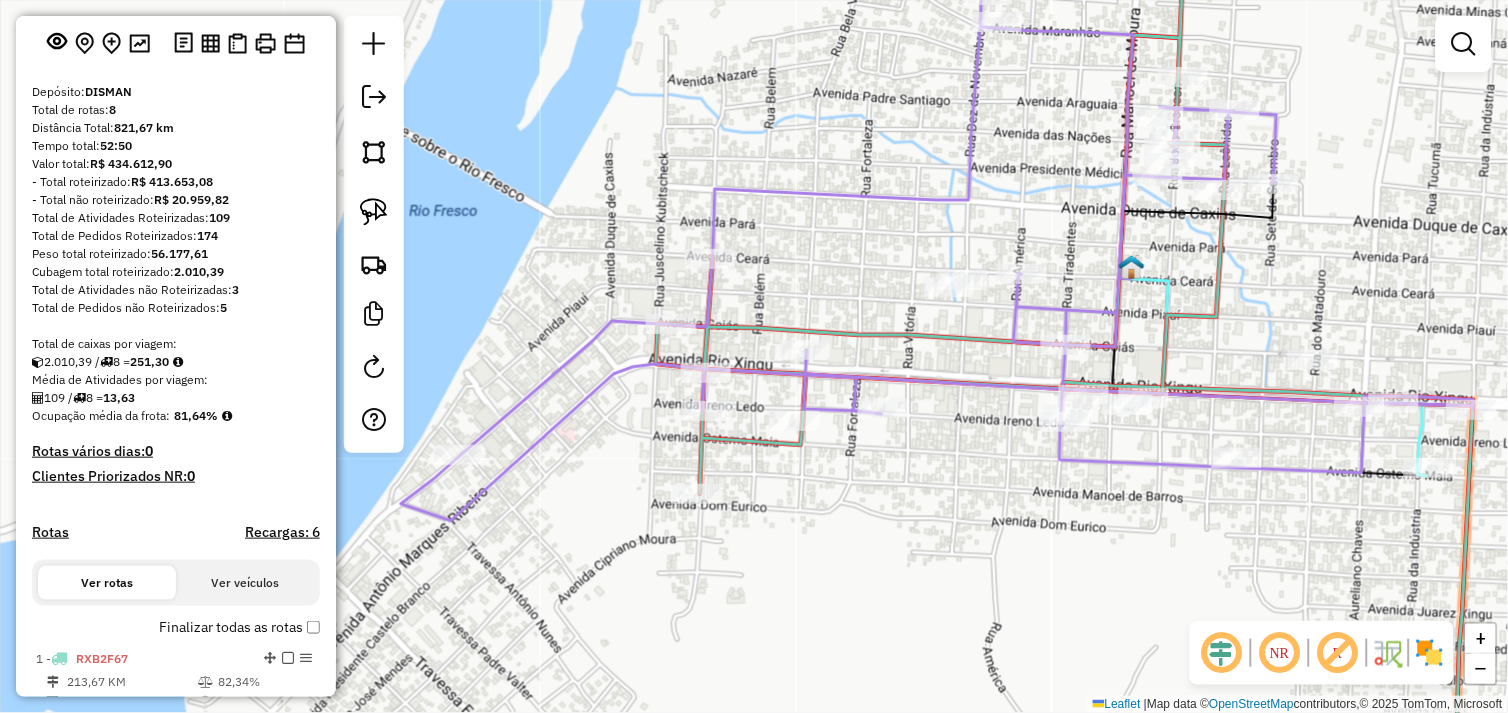 scroll, scrollTop: 0, scrollLeft: 0, axis: both 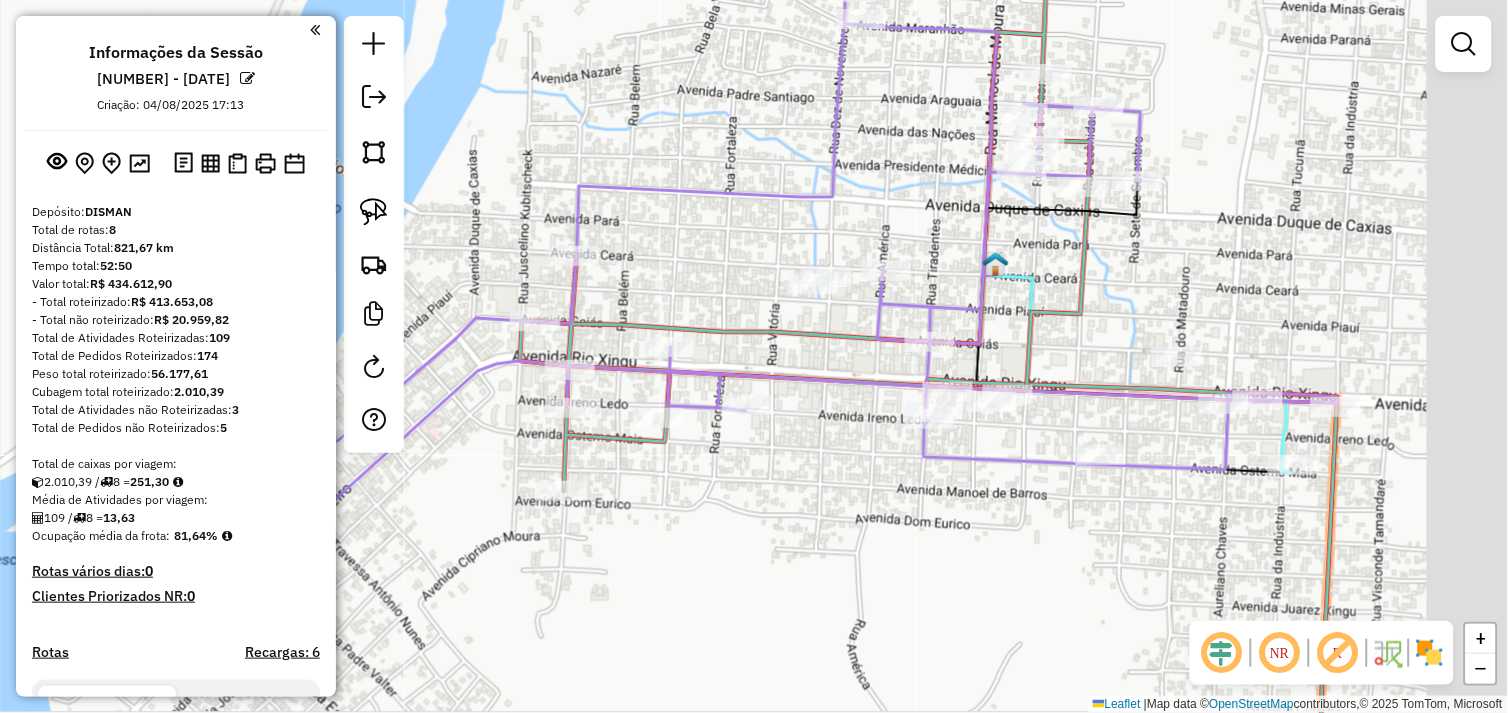 drag, startPoint x: 1034, startPoint y: 547, endPoint x: 912, endPoint y: 547, distance: 122 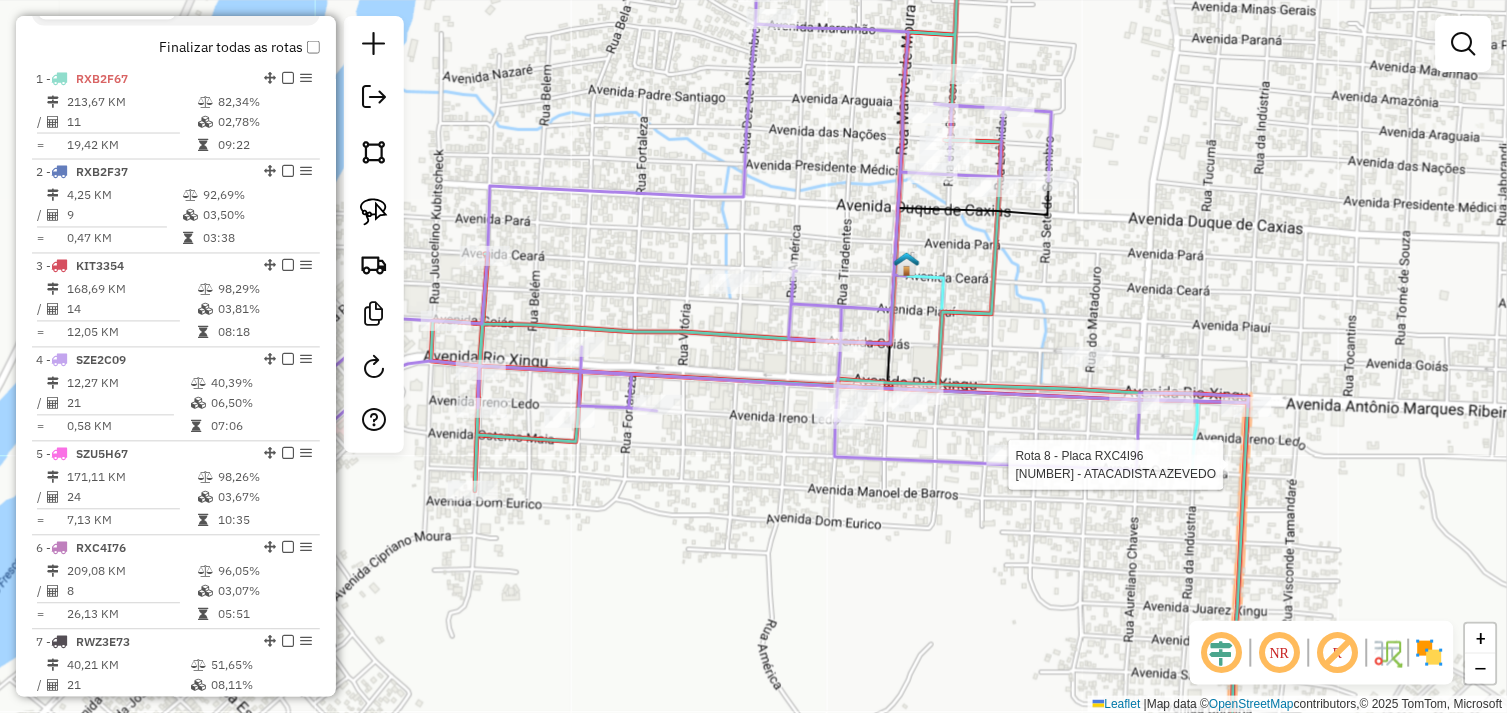 select on "*********" 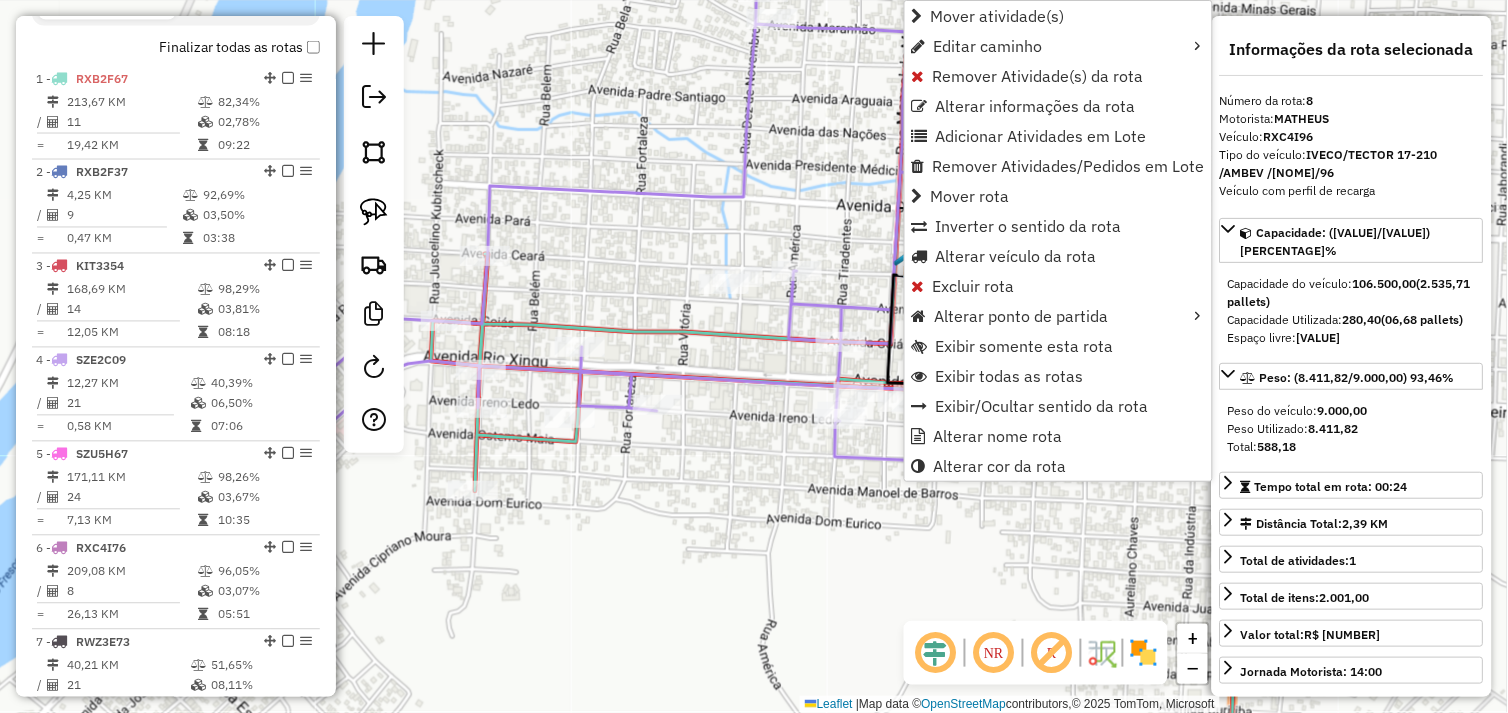 scroll, scrollTop: 1213, scrollLeft: 0, axis: vertical 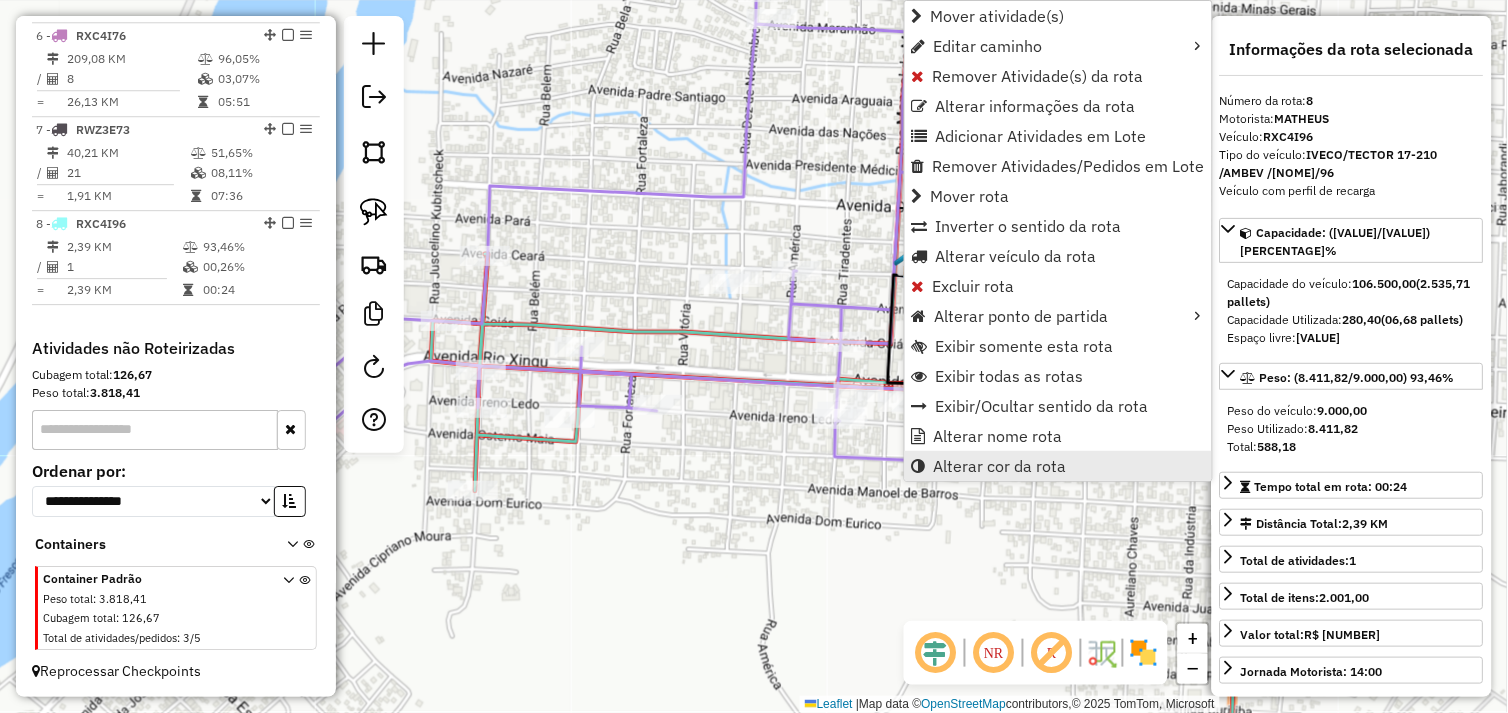 drag, startPoint x: 1041, startPoint y: 462, endPoint x: 1073, endPoint y: 462, distance: 32 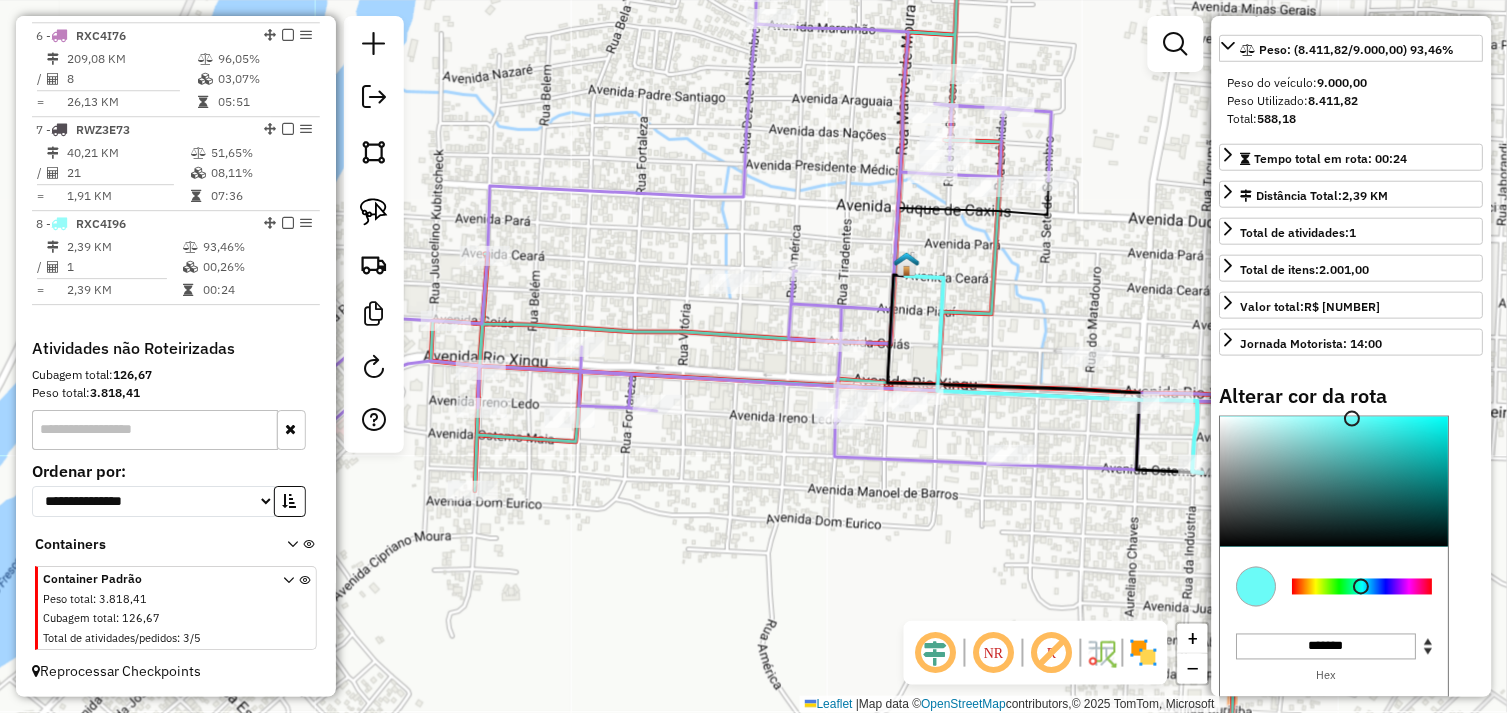 scroll, scrollTop: 438, scrollLeft: 0, axis: vertical 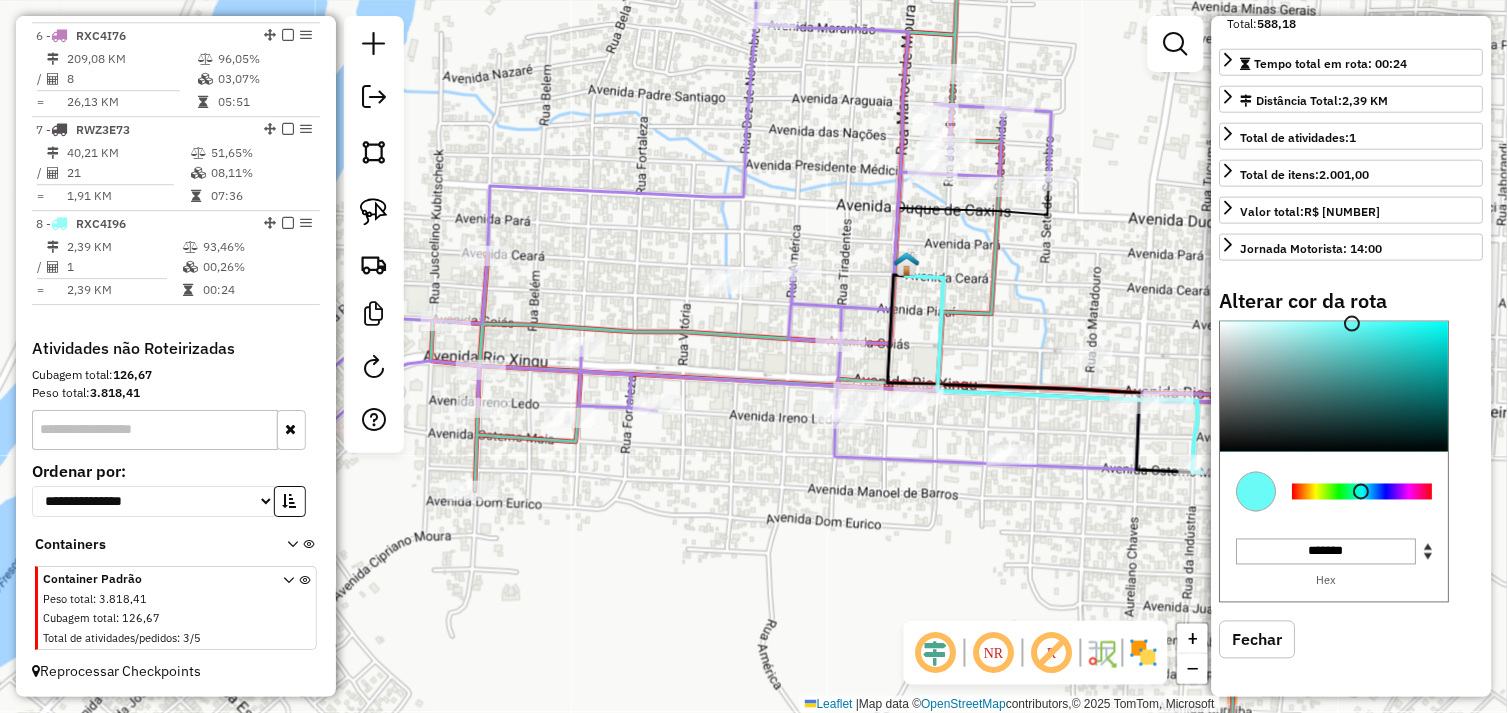 click at bounding box center [1363, 492] 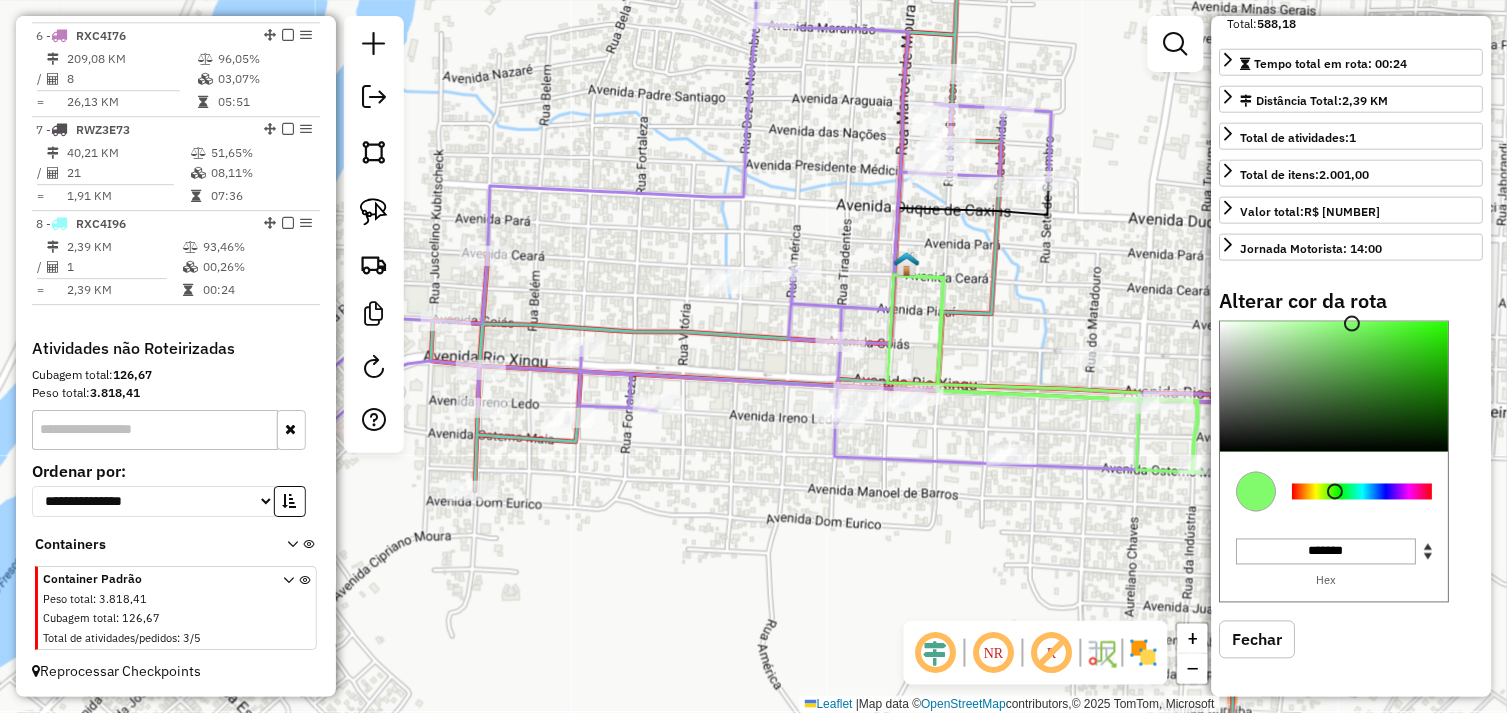 type on "*******" 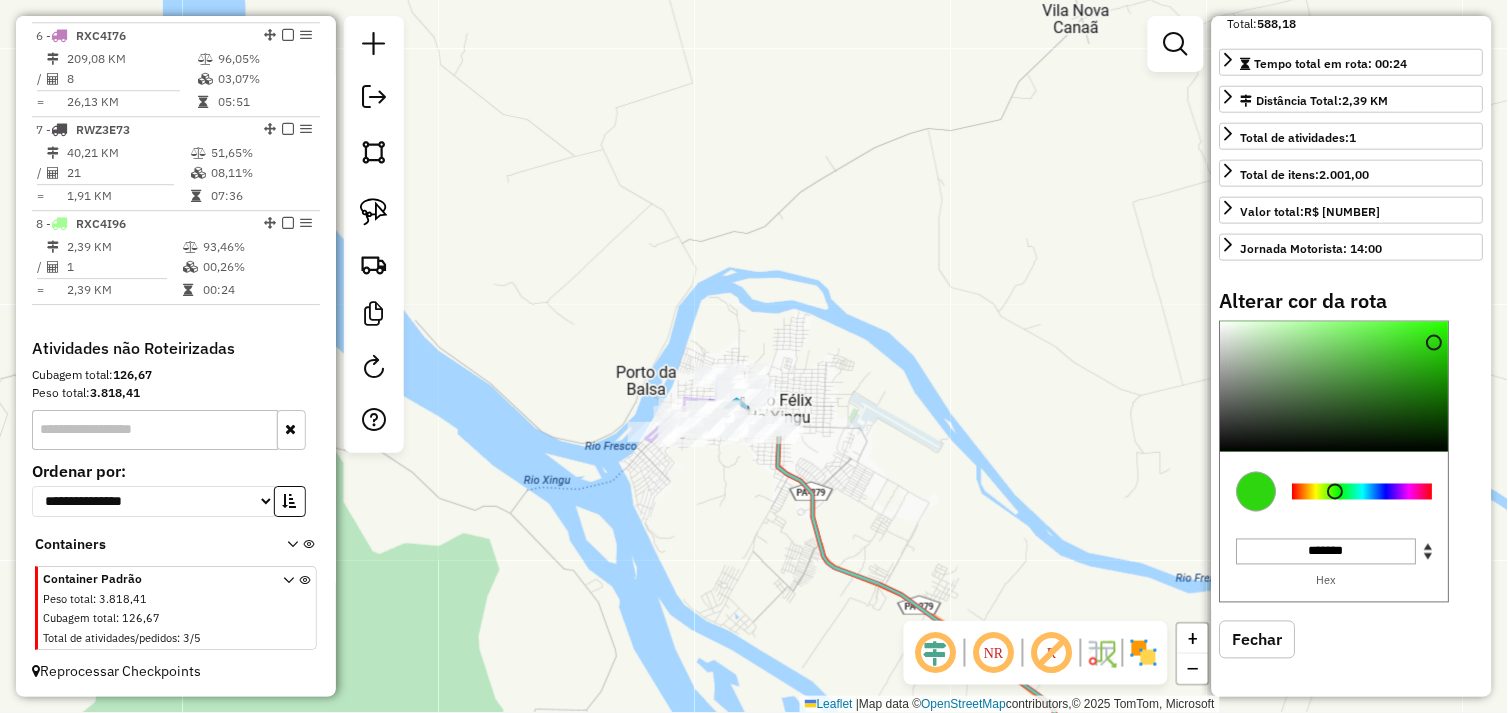 drag, startPoint x: 701, startPoint y: 518, endPoint x: 762, endPoint y: 495, distance: 65.192024 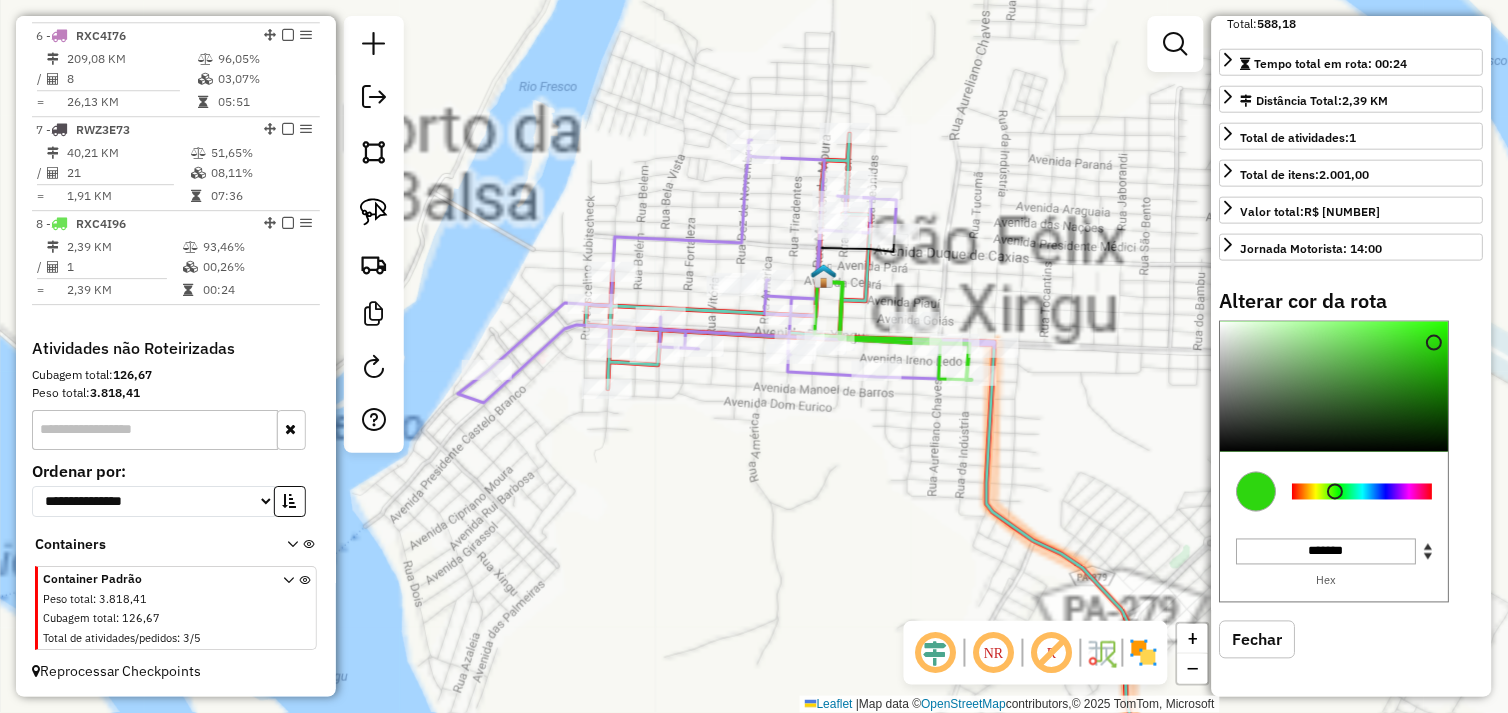 drag, startPoint x: 683, startPoint y: 472, endPoint x: 752, endPoint y: 447, distance: 73.38937 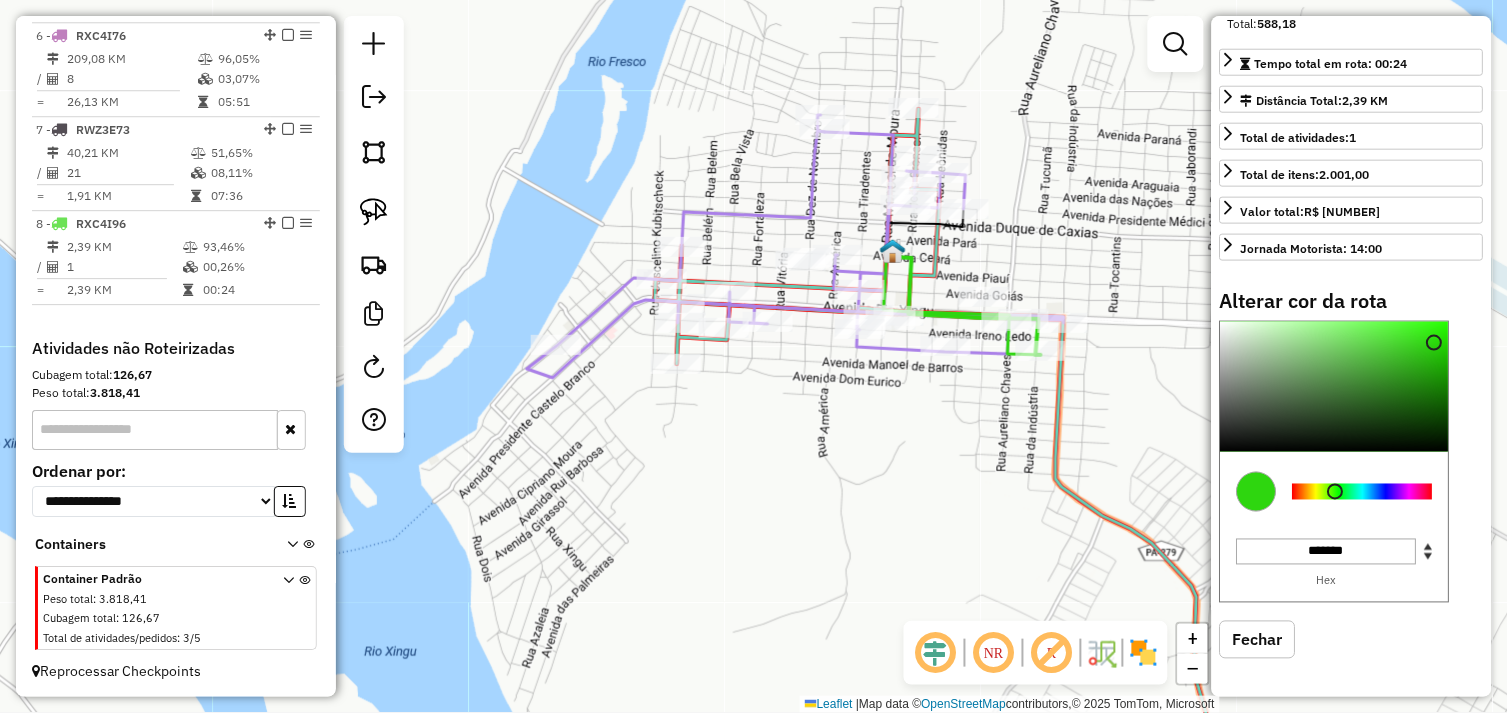 drag, startPoint x: 860, startPoint y: 428, endPoint x: 812, endPoint y: 440, distance: 49.47727 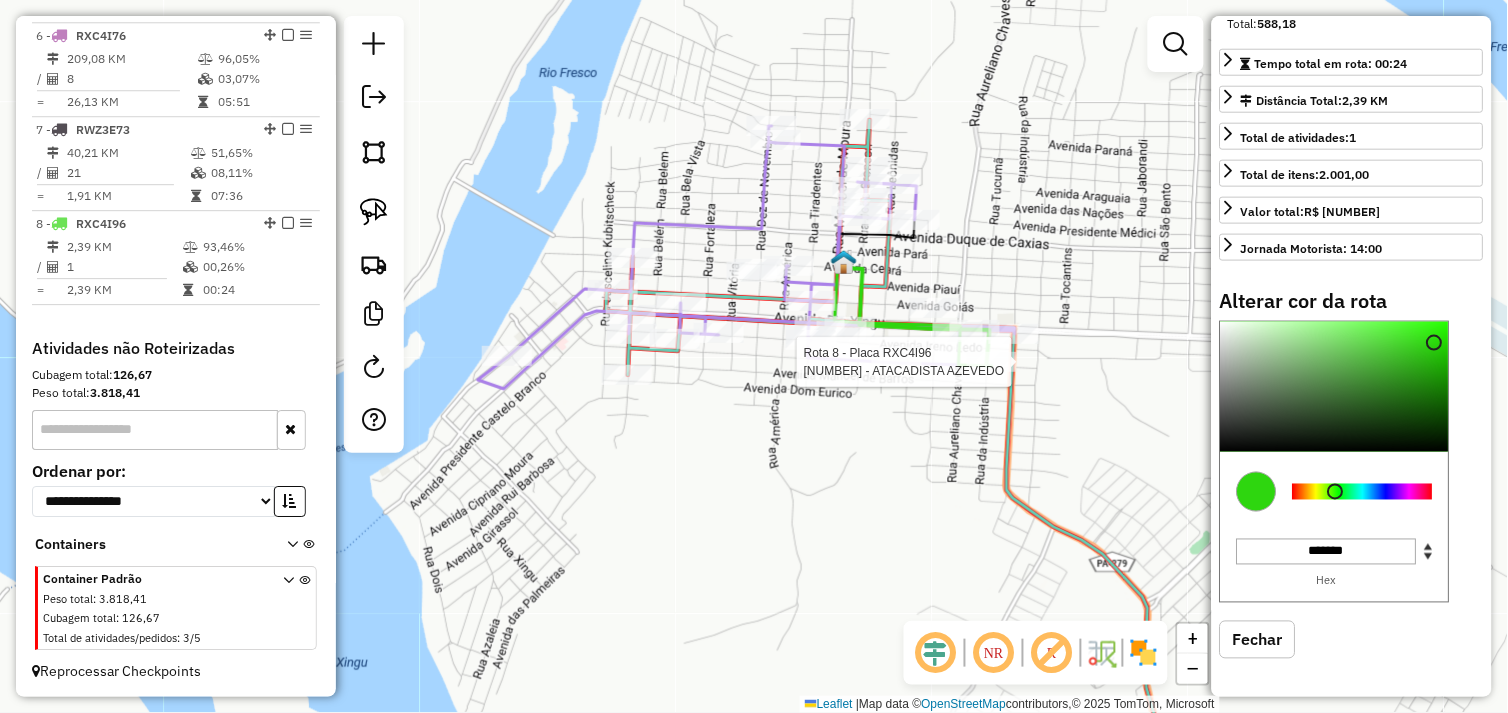select on "*********" 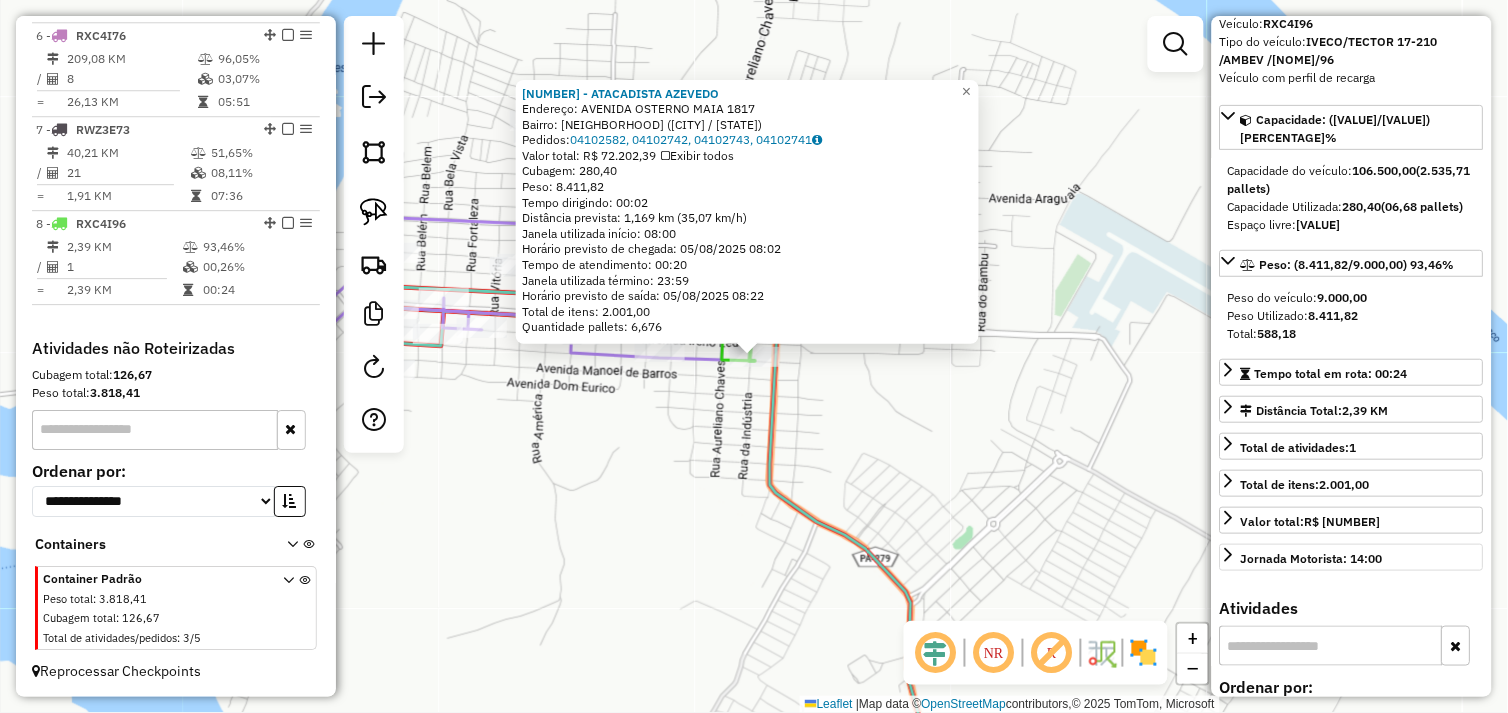 scroll, scrollTop: 105, scrollLeft: 0, axis: vertical 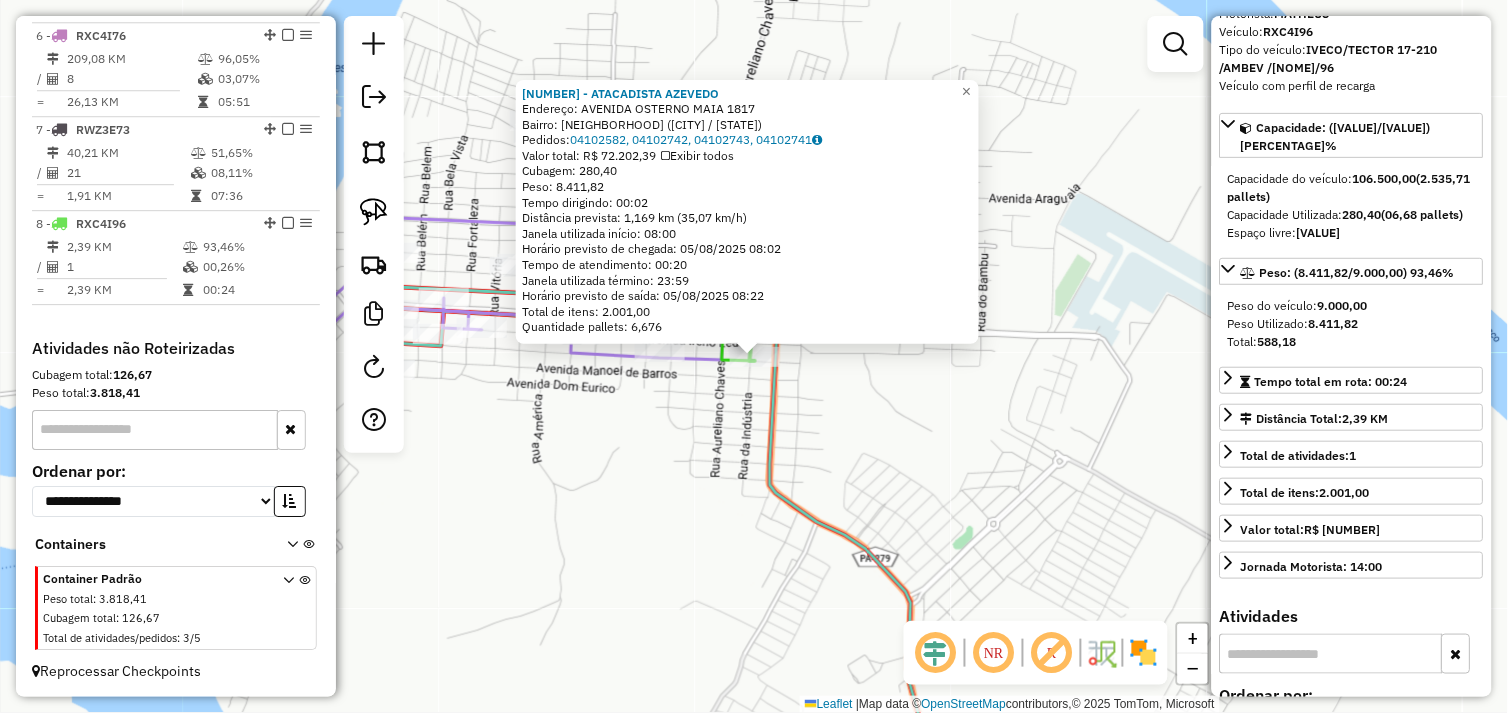 drag, startPoint x: 555, startPoint y: 531, endPoint x: 760, endPoint y: 531, distance: 205 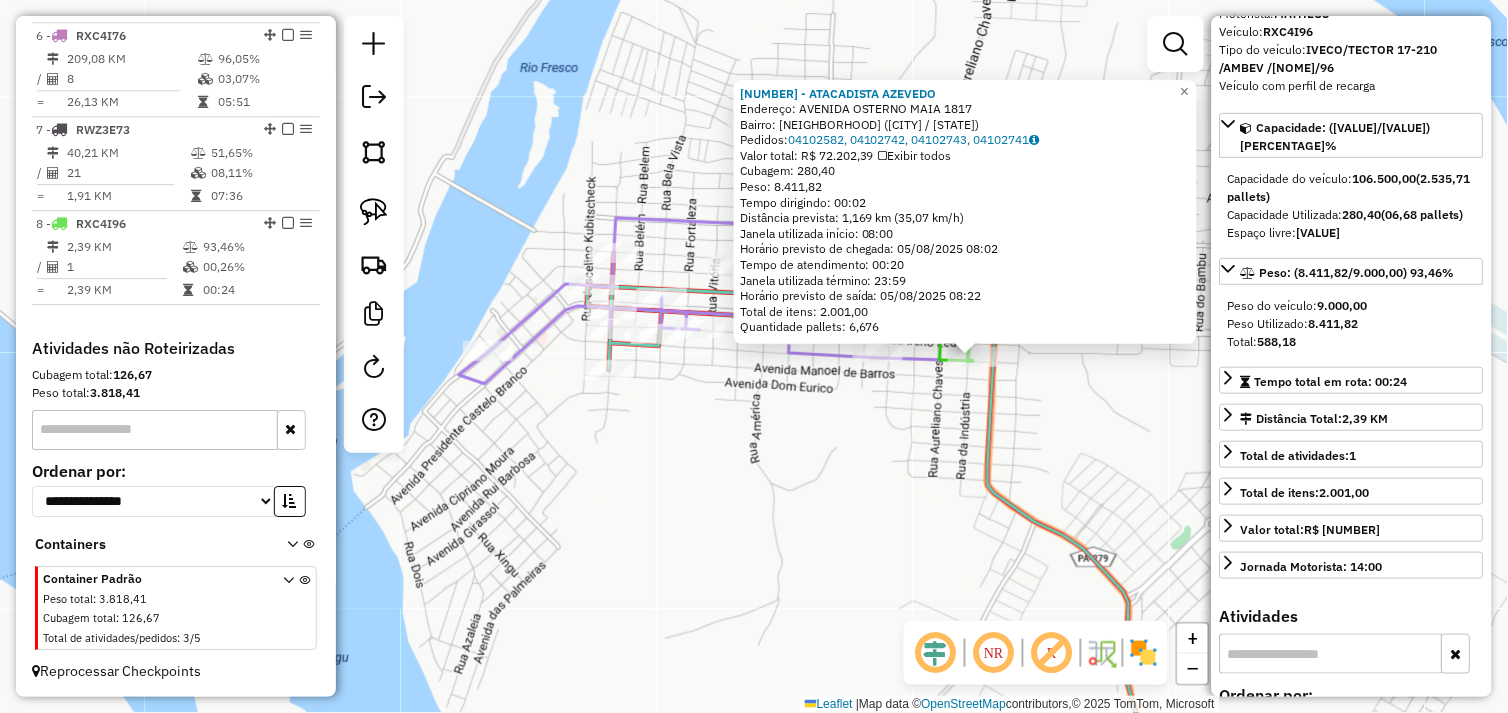click on "72304 - ATACADISTA AZEVEDO  Endereço:  AVENIDA OSTERNO MAIA 1817   Bairro: ALECRIM (SAO FELIX DO XINGU / PA)   Pedidos:  04102582, 04102742, 04102743, 04102741   Valor total: R$ 72.202,39   Exibir todos   Cubagem: 280,40  Peso: 8.411,82  Tempo dirigindo: 00:02   Distância prevista: 1,169 km (35,07 km/h)   Janela utilizada início: 08:00   Horário previsto de chegada: 05/08/2025 08:02   Tempo de atendimento: 00:20   Janela utilizada término: 23:59   Horário previsto de saída: 05/08/2025 08:22   Total de itens: 2.001,00   Quantidade pallets: 6,676  × Janela de atendimento Grade de atendimento Capacidade Transportadoras Veículos Cliente Pedidos  Rotas Selecione os dias de semana para filtrar as janelas de atendimento  Seg   Ter   Qua   Qui   Sex   Sáb   Dom  Informe o período da janela de atendimento: De: Até:  Filtrar exatamente a janela do cliente  Considerar janela de atendimento padrão  Selecione os dias de semana para filtrar as grades de atendimento  Seg   Ter   Qua   Qui   Sex   Sáb   Dom  +" 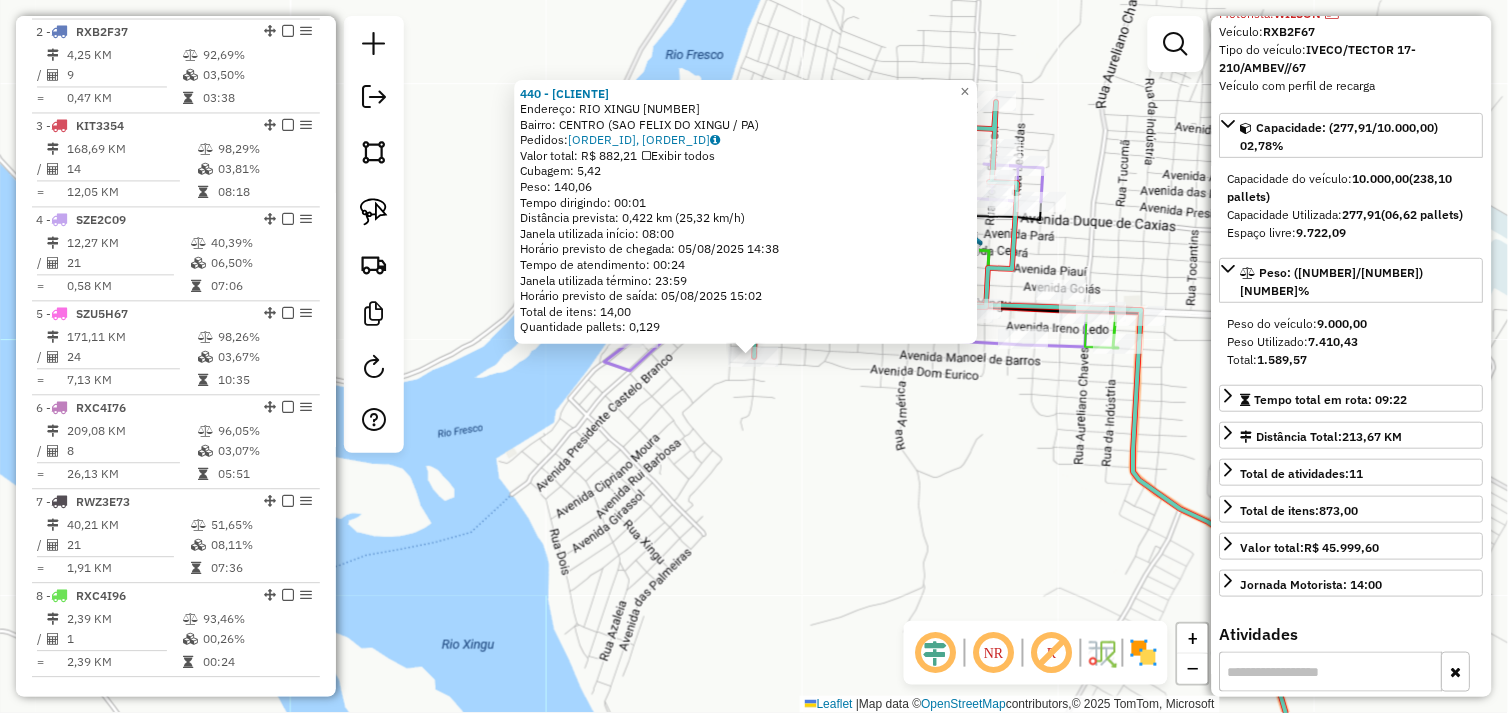 scroll, scrollTop: 748, scrollLeft: 0, axis: vertical 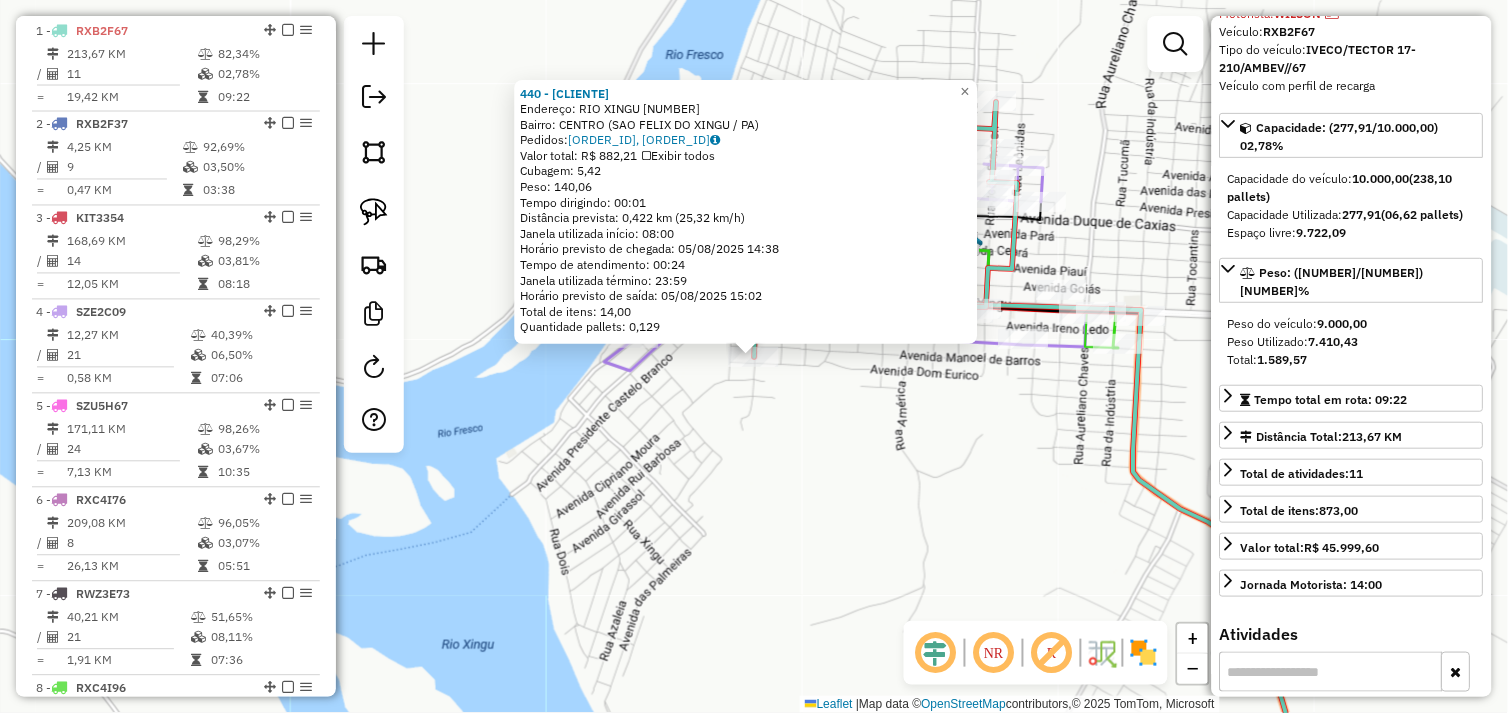 click on "440 - FUMACA GOIANA  Endereço:  RIO XINGU 1390   Bairro: CENTRO (SAO FELIX DO XINGU / PA)   Pedidos:  04102584, 04102783   Valor total: R$ 882,21   Exibir todos   Cubagem: 5,42  Peso: 140,06  Tempo dirigindo: 00:01   Distância prevista: 0,422 km (25,32 km/h)   Janela utilizada início: 08:00   Horário previsto de chegada: 05/08/2025 14:38   Tempo de atendimento: 00:24   Janela utilizada término: 23:59   Horário previsto de saída: 05/08/2025 15:02   Total de itens: 14,00   Quantidade pallets: 0,129  × Janela de atendimento Grade de atendimento Capacidade Transportadoras Veículos Cliente Pedidos  Rotas Selecione os dias de semana para filtrar as janelas de atendimento  Seg   Ter   Qua   Qui   Sex   Sáb   Dom  Informe o período da janela de atendimento: De: Até:  Filtrar exatamente a janela do cliente  Considerar janela de atendimento padrão  Selecione os dias de semana para filtrar as grades de atendimento  Seg   Ter   Qua   Qui   Sex   Sáb   Dom   Clientes fora do dia de atendimento selecionado +" 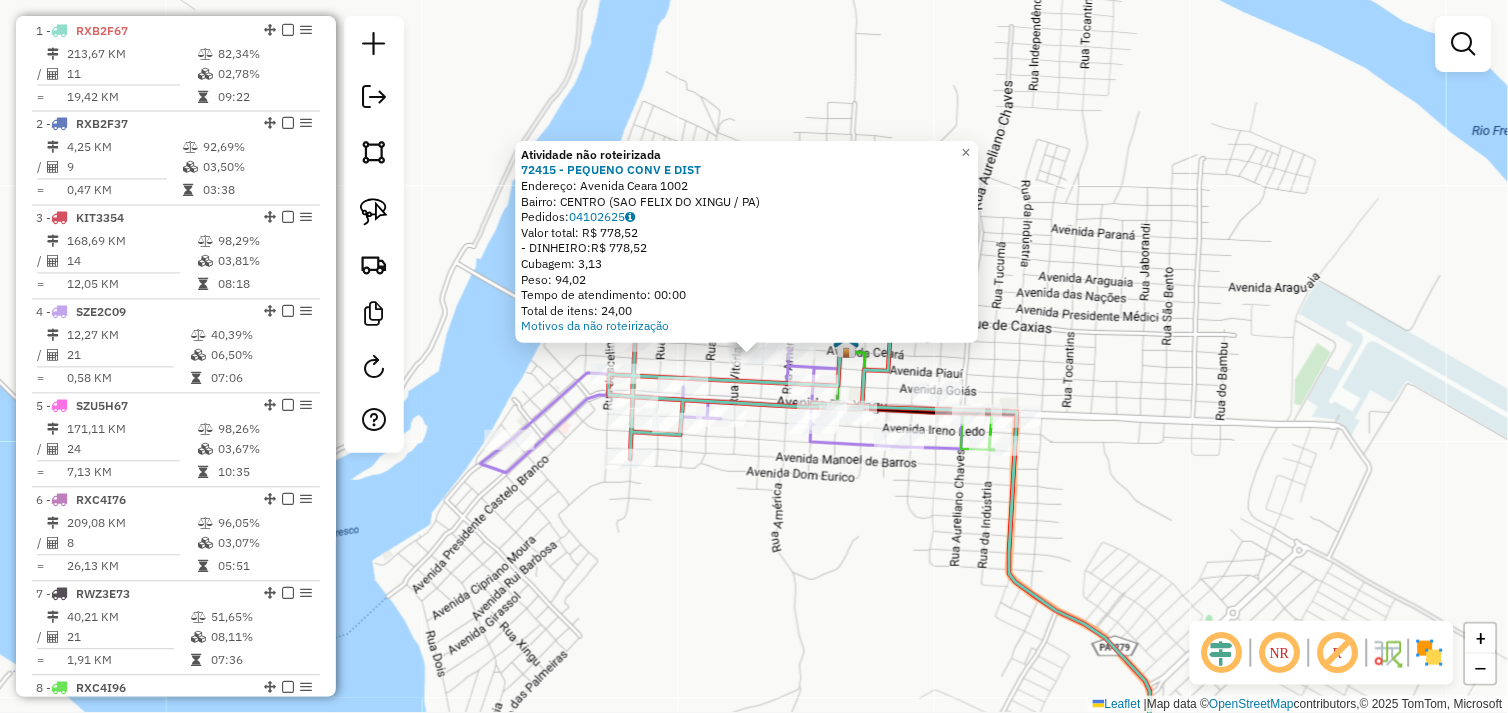 drag, startPoint x: 692, startPoint y: 492, endPoint x: 718, endPoint y: 480, distance: 28.635643 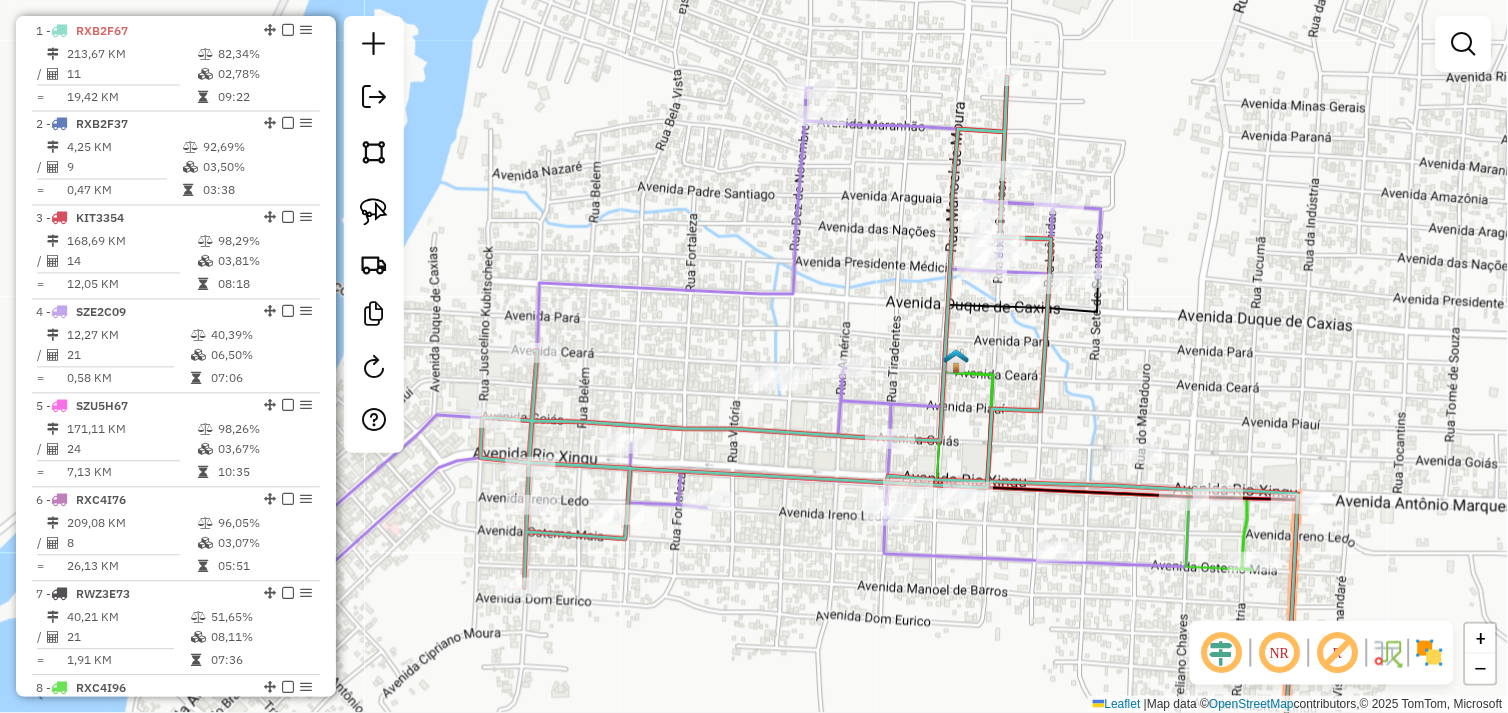 click 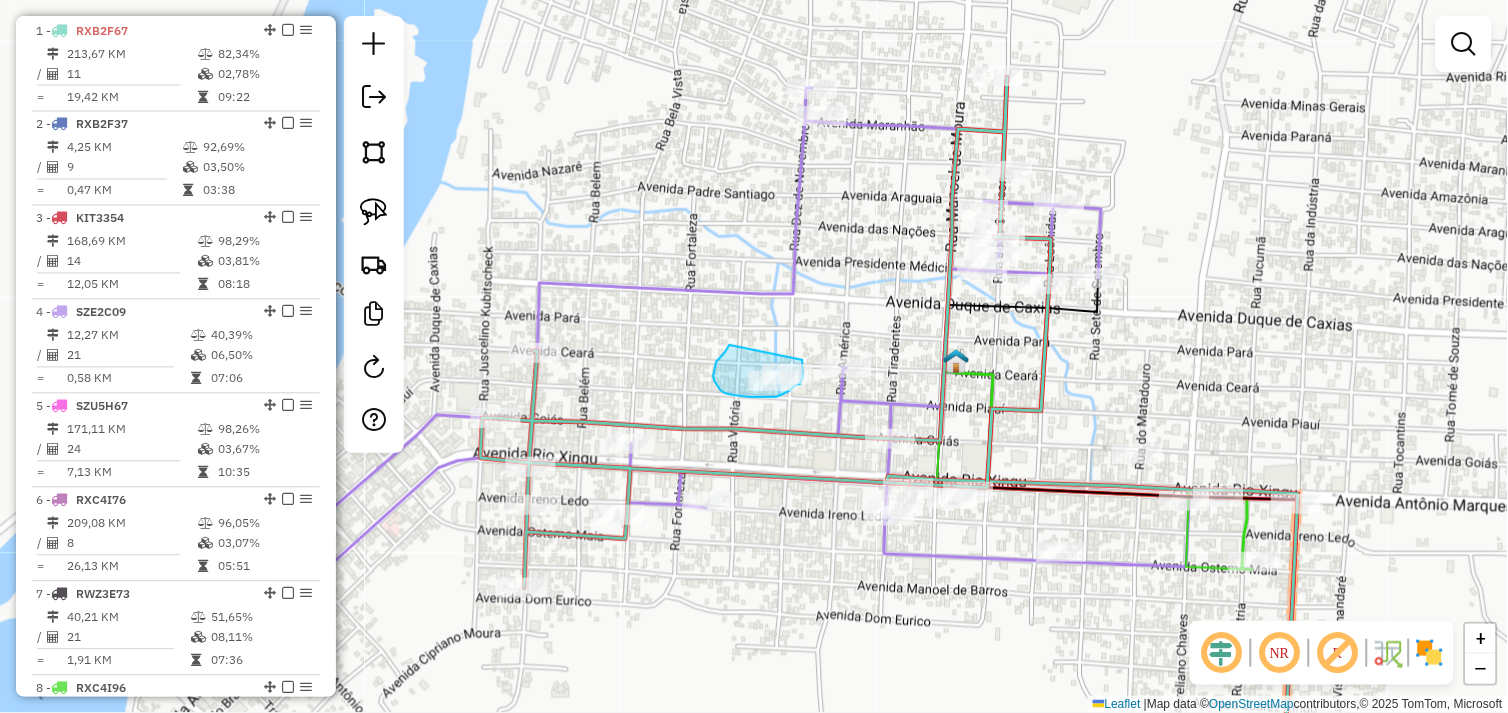 drag, startPoint x: 730, startPoint y: 345, endPoint x: 802, endPoint y: 358, distance: 73.1642 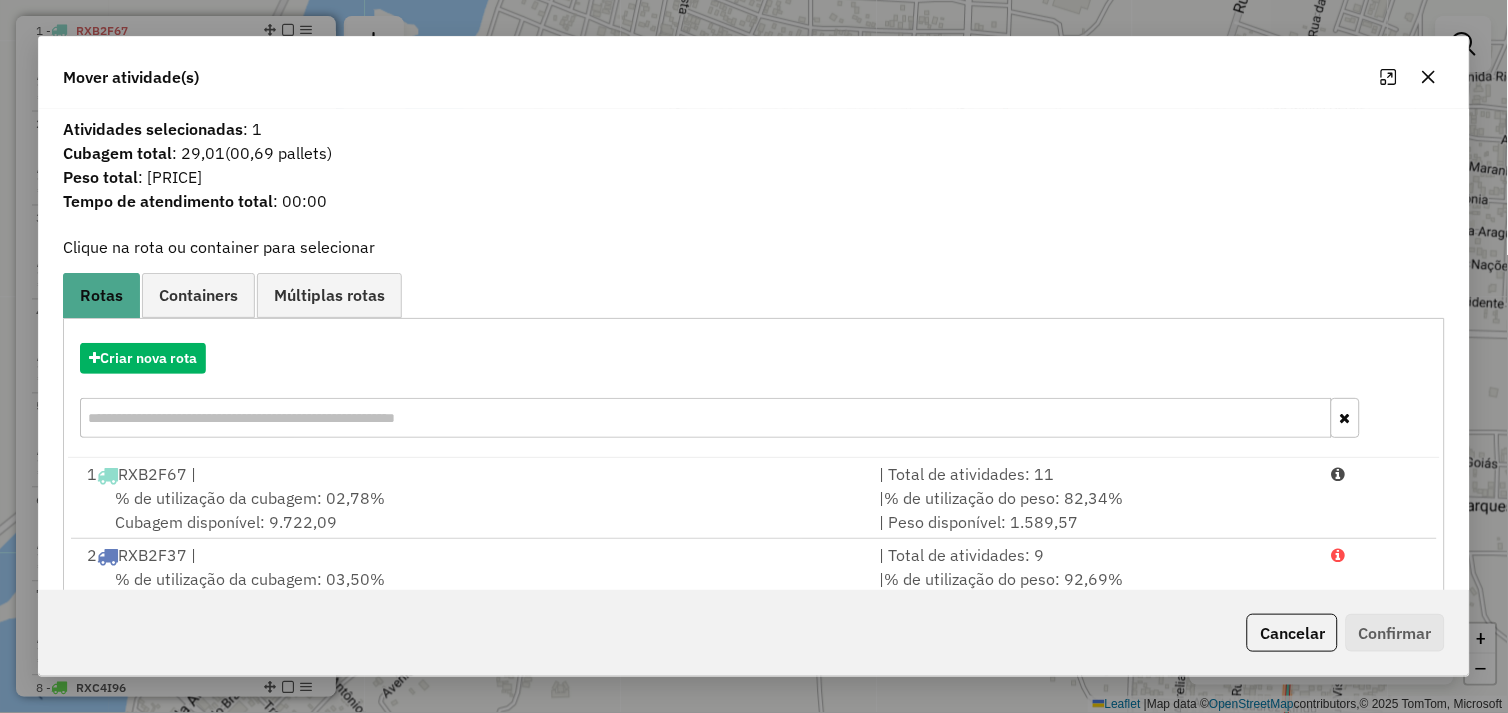 click 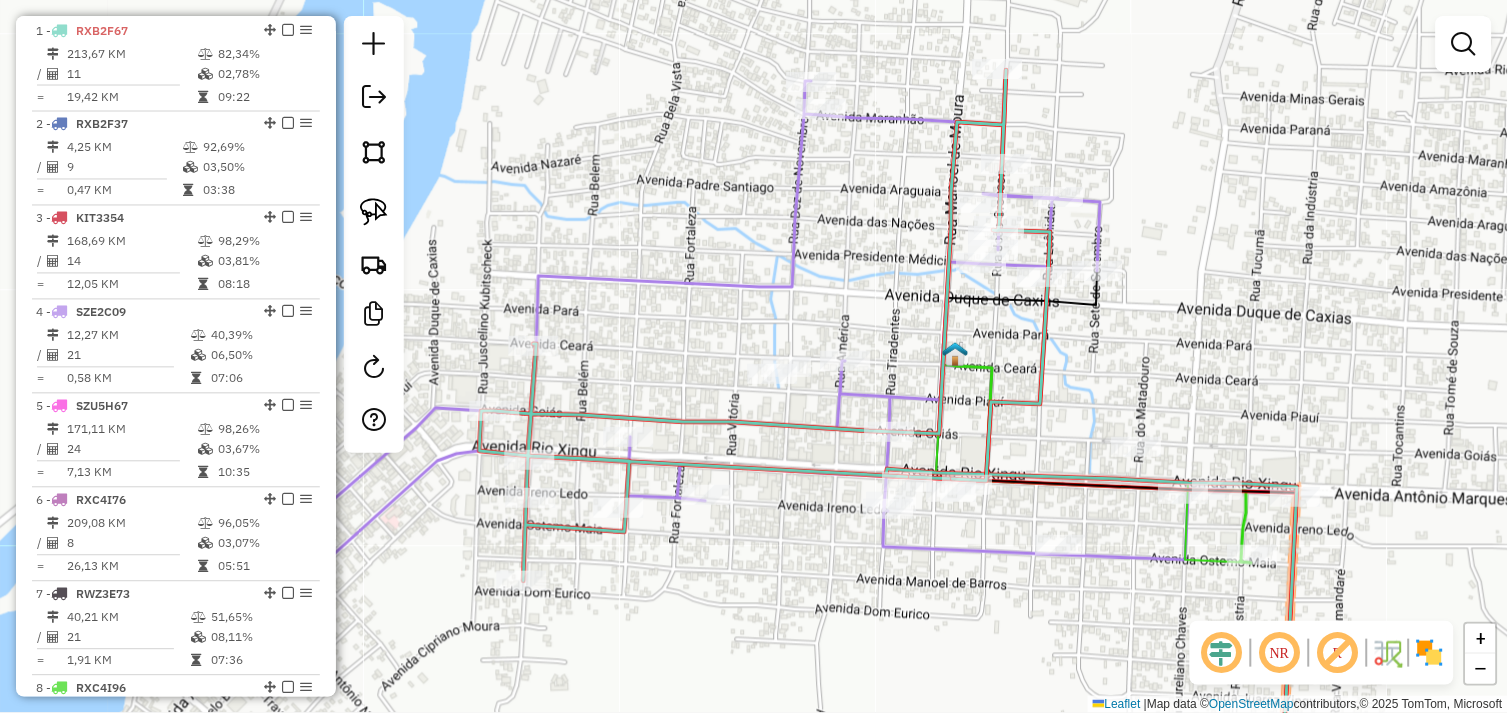 drag, startPoint x: 1114, startPoint y: 620, endPoint x: 1017, endPoint y: 425, distance: 217.79349 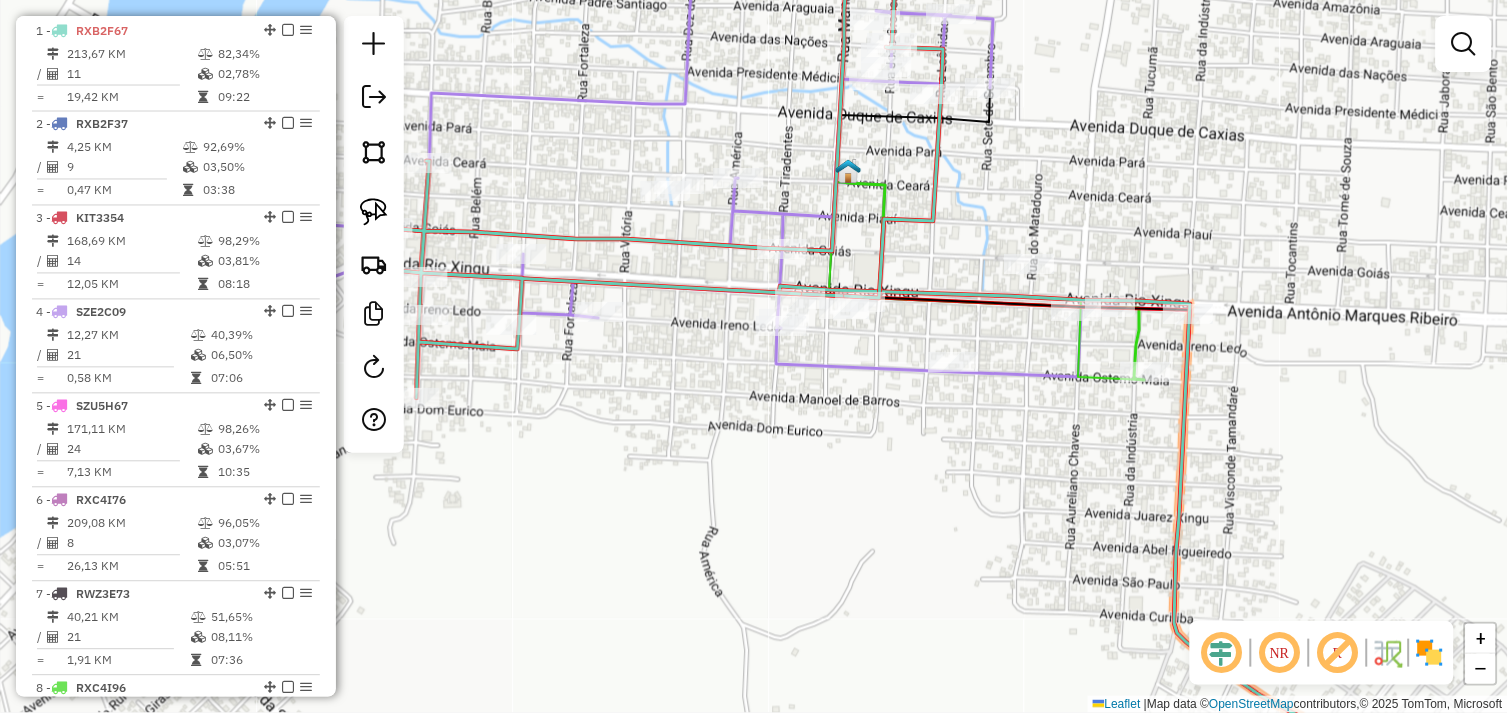 drag, startPoint x: 806, startPoint y: 512, endPoint x: 1073, endPoint y: 493, distance: 267.67517 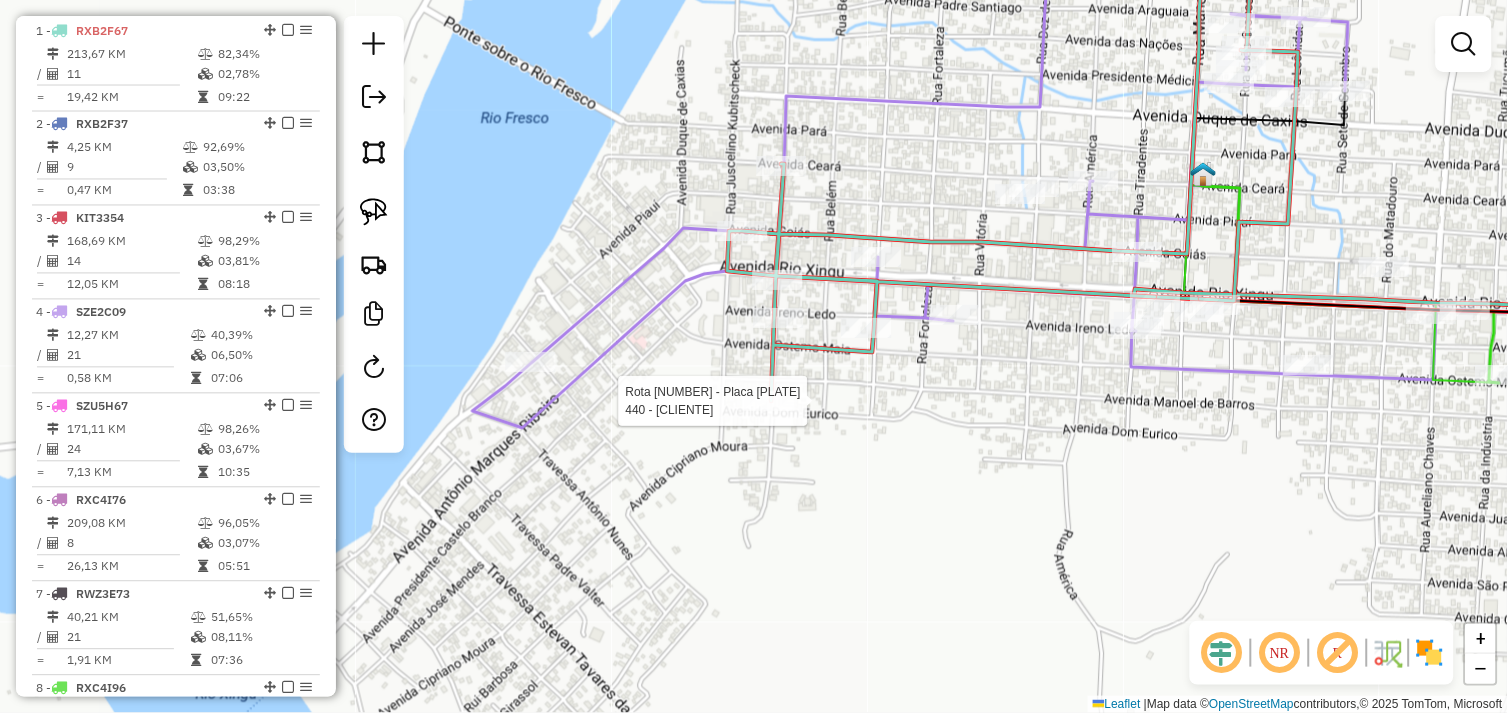 select on "*********" 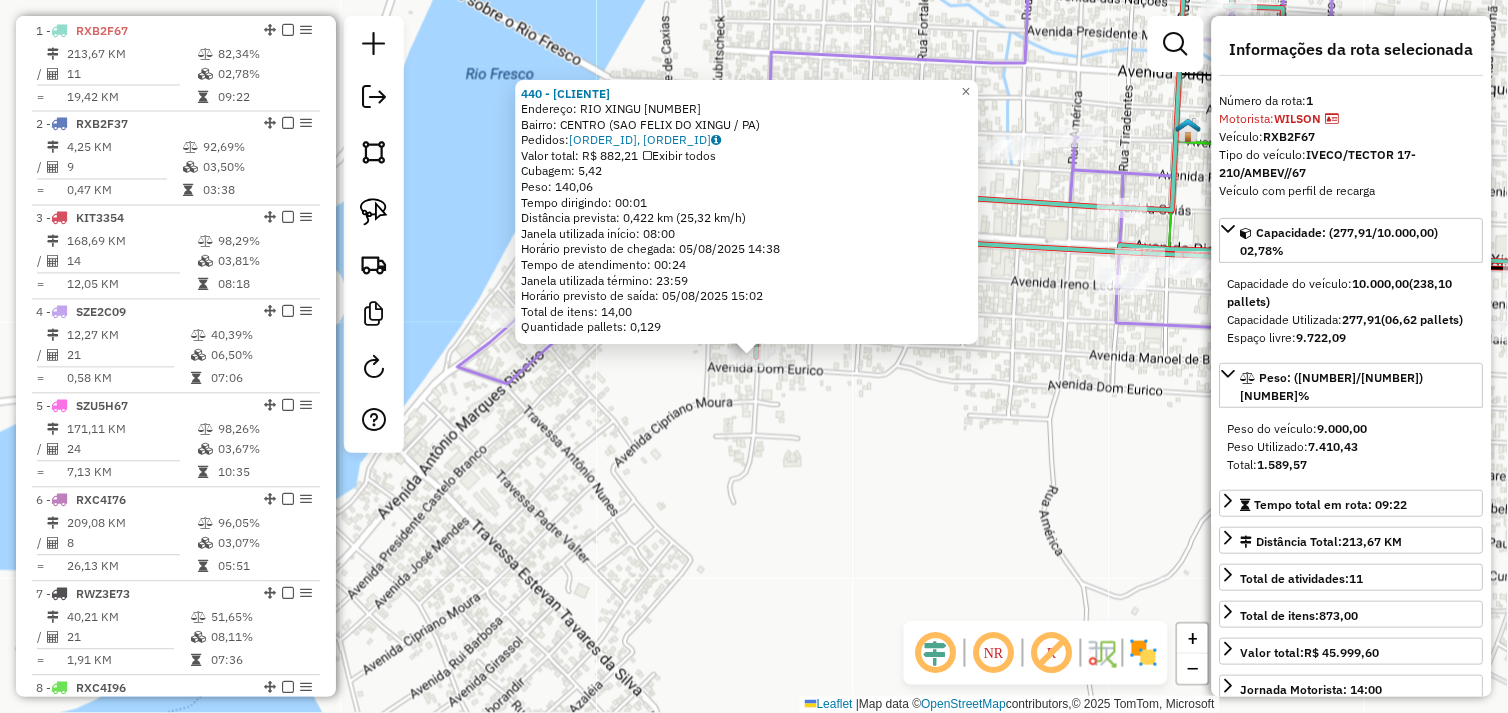 click on "440 - FUMACA GOIANA  Endereço:  RIO XINGU 1390   Bairro: CENTRO (SAO FELIX DO XINGU / PA)   Pedidos:  04102584, 04102783   Valor total: R$ 882,21   Exibir todos   Cubagem: 5,42  Peso: 140,06  Tempo dirigindo: 00:01   Distância prevista: 0,422 km (25,32 km/h)   Janela utilizada início: 08:00   Horário previsto de chegada: 05/08/2025 14:38   Tempo de atendimento: 00:24   Janela utilizada término: 23:59   Horário previsto de saída: 05/08/2025 15:02   Total de itens: 14,00   Quantidade pallets: 0,129  × Janela de atendimento Grade de atendimento Capacidade Transportadoras Veículos Cliente Pedidos  Rotas Selecione os dias de semana para filtrar as janelas de atendimento  Seg   Ter   Qua   Qui   Sex   Sáb   Dom  Informe o período da janela de atendimento: De: Até:  Filtrar exatamente a janela do cliente  Considerar janela de atendimento padrão  Selecione os dias de semana para filtrar as grades de atendimento  Seg   Ter   Qua   Qui   Sex   Sáb   Dom   Clientes fora do dia de atendimento selecionado +" 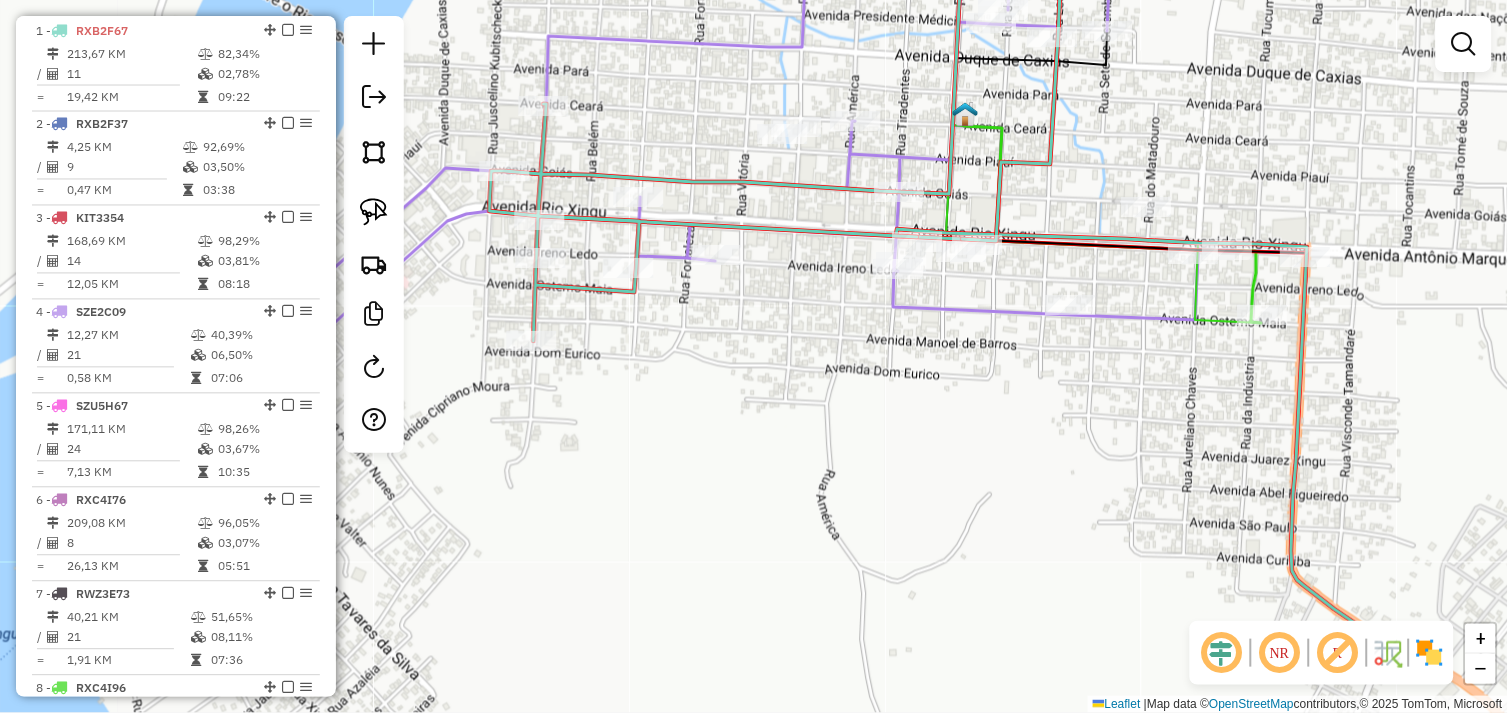 drag, startPoint x: 1058, startPoint y: 456, endPoint x: 892, endPoint y: 416, distance: 170.75128 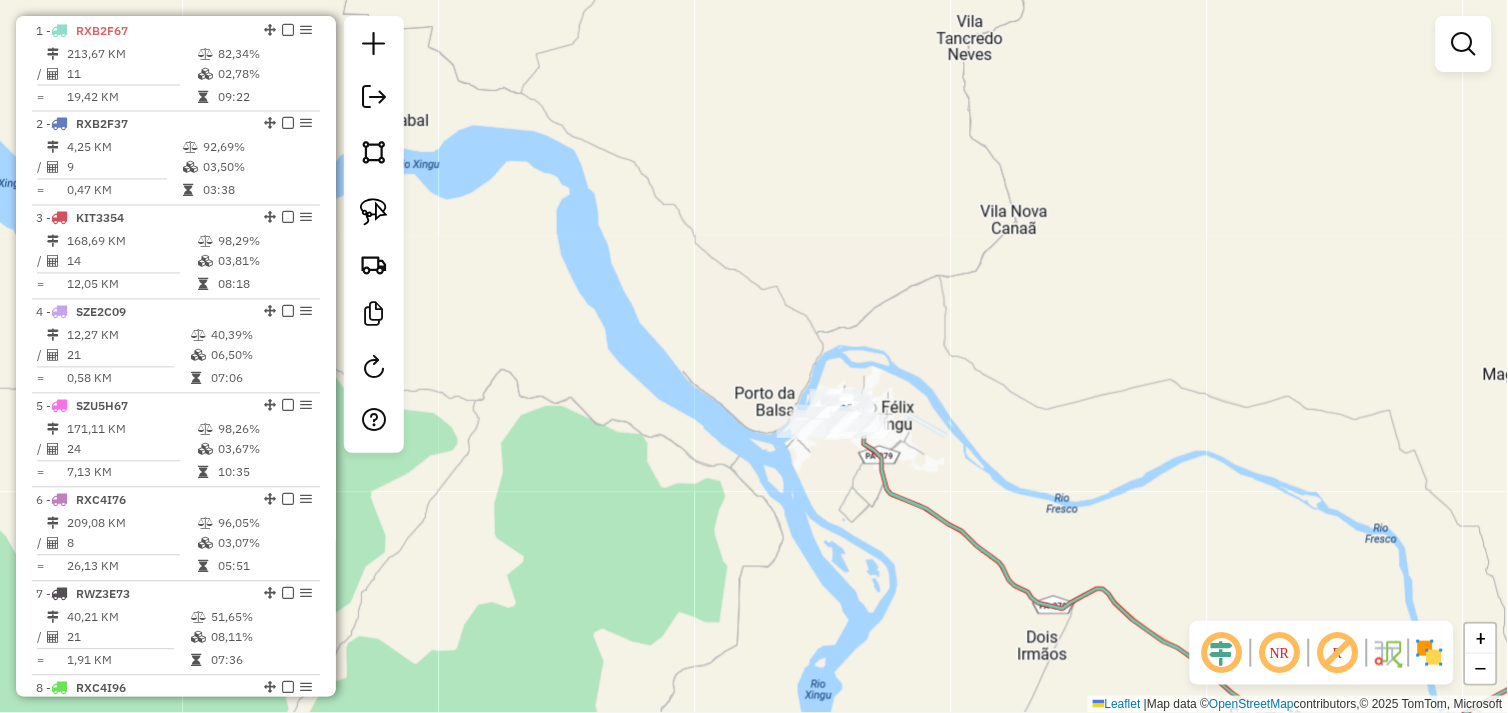 drag, startPoint x: 873, startPoint y: 545, endPoint x: 718, endPoint y: 426, distance: 195.41238 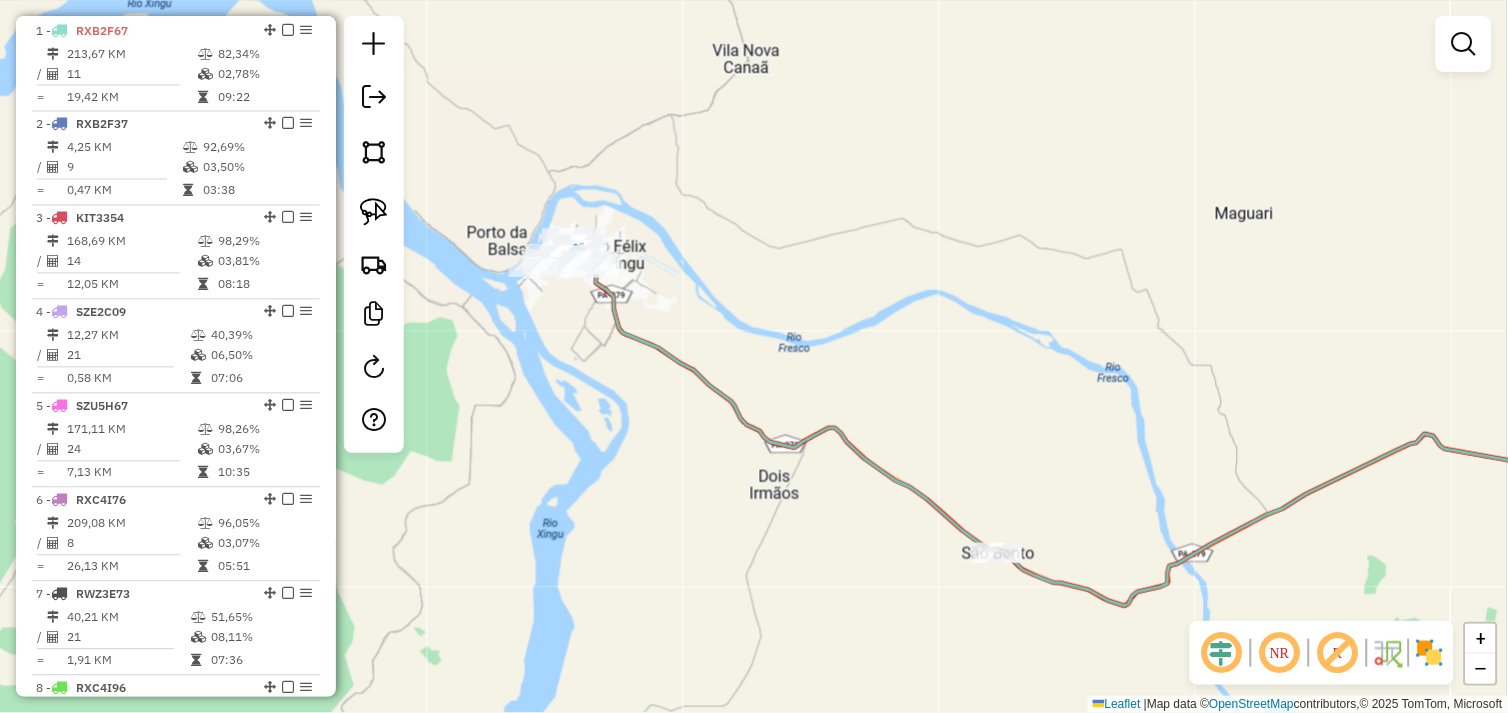 drag, startPoint x: 924, startPoint y: 542, endPoint x: 644, endPoint y: 396, distance: 315.7784 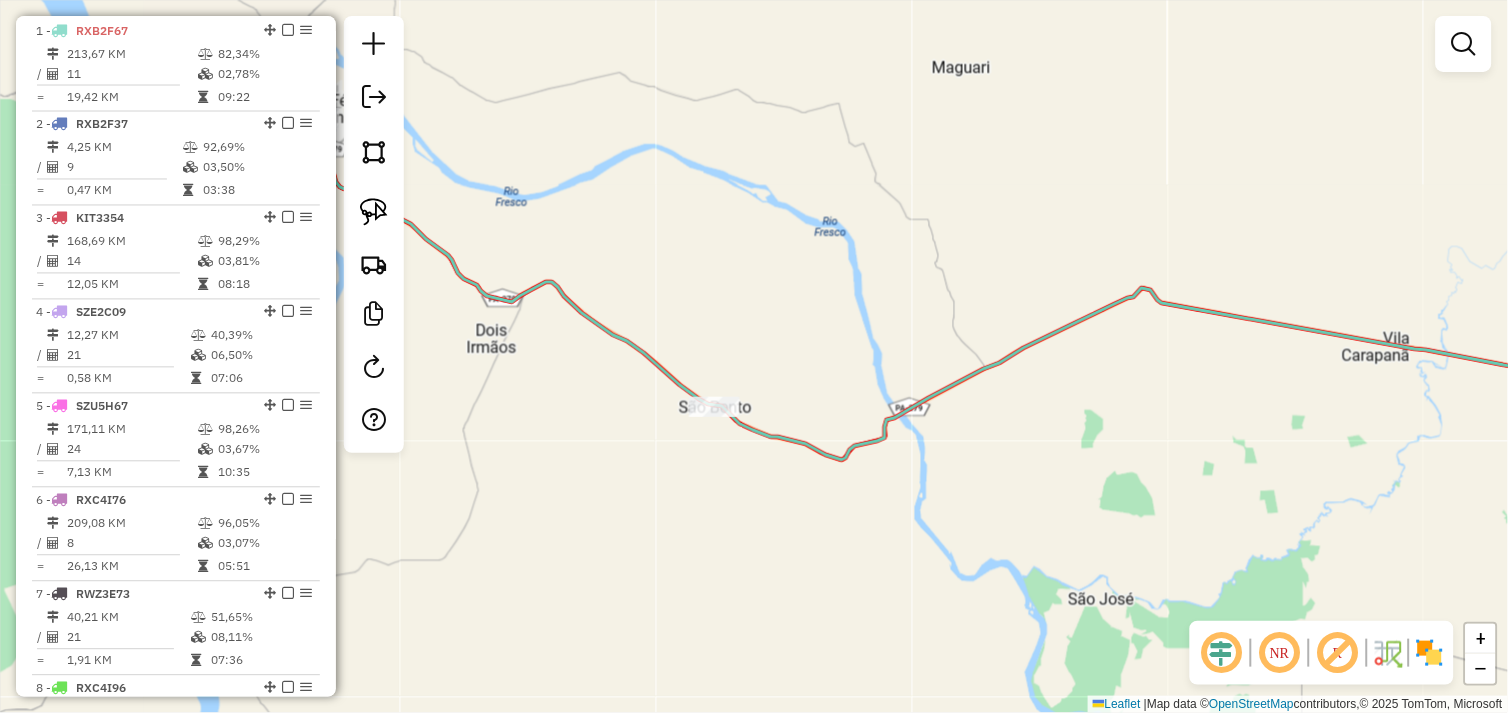 drag, startPoint x: 1145, startPoint y: 515, endPoint x: 644, endPoint y: 415, distance: 510.88257 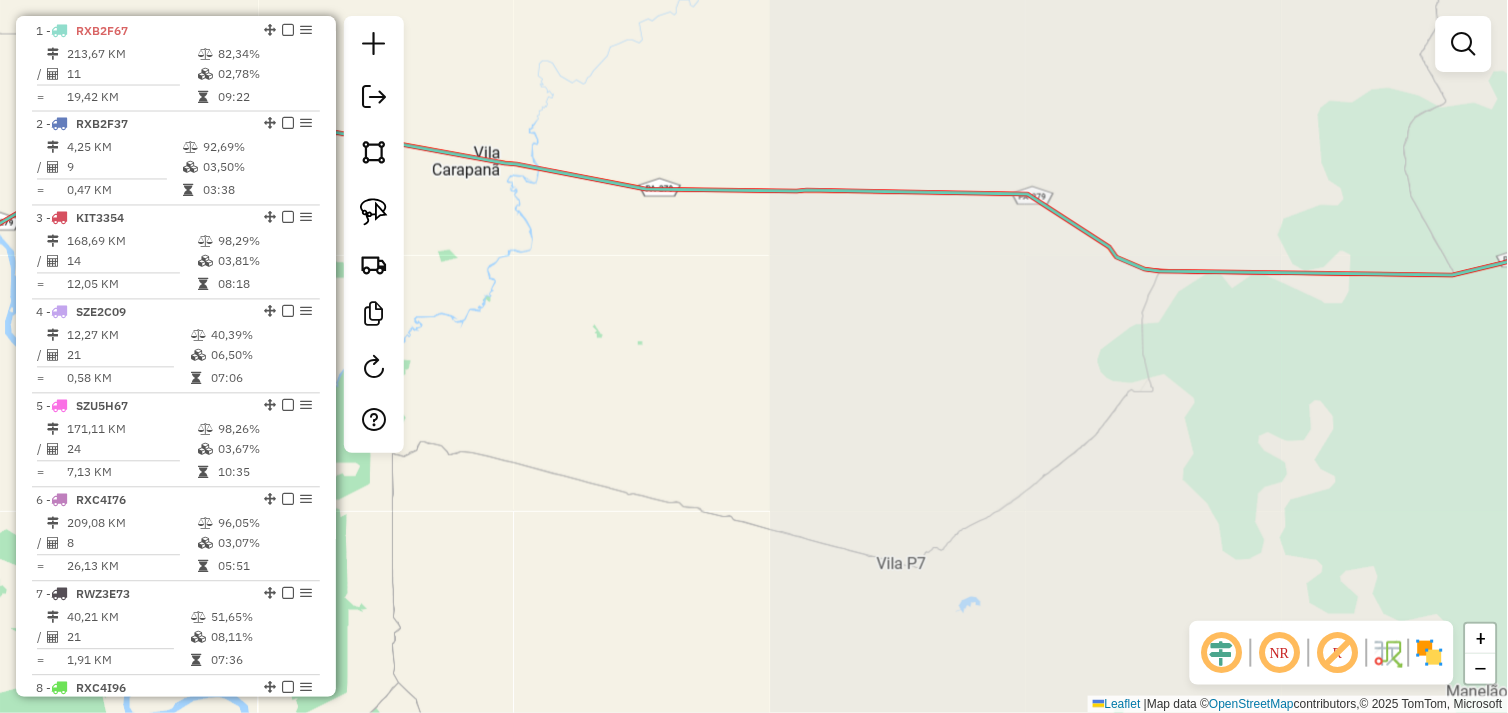 drag, startPoint x: 987, startPoint y: 465, endPoint x: 827, endPoint y: 460, distance: 160.07811 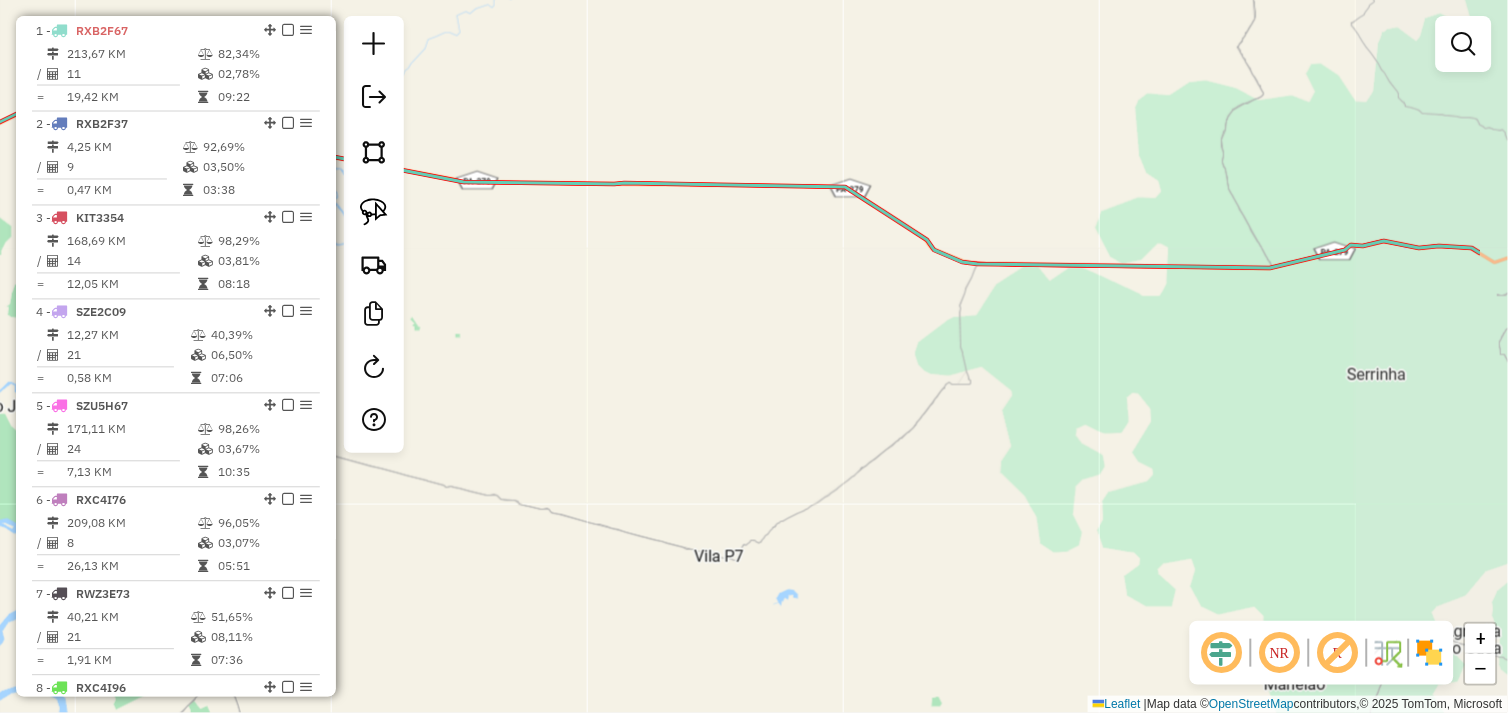drag, startPoint x: 978, startPoint y: 441, endPoint x: 707, endPoint y: 424, distance: 271.53268 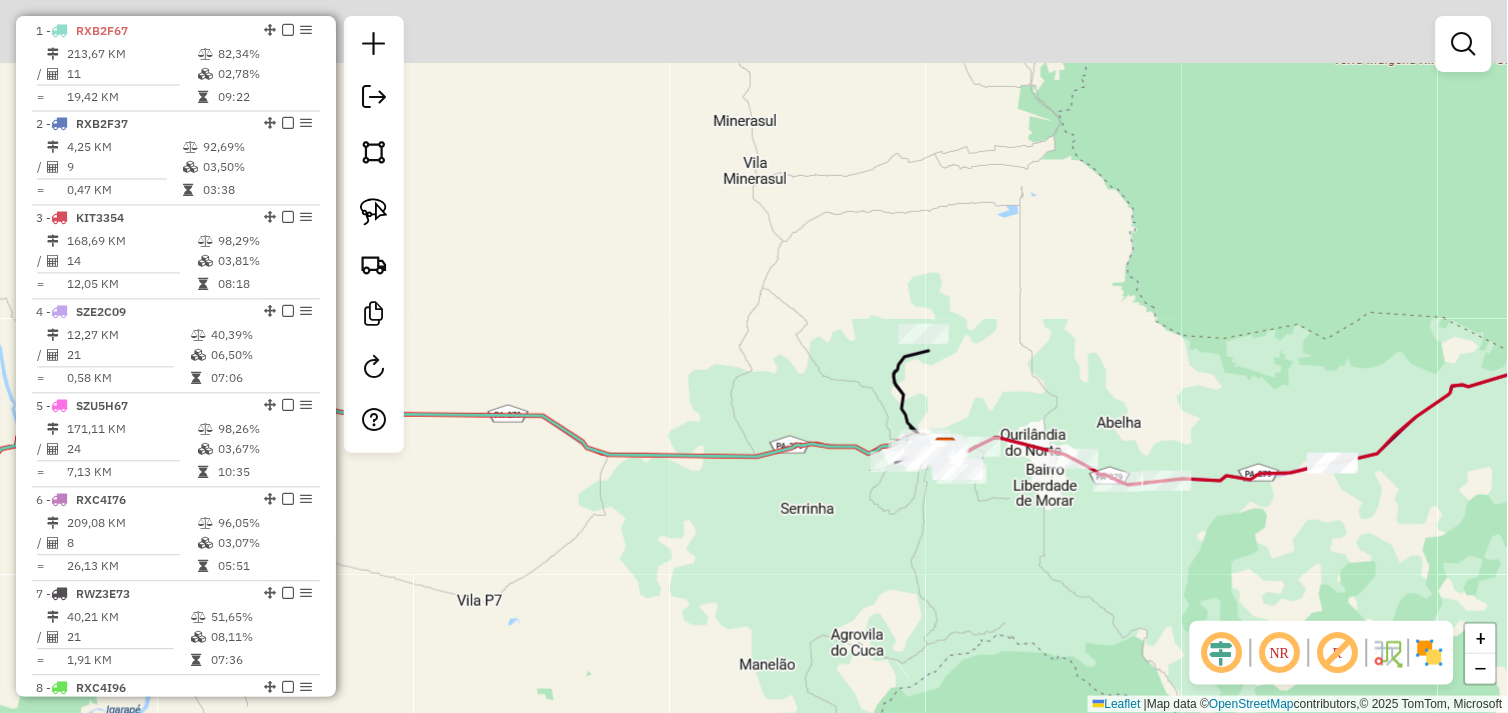 drag, startPoint x: 887, startPoint y: 426, endPoint x: 842, endPoint y: 543, distance: 125.35549 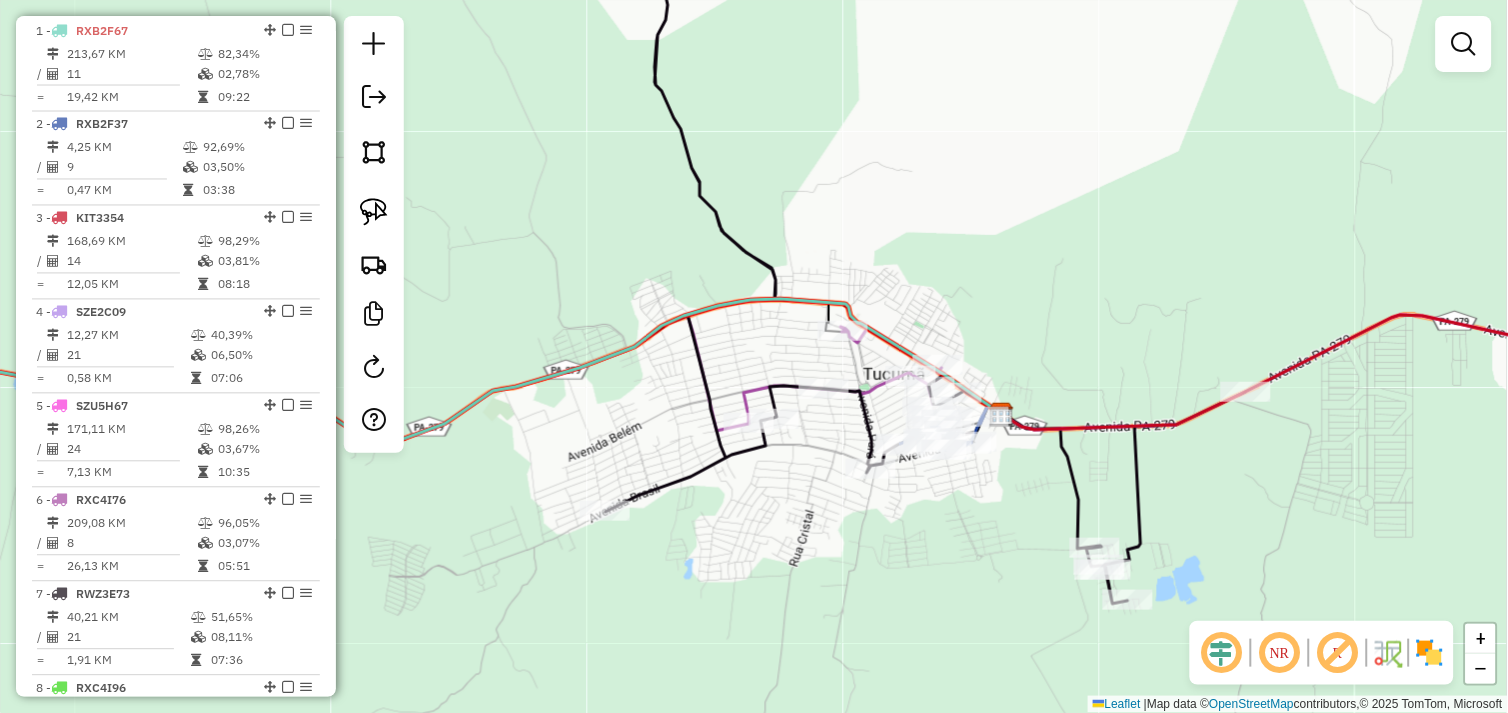 drag, startPoint x: 878, startPoint y: 494, endPoint x: 890, endPoint y: 495, distance: 12.0415945 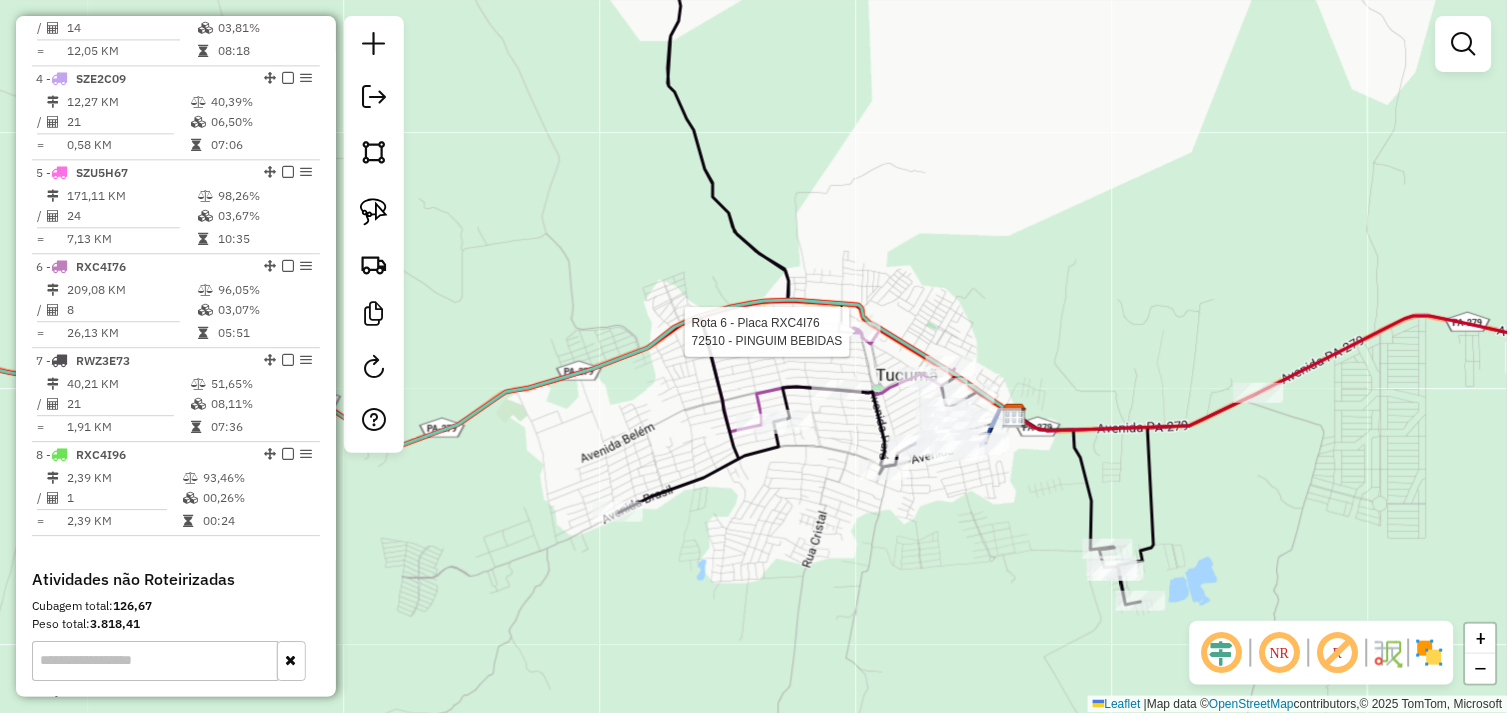 select on "*********" 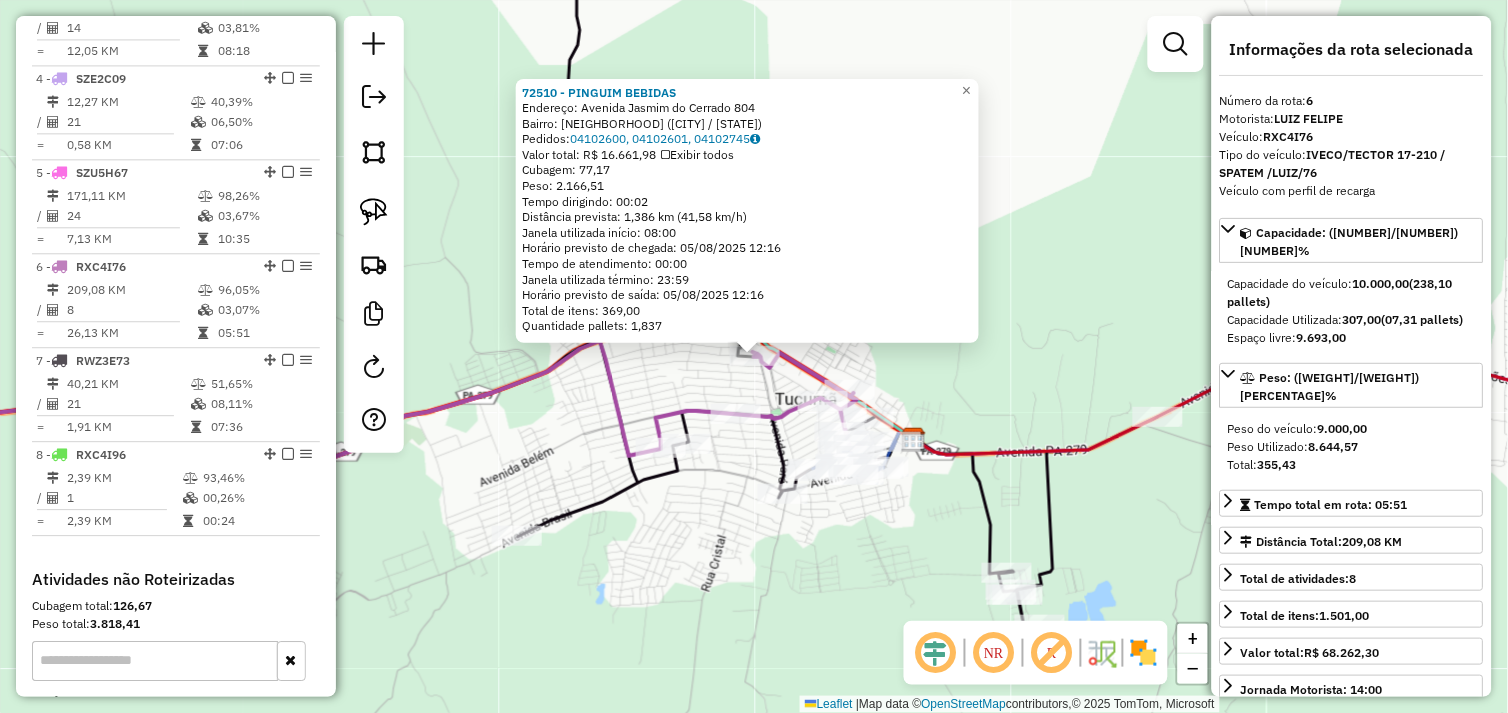 scroll, scrollTop: 1213, scrollLeft: 0, axis: vertical 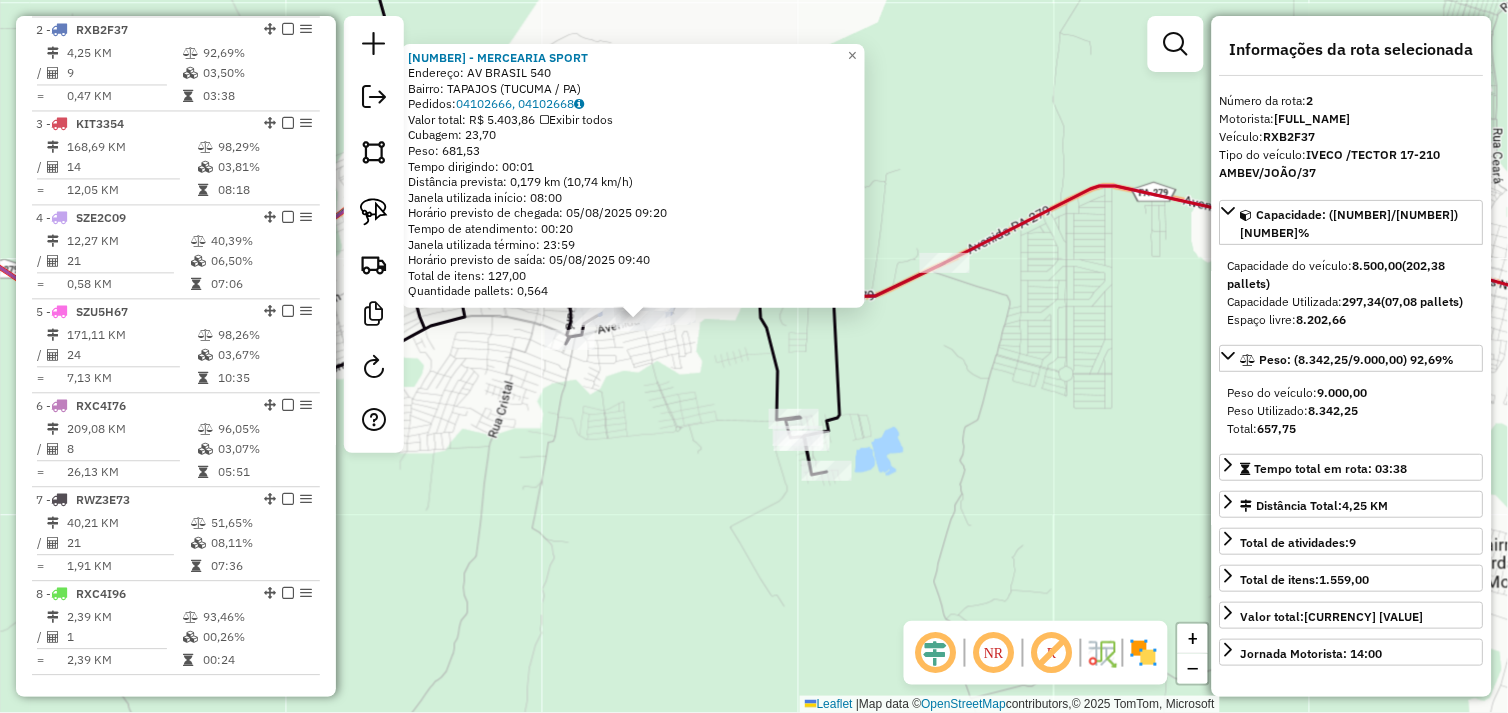 drag, startPoint x: 1062, startPoint y: 436, endPoint x: 874, endPoint y: 386, distance: 194.53534 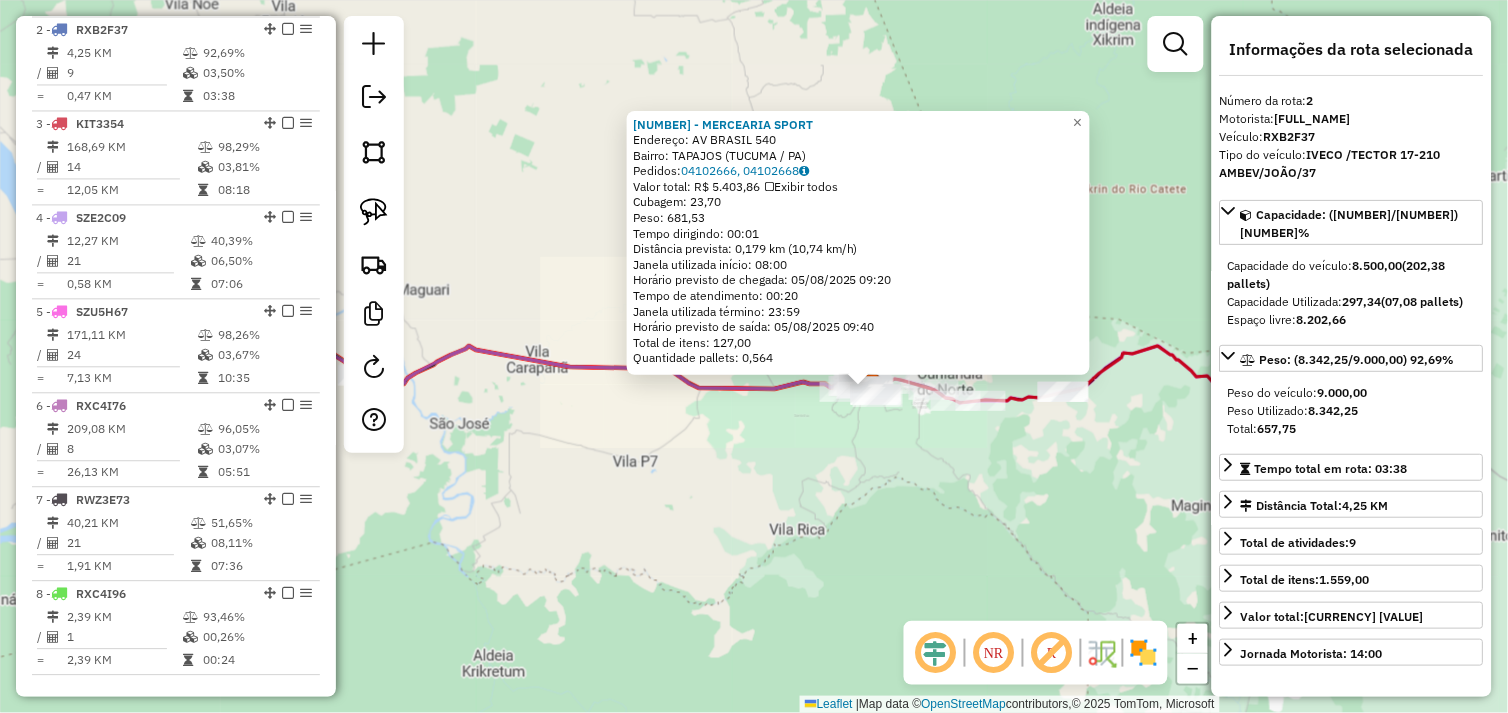 click on "57773 - MERCEARIA  SPORT   Endereço:  AV BRASIL 540   Bairro: TAPAJOS (TUCUMA / PA)   Pedidos:  04102666, 04102668   Valor total: R$ 5.403,86   Exibir todos   Cubagem: 23,70  Peso: 681,53  Tempo dirigindo: 00:01   Distância prevista: 0,179 km (10,74 km/h)   Janela utilizada início: 08:00   Horário previsto de chegada: 05/08/2025 09:20   Tempo de atendimento: 00:20   Janela utilizada término: 23:59   Horário previsto de saída: 05/08/2025 09:40   Total de itens: 127,00   Quantidade pallets: 0,564  × Janela de atendimento Grade de atendimento Capacidade Transportadoras Veículos Cliente Pedidos  Rotas Selecione os dias de semana para filtrar as janelas de atendimento  Seg   Ter   Qua   Qui   Sex   Sáb   Dom  Informe o período da janela de atendimento: De: Até:  Filtrar exatamente a janela do cliente  Considerar janela de atendimento padrão  Selecione os dias de semana para filtrar as grades de atendimento  Seg   Ter   Qua   Qui   Sex   Sáb   Dom   Clientes fora do dia de atendimento selecionado De:" 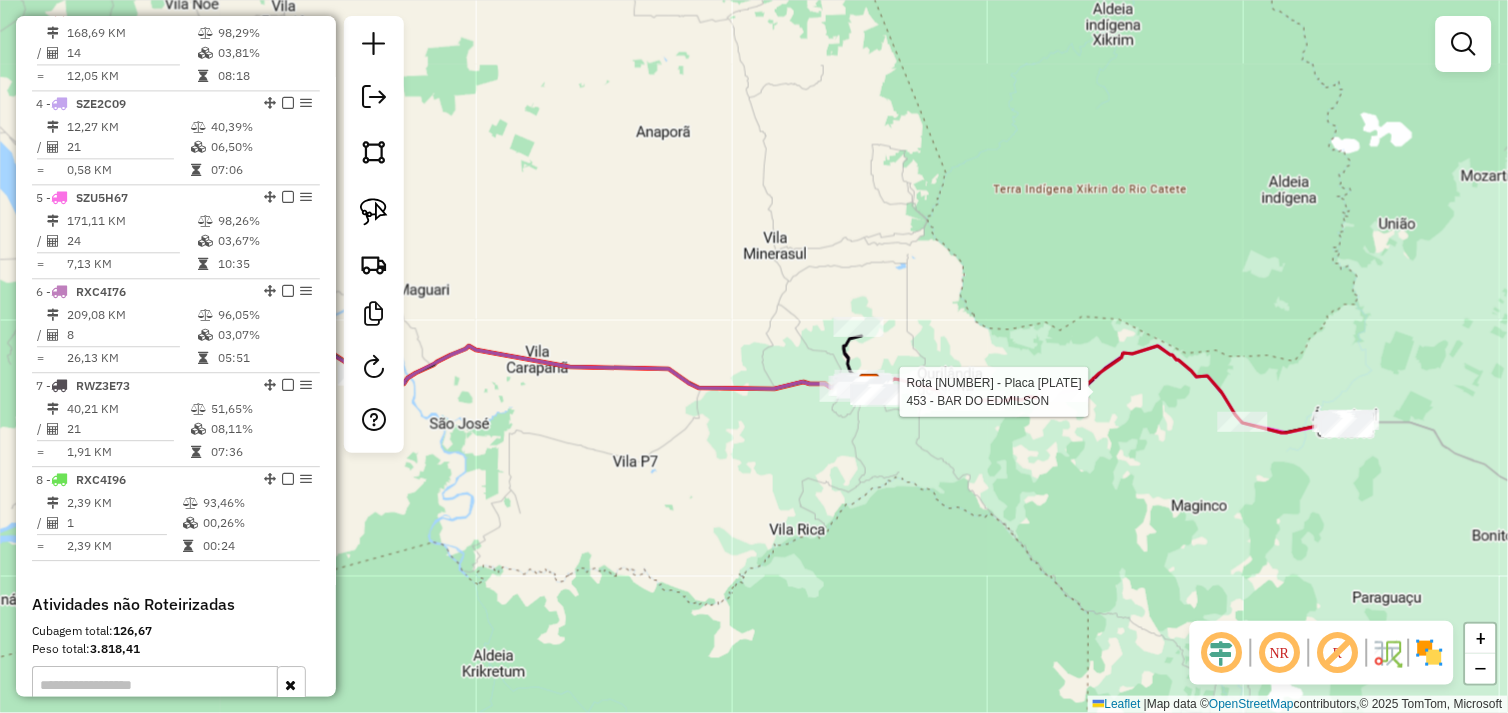 select on "*********" 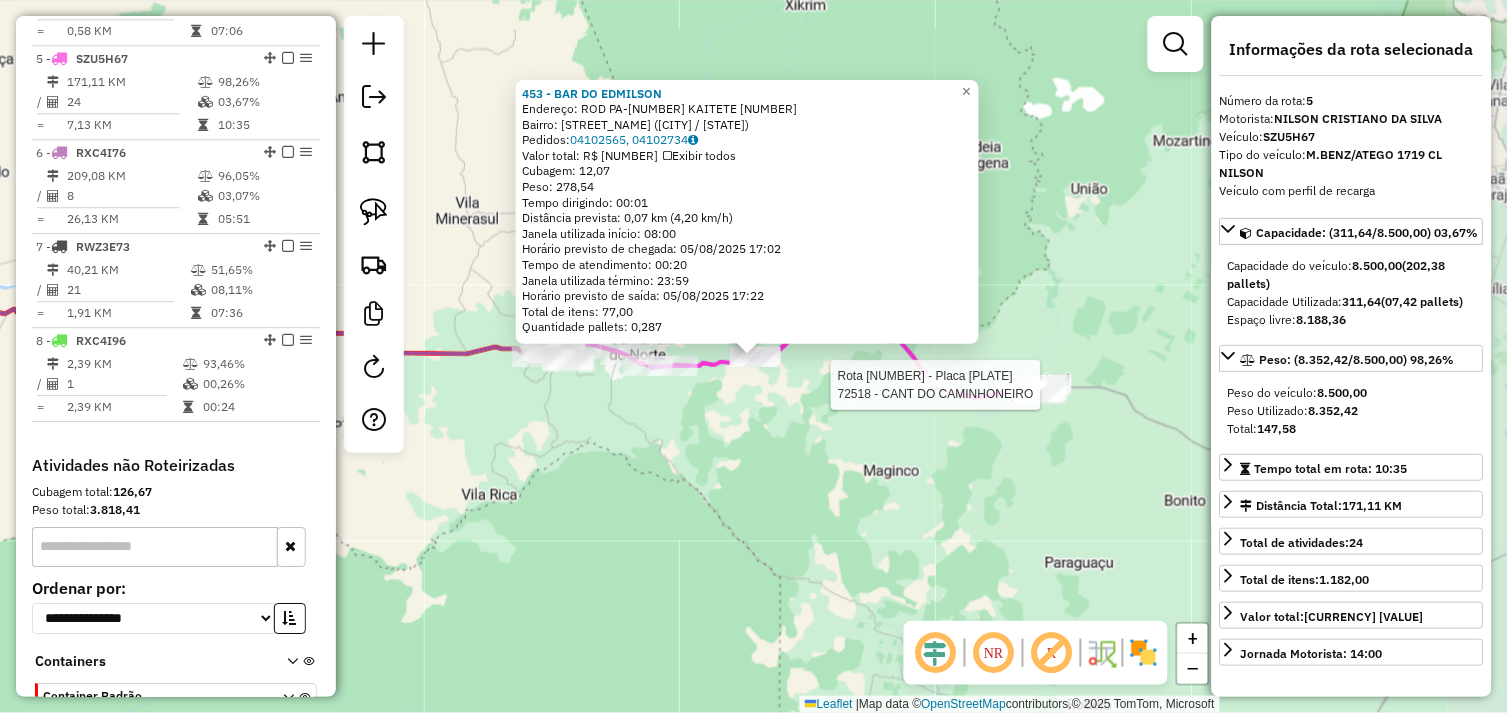 scroll, scrollTop: 1124, scrollLeft: 0, axis: vertical 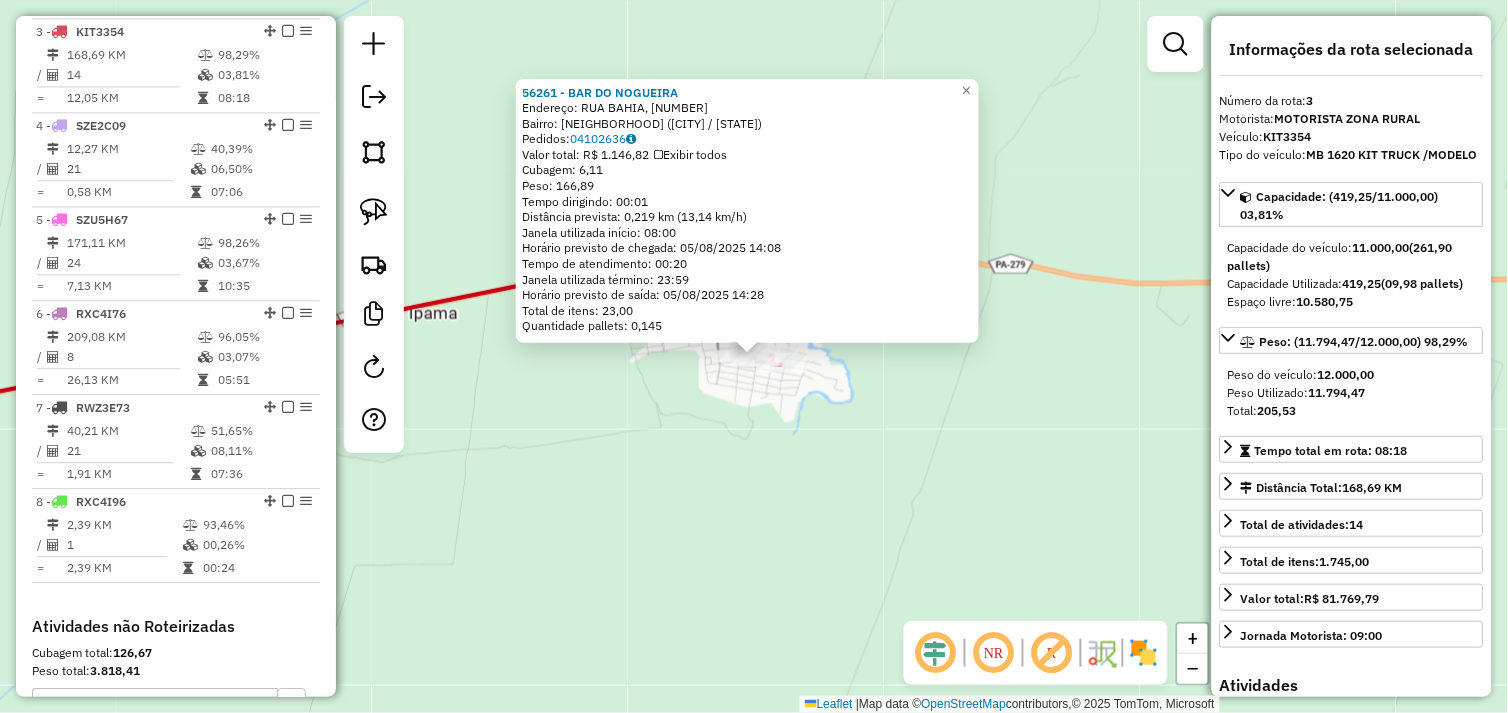 click on "56261 - BAR DO NOGUEIRA  Endereço: RUA BAHIA, 1   Bairro: VILA NOVA (AGUA AZUL DO NORTE / PA)   Pedidos:  04102636   Valor total: R$ 1.146,82   Exibir todos   Cubagem: 6,11  Peso: 166,89  Tempo dirigindo: 00:01   Distância prevista: 0,219 km (13,14 km/h)   Janela utilizada início: 08:00   Horário previsto de chegada: 05/08/2025 14:08   Tempo de atendimento: 00:20   Janela utilizada término: 23:59   Horário previsto de saída: 05/08/2025 14:28   Total de itens: 23,00   Quantidade pallets: 0,145  × Janela de atendimento Grade de atendimento Capacidade Transportadoras Veículos Cliente Pedidos  Rotas Selecione os dias de semana para filtrar as janelas de atendimento  Seg   Ter   Qua   Qui   Sex   Sáb   Dom  Informe o período da janela de atendimento: De: Até:  Filtrar exatamente a janela do cliente  Considerar janela de atendimento padrão  Selecione os dias de semana para filtrar as grades de atendimento  Seg   Ter   Qua   Qui   Sex   Sáb   Dom   Considerar clientes sem dia de atendimento cadastrado" 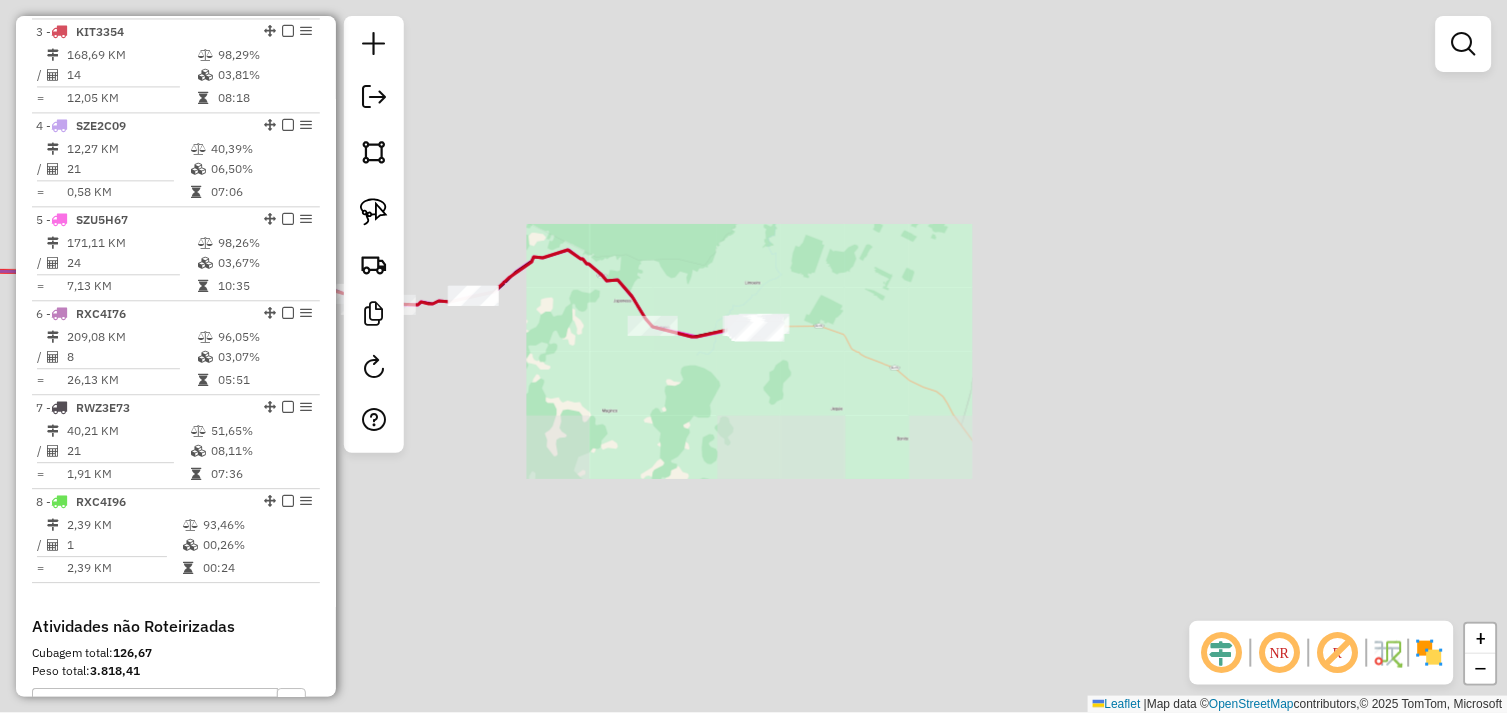 drag, startPoint x: 635, startPoint y: 430, endPoint x: 870, endPoint y: 464, distance: 237.44684 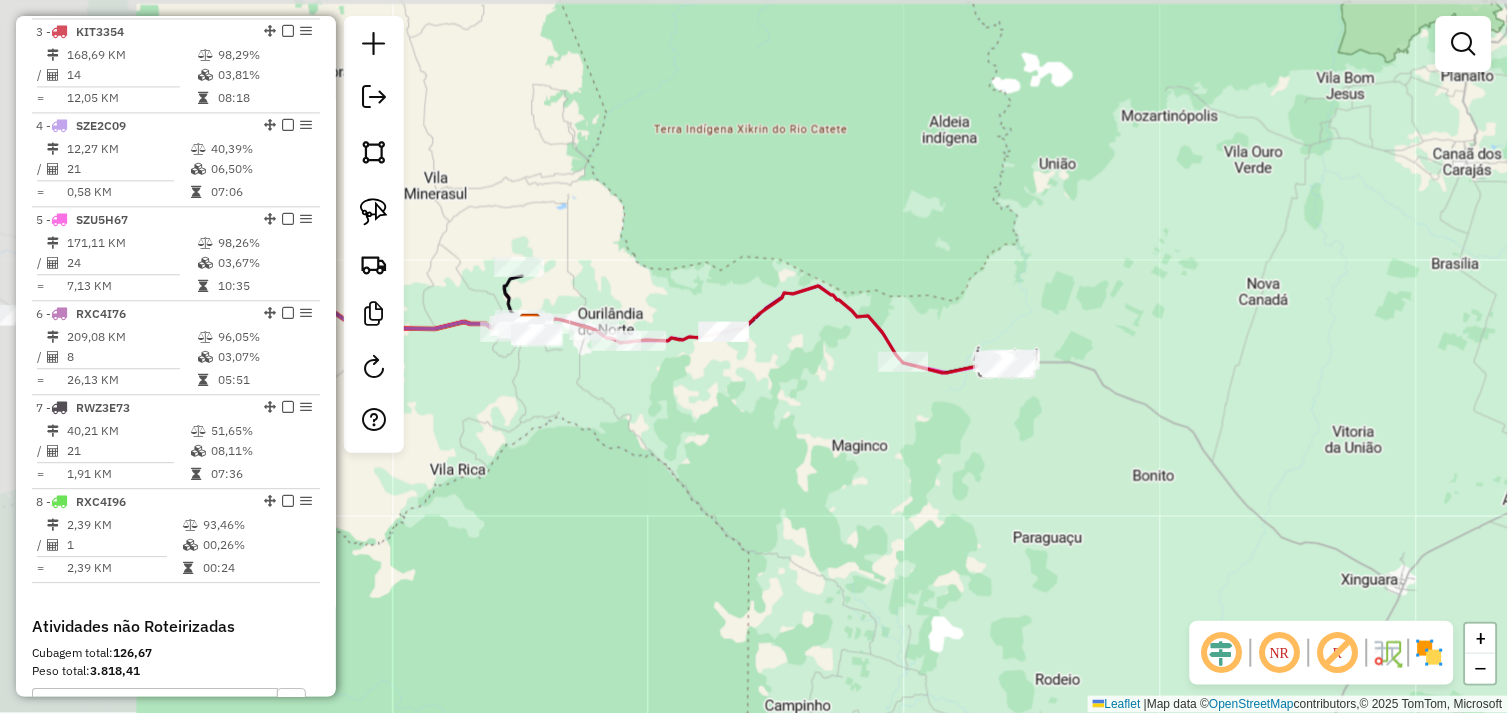 drag, startPoint x: 755, startPoint y: 468, endPoint x: 845, endPoint y: 474, distance: 90.199776 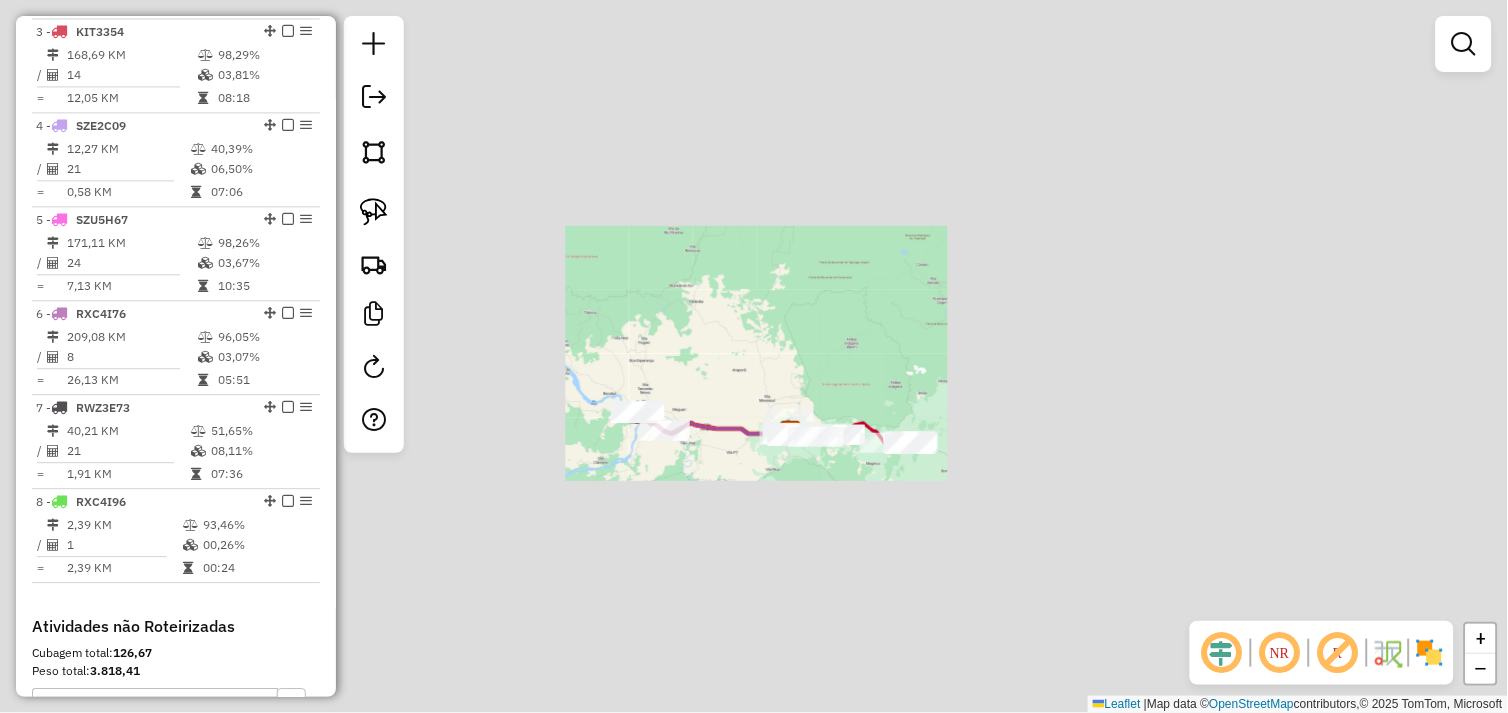 drag, startPoint x: 814, startPoint y: 526, endPoint x: 828, endPoint y: 526, distance: 14 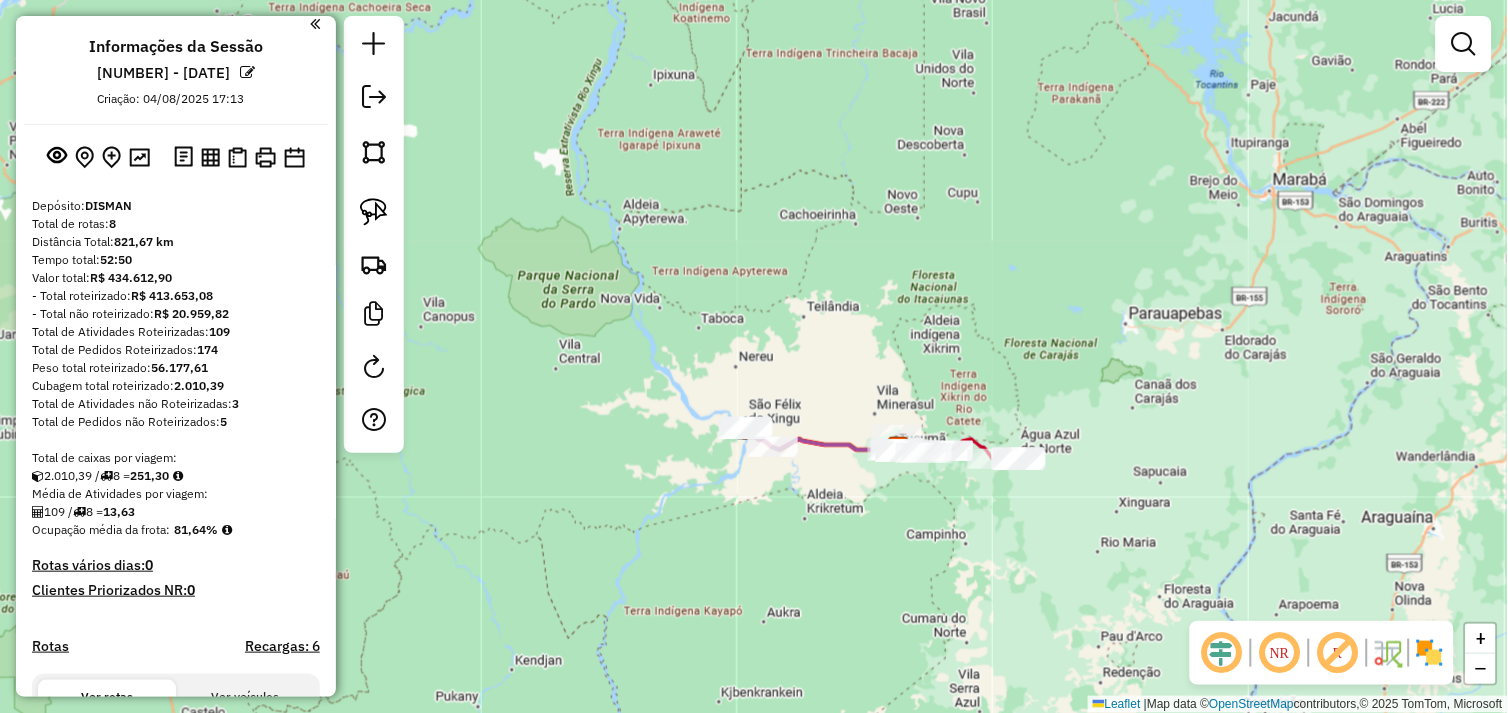 scroll, scrollTop: 0, scrollLeft: 0, axis: both 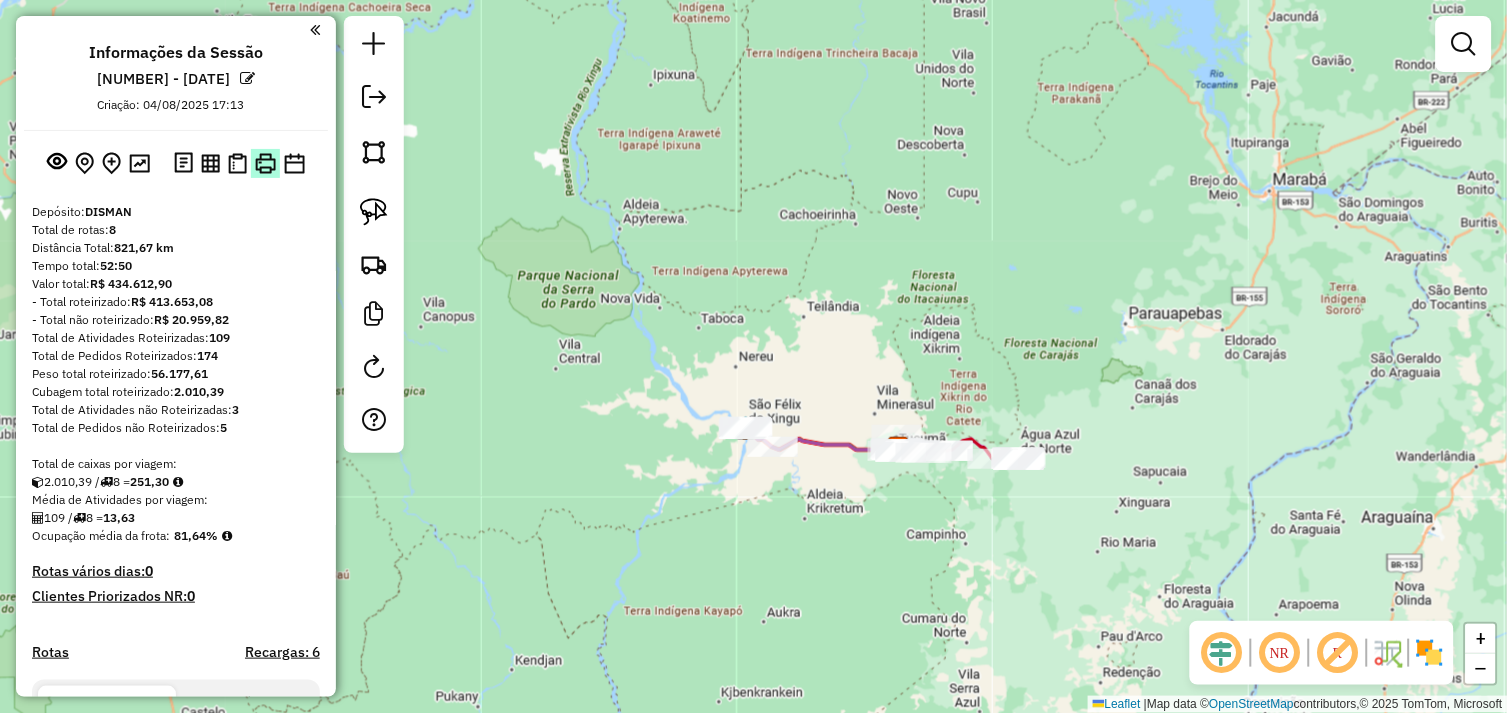 click at bounding box center (265, 163) 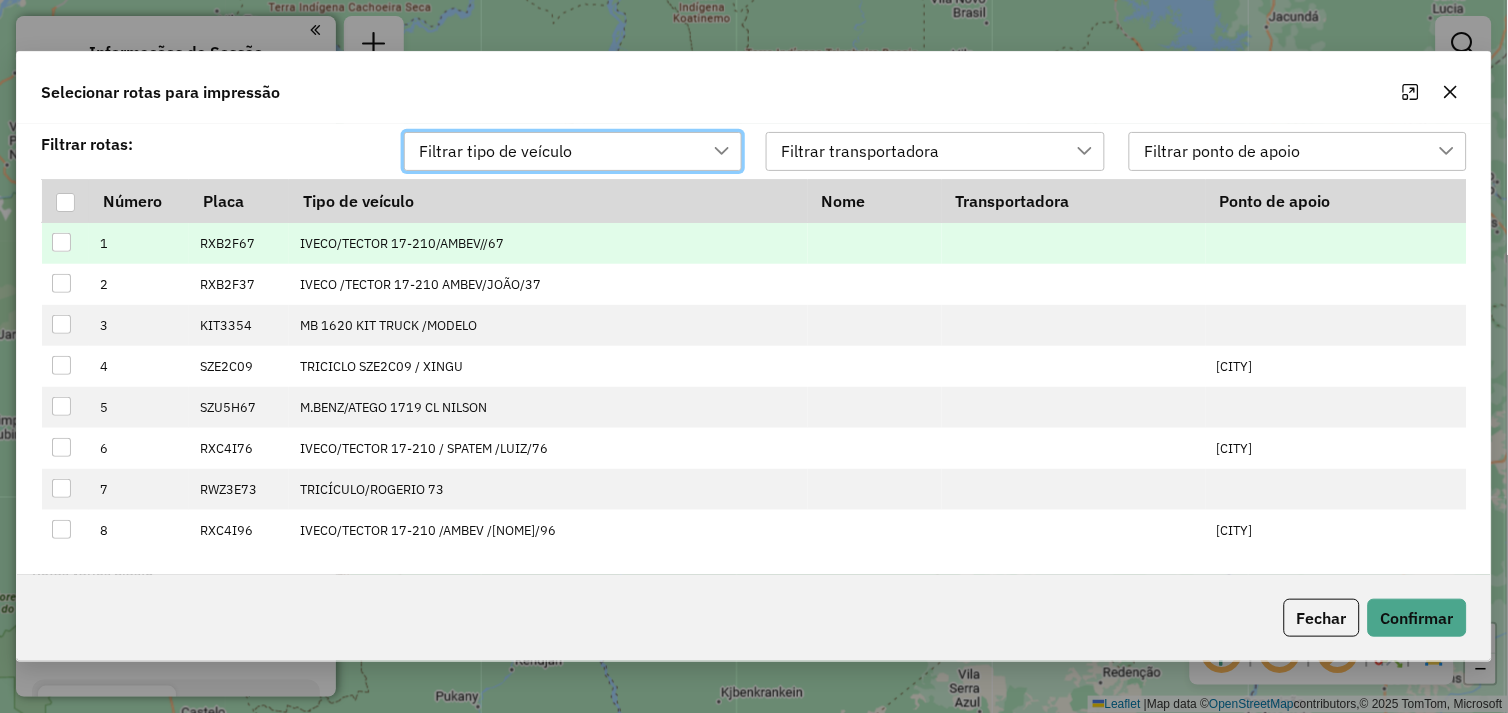 scroll, scrollTop: 13, scrollLeft: 88, axis: both 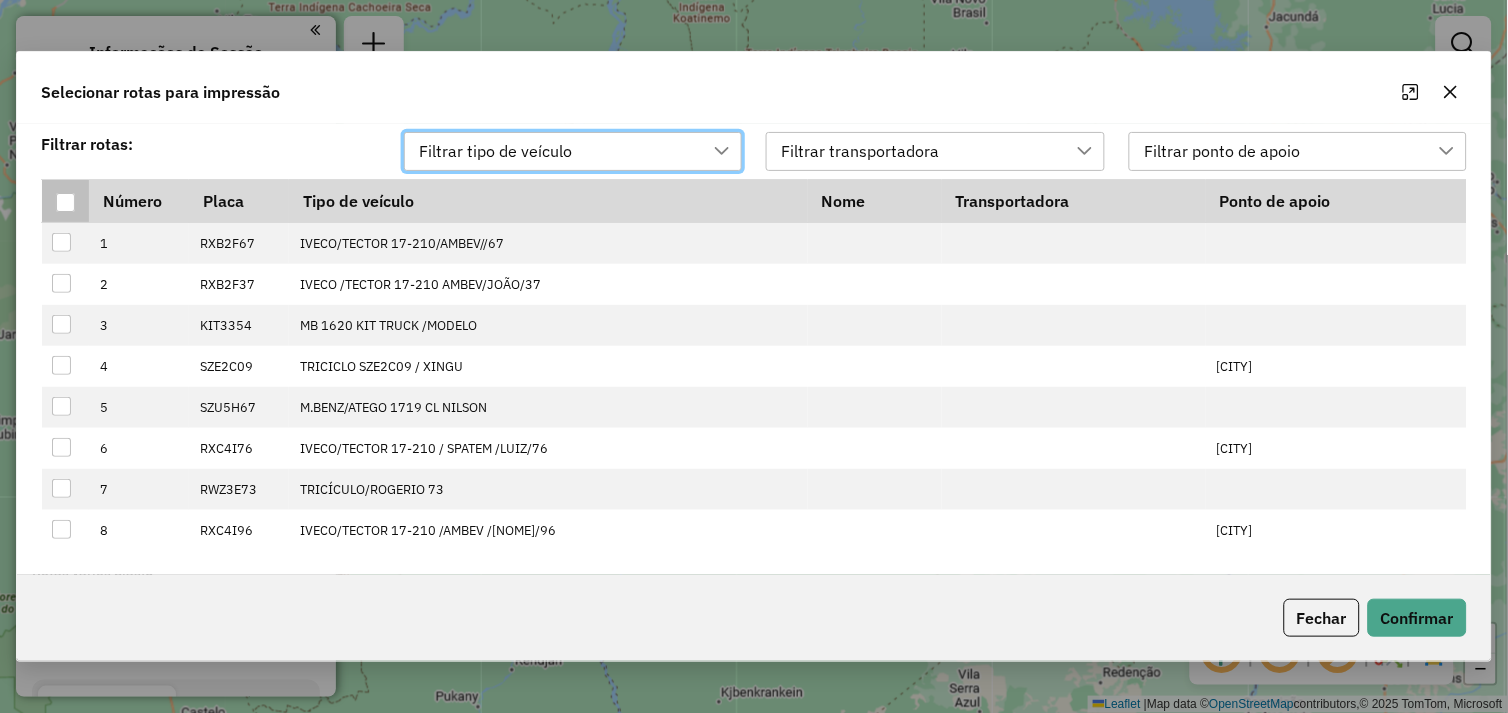 click at bounding box center [65, 202] 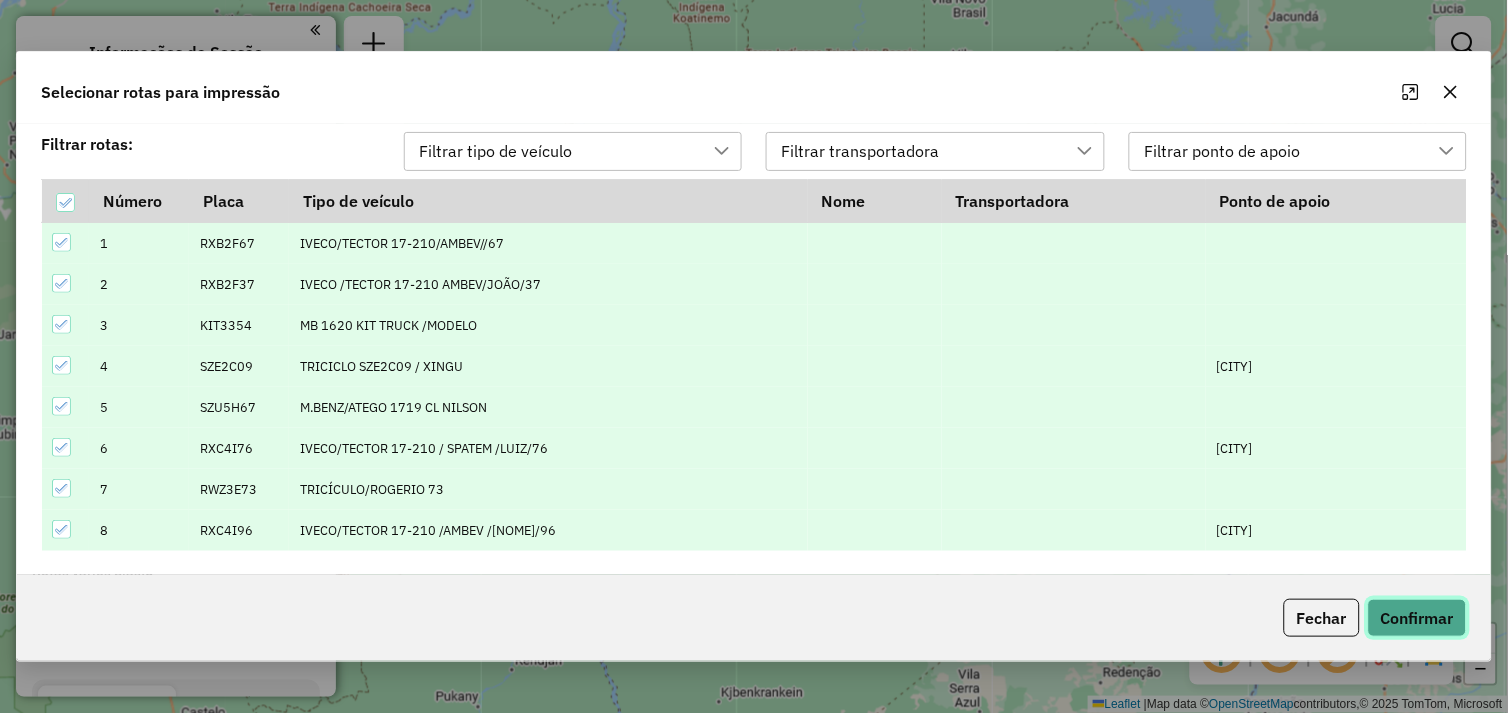 click on "Confirmar" 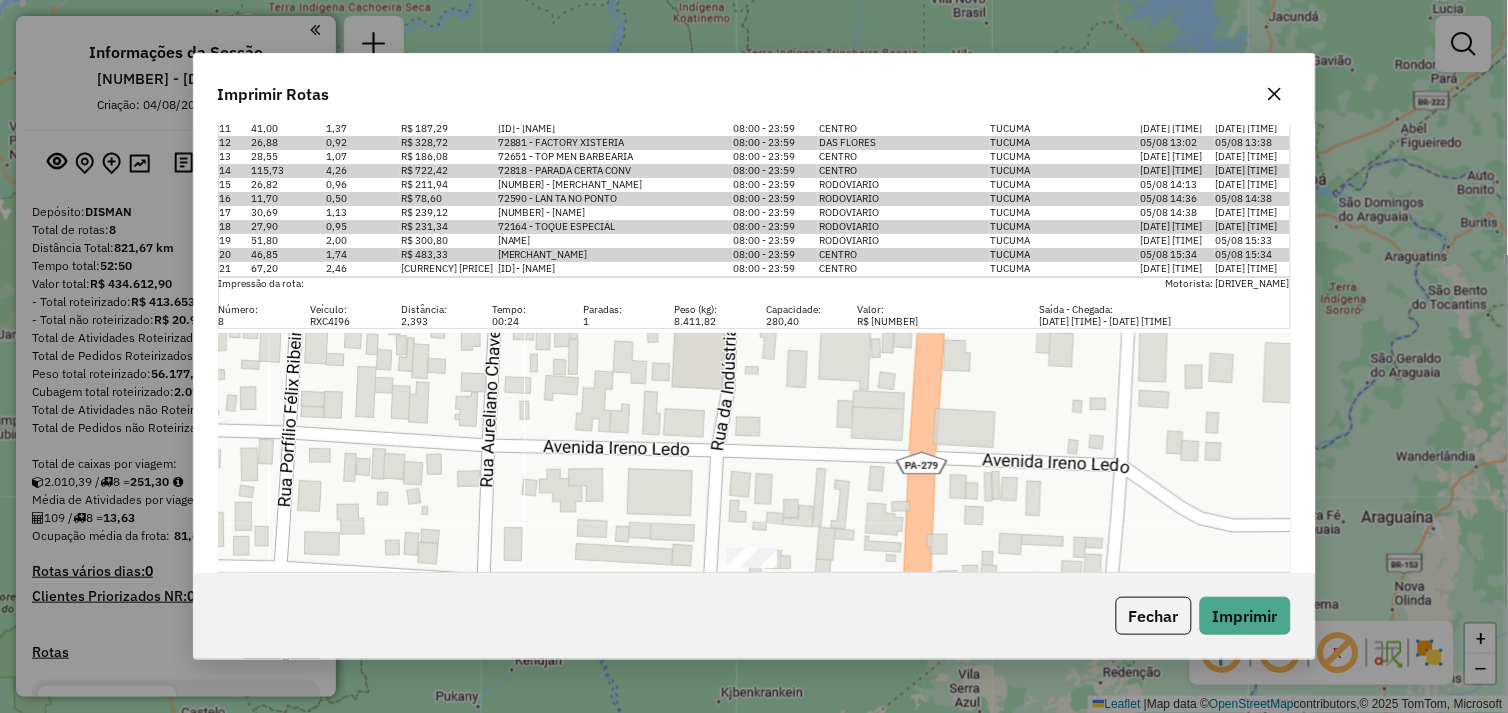 scroll, scrollTop: 5107, scrollLeft: 0, axis: vertical 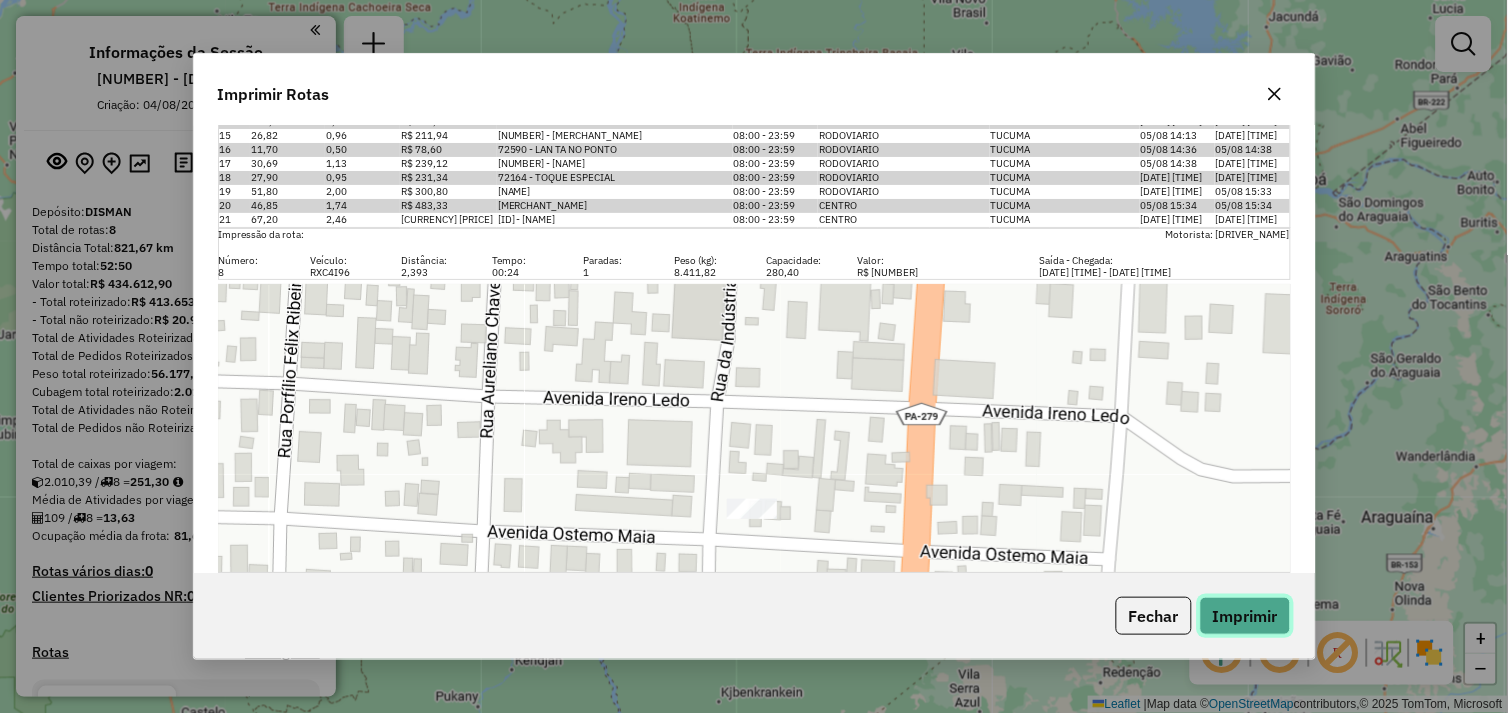click on "Imprimir" 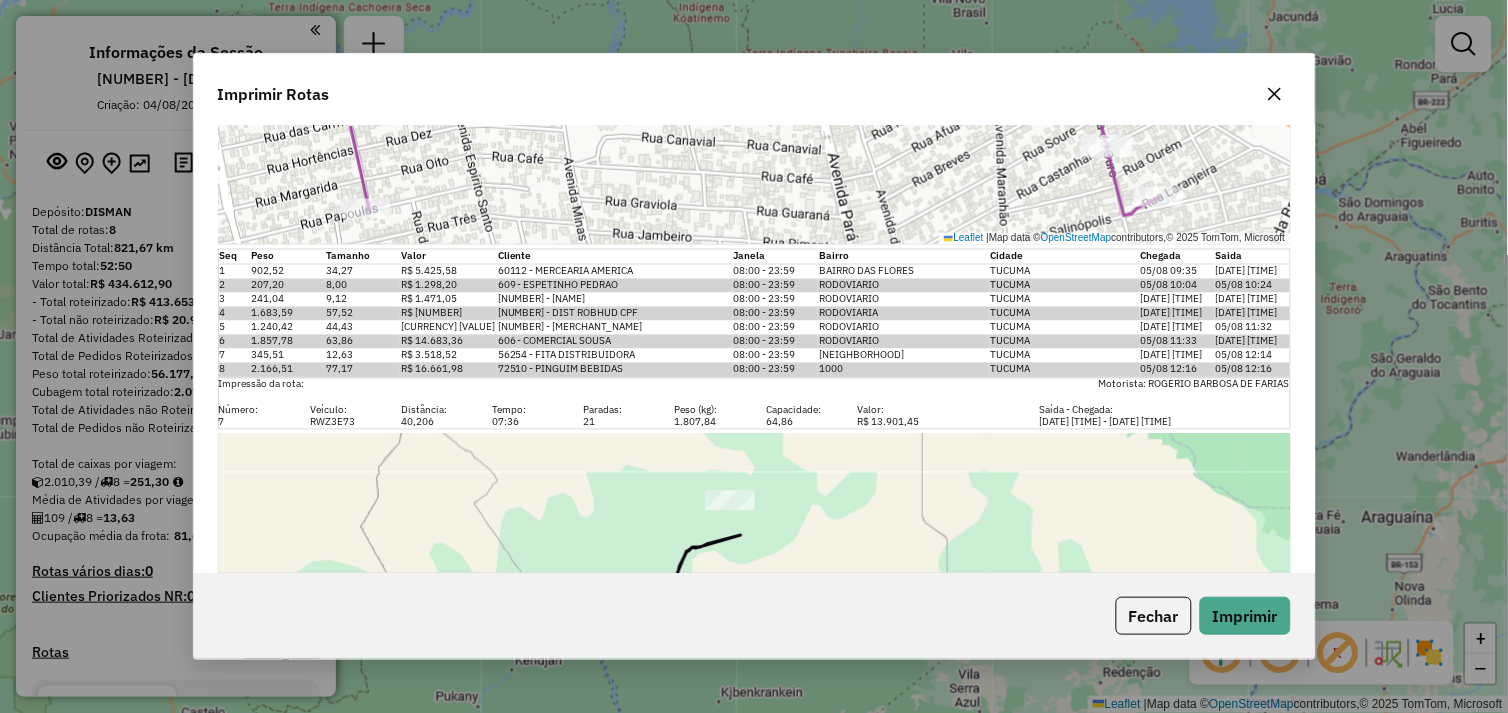 click on "Imprimir Rotas  Impressão da rota:    Motorista: WILSON   Número: Veículo: Distância: Tempo: Paradas: Peso (kg): Capacidade: Valor: Saída - Chegada: 1 RXB2F67  213,674   09:22  11 7.410,43 277,91 R$ 45.999,60  05/08 08:00 - 05/08 17:22   Leaflet   |  Map data ©  OpenStreetMap  contributors,© 2025 TomTom, Microsoft  Seq   Peso   Tamanho   Valor   Cliente   Janela   Bairro   Cidade   Chegada   Saida  1 329,94 11,22 R$ 1.410,67 3407 - X EMBALAGENS  08:00 - 23:59  RODOVIARIO  SAO FELIX DO XINGU  05/08 09:36 05/08 09:56 2 138,68 6,37 R$ 1.035,34 388 - BAR DA ZENEIDE  08:00 - 23:59  CENTRO  SAO FELIX DO XINGU  05/08 09:58 05/08 10:18 3 231,28 8,81 R$ 1.836,78 526 - BAR DA NEGUINHA  08:00 - 23:59  CENTRO  SAO FELIX DO XINGU  05/08 10:19 05/08 10:39 4 254,04 9,02 R$ 1.514,54 7816 - BEBIDAS NA PORTA  08:00 - 23:59  MUNDIAL  SAO FELIX DO XINGU  05/08 10:40 05/08 11:00 5 155,39 6,13 R$ 1.106,86 72524 - DEGA 24 HORAS  08:00 - 23:59  CENTRO  SAO FELIX DO XINGU  05/08 11:01 05/08 11:01 6 159,37 5,58 R$ 1.195,64 7 8" 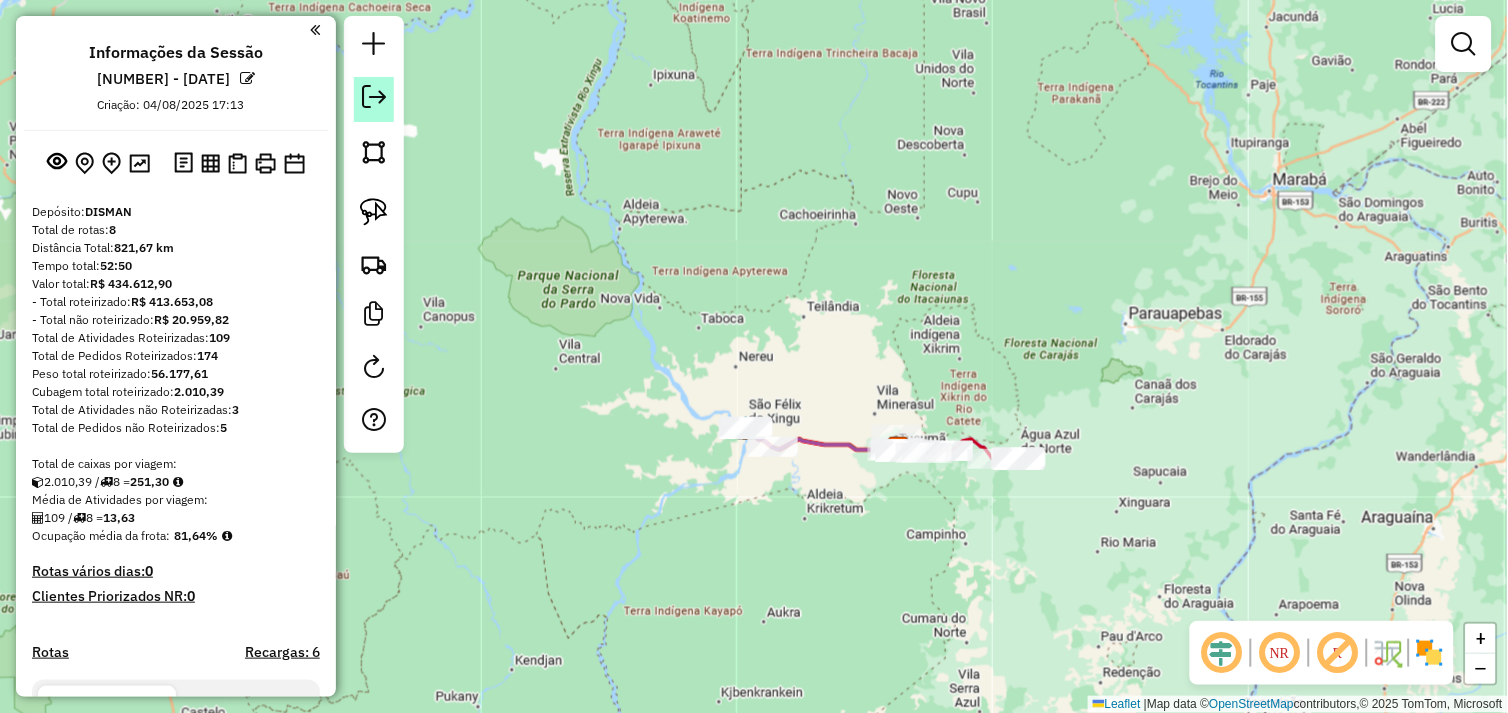 click 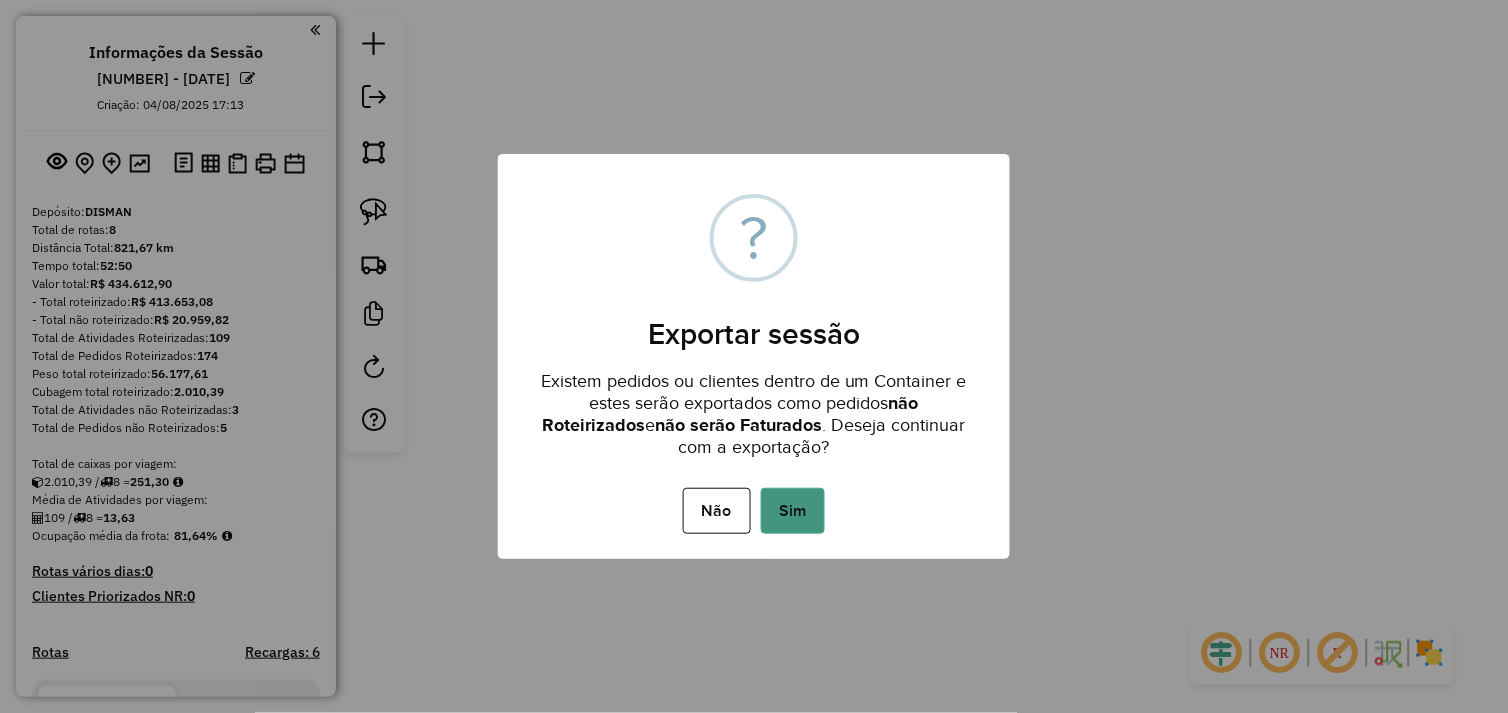 click on "Sim" at bounding box center (793, 511) 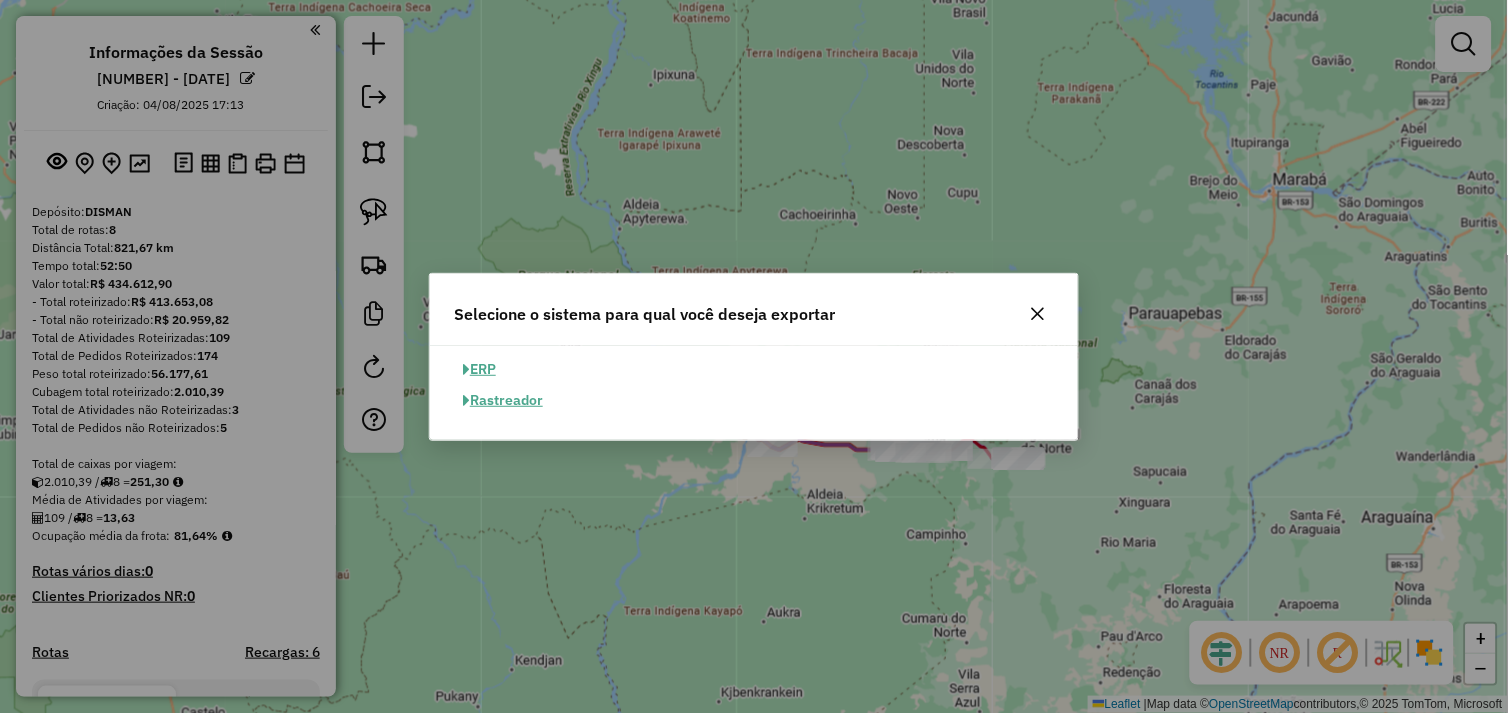 drag, startPoint x: 490, startPoint y: 363, endPoint x: 607, endPoint y: 370, distance: 117.20921 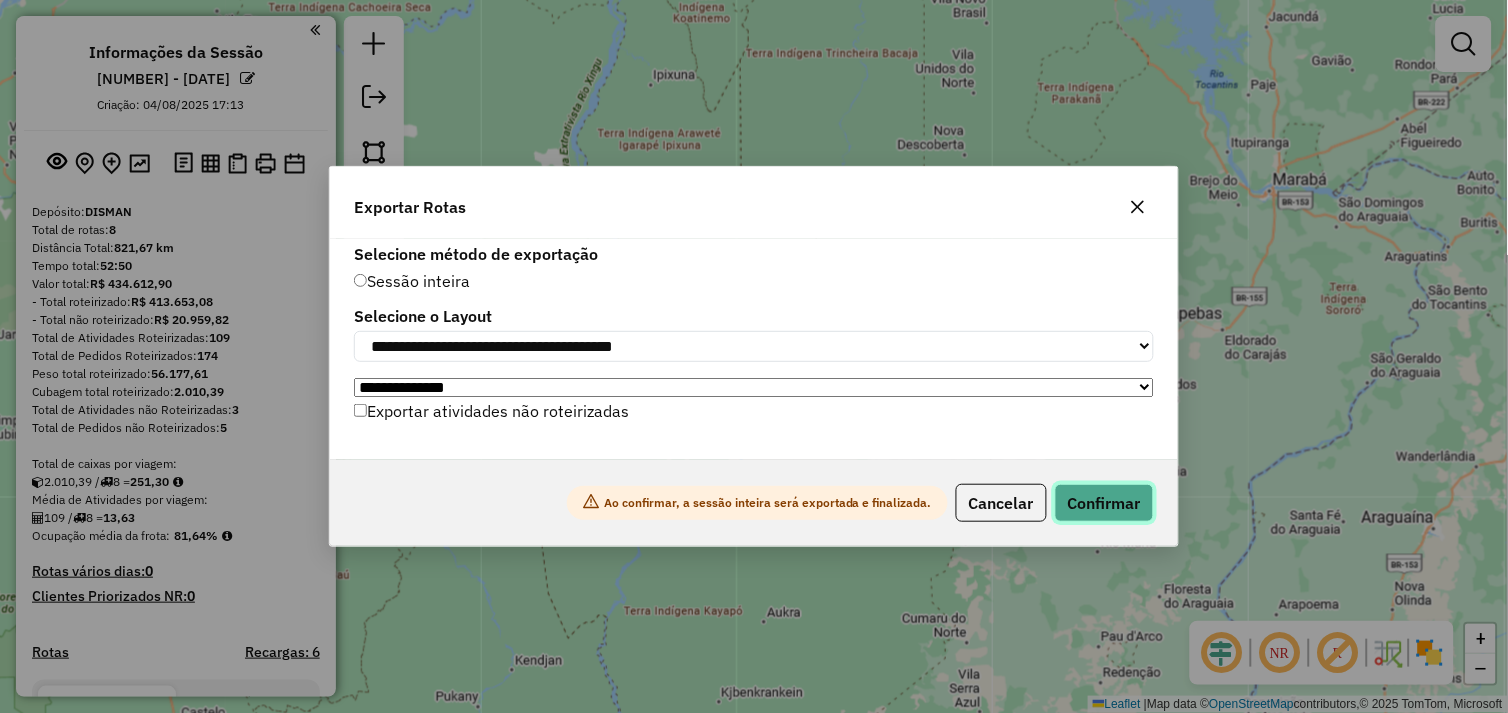 click on "Confirmar" 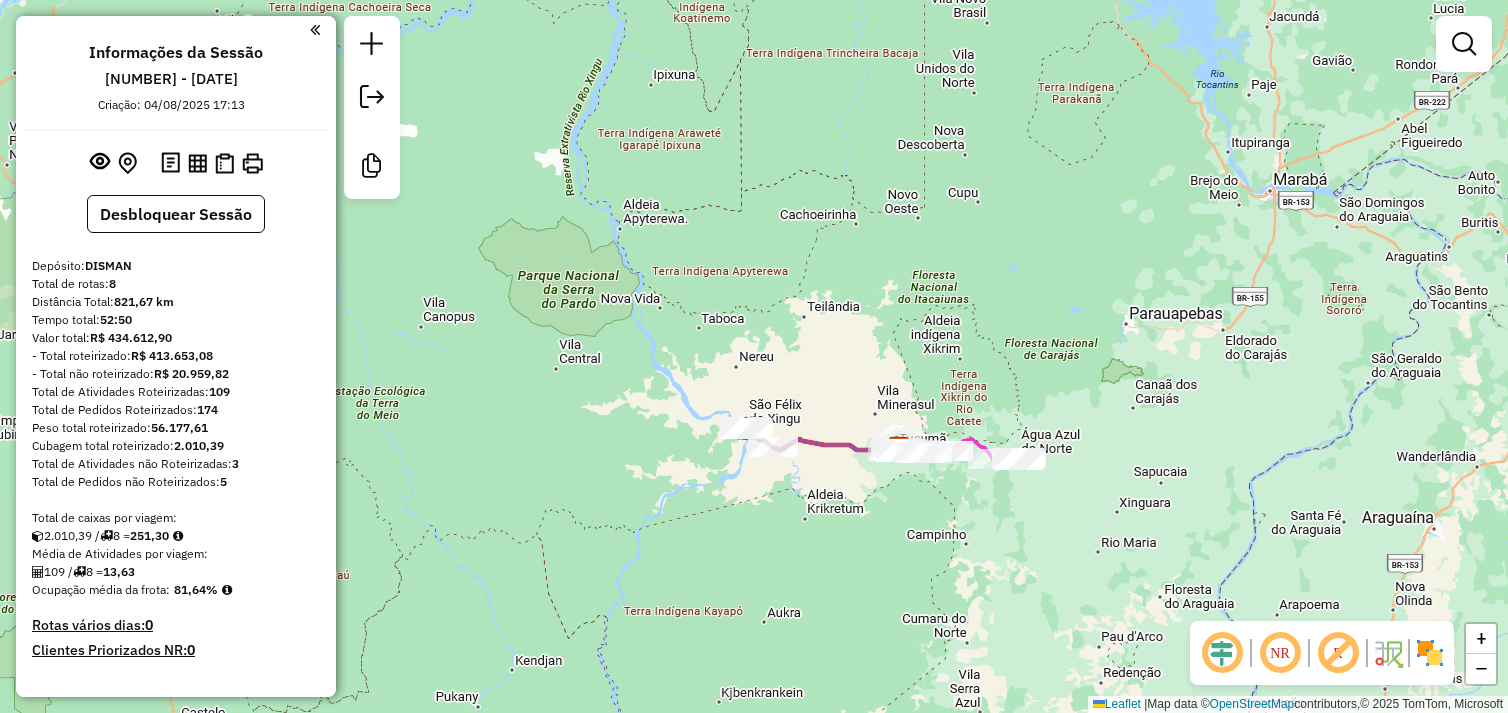 scroll, scrollTop: 0, scrollLeft: 0, axis: both 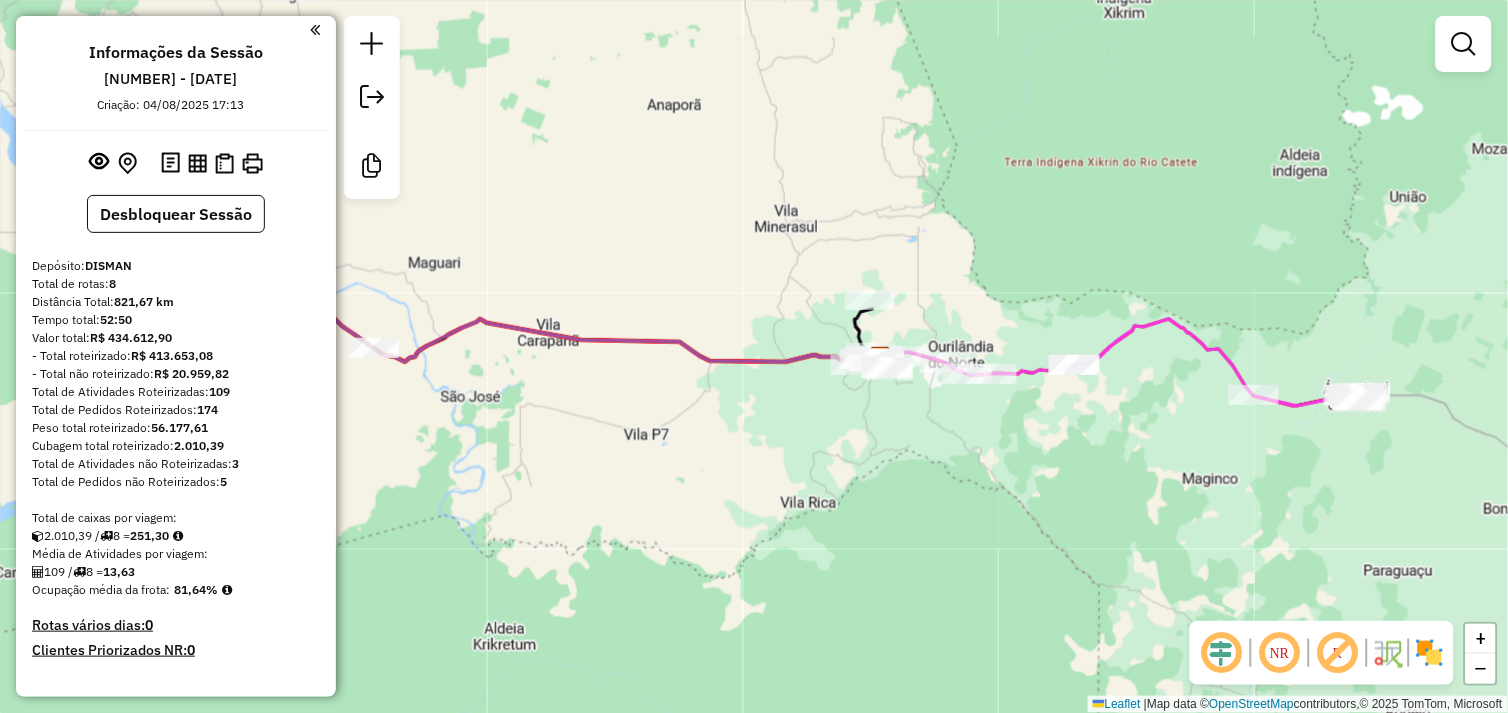drag, startPoint x: 668, startPoint y: 508, endPoint x: 805, endPoint y: 487, distance: 138.60014 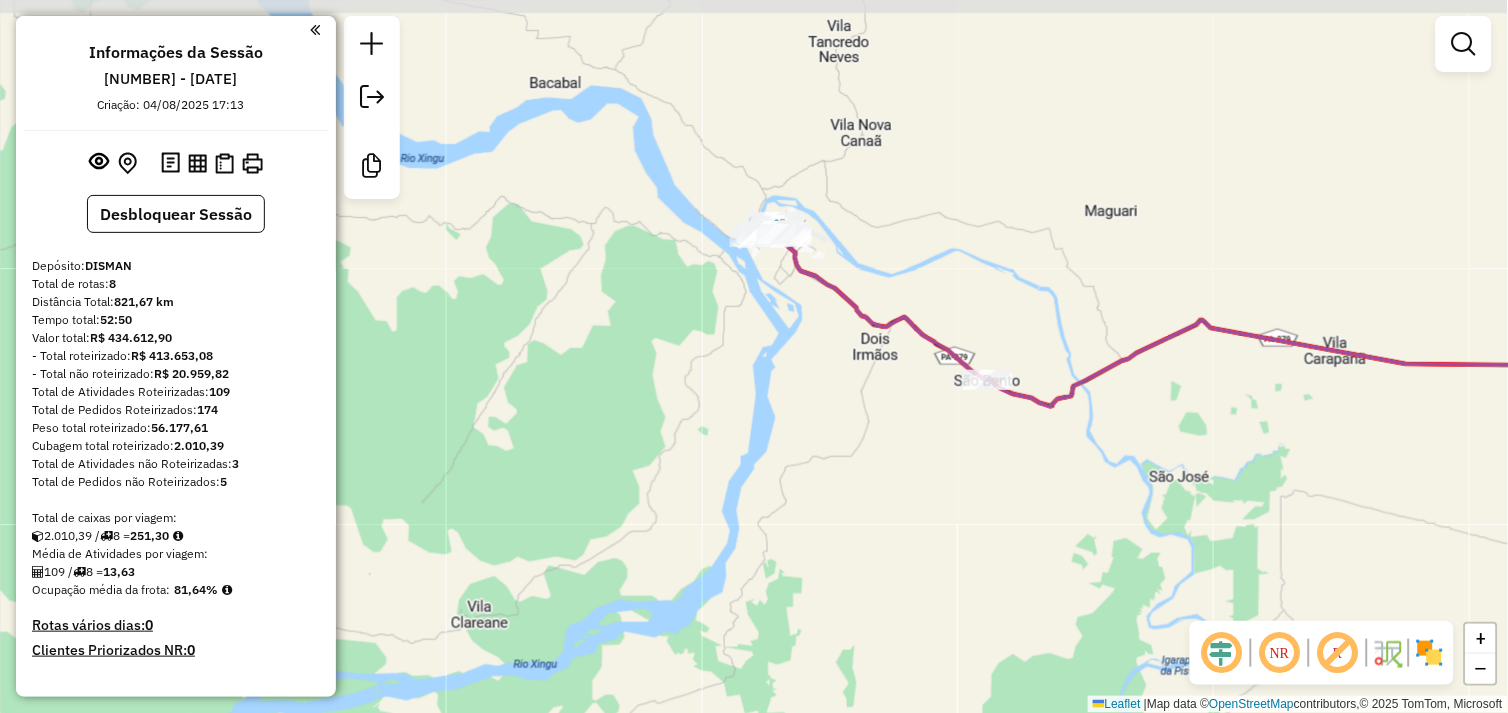 drag, startPoint x: 734, startPoint y: 340, endPoint x: 782, endPoint y: 366, distance: 54.589375 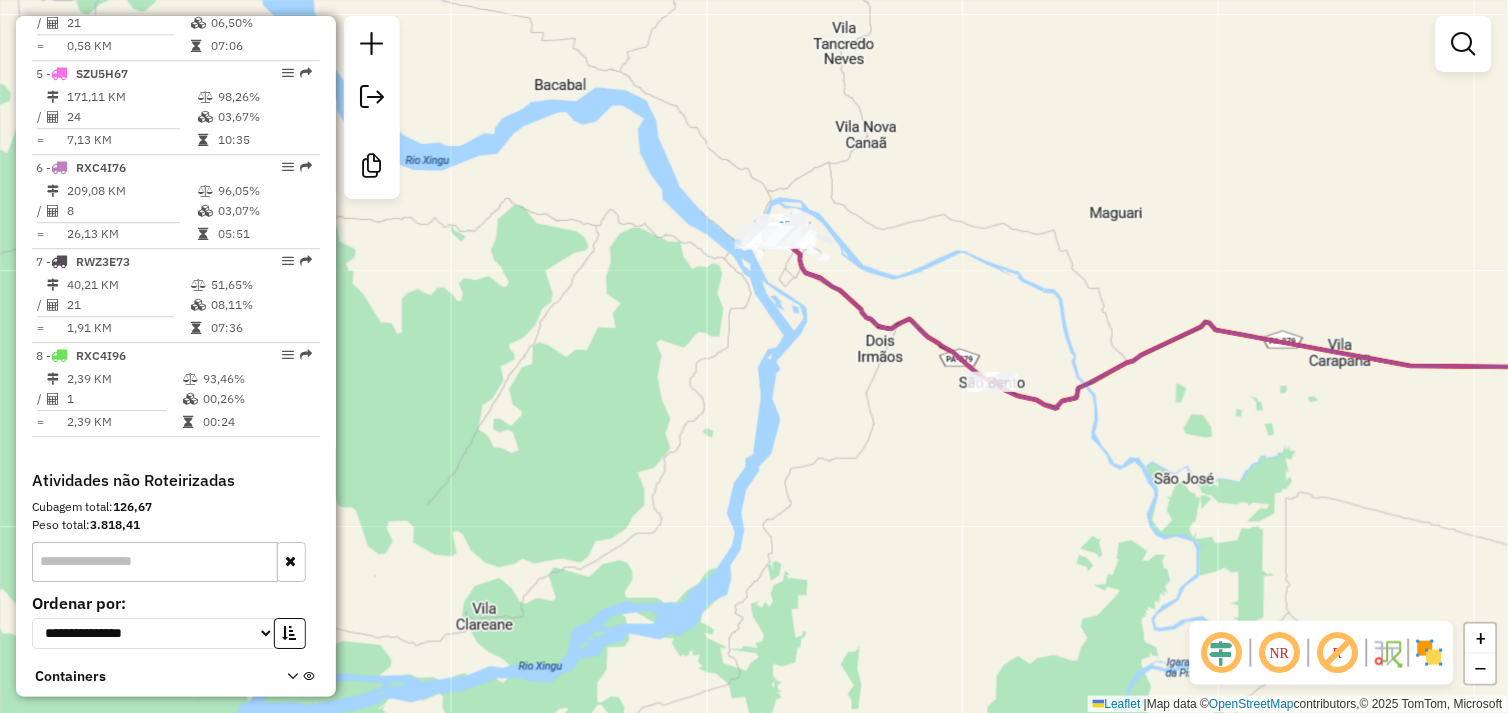 scroll, scrollTop: 1181, scrollLeft: 0, axis: vertical 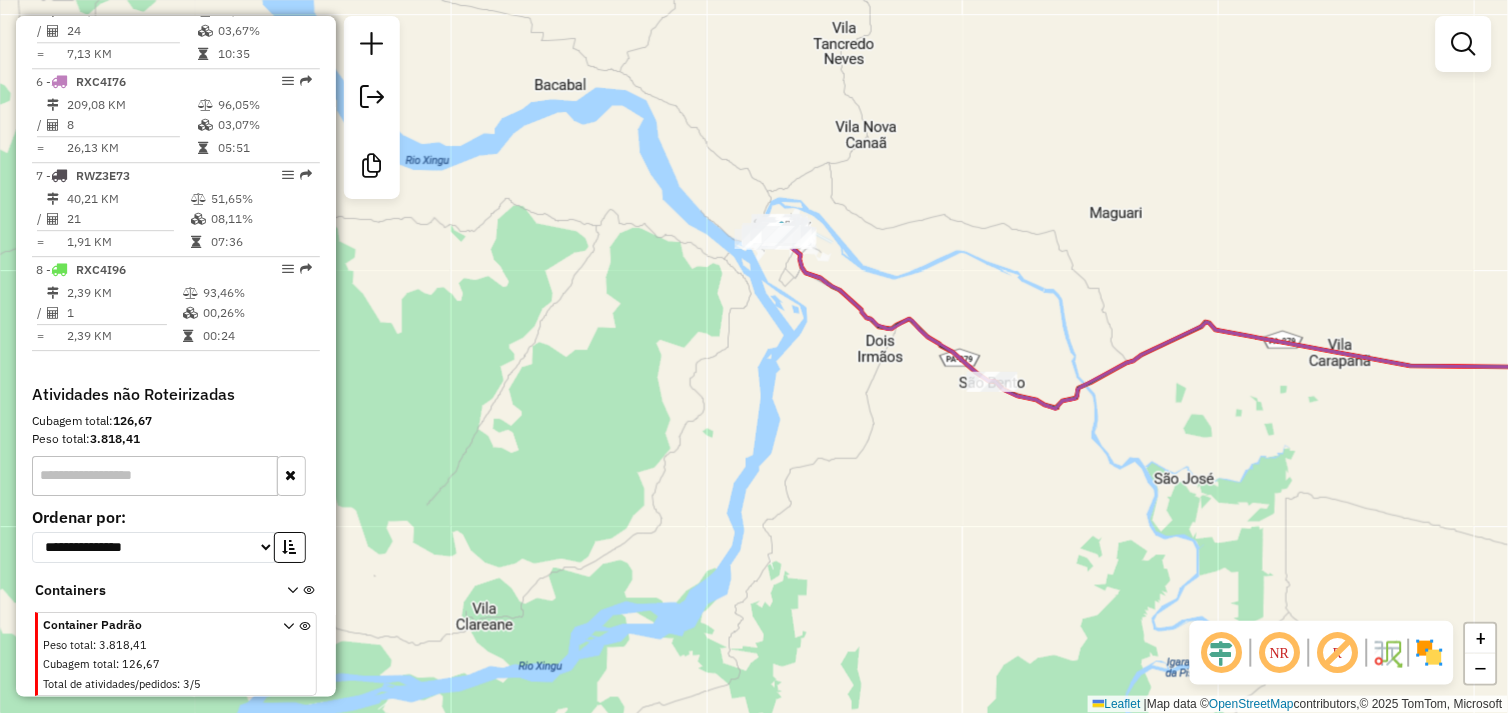 click at bounding box center [304, 658] 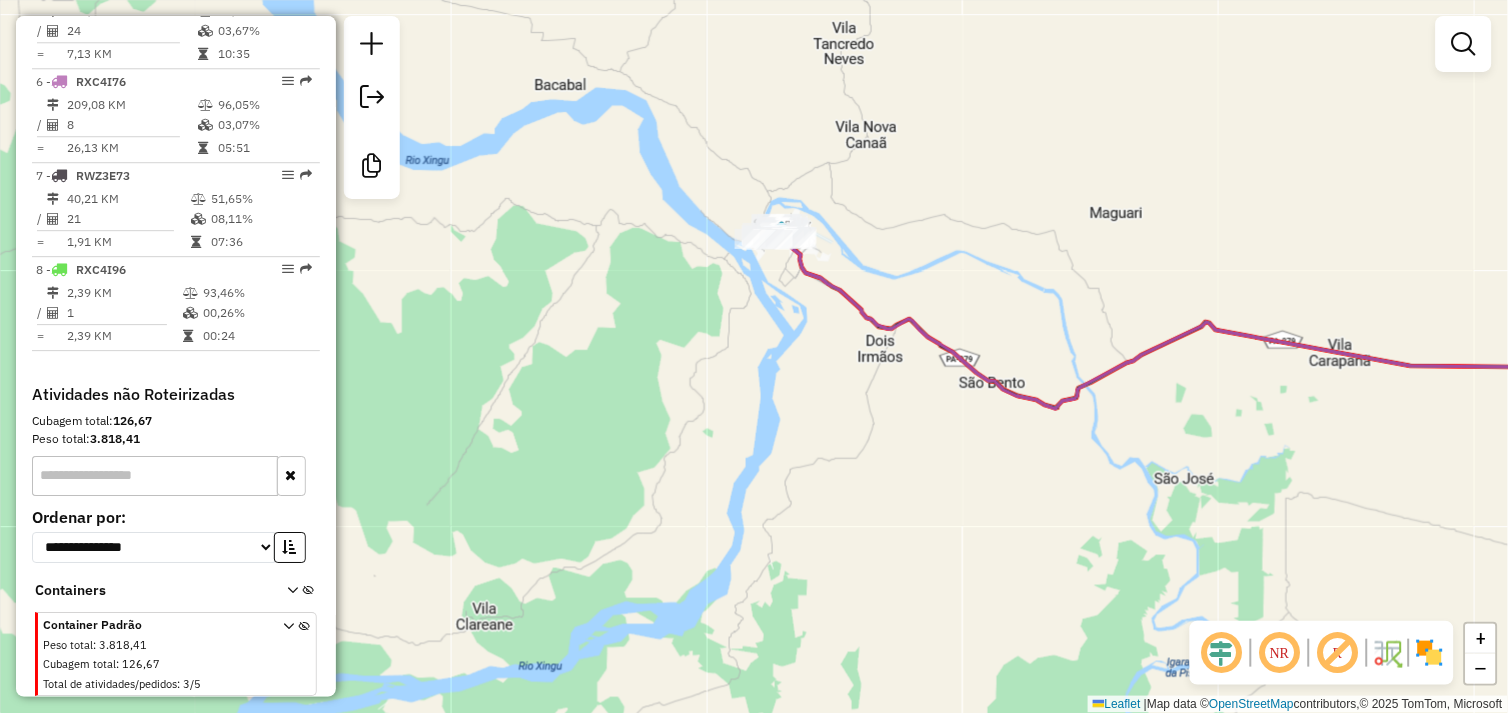 click at bounding box center (288, 658) 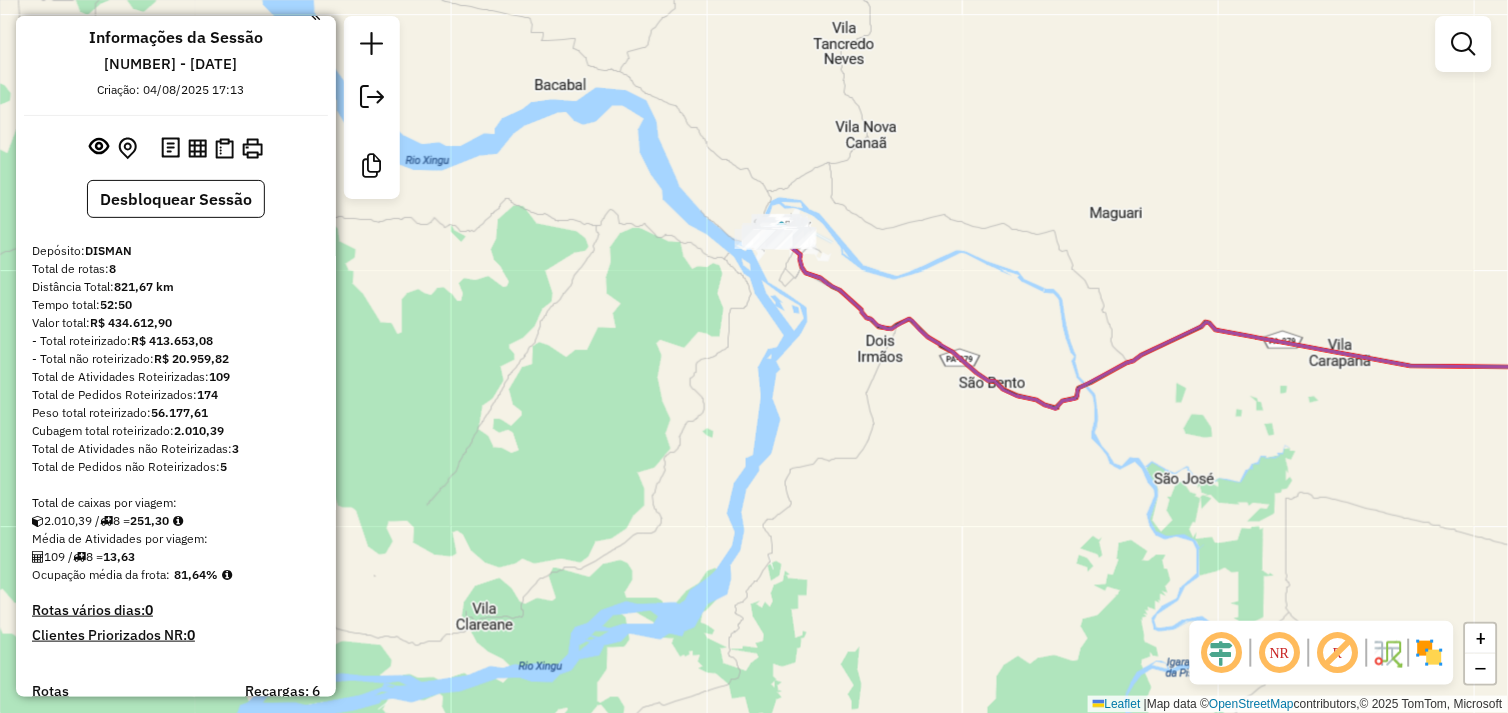 scroll, scrollTop: 0, scrollLeft: 0, axis: both 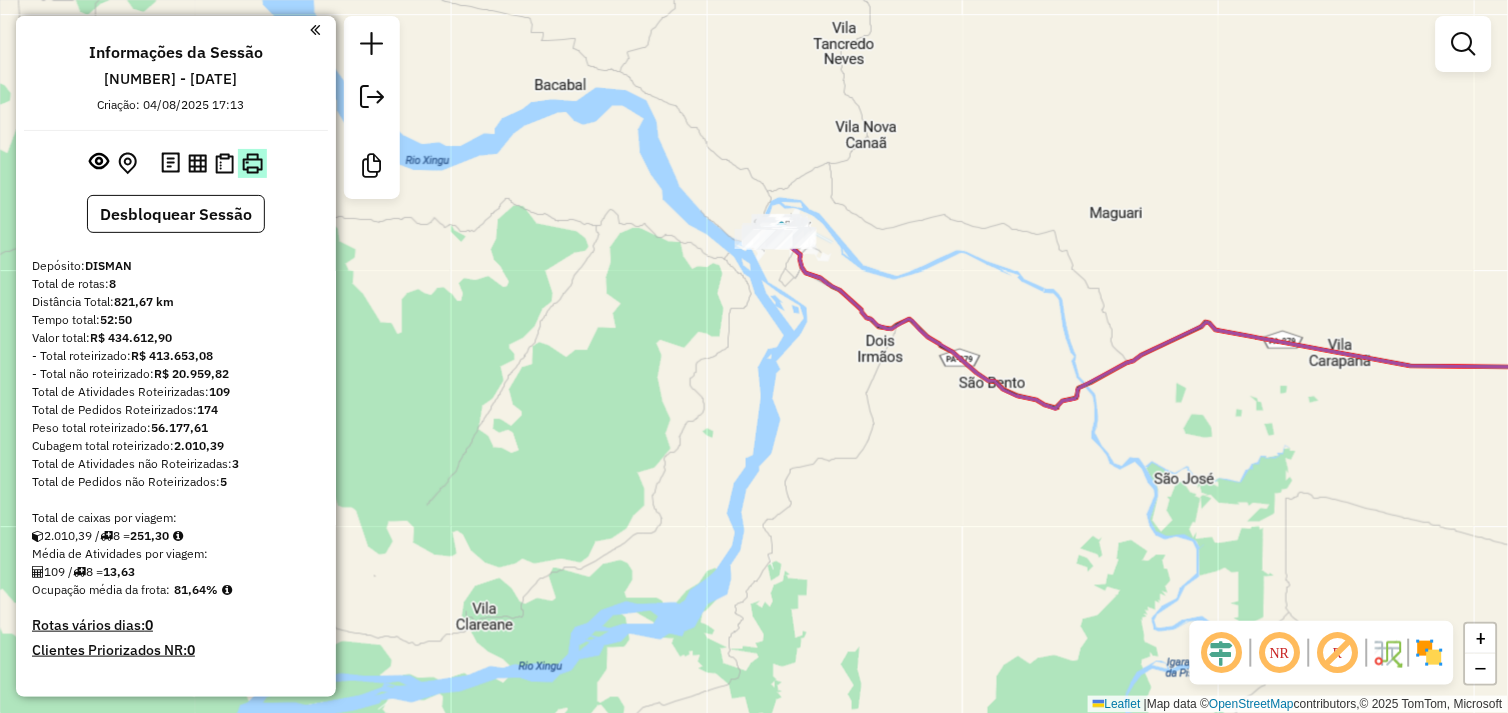 click at bounding box center [252, 163] 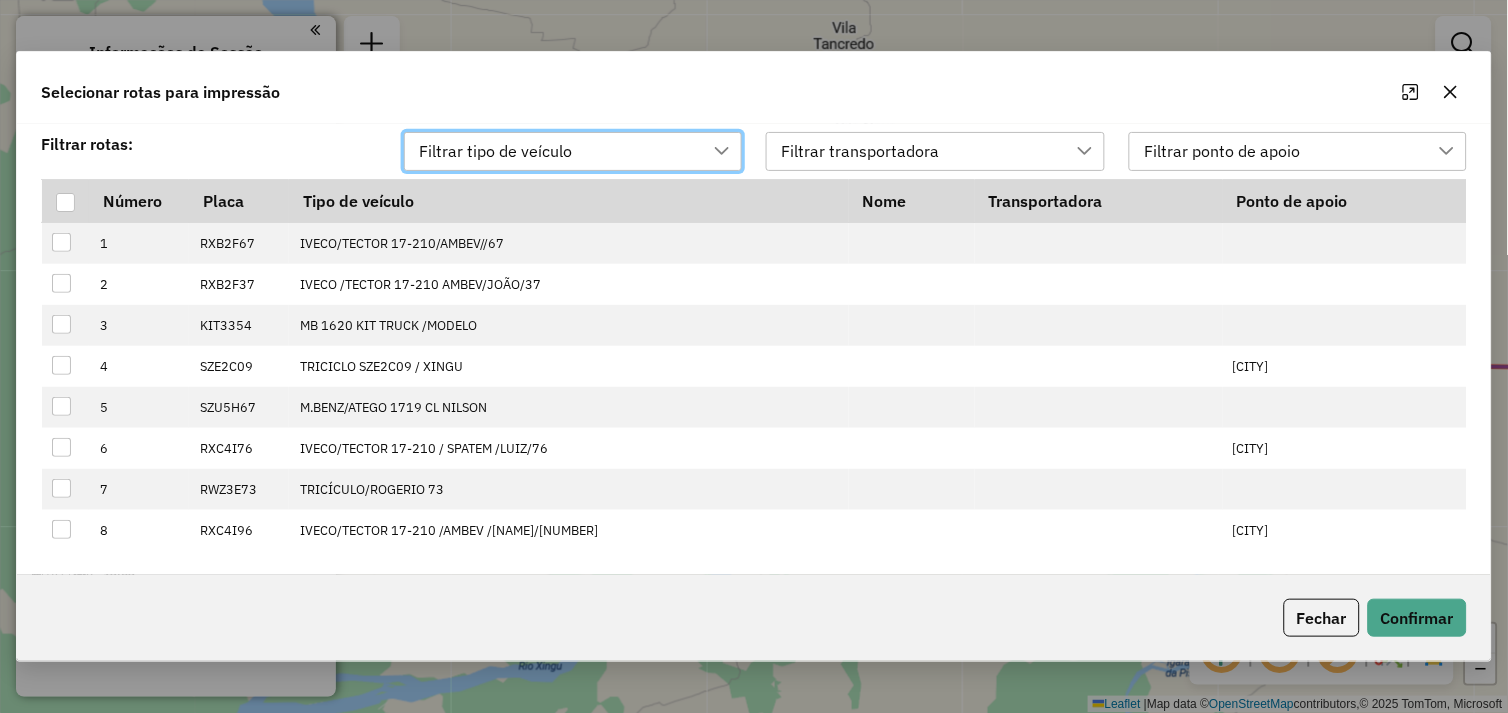 scroll, scrollTop: 13, scrollLeft: 88, axis: both 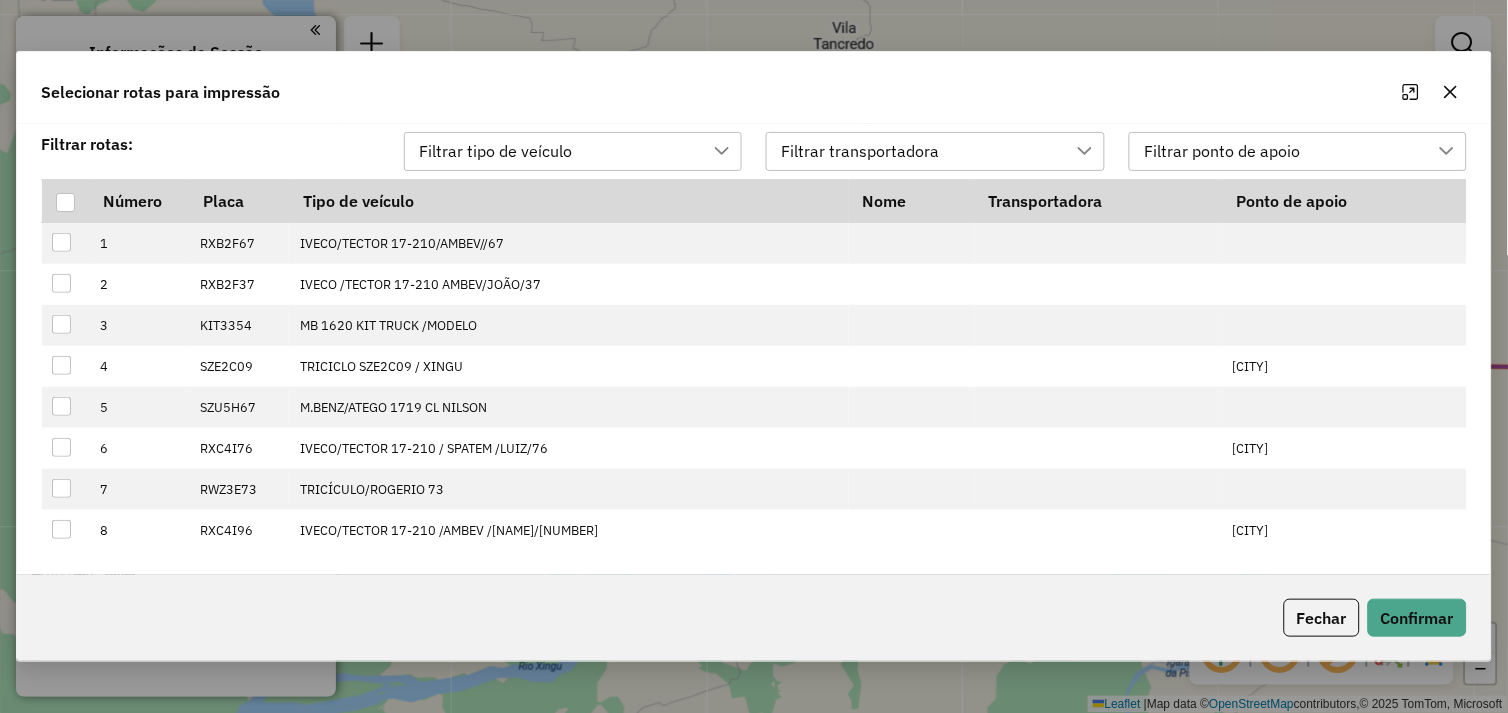 click 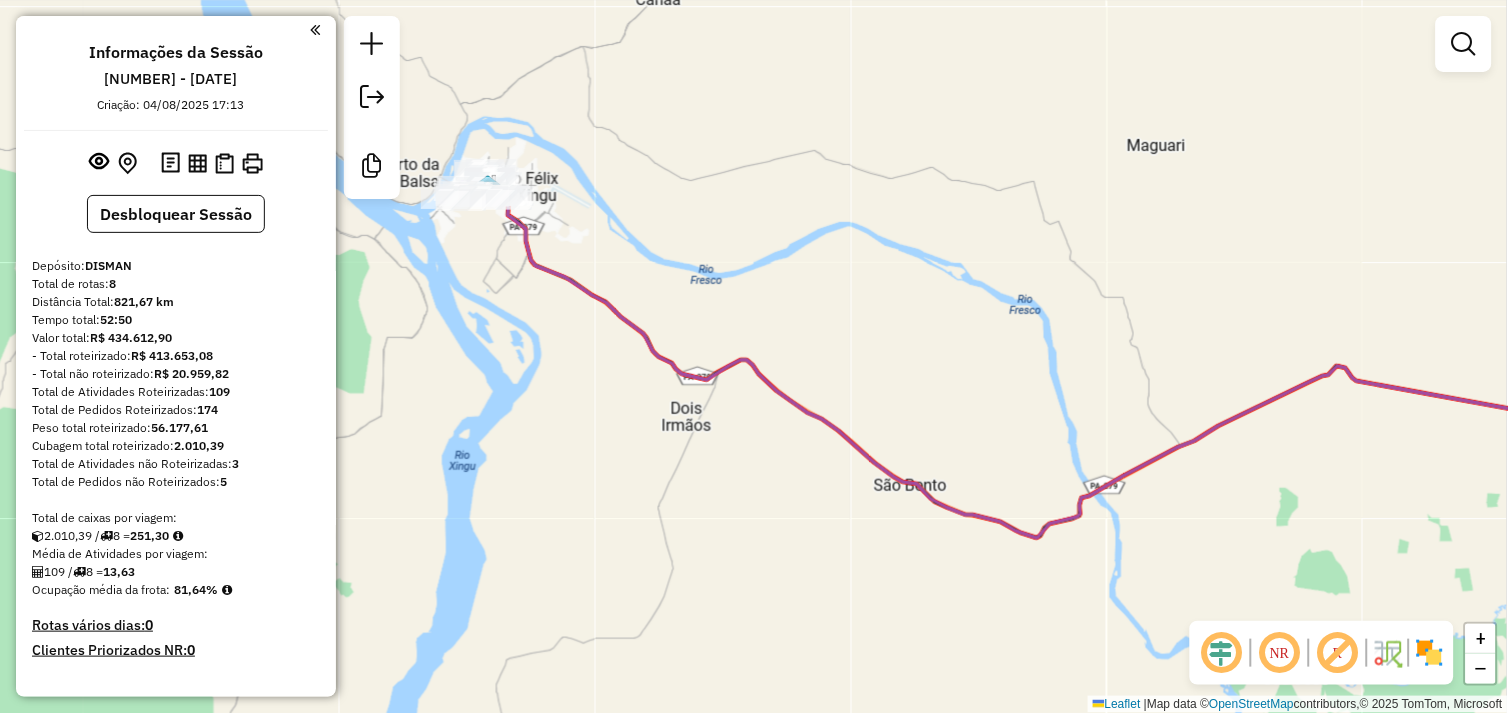 drag, startPoint x: 526, startPoint y: 292, endPoint x: 684, endPoint y: 372, distance: 177.09885 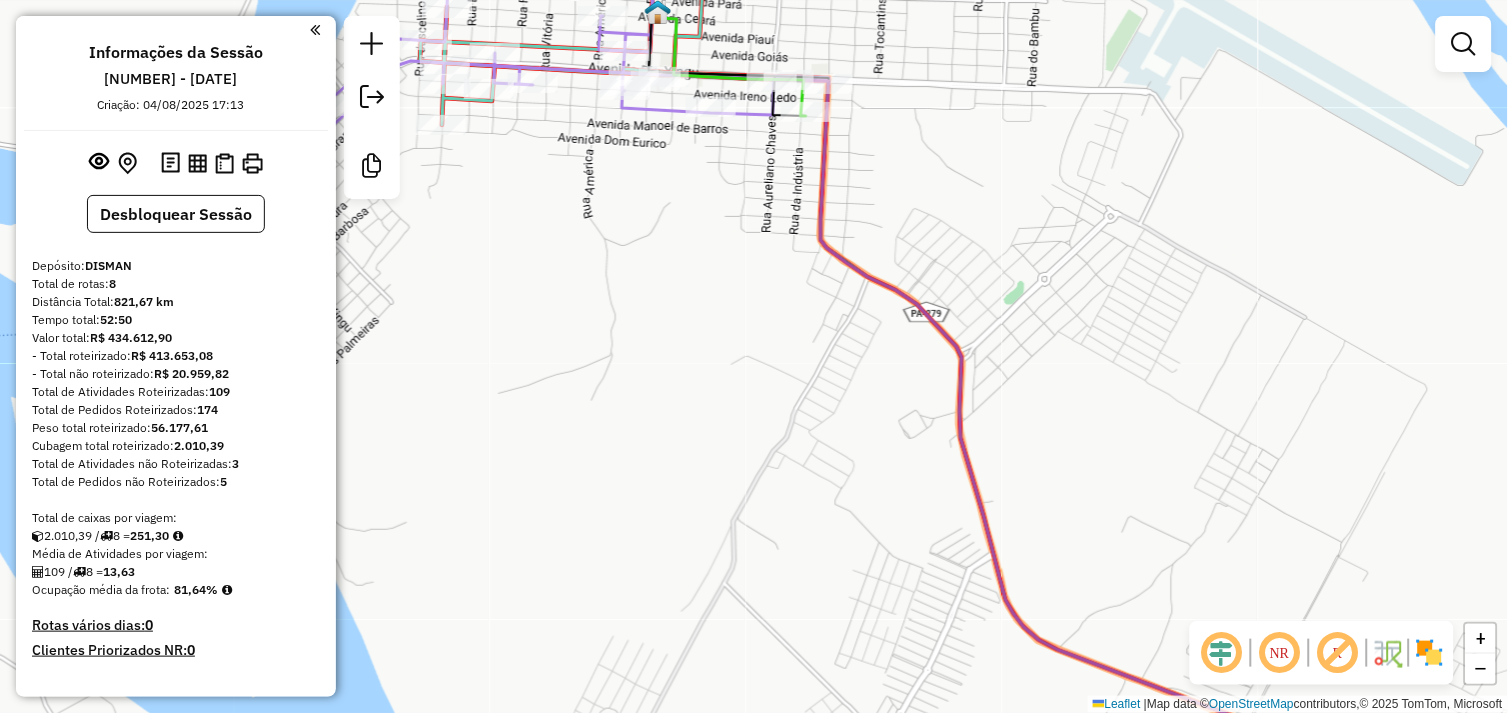 drag, startPoint x: 664, startPoint y: 220, endPoint x: 792, endPoint y: 492, distance: 300.6127 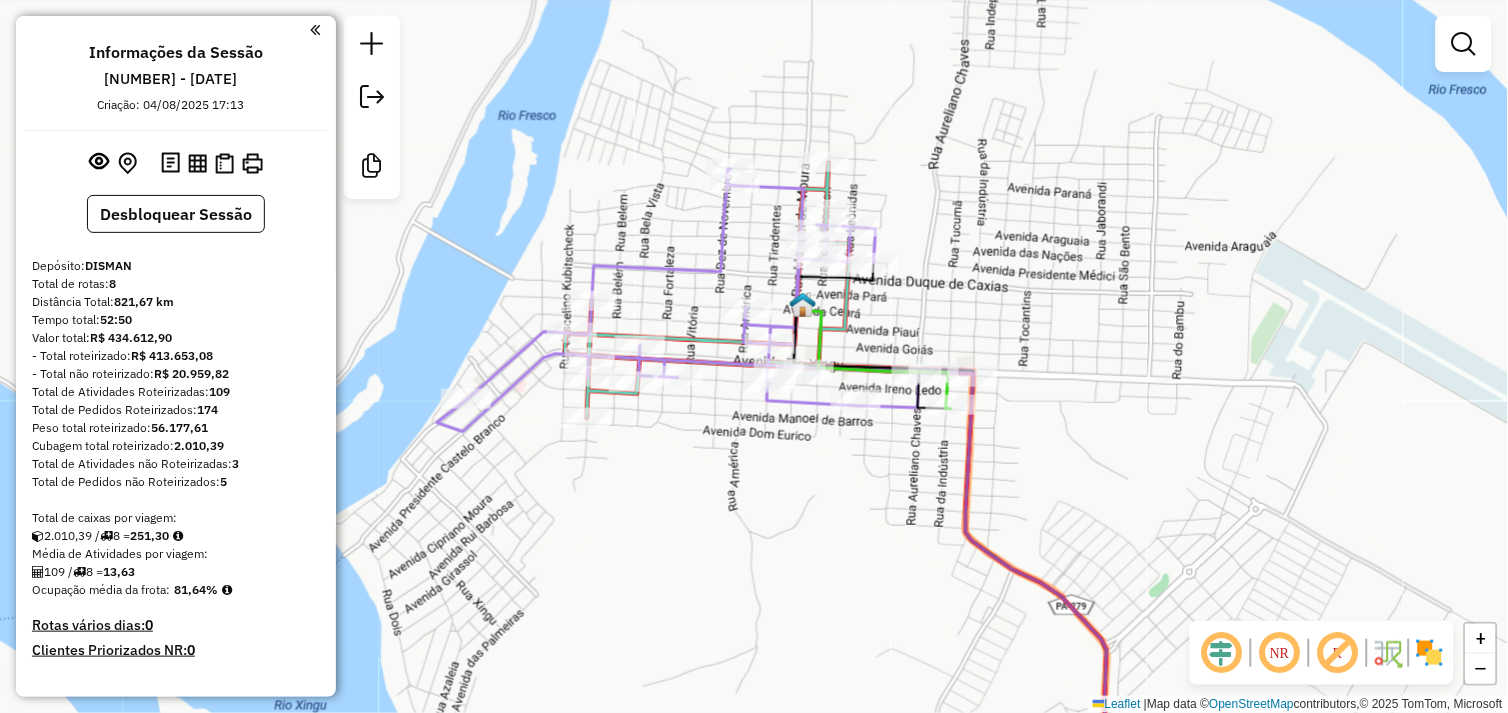 drag, startPoint x: 773, startPoint y: 424, endPoint x: 824, endPoint y: 452, distance: 58.18075 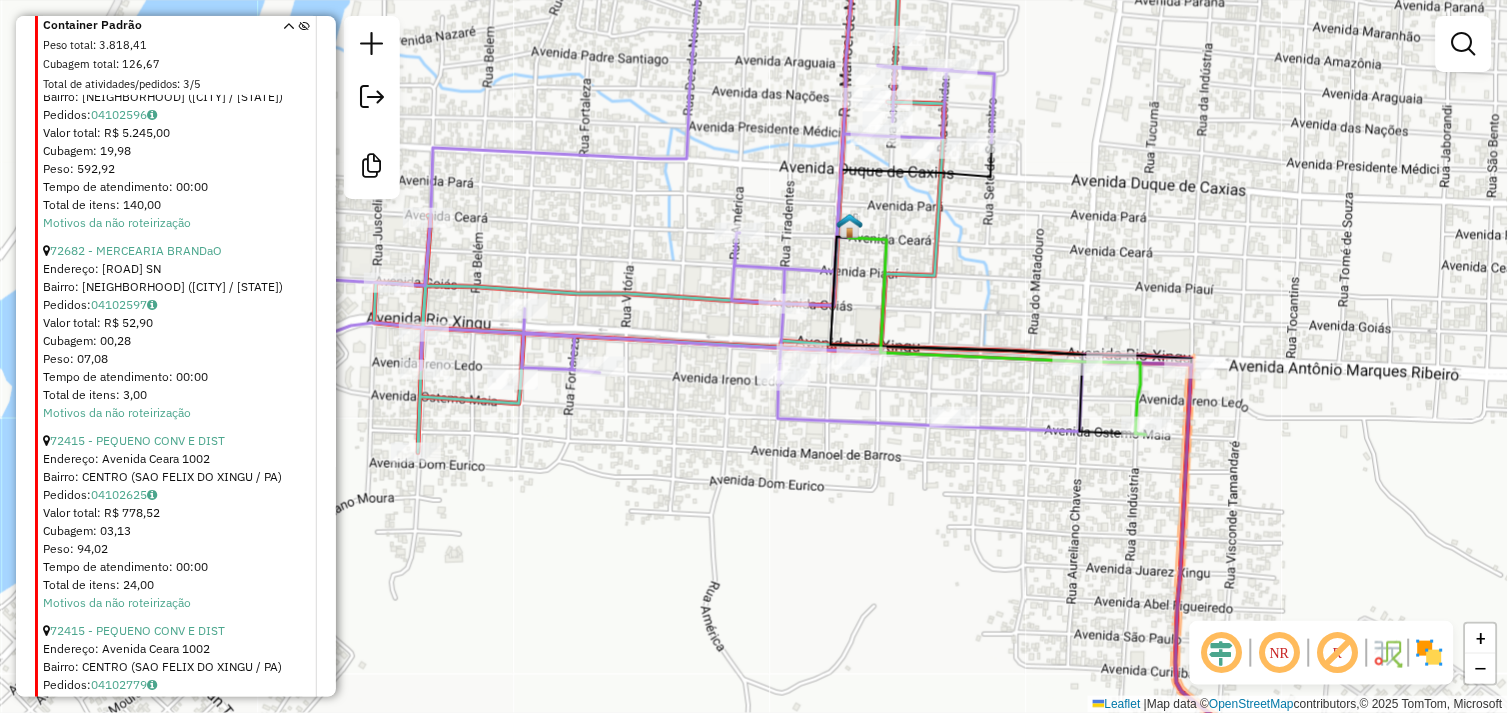 scroll, scrollTop: 2154, scrollLeft: 0, axis: vertical 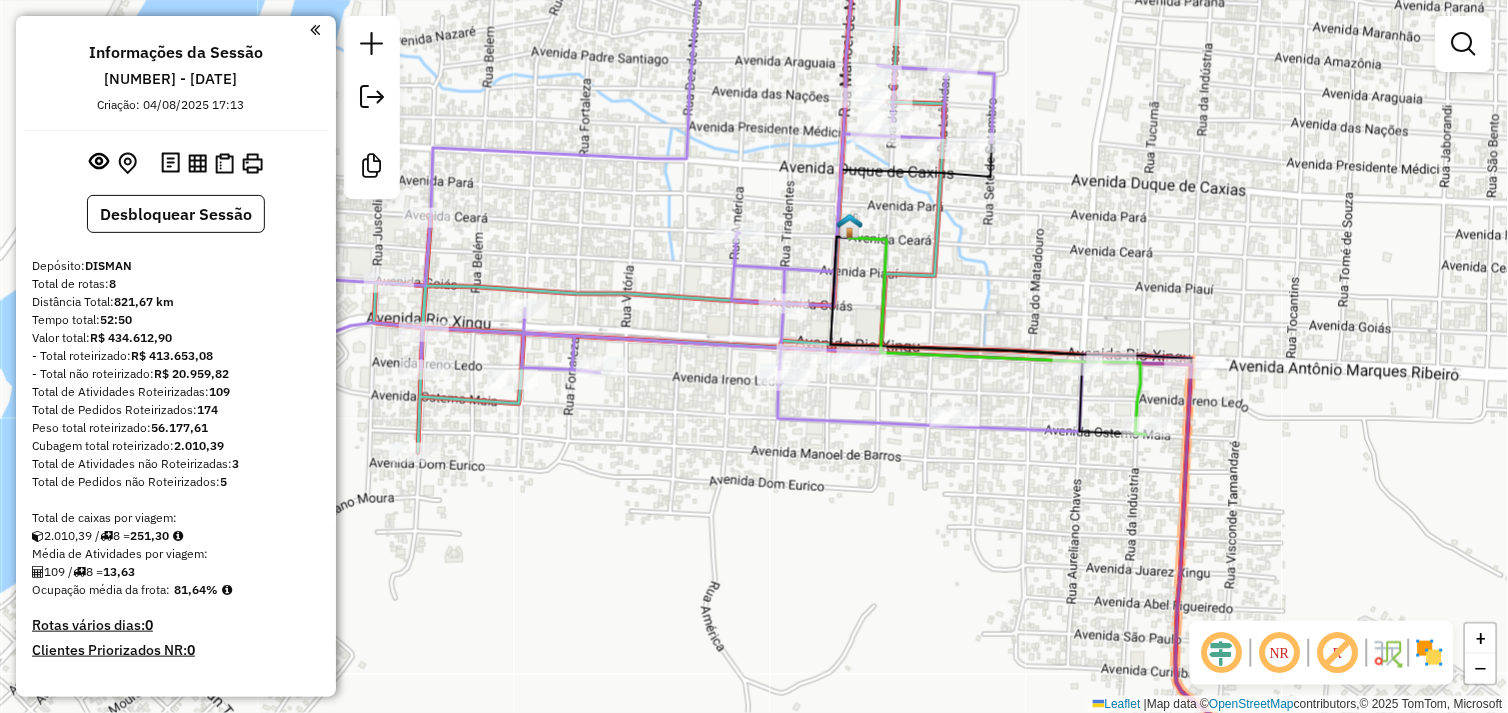 click on "Janela de atendimento Grade de atendimento Capacidade Transportadoras Veículos Cliente Pedidos  Rotas Selecione os dias de semana para filtrar as janelas de atendimento  Seg   Ter   Qua   Qui   Sex   Sáb   Dom  Informe o período da janela de atendimento: De: Até:  Filtrar exatamente a janela do cliente  Considerar janela de atendimento padrão  Selecione os dias de semana para filtrar as grades de atendimento  Seg   Ter   Qua   Qui   Sex   Sáb   Dom   Considerar clientes sem dia de atendimento cadastrado  Clientes fora do dia de atendimento selecionado Filtrar as atividades entre os valores definidos abaixo:  Peso mínimo:   Peso máximo:   Cubagem mínima:   Cubagem máxima:   De:   Até:  Filtrar as atividades entre o tempo de atendimento definido abaixo:  De:   Até:   Considerar capacidade total dos clientes não roteirizados Transportadora: Selecione um ou mais itens Tipo de veículo: Selecione um ou mais itens Veículo: Selecione um ou mais itens Motorista: Selecione um ou mais itens Nome: Rótulo:" 